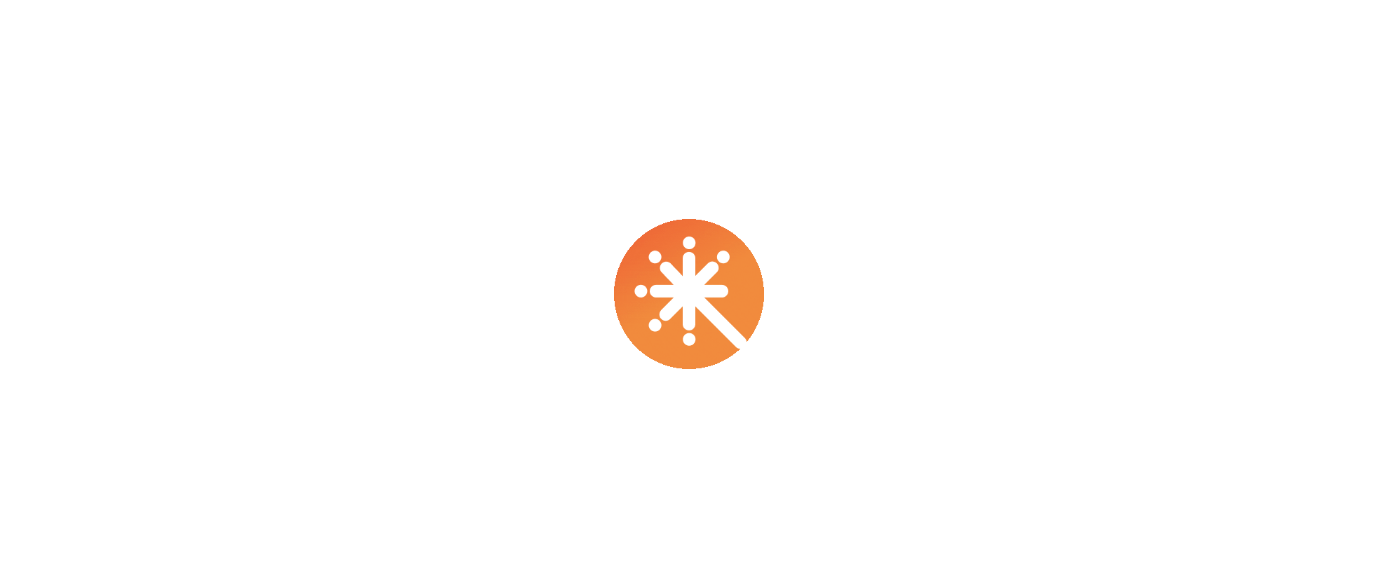 scroll, scrollTop: 0, scrollLeft: 0, axis: both 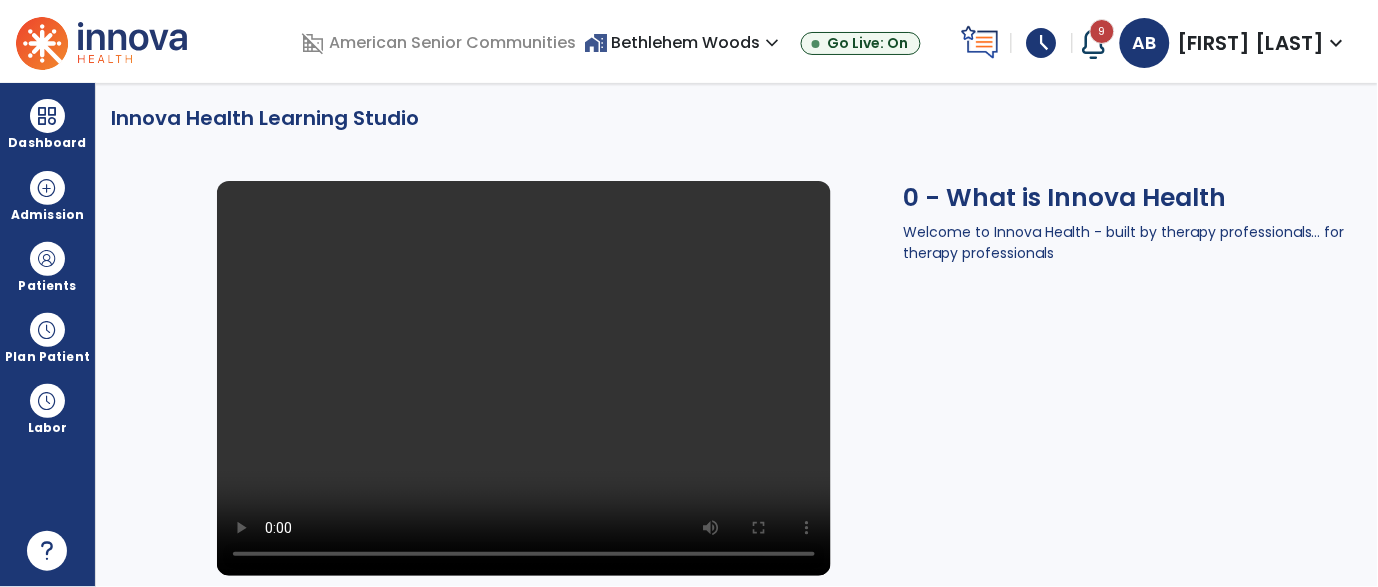 click on "home_work   [PLACE]   expand_more" at bounding box center (684, 42) 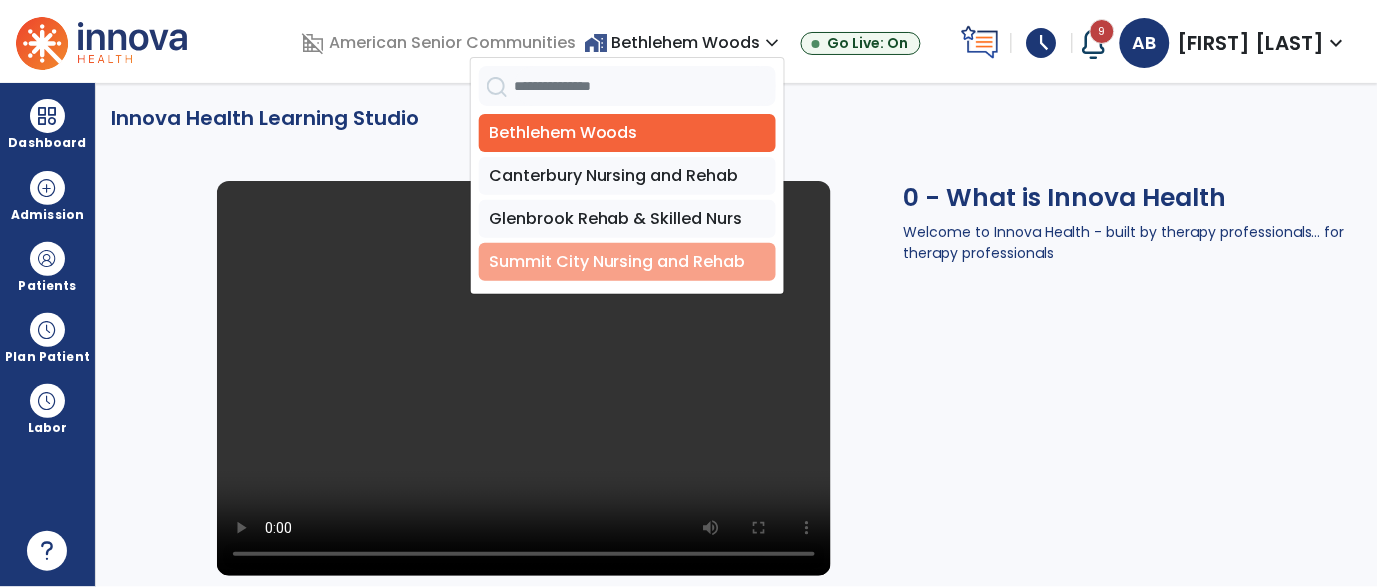 click on "Summit City Nursing and Rehab" at bounding box center (627, 262) 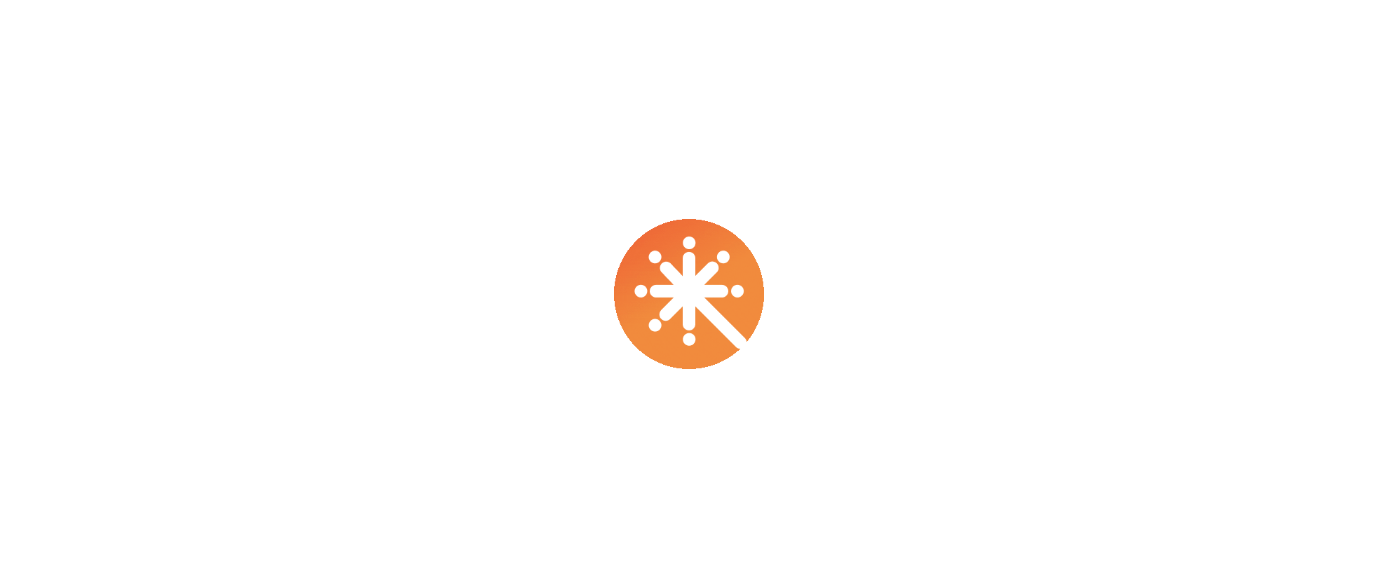 scroll, scrollTop: 0, scrollLeft: 0, axis: both 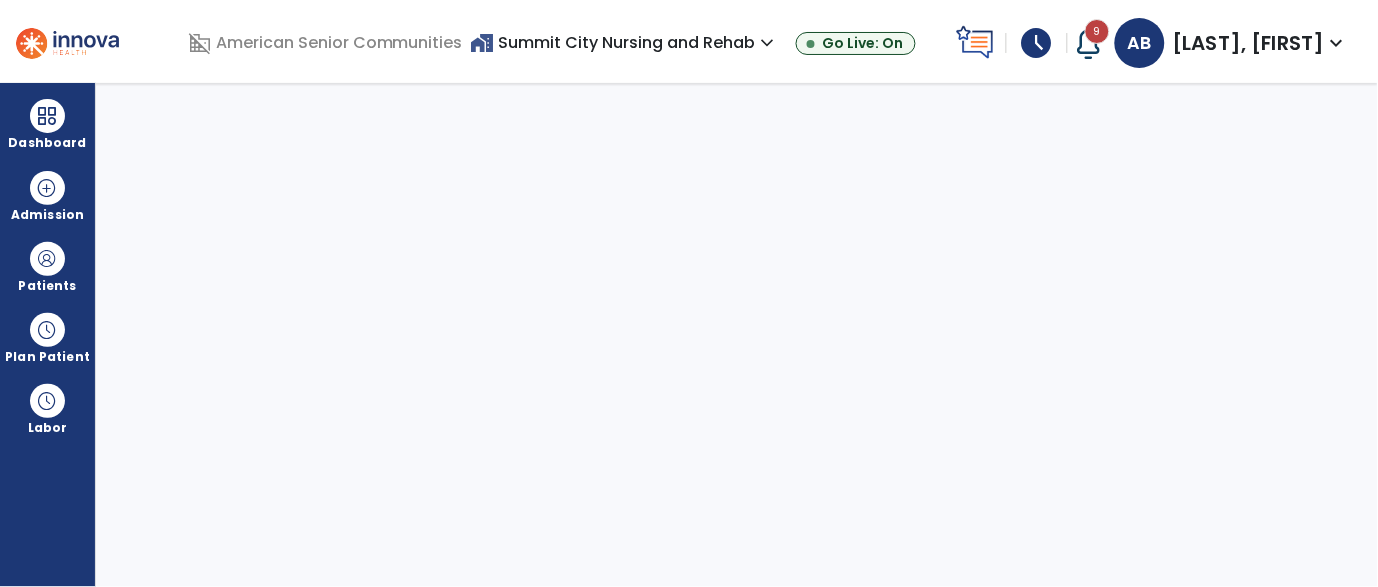 select on "****" 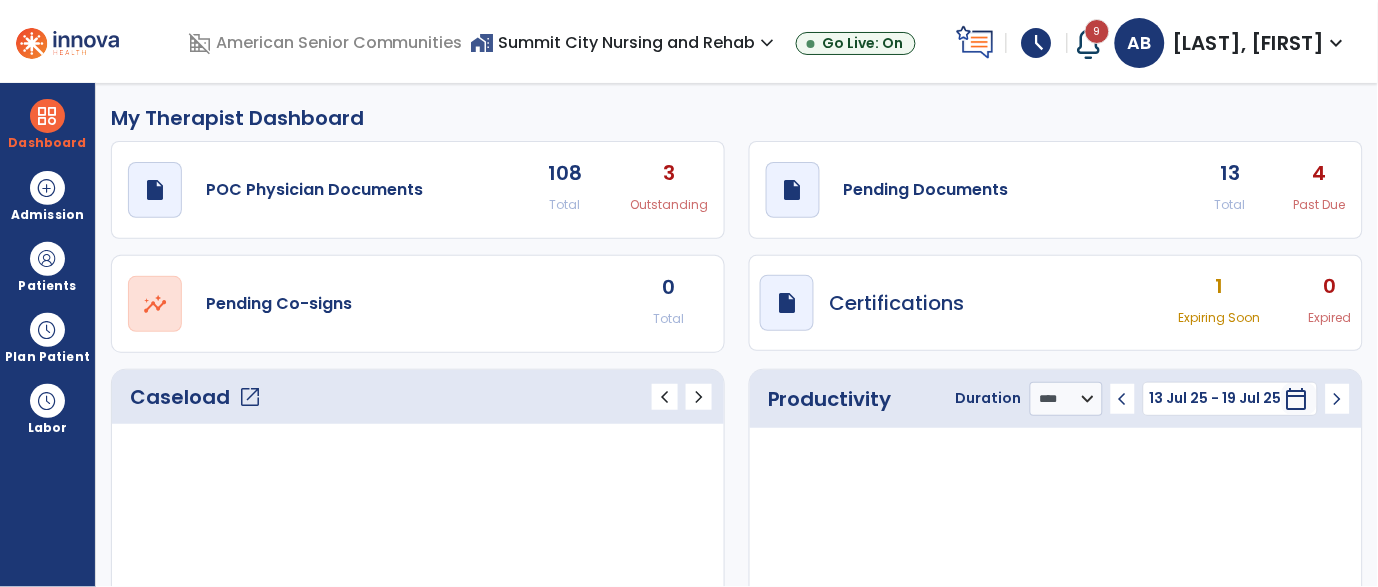 click on "Caseload   open_in_new" 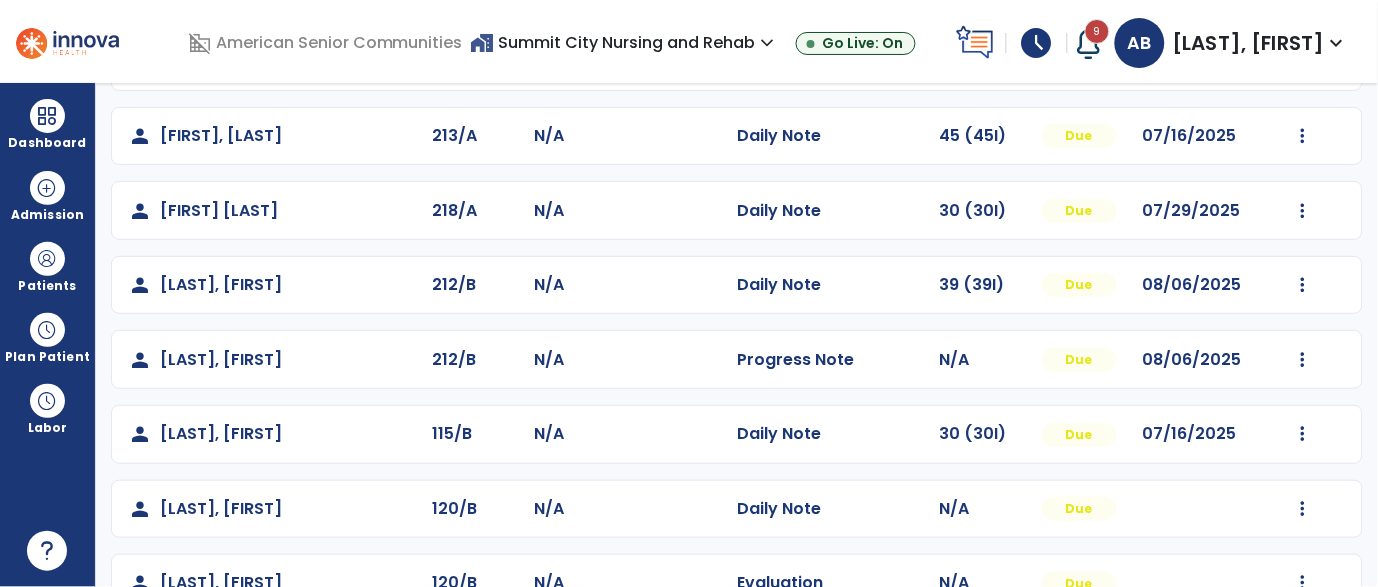 scroll, scrollTop: 425, scrollLeft: 0, axis: vertical 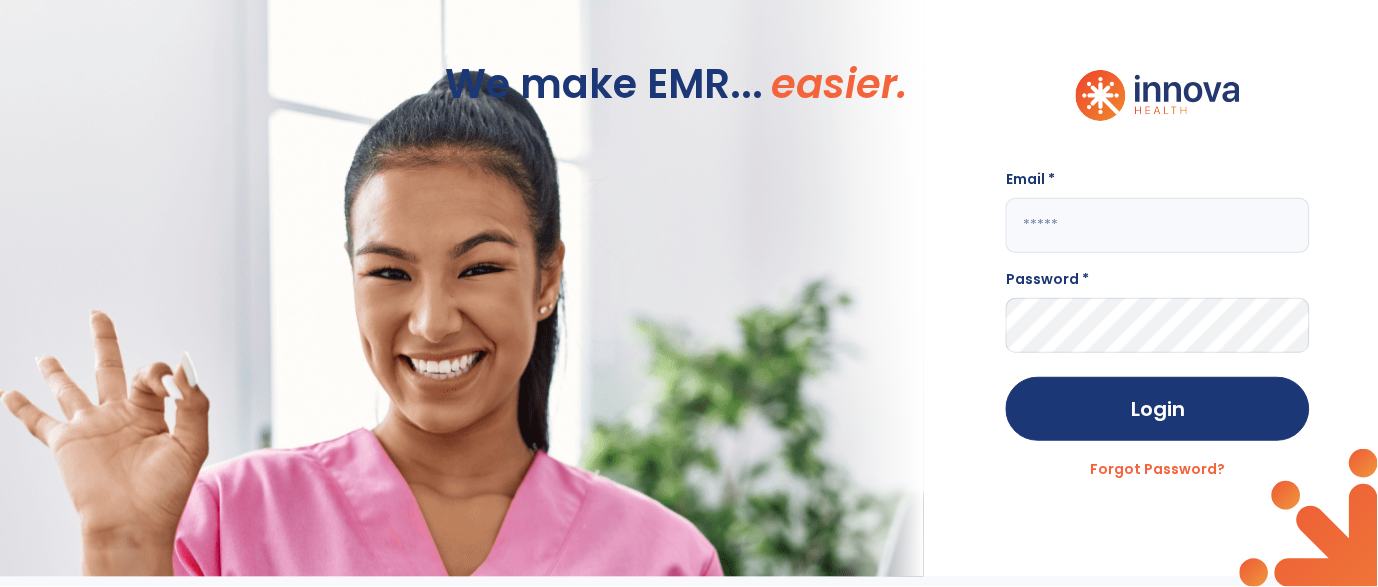 click 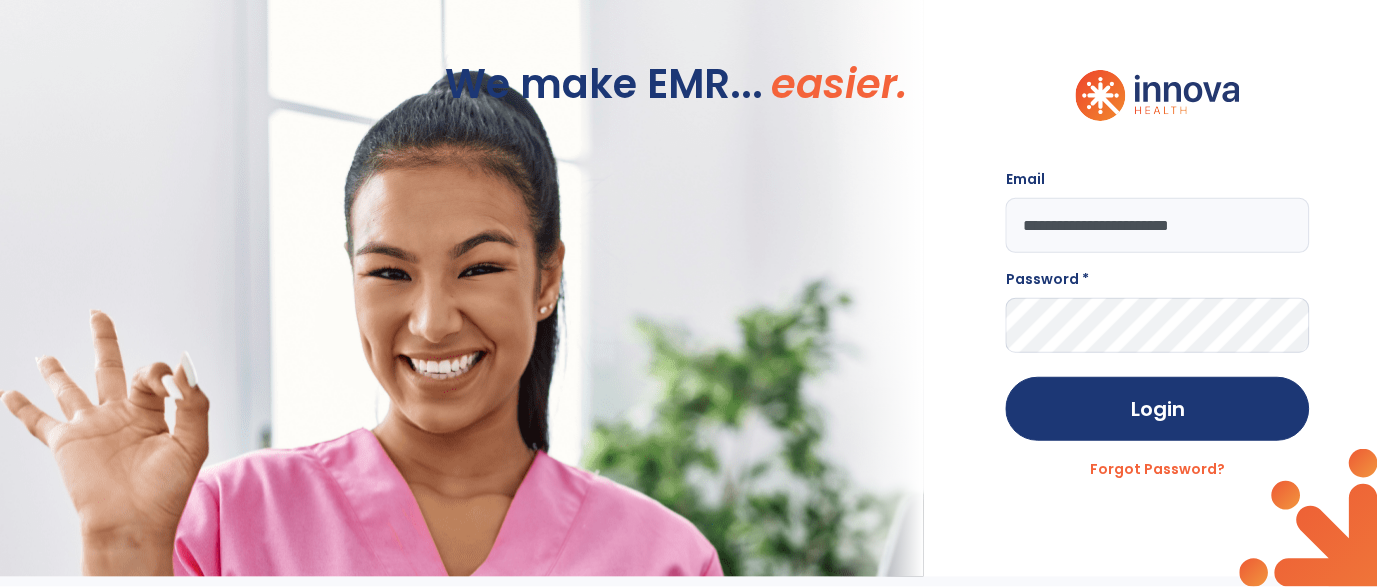 type on "**********" 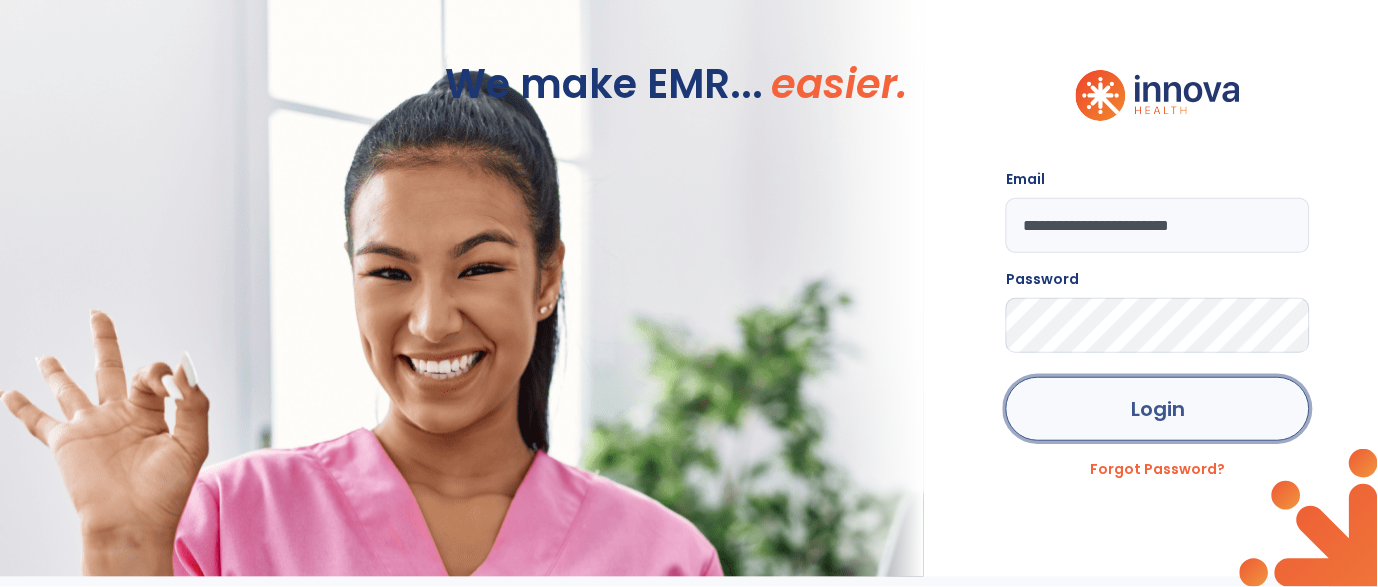 click on "Login" 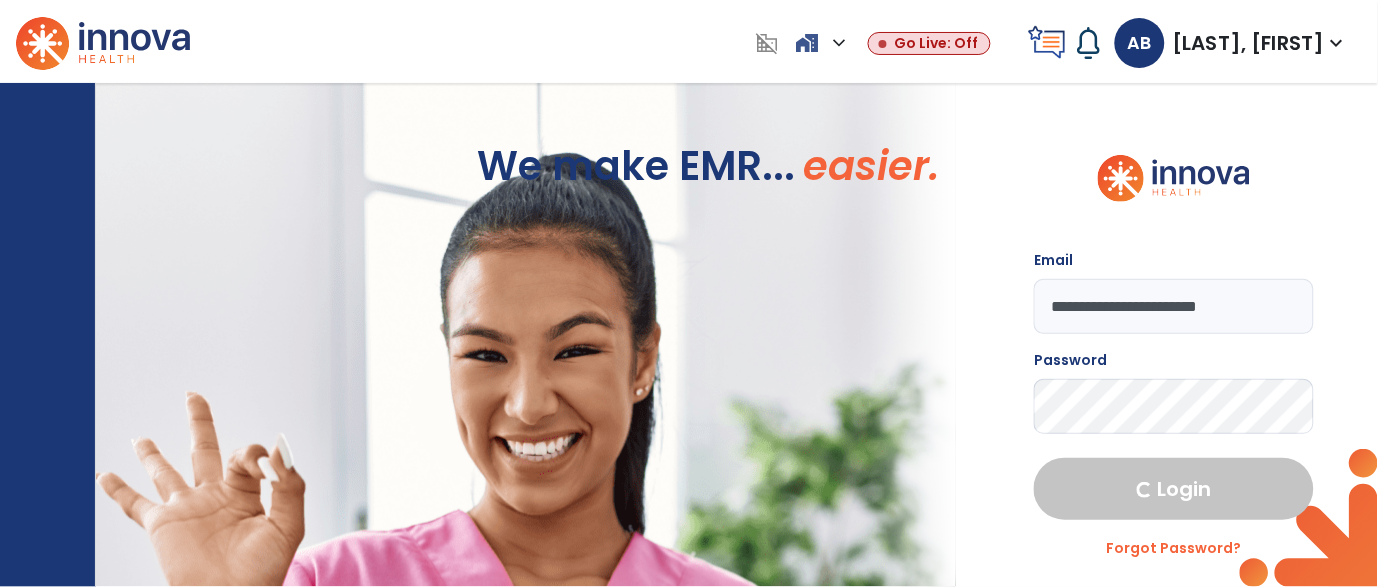 select on "****" 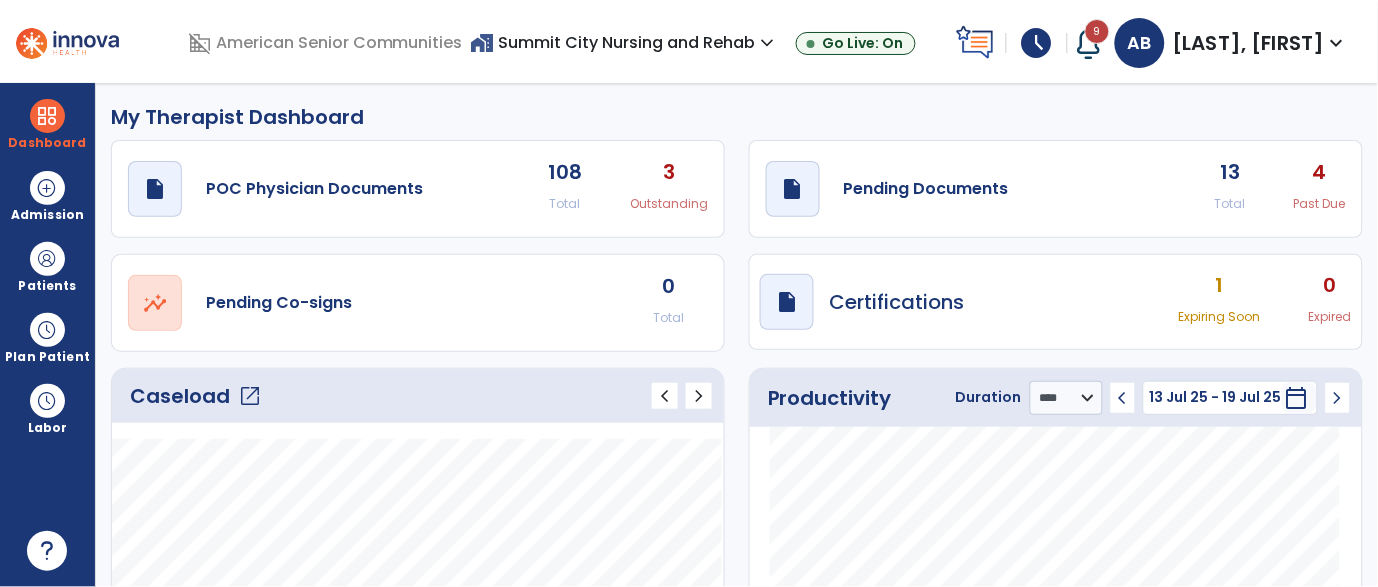 click on "Caseload   open_in_new" 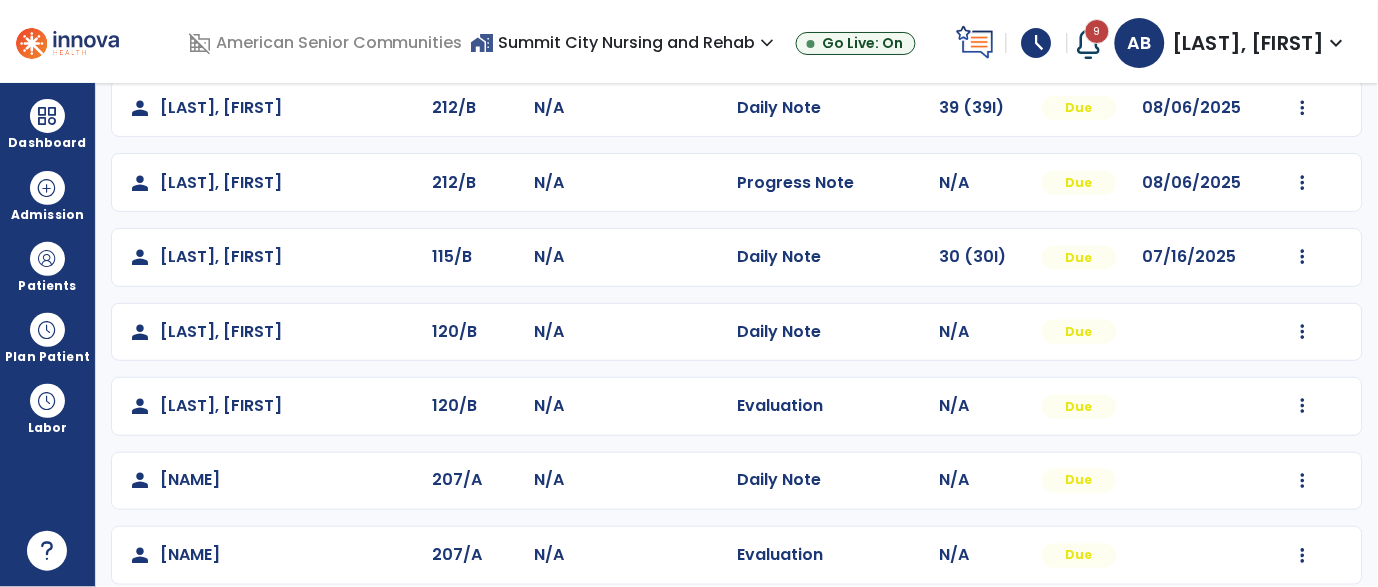 scroll, scrollTop: 425, scrollLeft: 0, axis: vertical 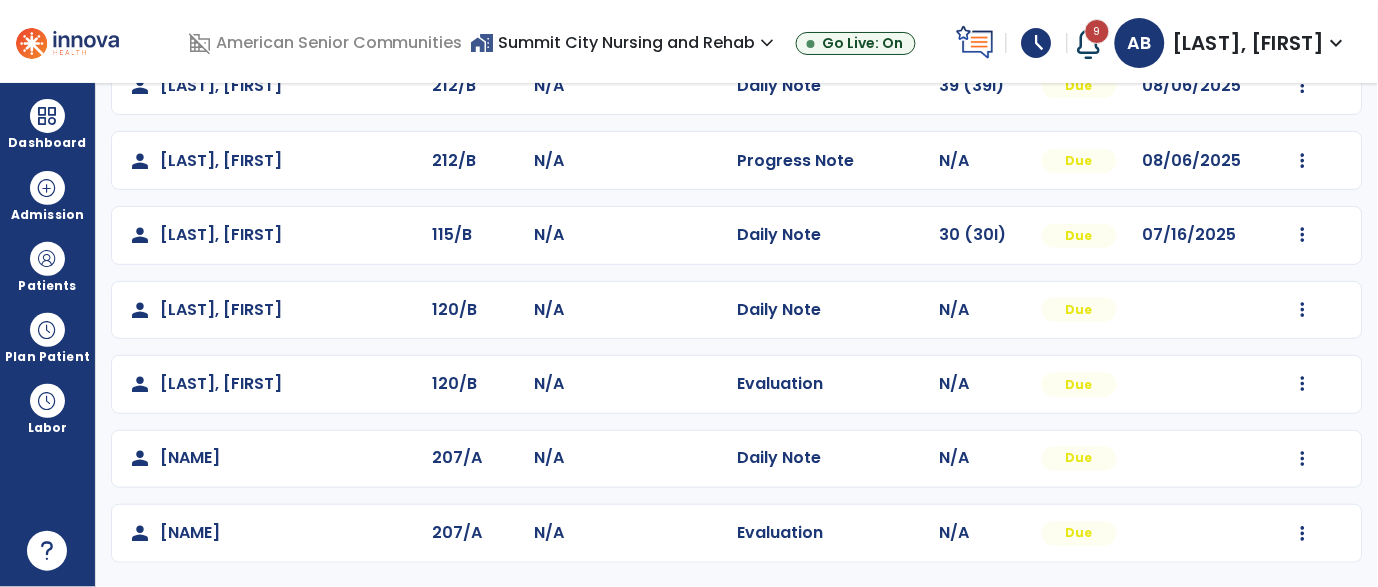 click on "Mark Visit As Complete   Reset Note   Open Document   G + C Mins" 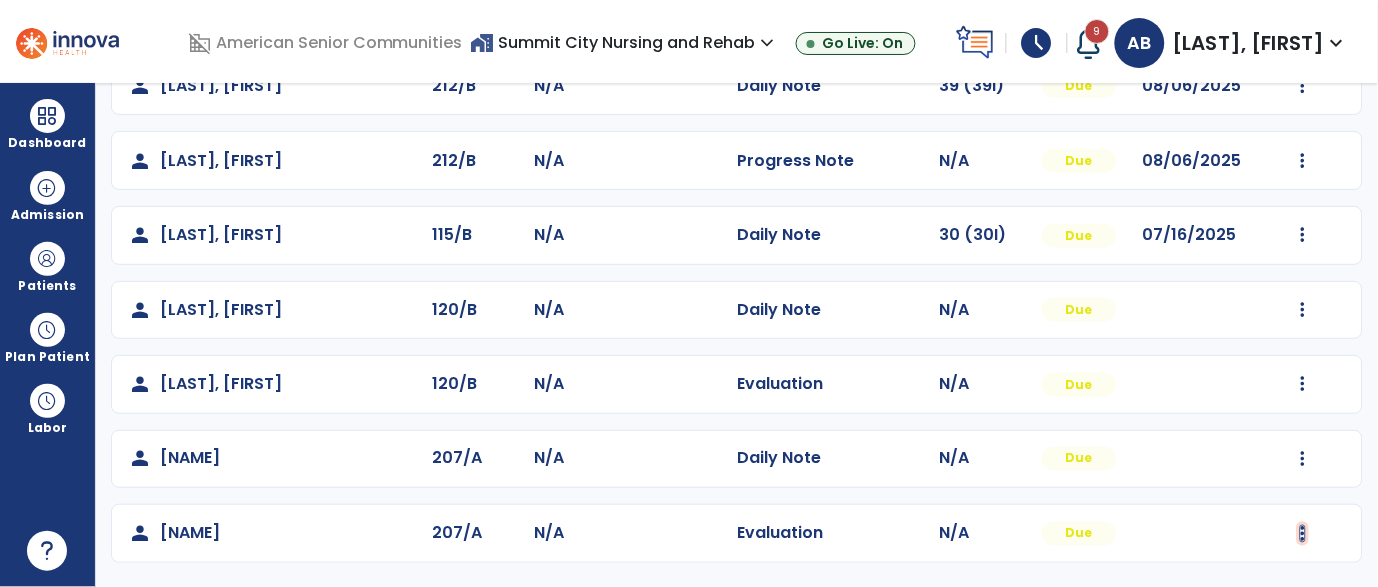 click at bounding box center [1303, -63] 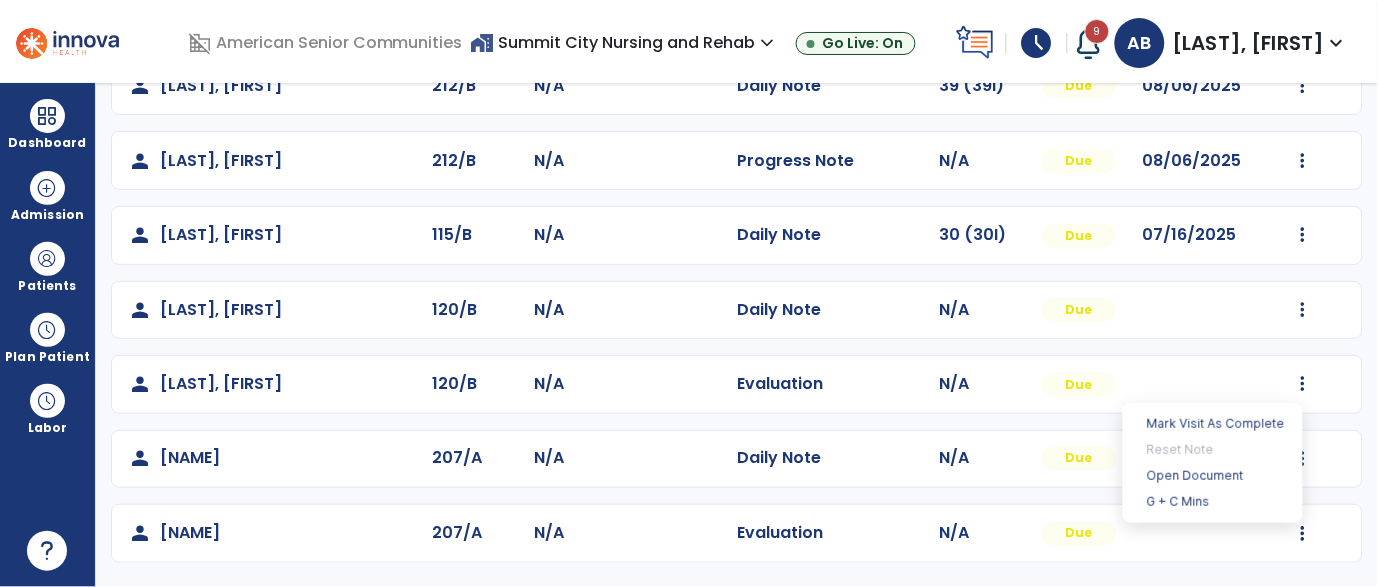 click on "person   Sowles, Emmett  207/A N/A  Evaluation   N/A  Due" 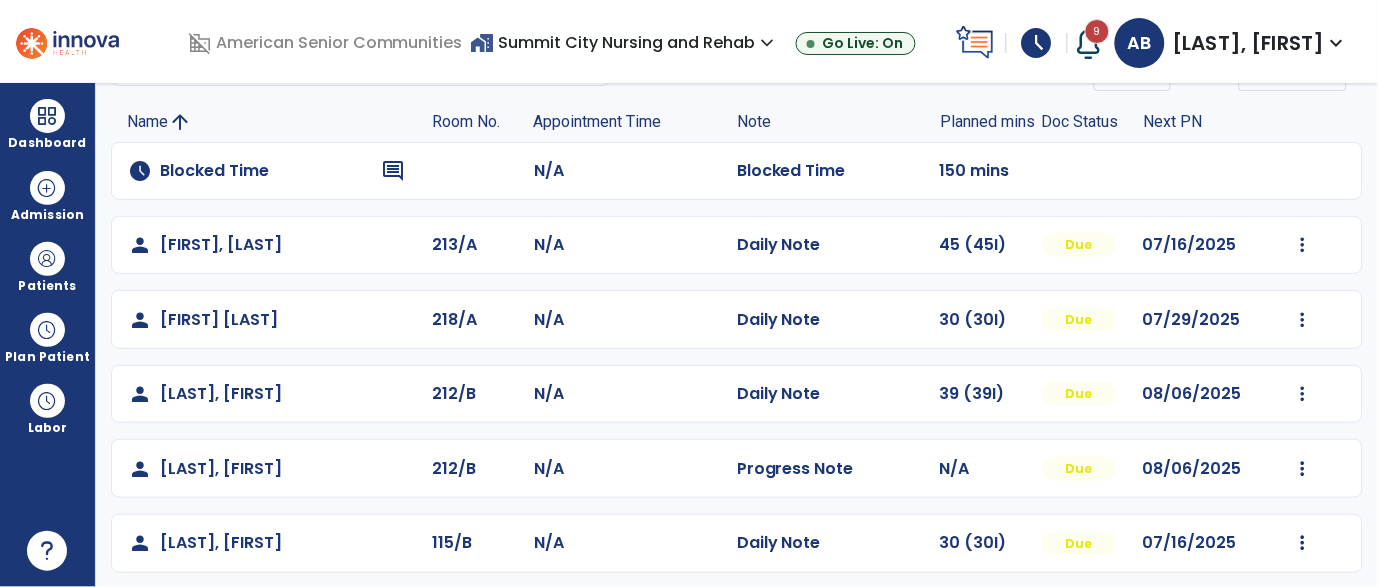 scroll, scrollTop: 0, scrollLeft: 0, axis: both 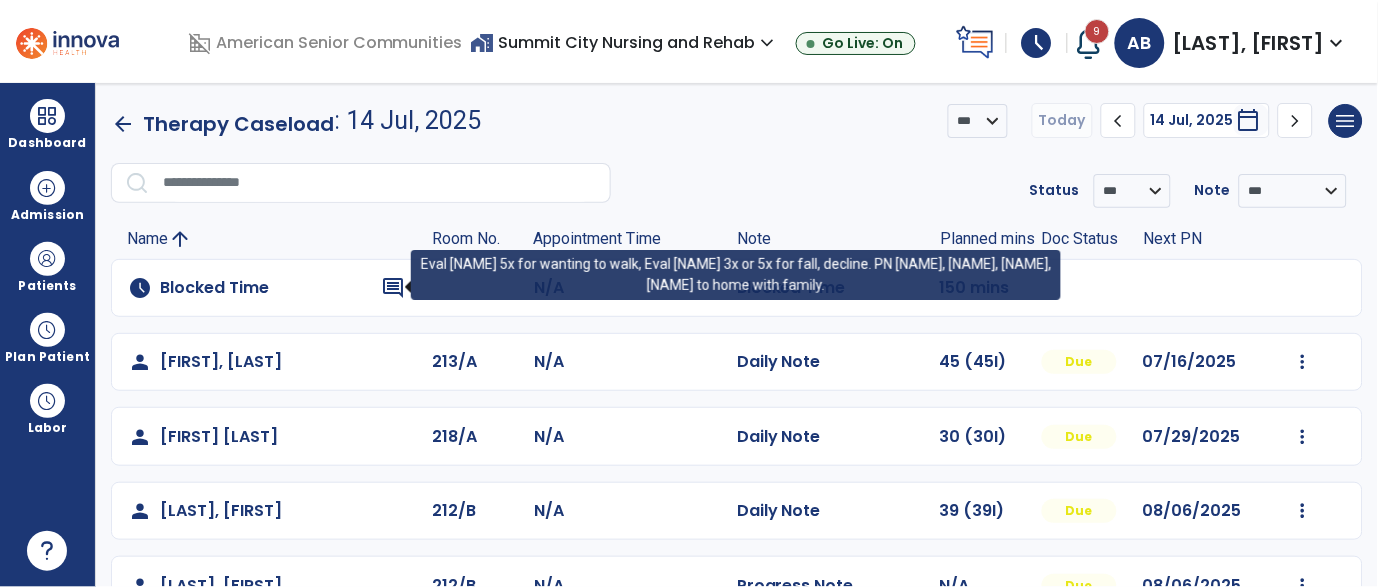 click on "comment" 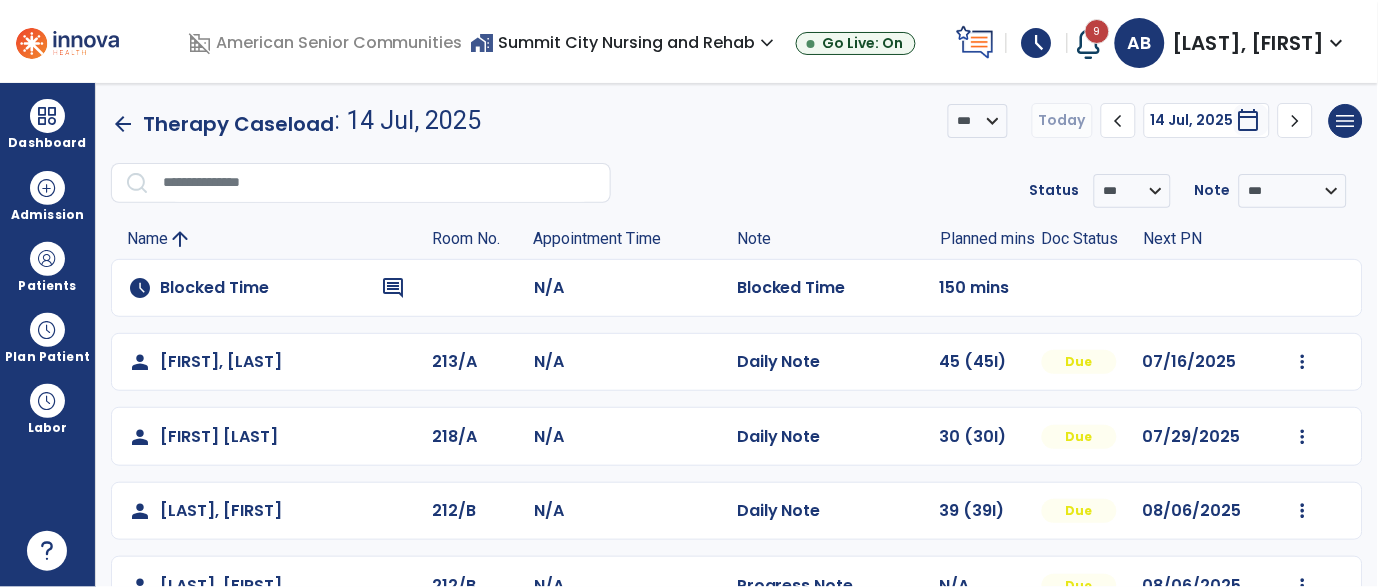 click on "comment" 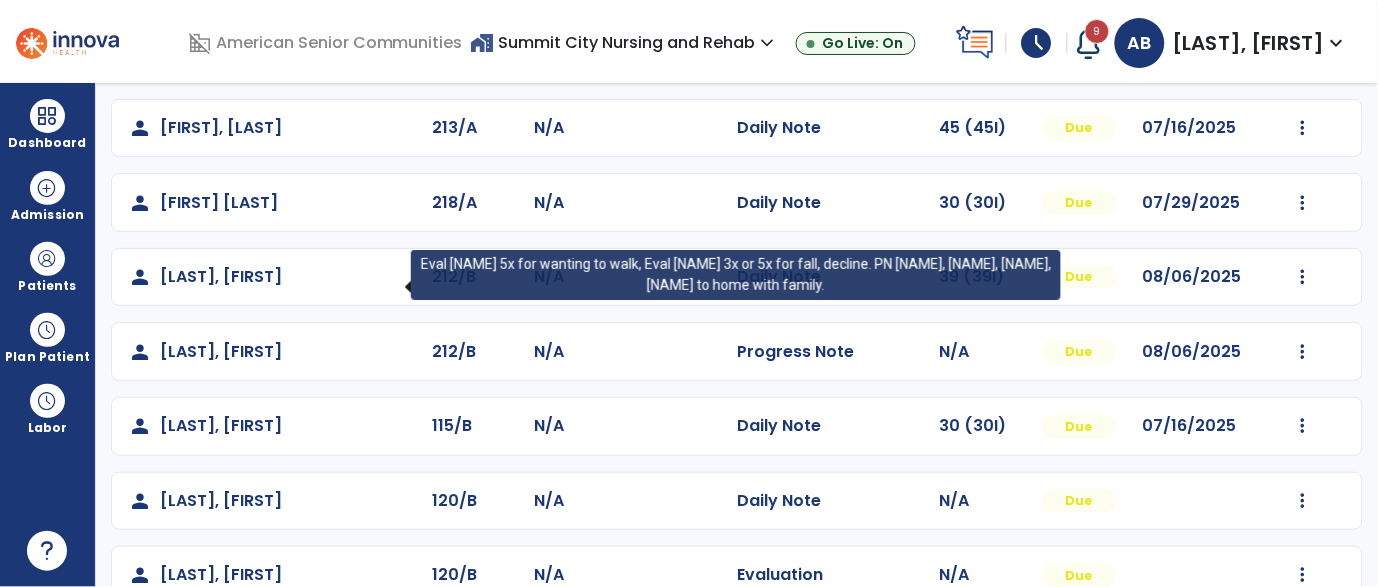 scroll, scrollTop: 425, scrollLeft: 0, axis: vertical 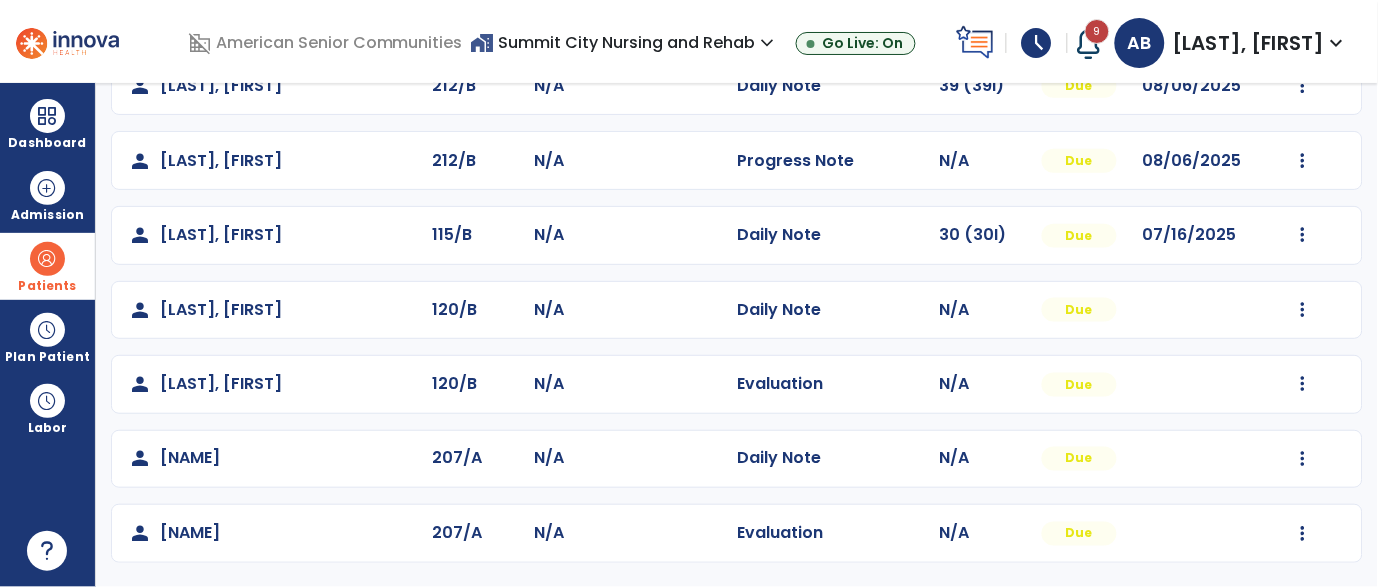 click at bounding box center (47, 259) 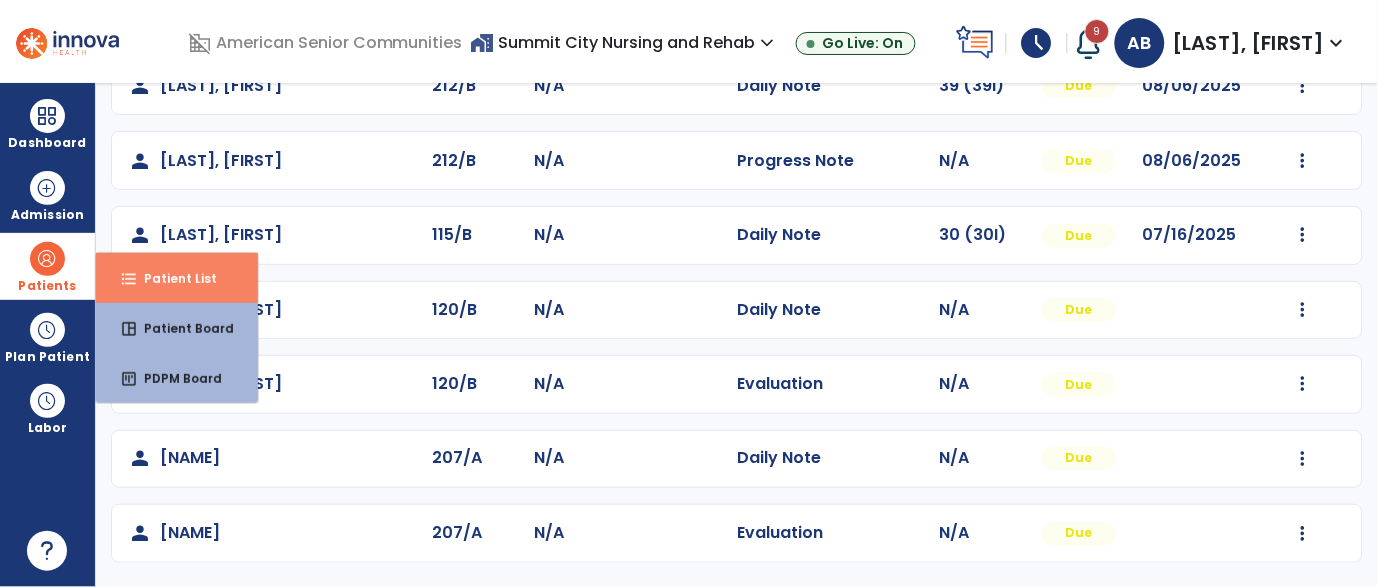 click on "format_list_bulleted" at bounding box center [129, 279] 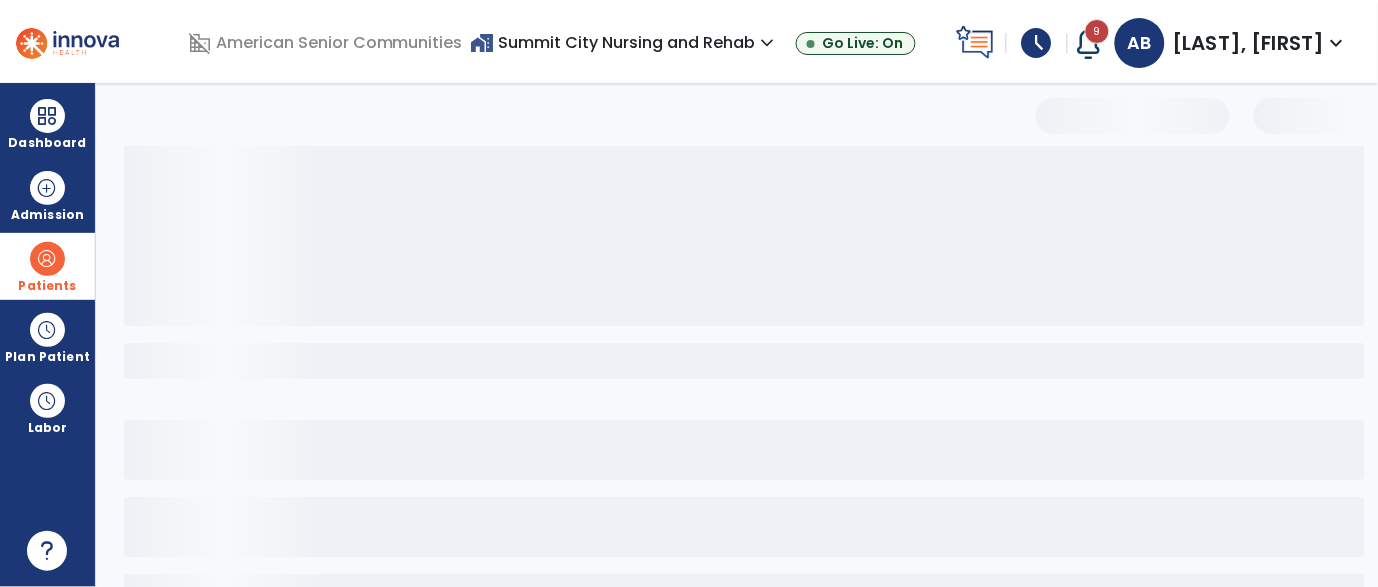 scroll, scrollTop: 0, scrollLeft: 0, axis: both 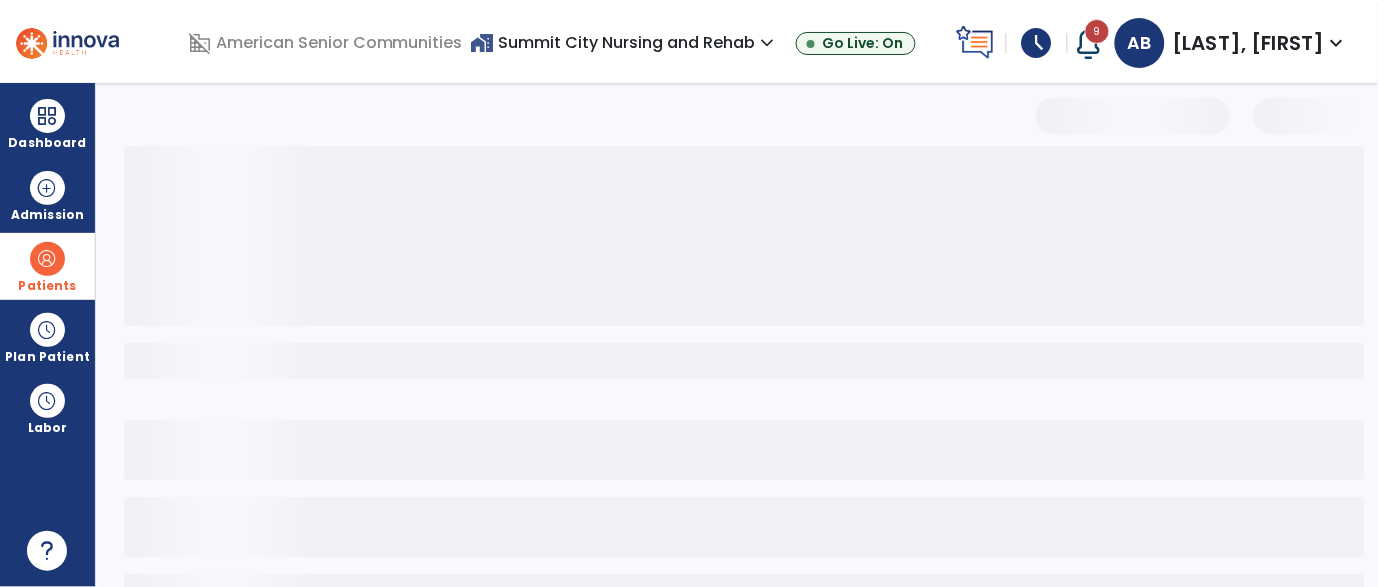 select on "***" 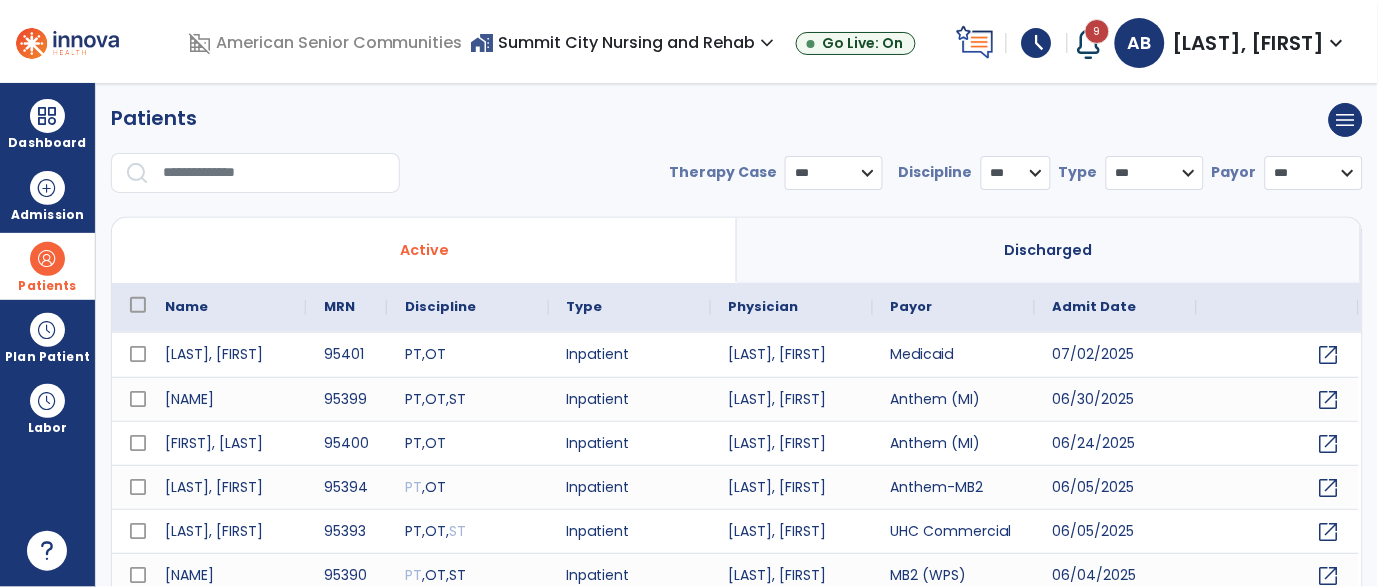 click at bounding box center [274, 173] 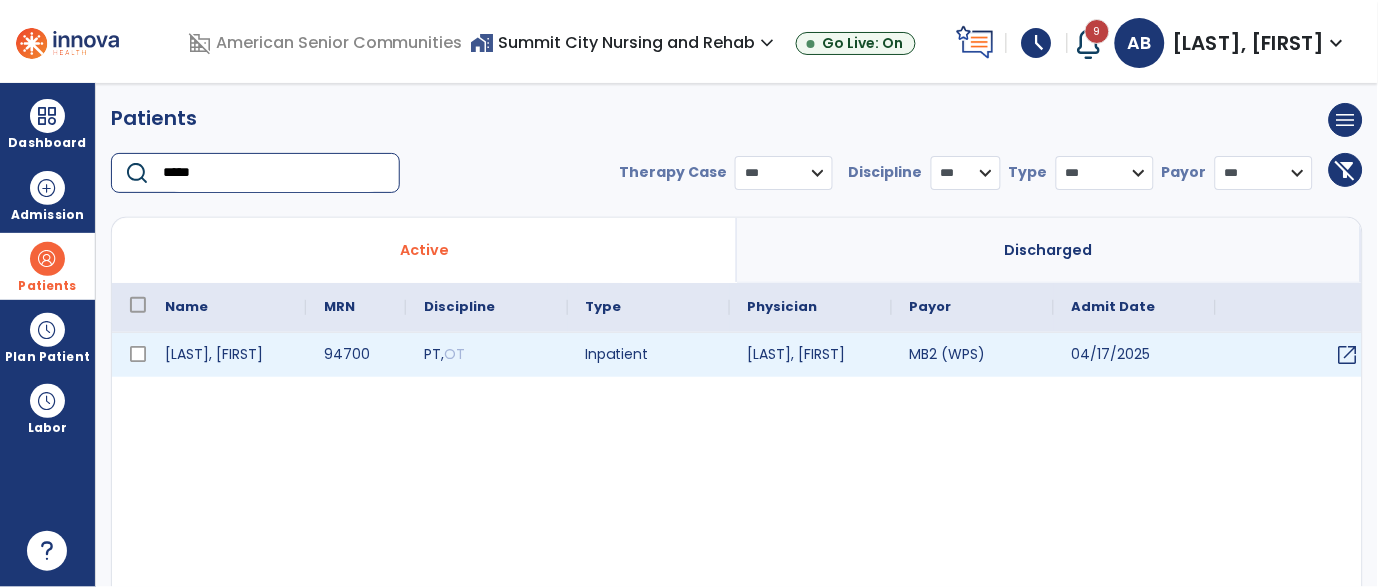 type on "*****" 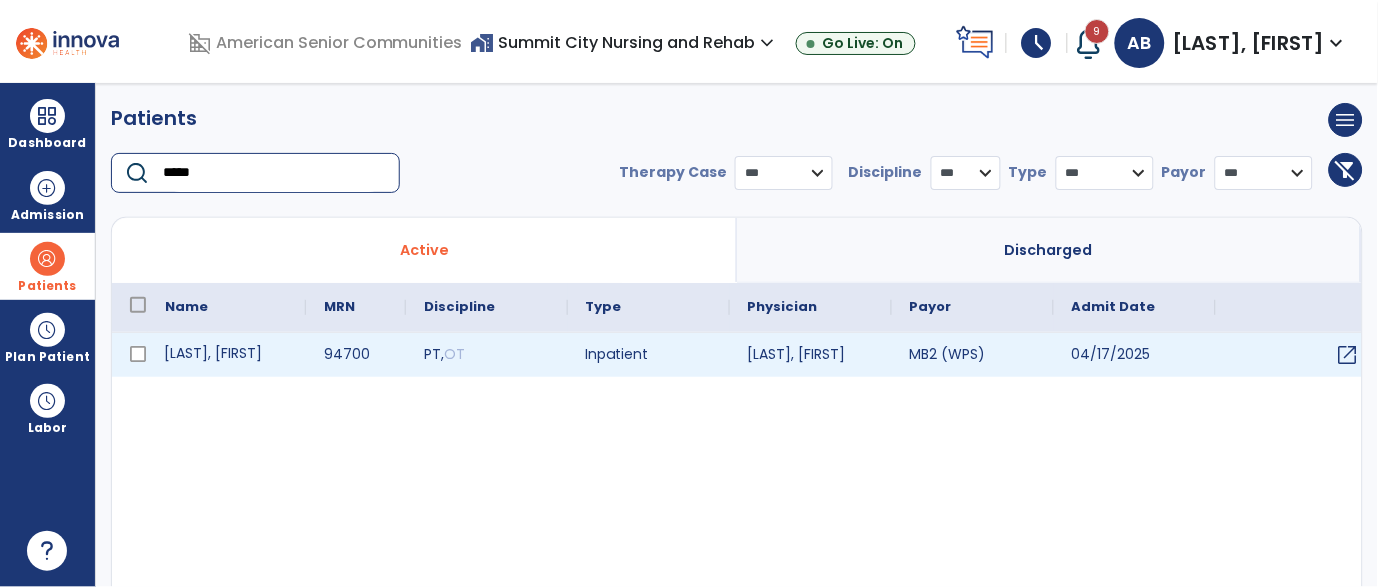 click on "Woods, Linda" at bounding box center [226, 355] 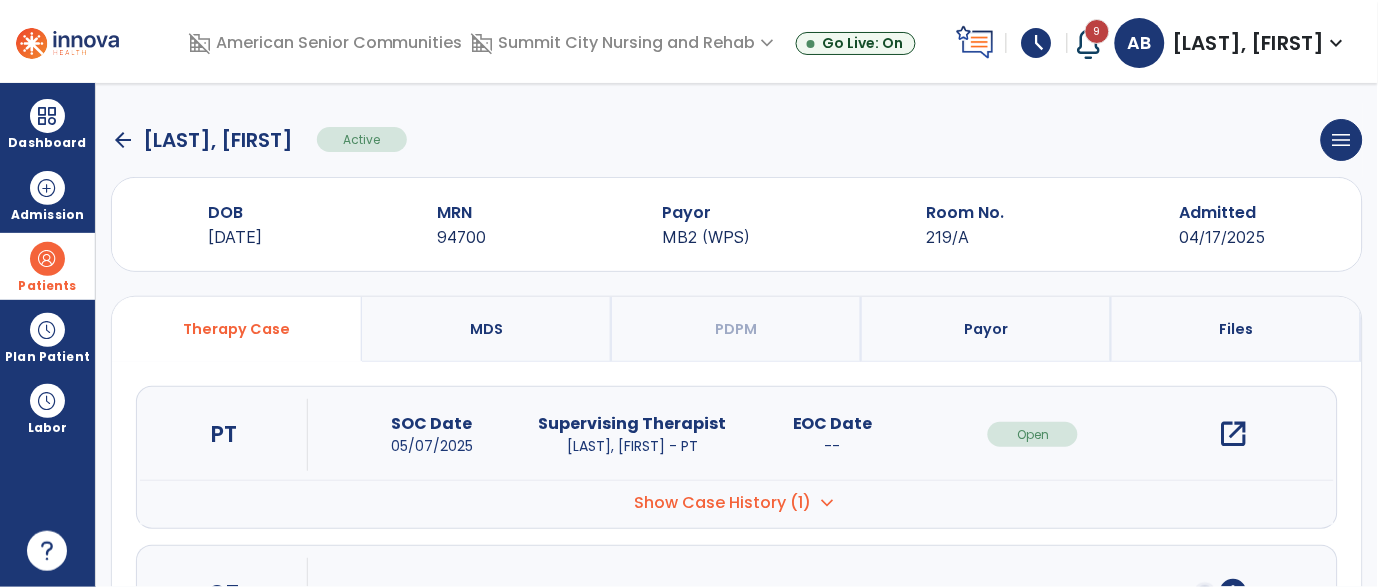 click on "open_in_new" at bounding box center [1234, 434] 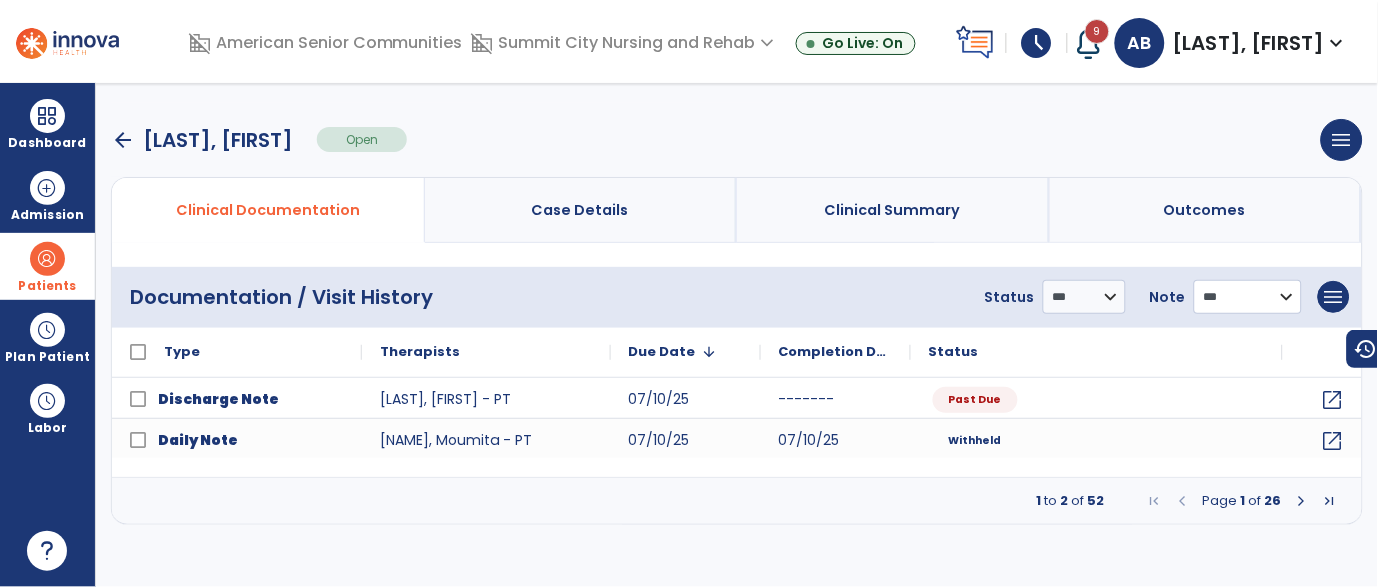 click on "**********" at bounding box center [1084, 297] 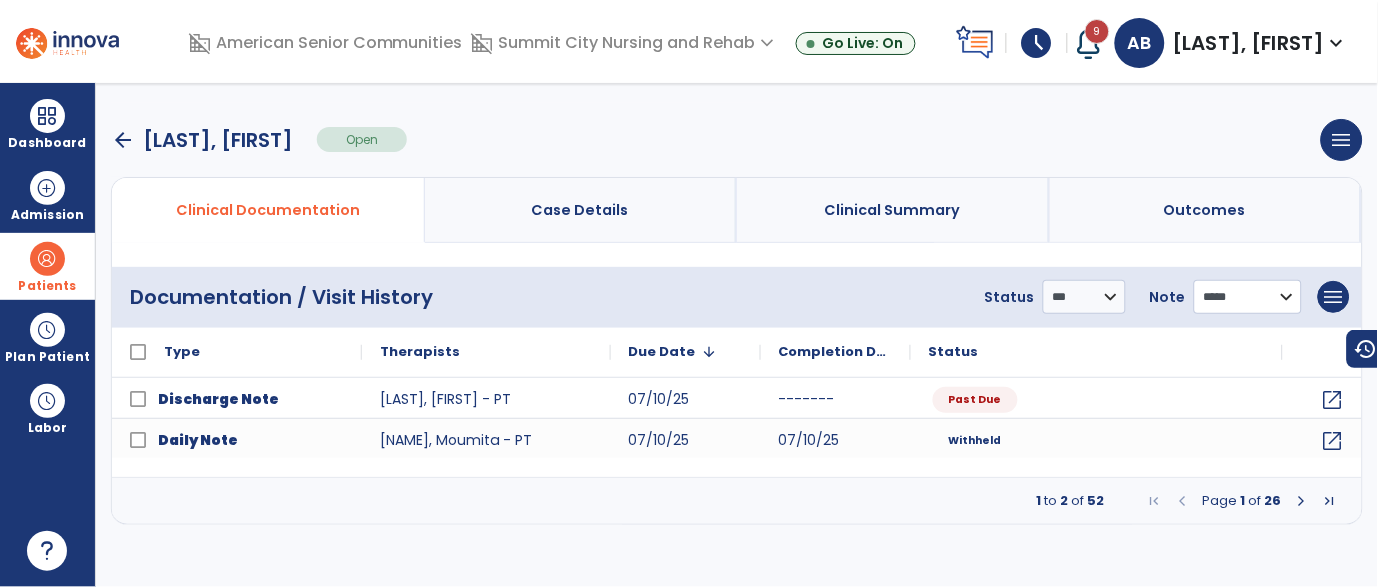 click on "**********" at bounding box center [1084, 297] 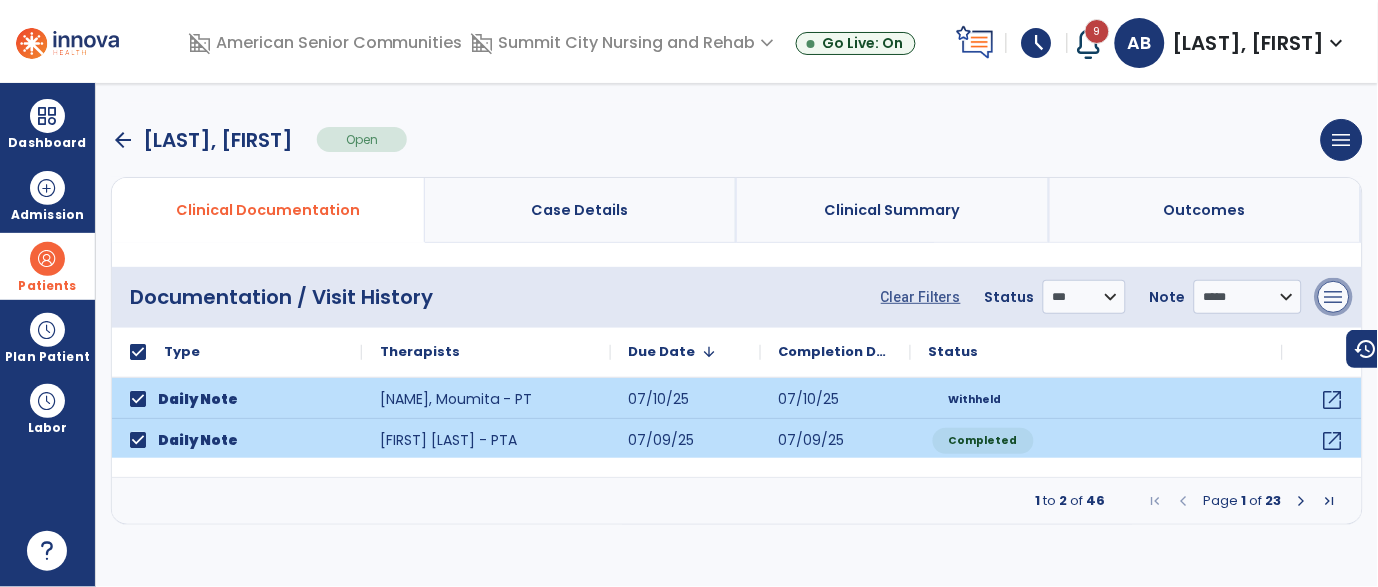click on "menu" at bounding box center [1334, 297] 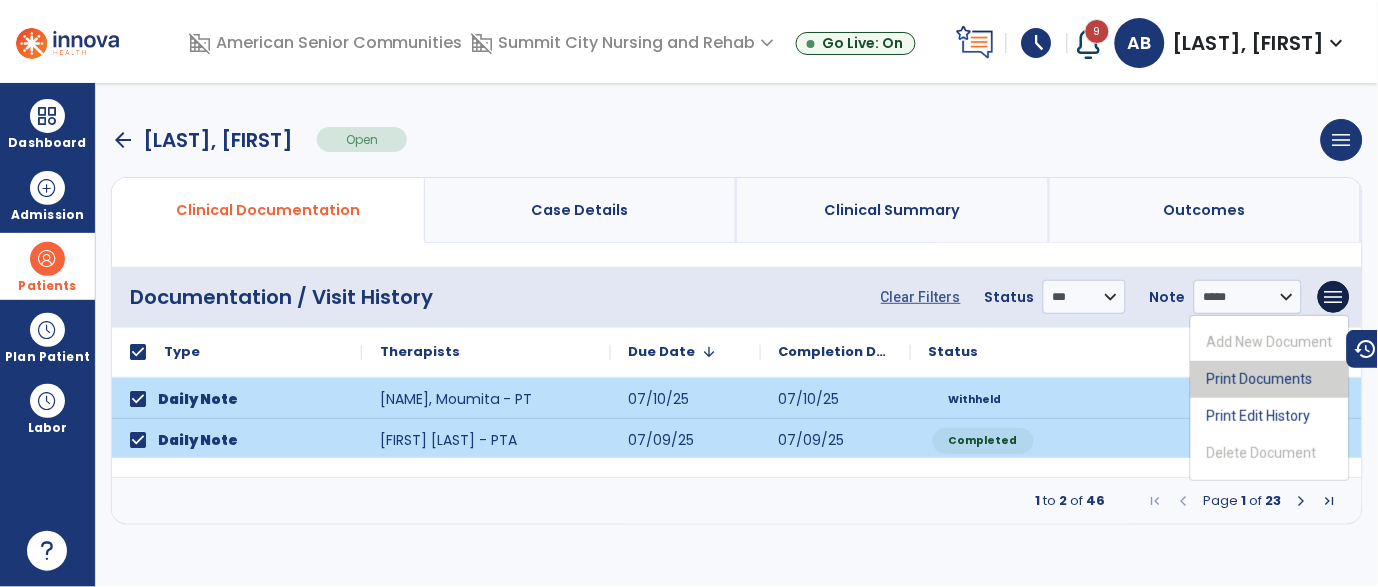 click on "Print Documents" at bounding box center [1270, 379] 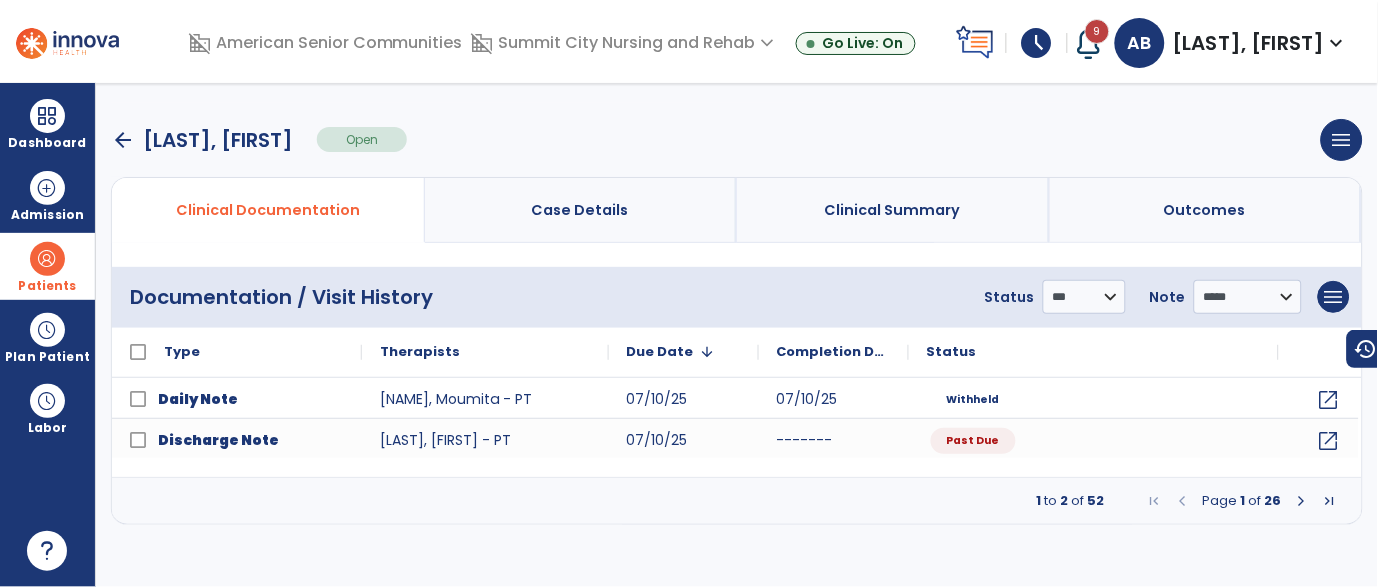 select on "***" 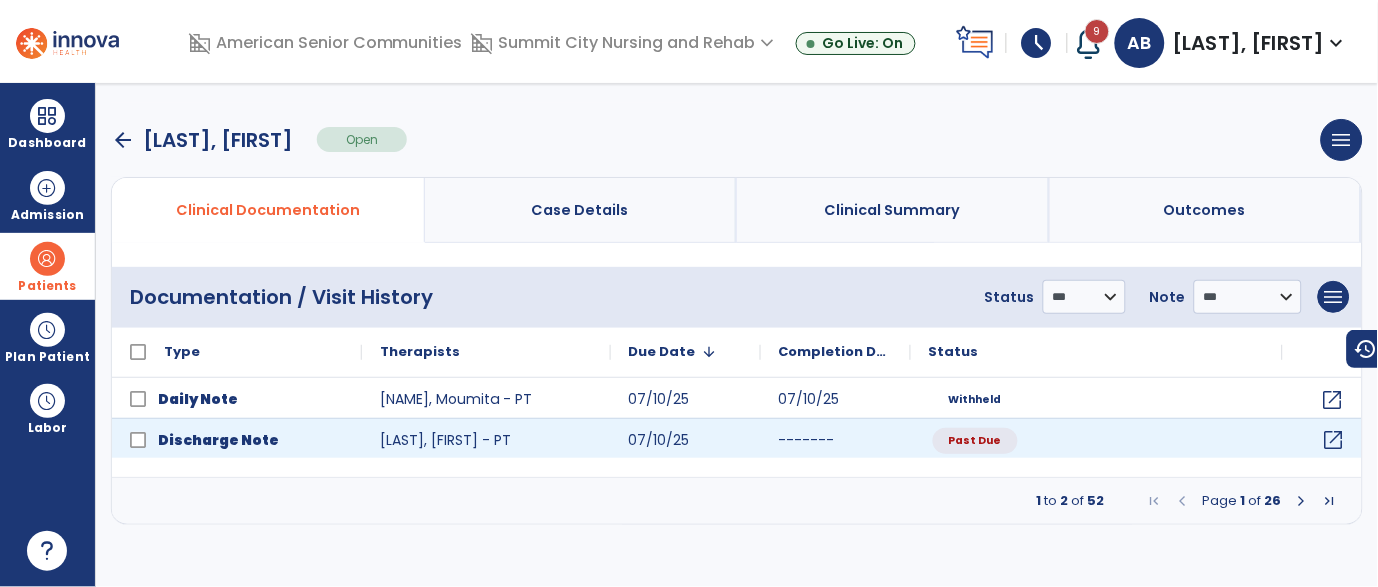 click on "open_in_new" 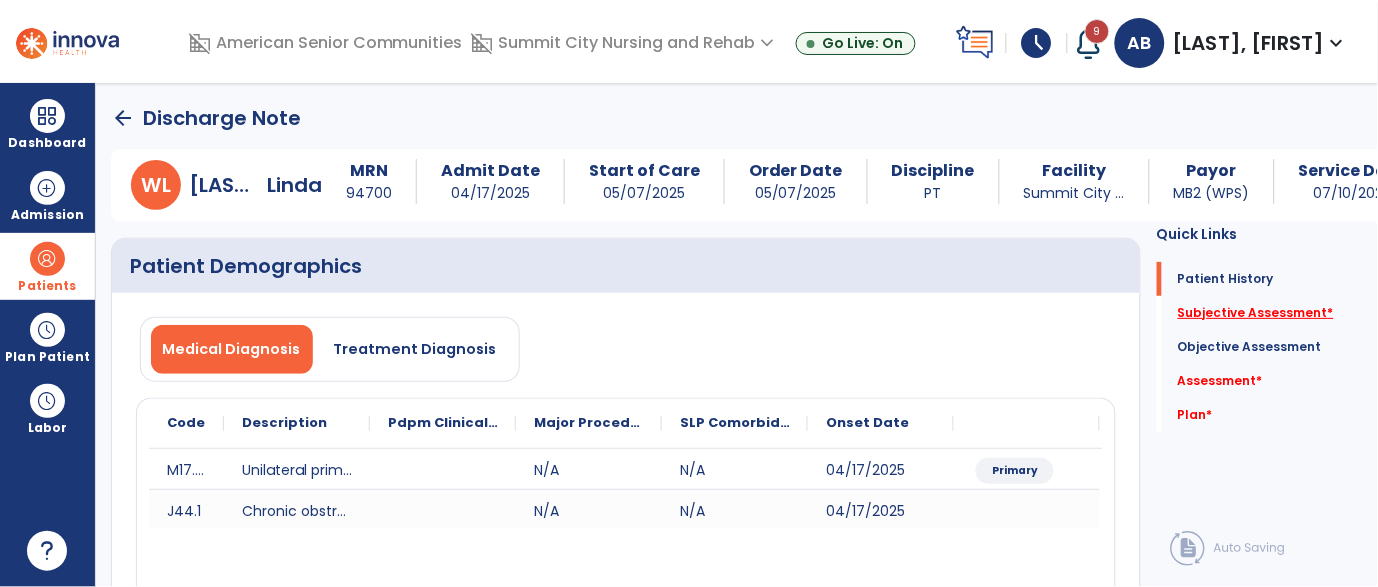 click on "Subjective Assessment   *" 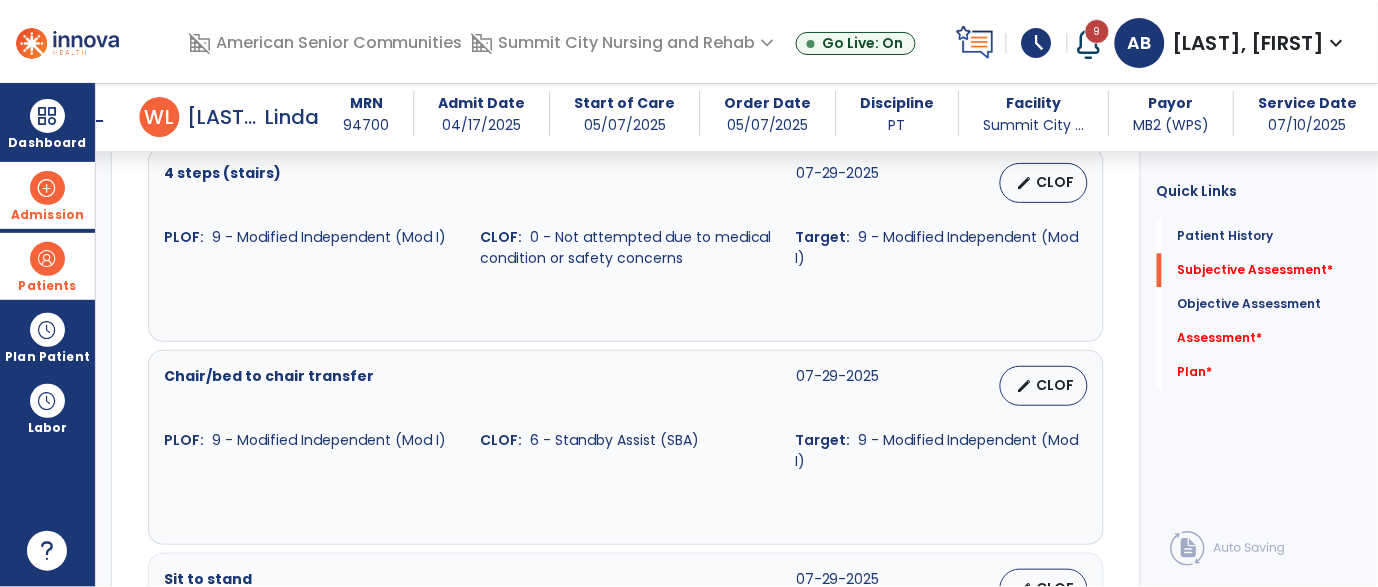 scroll, scrollTop: 938, scrollLeft: 0, axis: vertical 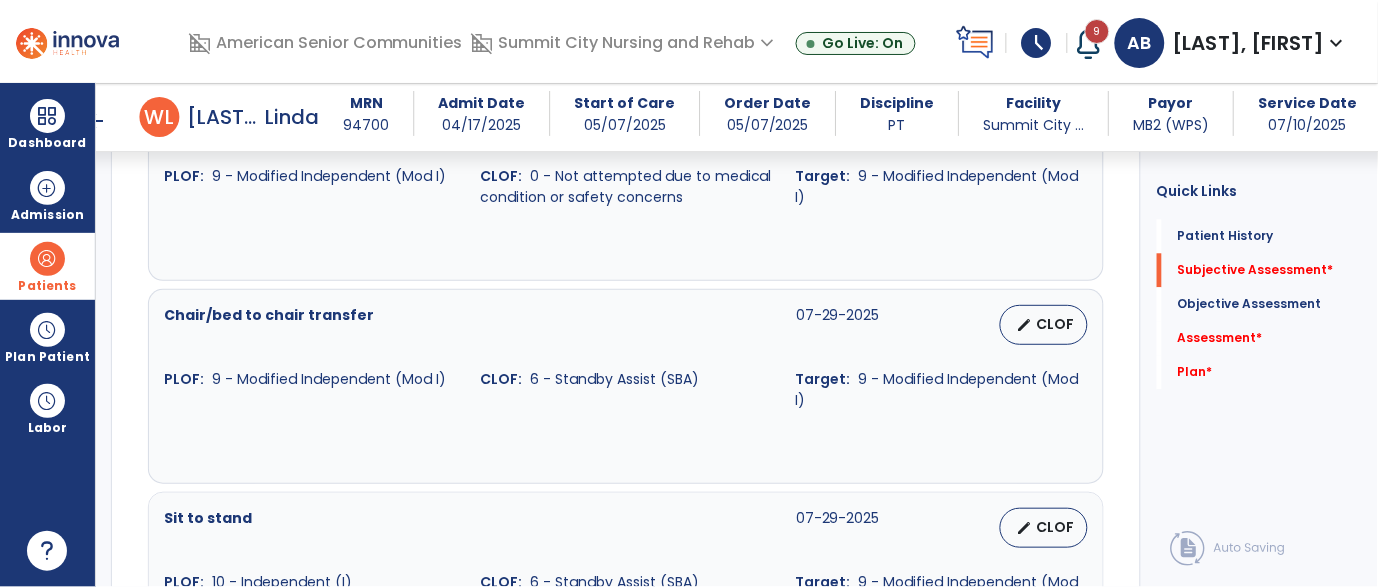 click on "Chair/bed to chair transfer  07-29-2025   edit   CLOF PLOF:    9 - Modified Independent (Mod I) CLOF:    6 - Standby Assist (SBA) Target:    9 - Modified Independent (Mod I)" at bounding box center (626, 386) 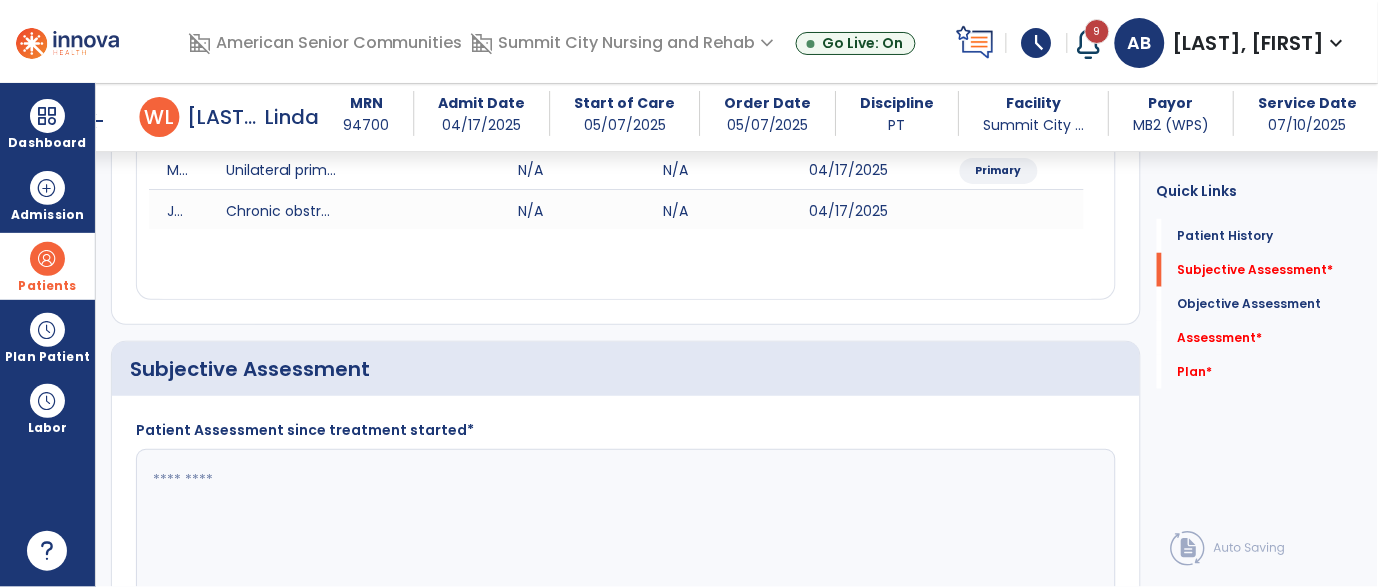 scroll, scrollTop: 369, scrollLeft: 0, axis: vertical 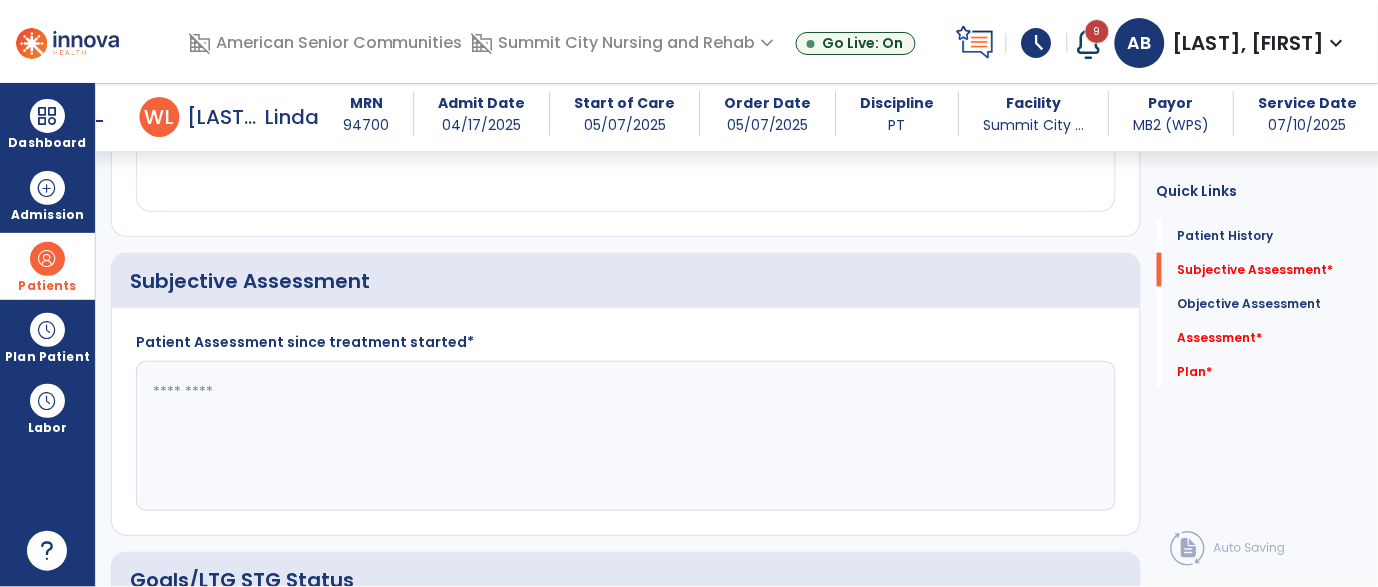click 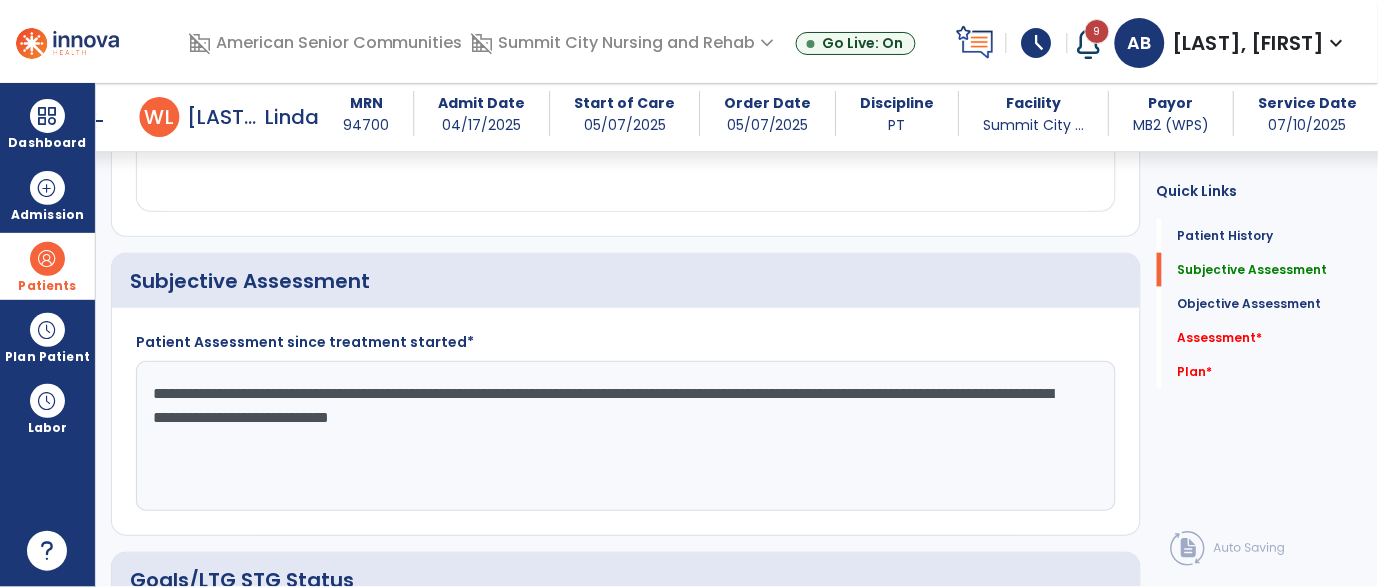 drag, startPoint x: 450, startPoint y: 386, endPoint x: 364, endPoint y: 391, distance: 86.145226 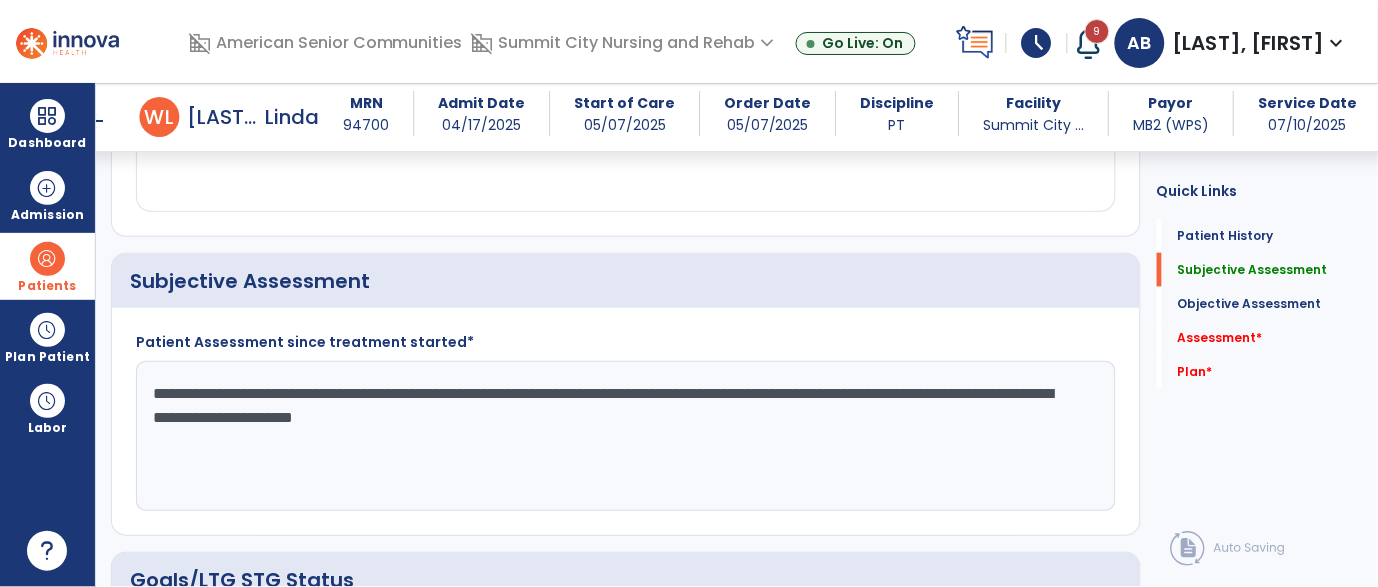 click on "**********" 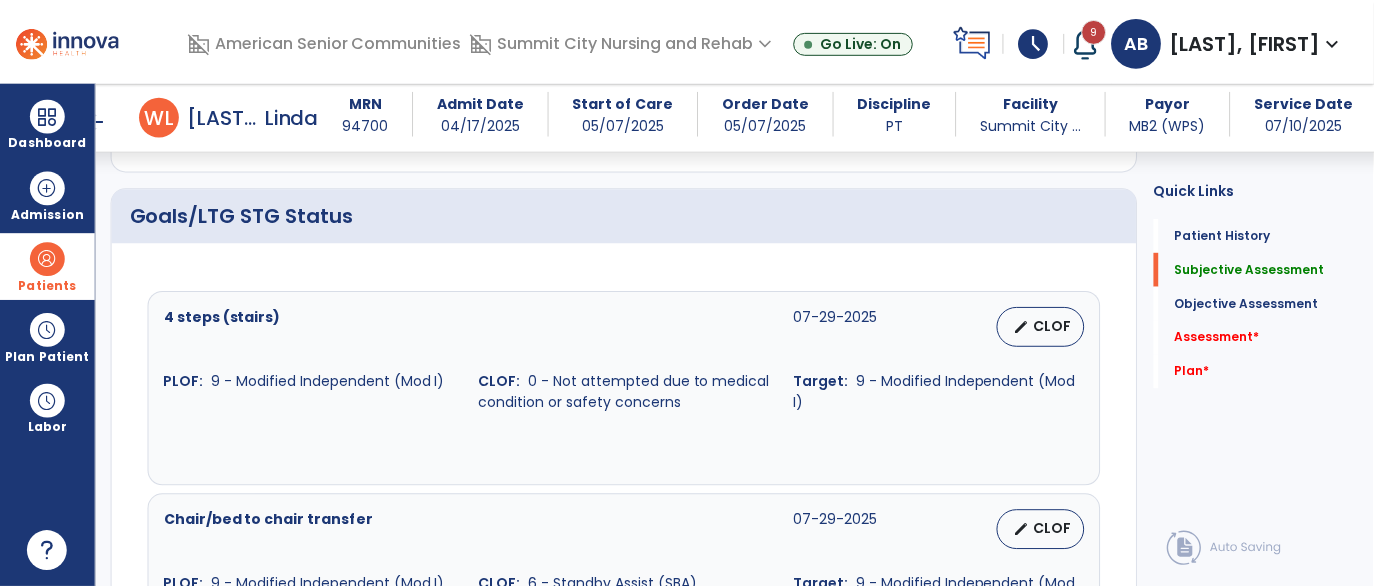 scroll, scrollTop: 753, scrollLeft: 0, axis: vertical 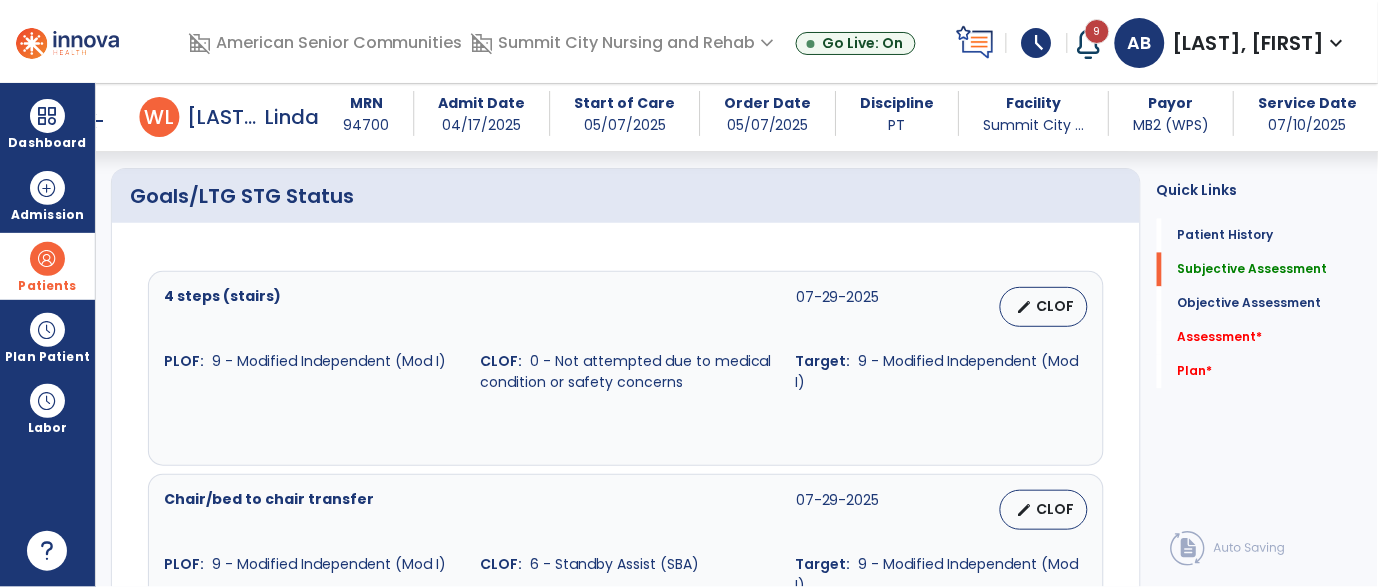 type on "**********" 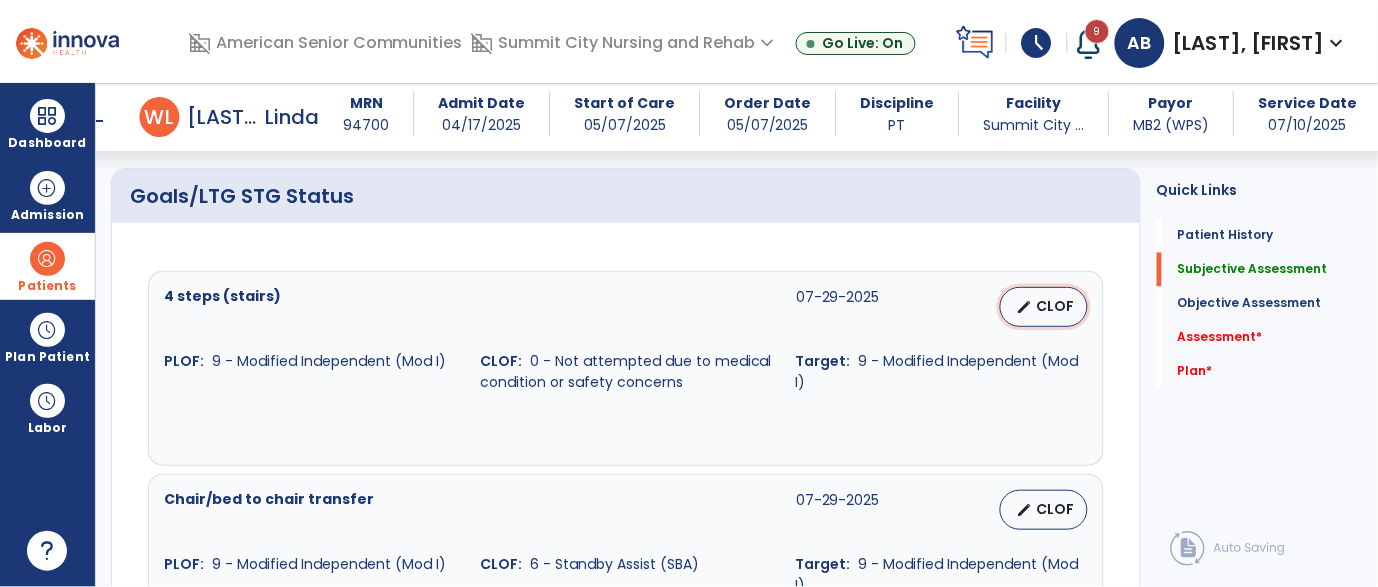 click on "CLOF" at bounding box center [1056, 306] 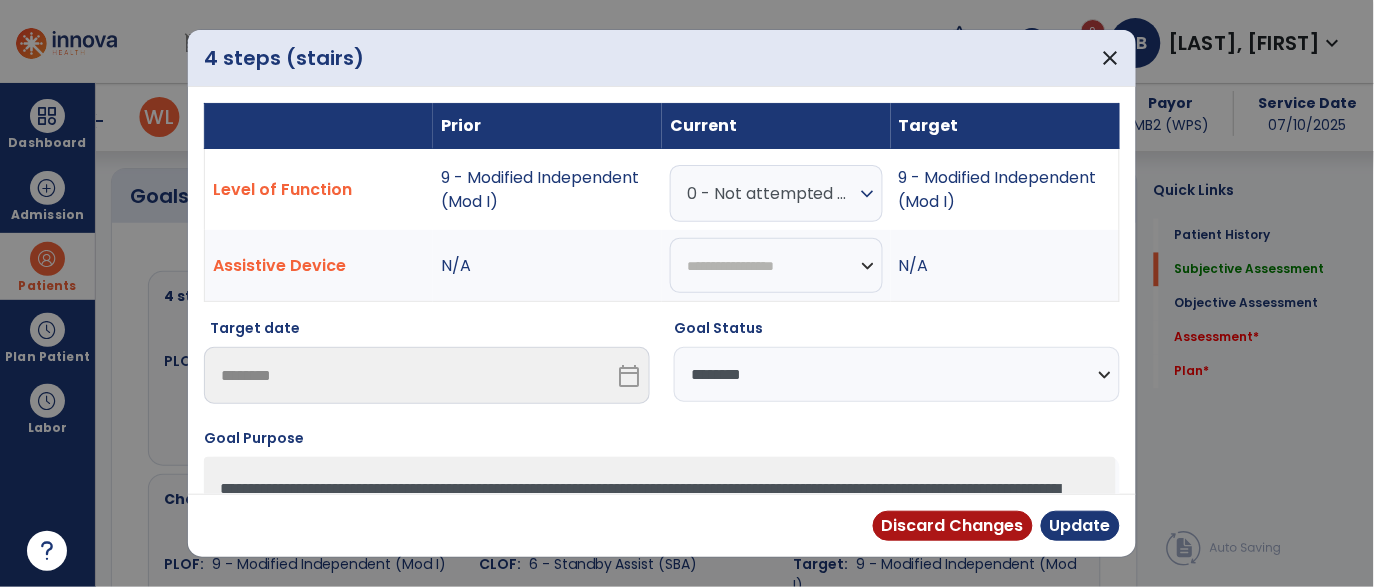 click on "**********" at bounding box center (897, 374) 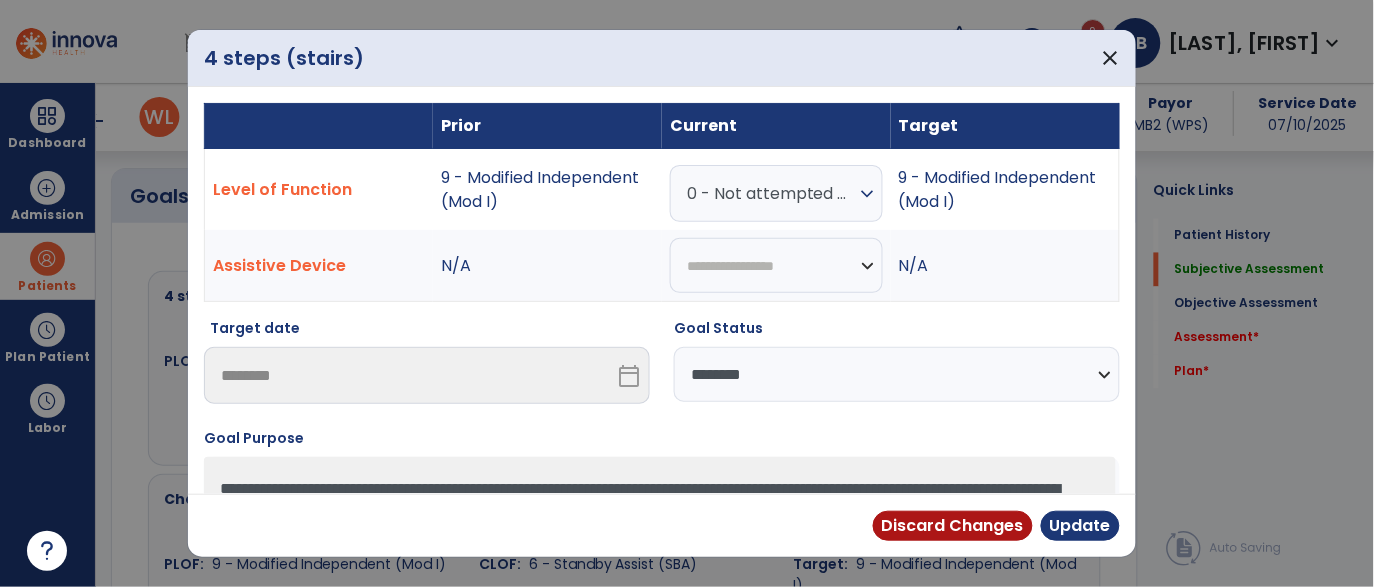 select on "**********" 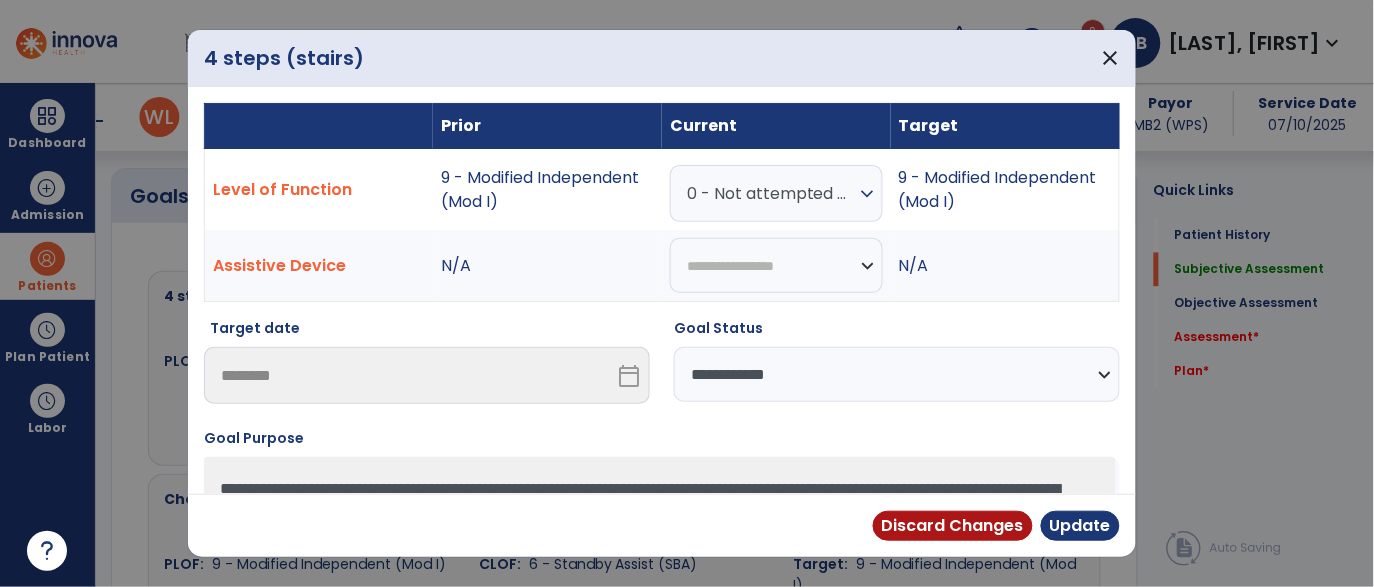 click on "**********" at bounding box center (897, 374) 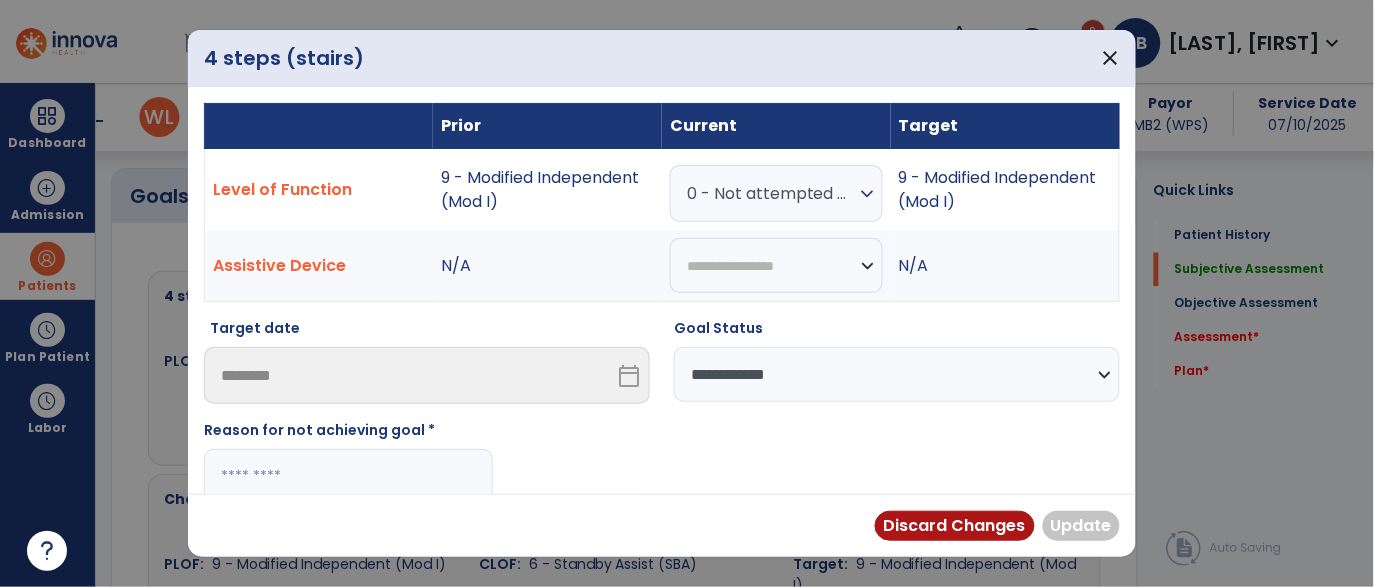 click on "0 - Not attempted due to medical condition or safety concerns" at bounding box center [771, 193] 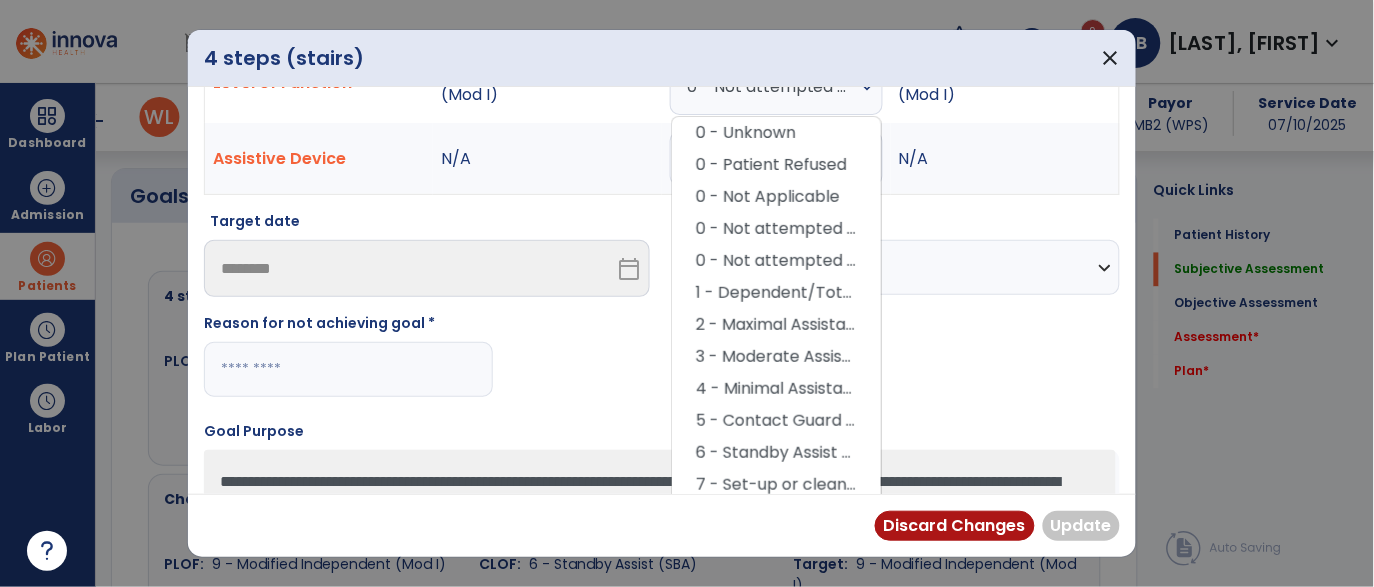 scroll, scrollTop: 227, scrollLeft: 0, axis: vertical 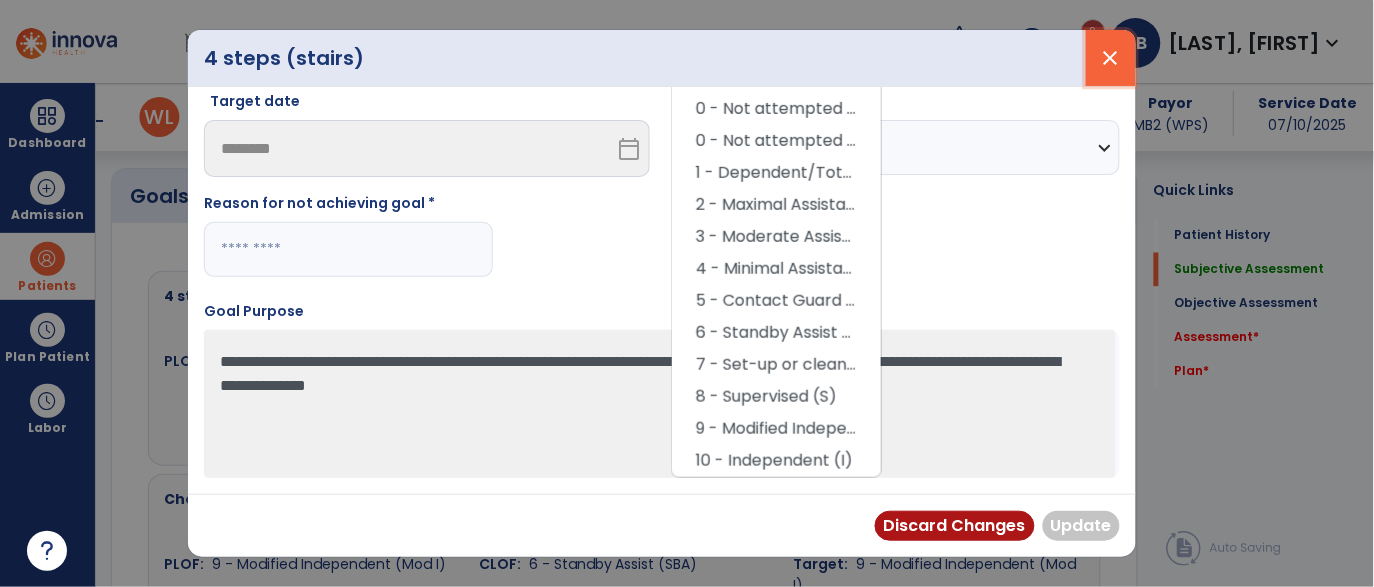 click on "close" at bounding box center (1111, 58) 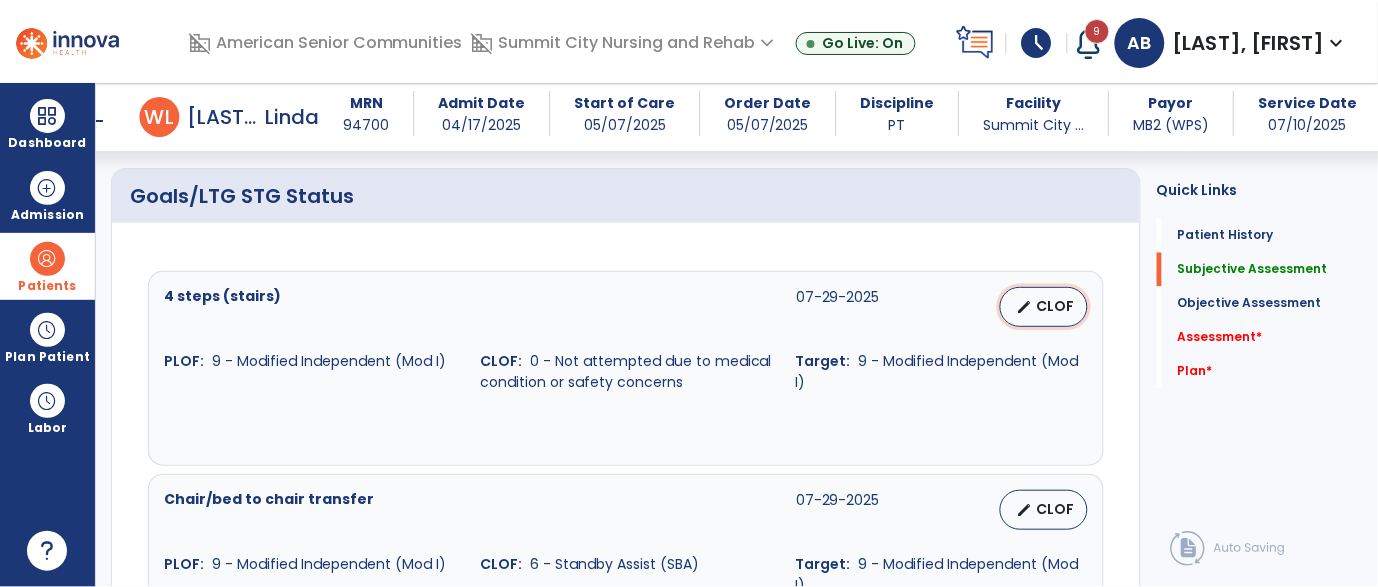 click on "edit" at bounding box center (1025, 307) 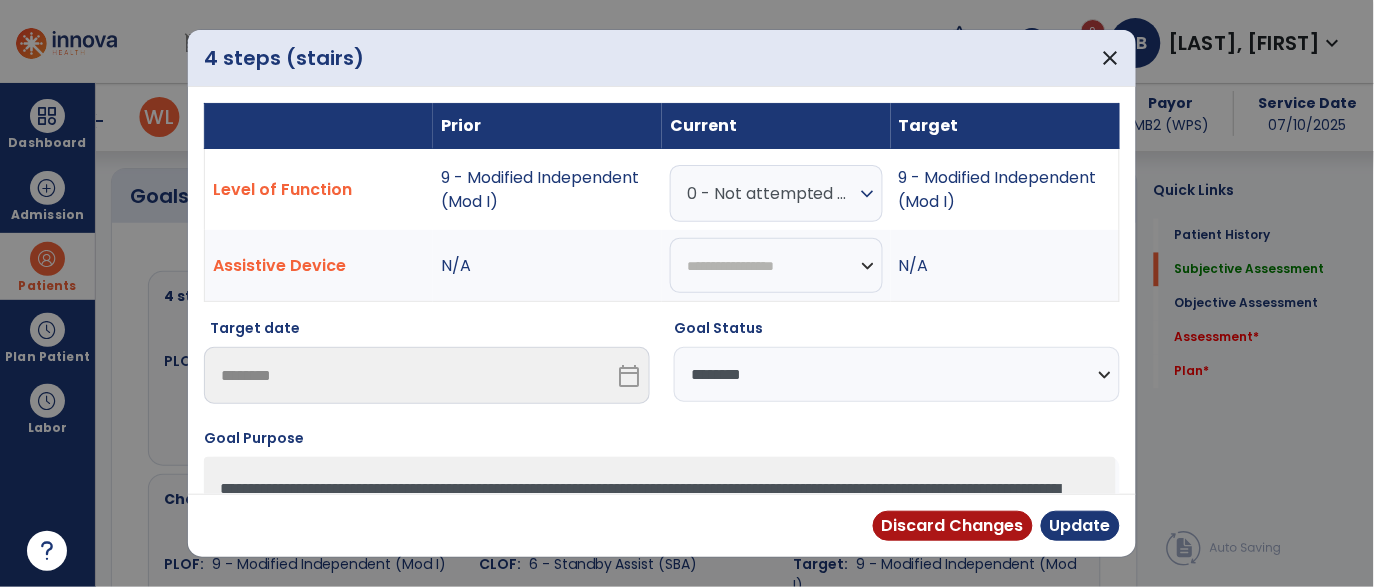 scroll, scrollTop: 753, scrollLeft: 0, axis: vertical 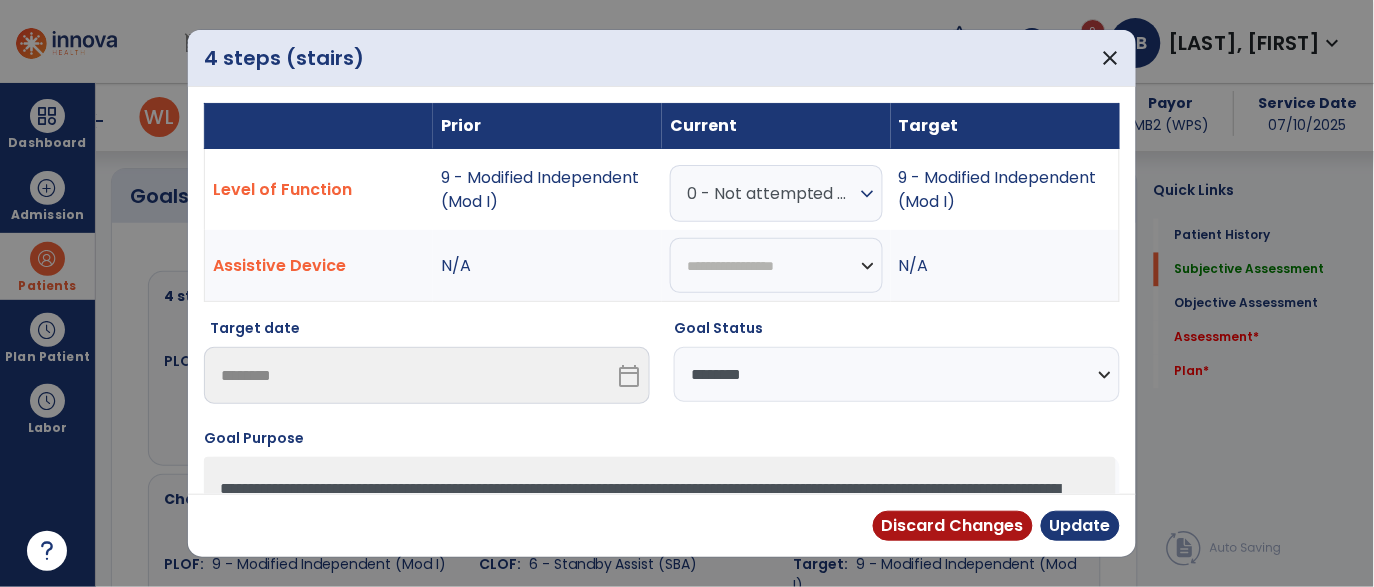 click on "**********" at bounding box center (897, 374) 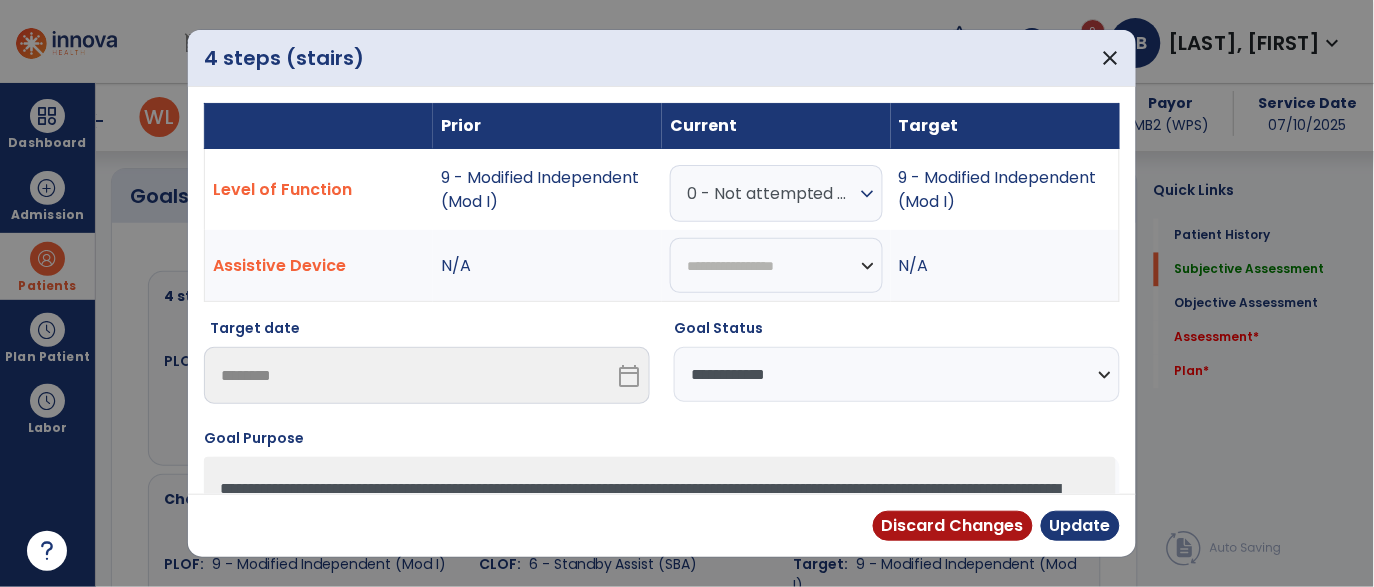 click on "**********" at bounding box center (897, 374) 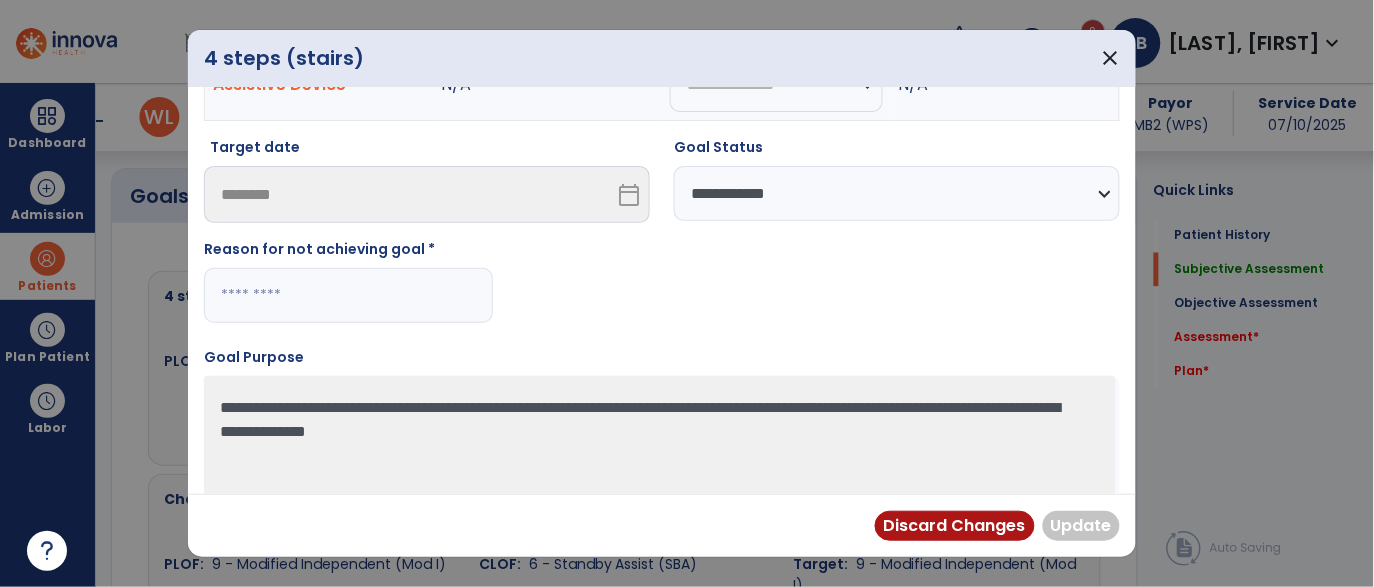 scroll, scrollTop: 207, scrollLeft: 0, axis: vertical 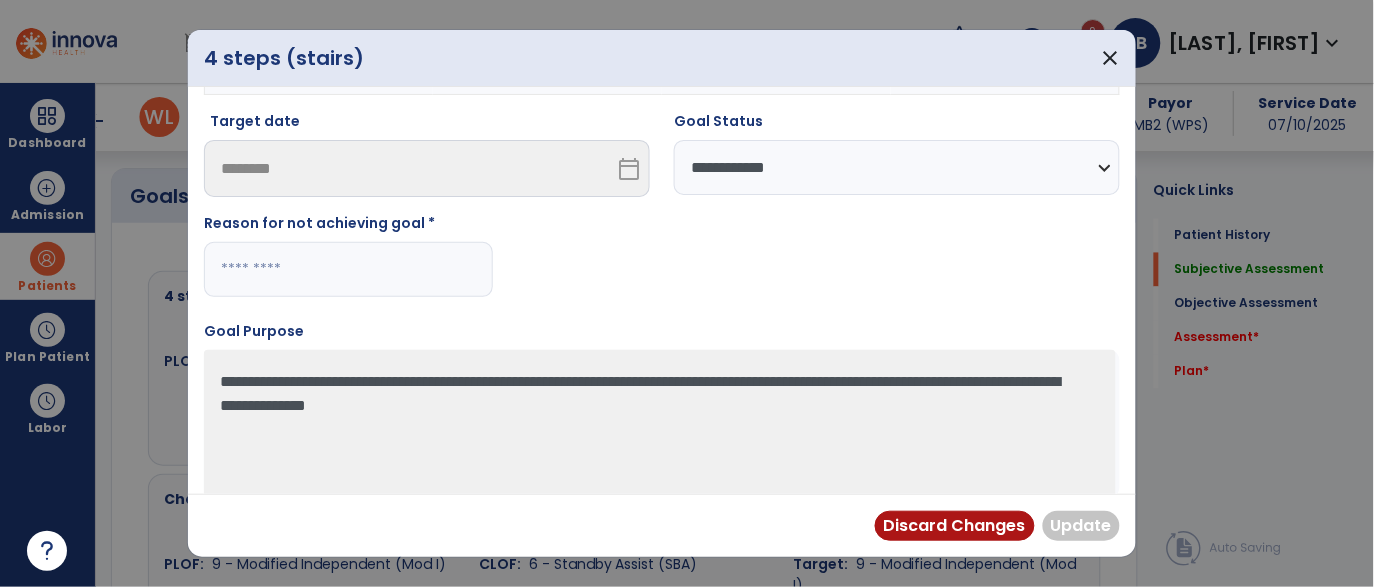 click at bounding box center [348, 269] 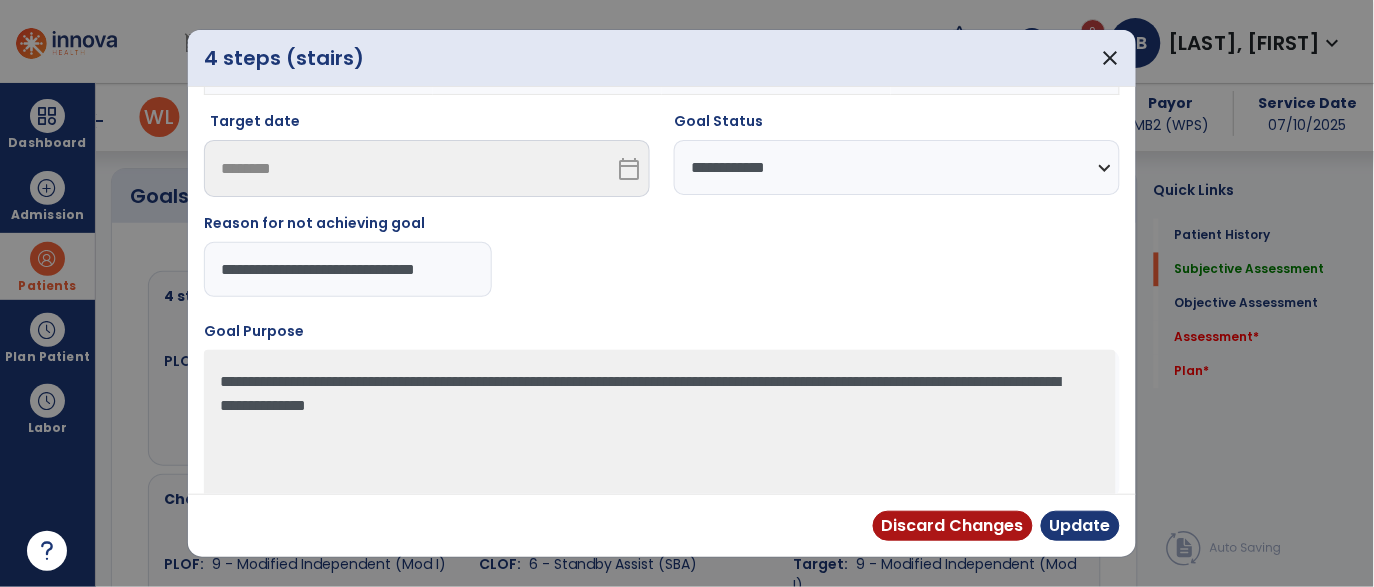 type on "**********" 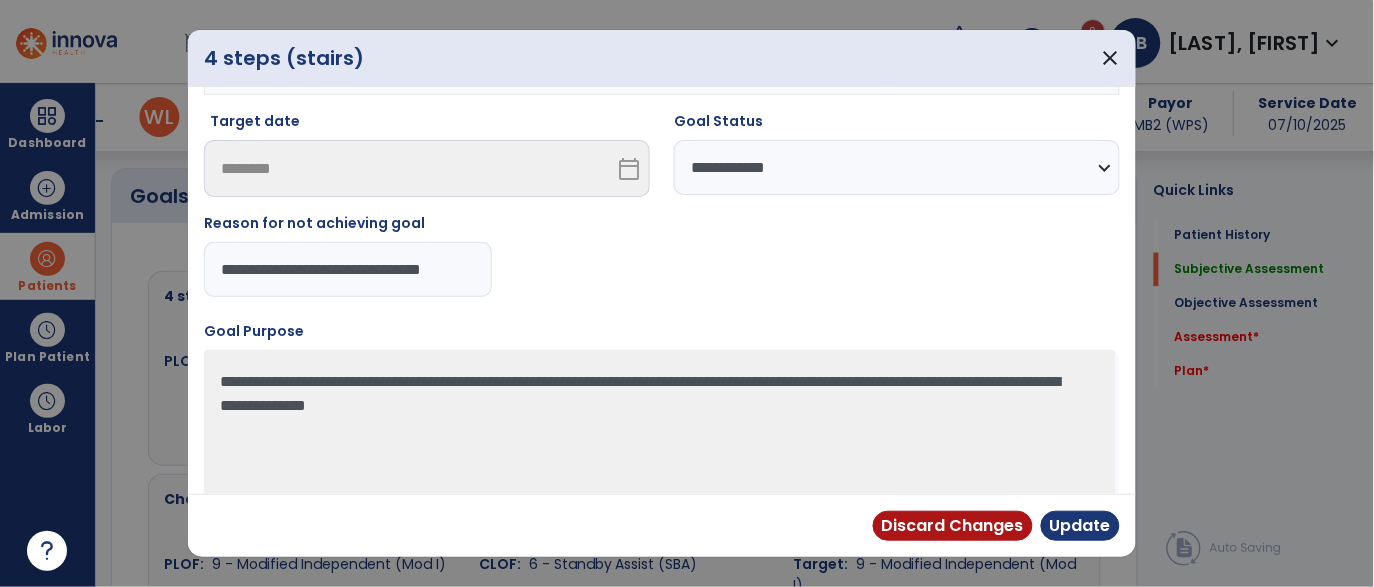 scroll, scrollTop: 0, scrollLeft: 16, axis: horizontal 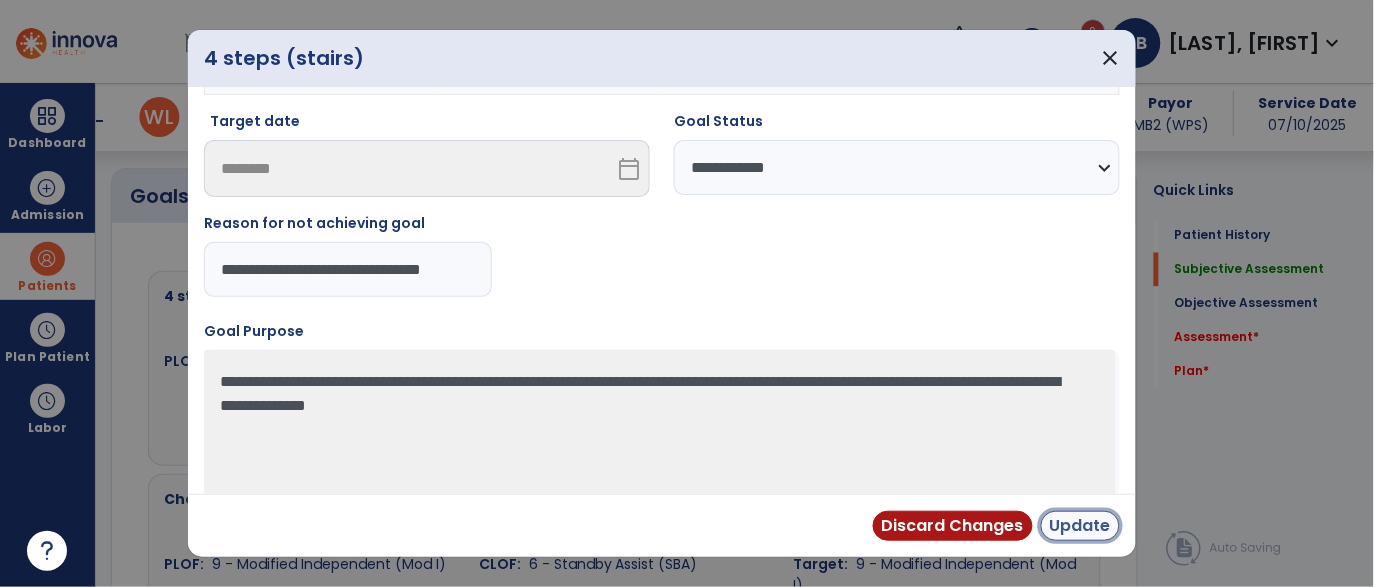 click on "Update" at bounding box center [1080, 526] 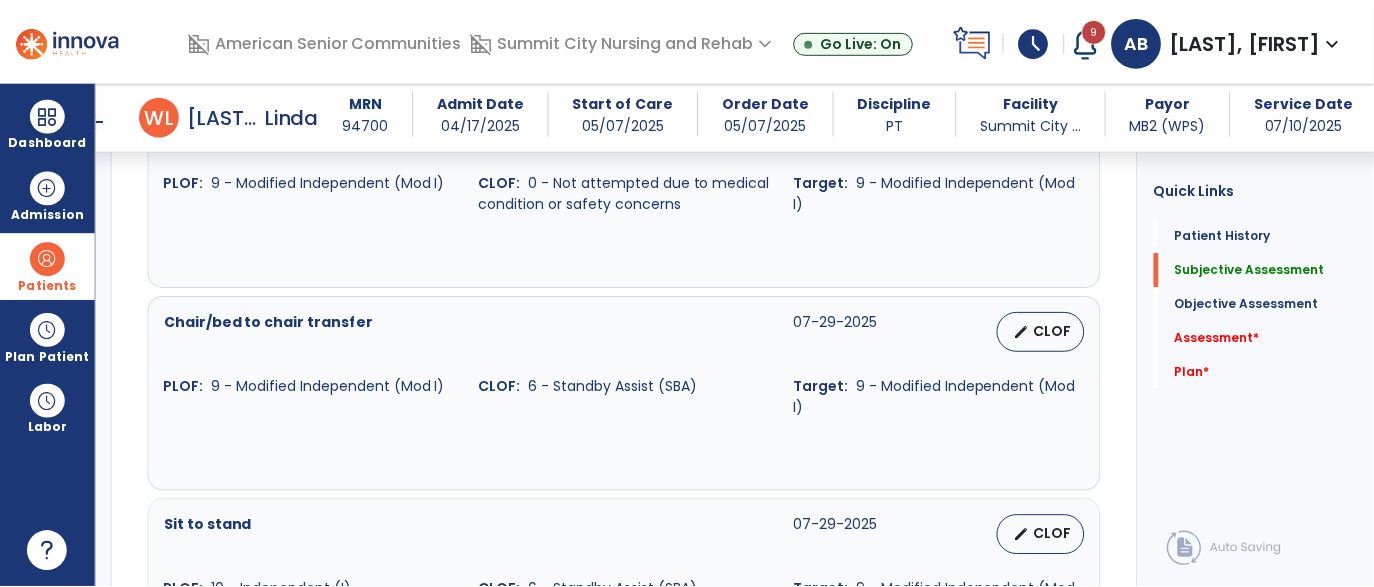 scroll, scrollTop: 933, scrollLeft: 0, axis: vertical 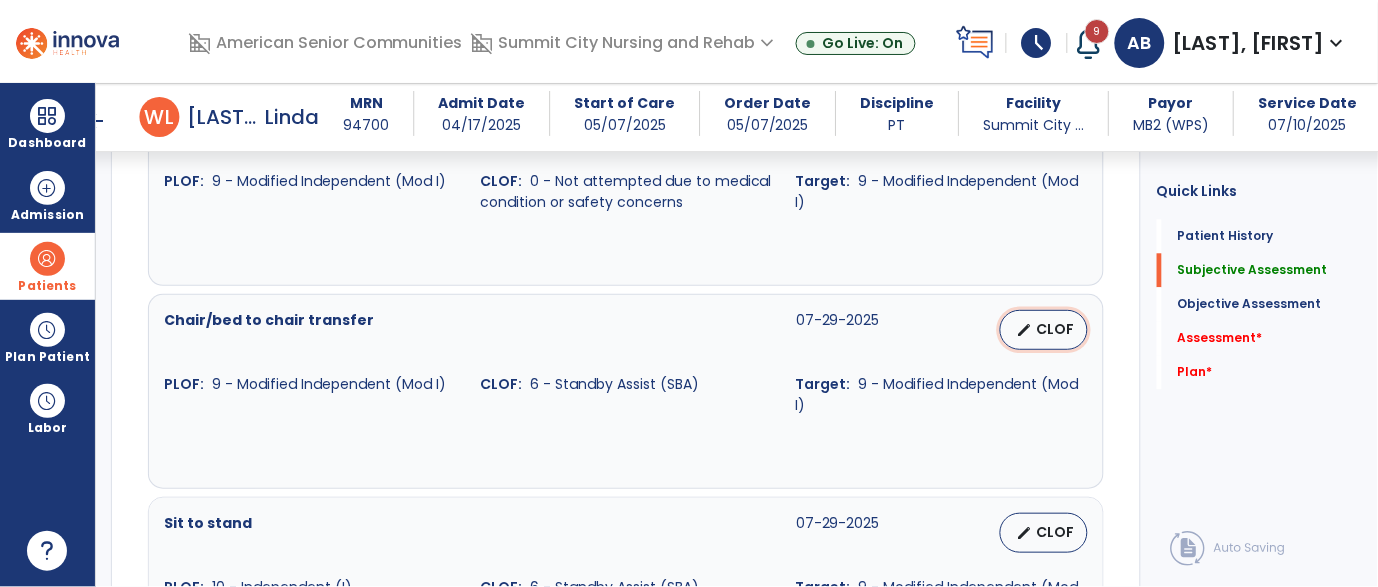 click on "edit" at bounding box center (1025, 330) 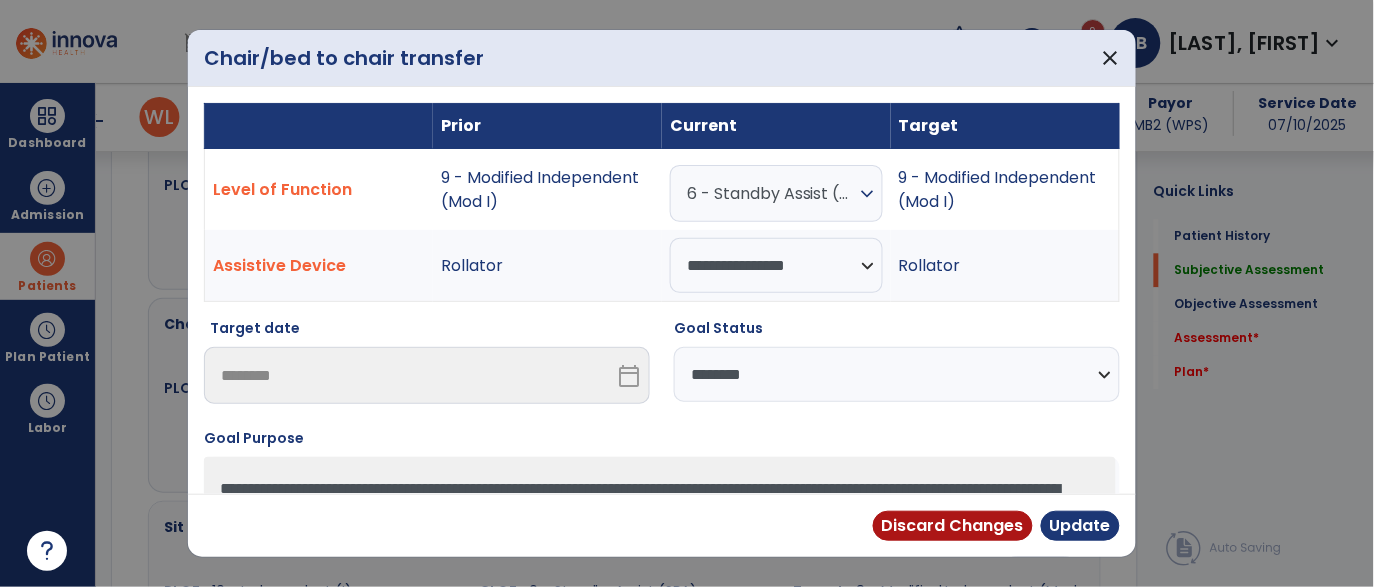 scroll, scrollTop: 933, scrollLeft: 0, axis: vertical 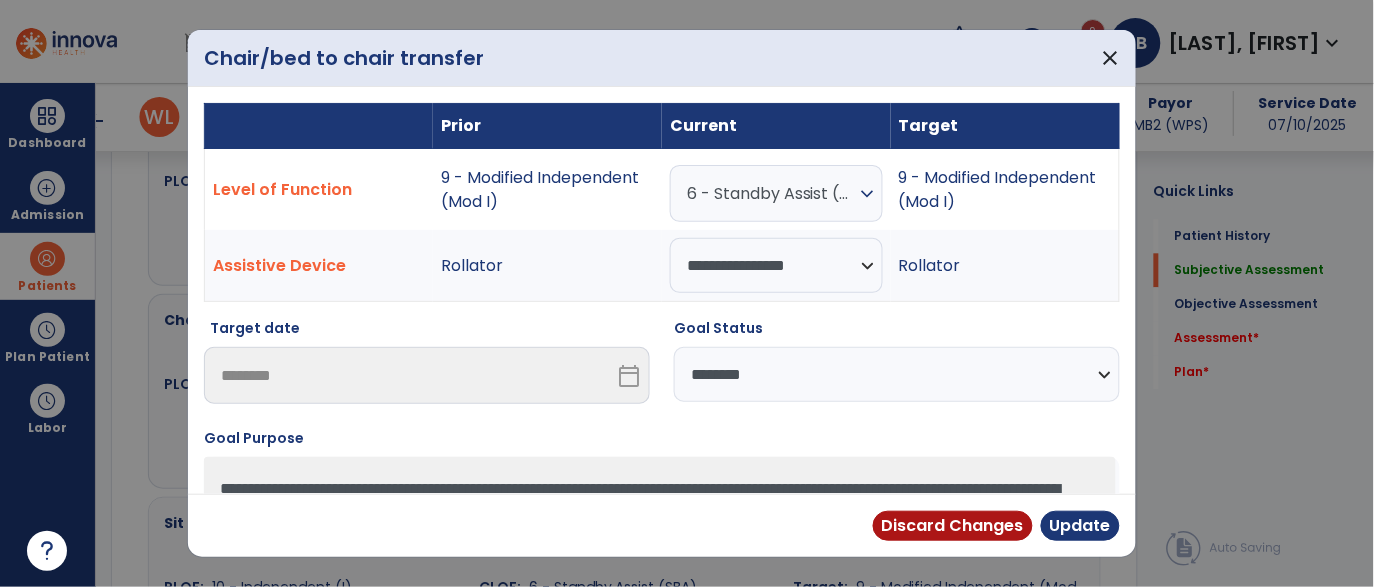 click on "**********" at bounding box center (897, 374) 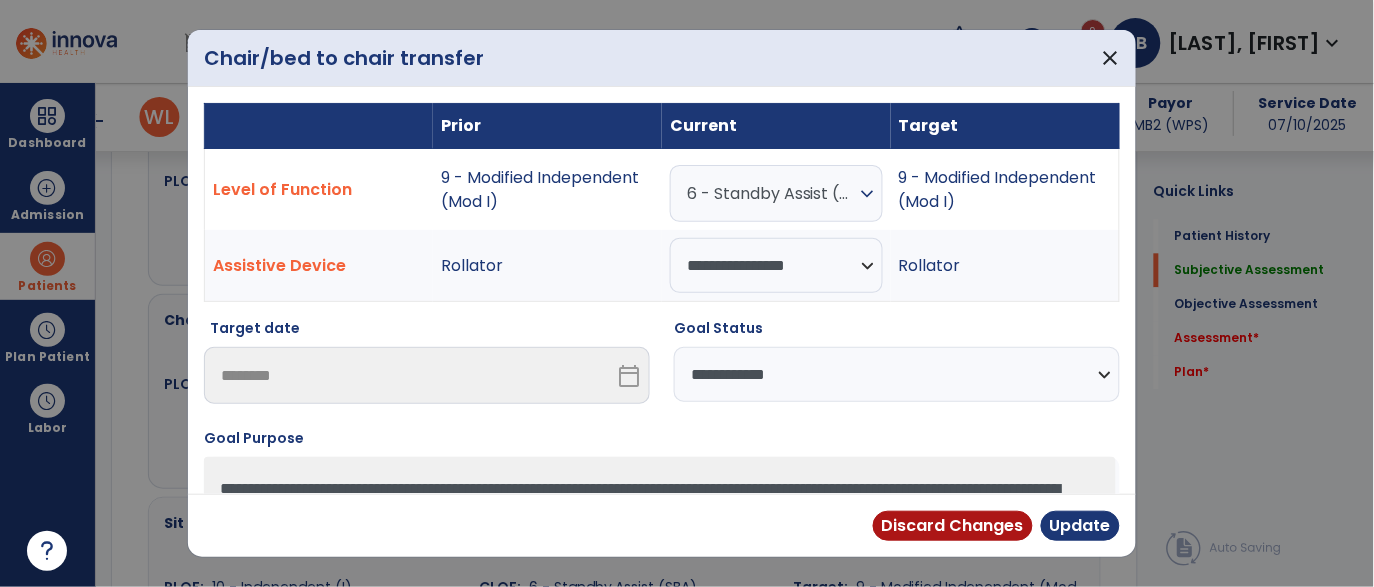 click on "**********" at bounding box center [897, 374] 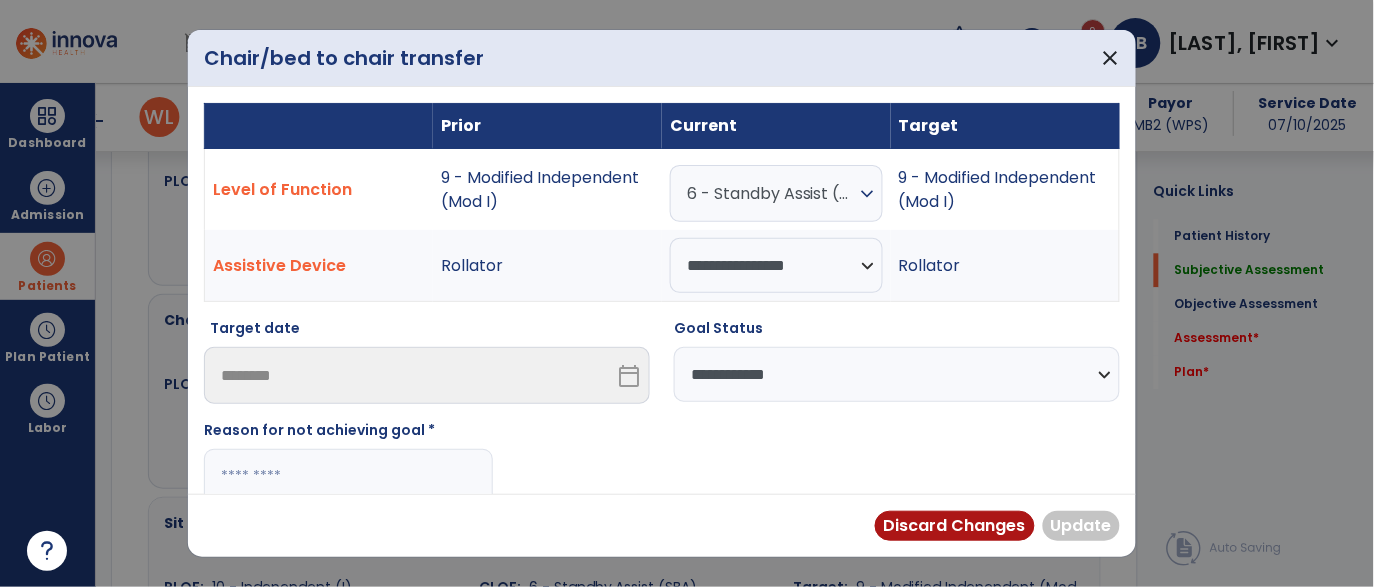 scroll, scrollTop: 102, scrollLeft: 0, axis: vertical 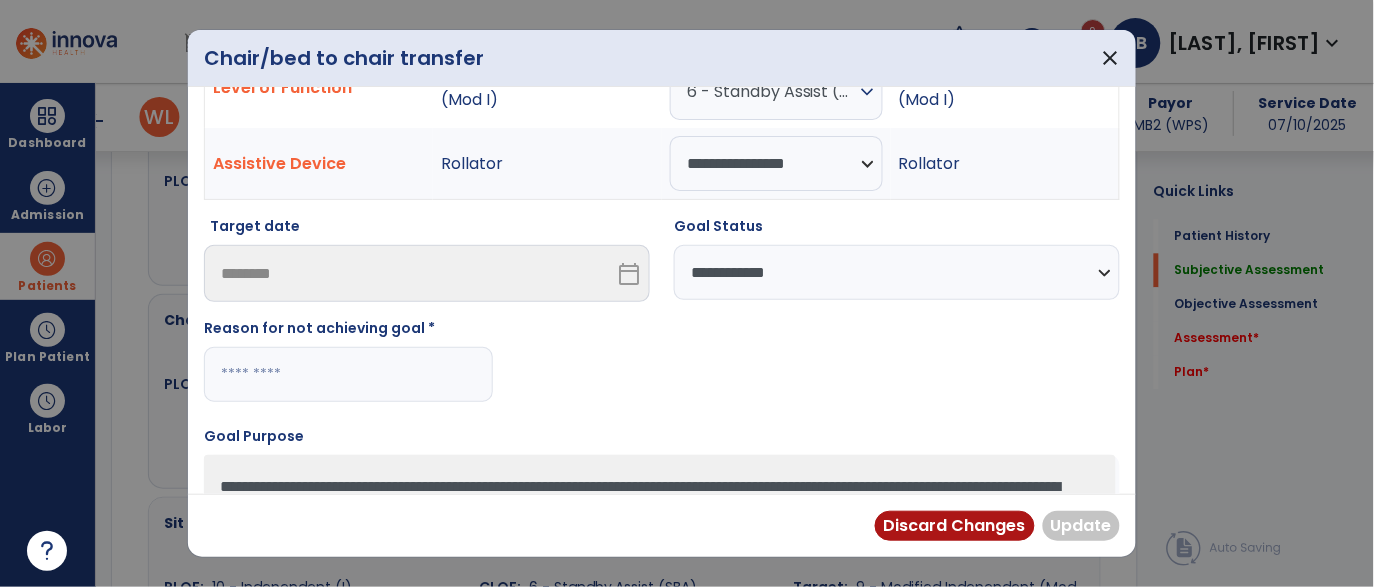 click at bounding box center [348, 374] 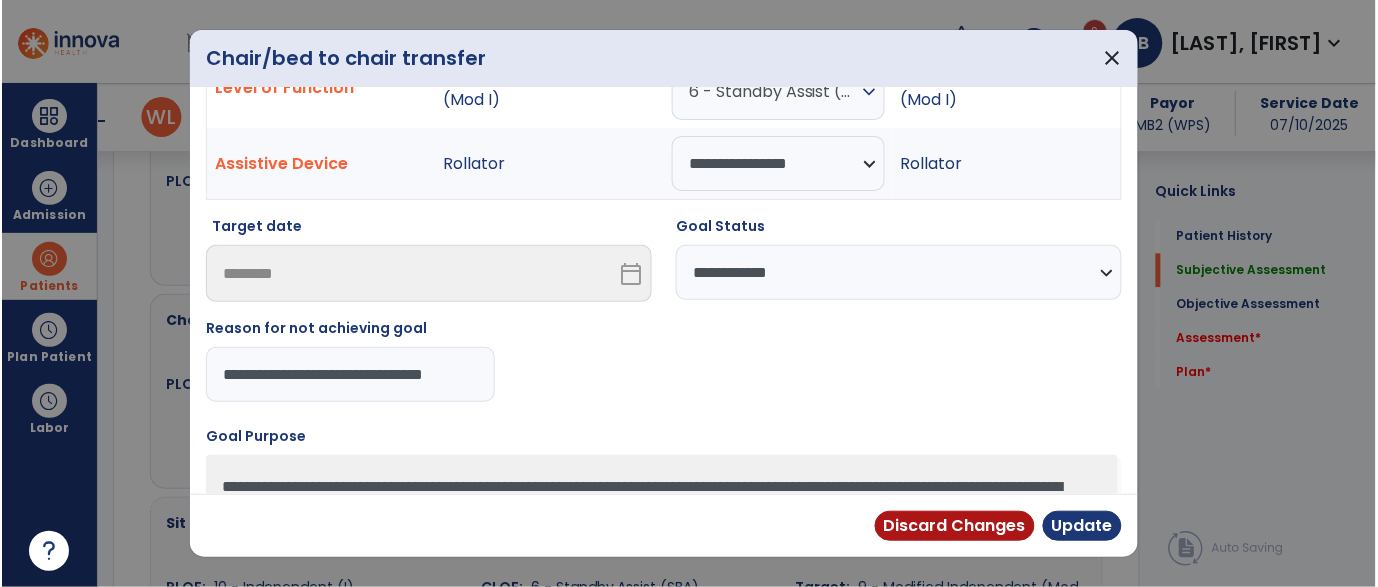 scroll, scrollTop: 0, scrollLeft: 16, axis: horizontal 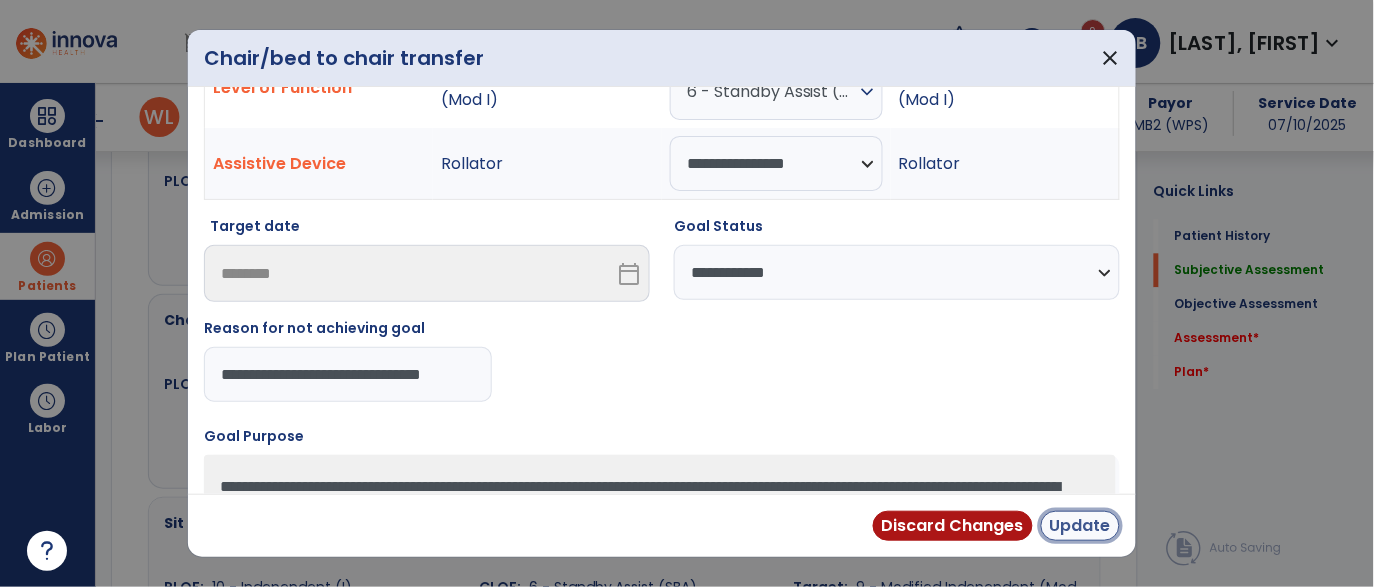 click on "Update" at bounding box center (1080, 526) 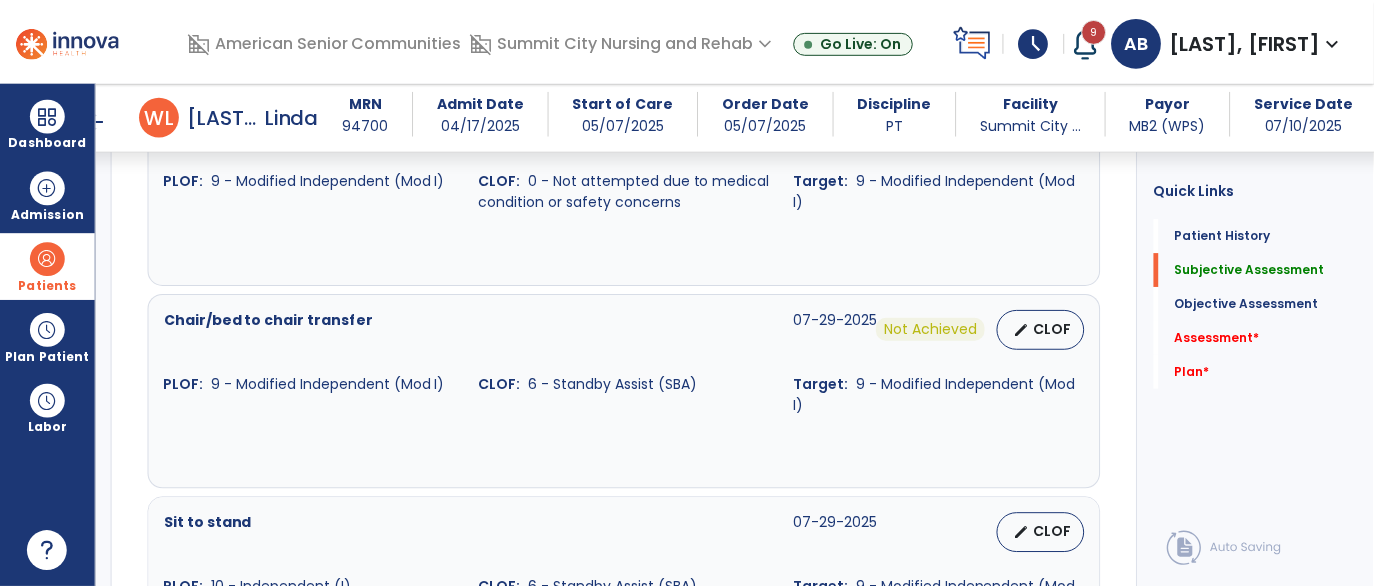 scroll, scrollTop: 1094, scrollLeft: 0, axis: vertical 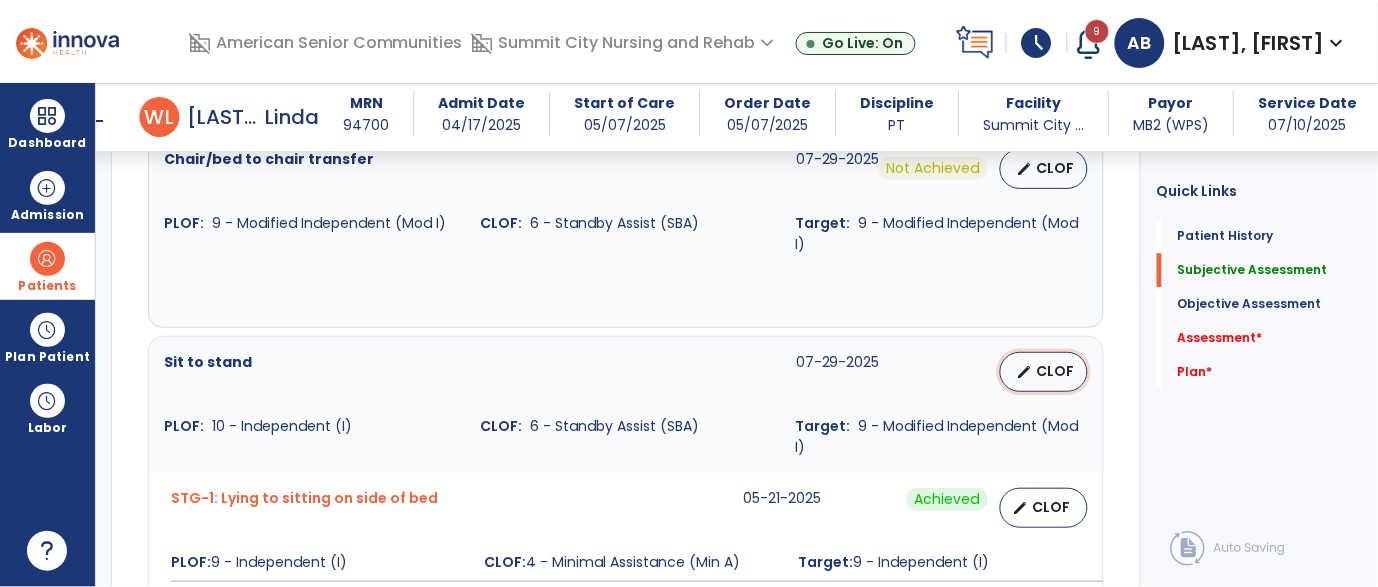 click on "CLOF" at bounding box center (1056, 371) 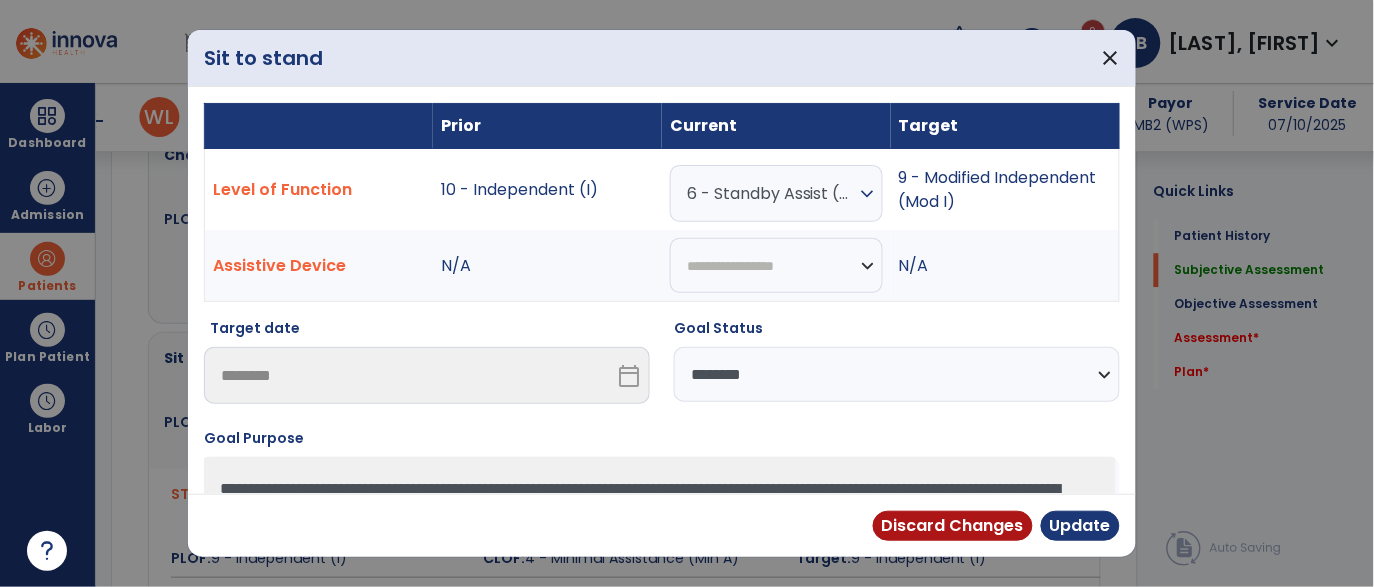 scroll, scrollTop: 1094, scrollLeft: 0, axis: vertical 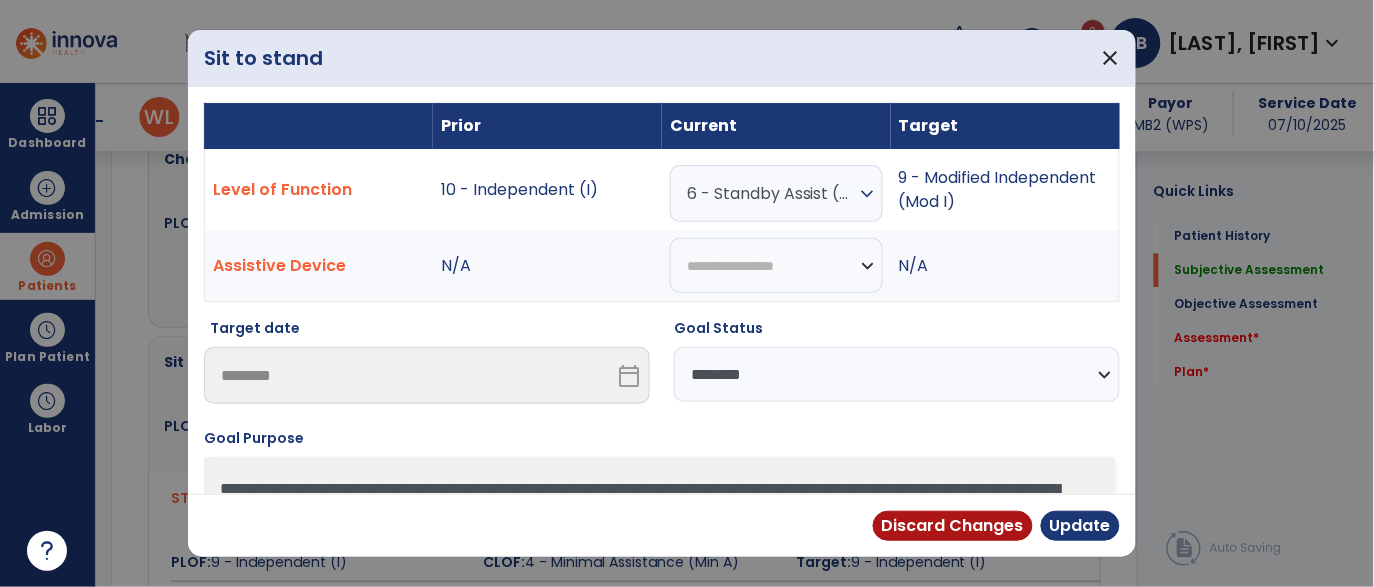 drag, startPoint x: 1044, startPoint y: 349, endPoint x: 813, endPoint y: 513, distance: 283.29666 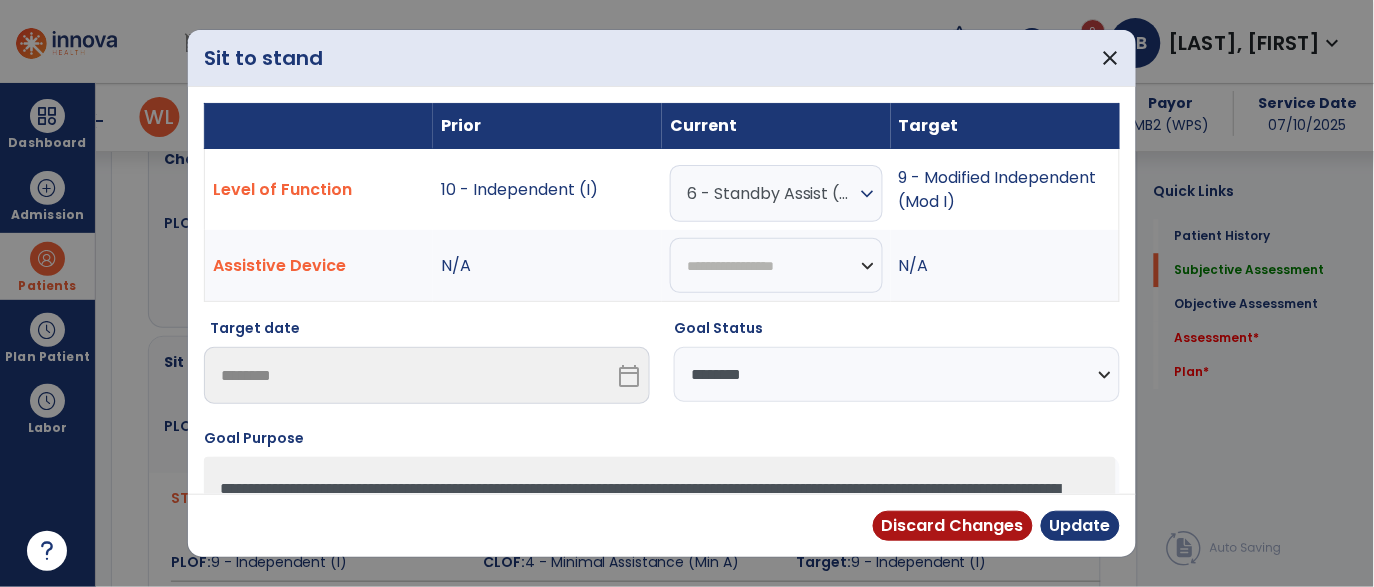 select on "**********" 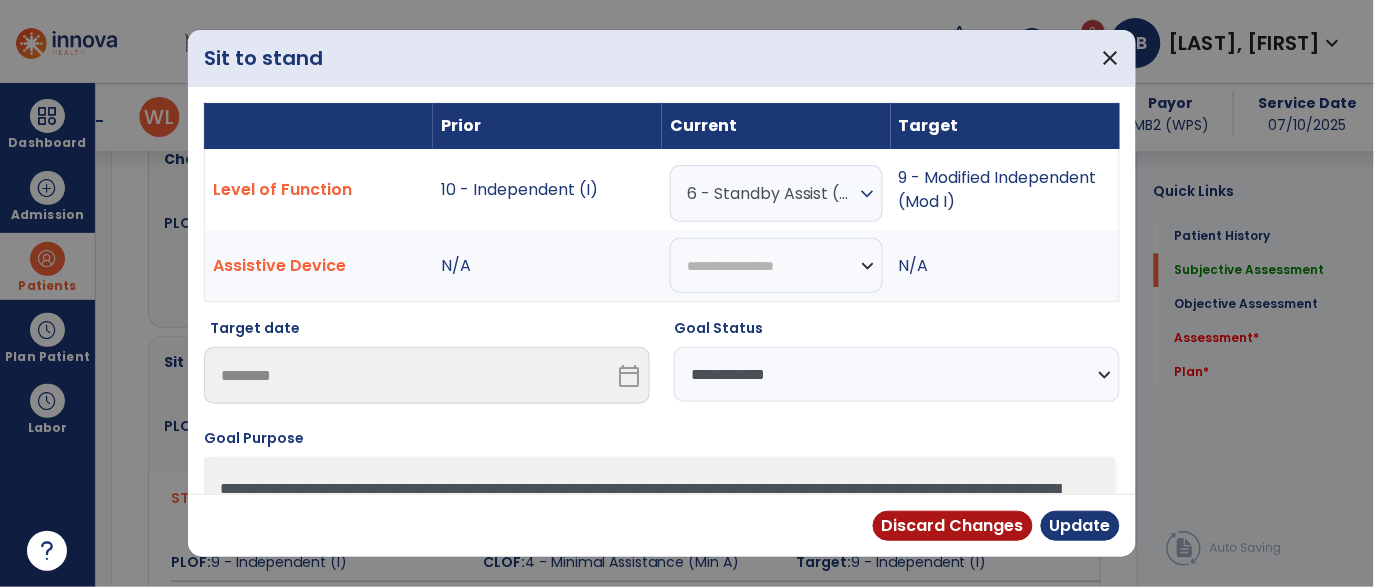 click on "**********" at bounding box center [897, 374] 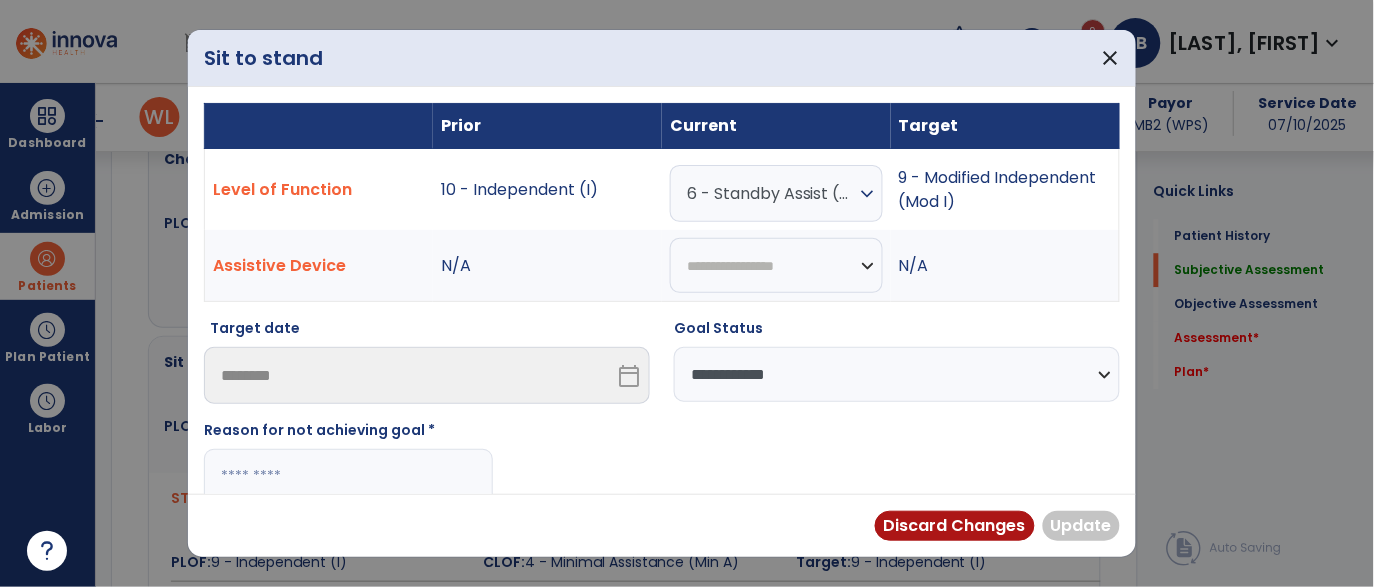 click at bounding box center (348, 476) 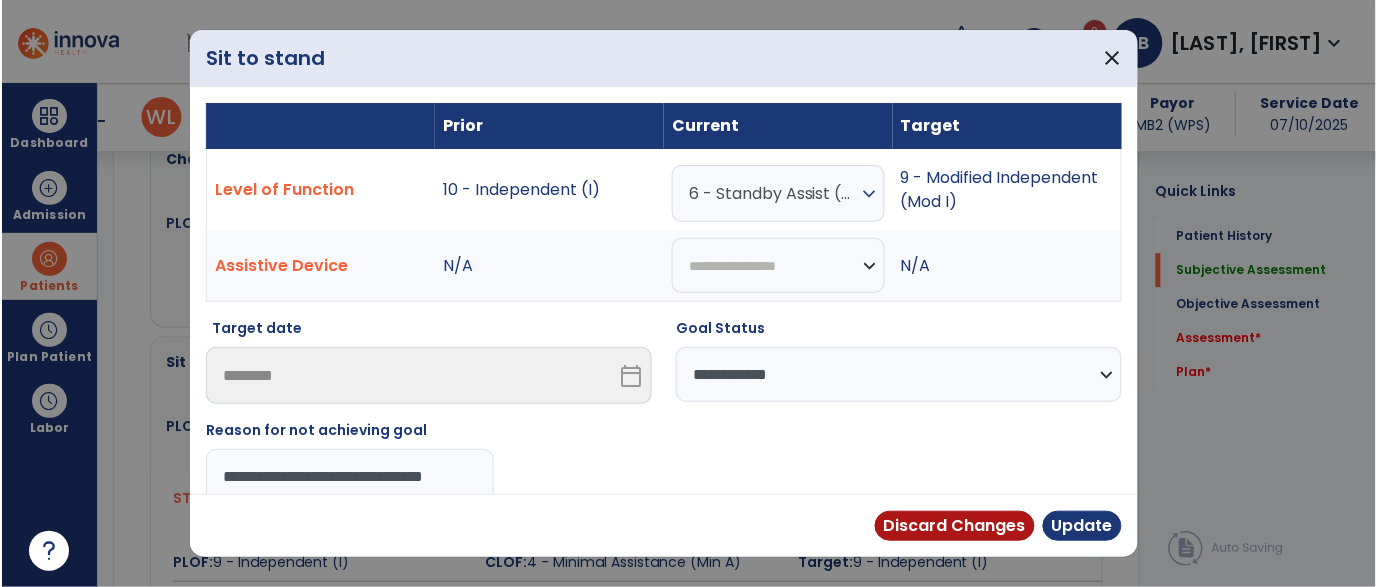 scroll, scrollTop: 0, scrollLeft: 14, axis: horizontal 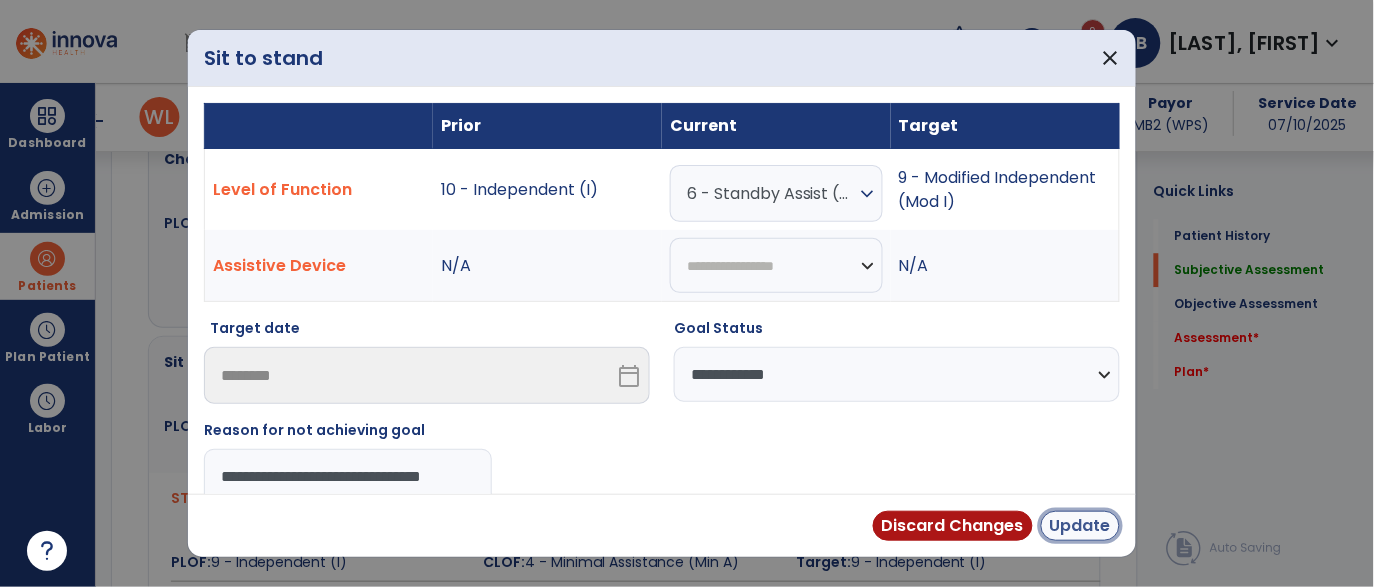 click on "Update" at bounding box center [1080, 526] 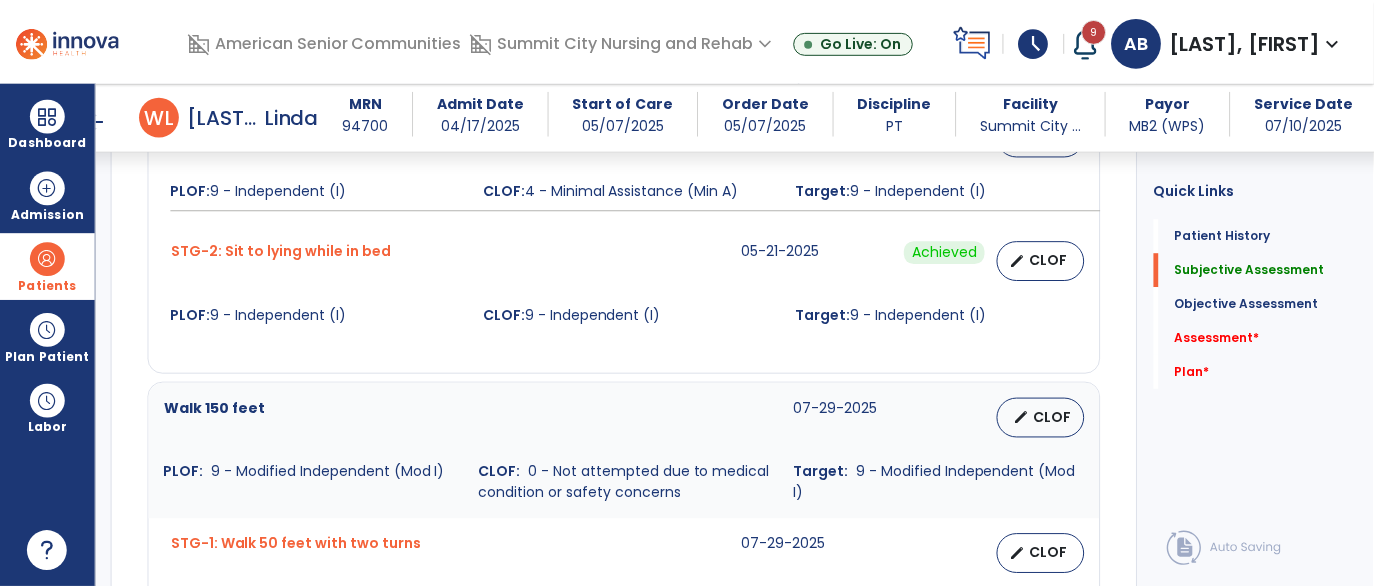 scroll, scrollTop: 1476, scrollLeft: 0, axis: vertical 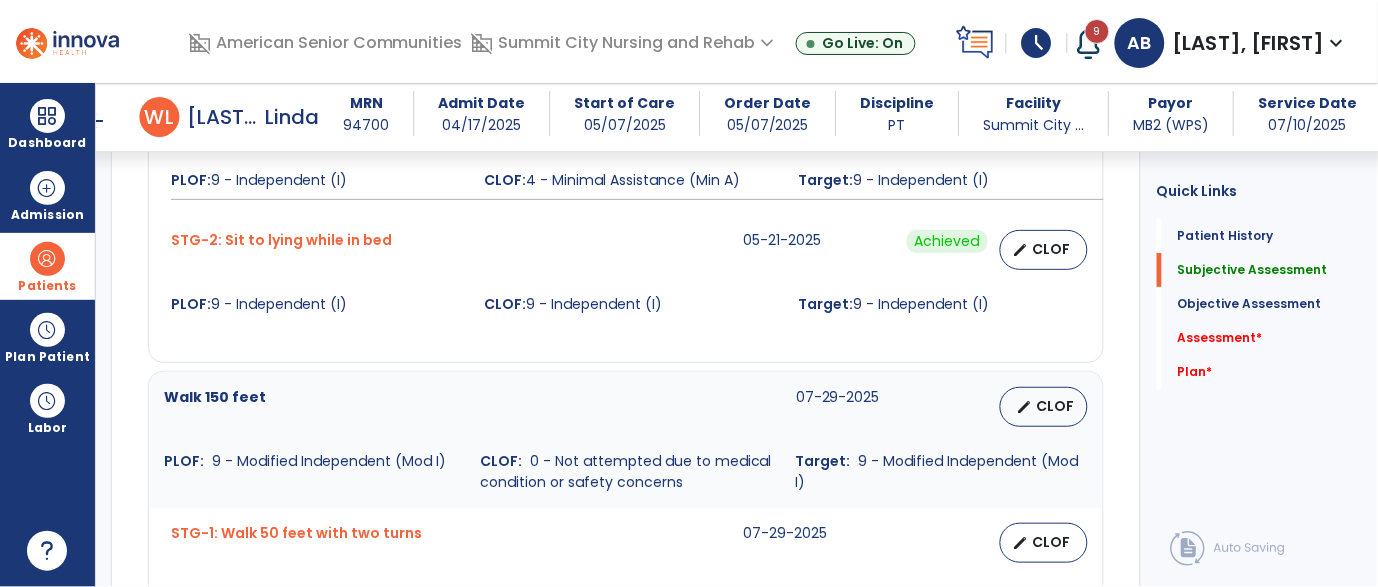 click on "Walk 150 feet  07-29-2025   edit   CLOF PLOF:    9 - Modified Independent (Mod I) CLOF:    0 - Not attempted due to medical condition or safety concerns Target:    9 - Modified Independent (Mod I)" at bounding box center (626, 440) 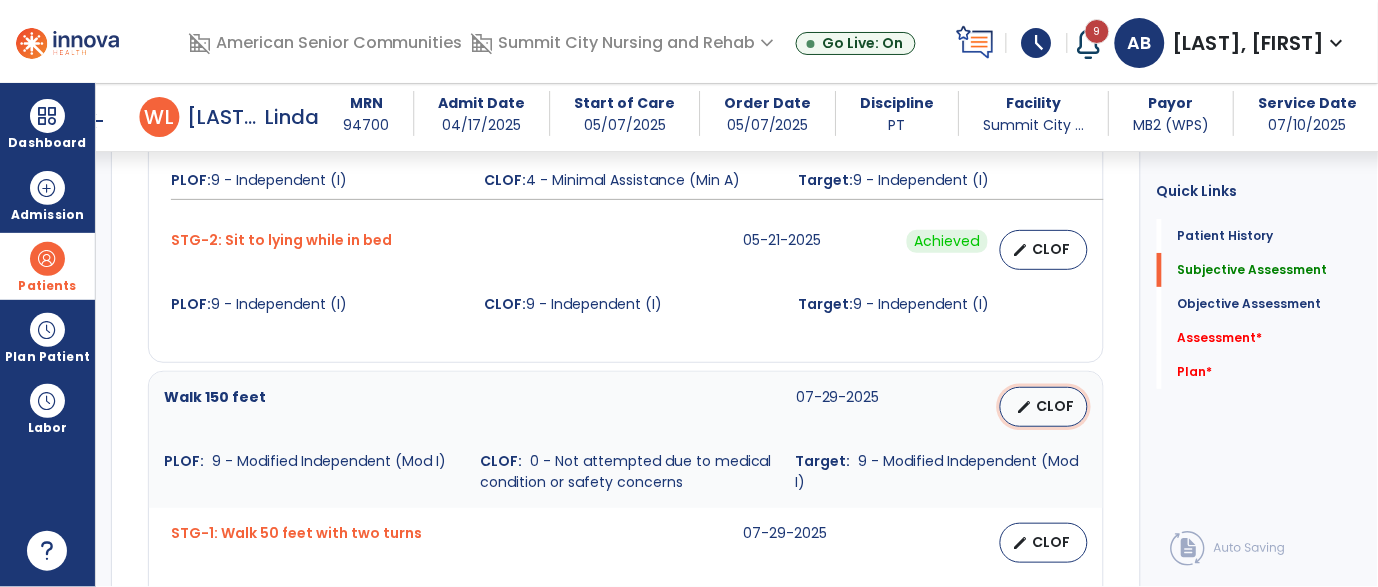 click on "edit   CLOF" at bounding box center [1044, 407] 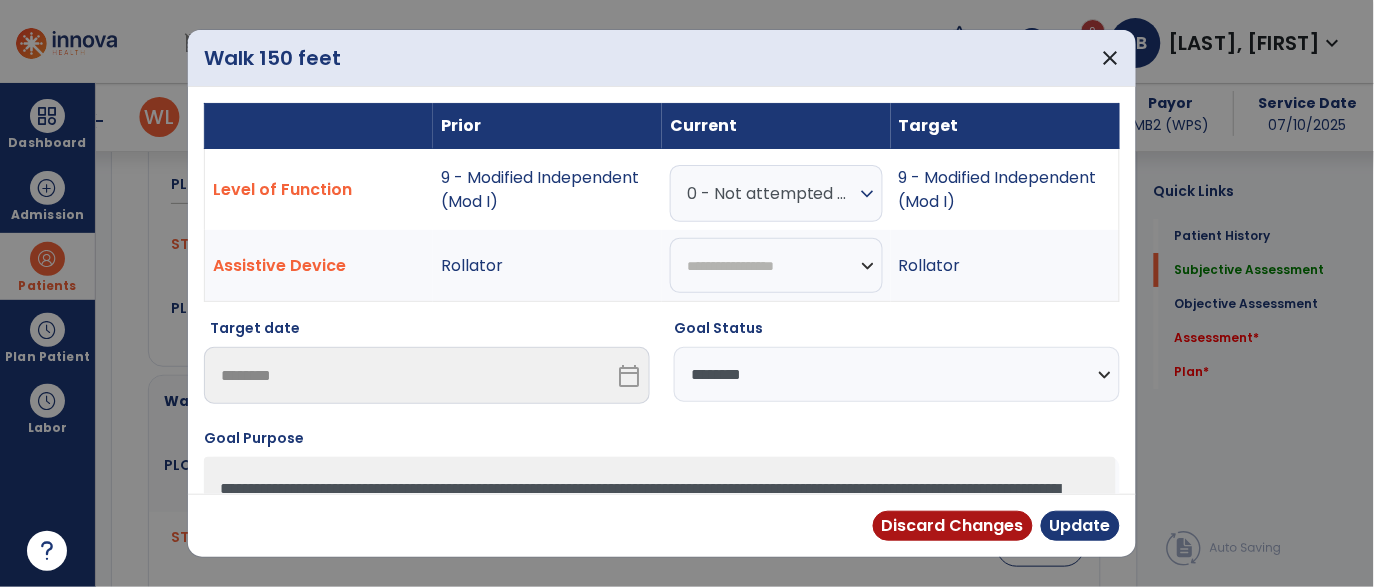 scroll, scrollTop: 1476, scrollLeft: 0, axis: vertical 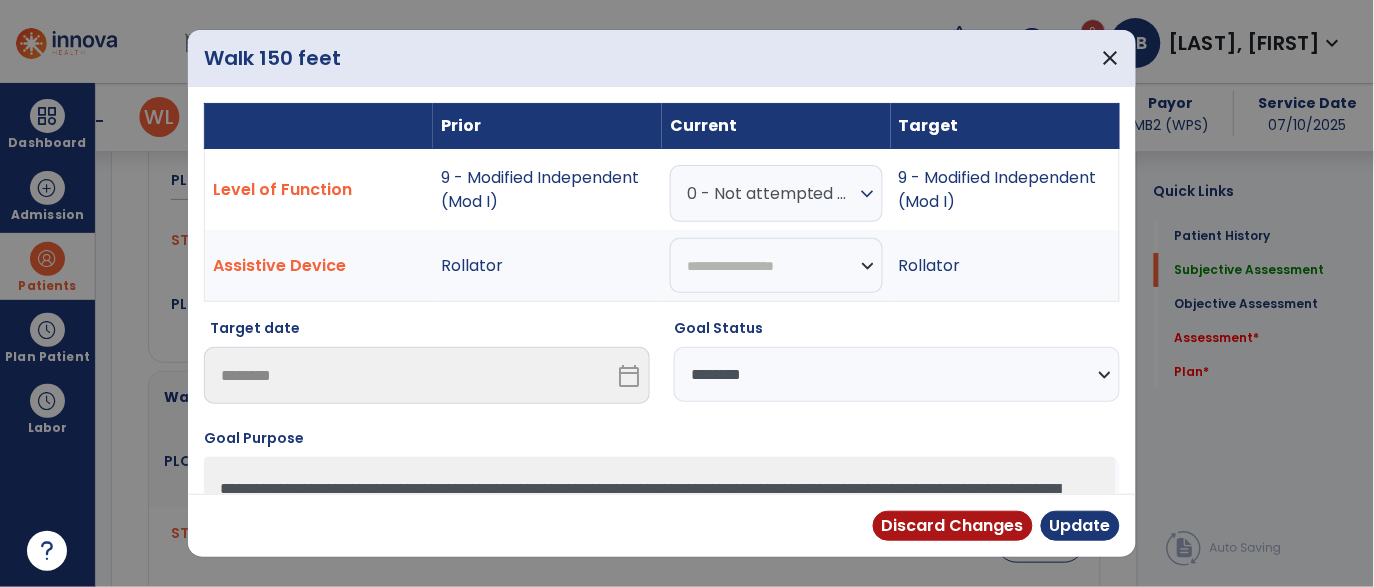 click on "**********" at bounding box center [897, 374] 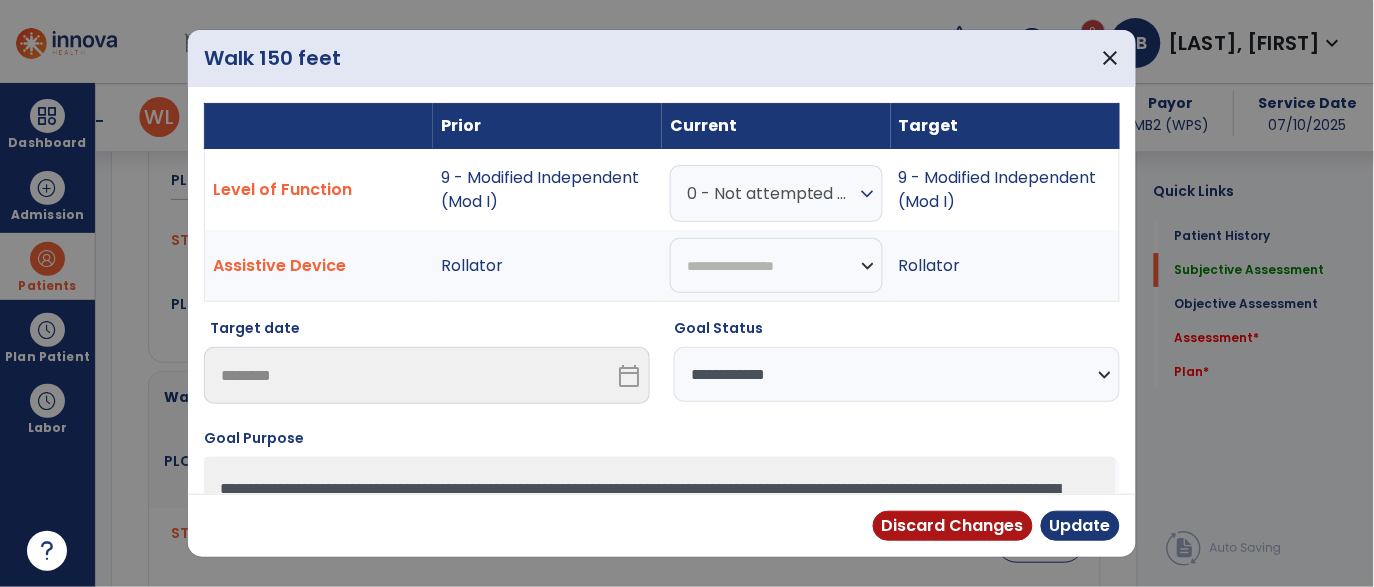 click on "**********" at bounding box center (897, 374) 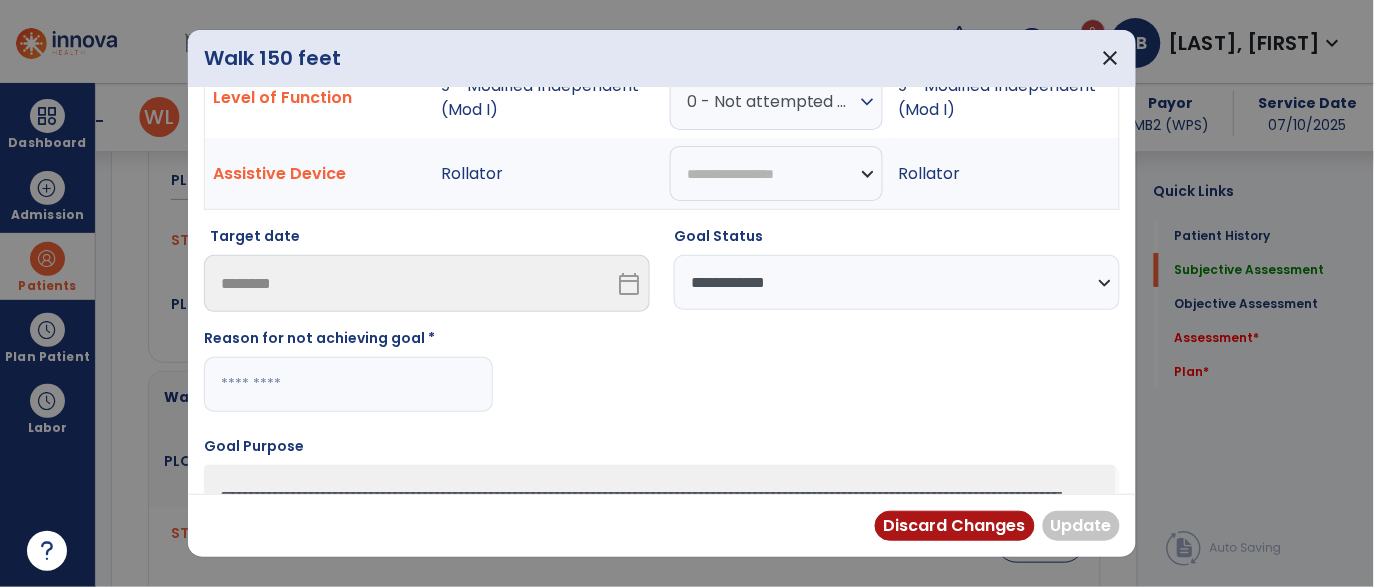 scroll, scrollTop: 90, scrollLeft: 0, axis: vertical 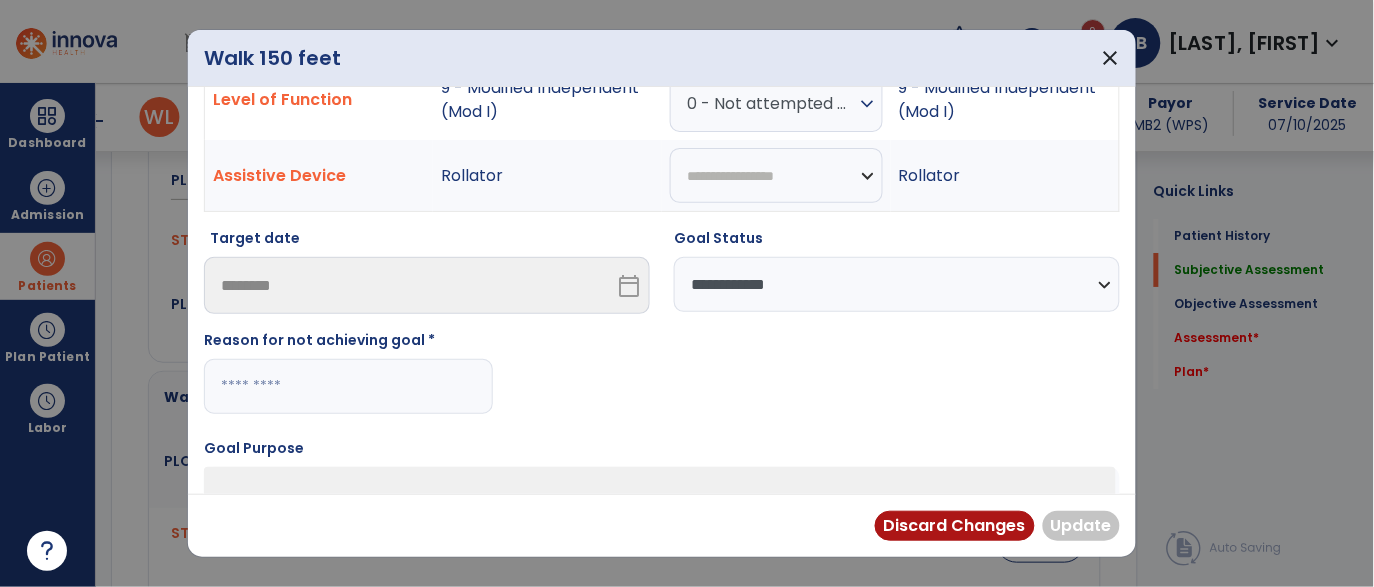 click at bounding box center (348, 386) 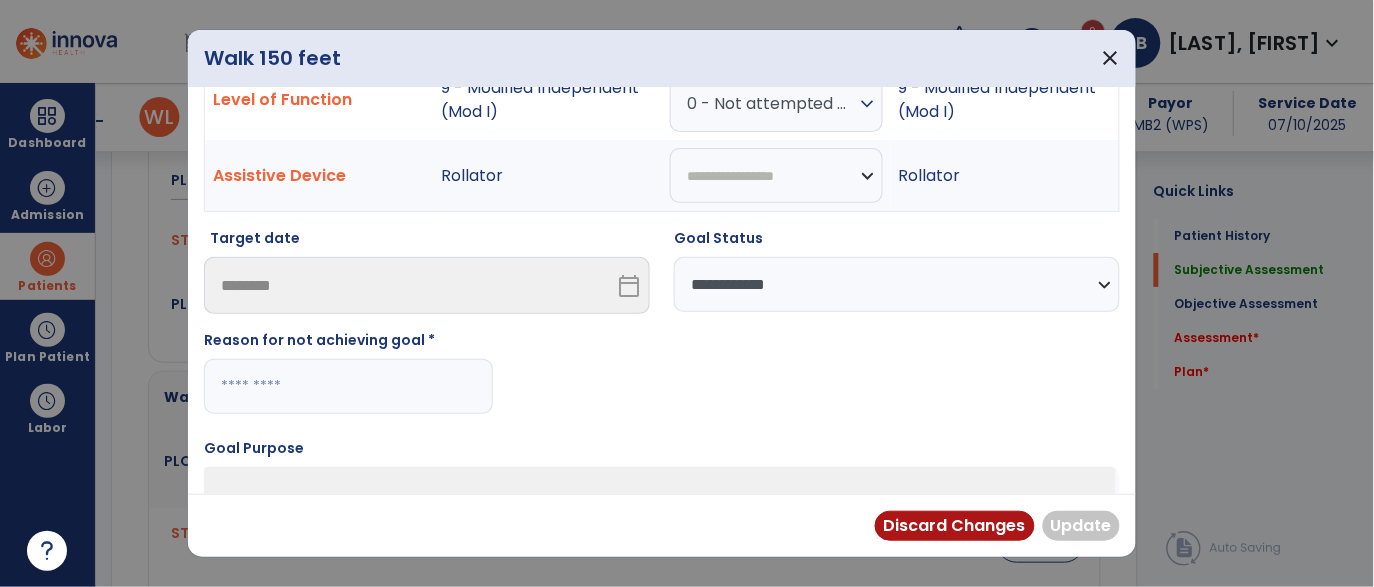 paste on "**********" 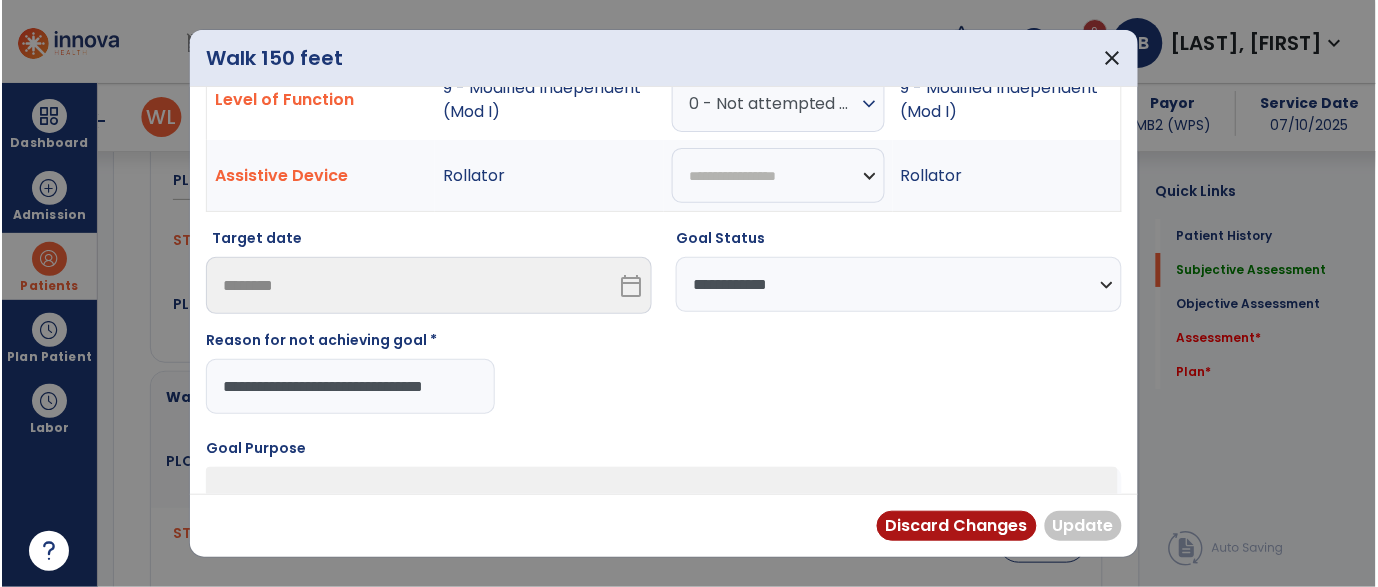 scroll, scrollTop: 0, scrollLeft: 16, axis: horizontal 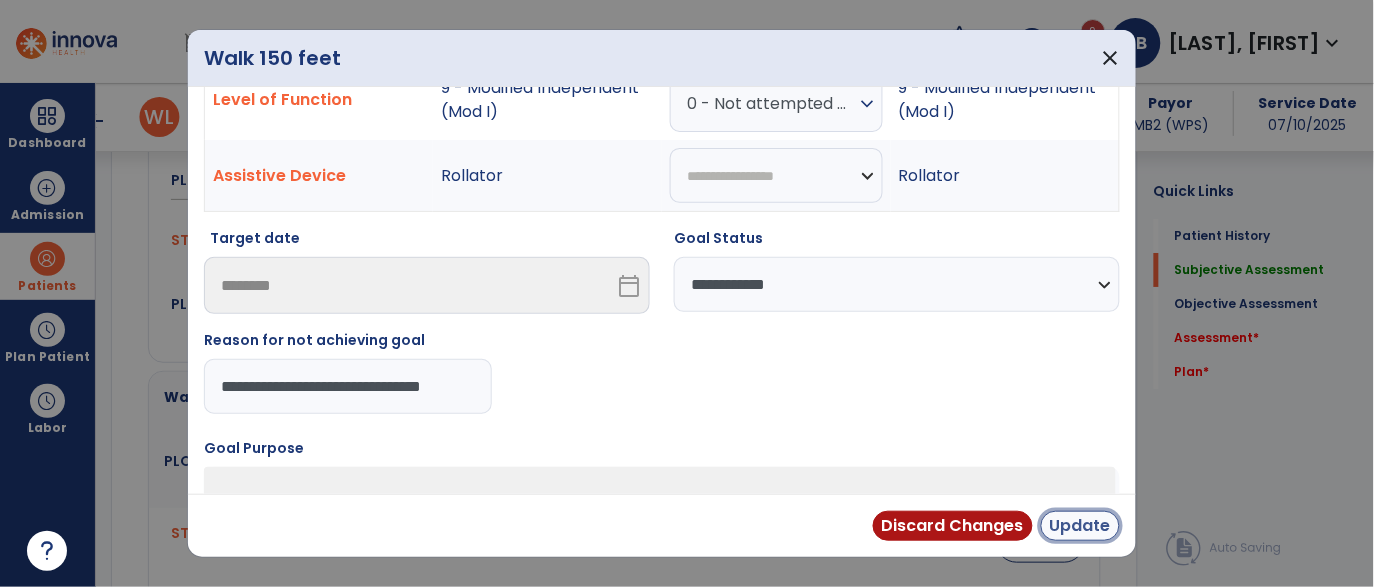 click on "Update" at bounding box center (1080, 526) 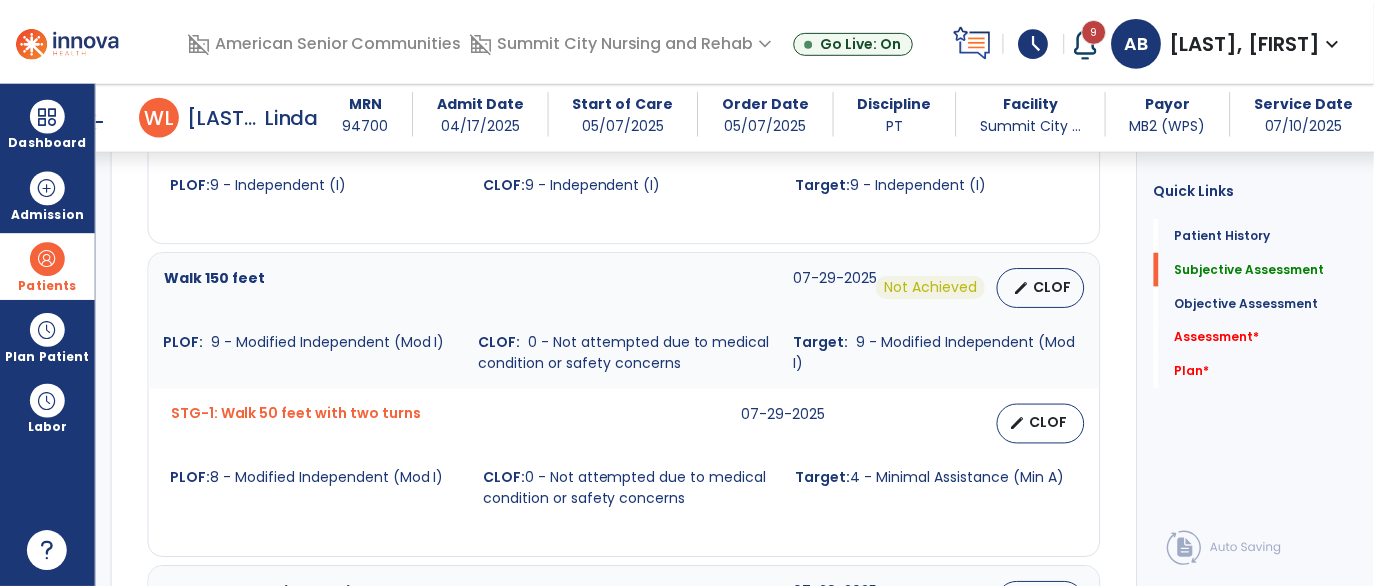 scroll, scrollTop: 1609, scrollLeft: 0, axis: vertical 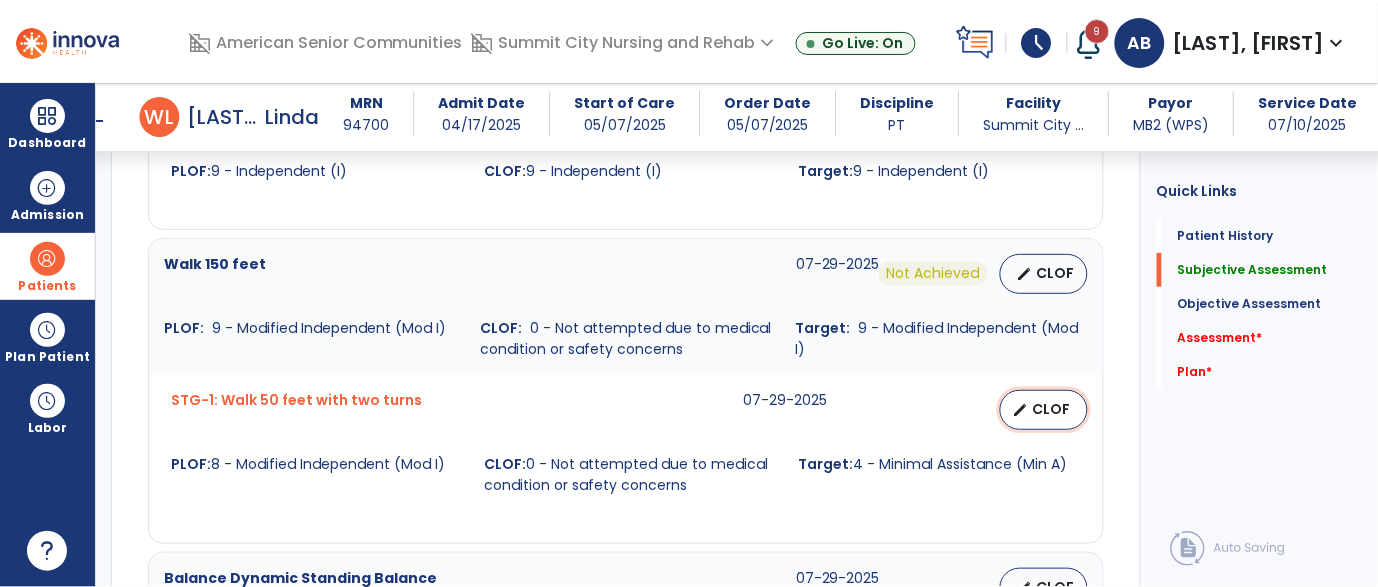 click on "CLOF" at bounding box center (1052, 409) 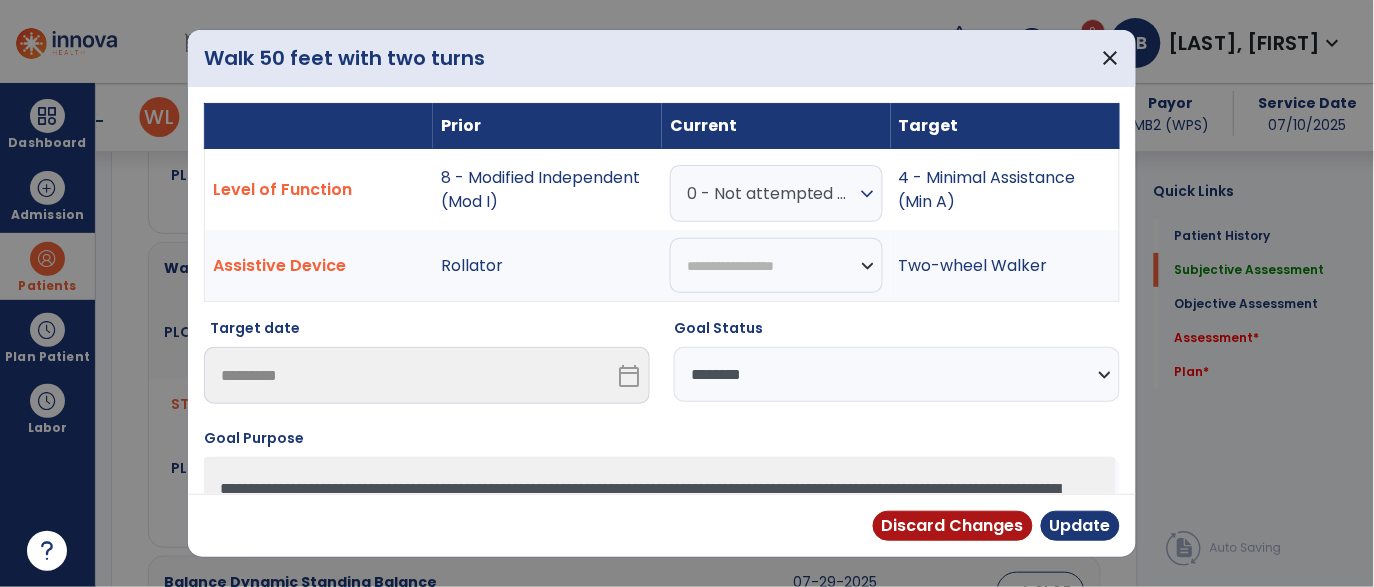 scroll, scrollTop: 1609, scrollLeft: 0, axis: vertical 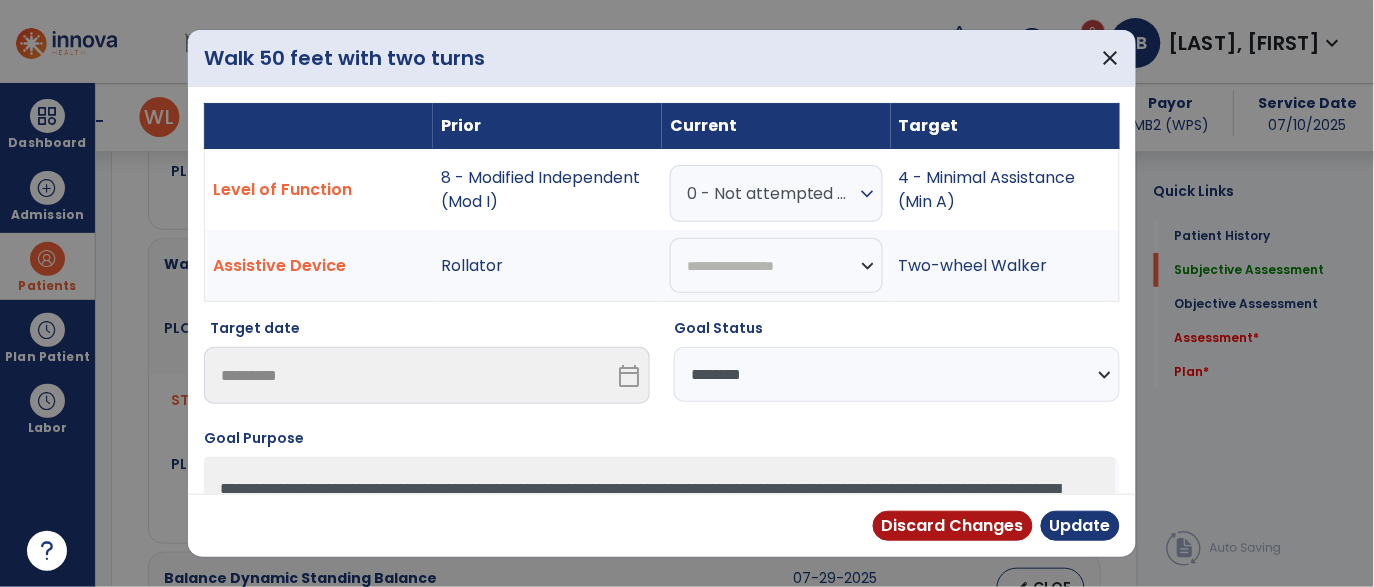 click on "**********" at bounding box center (897, 374) 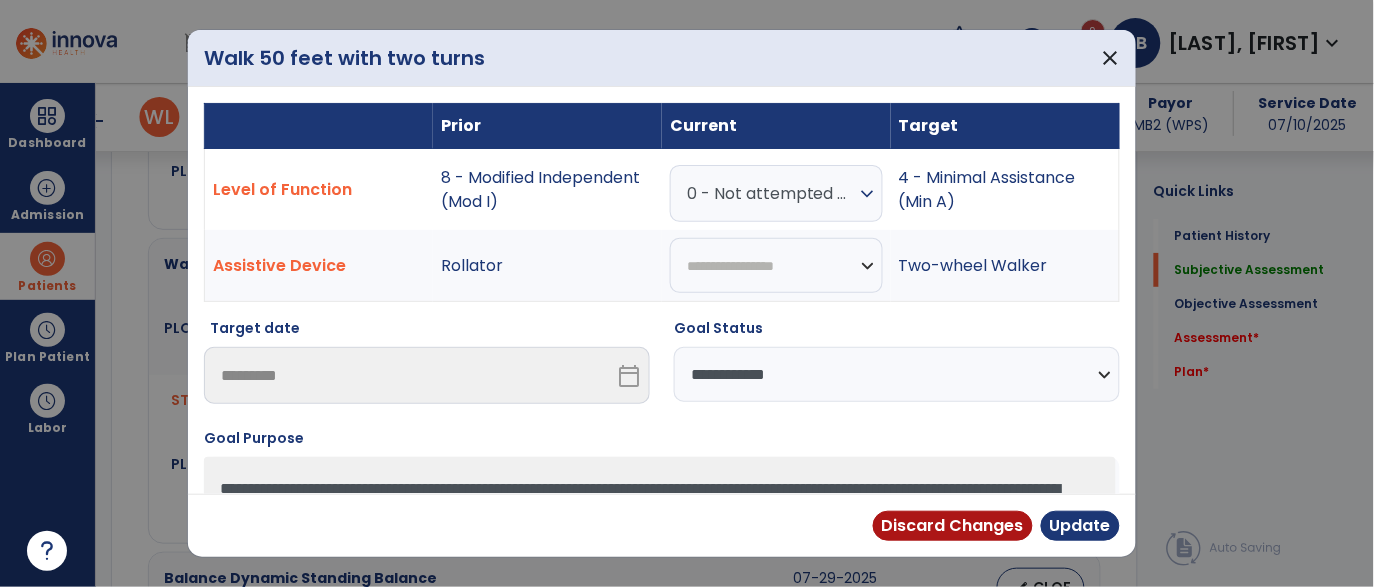 click on "**********" at bounding box center [897, 374] 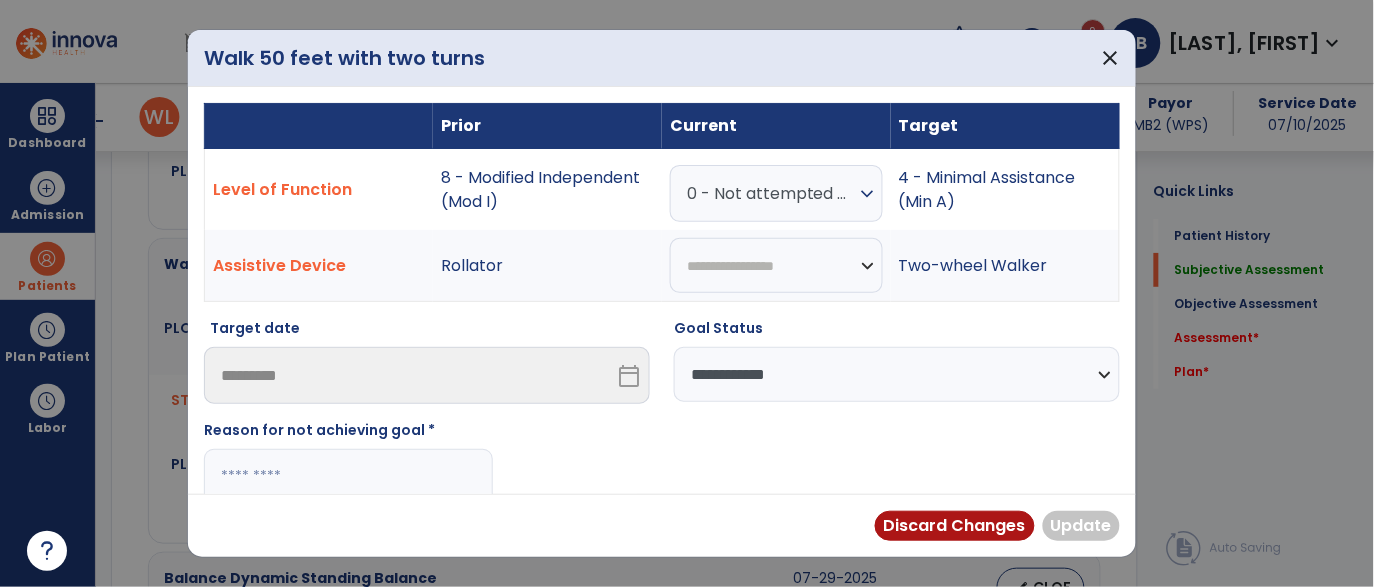 scroll, scrollTop: 145, scrollLeft: 0, axis: vertical 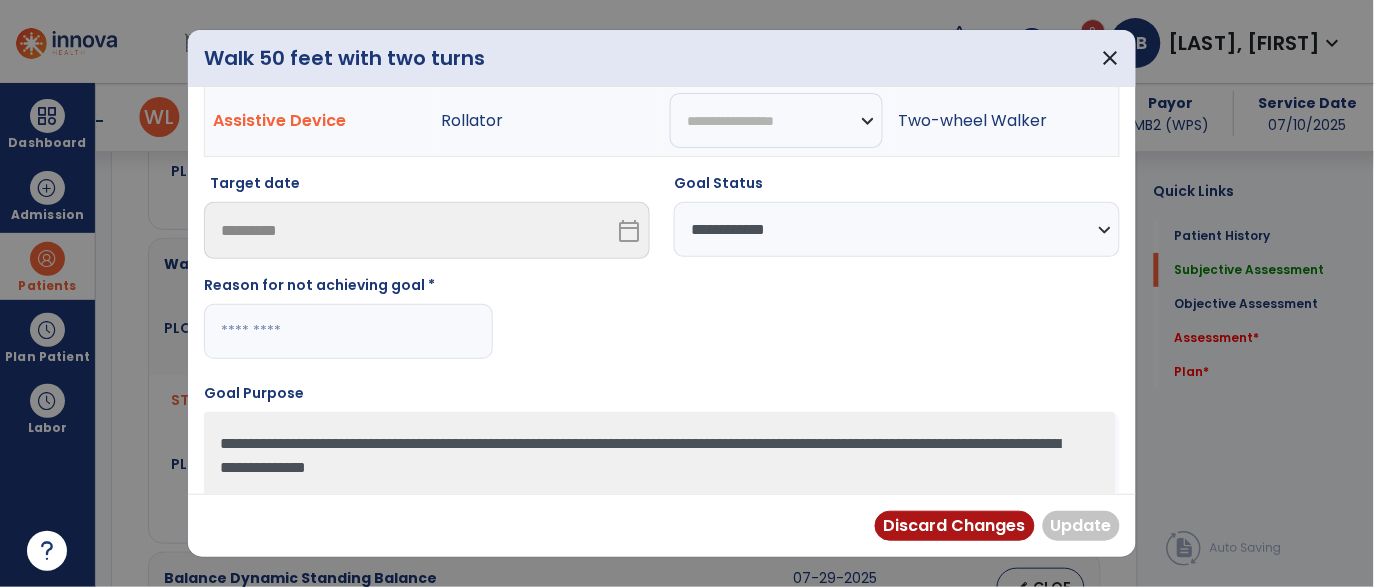 click on "Reason for not achieving goal *" at bounding box center (348, 325) 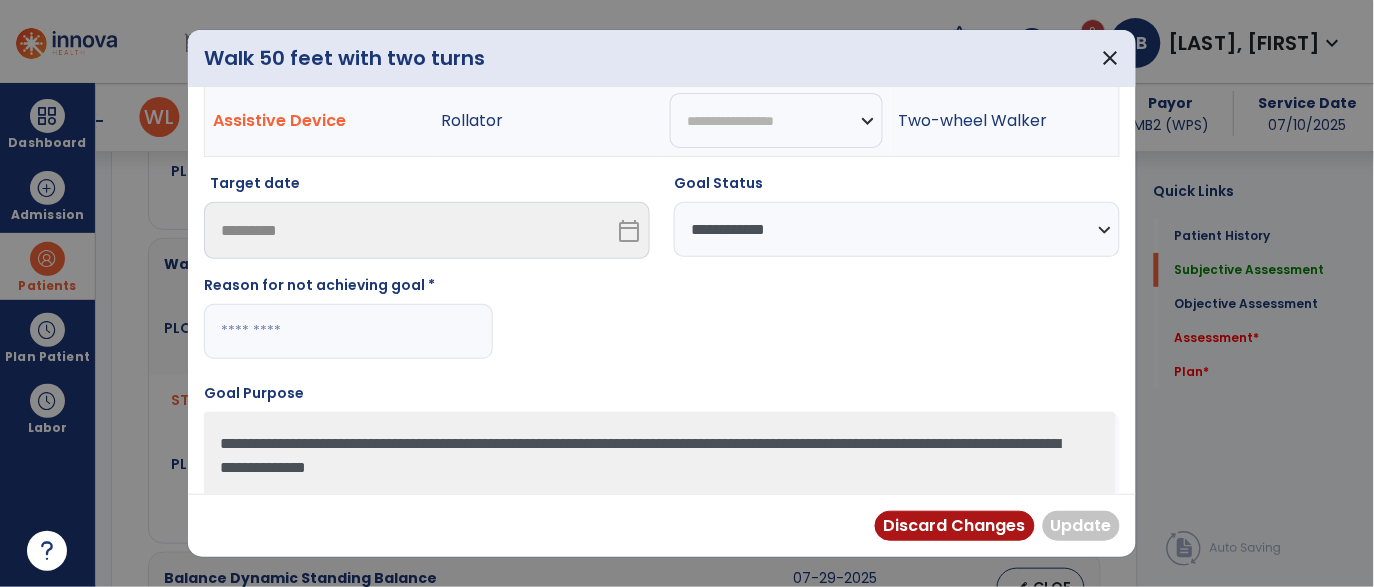 click at bounding box center (348, 331) 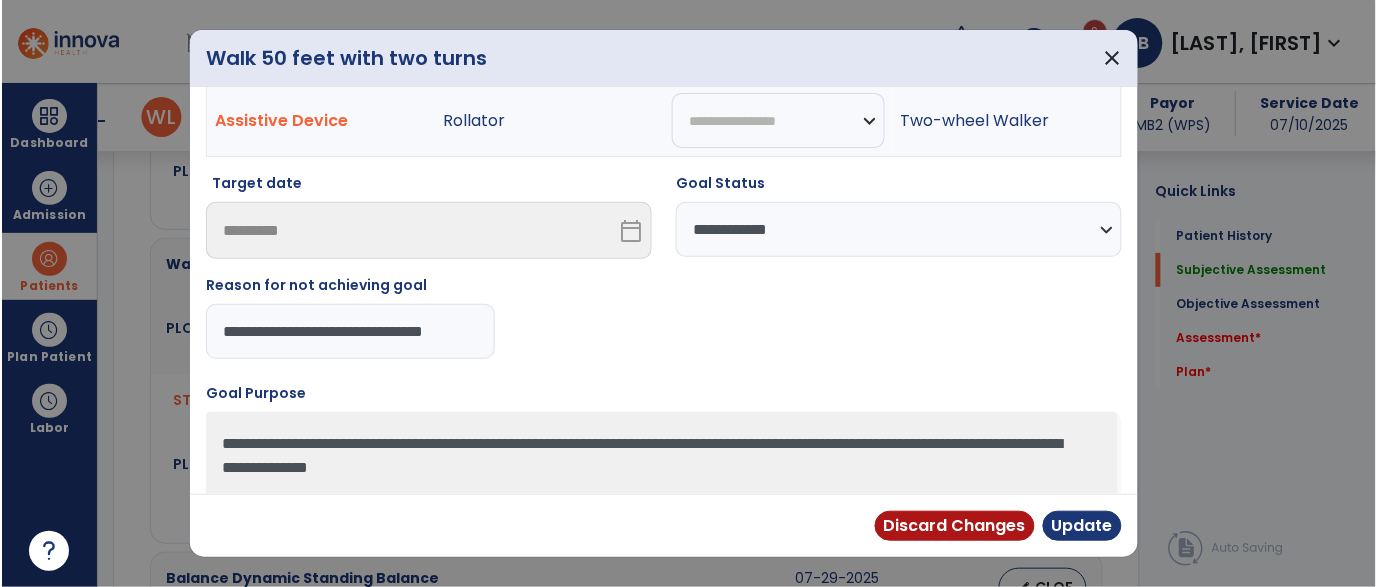 scroll, scrollTop: 0, scrollLeft: 16, axis: horizontal 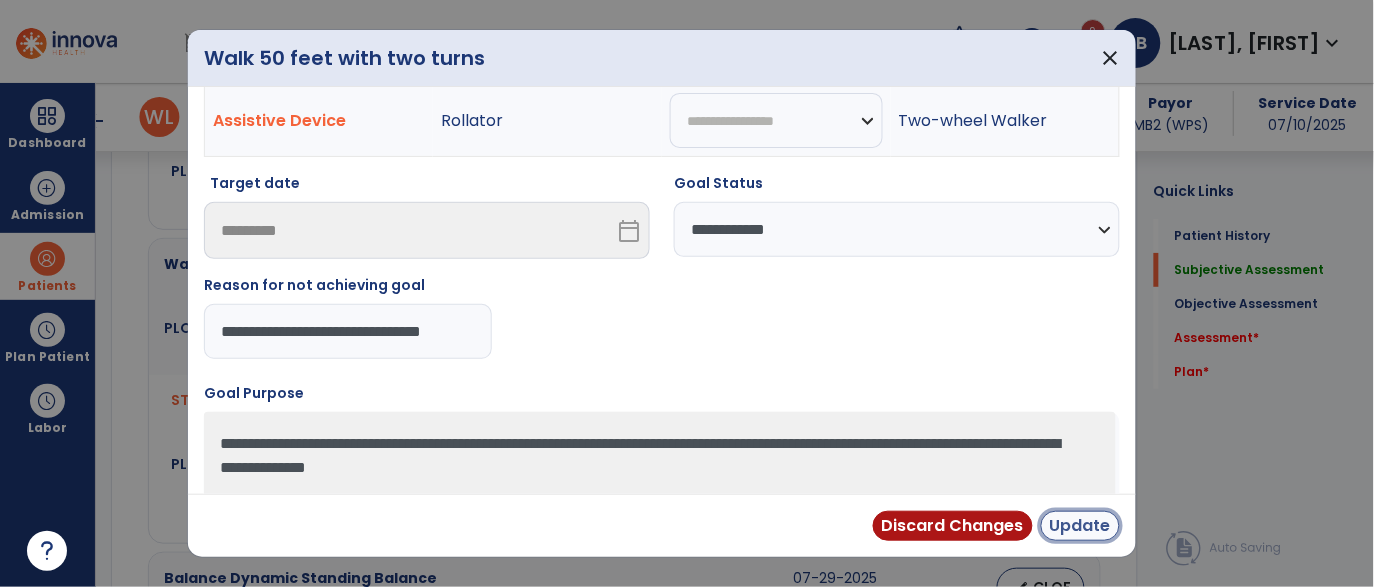 click on "Update" at bounding box center [1080, 526] 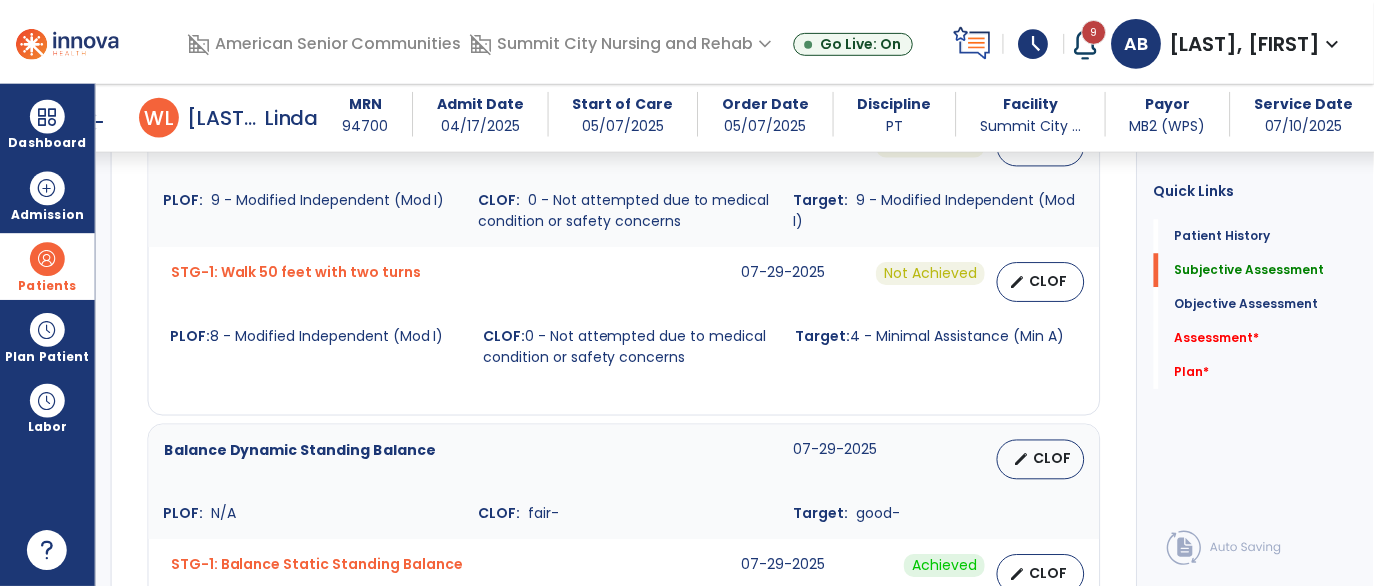 scroll, scrollTop: 1735, scrollLeft: 0, axis: vertical 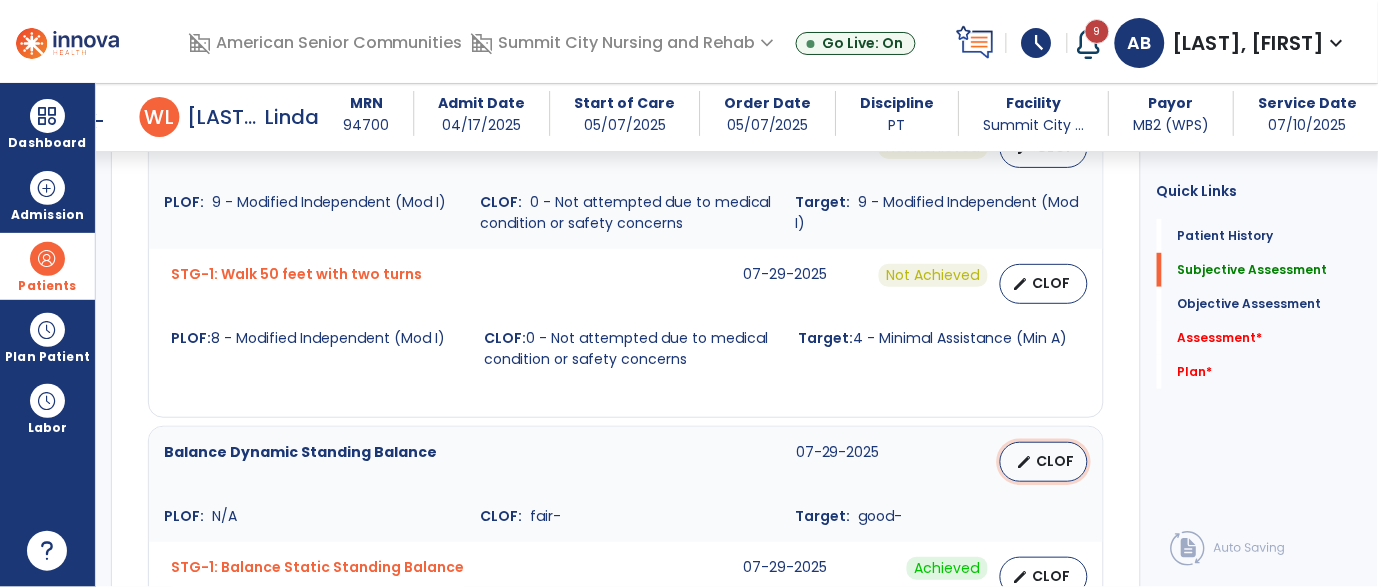 click on "edit" at bounding box center (1025, 462) 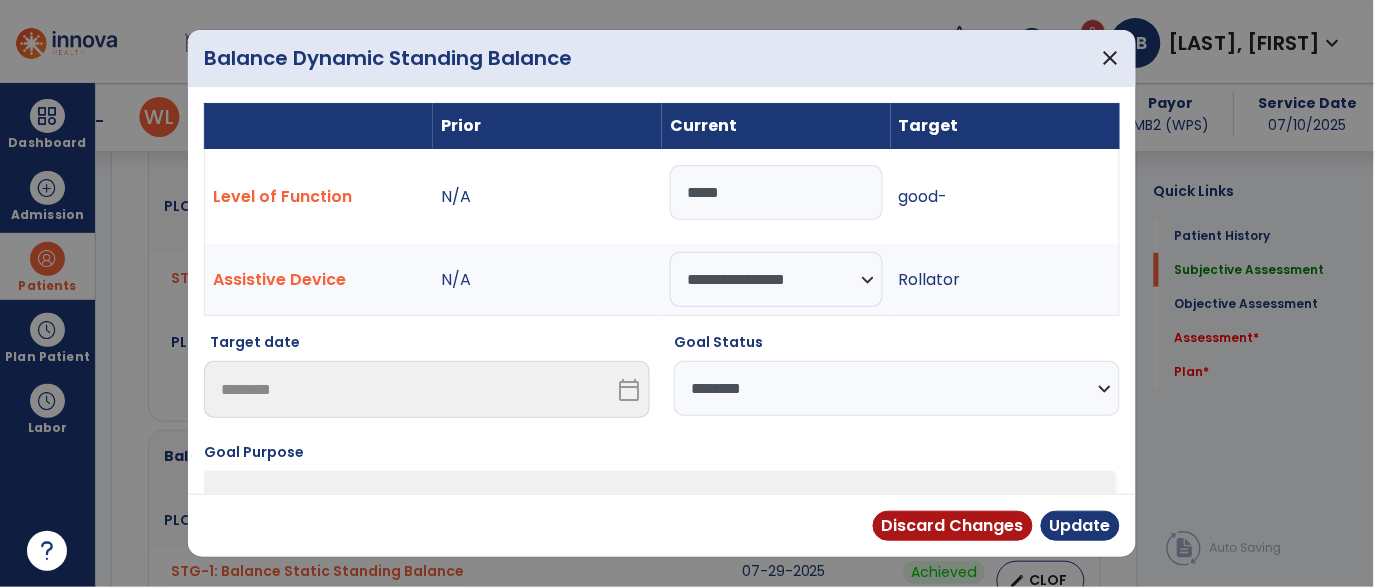scroll, scrollTop: 1735, scrollLeft: 0, axis: vertical 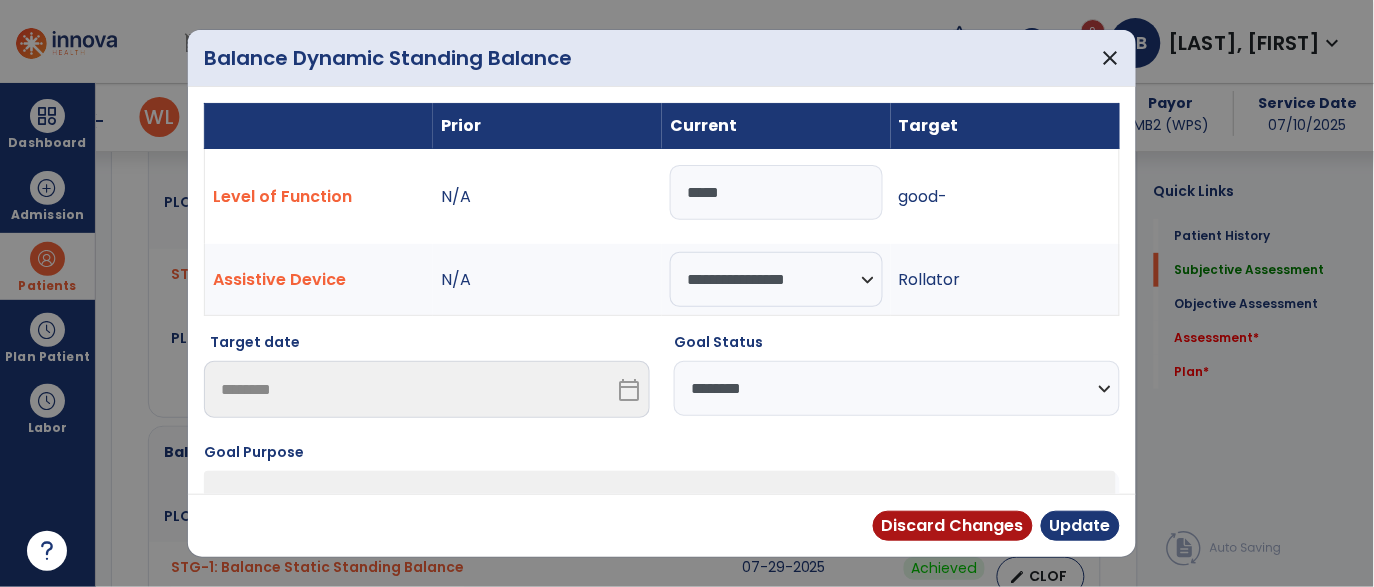 click on "**********" at bounding box center (897, 388) 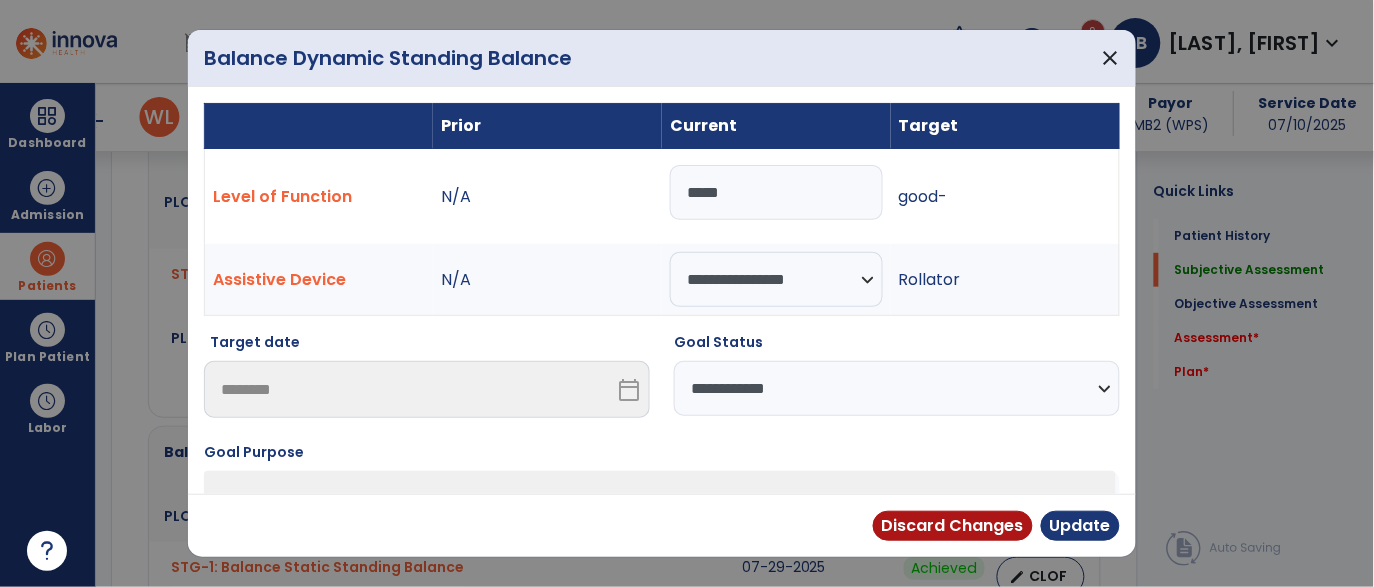 click on "**********" at bounding box center (897, 388) 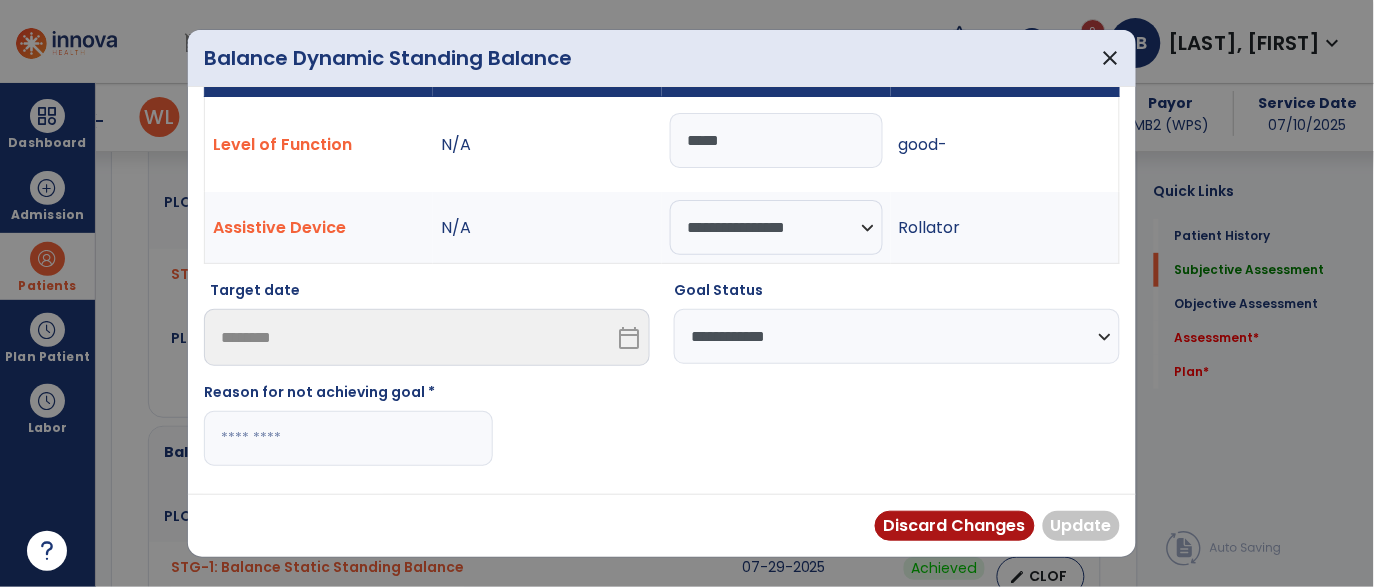 scroll, scrollTop: 53, scrollLeft: 0, axis: vertical 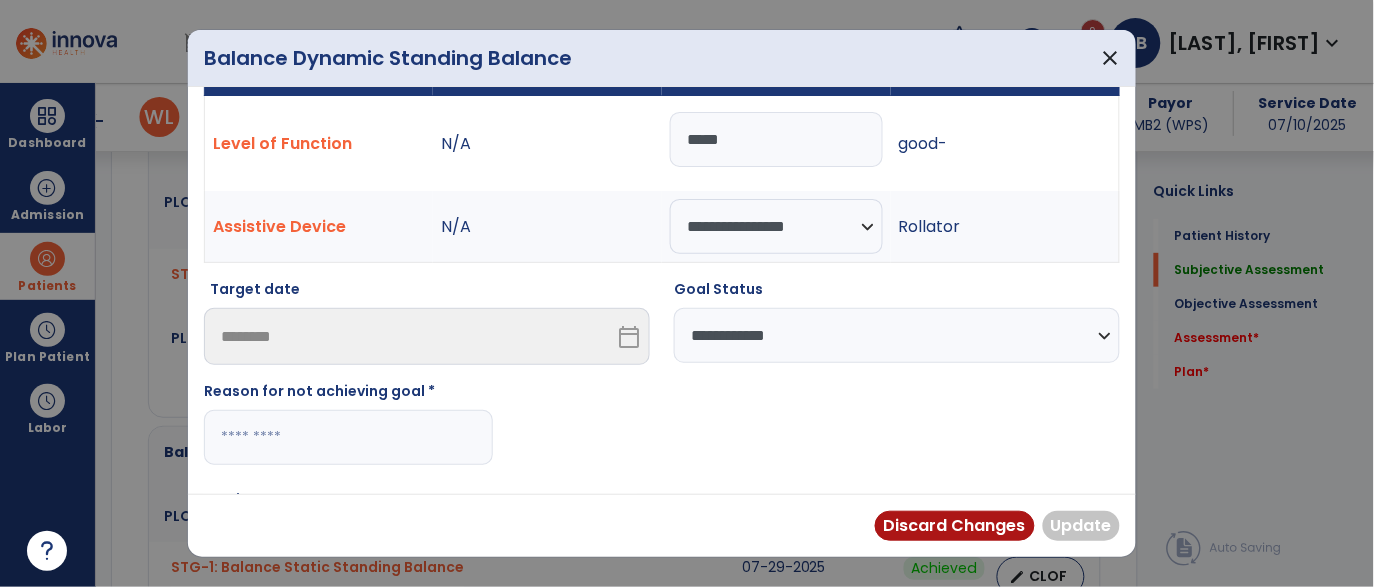 click at bounding box center (348, 437) 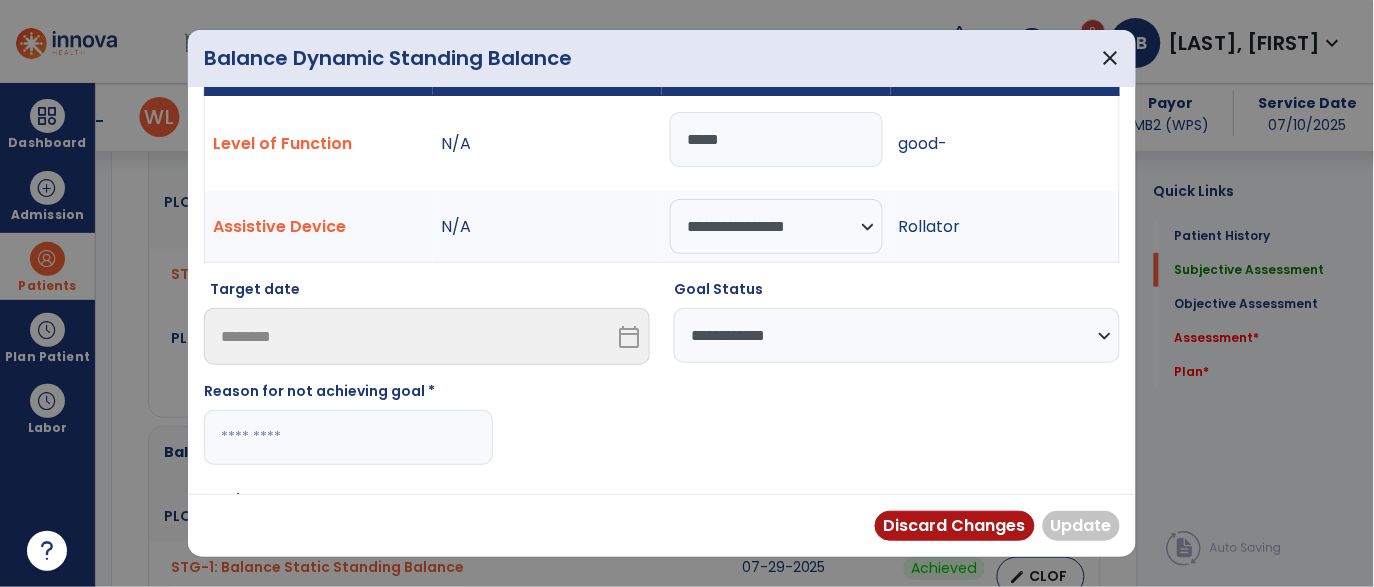 paste on "**********" 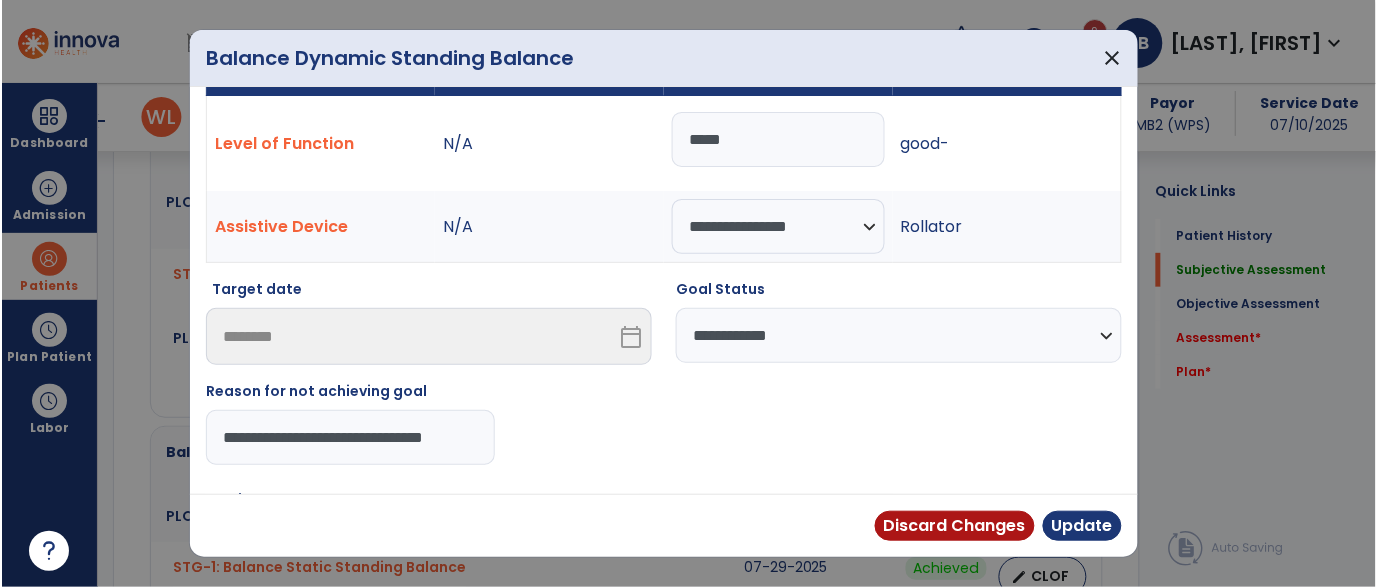 scroll, scrollTop: 0, scrollLeft: 16, axis: horizontal 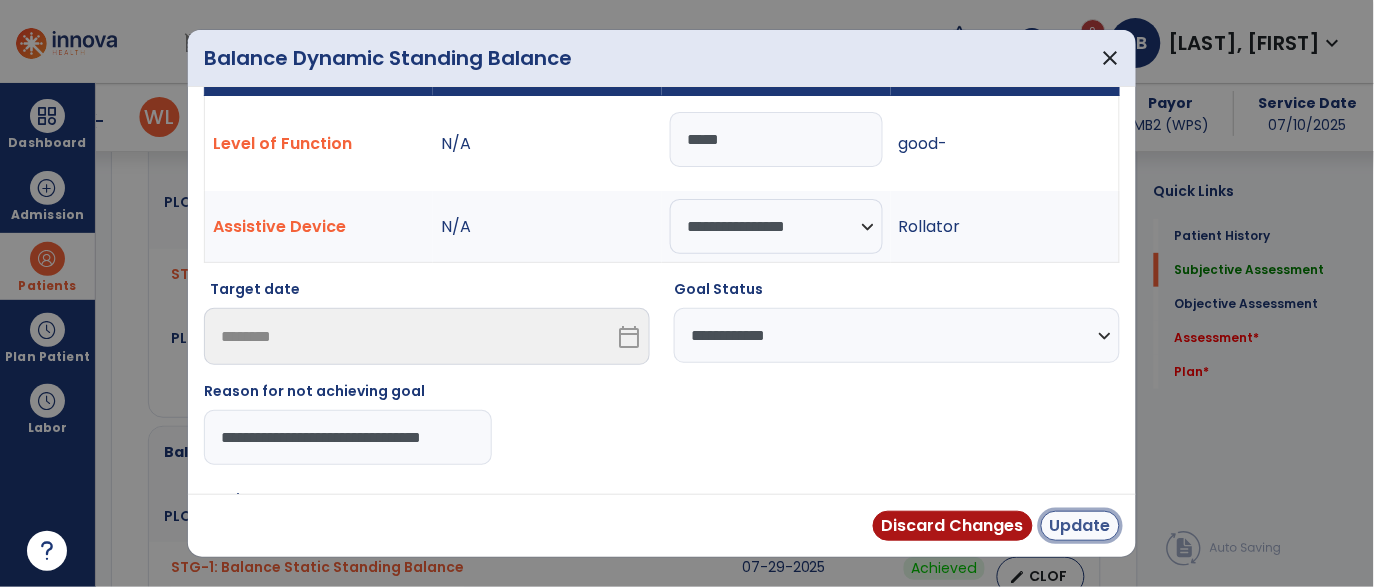 click on "Update" at bounding box center [1080, 526] 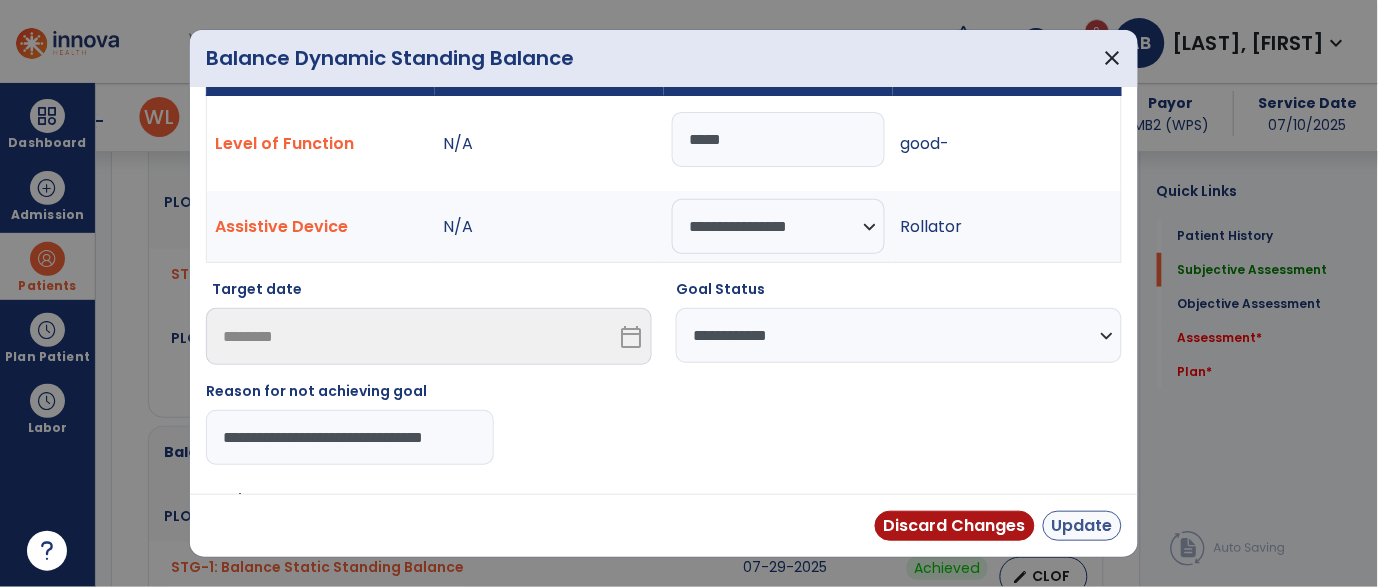 scroll, scrollTop: 0, scrollLeft: 0, axis: both 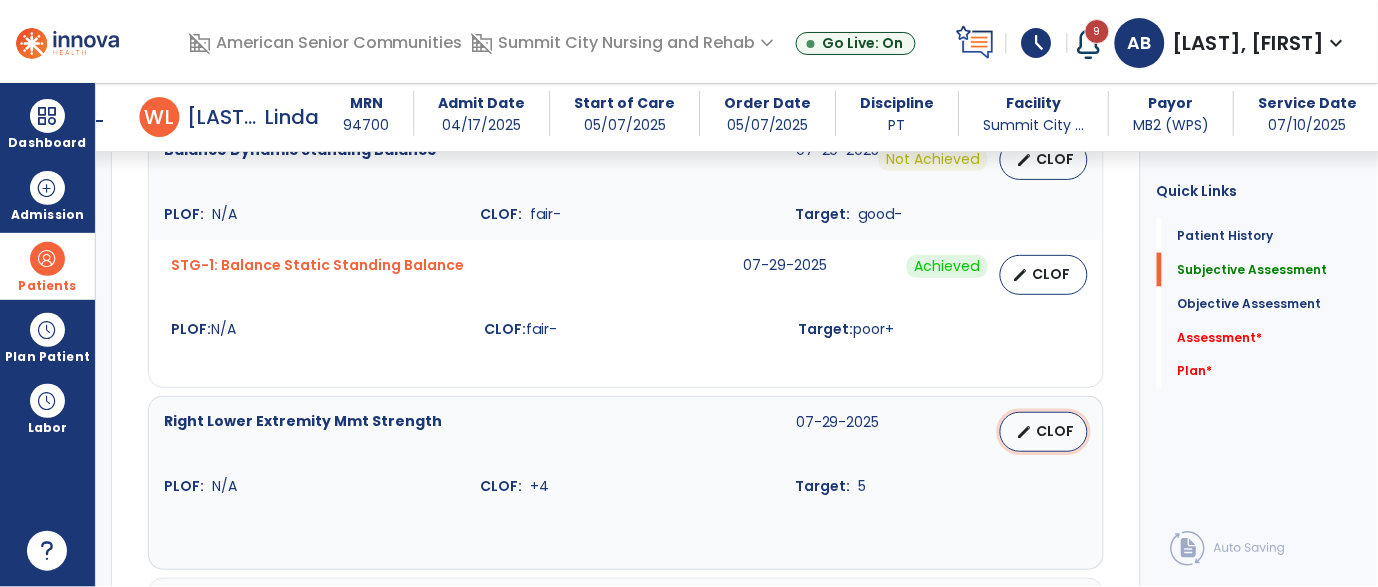 click on "edit   CLOF" at bounding box center (1044, 432) 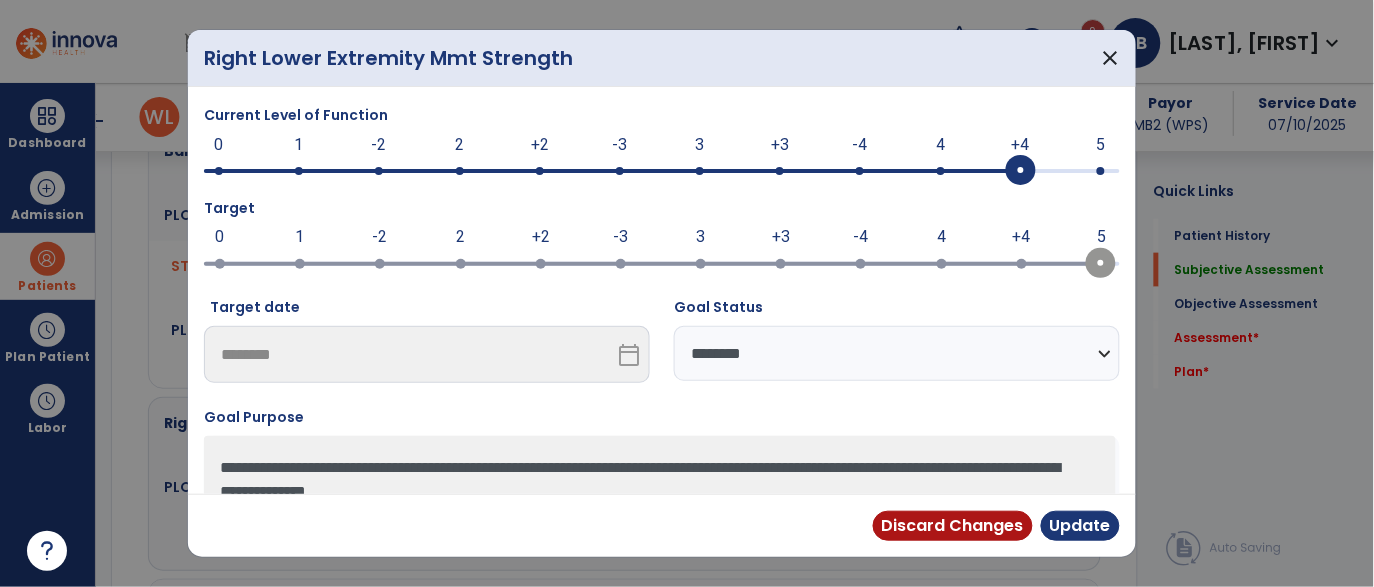 scroll, scrollTop: 2037, scrollLeft: 0, axis: vertical 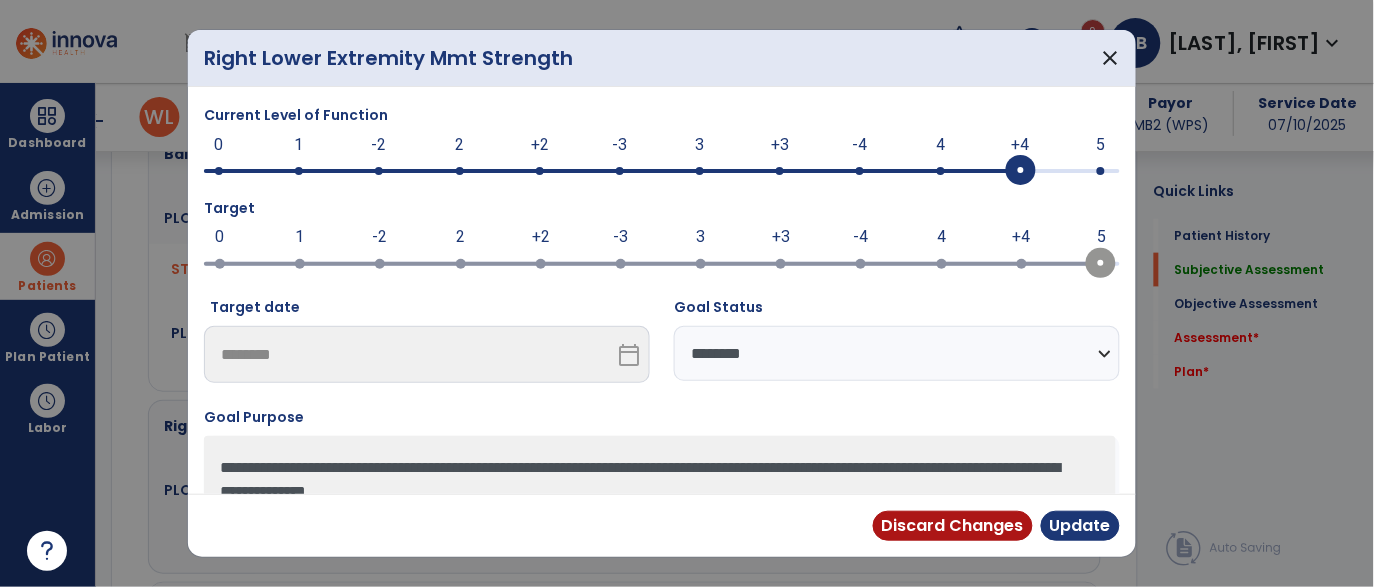 click on "**********" at bounding box center [897, 353] 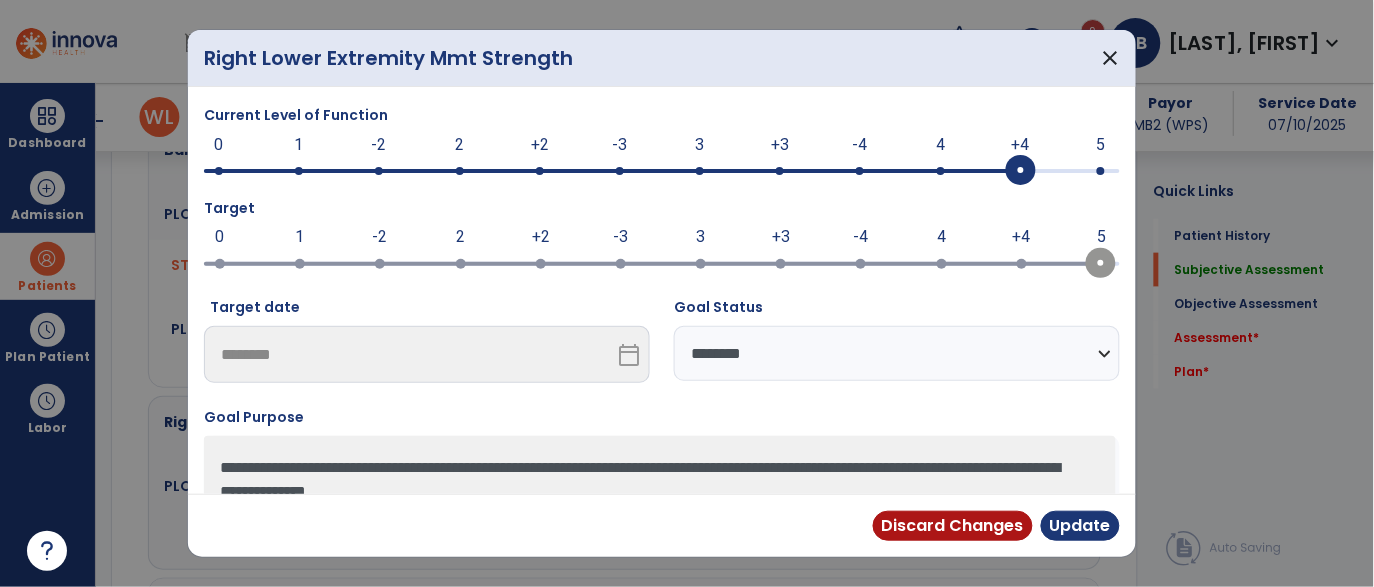 select on "**********" 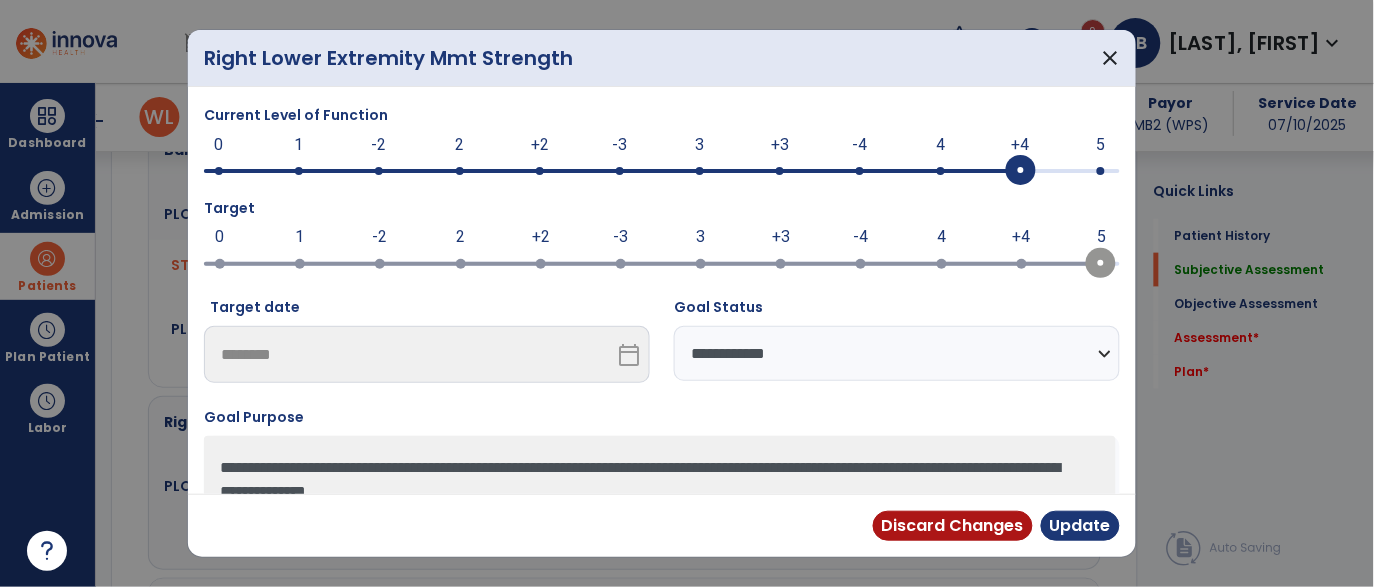 click on "**********" at bounding box center (897, 353) 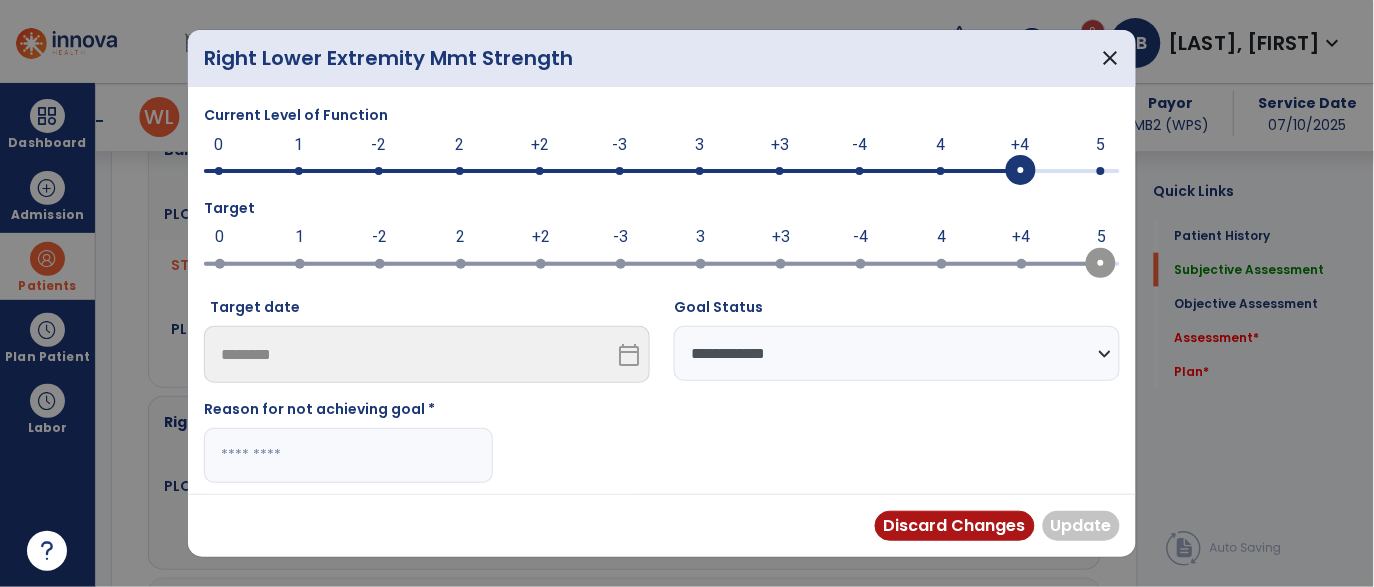 scroll, scrollTop: 47, scrollLeft: 0, axis: vertical 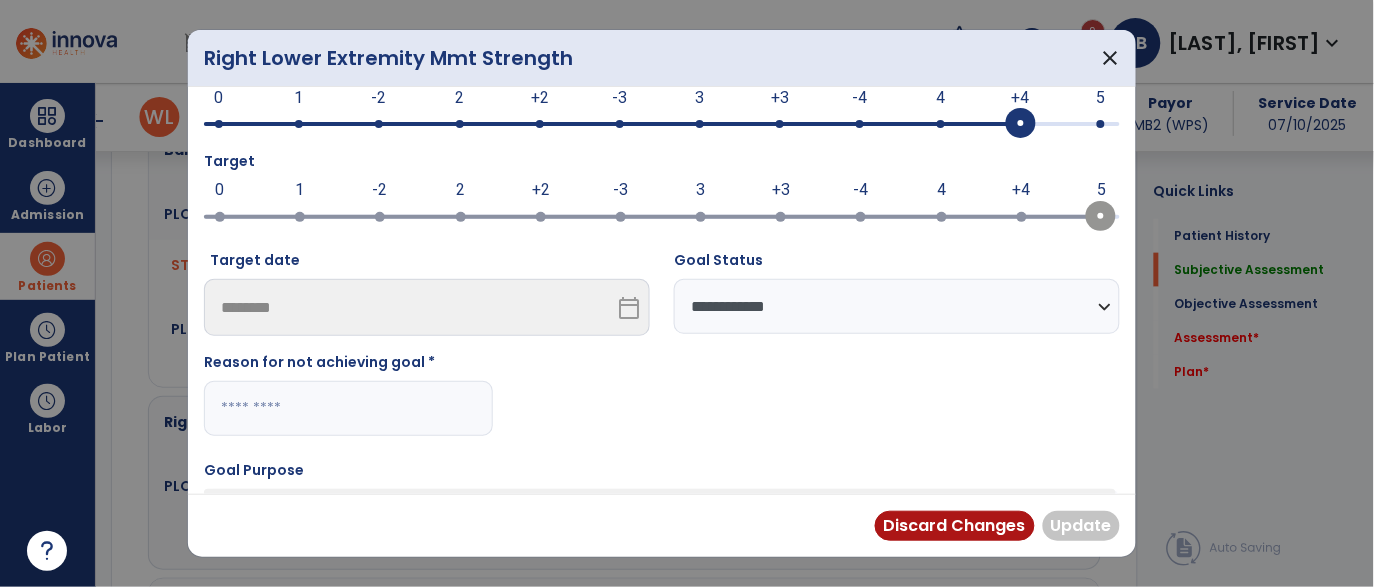 click at bounding box center (348, 408) 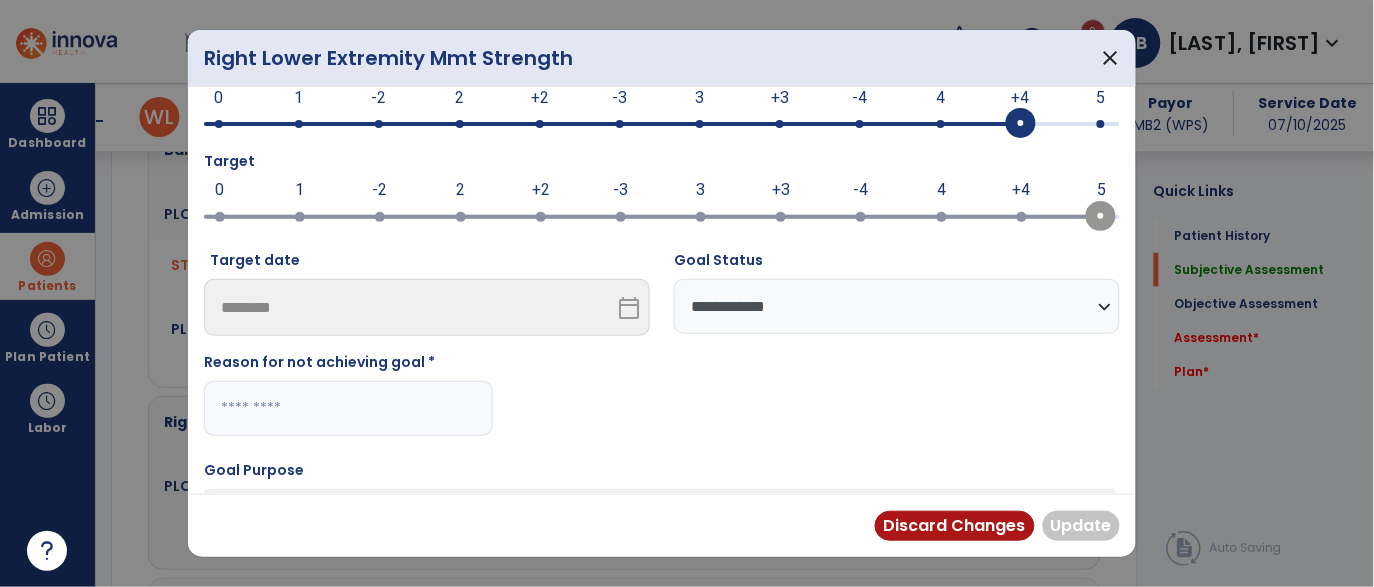 paste on "**********" 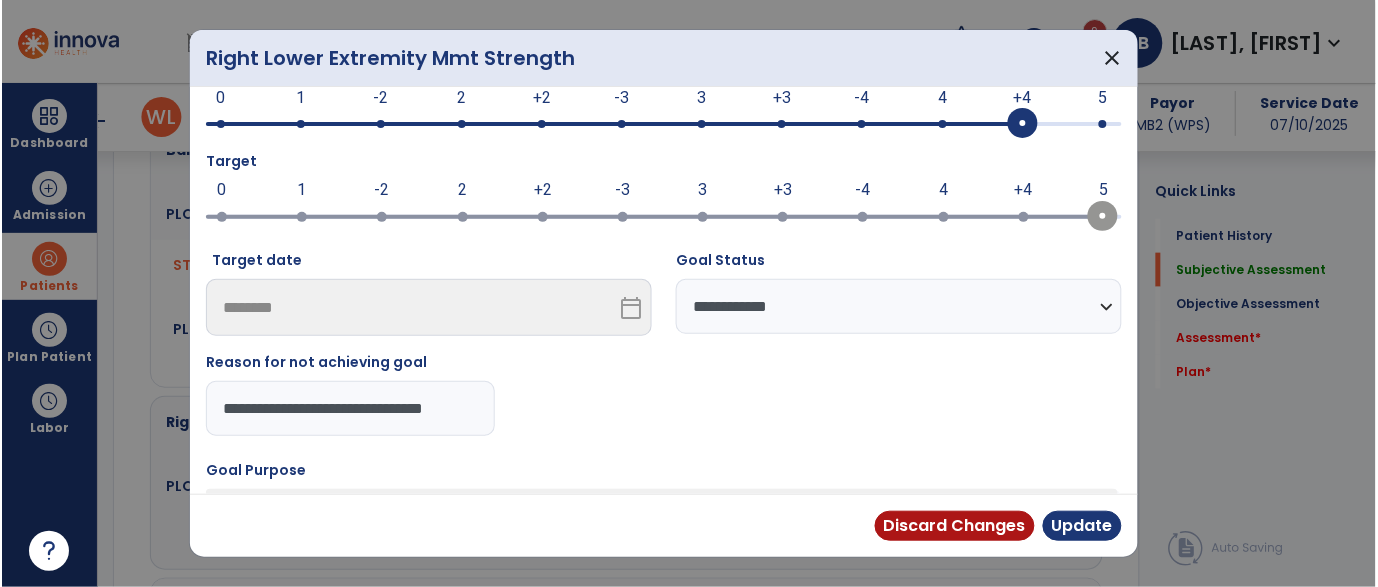 scroll, scrollTop: 0, scrollLeft: 16, axis: horizontal 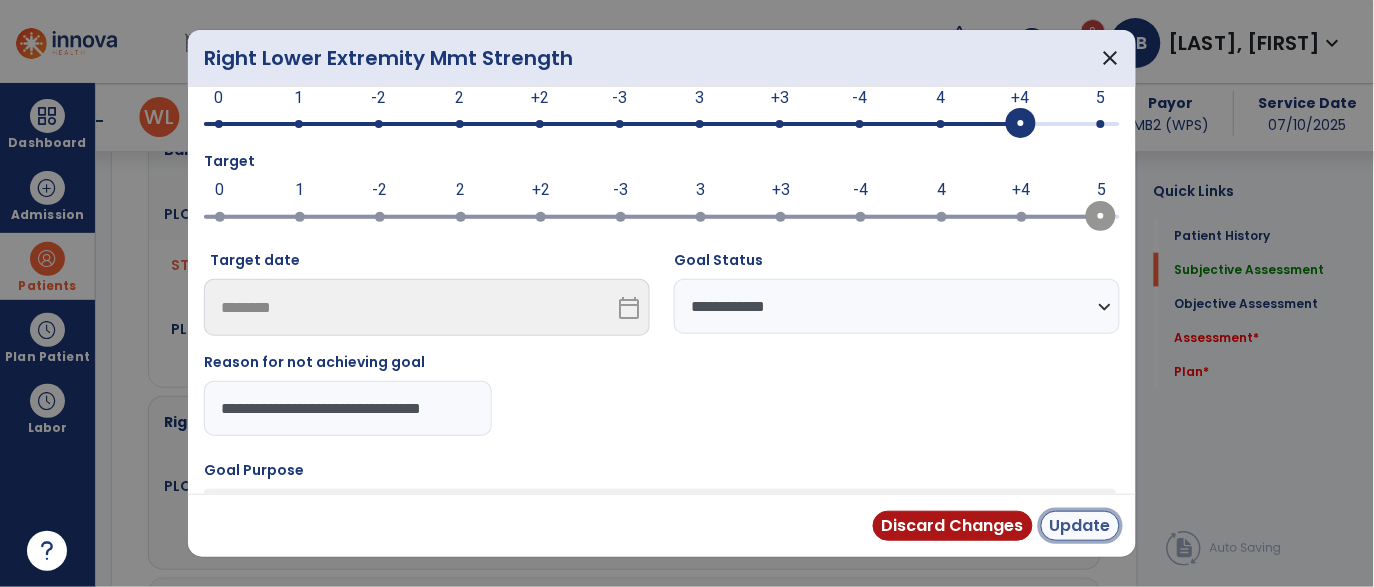 click on "Update" at bounding box center [1080, 526] 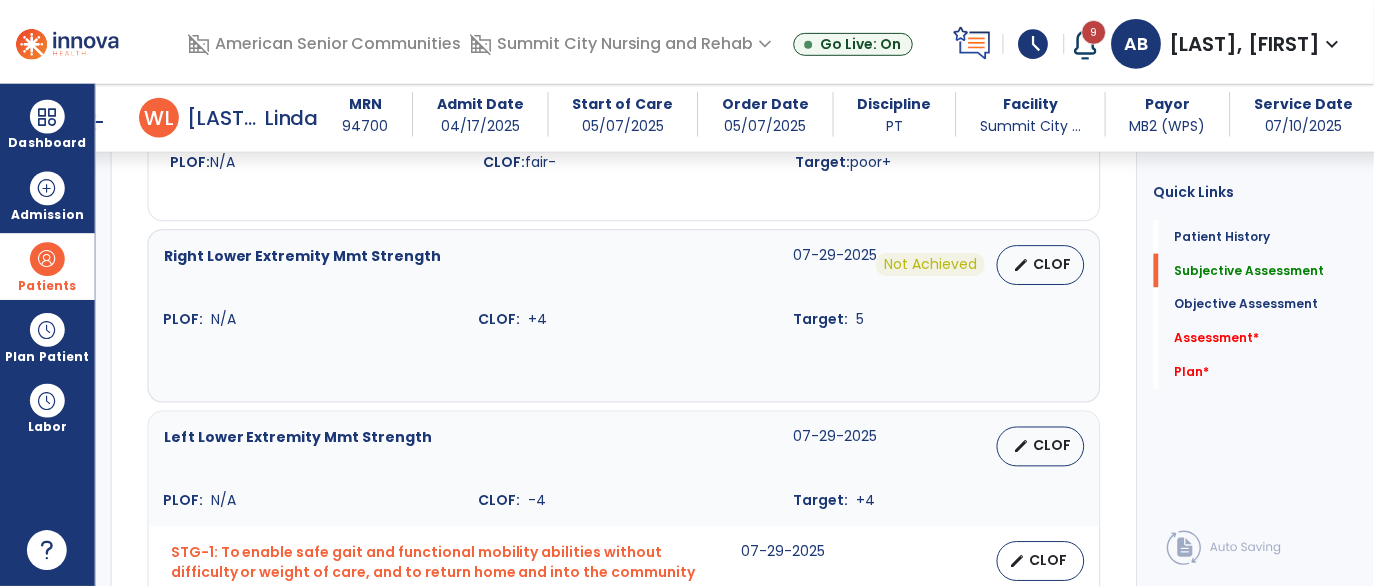 scroll, scrollTop: 2207, scrollLeft: 0, axis: vertical 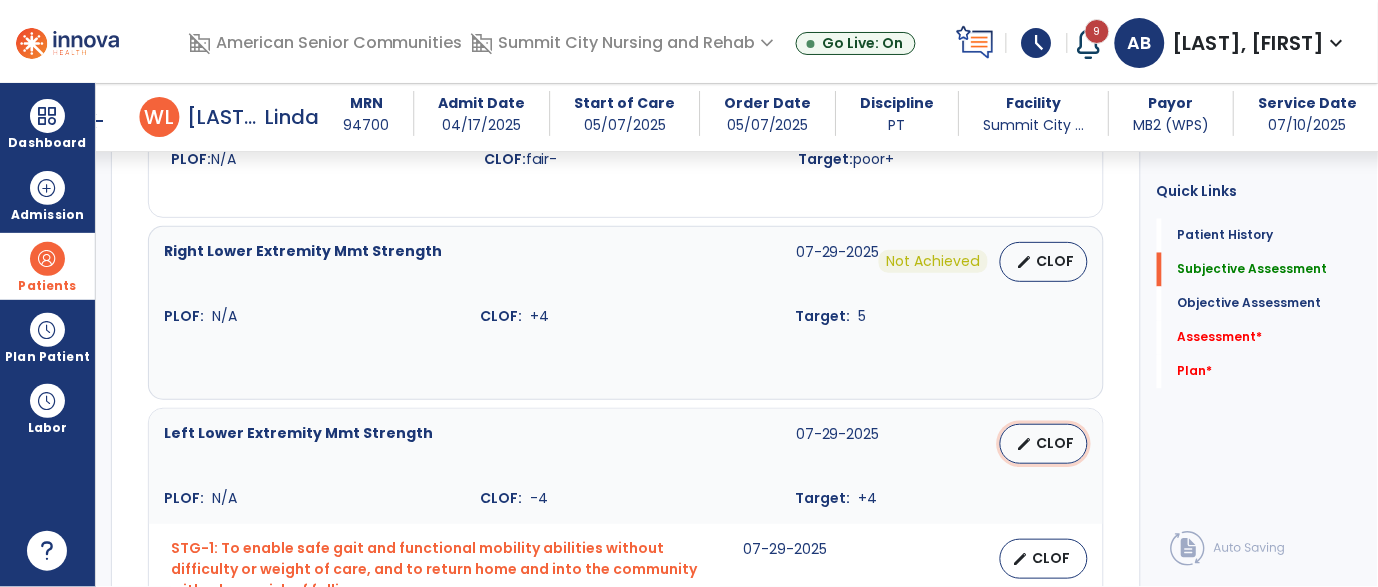 click on "edit   CLOF" at bounding box center [1044, 444] 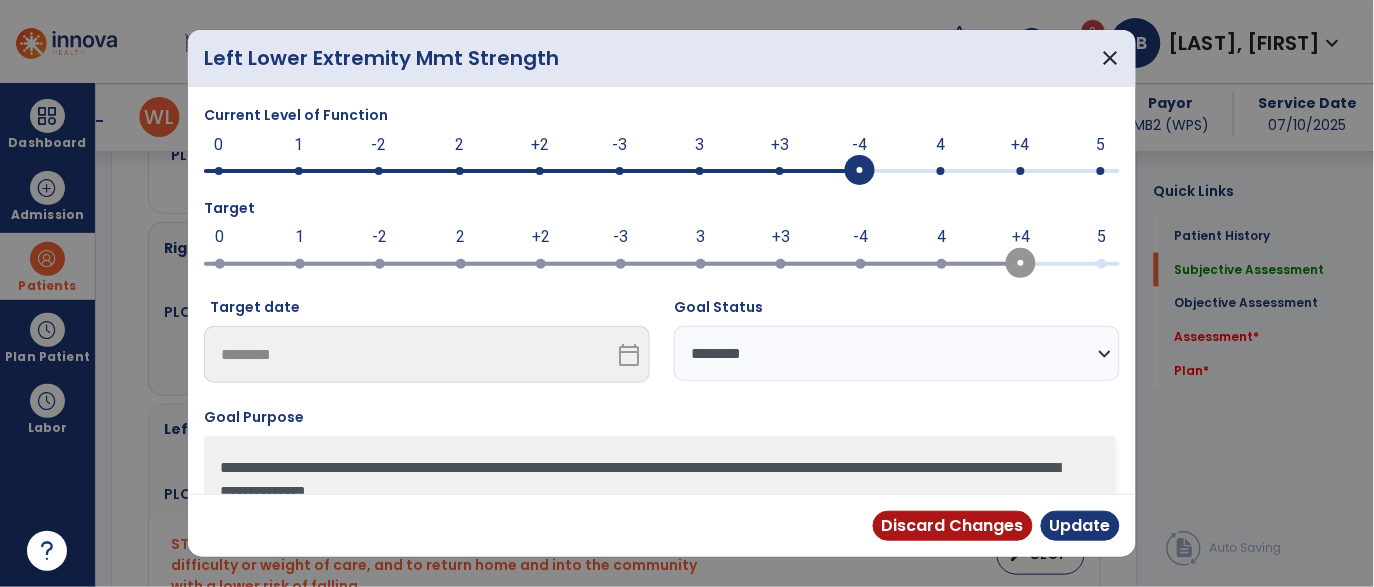 scroll, scrollTop: 2207, scrollLeft: 0, axis: vertical 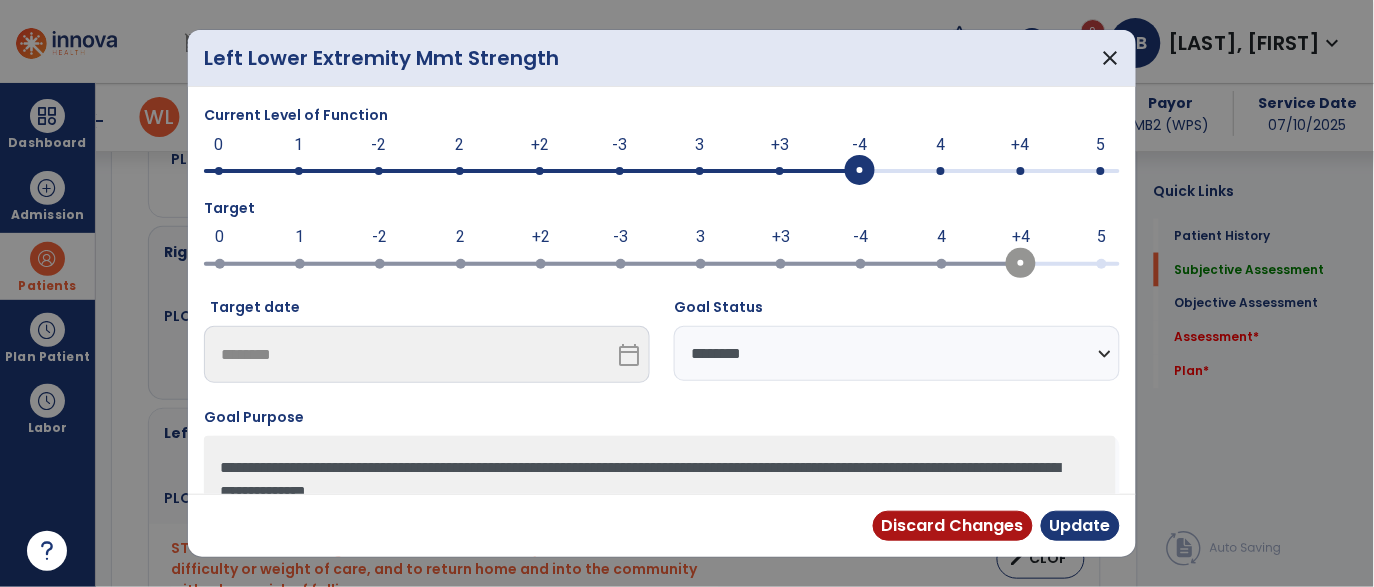 click on "**********" at bounding box center (897, 353) 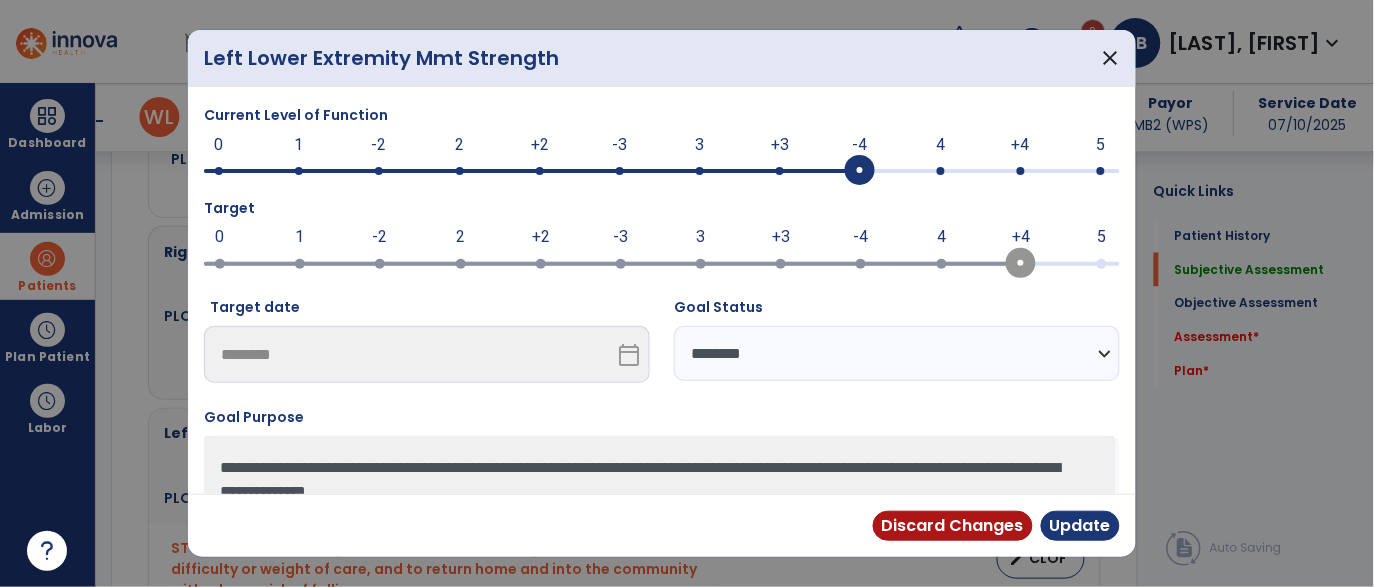 select on "**********" 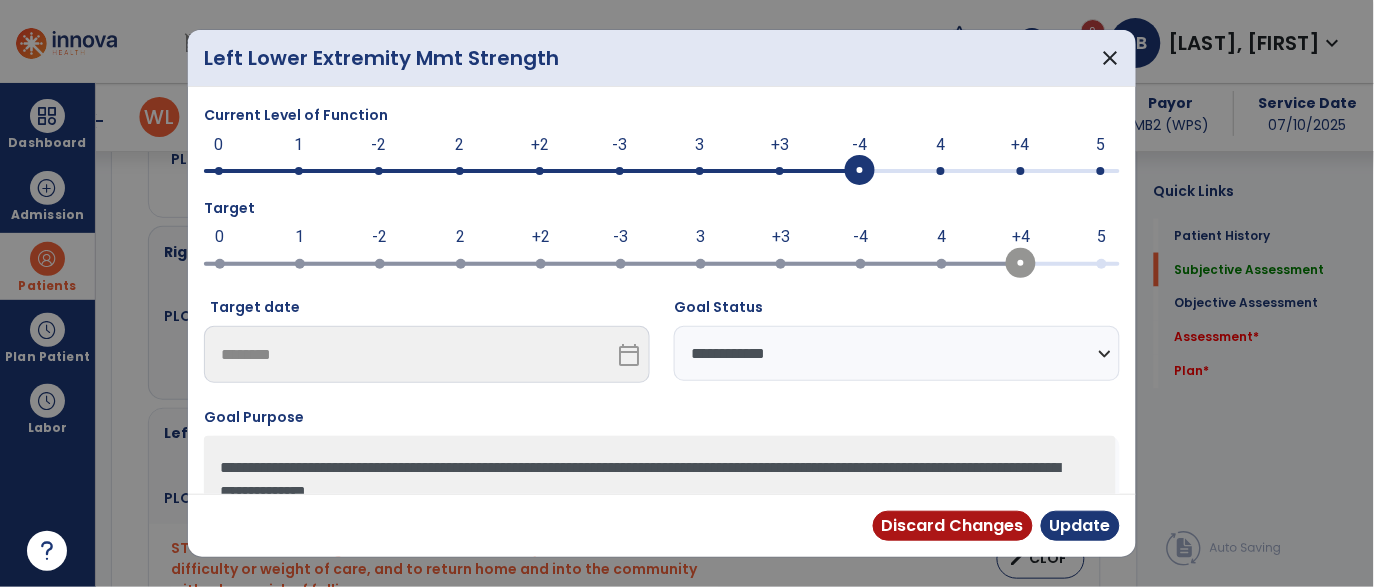 click on "**********" at bounding box center [897, 353] 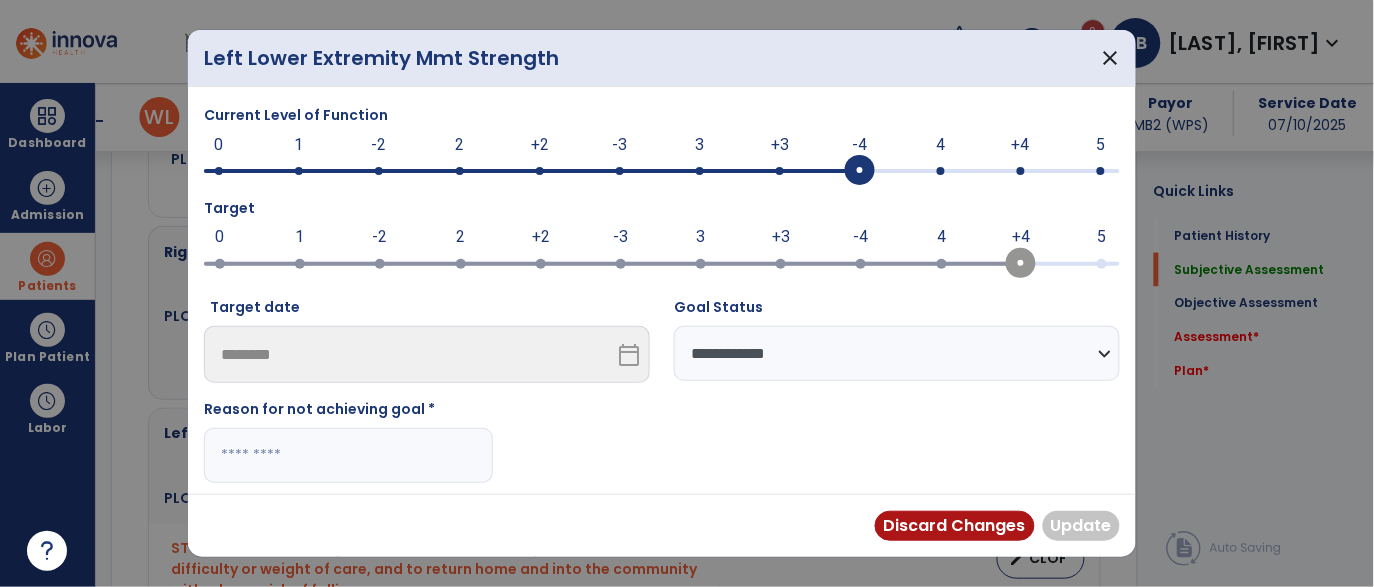 click at bounding box center [348, 455] 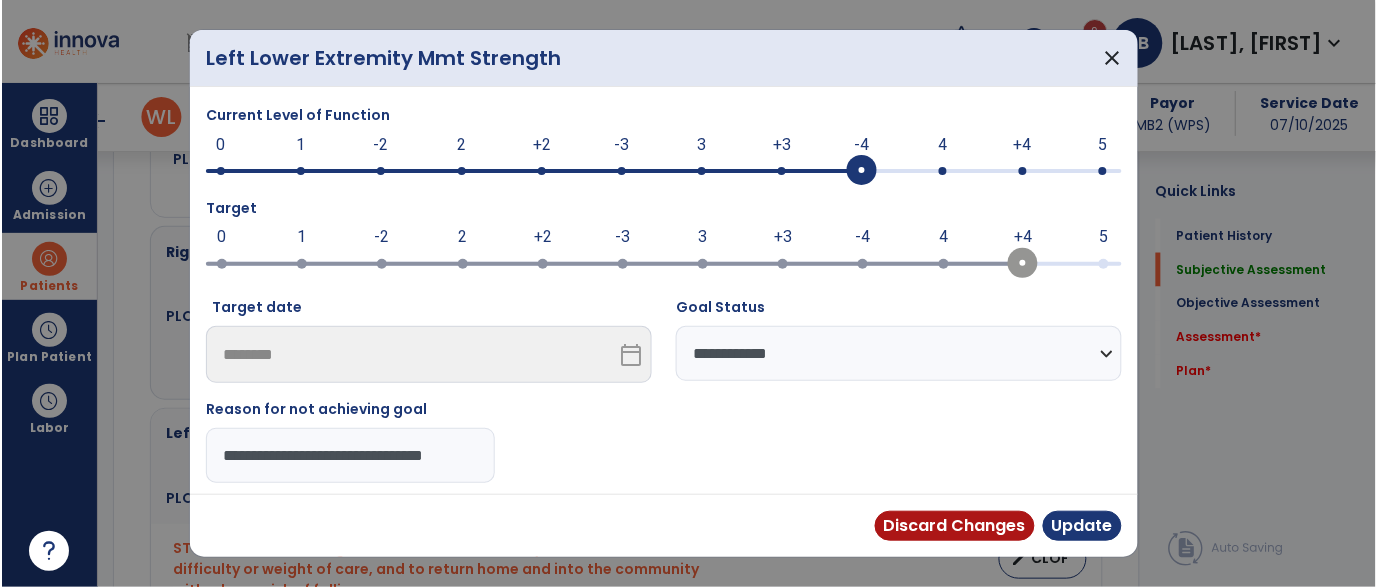 scroll, scrollTop: 0, scrollLeft: 16, axis: horizontal 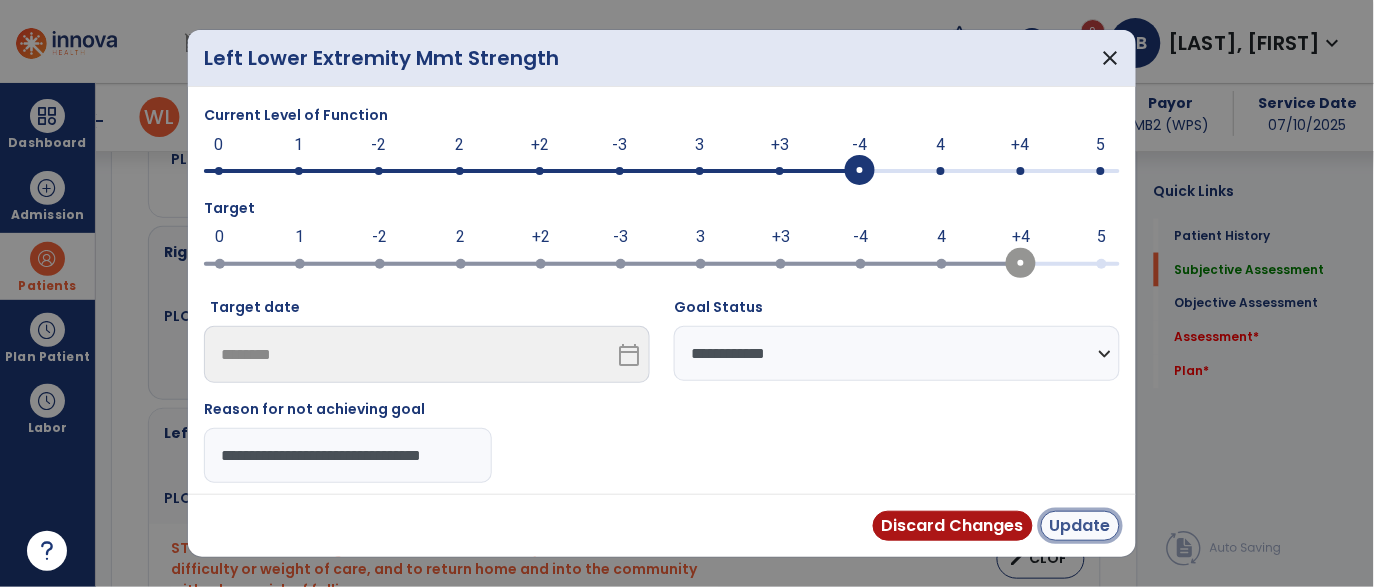 click on "Update" at bounding box center (1080, 526) 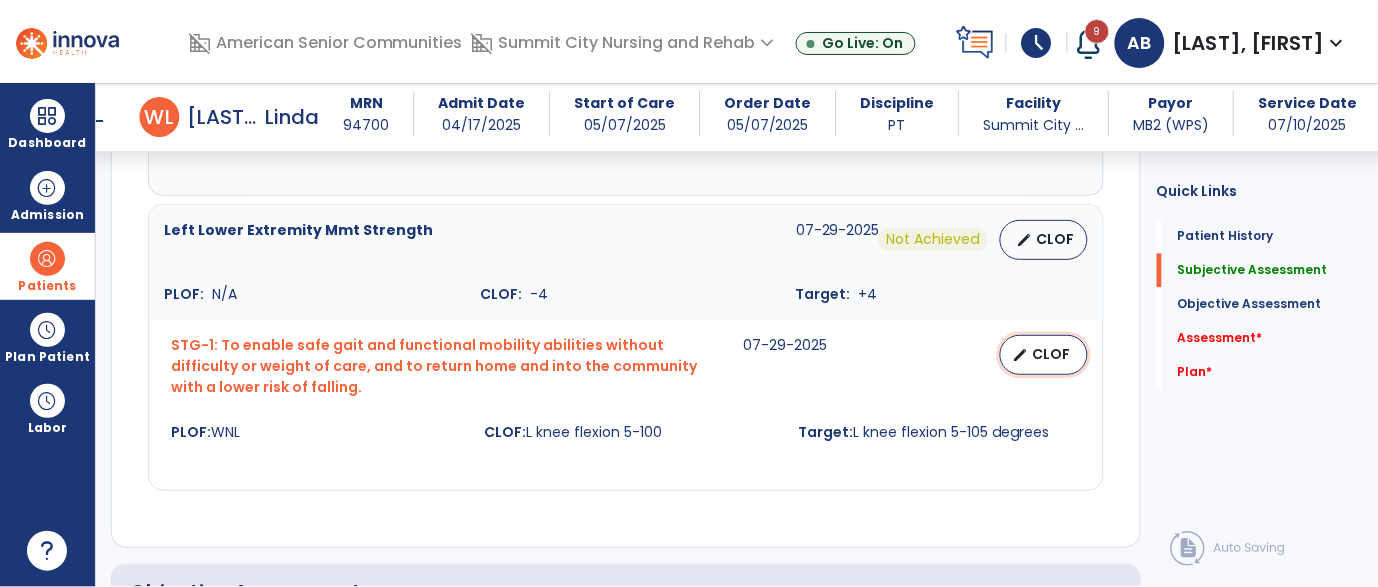 click on "CLOF" at bounding box center (1052, 354) 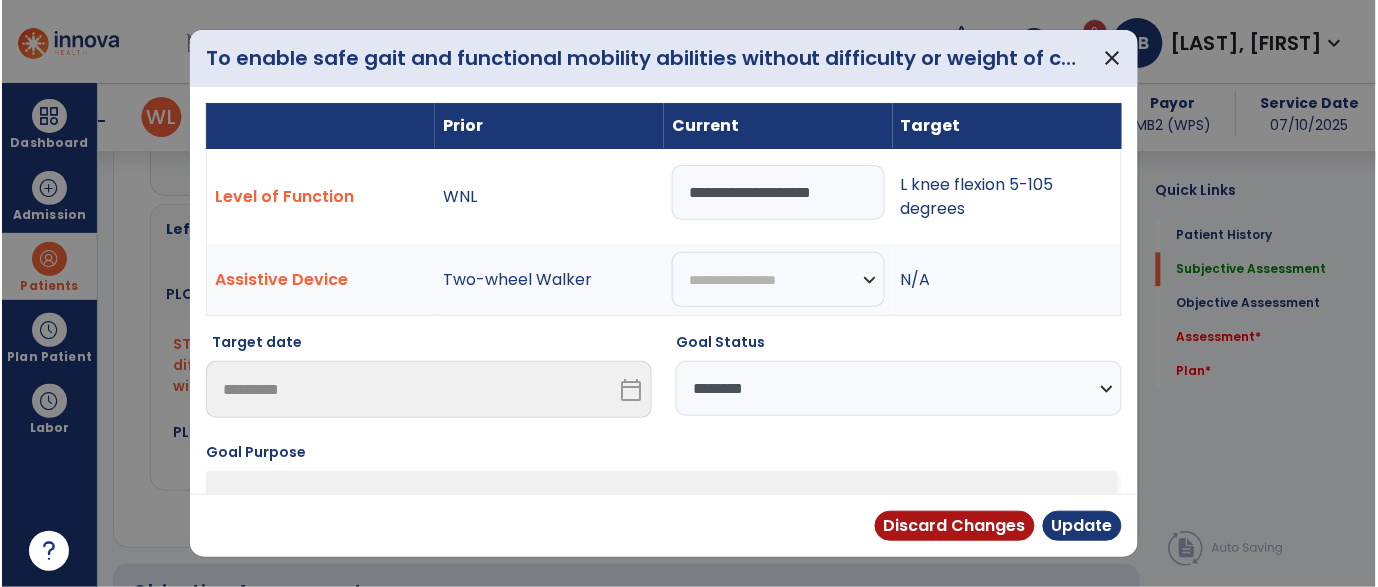 scroll, scrollTop: 2411, scrollLeft: 0, axis: vertical 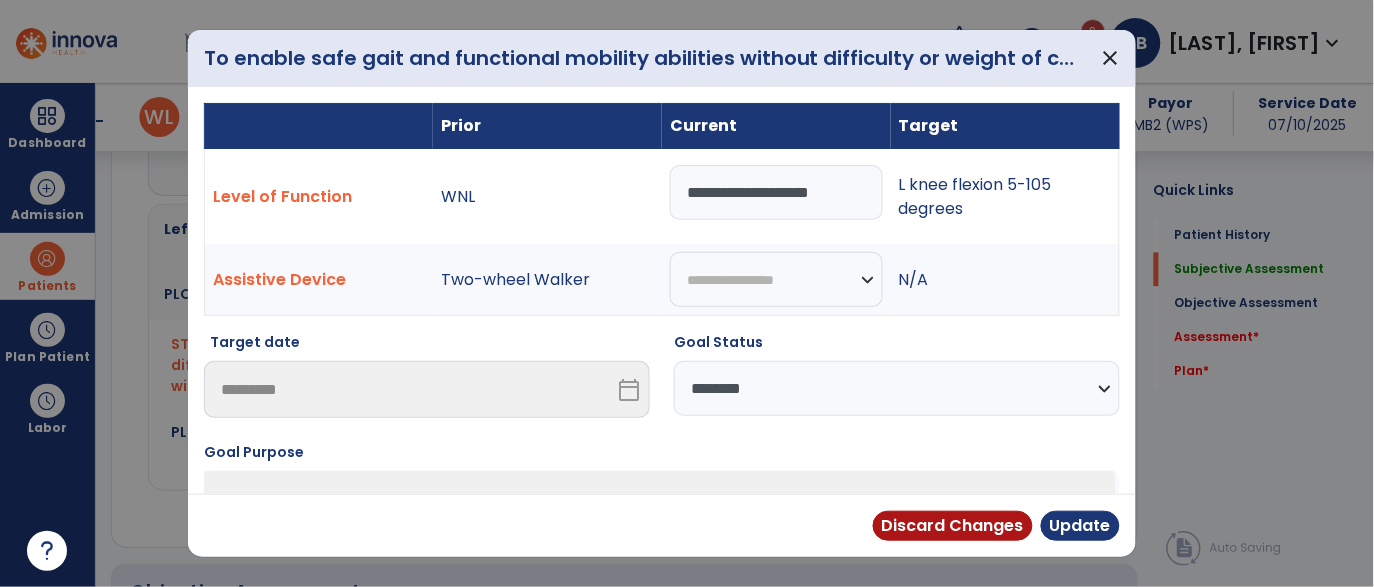 click on "**********" at bounding box center [776, 192] 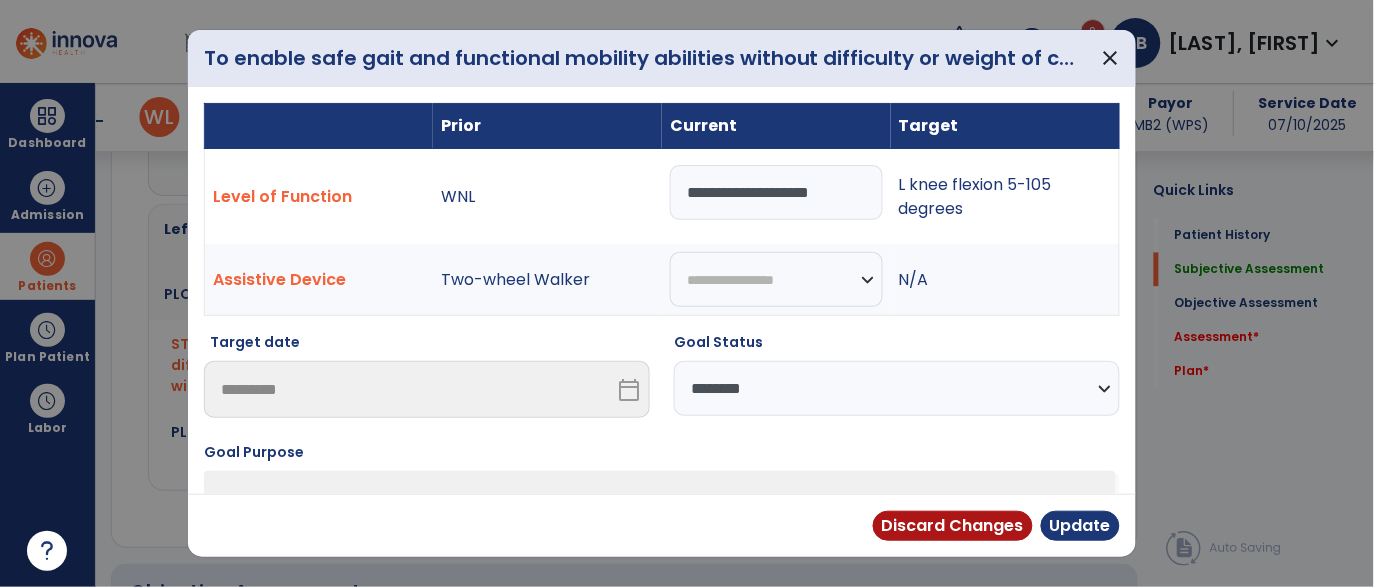 type on "**********" 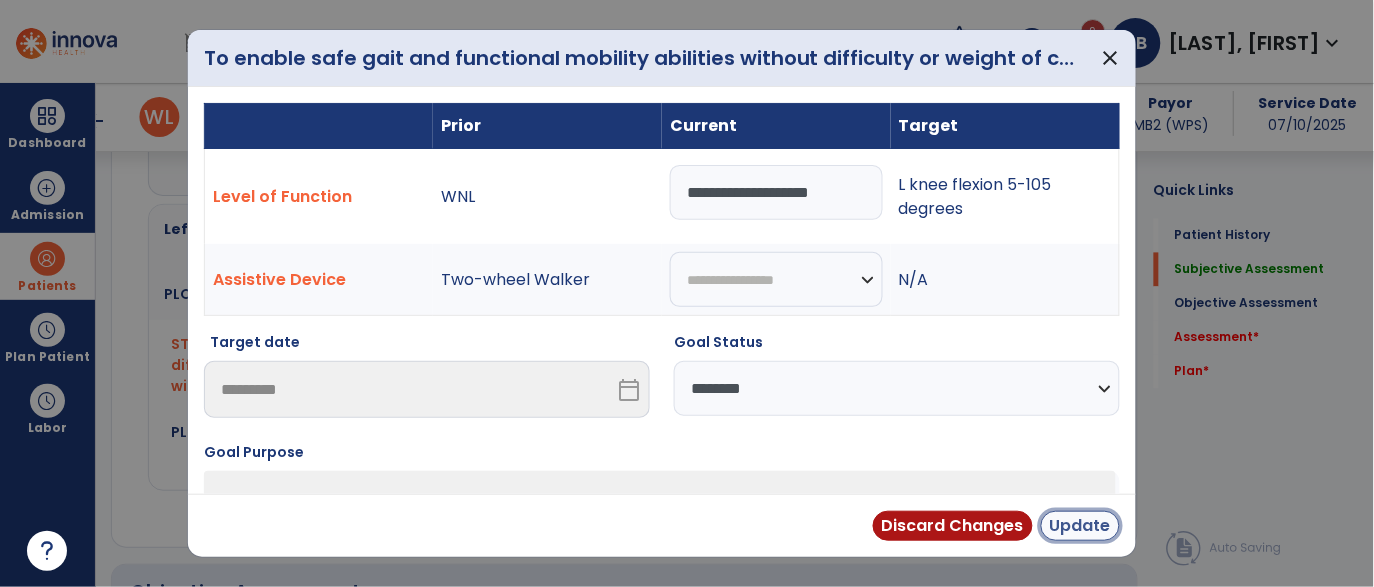 click on "Update" at bounding box center (1080, 526) 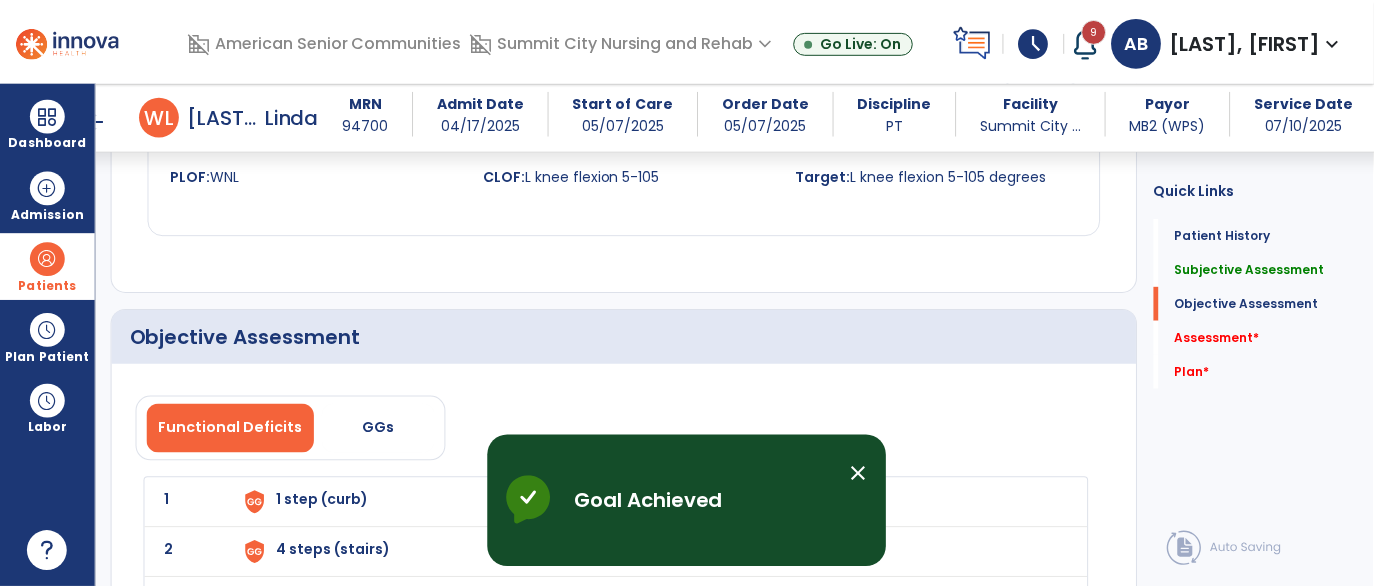 scroll, scrollTop: 2833, scrollLeft: 0, axis: vertical 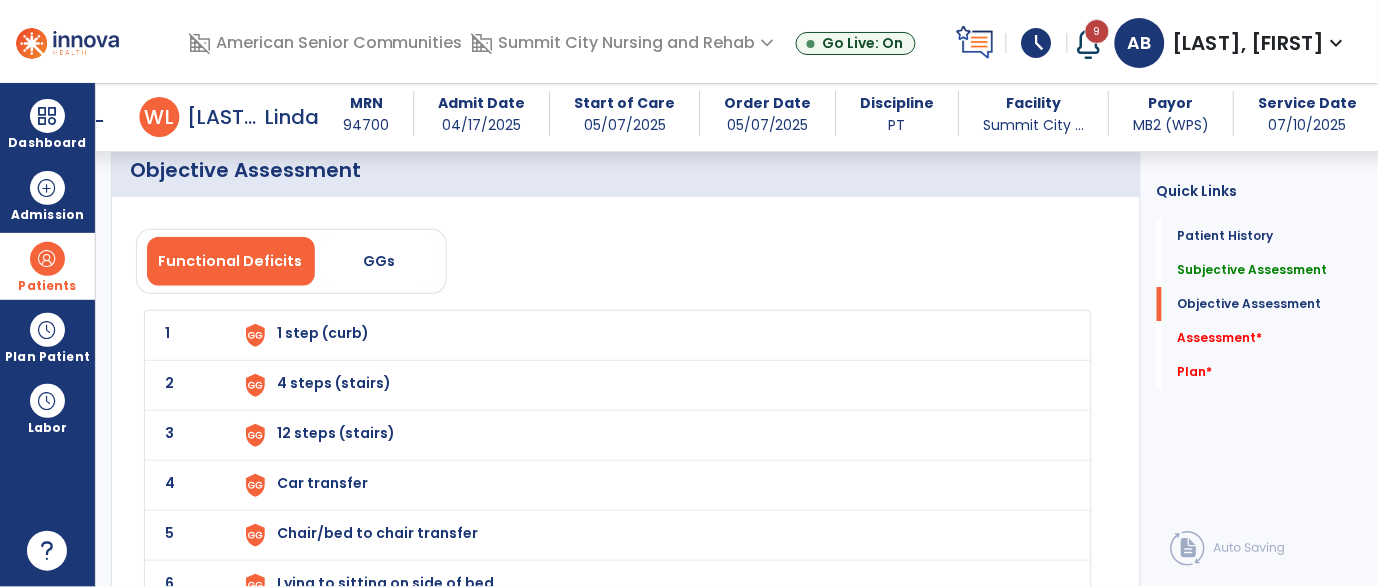 click on "1 step (curb)" at bounding box center [323, 333] 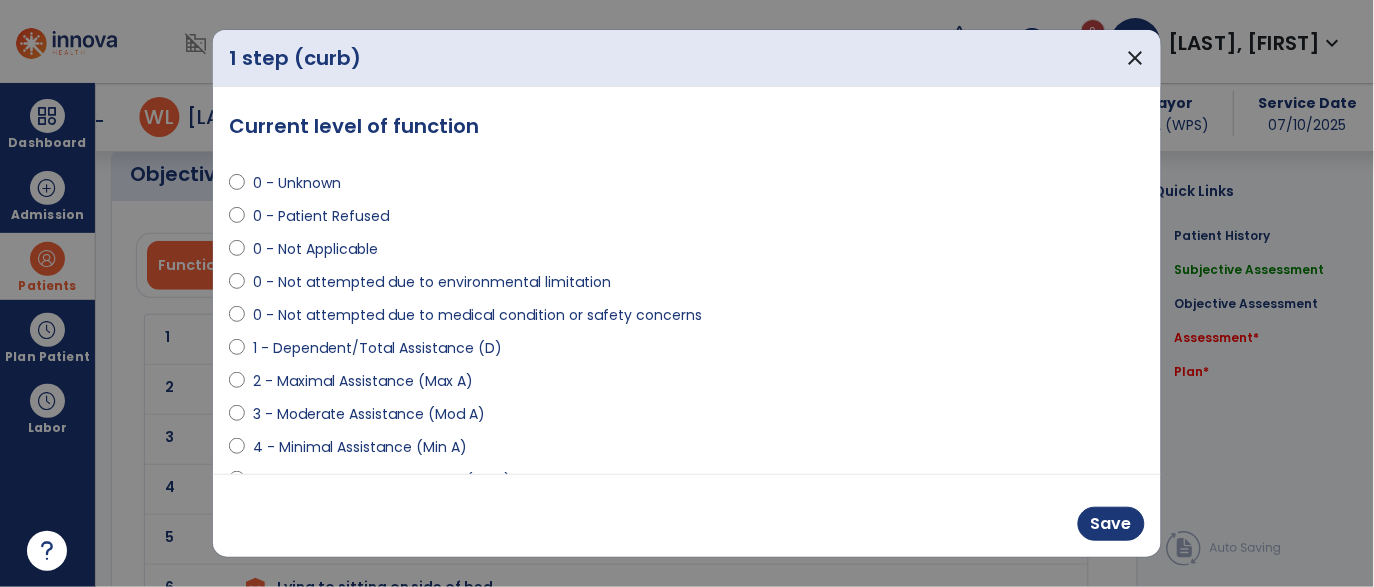 scroll, scrollTop: 2833, scrollLeft: 0, axis: vertical 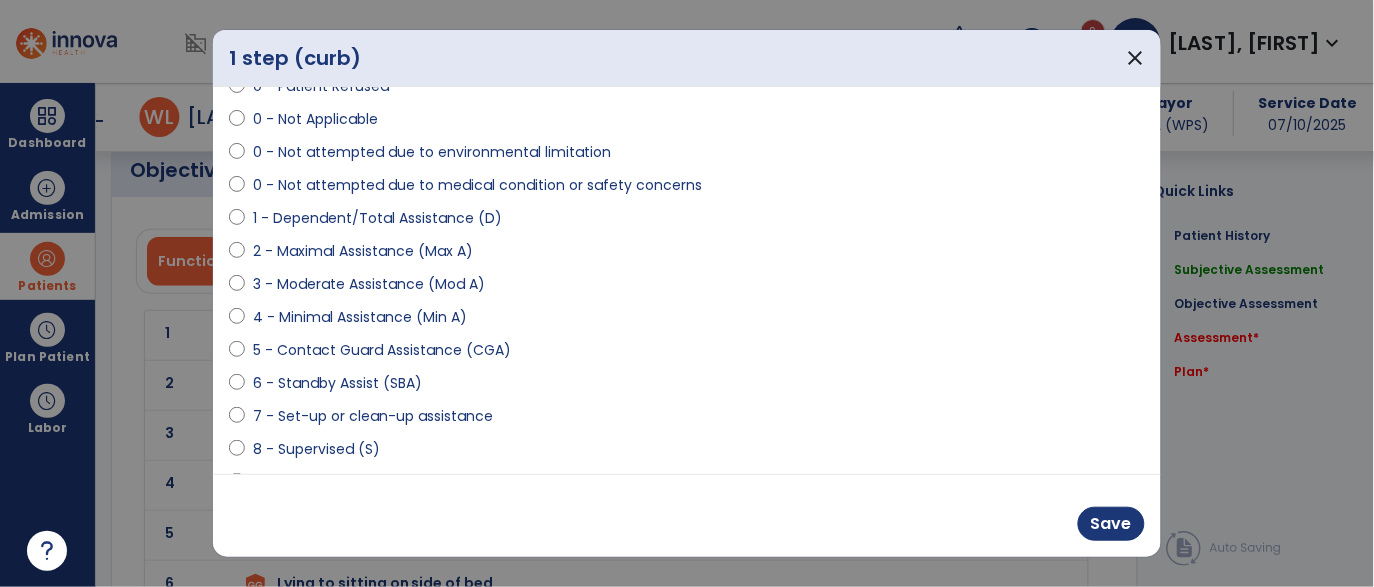 click on "4 - Minimal Assistance (Min A)" at bounding box center [360, 317] 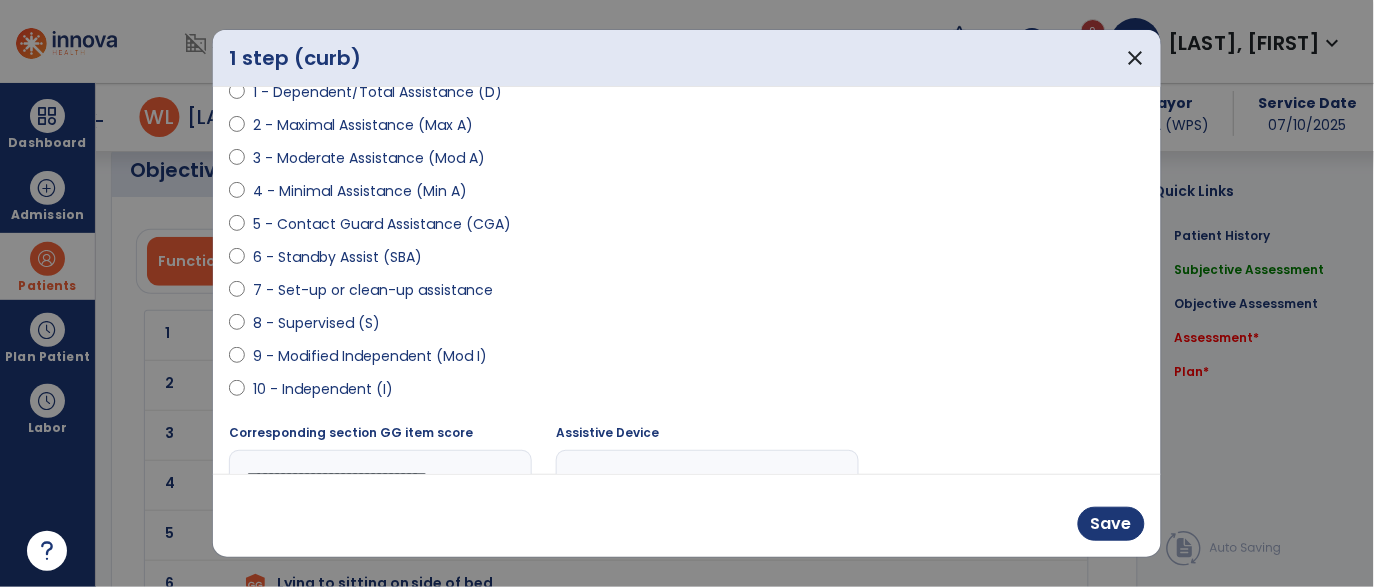 scroll, scrollTop: 246, scrollLeft: 0, axis: vertical 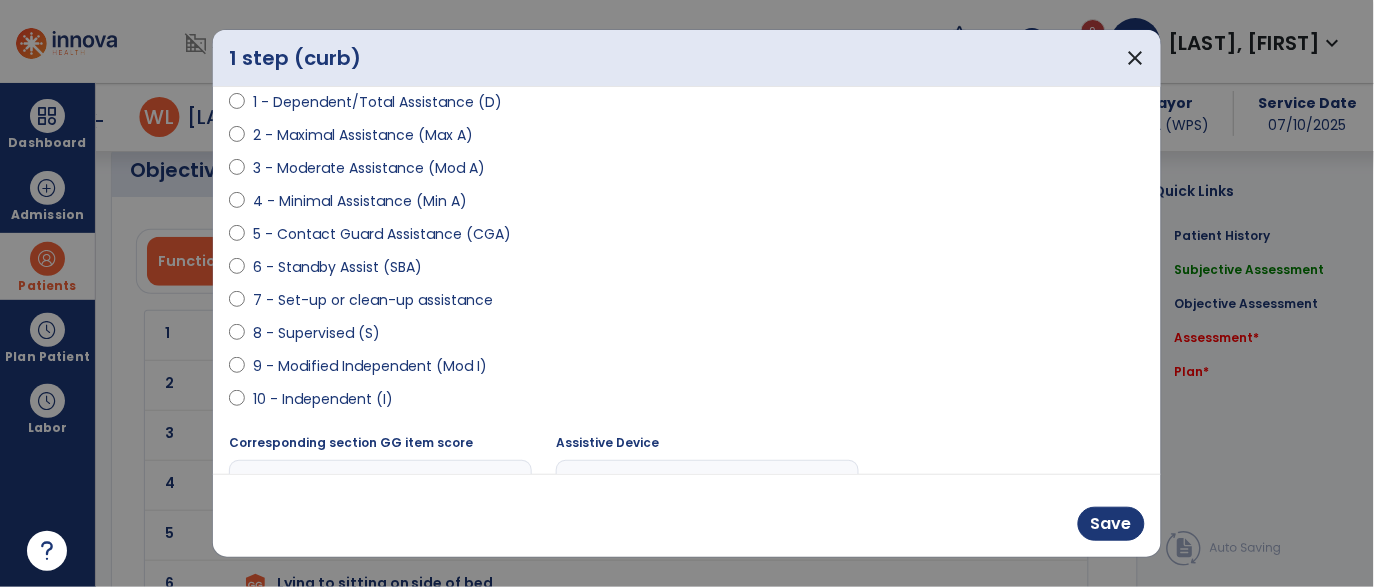 click on "5 - Contact Guard Assistance (CGA)" at bounding box center [382, 234] 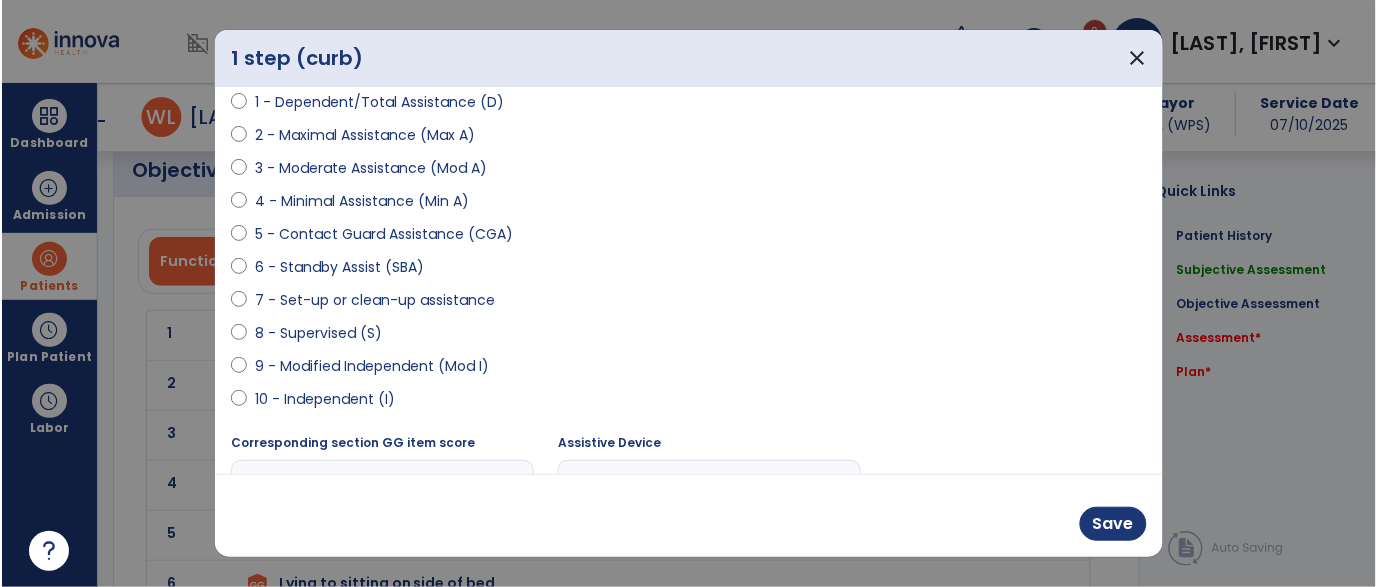 scroll, scrollTop: 302, scrollLeft: 0, axis: vertical 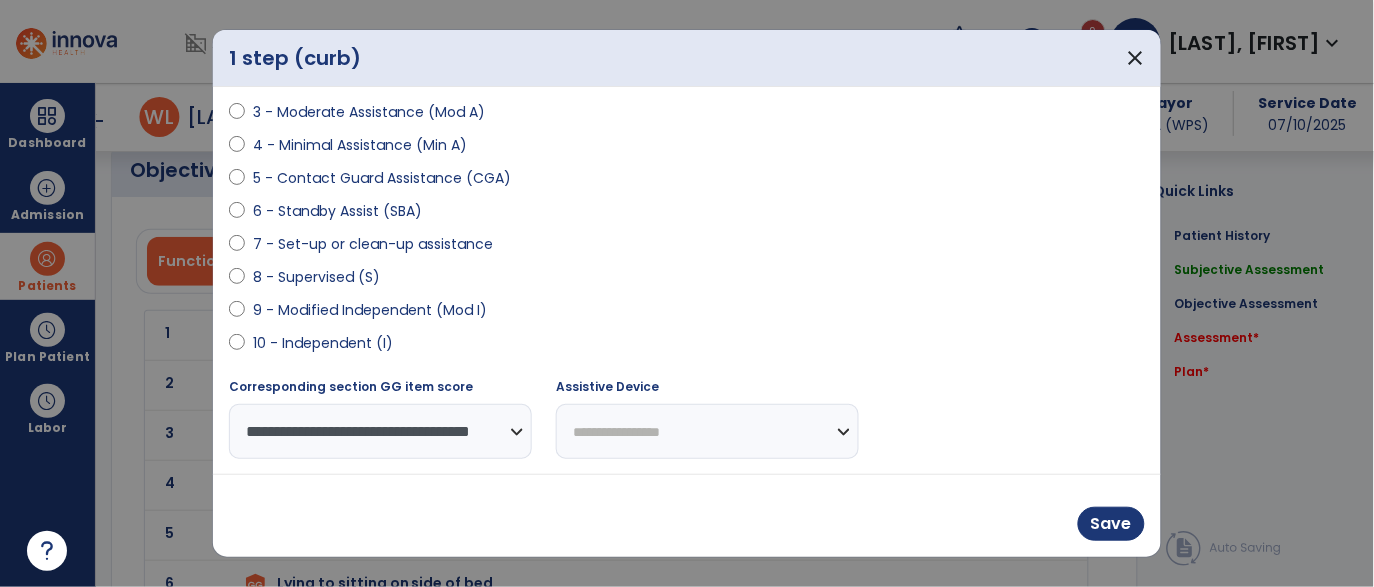 click on "Assistive Device" at bounding box center [607, 387] 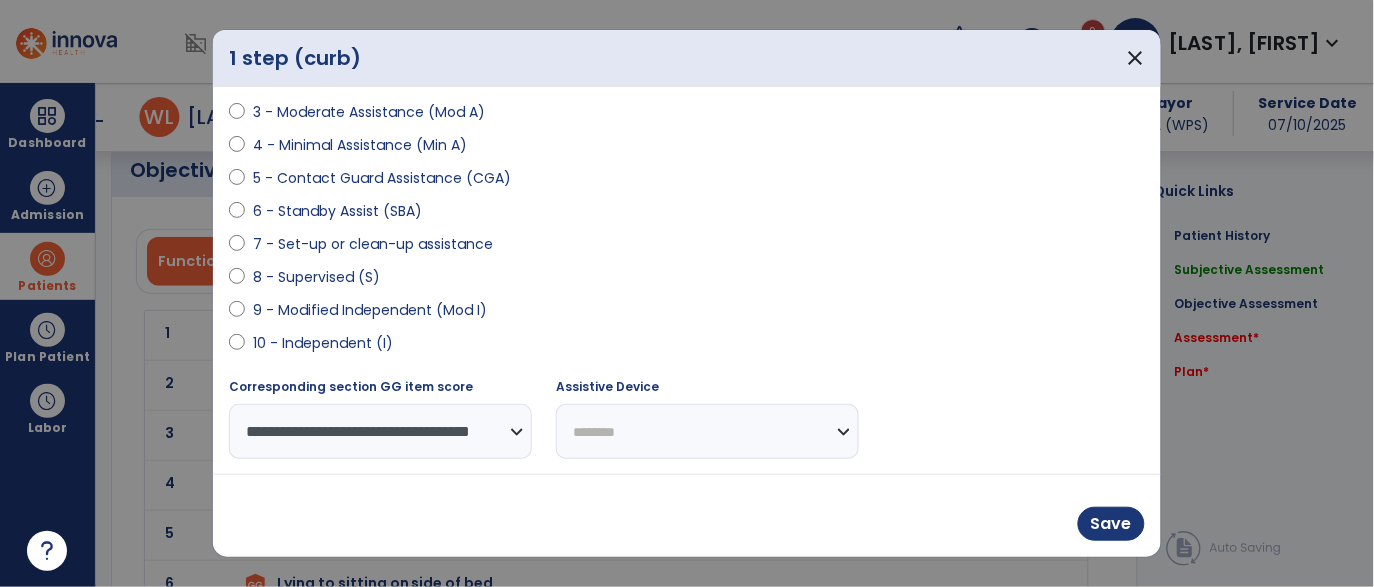 click on "**********" at bounding box center [707, 431] 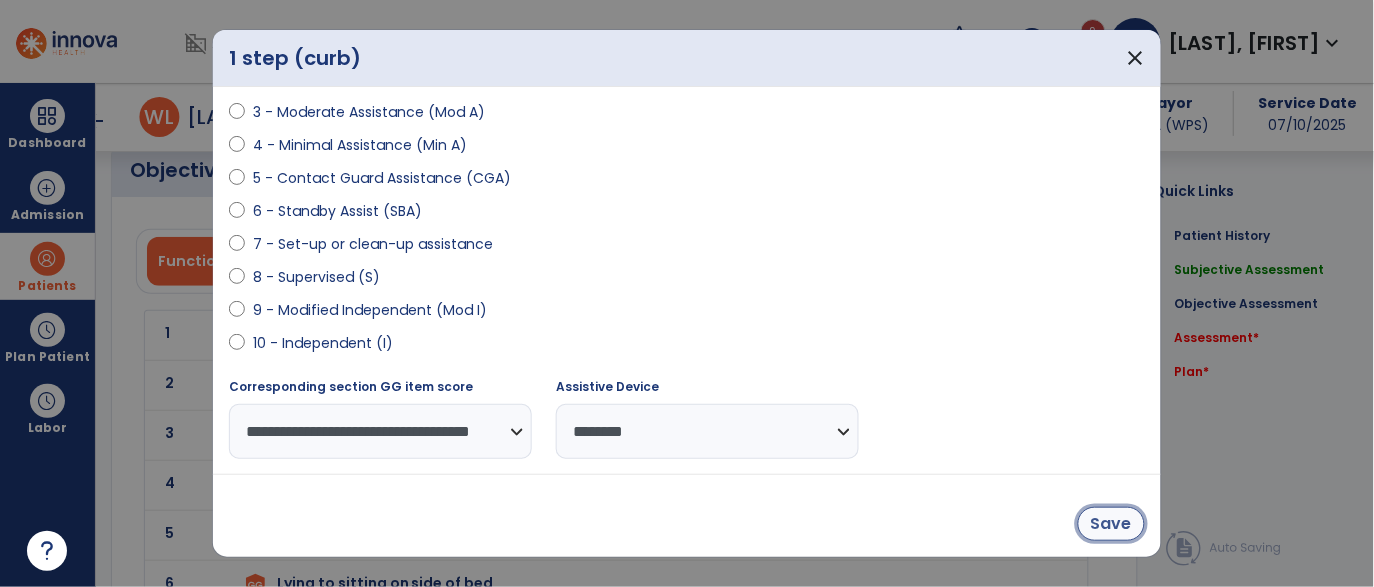 click on "Save" at bounding box center [1111, 524] 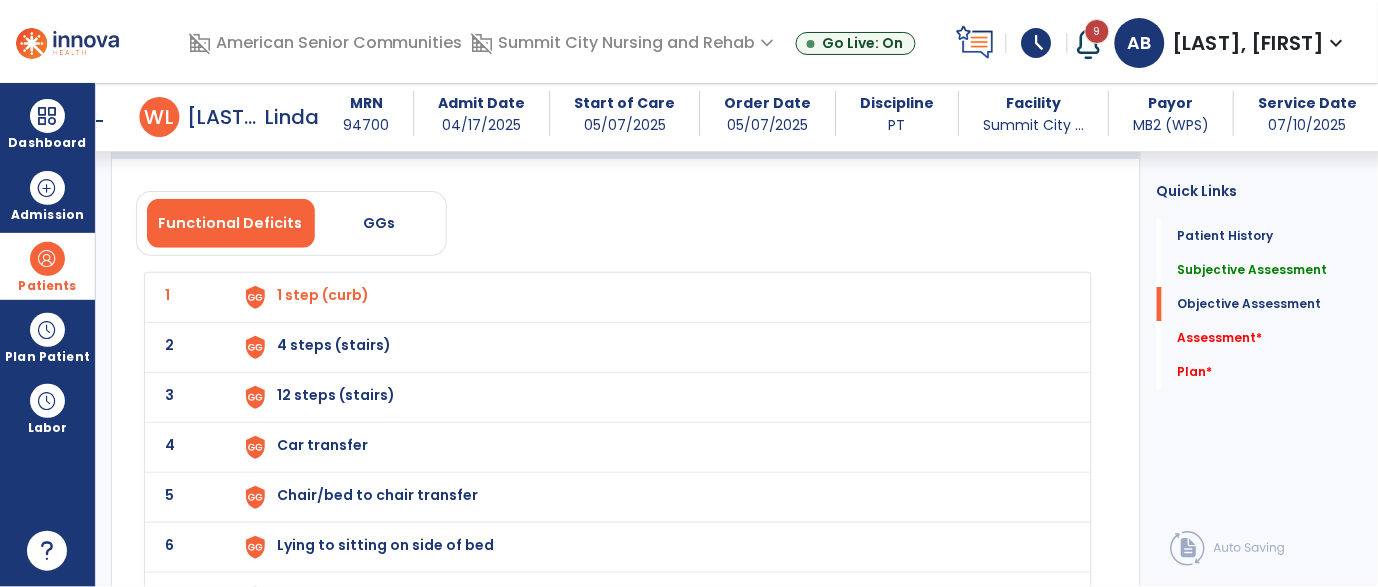 scroll, scrollTop: 2881, scrollLeft: 0, axis: vertical 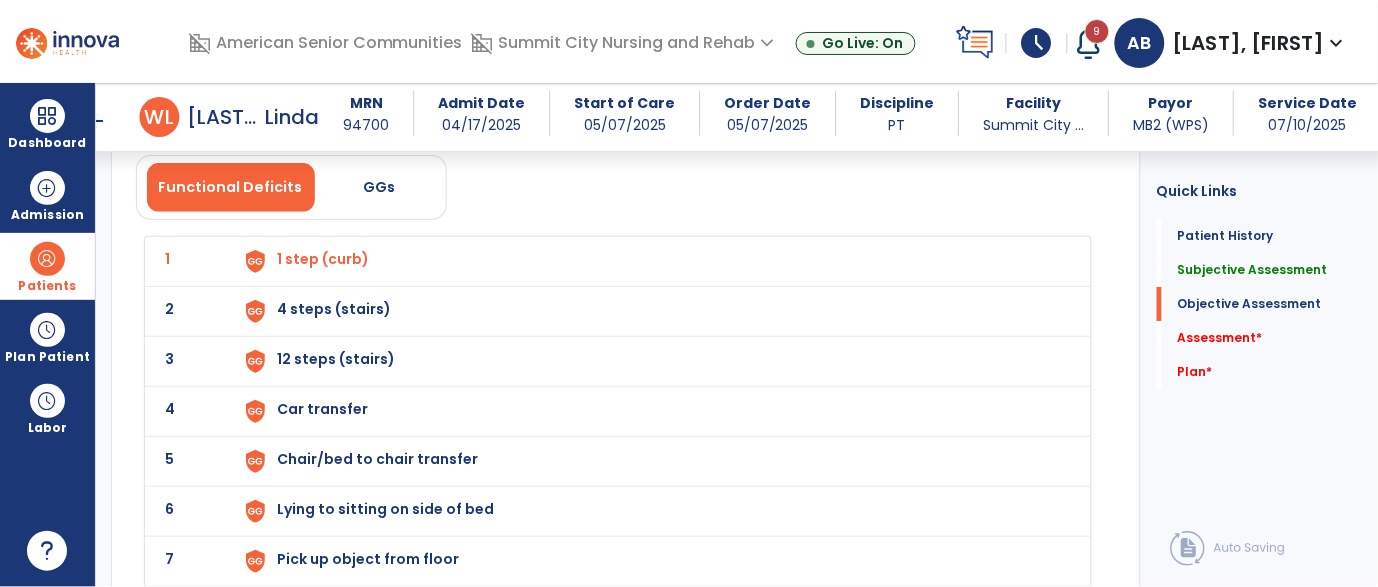 click on "7 Pick up object from floor" 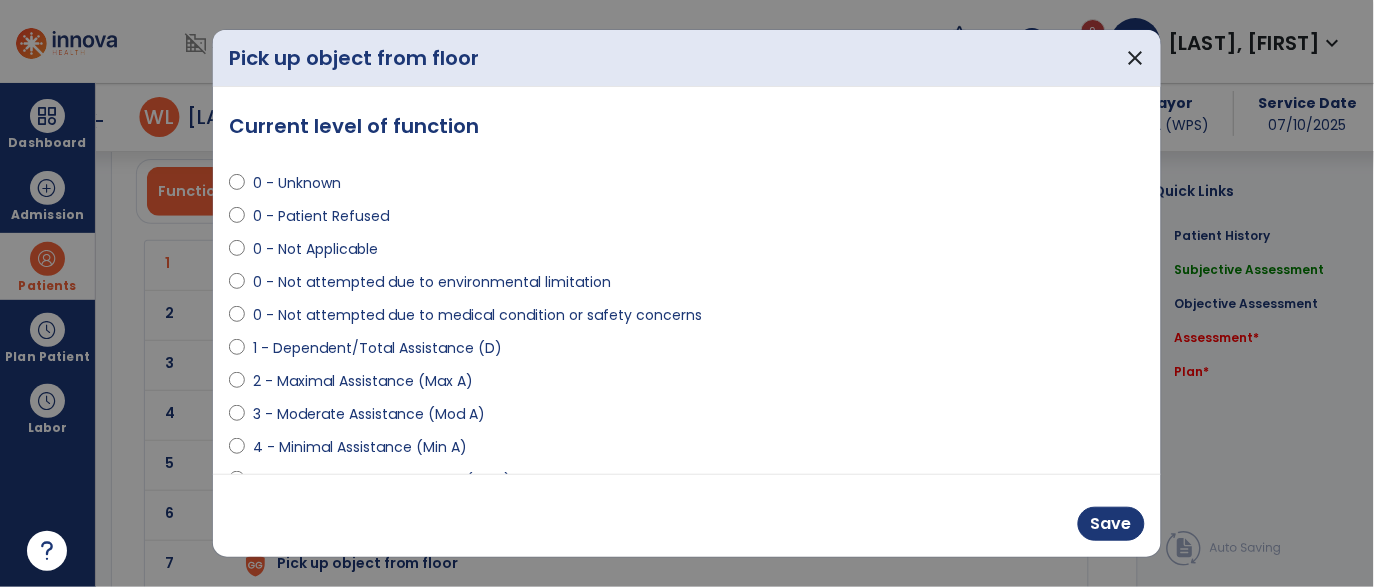 scroll, scrollTop: 2907, scrollLeft: 0, axis: vertical 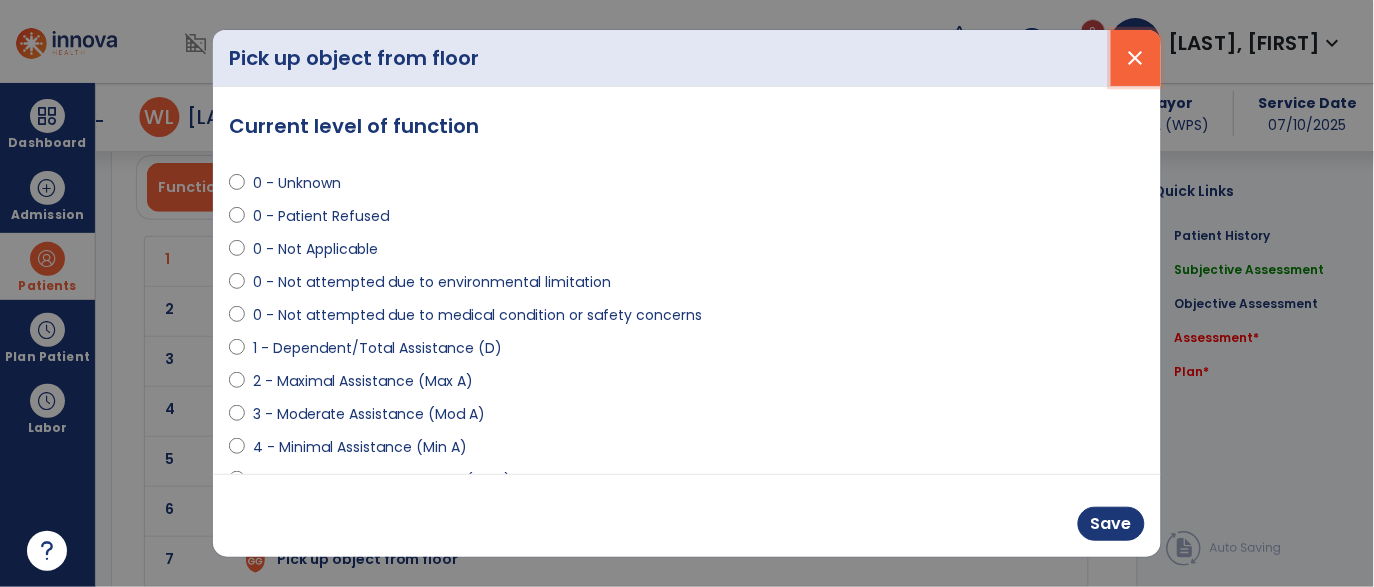 click on "close" at bounding box center [1136, 58] 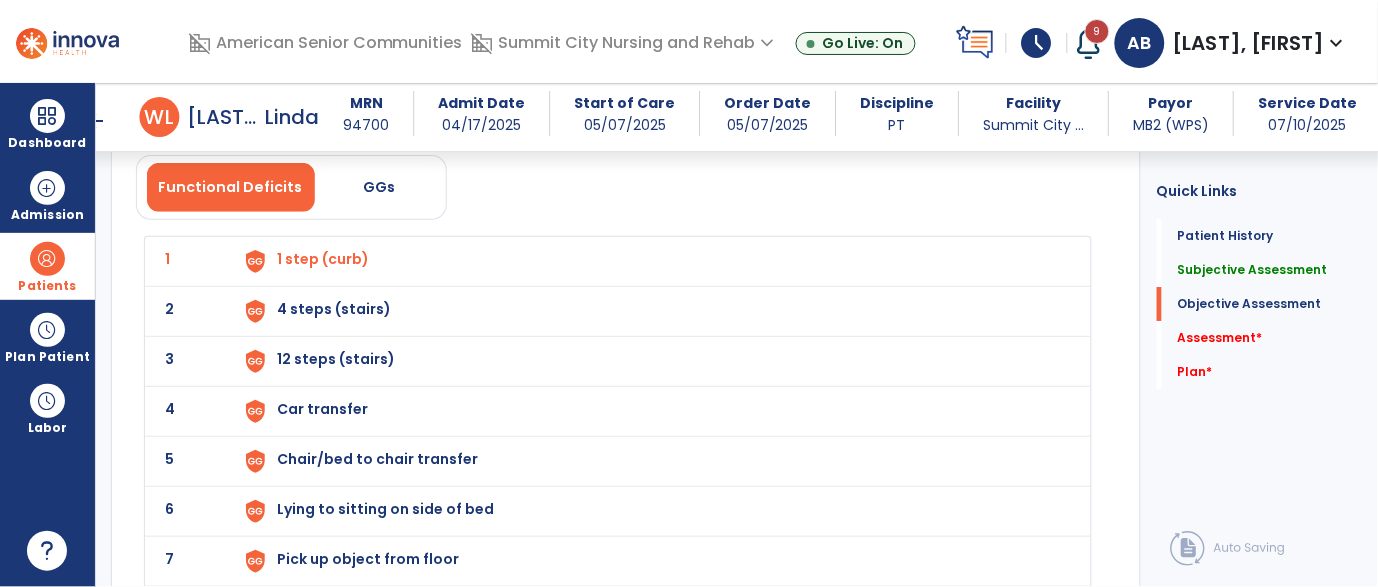click on "4 steps (stairs)" at bounding box center [323, 259] 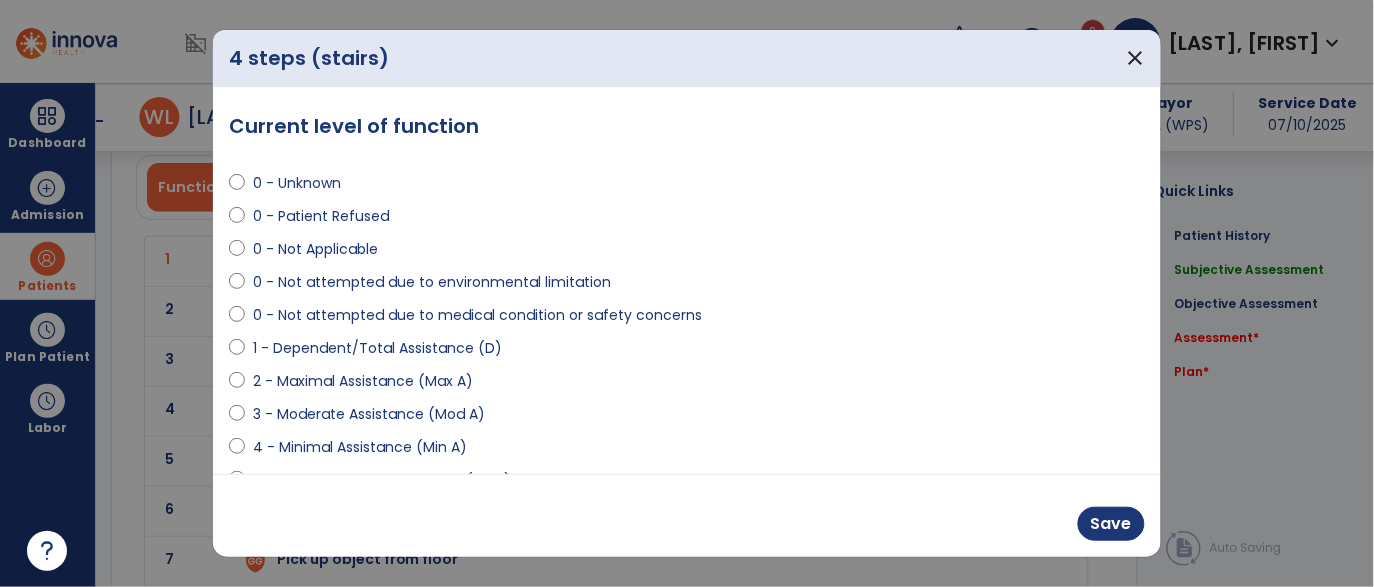 scroll, scrollTop: 2907, scrollLeft: 0, axis: vertical 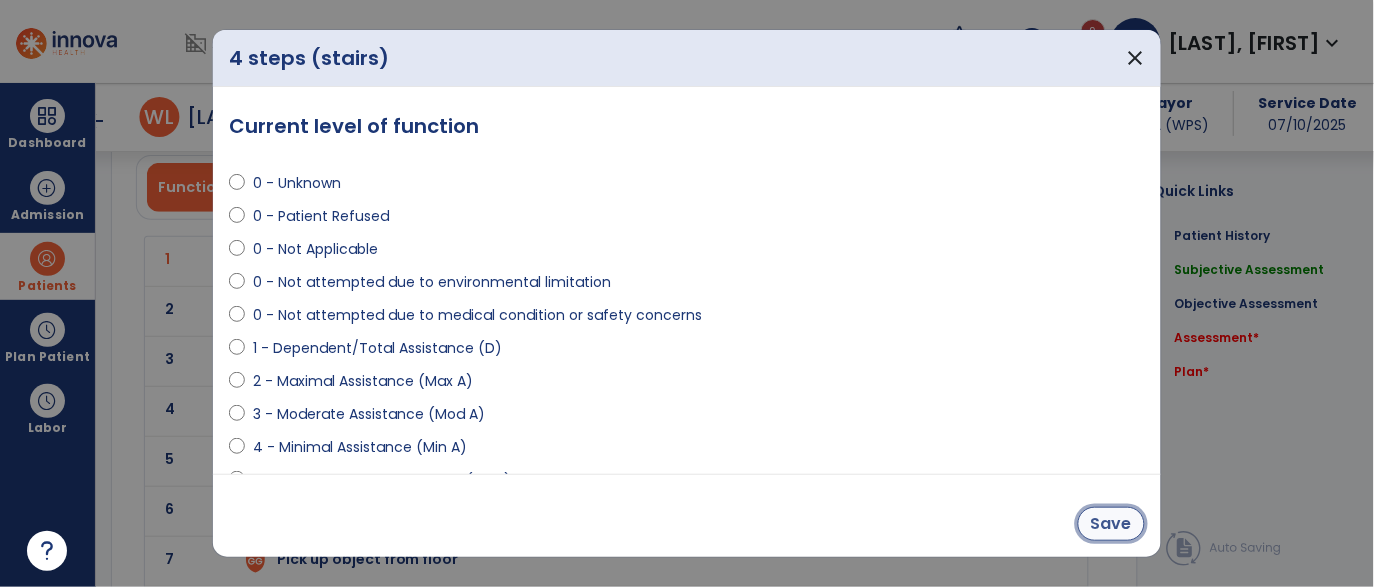 click on "Save" at bounding box center (1111, 524) 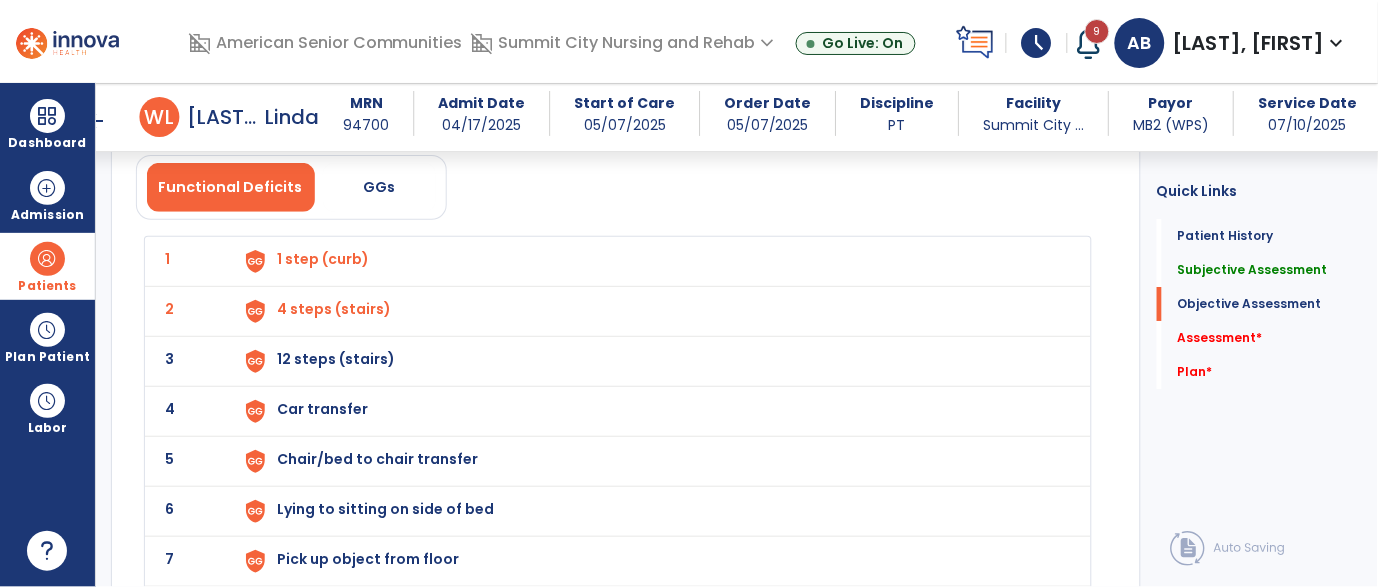 click on "12 steps (stairs)" at bounding box center (652, 261) 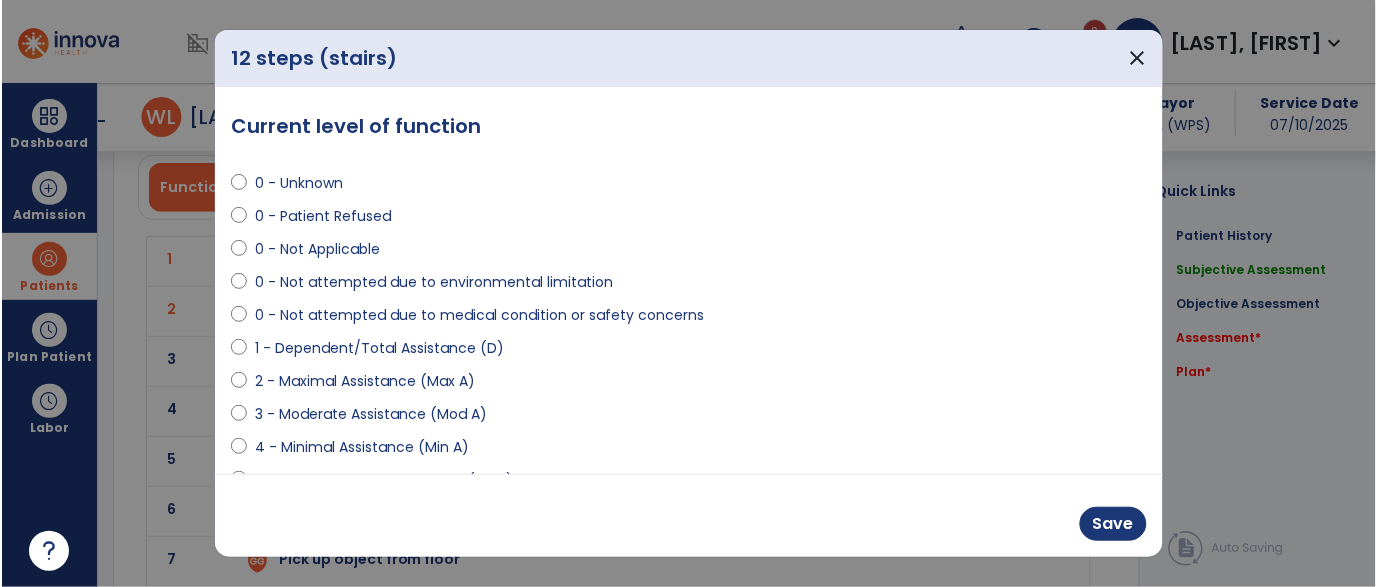 scroll, scrollTop: 2907, scrollLeft: 0, axis: vertical 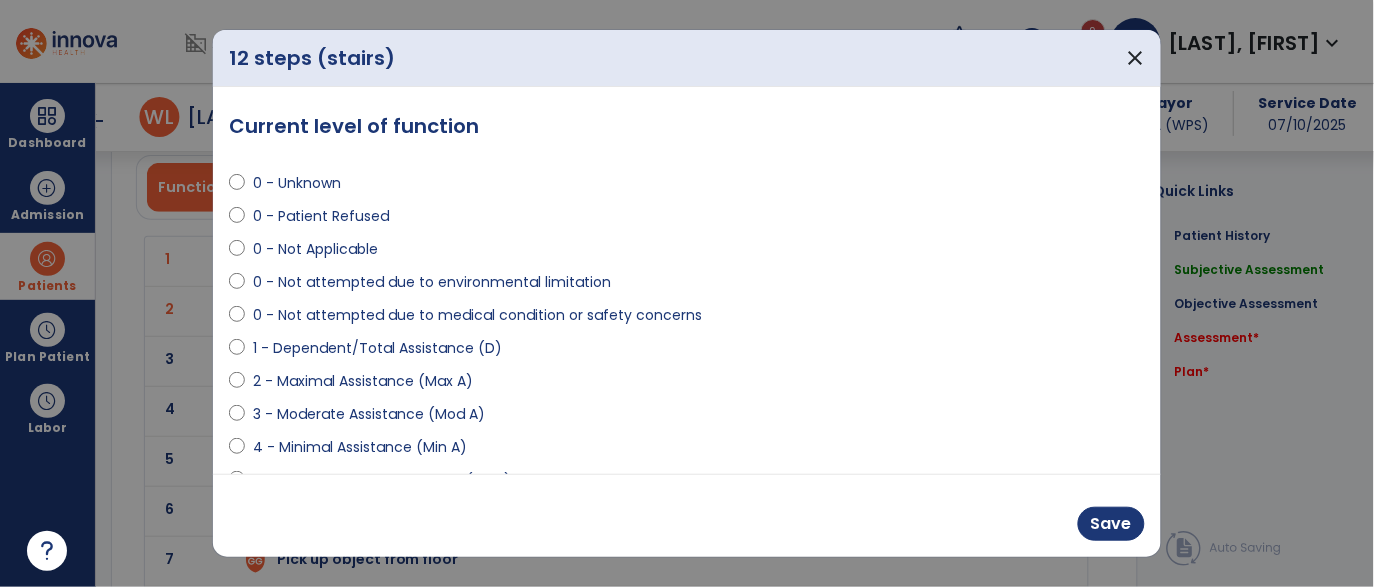 select on "**********" 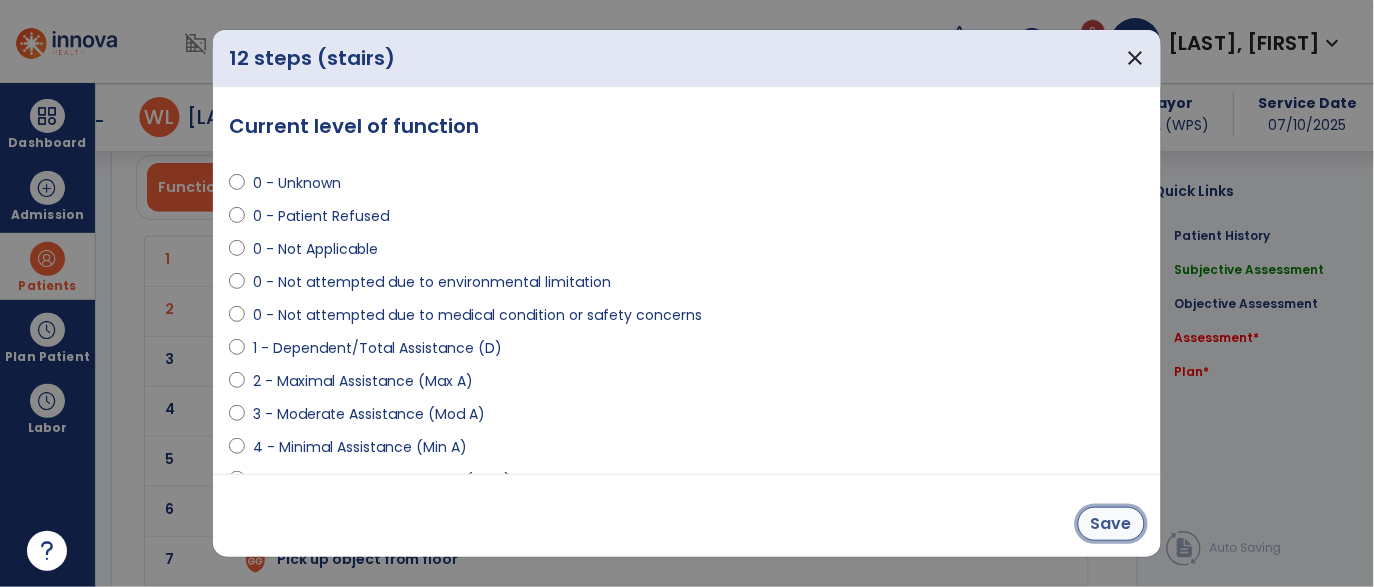 click on "Save" at bounding box center [1111, 524] 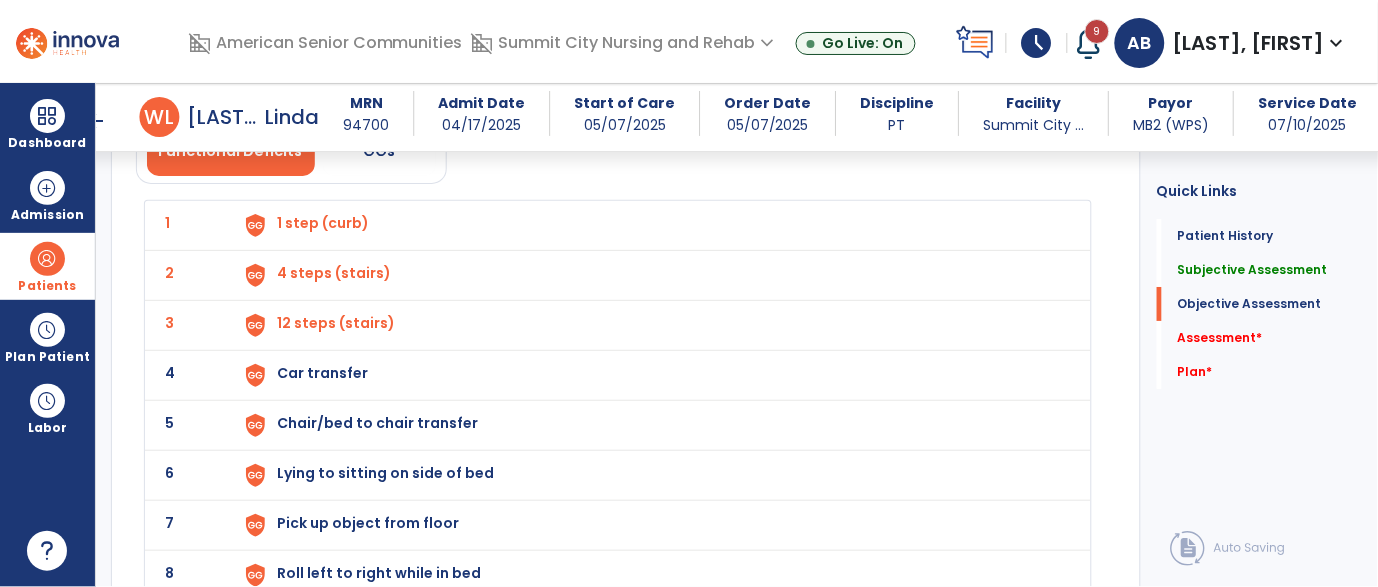 click on "4 Car transfer" 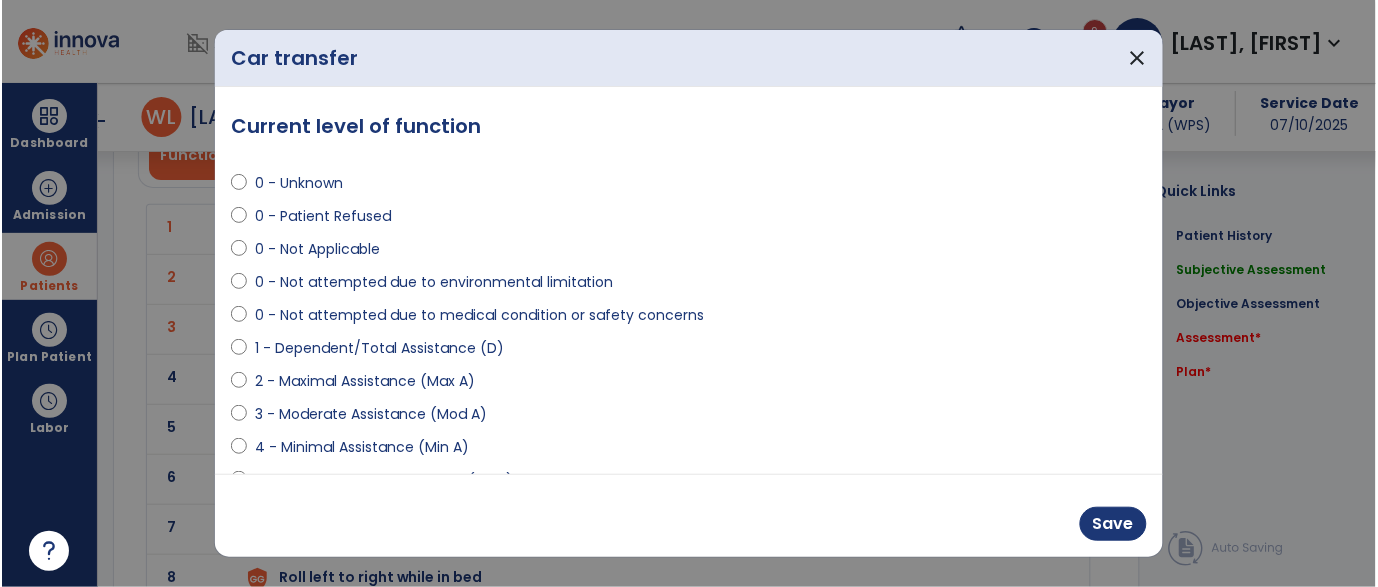 scroll, scrollTop: 2943, scrollLeft: 0, axis: vertical 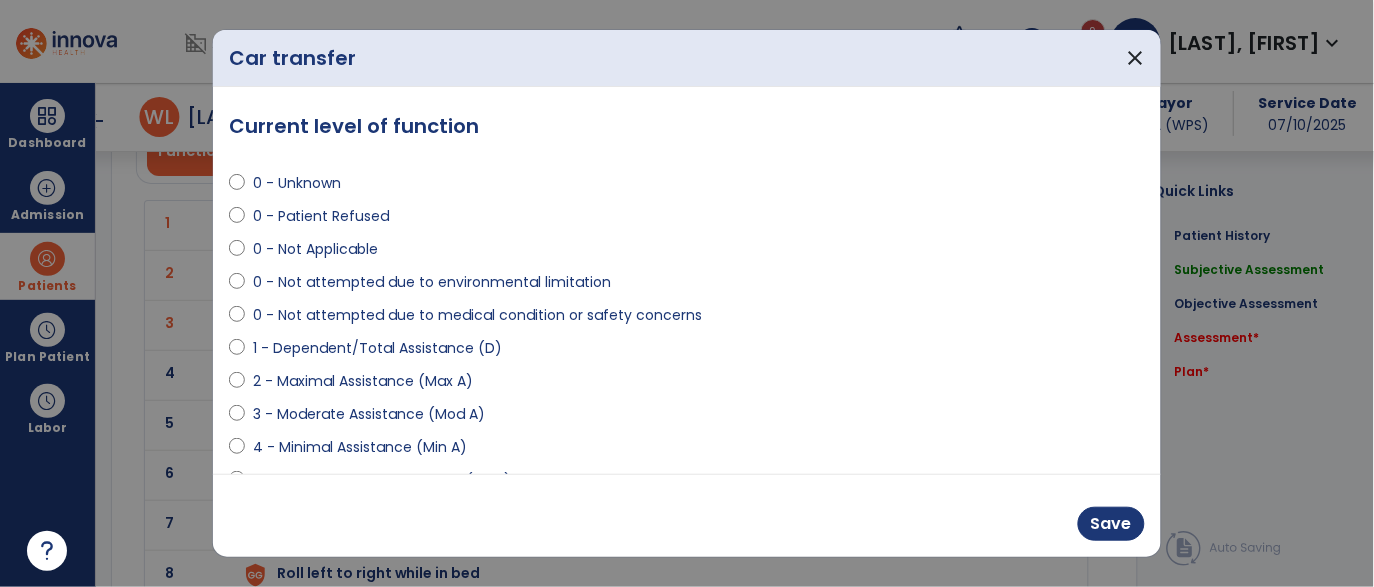 select on "**********" 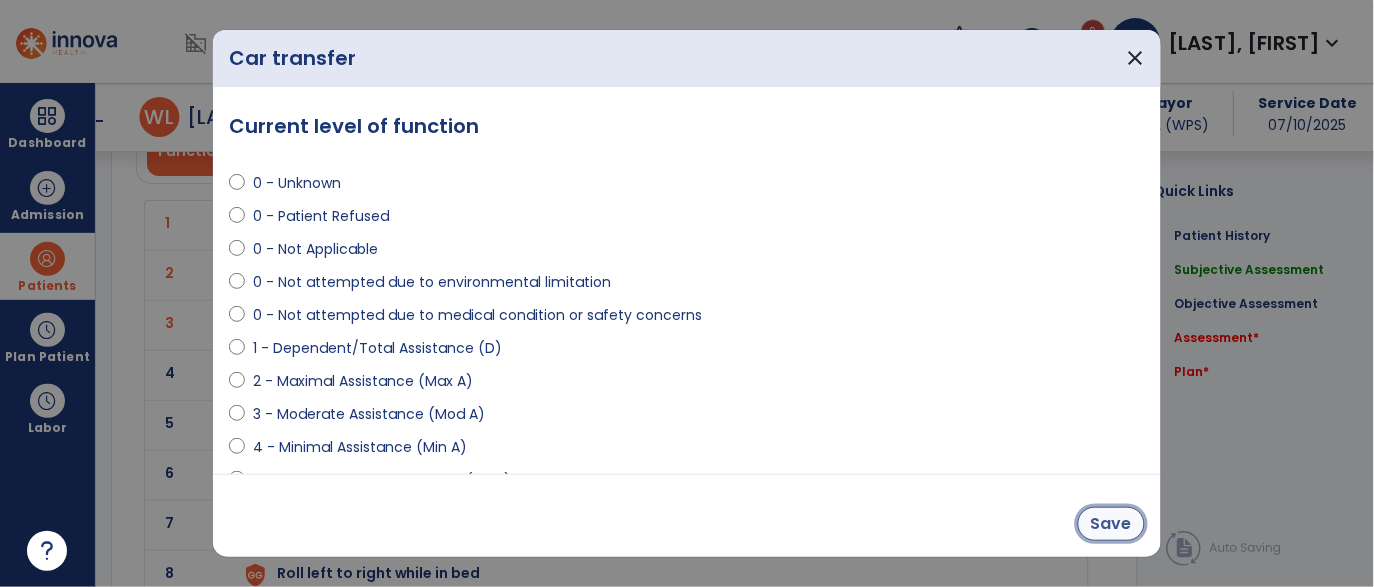 click on "Save" at bounding box center [1111, 524] 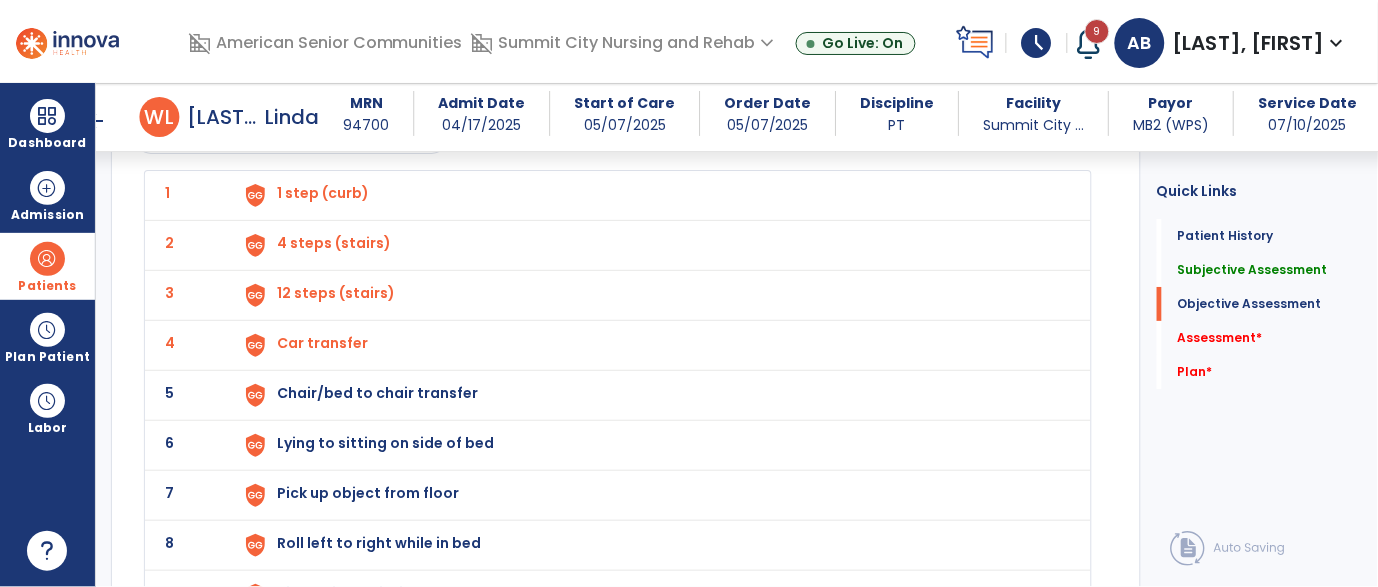 click on "Chair/bed to chair transfer" at bounding box center [652, 195] 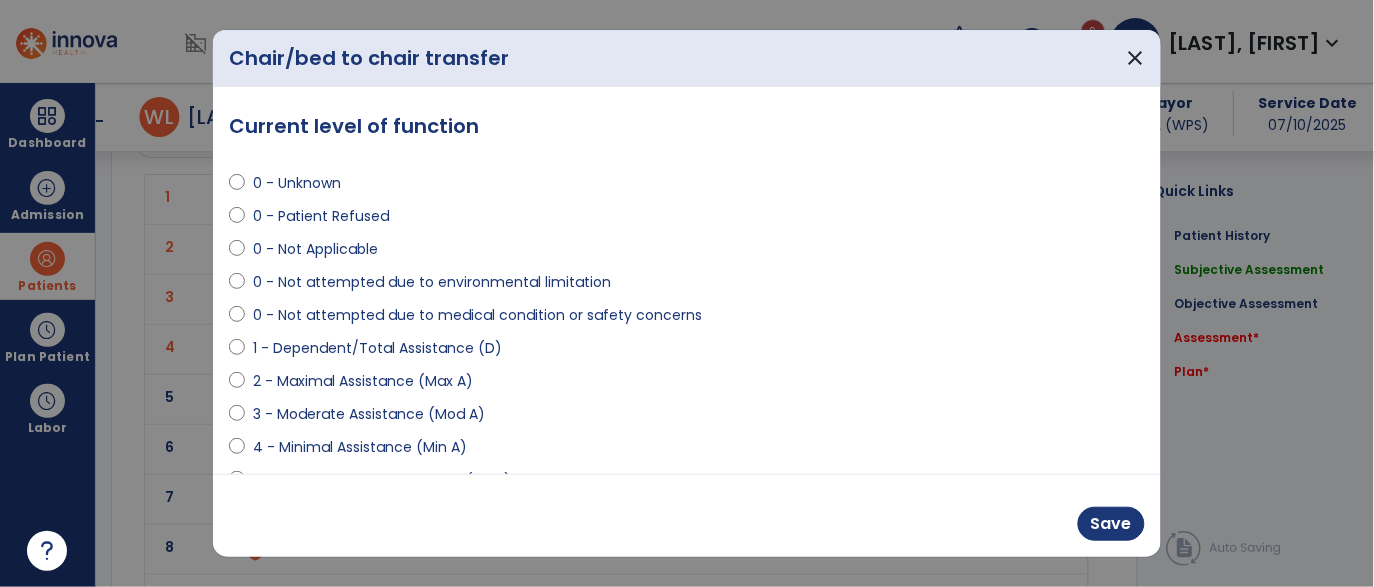 scroll, scrollTop: 2973, scrollLeft: 0, axis: vertical 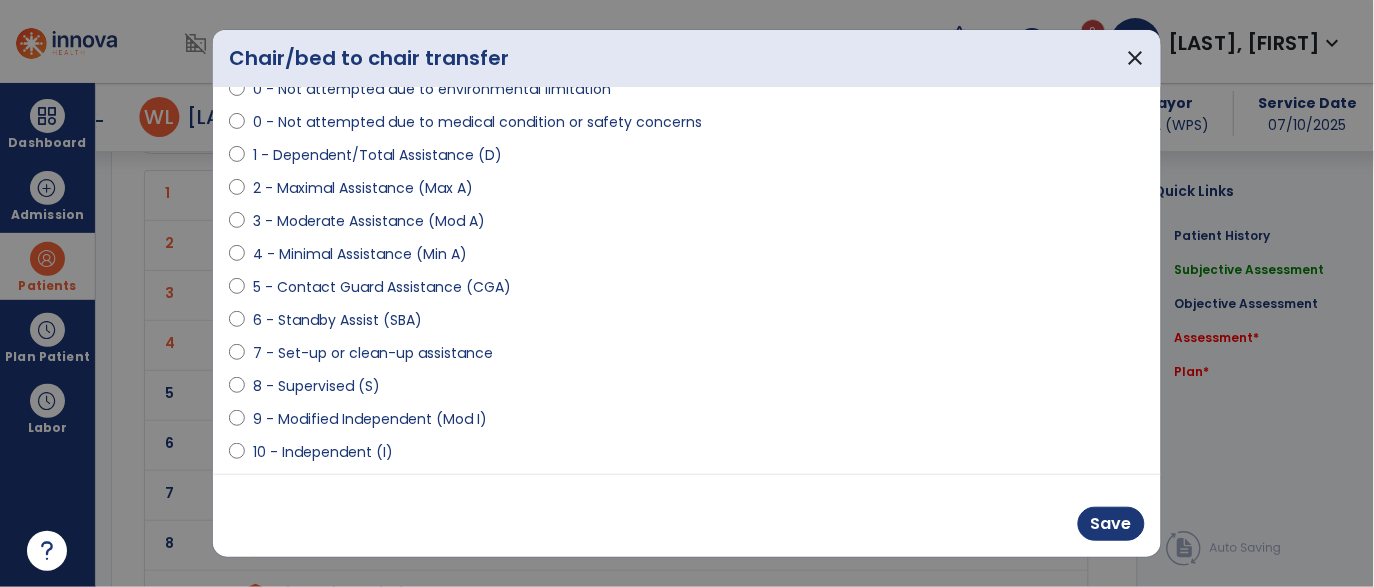 select on "**********" 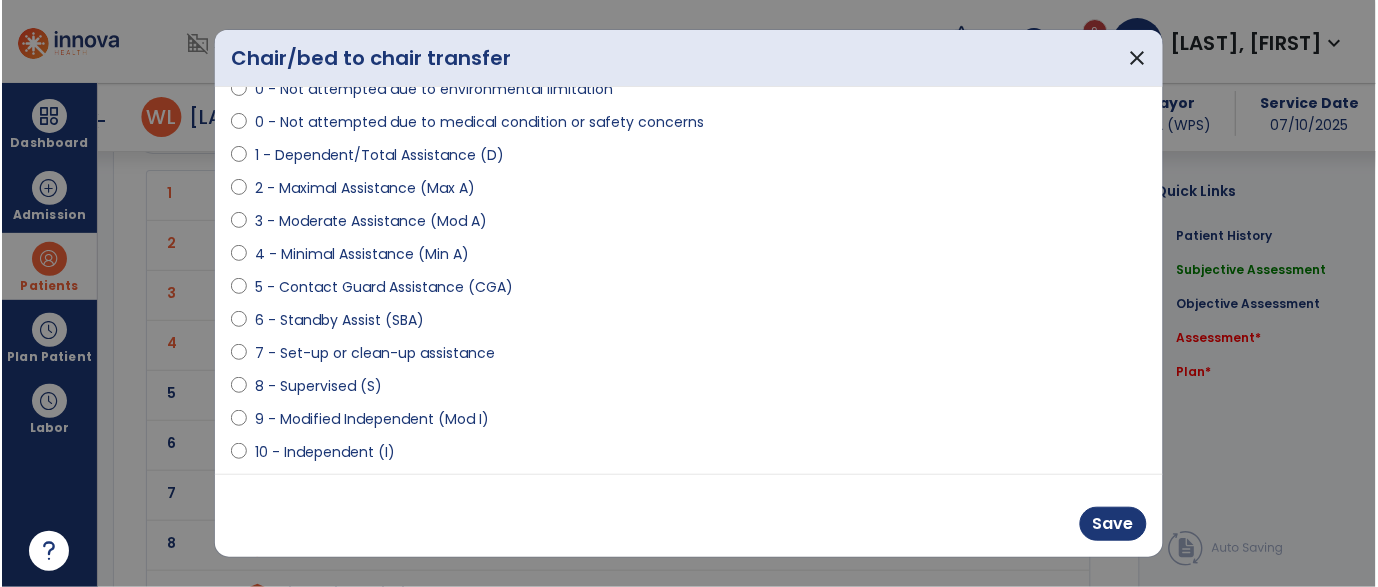 scroll, scrollTop: 302, scrollLeft: 0, axis: vertical 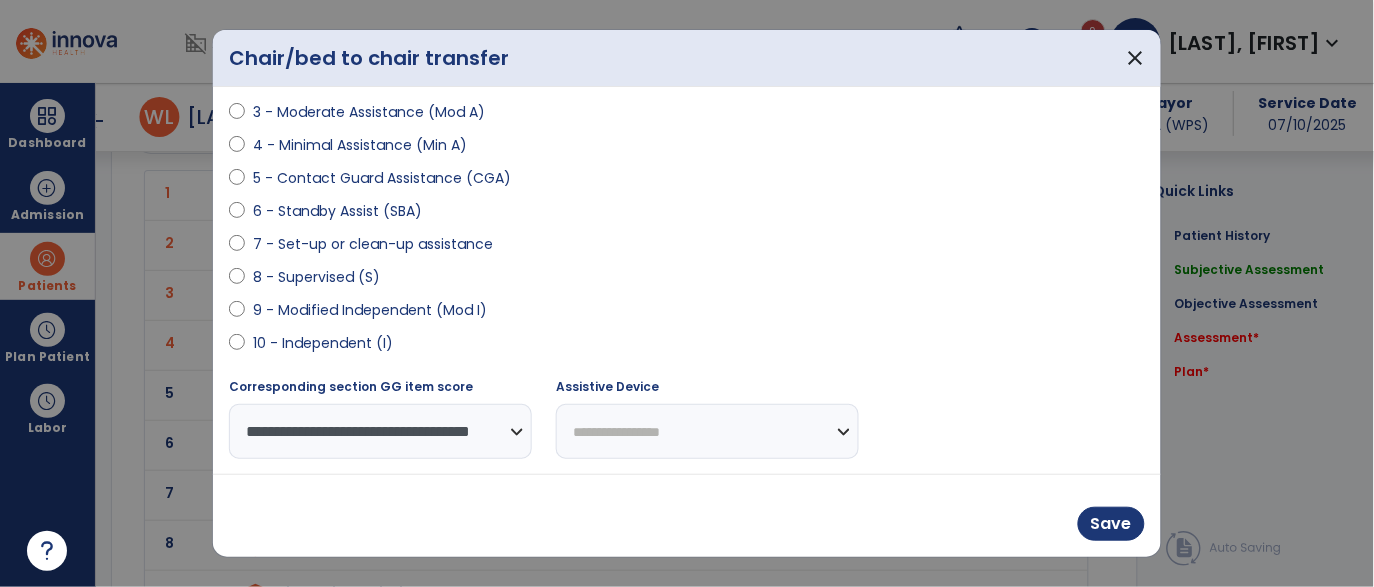 click on "**********" at bounding box center (707, 431) 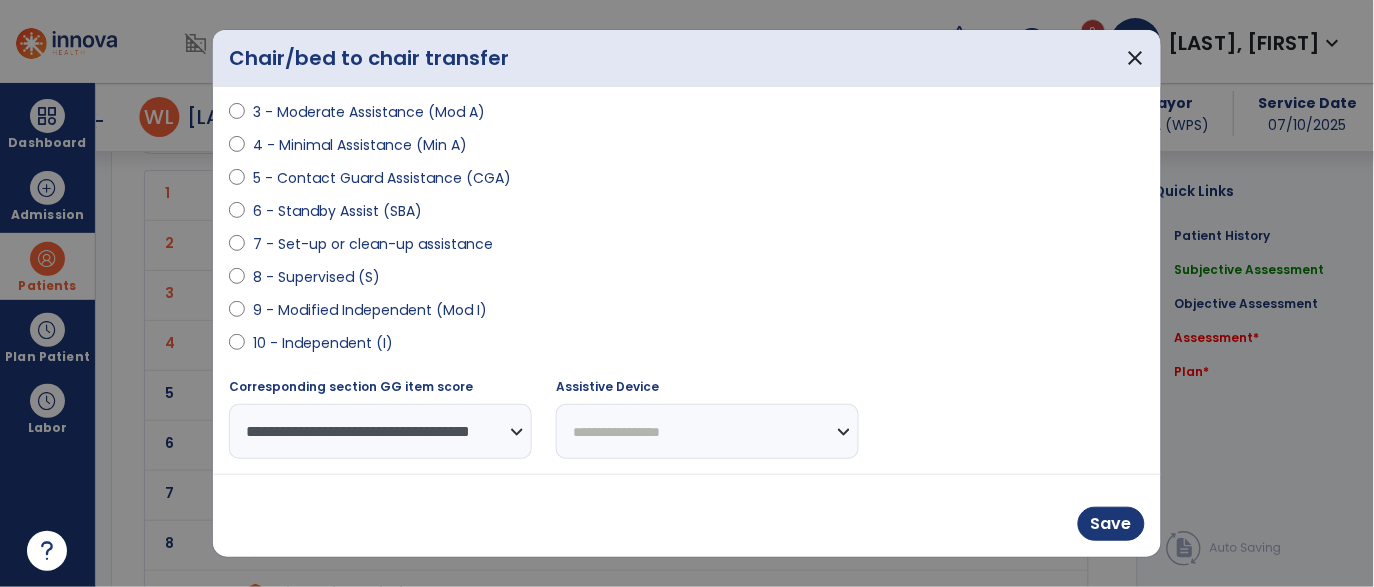 select on "********" 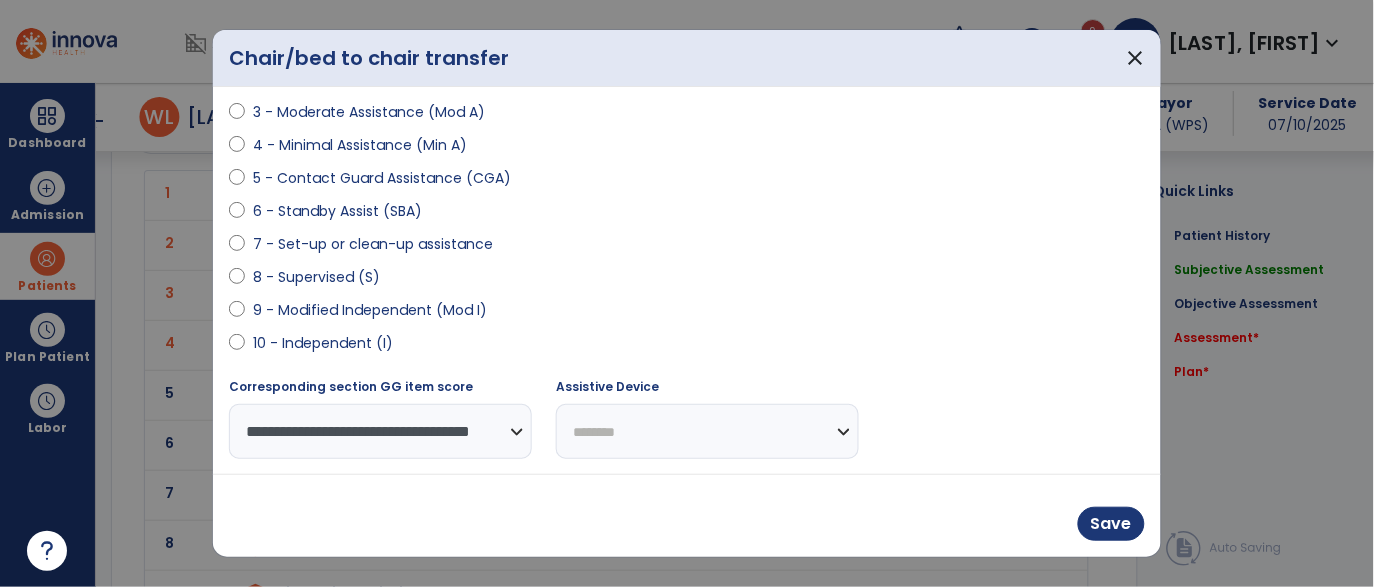 click on "**********" at bounding box center [707, 431] 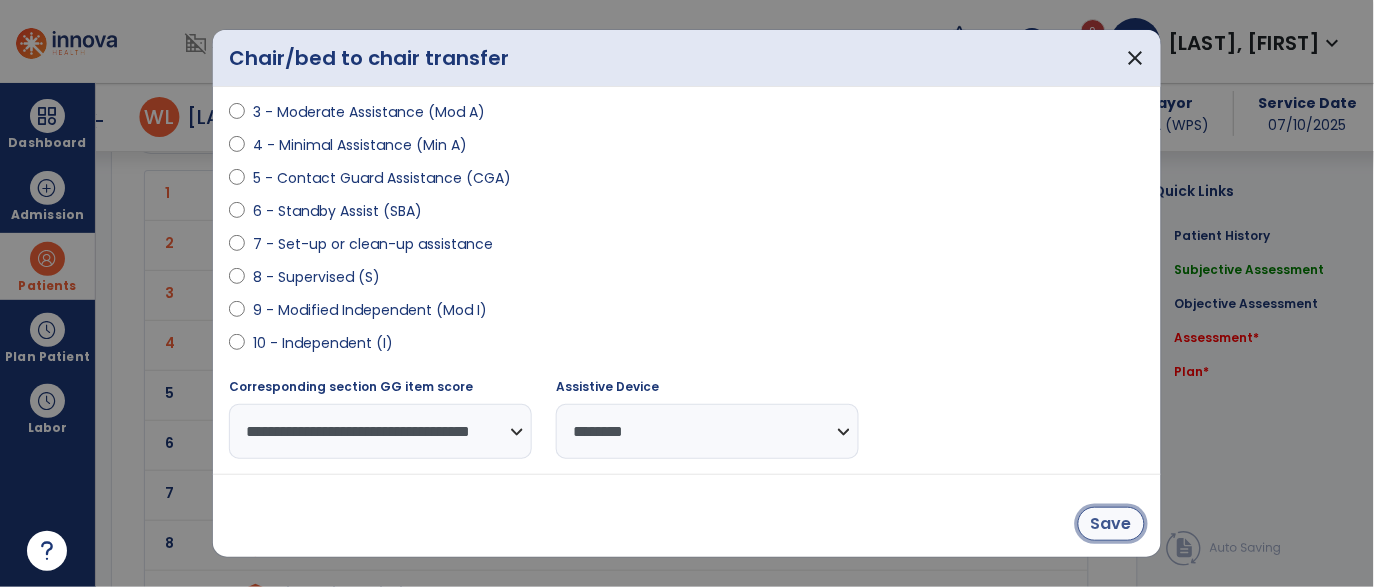 click on "Save" at bounding box center (1111, 524) 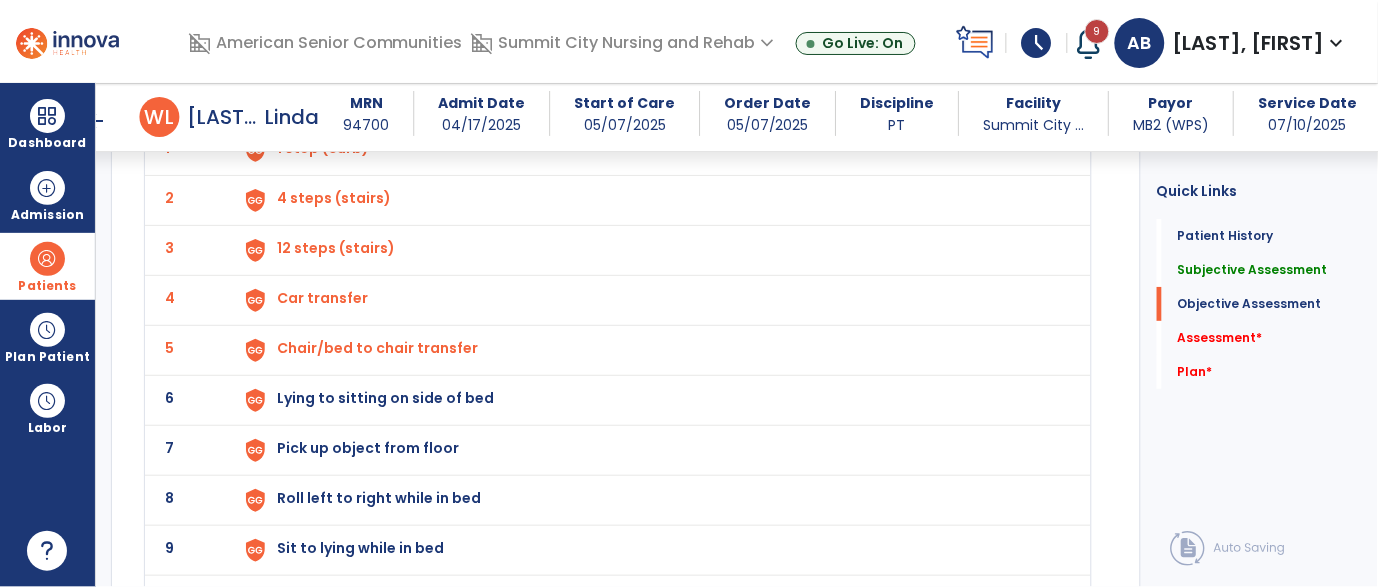 click on "6 Lying to sitting on side of bed" 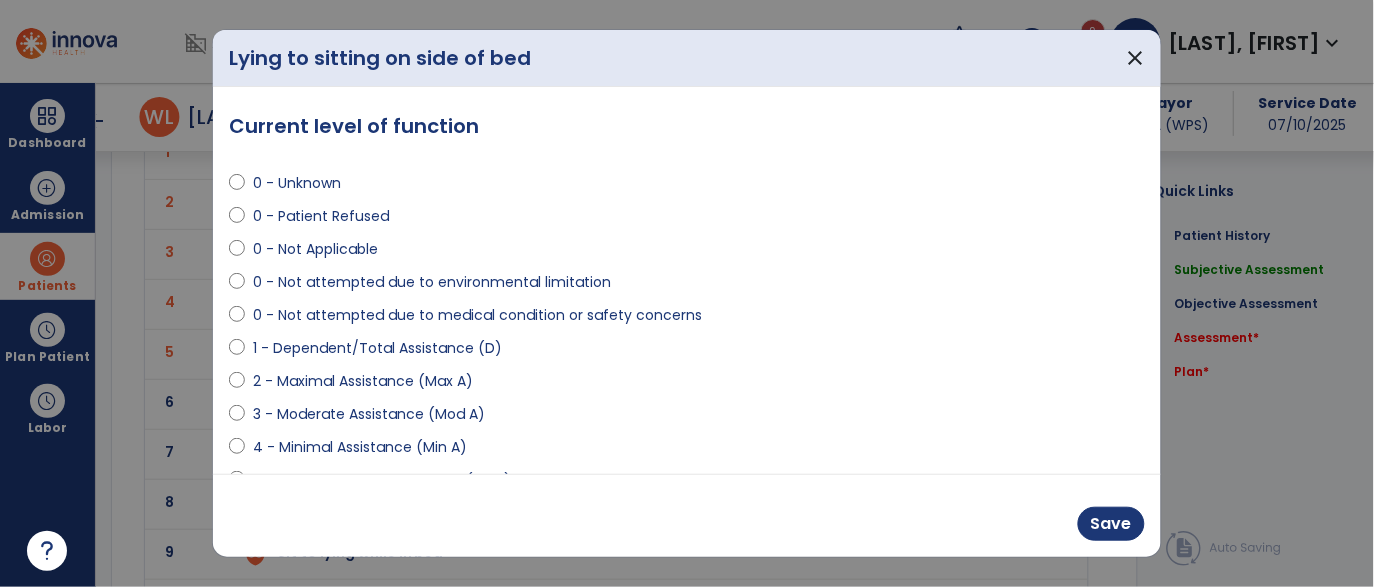 scroll, scrollTop: 3018, scrollLeft: 0, axis: vertical 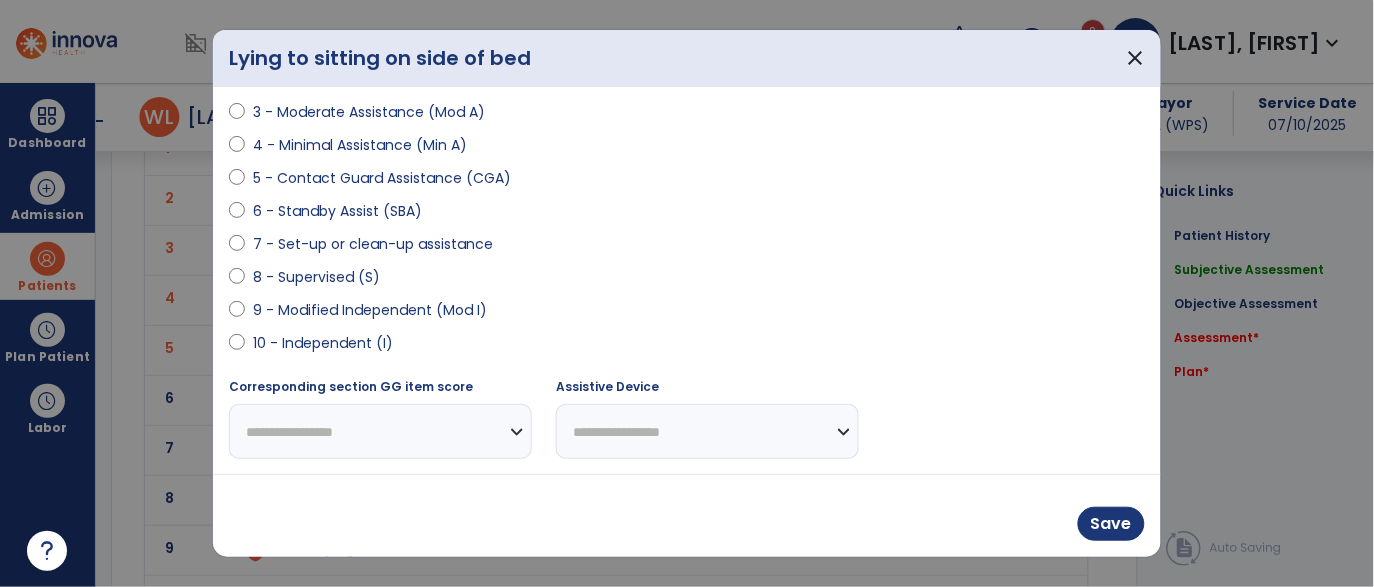 select on "**********" 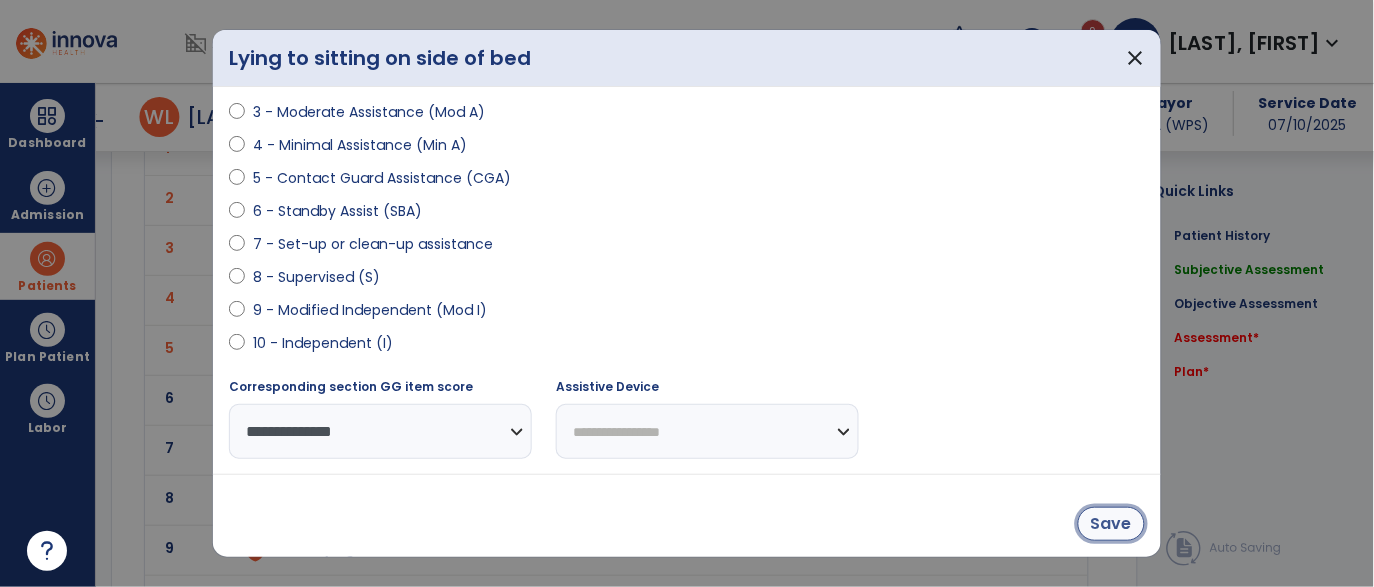 click on "Save" at bounding box center (1111, 524) 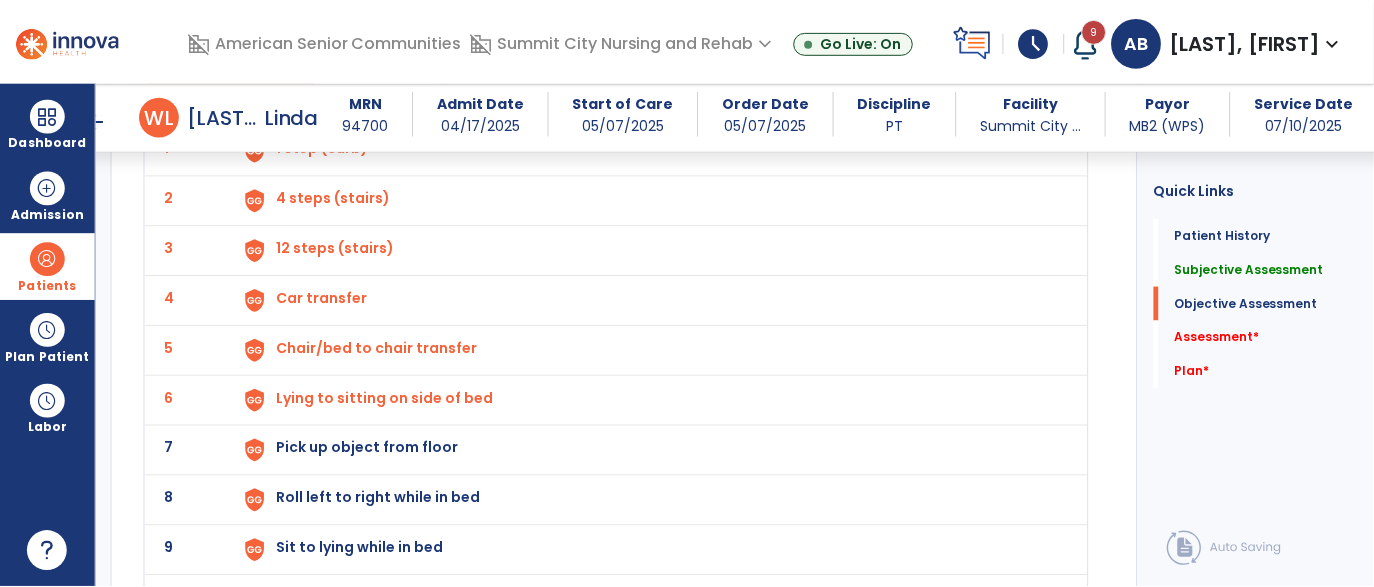 scroll, scrollTop: 3053, scrollLeft: 0, axis: vertical 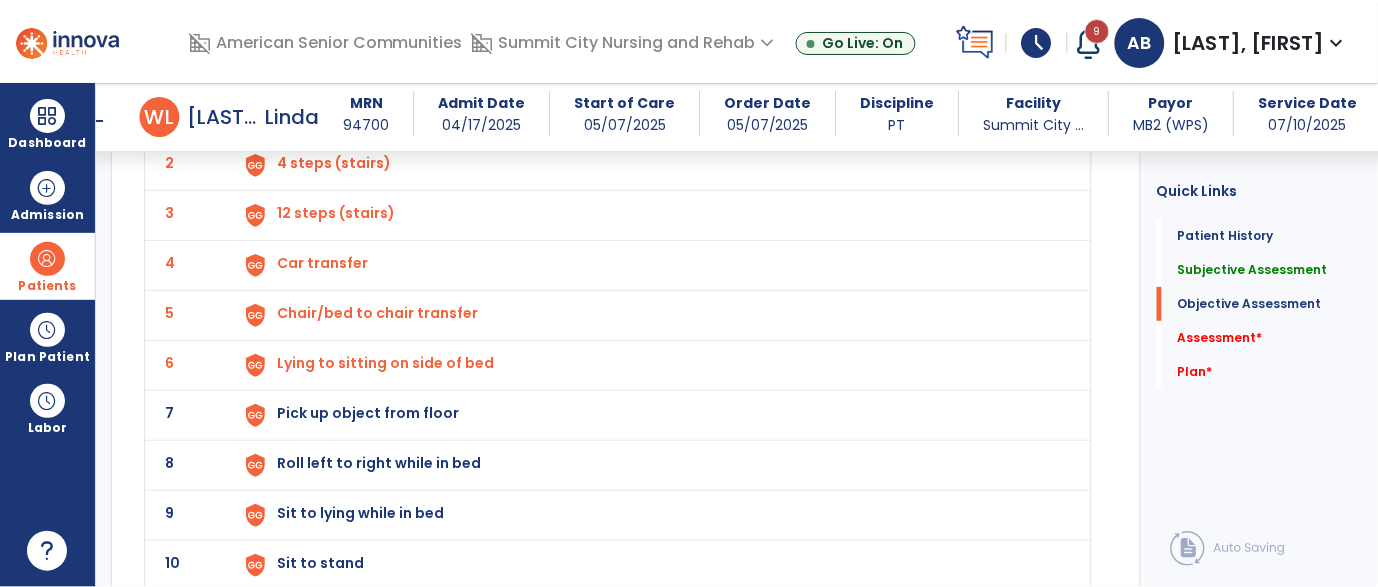 click on "7 Pick up object from floor" 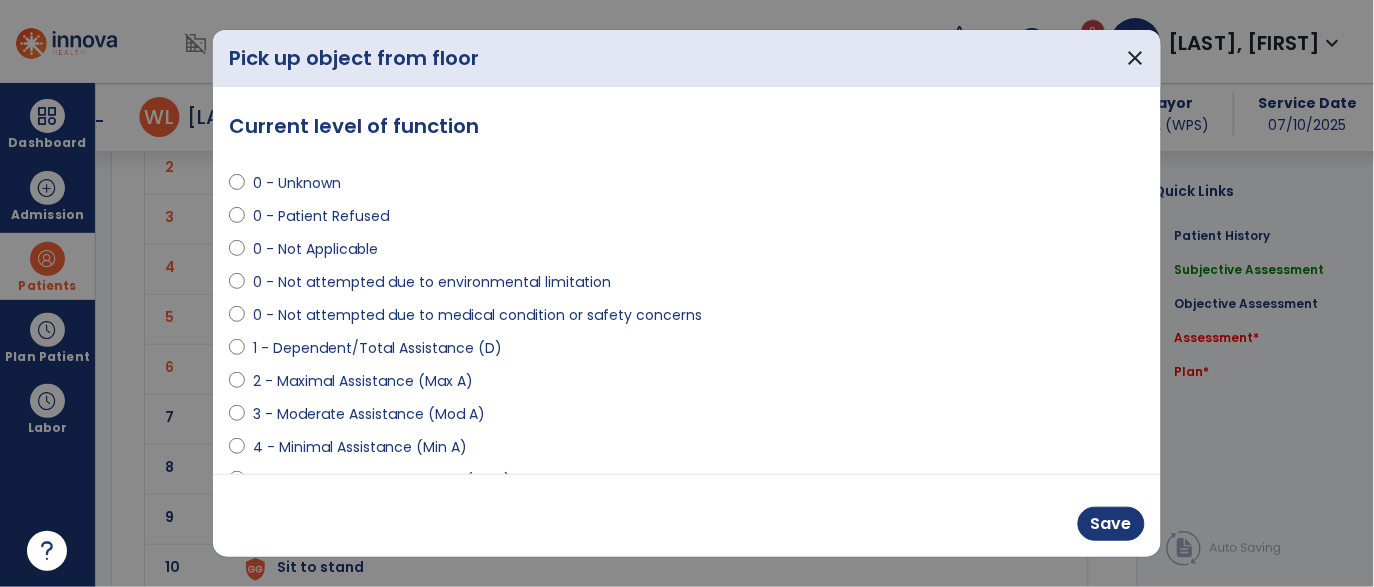 scroll, scrollTop: 3053, scrollLeft: 0, axis: vertical 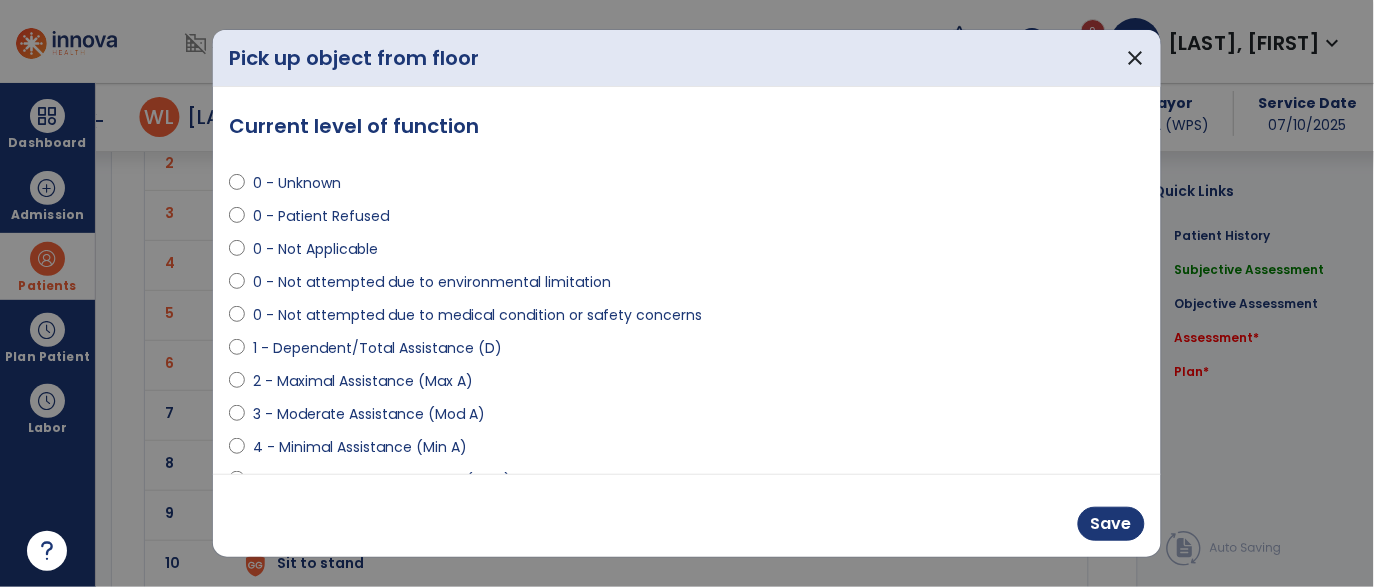 select on "**********" 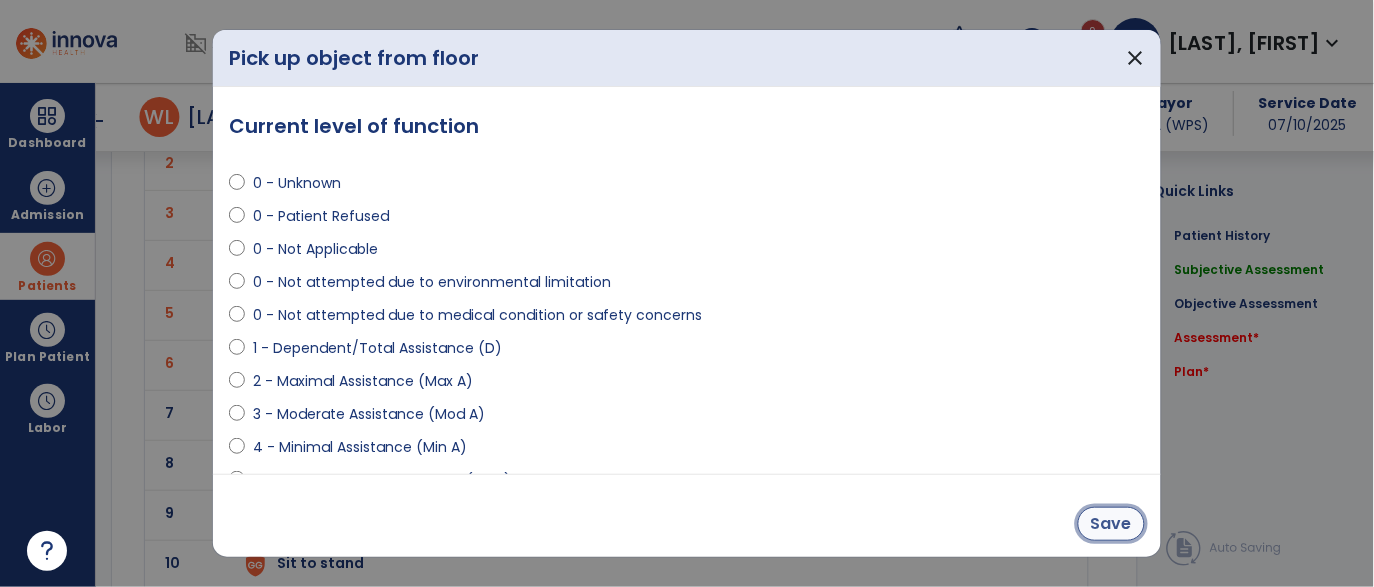 click on "Save" at bounding box center (1111, 524) 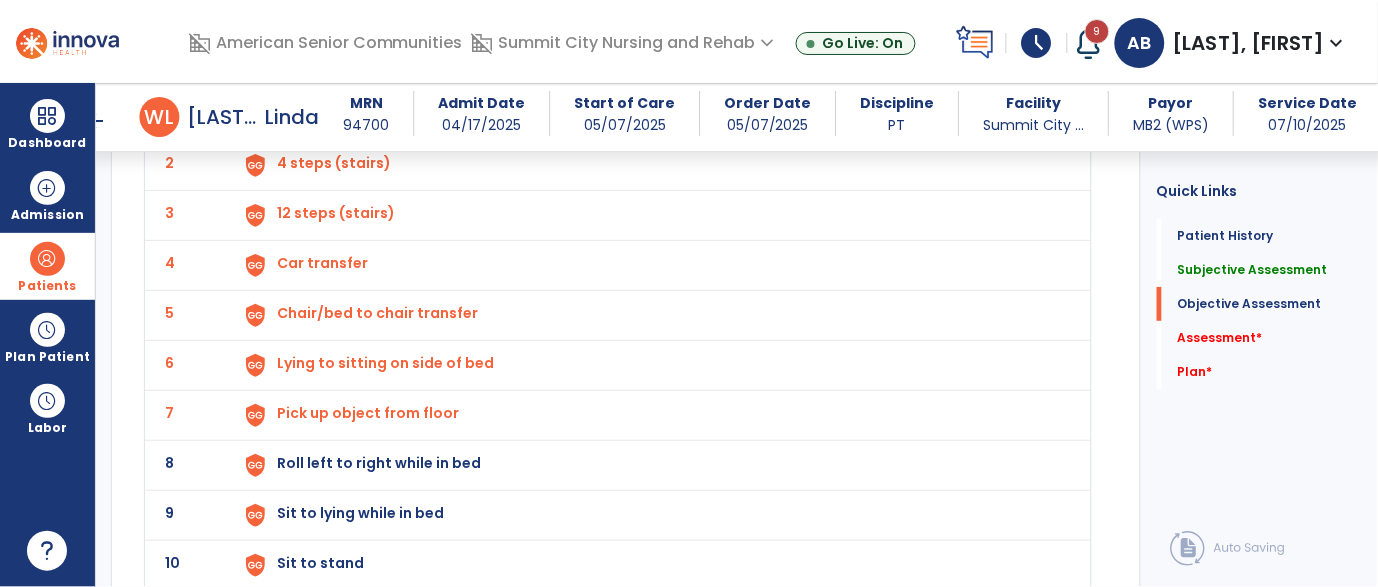 click on "Roll left to right while in bed" at bounding box center [652, 115] 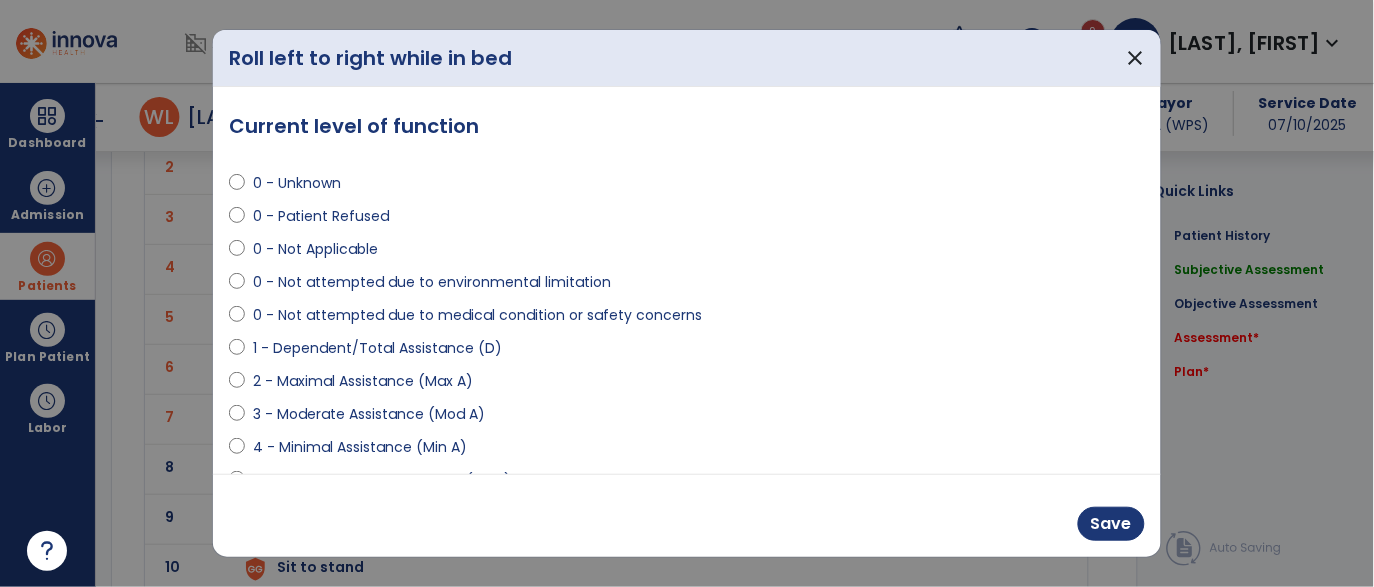 scroll, scrollTop: 3057, scrollLeft: 0, axis: vertical 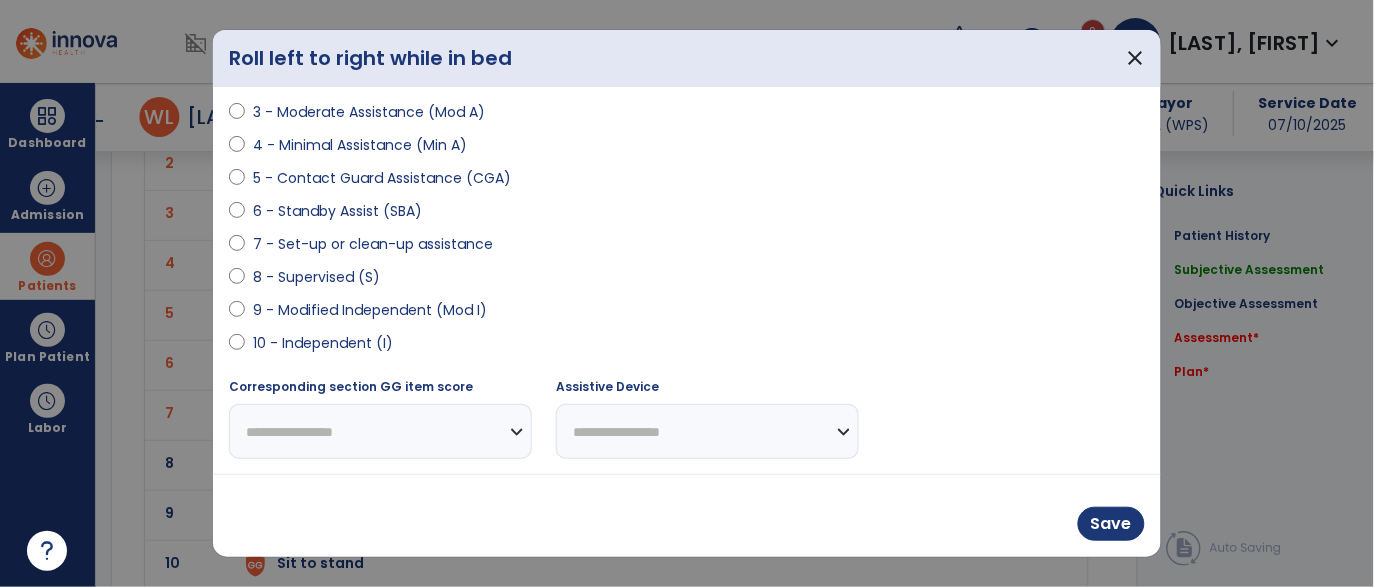 select on "**********" 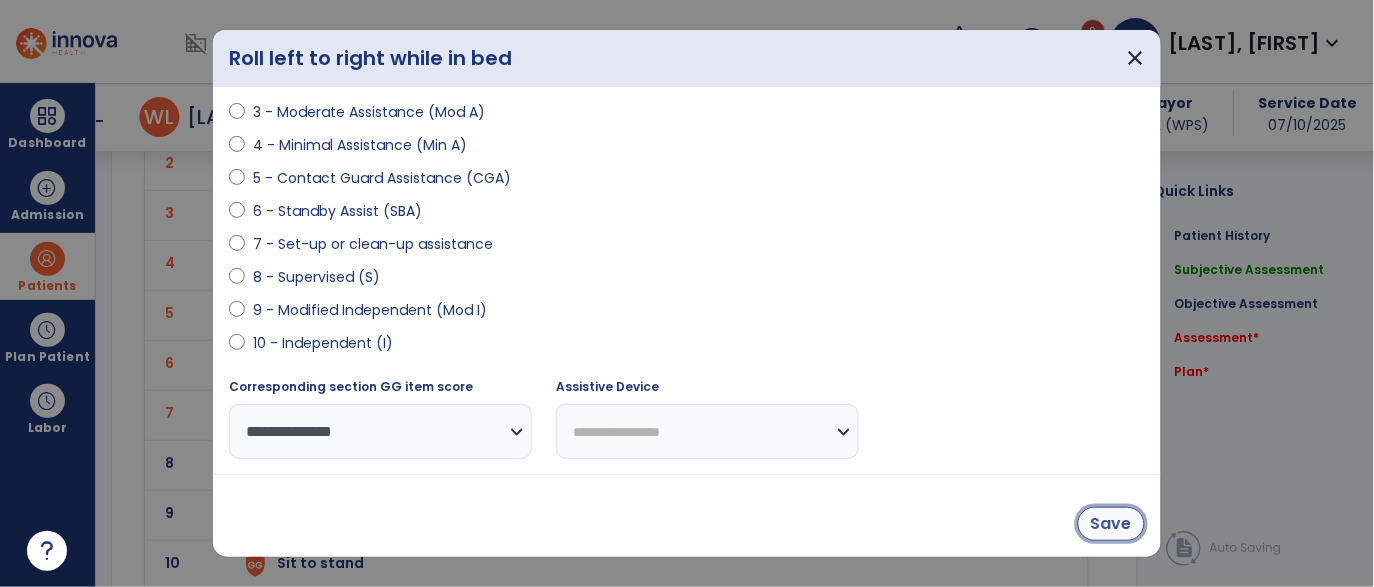 click on "Save" at bounding box center [1111, 524] 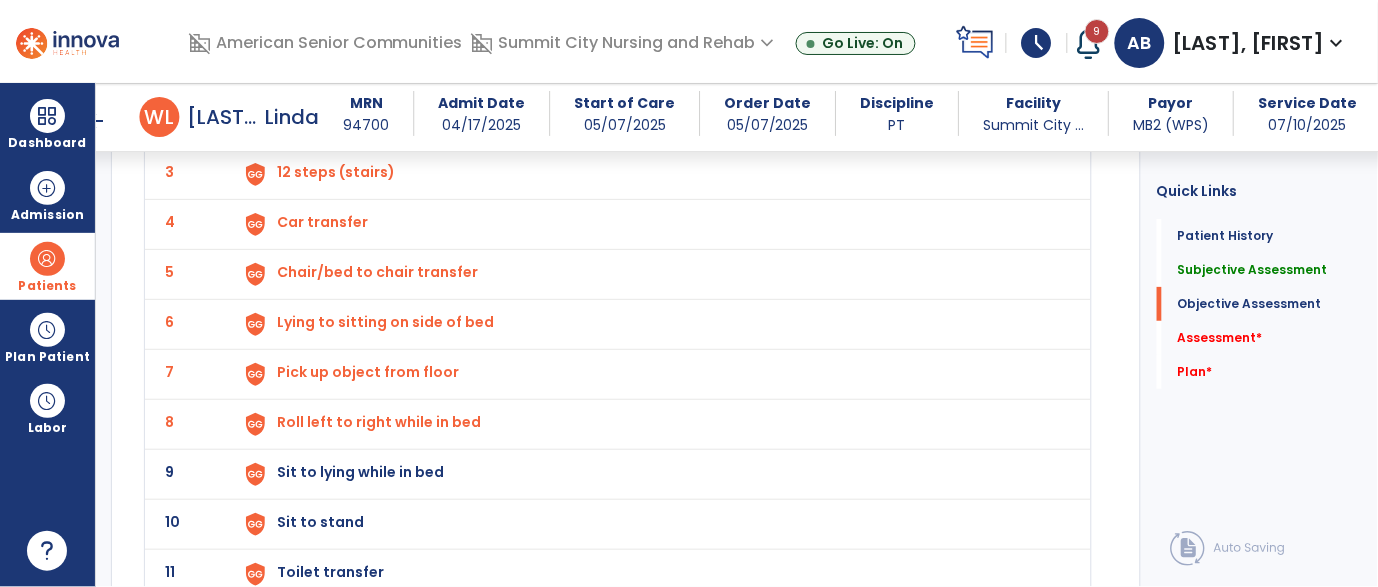 click on "Sit to lying while in bed" at bounding box center [323, 72] 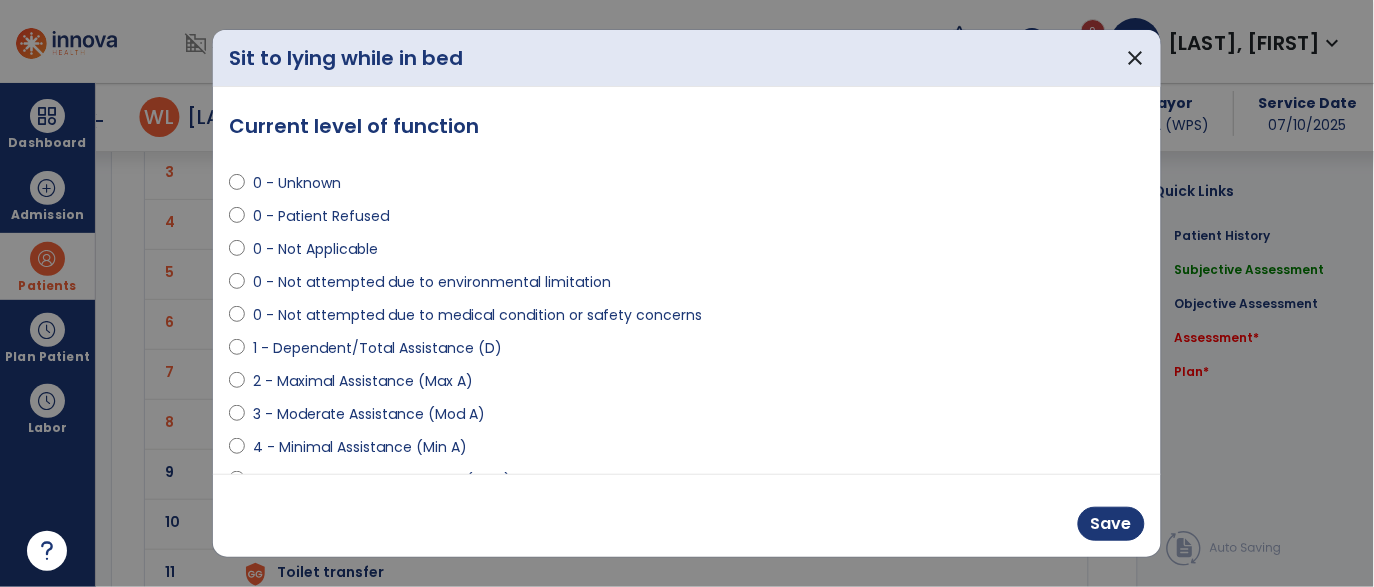 scroll, scrollTop: 3094, scrollLeft: 0, axis: vertical 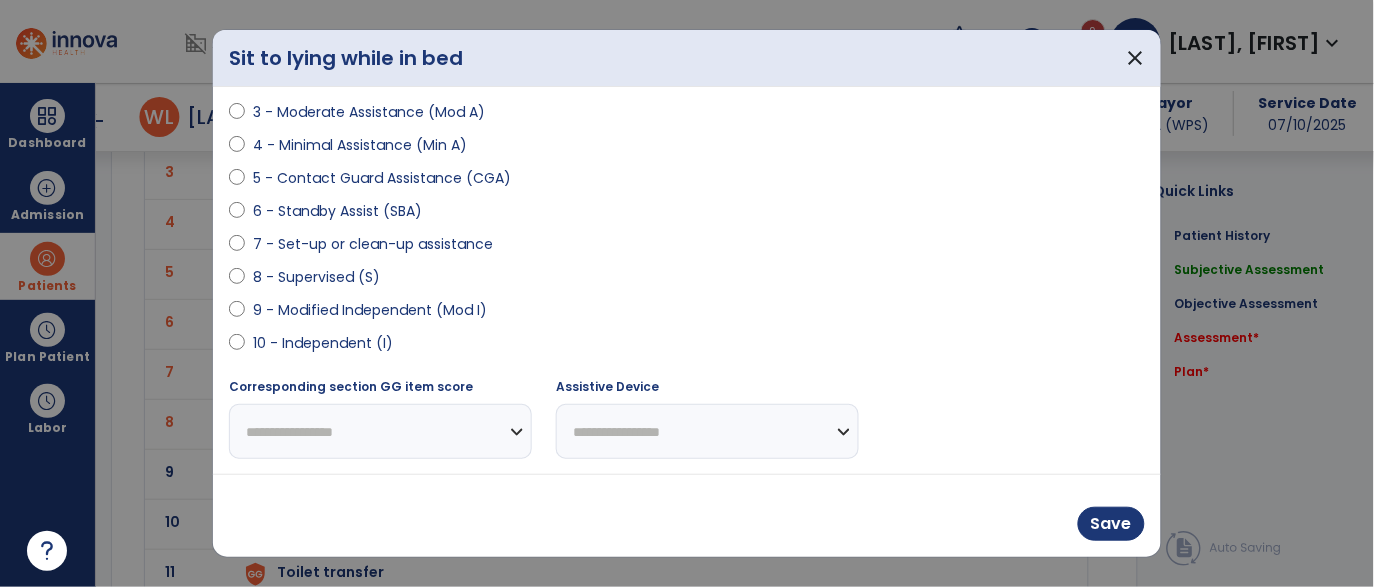 click on "10 - Independent (I)" at bounding box center (323, 343) 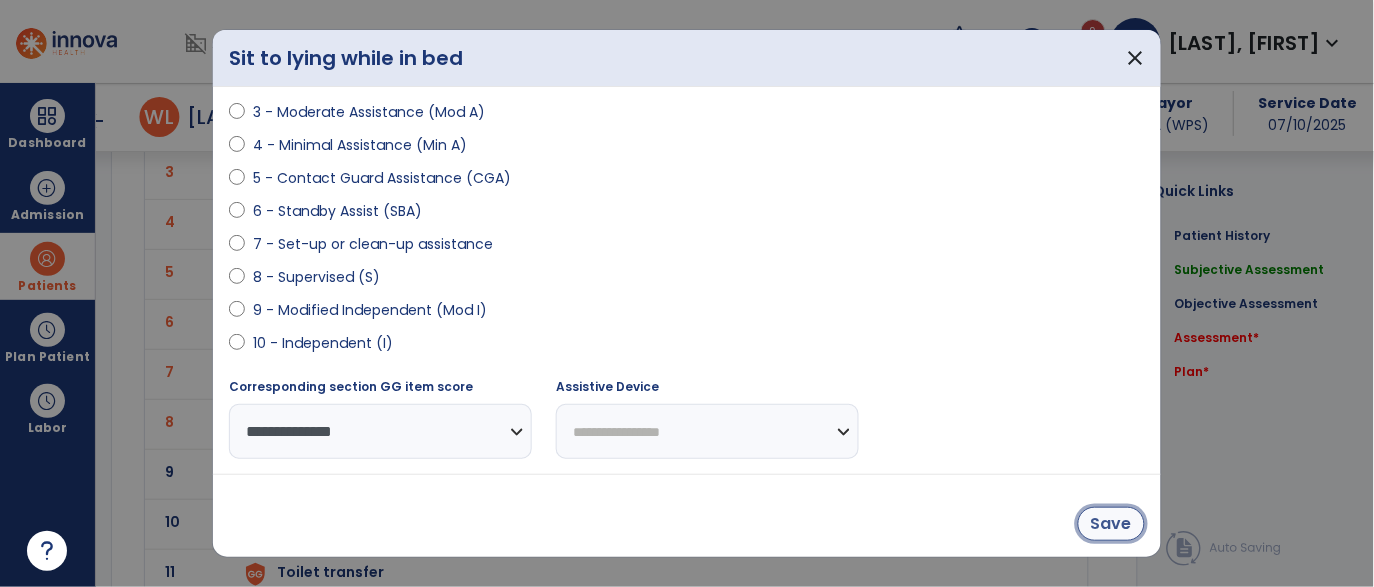 click on "Save" at bounding box center (1111, 524) 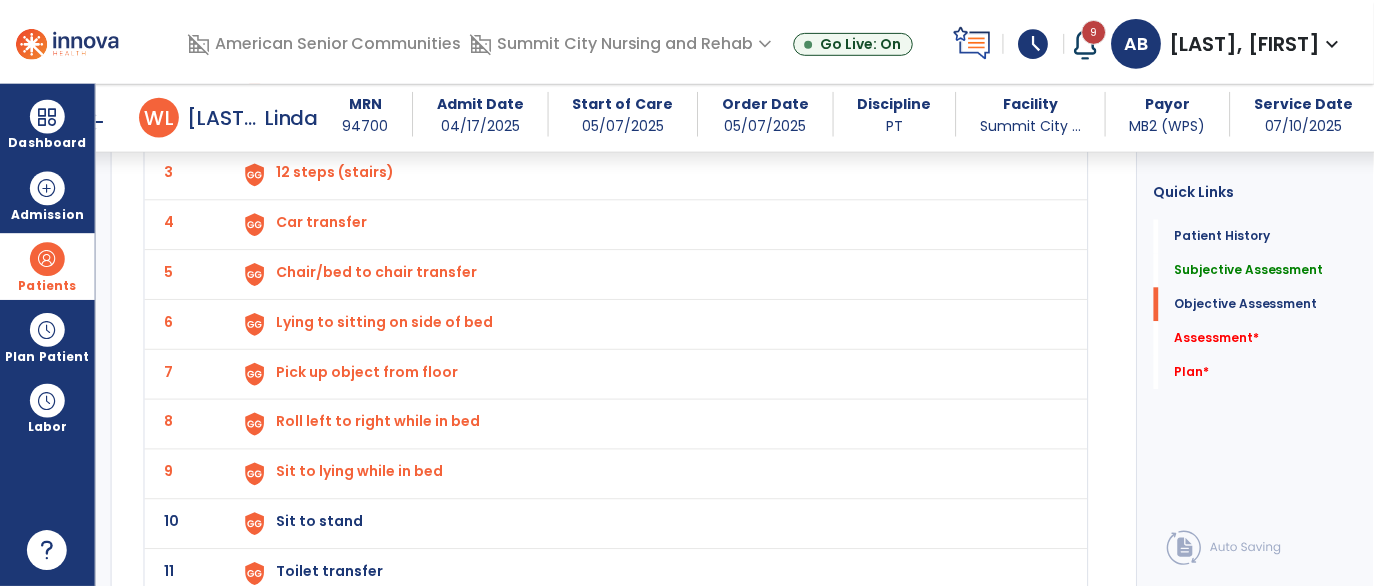 scroll, scrollTop: 3141, scrollLeft: 0, axis: vertical 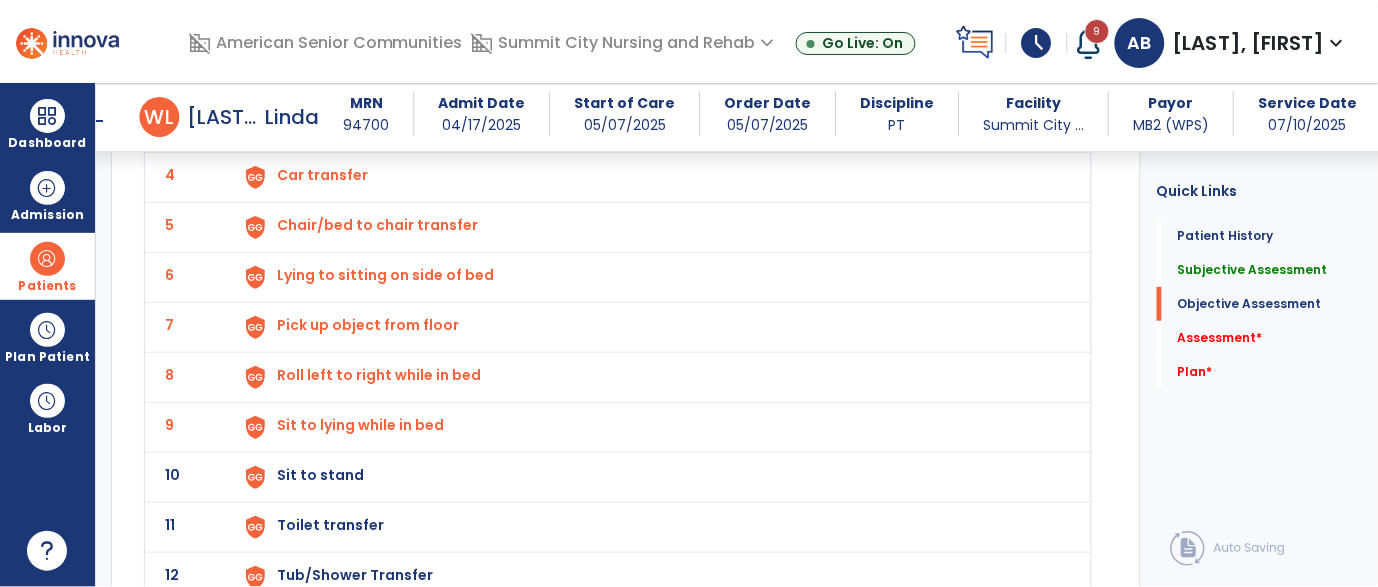 click on "Sit to stand" at bounding box center (652, 27) 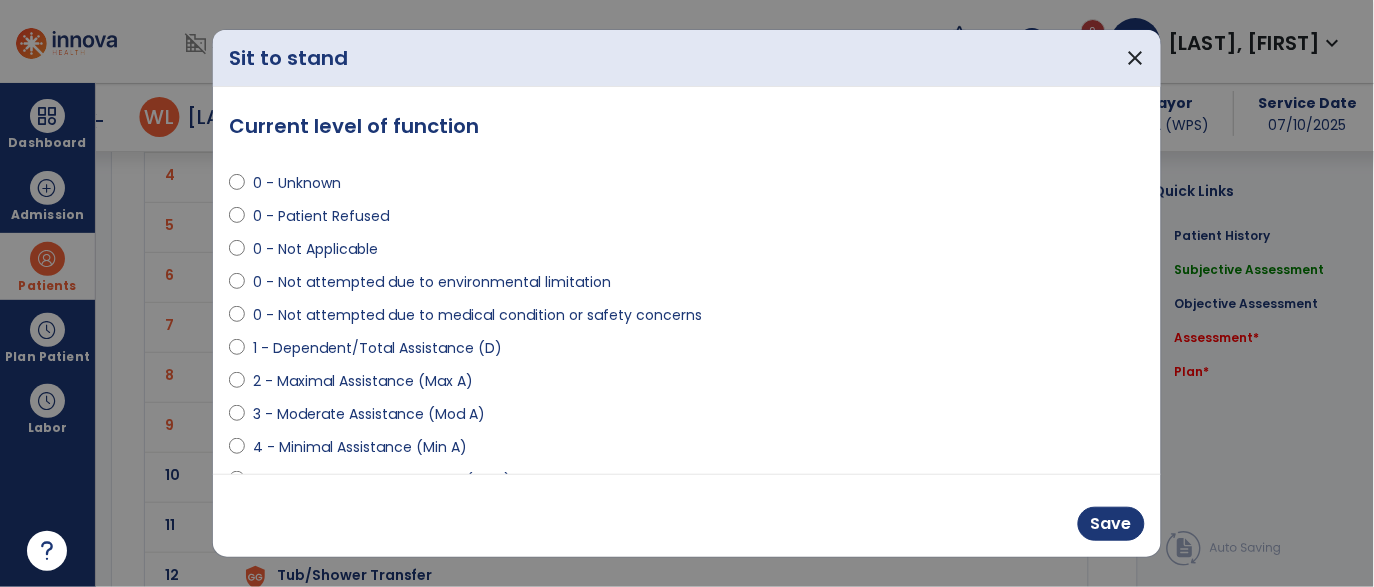 scroll, scrollTop: 3141, scrollLeft: 0, axis: vertical 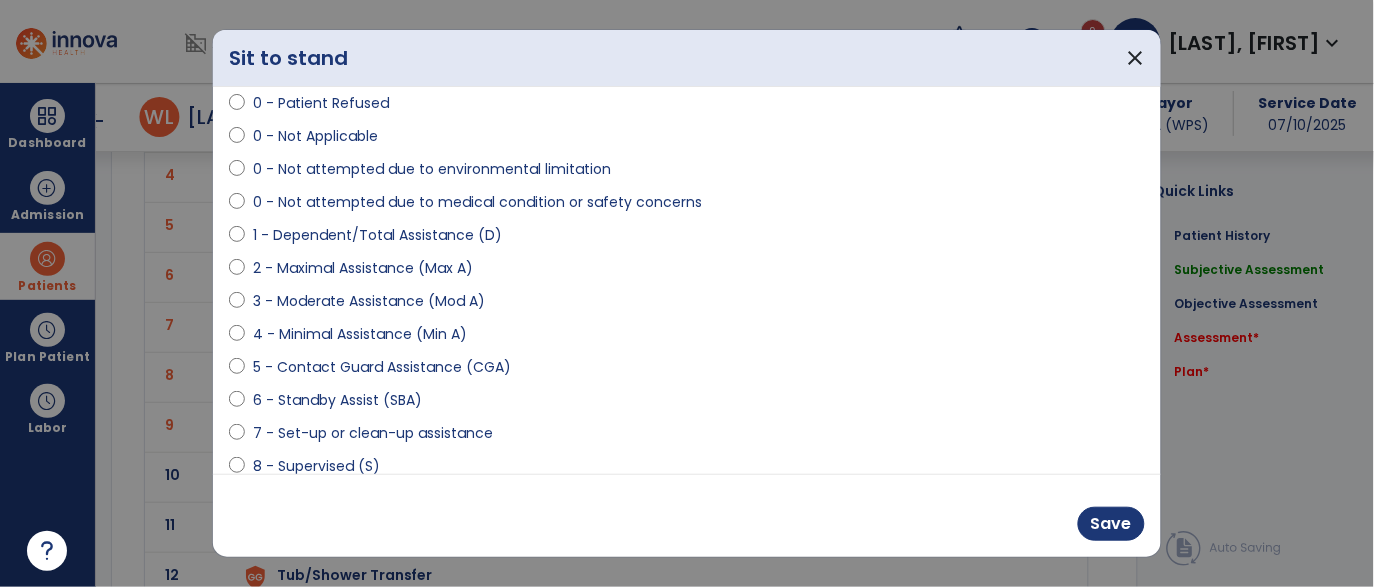 select on "**********" 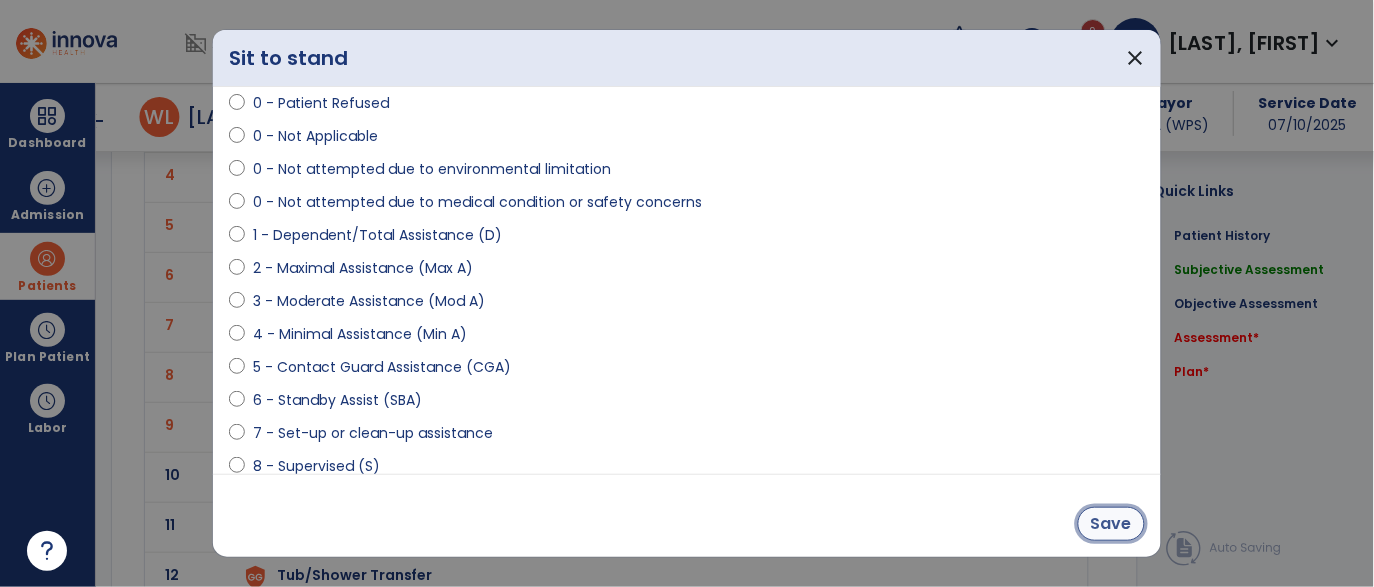 click on "Save" at bounding box center (1111, 524) 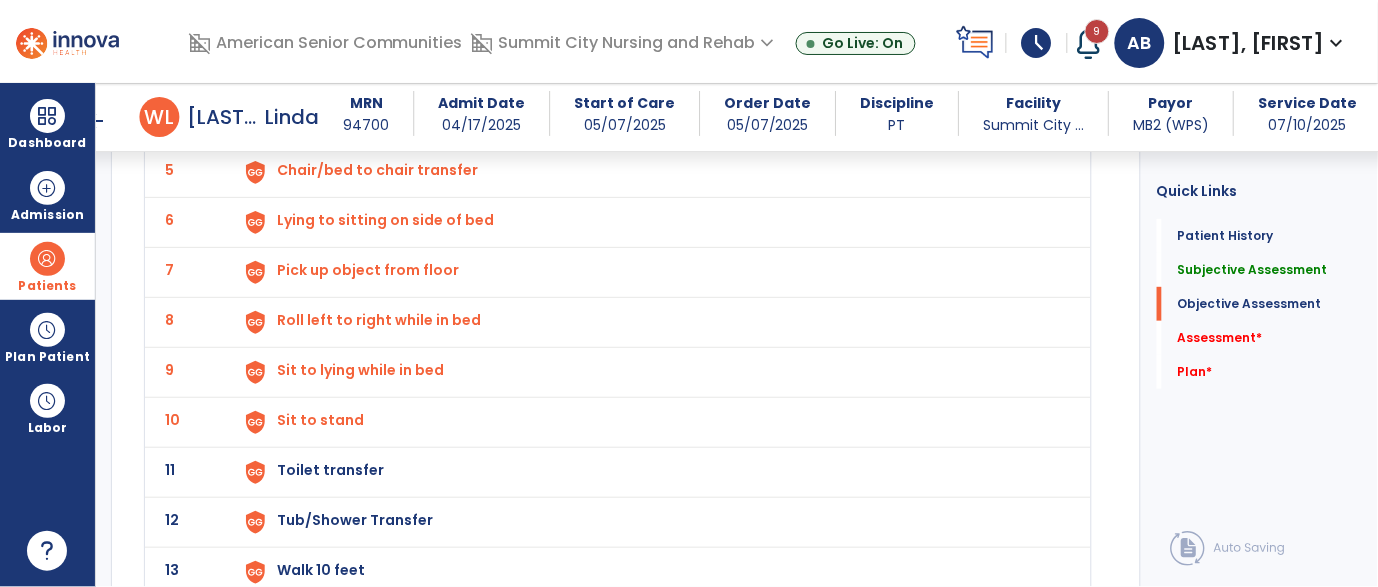 click on "Toilet transfer" at bounding box center (323, -30) 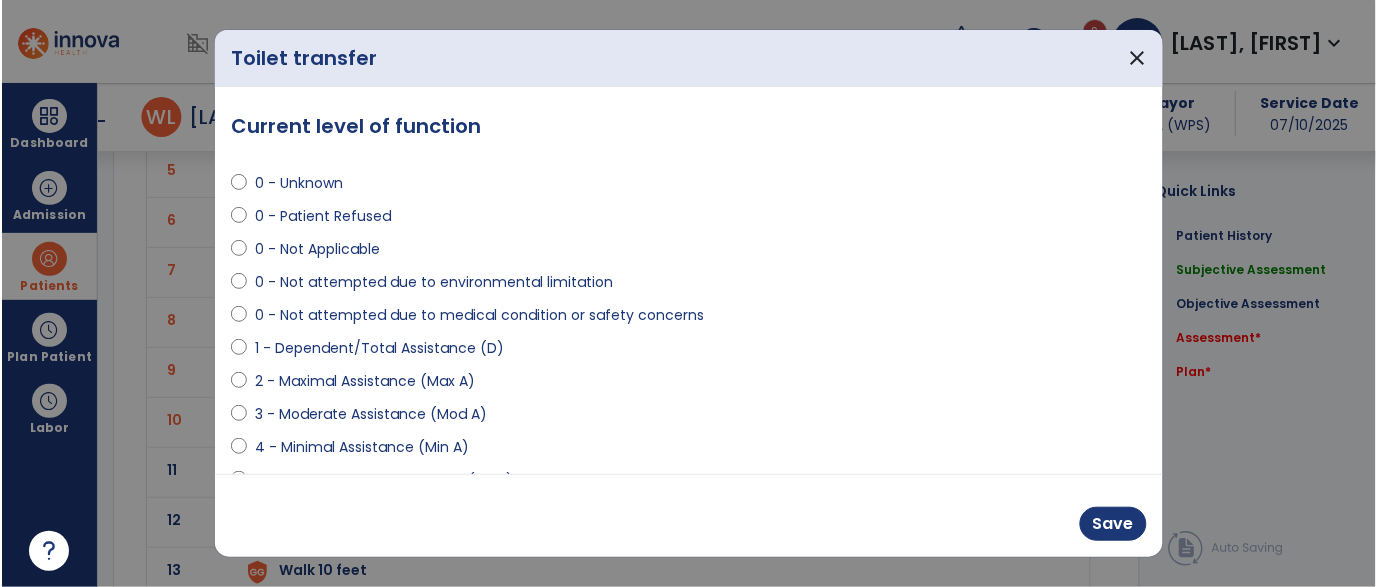 scroll, scrollTop: 3196, scrollLeft: 0, axis: vertical 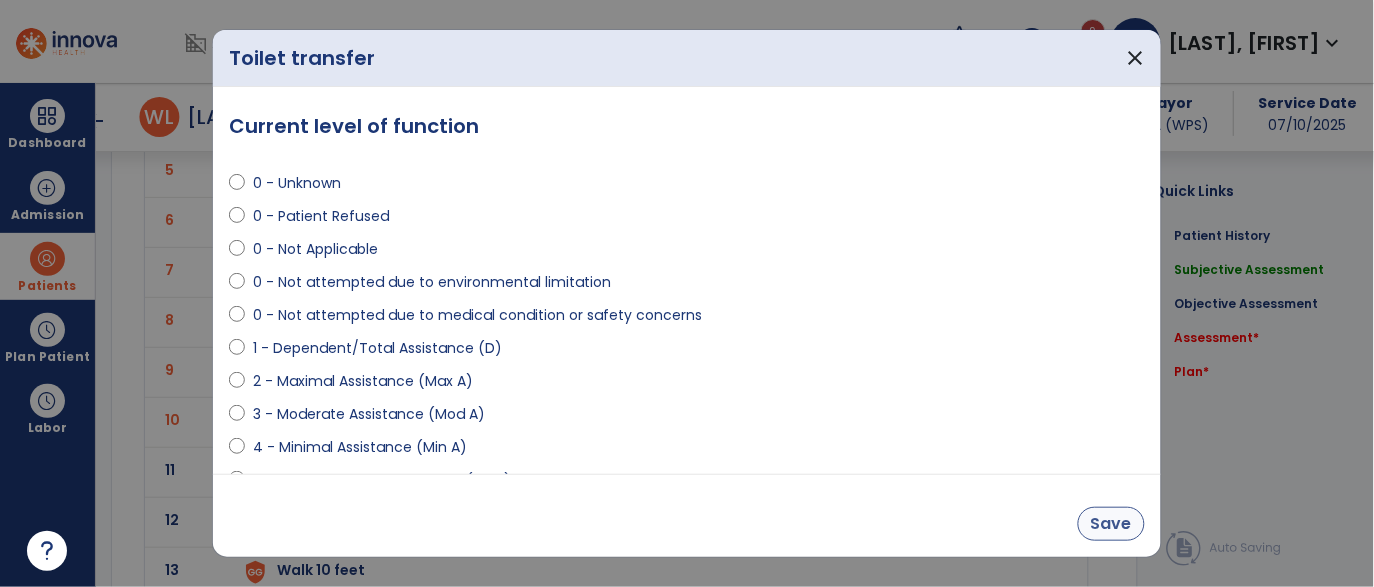 select on "**********" 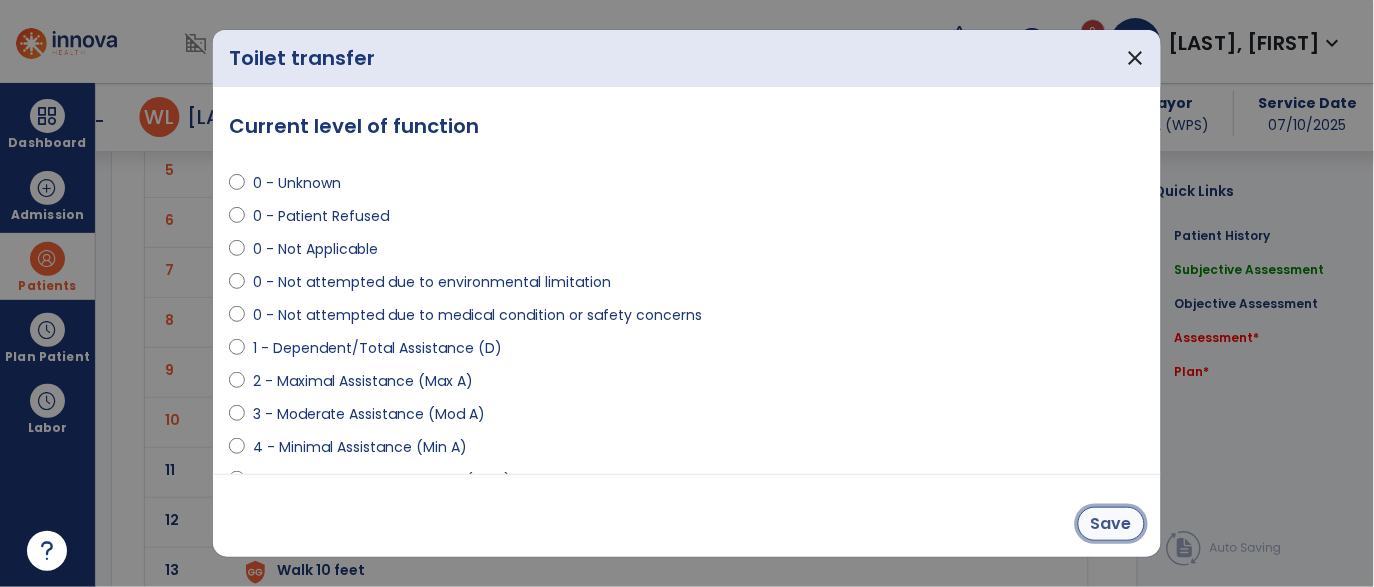 click on "Save" at bounding box center [1111, 524] 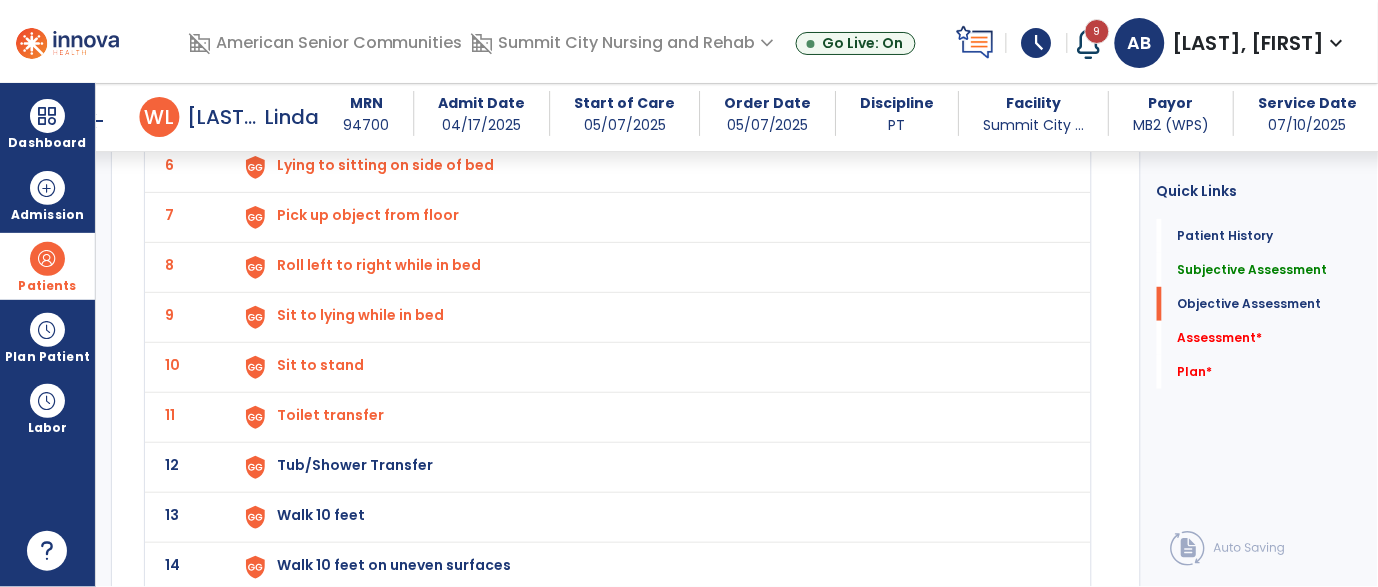 click on "Tub/Shower Transfer" at bounding box center (652, -83) 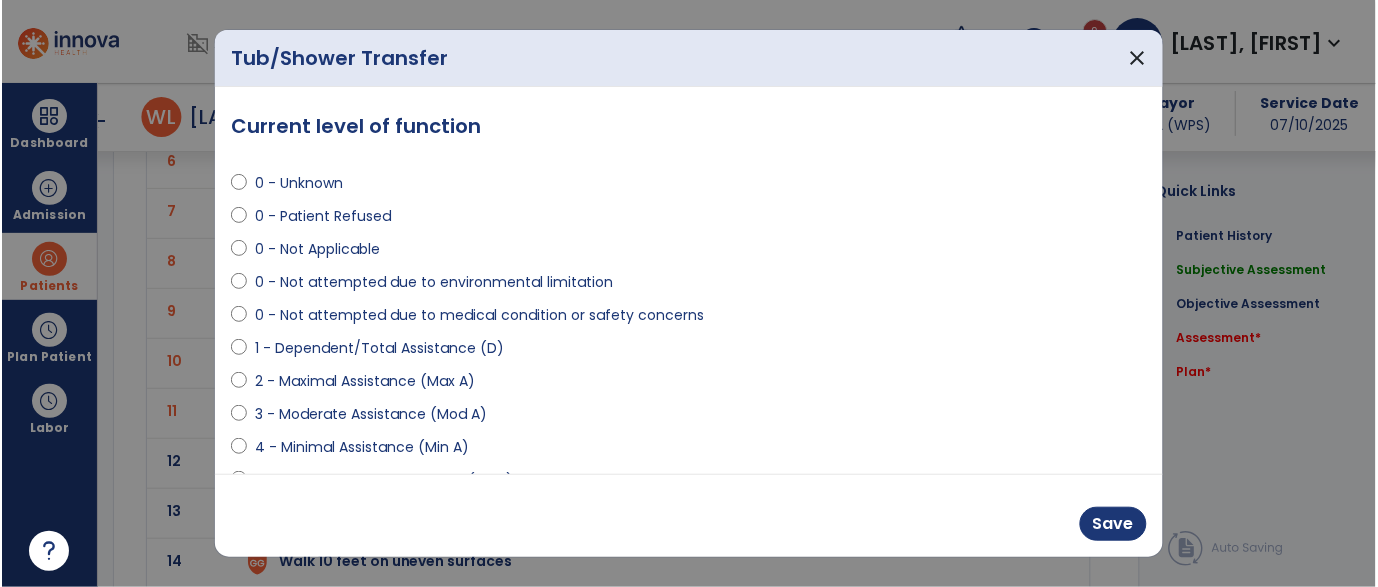 scroll, scrollTop: 3251, scrollLeft: 0, axis: vertical 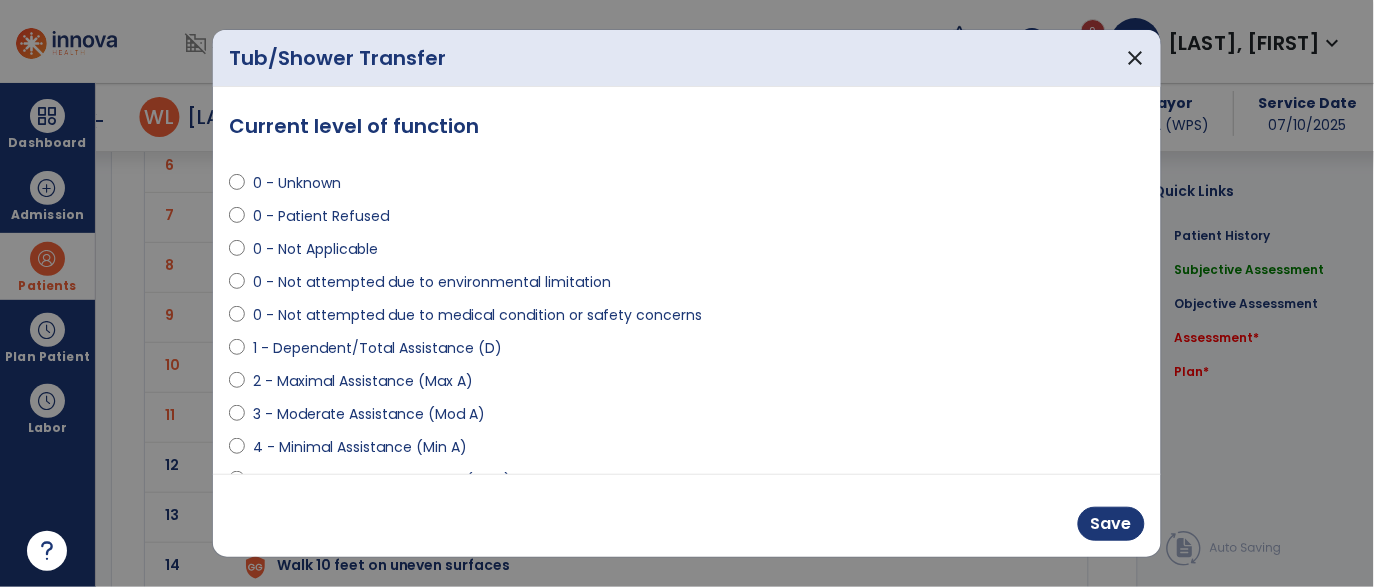 select on "**********" 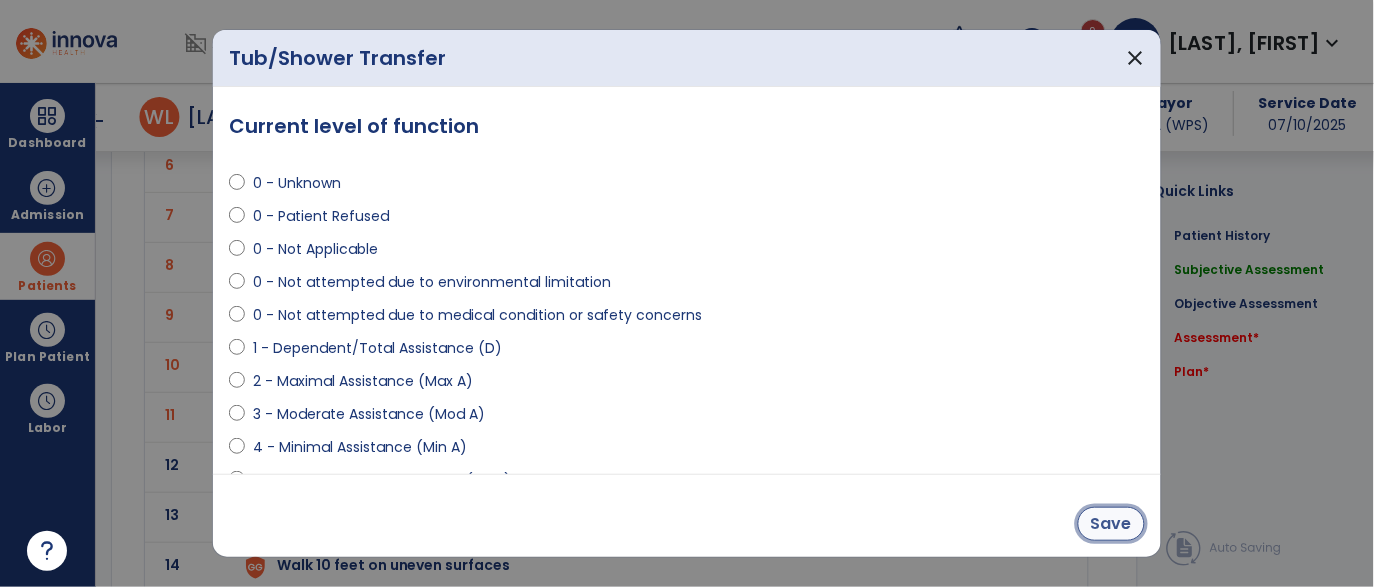 click on "Save" at bounding box center (1111, 524) 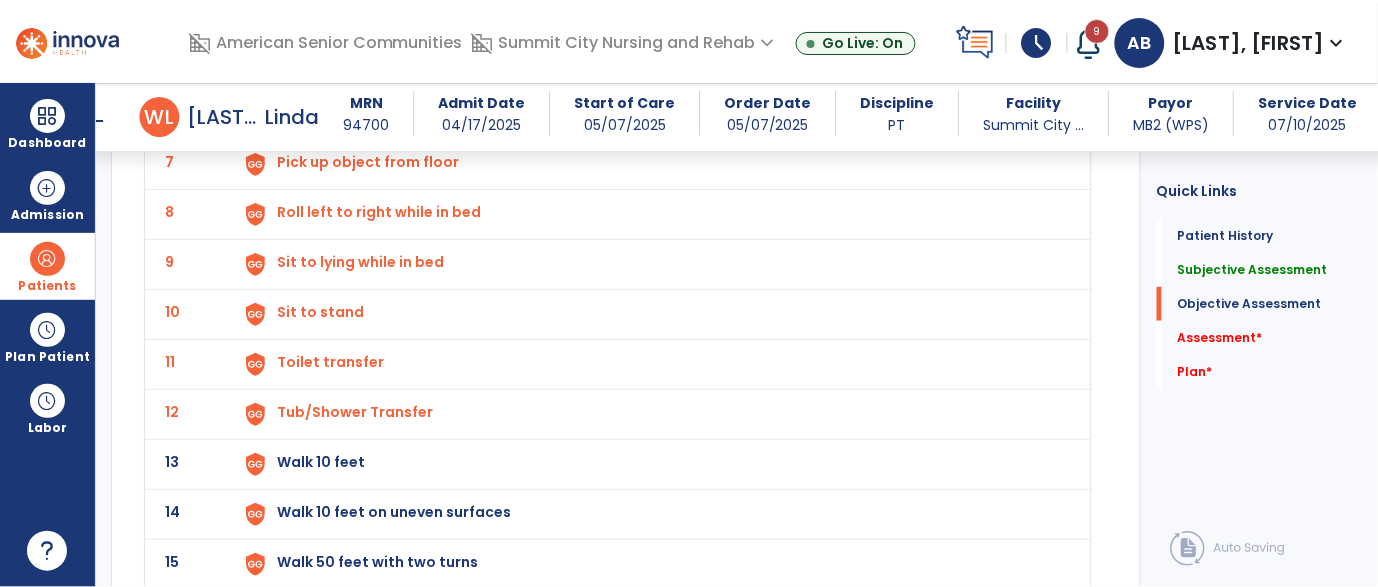 click on "Walk 10 feet" at bounding box center (652, -136) 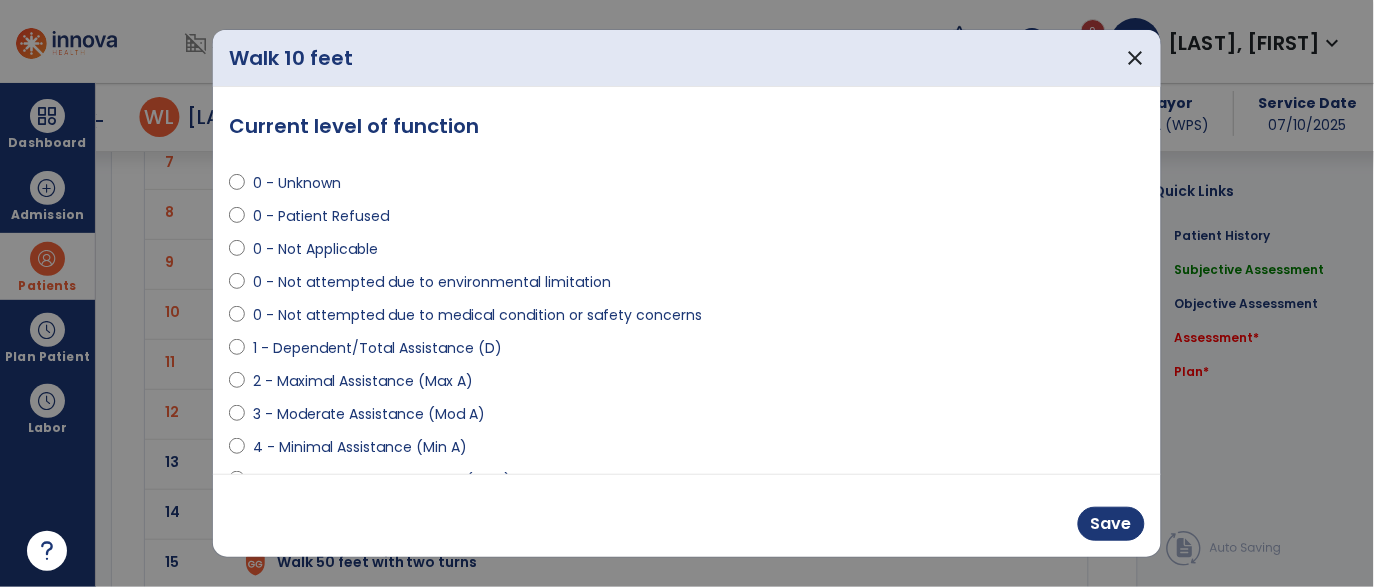 scroll, scrollTop: 3304, scrollLeft: 0, axis: vertical 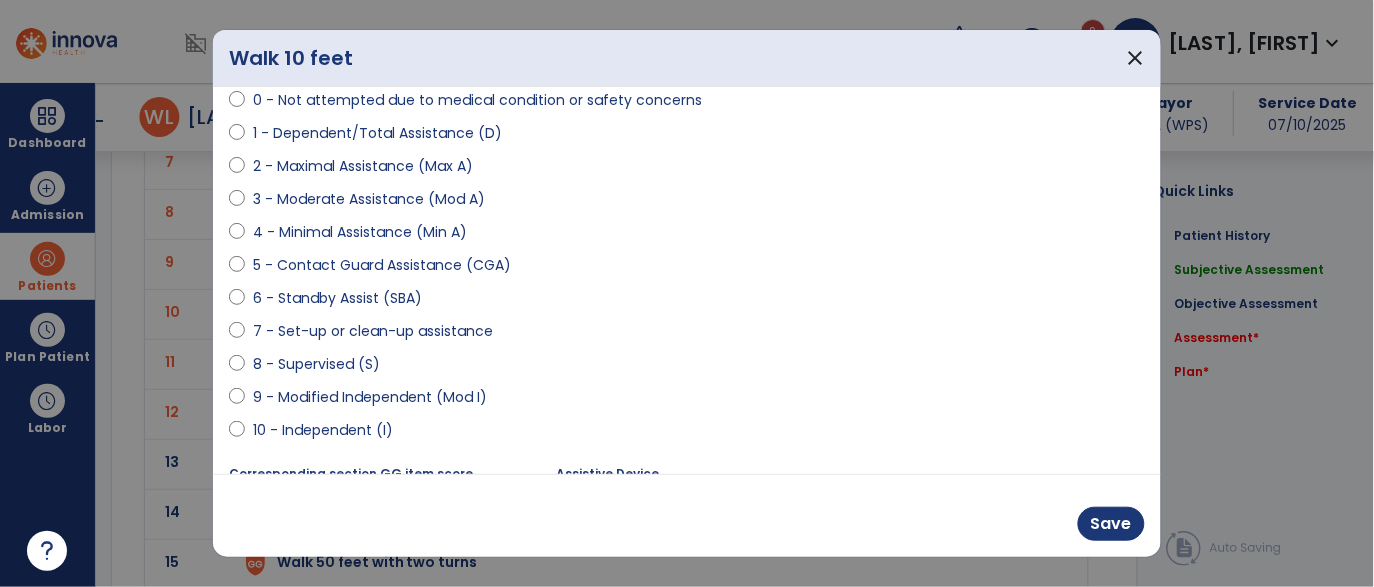 click on "5 - Contact Guard Assistance (CGA)" at bounding box center [382, 265] 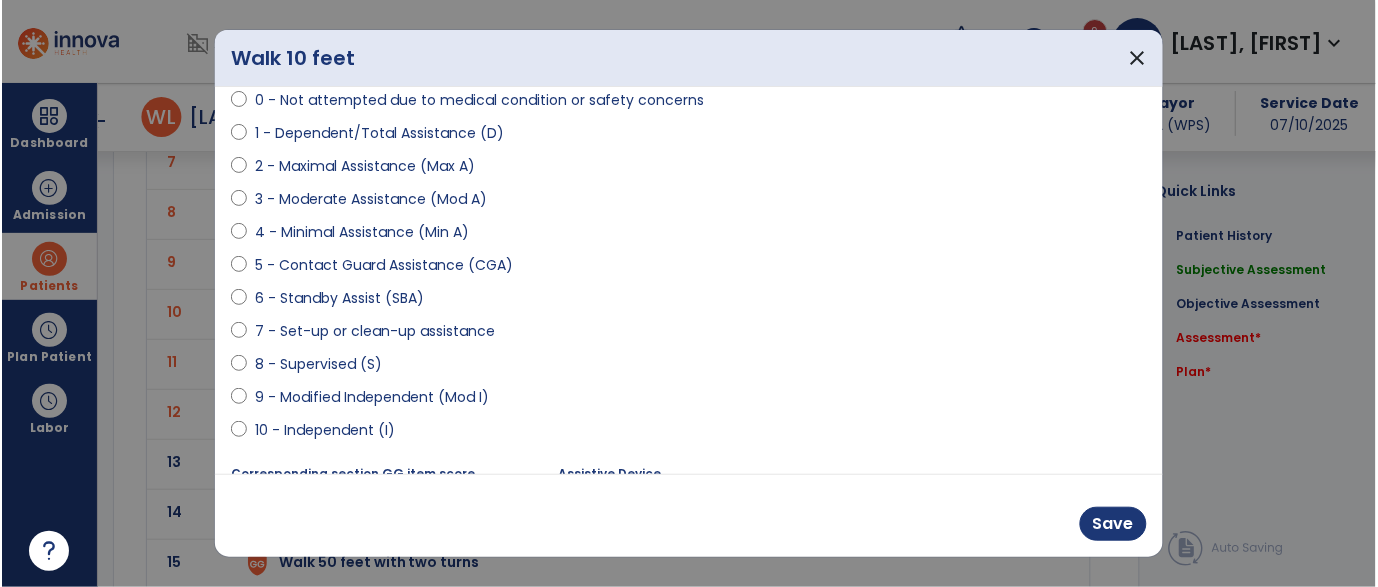 scroll, scrollTop: 302, scrollLeft: 0, axis: vertical 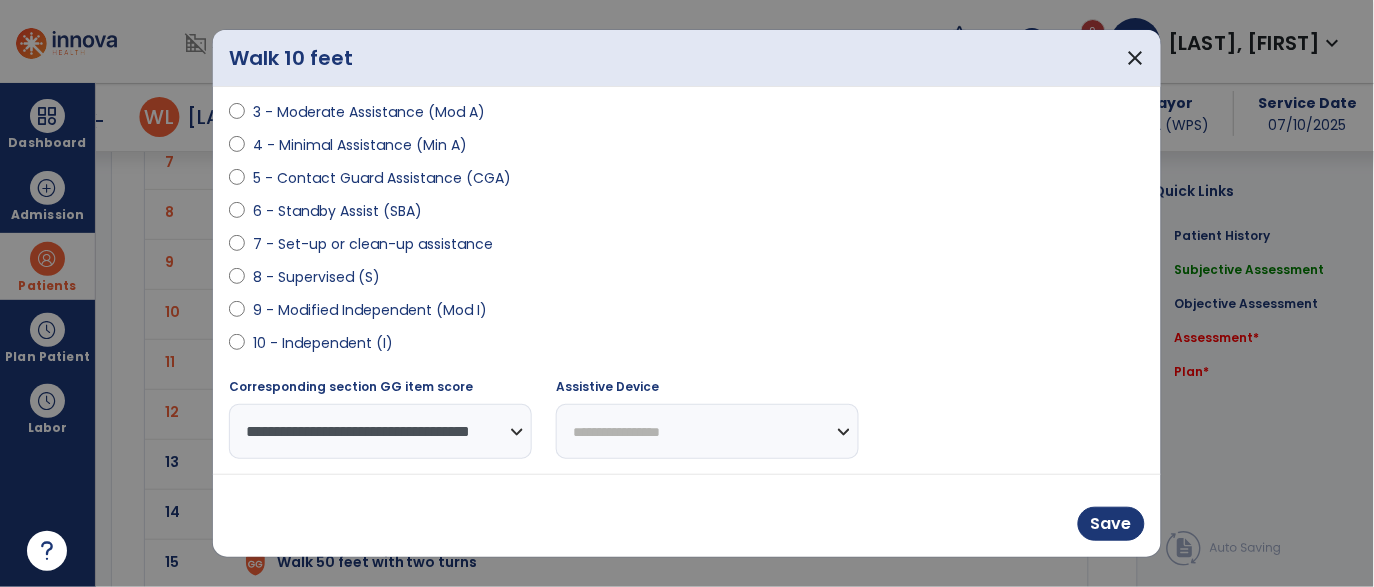 click on "**********" at bounding box center [707, 431] 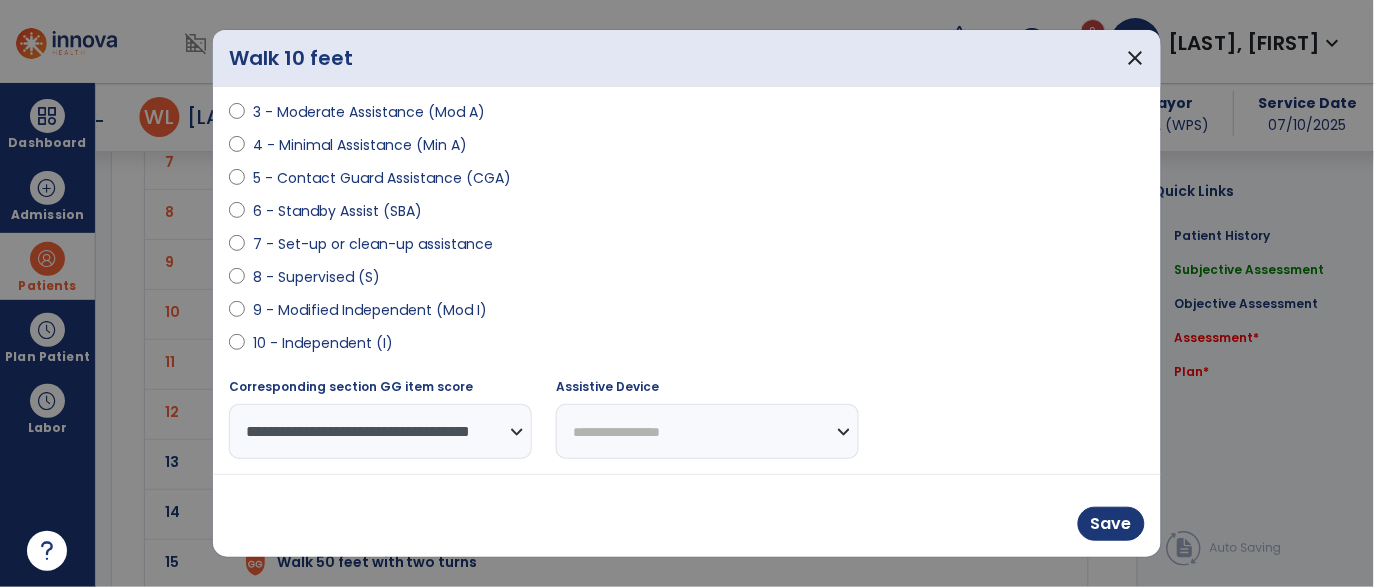 select on "********" 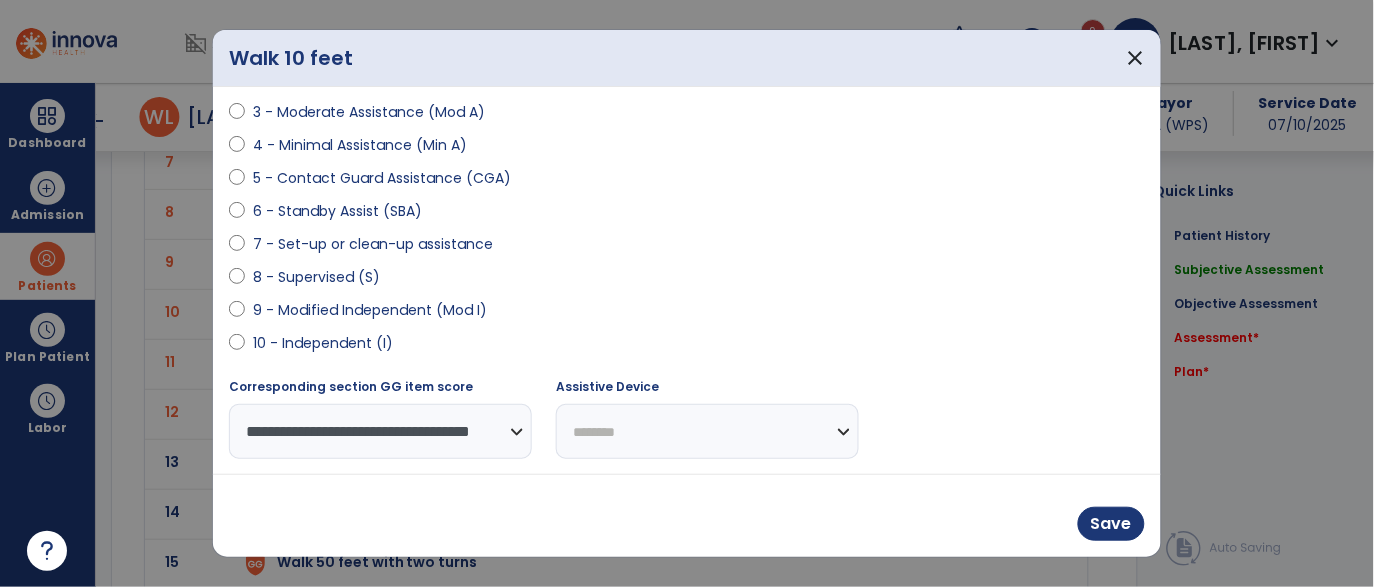 click on "**********" at bounding box center [707, 431] 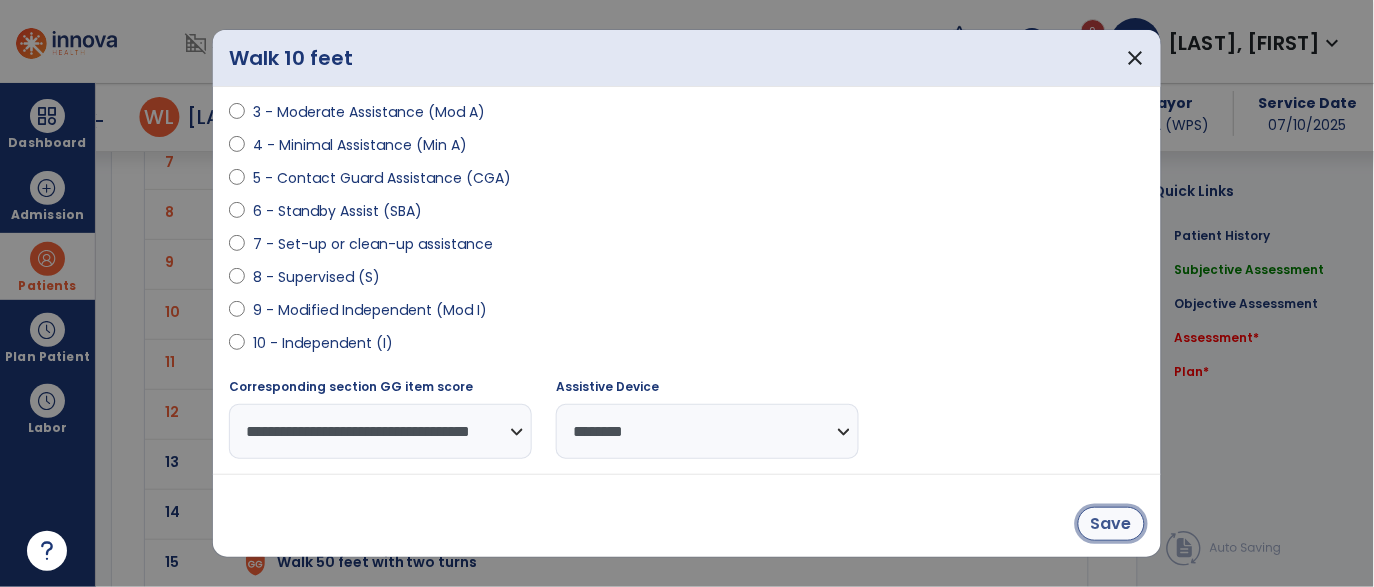 click on "Save" at bounding box center [1111, 524] 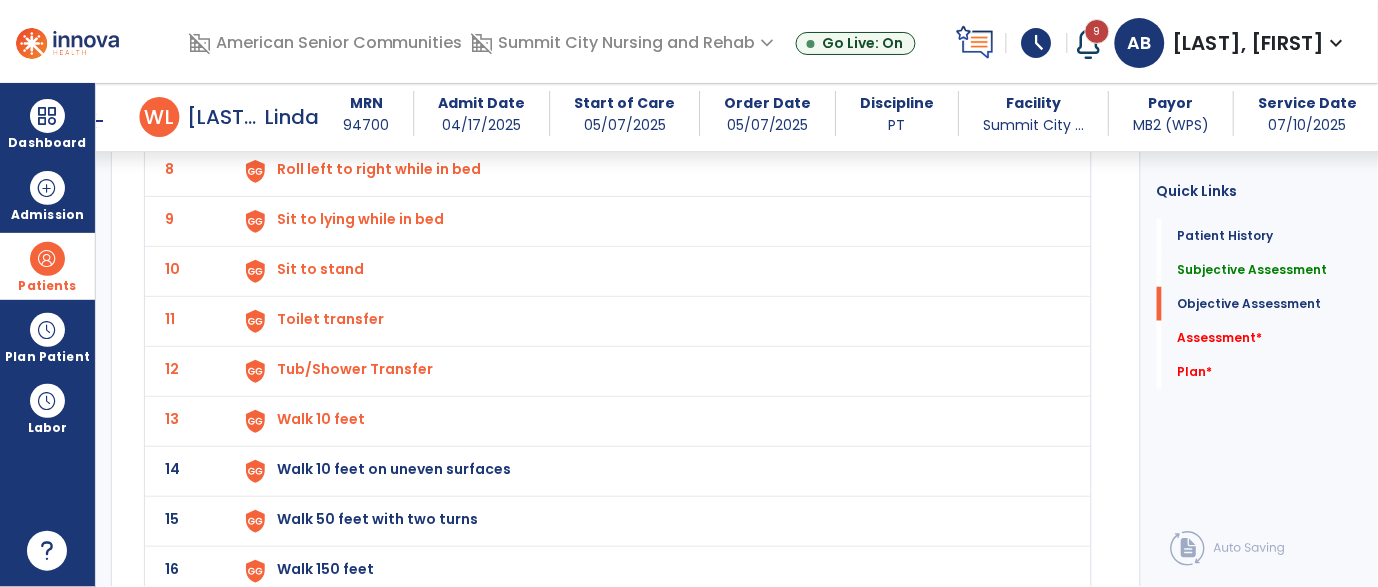 click on "Walk 10 feet on uneven surfaces" at bounding box center [323, -181] 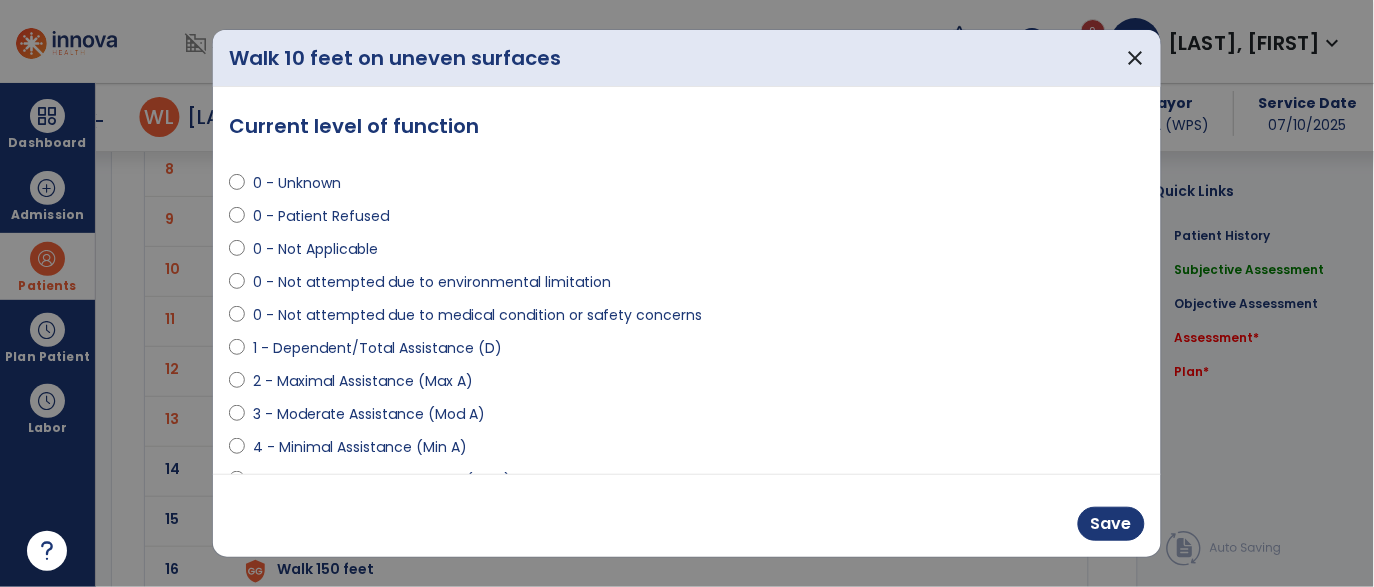 scroll, scrollTop: 3347, scrollLeft: 0, axis: vertical 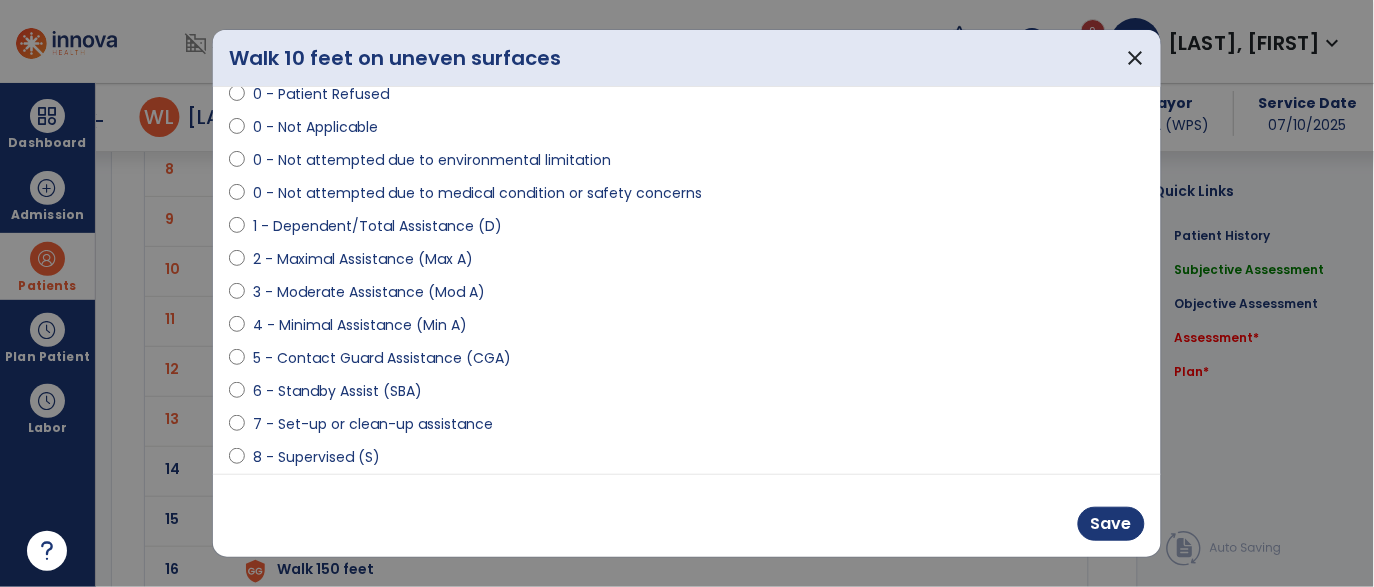 select on "**********" 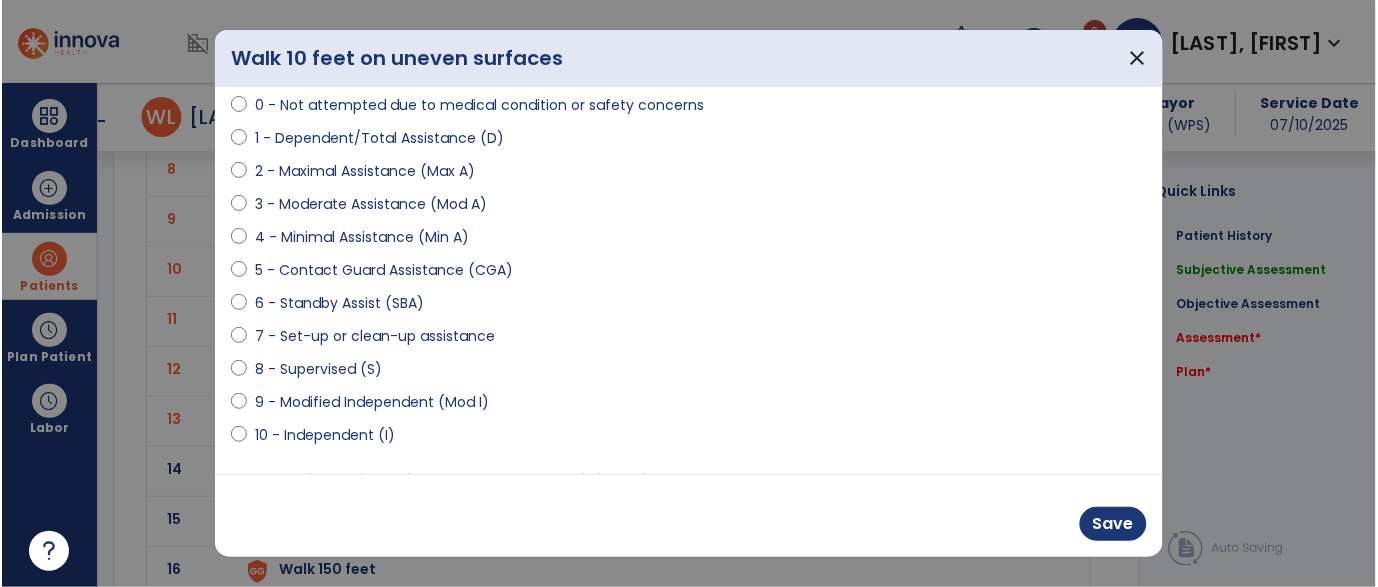 scroll, scrollTop: 302, scrollLeft: 0, axis: vertical 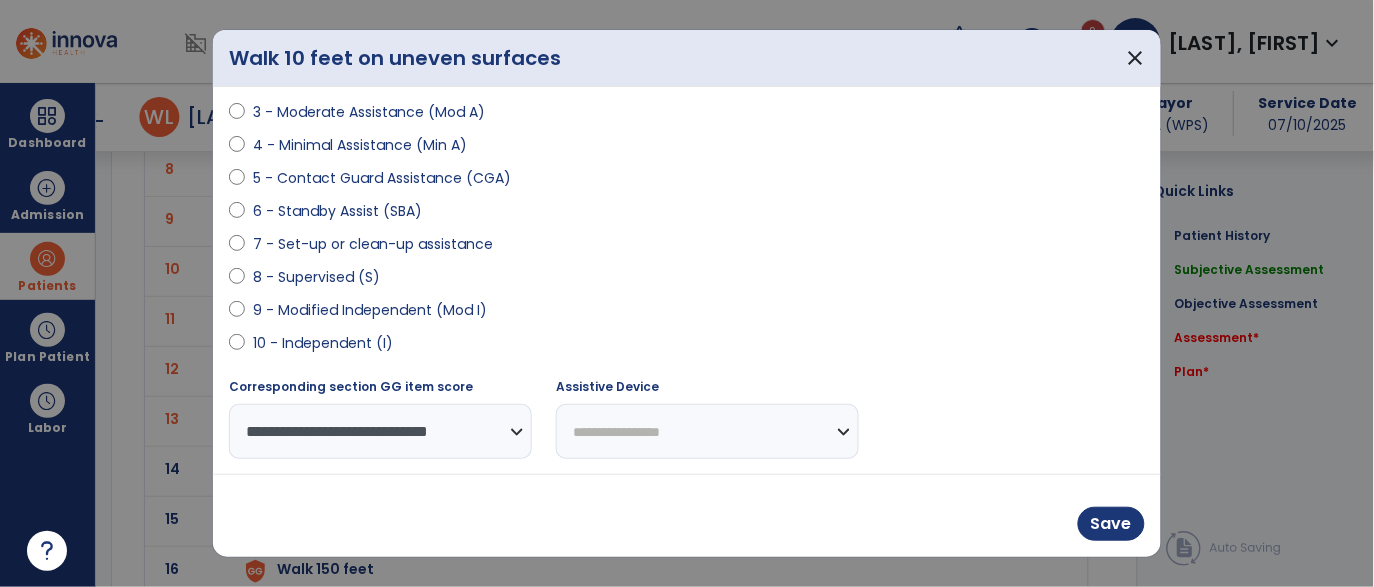 click on "**********" at bounding box center [707, 431] 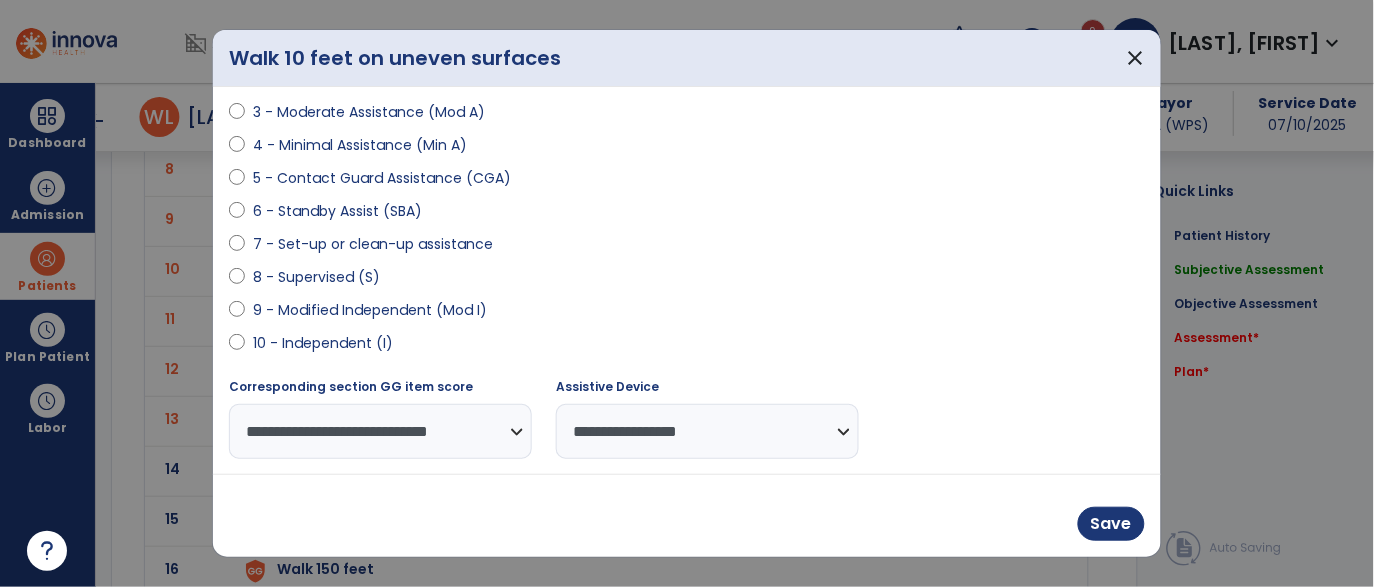 click on "5 - Contact Guard Assistance (CGA)" at bounding box center [687, 182] 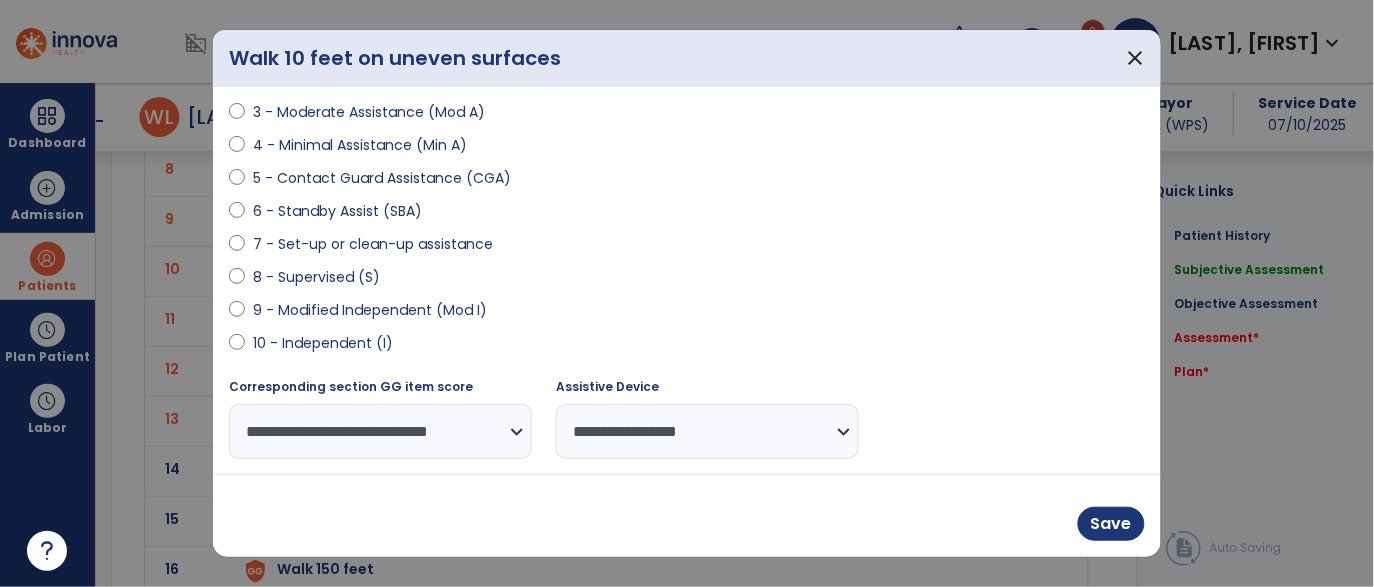 select on "********" 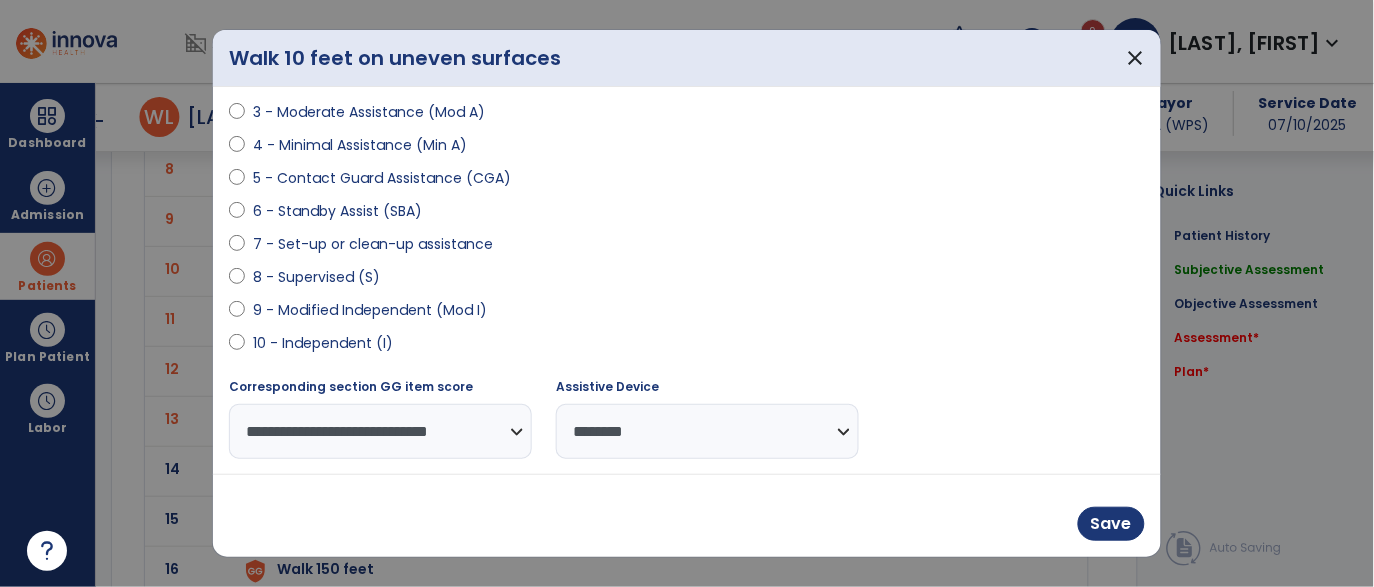 click on "**********" at bounding box center (707, 431) 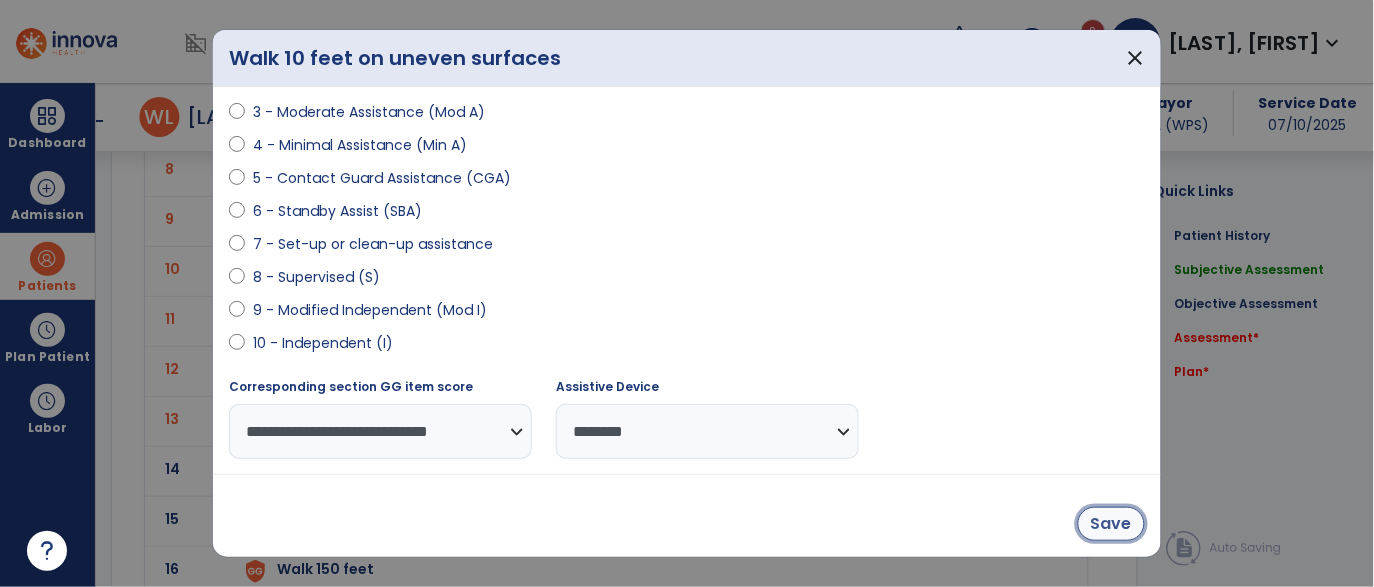 click on "Save" at bounding box center (1111, 524) 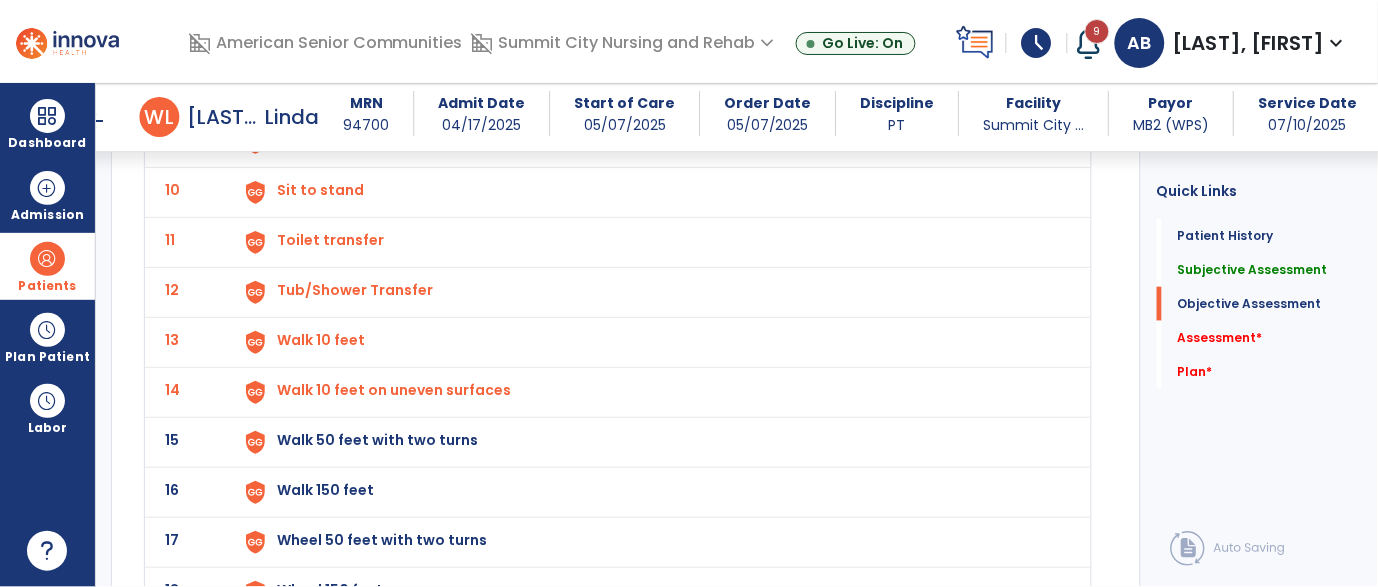 click on "Walk 50 feet with two turns" at bounding box center [652, -258] 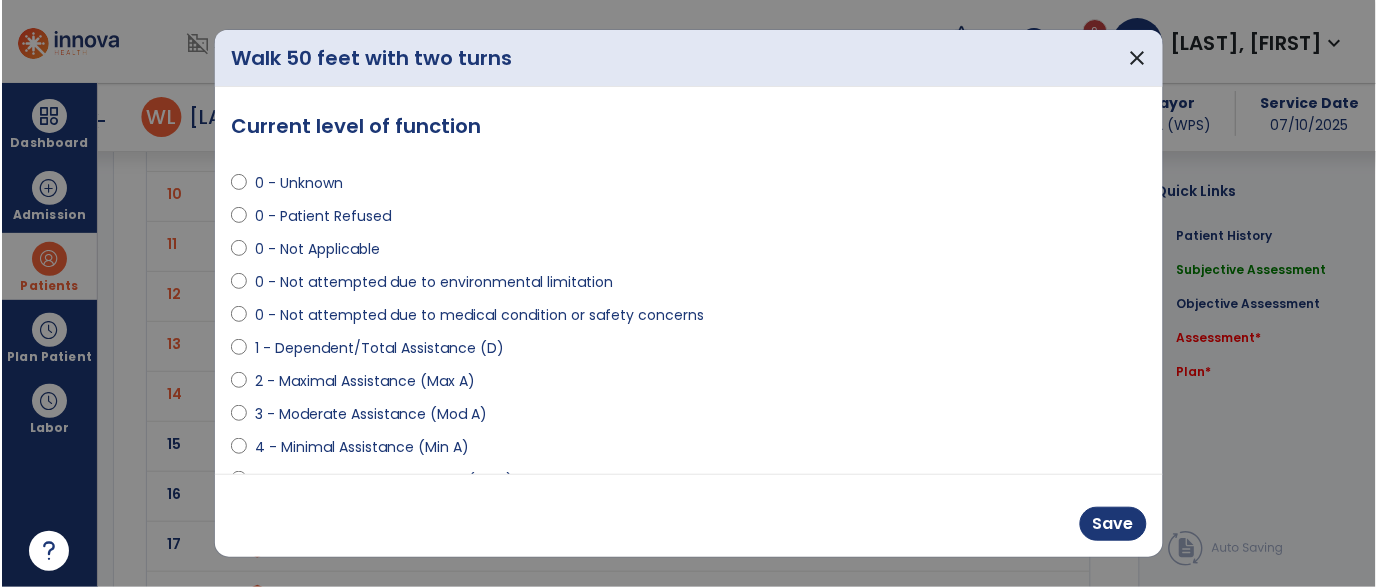 scroll, scrollTop: 3426, scrollLeft: 0, axis: vertical 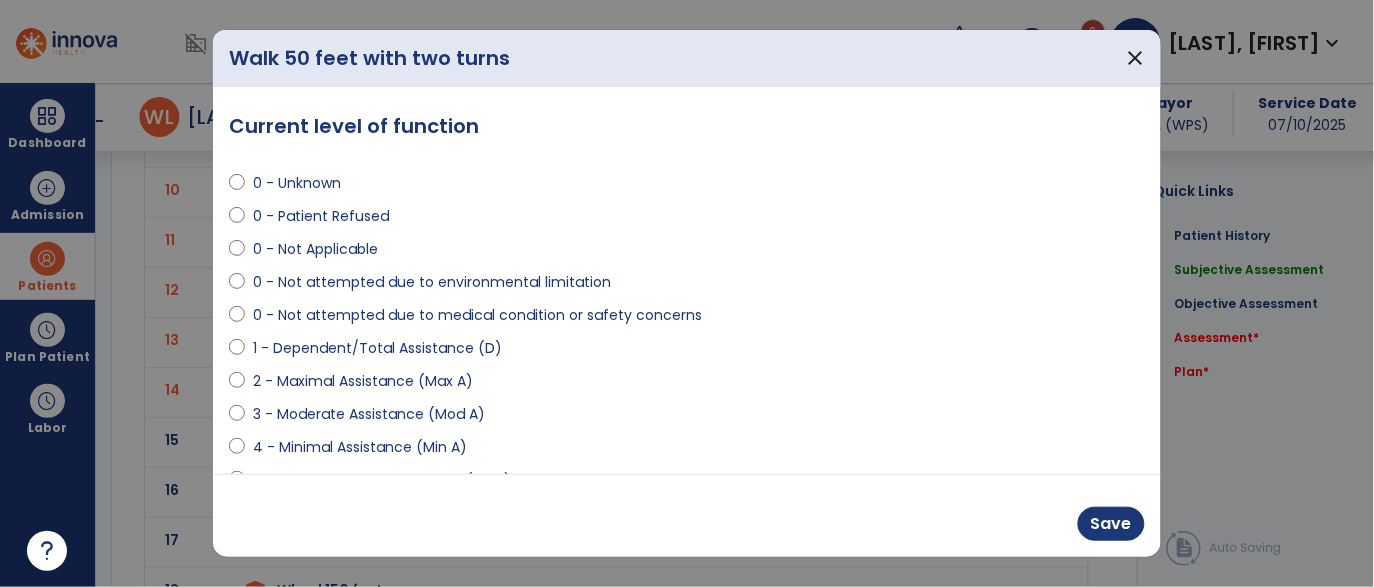 select on "**********" 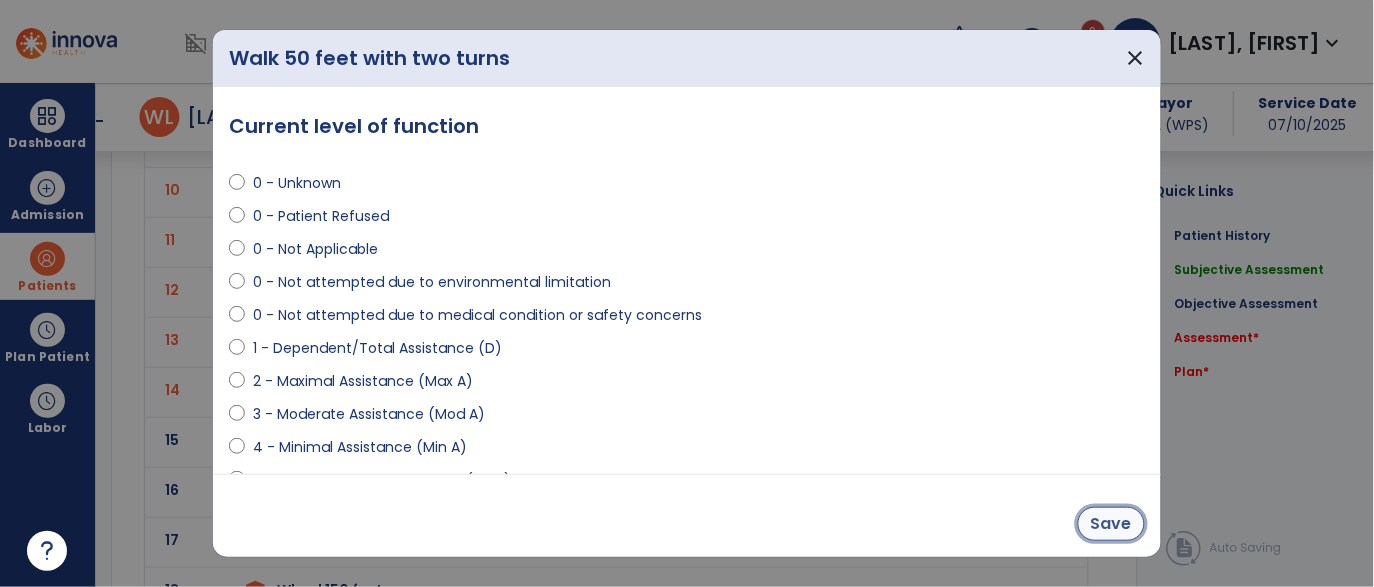 click on "Save" at bounding box center [1111, 524] 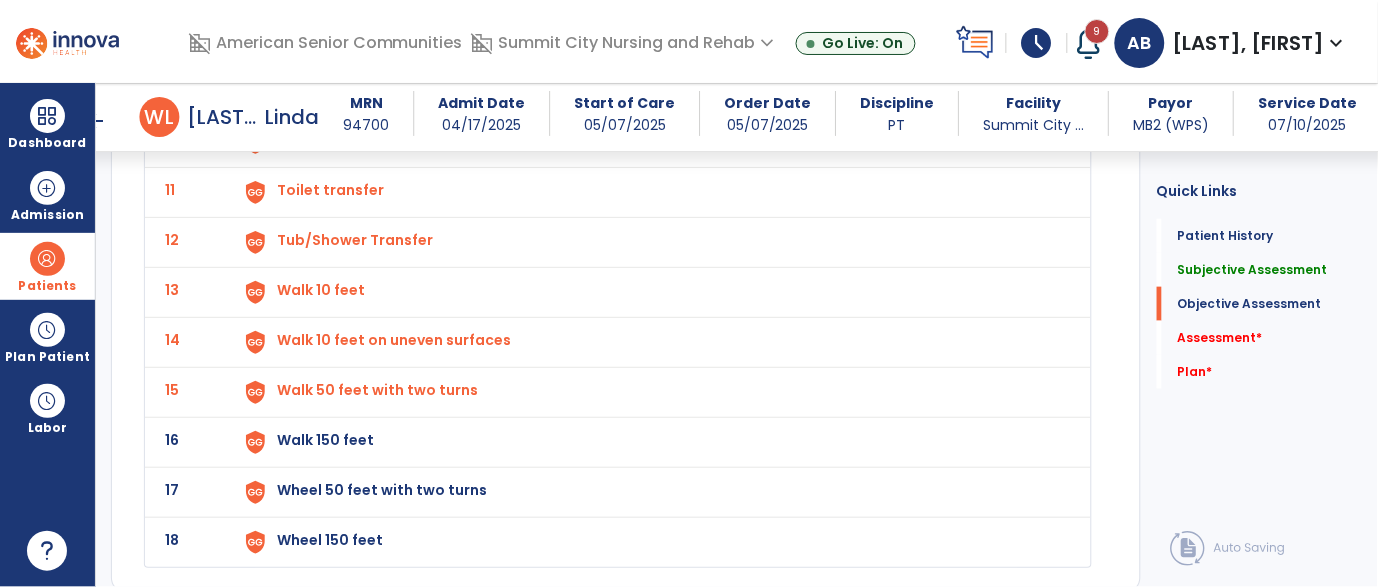 click on "Walk 150 feet" at bounding box center (652, -308) 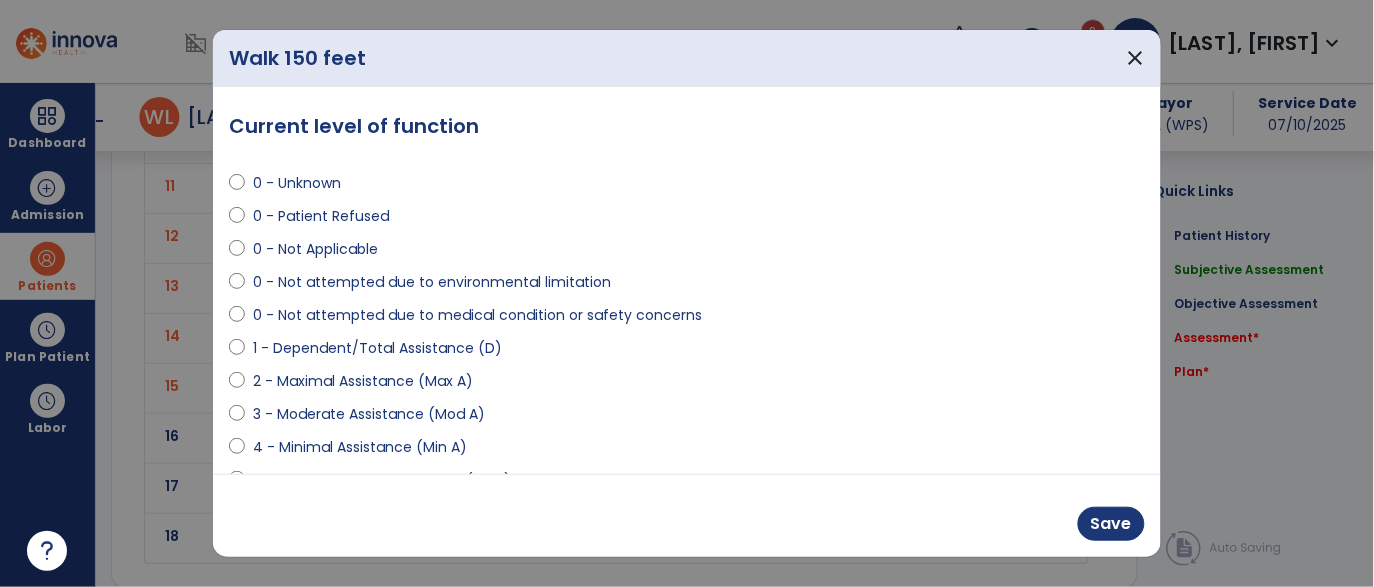 scroll, scrollTop: 3476, scrollLeft: 0, axis: vertical 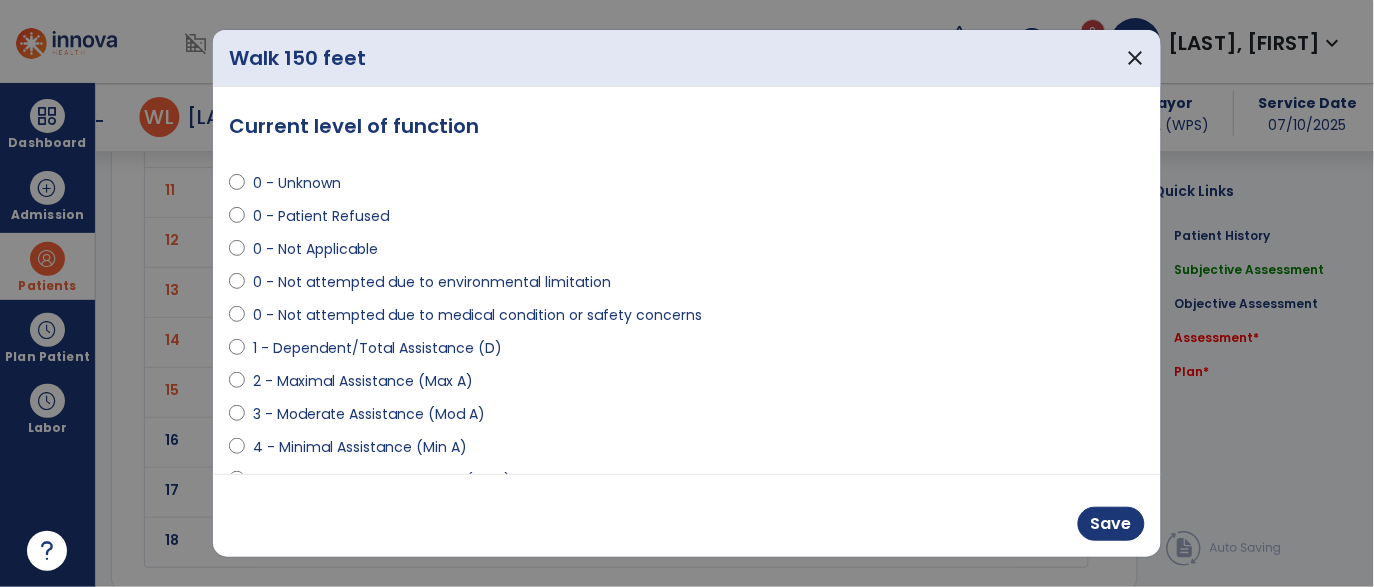 select on "**********" 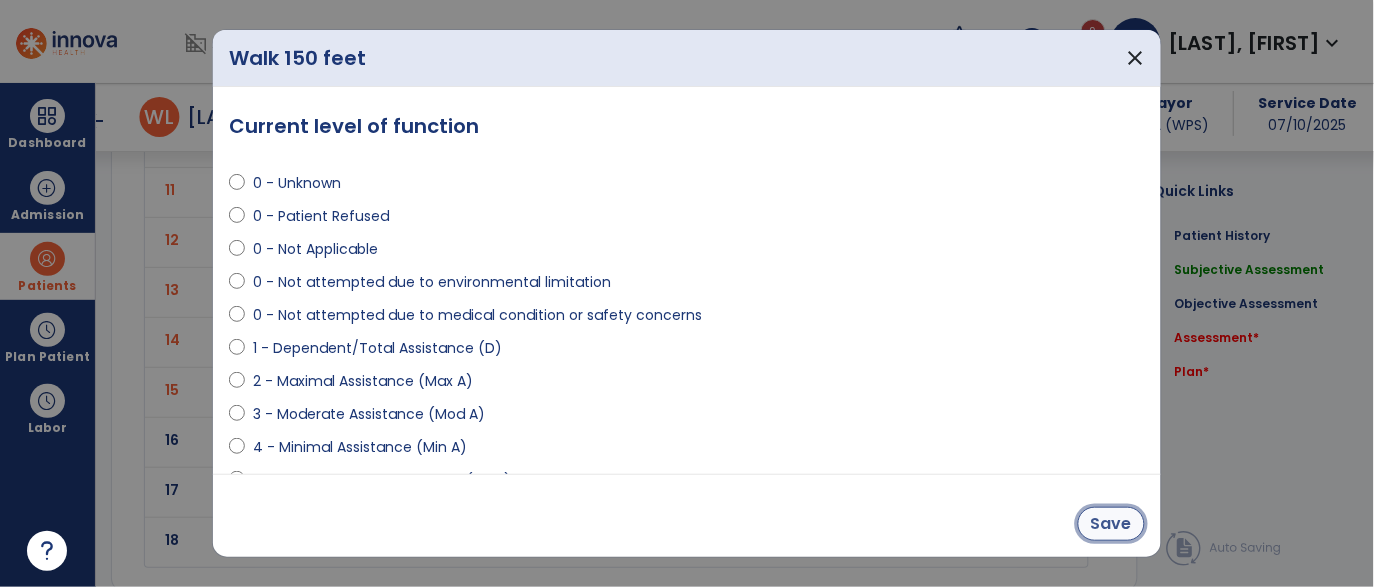 click on "Save" at bounding box center (1111, 524) 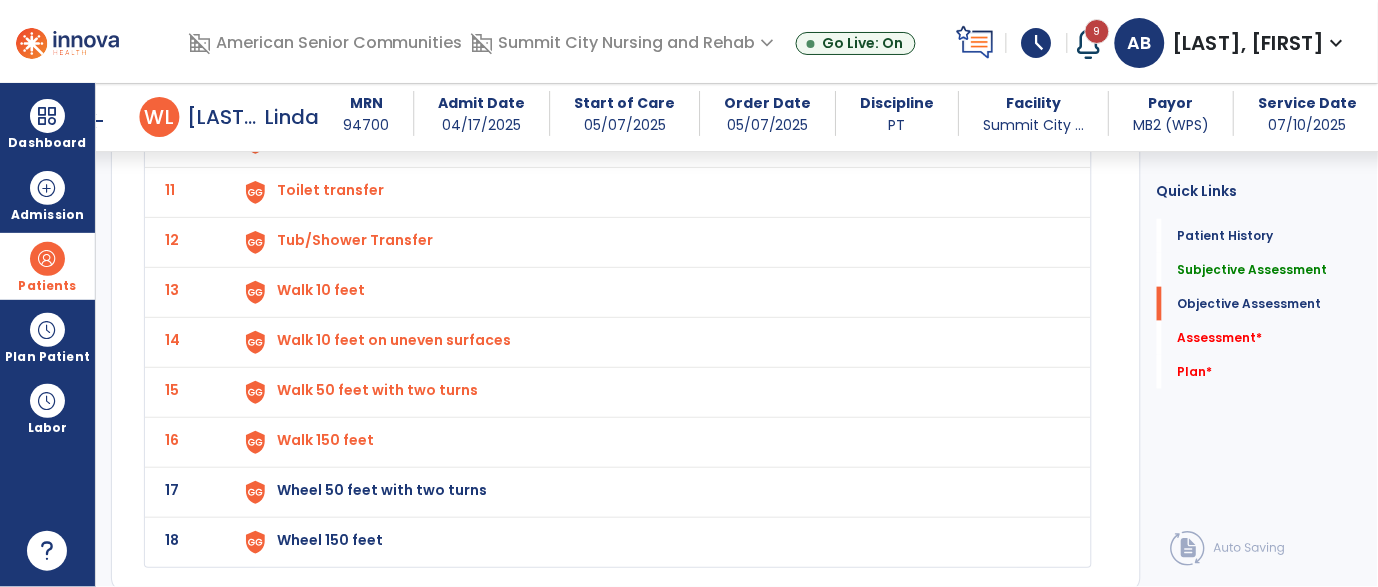 click on "Wheel 50 feet with two turns" at bounding box center (323, -310) 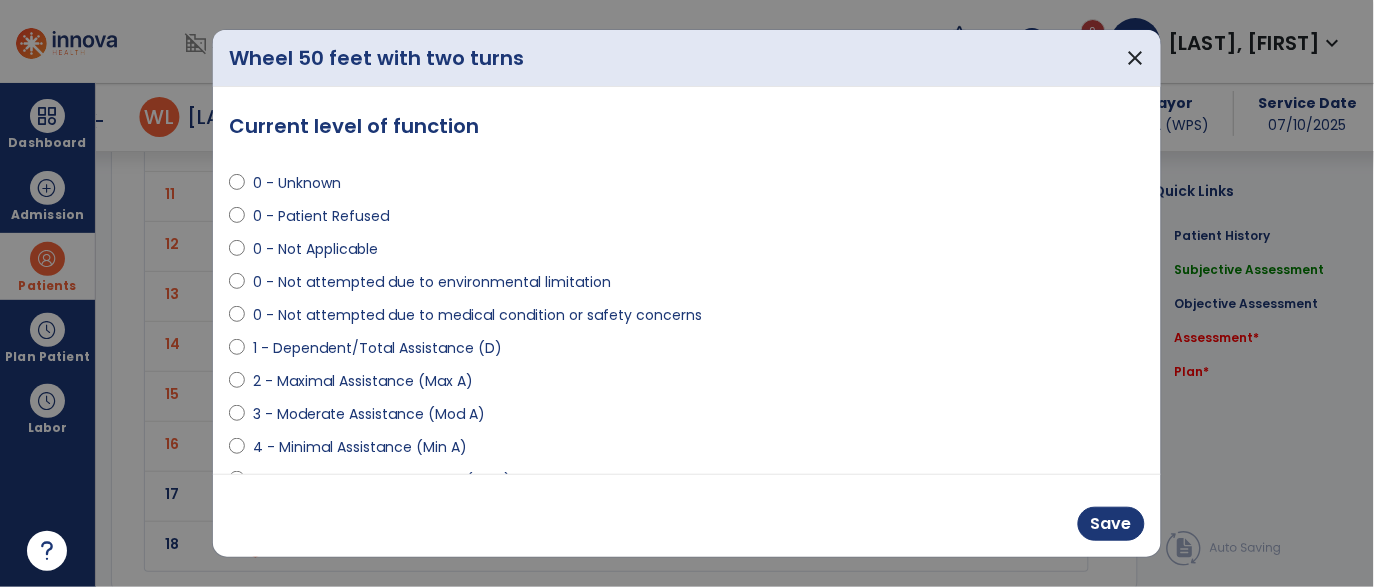 scroll, scrollTop: 3476, scrollLeft: 0, axis: vertical 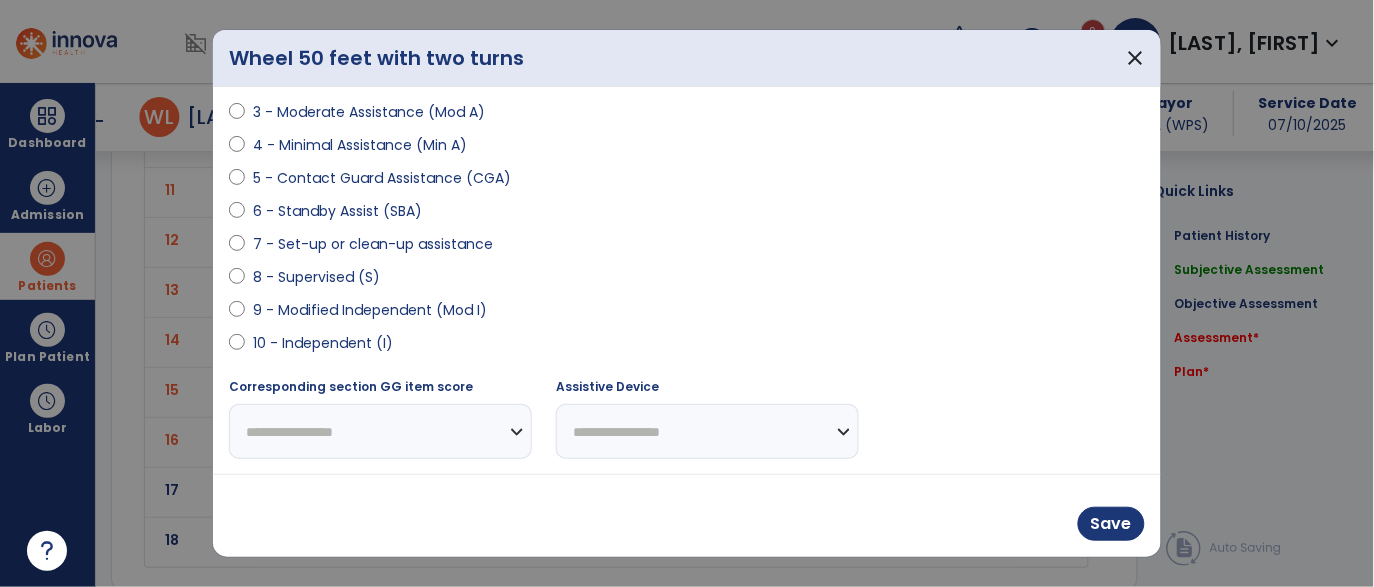 select on "**********" 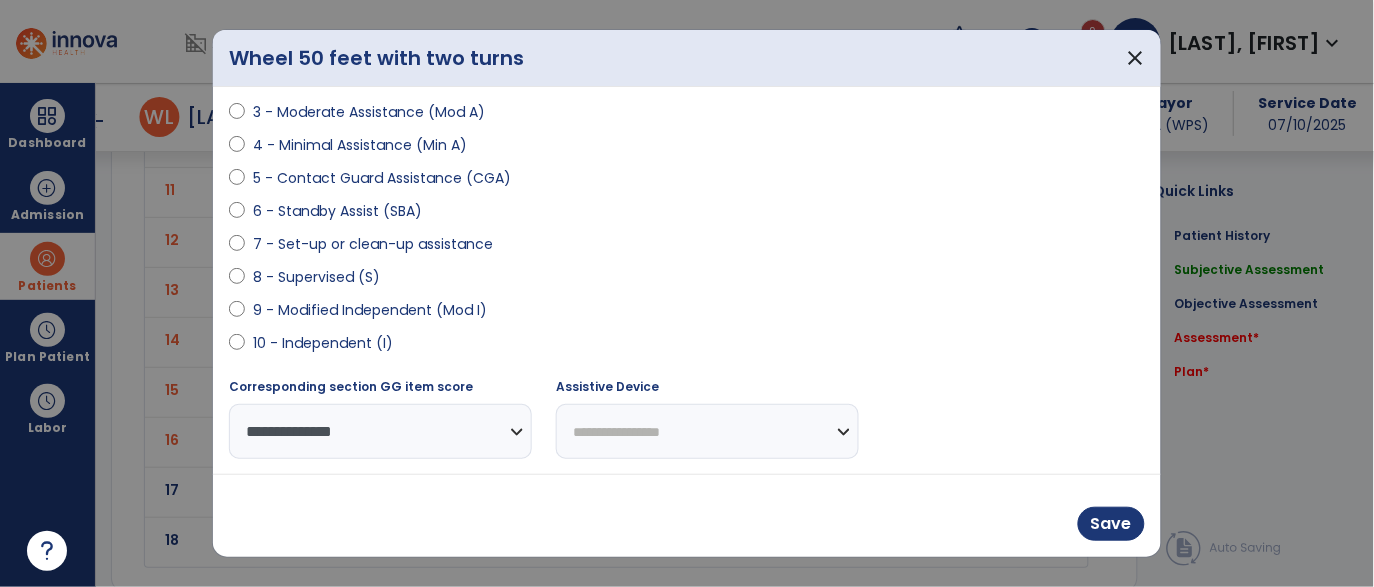 click on "**********" at bounding box center [707, 431] 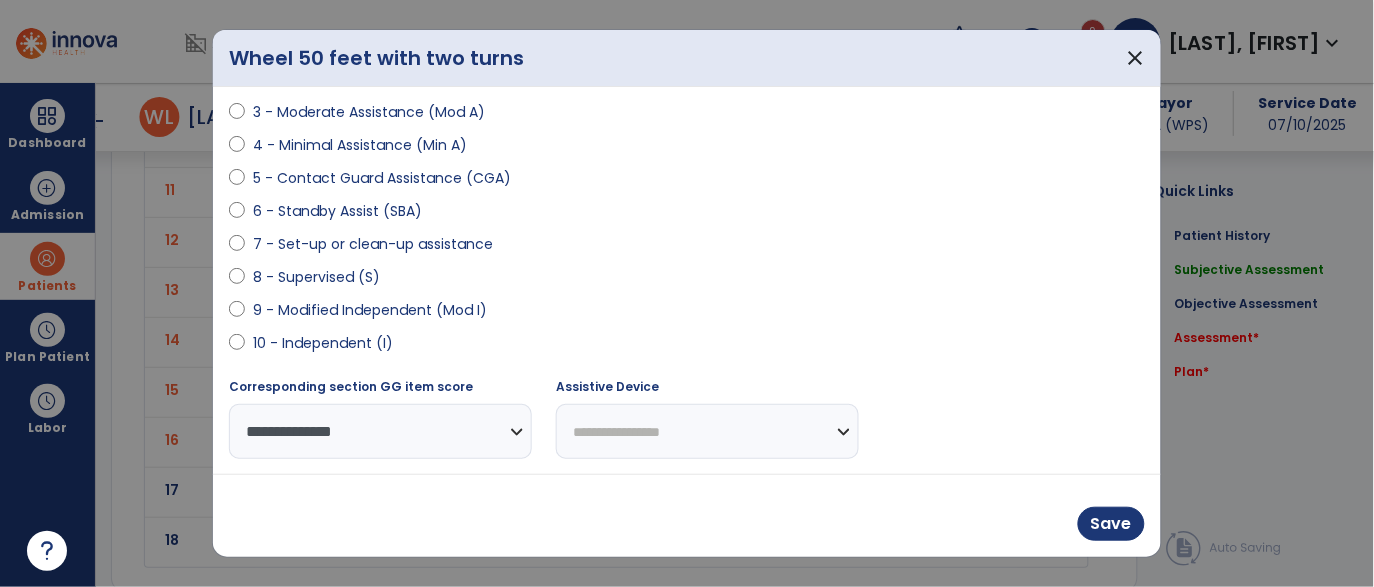select on "**********" 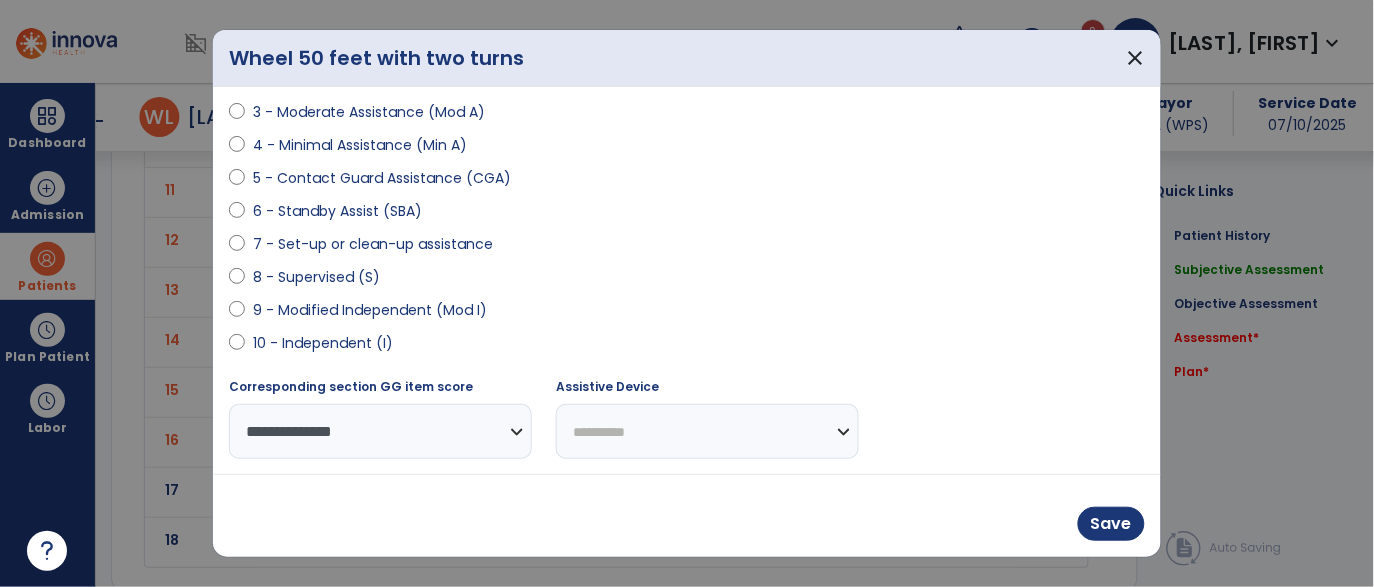 click on "**********" at bounding box center [707, 431] 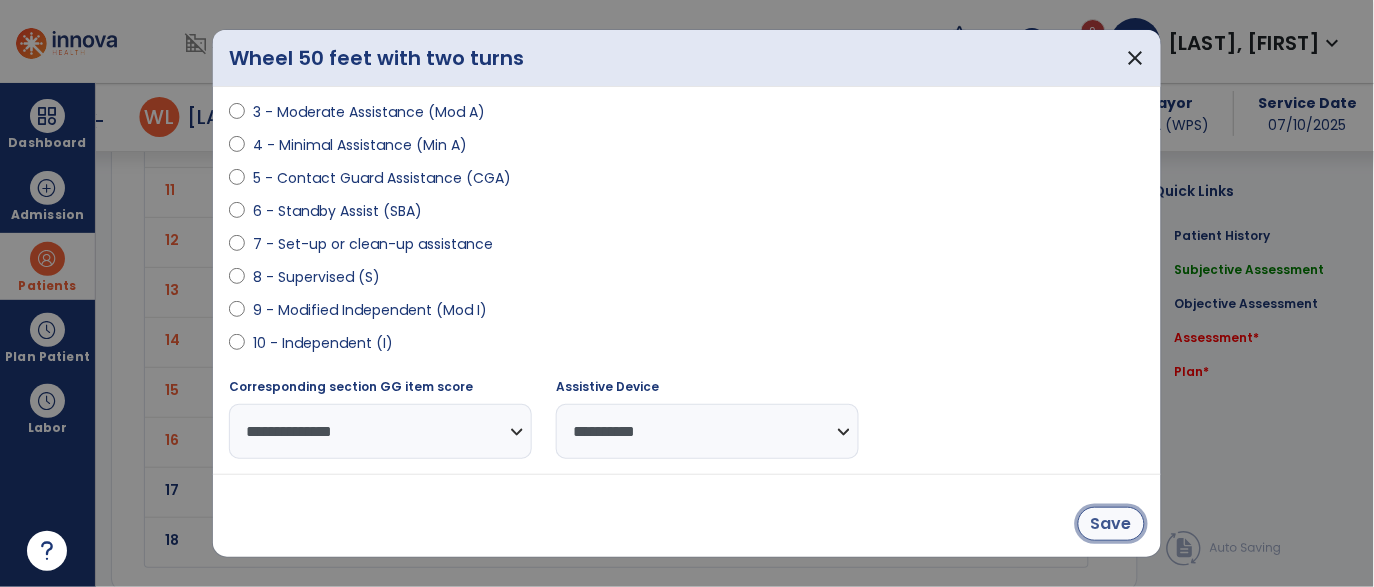 click on "Save" at bounding box center [1111, 524] 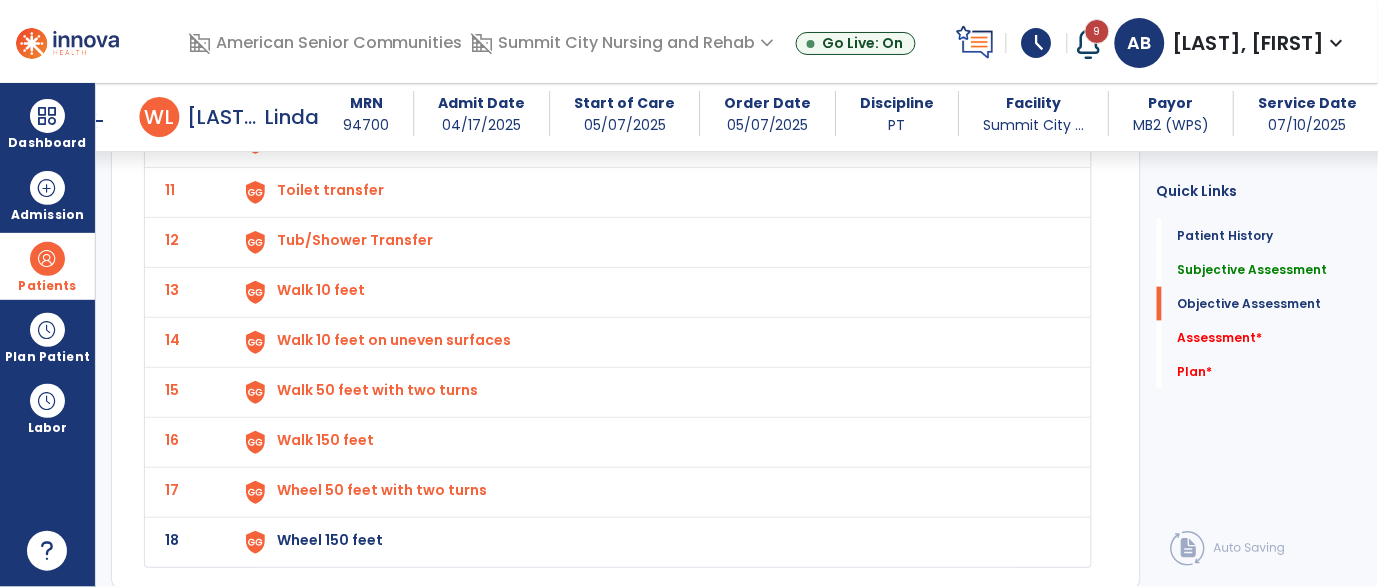 click on "Wheel 150 feet" at bounding box center (652, -308) 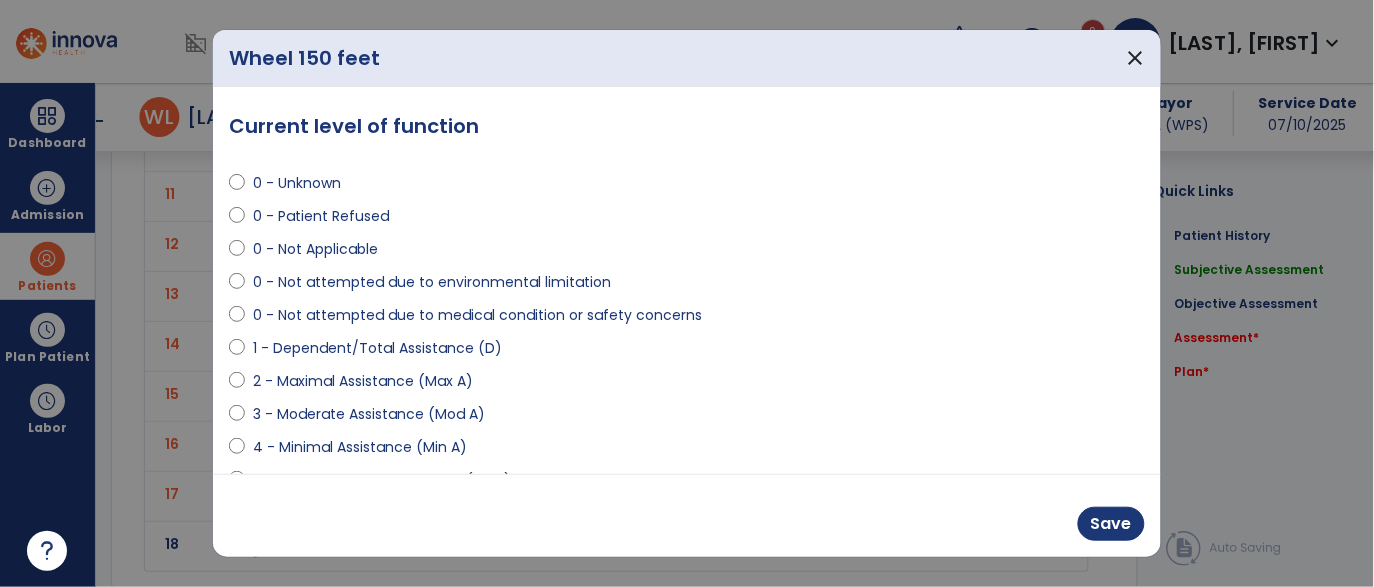 scroll, scrollTop: 3476, scrollLeft: 0, axis: vertical 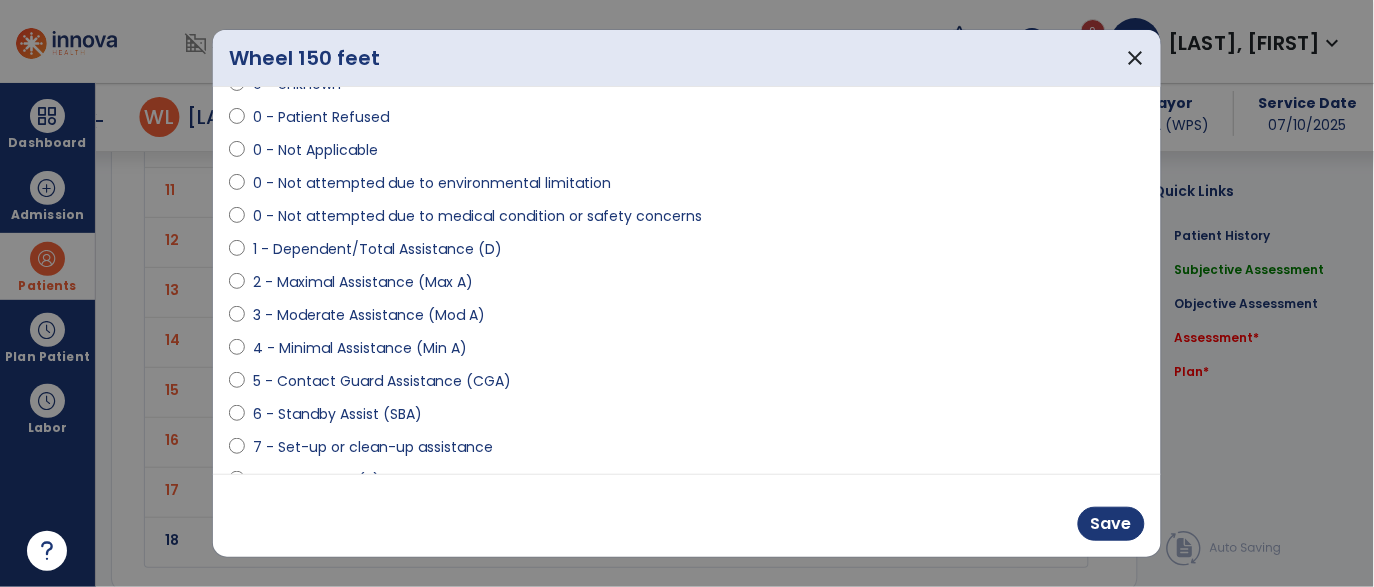 select on "**********" 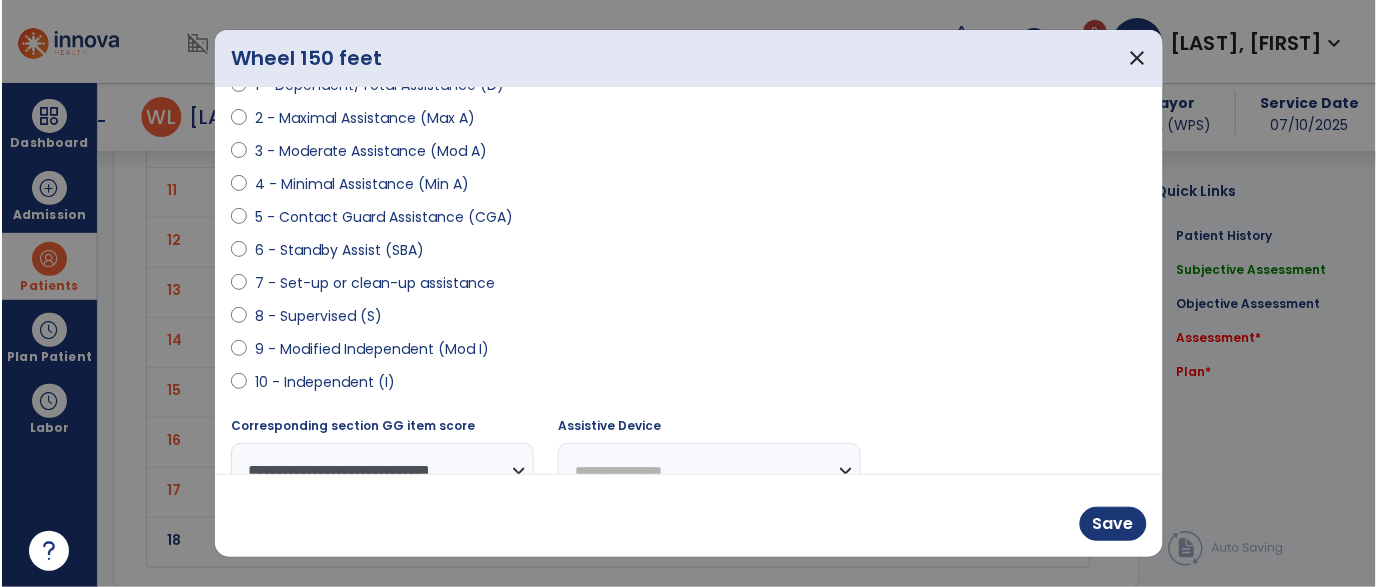 scroll, scrollTop: 302, scrollLeft: 0, axis: vertical 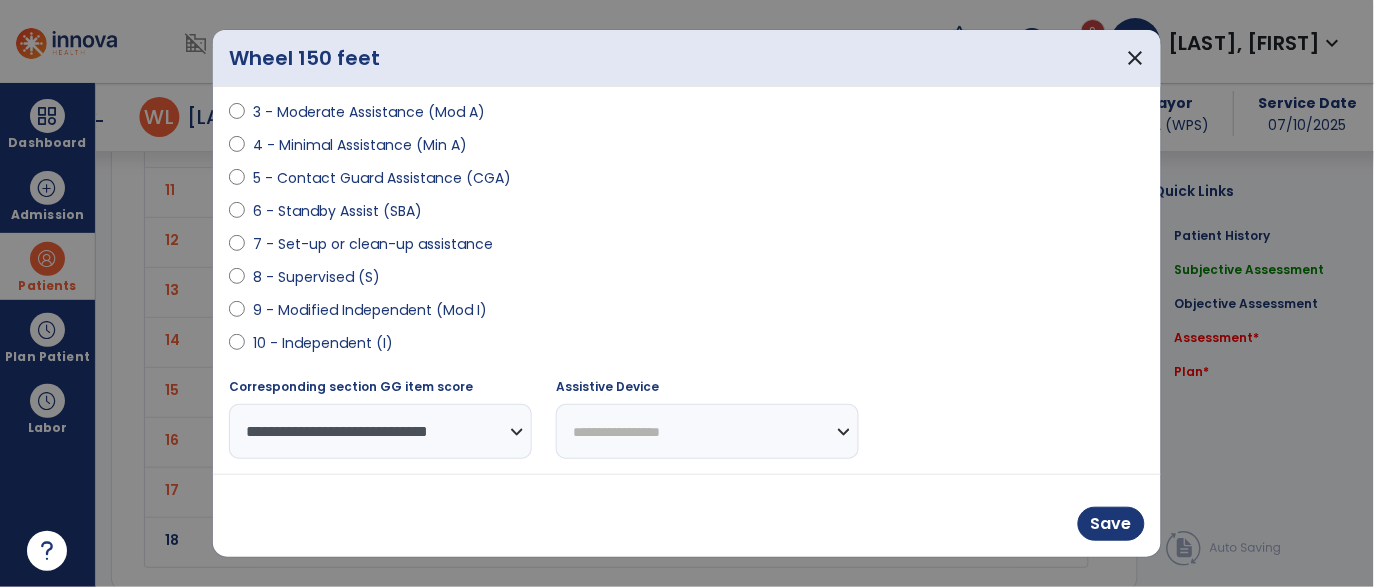 click on "**********" at bounding box center (707, 431) 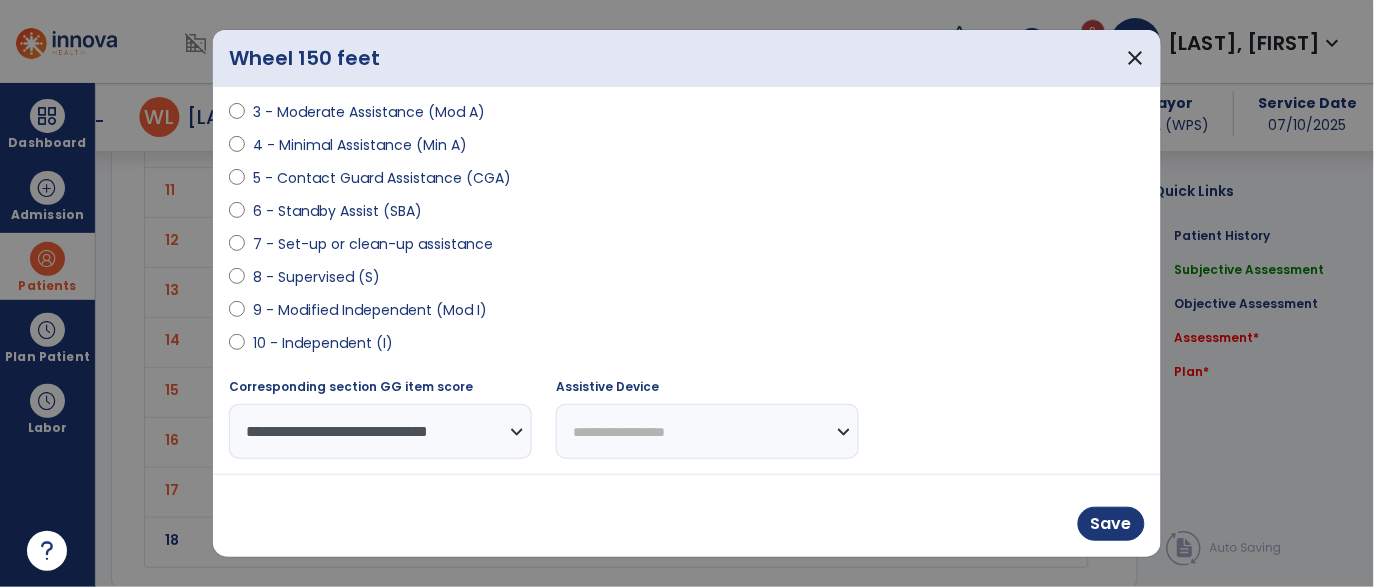 click on "**********" at bounding box center [707, 431] 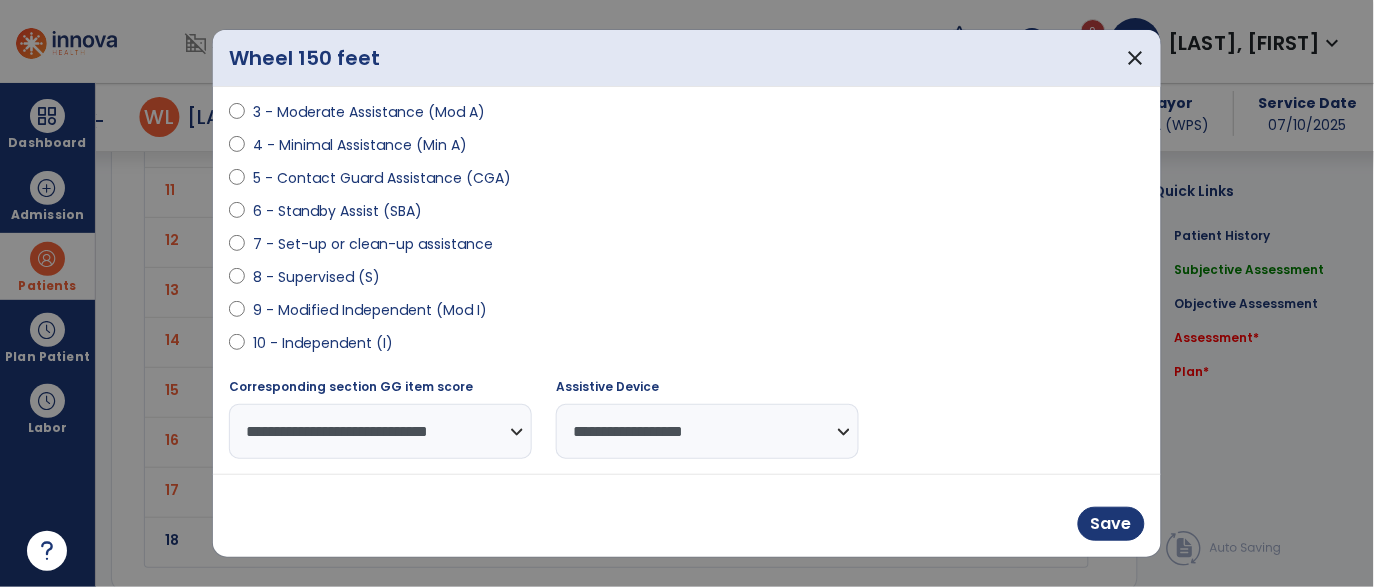 click on "**********" at bounding box center (707, 431) 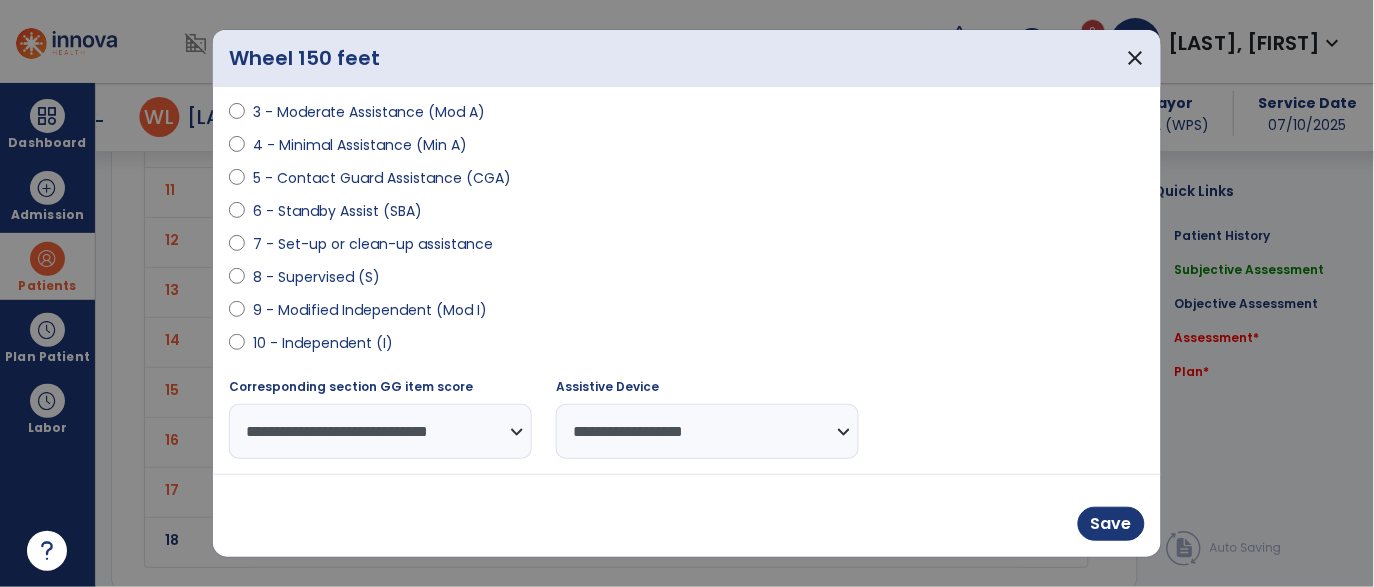 select on "**********" 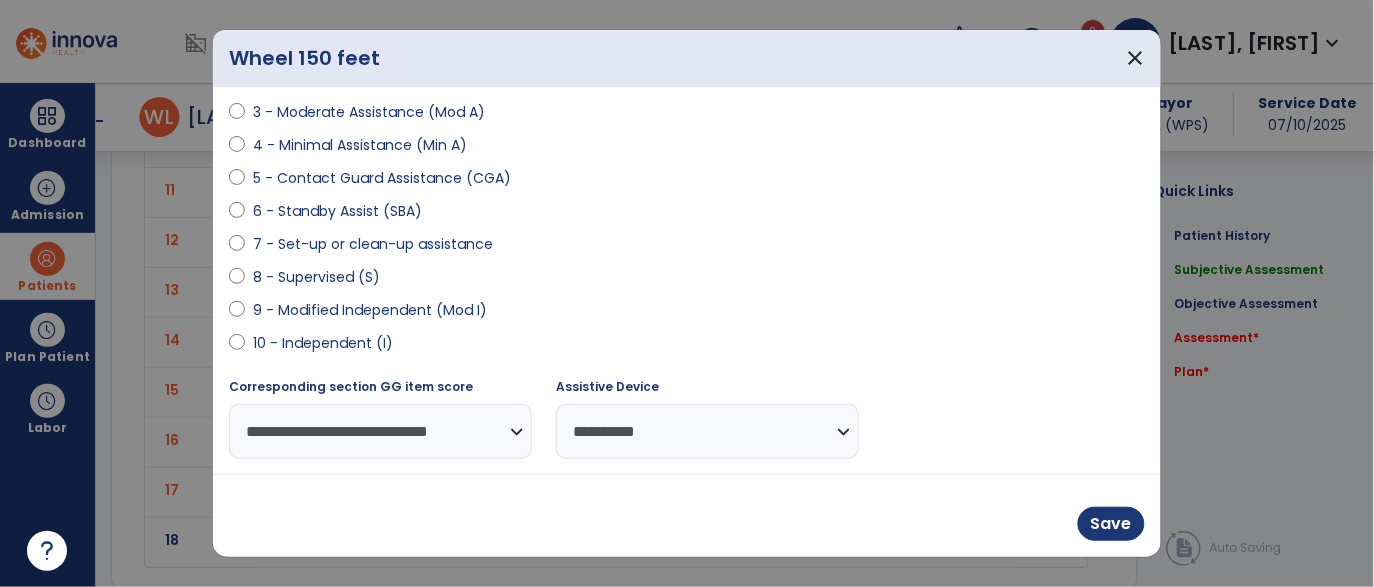click on "**********" at bounding box center [707, 431] 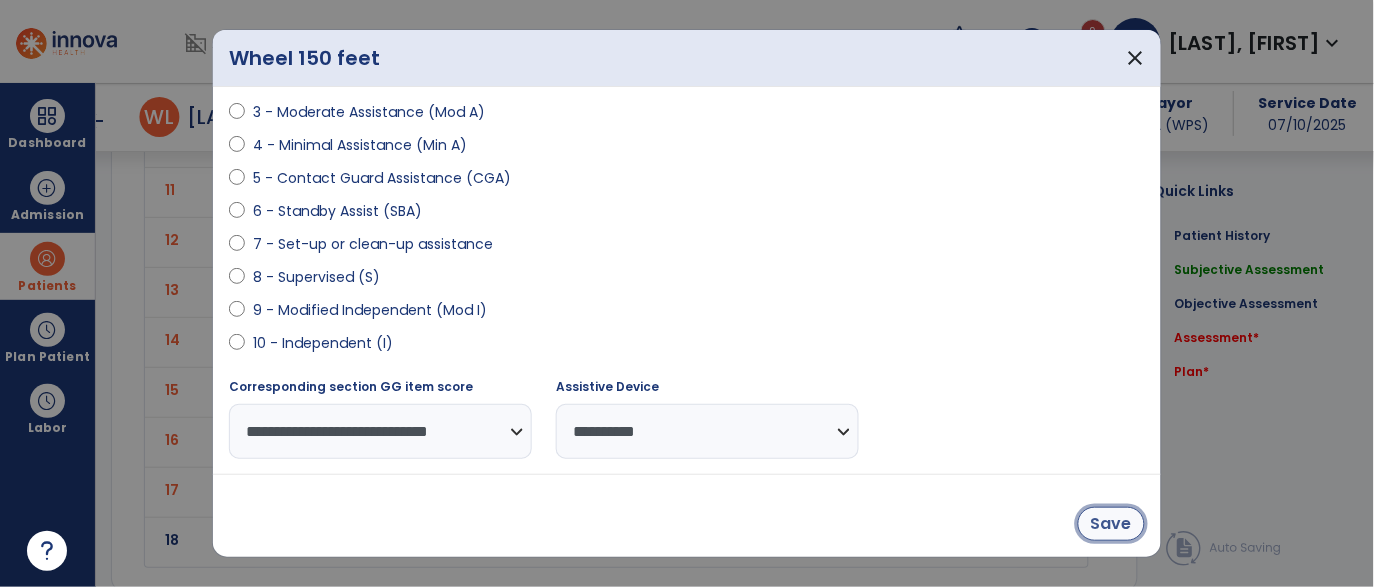 click on "Save" at bounding box center [1111, 524] 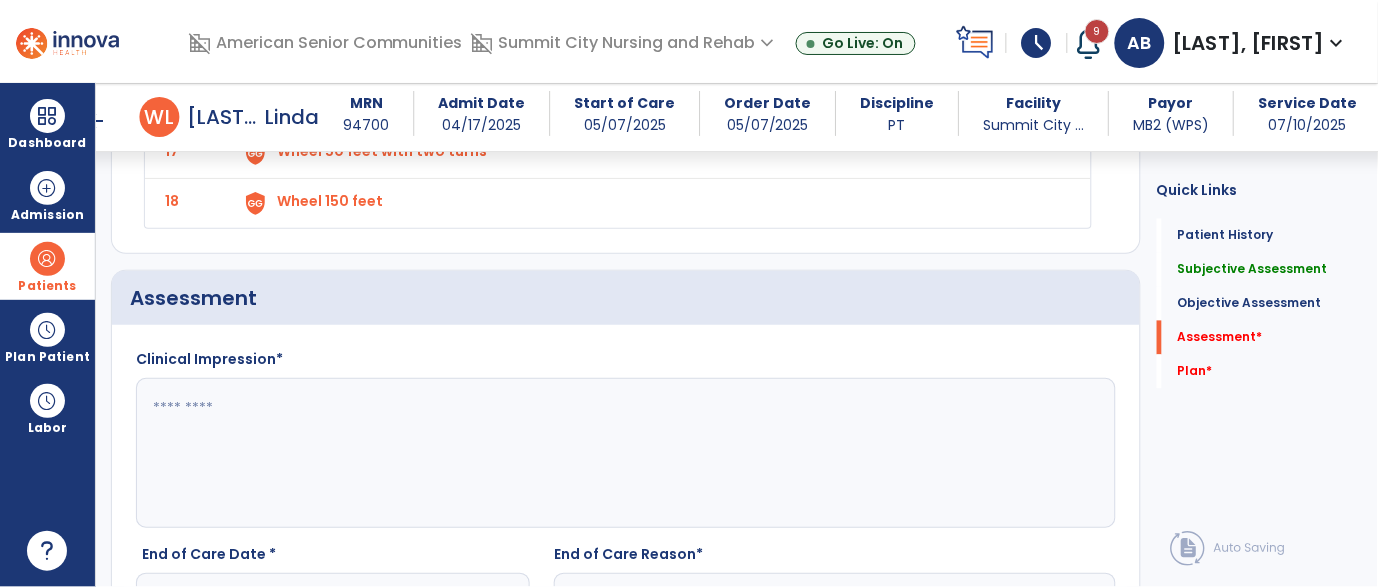 scroll, scrollTop: 3814, scrollLeft: 0, axis: vertical 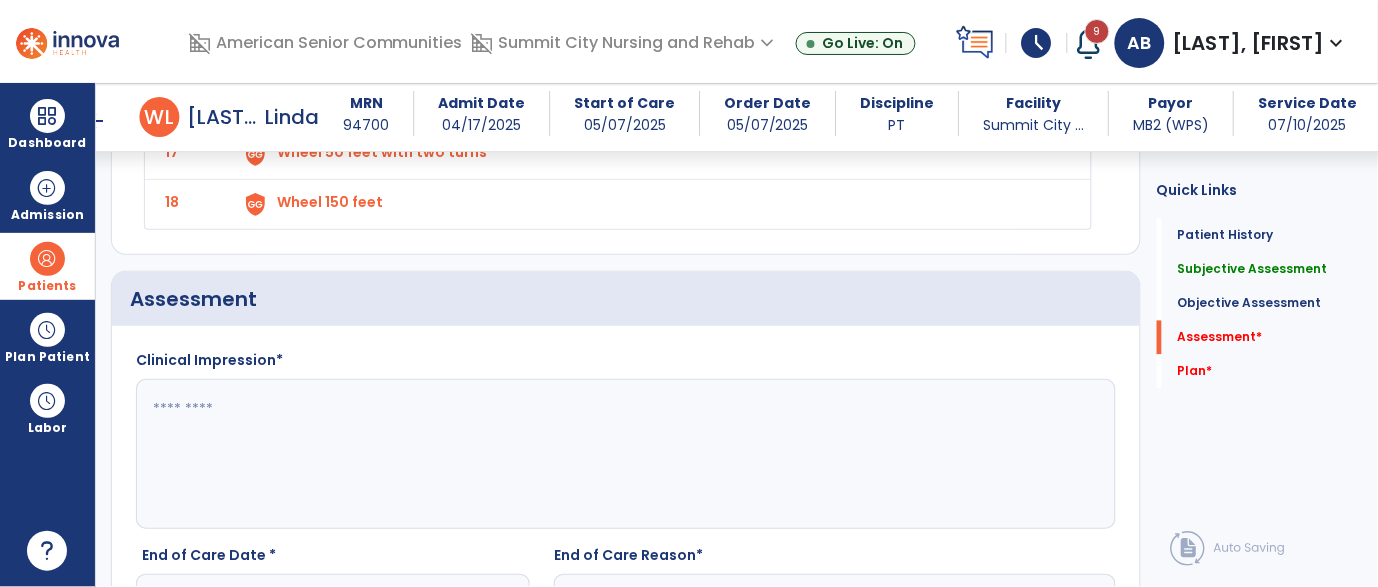 click 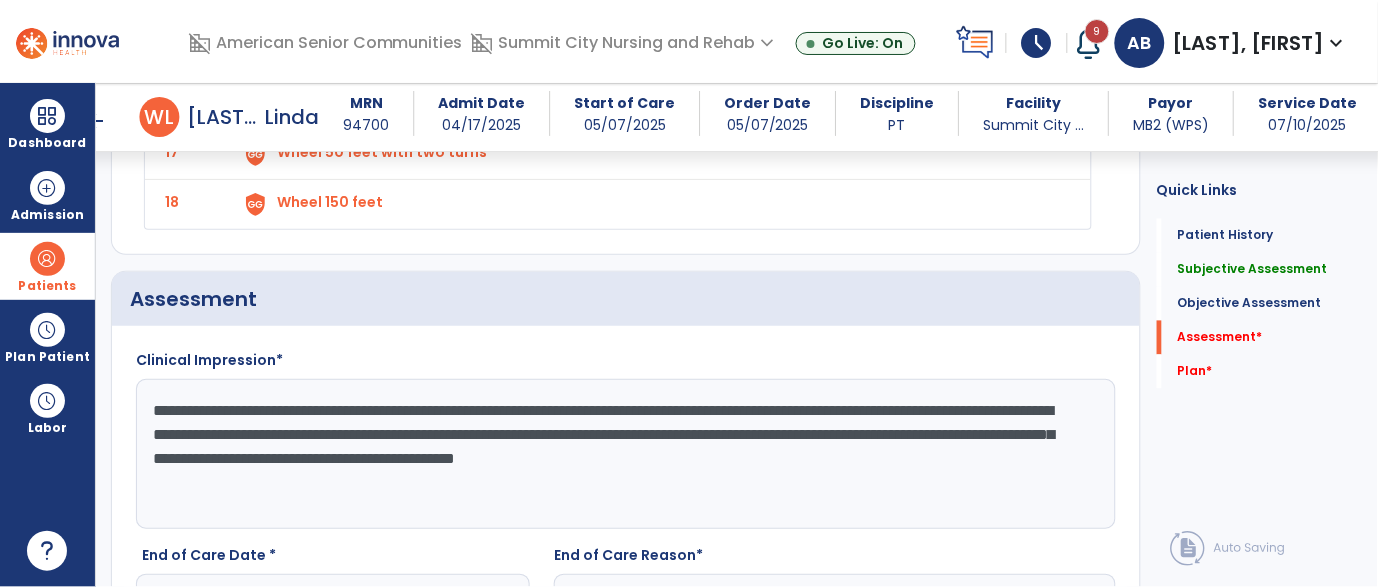 click on "**********" 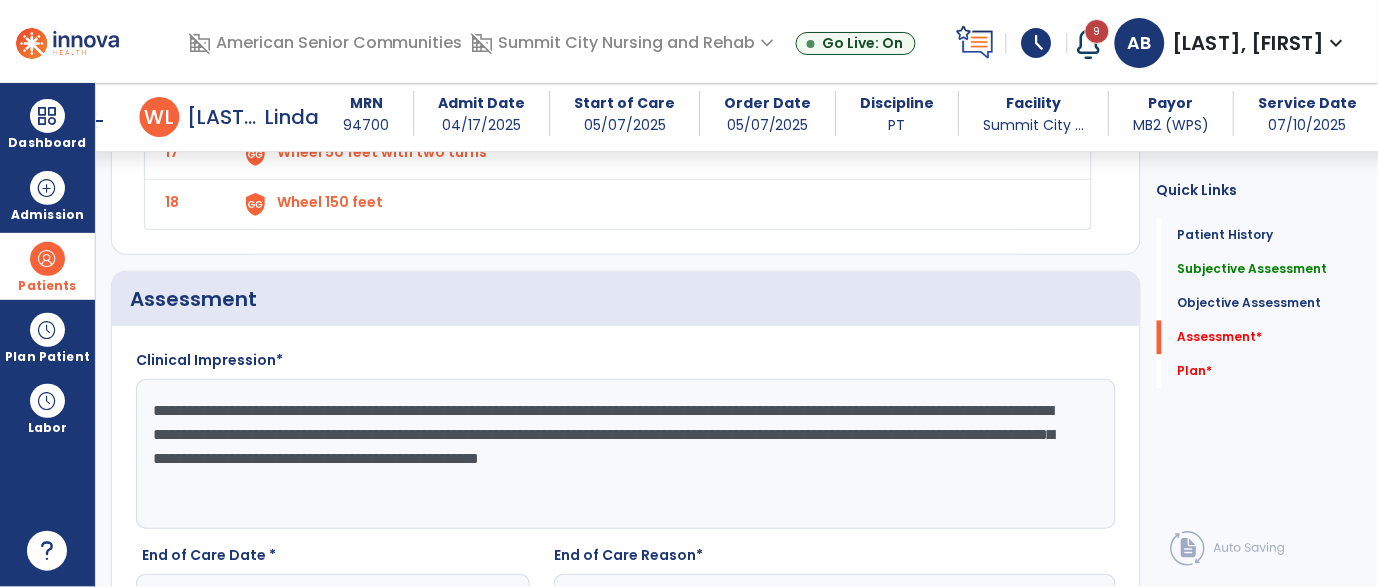 scroll, scrollTop: 3947, scrollLeft: 0, axis: vertical 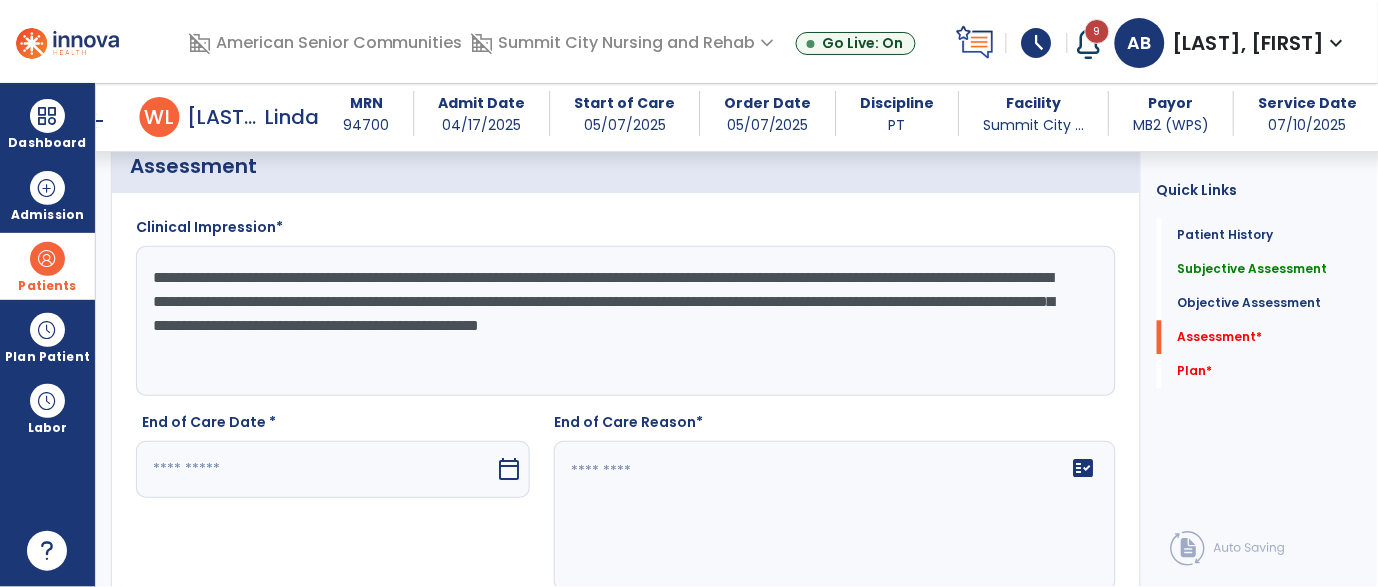 type on "**********" 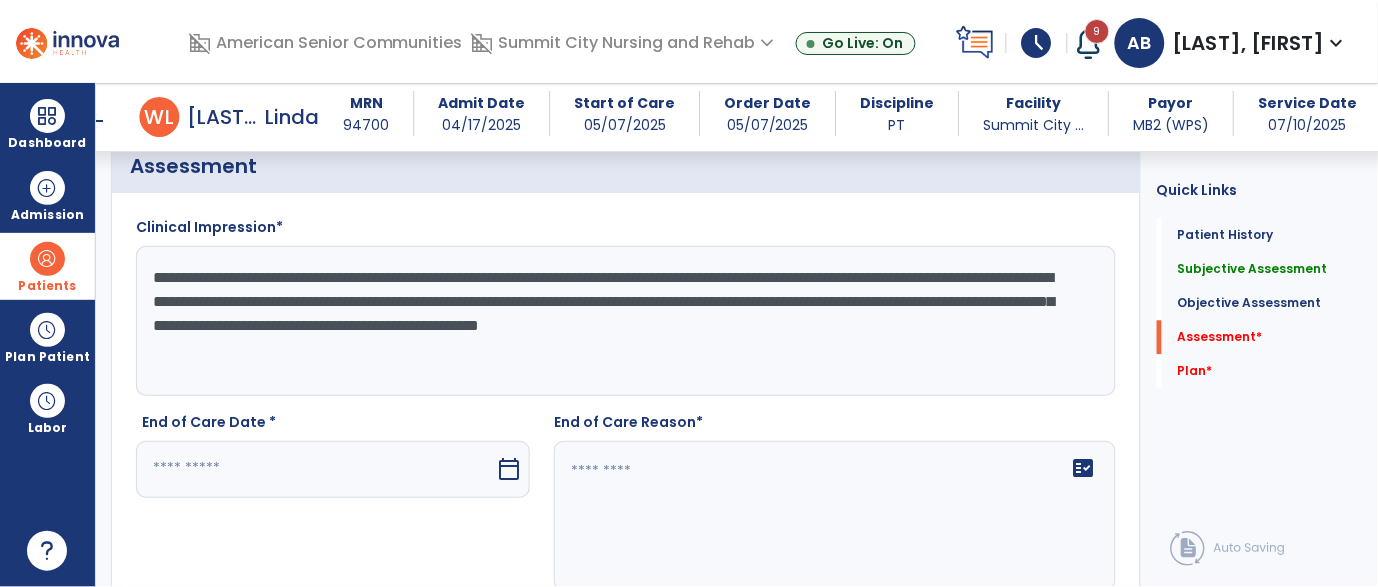 click at bounding box center [315, 469] 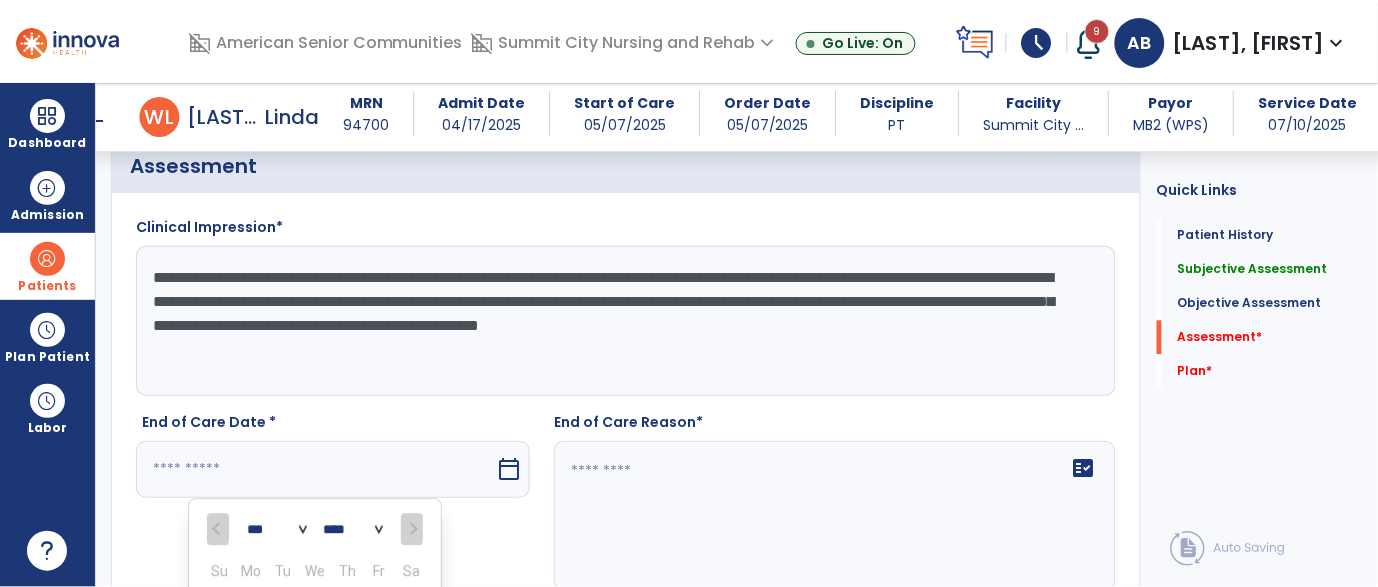 scroll, scrollTop: 4236, scrollLeft: 0, axis: vertical 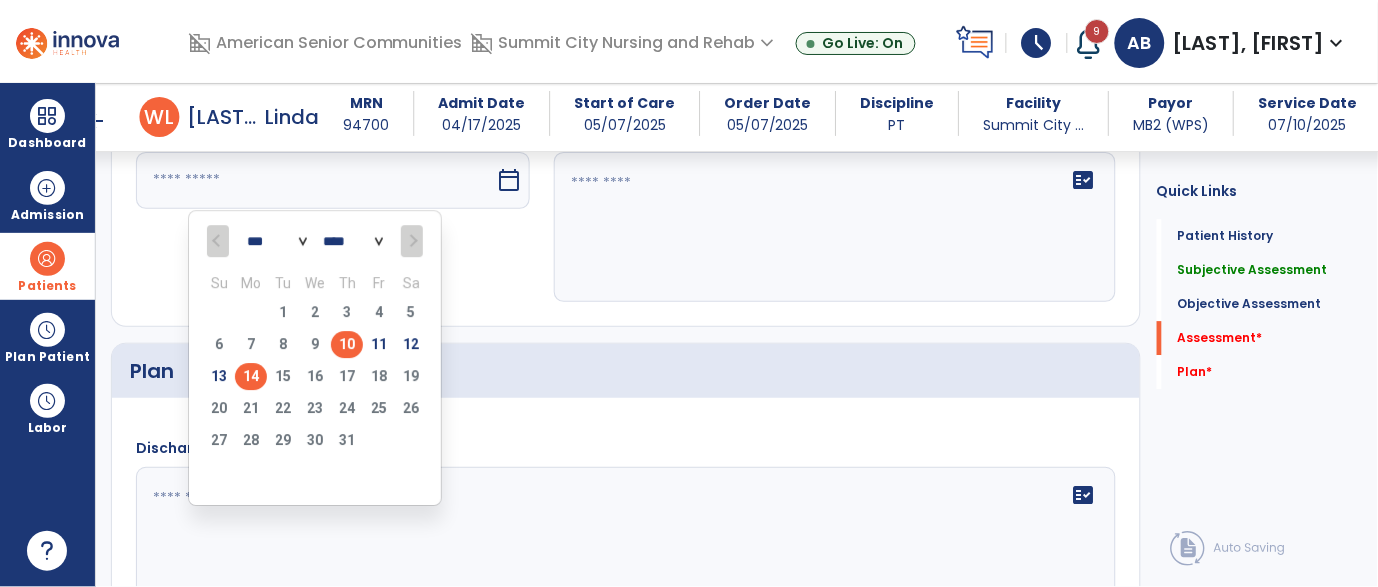 click on "10" at bounding box center (347, 344) 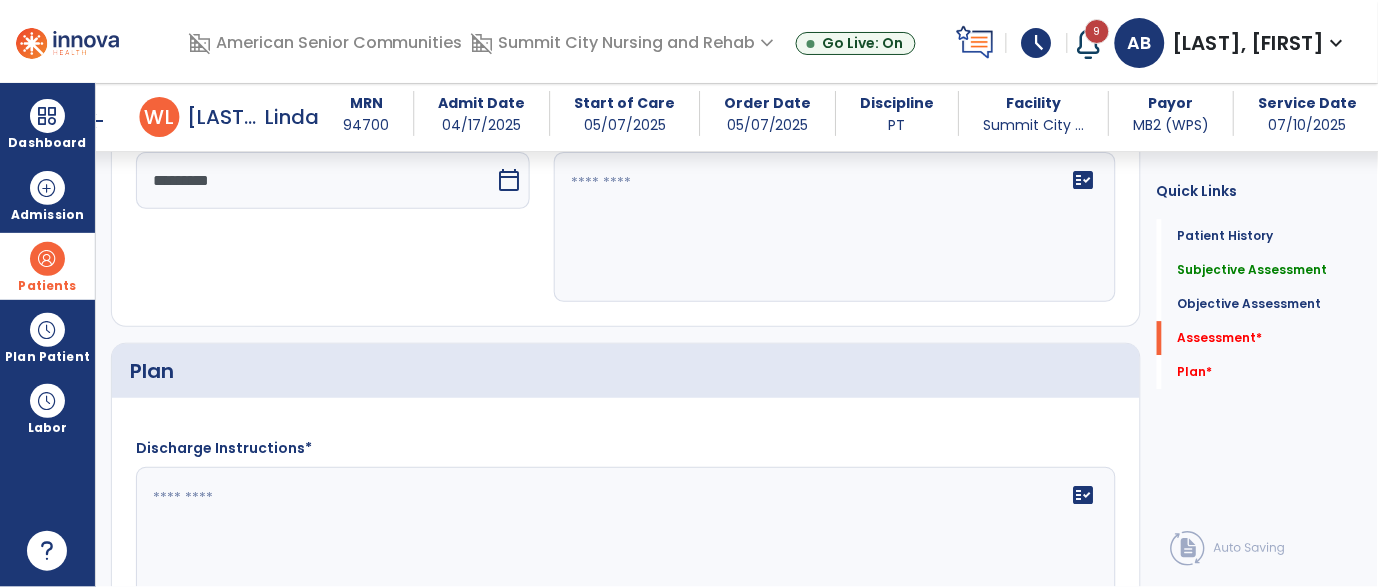 scroll, scrollTop: 4110, scrollLeft: 0, axis: vertical 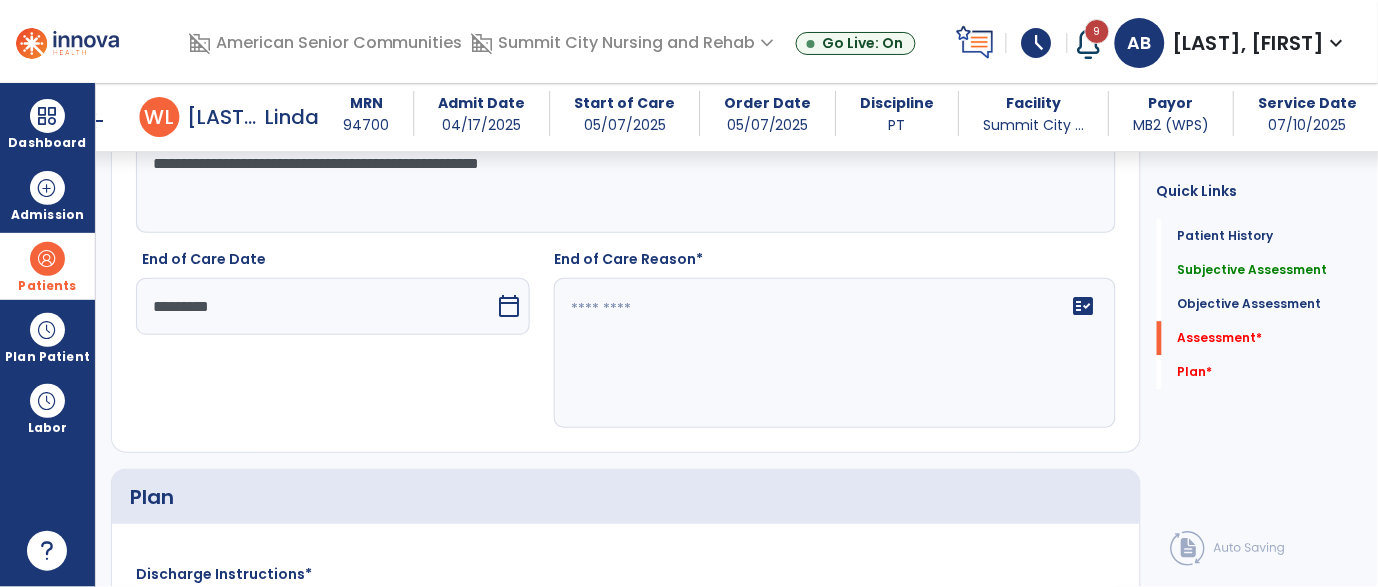 click on "fact_check" 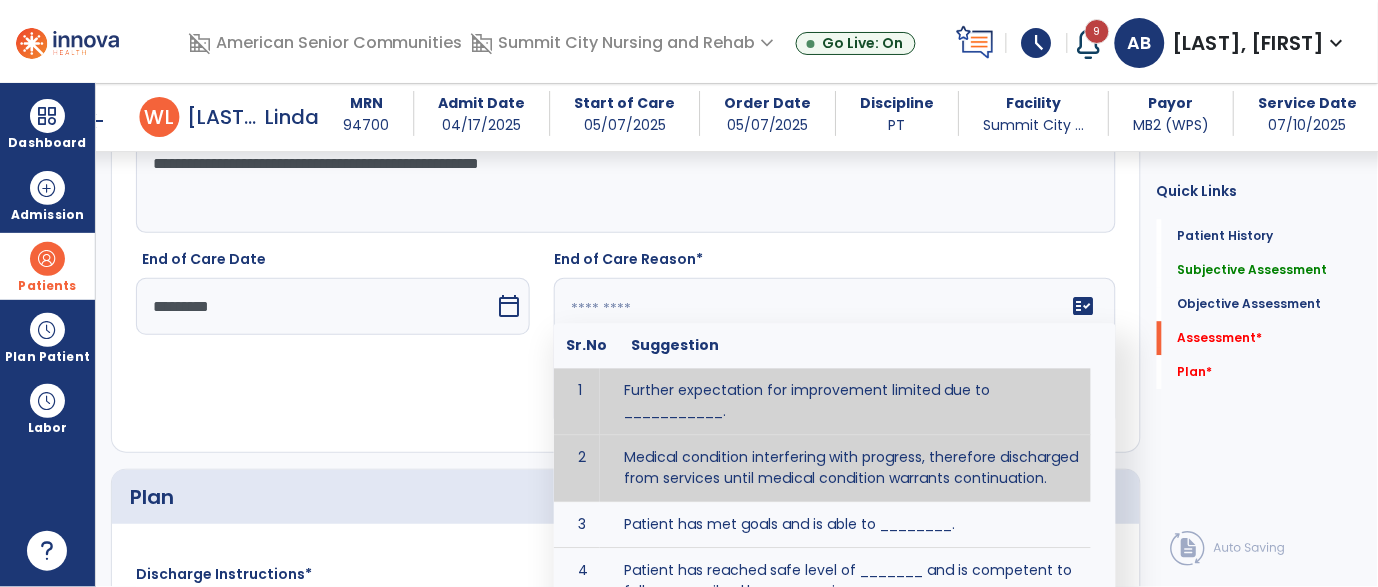 paste on "**********" 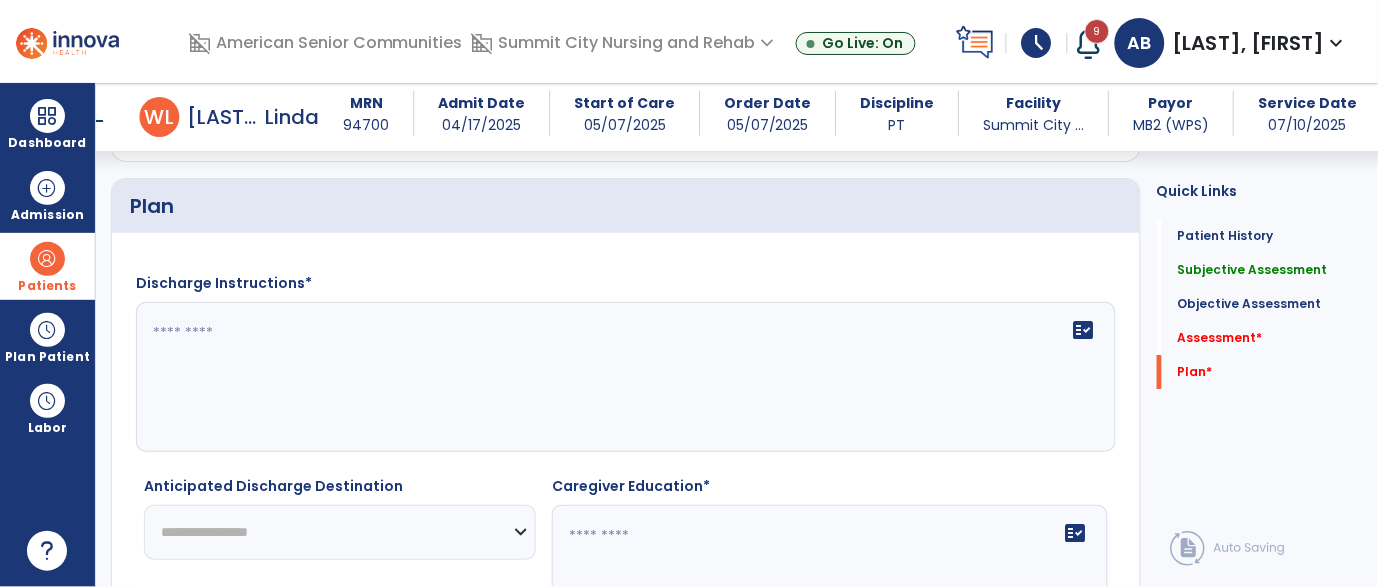 scroll, scrollTop: 4417, scrollLeft: 0, axis: vertical 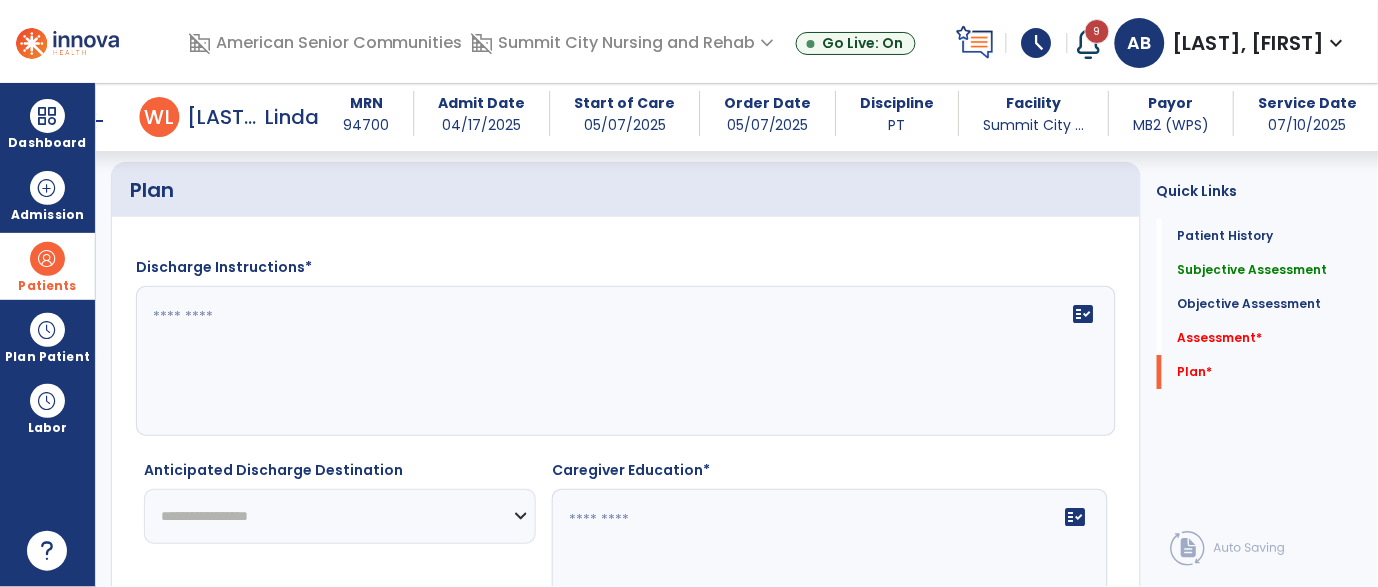 type on "**********" 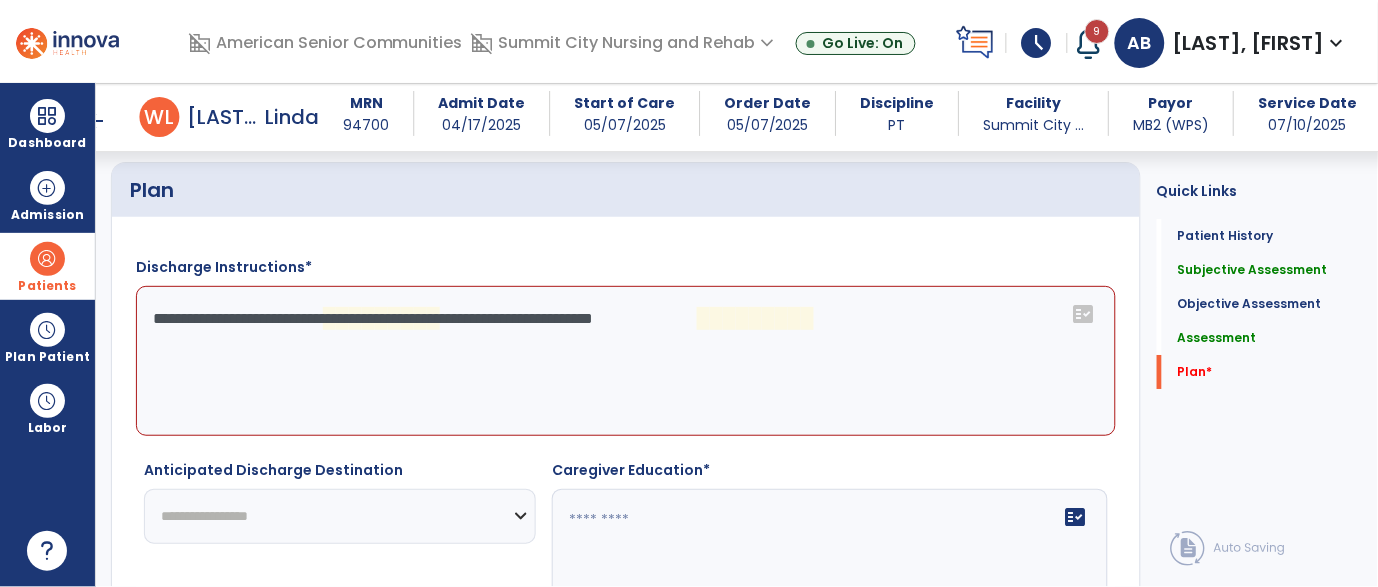 click on "**********" 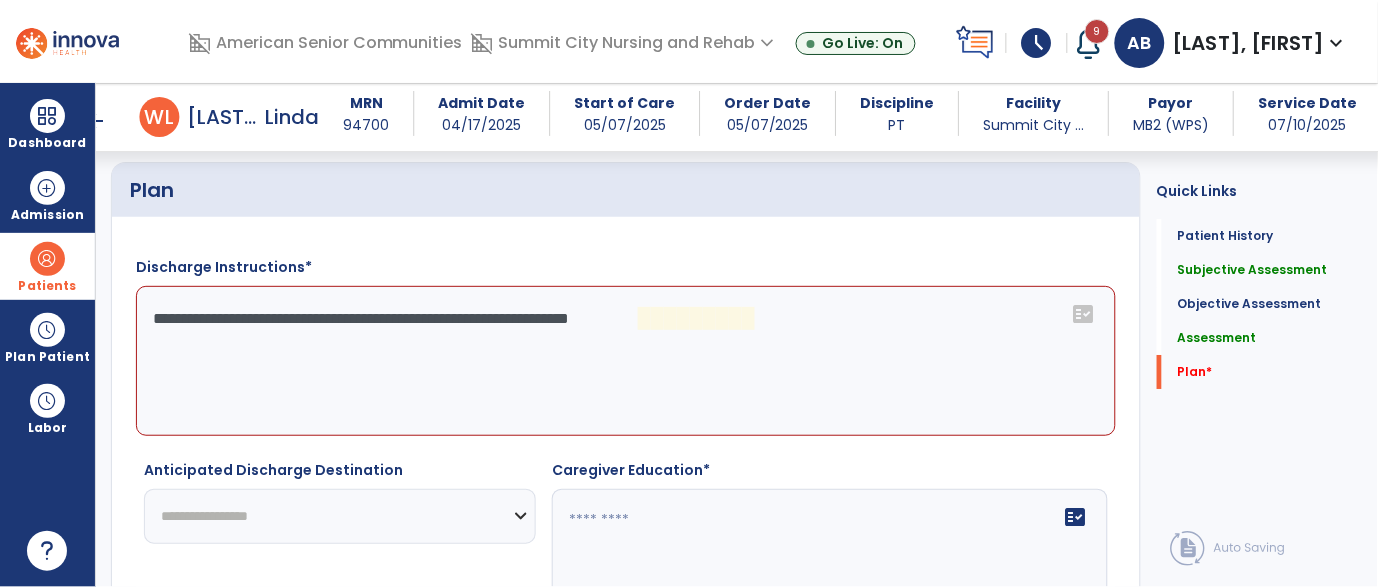 click on "**********" 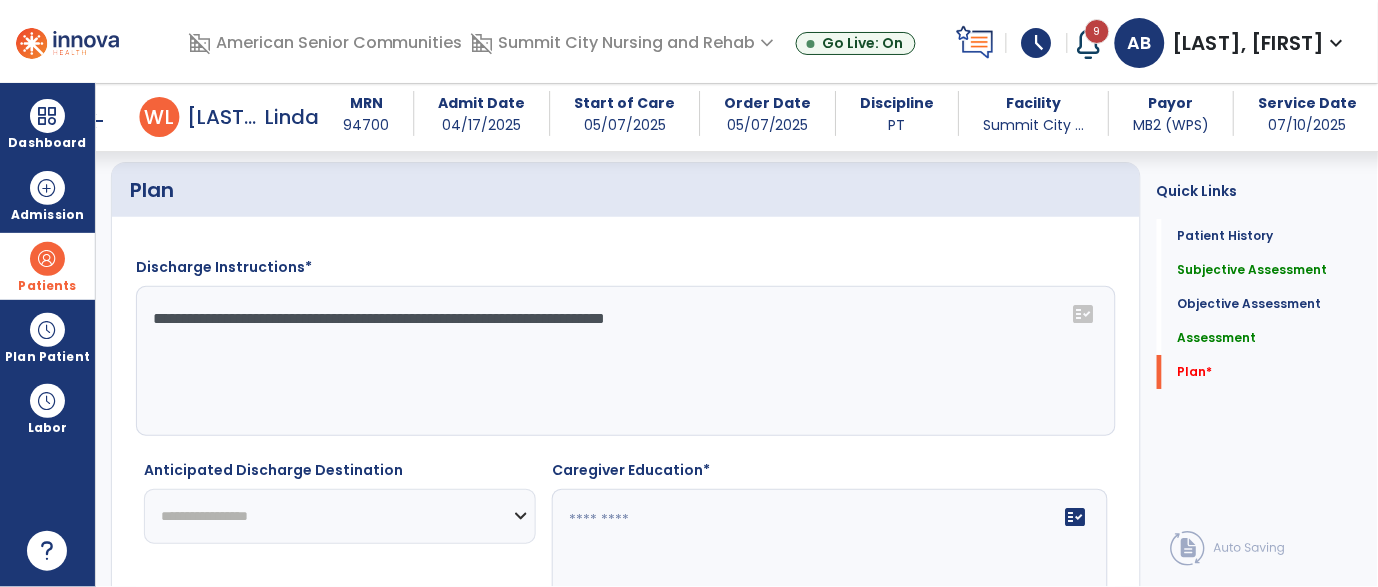 type on "**********" 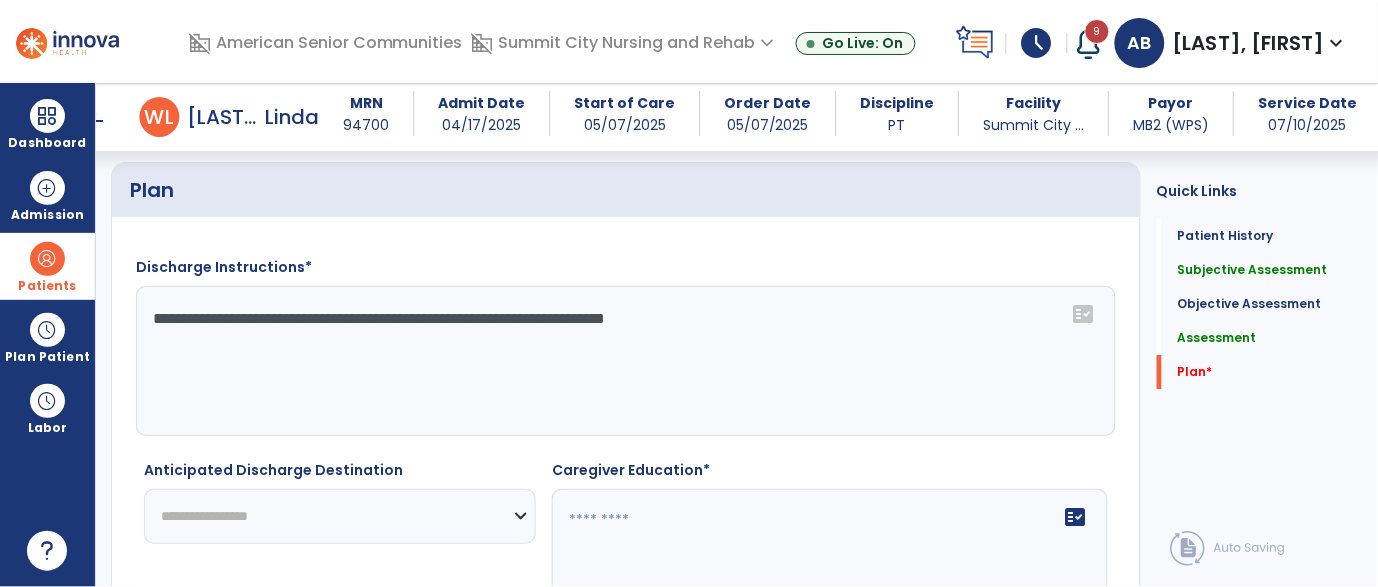 select on "**********" 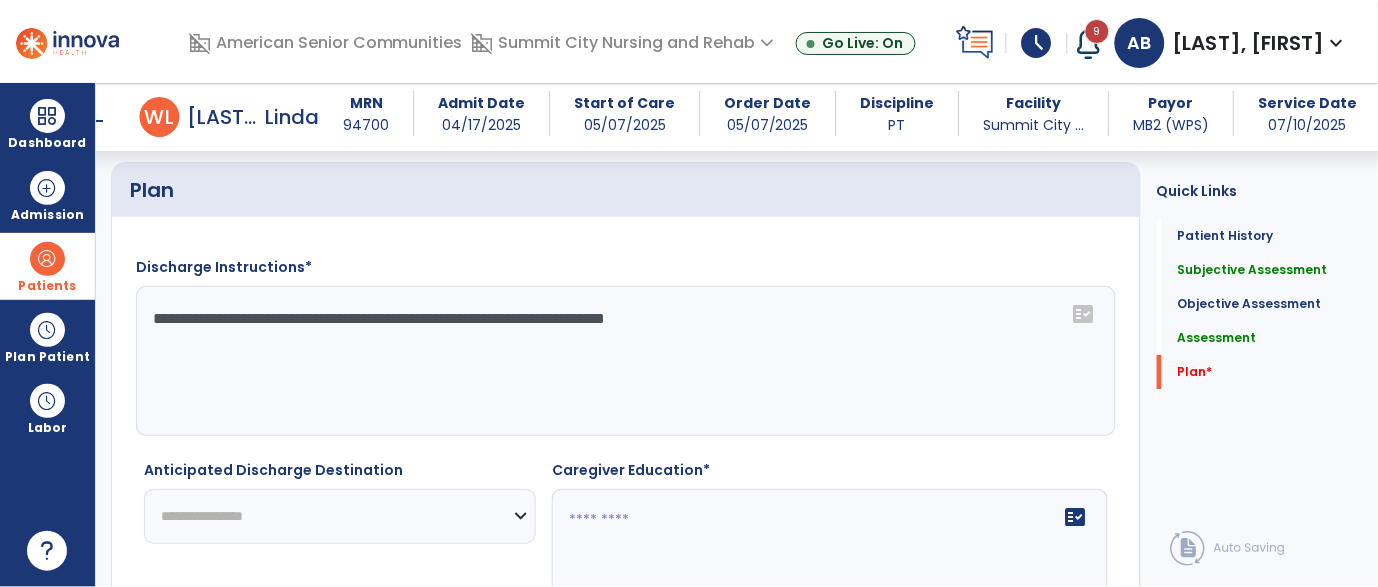 click on "**********" 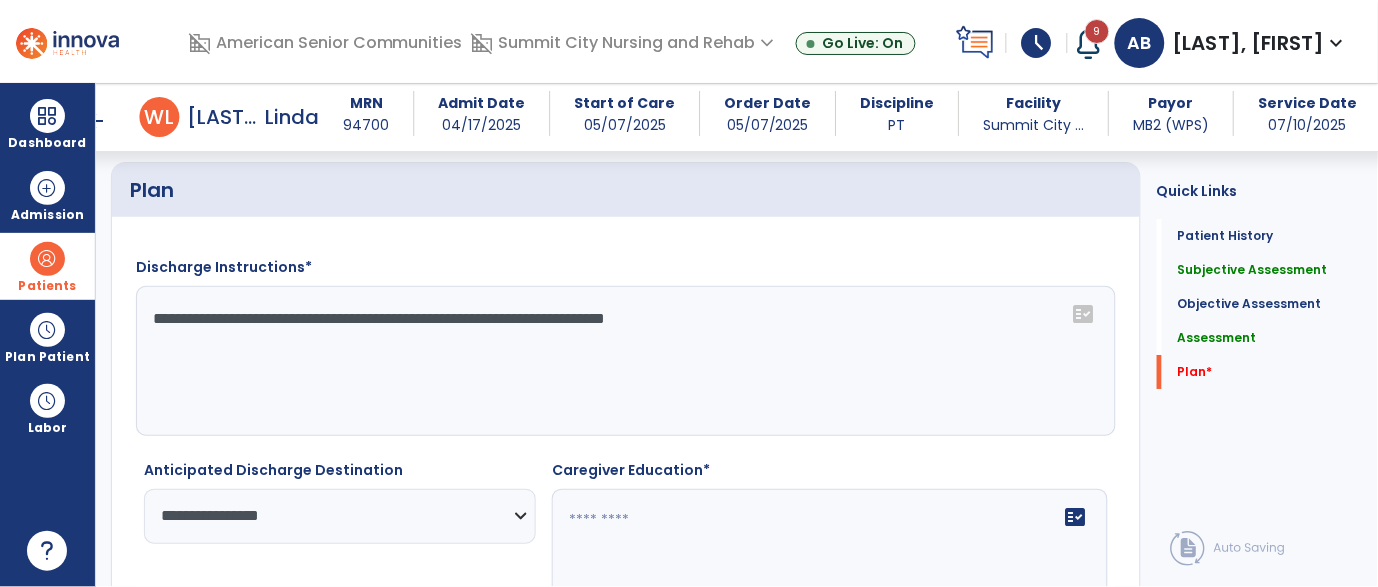 click on "fact_check" 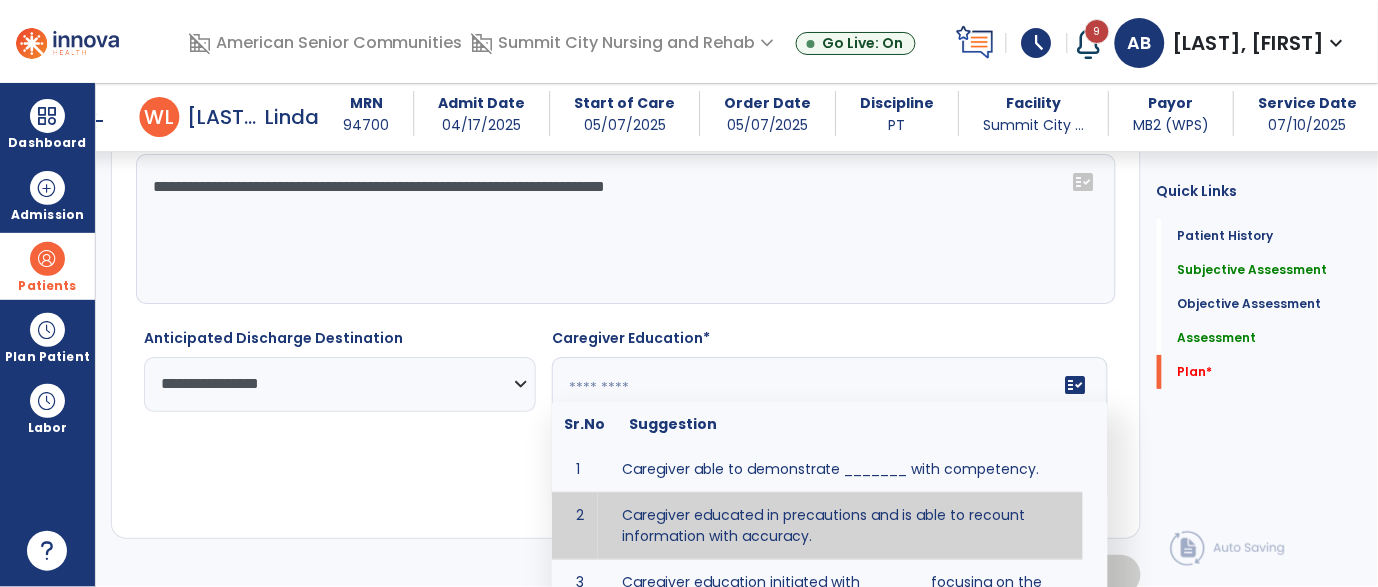 type on "**********" 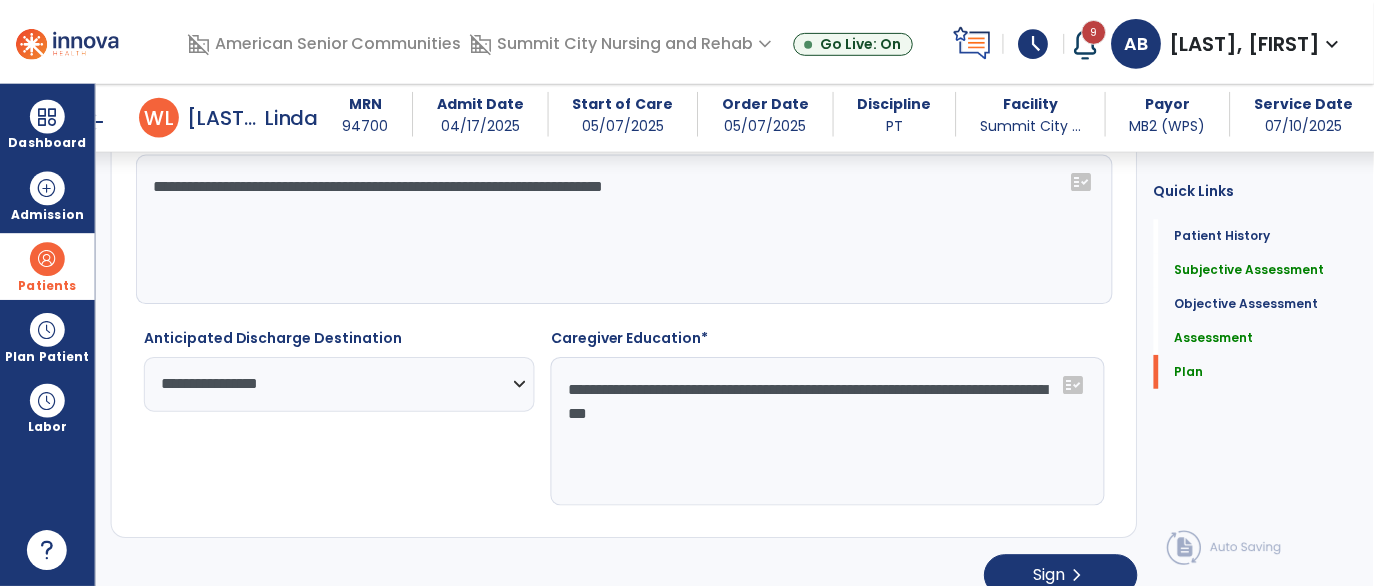 scroll, scrollTop: 4532, scrollLeft: 0, axis: vertical 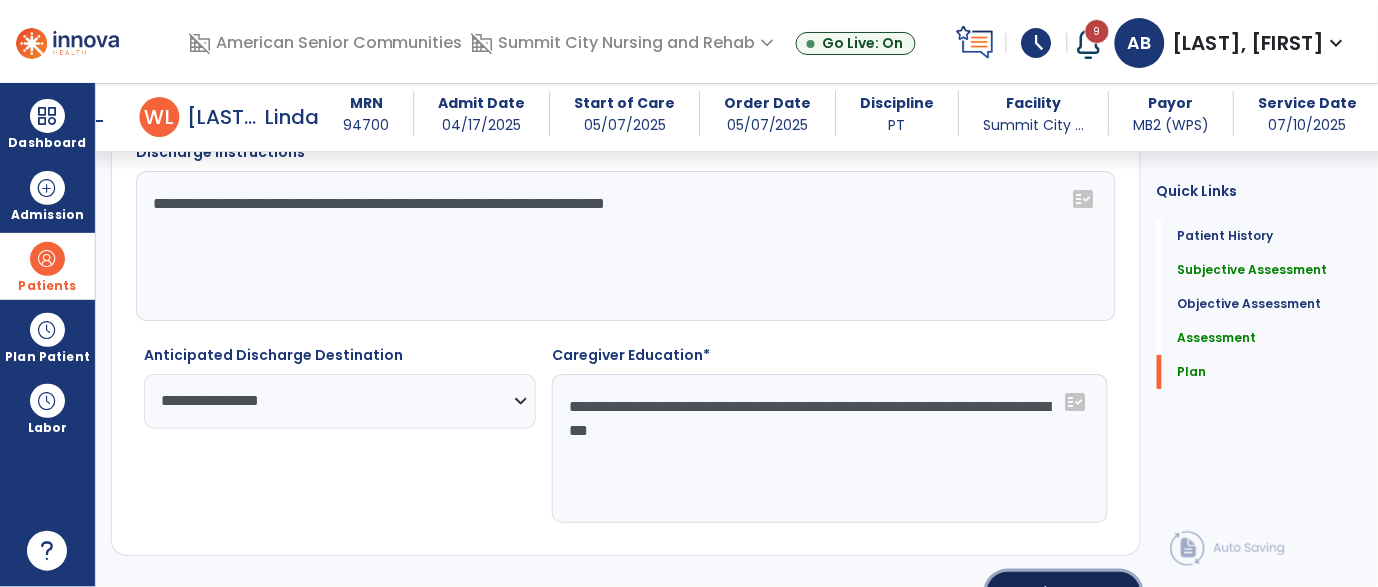 click on "Sign  chevron_right" 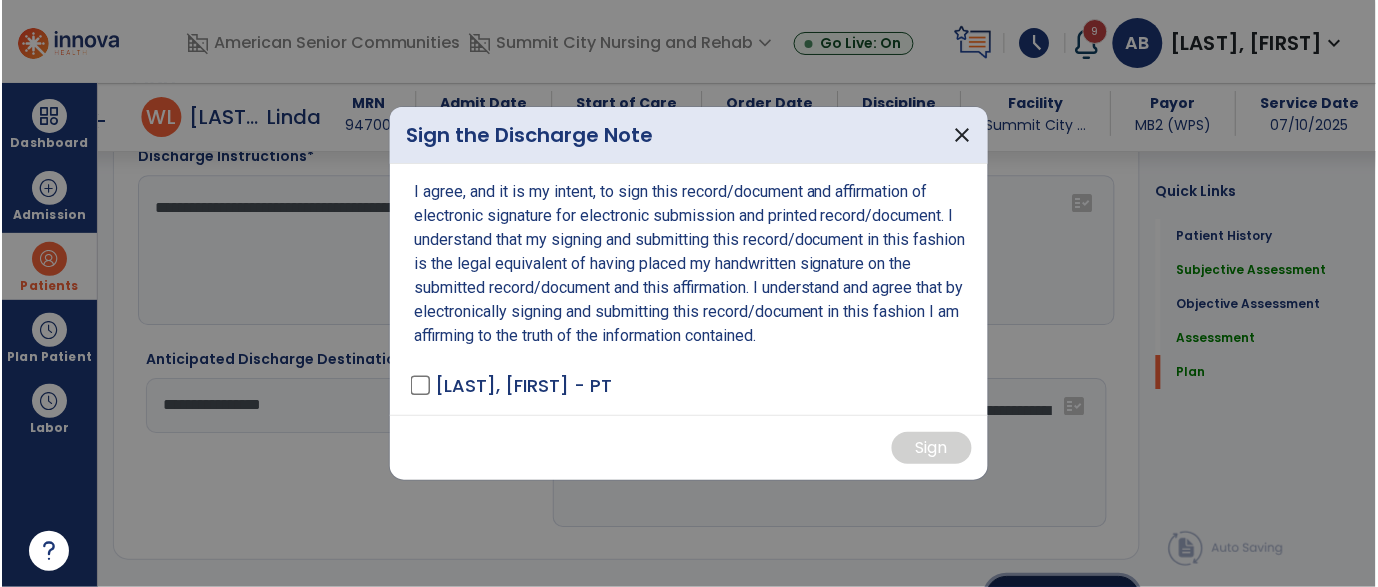 scroll, scrollTop: 4532, scrollLeft: 0, axis: vertical 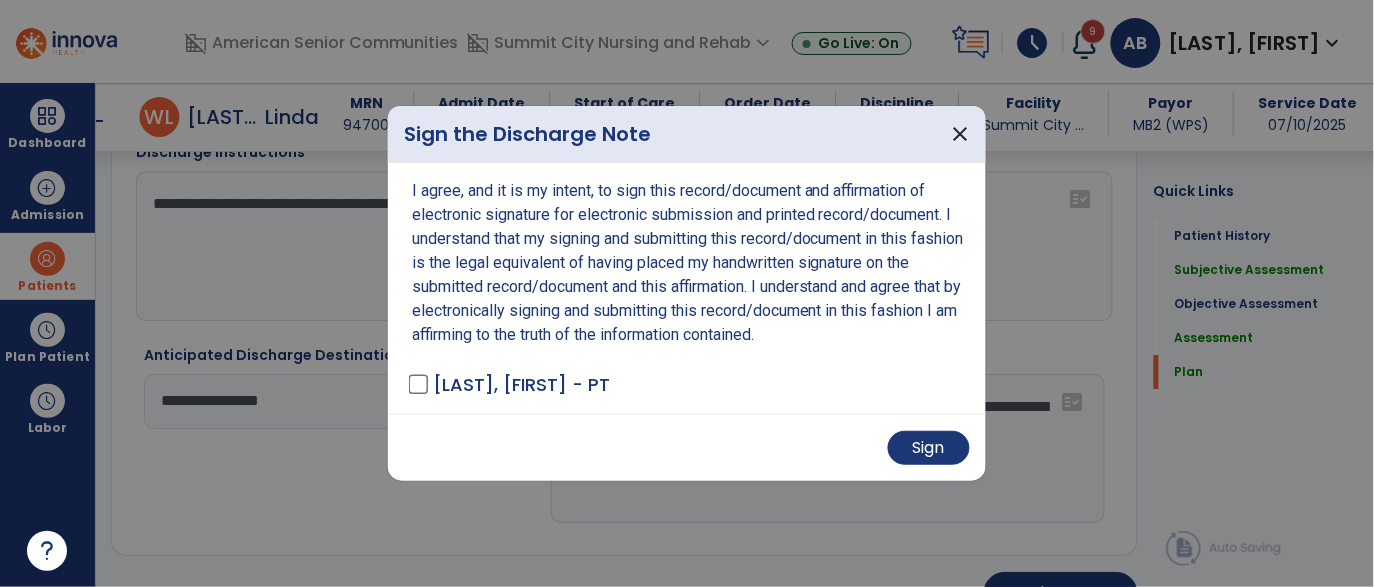 click on "Sign" at bounding box center [687, 447] 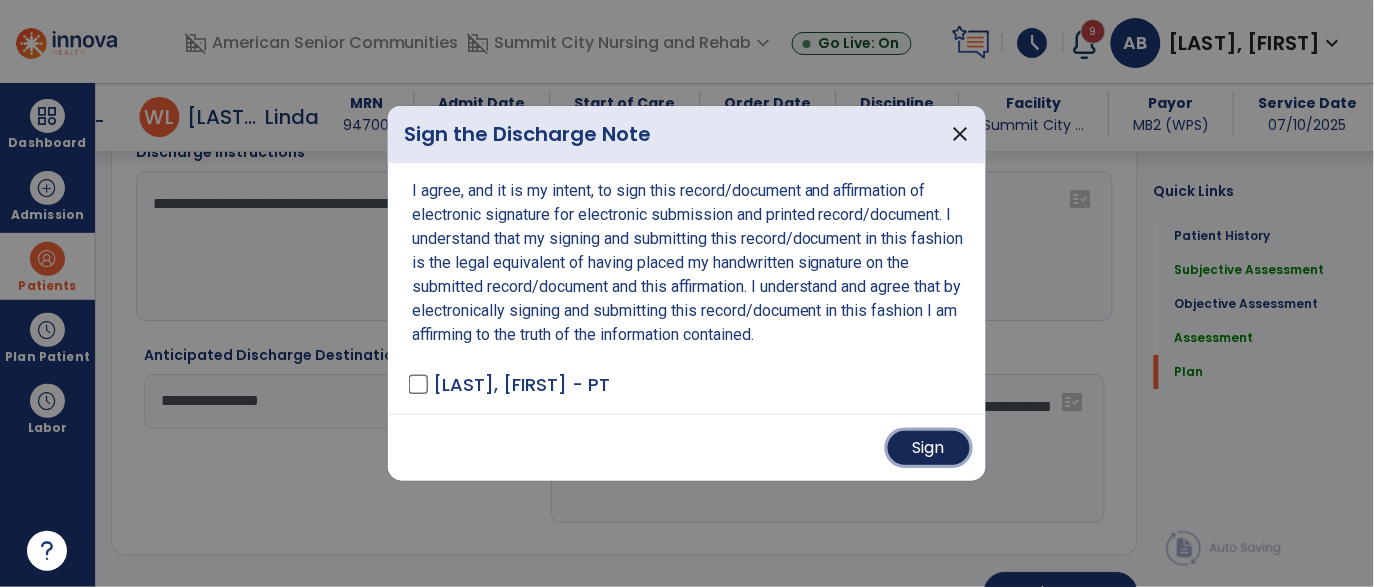 click on "Sign" at bounding box center [929, 448] 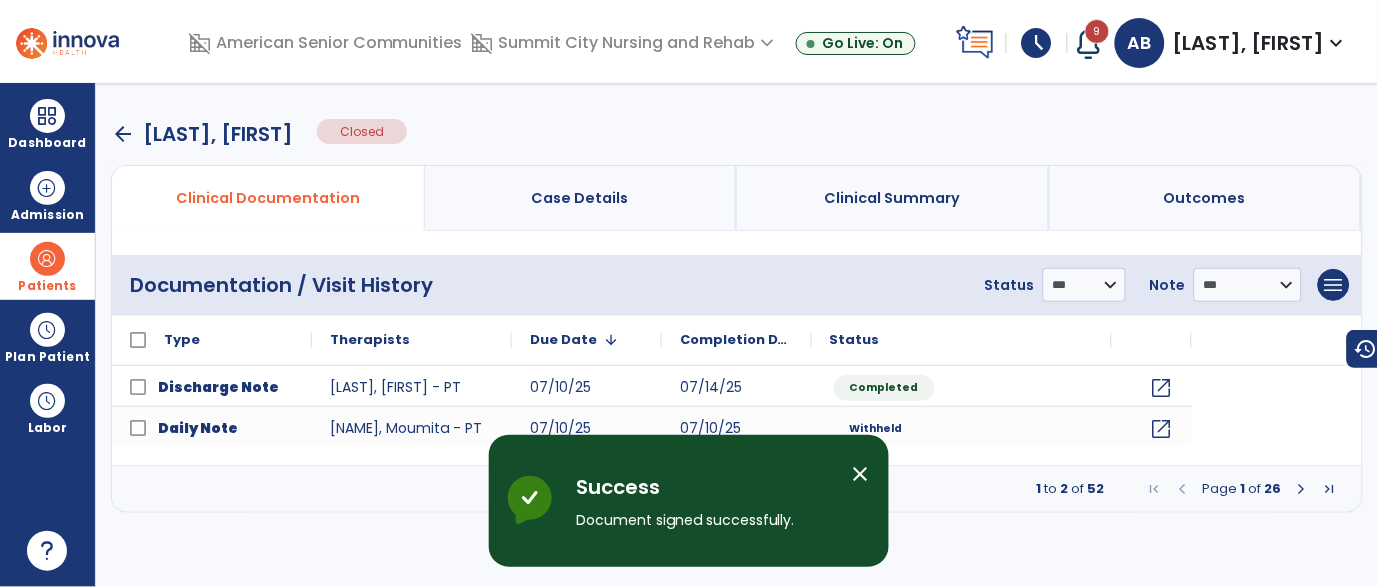 scroll, scrollTop: 0, scrollLeft: 0, axis: both 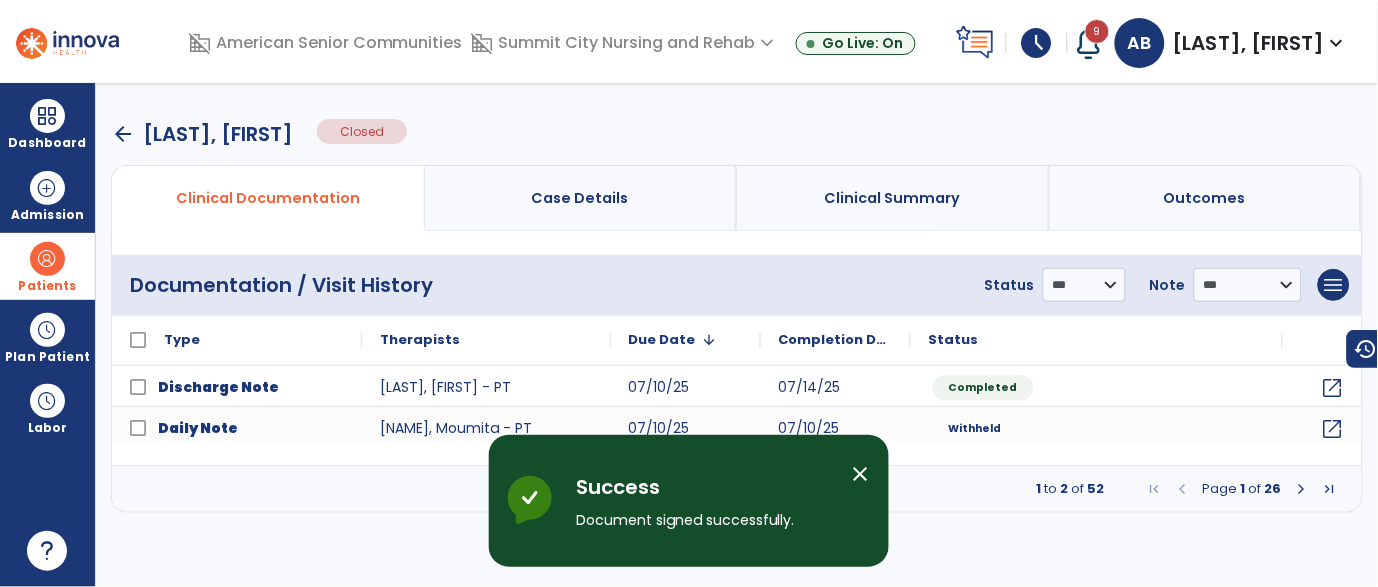 click on "arrow_back" at bounding box center [123, 134] 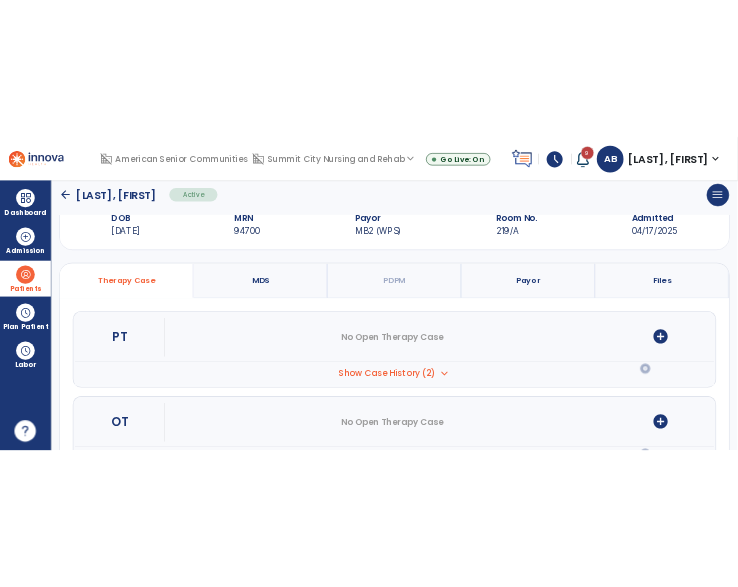 scroll, scrollTop: 49, scrollLeft: 0, axis: vertical 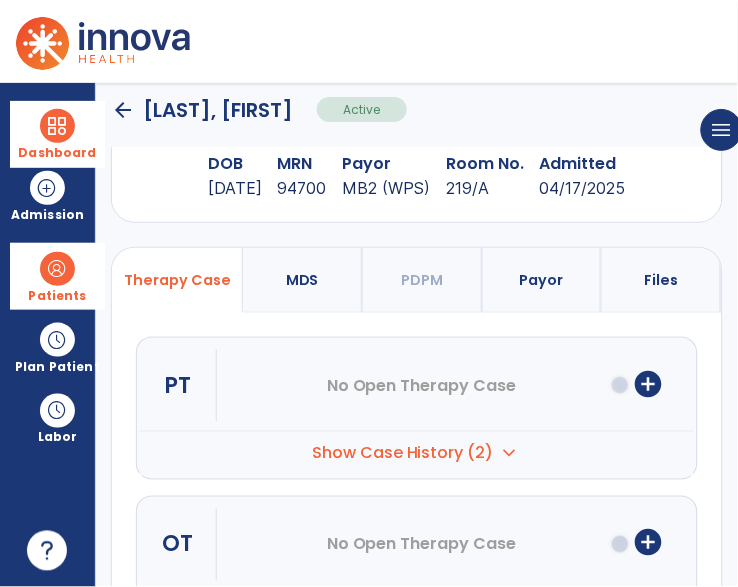 click at bounding box center [57, 126] 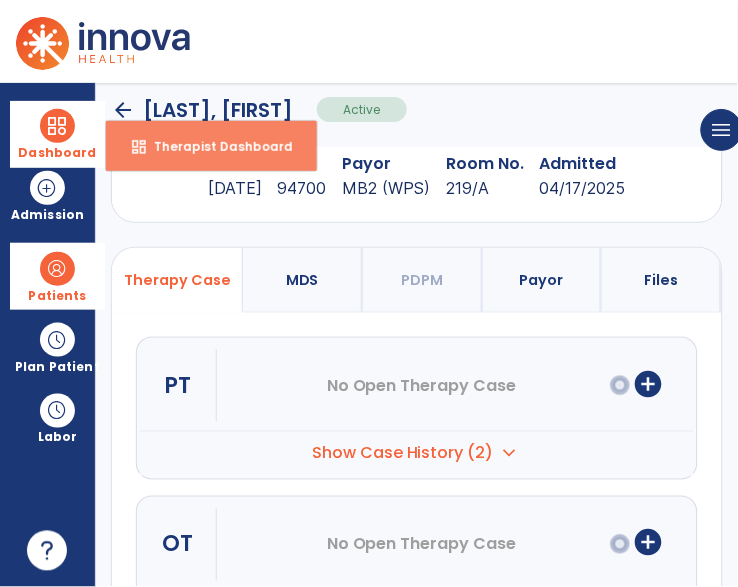 click on "Therapist Dashboard" at bounding box center [215, 146] 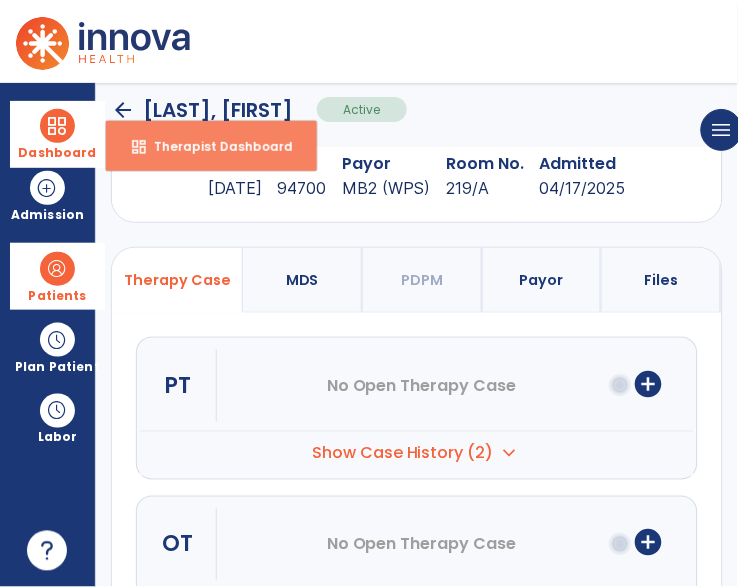 select on "****" 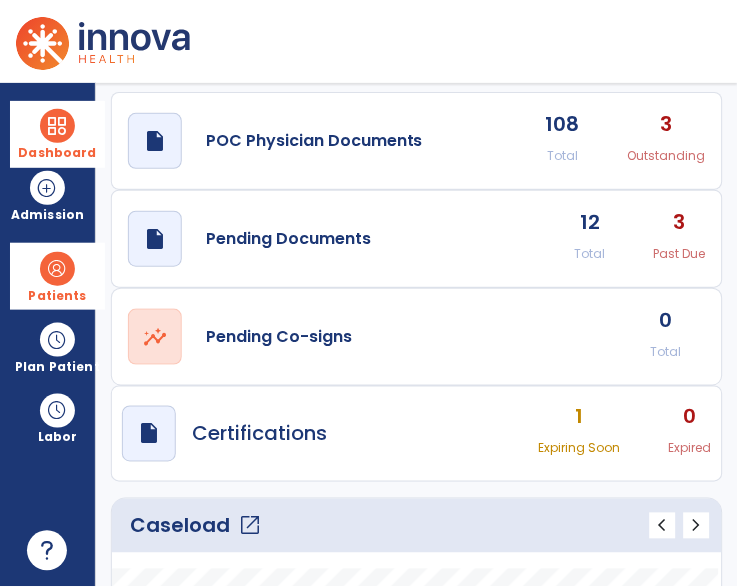 click on "Caseload   open_in_new" 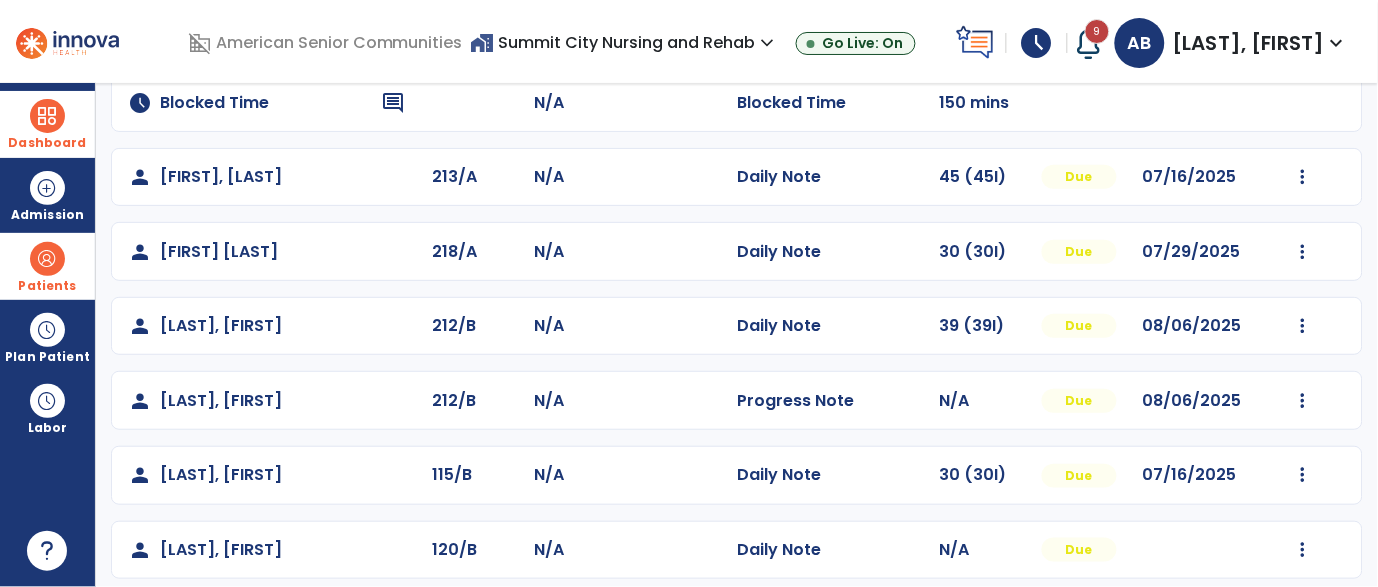 scroll, scrollTop: 425, scrollLeft: 0, axis: vertical 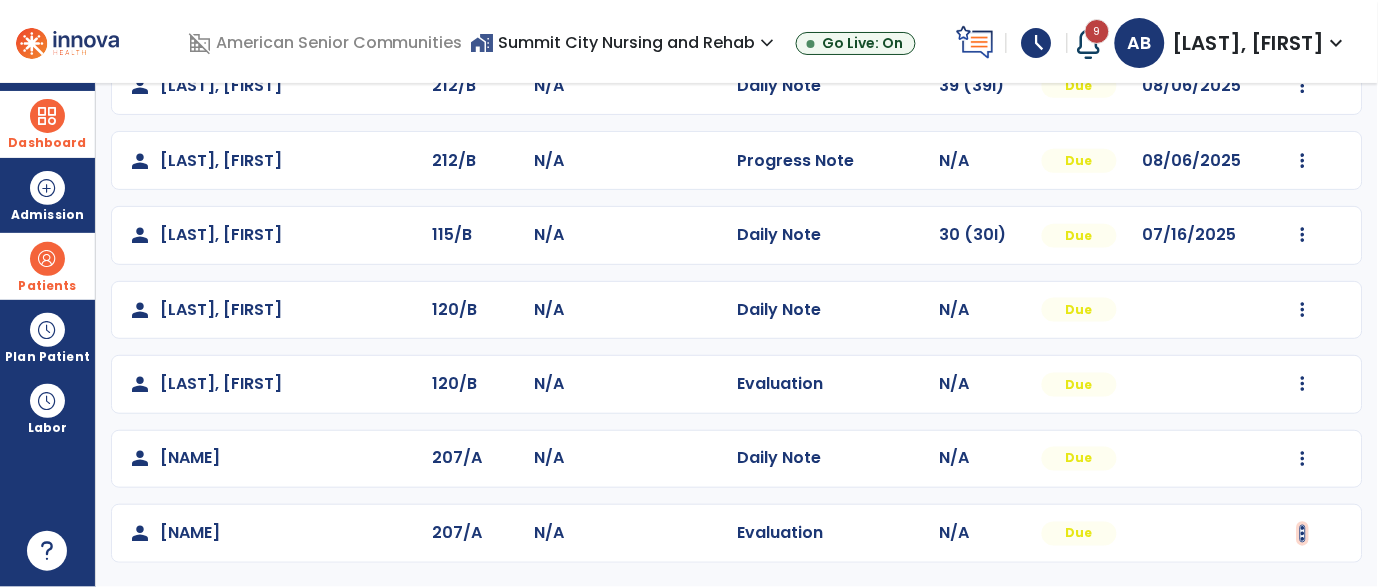 click at bounding box center (1303, -63) 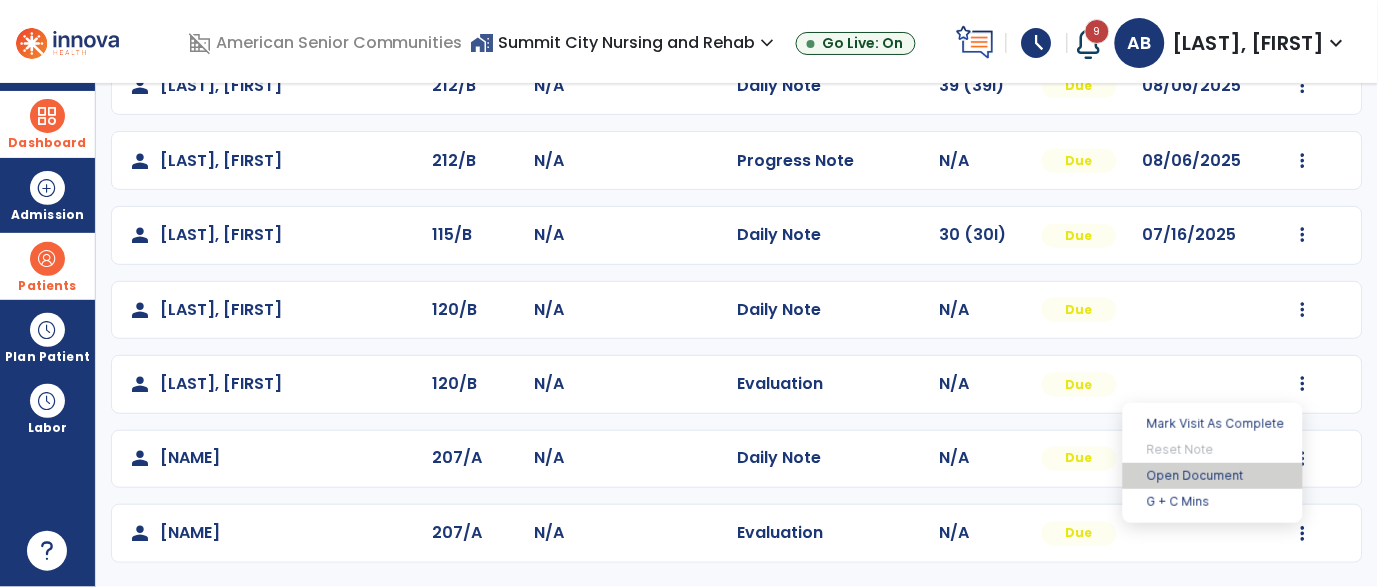click on "Open Document" at bounding box center (1213, 476) 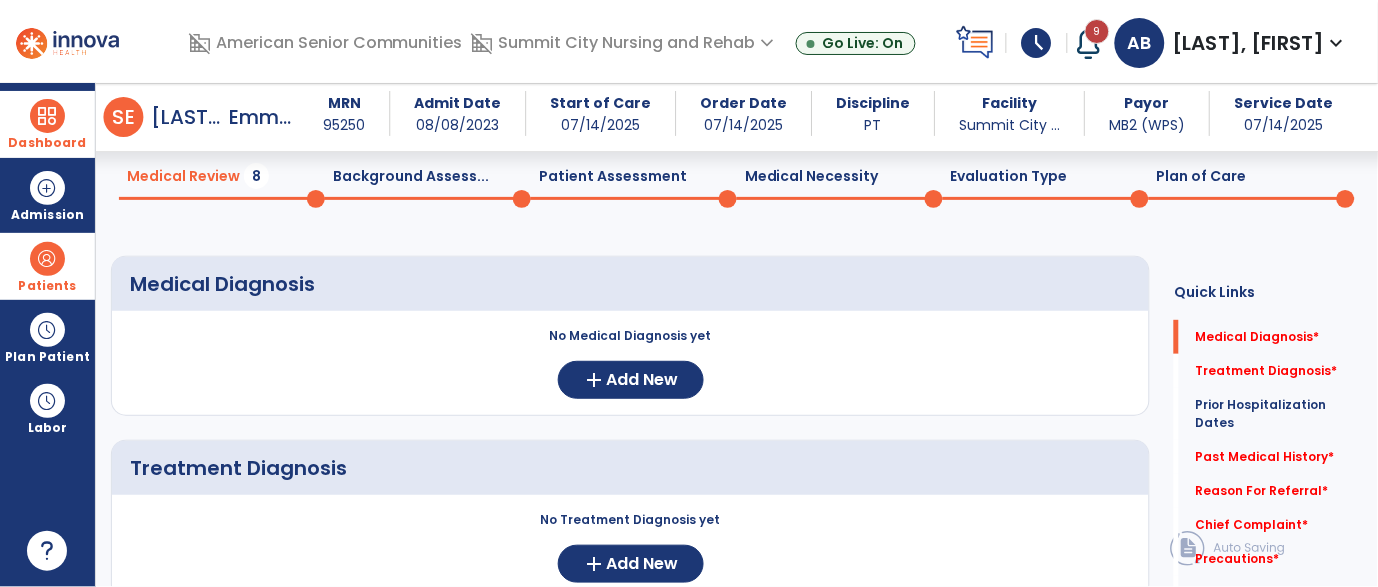 scroll, scrollTop: 73, scrollLeft: 0, axis: vertical 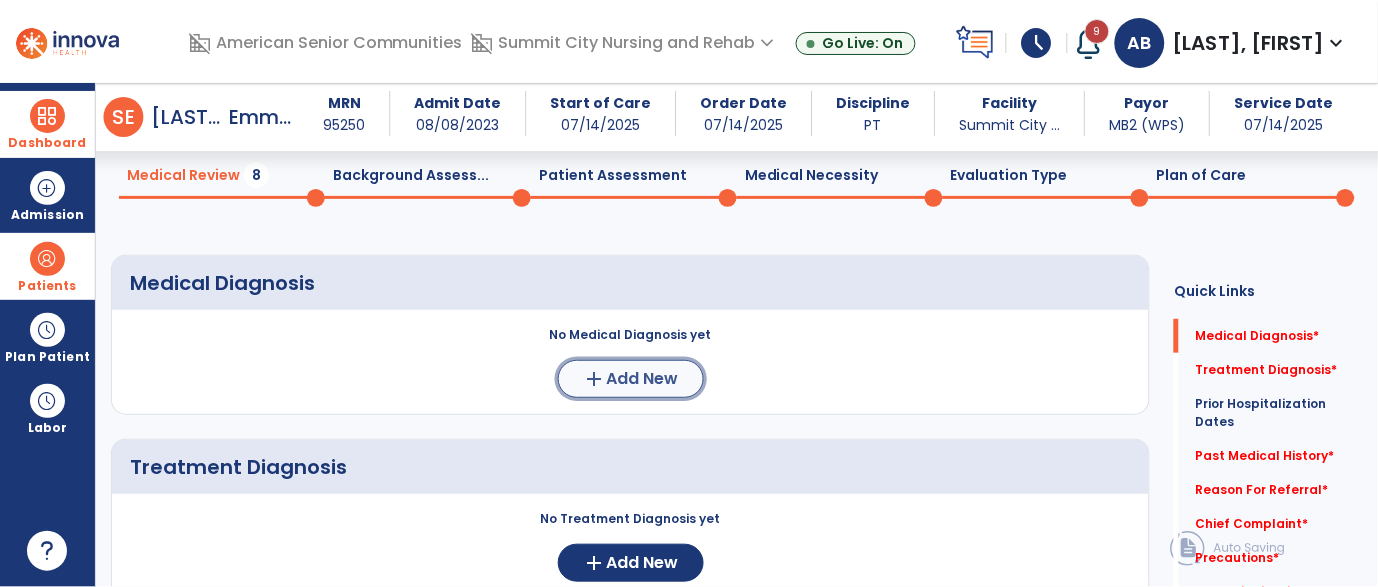 click on "add" 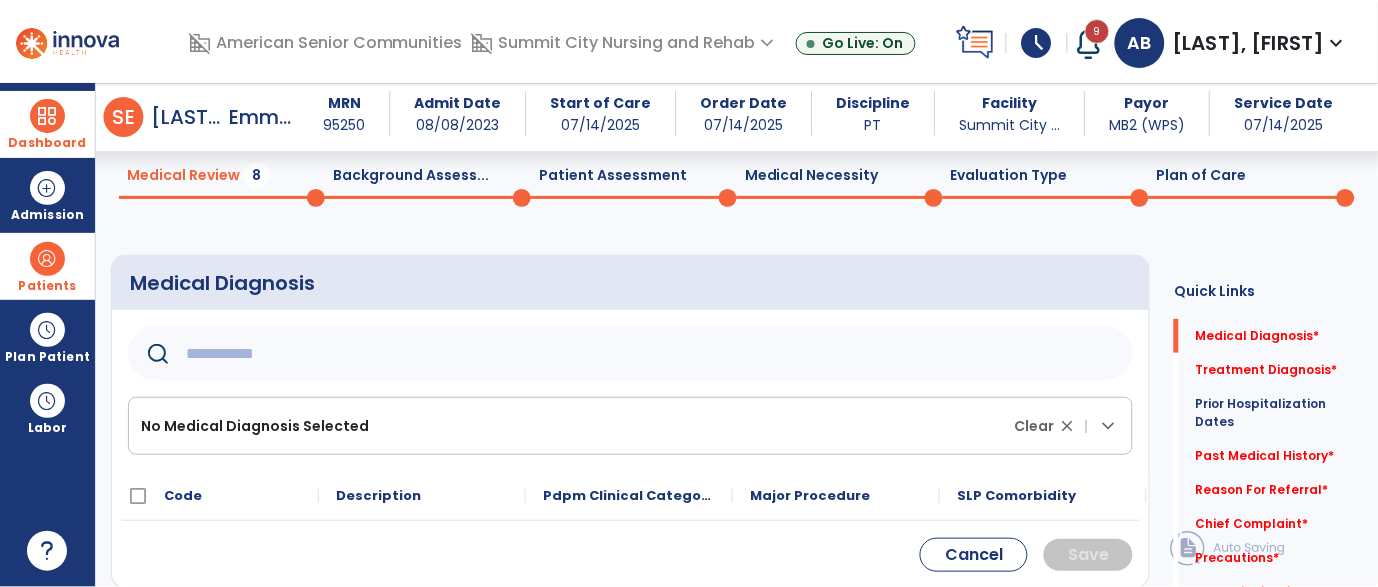 click 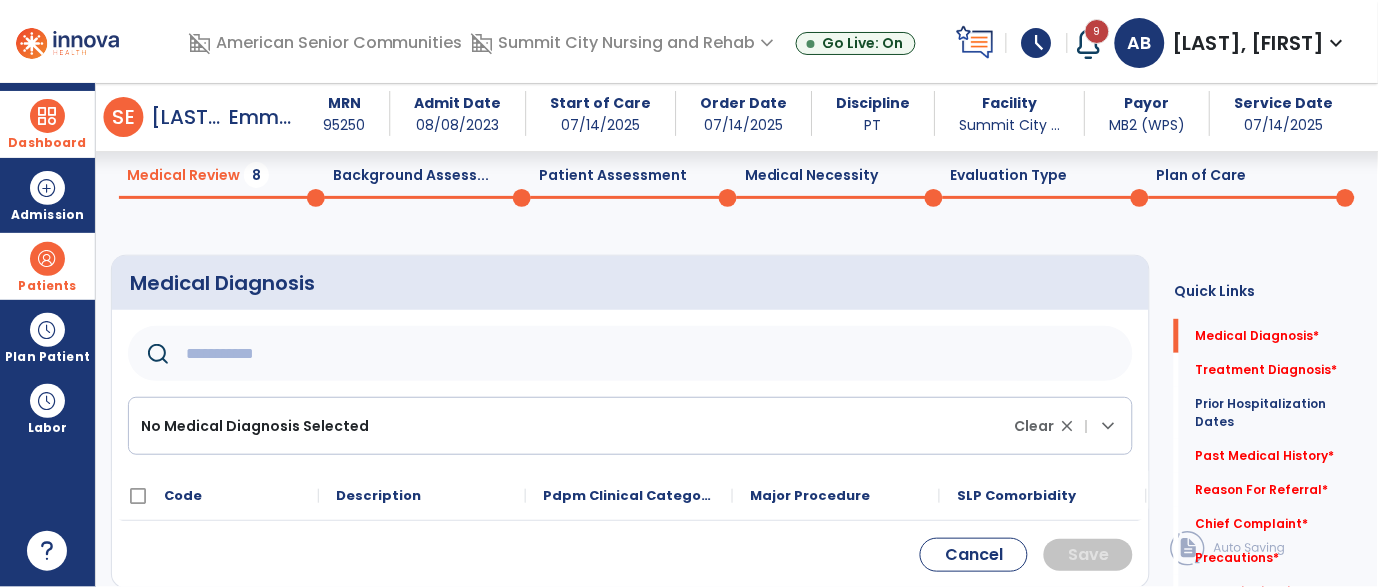 paste on "******" 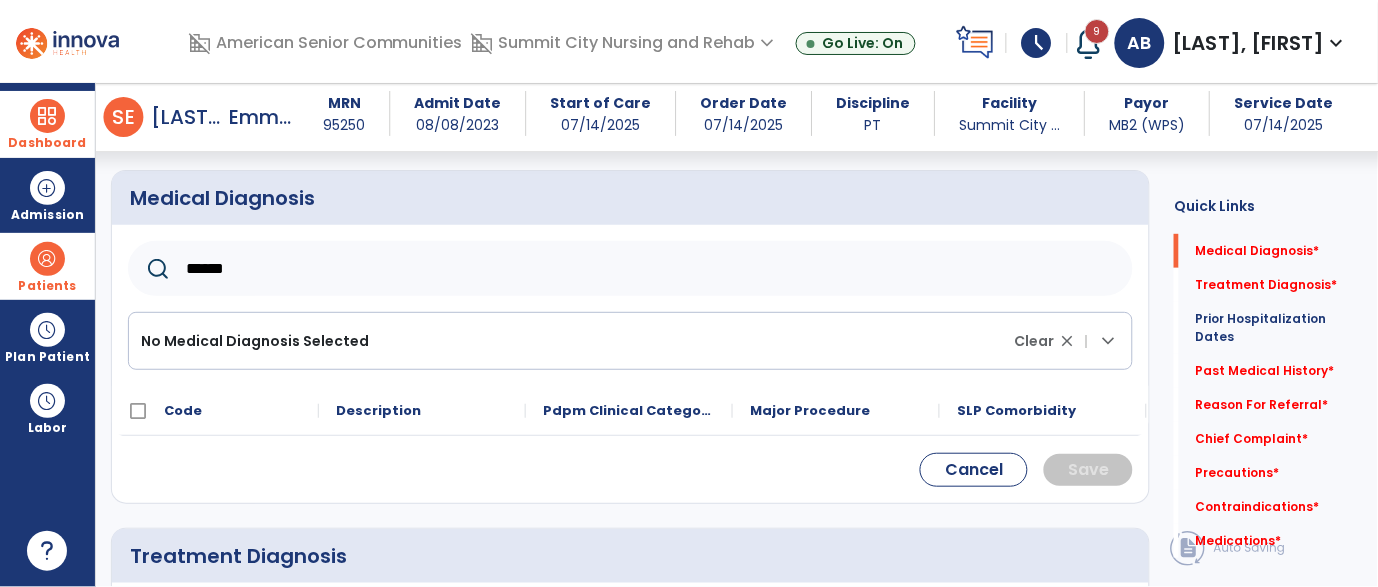 scroll, scrollTop: 186, scrollLeft: 0, axis: vertical 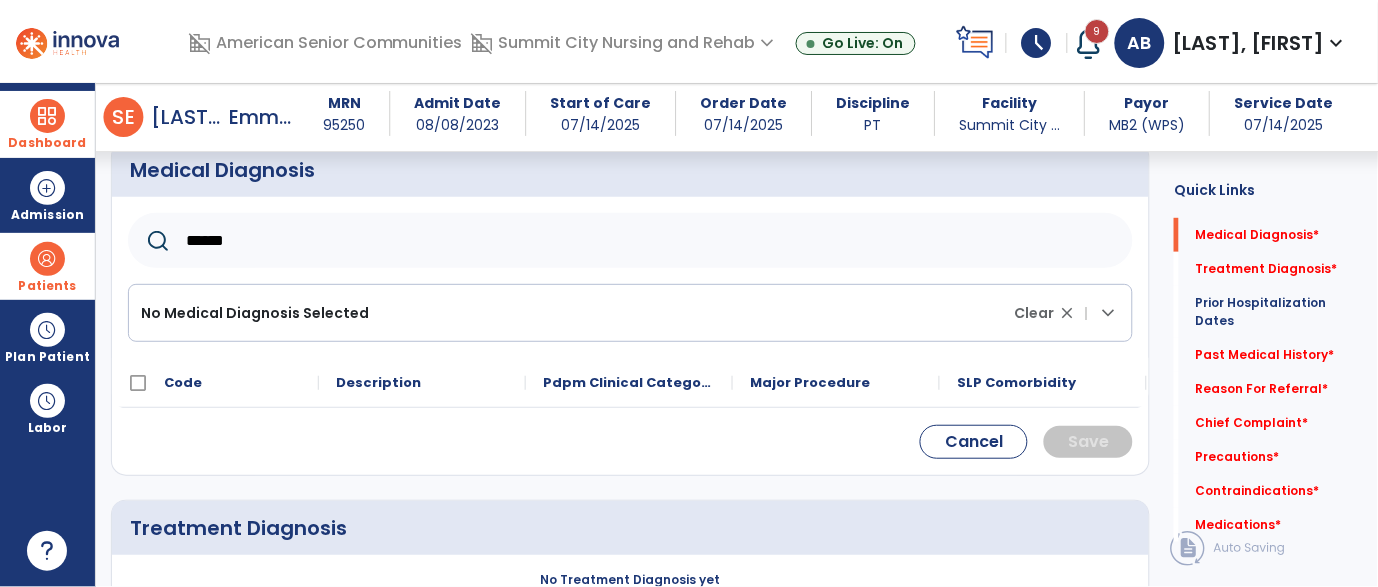 click on "******" 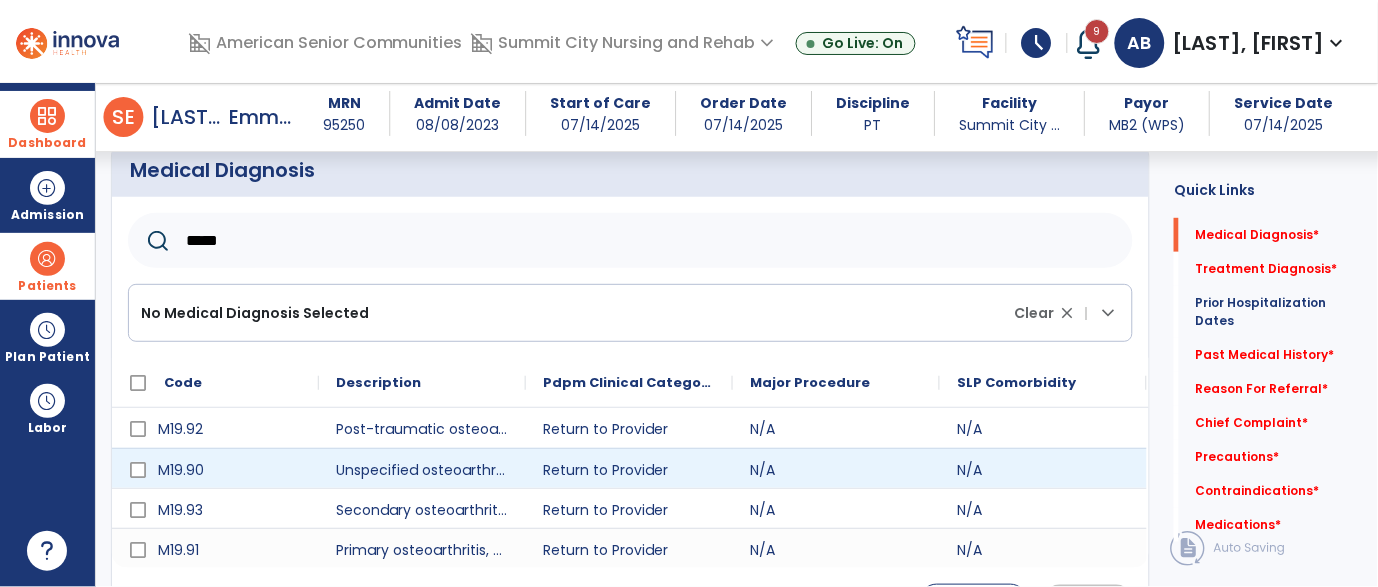 type on "*****" 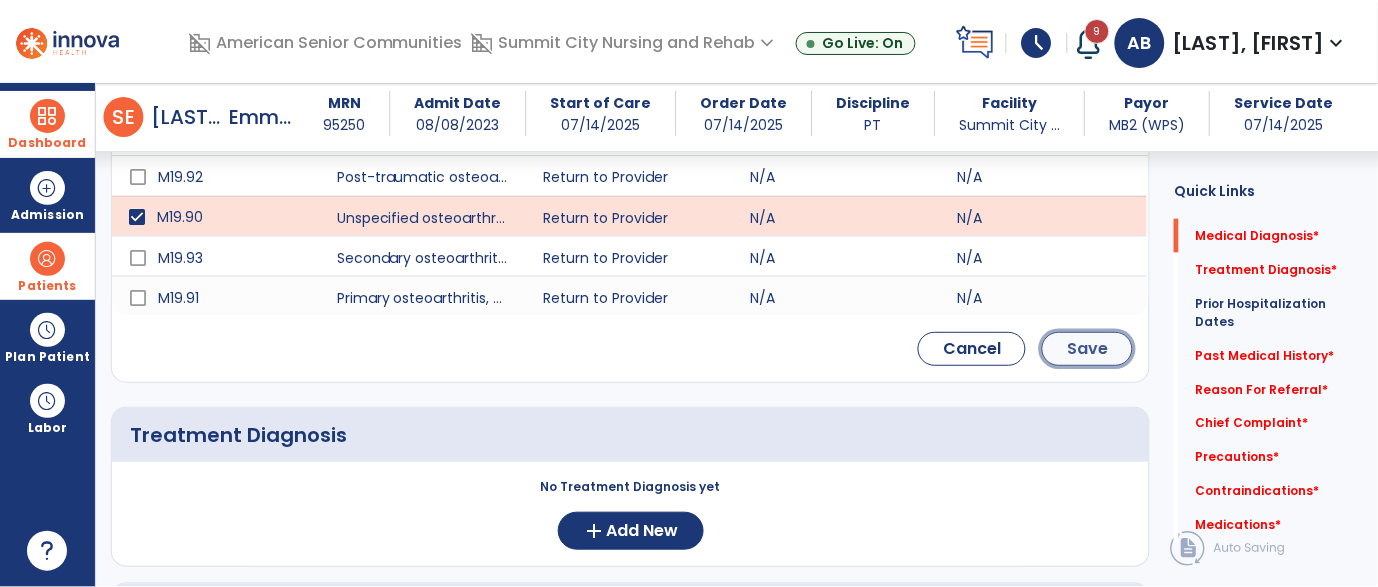 click on "Save" 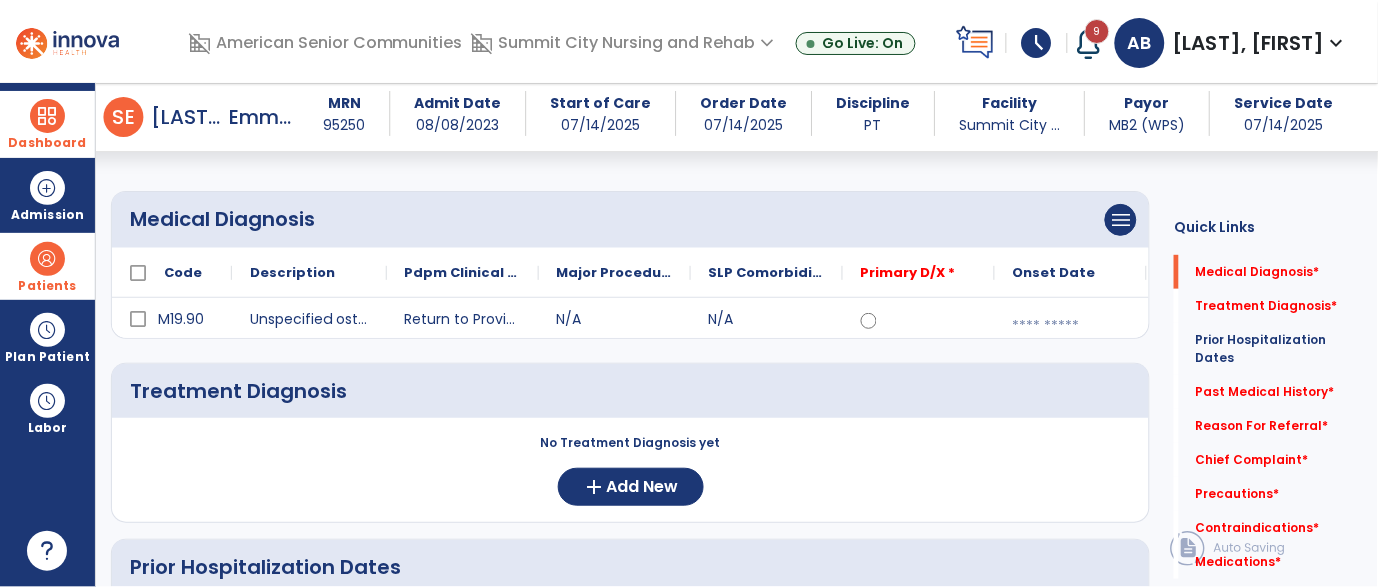 scroll, scrollTop: 141, scrollLeft: 0, axis: vertical 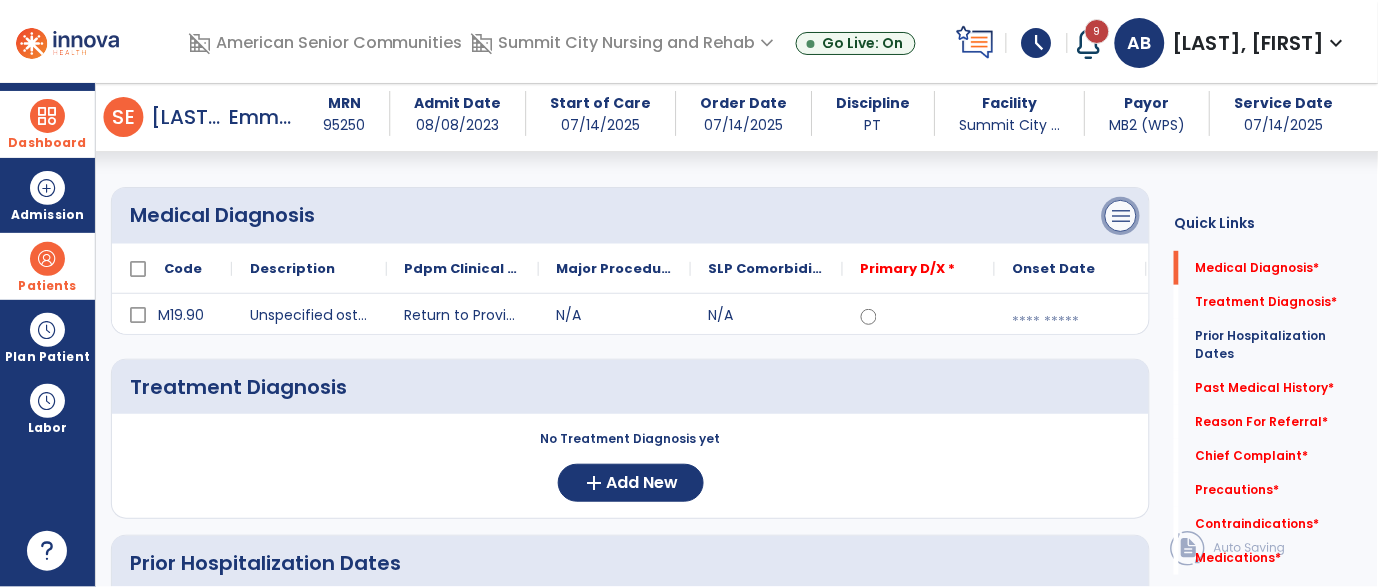 click on "menu" at bounding box center [1121, 216] 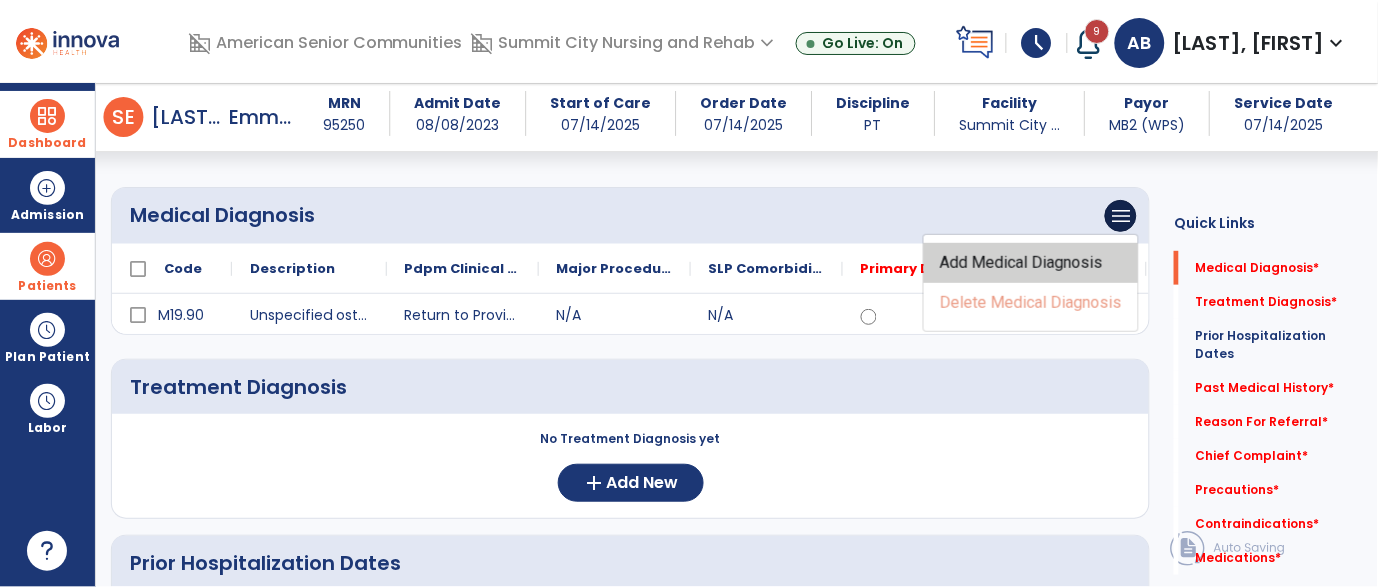 click on "Add Medical Diagnosis" 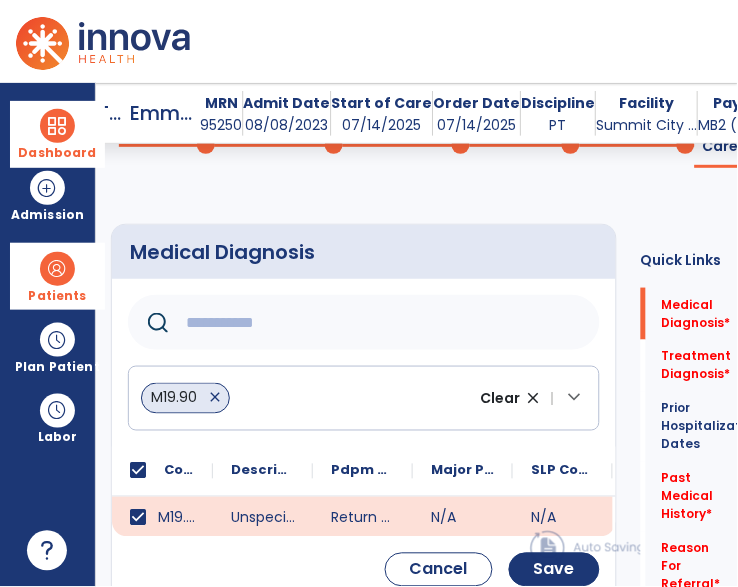 click 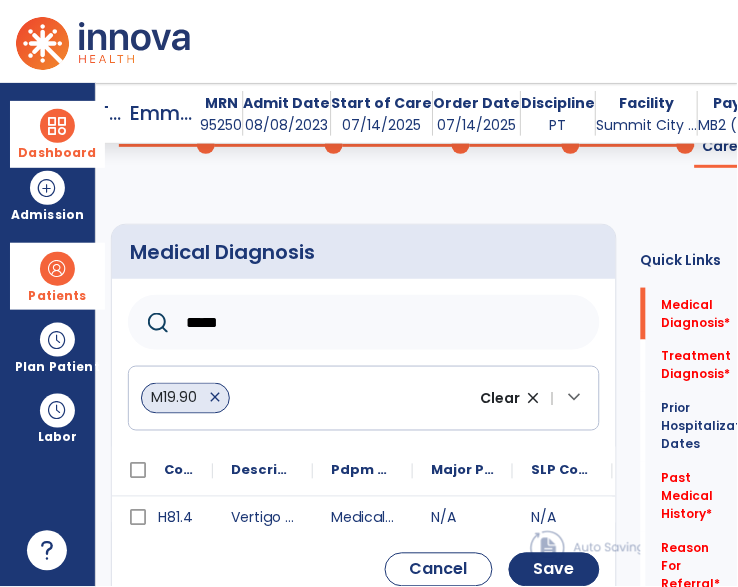 type on "*****" 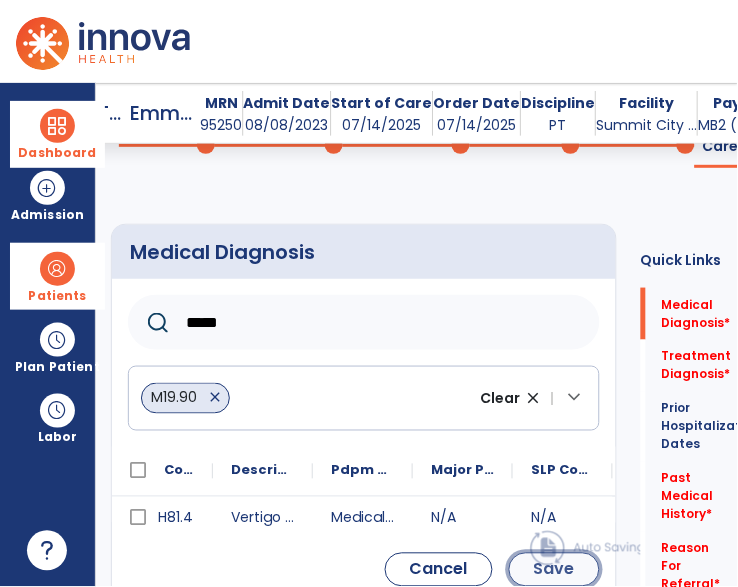 click on "Save" 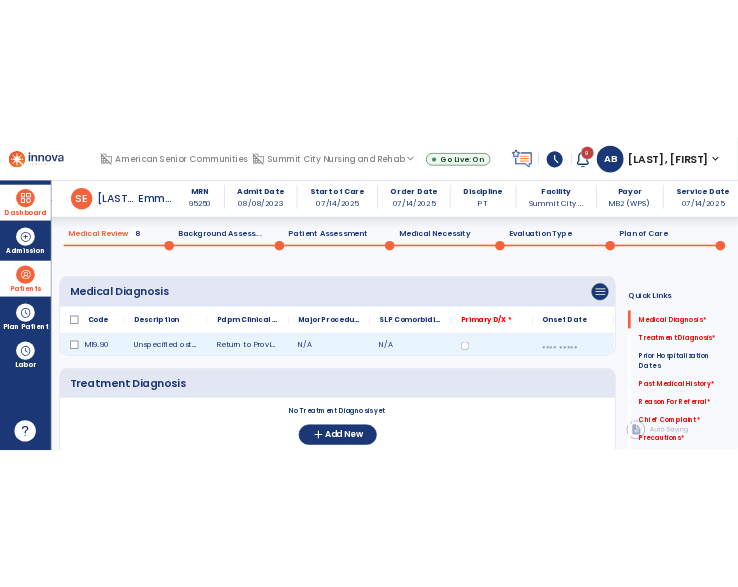 scroll, scrollTop: 71, scrollLeft: 0, axis: vertical 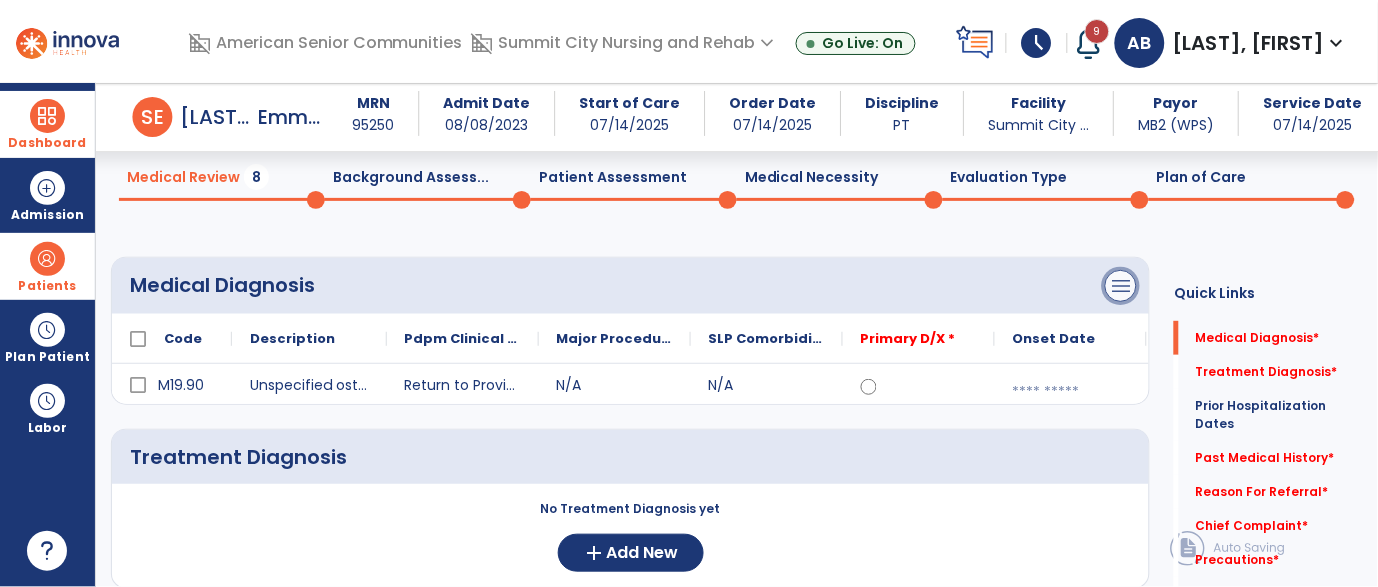 click on "menu" at bounding box center [1121, 286] 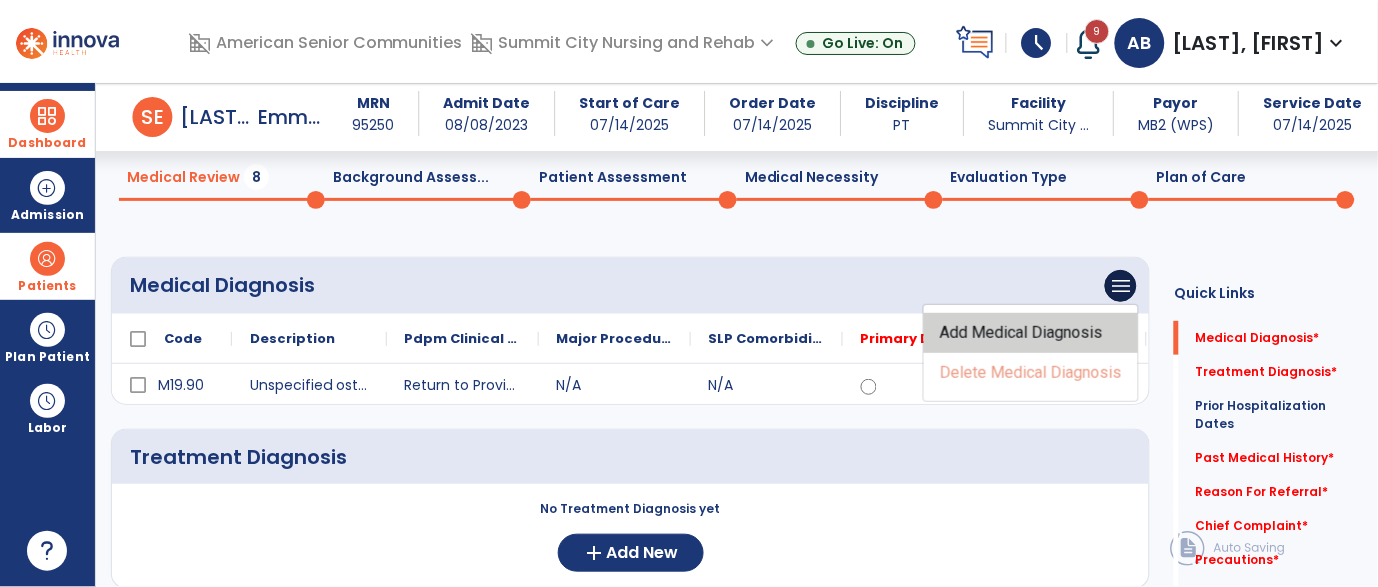 click on "Add Medical Diagnosis" 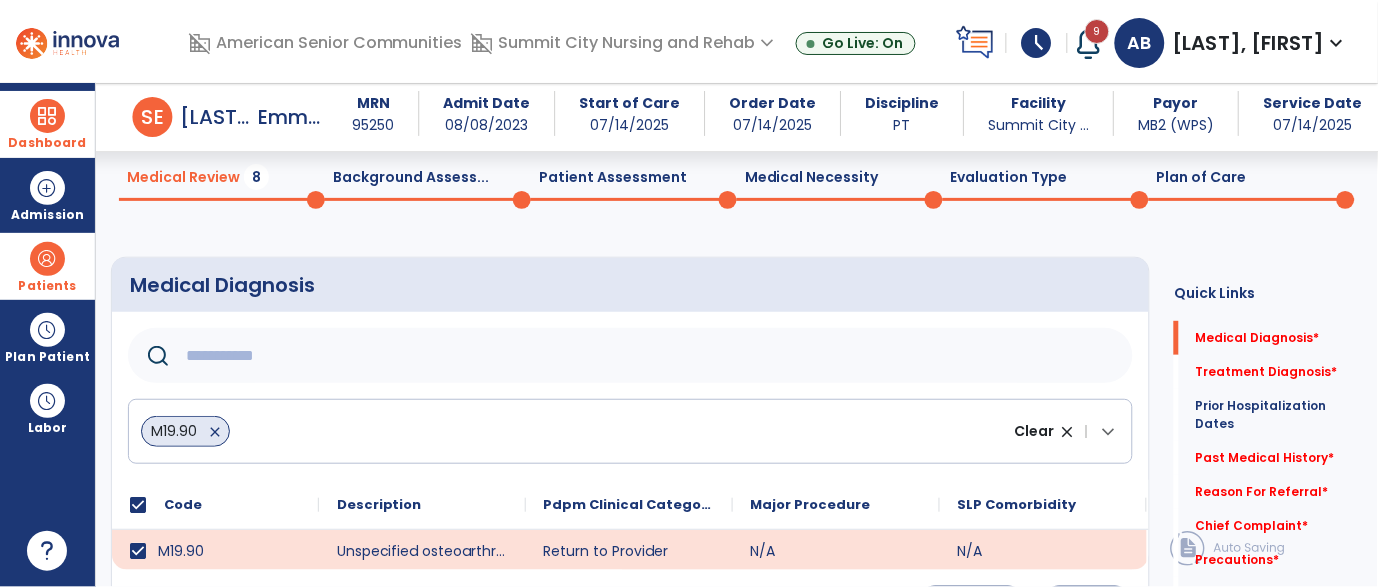 click 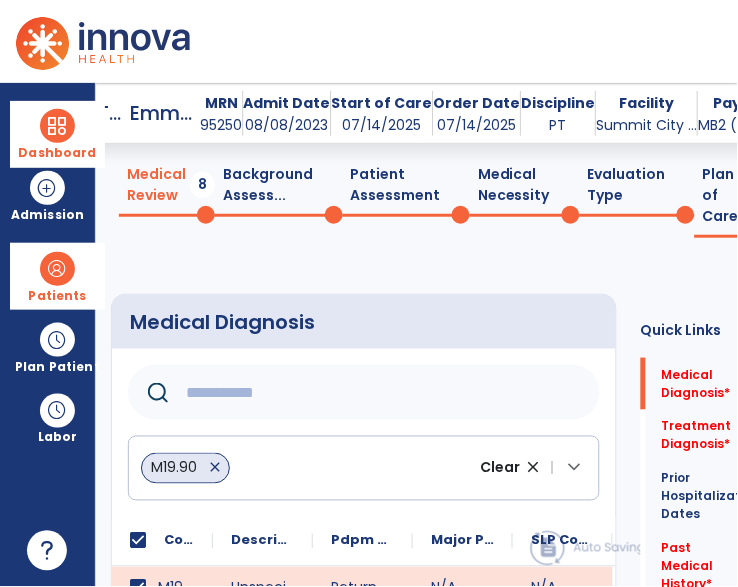 click 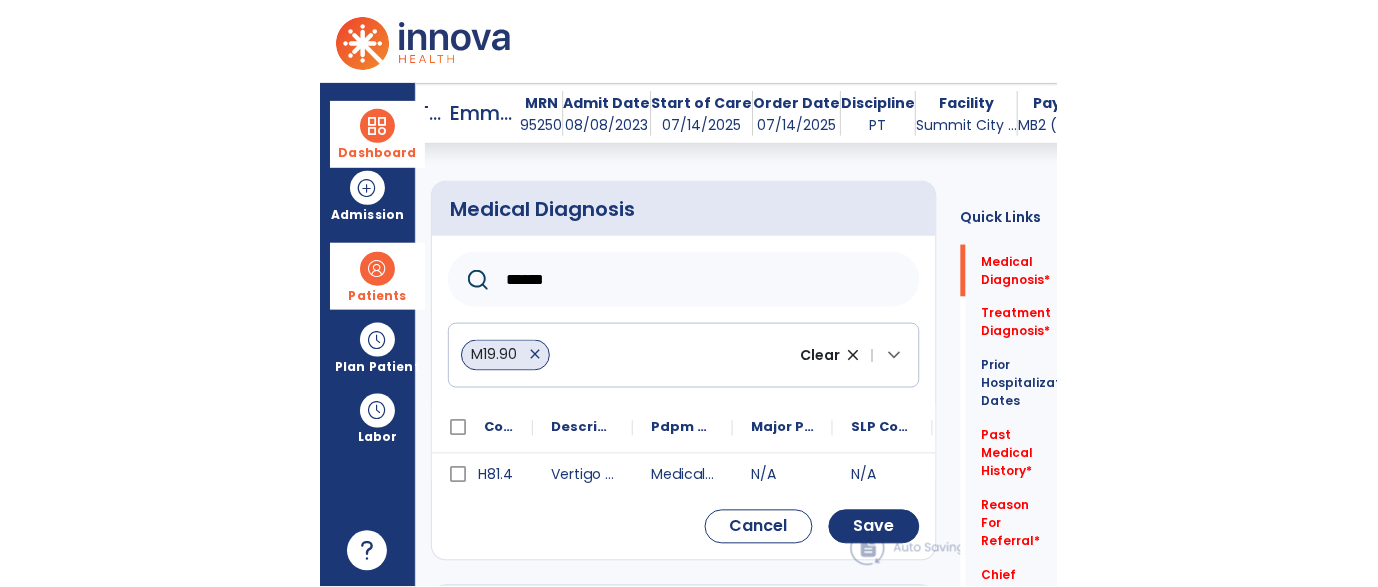 scroll, scrollTop: 188, scrollLeft: 0, axis: vertical 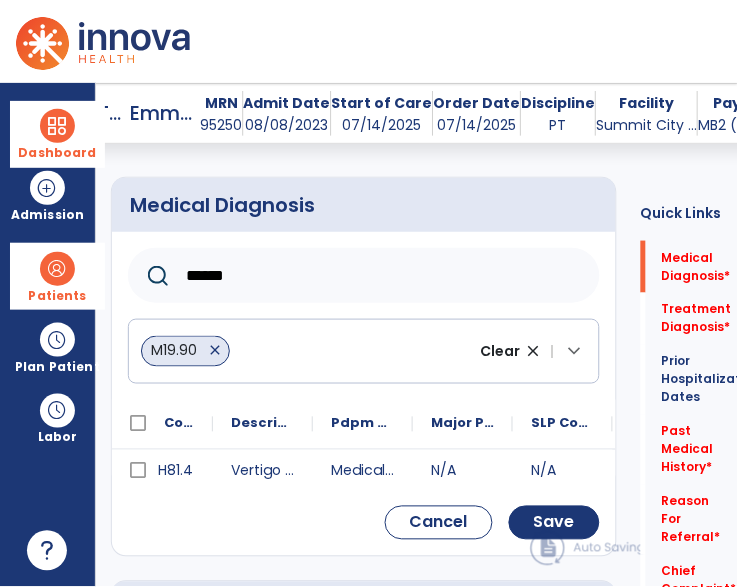 type on "*****" 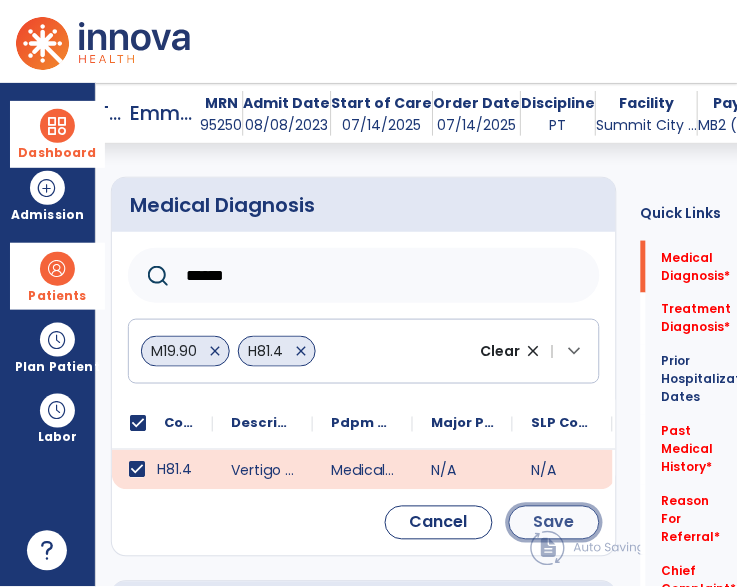 click on "Save" 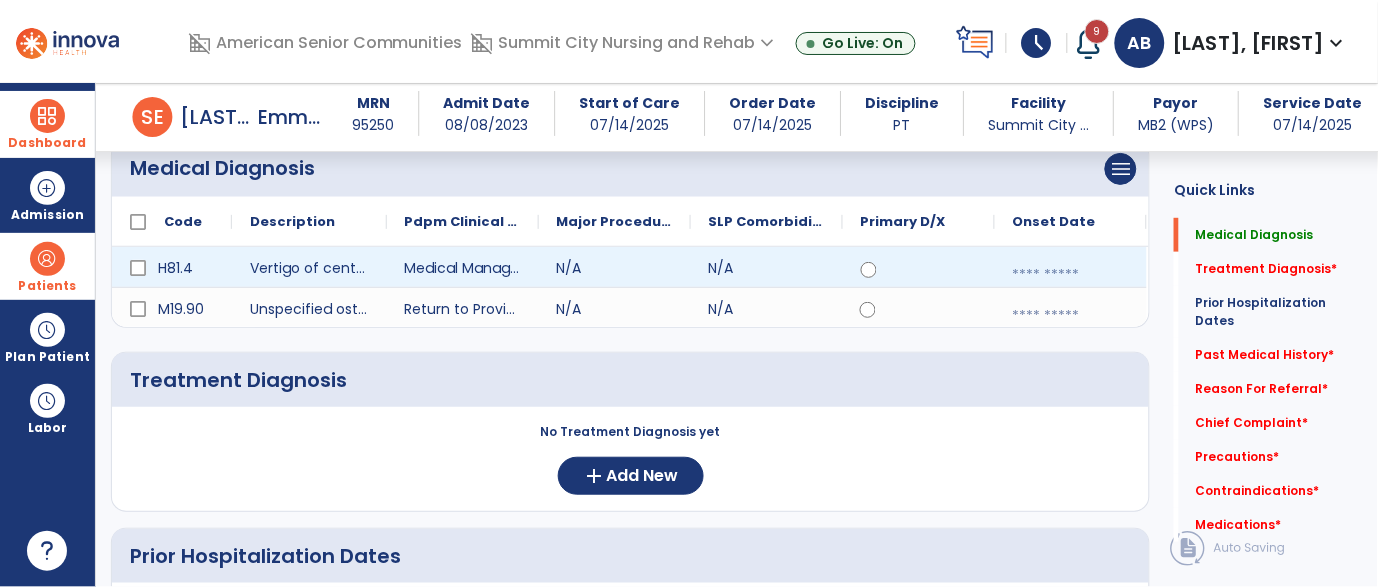 click at bounding box center (1071, 275) 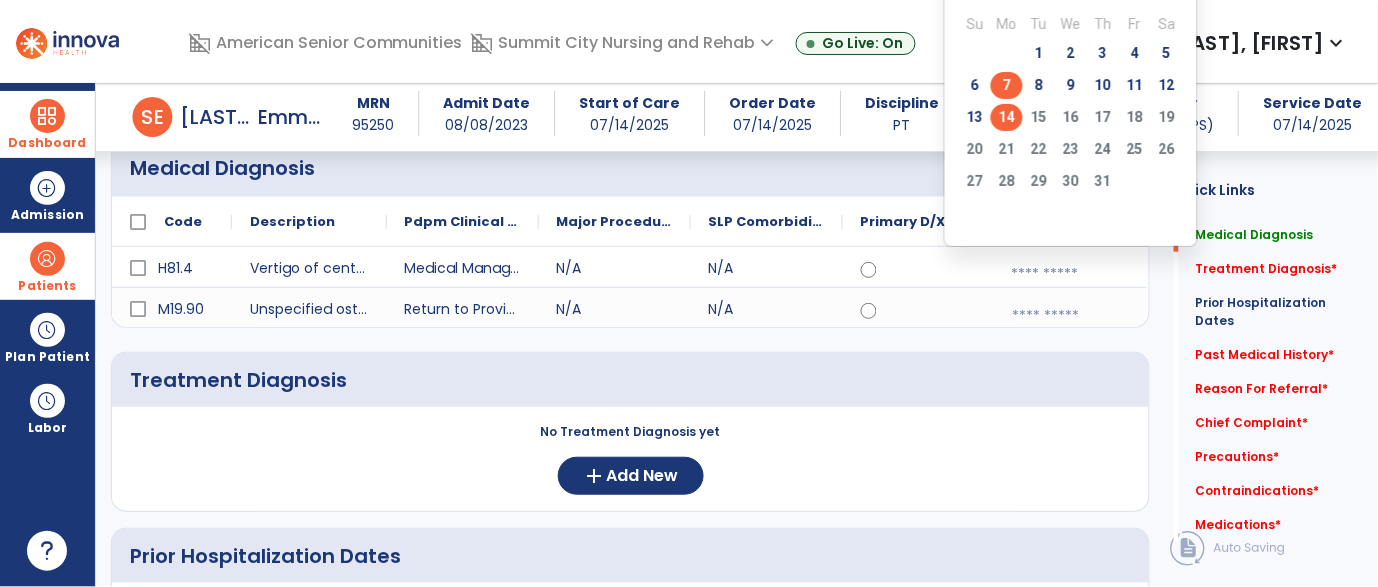 click on "7" 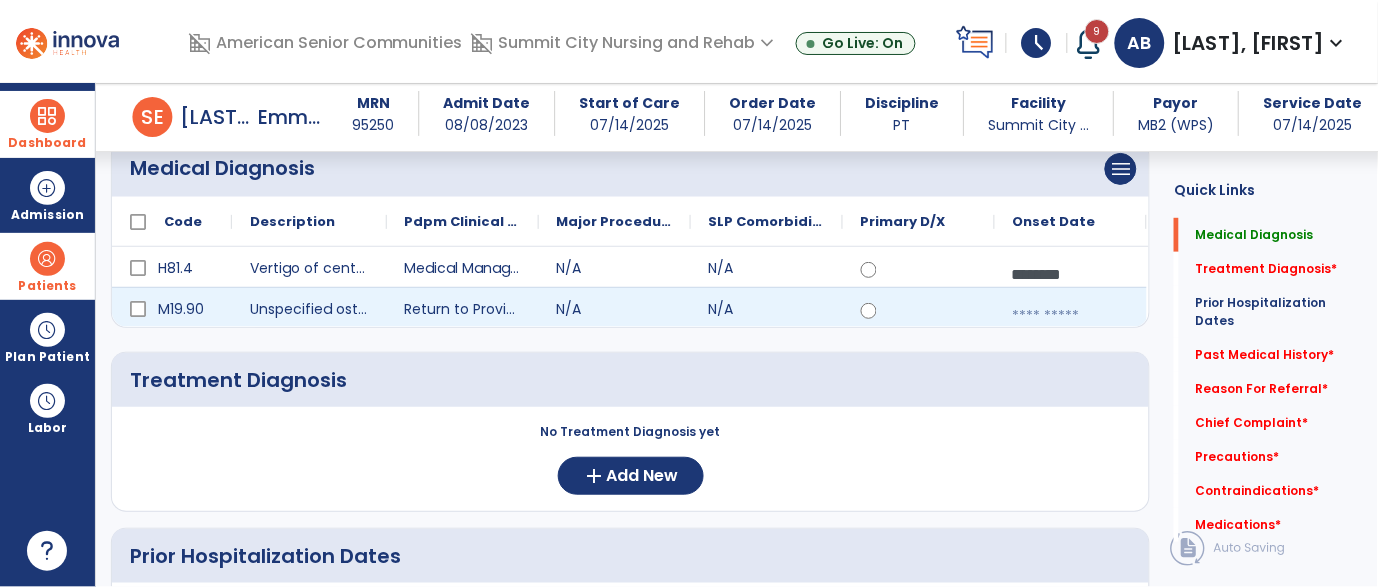 click at bounding box center (1071, 316) 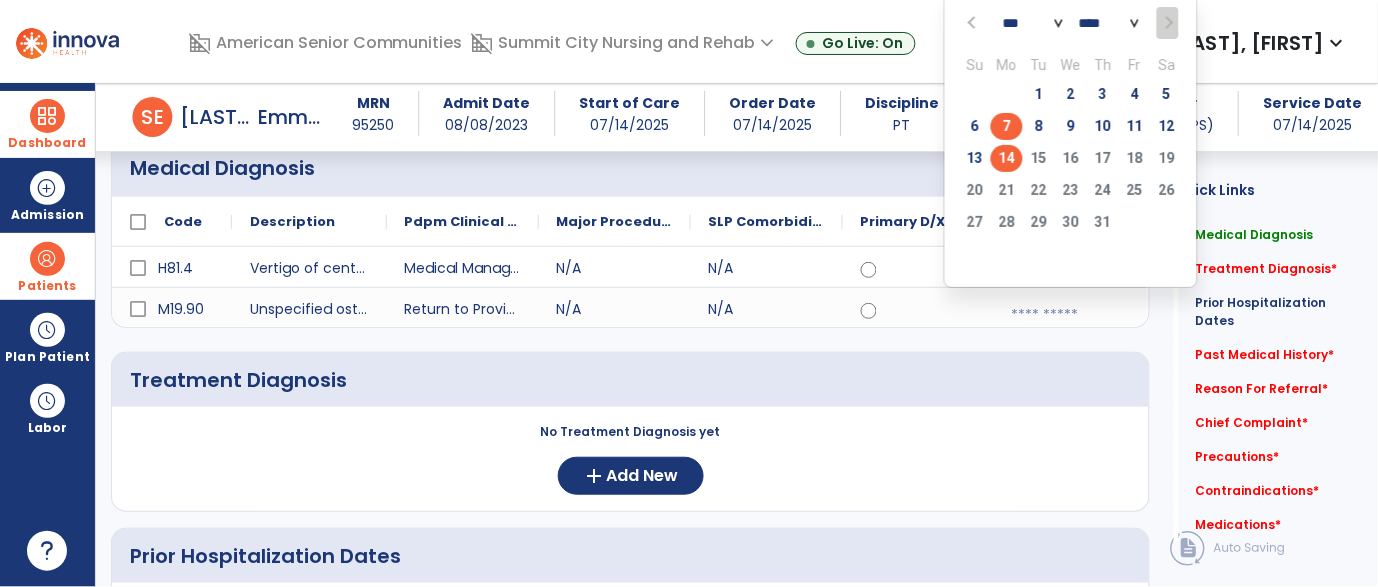 click on "7" 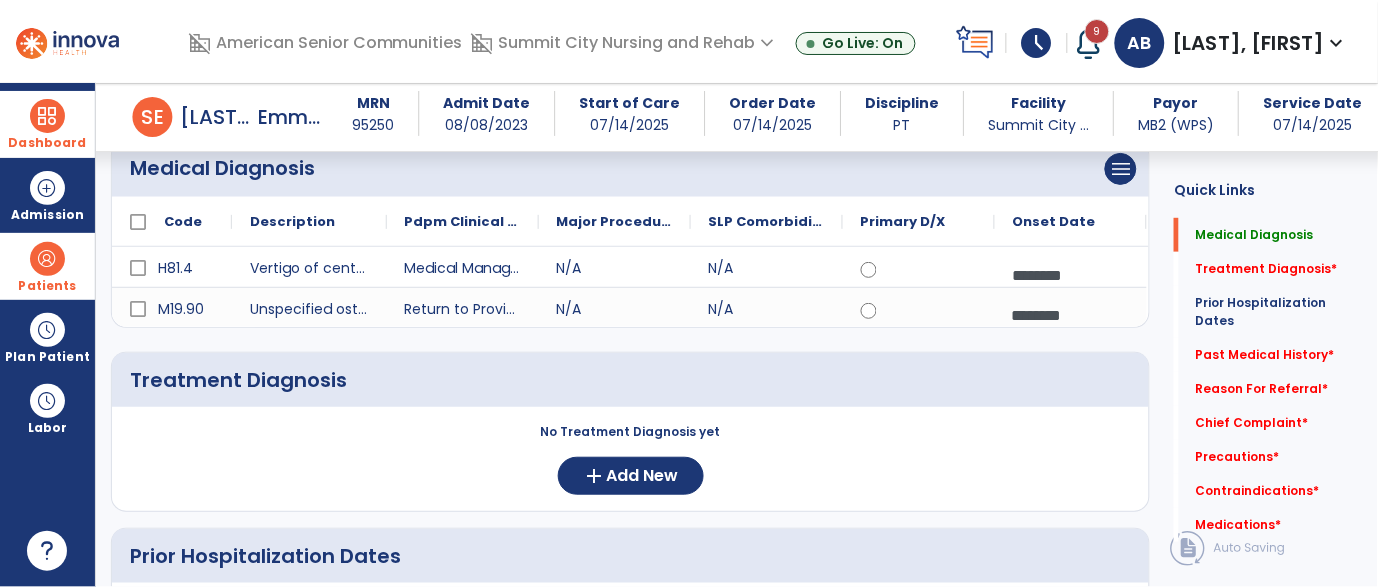 click on "No prior visits yet  add  Add Dates" 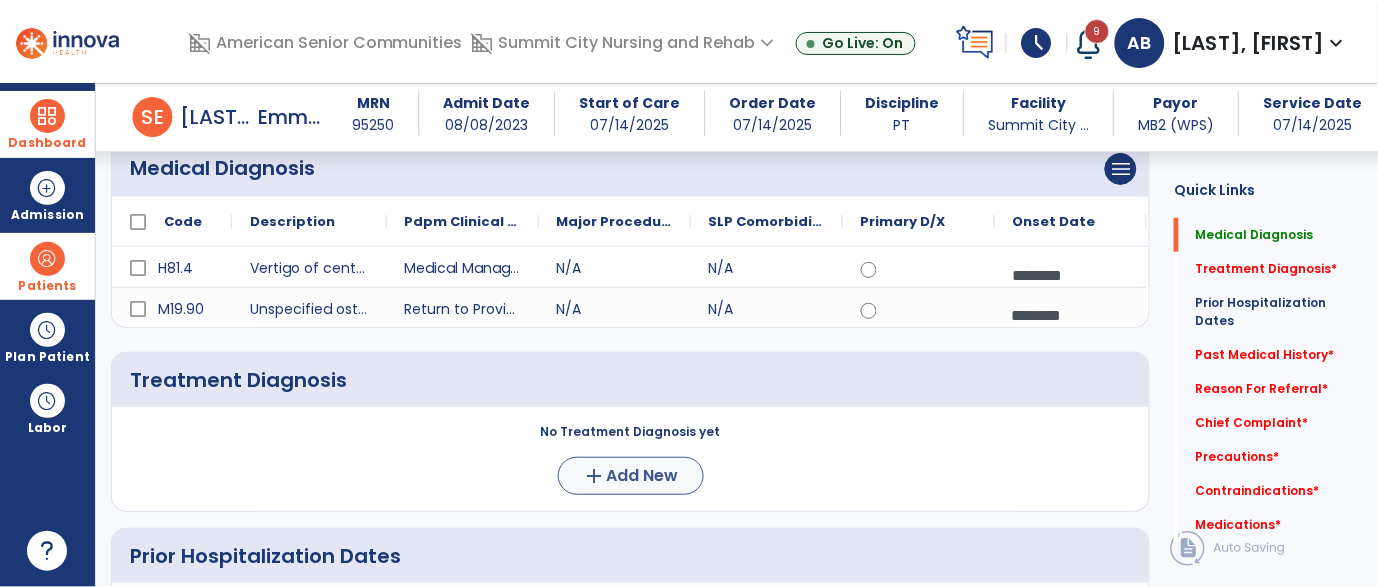scroll, scrollTop: 359, scrollLeft: 0, axis: vertical 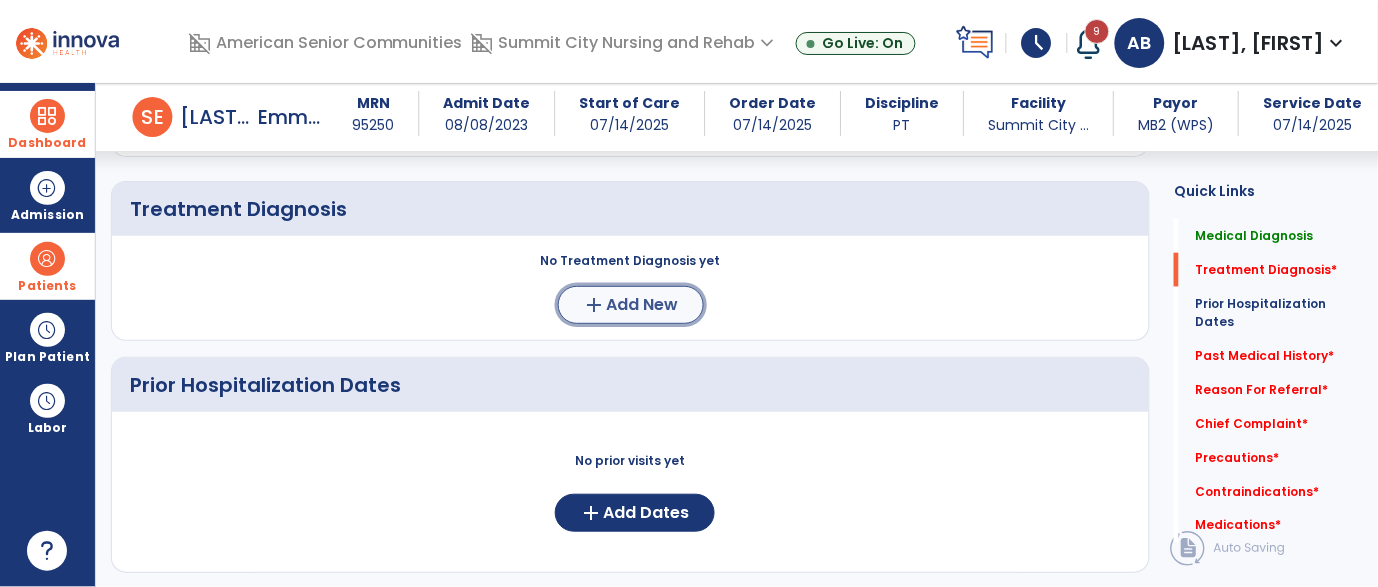 click on "Add New" 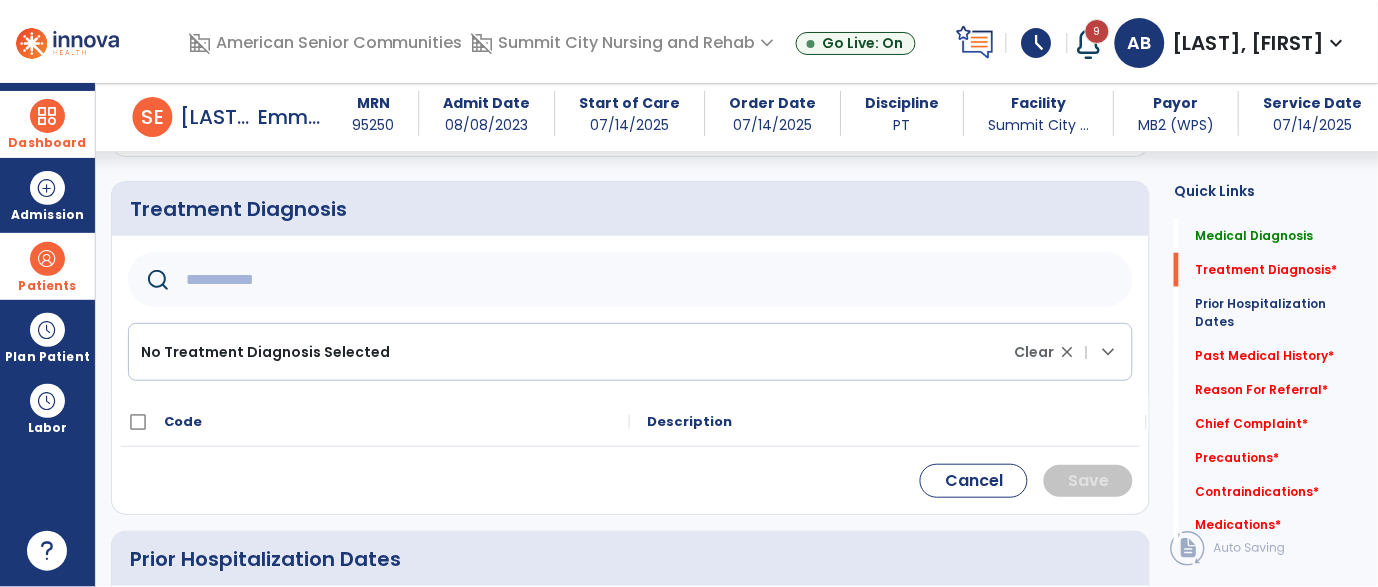 click 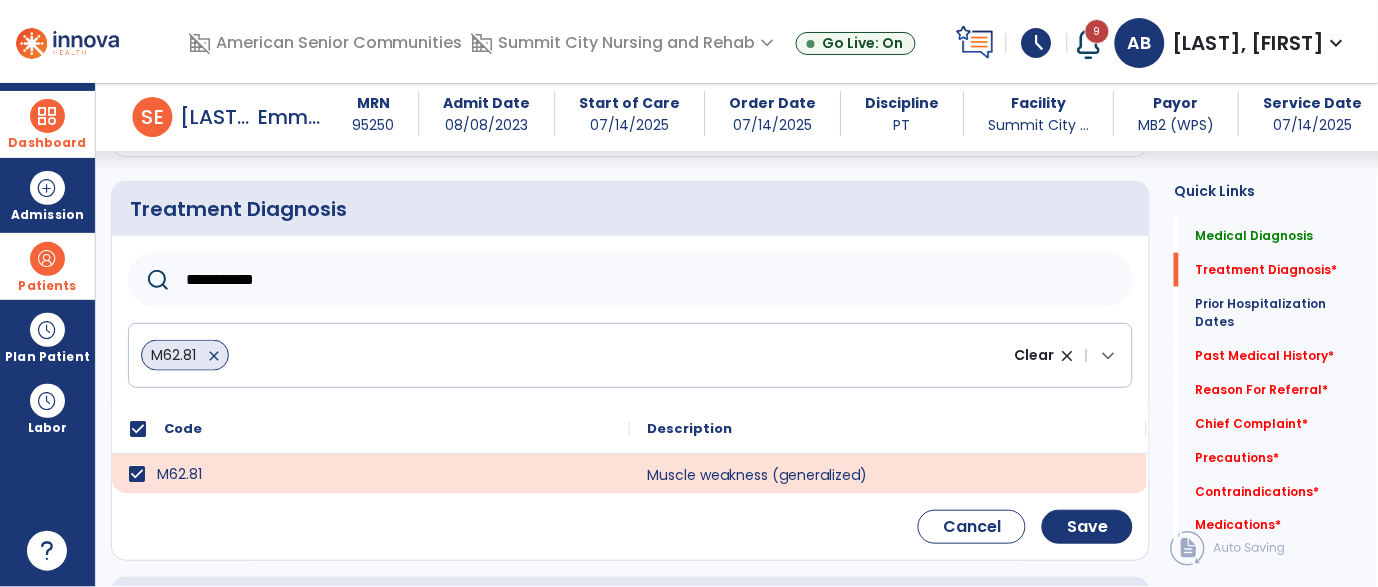 drag, startPoint x: 334, startPoint y: 292, endPoint x: 80, endPoint y: 242, distance: 258.87448 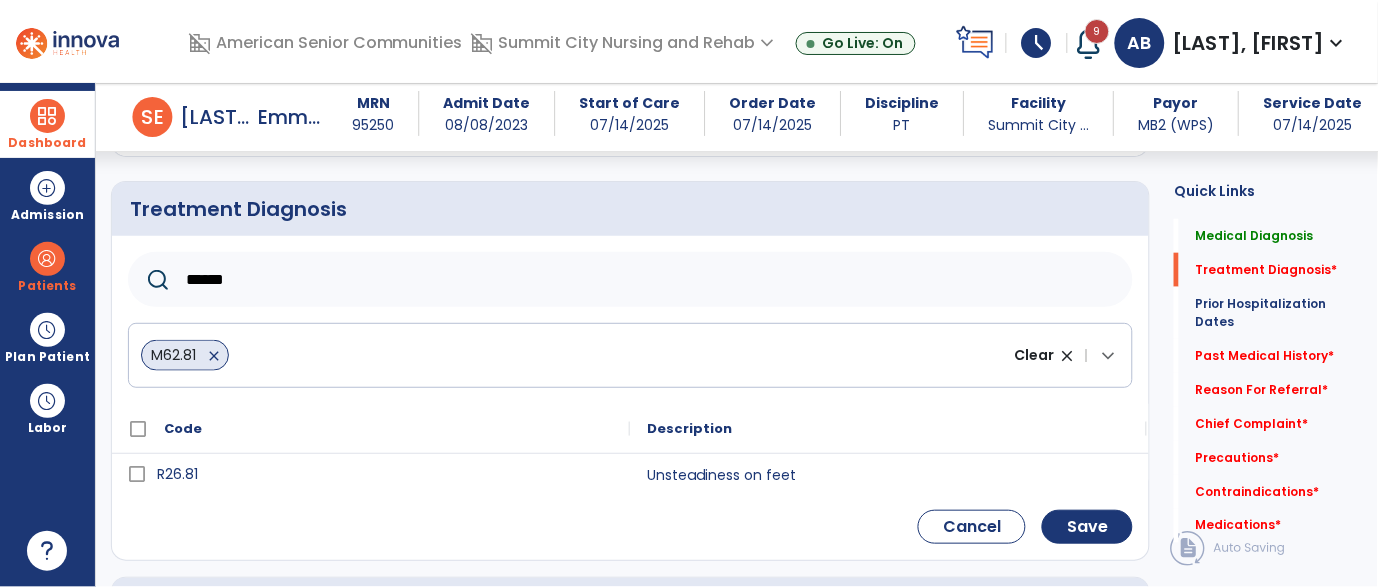 type on "******" 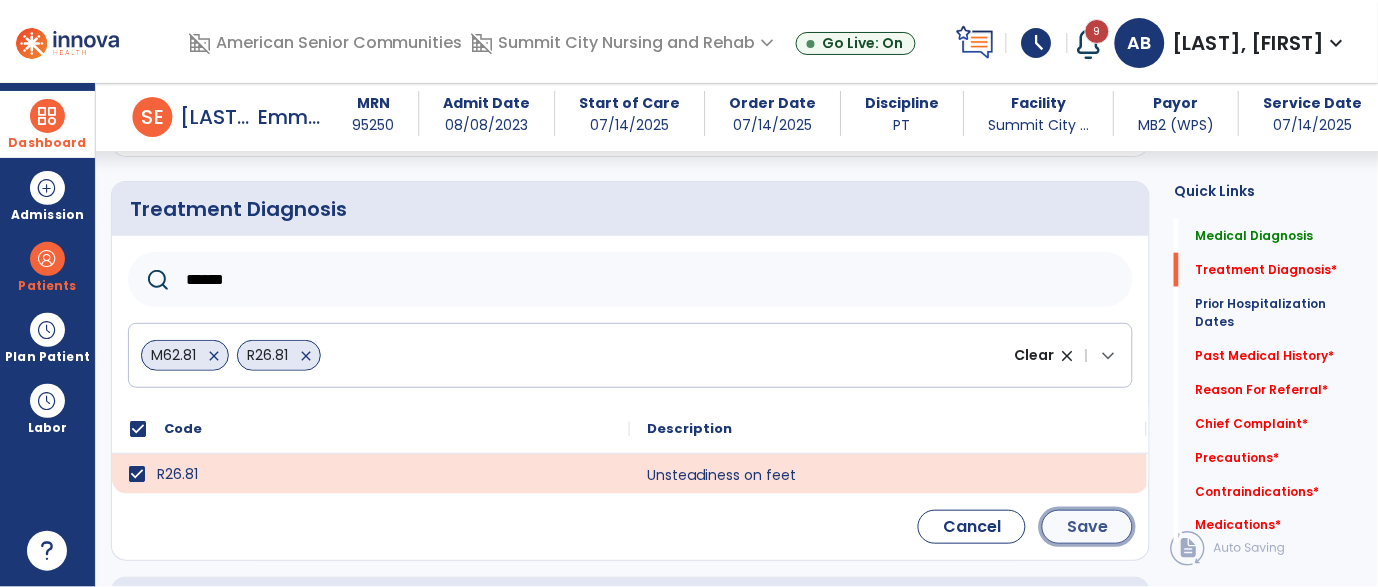 click on "Save" 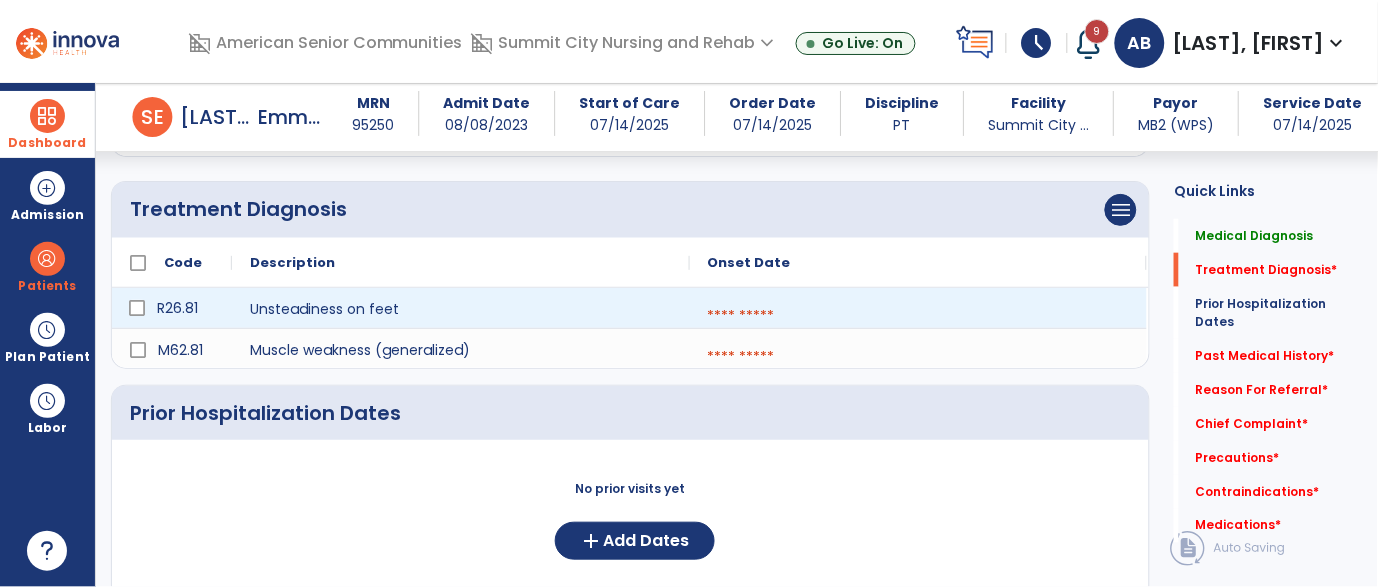 click at bounding box center [918, 316] 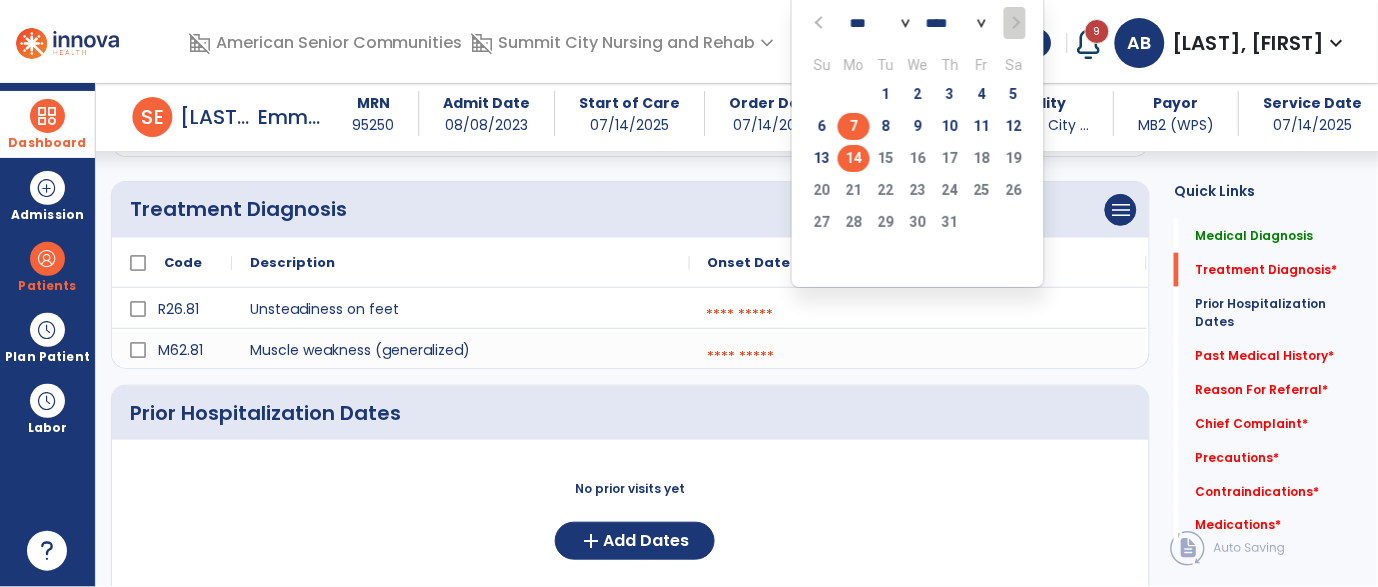 click on "7" 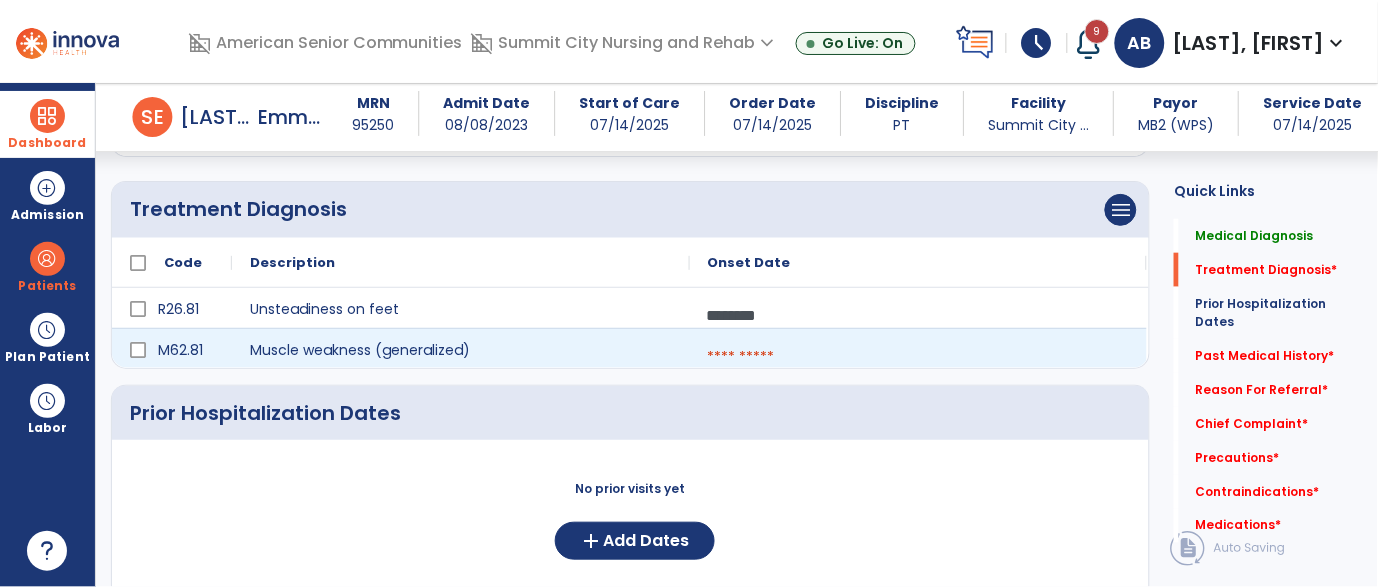 click at bounding box center [918, 357] 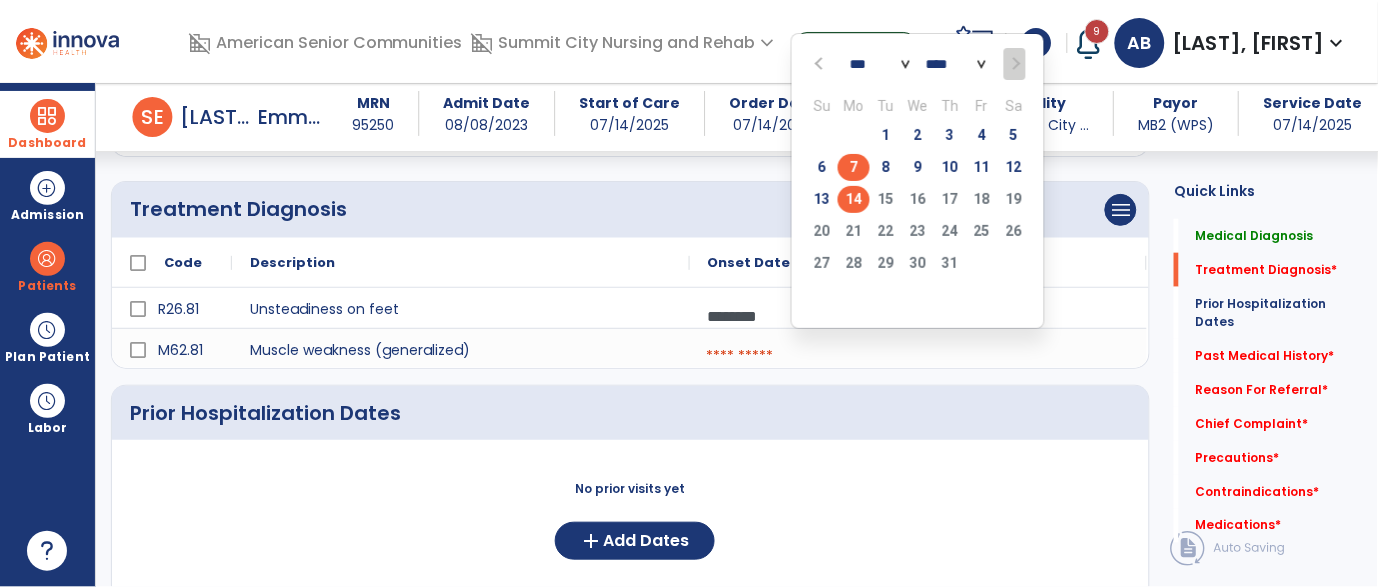 click on "7" 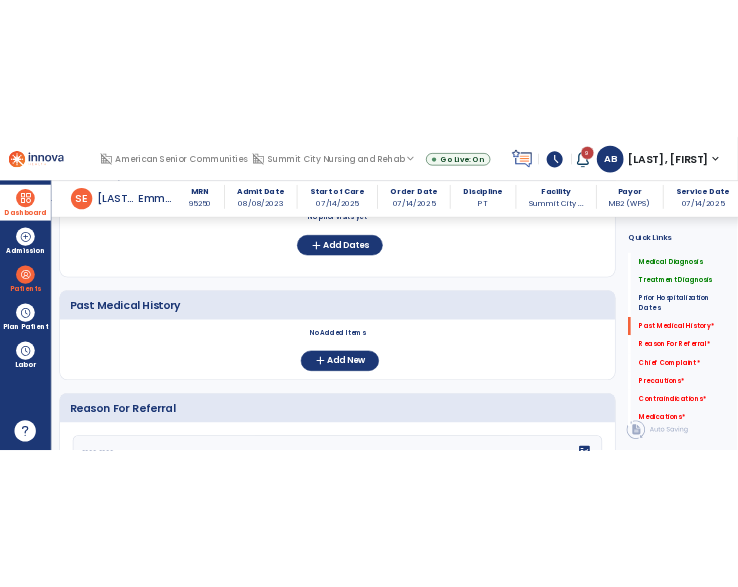 scroll, scrollTop: 701, scrollLeft: 0, axis: vertical 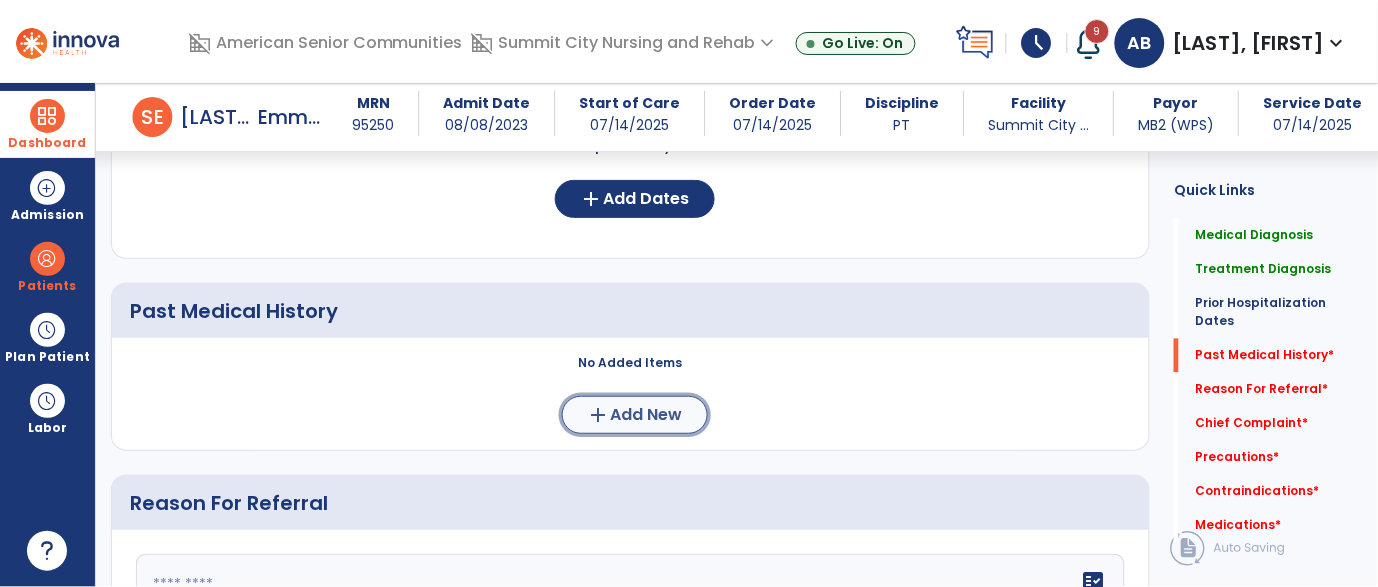 click on "Add New" 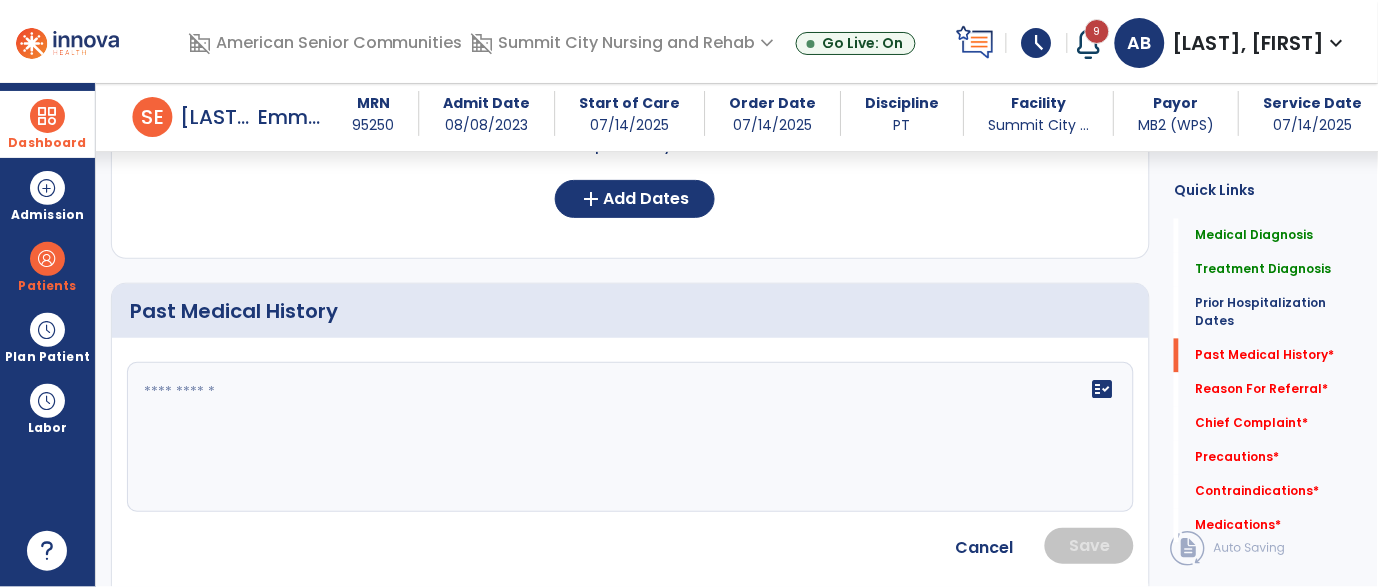 click on "fact_check" 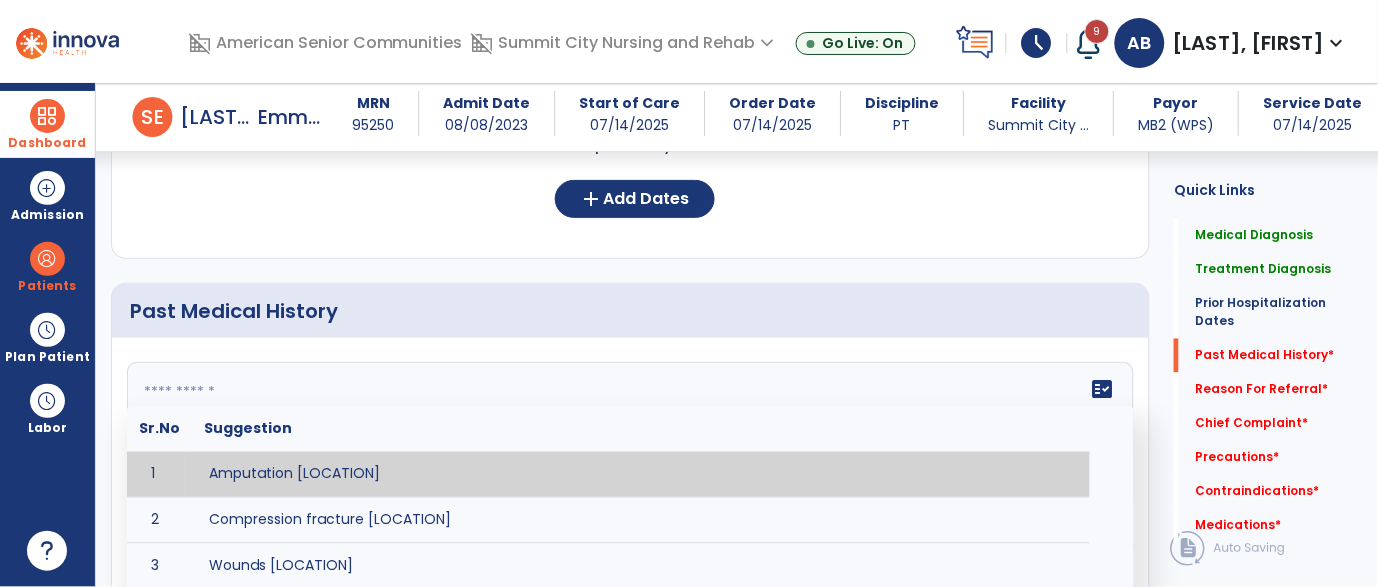 type on "*" 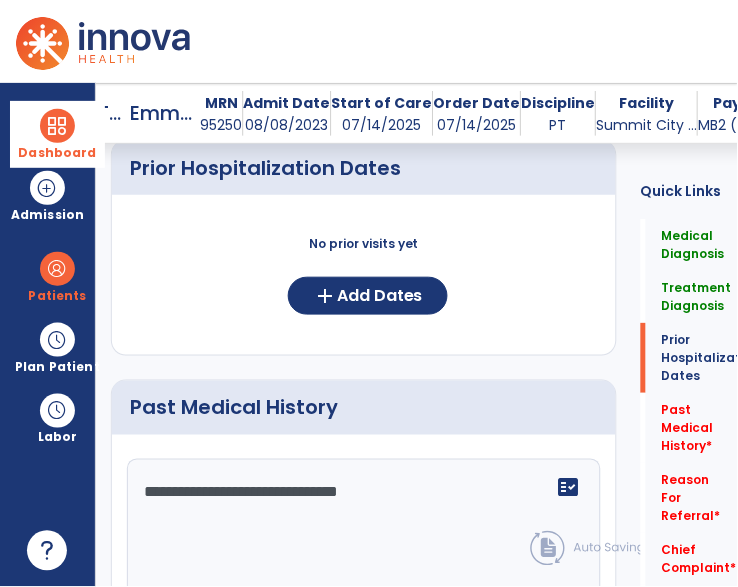 scroll, scrollTop: 701, scrollLeft: 0, axis: vertical 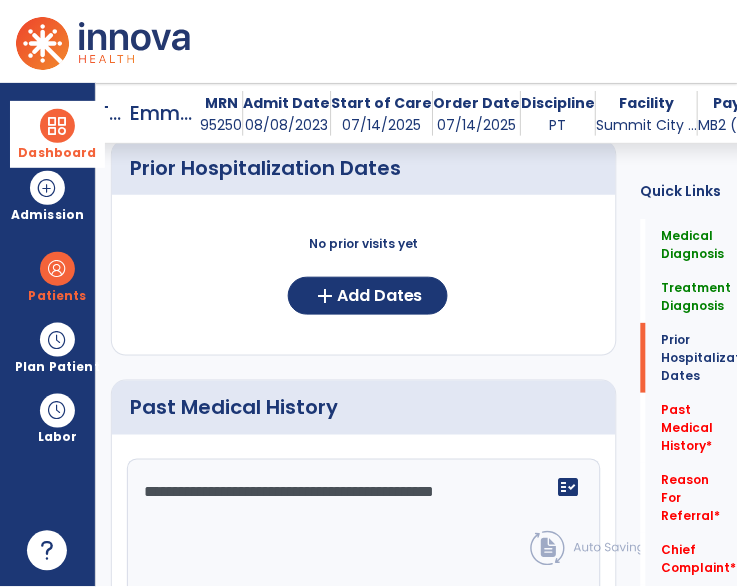 click on "**********" 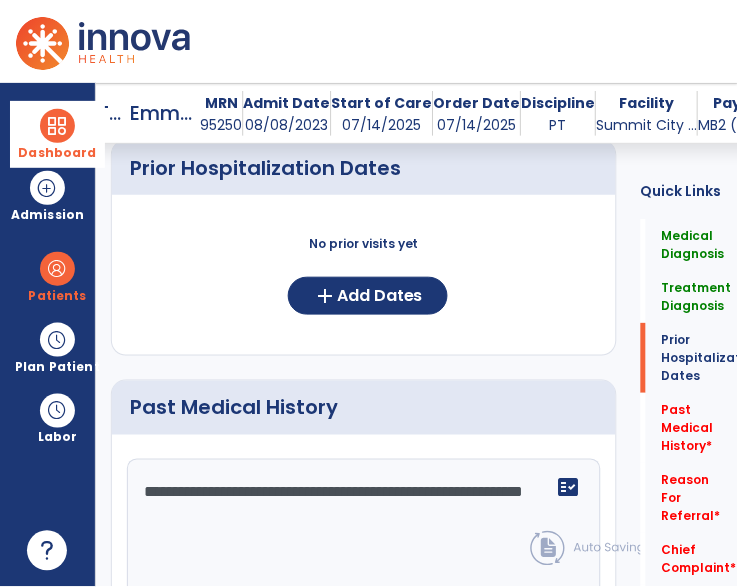 click on "**********" 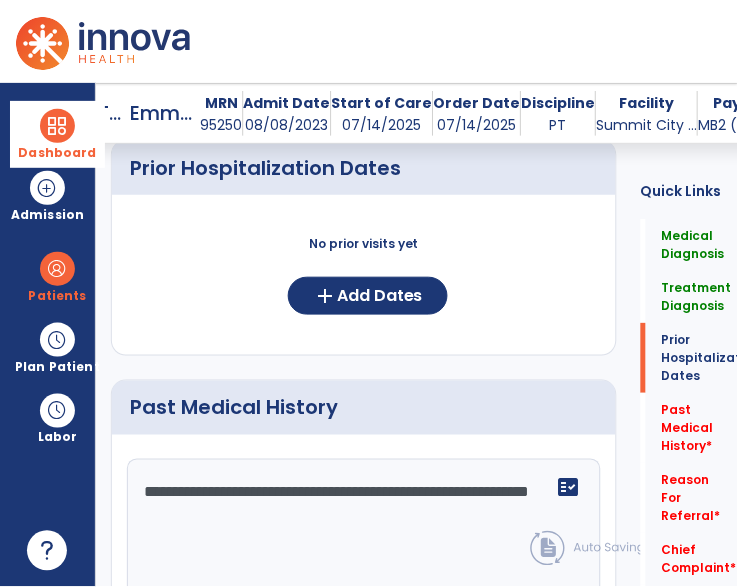 paste on "**********" 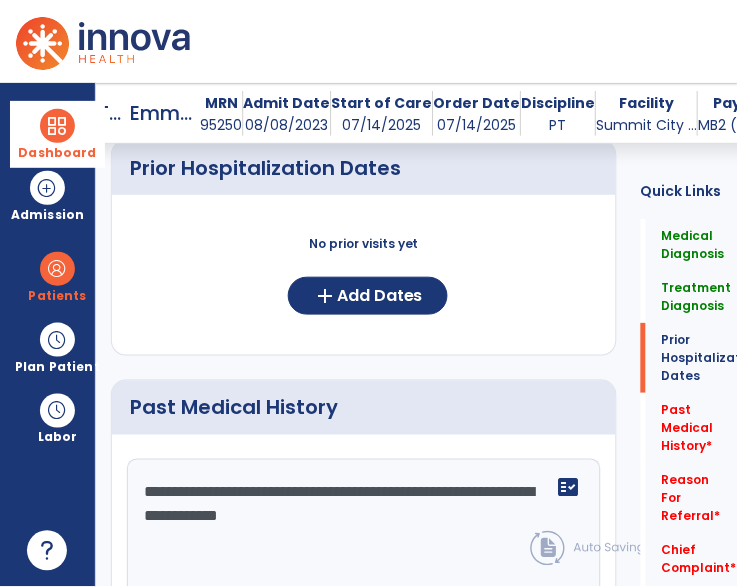 click on "**********" 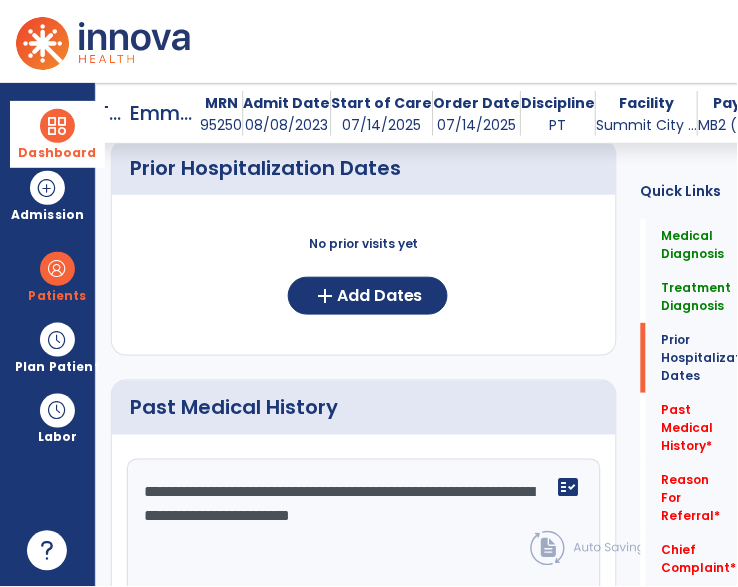 click on "**********" 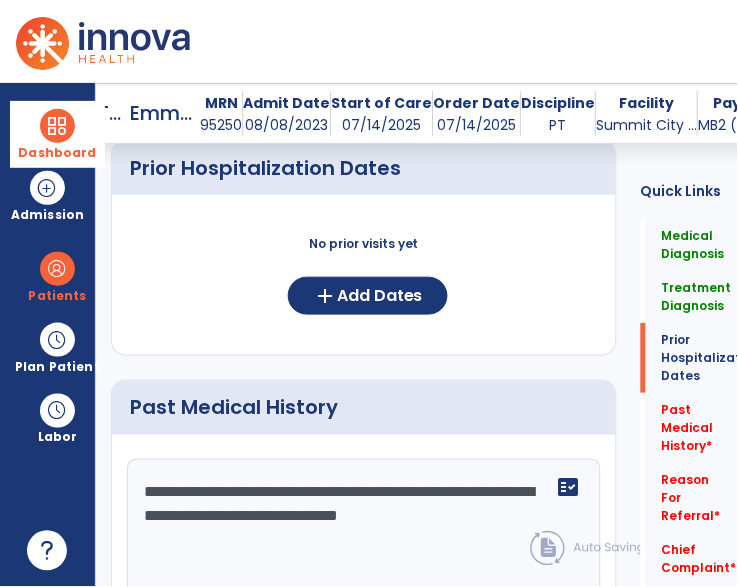scroll, scrollTop: 779, scrollLeft: 0, axis: vertical 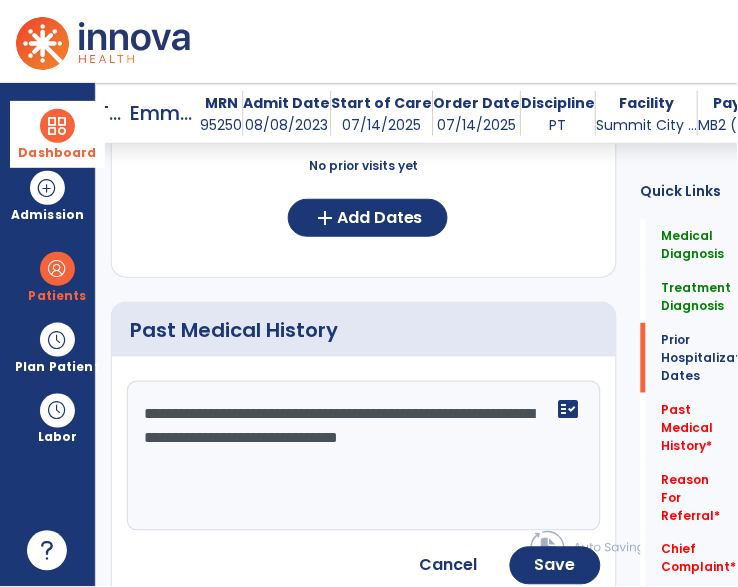 drag, startPoint x: 536, startPoint y: 504, endPoint x: 546, endPoint y: 513, distance: 13.453624 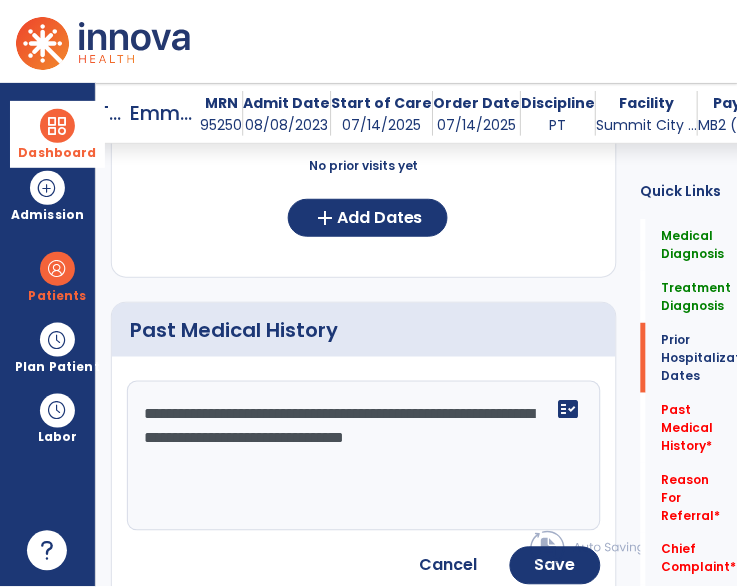 click on "**********" 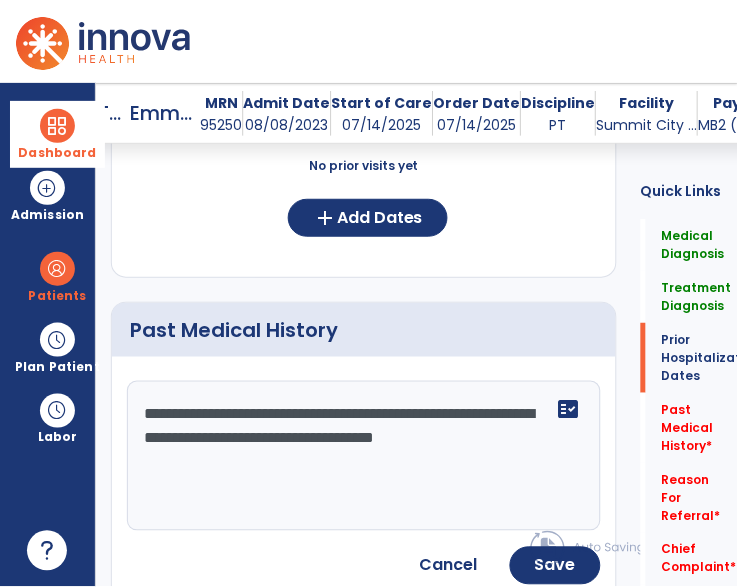 click on "**********" 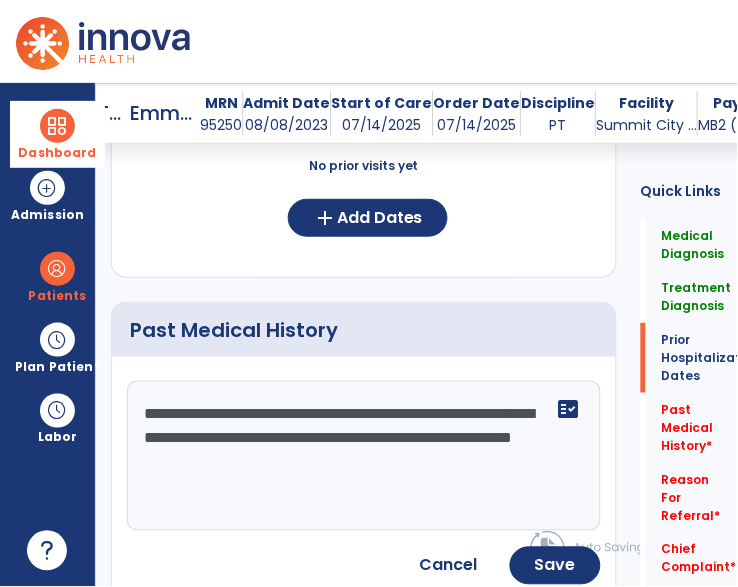 click on "**********" 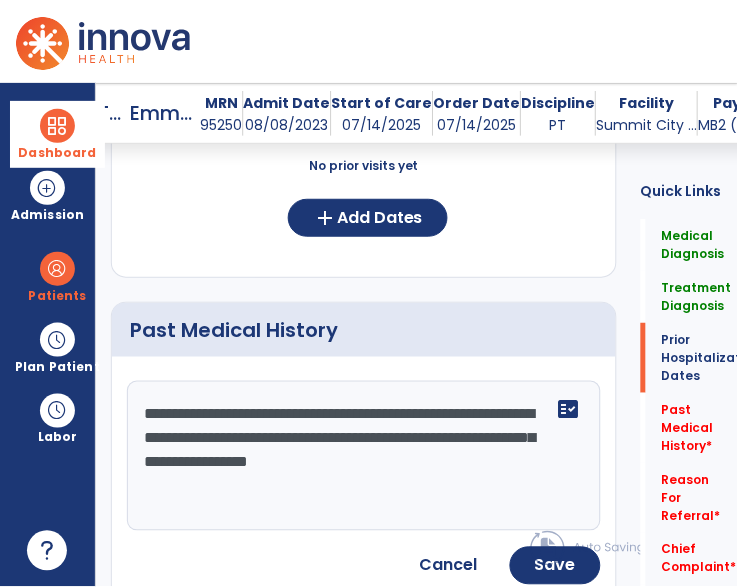 click on "**********" 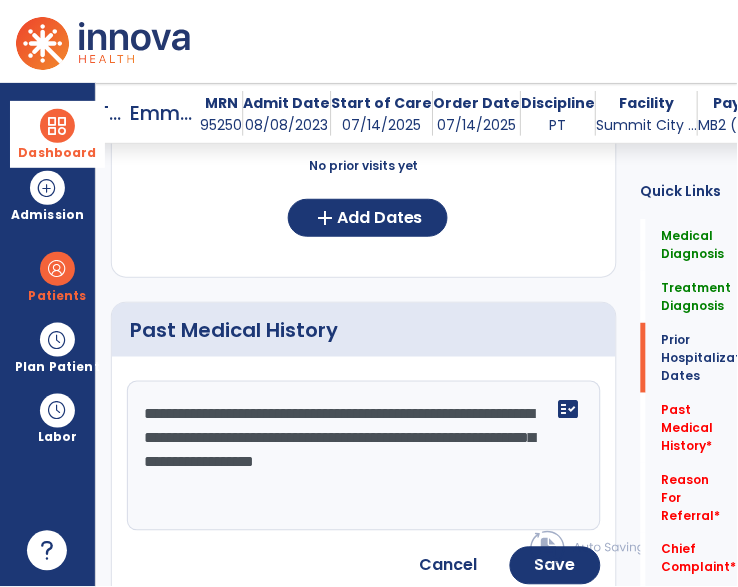 paste on "**********" 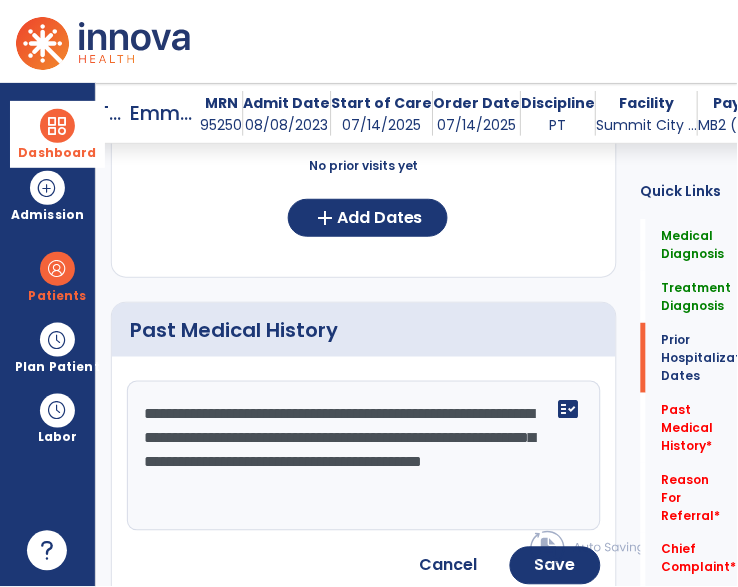 click on "**********" 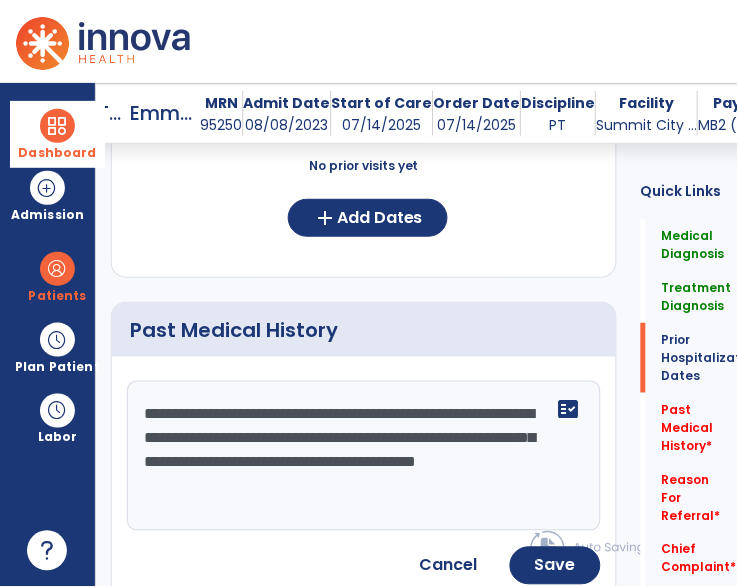 paste on "**********" 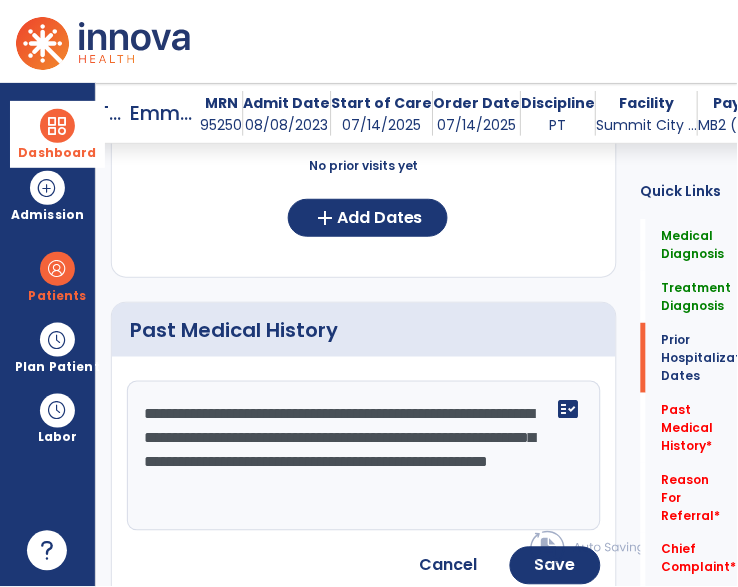 click on "**********" 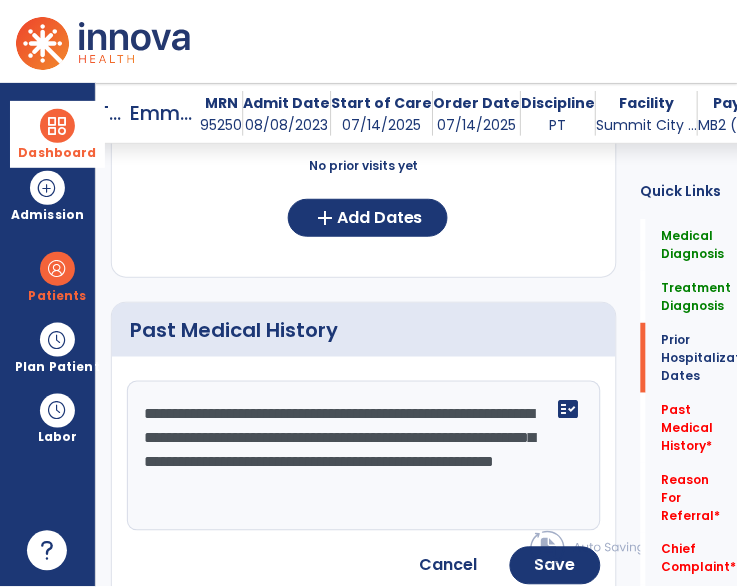 paste on "**********" 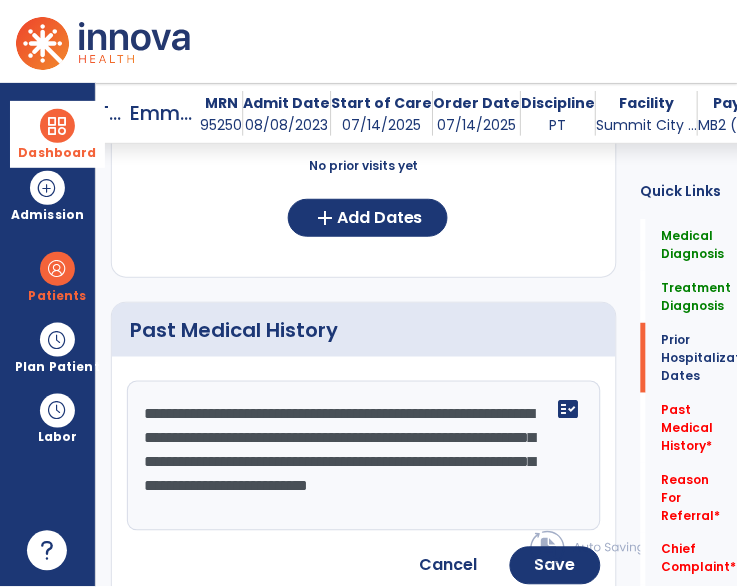 click on "**********" 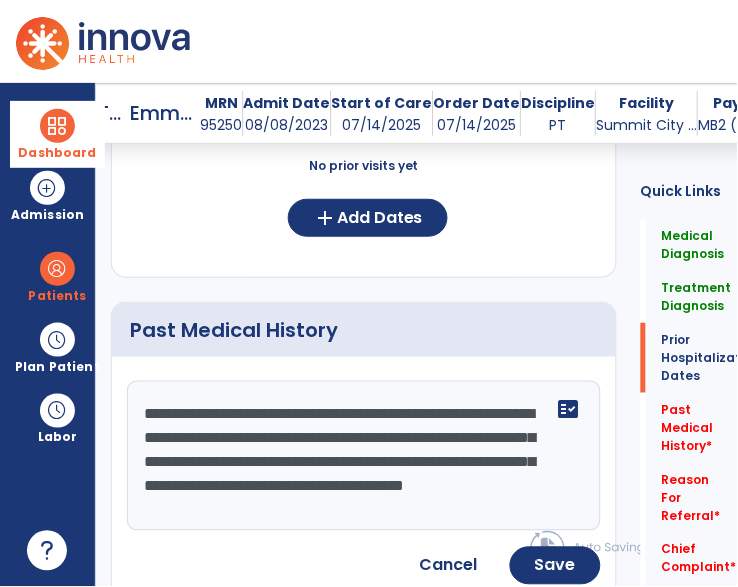click on "**********" 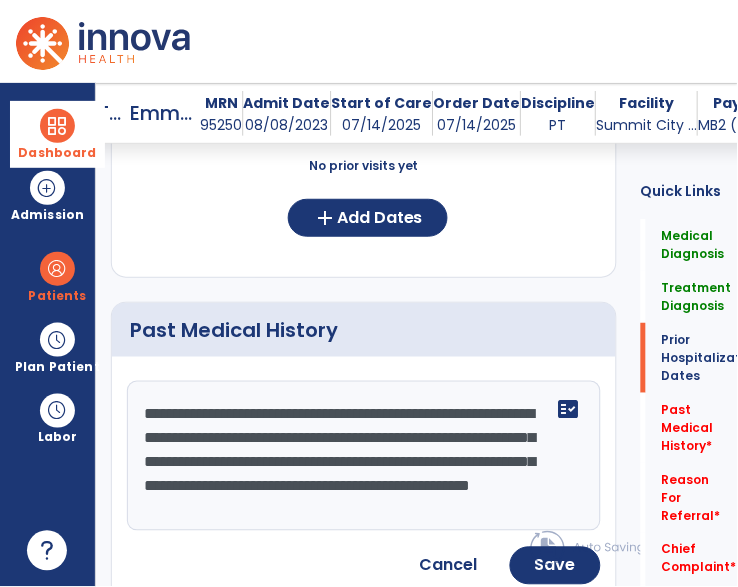 scroll, scrollTop: 16, scrollLeft: 0, axis: vertical 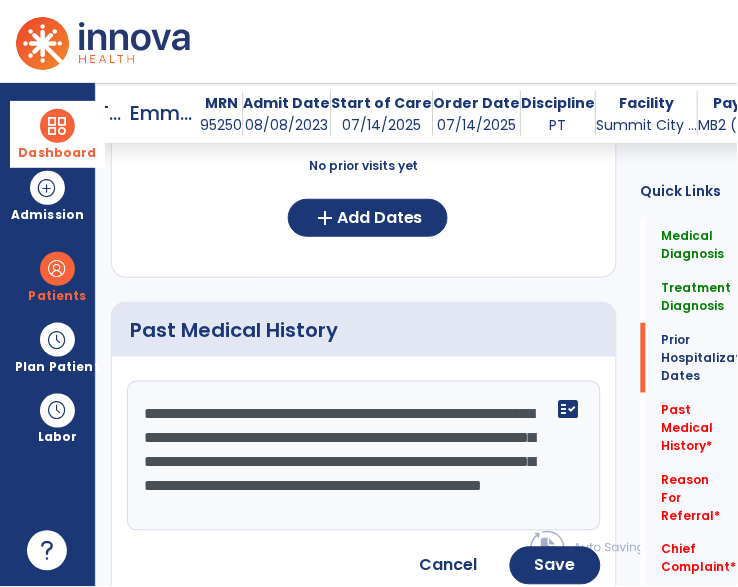 click on "**********" 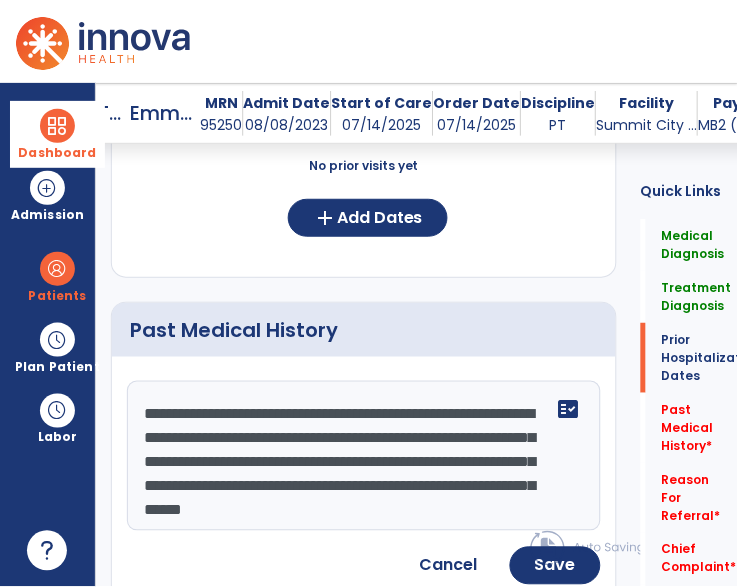 click on "**********" 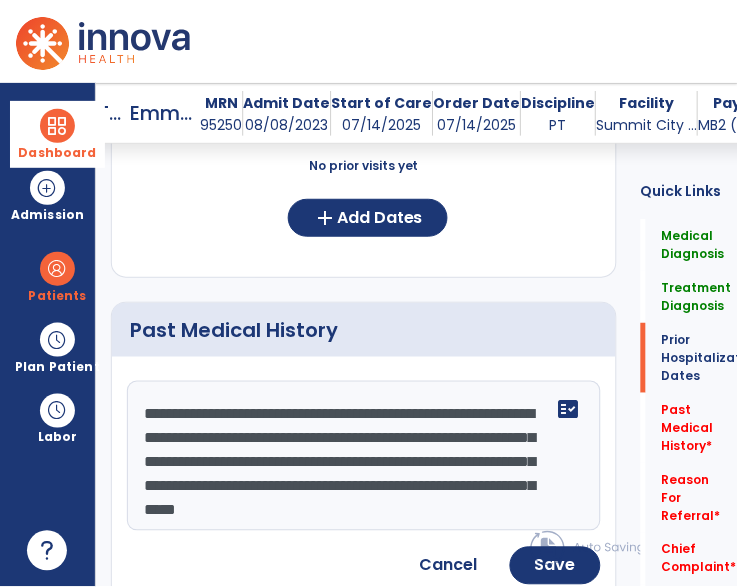 paste on "**********" 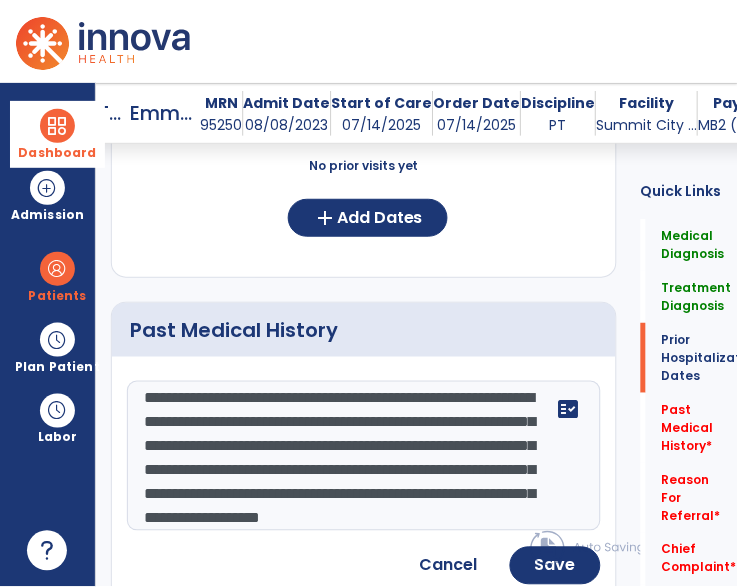 scroll, scrollTop: 63, scrollLeft: 0, axis: vertical 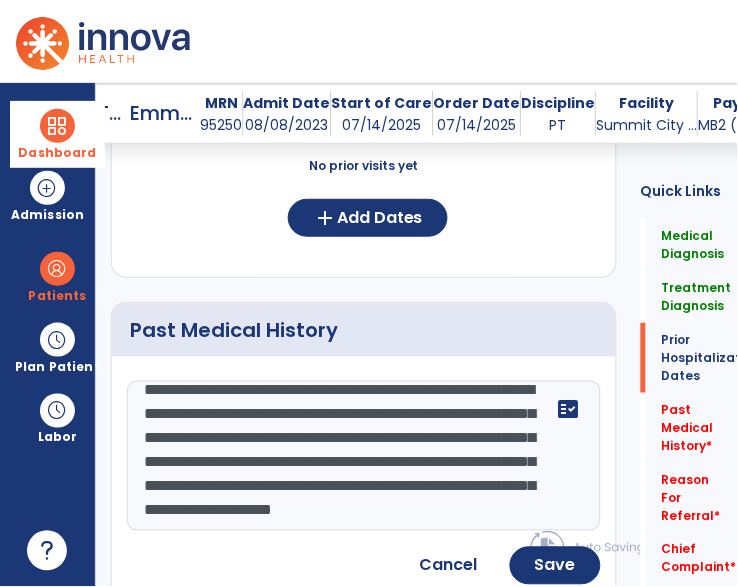 click on "**********" 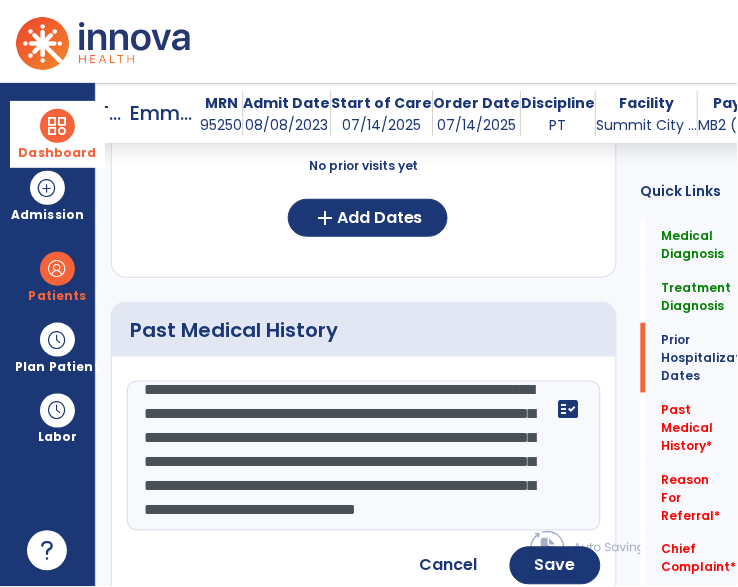 click on "**********" 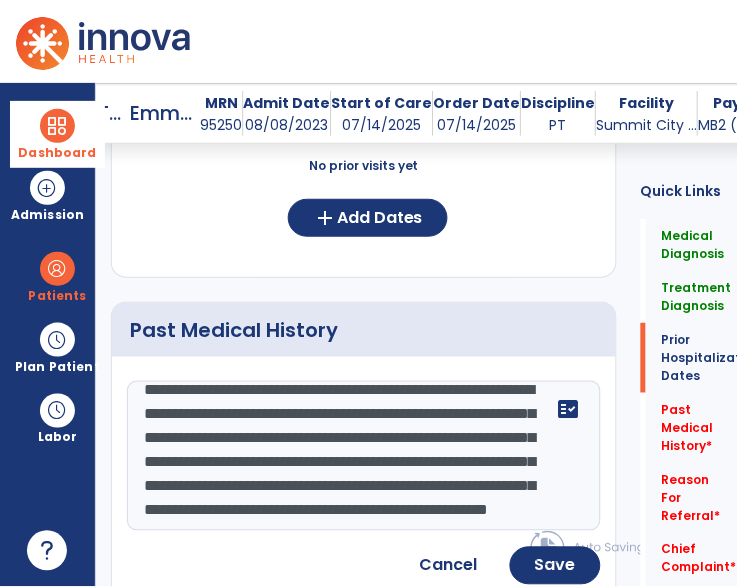 click on "**********" 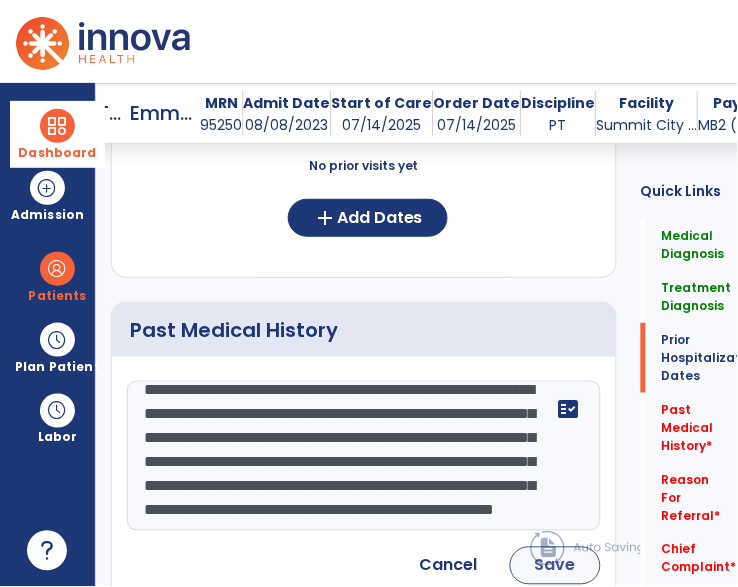 type on "**********" 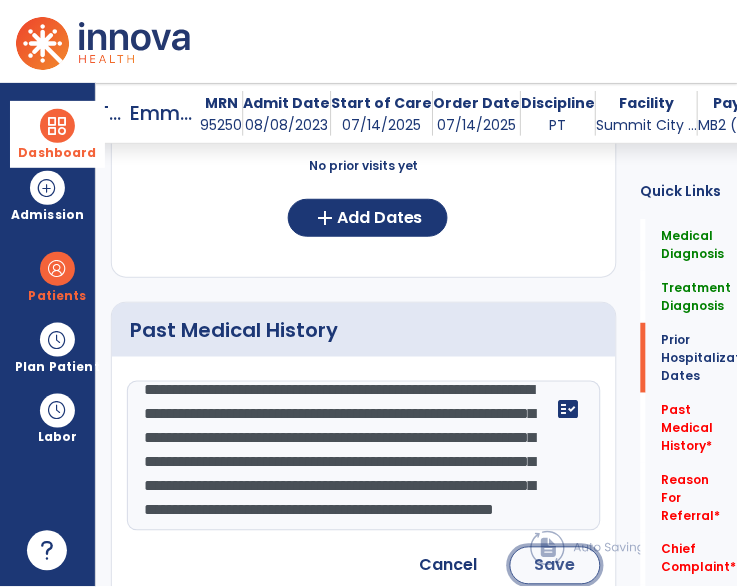 click on "Save" 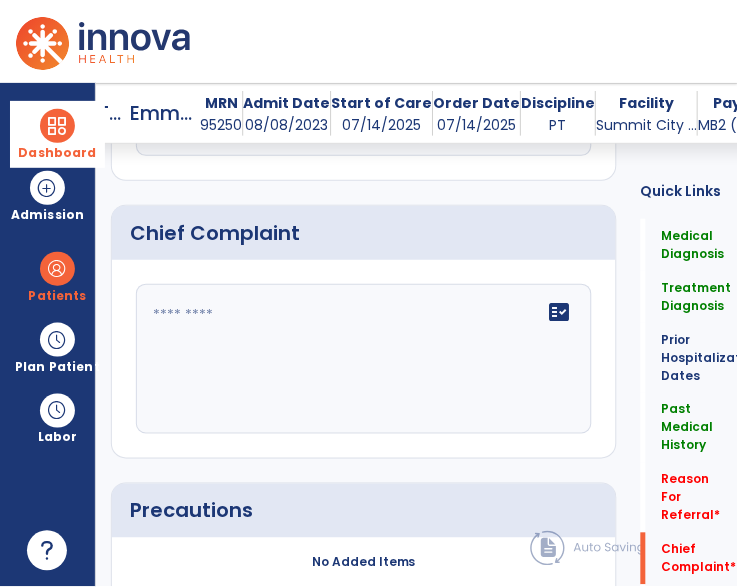 scroll, scrollTop: 1735, scrollLeft: 0, axis: vertical 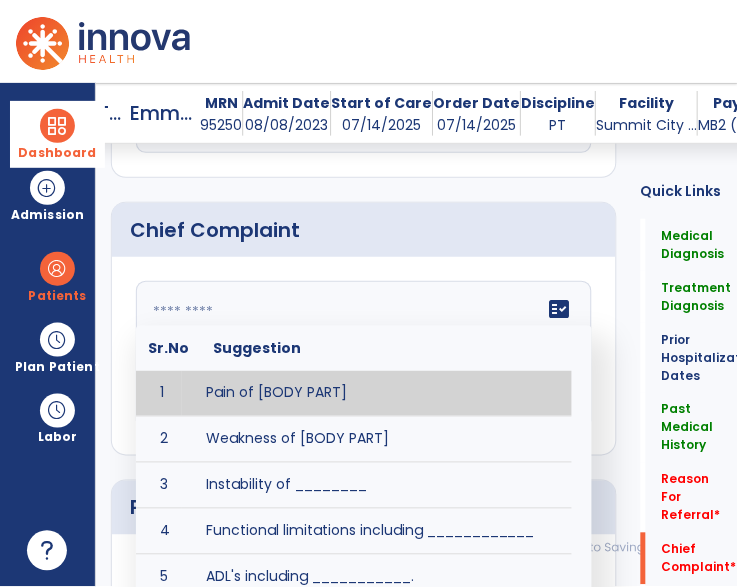 click 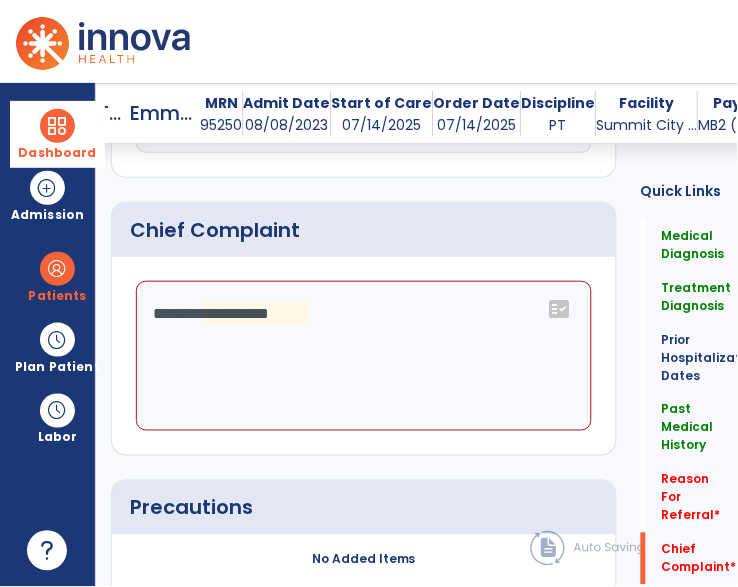 click on "**********" 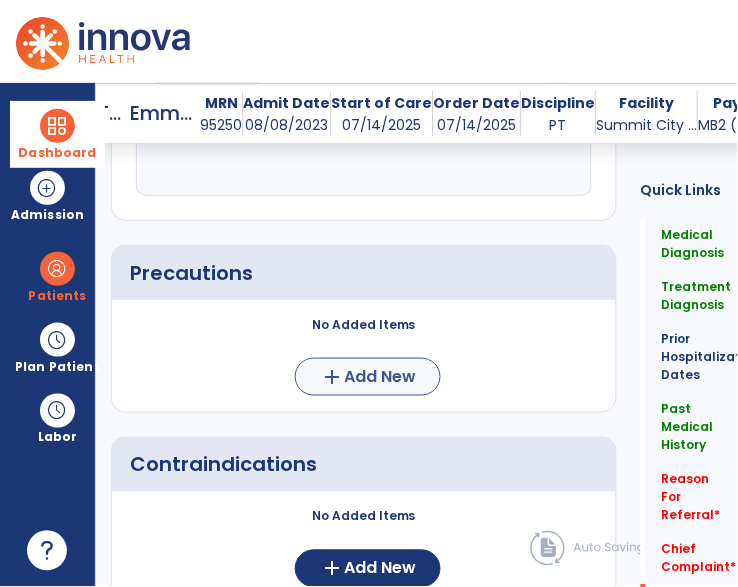 scroll, scrollTop: 1971, scrollLeft: 0, axis: vertical 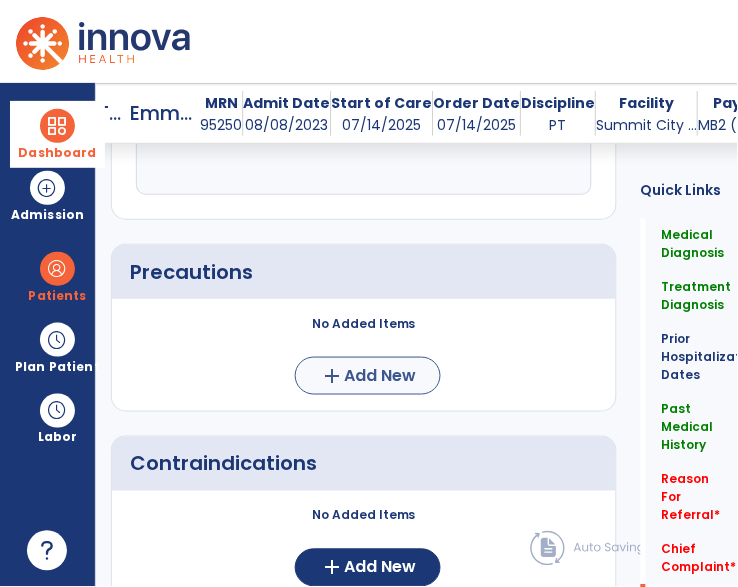 type on "**********" 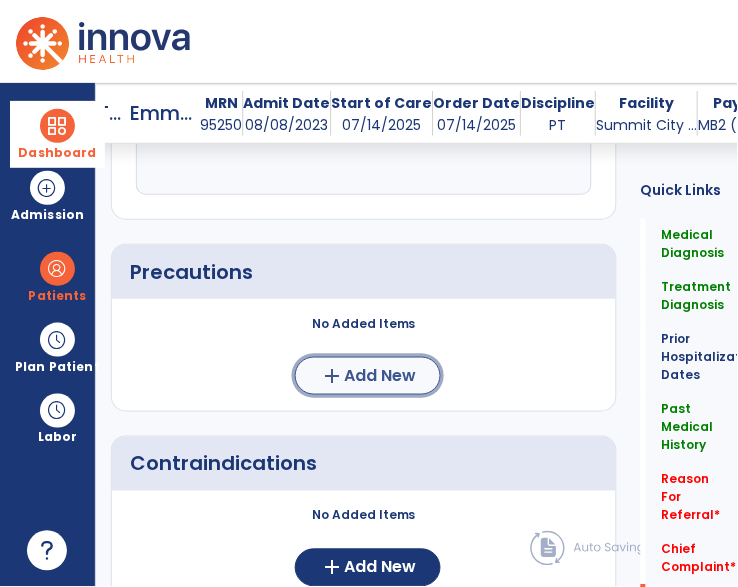 click on "add  Add New" 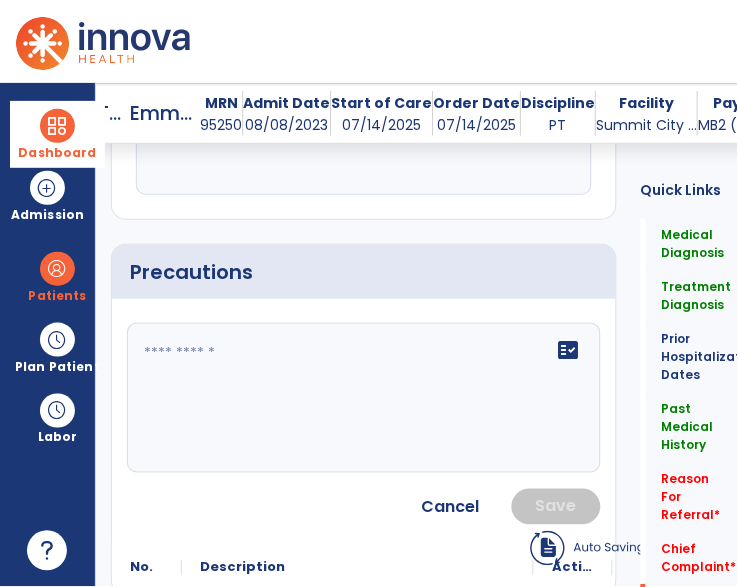 click on "fact_check" 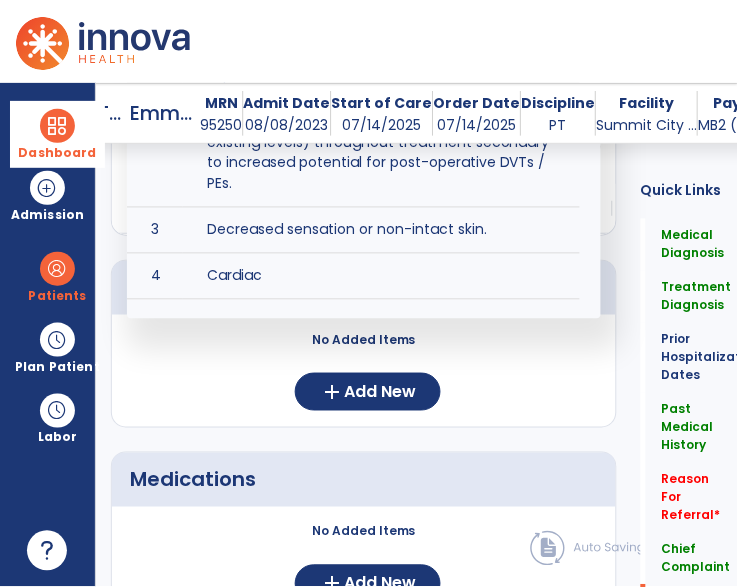scroll, scrollTop: 1971, scrollLeft: 0, axis: vertical 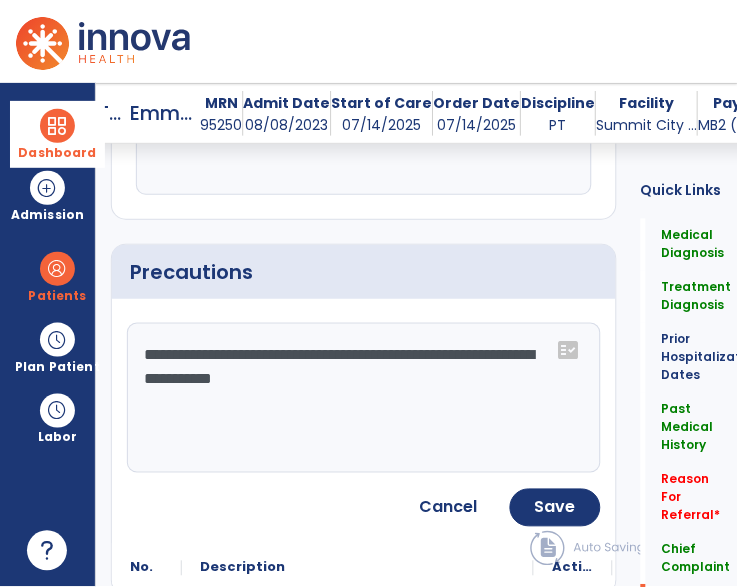drag, startPoint x: 409, startPoint y: 342, endPoint x: 335, endPoint y: 347, distance: 74.168724 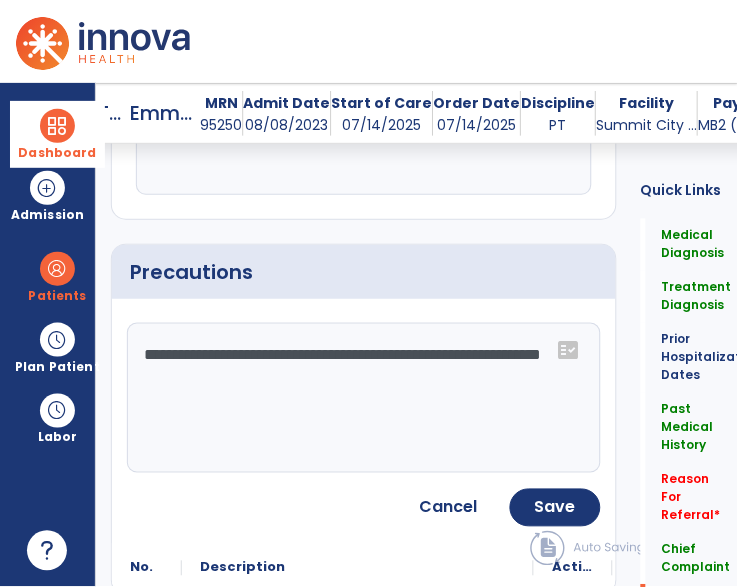 click on "**********" 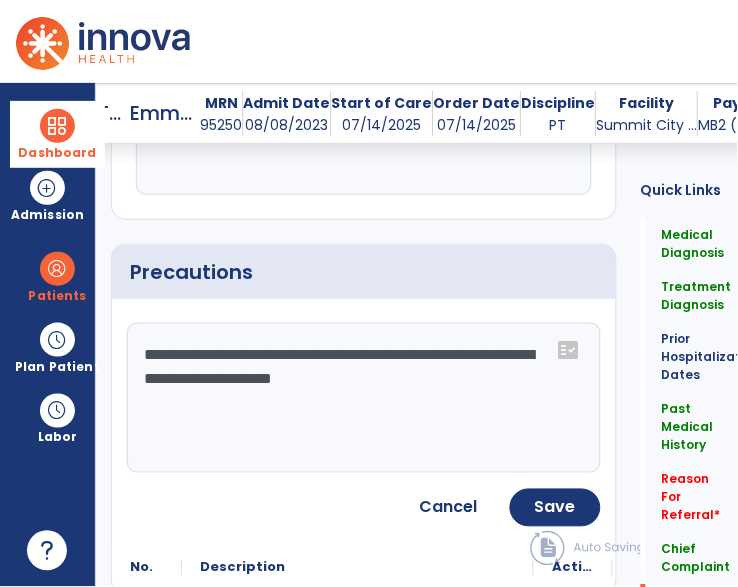 type on "**********" 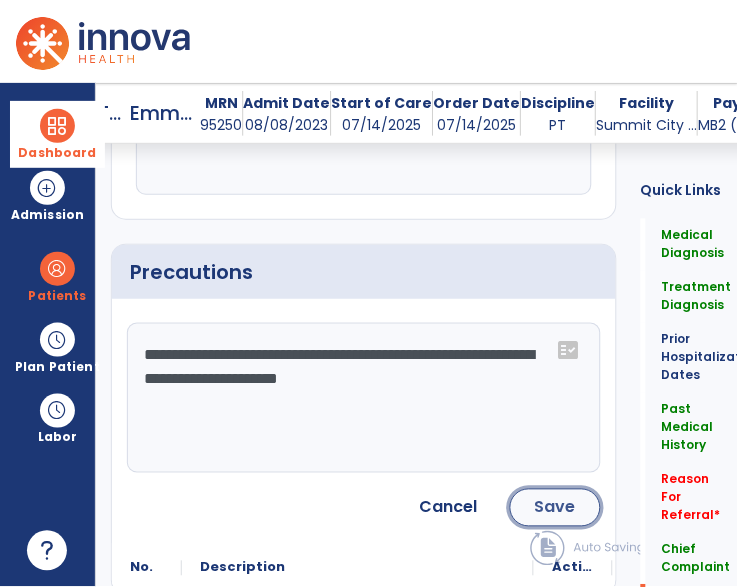 click on "Save" 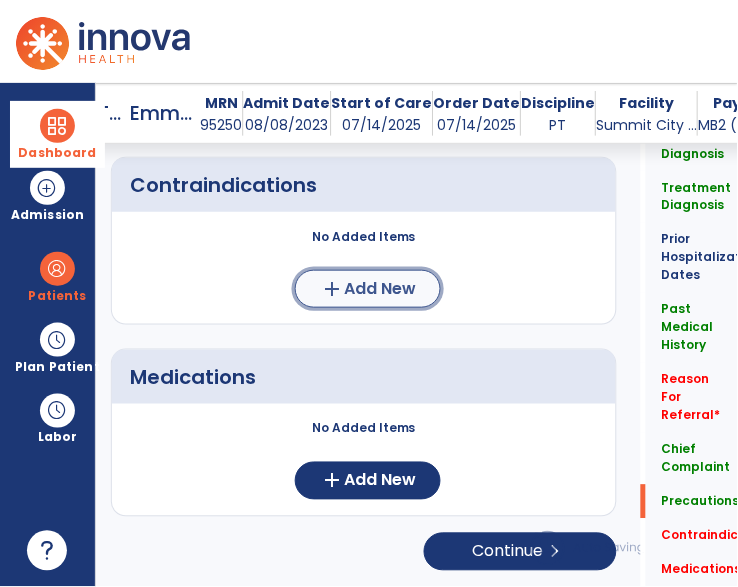 click on "Add New" 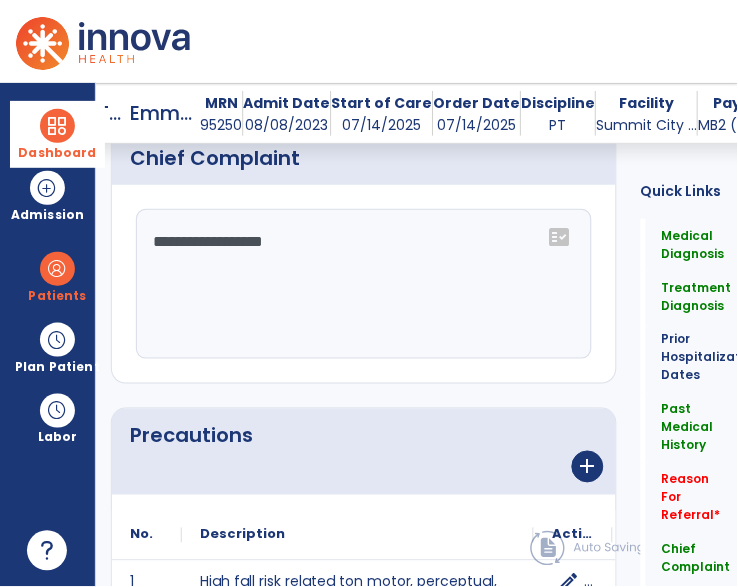 click 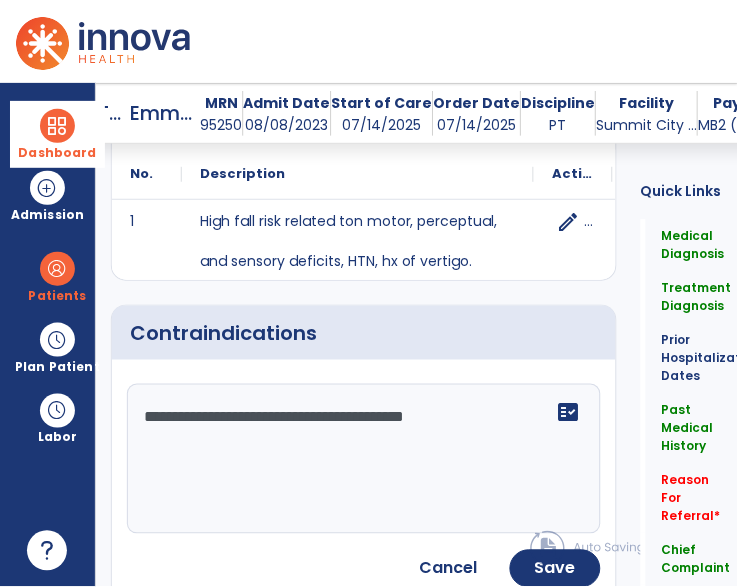 type on "**********" 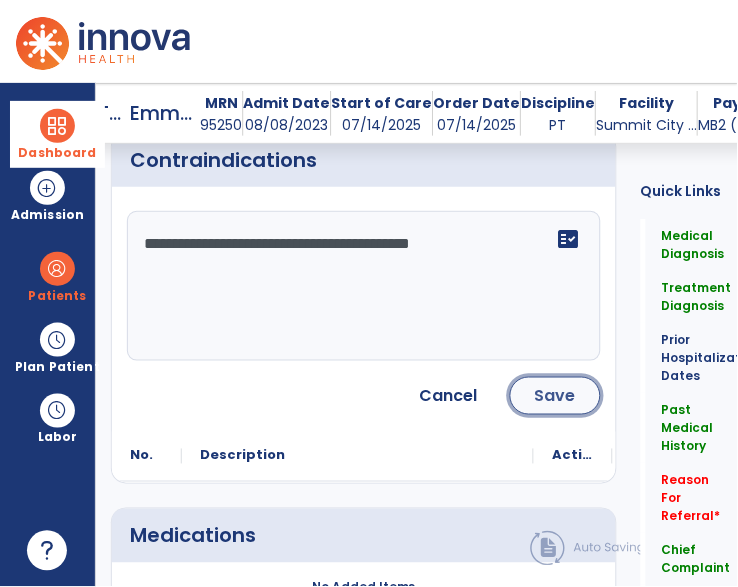click on "Save" 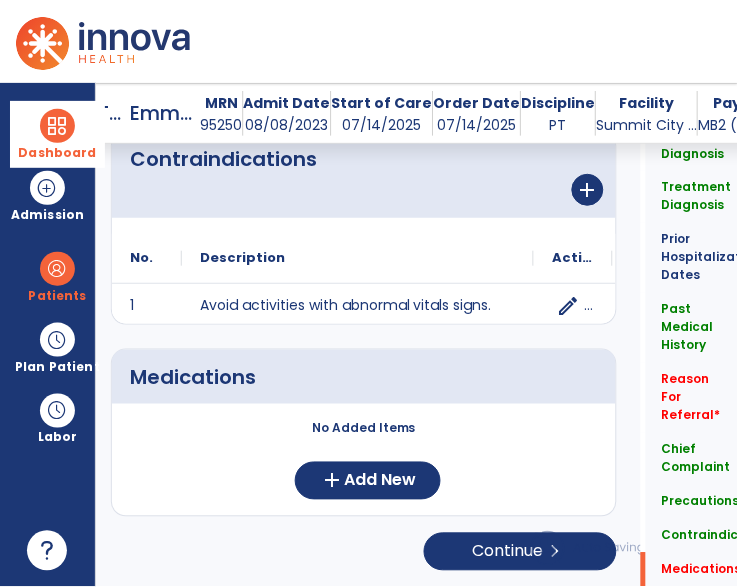 scroll, scrollTop: 1941, scrollLeft: 0, axis: vertical 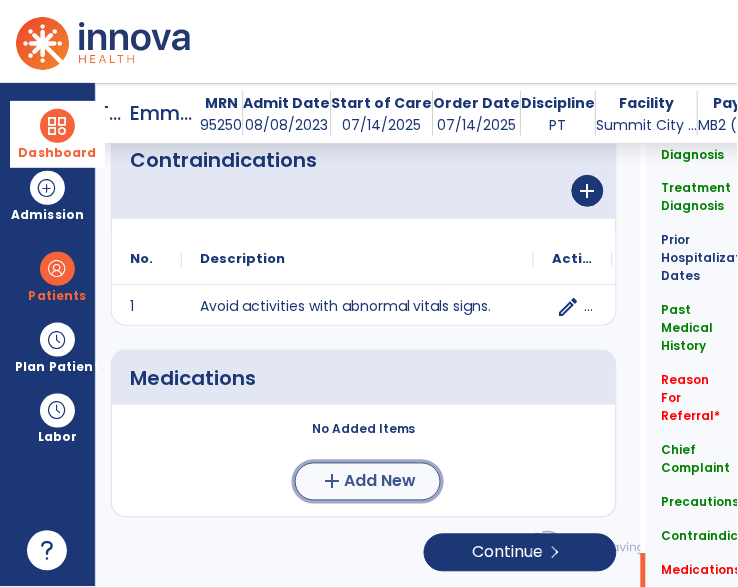 click on "Add New" 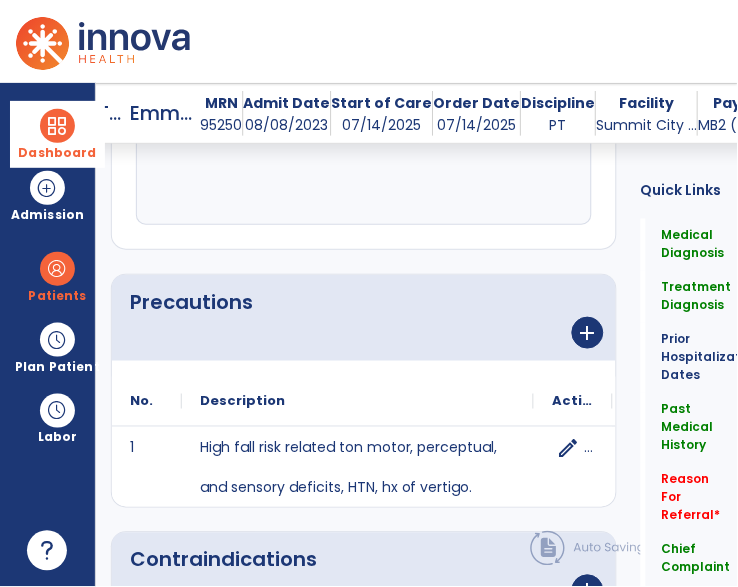 click on "fact_check" 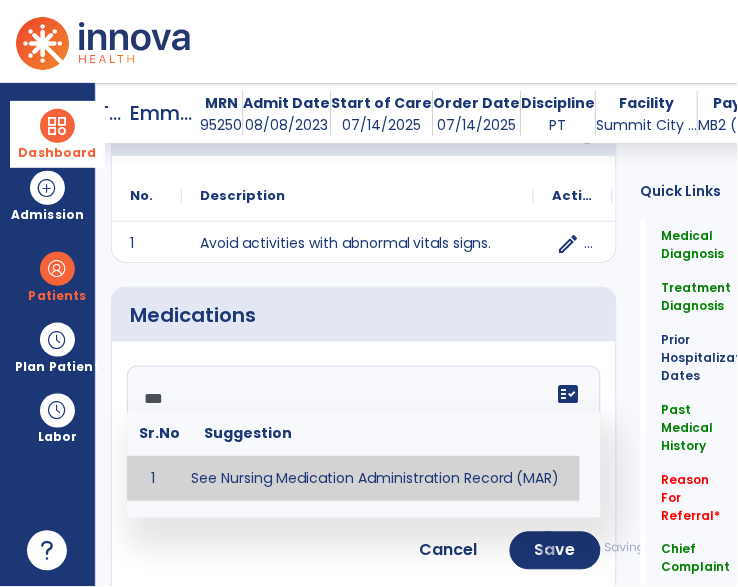 type on "**********" 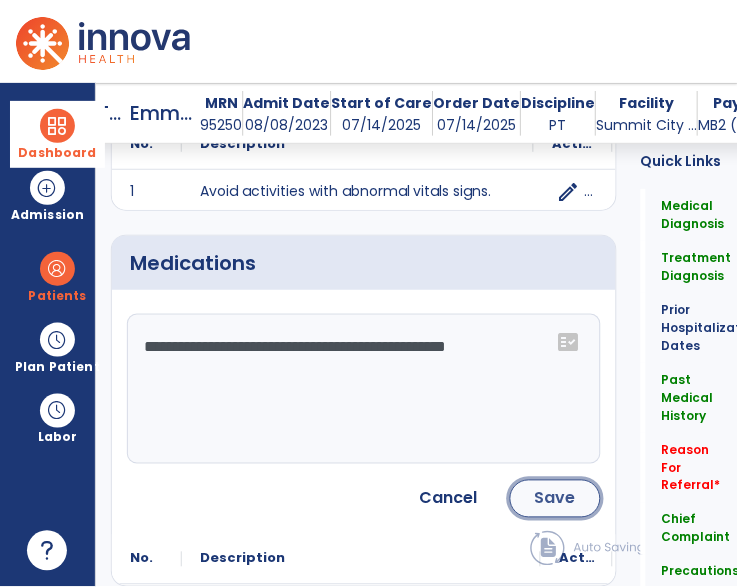click on "Save" 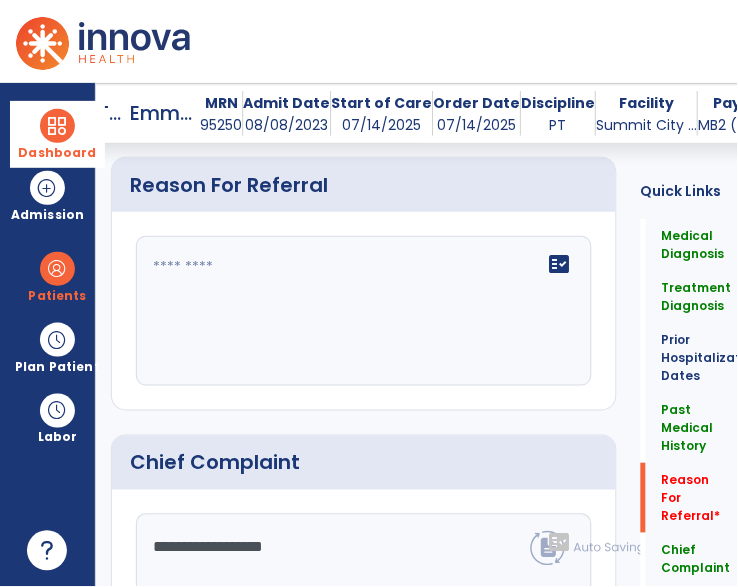 scroll, scrollTop: 1516, scrollLeft: 0, axis: vertical 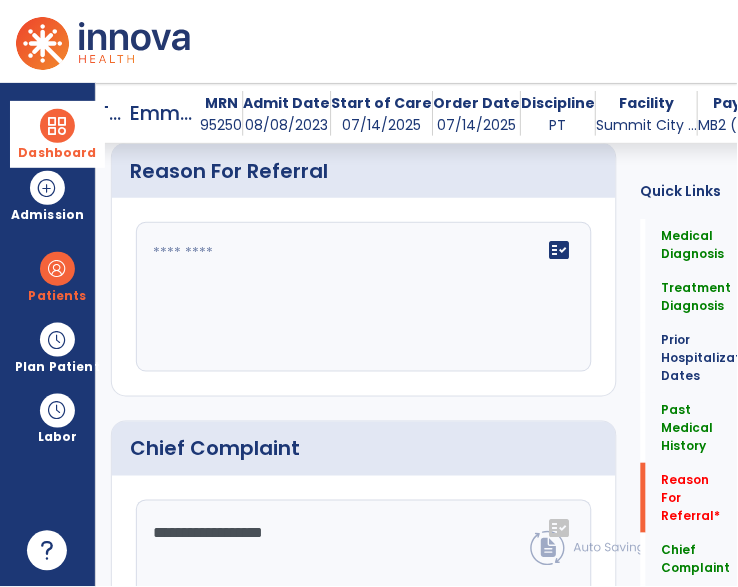 click on "fact_check" 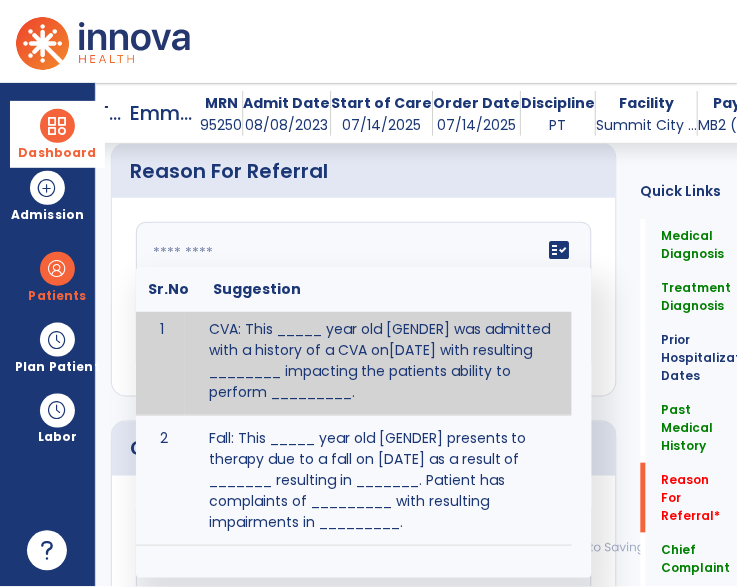scroll, scrollTop: 0, scrollLeft: 0, axis: both 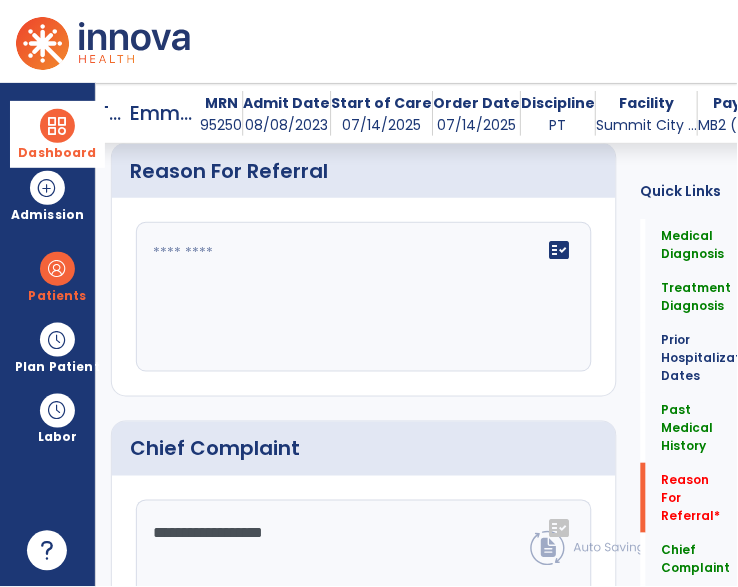 drag, startPoint x: 480, startPoint y: 277, endPoint x: 328, endPoint y: 294, distance: 152.94771 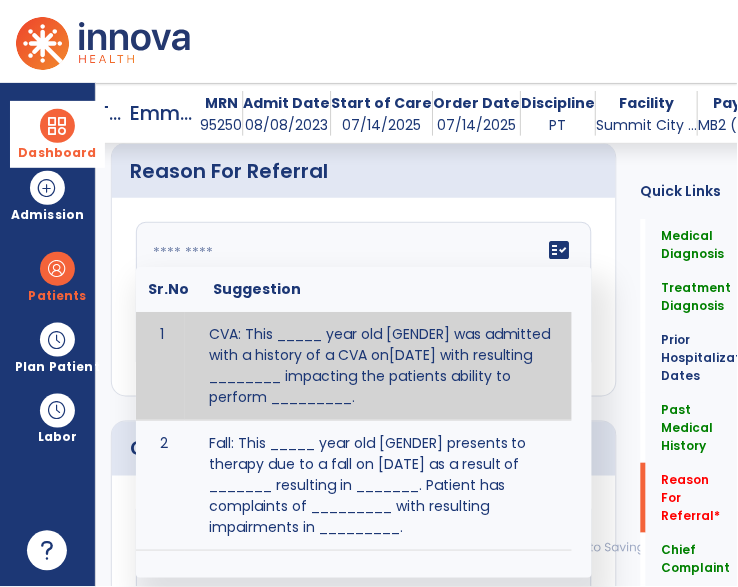 paste on "**********" 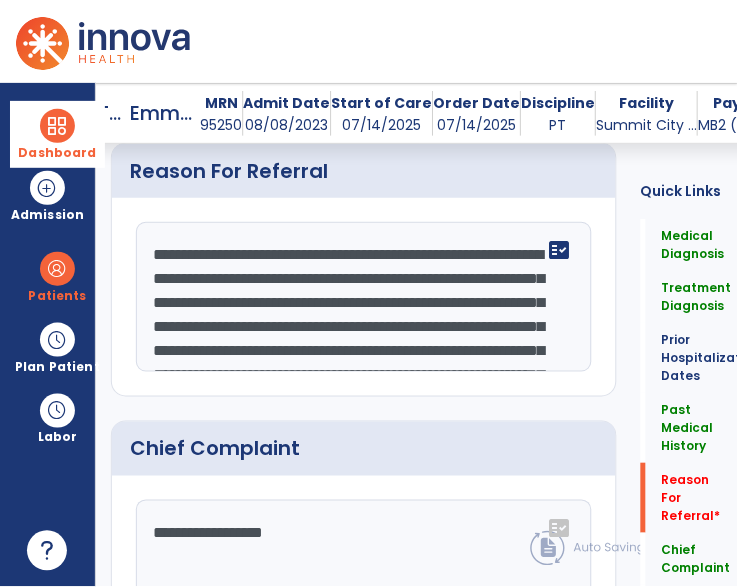 scroll, scrollTop: 135, scrollLeft: 0, axis: vertical 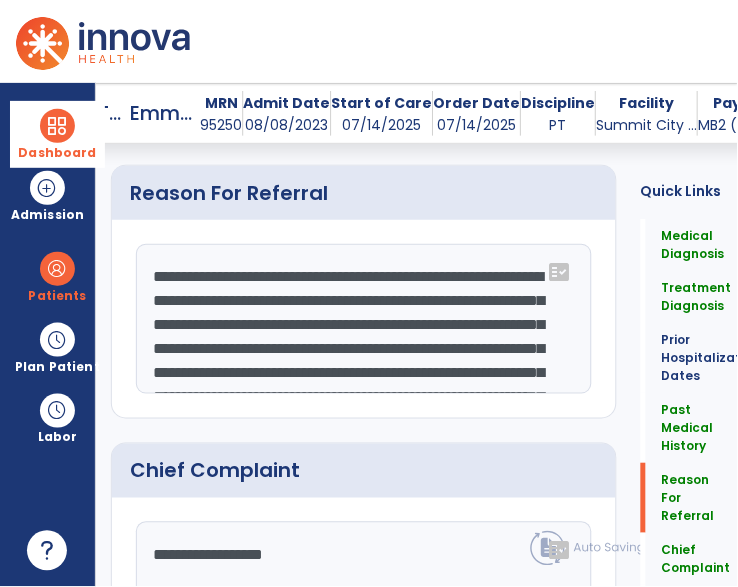 click on "**********" 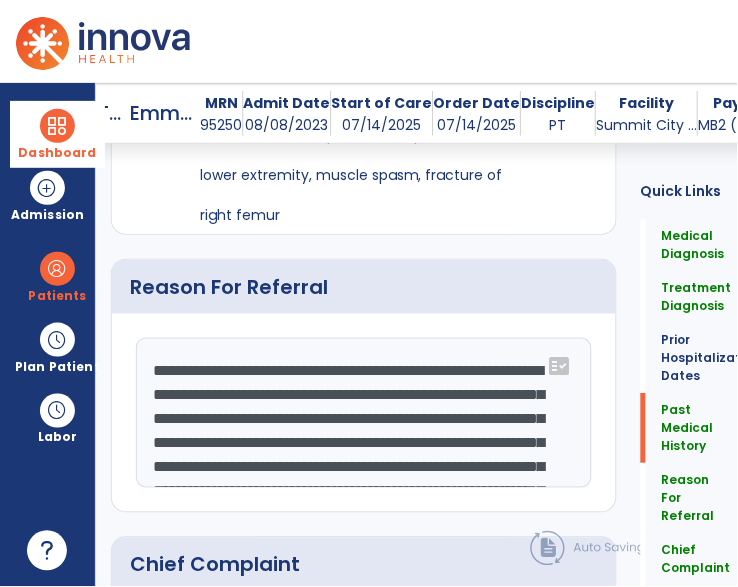 scroll, scrollTop: 1299, scrollLeft: 0, axis: vertical 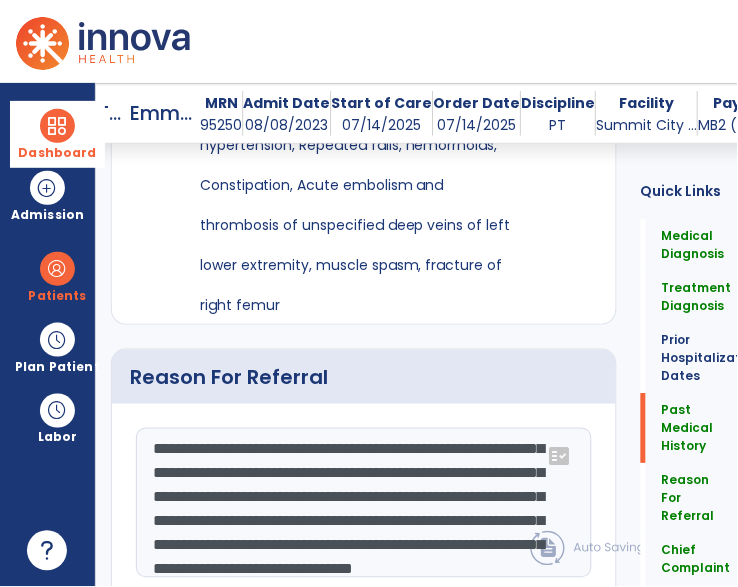 click on "**********" 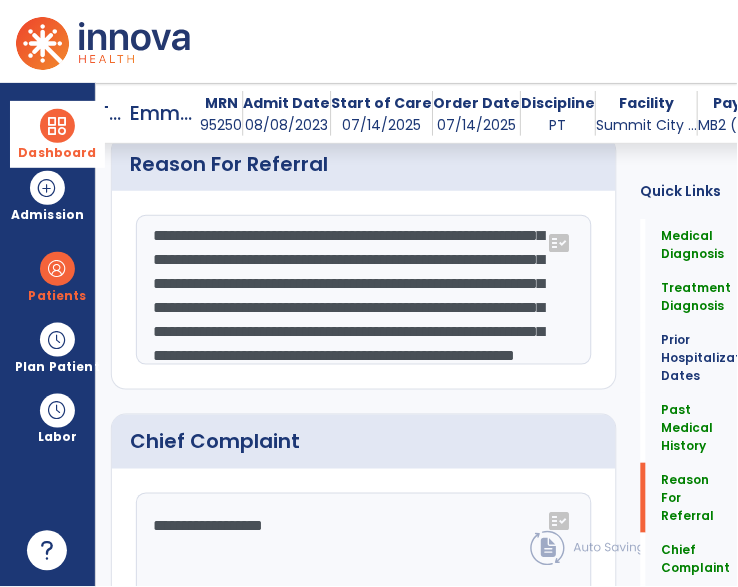 drag, startPoint x: 303, startPoint y: 305, endPoint x: 516, endPoint y: 300, distance: 213.05867 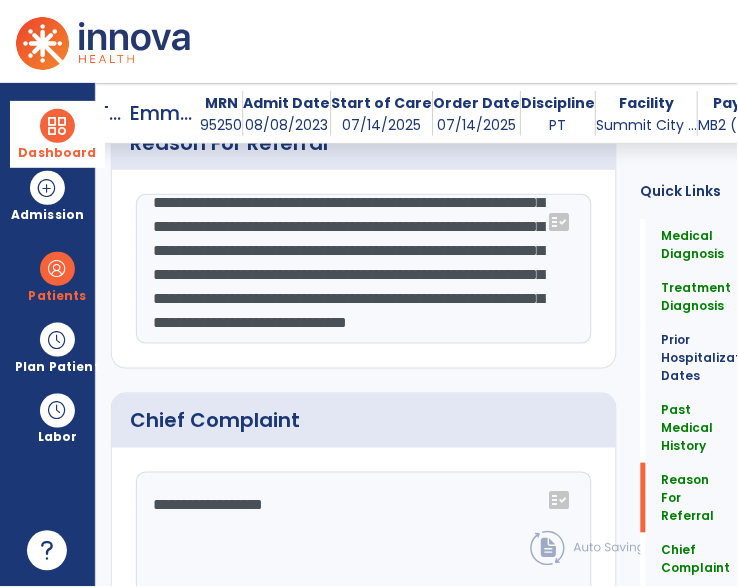 drag, startPoint x: 483, startPoint y: 280, endPoint x: 217, endPoint y: 305, distance: 267.17224 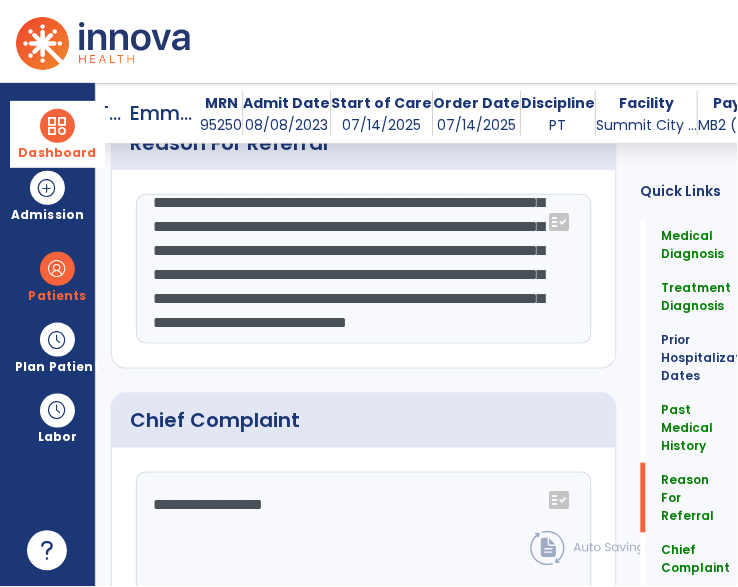 drag, startPoint x: 483, startPoint y: 272, endPoint x: 223, endPoint y: 307, distance: 262.34518 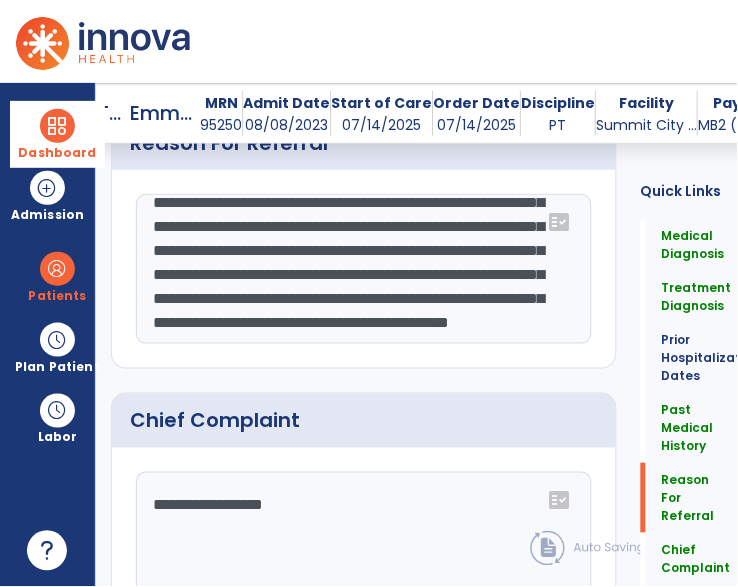 type on "**********" 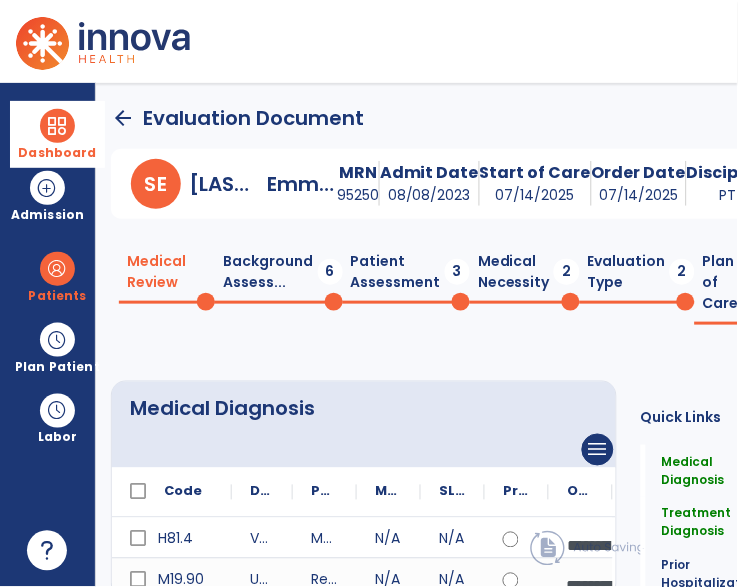 click on "Background Assess...  6" 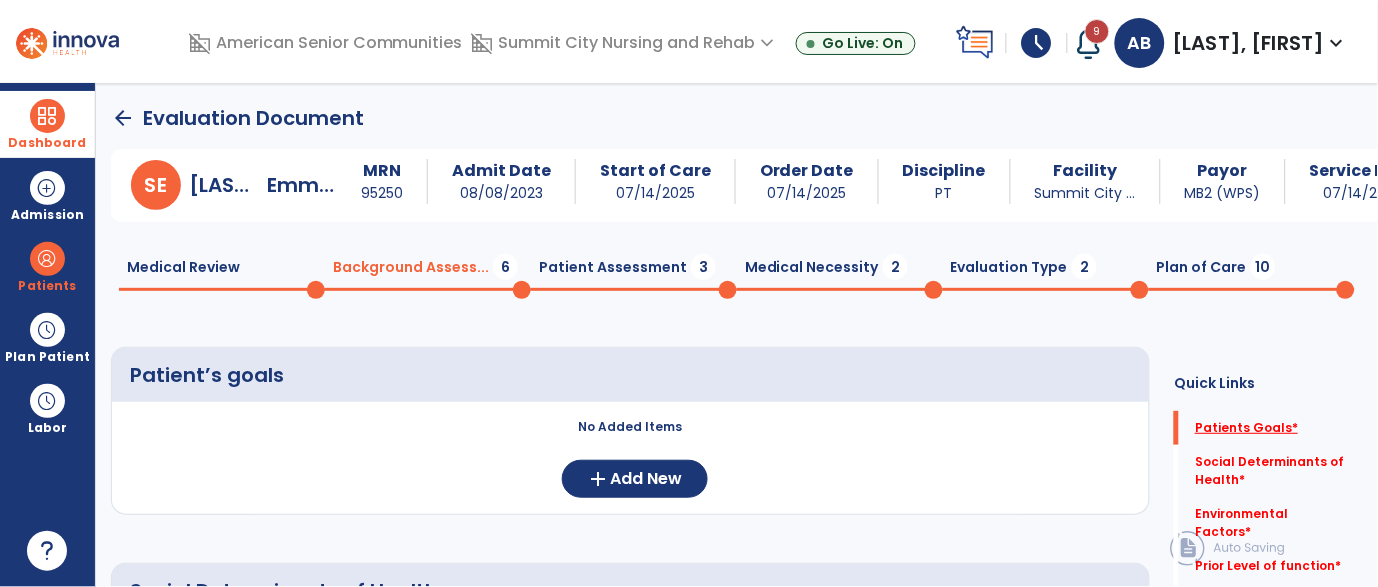 click on "*" 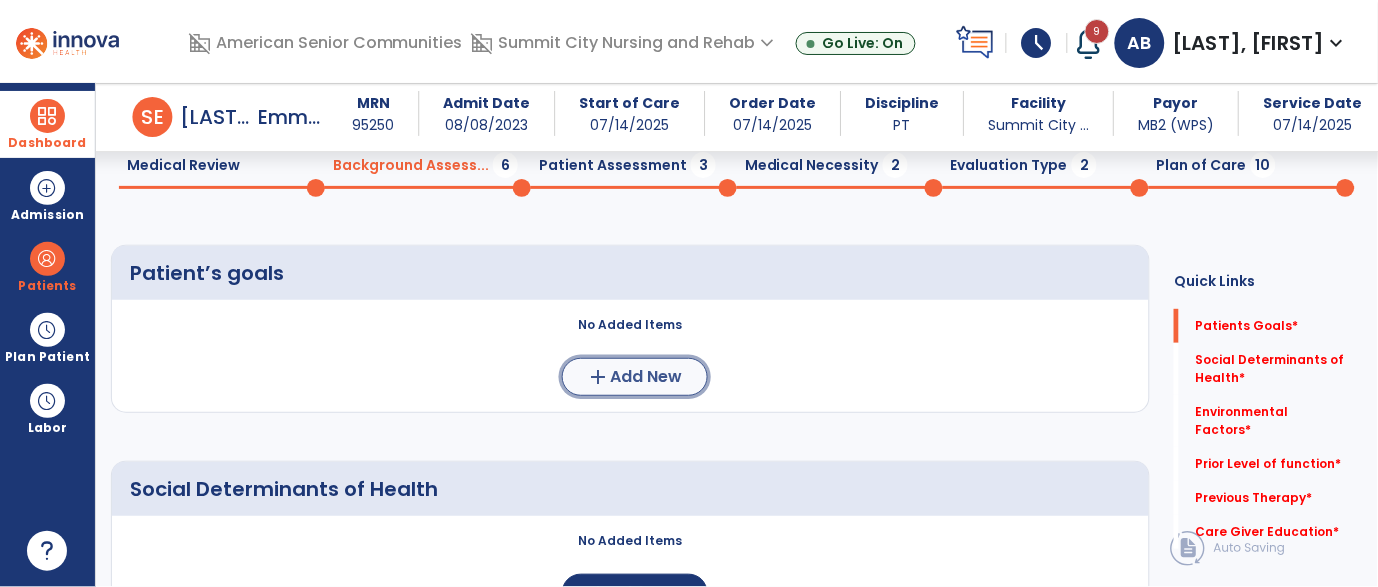 click on "add  Add New" 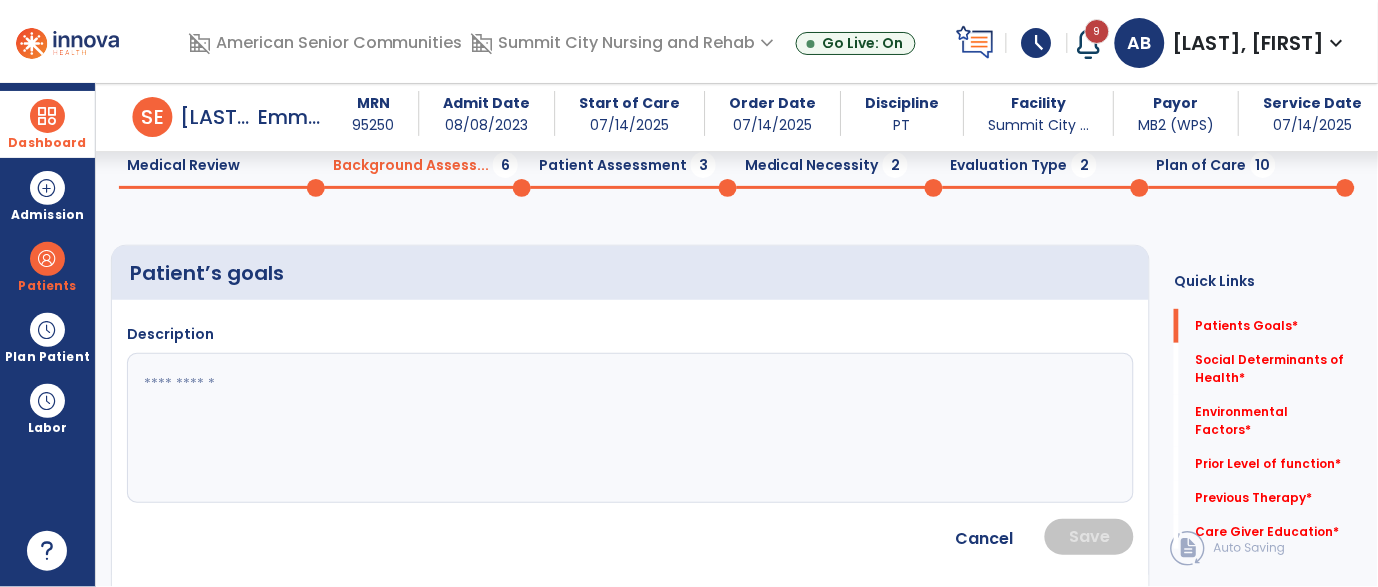 click 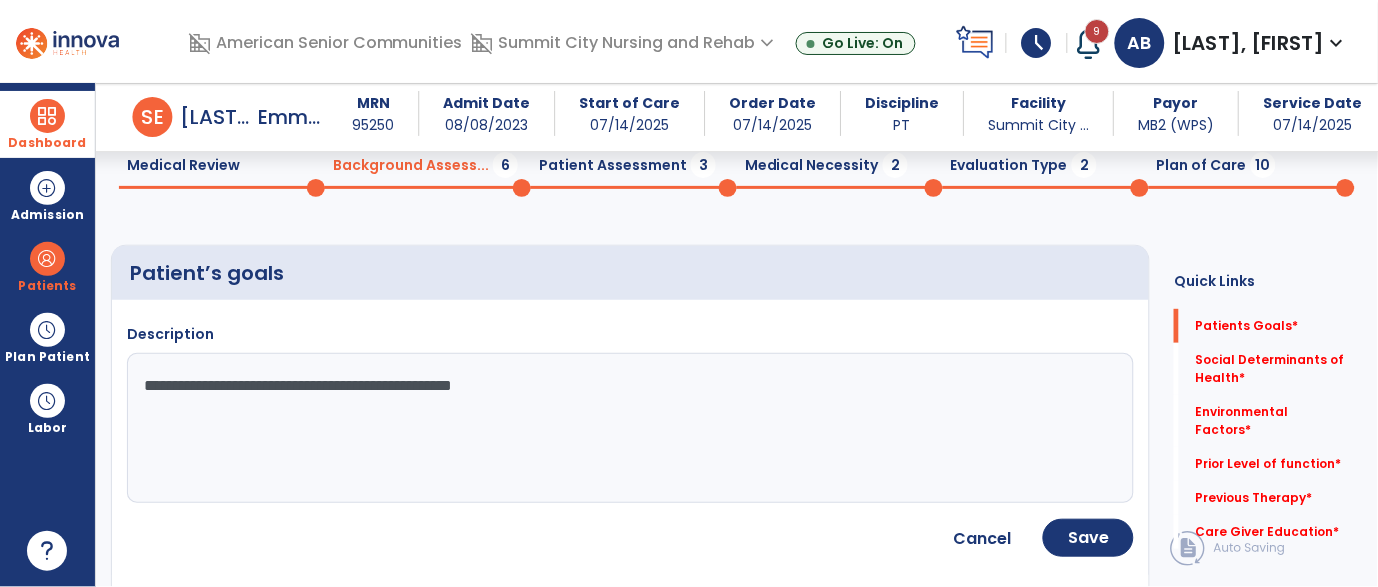 scroll, scrollTop: 0, scrollLeft: 0, axis: both 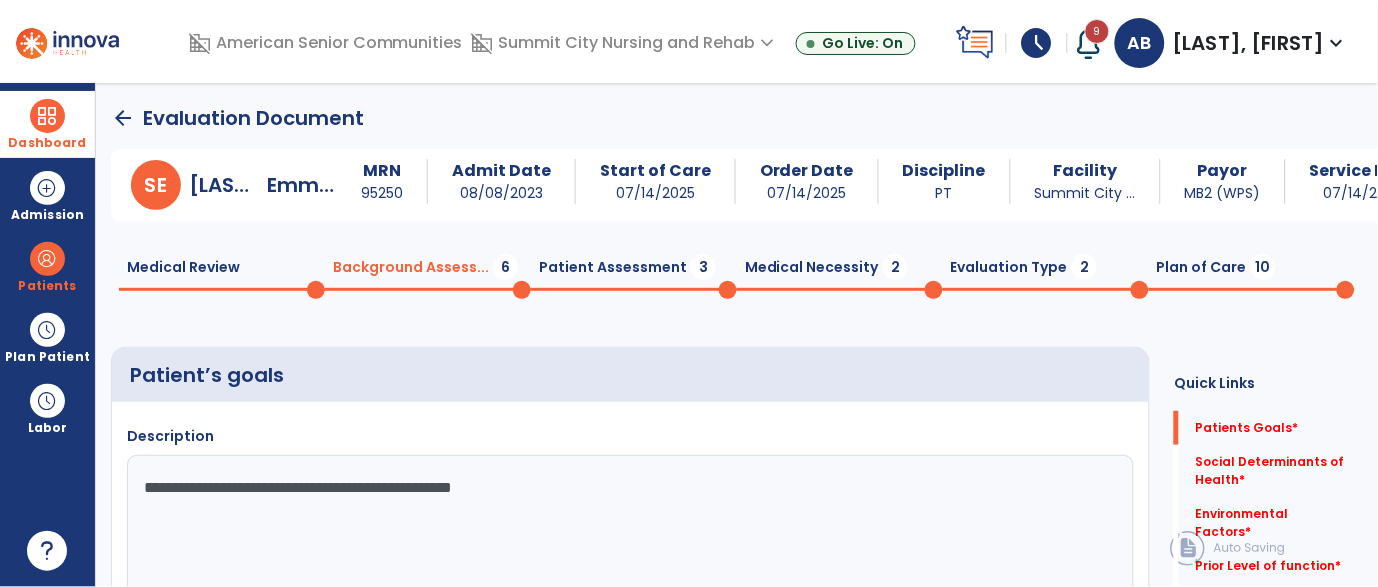 type on "**********" 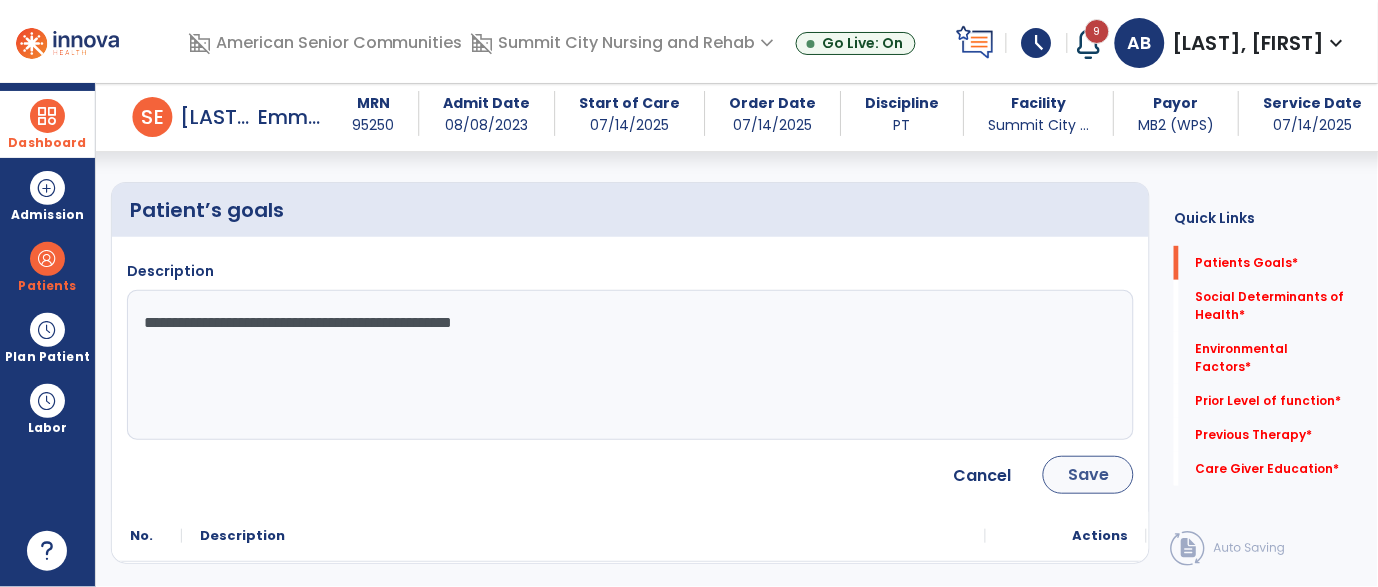 scroll, scrollTop: 135, scrollLeft: 0, axis: vertical 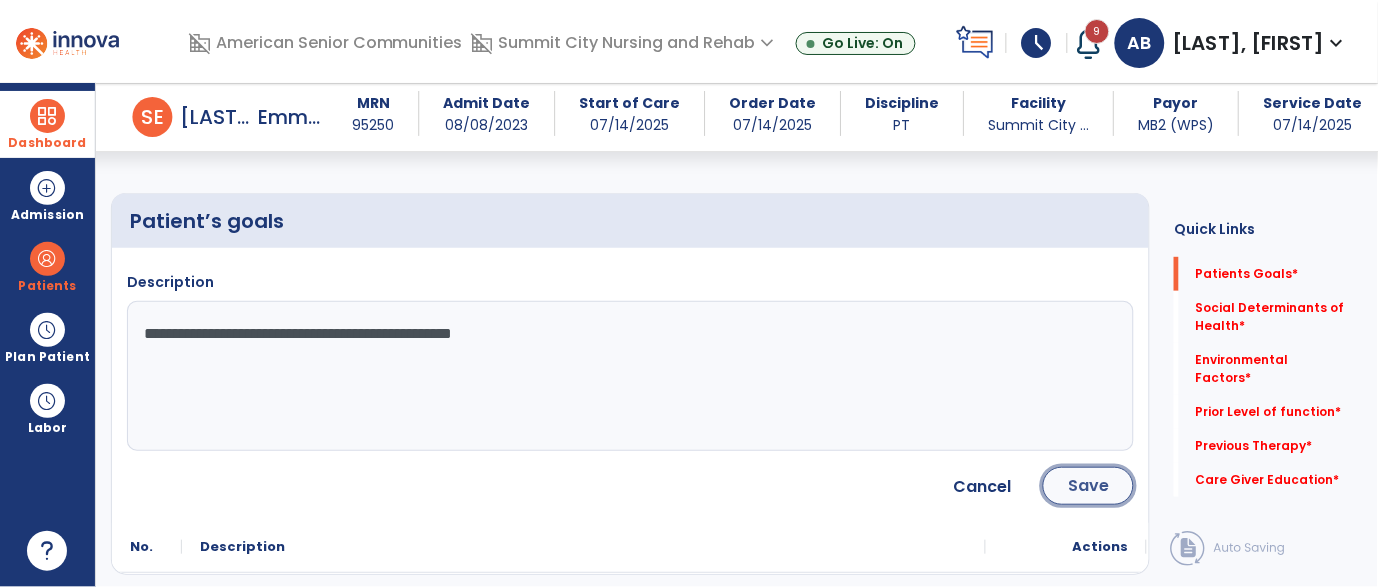 click on "Save" 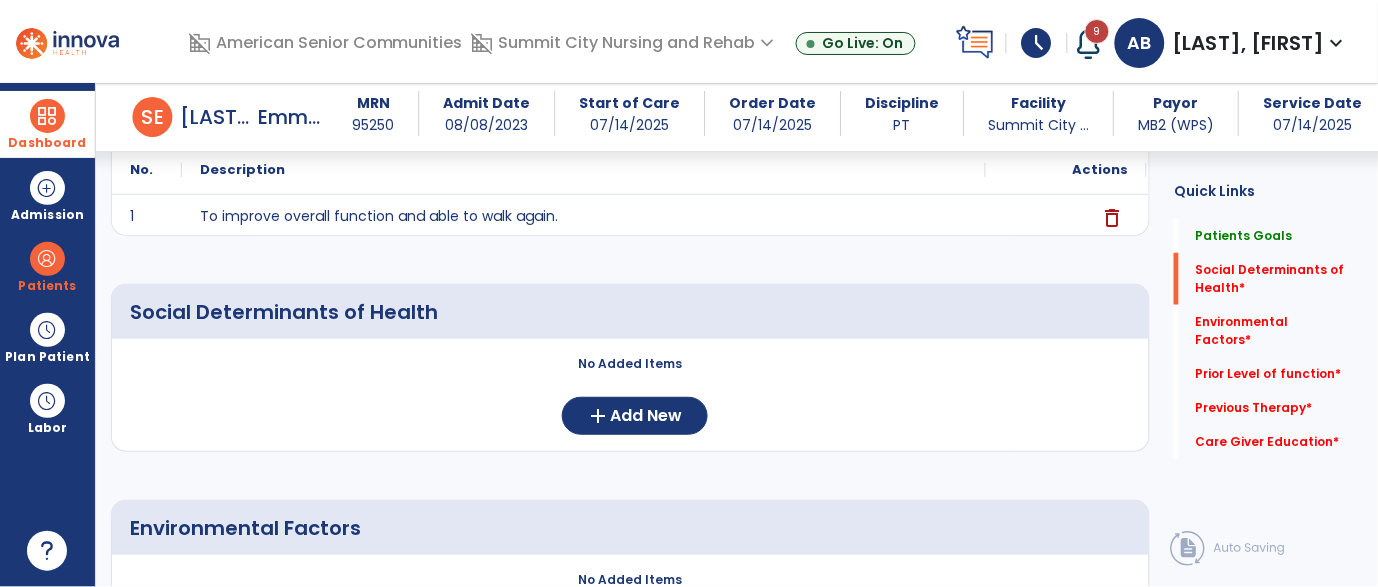 scroll, scrollTop: 257, scrollLeft: 0, axis: vertical 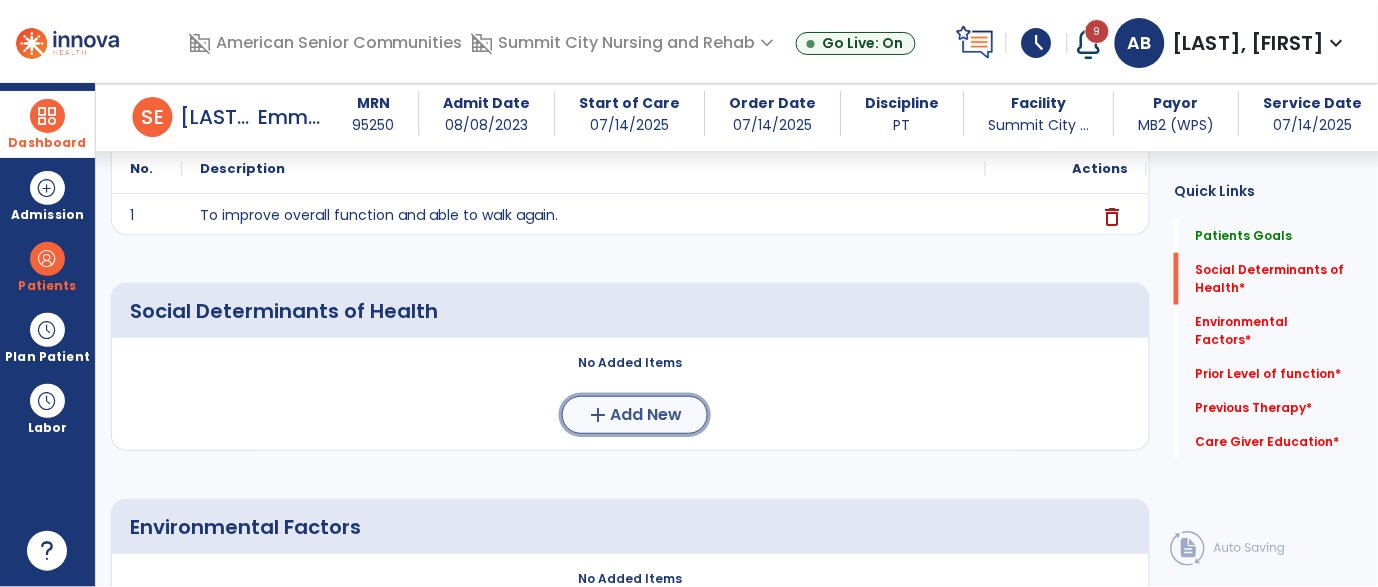 click on "Add New" 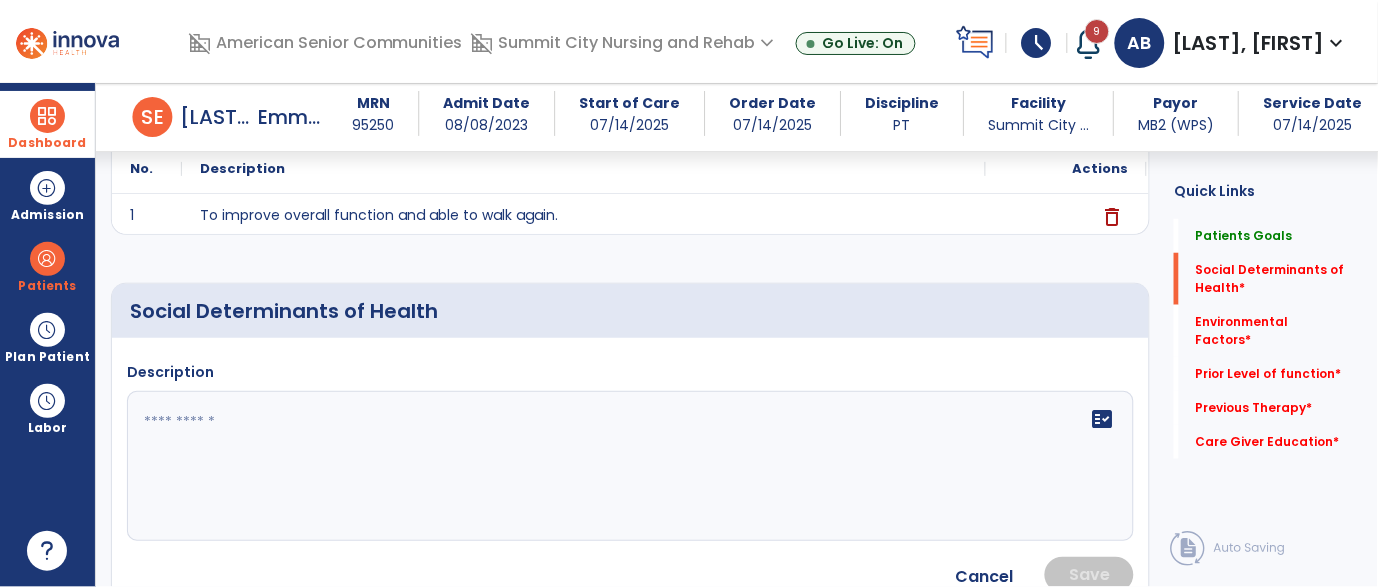 click 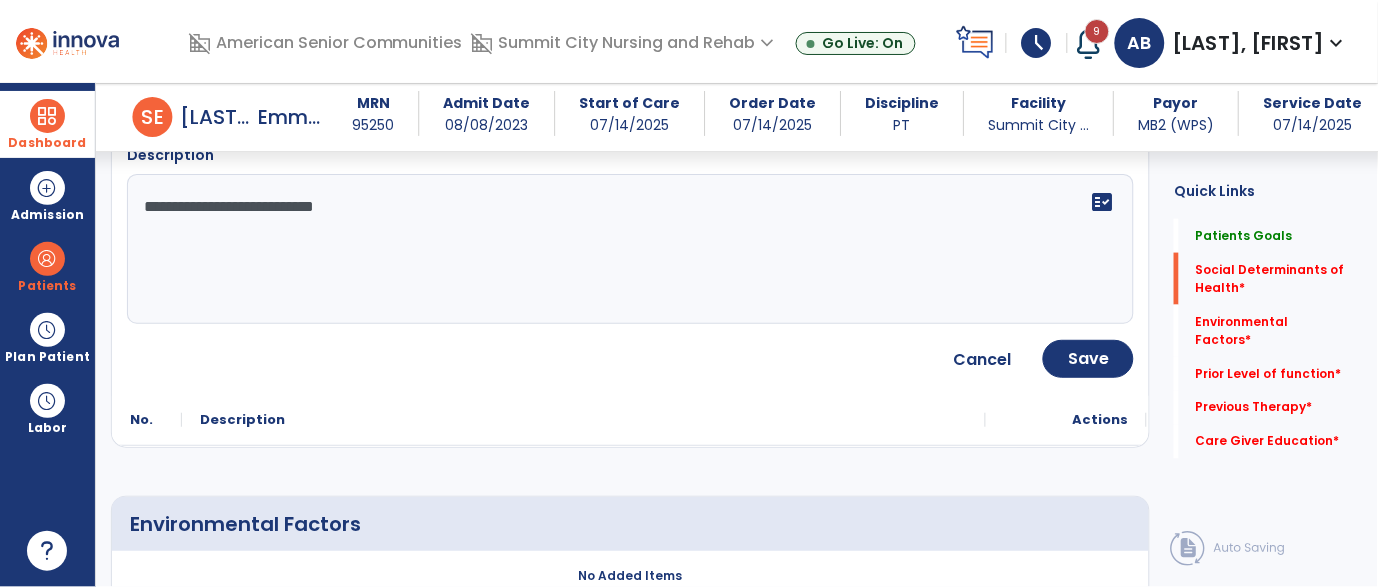 scroll, scrollTop: 504, scrollLeft: 0, axis: vertical 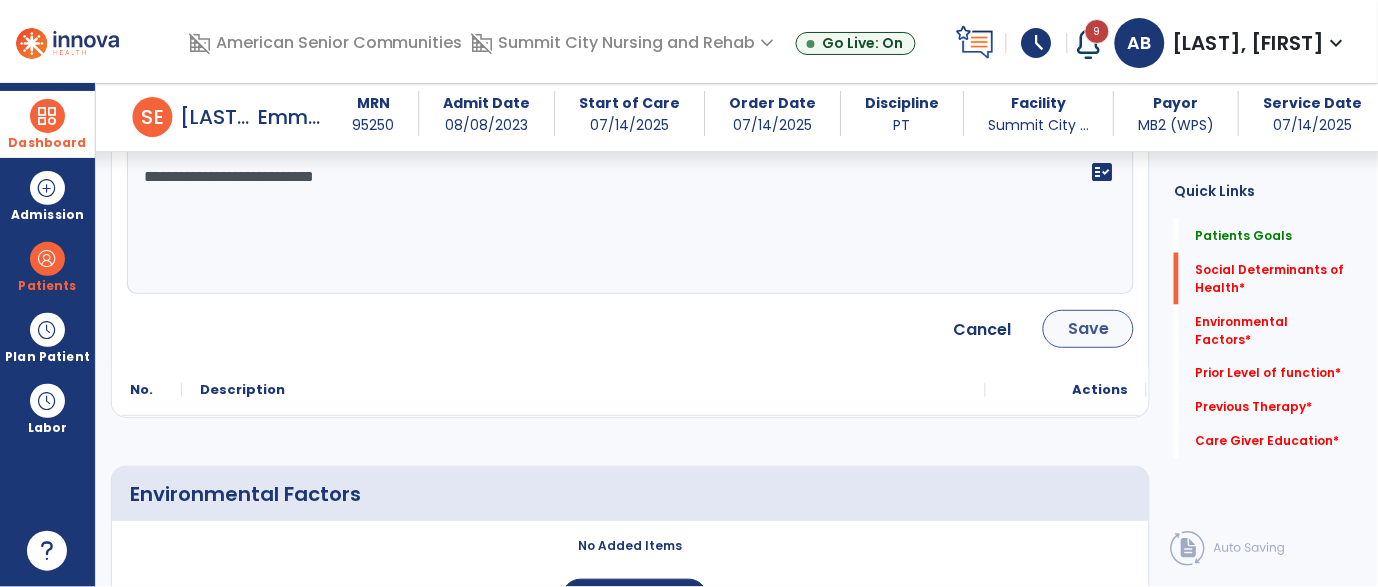 type on "**********" 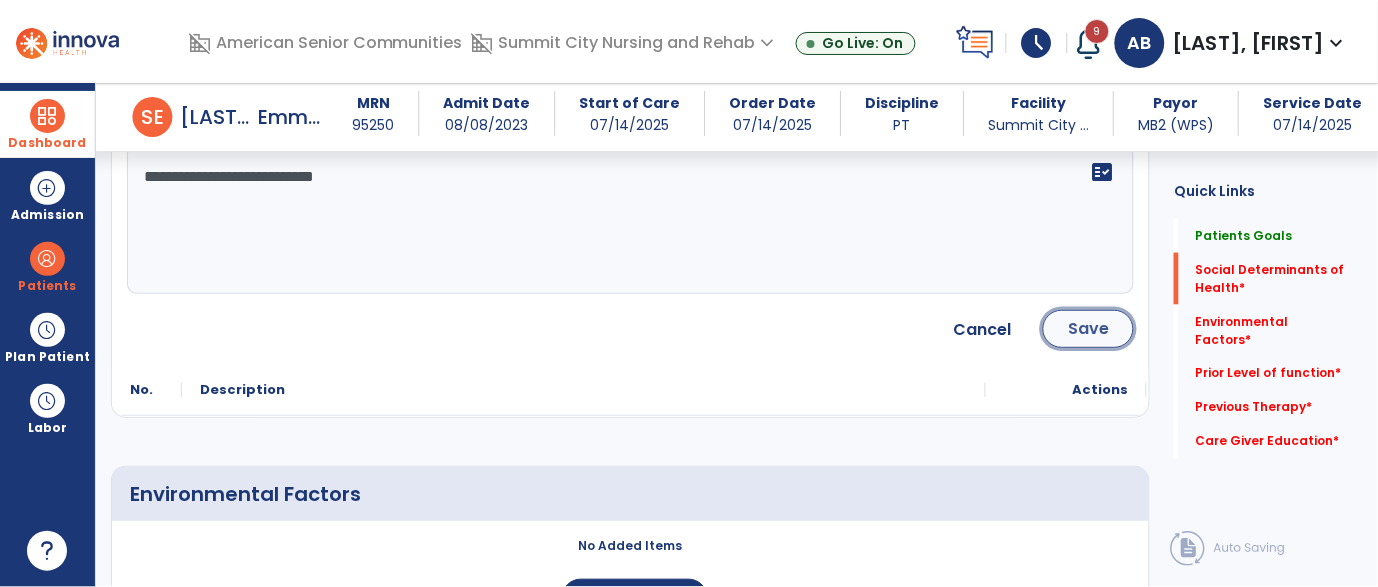 click on "Save" 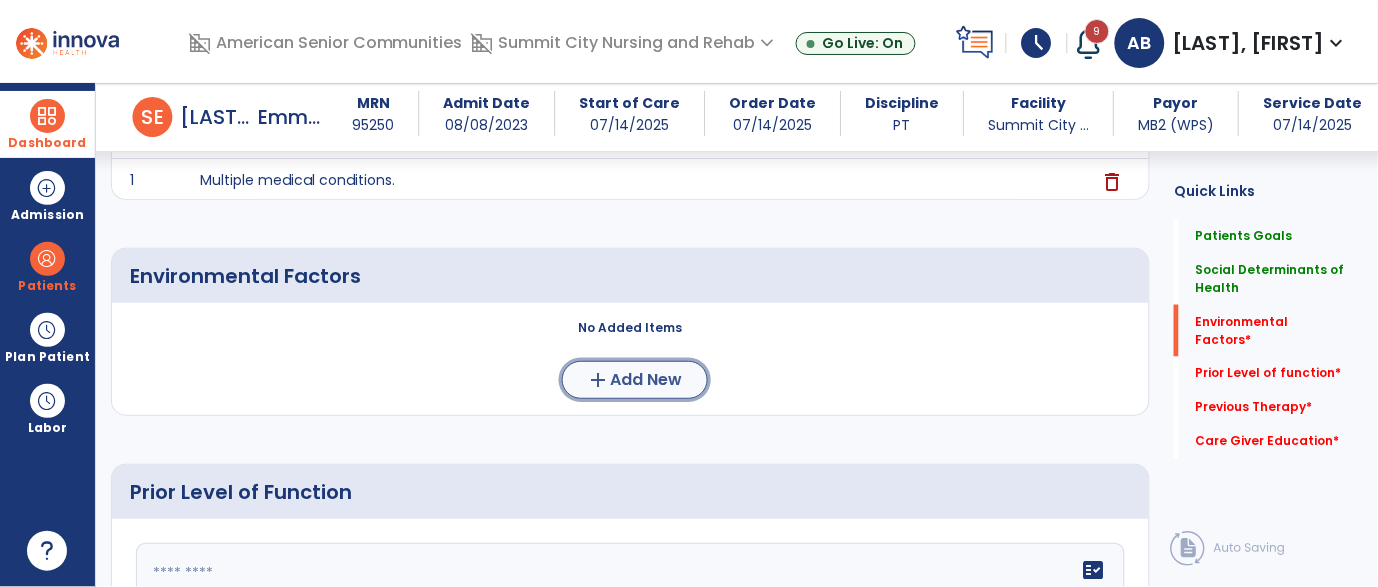 click on "add  Add New" 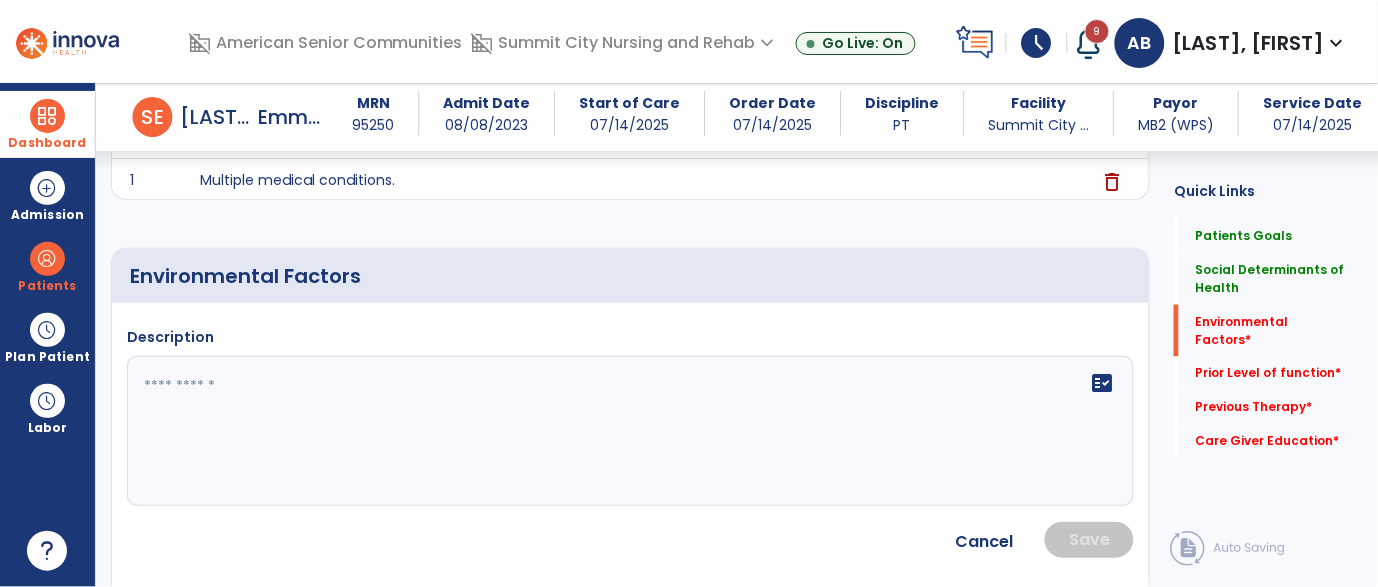 click 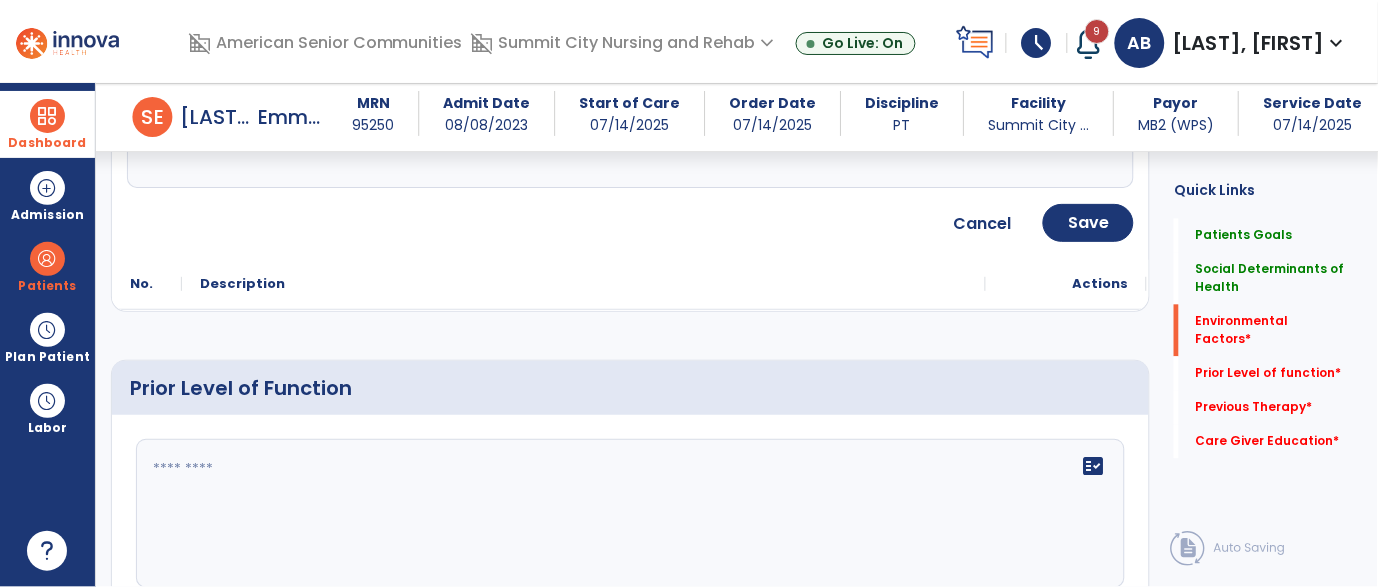 scroll, scrollTop: 860, scrollLeft: 0, axis: vertical 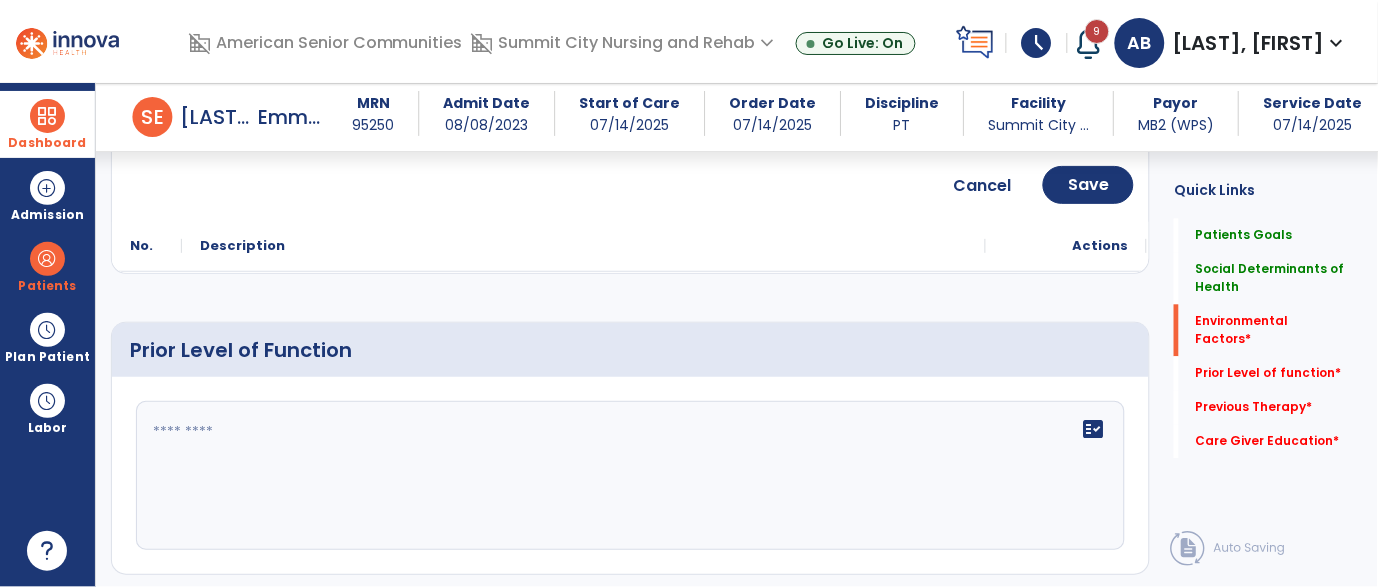 type on "*****" 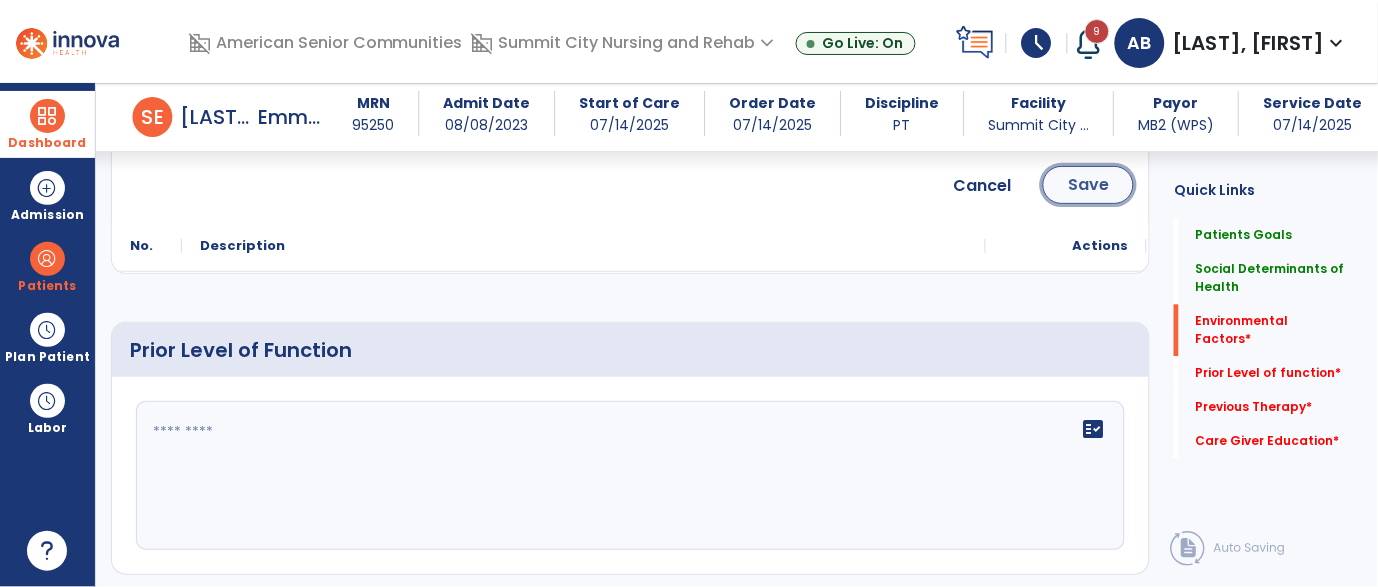click on "Save" 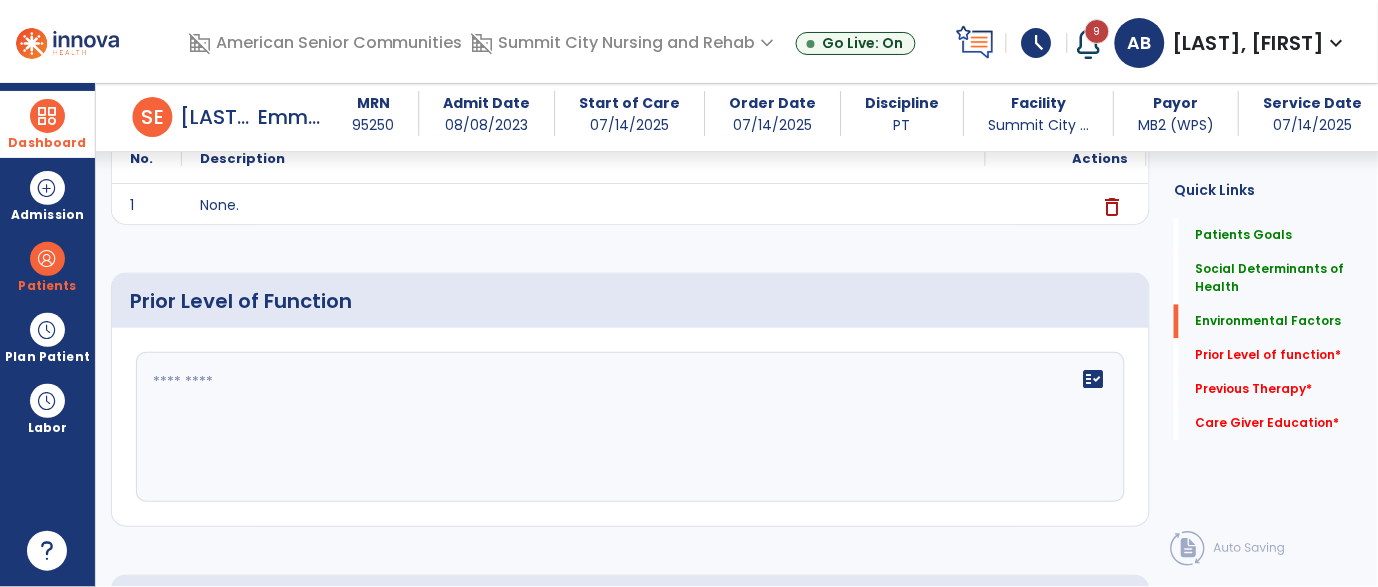 scroll, scrollTop: 700, scrollLeft: 0, axis: vertical 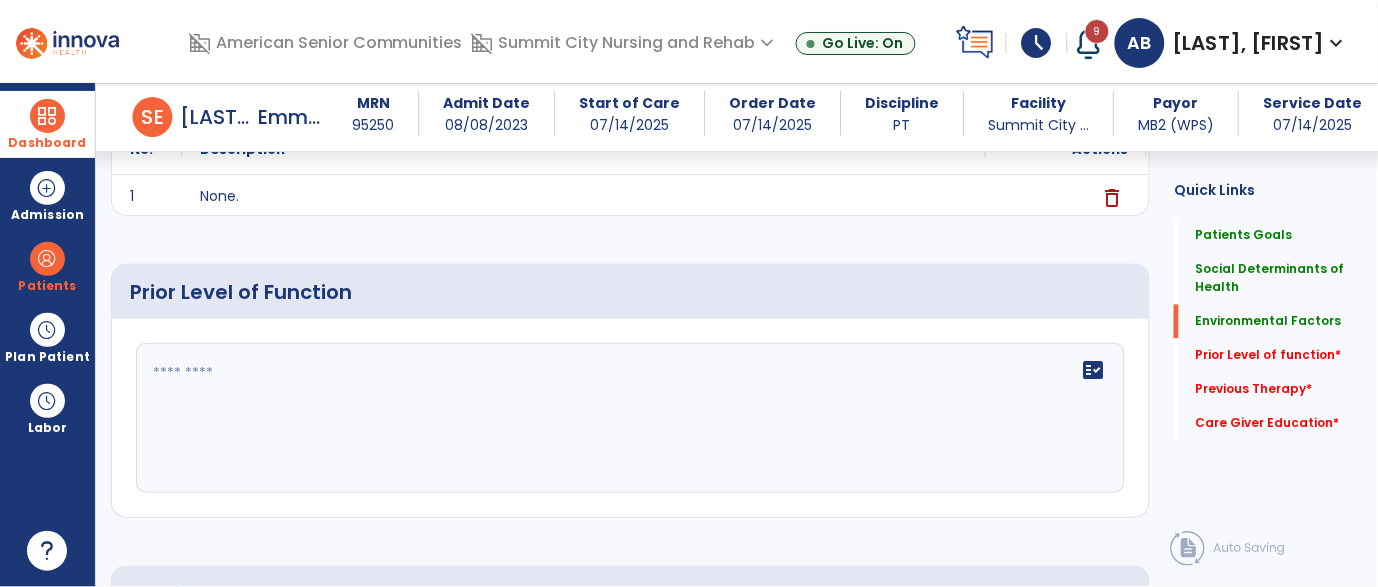 click on "fact_check" 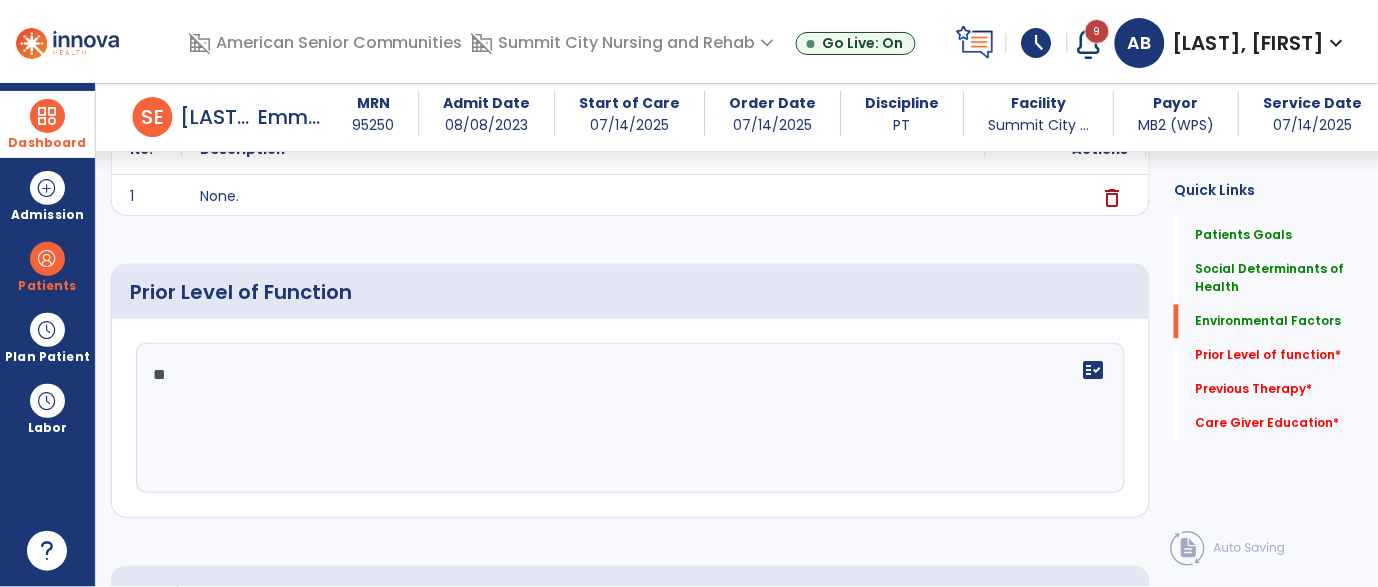 type on "*" 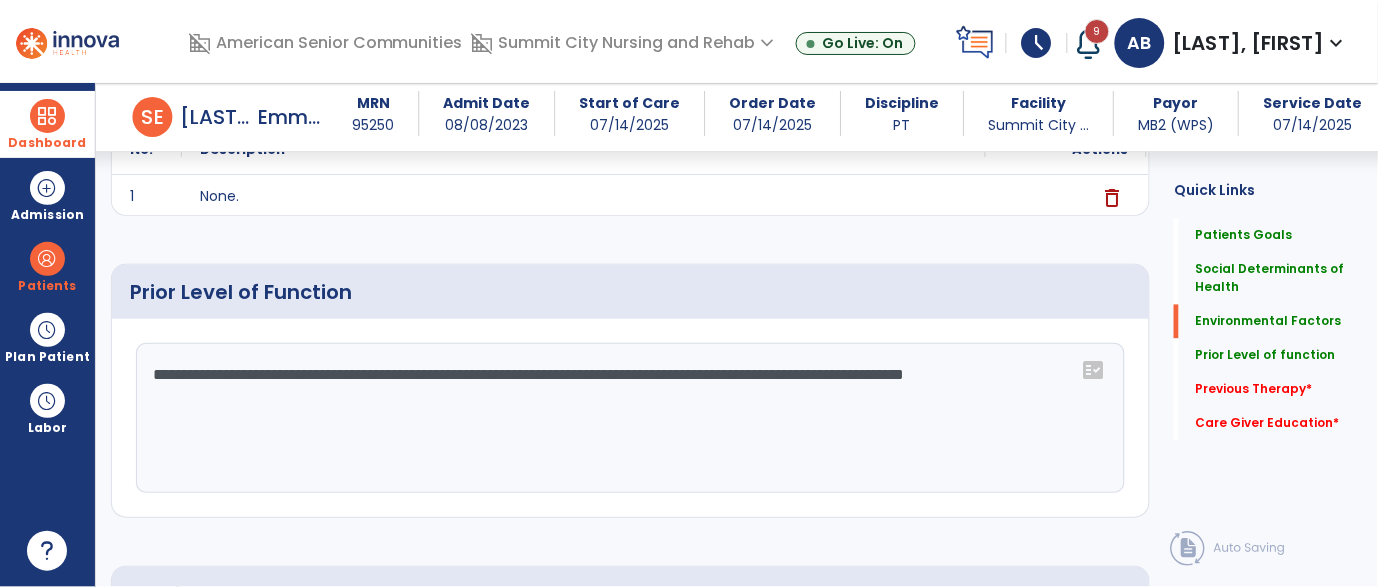 click on "**********" 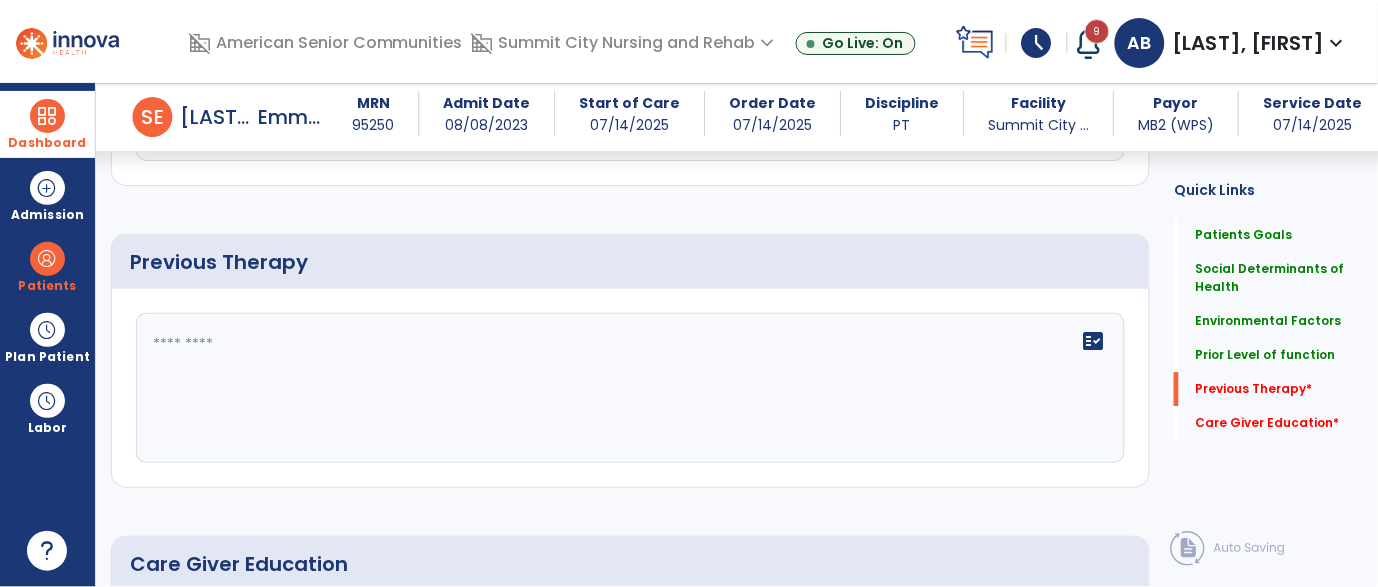 scroll, scrollTop: 1044, scrollLeft: 0, axis: vertical 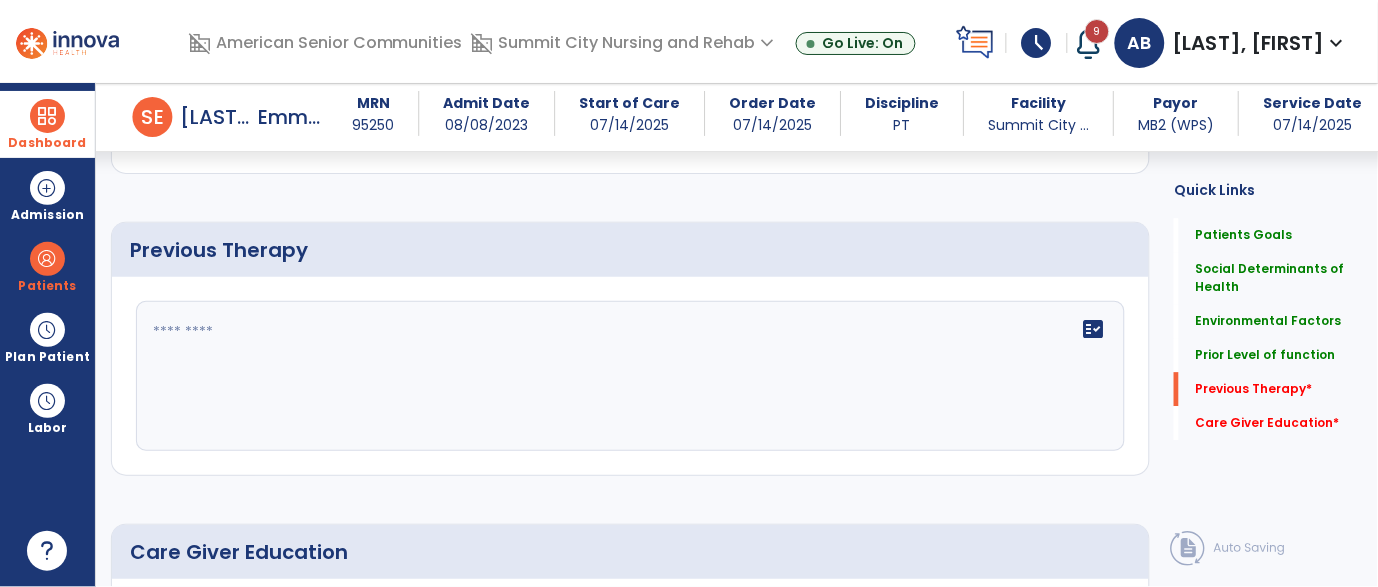 type on "**********" 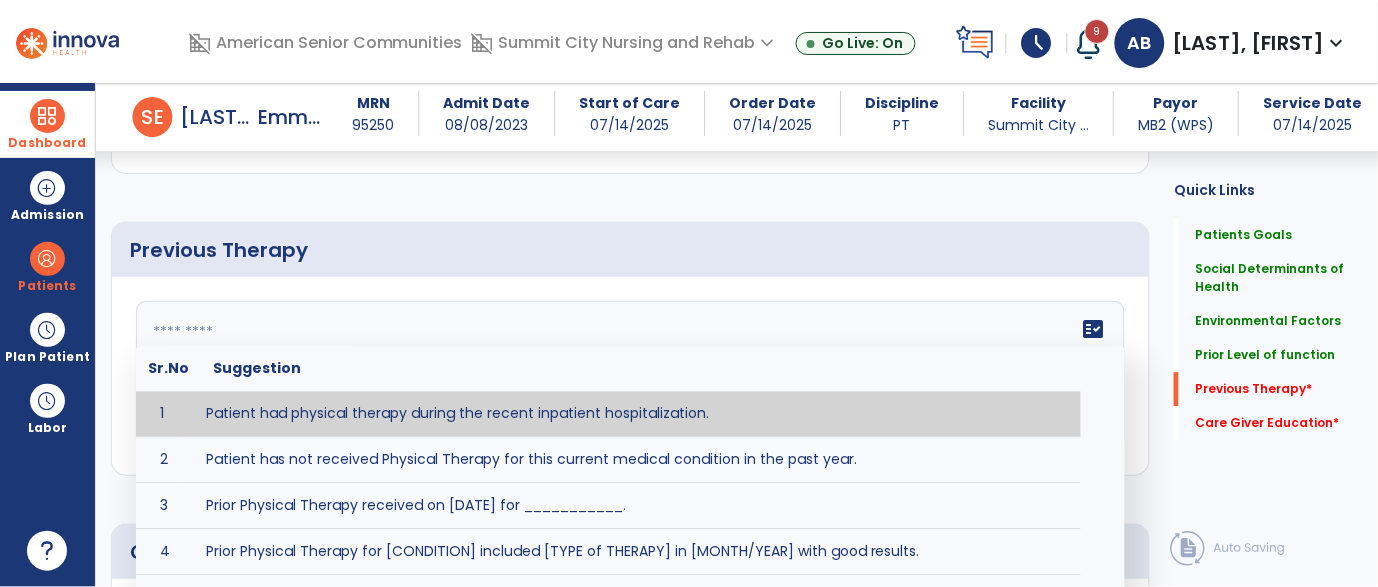 click on "fact_check  Sr.No Suggestion 1 Patient had physical therapy during the recent inpatient hospitalization. 2 Patient has not received Physical Therapy for this current medical condition in the past year. 3 Prior Physical Therapy received on [DATE] for ___________. 4 Prior Physical Therapy for [CONDITION] included [TYPE of THERAPY] in [MONTH/YEAR] with good results. 5 Patient has not received Physical Therapy for this current medical condition in the past year and had yet to achieve LTGs prior to being hospitalized. 6 Prior to this recent hospitalization, the patient had been on therapy case load for [TIME]and was still working to achieve LTGs before being hospitalized." 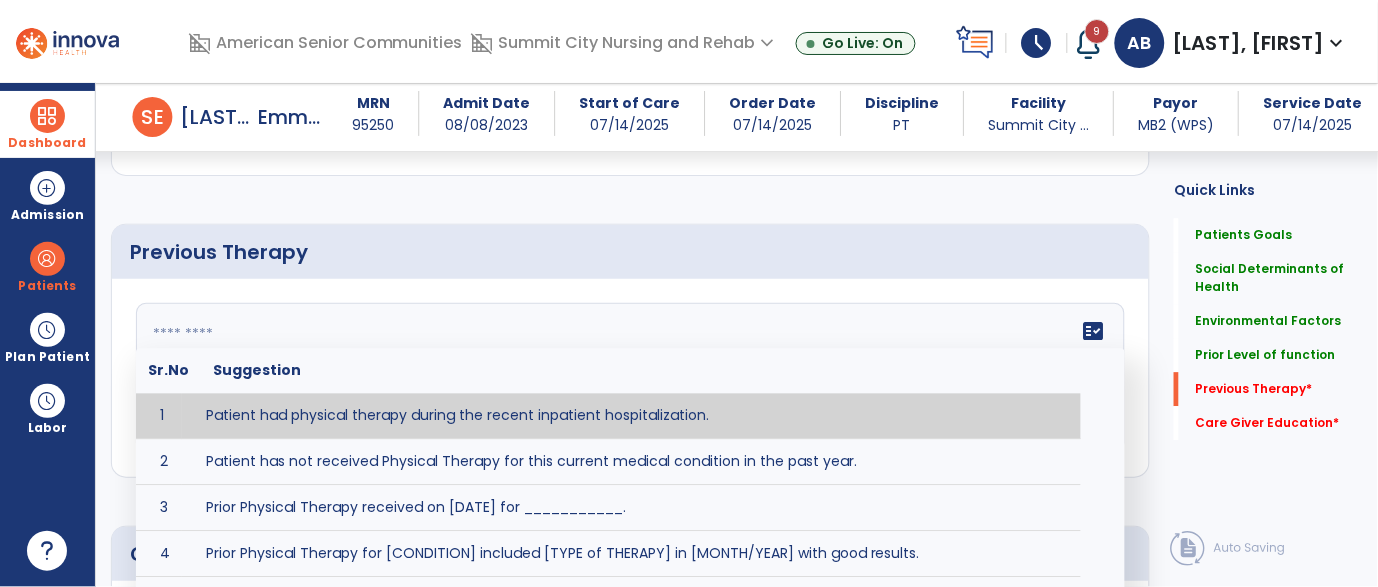 click 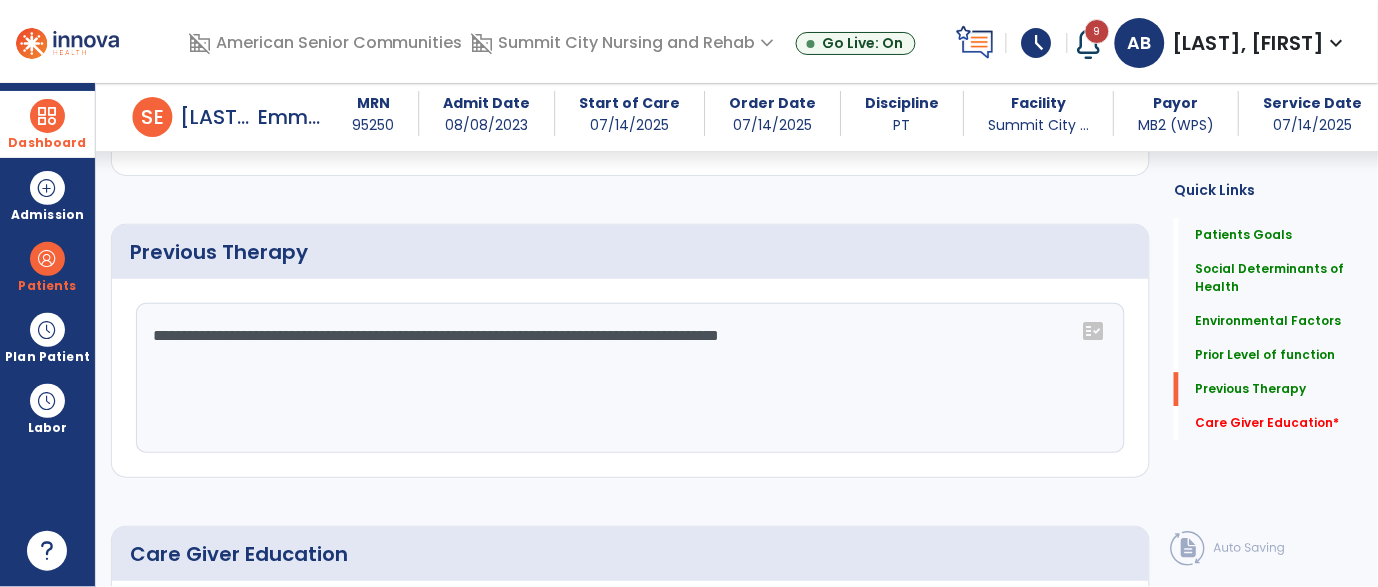 drag, startPoint x: 754, startPoint y: 337, endPoint x: 959, endPoint y: 385, distance: 210.54453 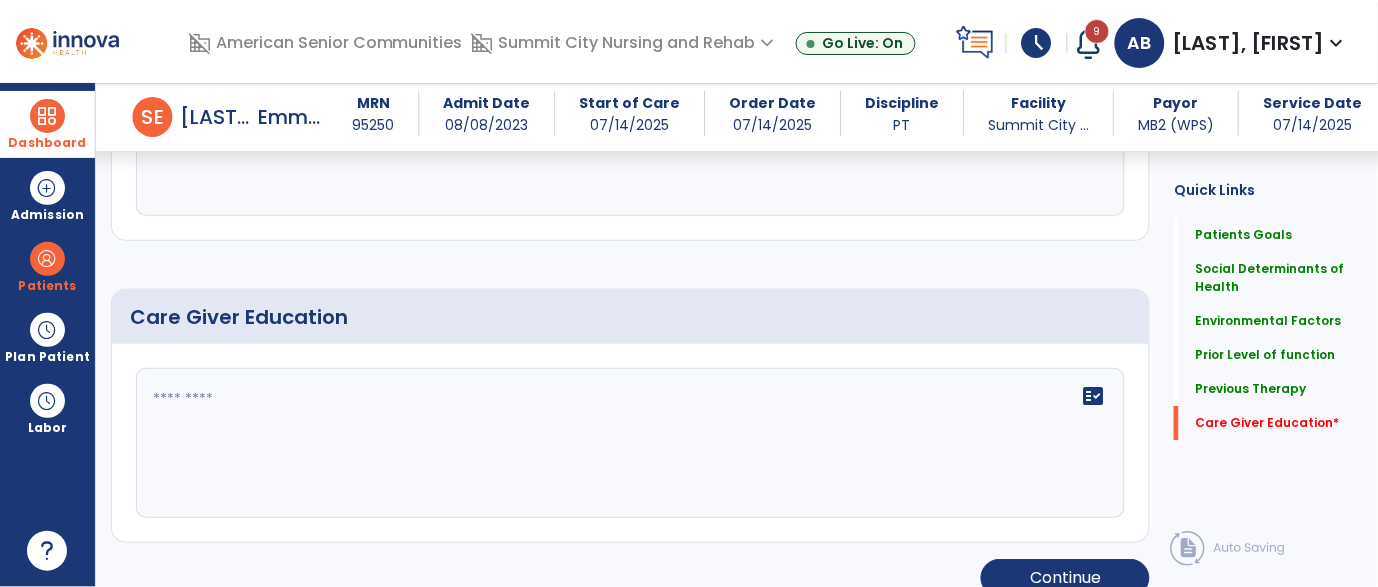 scroll, scrollTop: 1281, scrollLeft: 0, axis: vertical 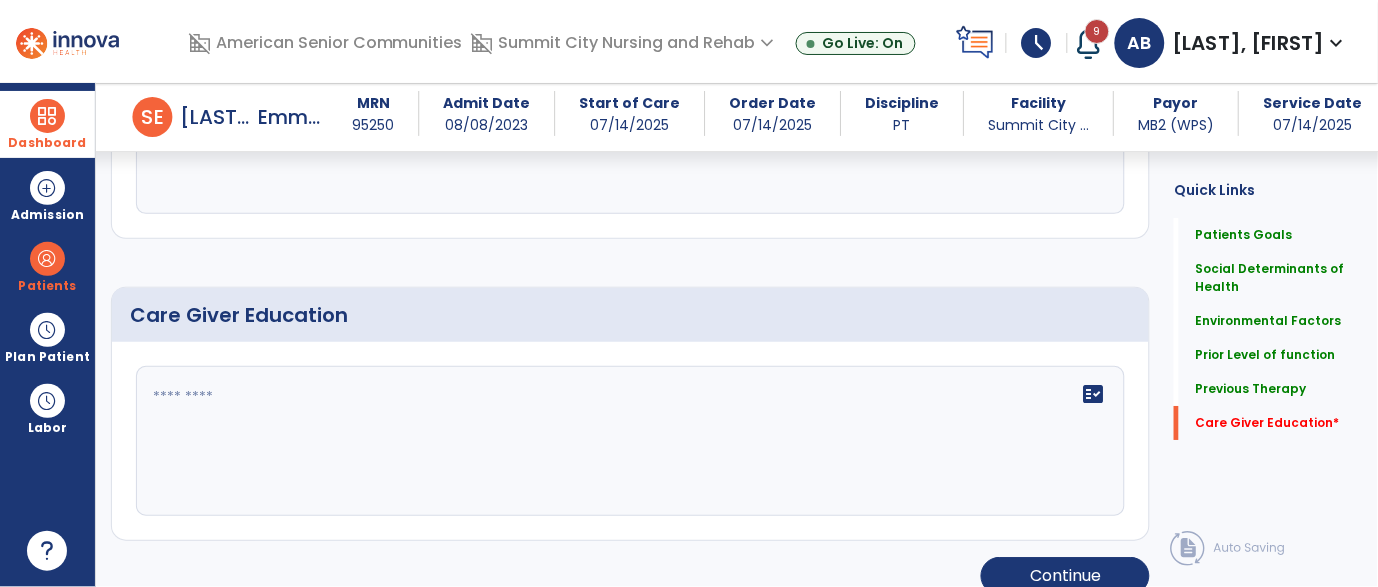 type on "**********" 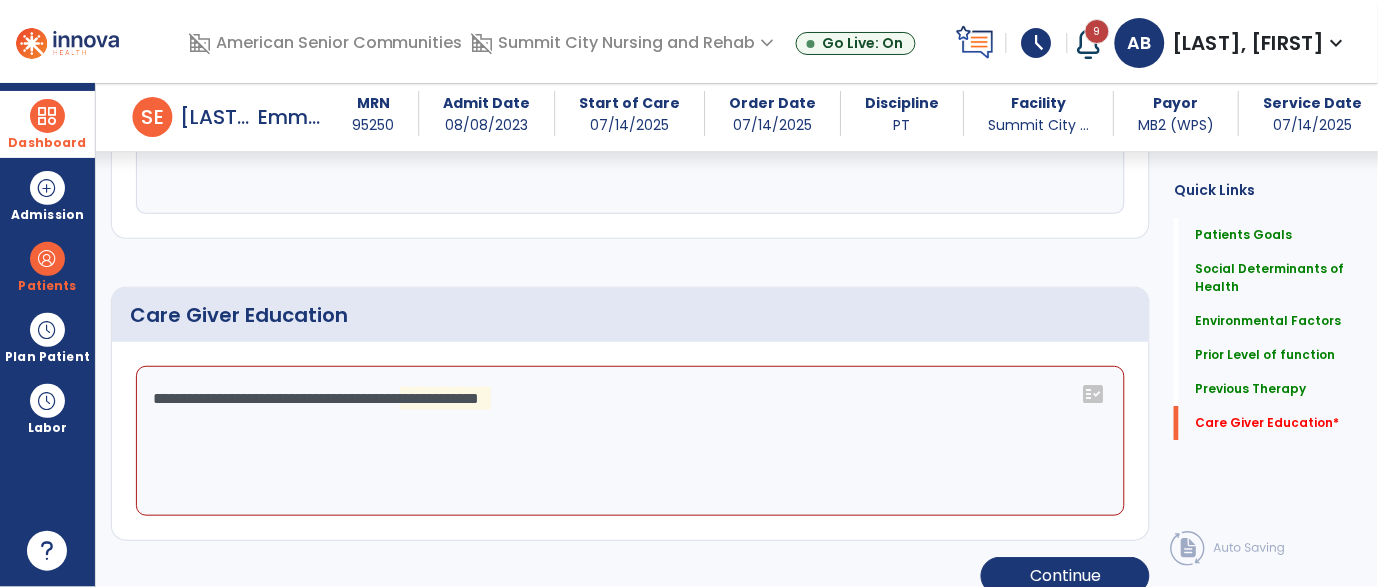 click on "**********" 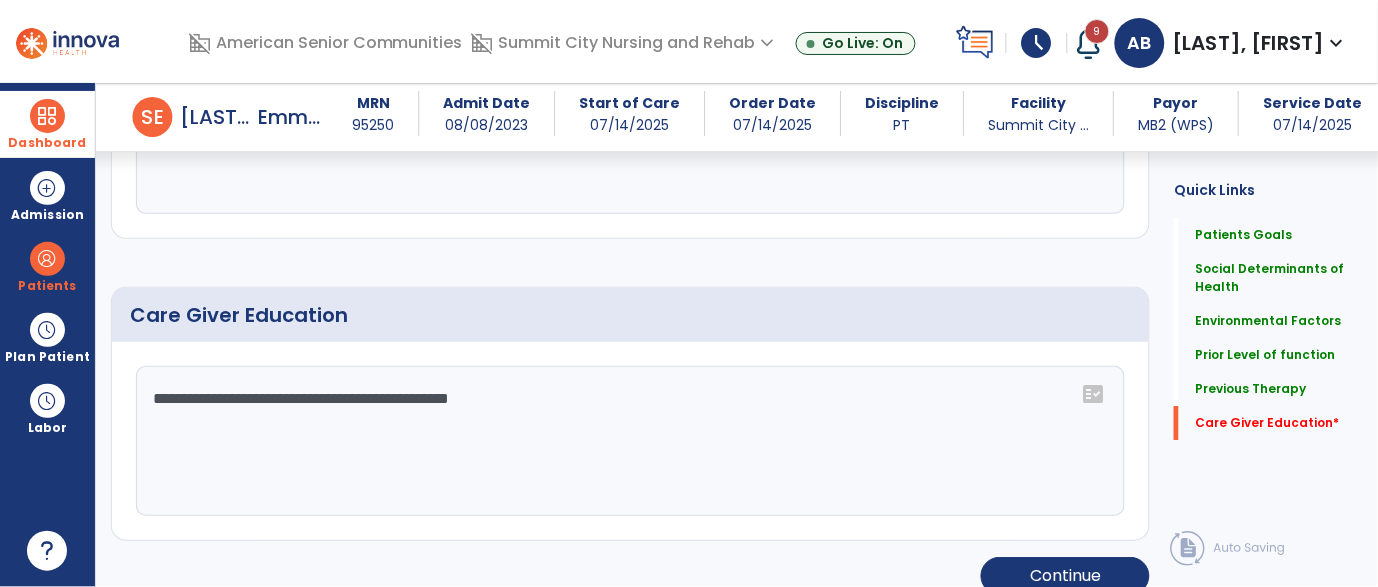 type on "**********" 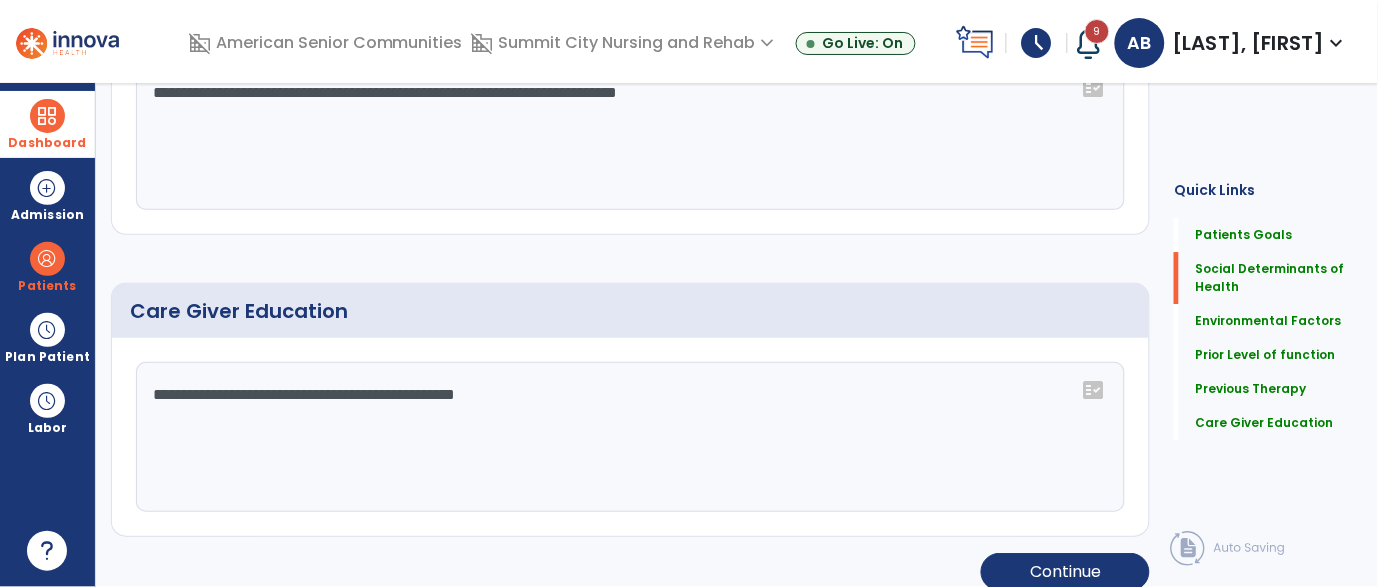 scroll, scrollTop: 0, scrollLeft: 0, axis: both 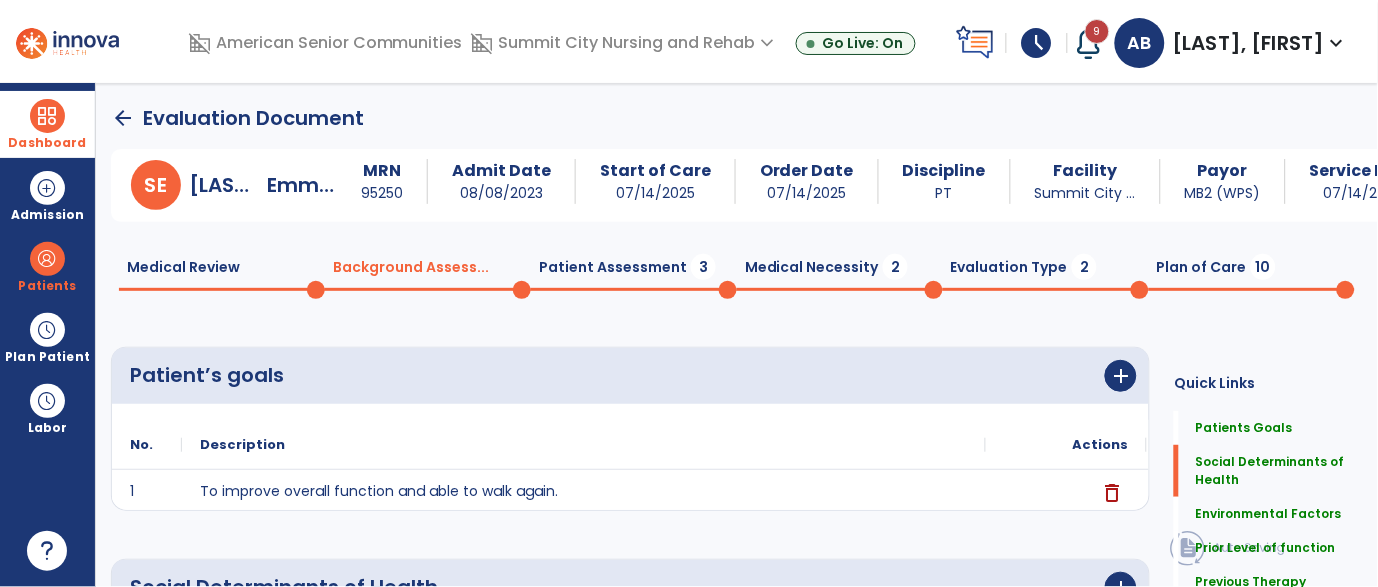 click on "Patient Assessment  3" 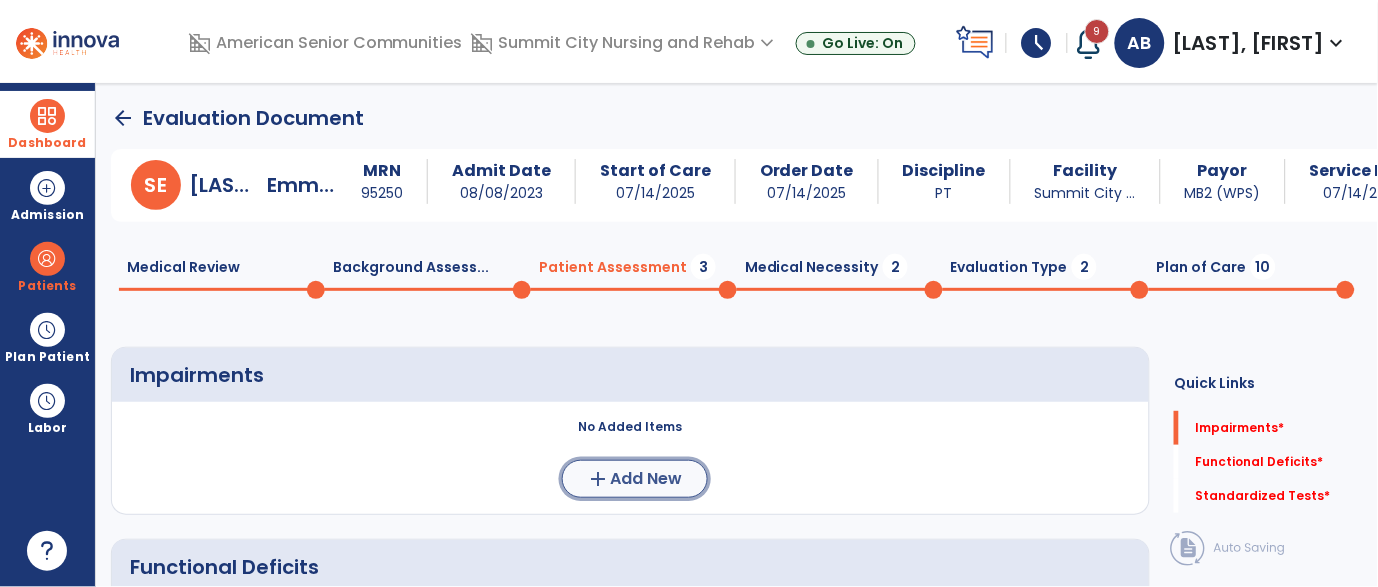 click on "Add New" 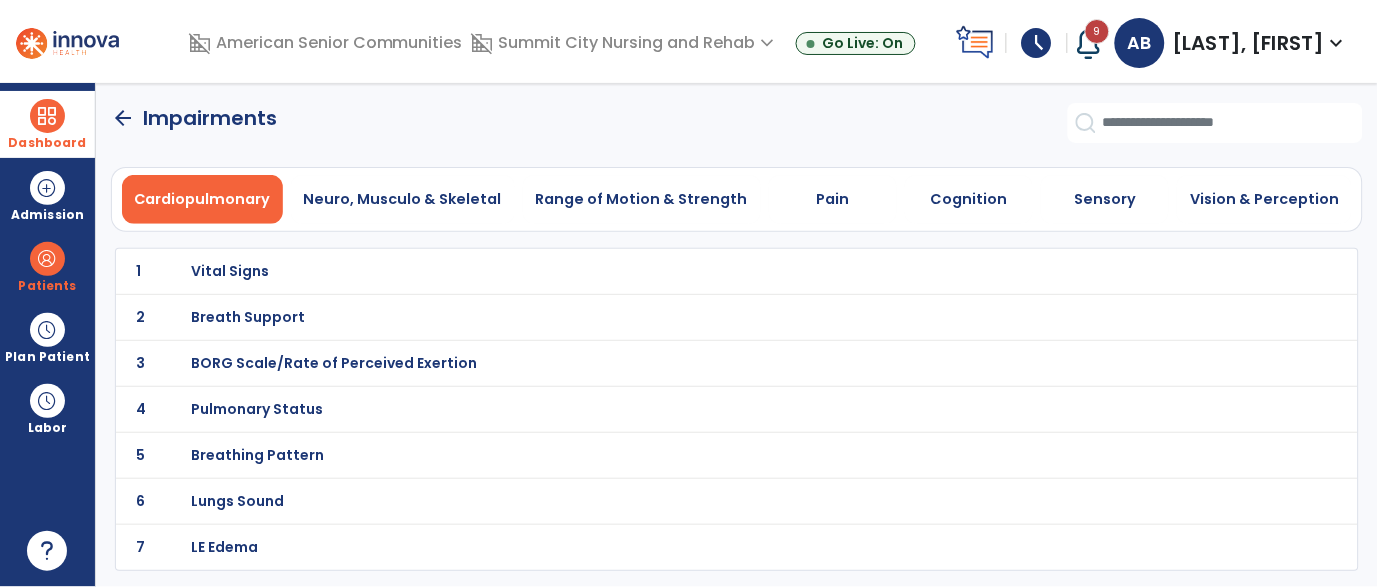 click on "BORG Scale/Rate of Perceived Exertion" at bounding box center [230, 271] 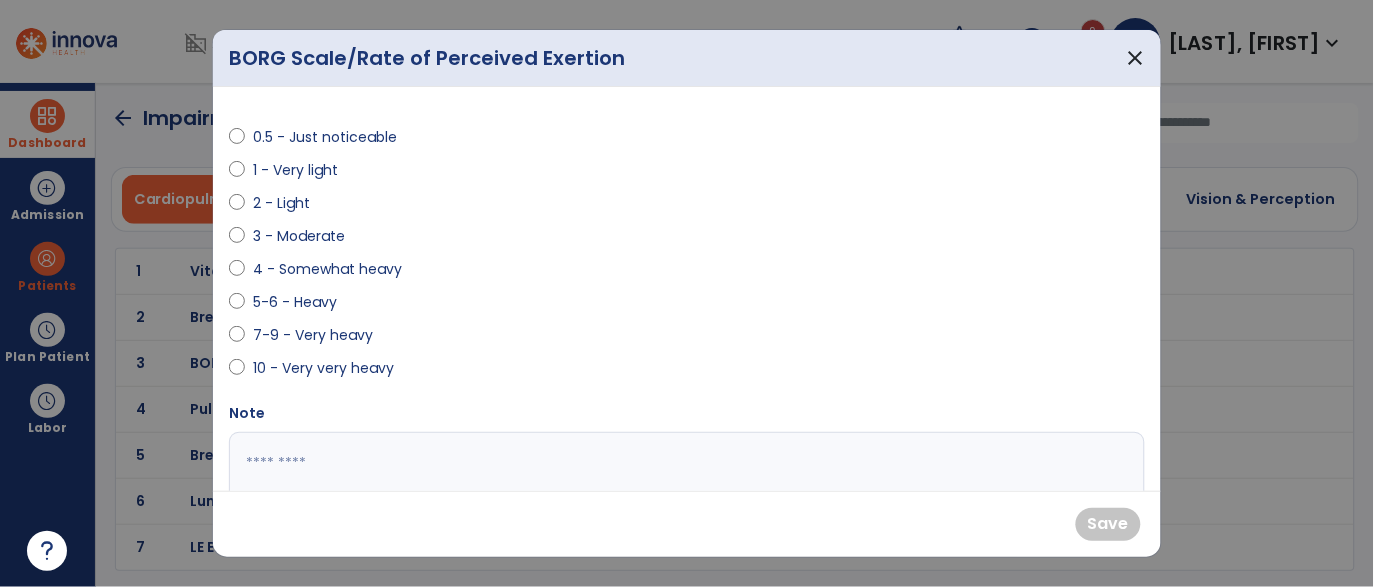 click on "3 - Moderate" at bounding box center [299, 236] 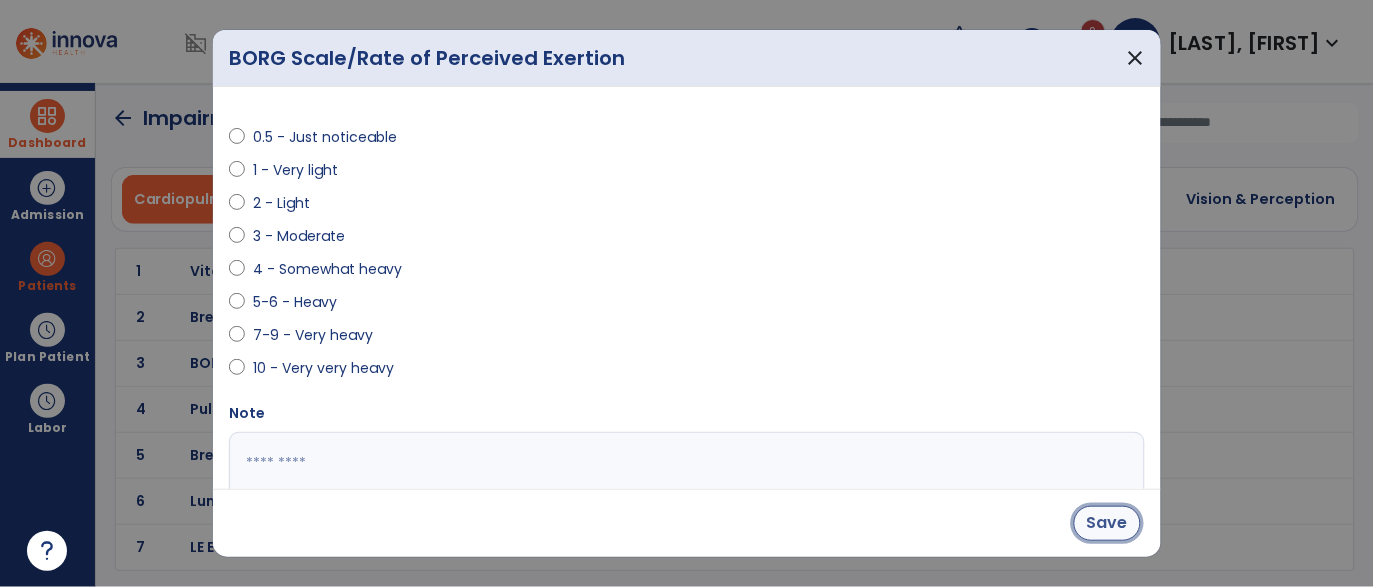 click on "Save" at bounding box center [1107, 523] 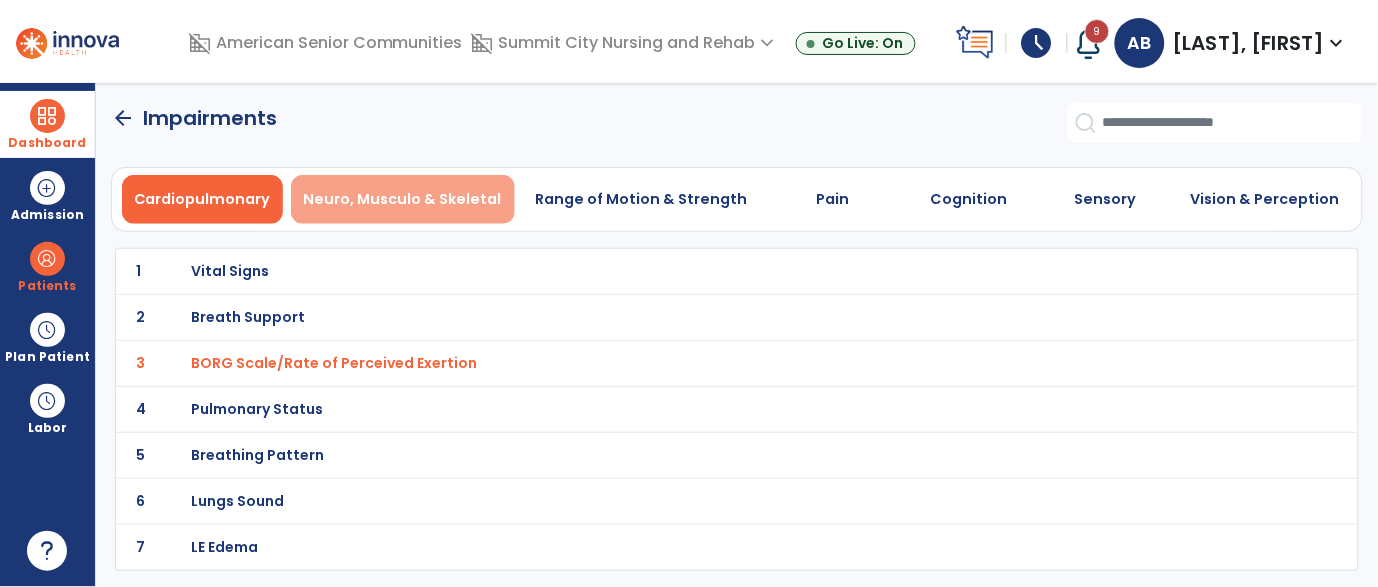 click on "Neuro, Musculo & Skeletal" at bounding box center [403, 199] 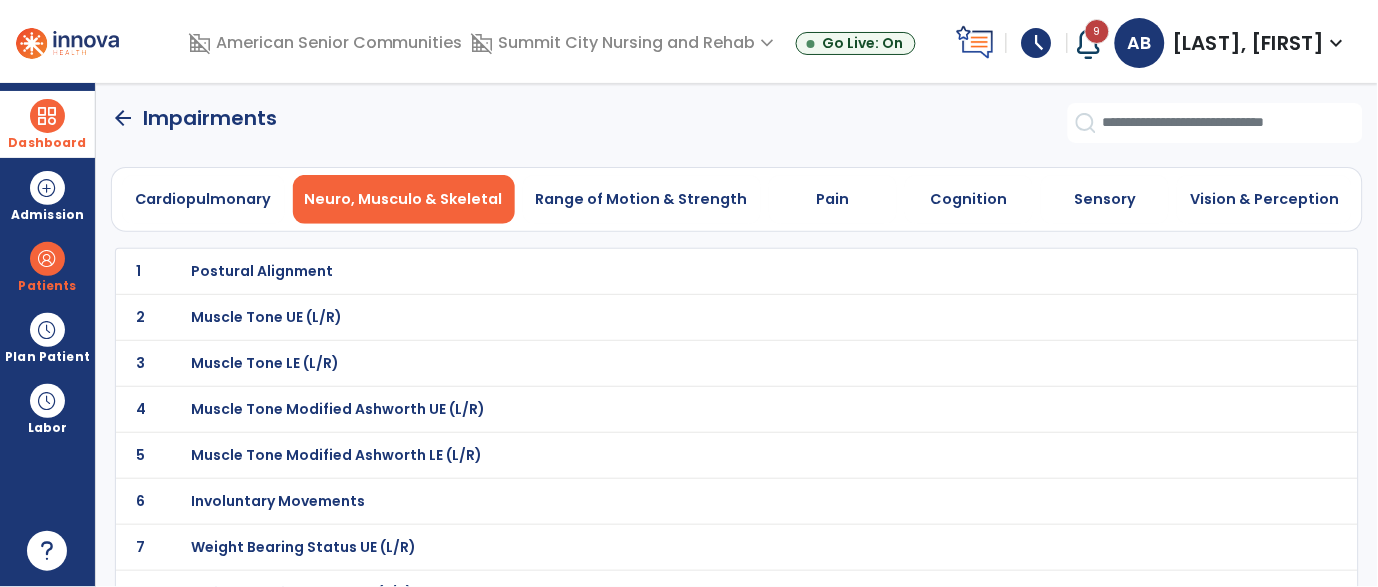 click on "Postural Alignment" at bounding box center (262, 271) 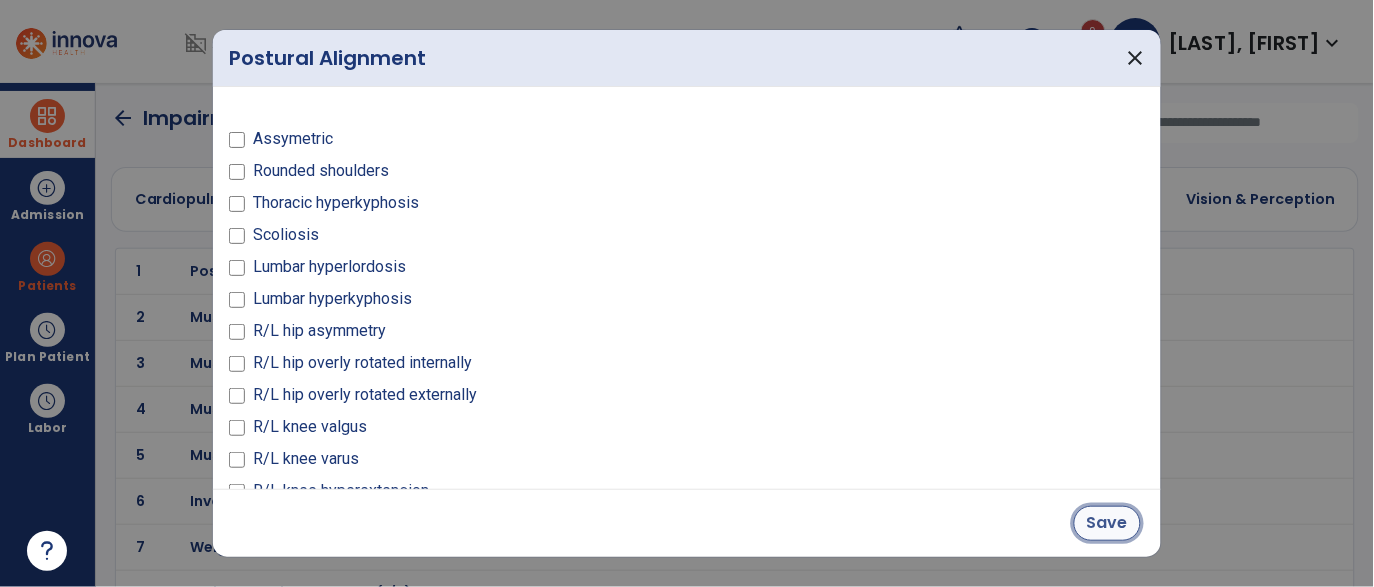 click on "Save" at bounding box center (1107, 523) 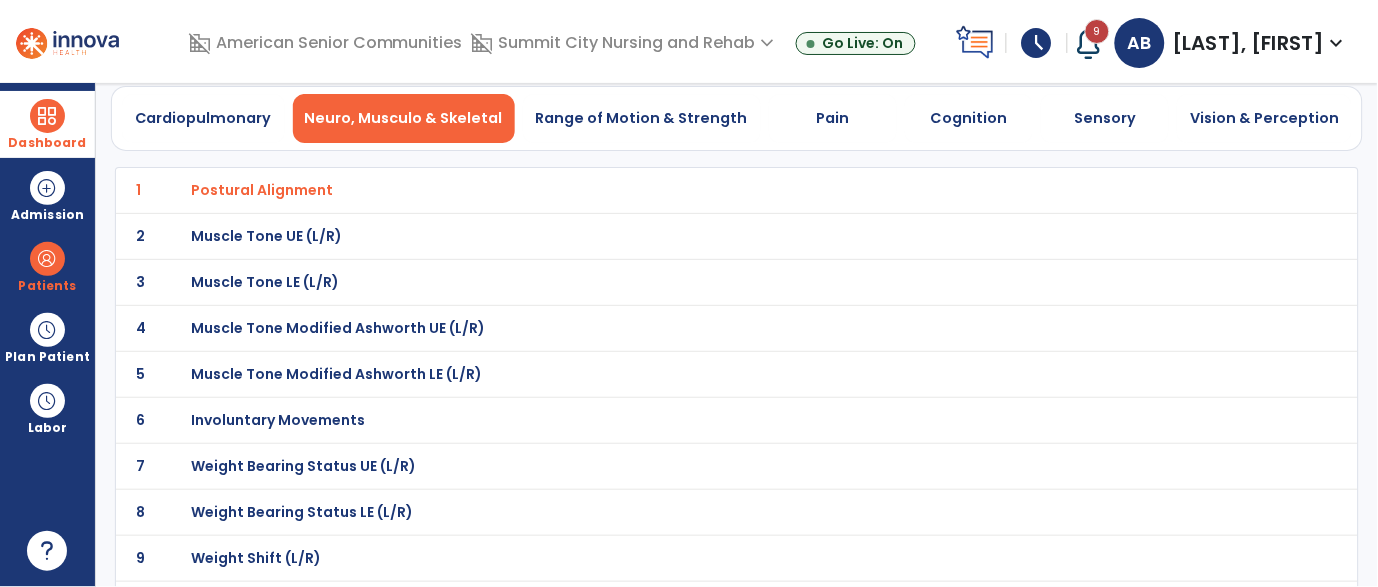 scroll, scrollTop: 94, scrollLeft: 0, axis: vertical 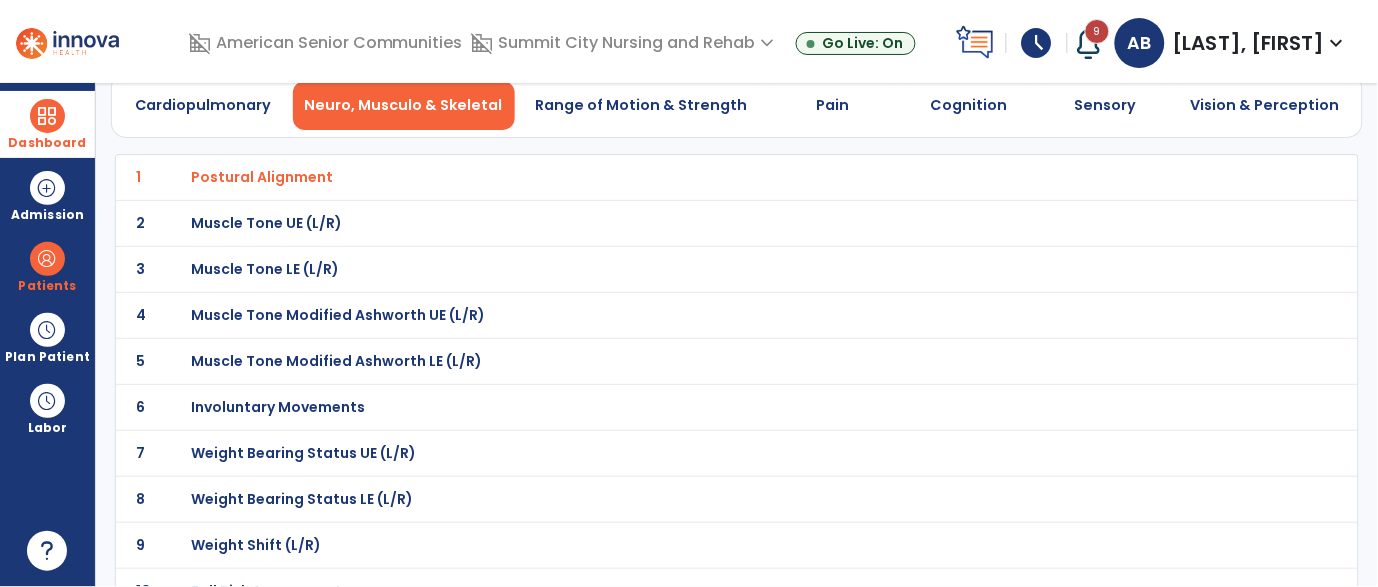 click on "8 Weight Bearing Status LE (L/R)" 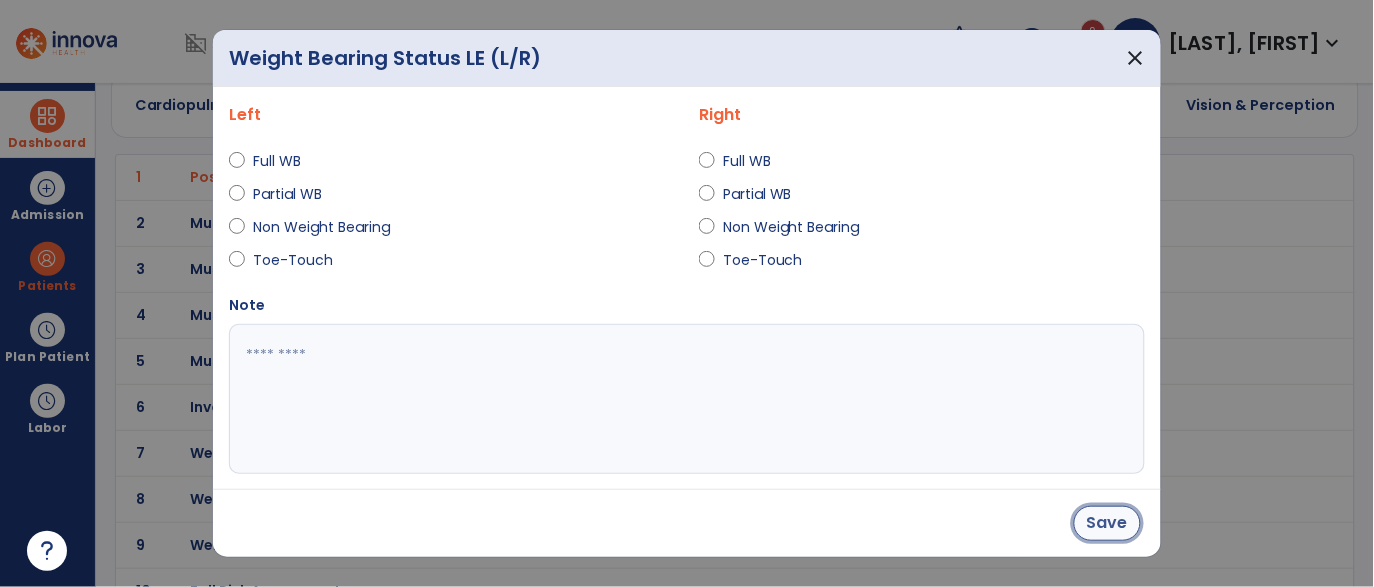 click on "Save" at bounding box center [1107, 523] 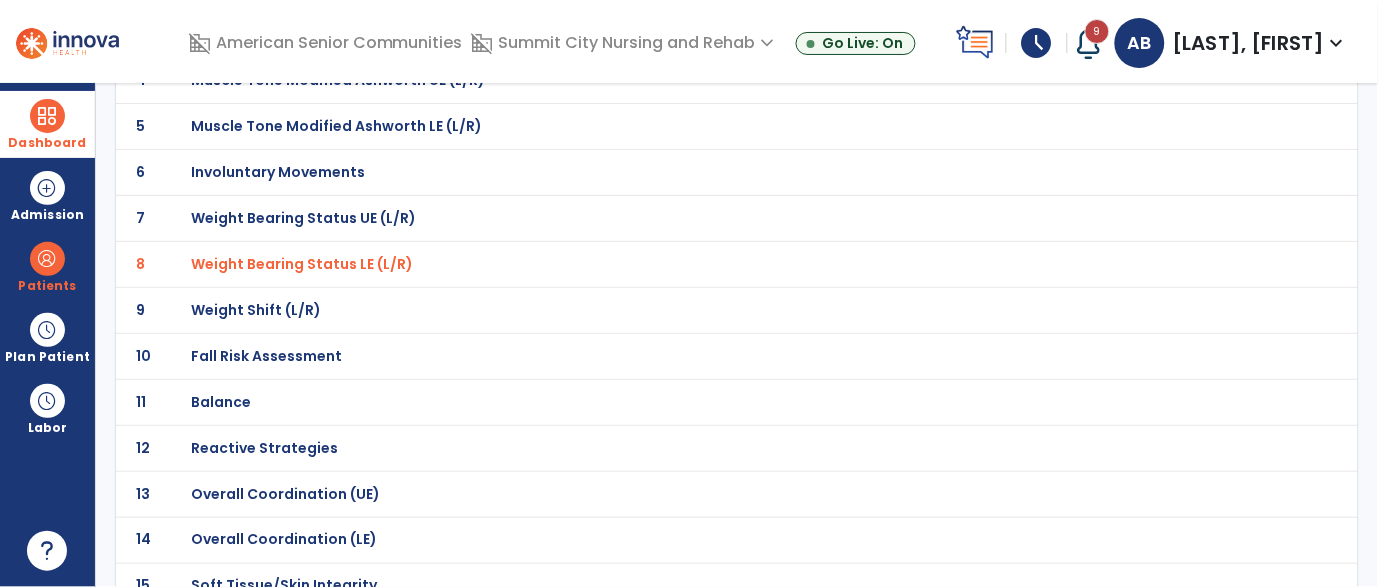 scroll, scrollTop: 330, scrollLeft: 0, axis: vertical 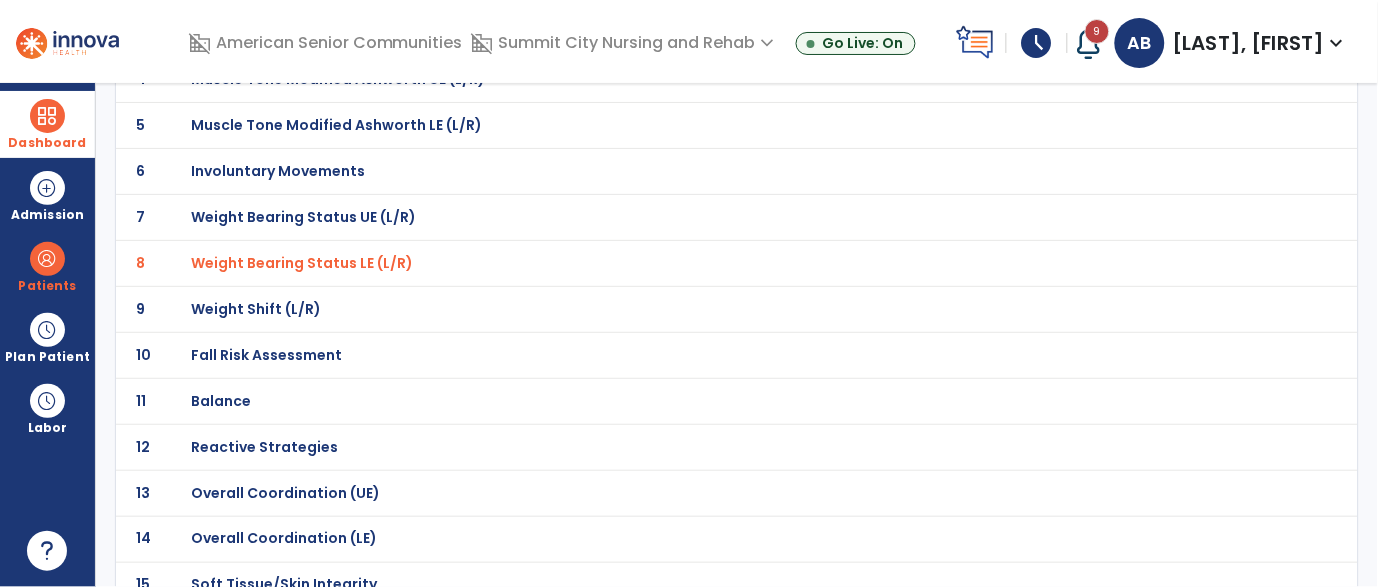 click on "11 Balance" 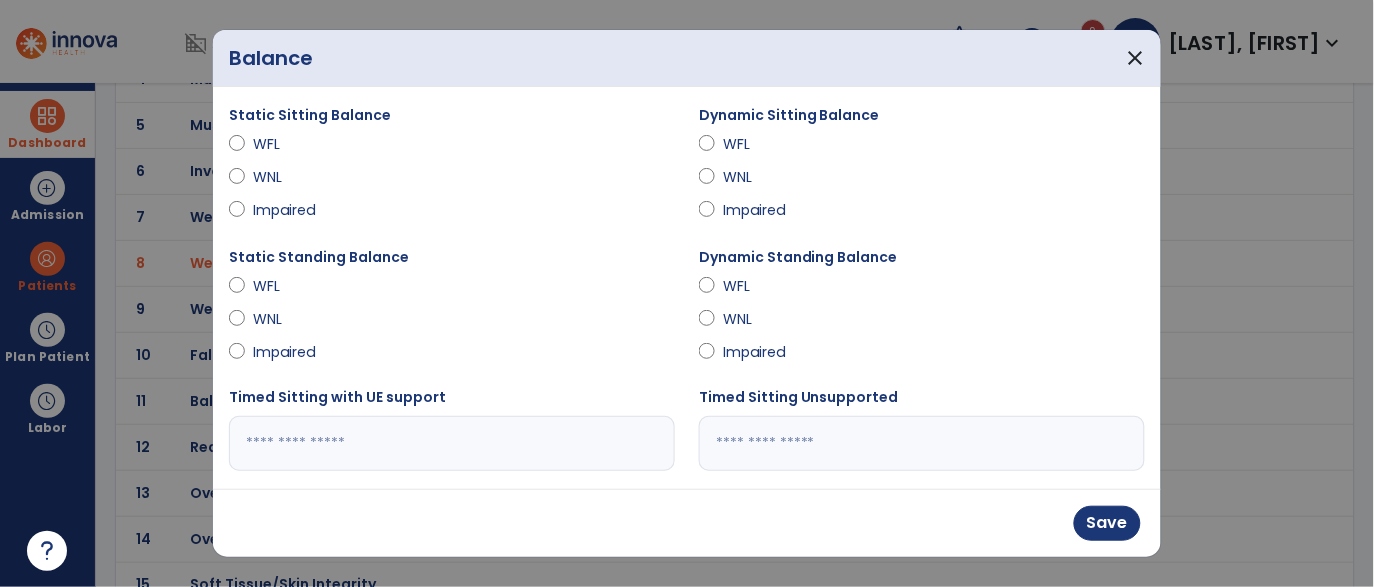 click on "Impaired" at bounding box center [922, 356] 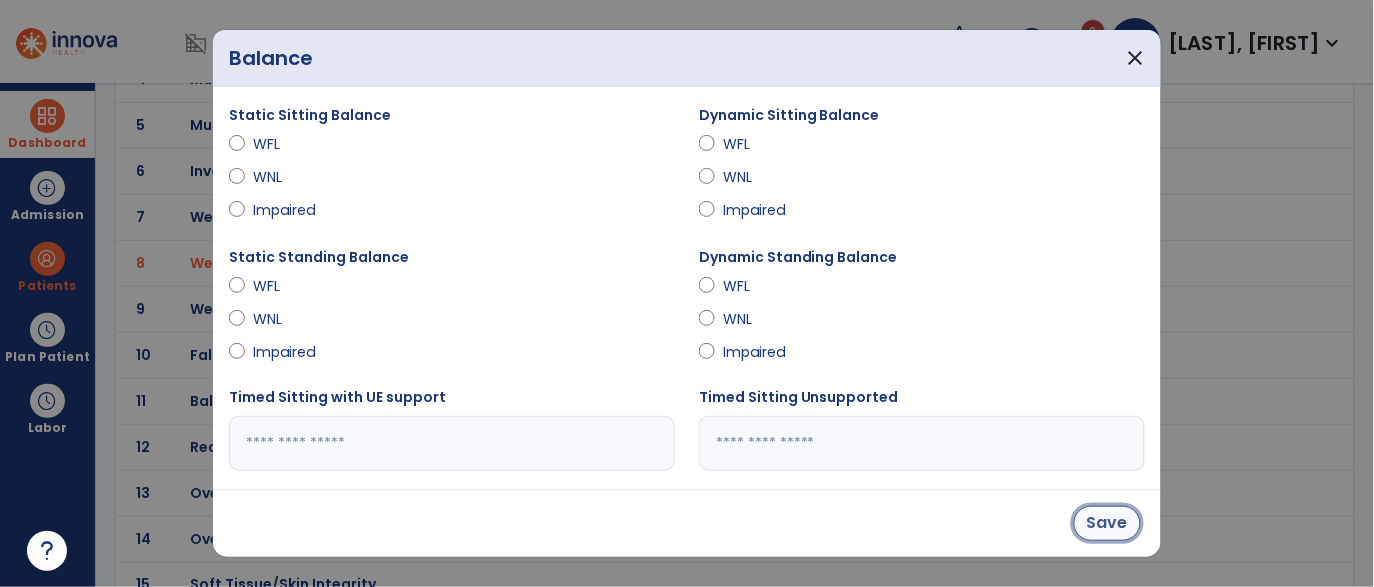 click on "Save" at bounding box center [1107, 523] 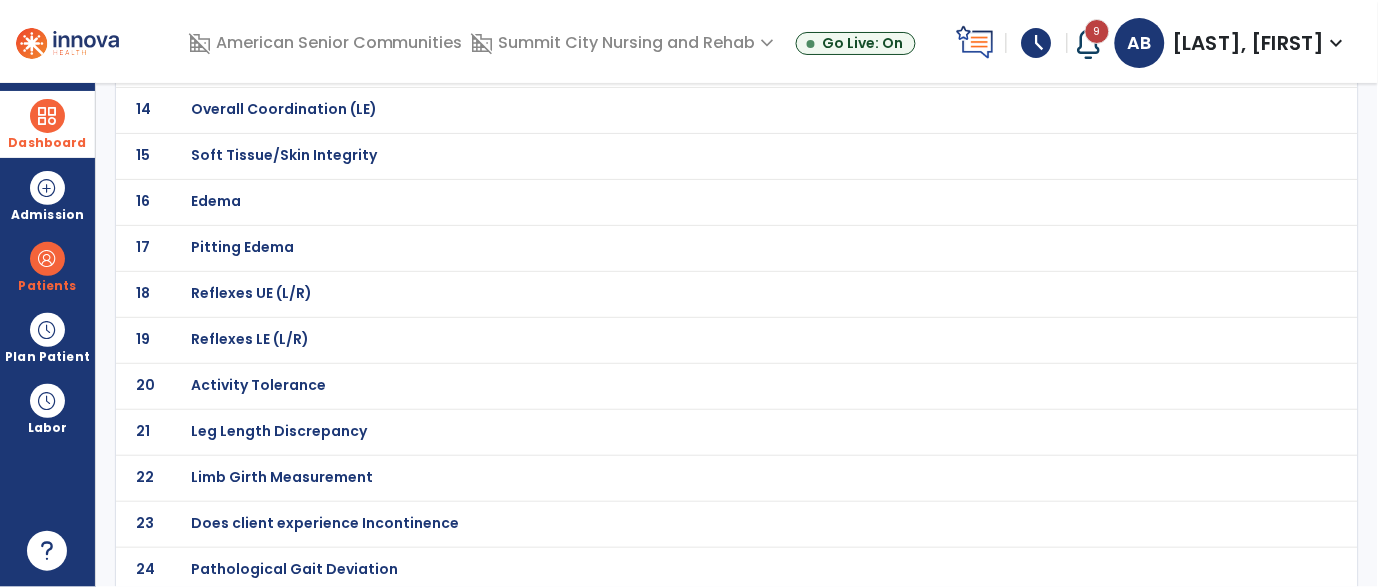 scroll, scrollTop: 810, scrollLeft: 0, axis: vertical 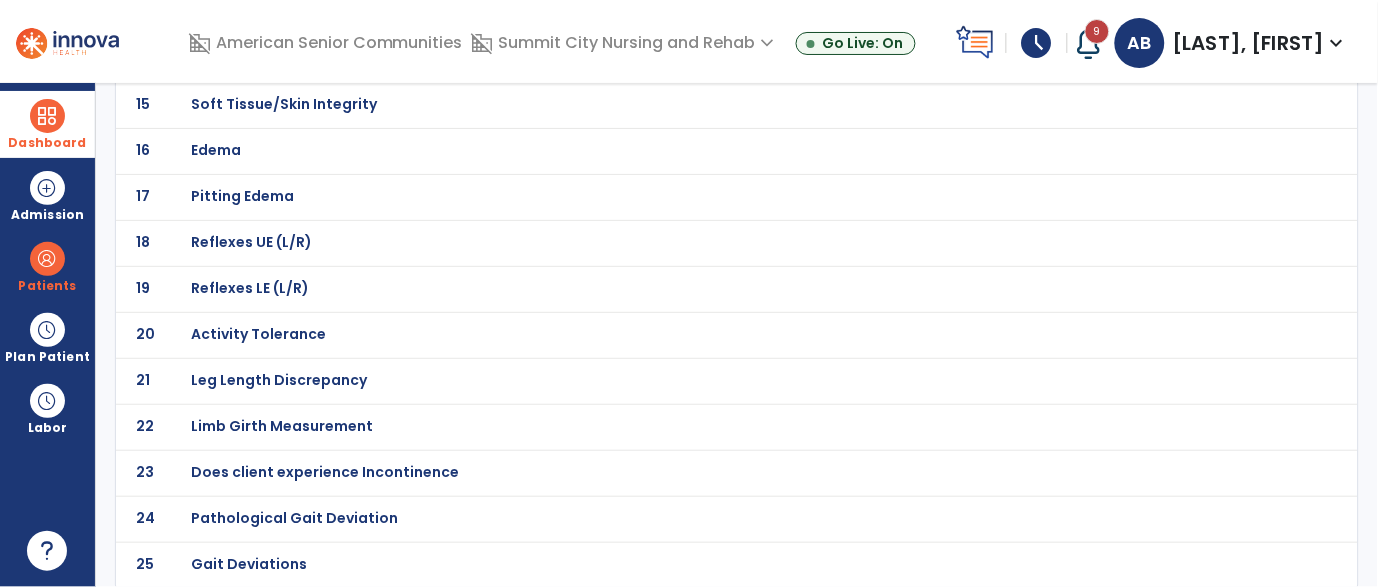 click on "Gait Deviations" at bounding box center (262, -539) 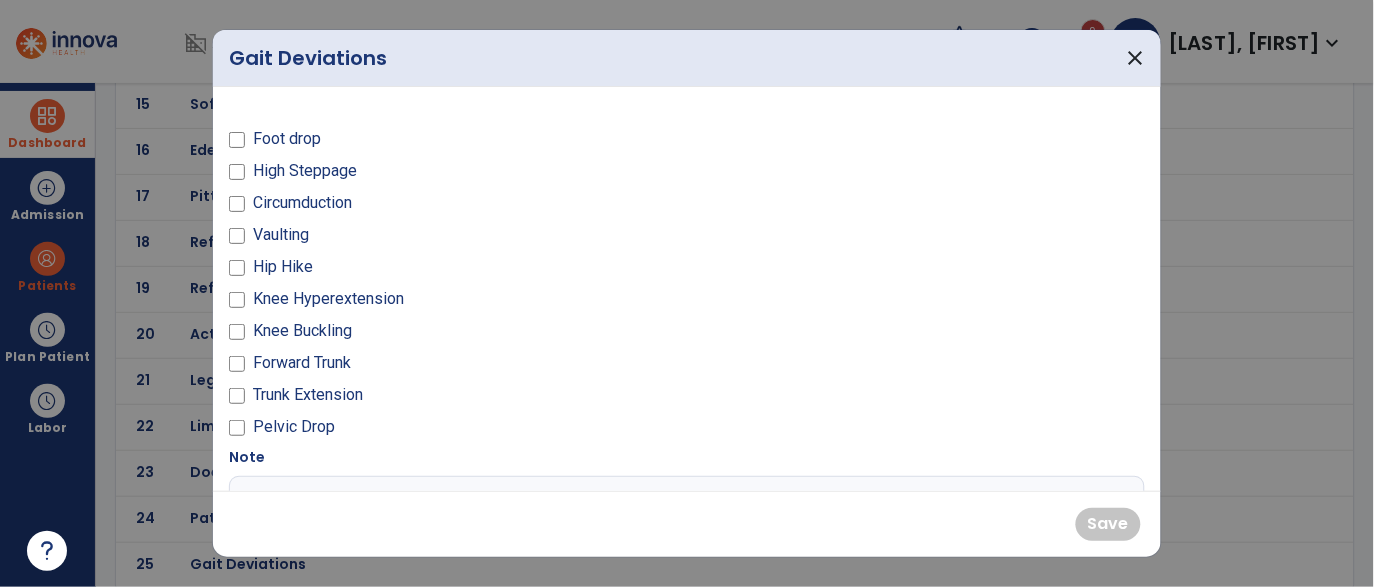 click on "Knee Buckling" at bounding box center [452, 335] 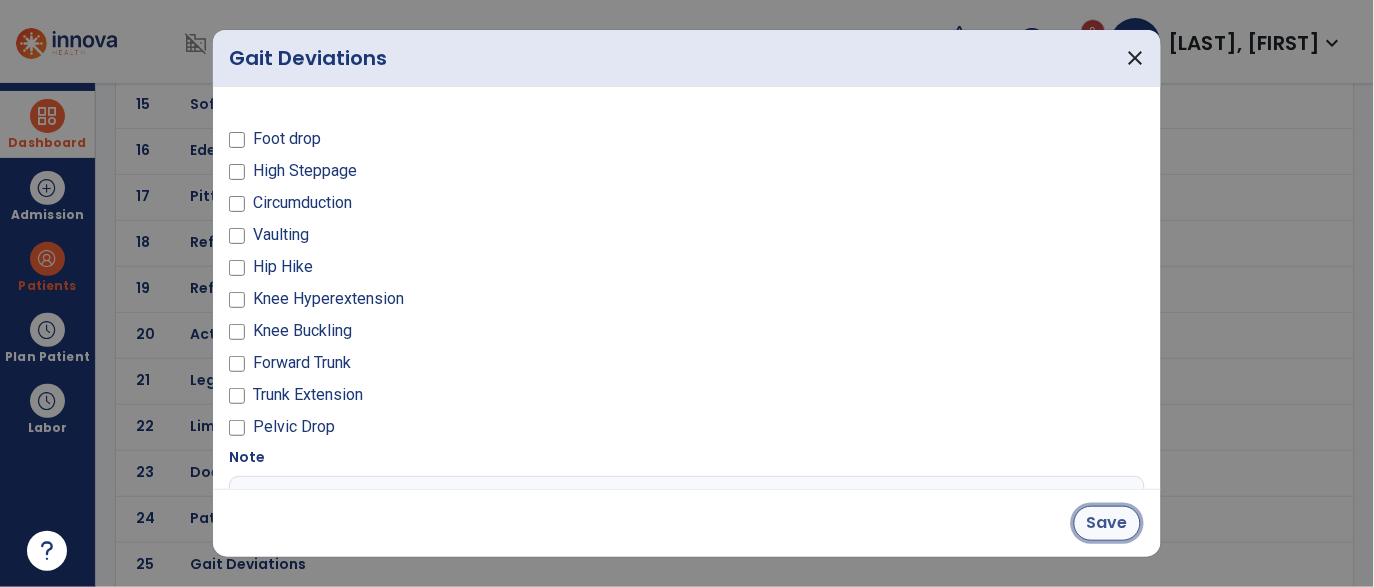 click on "Save" at bounding box center (1107, 523) 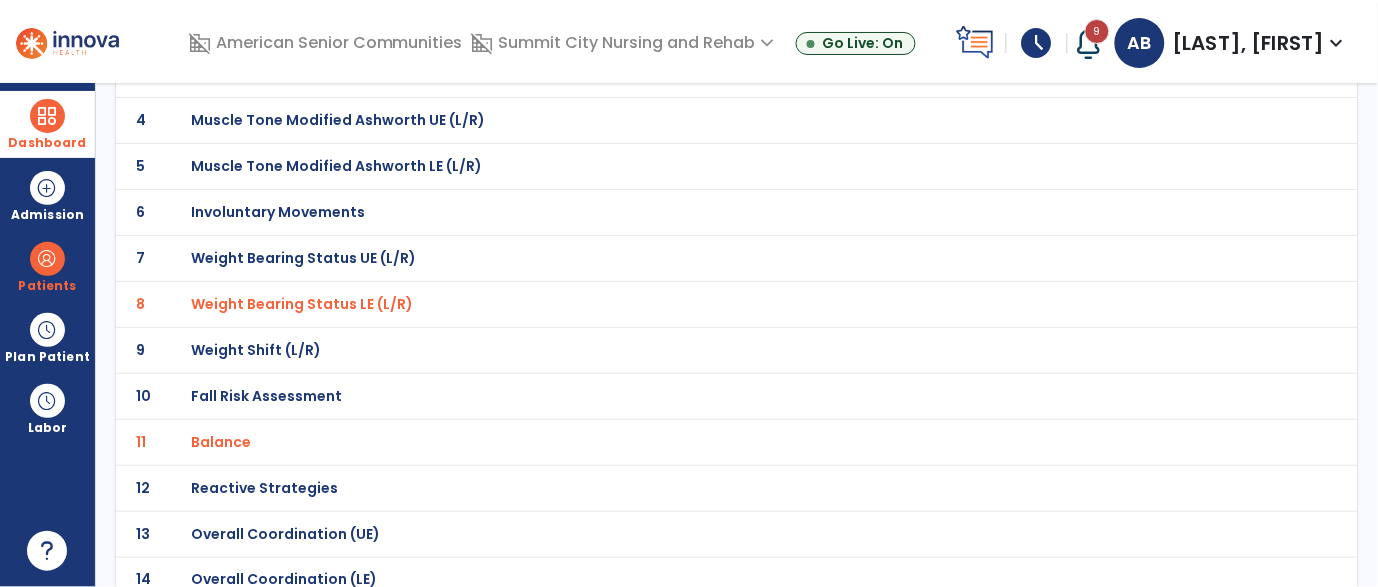 scroll, scrollTop: 0, scrollLeft: 0, axis: both 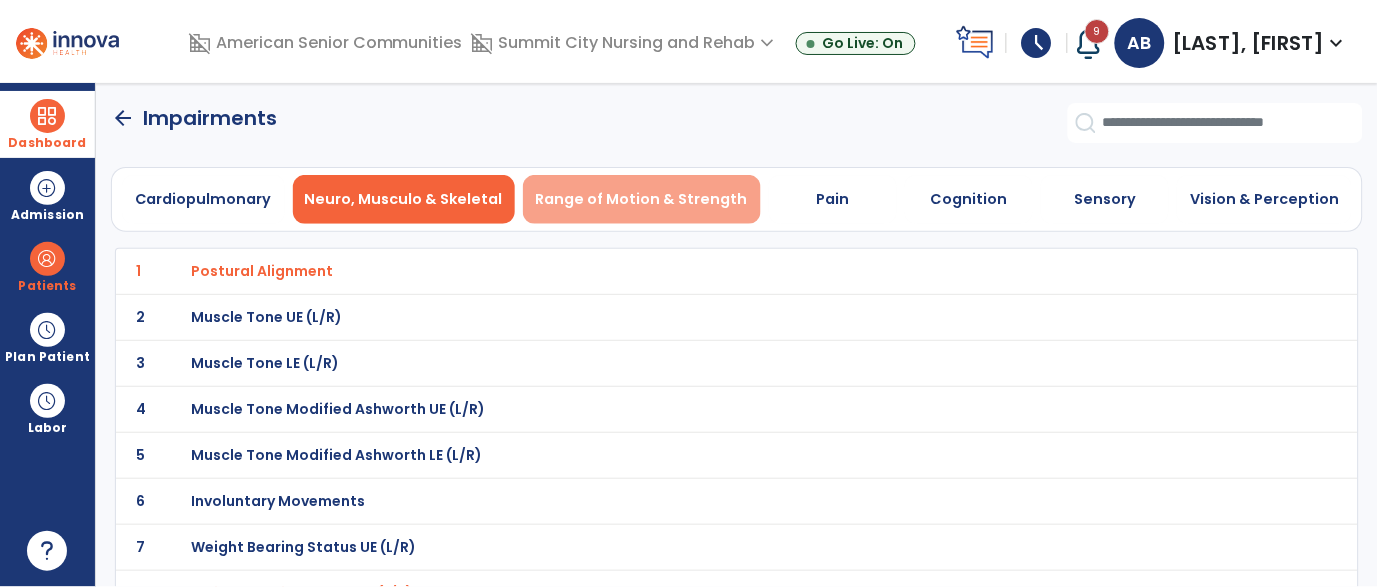click on "Range of Motion & Strength" at bounding box center [642, 199] 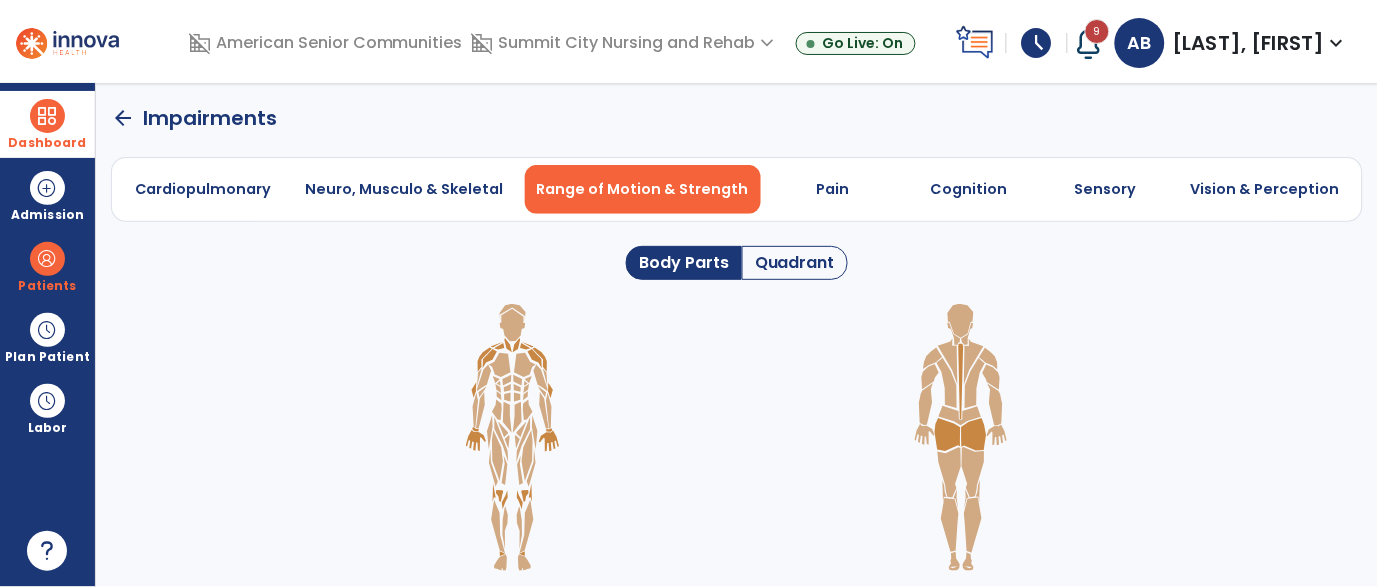 click on "Quadrant" 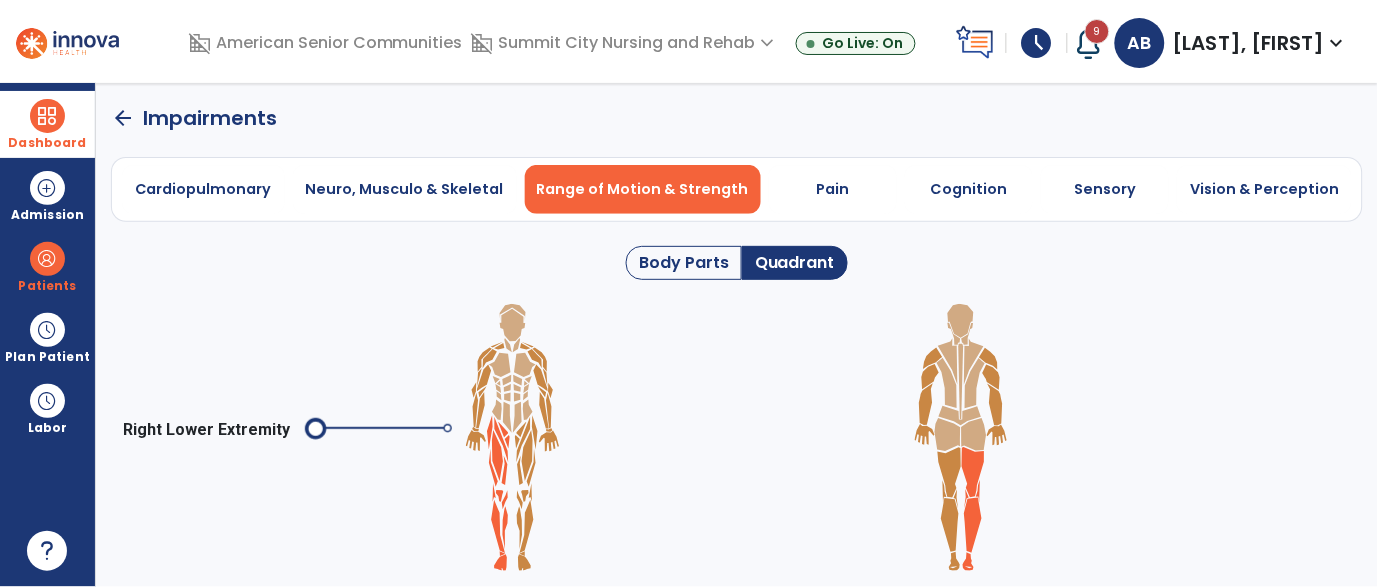 click 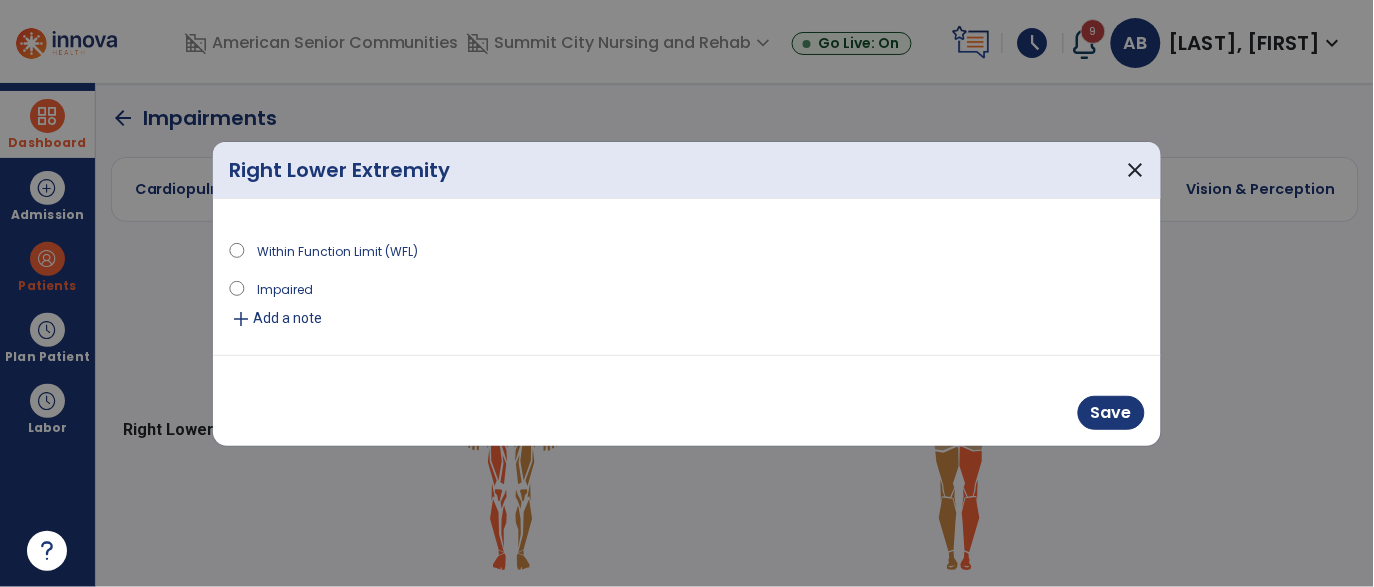 click on "Impaired" at bounding box center (285, 288) 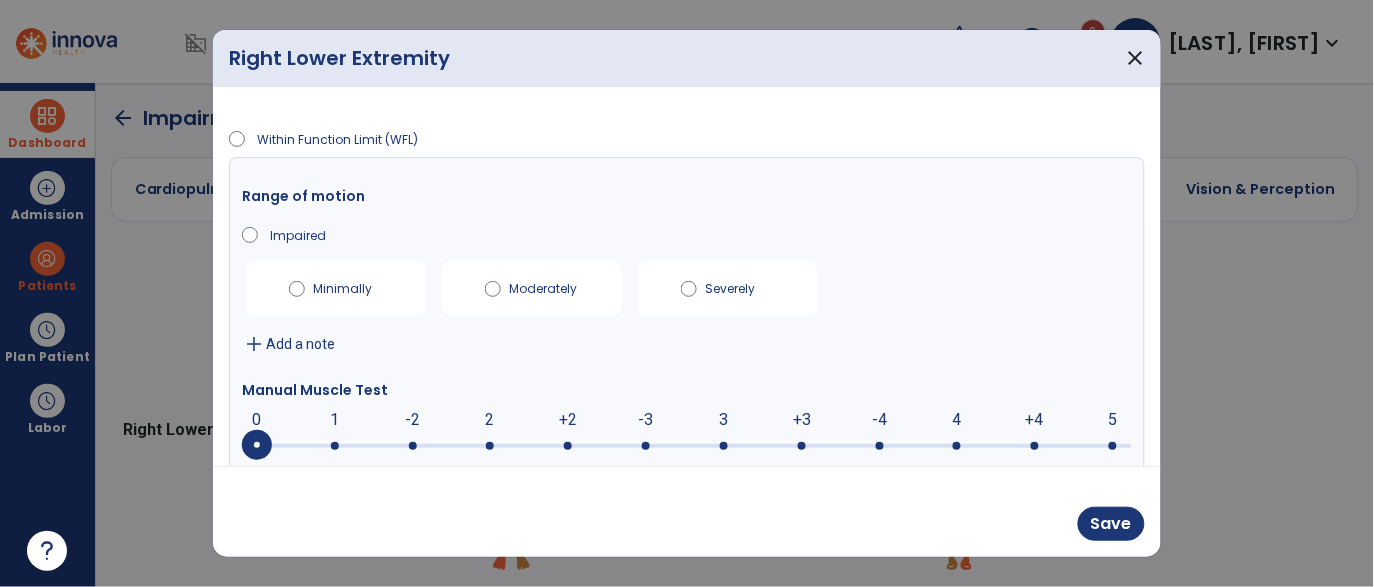 click on "+3" at bounding box center [802, 420] 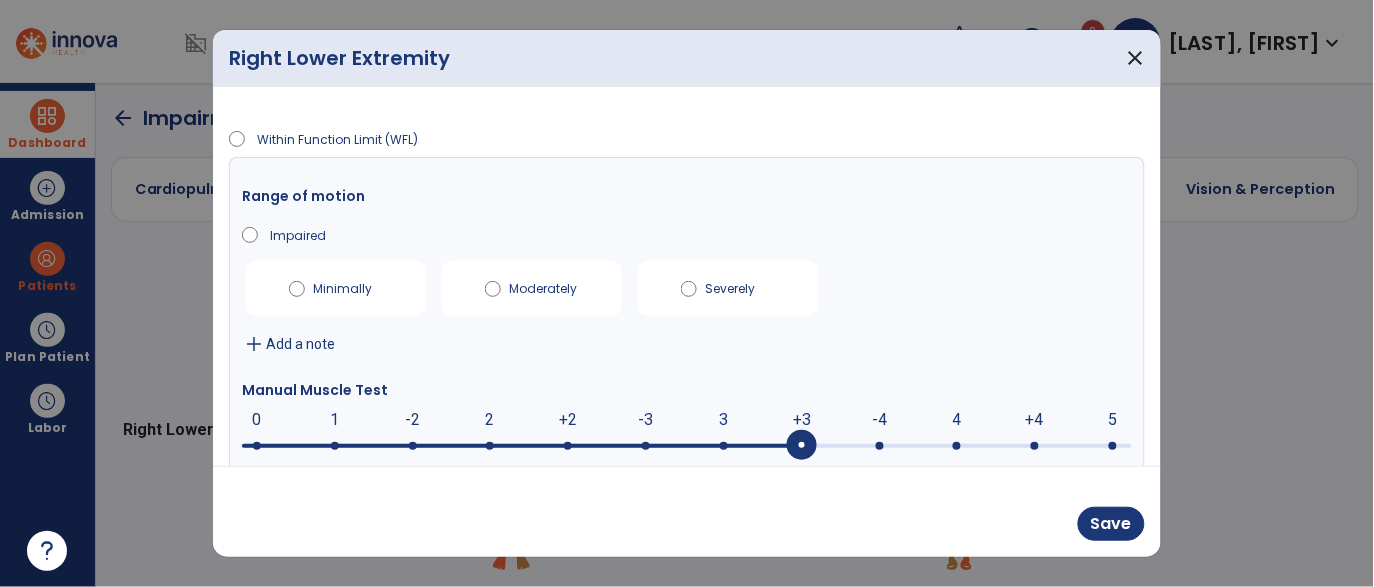click at bounding box center (522, 444) 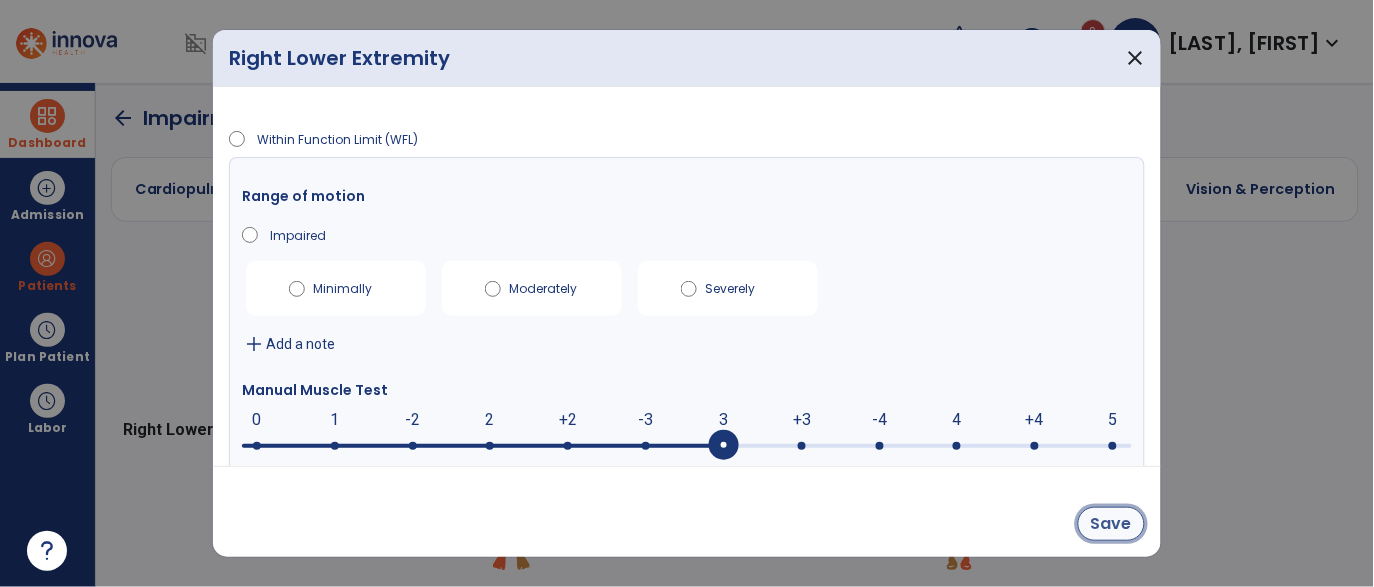 click on "Save" at bounding box center [1111, 524] 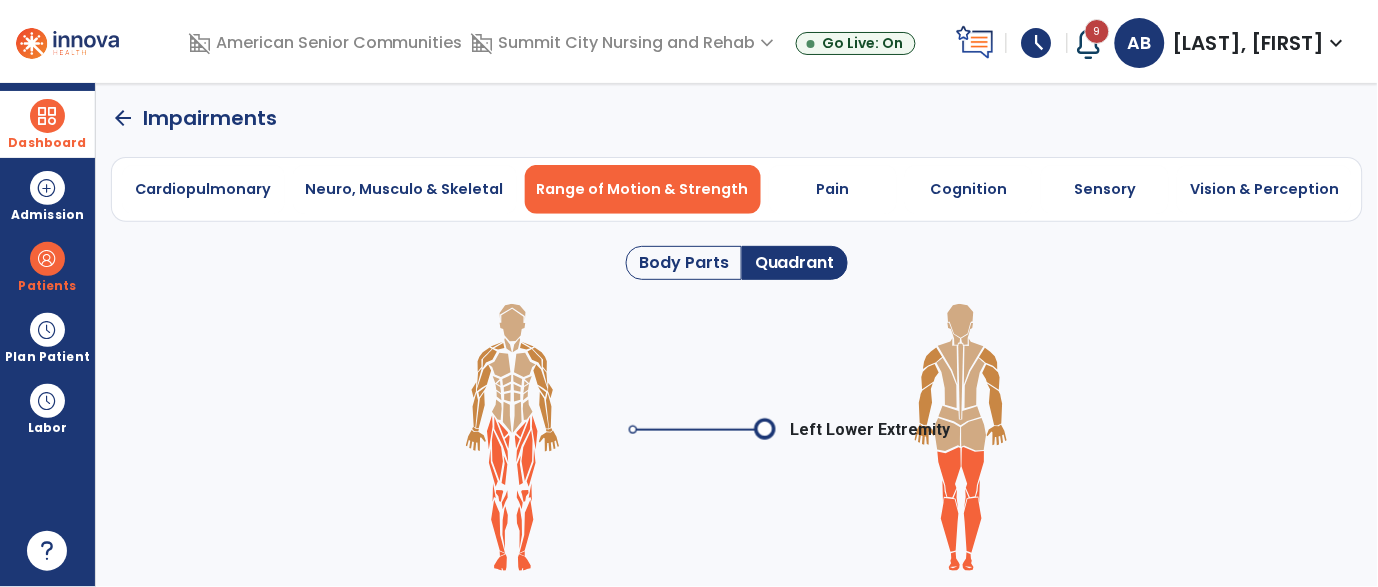 click 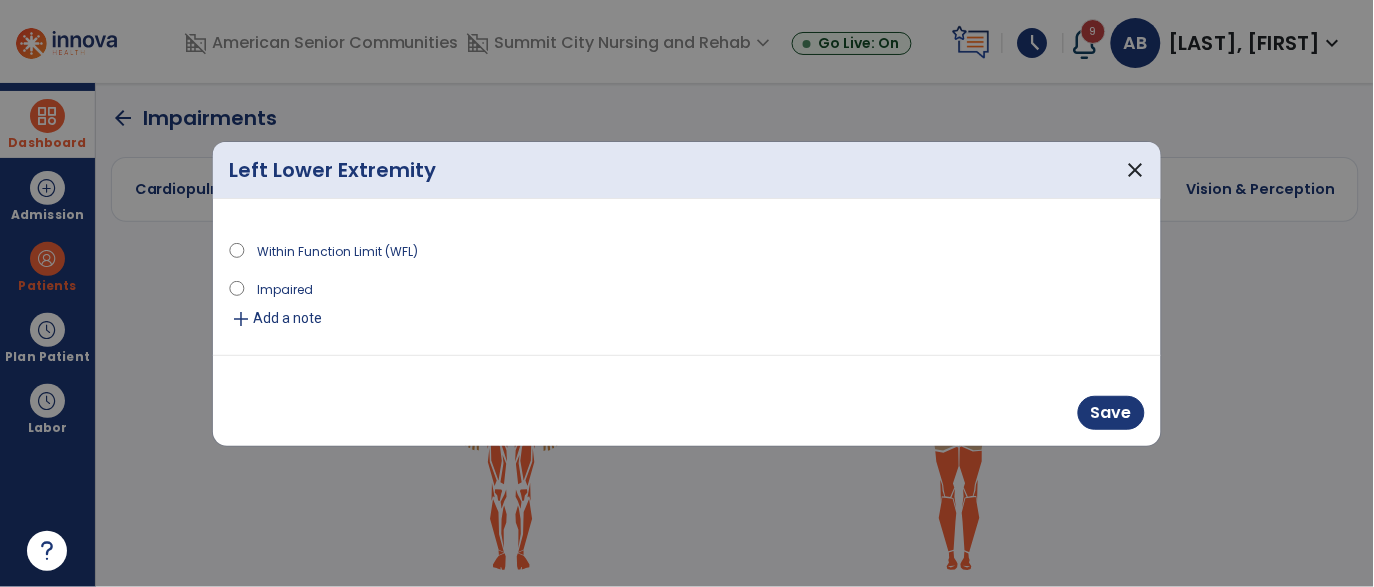 click on "Impaired" at bounding box center [285, 288] 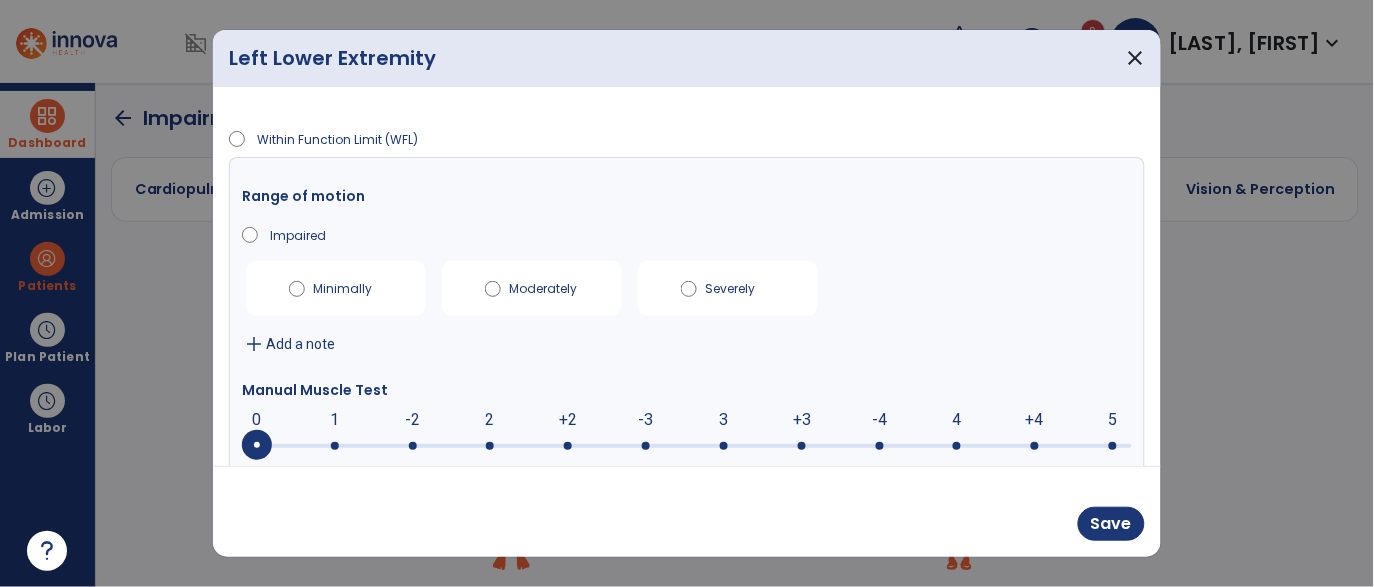 click on "0     0      1      -2      2      +2      -3      3      +3      -4      4      +4      5" at bounding box center (687, 436) 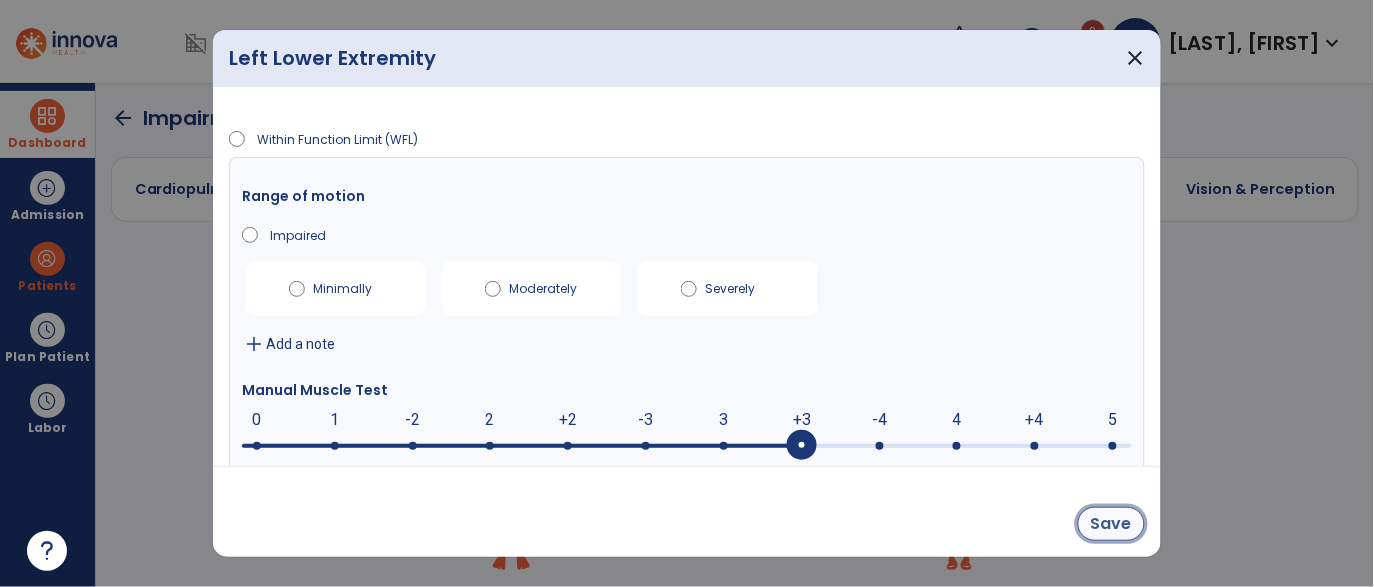 click on "Save" at bounding box center (1111, 524) 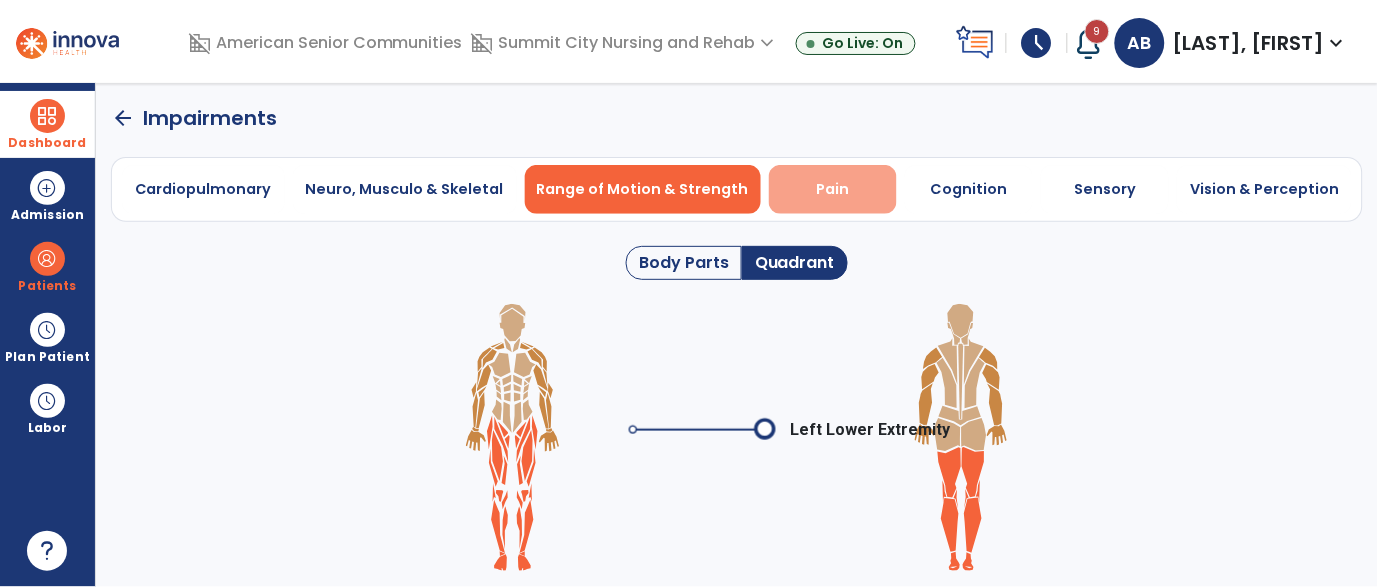click on "Pain" at bounding box center (833, 189) 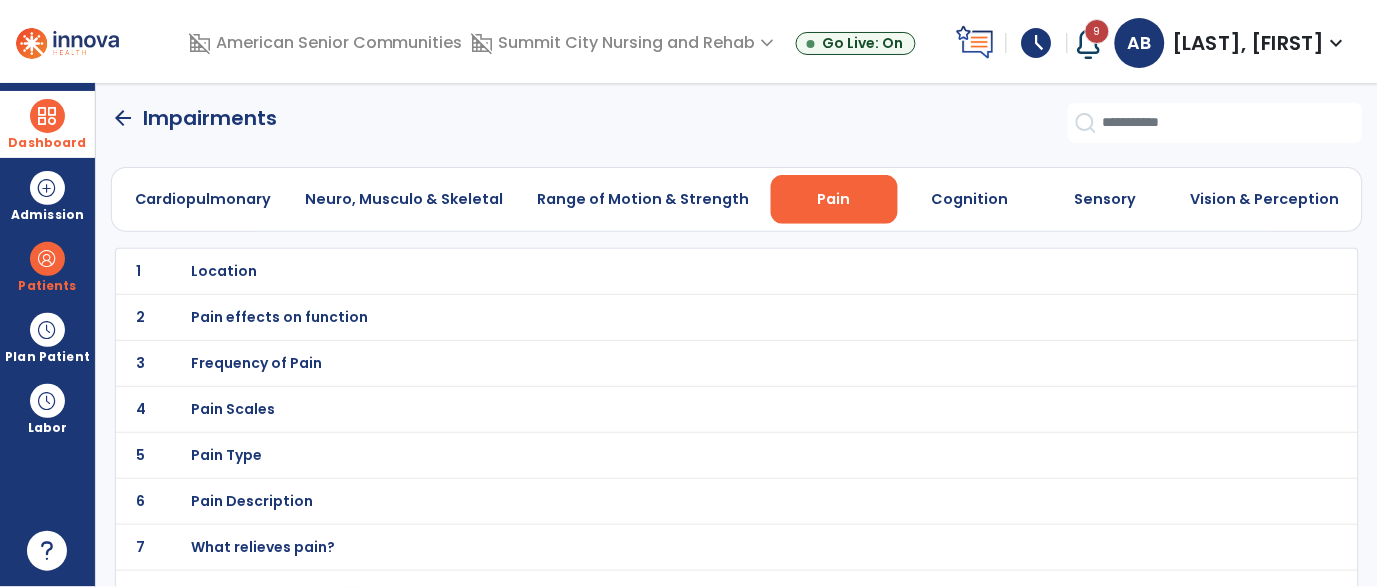 click on "Location" at bounding box center [224, 271] 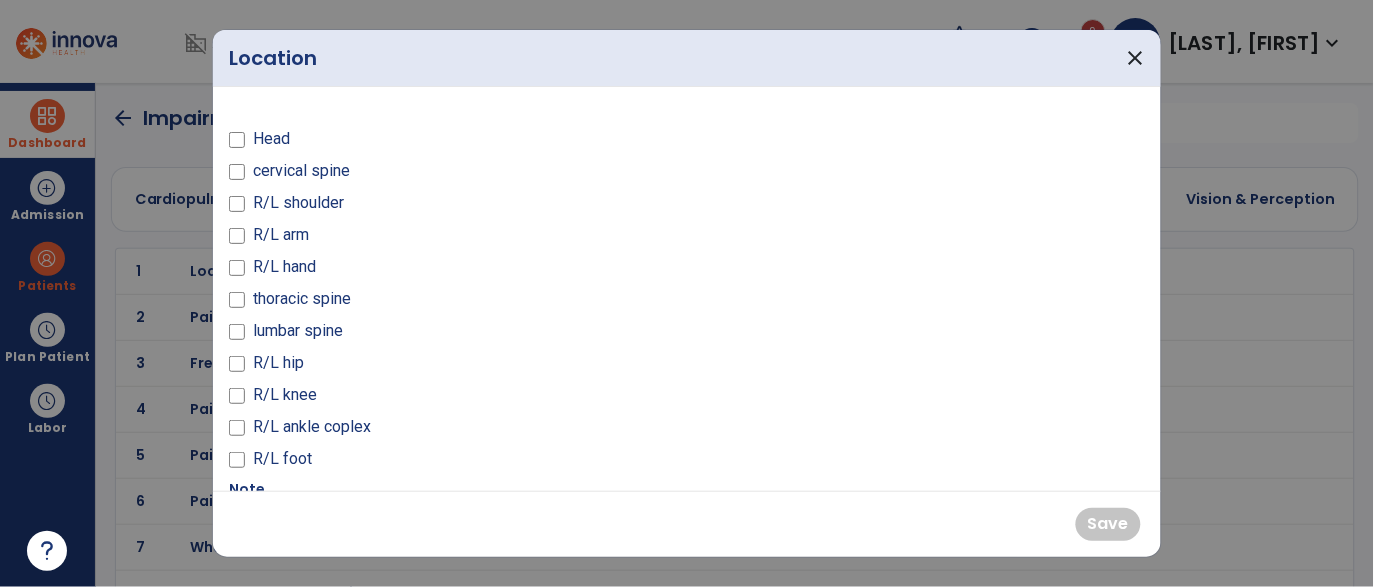 click on "R/L hip" at bounding box center [452, 367] 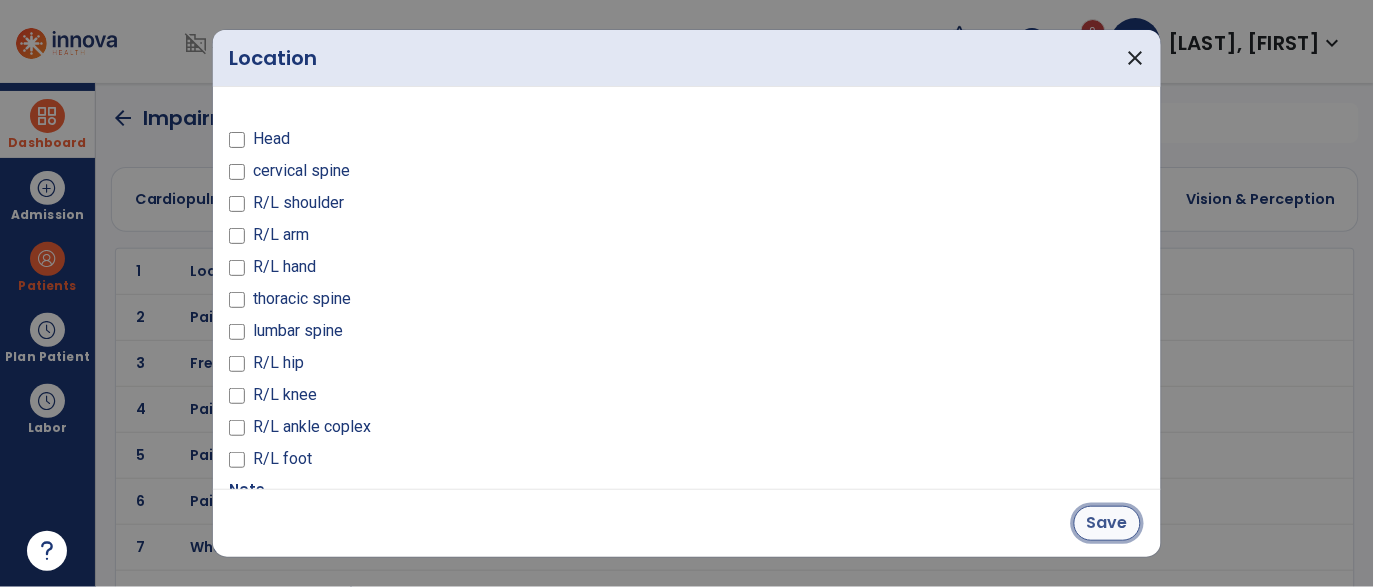 click on "Save" at bounding box center (1107, 523) 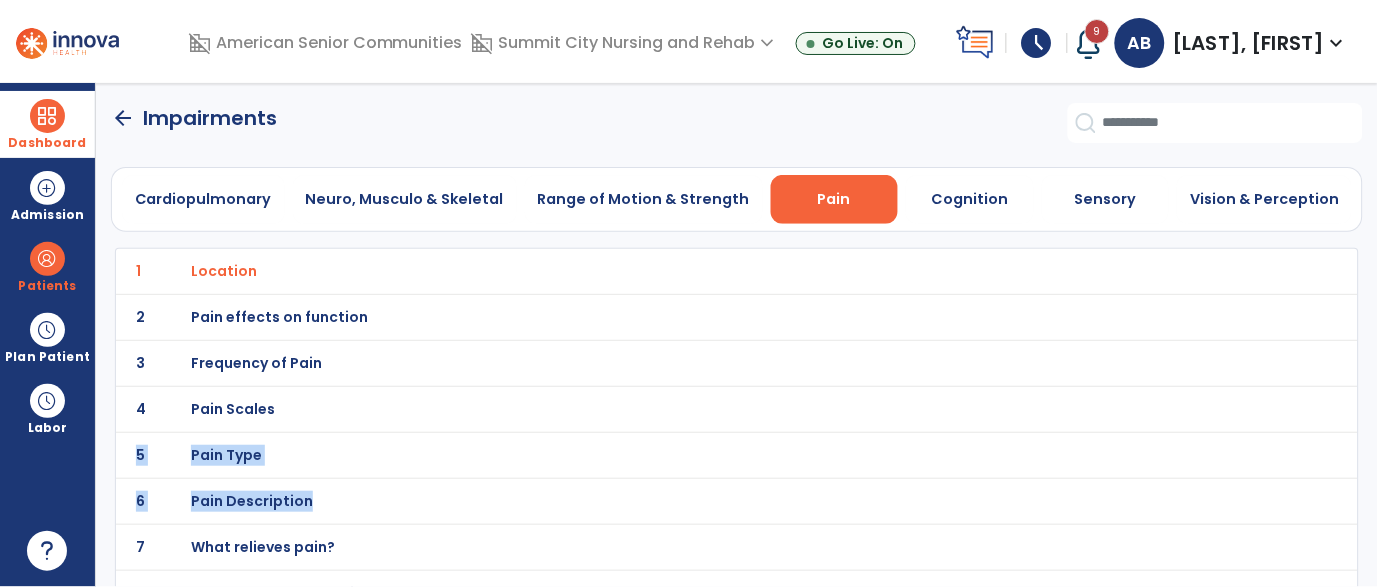 drag, startPoint x: 1097, startPoint y: 516, endPoint x: 977, endPoint y: 414, distance: 157.49286 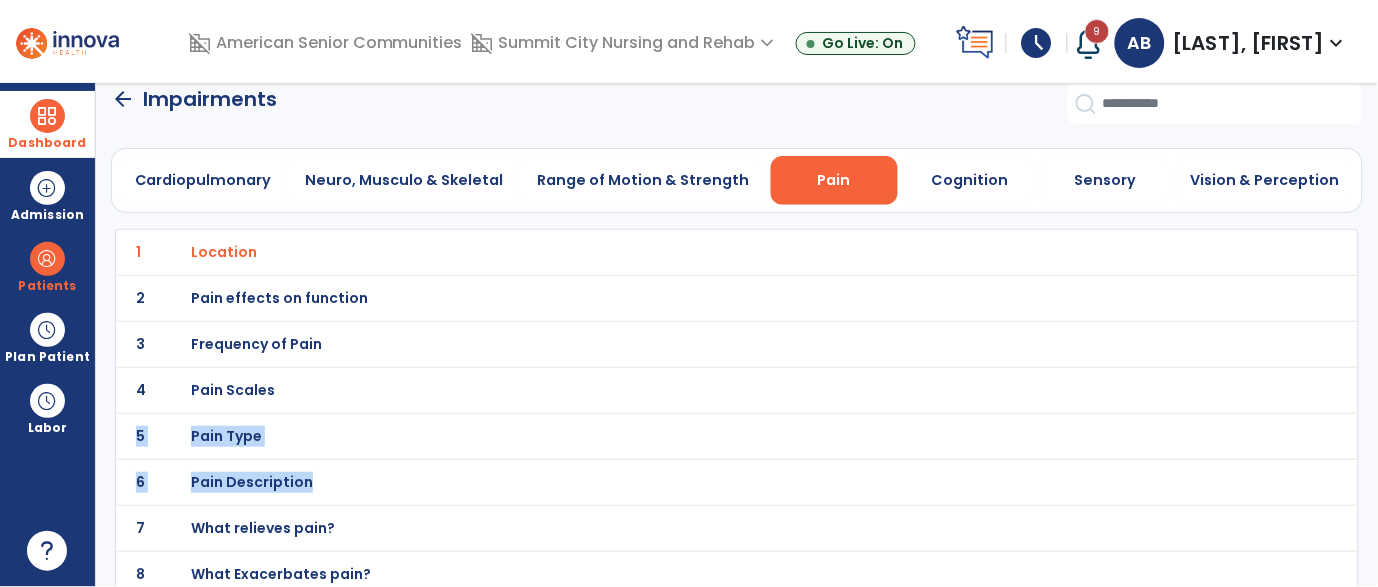 scroll, scrollTop: 13, scrollLeft: 0, axis: vertical 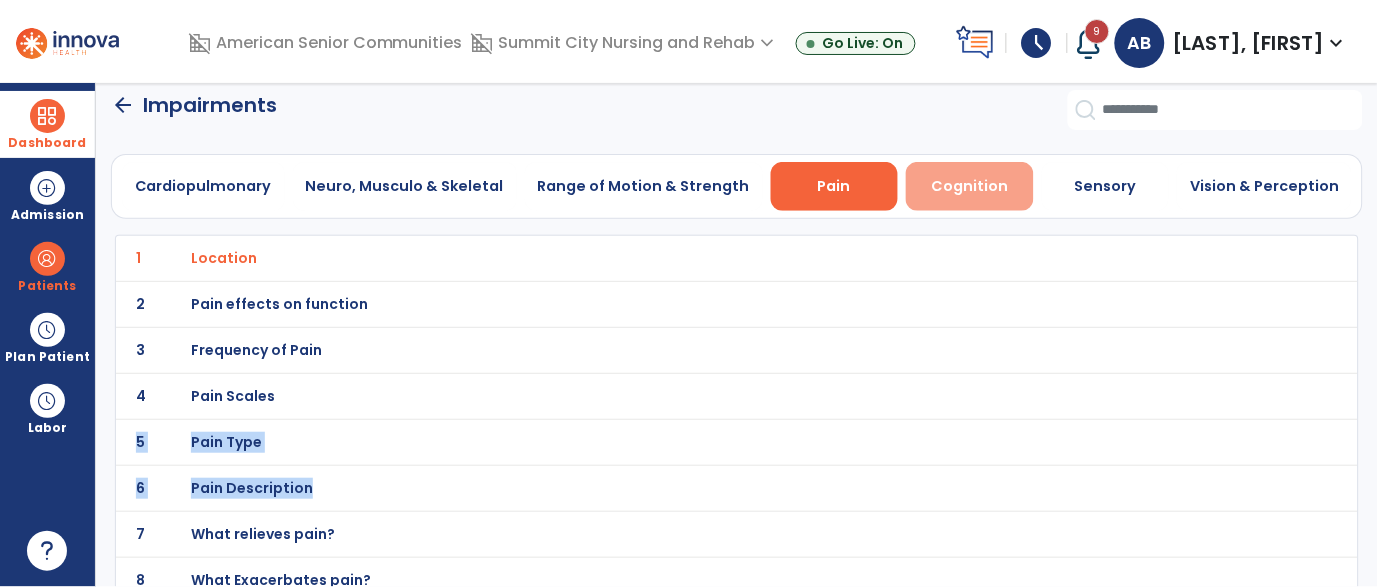 click on "Cognition" at bounding box center [970, 186] 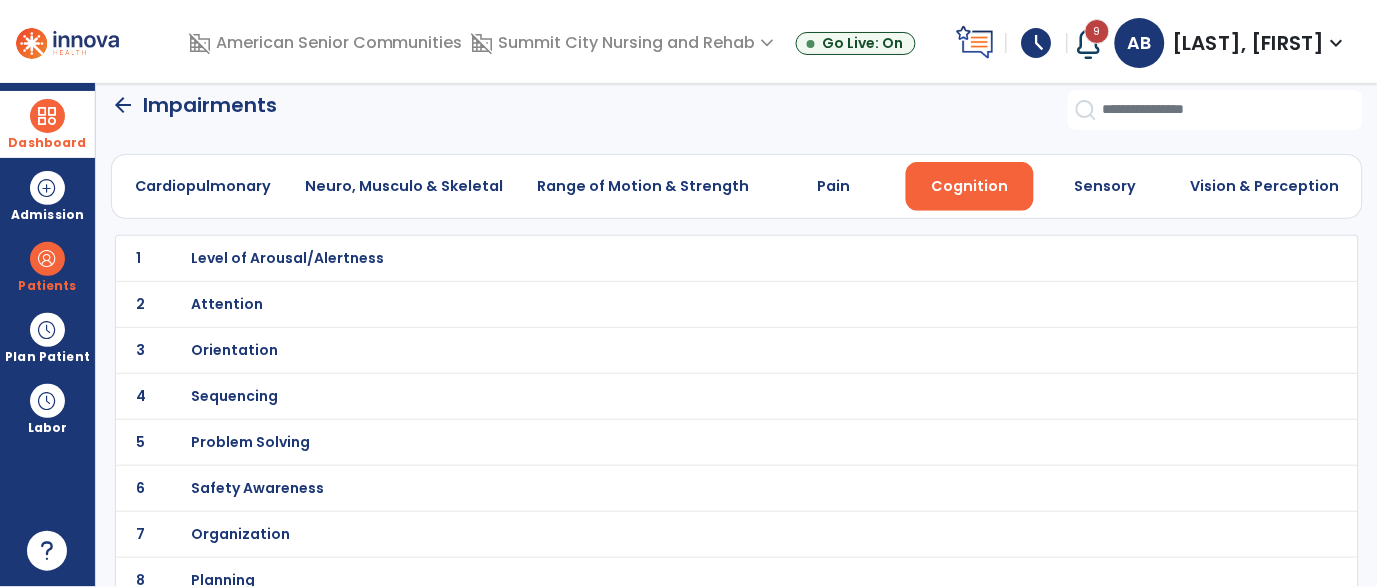 click on "Cognition" at bounding box center (970, 186) 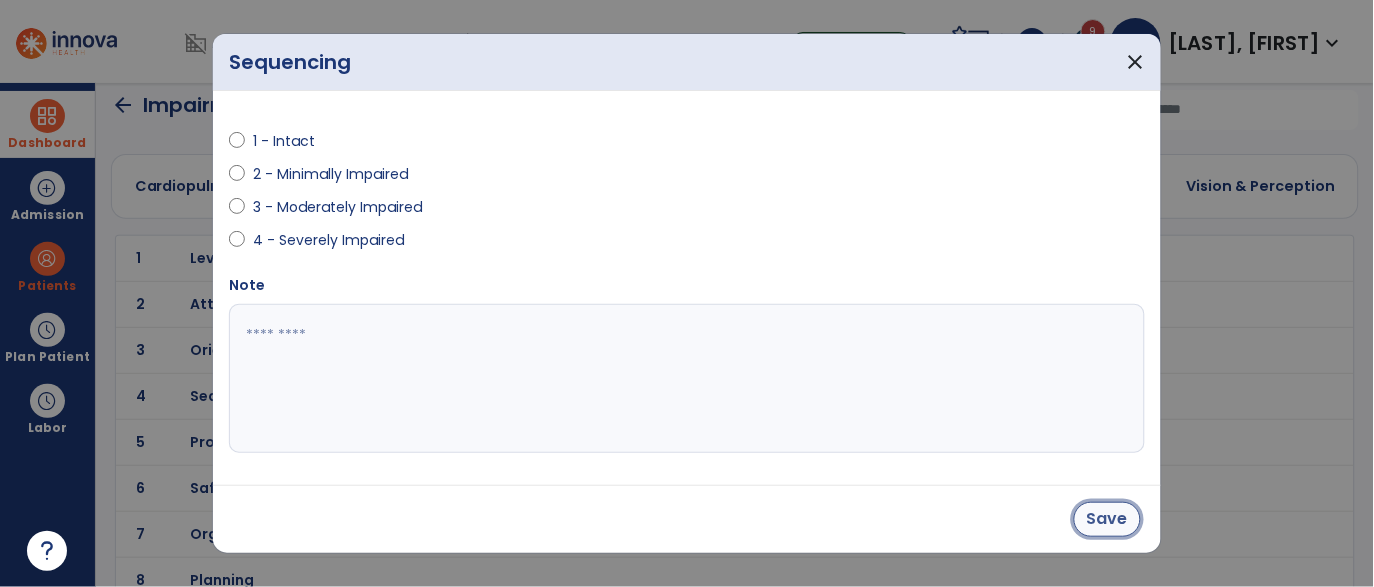 click on "Save" at bounding box center [1107, 519] 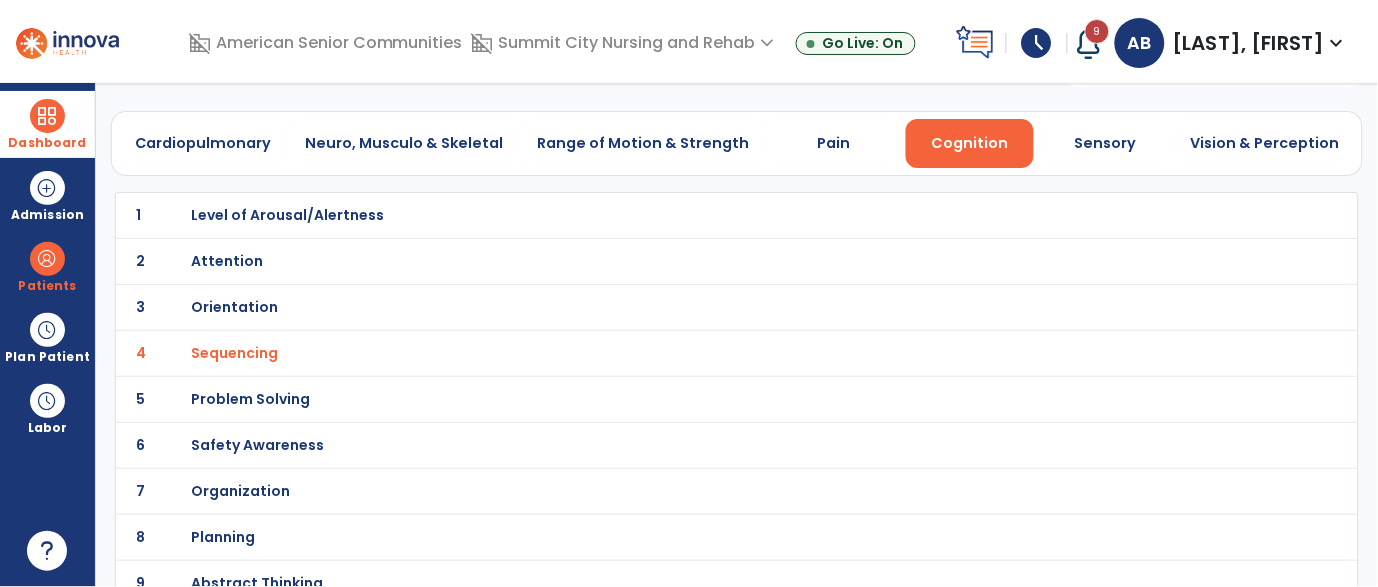 scroll, scrollTop: 57, scrollLeft: 0, axis: vertical 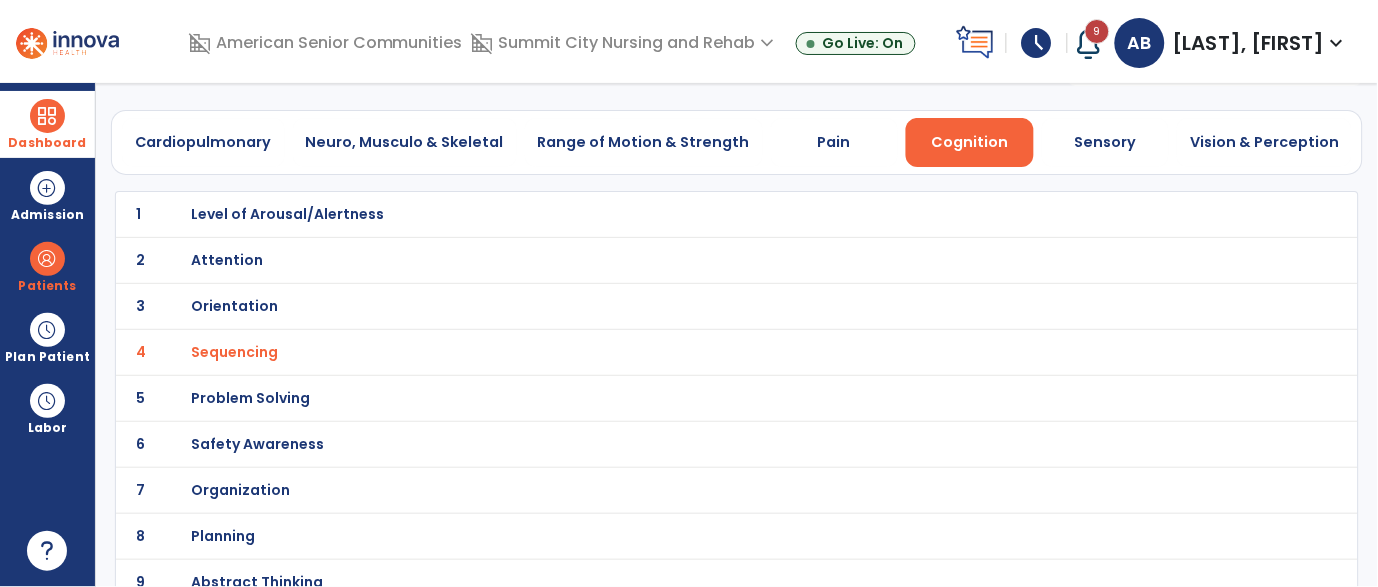 click on "Planning" at bounding box center [287, 214] 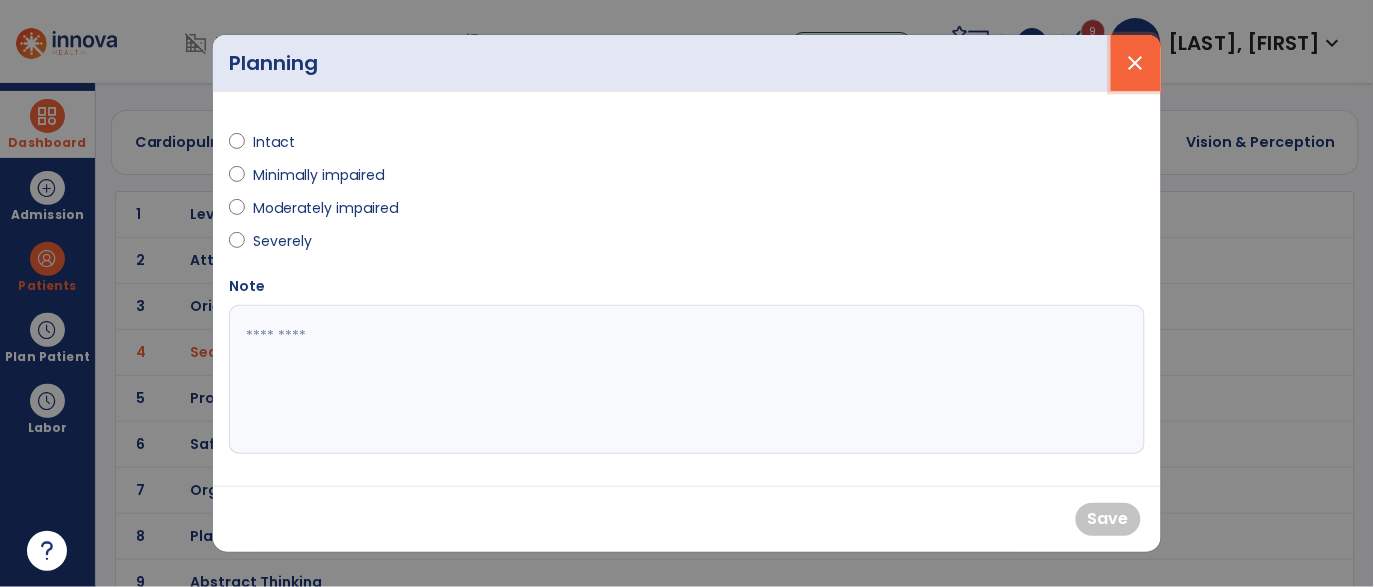 click on "close" at bounding box center (1136, 63) 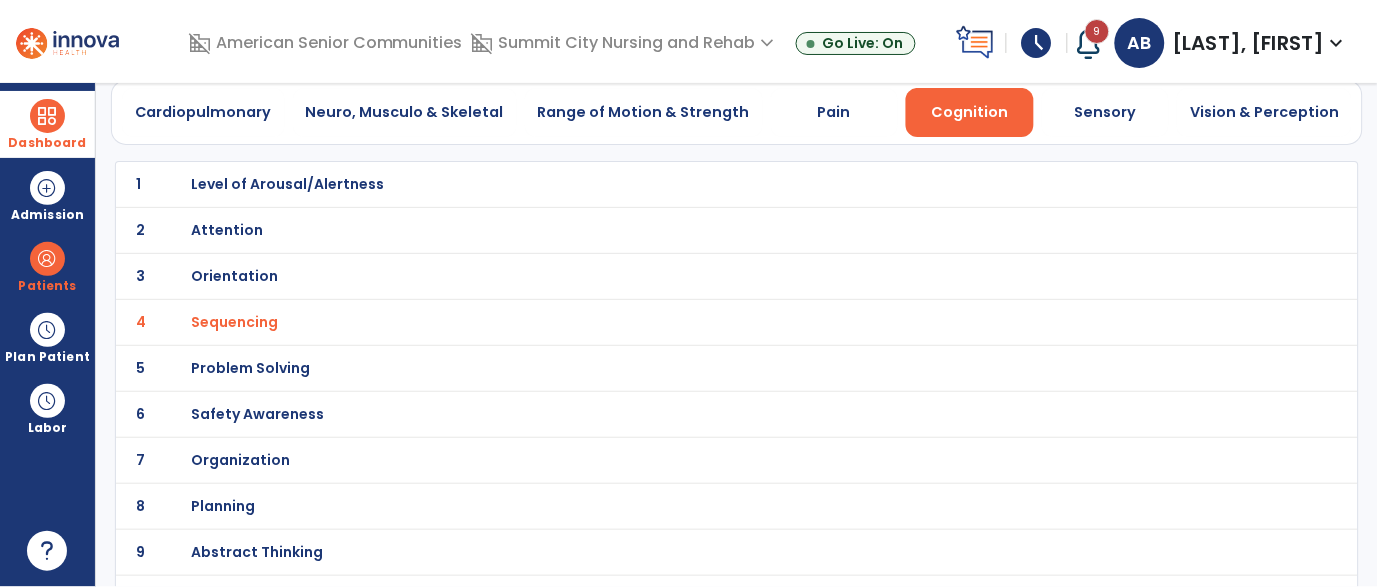 scroll, scrollTop: 90, scrollLeft: 0, axis: vertical 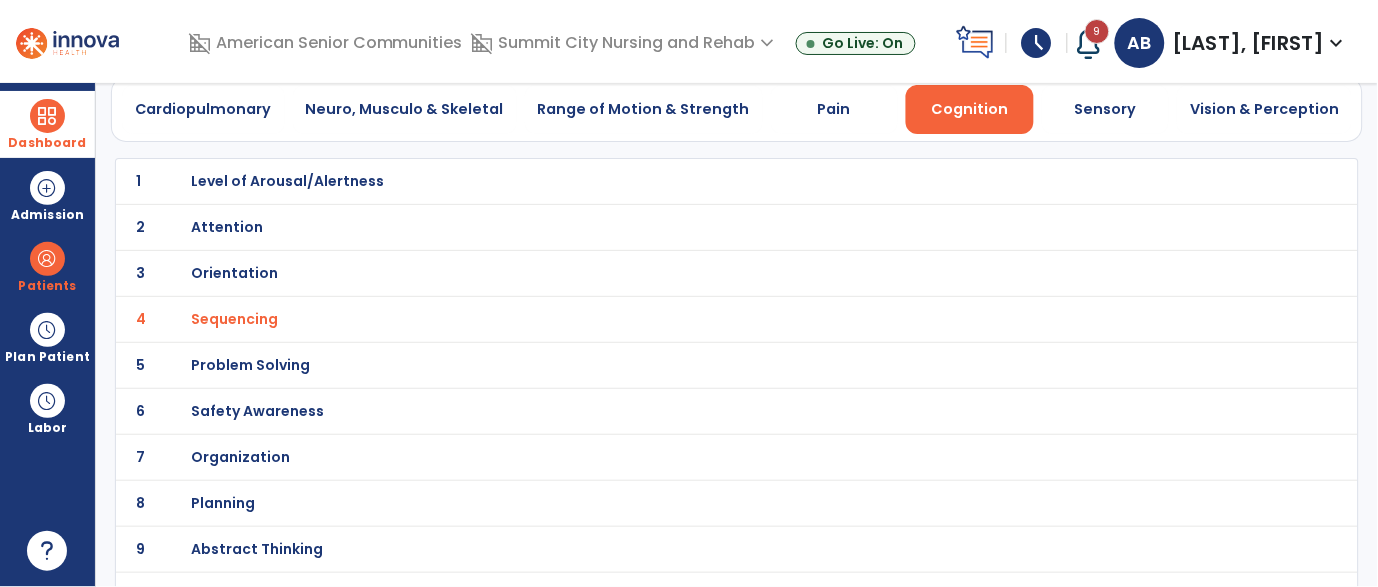 click on "Safety Awareness" at bounding box center (287, 181) 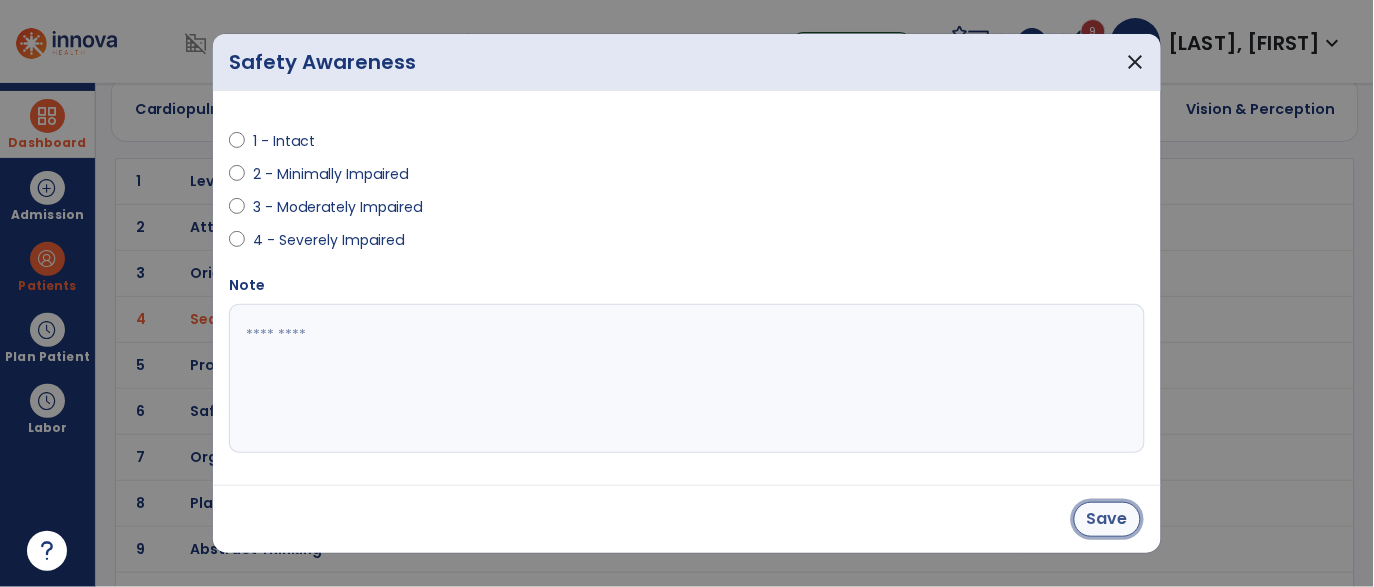 click on "Save" at bounding box center [1107, 519] 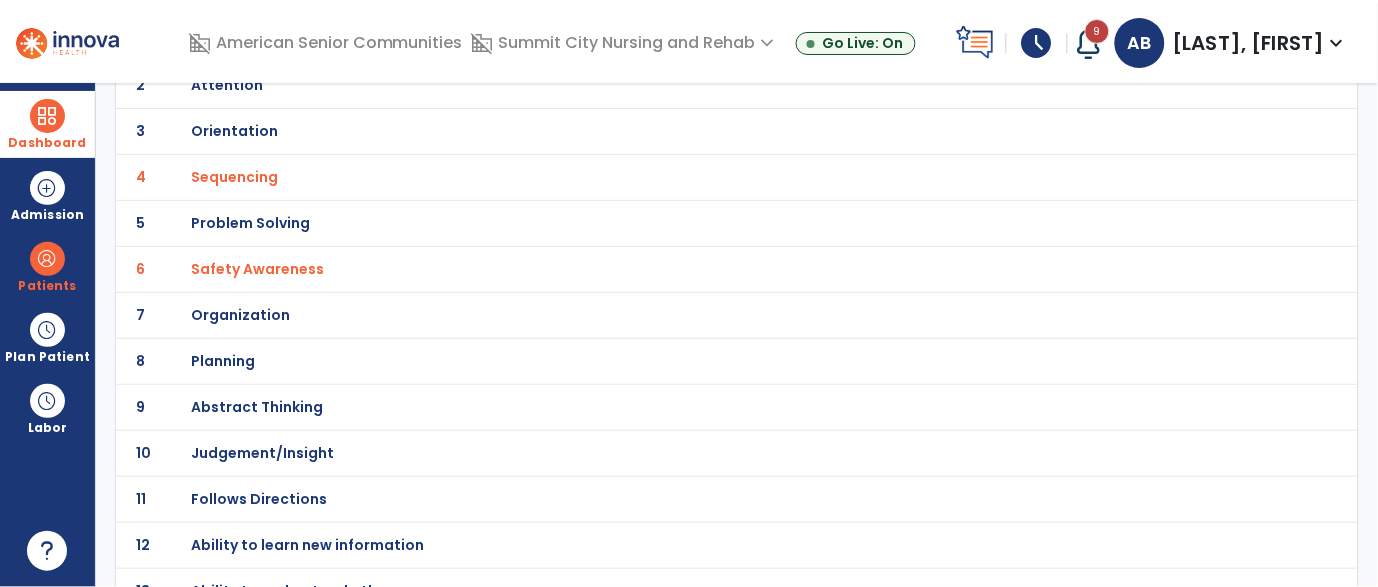 scroll, scrollTop: 259, scrollLeft: 0, axis: vertical 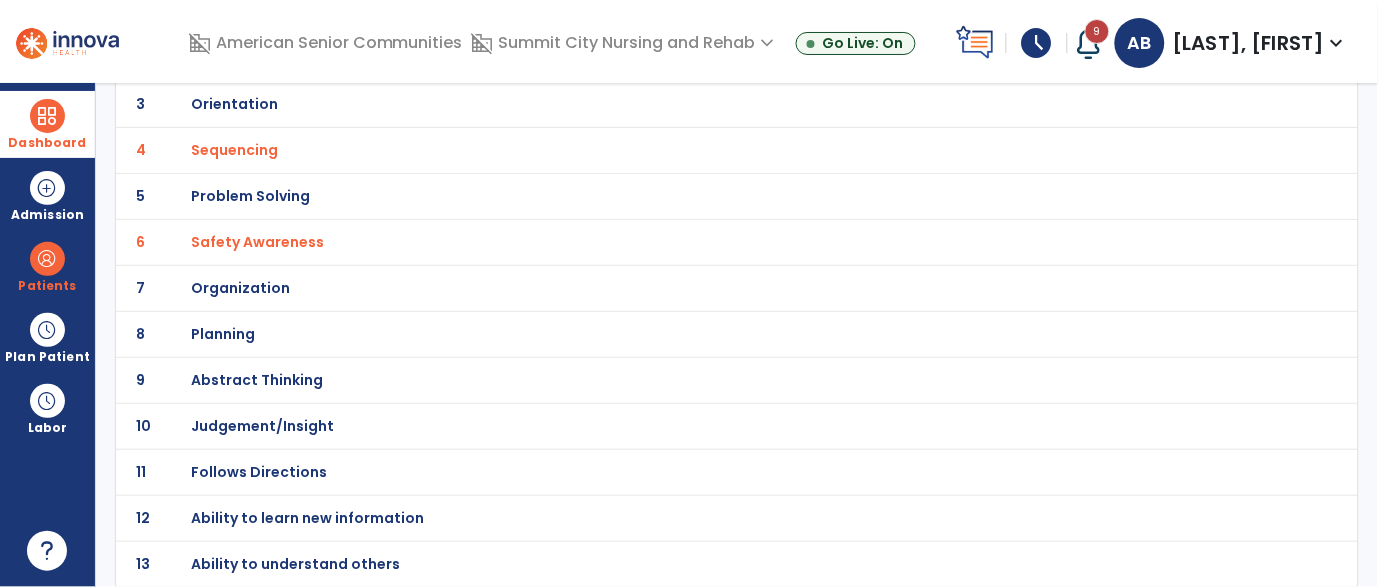 click on "Follows Directions" at bounding box center (693, 12) 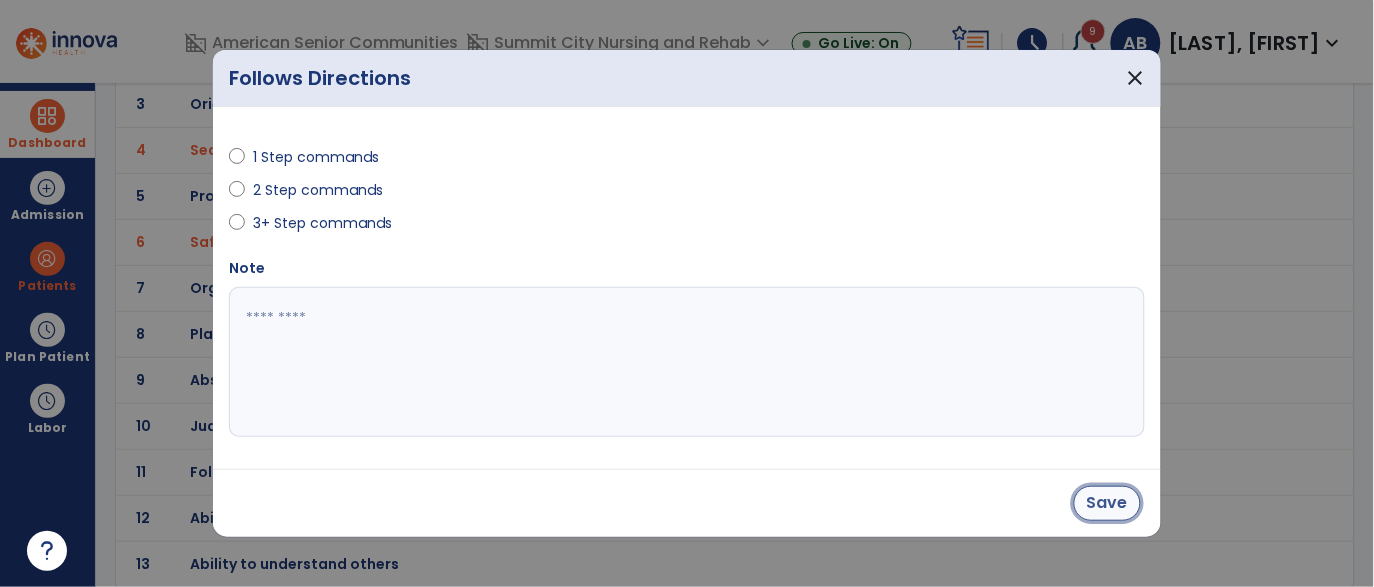 click on "Save" at bounding box center (1107, 503) 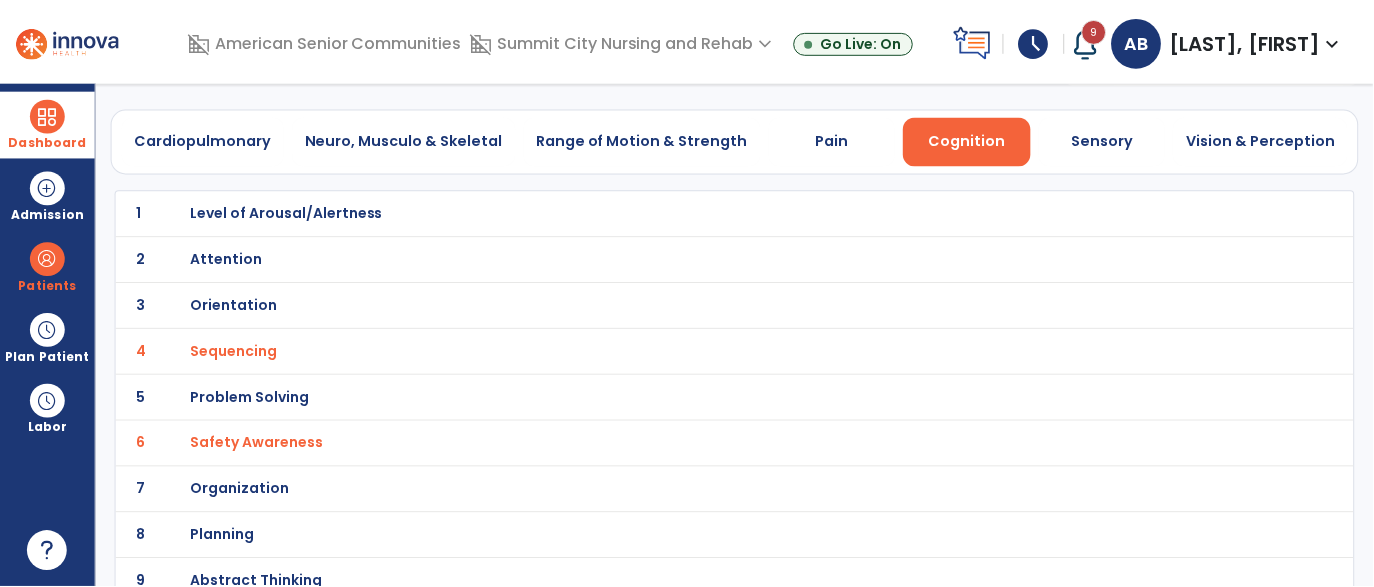 scroll, scrollTop: 0, scrollLeft: 0, axis: both 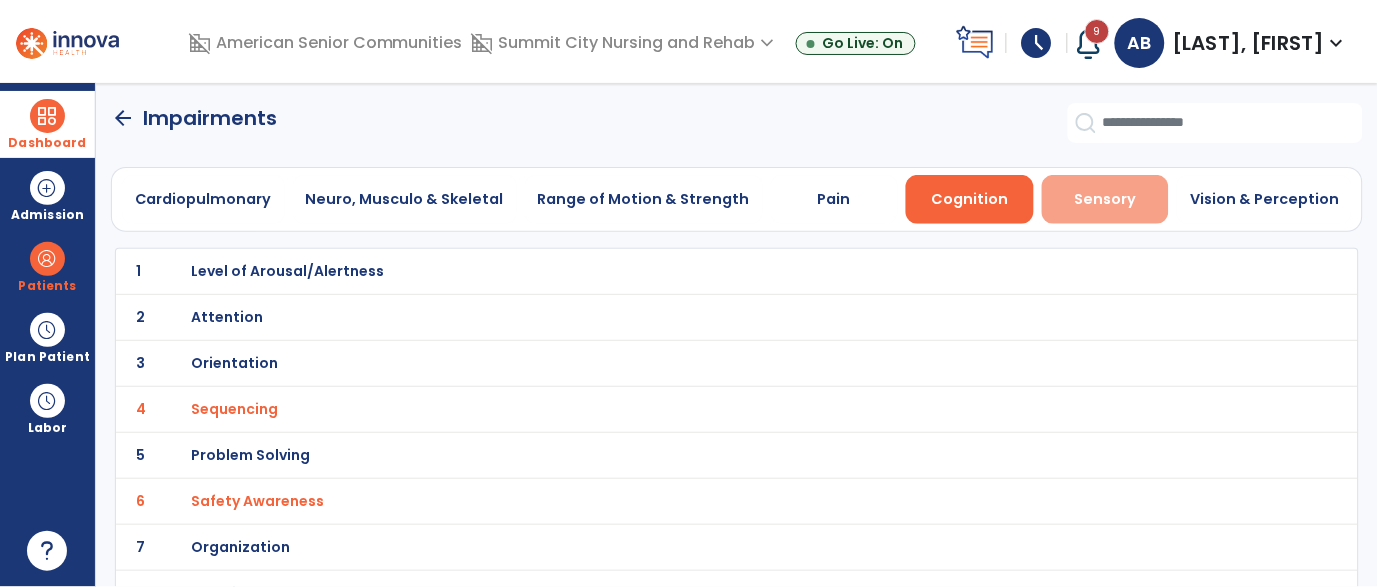 click on "Sensory" at bounding box center [1106, 199] 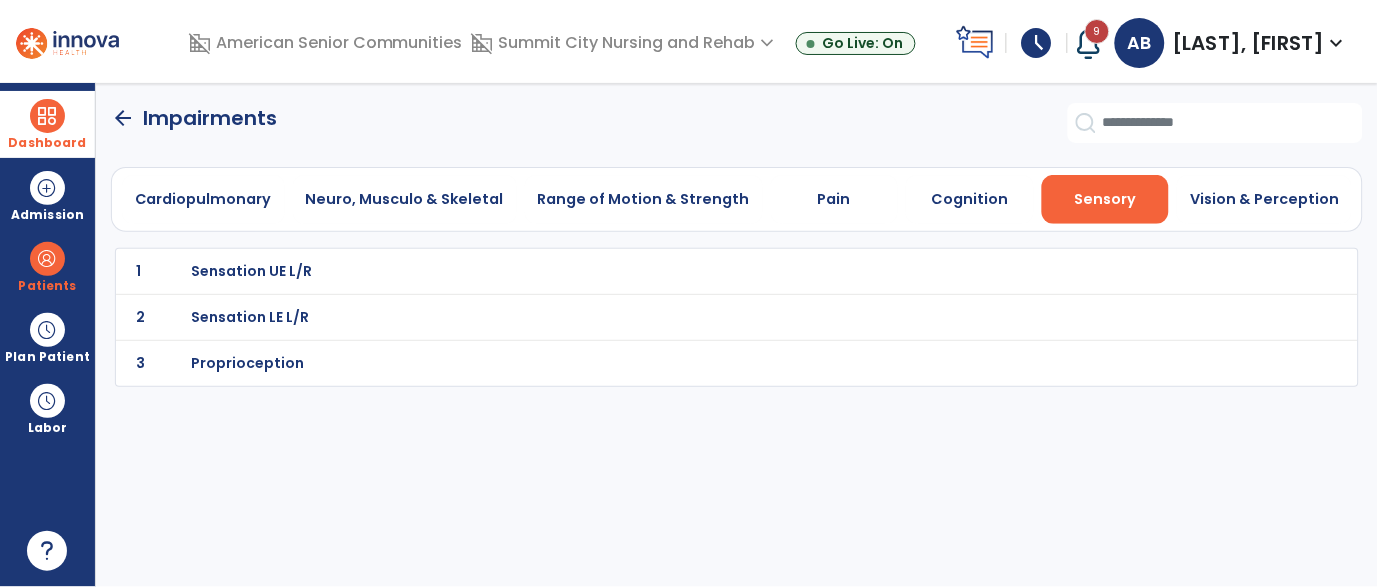 click on "Sensation LE L/R" at bounding box center [251, 271] 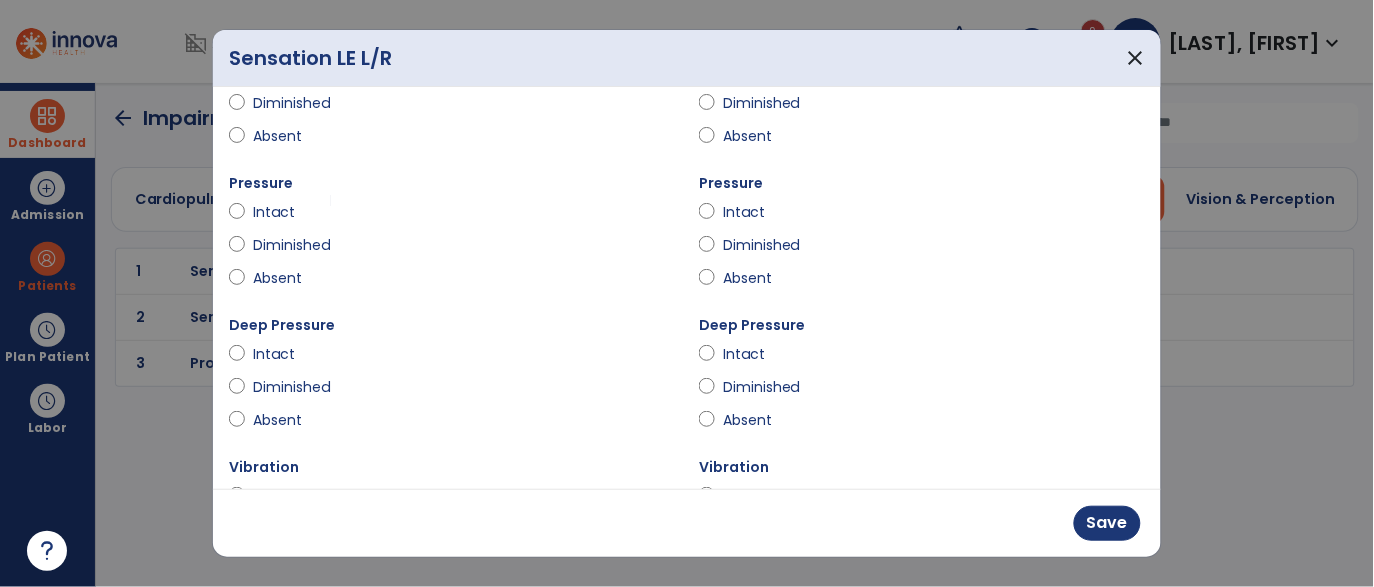 scroll, scrollTop: 112, scrollLeft: 0, axis: vertical 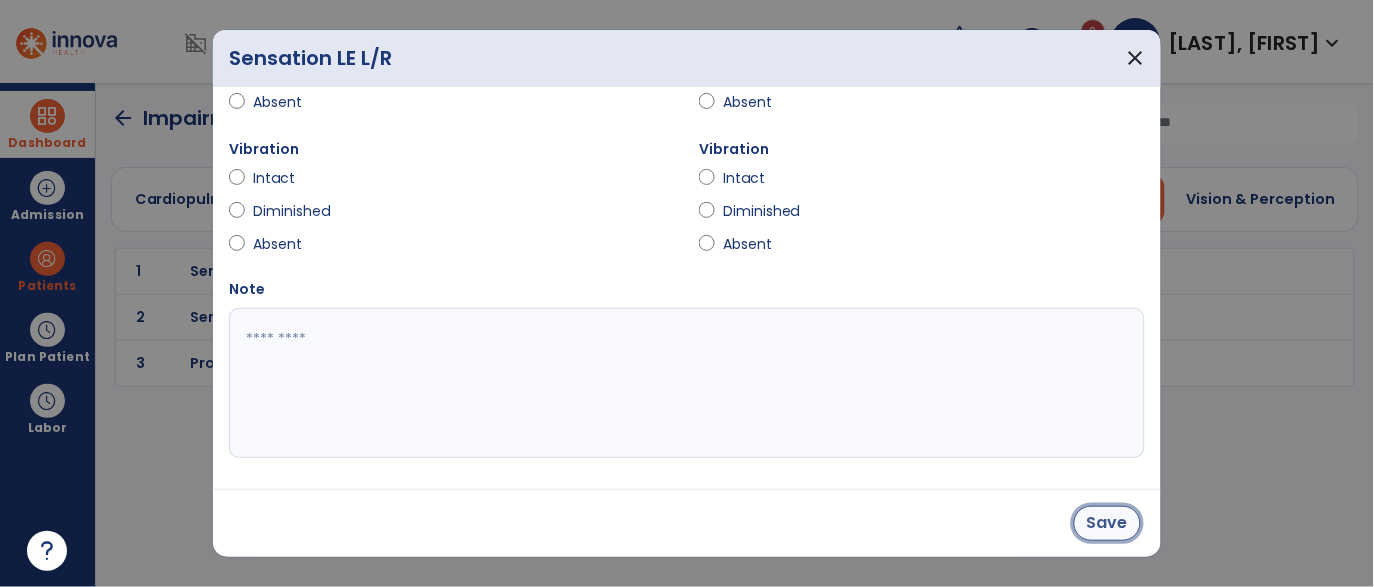 click on "Save" at bounding box center (1107, 523) 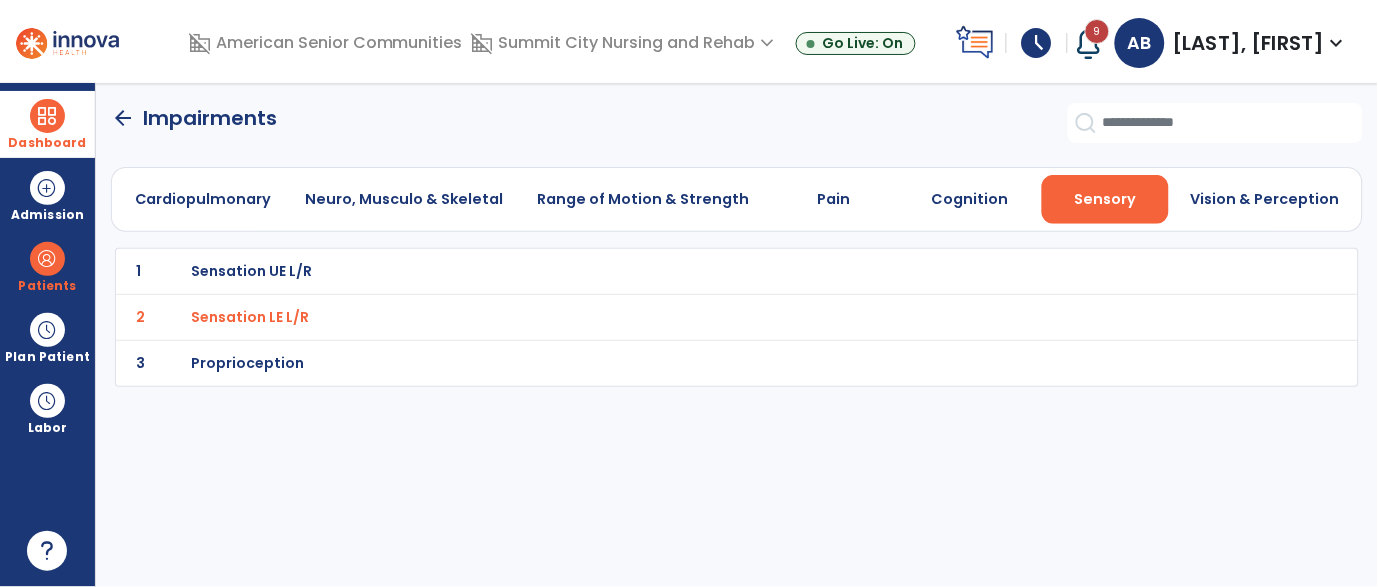 click on "Proprioception" at bounding box center (251, 271) 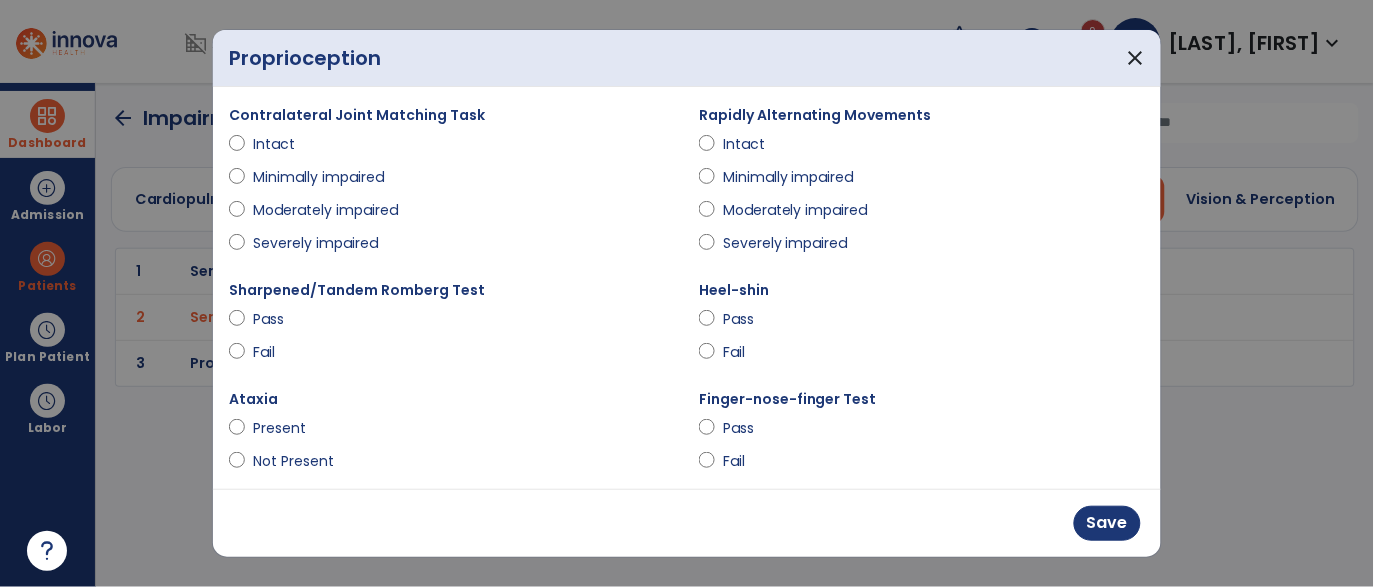 click on "Minimally impaired" at bounding box center (788, 177) 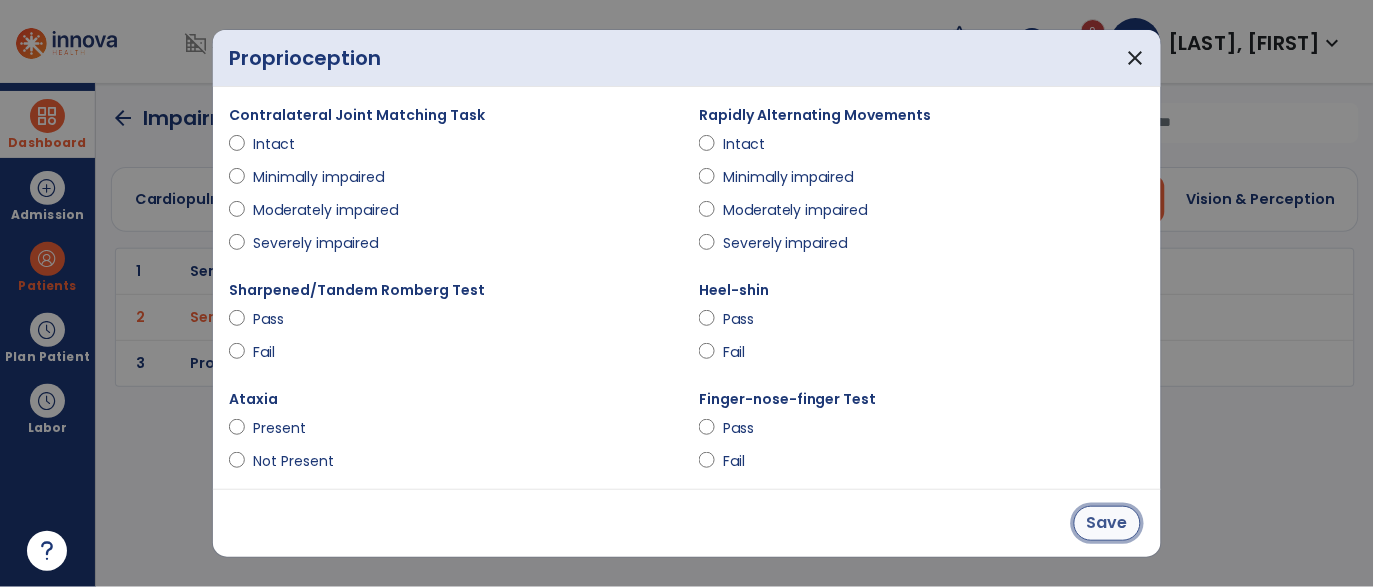 click on "Save" at bounding box center (1107, 523) 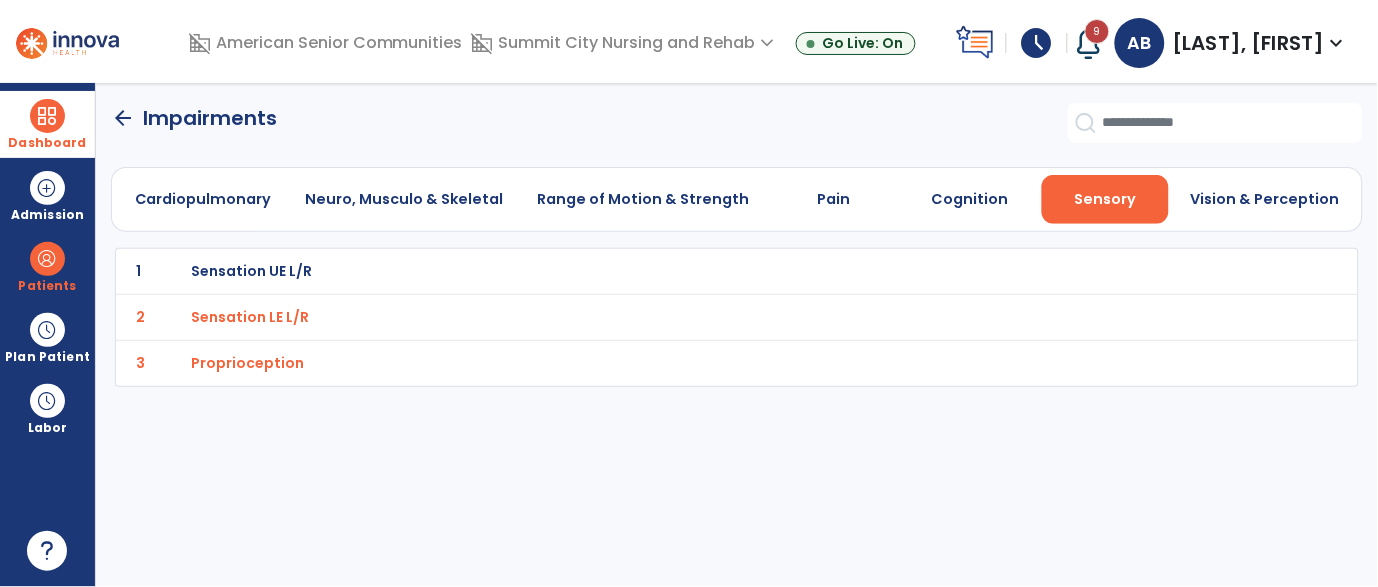 click on "arrow_back" 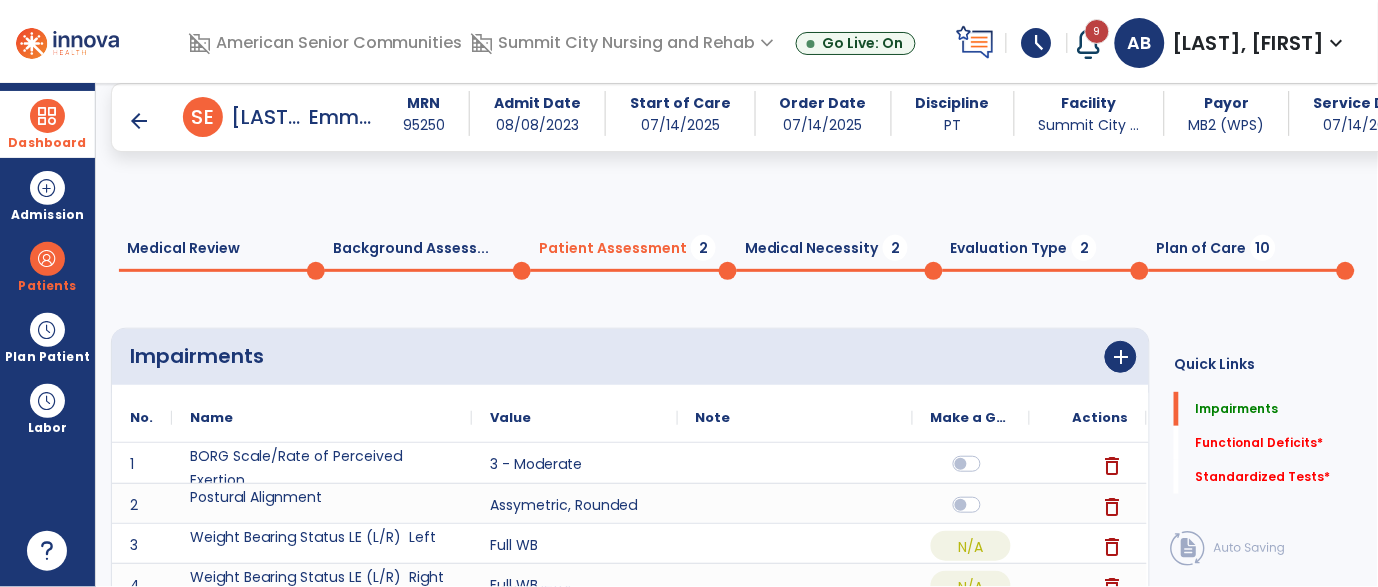 click on "Standardized Tests   *  Standardized Tests   *" 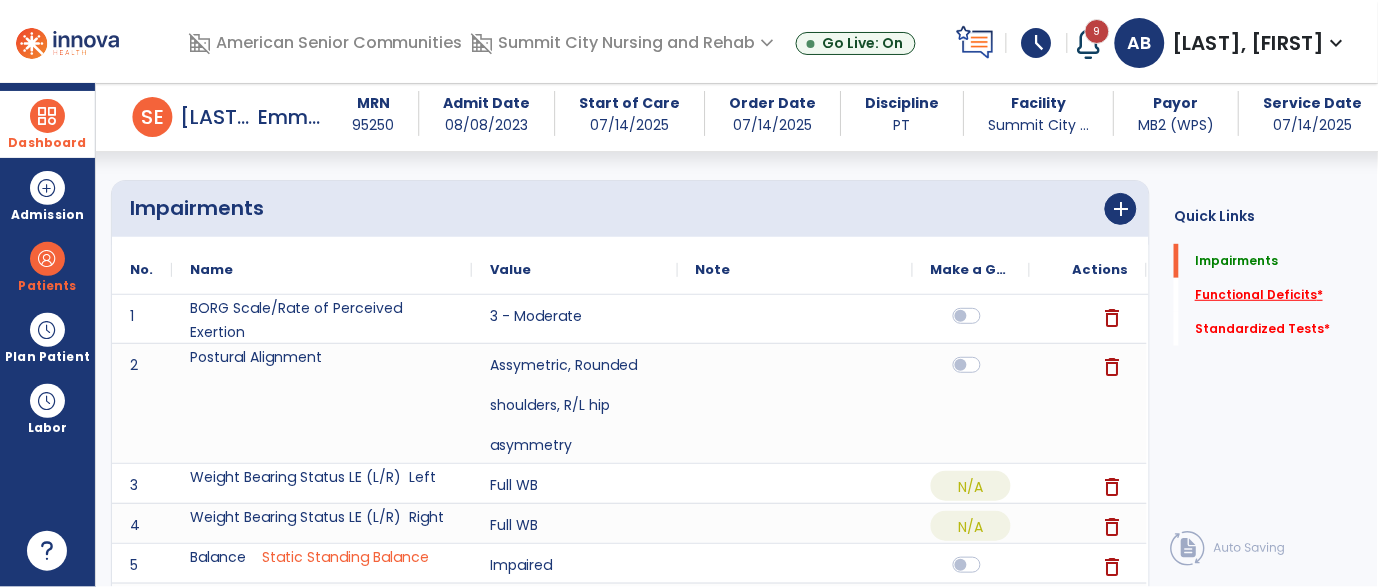 click on "Functional Deficits   *" 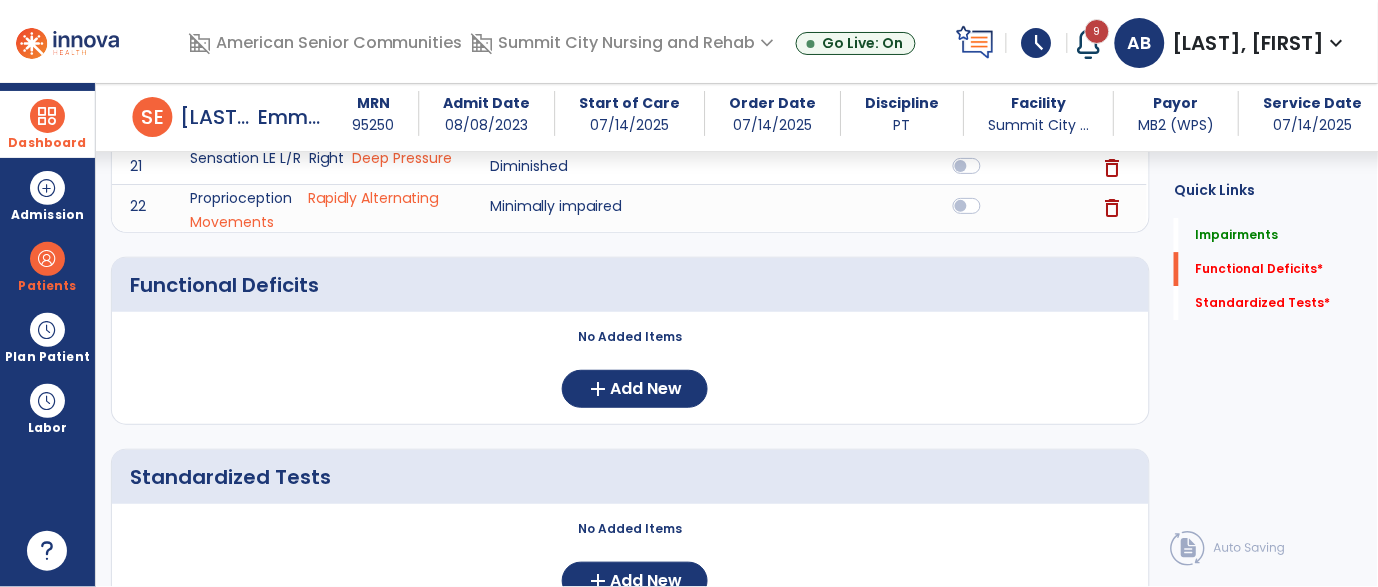 scroll, scrollTop: 1233, scrollLeft: 0, axis: vertical 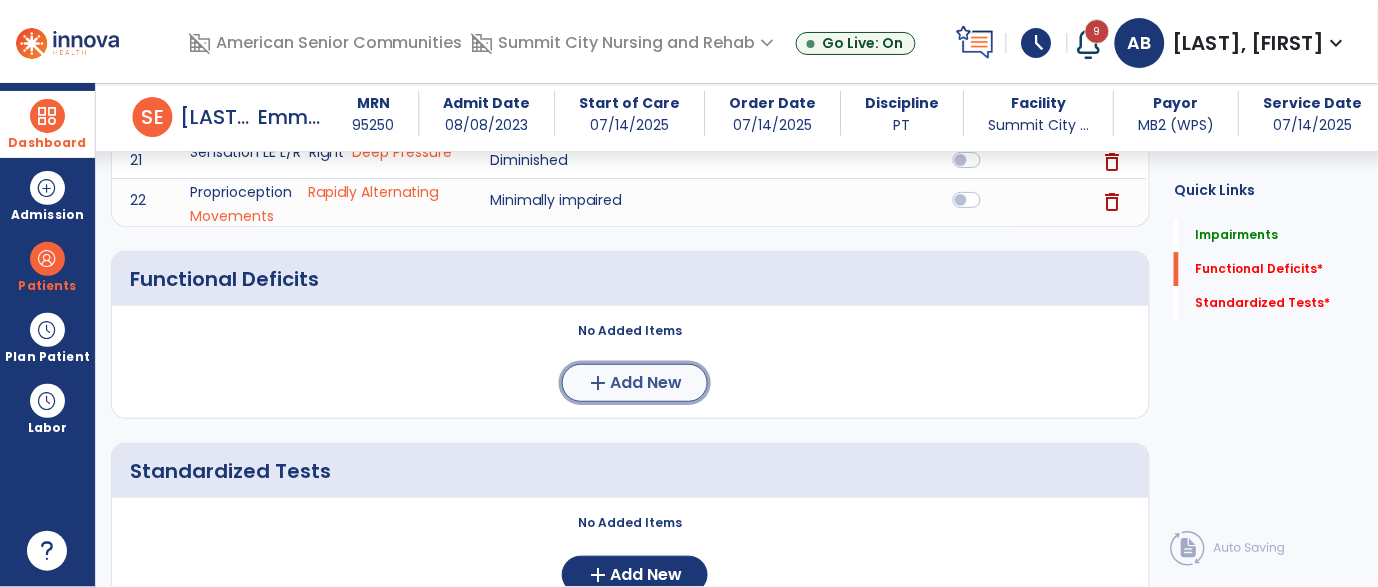 click on "Add New" 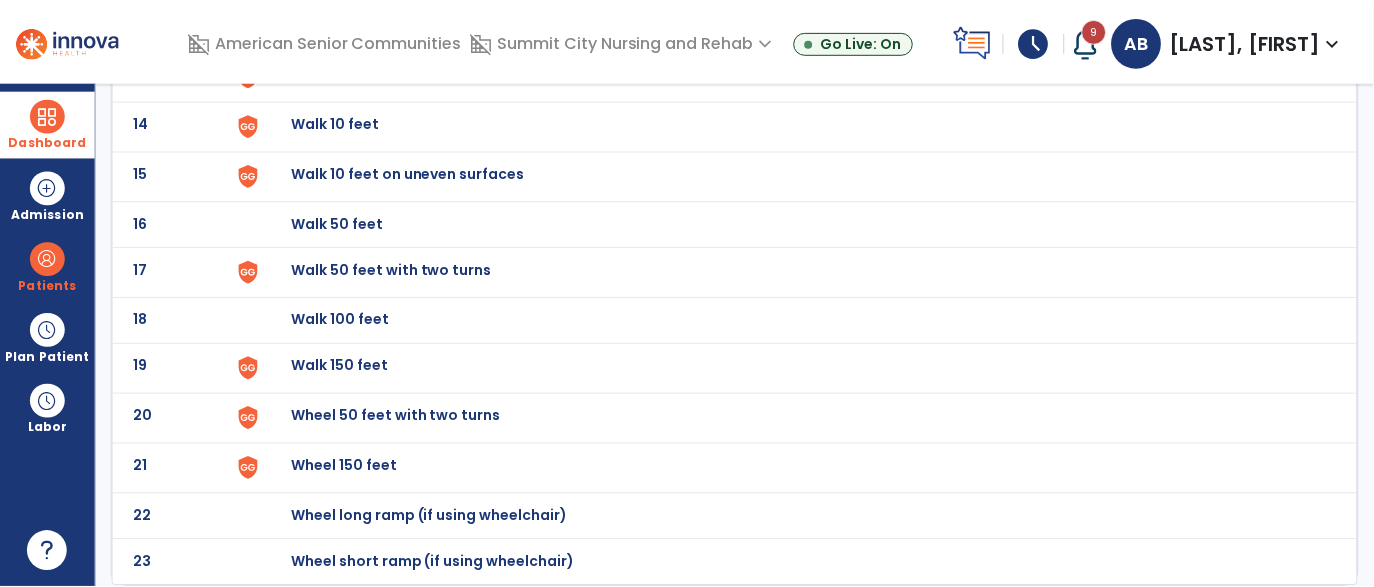 scroll, scrollTop: 0, scrollLeft: 0, axis: both 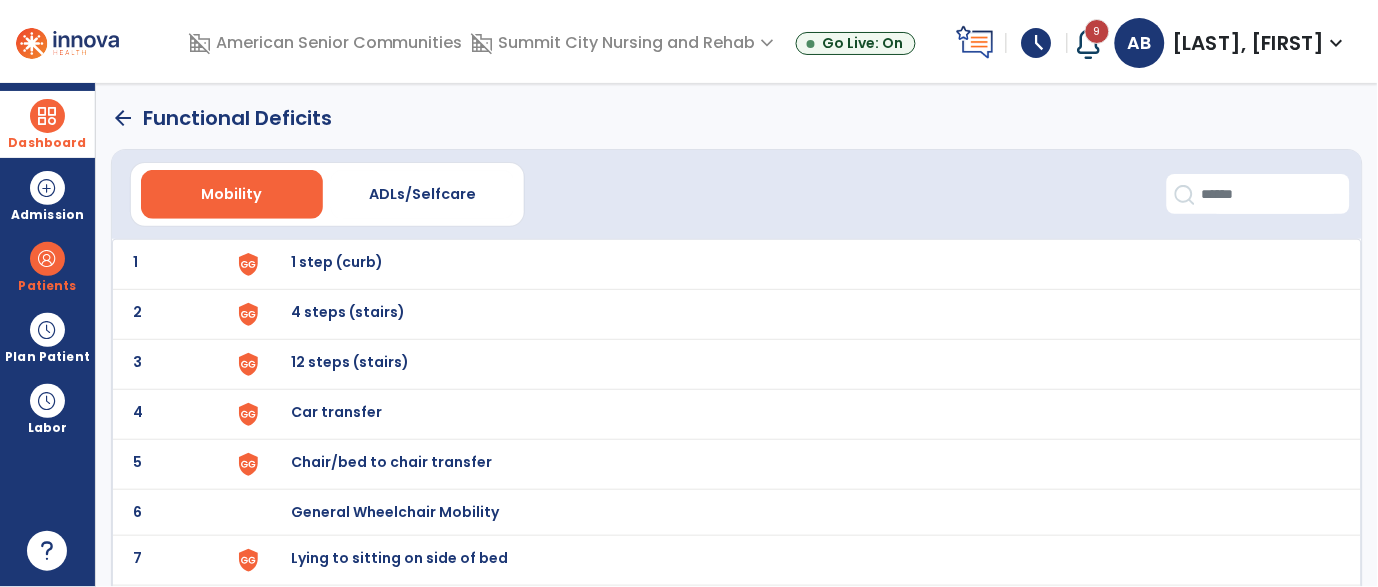 click at bounding box center [248, 264] 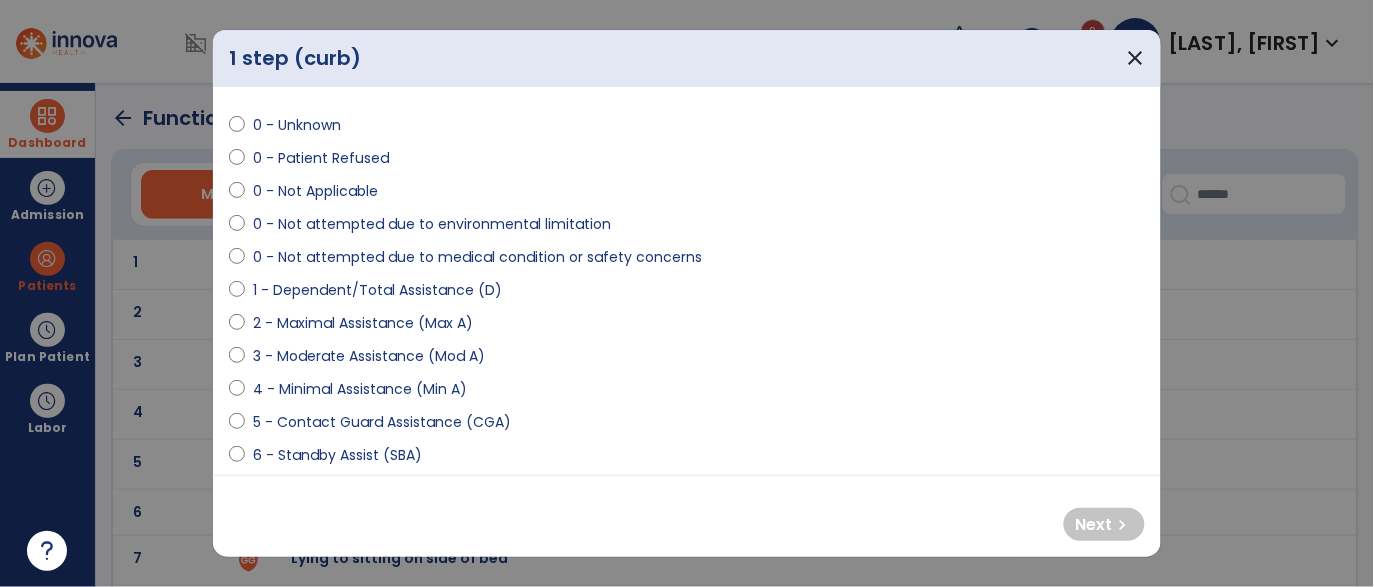 scroll, scrollTop: 52, scrollLeft: 0, axis: vertical 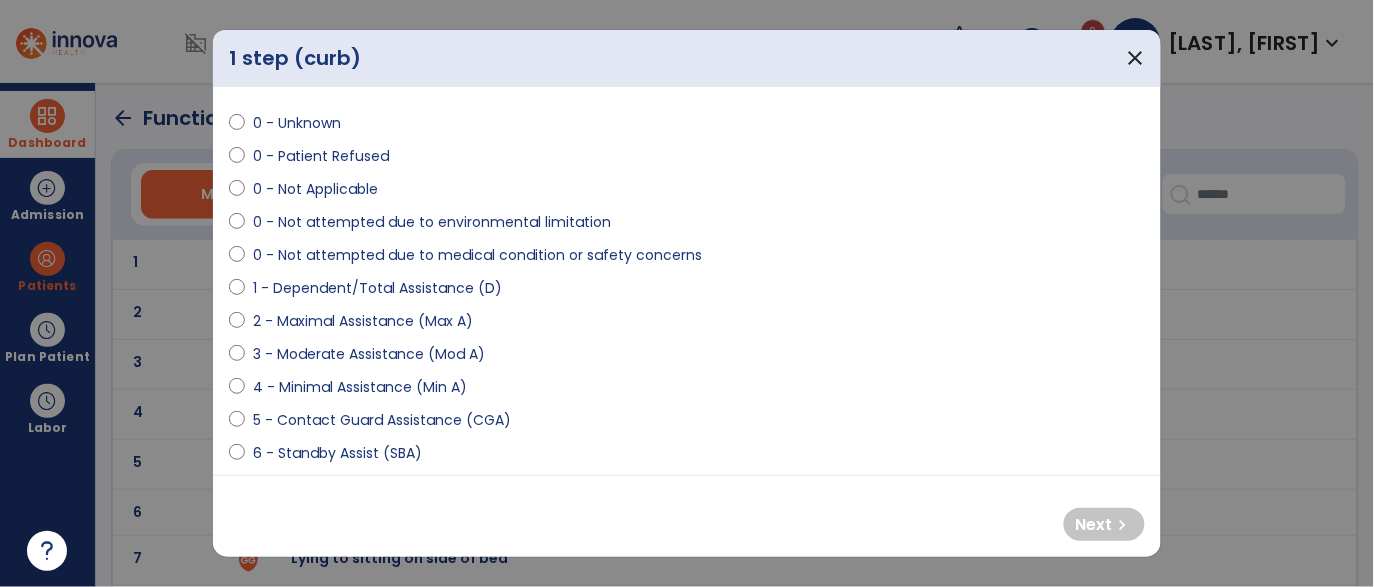 select on "**********" 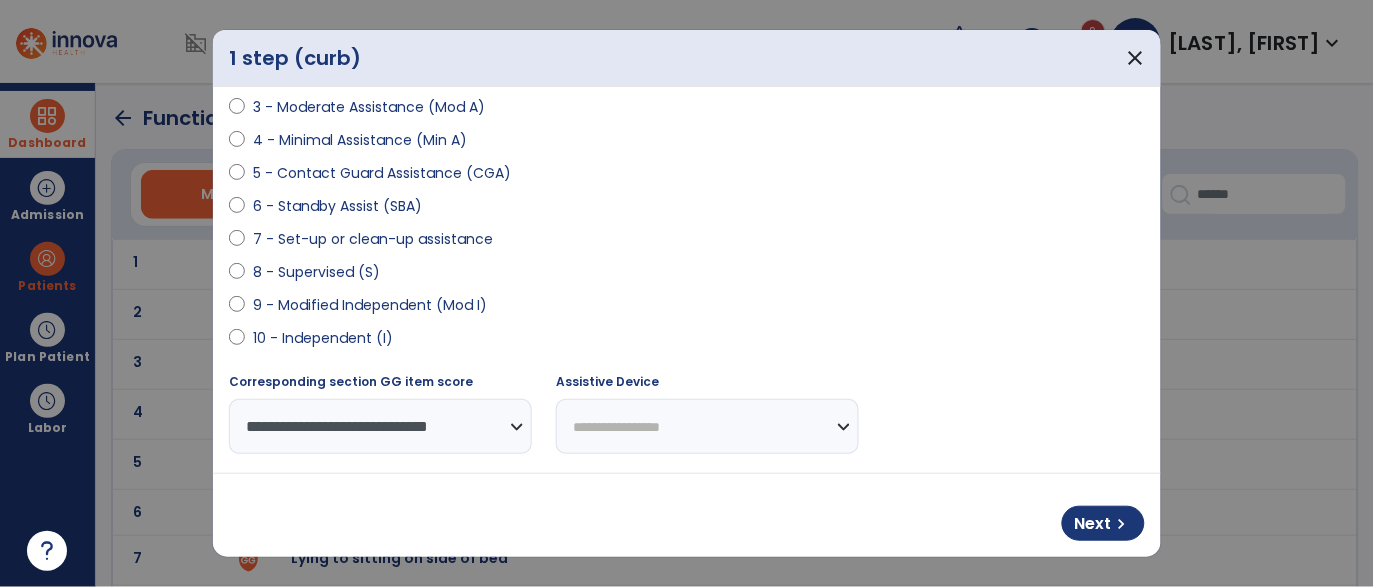 scroll, scrollTop: 355, scrollLeft: 0, axis: vertical 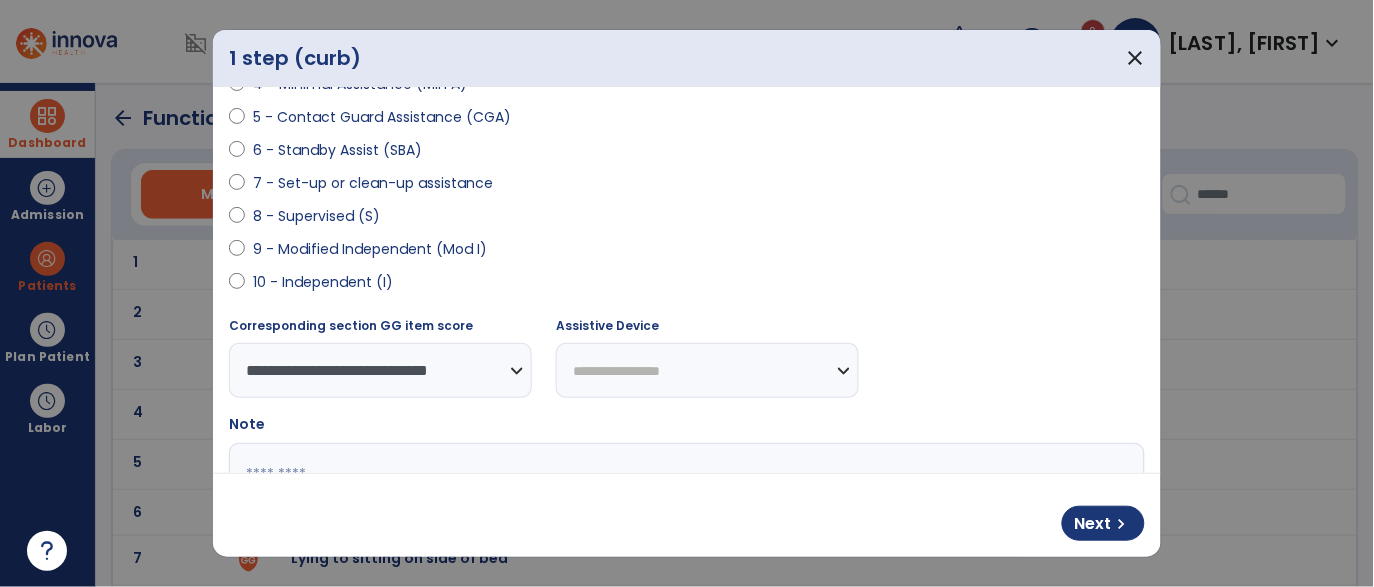 click on "**********" at bounding box center [707, 370] 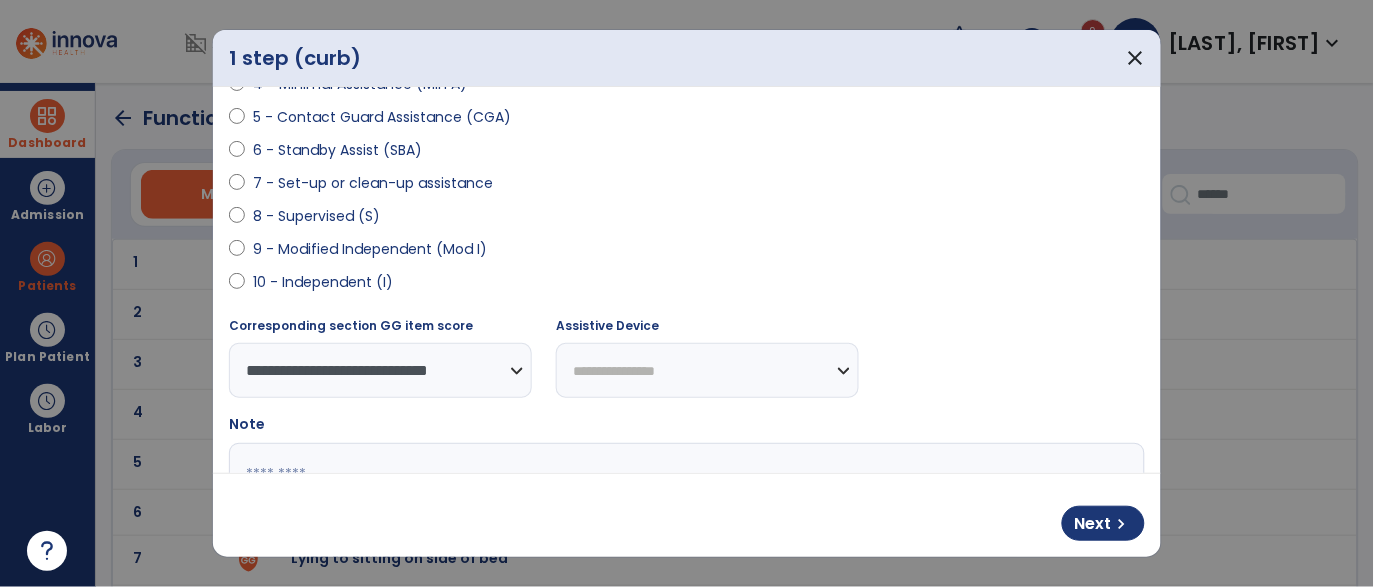 click on "**********" at bounding box center [707, 370] 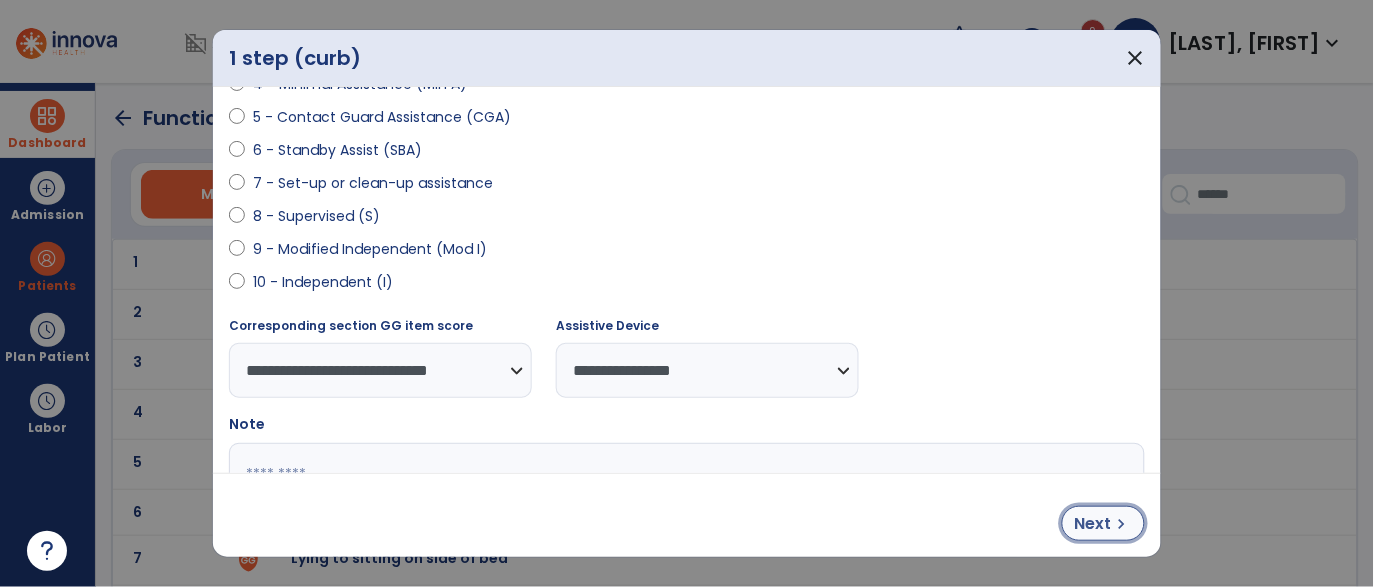 click on "chevron_right" at bounding box center [1122, 524] 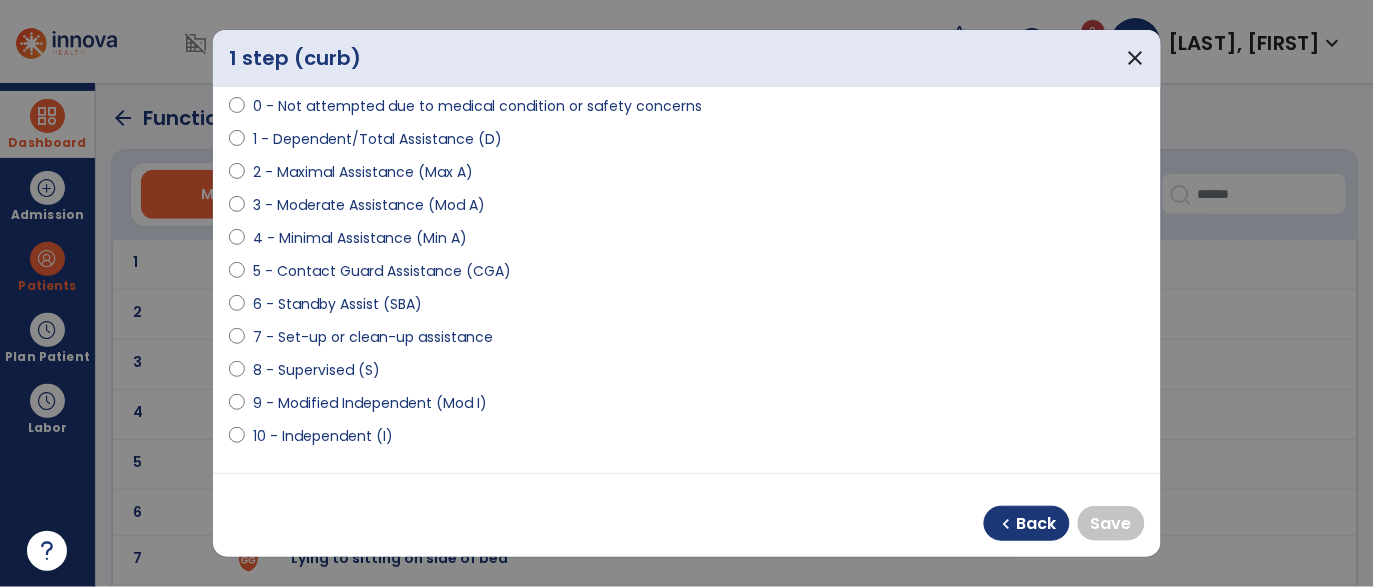 scroll, scrollTop: 182, scrollLeft: 0, axis: vertical 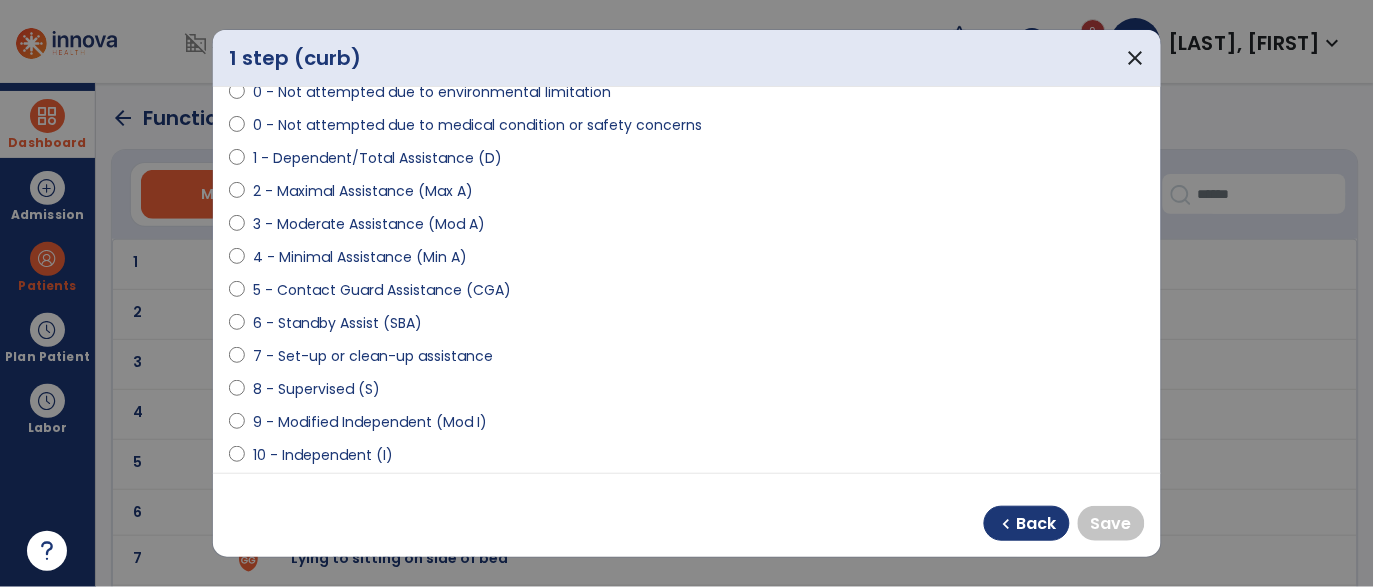 select on "**********" 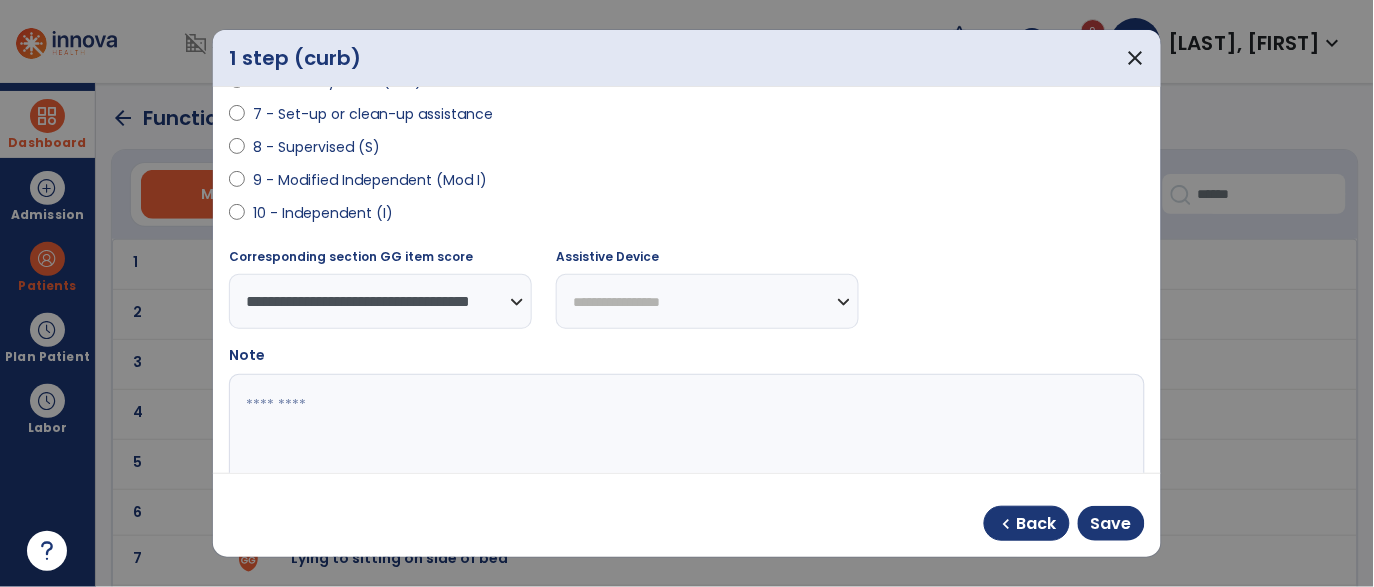 scroll, scrollTop: 506, scrollLeft: 0, axis: vertical 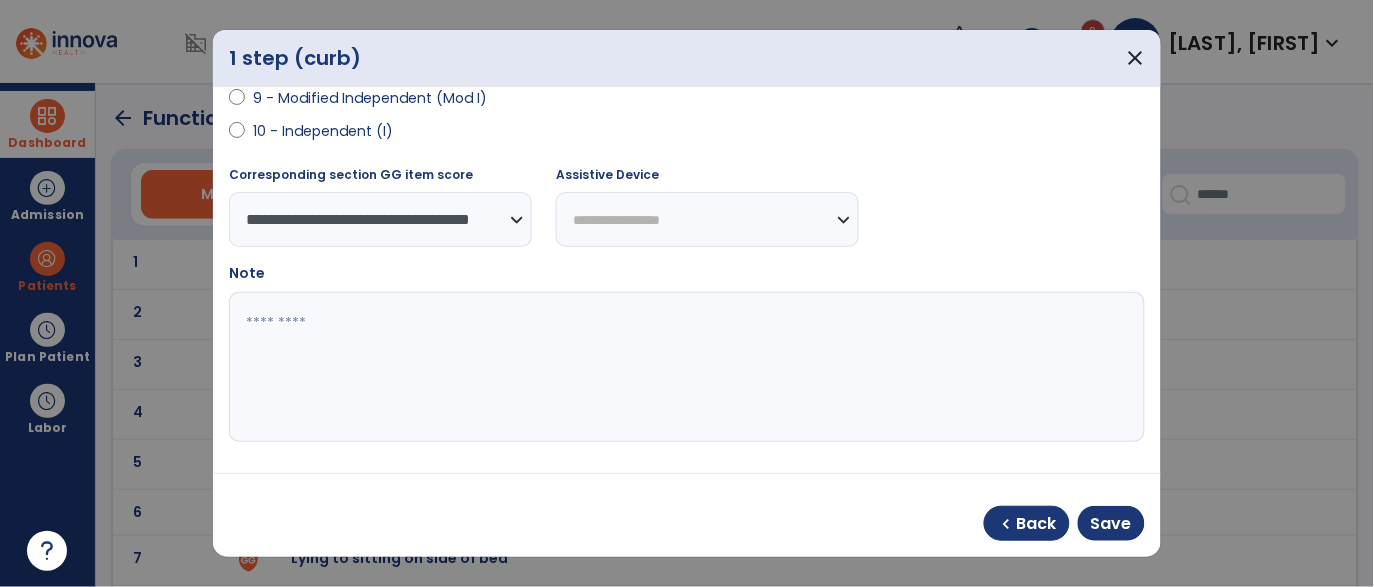 click on "**********" at bounding box center [707, 219] 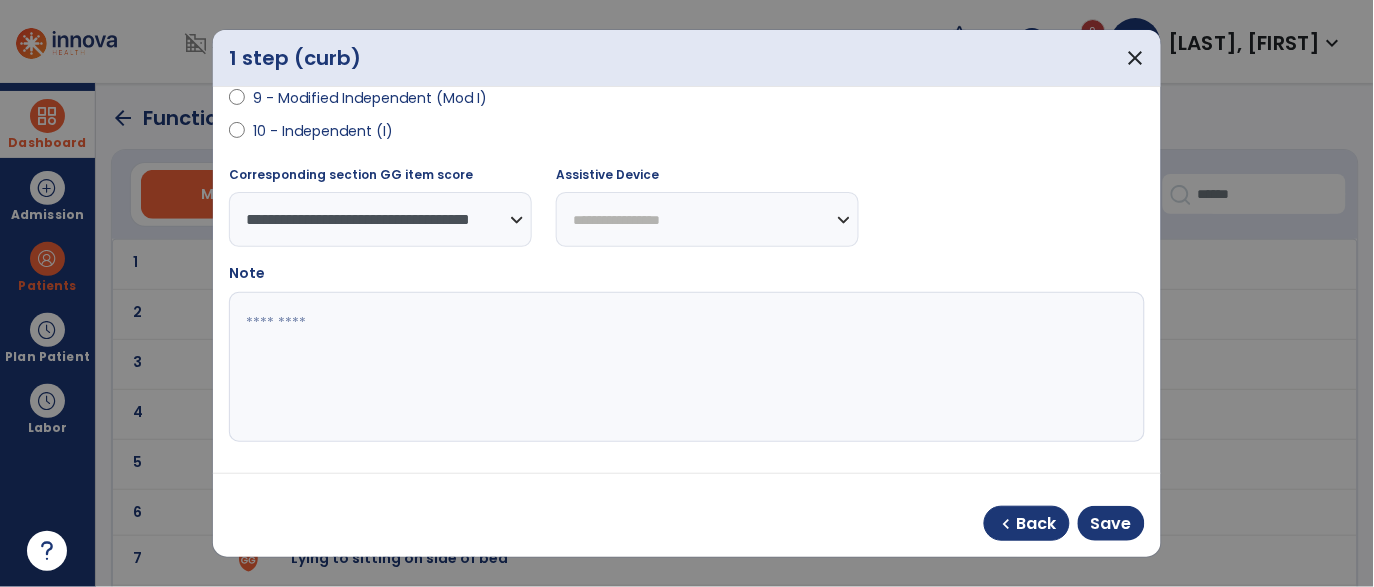 select on "**********" 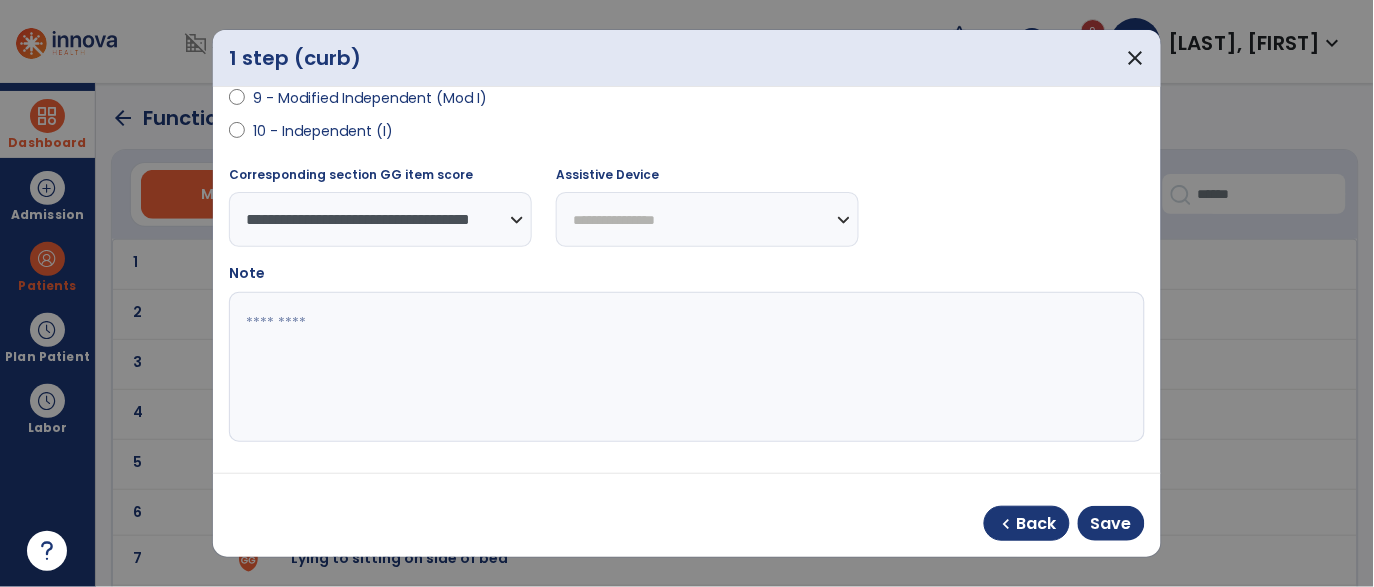 click on "**********" at bounding box center (707, 219) 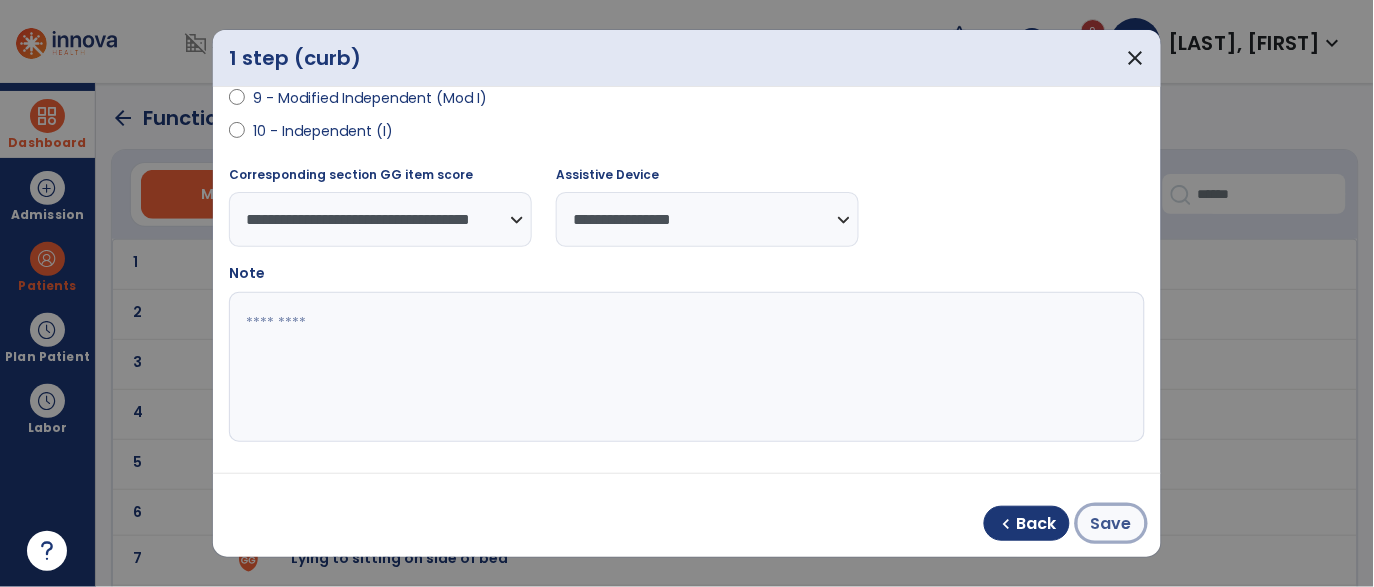 click on "Save" at bounding box center [1111, 524] 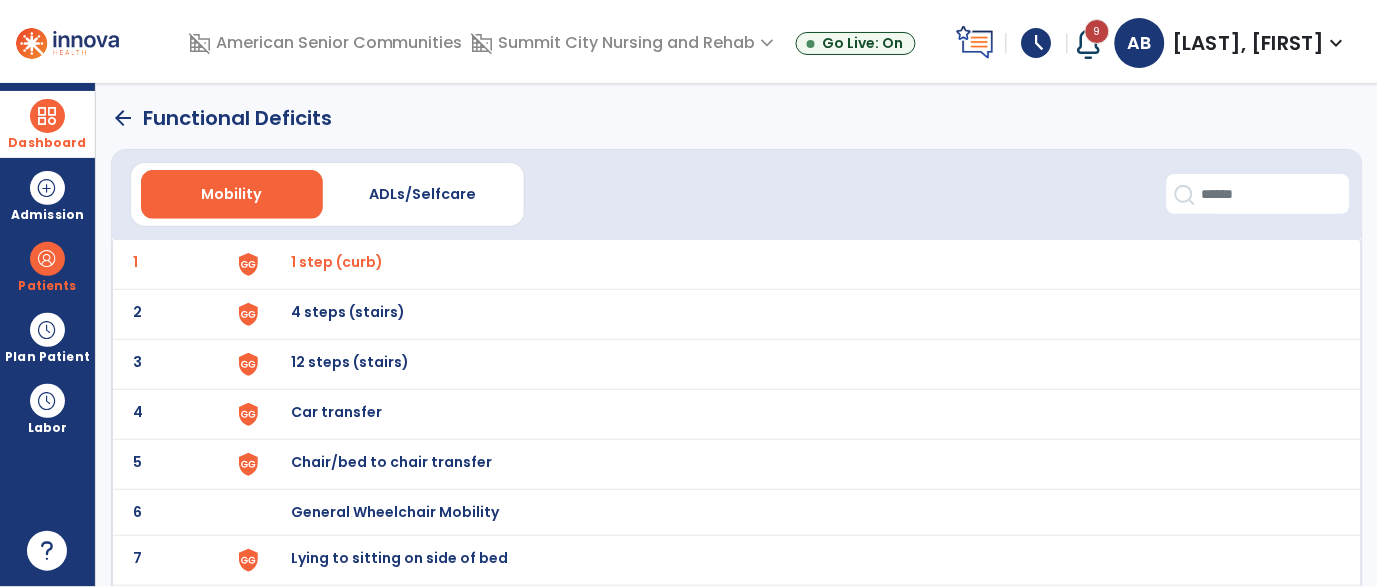 click at bounding box center [275, 264] 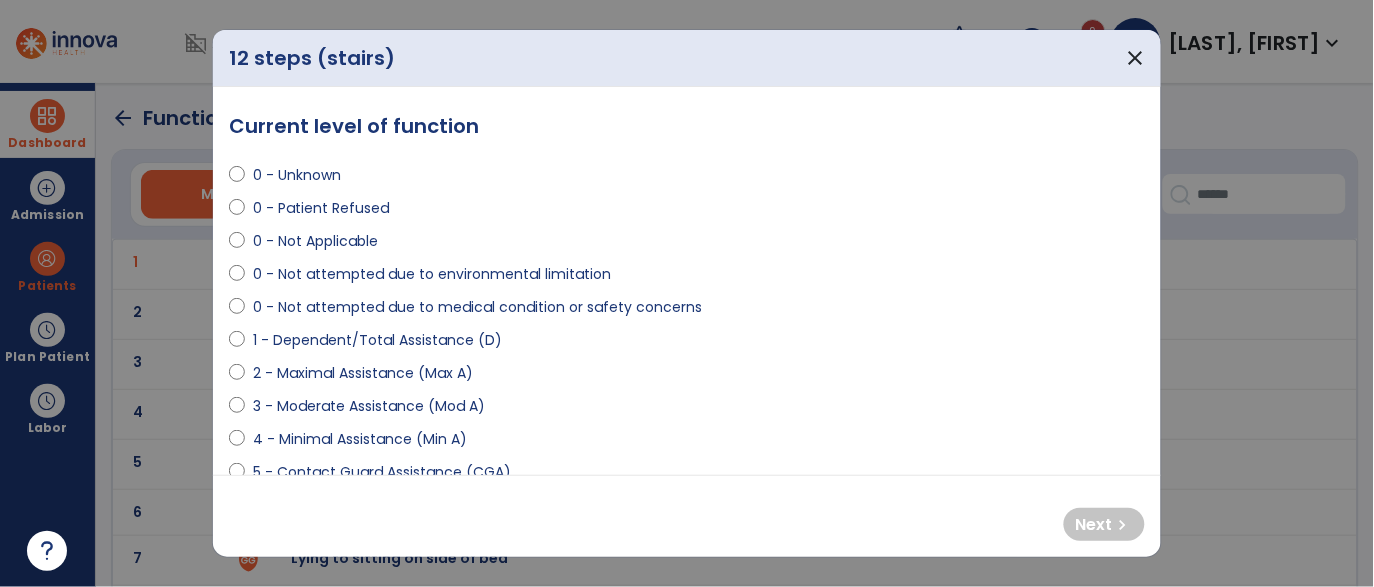 select on "**********" 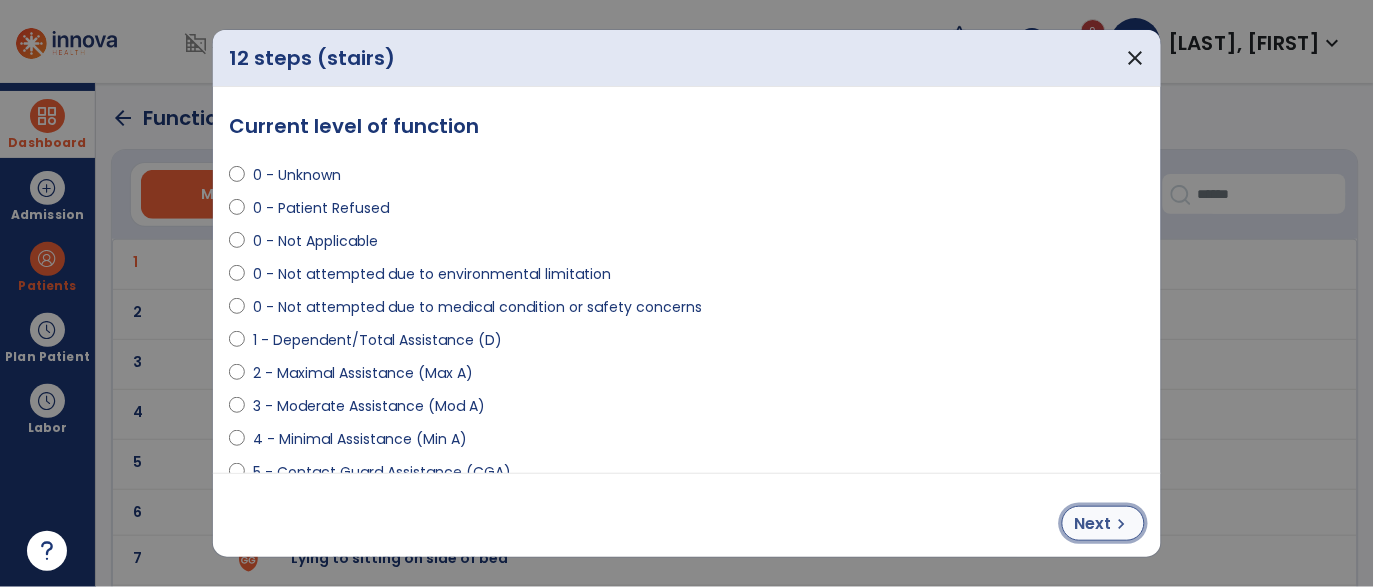 click on "Next  chevron_right" at bounding box center [1103, 523] 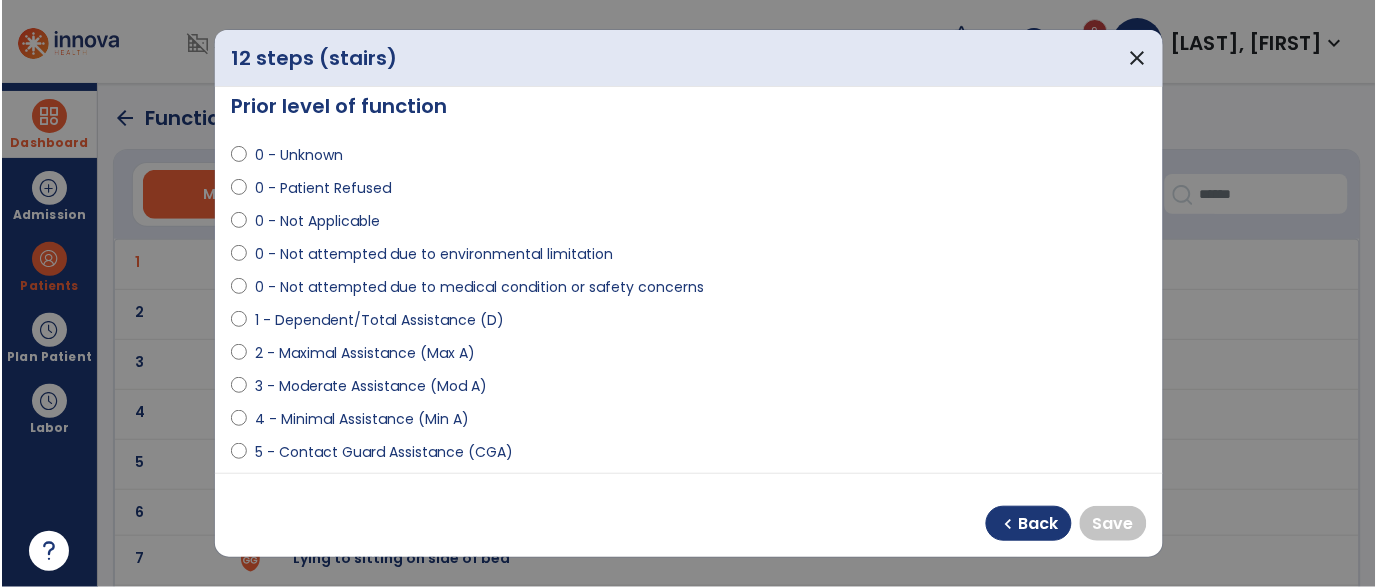 scroll, scrollTop: 0, scrollLeft: 0, axis: both 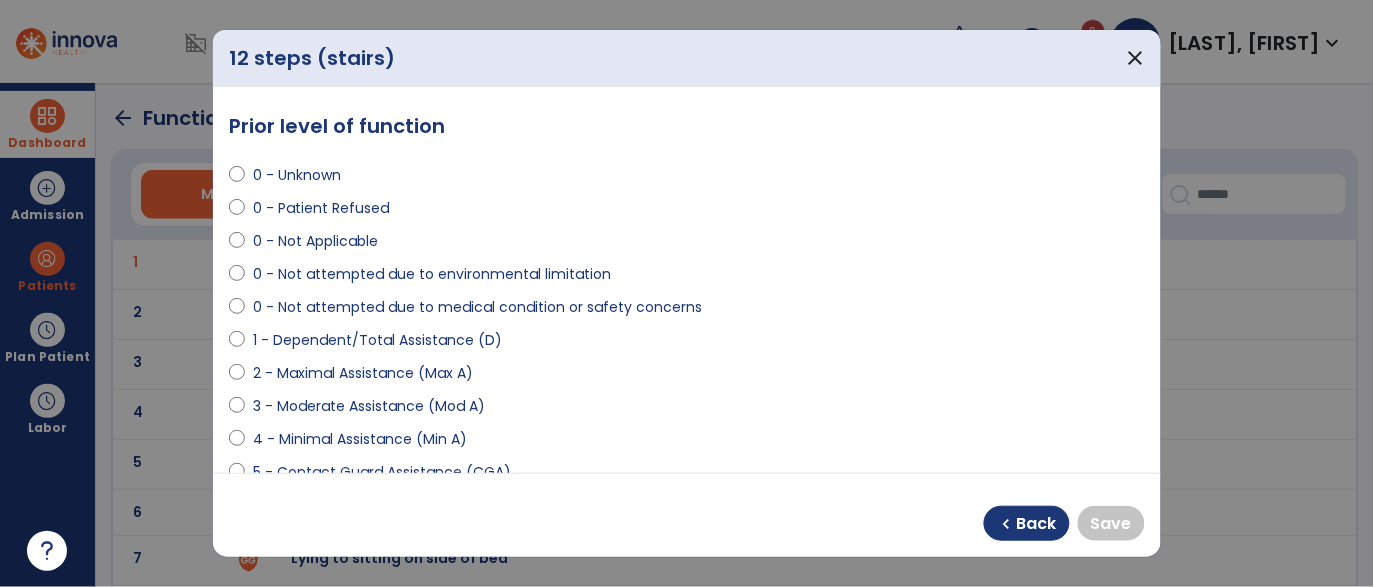 click on "0 - Not Applicable" at bounding box center [315, 241] 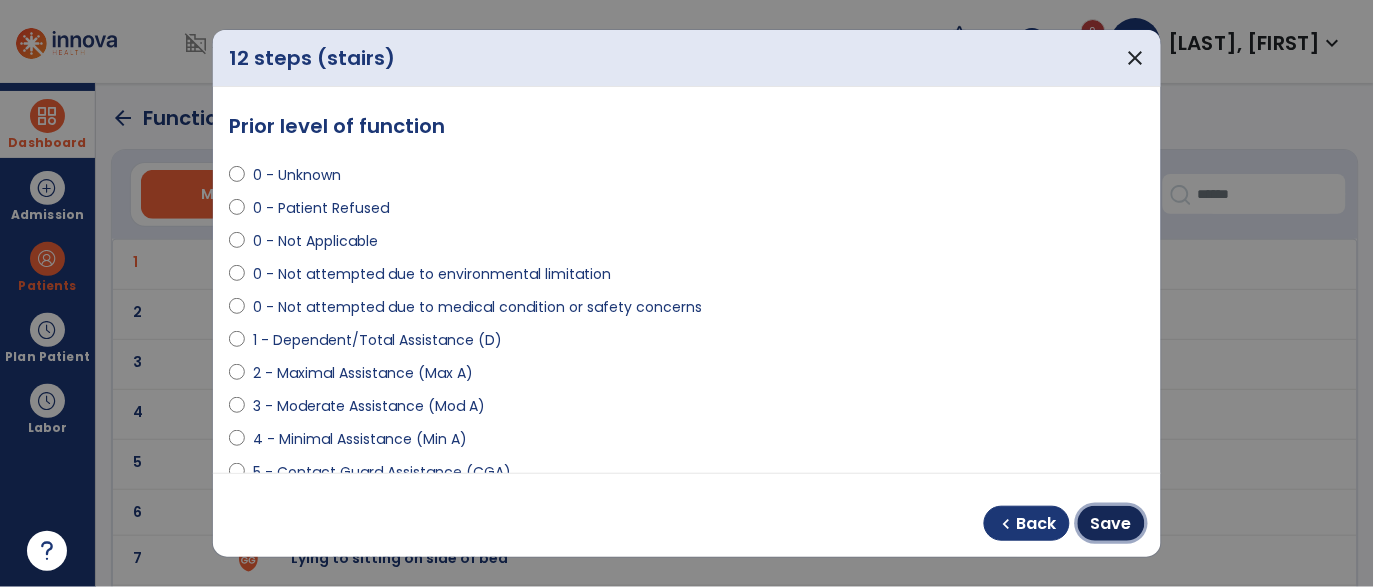 click on "Save" at bounding box center [1111, 523] 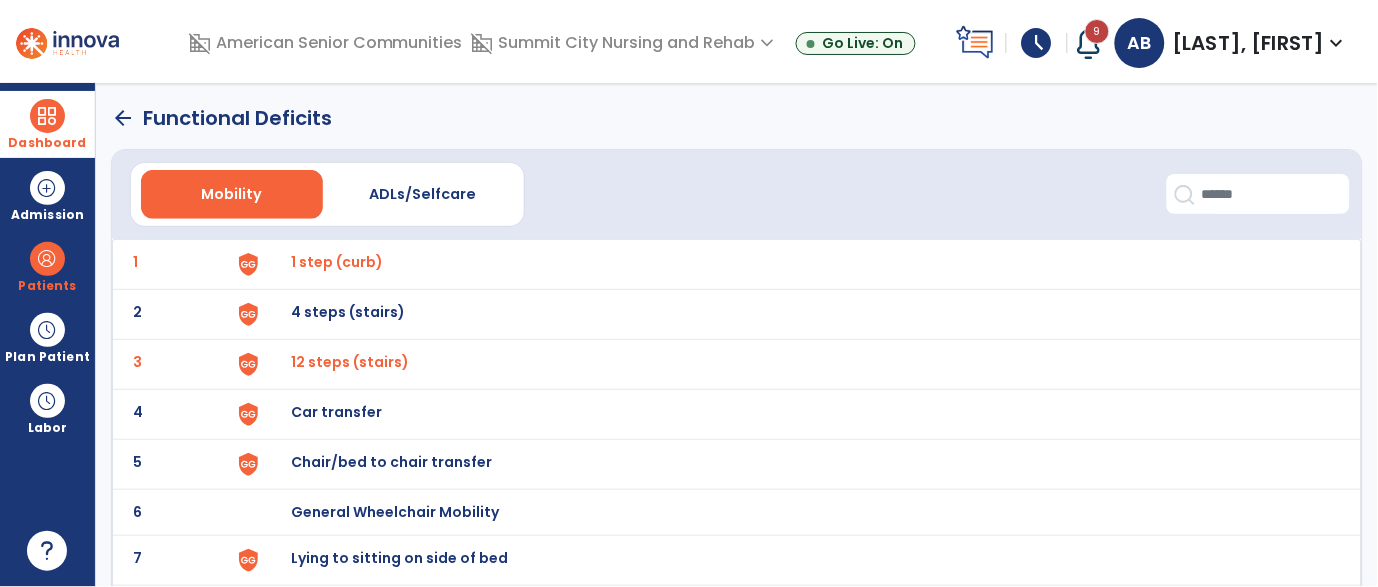 click on "4 steps (stairs)" at bounding box center (796, 264) 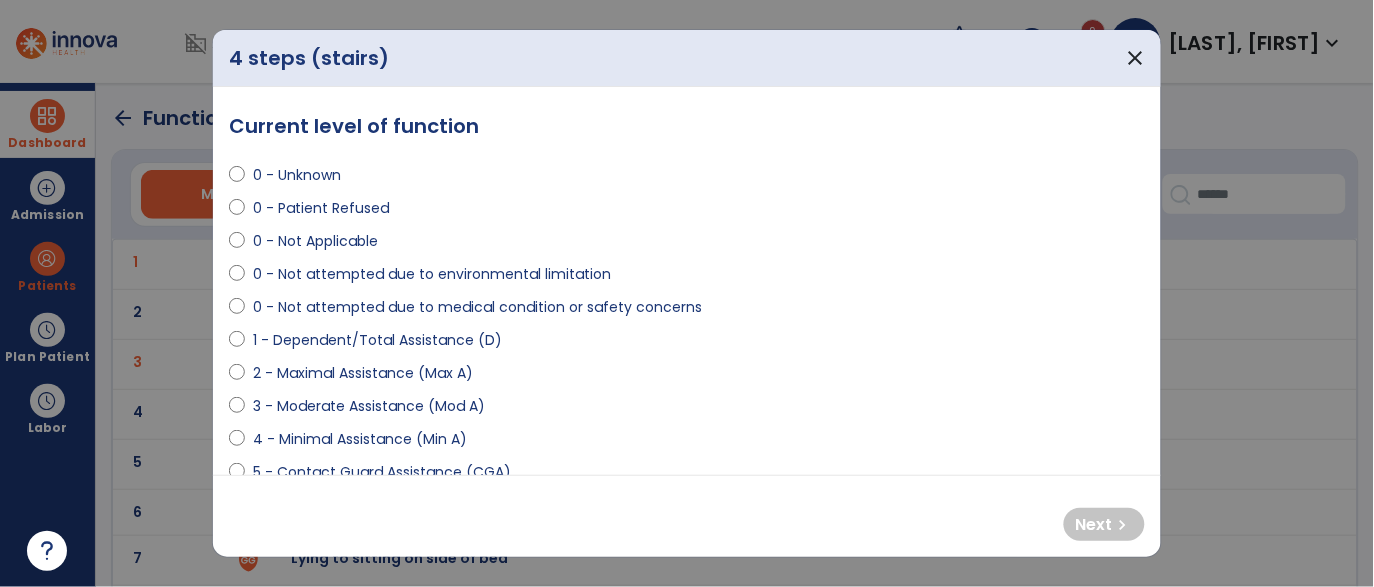 select on "**********" 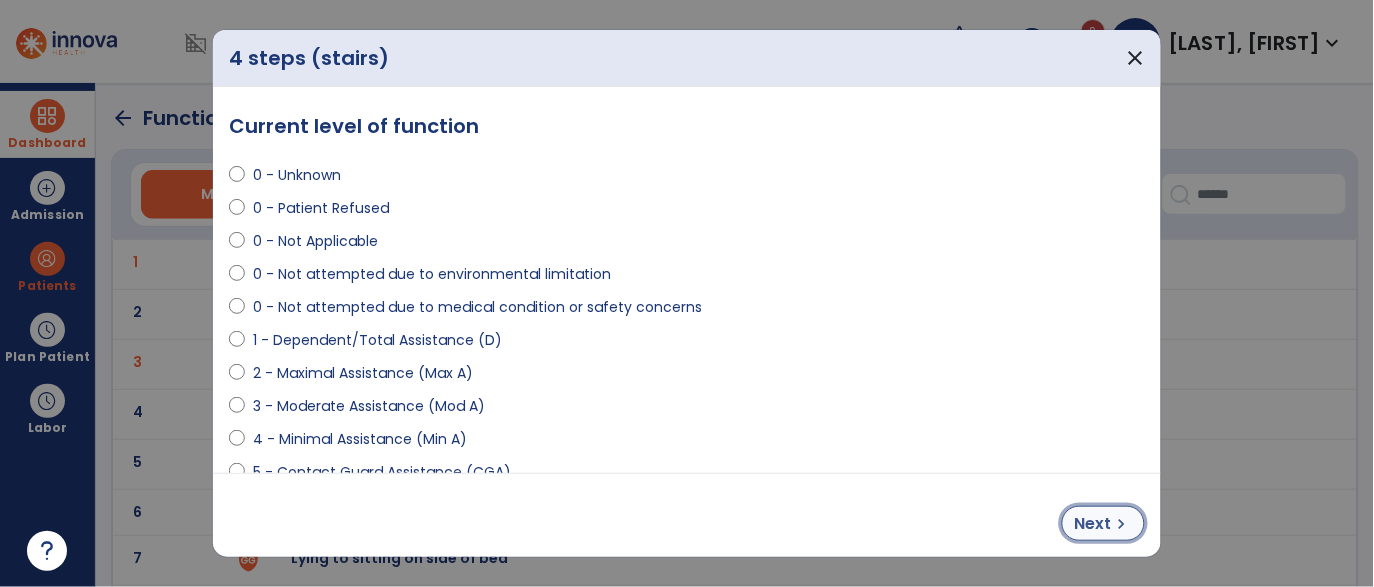 click on "Next  chevron_right" at bounding box center [1103, 523] 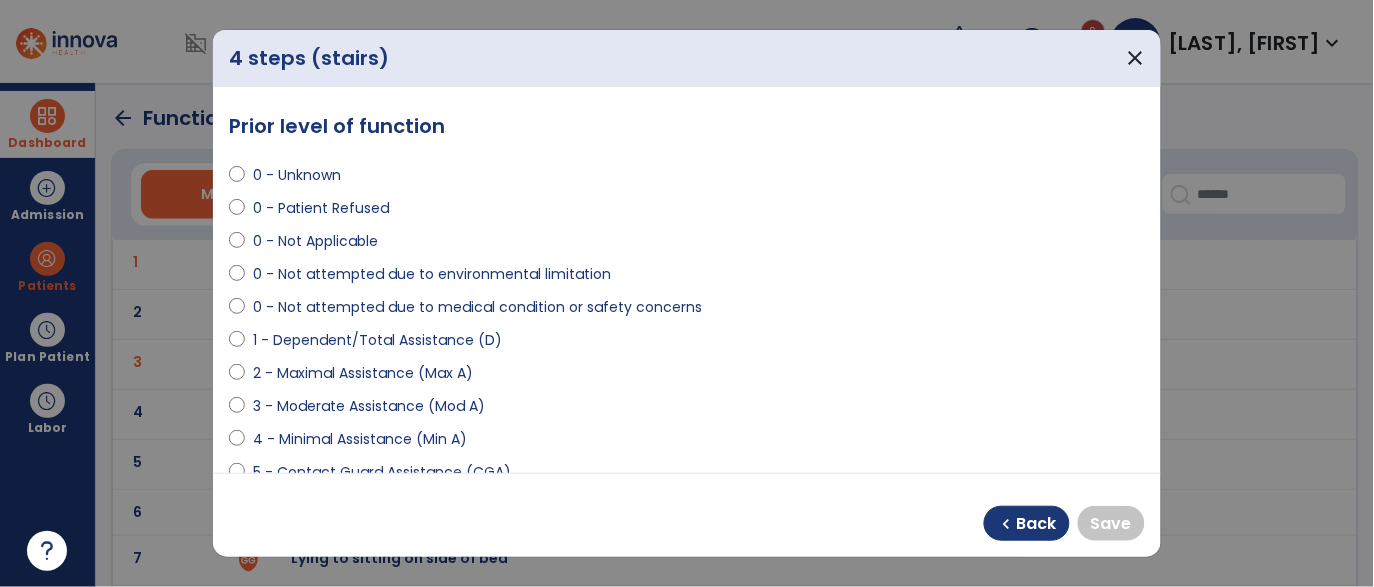 select on "**********" 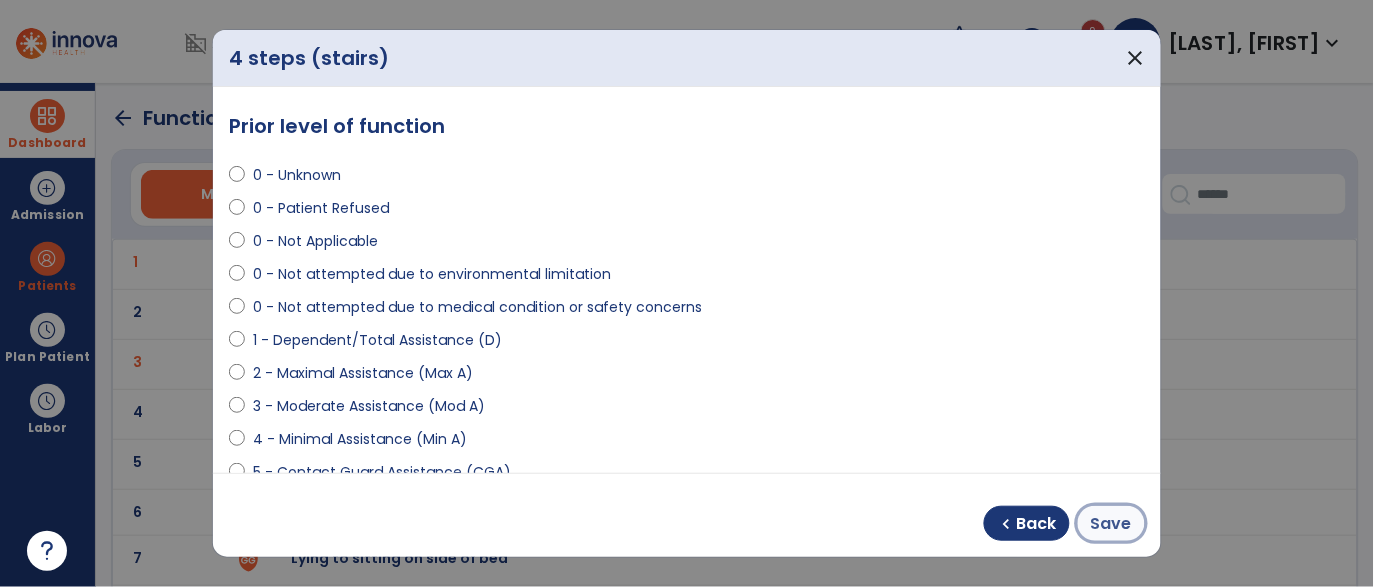 click on "Save" at bounding box center [1111, 523] 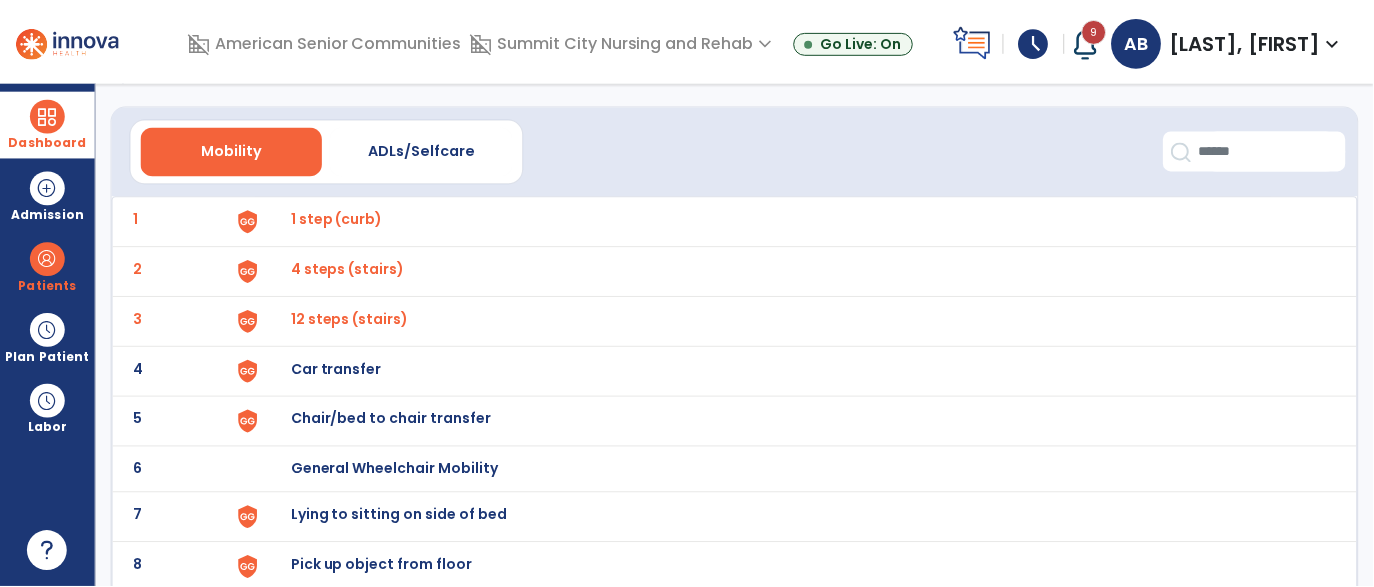 scroll, scrollTop: 70, scrollLeft: 0, axis: vertical 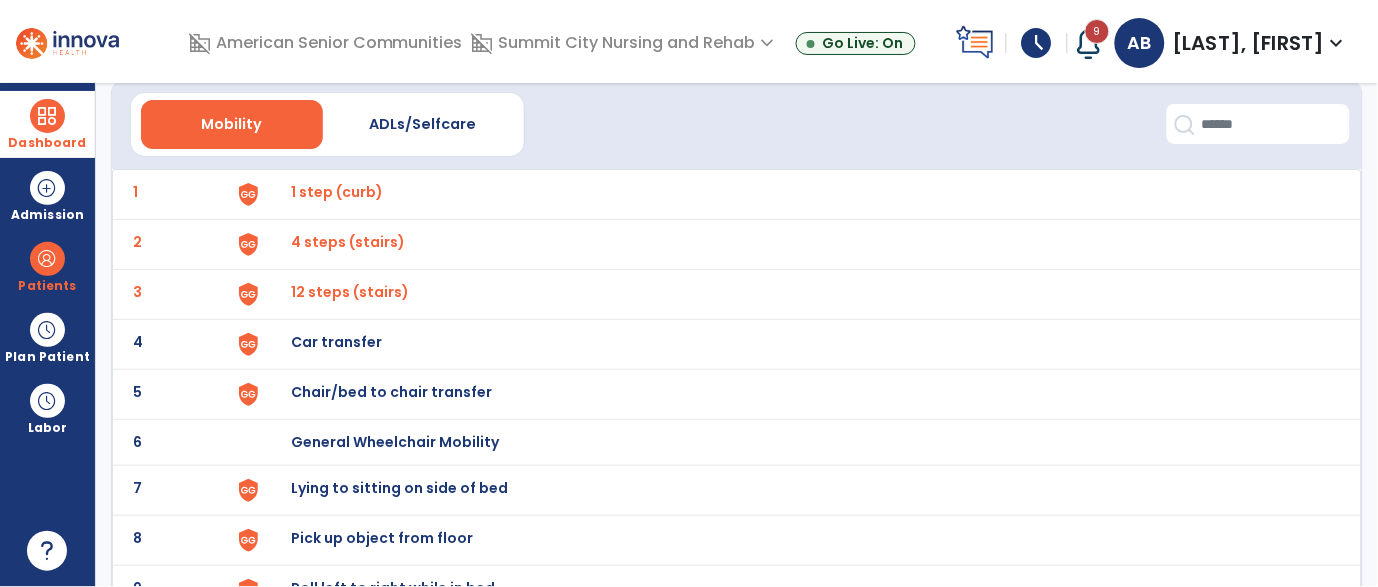 click on "Car transfer" at bounding box center (796, 194) 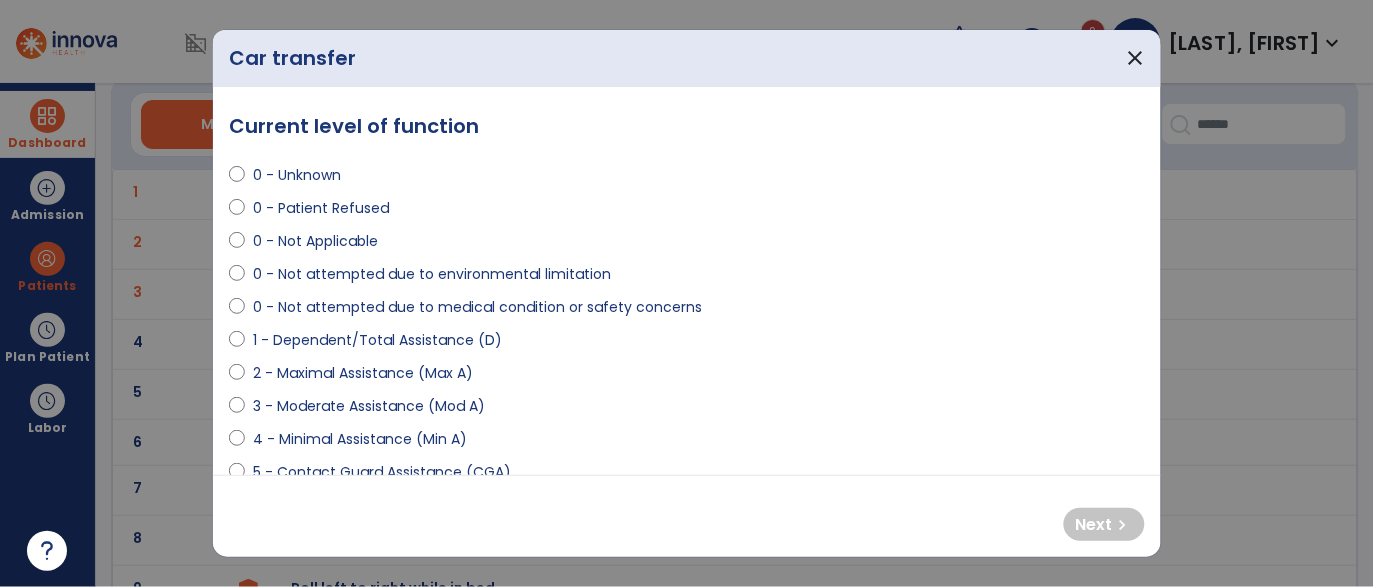 select on "**********" 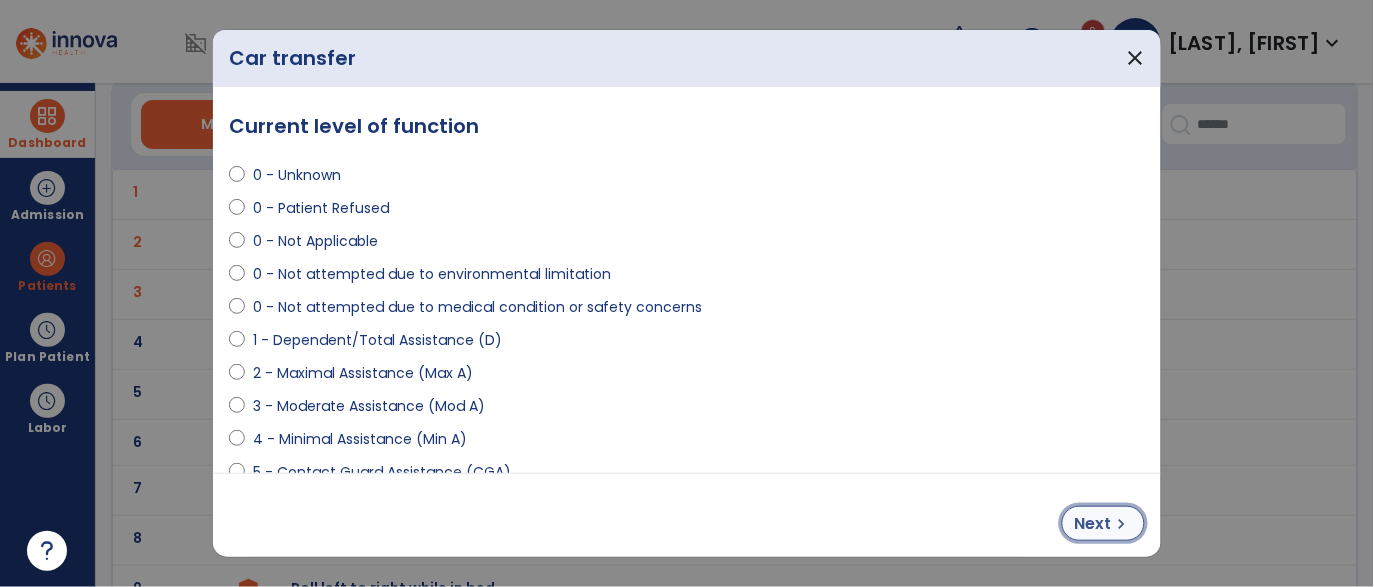 click on "chevron_right" at bounding box center (1122, 524) 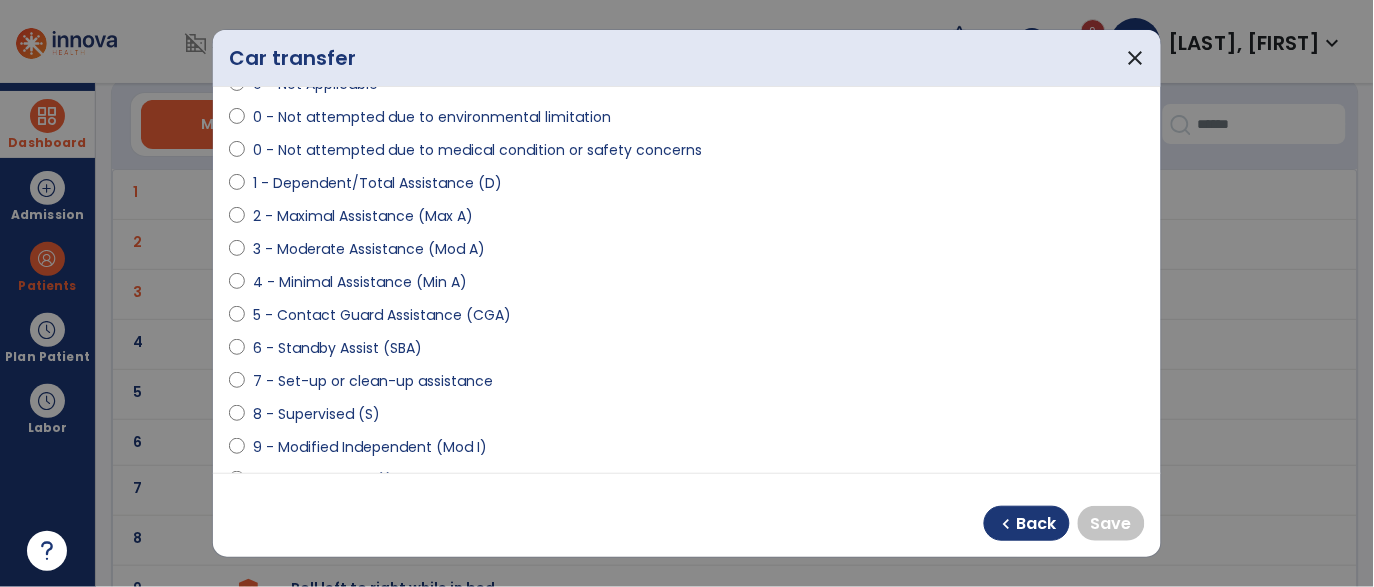 scroll, scrollTop: 152, scrollLeft: 0, axis: vertical 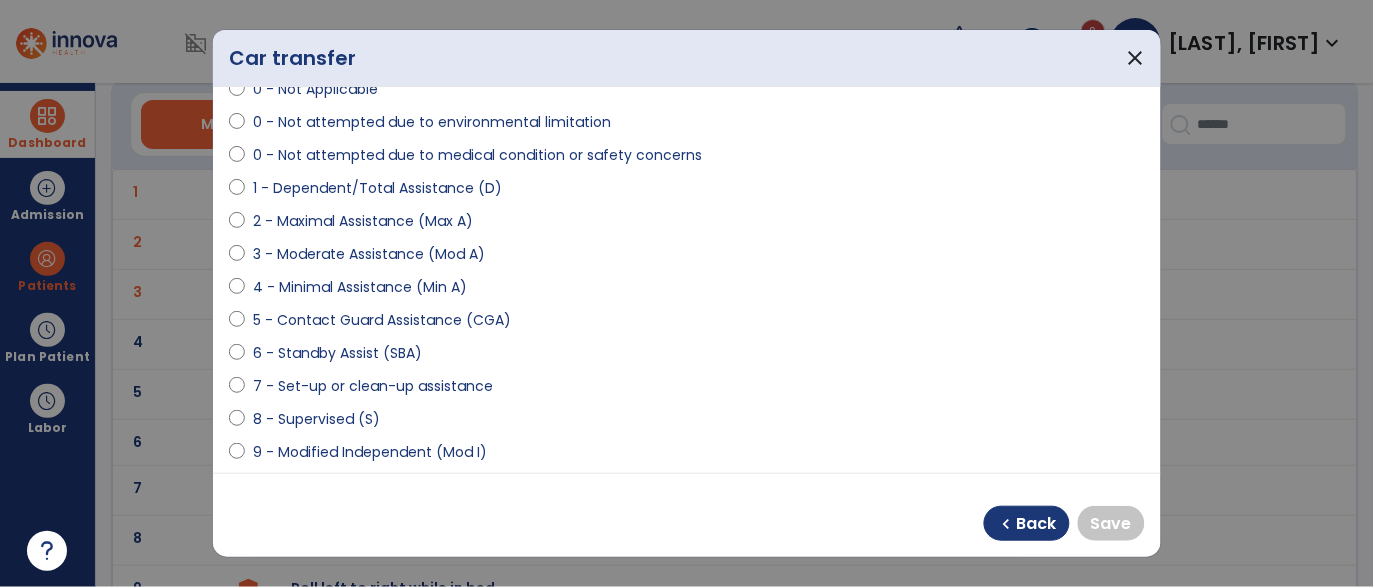 select on "**********" 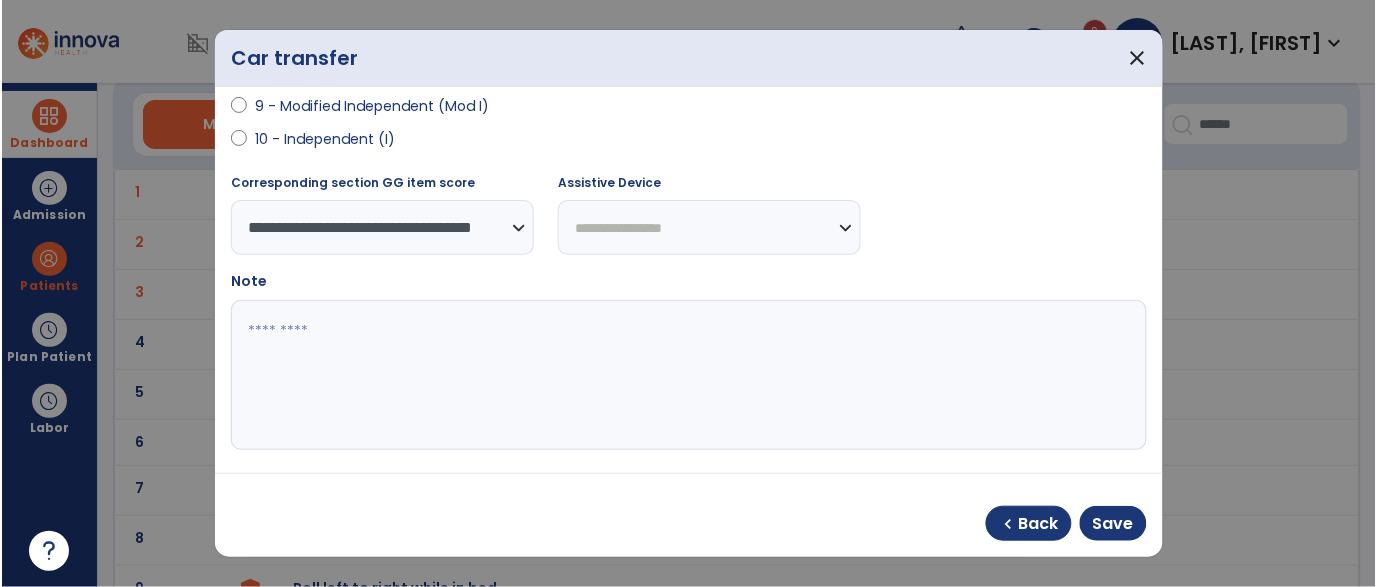 scroll, scrollTop: 506, scrollLeft: 0, axis: vertical 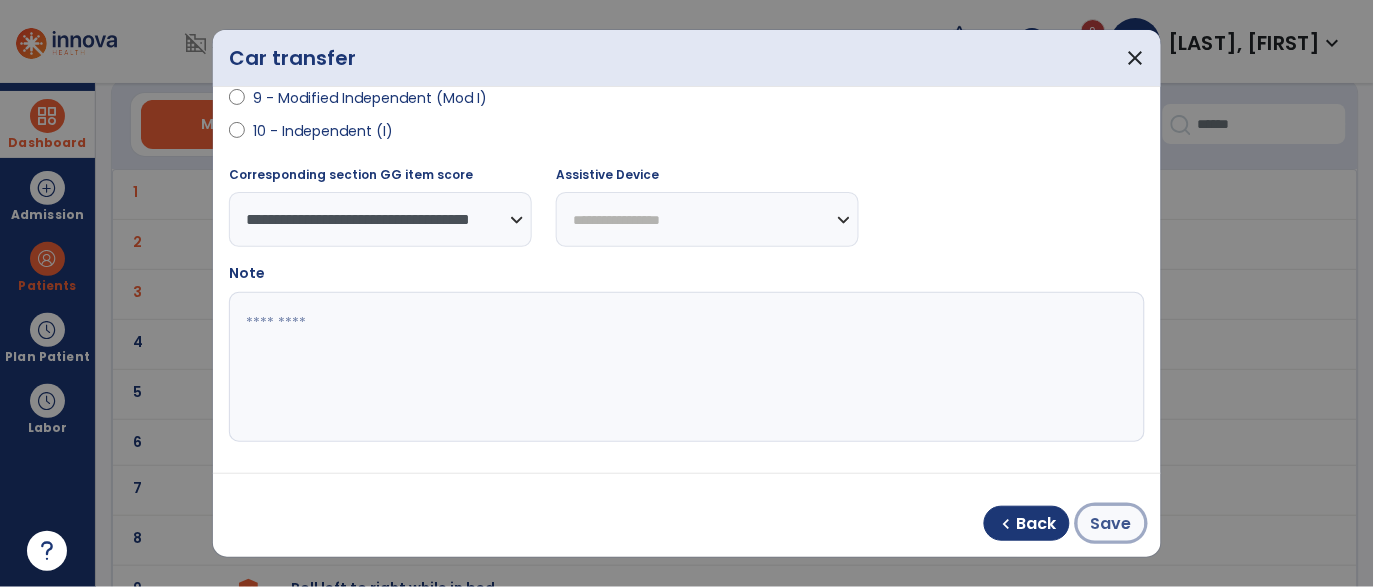 click on "Save" at bounding box center [1111, 524] 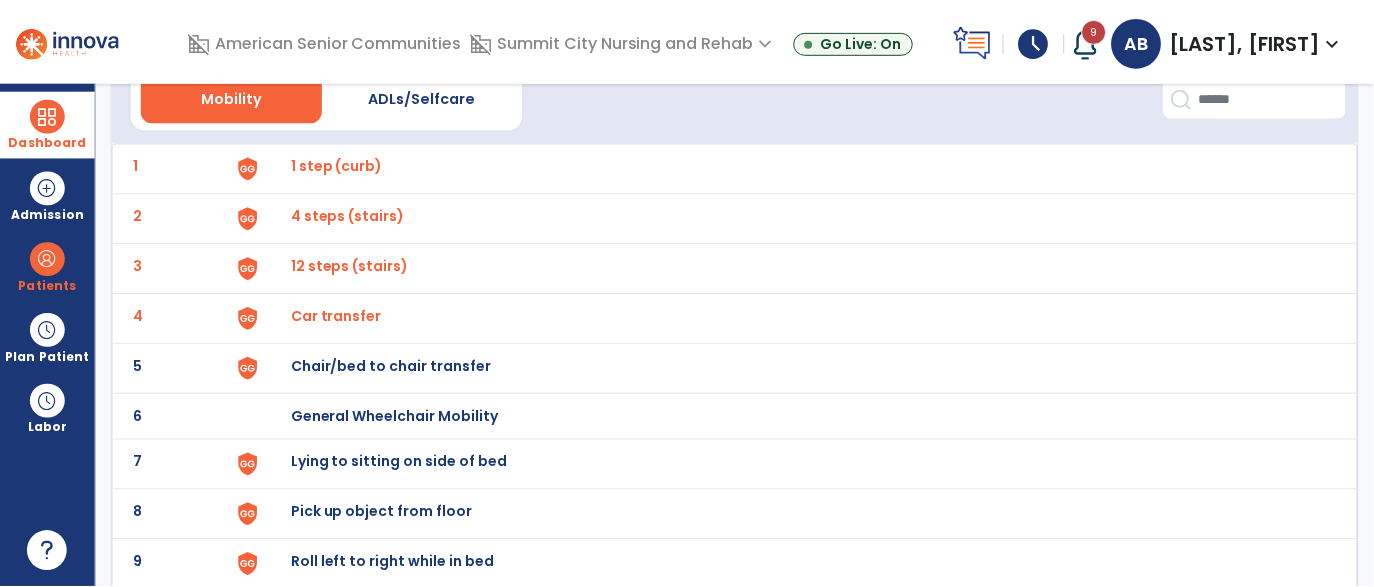 scroll, scrollTop: 98, scrollLeft: 0, axis: vertical 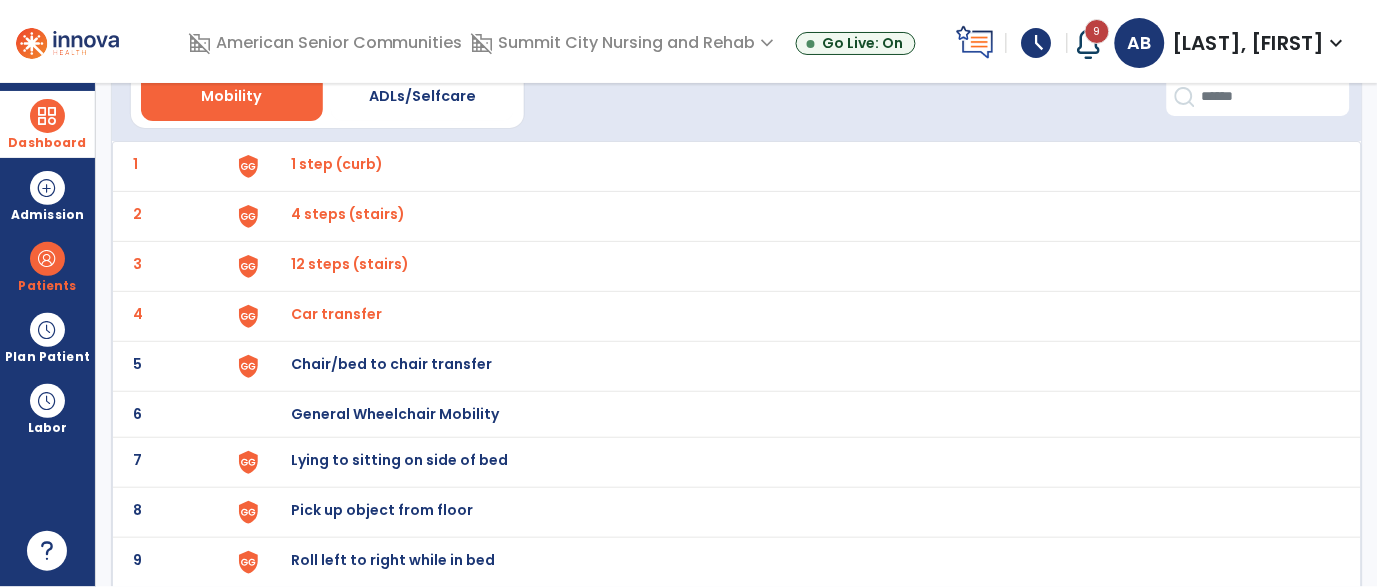 click at bounding box center [275, 166] 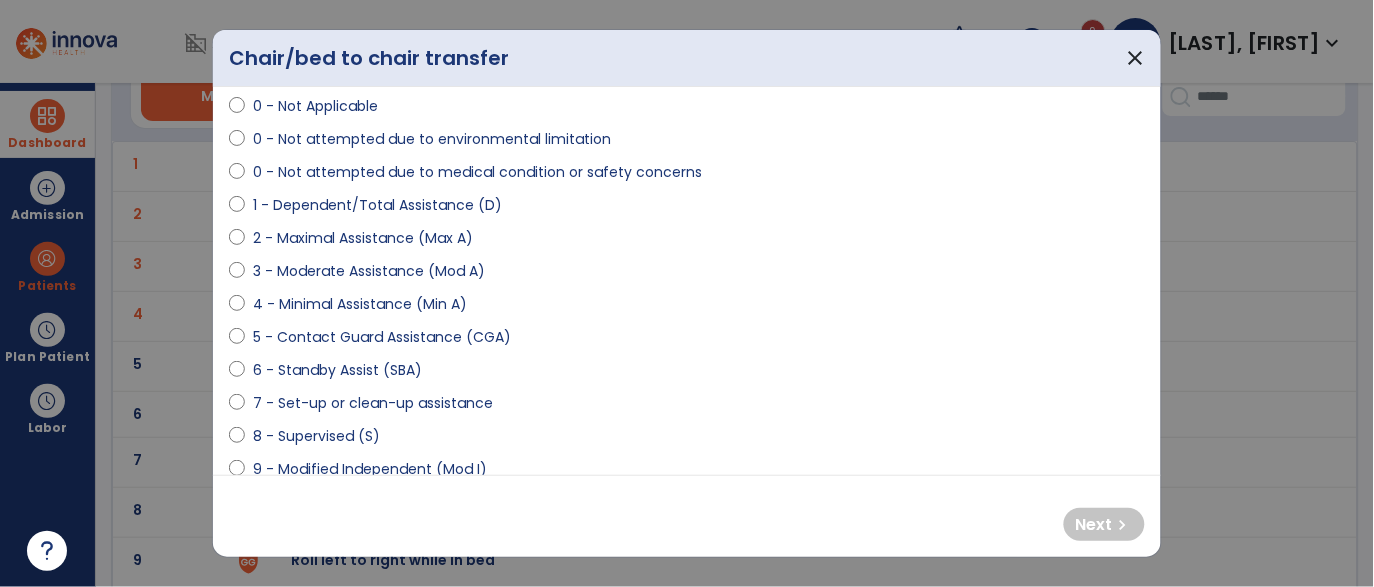 scroll, scrollTop: 136, scrollLeft: 0, axis: vertical 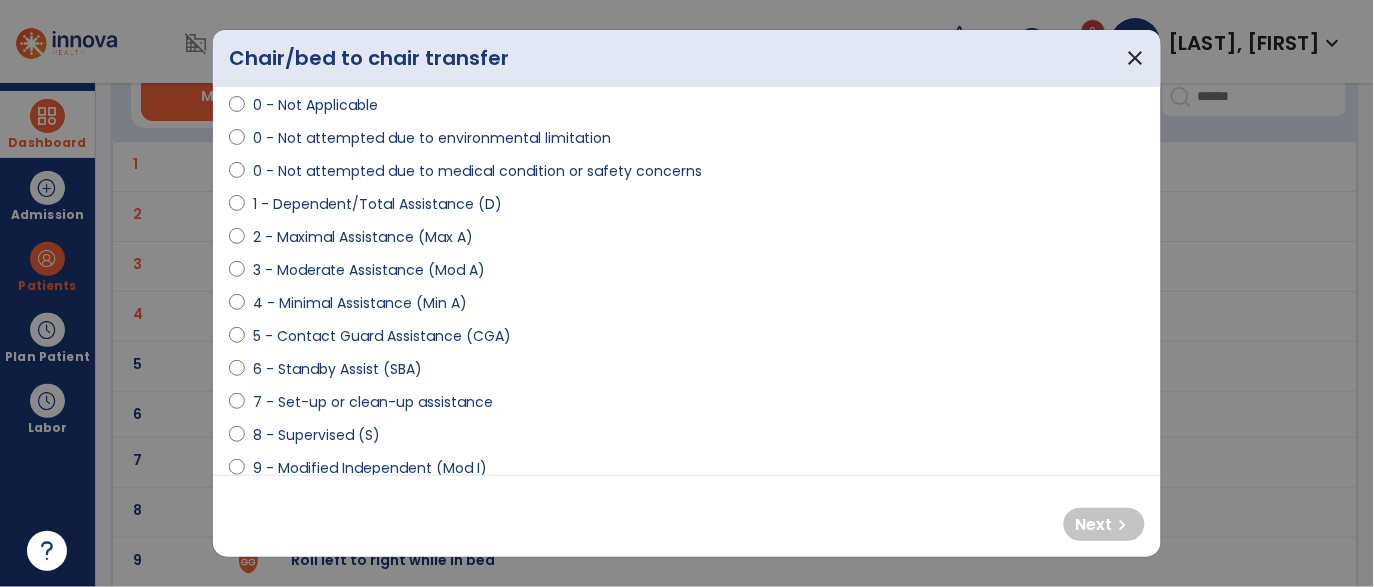 select on "**********" 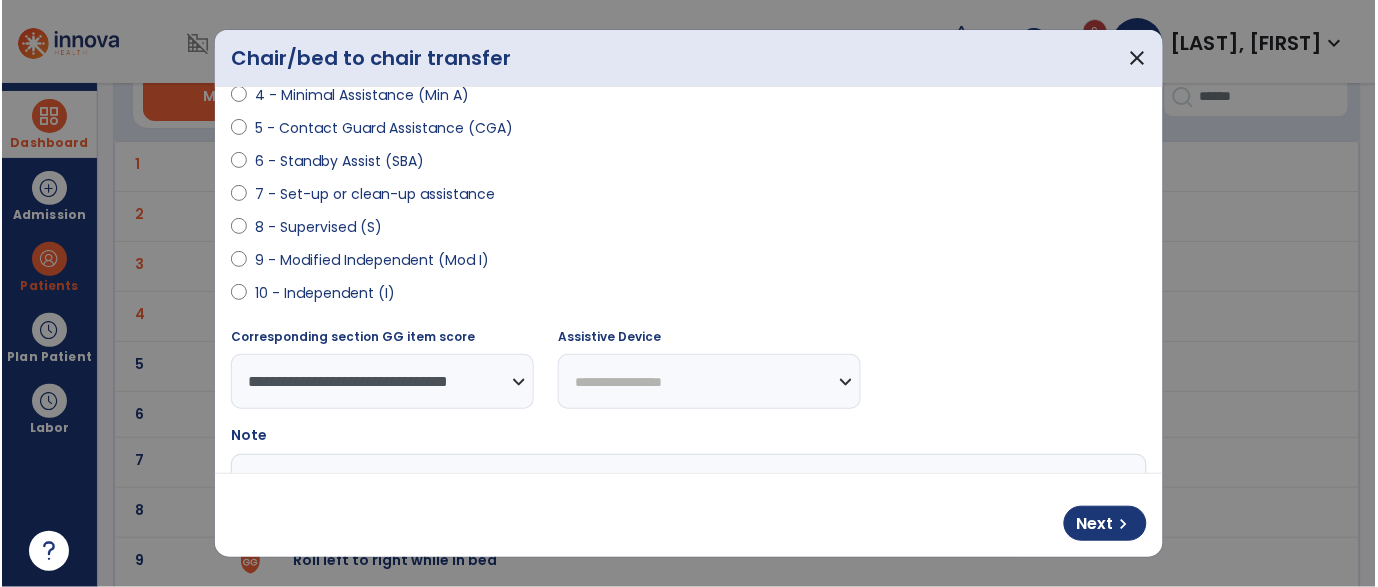 scroll, scrollTop: 336, scrollLeft: 0, axis: vertical 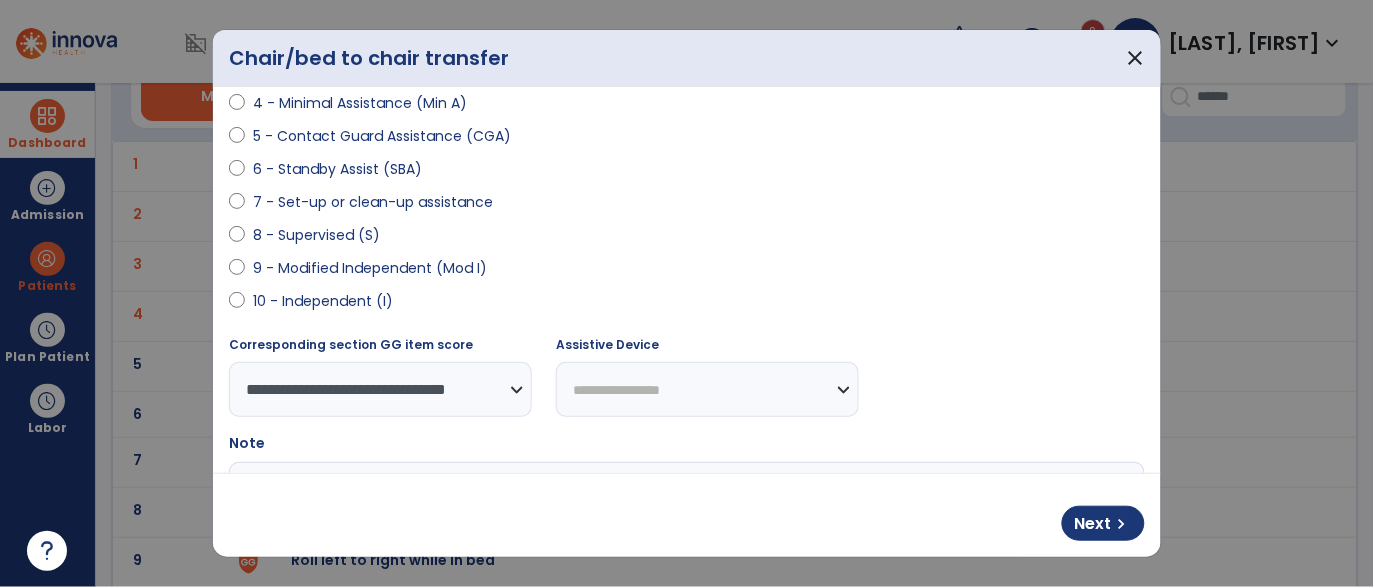 click on "**********" at bounding box center (707, 389) 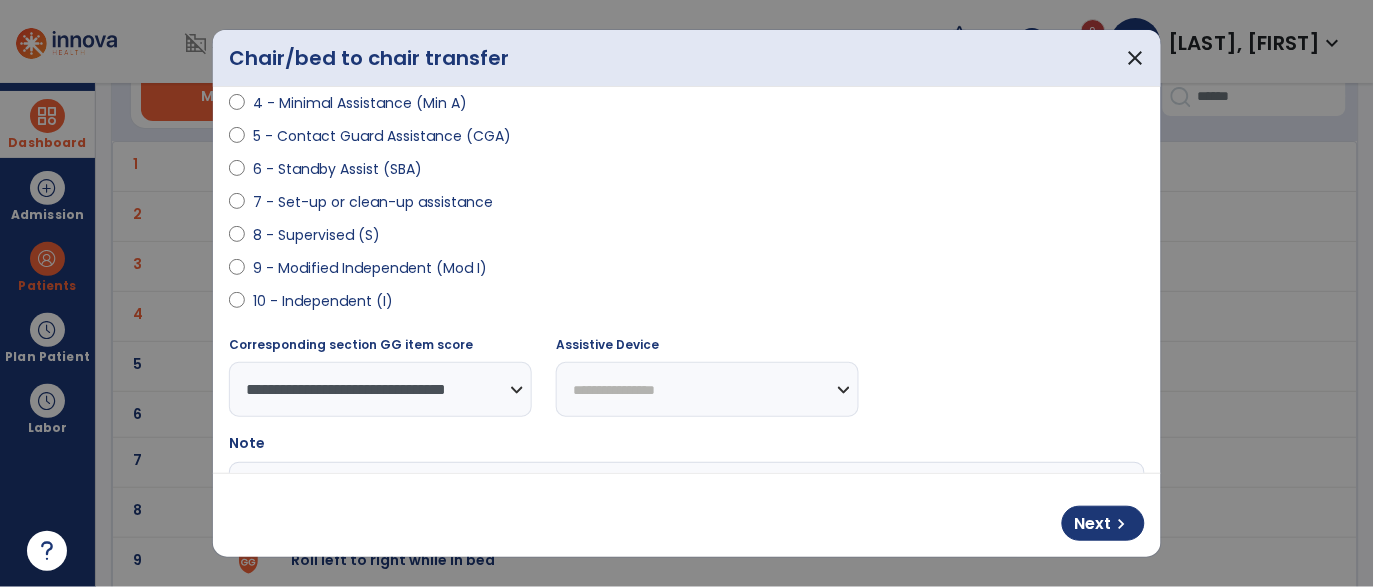 click on "**********" at bounding box center (707, 389) 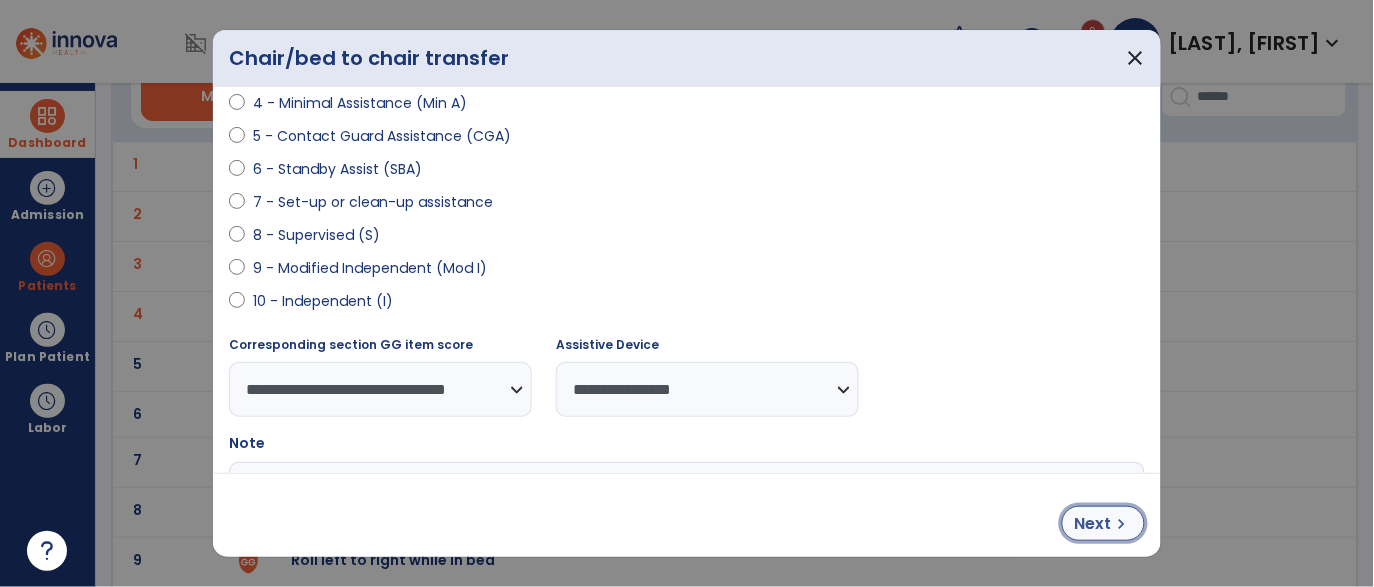 click on "Next  chevron_right" at bounding box center (1103, 523) 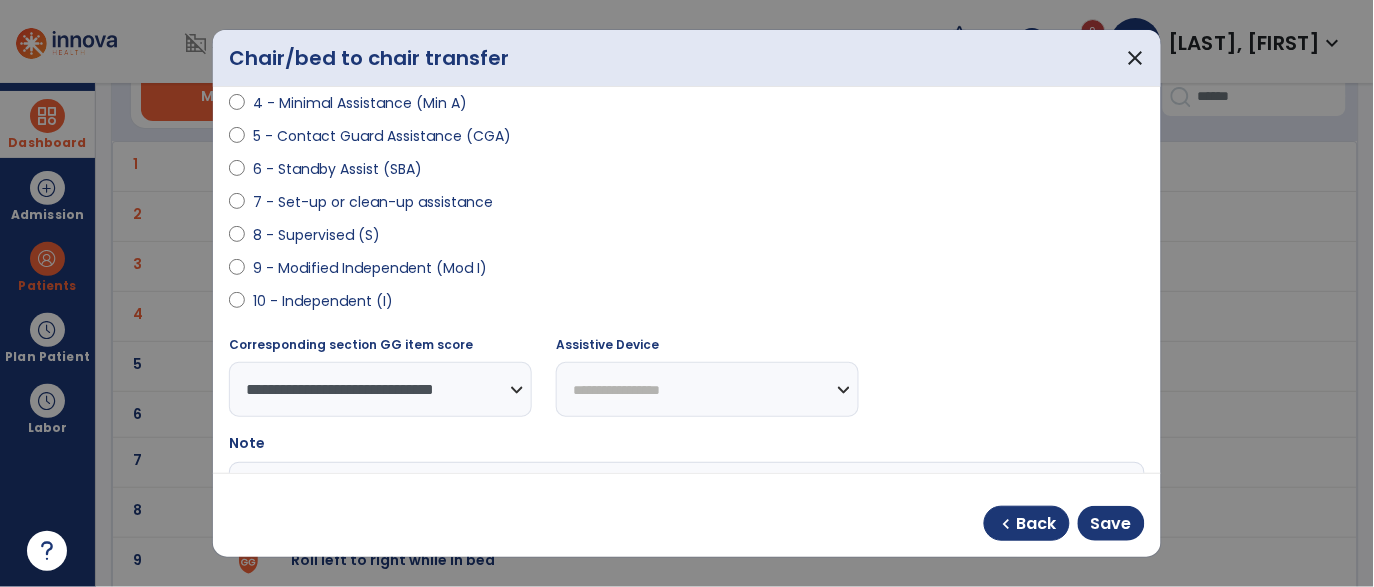 select on "**********" 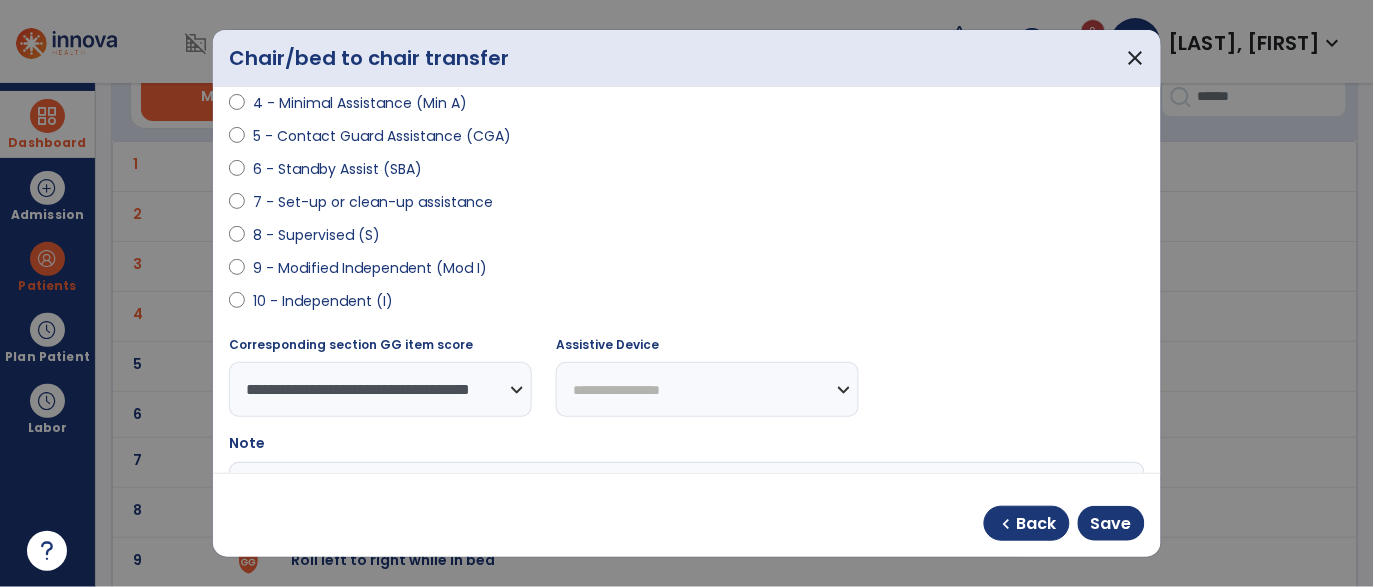 click on "**********" at bounding box center (707, 389) 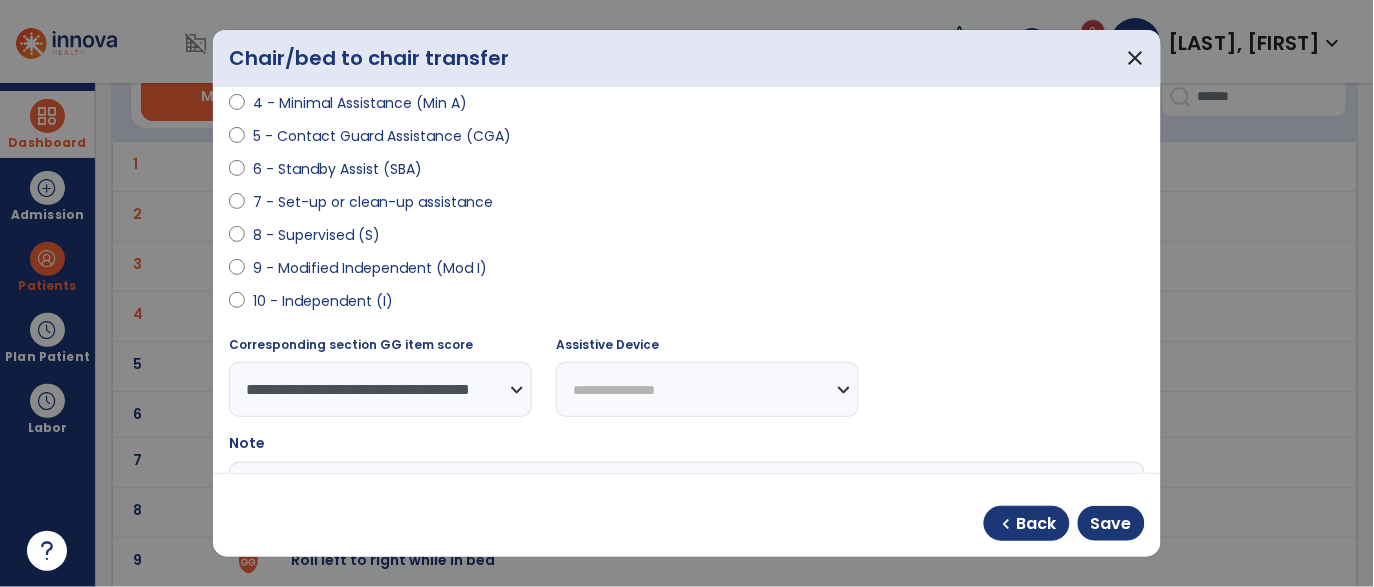 click on "**********" at bounding box center [707, 389] 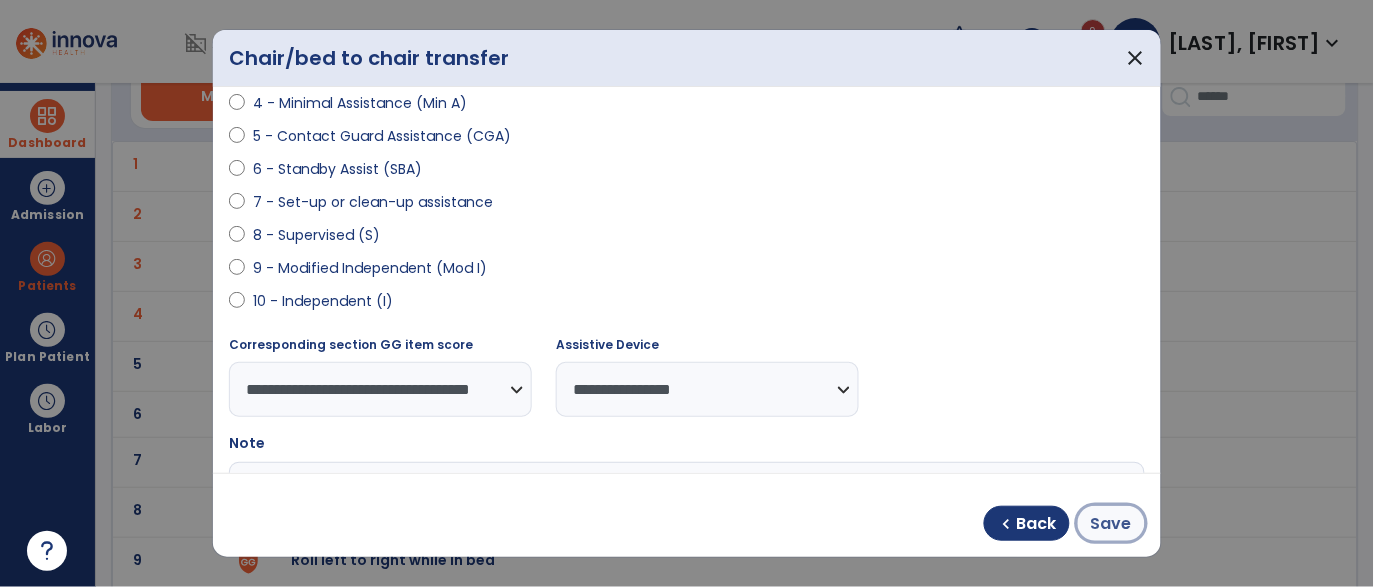 click on "Save" at bounding box center [1111, 524] 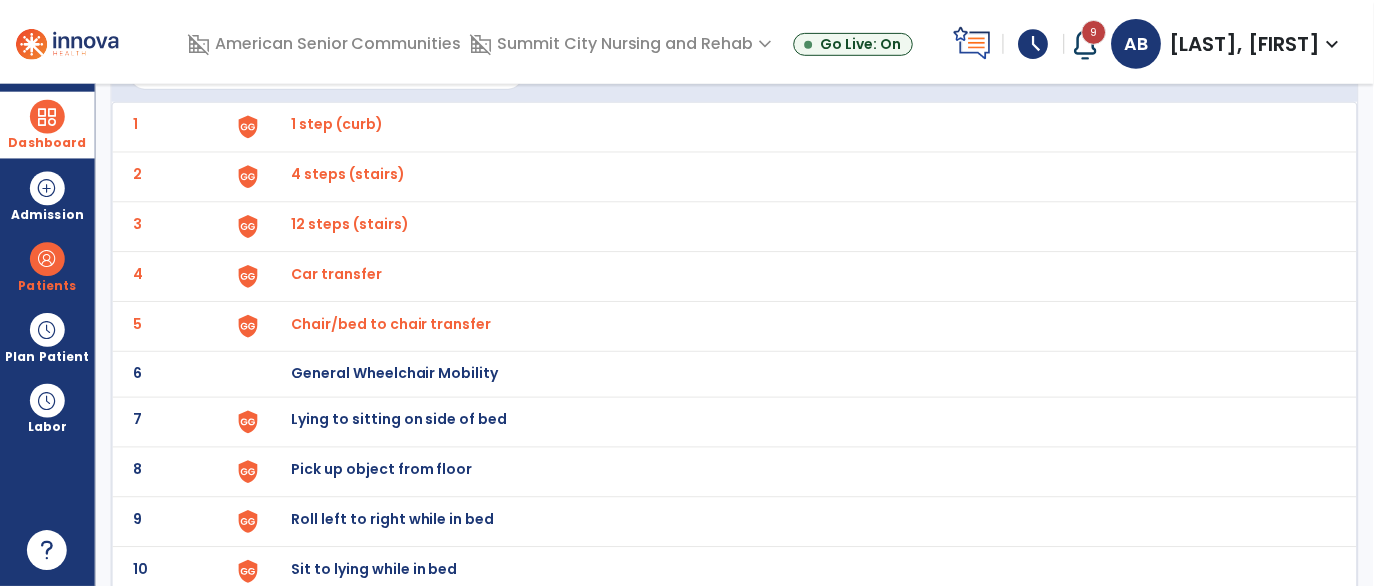 scroll, scrollTop: 147, scrollLeft: 0, axis: vertical 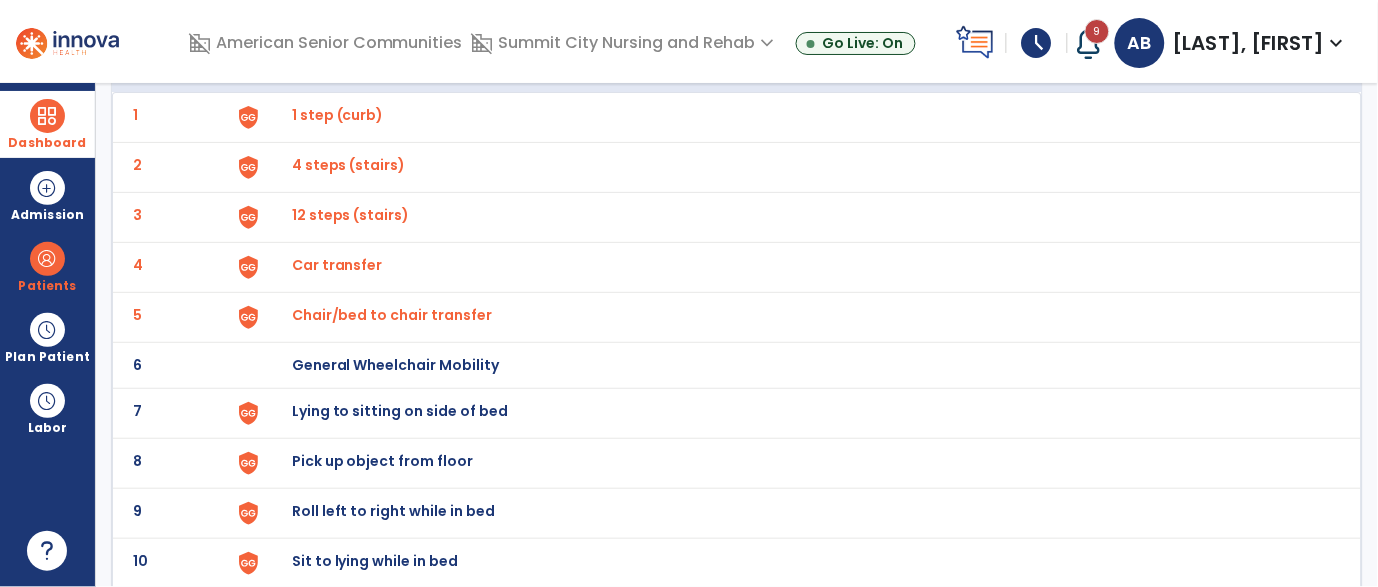 click on "Lying to sitting on side of bed" at bounding box center (796, 117) 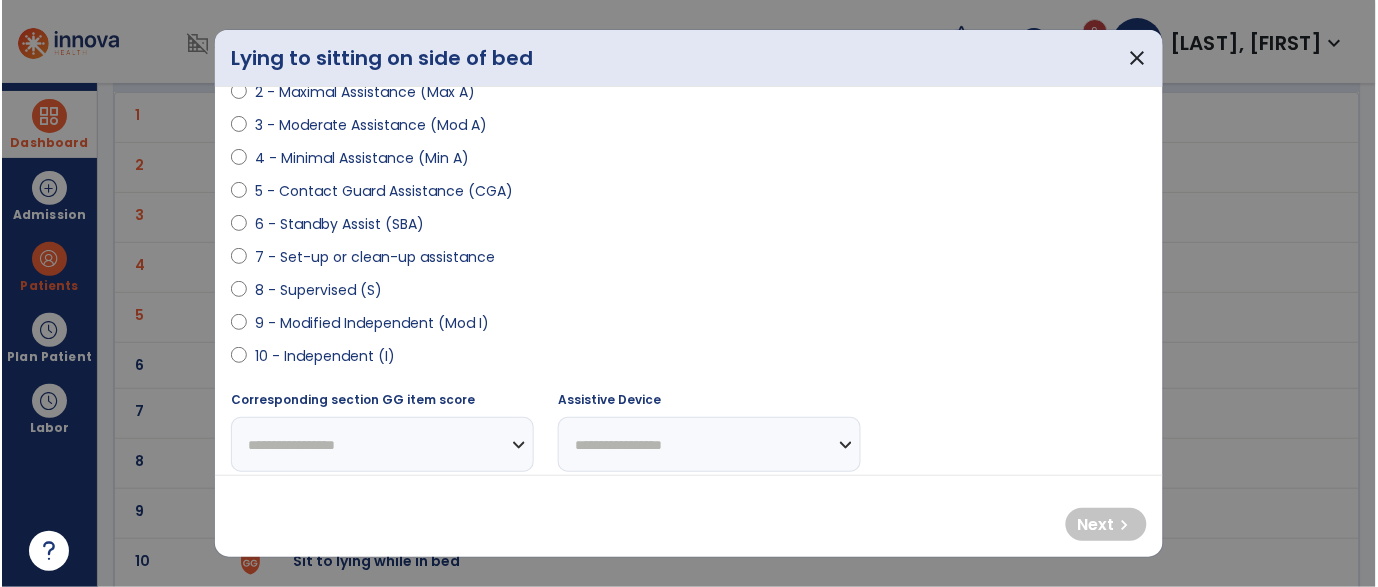 scroll, scrollTop: 287, scrollLeft: 0, axis: vertical 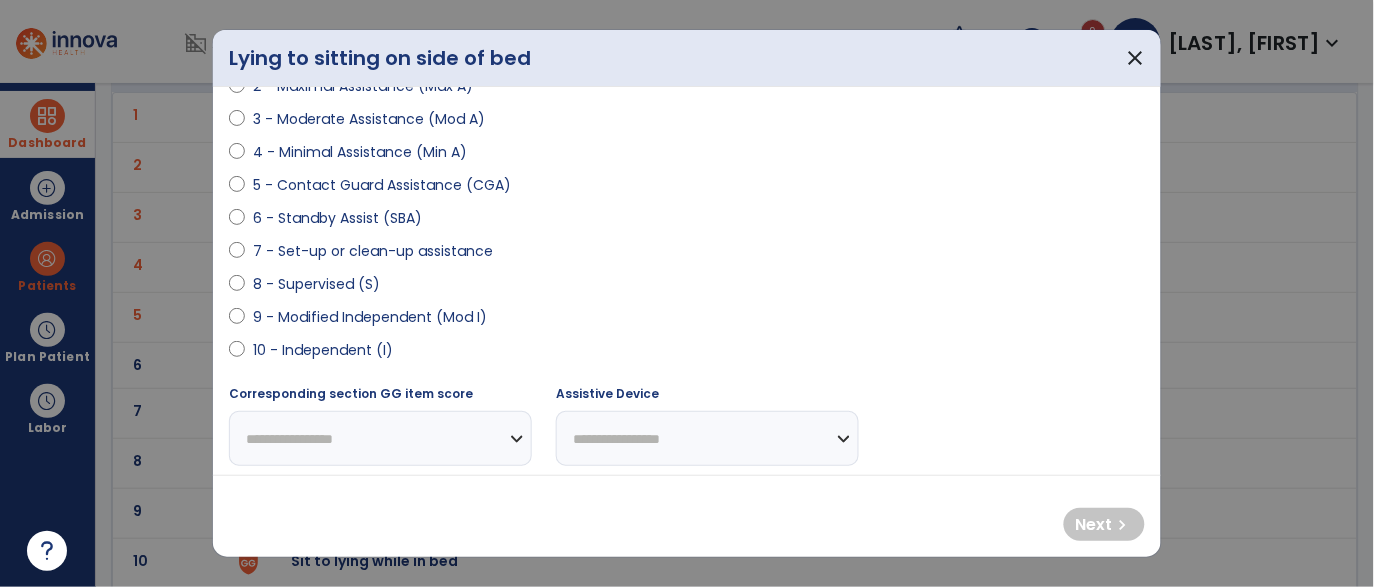 select on "**********" 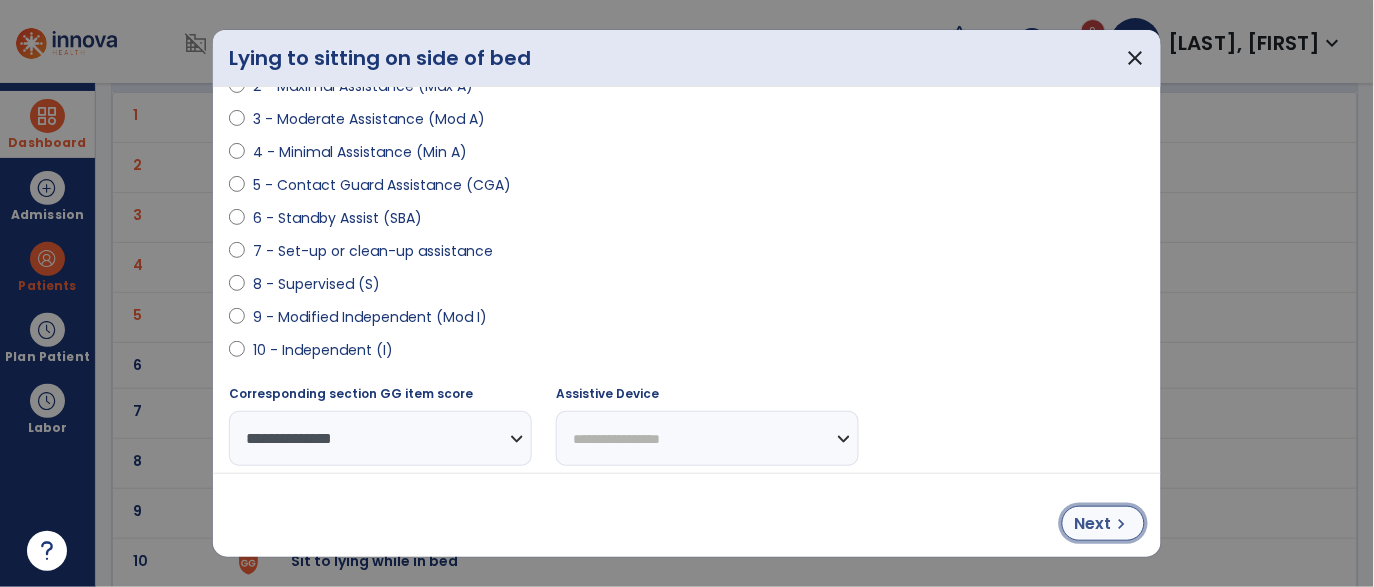 click on "Next  chevron_right" at bounding box center (1103, 523) 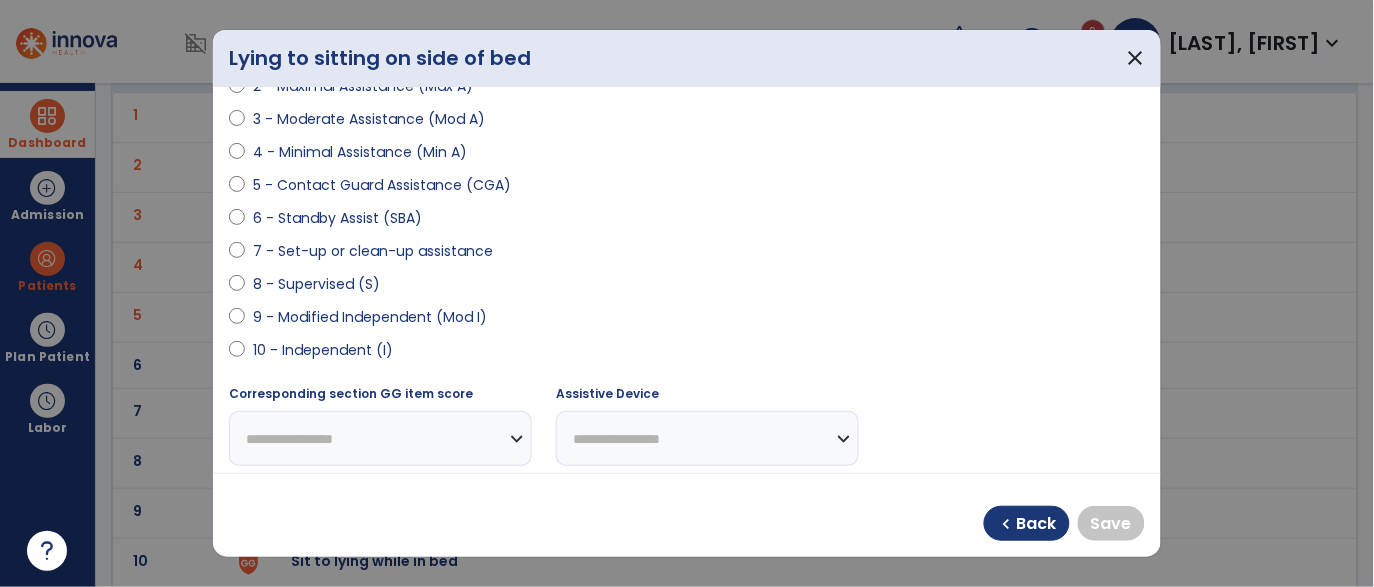 click on "9 - Modified Independent (Mod I)" at bounding box center (370, 317) 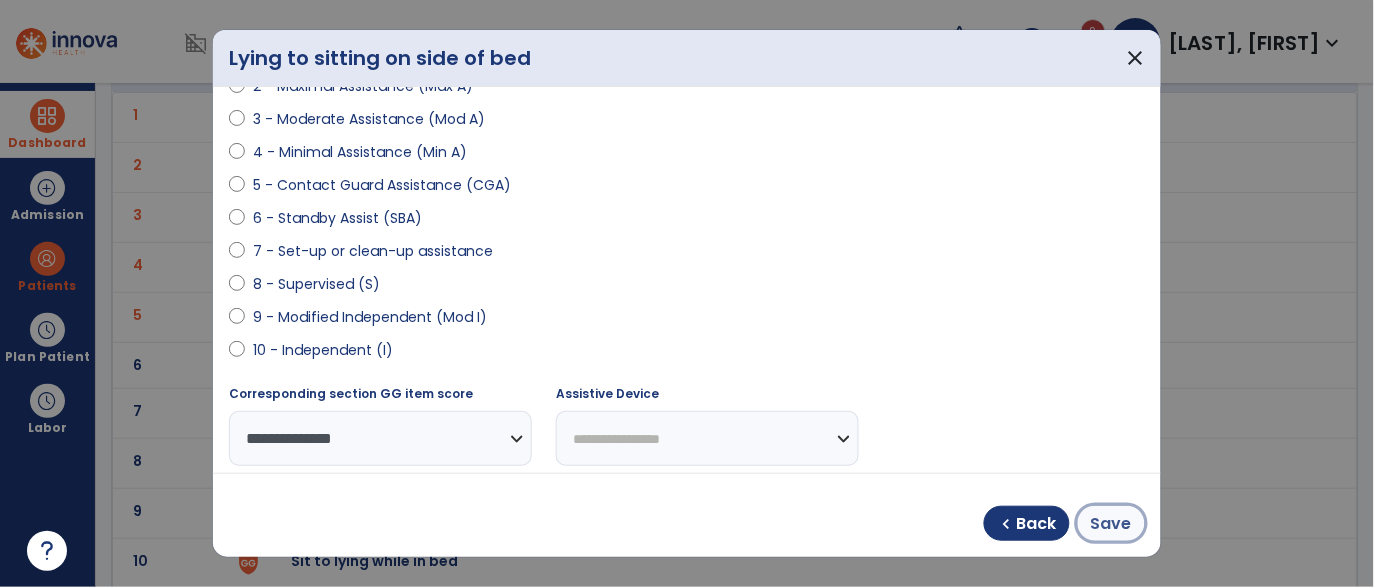 click on "Save" at bounding box center (1111, 524) 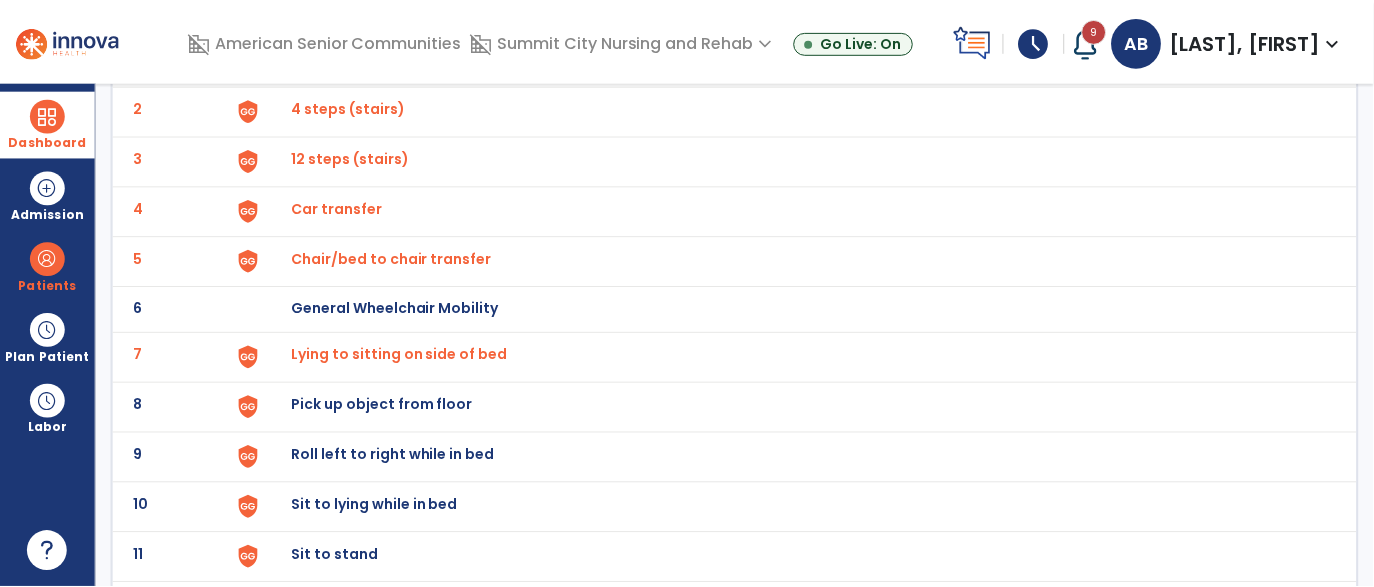 scroll, scrollTop: 229, scrollLeft: 0, axis: vertical 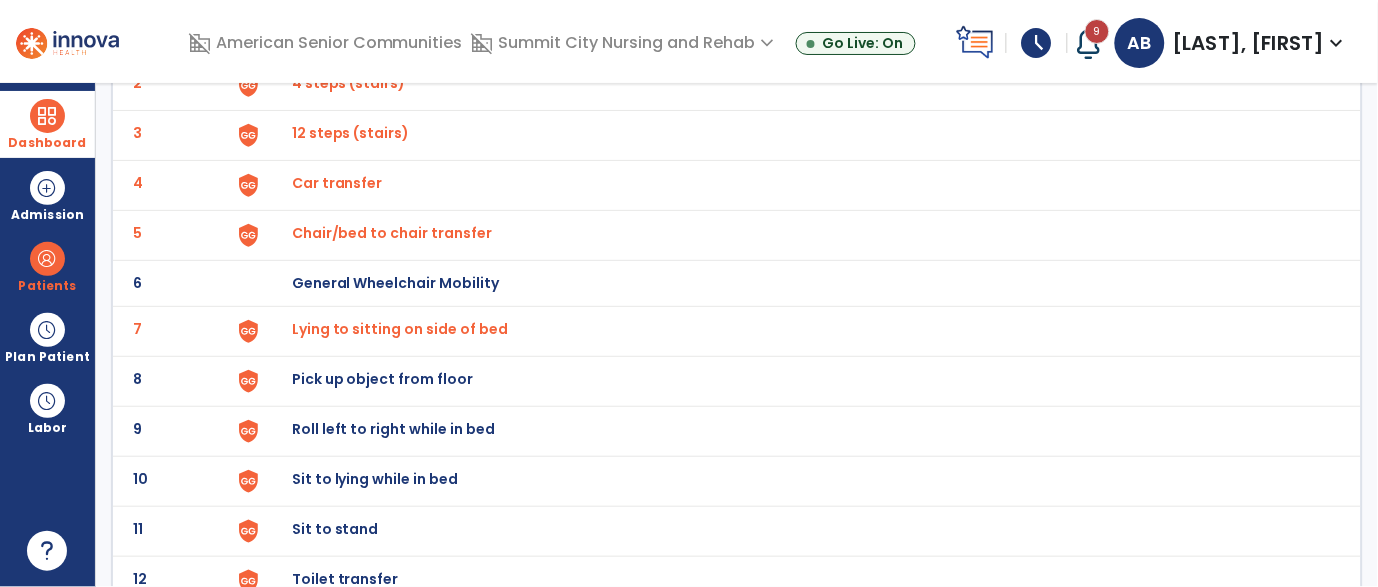 click on "Pick up object from floor" at bounding box center (796, 35) 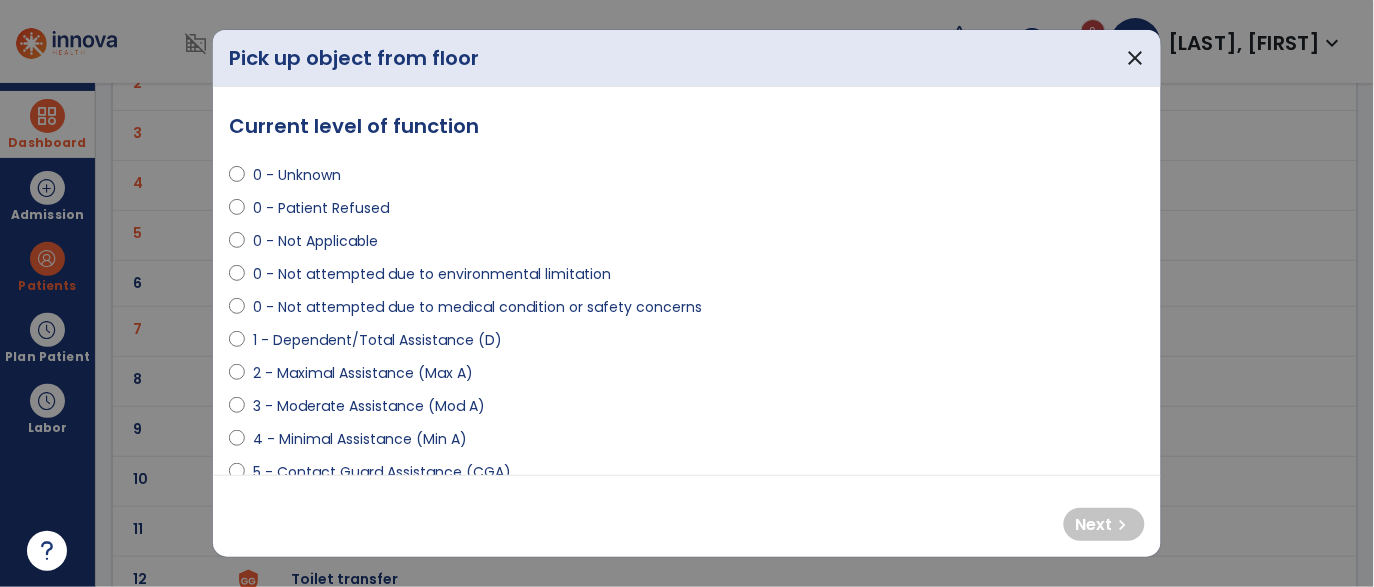 select on "**********" 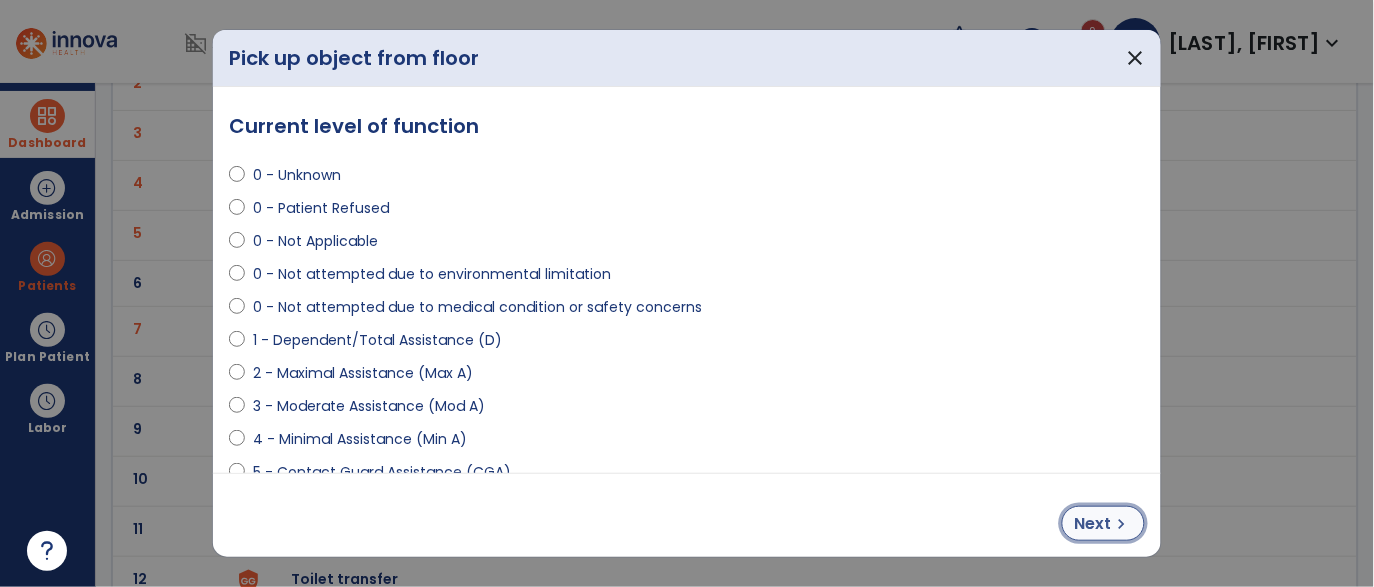click on "chevron_right" at bounding box center [1122, 524] 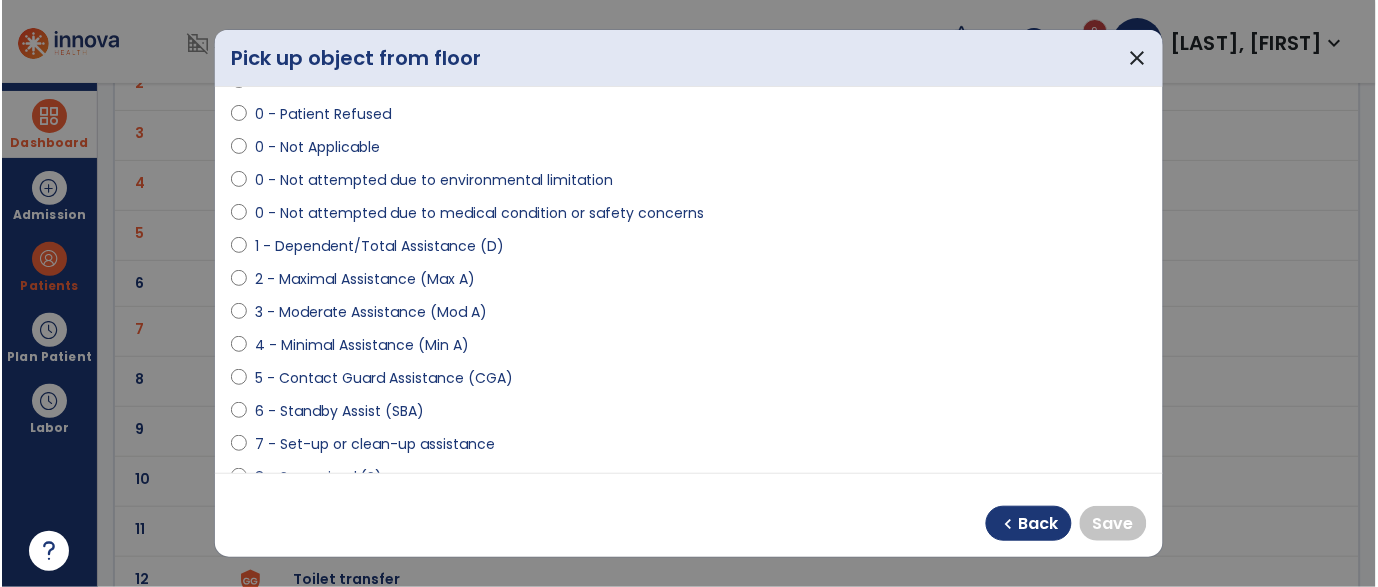 scroll, scrollTop: 93, scrollLeft: 0, axis: vertical 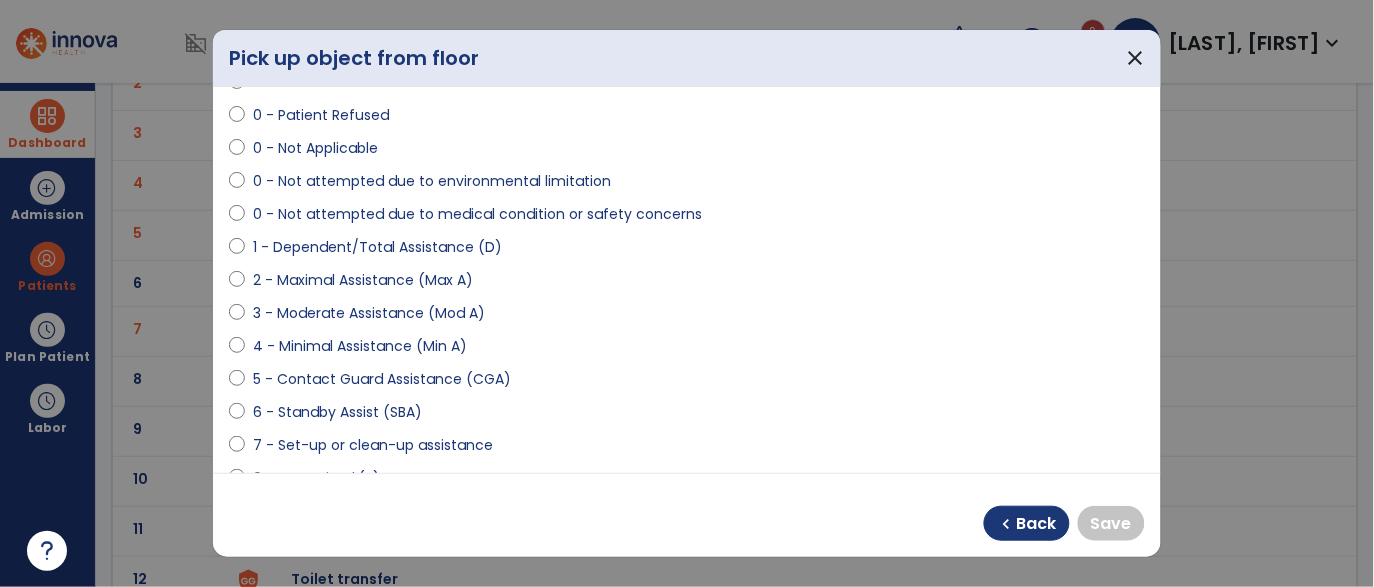 select on "**********" 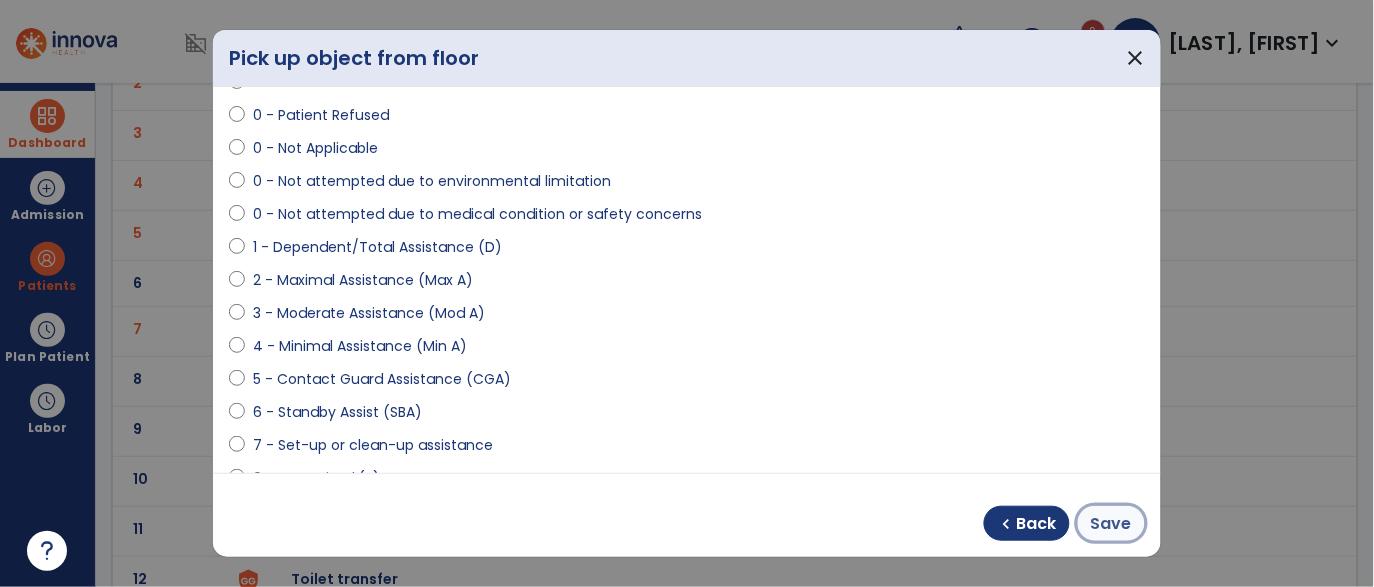 click on "Save" at bounding box center [1111, 524] 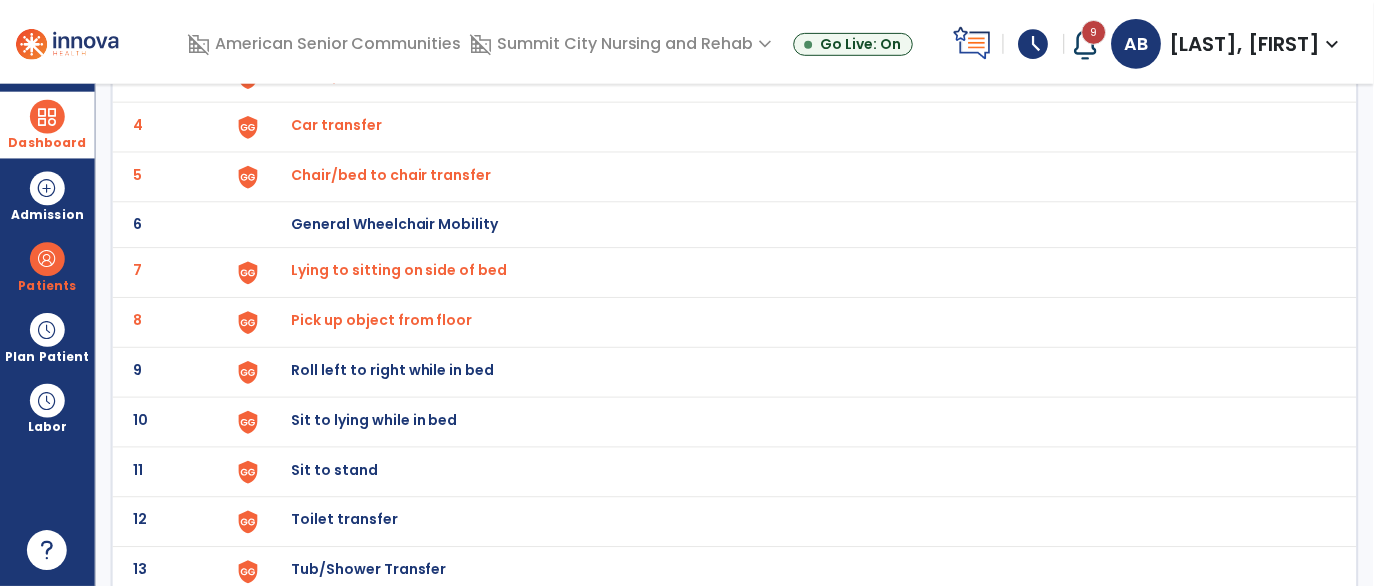 scroll, scrollTop: 304, scrollLeft: 0, axis: vertical 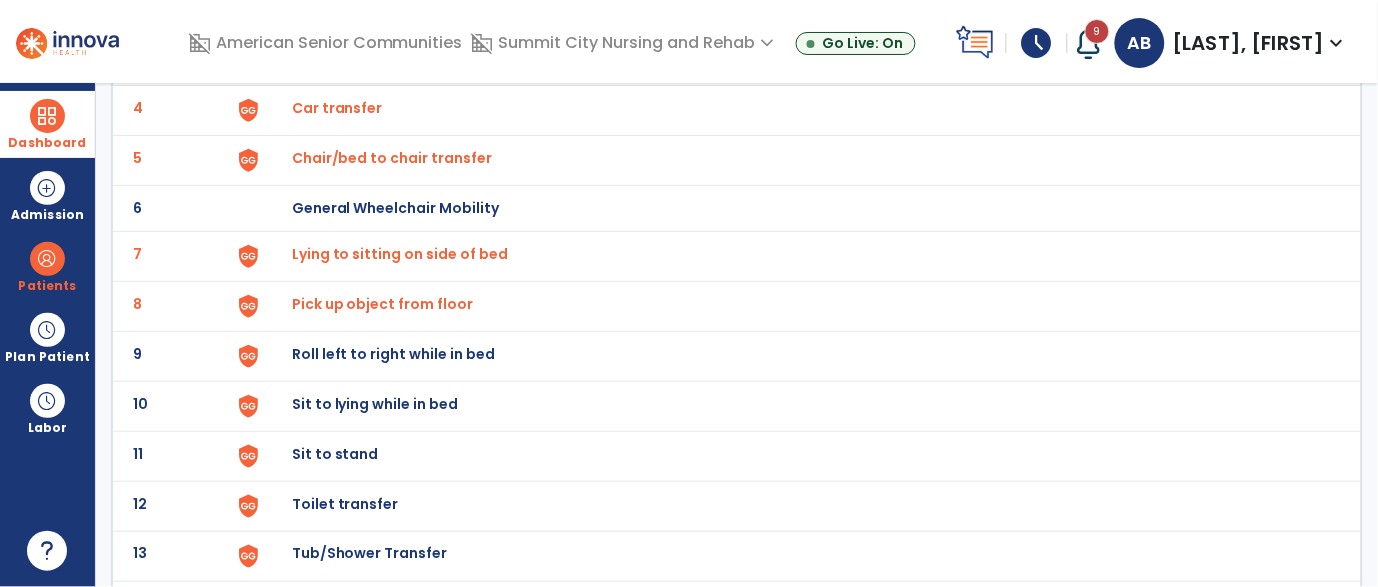 click at bounding box center [275, -40] 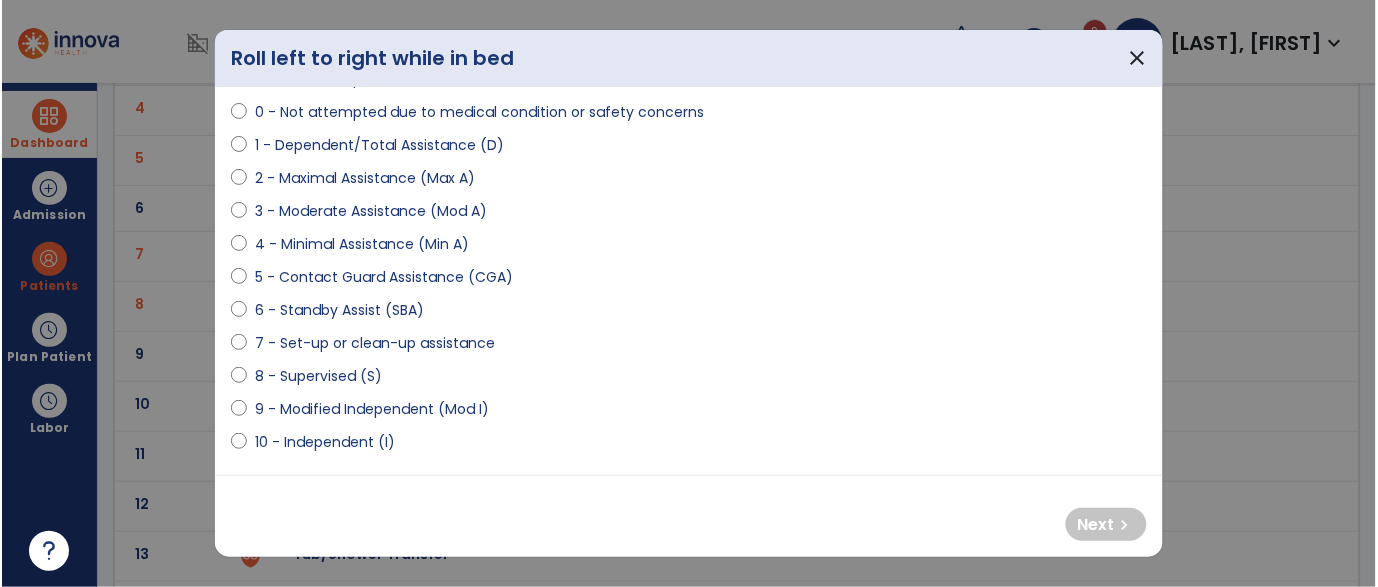 scroll, scrollTop: 270, scrollLeft: 0, axis: vertical 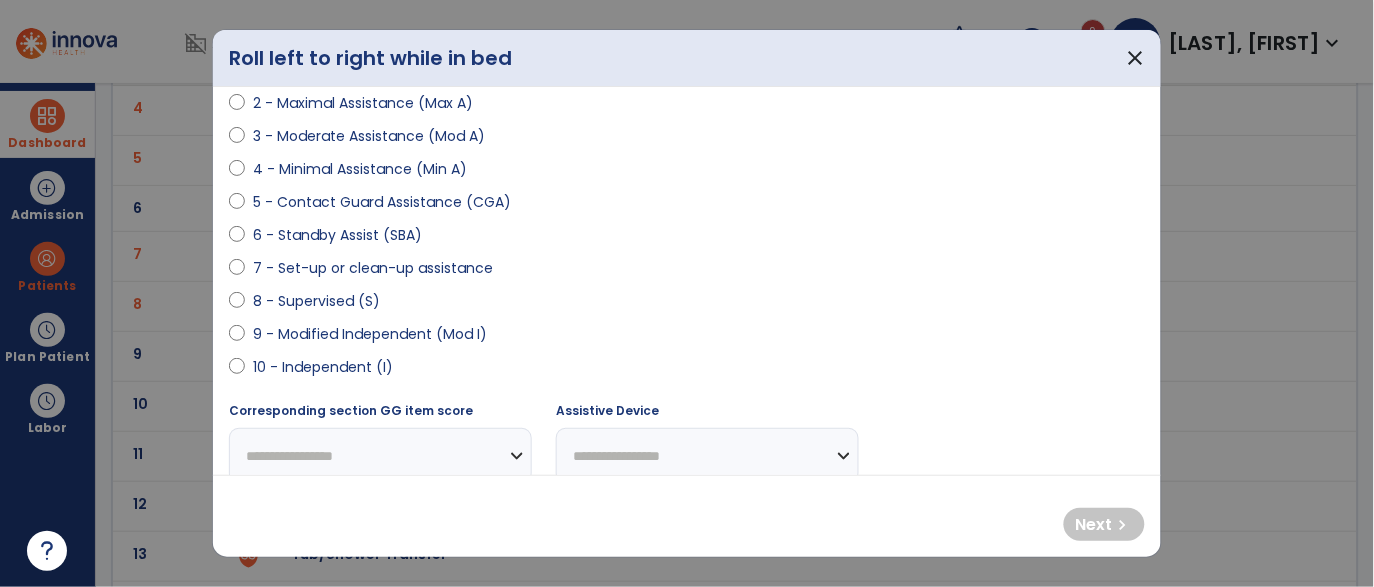 select on "**********" 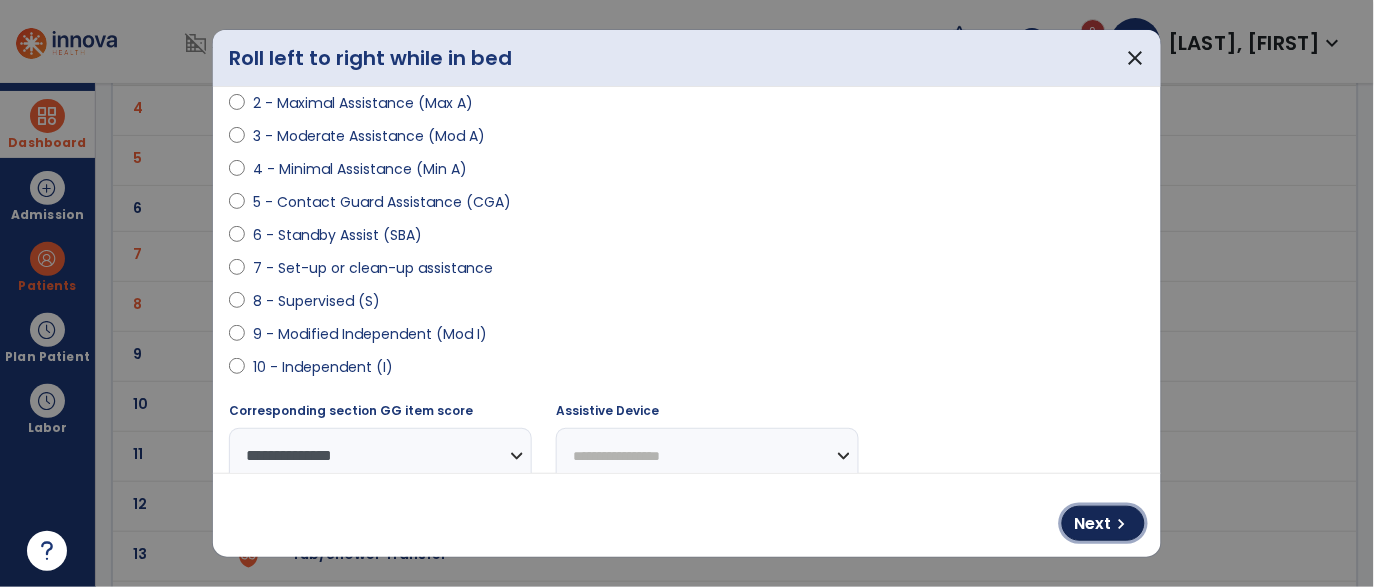 click on "Next" at bounding box center (1093, 524) 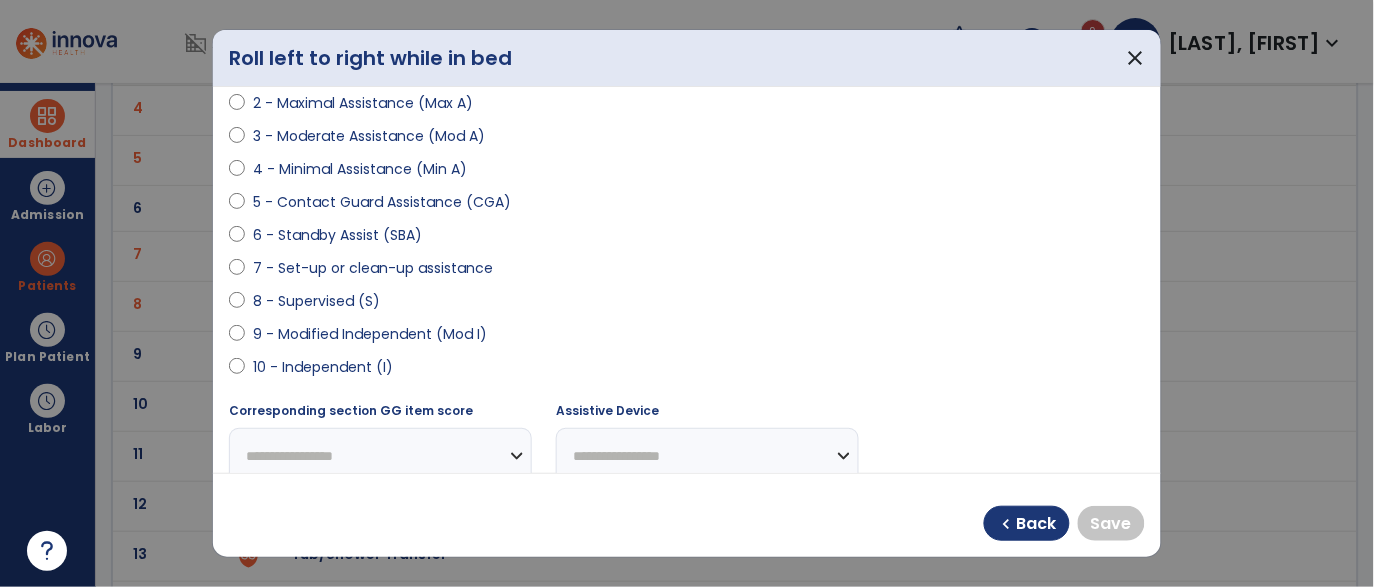select on "**********" 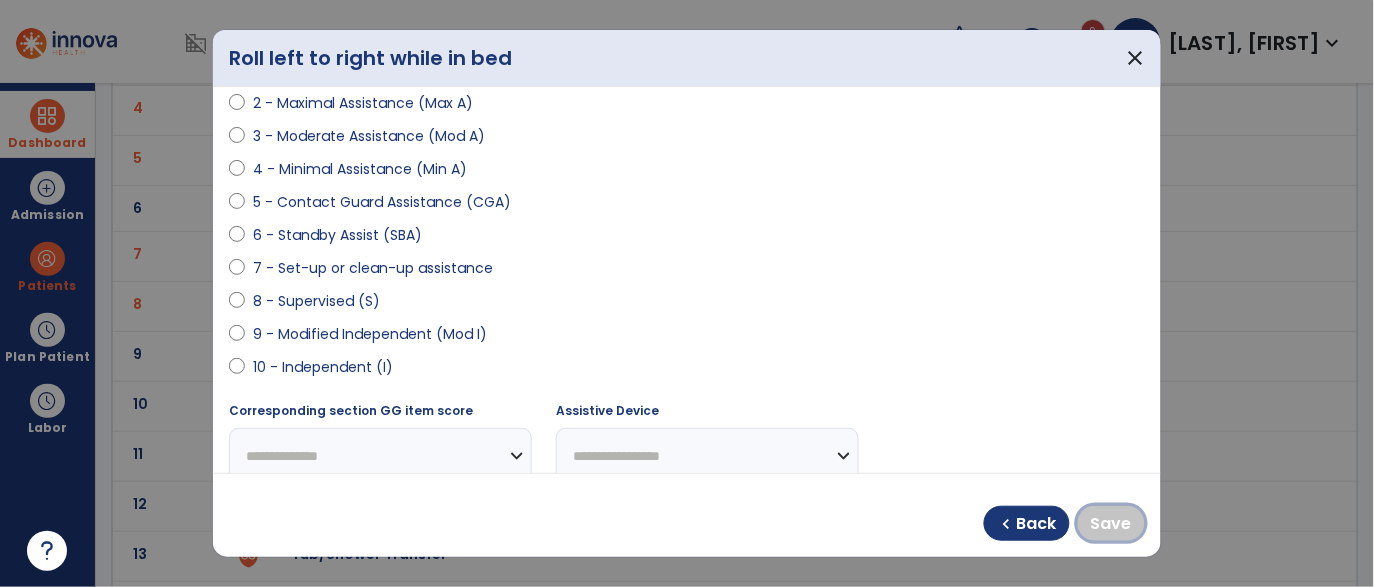 click on "Save" at bounding box center (1111, 524) 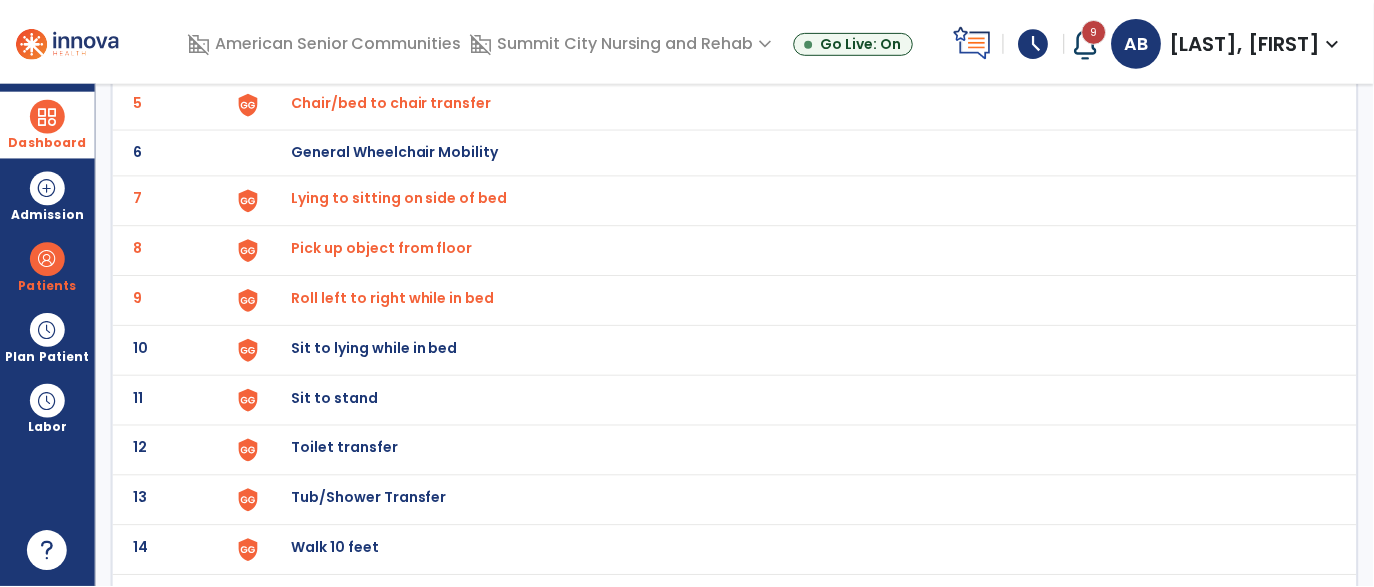 scroll, scrollTop: 361, scrollLeft: 0, axis: vertical 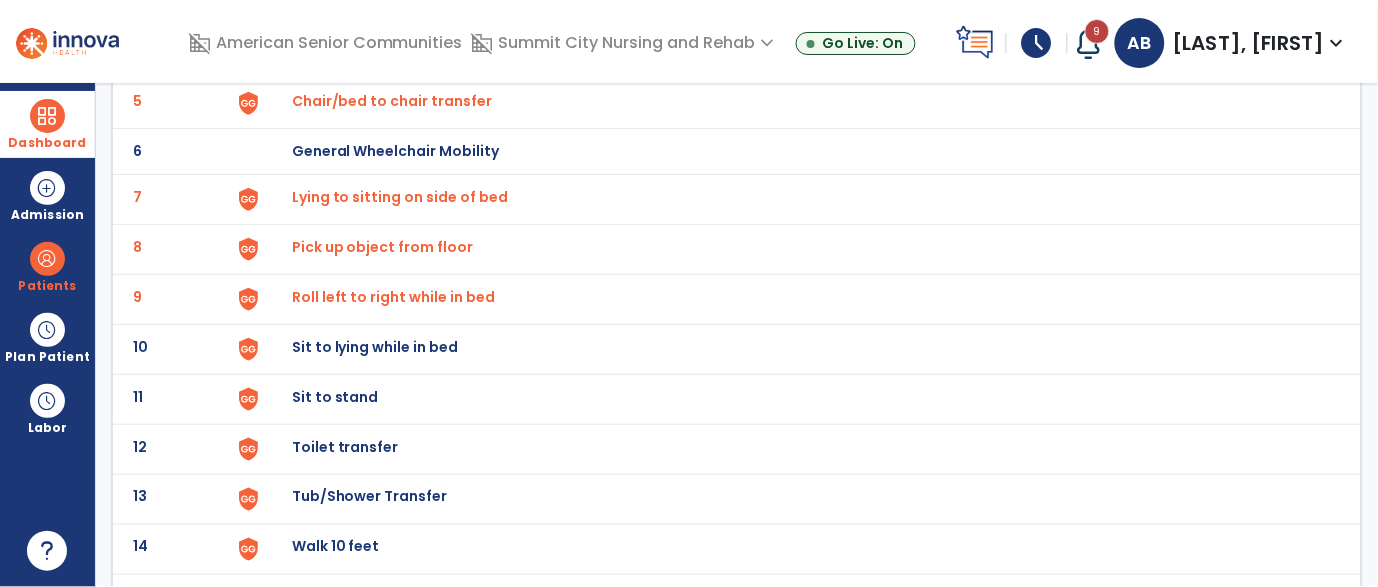 click on "Sit to lying while in bed" at bounding box center [796, -97] 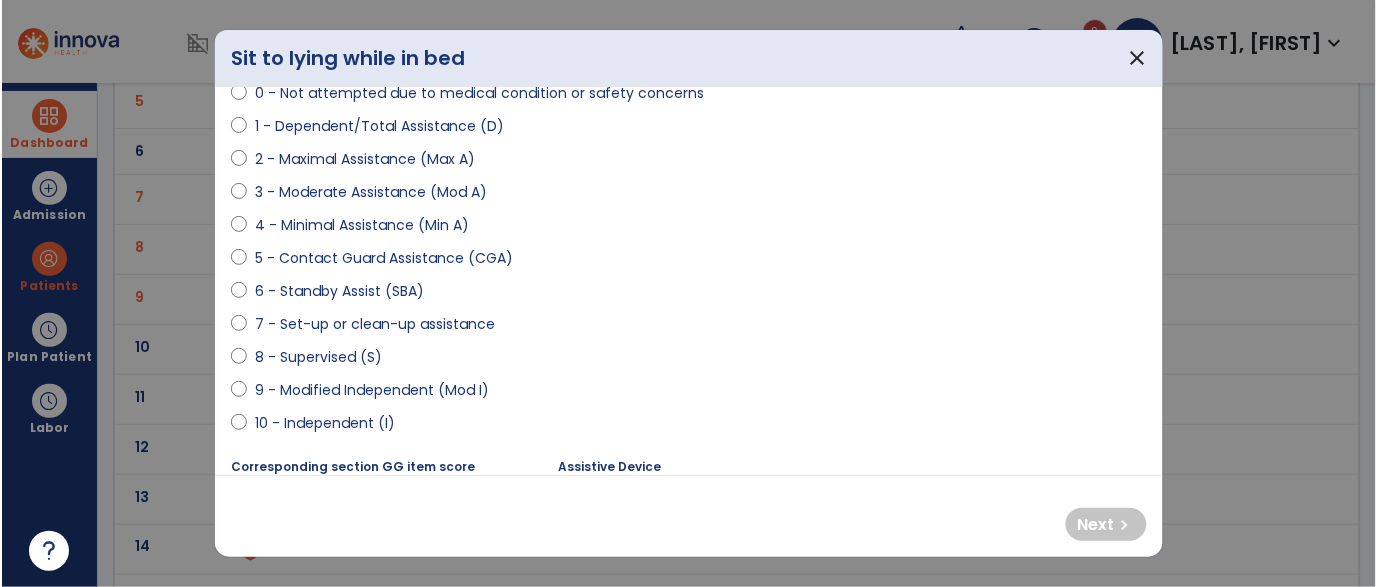 scroll, scrollTop: 192, scrollLeft: 0, axis: vertical 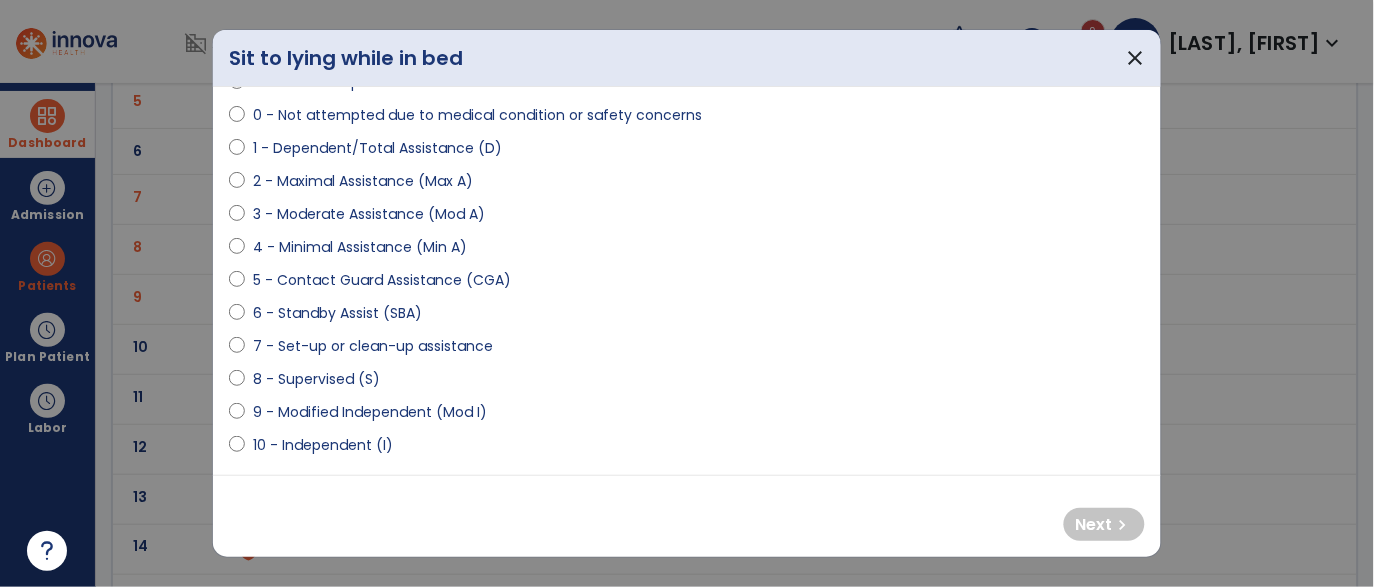 click on "9 - Modified Independent (Mod I)" at bounding box center (370, 412) 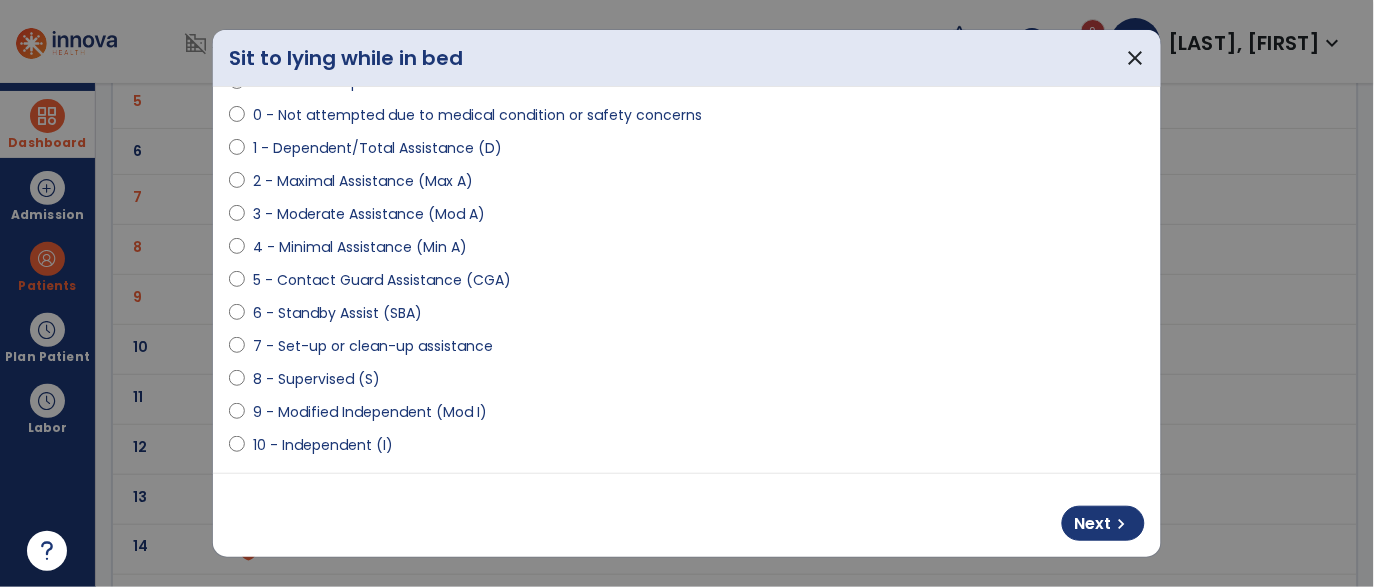 click on "Next  chevron_right" at bounding box center (687, 515) 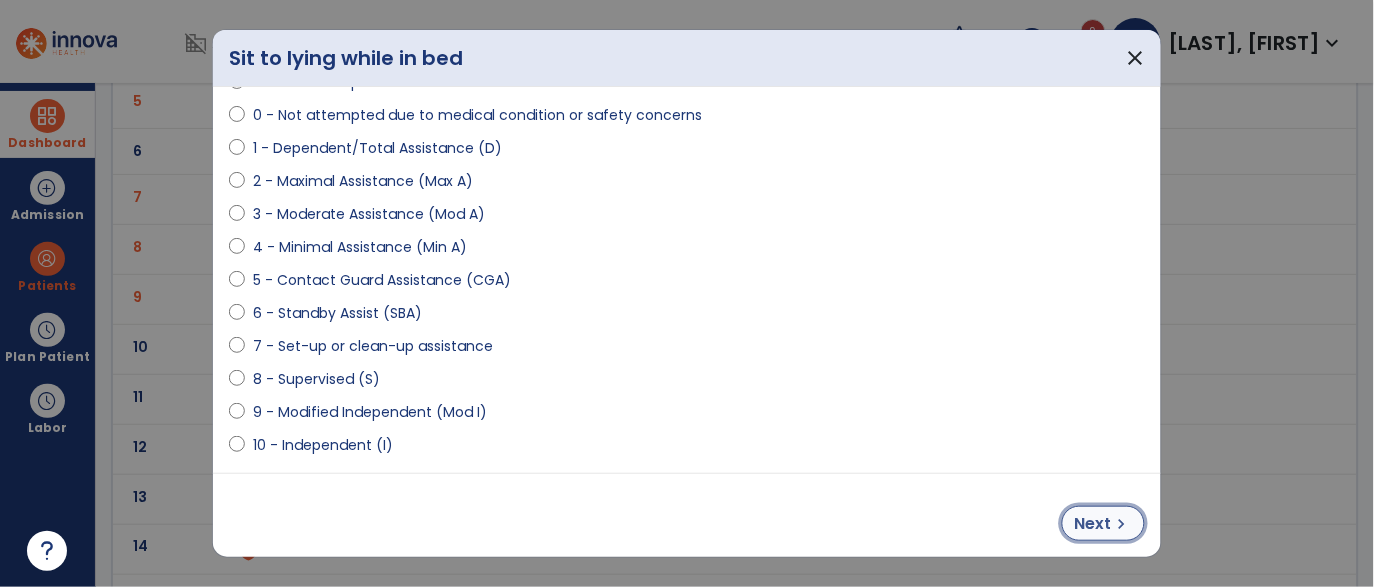 click on "Next  chevron_right" at bounding box center [1103, 523] 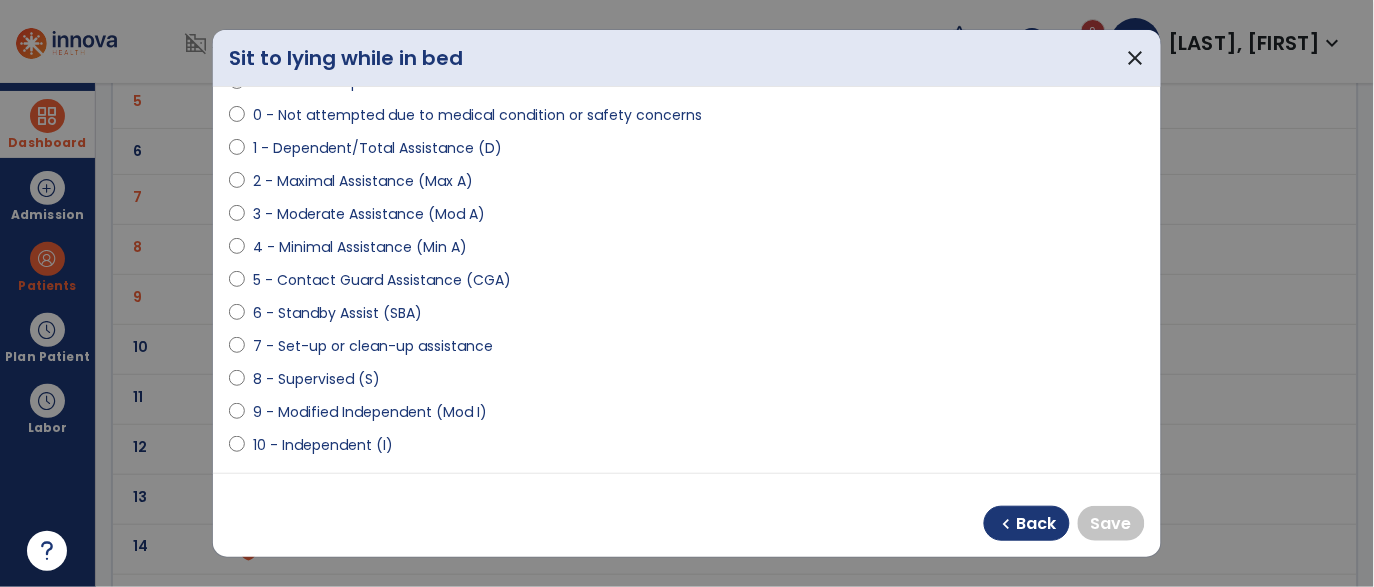 select on "**********" 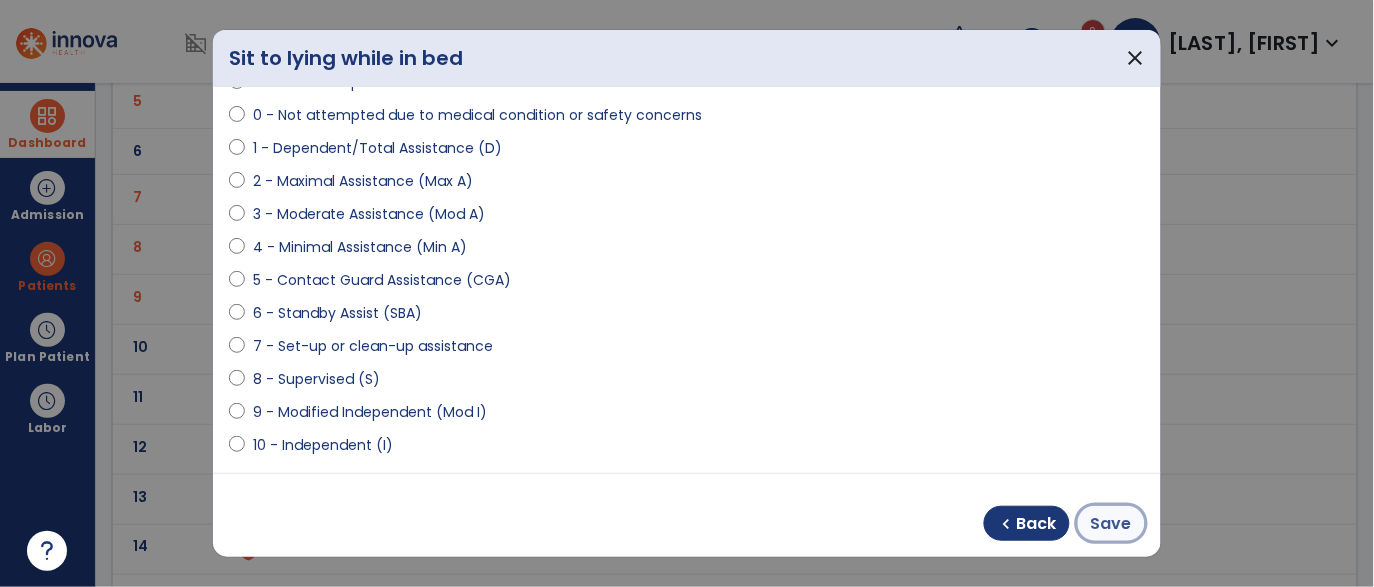 click on "Save" at bounding box center [1111, 524] 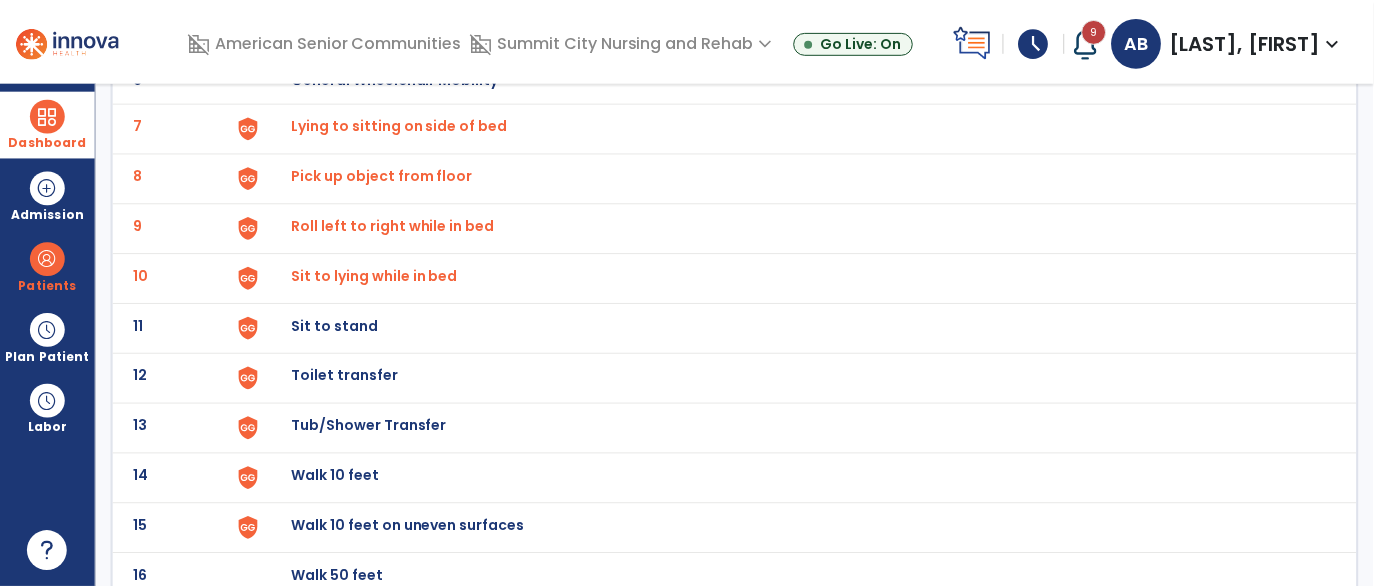 scroll, scrollTop: 446, scrollLeft: 0, axis: vertical 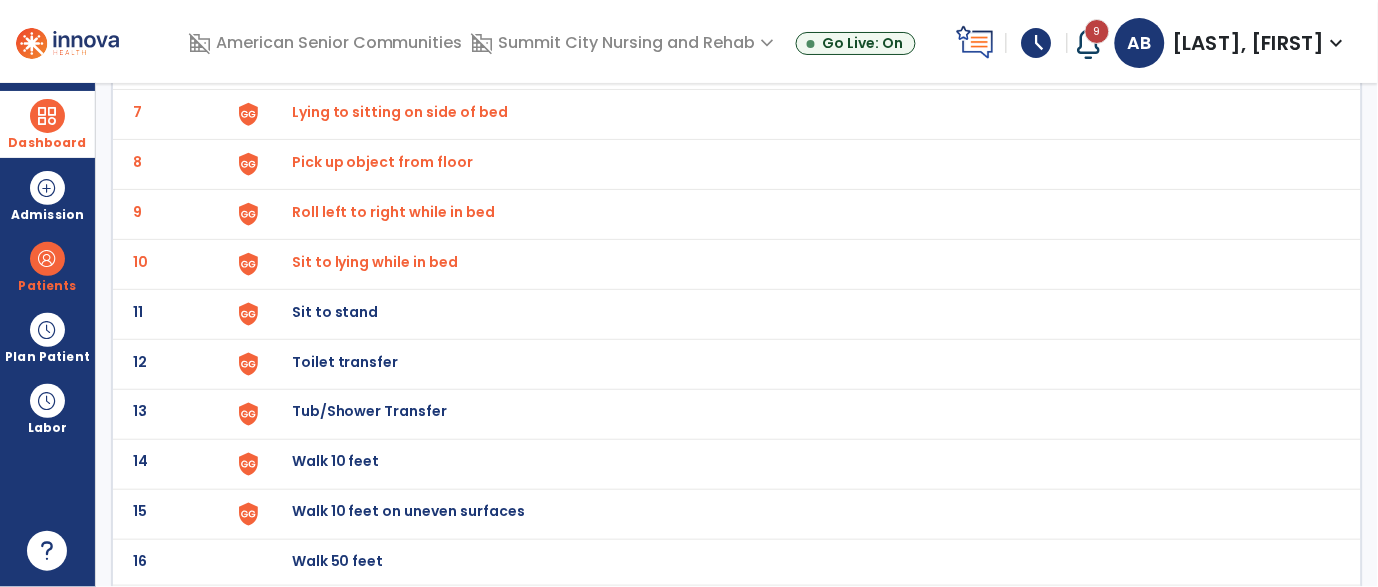 click on "11 Sit to stand" 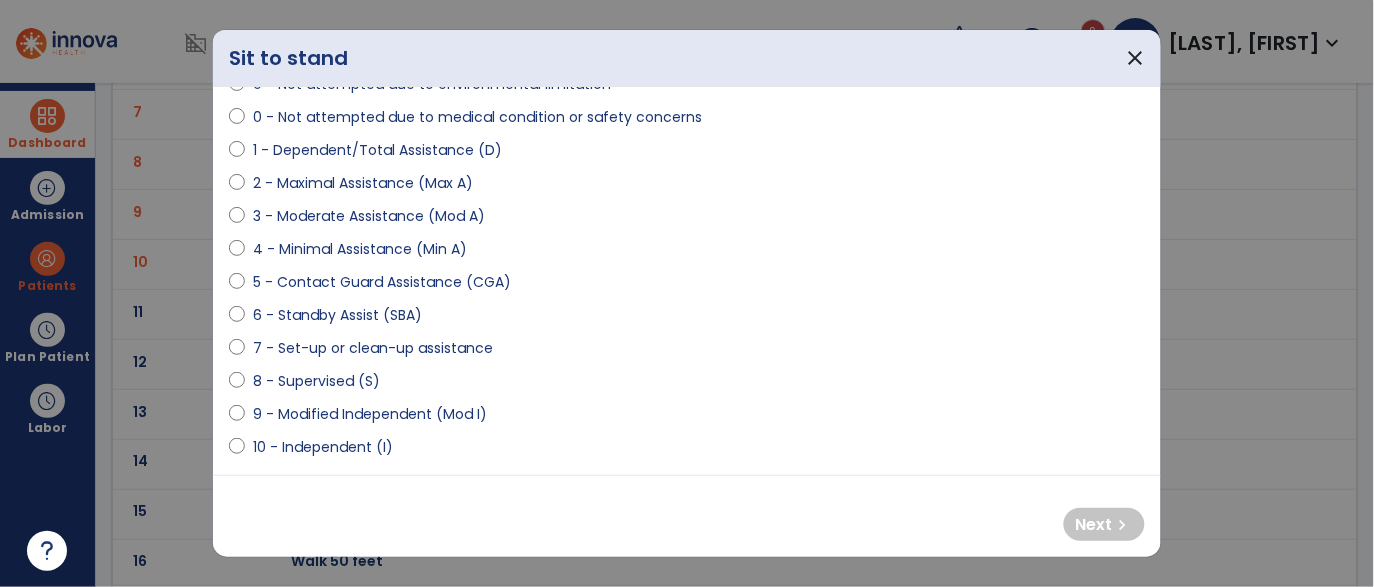 scroll, scrollTop: 187, scrollLeft: 0, axis: vertical 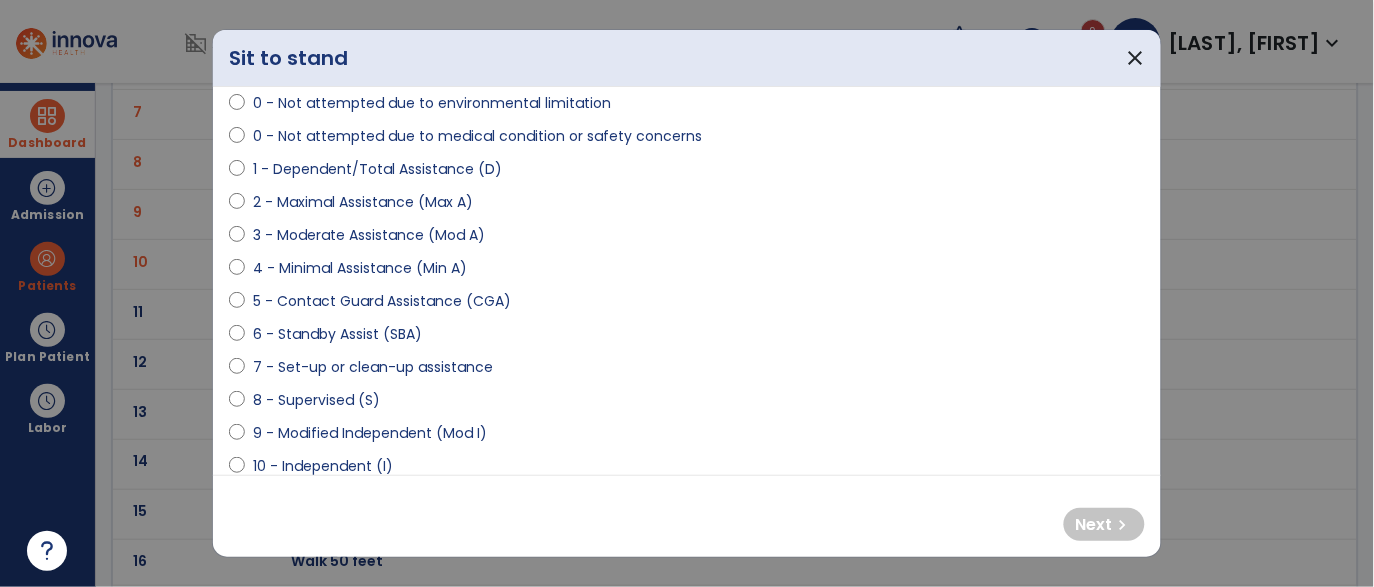 click on "3 - Moderate Assistance (Mod A)" at bounding box center [369, 235] 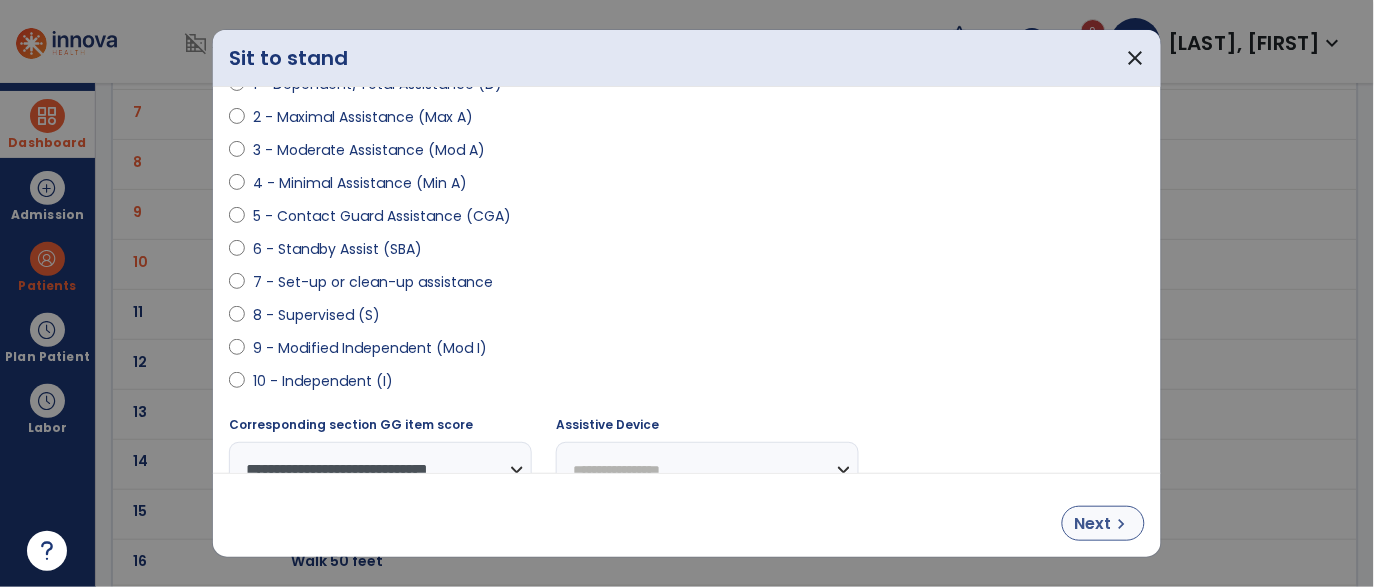 scroll, scrollTop: 330, scrollLeft: 0, axis: vertical 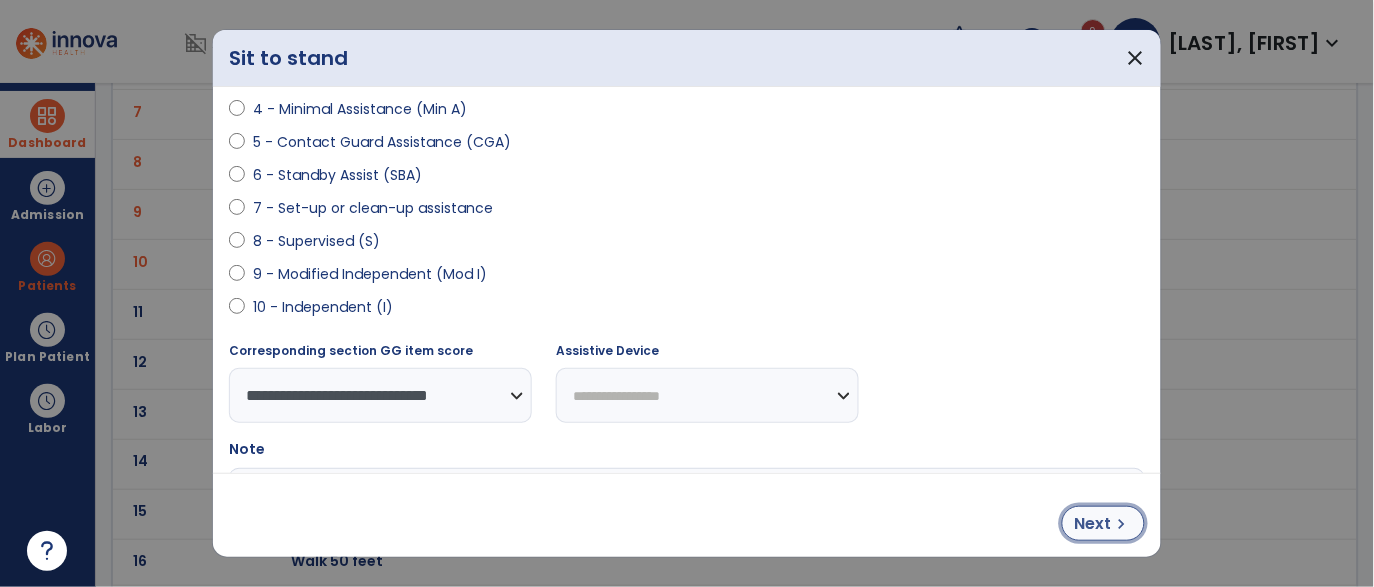 click on "chevron_right" at bounding box center [1122, 524] 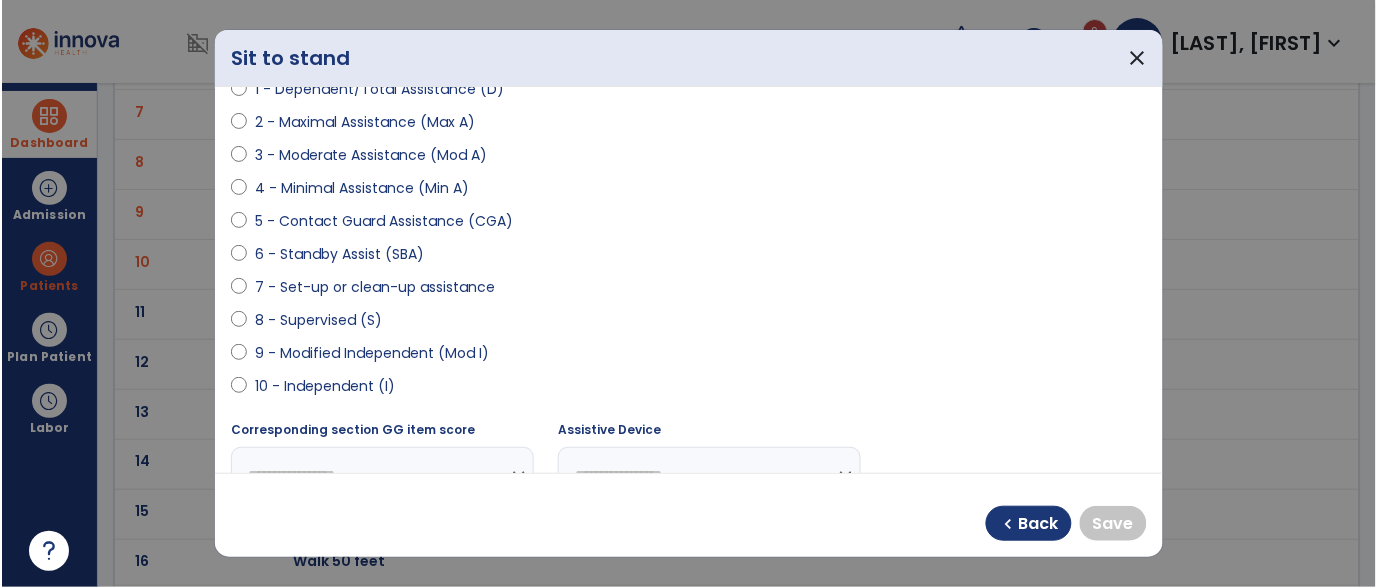 scroll, scrollTop: 247, scrollLeft: 0, axis: vertical 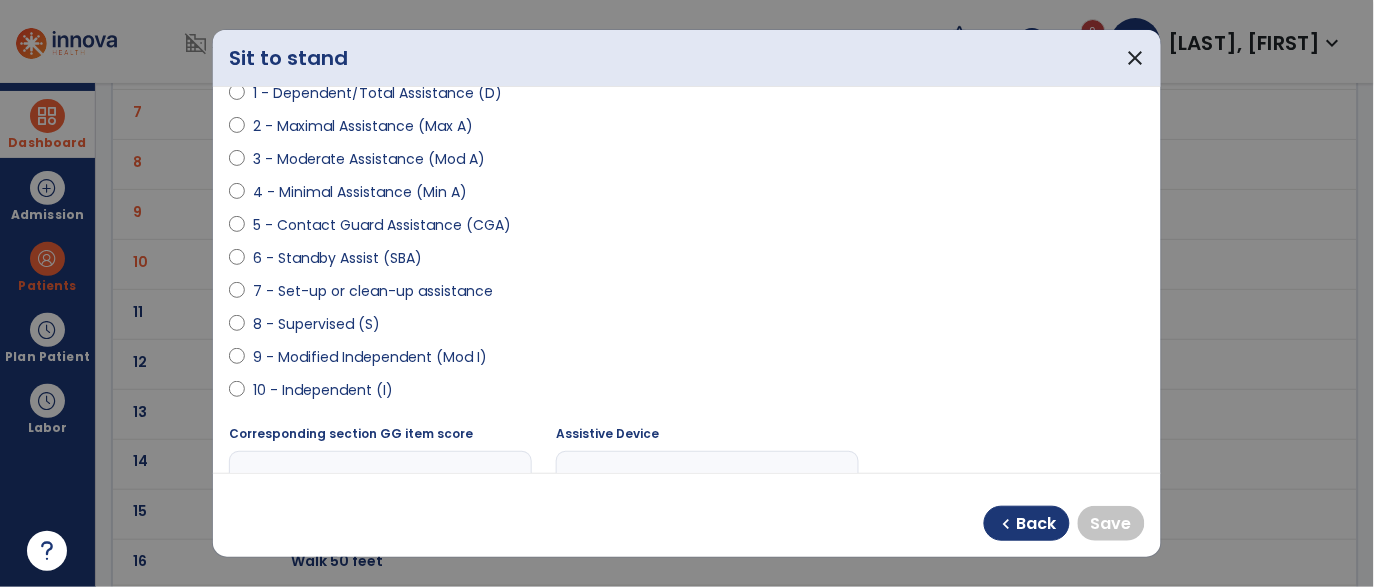 select on "**********" 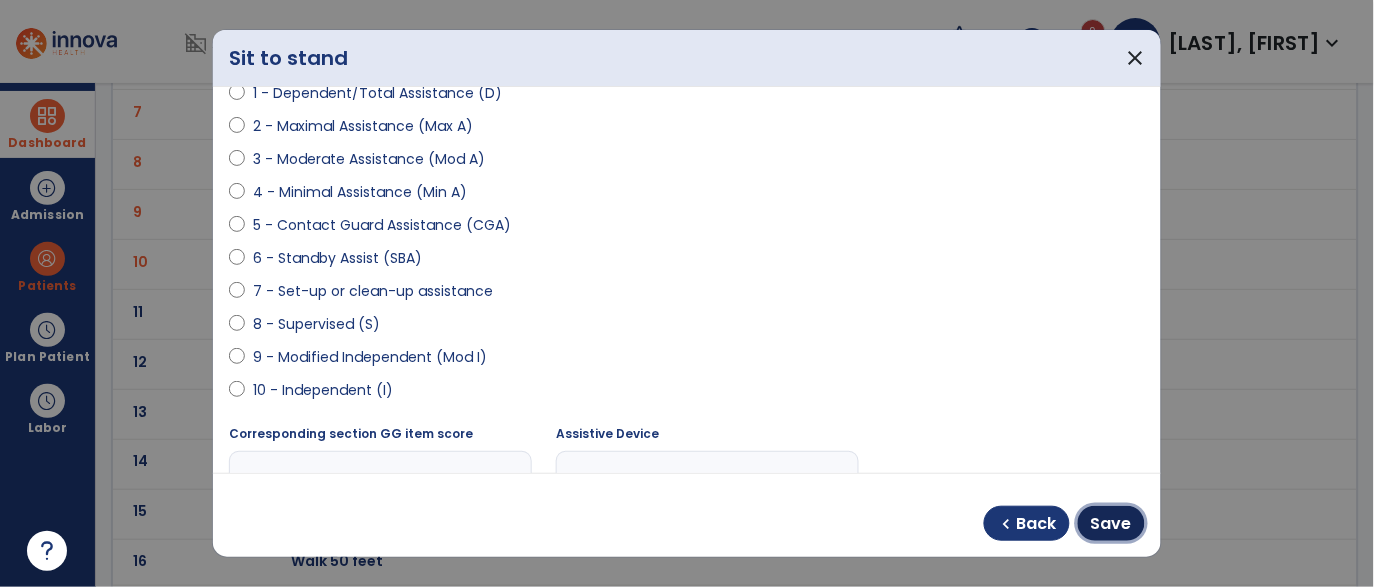 click on "Save" at bounding box center (1111, 524) 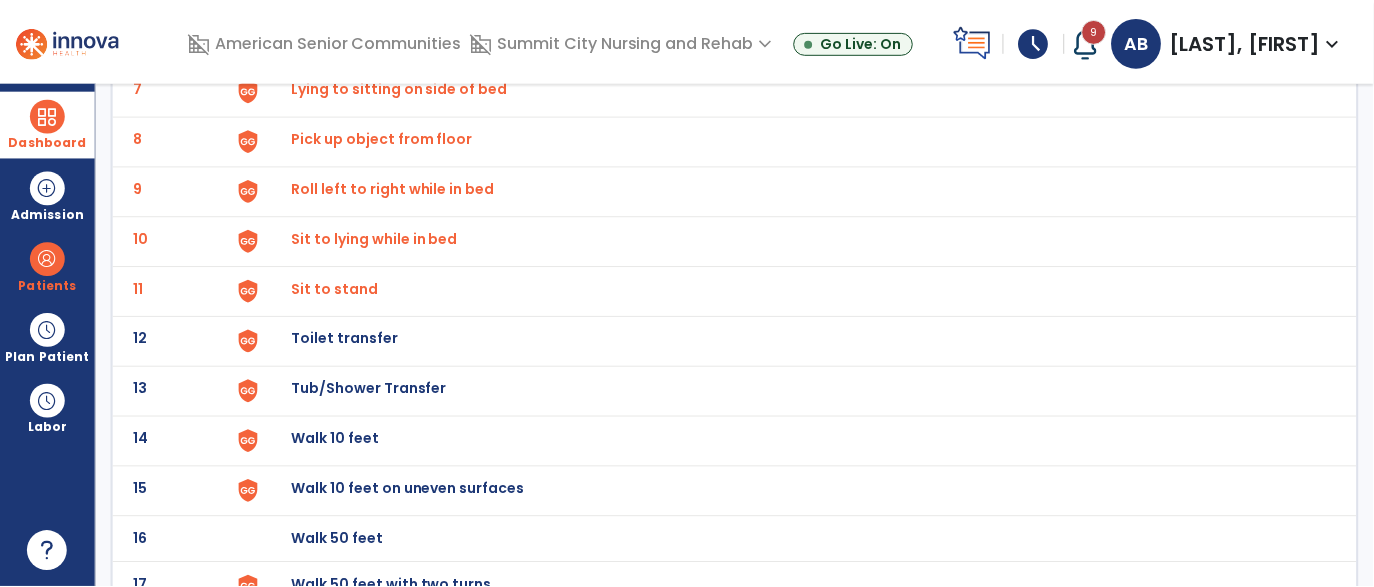 scroll, scrollTop: 484, scrollLeft: 0, axis: vertical 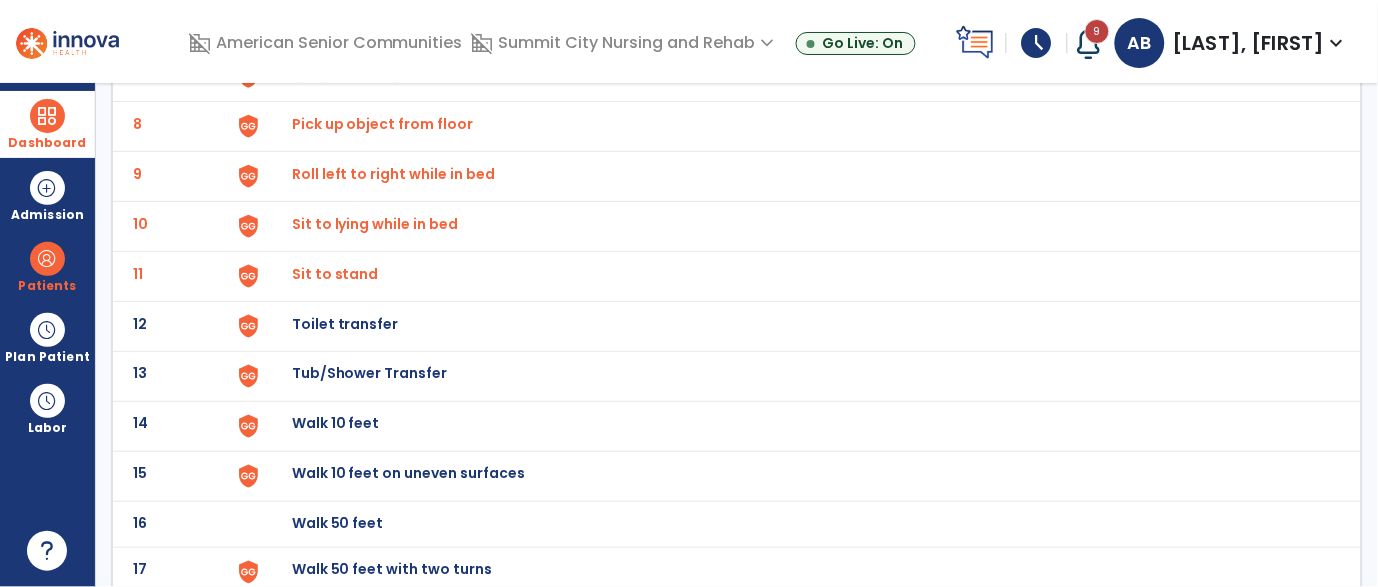 click on "Toilet transfer" at bounding box center [796, -220] 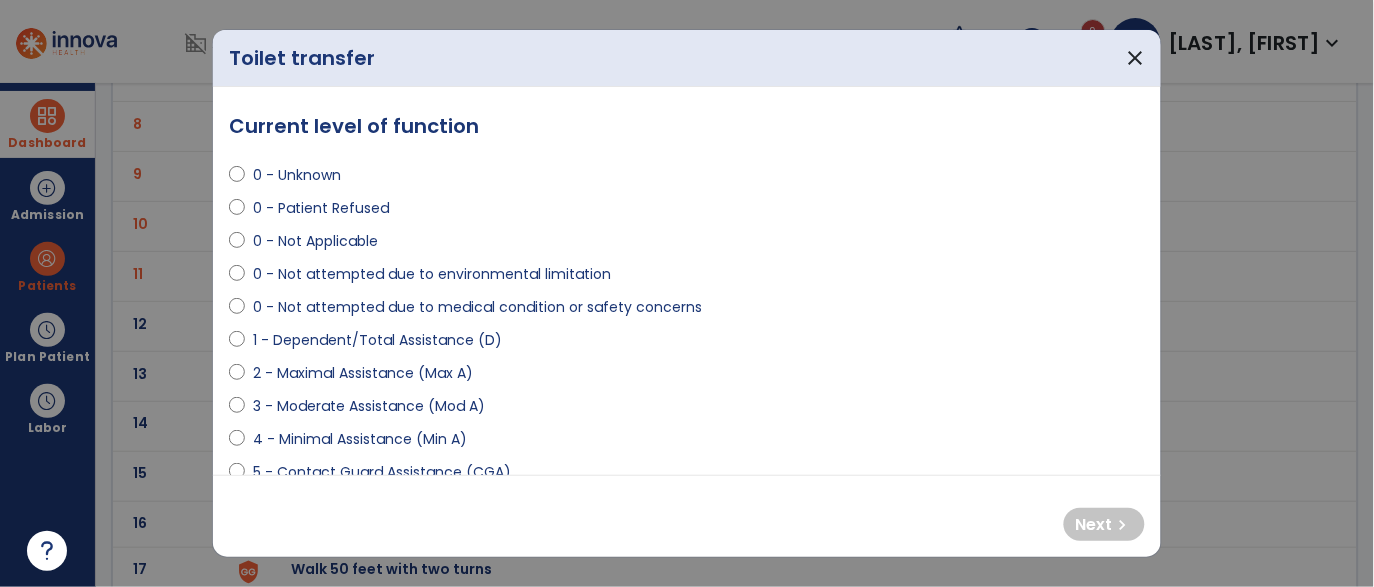 select on "**********" 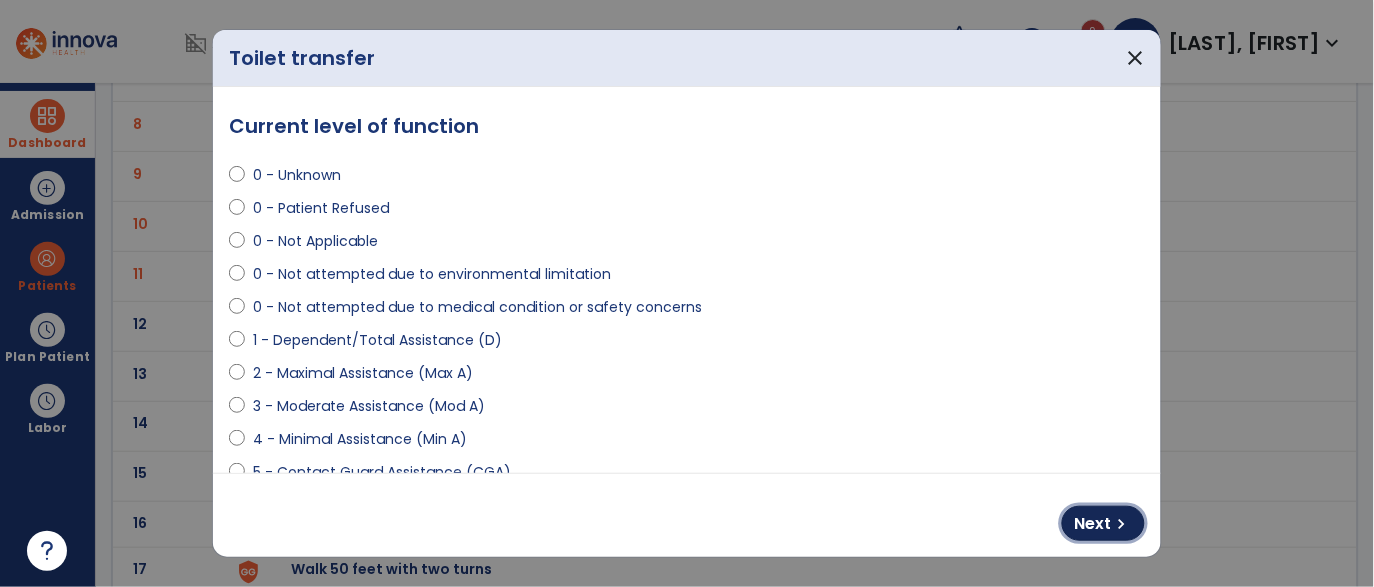 click on "chevron_right" at bounding box center (1122, 524) 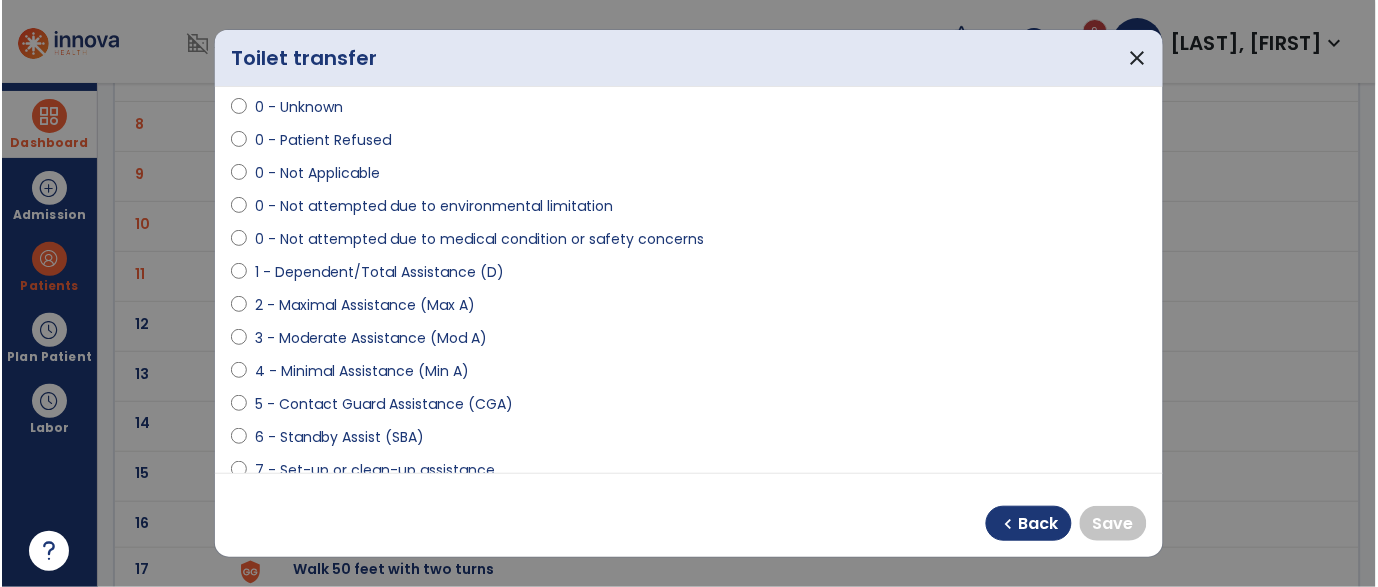 scroll, scrollTop: 92, scrollLeft: 0, axis: vertical 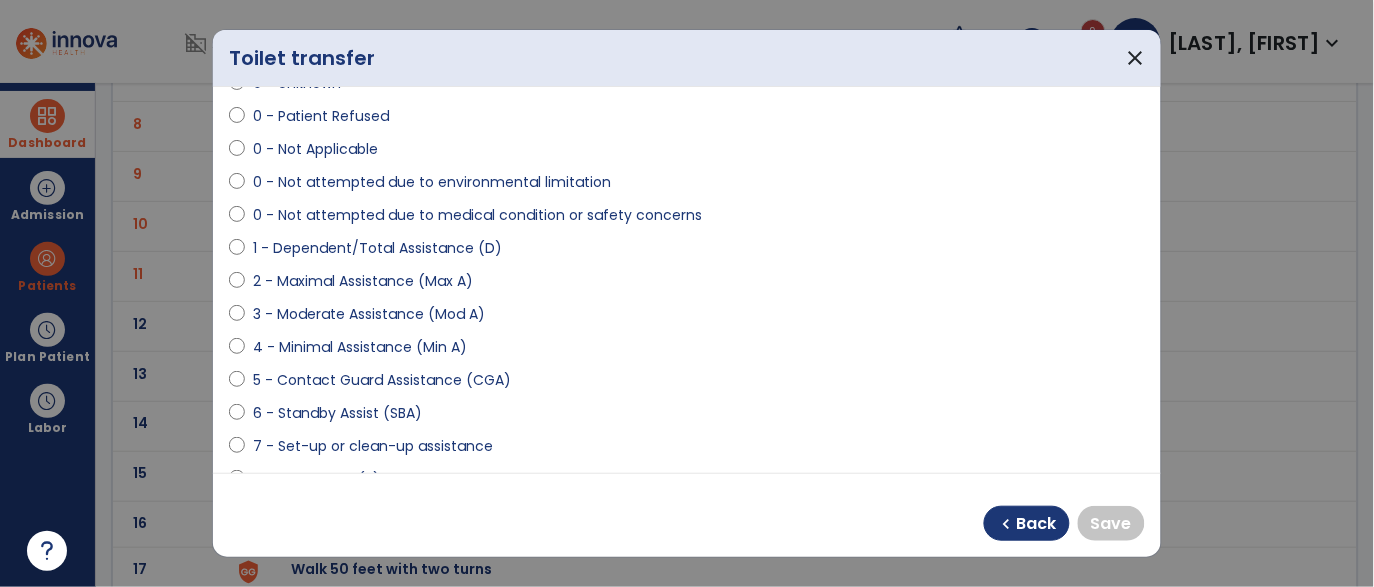 select on "**********" 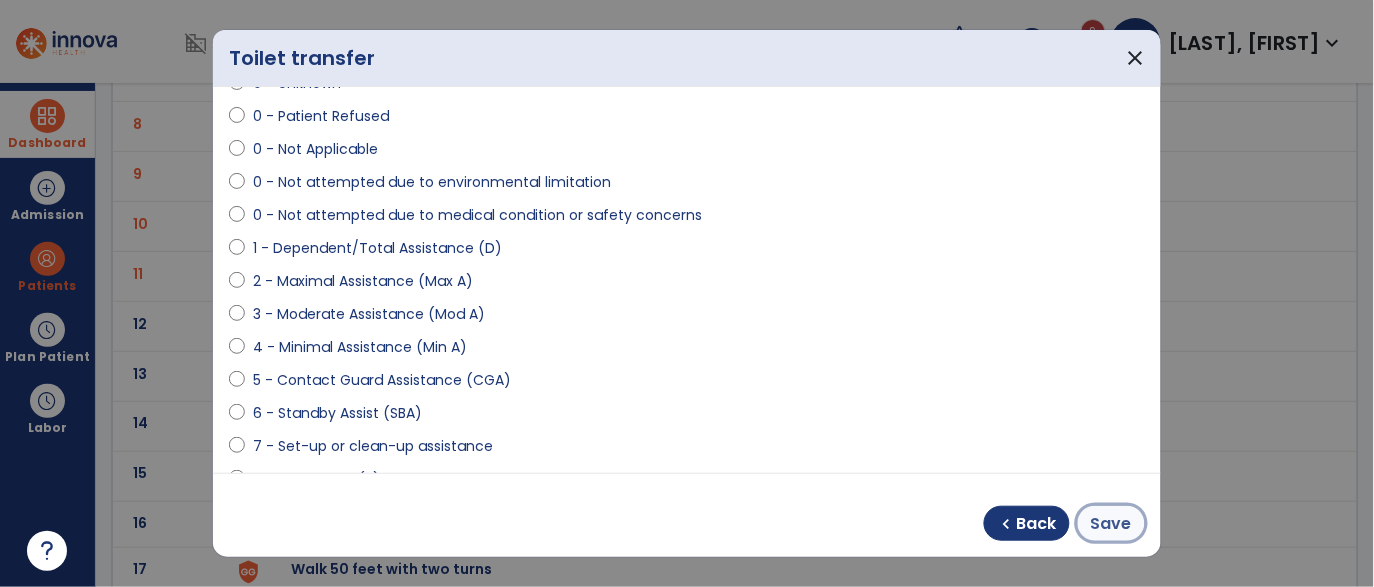 click on "Save" at bounding box center (1111, 524) 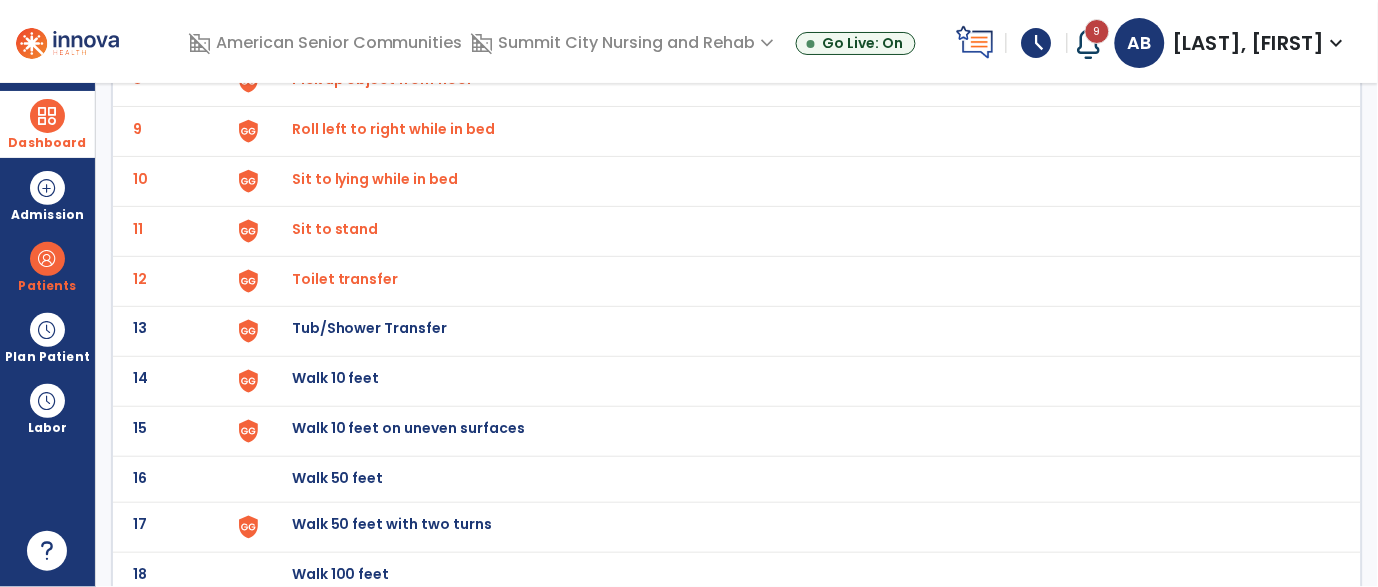 scroll, scrollTop: 535, scrollLeft: 0, axis: vertical 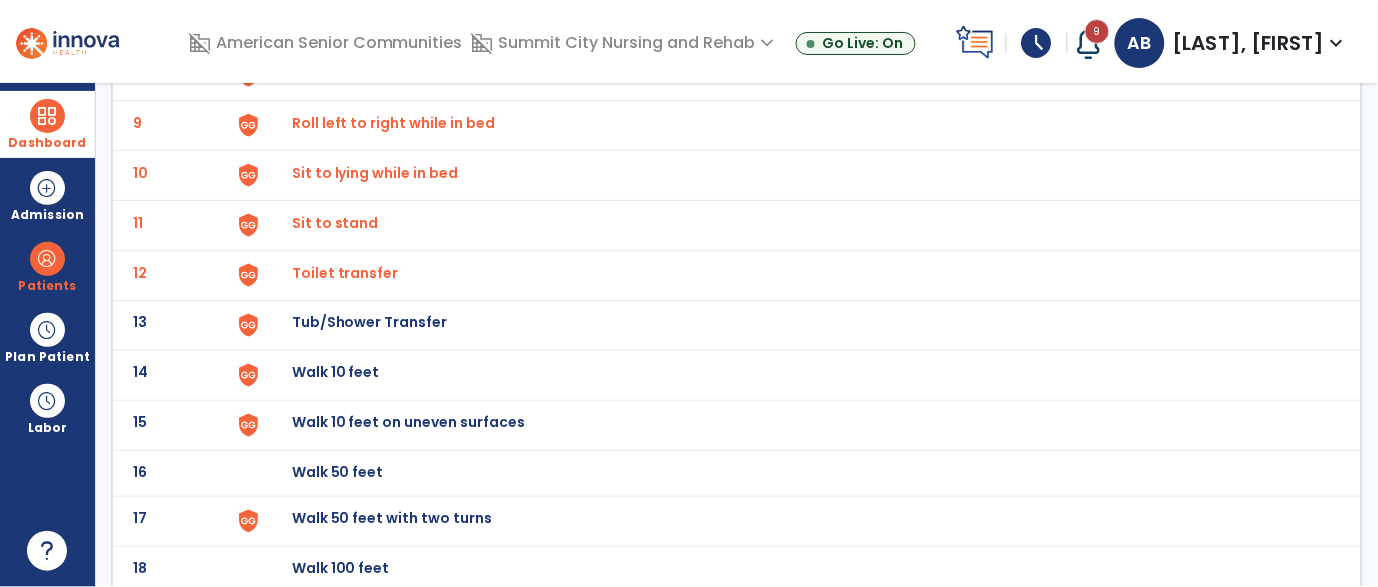 click on "13 Tub/Shower Transfer" 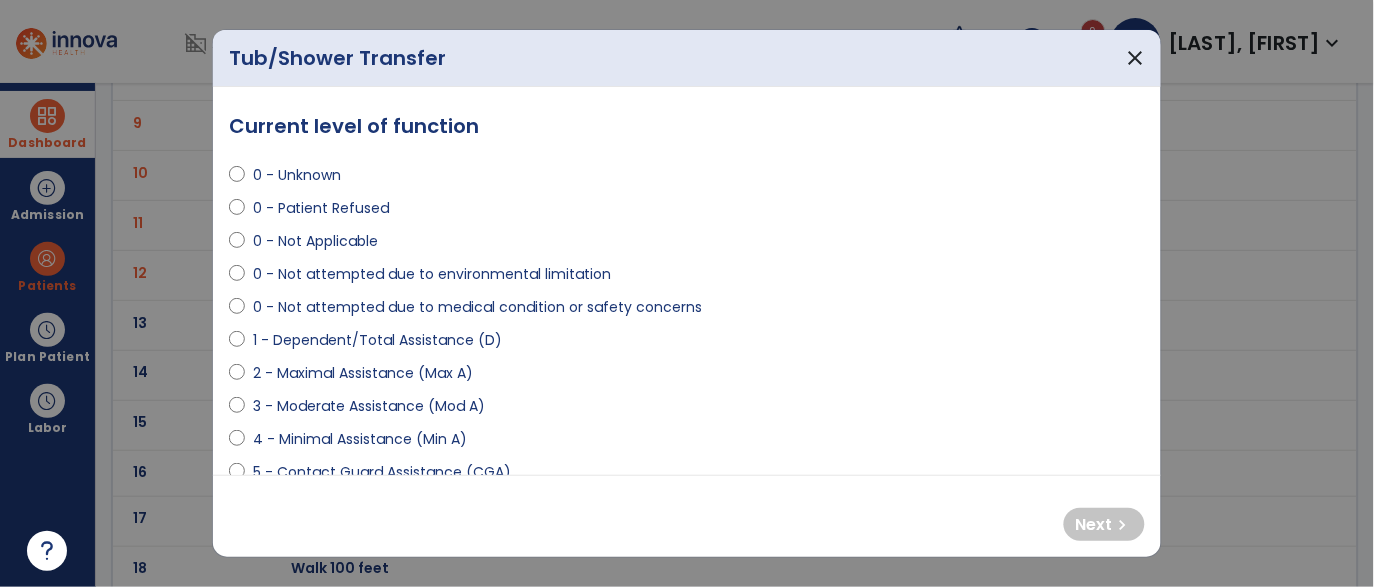 select on "**********" 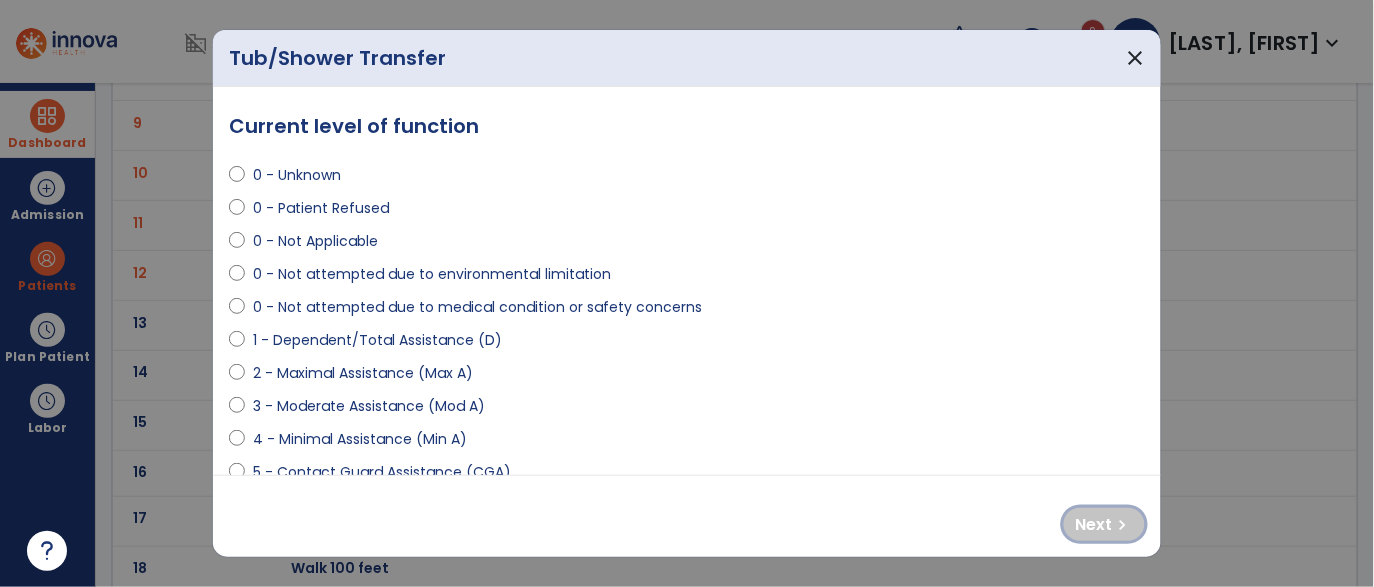 click on "chevron_right" at bounding box center (1123, 525) 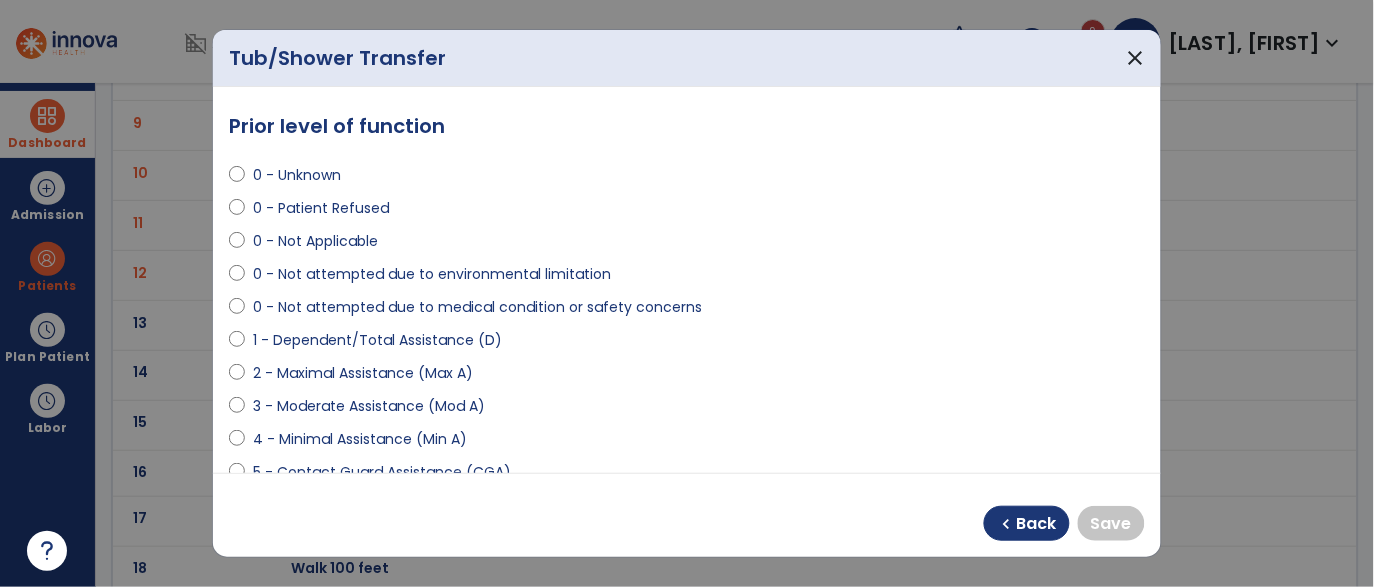 select on "**********" 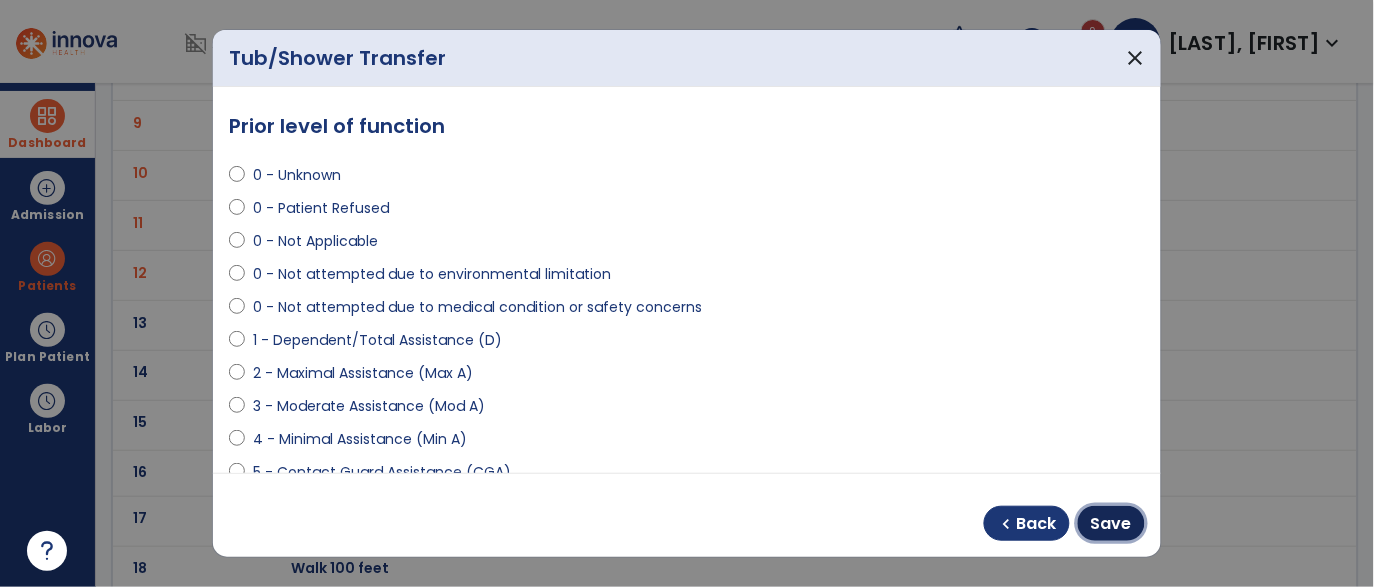 click on "Save" at bounding box center [1111, 524] 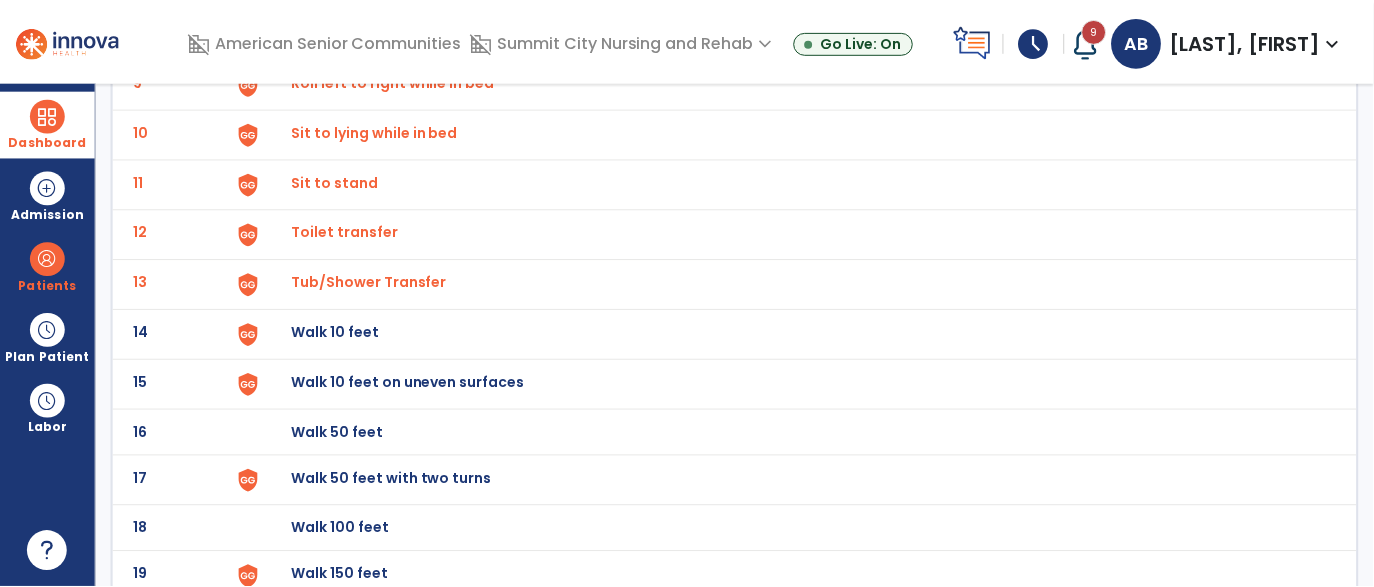 scroll, scrollTop: 589, scrollLeft: 0, axis: vertical 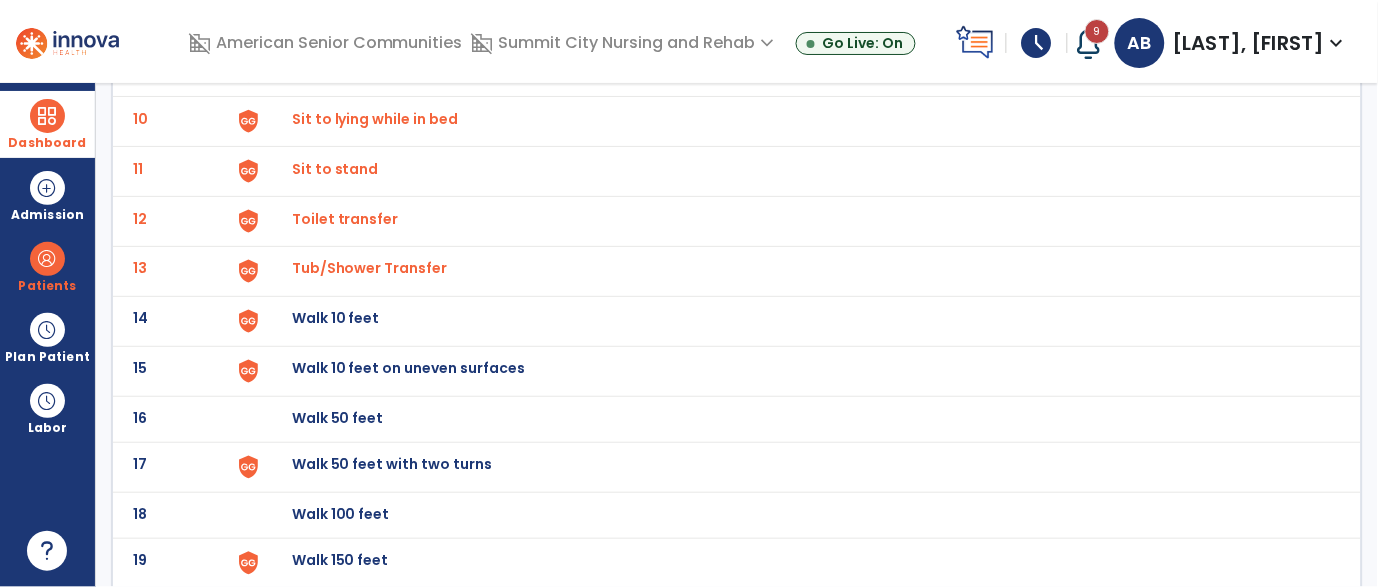 click at bounding box center (275, -325) 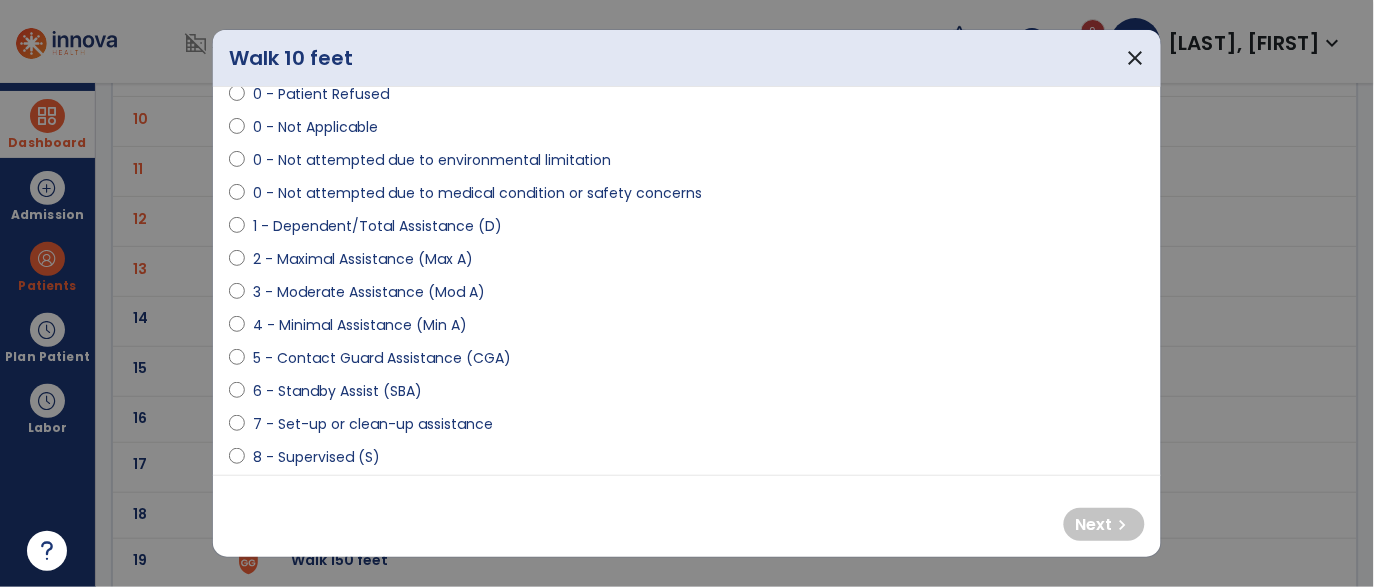 scroll, scrollTop: 115, scrollLeft: 0, axis: vertical 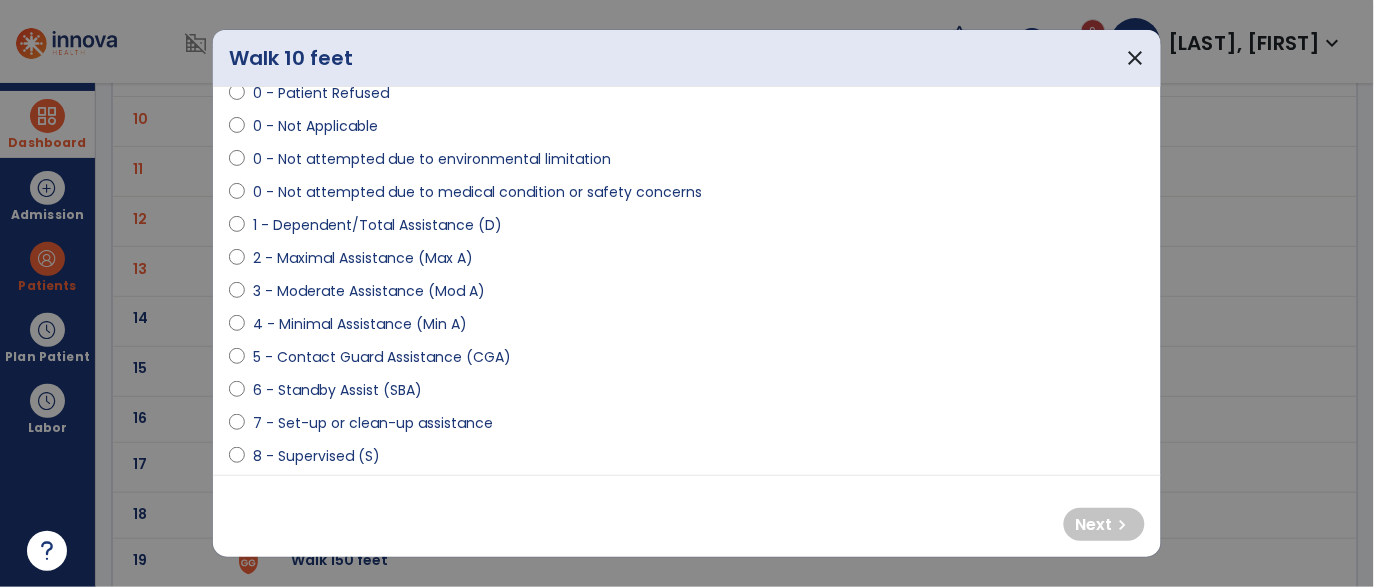 select on "**********" 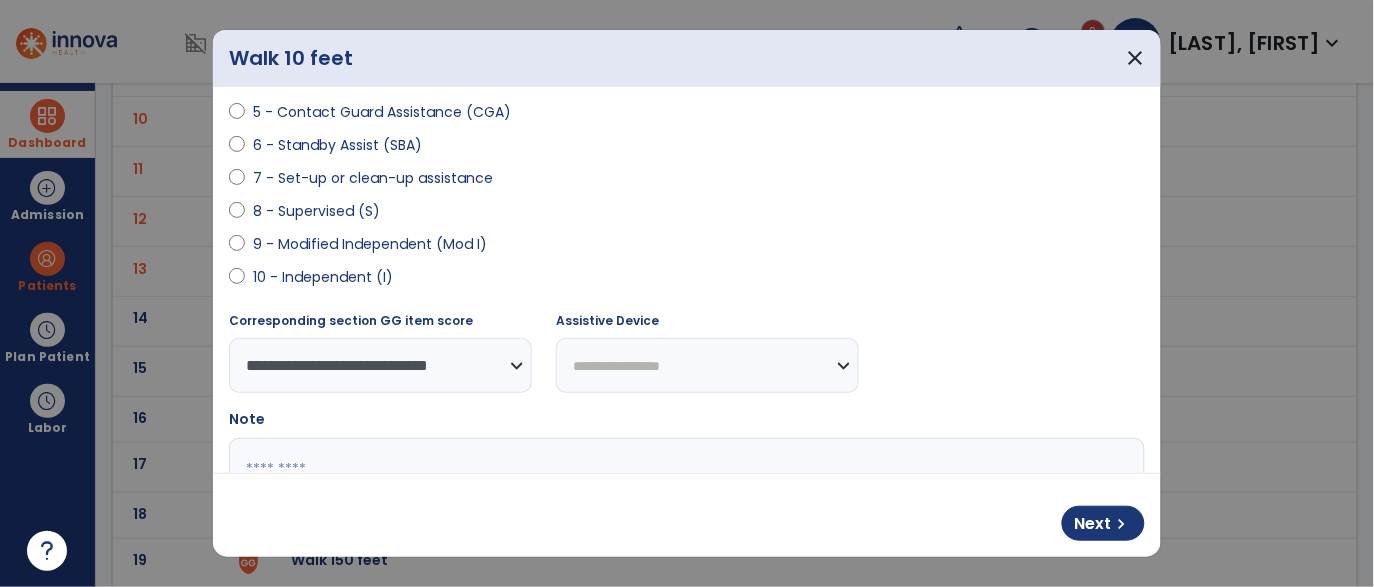 scroll, scrollTop: 482, scrollLeft: 0, axis: vertical 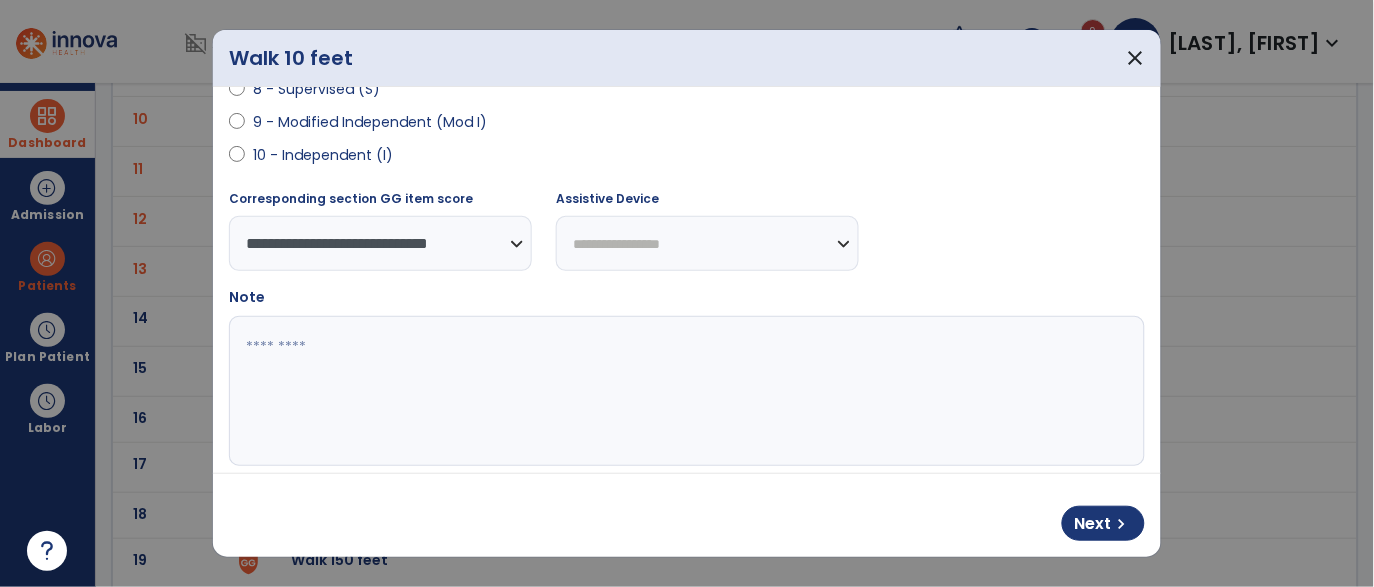 click at bounding box center (685, 391) 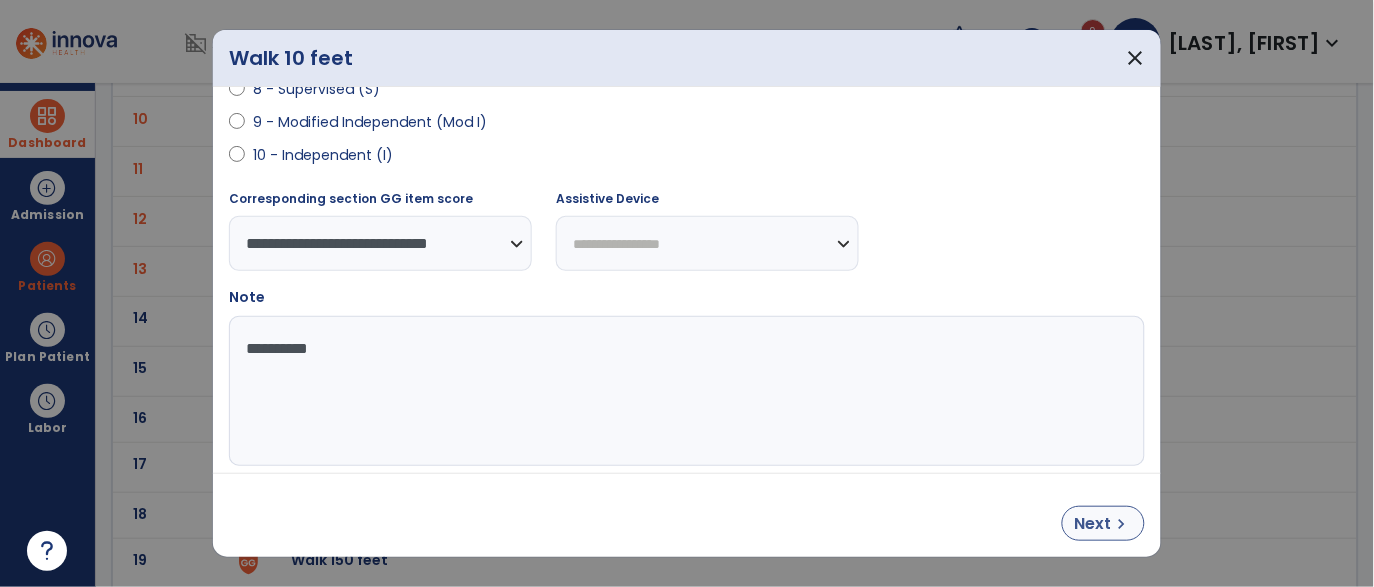 type on "**********" 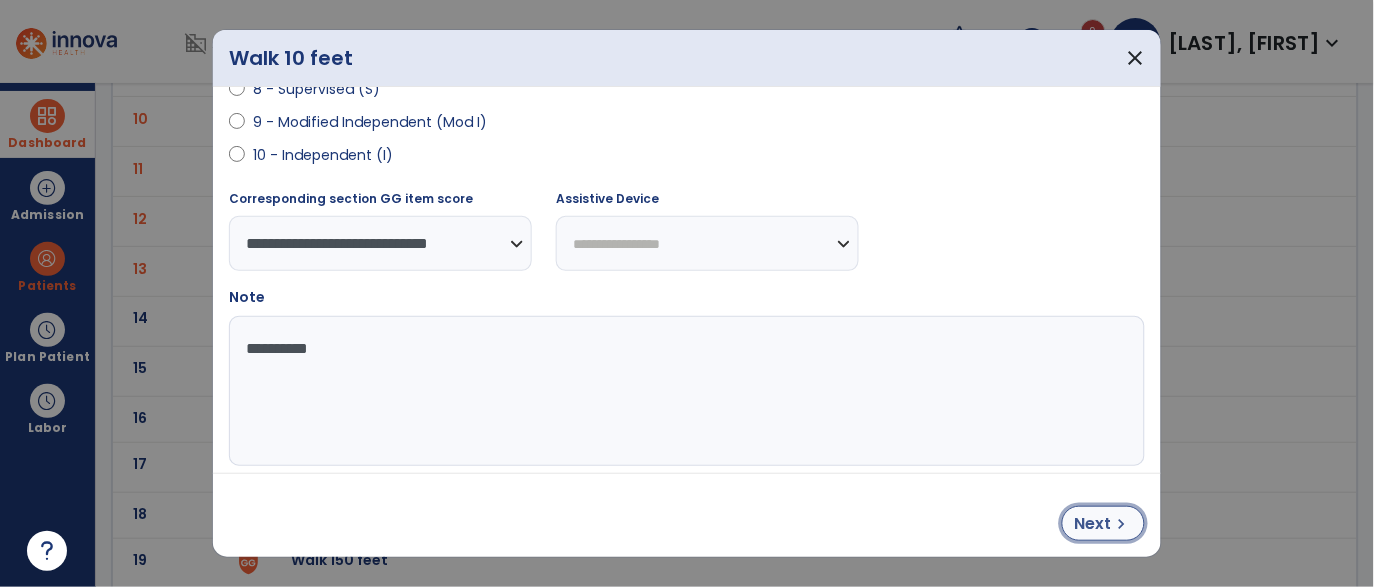 click on "Next  chevron_right" at bounding box center [1103, 523] 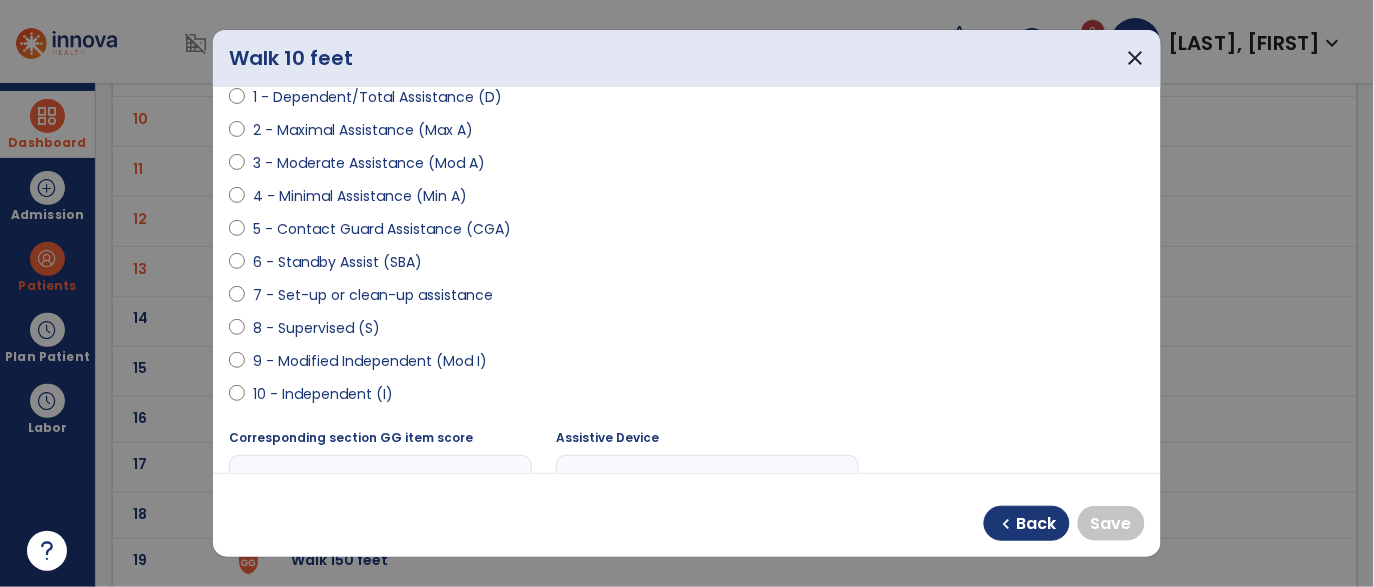 click on "5 - Contact Guard Assistance (CGA)" at bounding box center [382, 229] 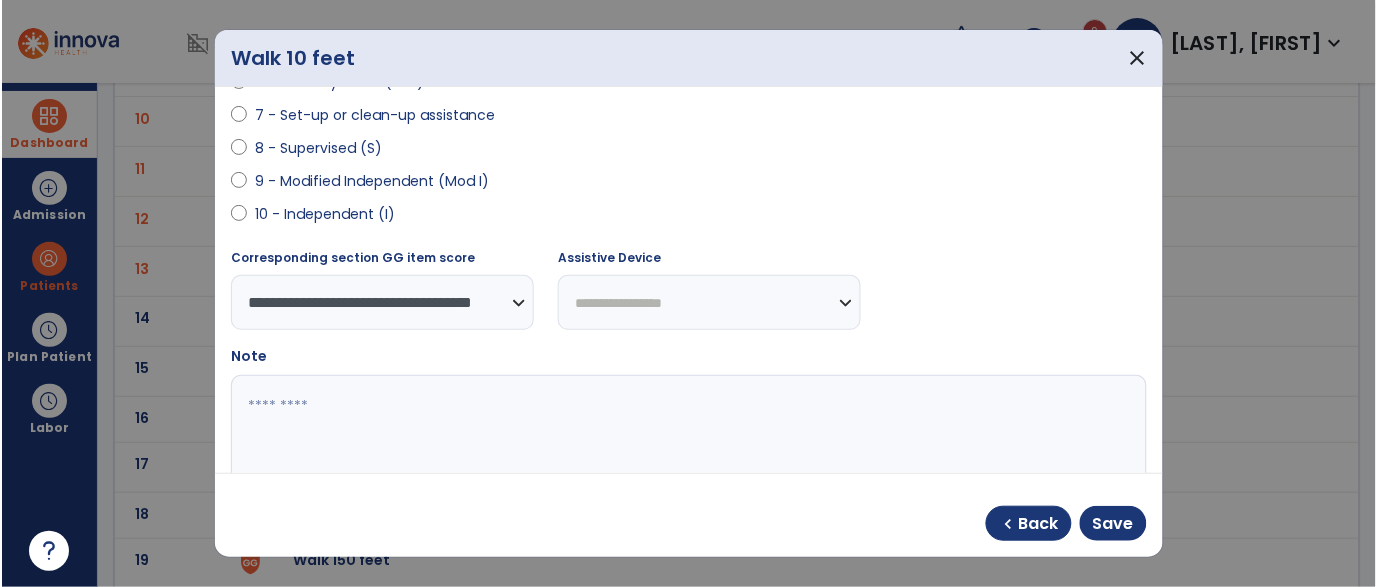 scroll, scrollTop: 428, scrollLeft: 0, axis: vertical 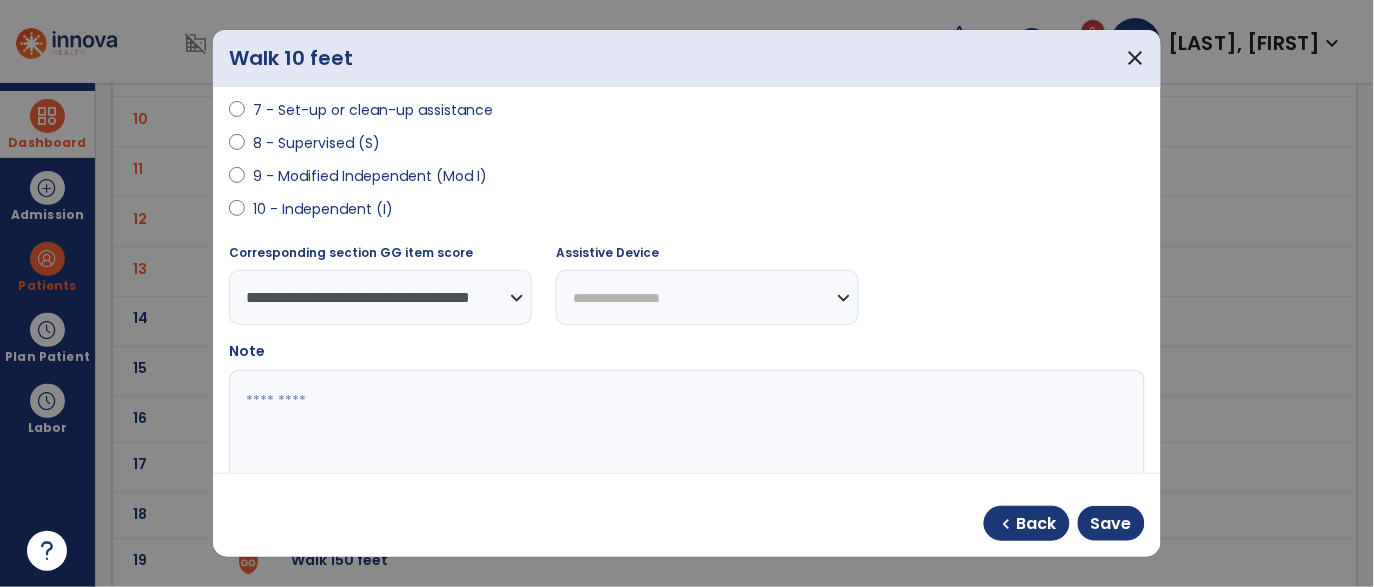 click on "**********" at bounding box center [707, 297] 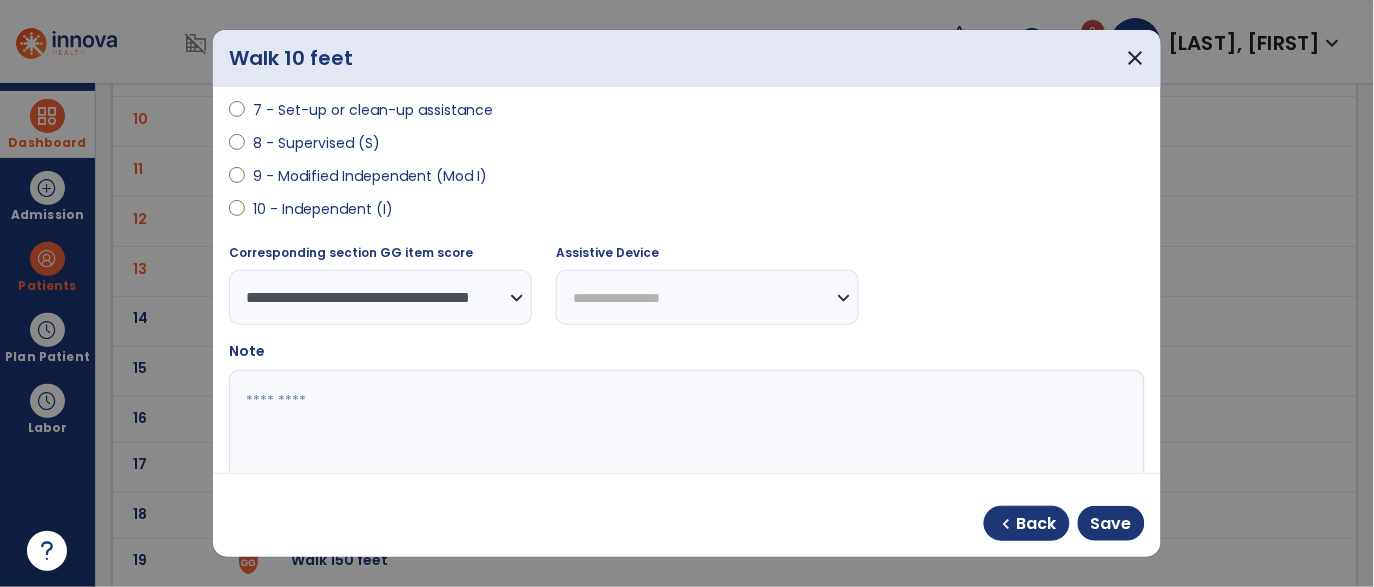 select on "**********" 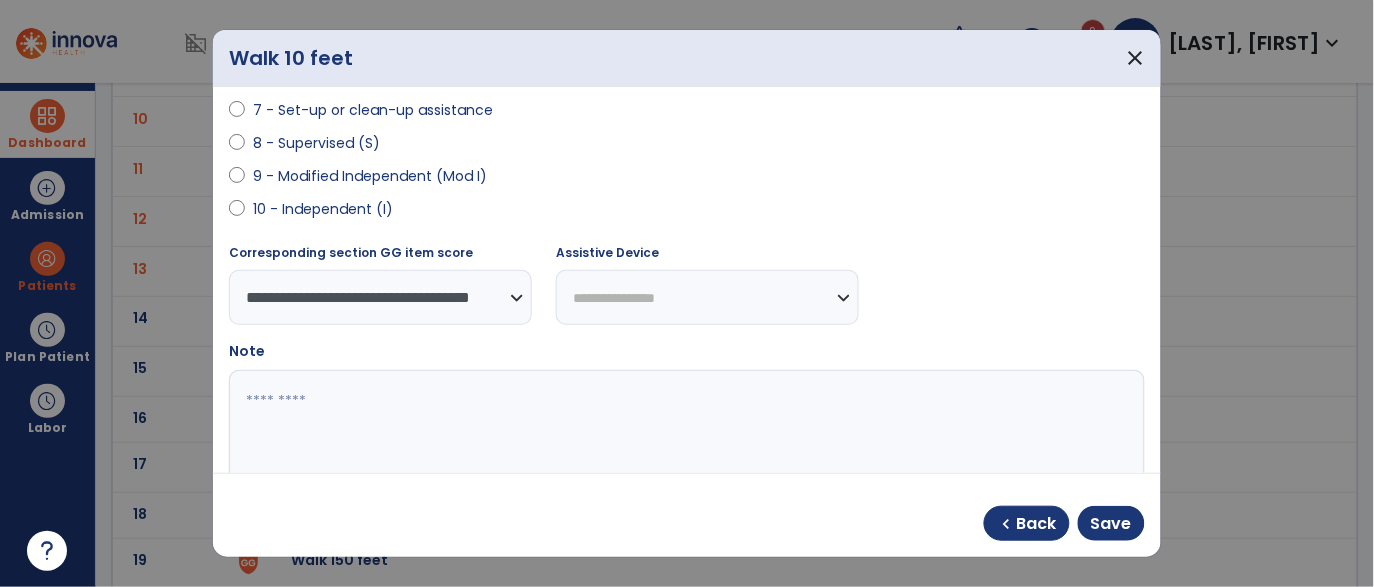 click on "**********" at bounding box center (707, 297) 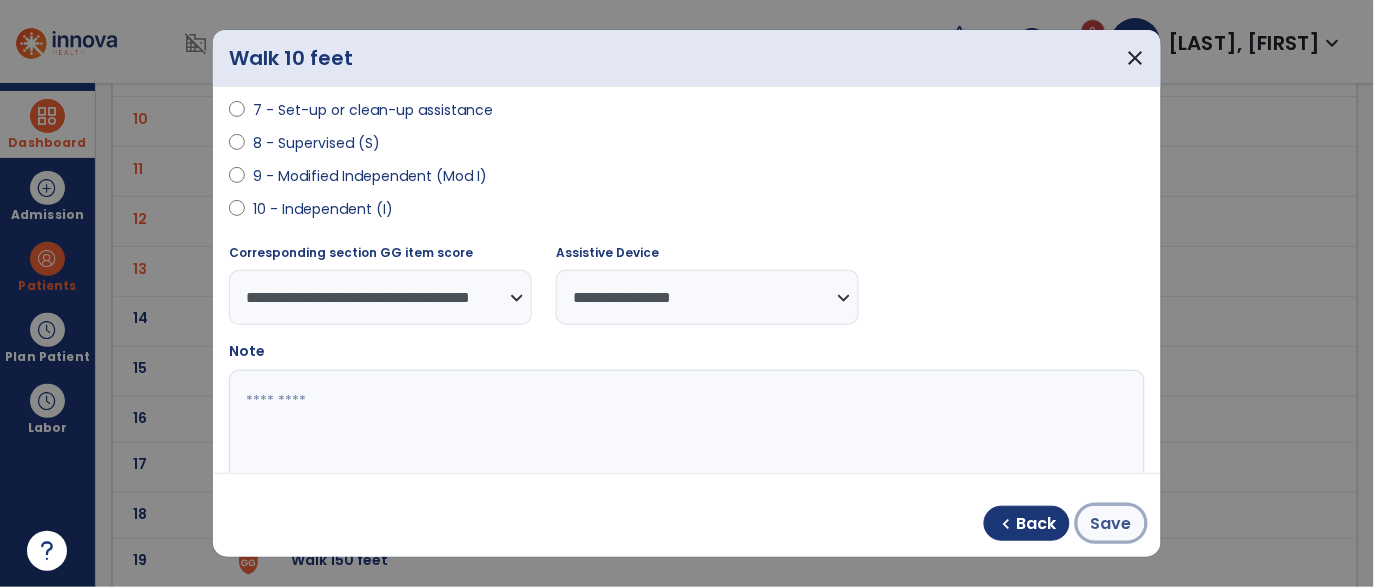 click on "Save" at bounding box center (1111, 524) 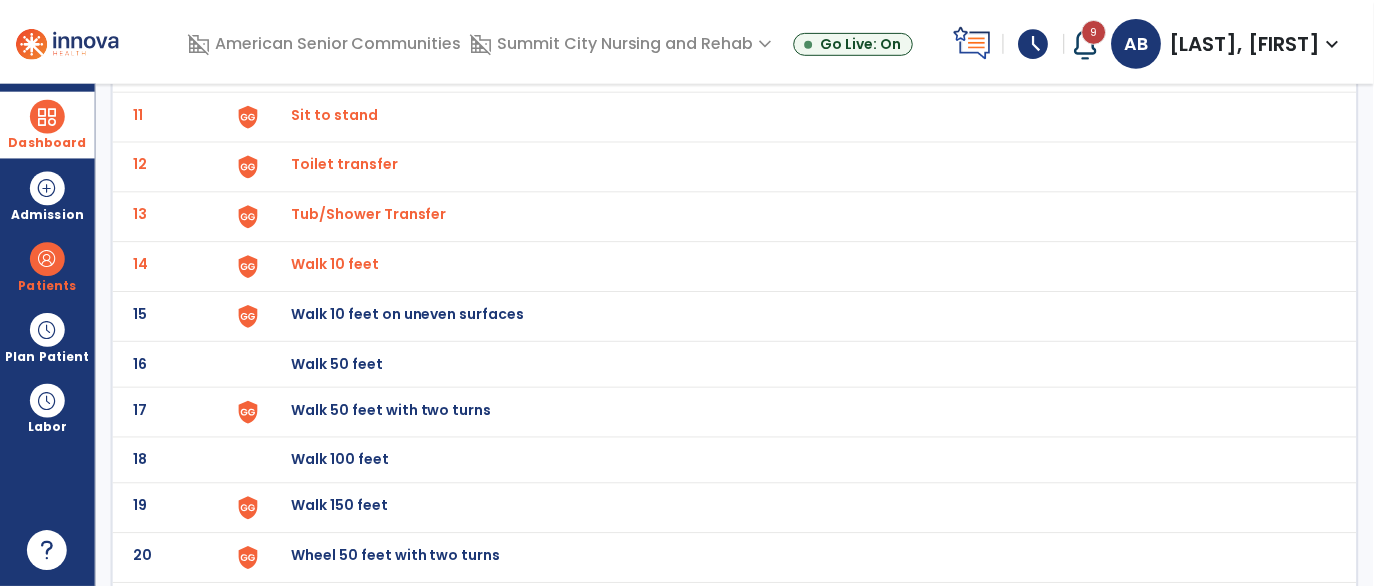 scroll, scrollTop: 643, scrollLeft: 0, axis: vertical 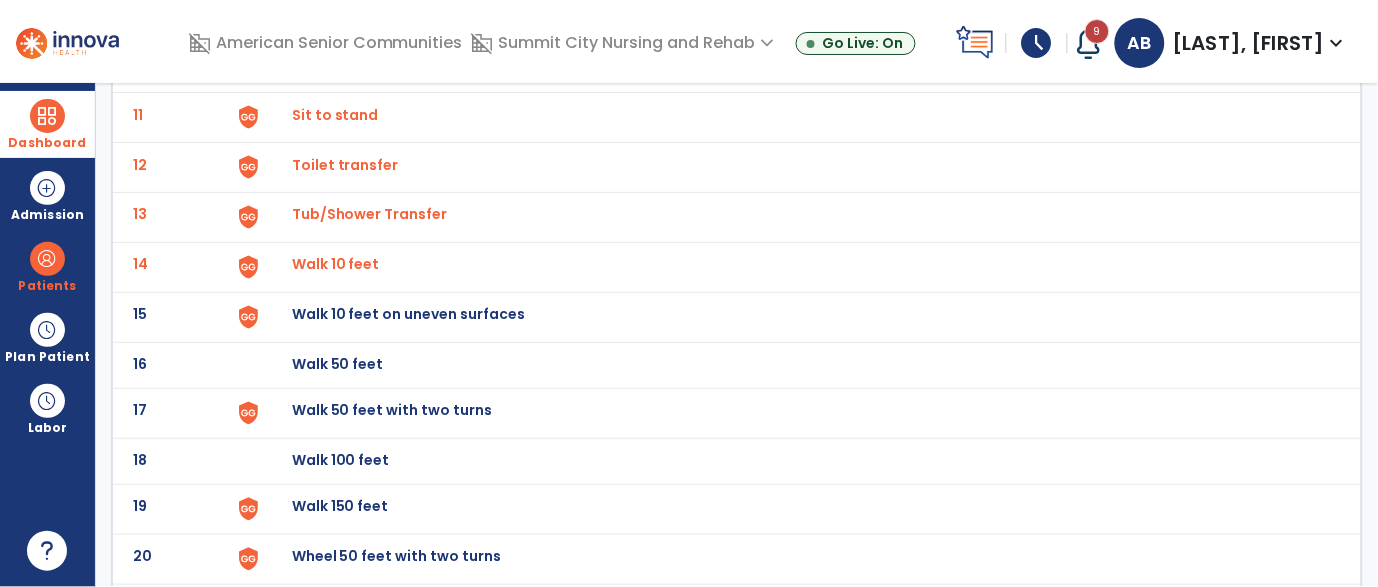 click at bounding box center [275, -379] 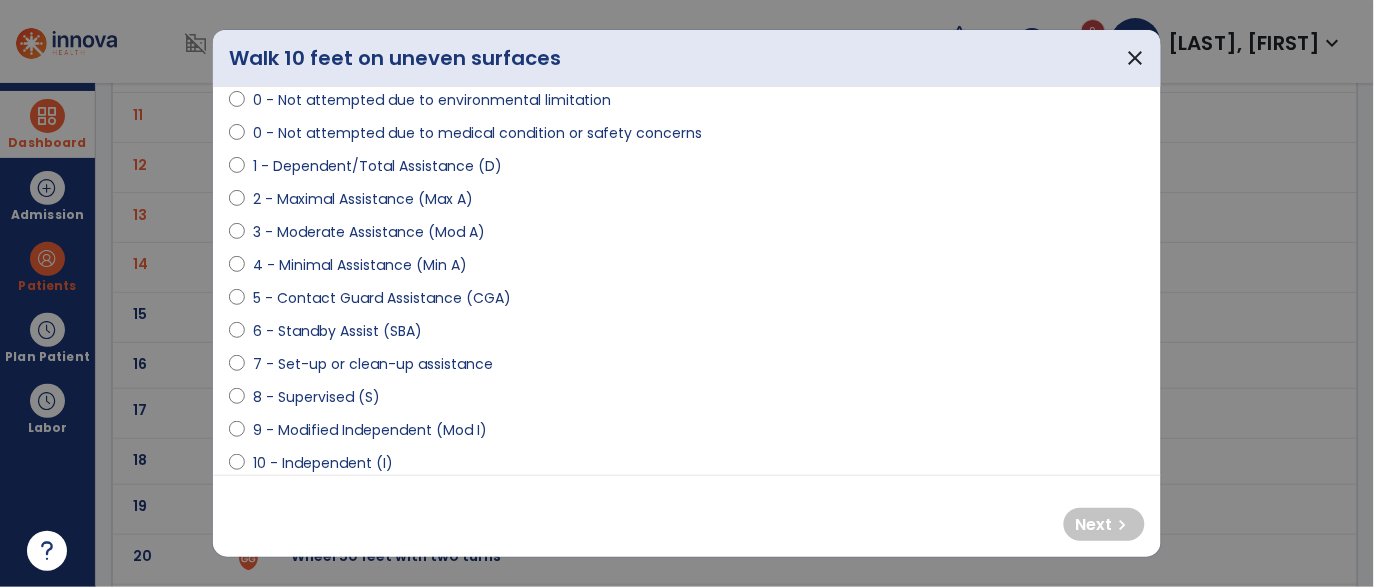 scroll, scrollTop: 173, scrollLeft: 0, axis: vertical 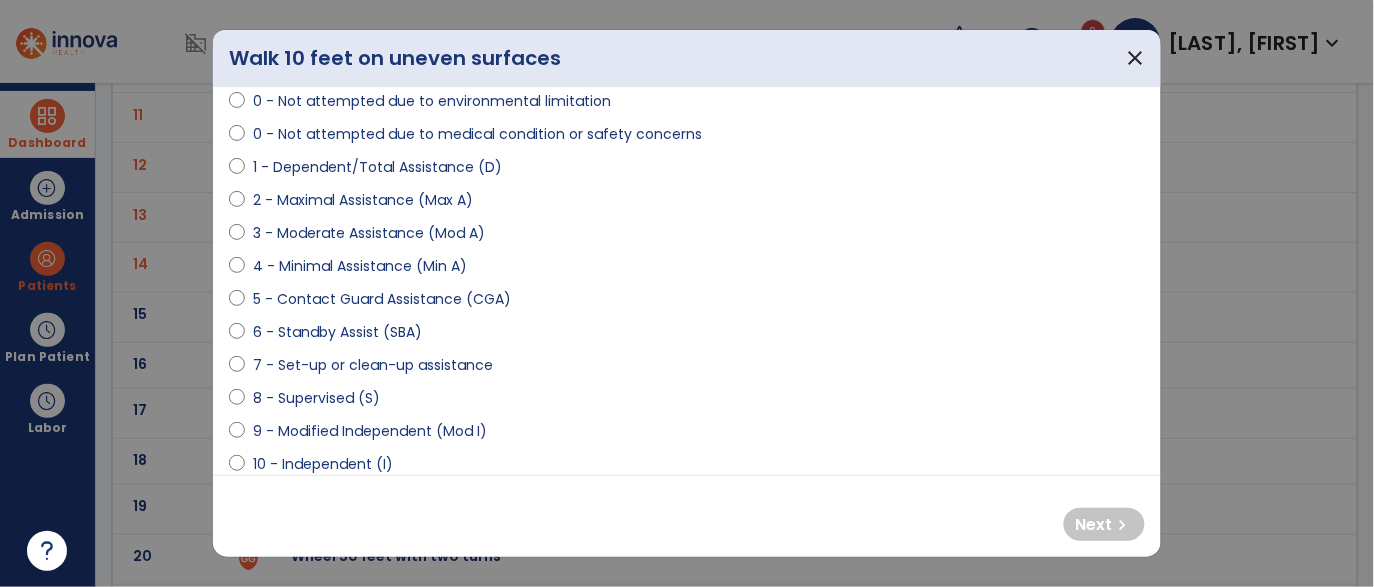 select on "**********" 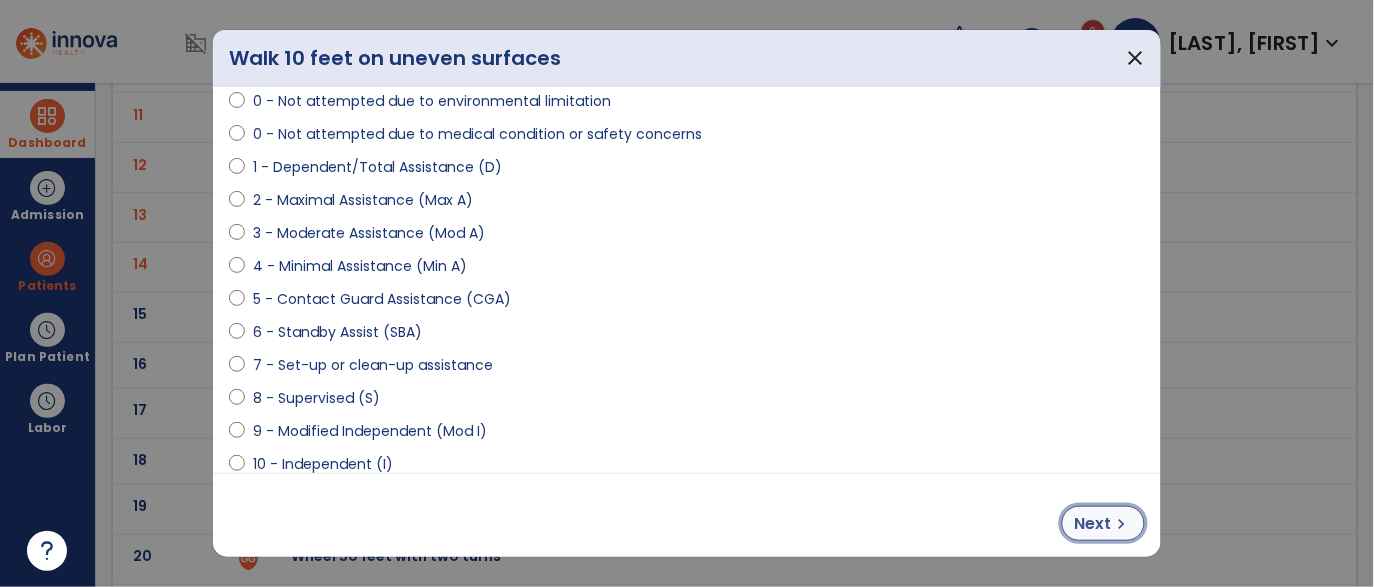 click on "chevron_right" at bounding box center (1122, 524) 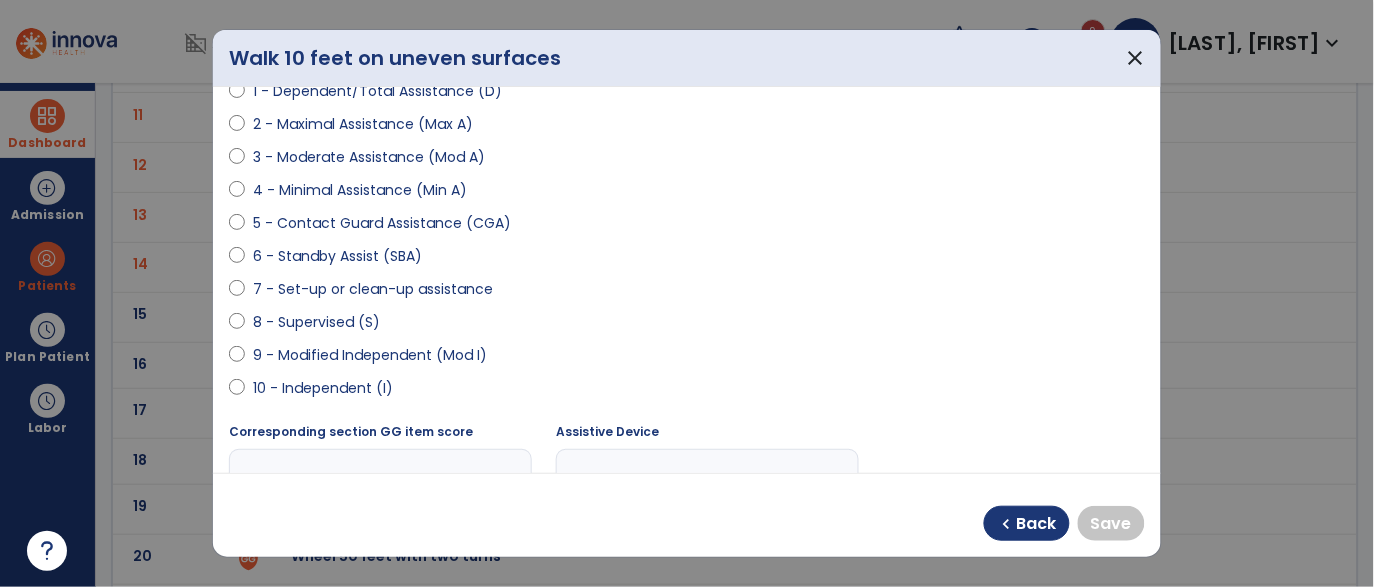 scroll, scrollTop: 257, scrollLeft: 0, axis: vertical 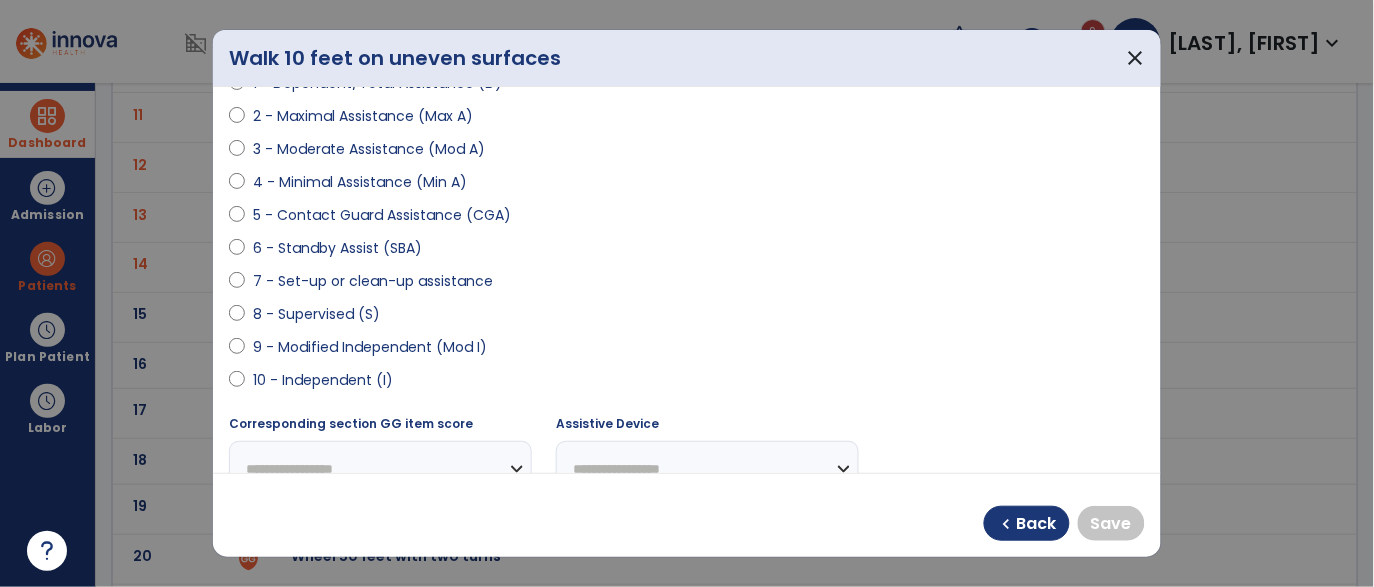 select on "**********" 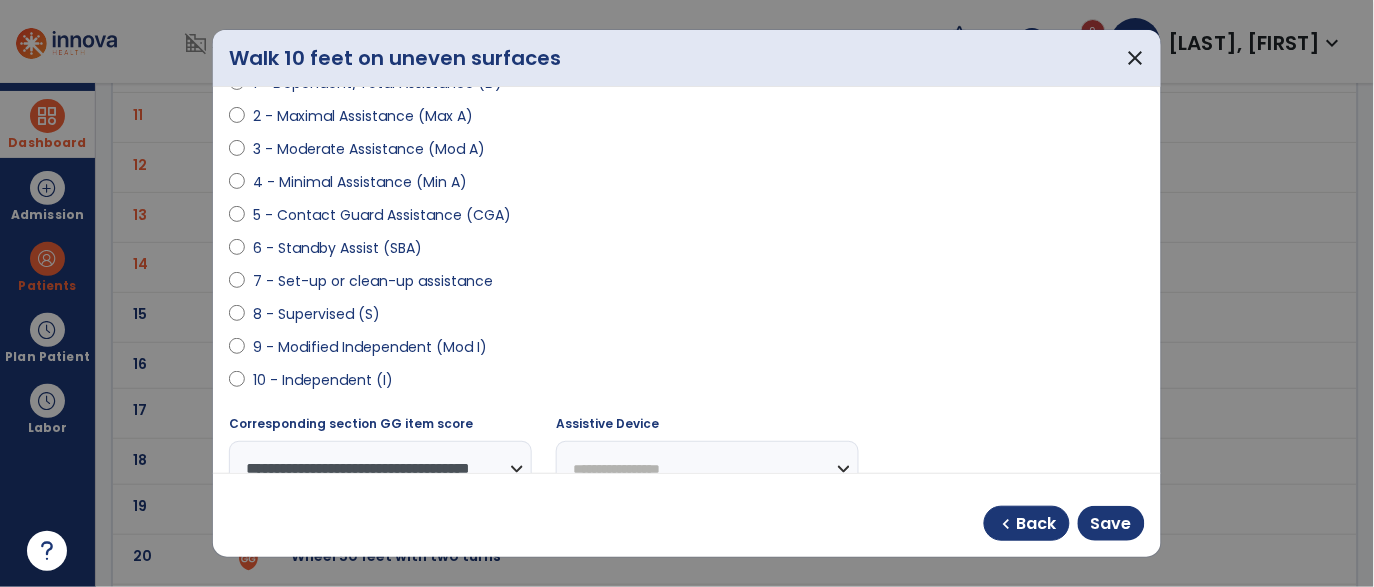 click on "**********" at bounding box center (707, 468) 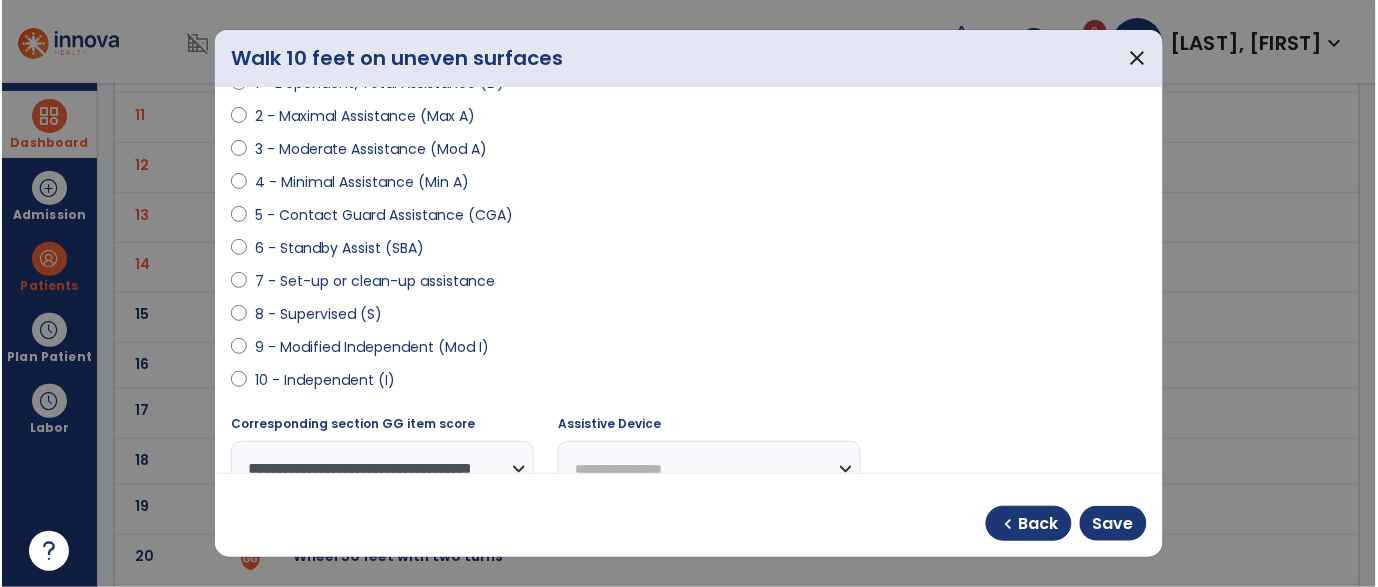 scroll, scrollTop: 279, scrollLeft: 0, axis: vertical 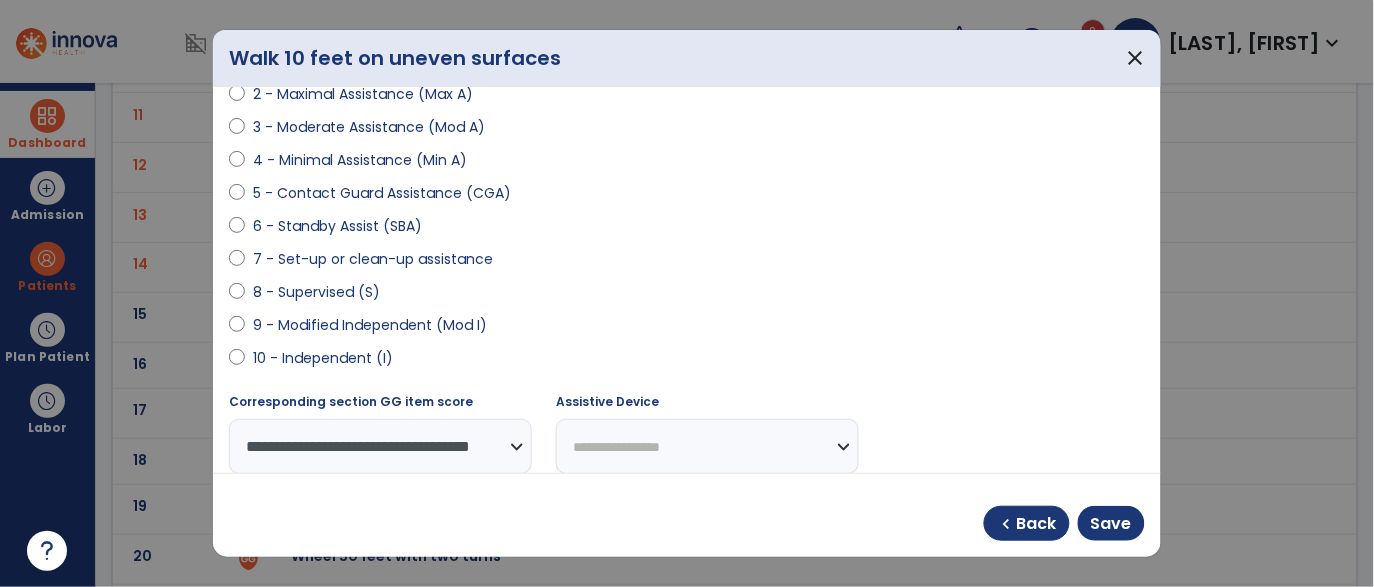 select on "**********" 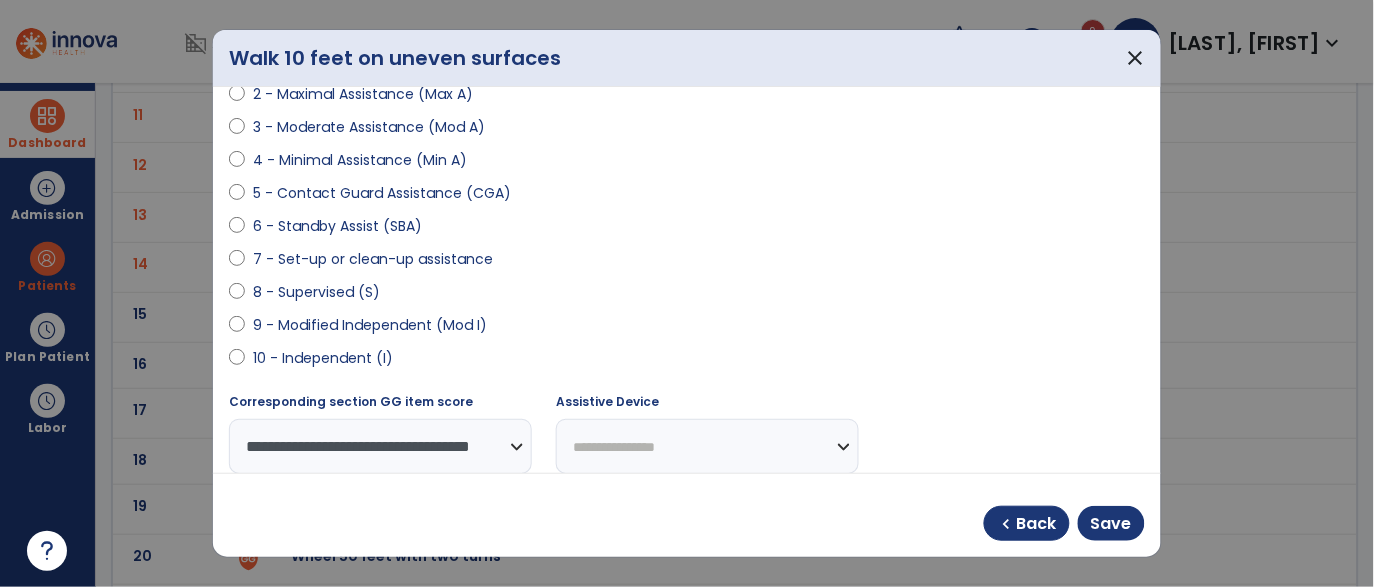 click on "**********" at bounding box center [707, 446] 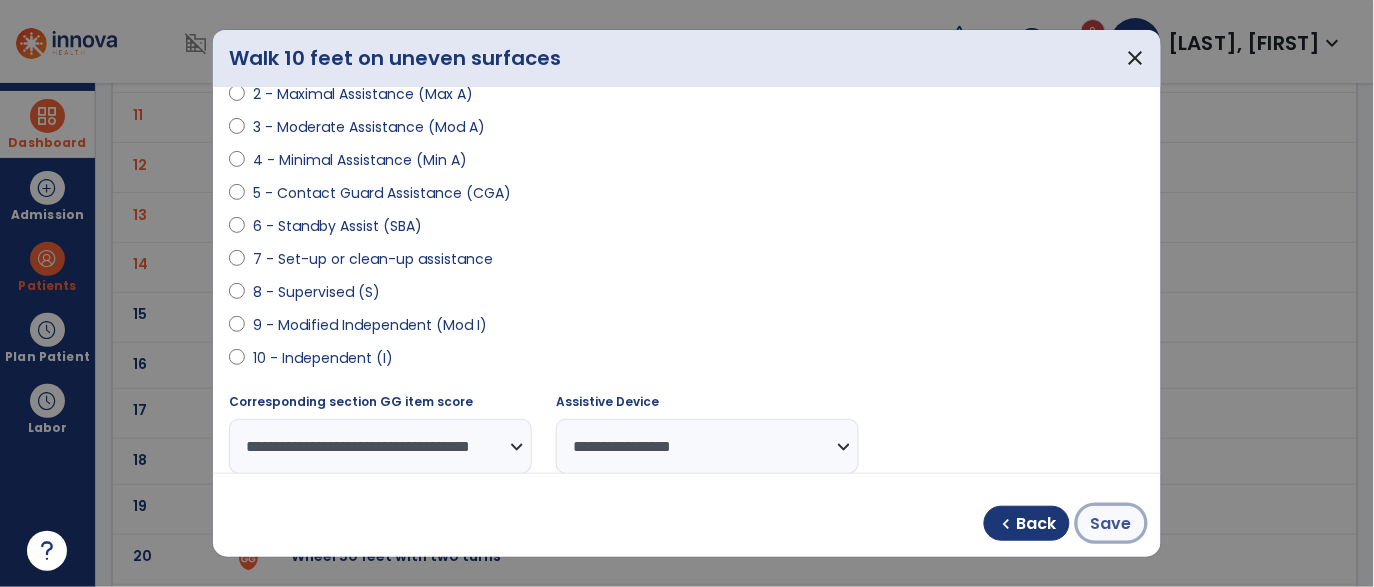 click on "Save" at bounding box center (1111, 524) 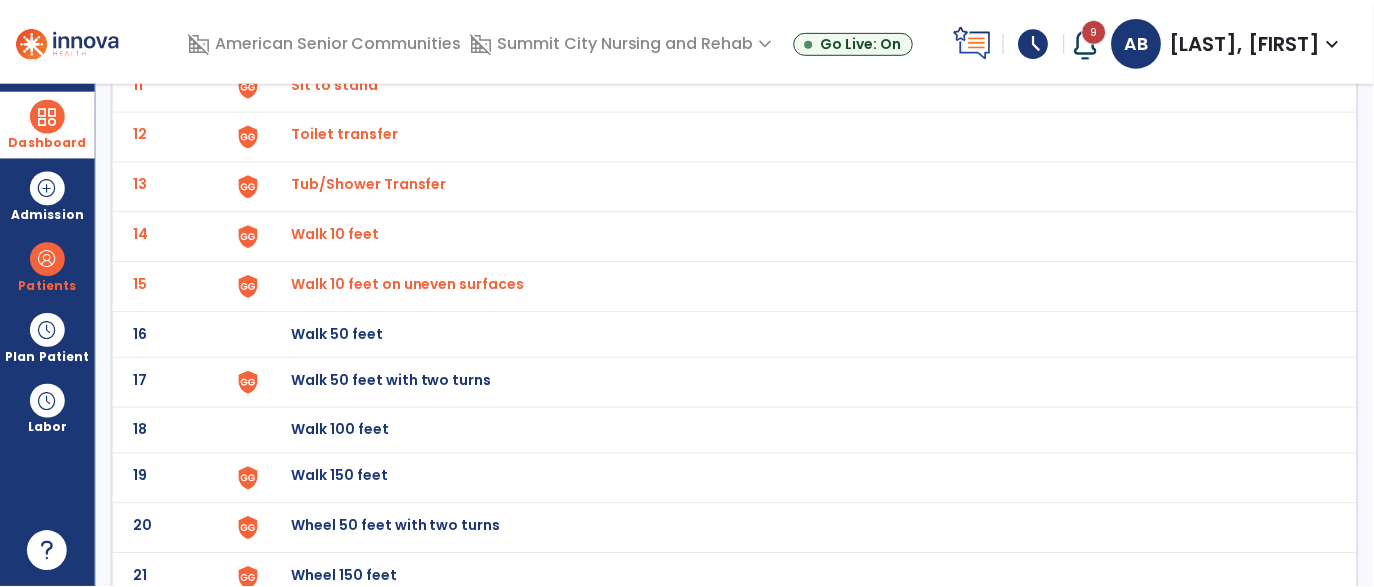 scroll, scrollTop: 684, scrollLeft: 0, axis: vertical 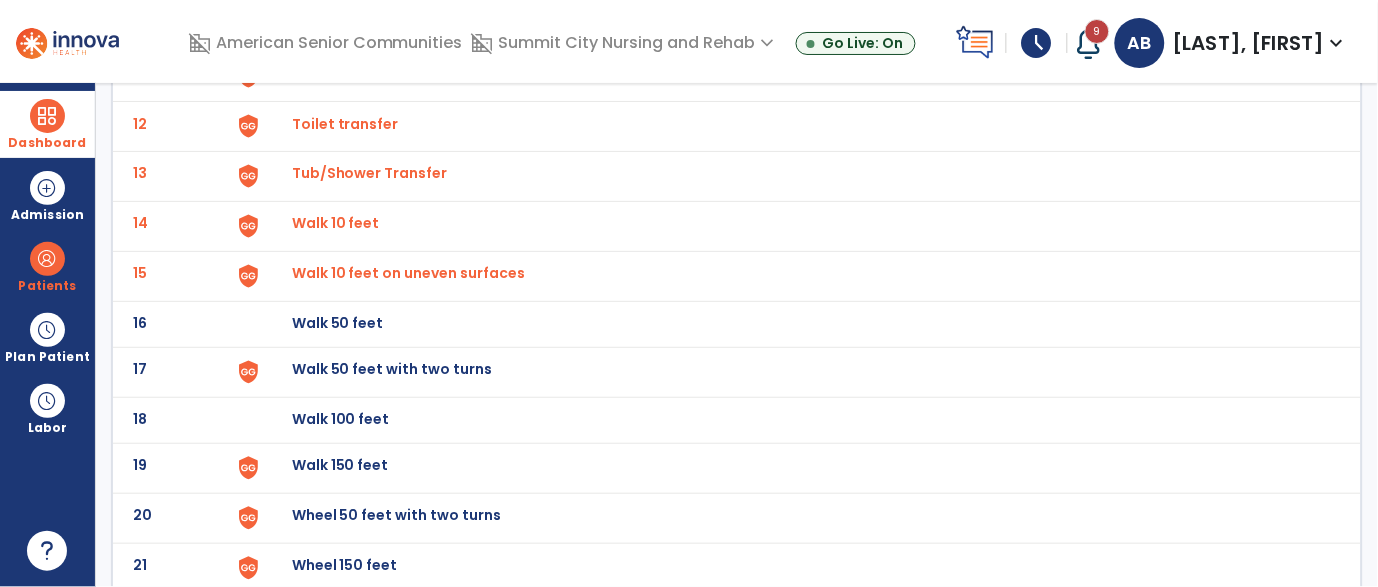 click on "Walk 50 feet with two turns" at bounding box center (796, -420) 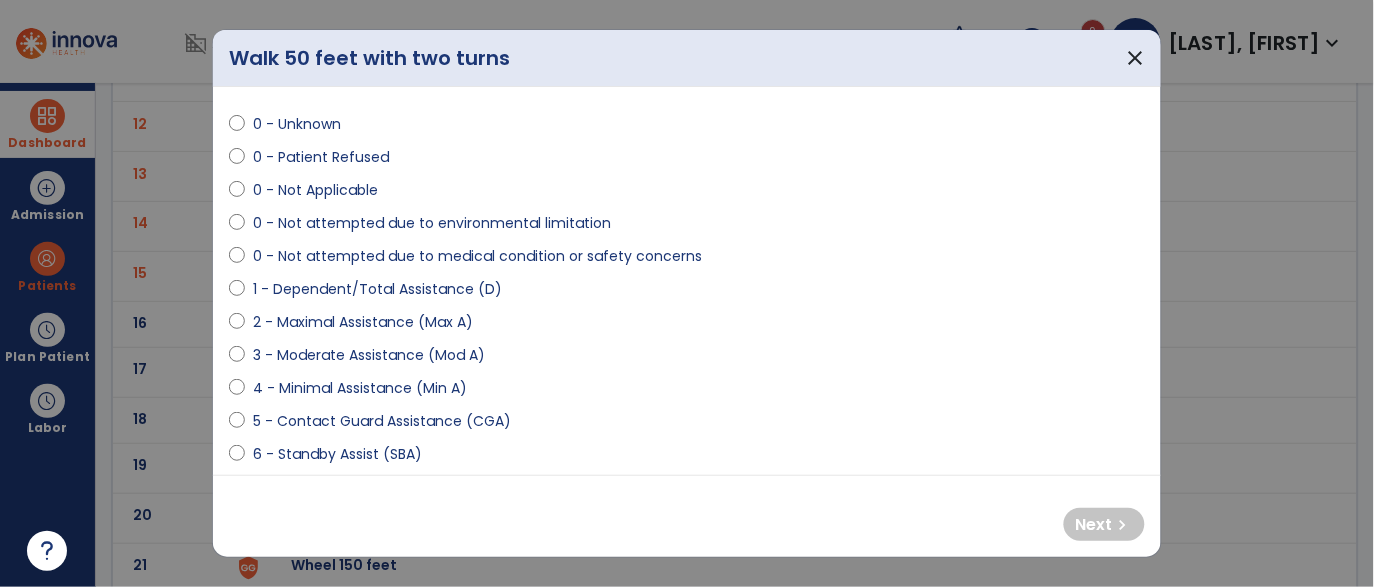 scroll, scrollTop: 58, scrollLeft: 0, axis: vertical 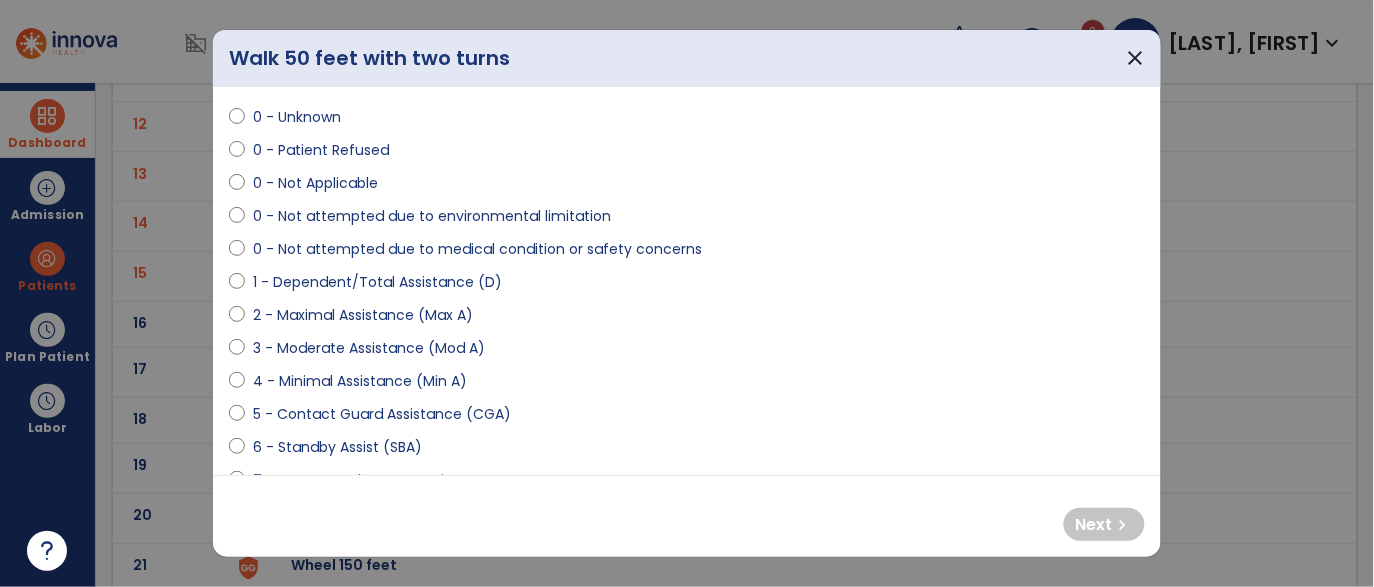 click on "0 - Not attempted due to medical condition or safety concerns" at bounding box center (477, 249) 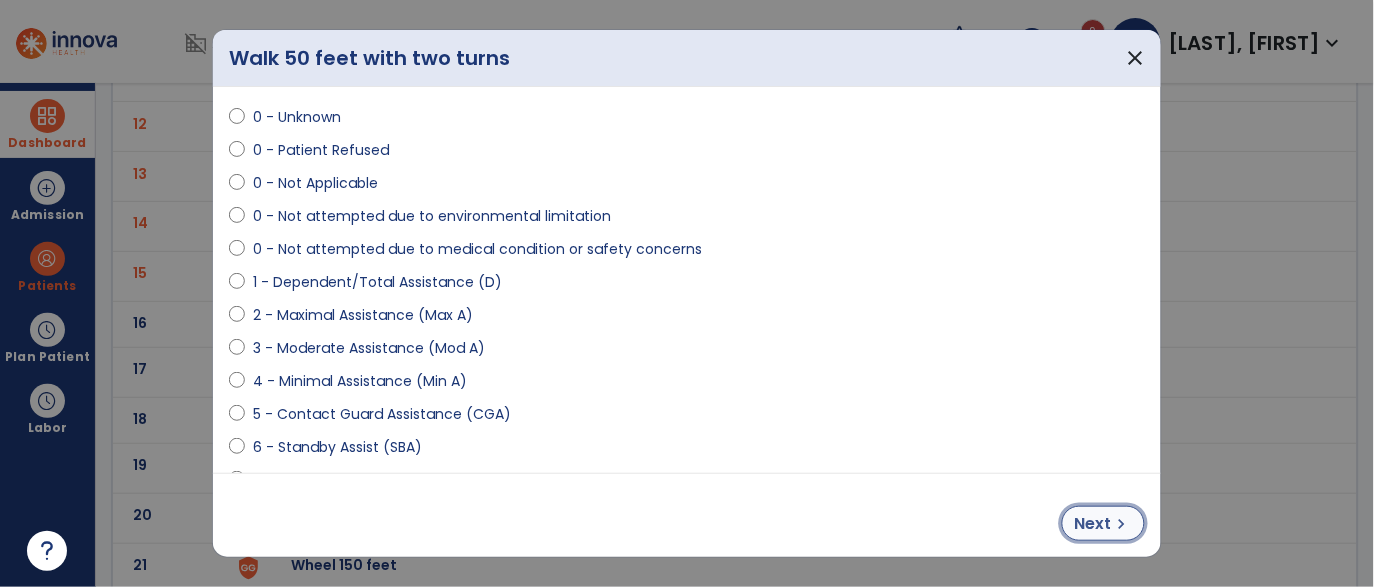 click on "Next" at bounding box center [1093, 524] 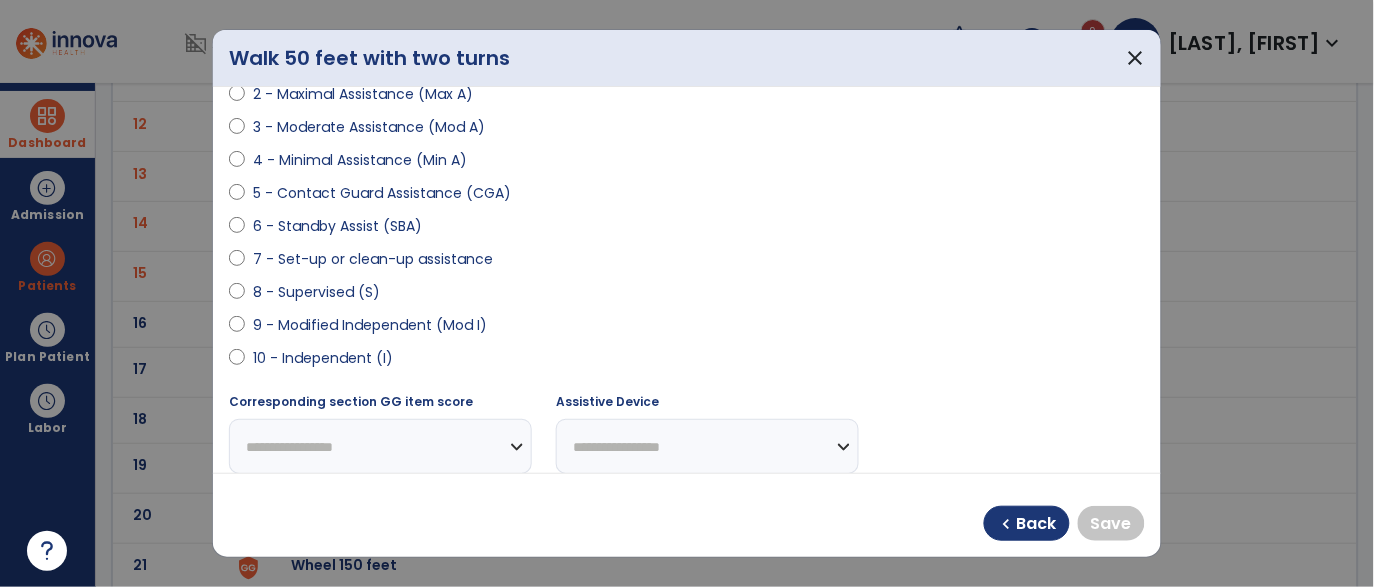 scroll, scrollTop: 330, scrollLeft: 0, axis: vertical 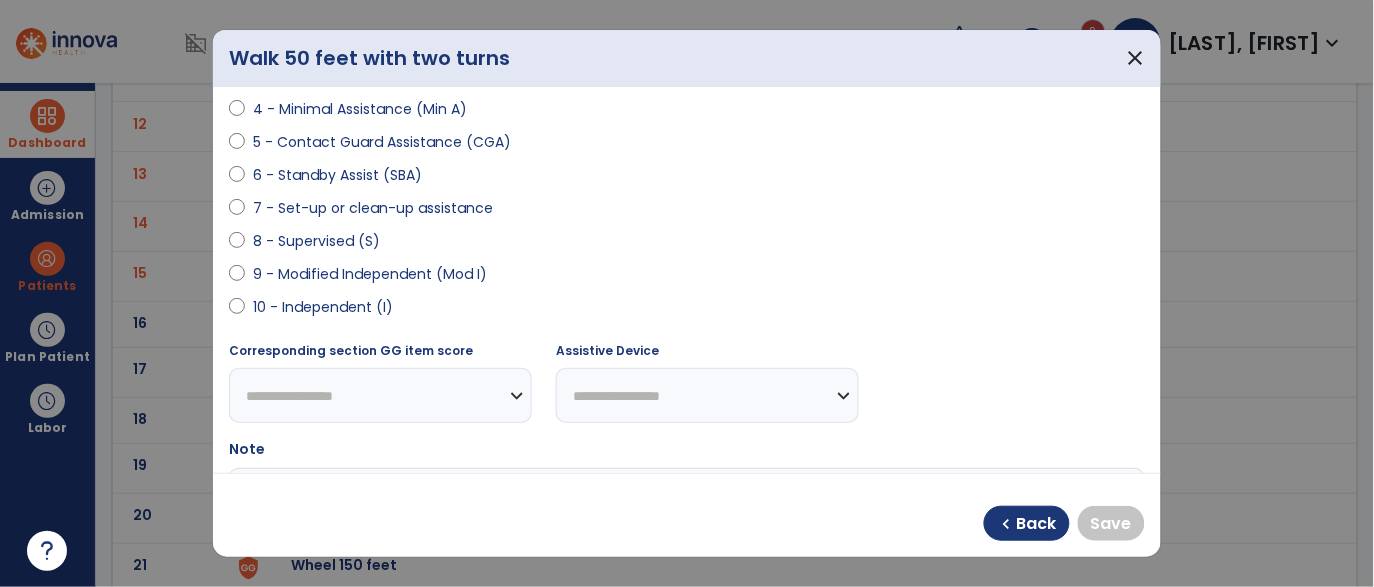 click on "5 - Contact Guard Assistance (CGA)" at bounding box center [382, 142] 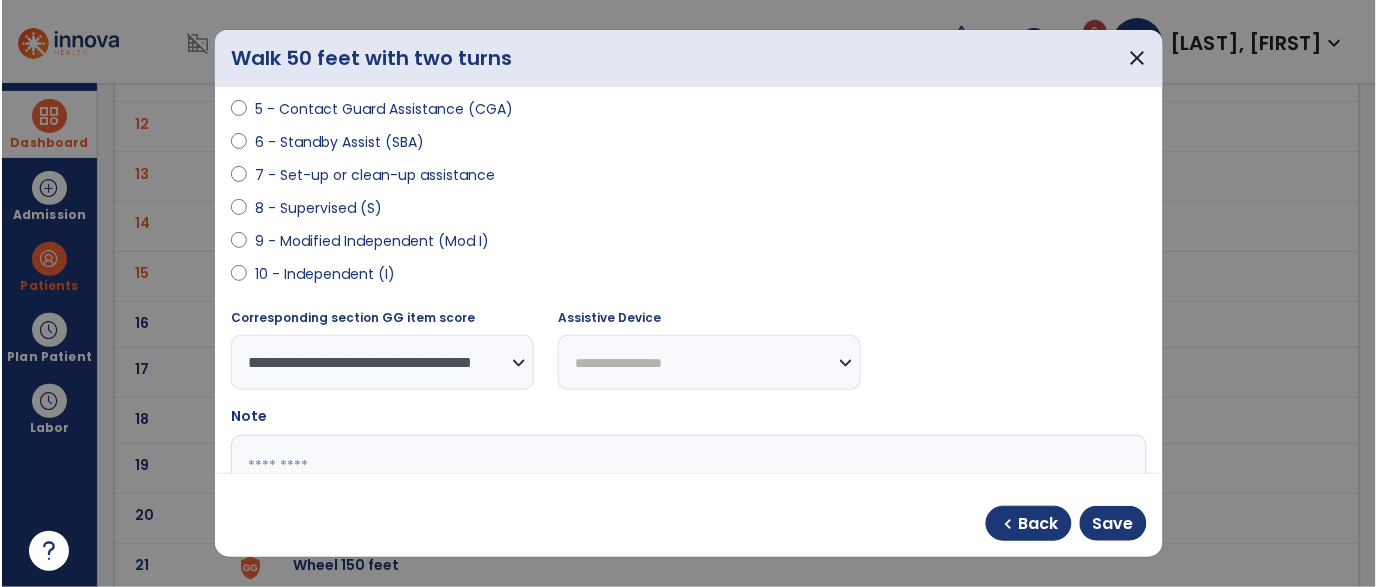scroll, scrollTop: 366, scrollLeft: 0, axis: vertical 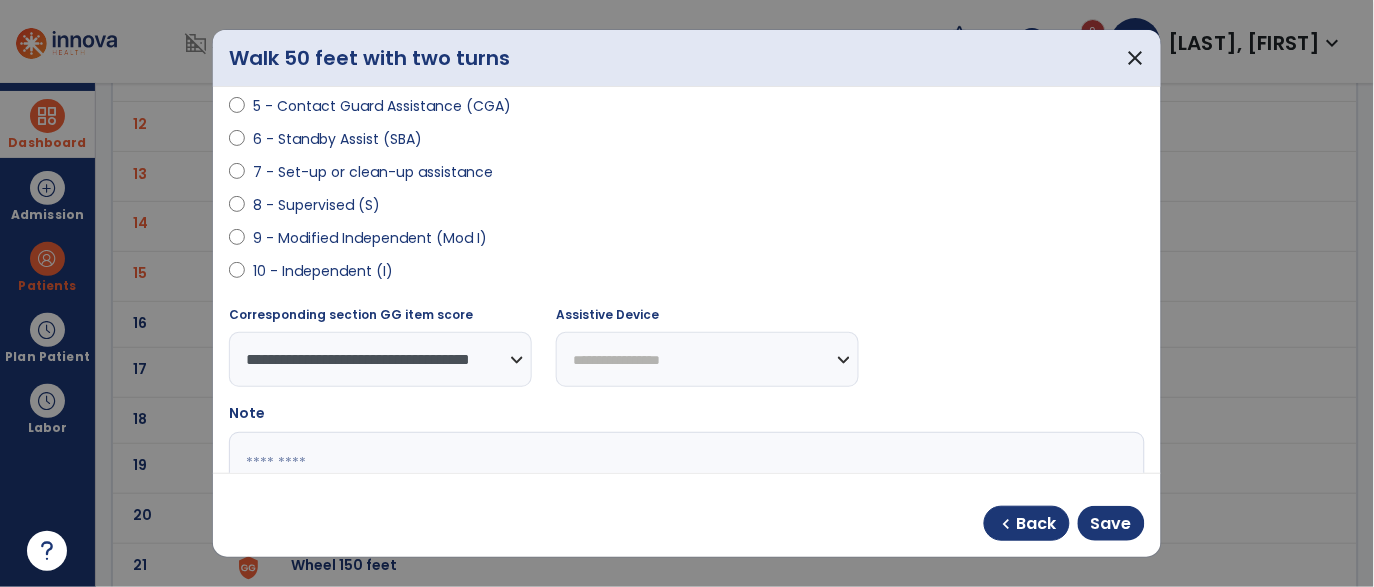 click on "**********" at bounding box center [707, 359] 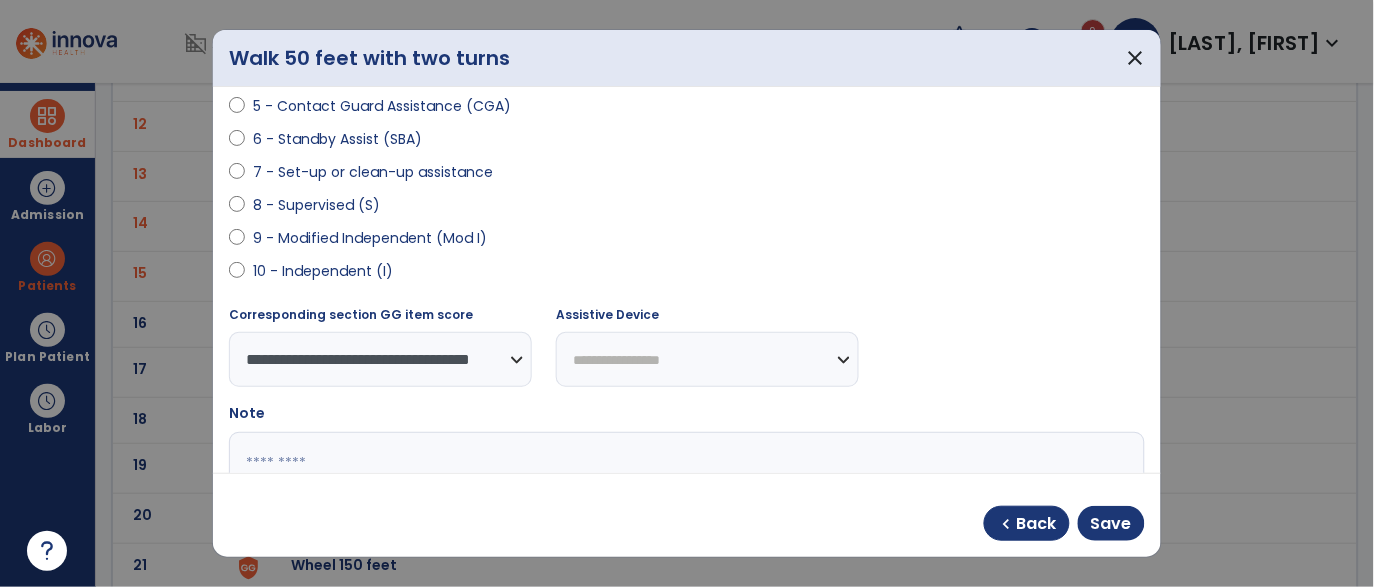 select on "**********" 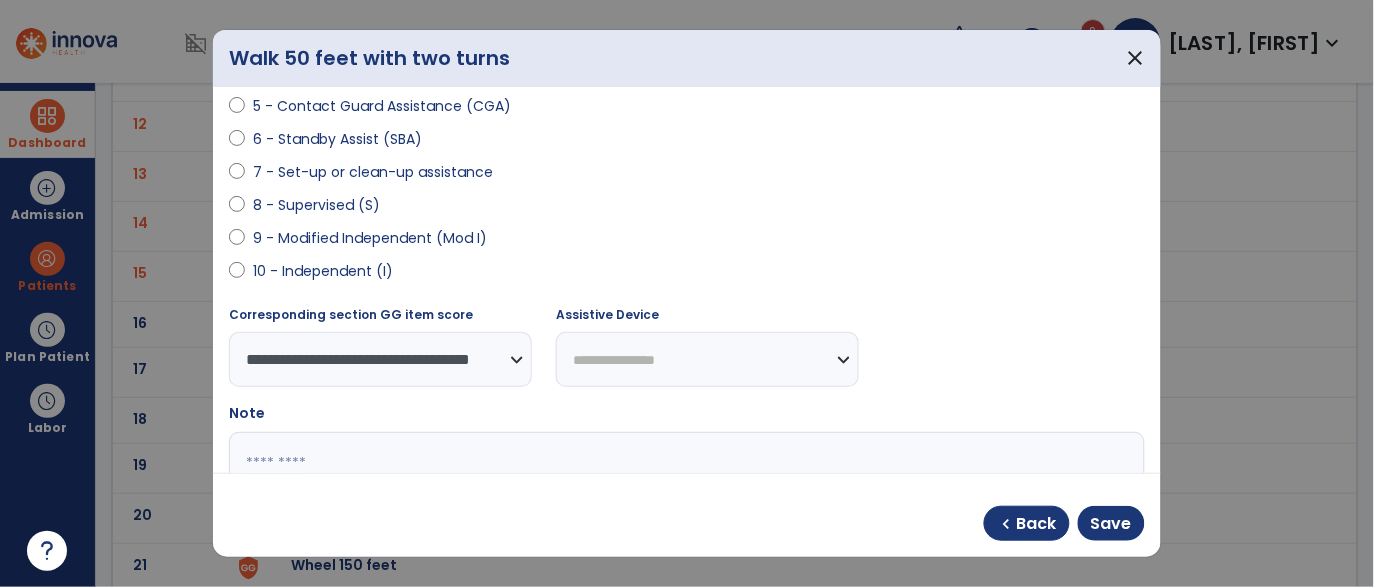 click on "**********" at bounding box center (707, 359) 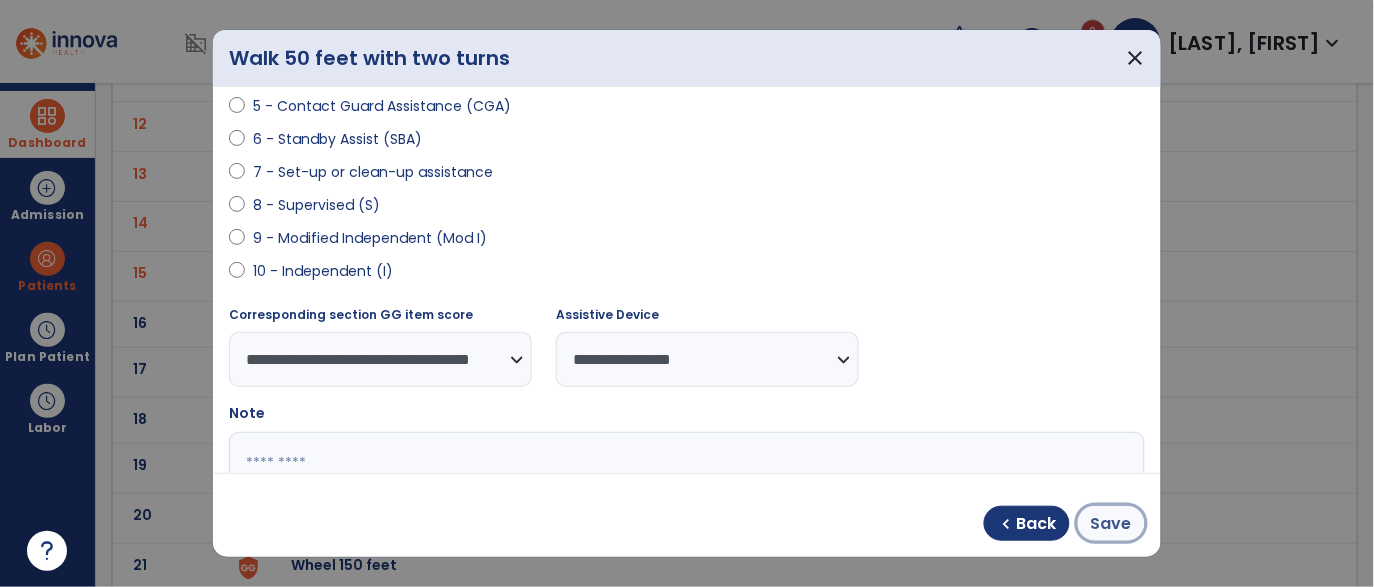 click on "Save" at bounding box center (1111, 524) 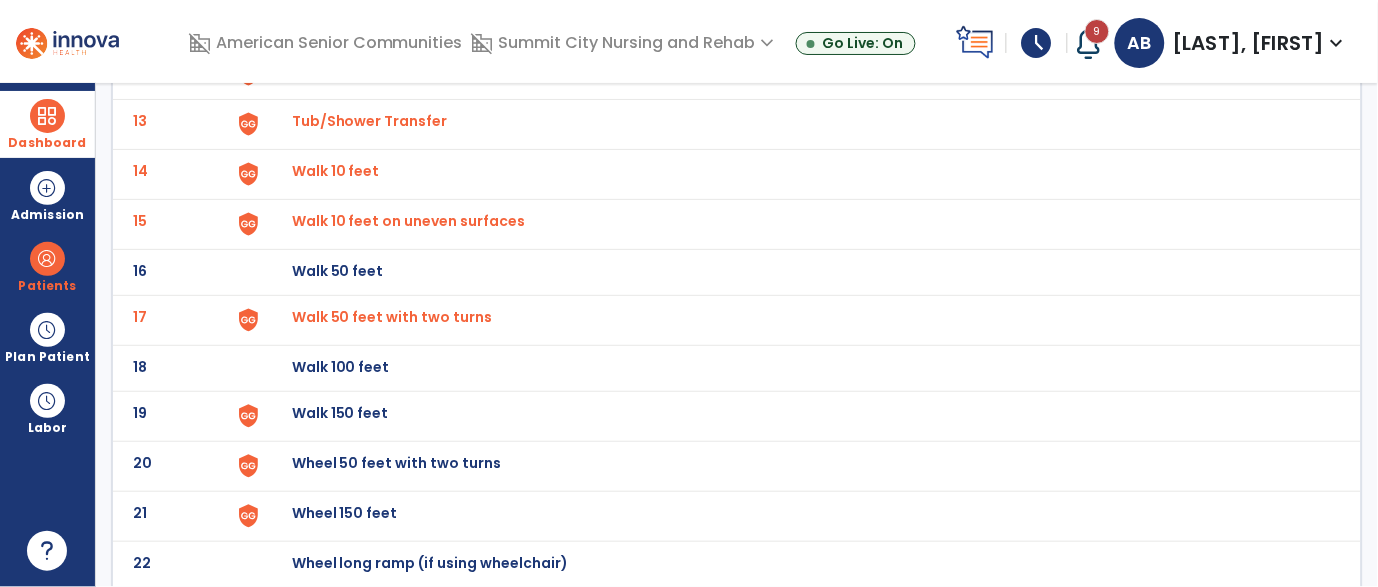 scroll, scrollTop: 737, scrollLeft: 0, axis: vertical 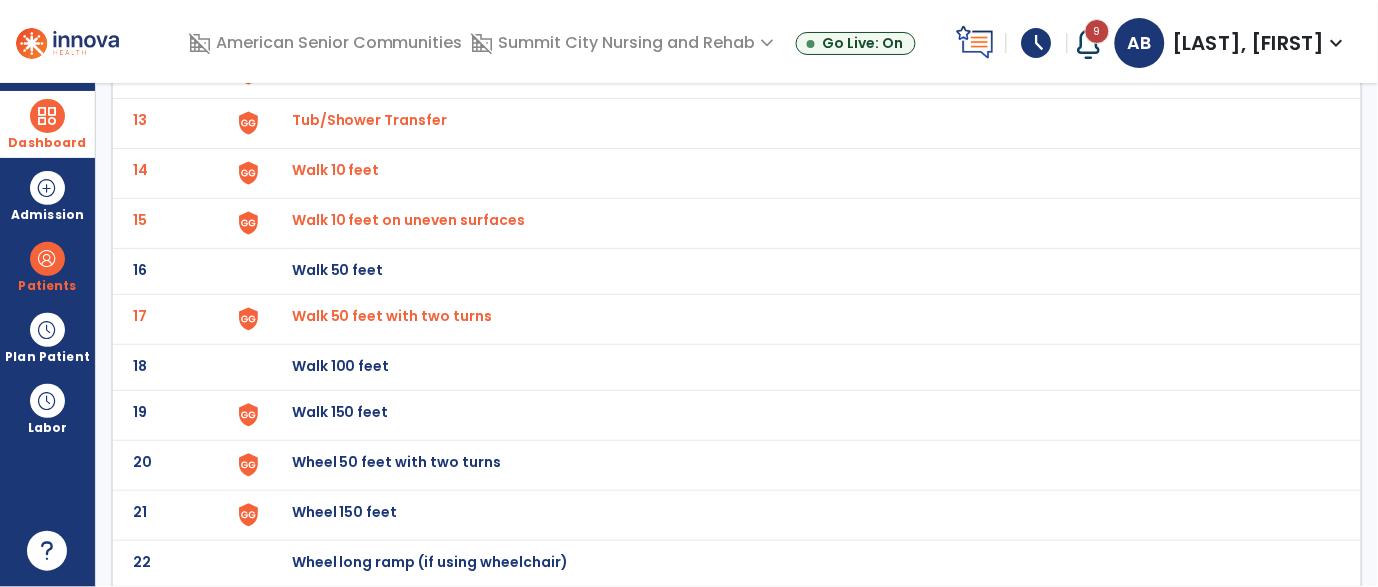 click at bounding box center (275, -473) 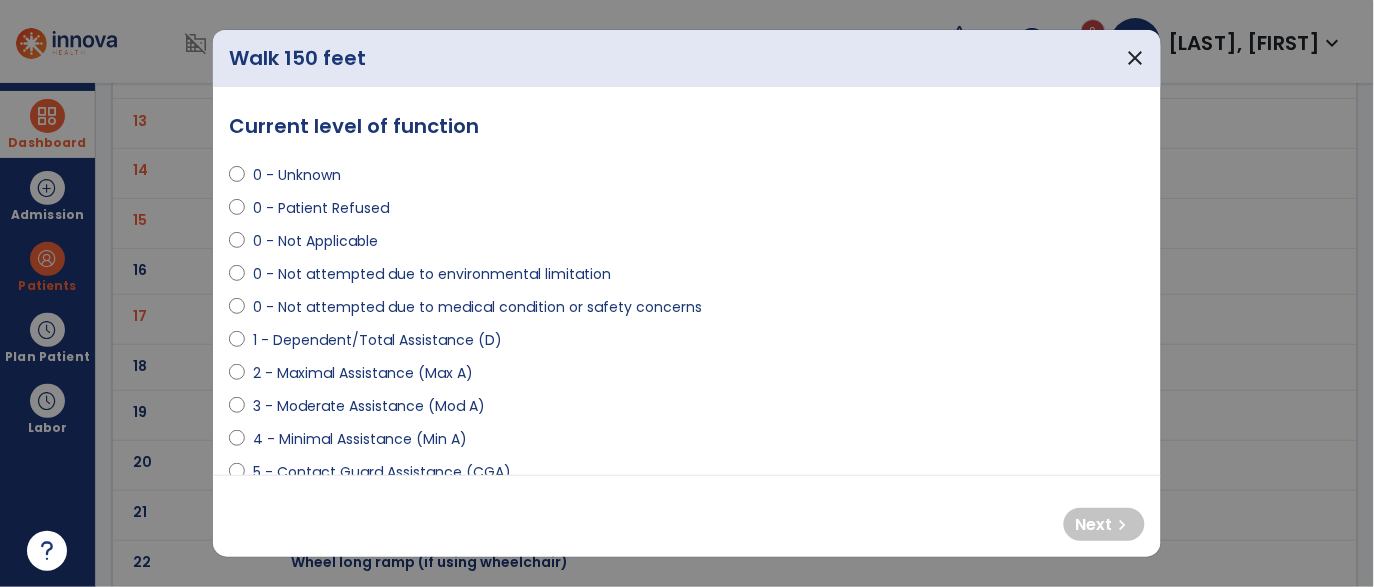 select on "**********" 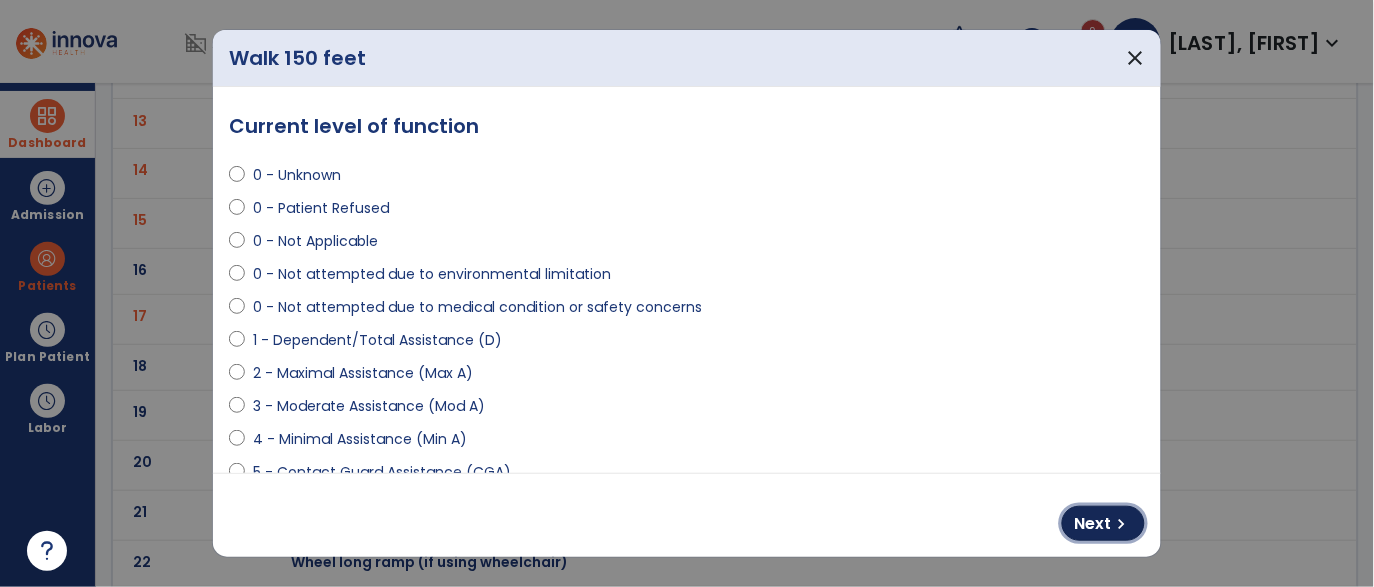 click on "chevron_right" at bounding box center (1122, 524) 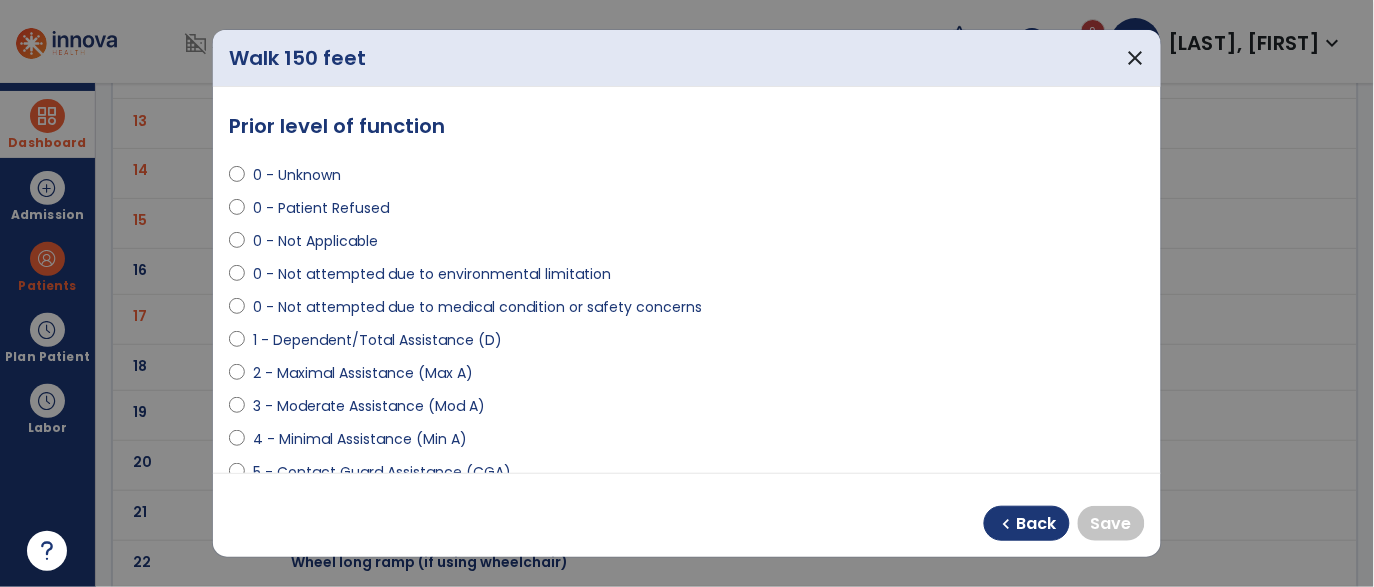 select on "**********" 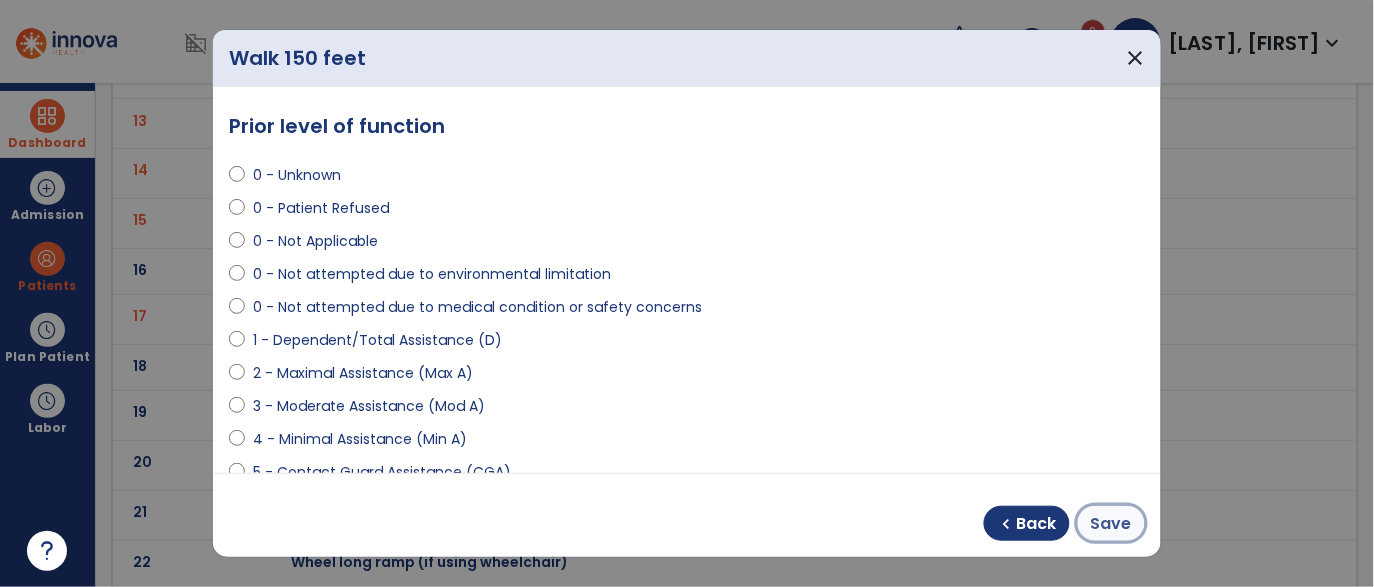 click on "Save" at bounding box center (1111, 524) 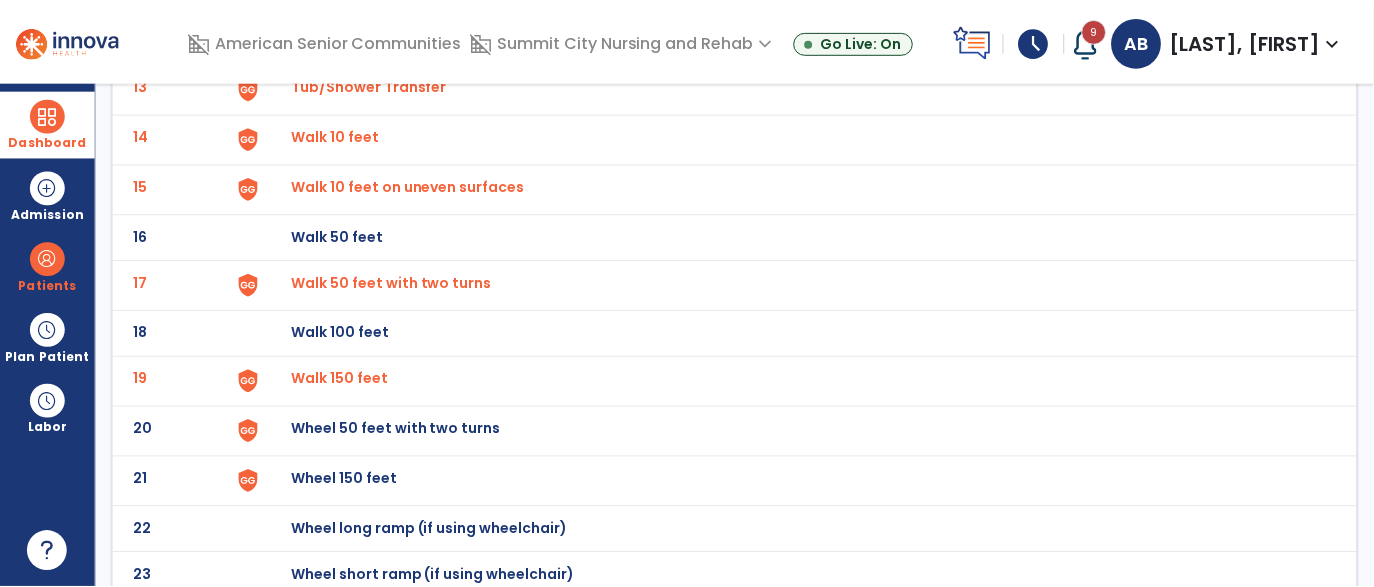 scroll, scrollTop: 783, scrollLeft: 0, axis: vertical 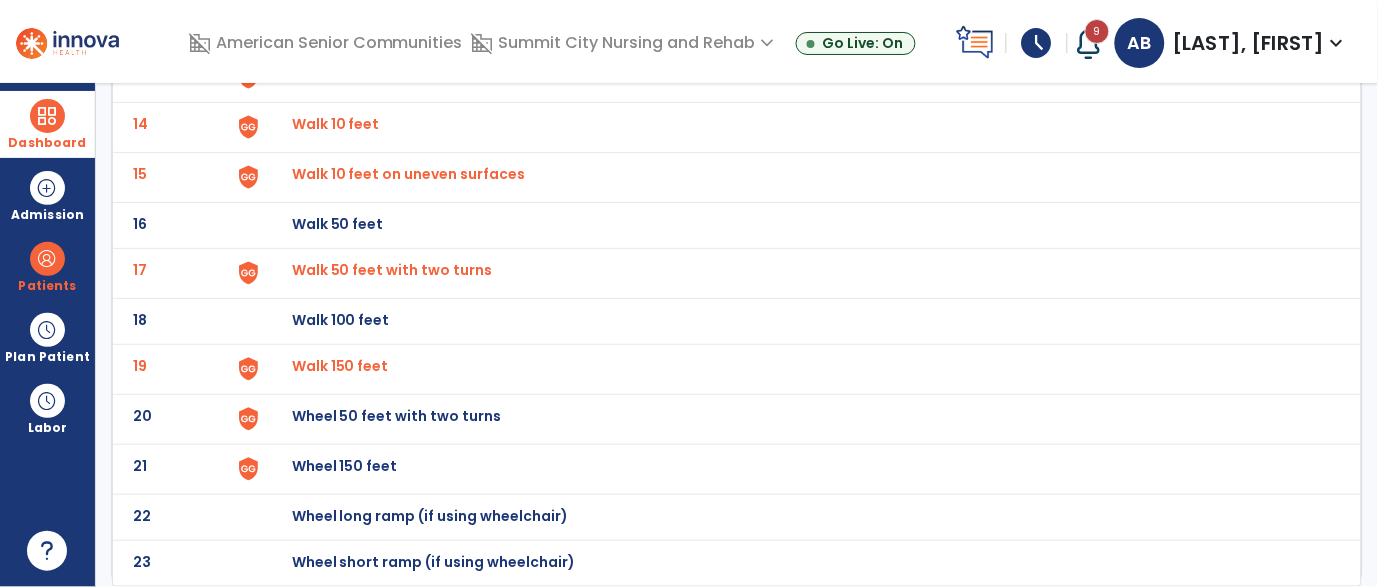 click at bounding box center [275, -519] 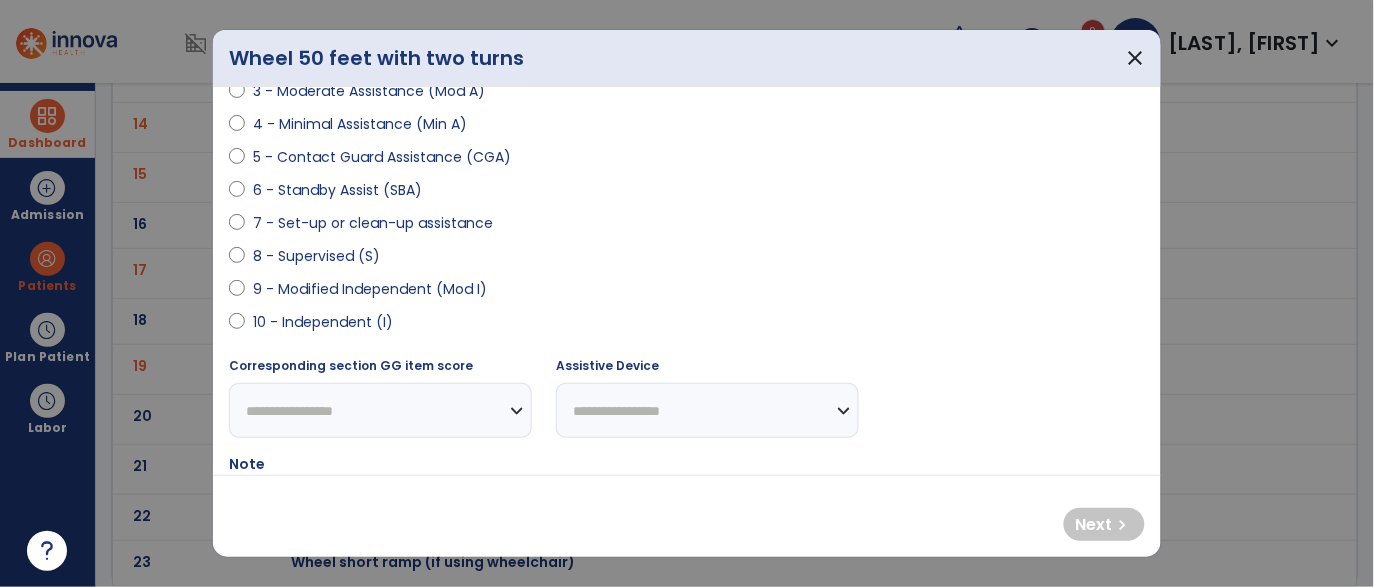 scroll, scrollTop: 416, scrollLeft: 0, axis: vertical 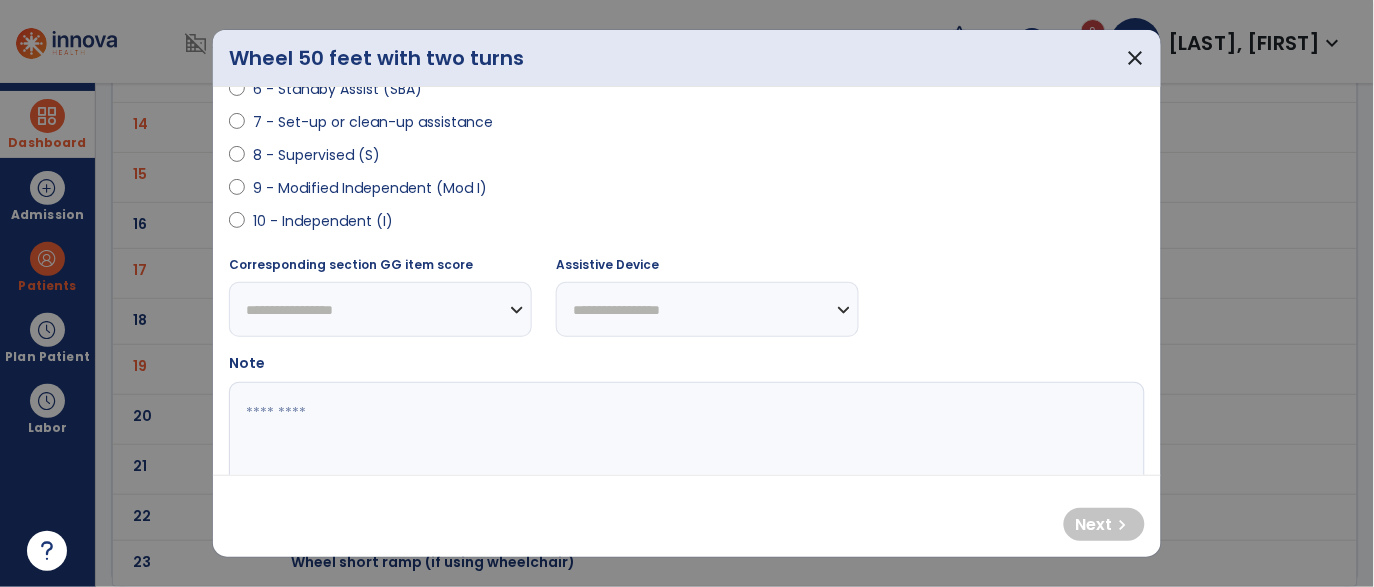select on "**********" 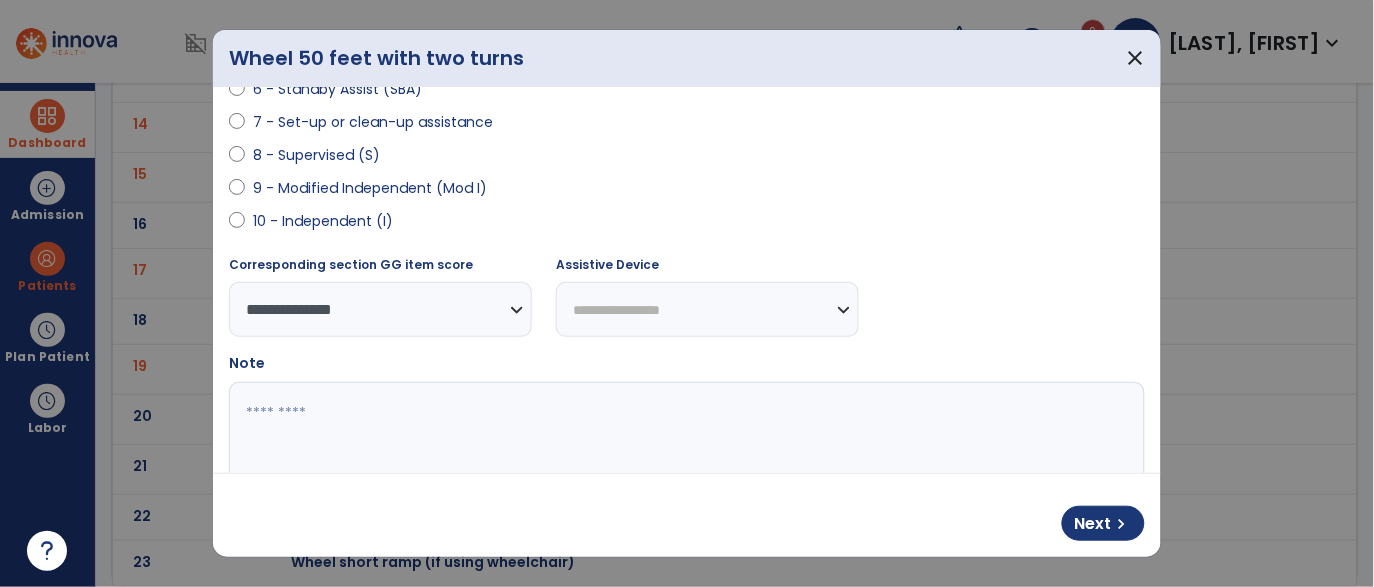 click on "**********" at bounding box center [707, 309] 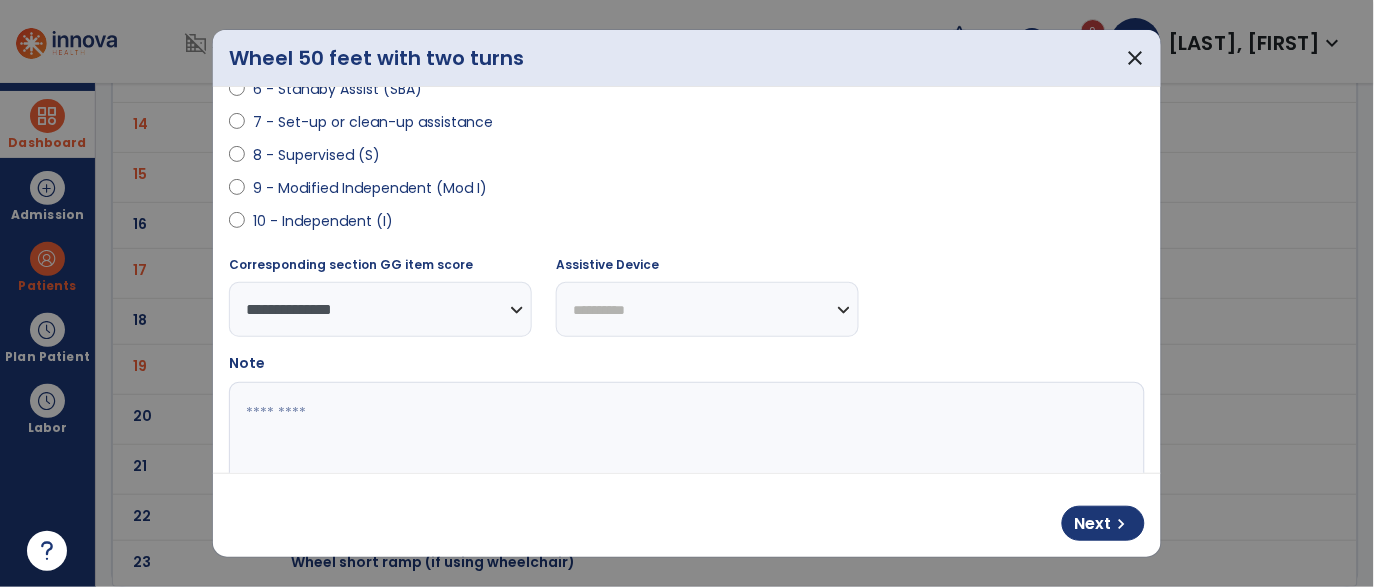 click on "**********" at bounding box center (707, 309) 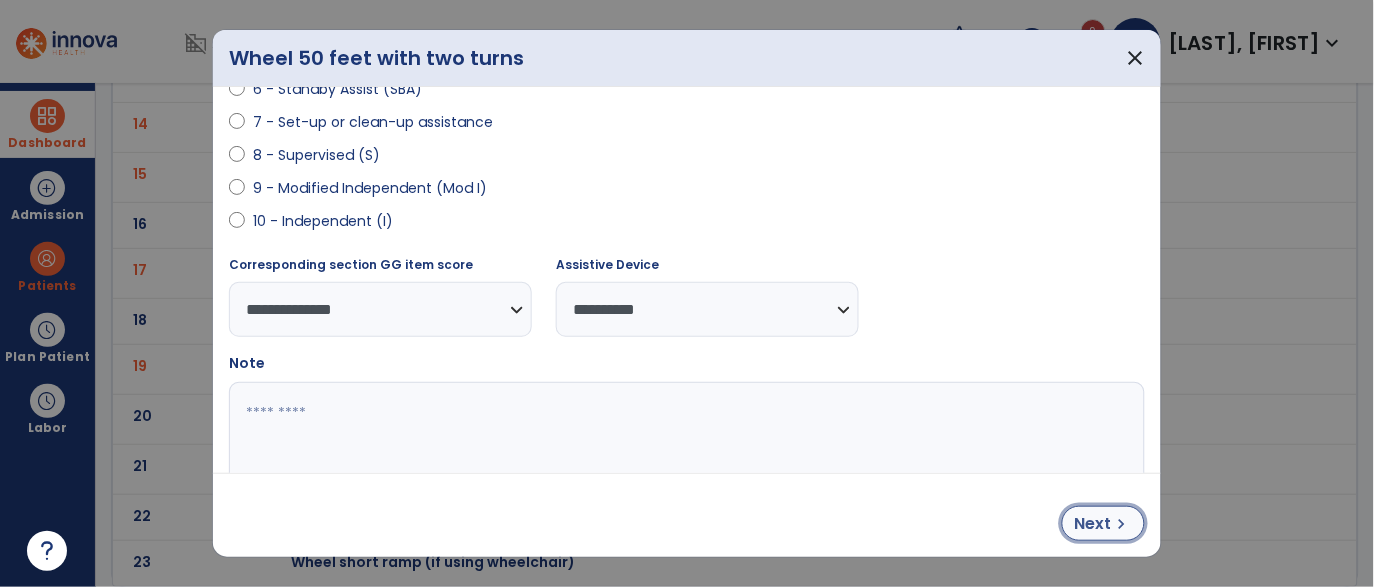 click on "Next" at bounding box center [1093, 524] 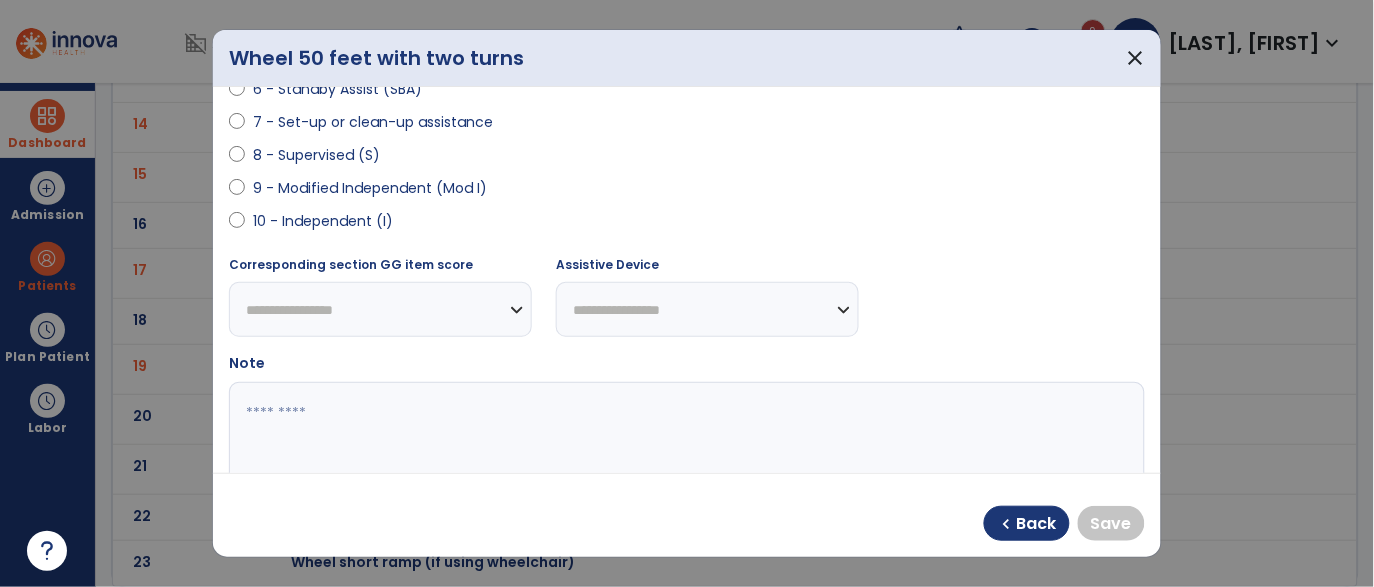 click on "10 - Independent (I)" at bounding box center (323, 221) 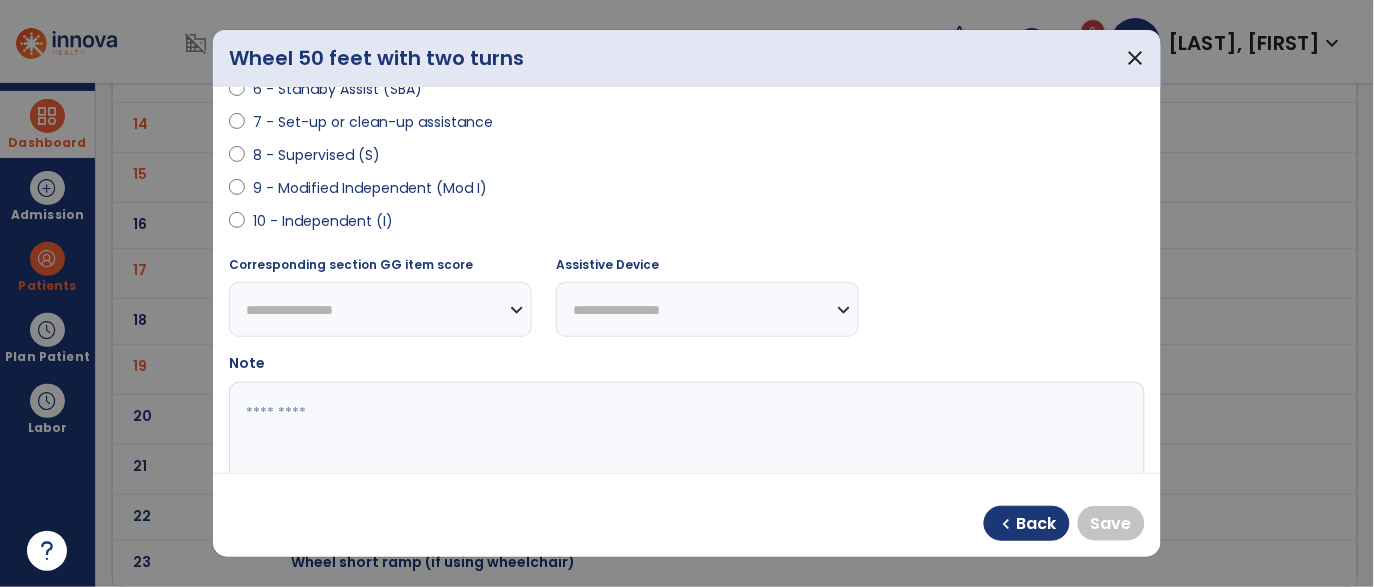 select on "**********" 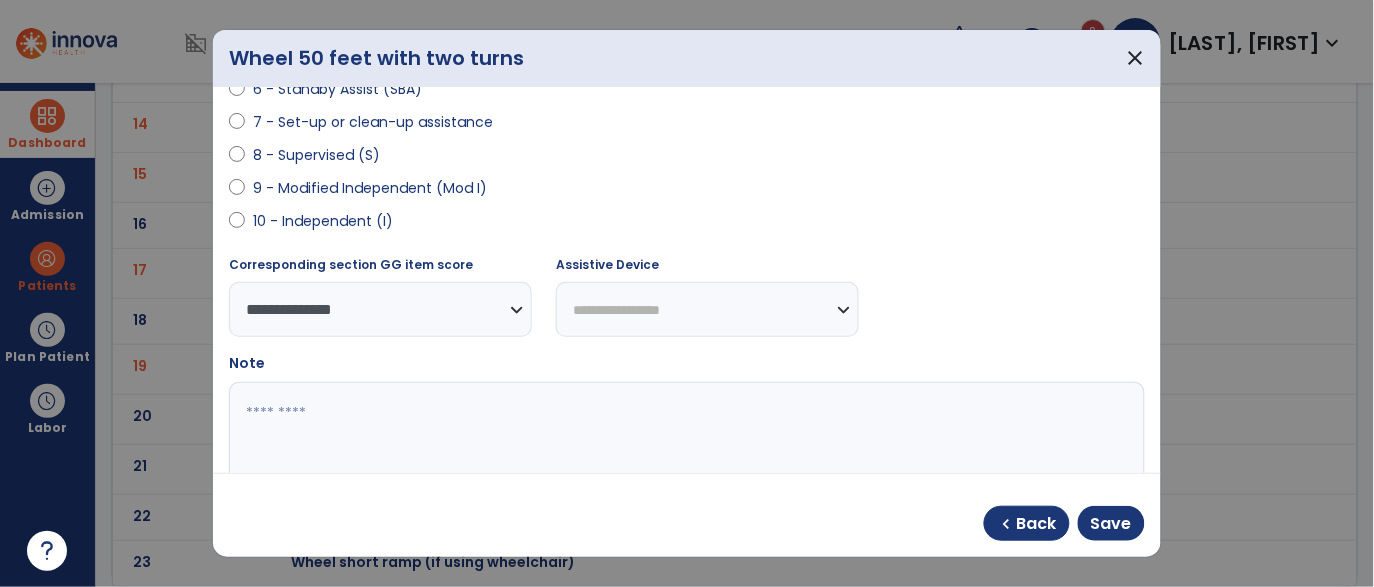 click on "**********" at bounding box center [707, 309] 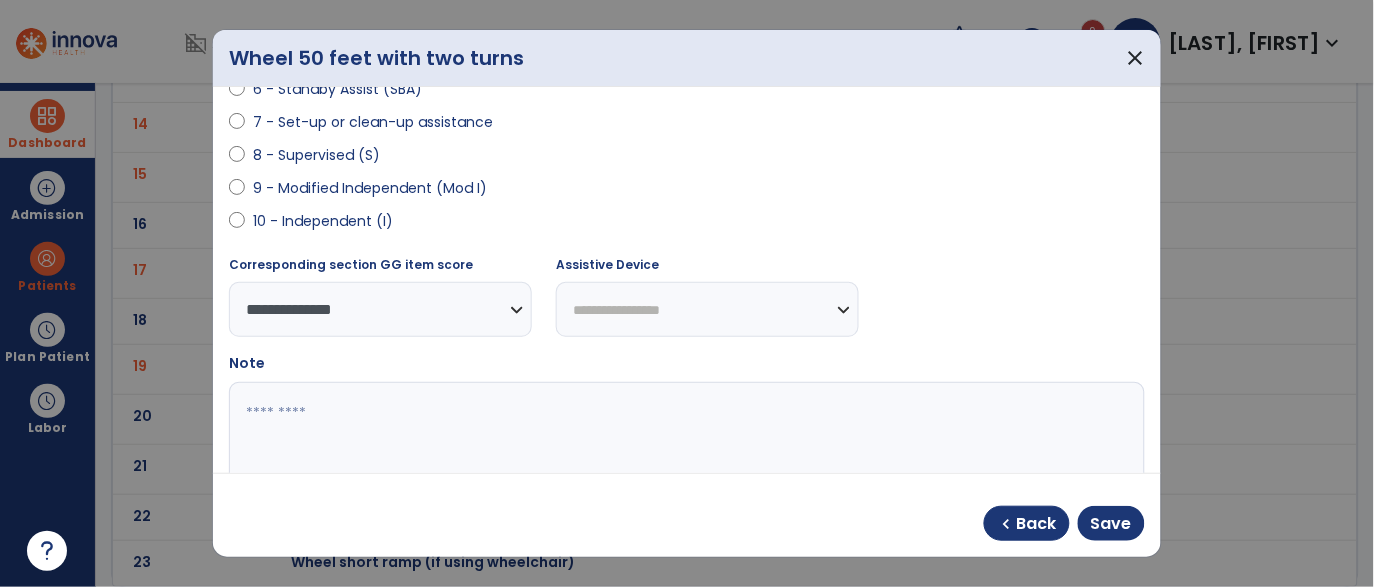 select on "**********" 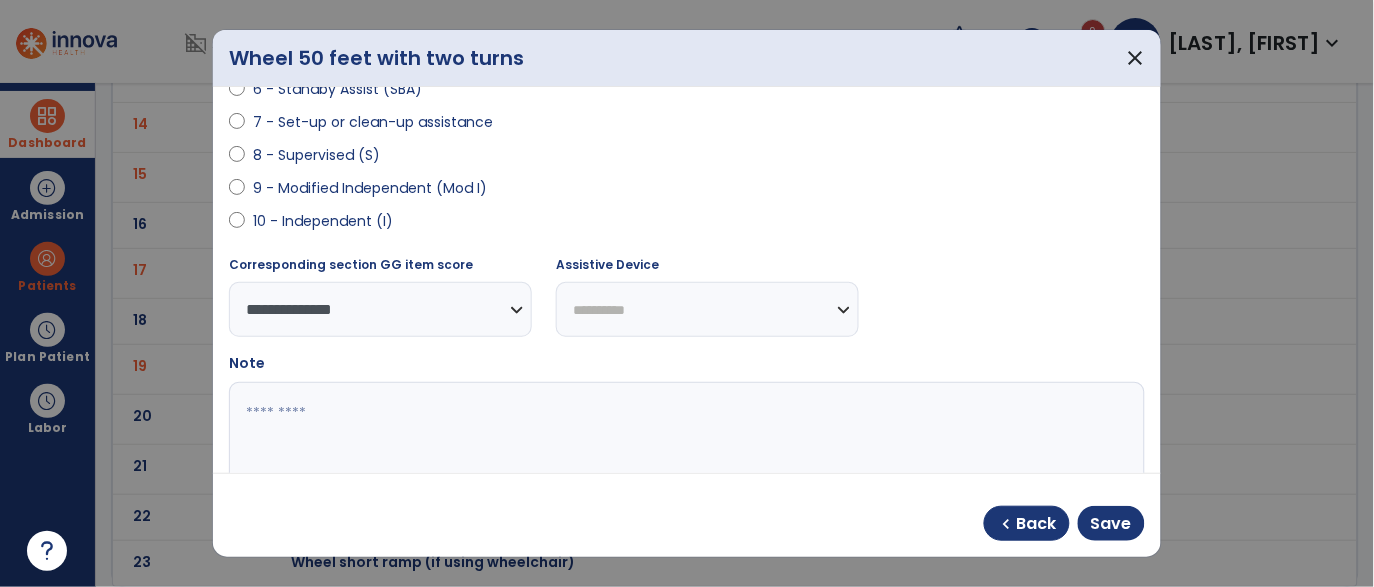 click on "**********" at bounding box center (707, 309) 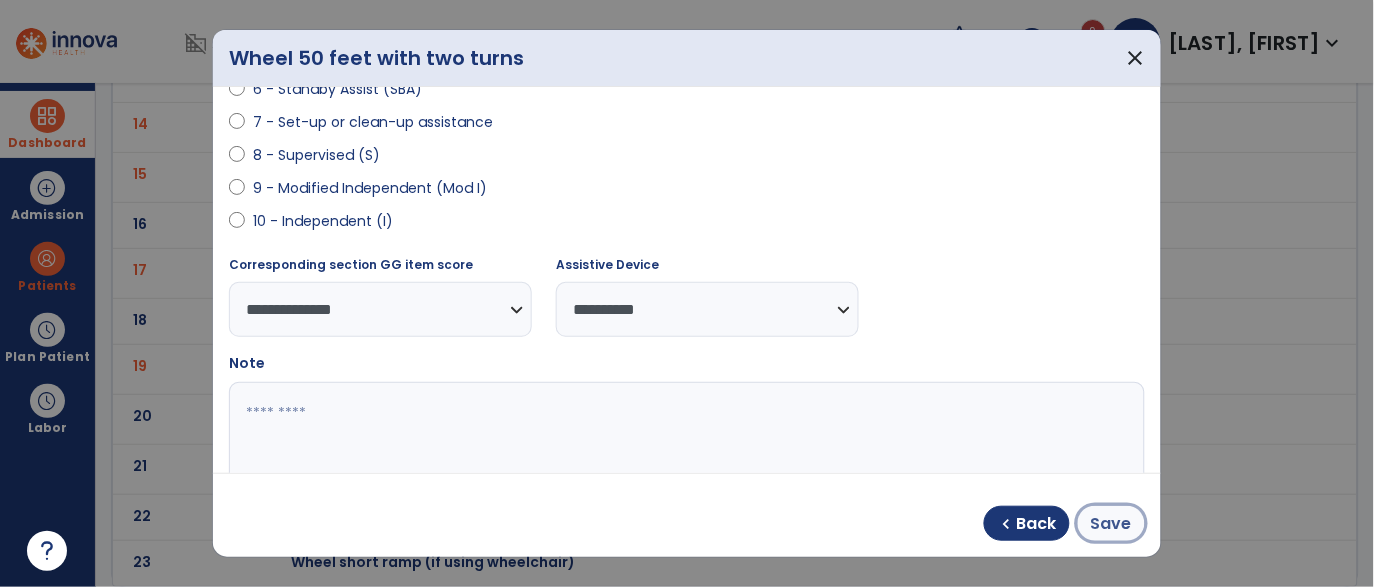 click on "Save" at bounding box center (1111, 523) 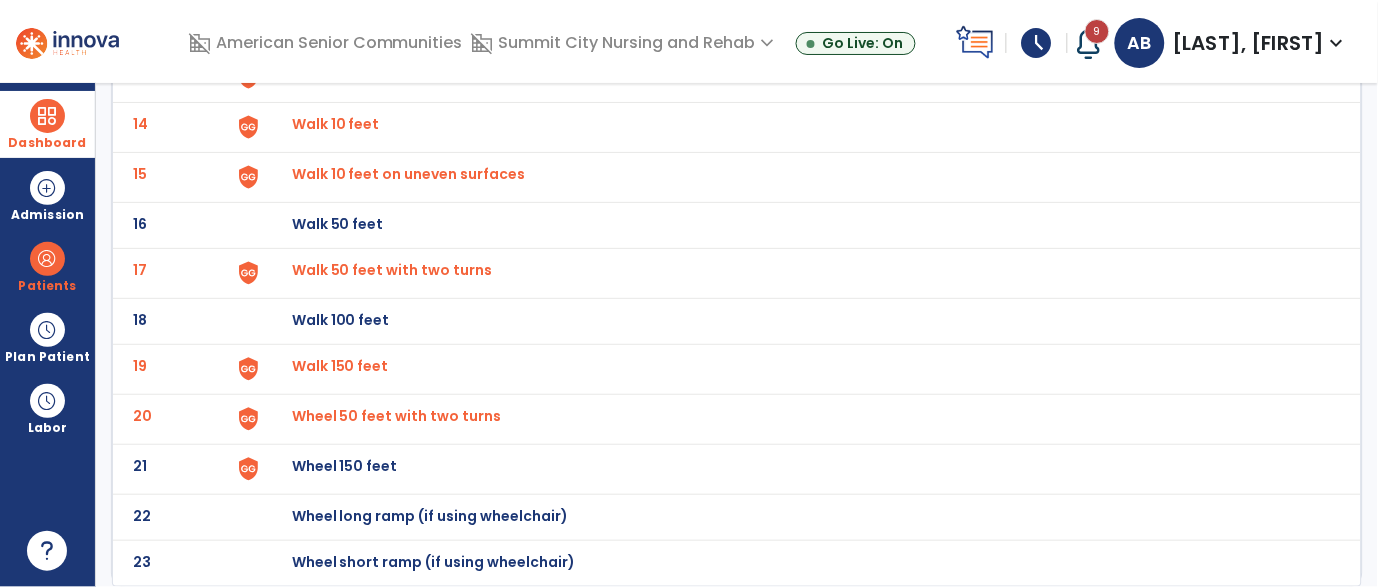 click at bounding box center [275, -519] 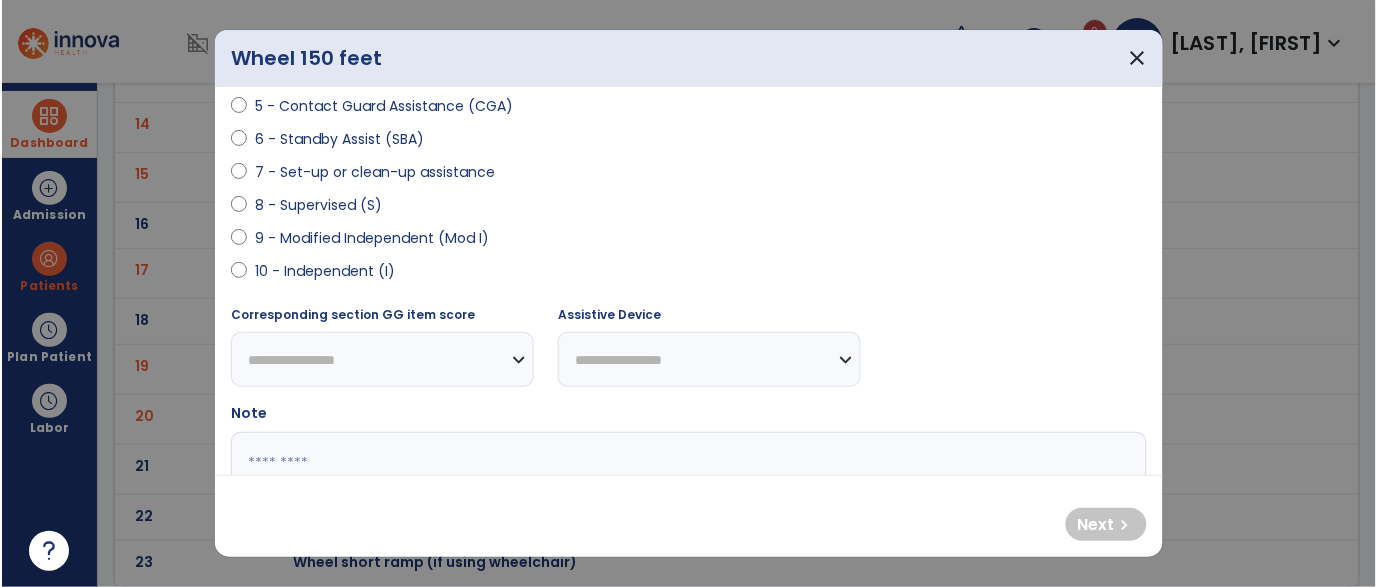 scroll, scrollTop: 373, scrollLeft: 0, axis: vertical 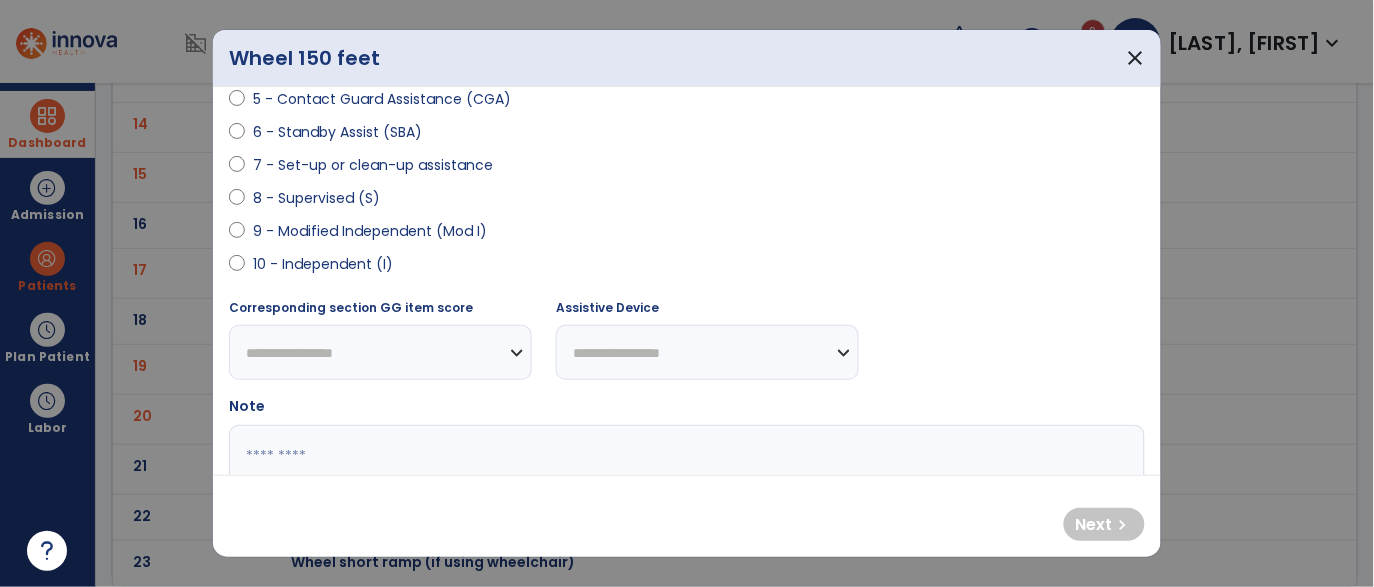 select on "**********" 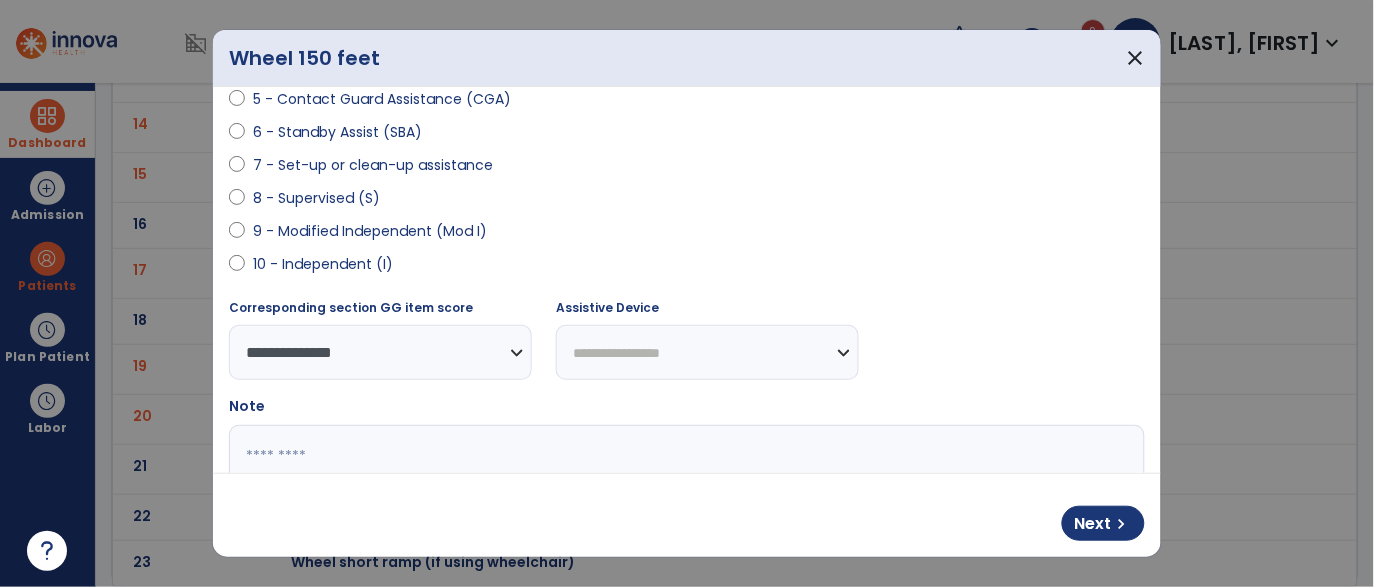 click on "**********" at bounding box center [707, 352] 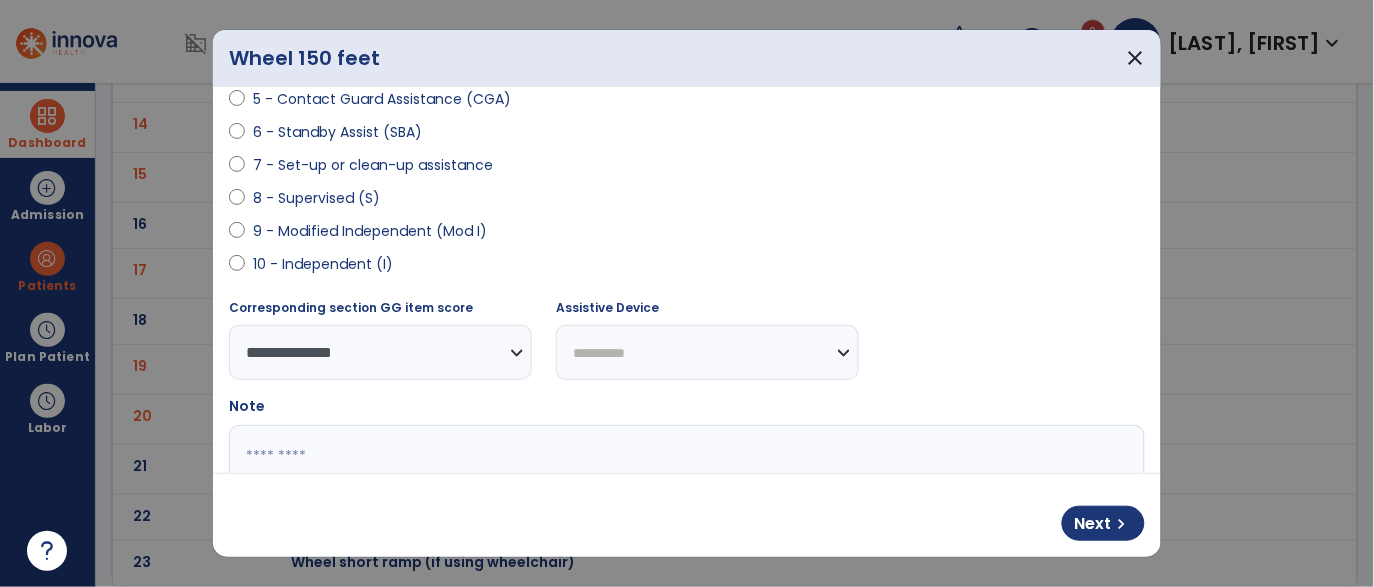 click on "**********" at bounding box center (707, 352) 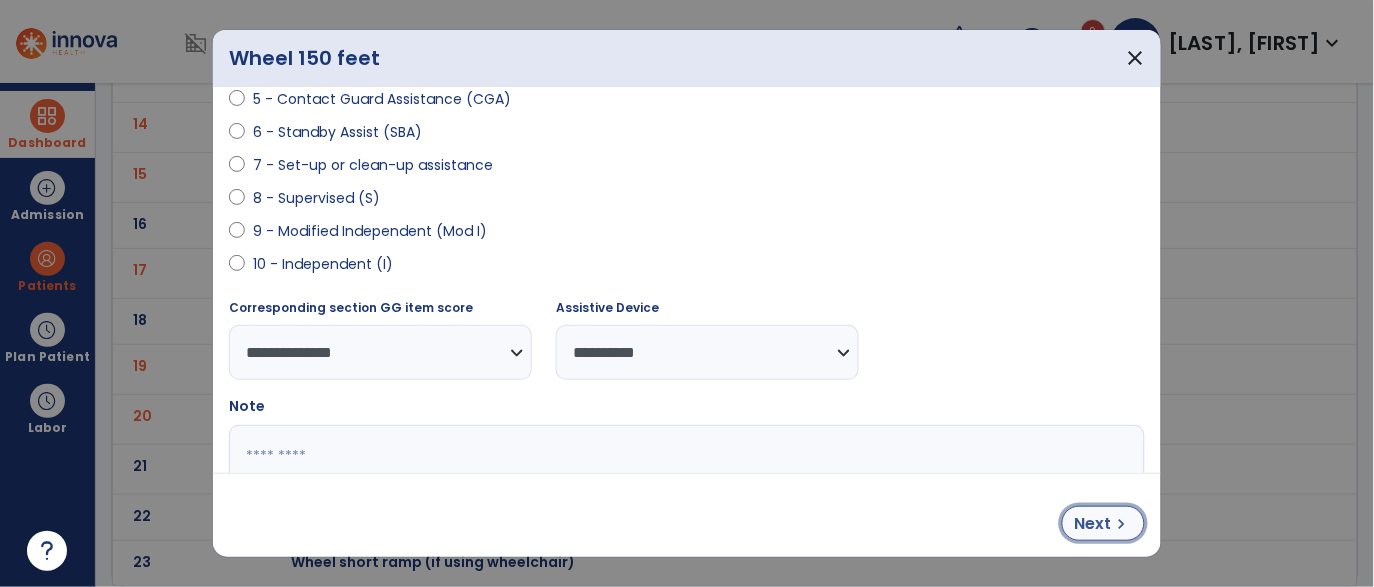 click on "Next  chevron_right" at bounding box center [1103, 523] 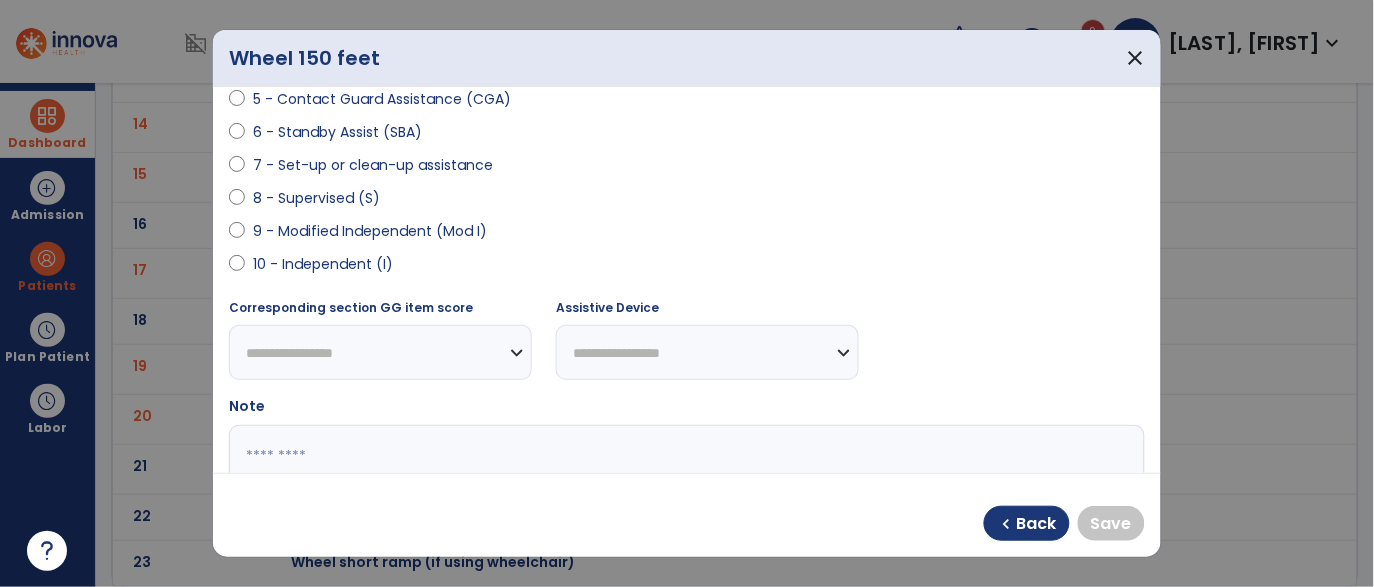 select on "**********" 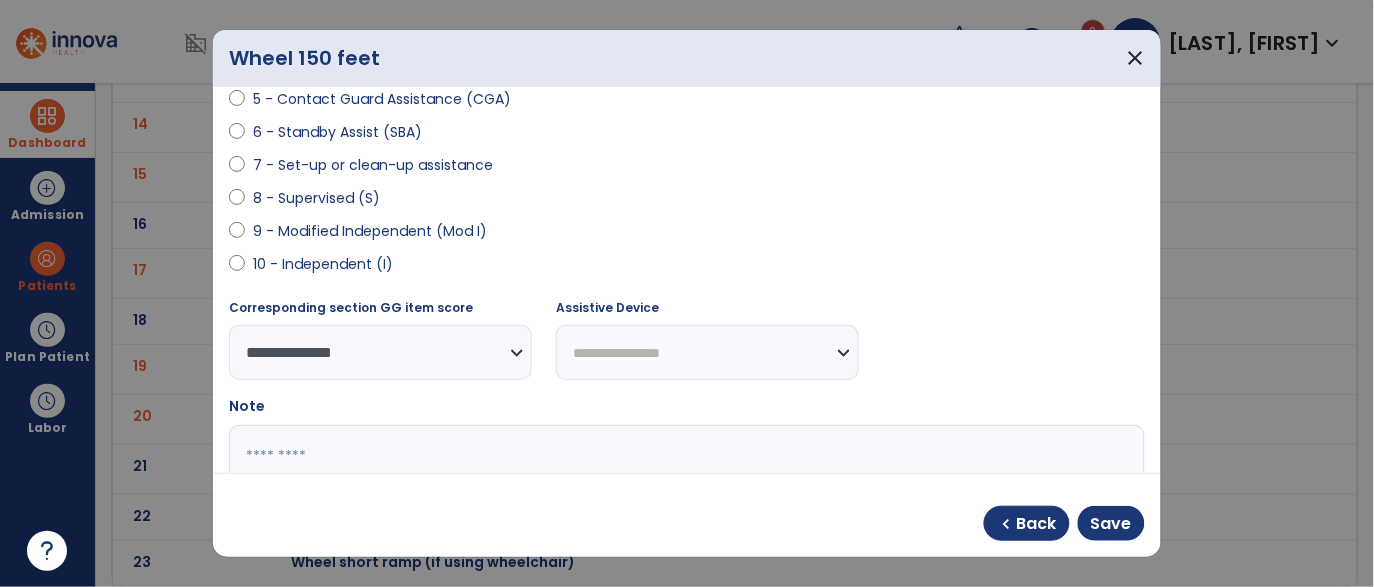 click on "**********" at bounding box center (707, 352) 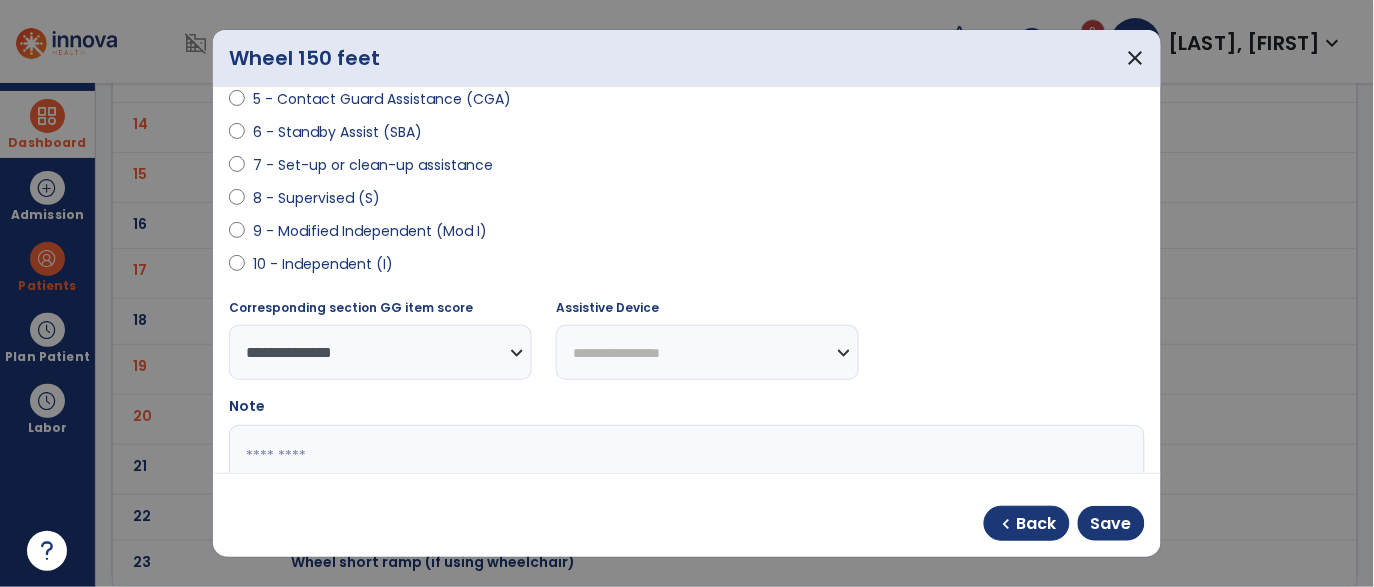 select on "**********" 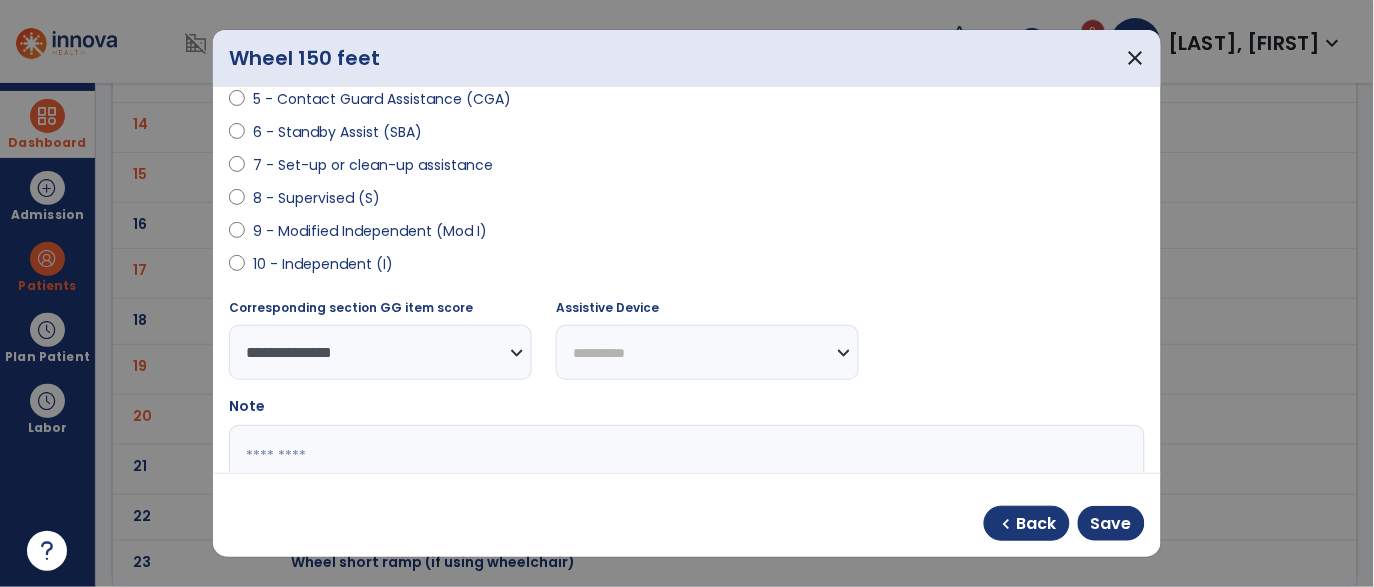 click on "**********" at bounding box center (707, 352) 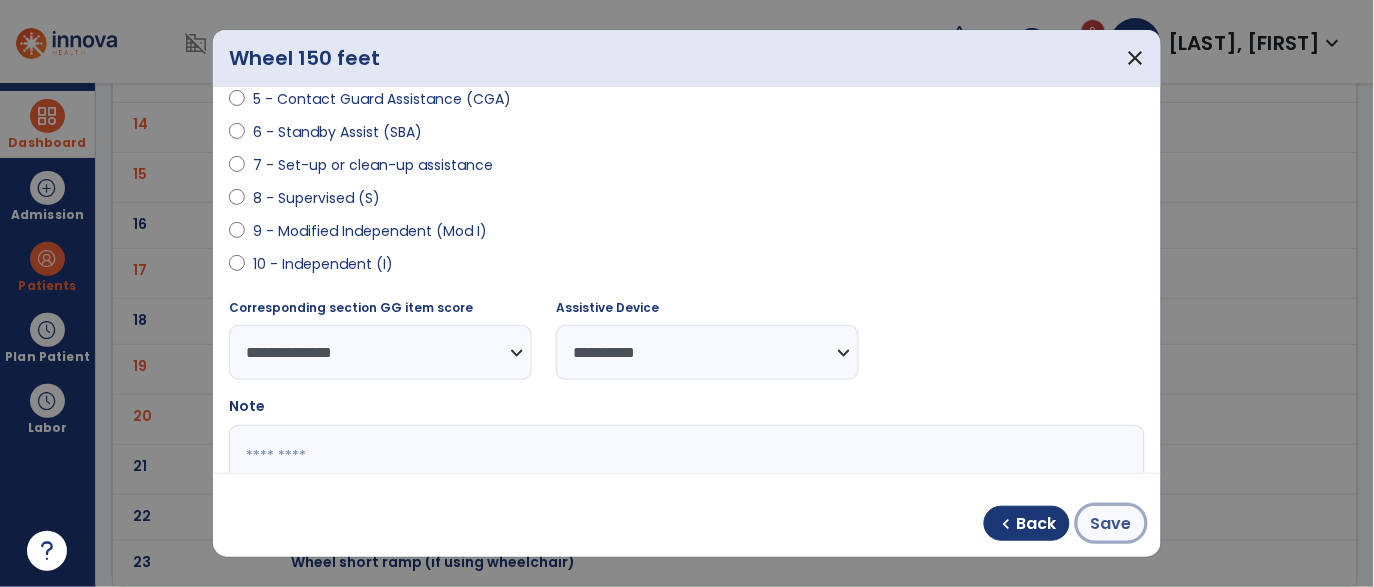 click on "Save" at bounding box center [1111, 523] 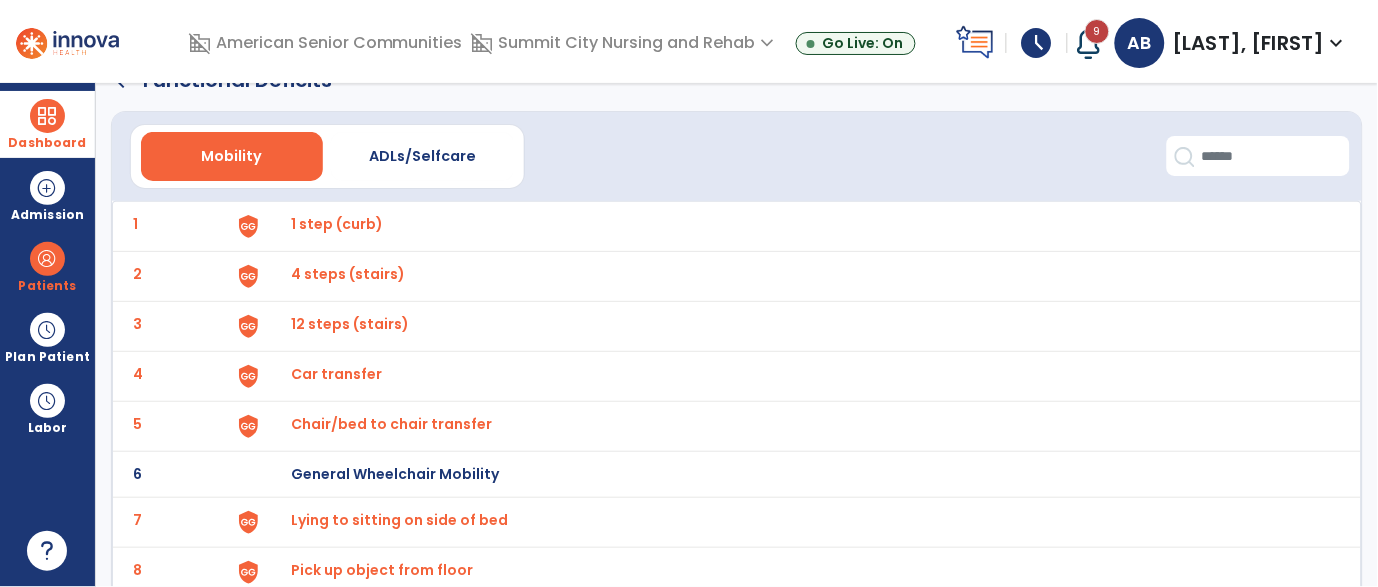 scroll, scrollTop: 0, scrollLeft: 0, axis: both 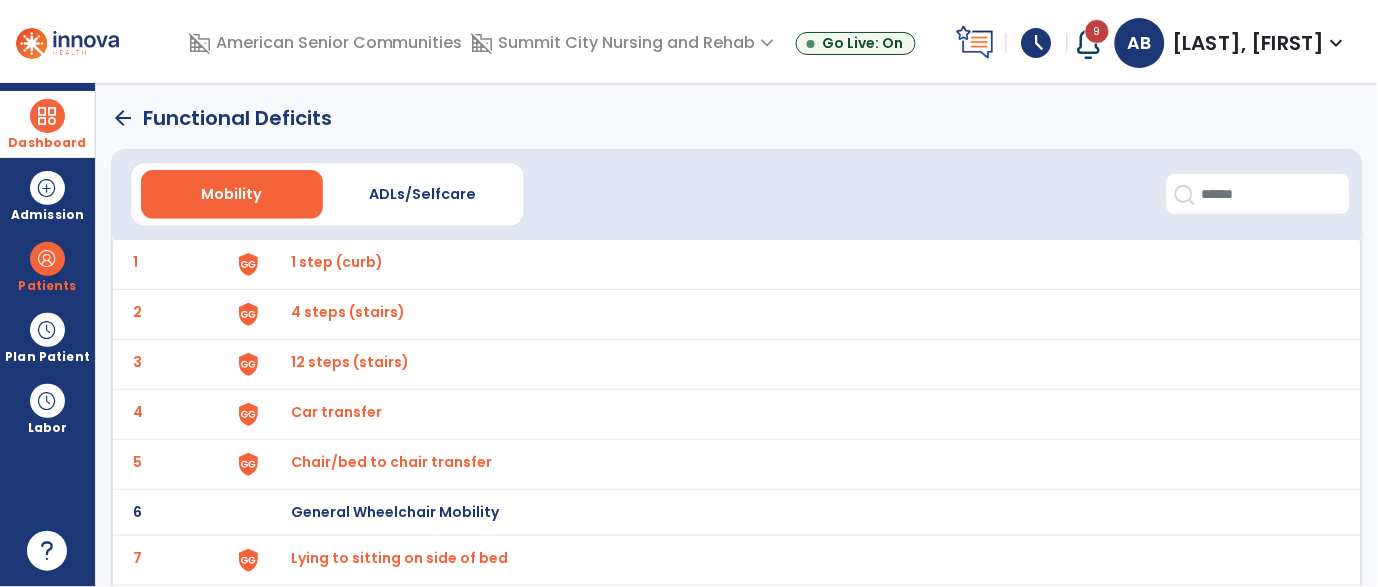 click on "arrow_back" 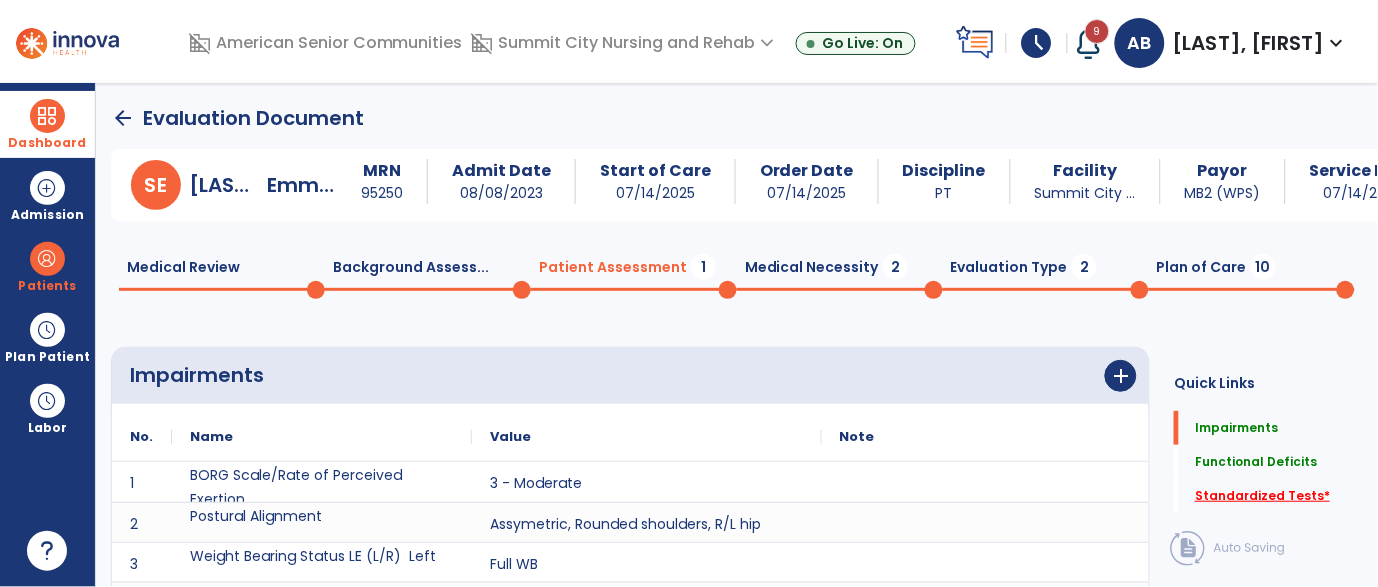 scroll, scrollTop: 20, scrollLeft: 0, axis: vertical 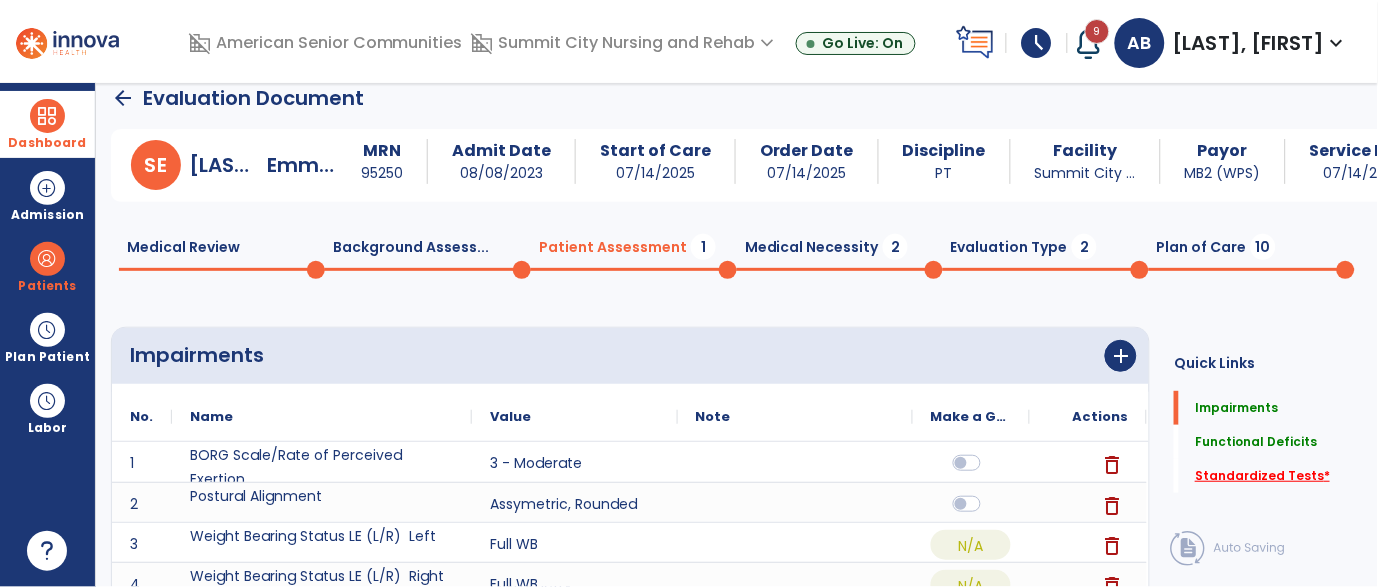 click on "Standardized Tests   *" 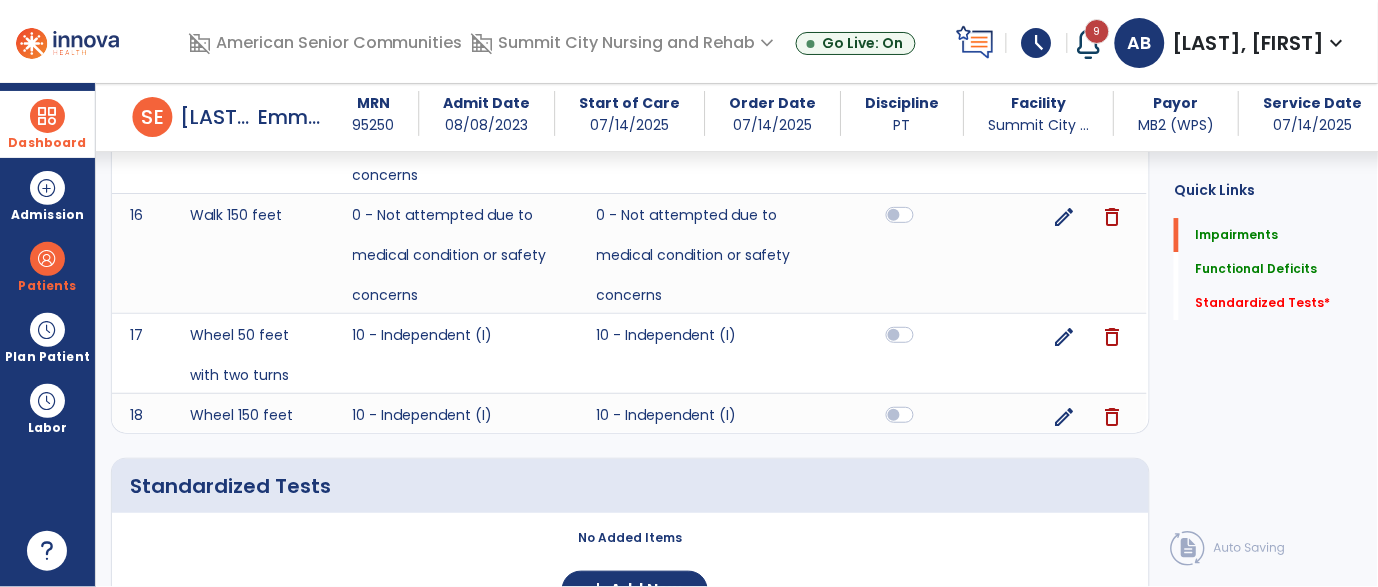 scroll, scrollTop: 2994, scrollLeft: 0, axis: vertical 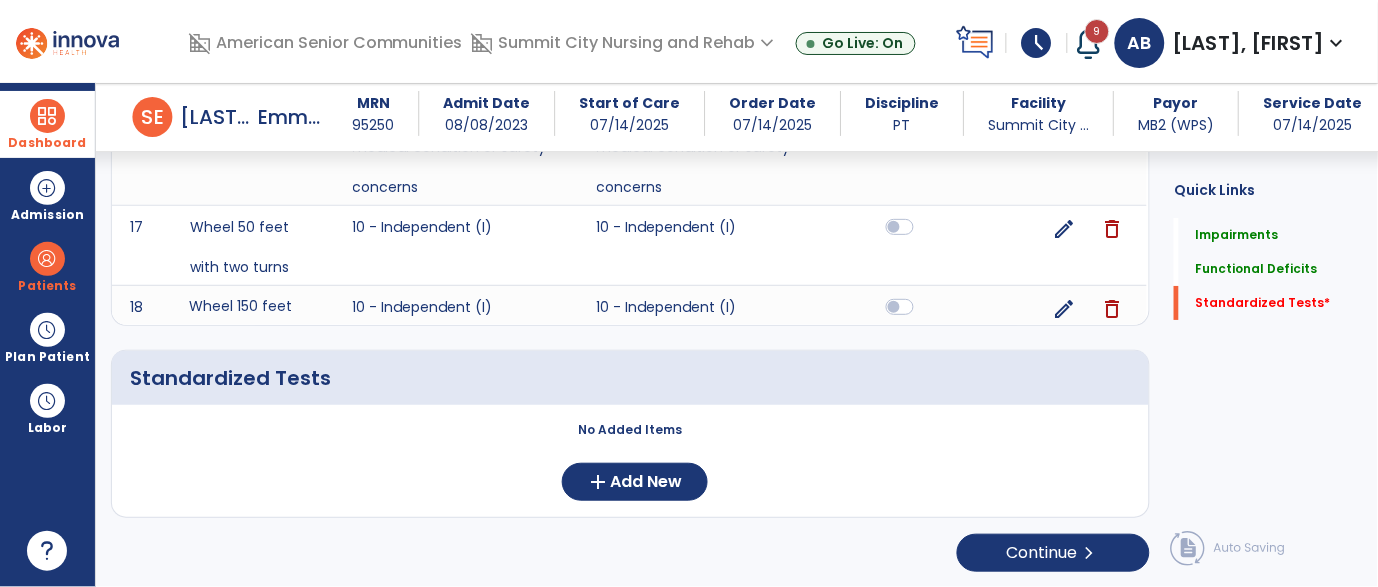 click on "Wheel 150 feet" 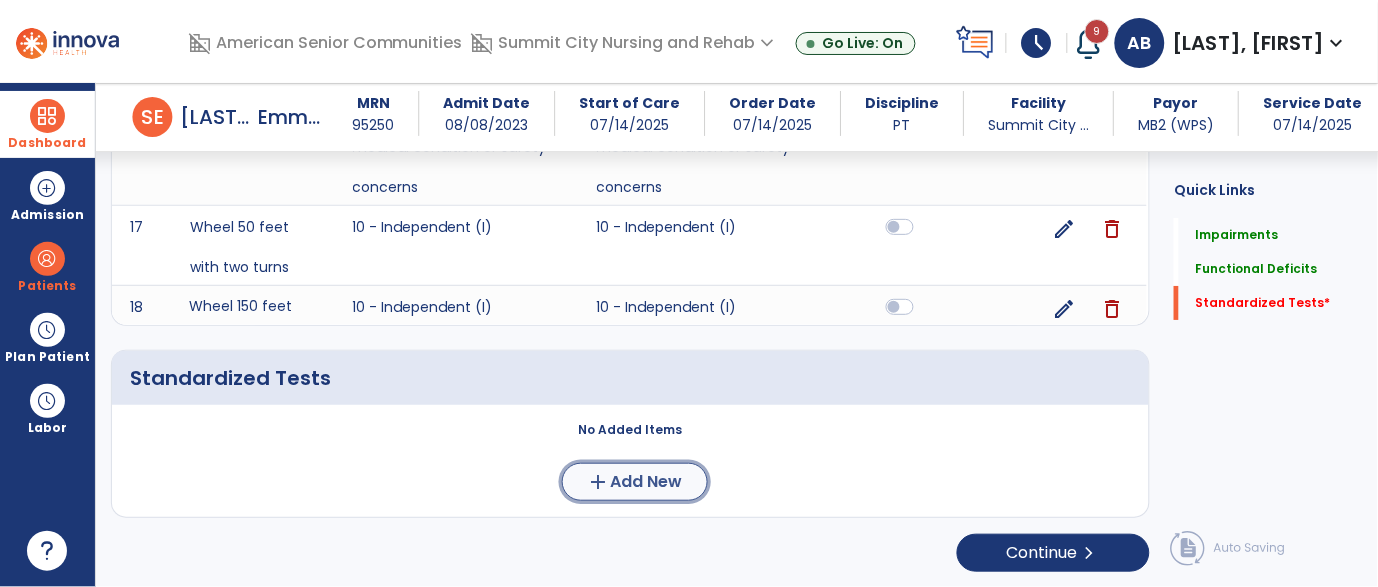 click on "Add New" 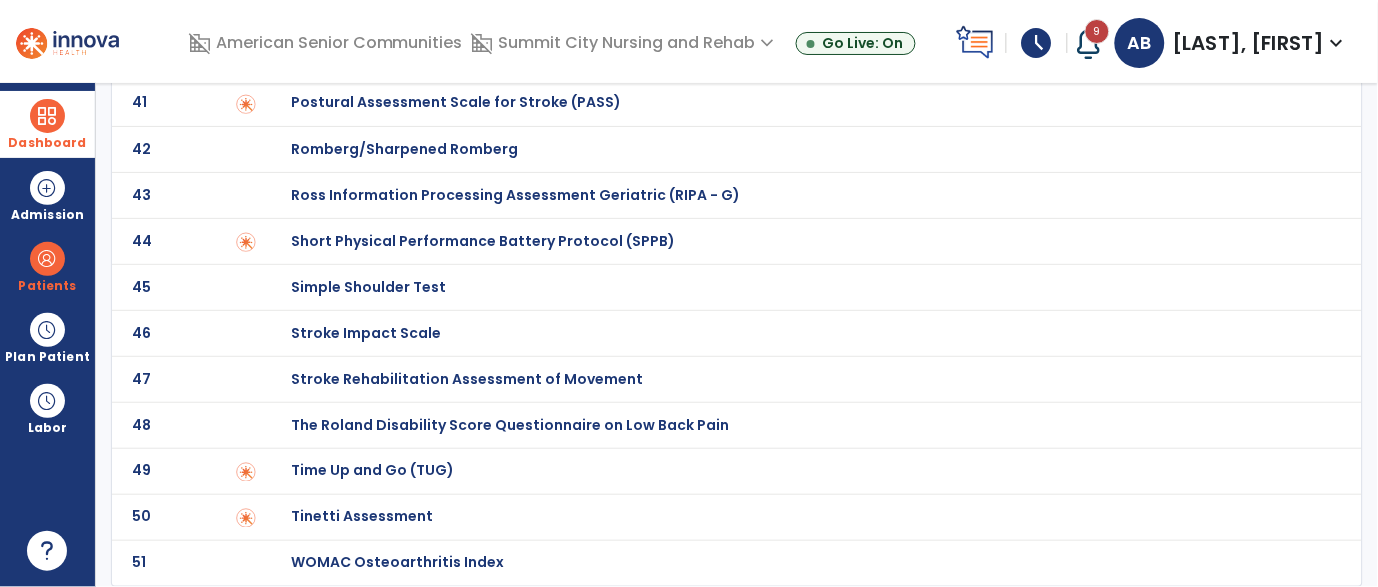 scroll, scrollTop: 0, scrollLeft: 0, axis: both 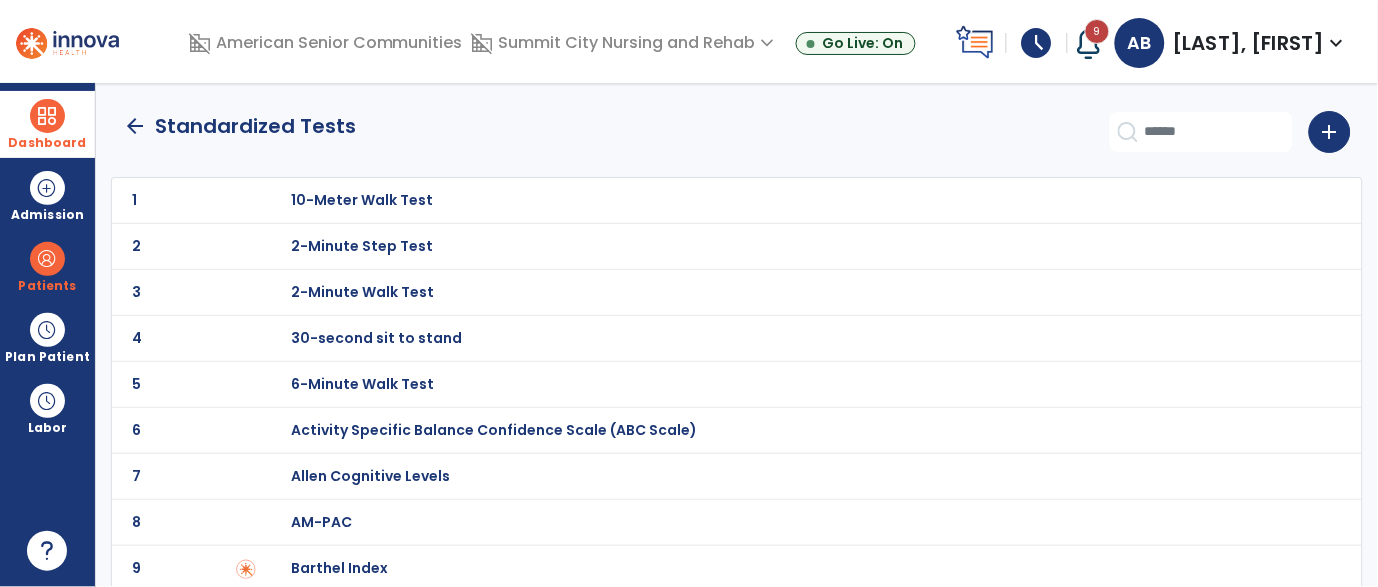click on "30-second sit to stand" at bounding box center [362, 200] 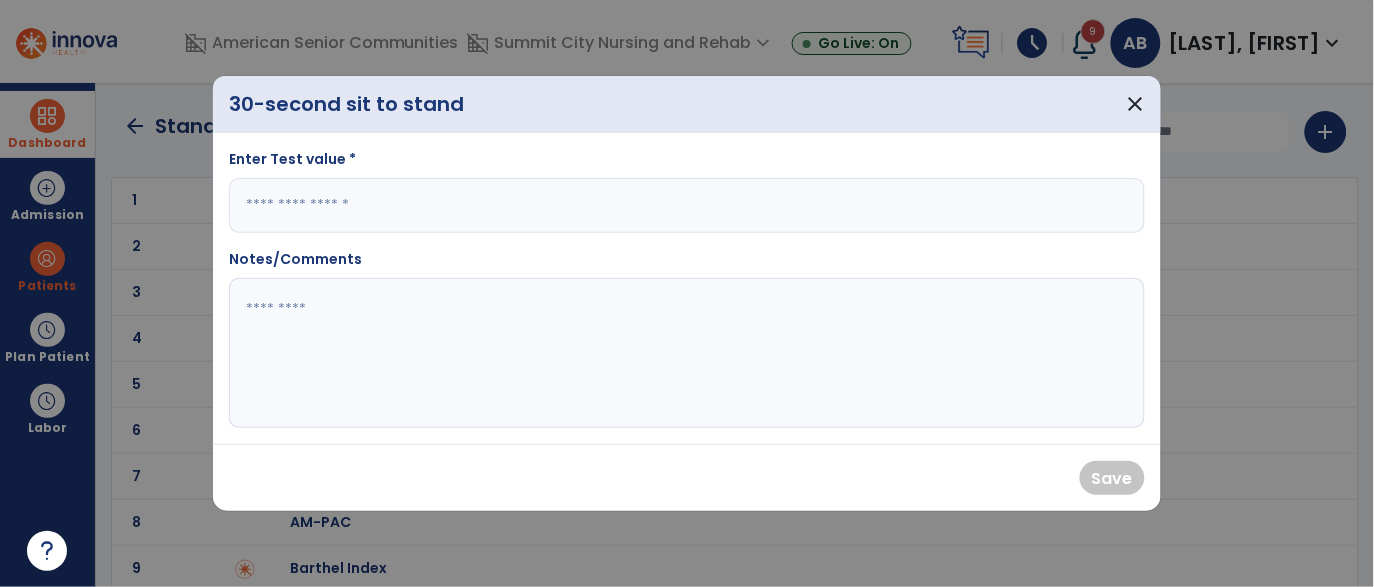click at bounding box center (687, 205) 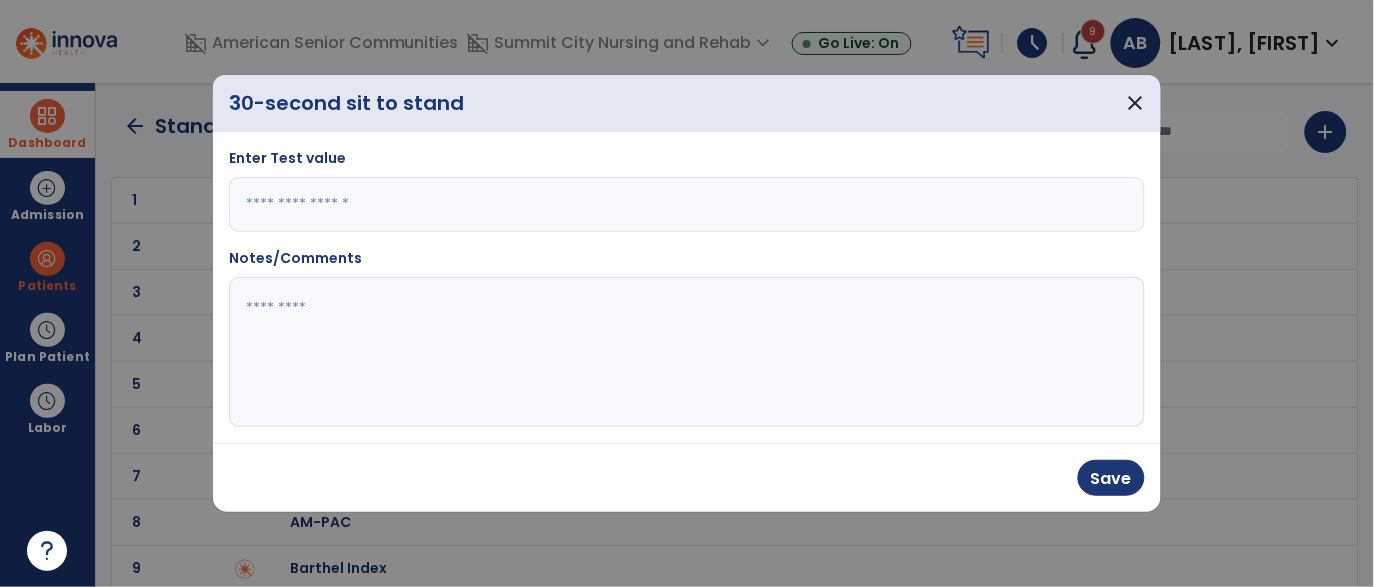 type on "*" 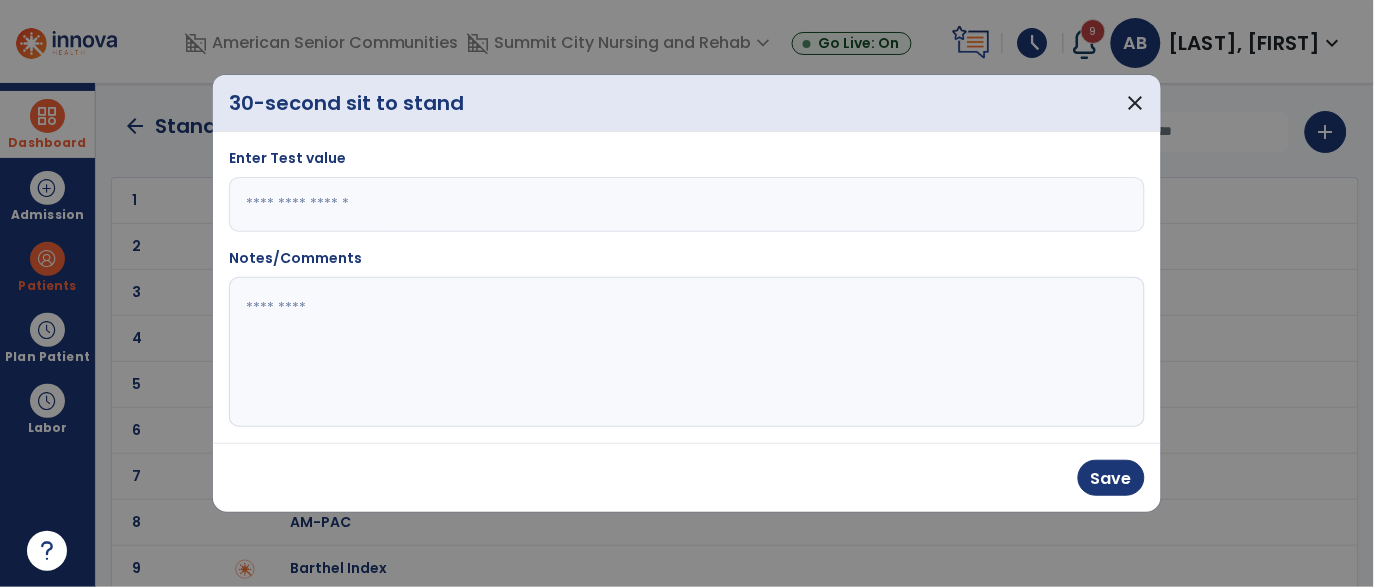 click 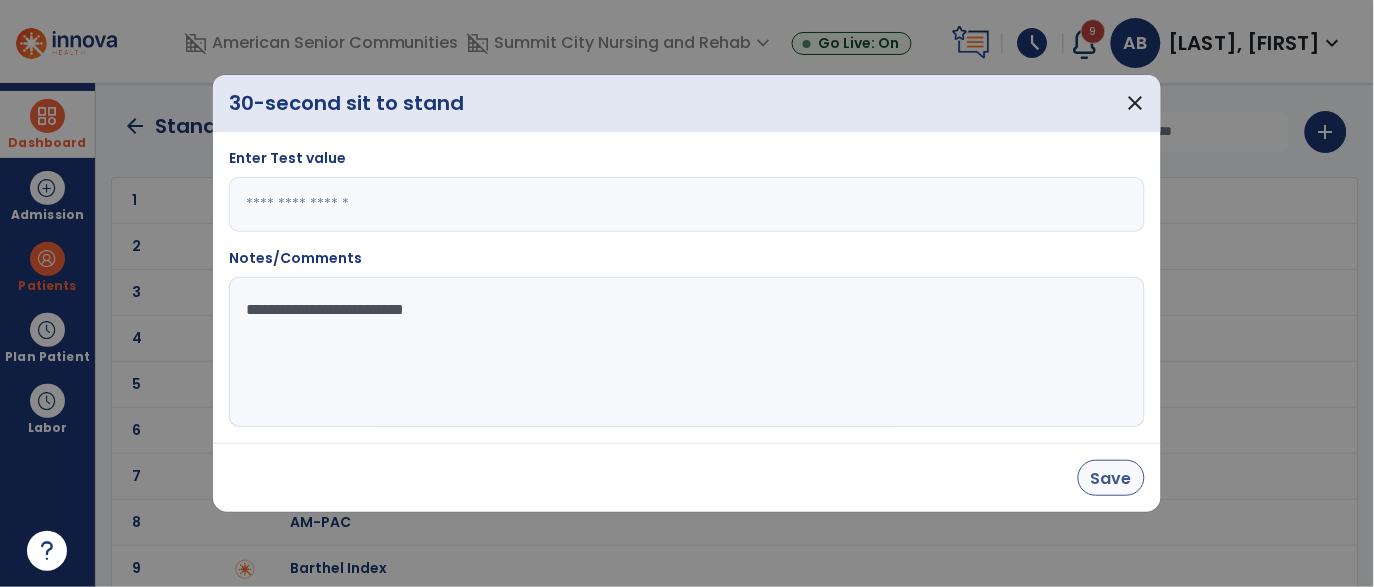 type on "**********" 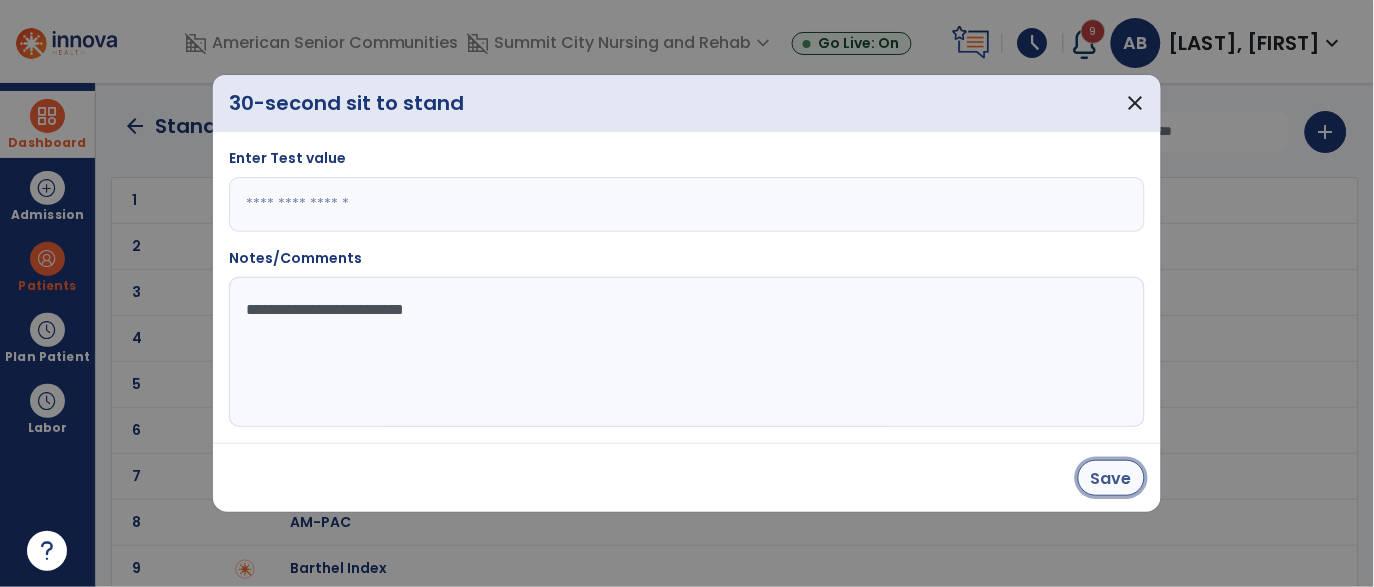 click on "Save" at bounding box center [1111, 478] 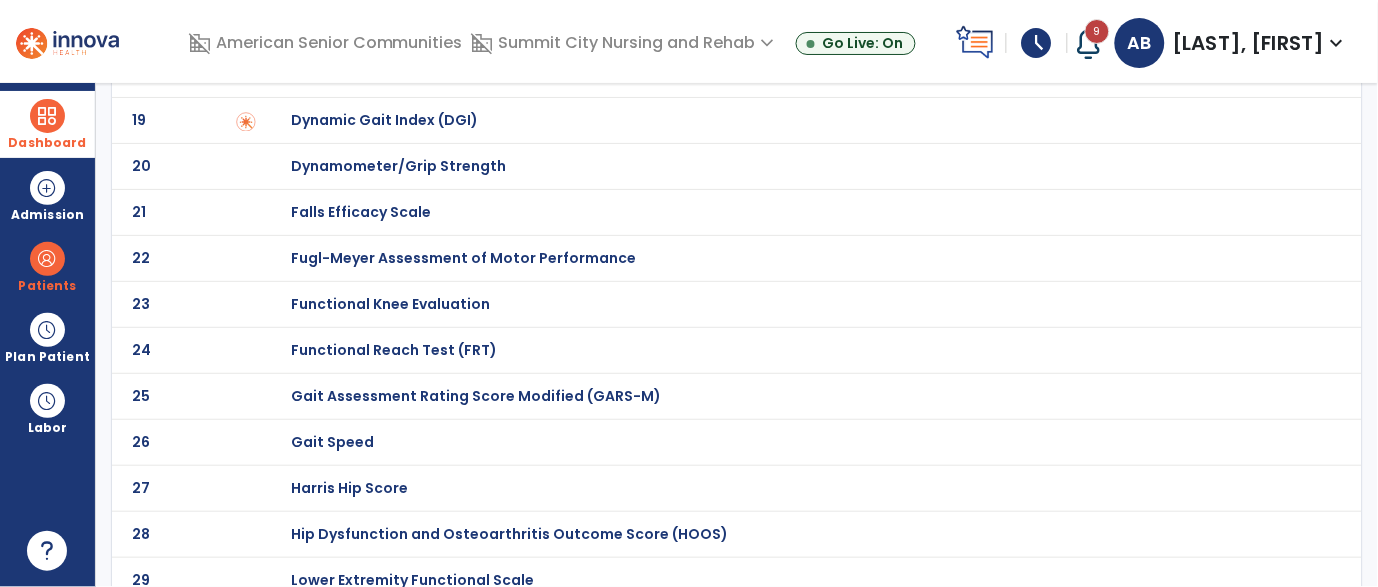 scroll, scrollTop: 909, scrollLeft: 0, axis: vertical 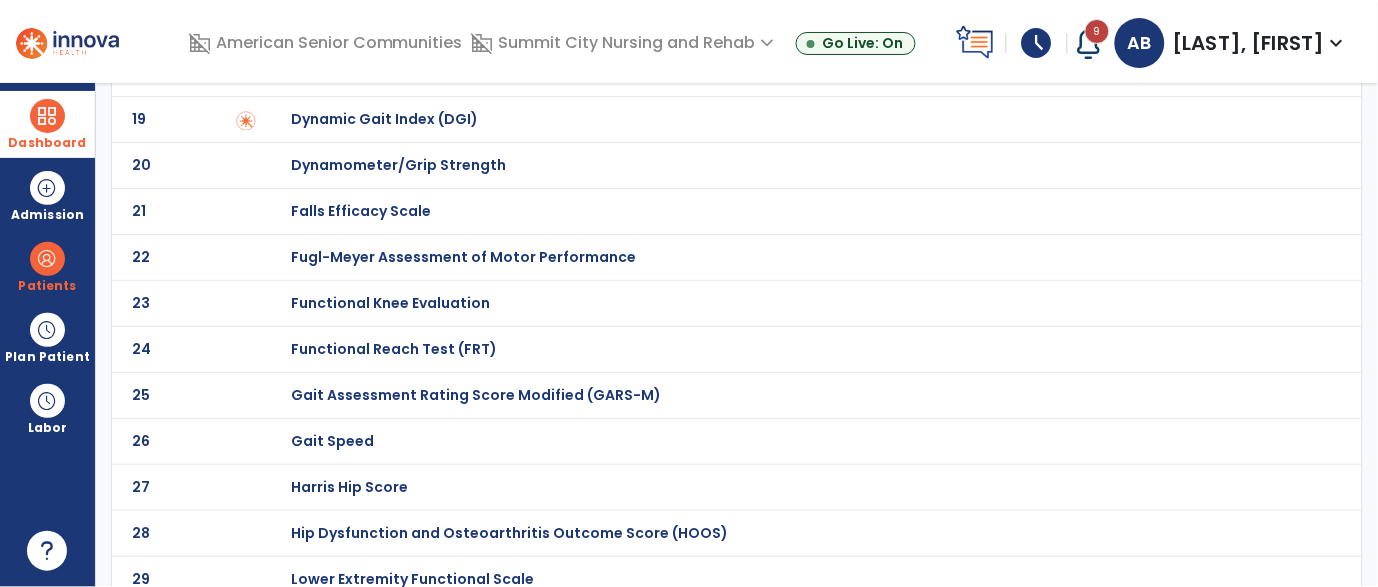 click on "Functional Reach Test (FRT)" at bounding box center [362, -709] 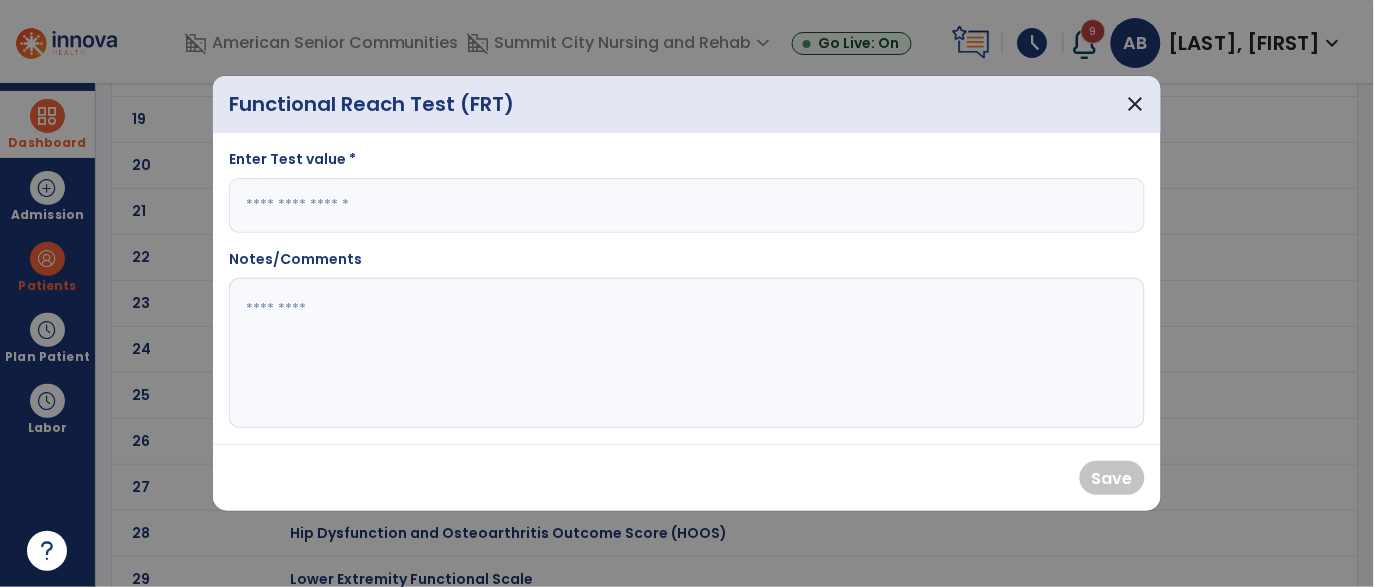 click at bounding box center (687, 205) 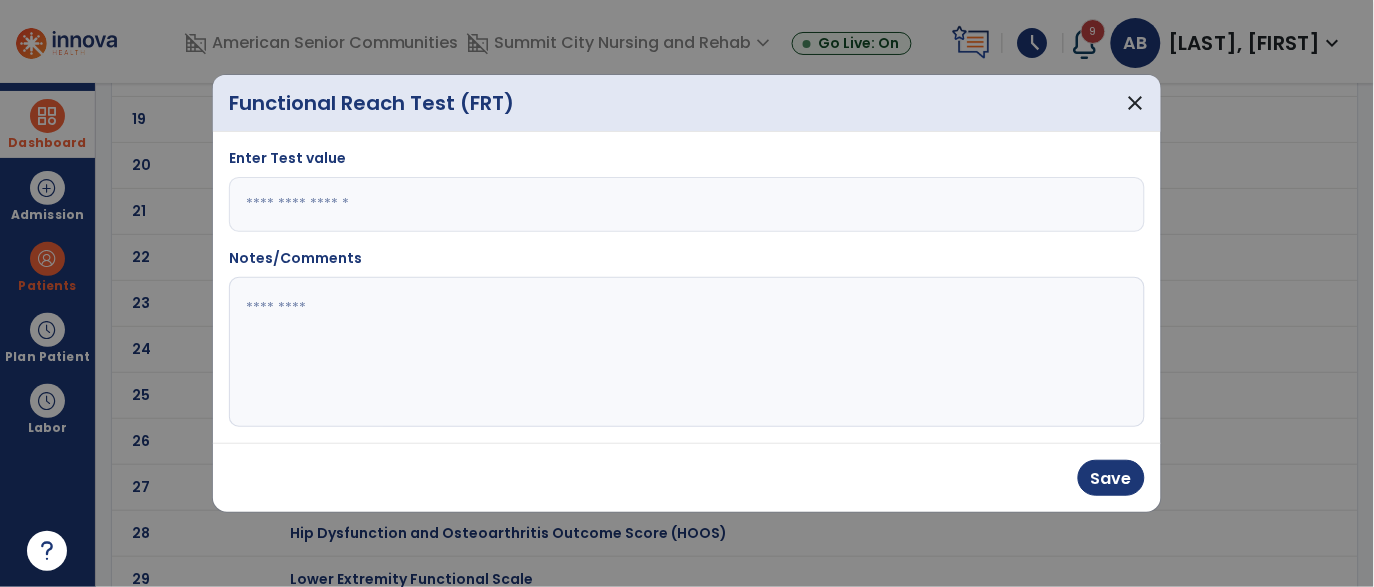 type on "*" 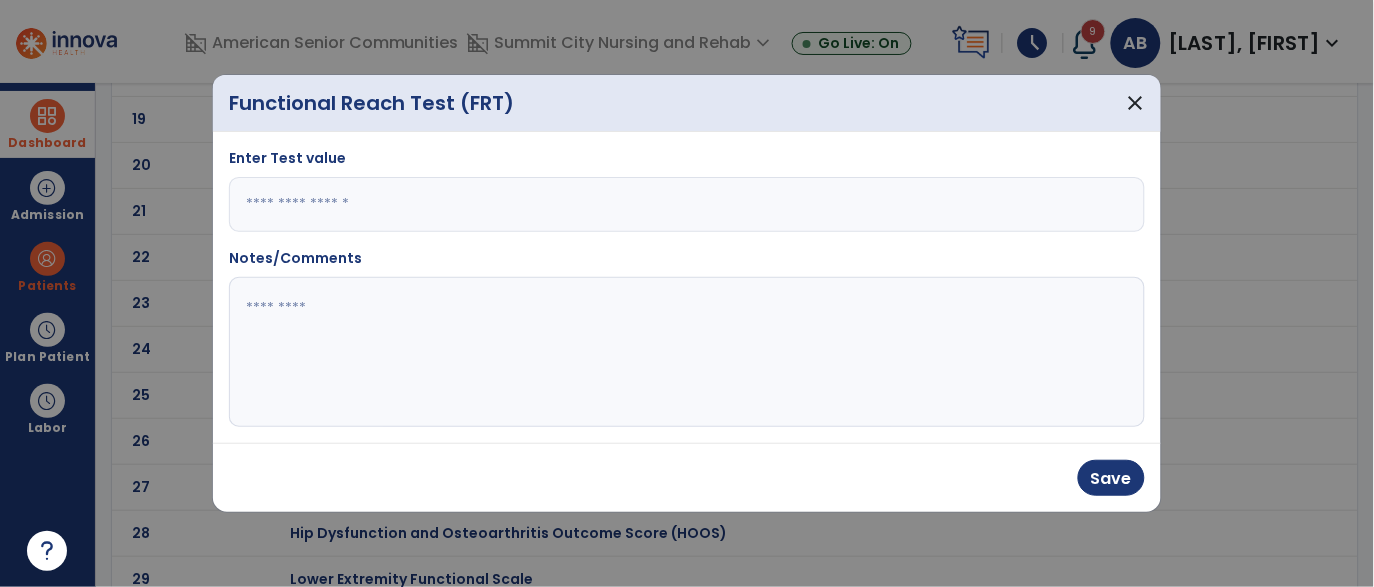 click 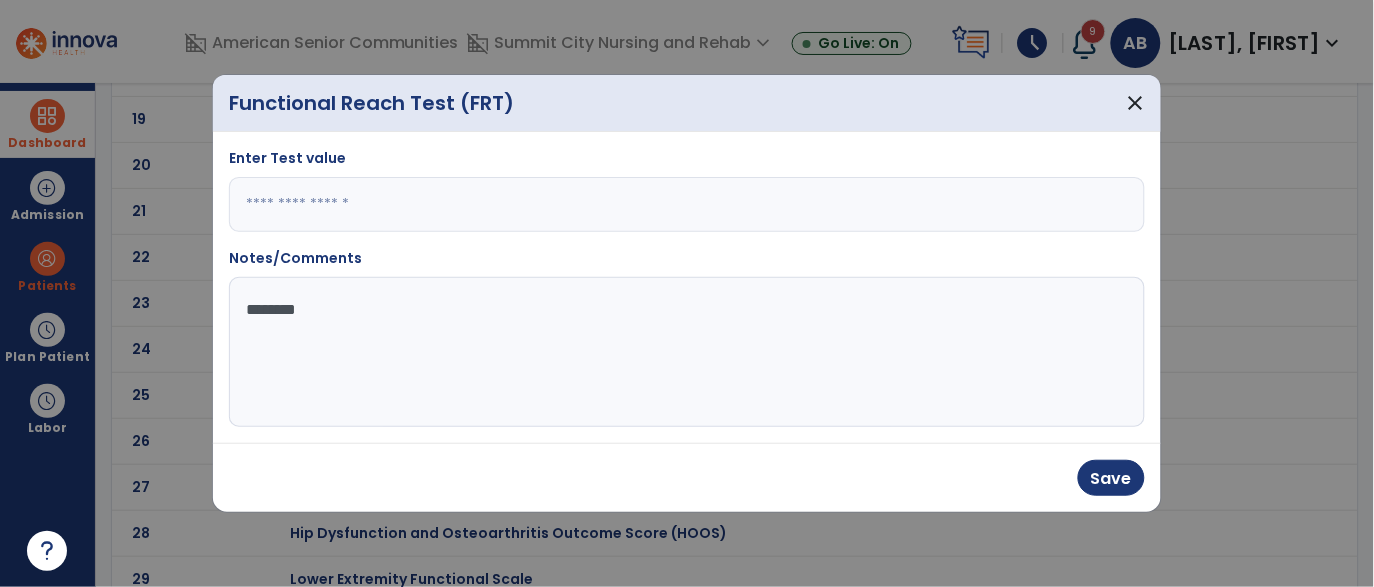 type on "*********" 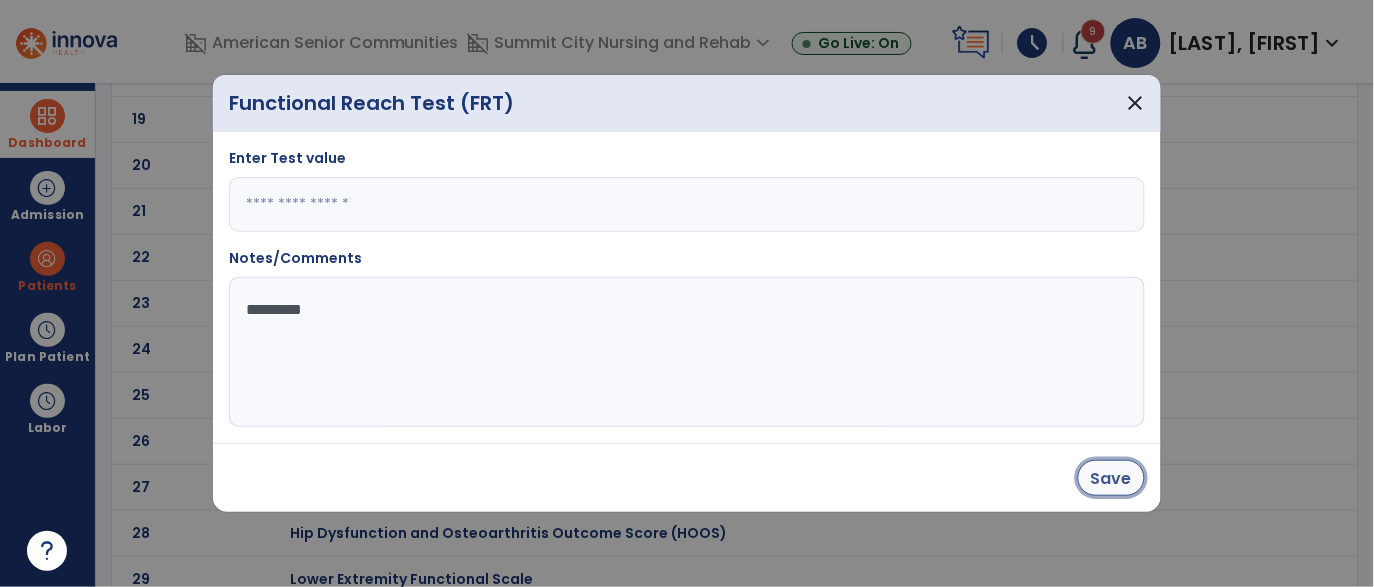 click on "Save" at bounding box center (1111, 478) 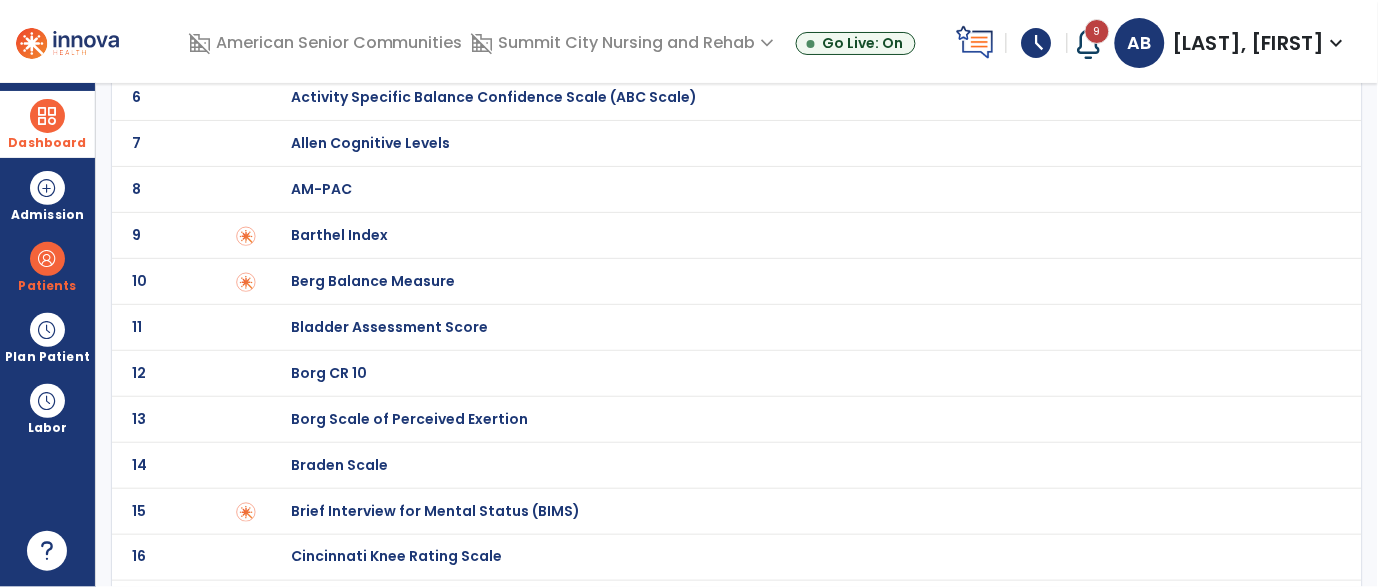 scroll, scrollTop: 0, scrollLeft: 0, axis: both 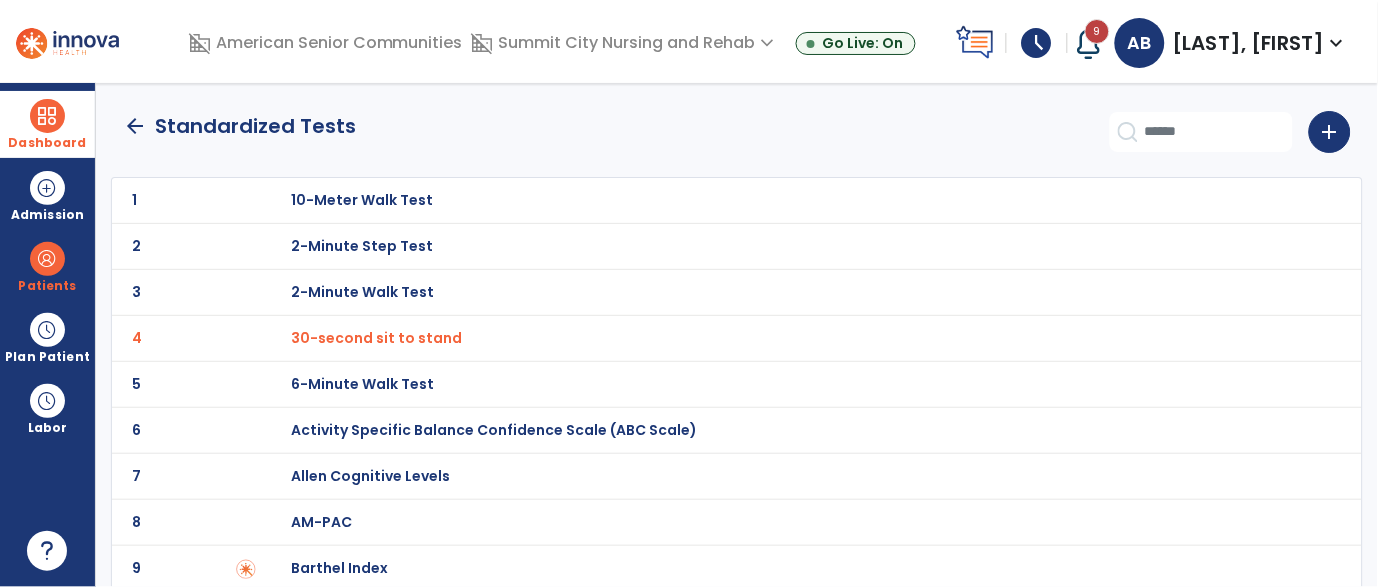 click on "arrow_back" 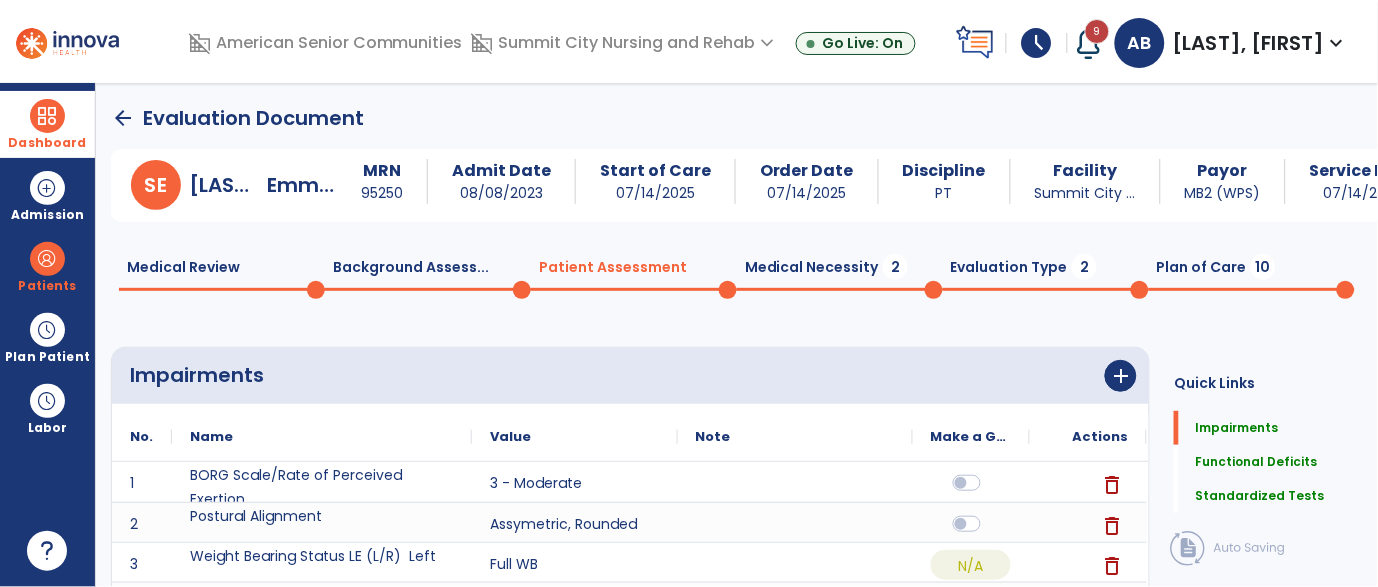 scroll, scrollTop: 20, scrollLeft: 0, axis: vertical 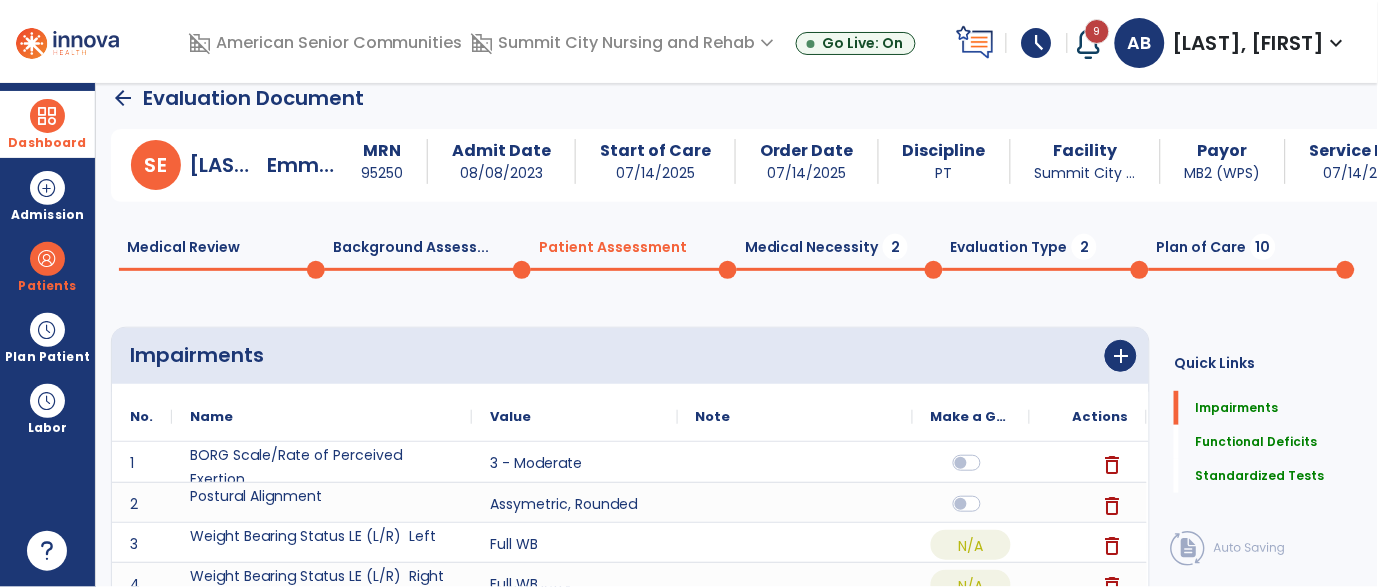 click on "Medical Necessity  2" 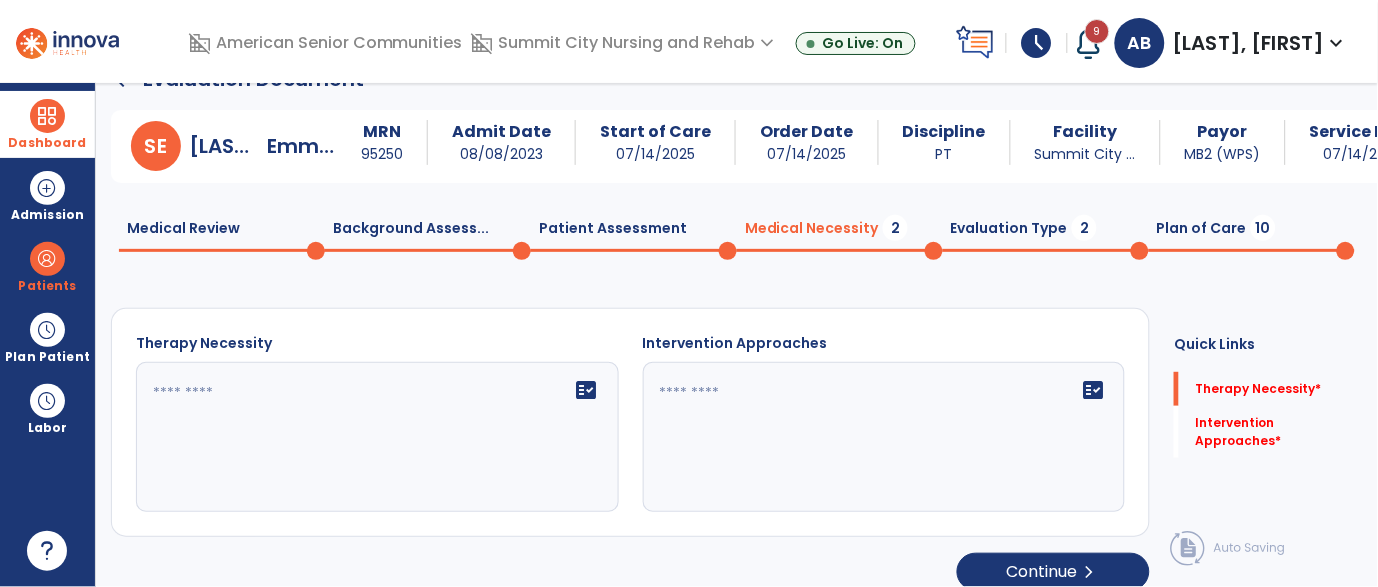 scroll, scrollTop: 41, scrollLeft: 0, axis: vertical 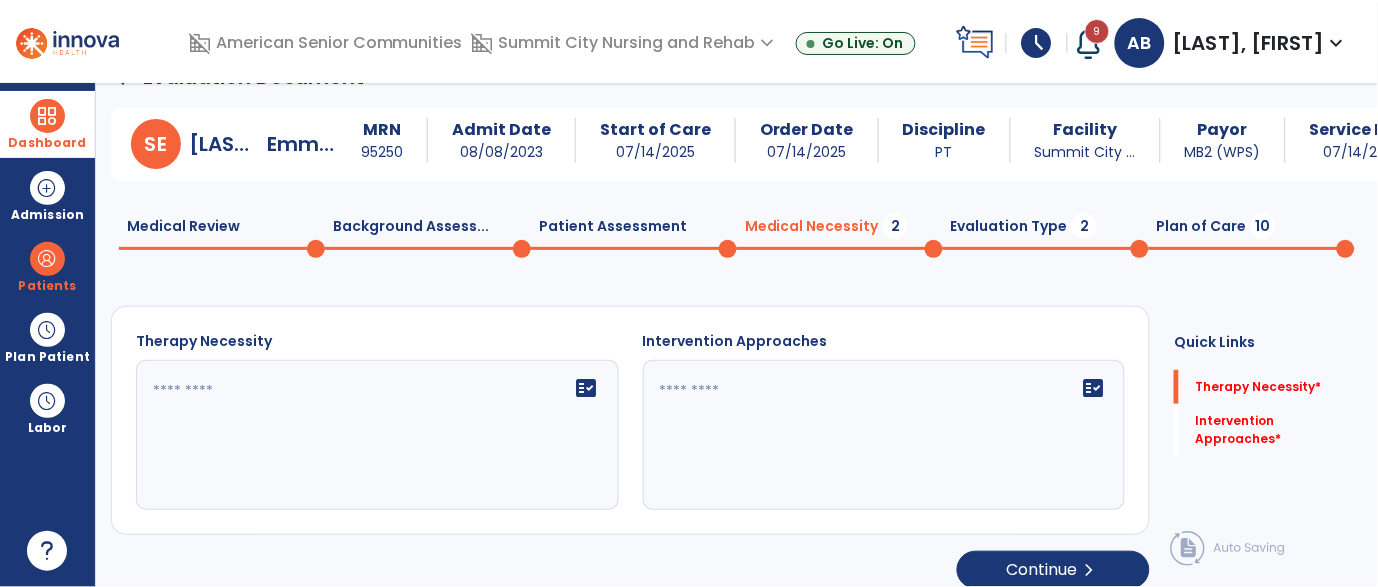 click on "fact_check" 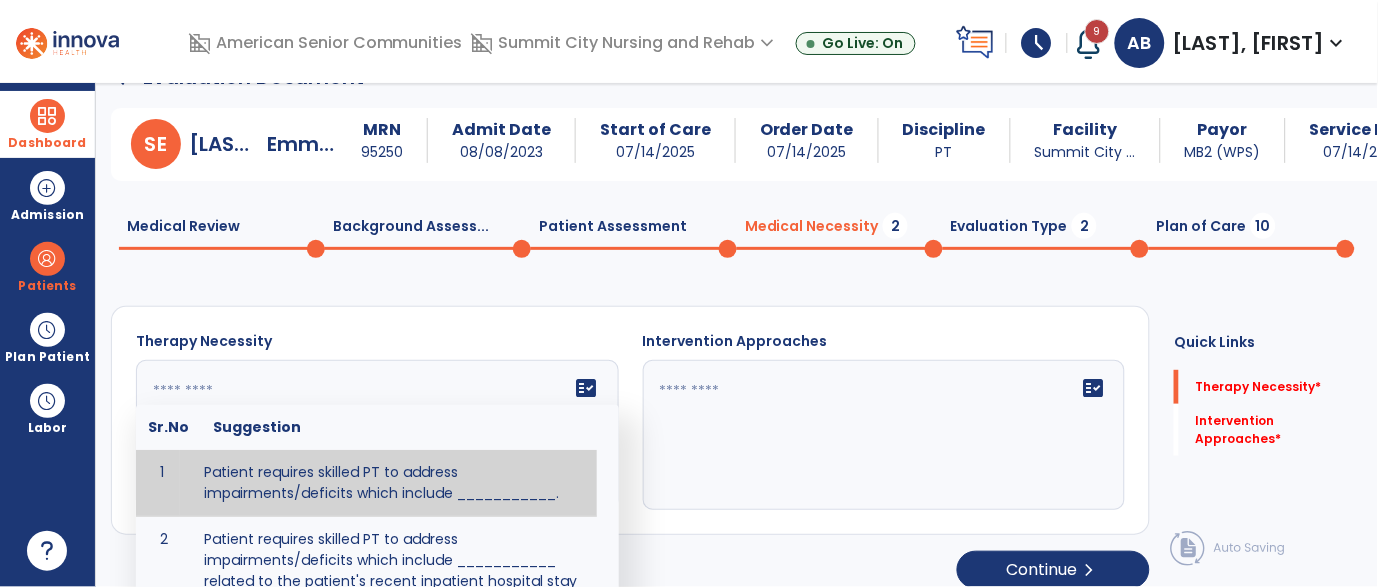 paste on "**********" 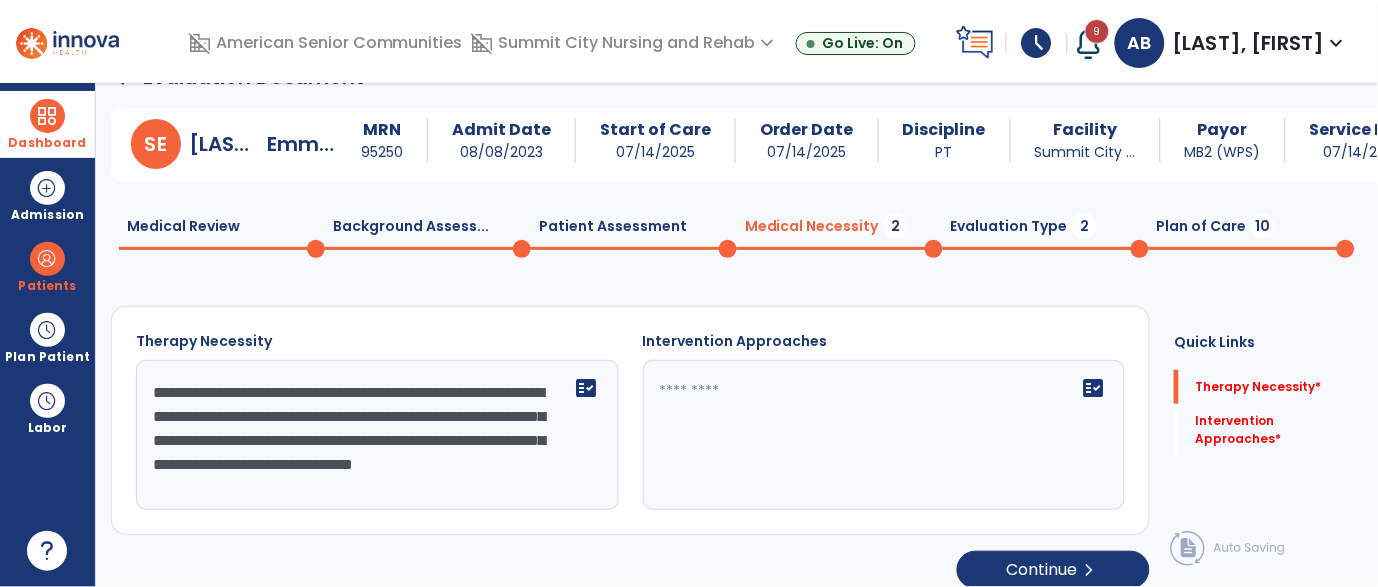 scroll, scrollTop: 16, scrollLeft: 0, axis: vertical 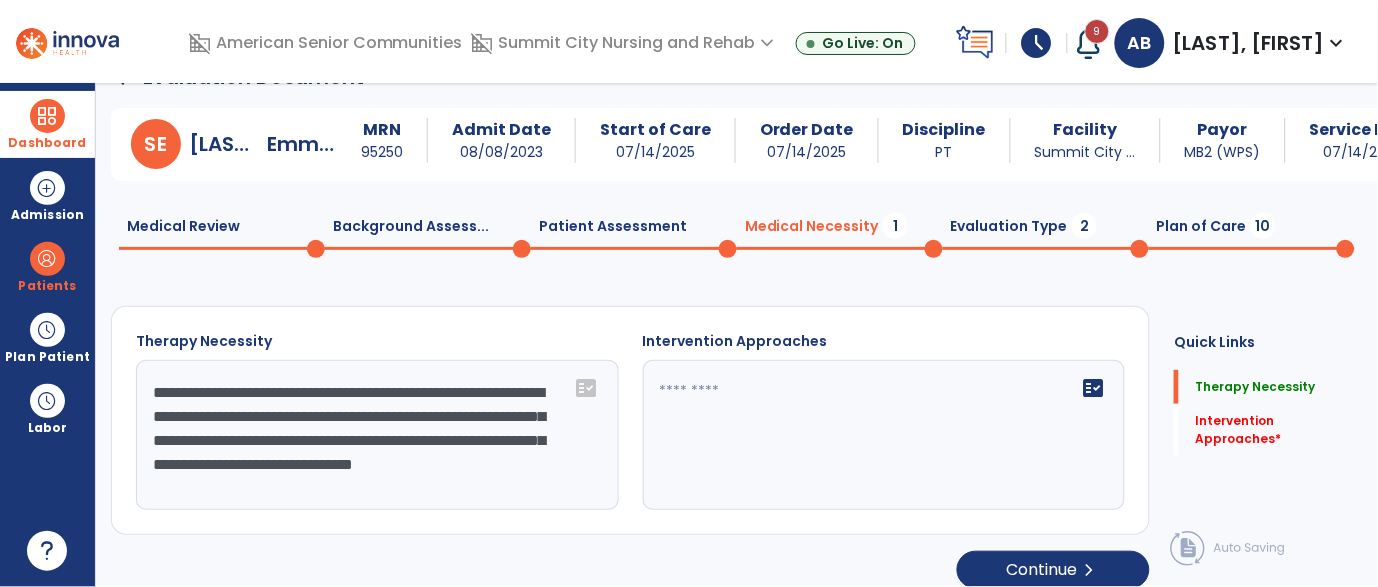 type on "**********" 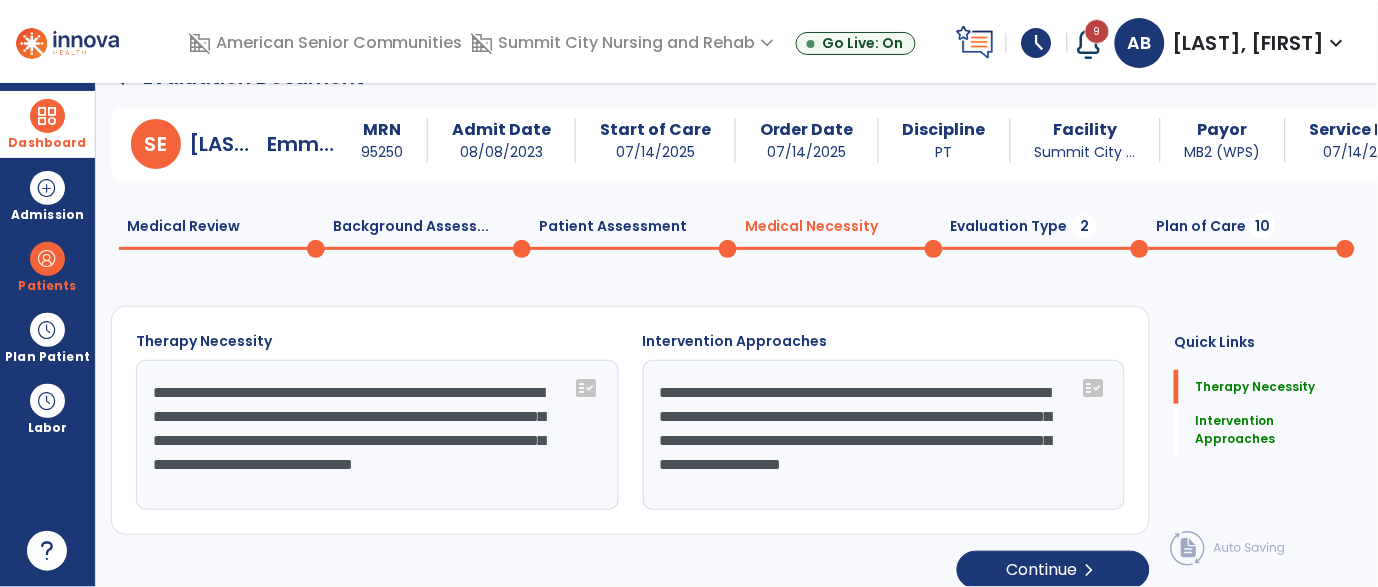 click on "Evaluation Type  2" 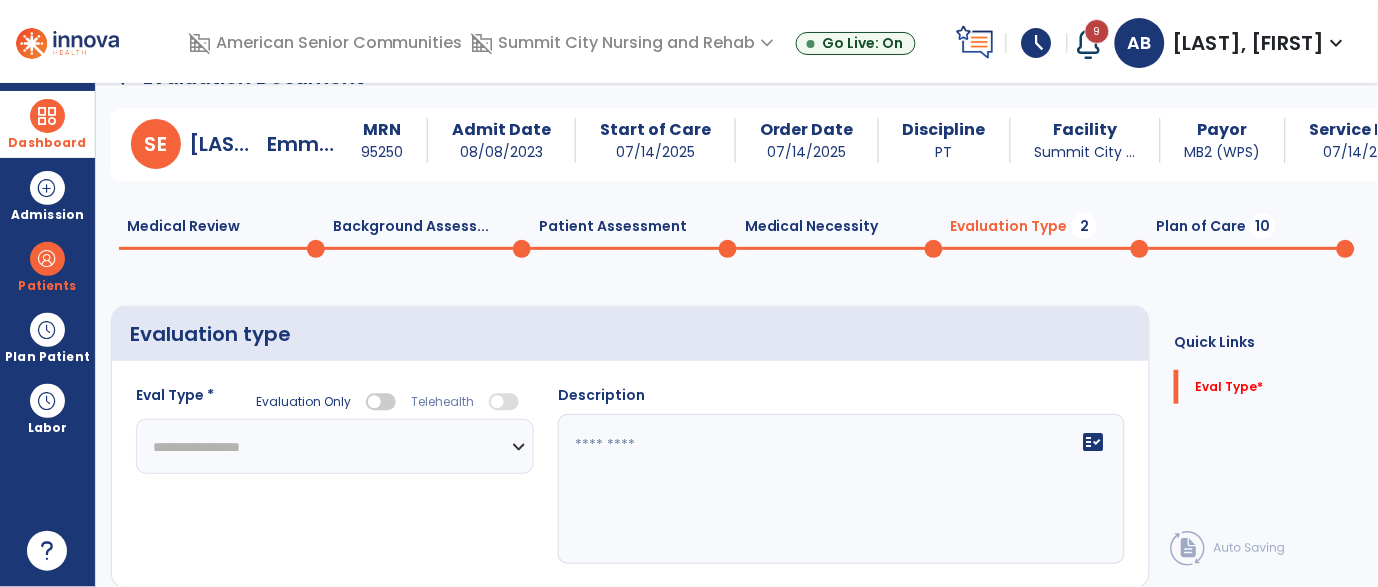 click on "**********" 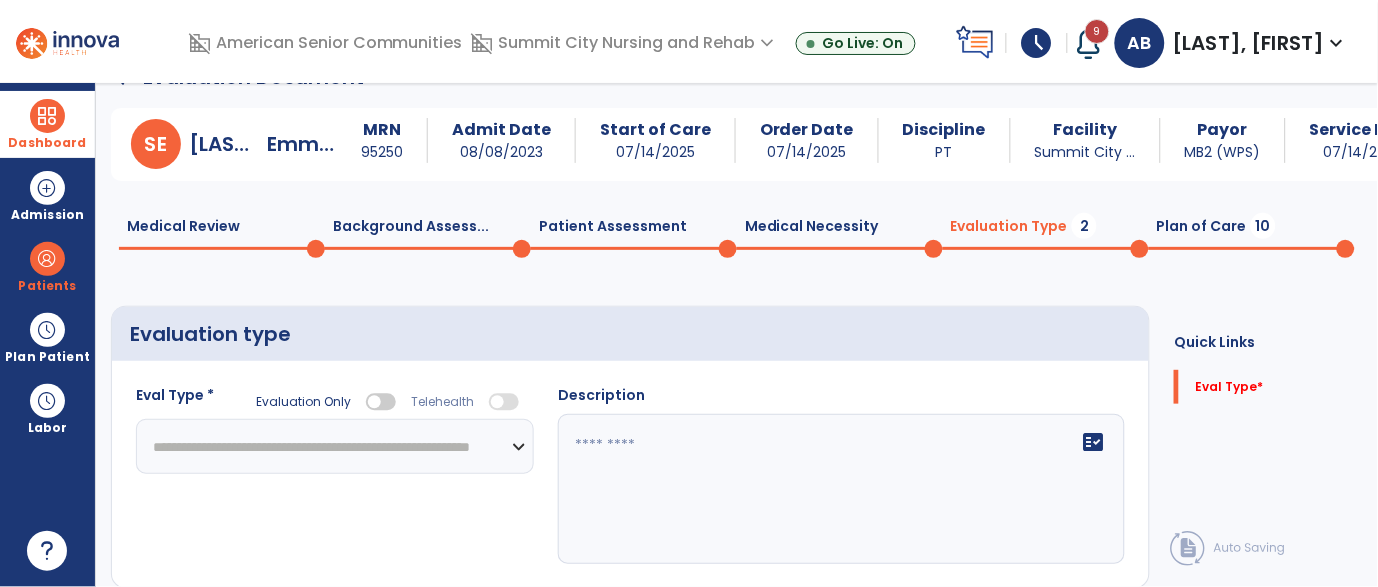 click on "**********" 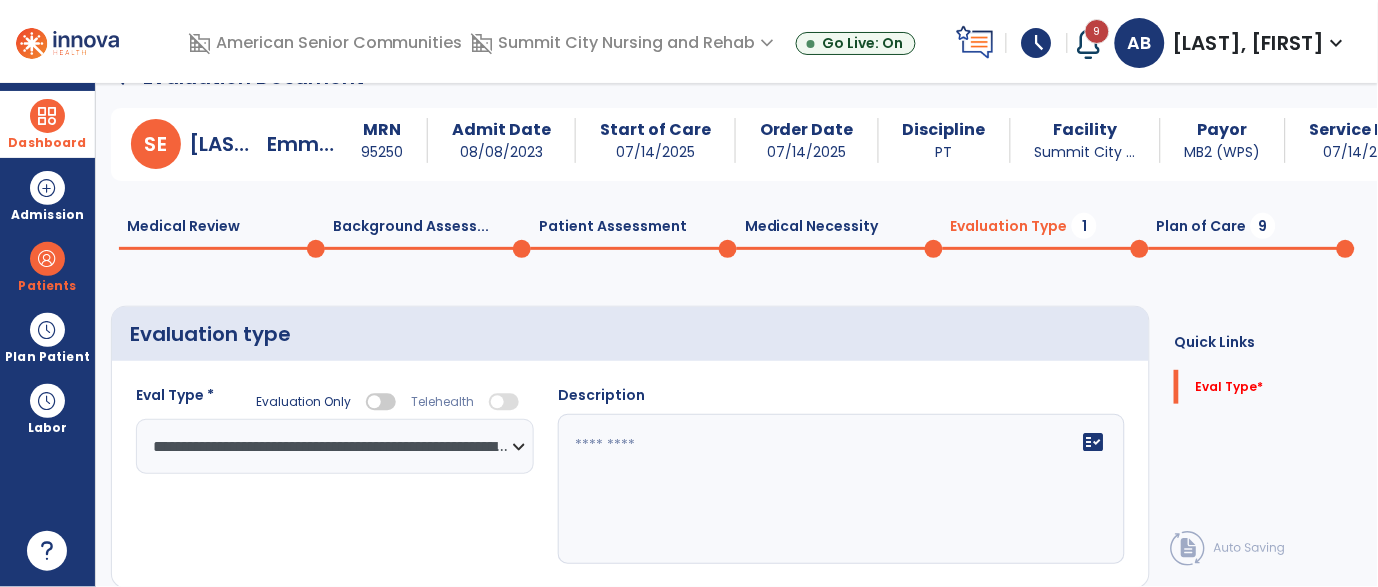 click on "**********" 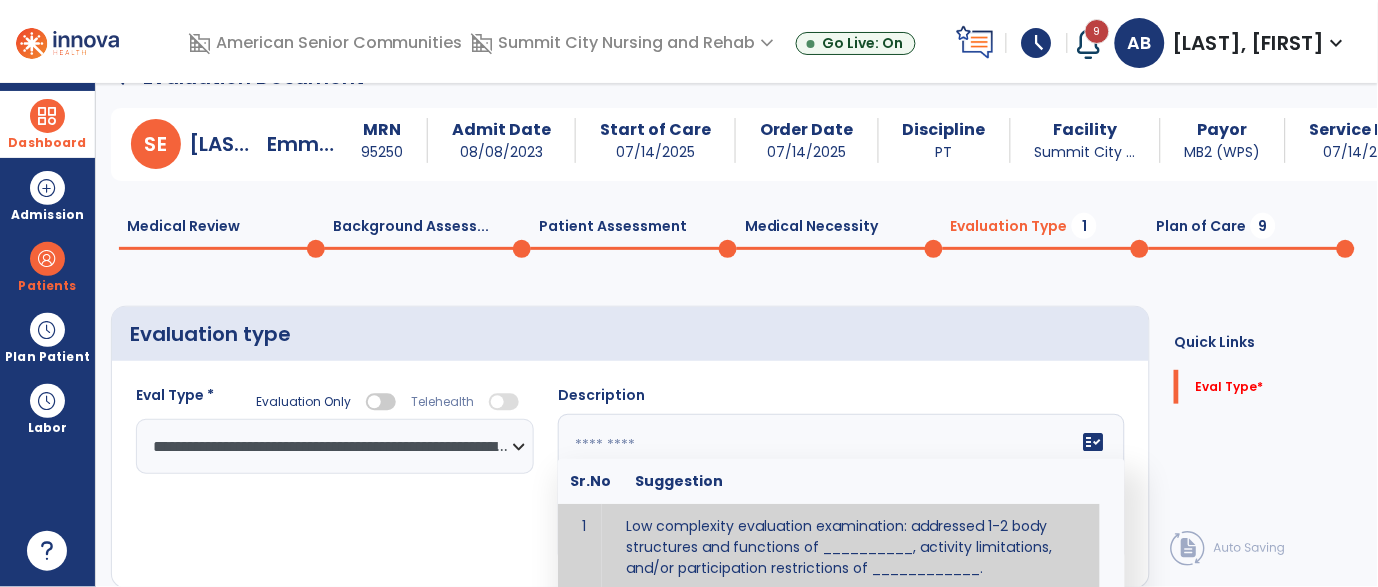 scroll, scrollTop: 45, scrollLeft: 0, axis: vertical 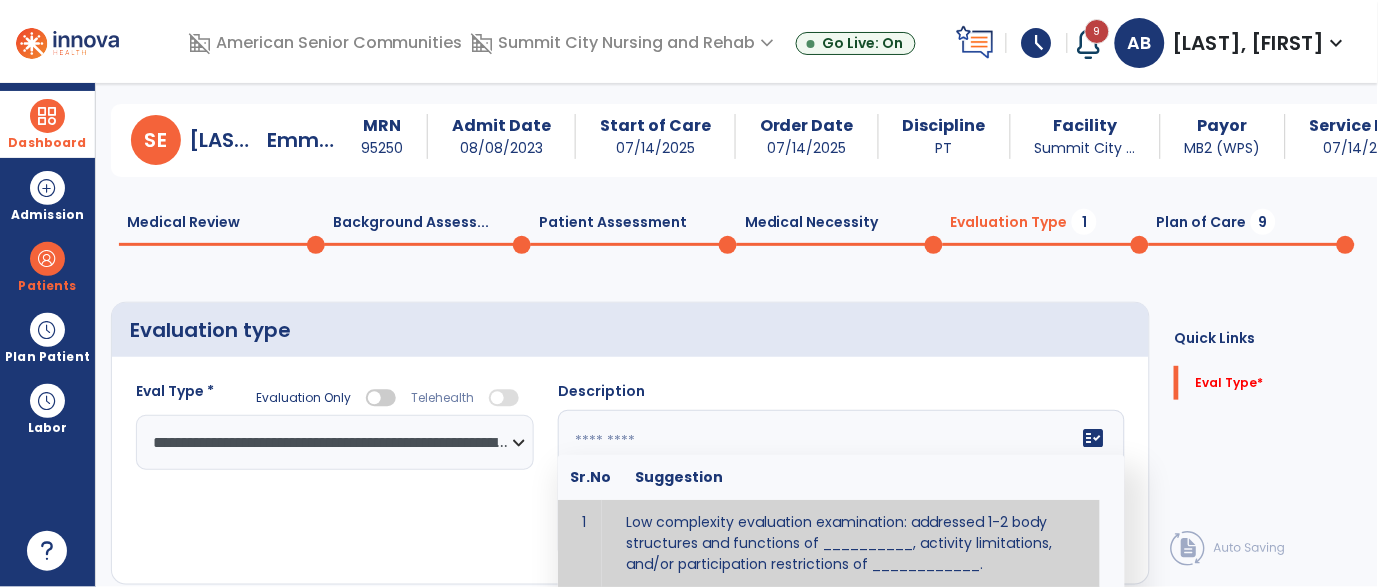 paste on "**********" 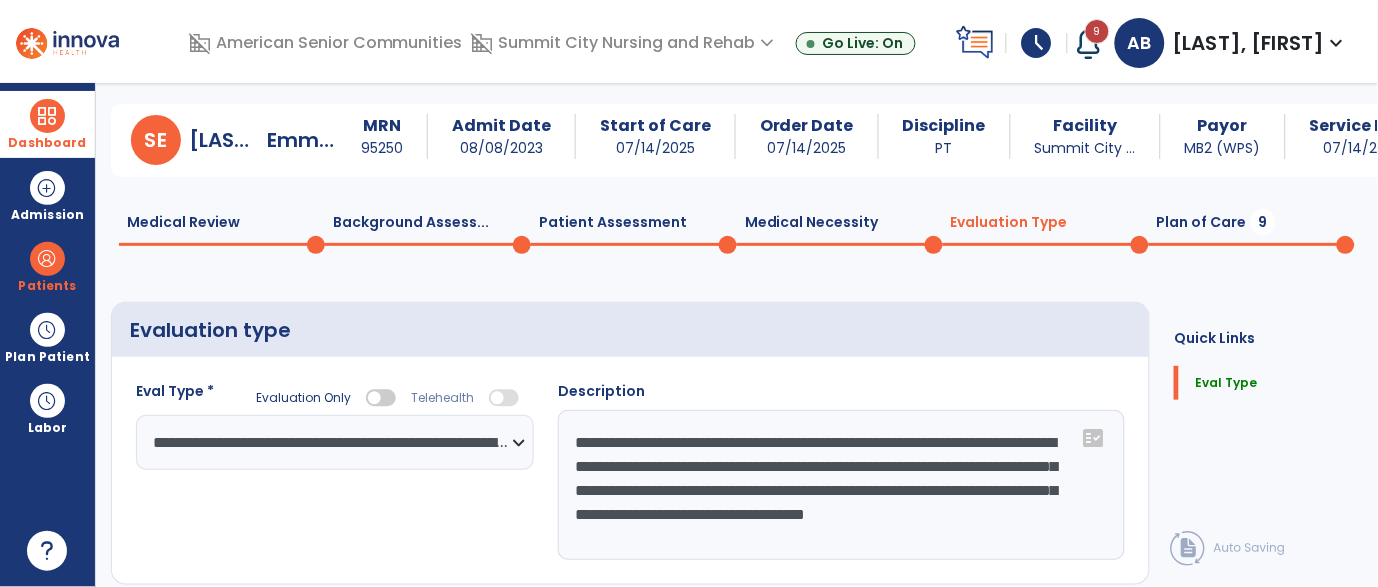 type on "**********" 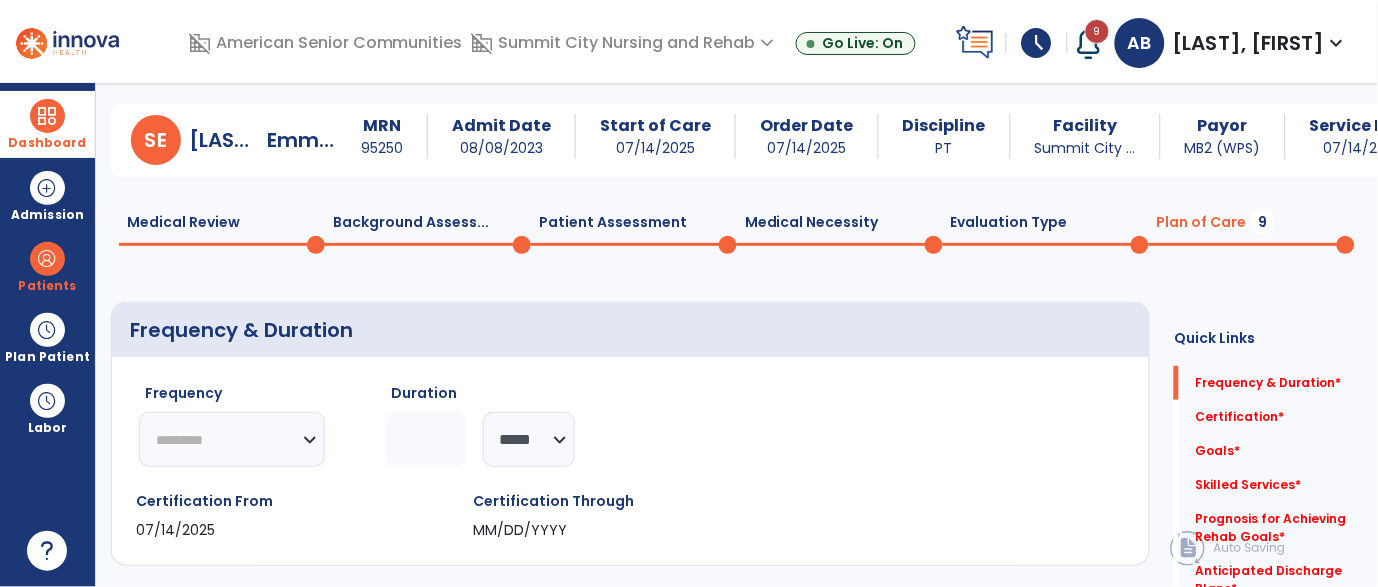 click on "********* ** ** ** ** ** ** **" 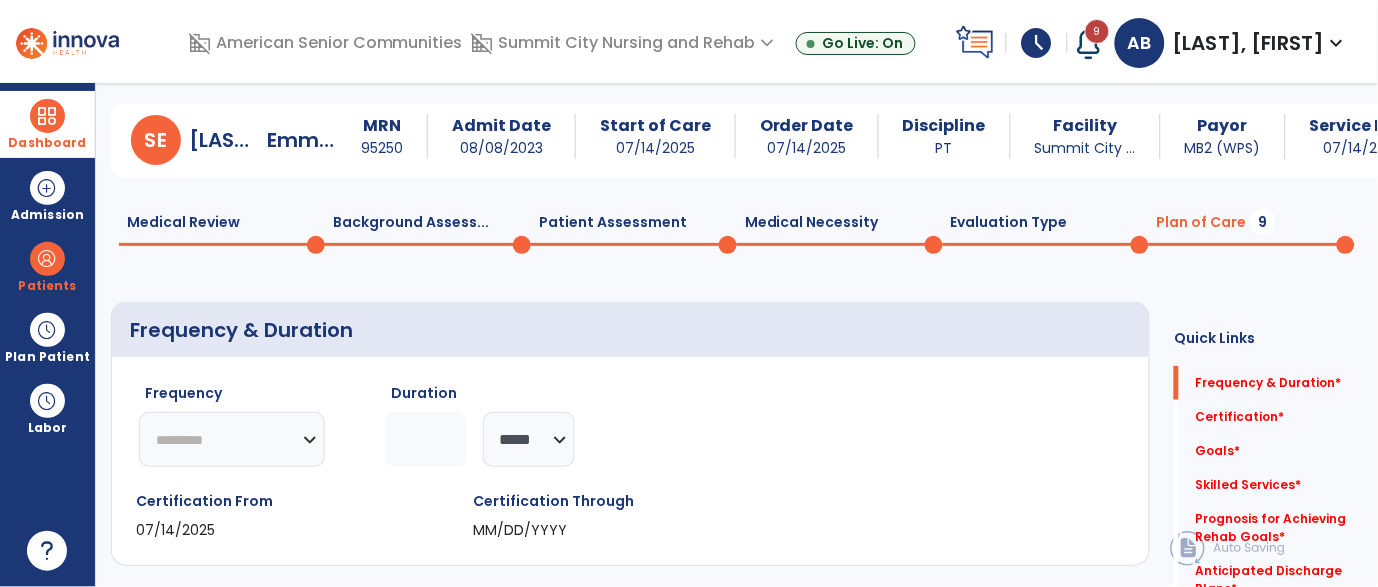 select on "**" 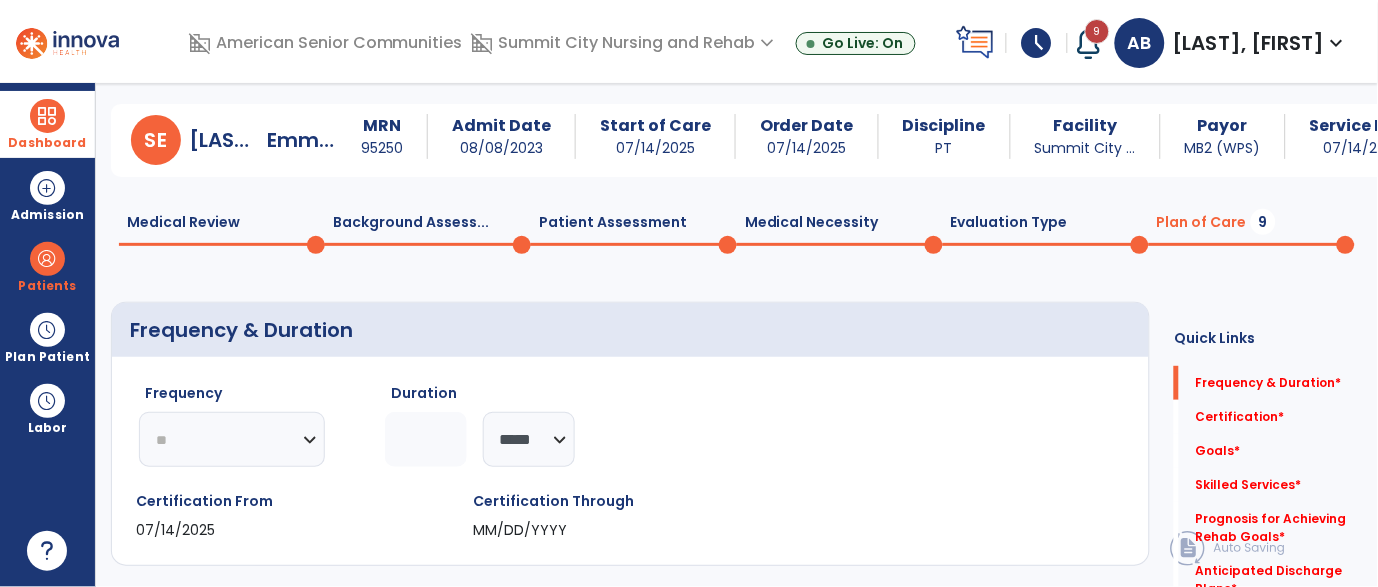 click on "********* ** ** ** ** ** ** **" 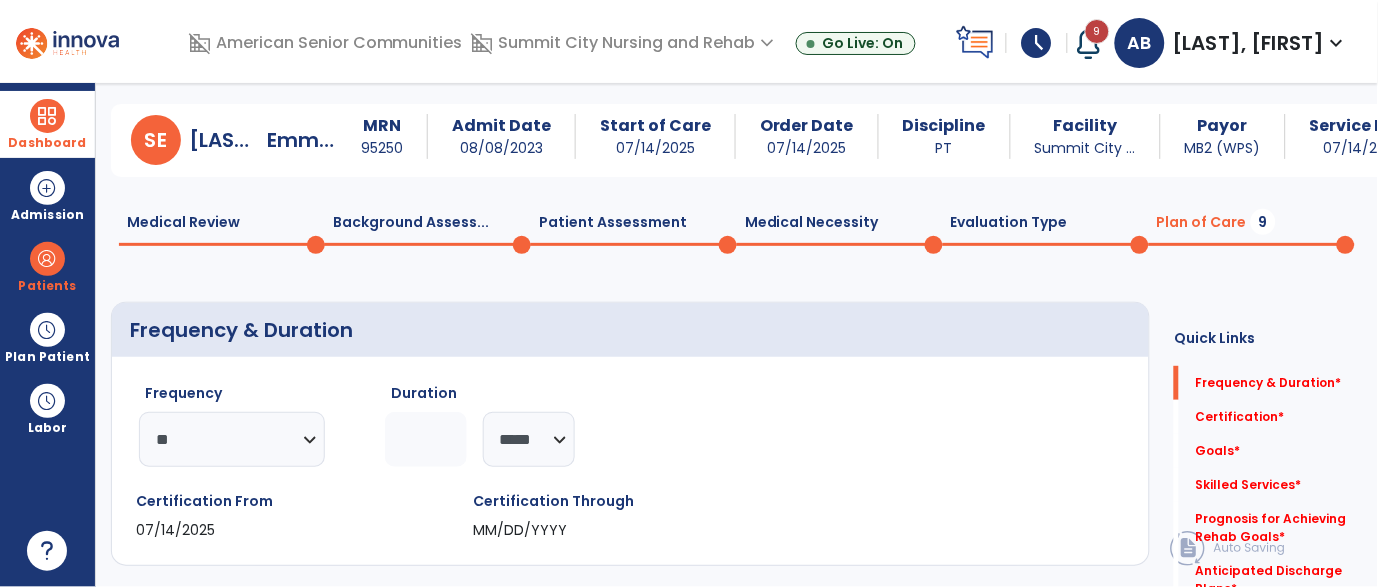 click 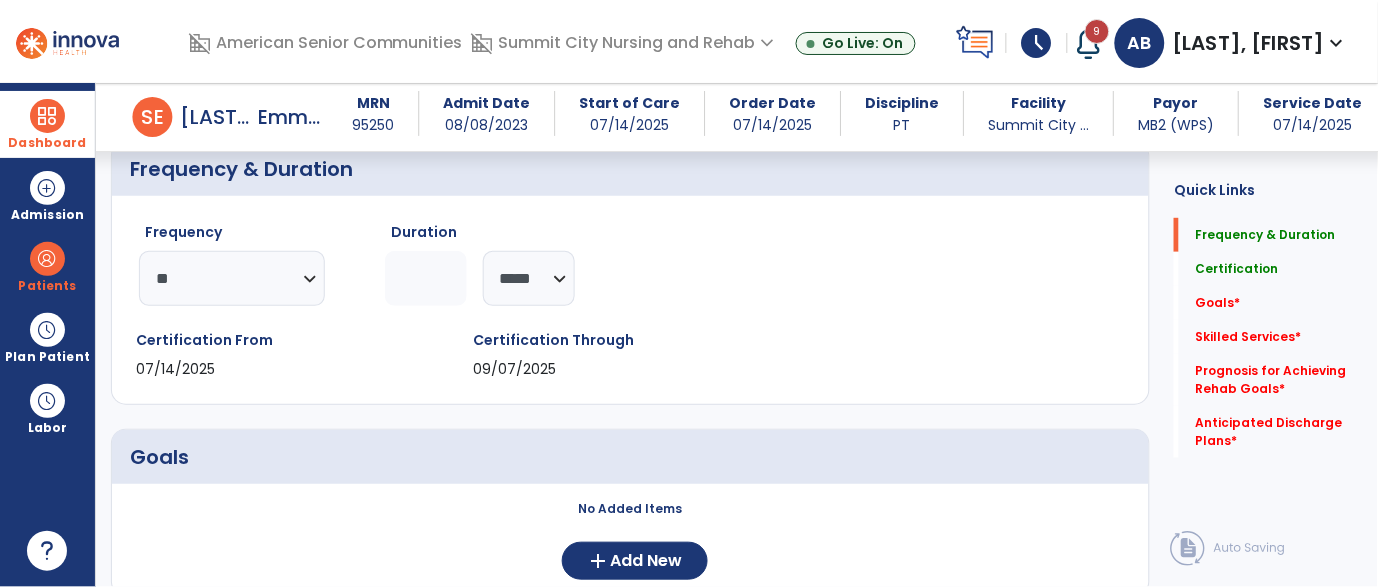 scroll, scrollTop: 282, scrollLeft: 0, axis: vertical 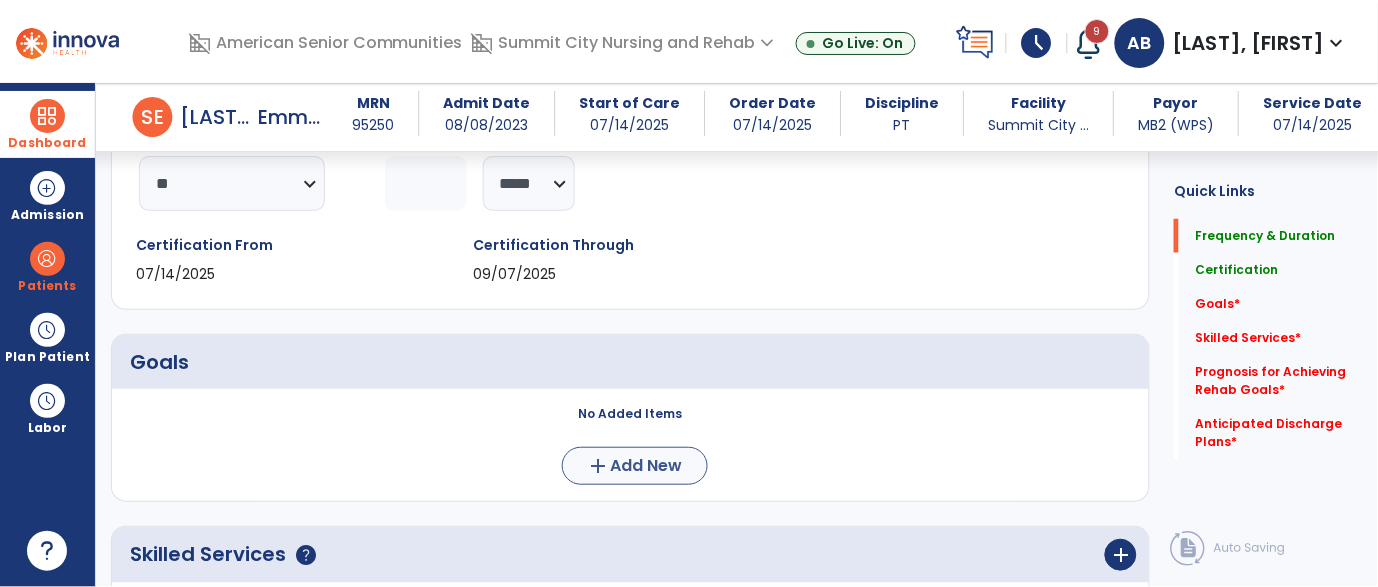 type on "*" 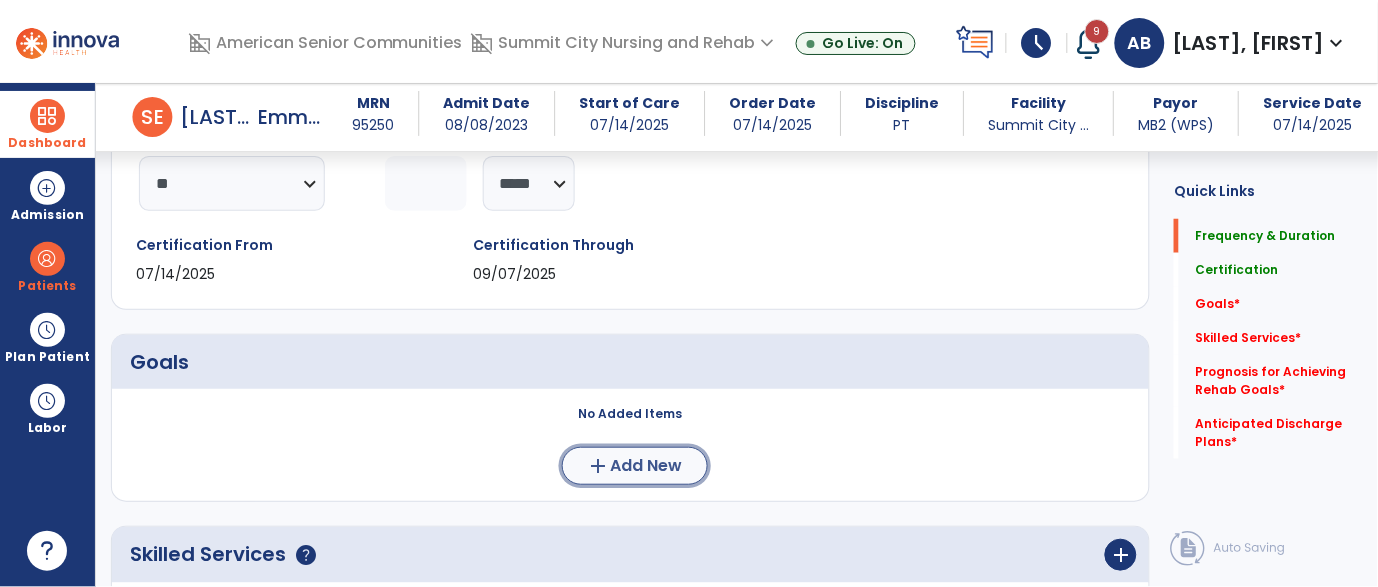 click on "Add New" at bounding box center (647, 466) 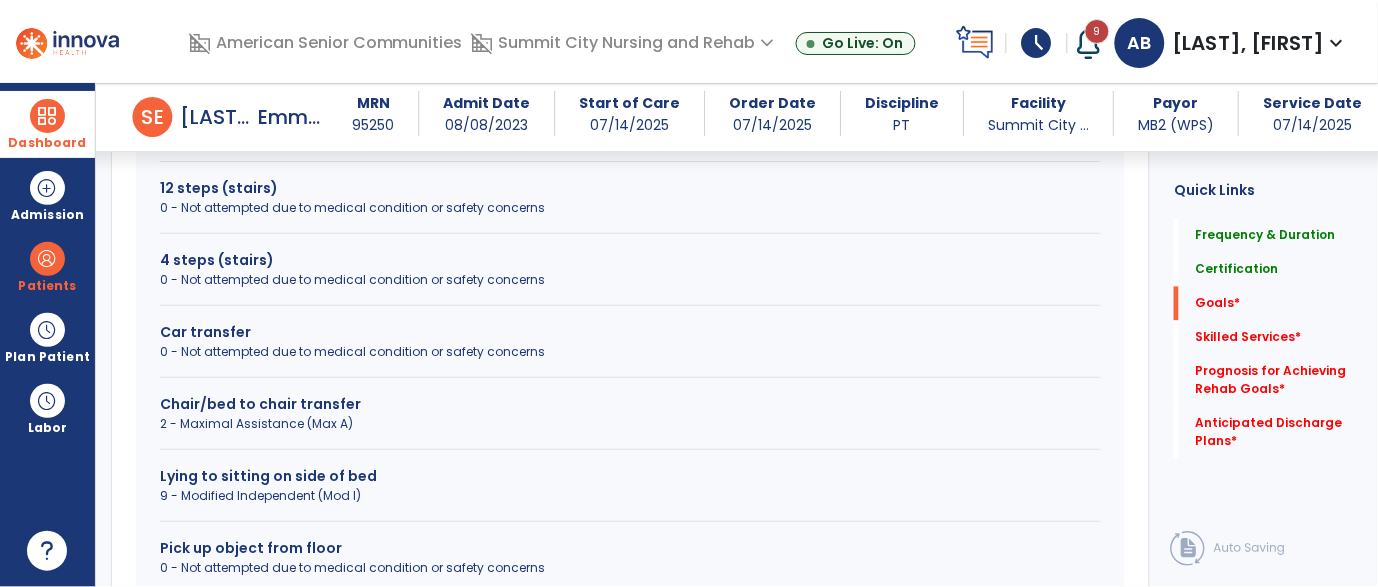 scroll, scrollTop: 750, scrollLeft: 0, axis: vertical 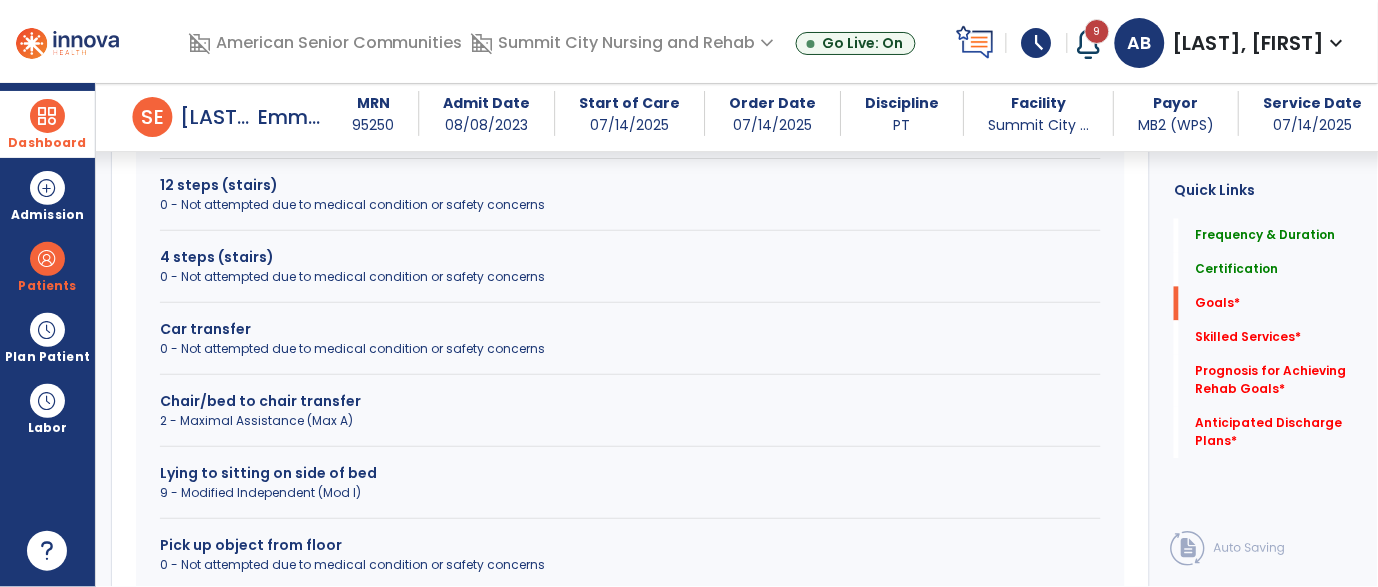 click on "2 - Maximal Assistance (Max A)" at bounding box center [630, 421] 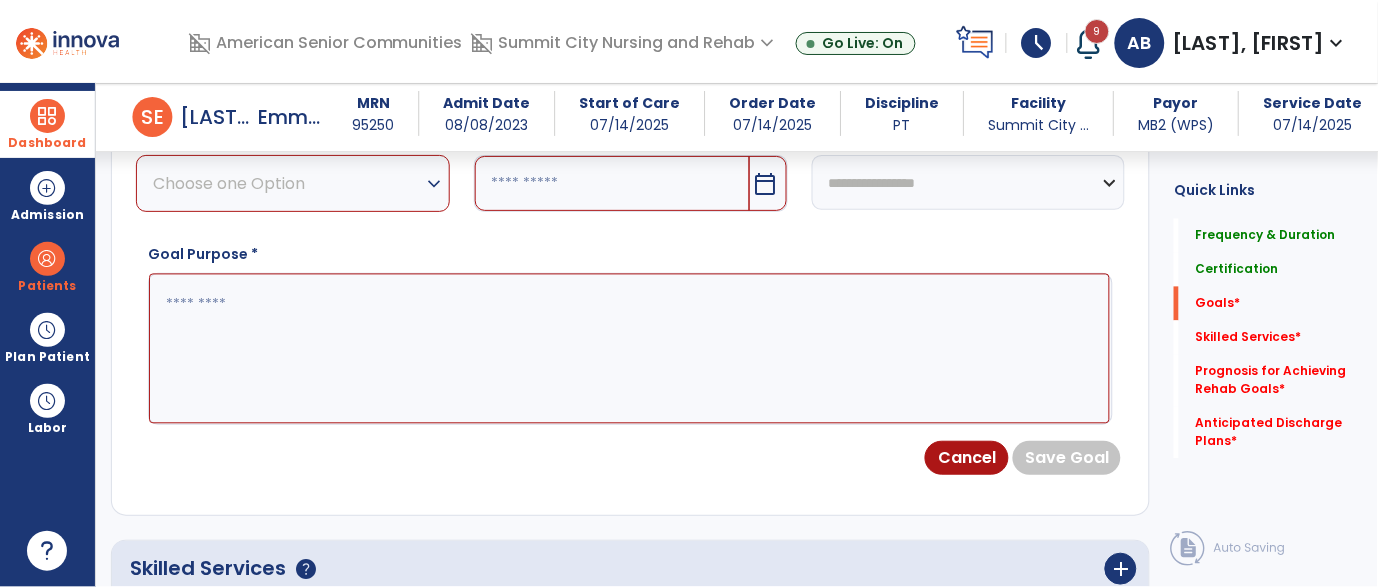 click on "expand_more" at bounding box center (435, 184) 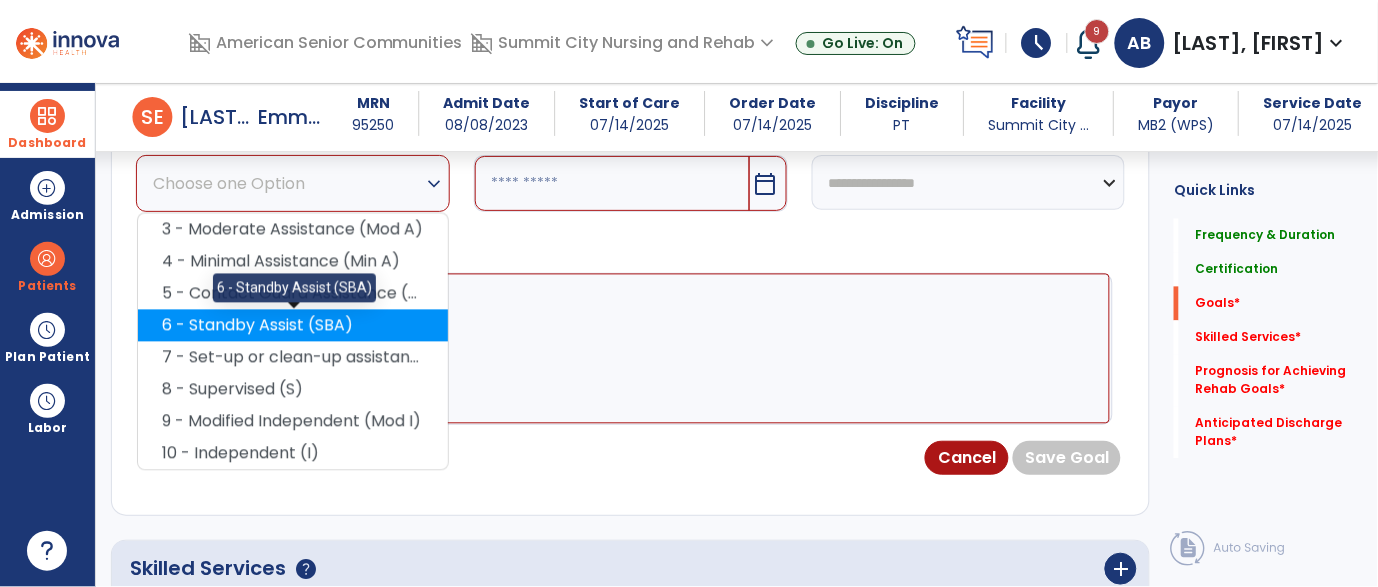 click on "6 - Standby Assist (SBA)" at bounding box center [293, 326] 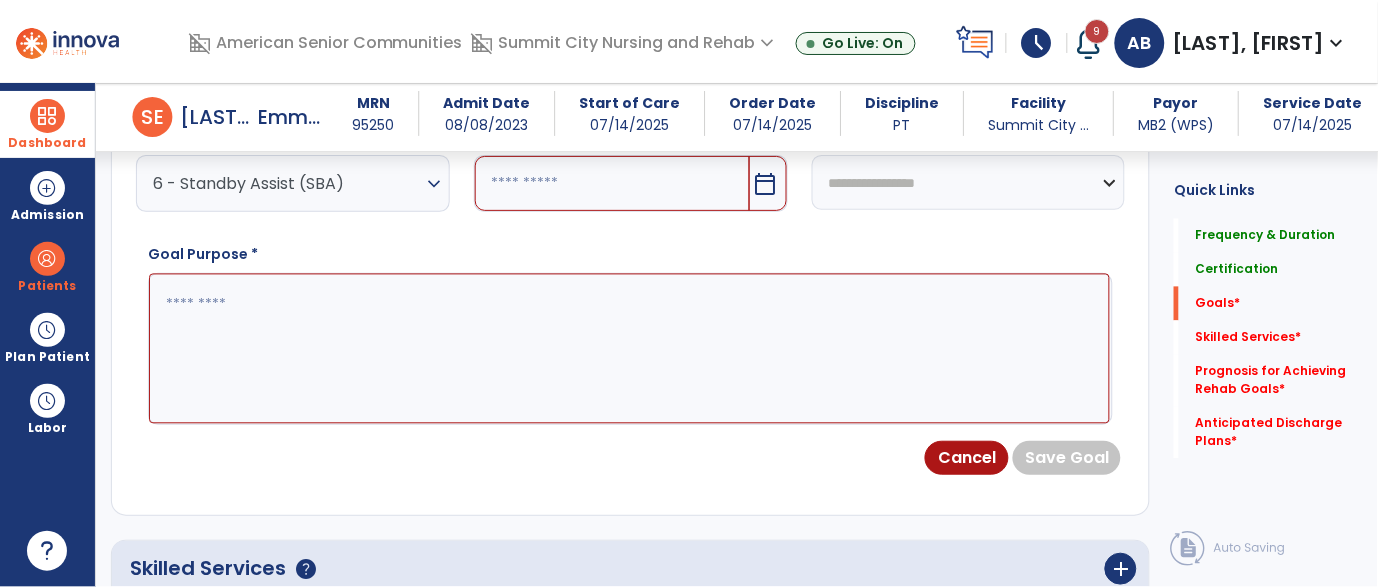 click on "calendar_today" at bounding box center [766, 184] 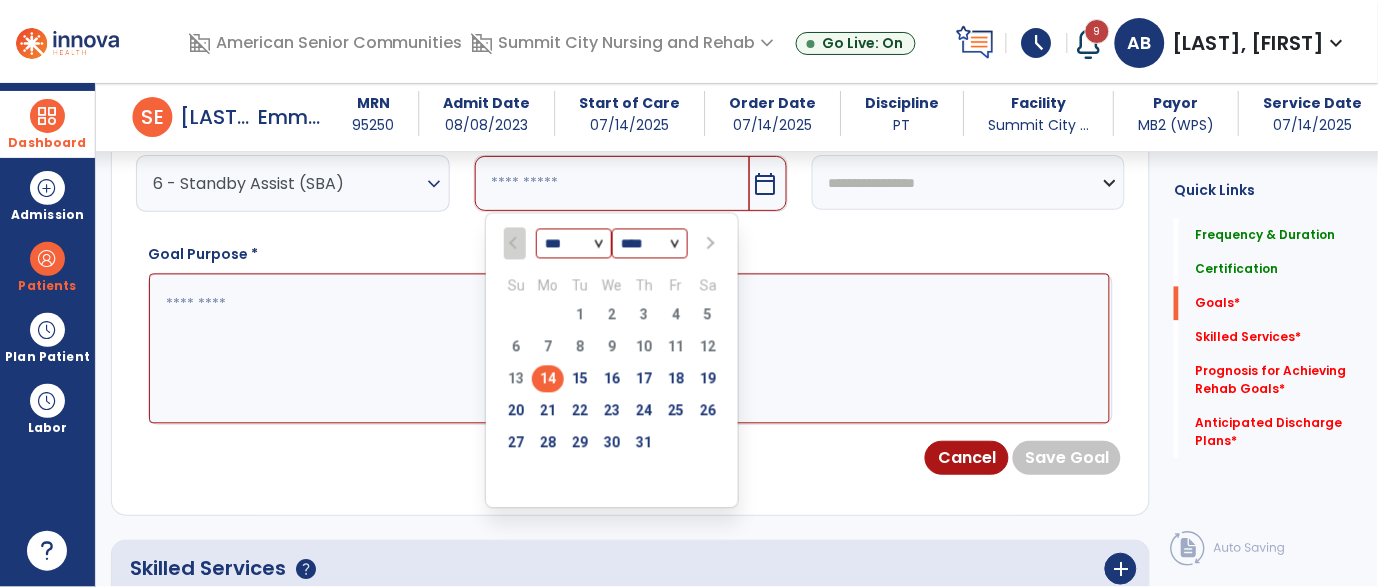 click on "*** *** ***" at bounding box center (574, 245) 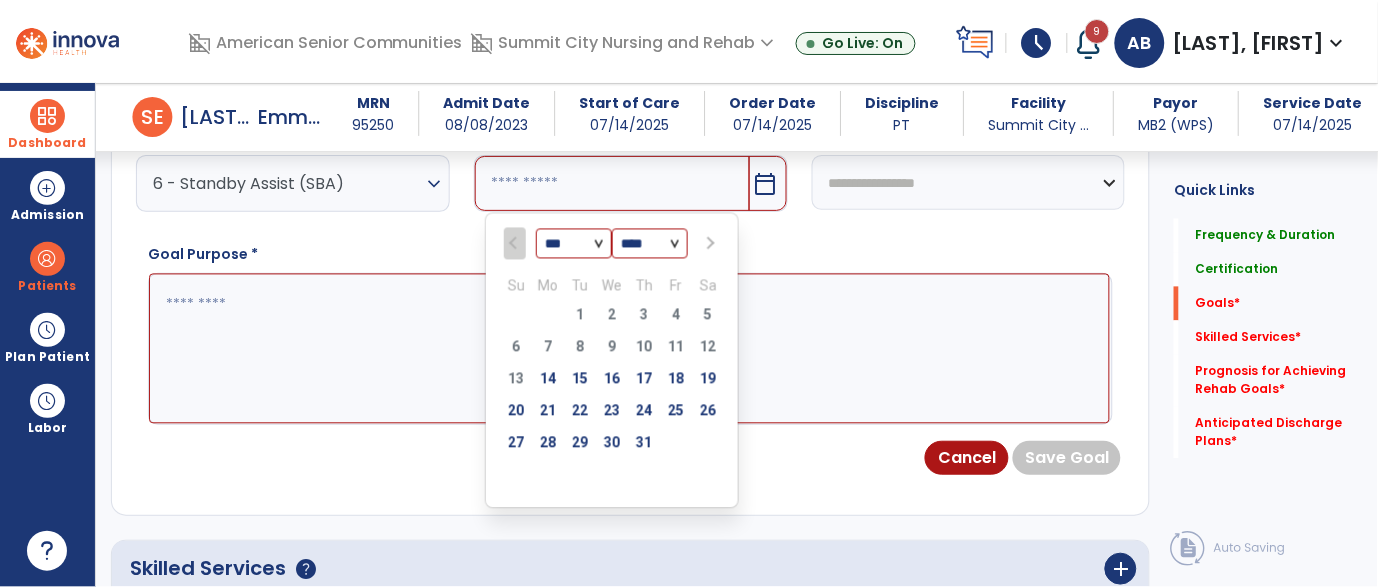 select on "*" 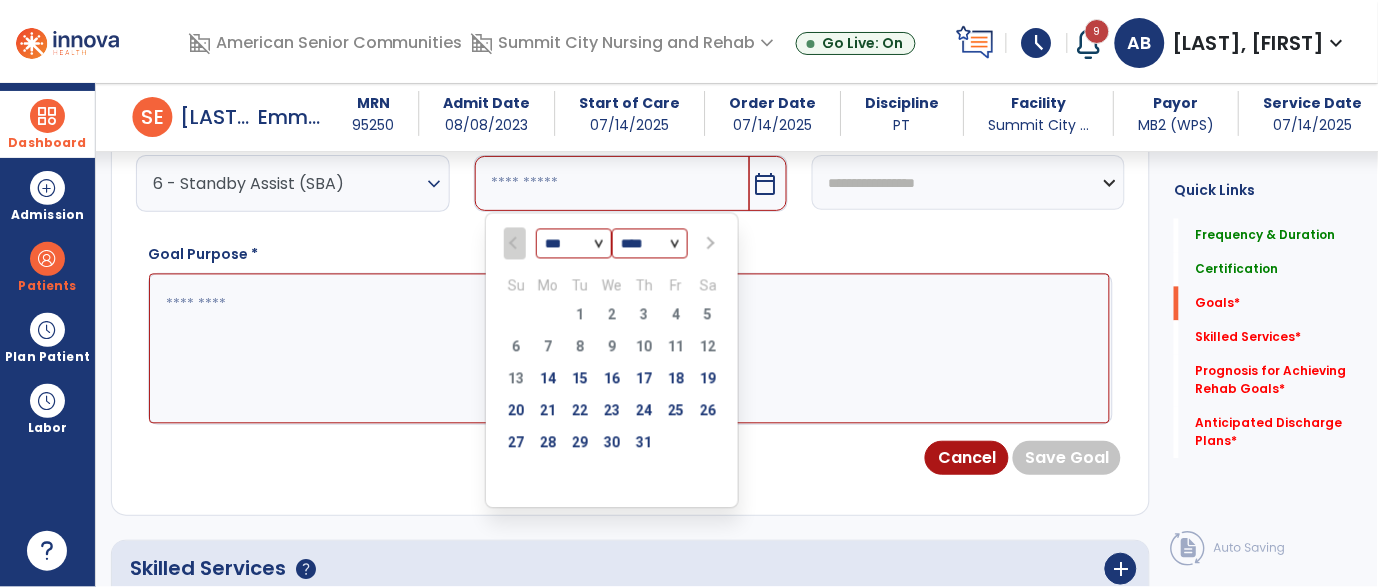 click on "*** *** ***" at bounding box center [574, 245] 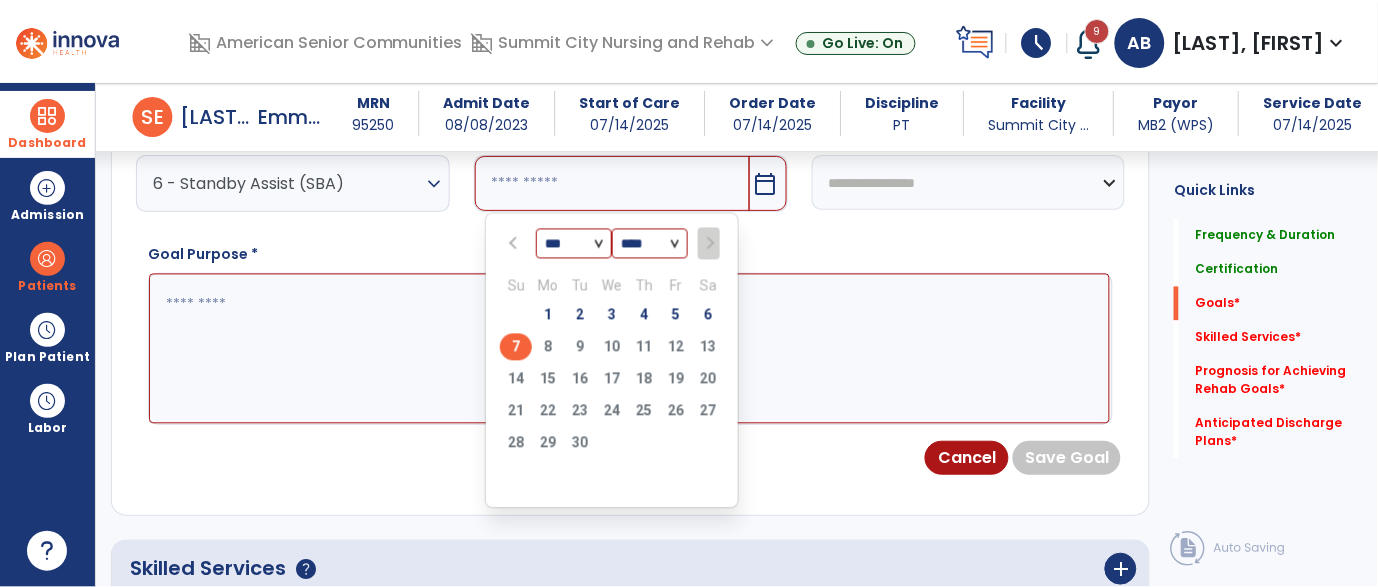 click on "7" at bounding box center [516, 347] 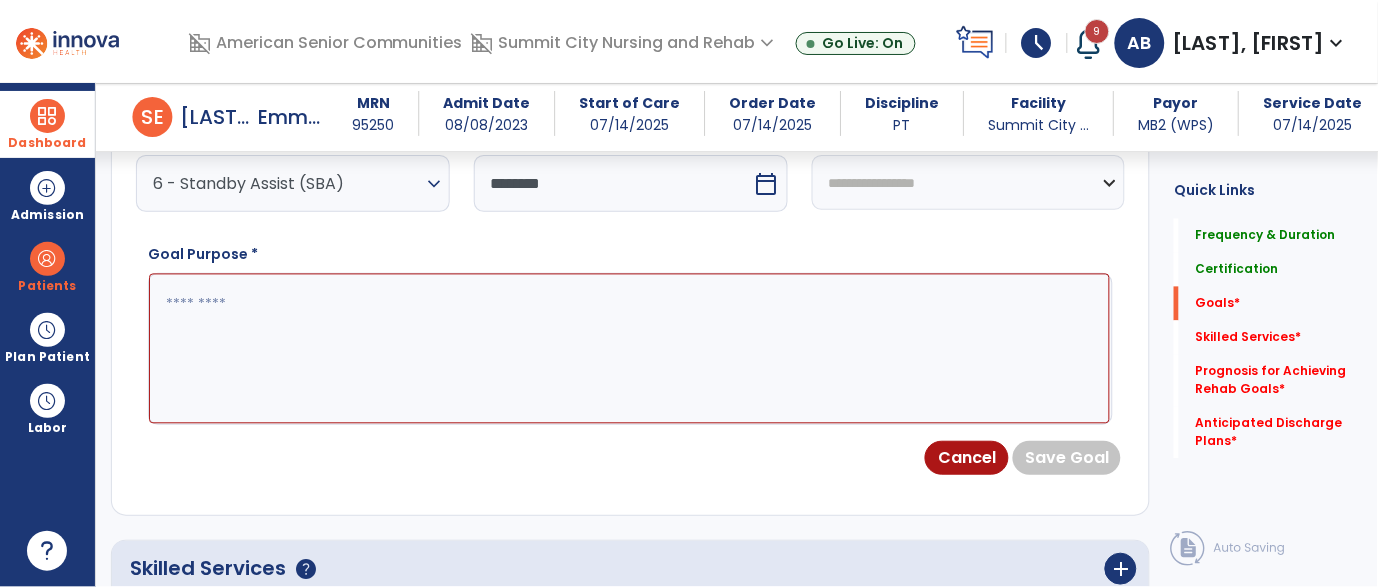 click on "**********" at bounding box center [969, 182] 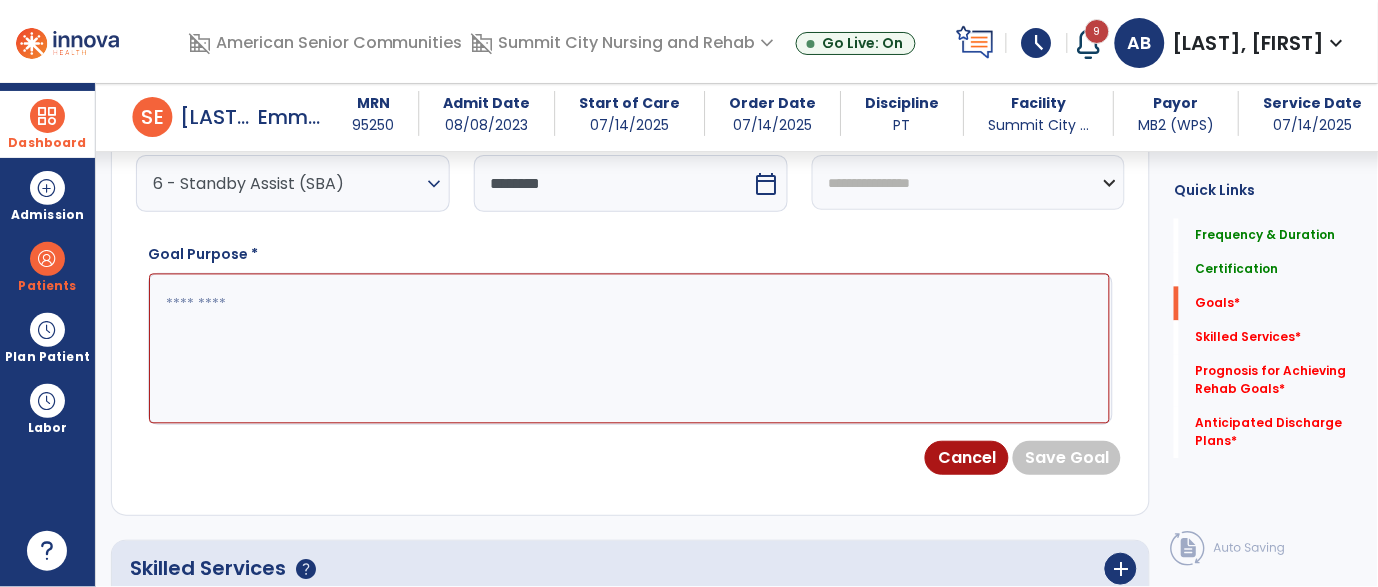 click on "**********" at bounding box center (969, 182) 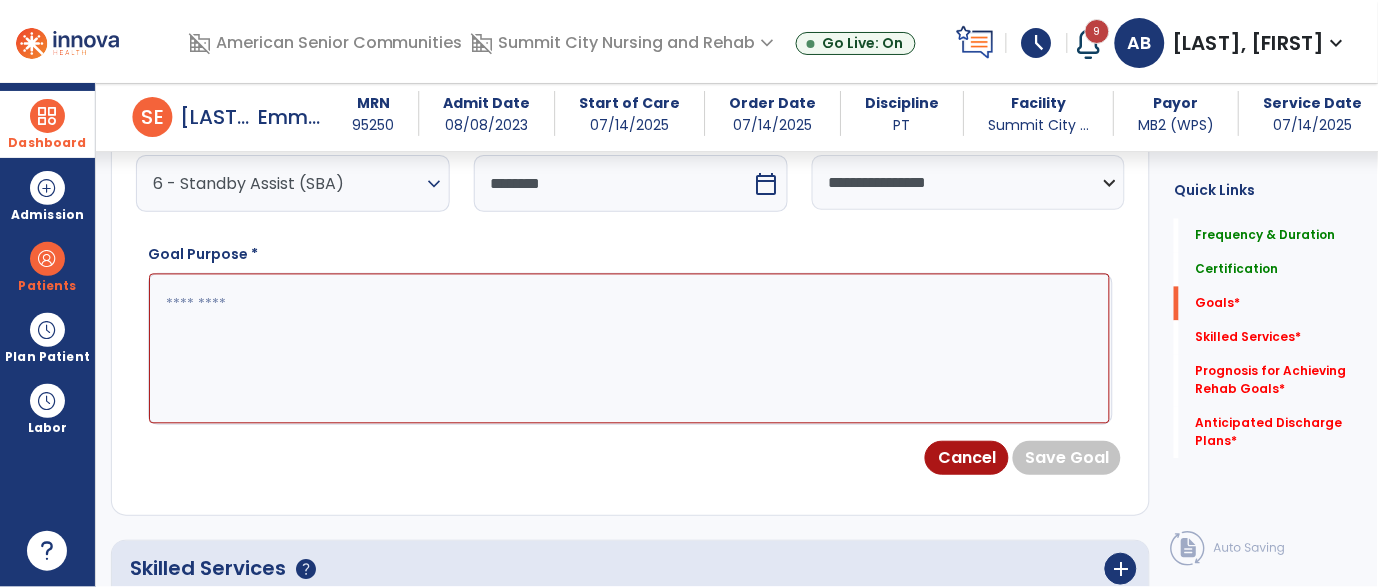 click at bounding box center [629, 349] 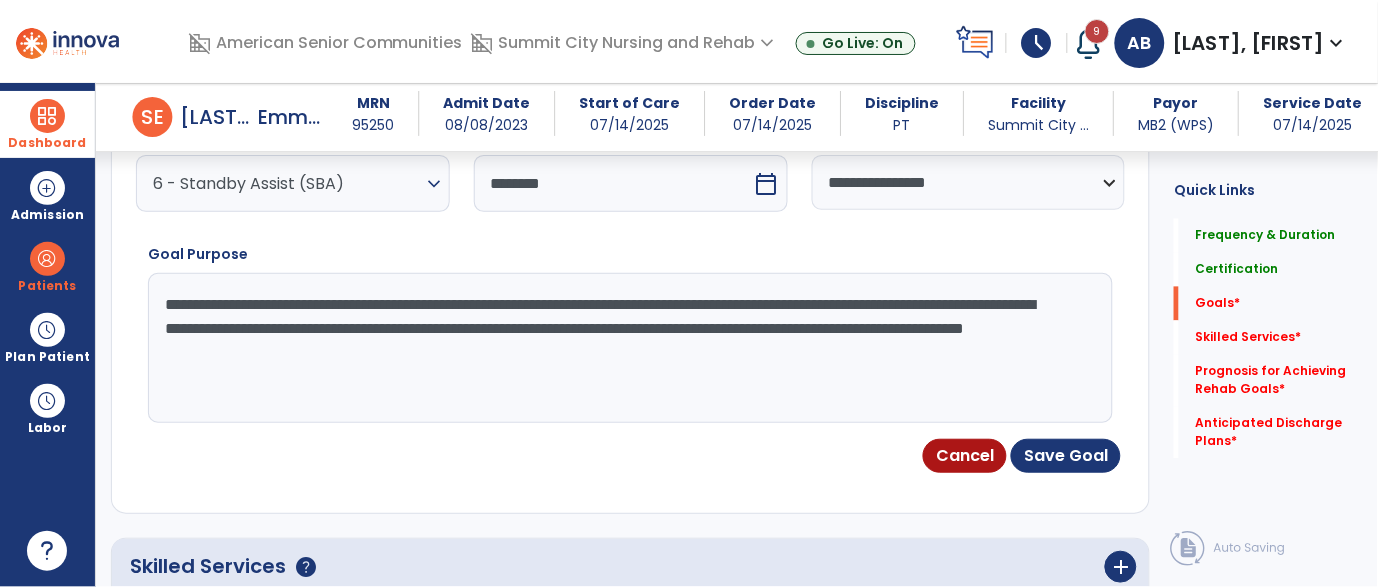 drag, startPoint x: 727, startPoint y: 391, endPoint x: 109, endPoint y: 267, distance: 630.3174 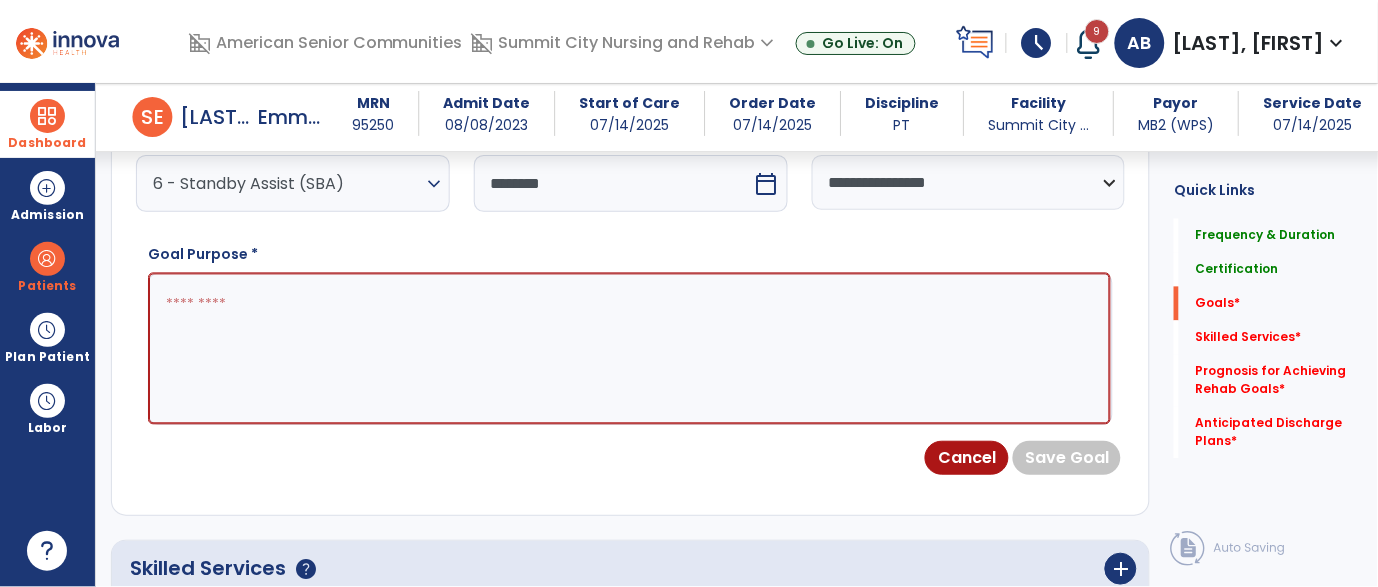 click at bounding box center [629, 349] 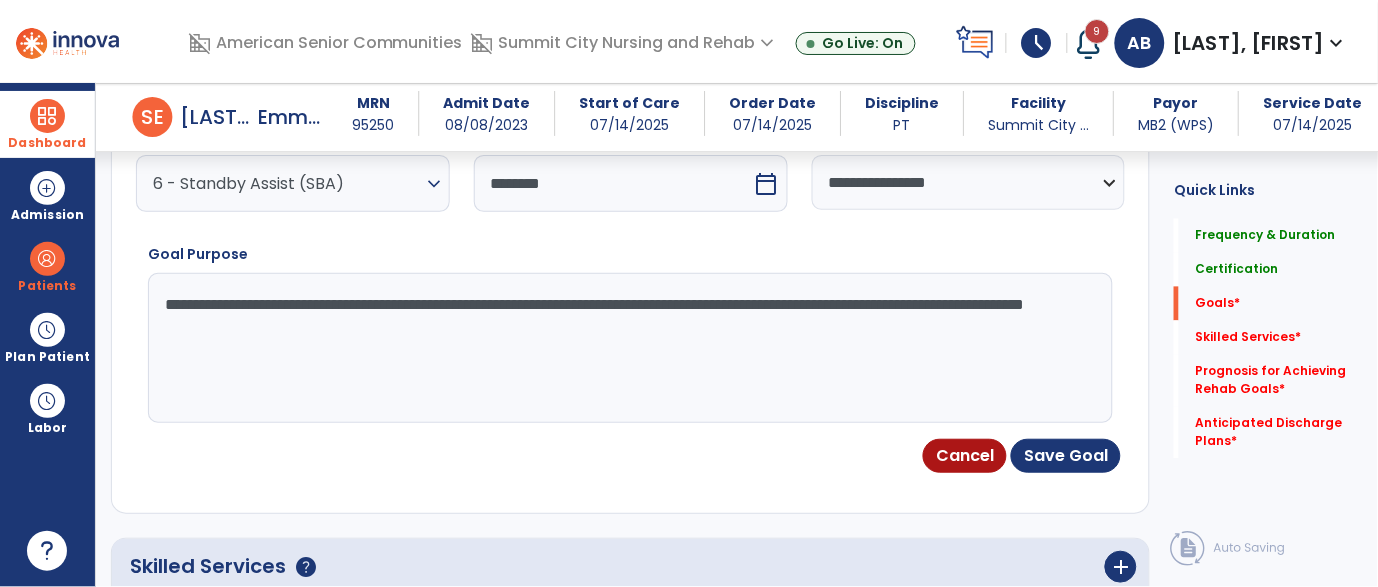 click on "**********" at bounding box center [629, 348] 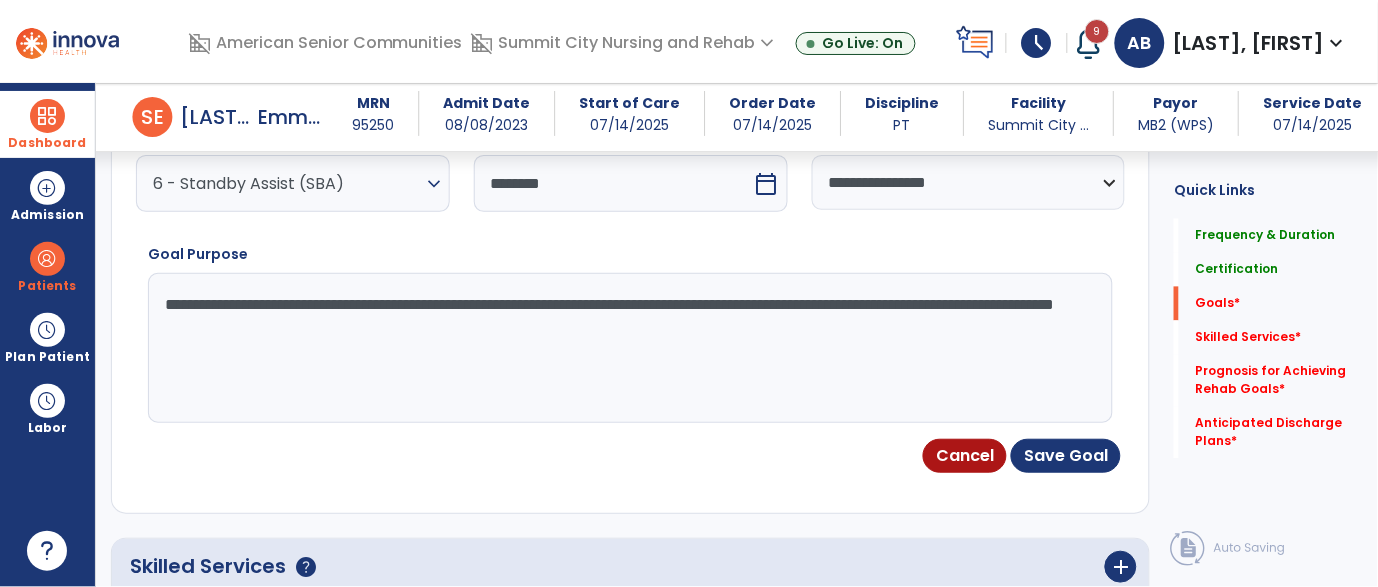 type on "**********" 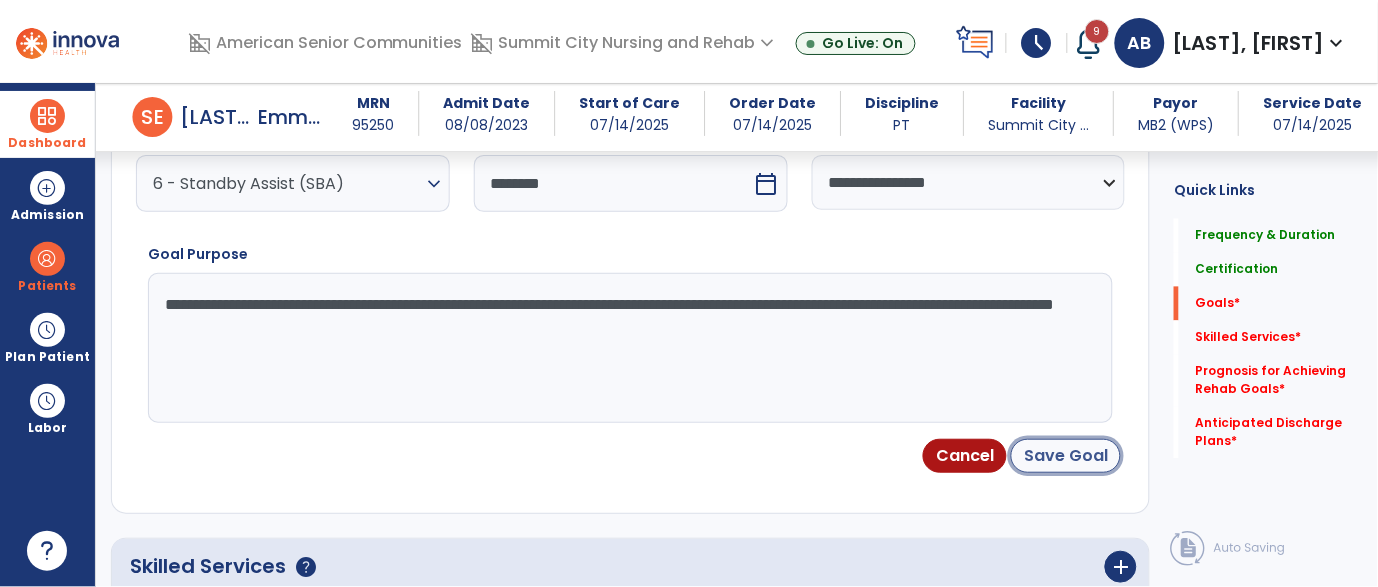 click on "Save Goal" at bounding box center [1066, 456] 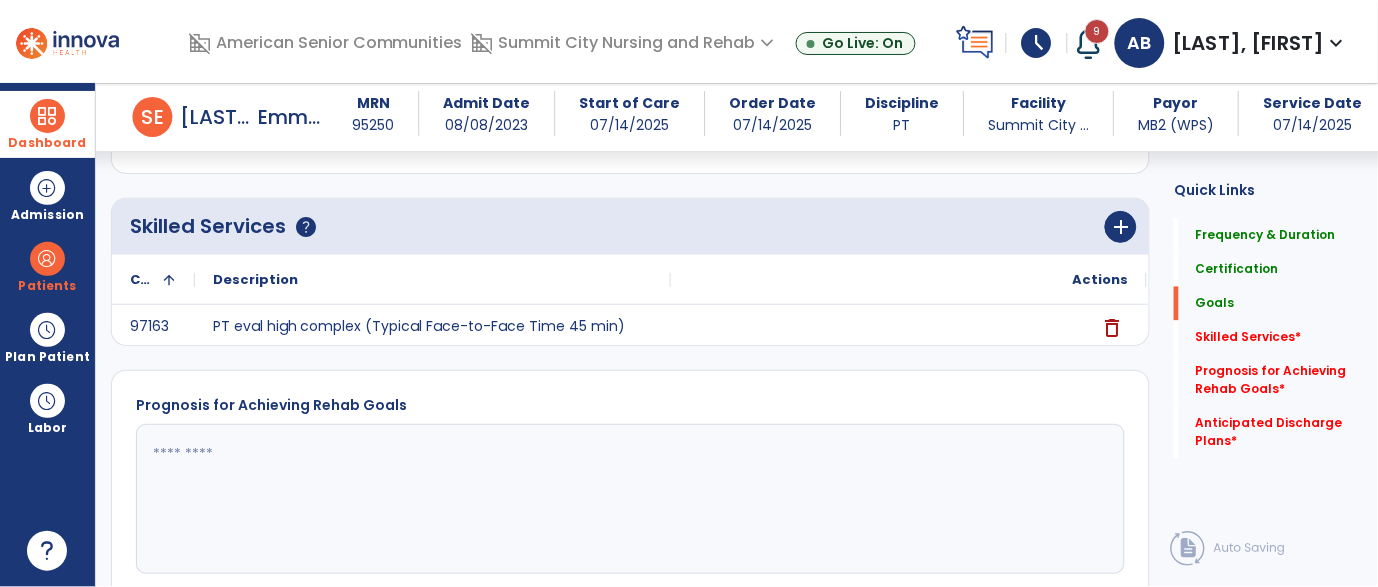 scroll, scrollTop: 392, scrollLeft: 0, axis: vertical 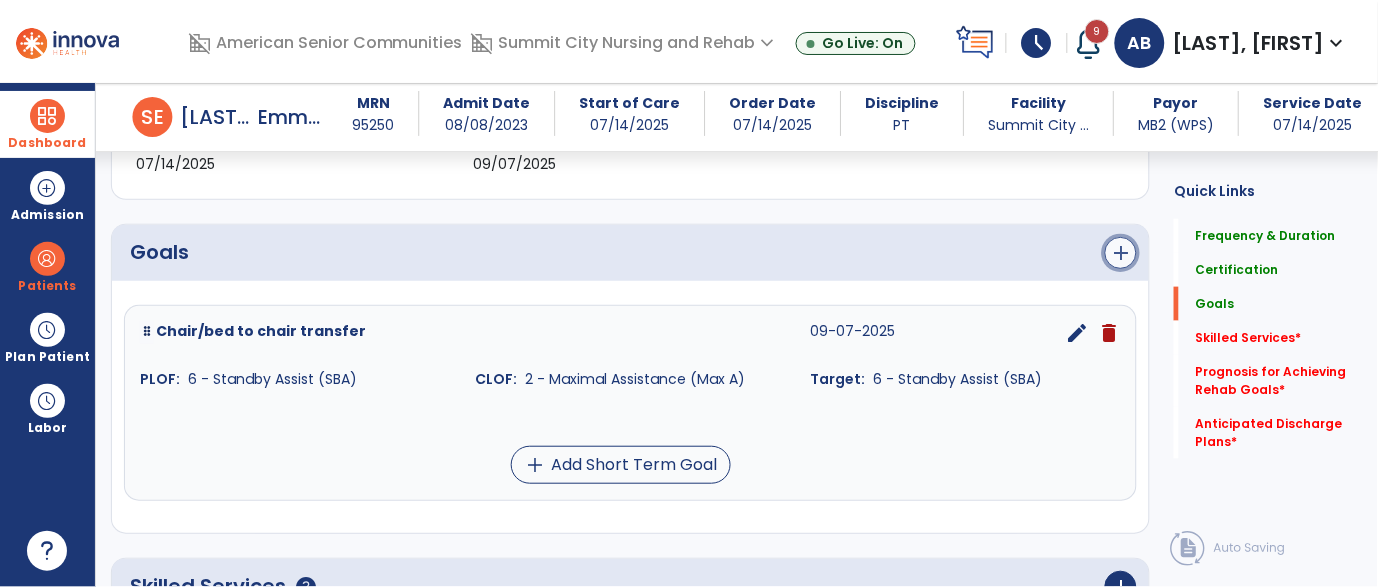 click on "add" at bounding box center (1121, 253) 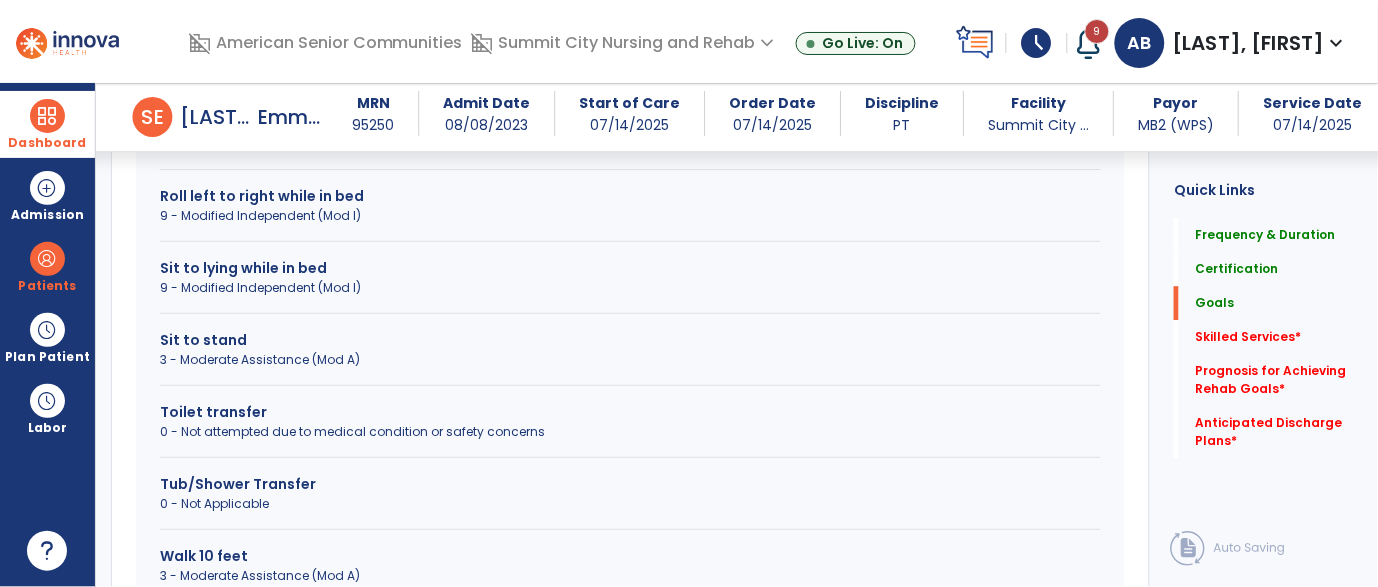scroll, scrollTop: 1100, scrollLeft: 0, axis: vertical 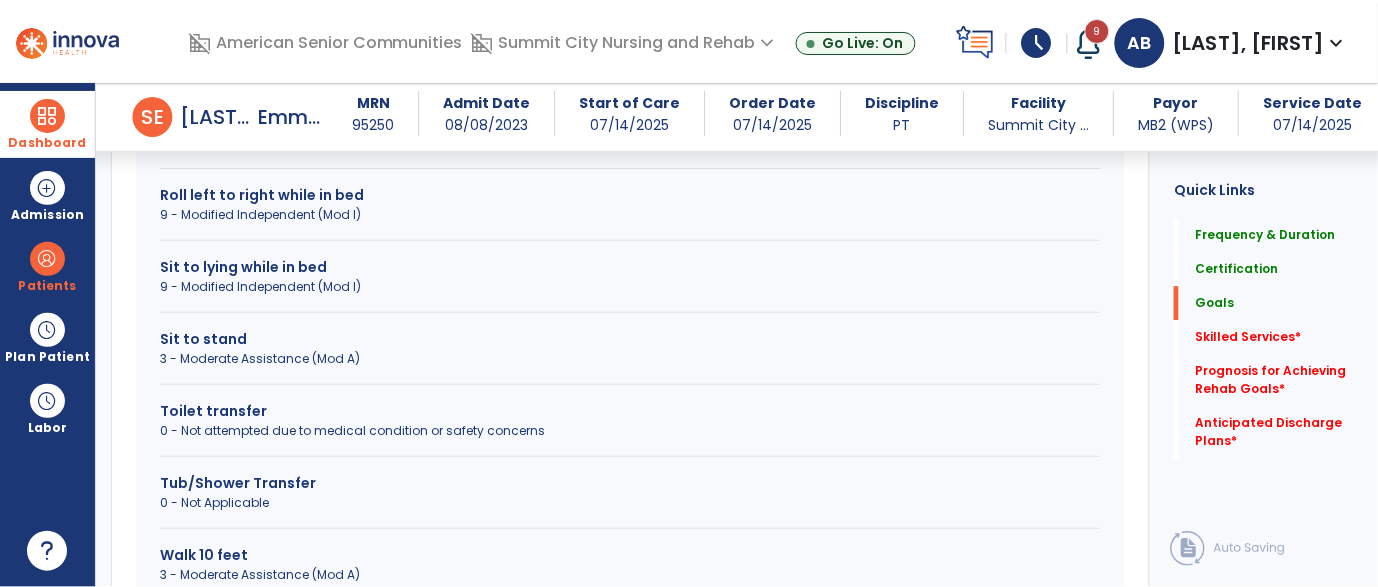 click on "3 - Moderate Assistance (Mod A)" at bounding box center (630, 359) 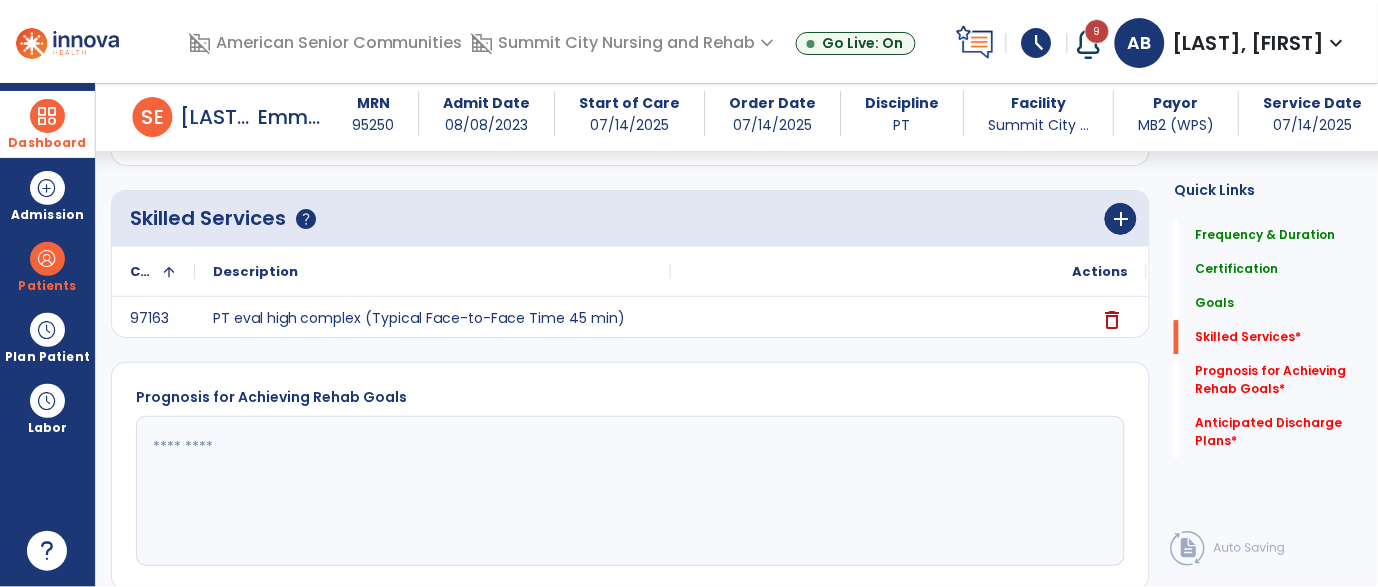 click on "**********" 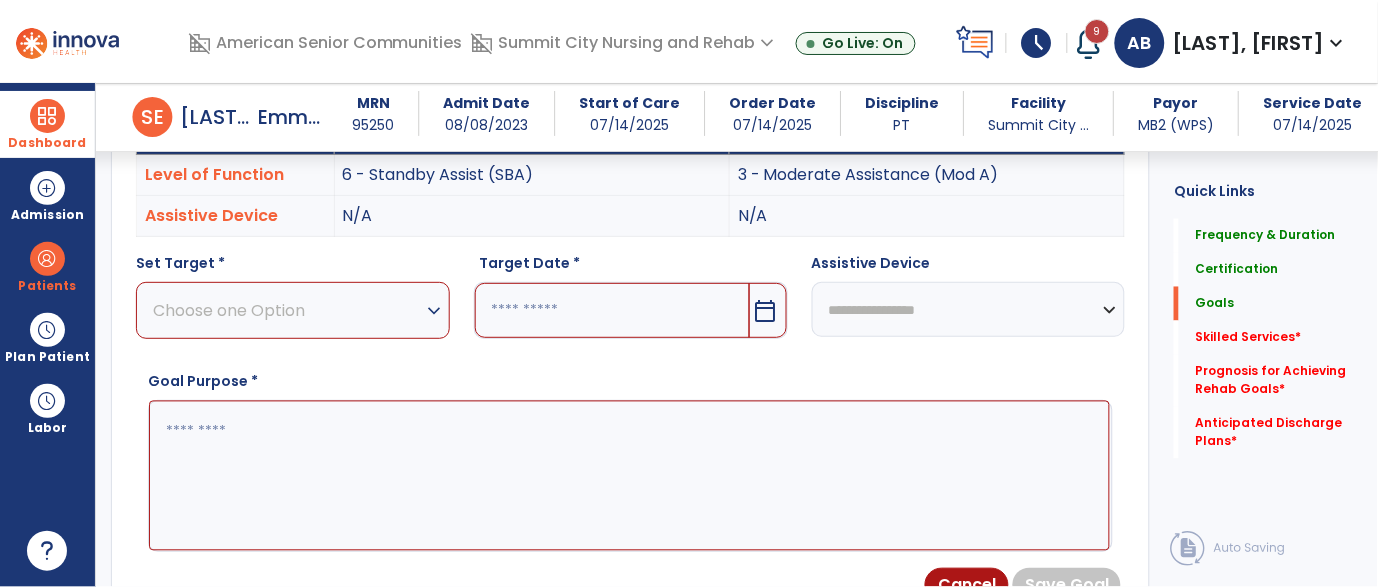 scroll, scrollTop: 587, scrollLeft: 0, axis: vertical 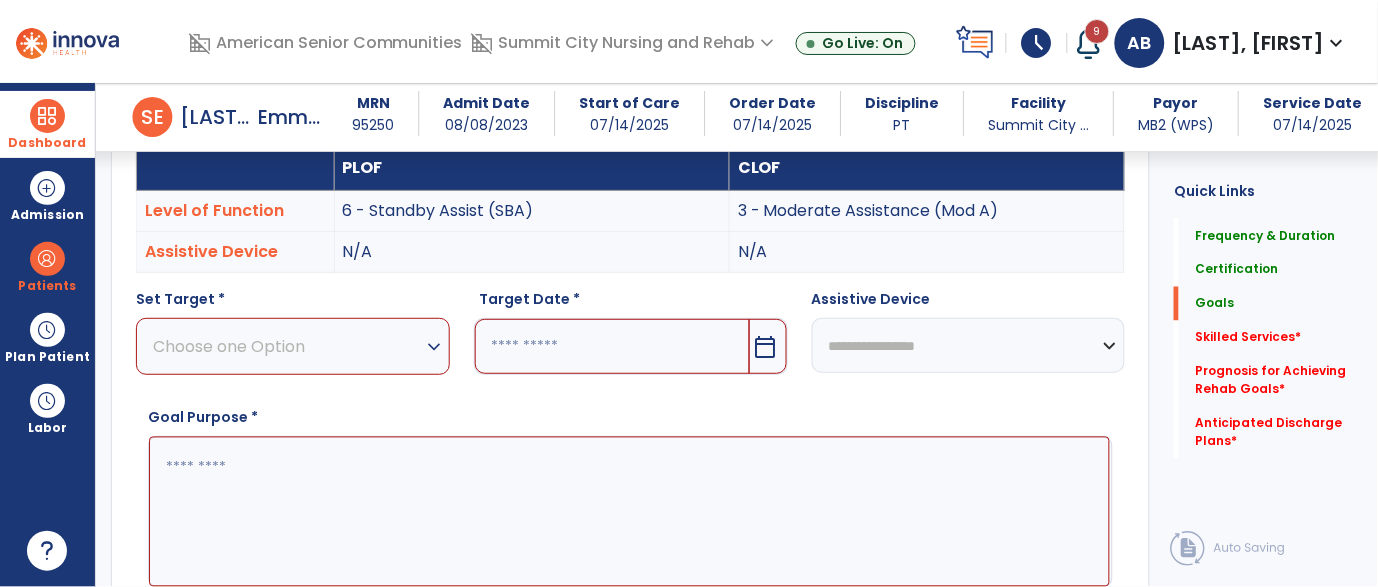 click on "Choose one Option" at bounding box center (288, 346) 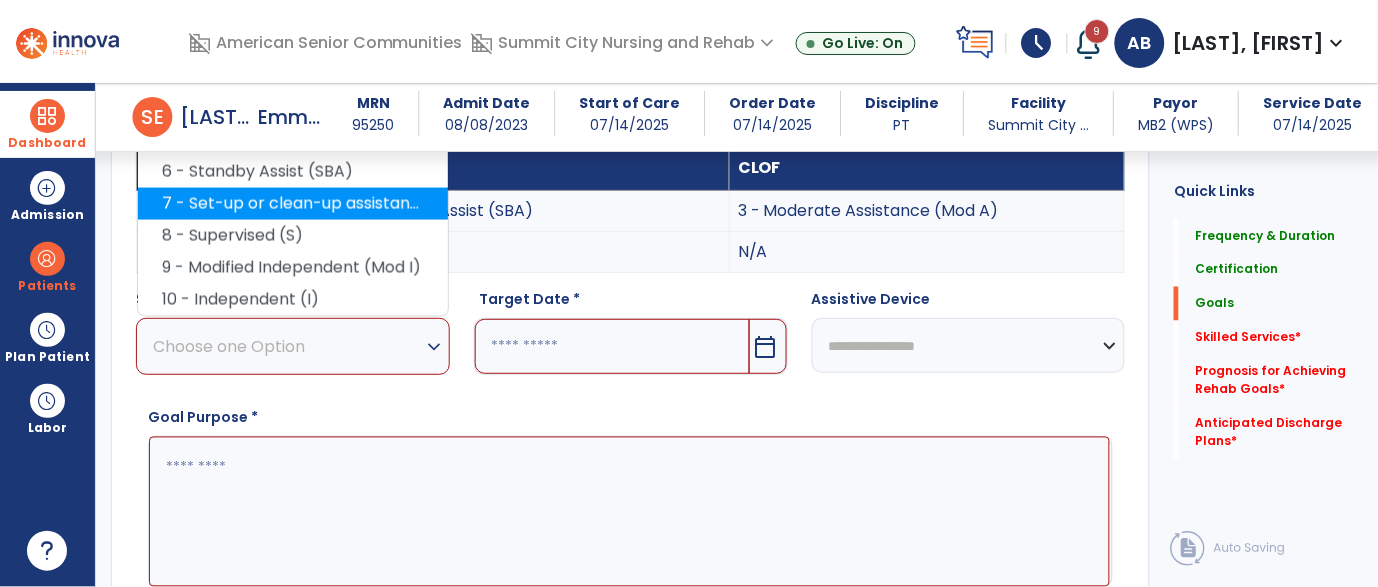click on "7 - Set-up or clean-up assistance" at bounding box center (293, 204) 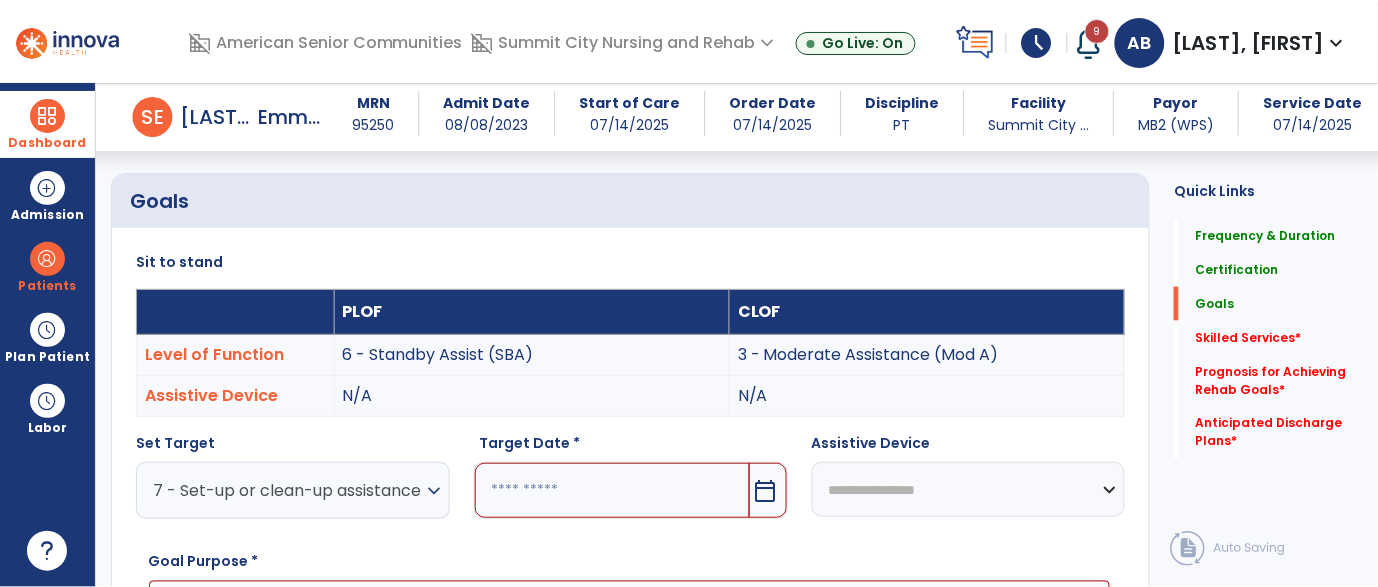 scroll, scrollTop: 514, scrollLeft: 0, axis: vertical 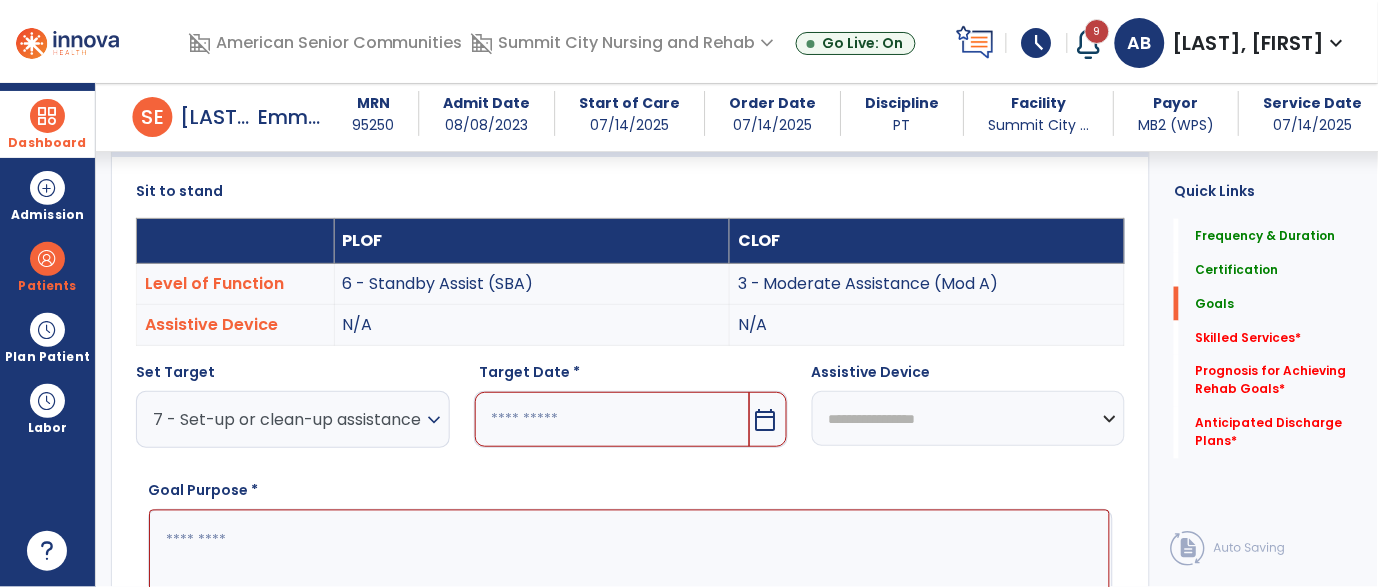 click on "7 - Set-up or clean-up assistance   expand_more" at bounding box center (293, 419) 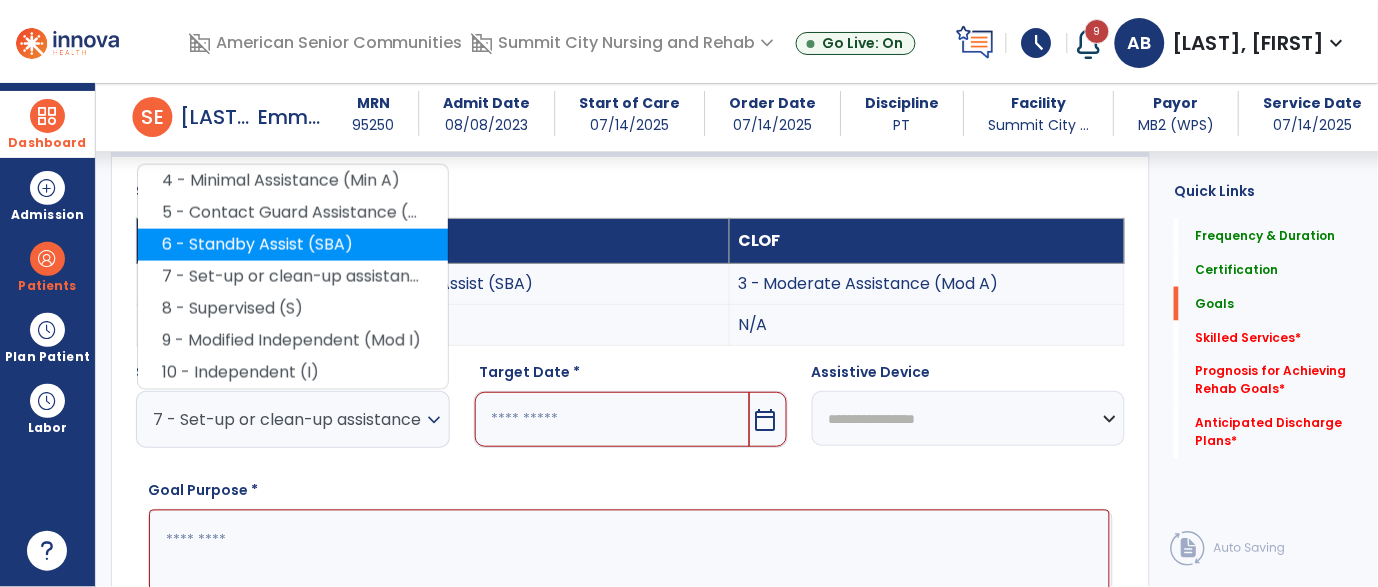 click on "6 - Standby Assist (SBA)" at bounding box center [293, 245] 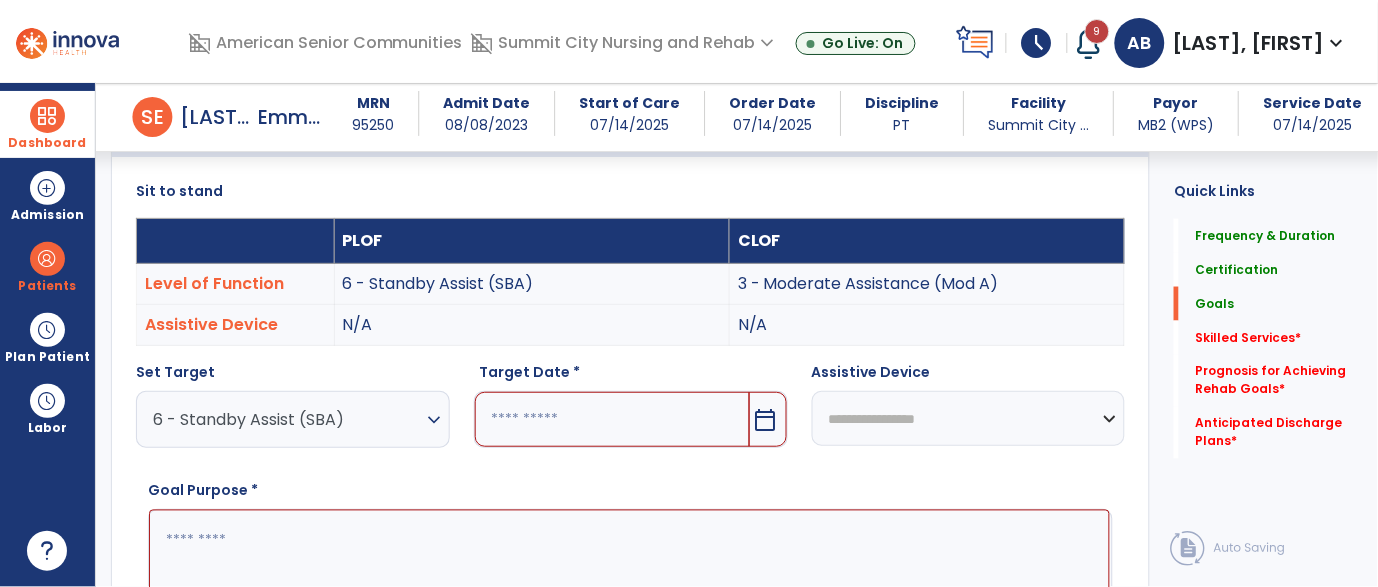 click on "calendar_today" at bounding box center [766, 420] 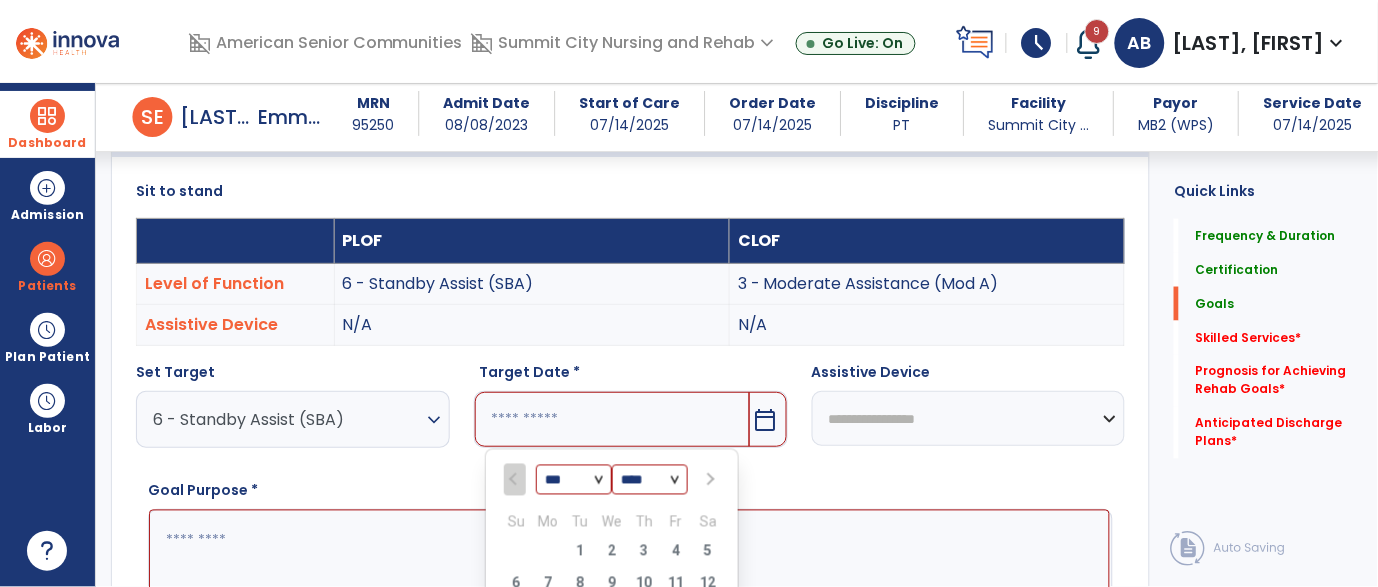 scroll, scrollTop: 797, scrollLeft: 0, axis: vertical 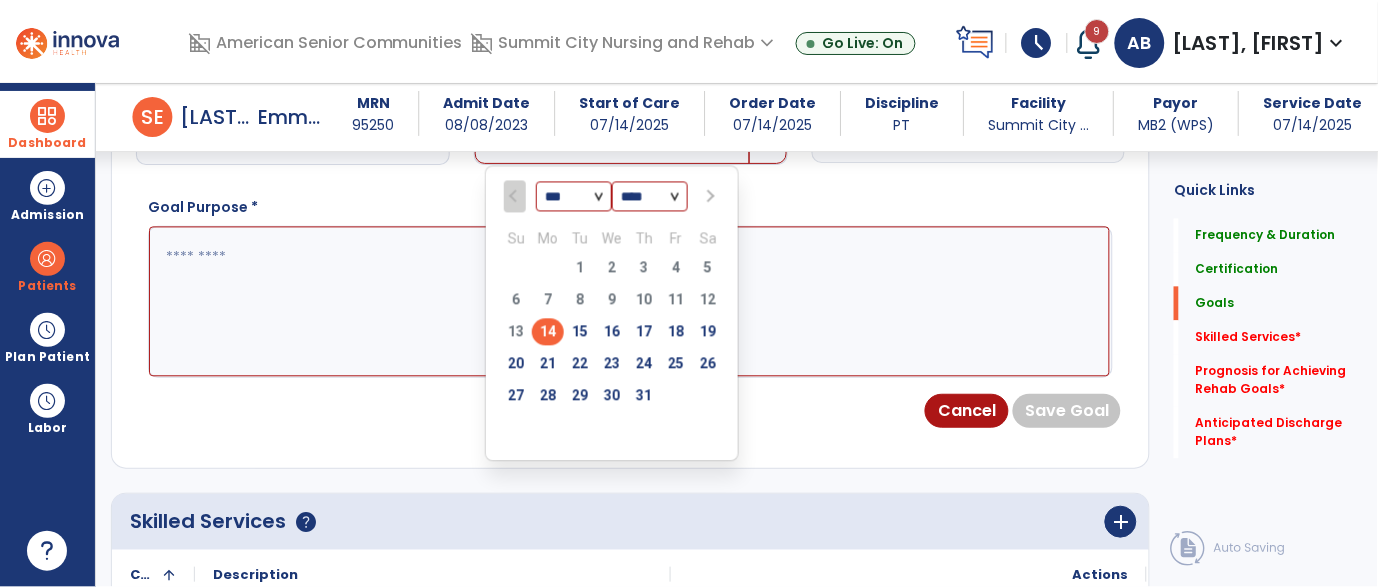 click on "*** *** ***" at bounding box center (574, 198) 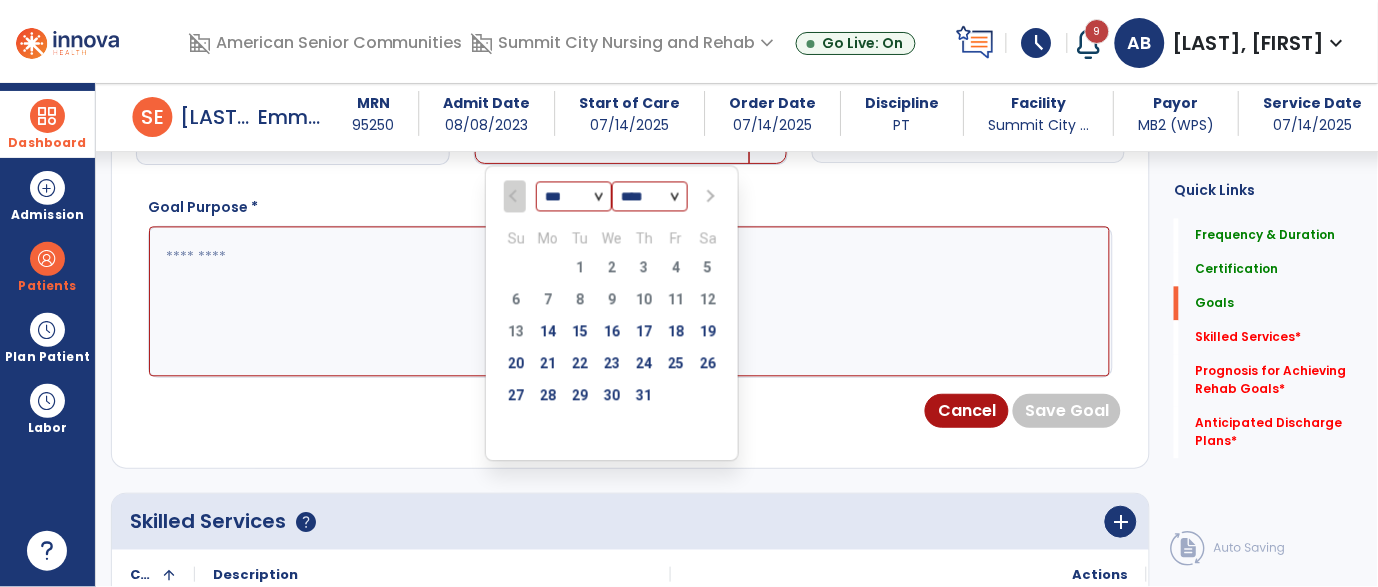 select on "*" 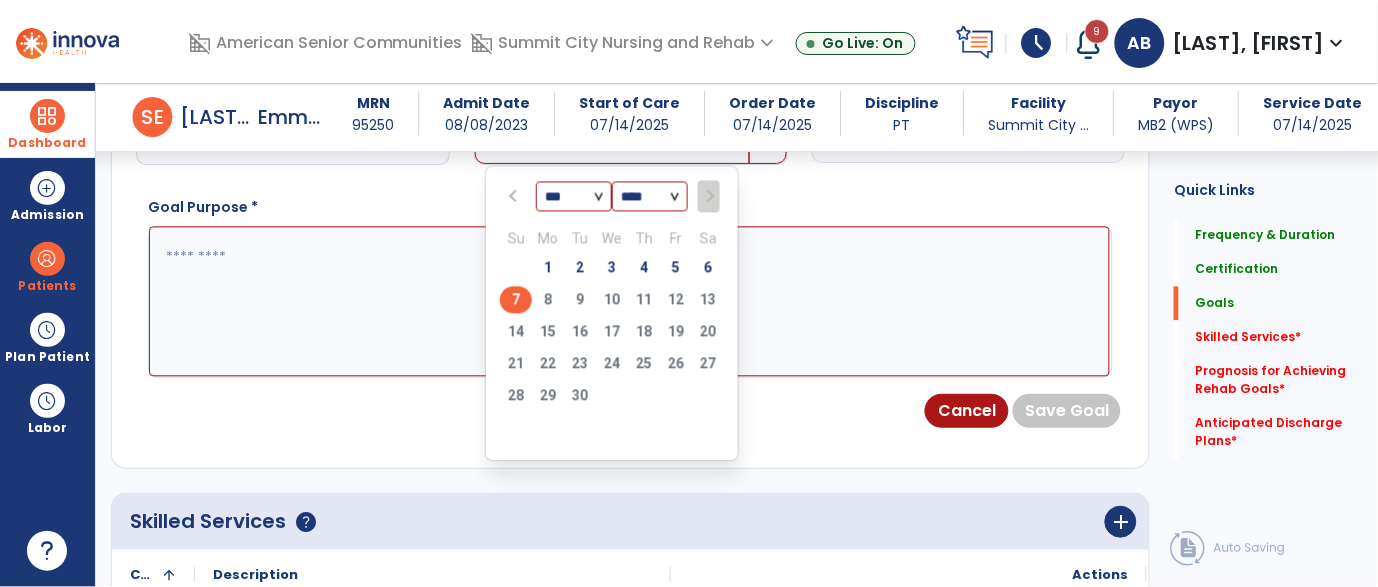 click on "7" at bounding box center (516, 300) 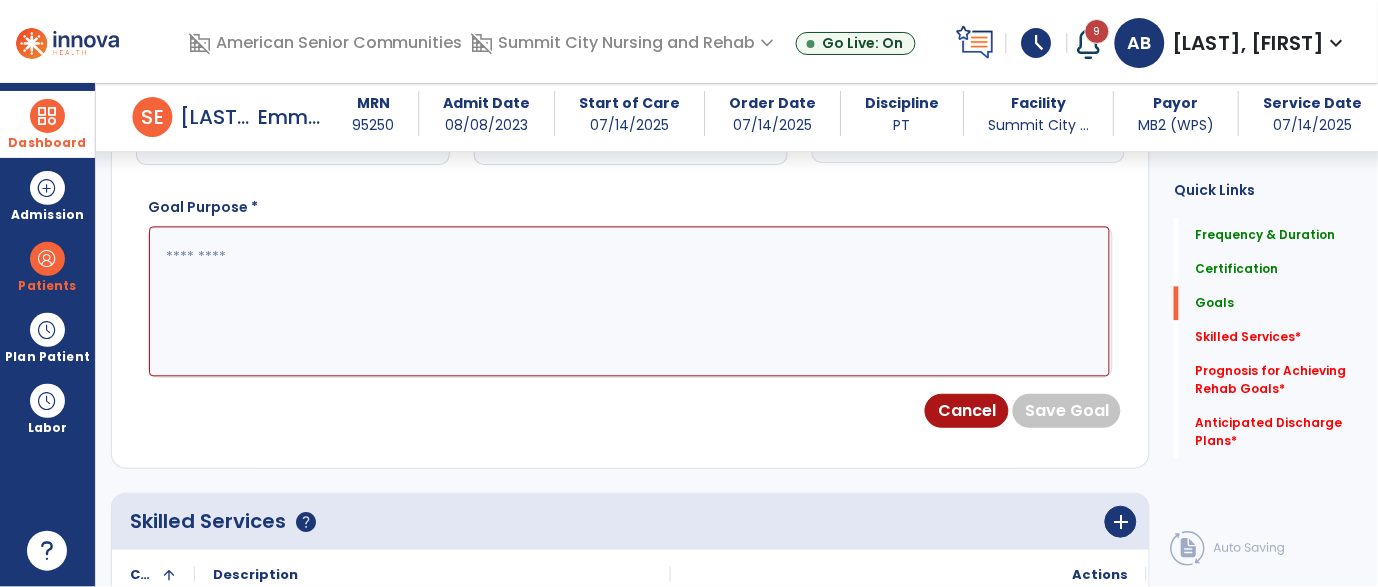 click at bounding box center (629, 302) 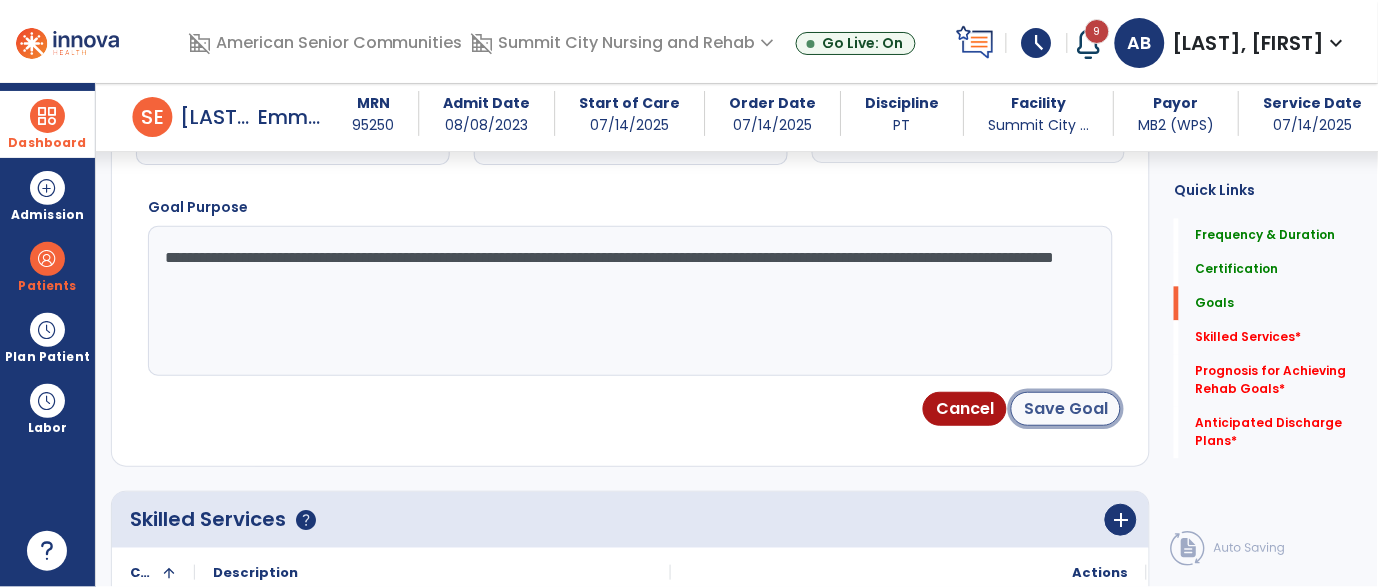 click on "Save Goal" at bounding box center (1066, 409) 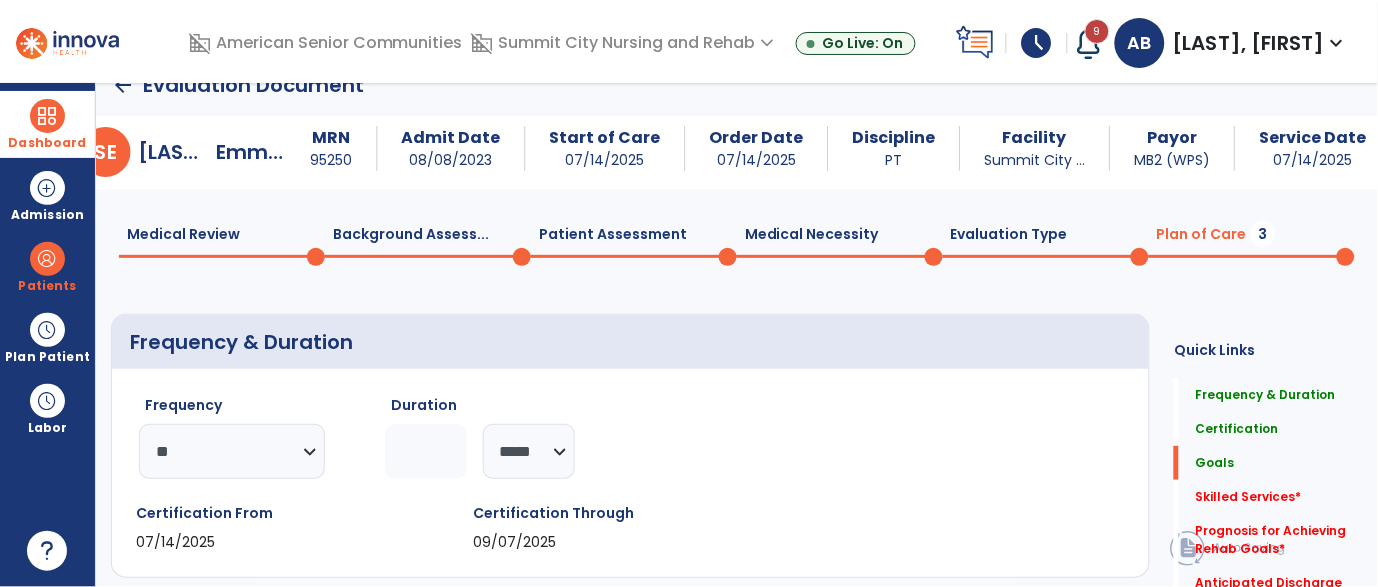 scroll, scrollTop: 0, scrollLeft: 0, axis: both 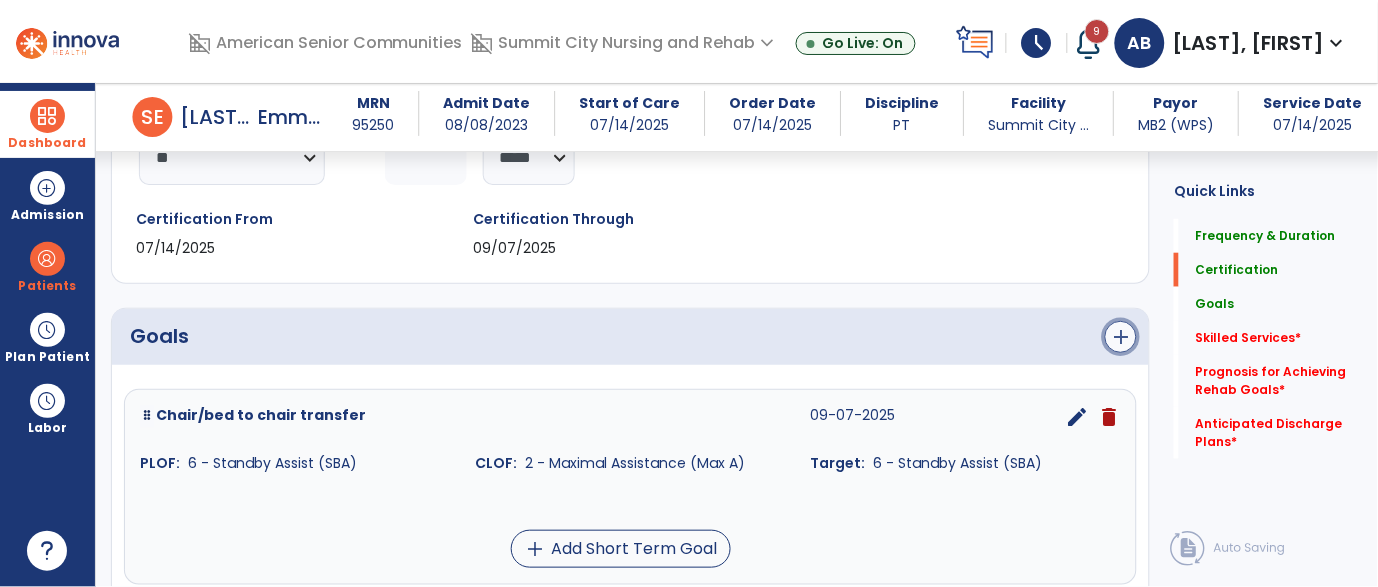 click on "add" at bounding box center (1121, 337) 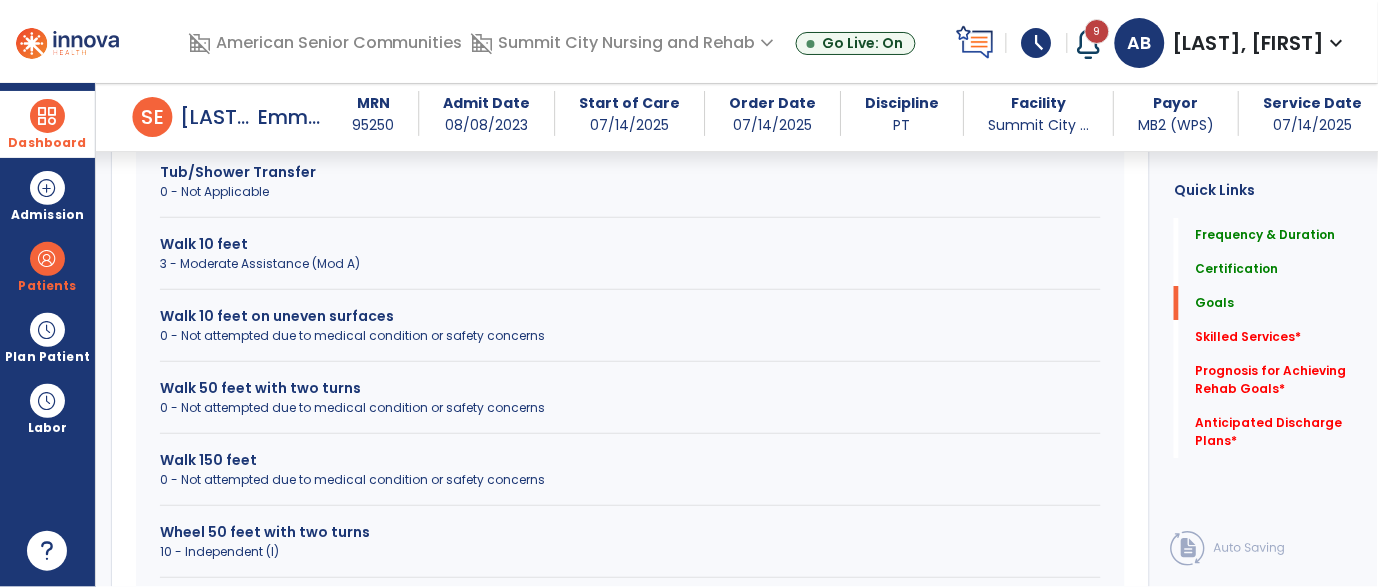 scroll, scrollTop: 1342, scrollLeft: 0, axis: vertical 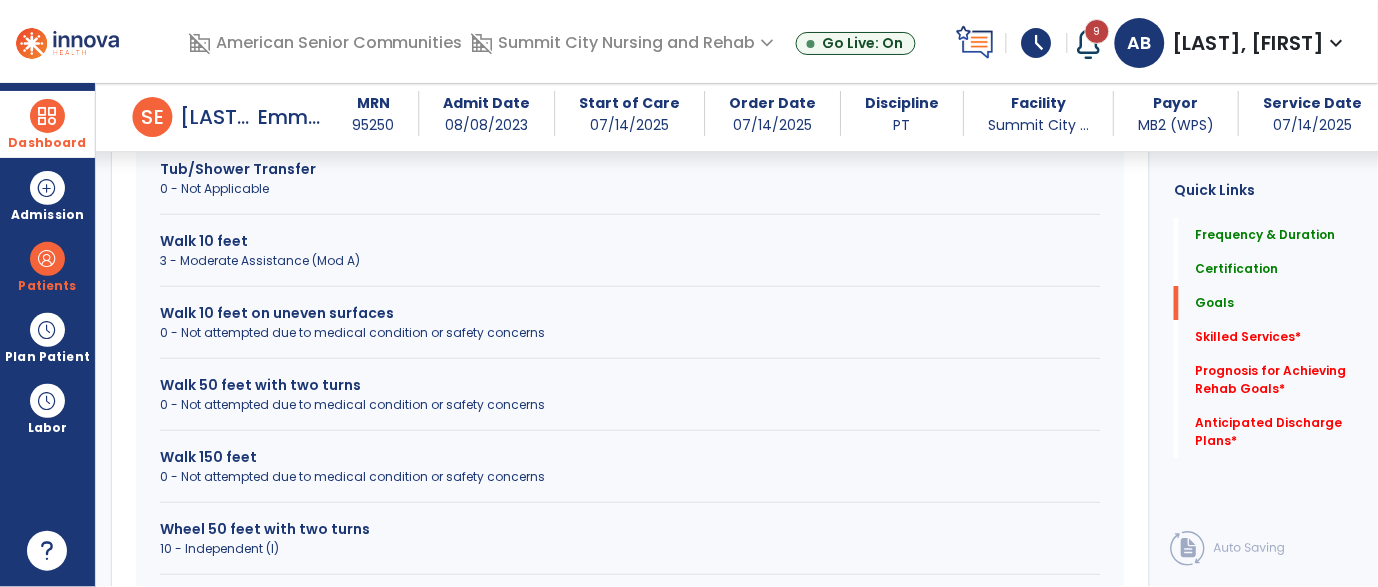 click on "0 - Not attempted due to medical condition or safety concerns" at bounding box center [630, 405] 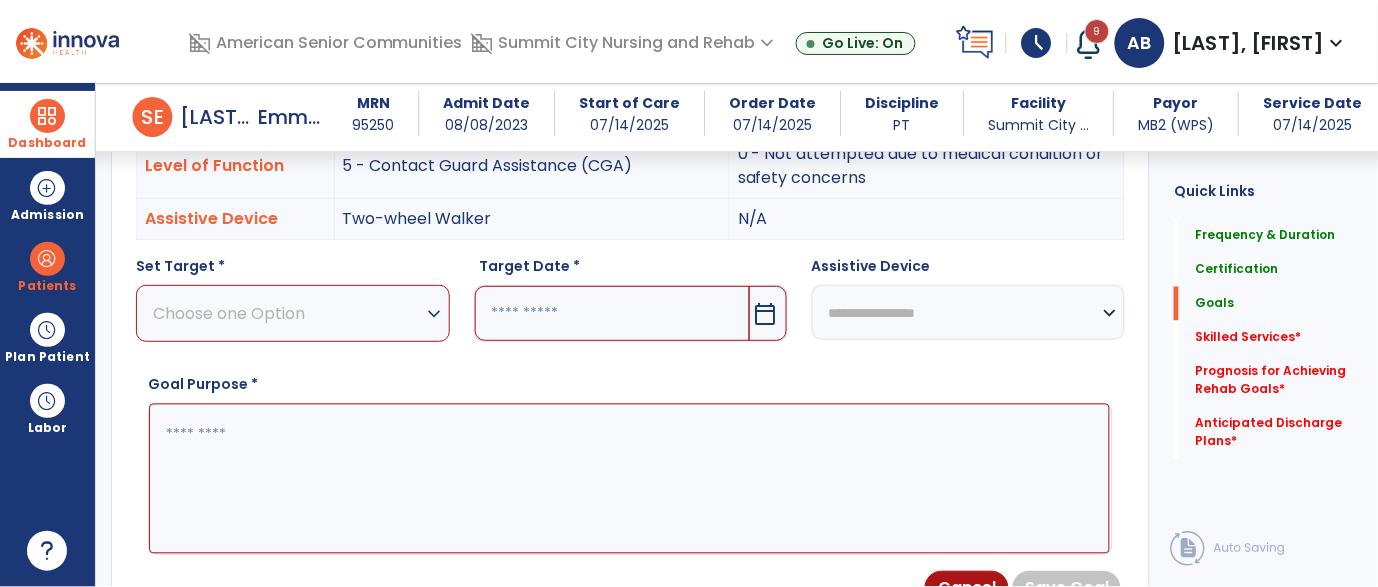 click on "Choose one Option" at bounding box center (288, 313) 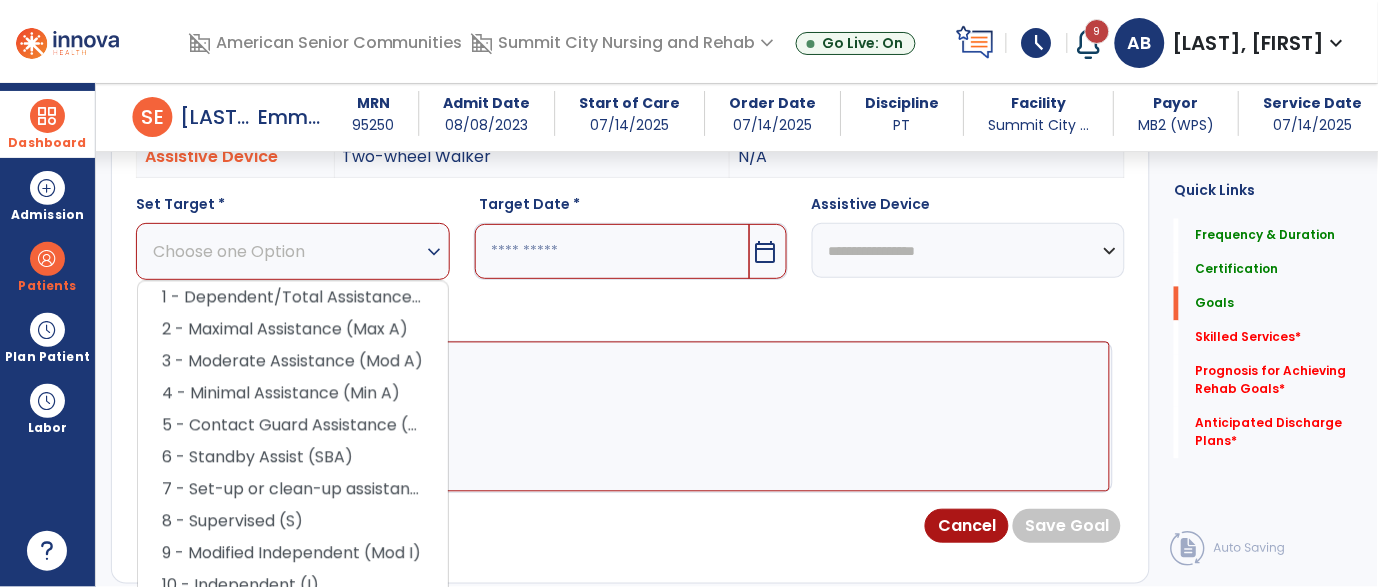 scroll, scrollTop: 745, scrollLeft: 0, axis: vertical 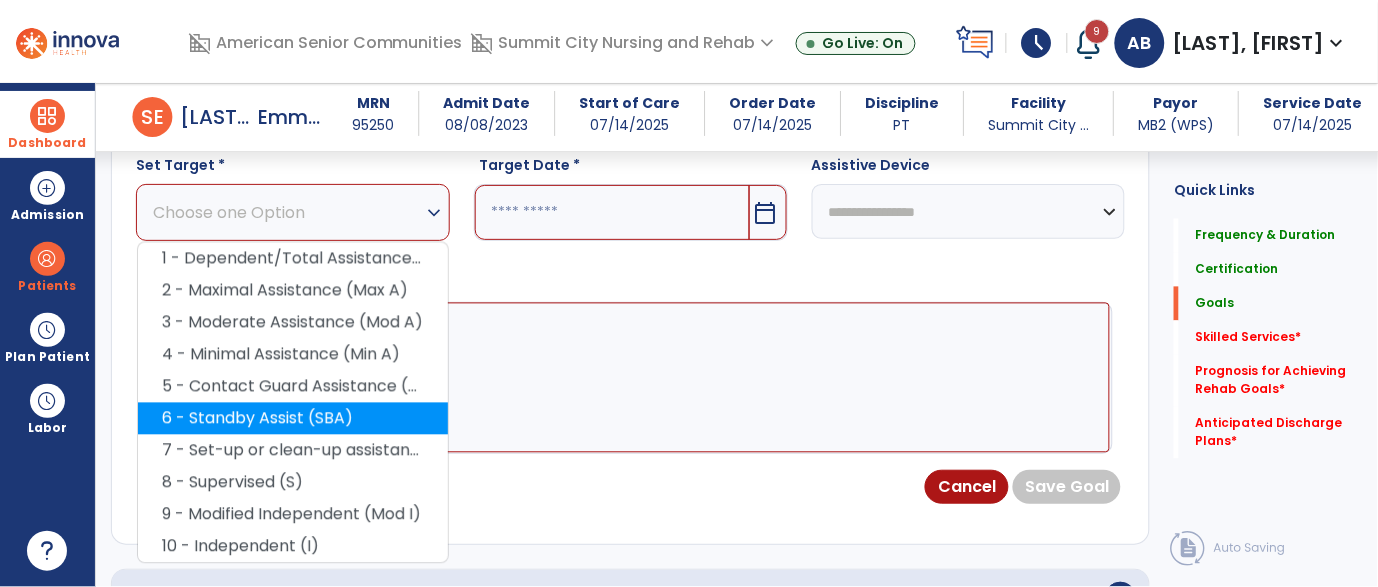 click on "6 - Standby Assist (SBA)" at bounding box center (293, 419) 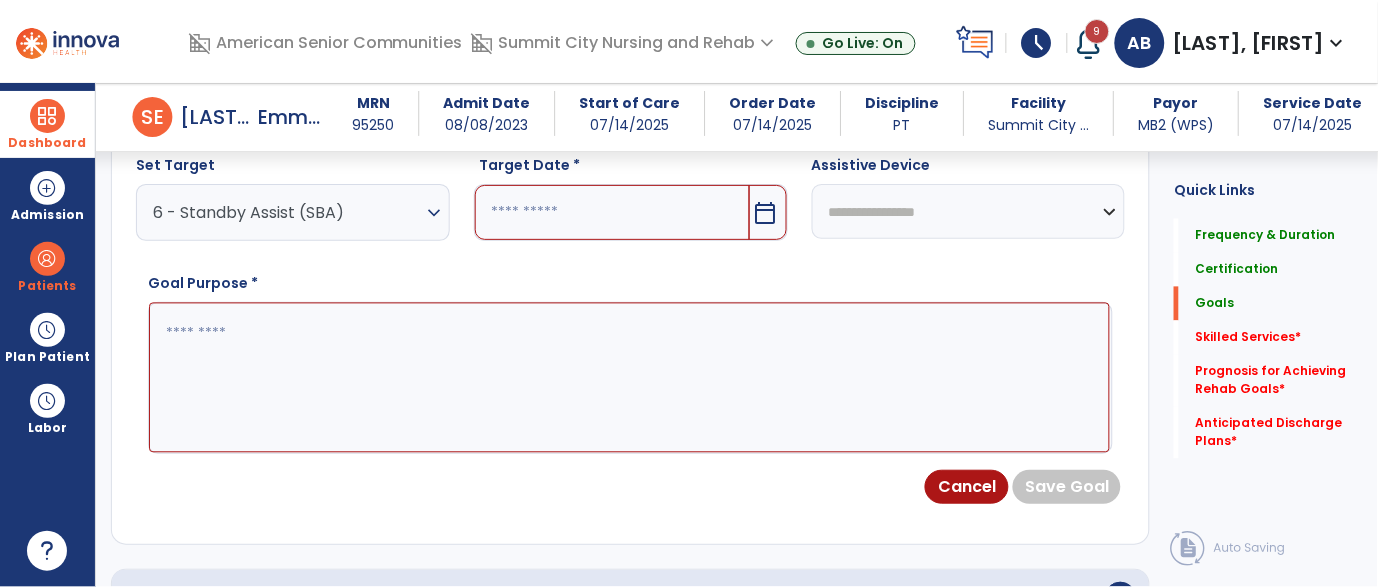 click on "calendar_today" at bounding box center (766, 213) 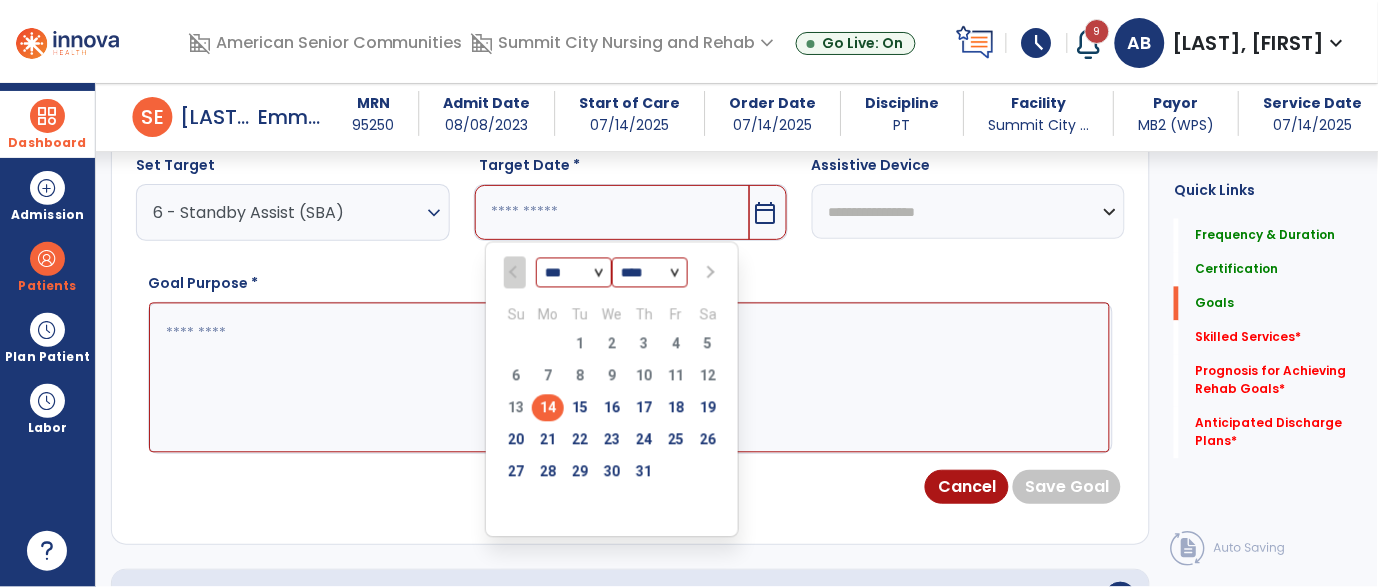 click on "*** *** ***" at bounding box center [574, 274] 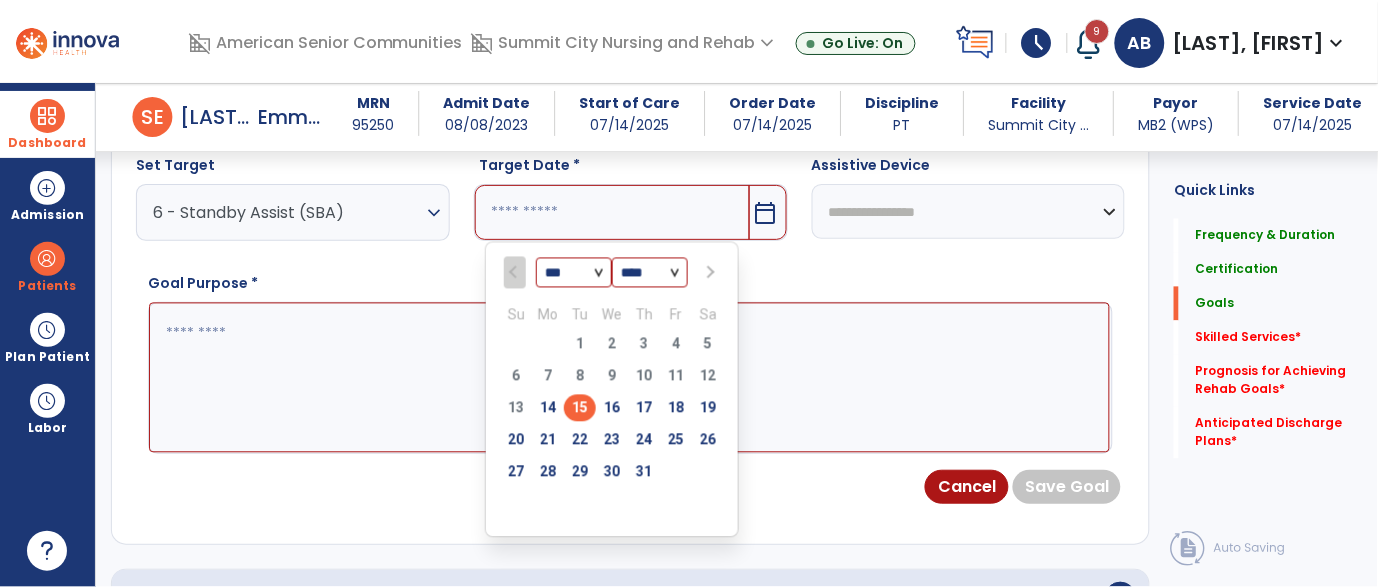 click on "15" at bounding box center (580, 408) 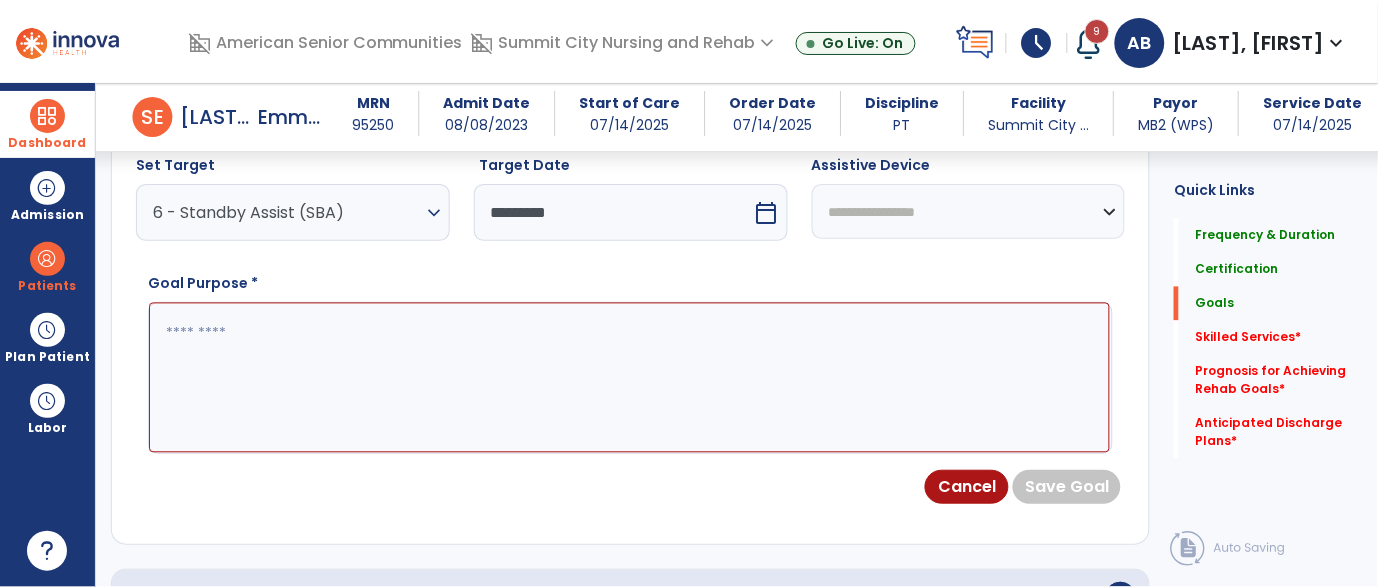 click on "calendar_today" at bounding box center (767, 213) 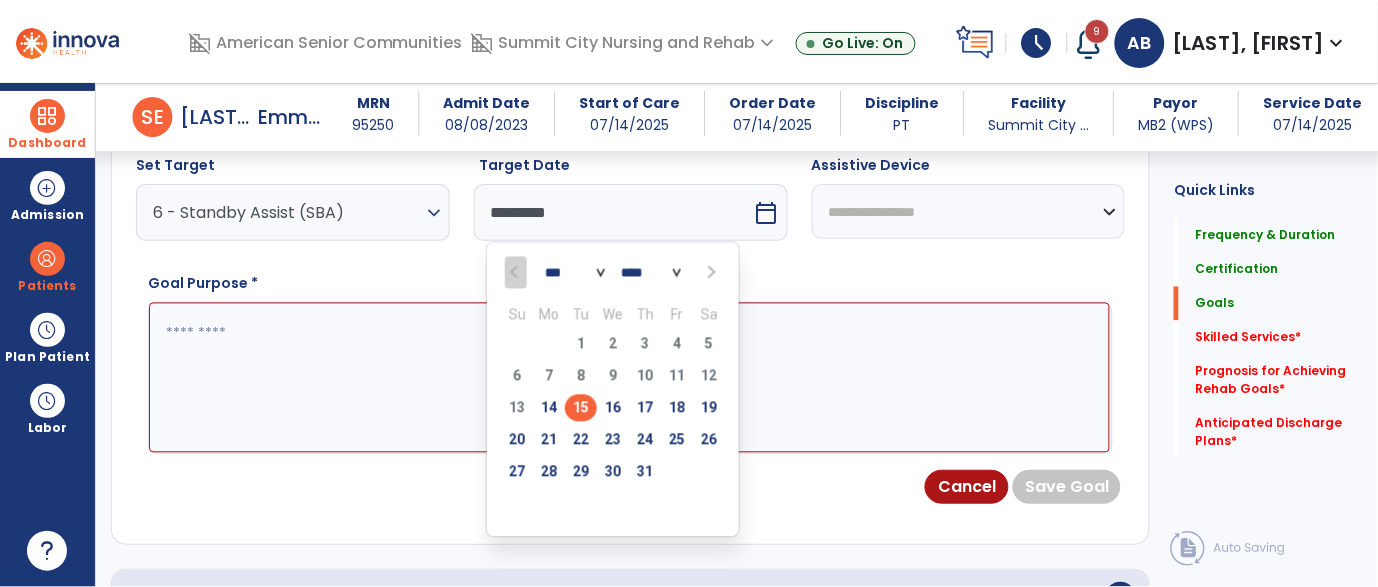 click on "*** *** ***" at bounding box center (575, 274) 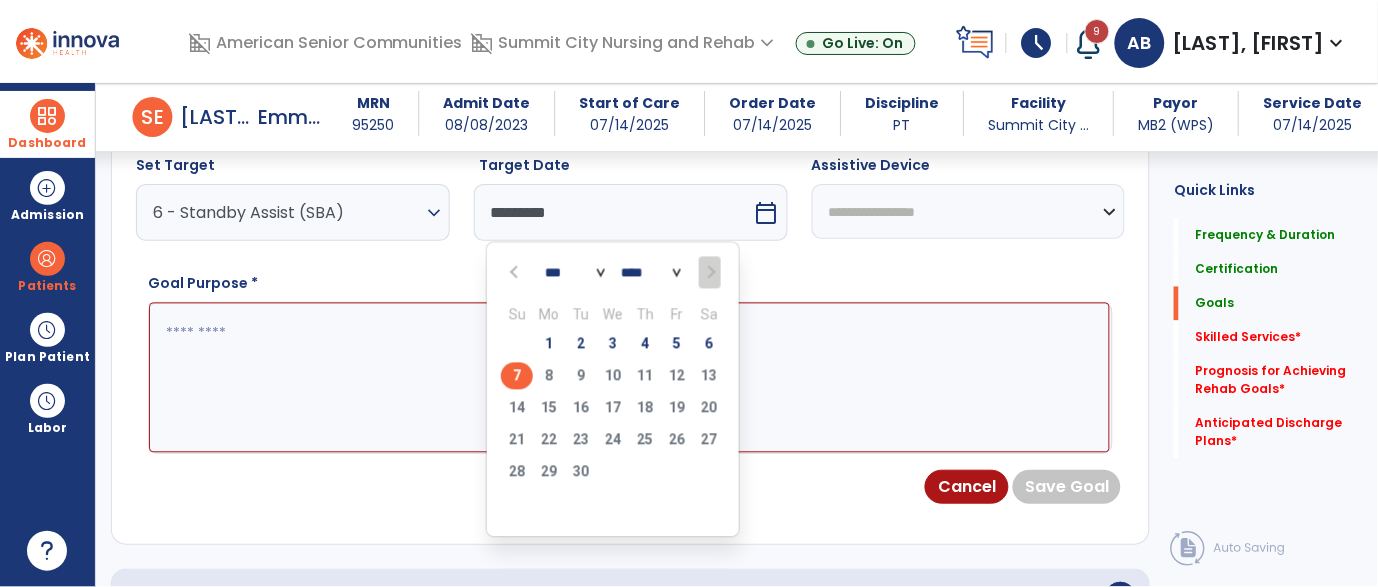click on "7" at bounding box center (517, 376) 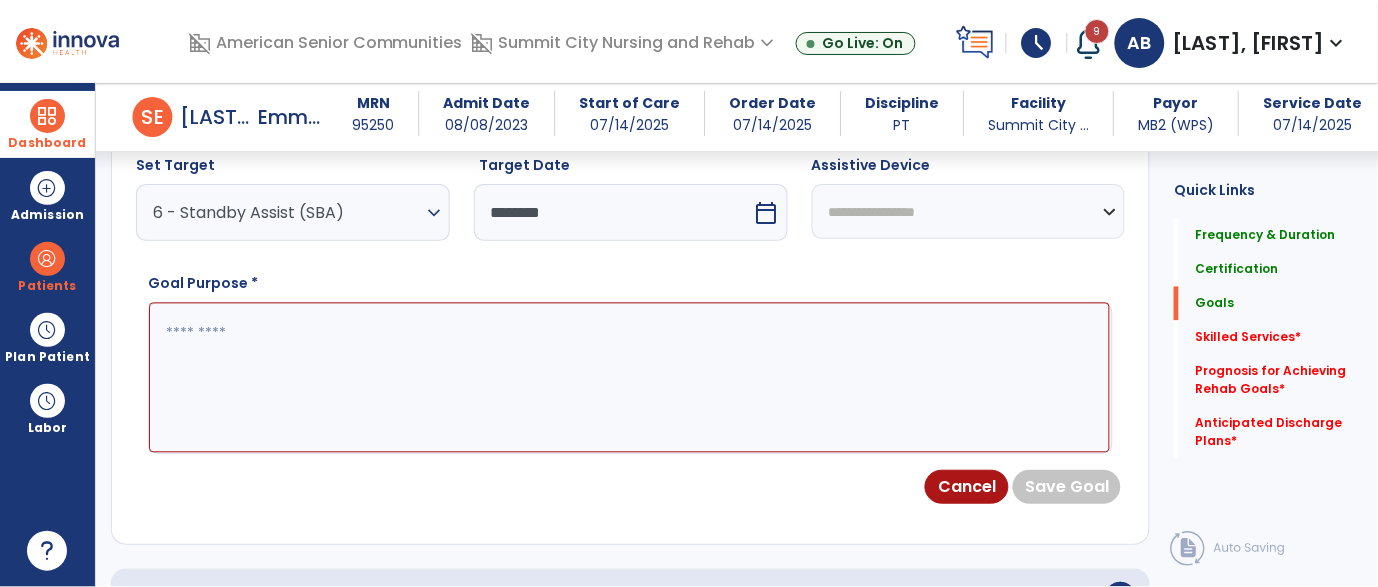 click on "**********" at bounding box center [969, 211] 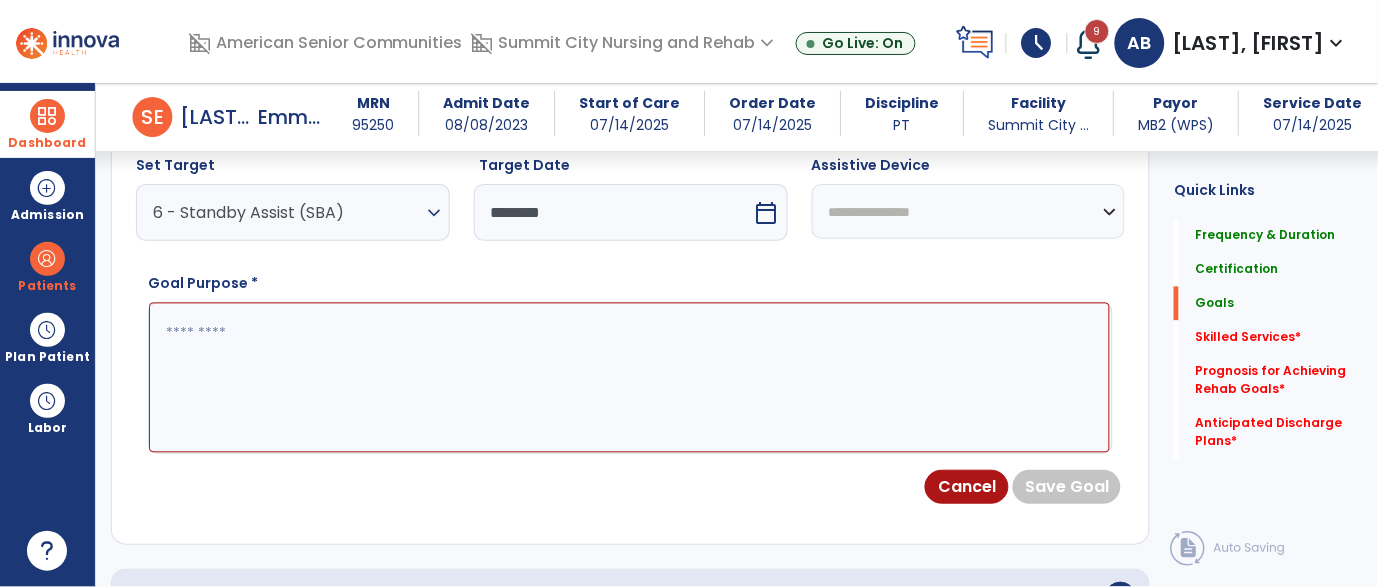 click on "**********" at bounding box center [969, 211] 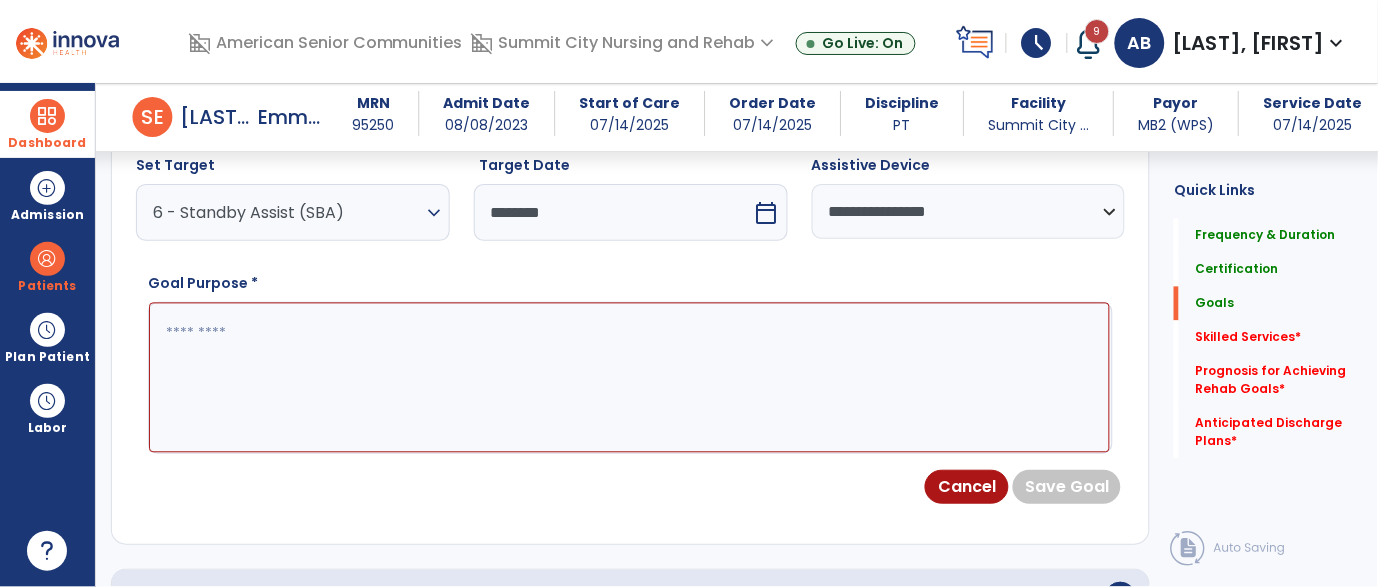 click at bounding box center [629, 378] 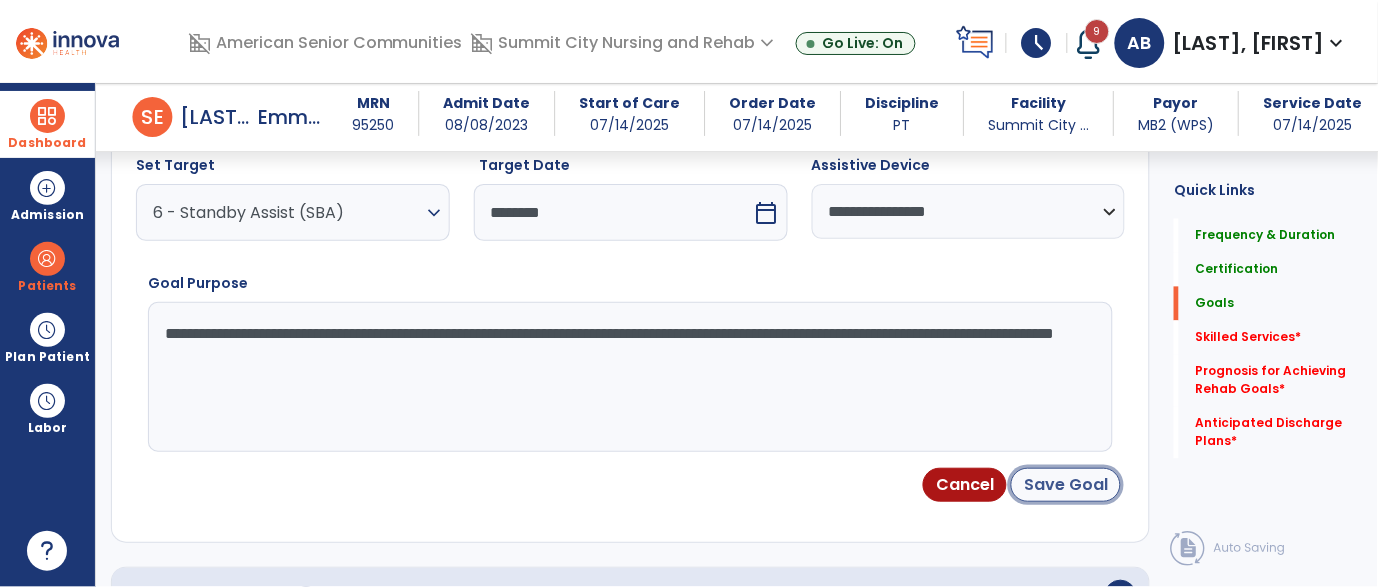 click on "Save Goal" at bounding box center (1066, 485) 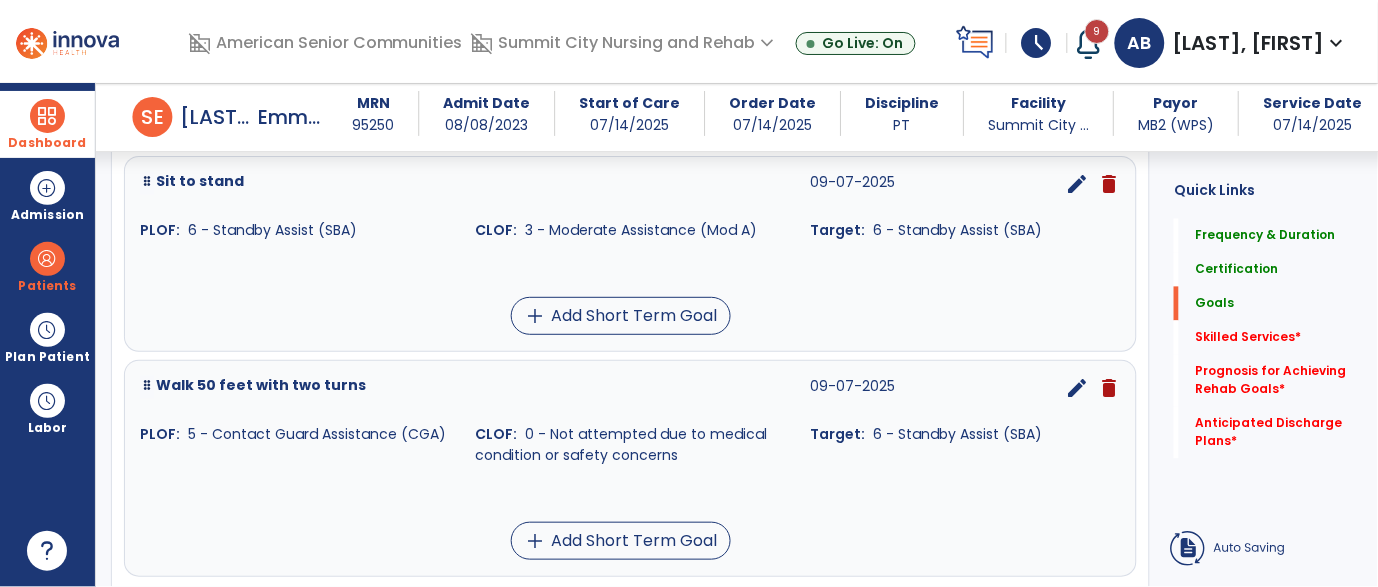 scroll, scrollTop: 747, scrollLeft: 0, axis: vertical 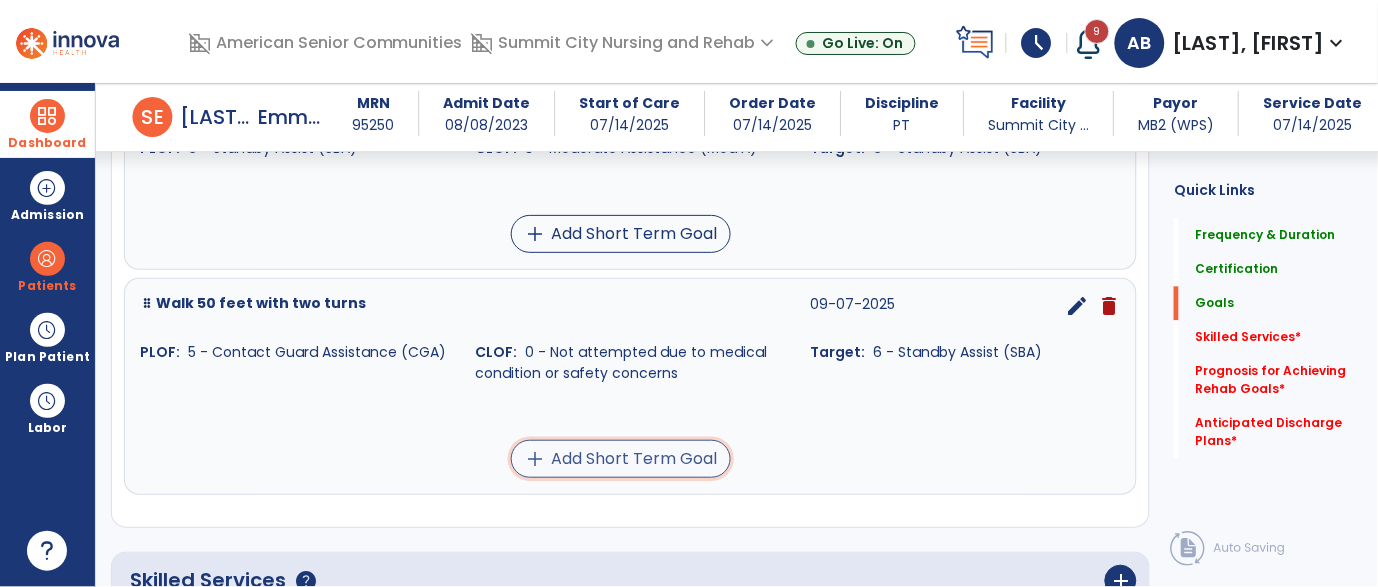click on "add  Add Short Term Goal" at bounding box center [621, 459] 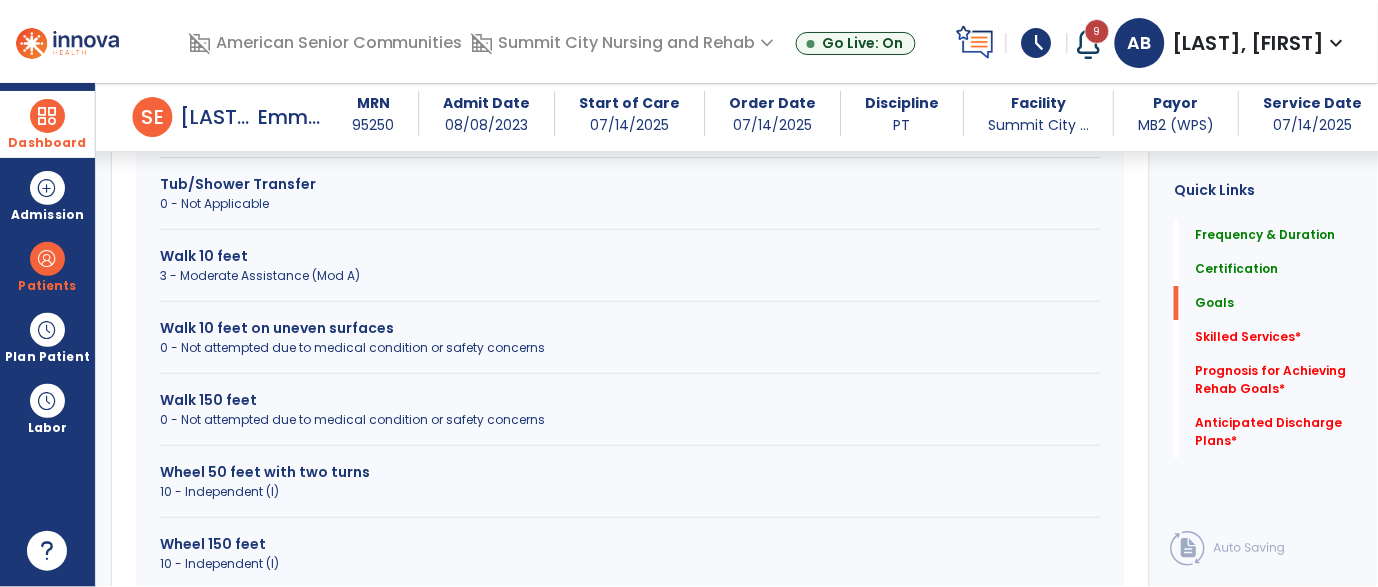 scroll, scrollTop: 1356, scrollLeft: 0, axis: vertical 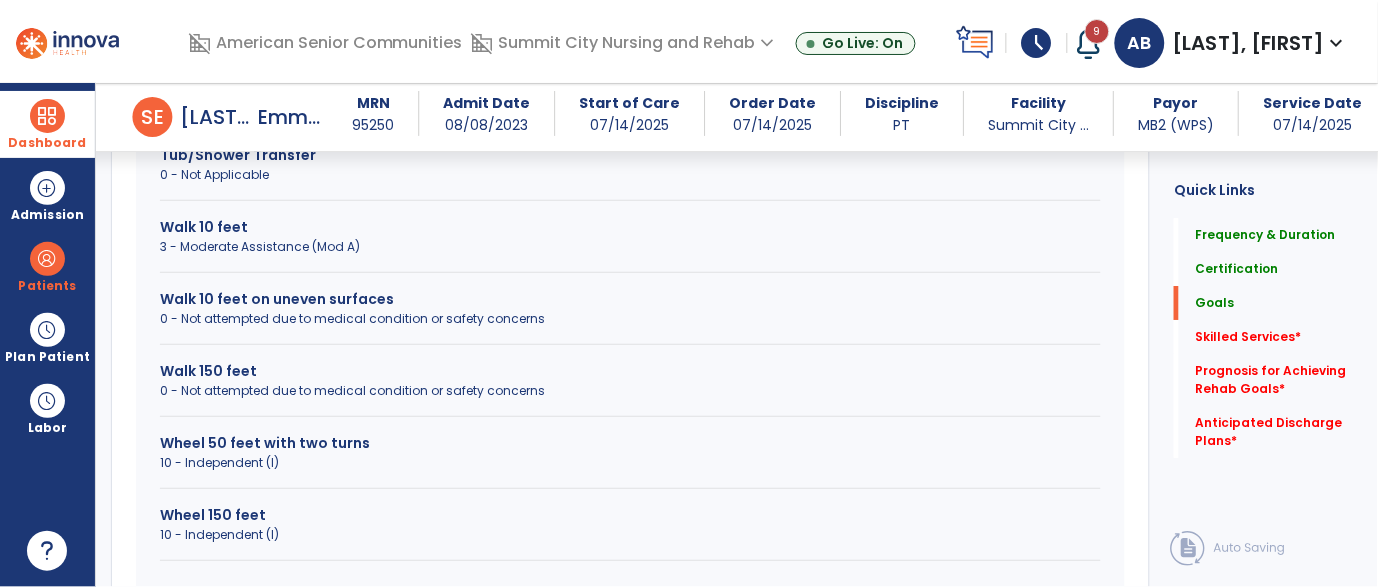 click on "0 - Not attempted due to medical condition or safety concerns" at bounding box center [630, 319] 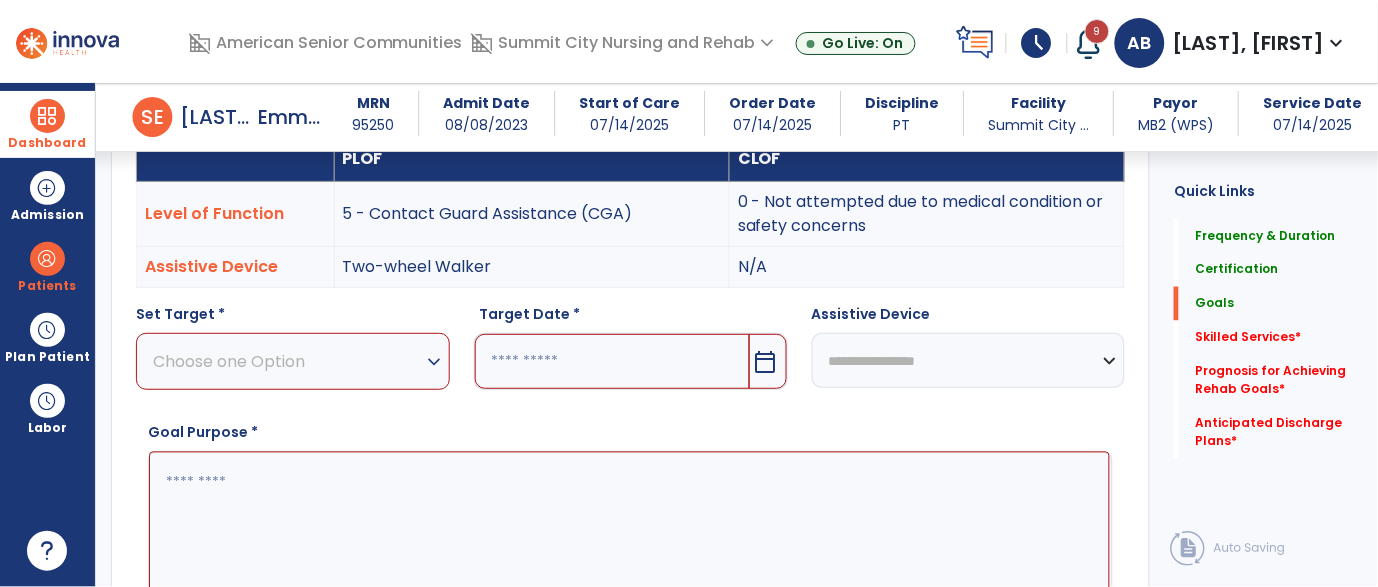 scroll, scrollTop: 598, scrollLeft: 0, axis: vertical 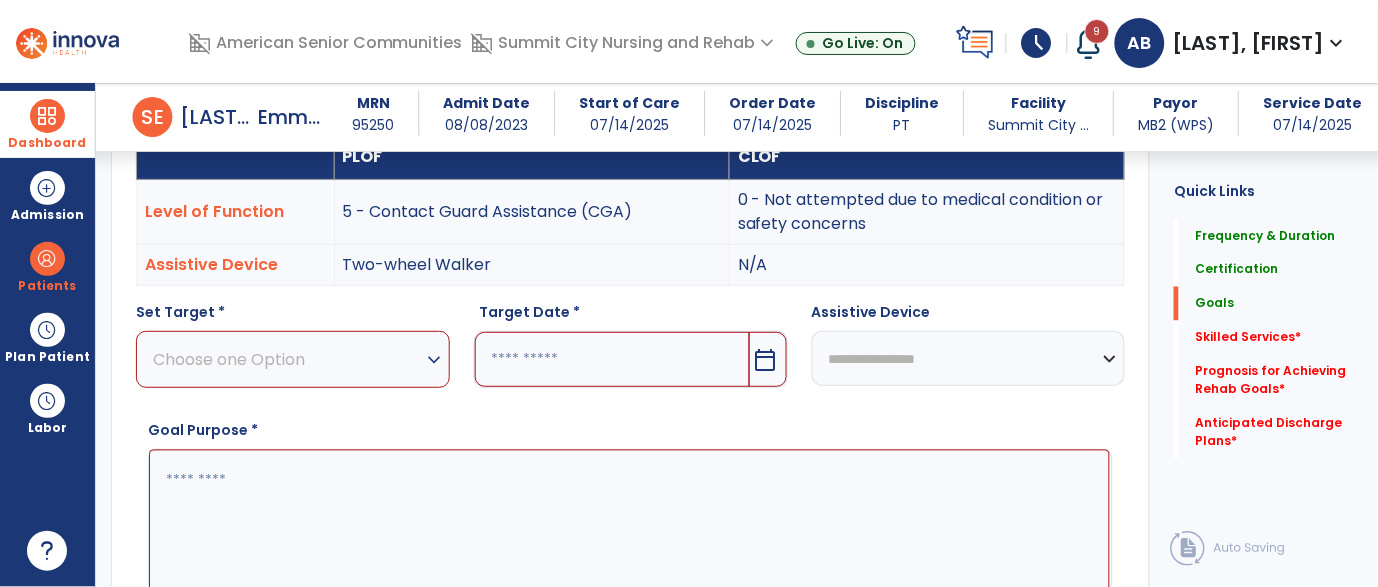 click on "Choose one Option" at bounding box center [288, 359] 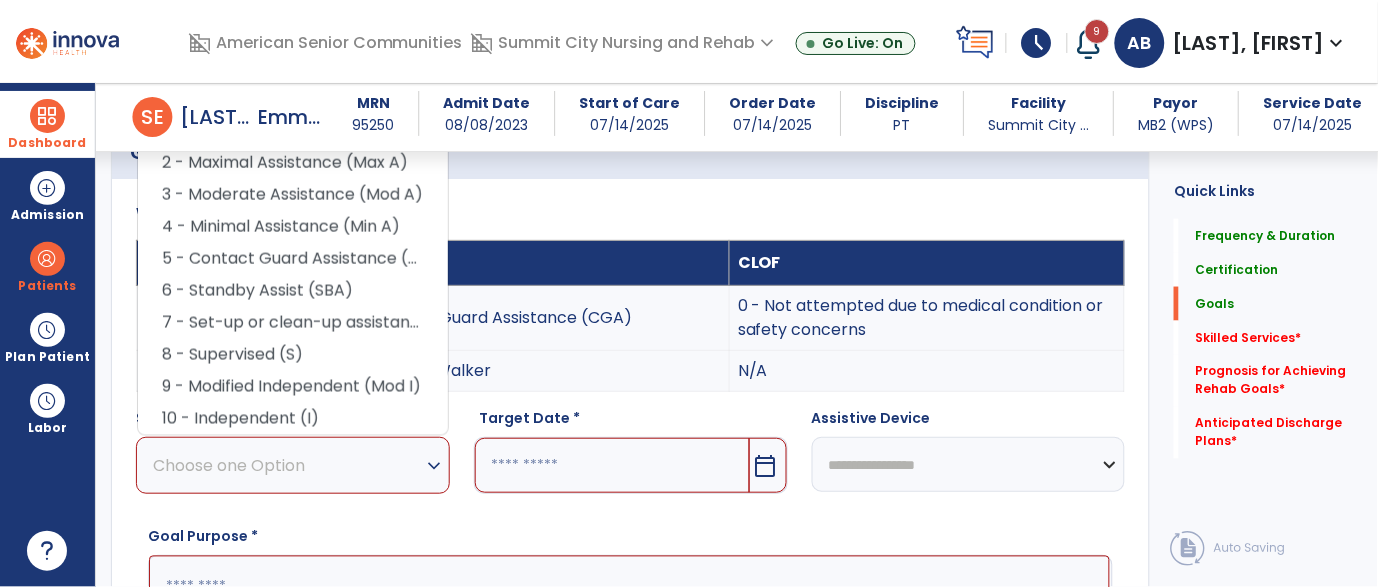 scroll, scrollTop: 489, scrollLeft: 0, axis: vertical 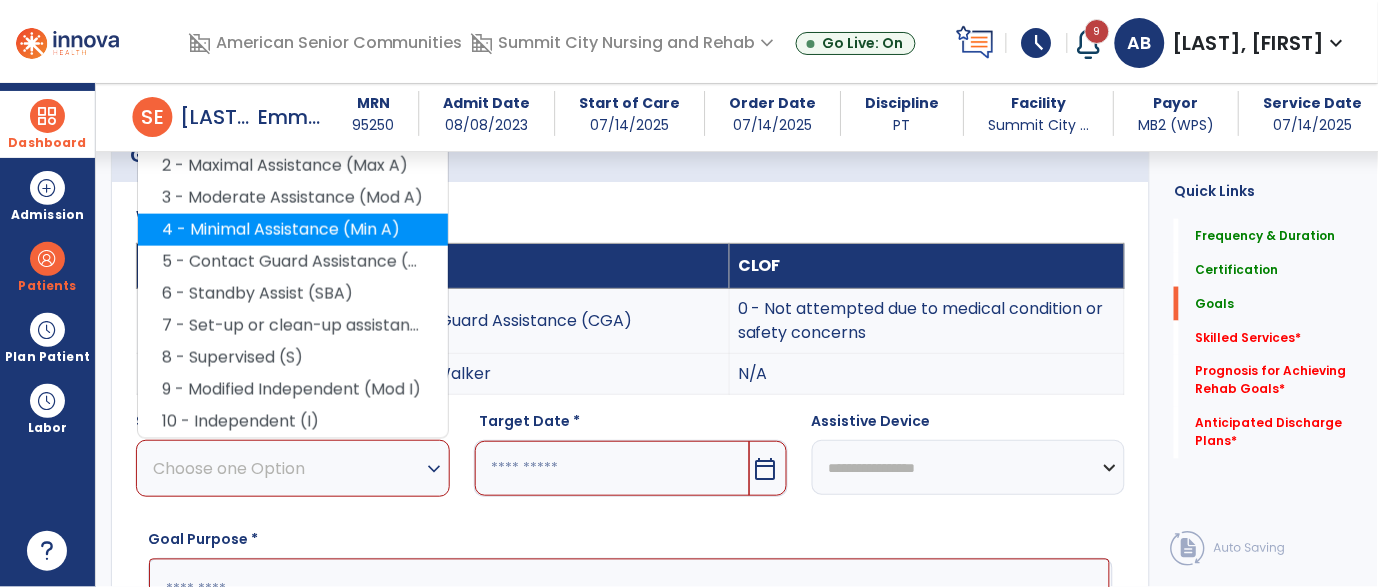 click on "4 - Minimal Assistance (Min A)" at bounding box center (293, 230) 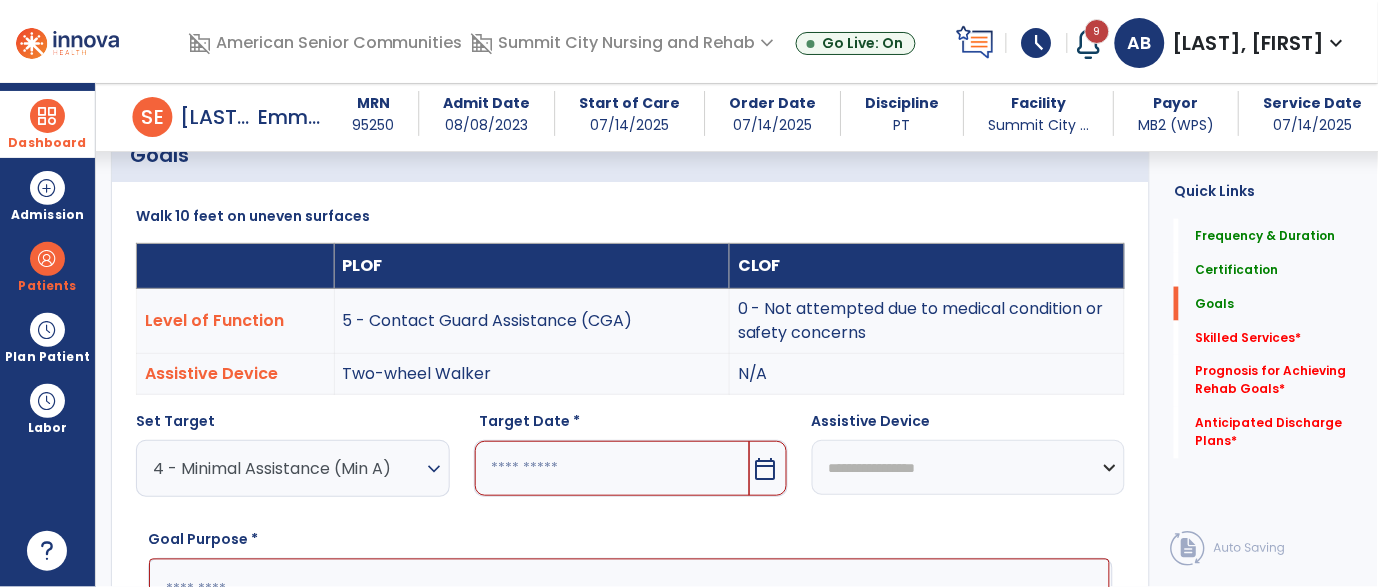 click on "calendar_today" at bounding box center [768, 468] 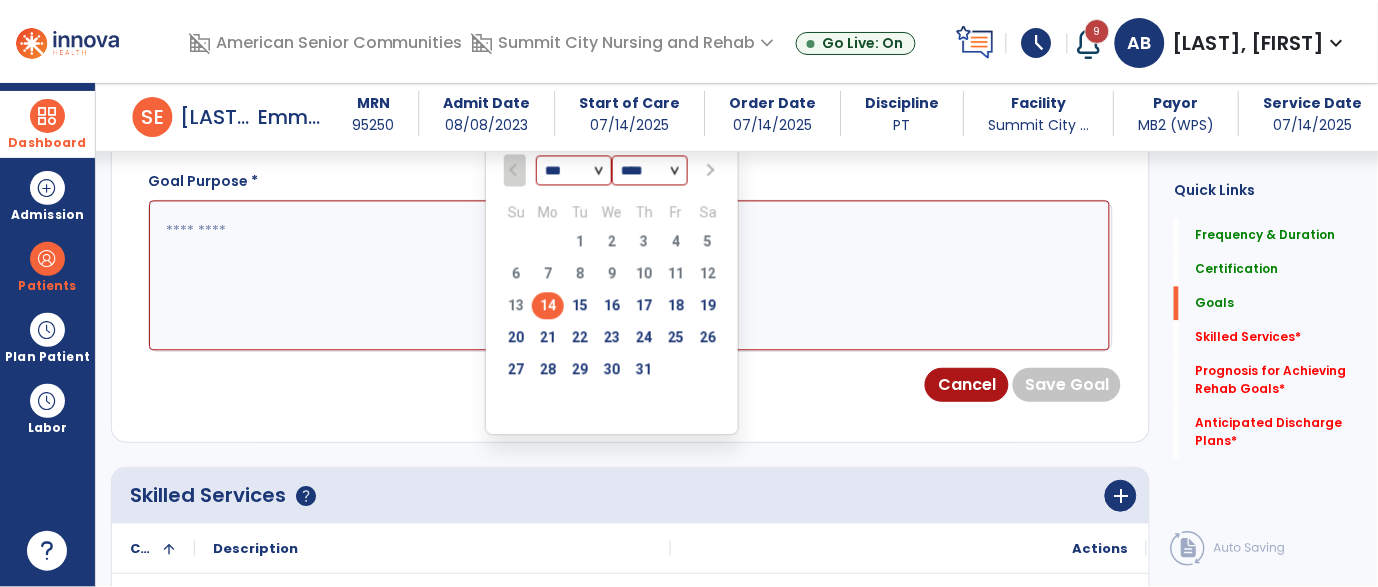 scroll, scrollTop: 850, scrollLeft: 0, axis: vertical 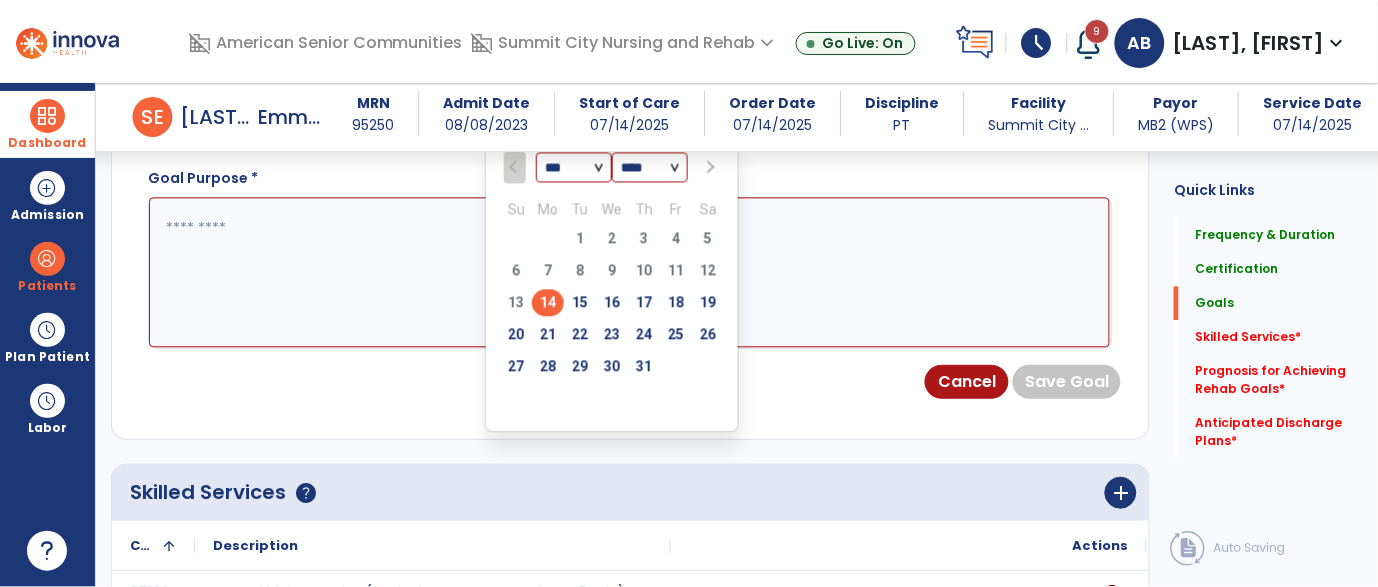 click on "*** *** *** ****" at bounding box center (612, 168) 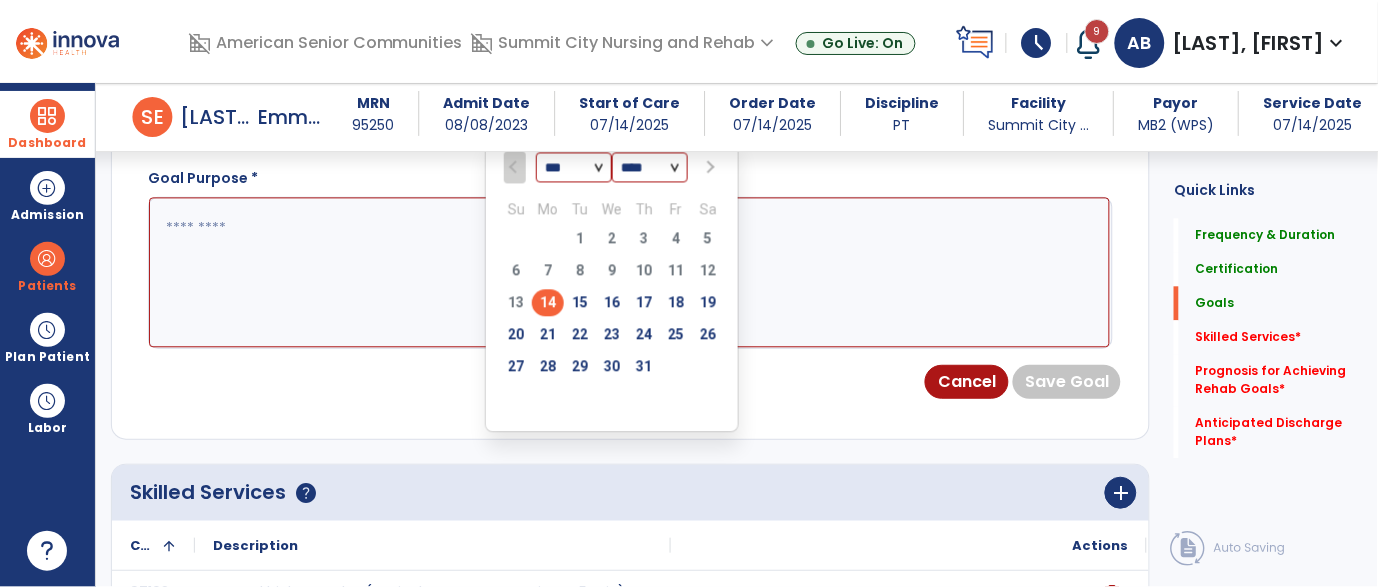 click on "*** *** ***" at bounding box center (574, 169) 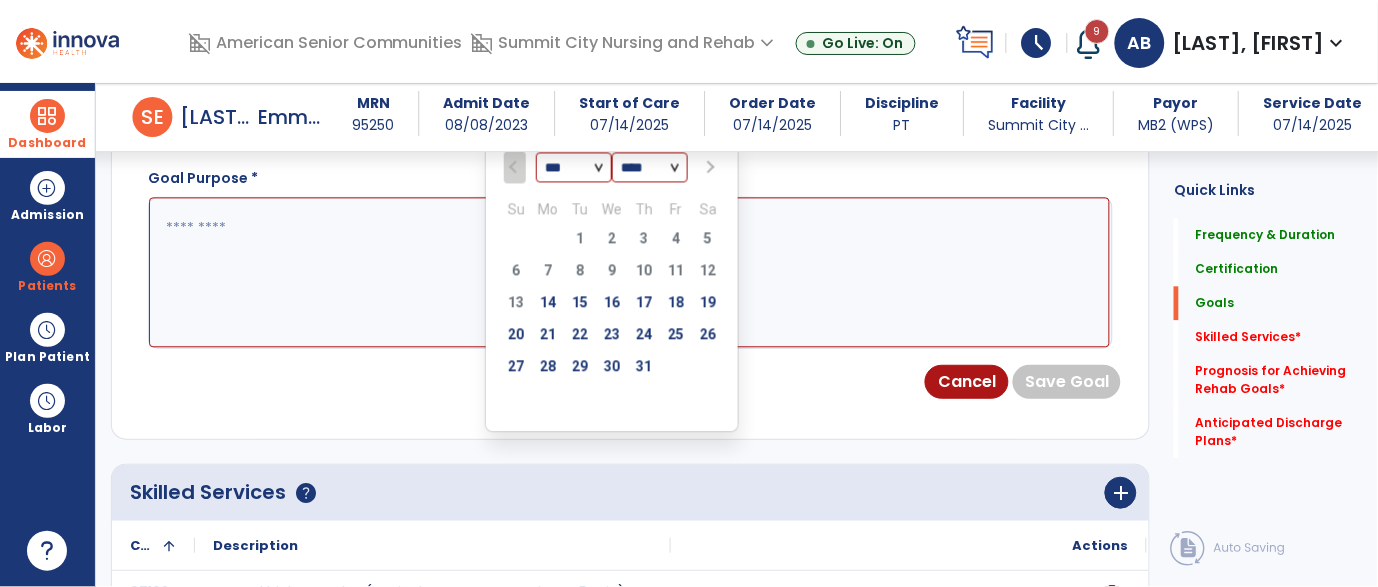 select on "*" 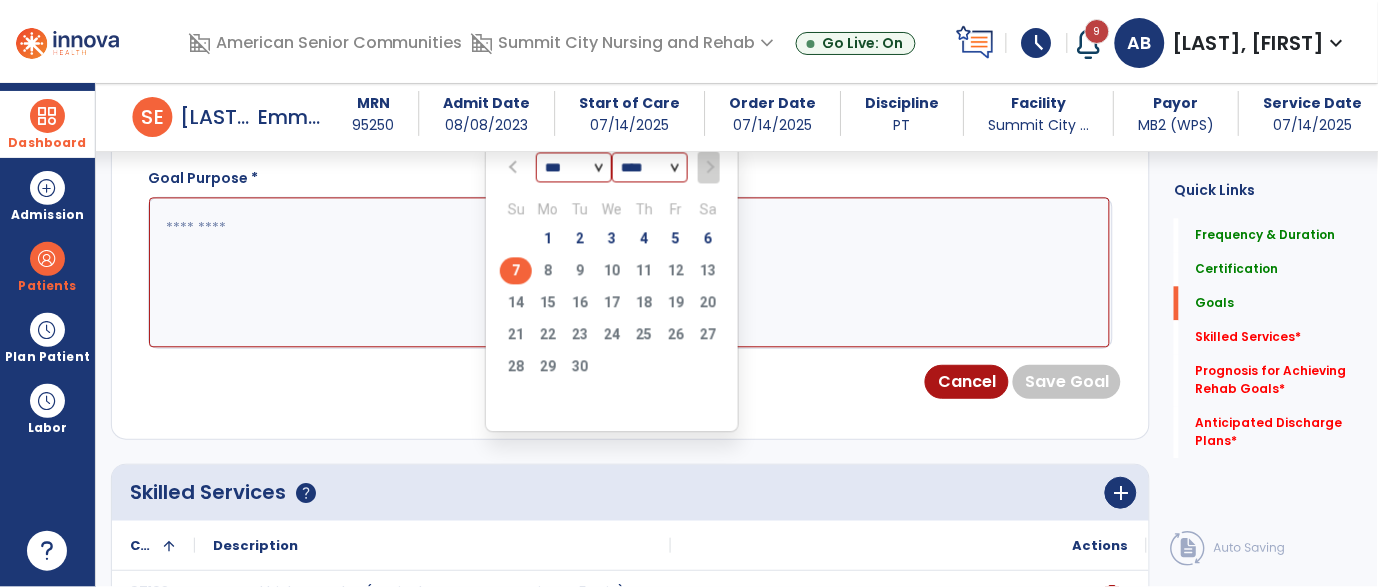 click on "7" at bounding box center [516, 271] 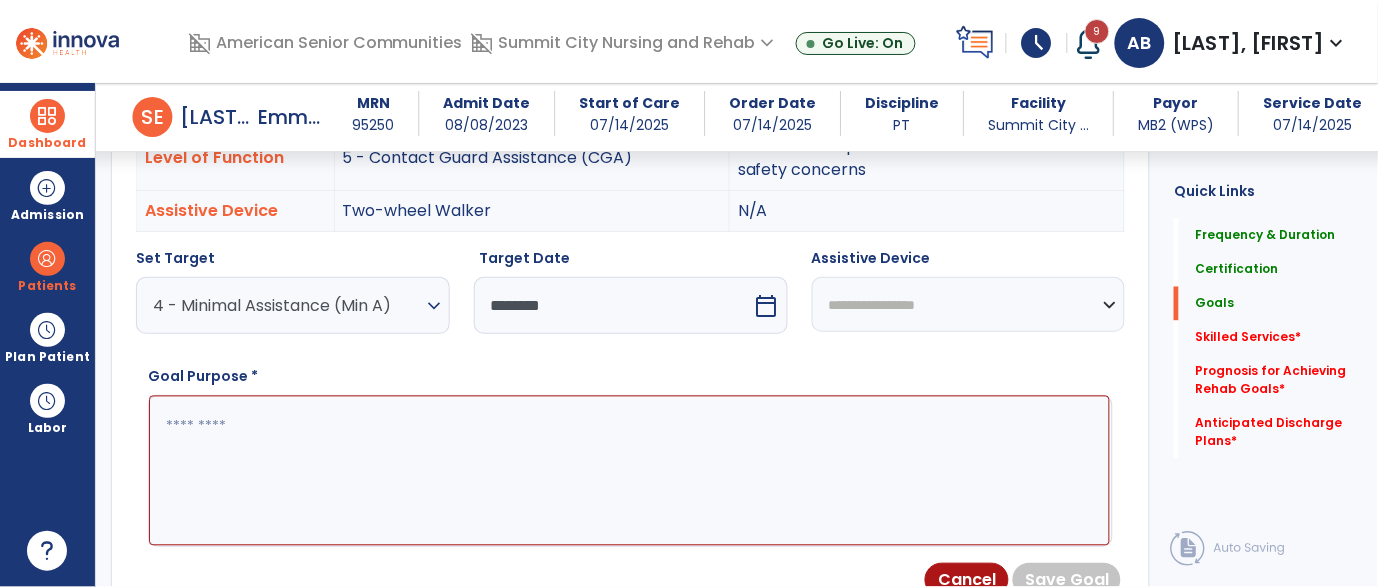 scroll, scrollTop: 650, scrollLeft: 0, axis: vertical 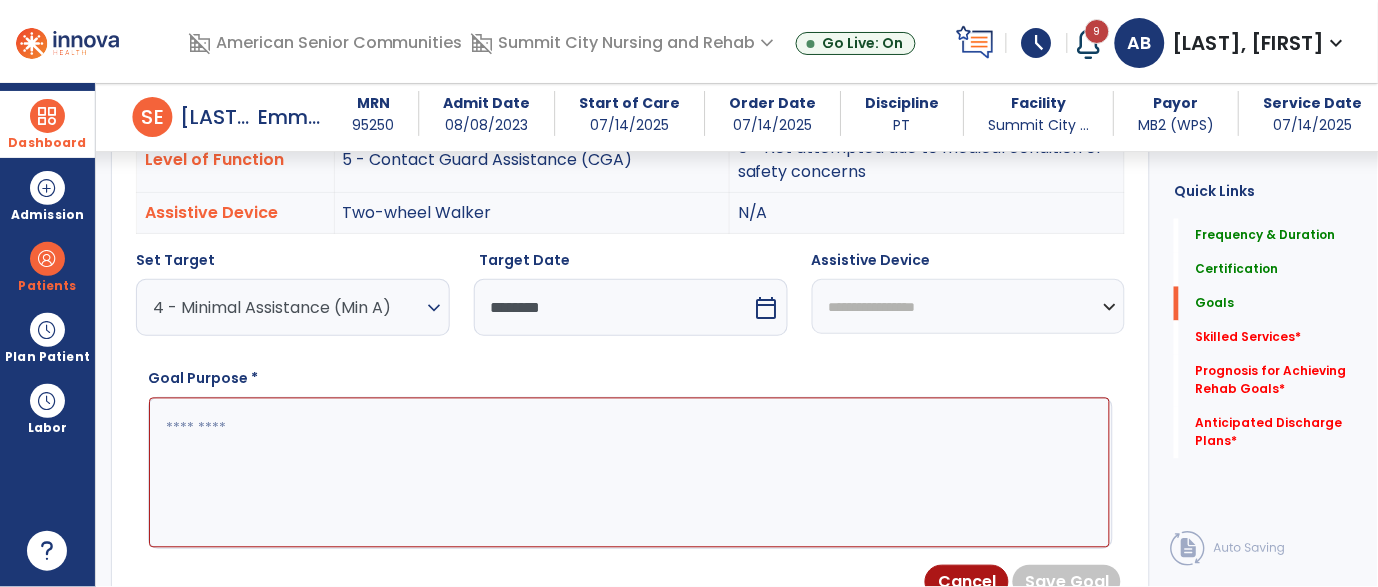 click on "**********" at bounding box center (969, 306) 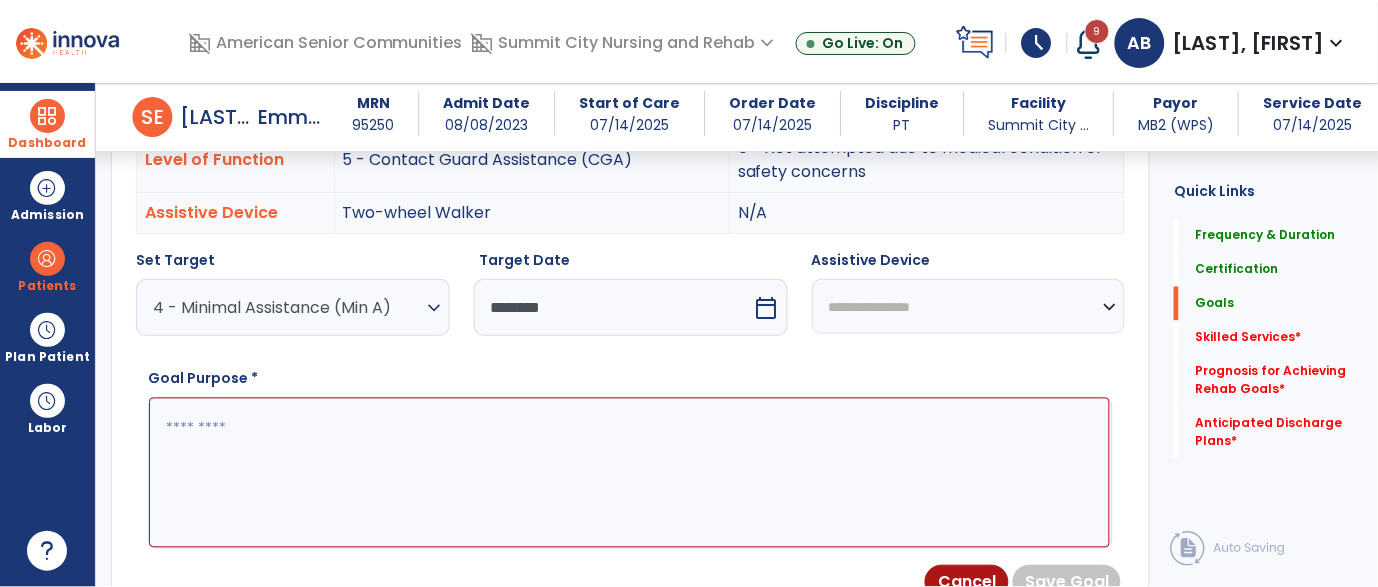 click on "**********" at bounding box center (969, 306) 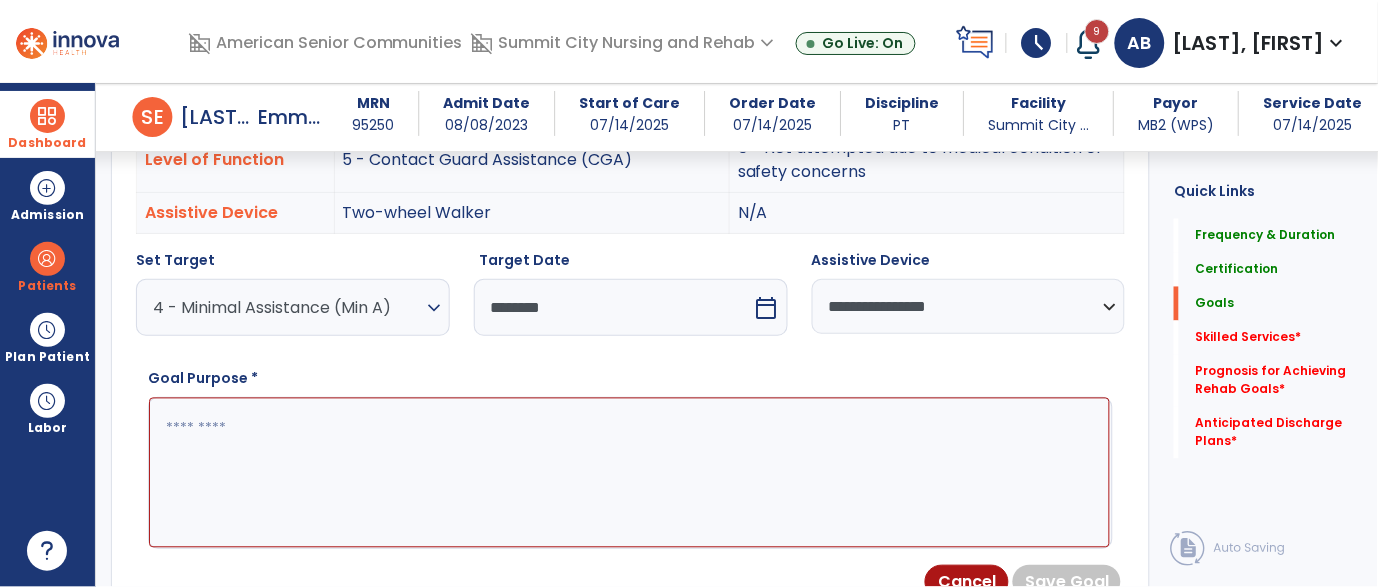 click at bounding box center [629, 473] 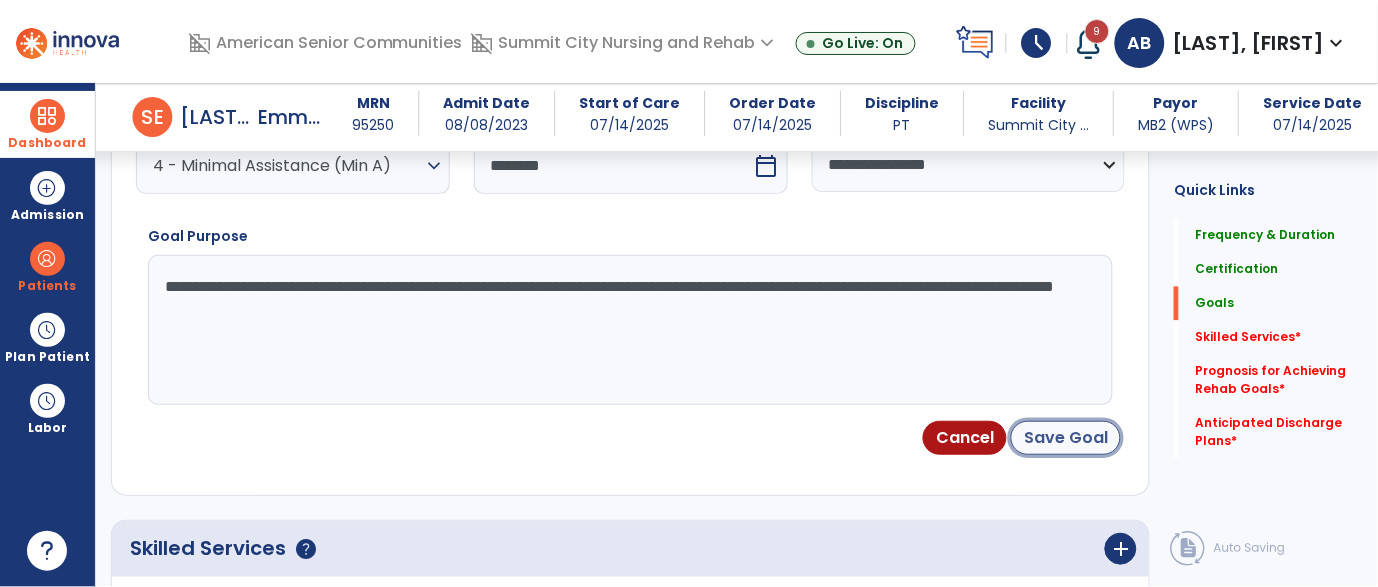 click on "Save Goal" at bounding box center [1066, 438] 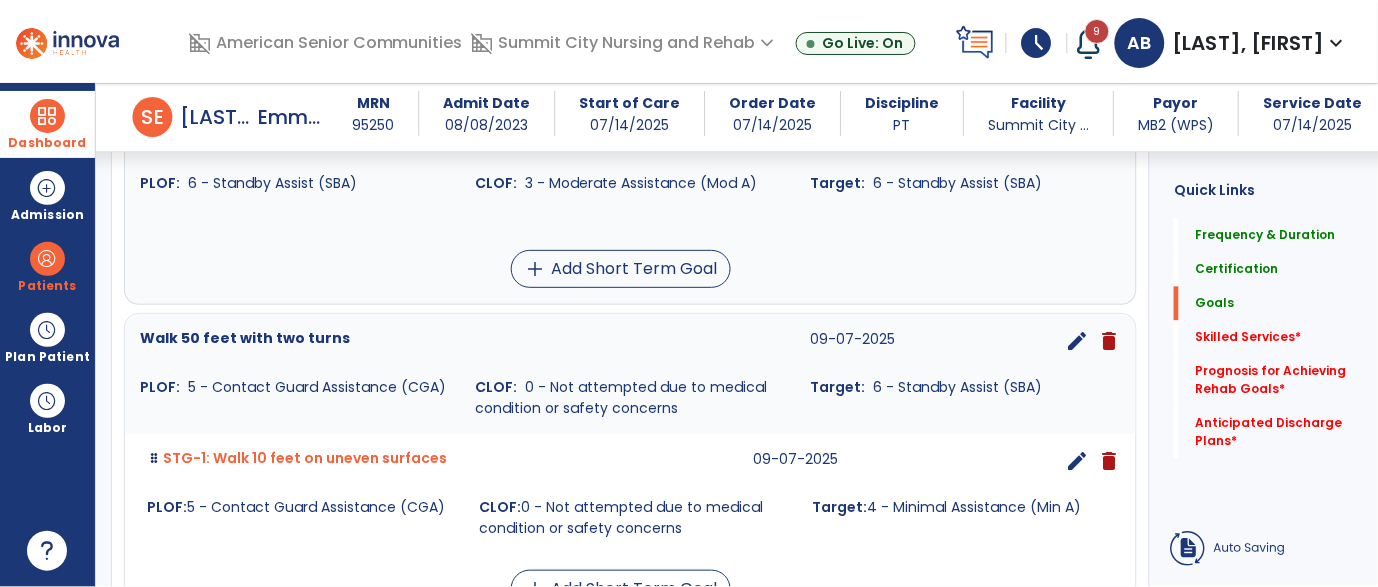 scroll, scrollTop: 794, scrollLeft: 0, axis: vertical 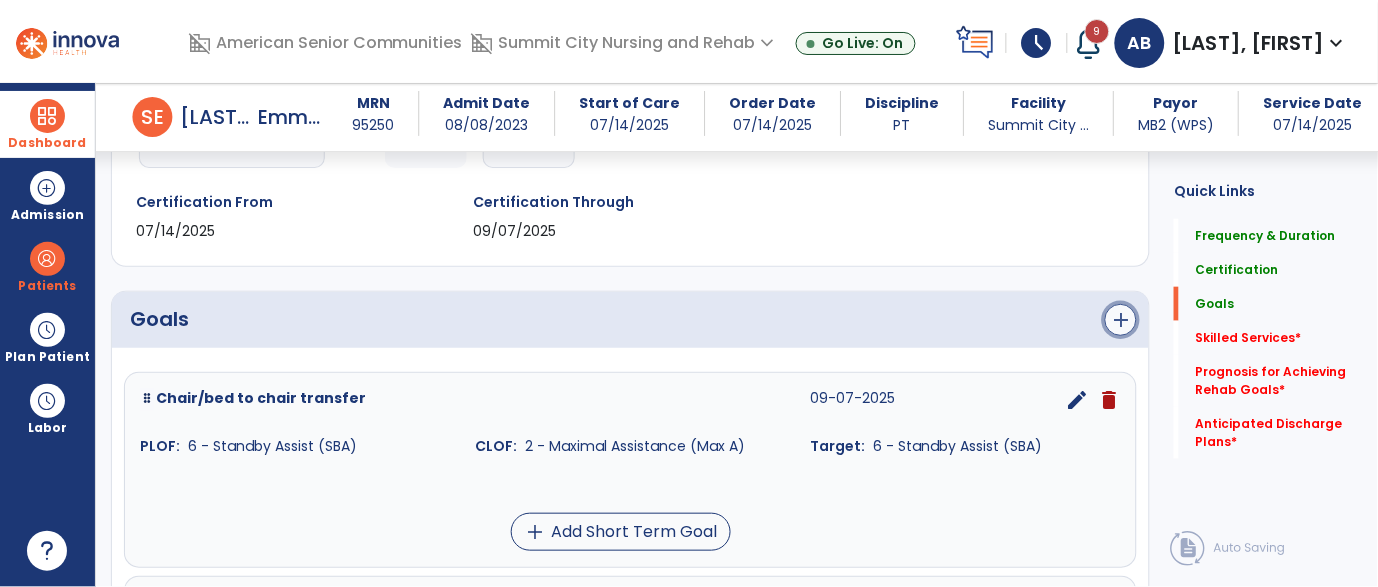 click on "add" at bounding box center (1121, 320) 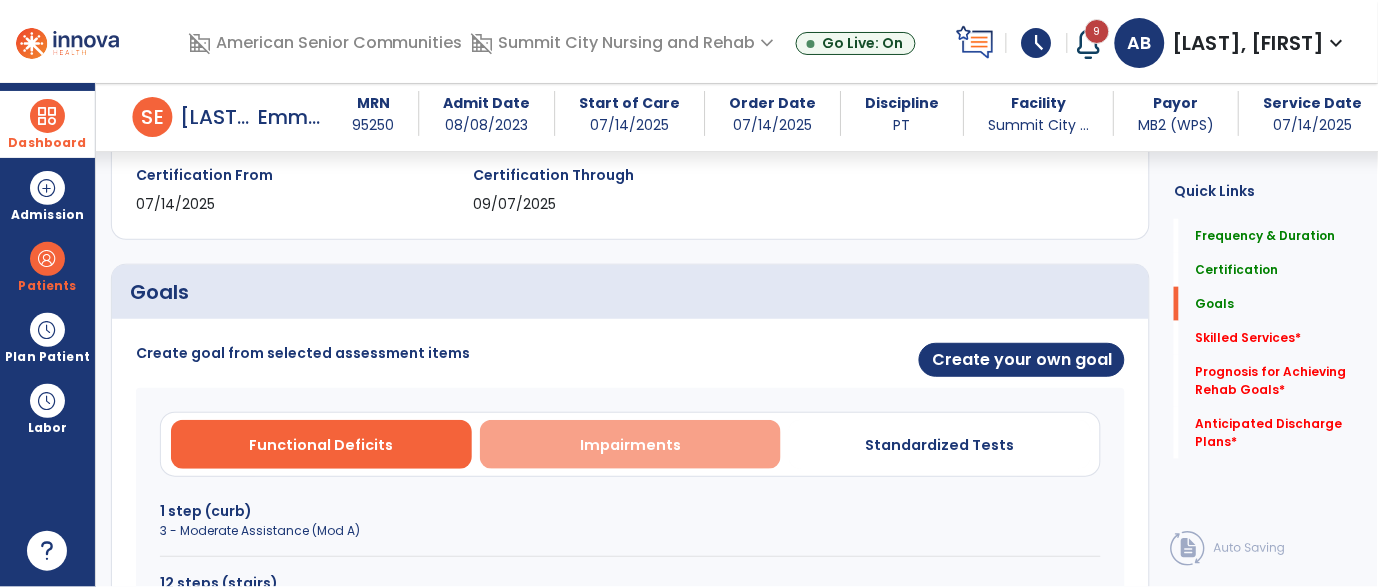 click on "Impairments" at bounding box center [630, 444] 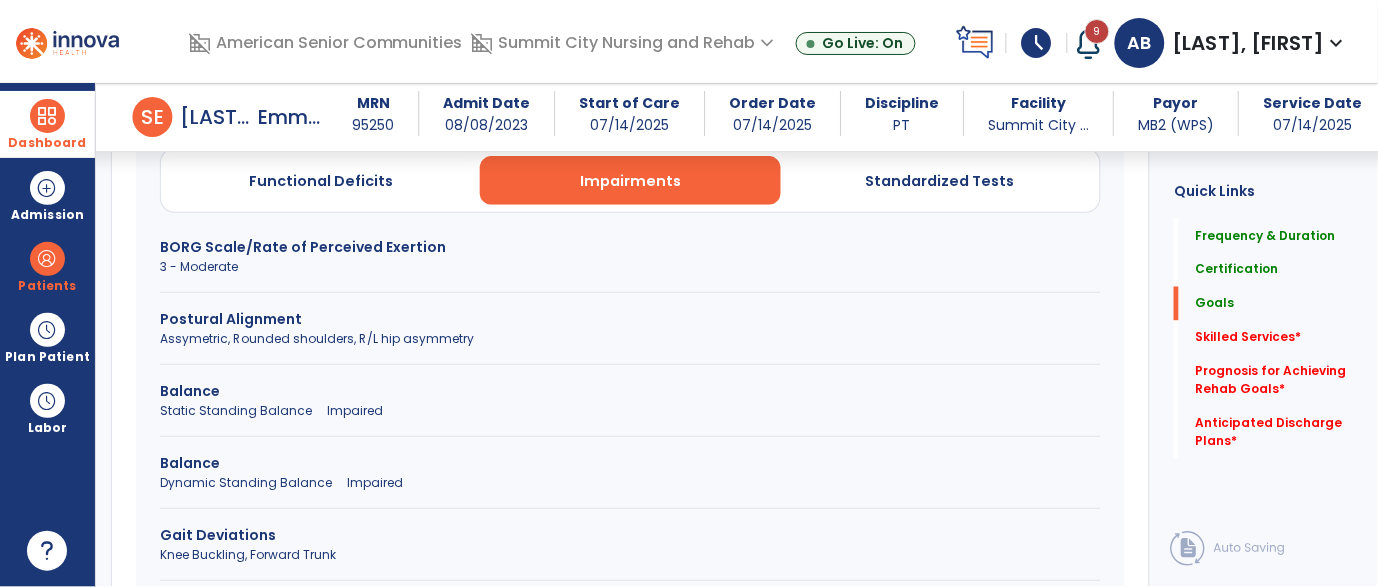 scroll, scrollTop: 620, scrollLeft: 0, axis: vertical 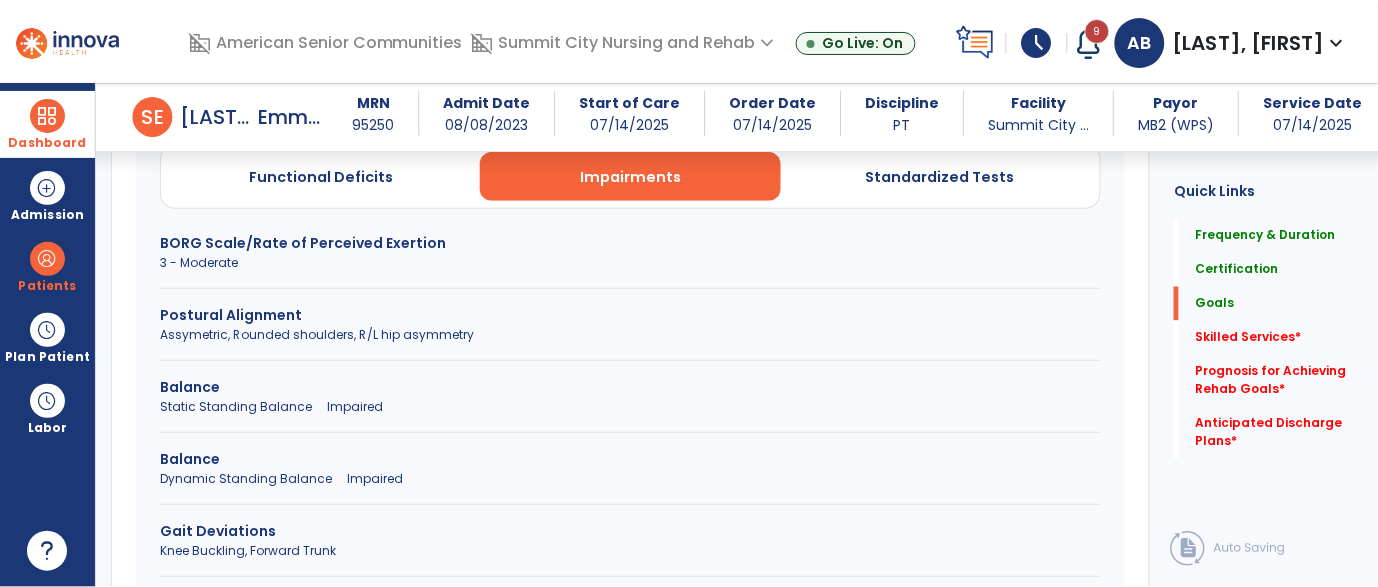 click on "Dynamic Standing Balance      Impaired" at bounding box center (630, 479) 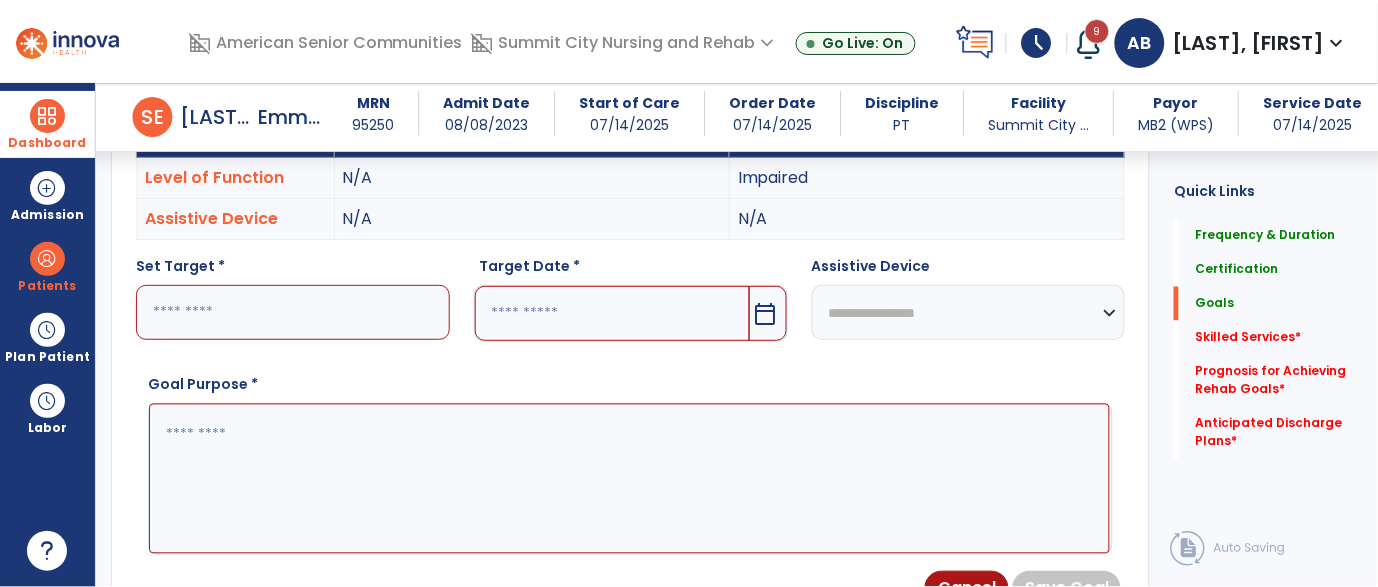 click at bounding box center [293, 312] 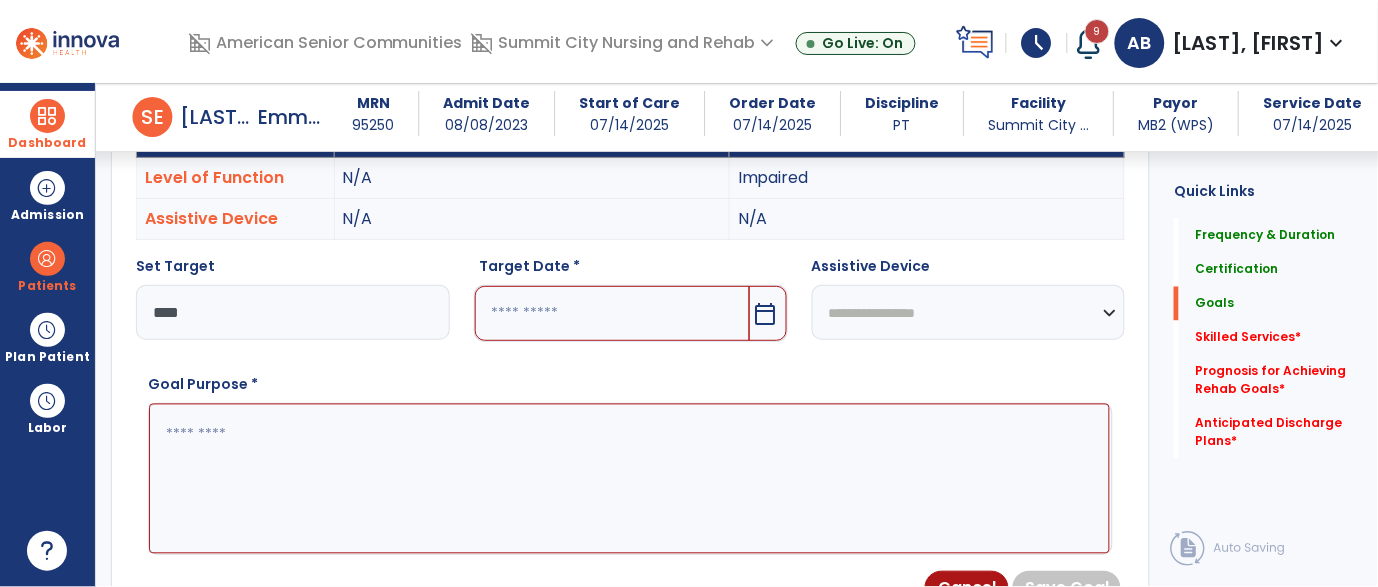 type on "****" 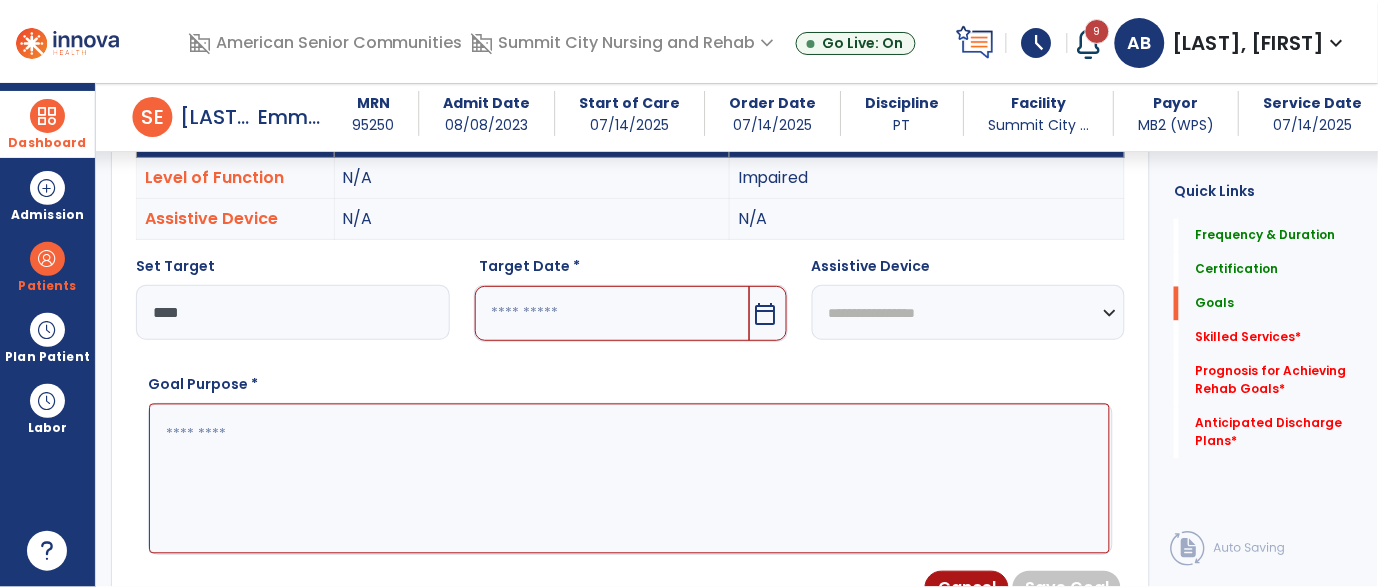 click on "calendar_today" at bounding box center [768, 313] 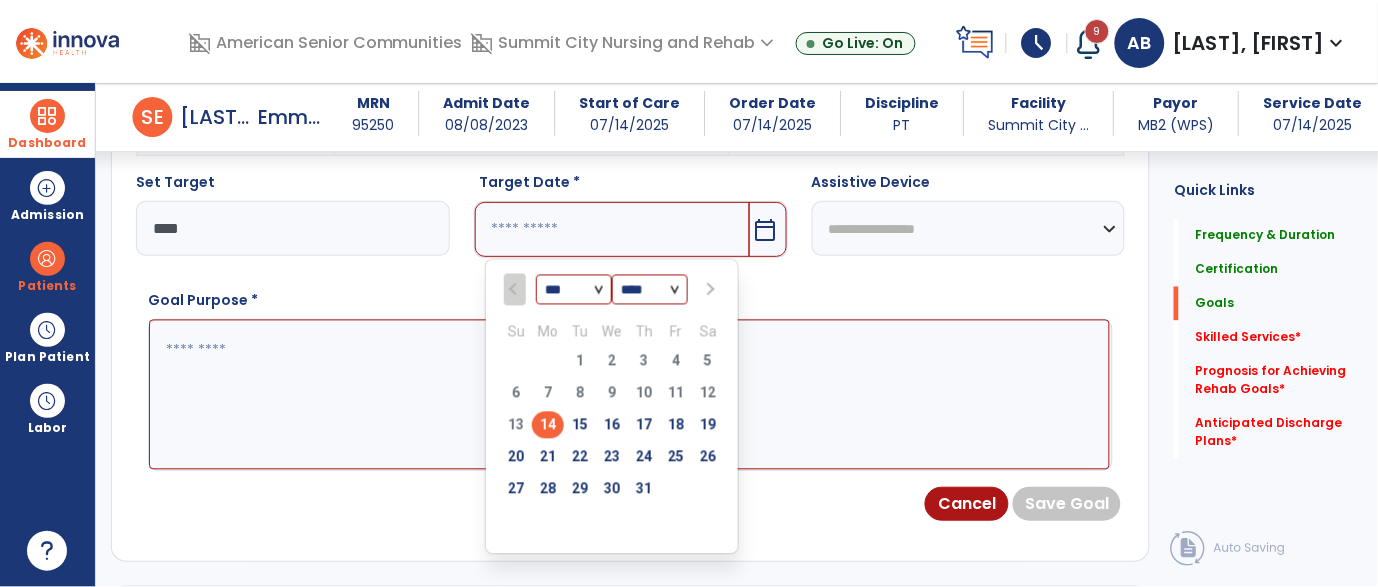 scroll, scrollTop: 738, scrollLeft: 0, axis: vertical 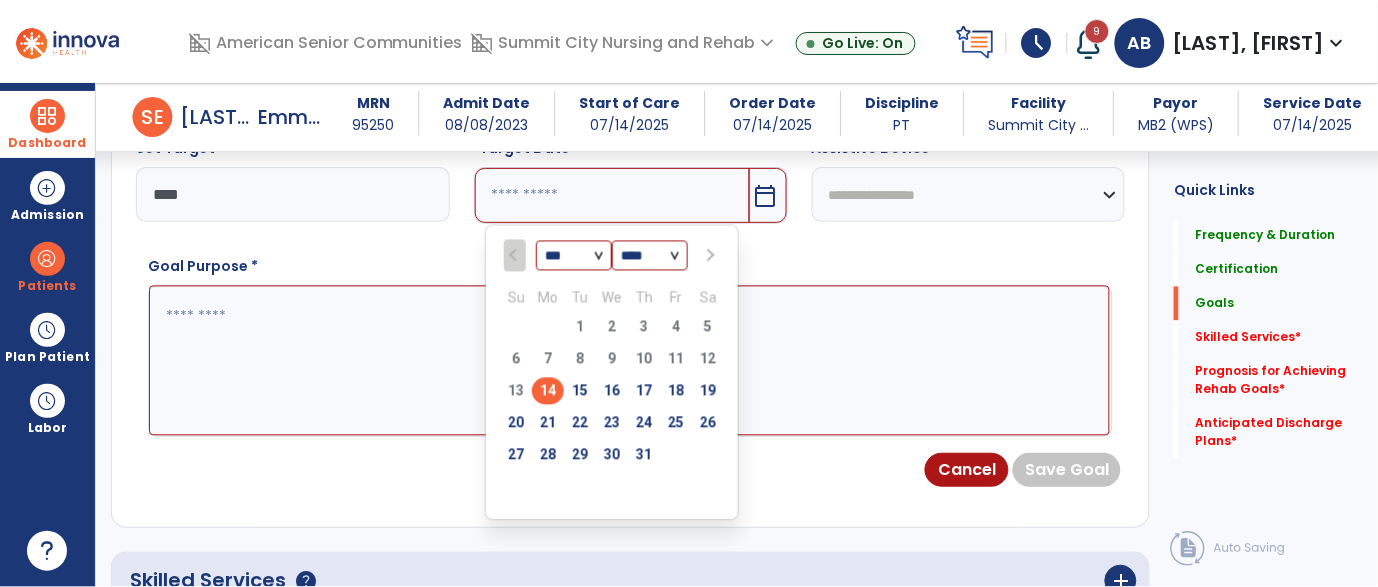 click on "*** *** ***" at bounding box center (574, 257) 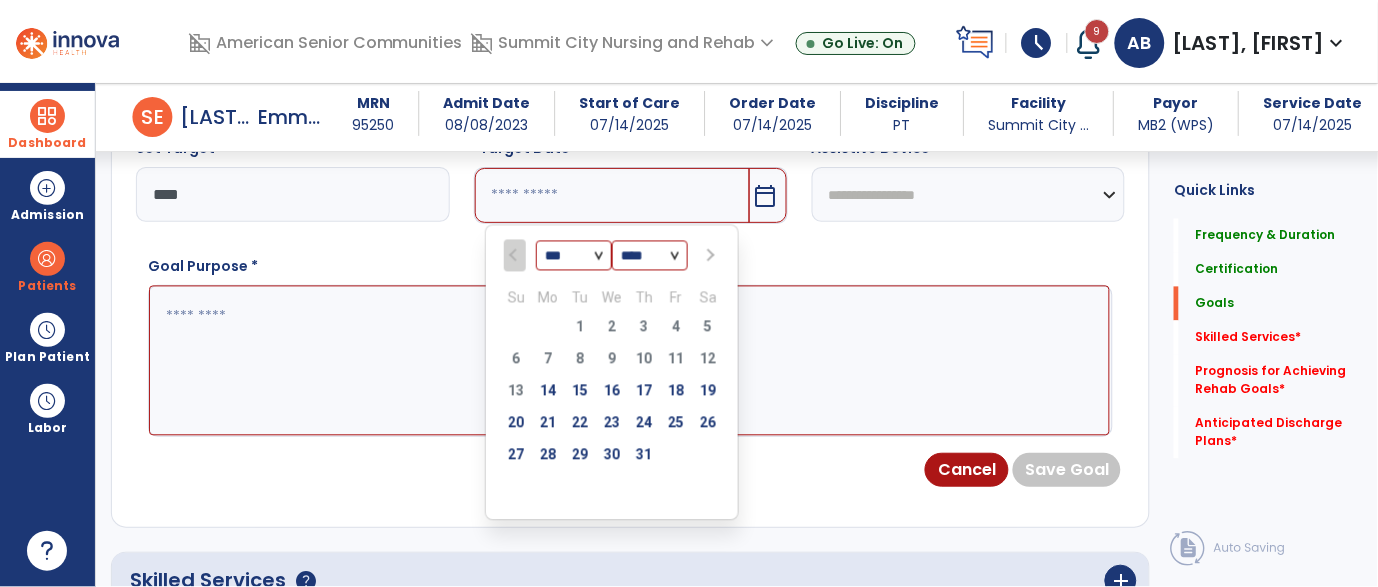 select on "*" 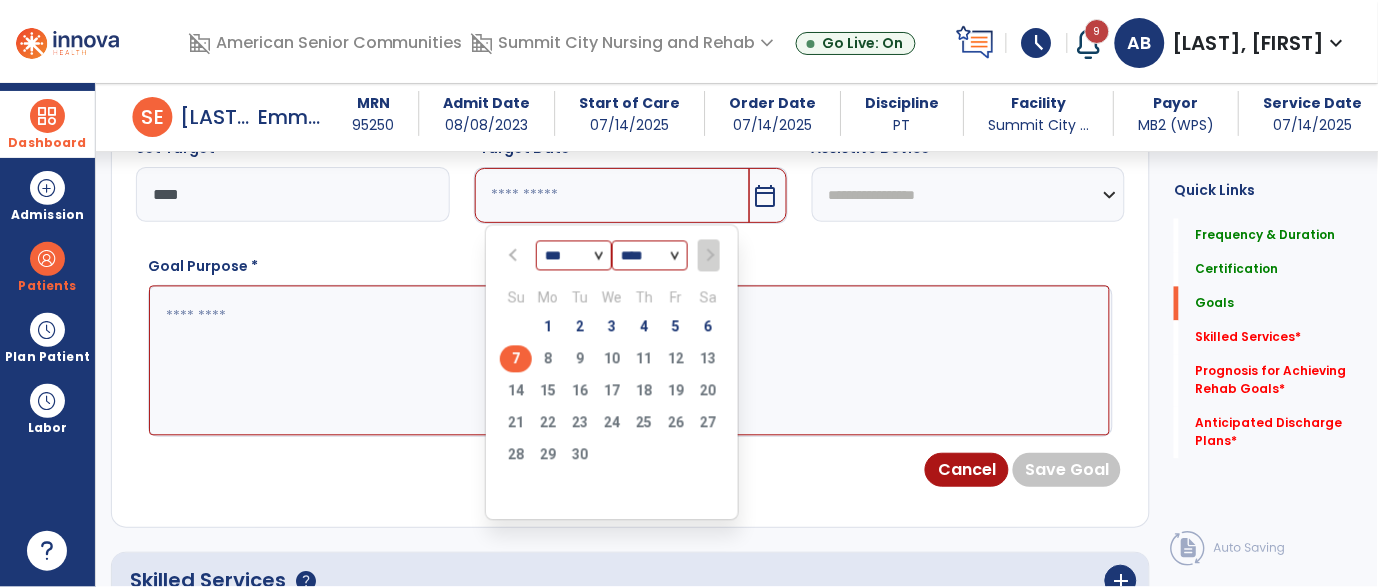 click on "7" at bounding box center [516, 359] 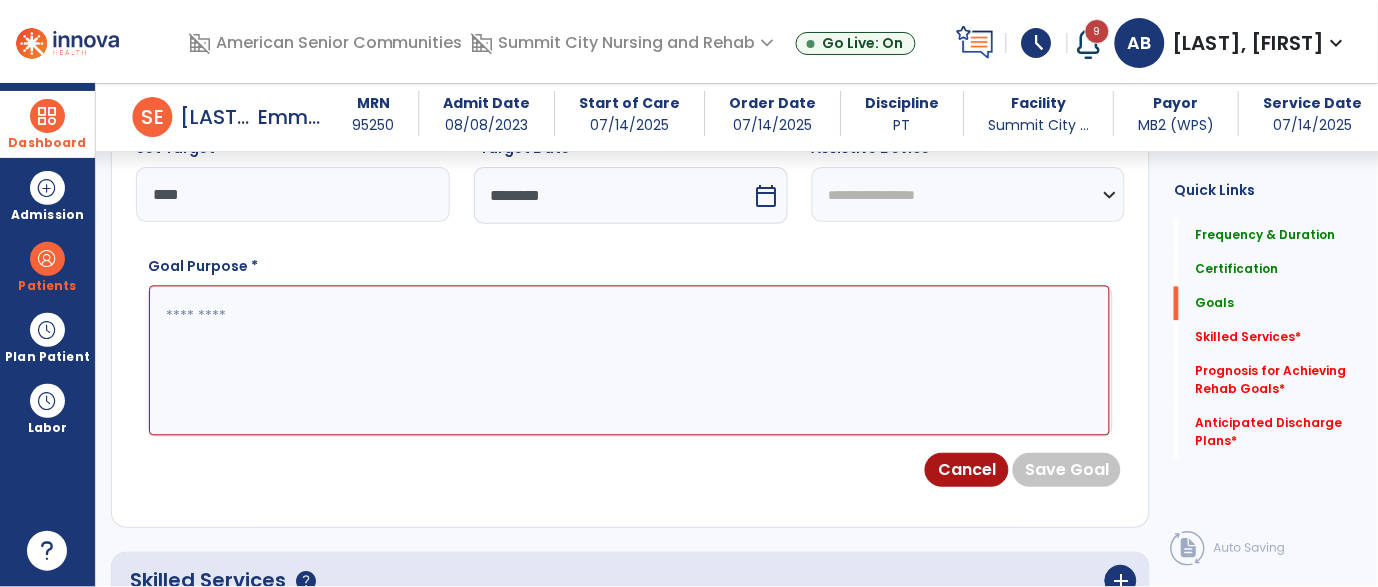 click on "**********" at bounding box center [969, 194] 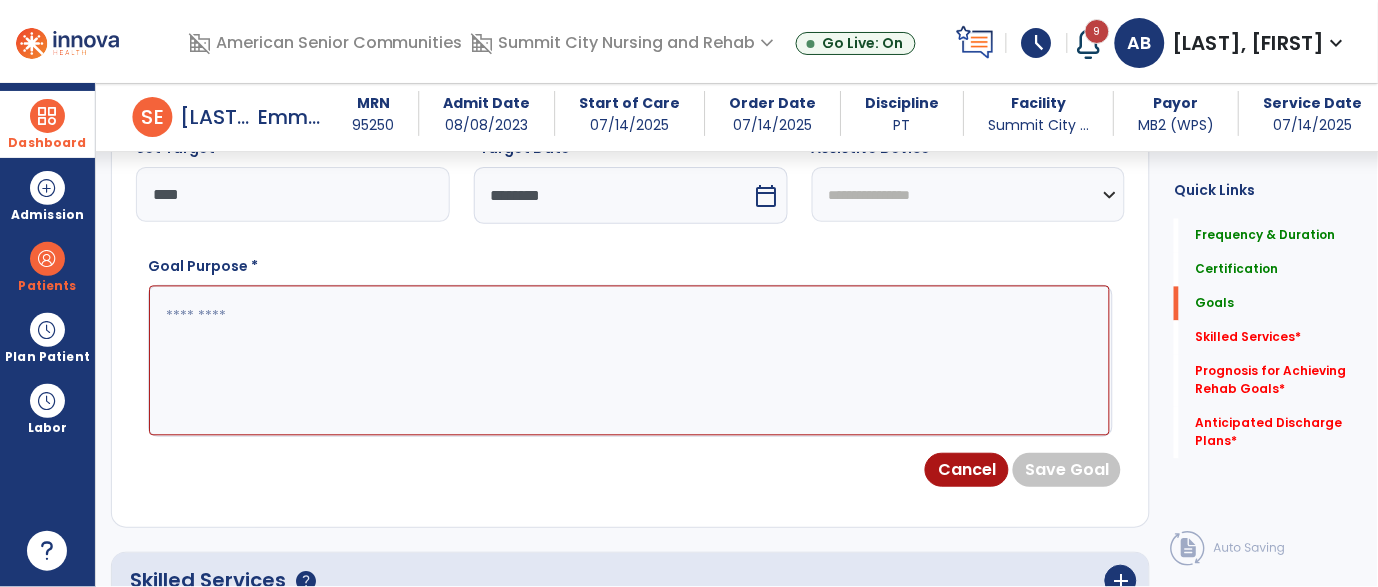 click on "**********" at bounding box center [969, 194] 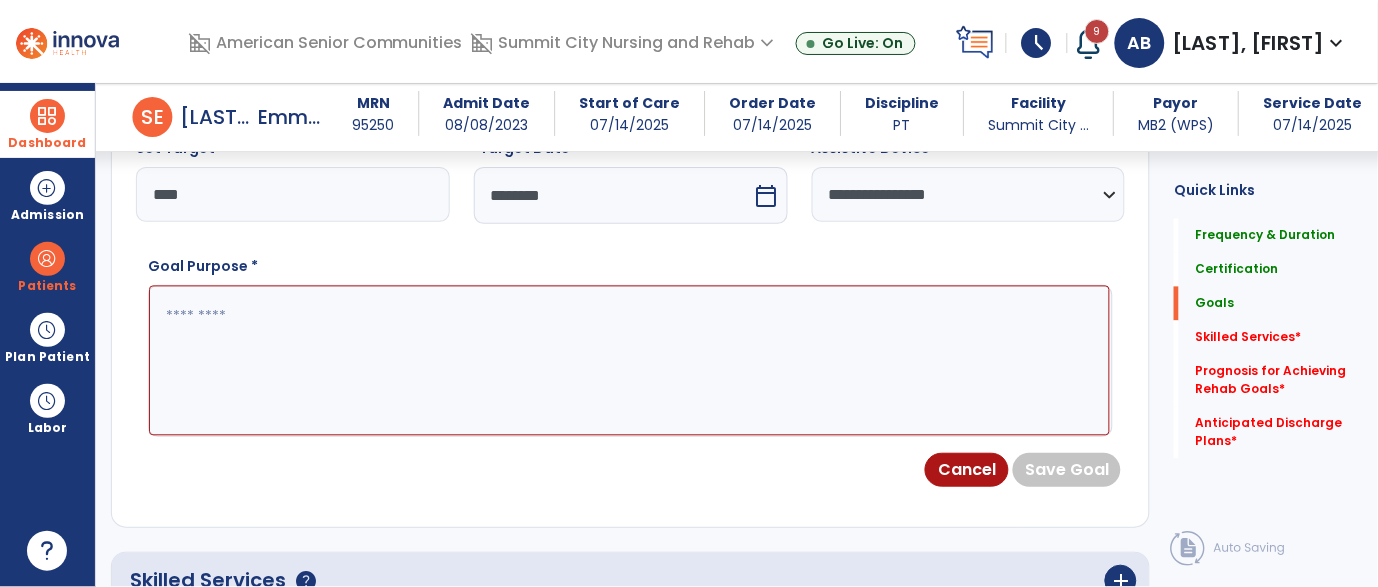 click at bounding box center (629, 361) 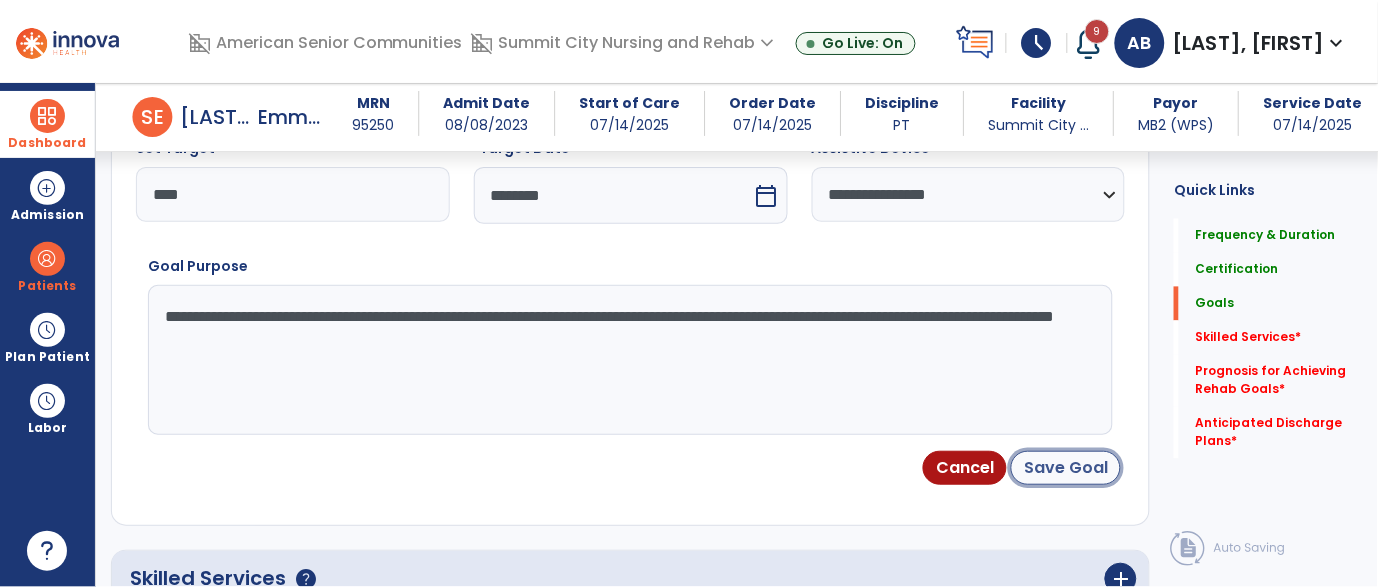 click on "Save Goal" at bounding box center [1066, 468] 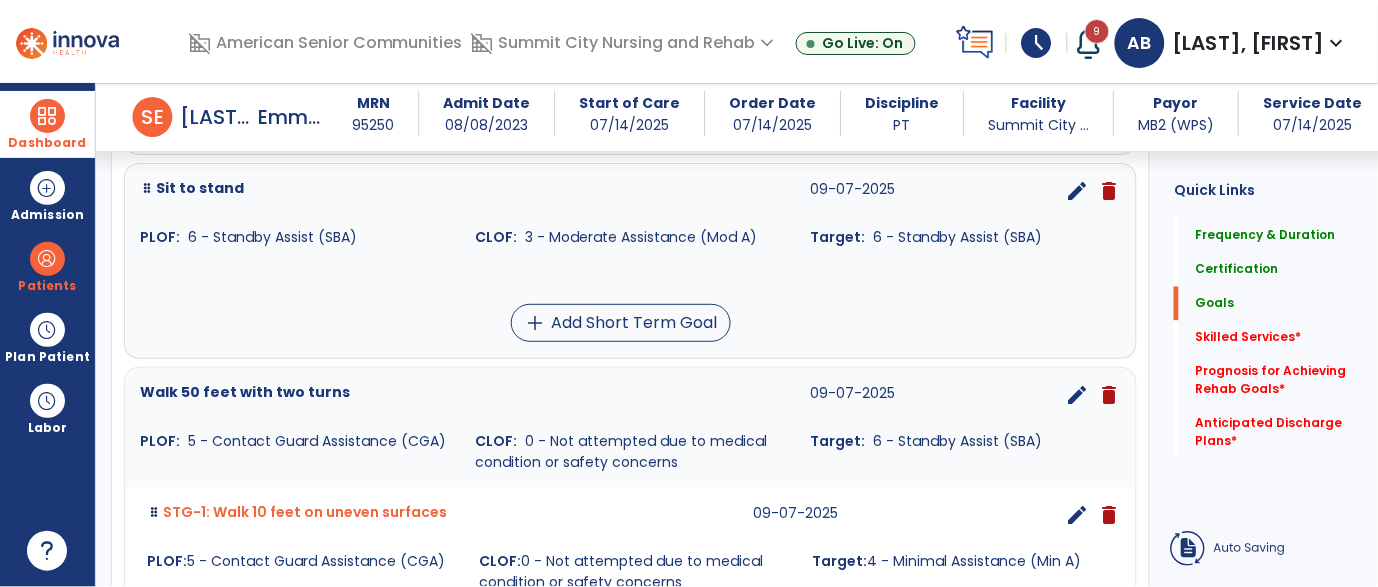 scroll, scrollTop: 740, scrollLeft: 0, axis: vertical 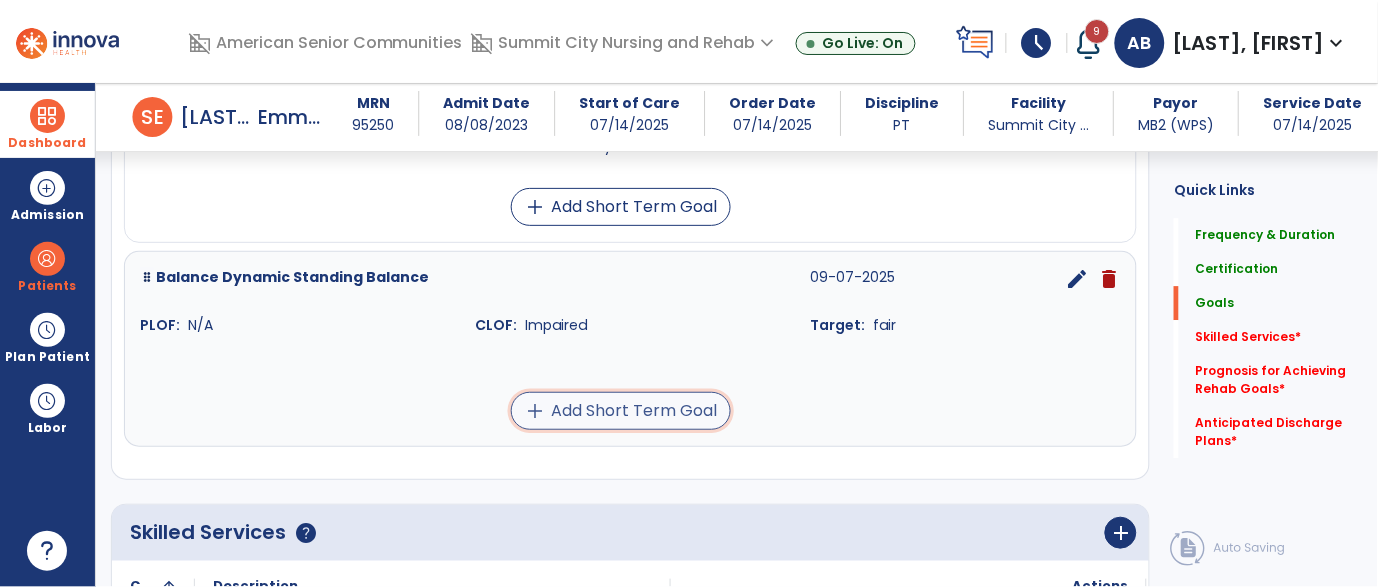 click on "add  Add Short Term Goal" at bounding box center [621, 411] 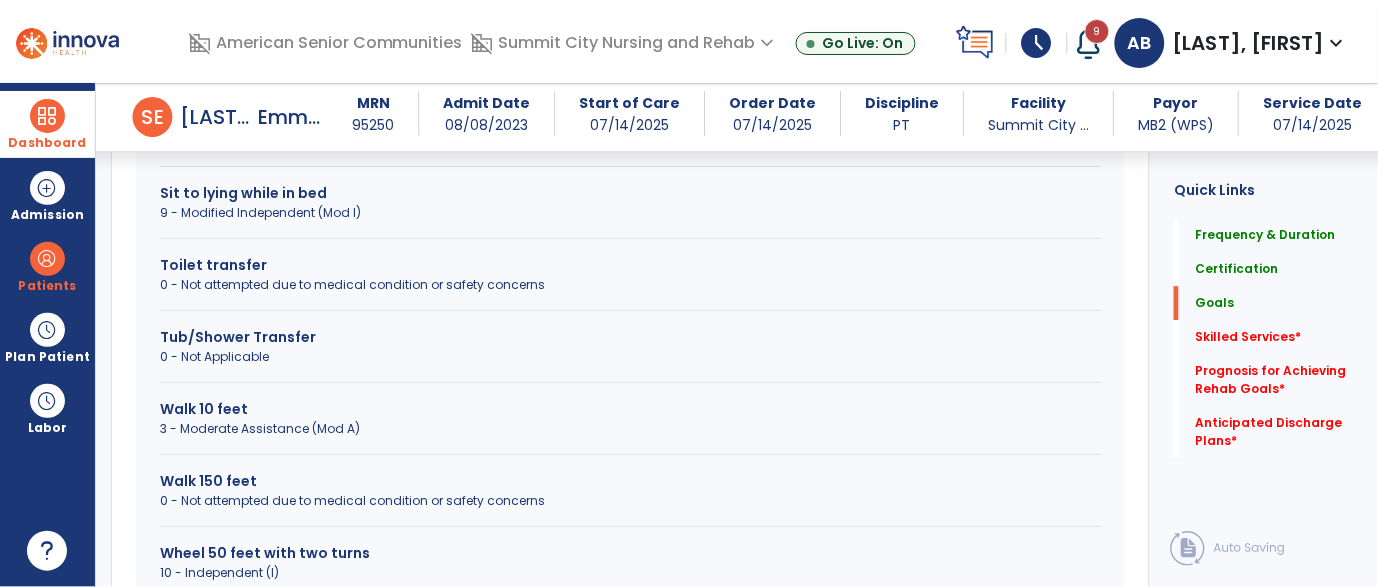 scroll, scrollTop: 1172, scrollLeft: 0, axis: vertical 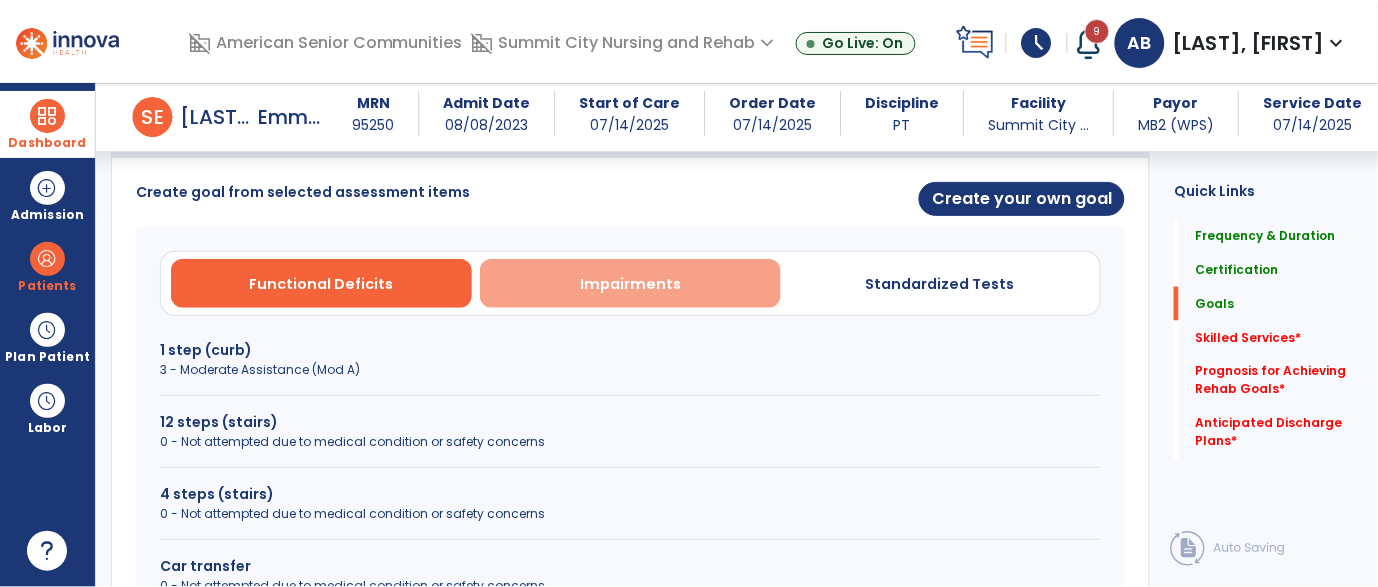 click on "Impairments" at bounding box center (630, 283) 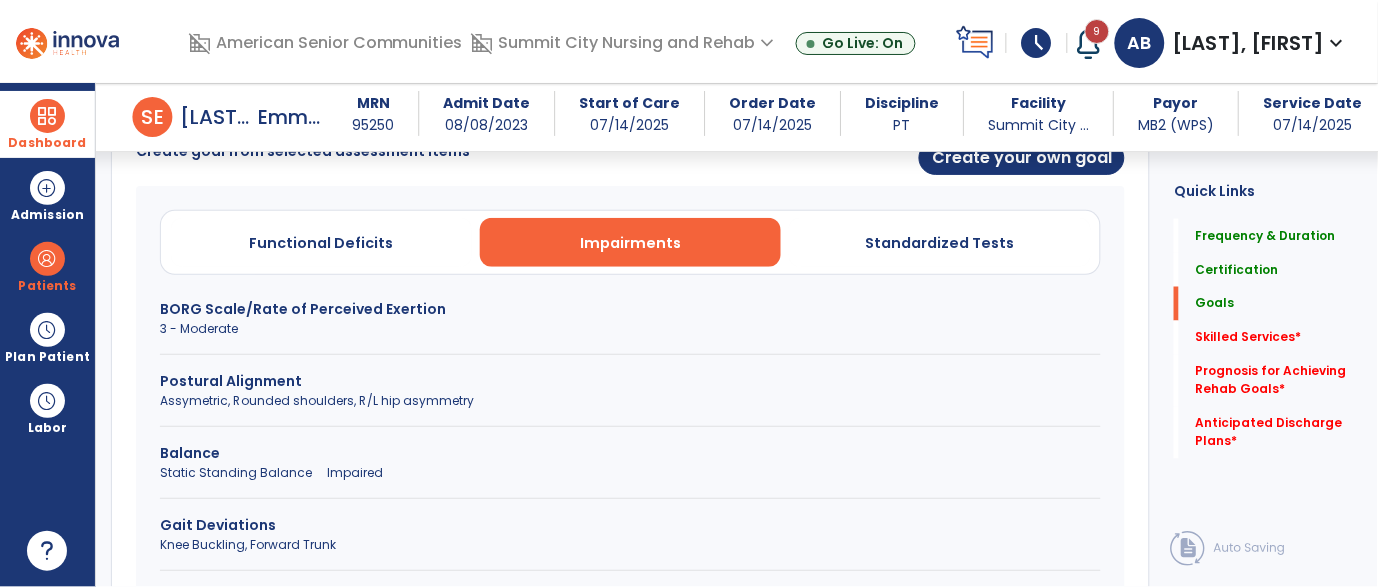 scroll, scrollTop: 608, scrollLeft: 0, axis: vertical 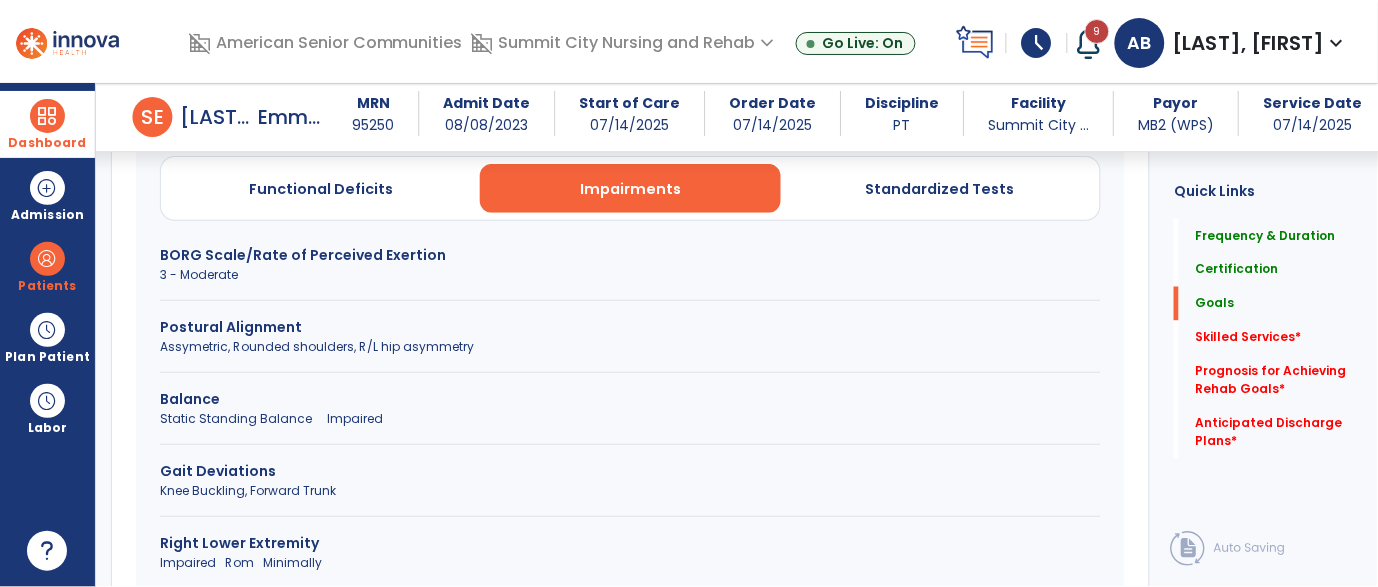 click on "Static Standing Balance      Impaired" at bounding box center (630, 419) 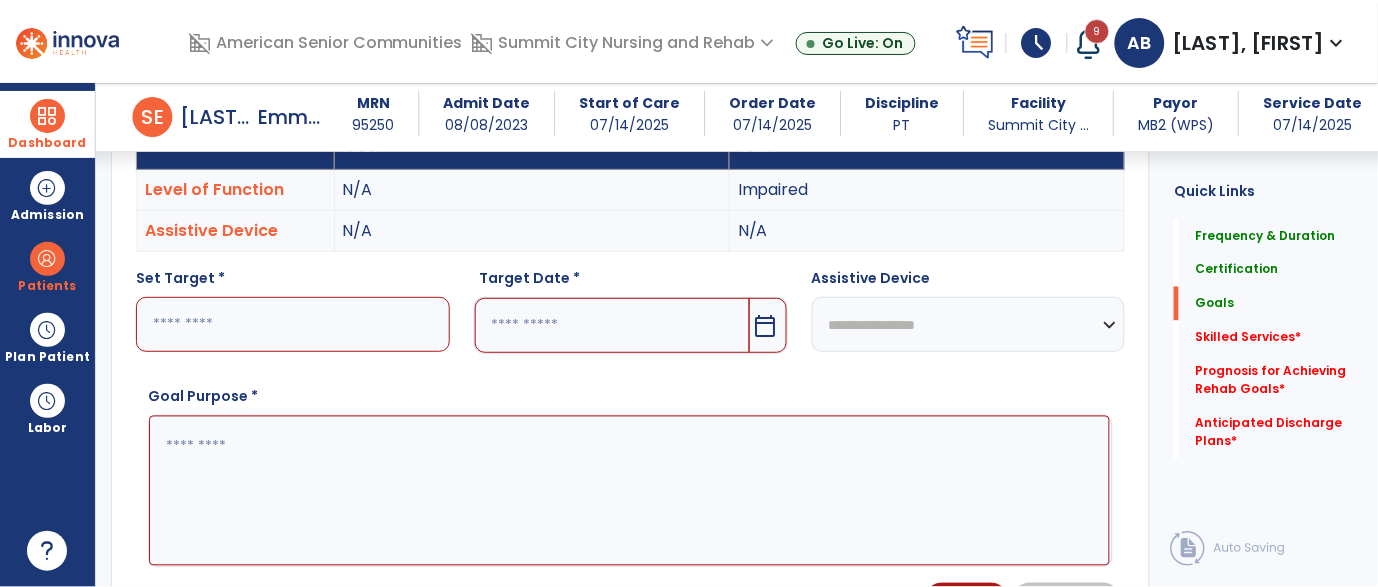 click at bounding box center [293, 324] 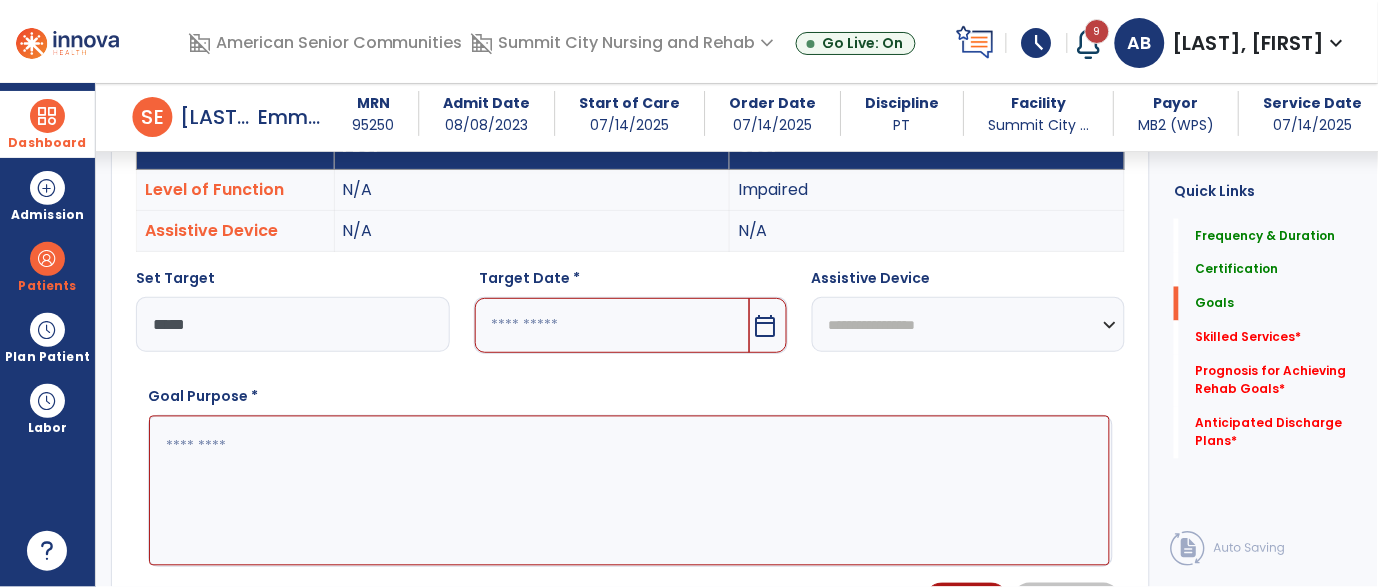type on "*****" 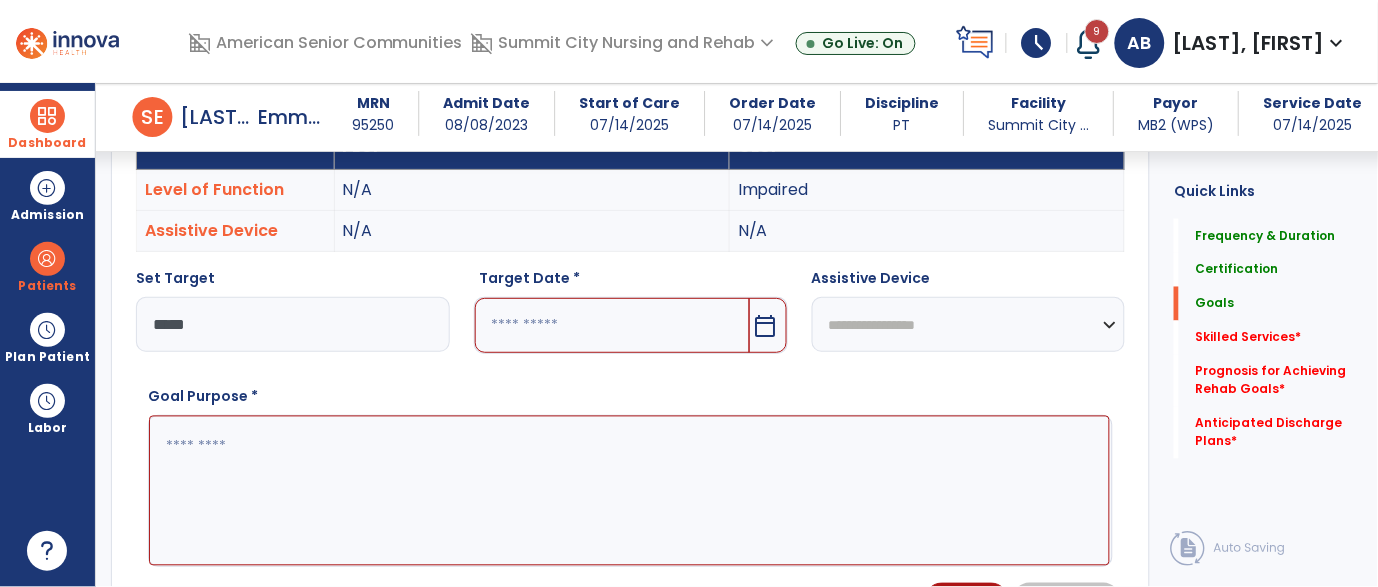 click on "calendar_today" at bounding box center [768, 325] 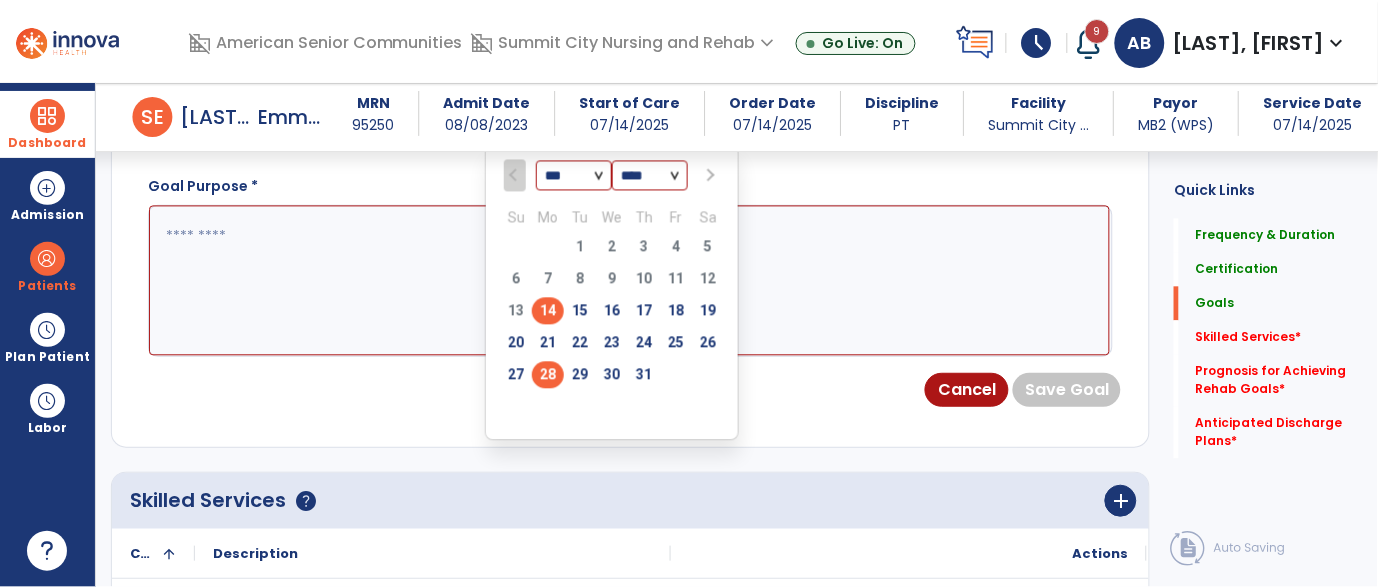 click on "28" at bounding box center (548, 375) 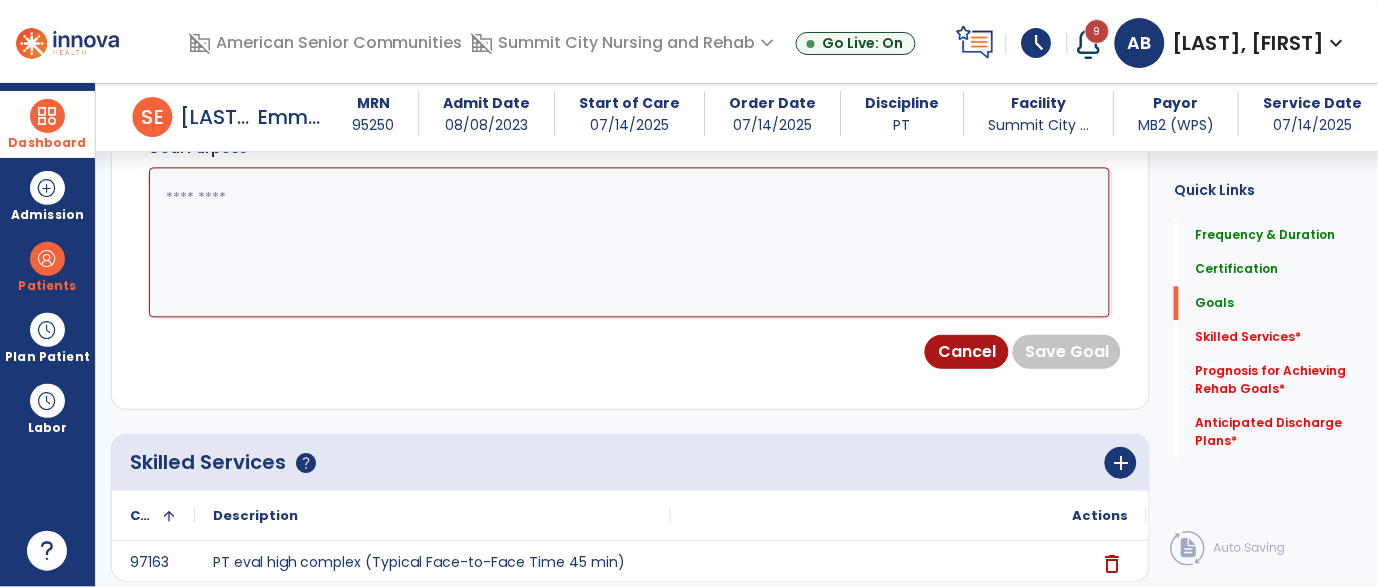 type on "*********" 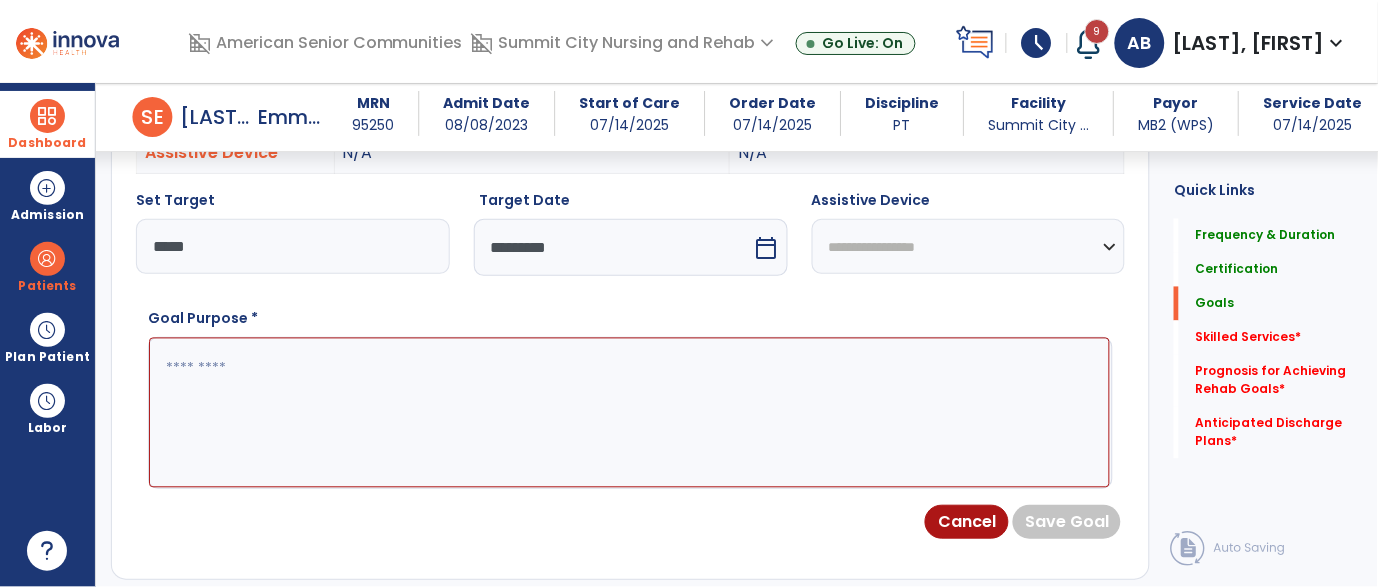scroll, scrollTop: 625, scrollLeft: 0, axis: vertical 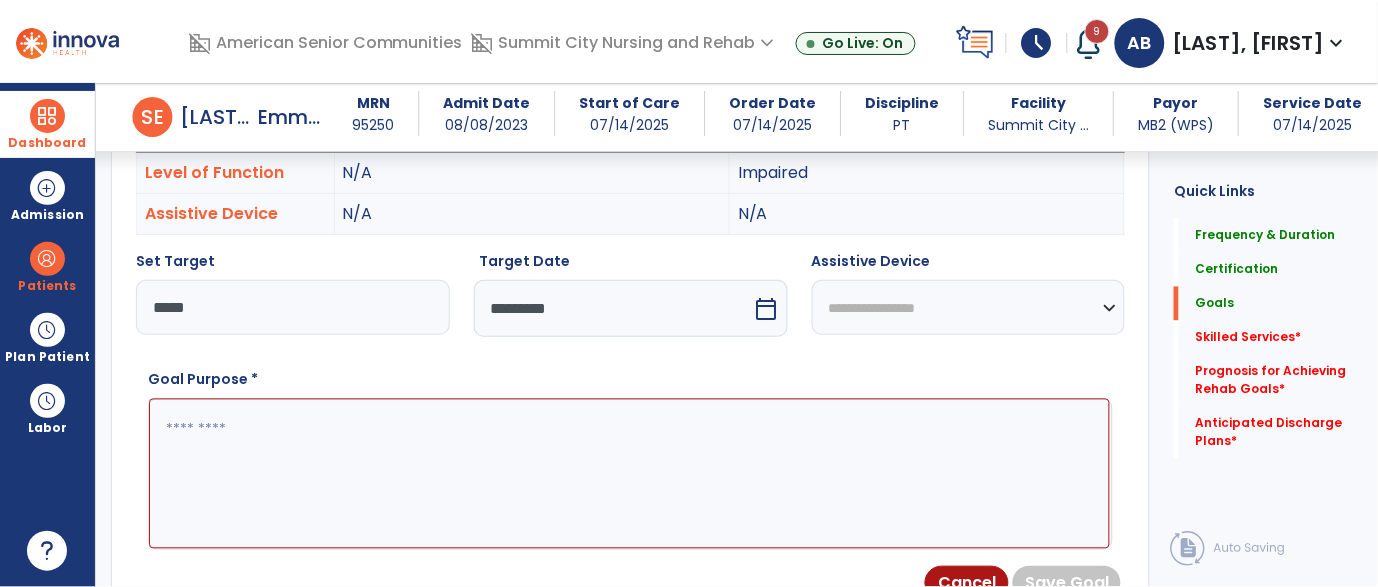 click on "**********" at bounding box center (969, 307) 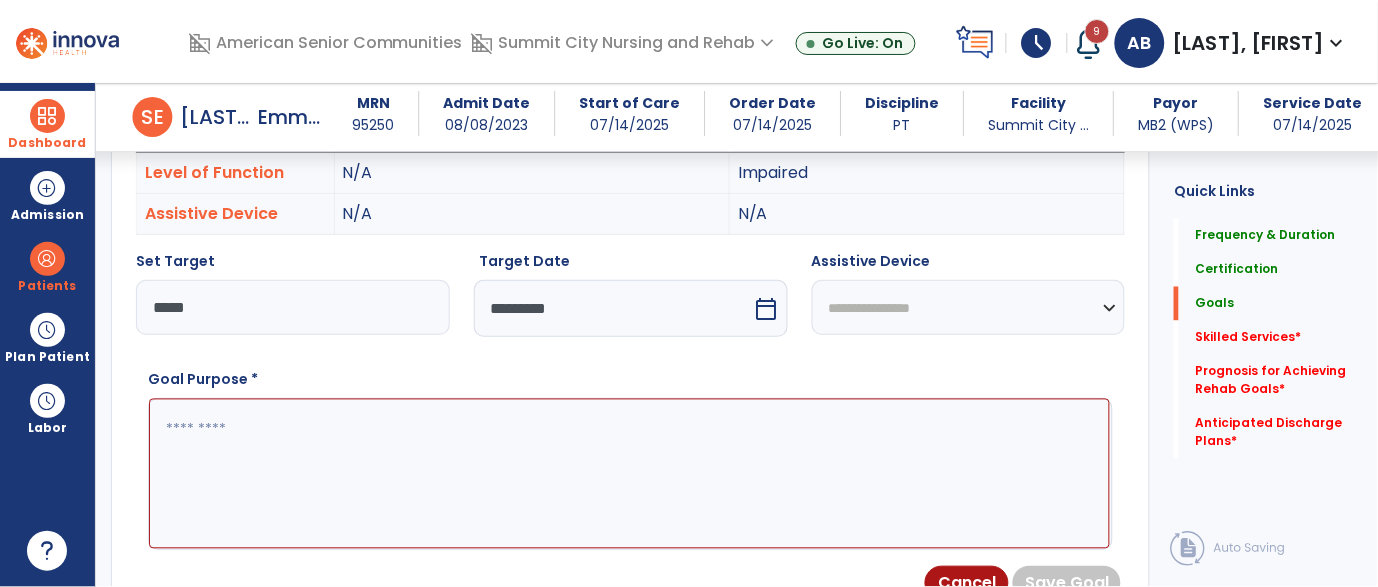 click on "**********" at bounding box center [969, 307] 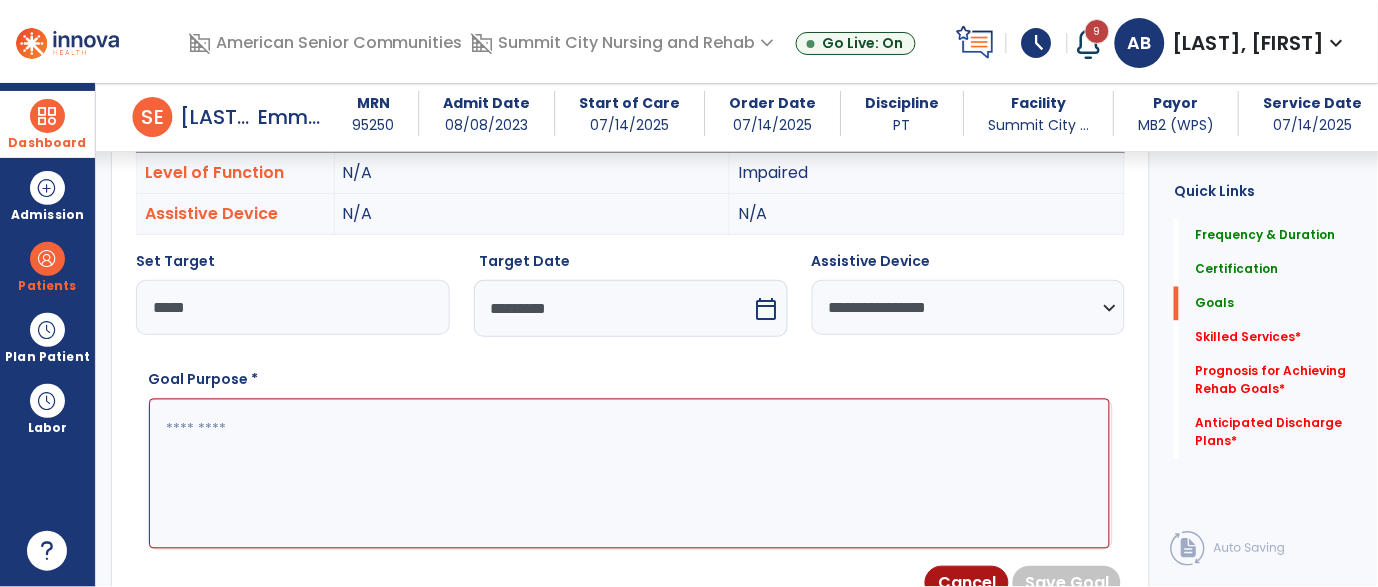 click at bounding box center [629, 474] 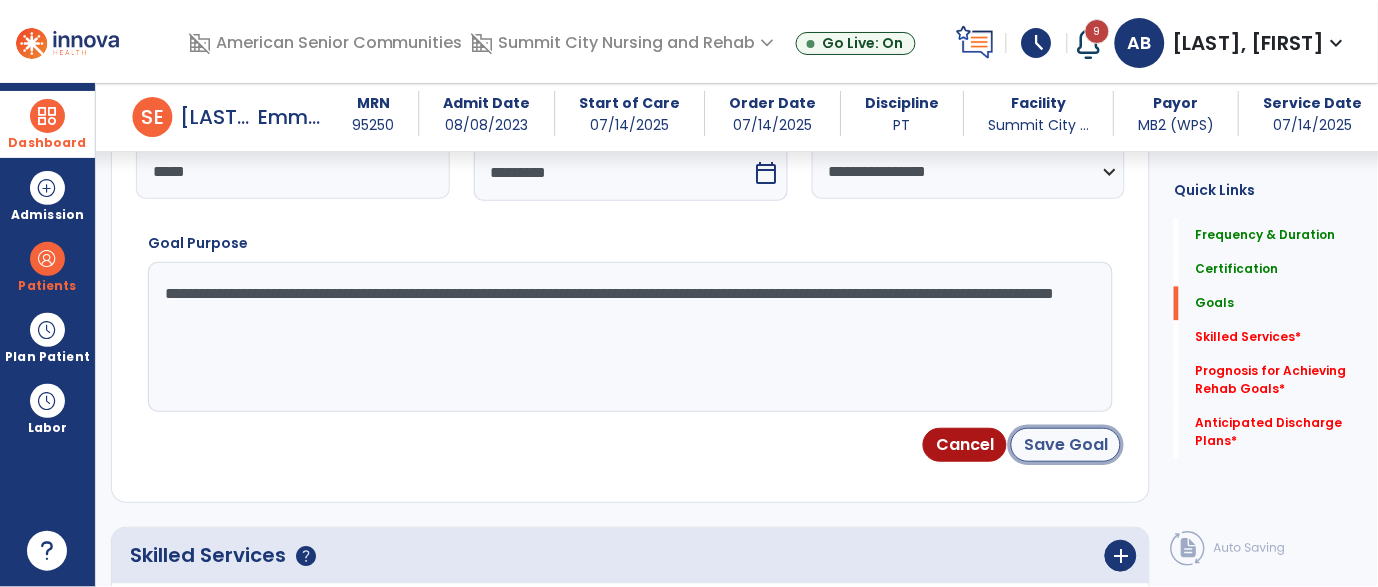 click on "Save Goal" at bounding box center [1066, 445] 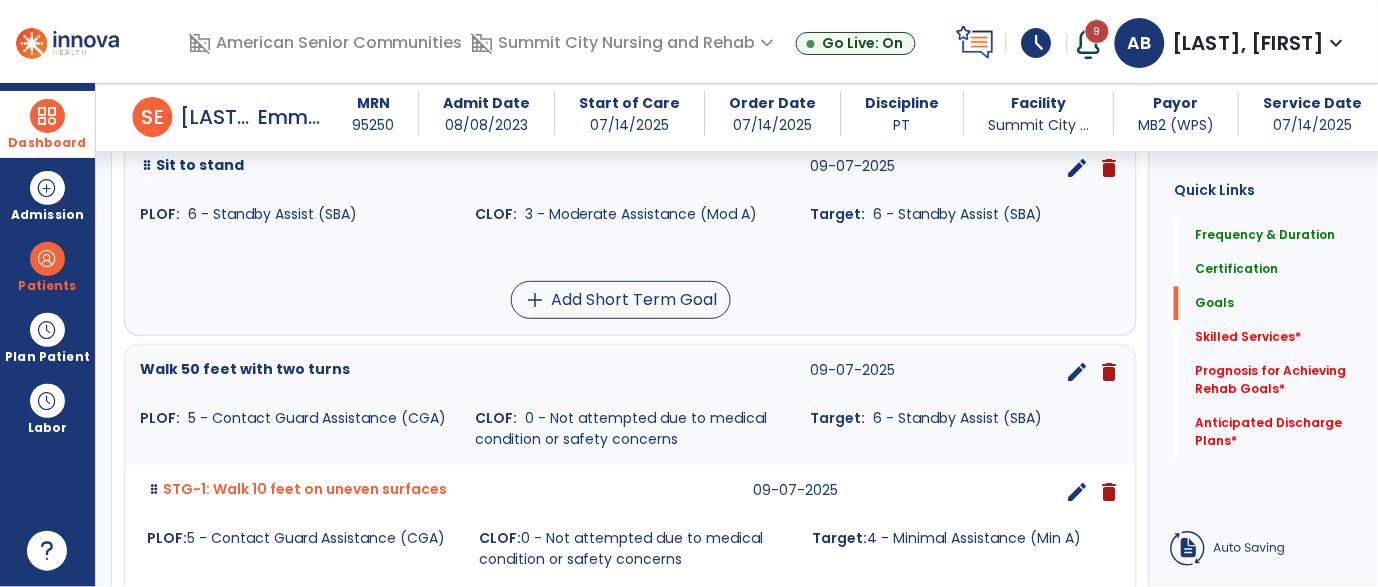scroll, scrollTop: 763, scrollLeft: 0, axis: vertical 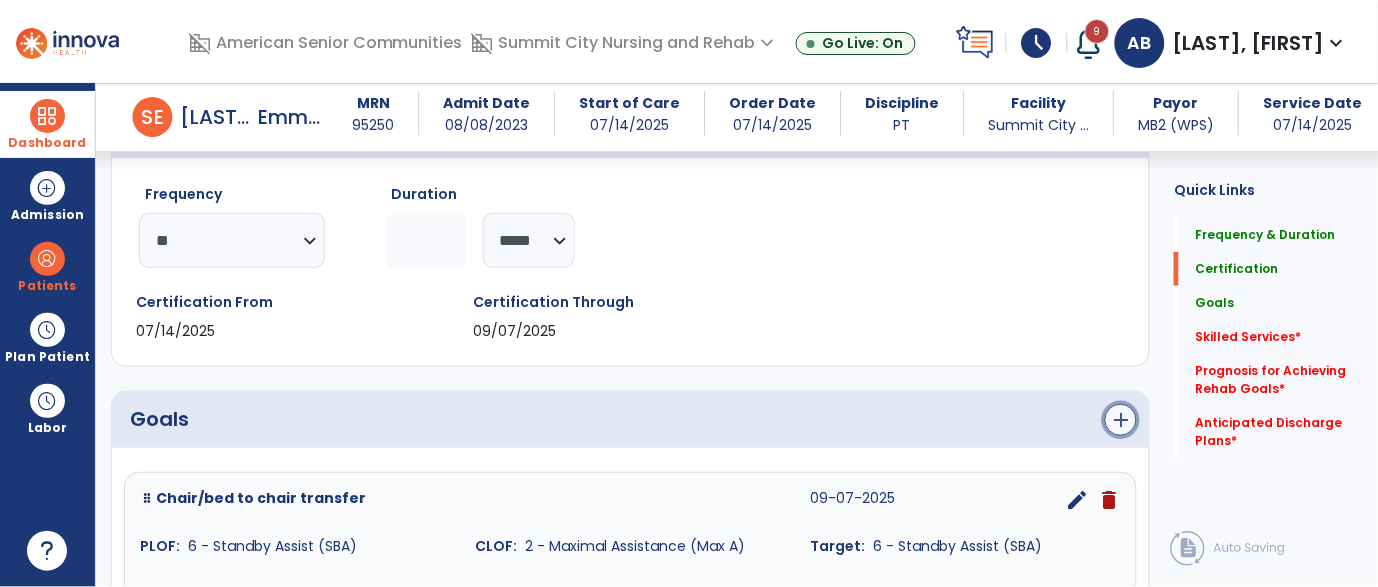 click on "add" at bounding box center (1121, 420) 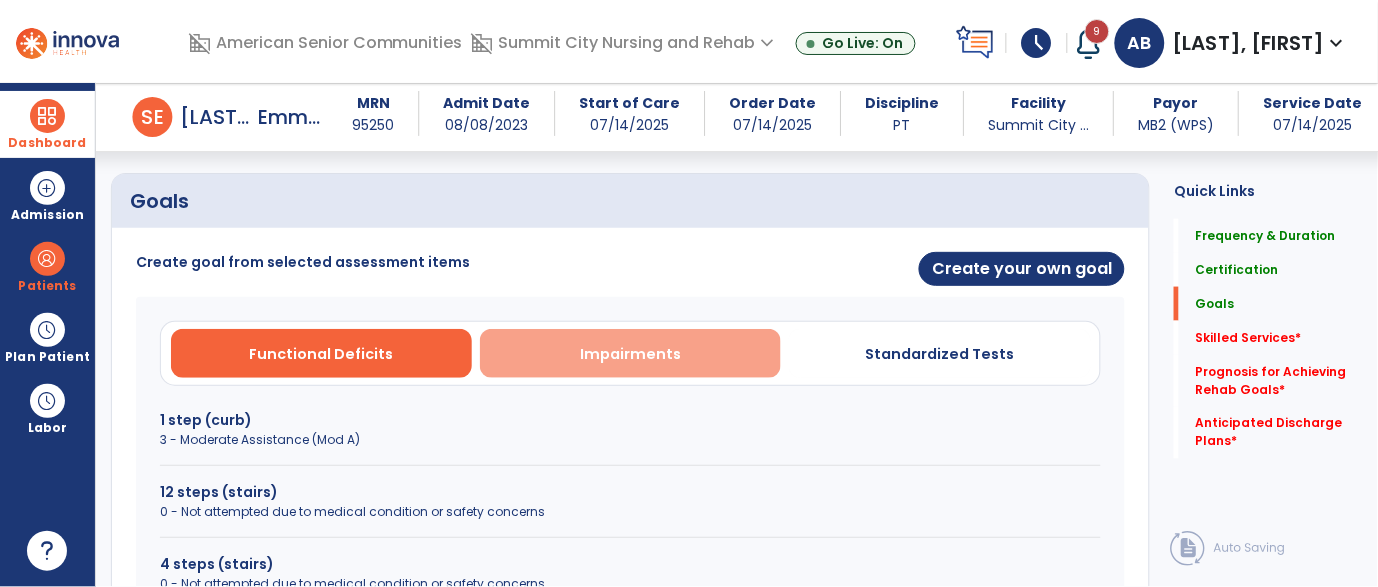 click on "Impairments" at bounding box center (630, 354) 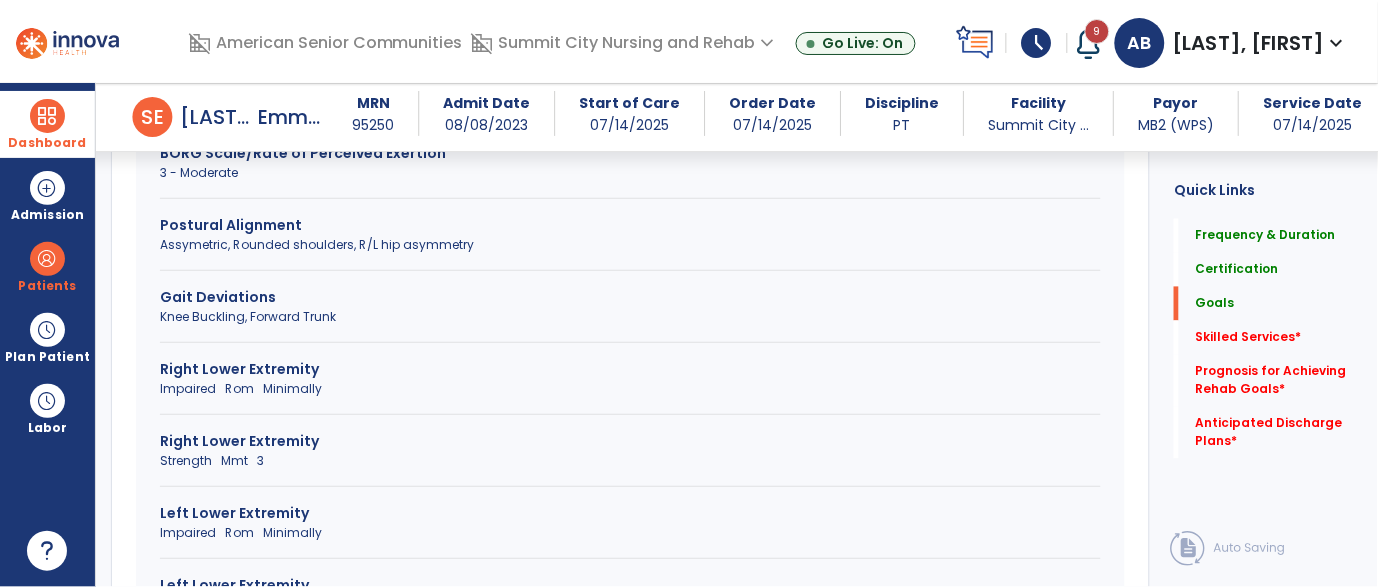 scroll, scrollTop: 715, scrollLeft: 0, axis: vertical 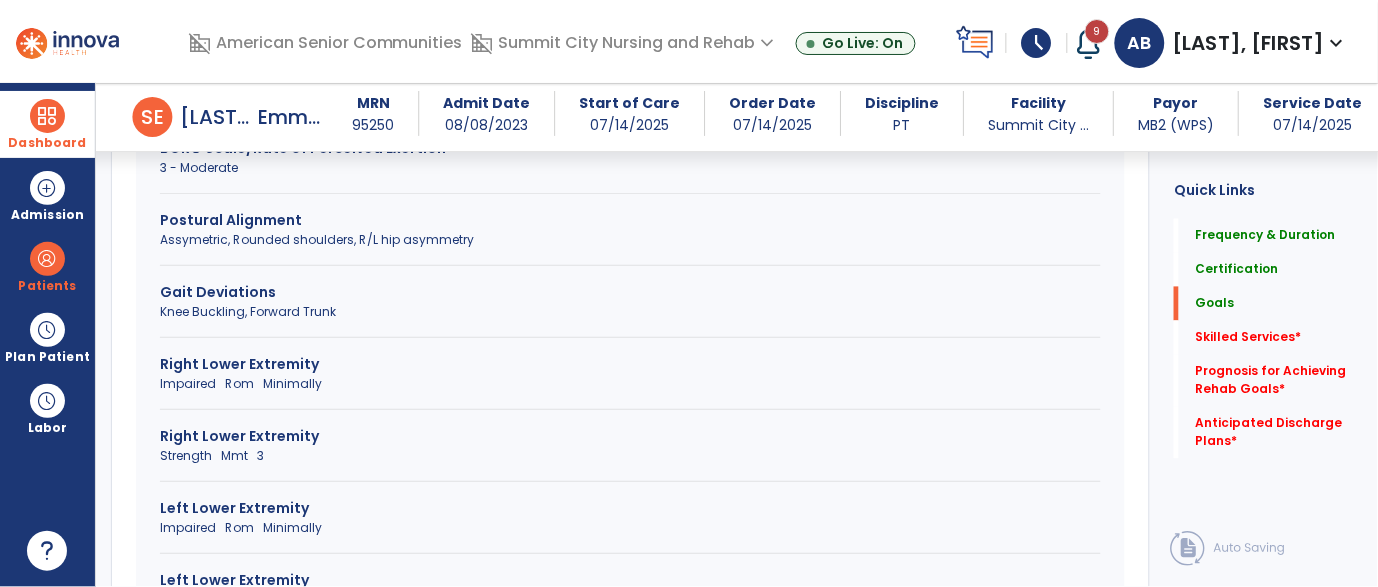 click on "Right Lower Extremity" at bounding box center [630, 436] 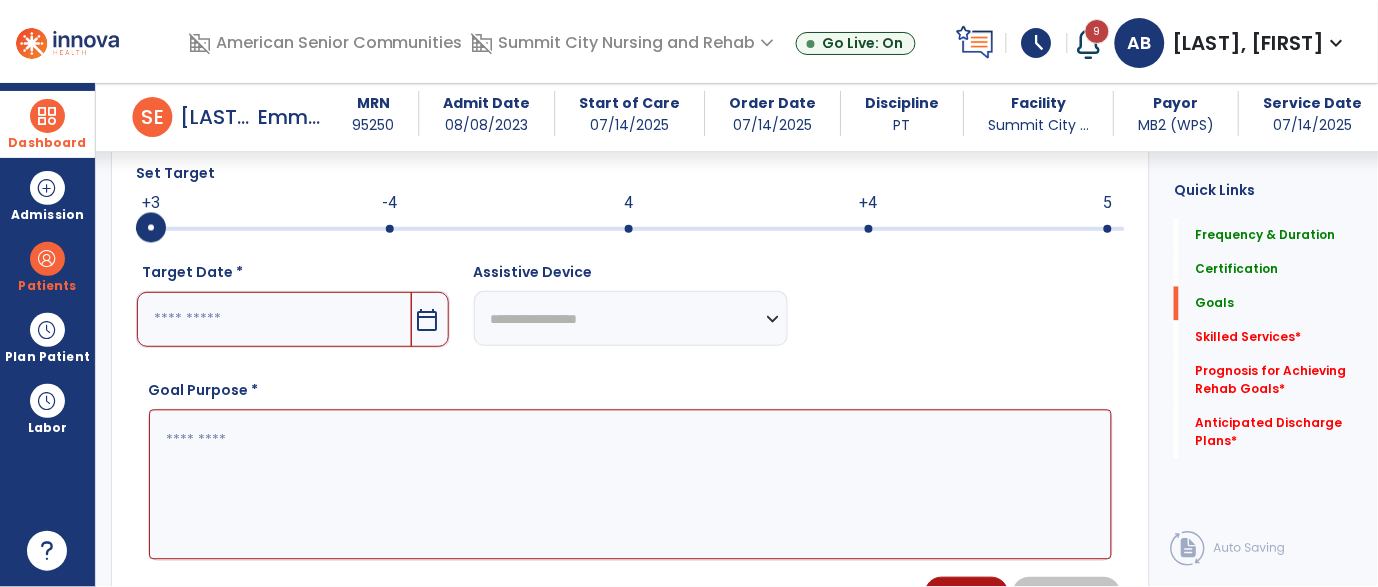 scroll, scrollTop: 567, scrollLeft: 0, axis: vertical 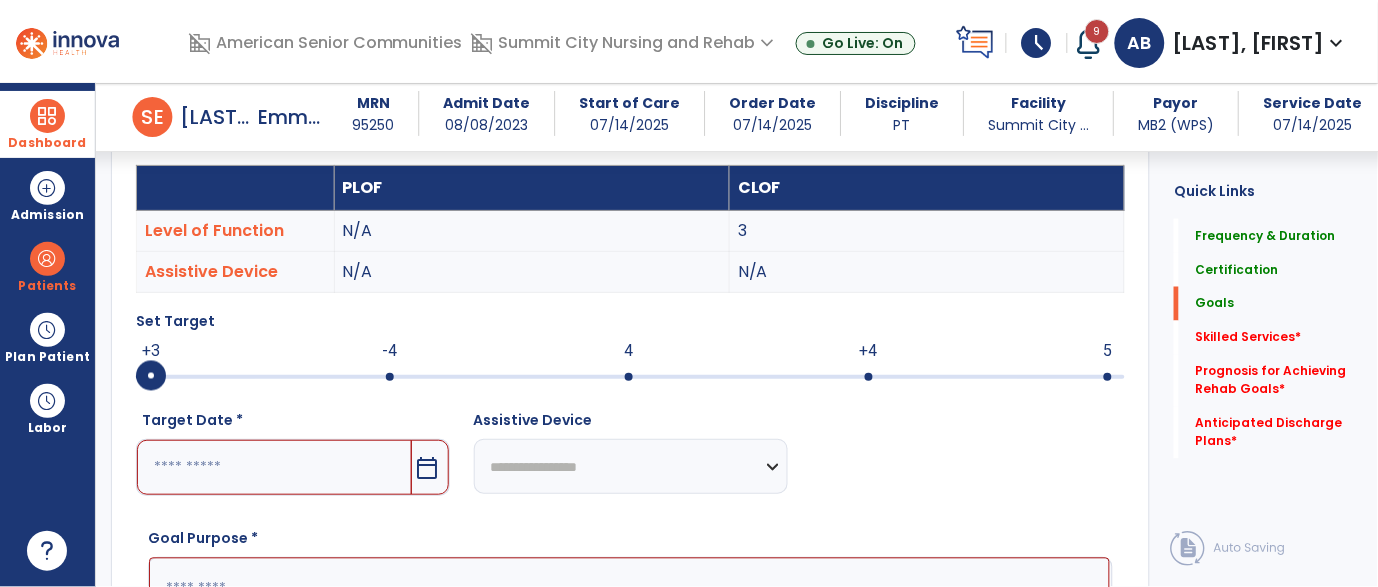 click at bounding box center [630, 377] 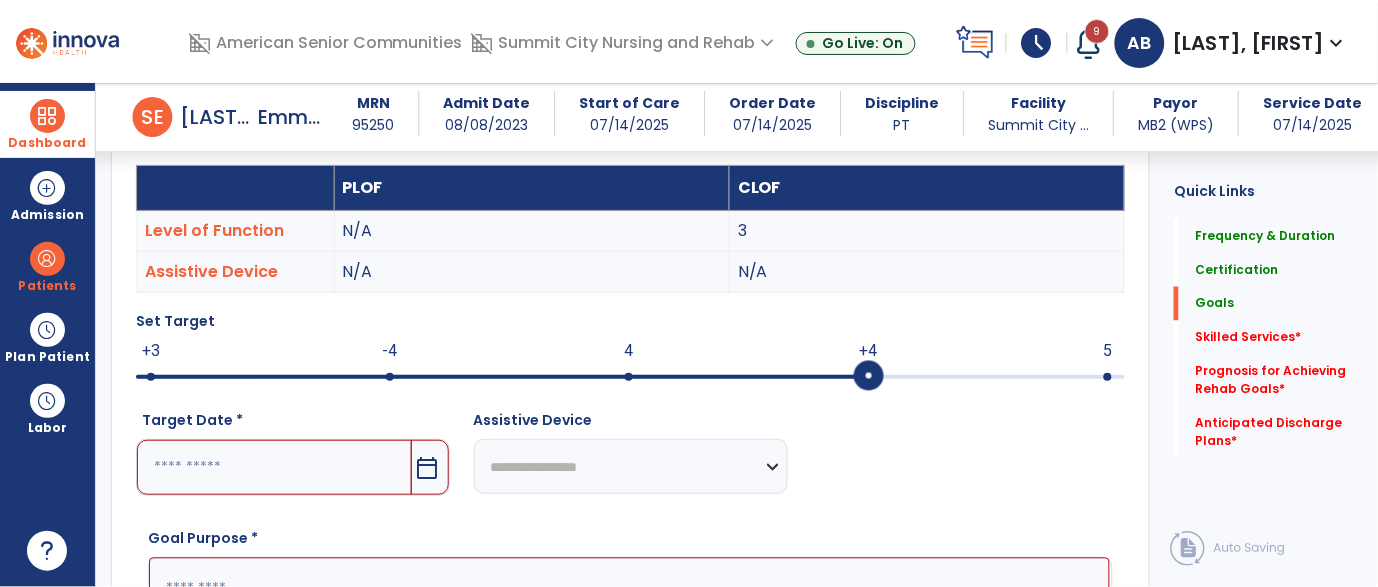click on "calendar_today" at bounding box center [428, 468] 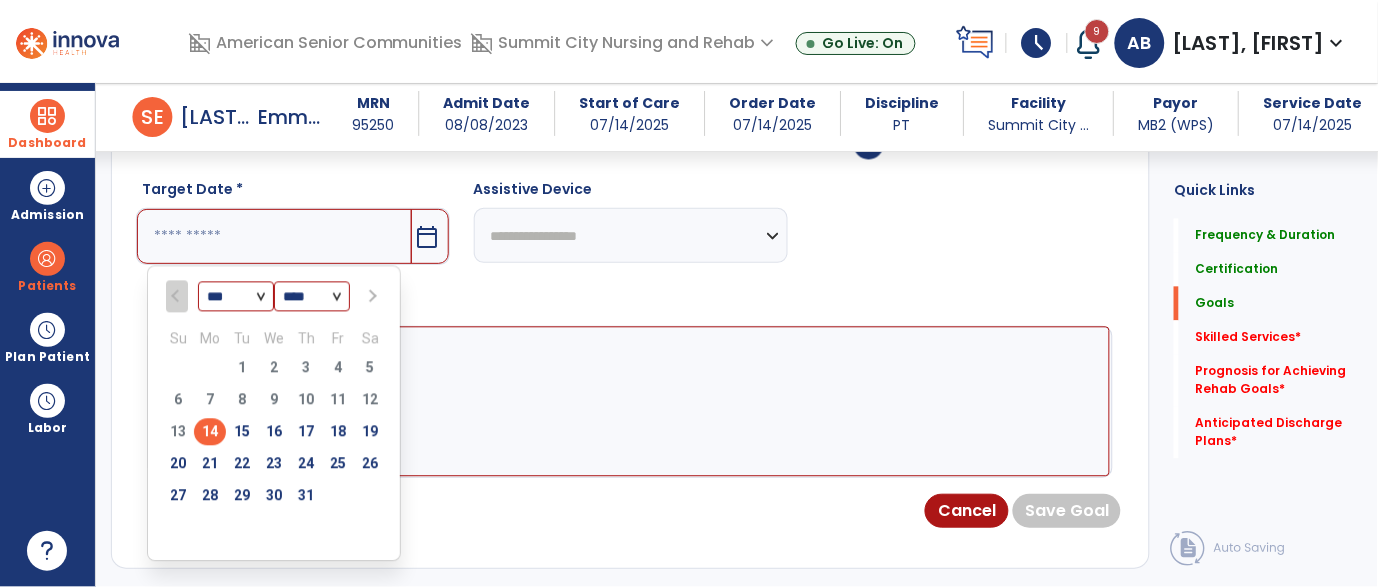 scroll, scrollTop: 797, scrollLeft: 0, axis: vertical 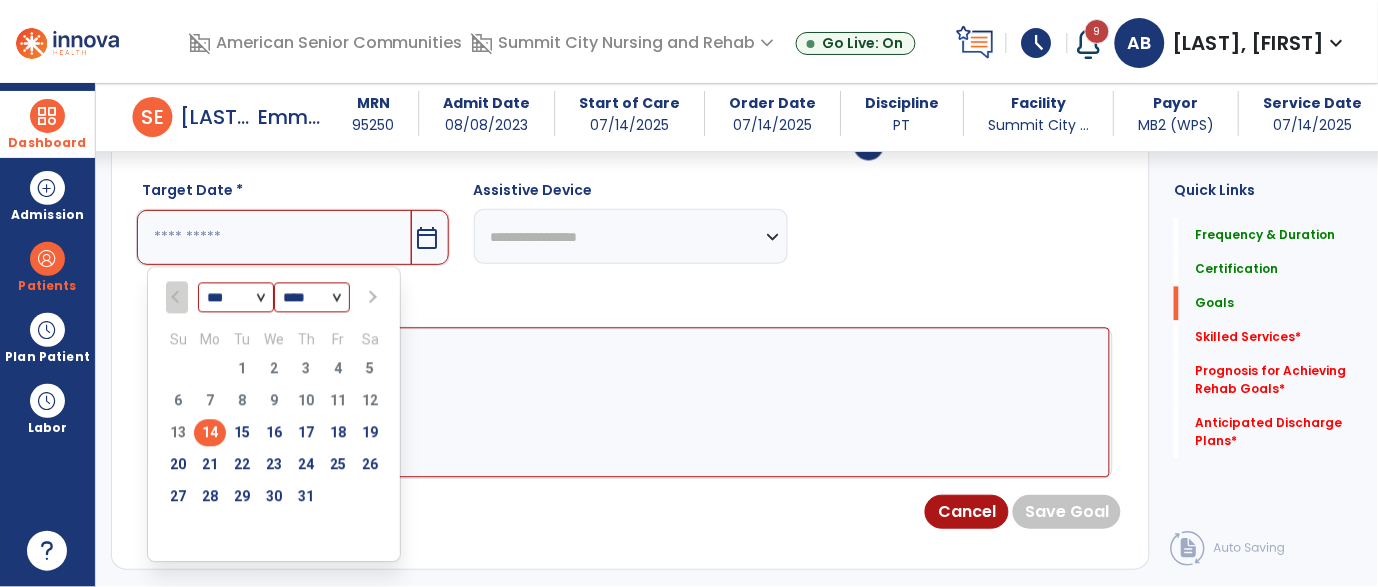 click on "*** *** ***" at bounding box center [236, 299] 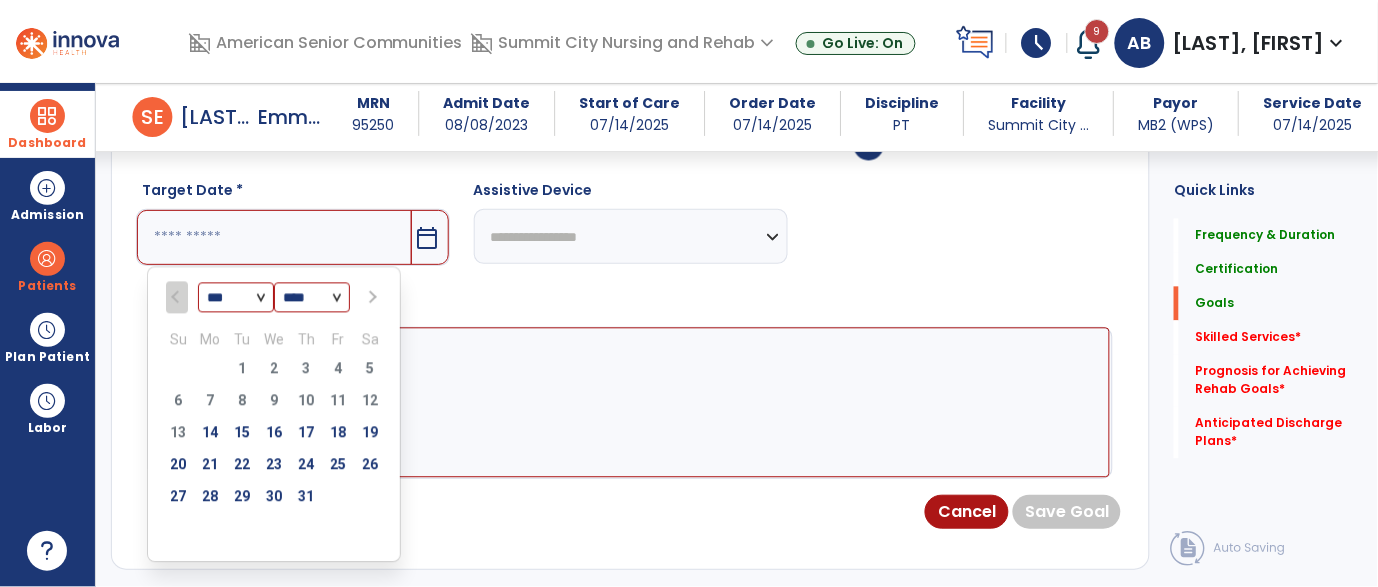 select on "*" 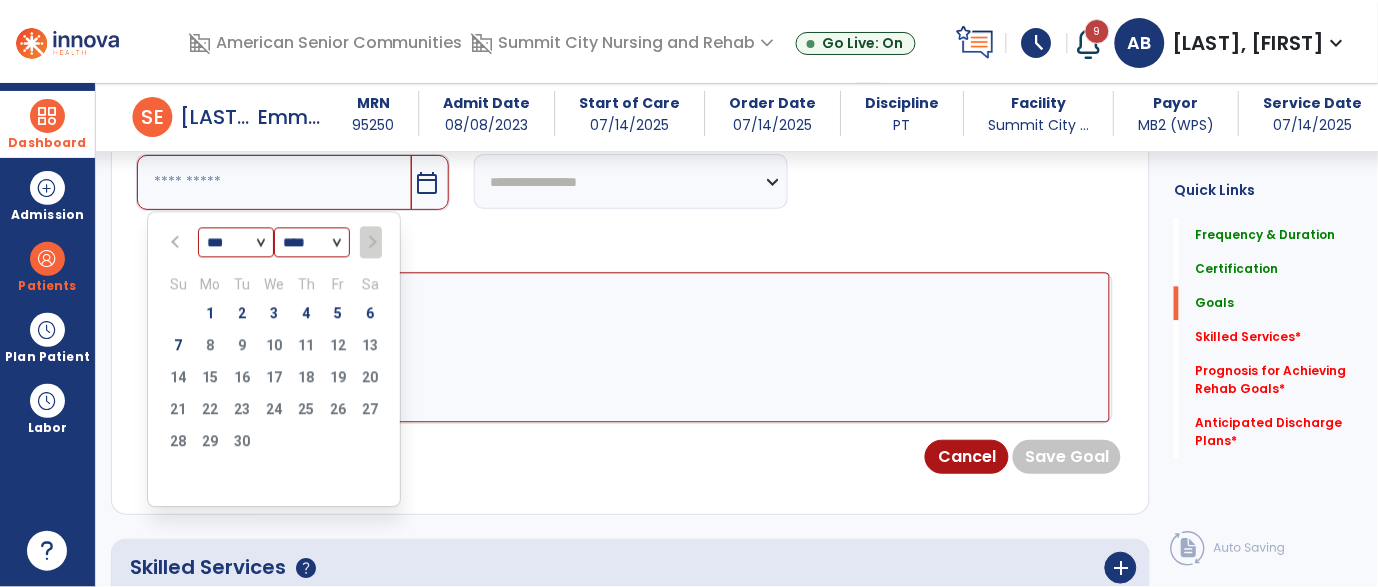 scroll, scrollTop: 865, scrollLeft: 0, axis: vertical 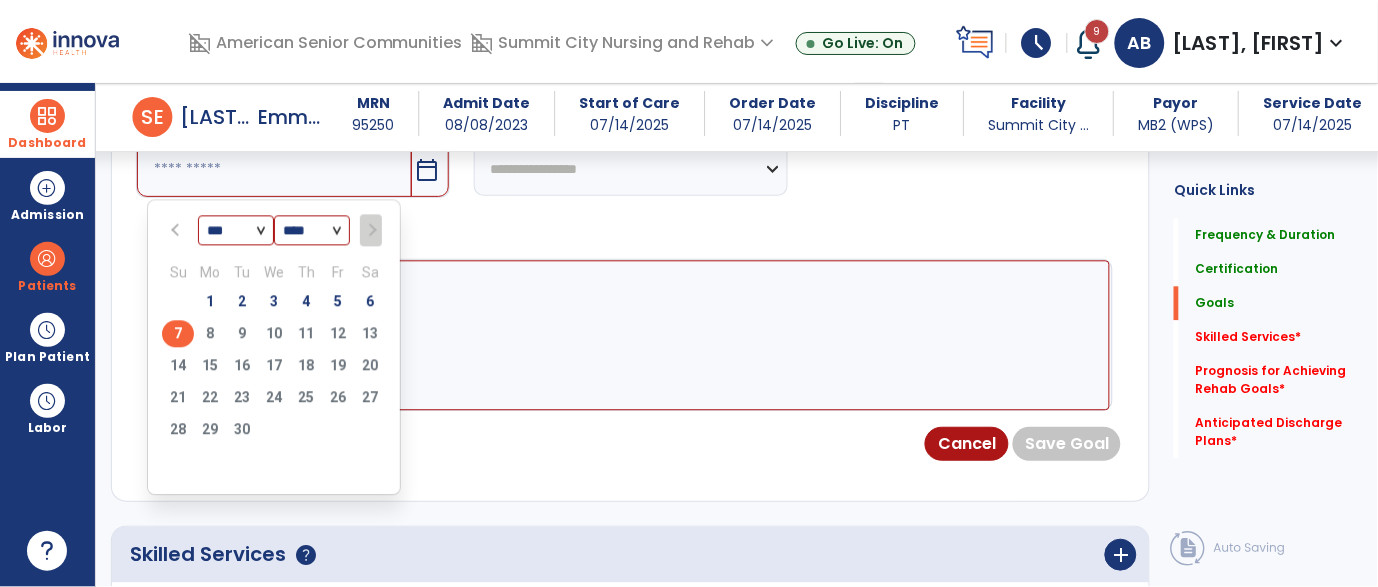 click on "7" at bounding box center (178, 333) 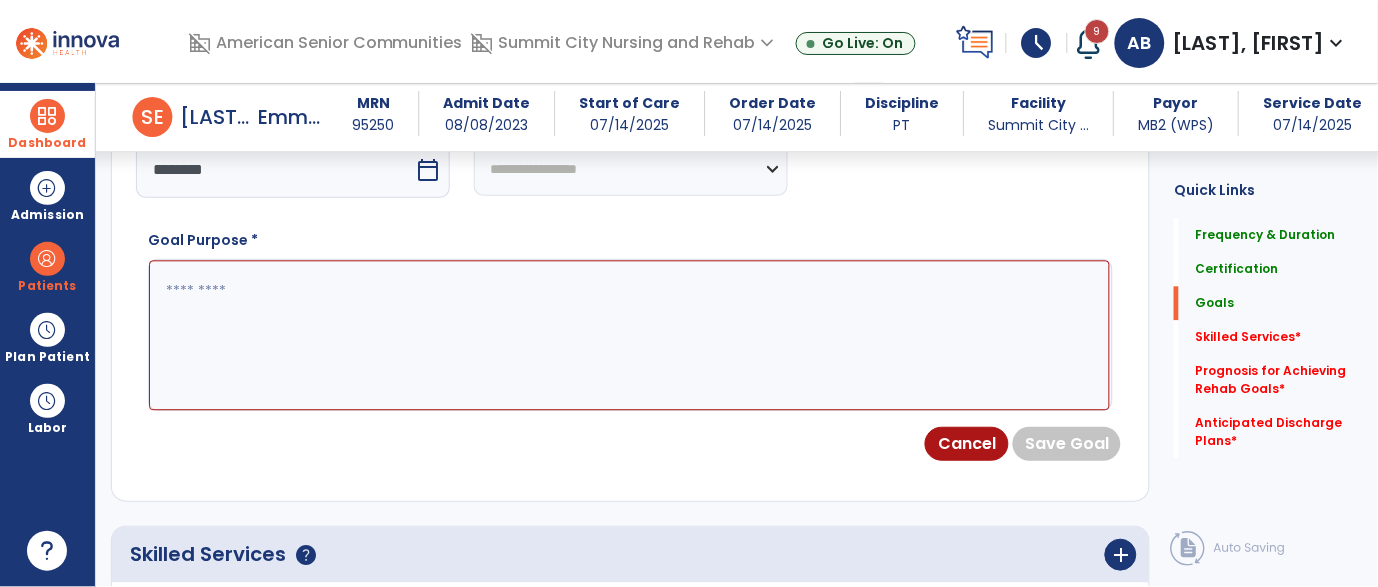 click at bounding box center [629, 335] 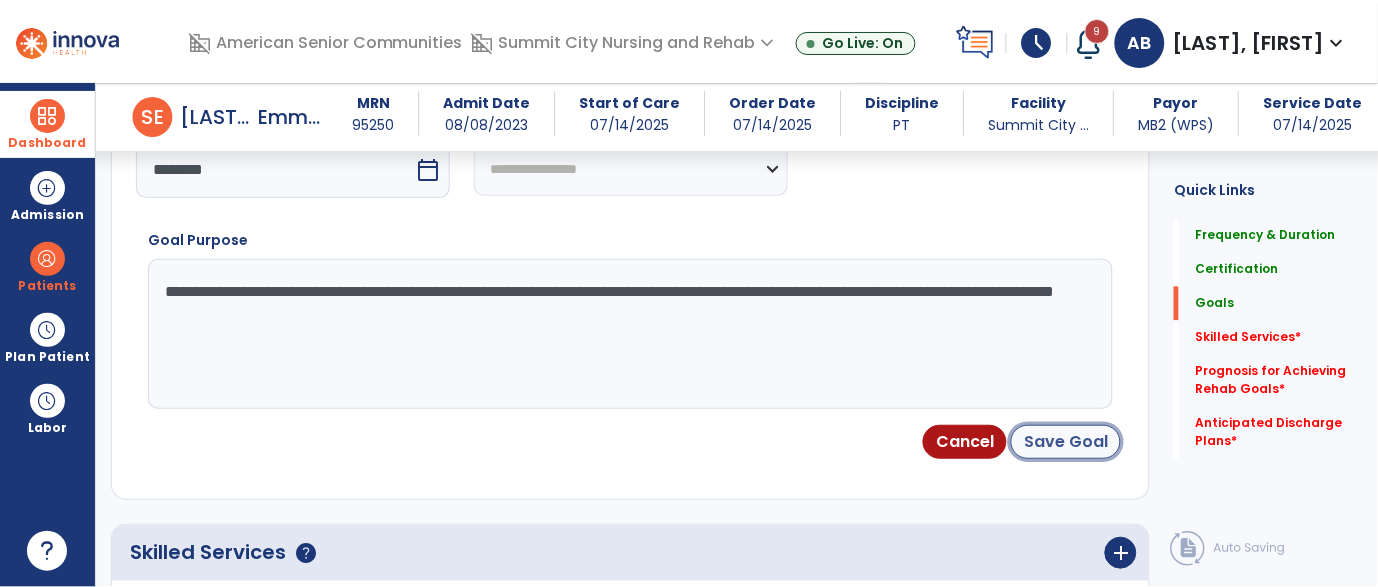 click on "Save Goal" at bounding box center [1066, 442] 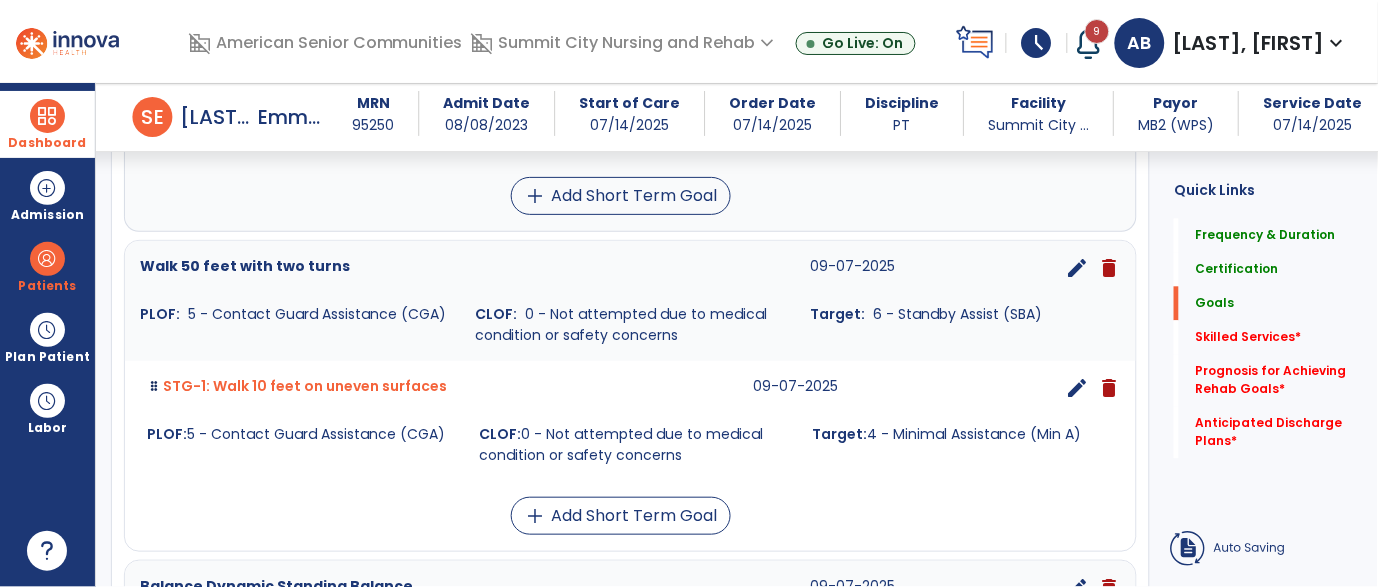 scroll, scrollTop: 867, scrollLeft: 0, axis: vertical 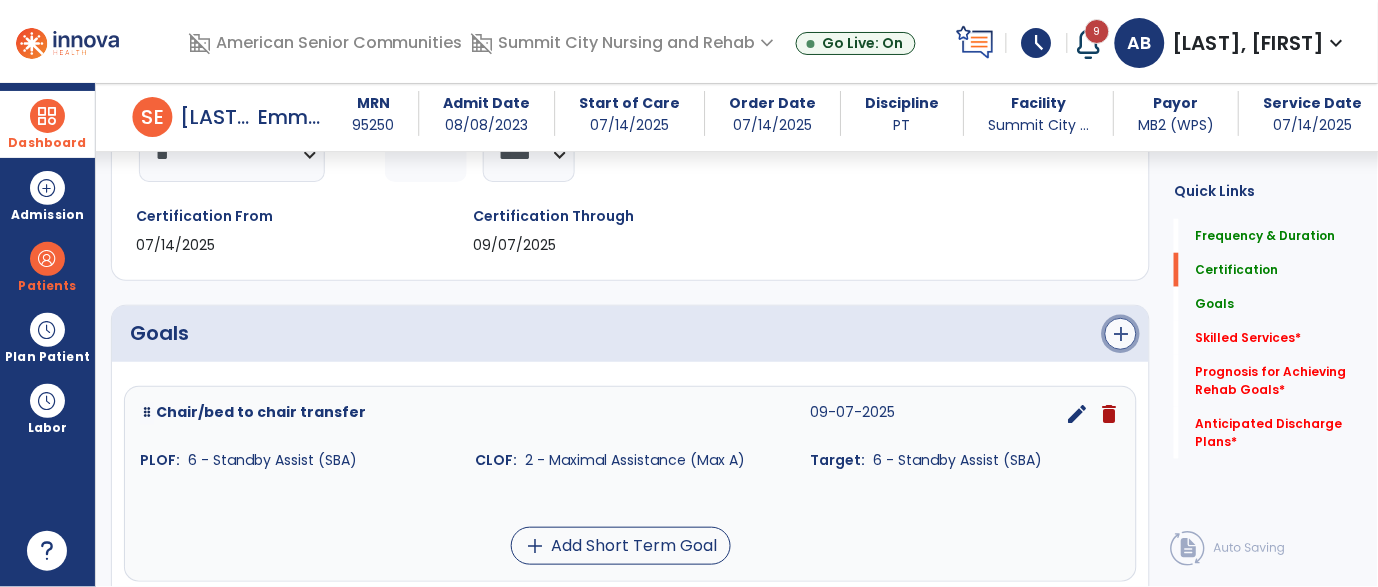 click on "add" at bounding box center [1121, 334] 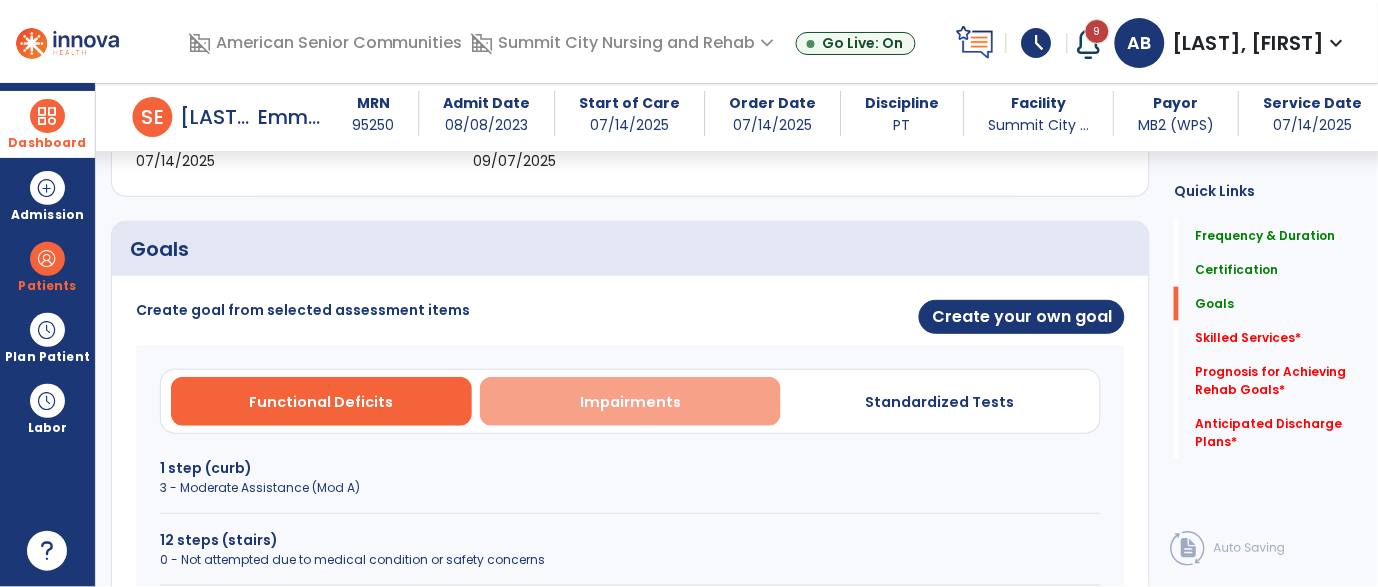click on "Impairments" at bounding box center [630, 402] 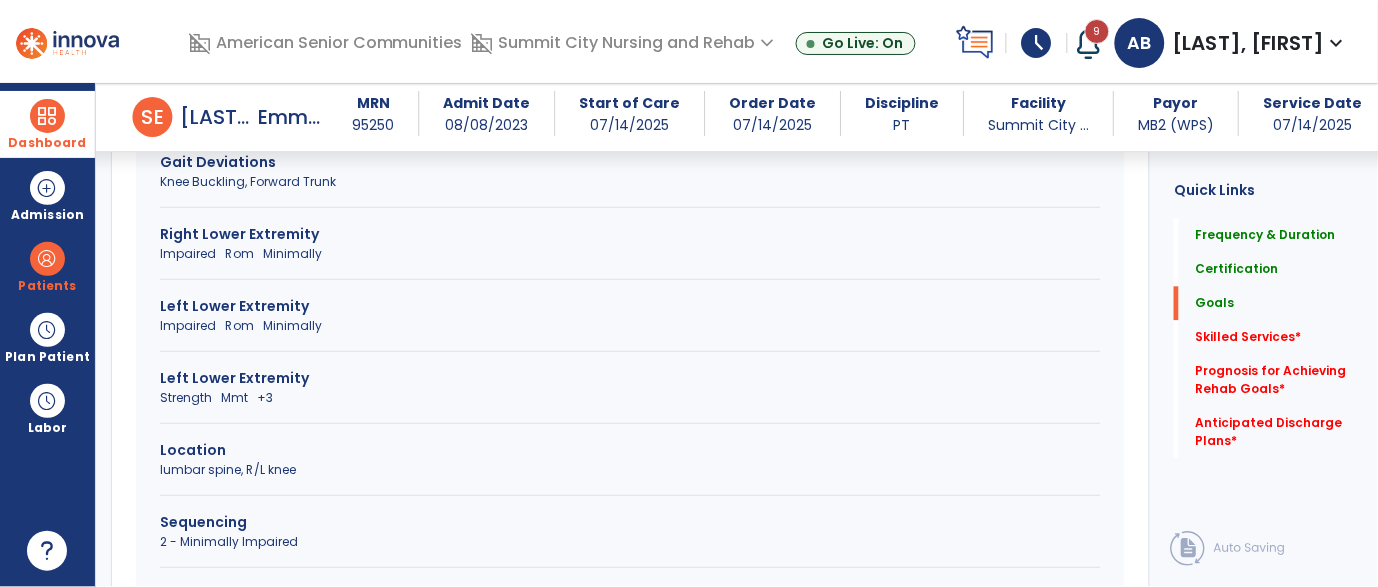 click on "Left Lower Extremity" at bounding box center (630, 378) 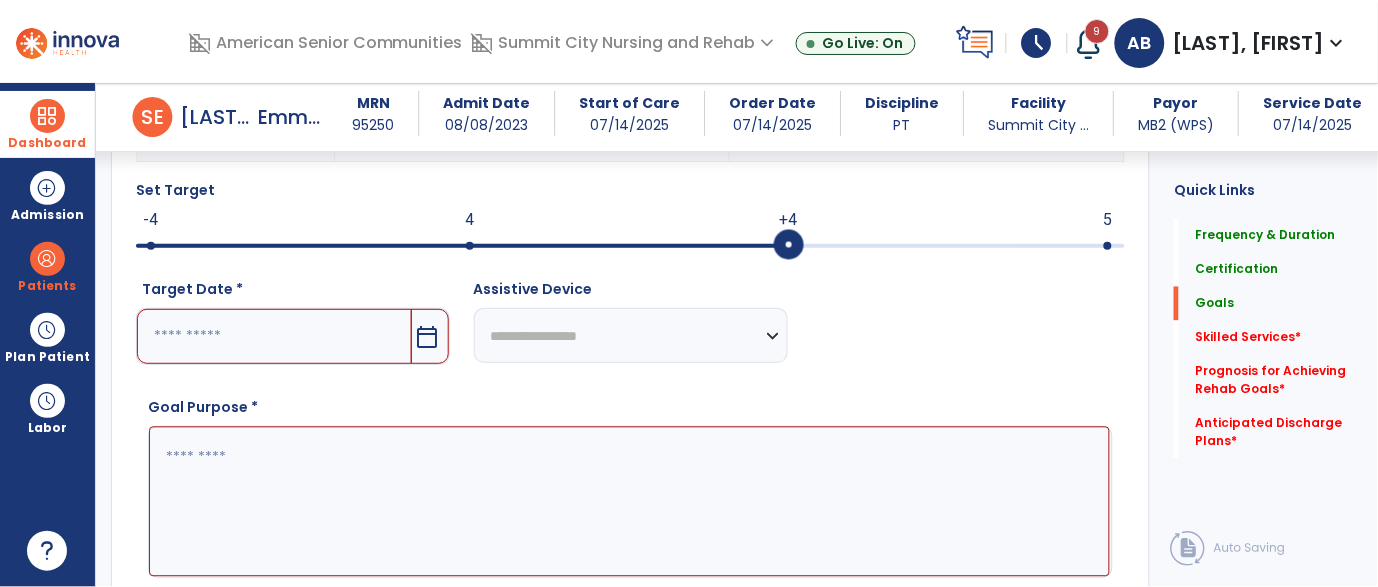 scroll, scrollTop: 697, scrollLeft: 0, axis: vertical 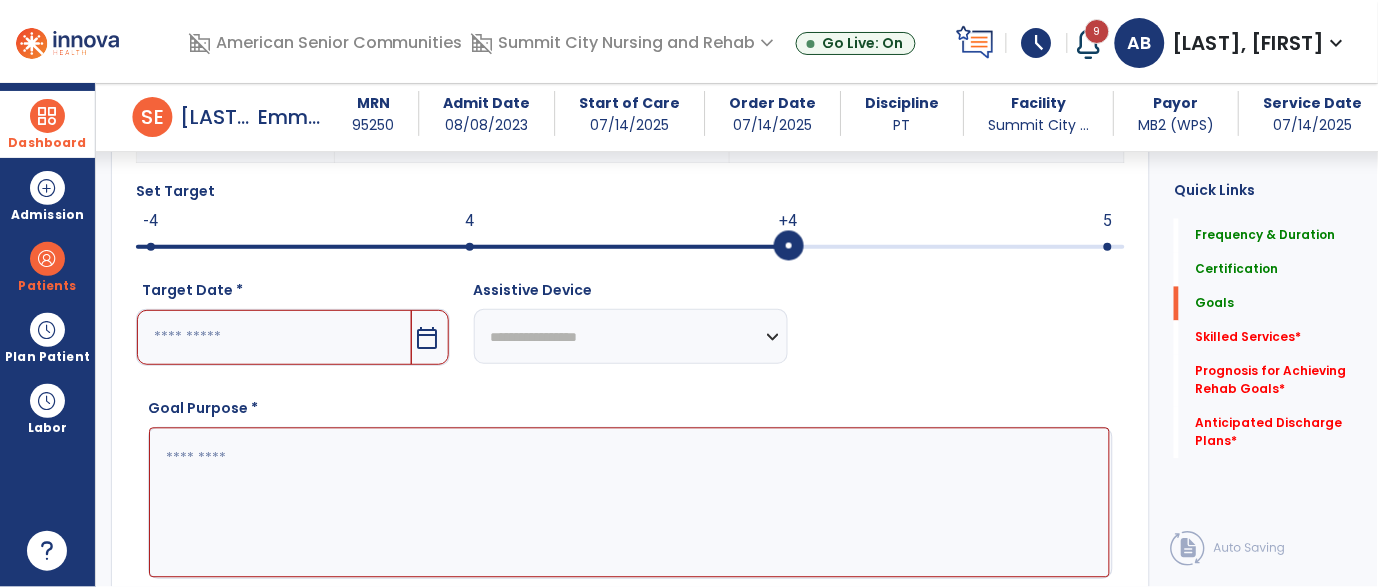 click at bounding box center [1108, 247] 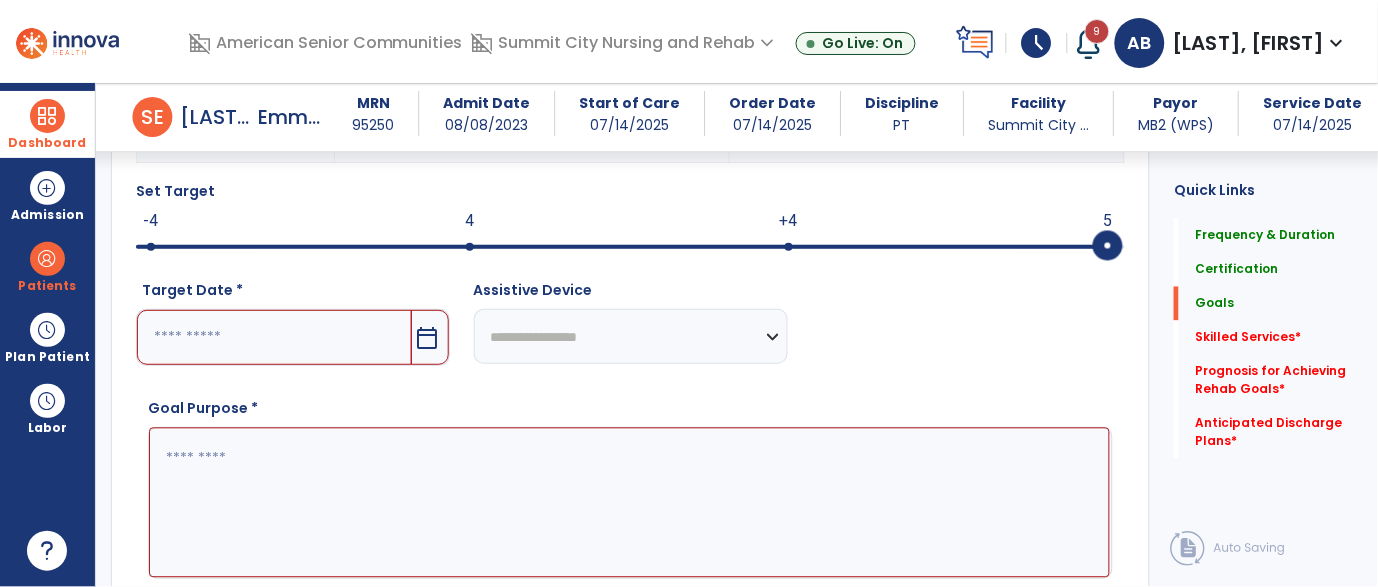 click on "calendar_today" at bounding box center (428, 338) 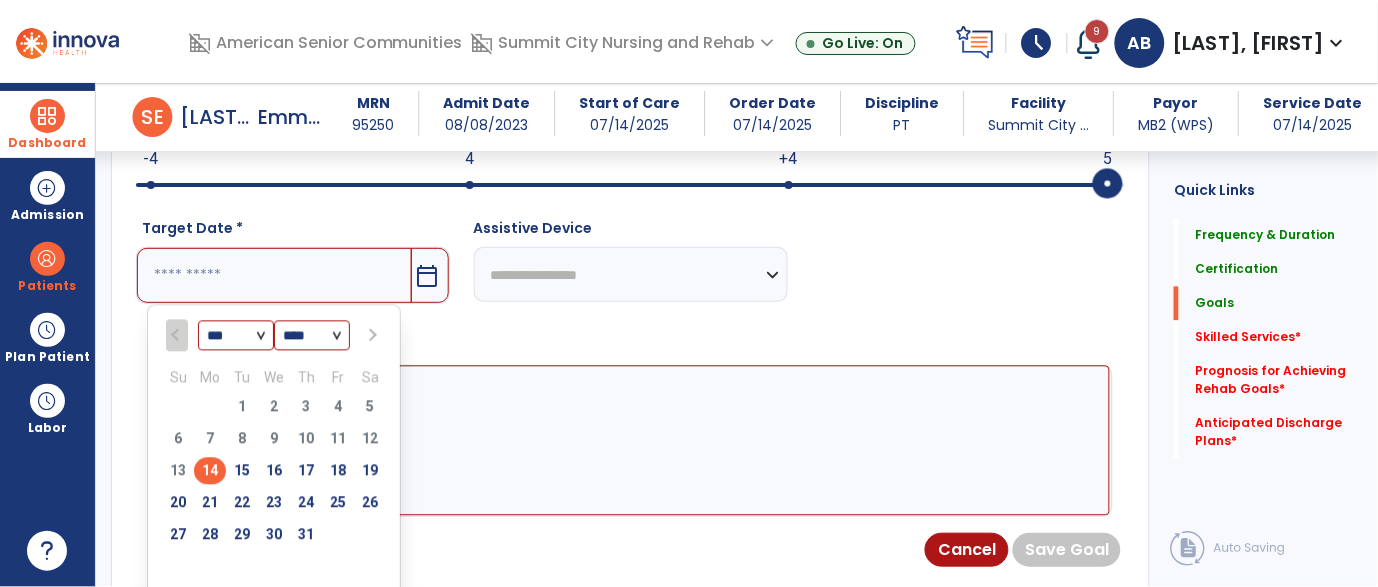 scroll, scrollTop: 777, scrollLeft: 0, axis: vertical 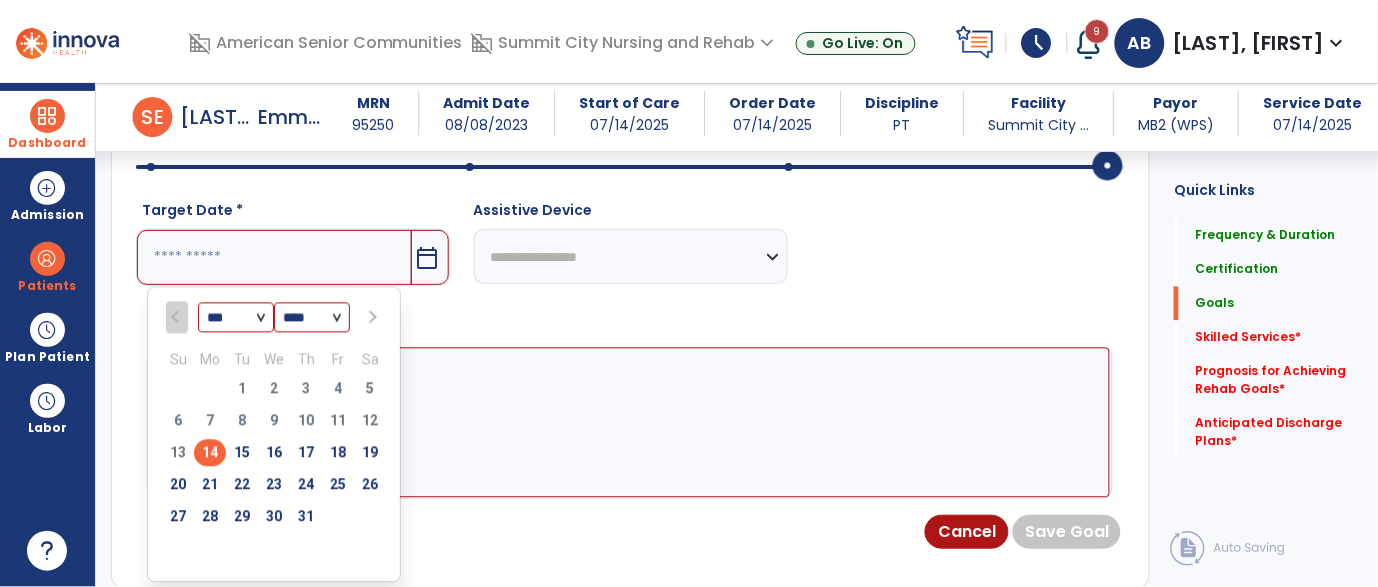 click on "*** *** ***" at bounding box center (236, 319) 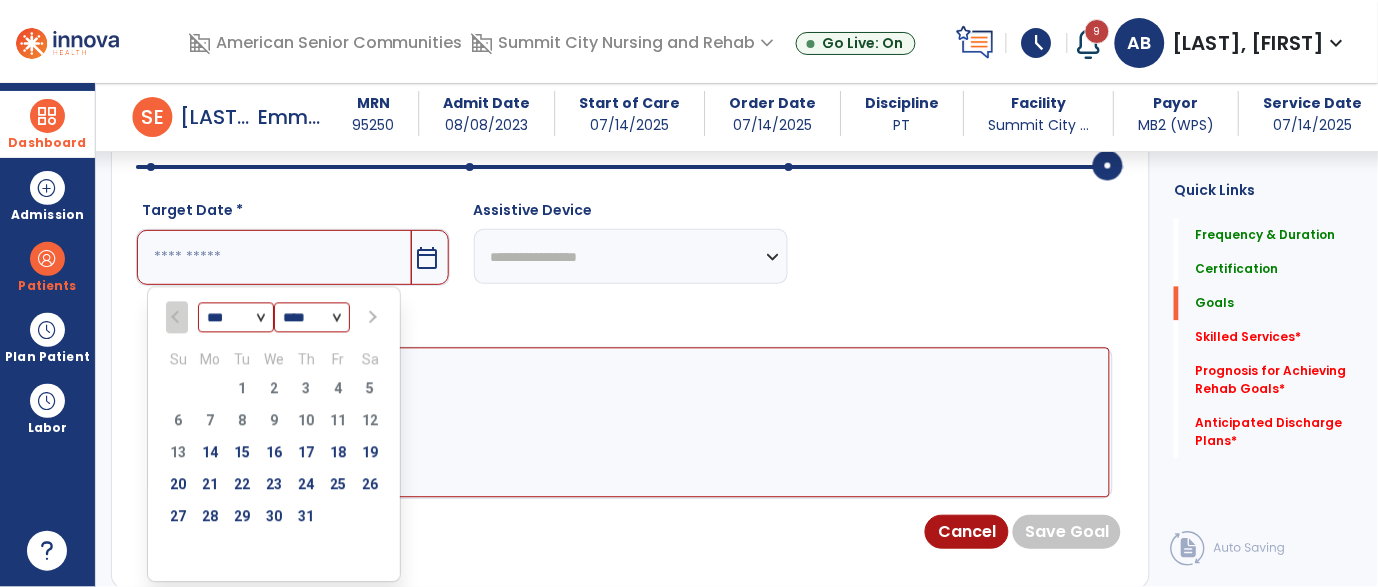 select on "*" 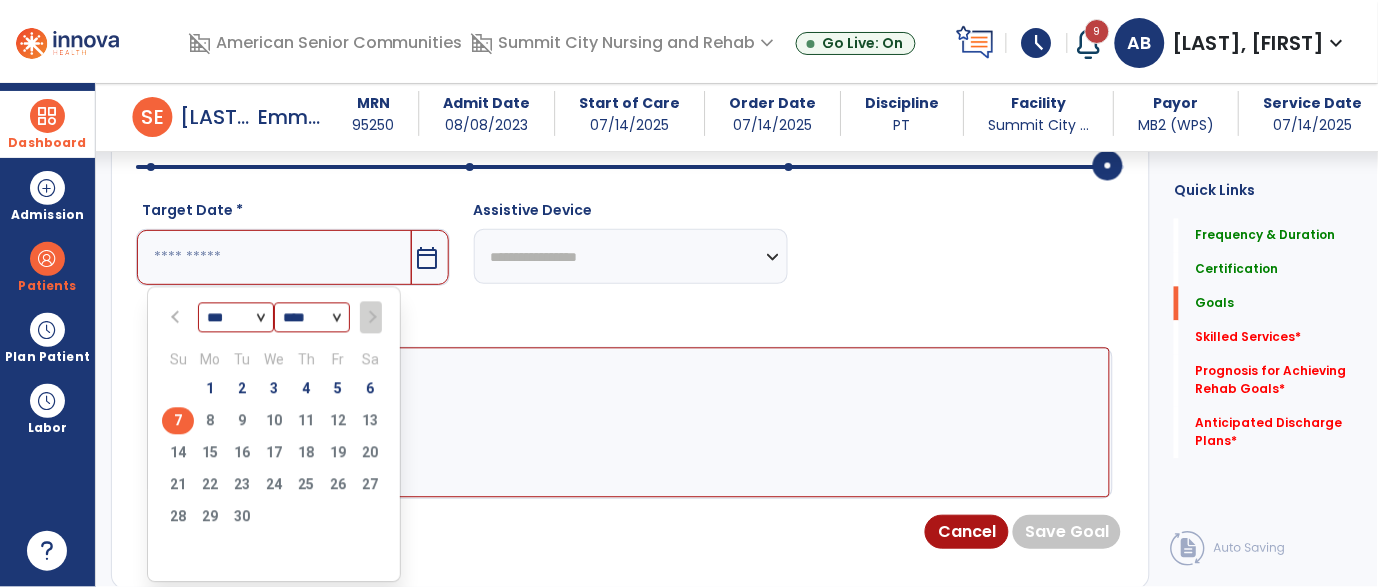 click on "7" at bounding box center (178, 421) 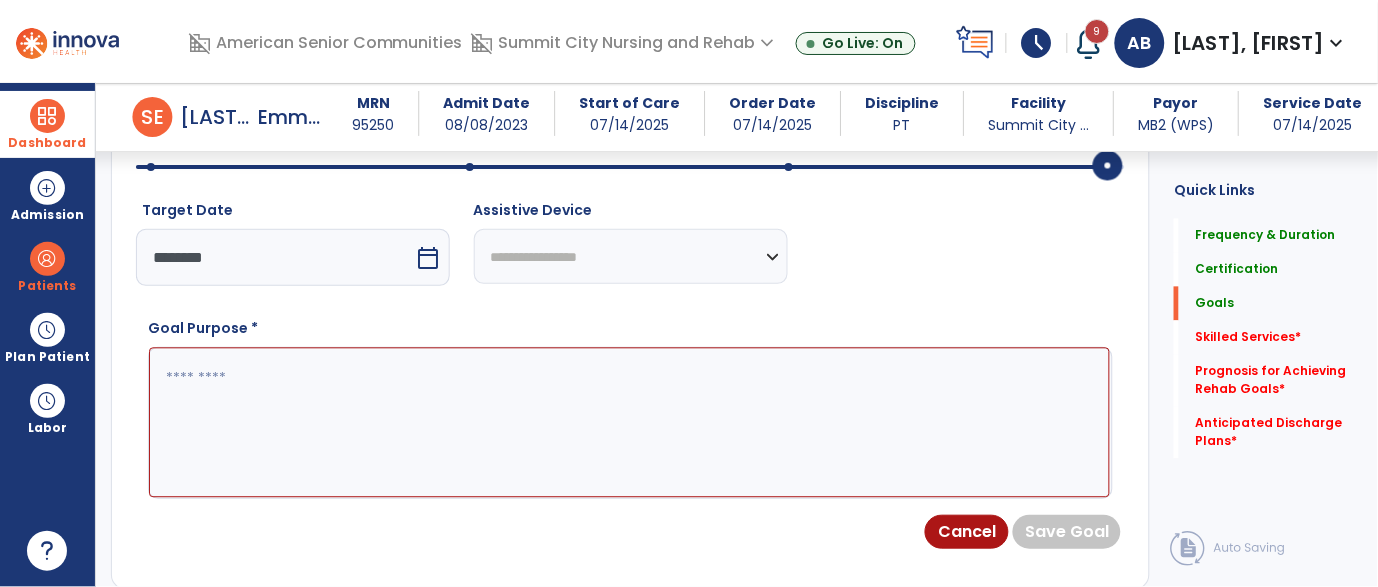 click at bounding box center (629, 423) 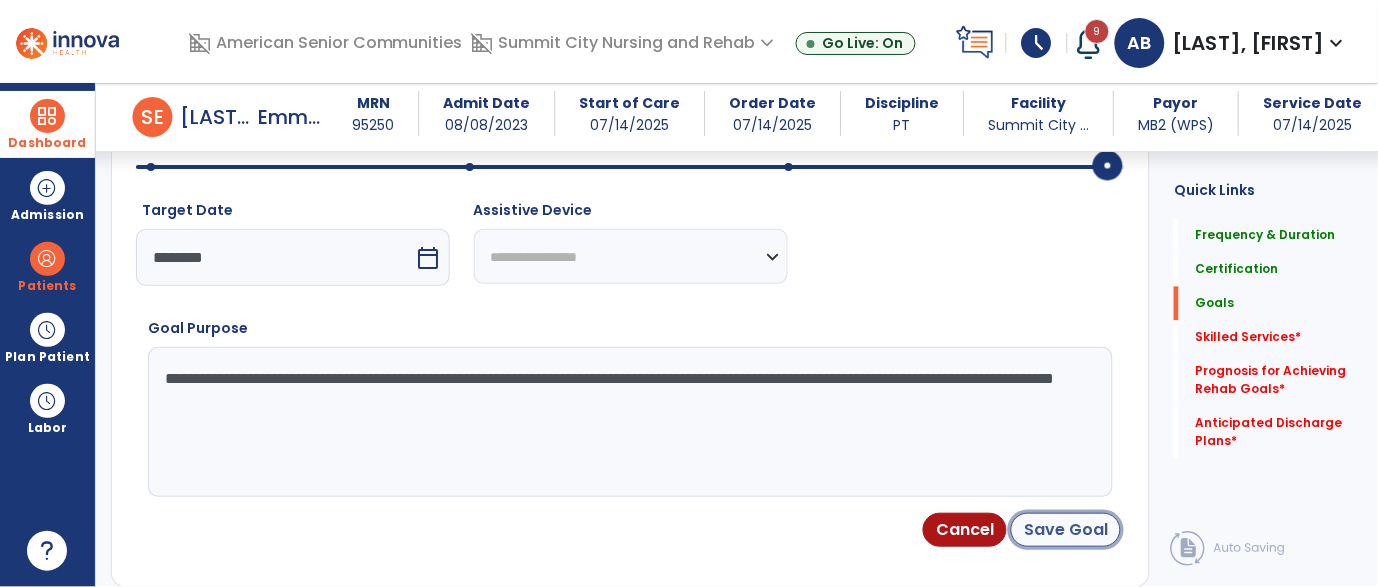 click on "Save Goal" at bounding box center (1066, 530) 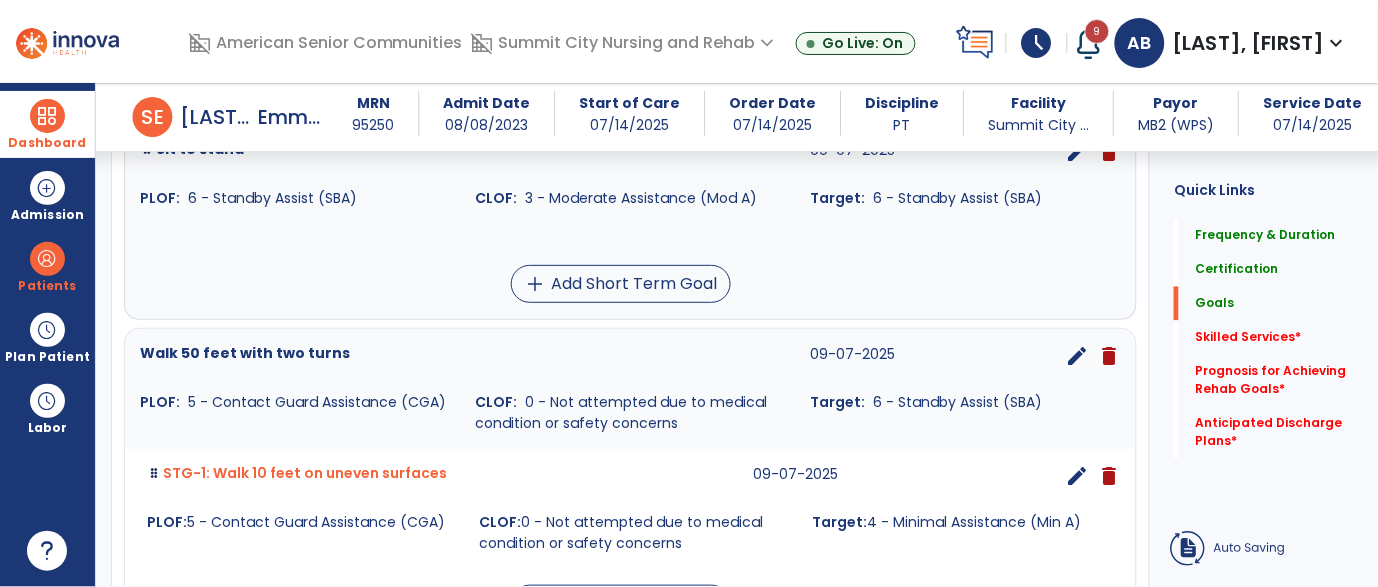 scroll, scrollTop: 779, scrollLeft: 0, axis: vertical 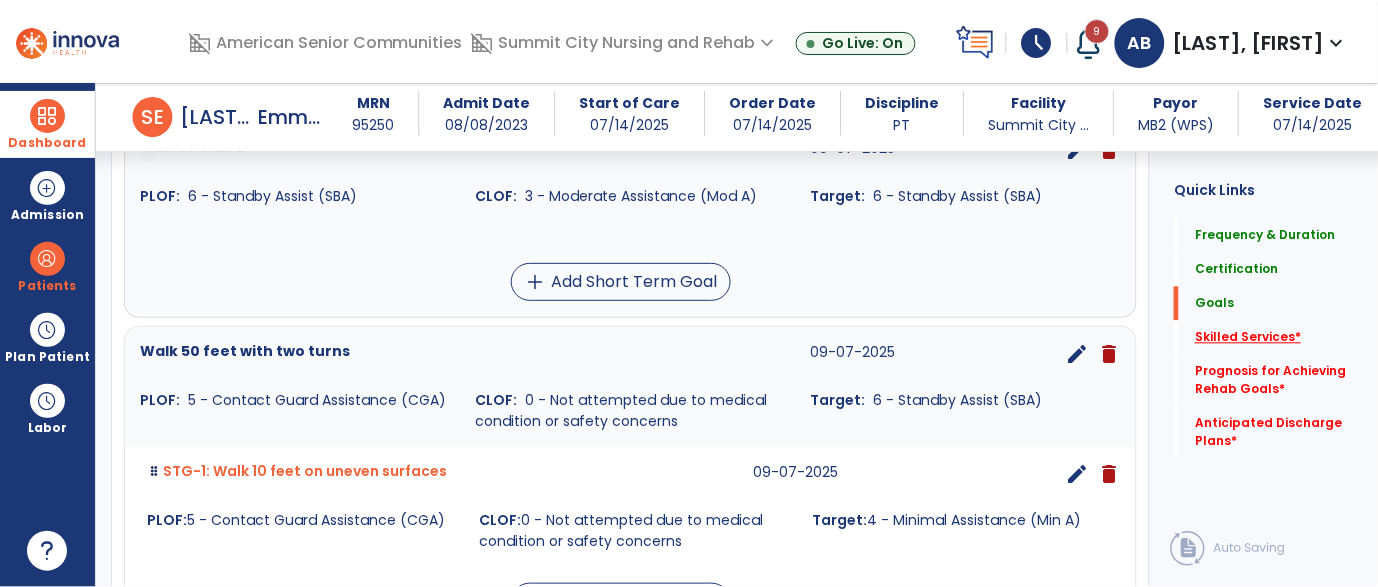click on "Skilled Services   *" 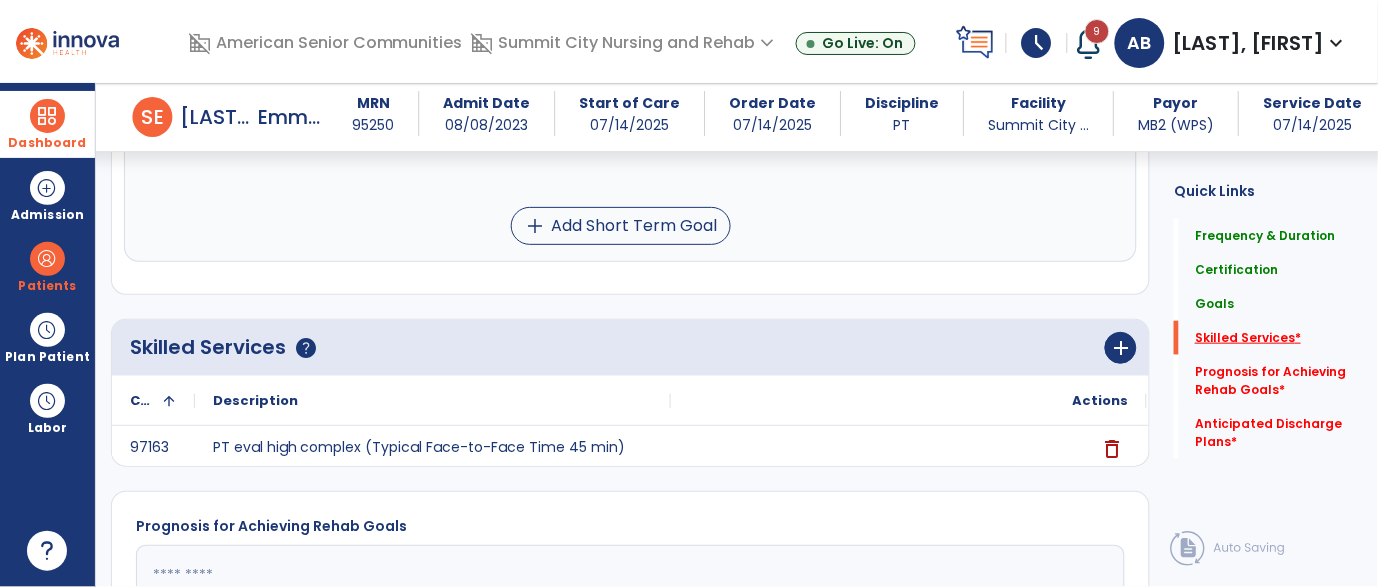 scroll, scrollTop: 1898, scrollLeft: 0, axis: vertical 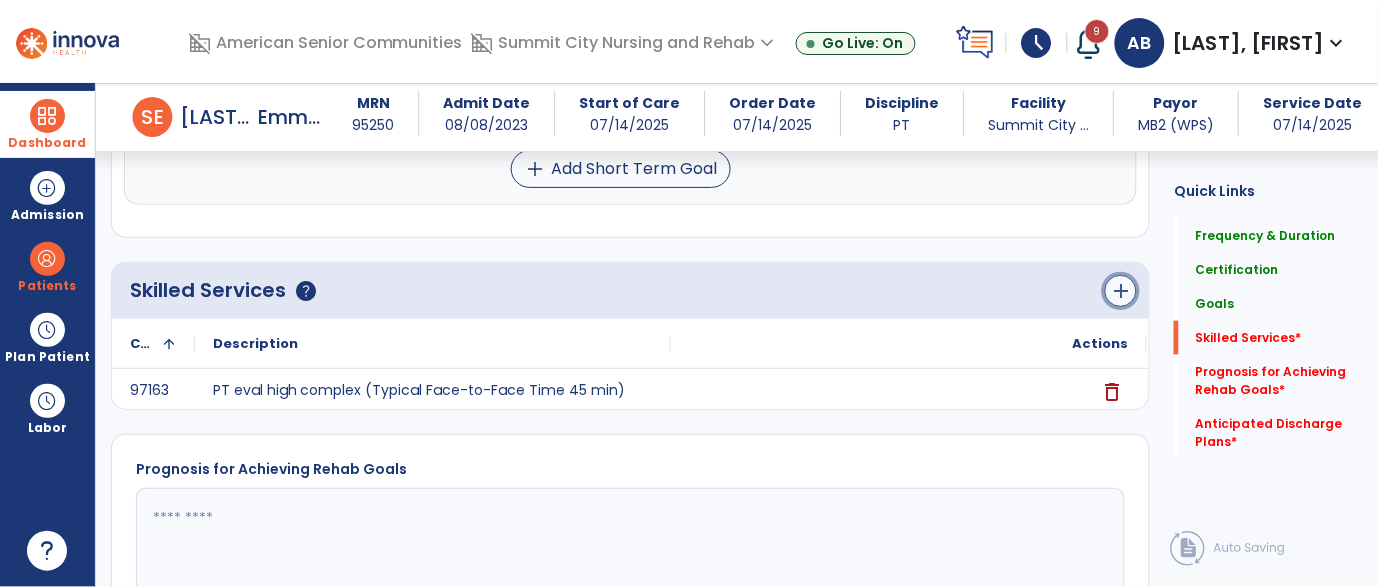 click on "add" 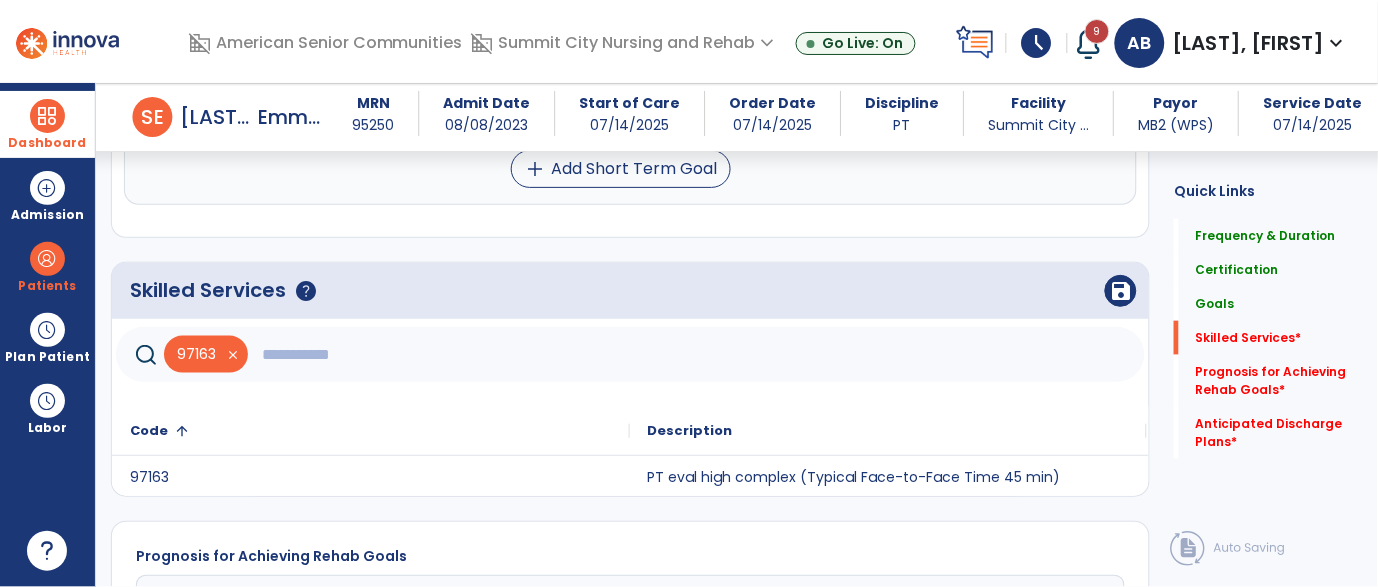click 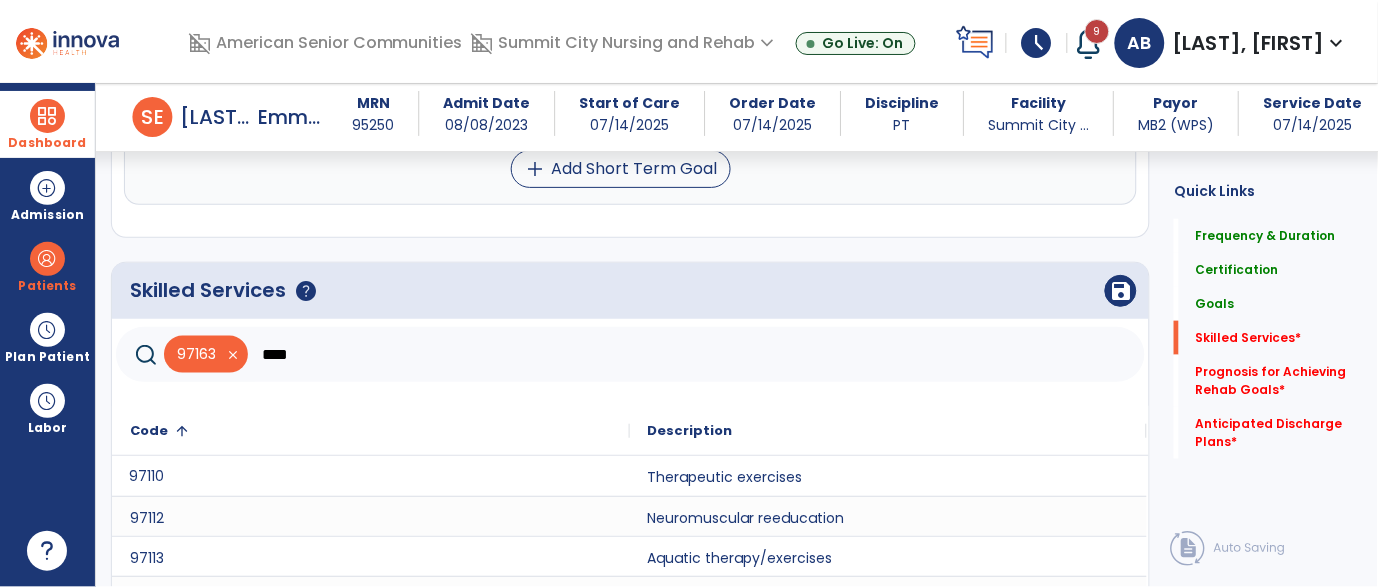 click on "97110" 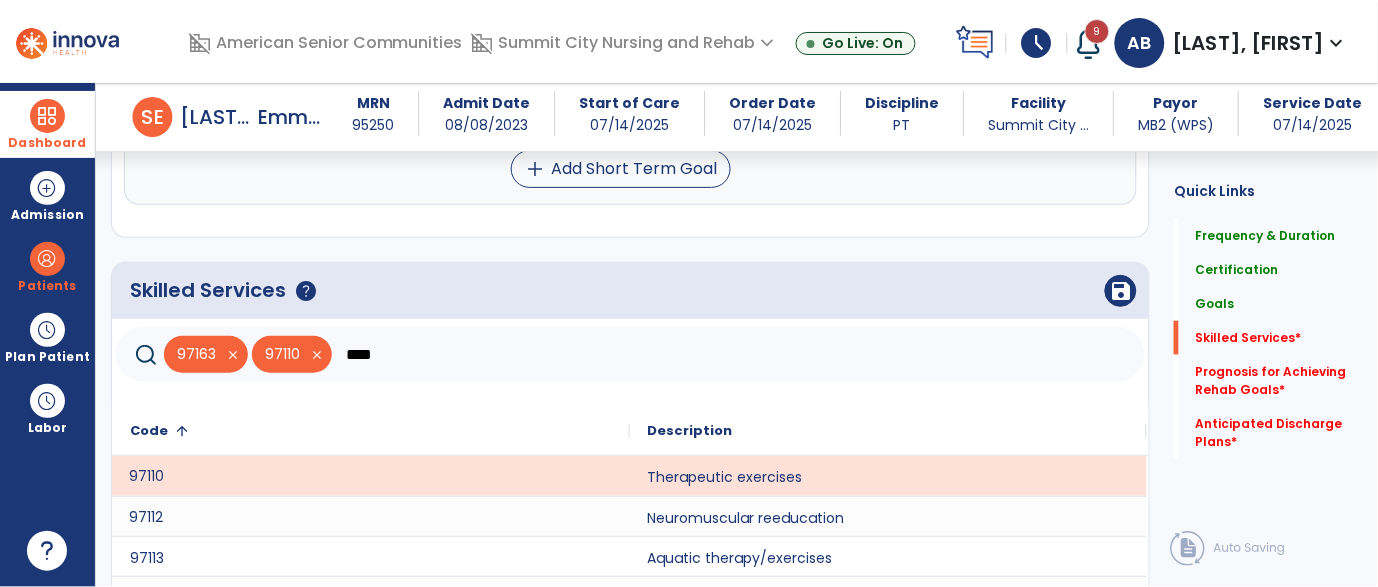 click on "97112" 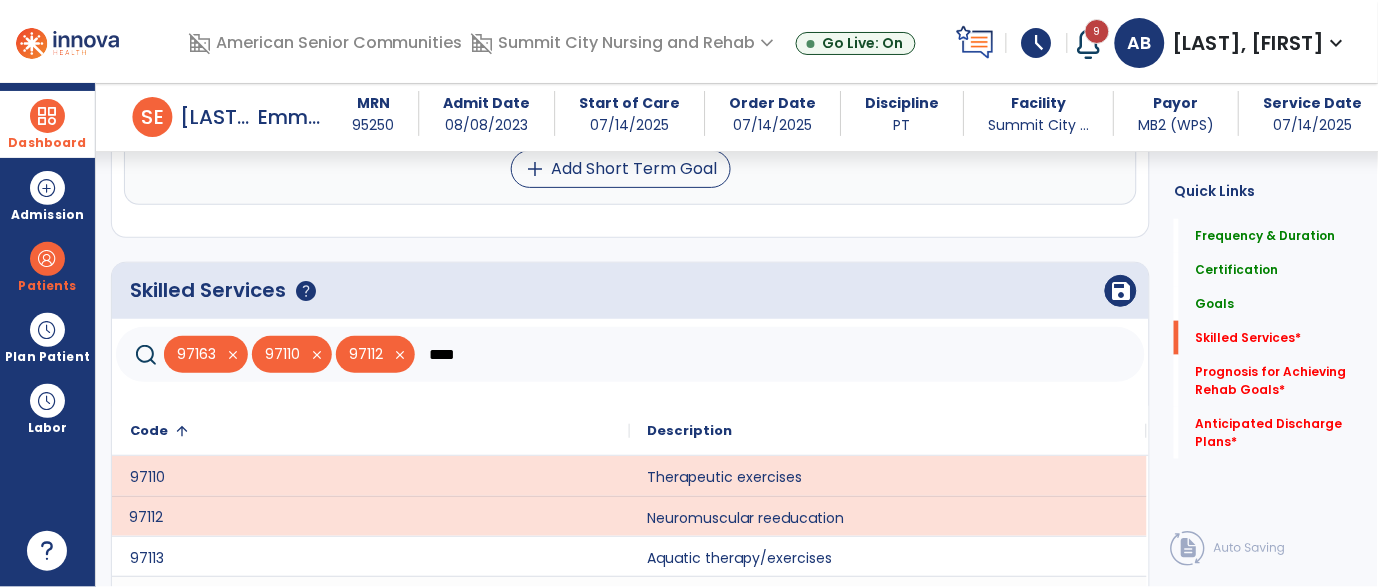 scroll, scrollTop: 2048, scrollLeft: 0, axis: vertical 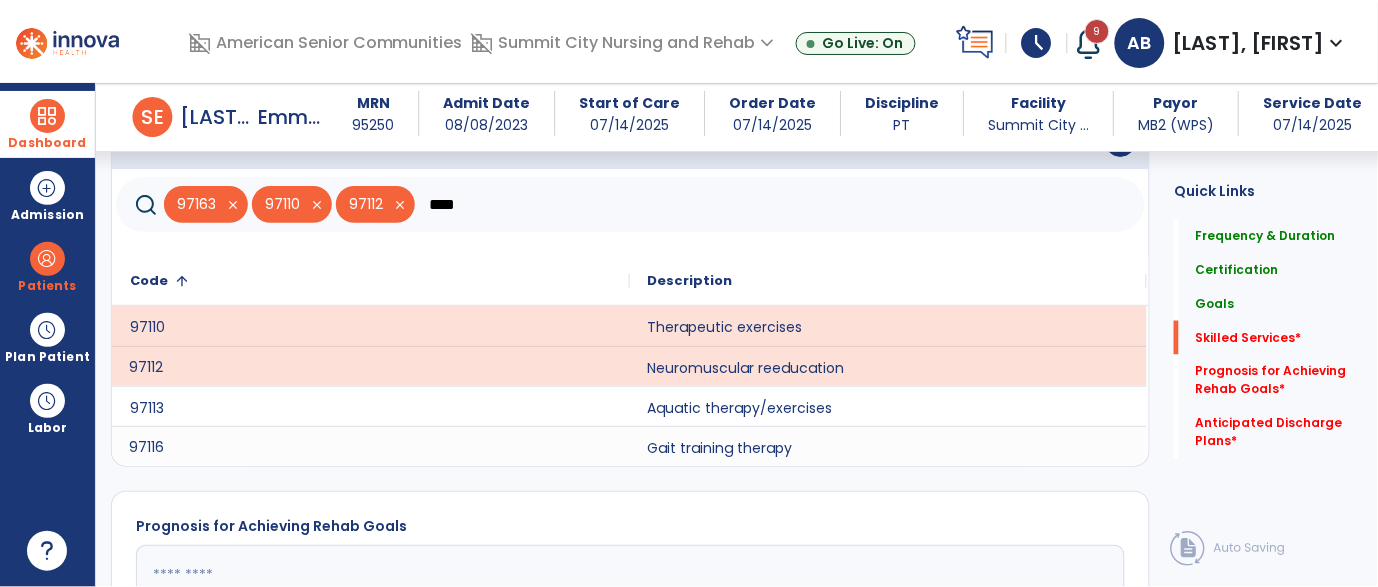 click on "97116" 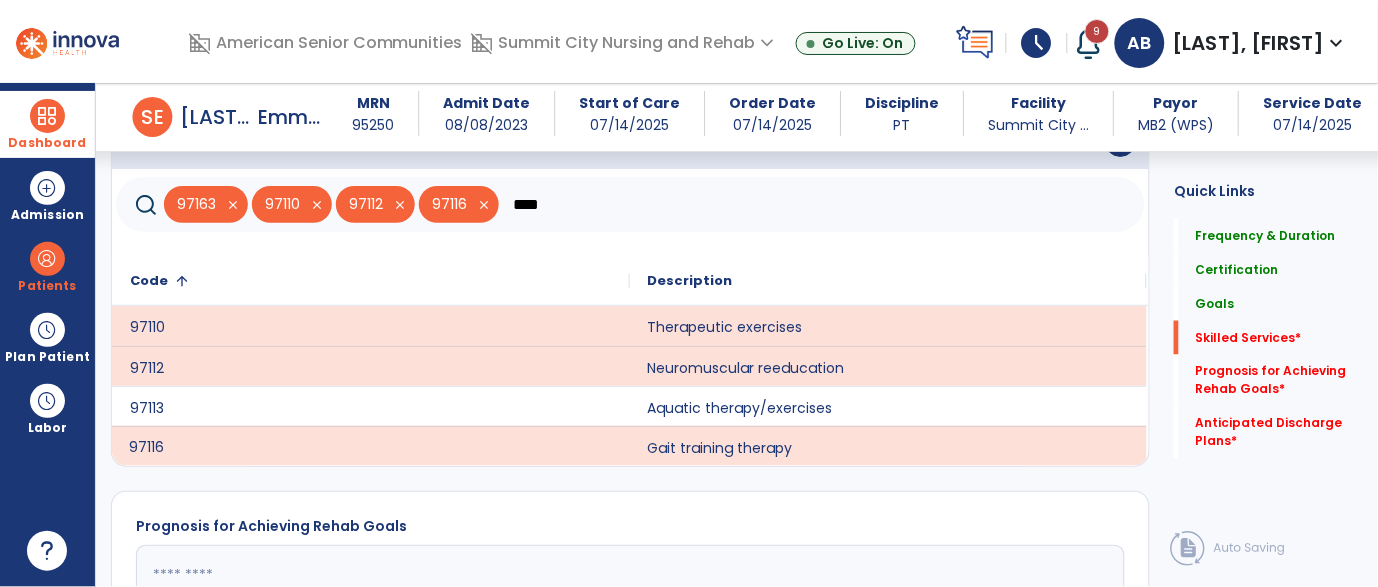 click on "****" 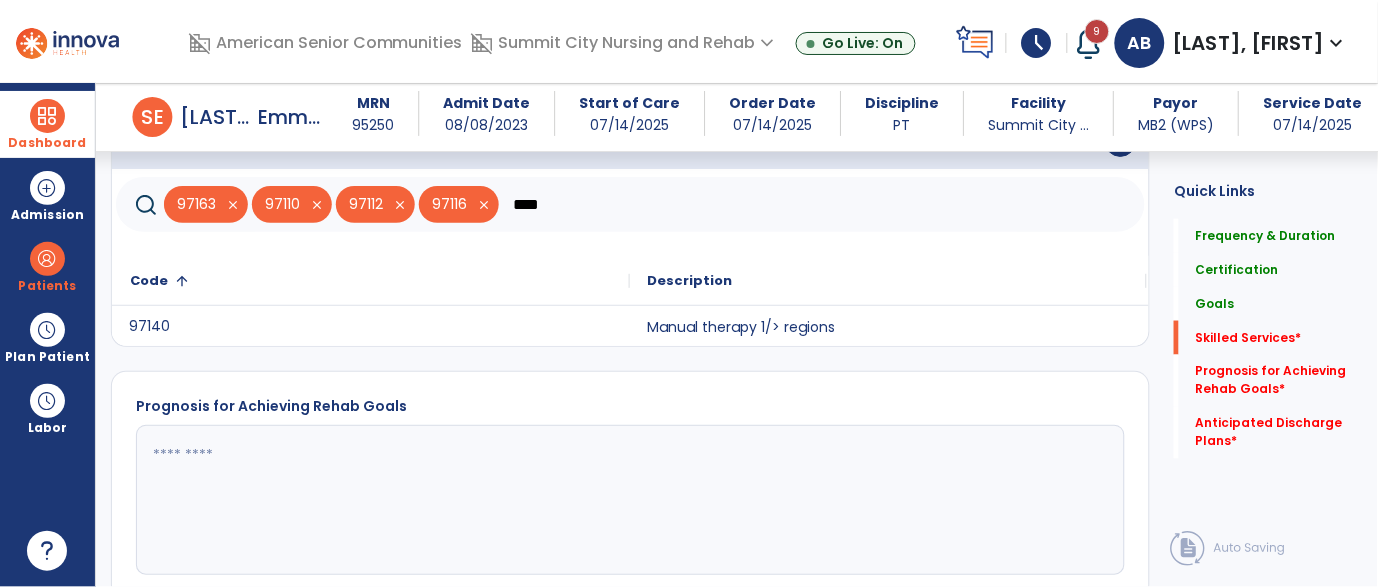 click on "97140" 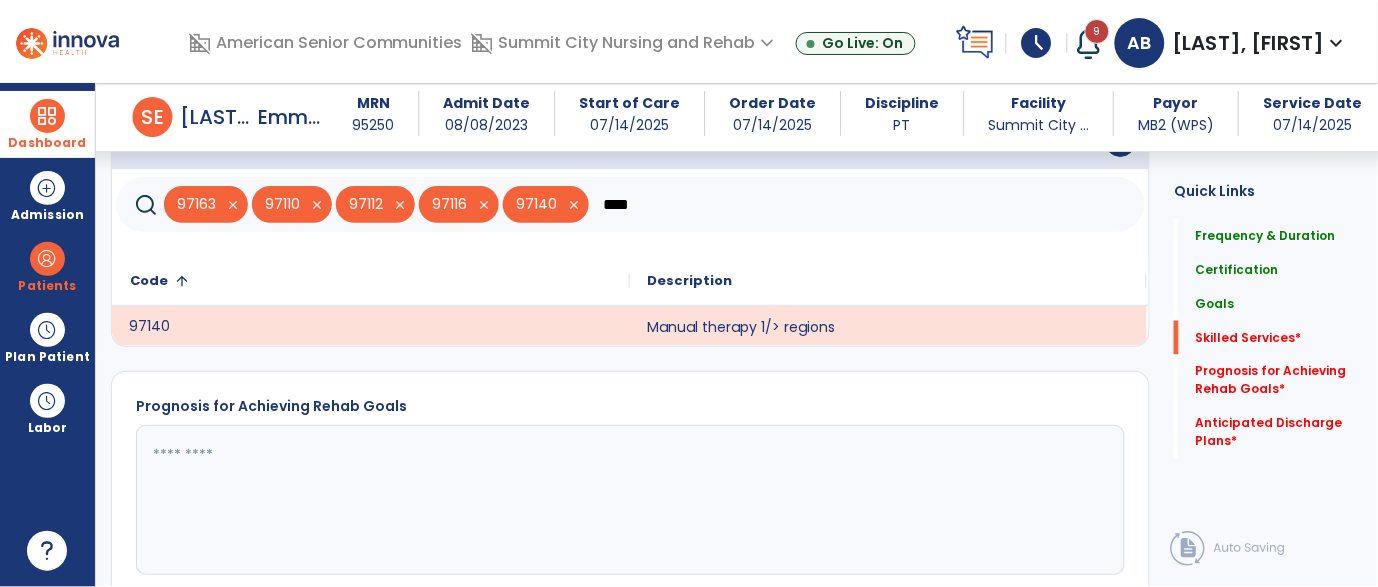 click on "****" 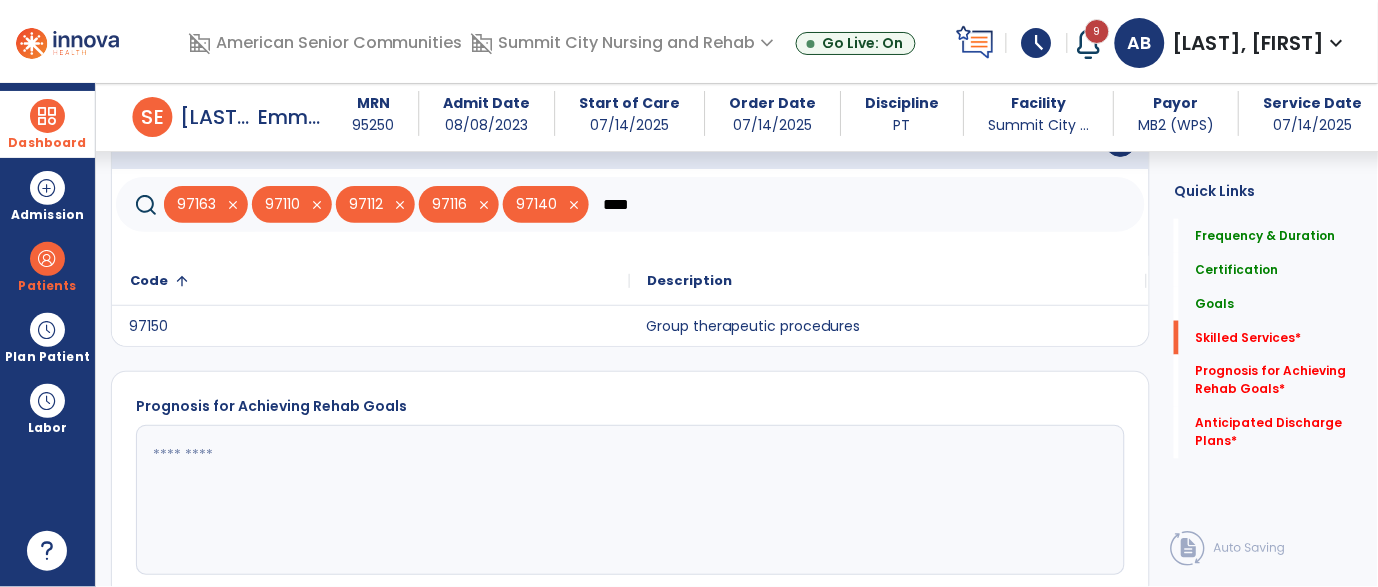 click on "Group therapeutic procedures" 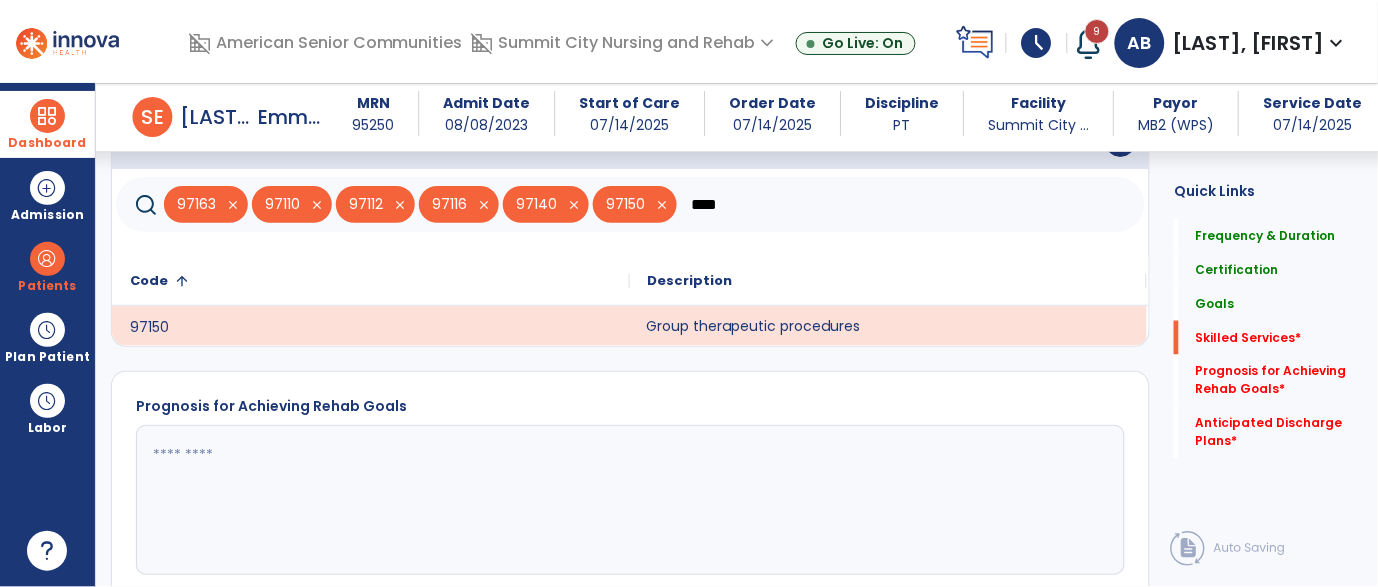 click on "****" 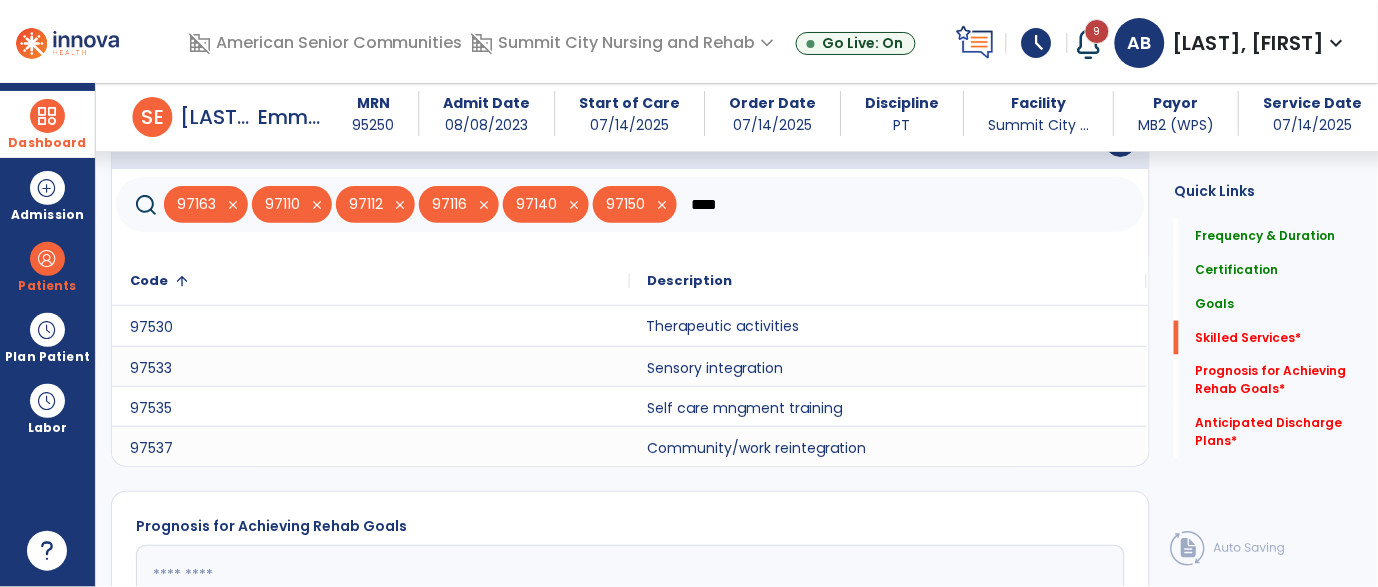 click on "Therapeutic activities" 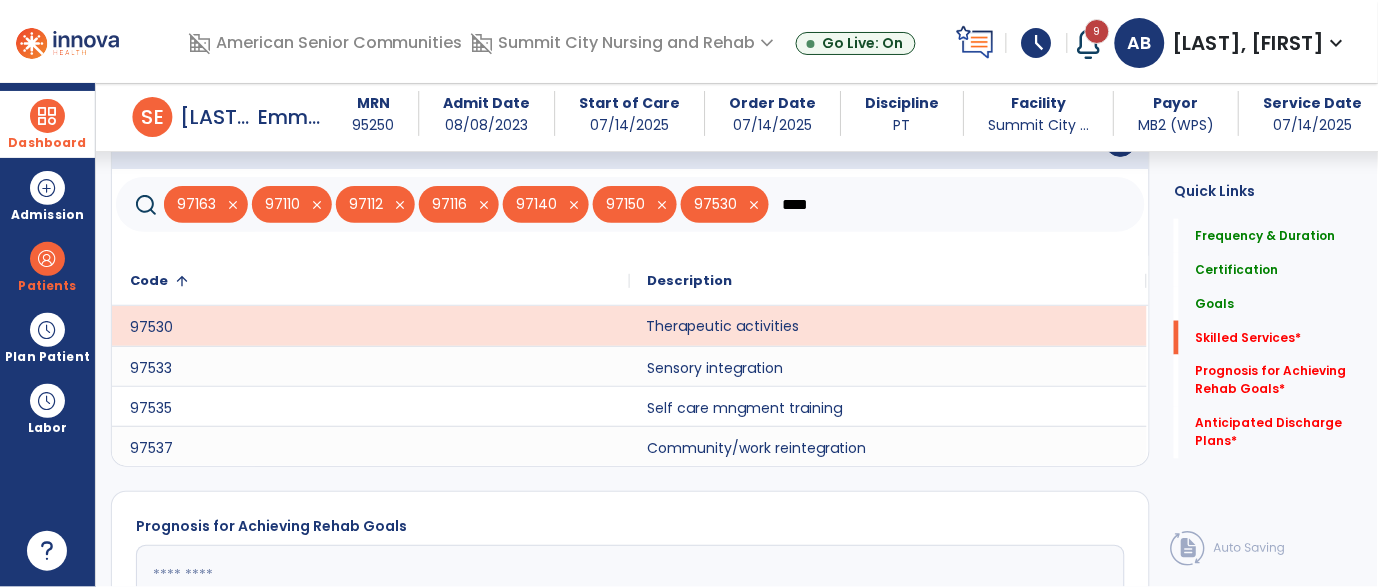 click on "****" 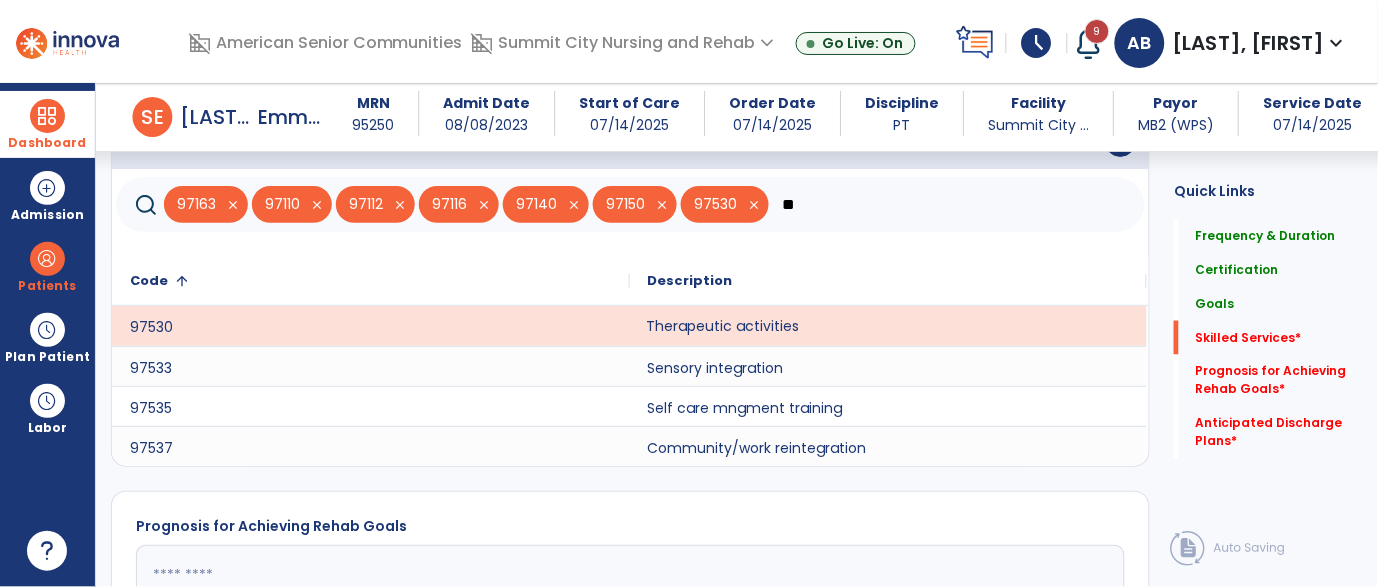 type on "*" 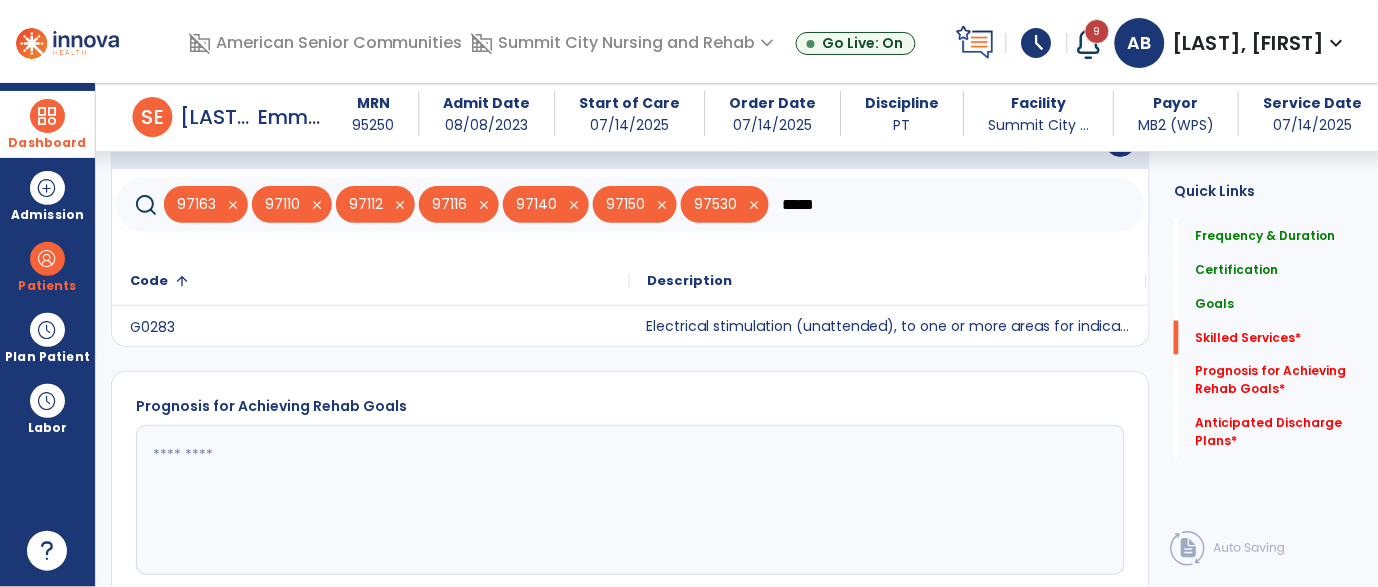 type on "*****" 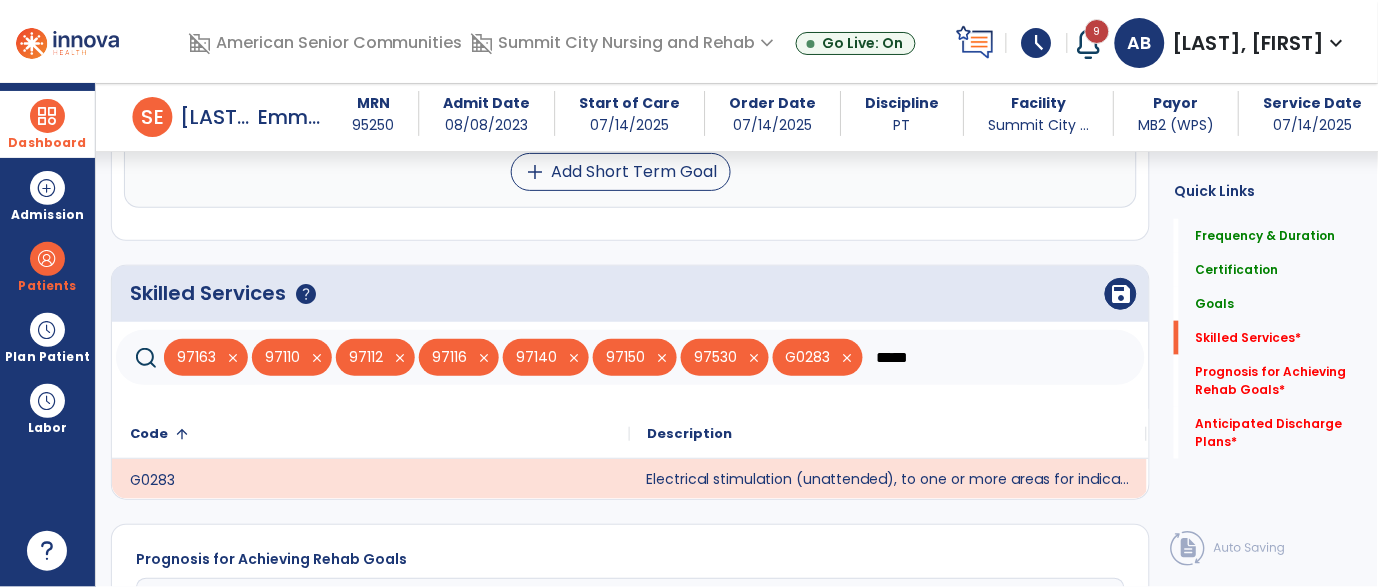 scroll, scrollTop: 1898, scrollLeft: 0, axis: vertical 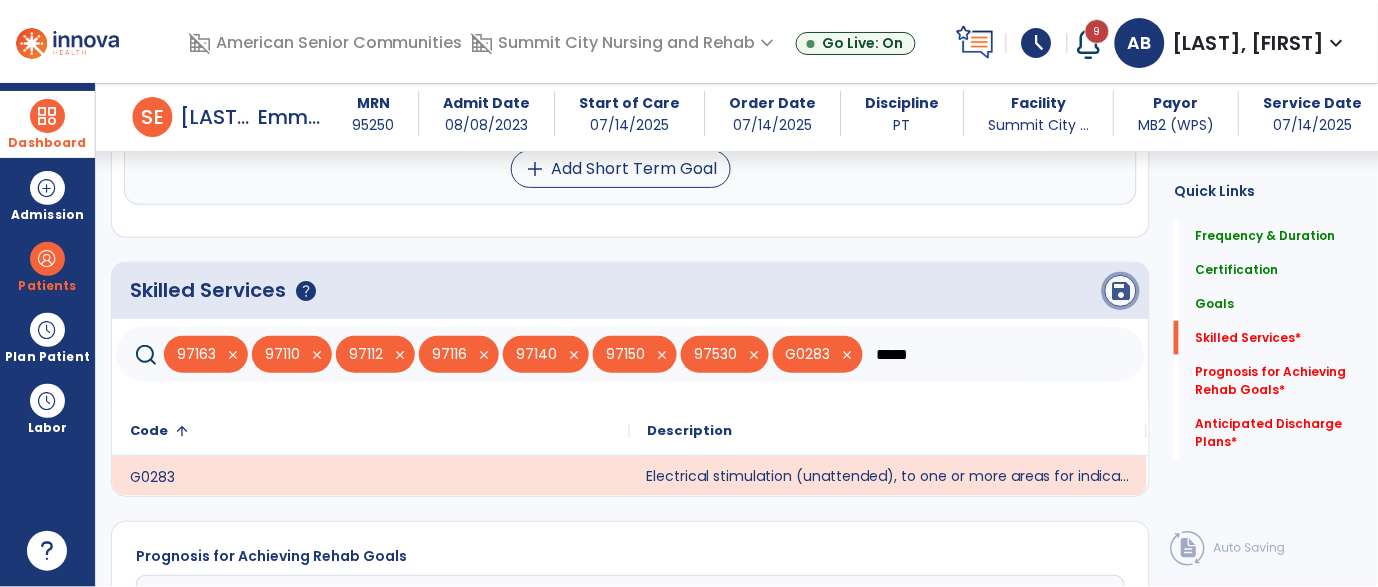 click on "save" 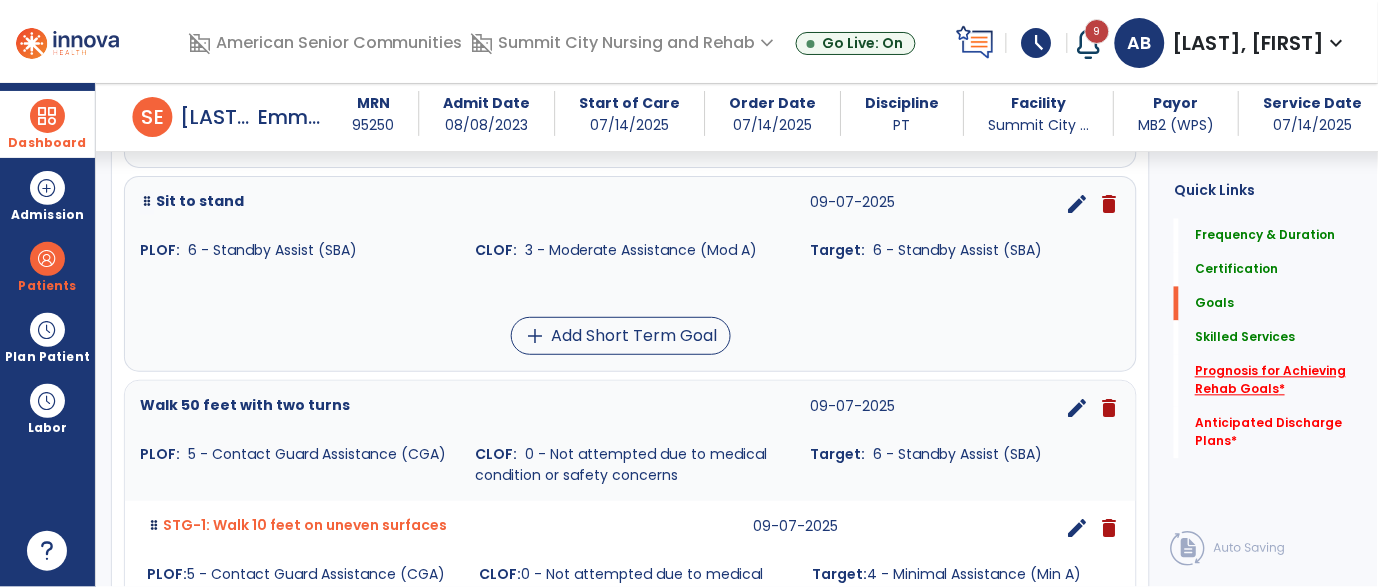click on "Prognosis for Achieving Rehab Goals   *" 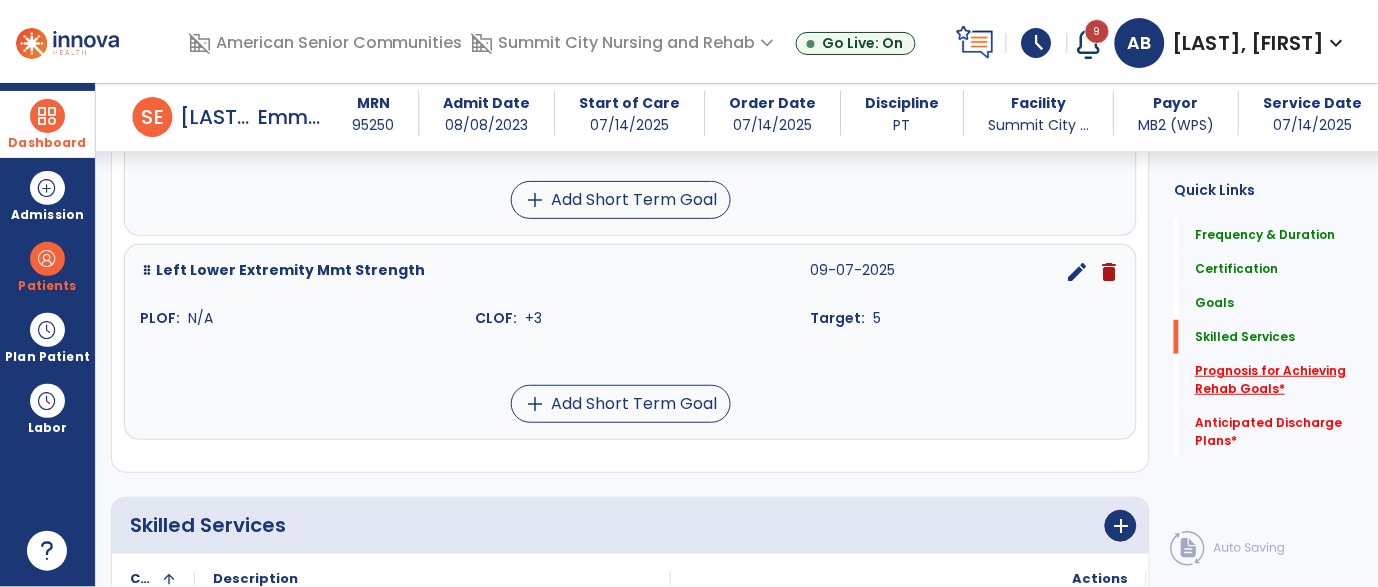 scroll, scrollTop: 2277, scrollLeft: 0, axis: vertical 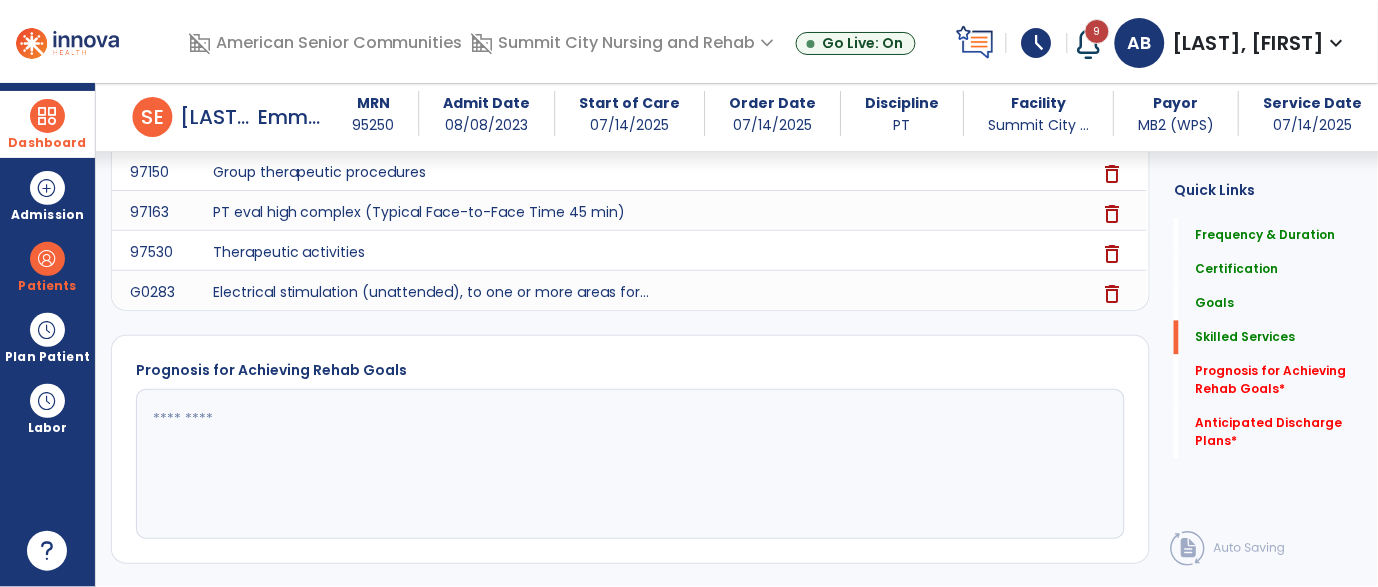 click 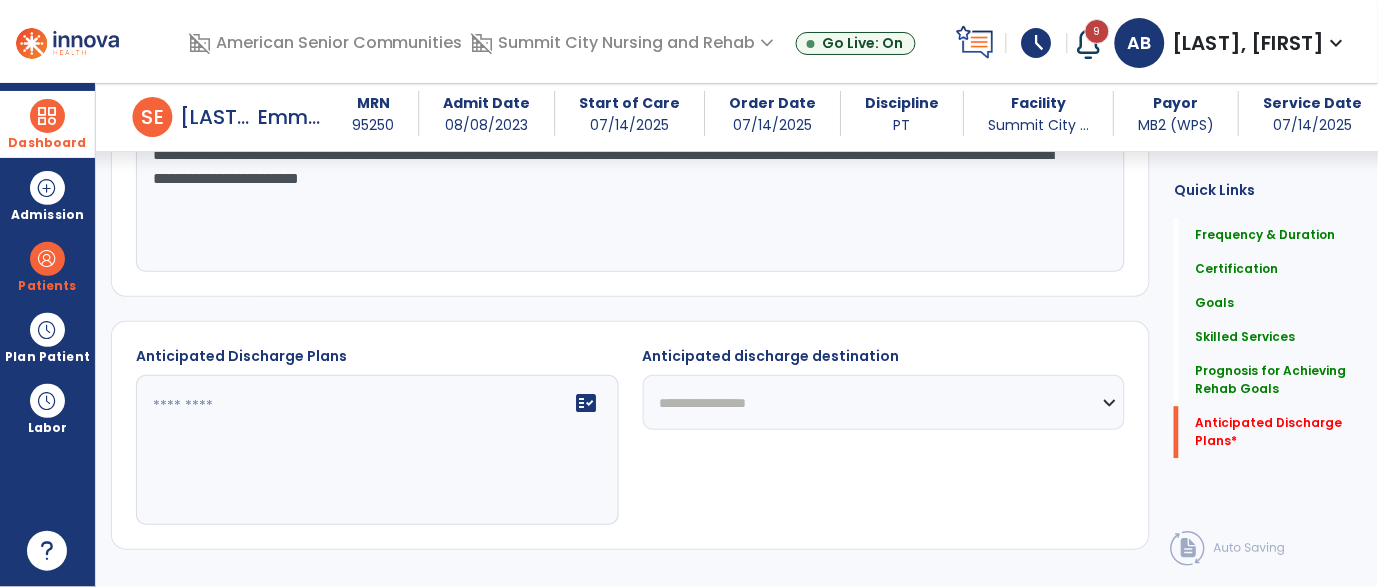 scroll, scrollTop: 2547, scrollLeft: 0, axis: vertical 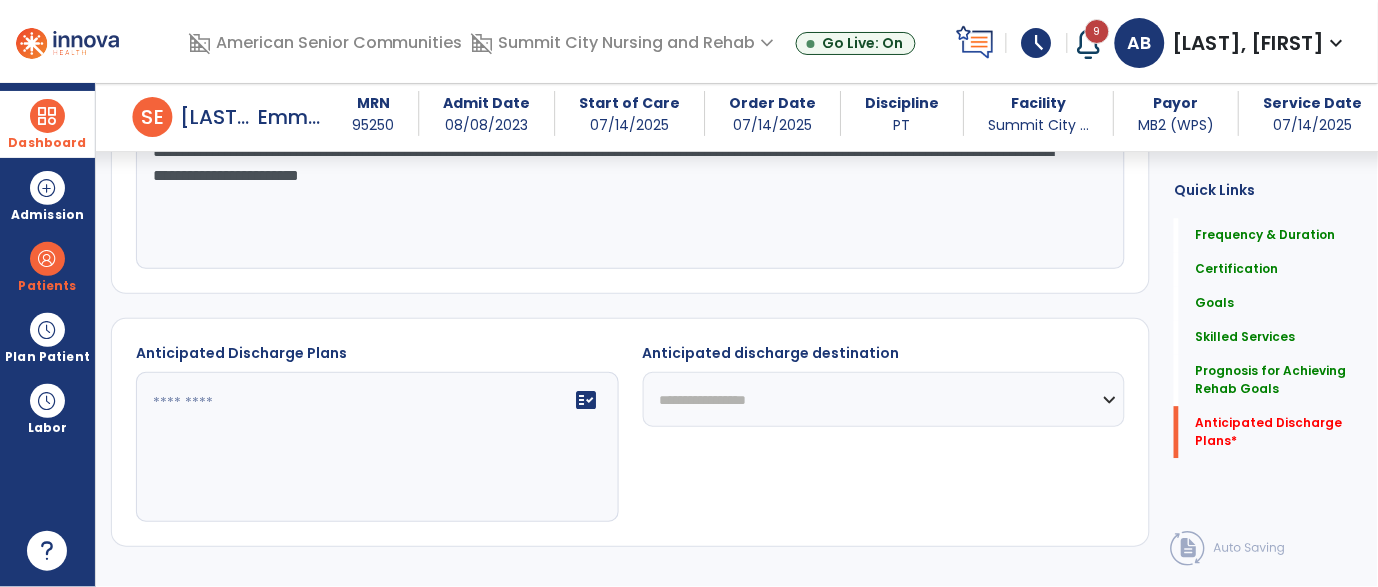 type on "**********" 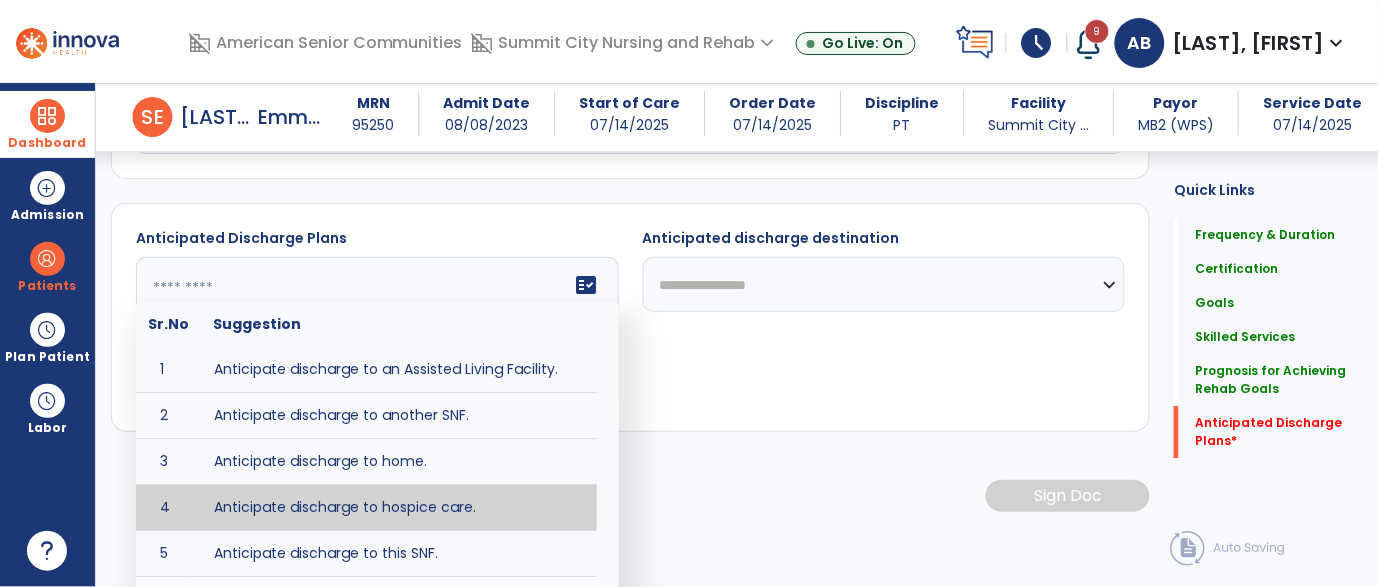 scroll, scrollTop: 2687, scrollLeft: 0, axis: vertical 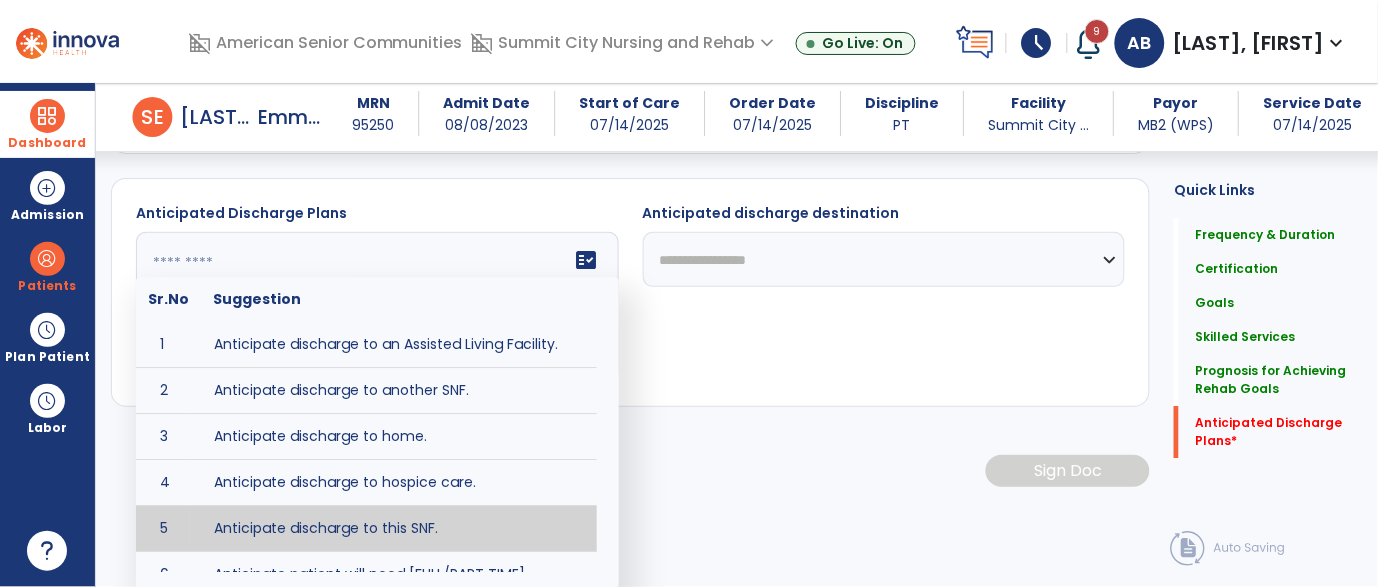 type on "**********" 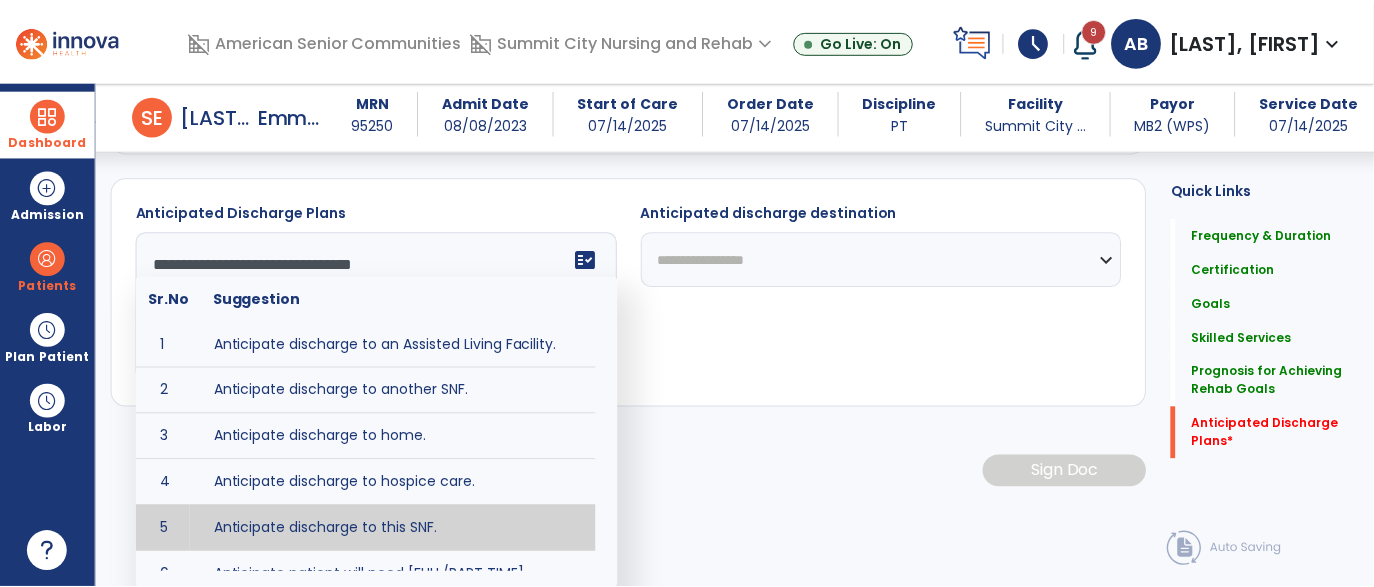 scroll, scrollTop: 2602, scrollLeft: 0, axis: vertical 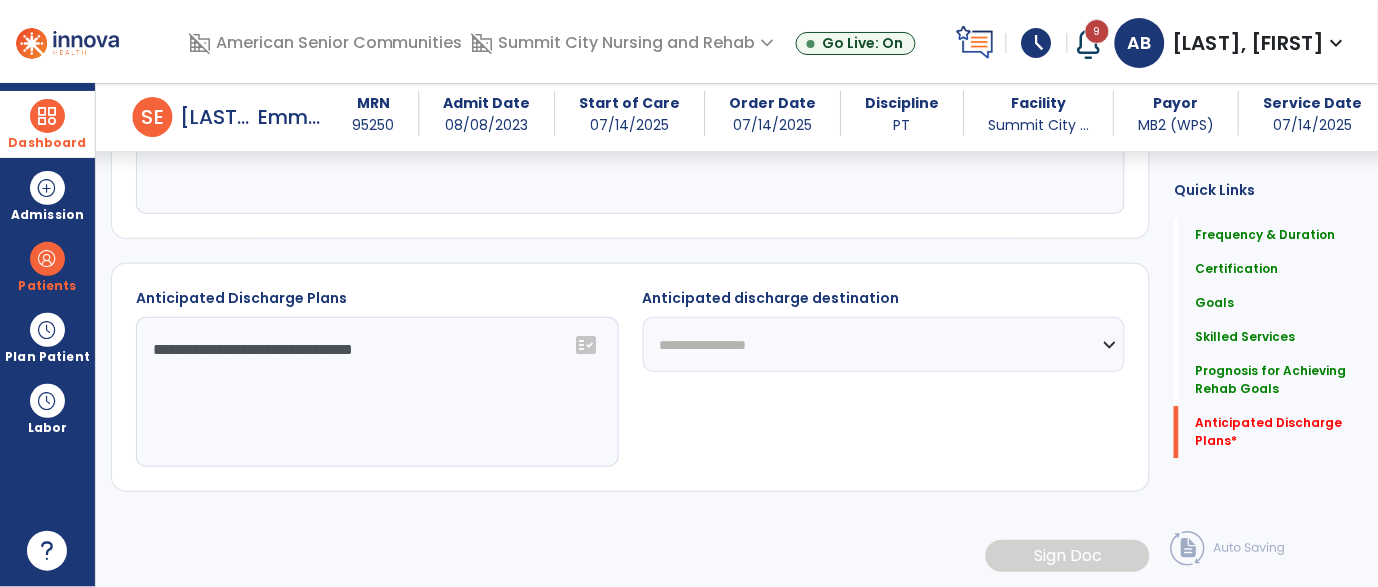 click on "**********" 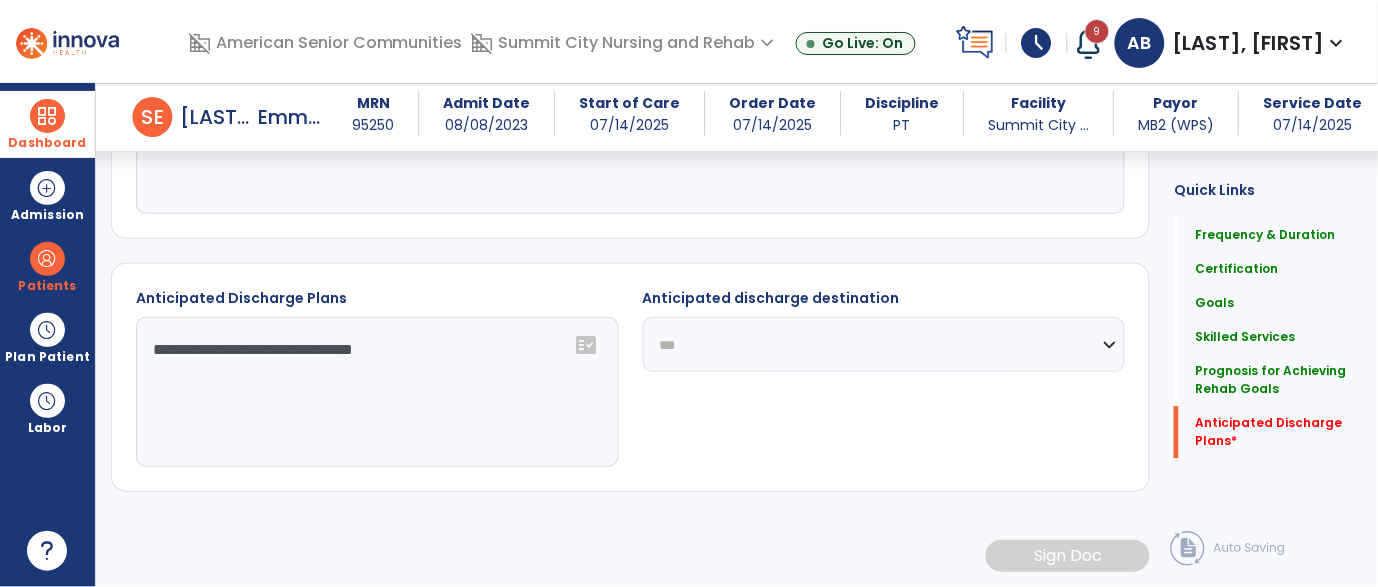 click on "**********" 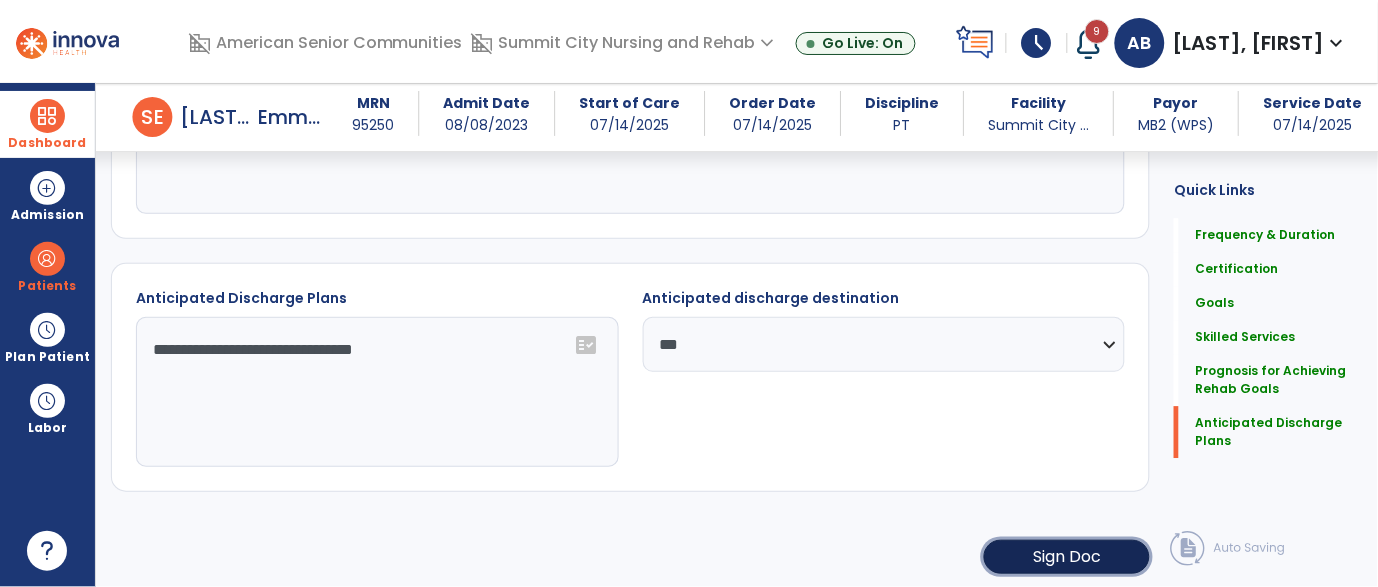 click on "Sign Doc" 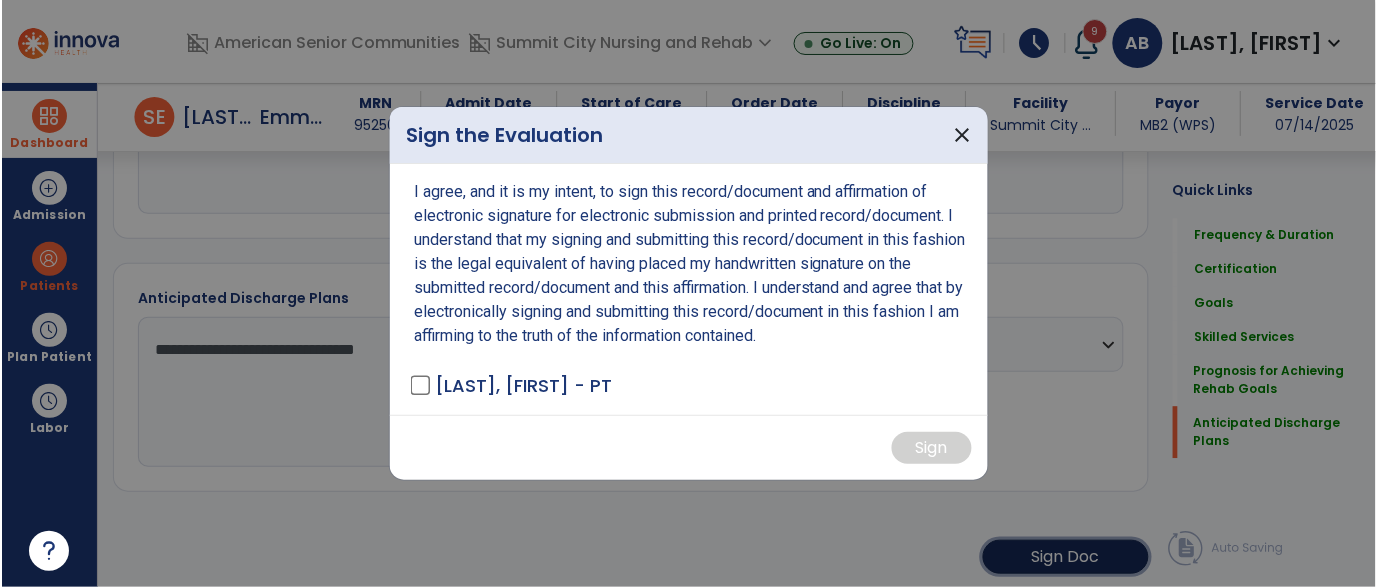 scroll, scrollTop: 2602, scrollLeft: 0, axis: vertical 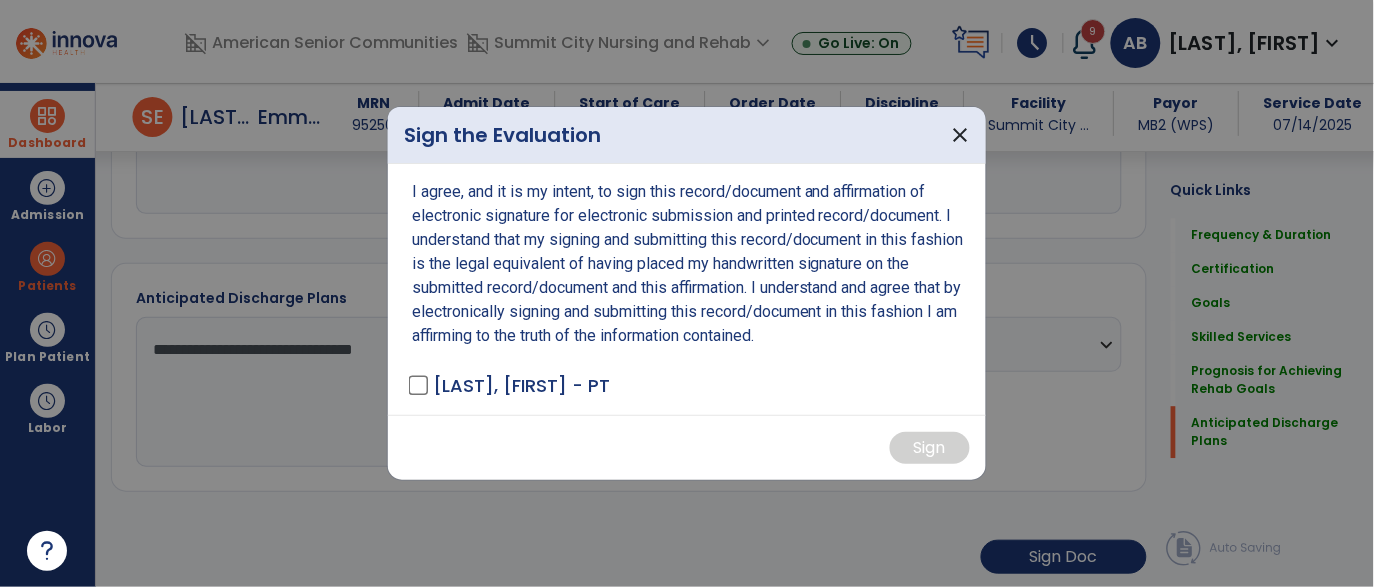 click on "I agree, and it is my intent, to sign this record/document and affirmation of electronic signature for electronic submission and printed record/document. I understand that my signing and submitting this record/document in this fashion is the legal equivalent of having placed my handwritten signature on the submitted record/document and this affirmation. I understand and agree that by electronically signing and submitting this record/document in this fashion I am affirming to the truth of the information contained. [LAST_NAME], [FIRST_NAME] - PT" at bounding box center (687, 289) 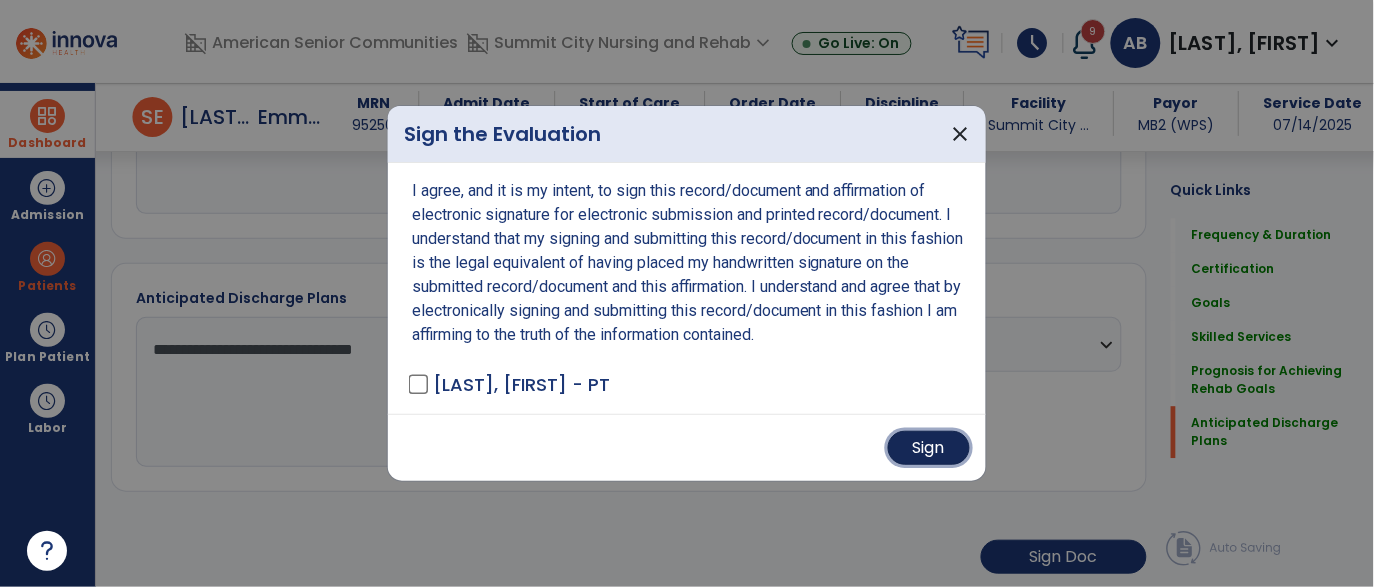 click on "Sign" at bounding box center [929, 448] 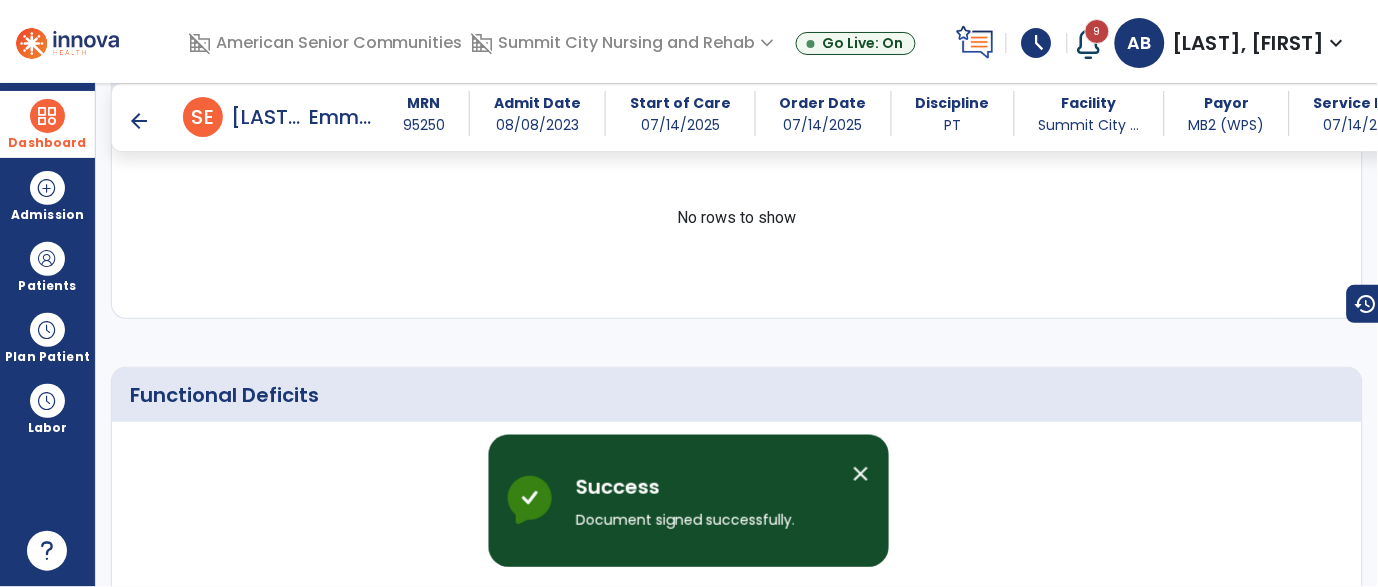 scroll, scrollTop: 1234, scrollLeft: 0, axis: vertical 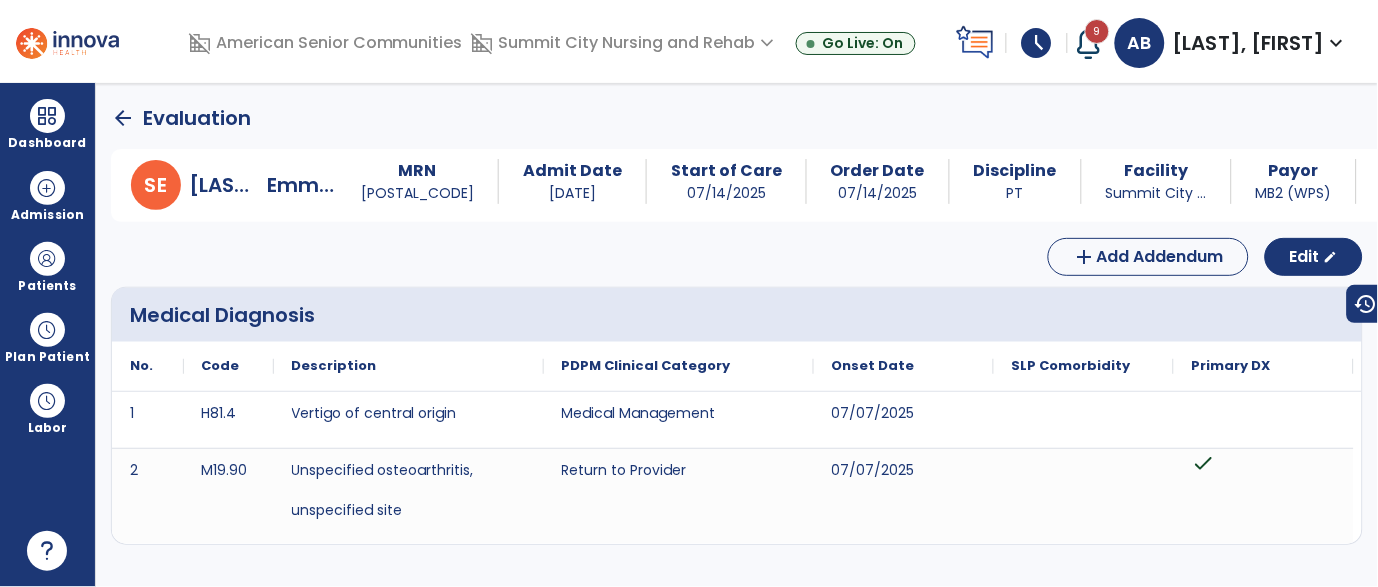 click on "arrow_back" 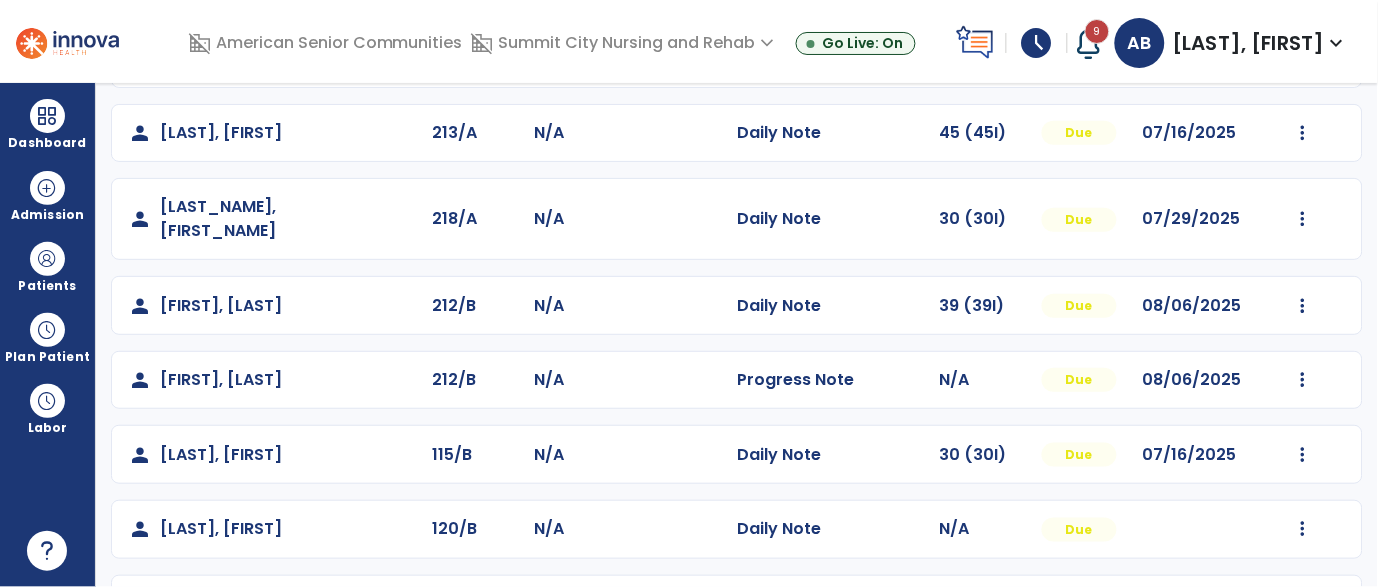 scroll, scrollTop: 425, scrollLeft: 0, axis: vertical 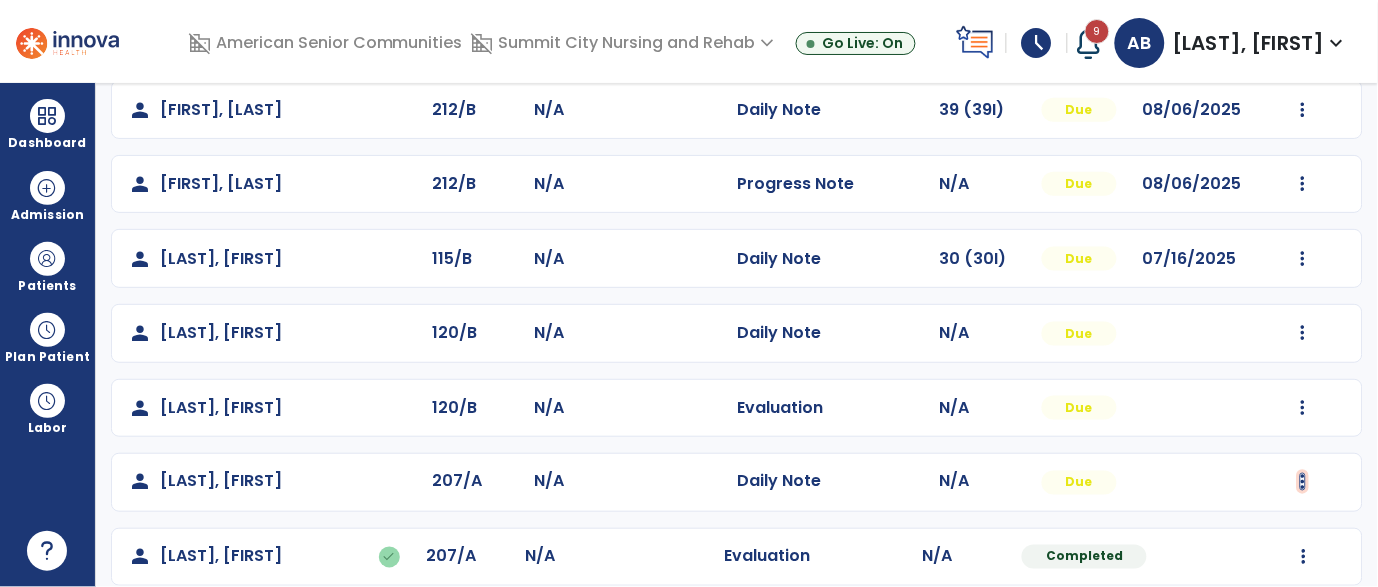 click at bounding box center (1303, -63) 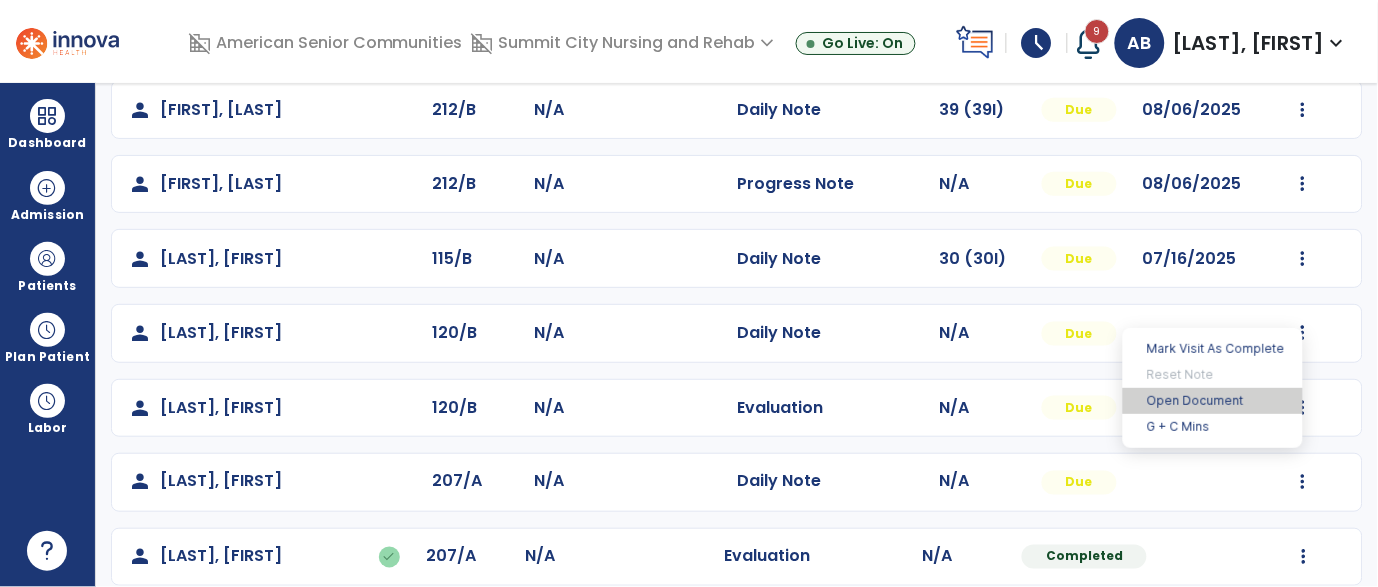 click on "Open Document" at bounding box center (1213, 401) 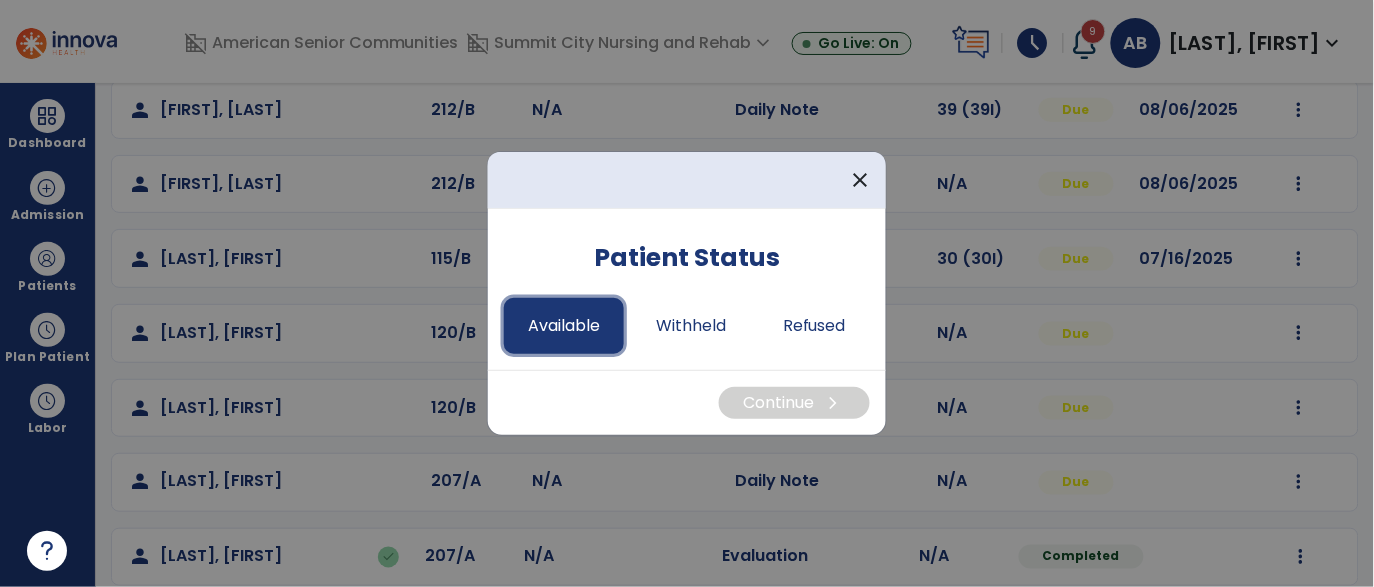 click on "Available" at bounding box center [564, 326] 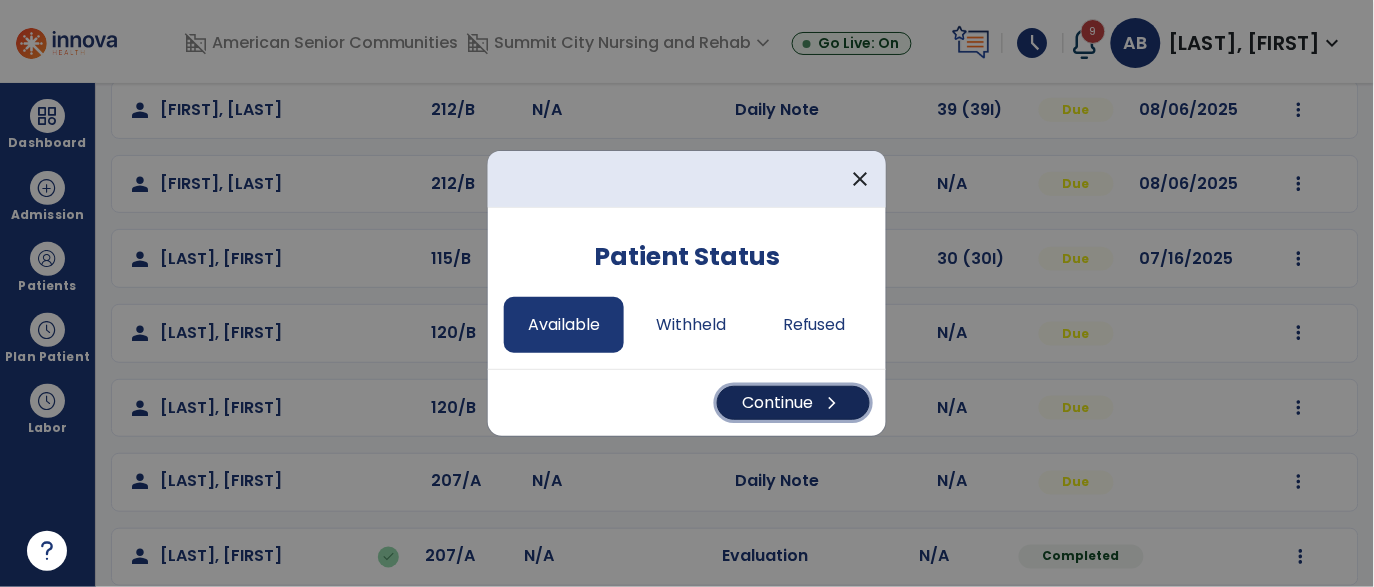 click on "chevron_right" at bounding box center [833, 403] 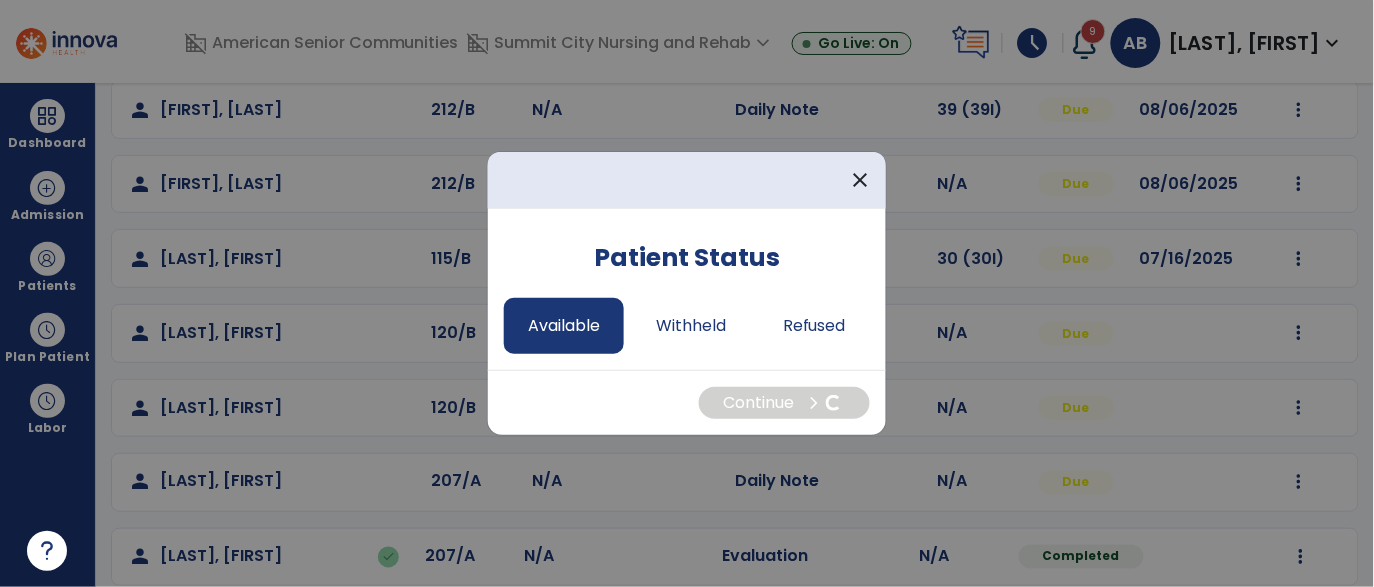 select on "*" 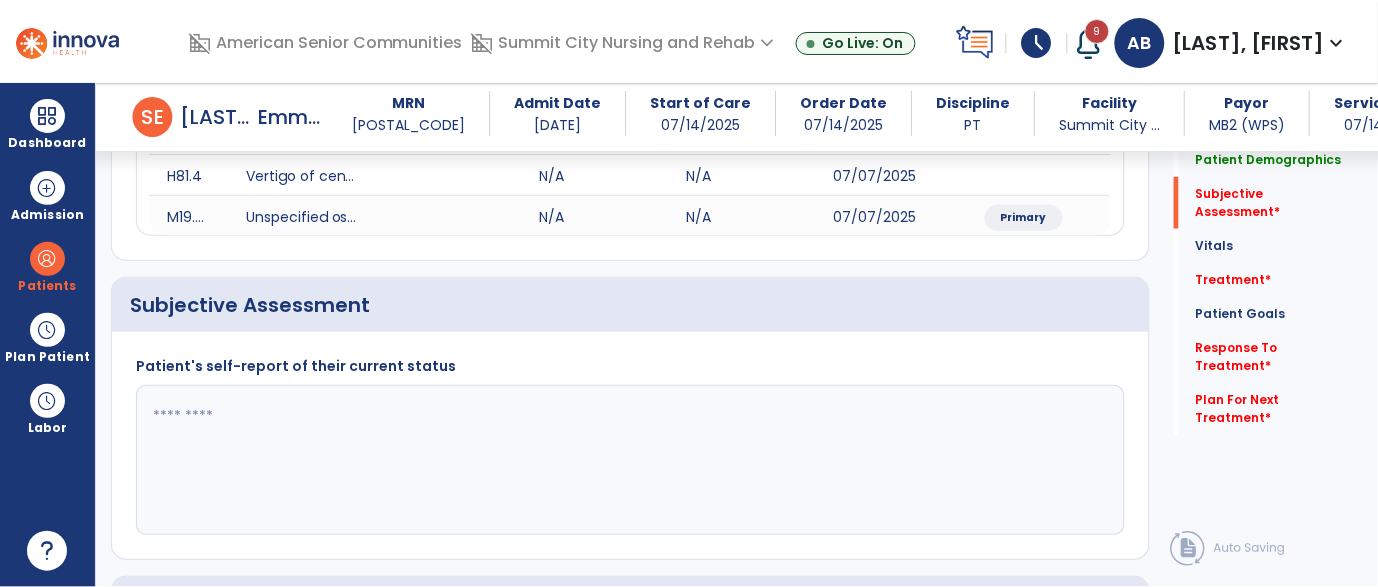 scroll, scrollTop: 304, scrollLeft: 0, axis: vertical 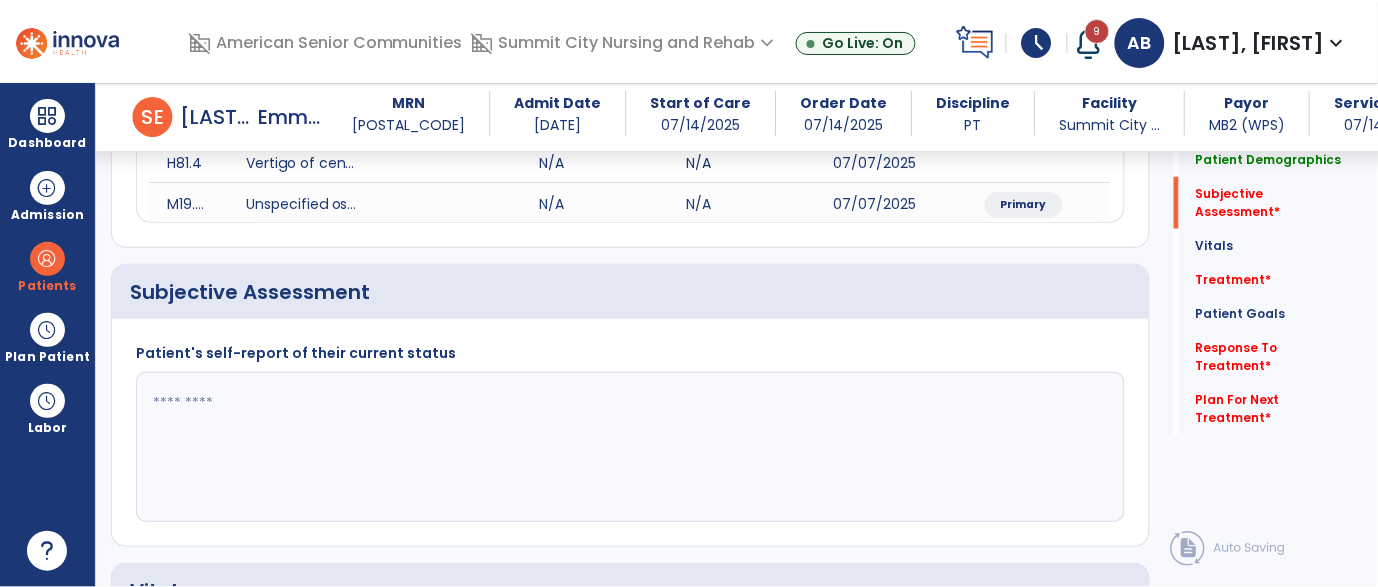 click 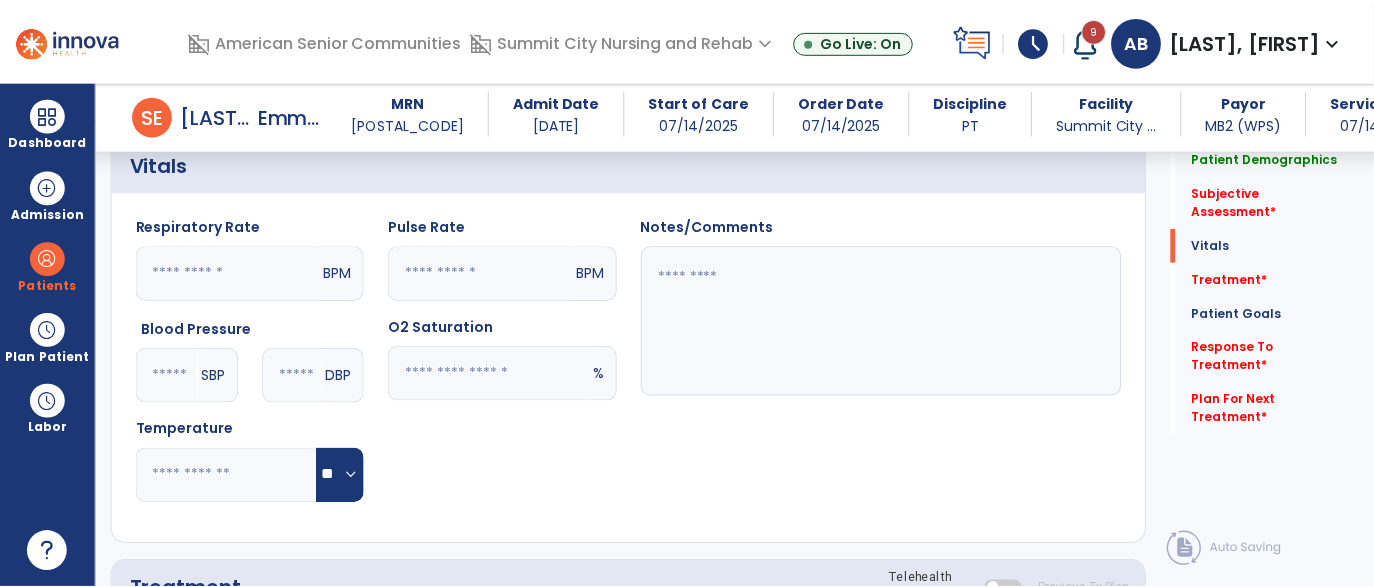 scroll, scrollTop: 807, scrollLeft: 0, axis: vertical 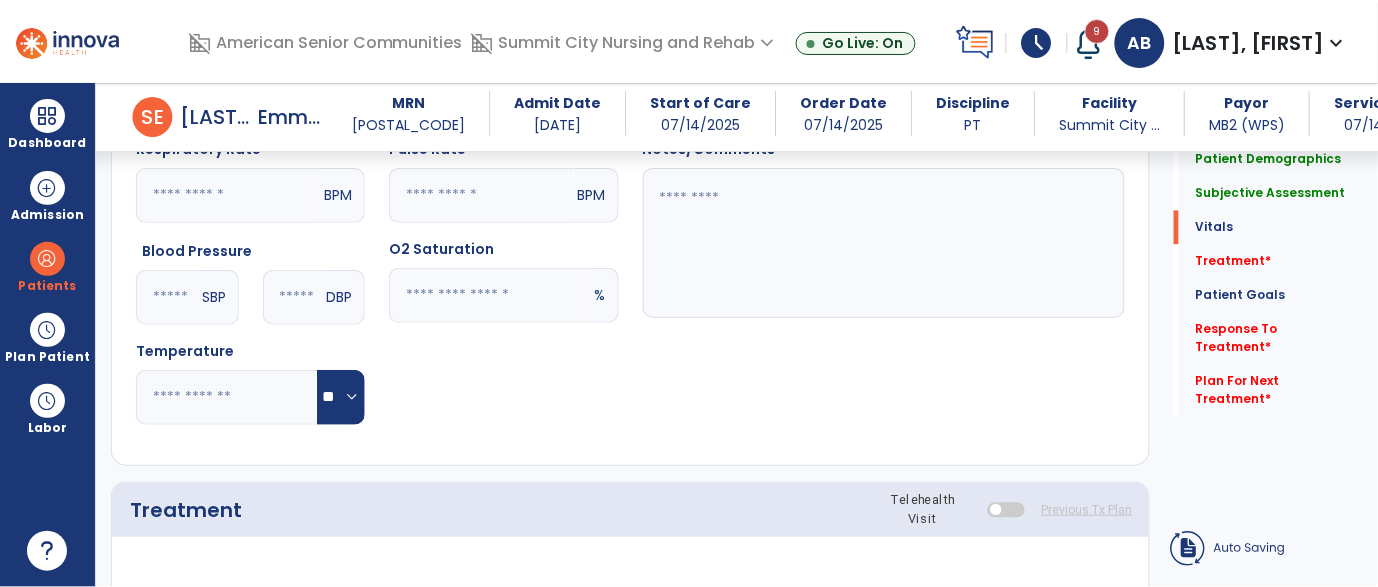 type on "**********" 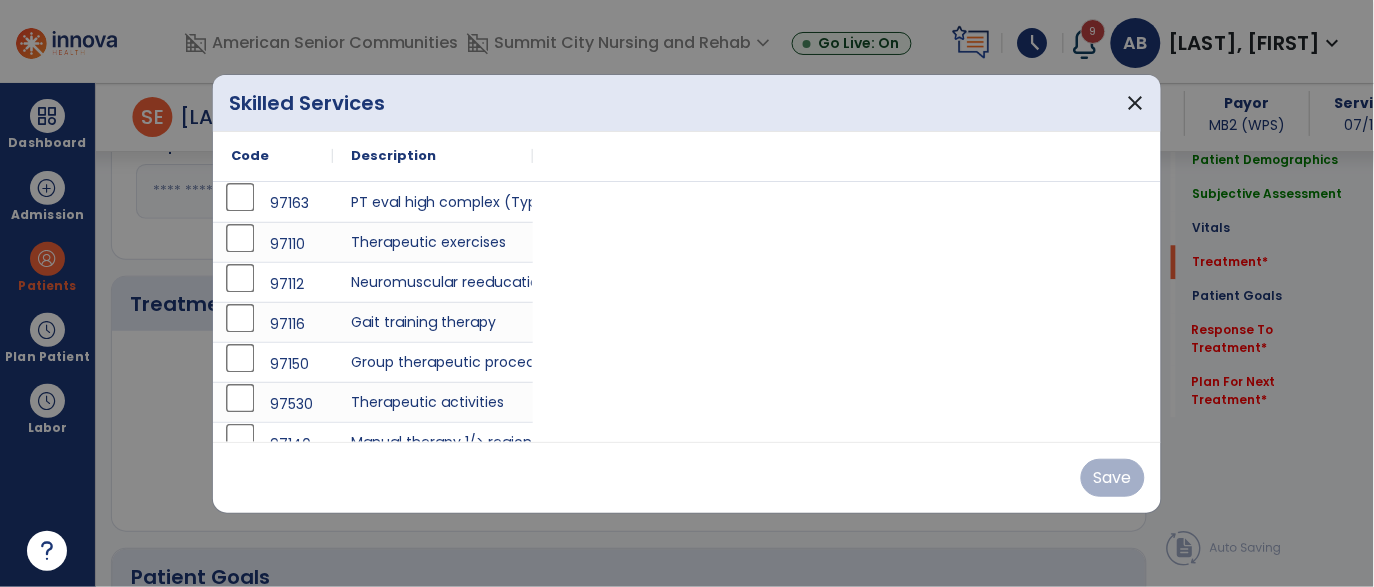click on "97163 PT eval high complex (Typical Face-to-Face Time 45 min) 97110 Therapeutic exercises 97112 Neuromuscular reeducation 97116 Gait training therapy 97150 Group therapeutic procedures 97530 Therapeutic activities 97140 Manual therapy 1/ regions G0283 Electrical stimulation (unattended), to one or more areas for indication(s) other than wound care" at bounding box center (687, 342) 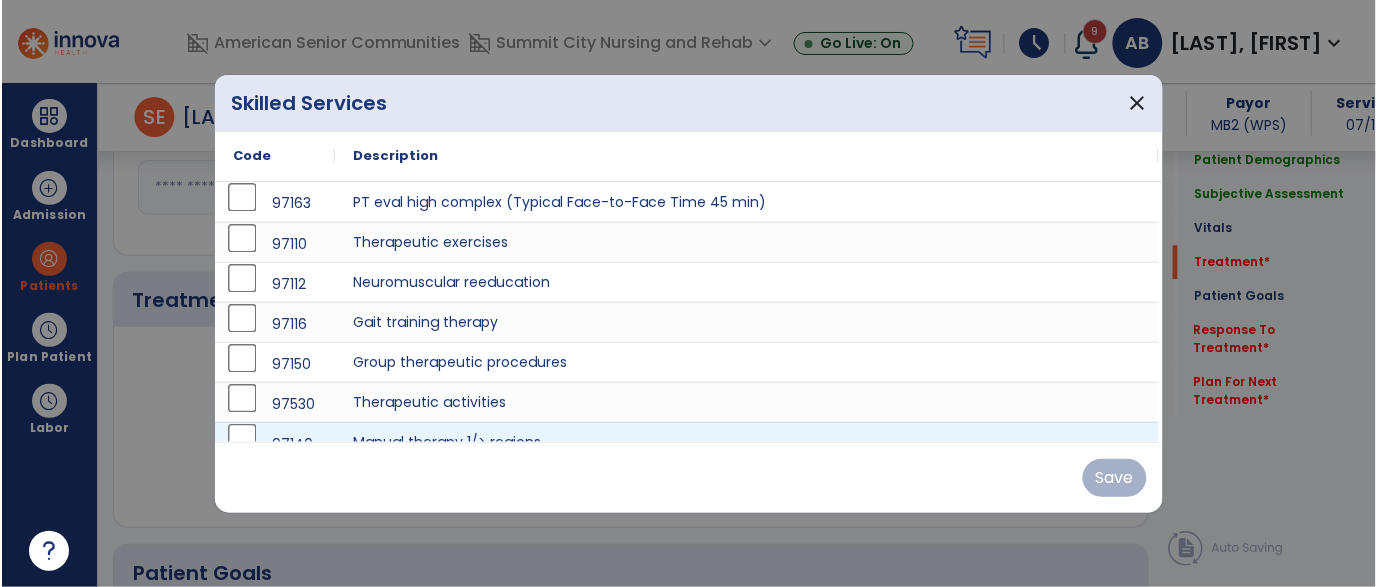 scroll, scrollTop: 1013, scrollLeft: 0, axis: vertical 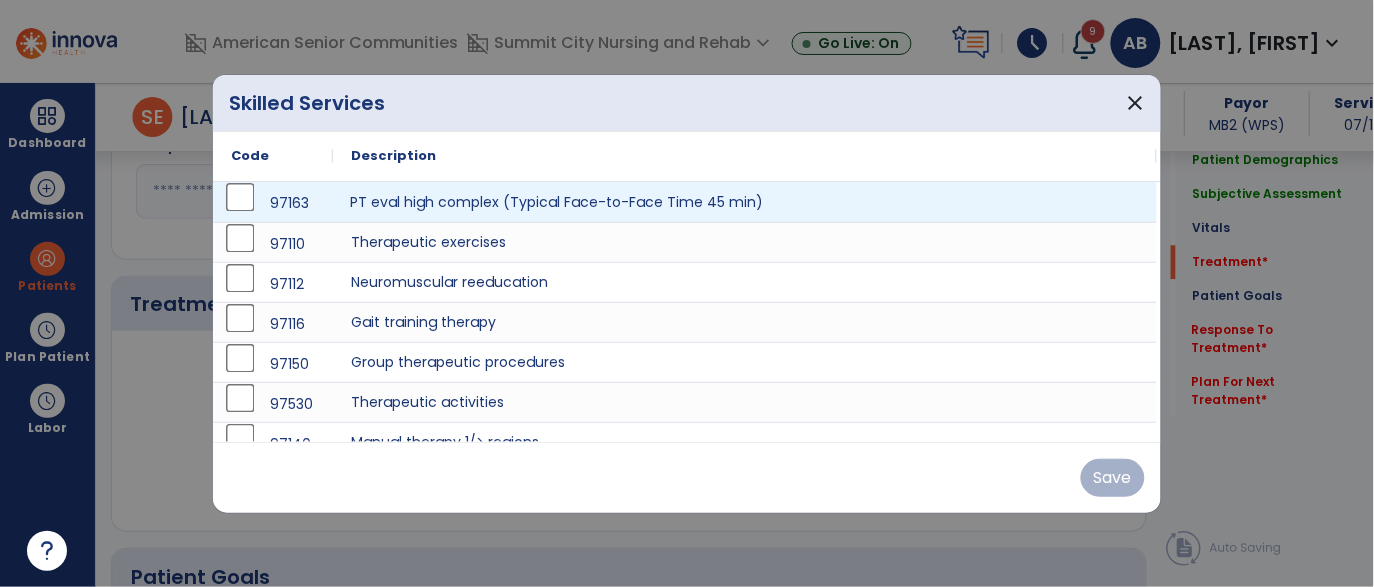 click on "PT eval high complex (Typical Face-to-Face Time 45 min)" at bounding box center (745, 202) 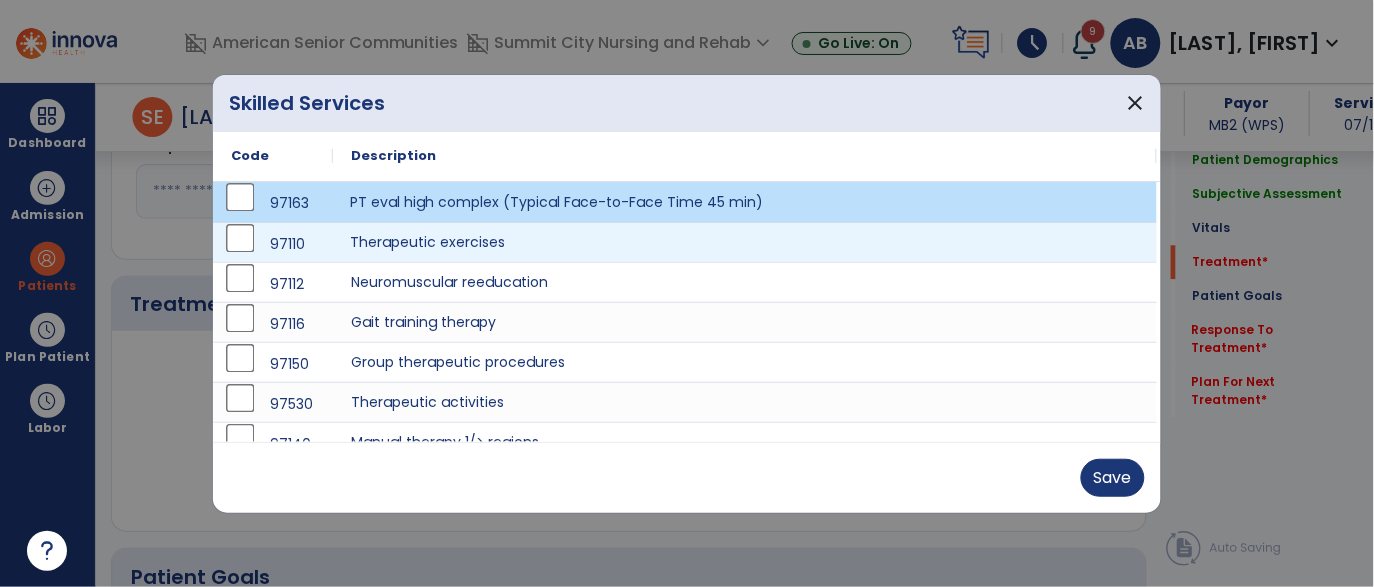 click on "Therapeutic exercises" at bounding box center [745, 242] 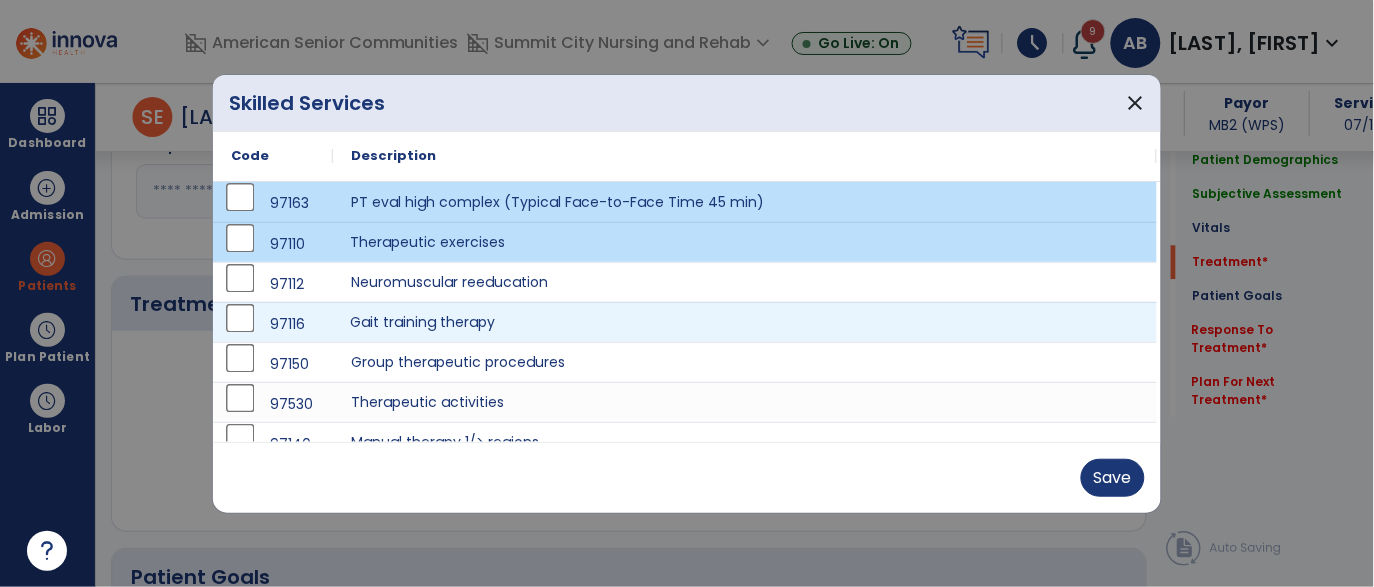 click on "Gait training therapy" at bounding box center (745, 322) 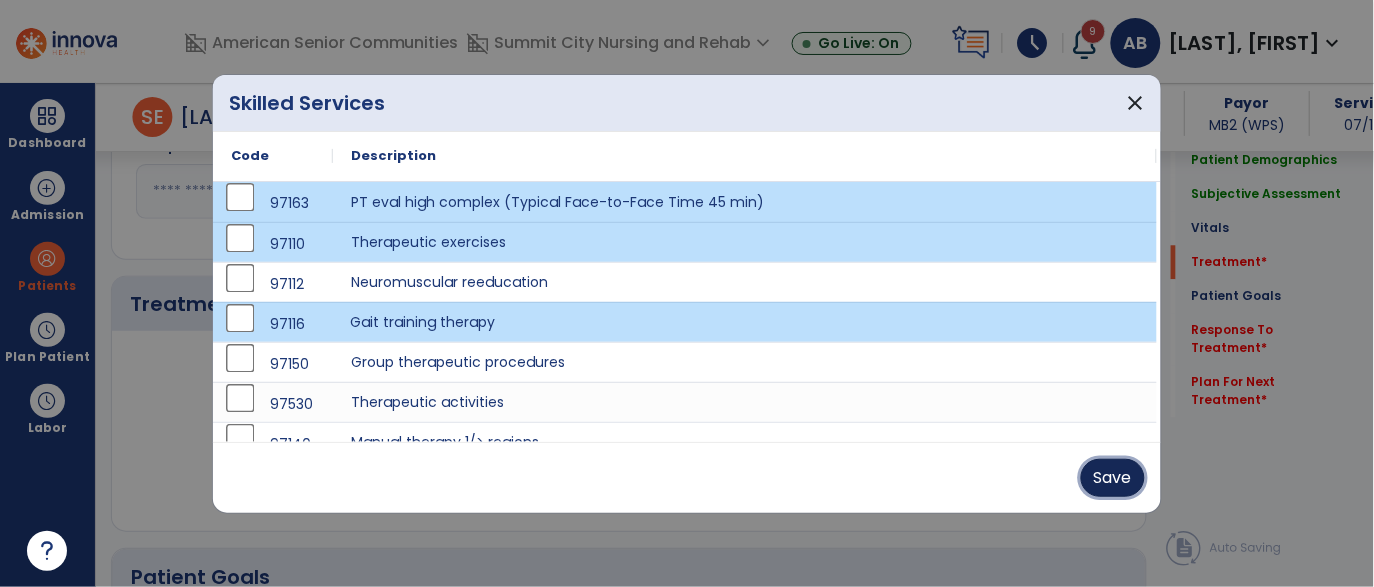 click on "Save" at bounding box center (1113, 478) 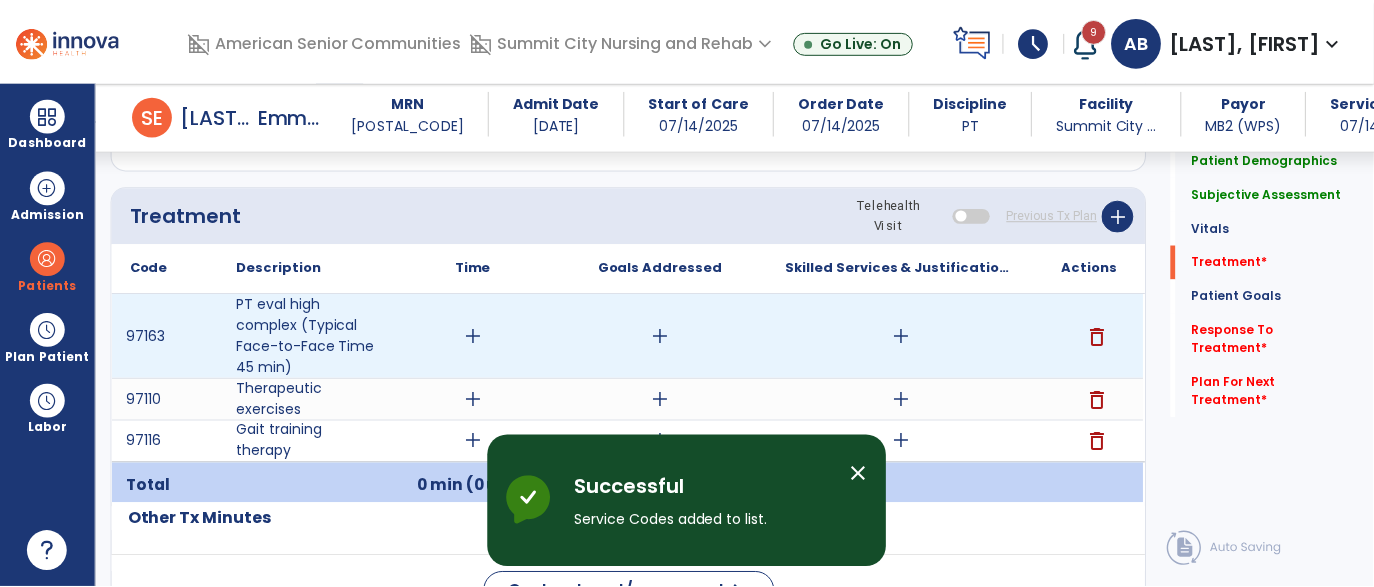 scroll, scrollTop: 1104, scrollLeft: 0, axis: vertical 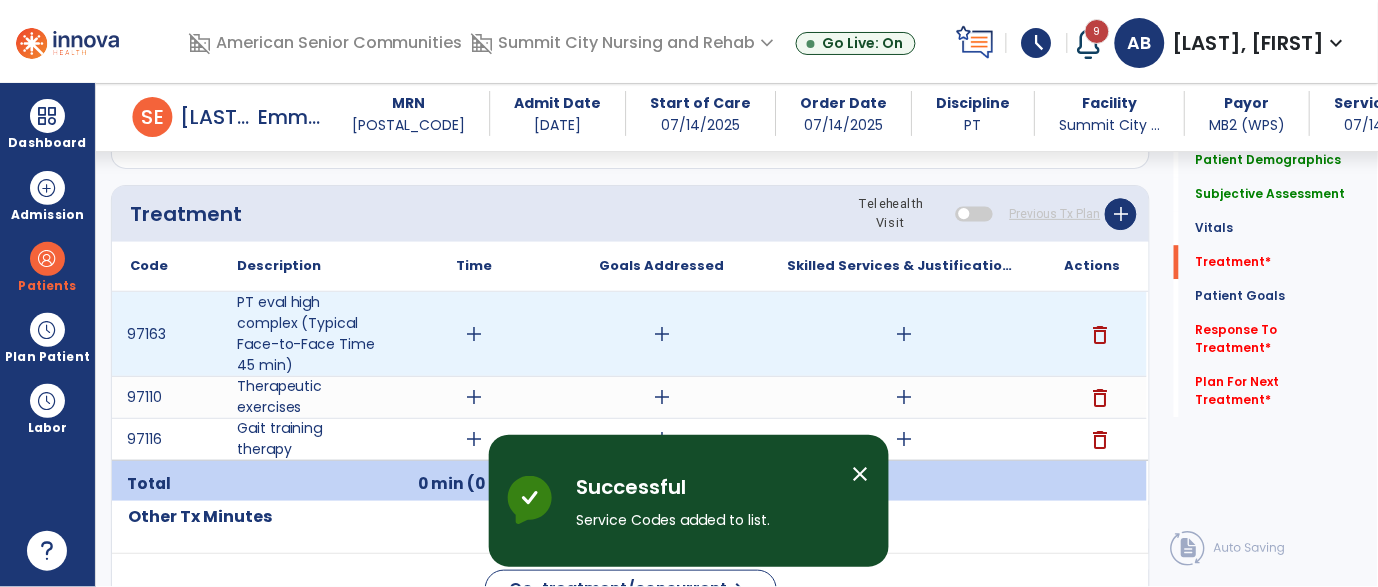click on "add" at bounding box center [474, 334] 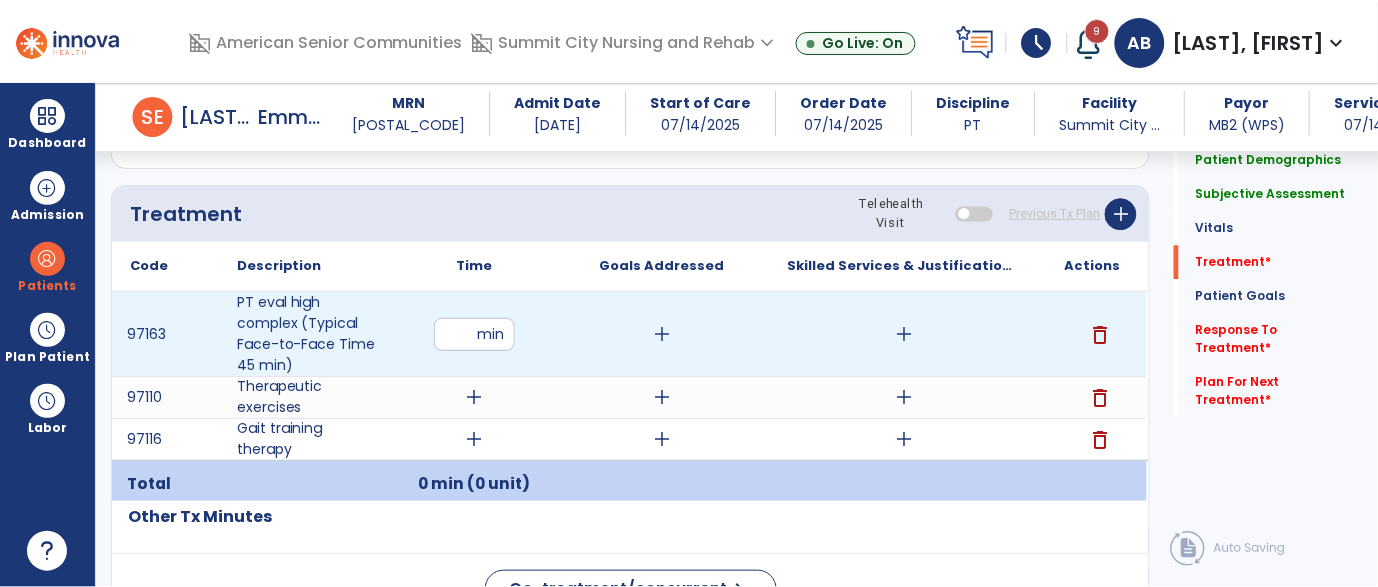 type on "**" 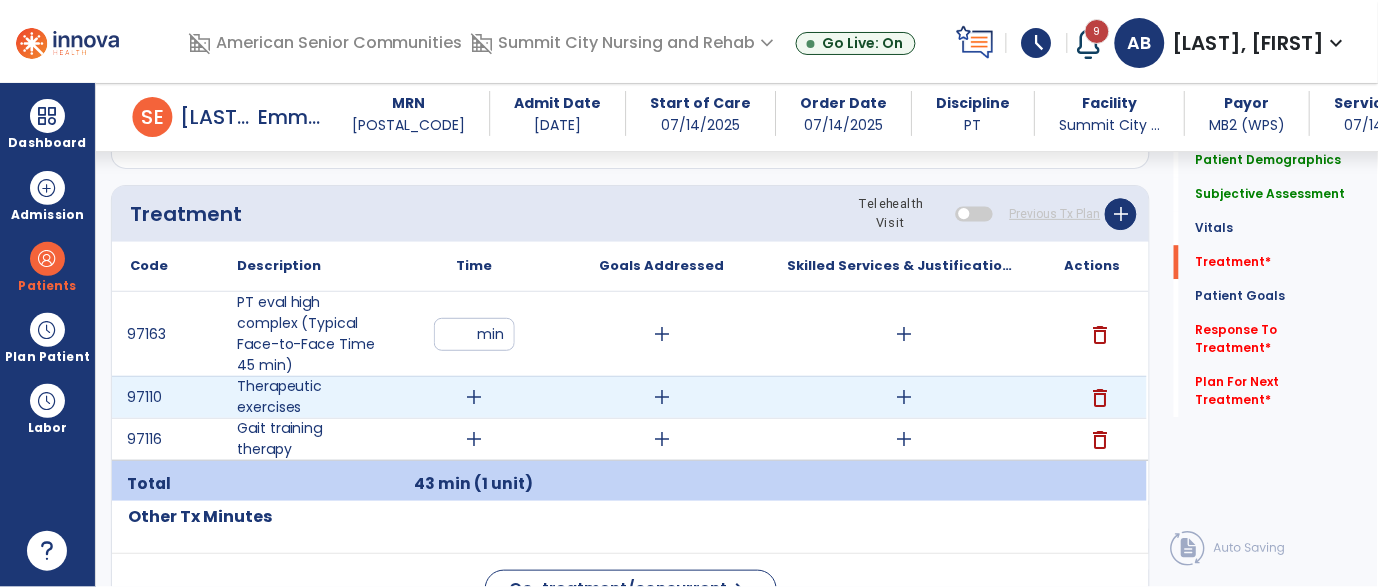 click on "add" at bounding box center (474, 397) 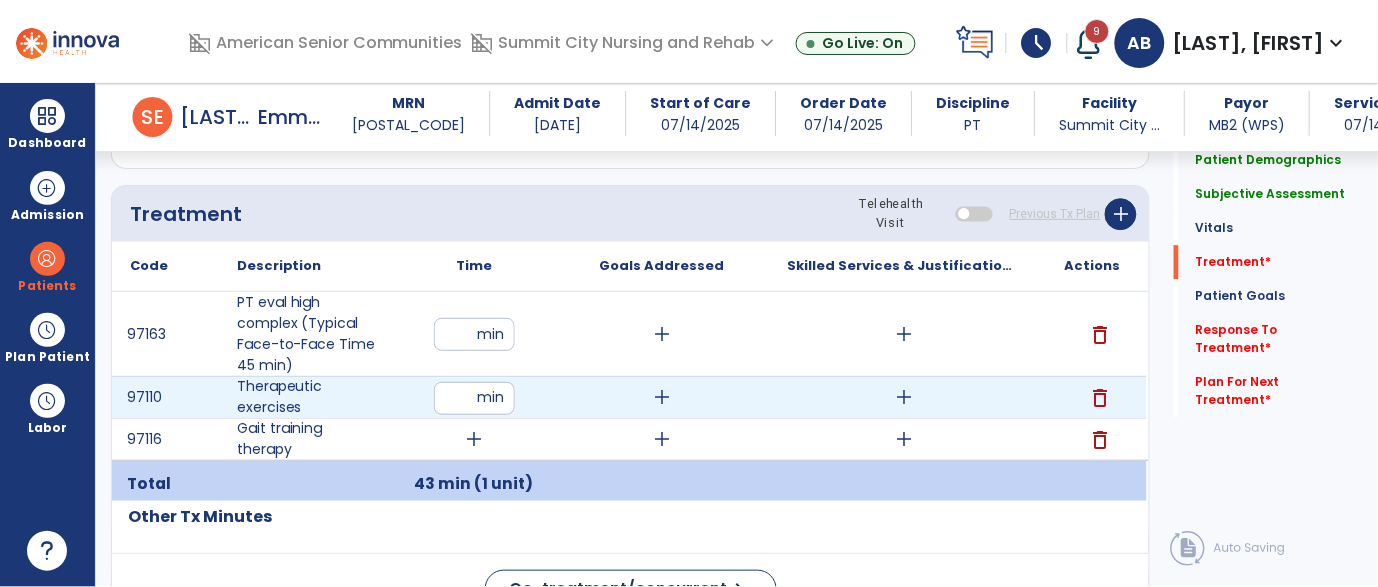 type on "**" 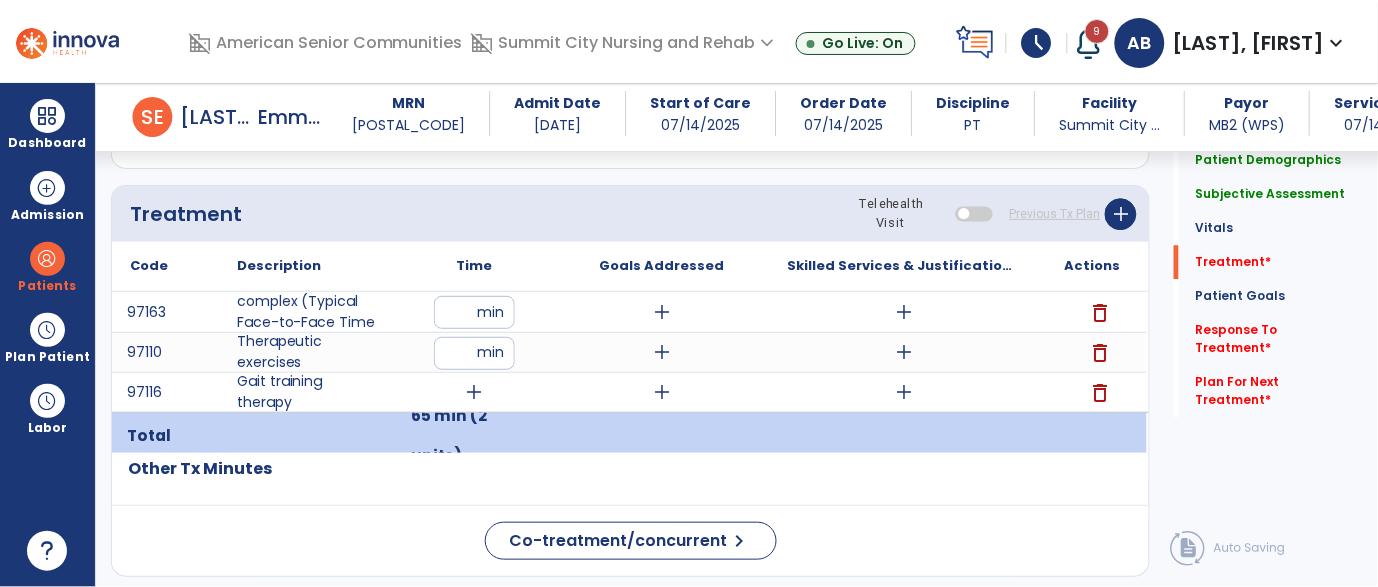 click on "add" at bounding box center (474, 392) 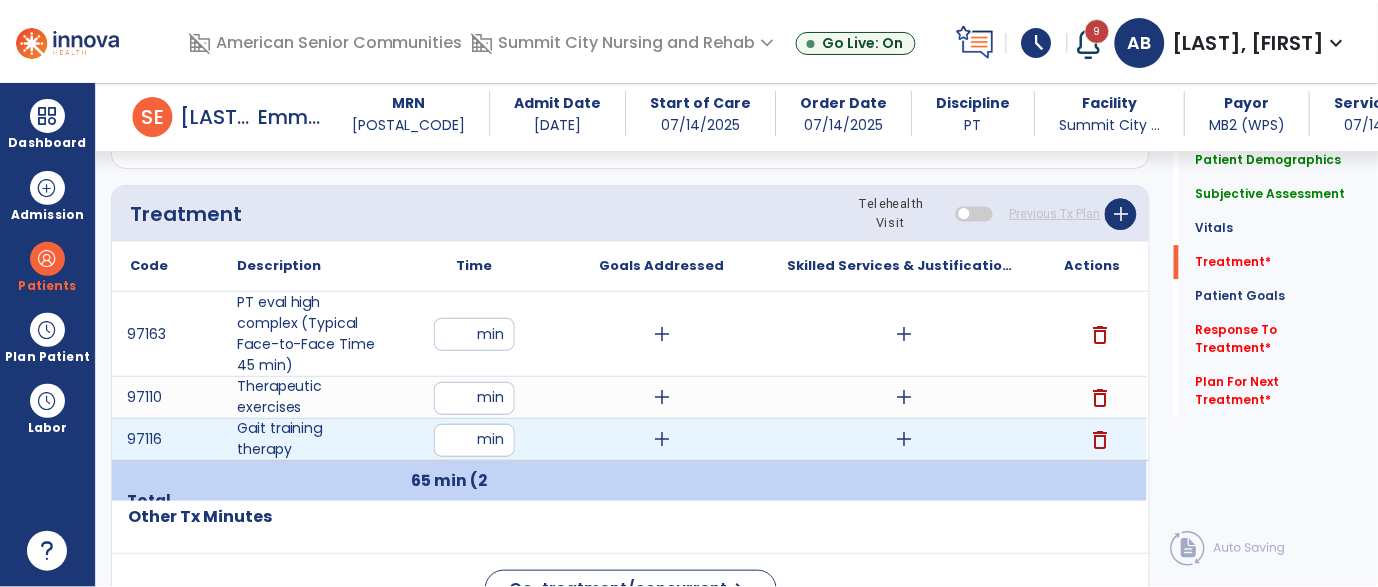 type on "*" 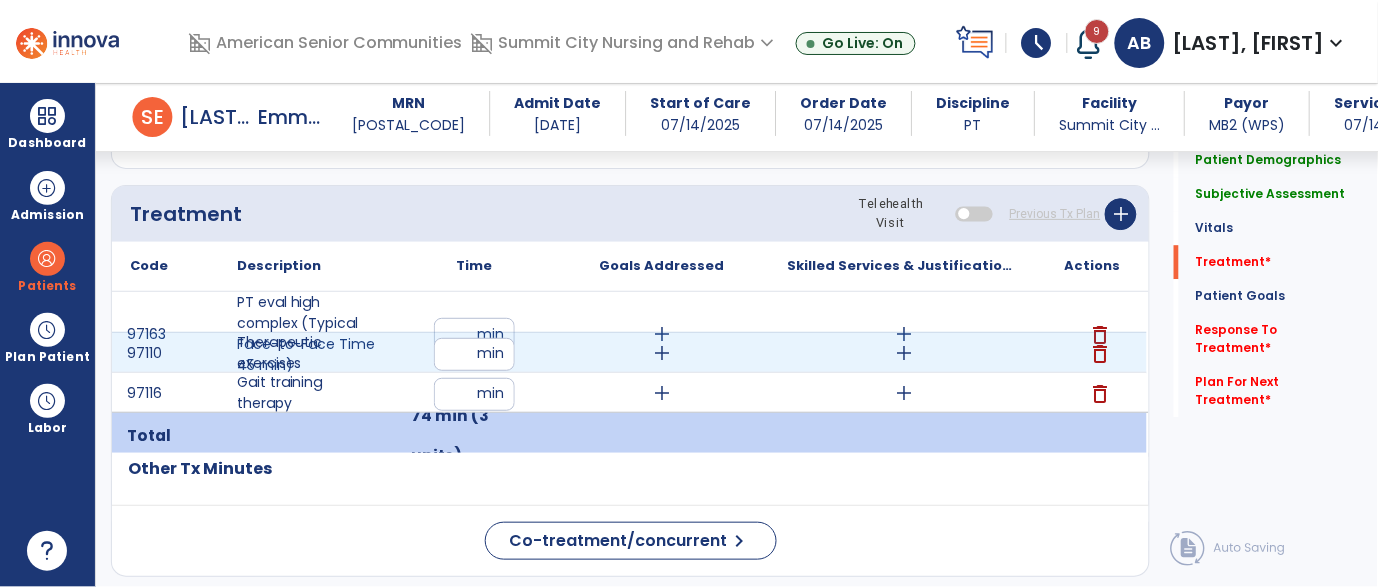 click on "add" at bounding box center [904, 334] 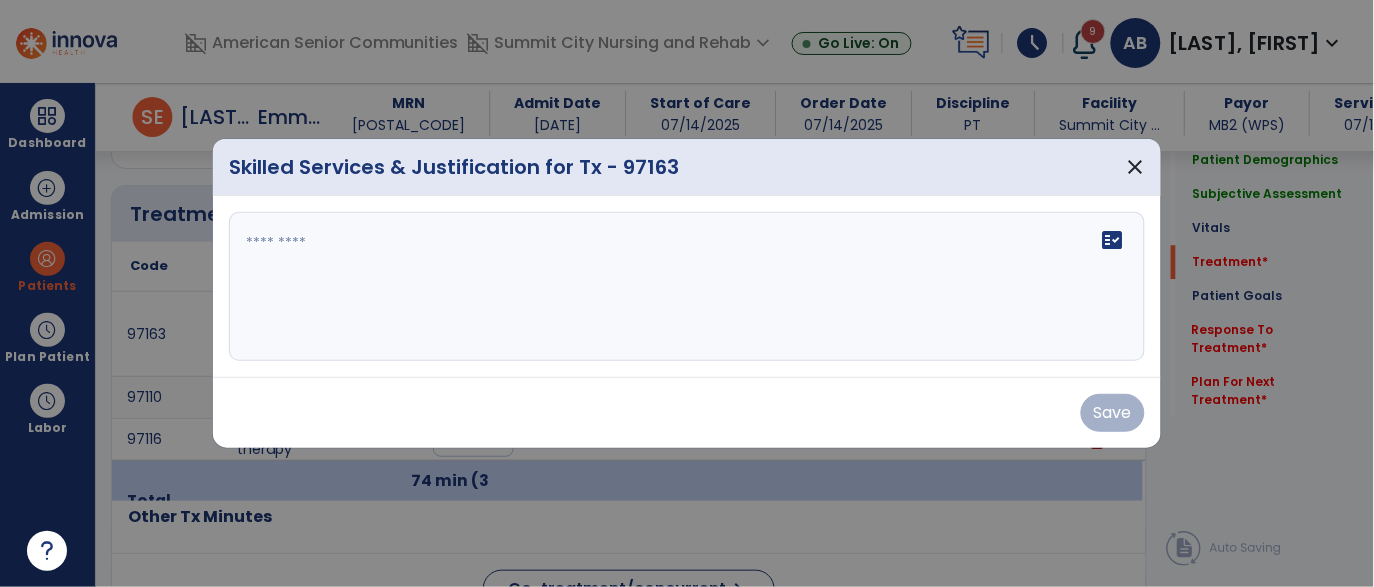 click on "fact_check" at bounding box center (687, 287) 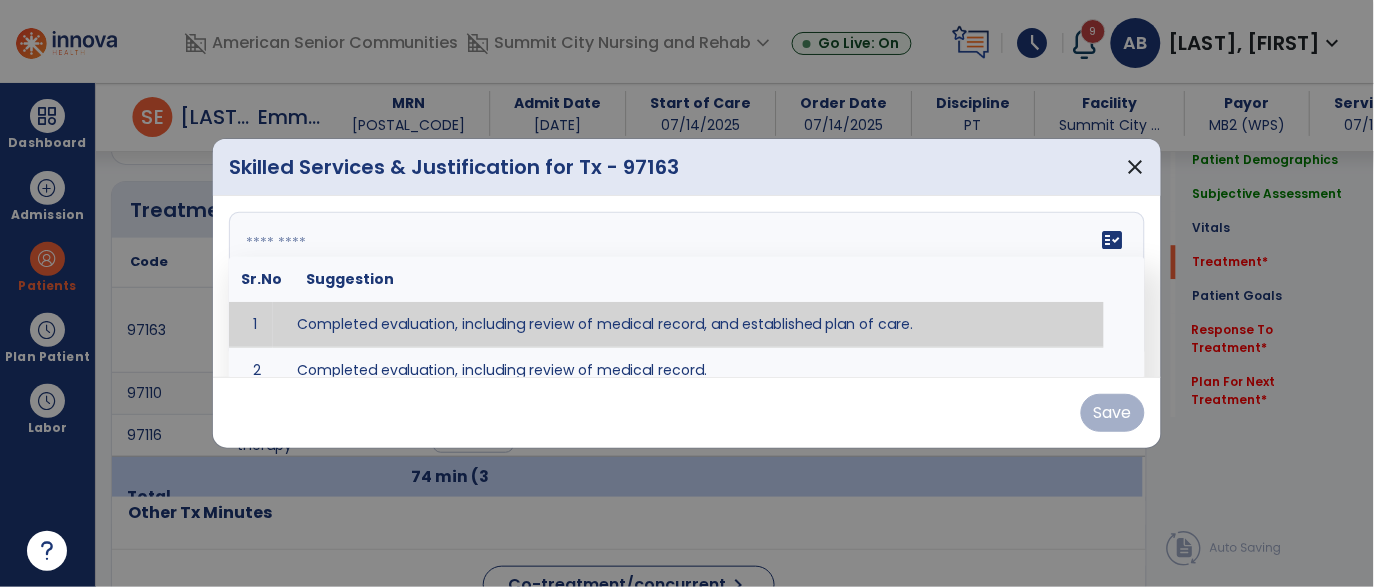 scroll, scrollTop: 1104, scrollLeft: 0, axis: vertical 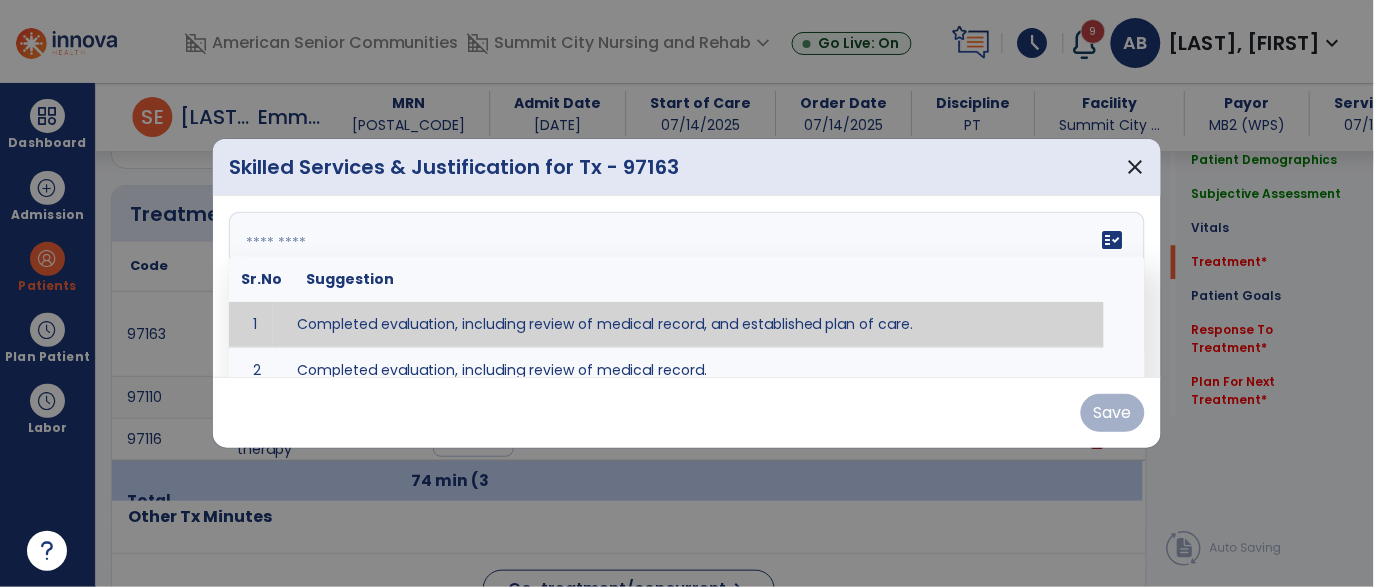 type on "**********" 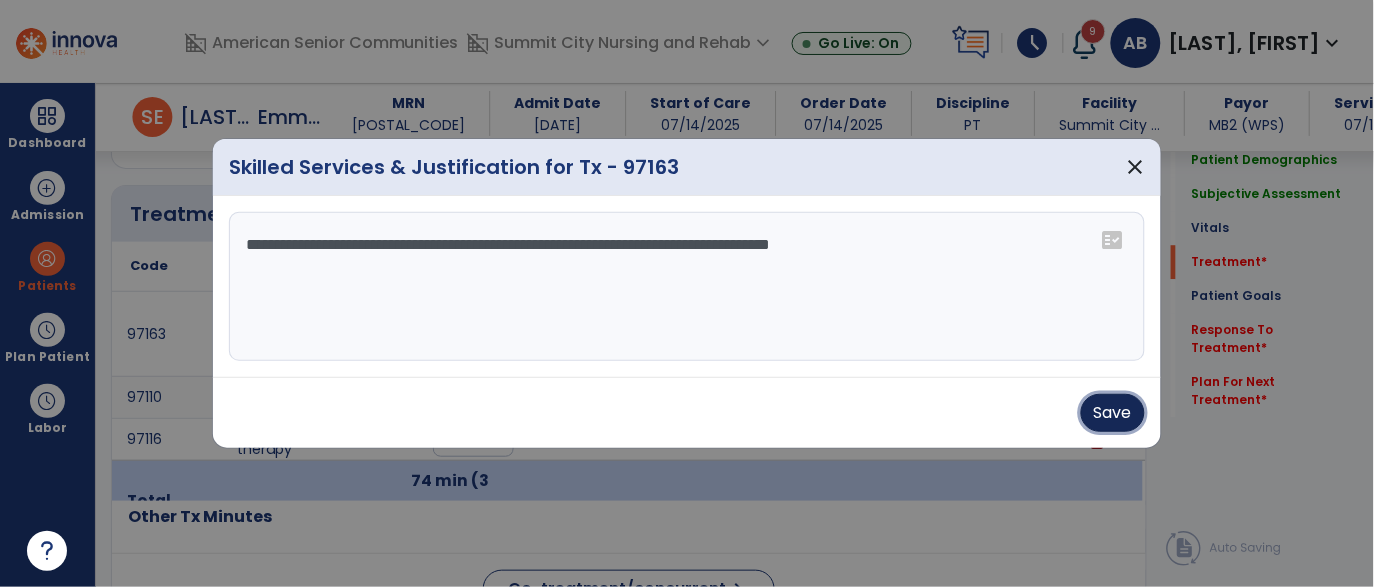 click on "Save" at bounding box center (1113, 413) 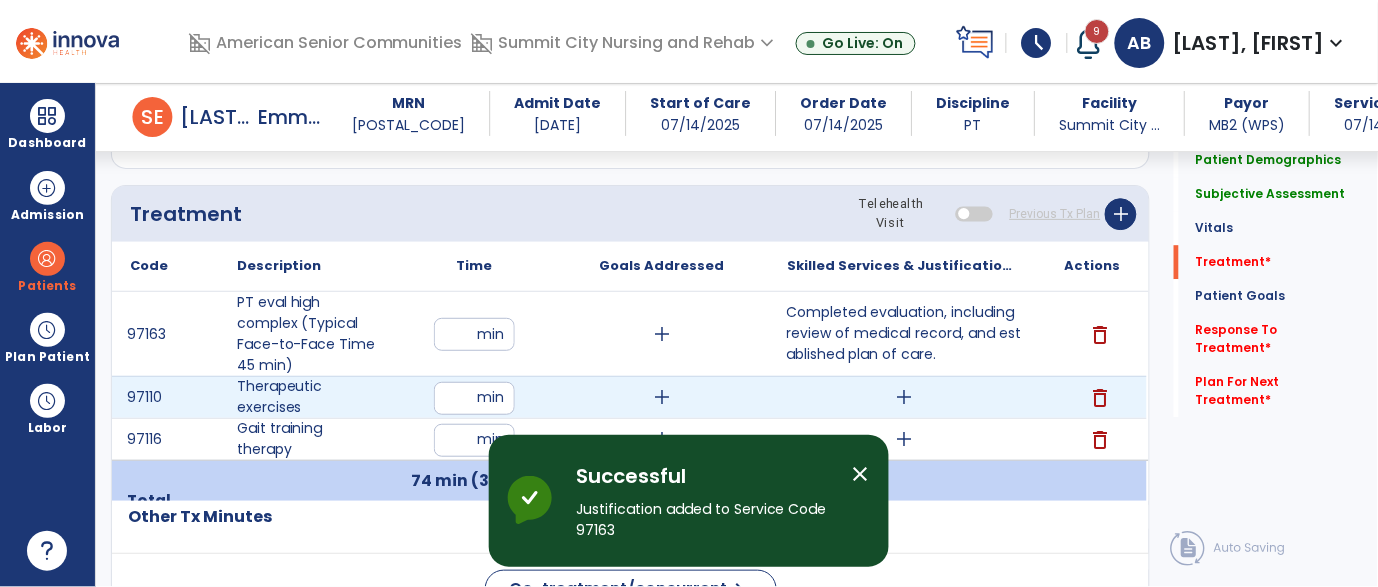 click on "add" at bounding box center [904, 397] 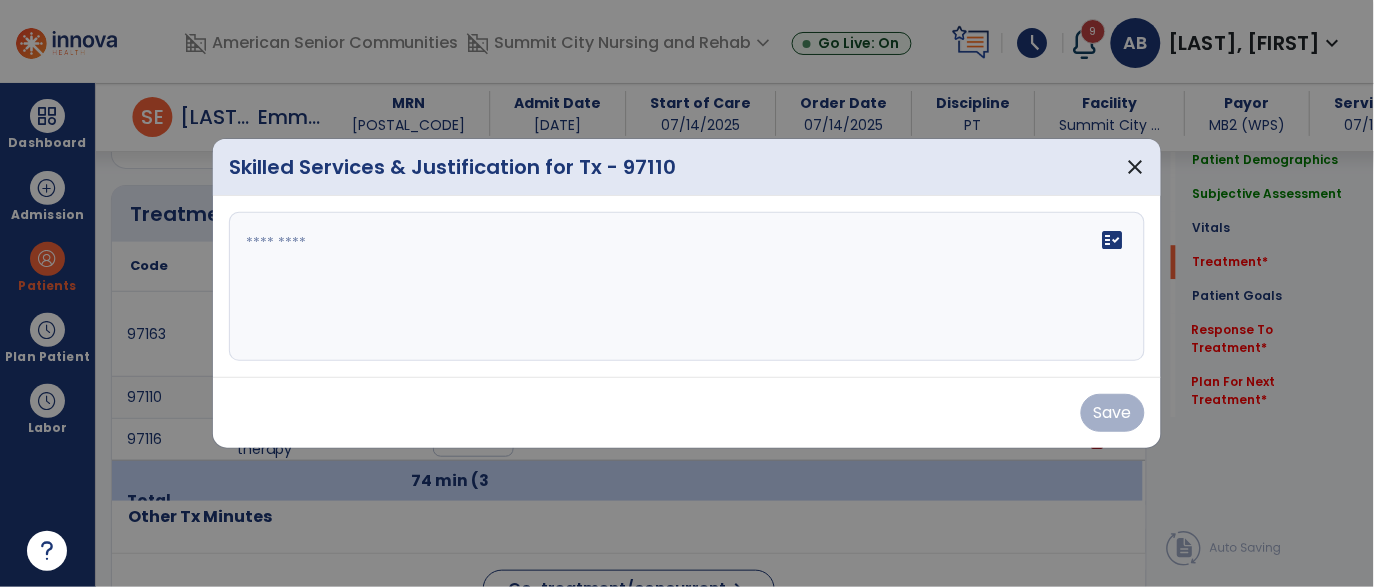 scroll, scrollTop: 1104, scrollLeft: 0, axis: vertical 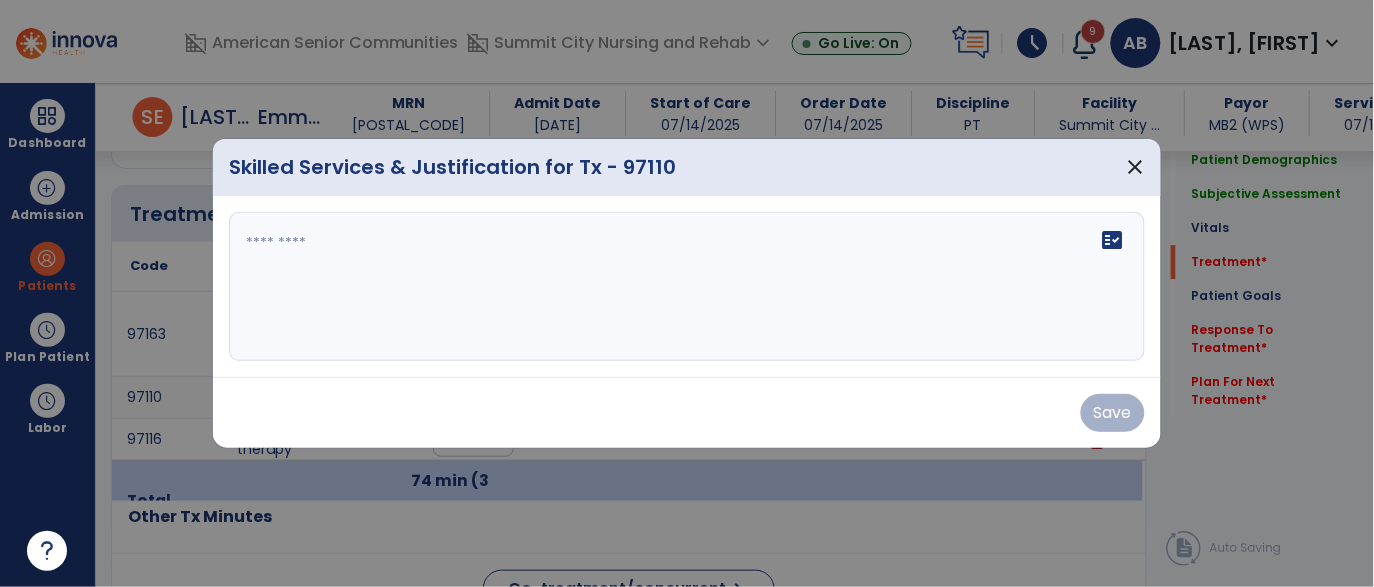 click on "fact_check" at bounding box center [687, 287] 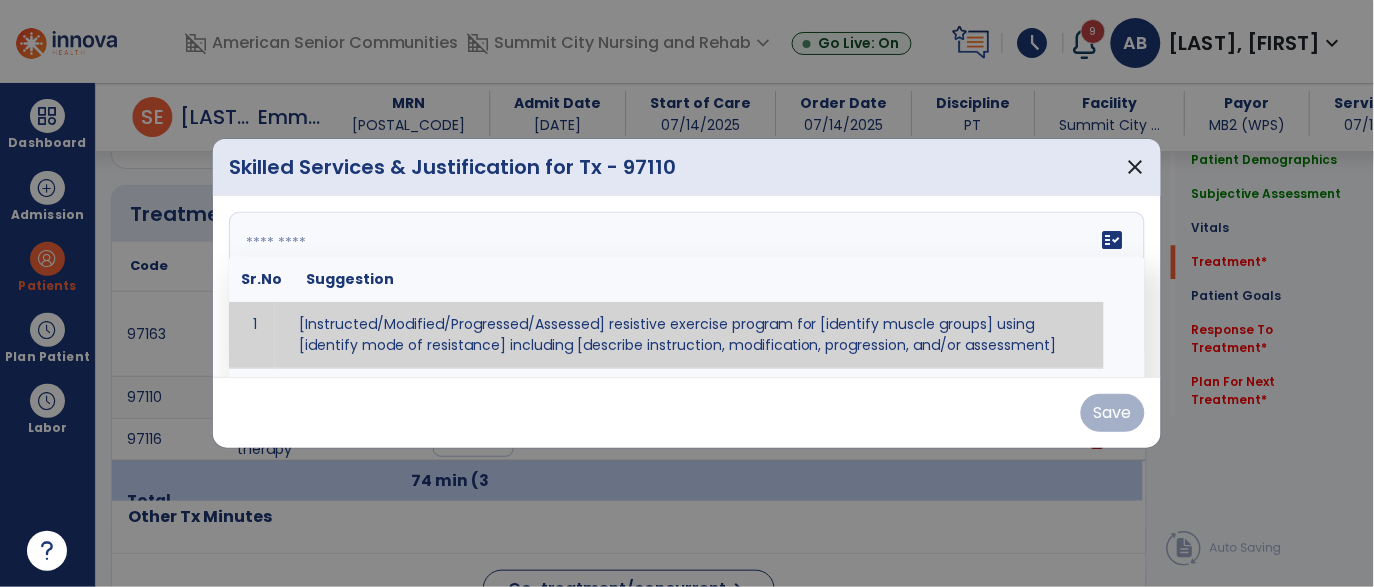 paste on "**********" 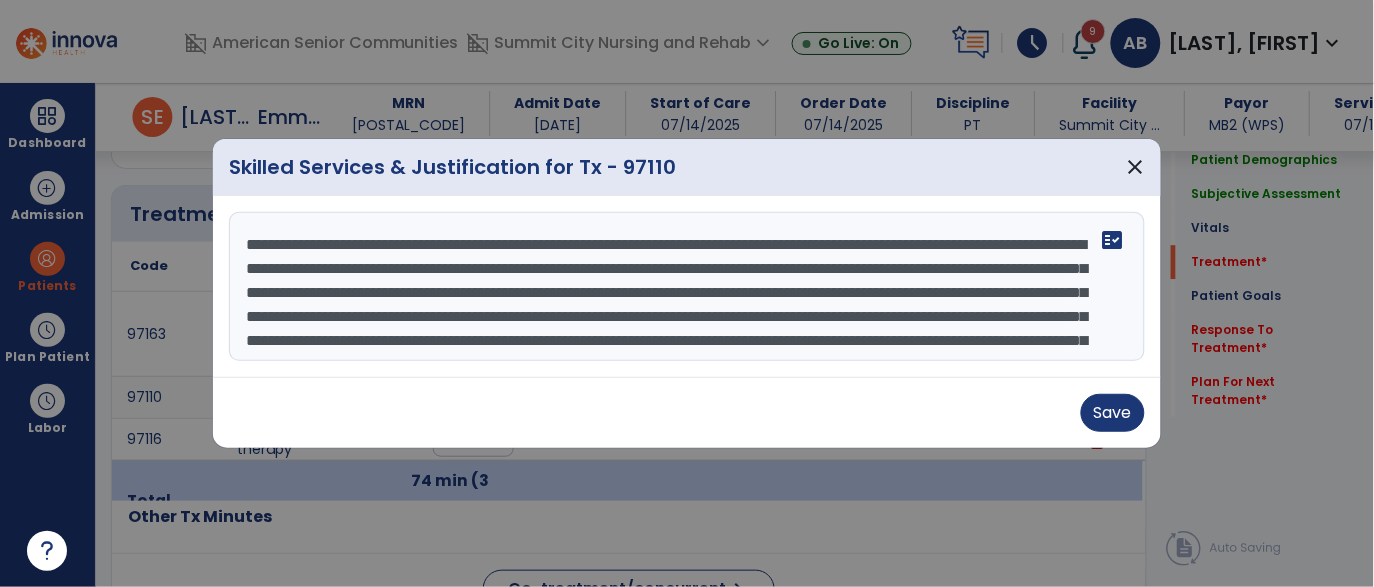 scroll, scrollTop: 112, scrollLeft: 0, axis: vertical 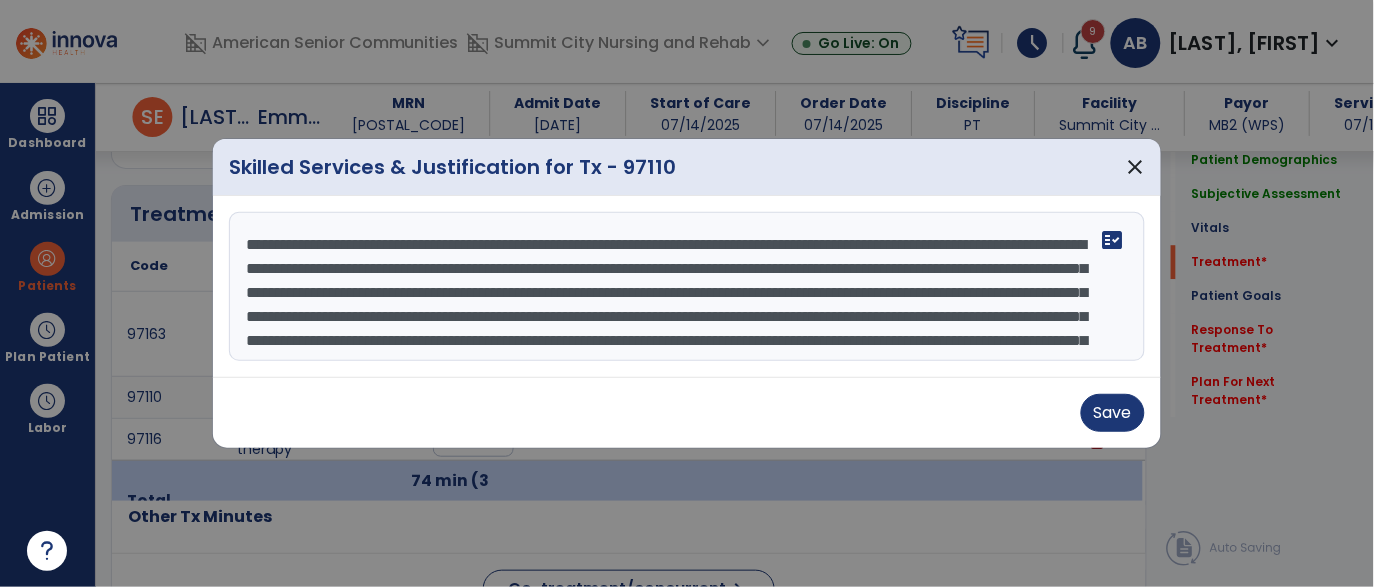 drag, startPoint x: 455, startPoint y: 239, endPoint x: 417, endPoint y: 238, distance: 38.013157 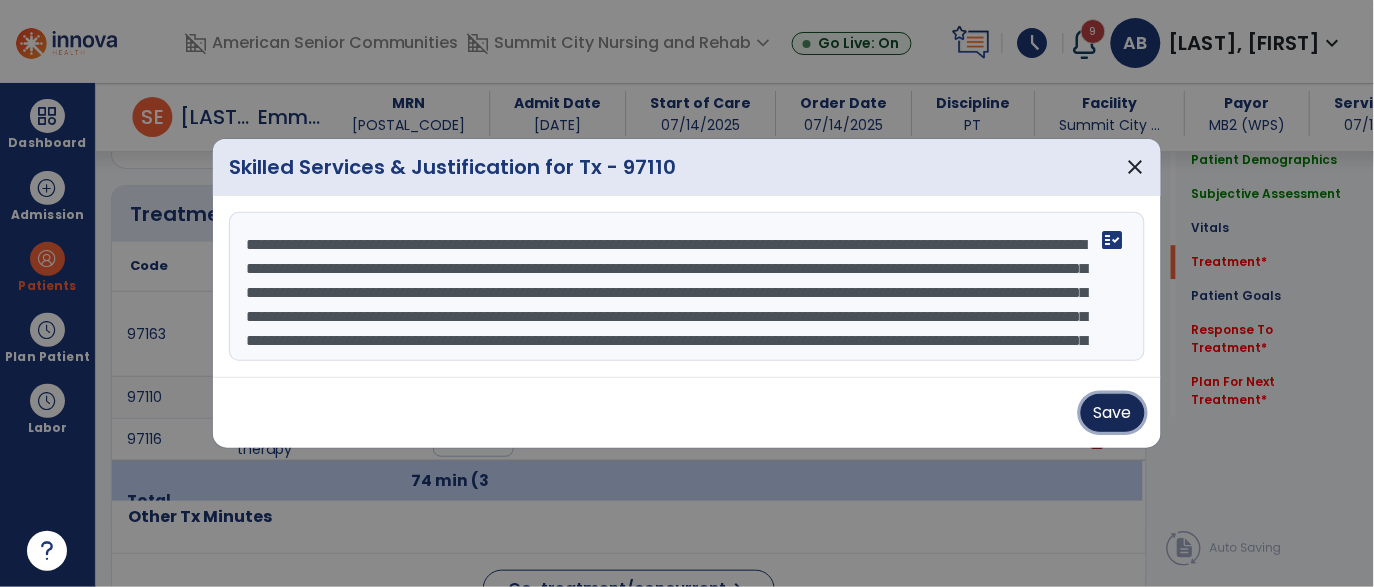 click on "Save" at bounding box center (1113, 413) 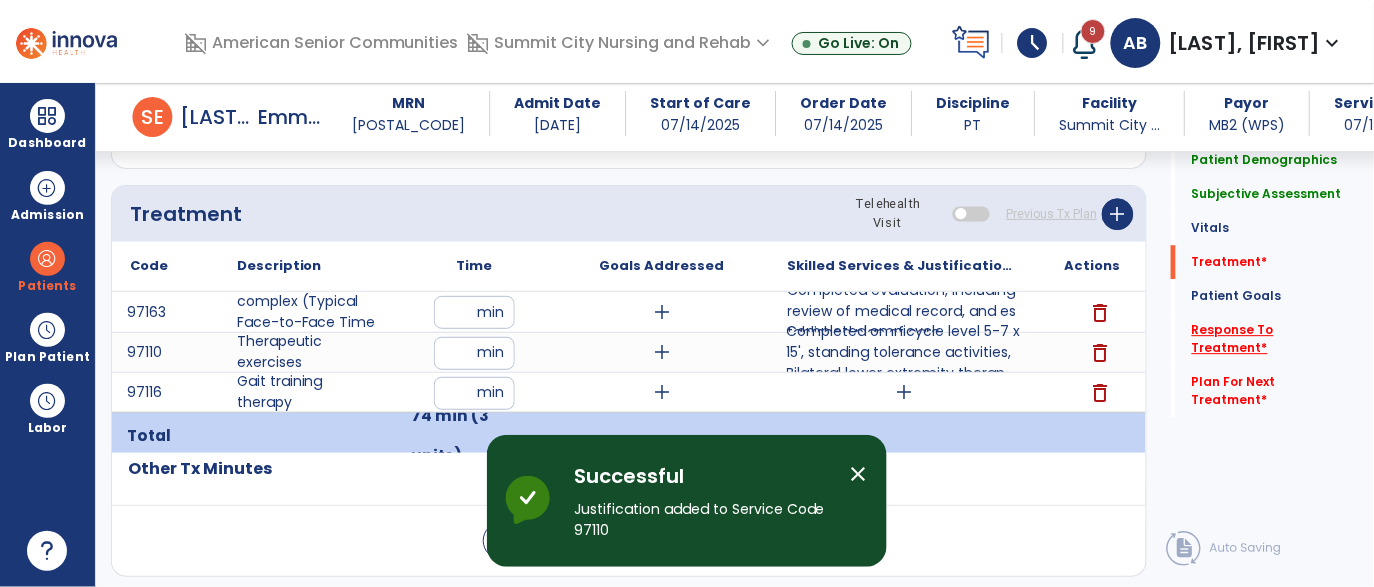 click on "Response To Treatment   *" 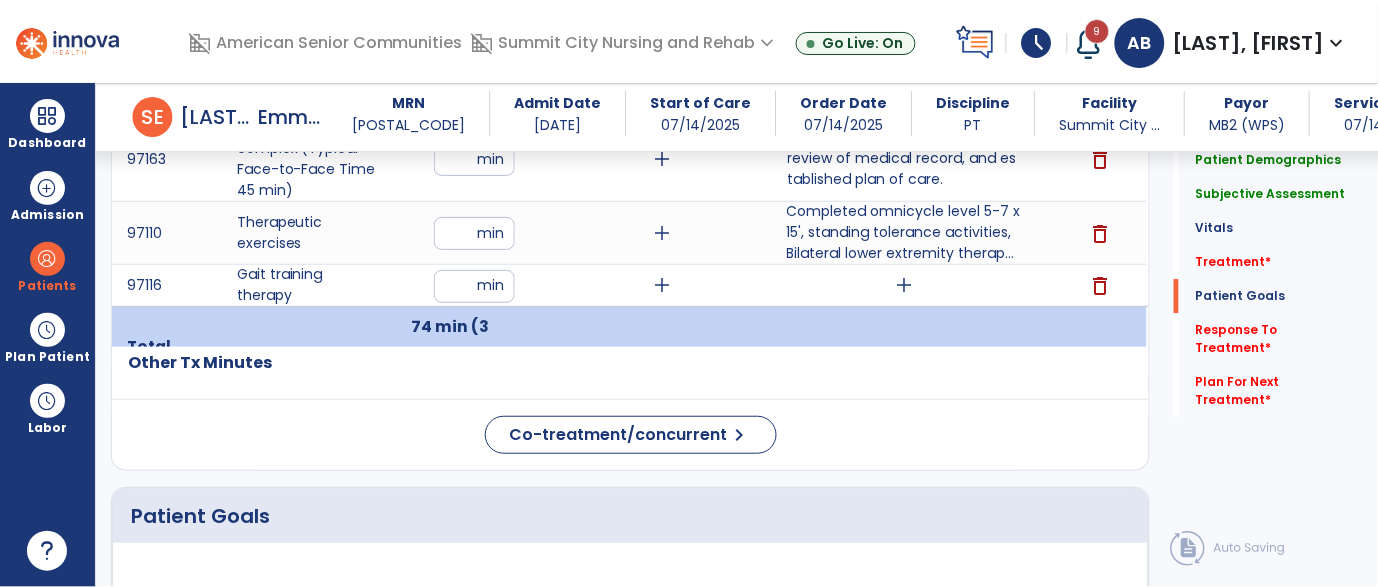 scroll, scrollTop: 2971, scrollLeft: 0, axis: vertical 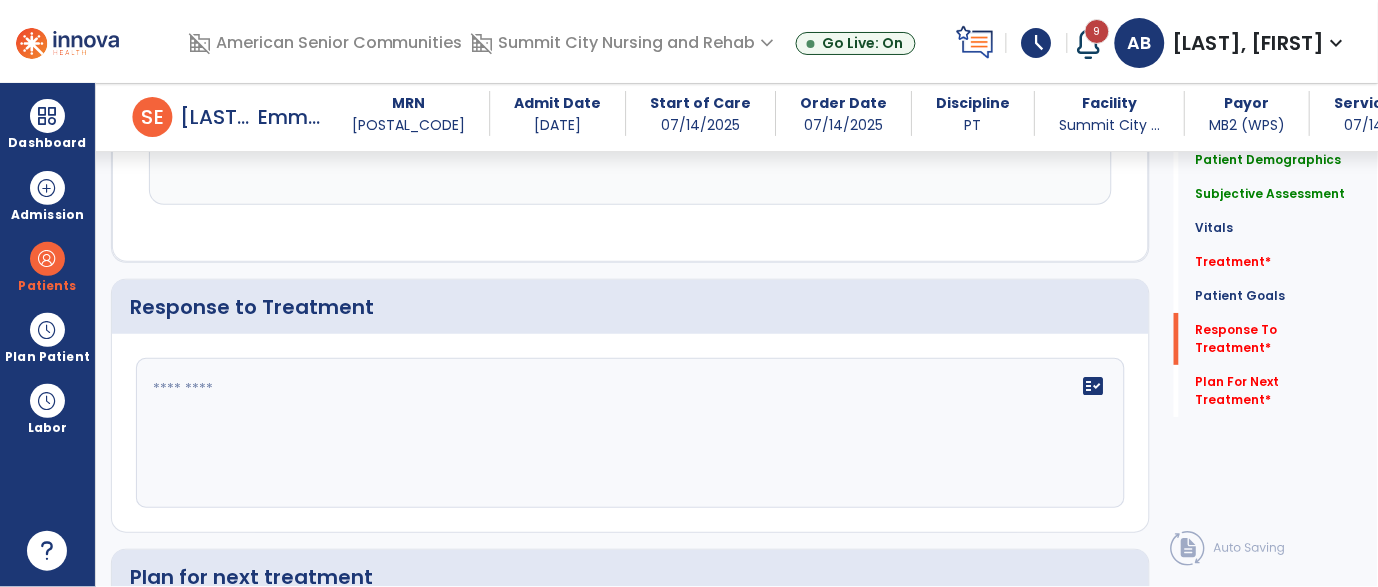 click 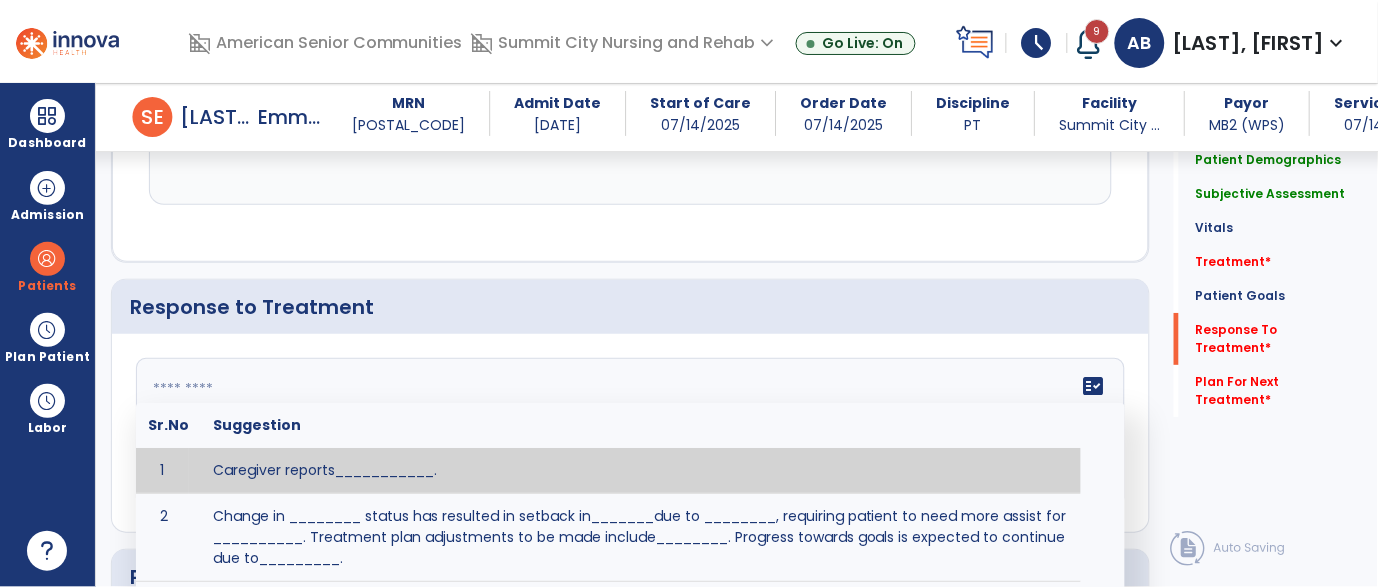 paste on "**********" 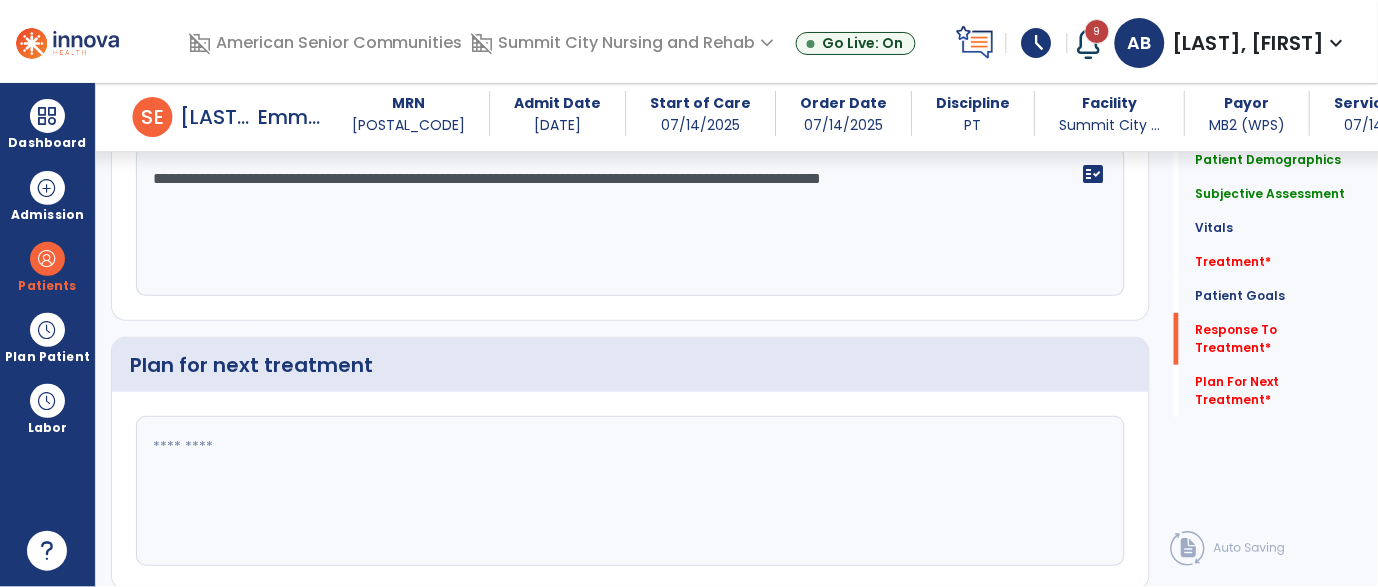 scroll, scrollTop: 3191, scrollLeft: 0, axis: vertical 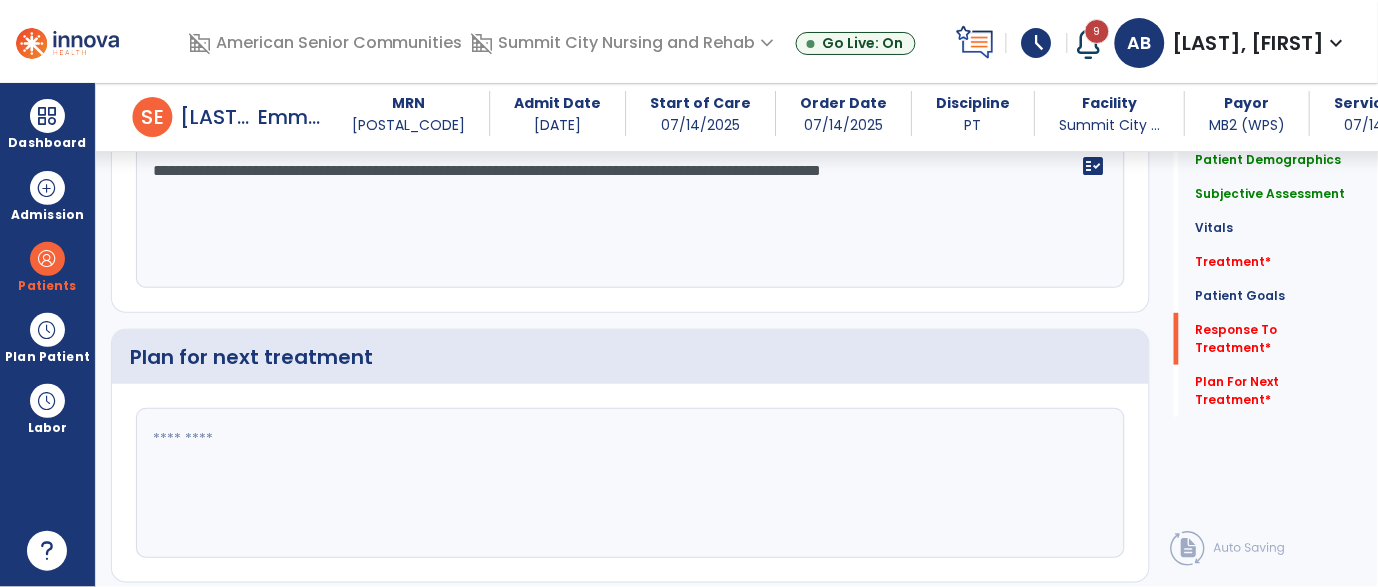 type on "**********" 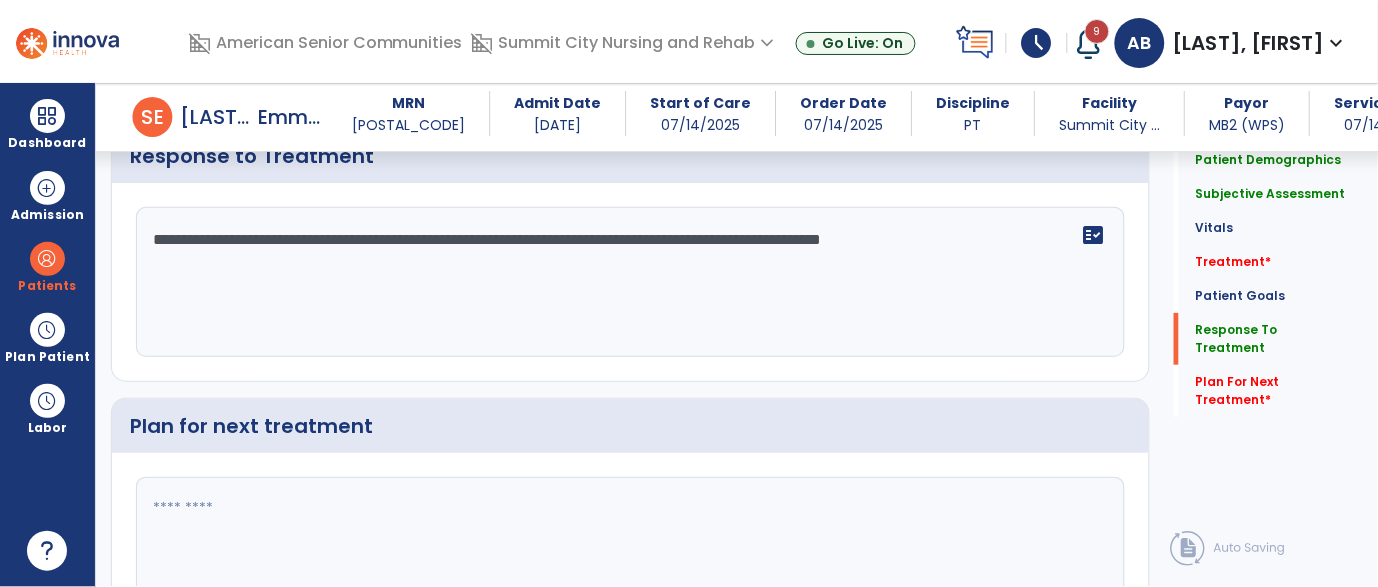 scroll, scrollTop: 3191, scrollLeft: 0, axis: vertical 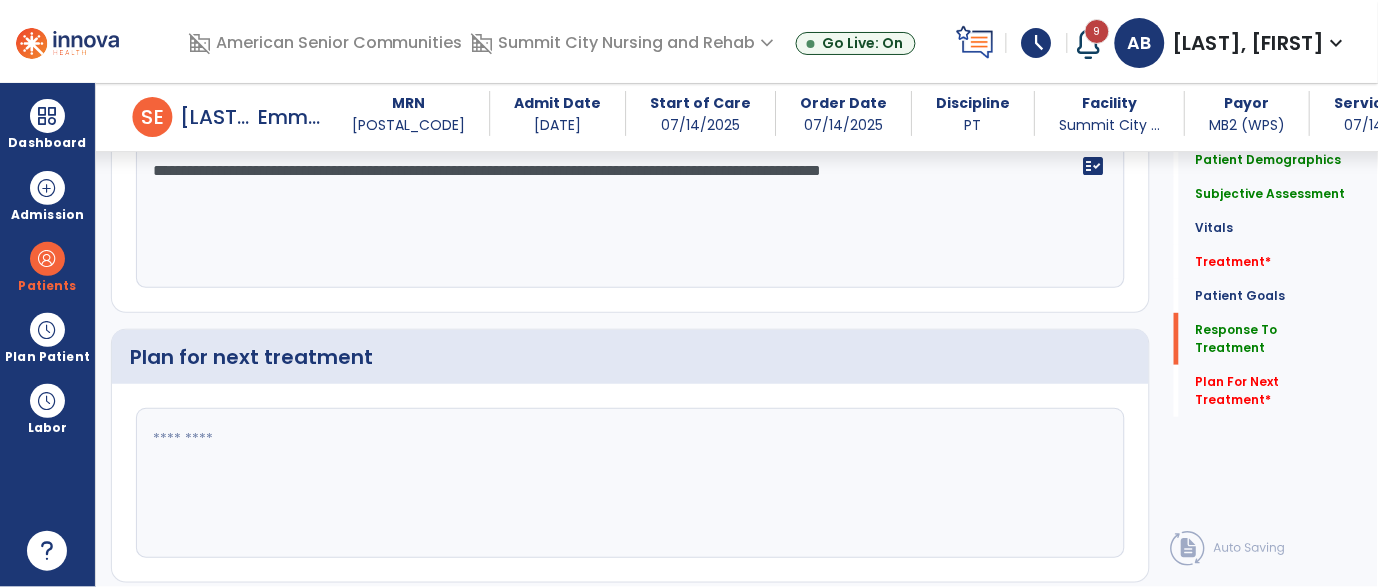 click 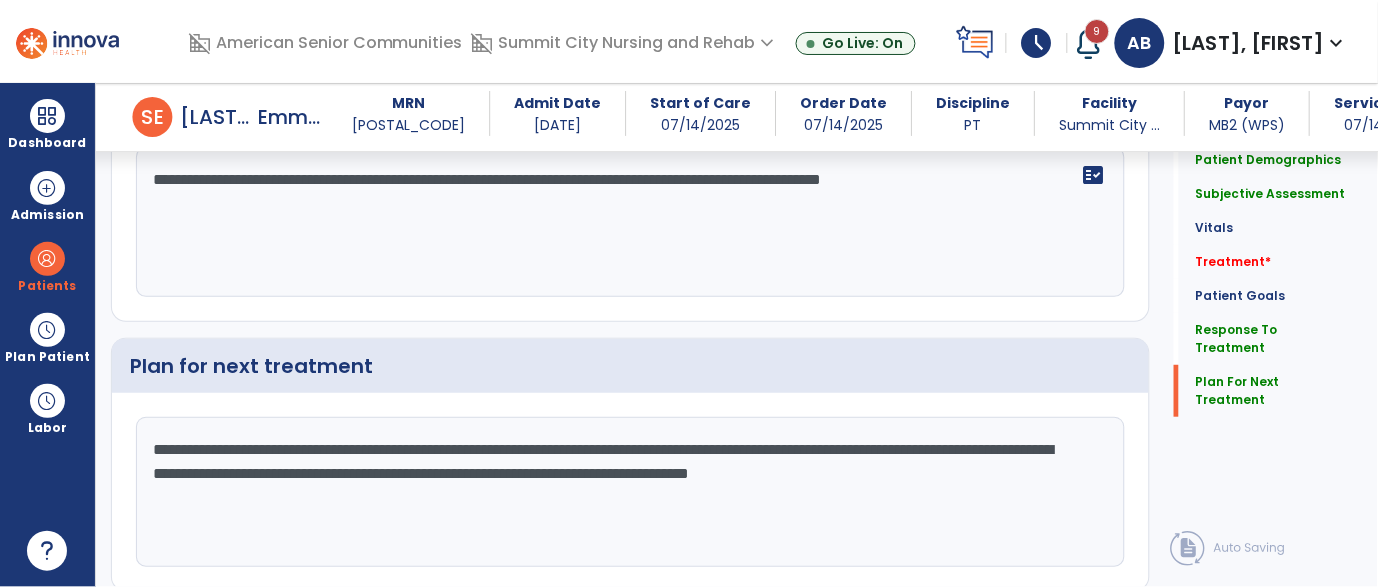 scroll, scrollTop: 3251, scrollLeft: 0, axis: vertical 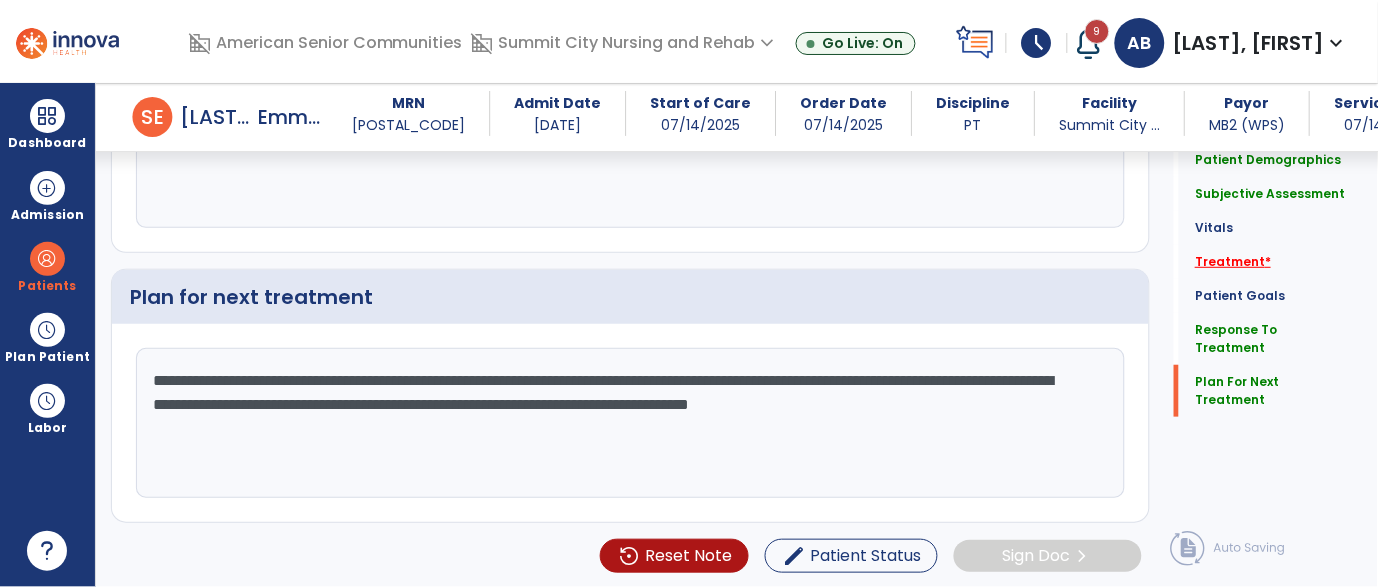 type on "**********" 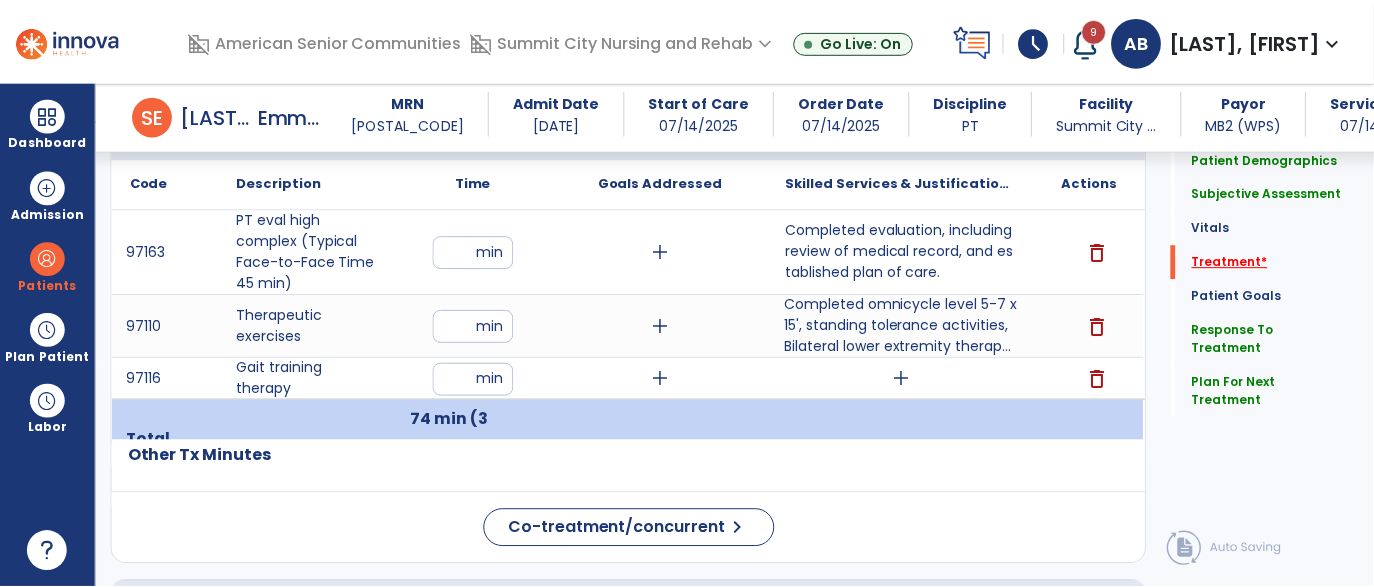 scroll, scrollTop: 1184, scrollLeft: 0, axis: vertical 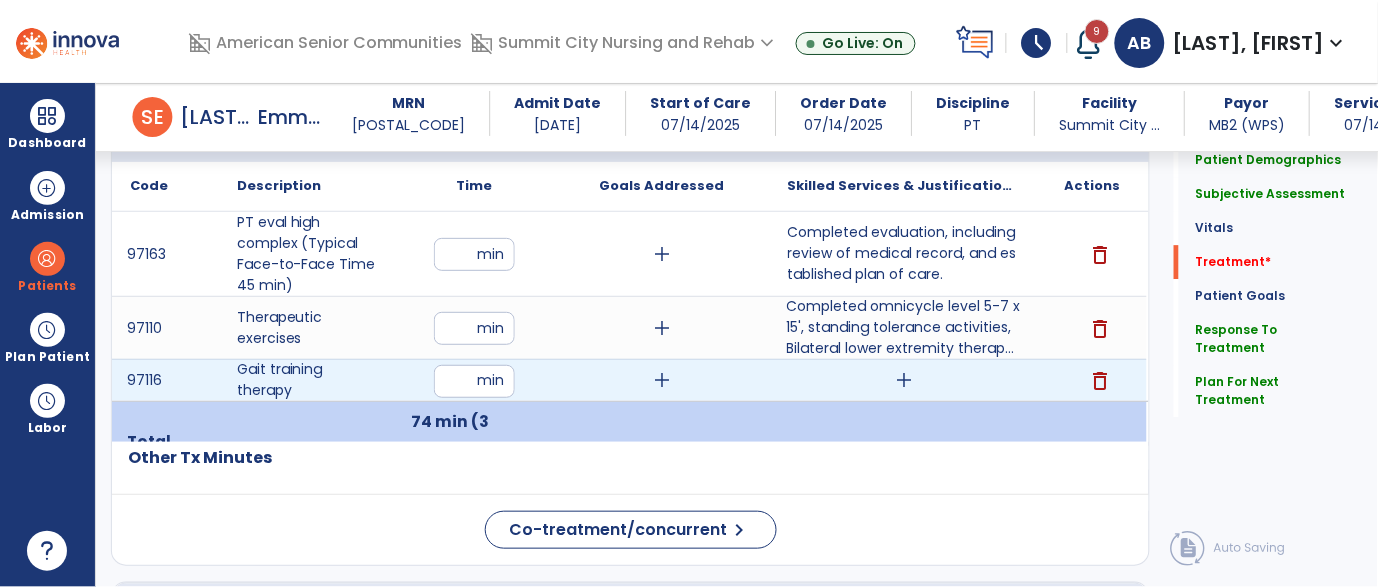click on "add" at bounding box center (904, 380) 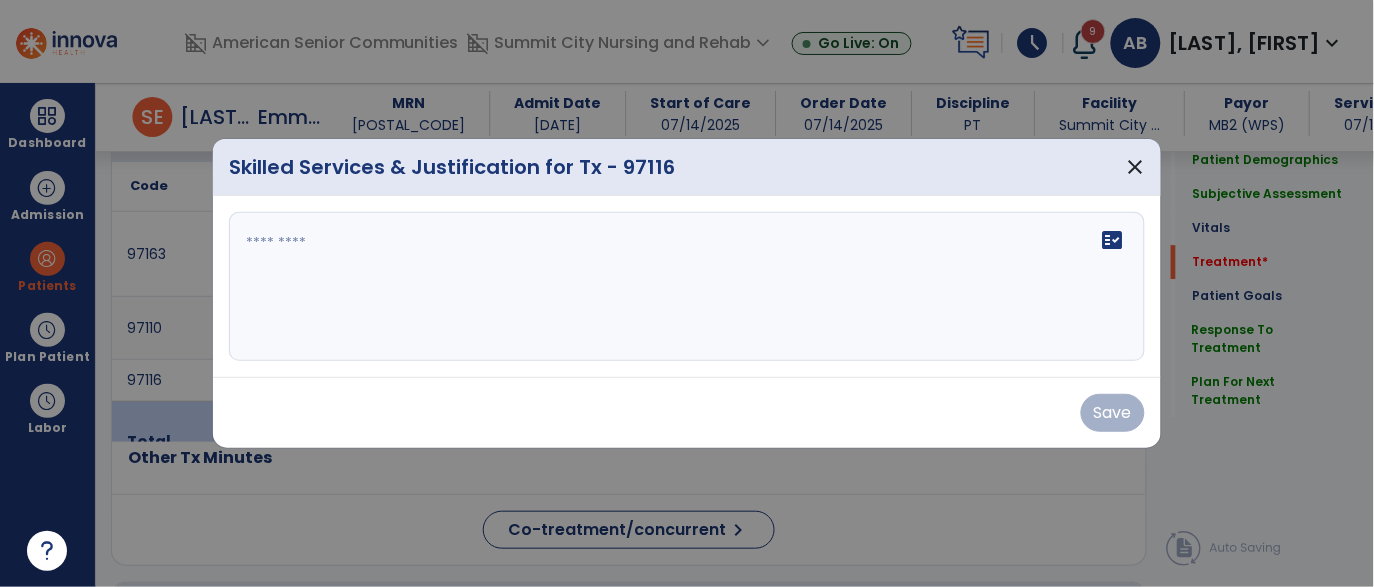 scroll, scrollTop: 1184, scrollLeft: 0, axis: vertical 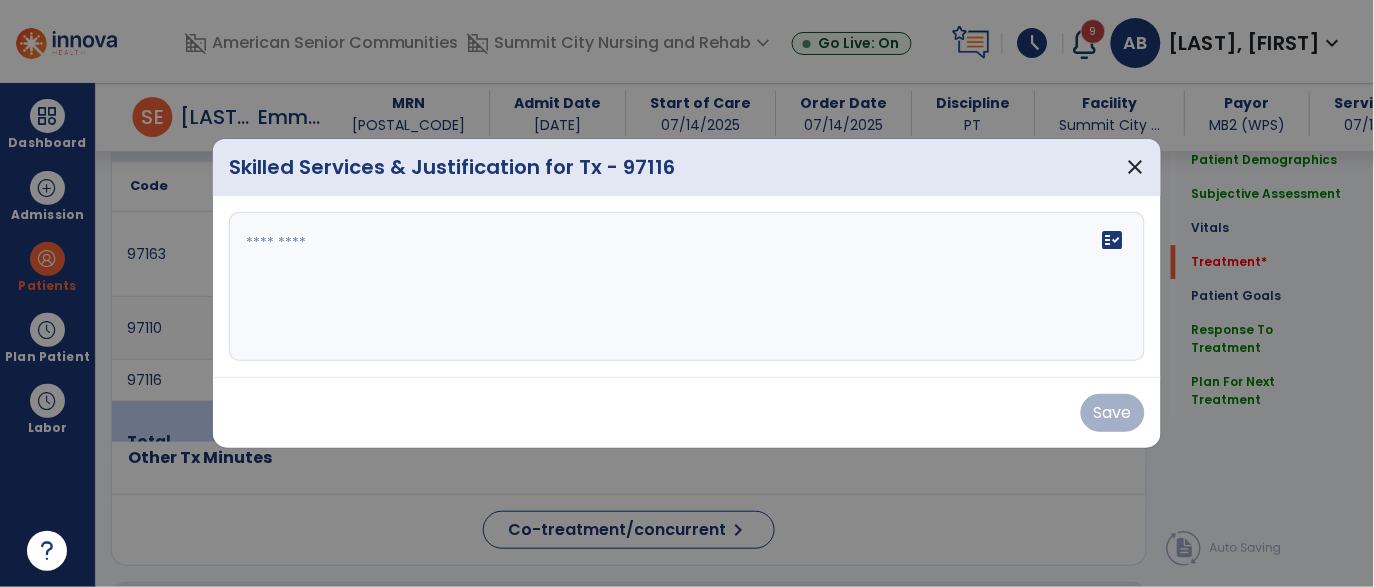 click at bounding box center (687, 287) 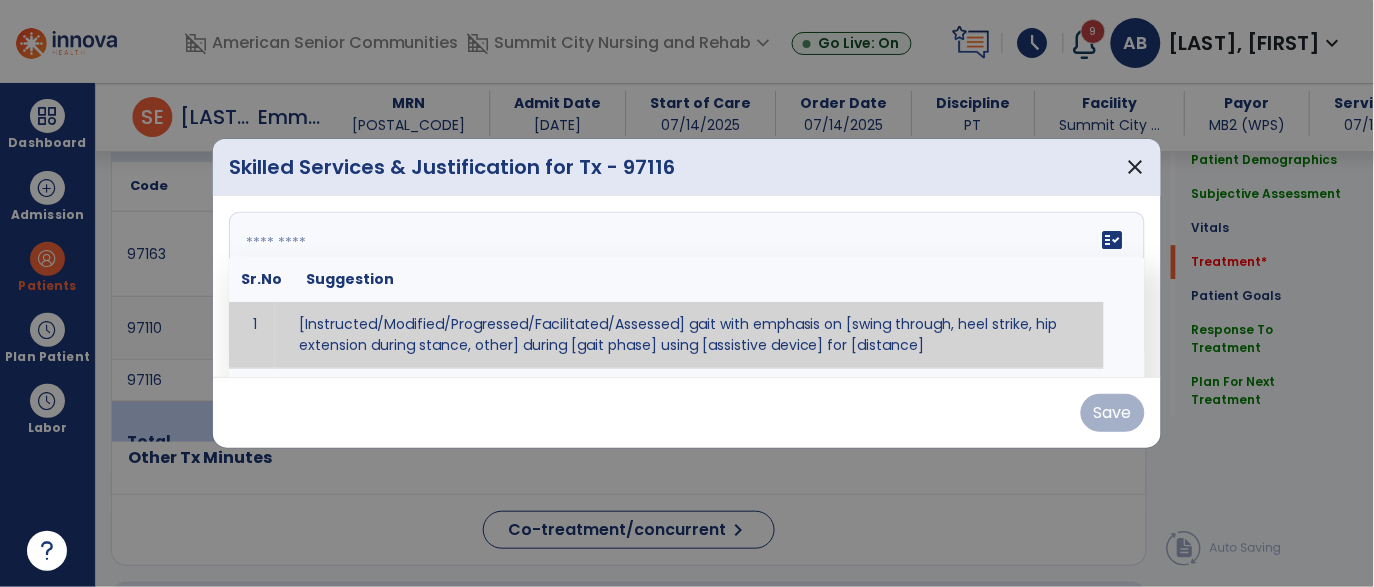 paste on "**********" 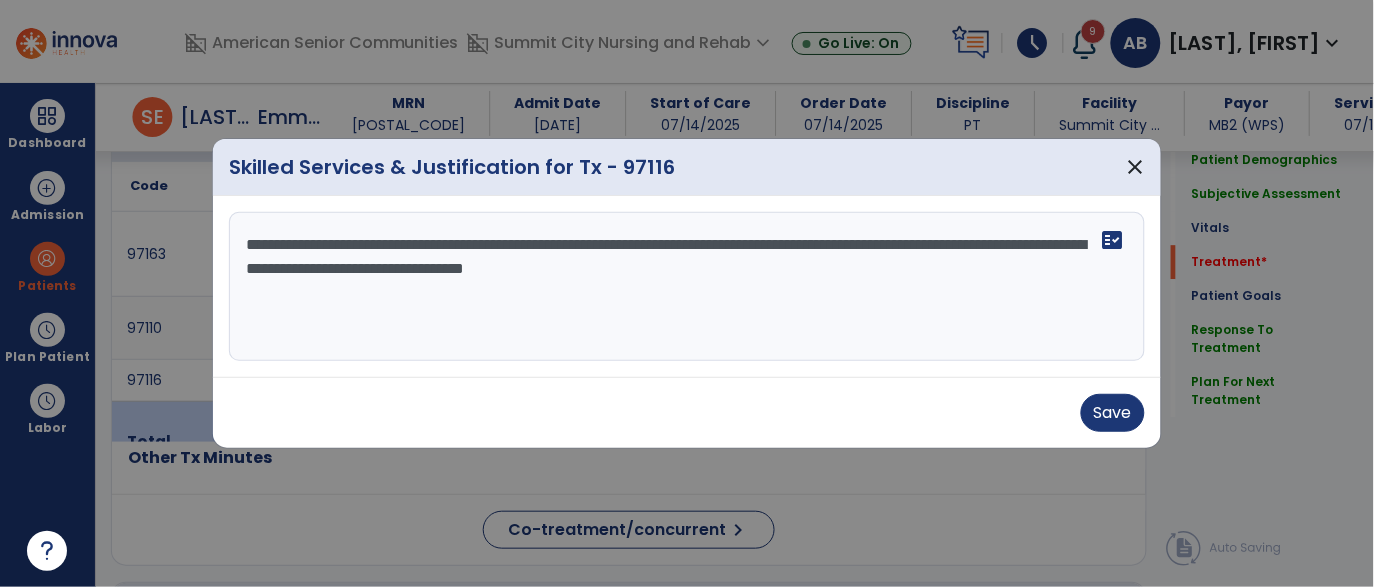 click on "**********" at bounding box center (687, 287) 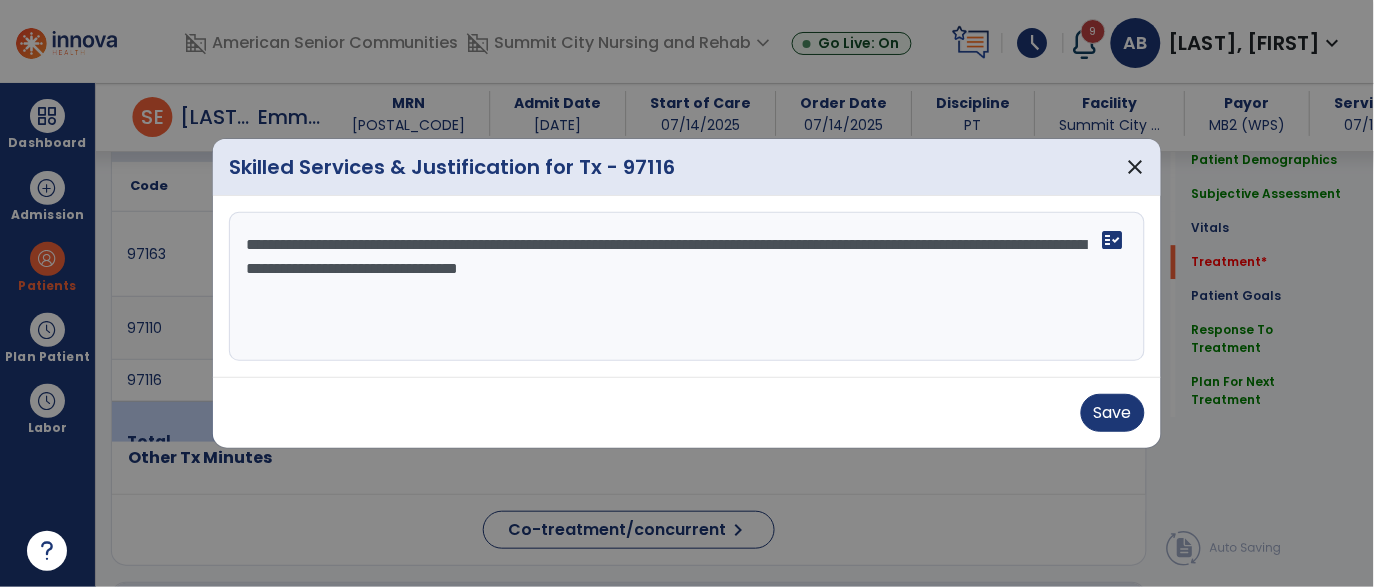 click on "**********" at bounding box center [687, 287] 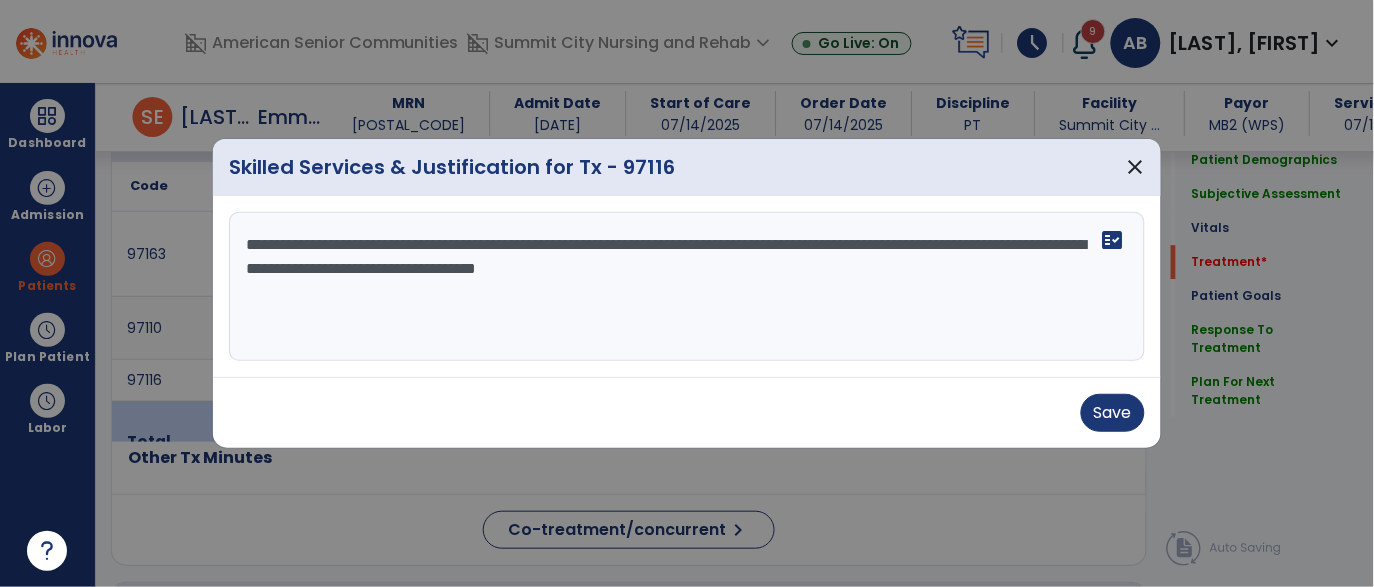 click on "**********" at bounding box center (687, 287) 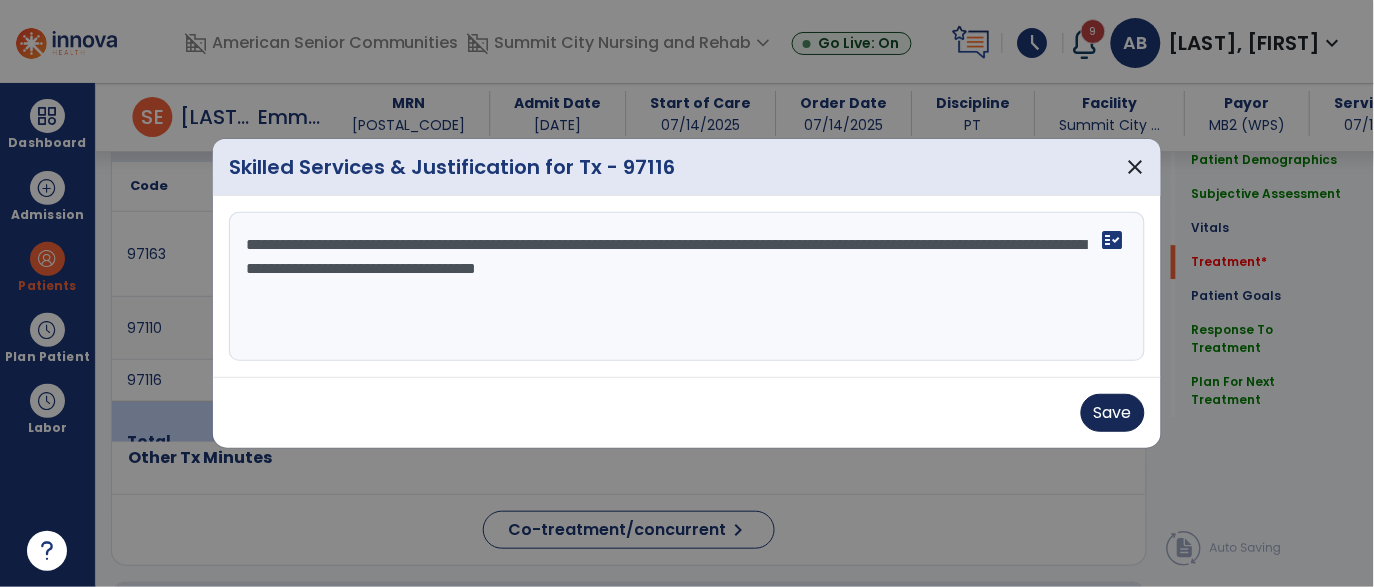 type on "**********" 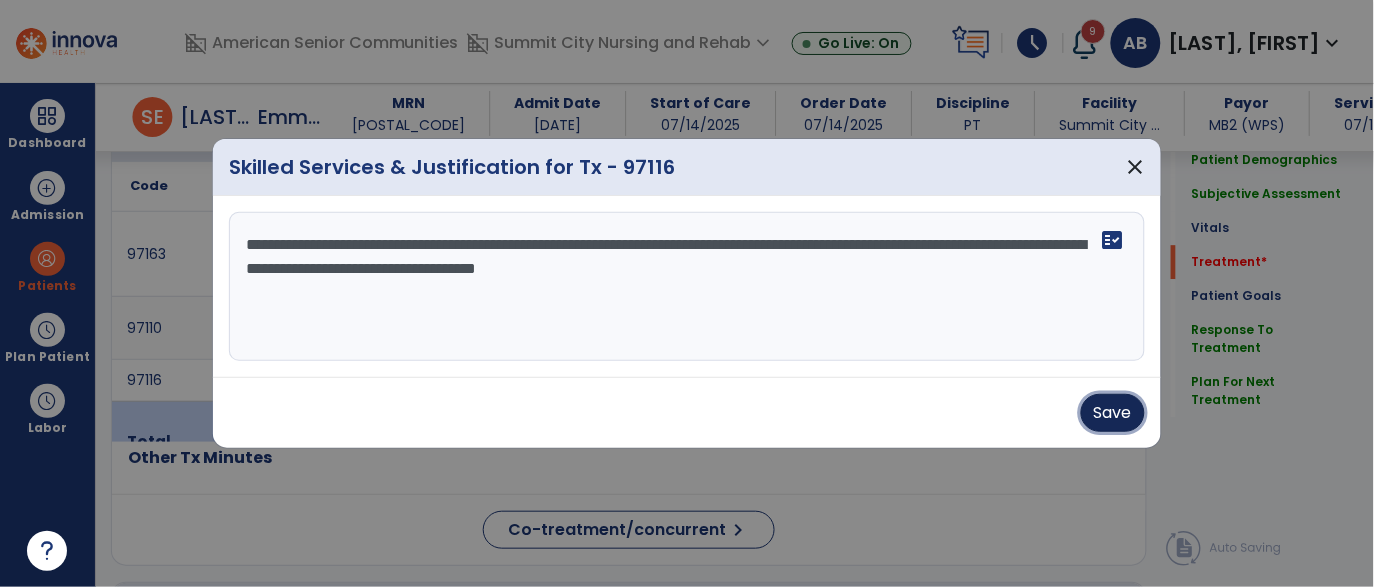 drag, startPoint x: 1105, startPoint y: 423, endPoint x: 743, endPoint y: 349, distance: 369.4861 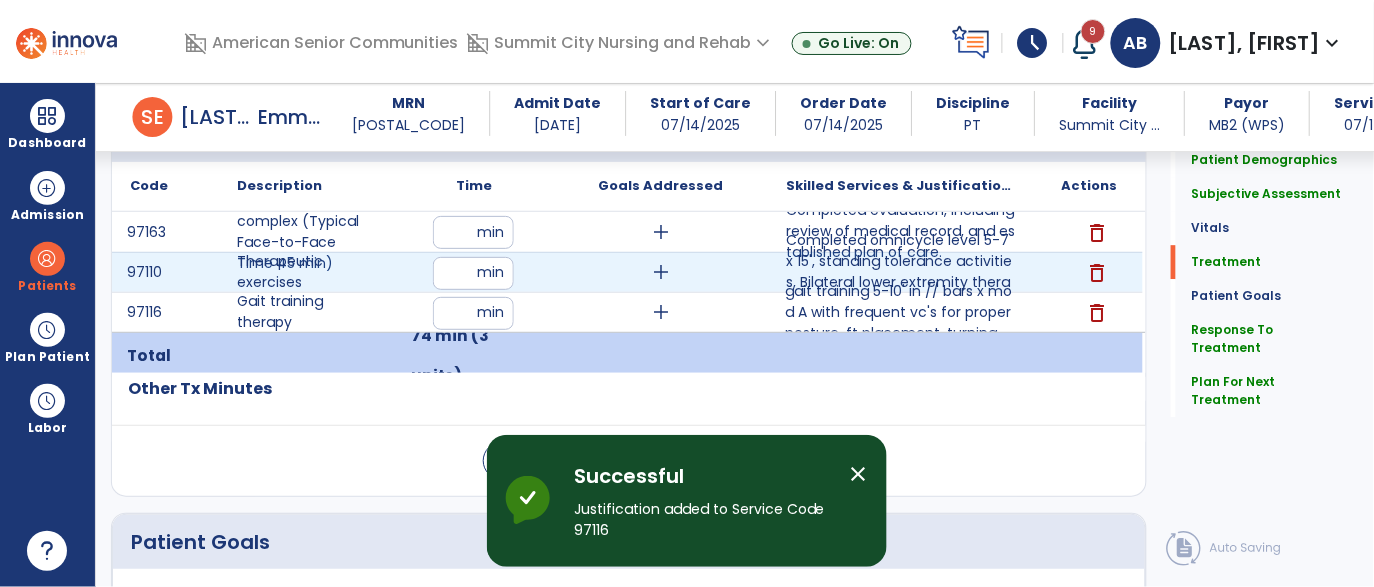 click on "add" at bounding box center (661, 272) 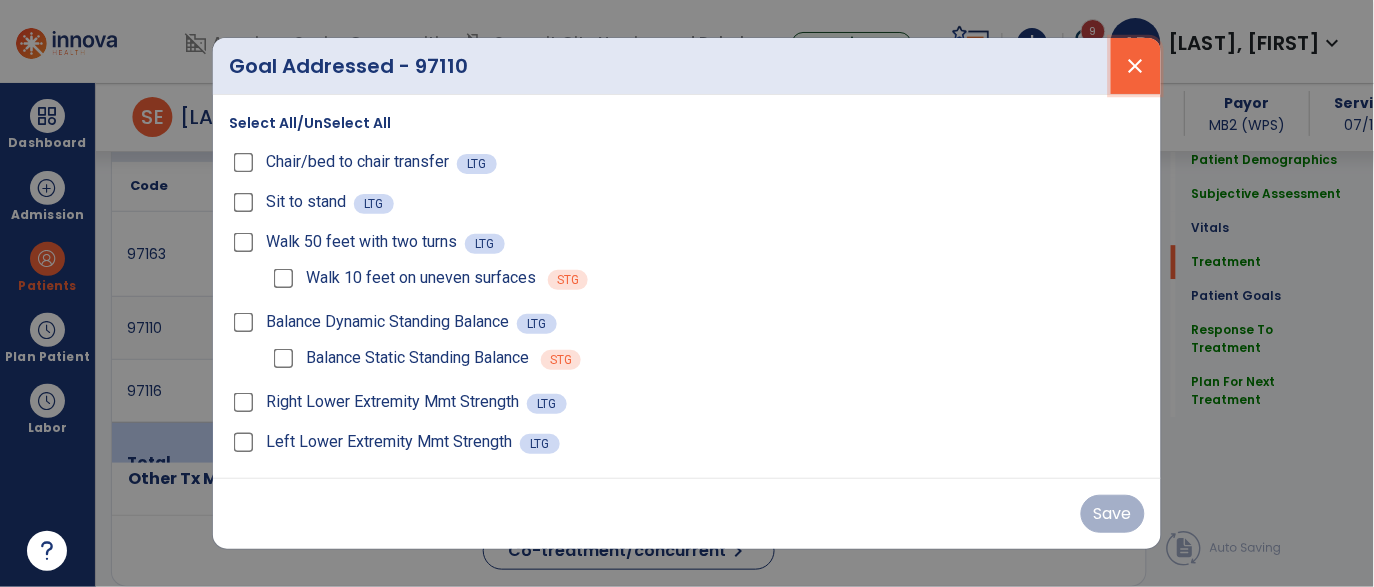click on "close" at bounding box center [1136, 66] 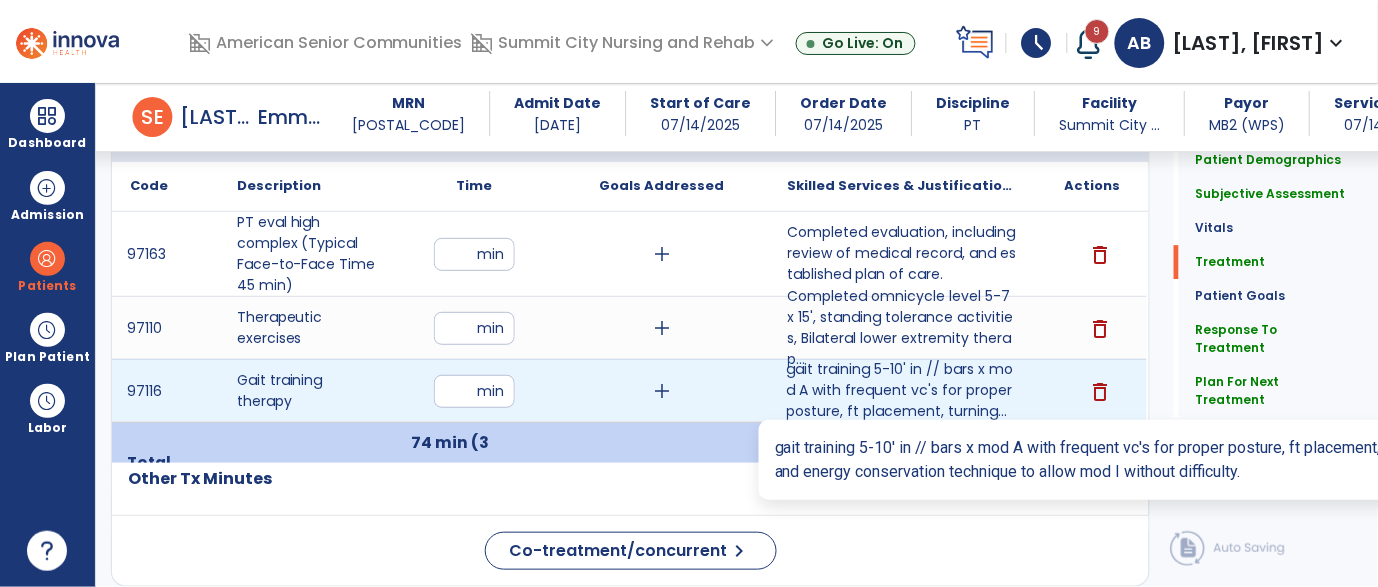 click on "gait training 5-10' in // bars  x mod A with frequent vc's for proper posture, ft placement, turning..." at bounding box center (904, 390) 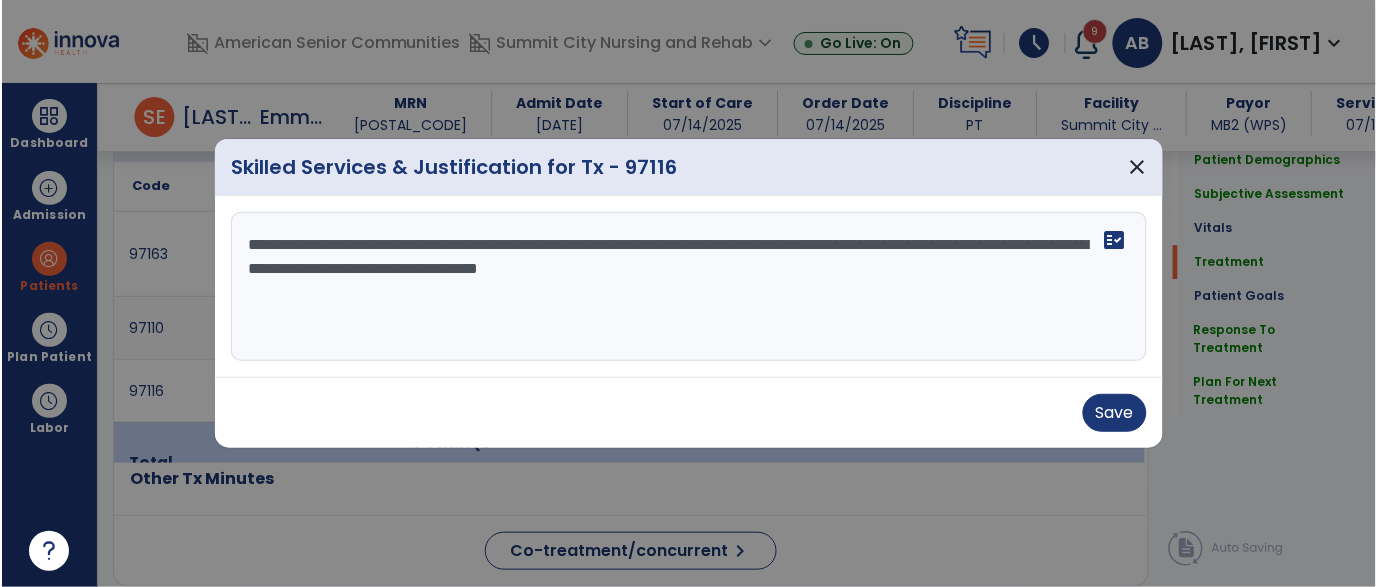 scroll, scrollTop: 1184, scrollLeft: 0, axis: vertical 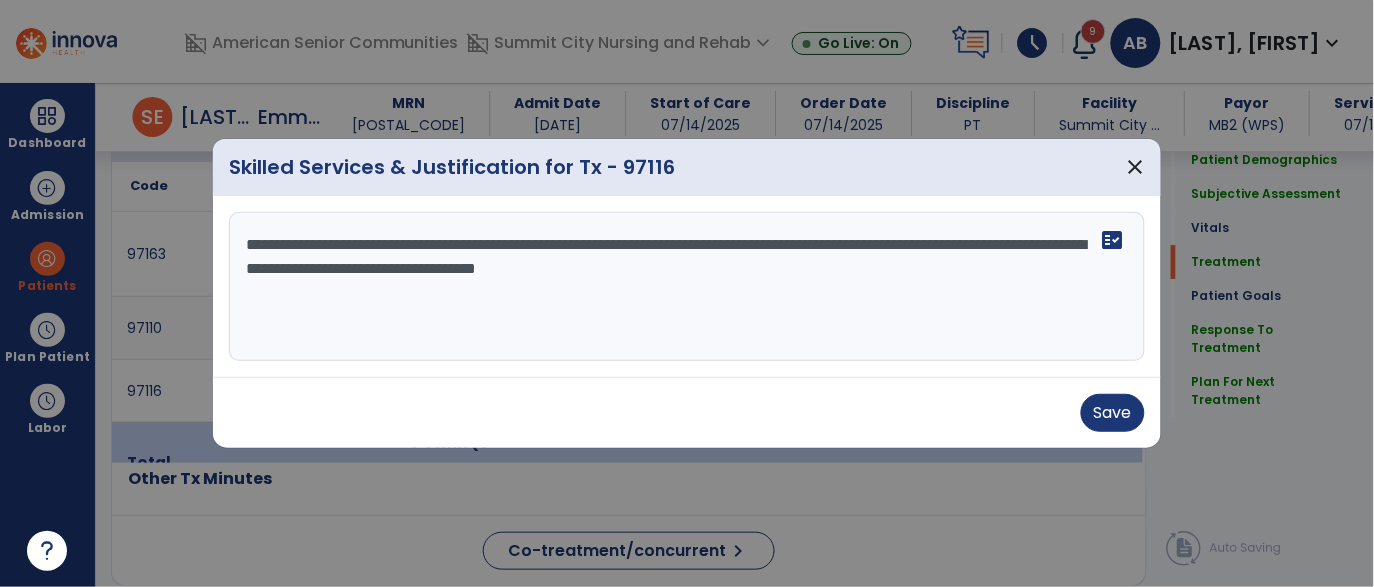 drag, startPoint x: 718, startPoint y: 268, endPoint x: 552, endPoint y: 271, distance: 166.0271 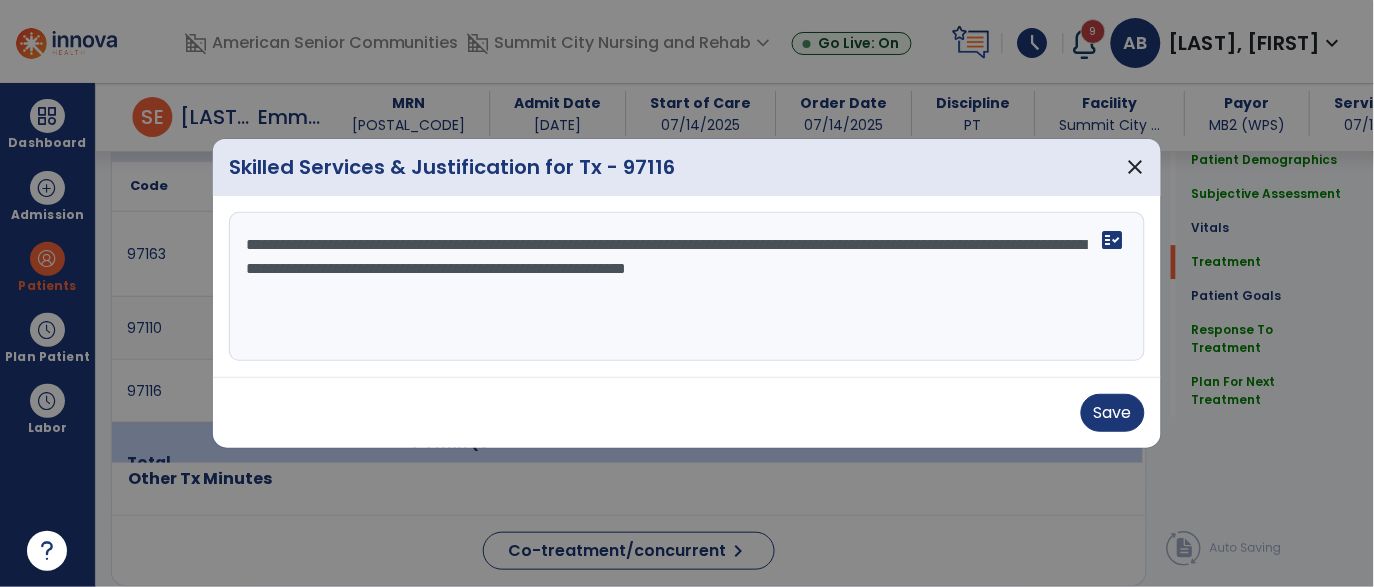 type on "**********" 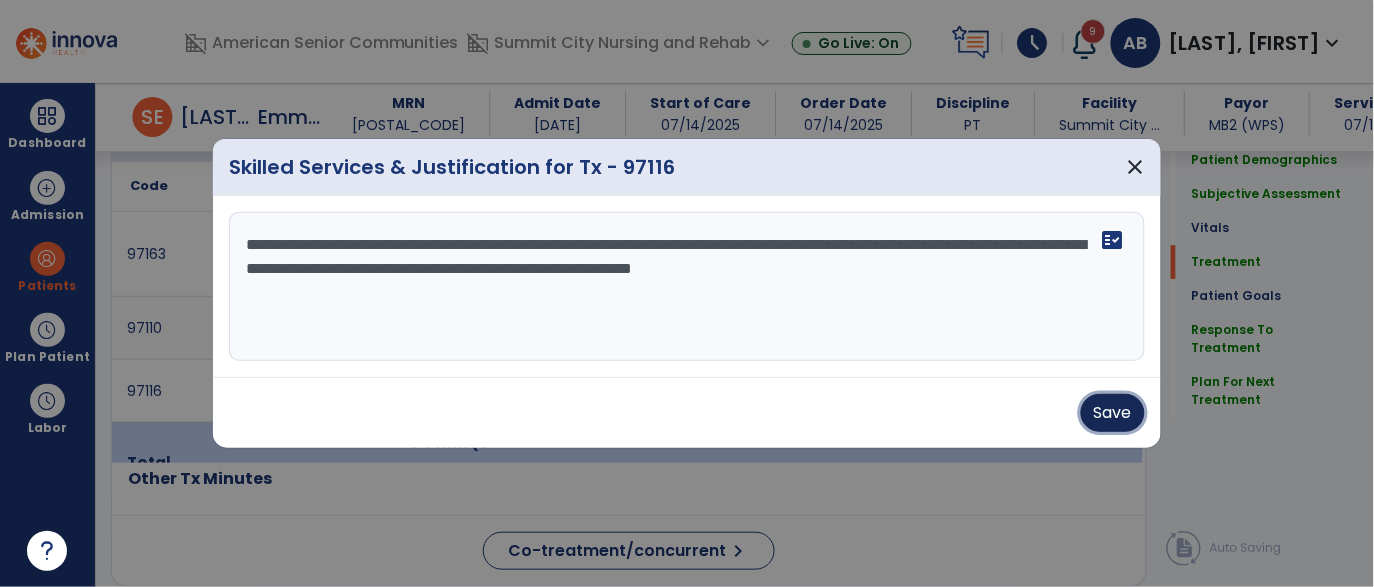 click on "Save" at bounding box center [1113, 413] 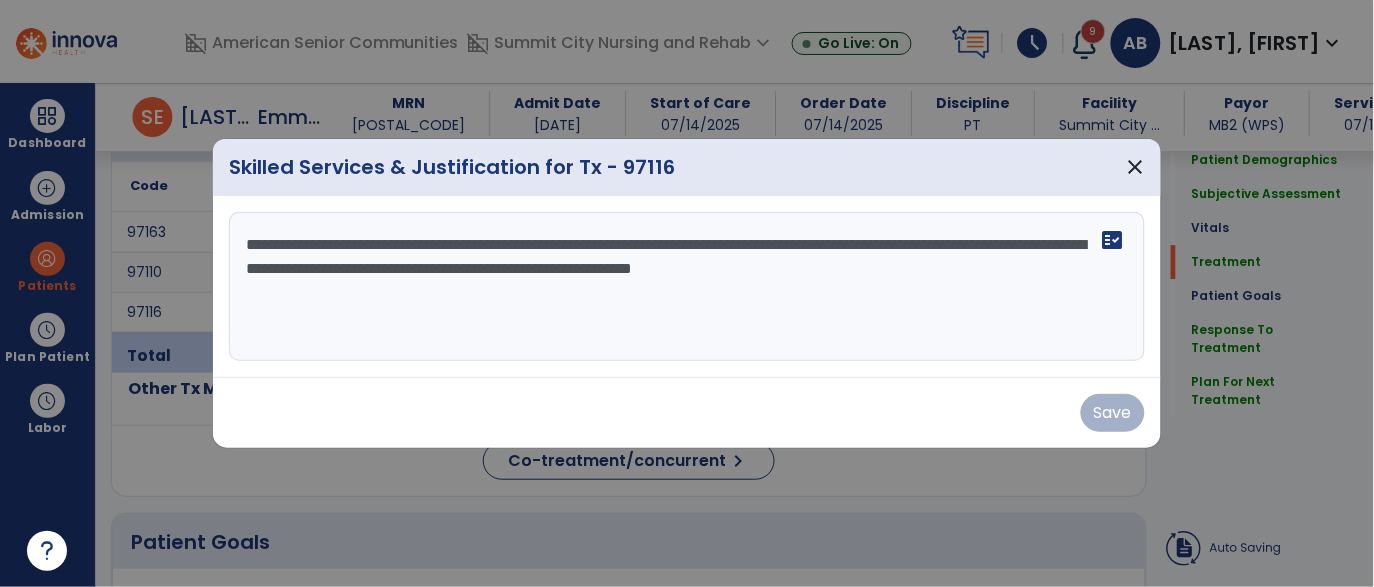 click on "Other Tx Minutes" 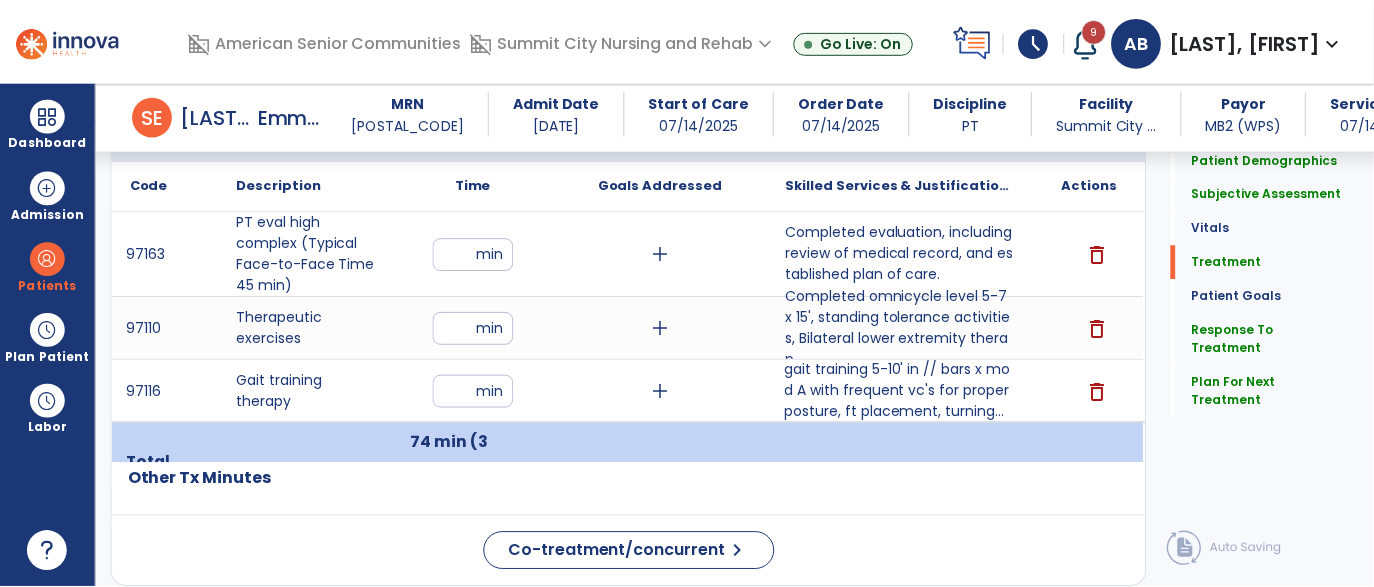 scroll, scrollTop: 3272, scrollLeft: 0, axis: vertical 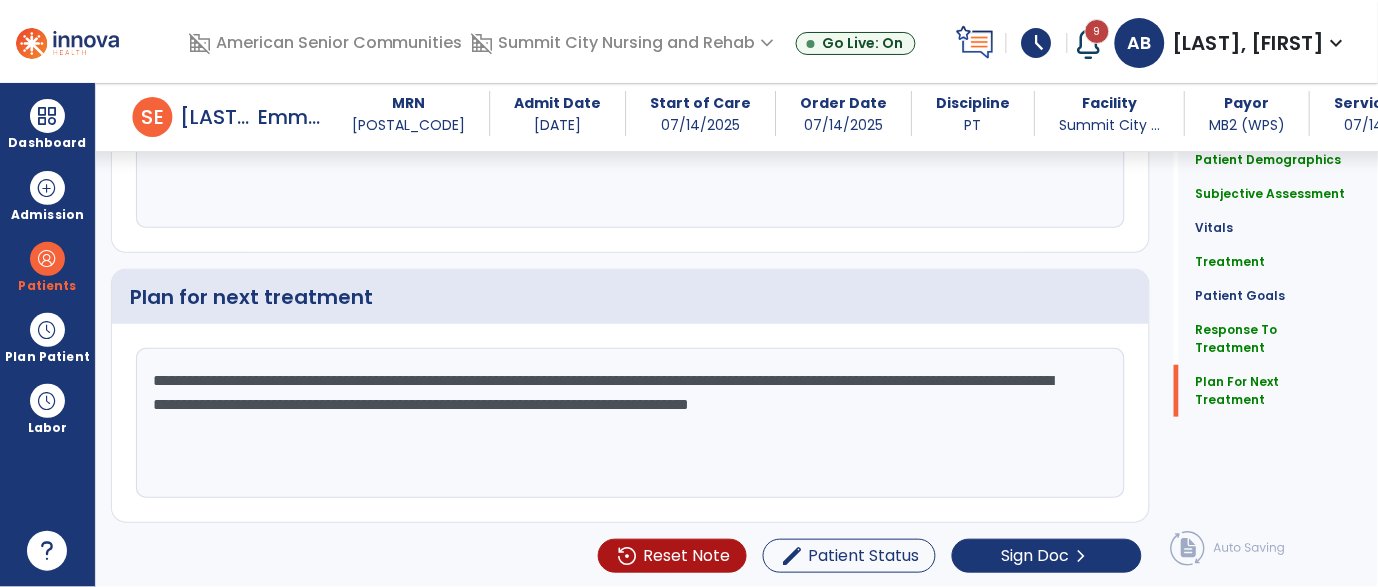 click on "Patient Demographics  Medical Diagnosis   Treatment Diagnosis   Precautions   Contraindications
Code
Description
Pdpm Clinical Category
H81.4 to" 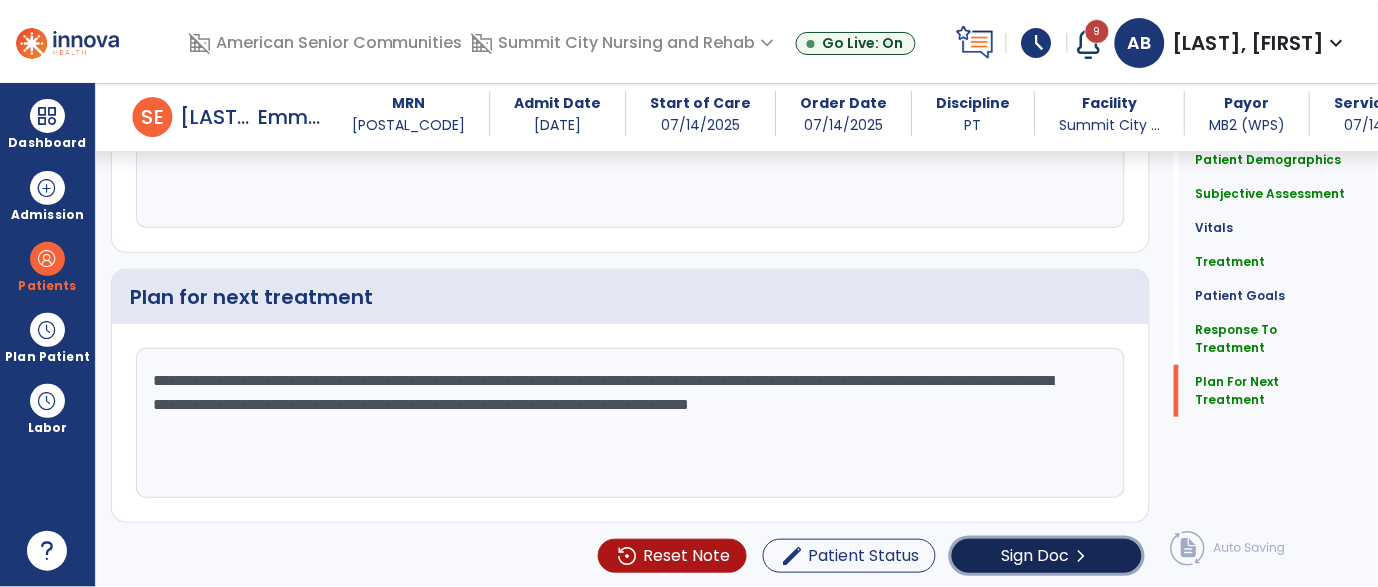click on "Sign Doc" 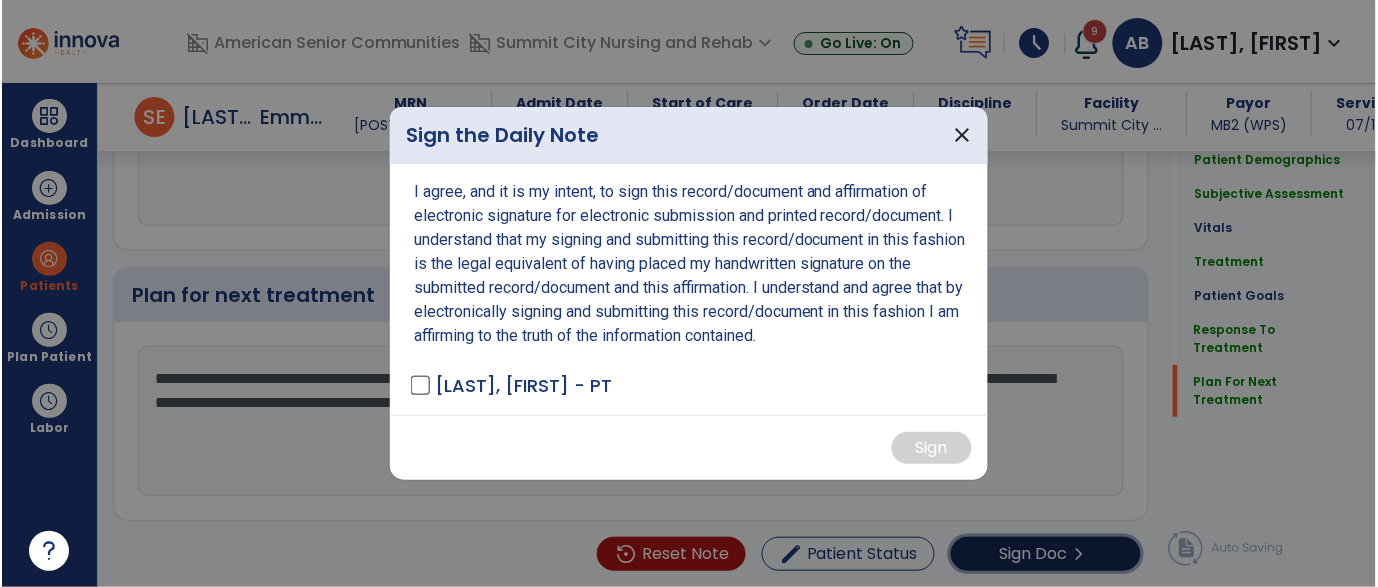 scroll, scrollTop: 3272, scrollLeft: 0, axis: vertical 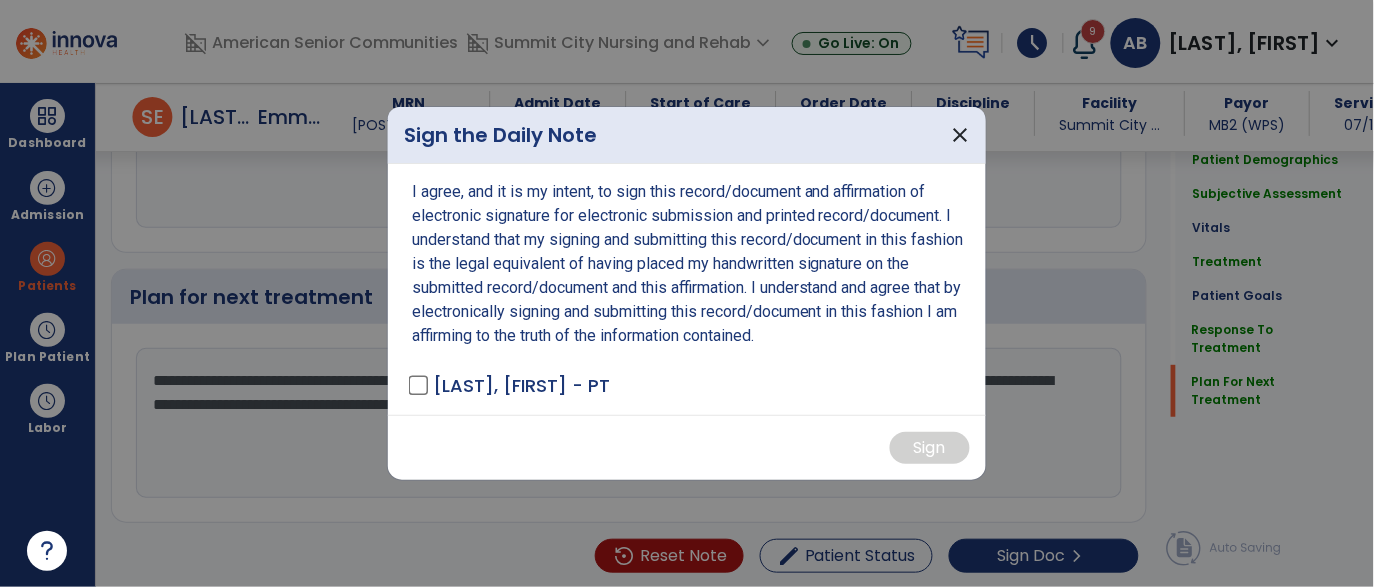 click on "[LAST], [FIRST] - PT" at bounding box center [511, 385] 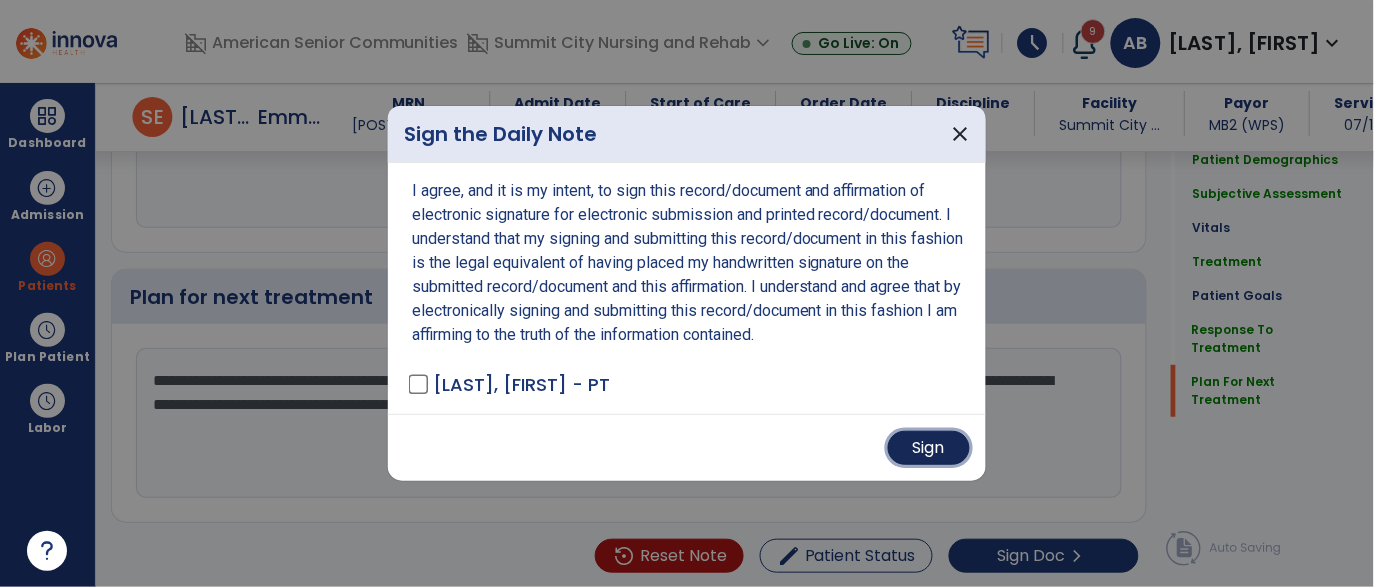 click on "Sign" at bounding box center (929, 448) 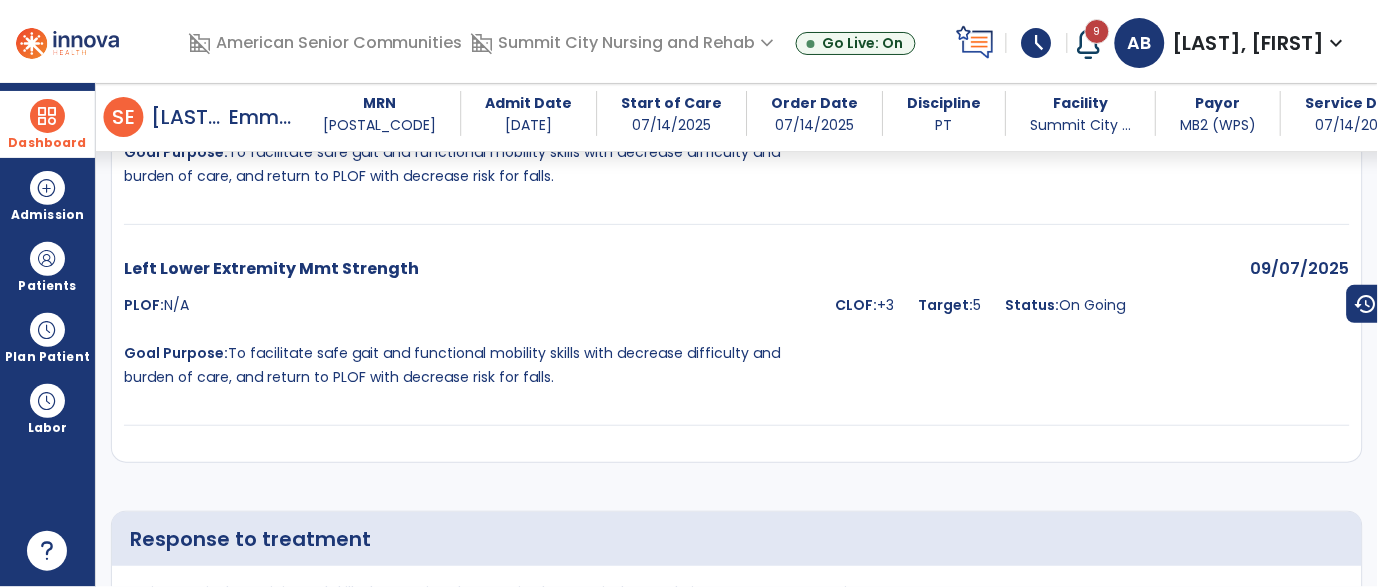 scroll, scrollTop: 4255, scrollLeft: 0, axis: vertical 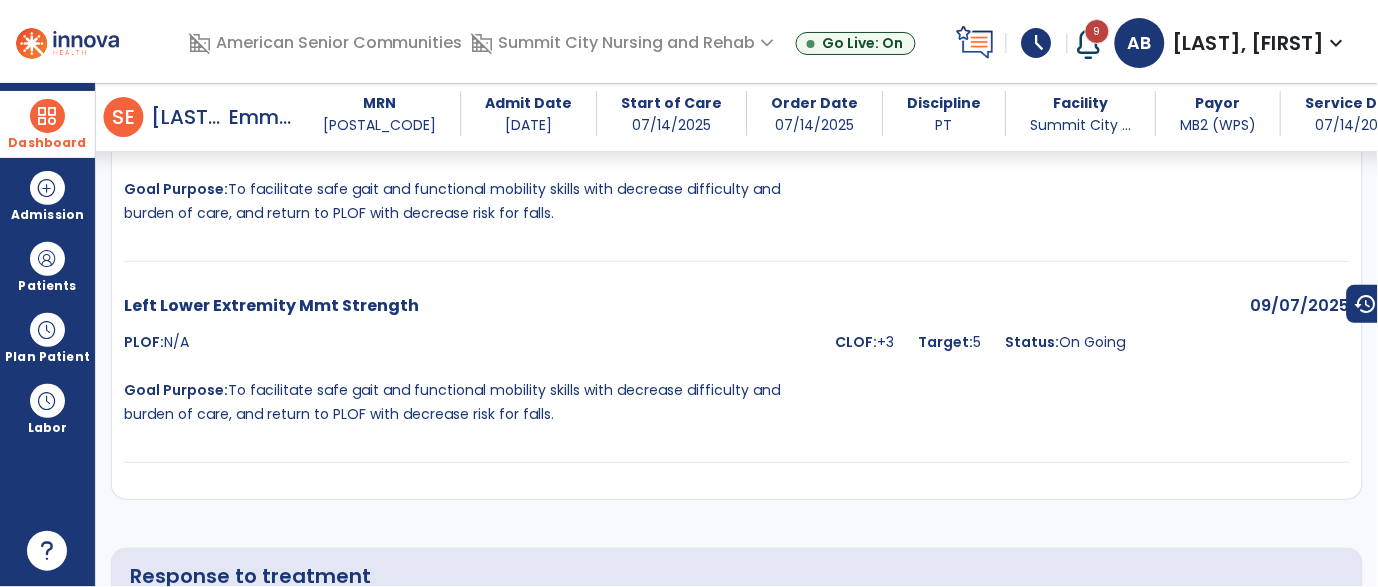 click at bounding box center [47, 116] 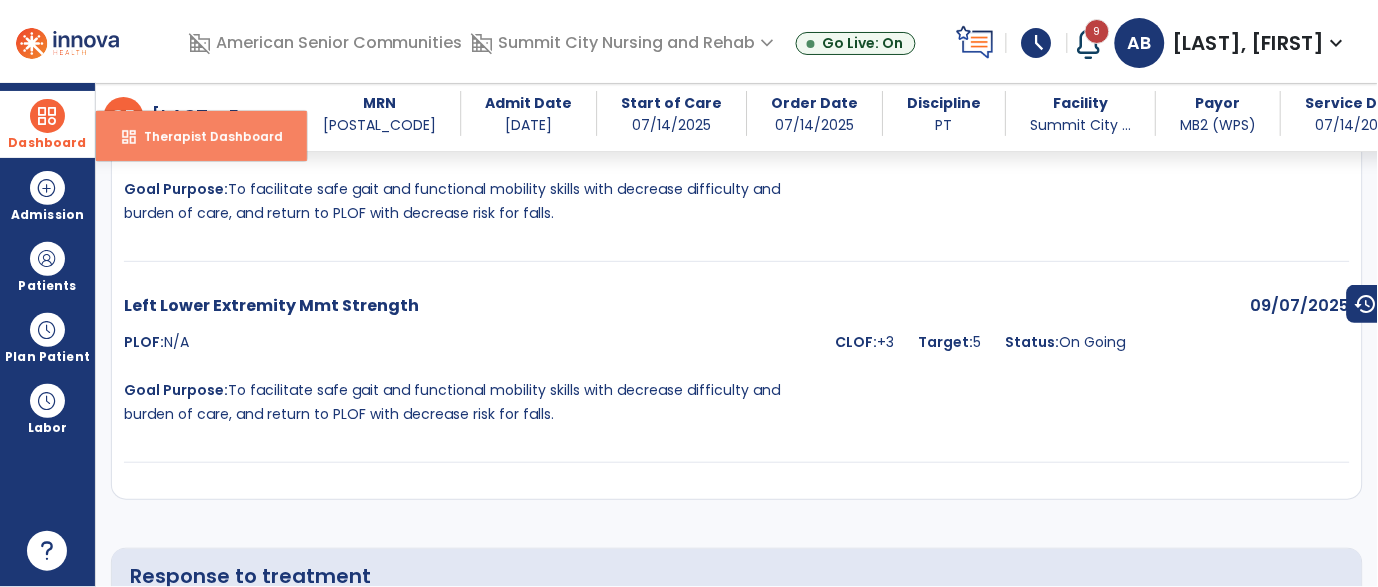click on "dashboard  Therapist Dashboard" at bounding box center (201, 136) 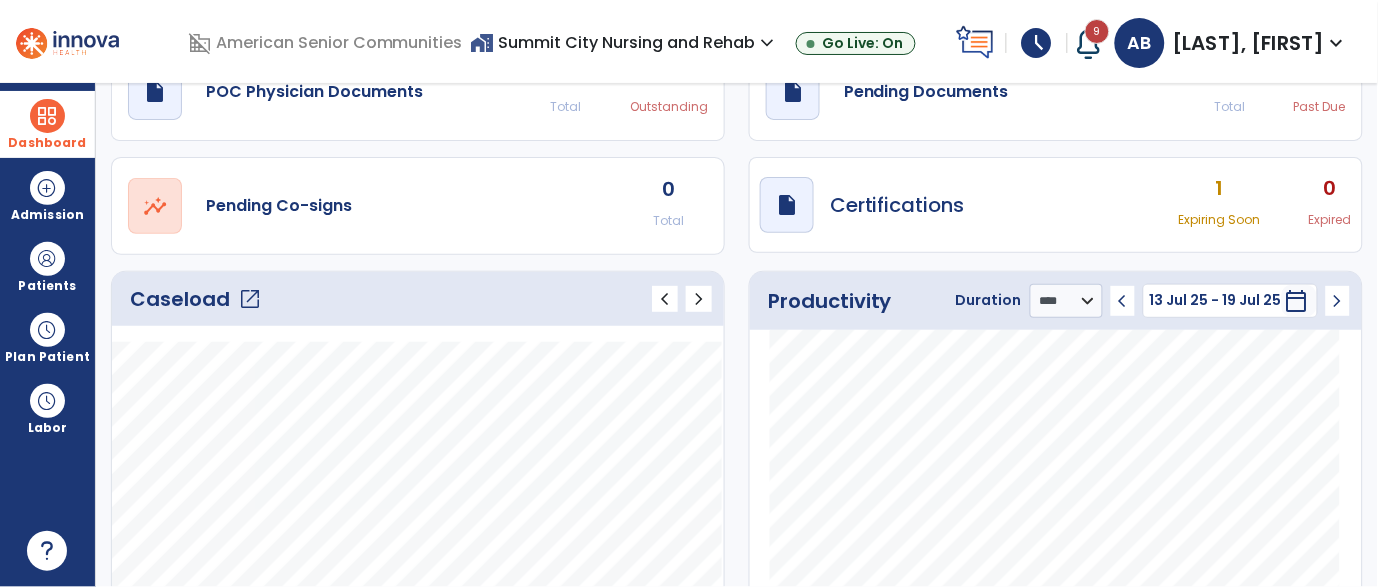 scroll, scrollTop: 28, scrollLeft: 0, axis: vertical 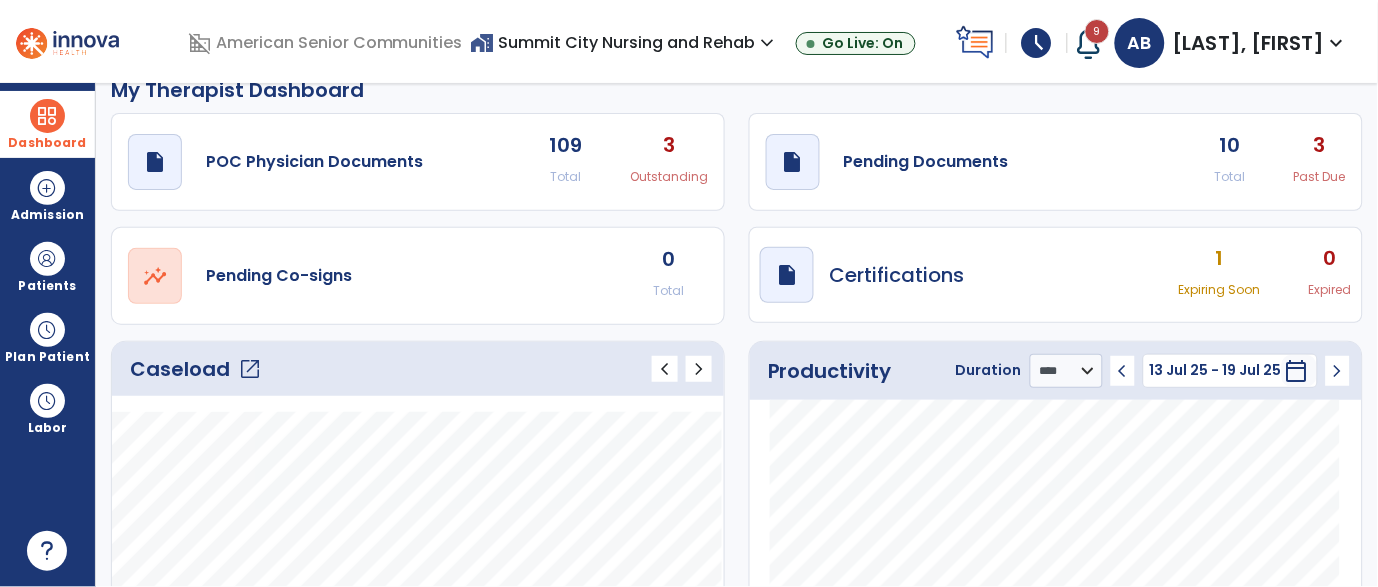 click on "Caseload   open_in_new" 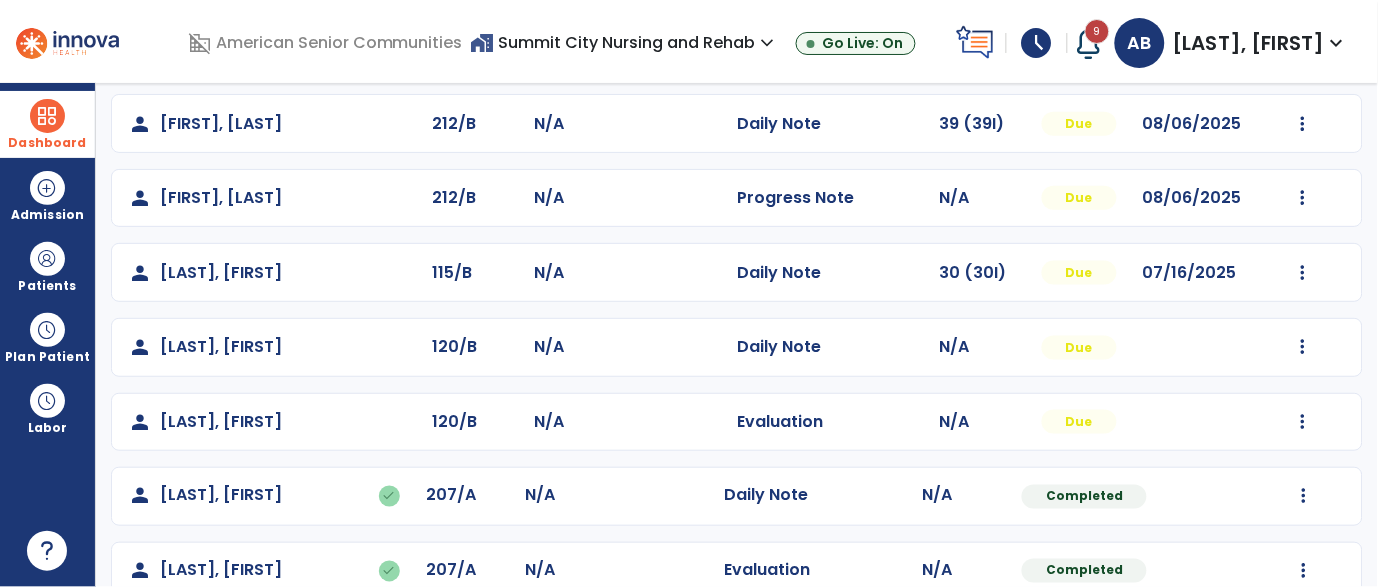 scroll, scrollTop: 425, scrollLeft: 0, axis: vertical 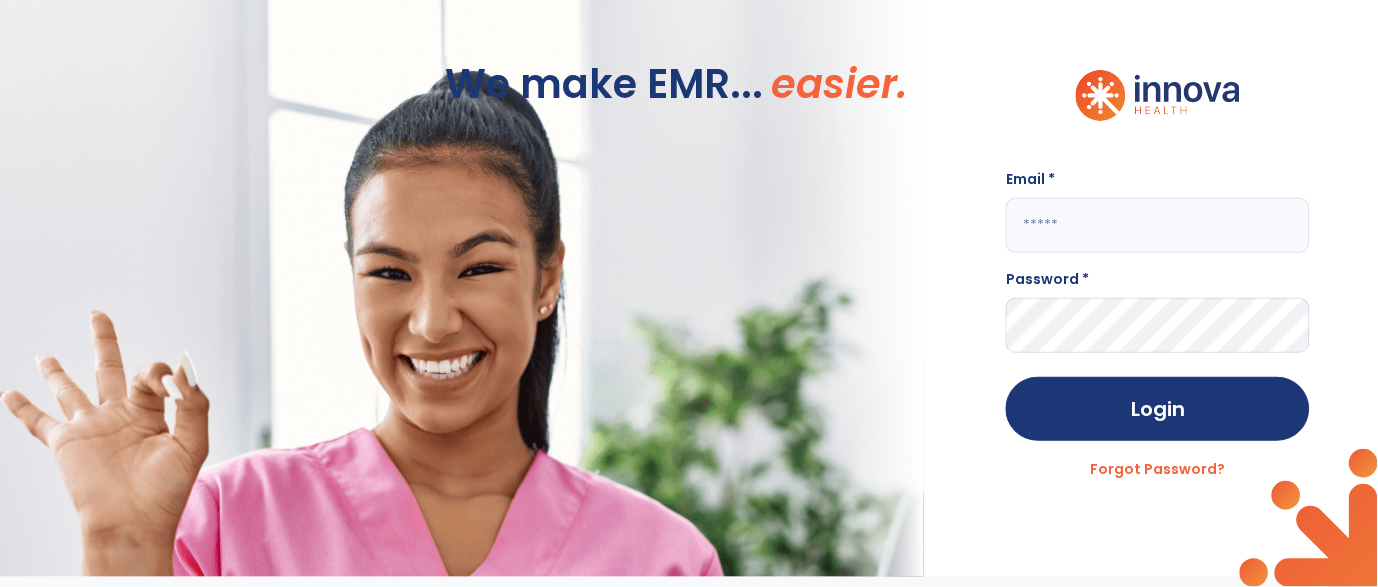 click 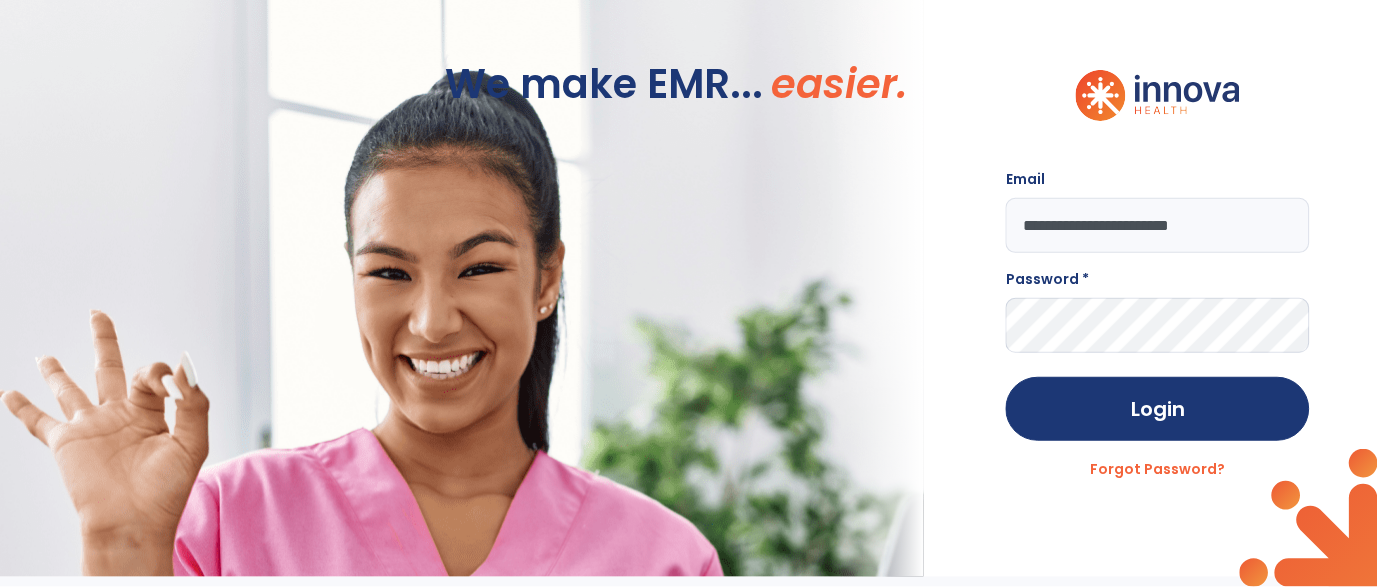 type on "**********" 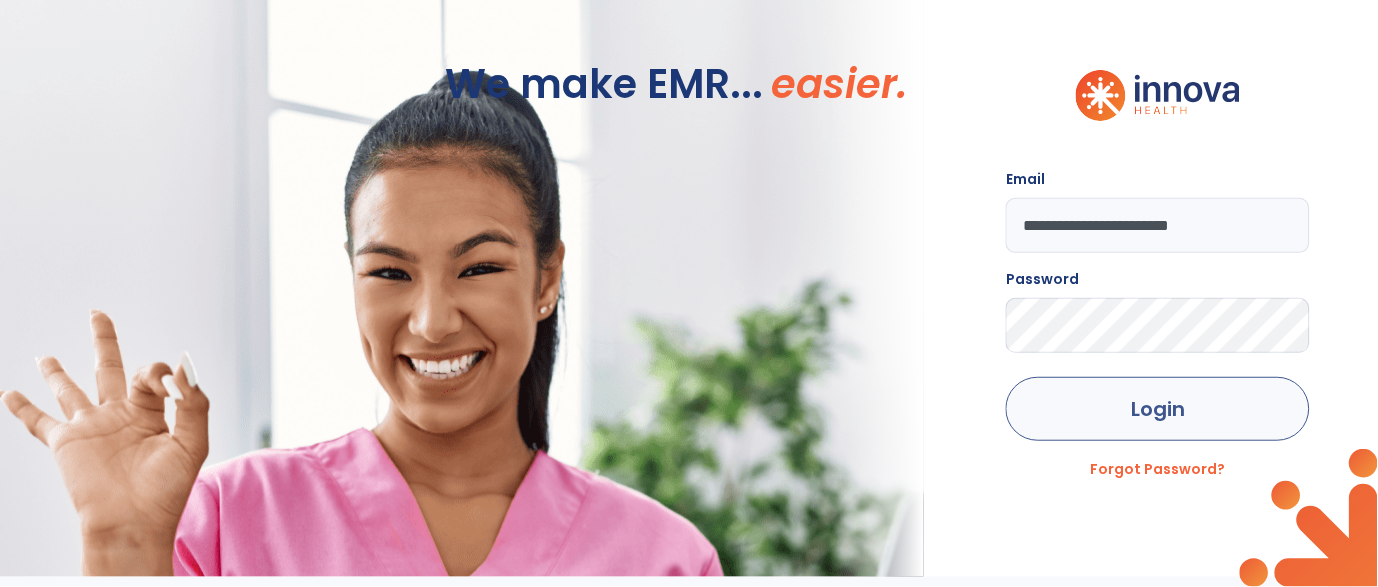 click on "Login" 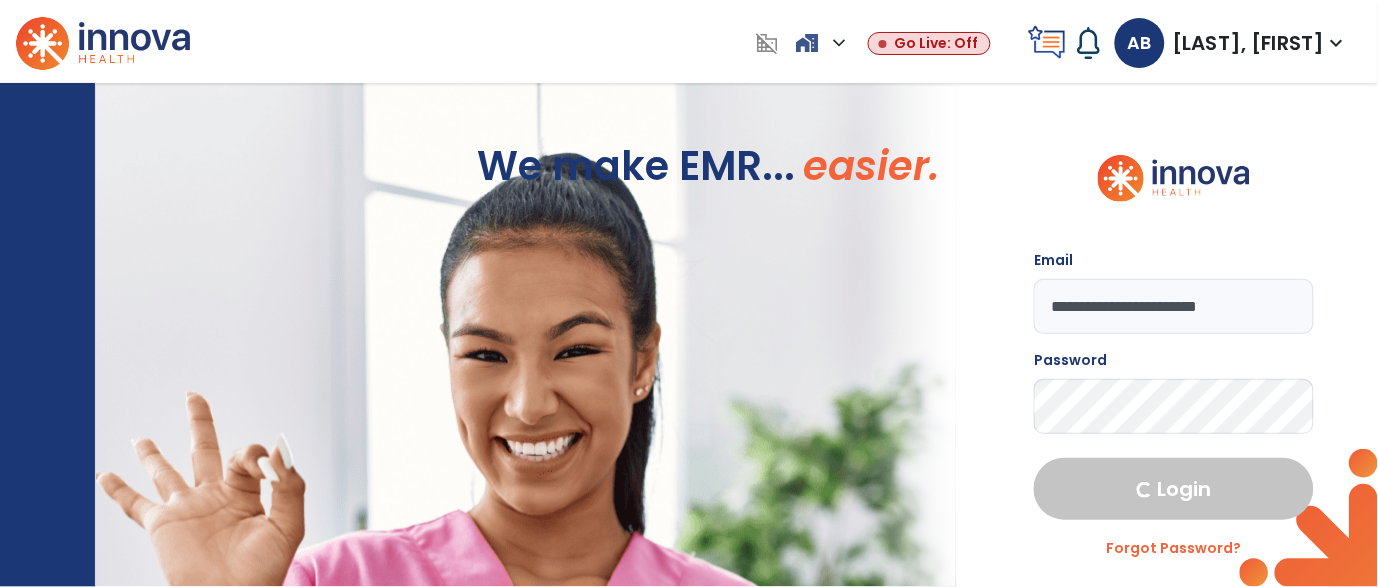 select on "****" 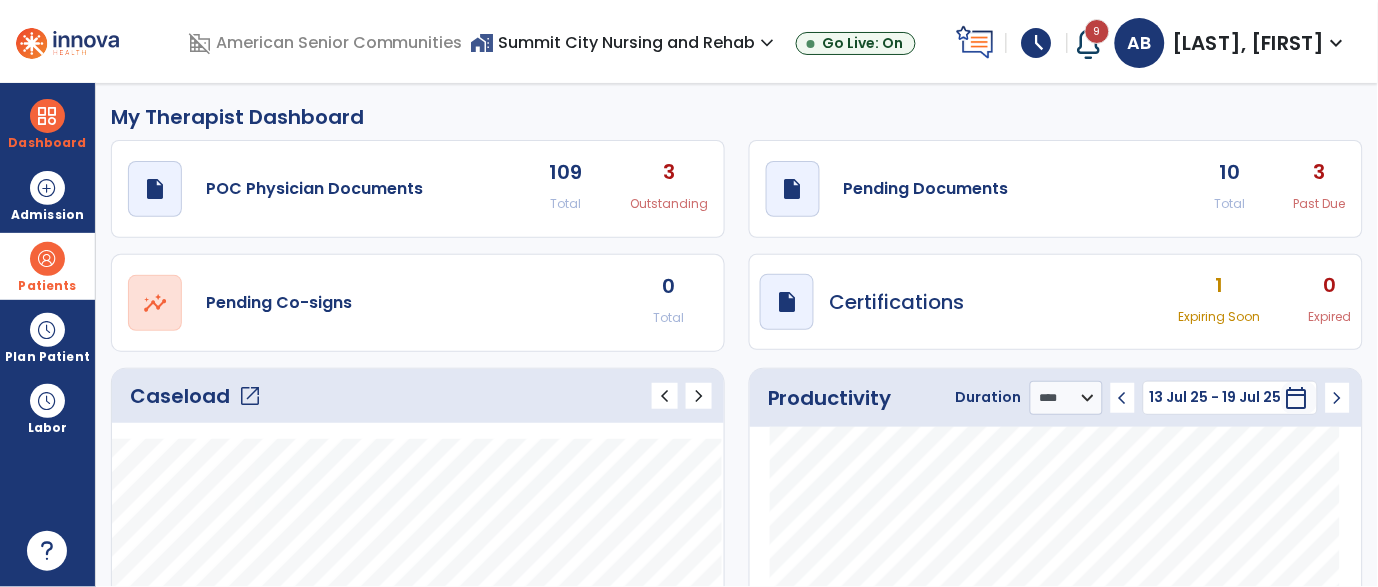 click at bounding box center (47, 259) 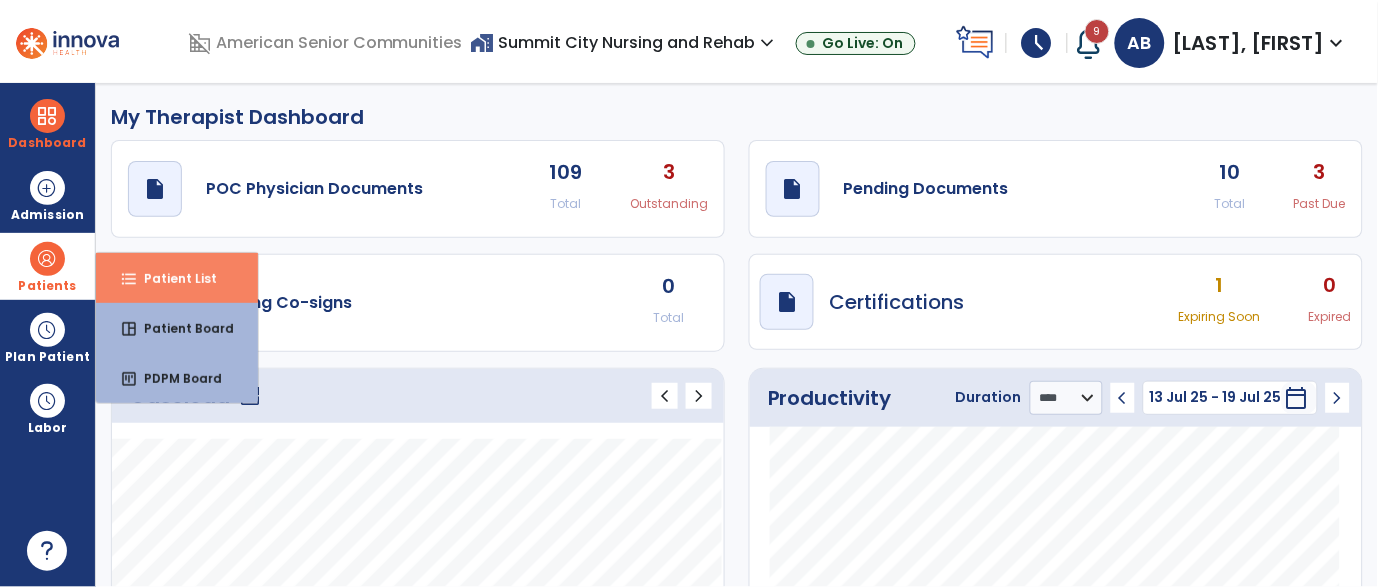 click on "format_list_bulleted  Patient List" at bounding box center [177, 278] 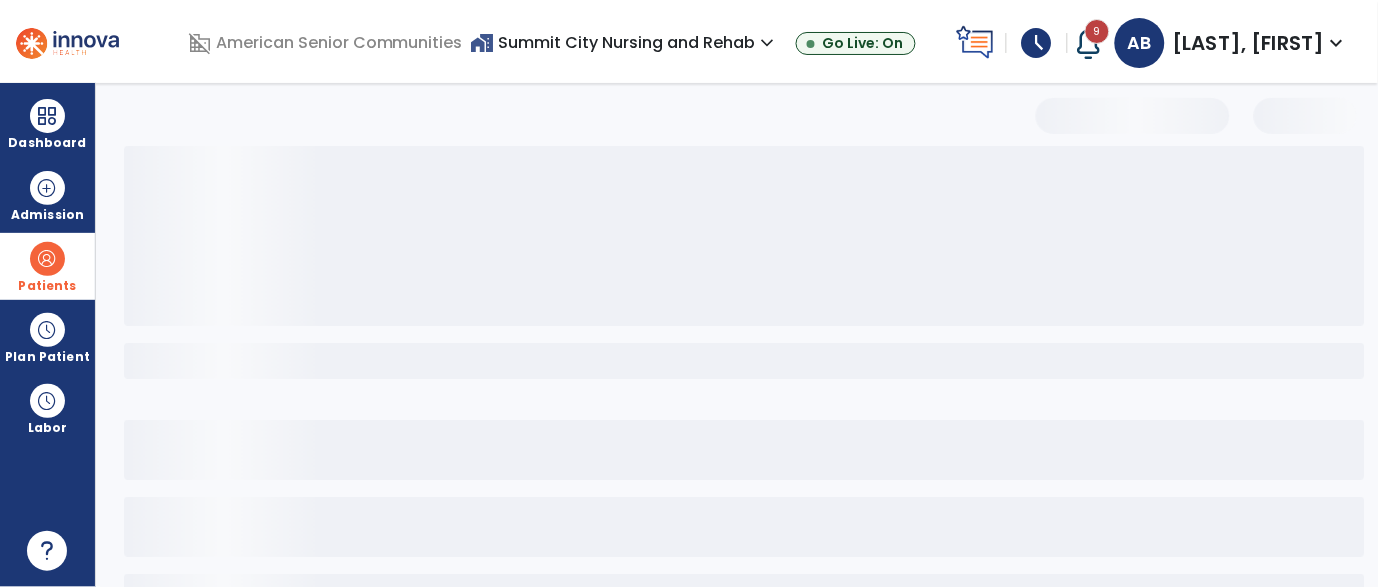 select on "***" 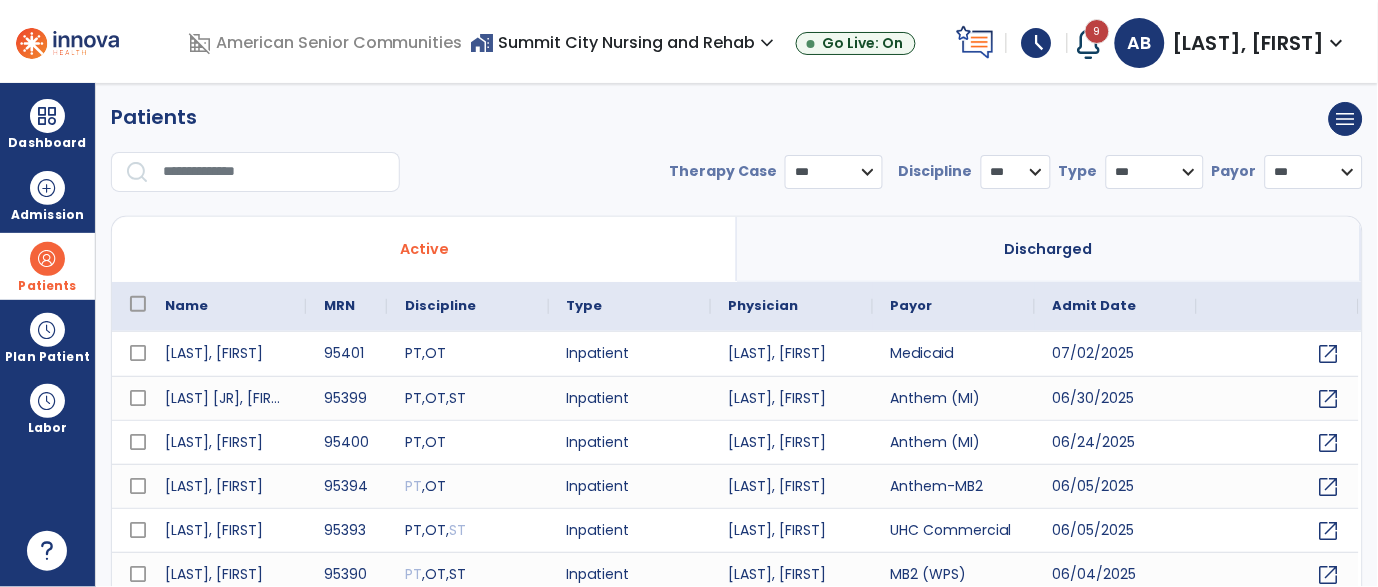 click at bounding box center (274, 172) 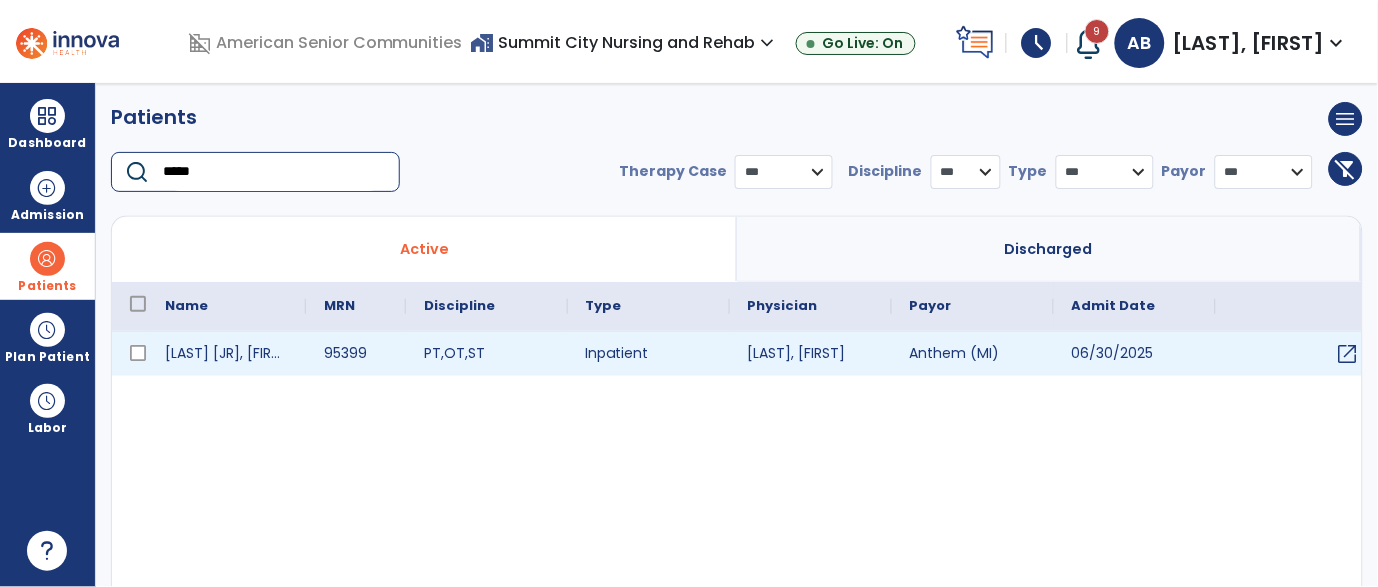 type on "*****" 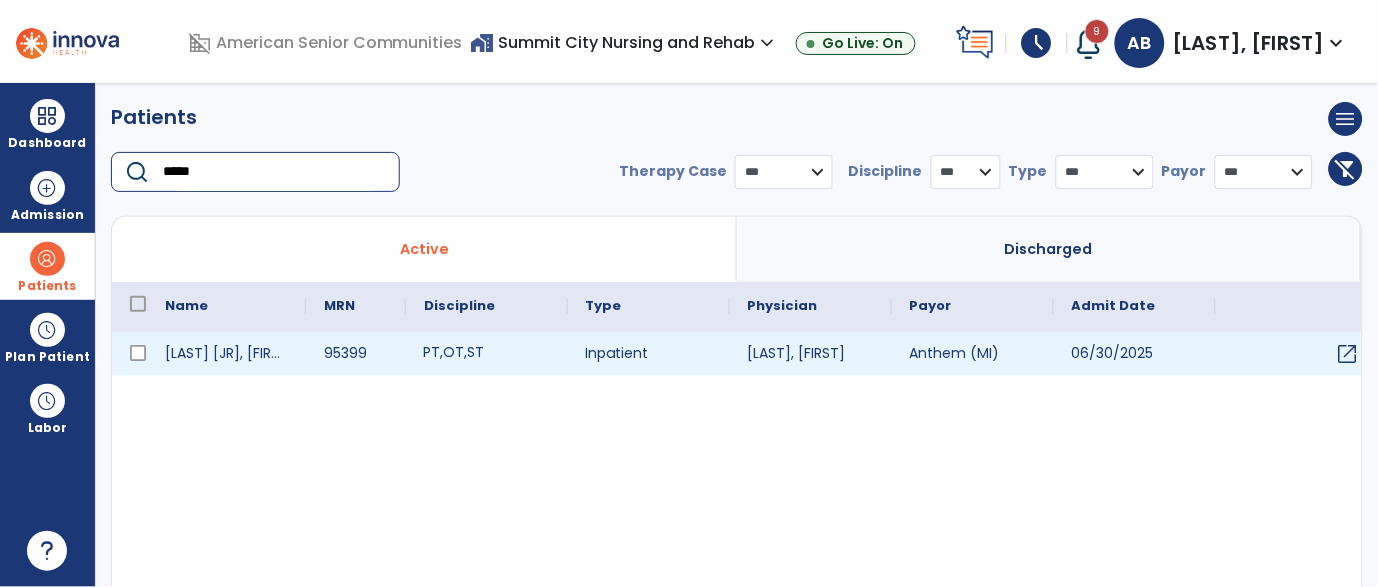 click on "OT" at bounding box center [453, 352] 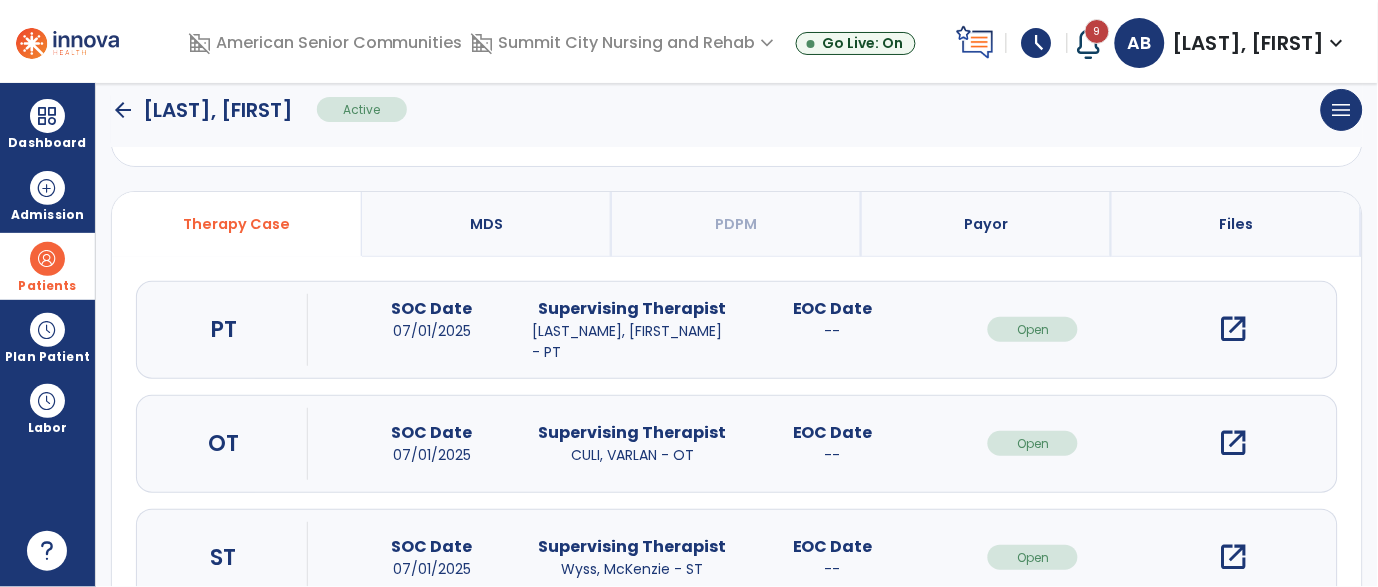 scroll, scrollTop: 111, scrollLeft: 0, axis: vertical 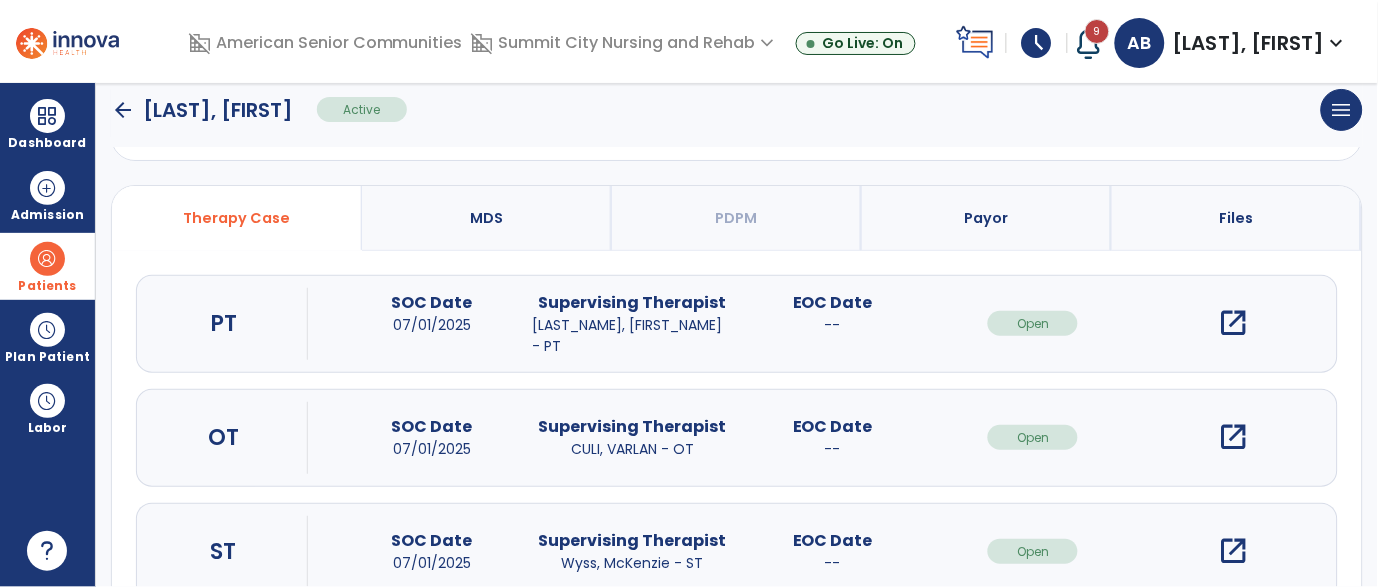 click on "open_in_new" at bounding box center (1234, 323) 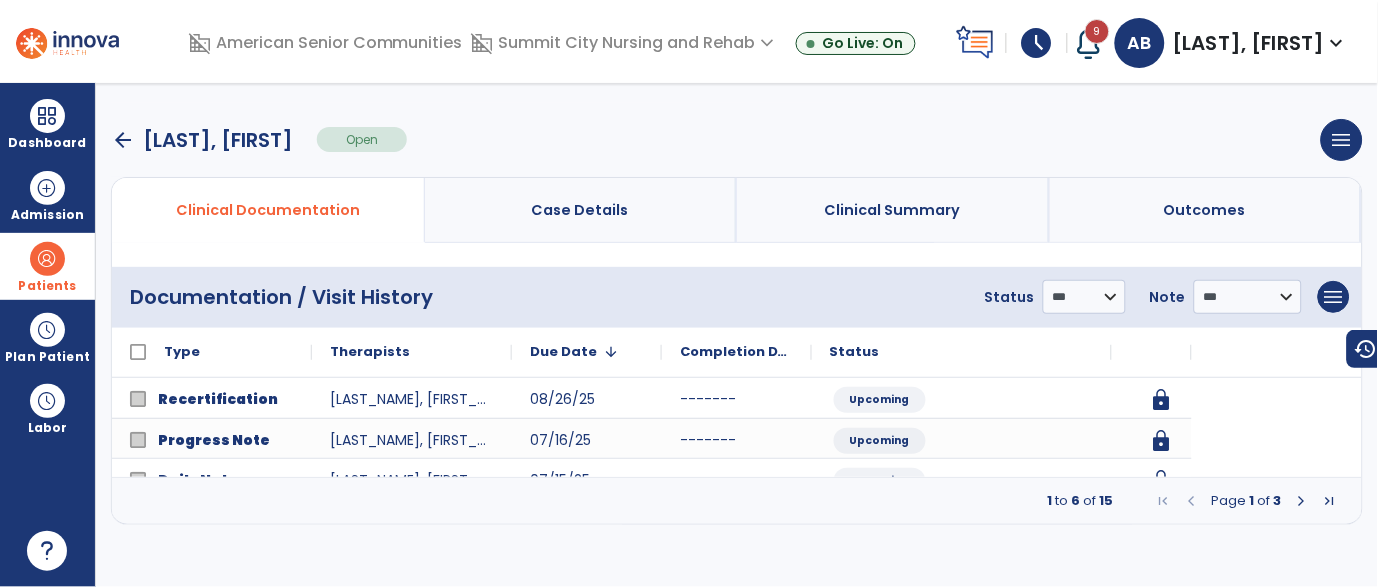 scroll, scrollTop: 0, scrollLeft: 0, axis: both 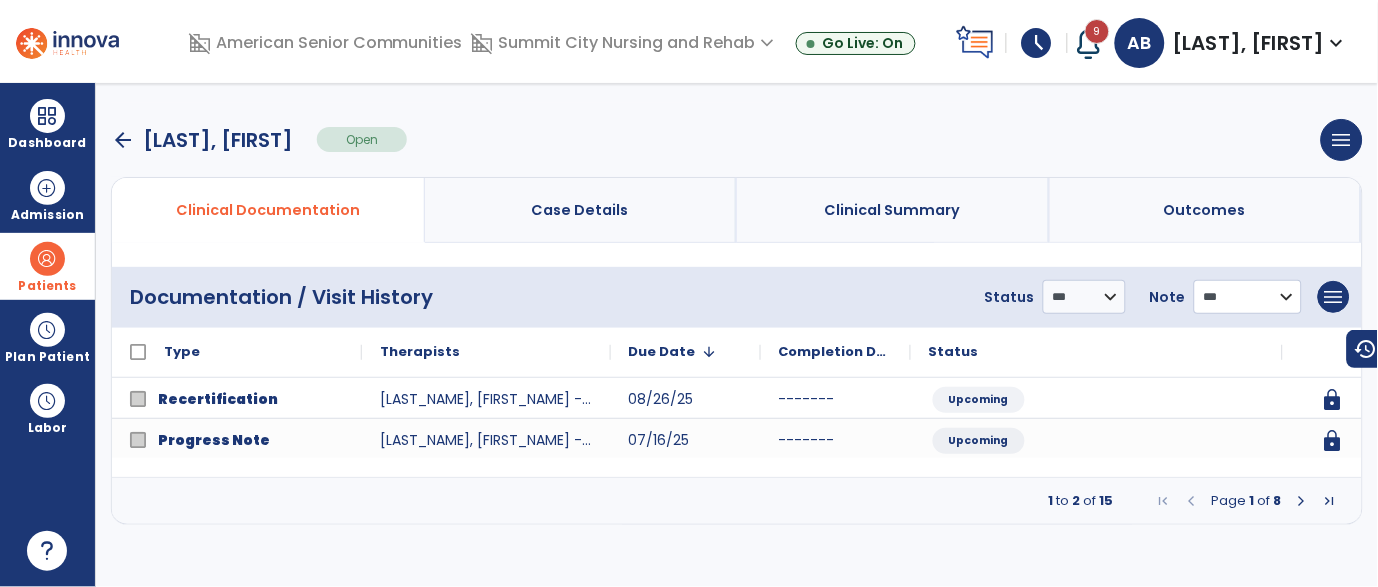 click on "**********" at bounding box center (1084, 297) 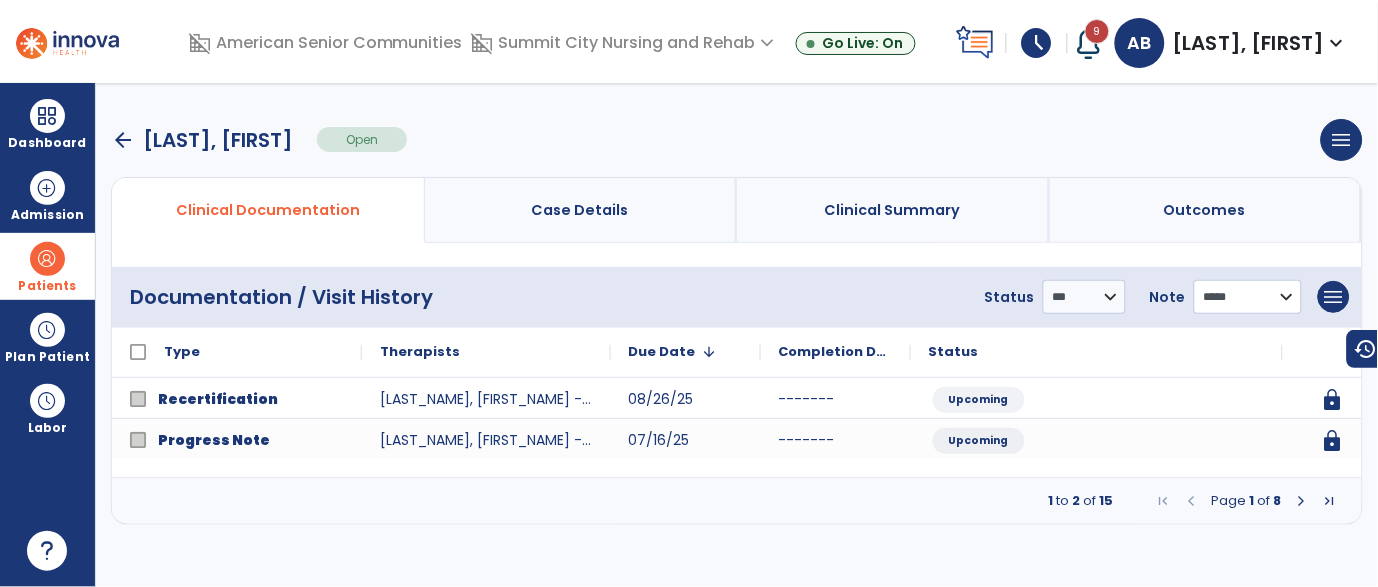 click on "**********" at bounding box center [1084, 297] 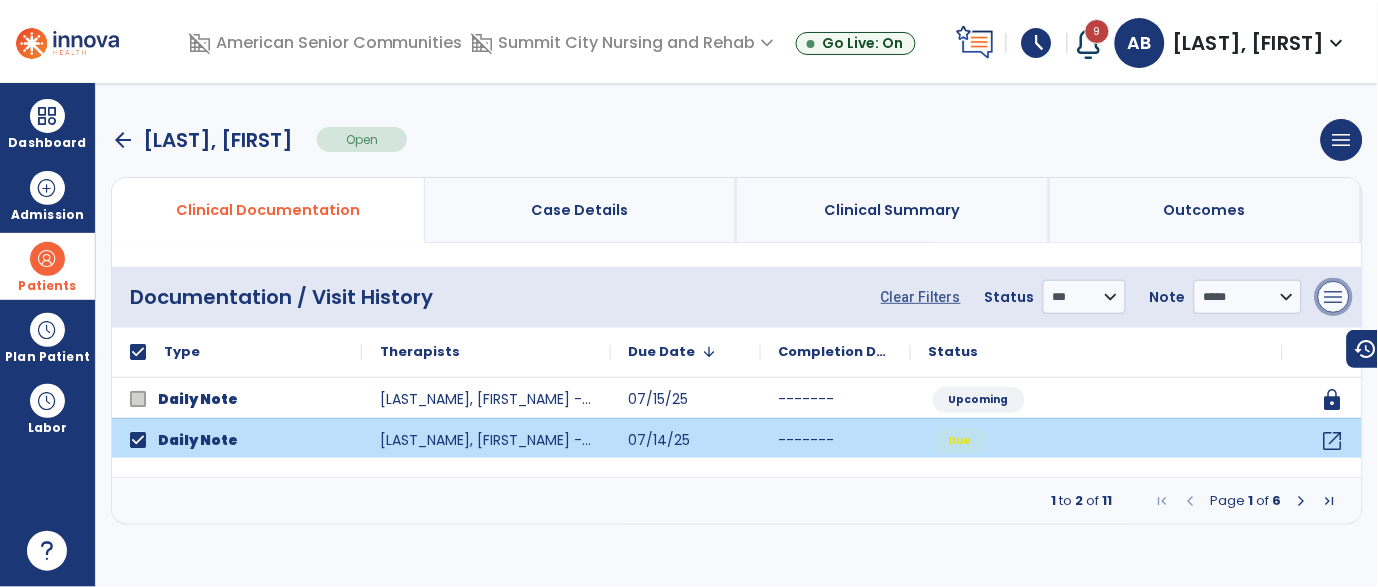 click on "menu" at bounding box center [1334, 297] 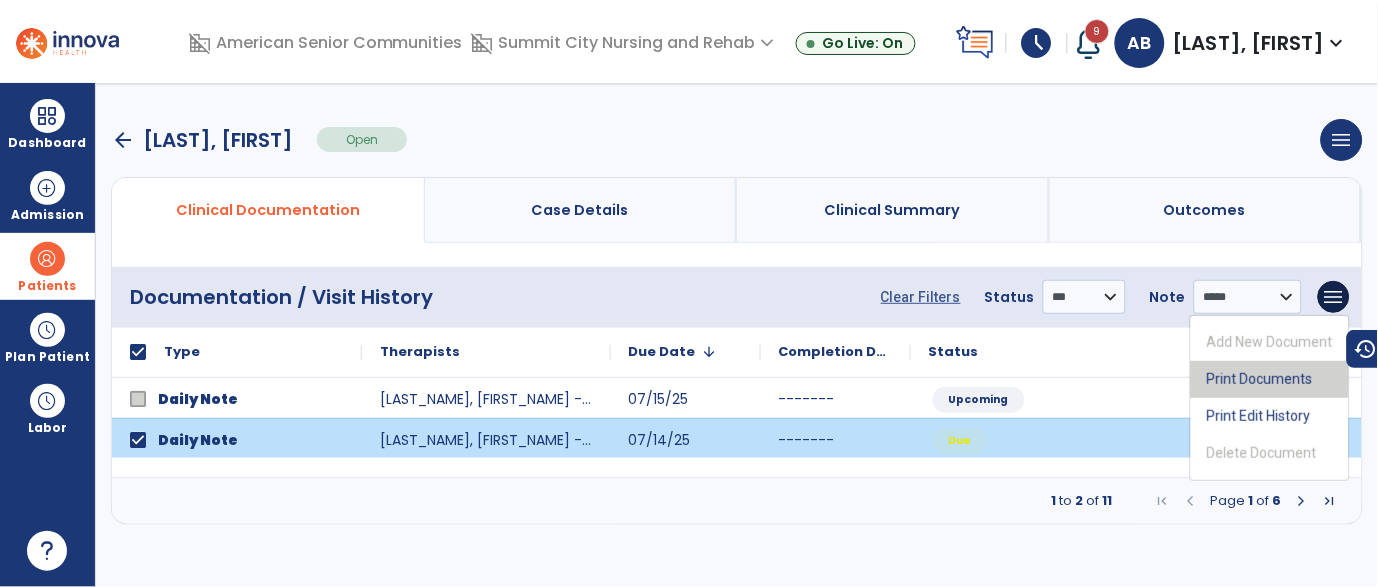 click on "Print Documents" at bounding box center [1270, 379] 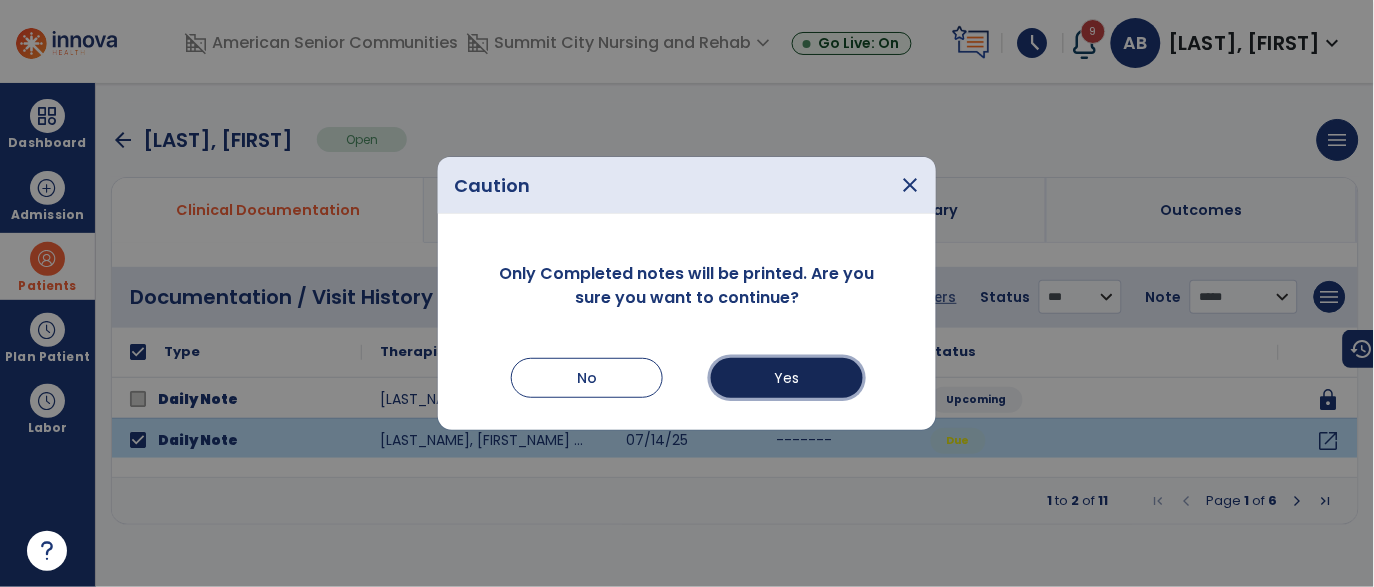 click on "Yes" at bounding box center (787, 378) 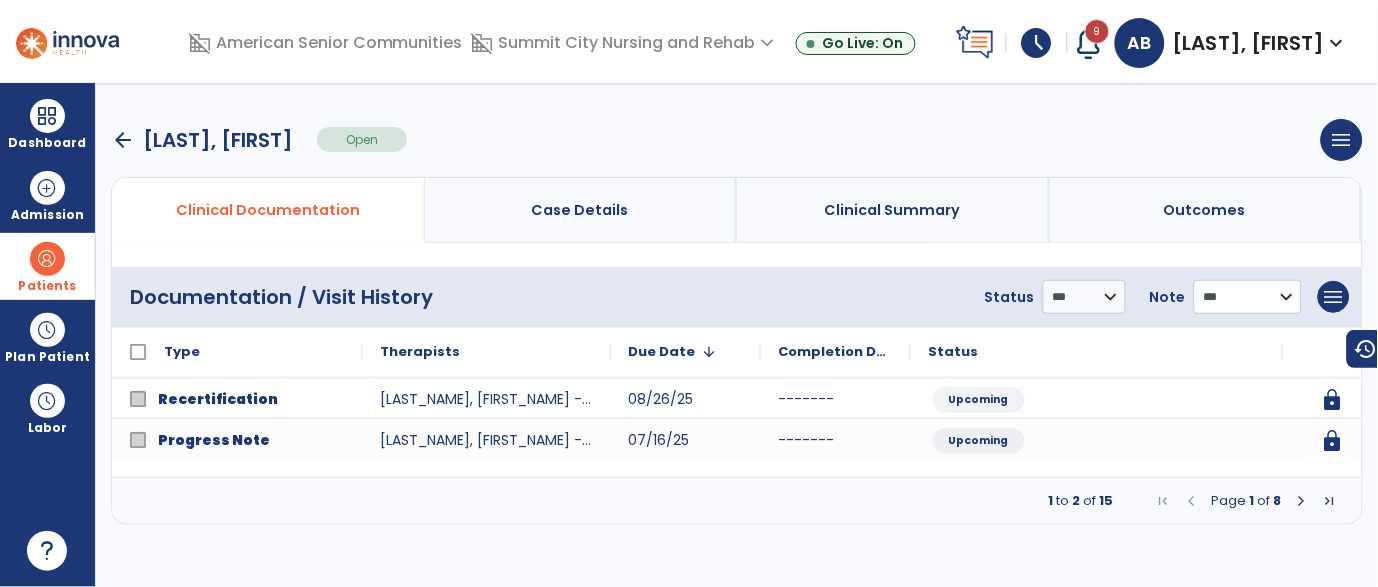 click on "**********" at bounding box center (1248, 297) 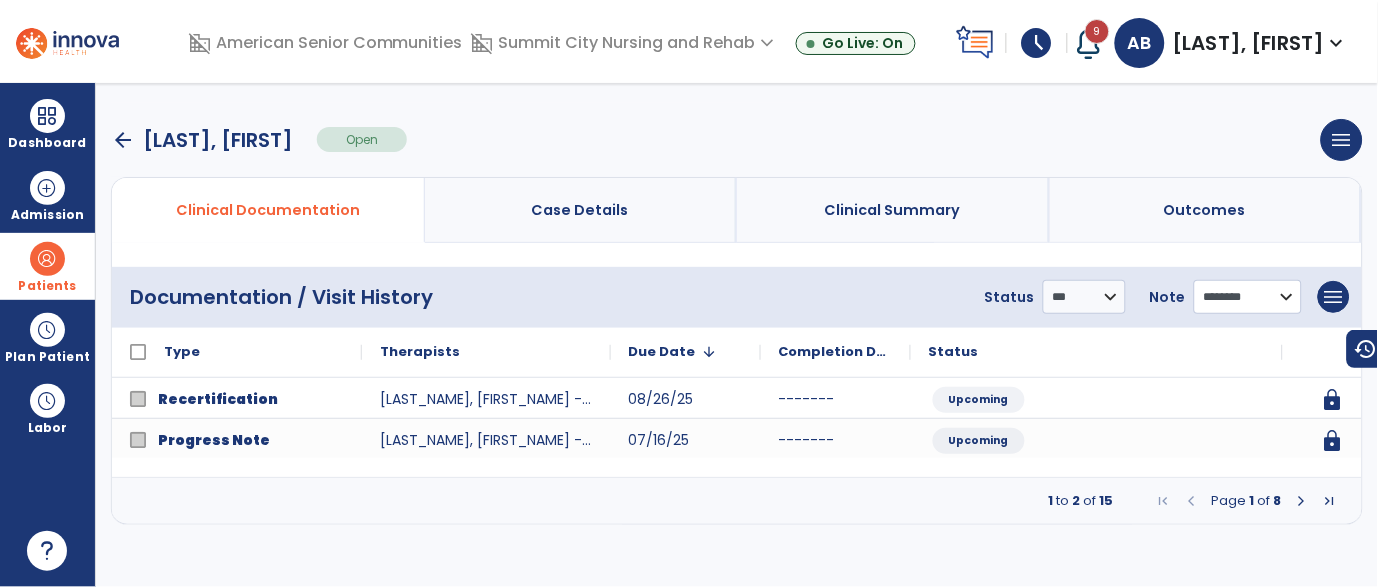 click on "**********" at bounding box center [1248, 297] 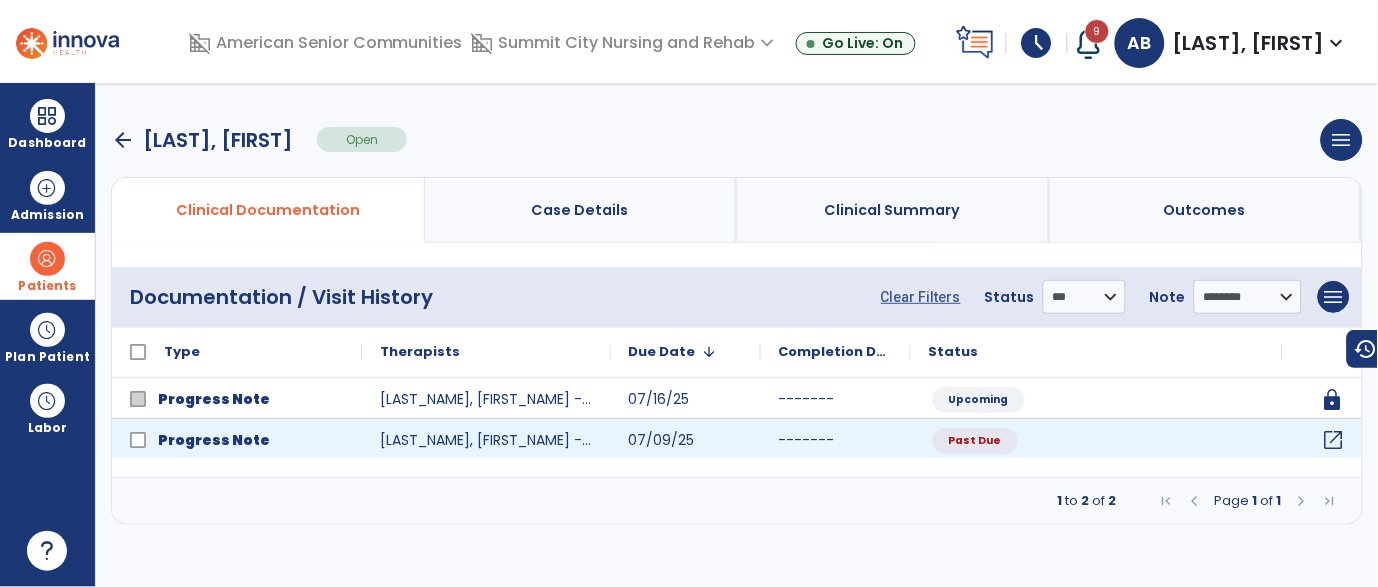 click on "open_in_new" 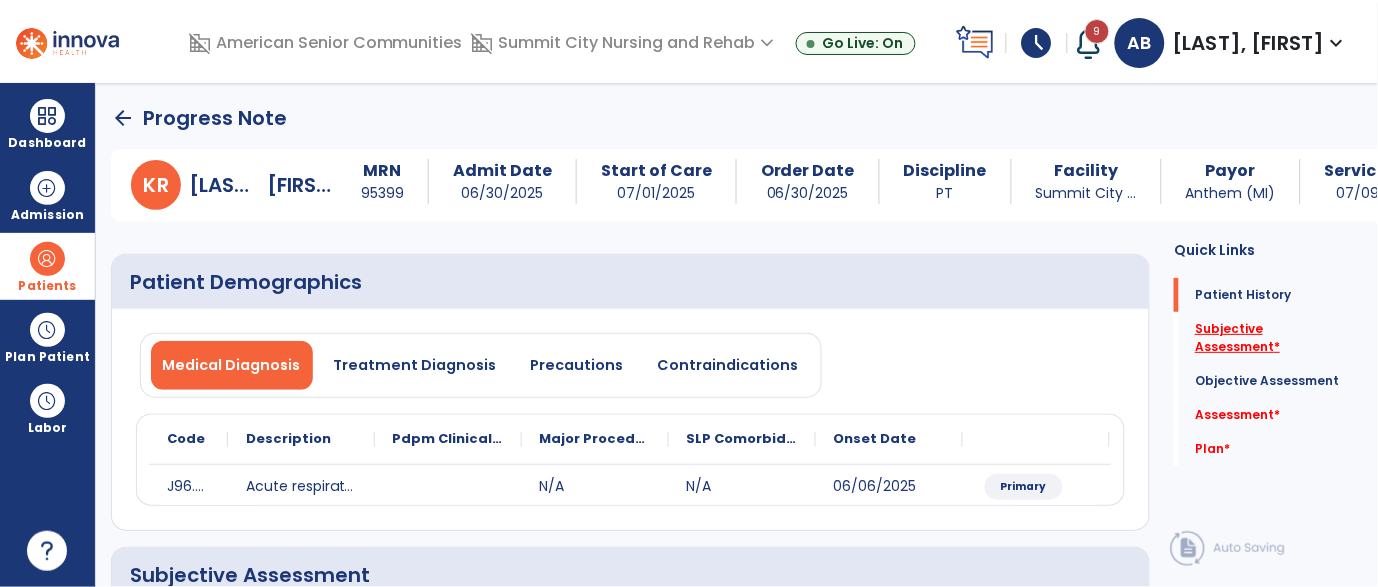 click on "Subjective Assessment   *" 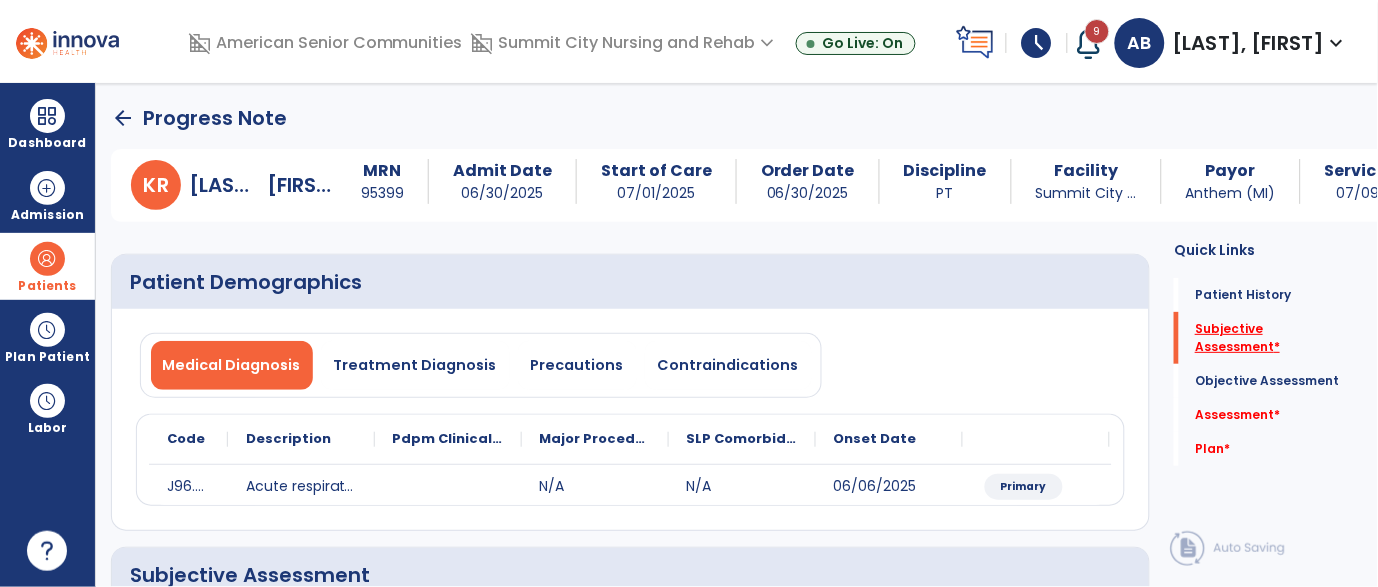 scroll, scrollTop: 165, scrollLeft: 0, axis: vertical 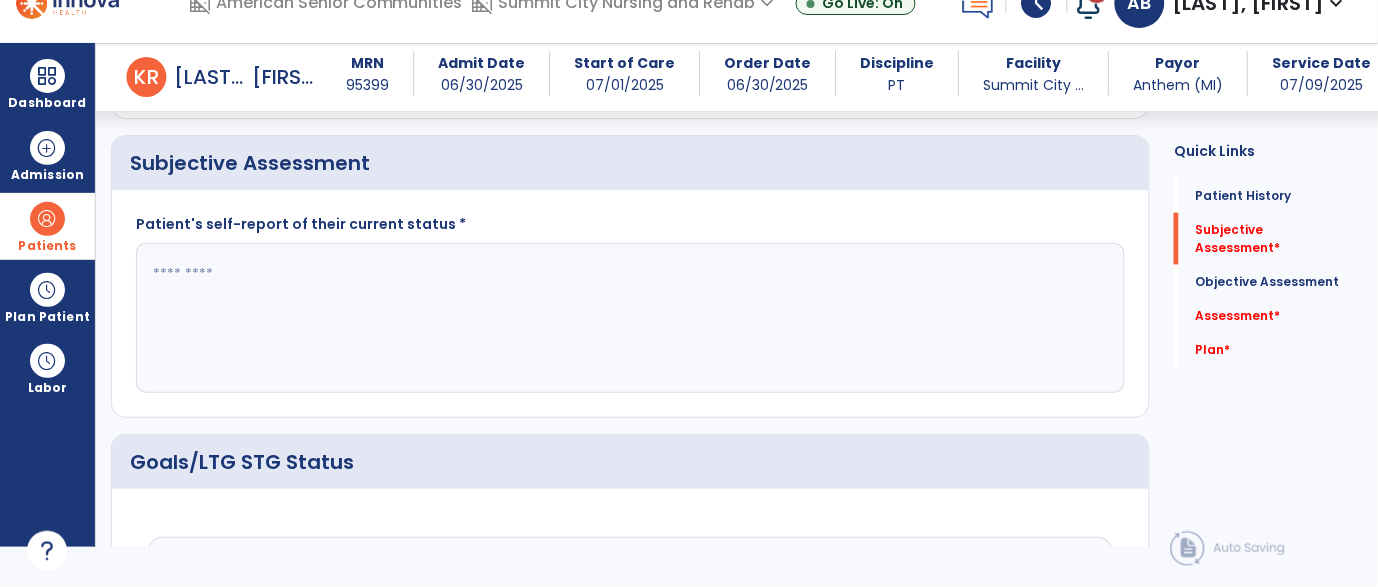 click 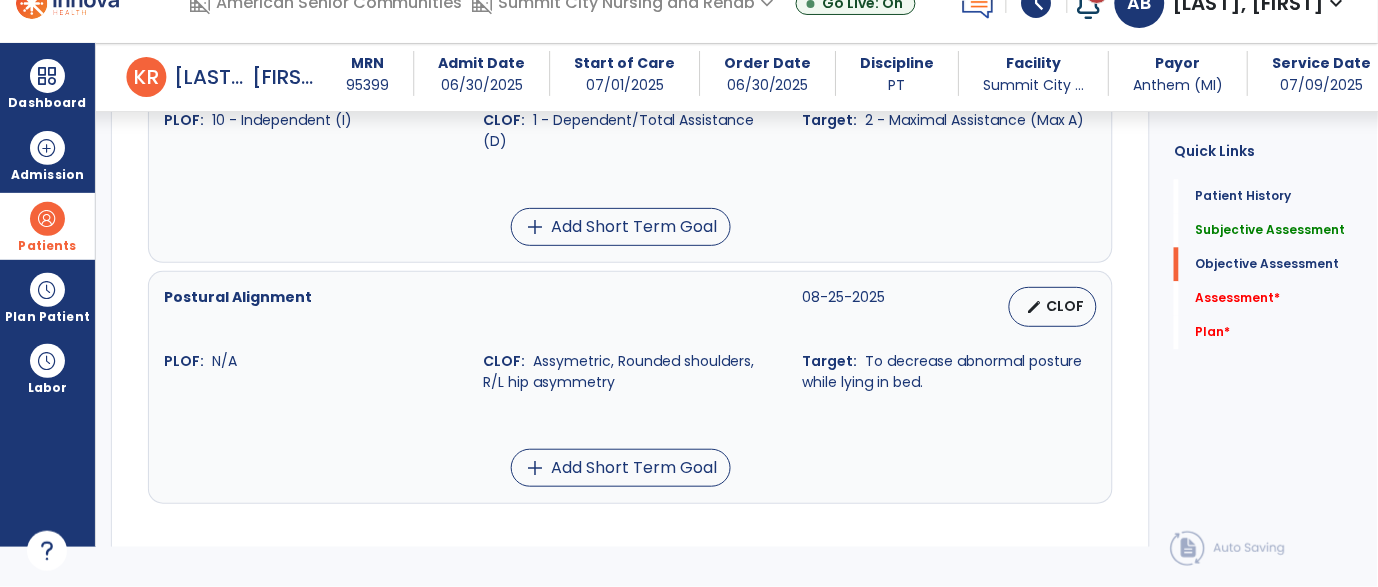 scroll, scrollTop: 863, scrollLeft: 0, axis: vertical 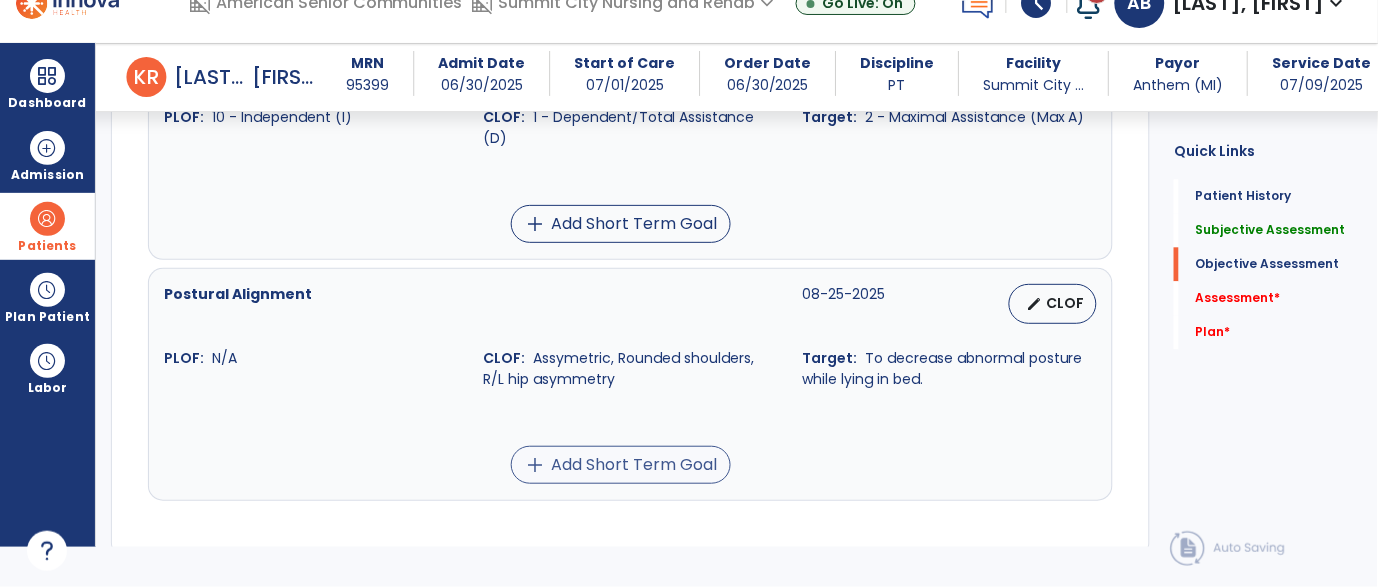 type on "**********" 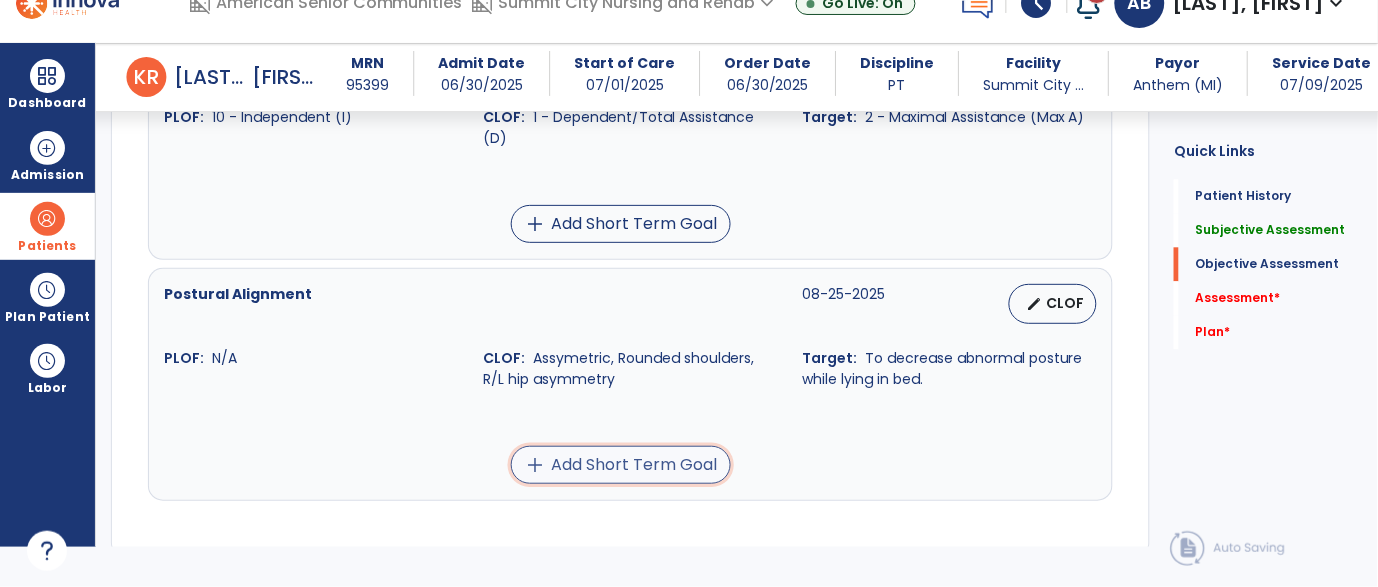 click on "add  Add Short Term Goal" at bounding box center [621, 465] 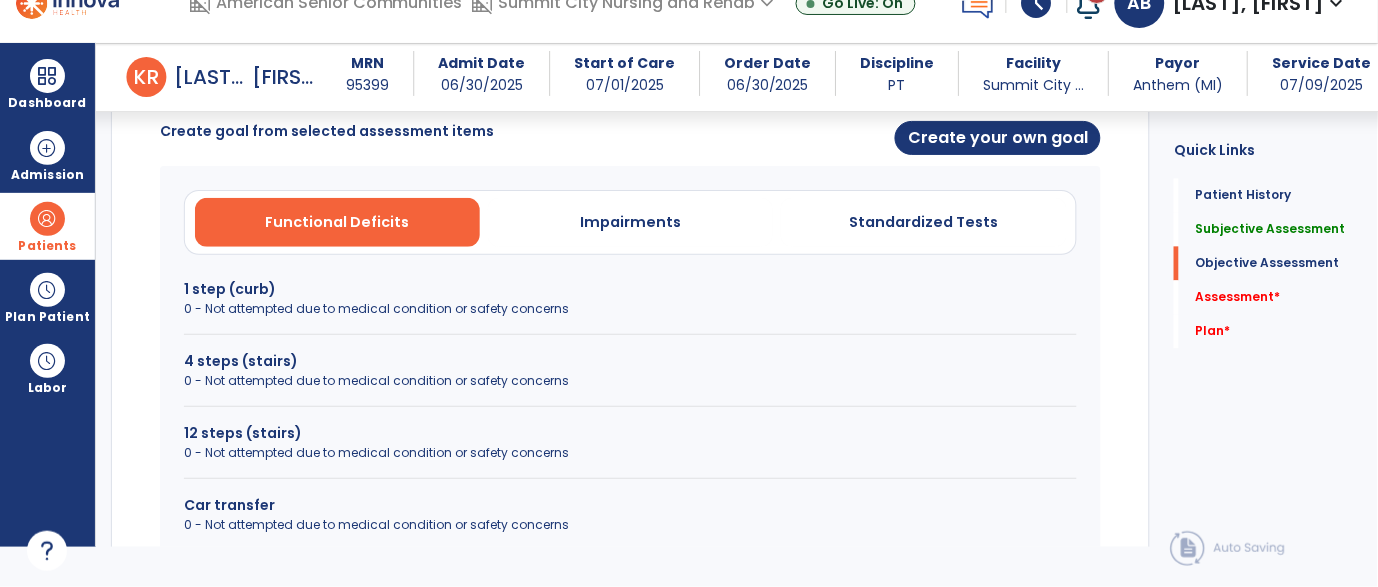 scroll, scrollTop: 721, scrollLeft: 0, axis: vertical 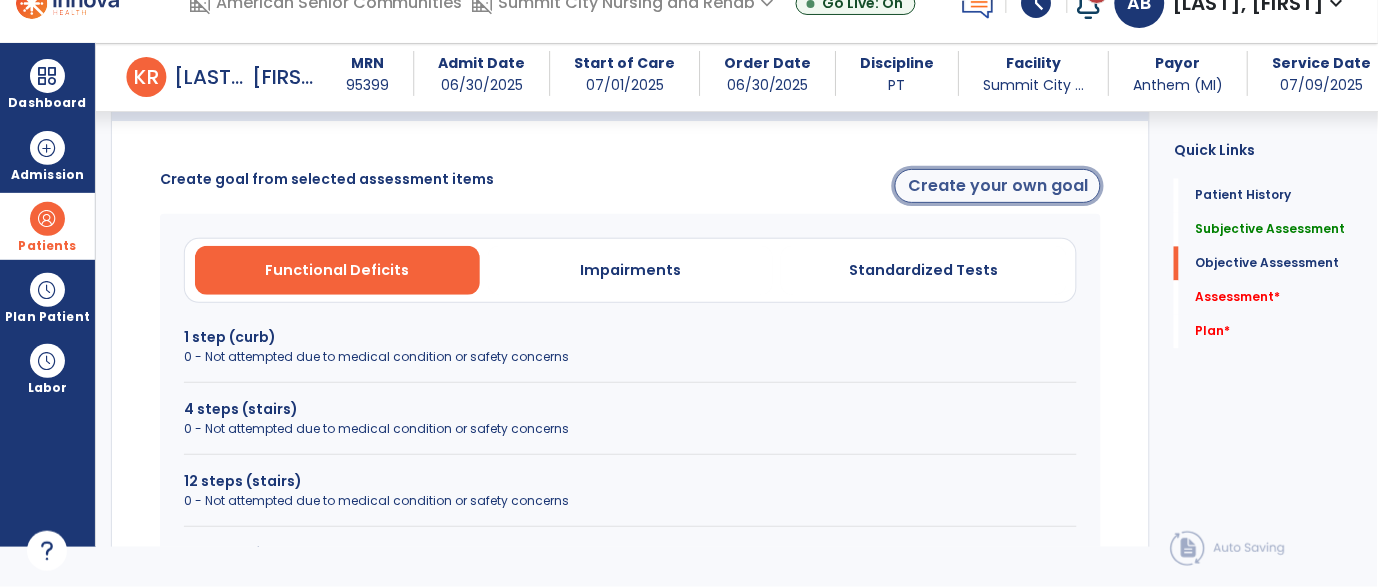 click on "Create your own goal" 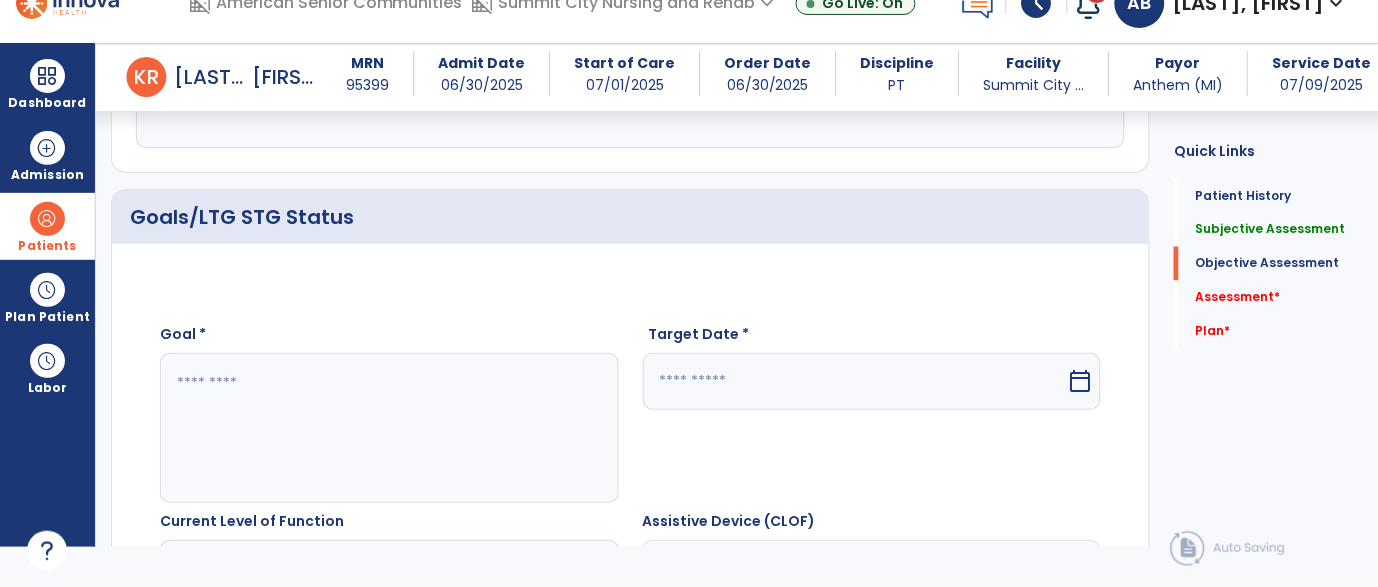 scroll, scrollTop: 600, scrollLeft: 0, axis: vertical 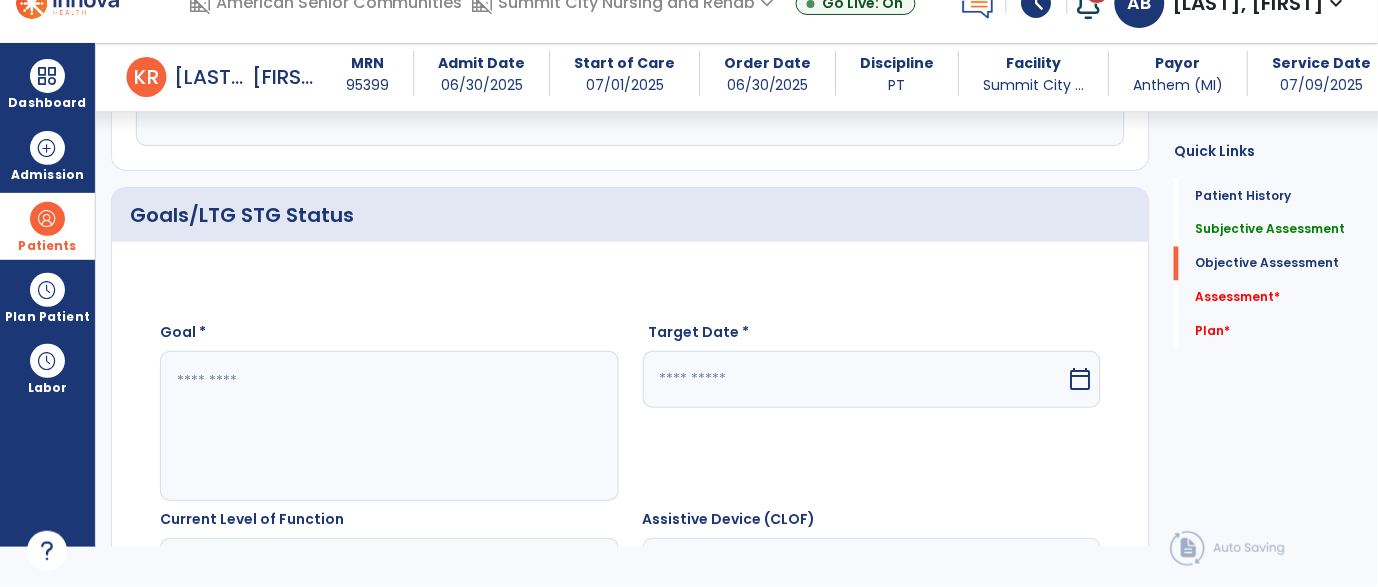 click 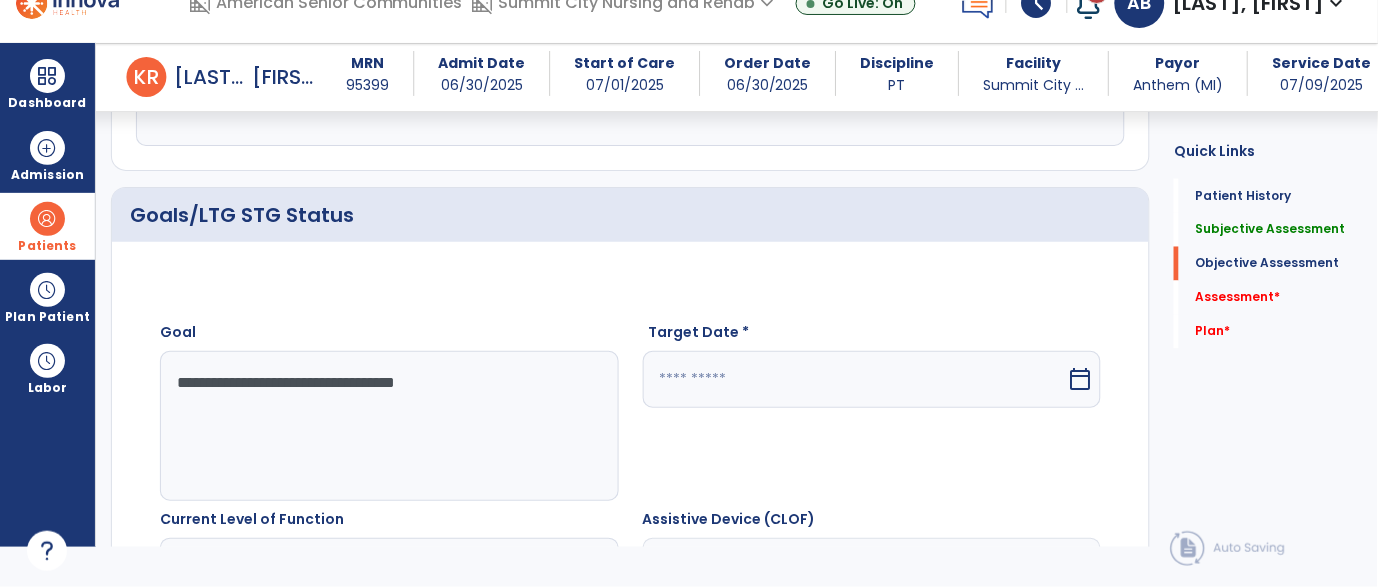click on "**********" 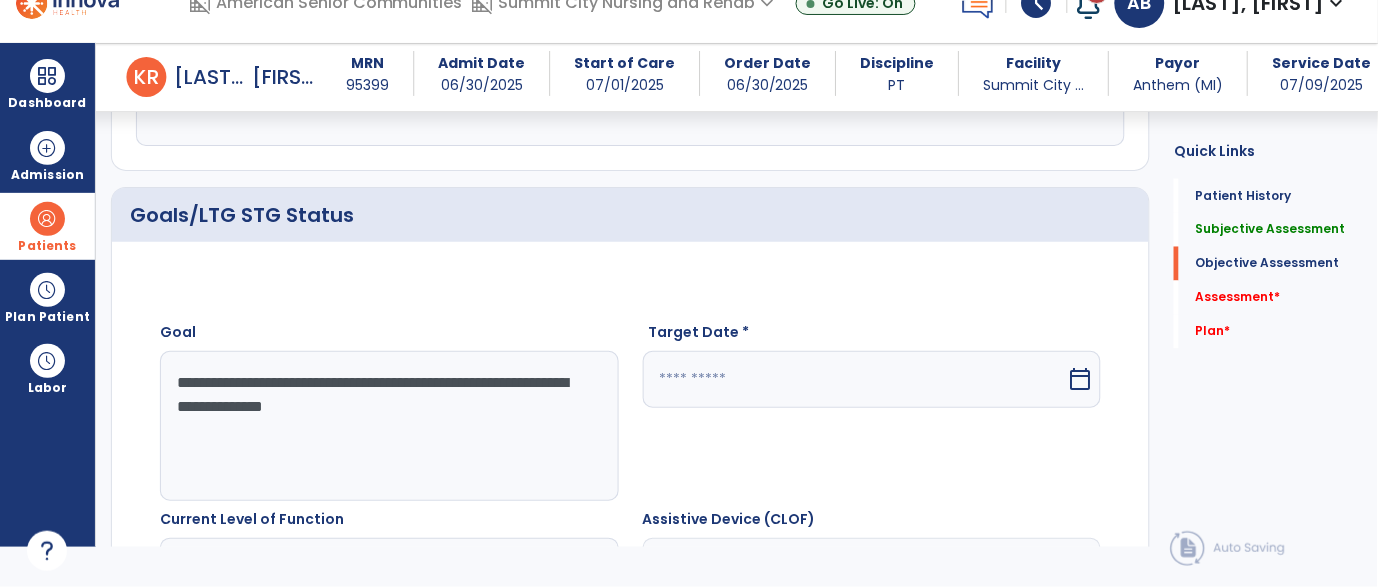 type on "**********" 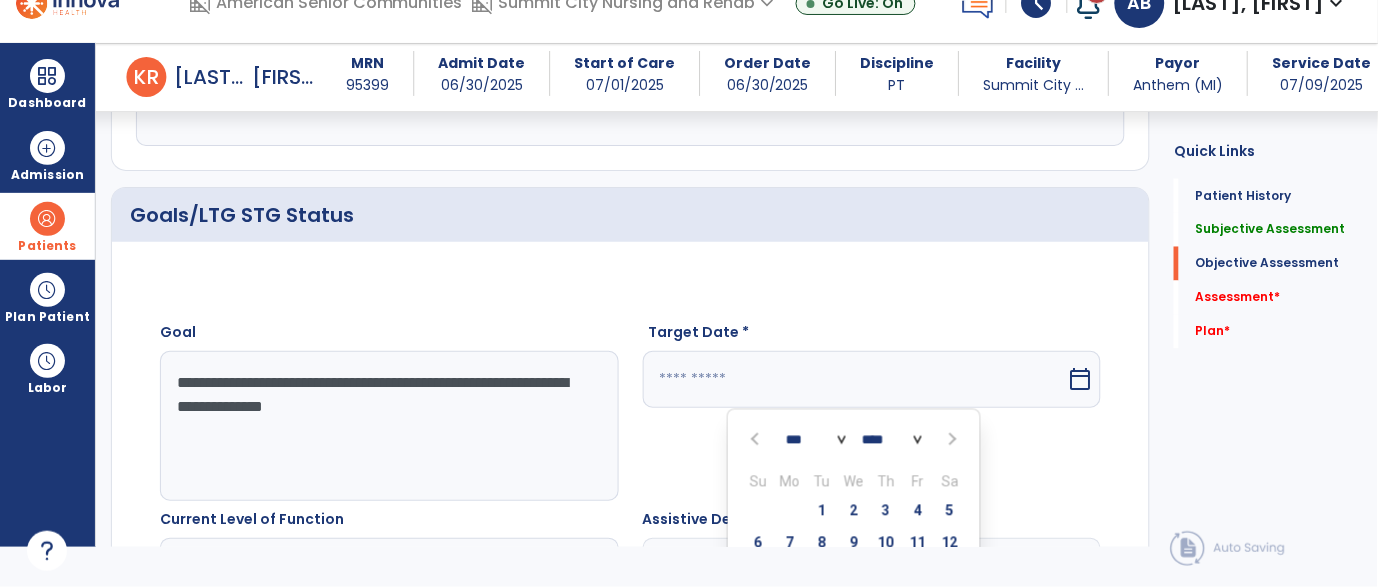 scroll, scrollTop: 882, scrollLeft: 0, axis: vertical 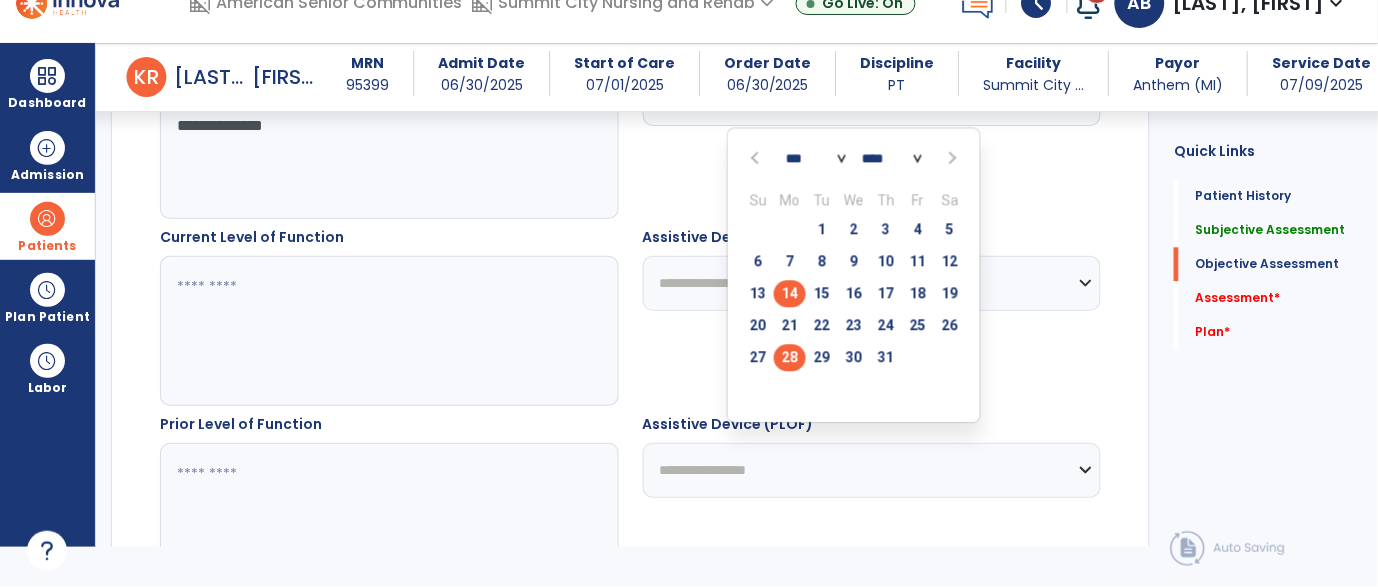 click on "28" at bounding box center (790, 357) 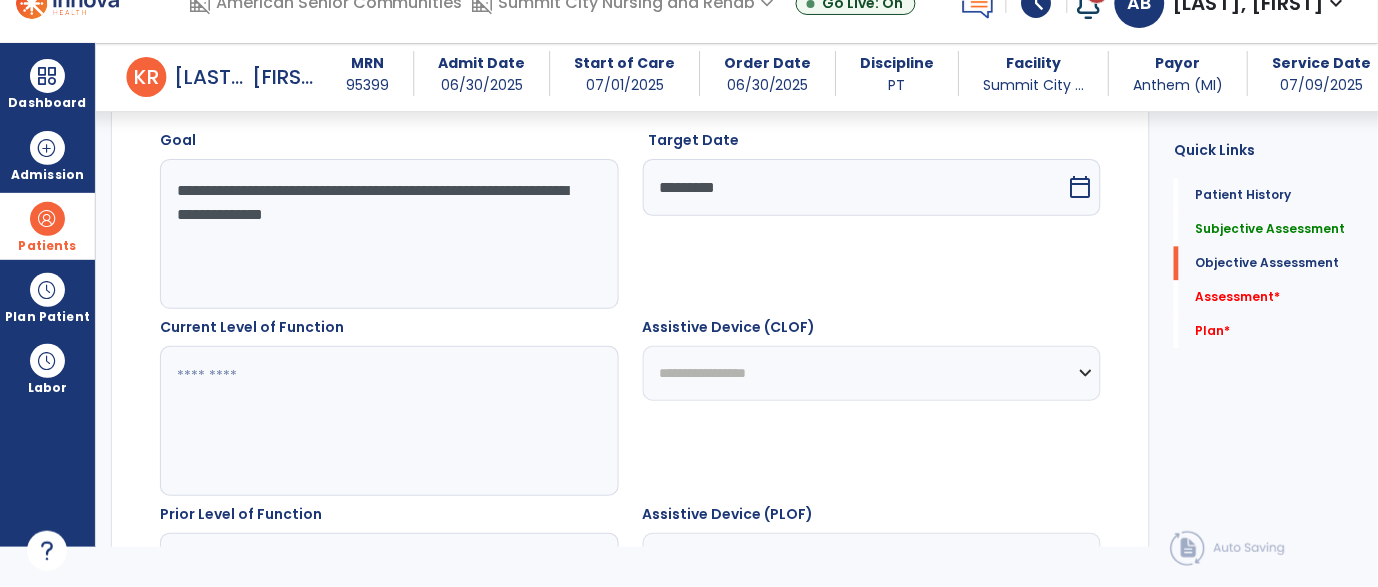 scroll, scrollTop: 768, scrollLeft: 0, axis: vertical 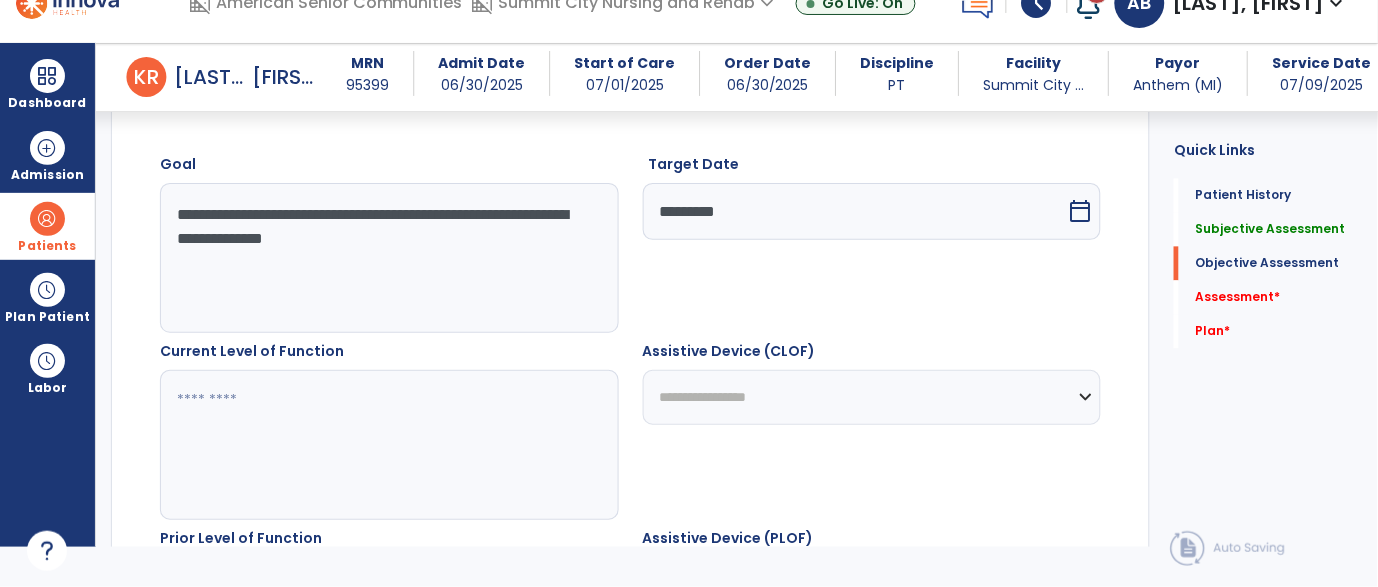 drag, startPoint x: 176, startPoint y: 215, endPoint x: 508, endPoint y: 241, distance: 333.0165 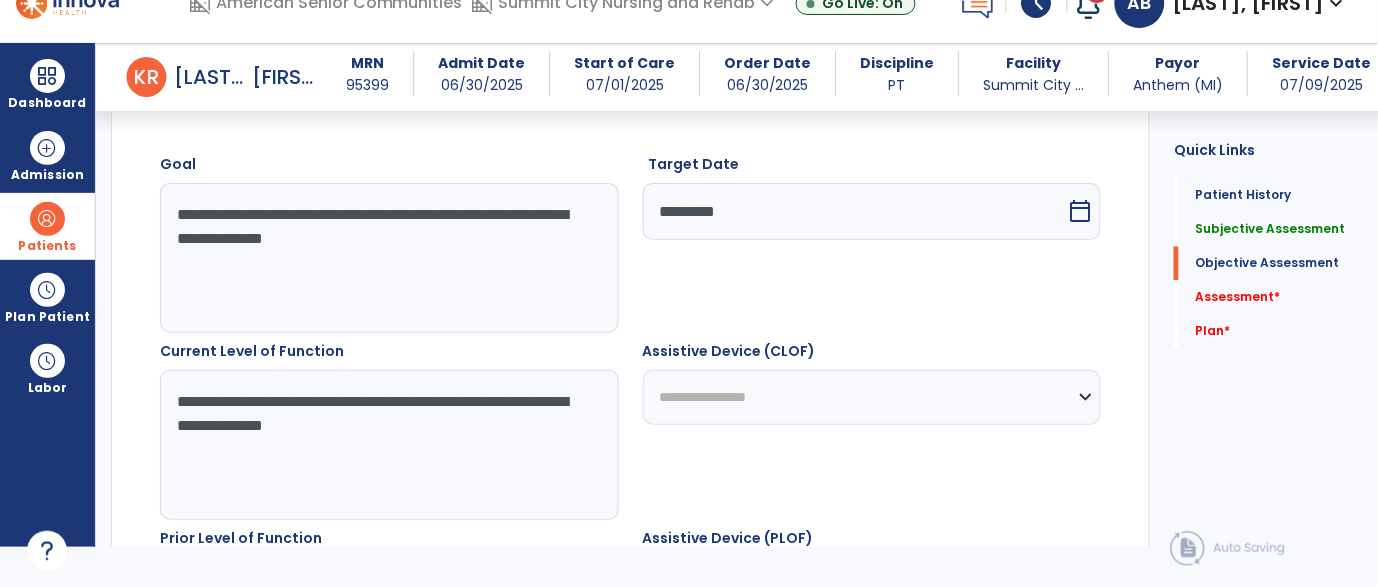 click on "**********" 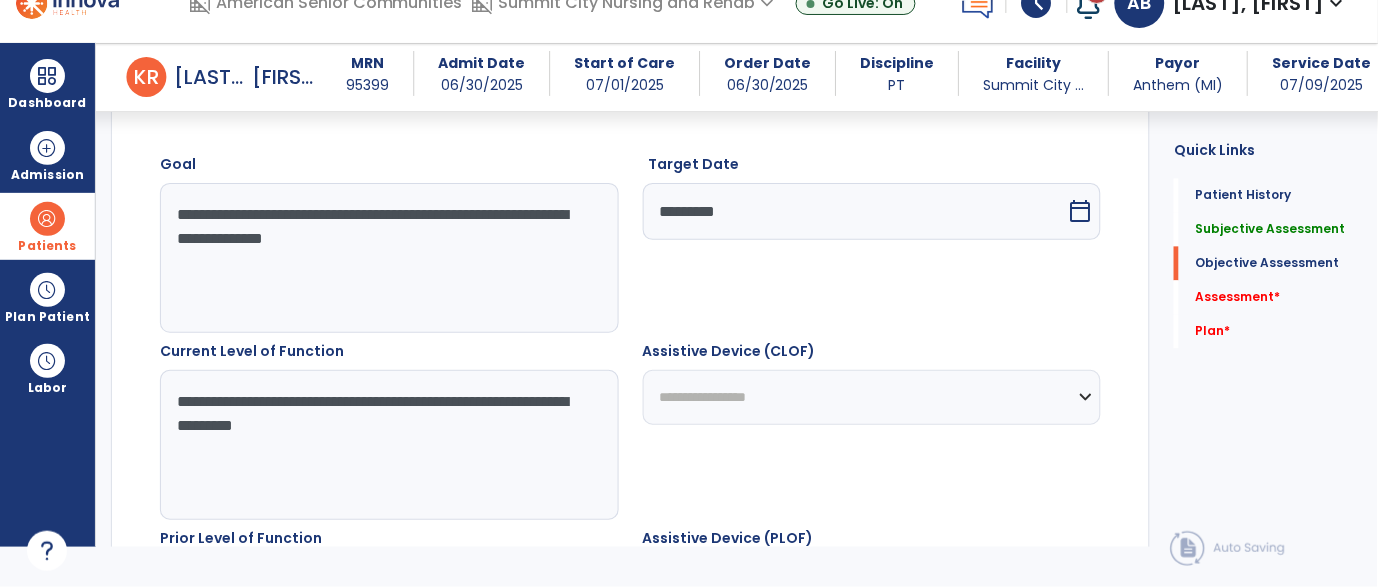 click on "**********" 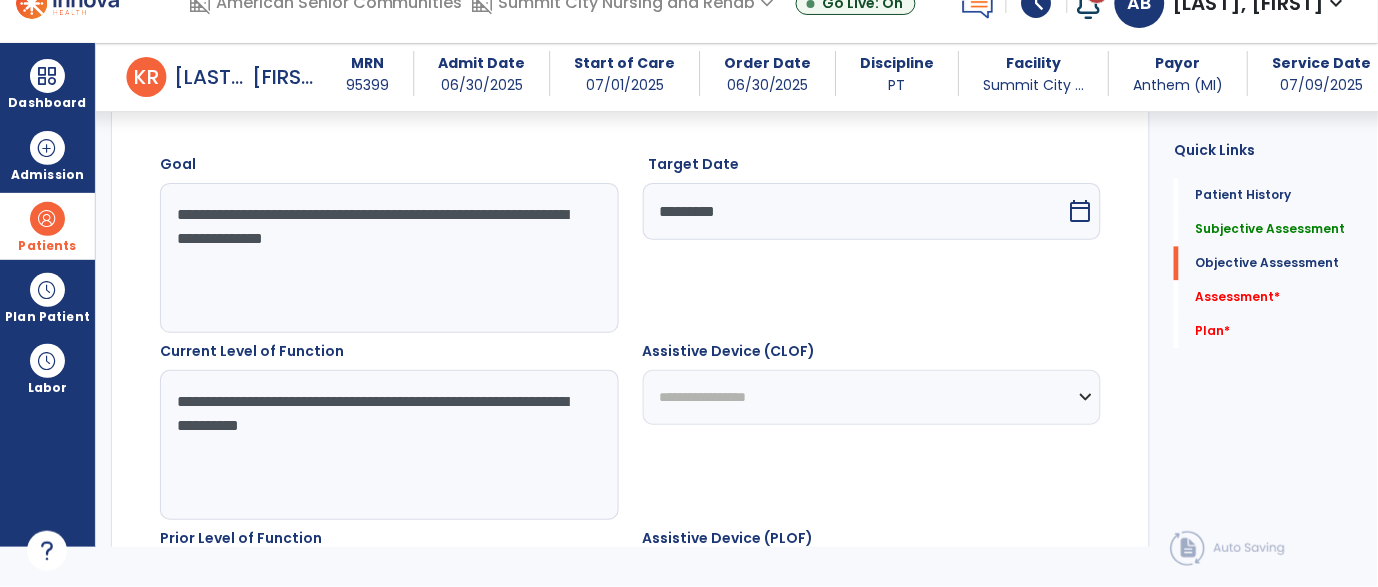 click on "**********" 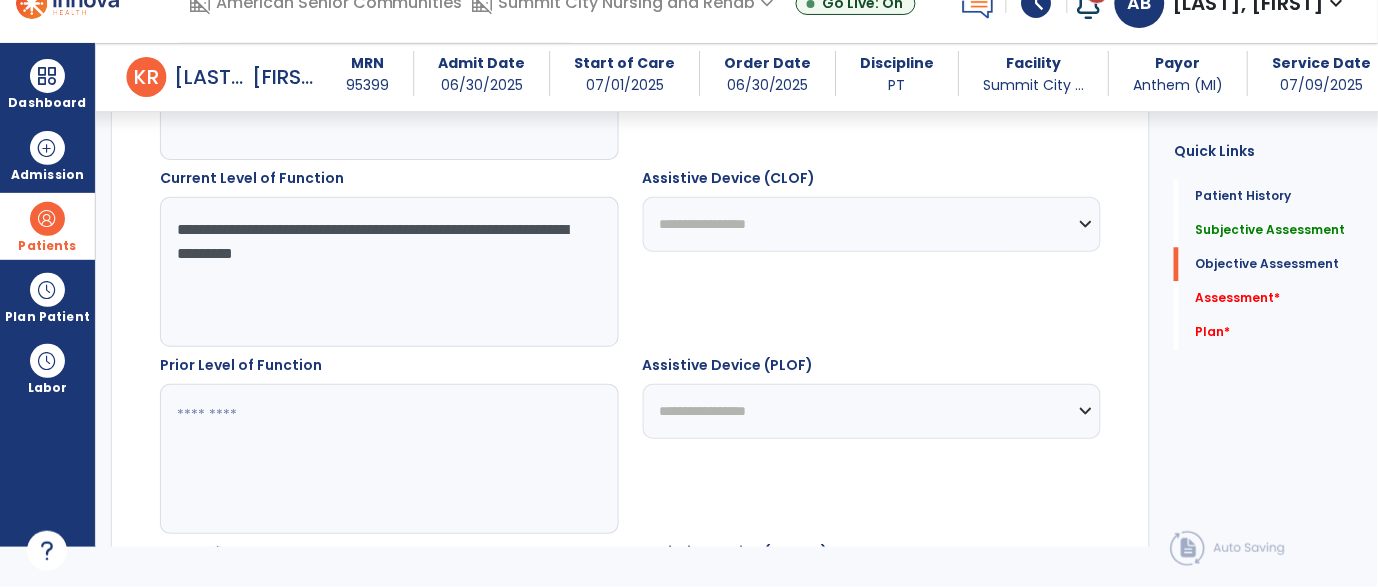 scroll, scrollTop: 987, scrollLeft: 0, axis: vertical 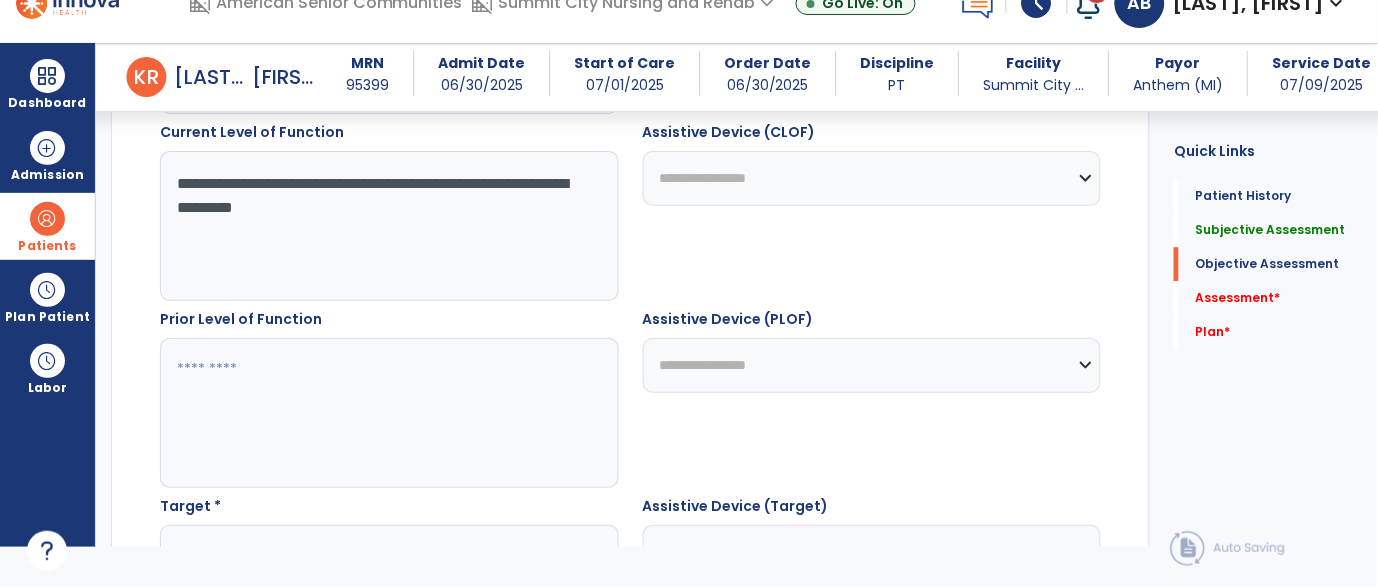 type on "**********" 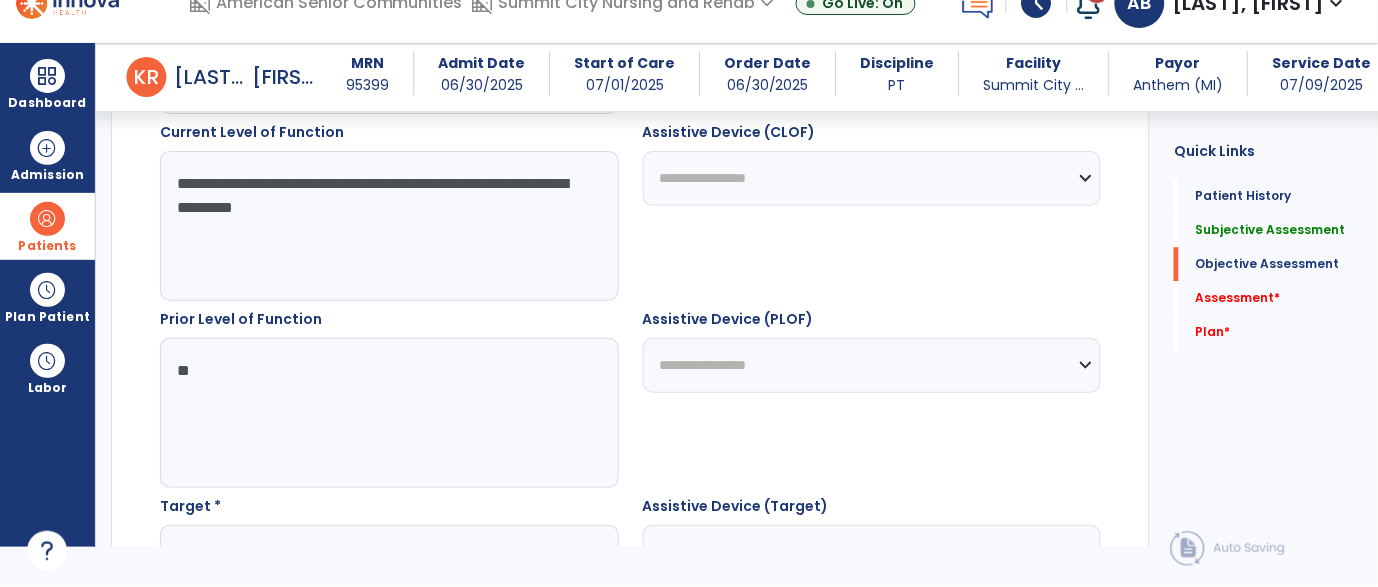type on "*" 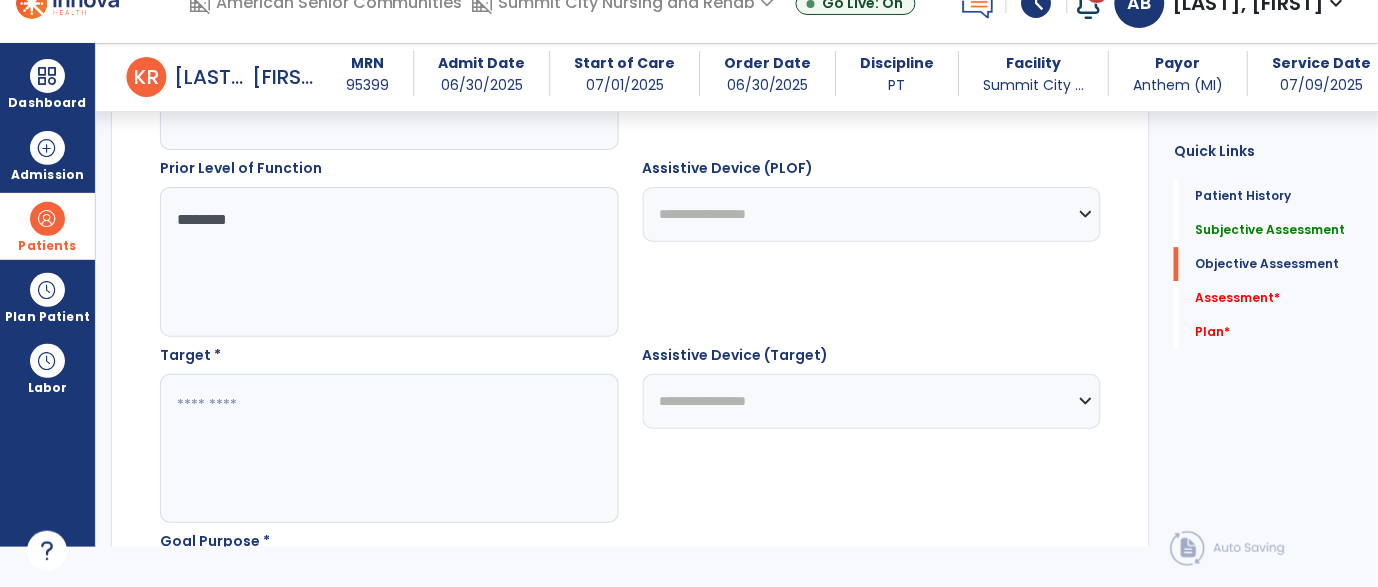 scroll, scrollTop: 1163, scrollLeft: 0, axis: vertical 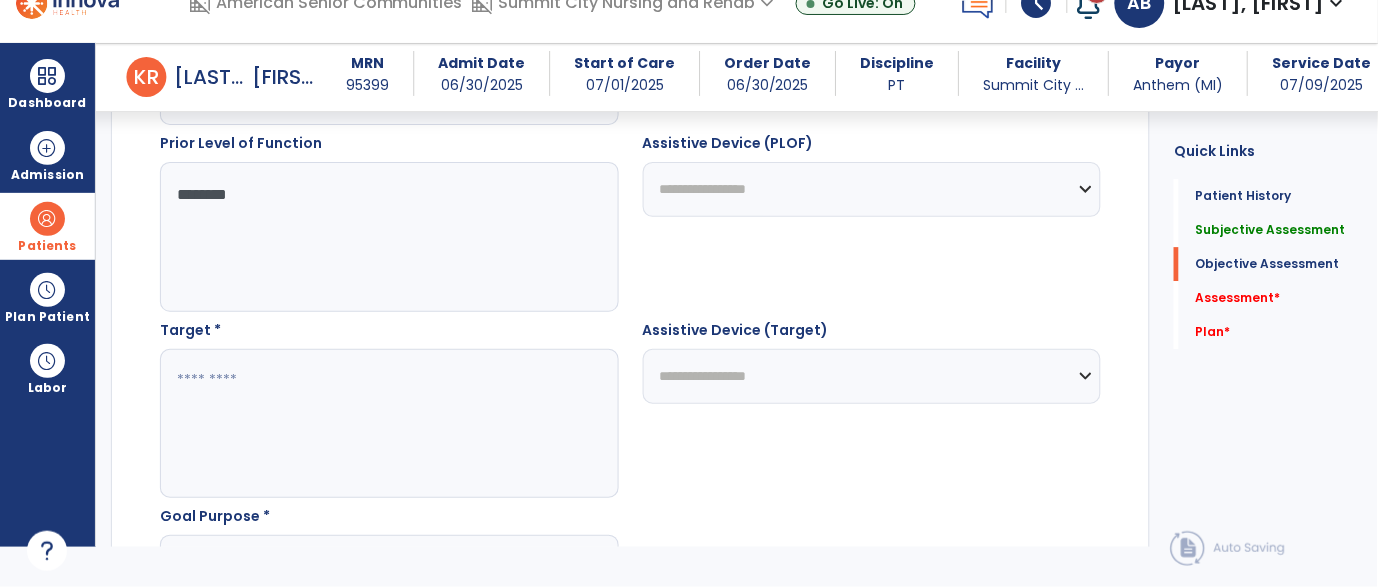 type on "********" 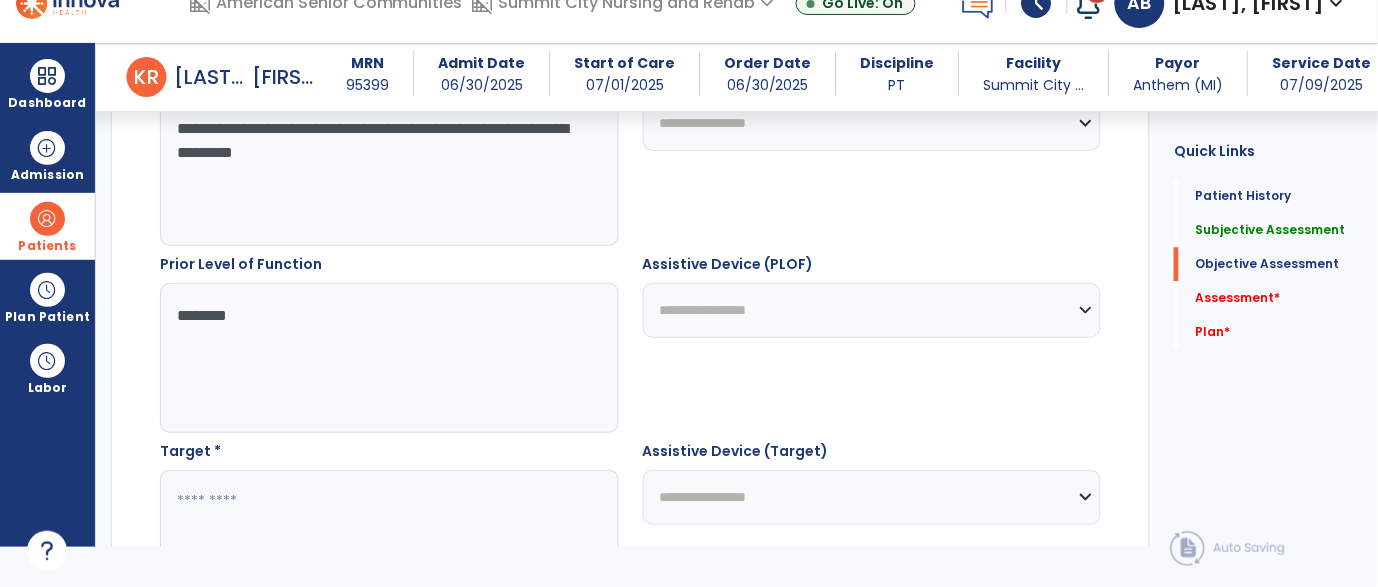 scroll, scrollTop: 1040, scrollLeft: 0, axis: vertical 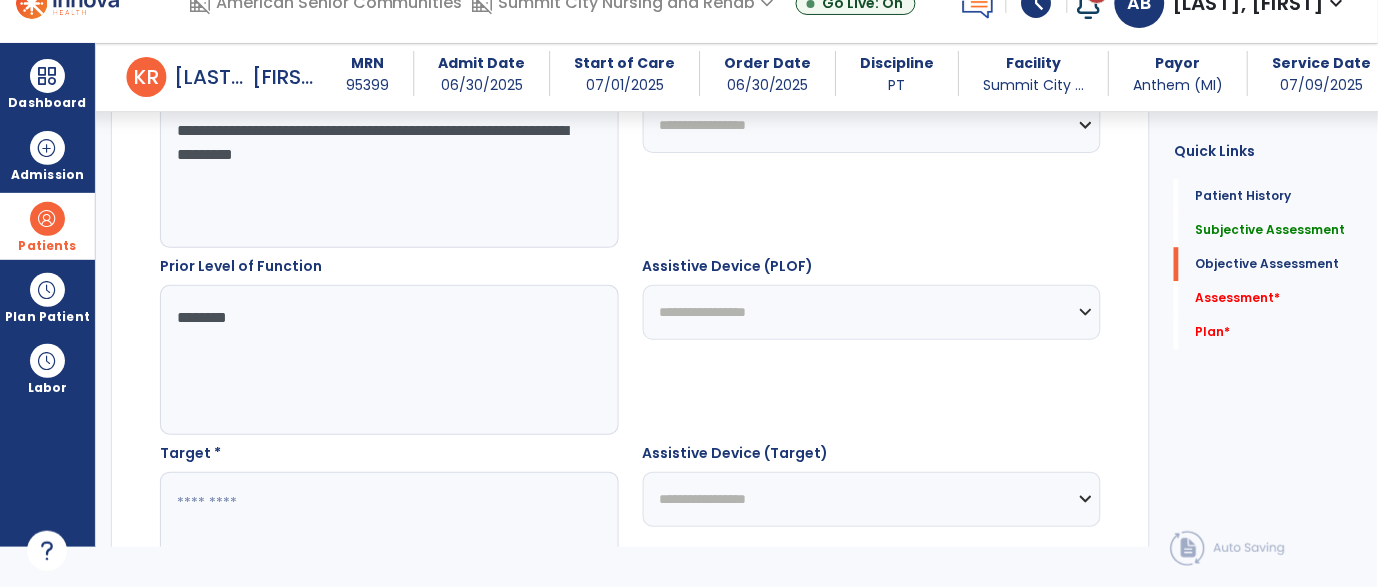 drag, startPoint x: 174, startPoint y: 132, endPoint x: 473, endPoint y: 195, distance: 305.56506 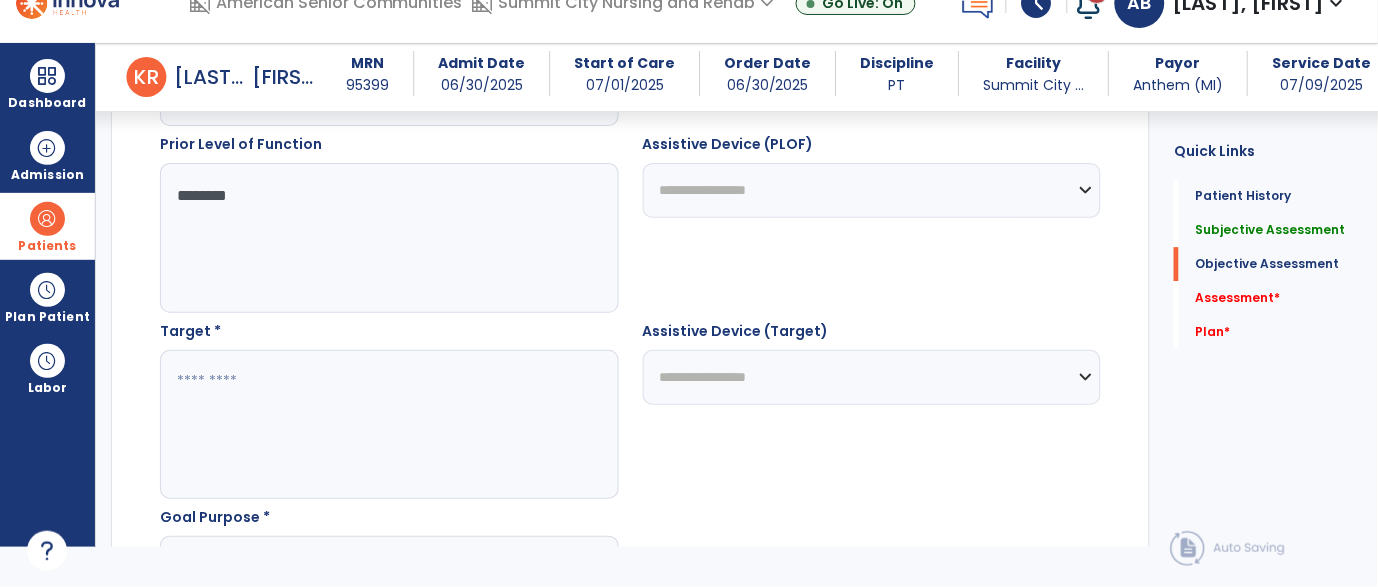 scroll, scrollTop: 1188, scrollLeft: 0, axis: vertical 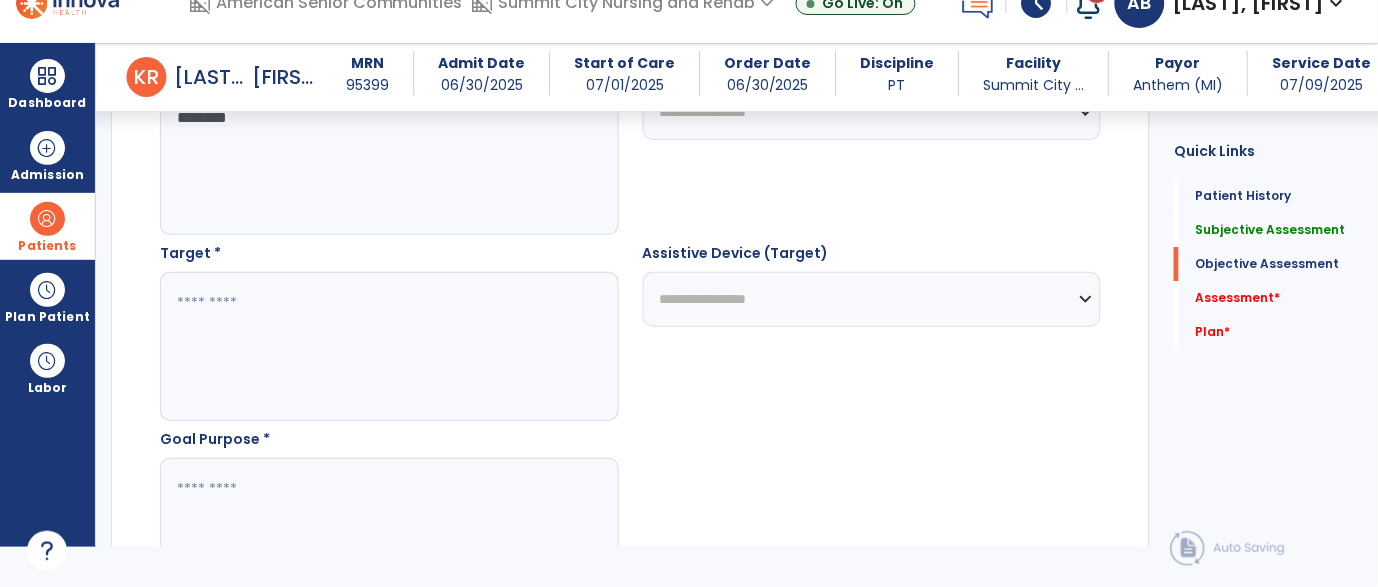 click 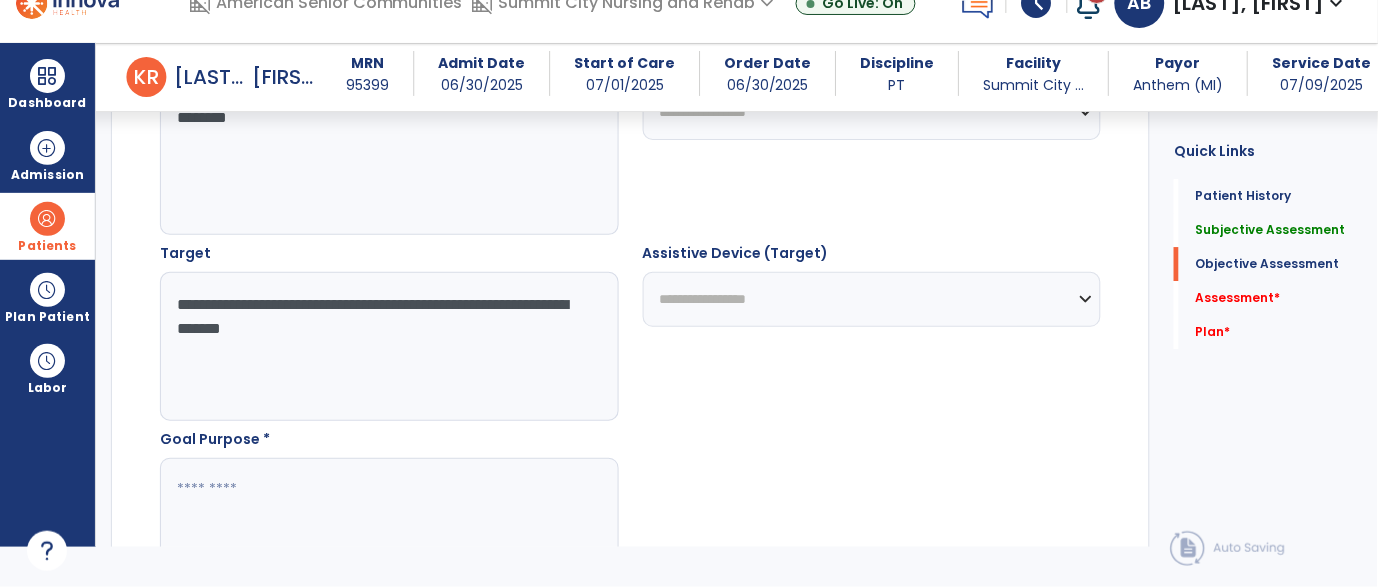 type on "**********" 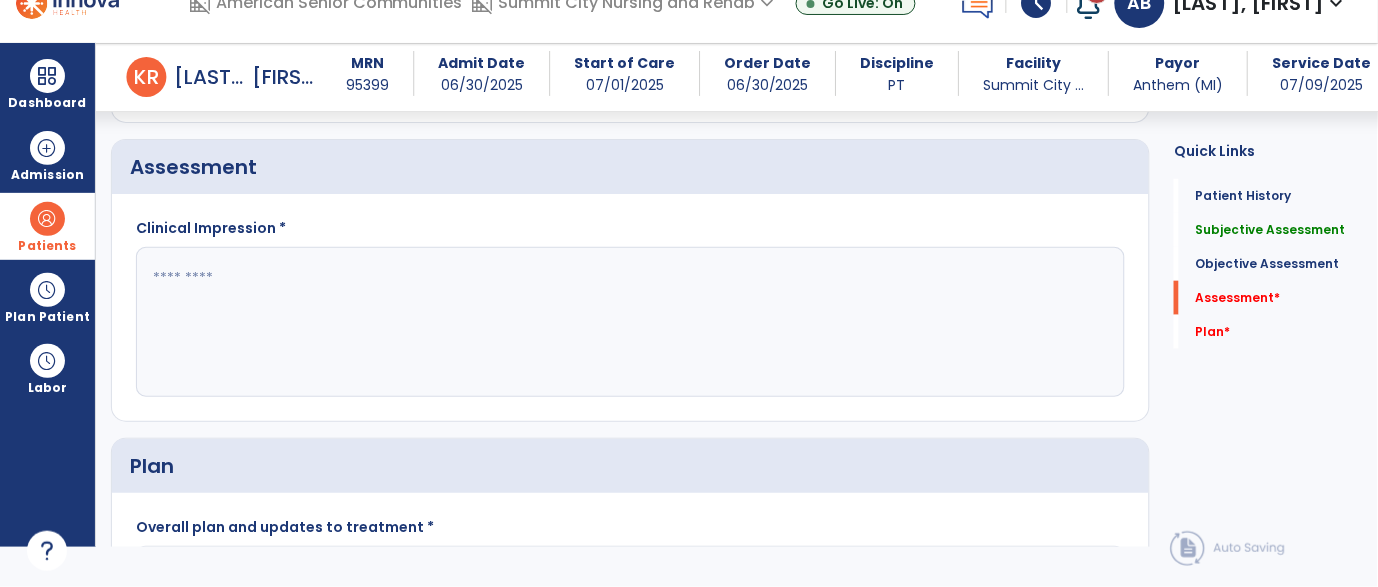 scroll, scrollTop: 1860, scrollLeft: 0, axis: vertical 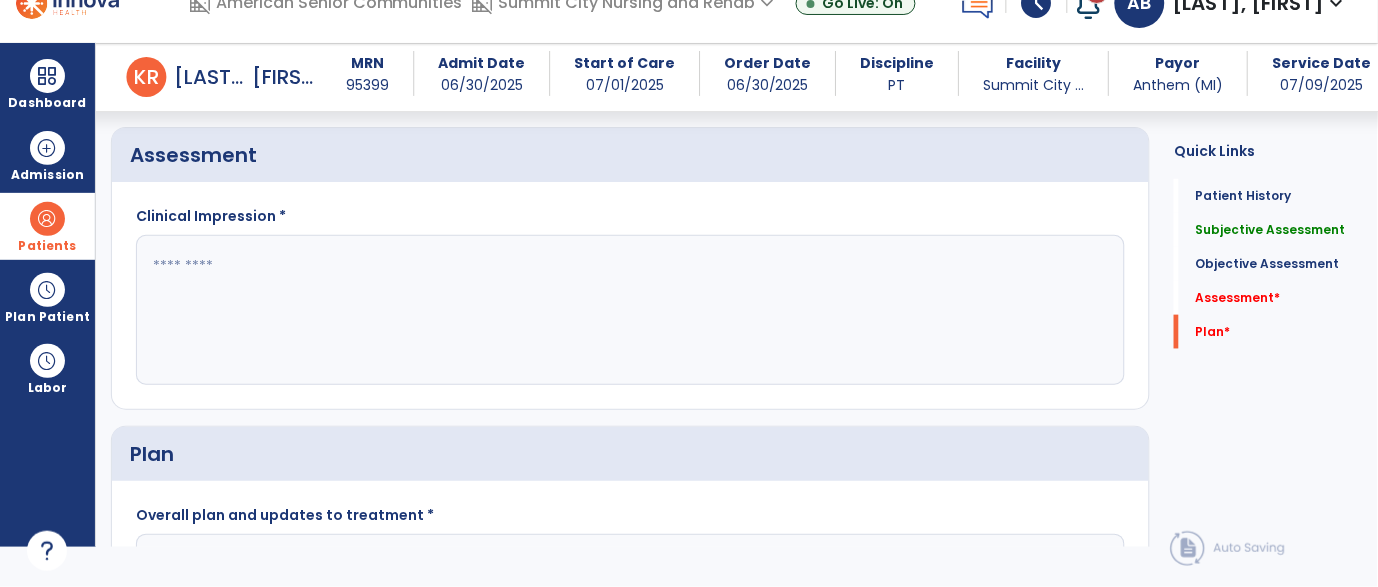 type on "**********" 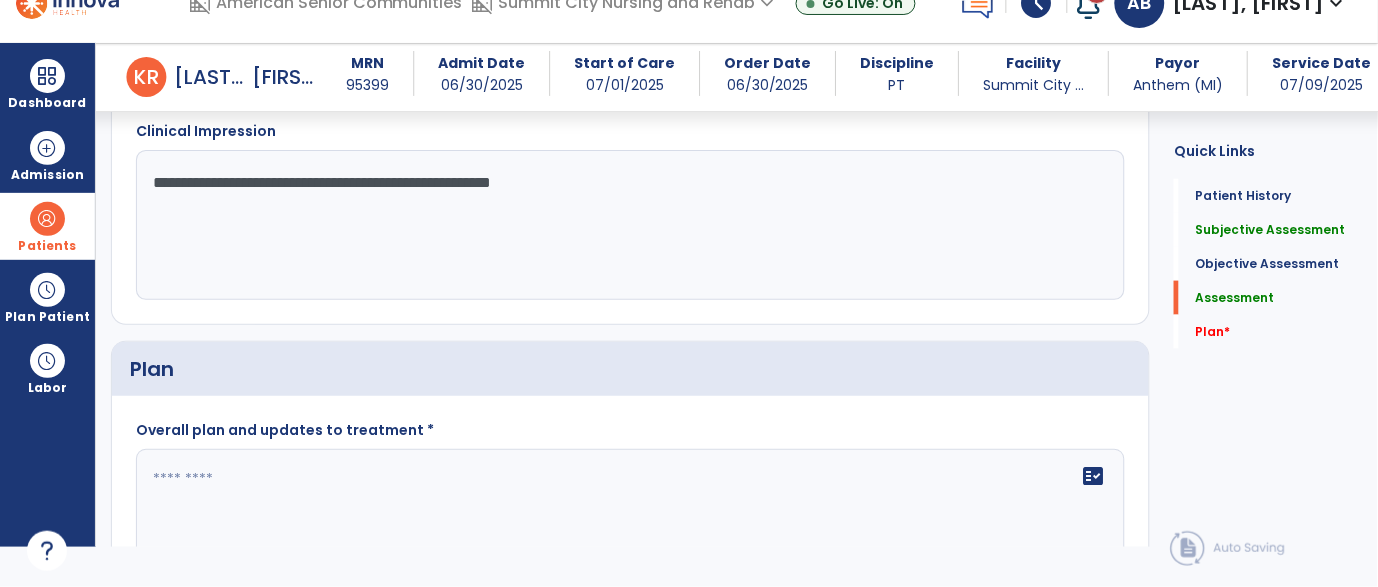 type on "**********" 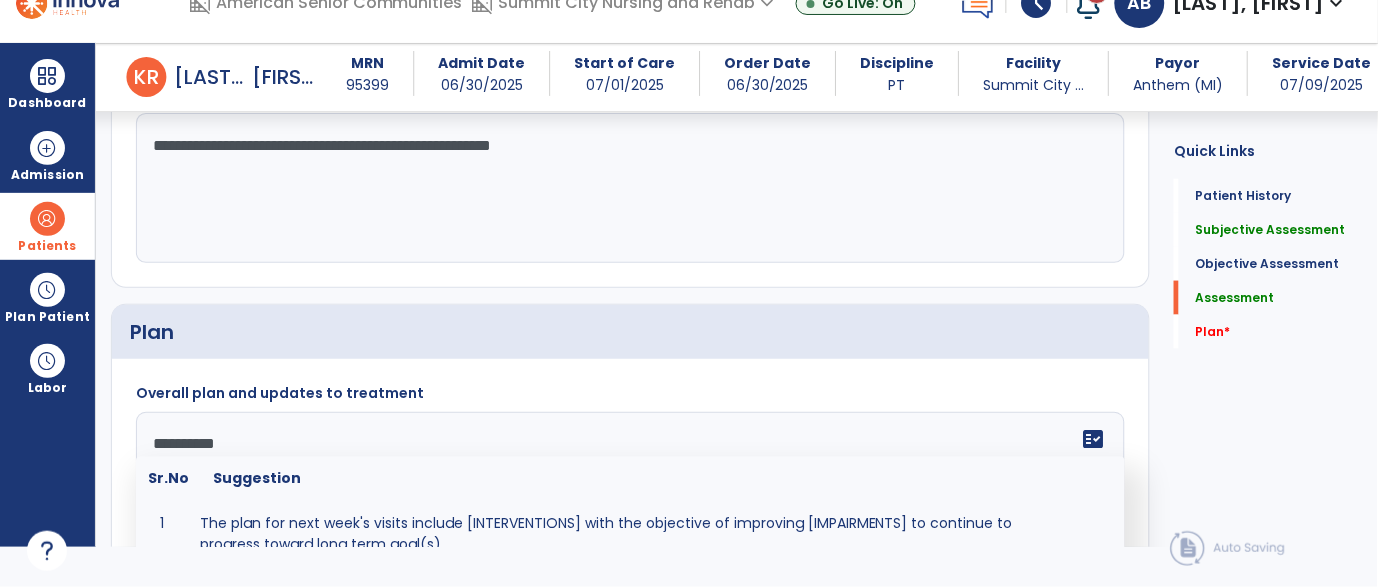 scroll, scrollTop: 2002, scrollLeft: 0, axis: vertical 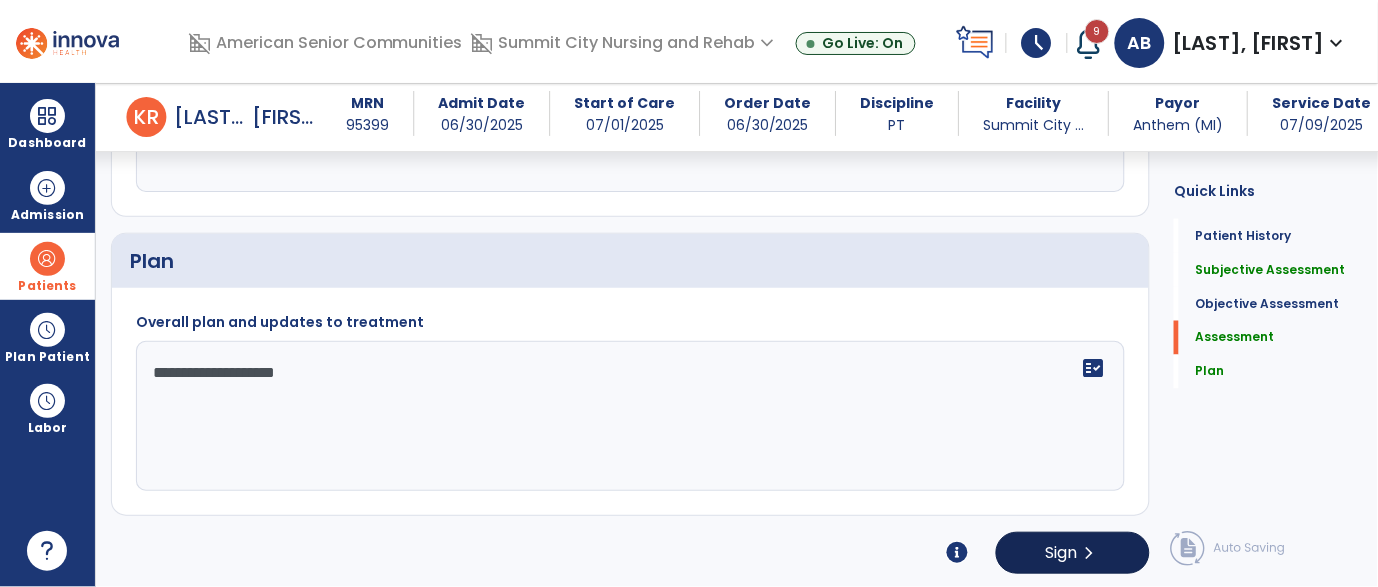 type on "**********" 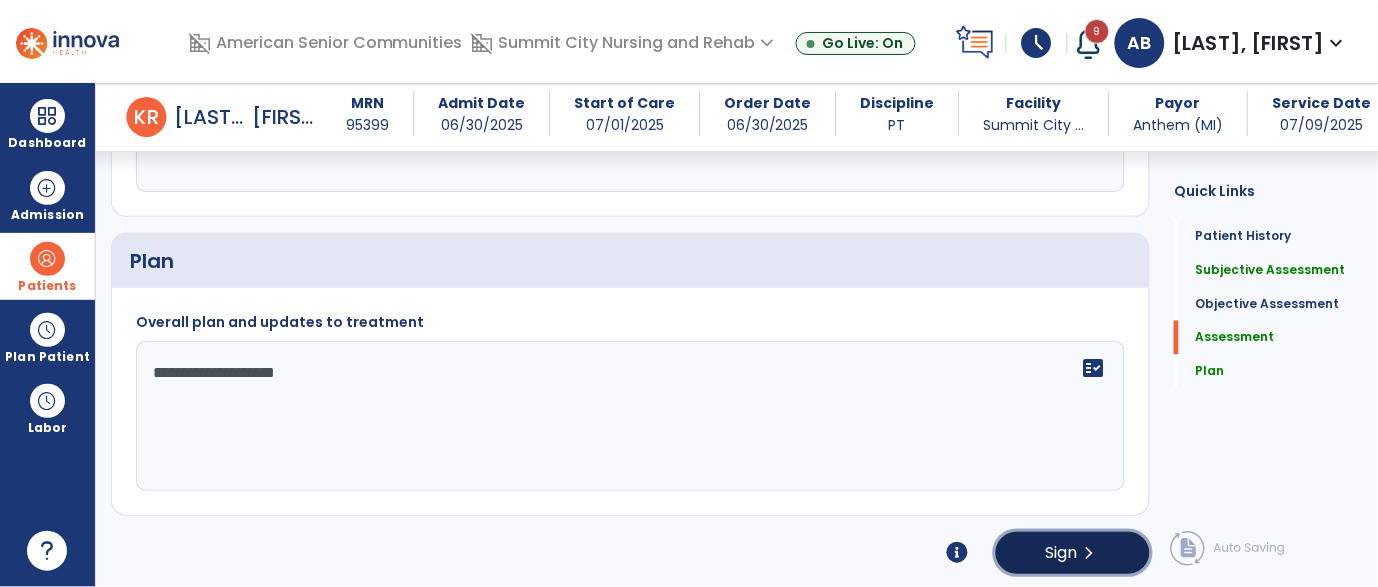 click on "Sign" 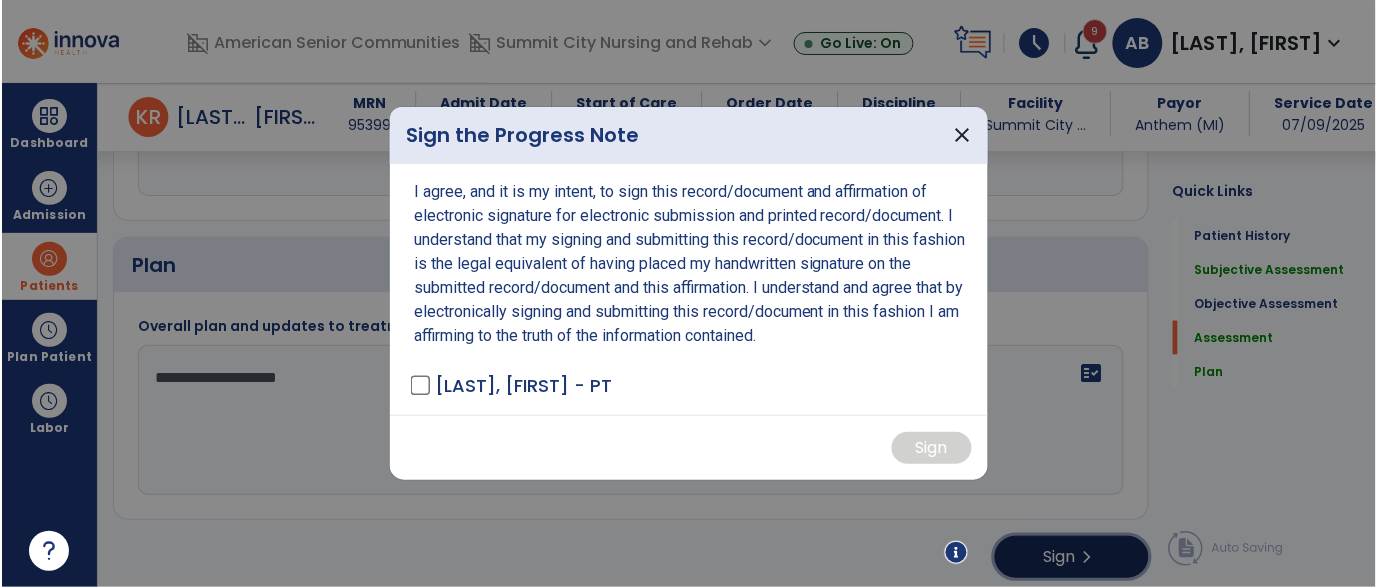scroll, scrollTop: 2093, scrollLeft: 0, axis: vertical 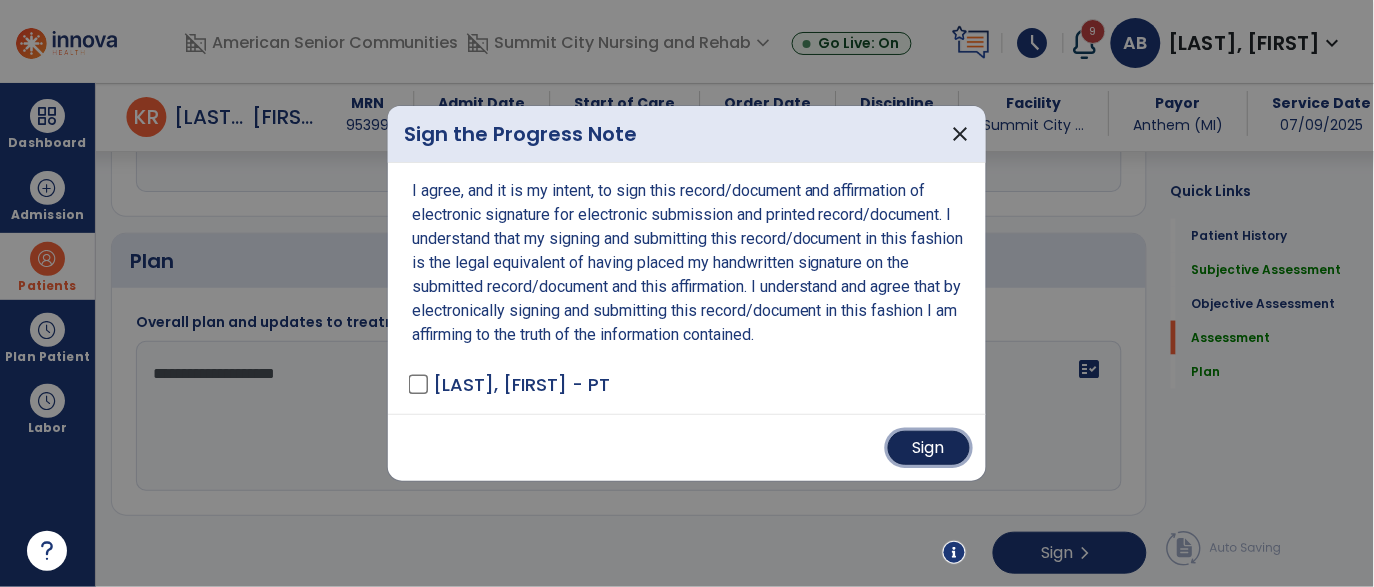click on "Sign" at bounding box center [929, 448] 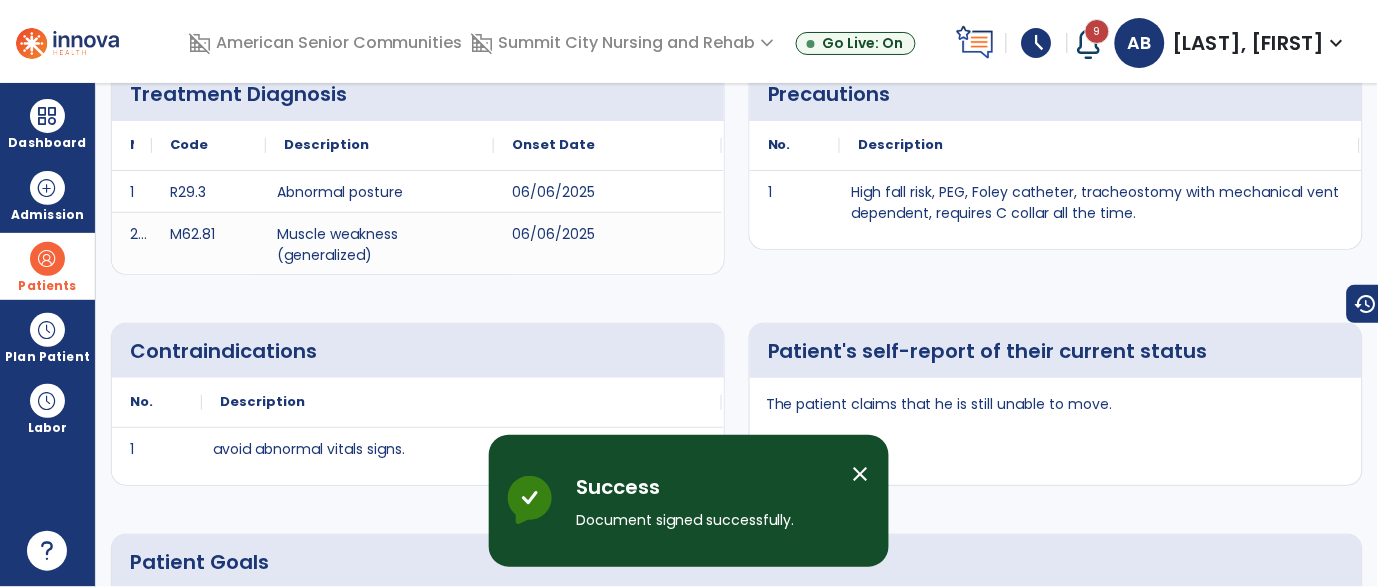 scroll, scrollTop: 0, scrollLeft: 0, axis: both 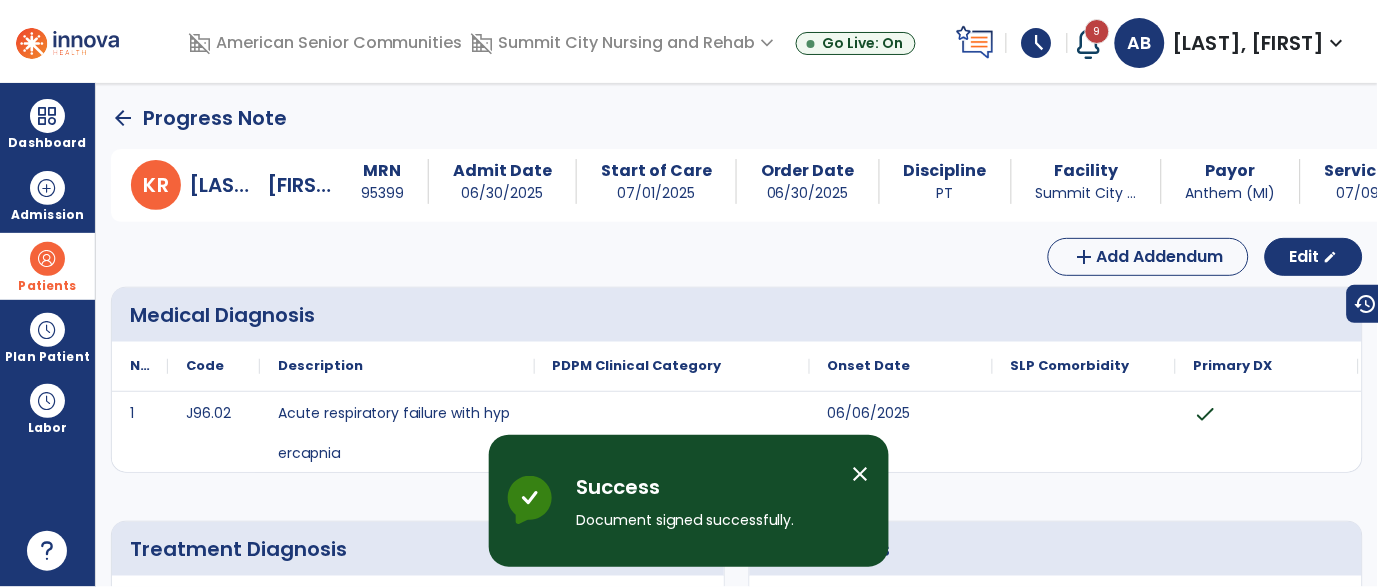 click on "arrow_back" 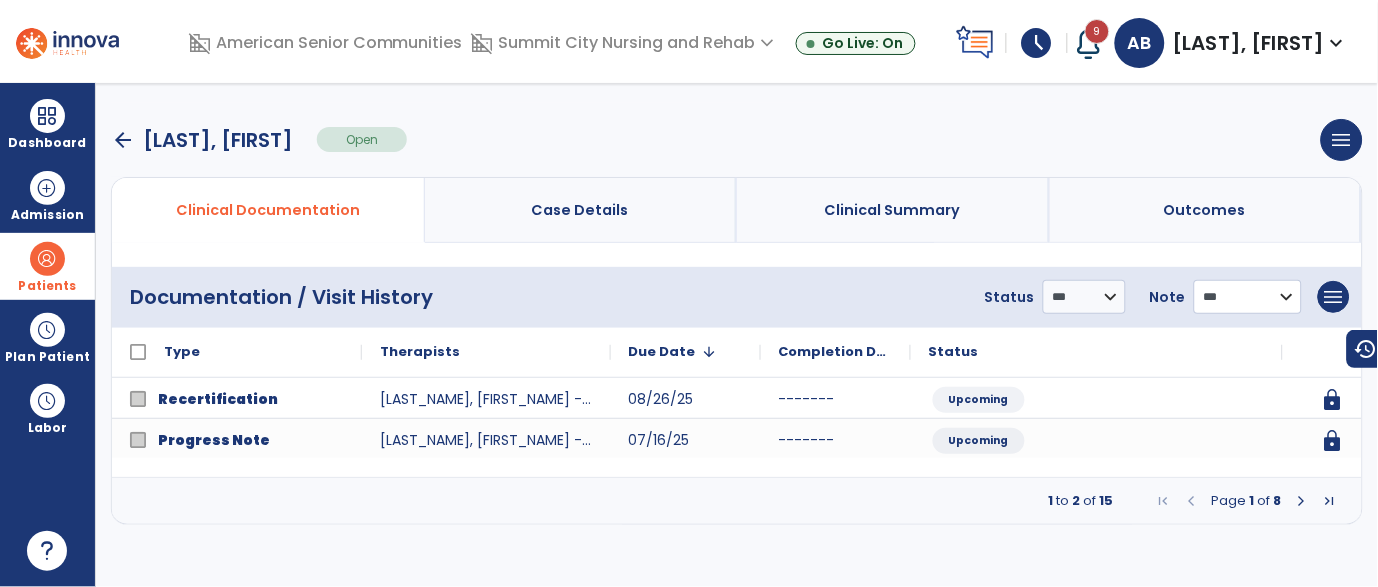 click on "**********" at bounding box center (1084, 297) 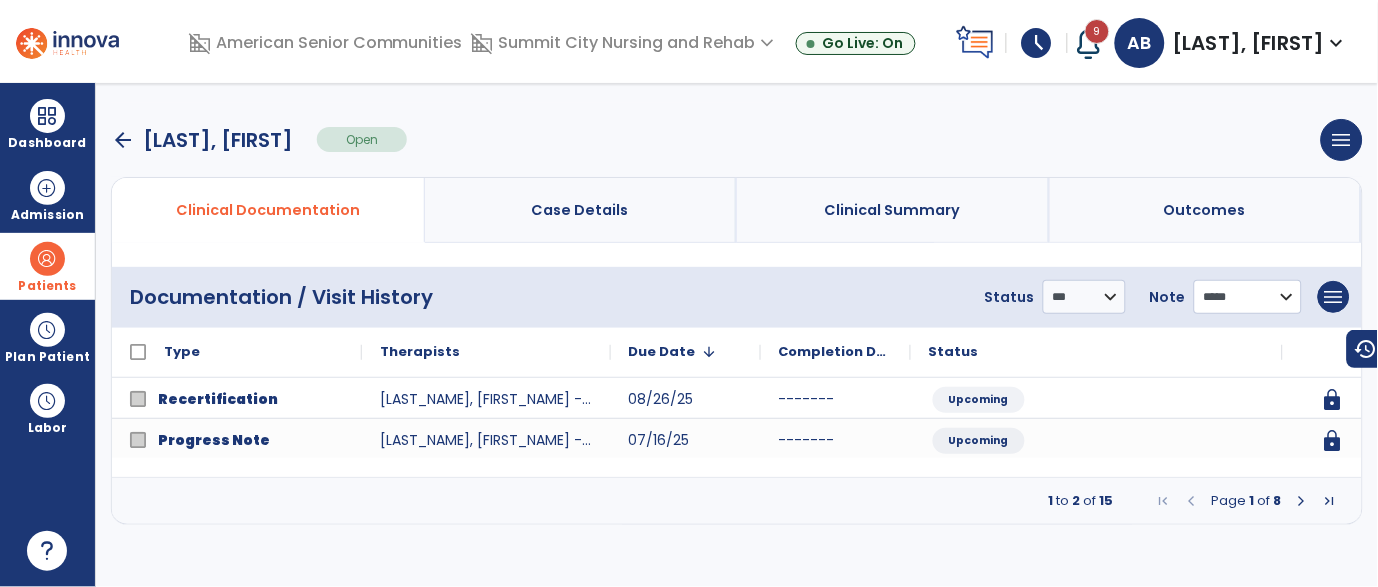 click on "**********" at bounding box center (1084, 297) 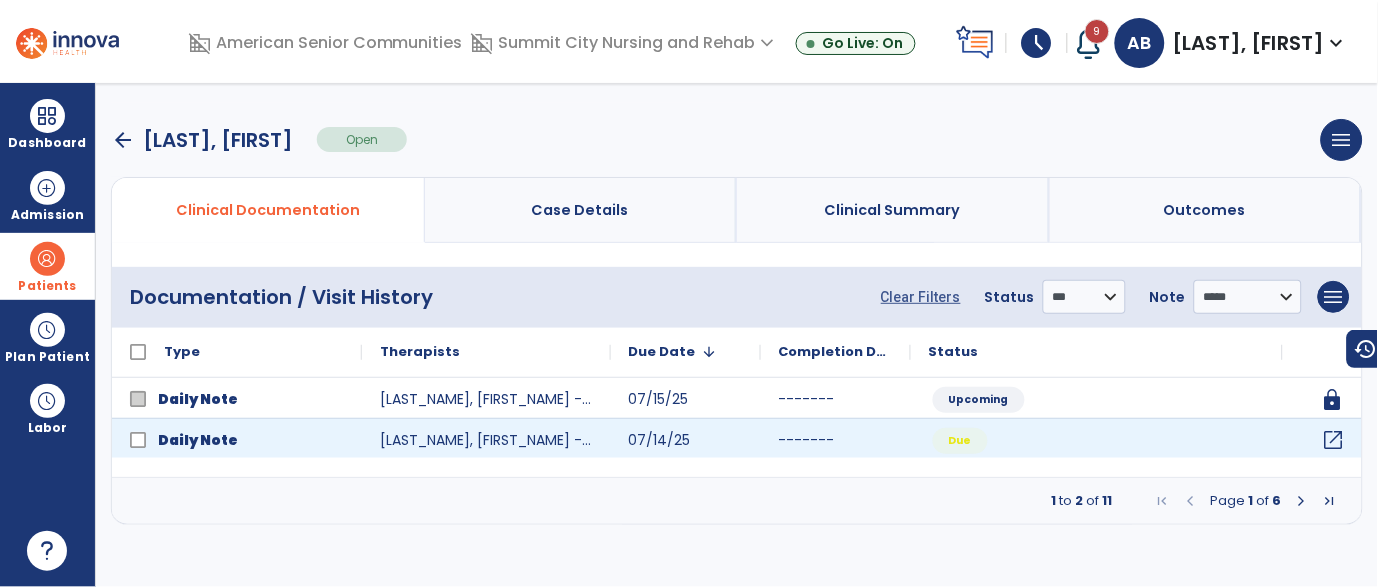 click on "open_in_new" 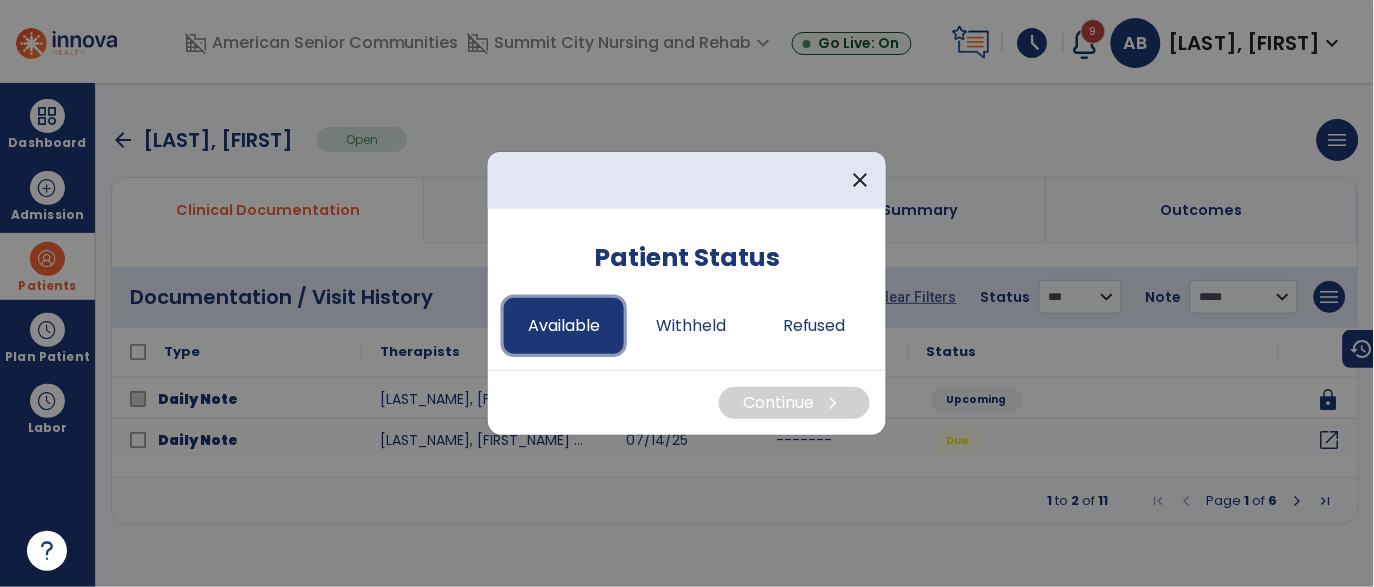 click on "Available" at bounding box center [564, 326] 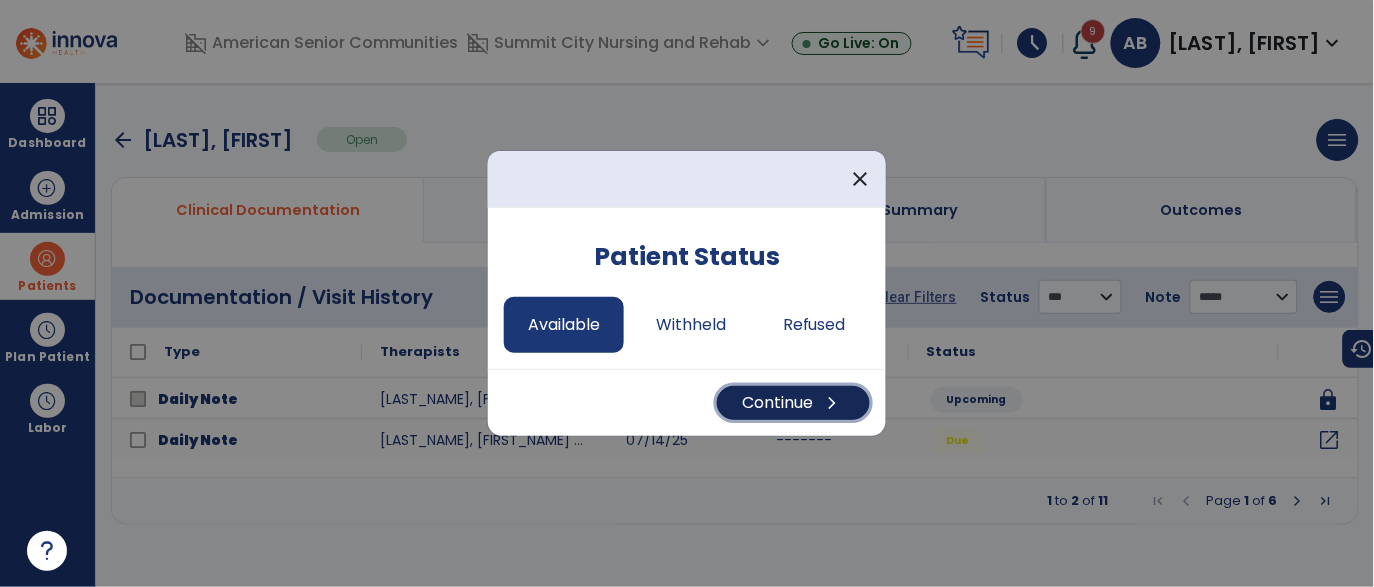 click on "Continue   chevron_right" at bounding box center (793, 403) 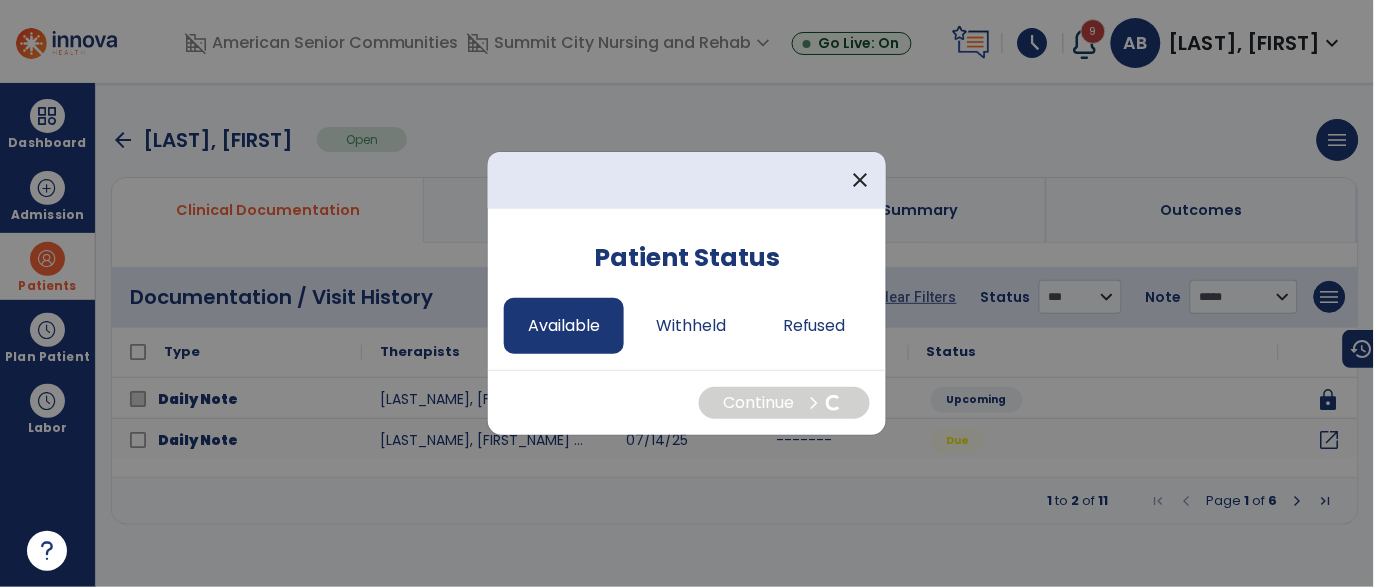 select on "*" 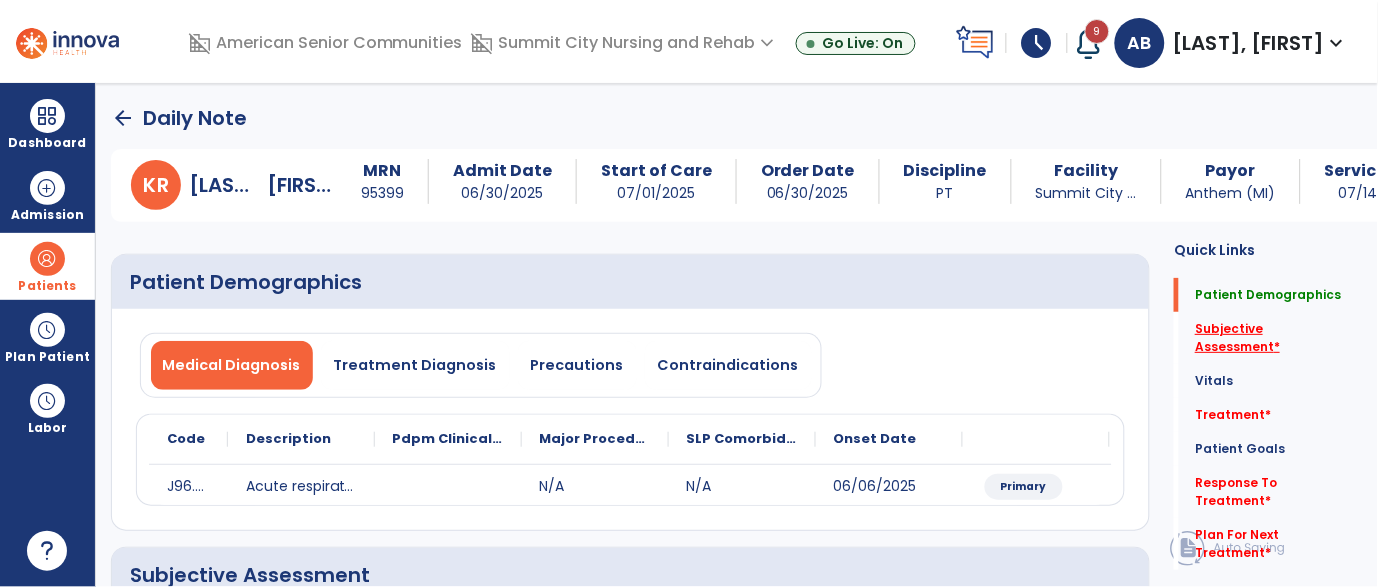 click on "Subjective Assessment   *" 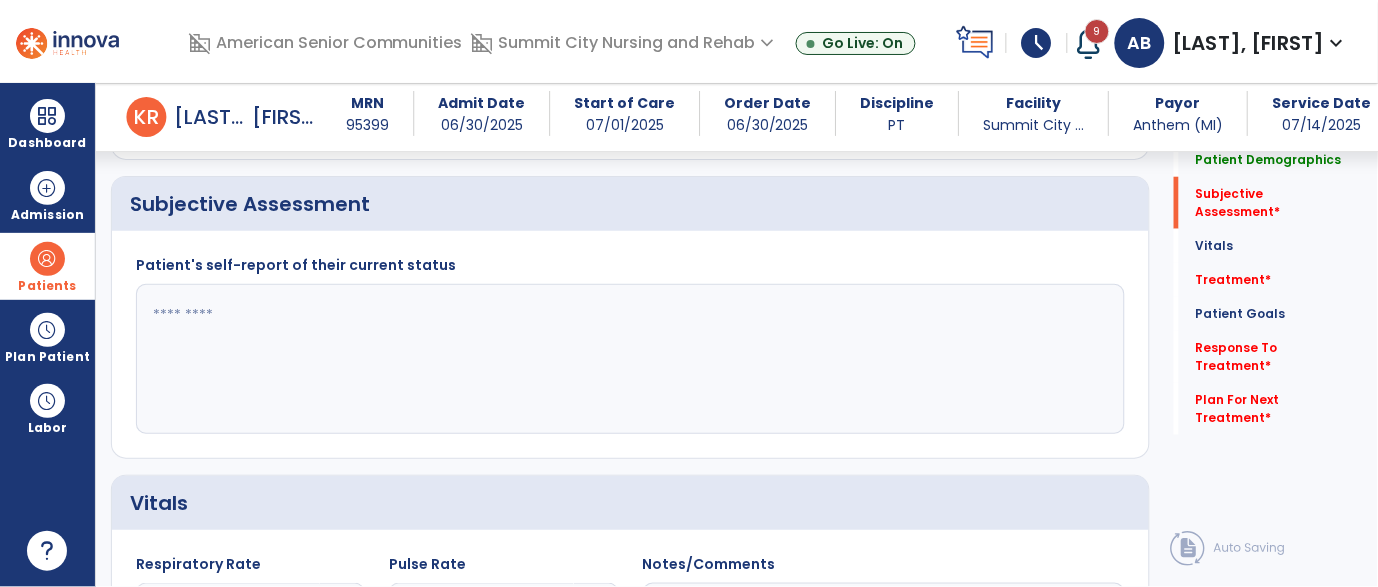 scroll, scrollTop: 353, scrollLeft: 0, axis: vertical 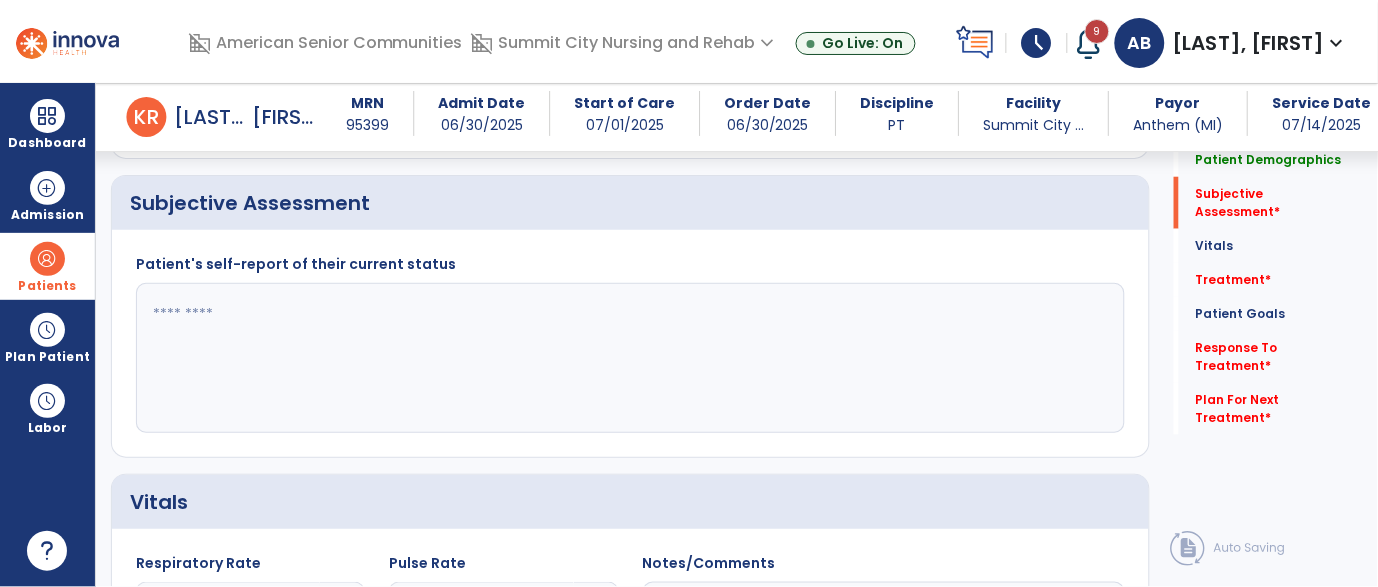 click 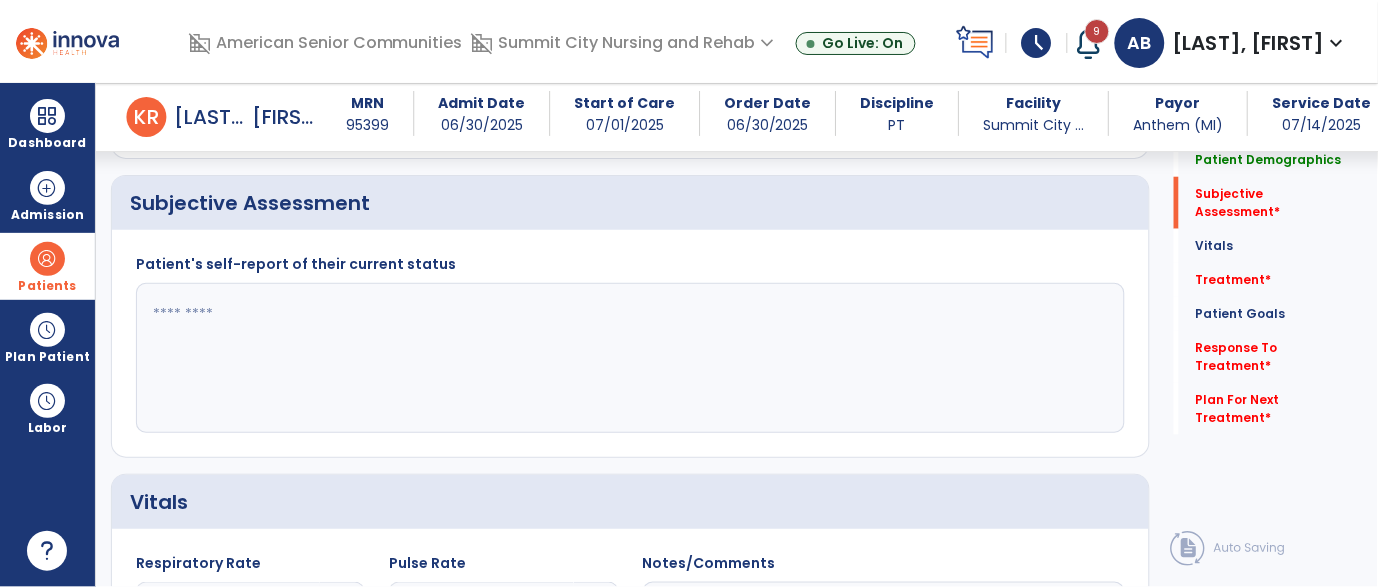paste on "**********" 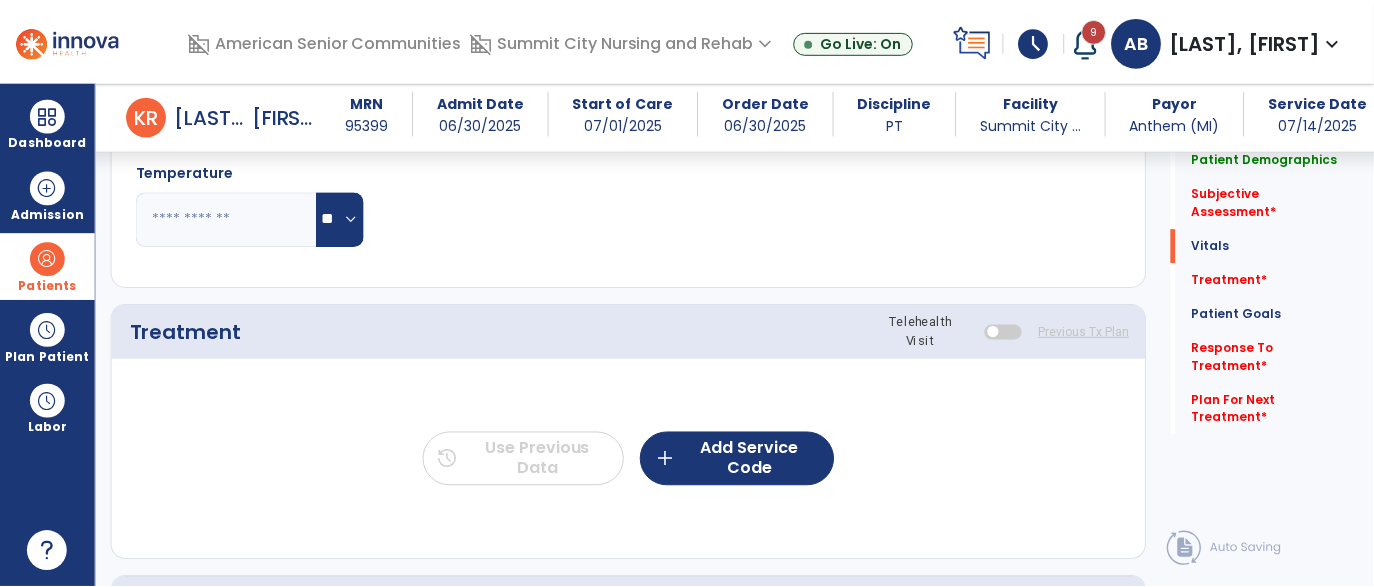 scroll, scrollTop: 959, scrollLeft: 0, axis: vertical 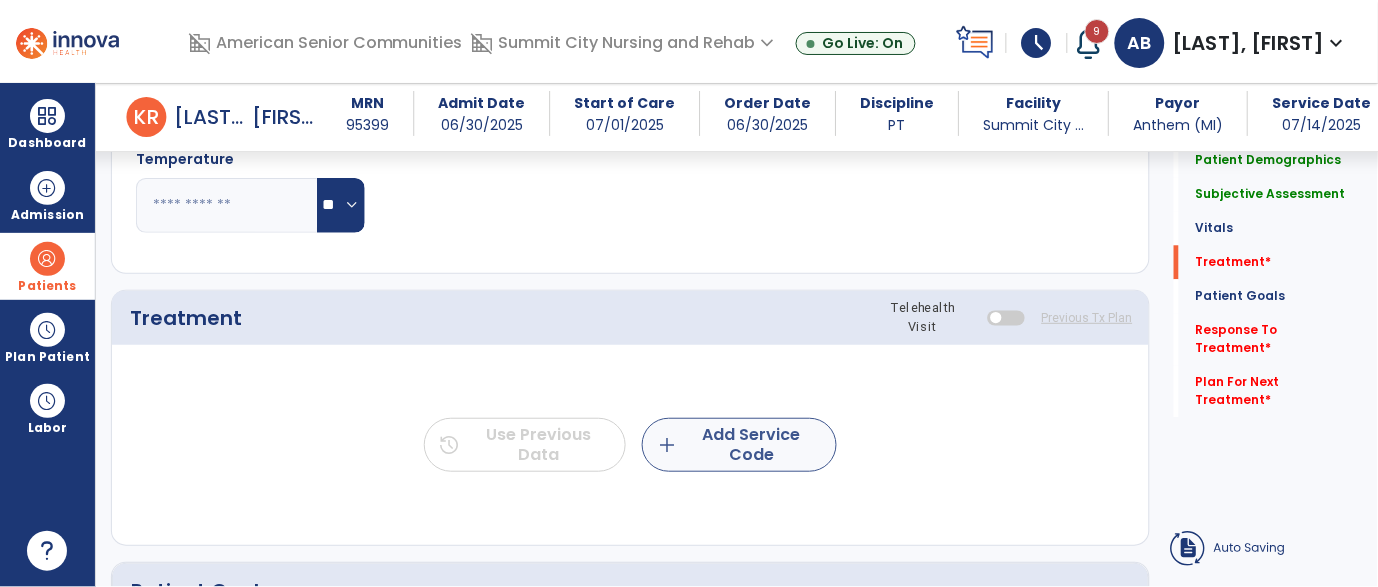 type on "**********" 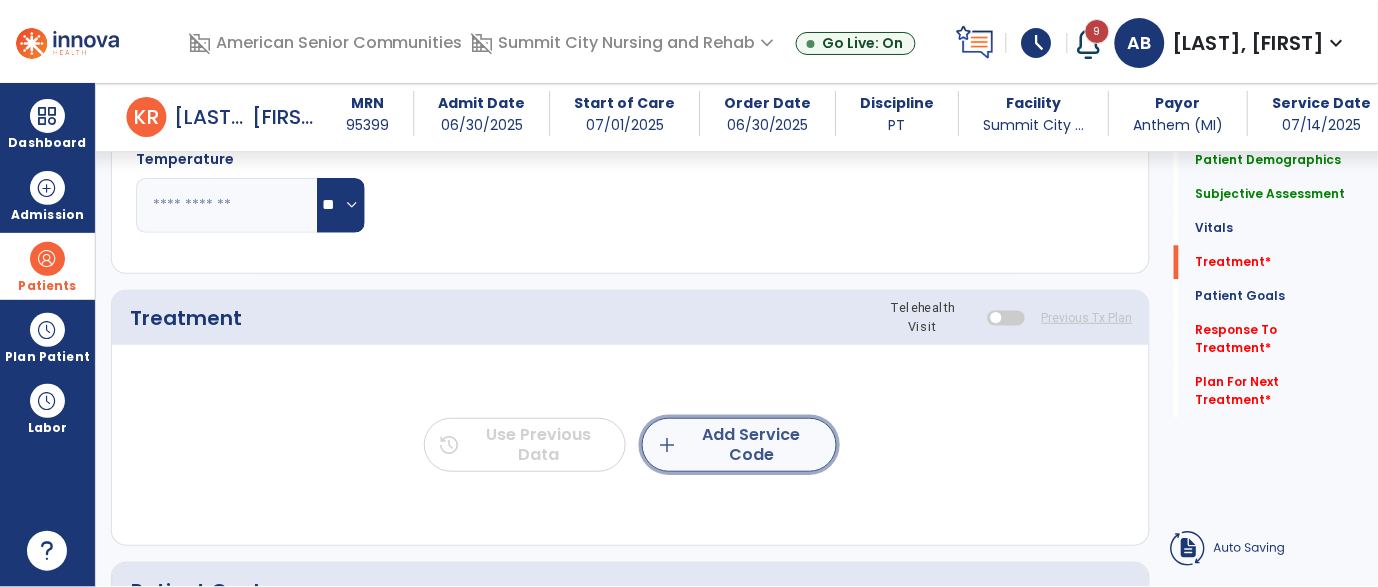 click on "add  Add Service Code" 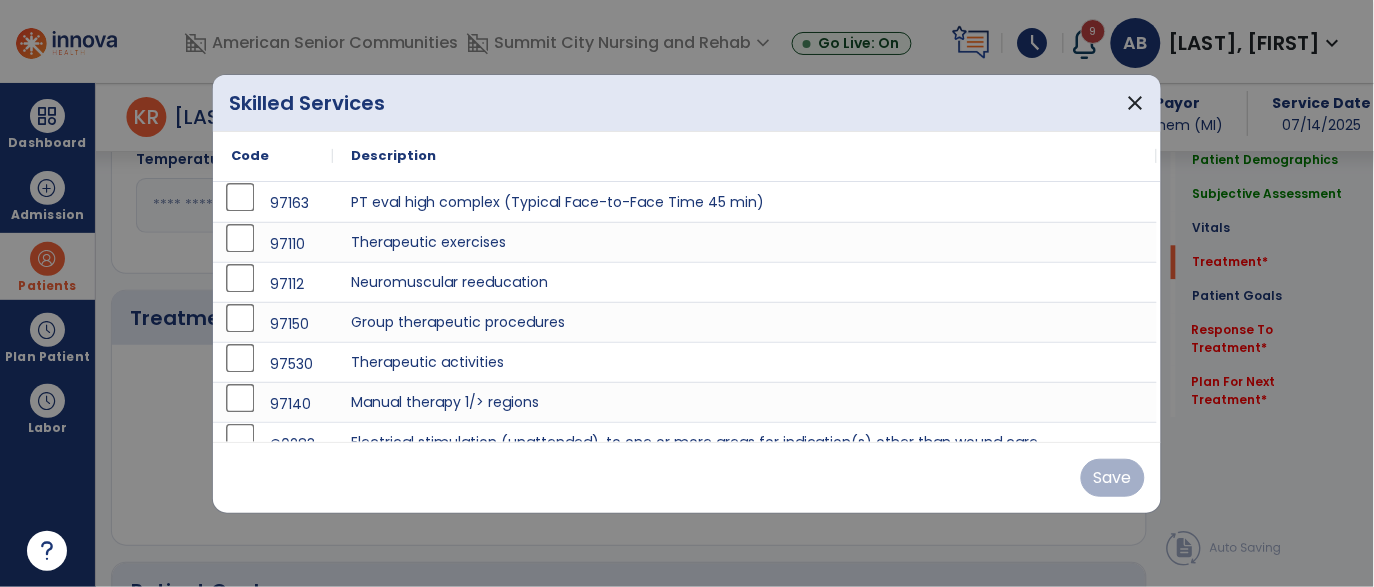 scroll, scrollTop: 959, scrollLeft: 0, axis: vertical 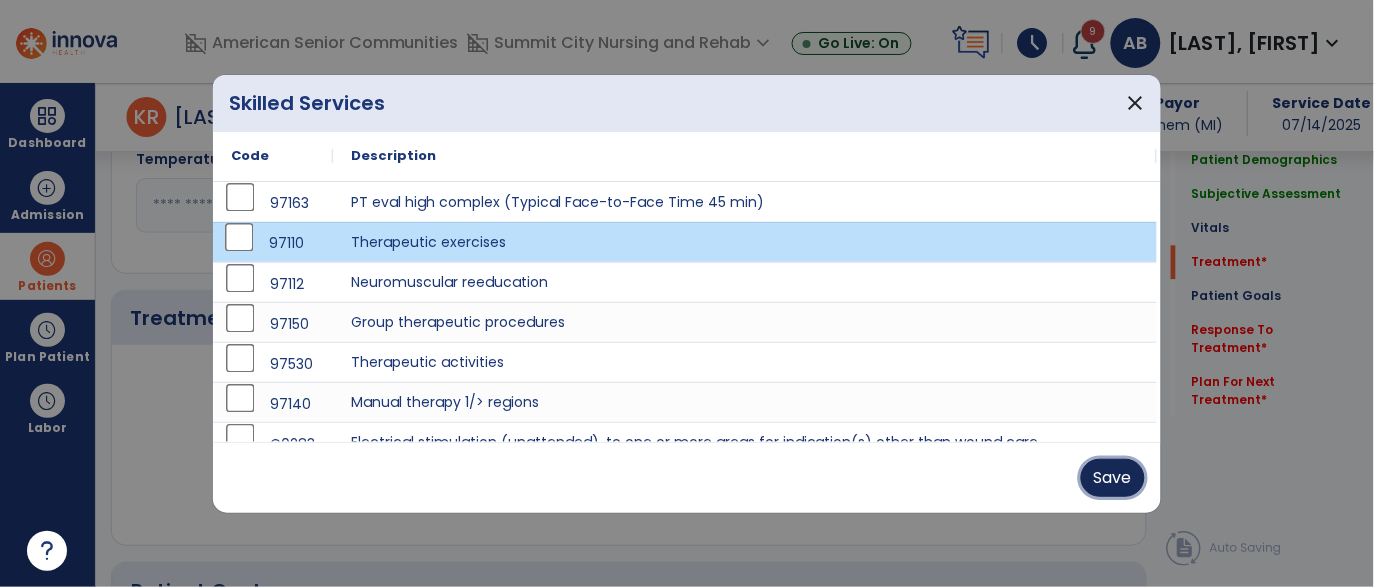 click on "Save" at bounding box center [1113, 478] 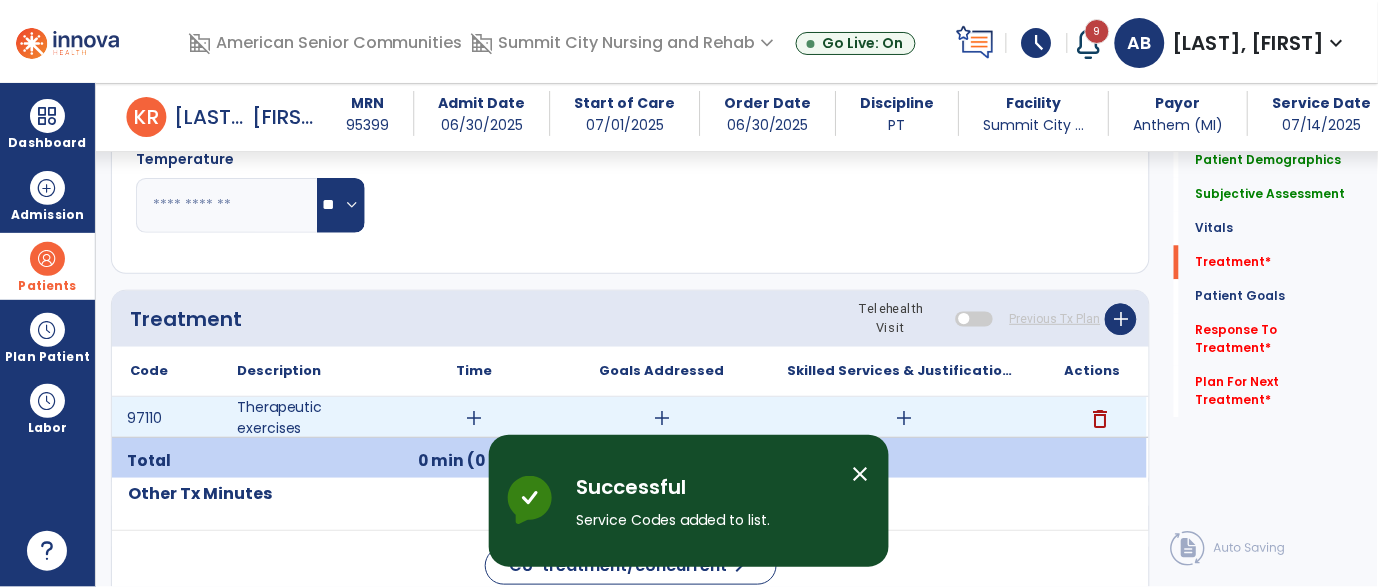 click on "add" at bounding box center (474, 418) 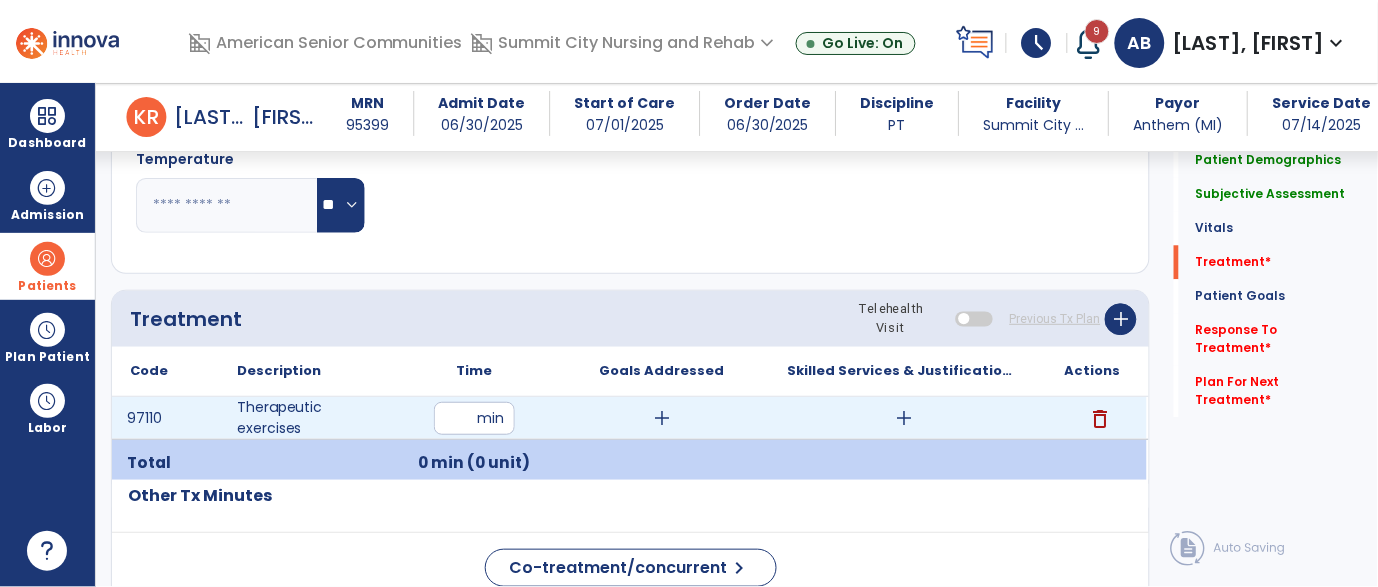 type on "**" 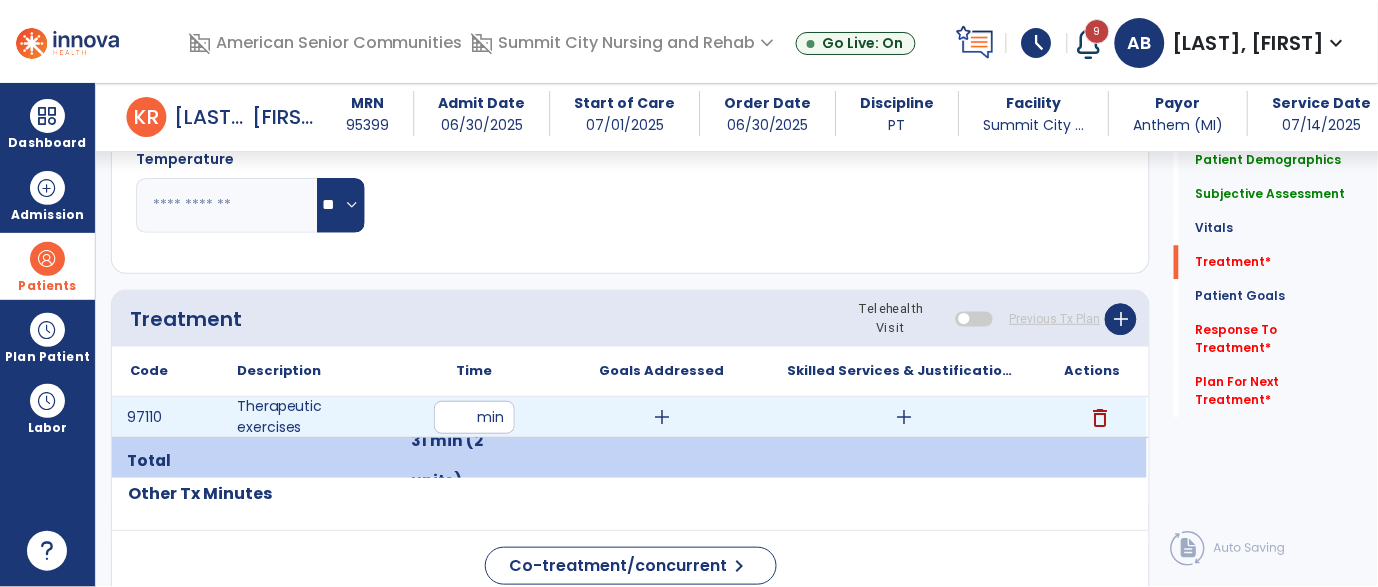 click on "add" at bounding box center [904, 417] 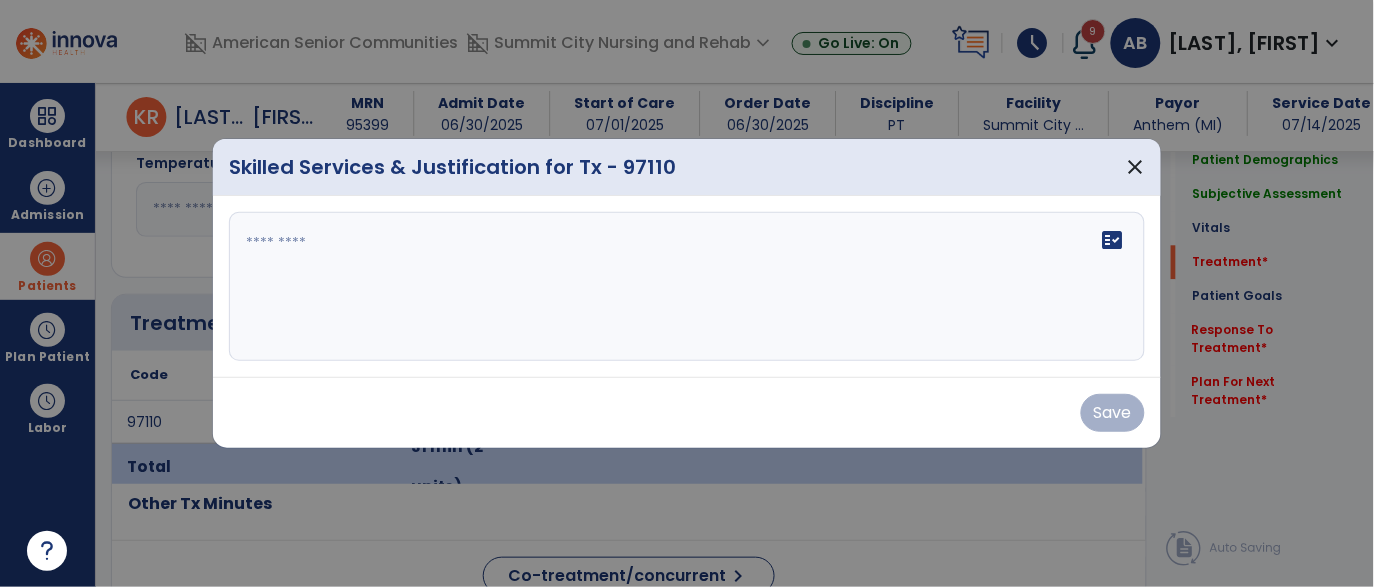 scroll, scrollTop: 959, scrollLeft: 0, axis: vertical 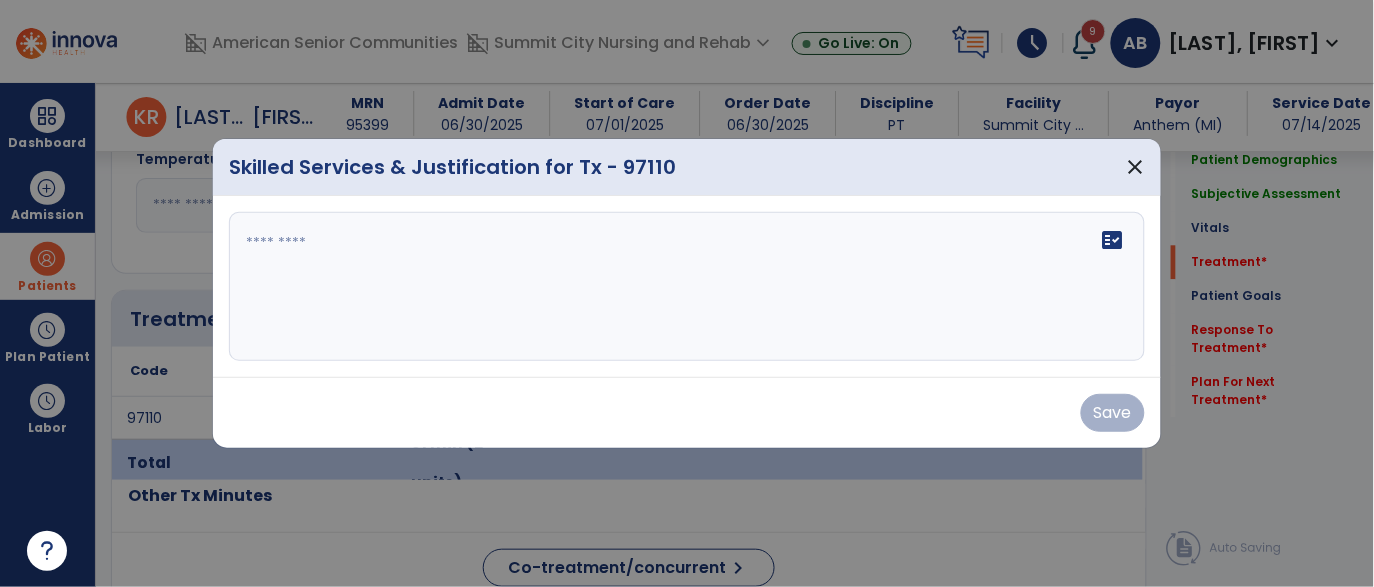 click on "fact_check" at bounding box center (687, 287) 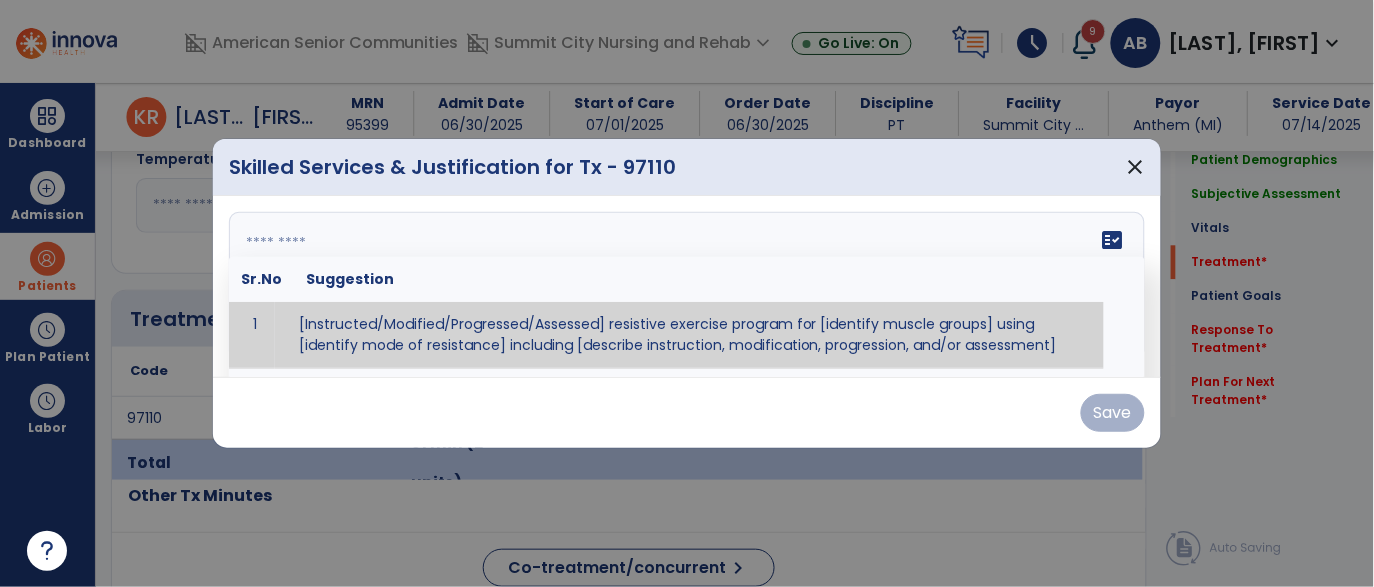 paste on "**********" 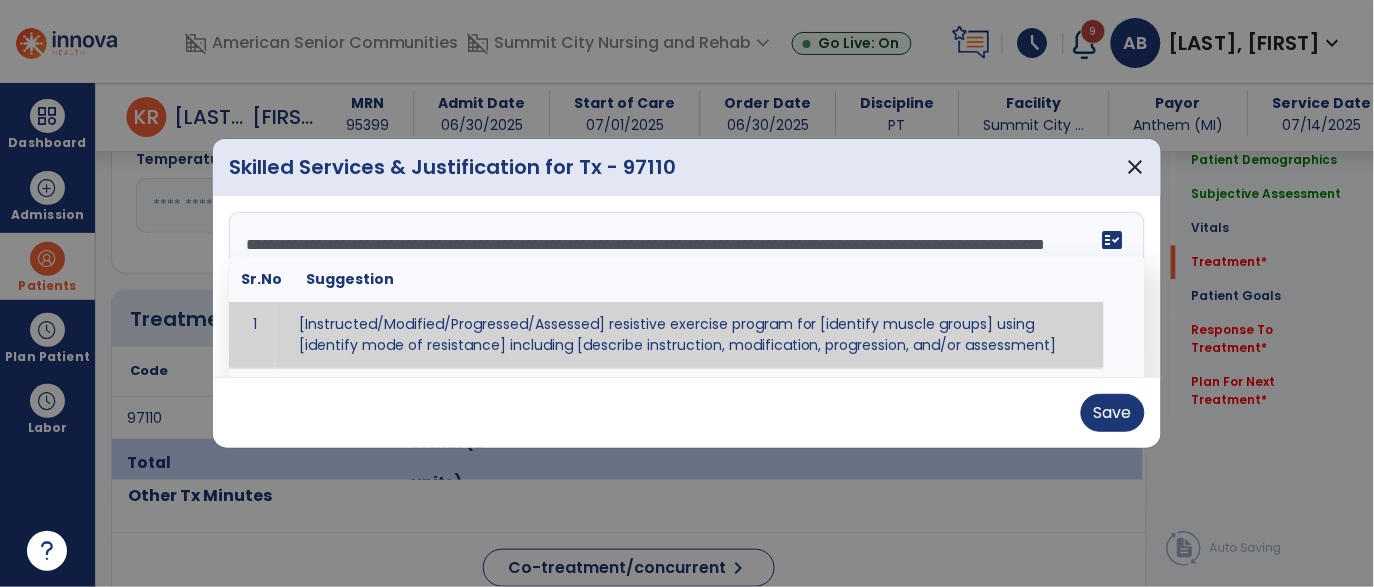 scroll, scrollTop: 136, scrollLeft: 0, axis: vertical 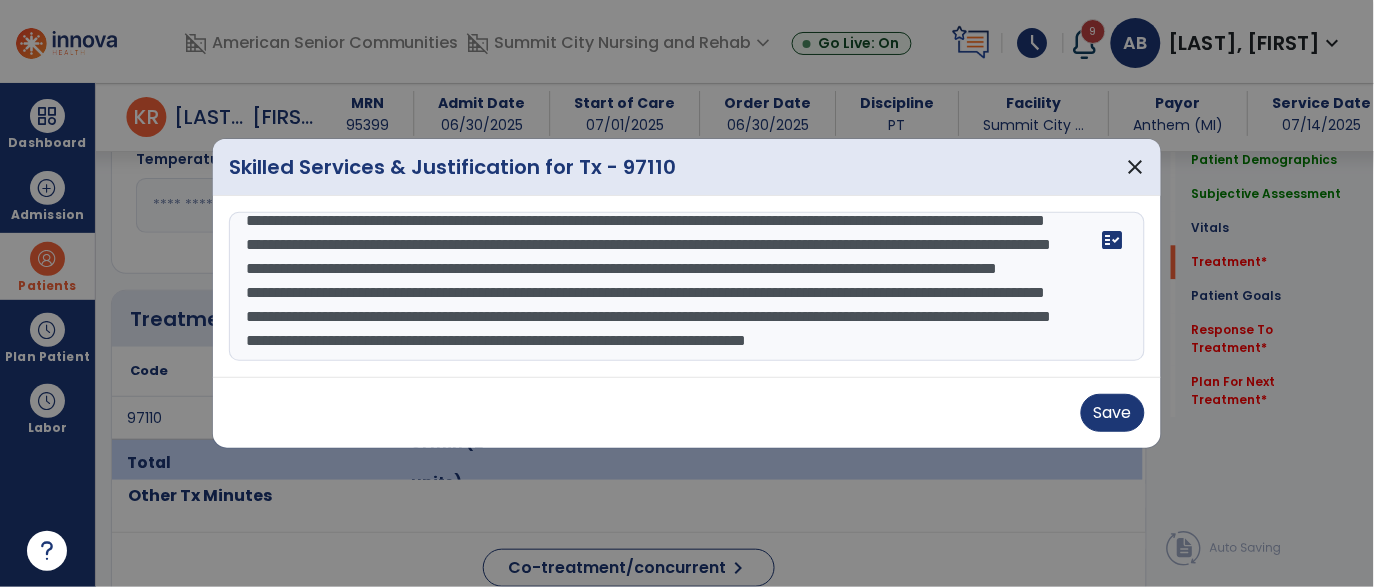 click on "Skilled Services & Justification for Tx - 97110   close" at bounding box center (687, 167) 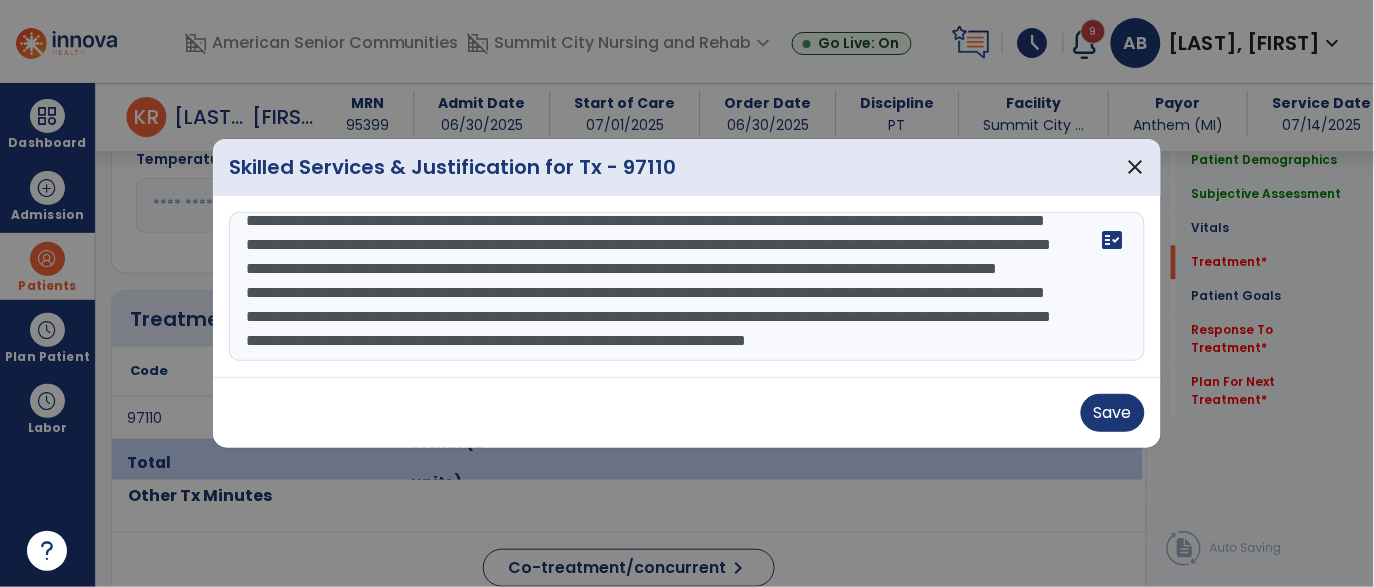 scroll, scrollTop: 0, scrollLeft: 0, axis: both 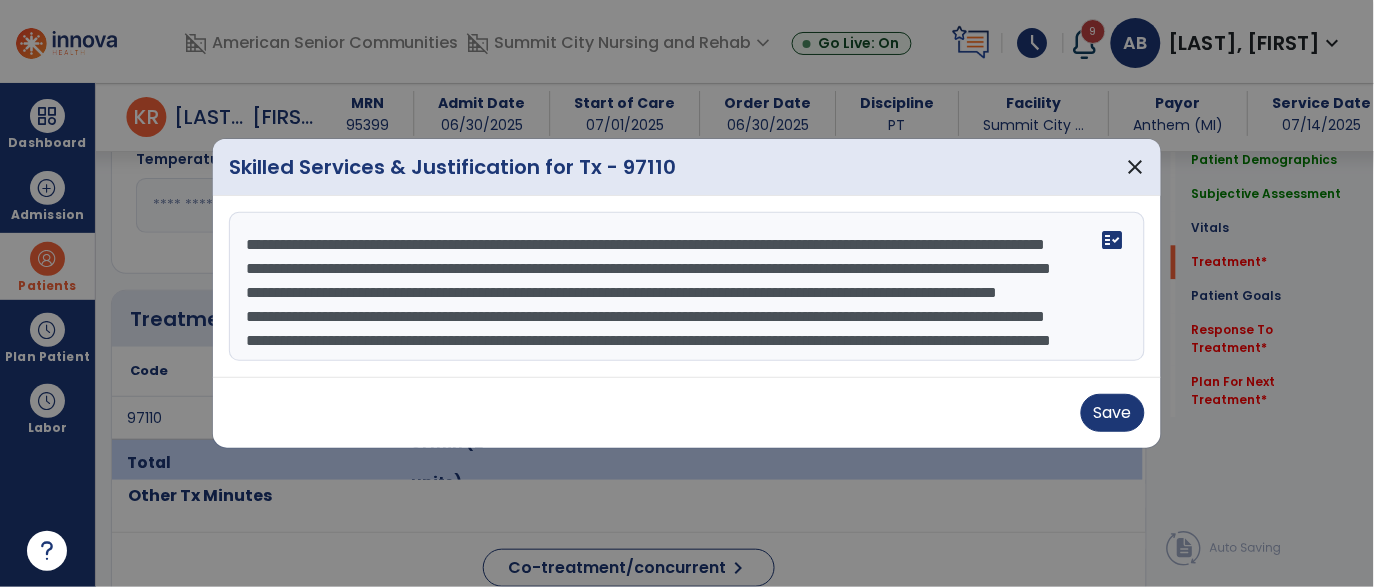 click on "**********" at bounding box center (687, 287) 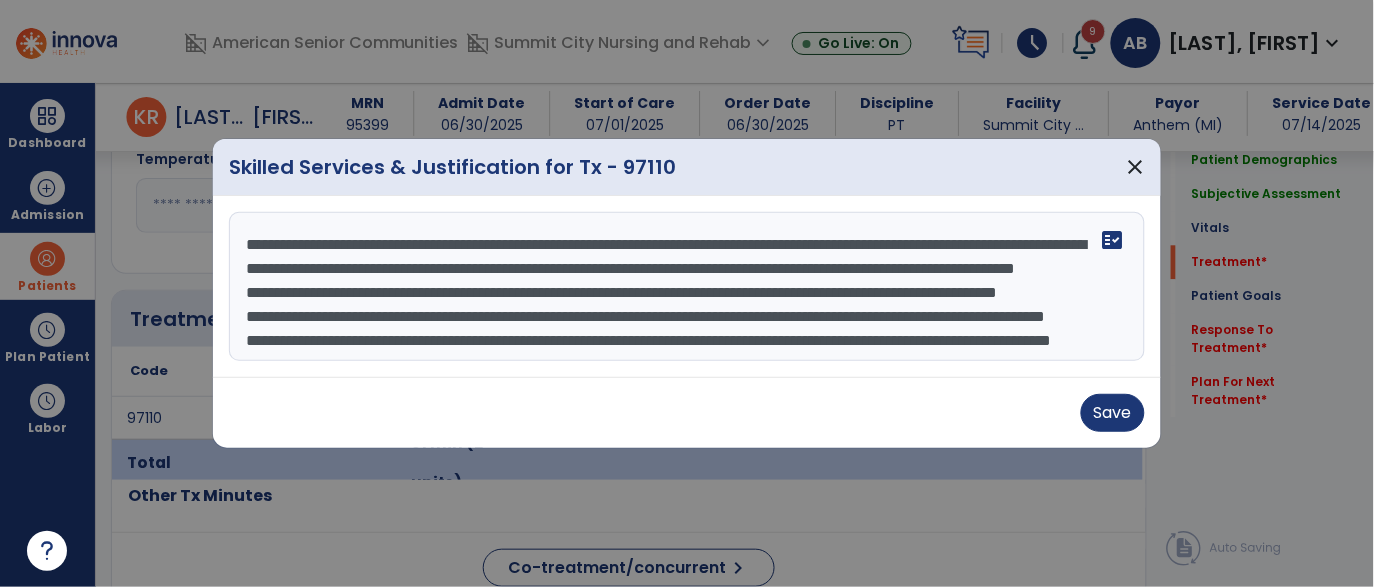 click on "**********" at bounding box center [687, 287] 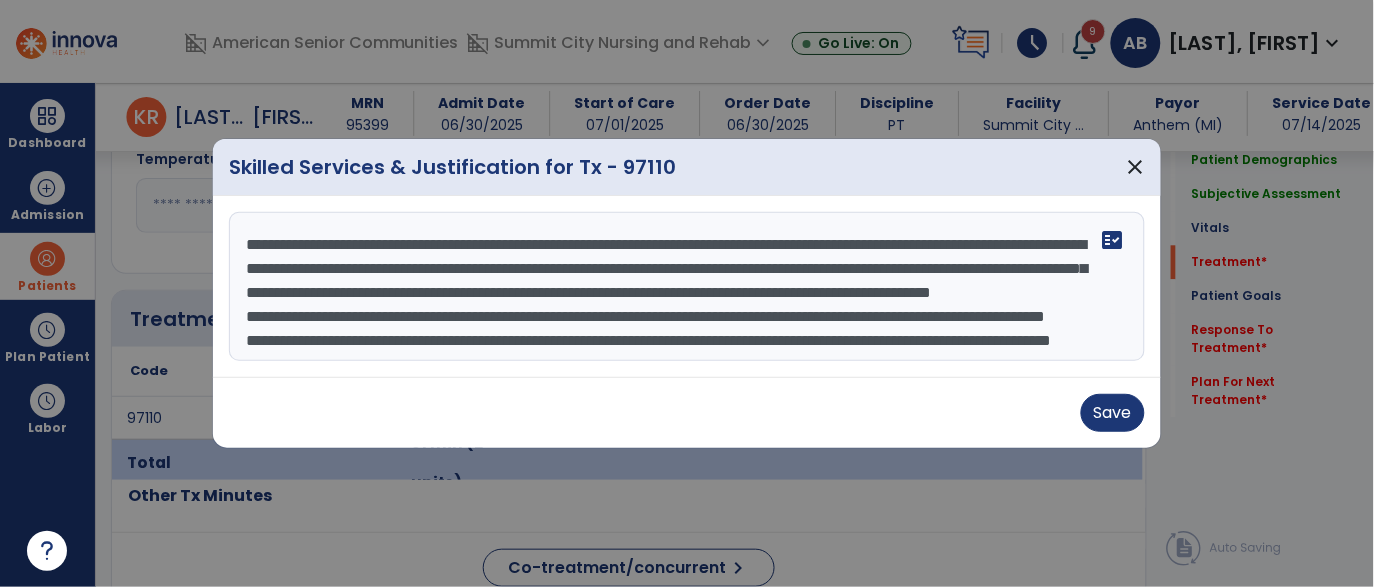 click on "**********" at bounding box center (687, 287) 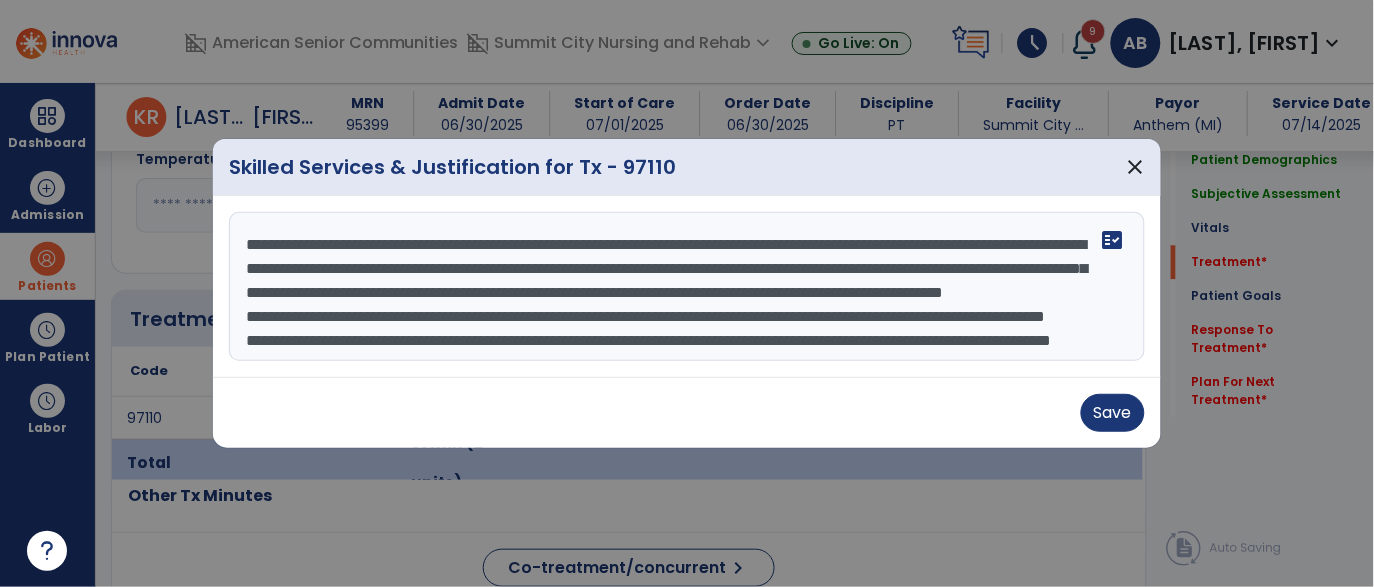 scroll, scrollTop: 74, scrollLeft: 0, axis: vertical 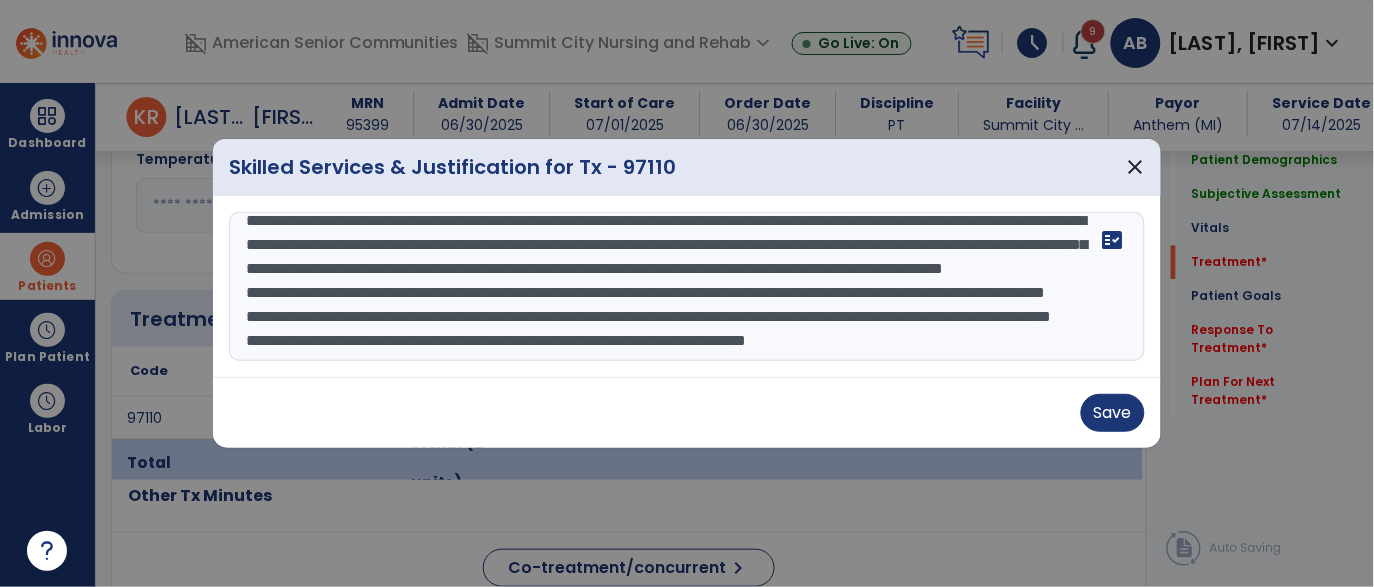 click on "**********" at bounding box center (687, 287) 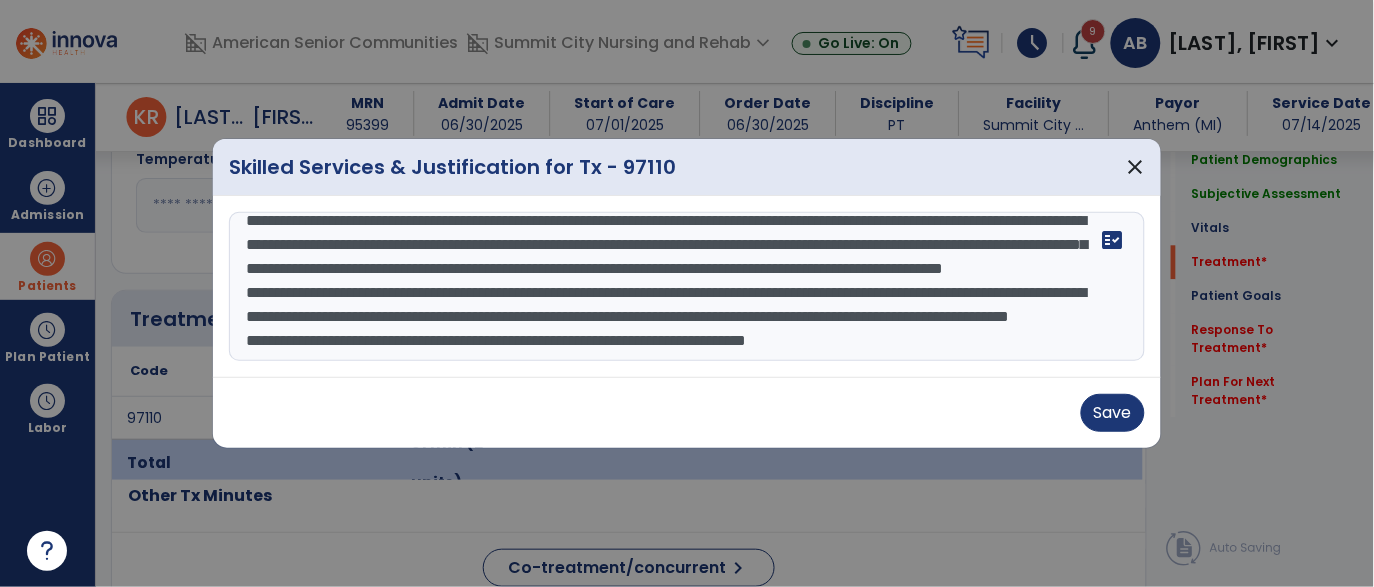scroll, scrollTop: 71, scrollLeft: 0, axis: vertical 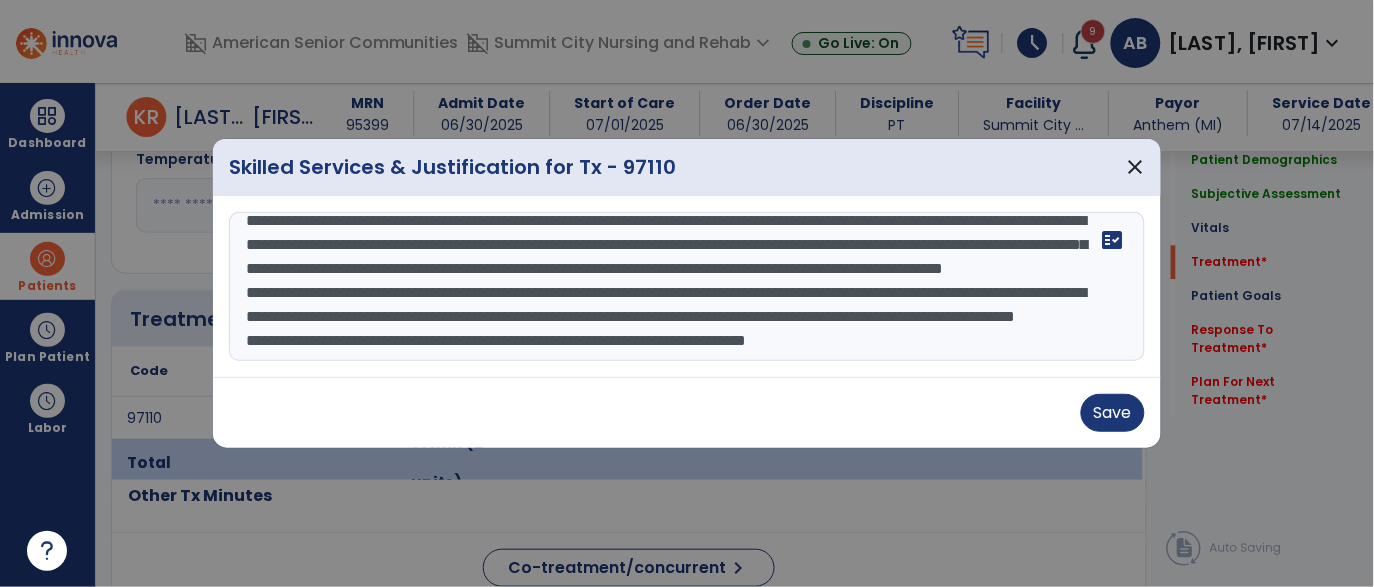 click on "**********" at bounding box center [687, 287] 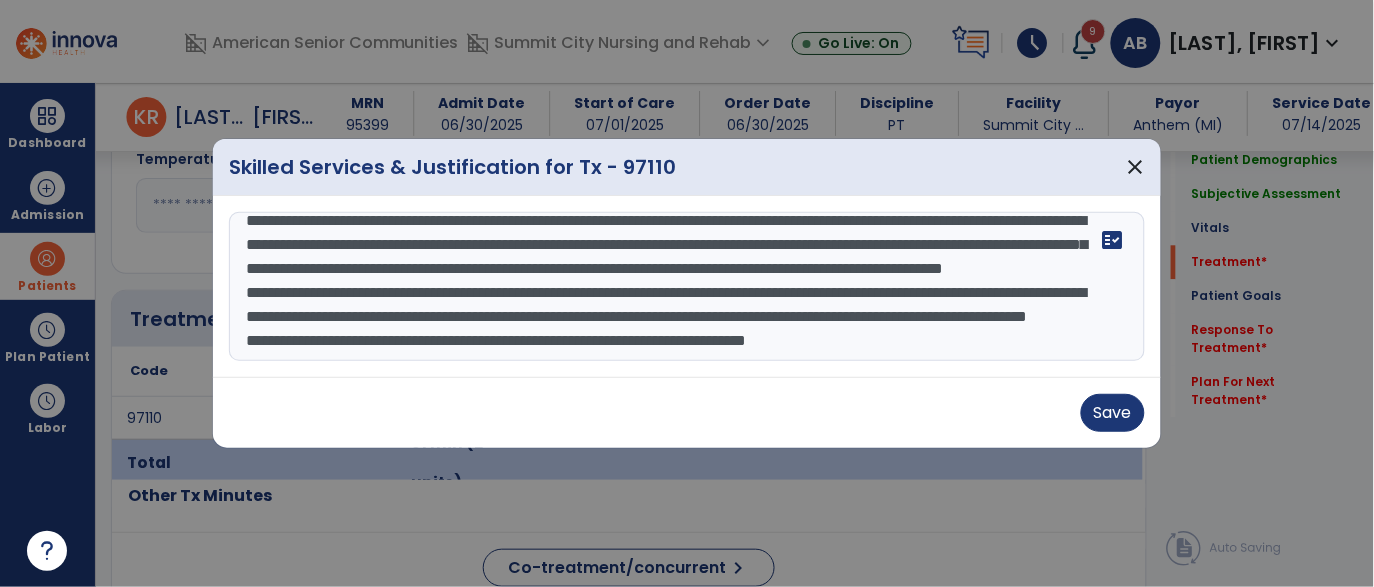 click on "**********" at bounding box center (687, 287) 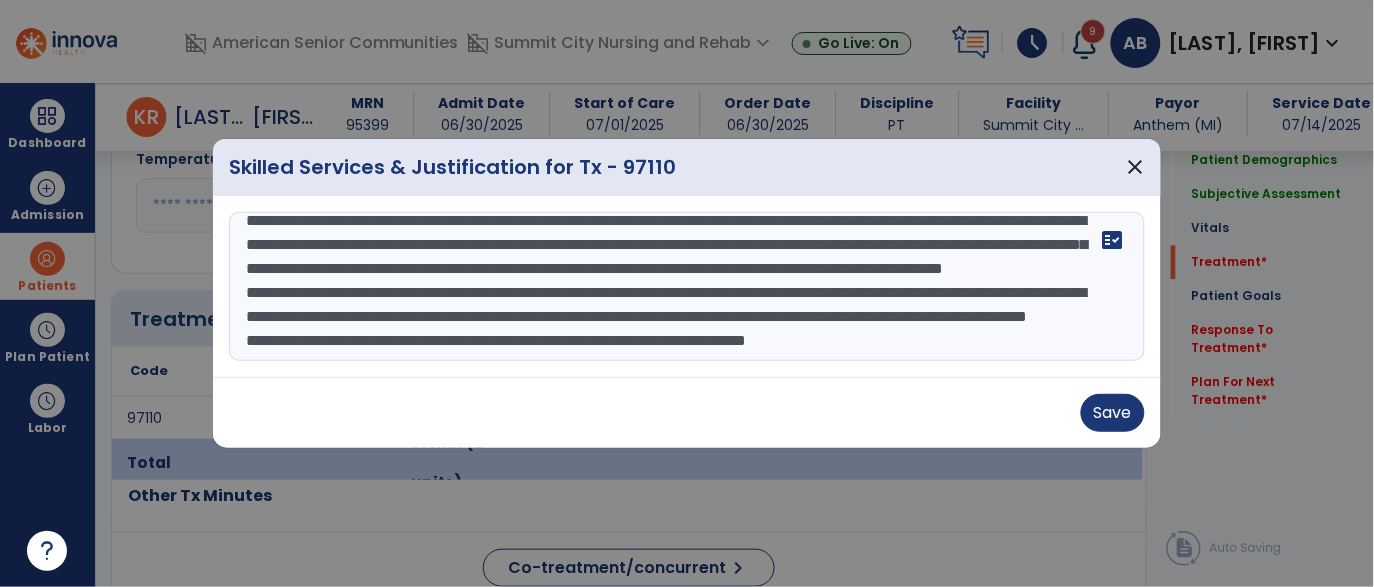 click on "**********" at bounding box center [687, 287] 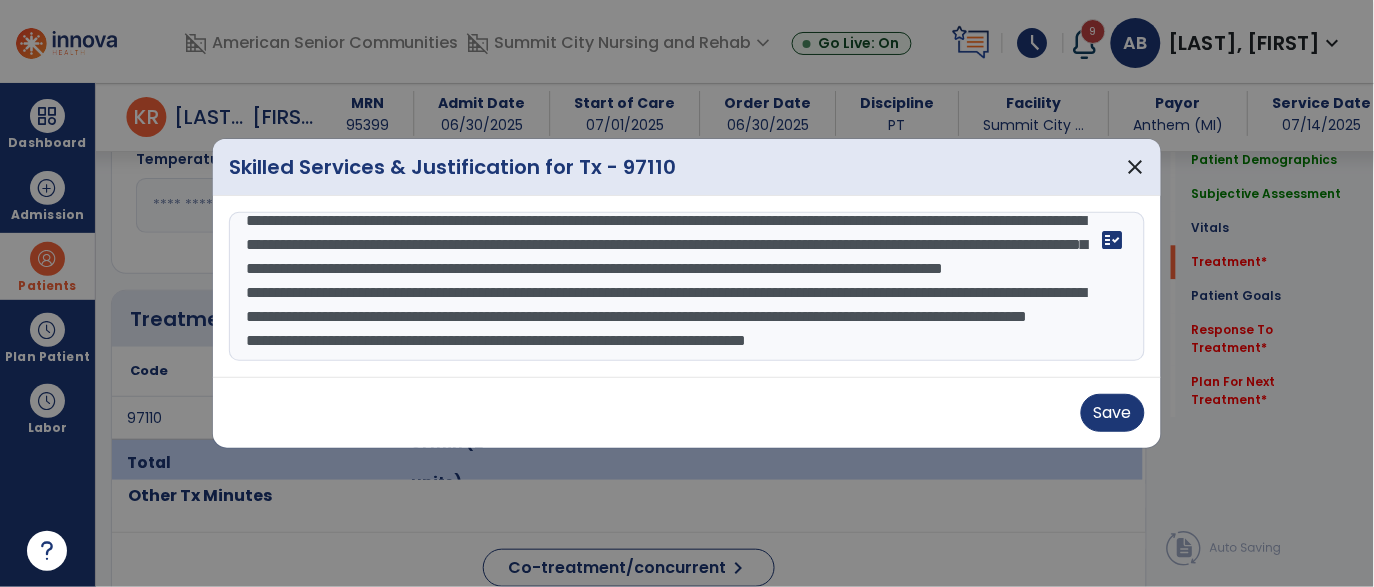 click on "**********" at bounding box center (687, 287) 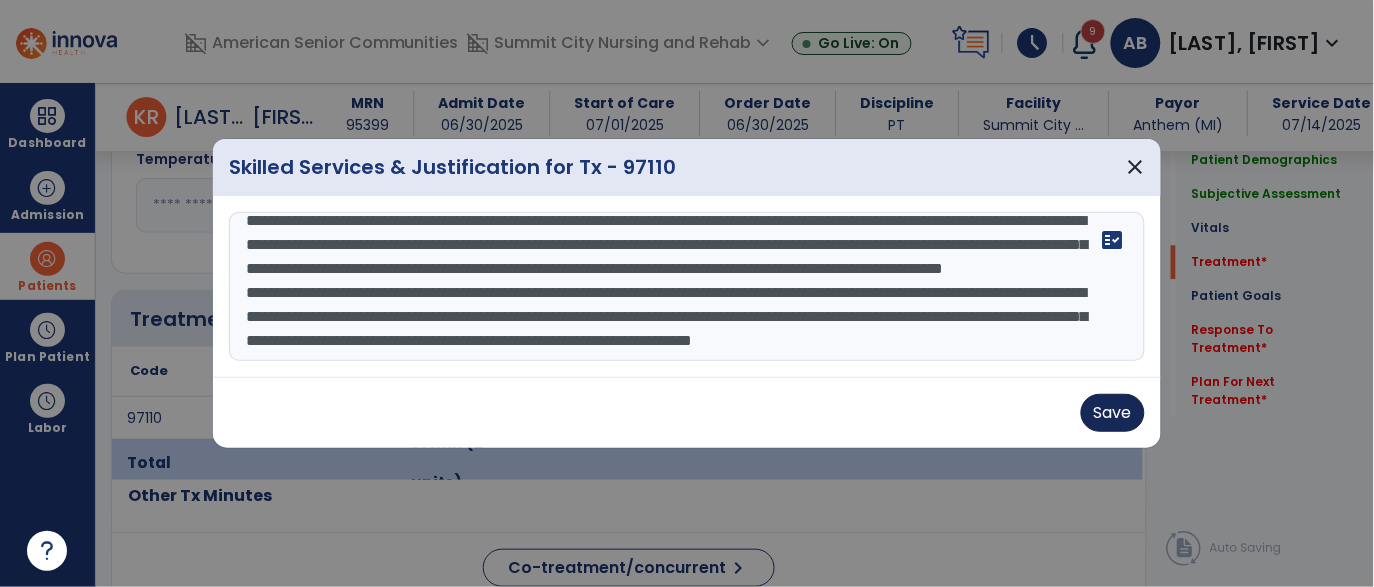 type on "**********" 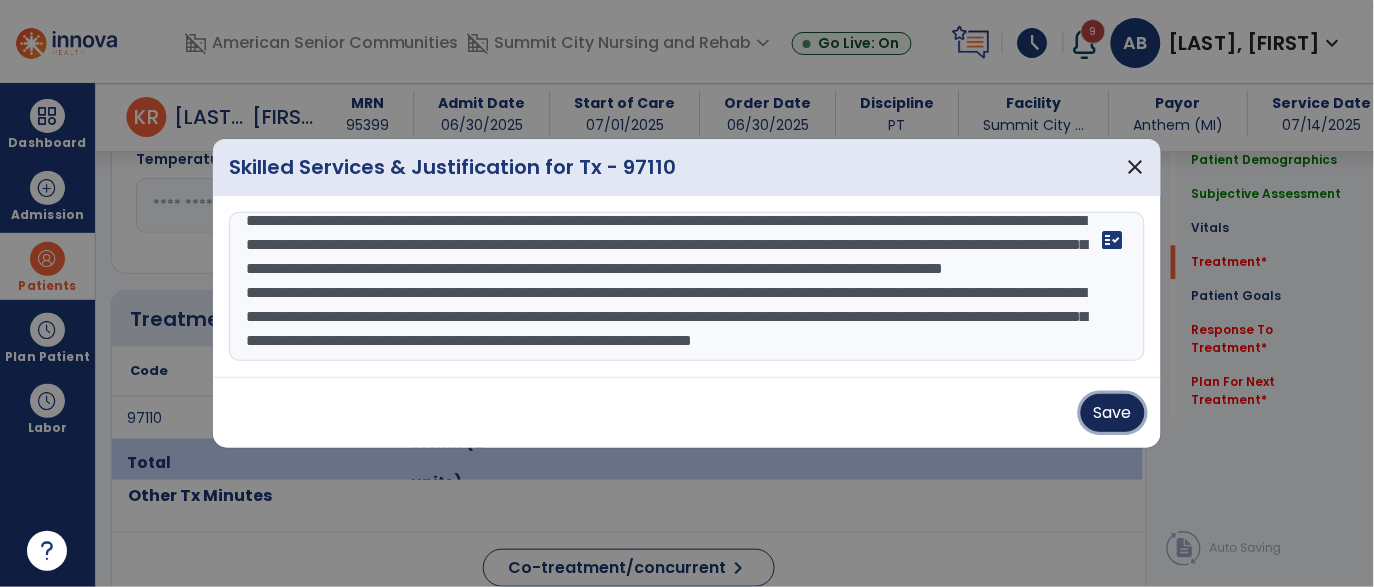click on "Save" at bounding box center (1113, 413) 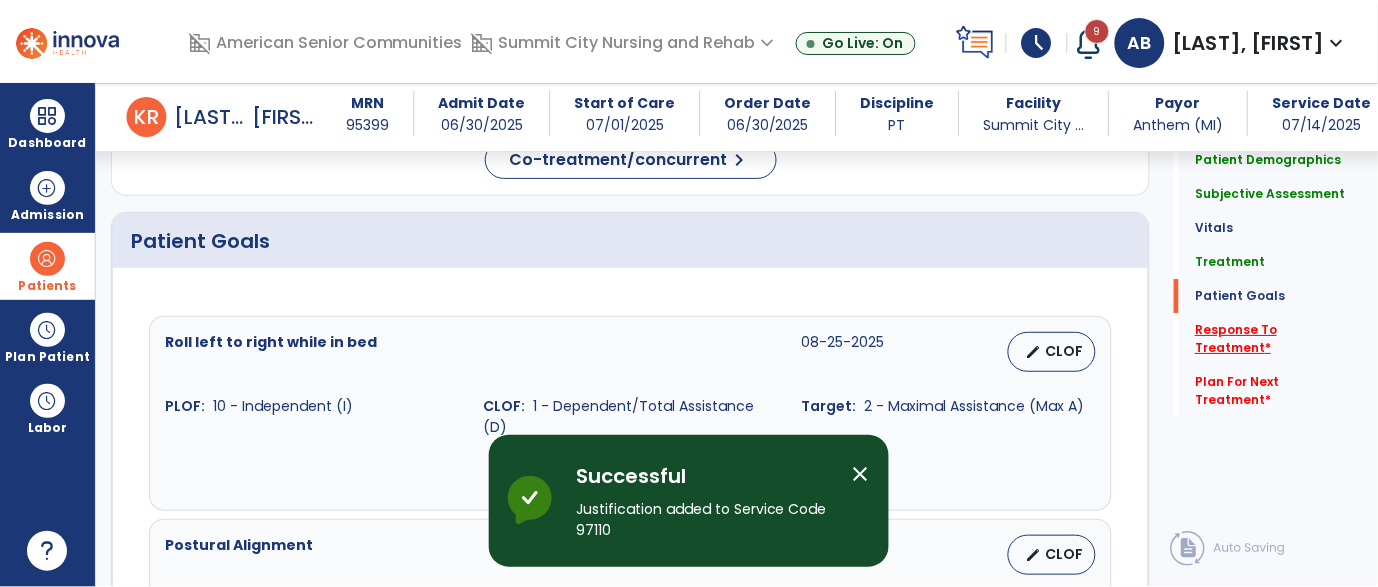 scroll, scrollTop: 1435, scrollLeft: 0, axis: vertical 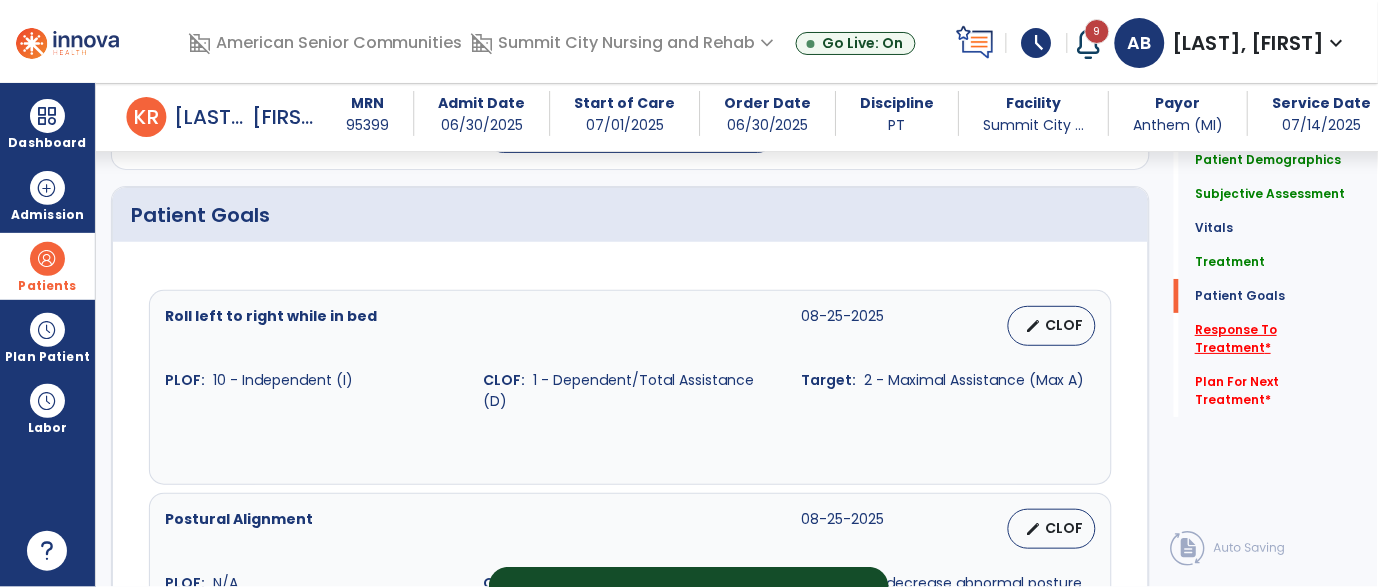 click on "Response To Treatment   *" 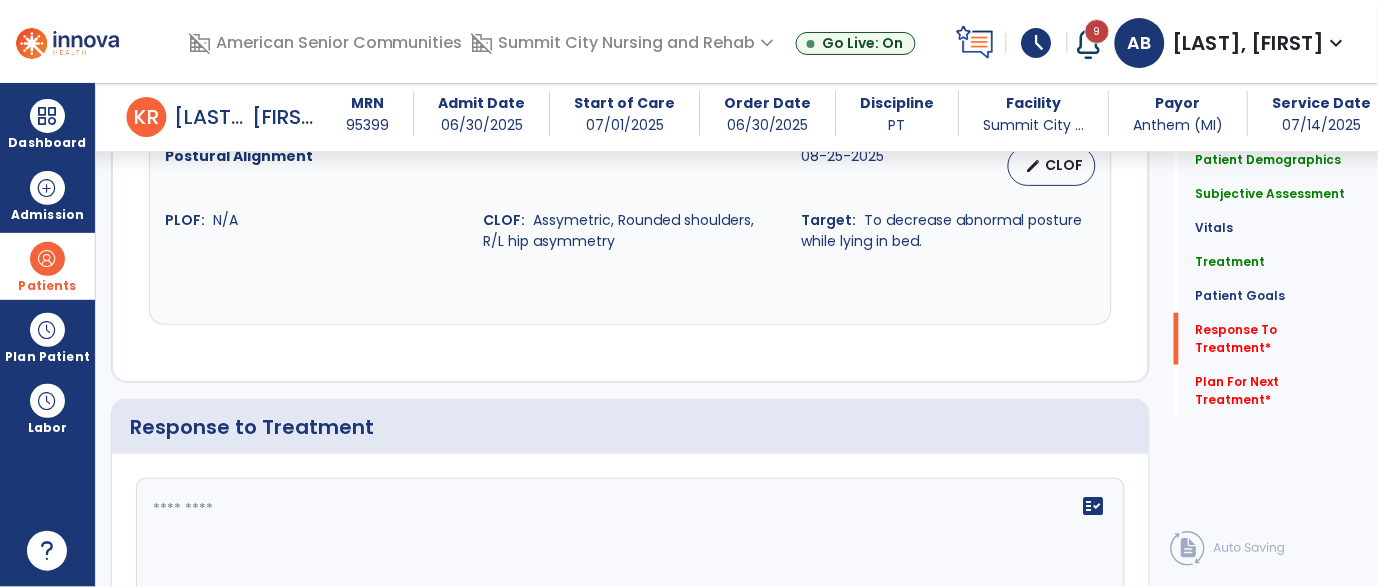 click on "fact_check" 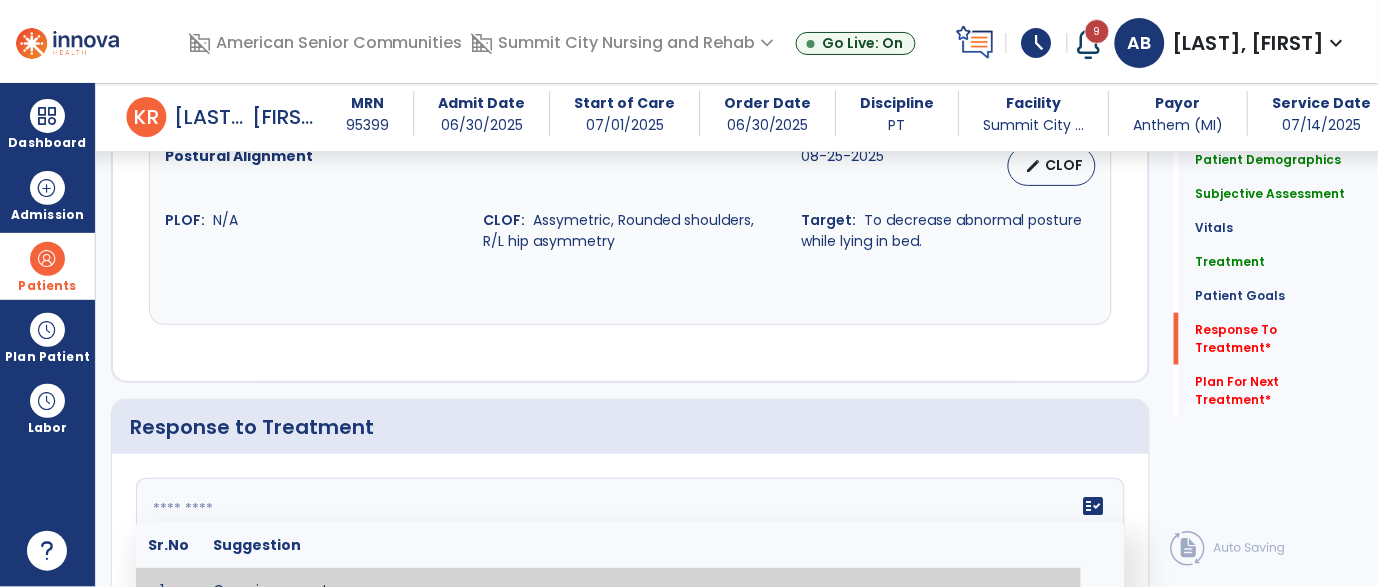 scroll, scrollTop: 1967, scrollLeft: 0, axis: vertical 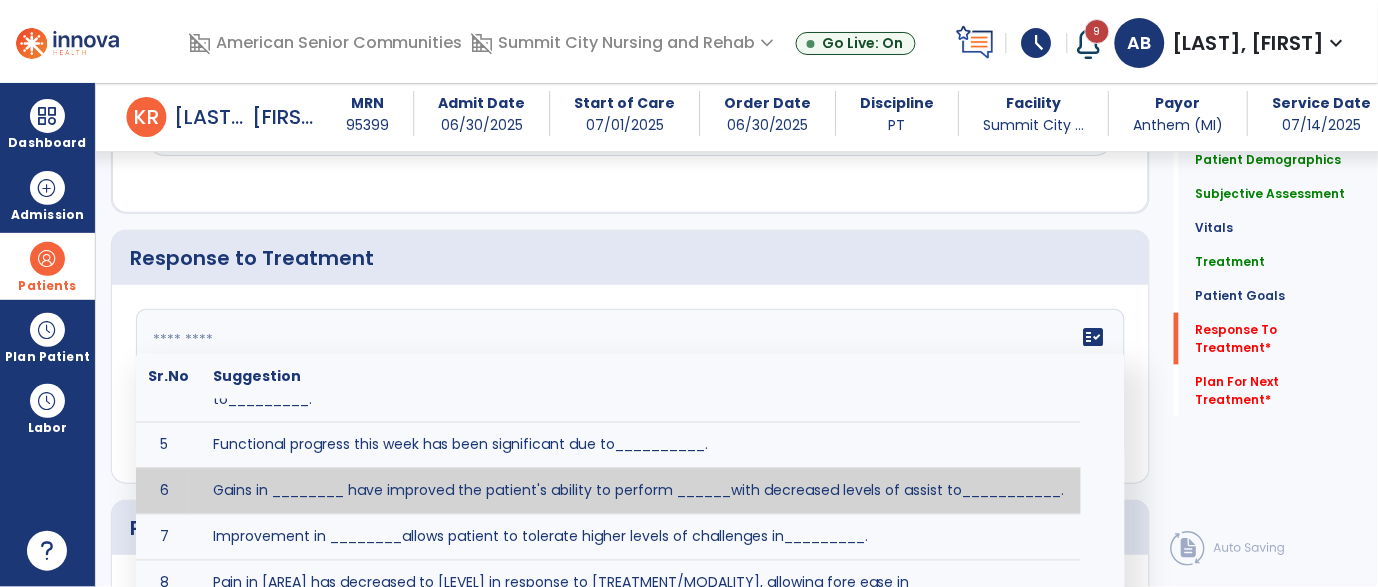 click 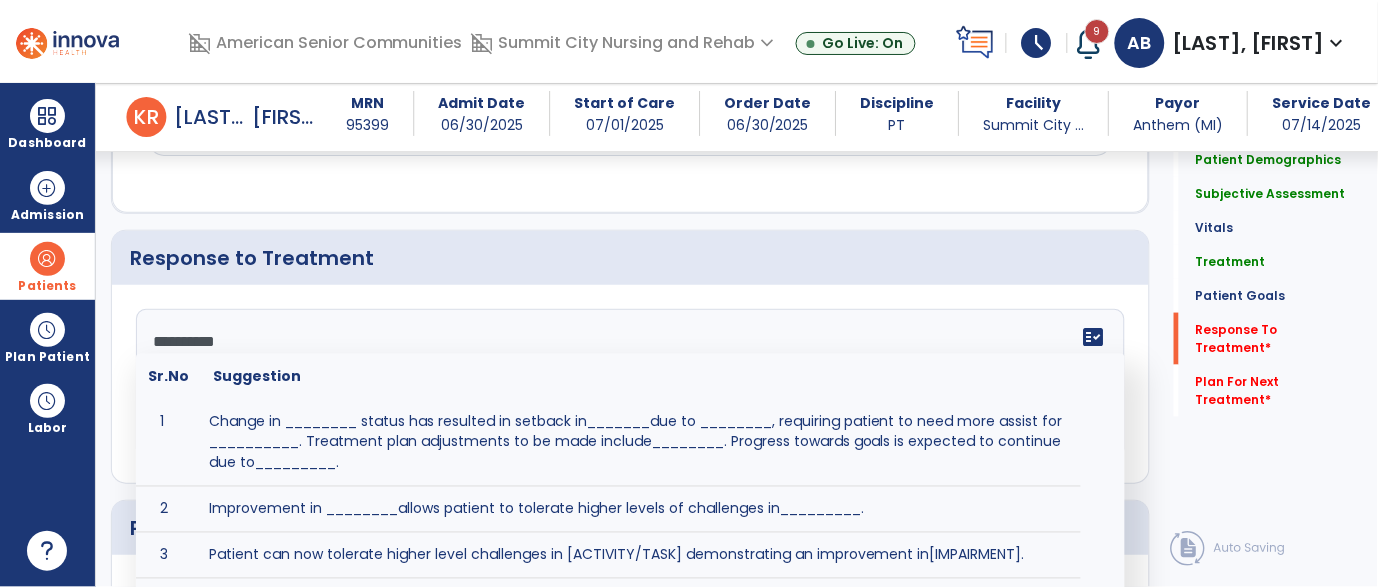 scroll, scrollTop: 0, scrollLeft: 0, axis: both 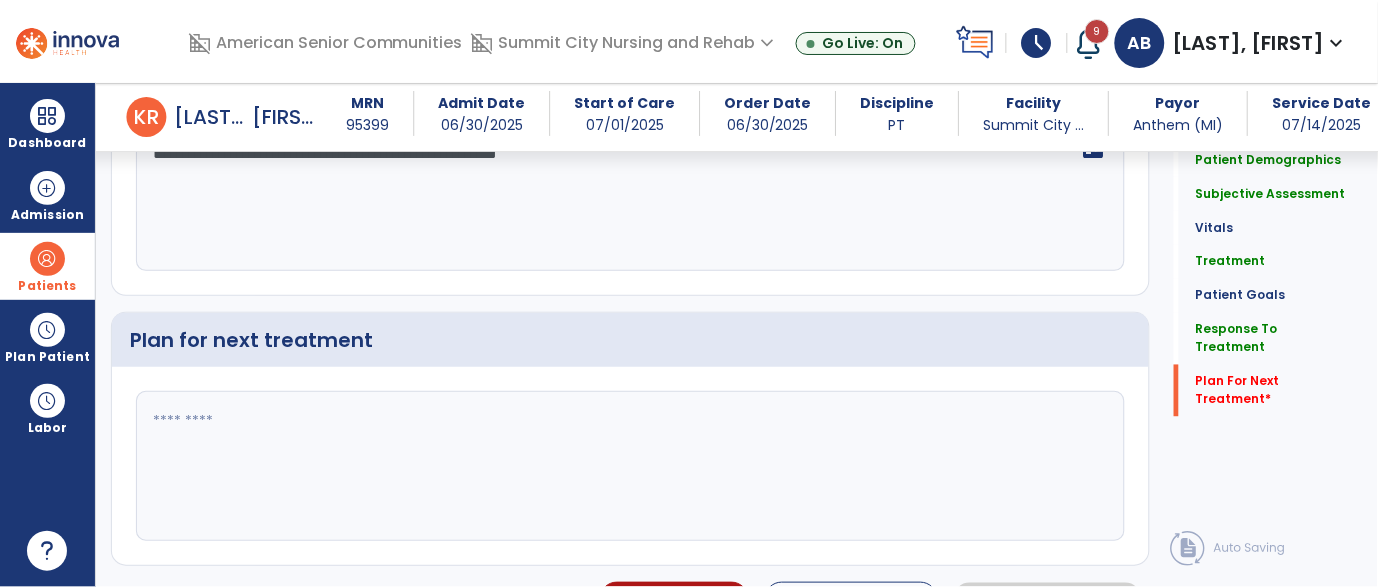 type on "**********" 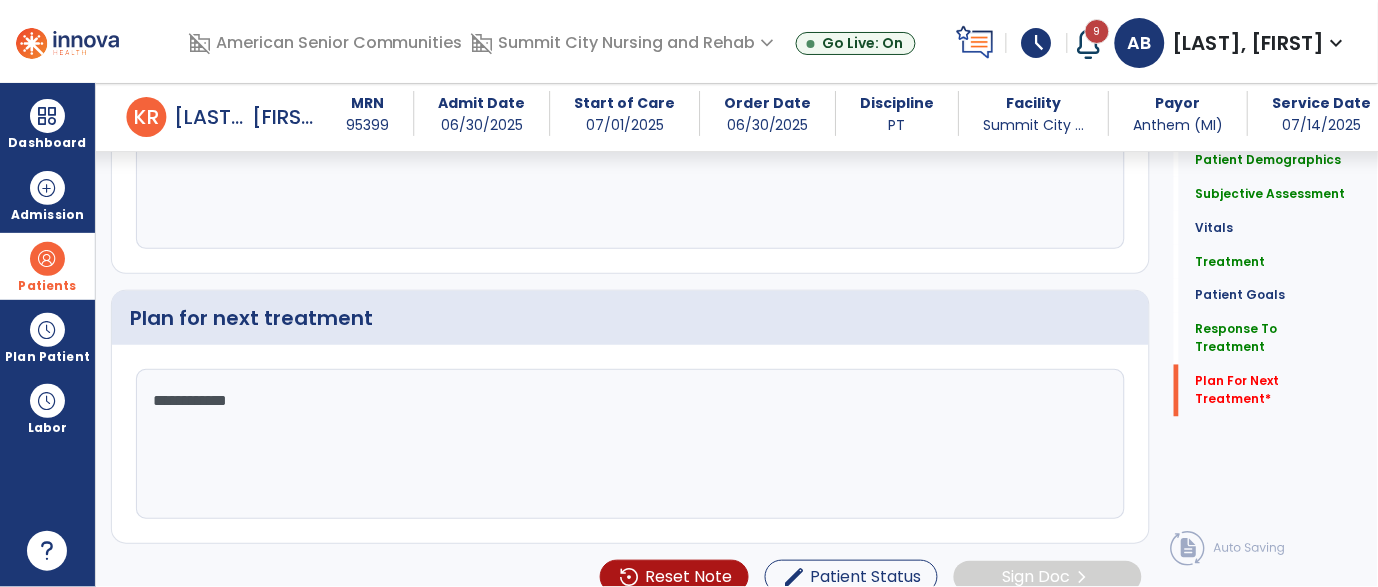 scroll, scrollTop: 2177, scrollLeft: 0, axis: vertical 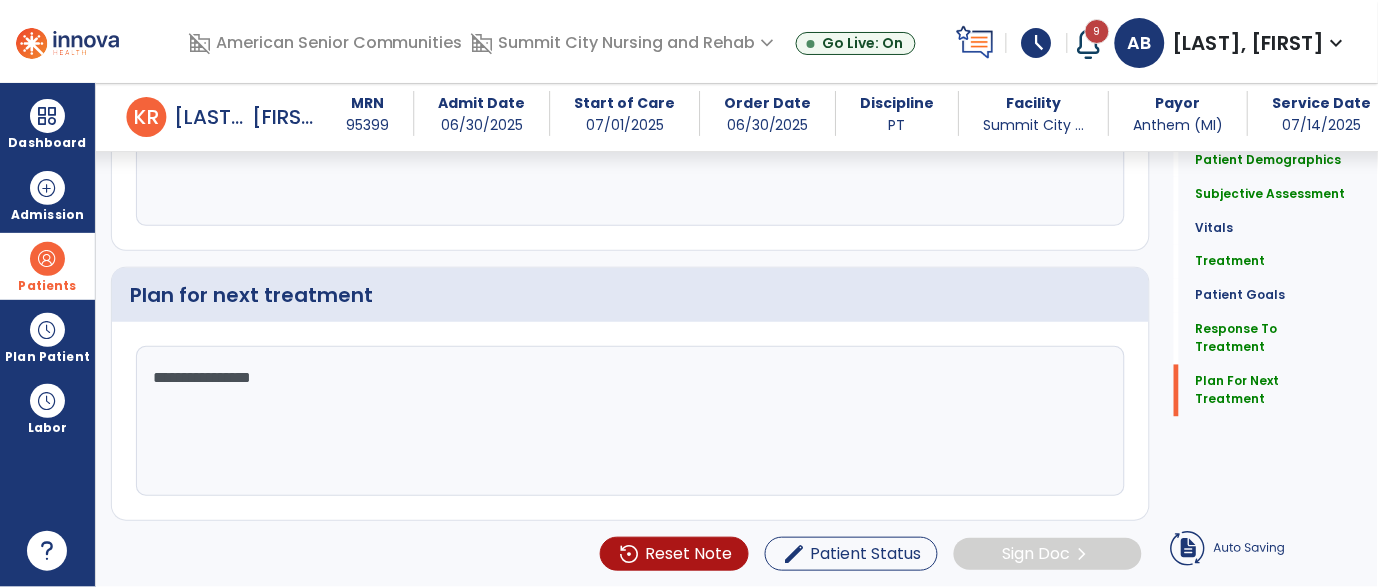 click on "**********" 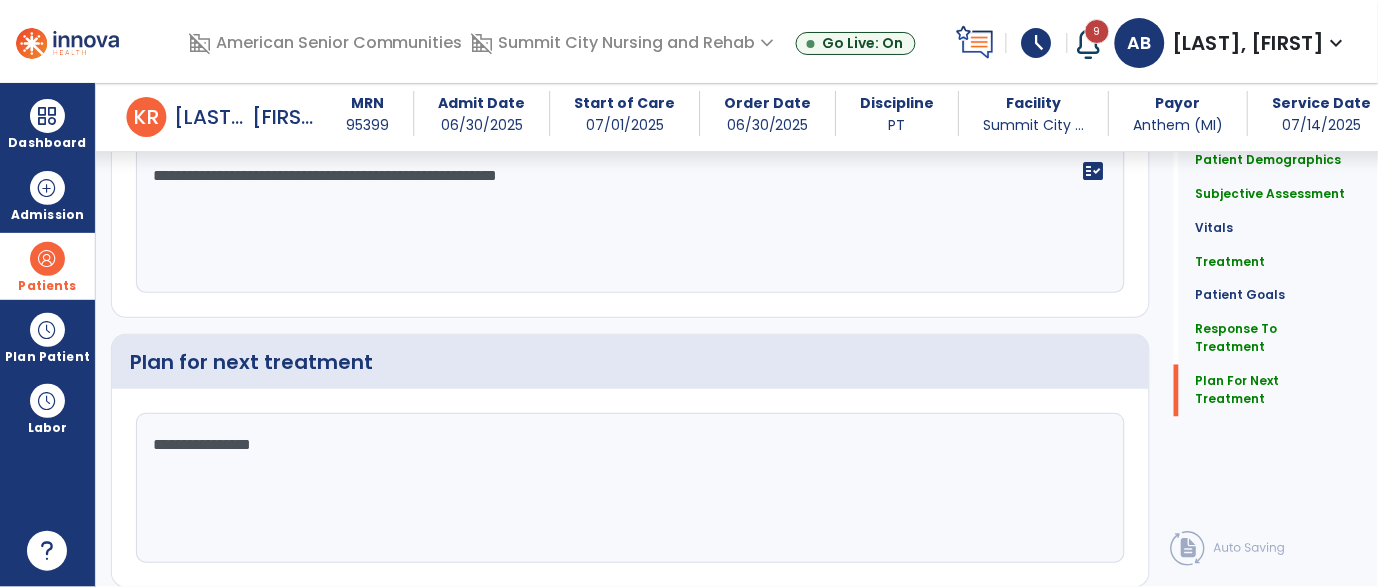 scroll, scrollTop: 2177, scrollLeft: 0, axis: vertical 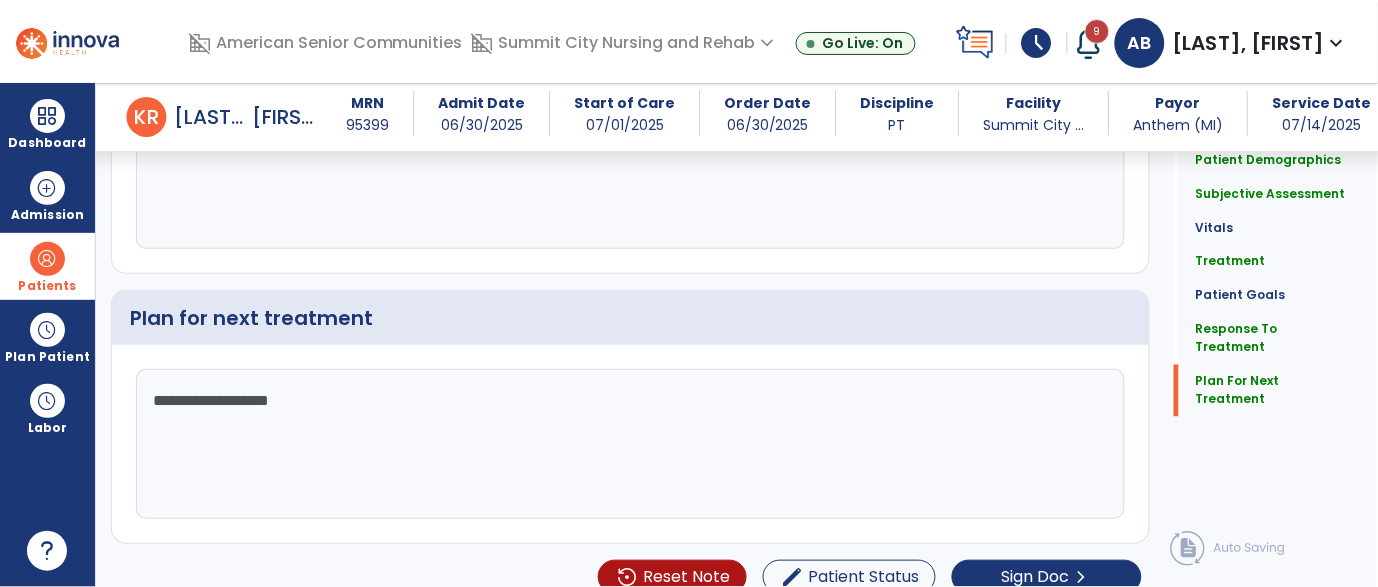 type on "**********" 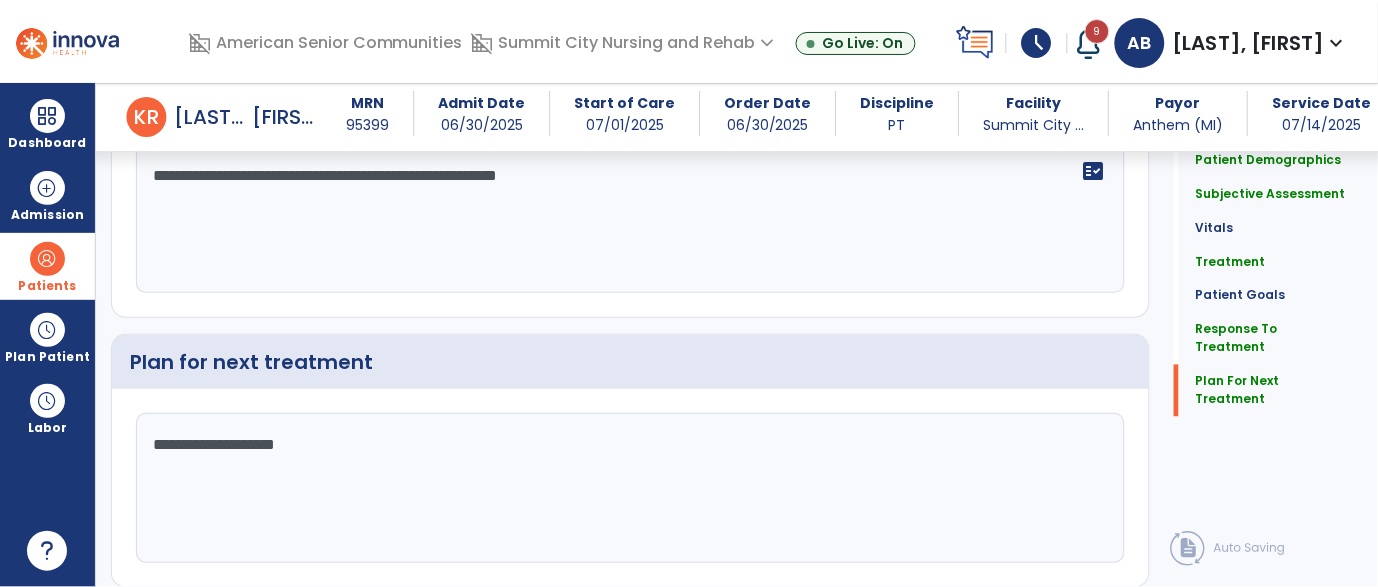 scroll, scrollTop: 2177, scrollLeft: 0, axis: vertical 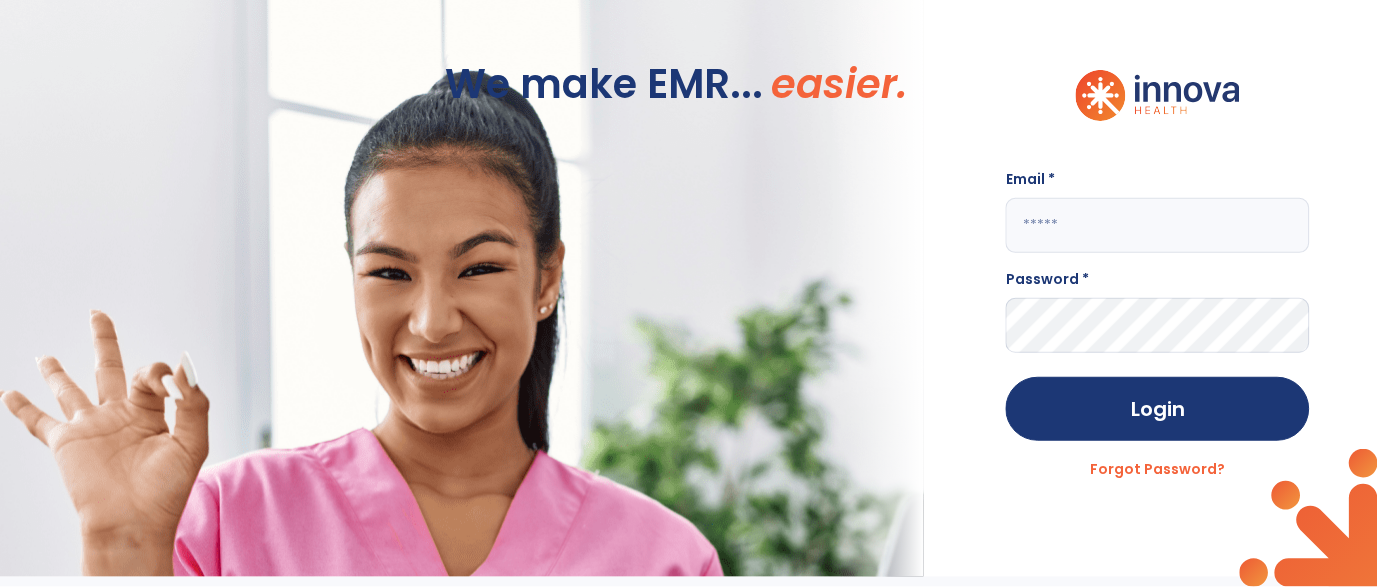 click 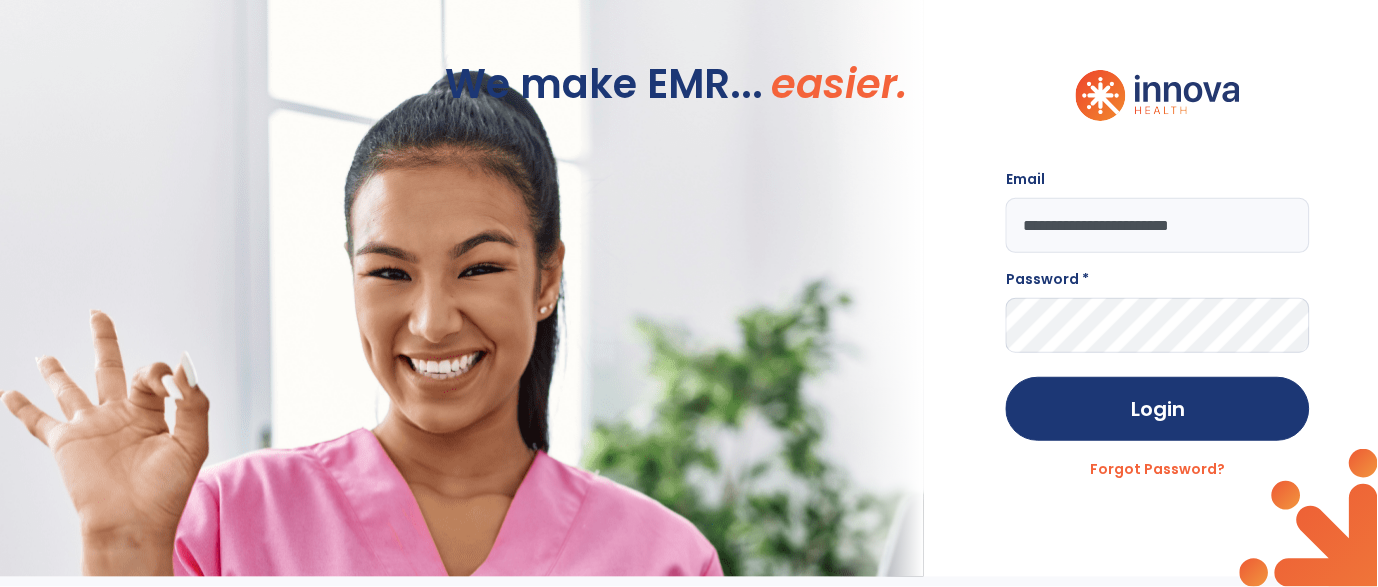 type on "**********" 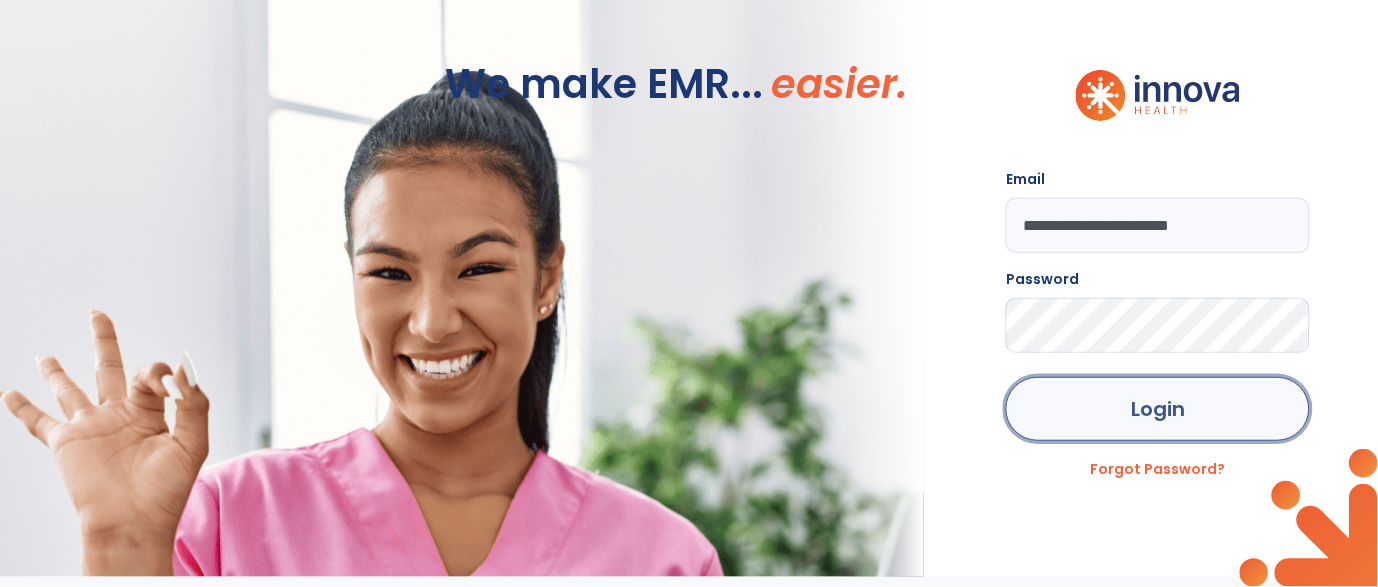 click on "Login" 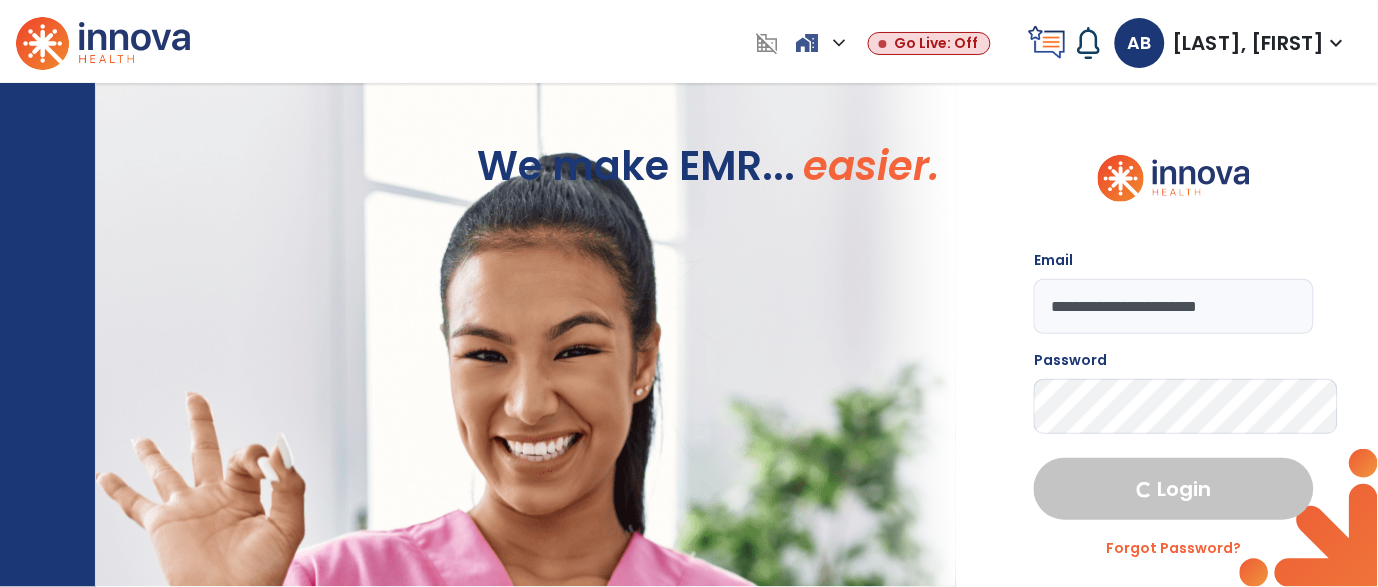 select on "****" 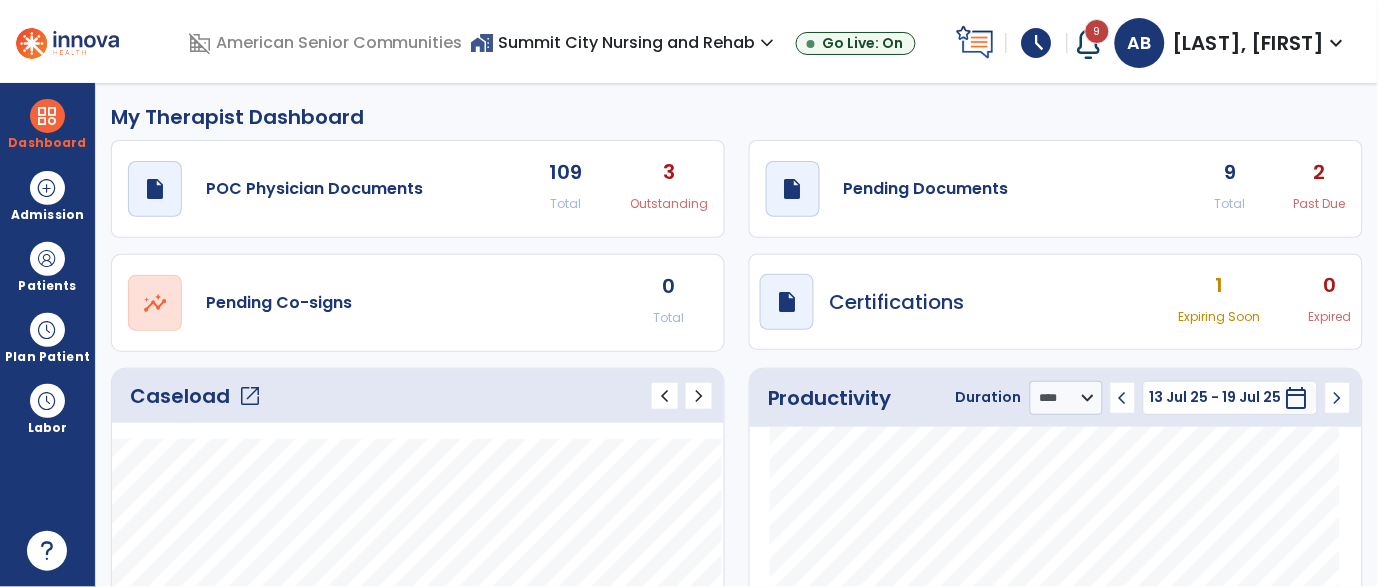 click on "open_in_new" 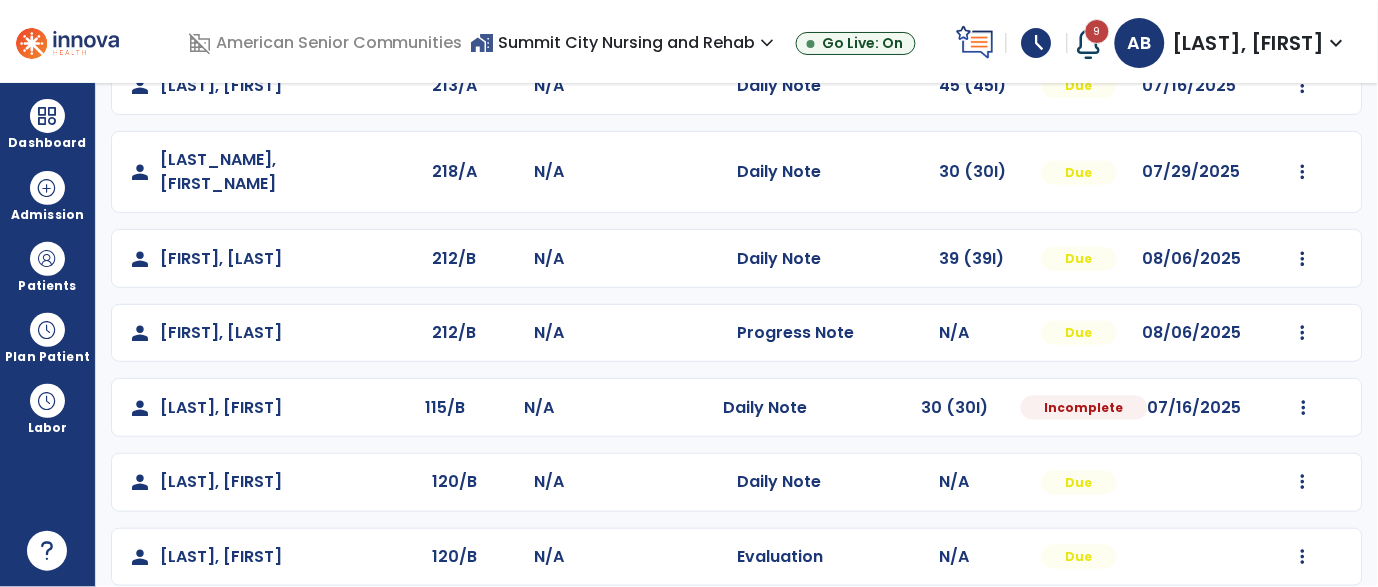 scroll, scrollTop: 425, scrollLeft: 0, axis: vertical 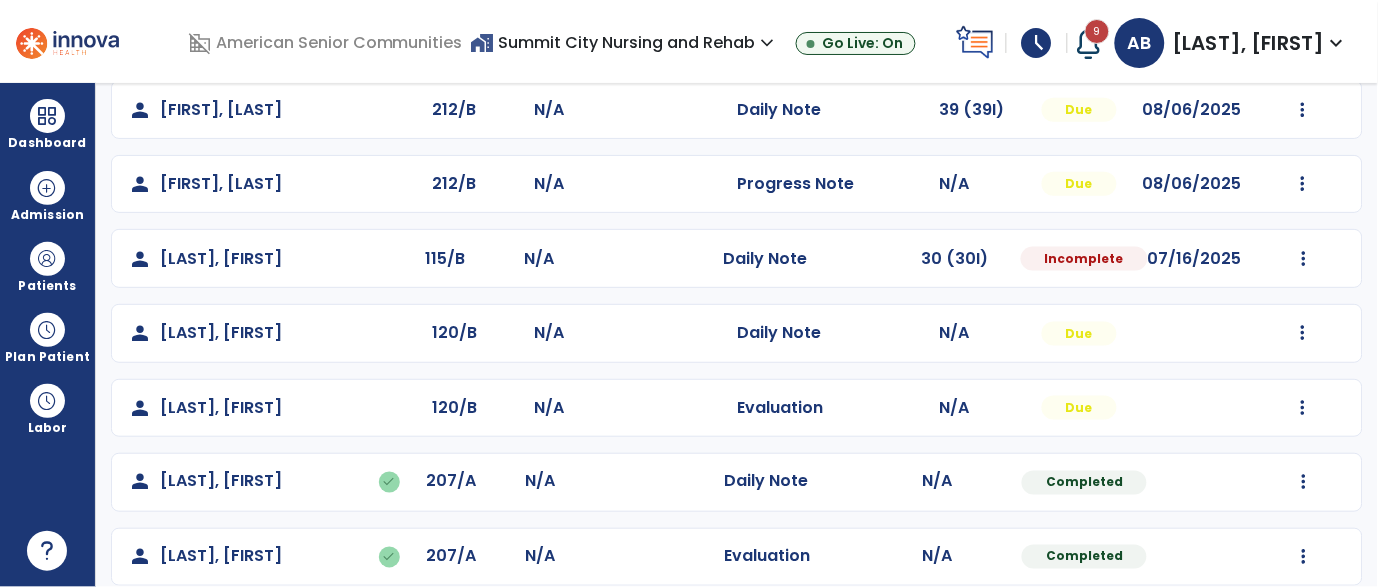 click on "Mark Visit As Complete   Reset Note   Open Document   G + C Mins" 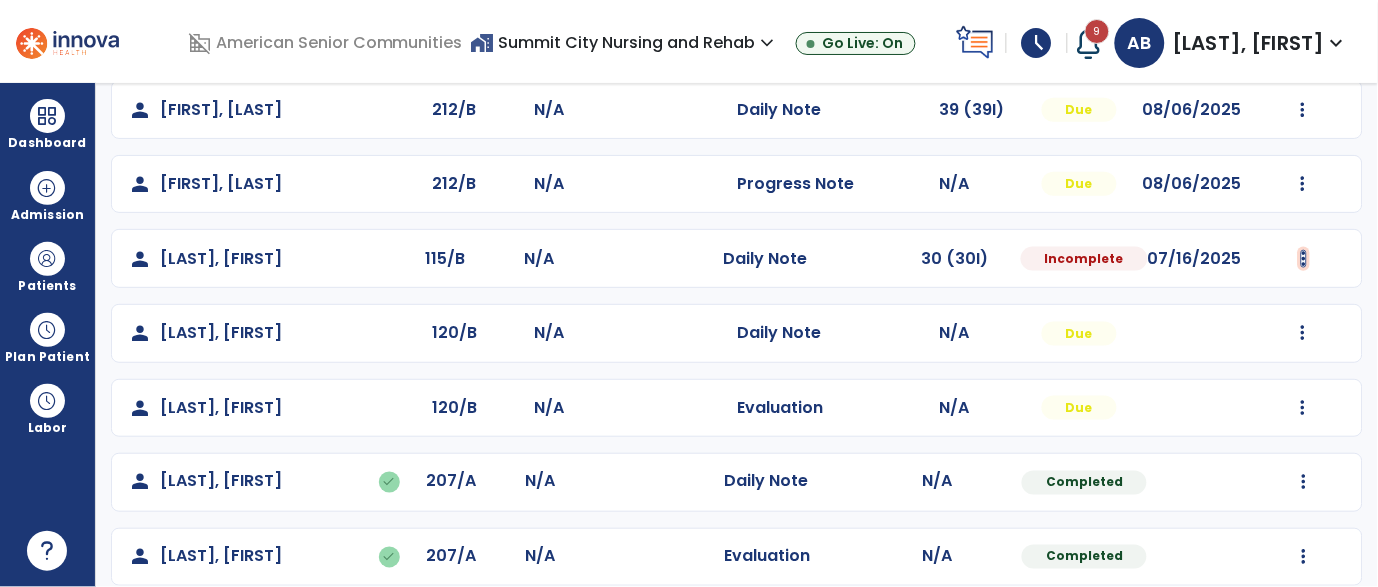 click at bounding box center [1303, -63] 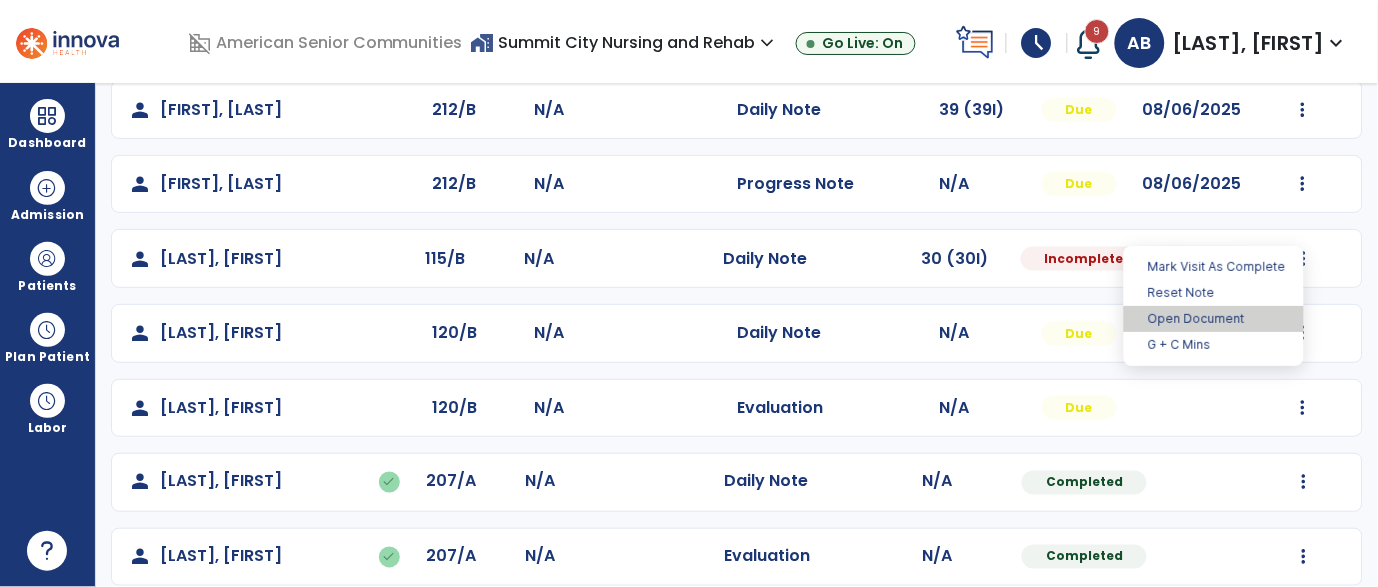 click on "Open Document" at bounding box center [1214, 319] 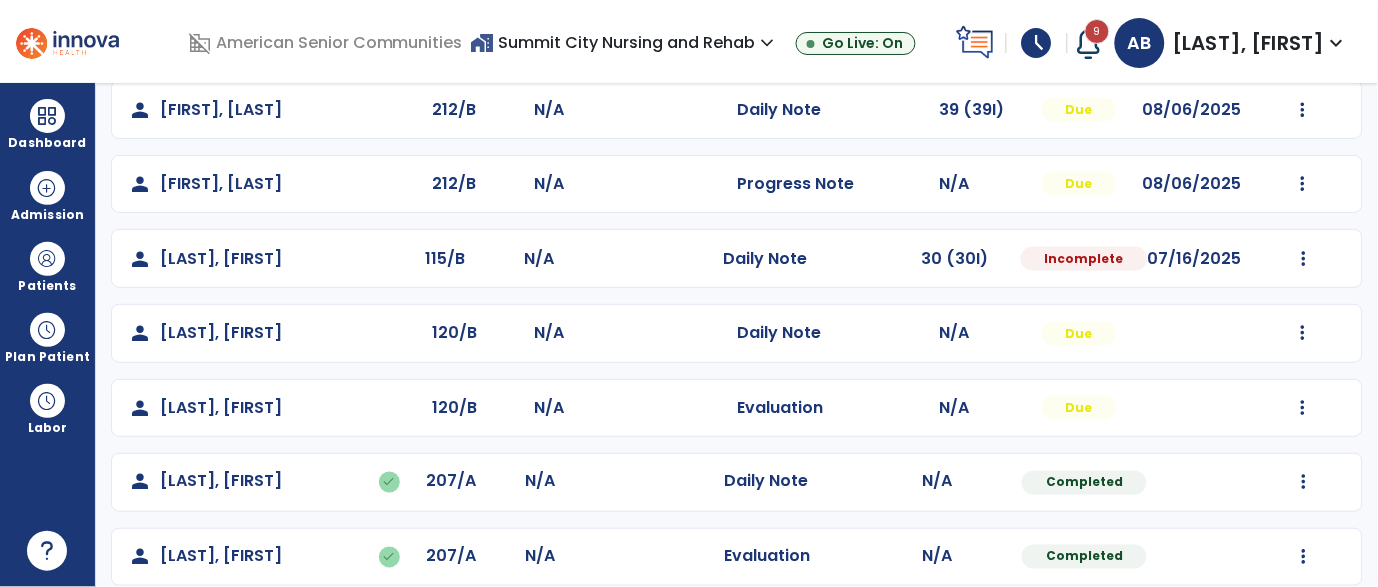 select on "*" 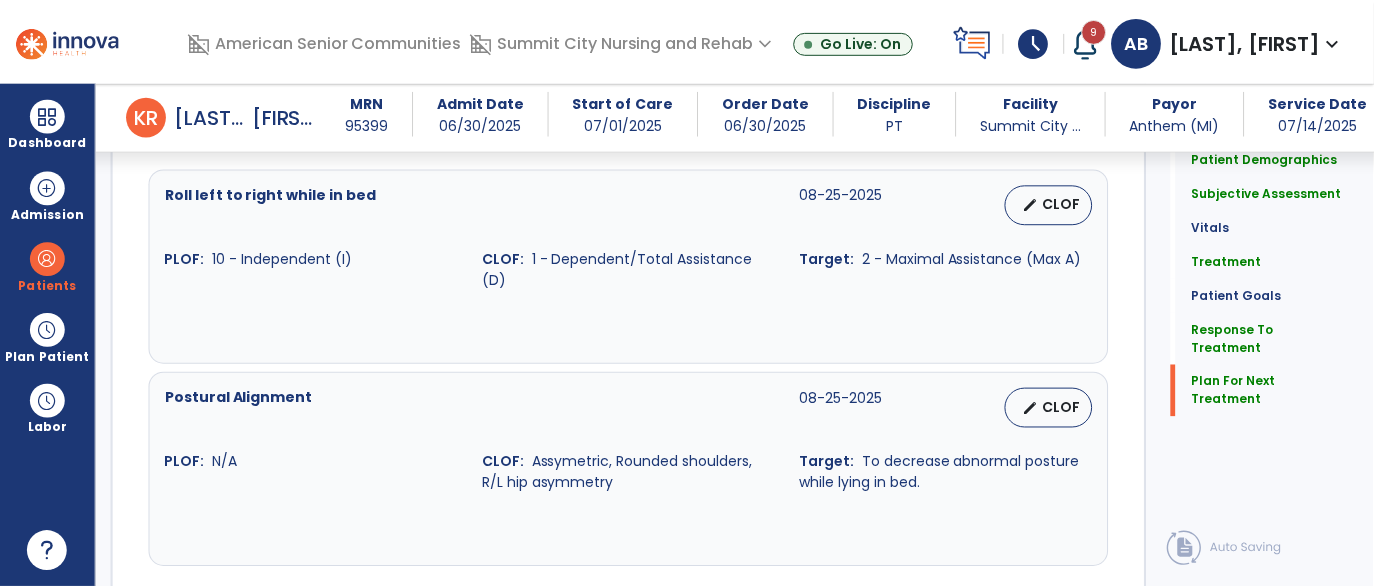 scroll, scrollTop: 2177, scrollLeft: 0, axis: vertical 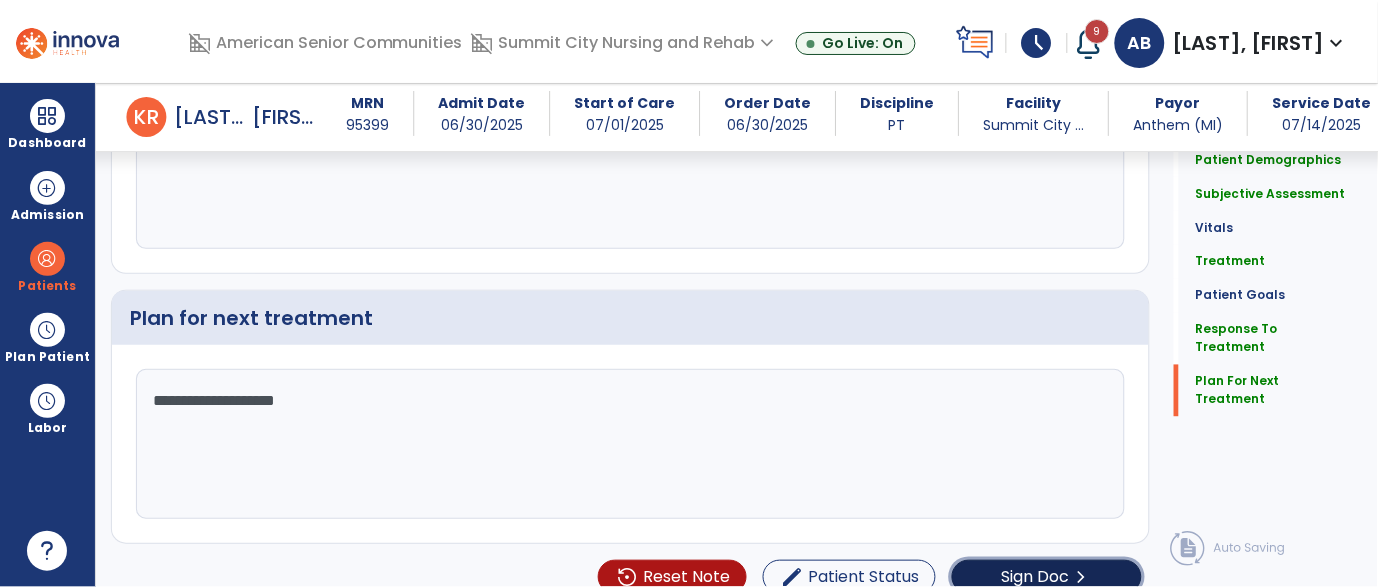 click on "Sign Doc" 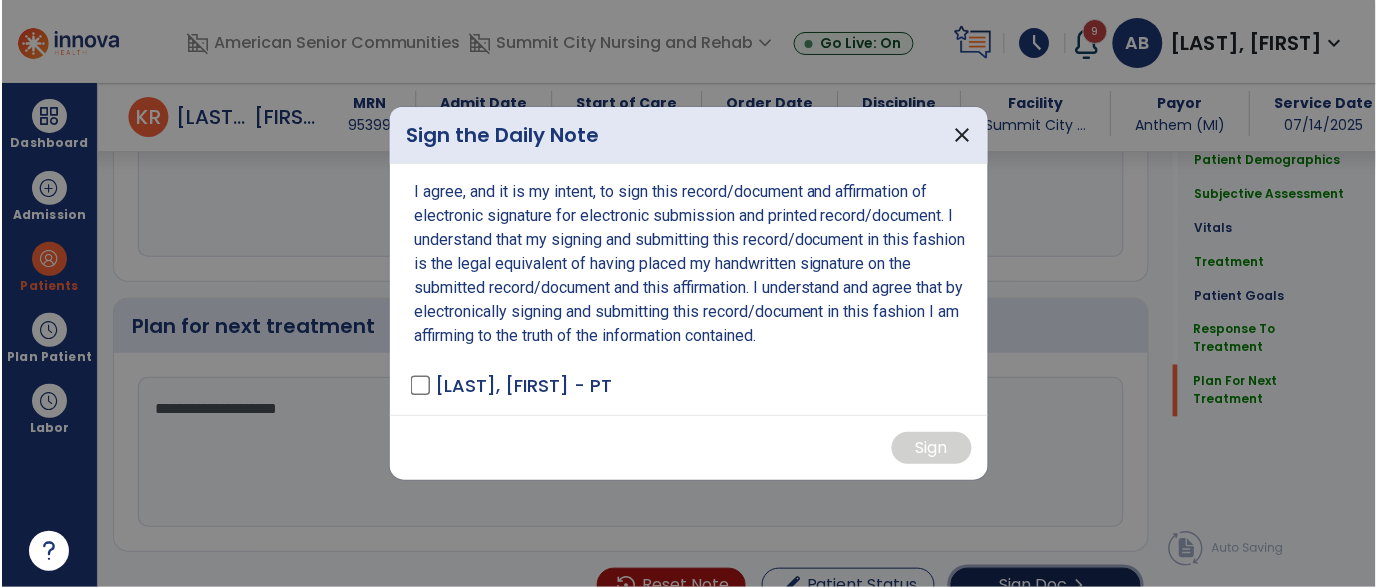 scroll, scrollTop: 2177, scrollLeft: 0, axis: vertical 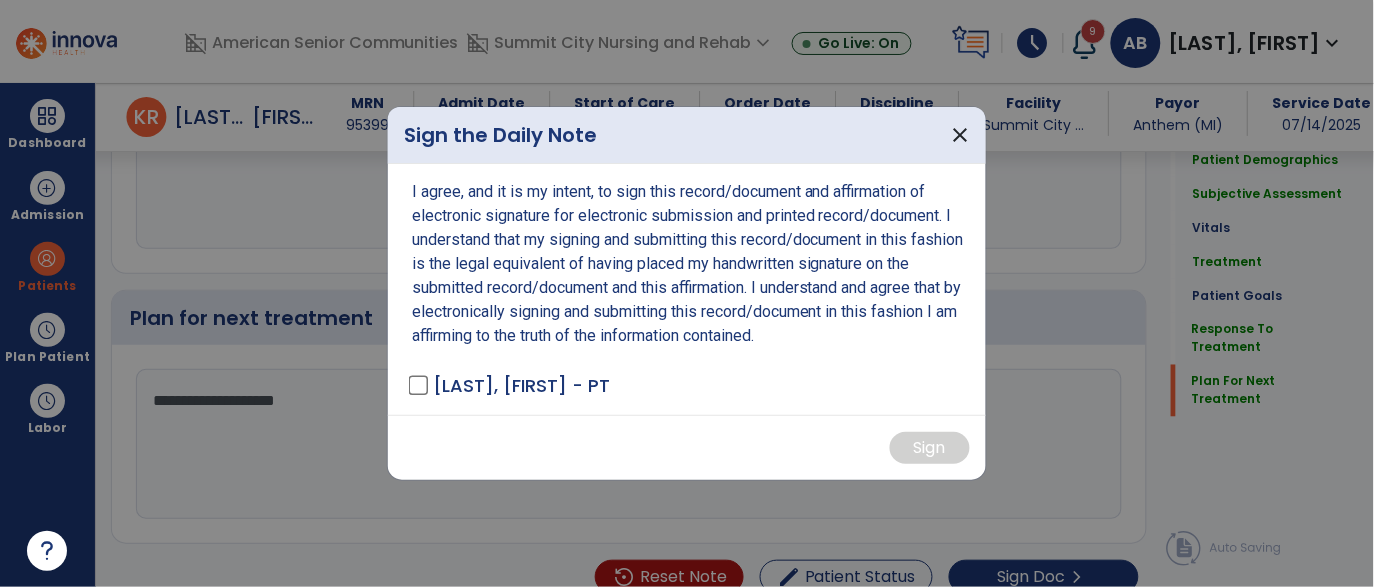 click on "I agree, and it is my intent, to sign this record/document and affirmation of electronic signature for electronic submission and printed record/document. I understand that my signing and submitting this record/document in this fashion is the legal equivalent of having placed my handwritten signature on the submitted record/document and this affirmation. I understand and agree that by electronically signing and submitting this record/document in this fashion I am affirming to the truth of the information contained. [LAST_NAME], [FIRST_NAME] - PT" at bounding box center [687, 289] 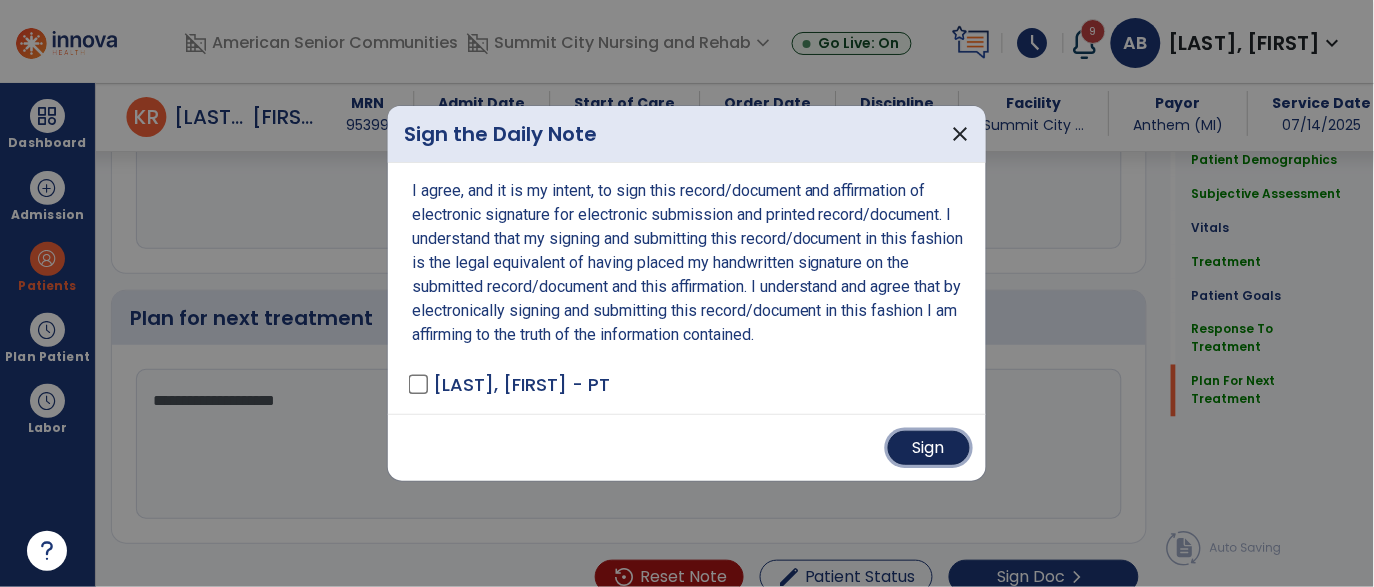click on "Sign" at bounding box center [929, 448] 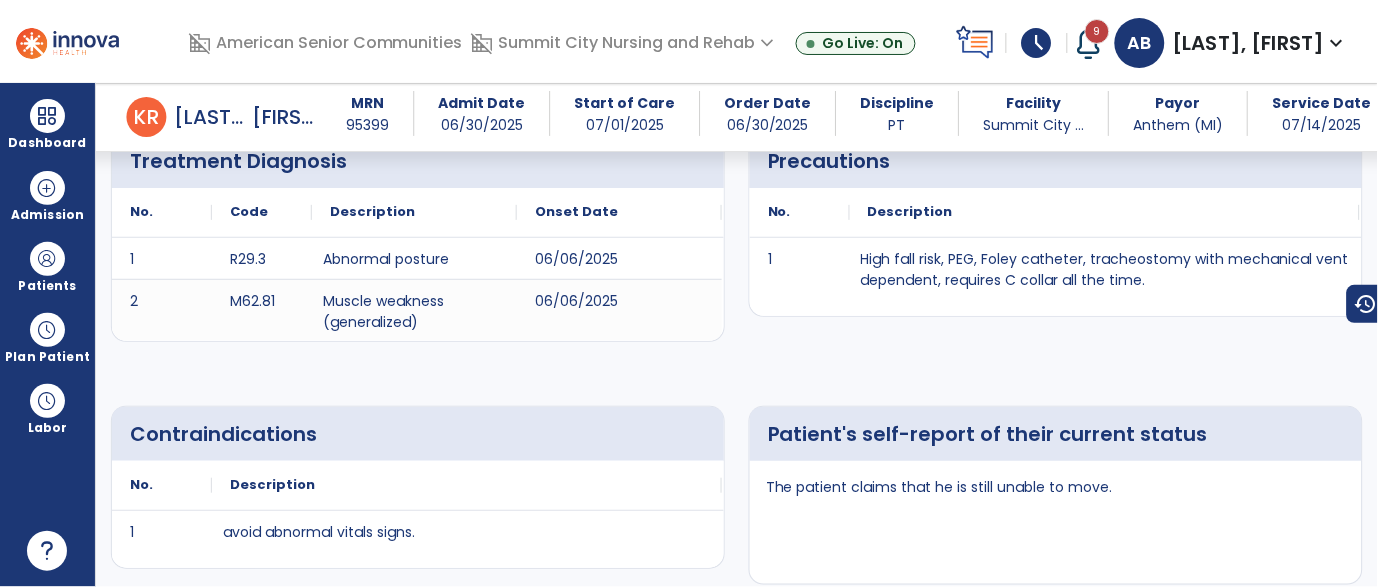 scroll, scrollTop: 0, scrollLeft: 0, axis: both 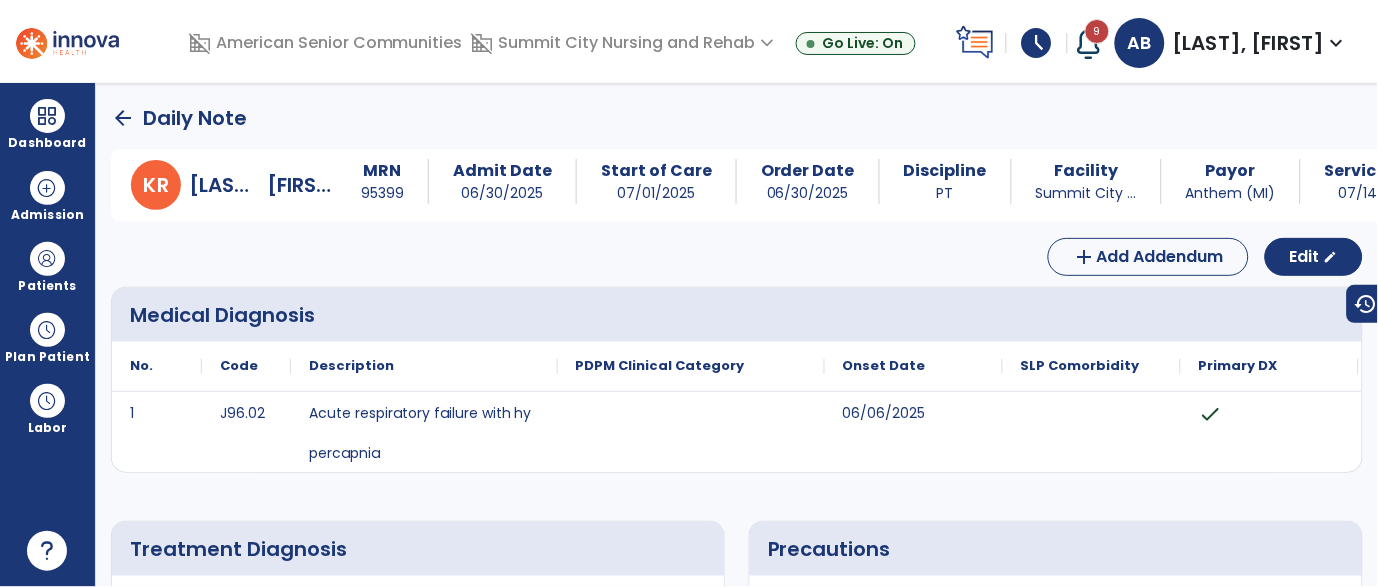click on "arrow_back" 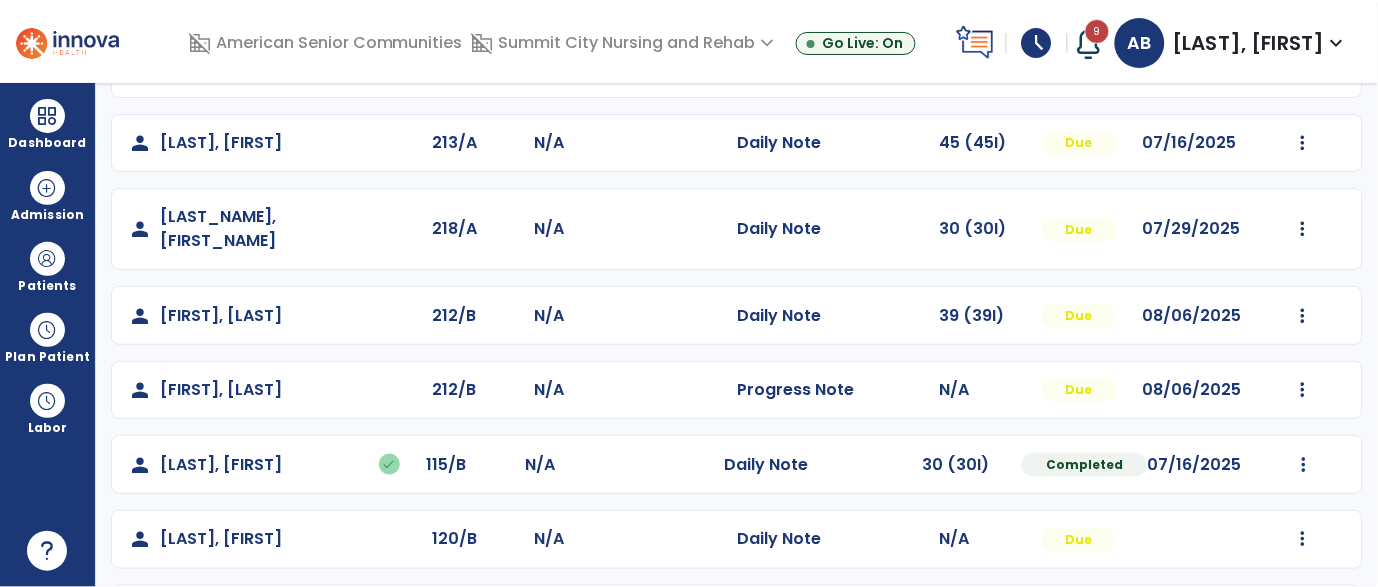 scroll, scrollTop: 405, scrollLeft: 0, axis: vertical 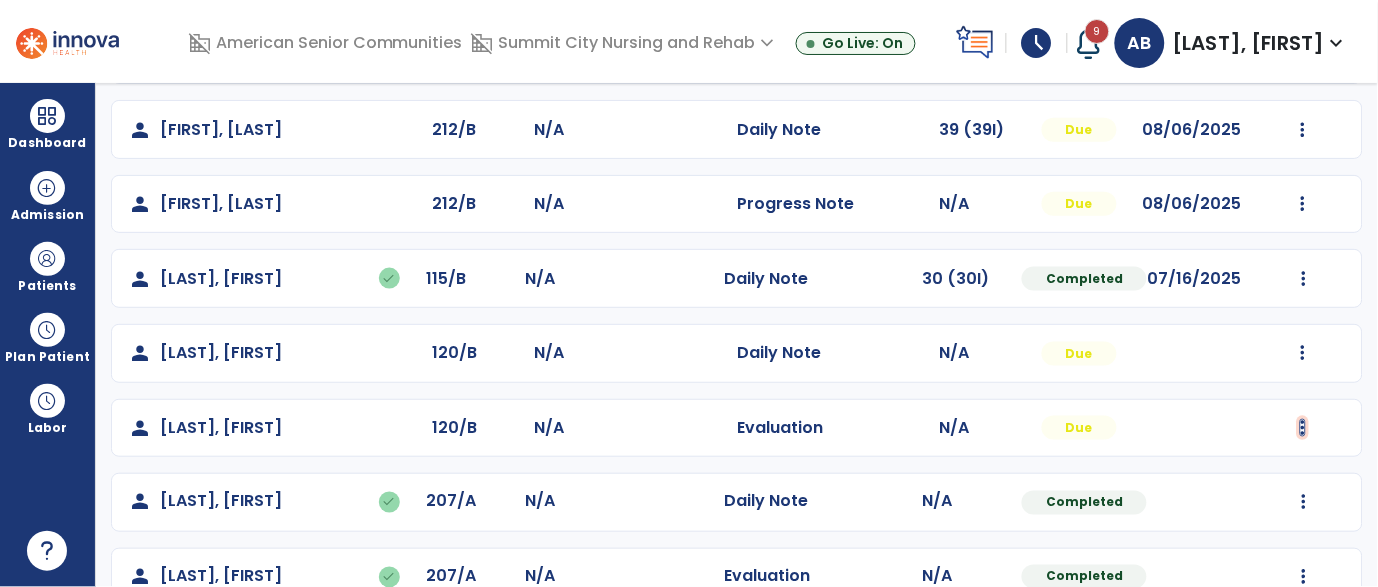 click at bounding box center (1303, -43) 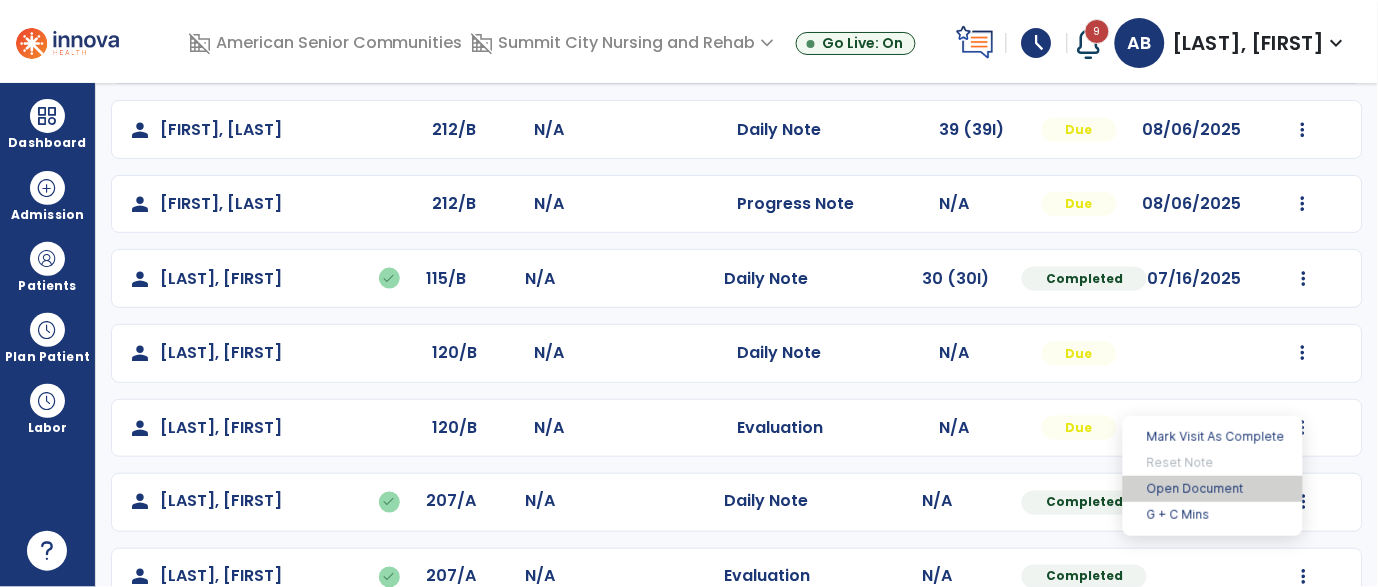click on "Open Document" at bounding box center (1213, 489) 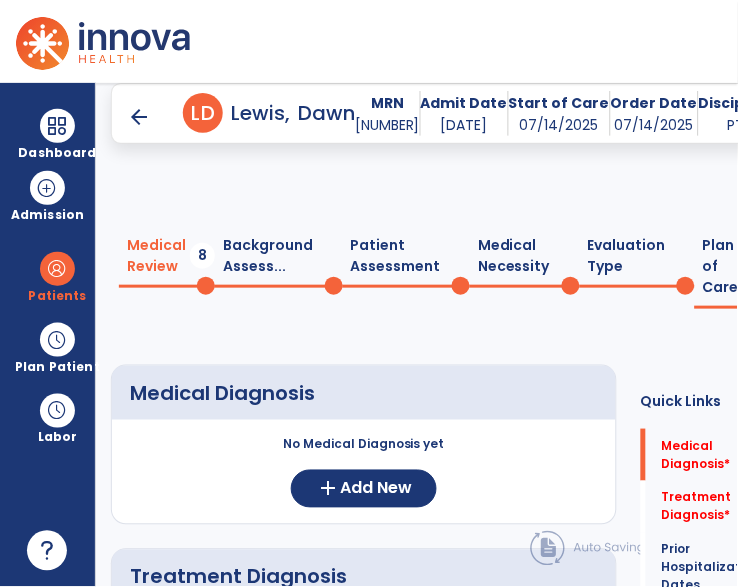 scroll, scrollTop: 78, scrollLeft: 0, axis: vertical 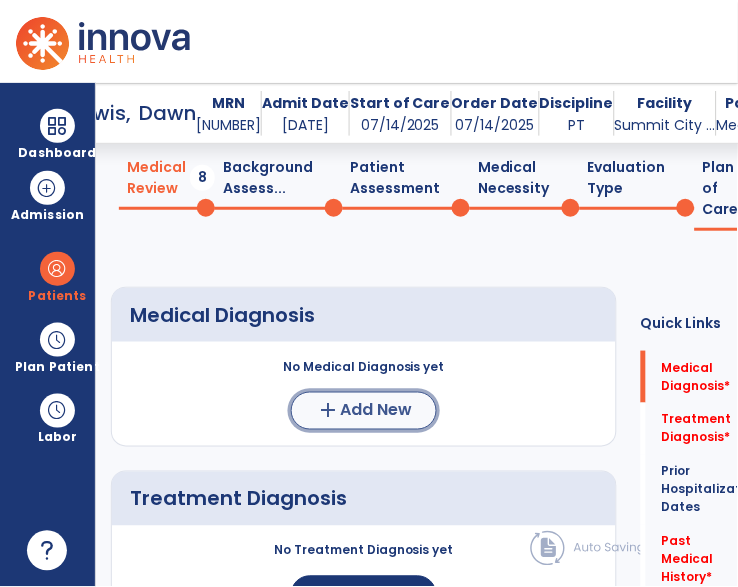 click on "add  Add New" 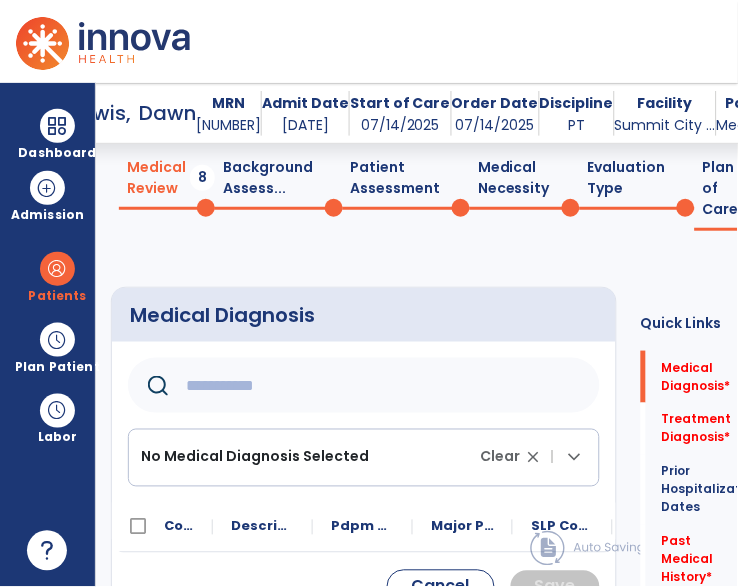 click 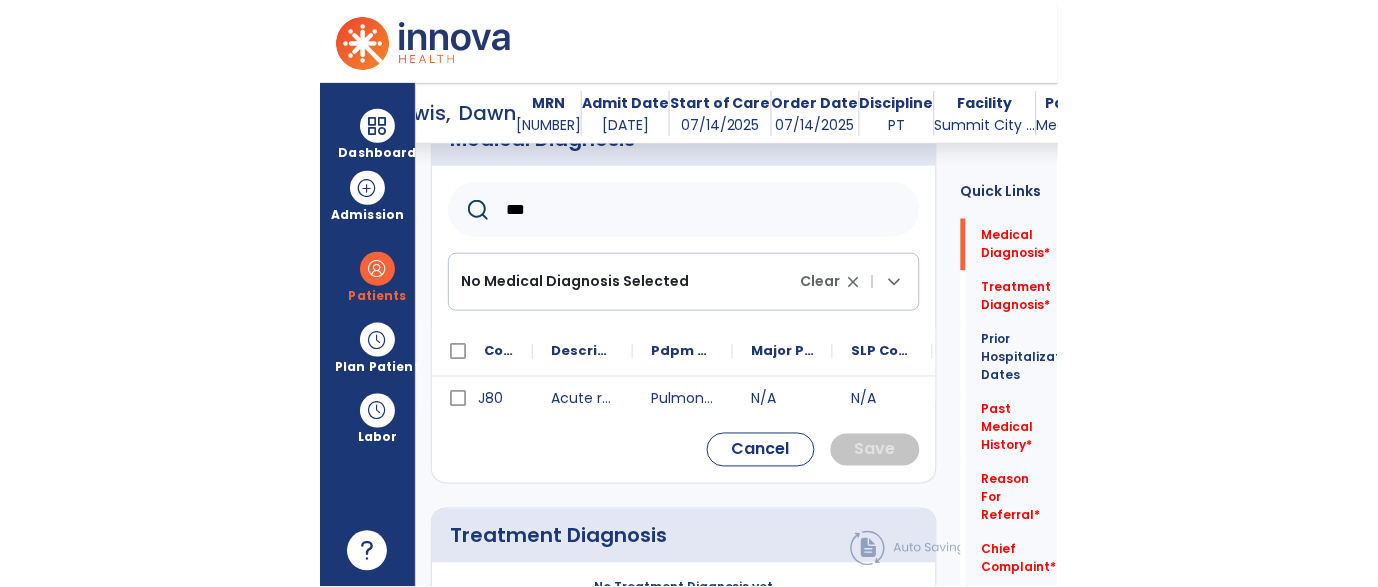 scroll, scrollTop: 263, scrollLeft: 0, axis: vertical 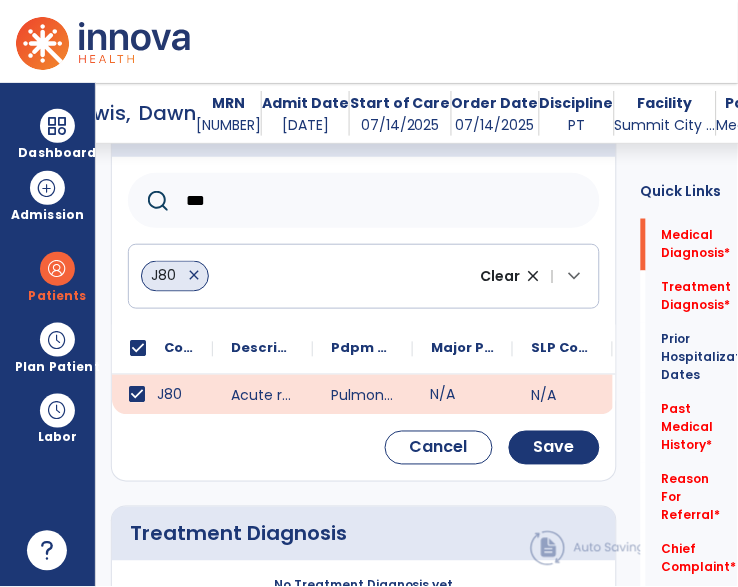 click on "N/A" 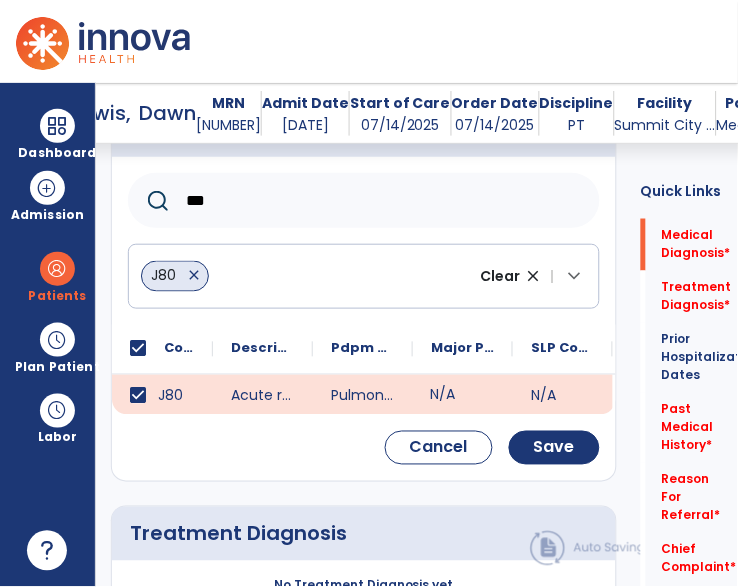 drag, startPoint x: 318, startPoint y: 217, endPoint x: 123, endPoint y: 191, distance: 196.7257 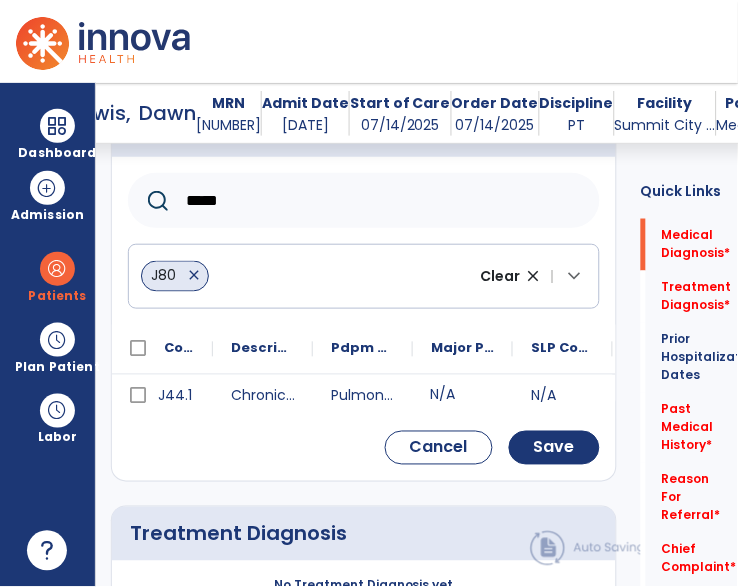 type on "*****" 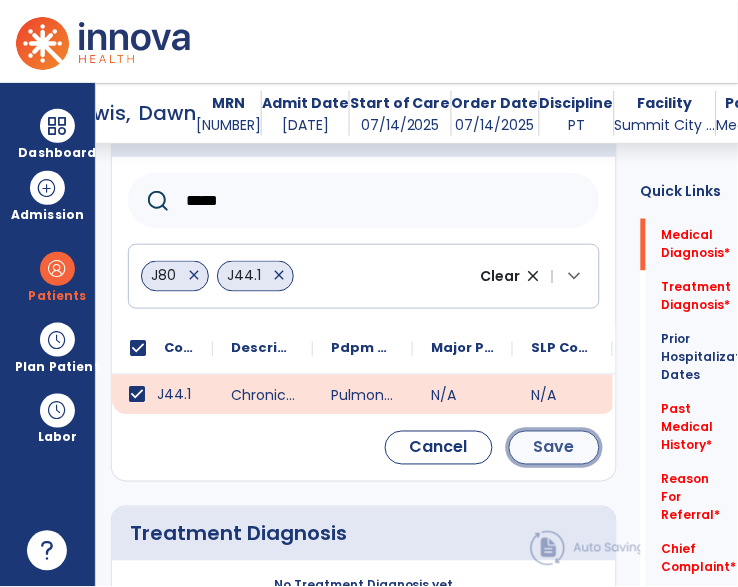 click on "Save" 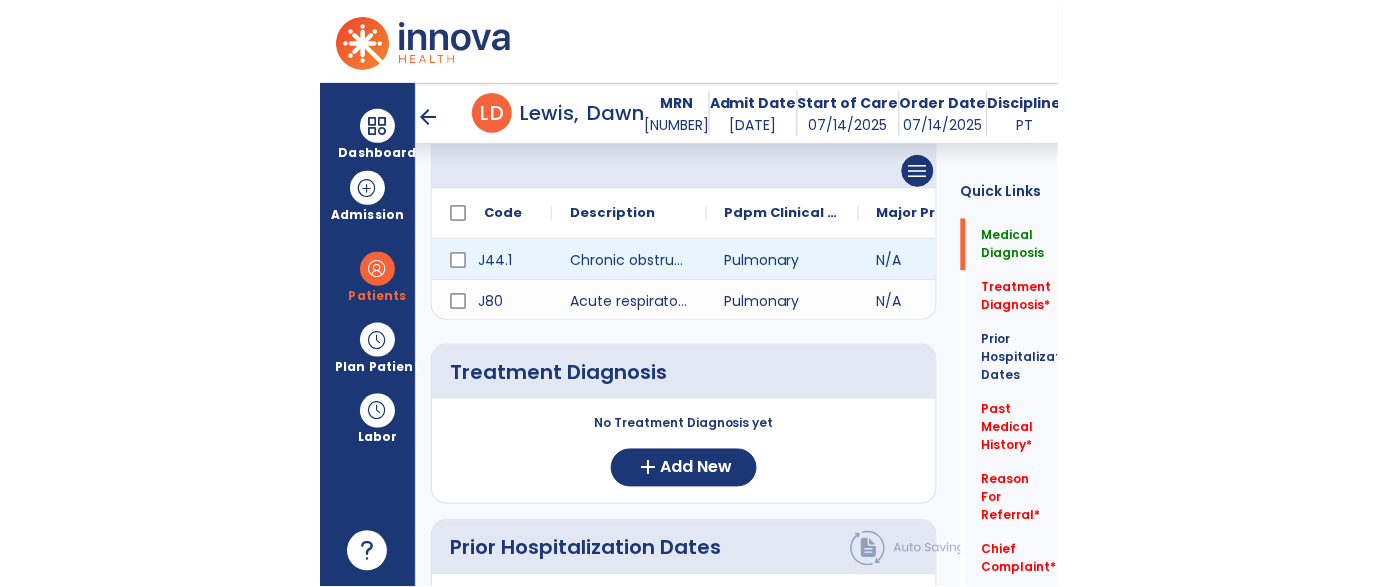 scroll, scrollTop: 227, scrollLeft: 0, axis: vertical 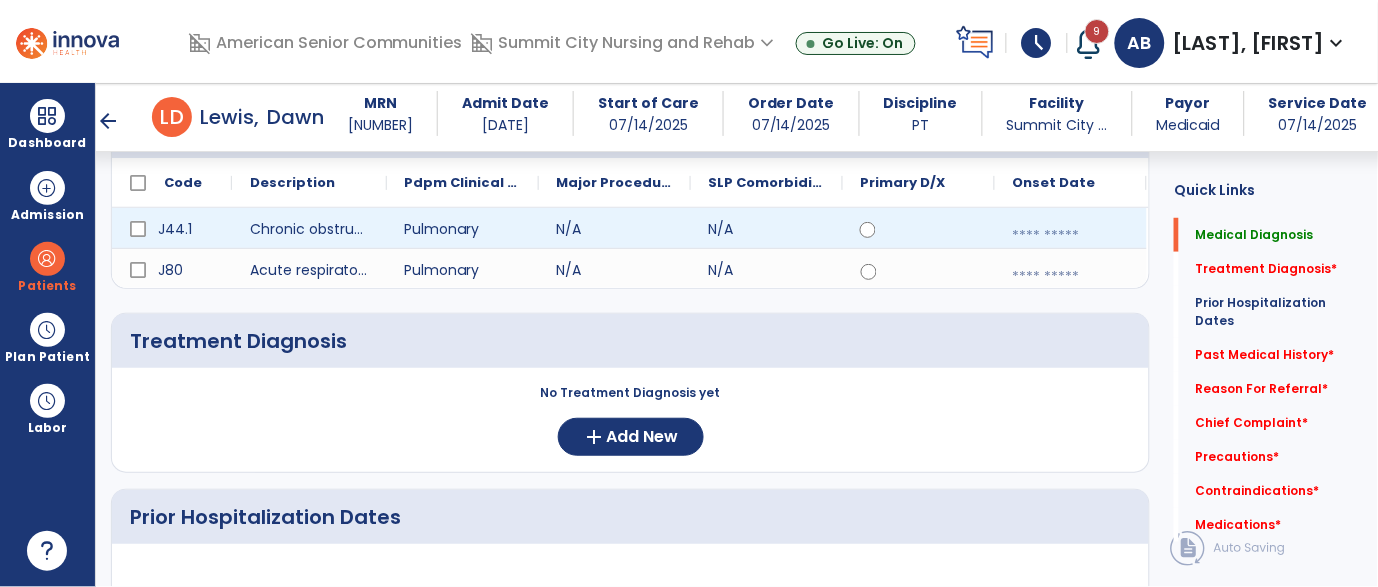 click at bounding box center [1071, 236] 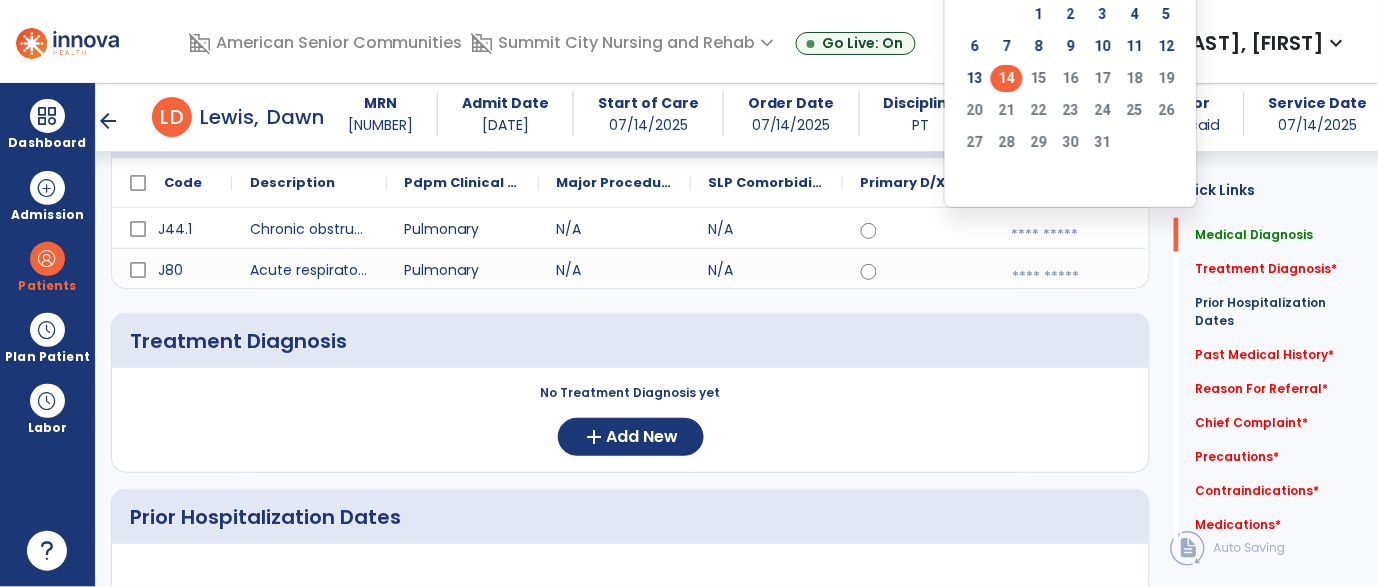 click on "14" 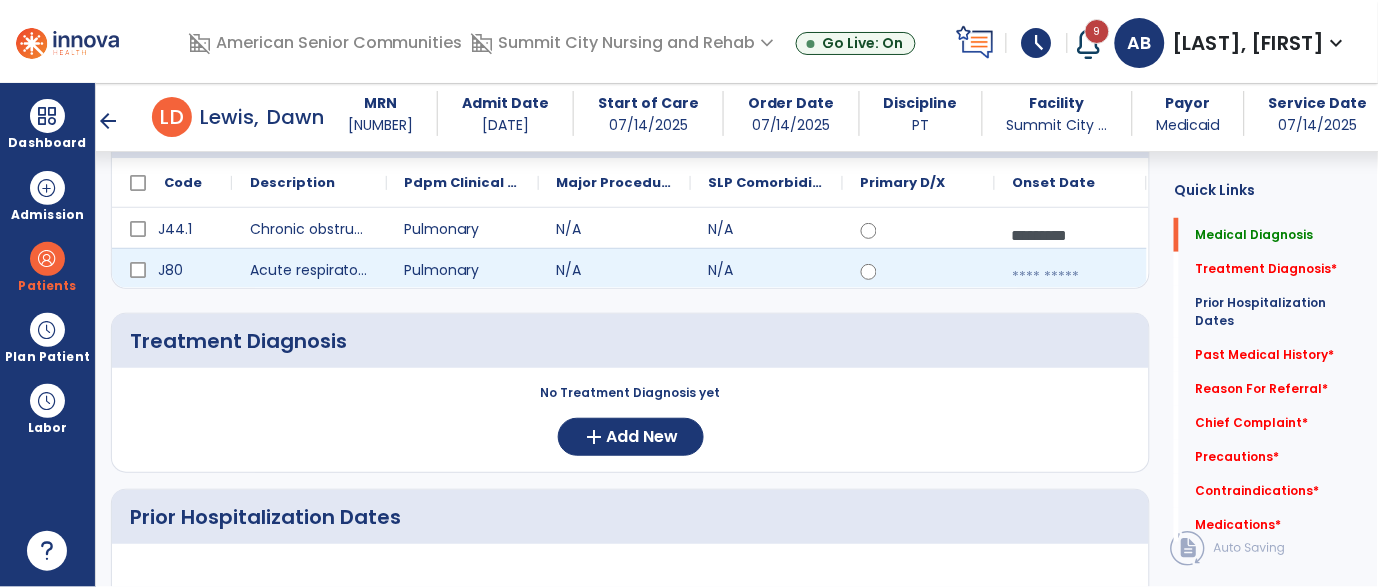 click at bounding box center (1071, 277) 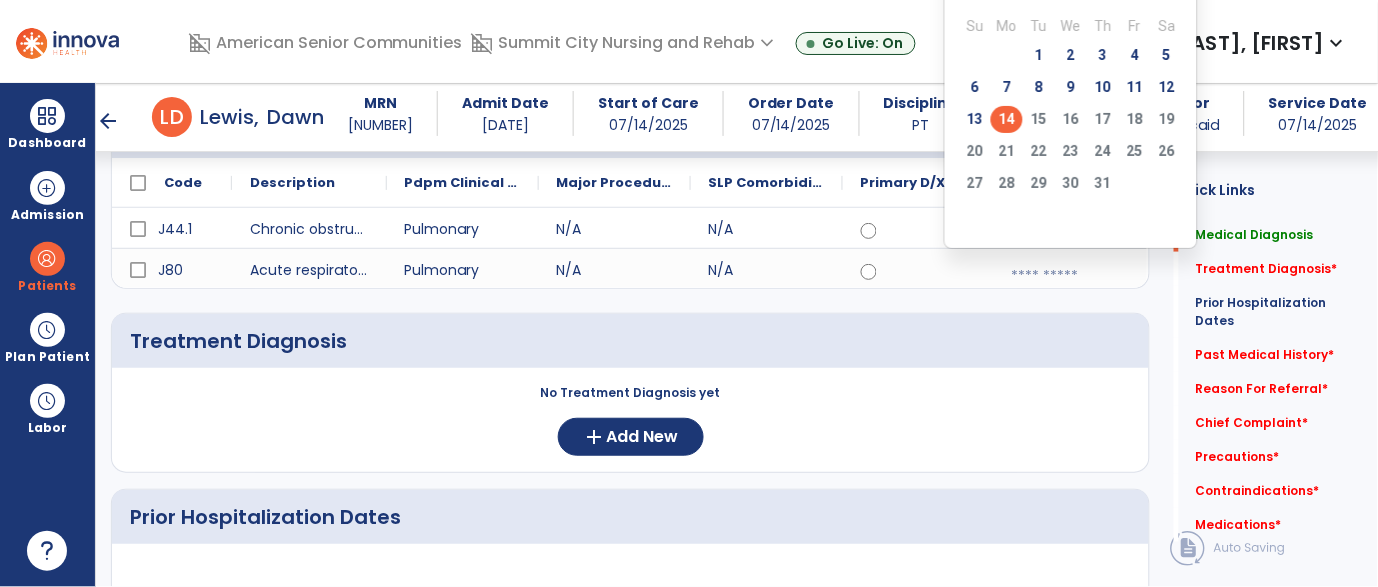 click on "14" 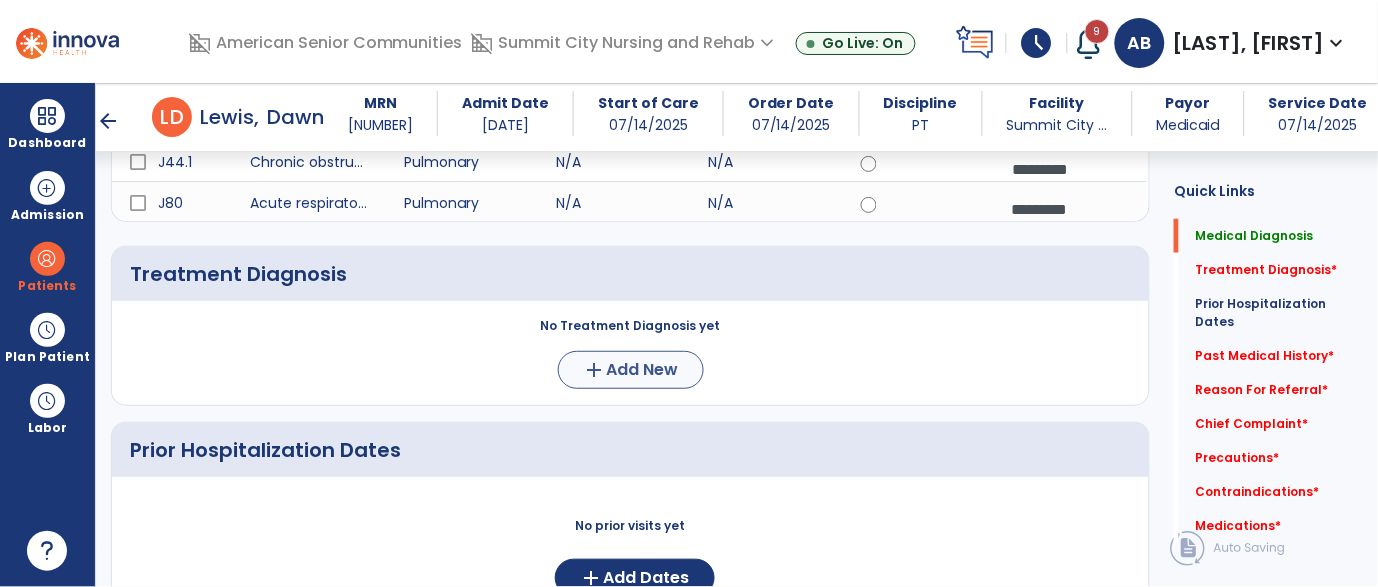 scroll, scrollTop: 290, scrollLeft: 0, axis: vertical 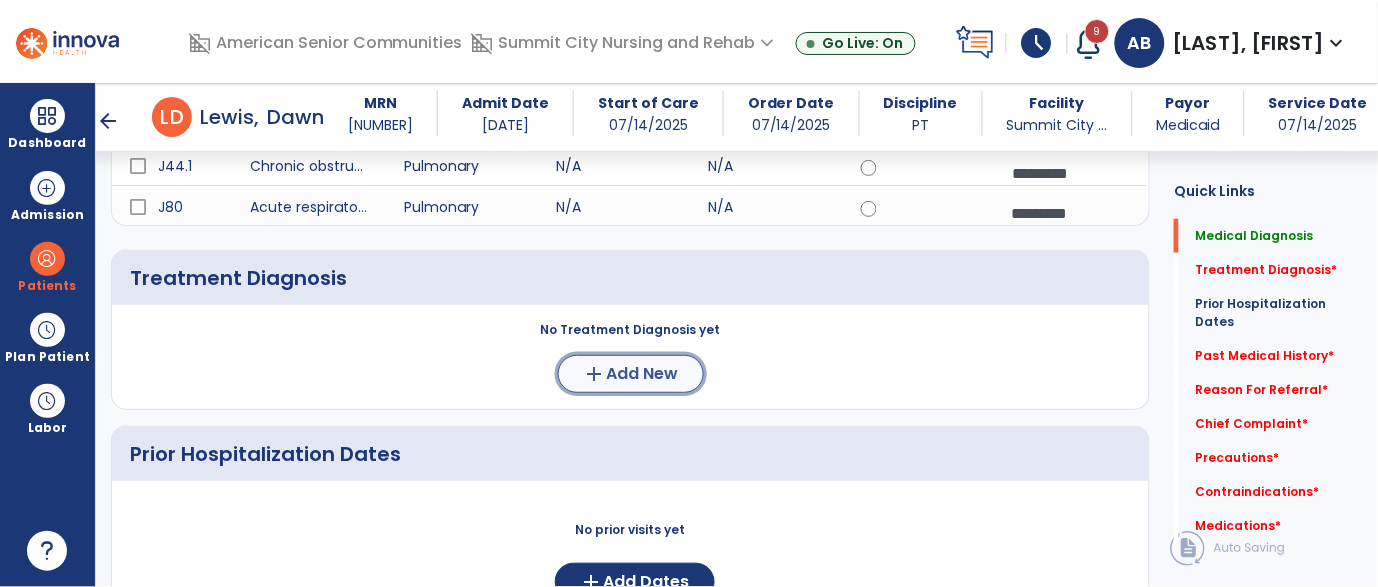 click on "Add New" 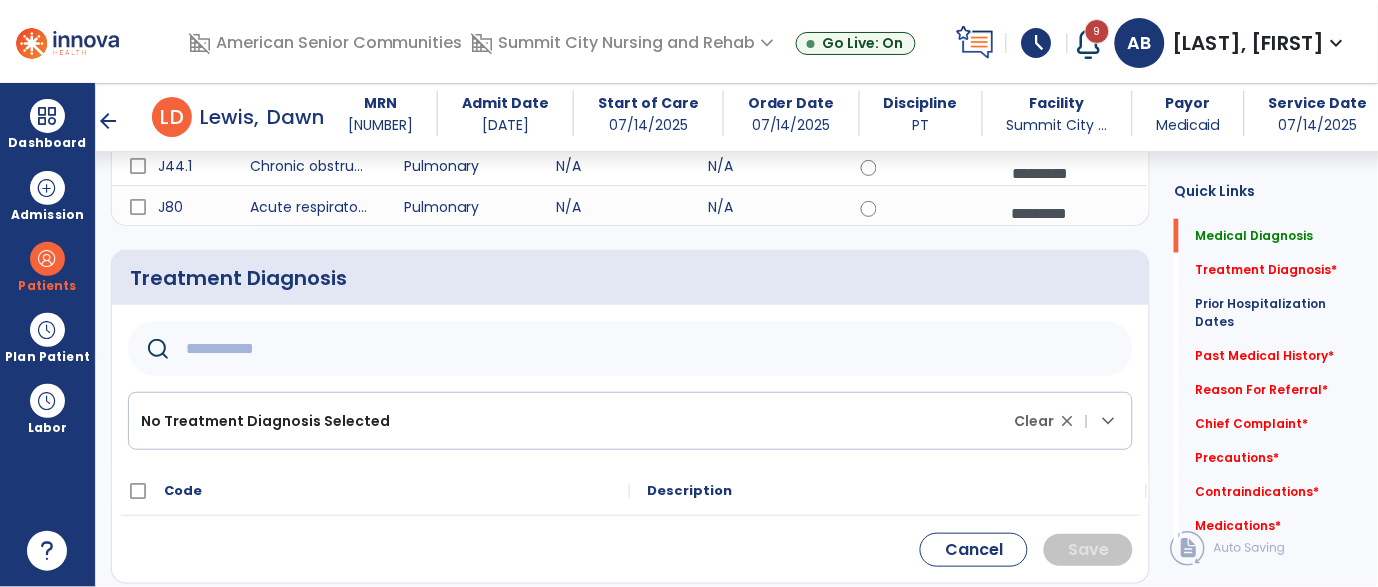click 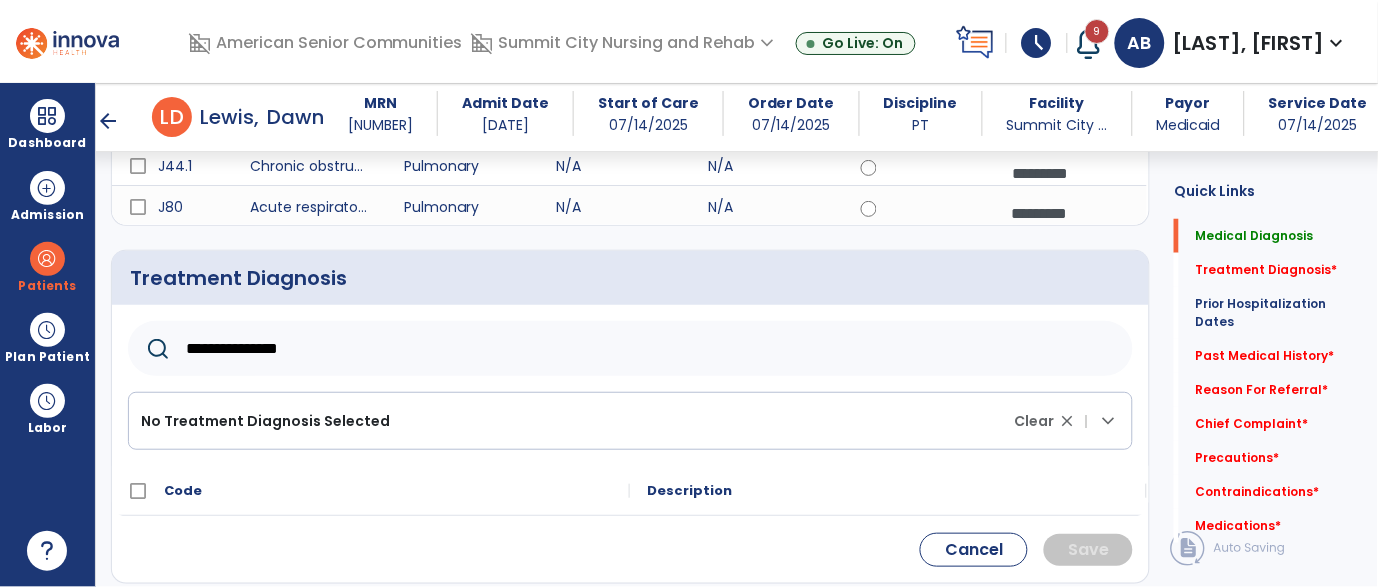 scroll, scrollTop: 357, scrollLeft: 0, axis: vertical 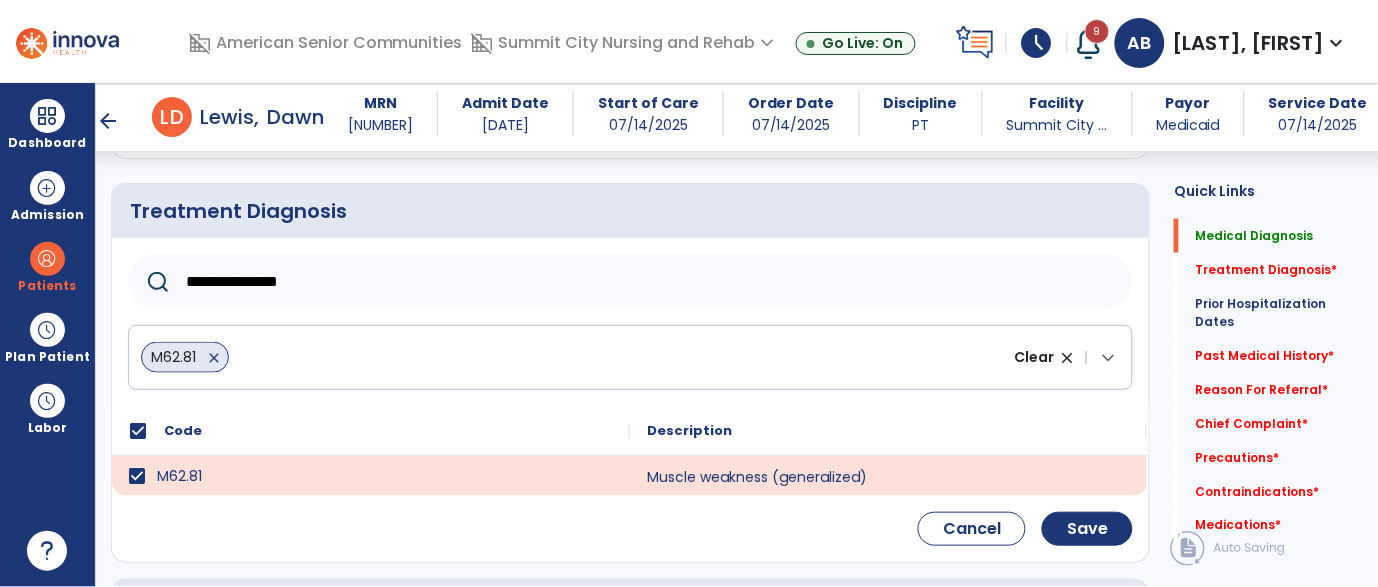 drag, startPoint x: 338, startPoint y: 269, endPoint x: 147, endPoint y: 257, distance: 191.37659 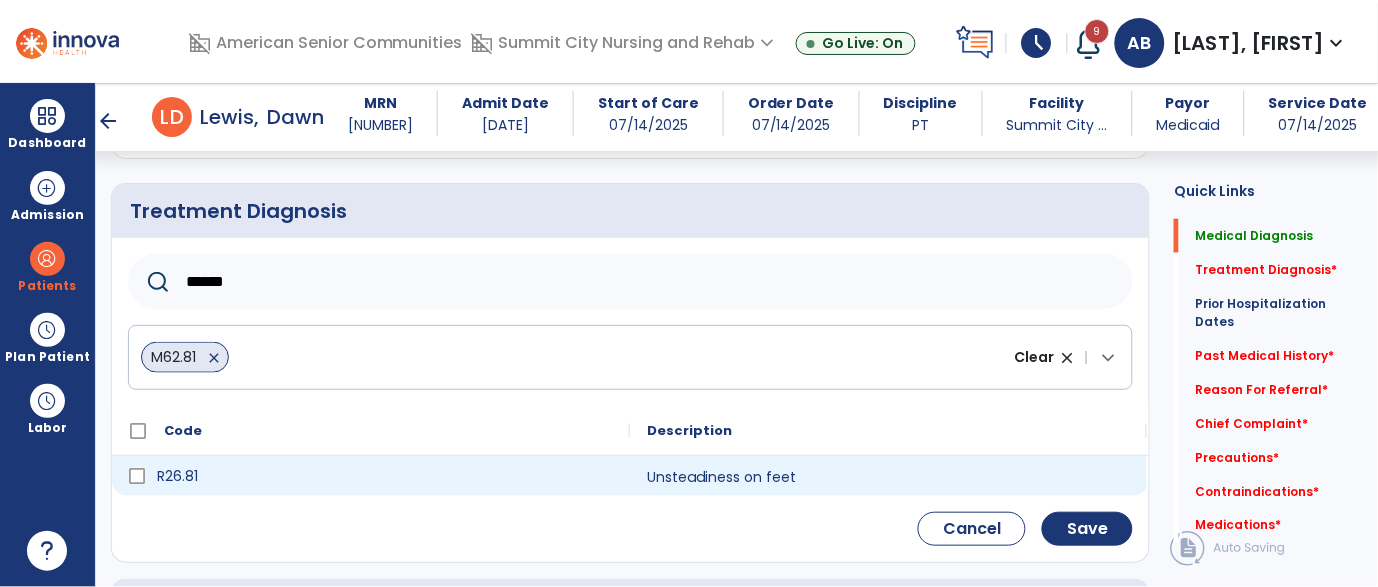 type on "******" 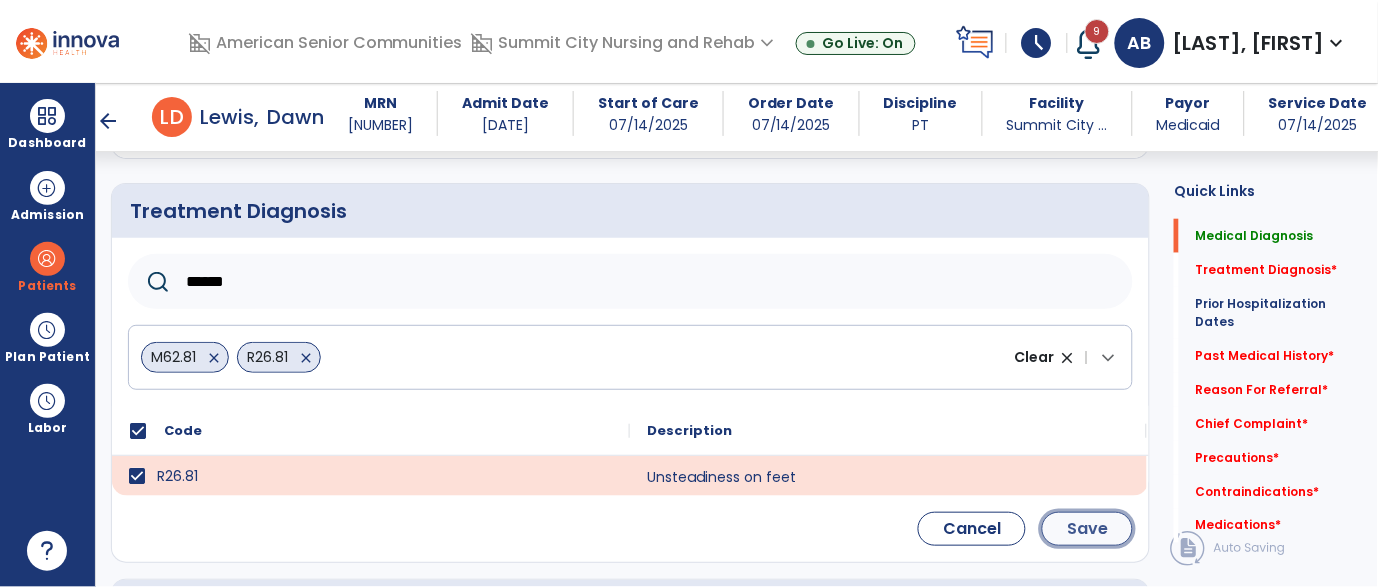 click on "Save" 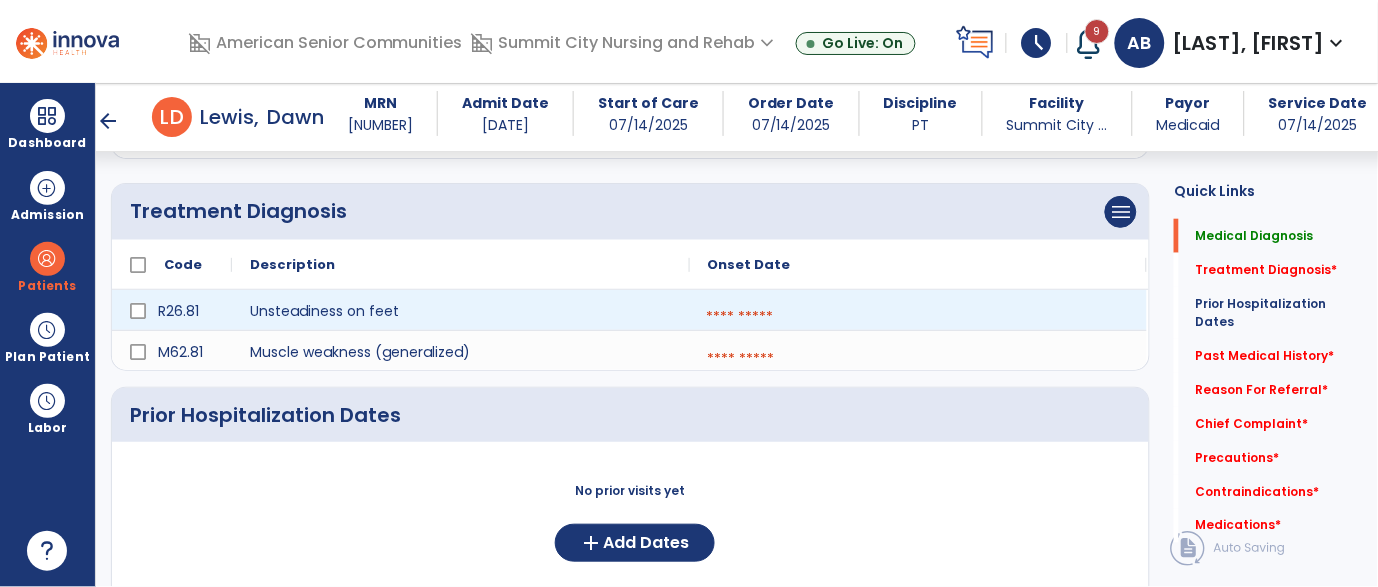 click at bounding box center (918, 317) 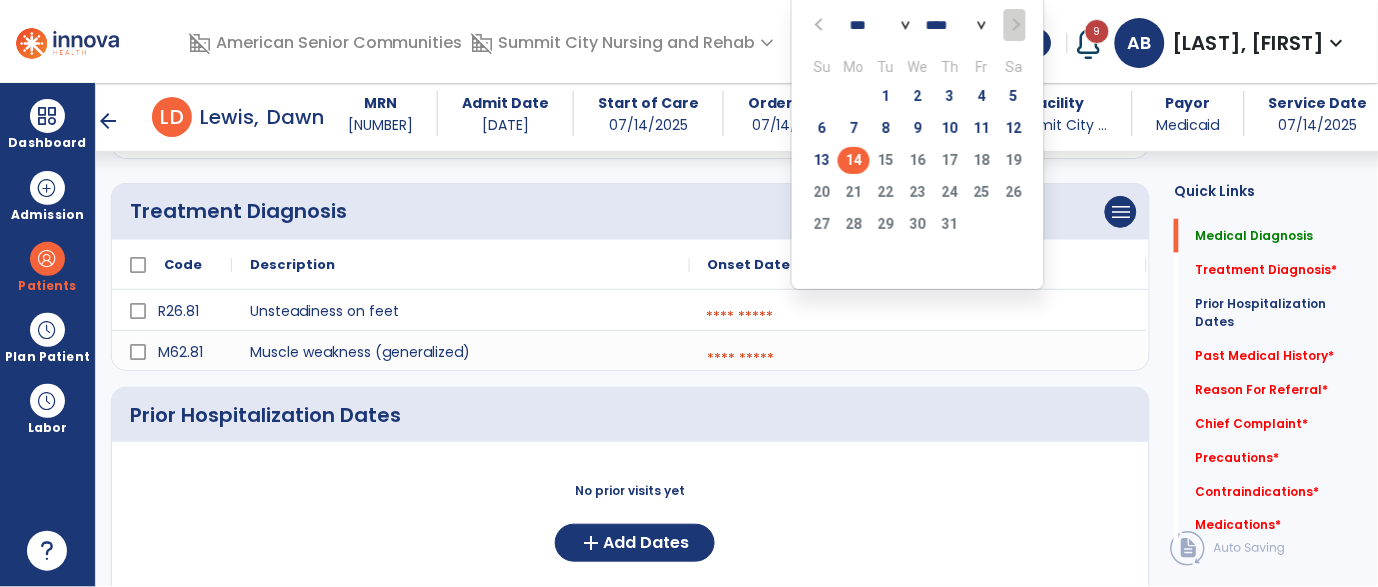 click on "14" 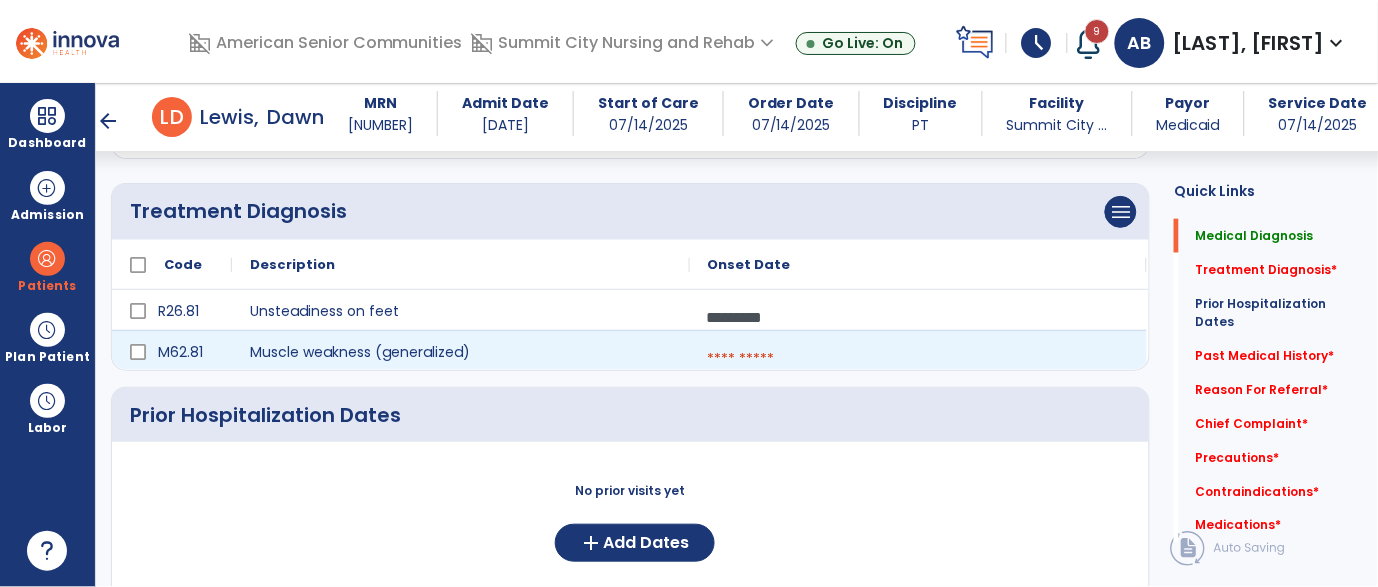 click at bounding box center (918, 359) 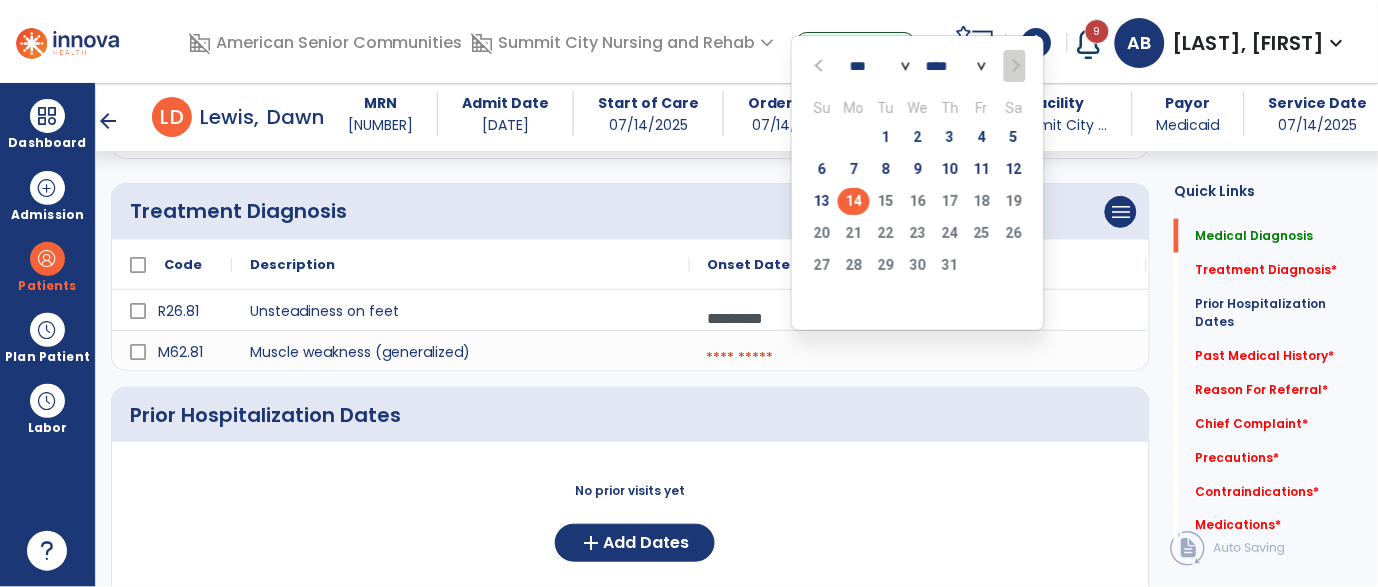 click on "14" 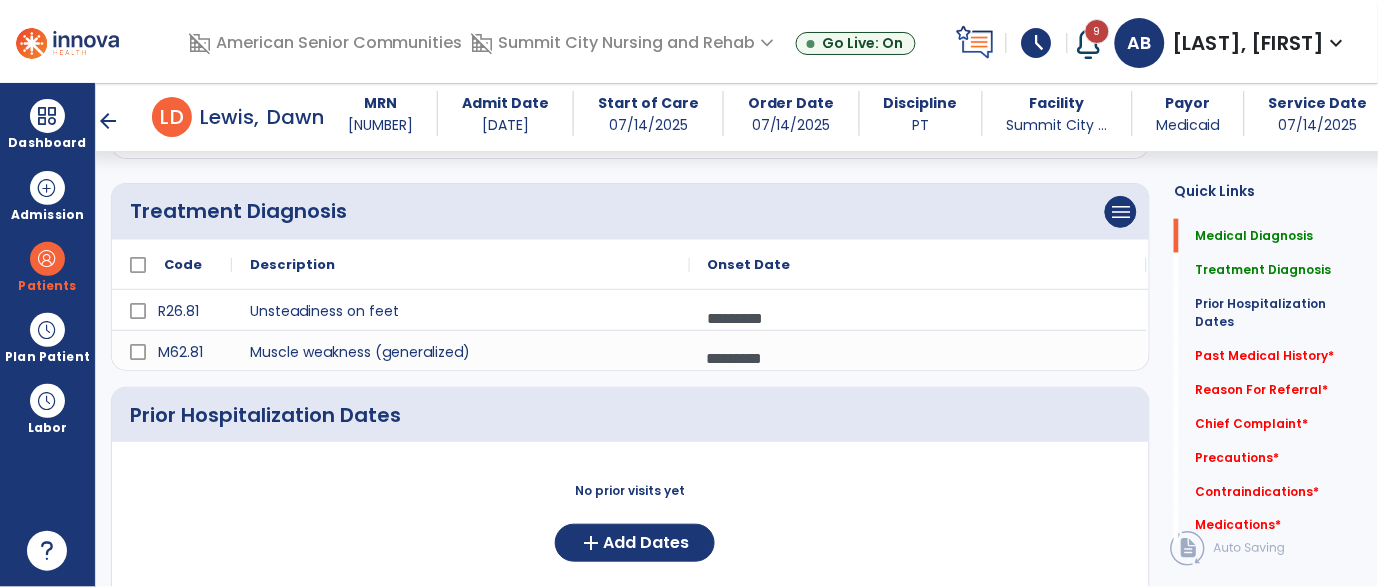 click on "Add New" 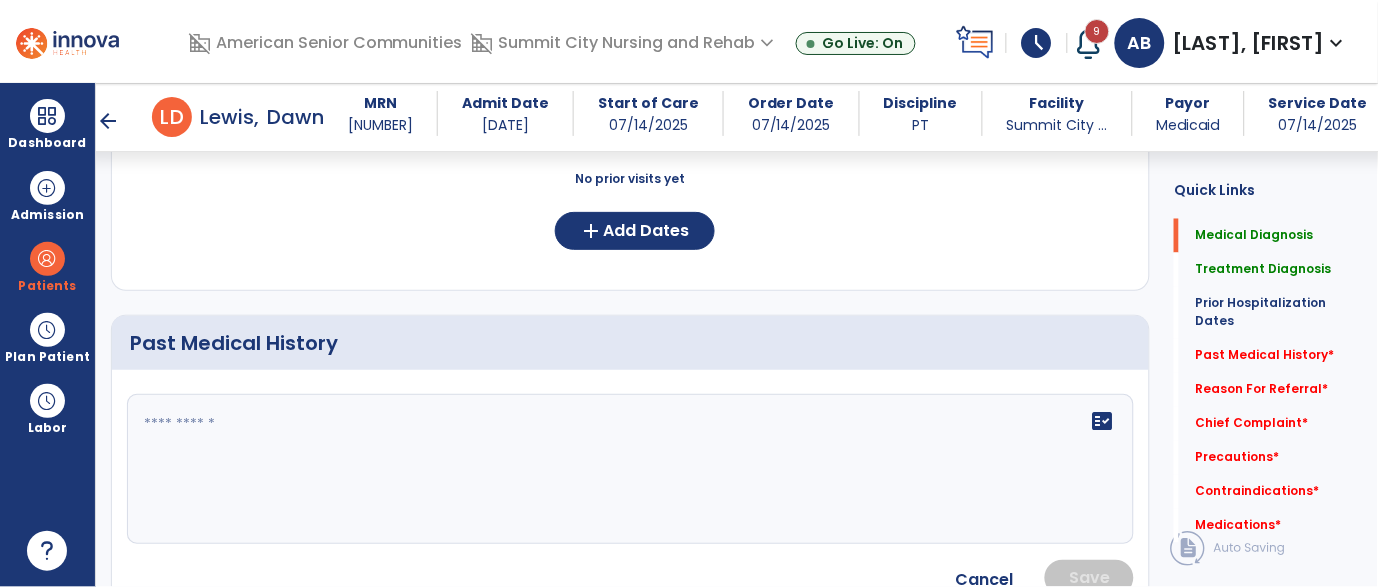 click on "fact_check" 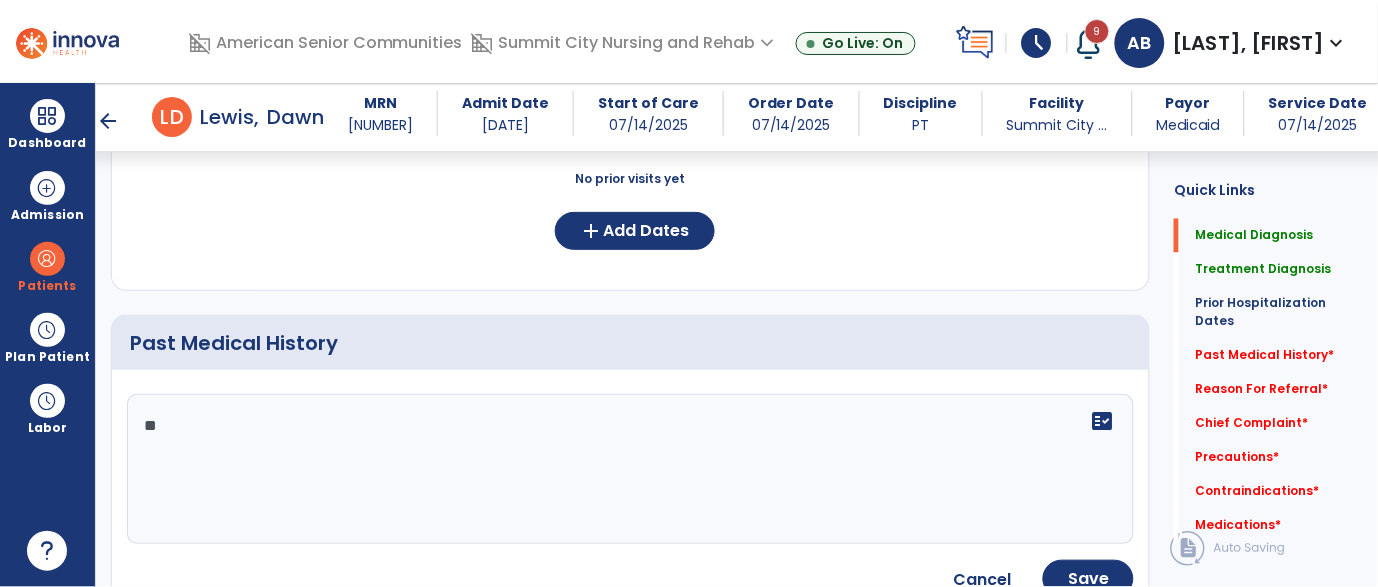 type on "*" 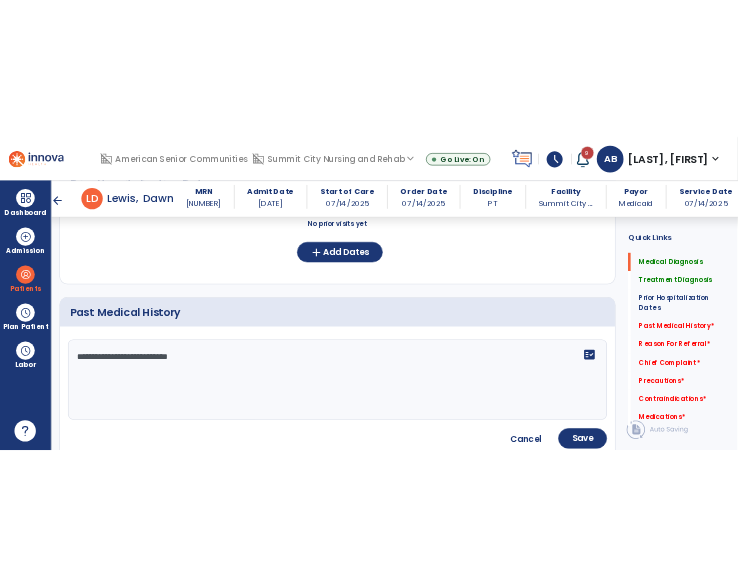 scroll, scrollTop: 715, scrollLeft: 0, axis: vertical 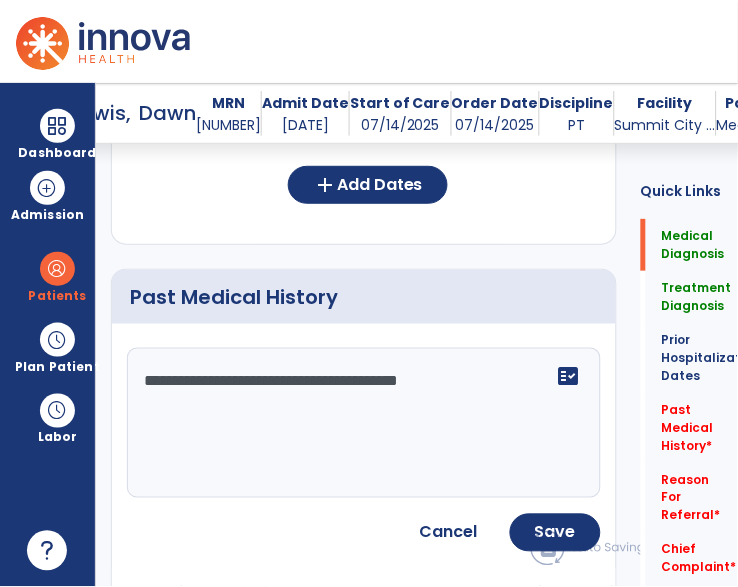 click on "**********" 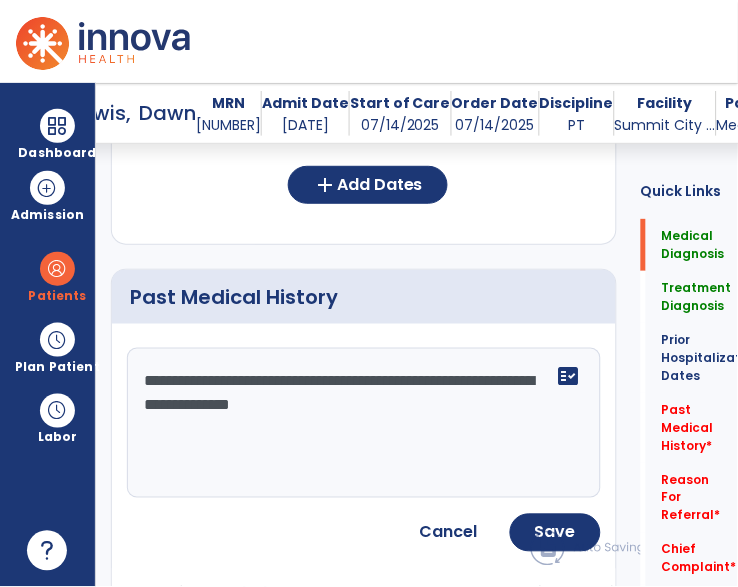 click on "**********" 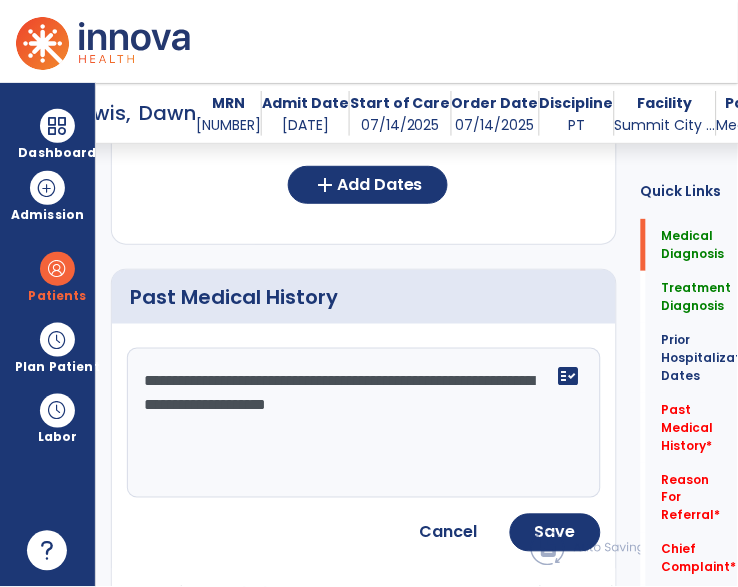 click on "**********" 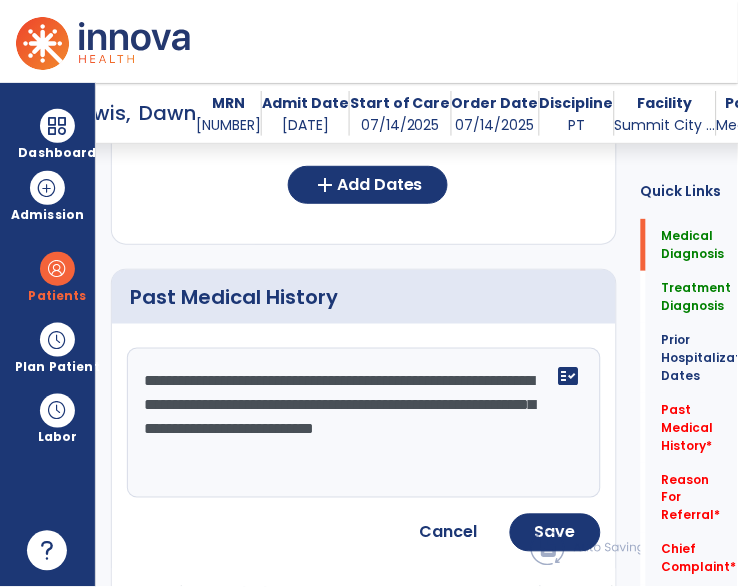 click on "**********" 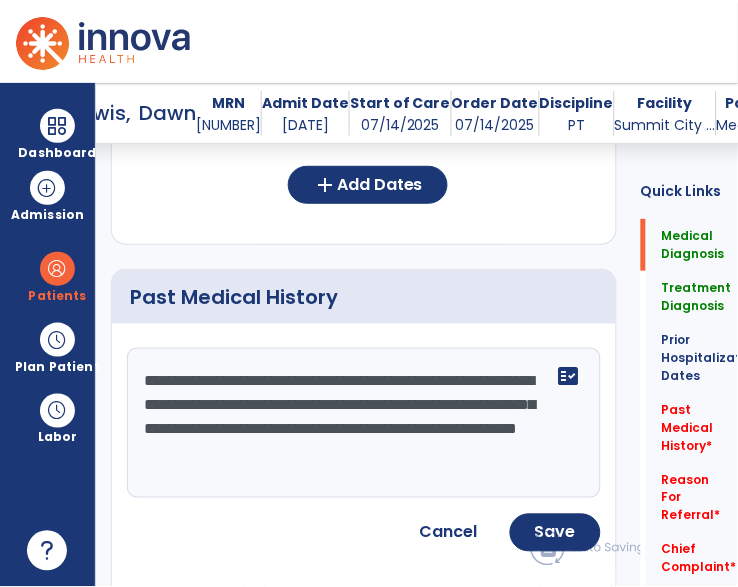 click on "**********" 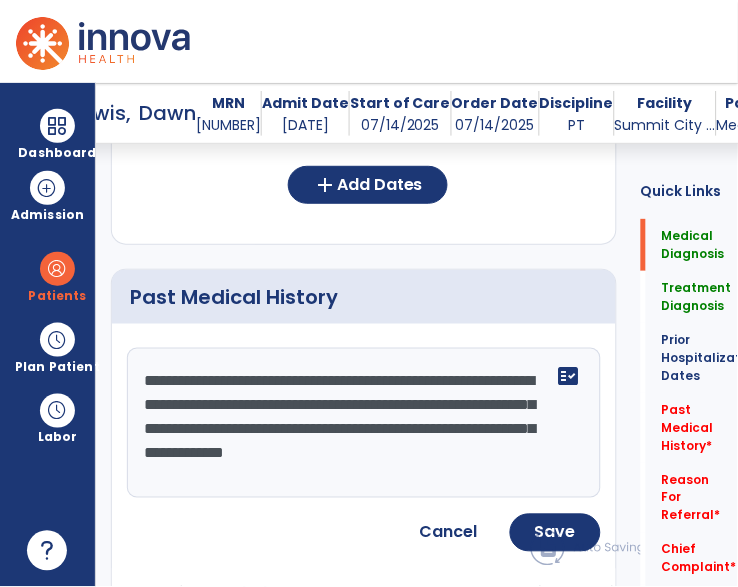 click on "**********" 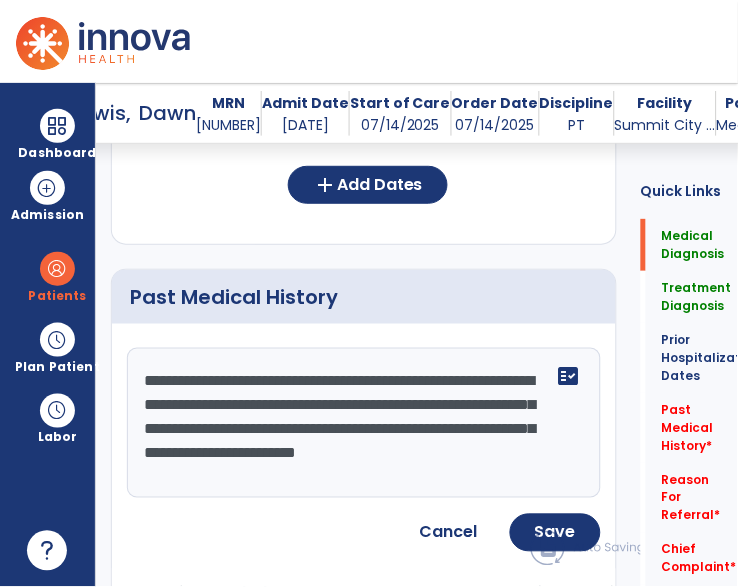 click on "**********" 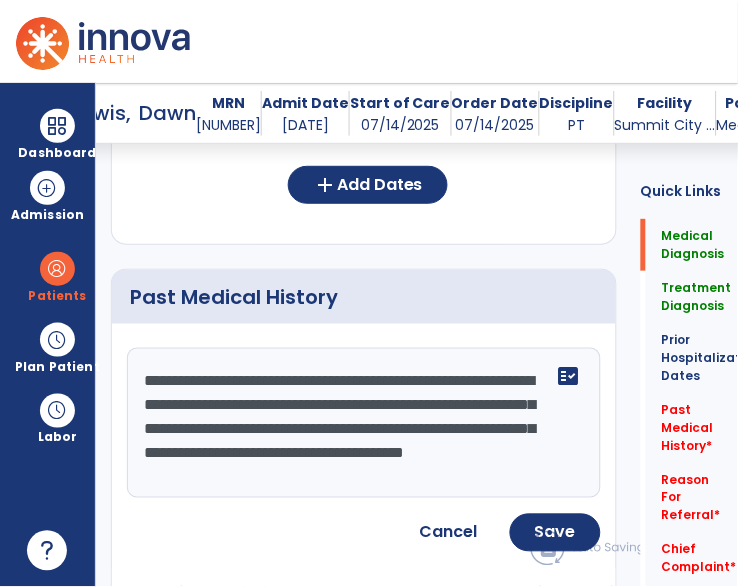 click on "**********" 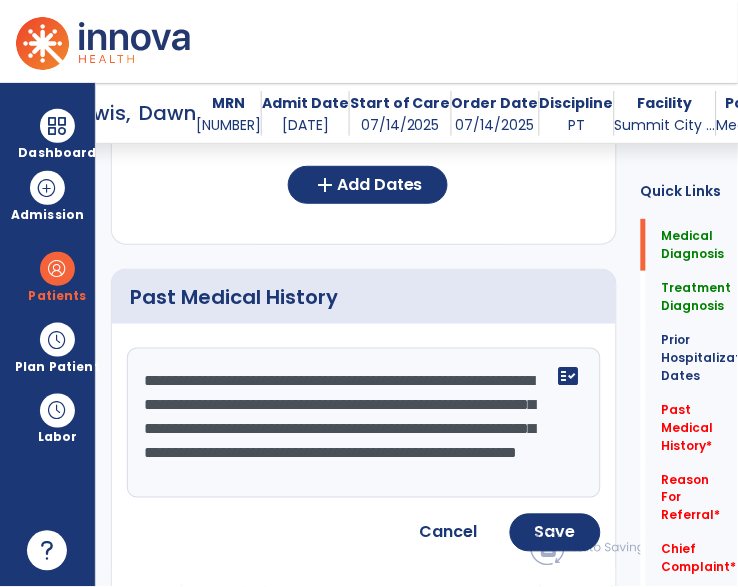 scroll, scrollTop: 16, scrollLeft: 0, axis: vertical 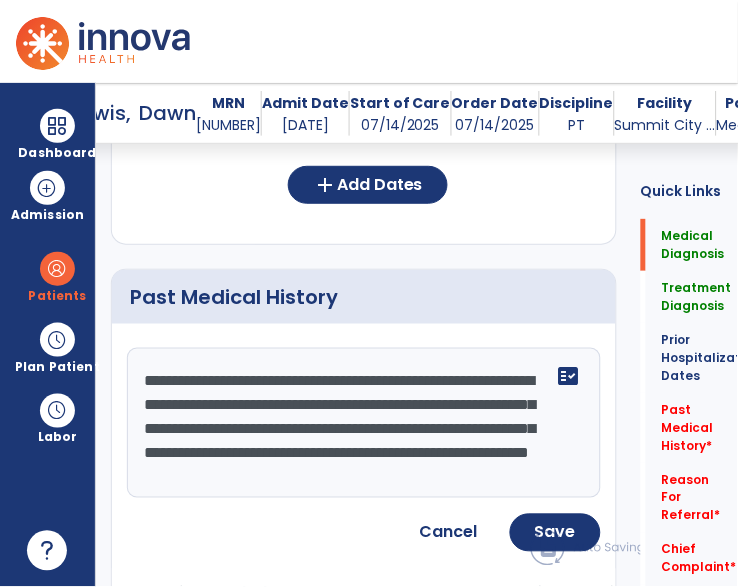 click on "**********" 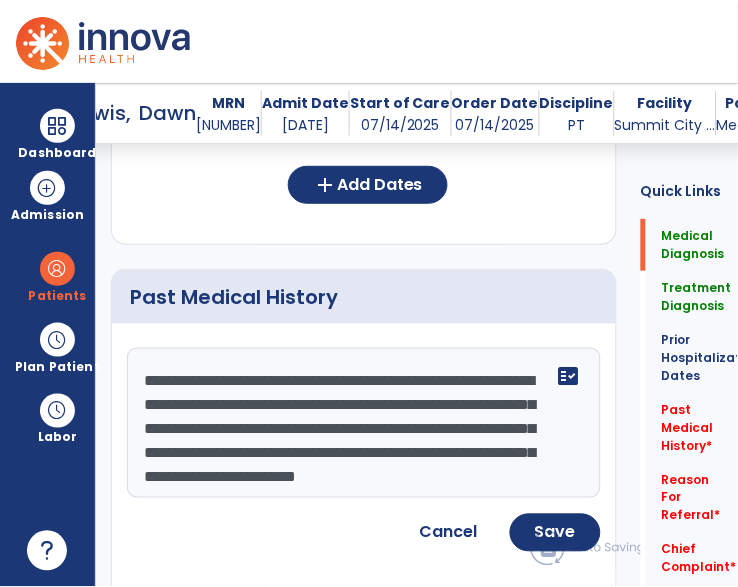 click on "**********" 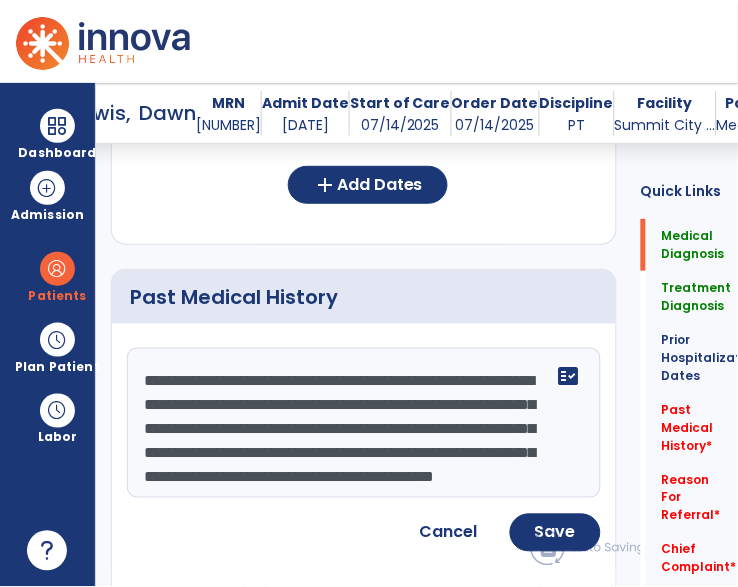 scroll, scrollTop: 40, scrollLeft: 0, axis: vertical 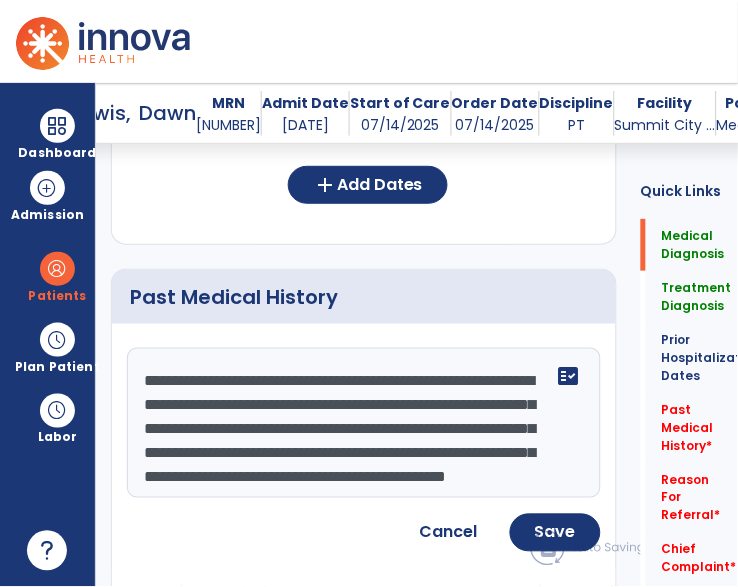 click on "**********" 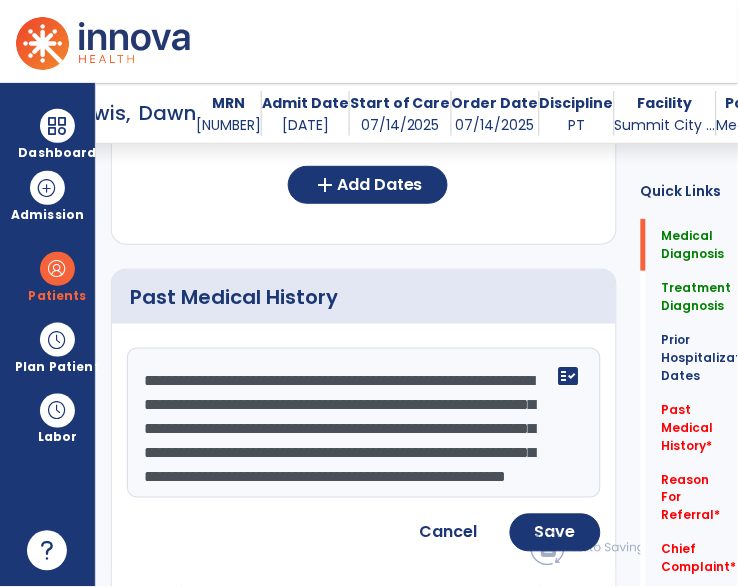 click on "**********" 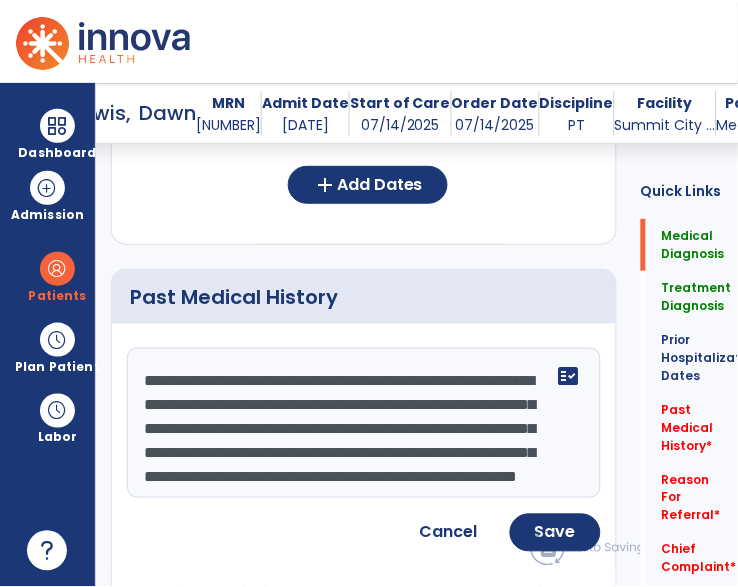 paste on "**********" 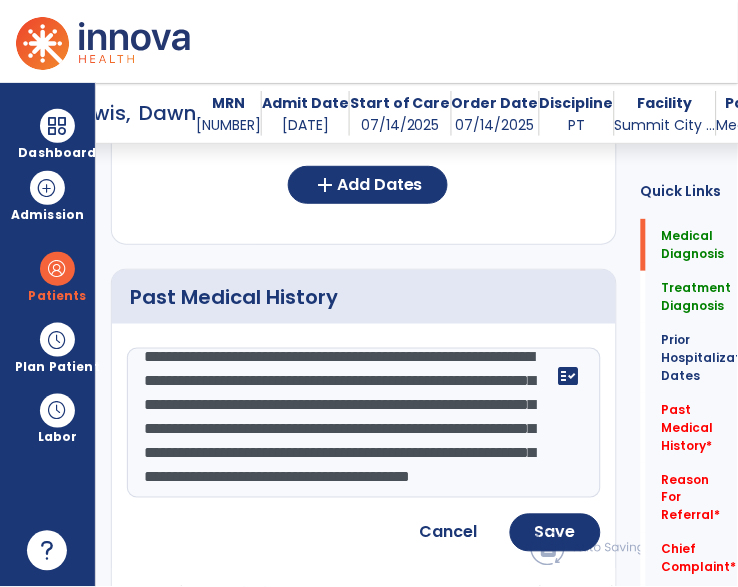scroll, scrollTop: 63, scrollLeft: 0, axis: vertical 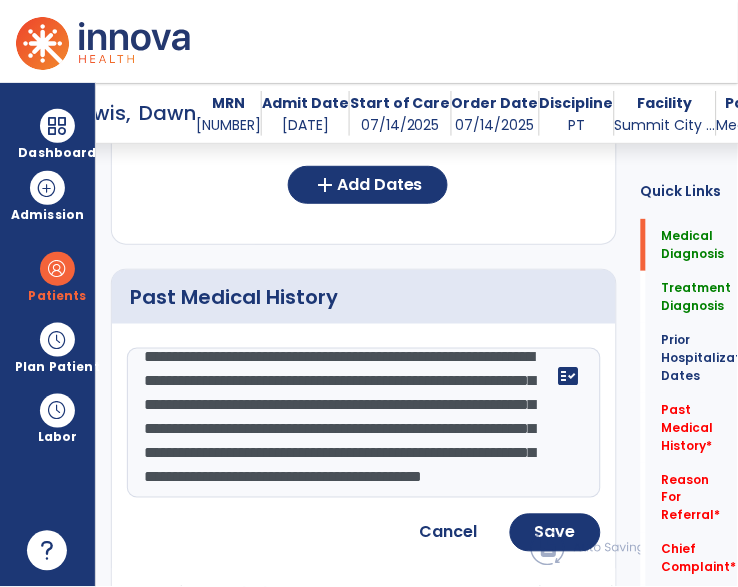click on "**********" 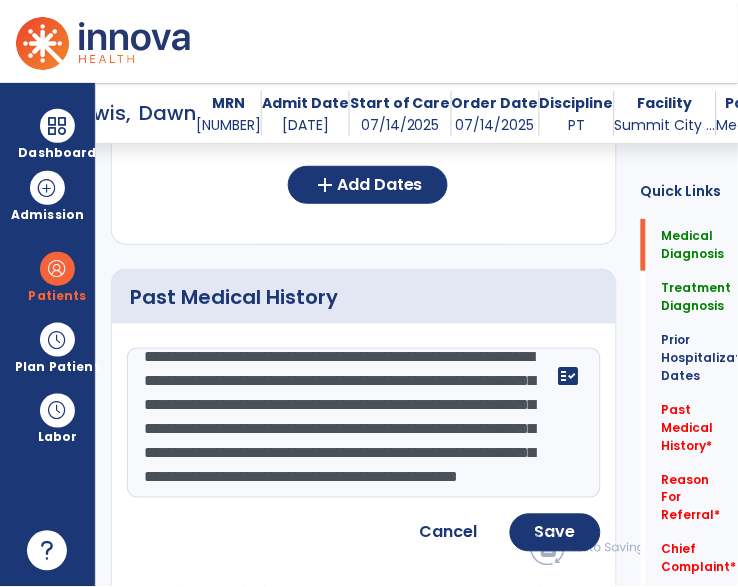 click on "**********" 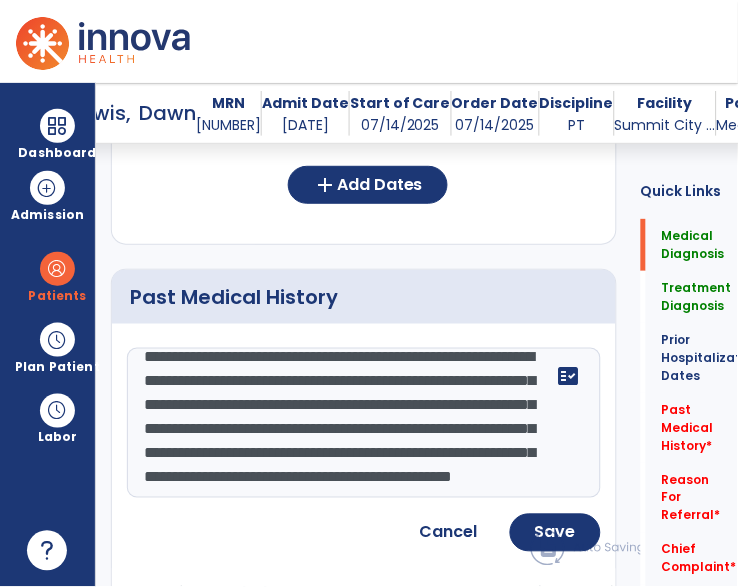 paste on "**********" 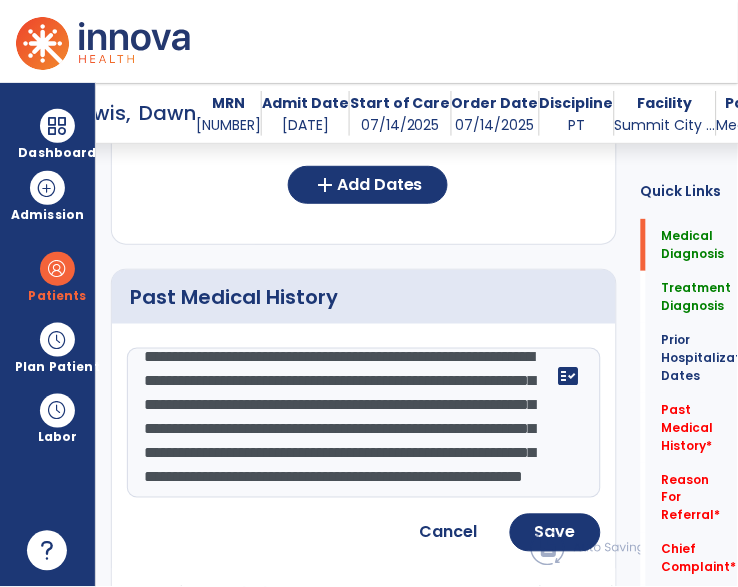 scroll, scrollTop: 87, scrollLeft: 0, axis: vertical 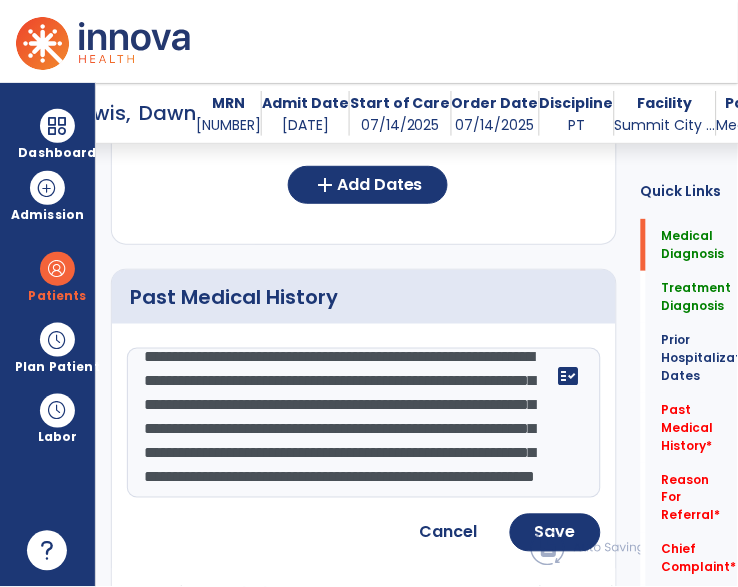 click on "**********" 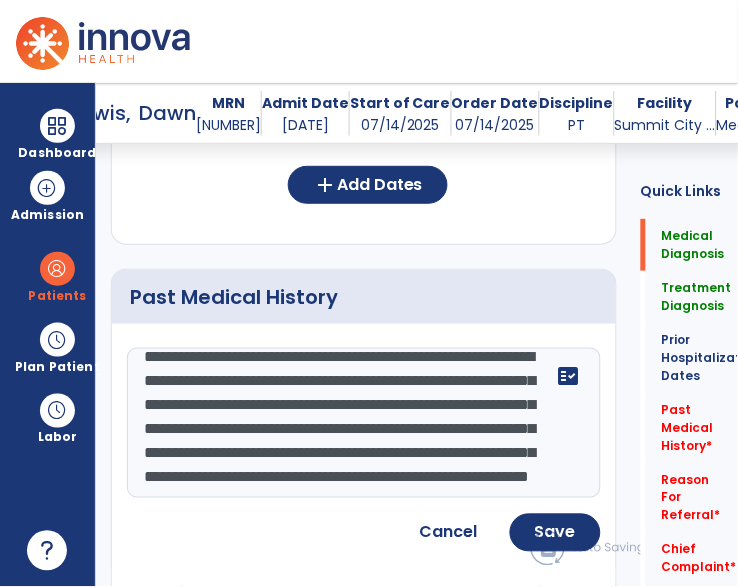 type on "**********" 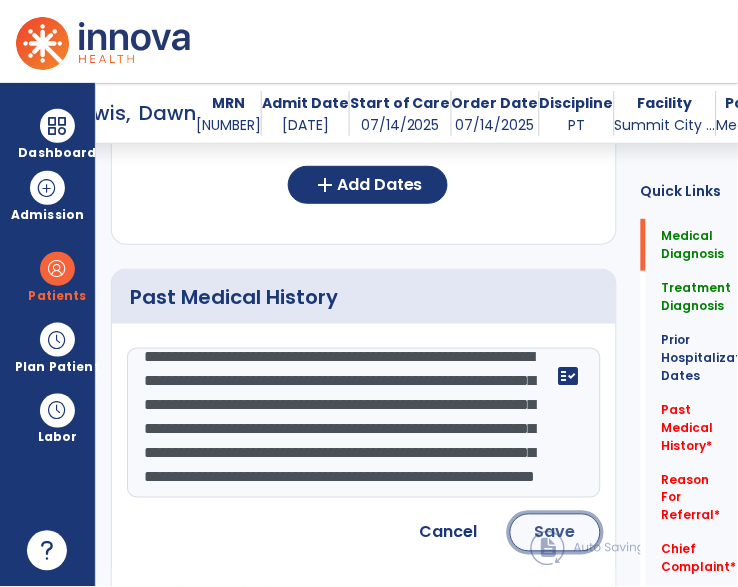 click on "Save" 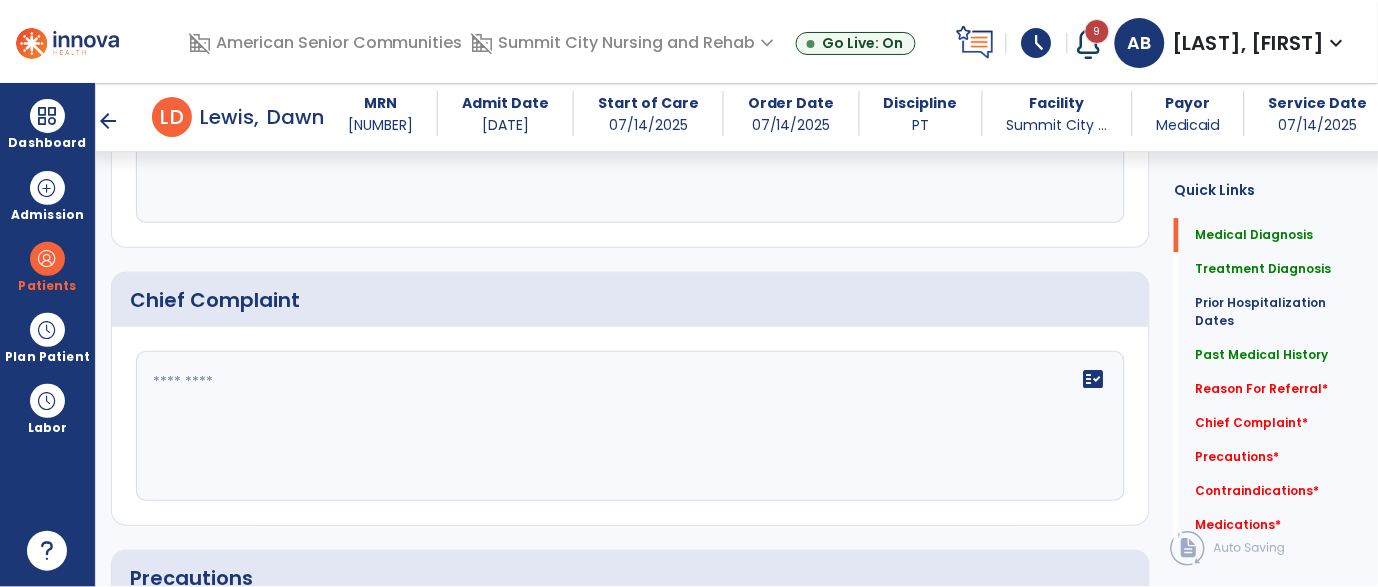 scroll, scrollTop: 1292, scrollLeft: 0, axis: vertical 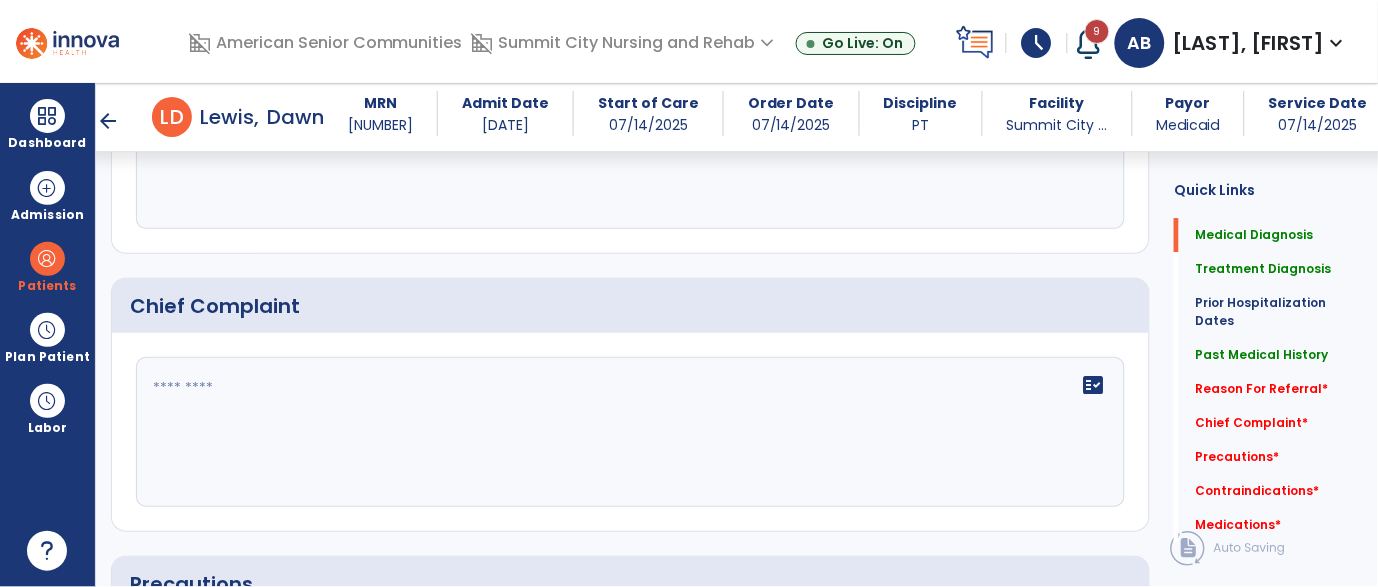 click on "fact_check" 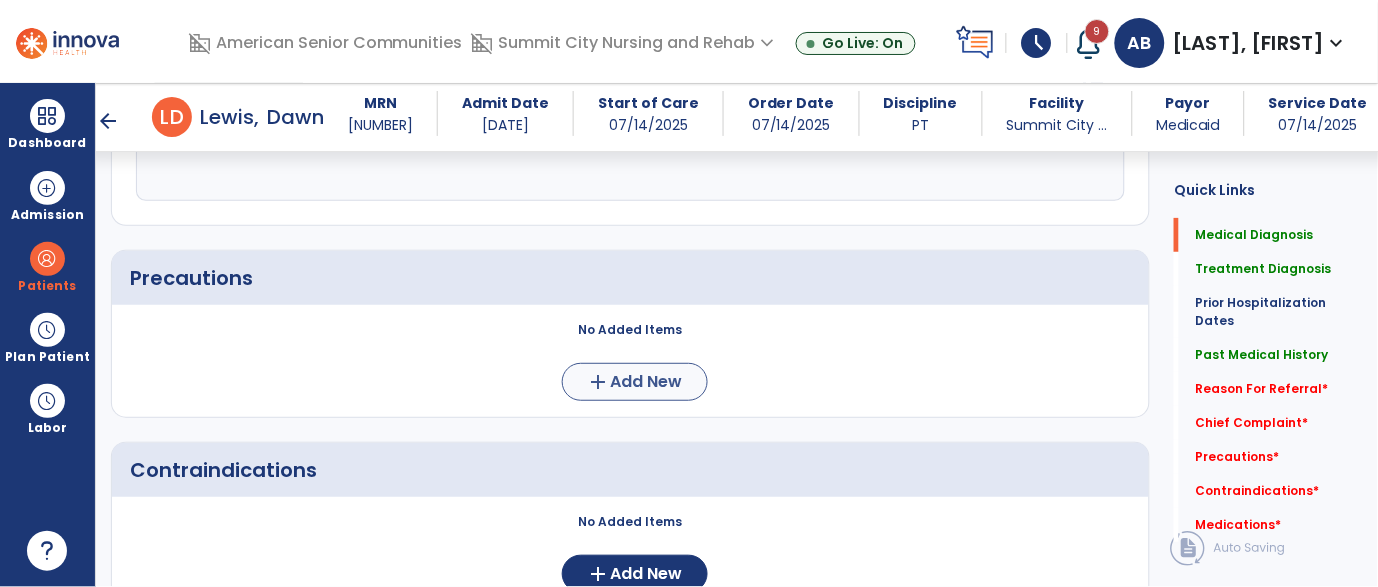 scroll, scrollTop: 1599, scrollLeft: 0, axis: vertical 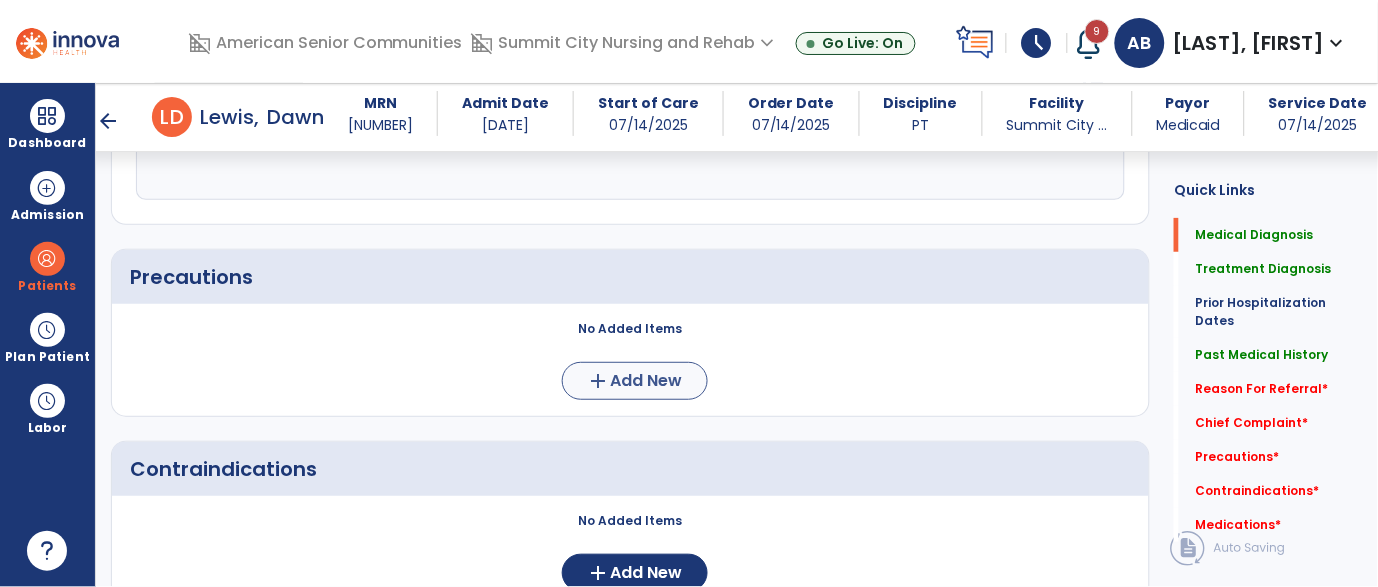 type on "**********" 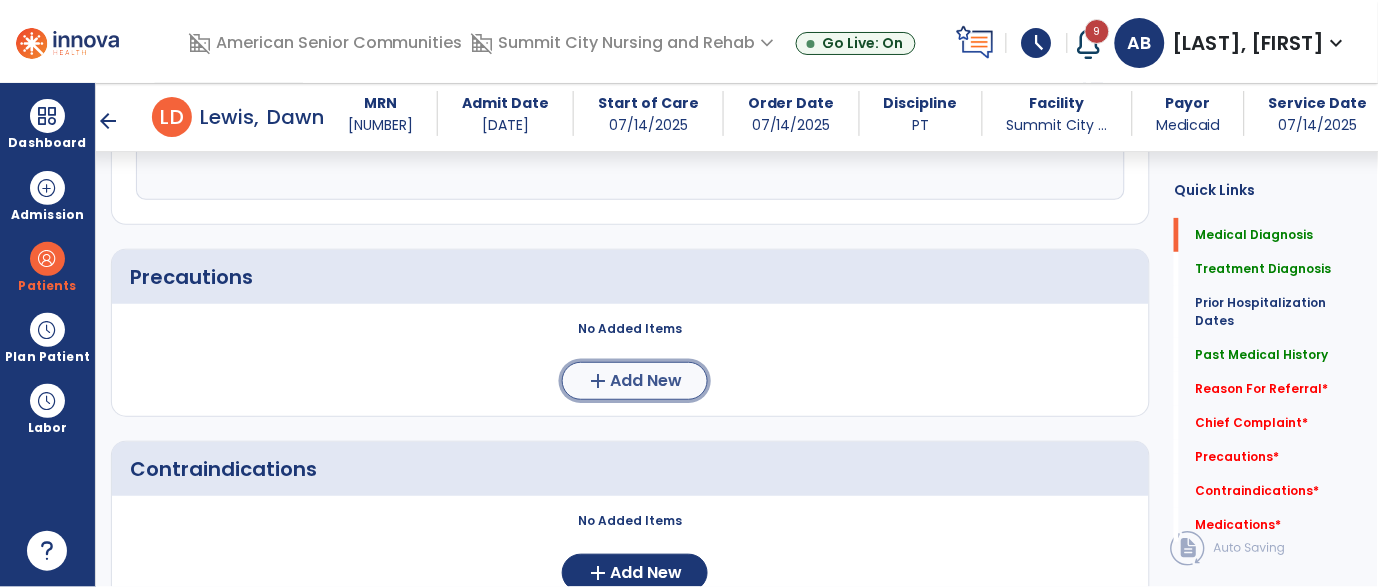 click on "Add New" 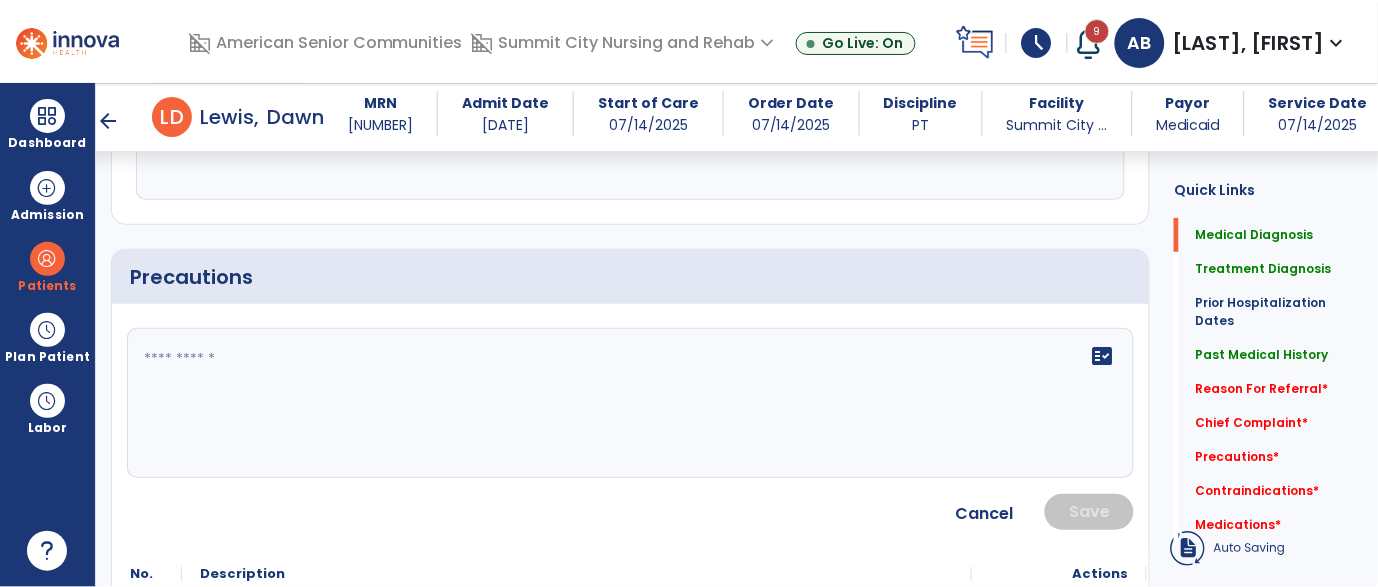 click on "fact_check" 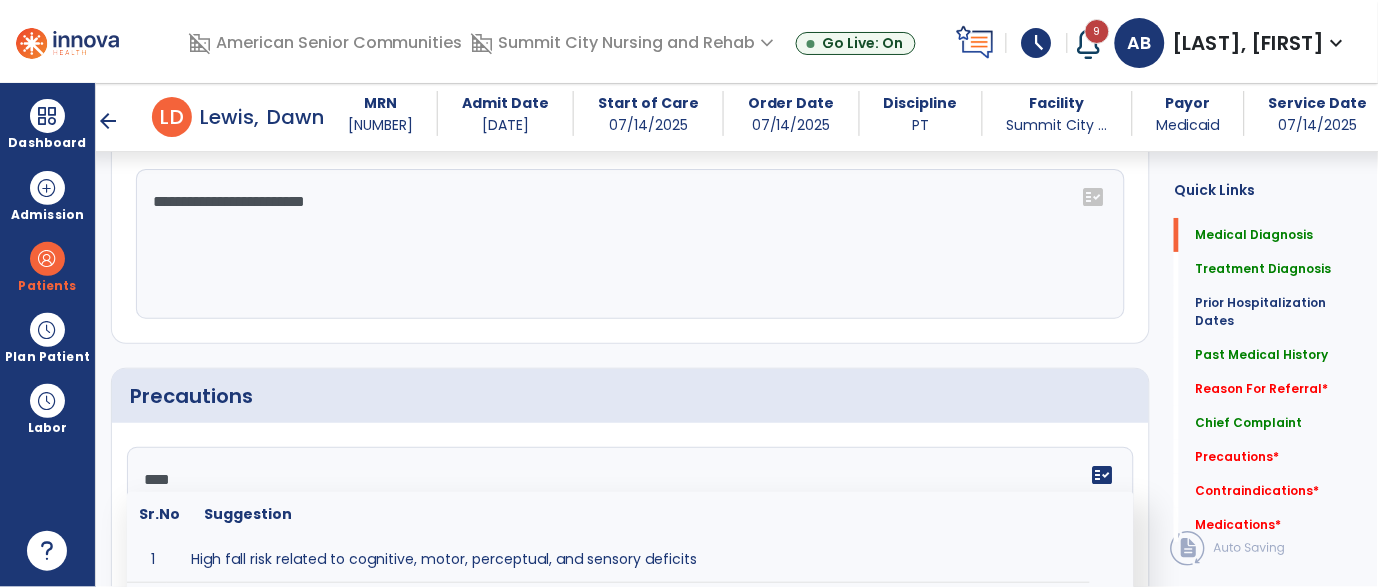 scroll, scrollTop: 1599, scrollLeft: 0, axis: vertical 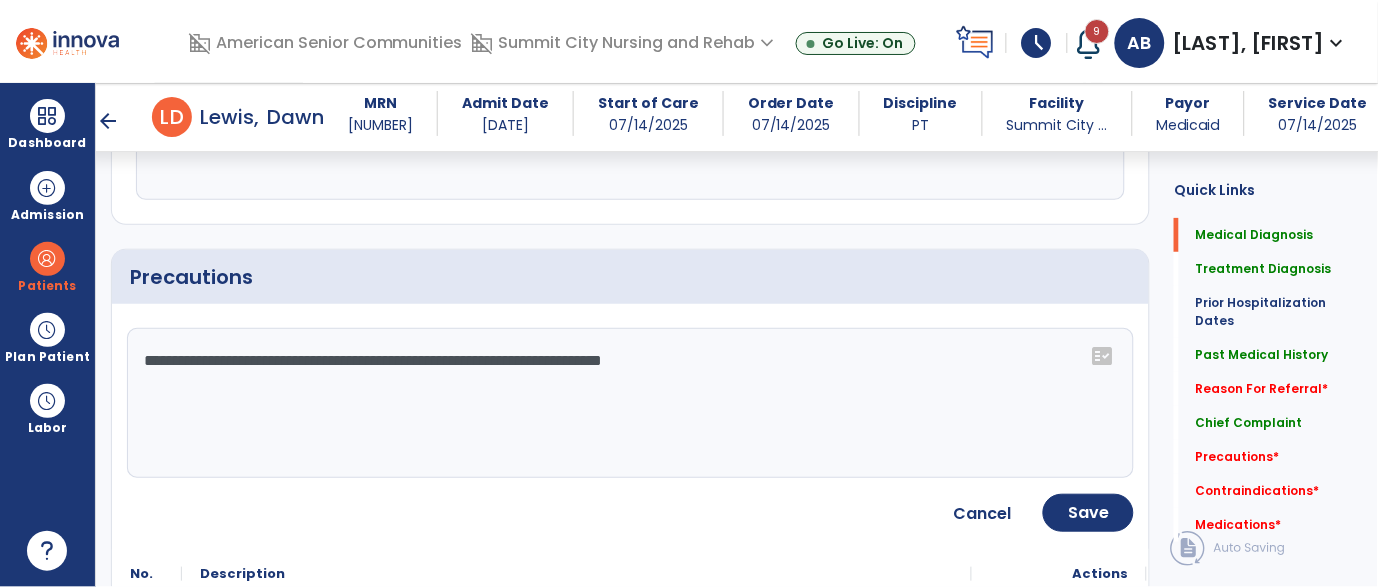 drag, startPoint x: 404, startPoint y: 356, endPoint x: 324, endPoint y: 343, distance: 81.04937 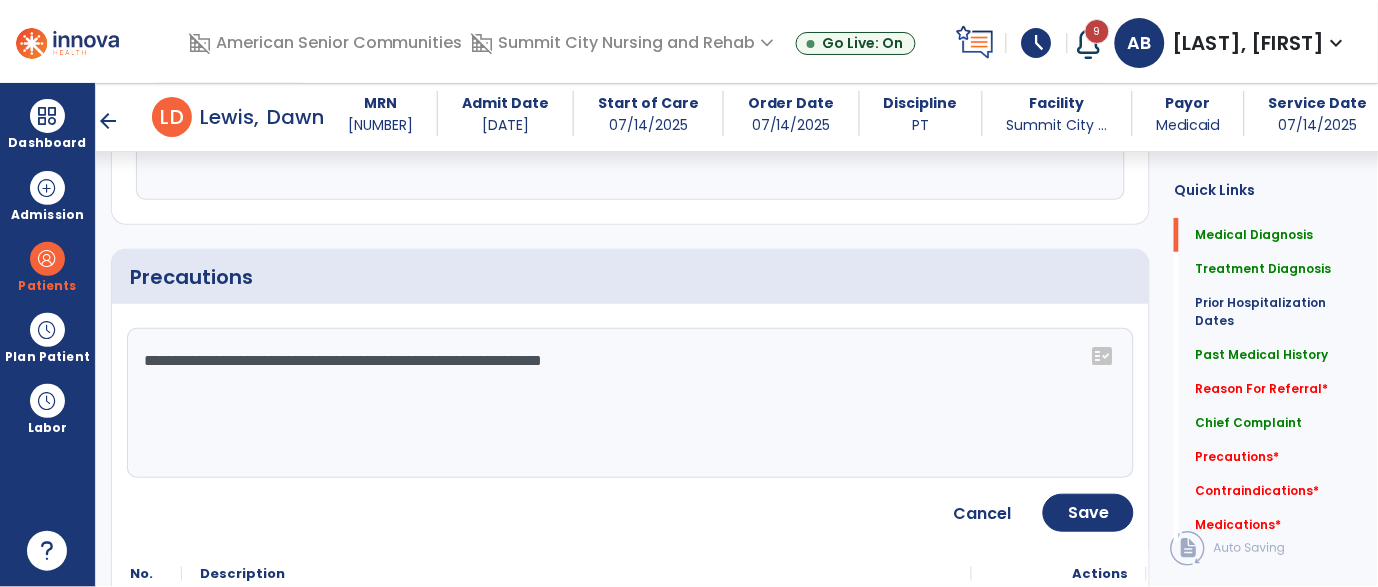 click on "**********" 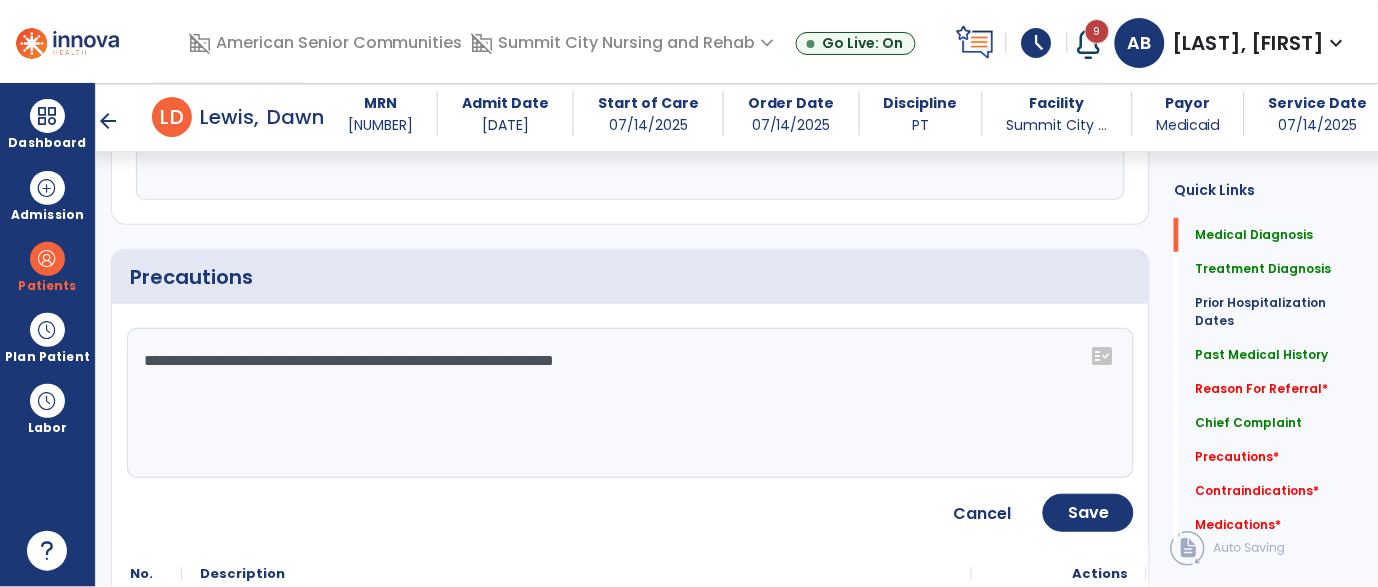paste on "**********" 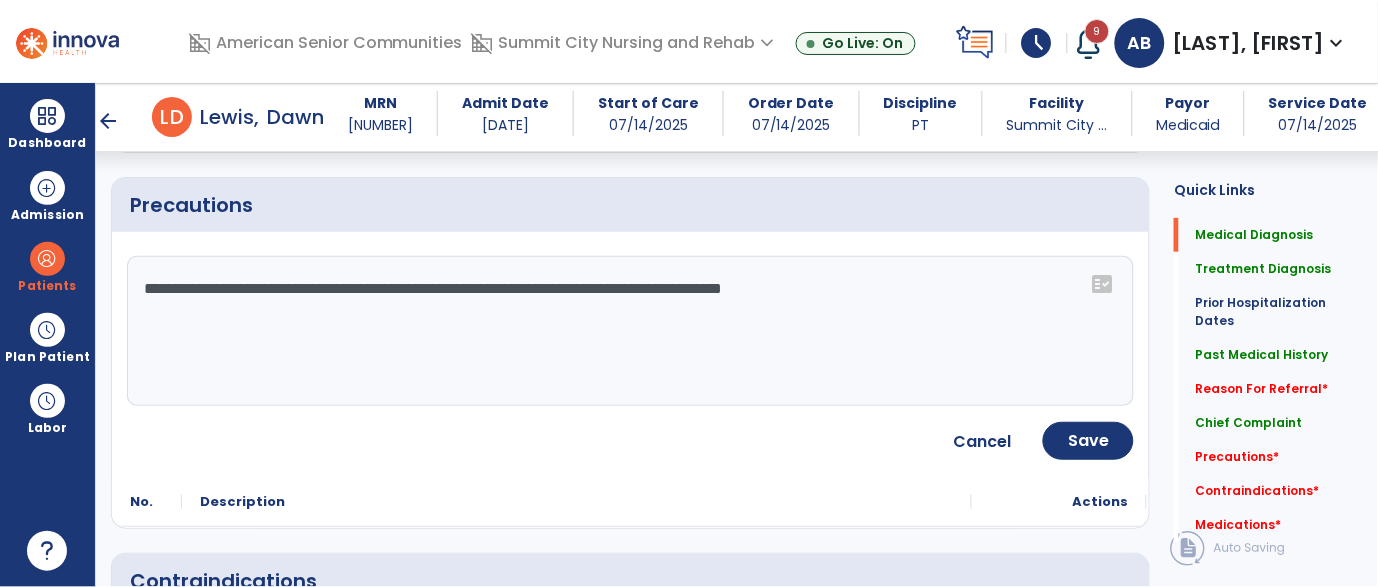 scroll, scrollTop: 1730, scrollLeft: 0, axis: vertical 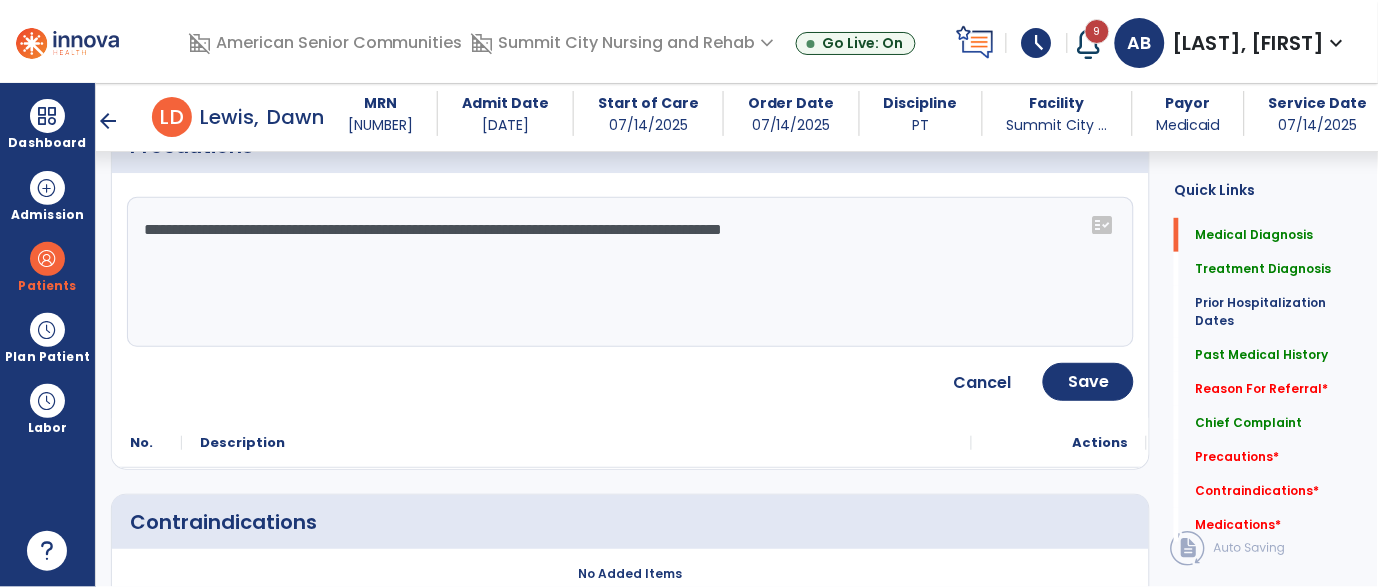 click on "**********" 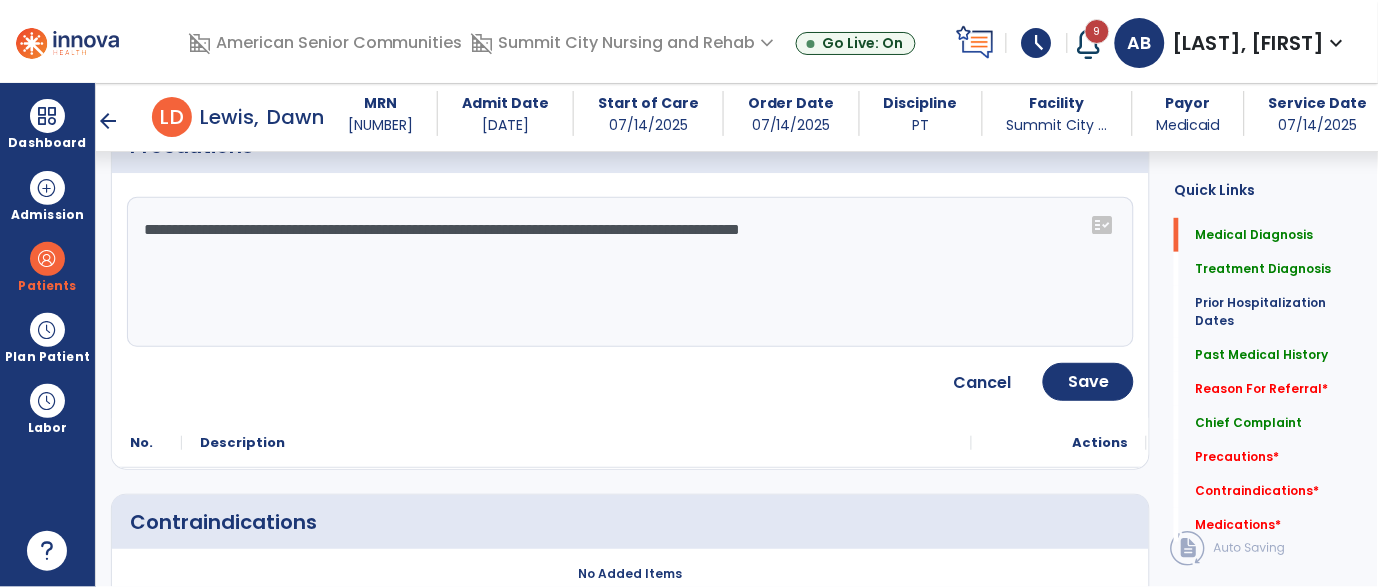 type on "**********" 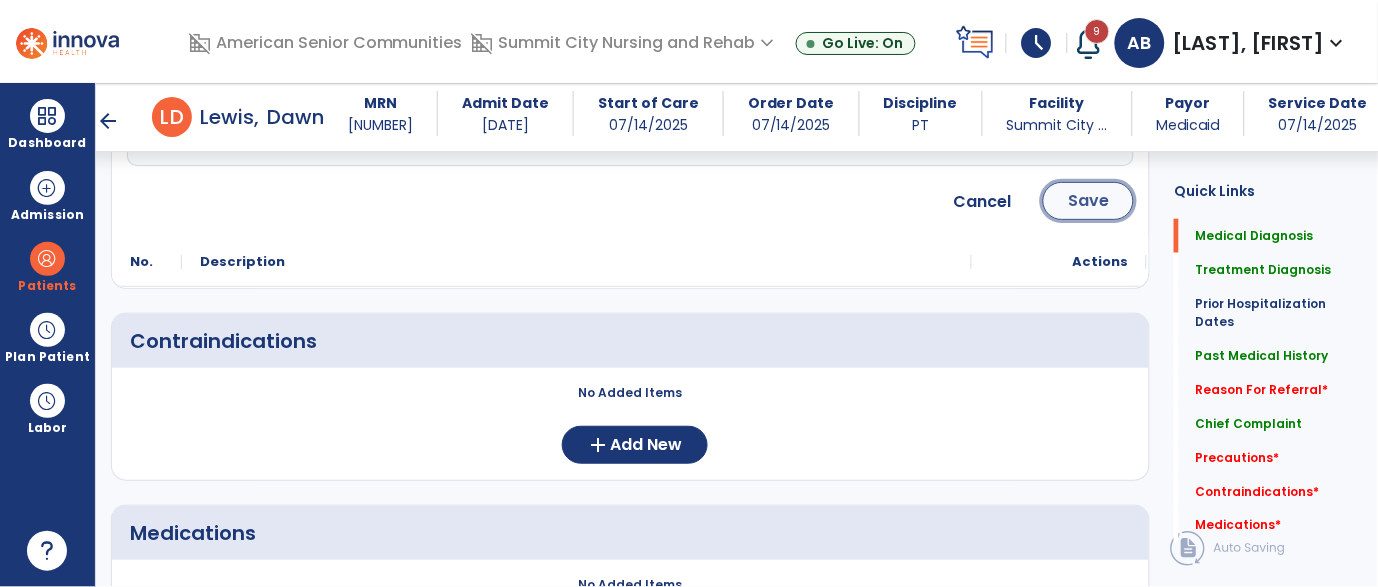 click on "Save" 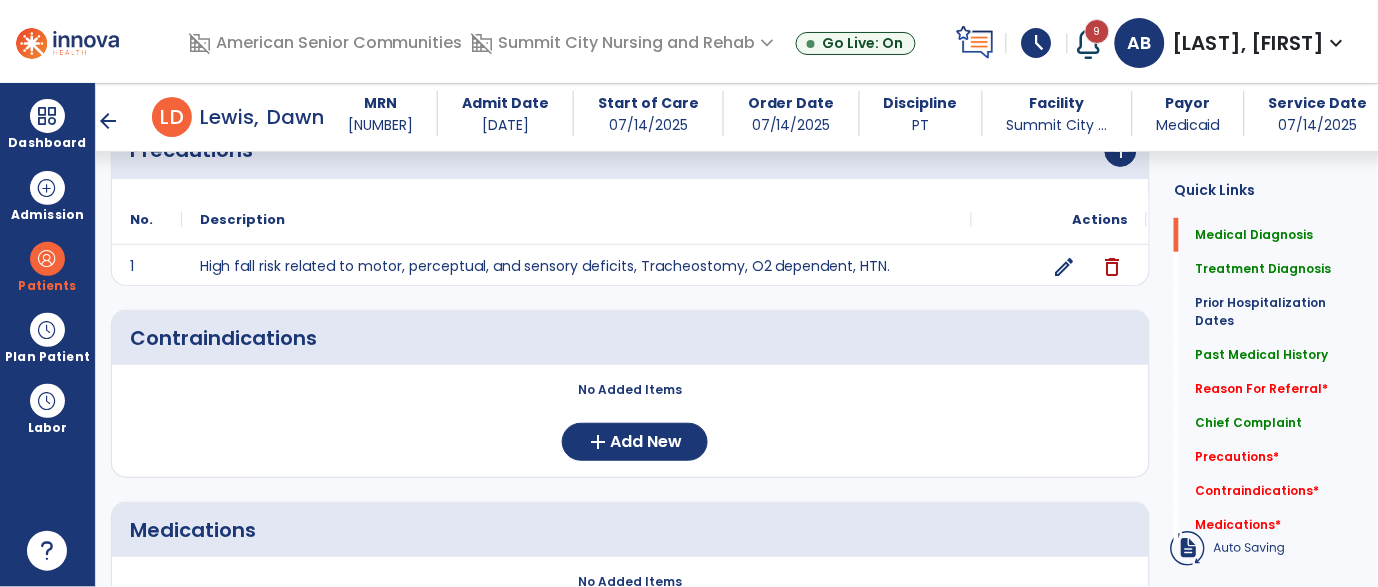 scroll, scrollTop: 1729, scrollLeft: 0, axis: vertical 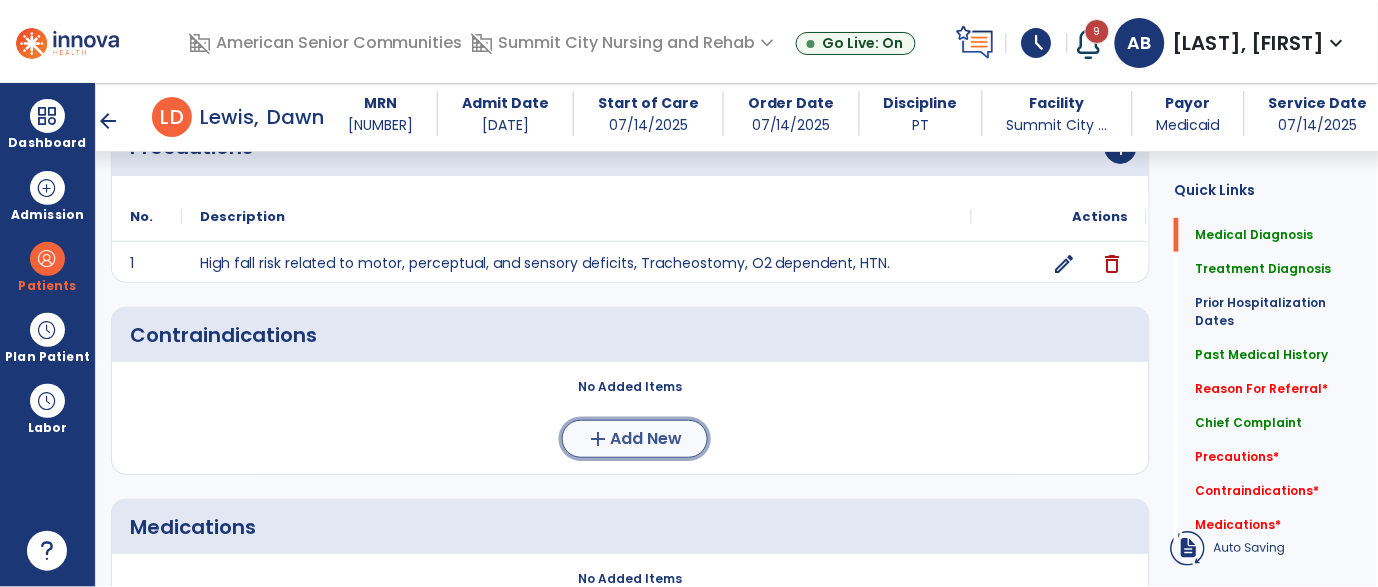 click on "add  Add New" 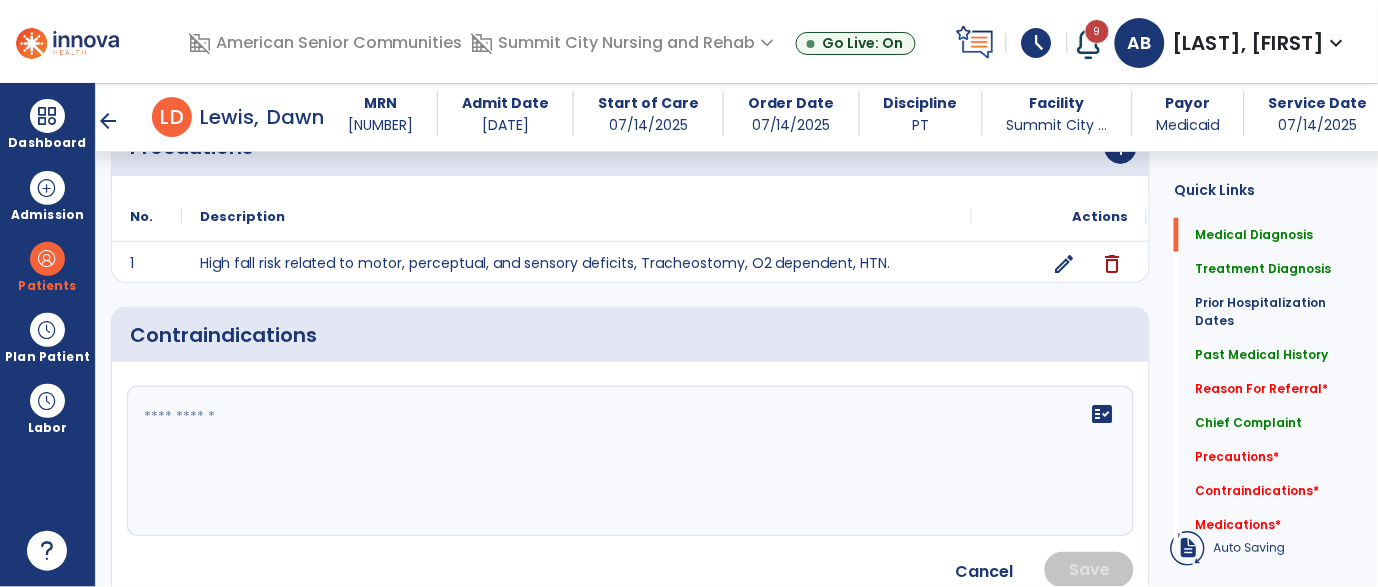 scroll, scrollTop: 1773, scrollLeft: 0, axis: vertical 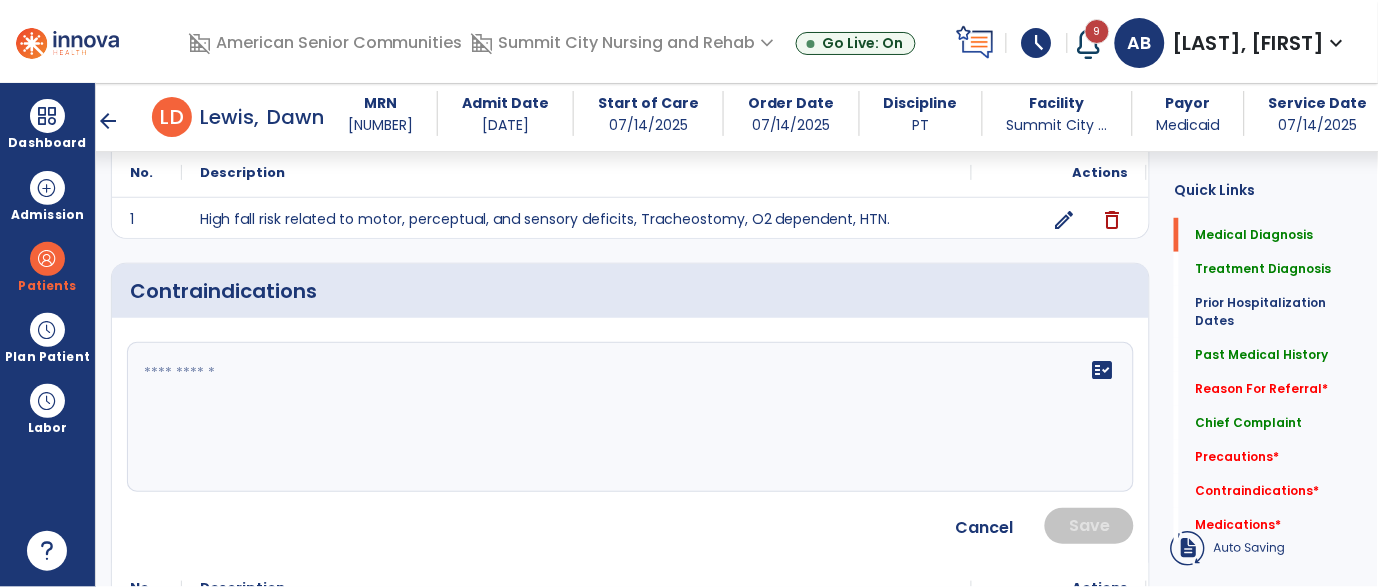 click on "fact_check" 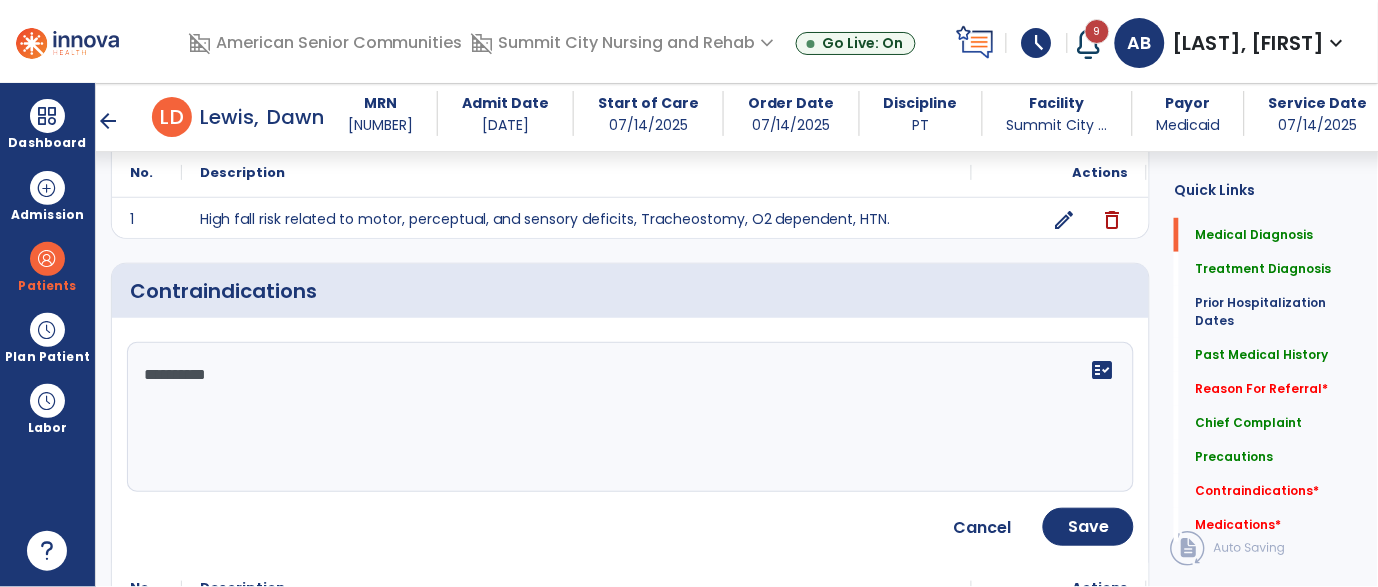 scroll, scrollTop: 1773, scrollLeft: 0, axis: vertical 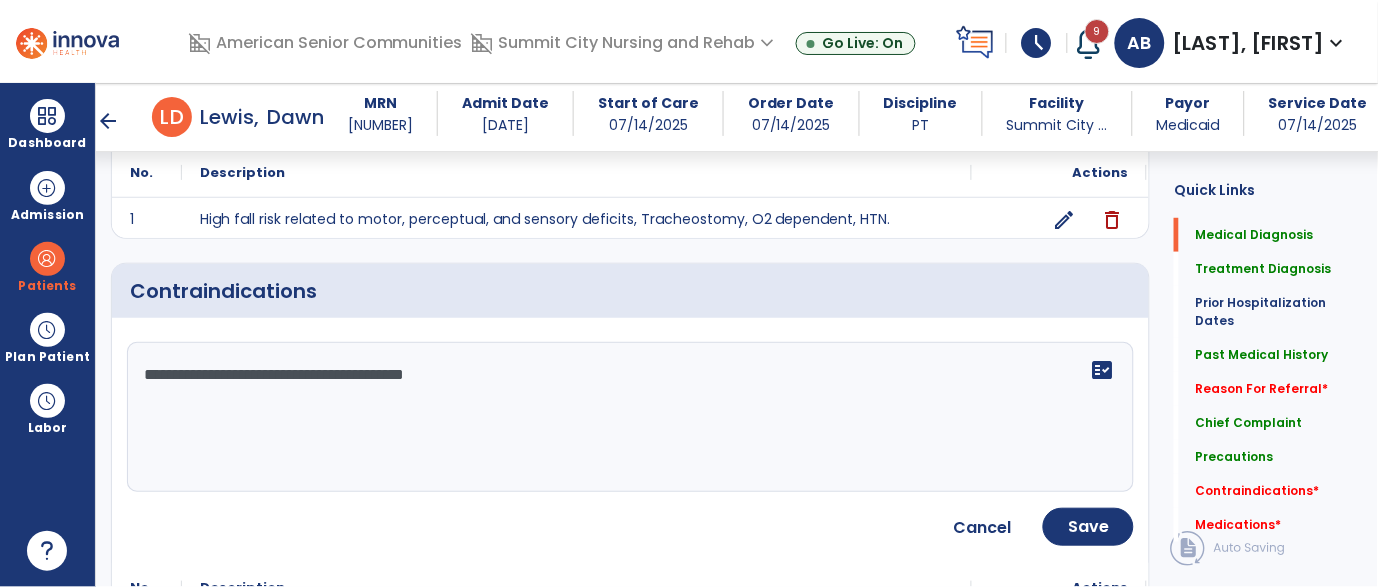 type on "**********" 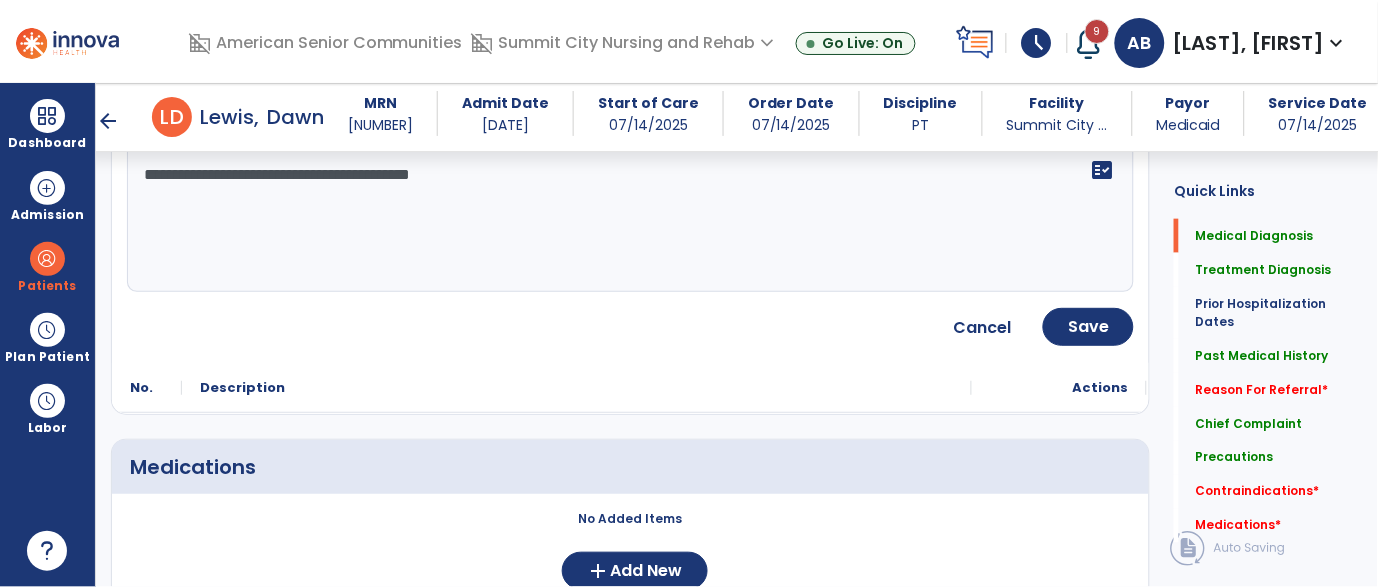 scroll, scrollTop: 1975, scrollLeft: 0, axis: vertical 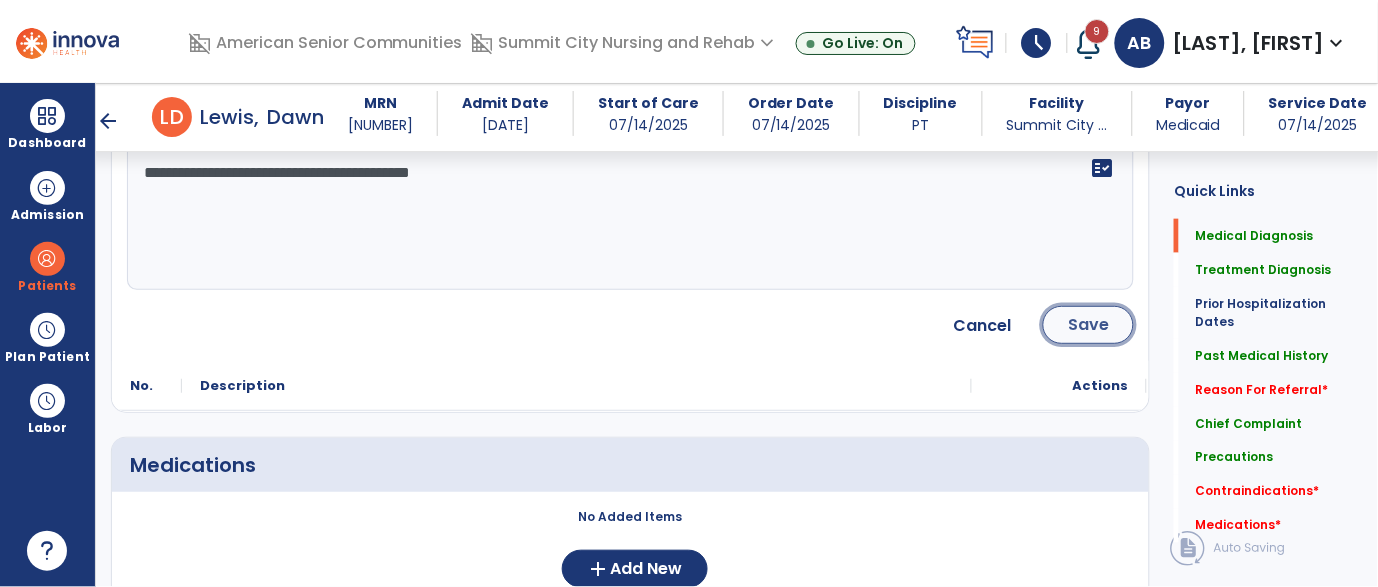 click on "Save" 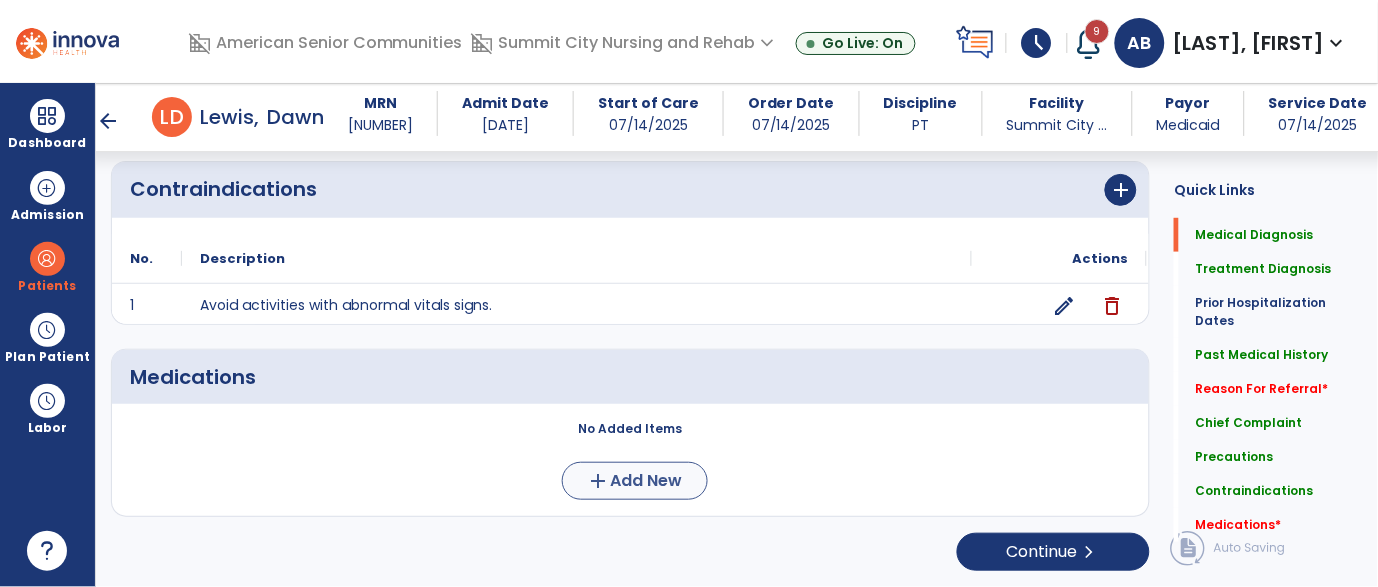scroll, scrollTop: 1735, scrollLeft: 0, axis: vertical 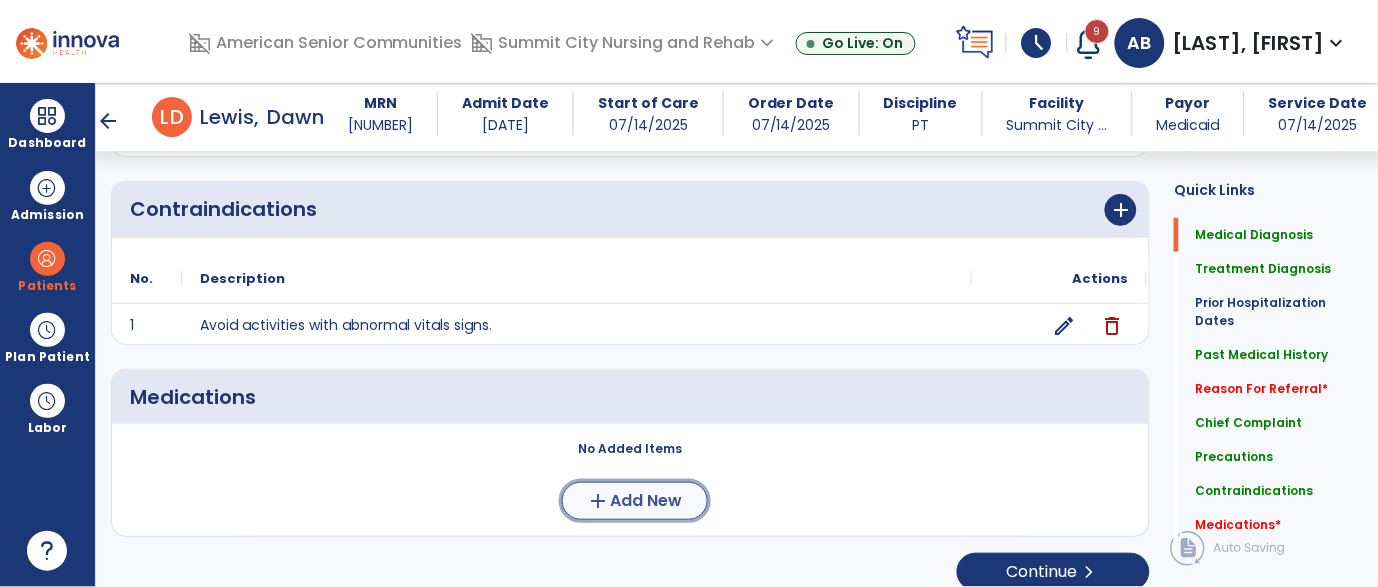 click on "add  Add New" 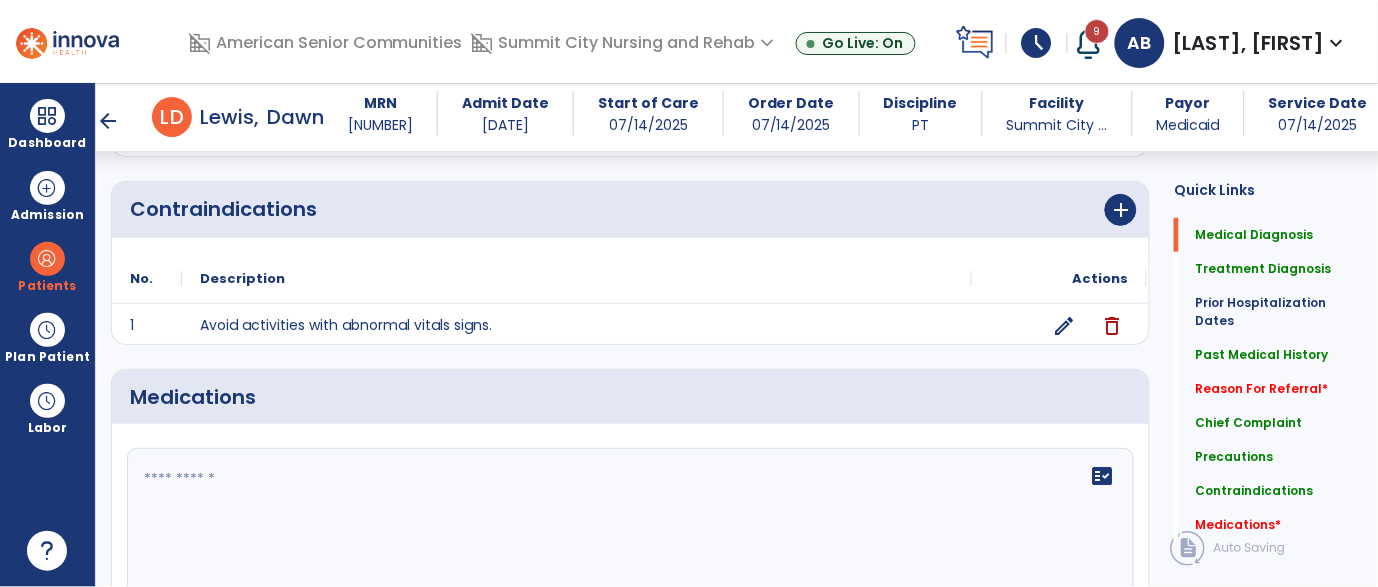 click 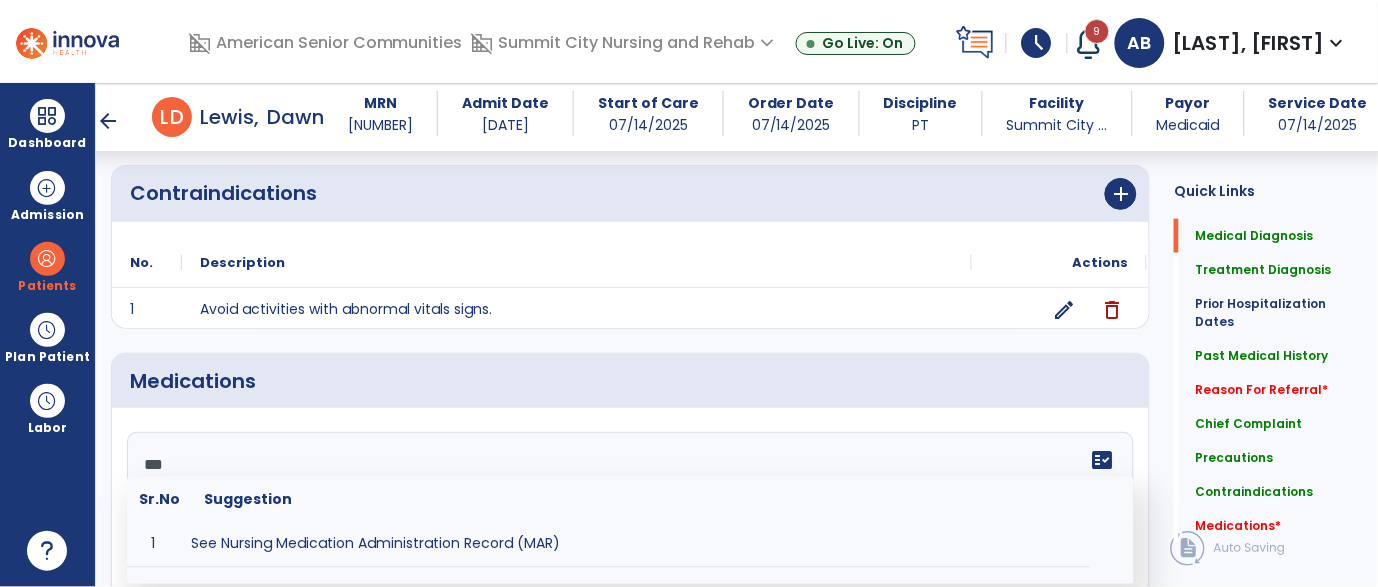 scroll, scrollTop: 1931, scrollLeft: 0, axis: vertical 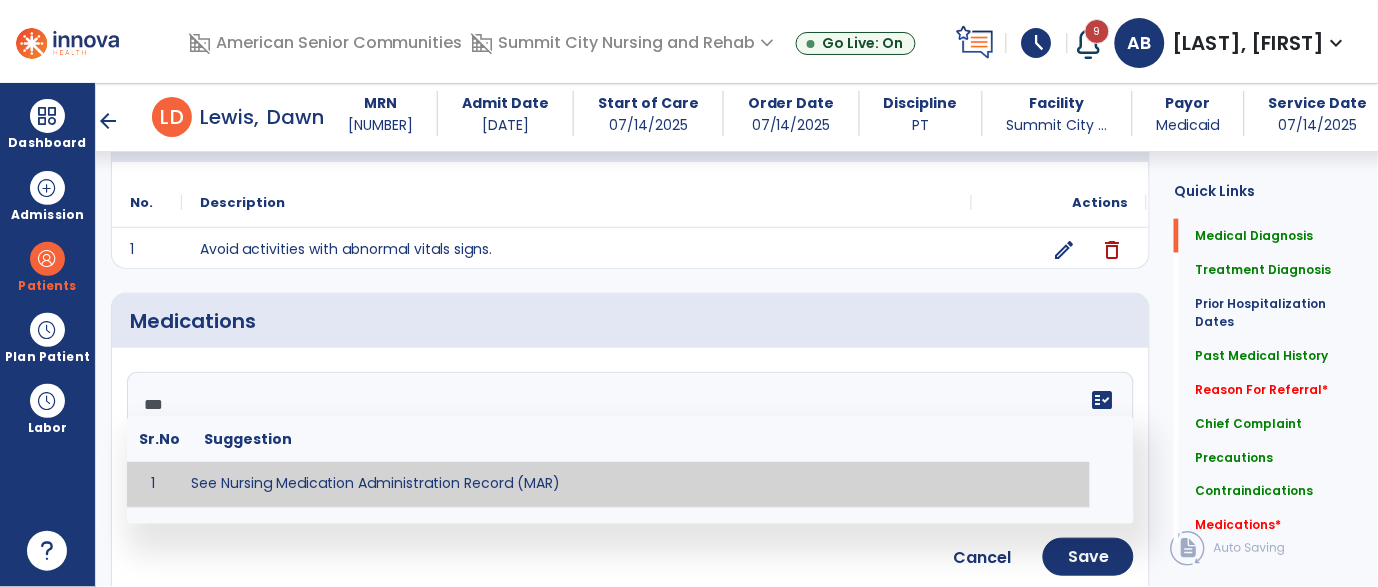 type on "**********" 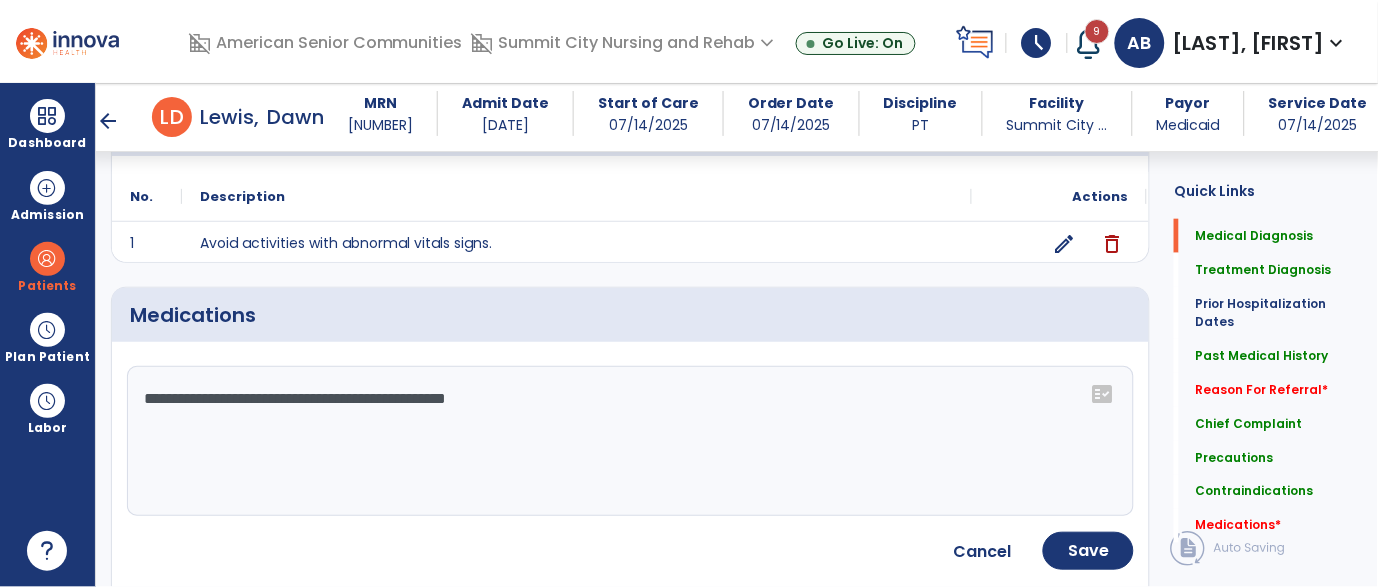 scroll, scrollTop: 2058, scrollLeft: 0, axis: vertical 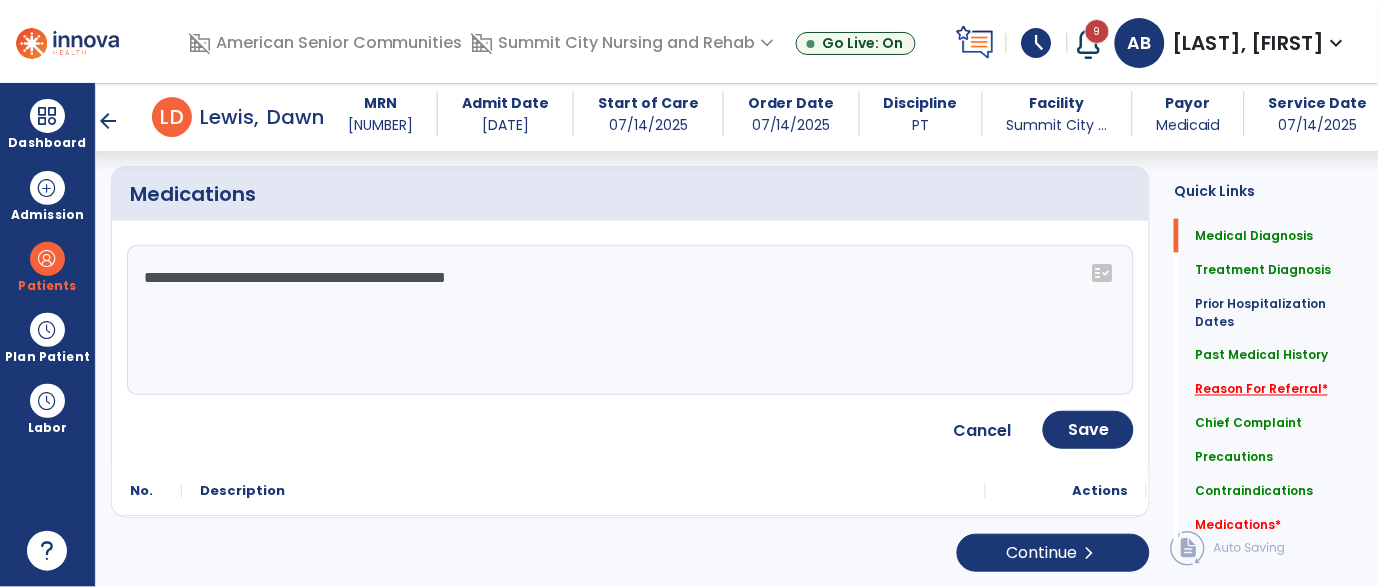 click on "Reason For Referral   *  Reason For Referral   *" 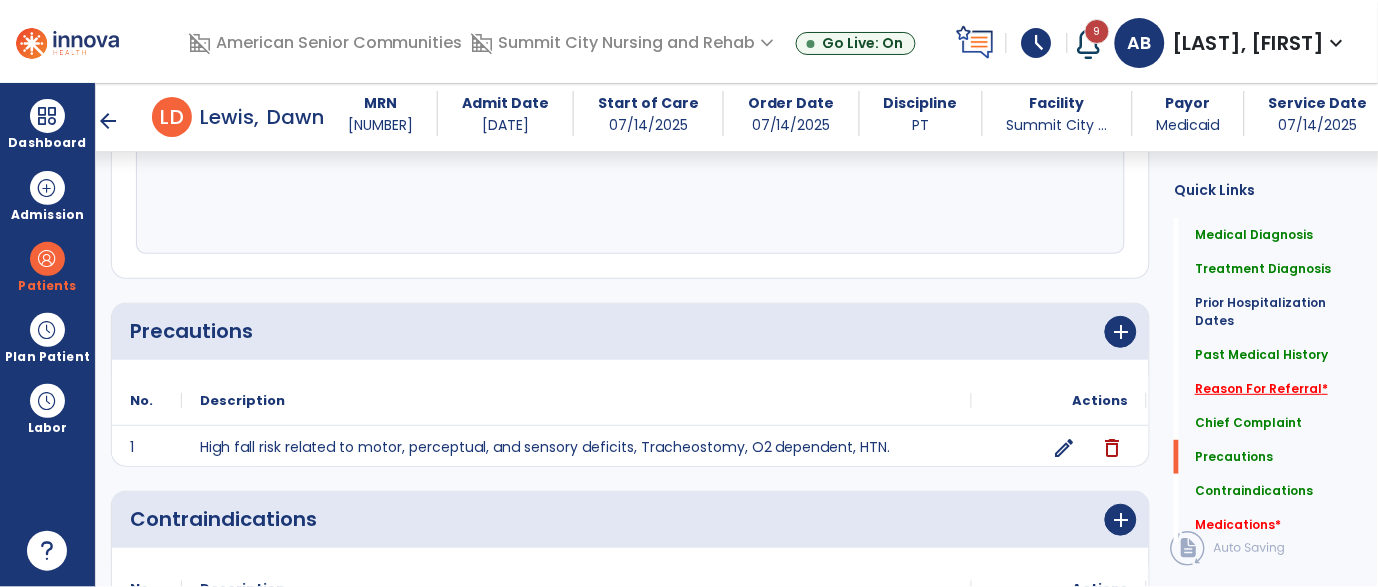 scroll, scrollTop: 1084, scrollLeft: 0, axis: vertical 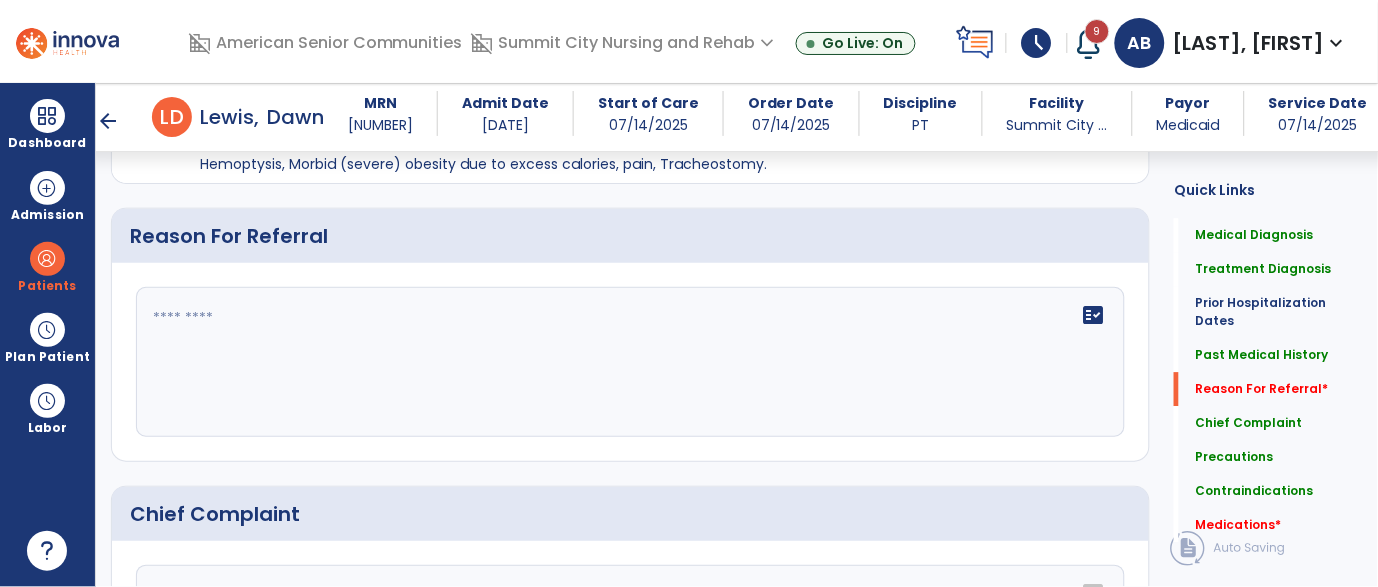 click on "fact_check" 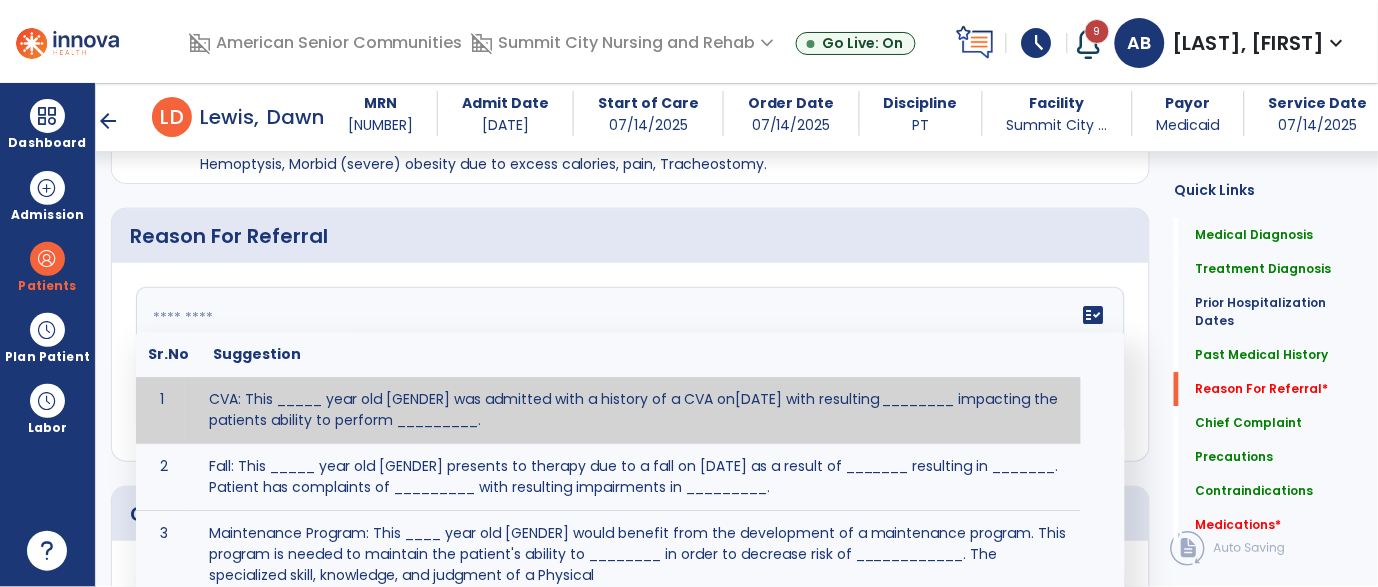 paste on "**********" 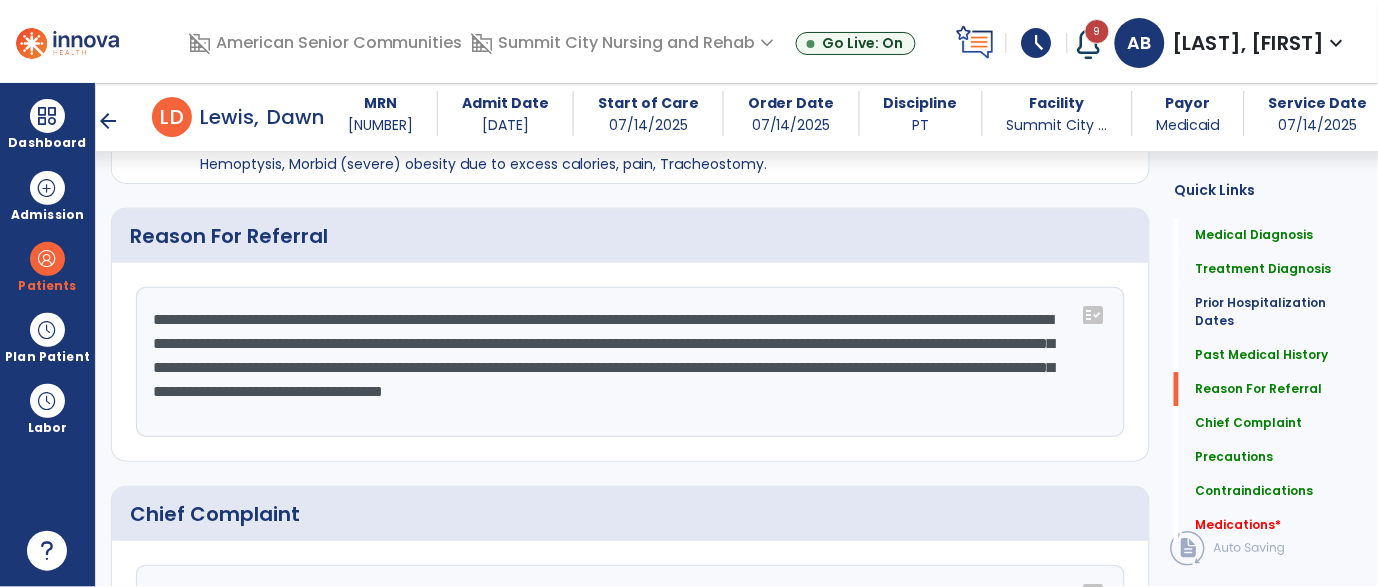 scroll, scrollTop: 1204, scrollLeft: 0, axis: vertical 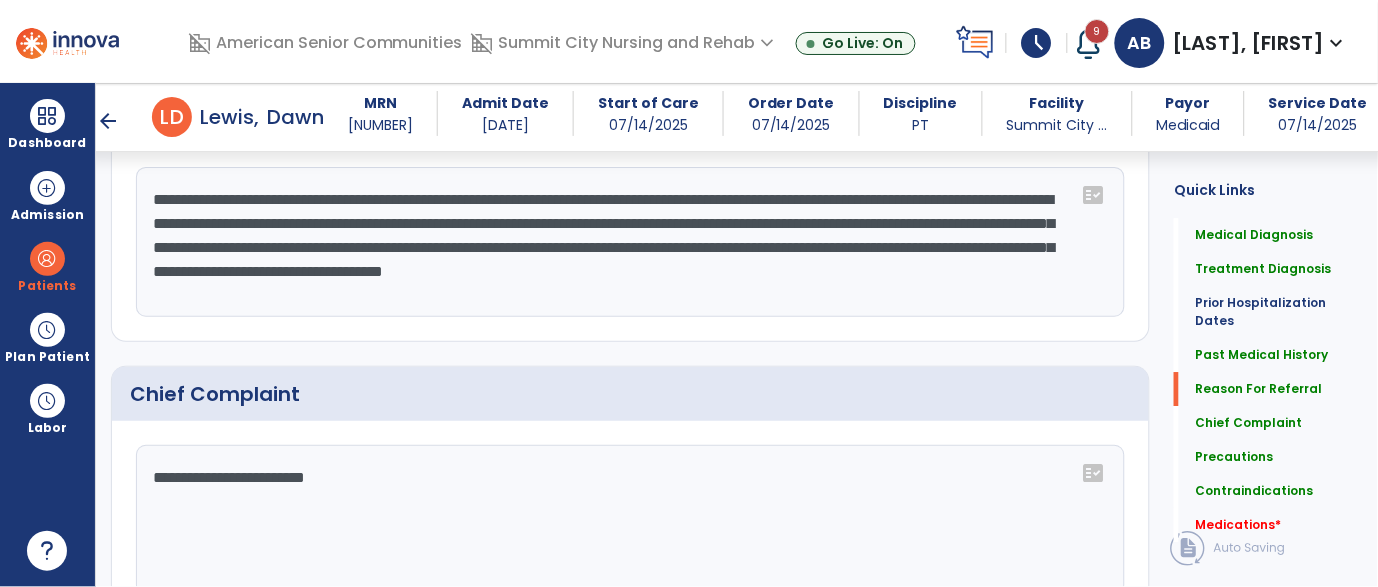 drag, startPoint x: 726, startPoint y: 503, endPoint x: 613, endPoint y: 408, distance: 147.62791 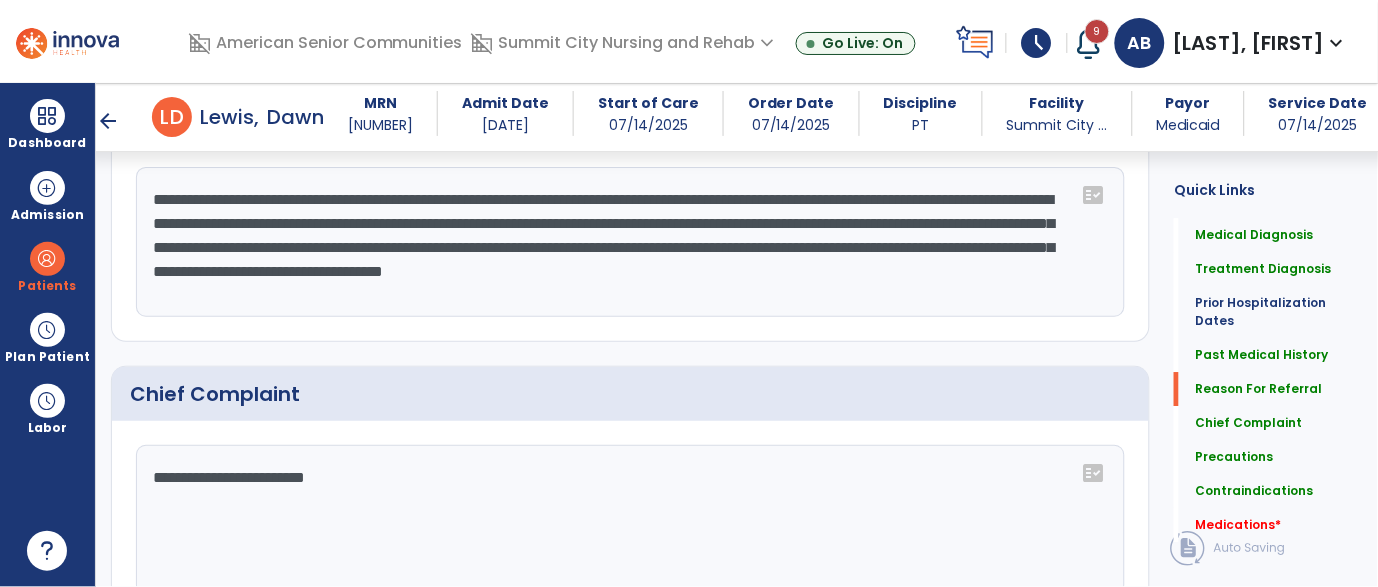 scroll, scrollTop: 1204, scrollLeft: 0, axis: vertical 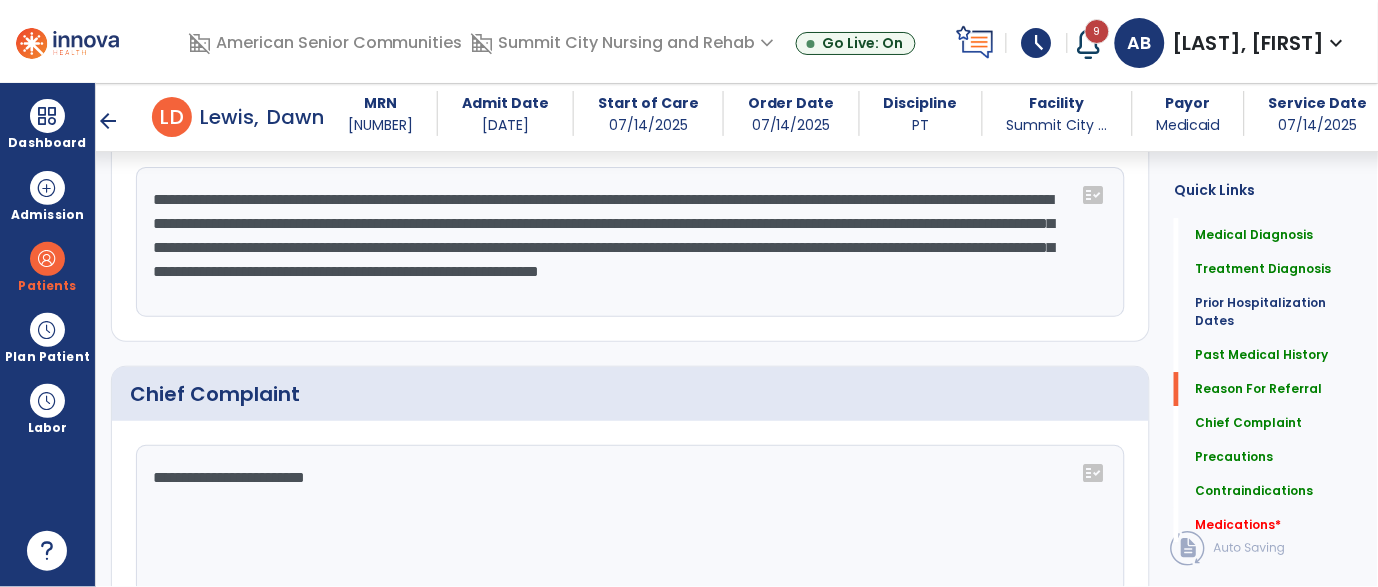 drag, startPoint x: 449, startPoint y: 241, endPoint x: 241, endPoint y: 245, distance: 208.03845 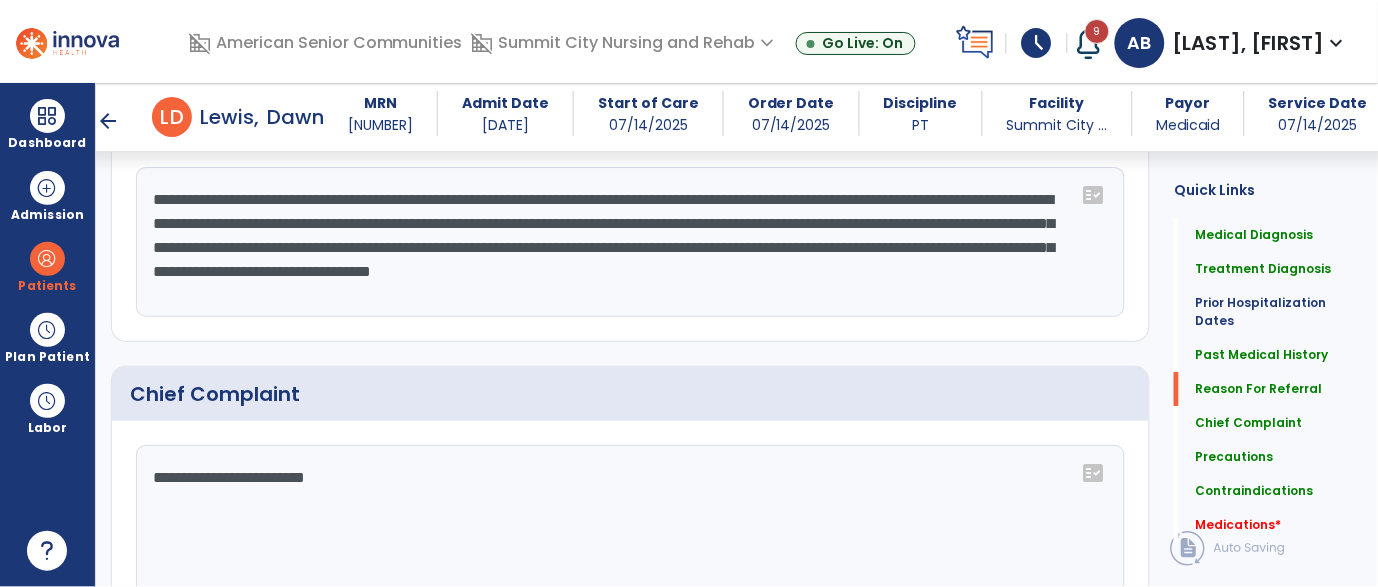 scroll, scrollTop: 1204, scrollLeft: 0, axis: vertical 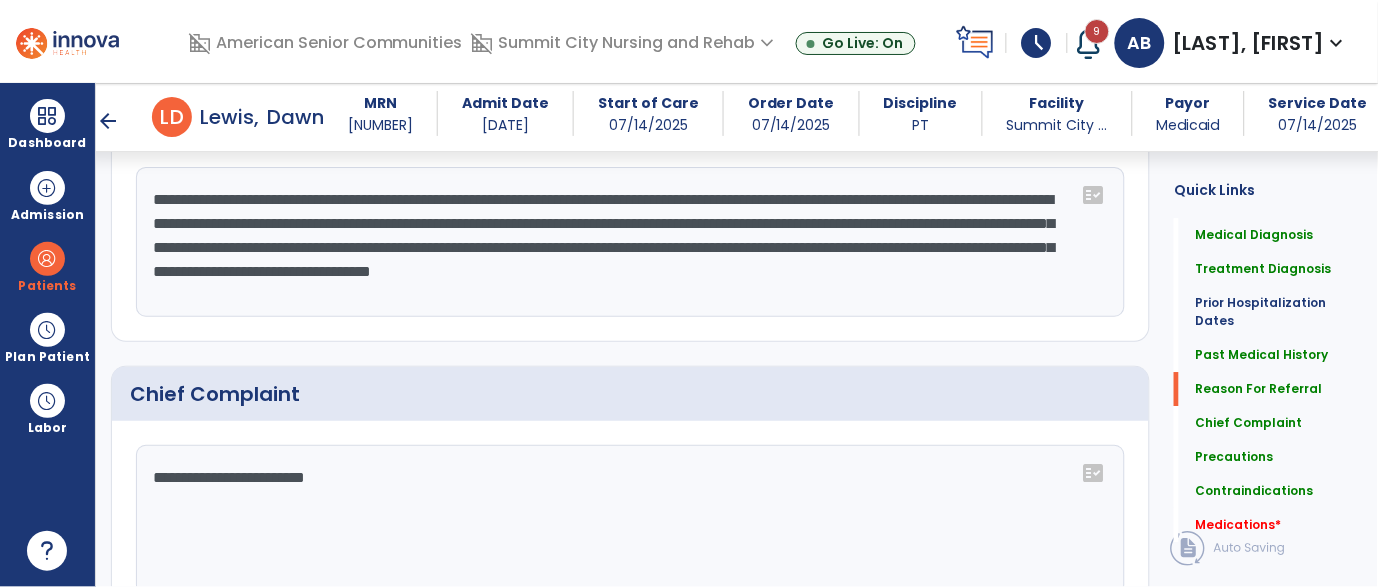 click on "**********" 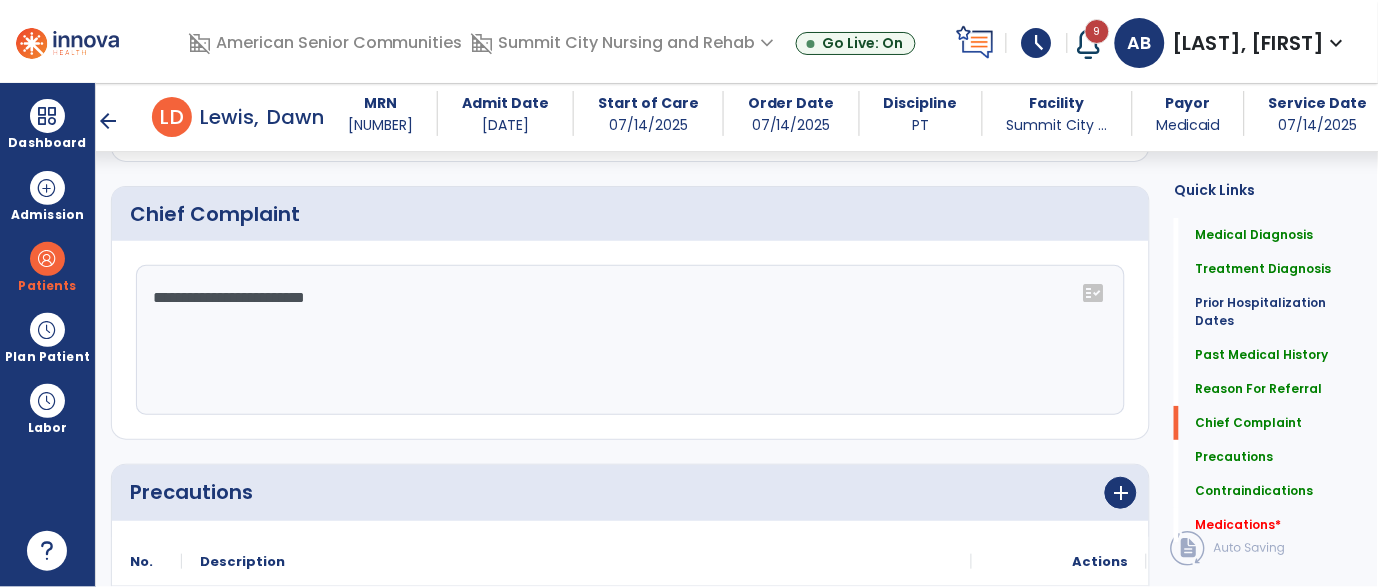 scroll, scrollTop: 1436, scrollLeft: 0, axis: vertical 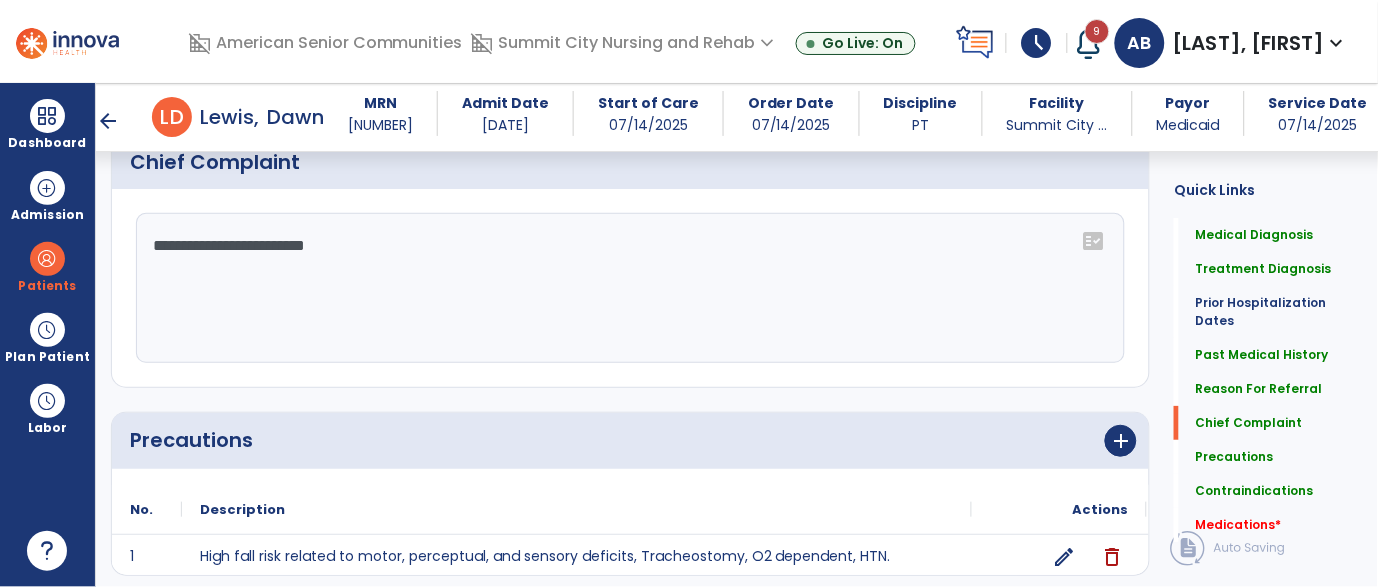 type on "**********" 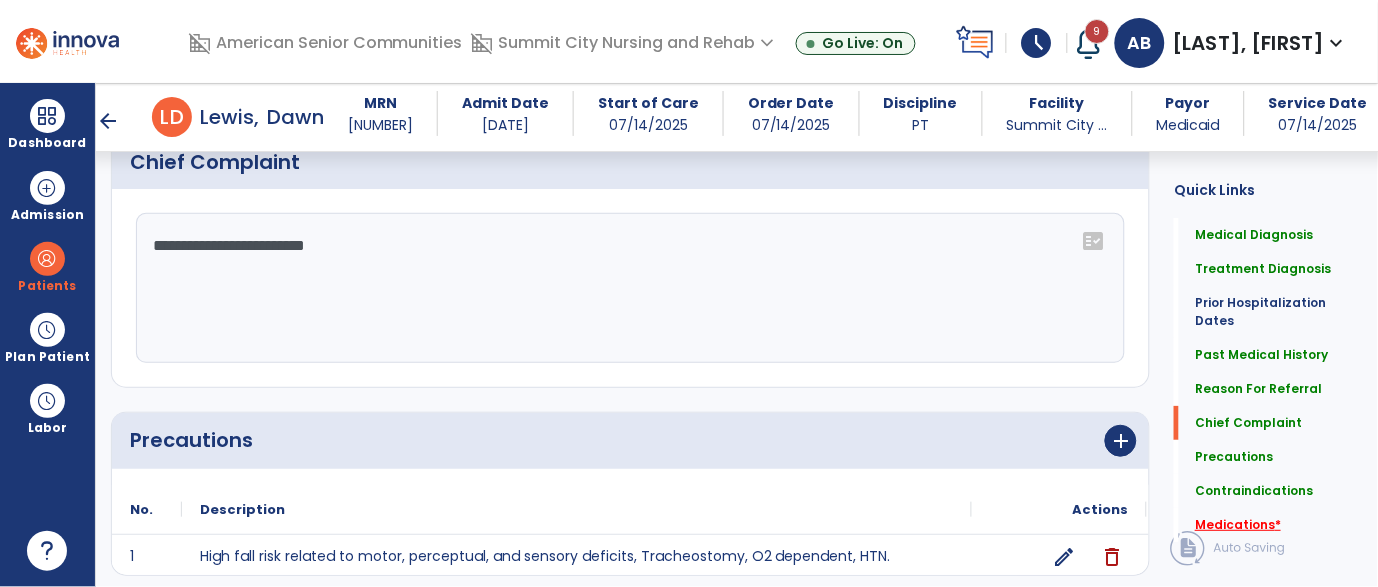 scroll, scrollTop: 2058, scrollLeft: 0, axis: vertical 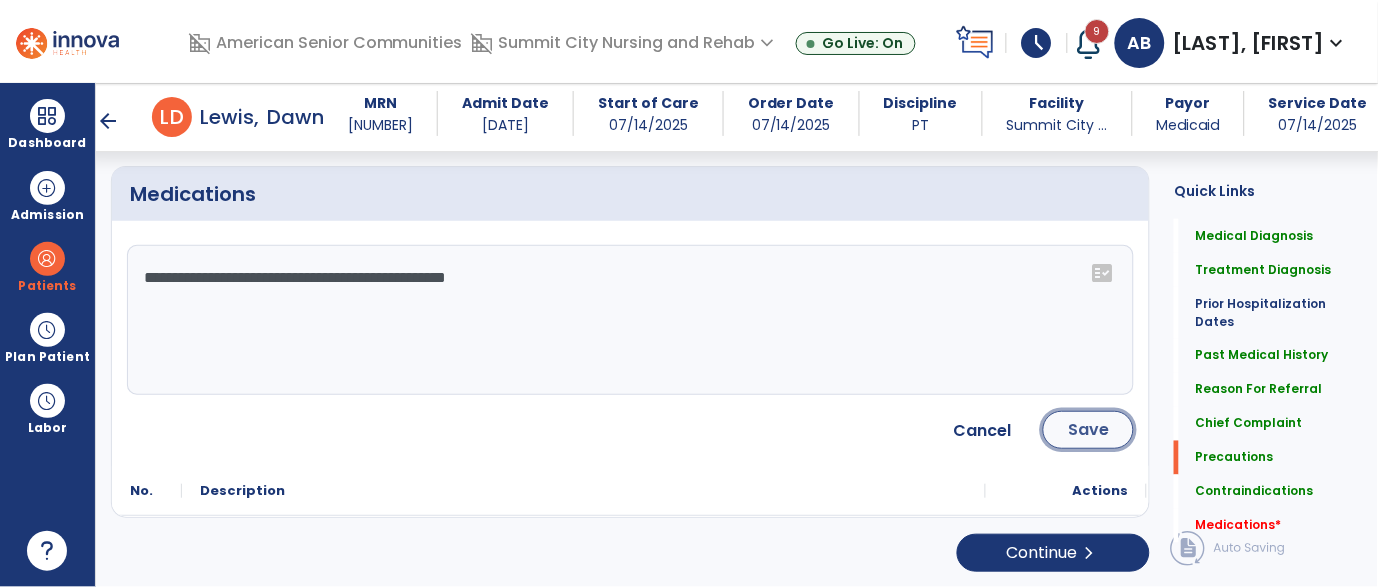 click on "Save" 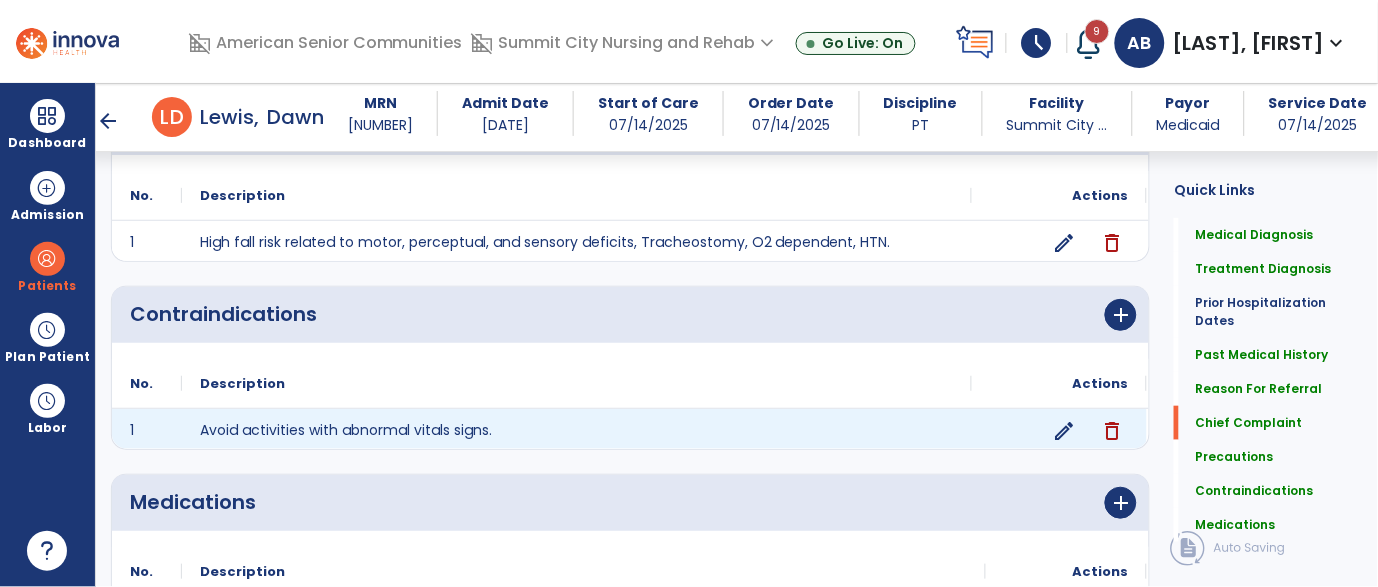 scroll, scrollTop: 0, scrollLeft: 0, axis: both 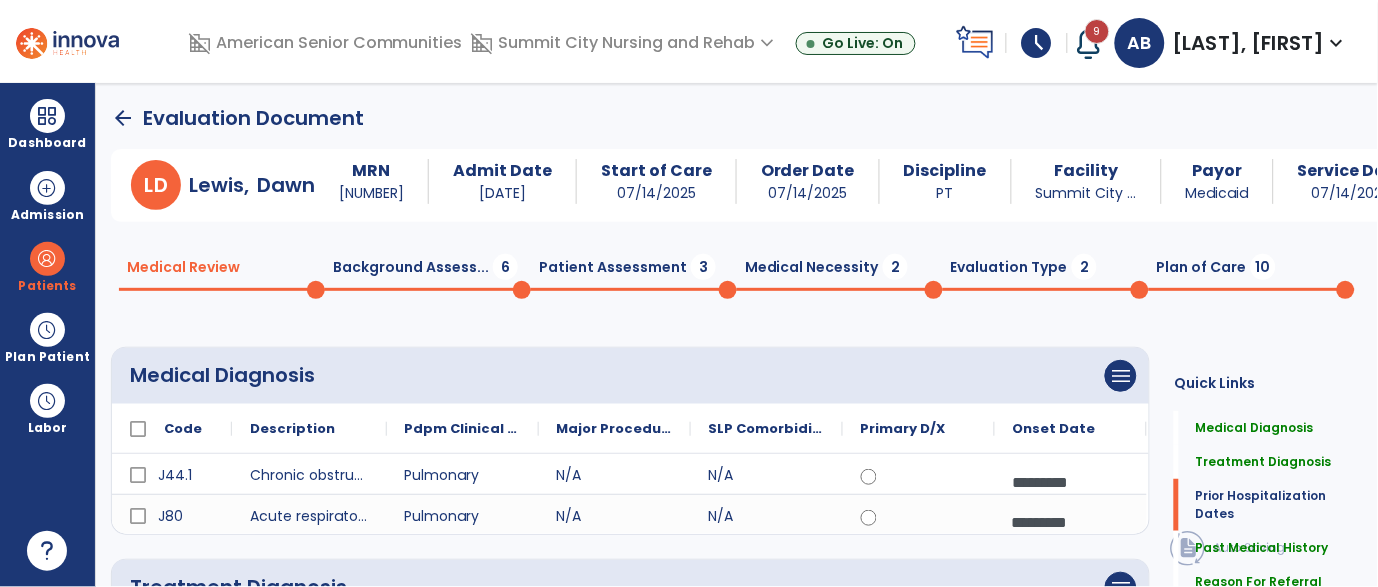 click on "Background Assess...  6" 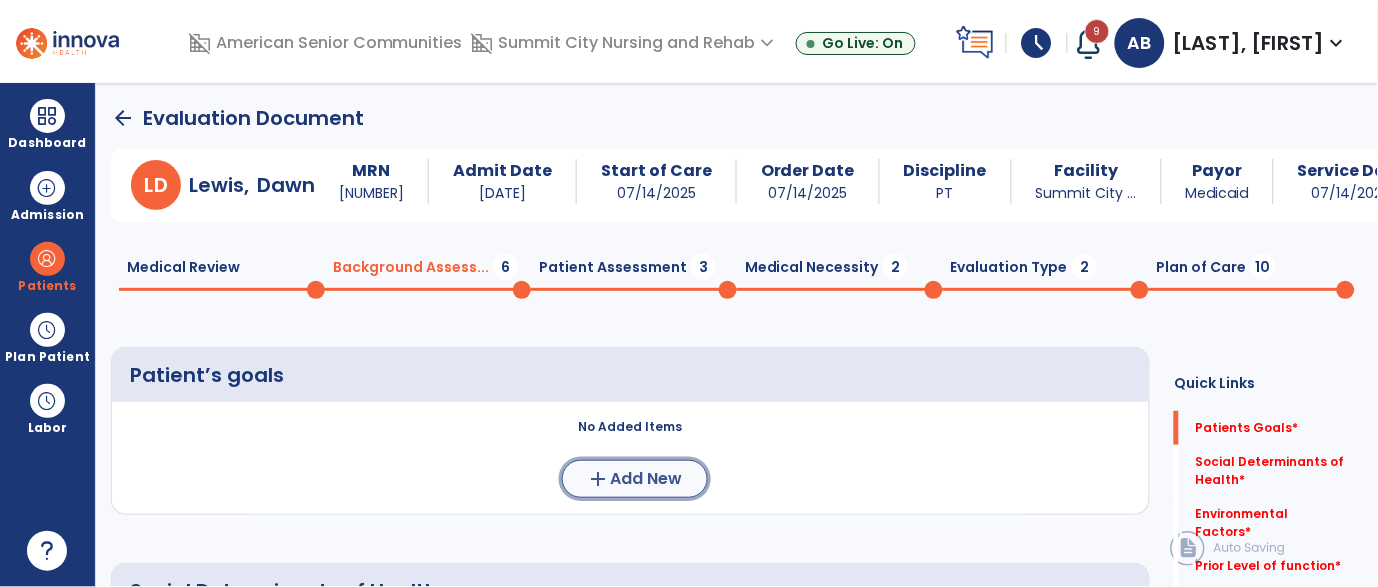 click on "add  Add New" 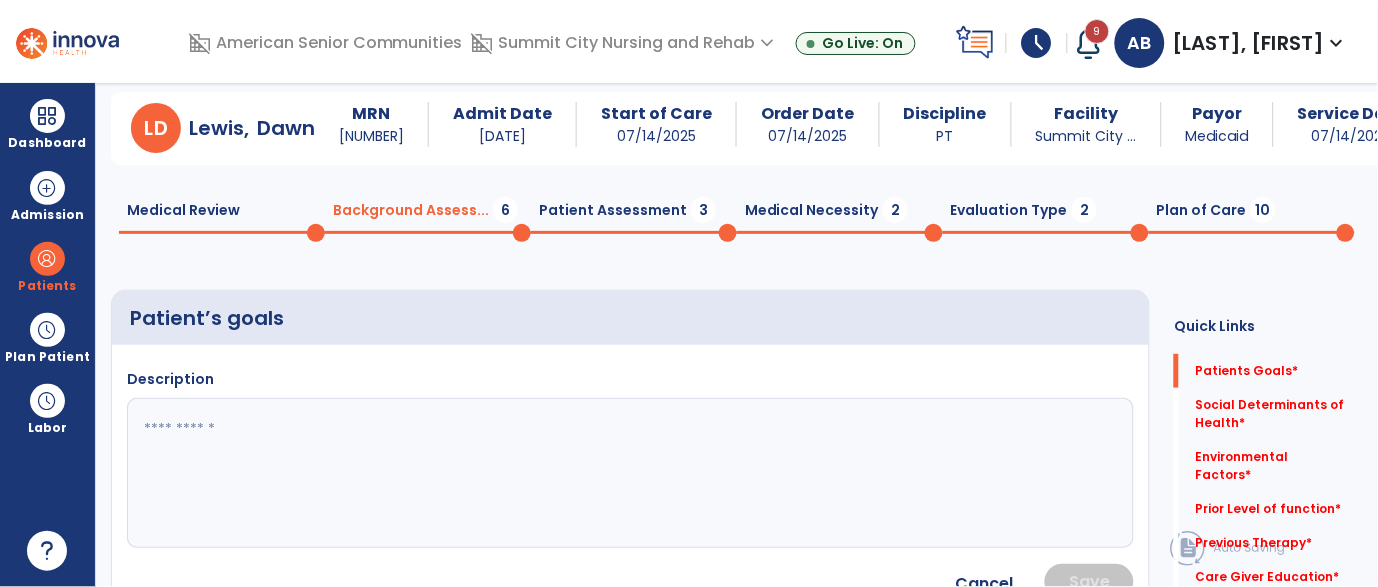 scroll, scrollTop: 56, scrollLeft: 0, axis: vertical 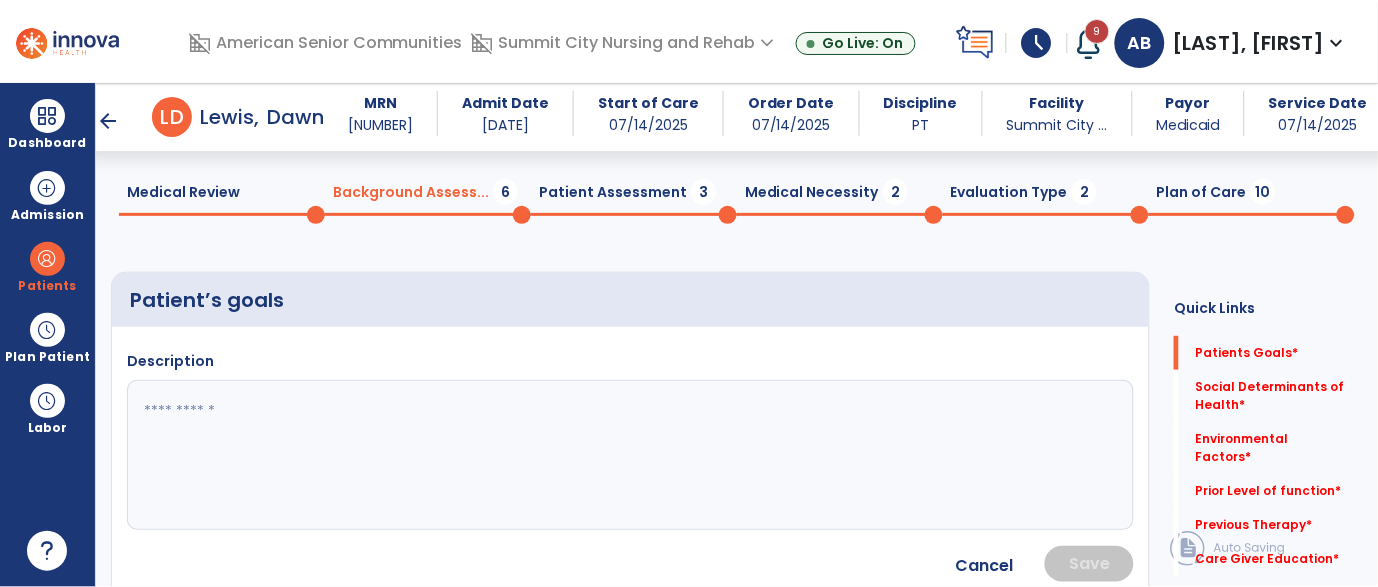 click 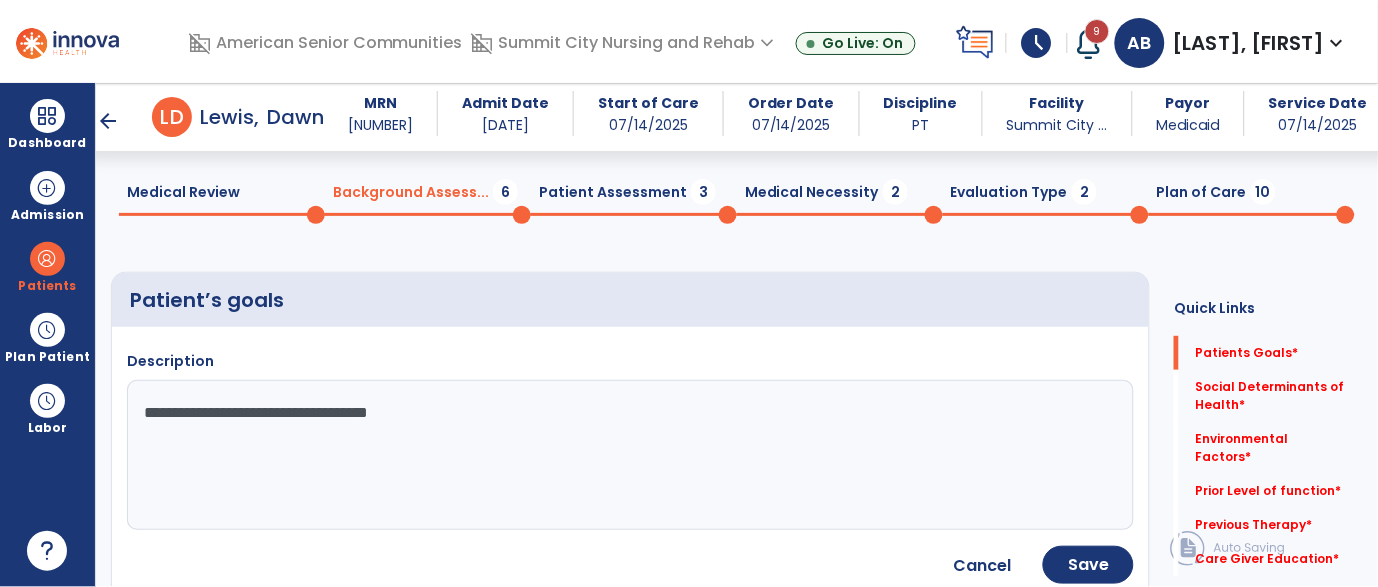 type on "**********" 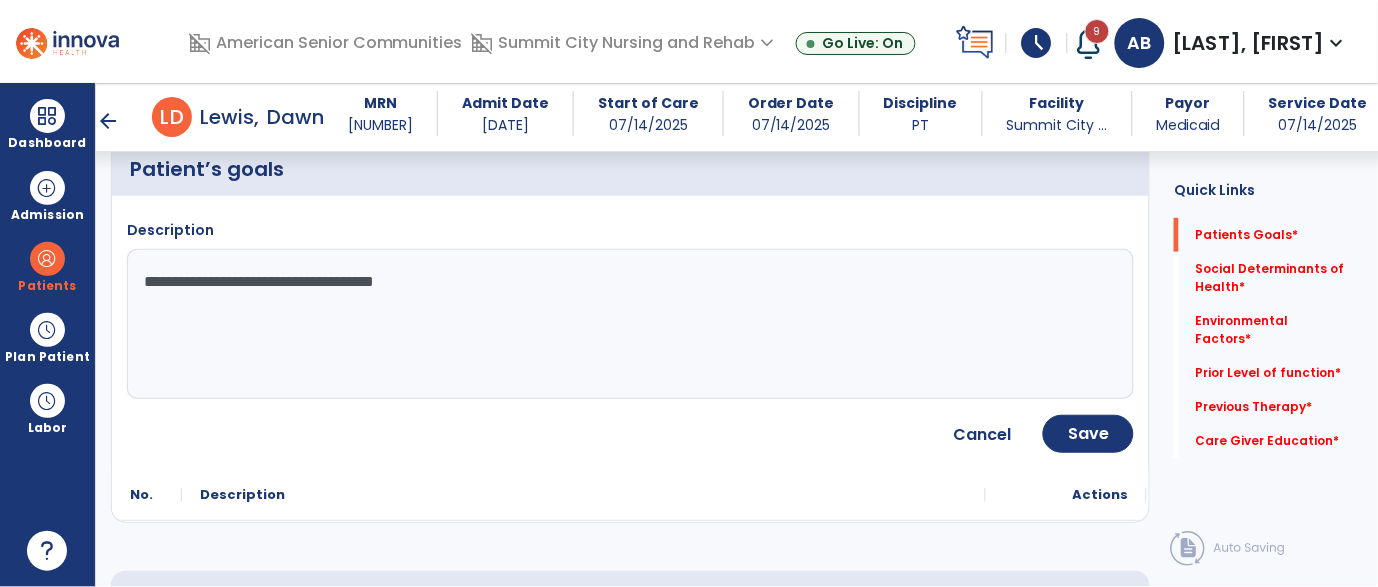 scroll, scrollTop: 210, scrollLeft: 0, axis: vertical 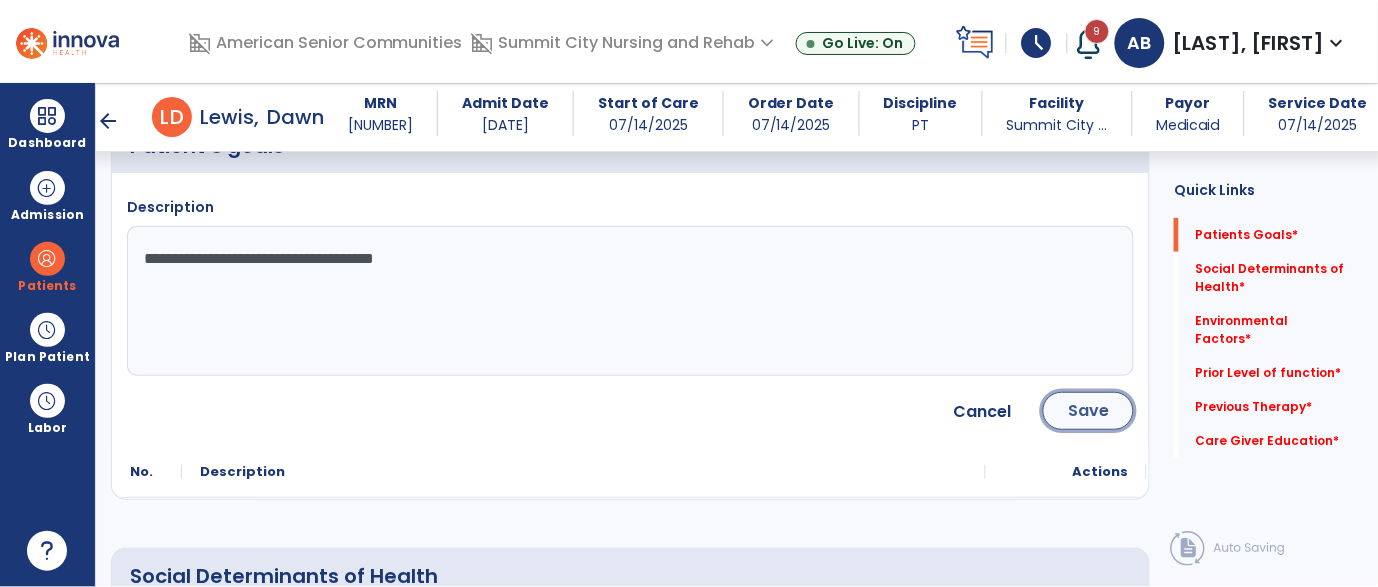 click on "Save" 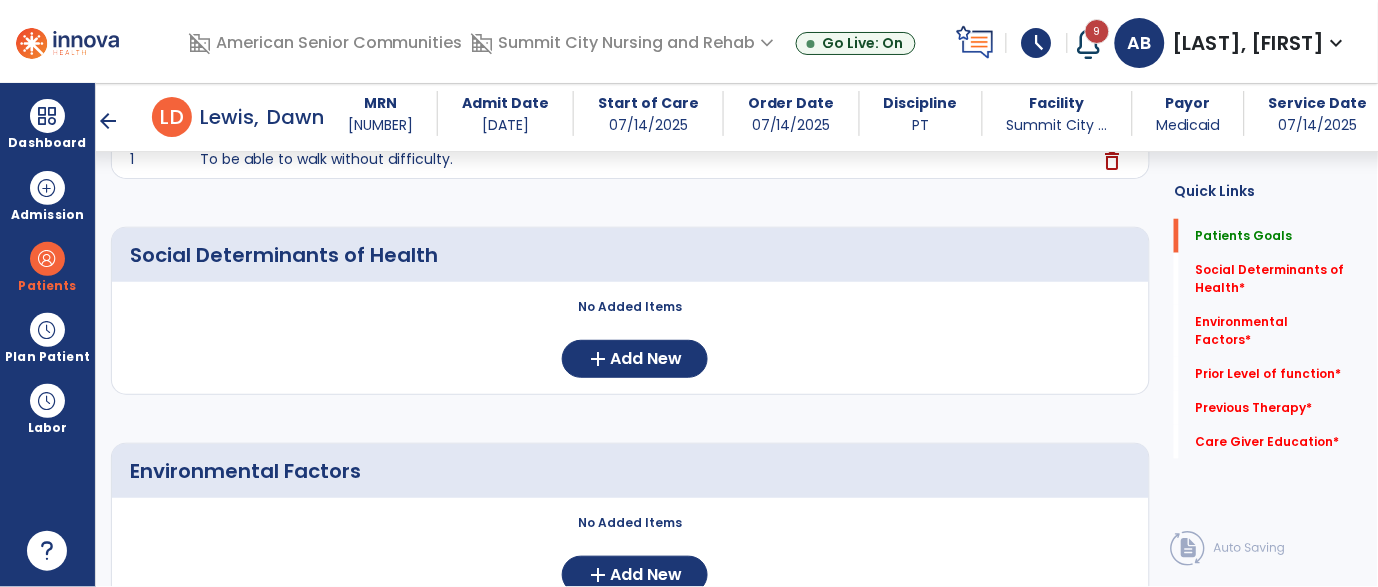 scroll, scrollTop: 314, scrollLeft: 0, axis: vertical 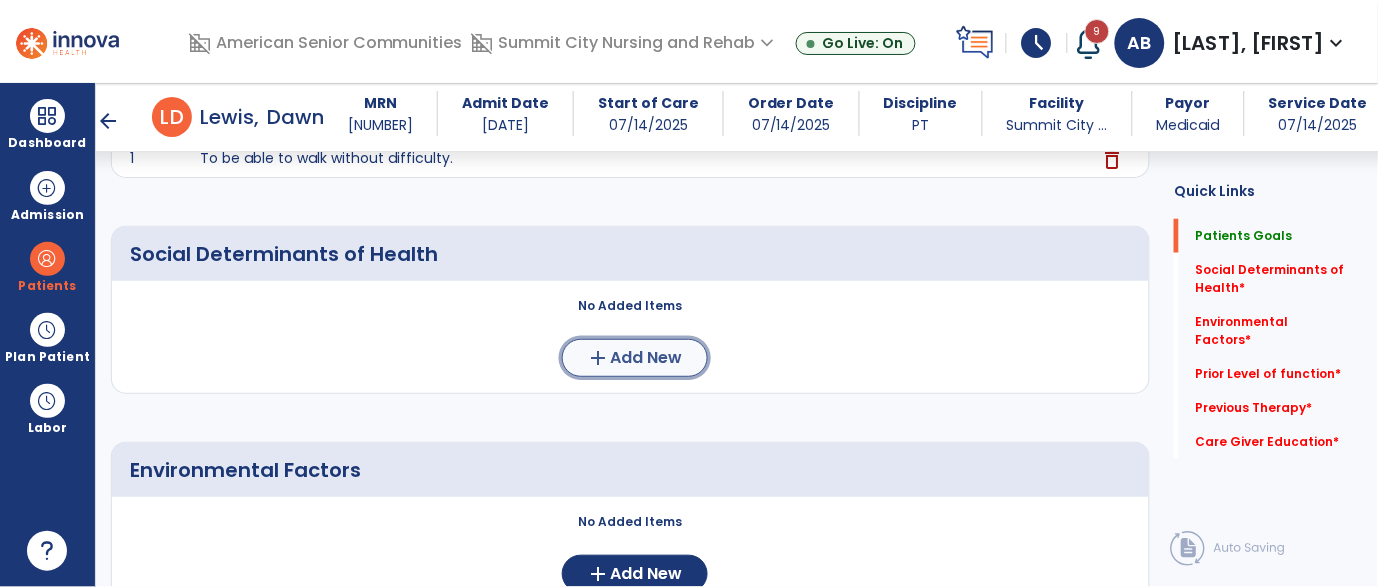click on "add  Add New" 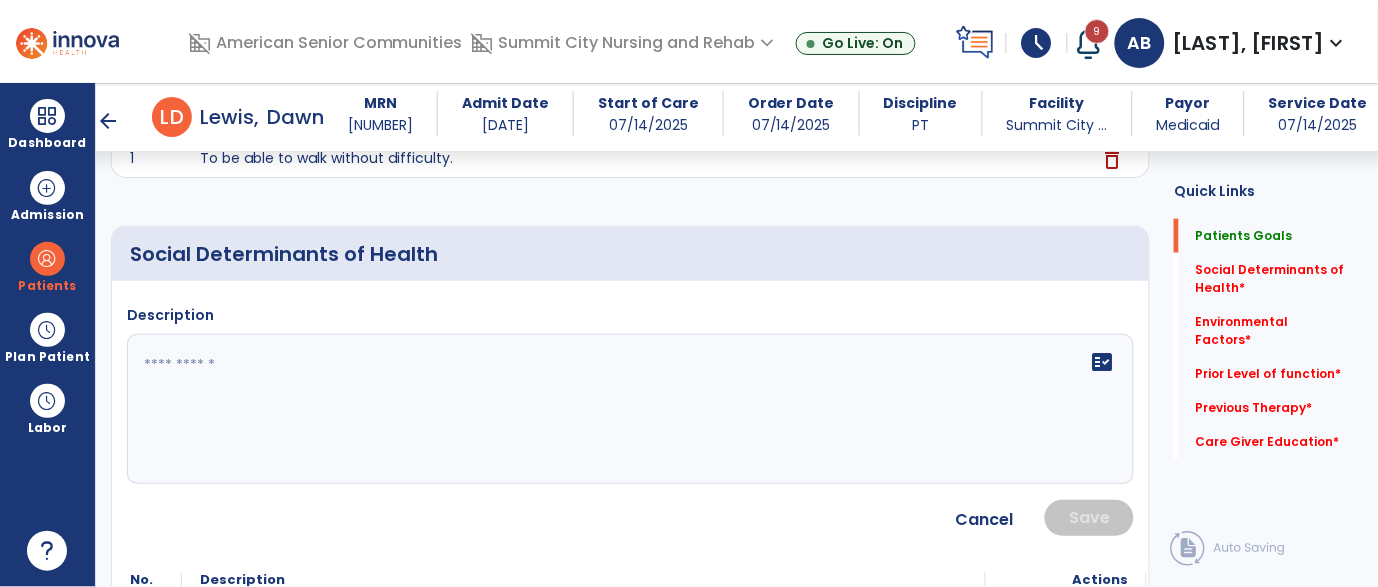 click 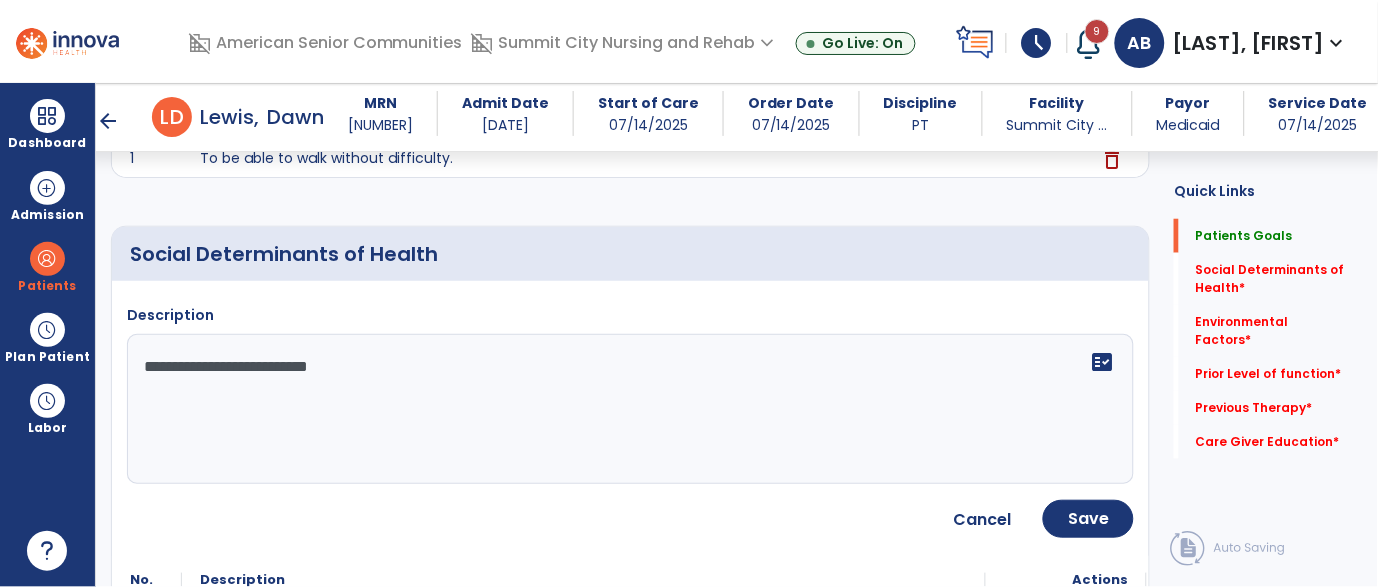 type on "**********" 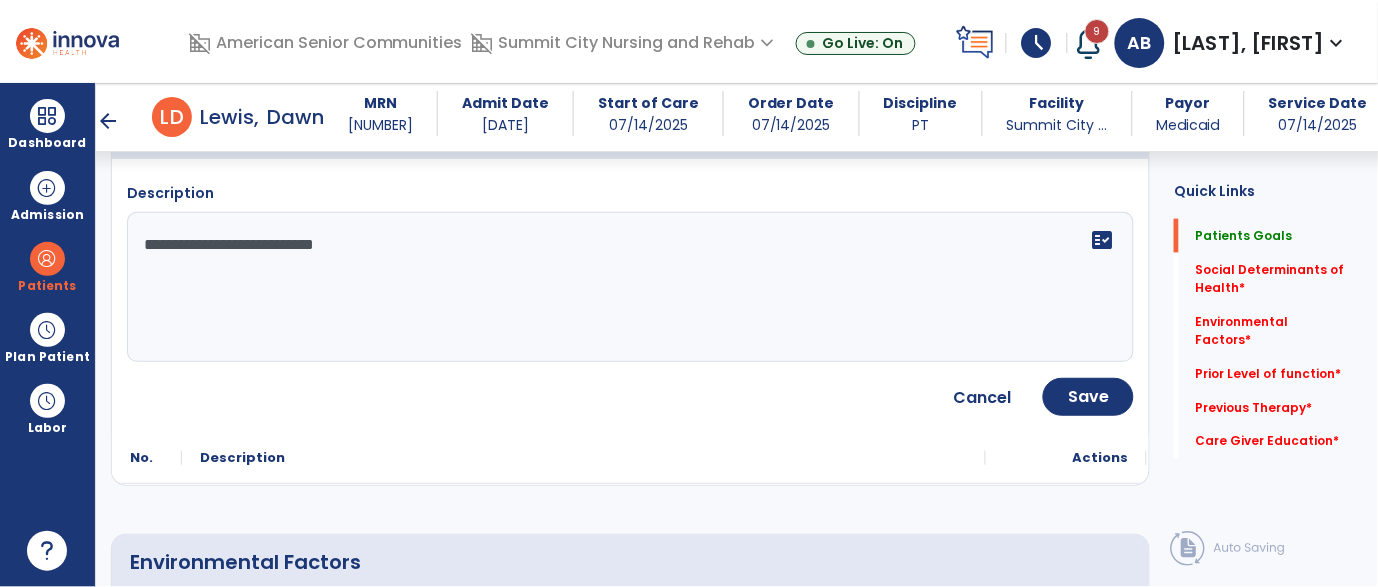 scroll, scrollTop: 435, scrollLeft: 0, axis: vertical 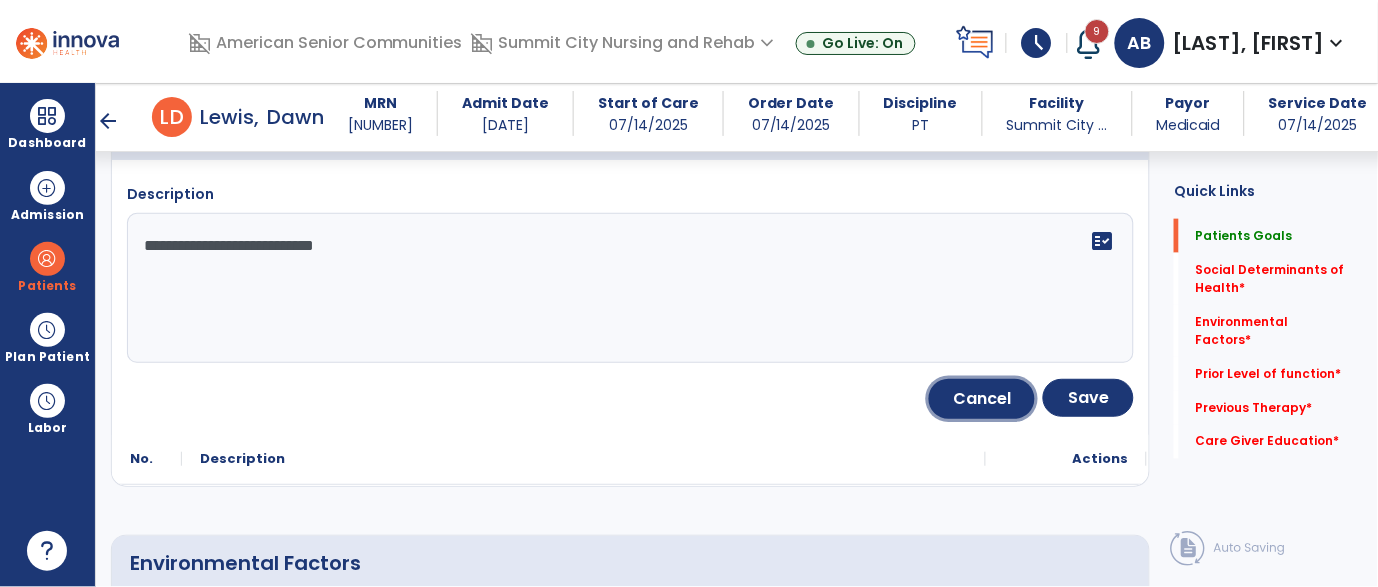 click on "Cancel" 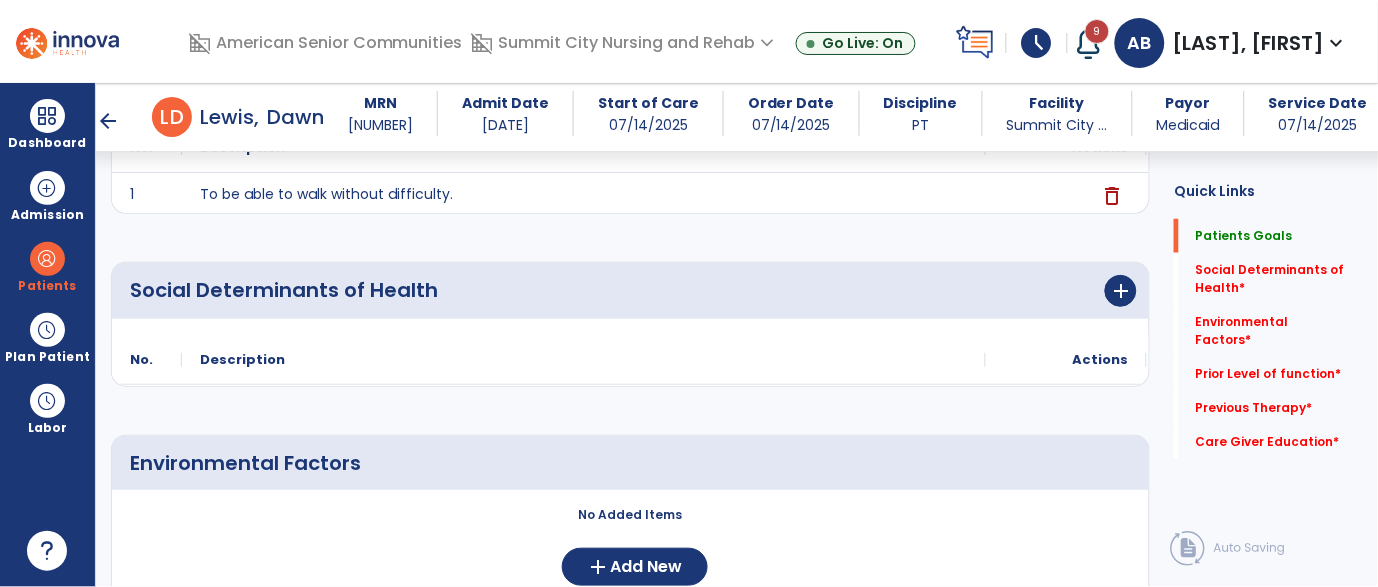 scroll, scrollTop: 273, scrollLeft: 0, axis: vertical 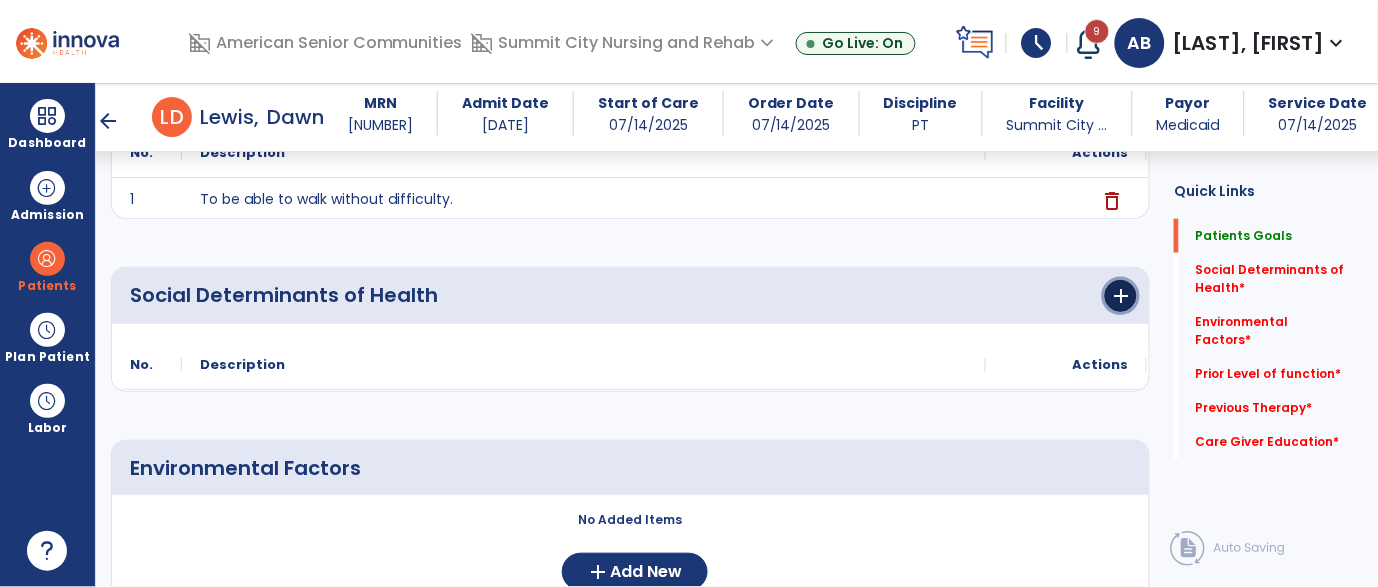 click on "add" 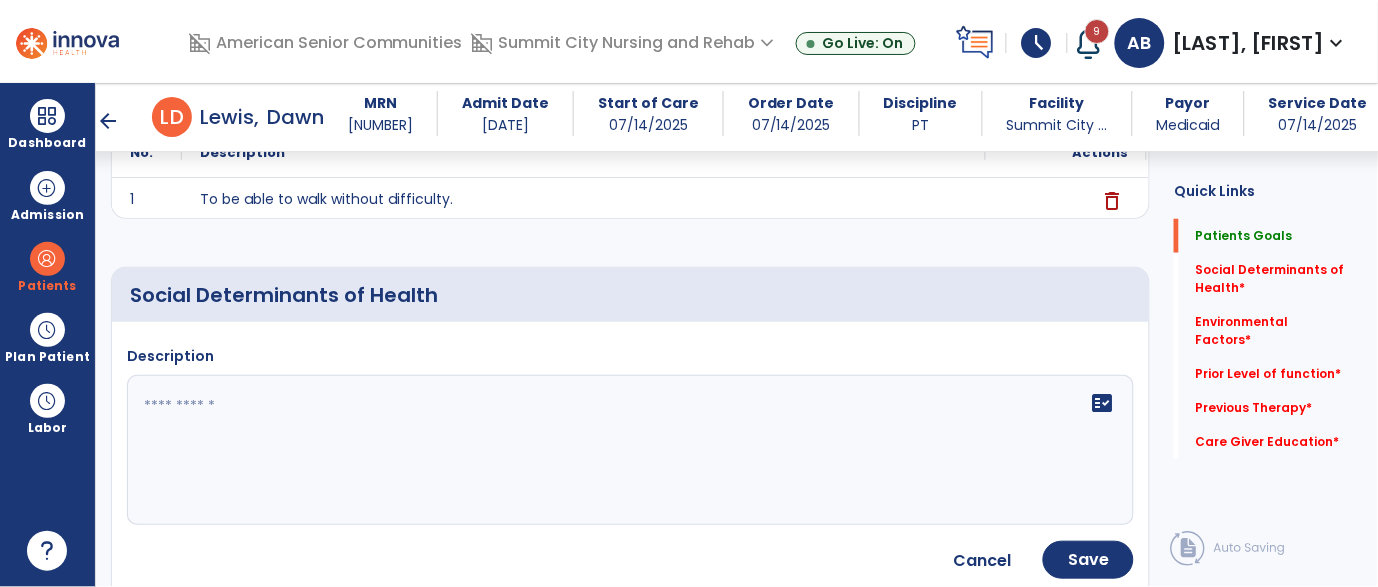 click 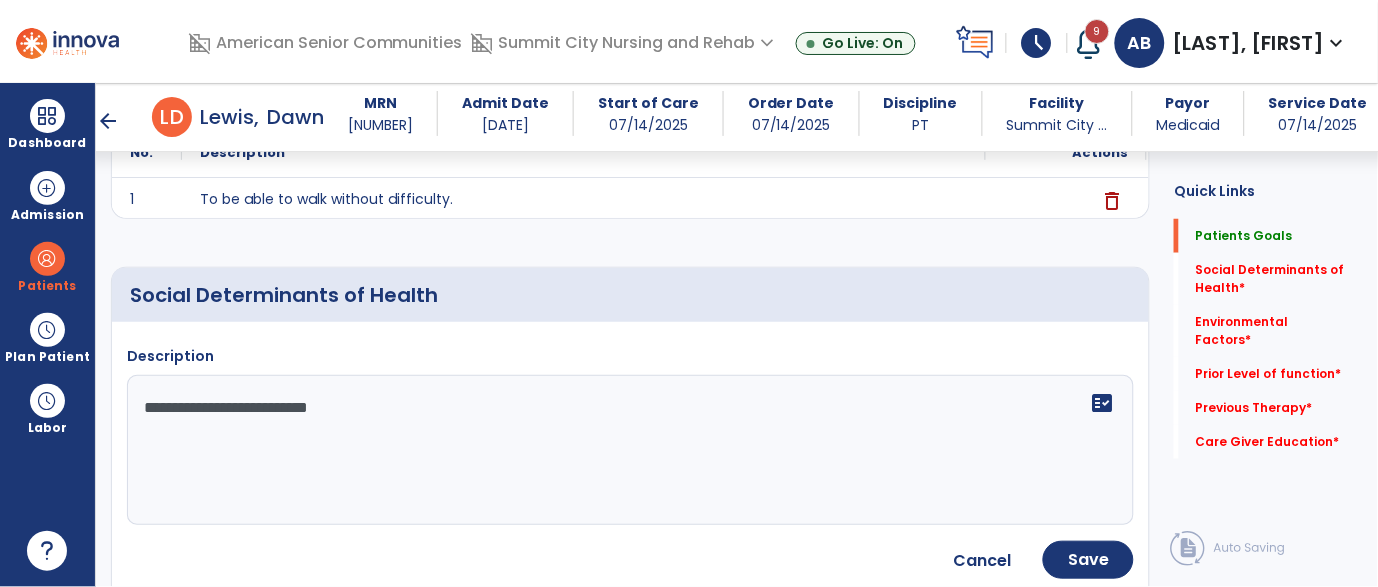 type on "**********" 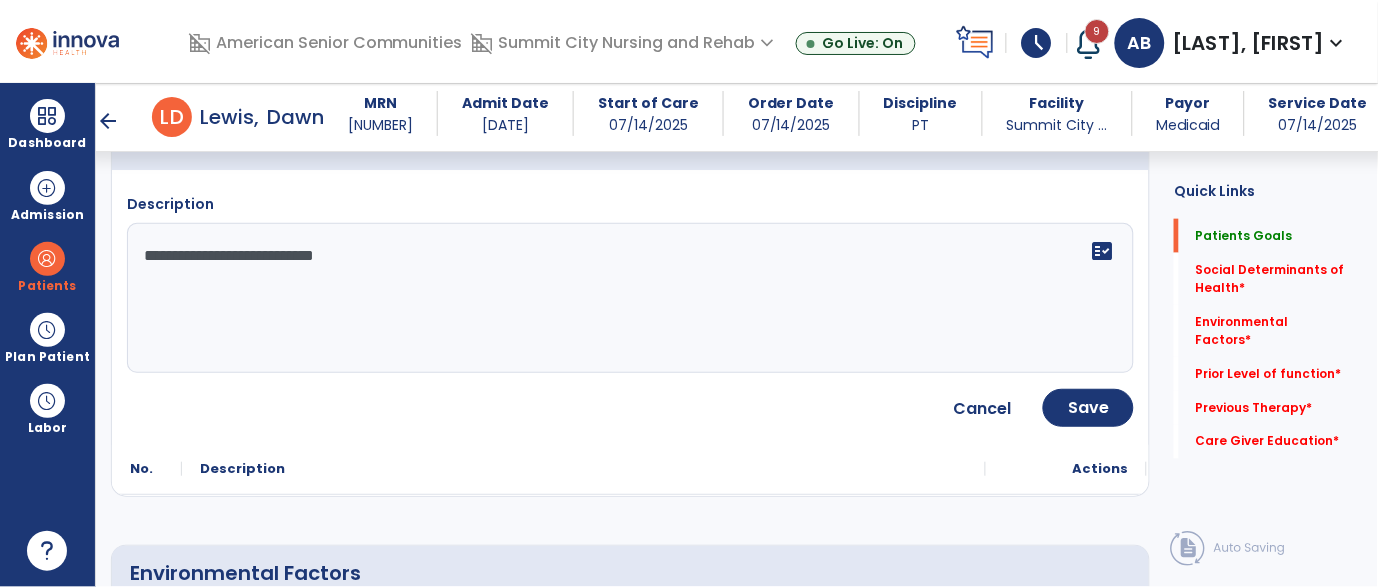 scroll, scrollTop: 428, scrollLeft: 0, axis: vertical 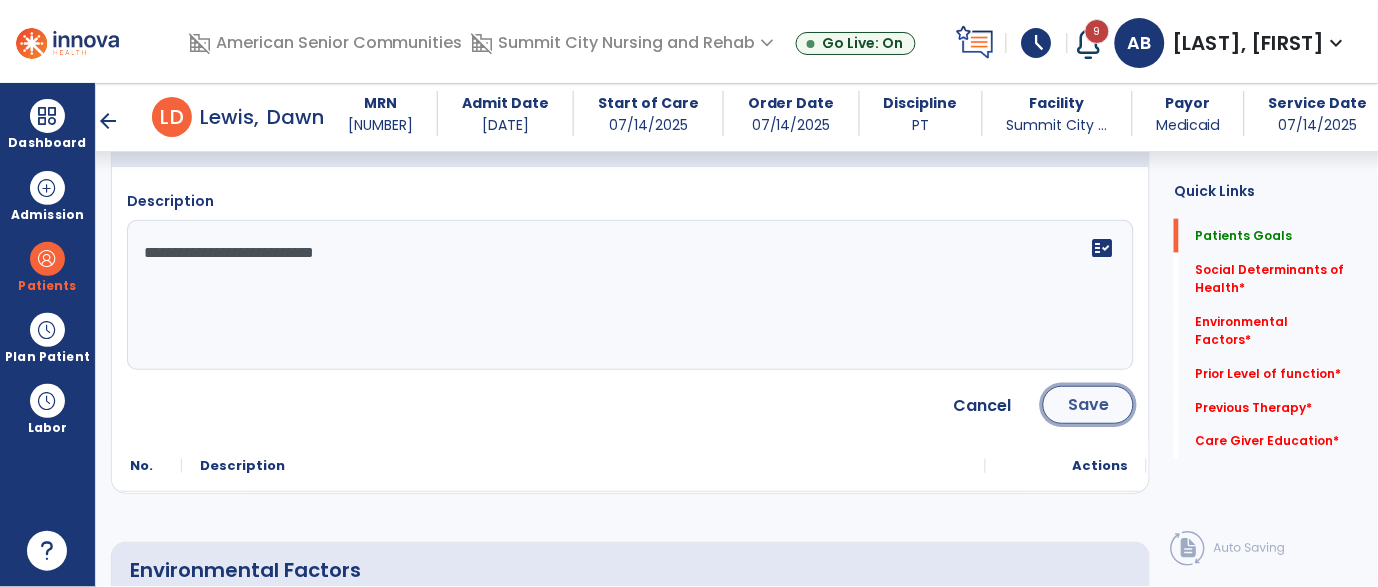 click on "Save" 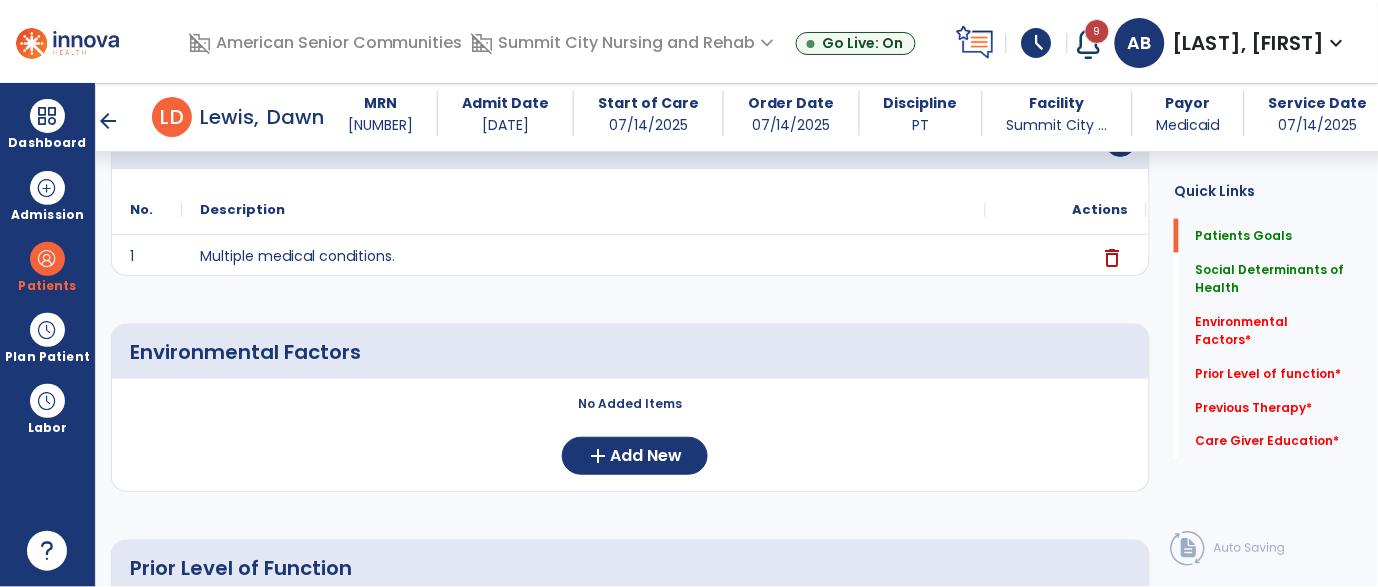 scroll, scrollTop: 560, scrollLeft: 0, axis: vertical 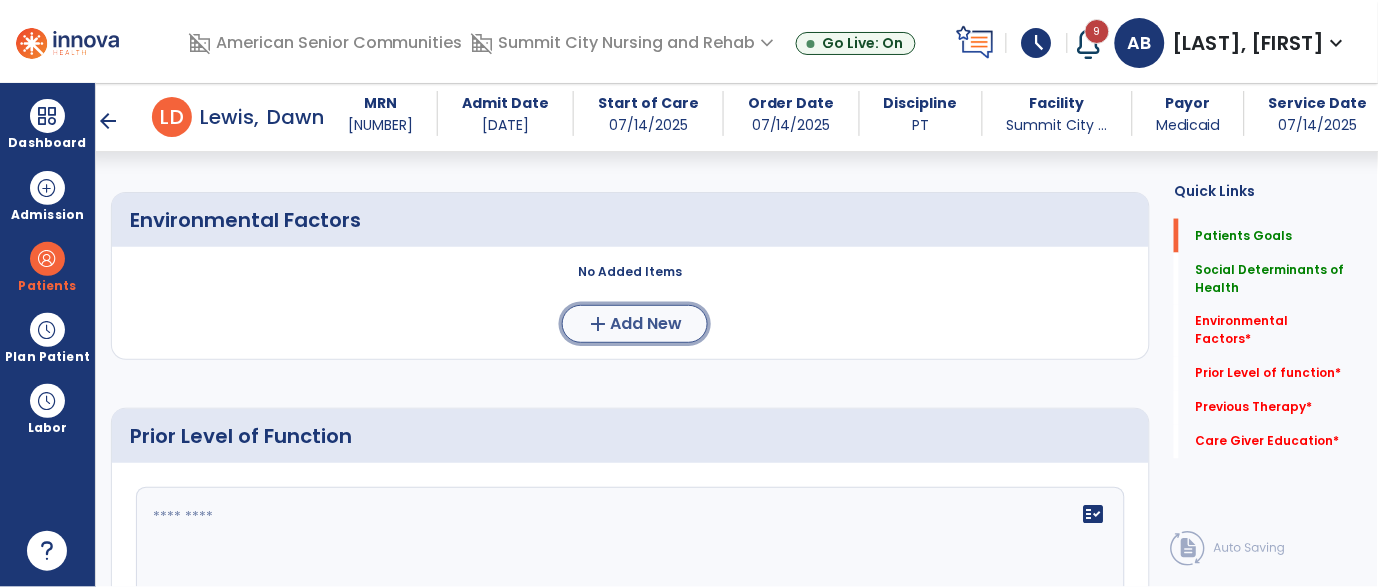 click on "Add New" 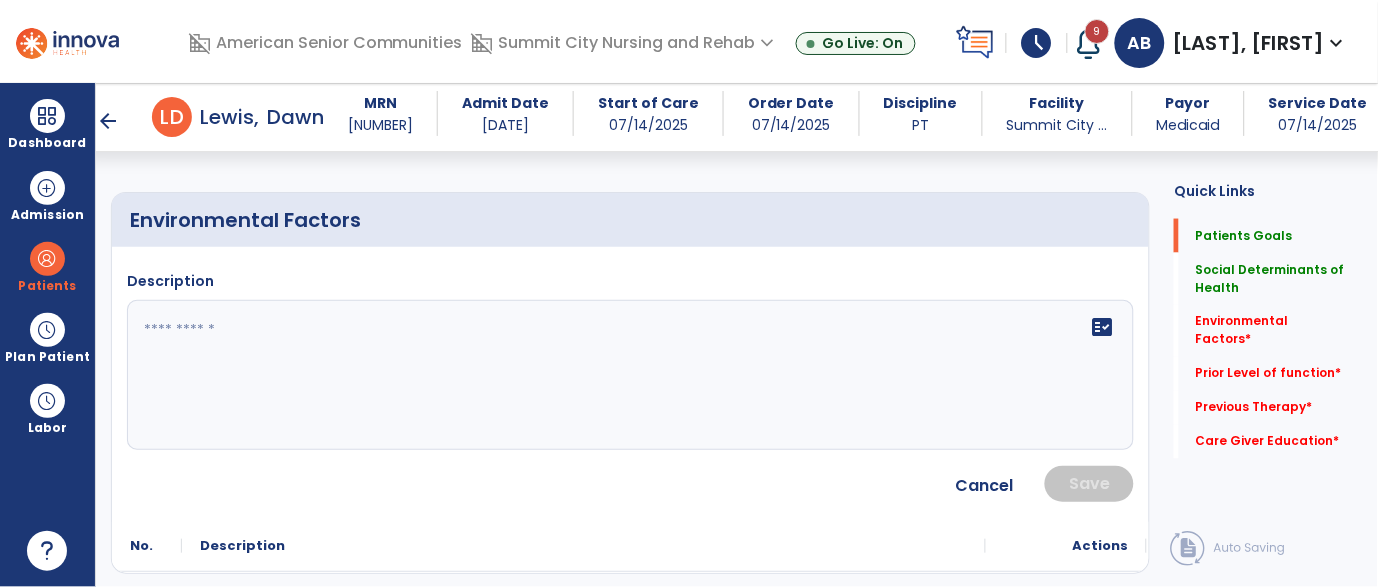 click 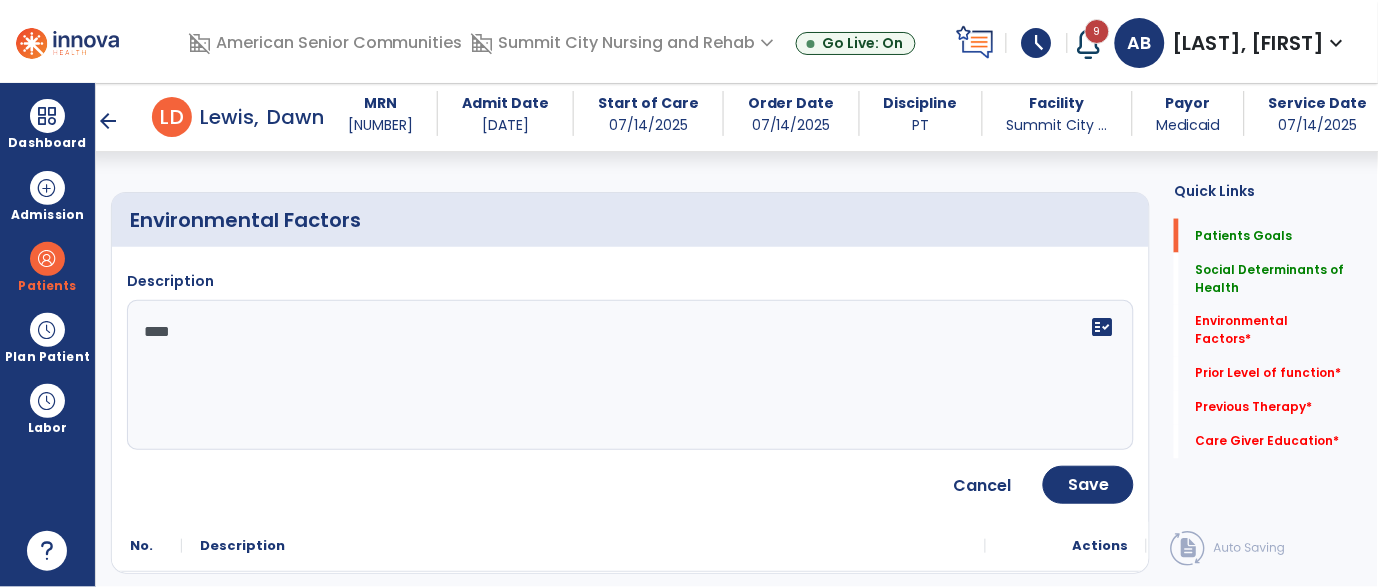 type on "*****" 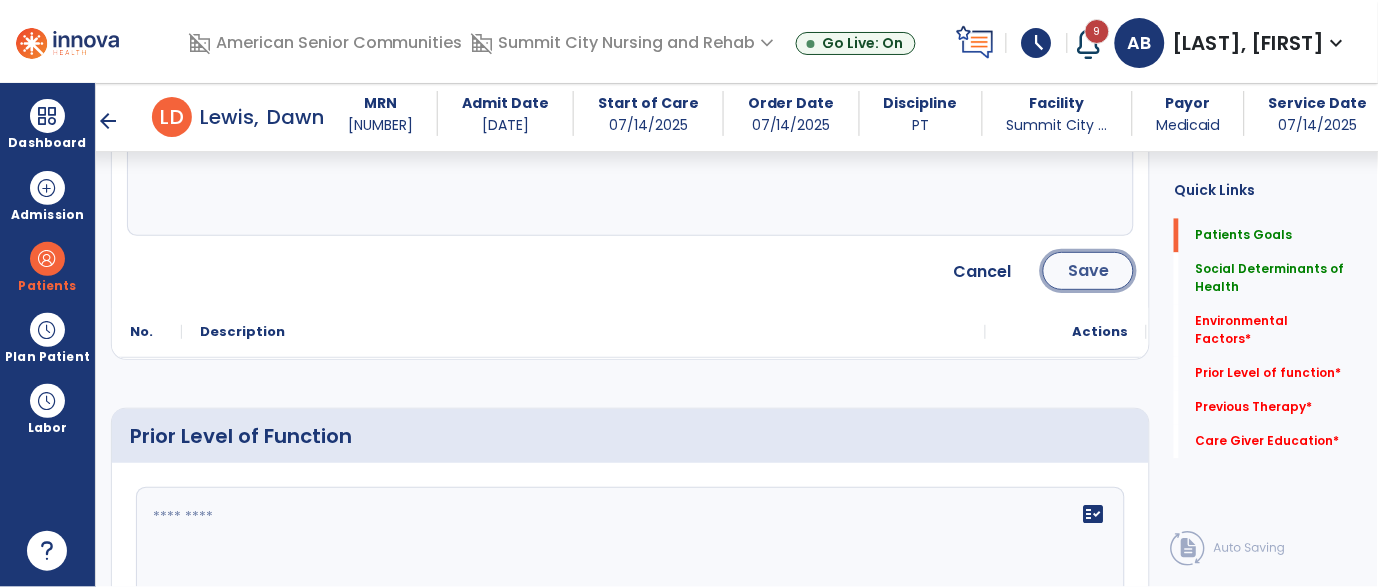 click on "Save" 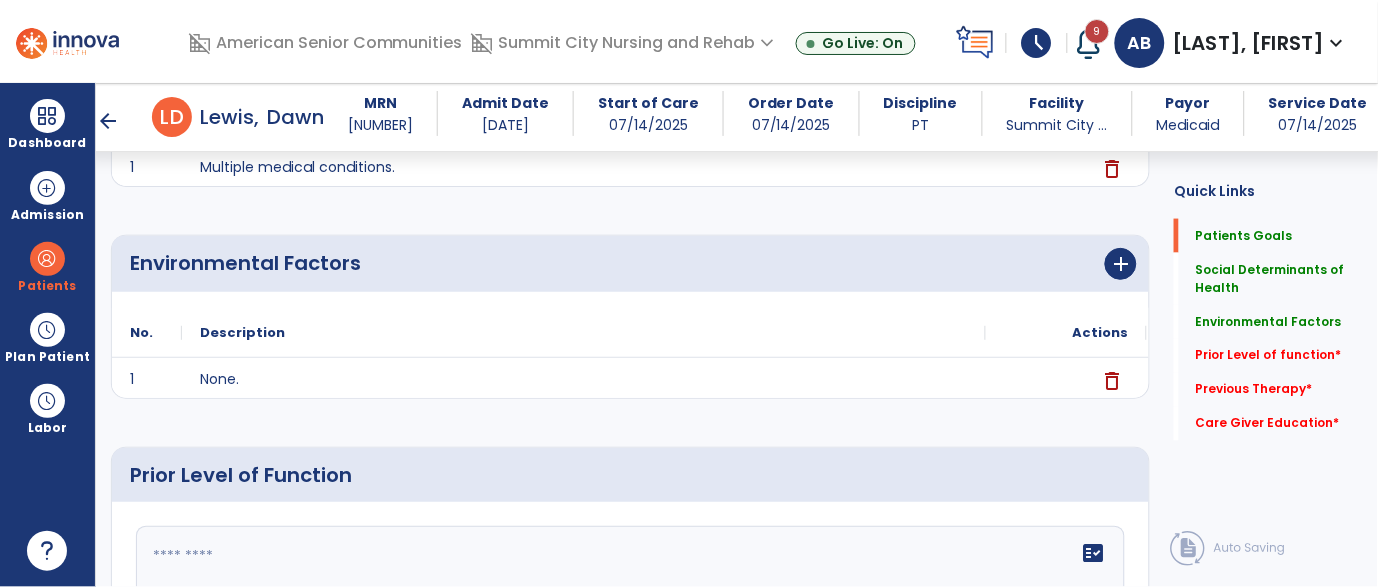 scroll, scrollTop: 655, scrollLeft: 0, axis: vertical 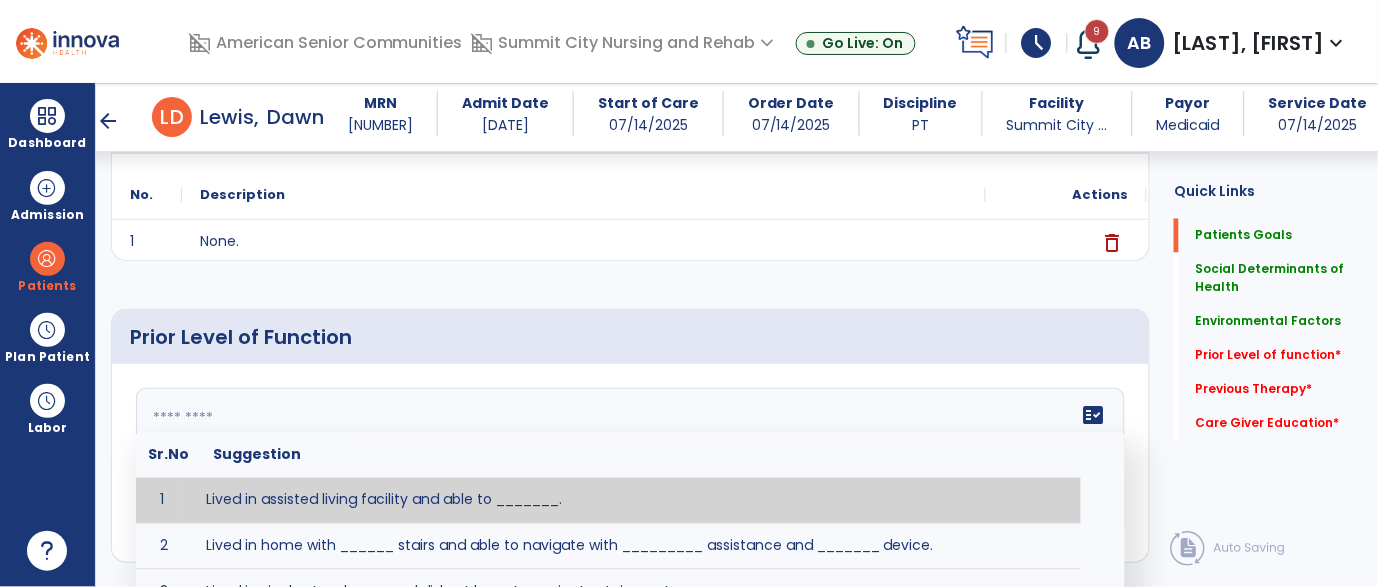 click 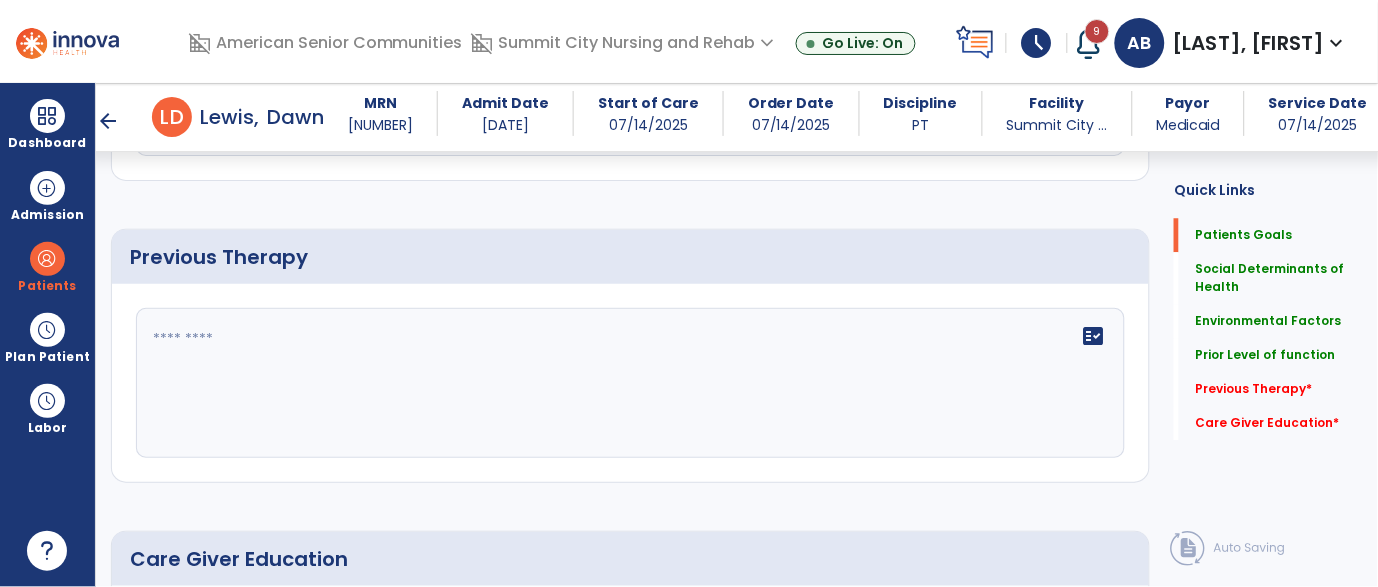 scroll, scrollTop: 1087, scrollLeft: 0, axis: vertical 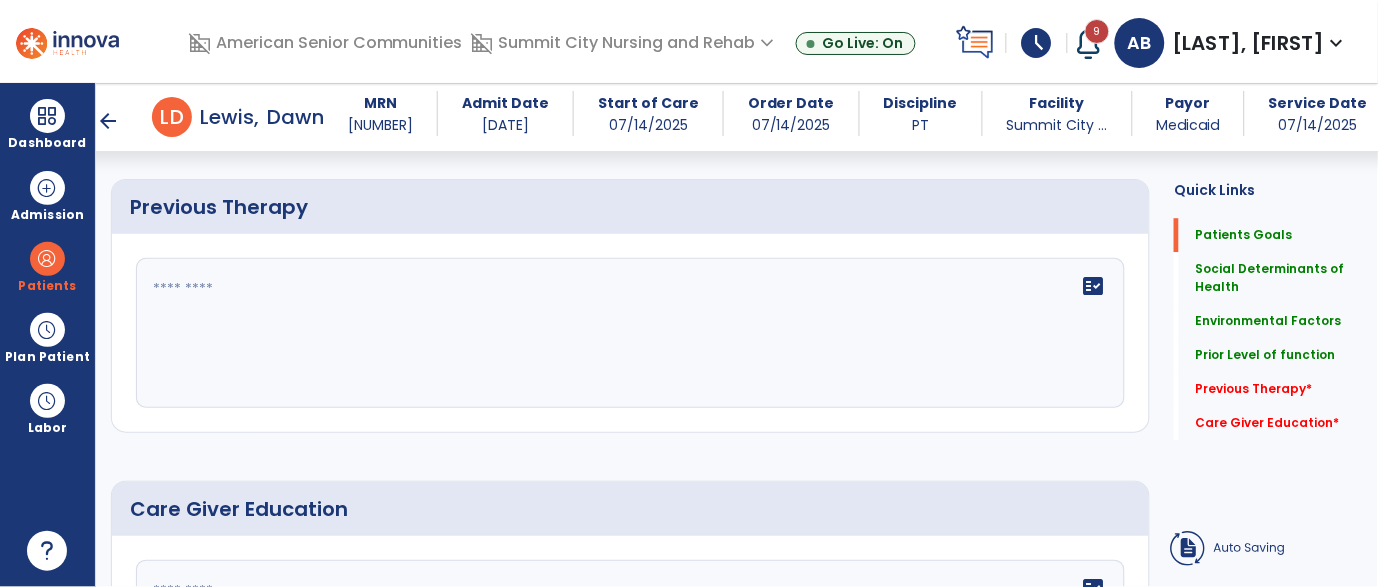 type on "**********" 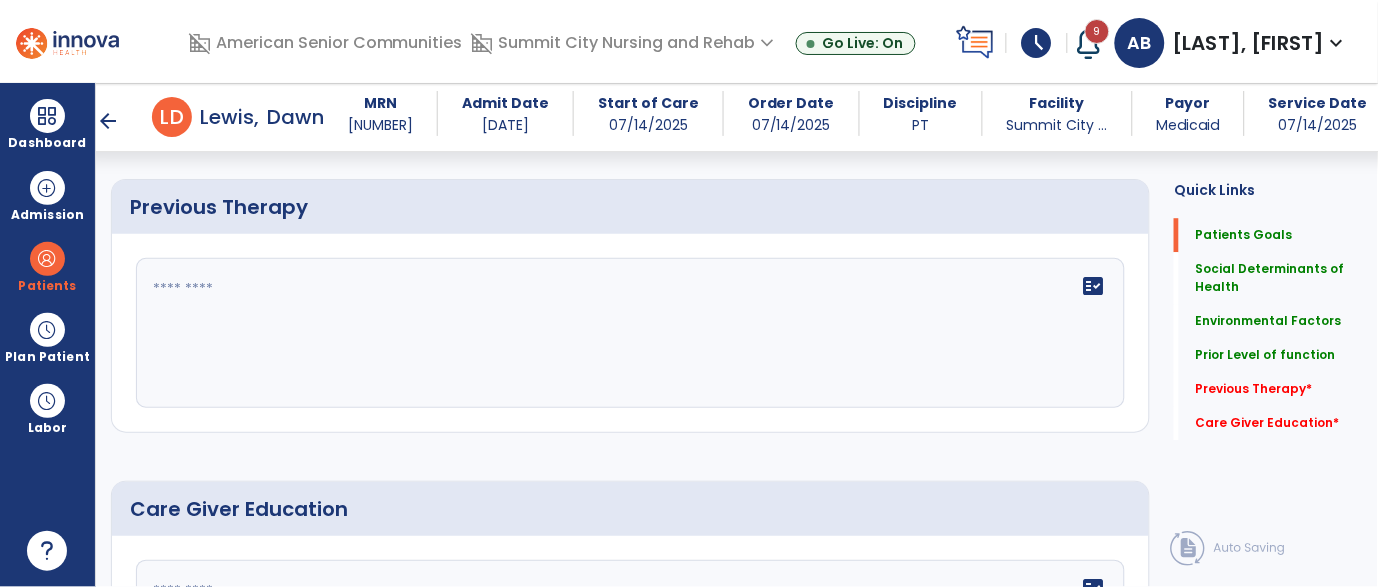 click on "fact_check" 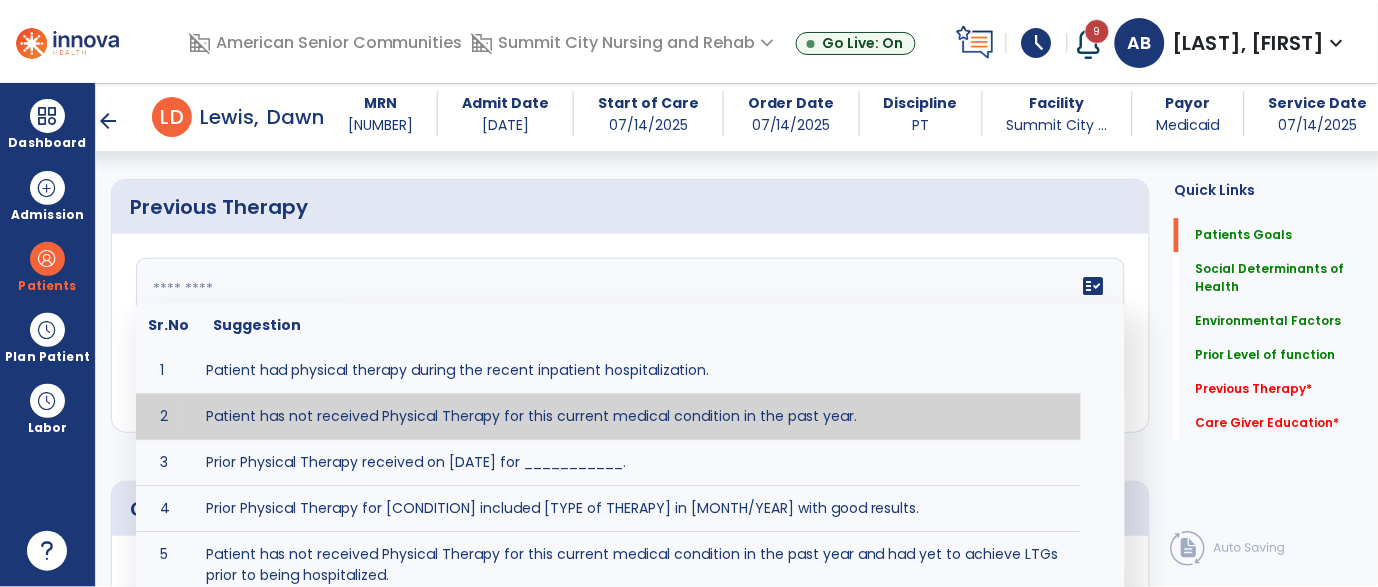 type on "**********" 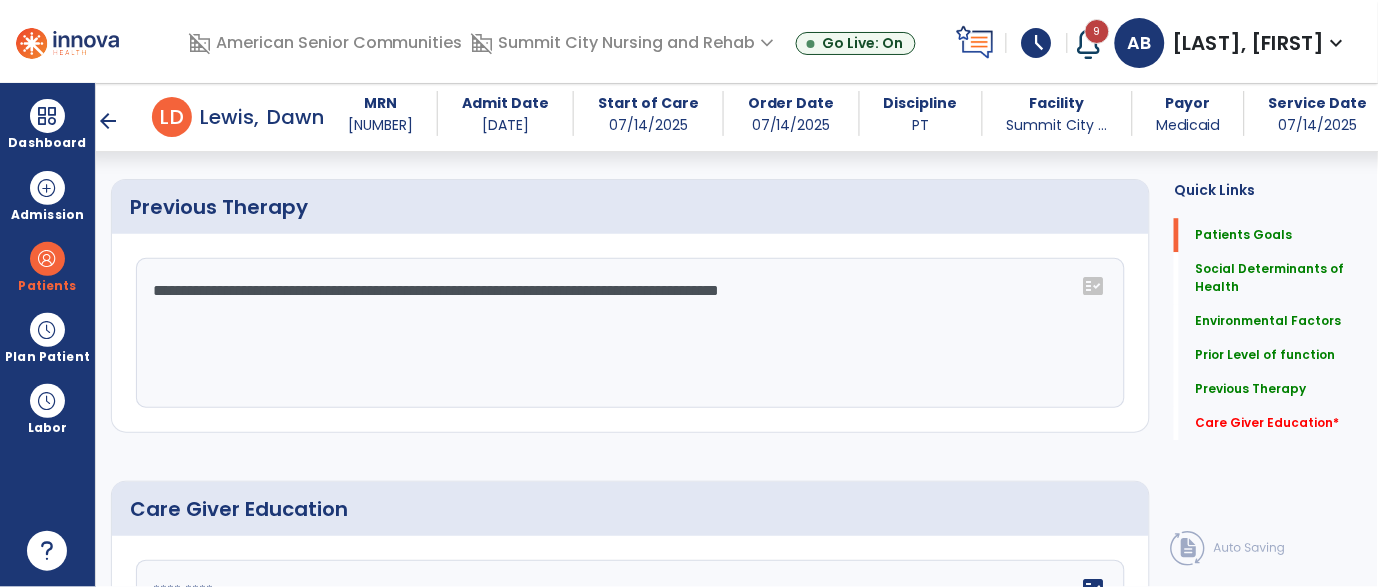 click on "fact_check" 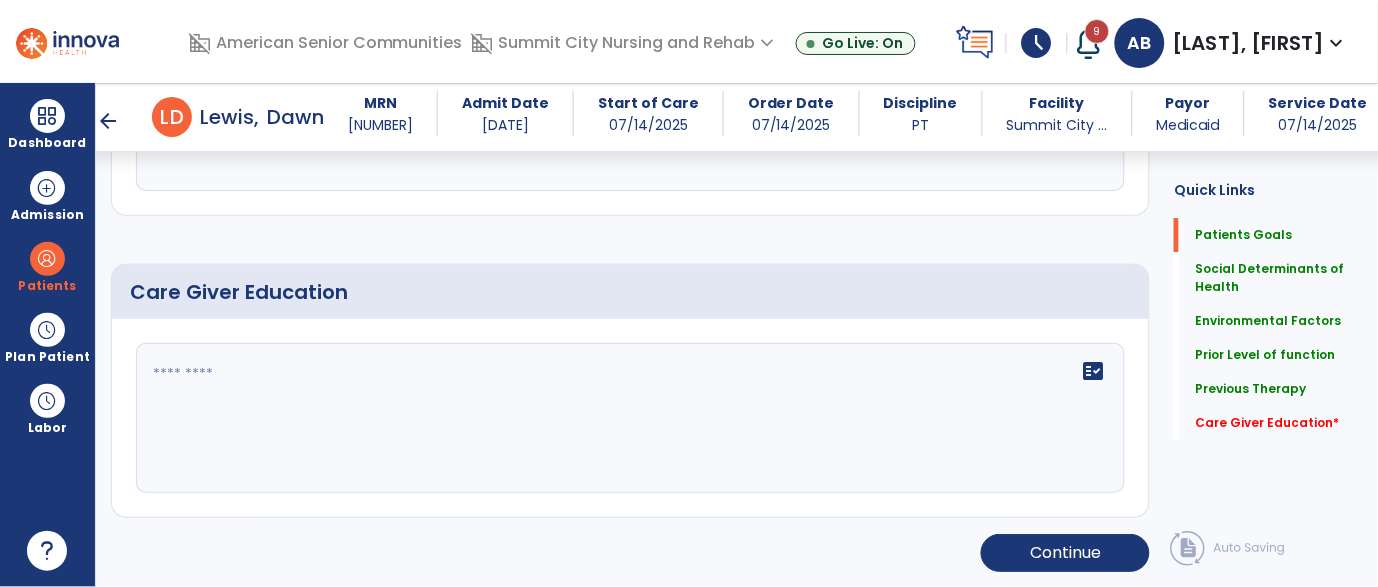 click on "fact_check" 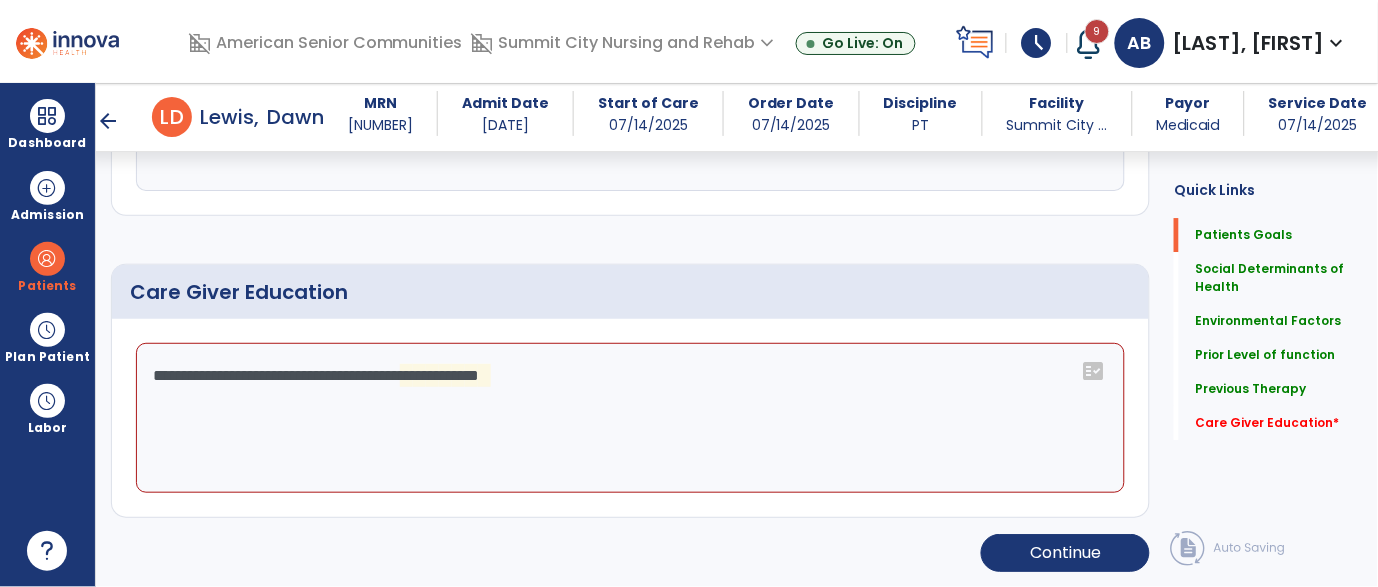 click on "**********" 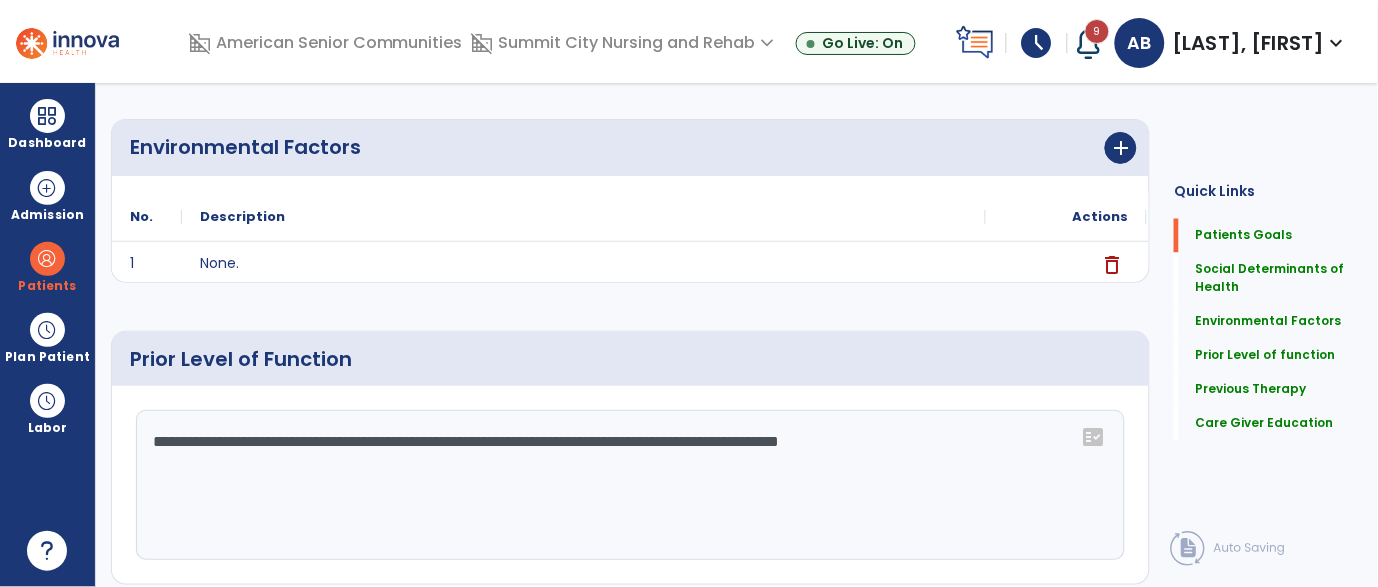 scroll, scrollTop: 0, scrollLeft: 0, axis: both 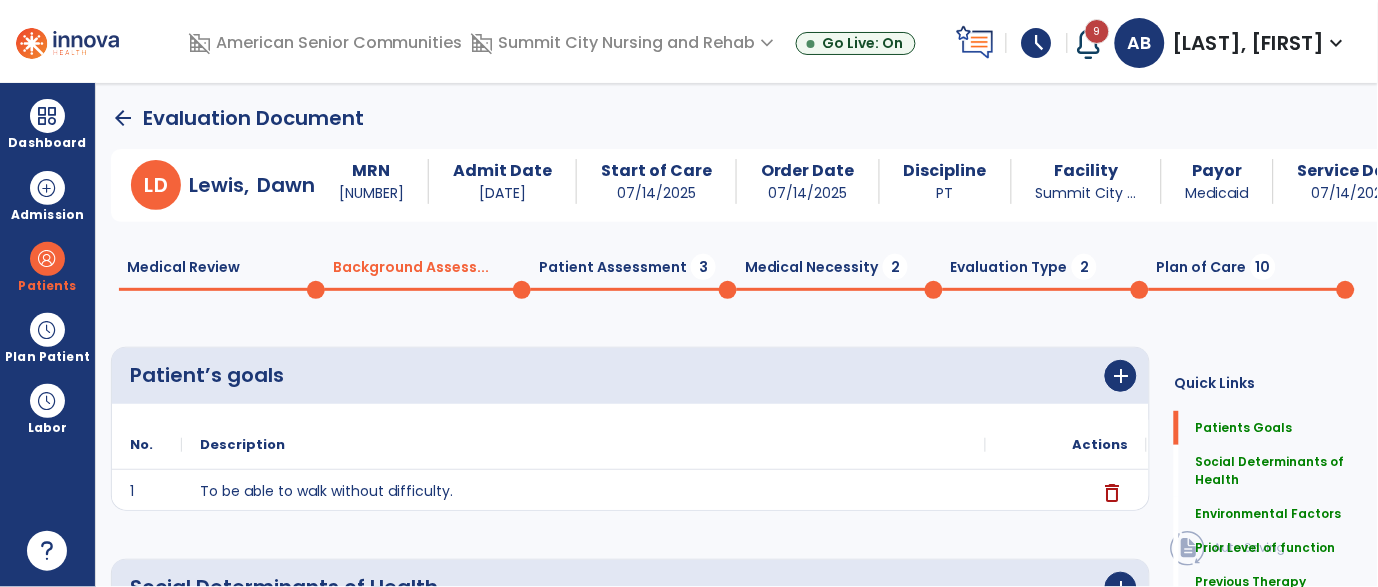 type on "**********" 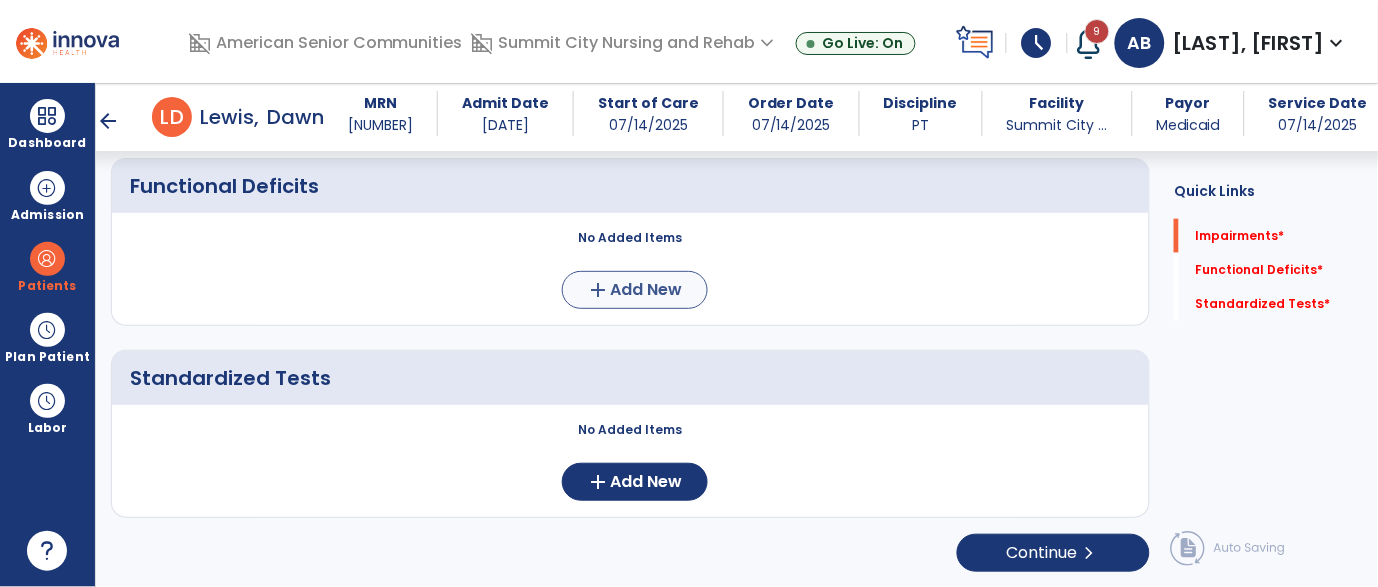scroll, scrollTop: 0, scrollLeft: 0, axis: both 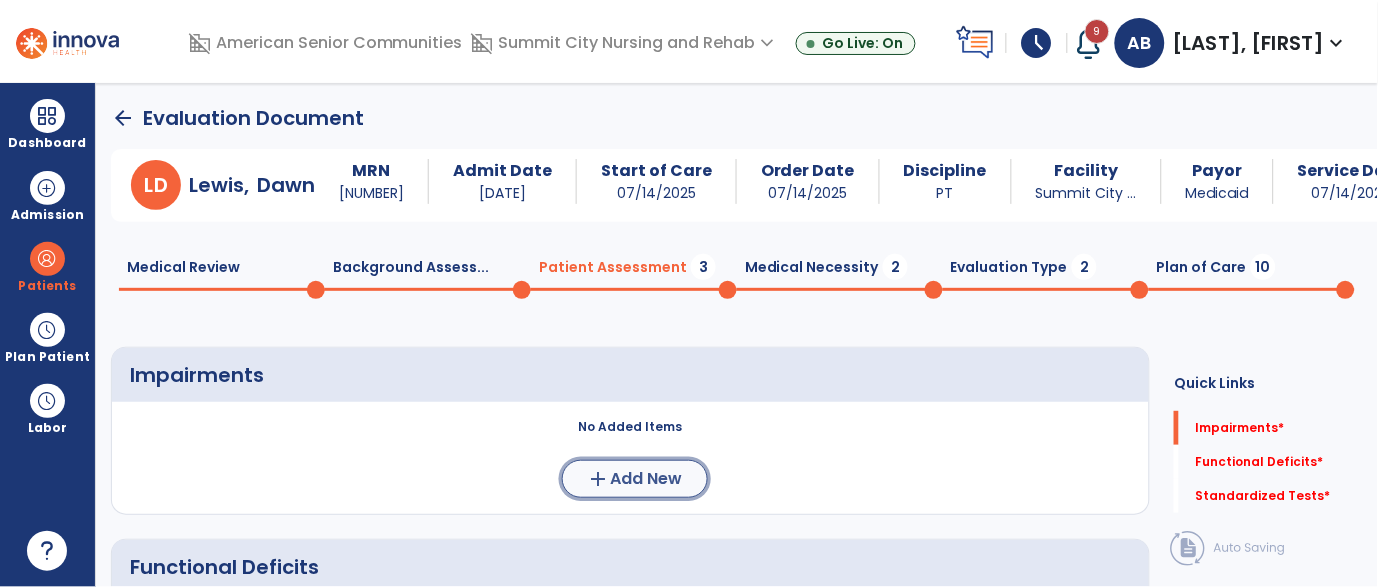 click on "Add New" 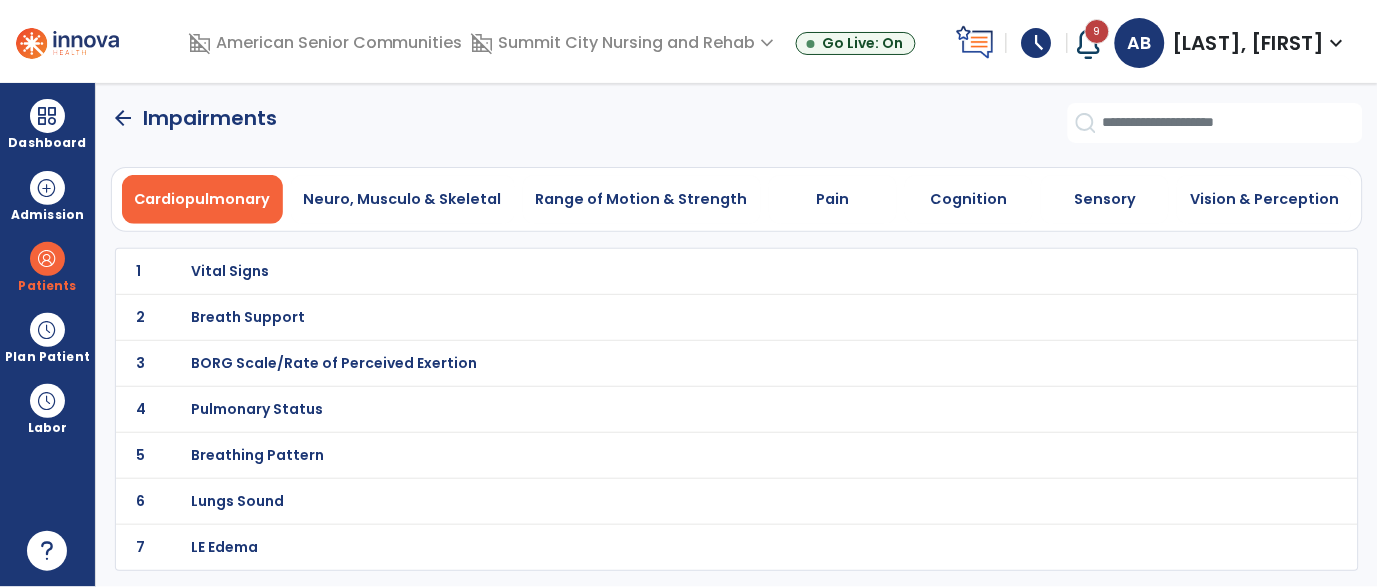 click on "3 BORG Scale/Rate of Perceived Exertion" 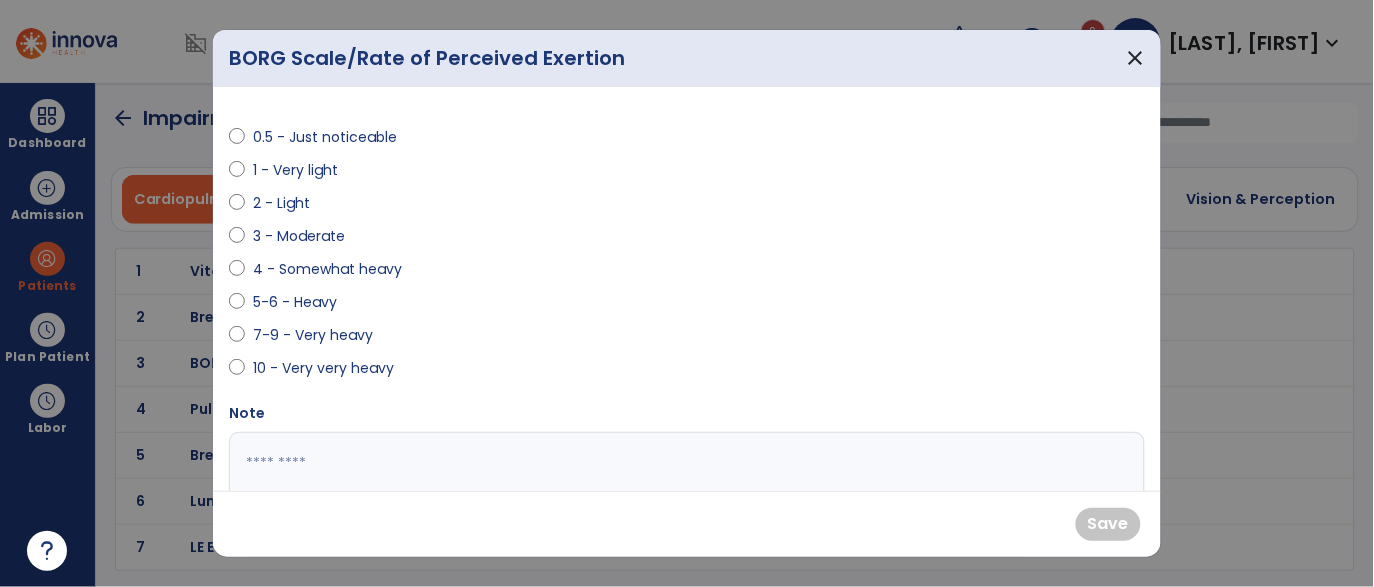 click on "4 - Somewhat heavy" at bounding box center [327, 269] 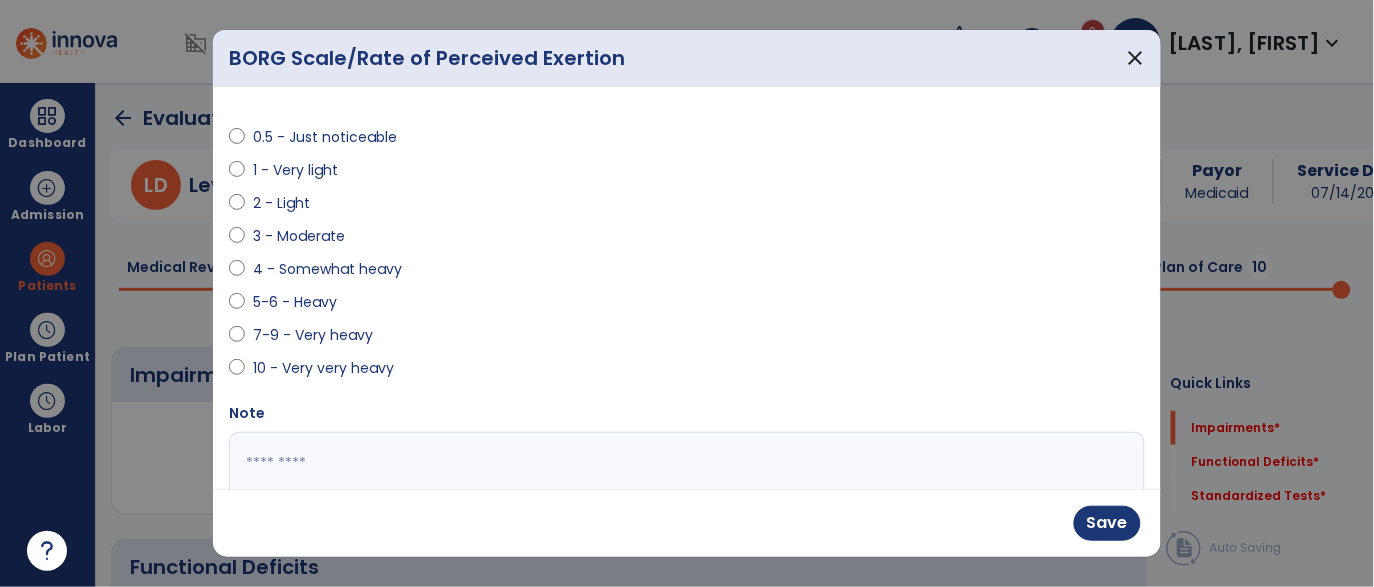 click on "Save" at bounding box center [687, 523] 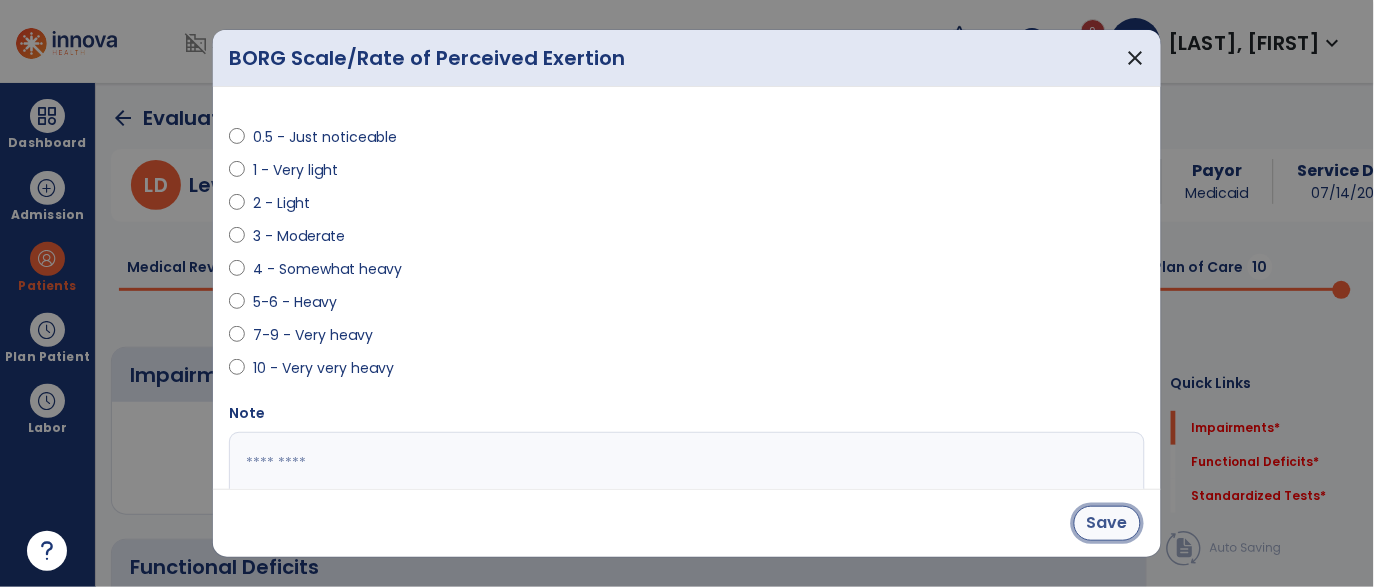 click on "Save" at bounding box center (1107, 523) 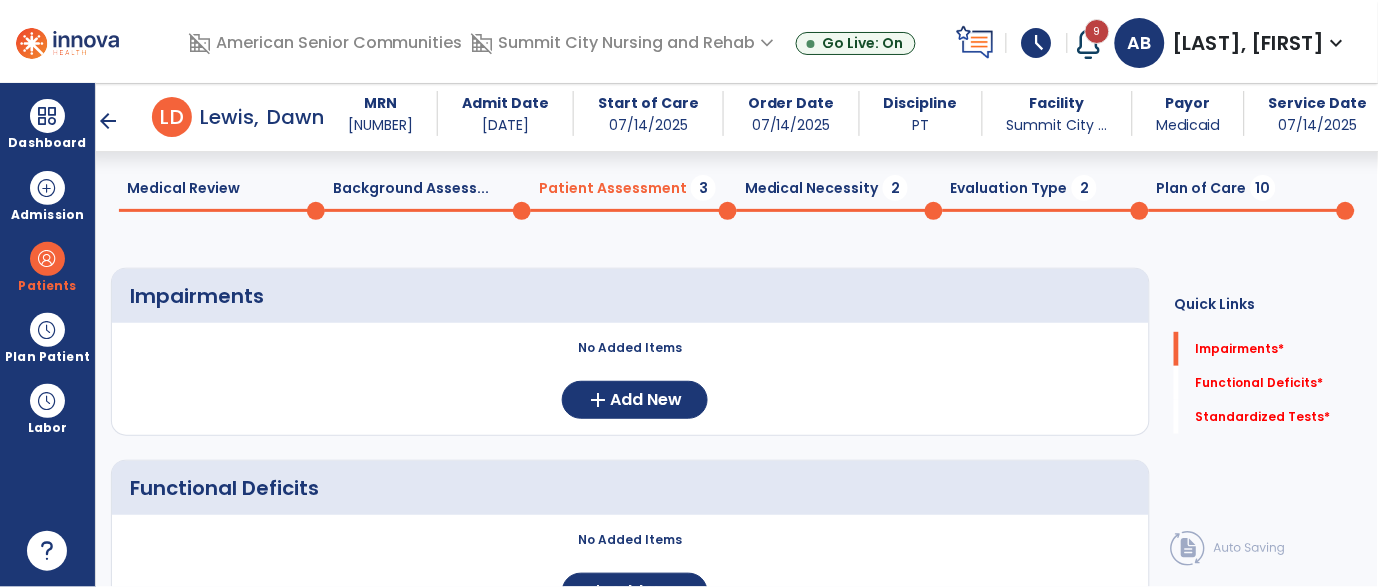 scroll, scrollTop: 0, scrollLeft: 0, axis: both 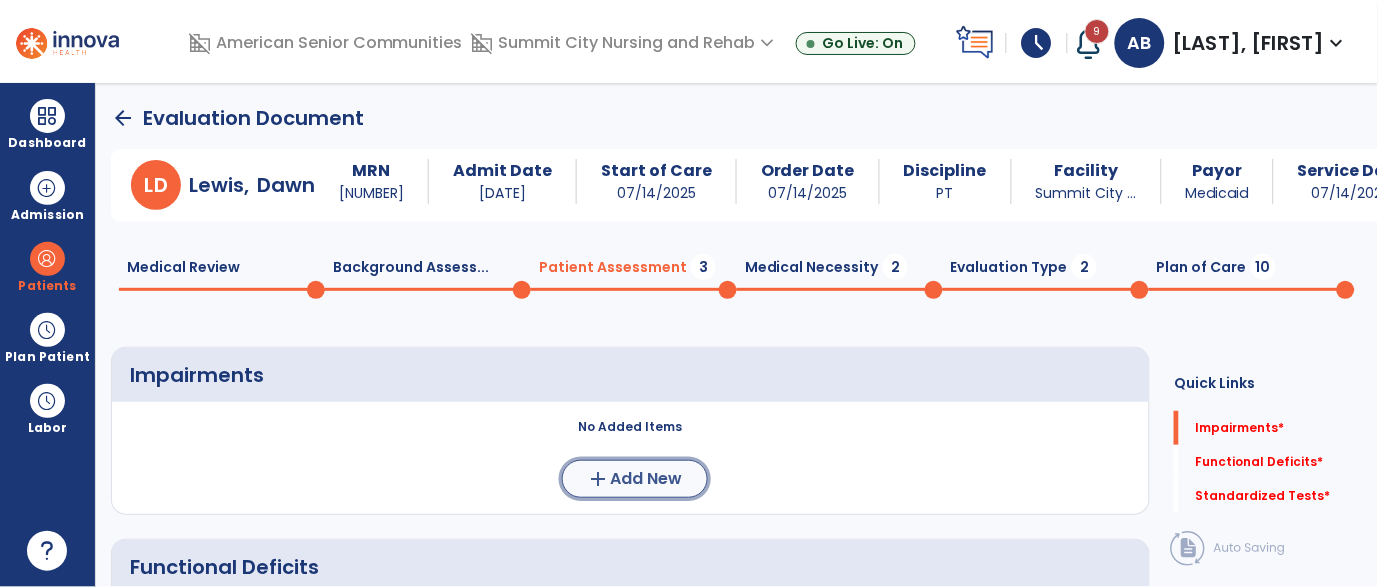 click on "Add New" 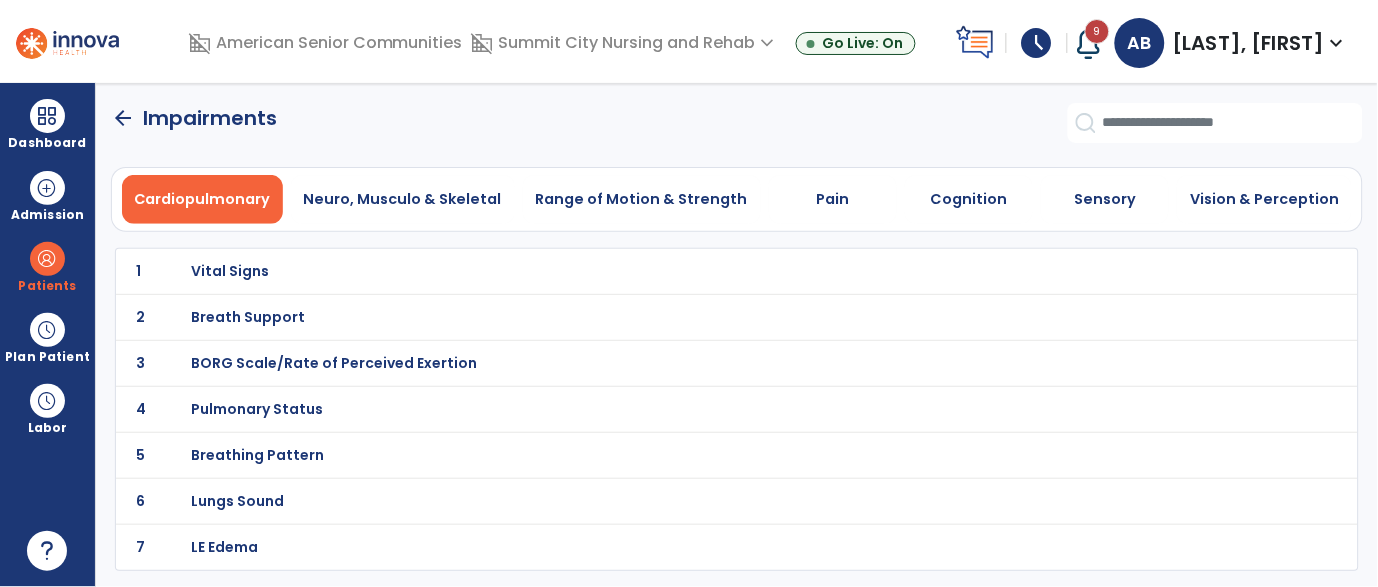 click on "BORG Scale/Rate of Perceived Exertion" at bounding box center [230, 271] 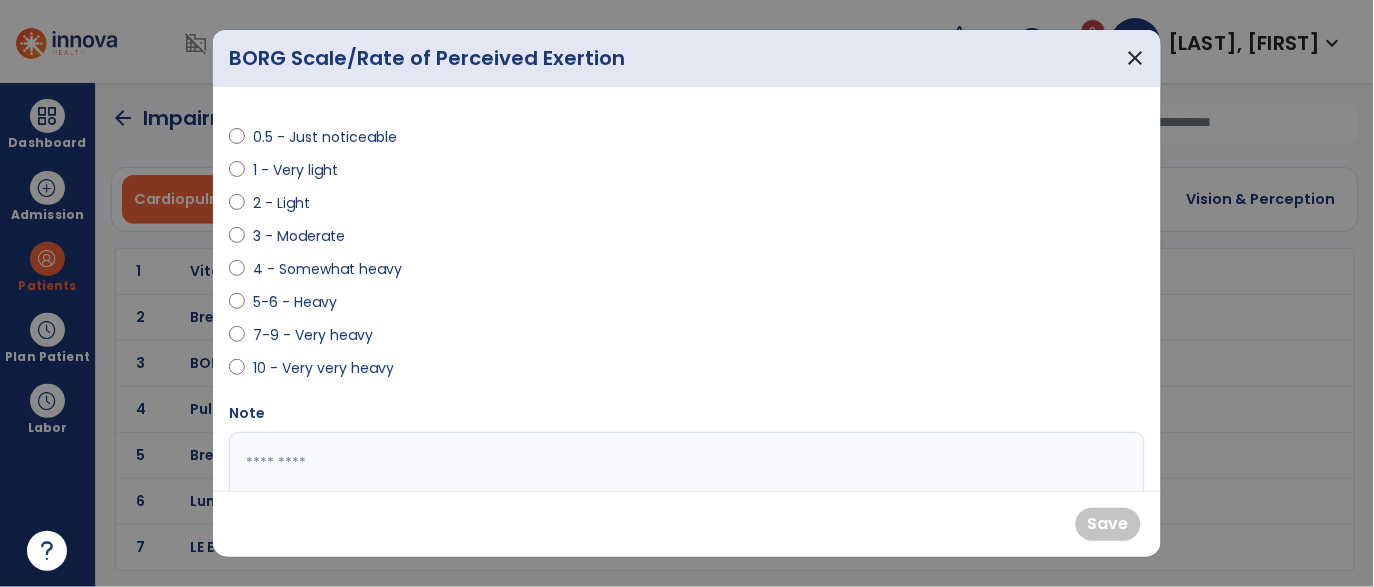 click on "4 - Somewhat heavy" at bounding box center [327, 269] 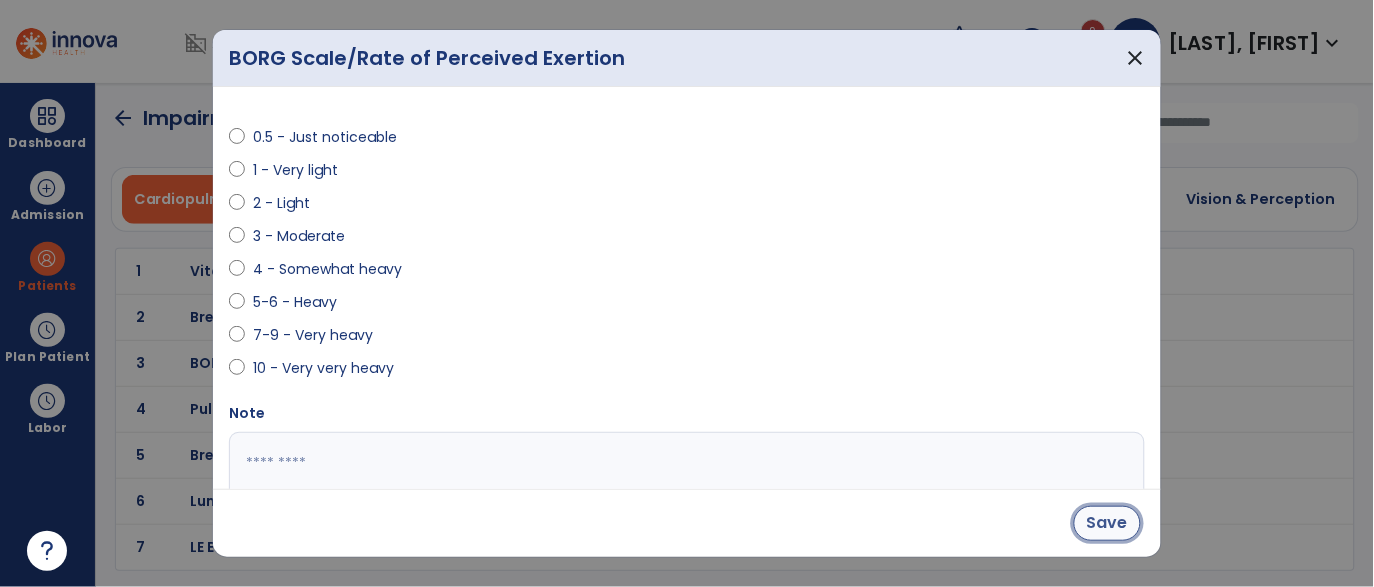 click on "Save" at bounding box center (1107, 523) 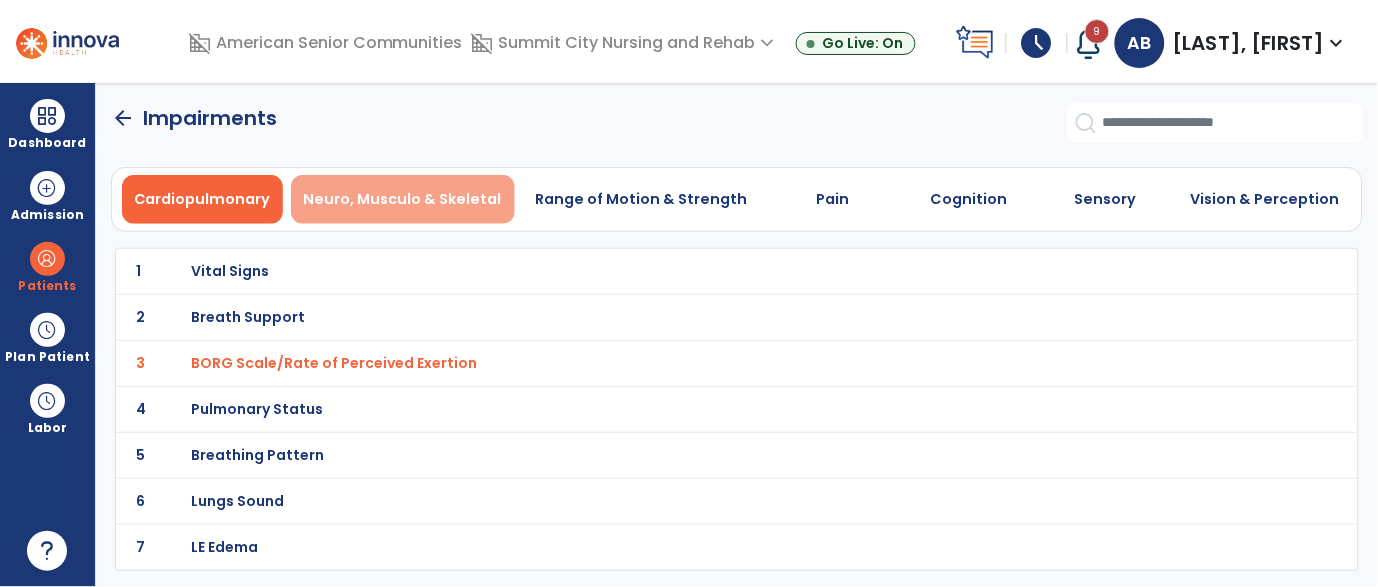 click on "Neuro, Musculo & Skeletal" at bounding box center [403, 199] 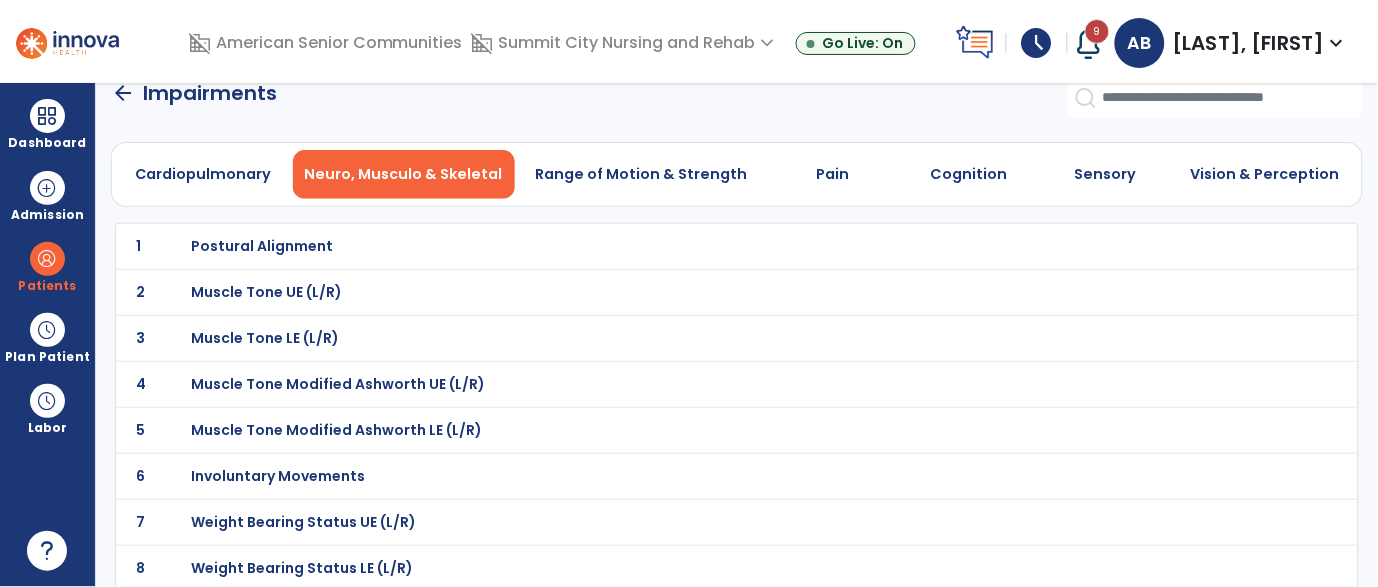 scroll, scrollTop: 33, scrollLeft: 0, axis: vertical 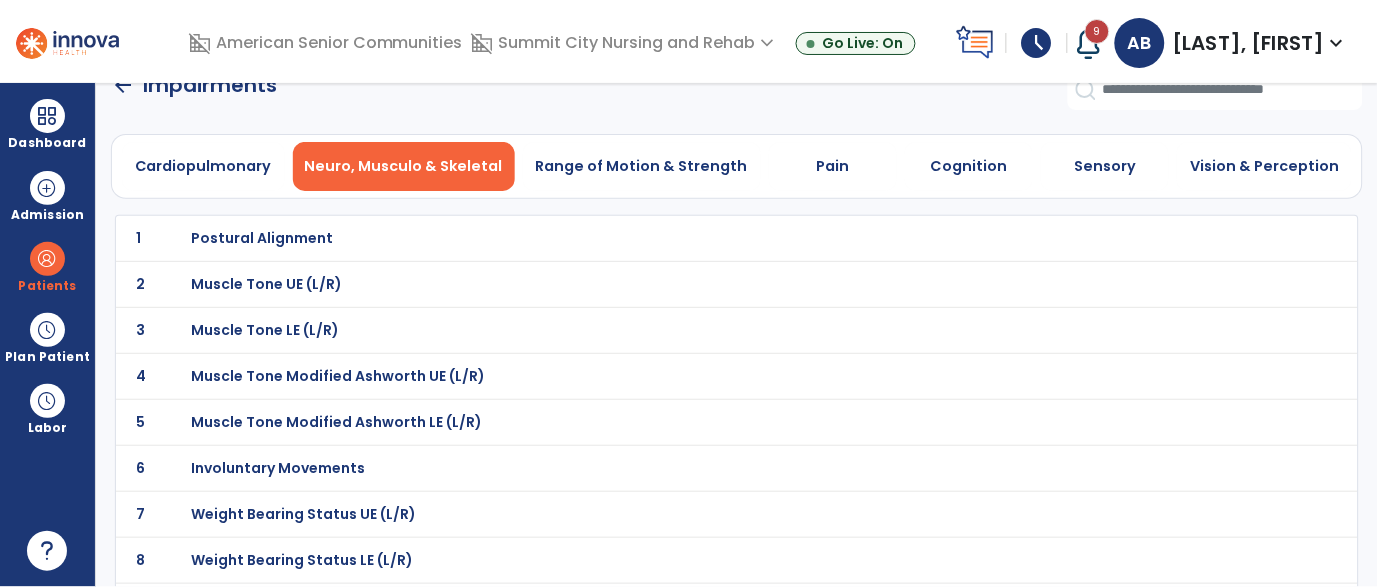 click on "1 Postural Alignment" 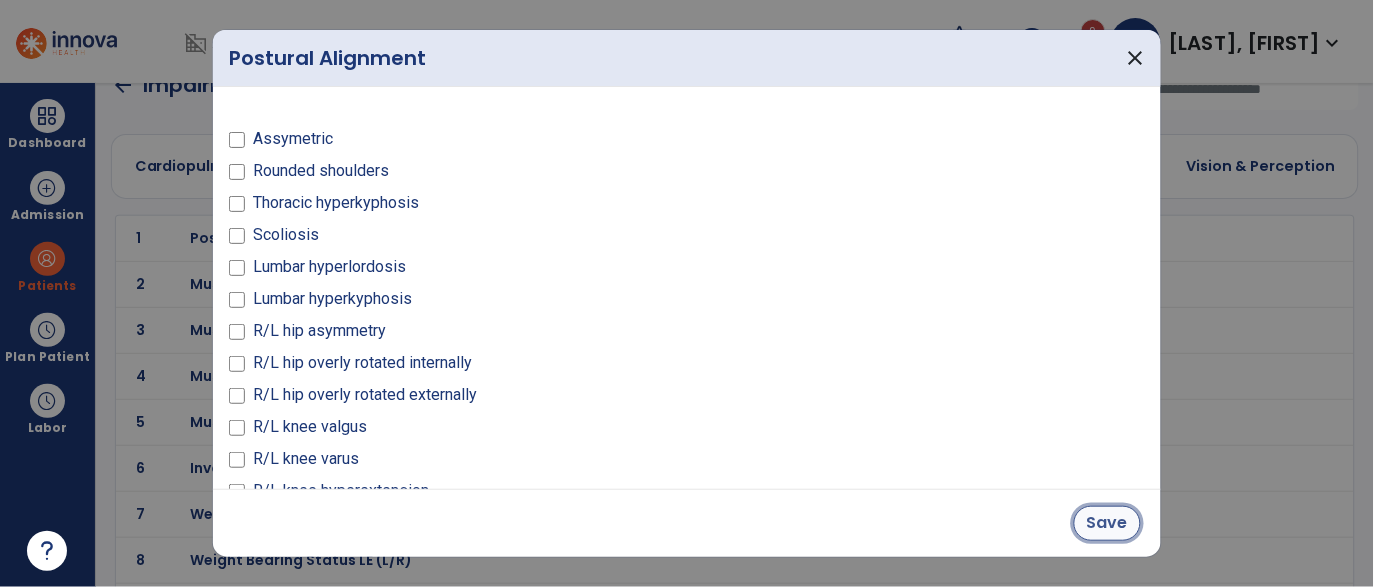 click on "Save" at bounding box center [1107, 523] 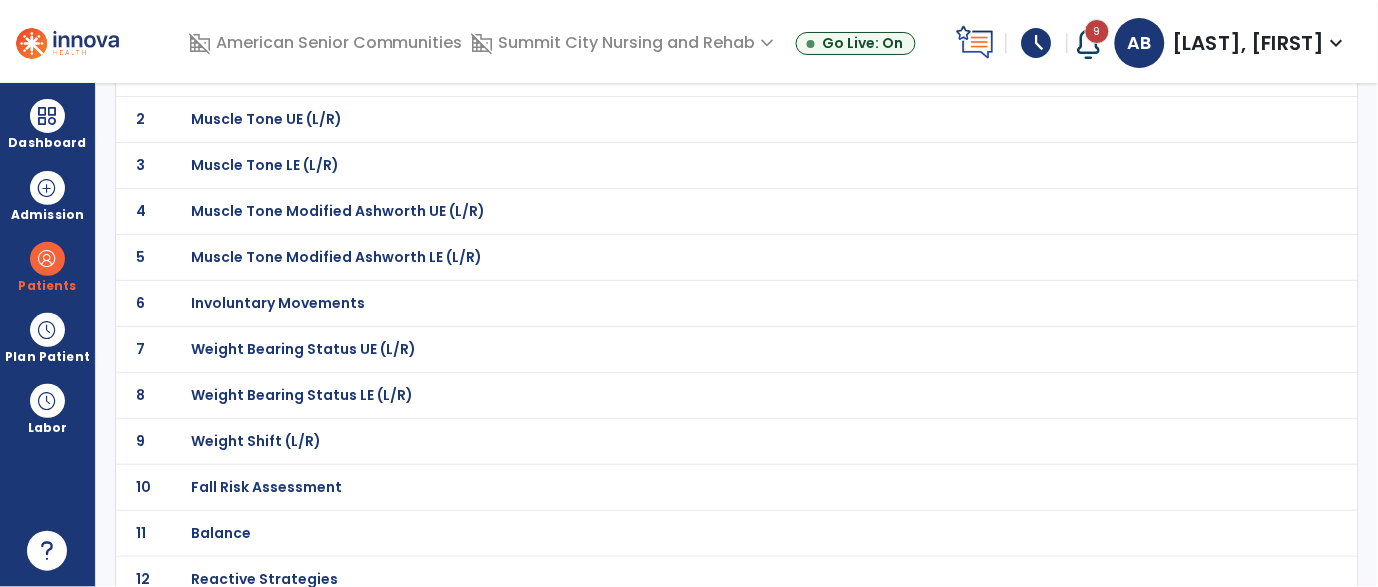scroll, scrollTop: 195, scrollLeft: 0, axis: vertical 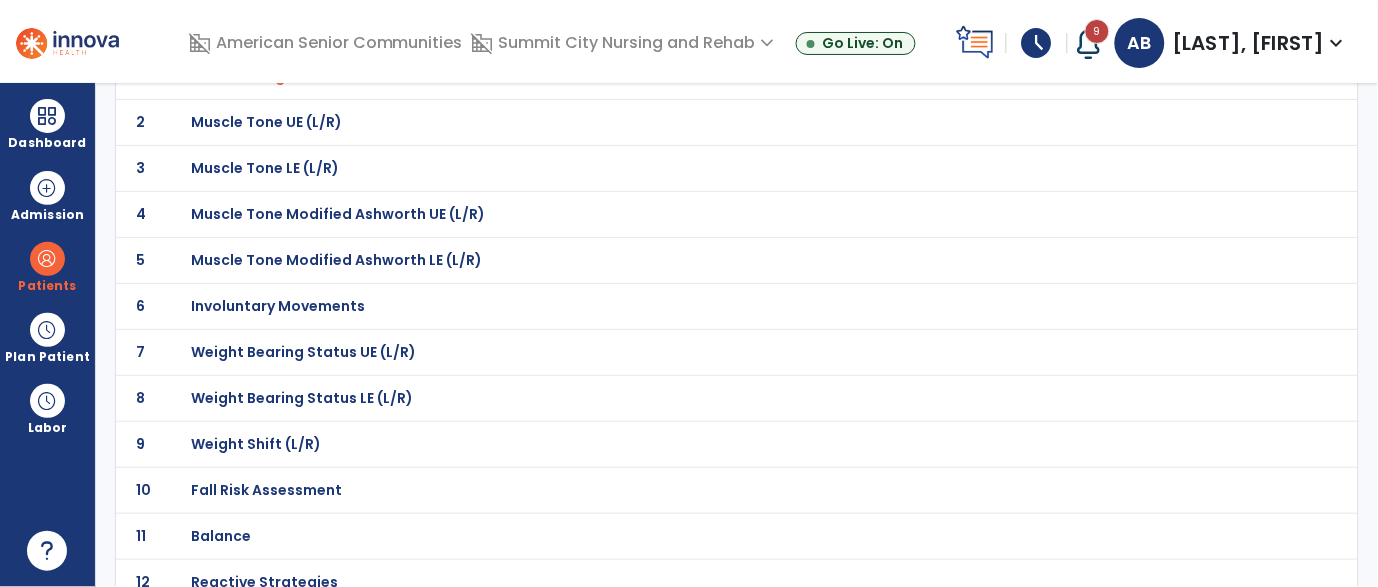 click on "Weight Bearing Status LE (L/R)" at bounding box center [262, 76] 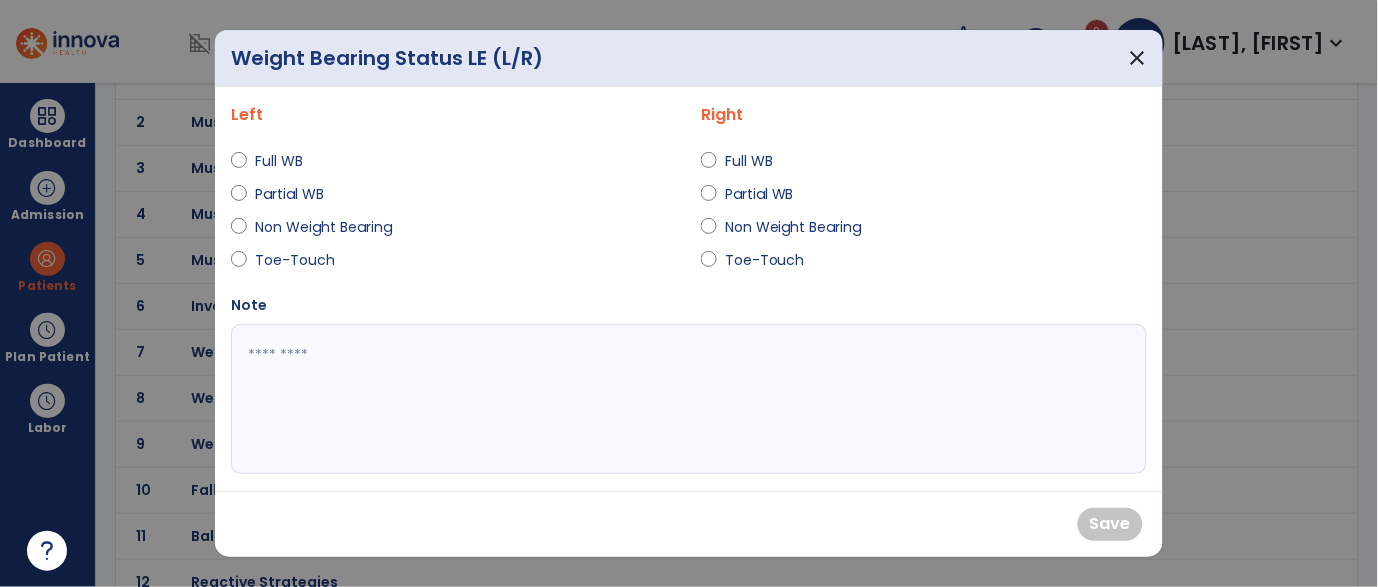 click on "Note" at bounding box center (689, 384) 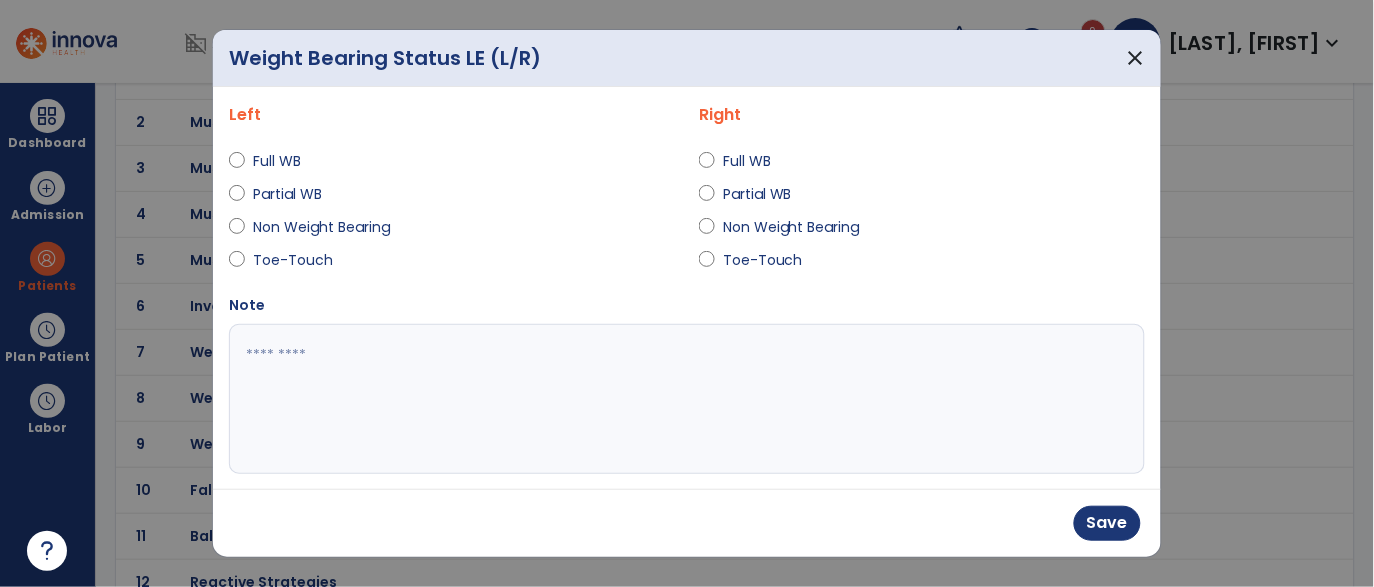click at bounding box center [237, 165] 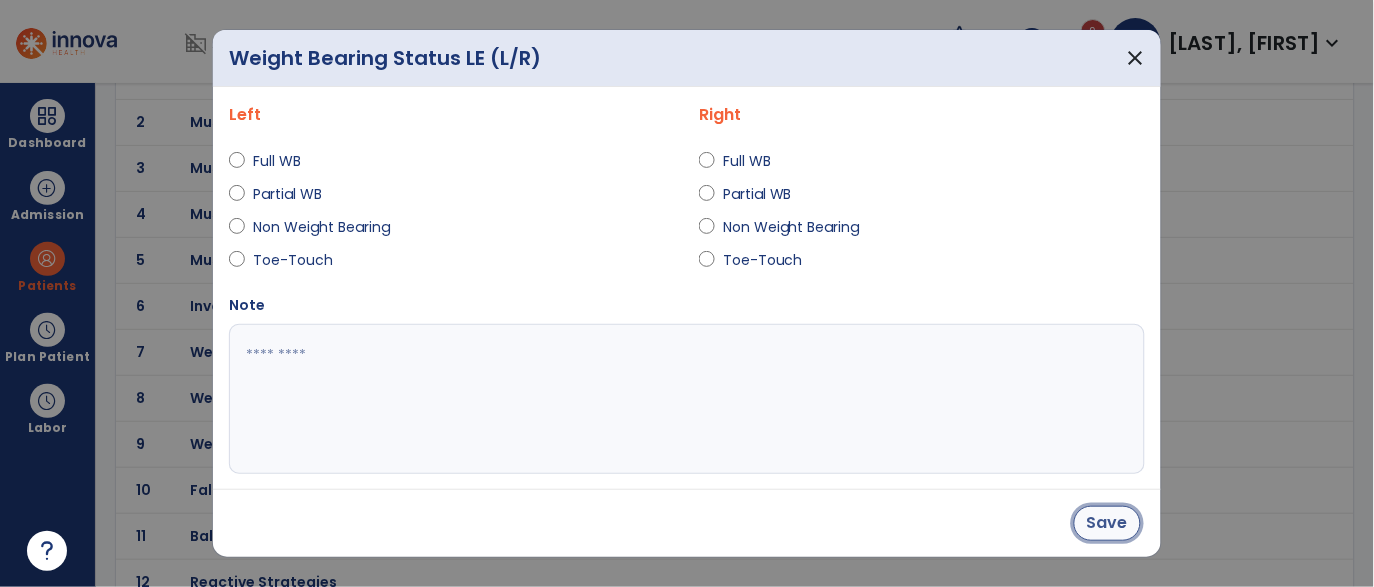 click on "Save" at bounding box center (1107, 523) 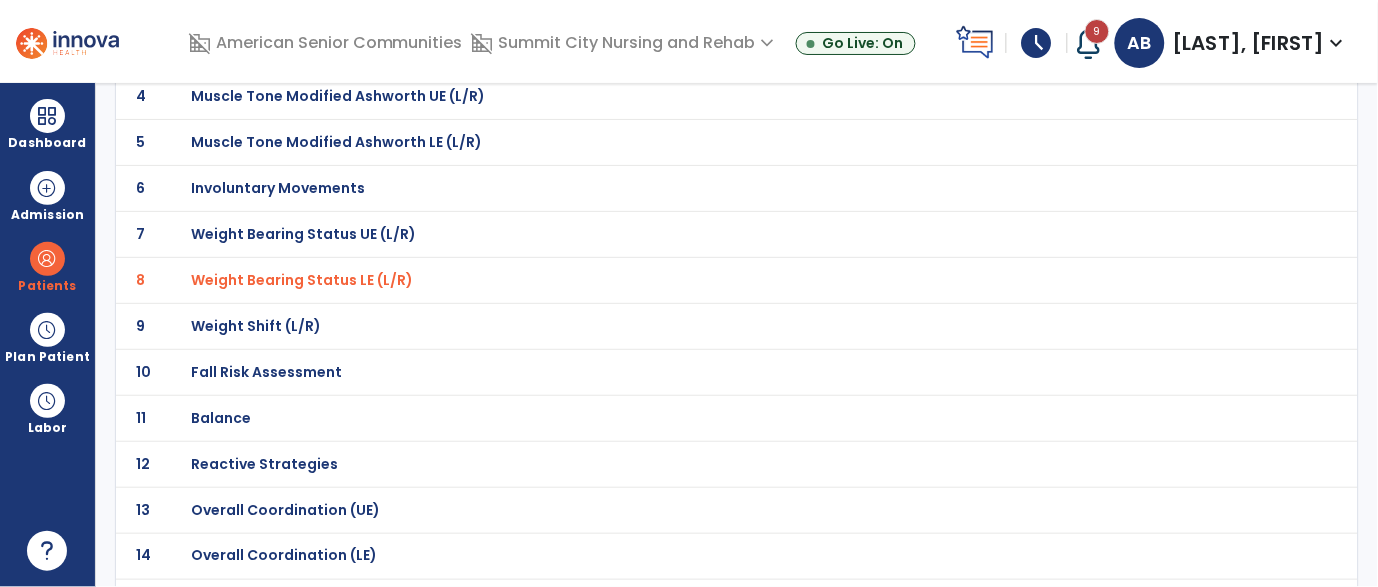 scroll, scrollTop: 336, scrollLeft: 0, axis: vertical 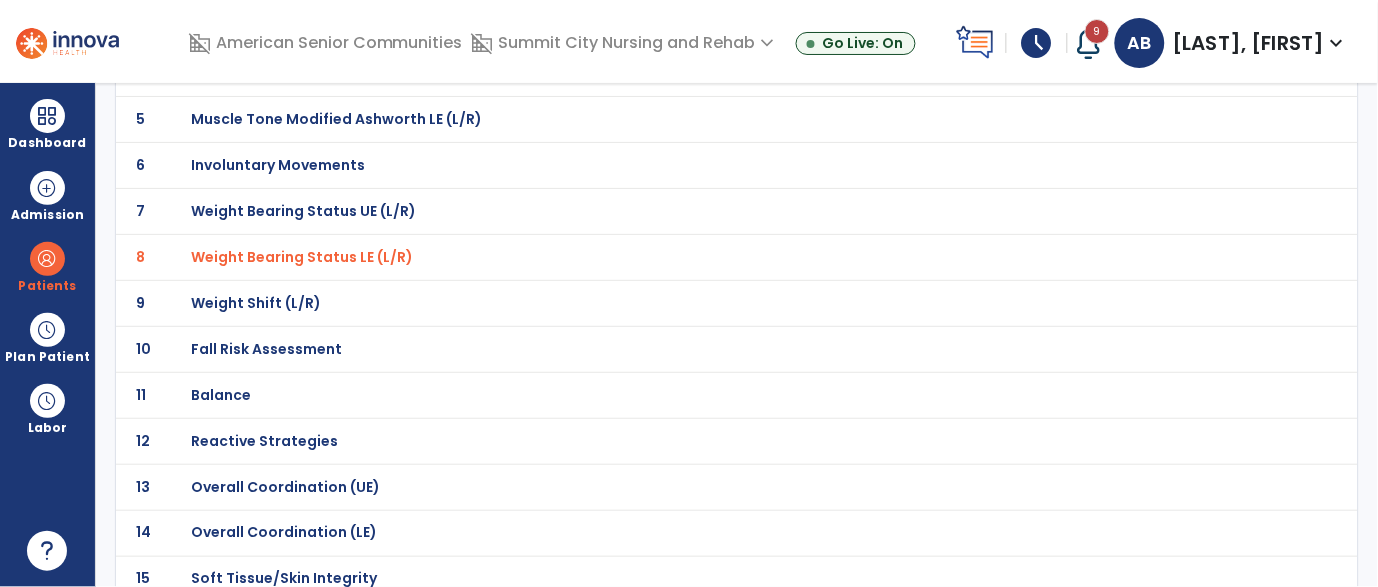 click on "11 Balance" 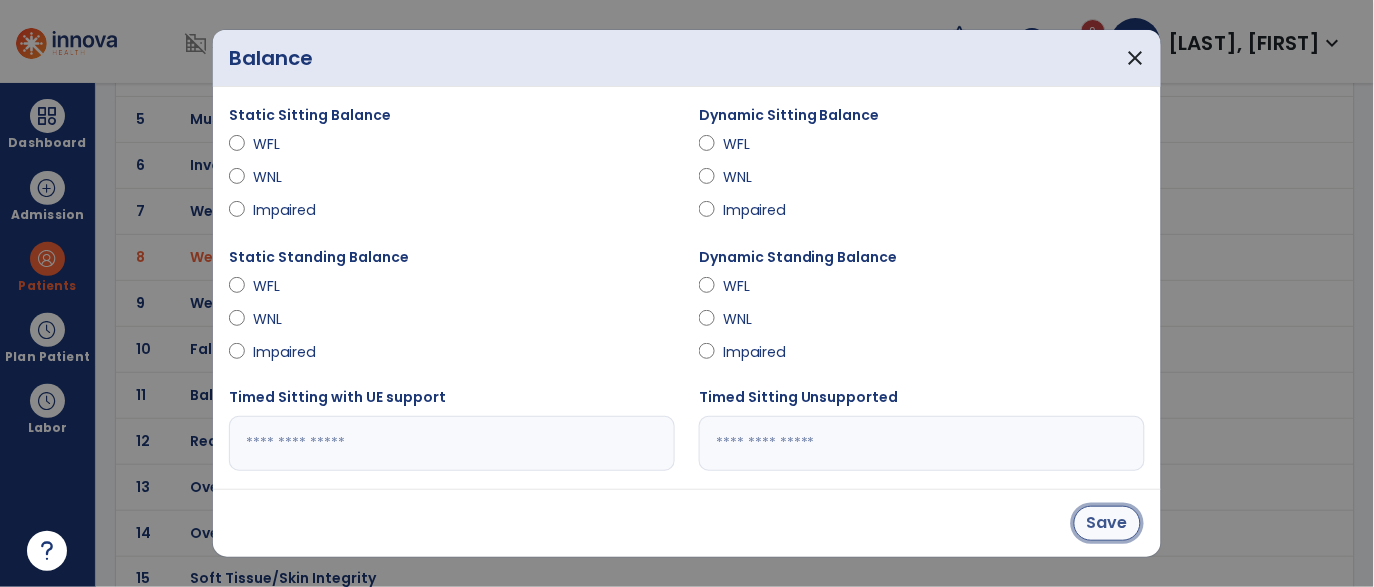 click on "Save" at bounding box center [1107, 523] 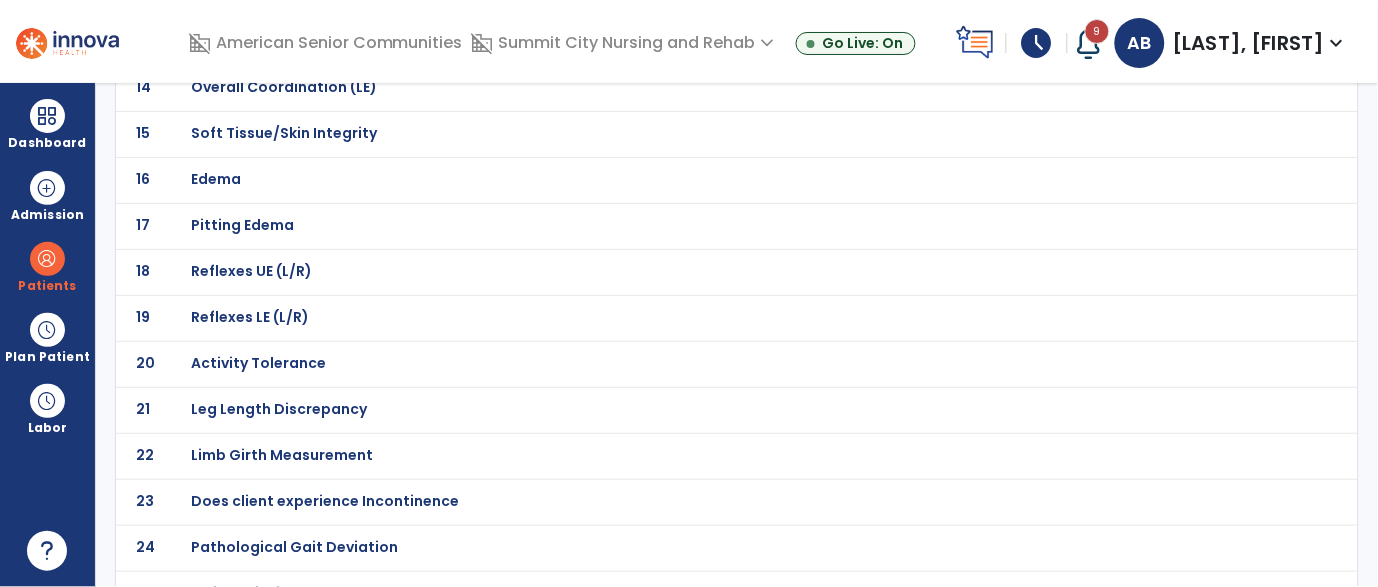 scroll, scrollTop: 810, scrollLeft: 0, axis: vertical 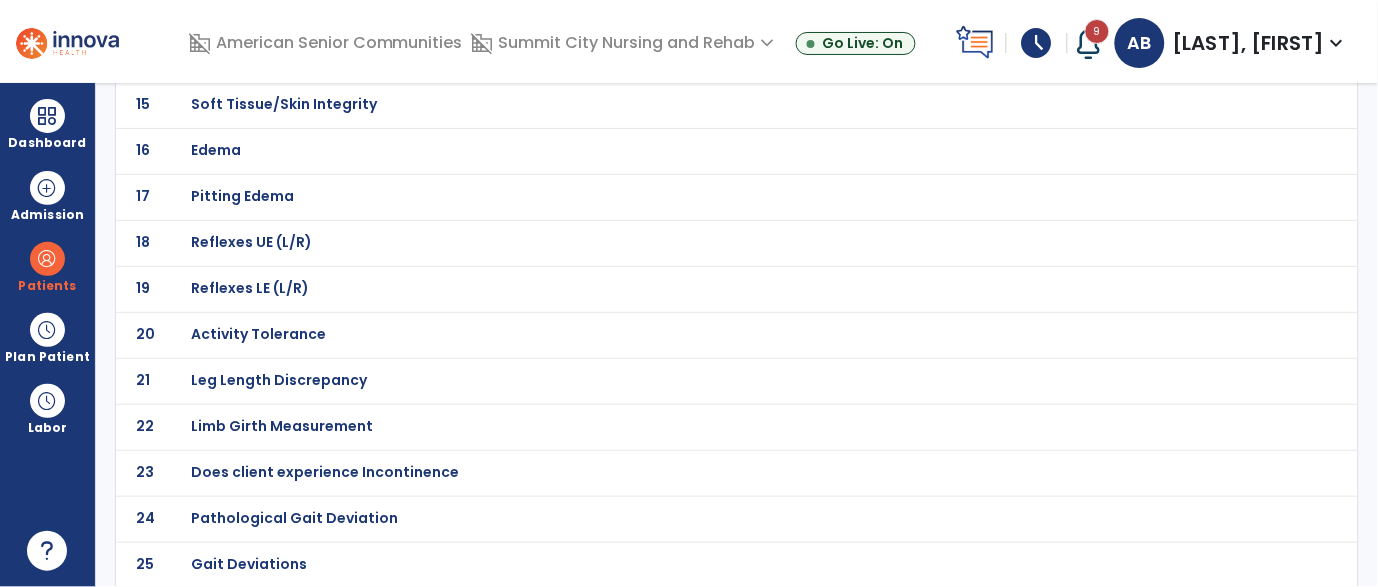 click on "Gait Deviations" at bounding box center (262, -539) 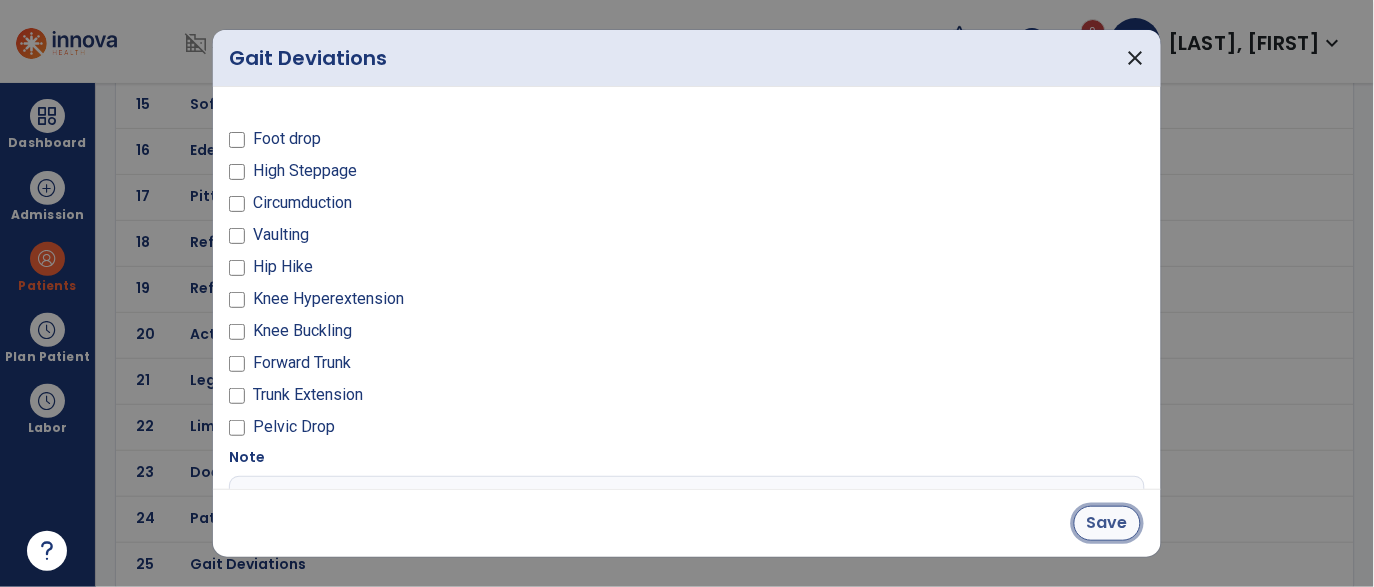 click on "Save" at bounding box center (1107, 523) 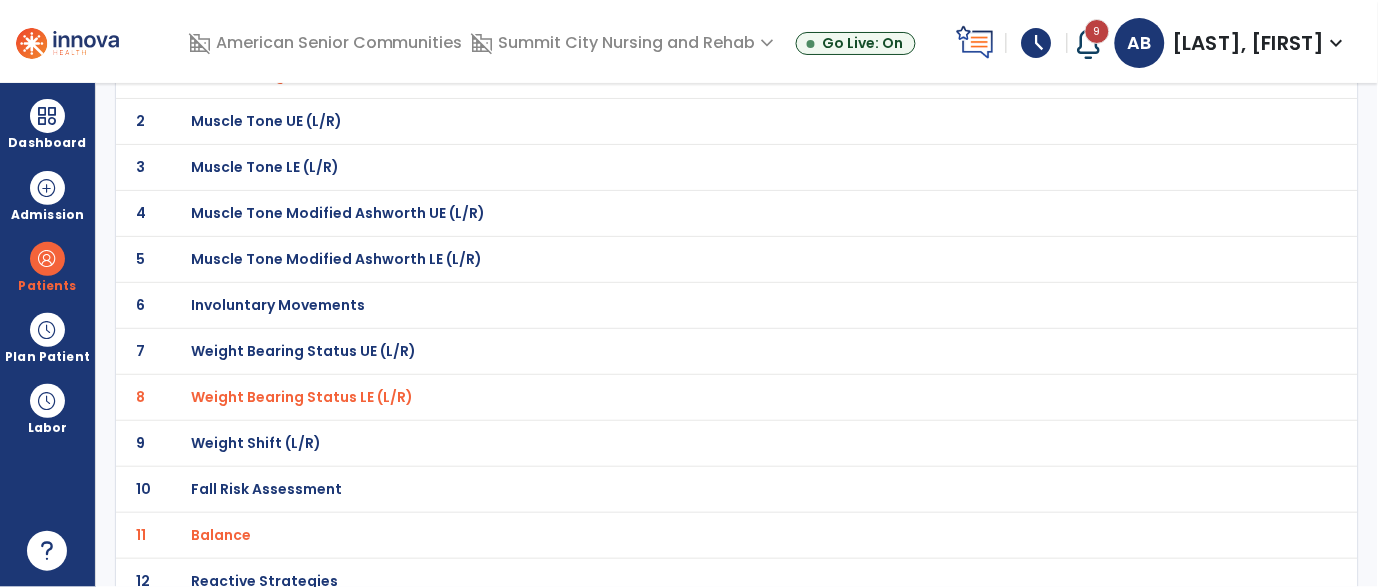 scroll, scrollTop: 0, scrollLeft: 0, axis: both 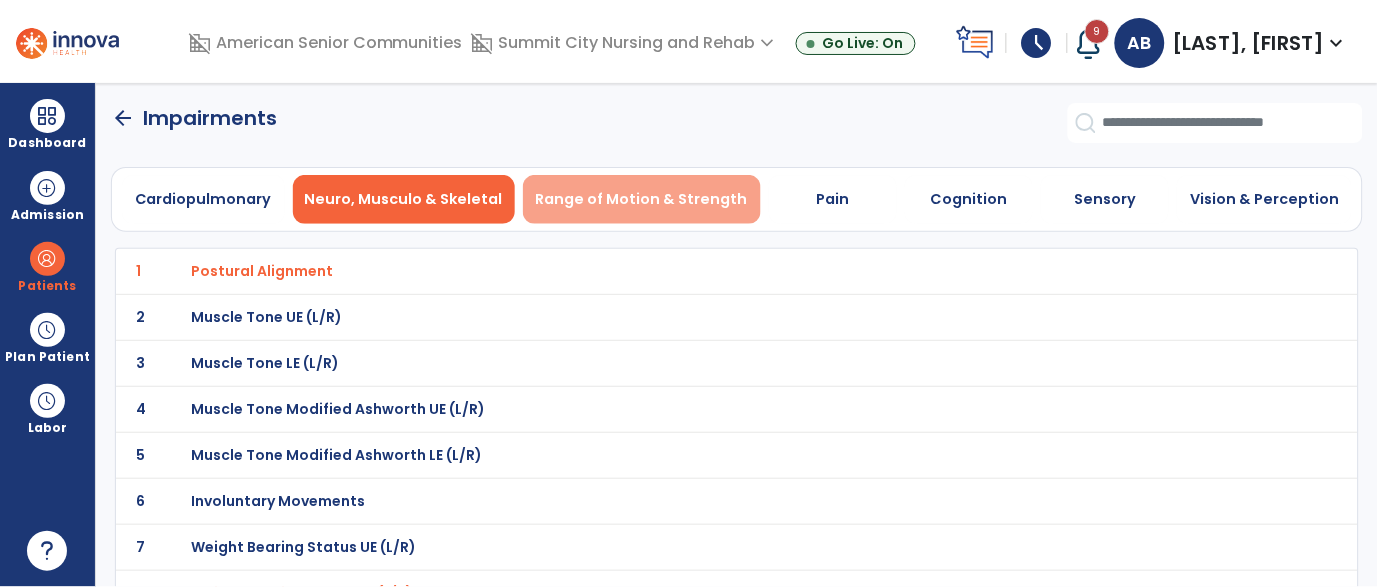 click on "Range of Motion & Strength" at bounding box center [642, 199] 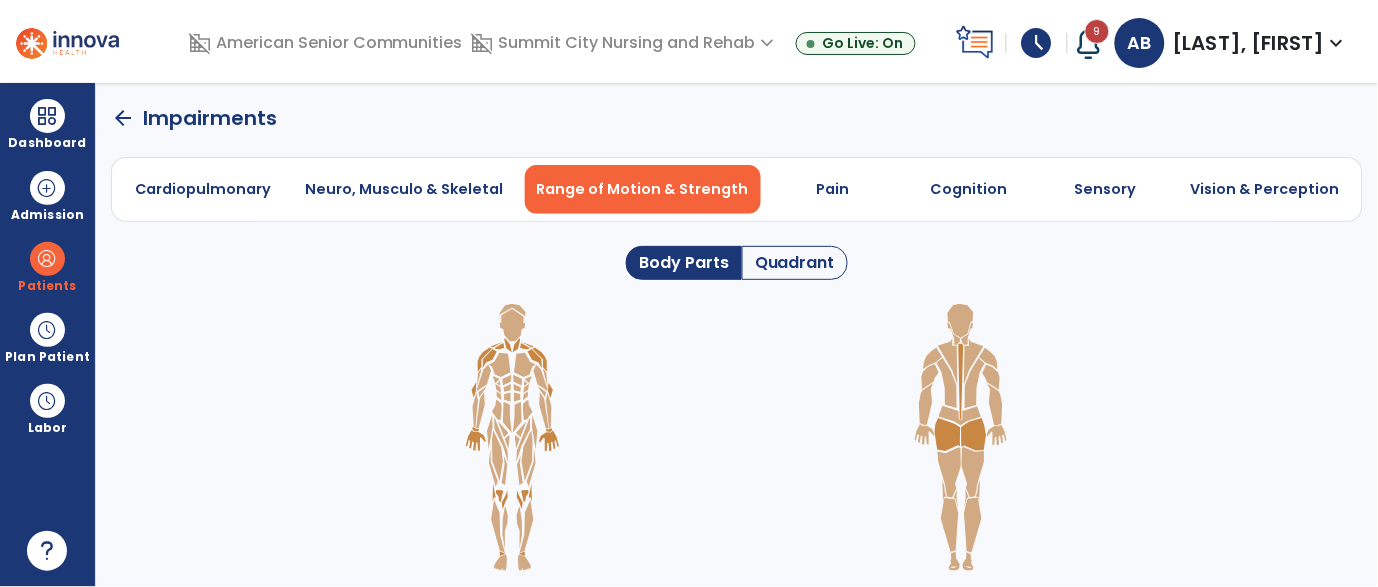 click on "Quadrant" 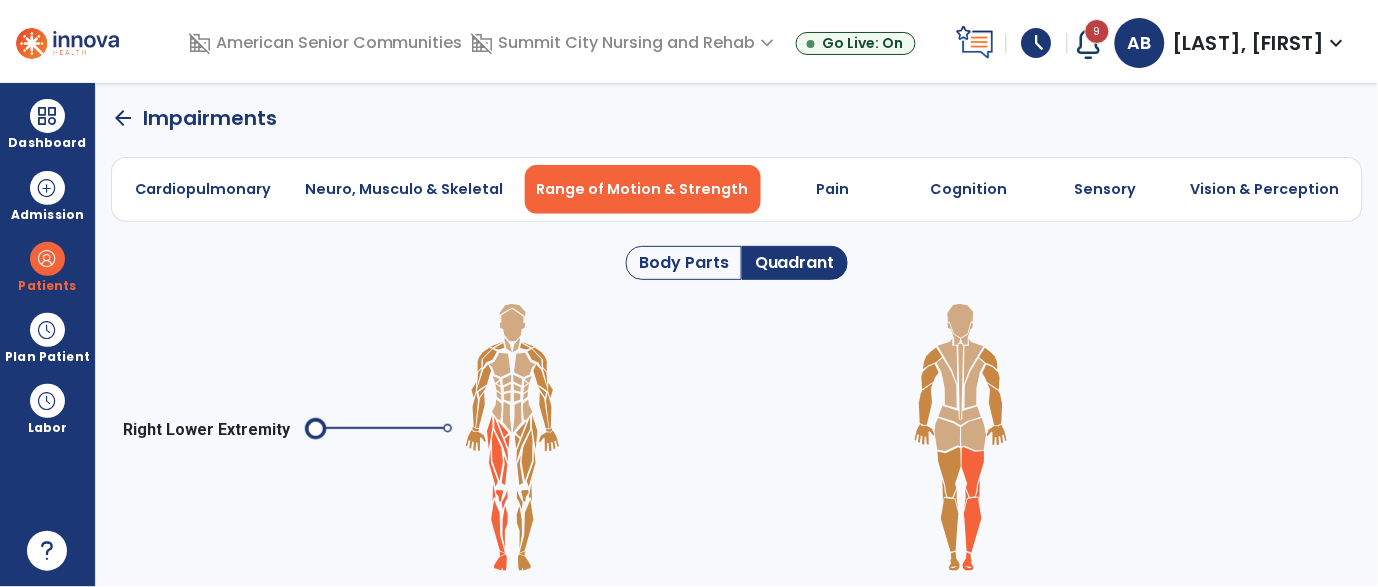 click 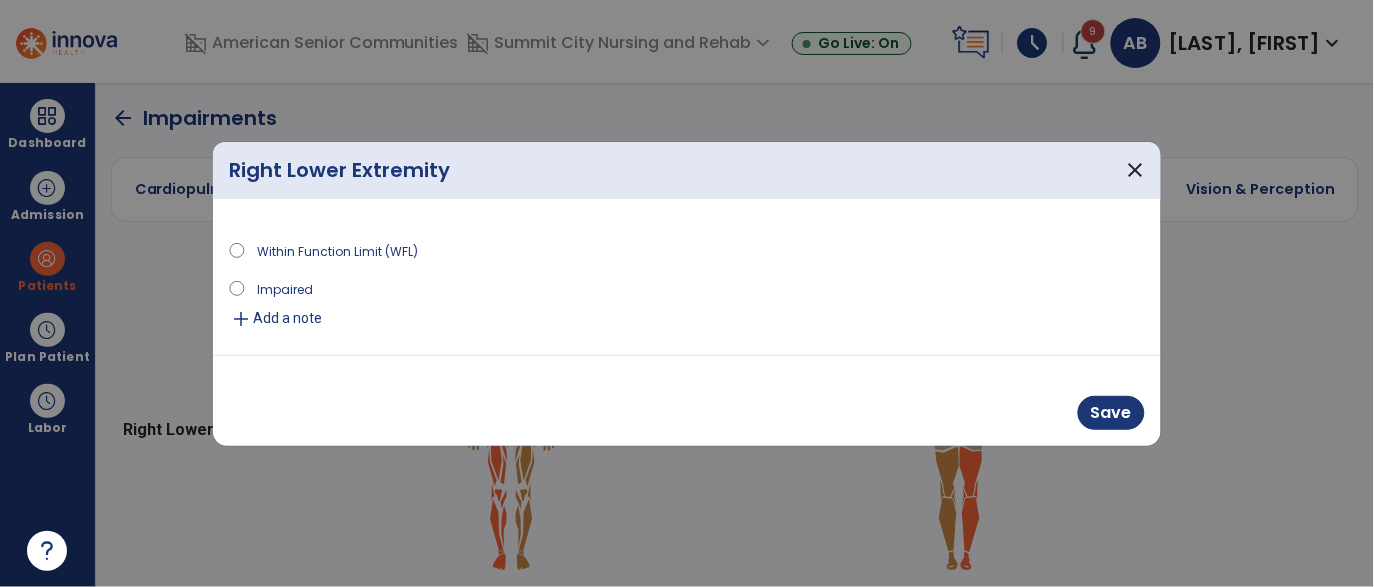 click on "Impaired" at bounding box center (285, 288) 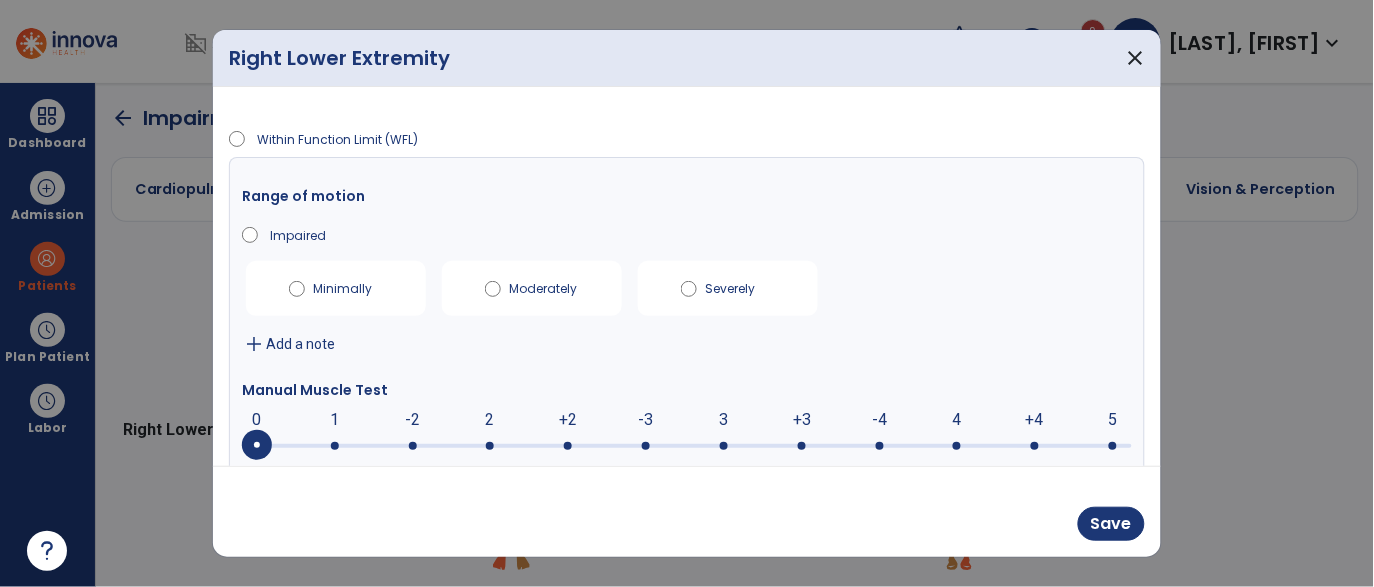 click at bounding box center [687, 444] 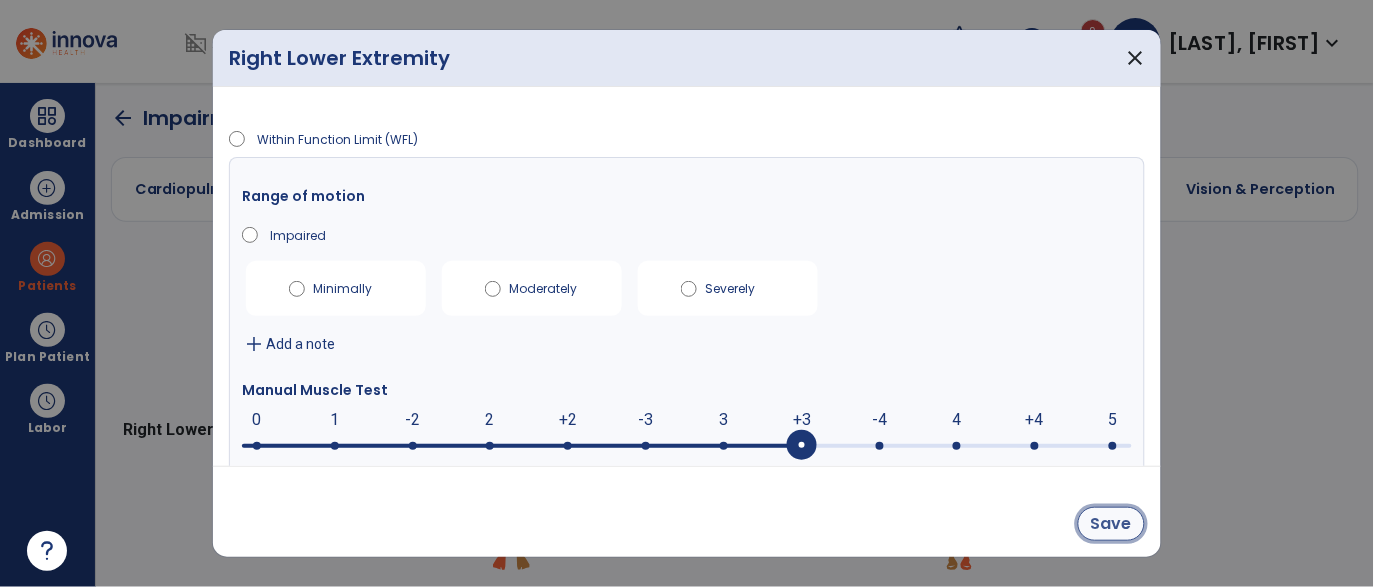 click on "Save" at bounding box center [1111, 524] 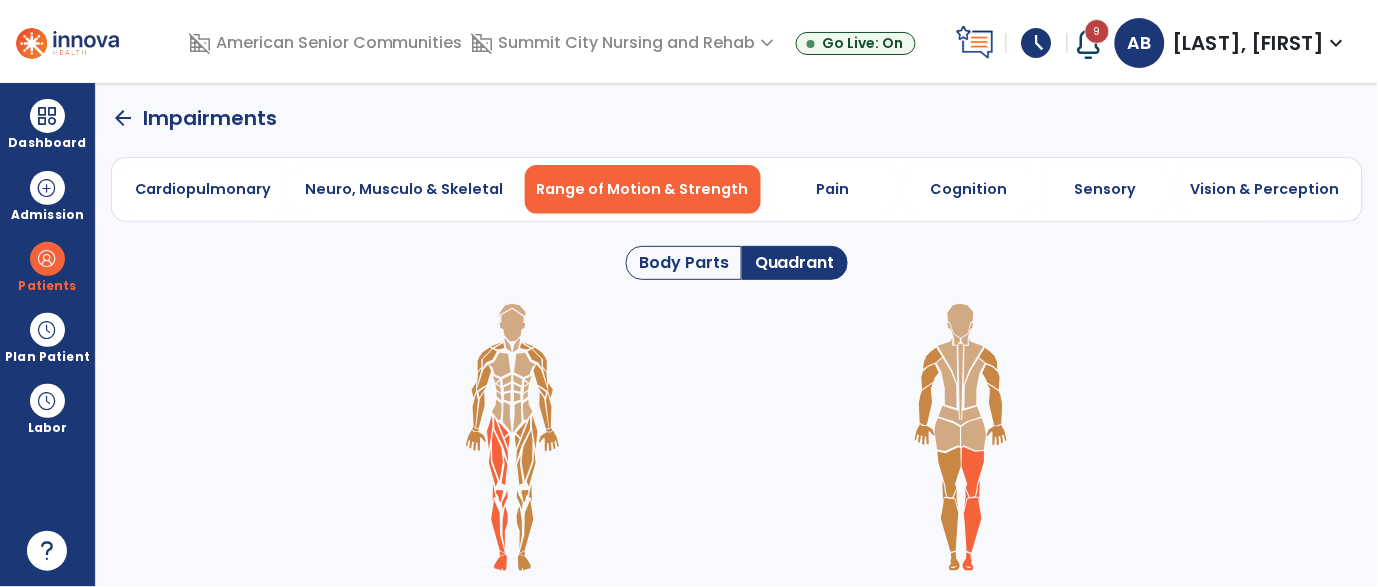 click 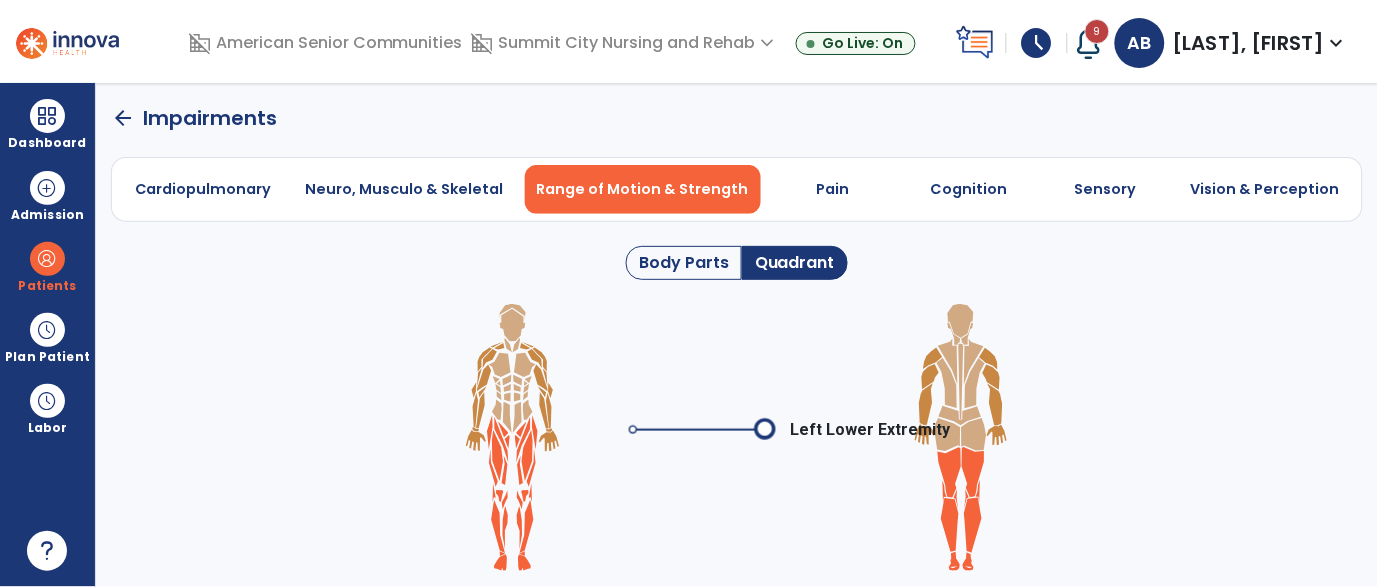 click 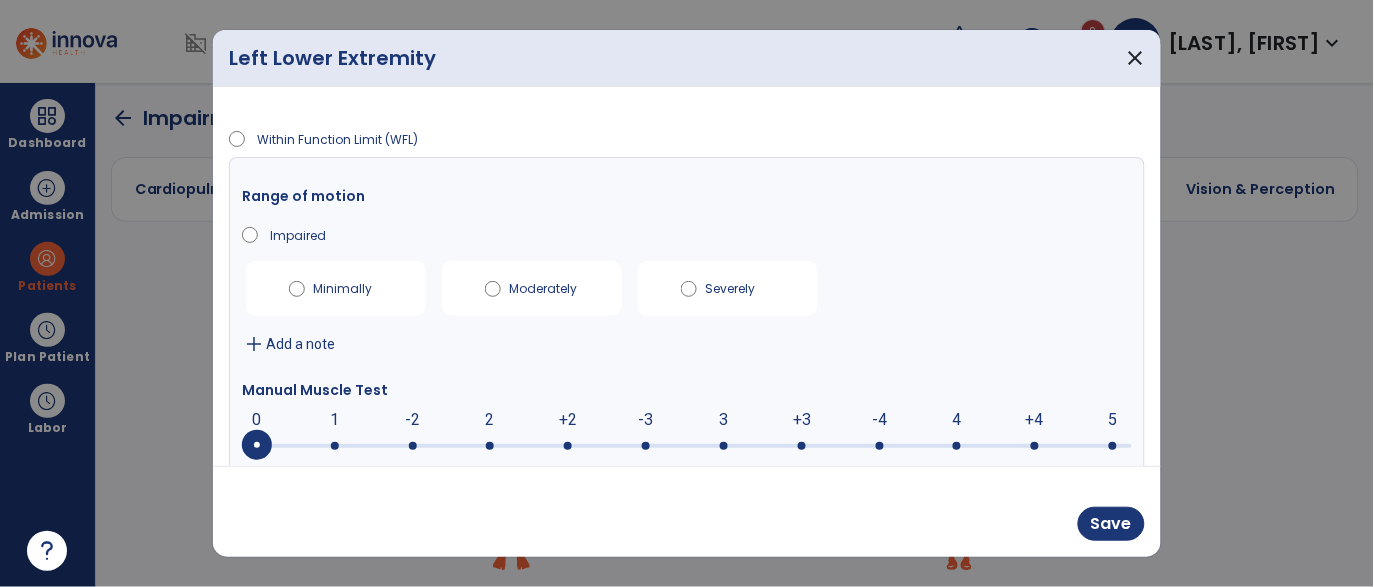 click on "+3" at bounding box center (802, 420) 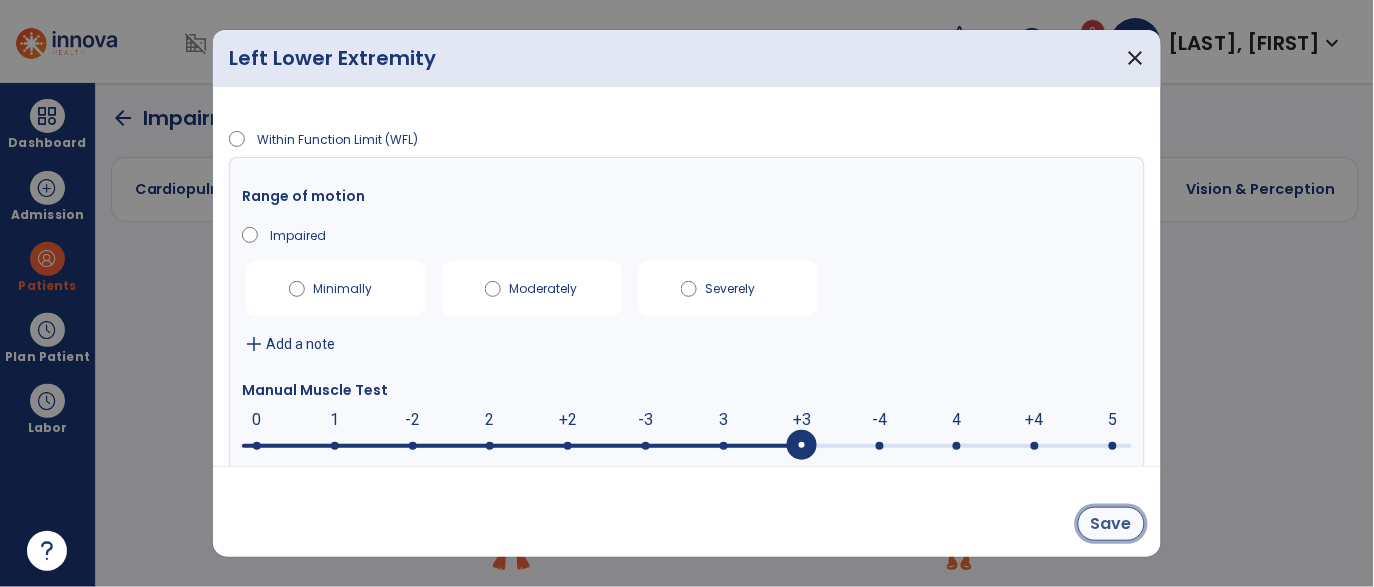 click on "Save" at bounding box center (1111, 524) 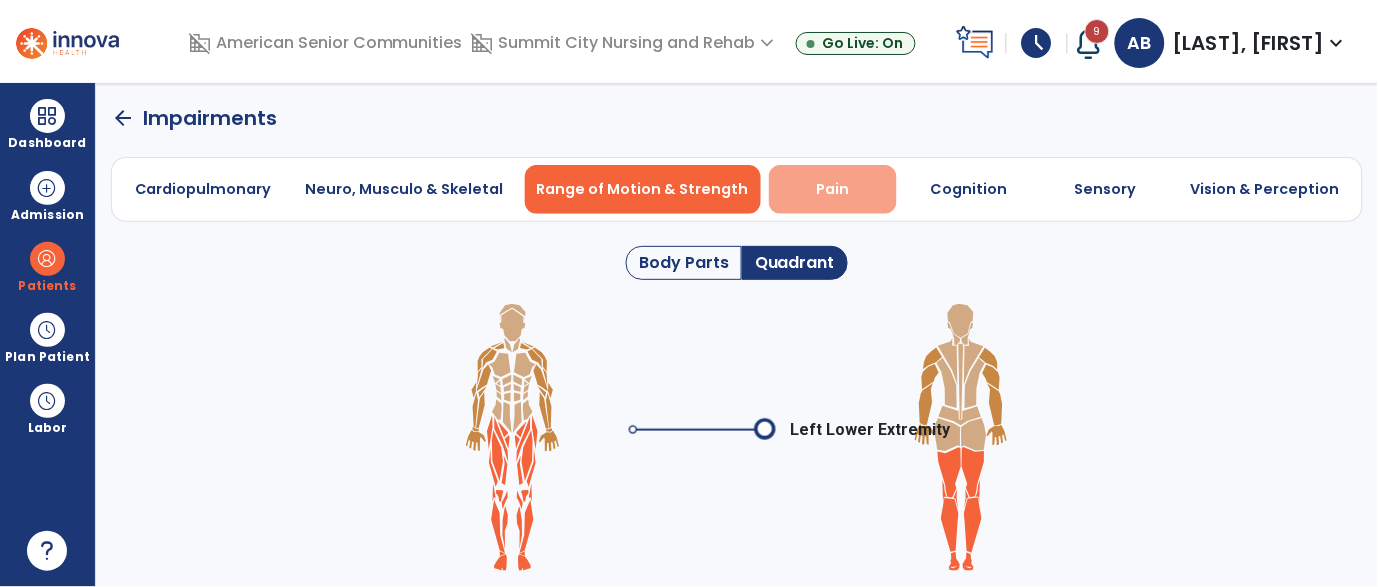 click on "Pain" at bounding box center (833, 189) 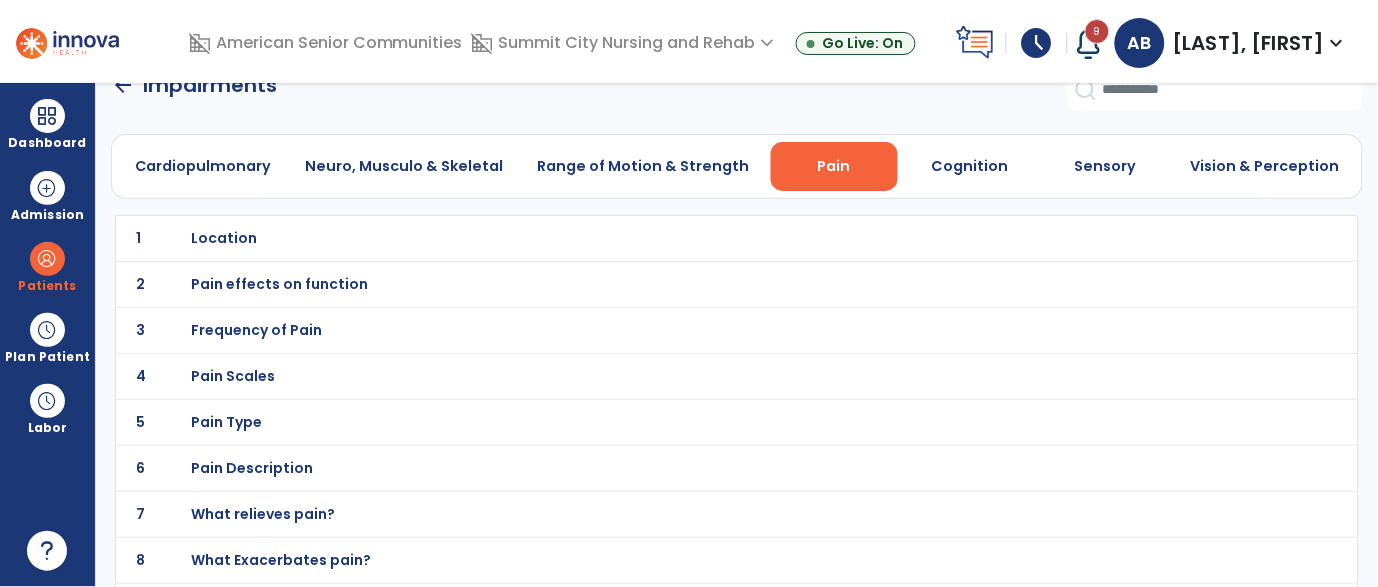 scroll, scrollTop: 35, scrollLeft: 0, axis: vertical 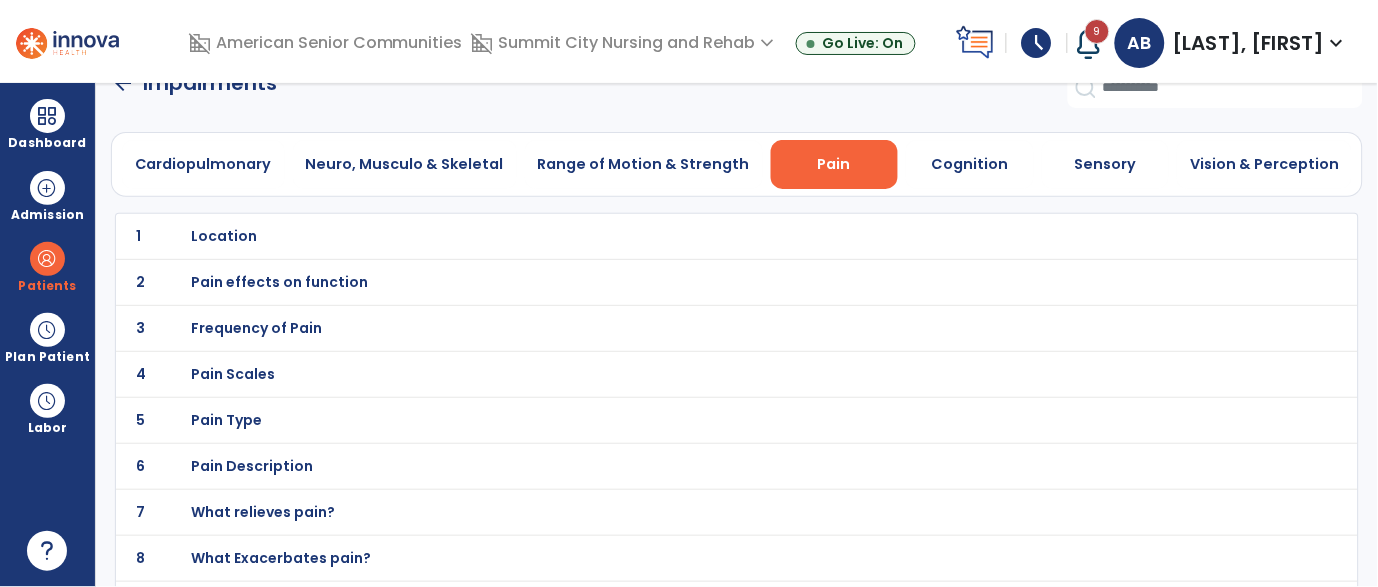 click on "Location" at bounding box center (224, 236) 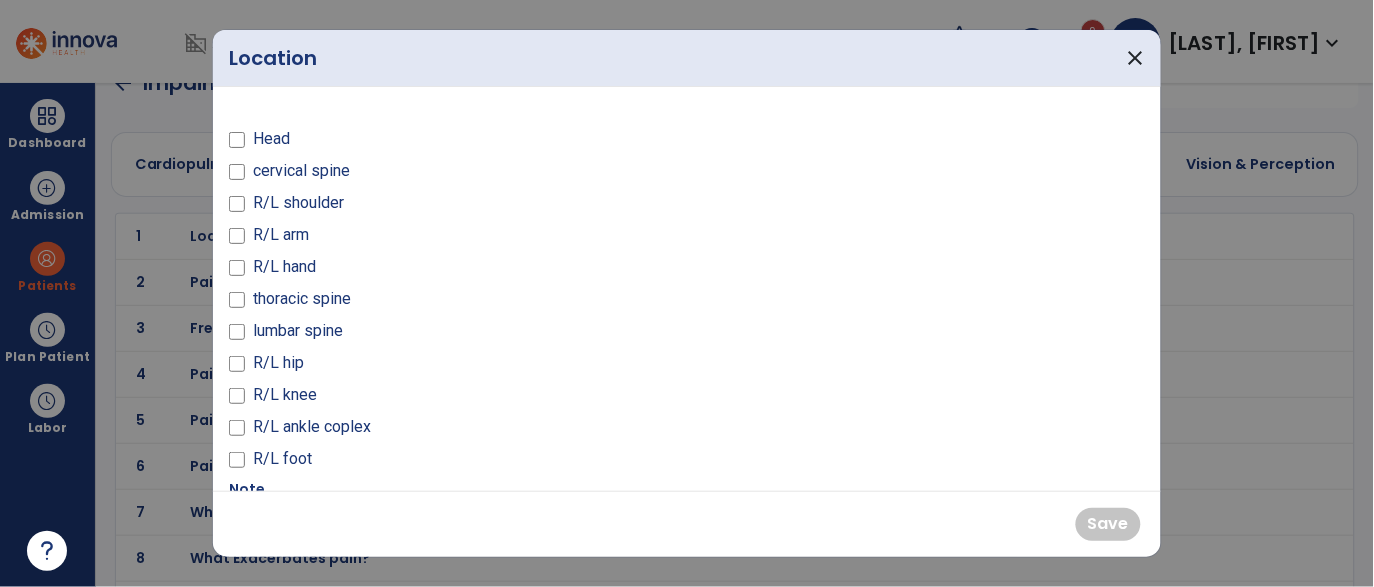 click on "R/L knee" at bounding box center [285, 395] 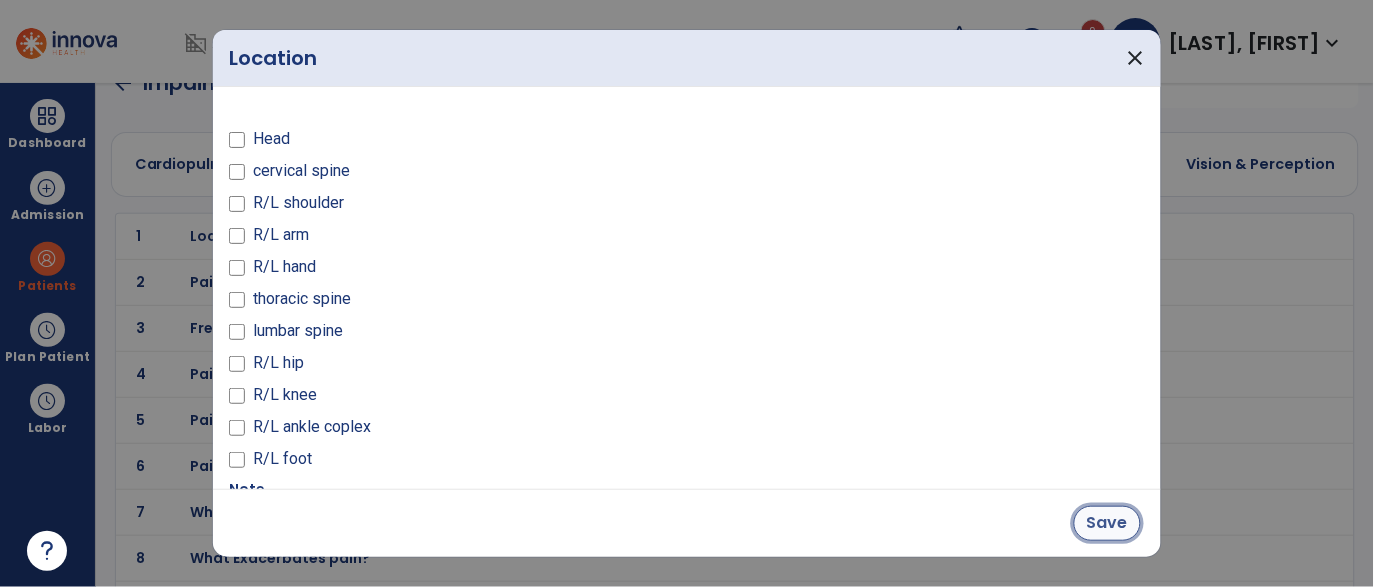 click on "Save" at bounding box center (1107, 523) 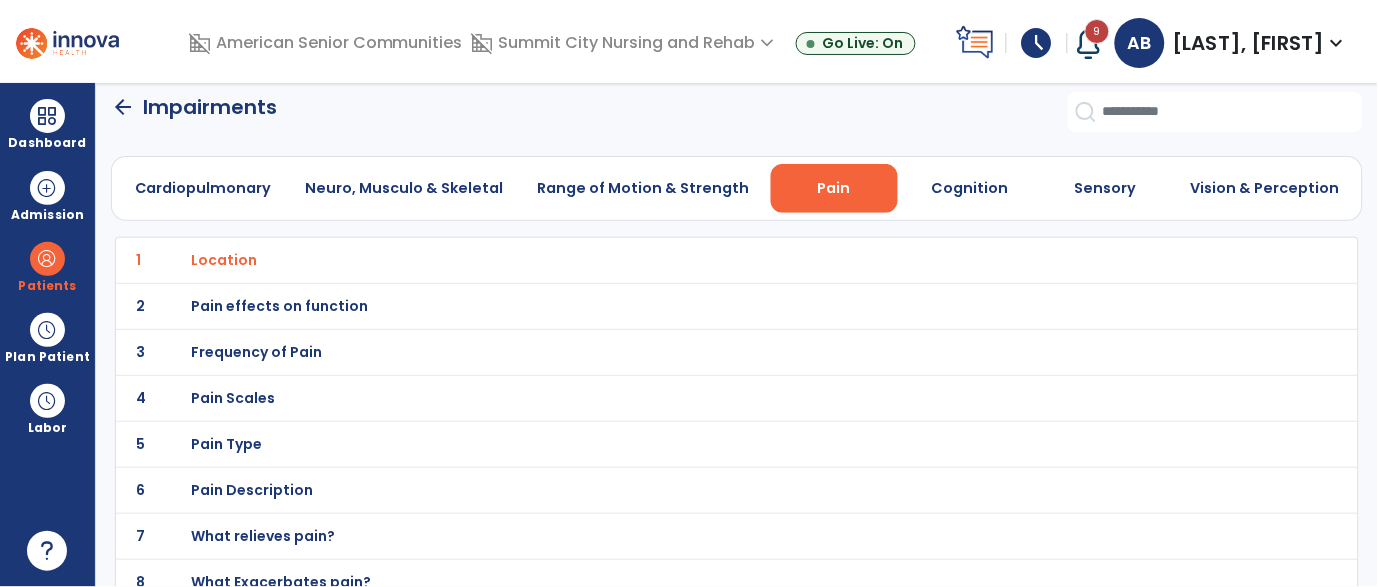 scroll, scrollTop: 14, scrollLeft: 0, axis: vertical 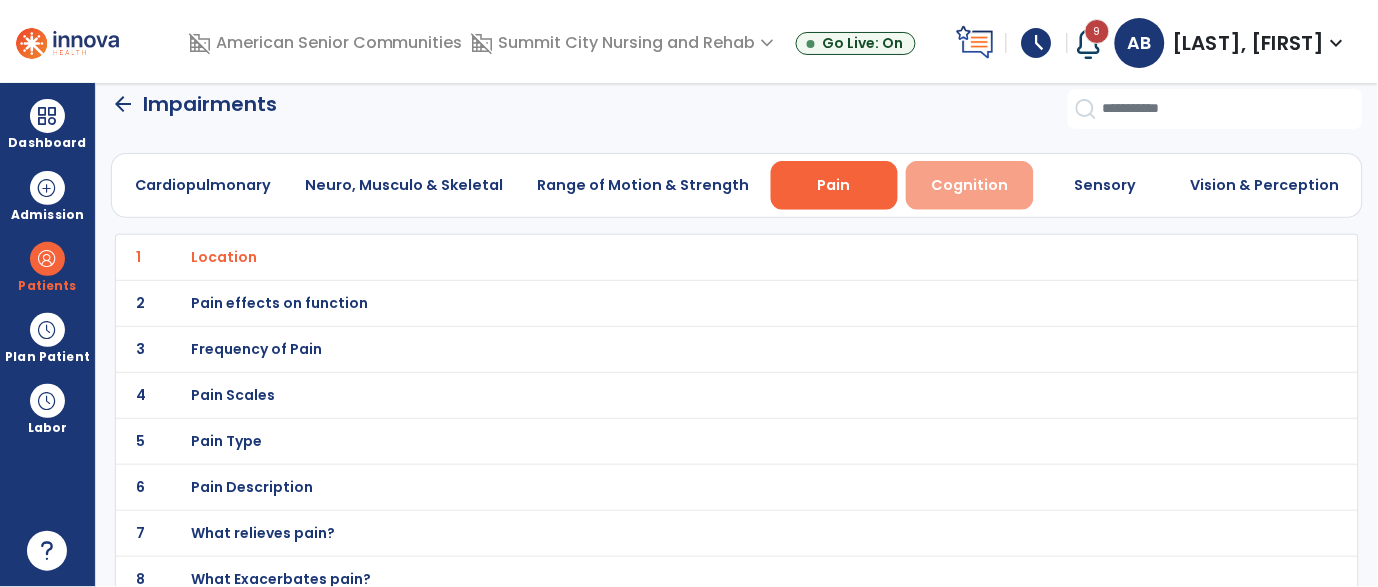 click on "Cognition" at bounding box center (970, 185) 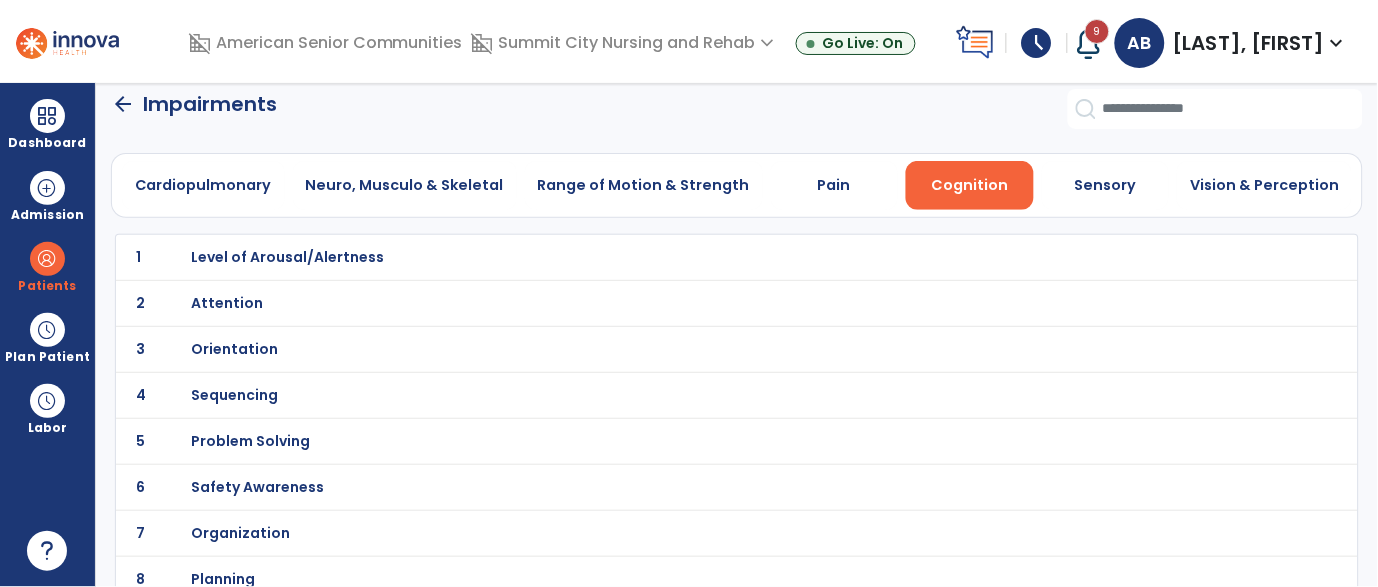 click on "Sequencing" at bounding box center [693, 257] 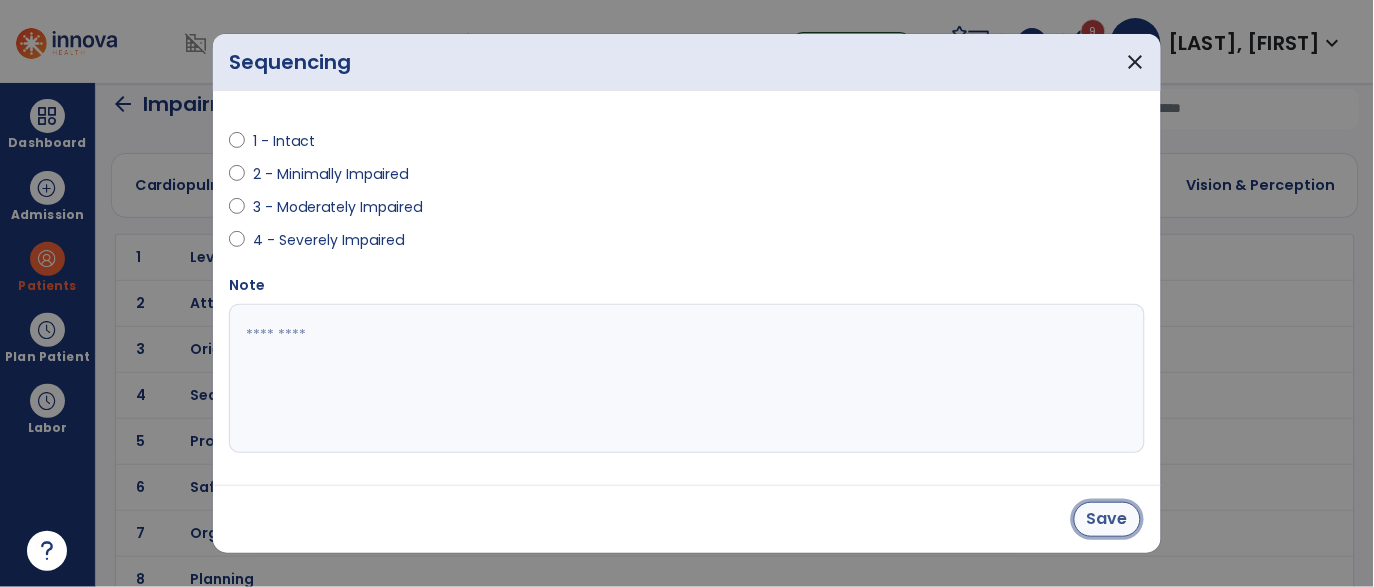 click on "Save" at bounding box center [1107, 519] 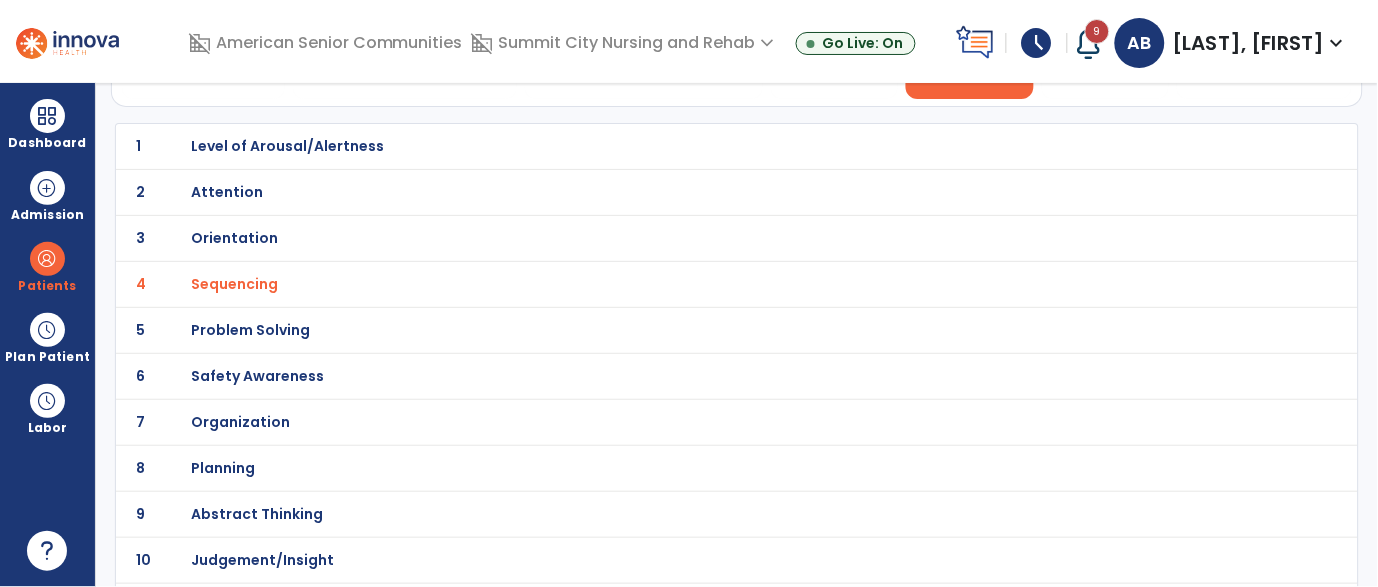 scroll, scrollTop: 133, scrollLeft: 0, axis: vertical 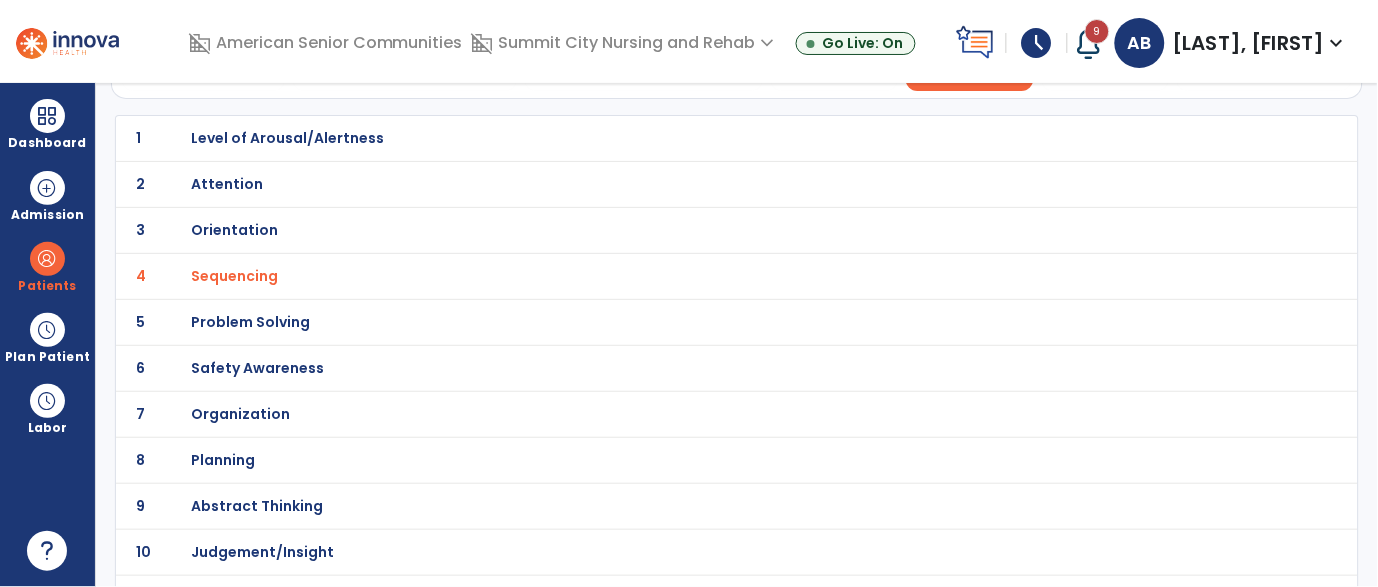 click on "Safety Awareness" at bounding box center (287, 138) 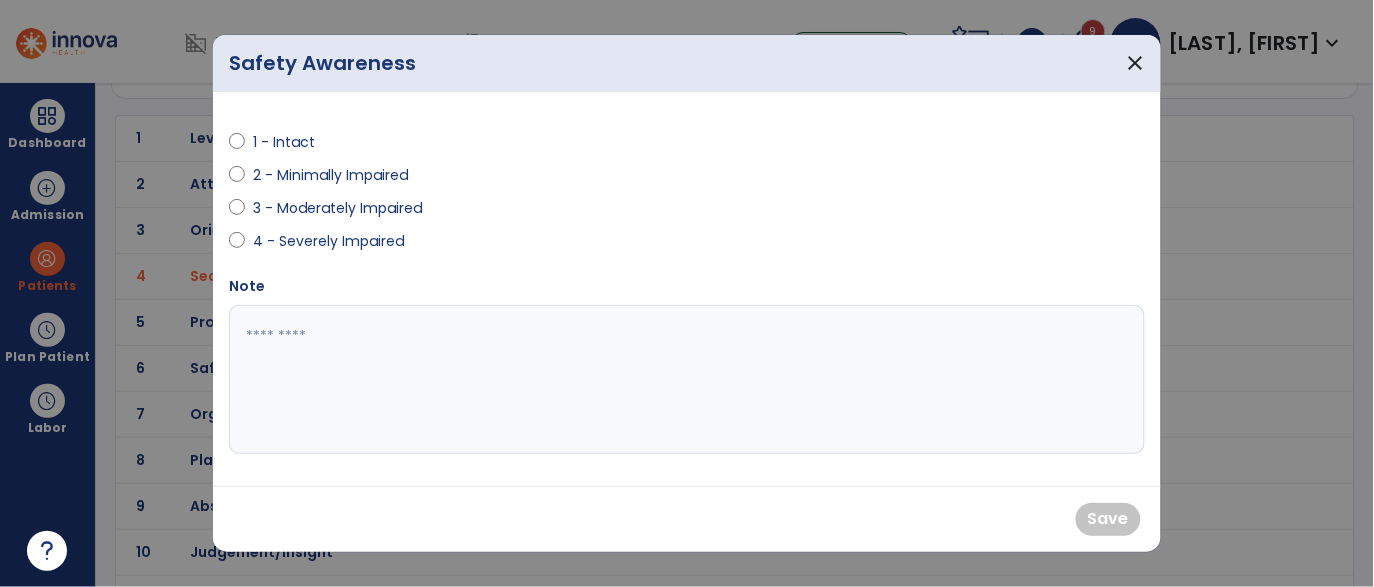 click on "3 - Moderately Impaired" at bounding box center [337, 208] 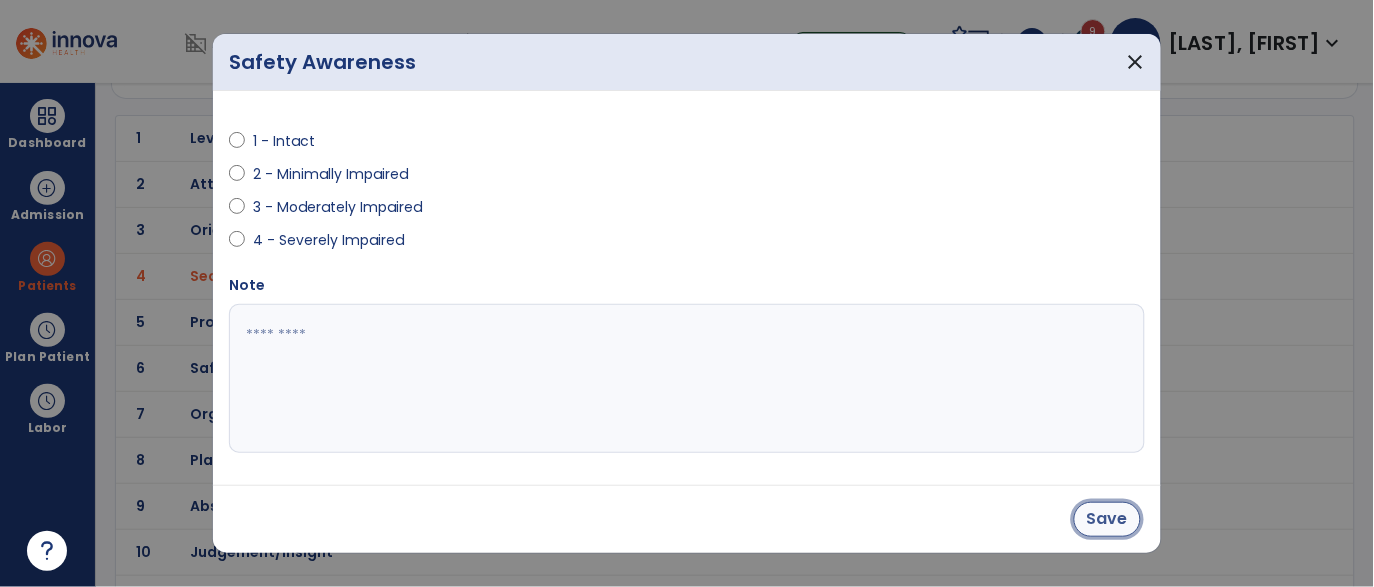 click on "Save" at bounding box center (1107, 519) 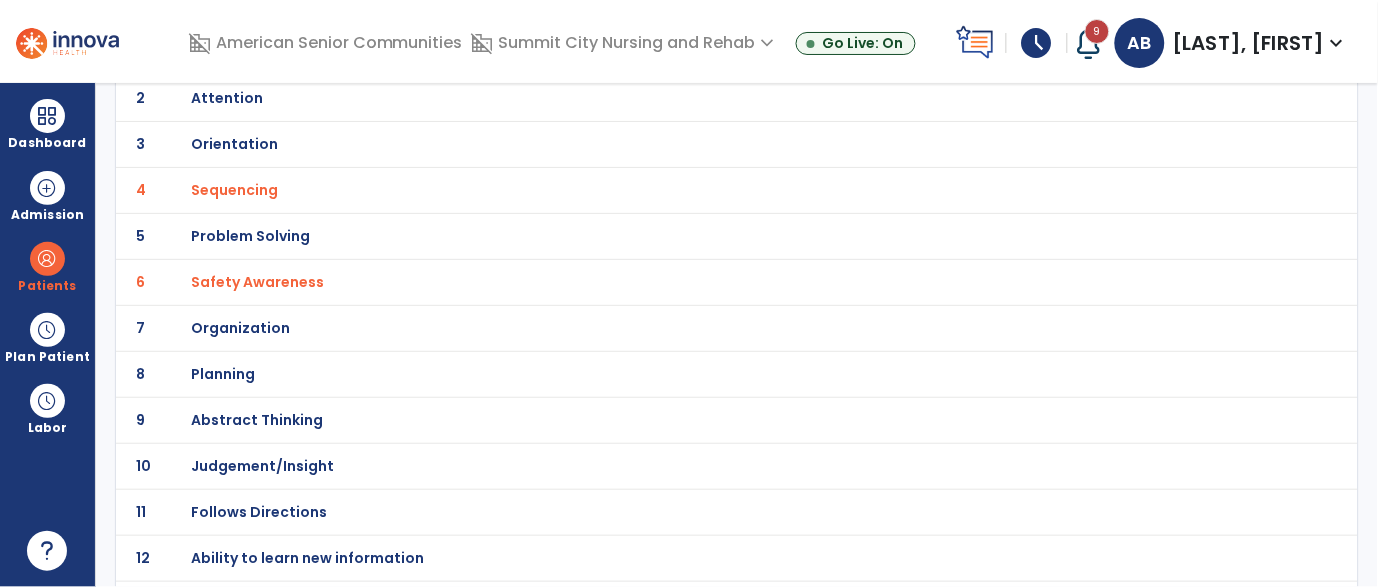 scroll, scrollTop: 259, scrollLeft: 0, axis: vertical 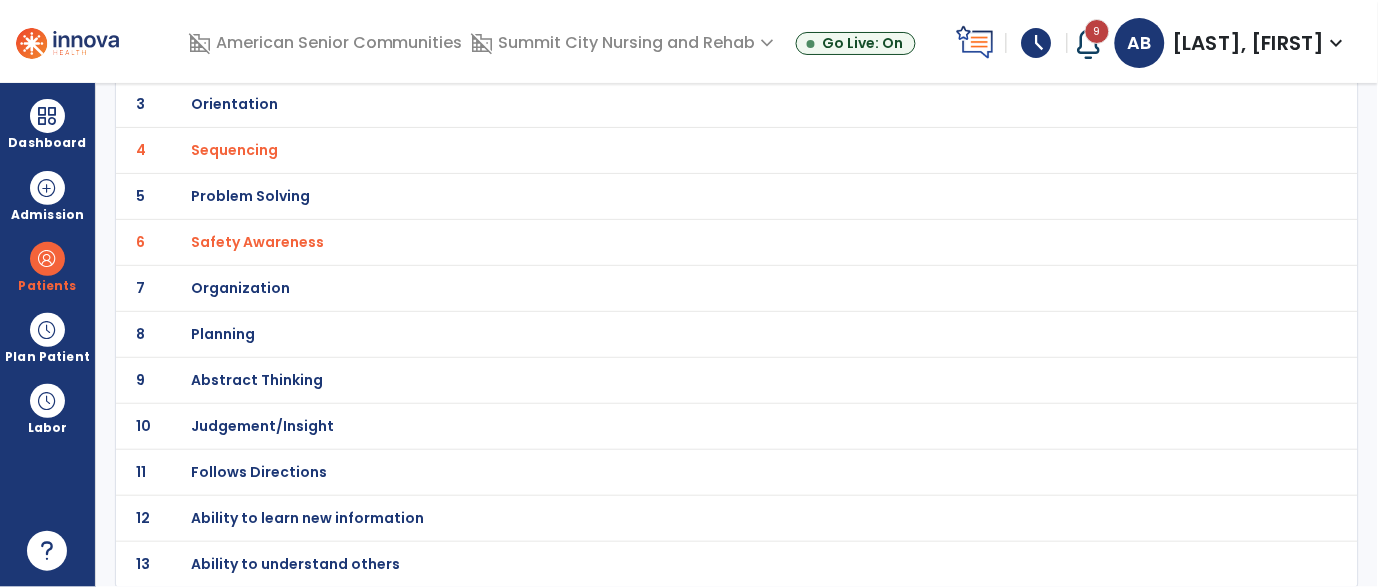 click on "11 Follows Directions" 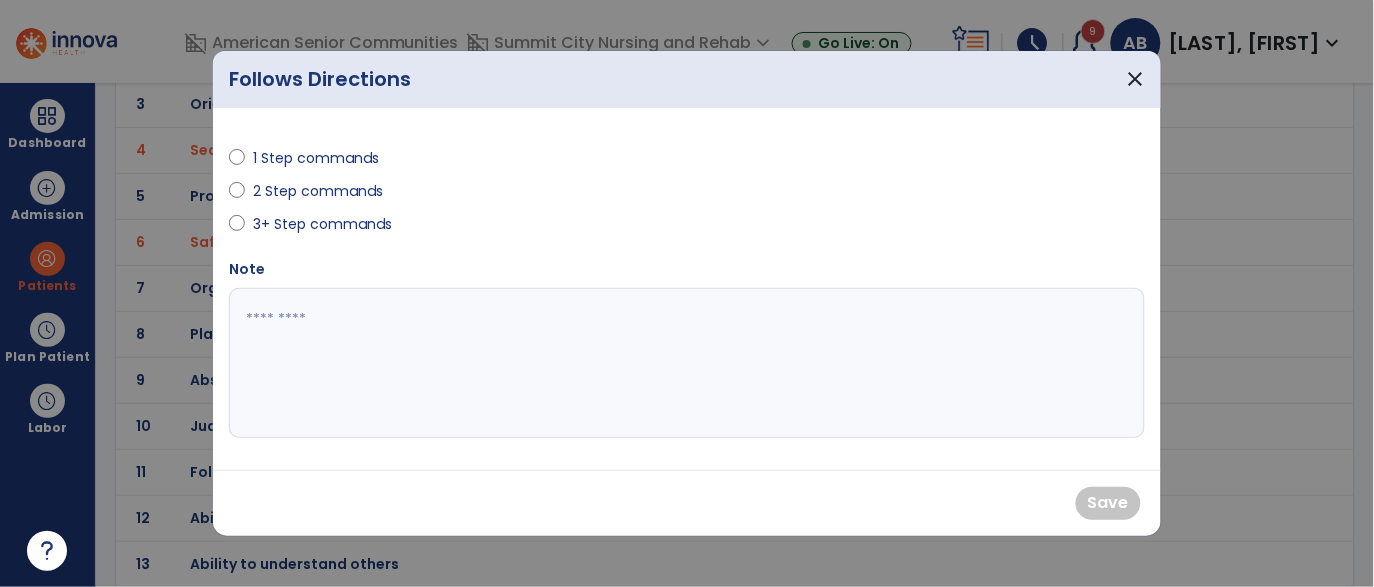 click on "3+ Step commands" at bounding box center (322, 224) 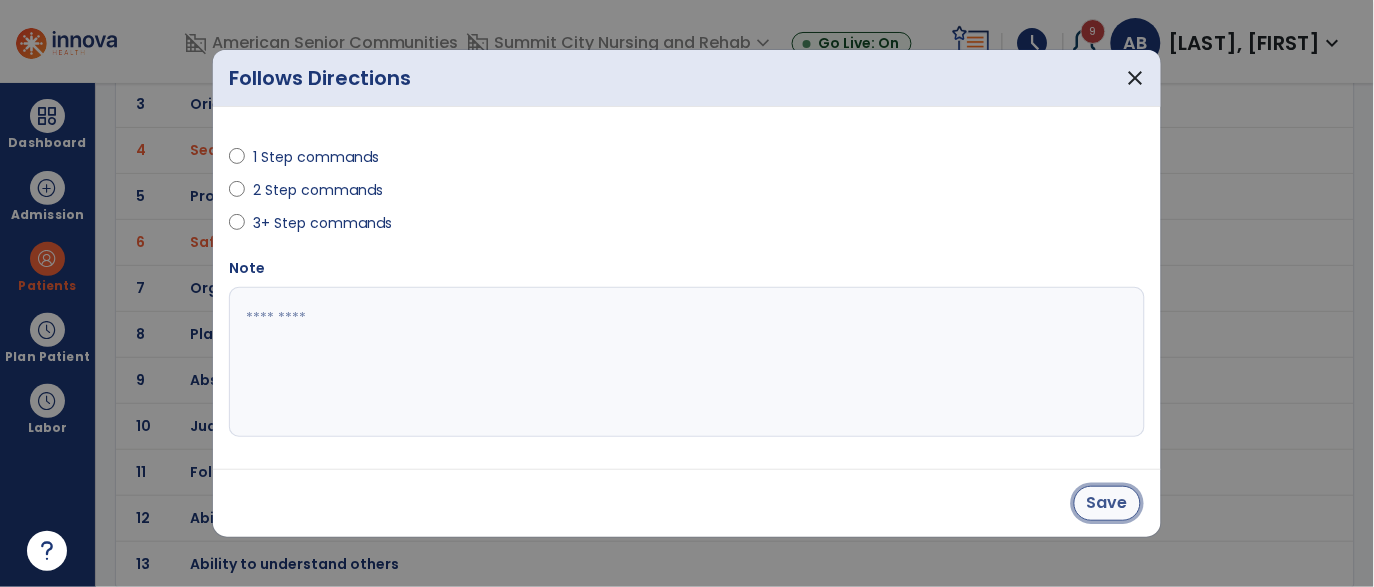 click on "Save" at bounding box center (1107, 503) 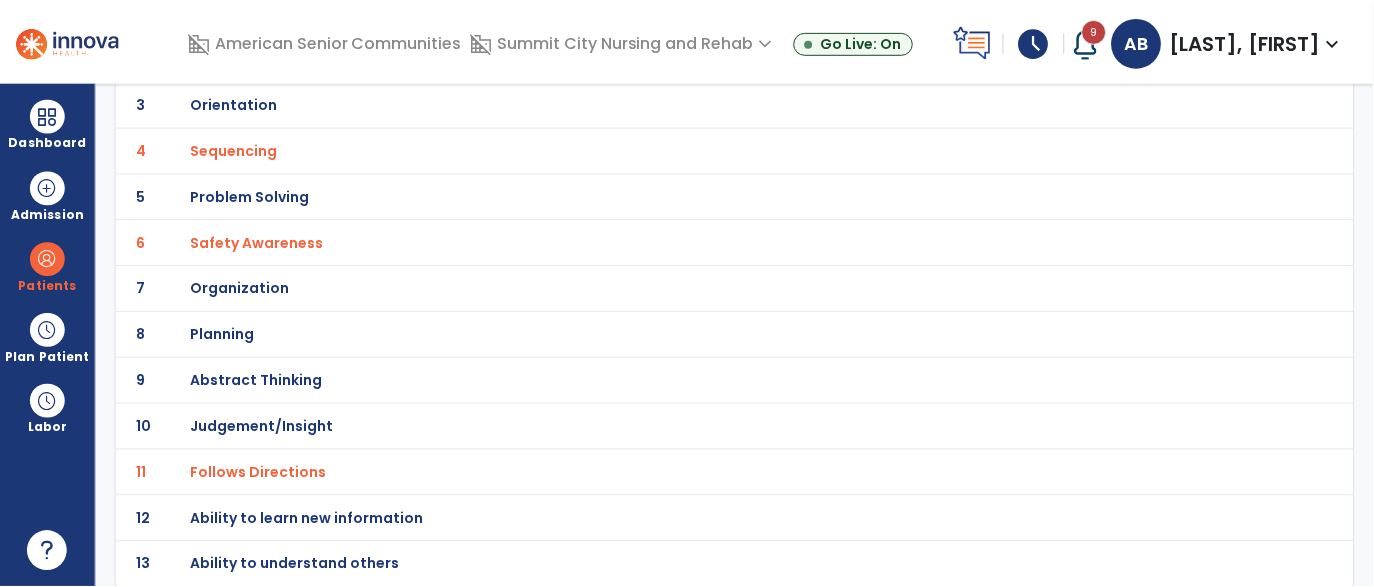 scroll, scrollTop: 0, scrollLeft: 0, axis: both 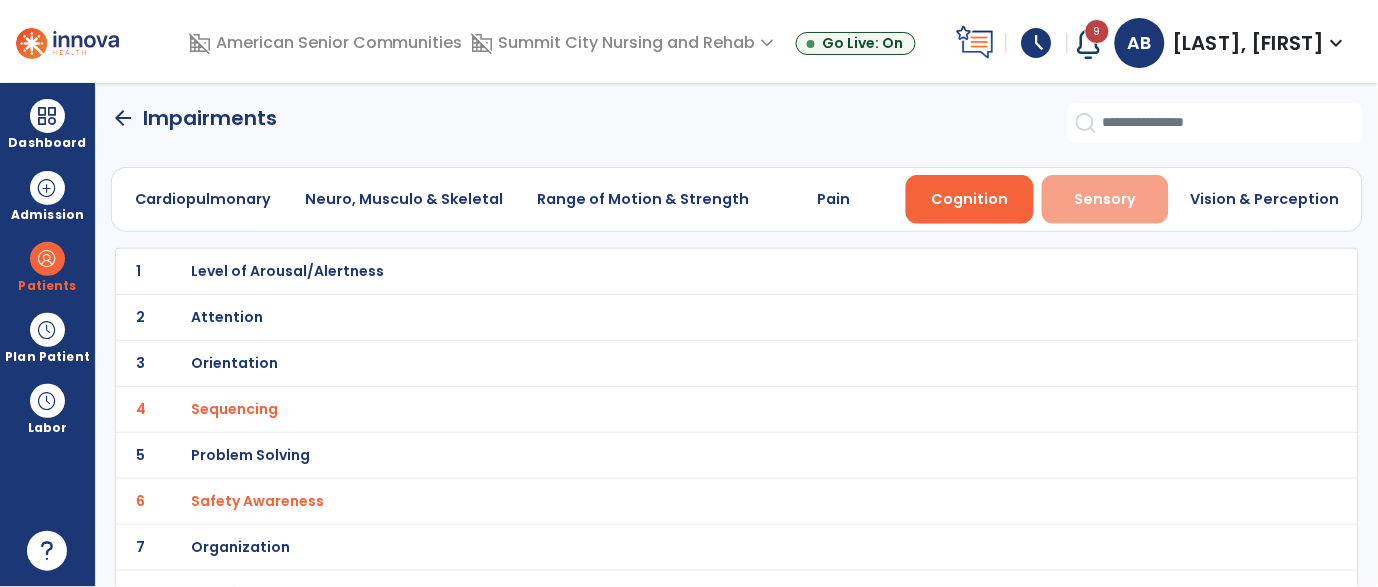 click on "Sensory" at bounding box center (1106, 199) 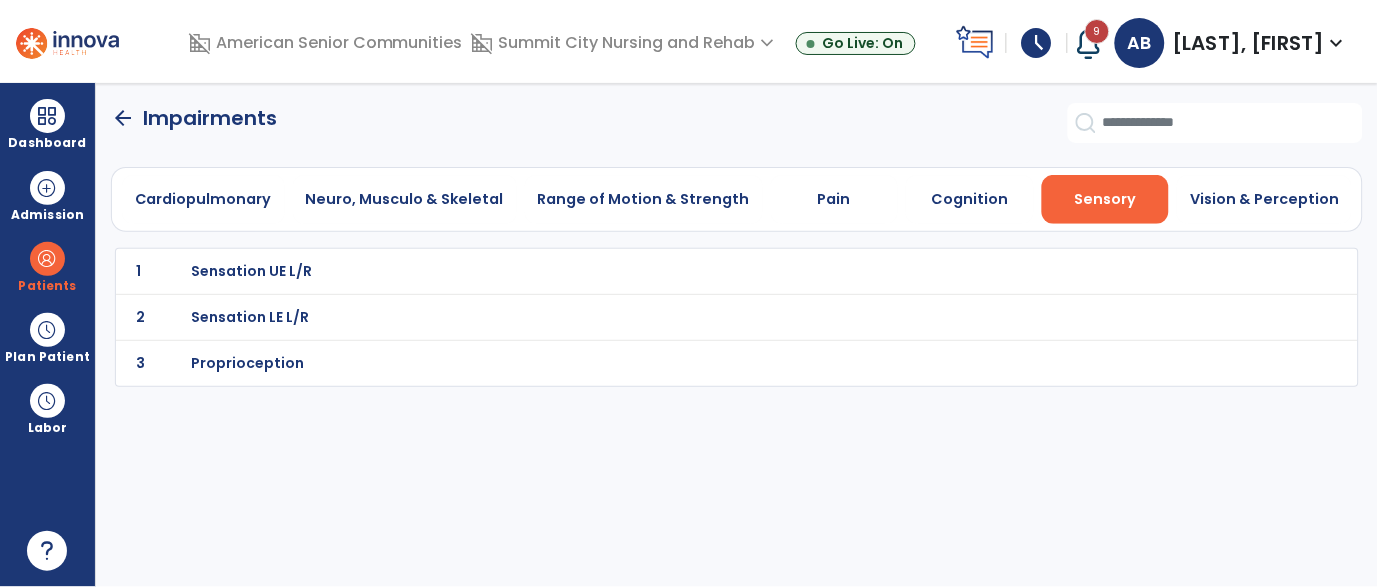click on "Sensation LE L/R" at bounding box center [251, 271] 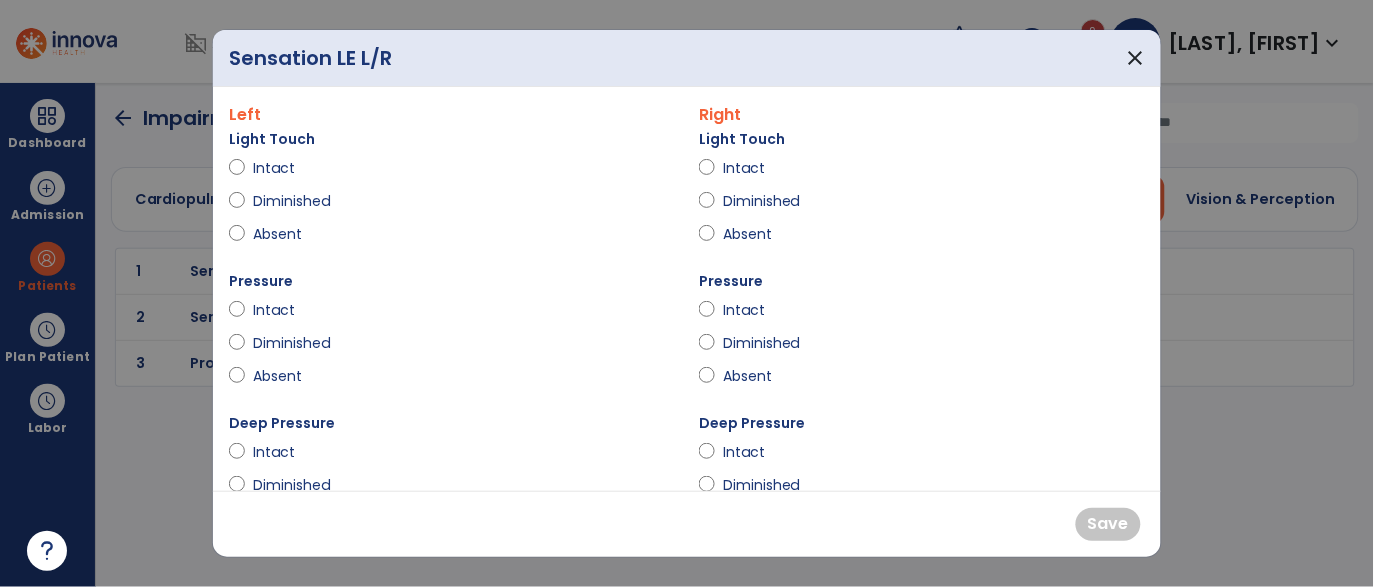 click on "Light Touch Intact Diminished Absent" at bounding box center [922, 190] 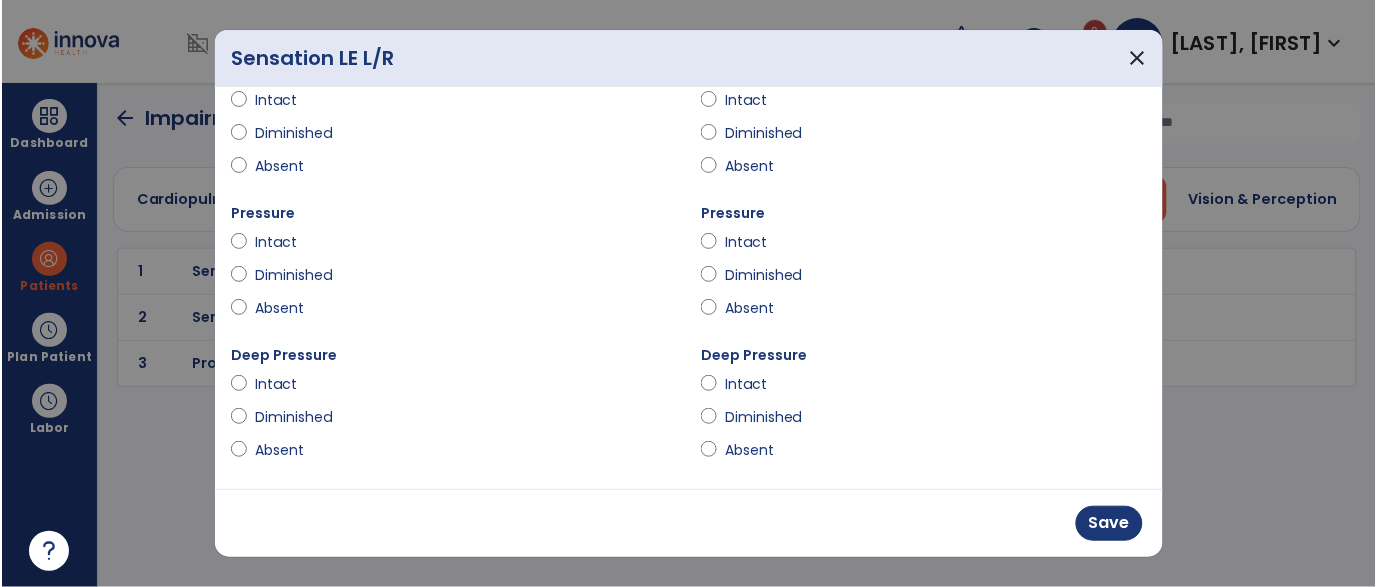 scroll, scrollTop: 72, scrollLeft: 0, axis: vertical 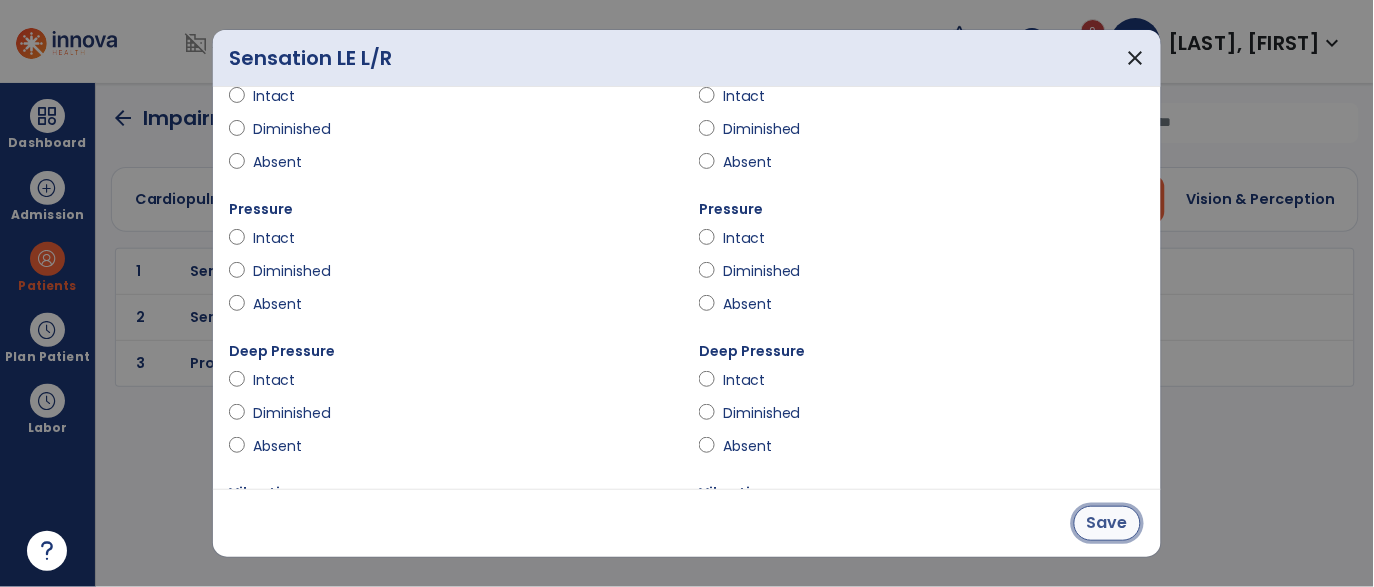 click on "Save" at bounding box center [1107, 523] 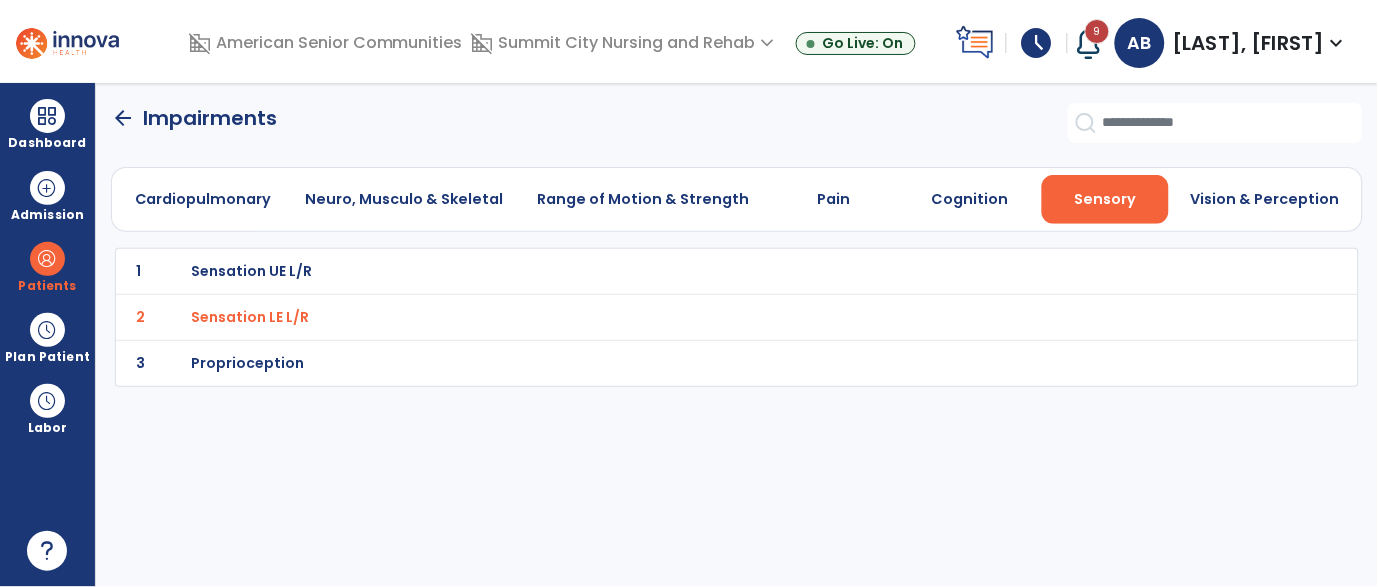 click on "3 Proprioception" 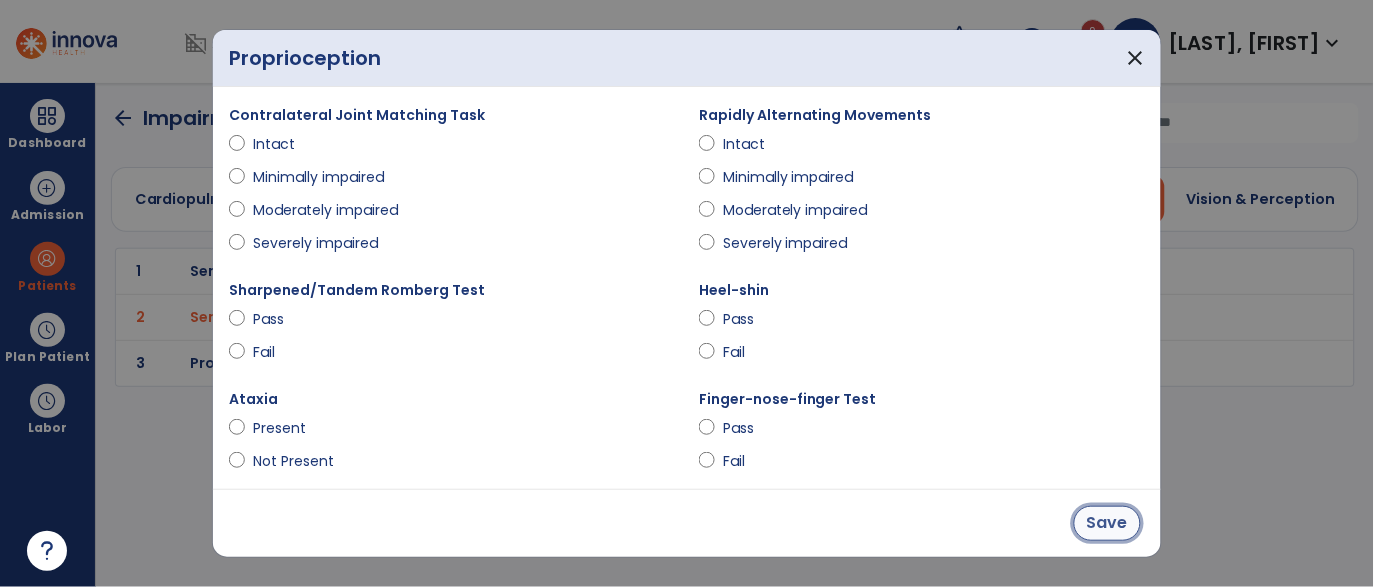 click on "Save" at bounding box center [1107, 523] 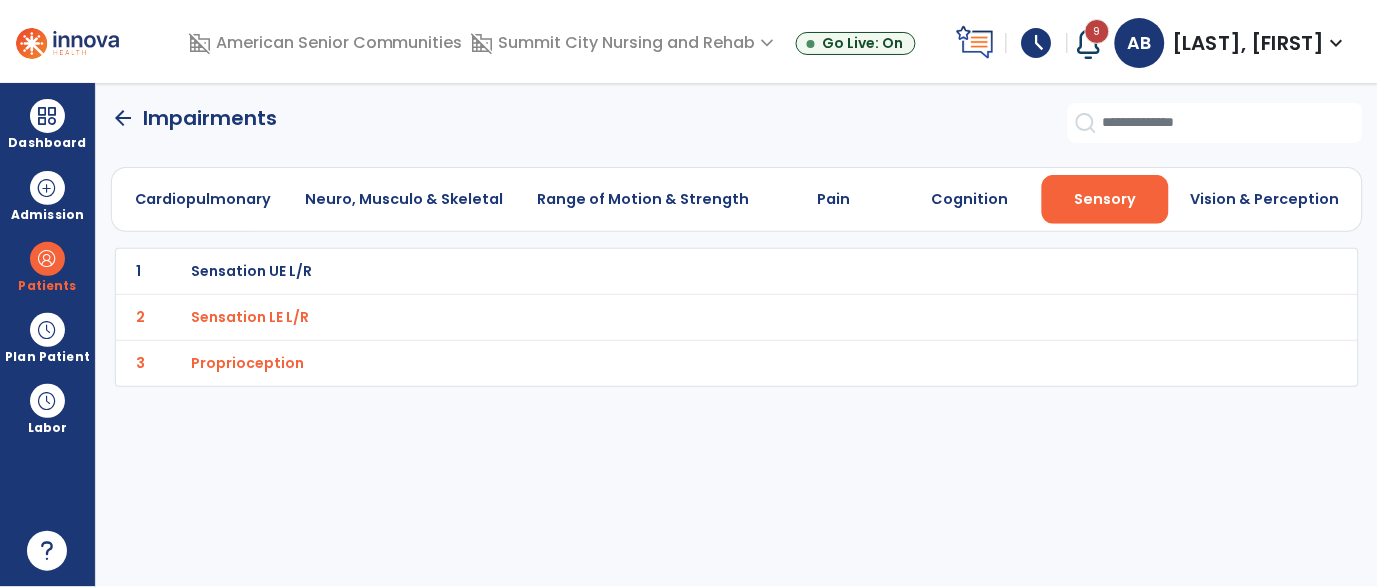click on "arrow_back" 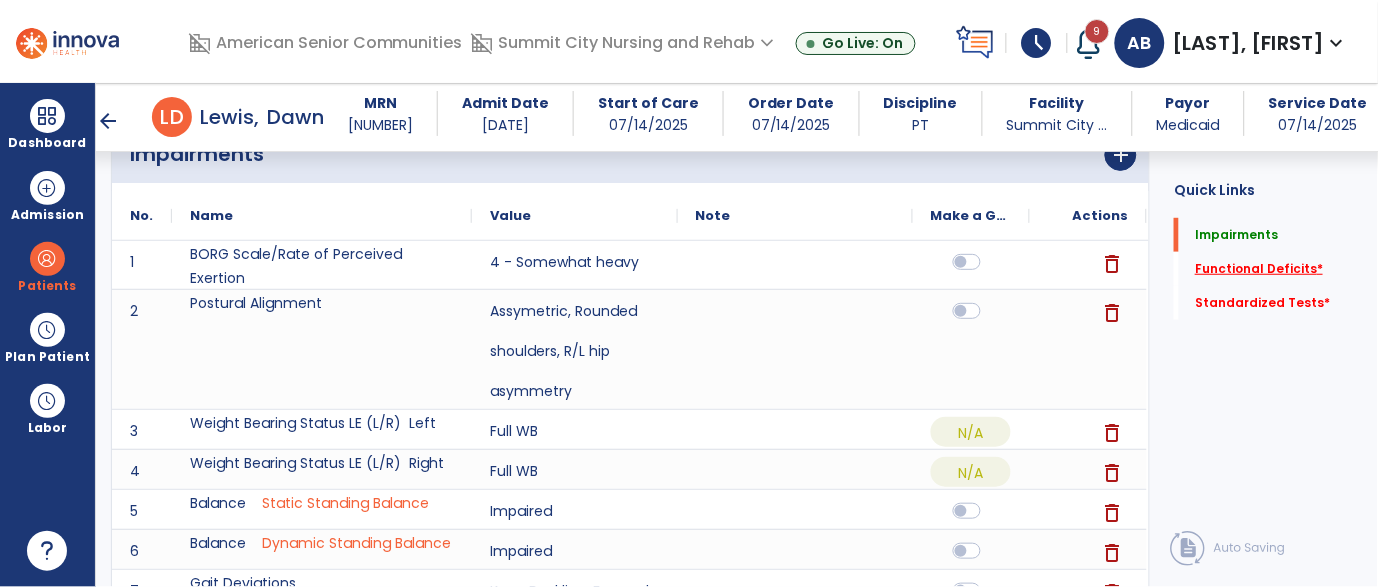 click on "Functional Deficits   *" 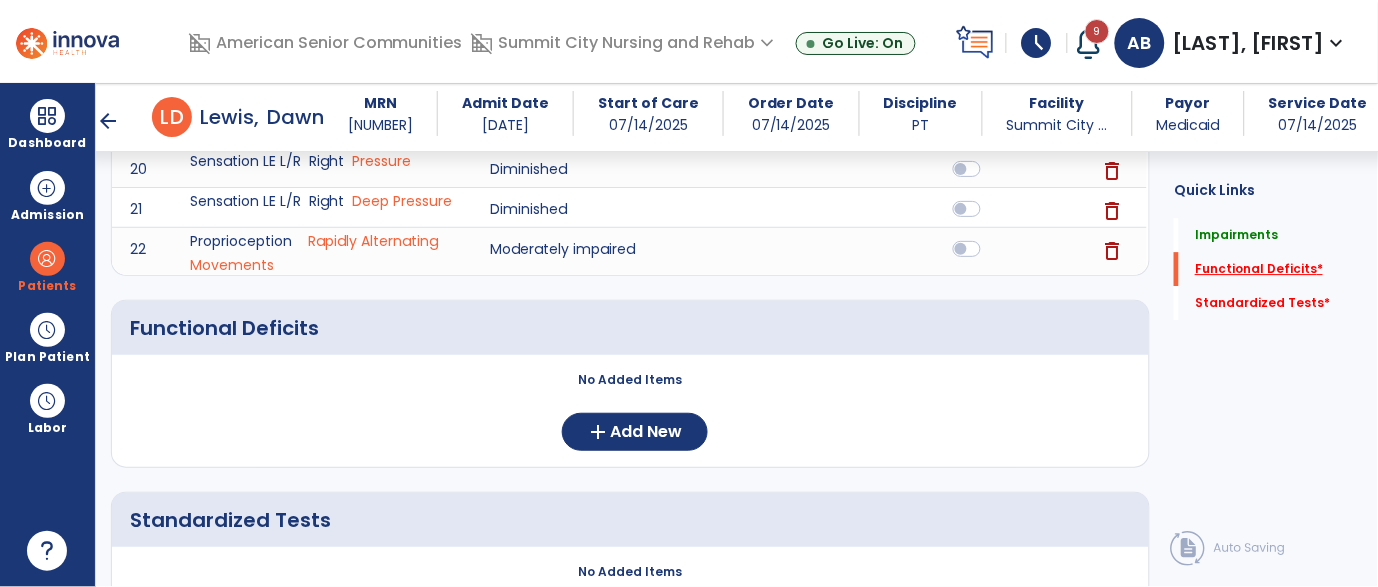 scroll, scrollTop: 1233, scrollLeft: 0, axis: vertical 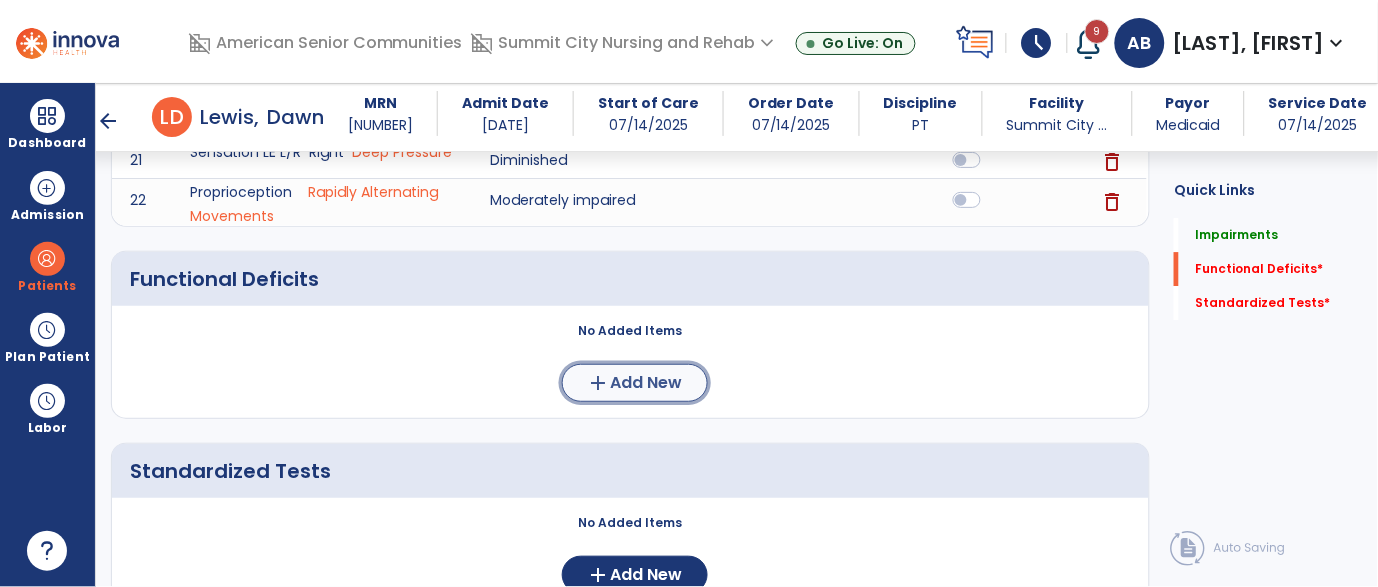 click on "add" 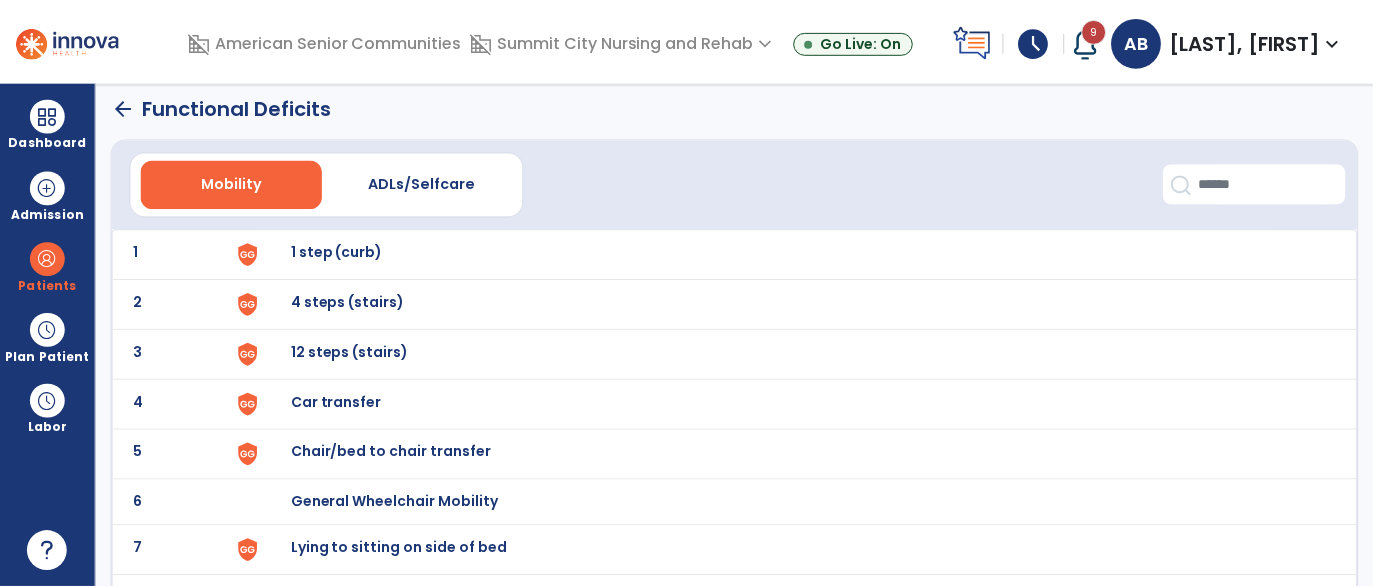 scroll, scrollTop: 0, scrollLeft: 0, axis: both 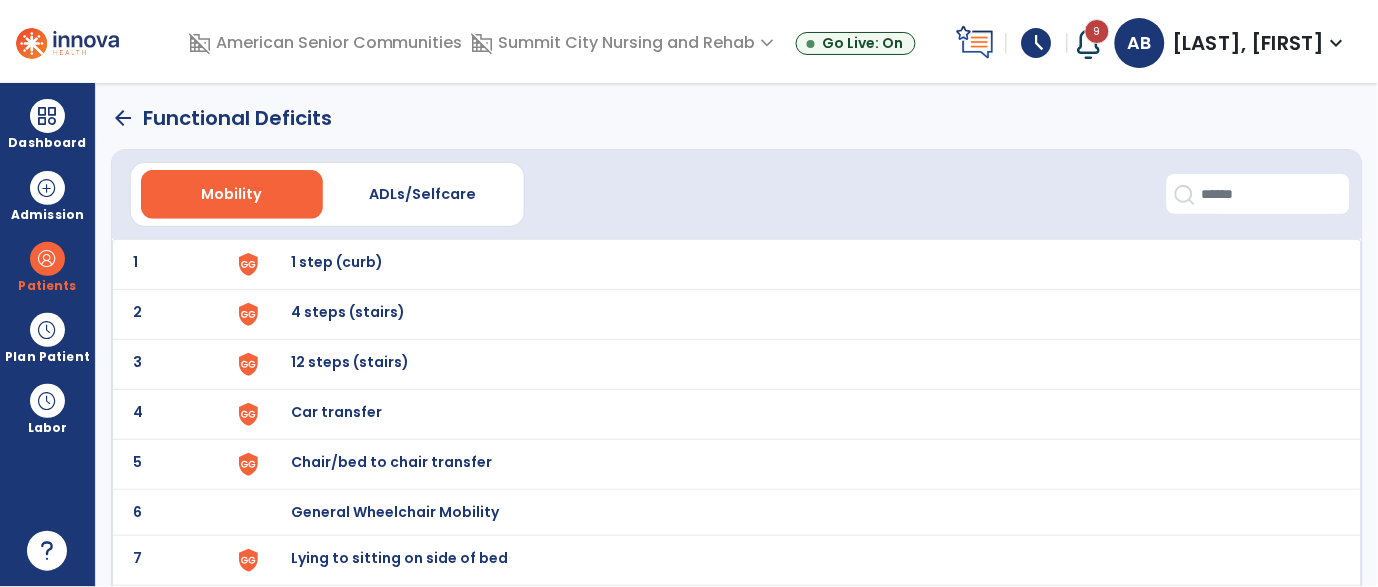 click on "1 1 step (curb)" 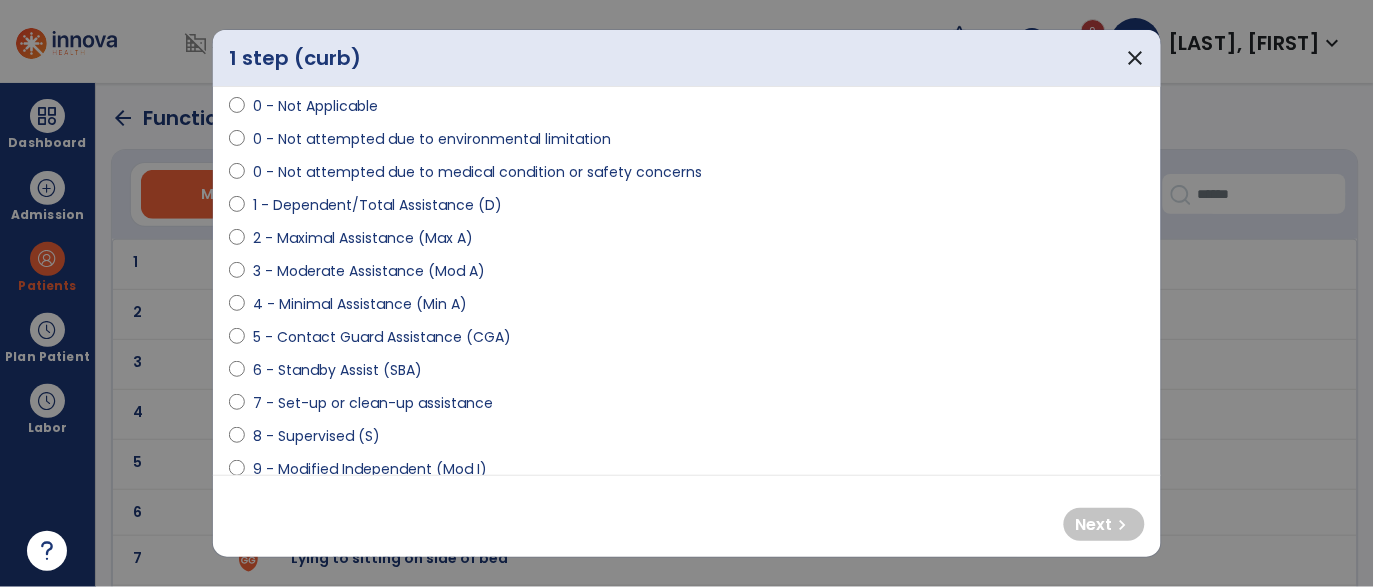 scroll, scrollTop: 133, scrollLeft: 0, axis: vertical 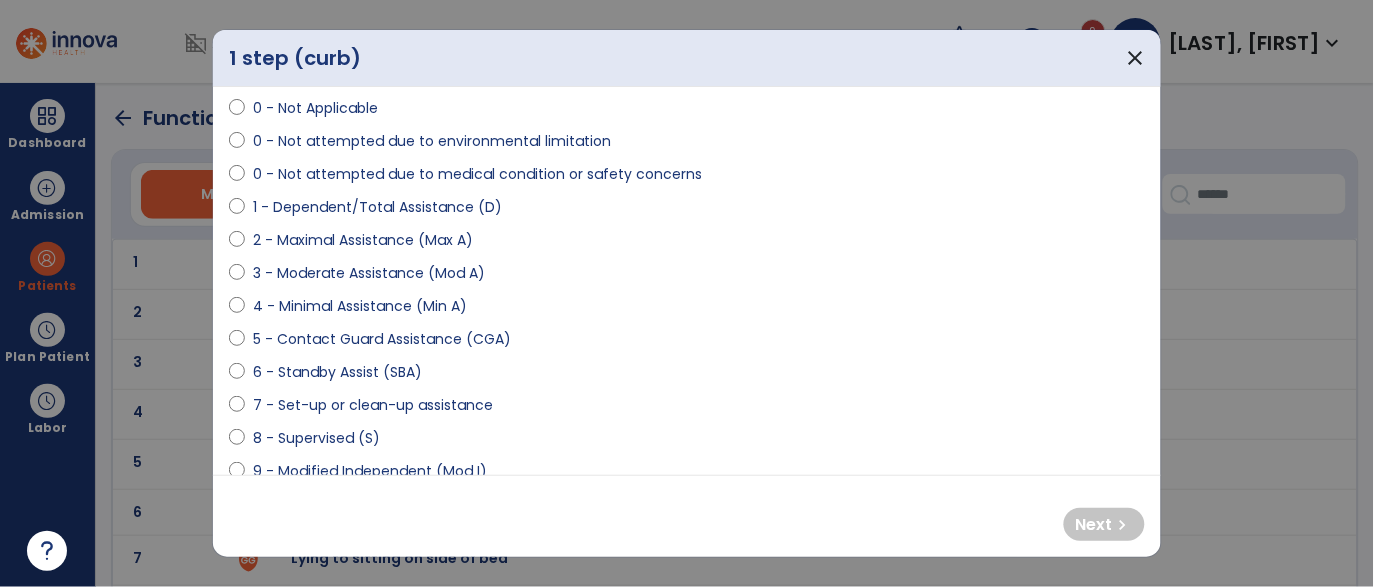 select on "**********" 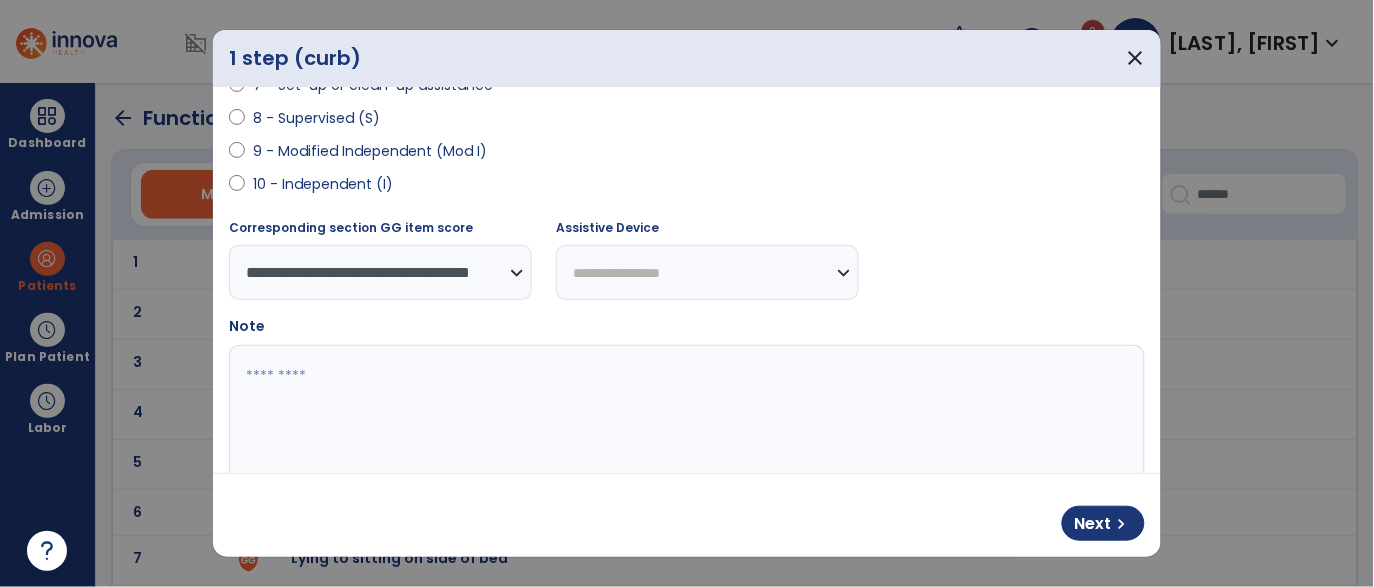 scroll, scrollTop: 457, scrollLeft: 0, axis: vertical 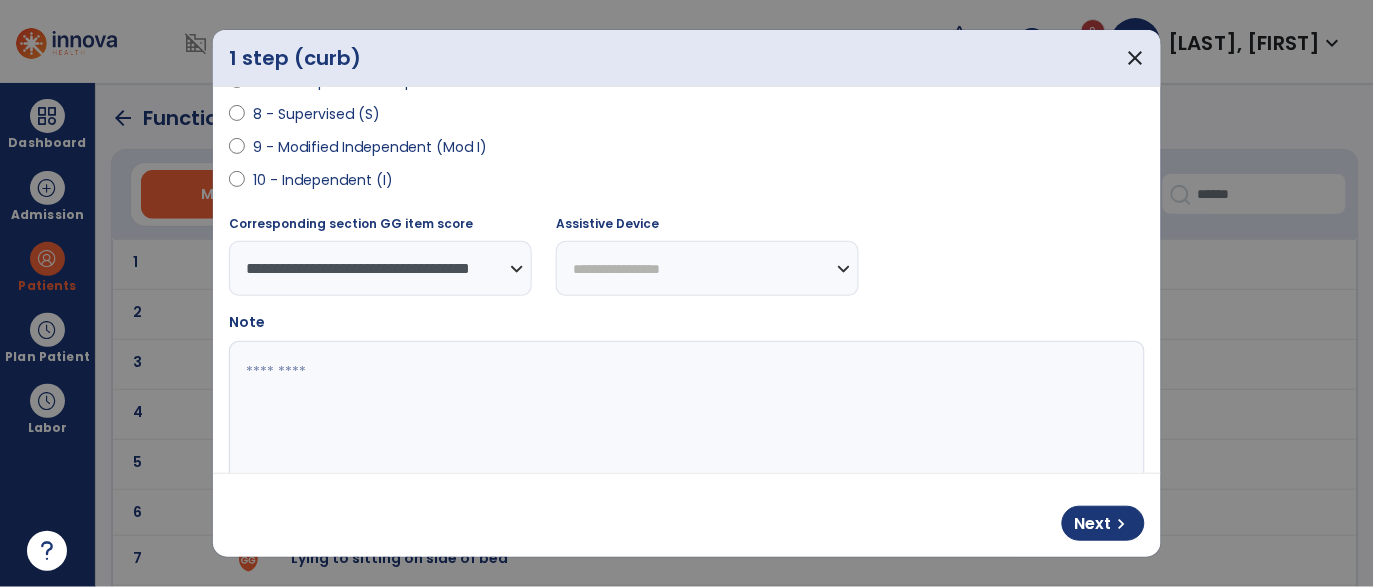 click on "**********" at bounding box center [707, 268] 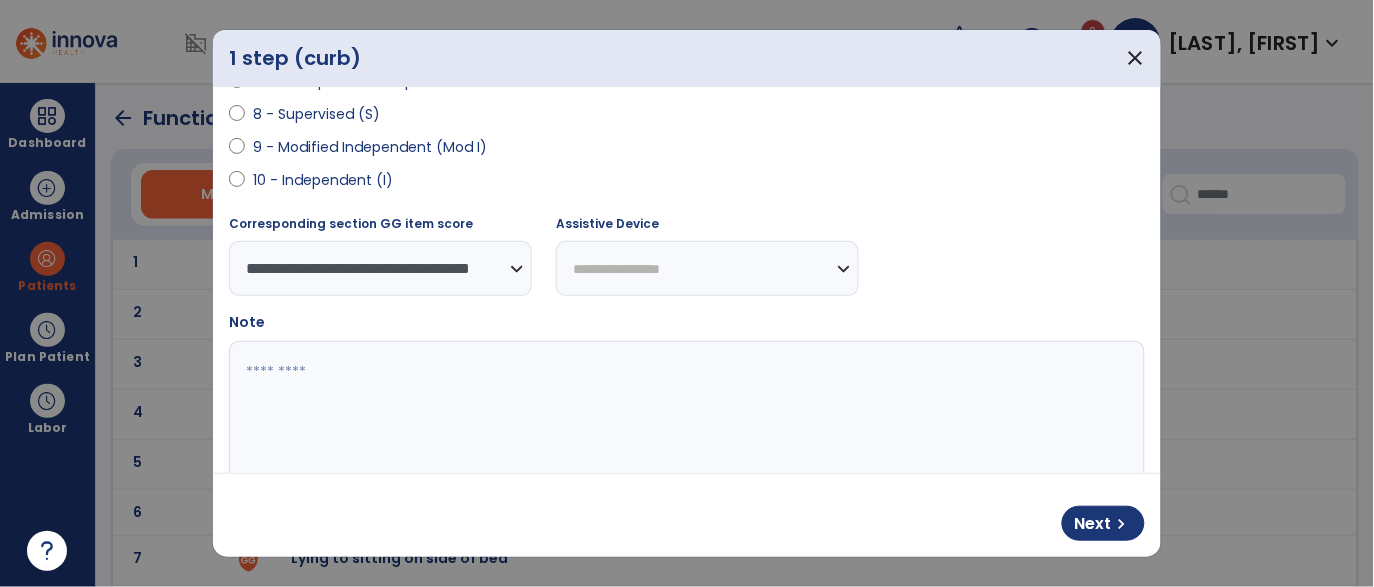 select on "********" 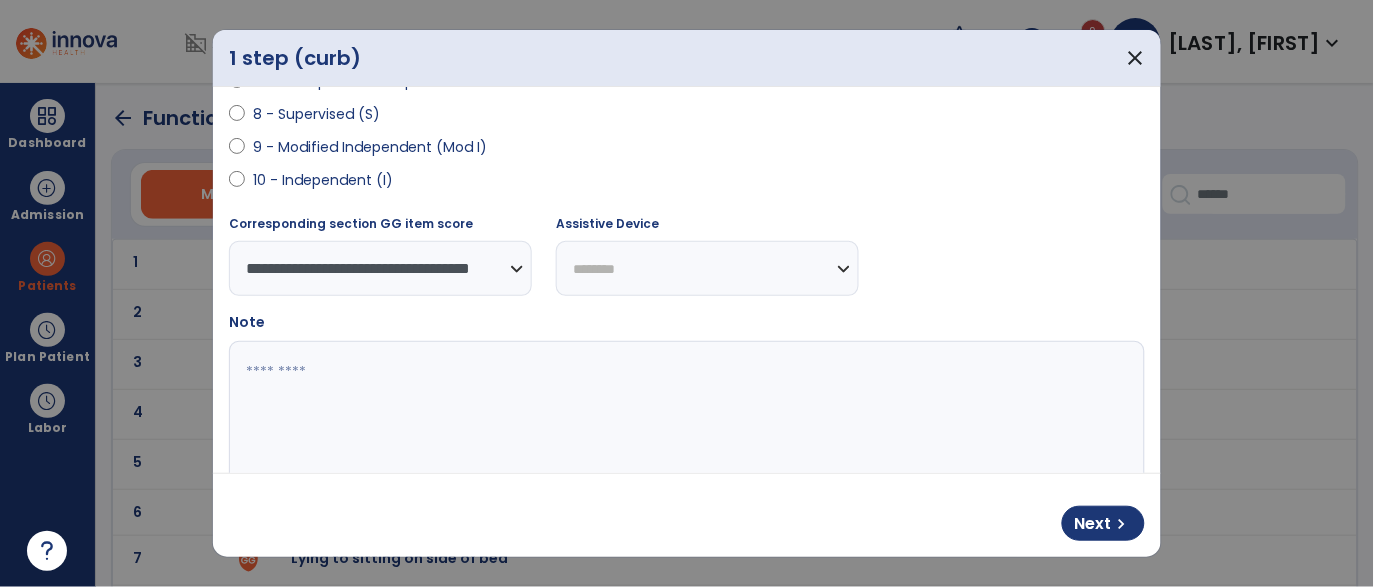 click on "**********" at bounding box center (707, 268) 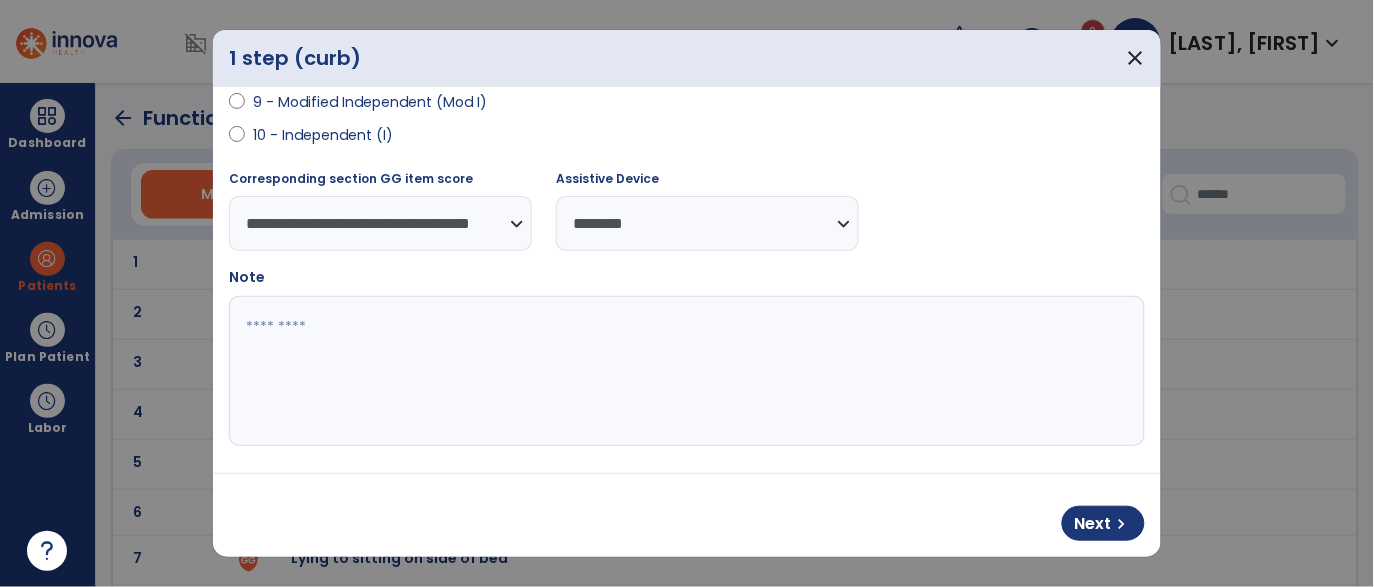 scroll, scrollTop: 506, scrollLeft: 0, axis: vertical 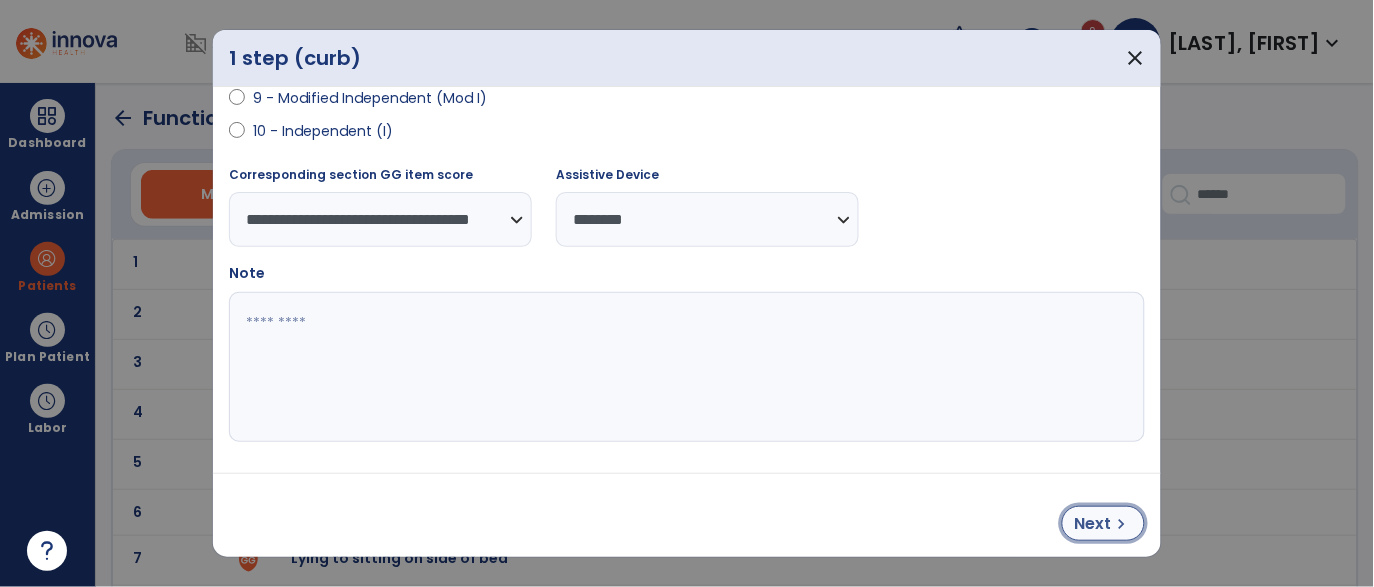 click on "Next" at bounding box center (1093, 524) 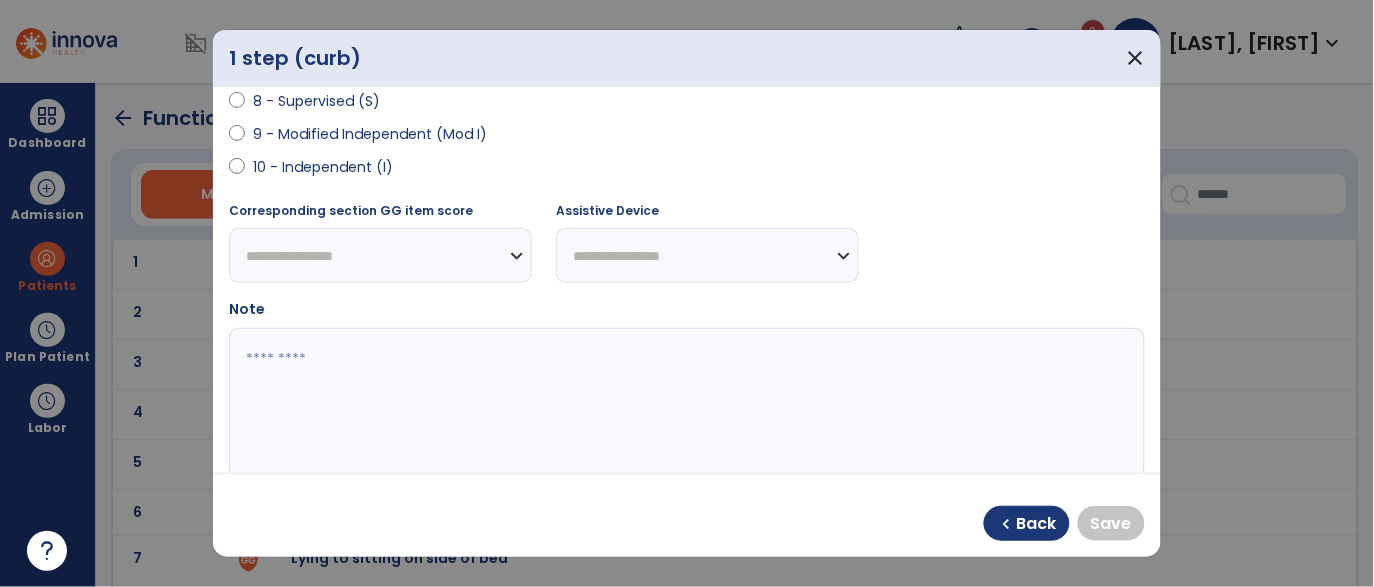scroll, scrollTop: 457, scrollLeft: 0, axis: vertical 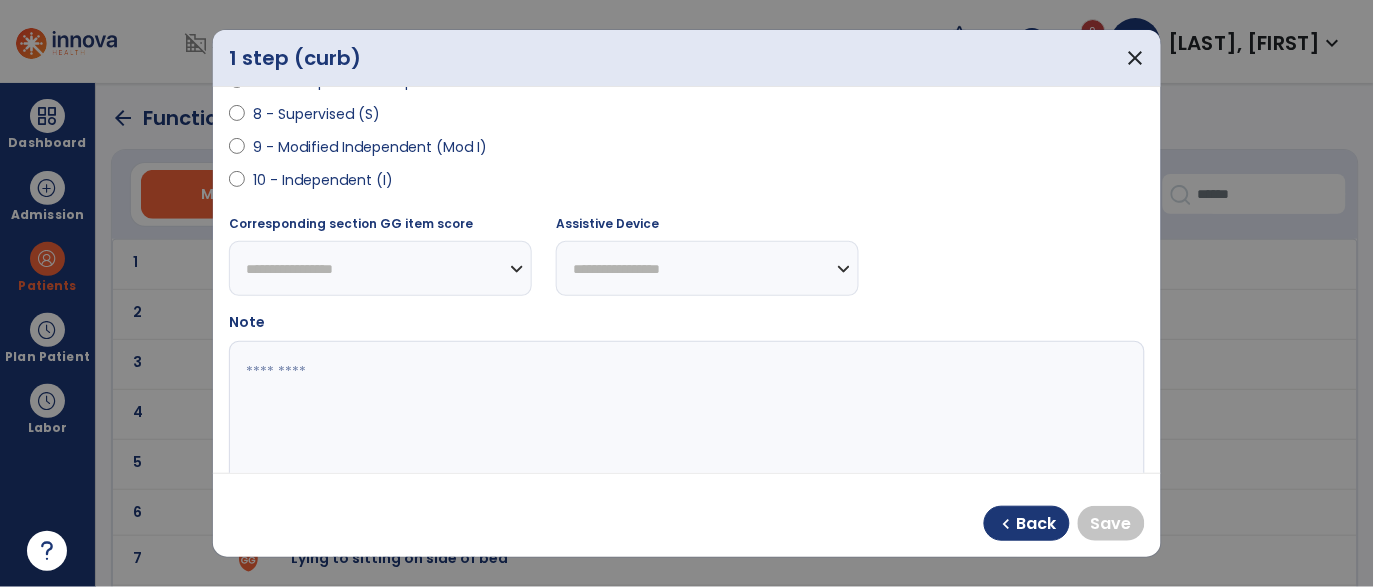 click on "9 - Modified Independent (Mod I)" at bounding box center [370, 147] 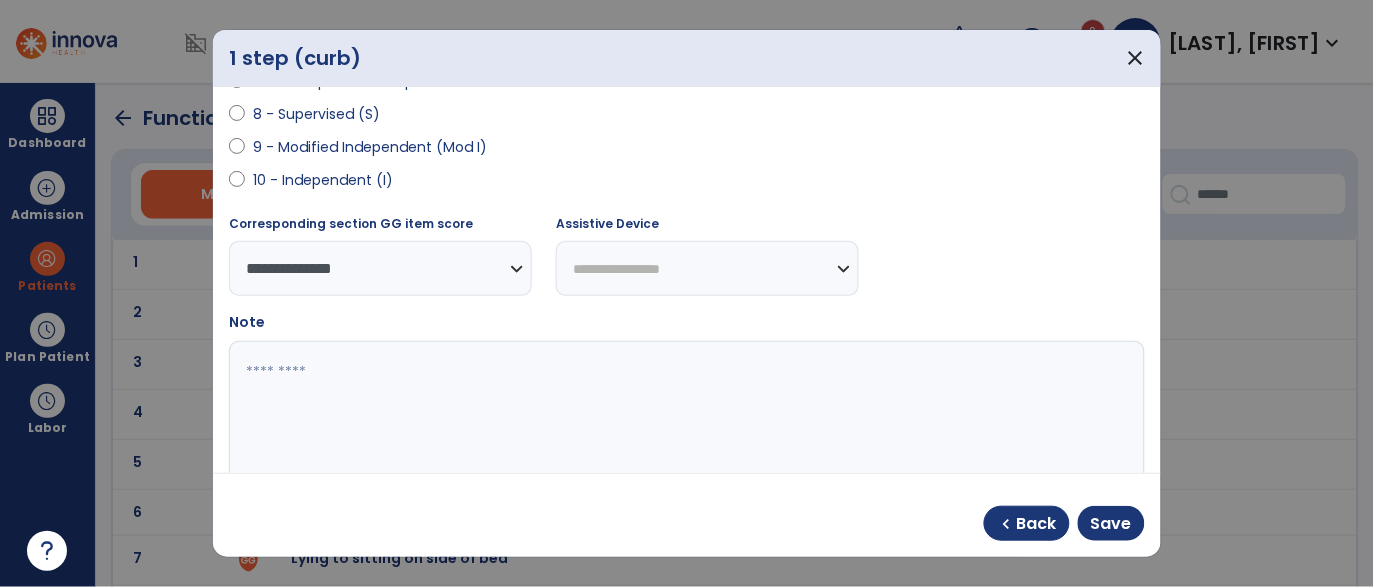 click on "**********" at bounding box center [707, 268] 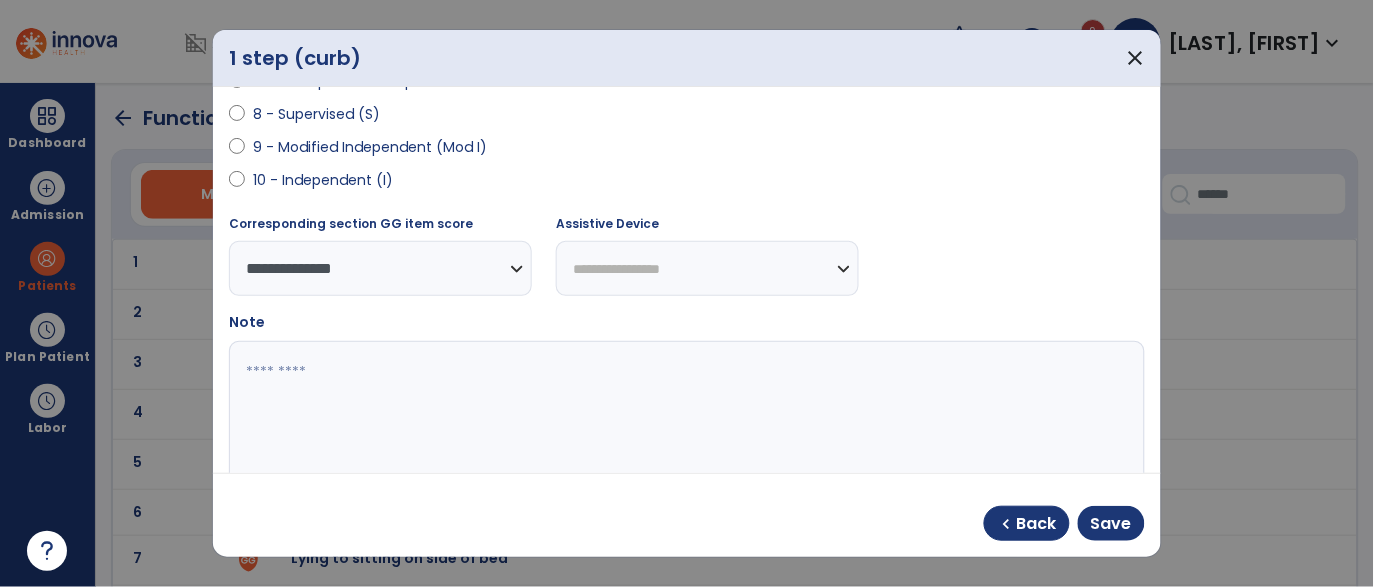 select on "********" 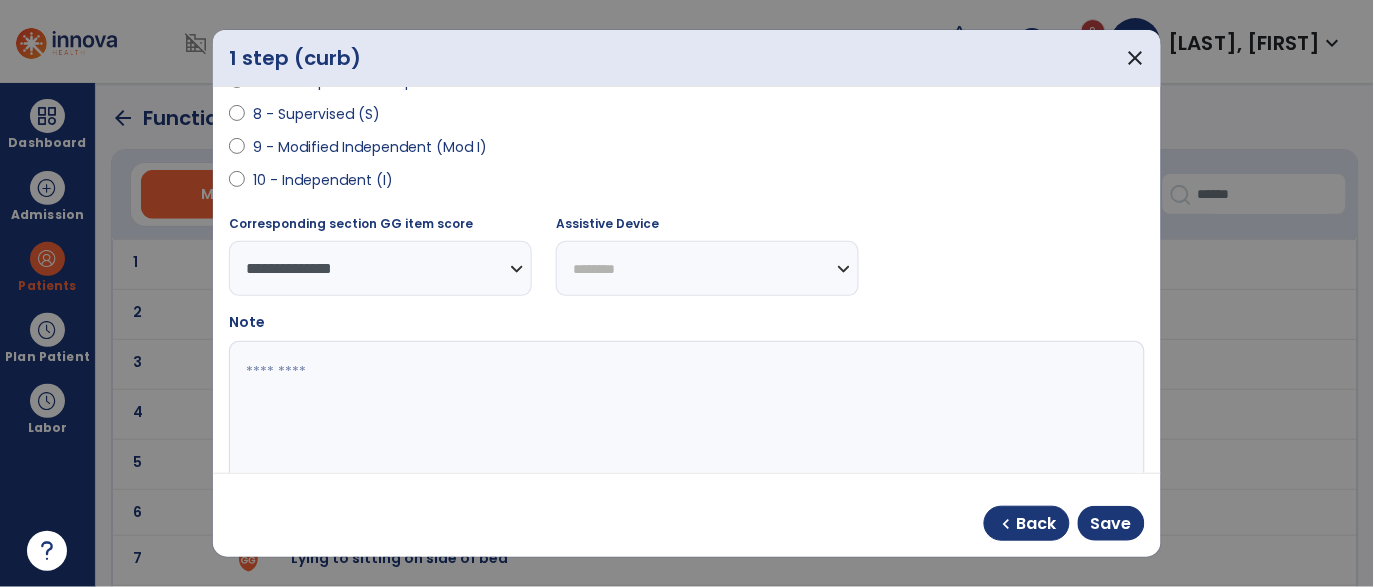 click on "**********" at bounding box center [707, 268] 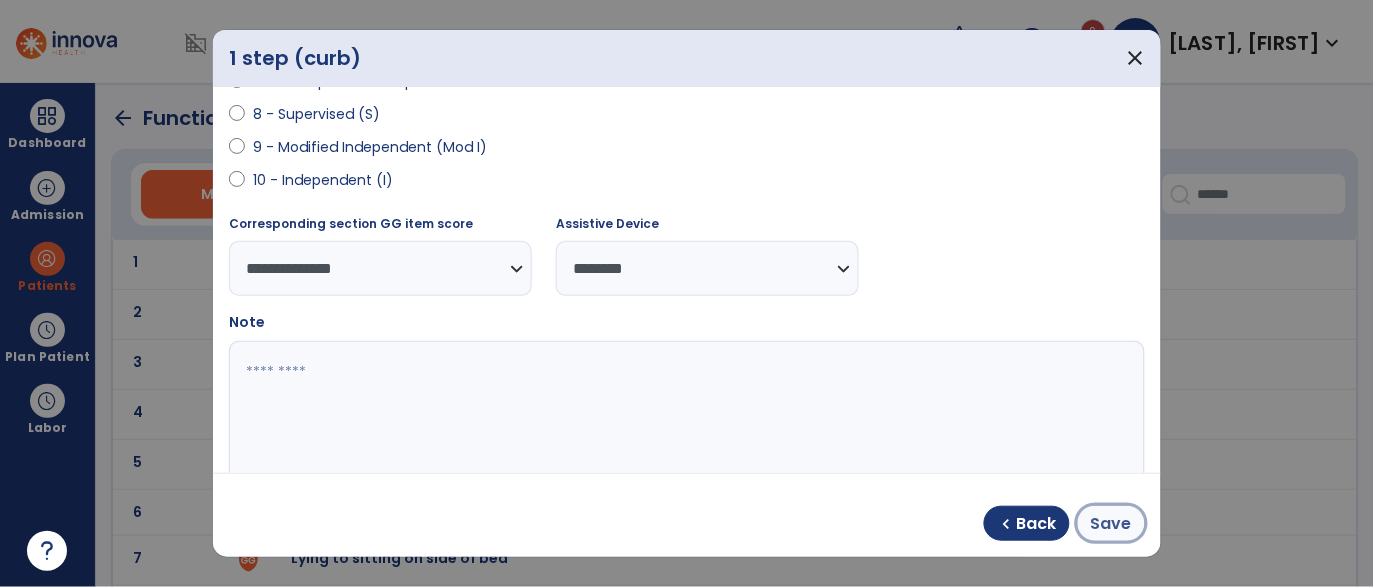 click on "Save" at bounding box center [1111, 524] 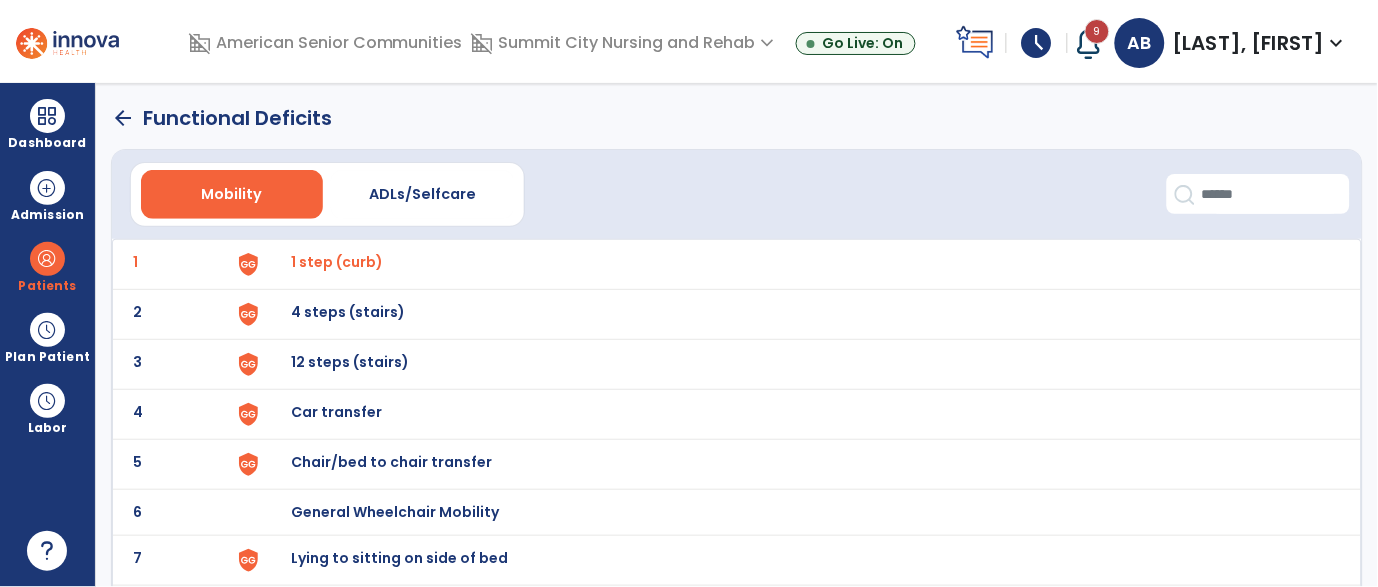 click on "4 steps (stairs)" at bounding box center (338, 262) 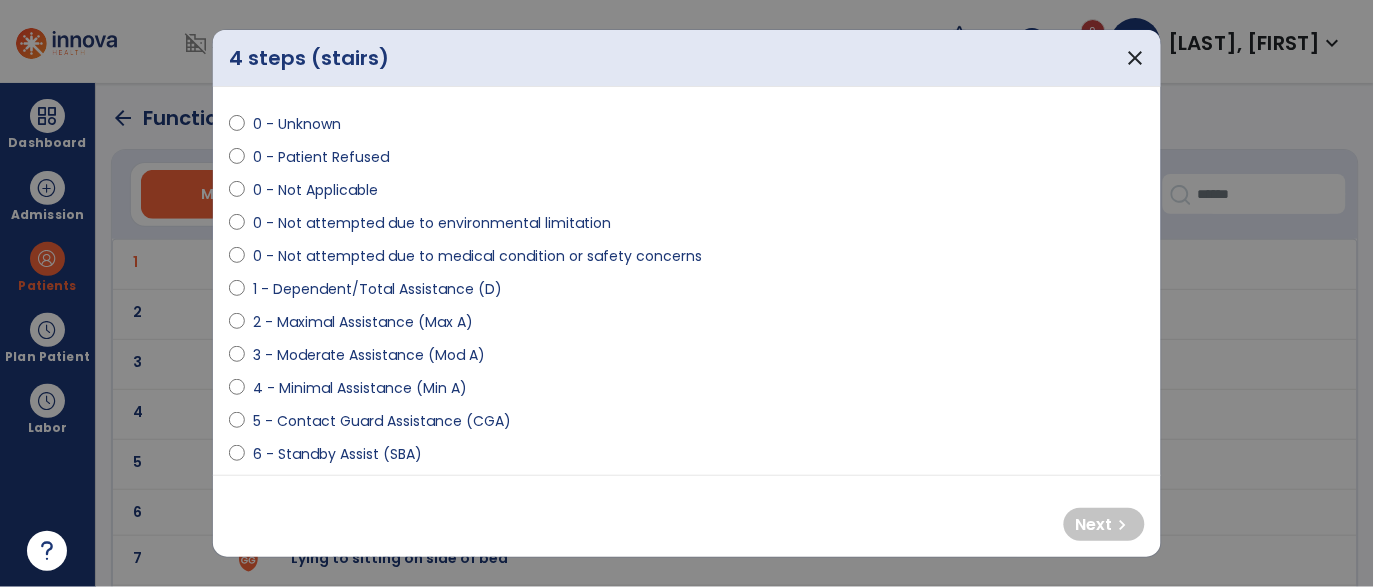 scroll, scrollTop: 60, scrollLeft: 0, axis: vertical 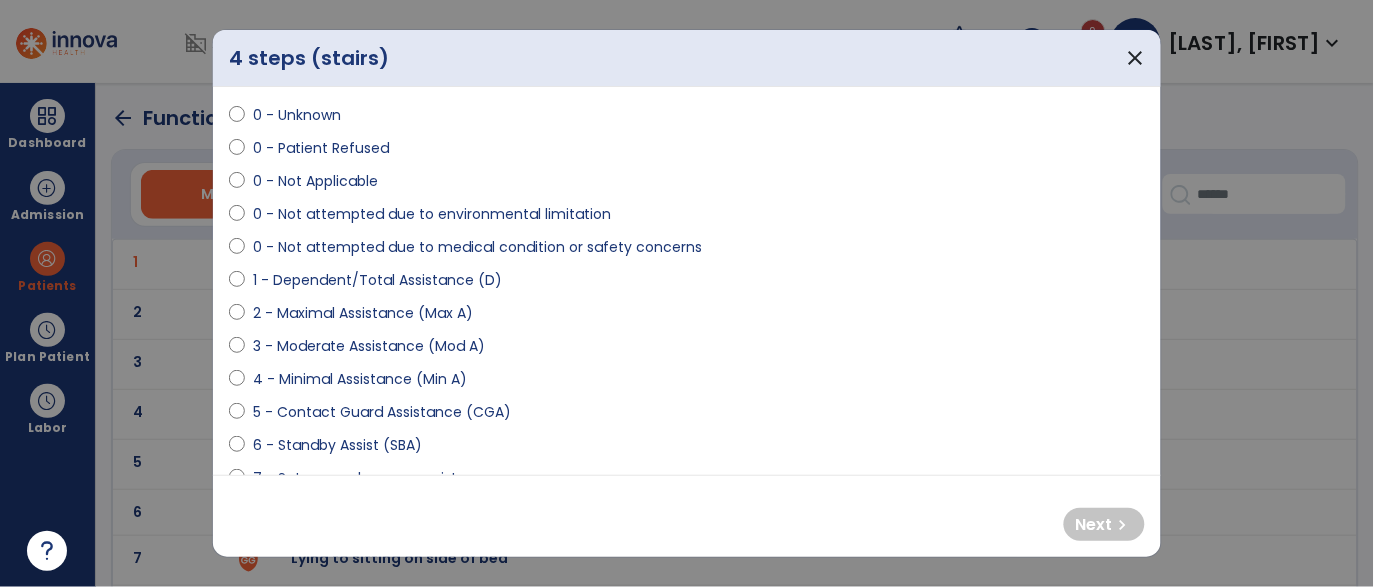 click on "5 - Contact Guard Assistance (CGA)" at bounding box center (382, 412) 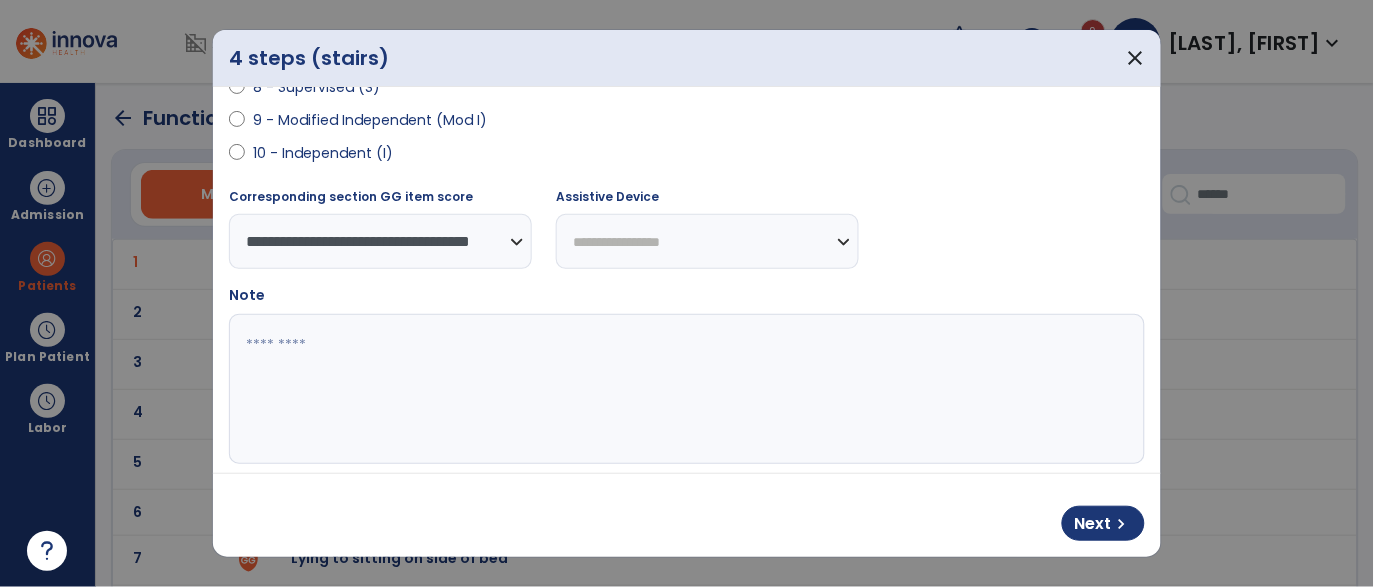scroll, scrollTop: 495, scrollLeft: 0, axis: vertical 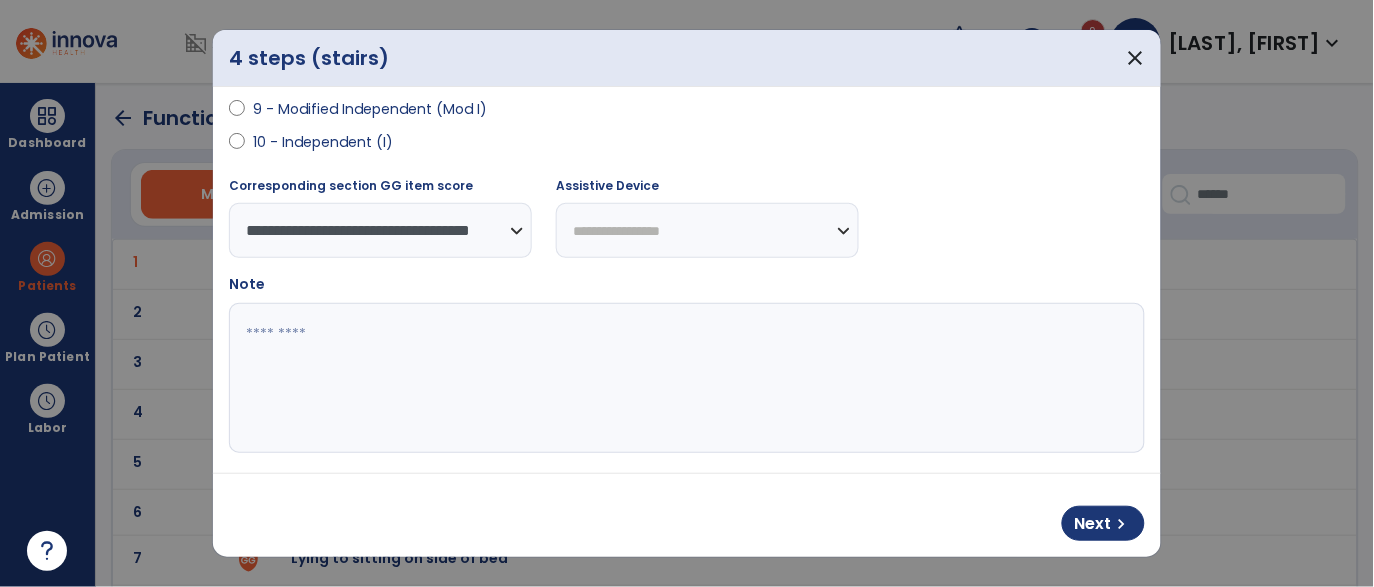 click on "**********" at bounding box center (707, 230) 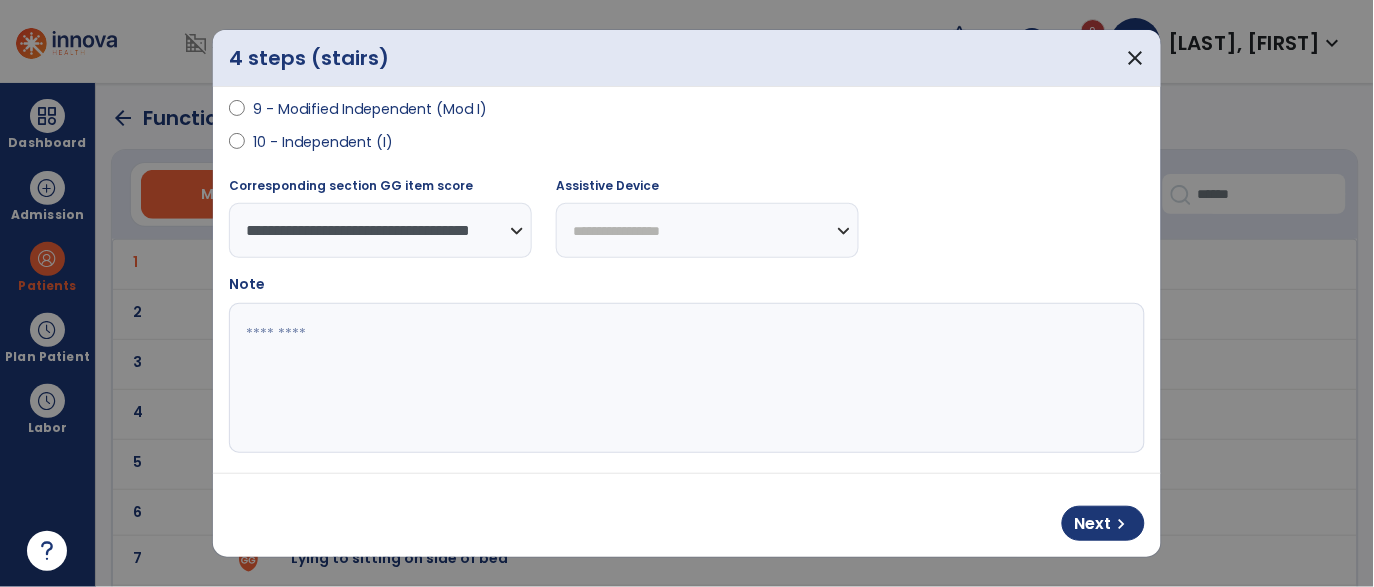 select on "********" 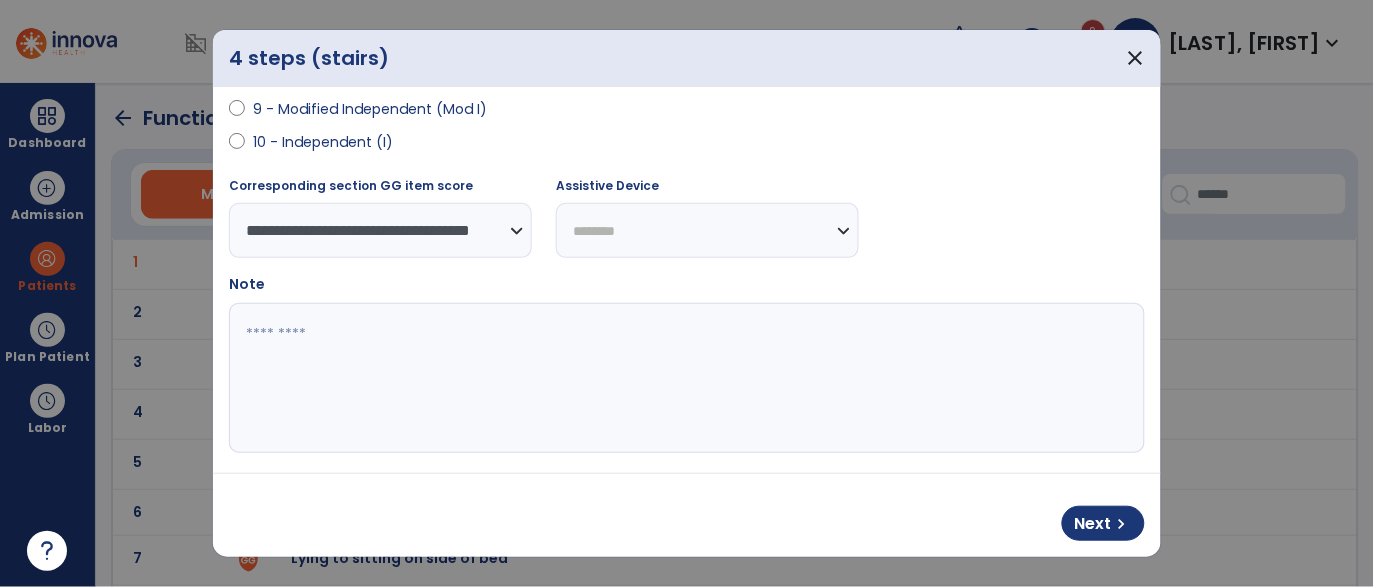 click on "**********" at bounding box center (707, 230) 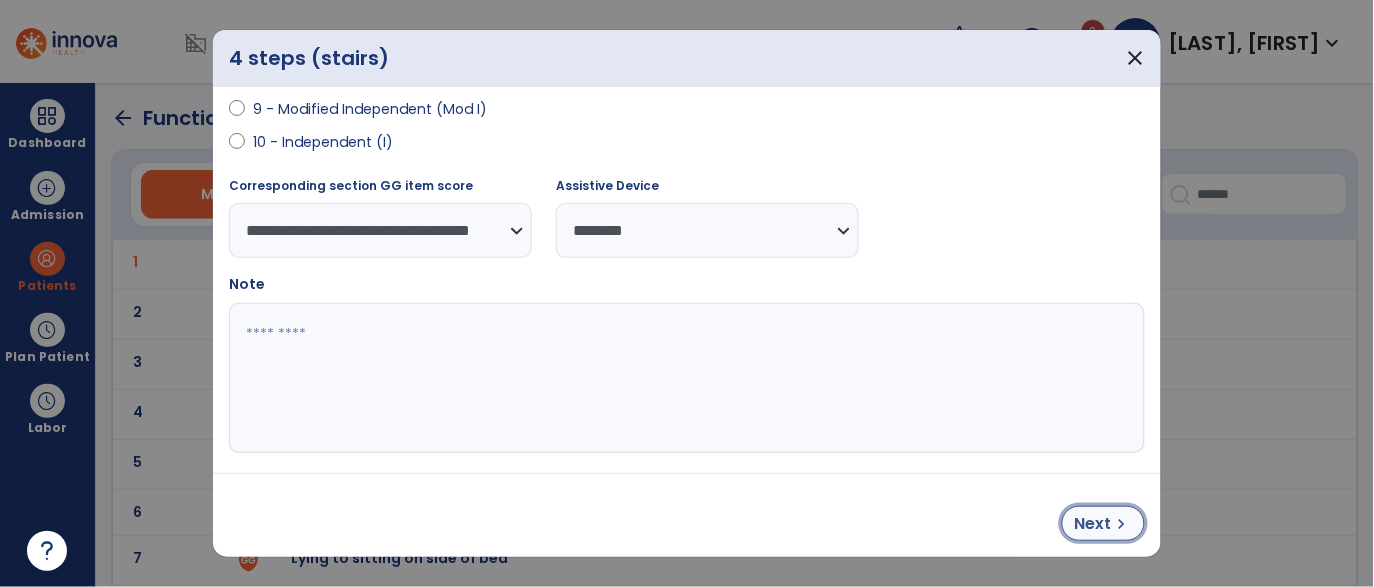 click on "Next" at bounding box center (1093, 524) 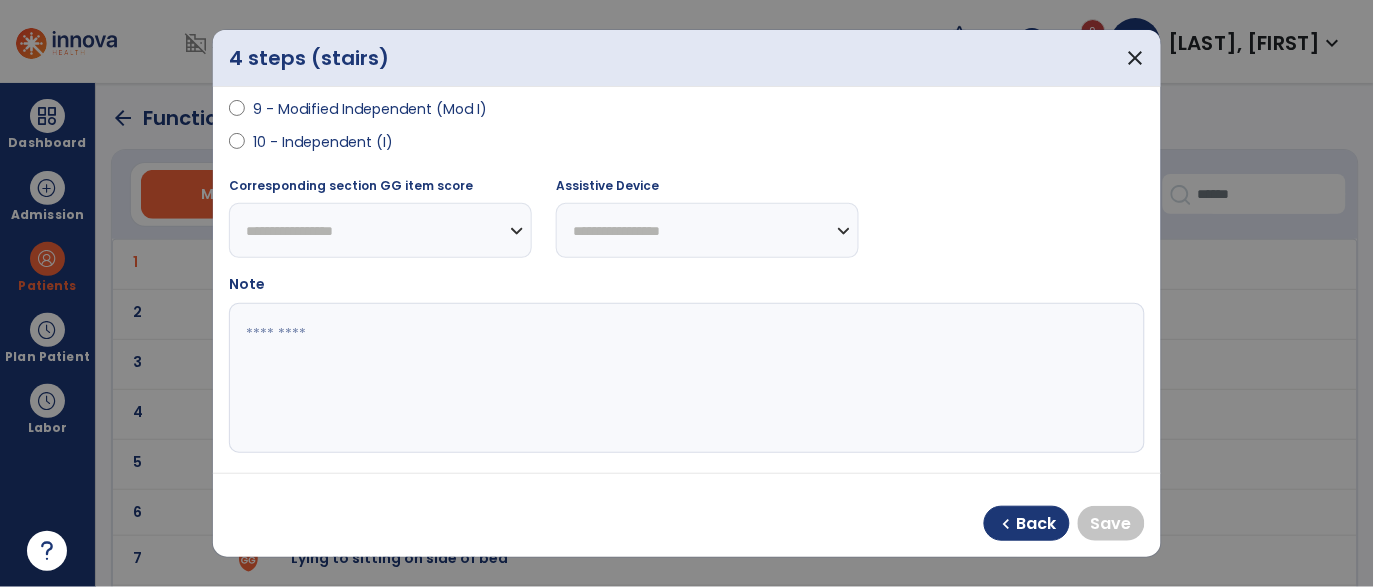 select on "**********" 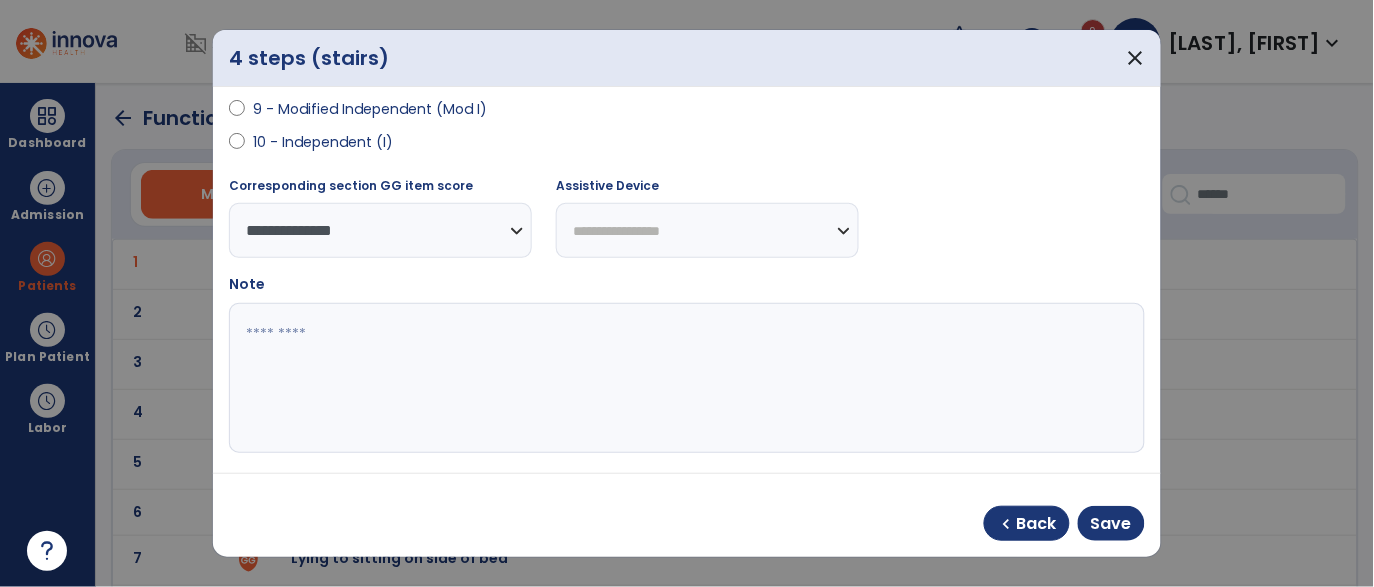 click on "**********" at bounding box center [707, 230] 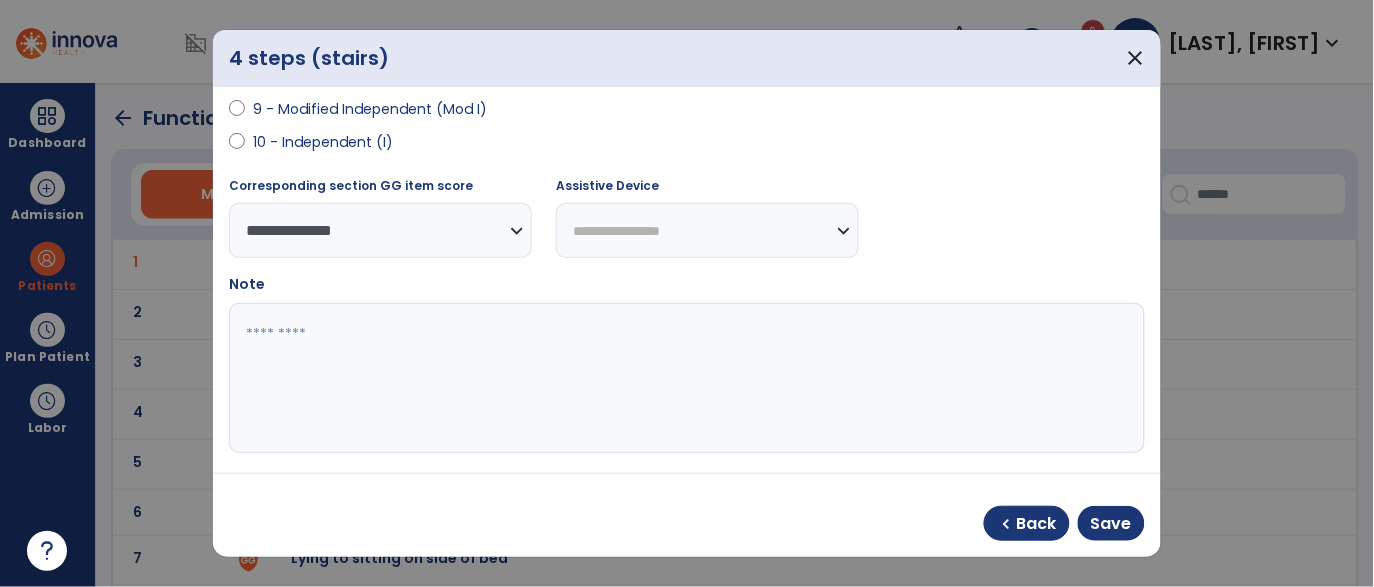 scroll, scrollTop: 482, scrollLeft: 0, axis: vertical 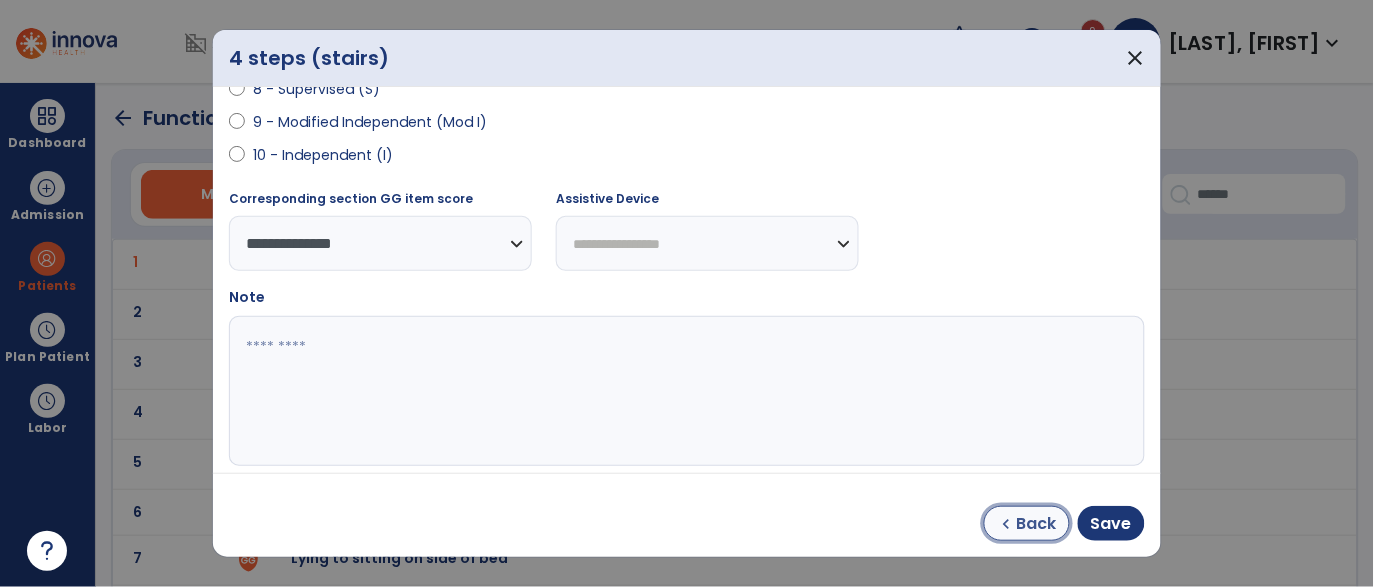 click on "chevron_left" at bounding box center (1007, 524) 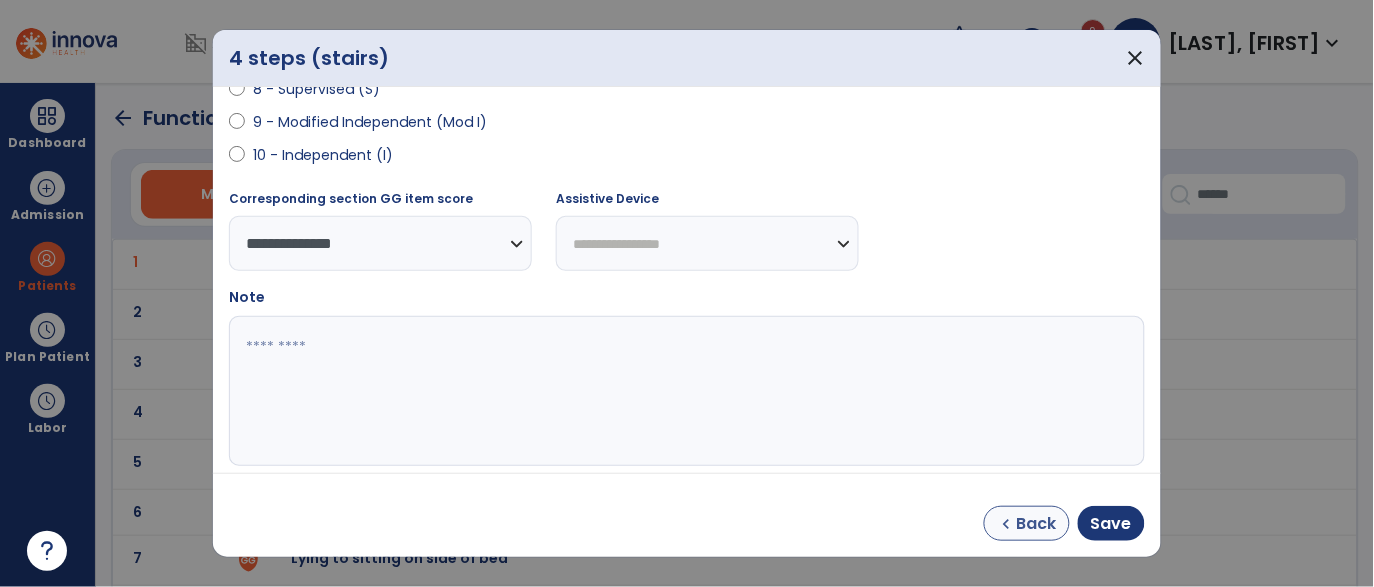select on "**********" 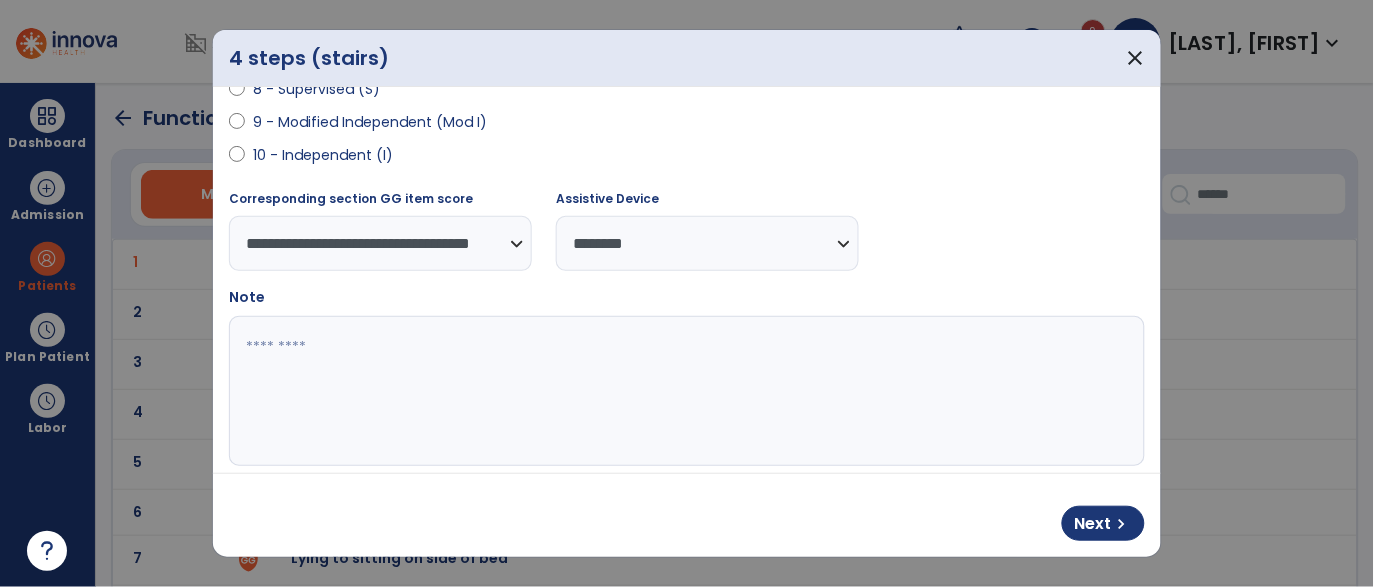 click on "**********" at bounding box center (707, 243) 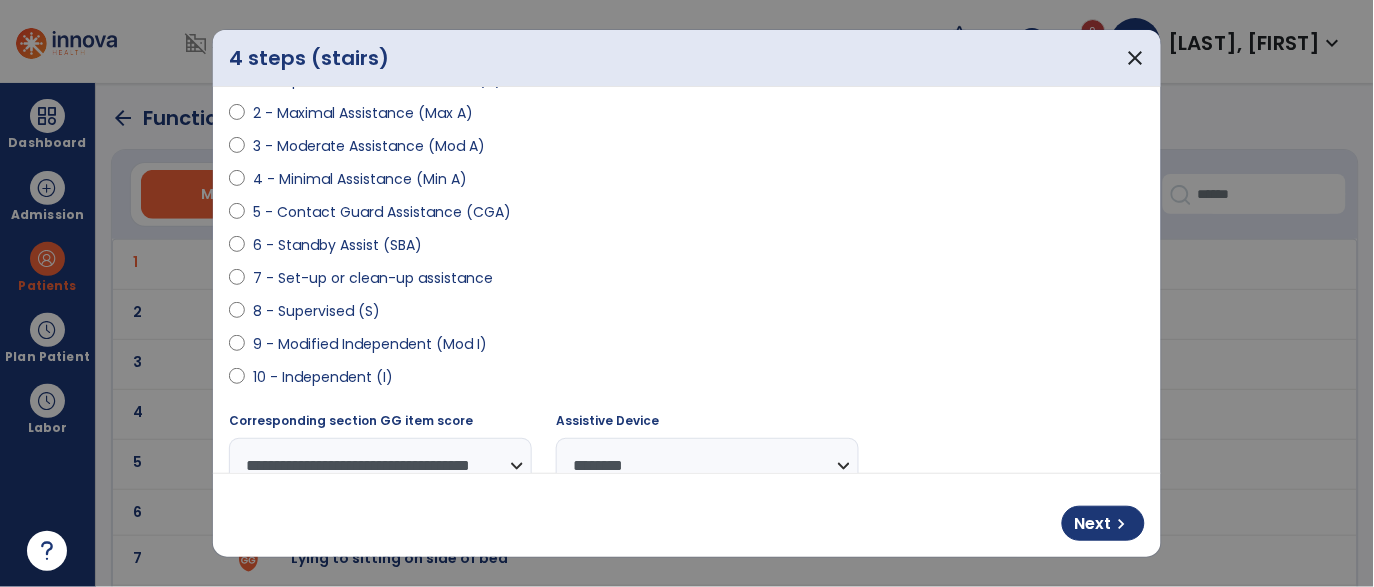 scroll, scrollTop: 506, scrollLeft: 0, axis: vertical 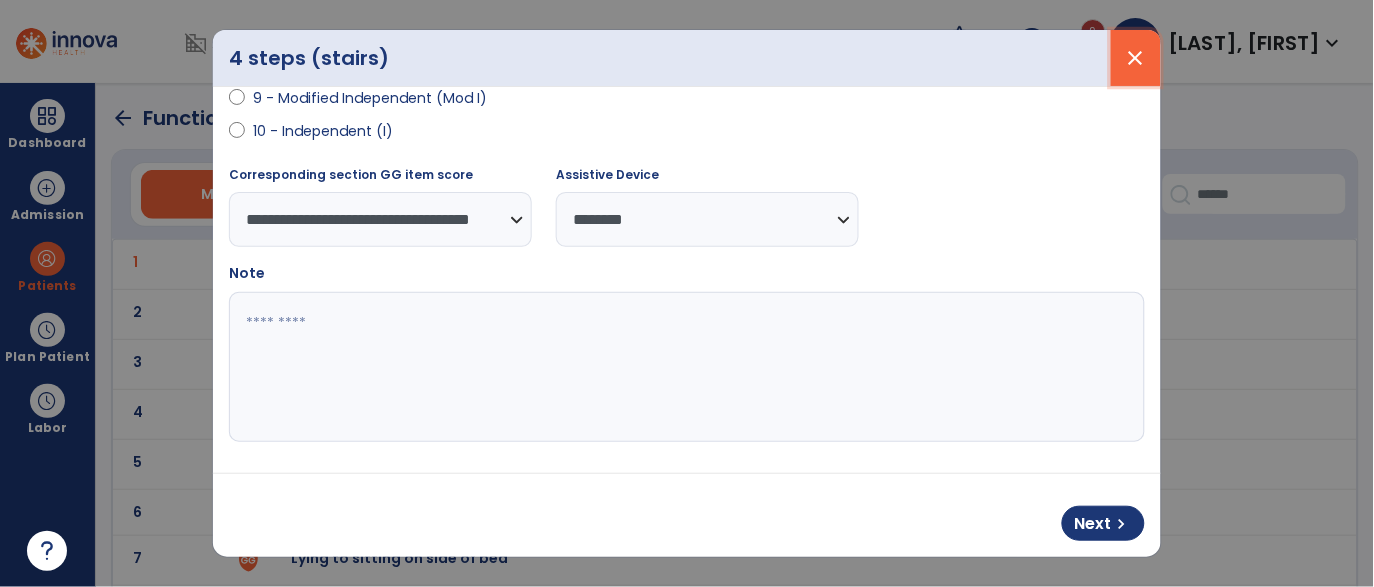 click on "close" at bounding box center (1136, 58) 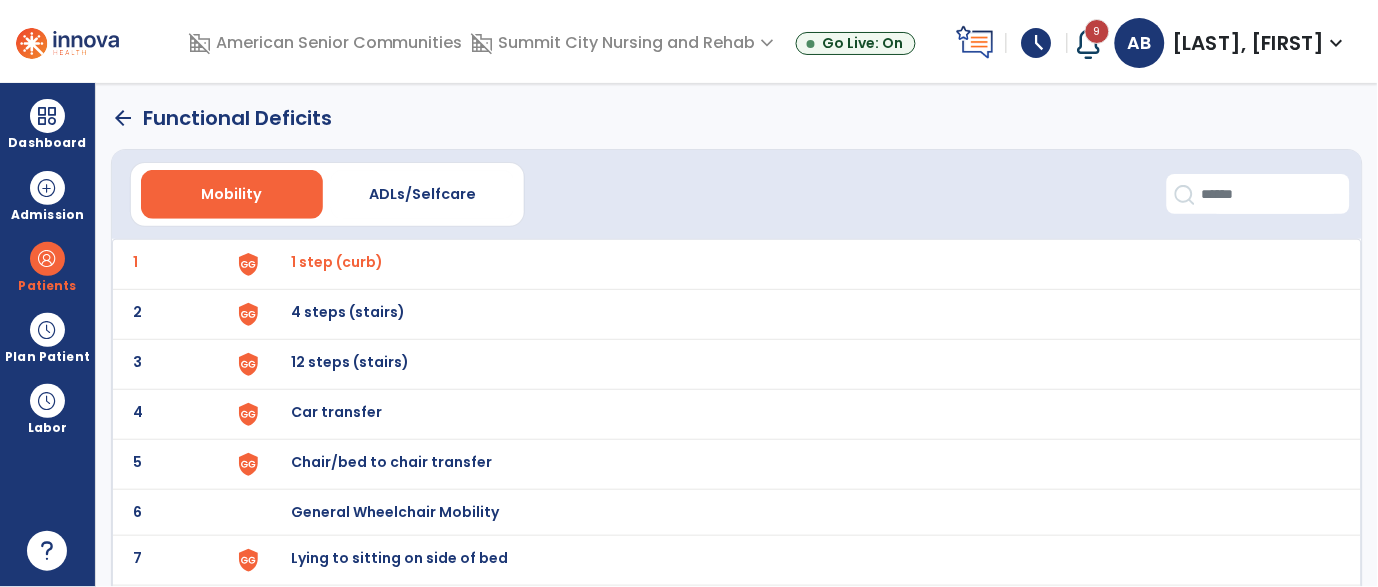 click on "2 4 steps (stairs)" 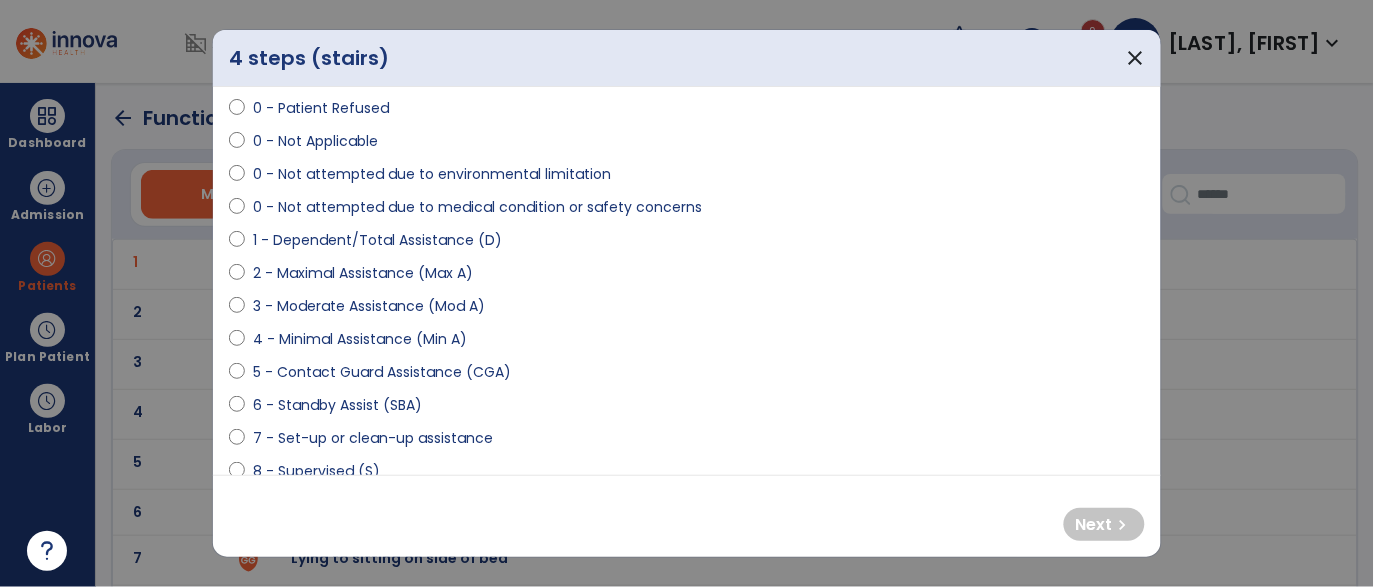 scroll, scrollTop: 232, scrollLeft: 0, axis: vertical 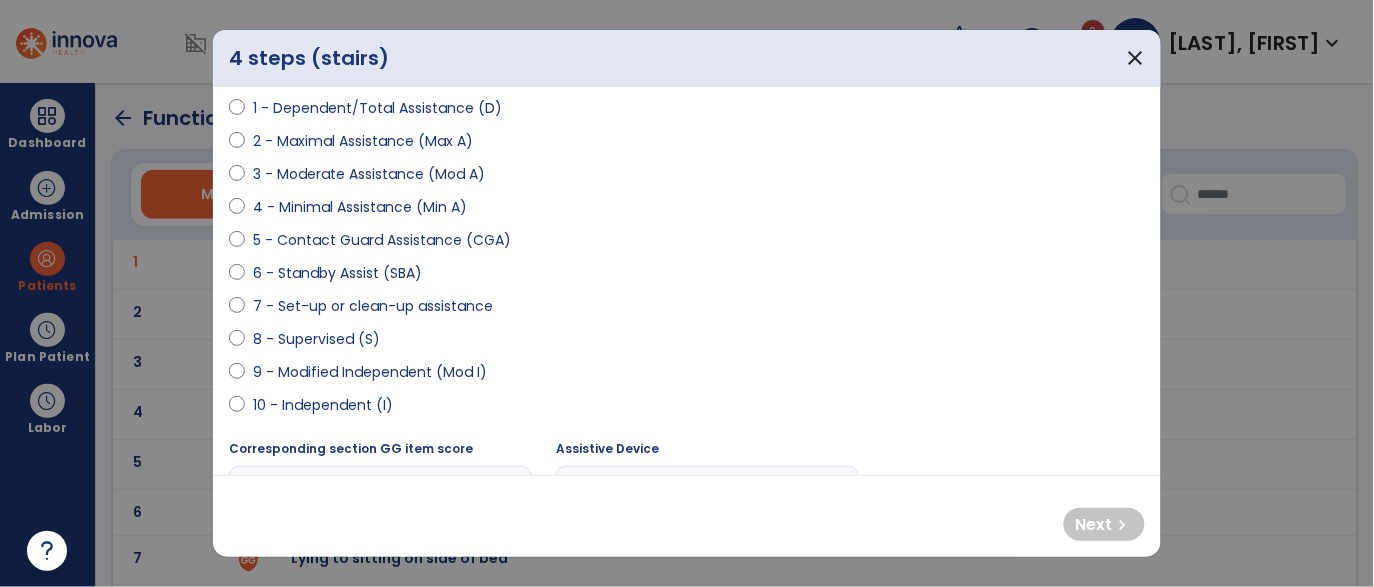 click on "5 - Contact Guard Assistance (CGA)" at bounding box center [382, 240] 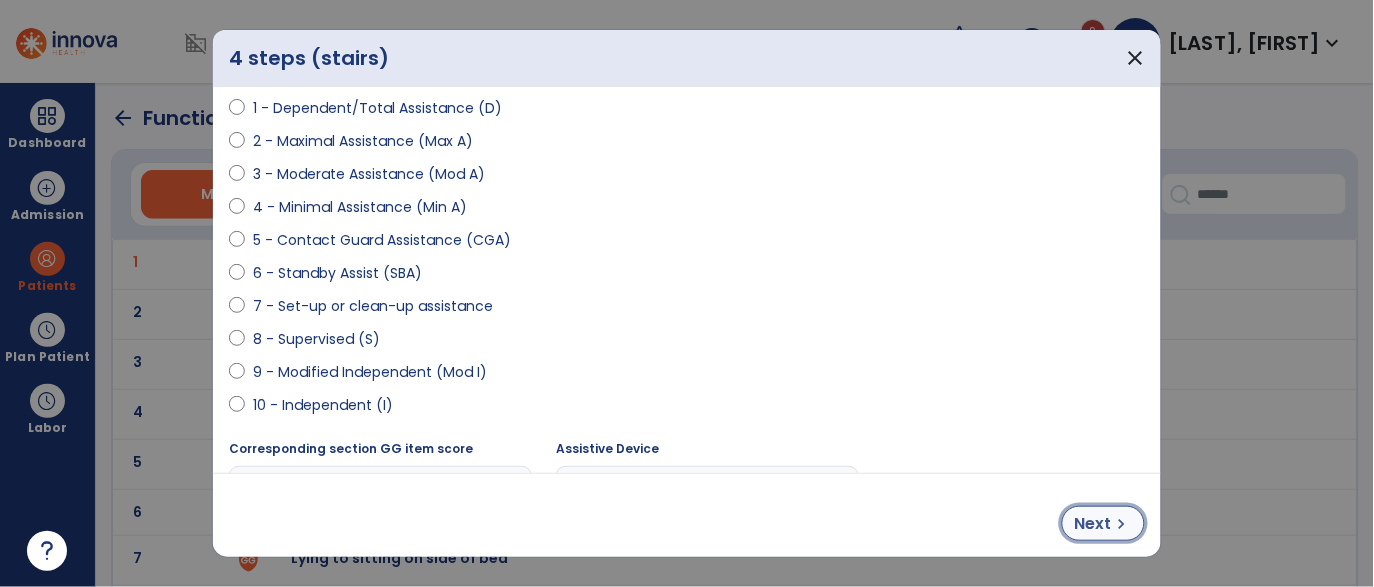click on "chevron_right" at bounding box center [1122, 524] 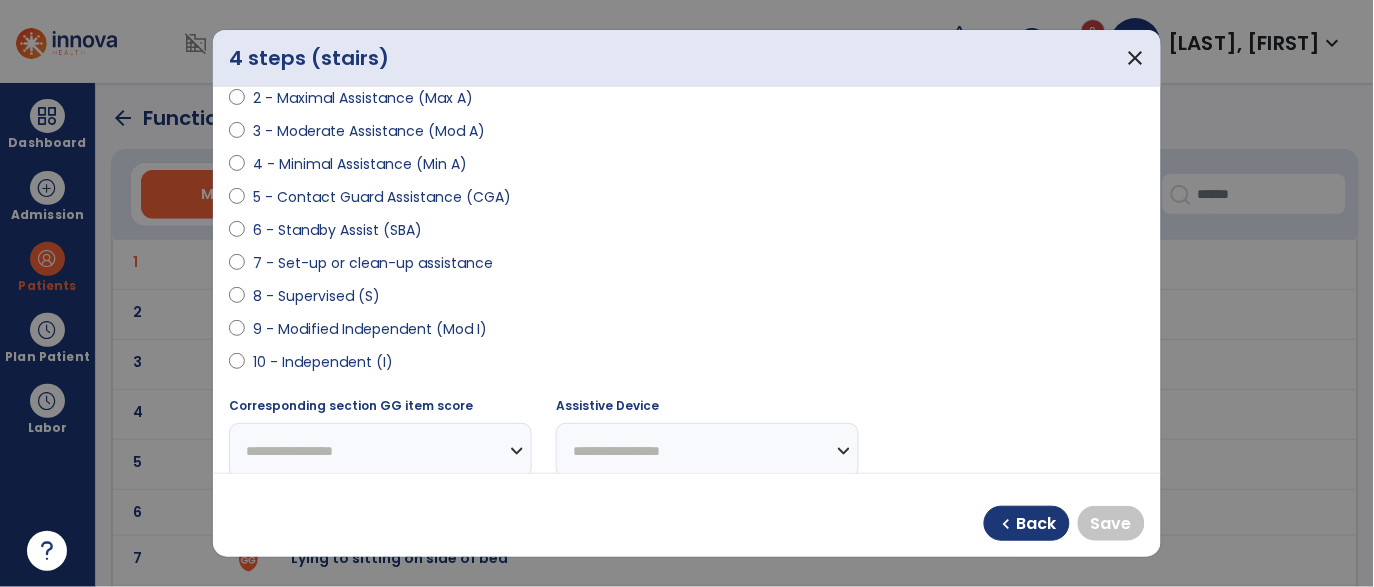 scroll, scrollTop: 277, scrollLeft: 0, axis: vertical 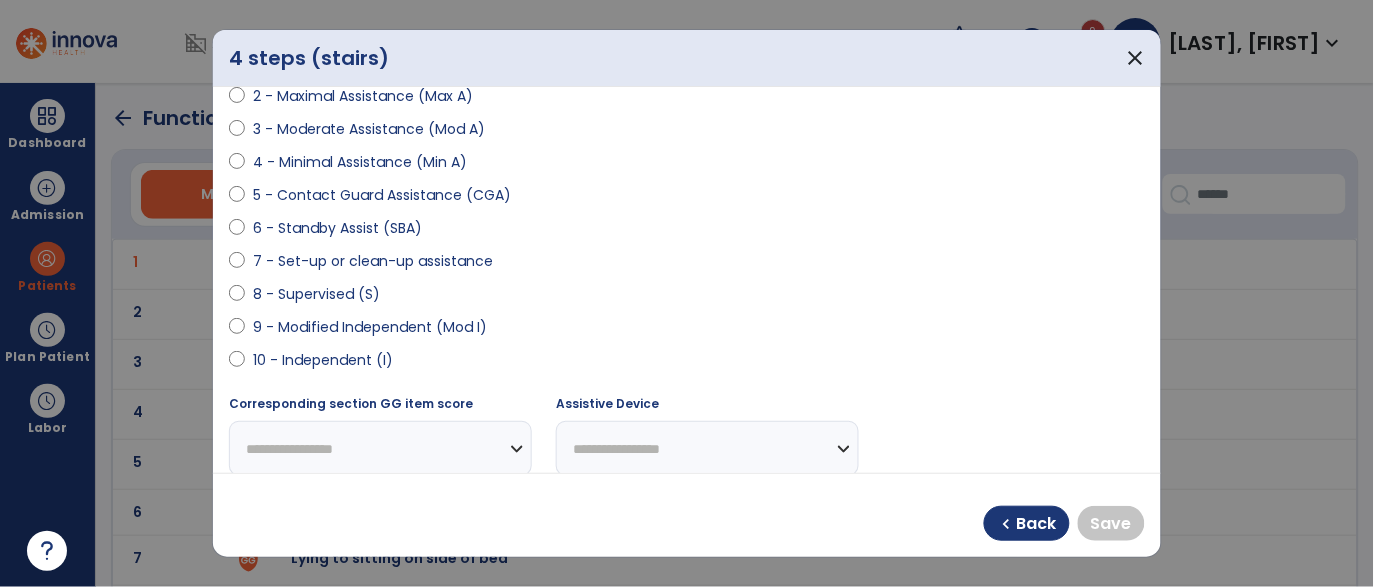 select on "**********" 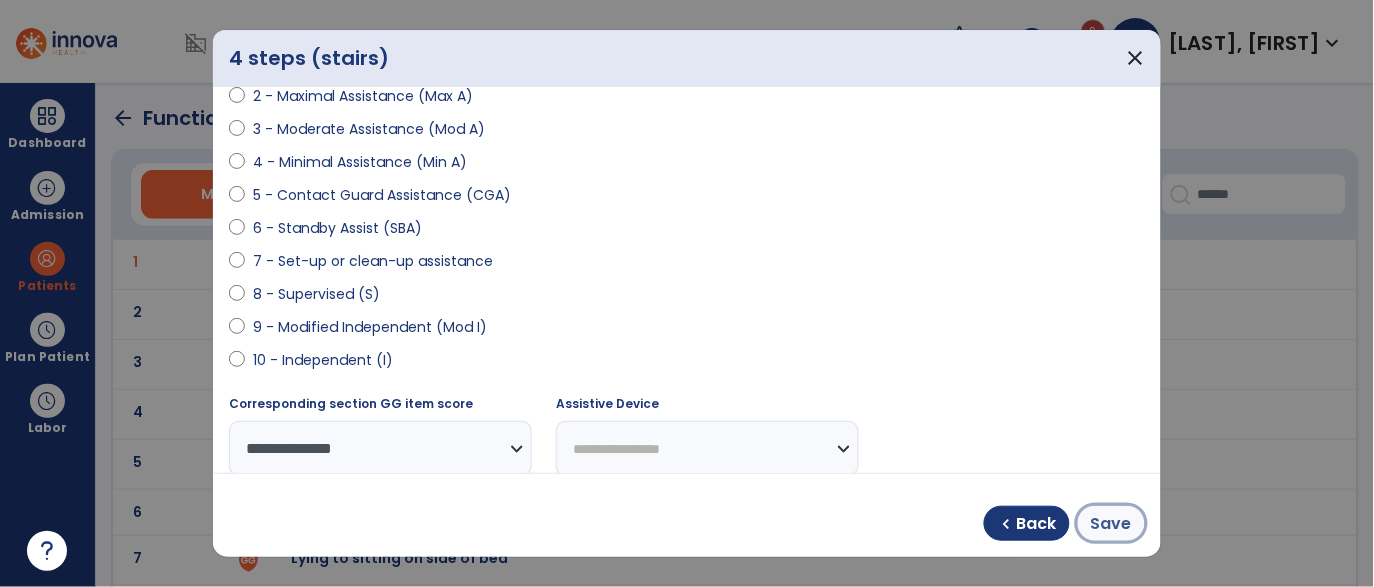 click on "Save" at bounding box center [1111, 524] 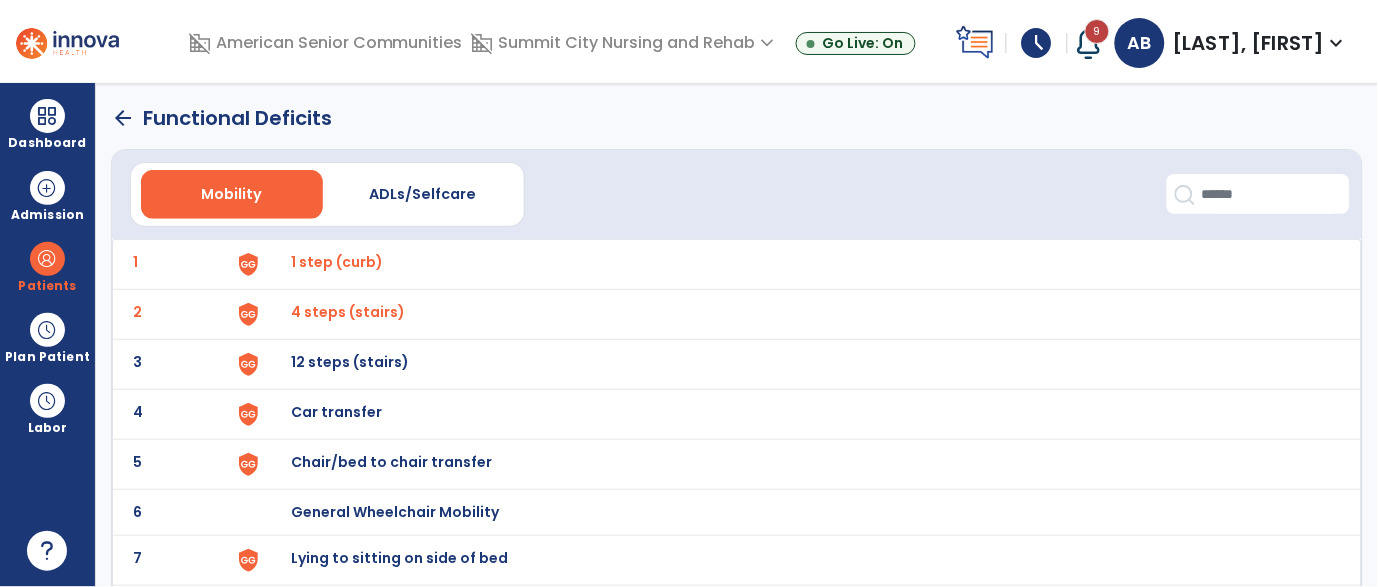 click at bounding box center [275, 264] 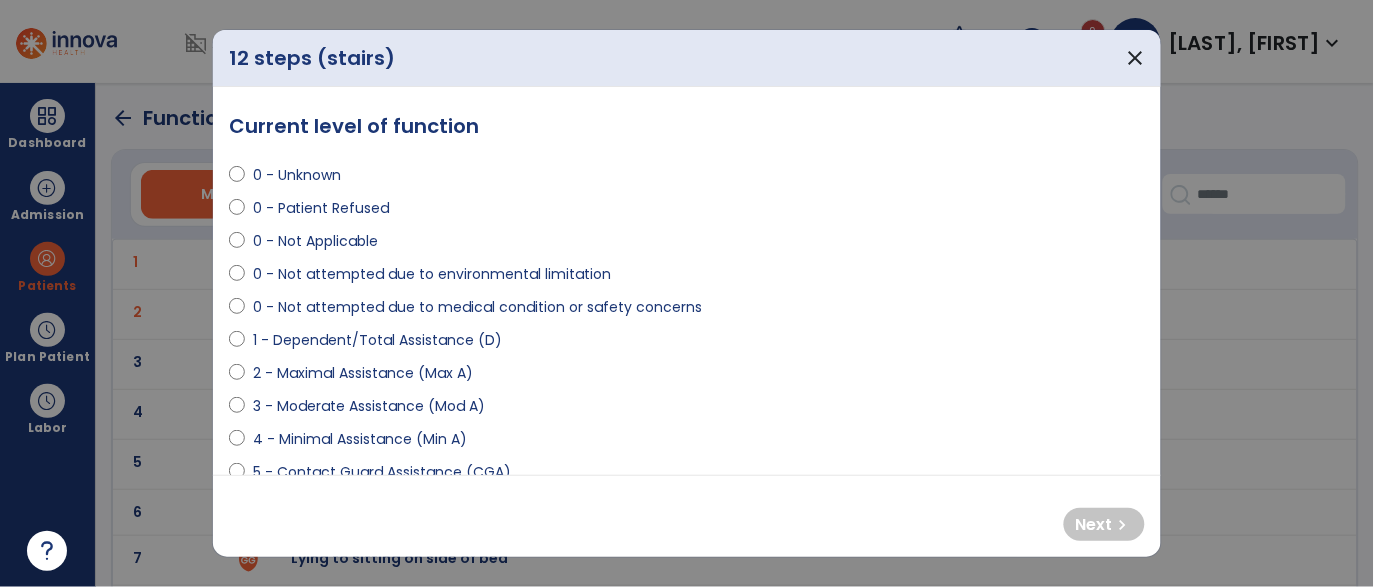 click on "0 - Not attempted due to medical condition or safety concerns" at bounding box center (477, 307) 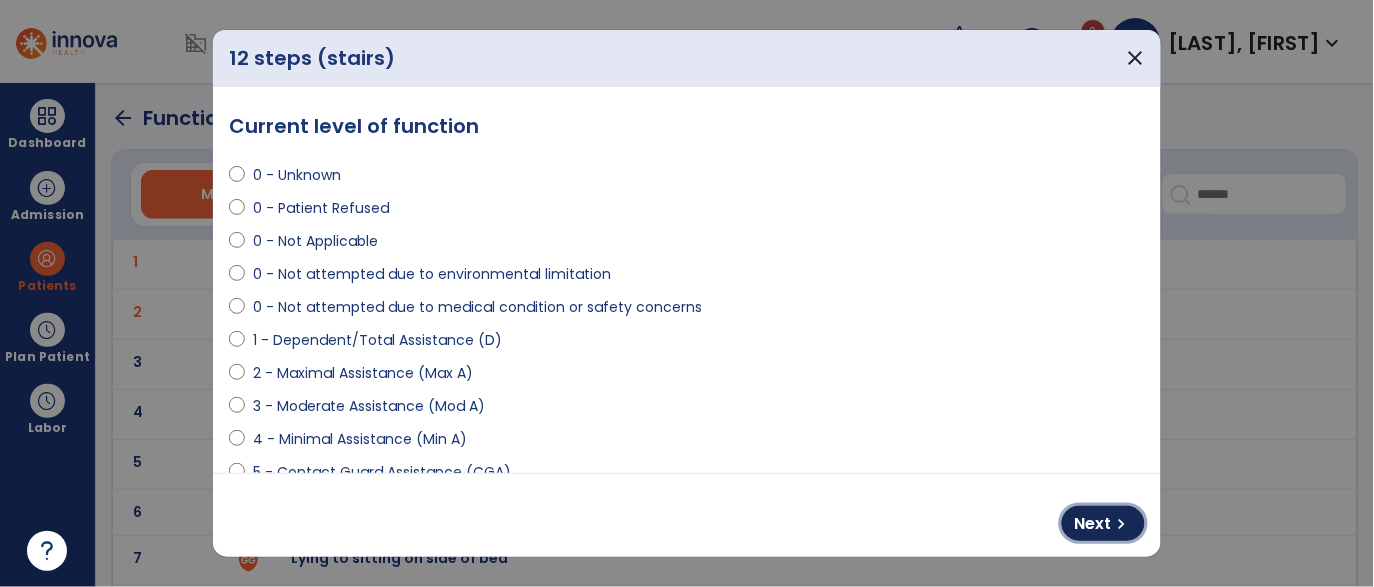 click on "Next" at bounding box center [1093, 524] 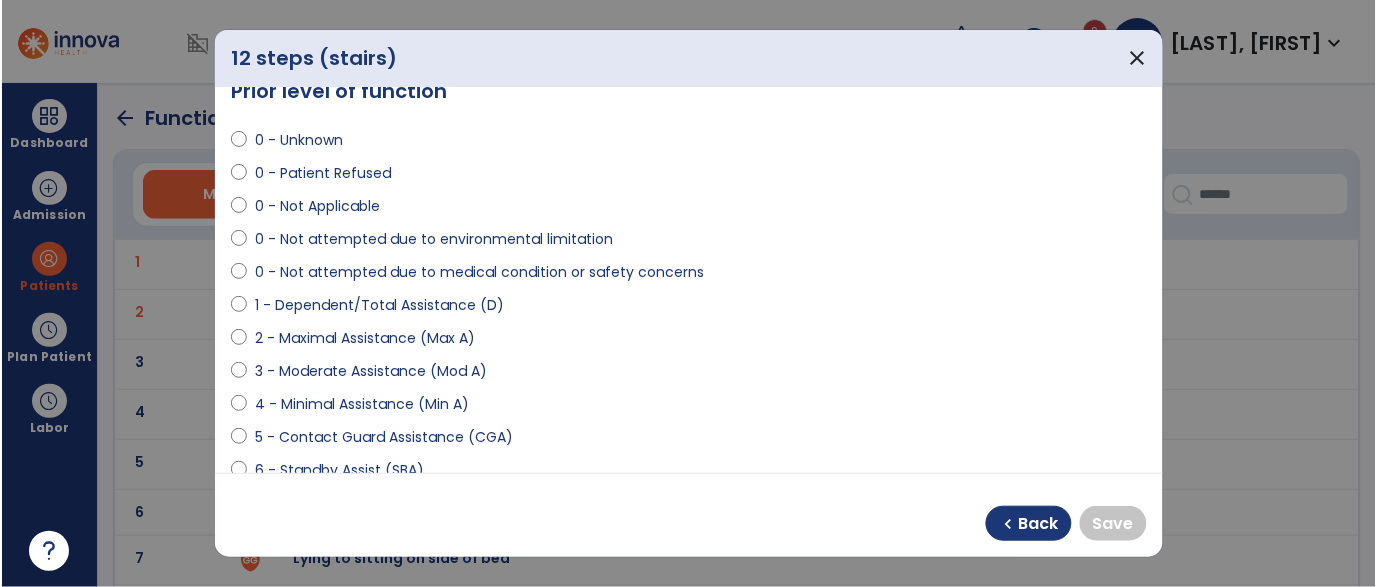 scroll, scrollTop: 27, scrollLeft: 0, axis: vertical 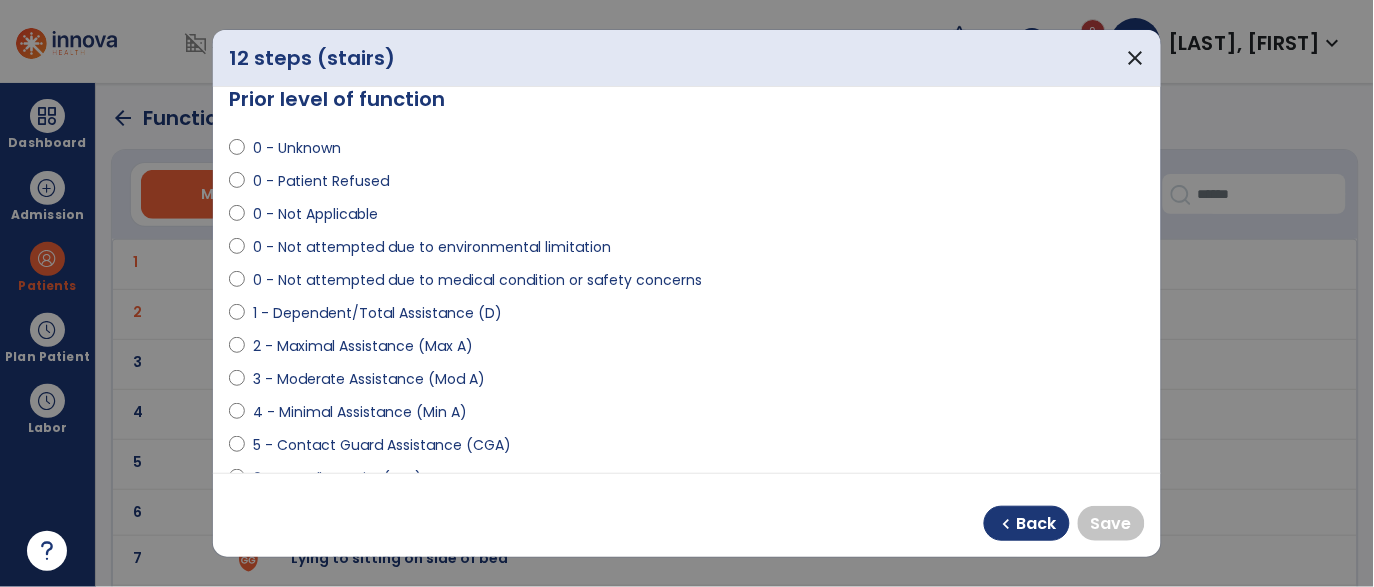 select on "**********" 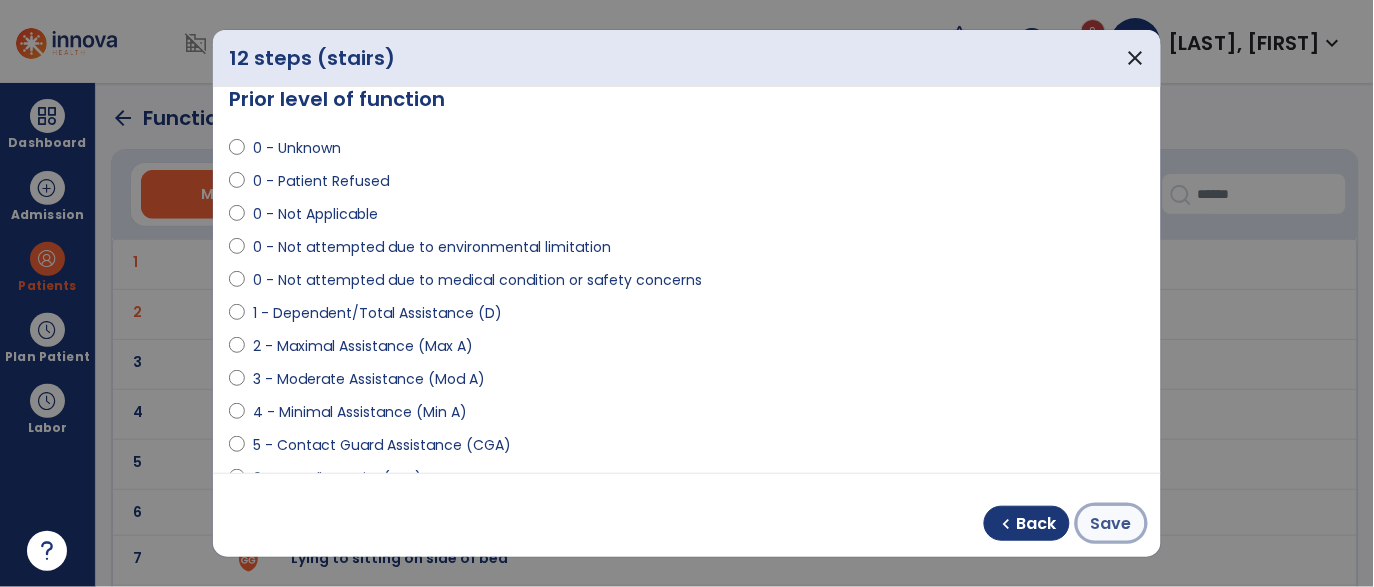 click on "Save" at bounding box center (1111, 524) 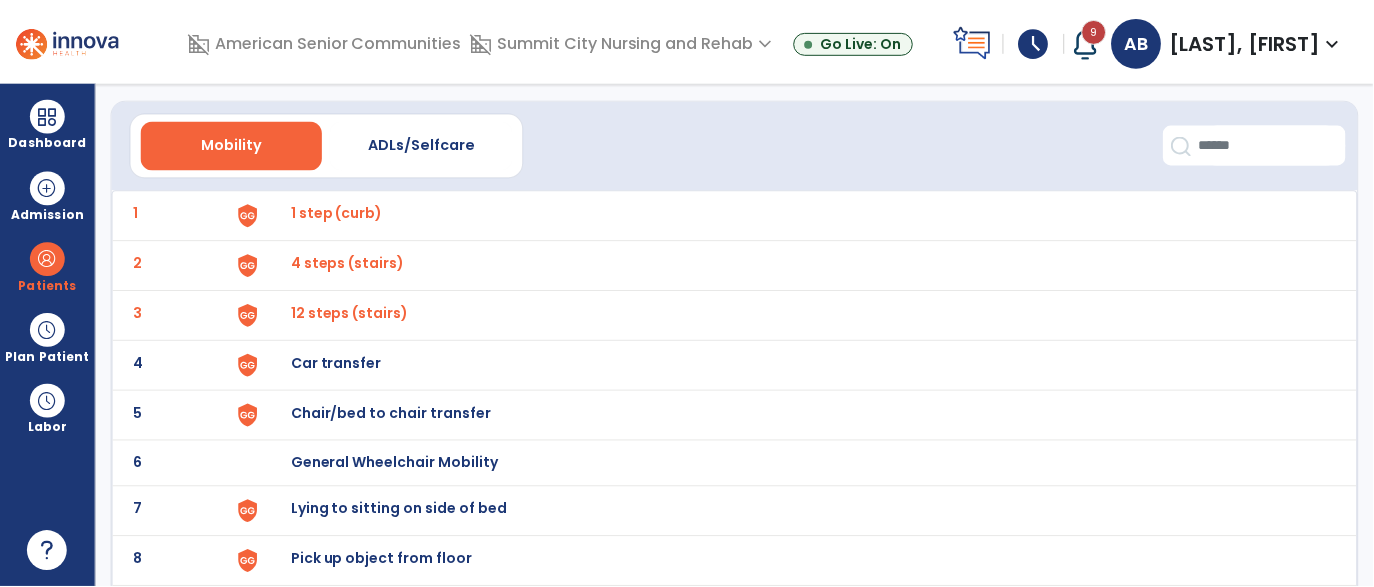 scroll, scrollTop: 53, scrollLeft: 0, axis: vertical 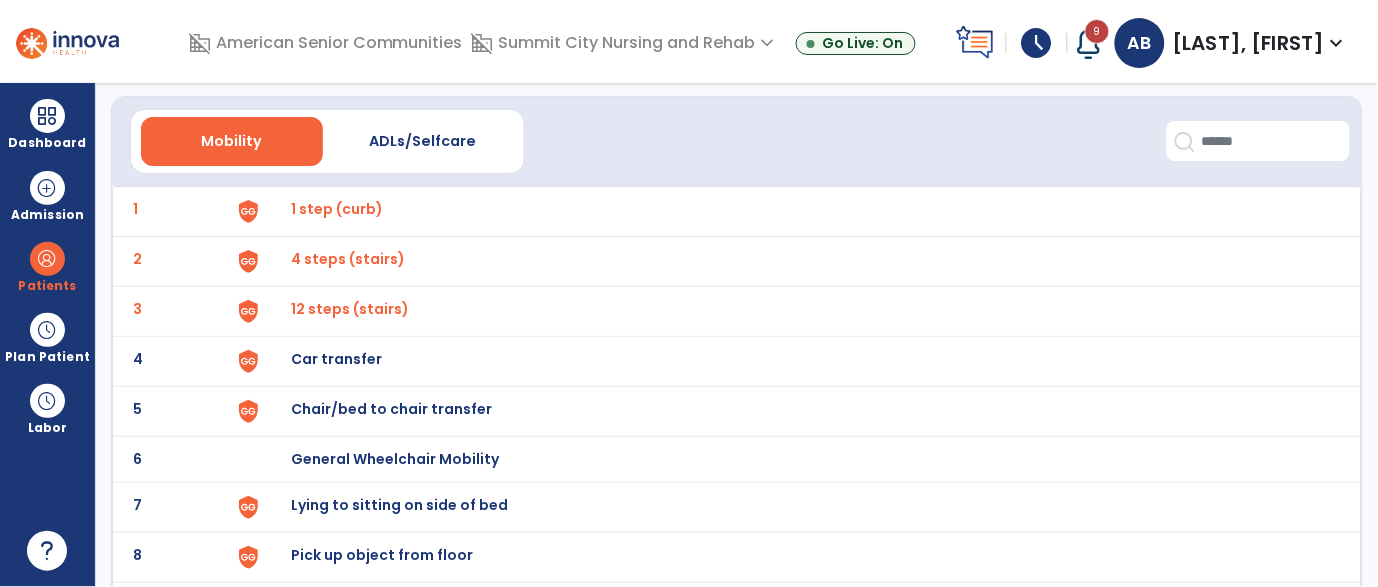 click on "Car transfer" at bounding box center [796, 211] 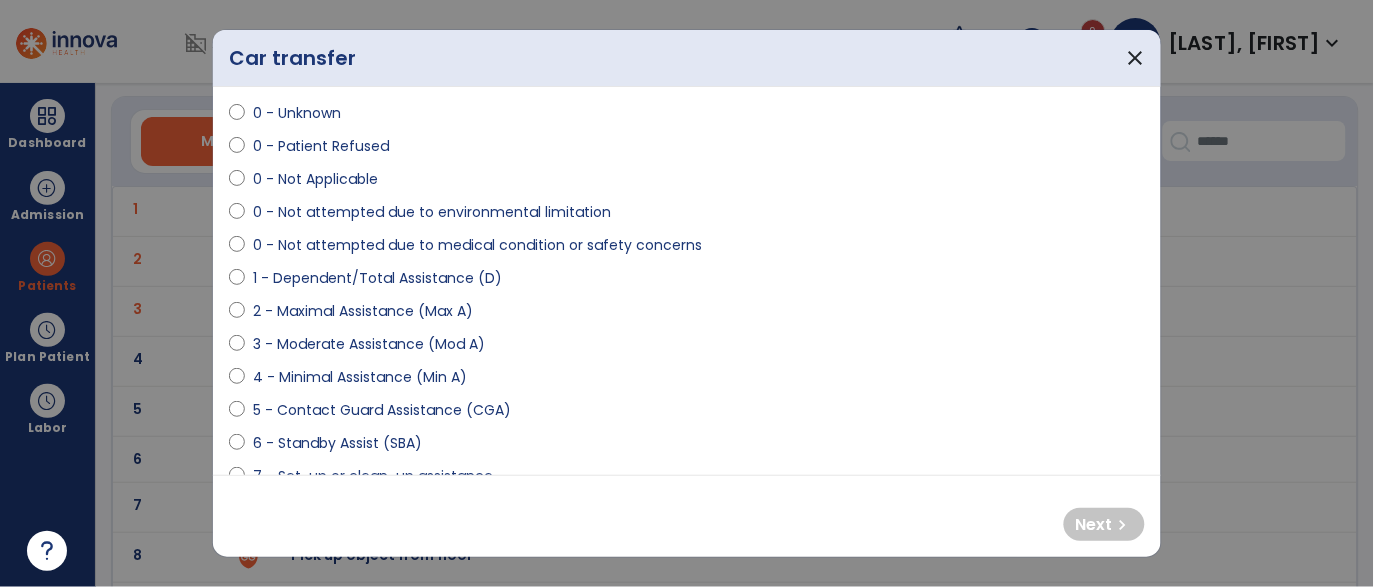 scroll, scrollTop: 63, scrollLeft: 0, axis: vertical 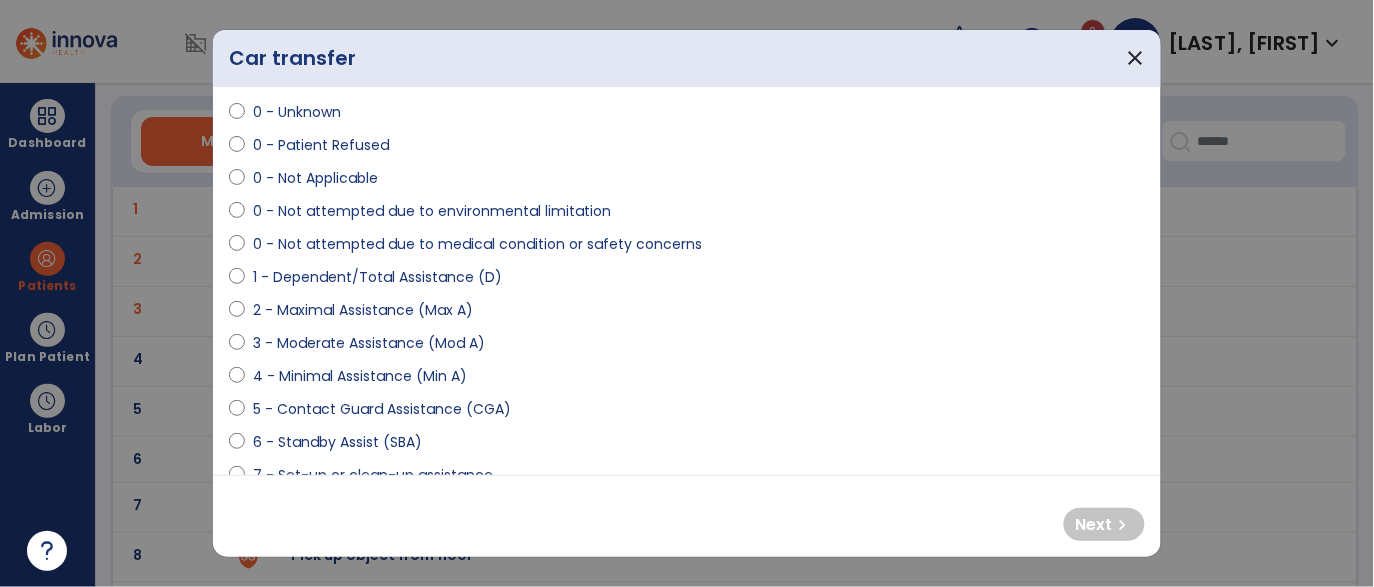 select on "**********" 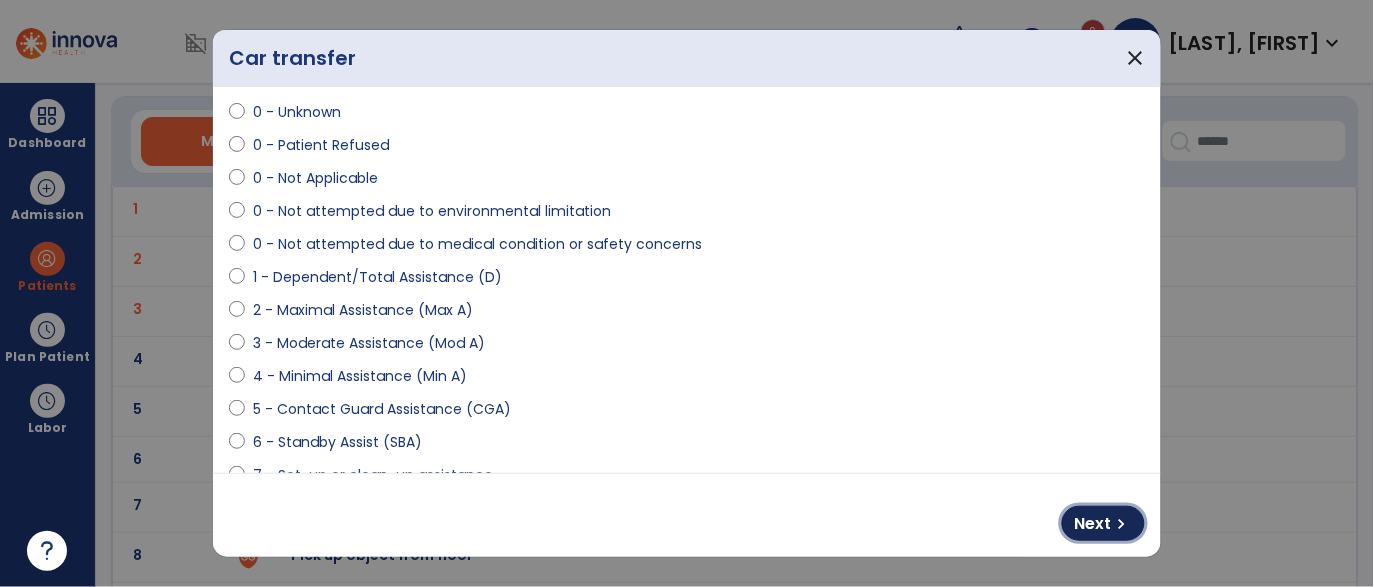 click on "Next" at bounding box center [1093, 524] 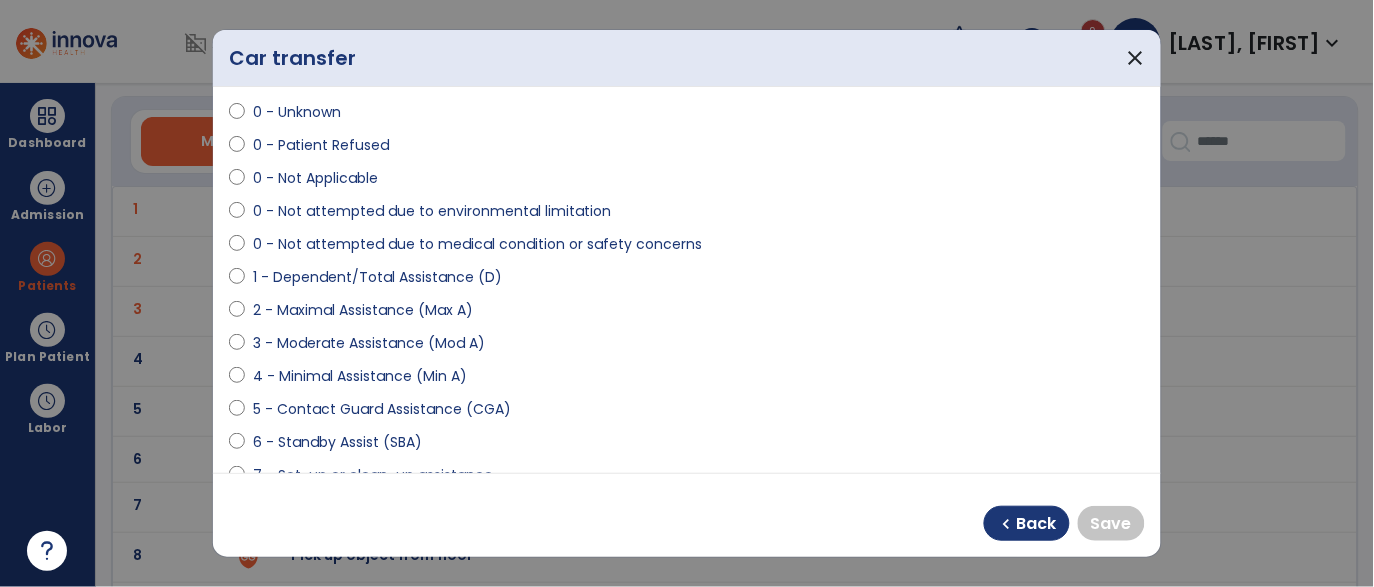 scroll, scrollTop: 281, scrollLeft: 0, axis: vertical 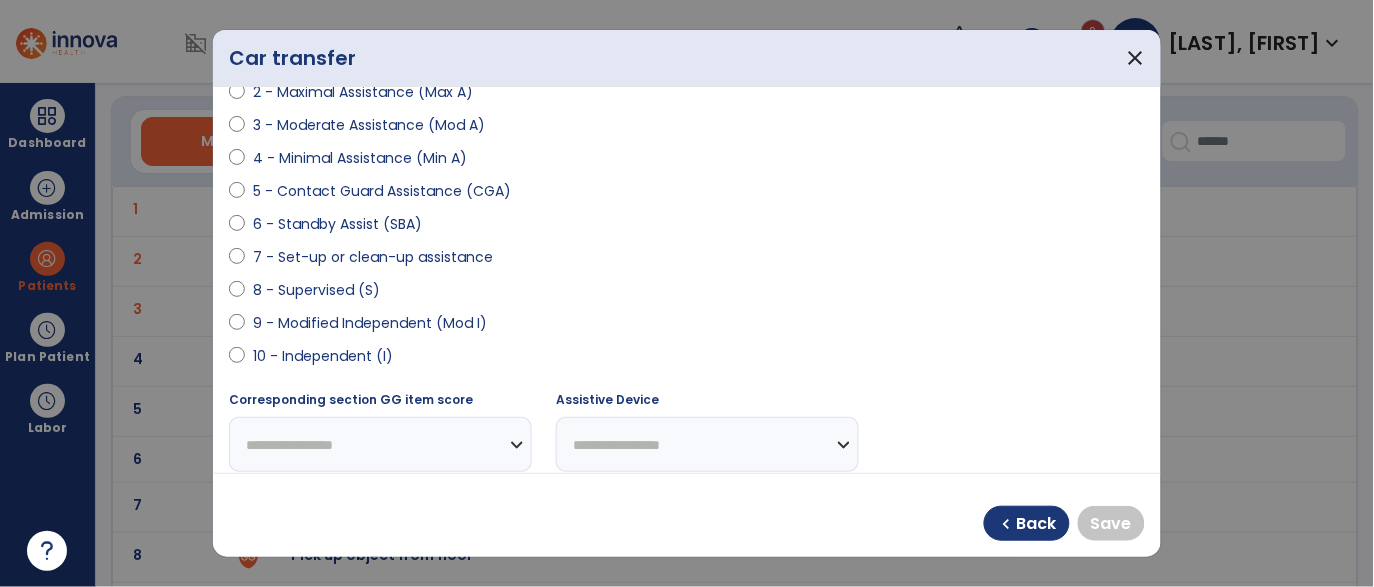 select on "**********" 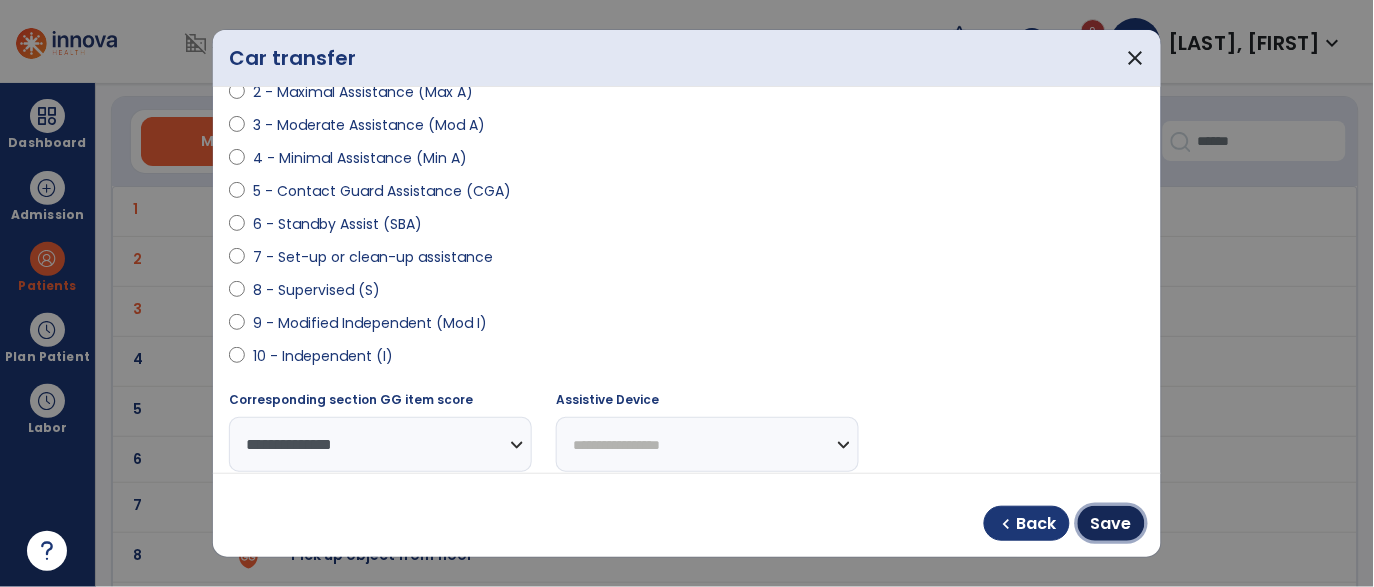 click on "Save" at bounding box center [1111, 524] 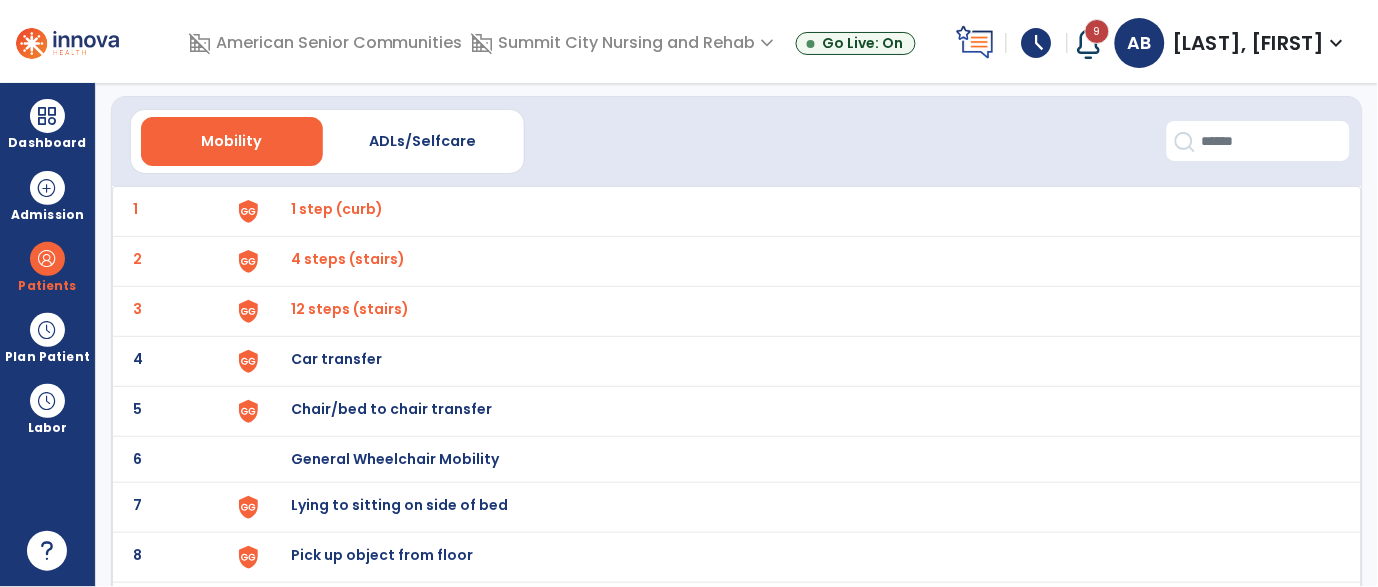 click on "7 Lying to sitting on side of bed" 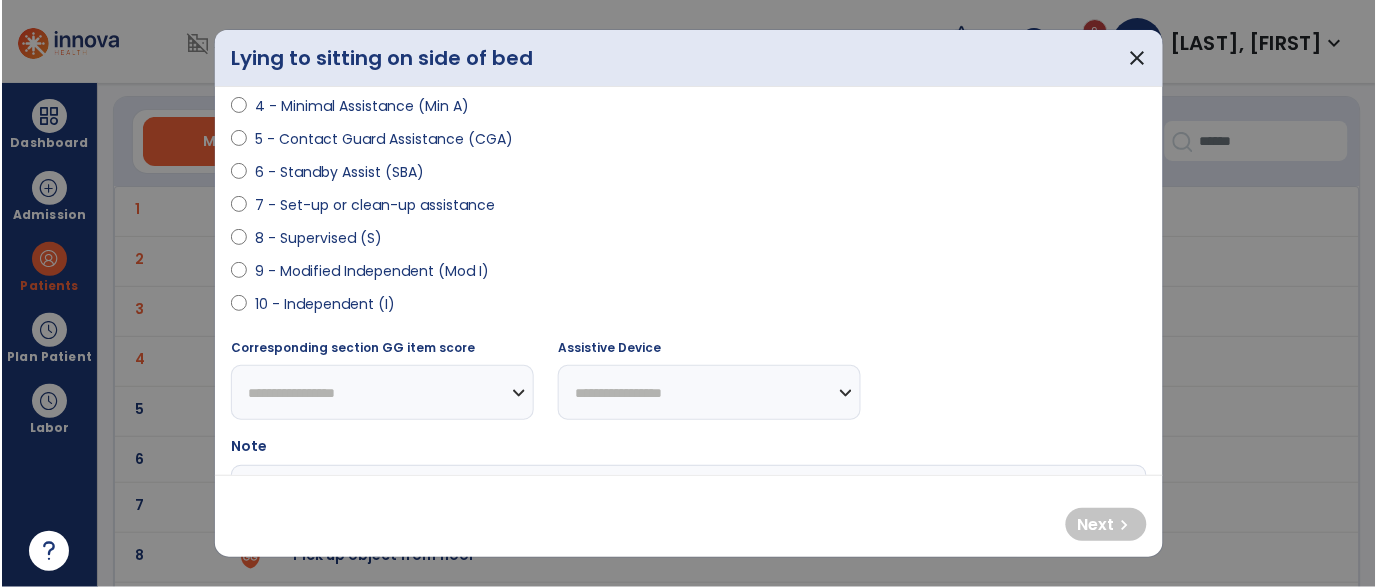 scroll, scrollTop: 343, scrollLeft: 0, axis: vertical 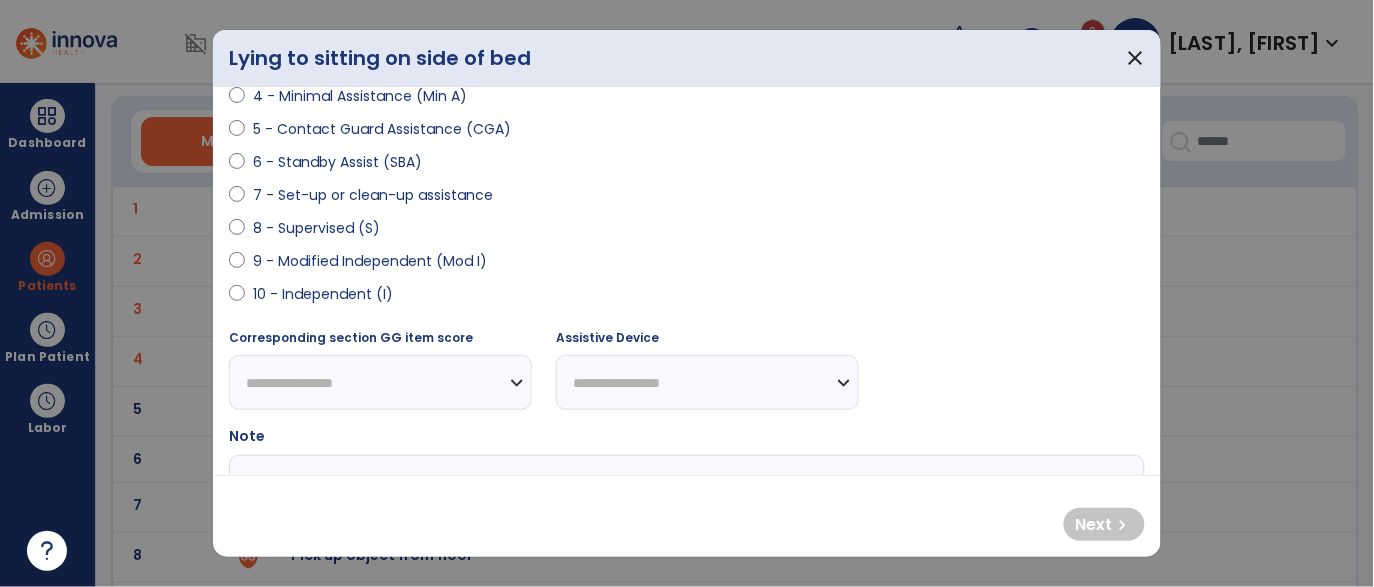 click on "10 - Independent (I)" at bounding box center [323, 294] 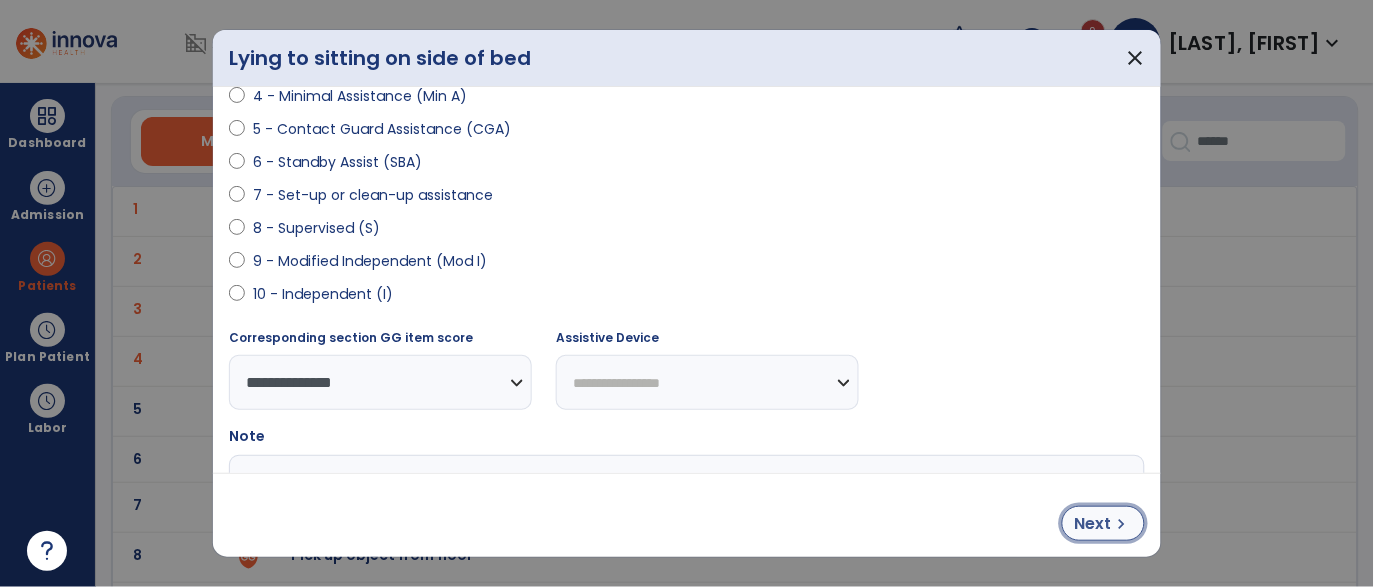click on "Next  chevron_right" at bounding box center [1103, 523] 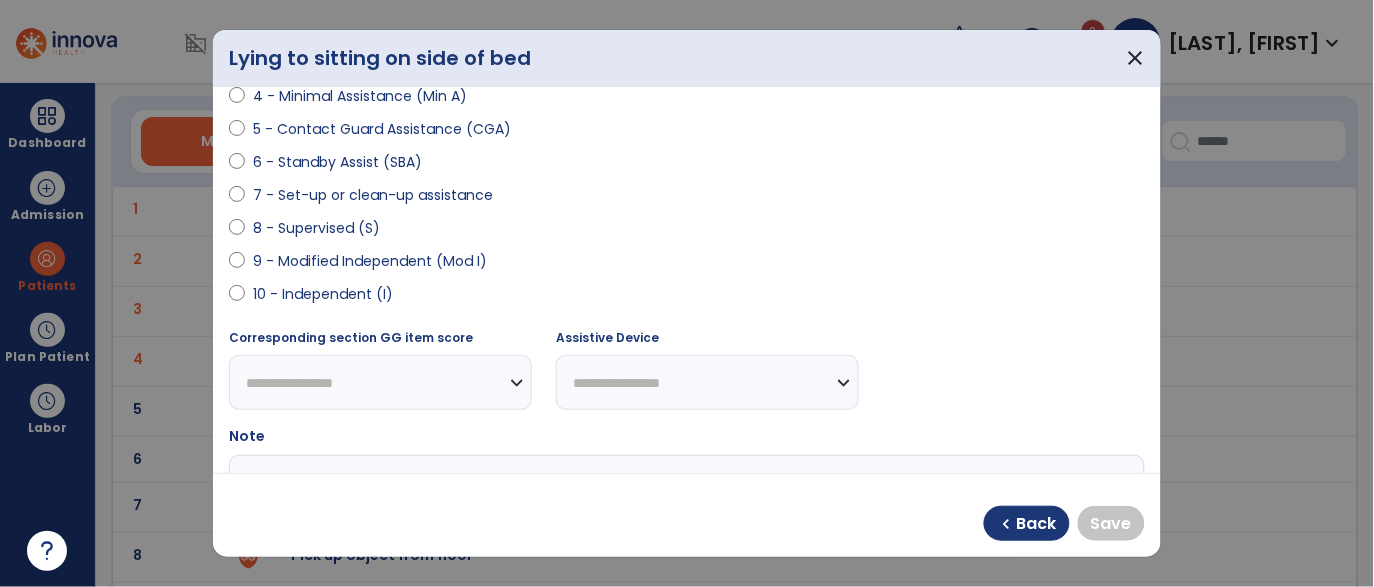 select on "**********" 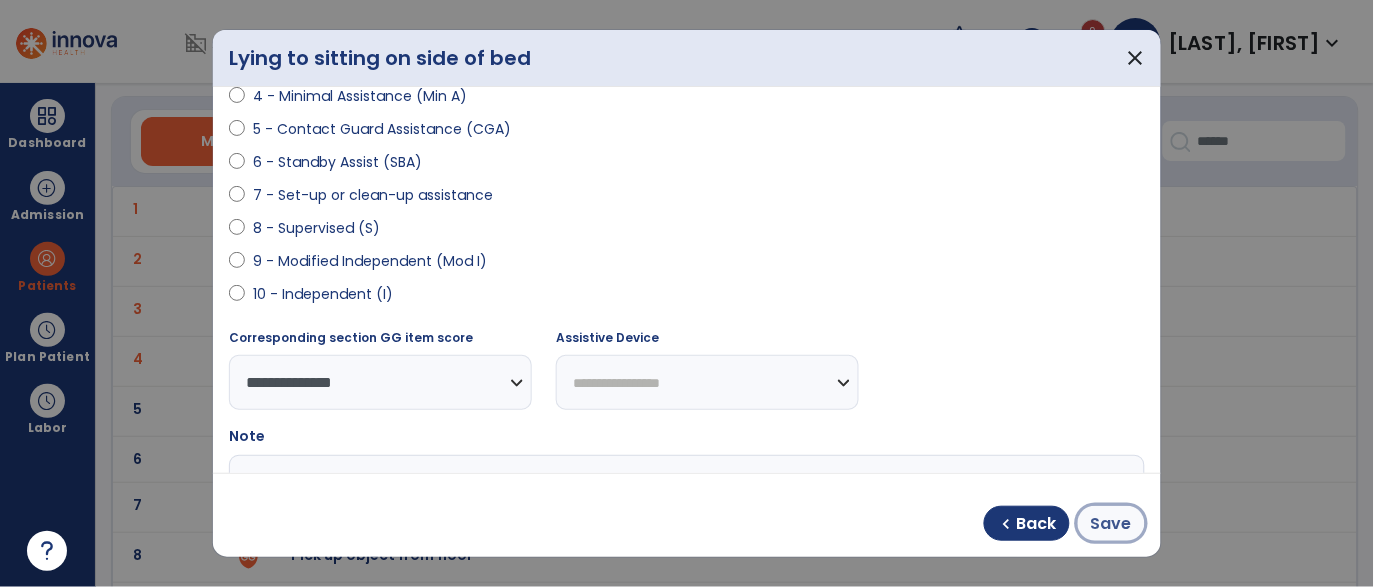 click on "Save" at bounding box center (1111, 524) 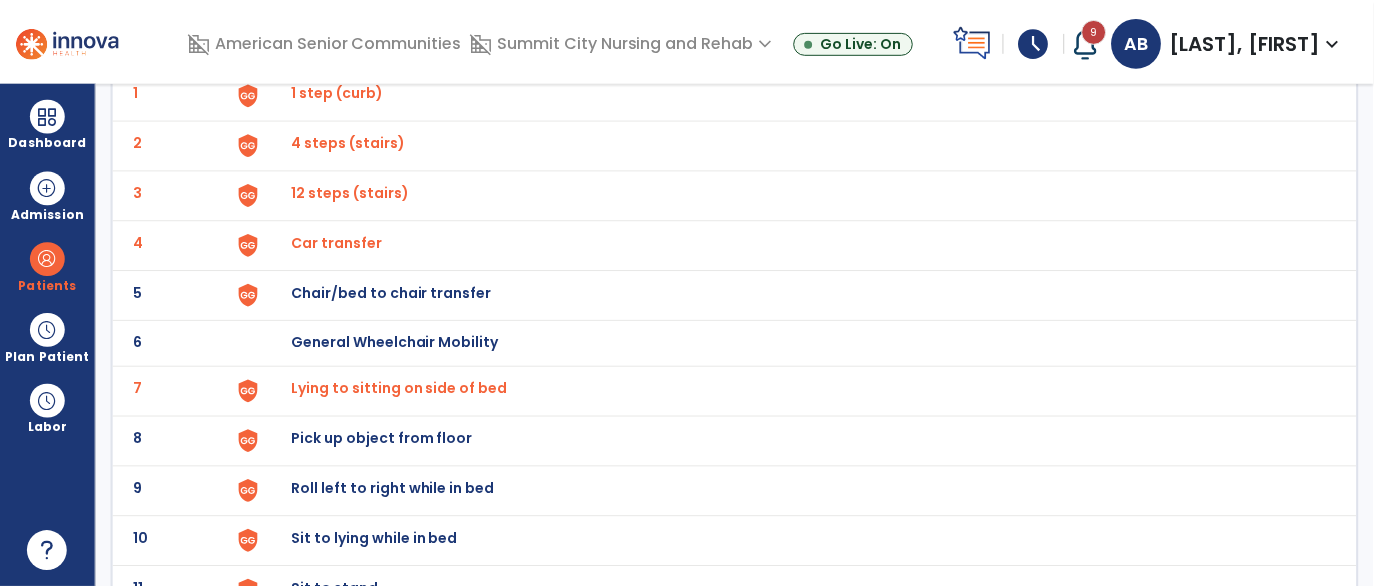 scroll, scrollTop: 182, scrollLeft: 0, axis: vertical 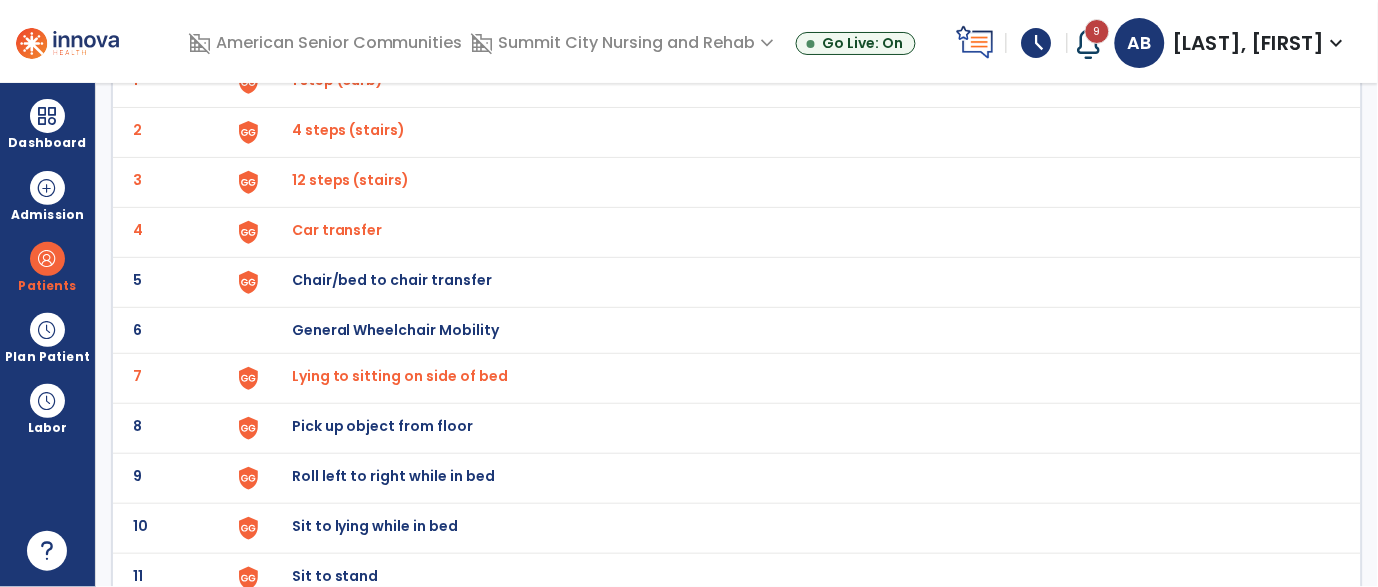 click at bounding box center [275, 82] 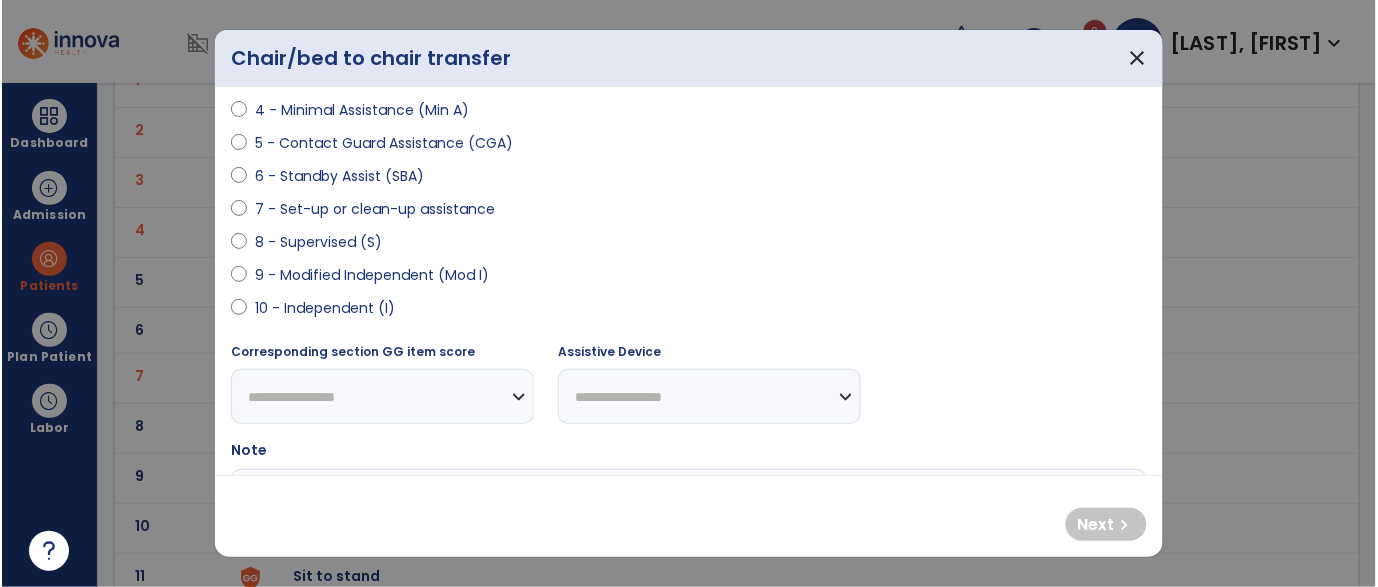 scroll, scrollTop: 322, scrollLeft: 0, axis: vertical 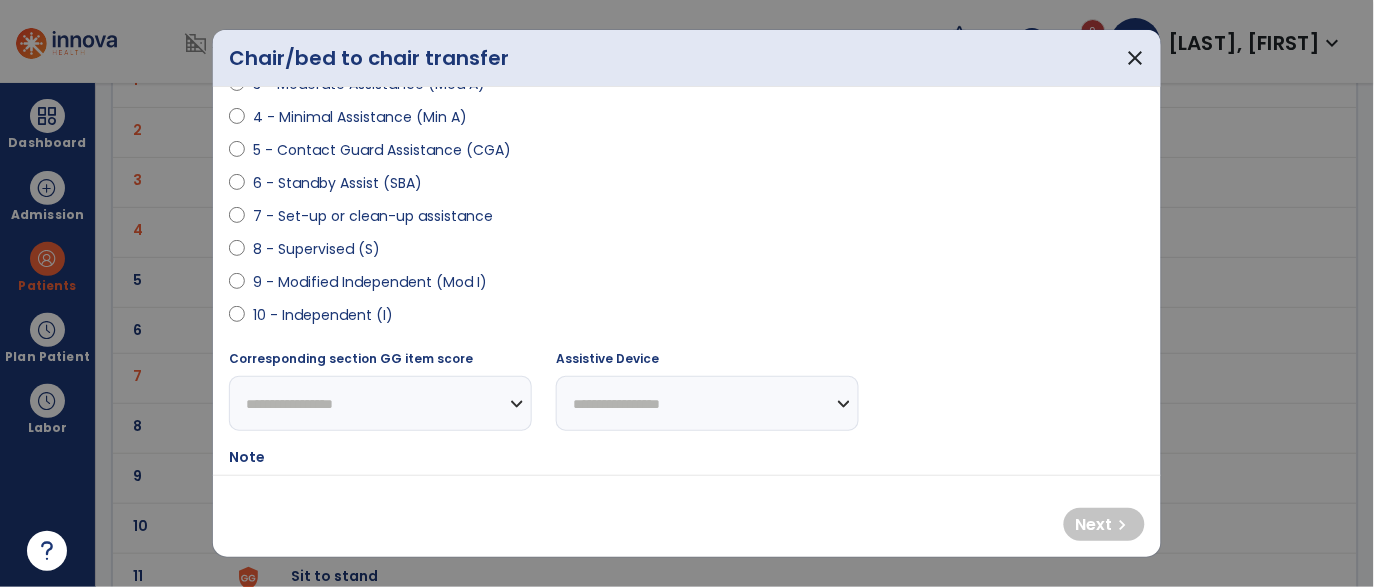 click on "9 - Modified Independent (Mod I)" at bounding box center (370, 282) 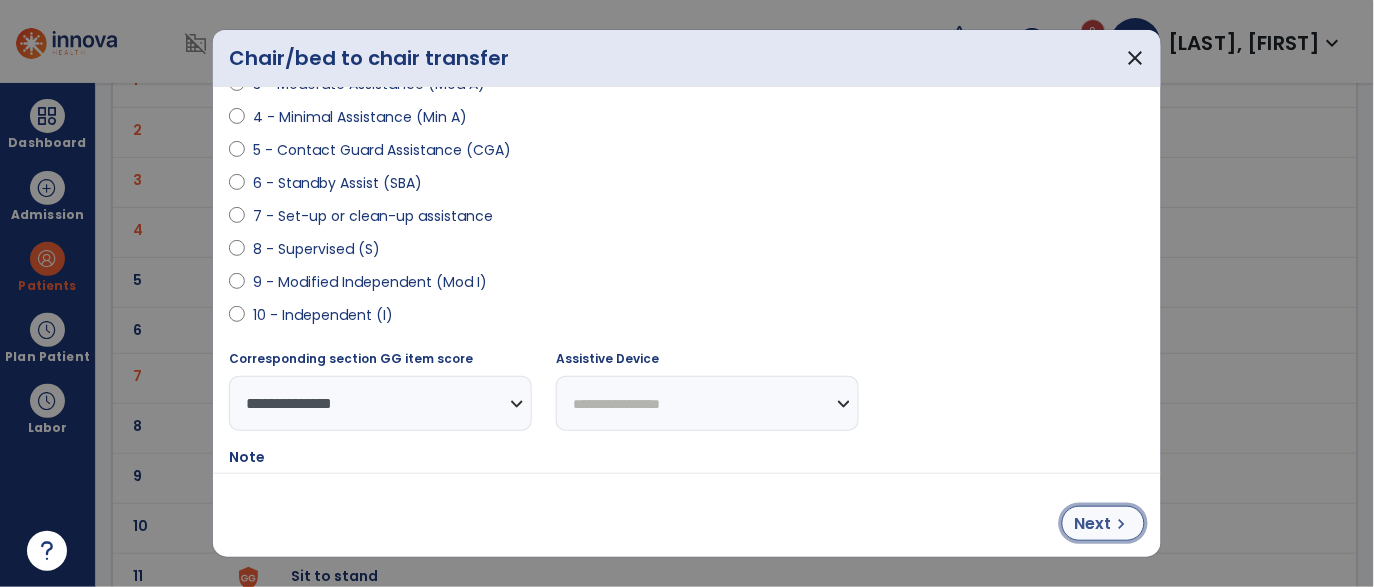 click on "Next" at bounding box center [1093, 524] 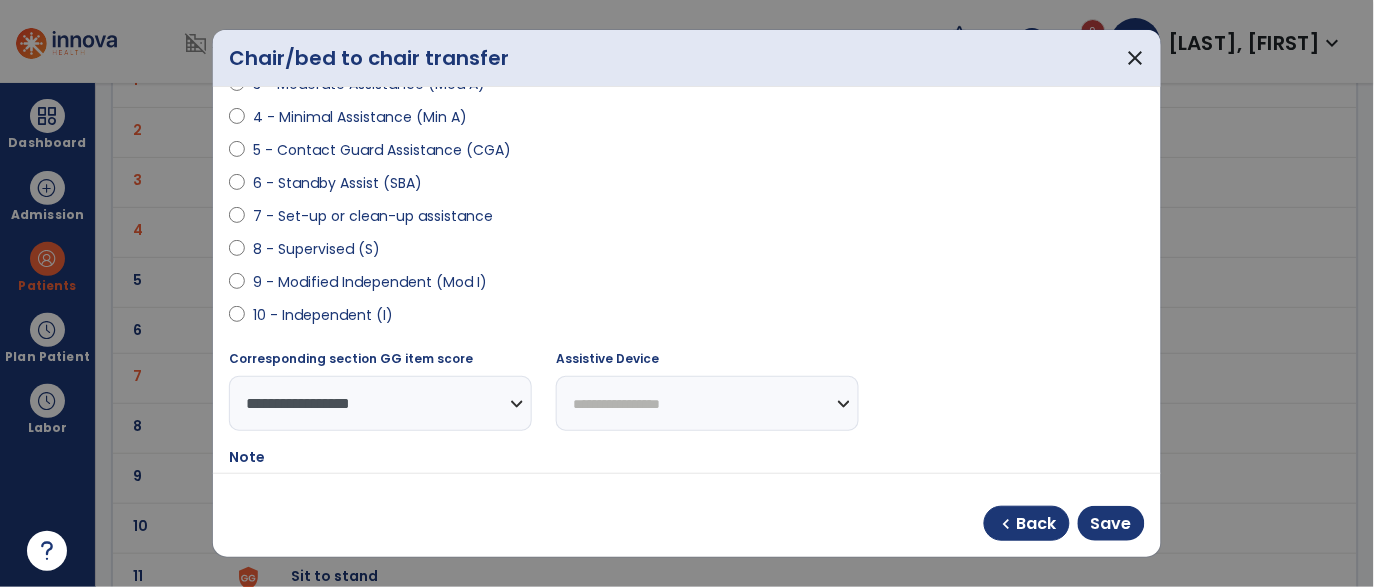 select on "**********" 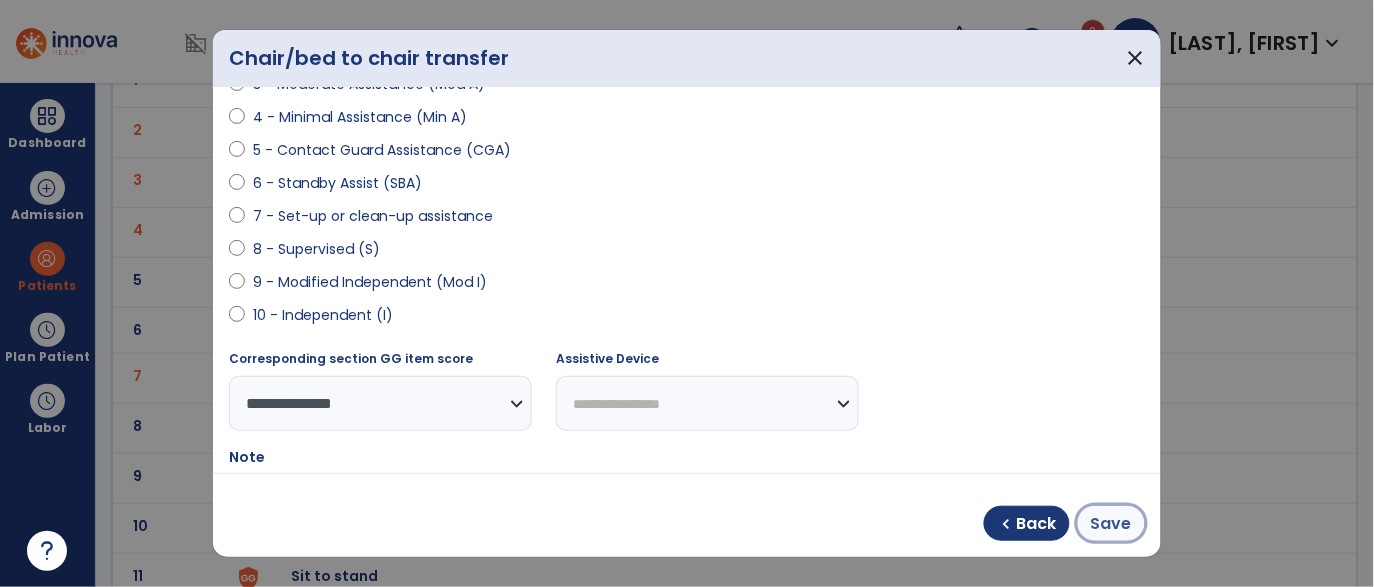 click on "Save" at bounding box center (1111, 524) 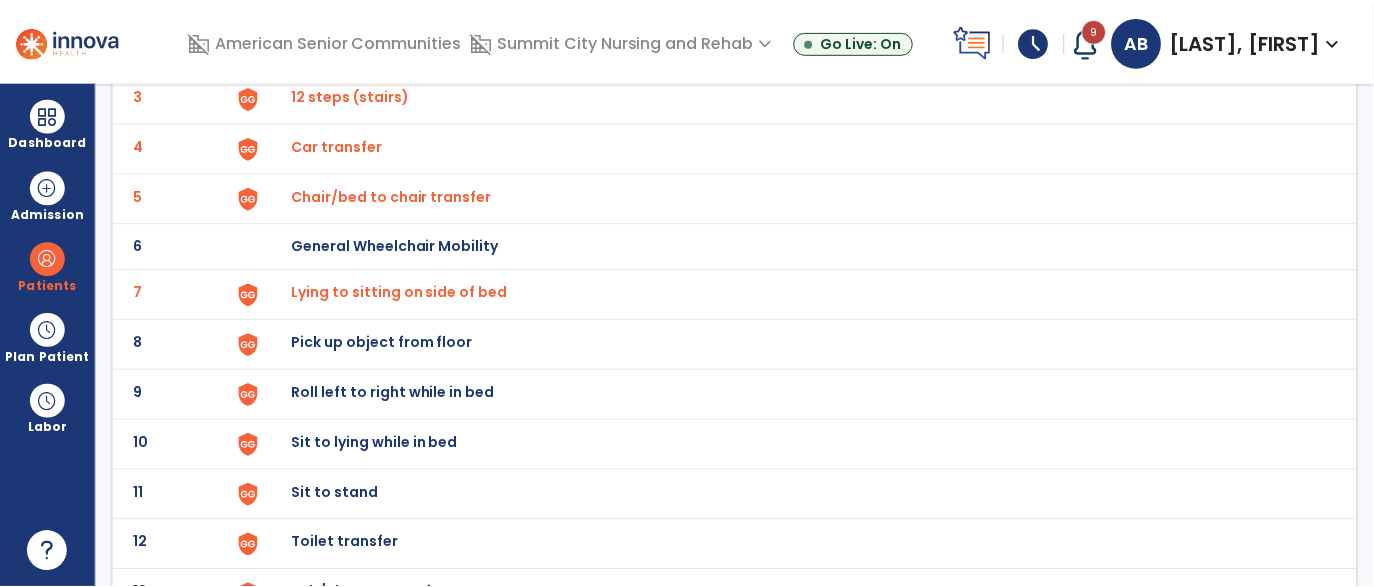 scroll, scrollTop: 268, scrollLeft: 0, axis: vertical 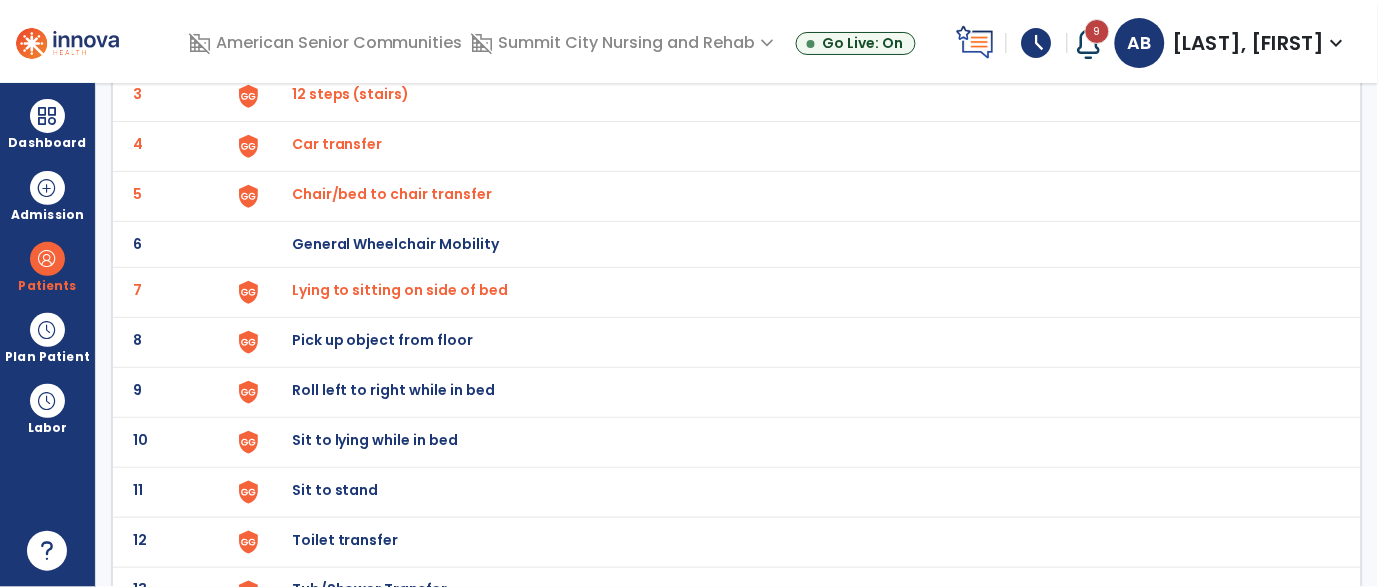 click on "Pick up object from floor" at bounding box center [796, -4] 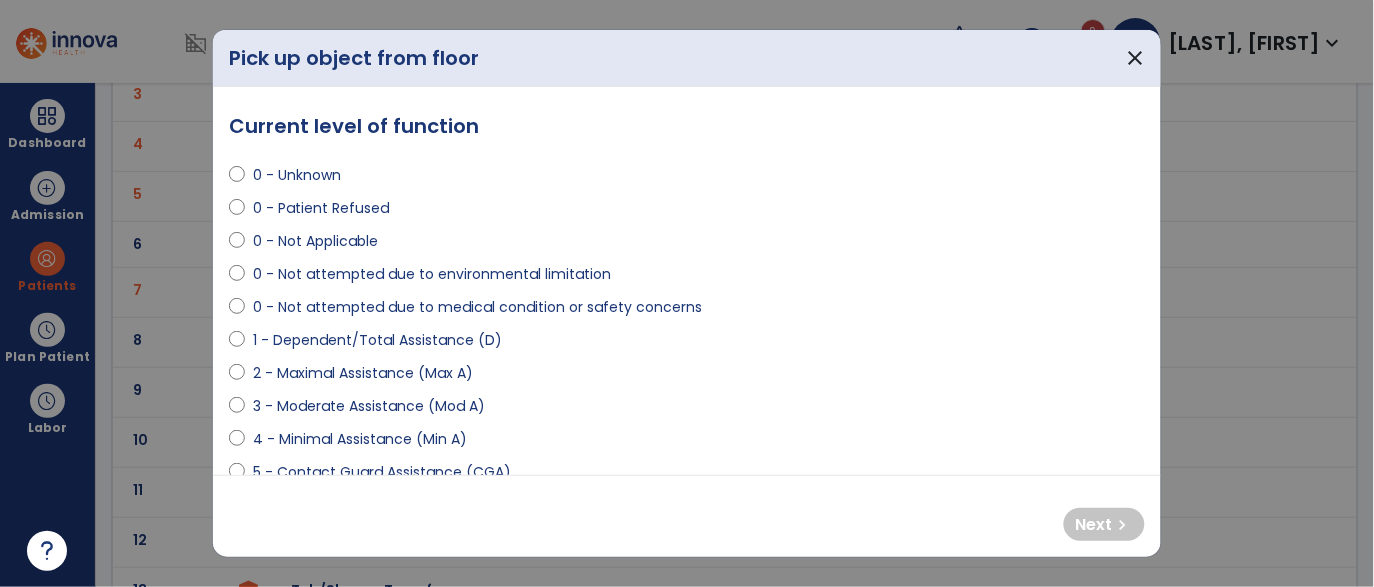 click on "0 - Not attempted due to medical condition or safety concerns" at bounding box center (477, 307) 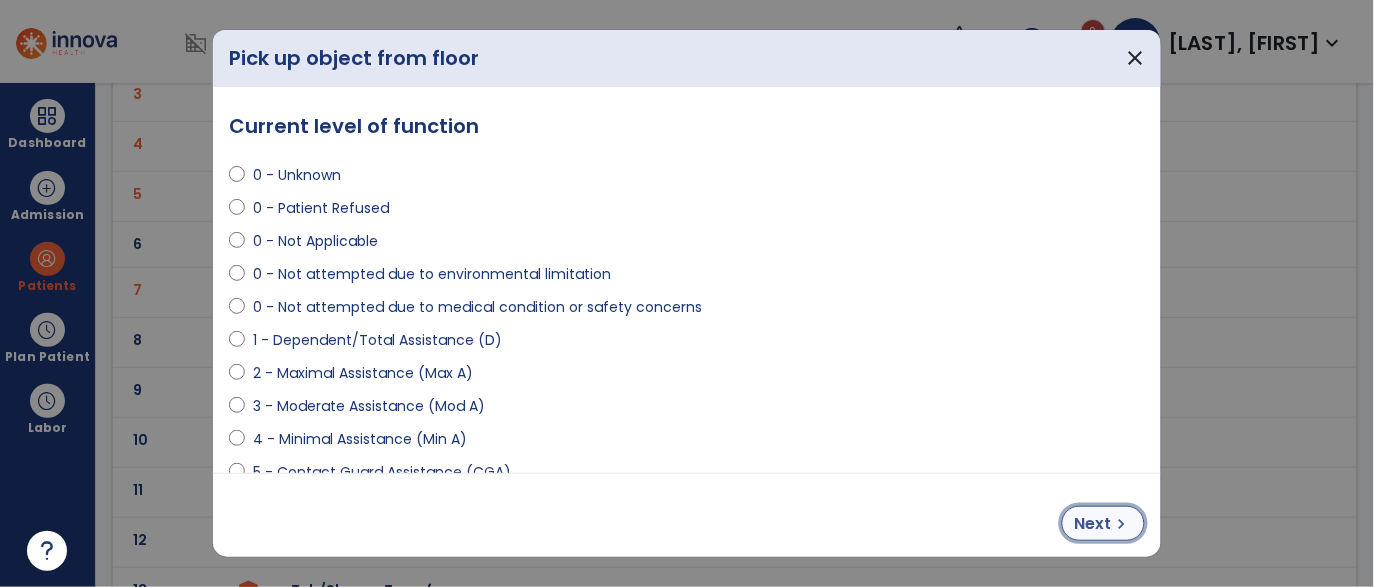 click on "Next" at bounding box center (1093, 524) 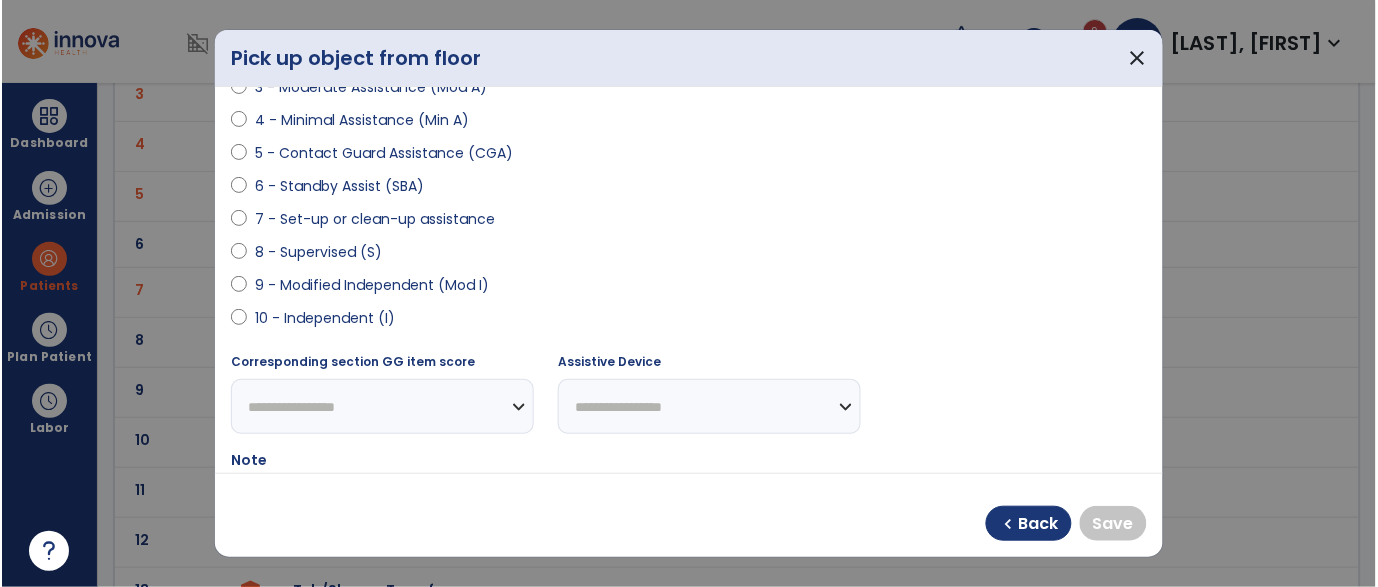 scroll, scrollTop: 321, scrollLeft: 0, axis: vertical 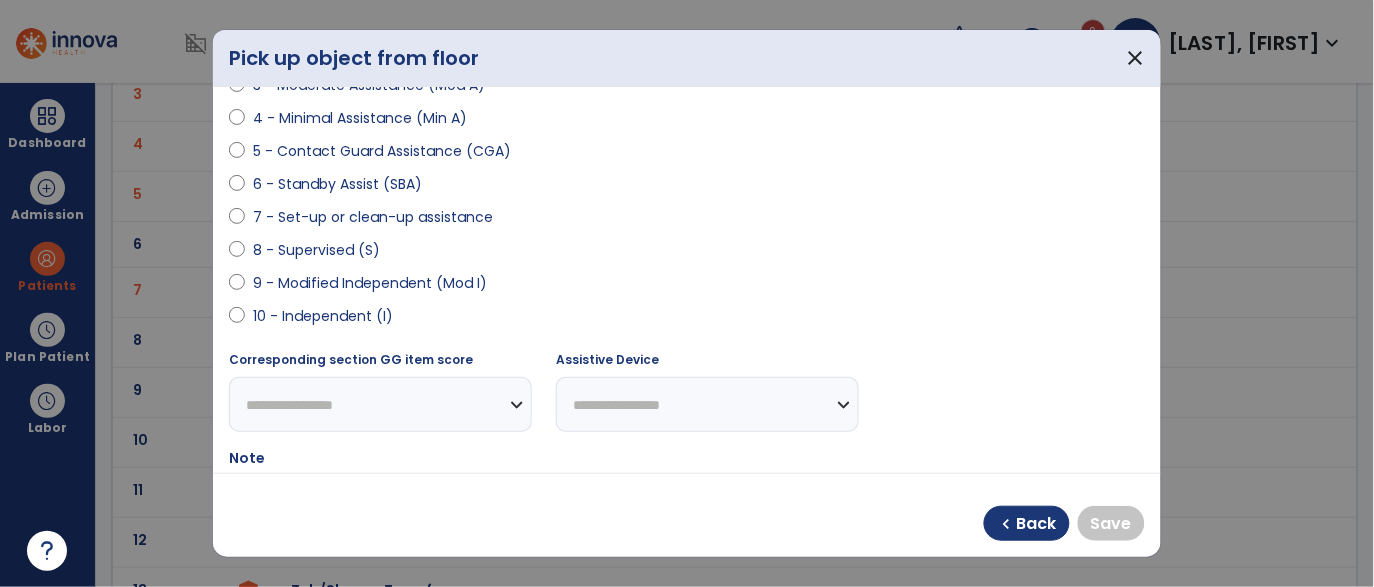 select on "**********" 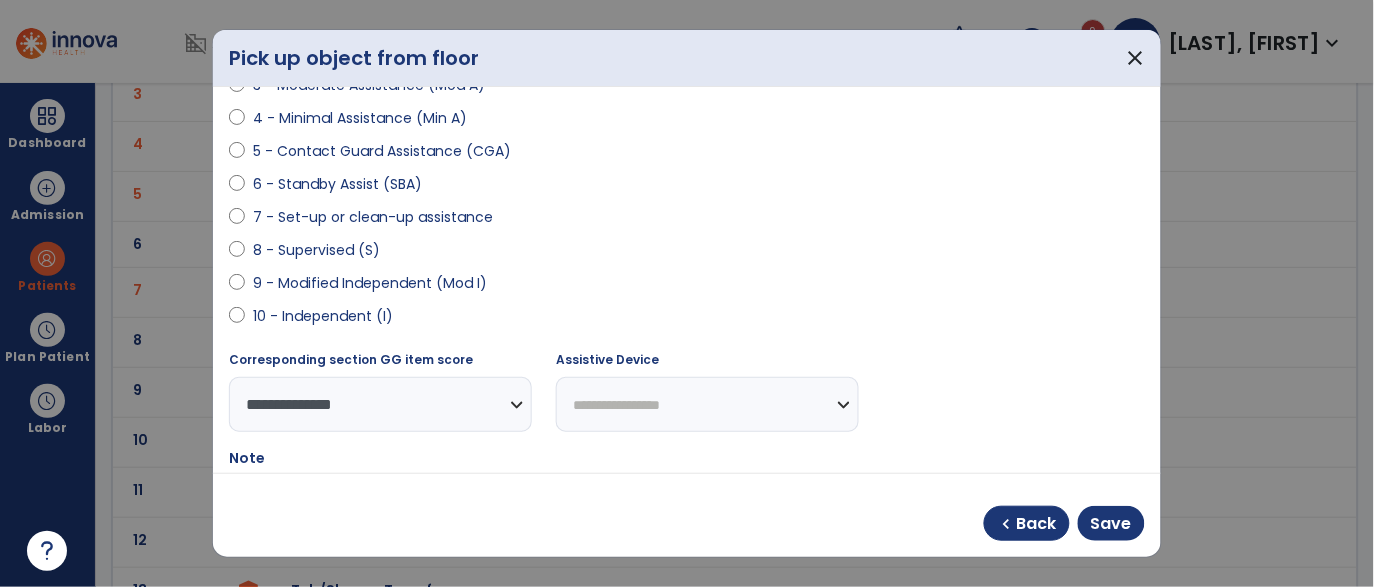 click on "**********" at bounding box center [707, 404] 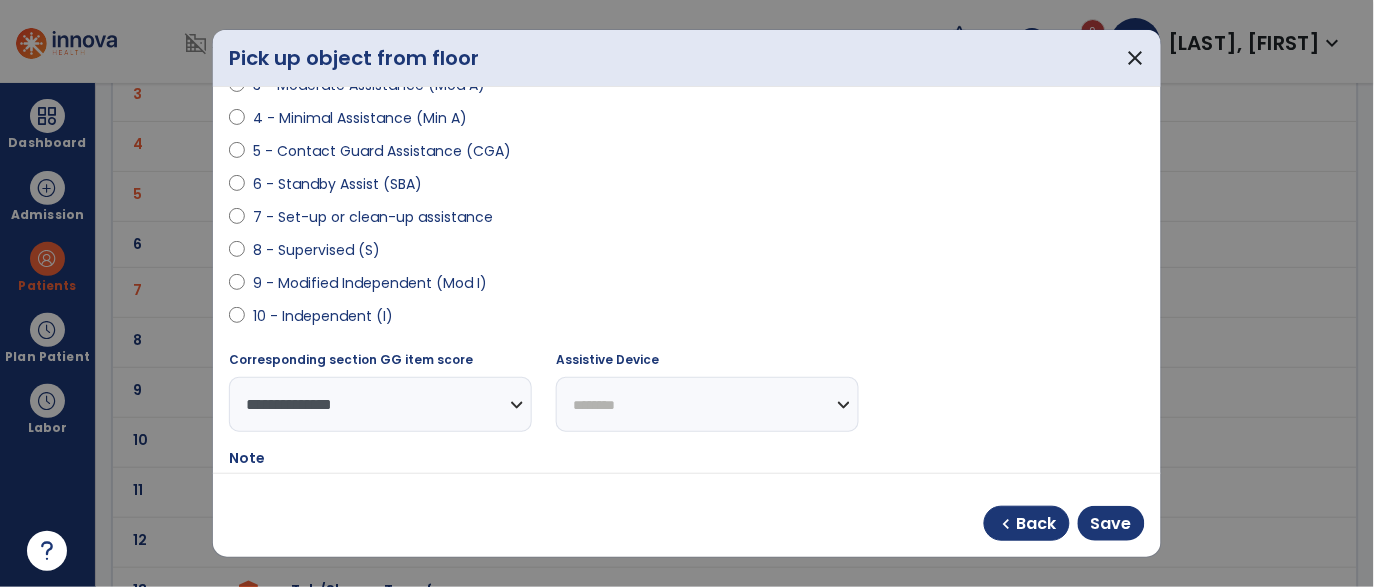 click on "**********" at bounding box center [707, 404] 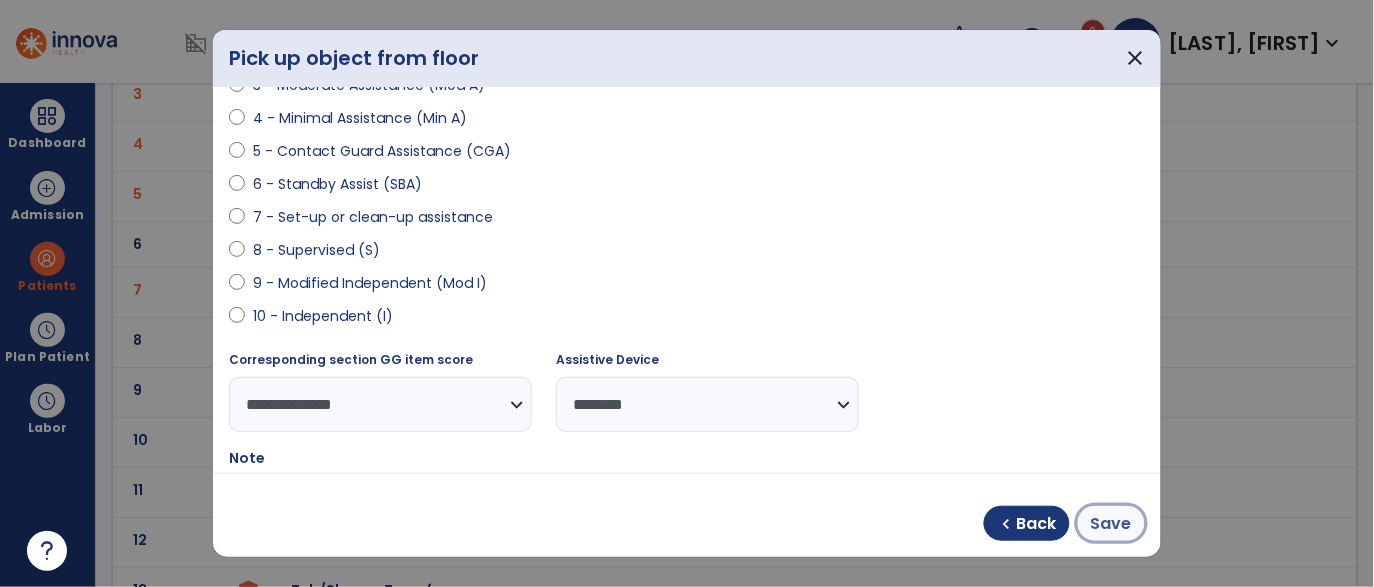 click on "Save" at bounding box center (1111, 524) 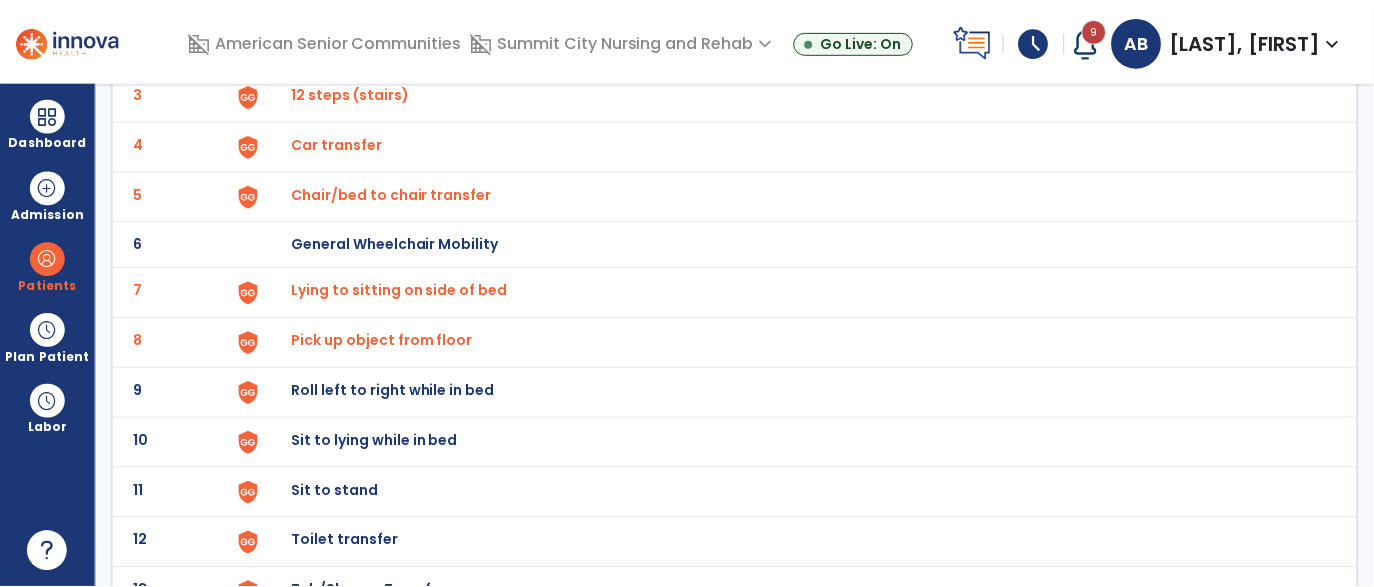 scroll, scrollTop: 289, scrollLeft: 0, axis: vertical 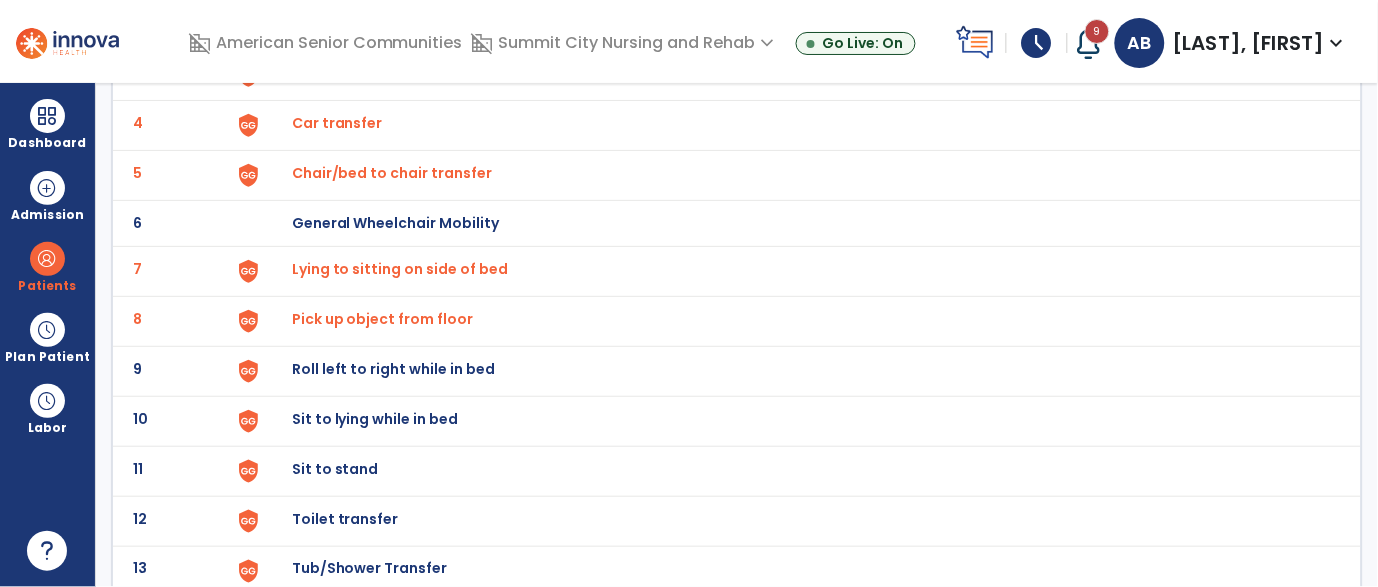 click on "Roll left to right while in bed" at bounding box center [338, -27] 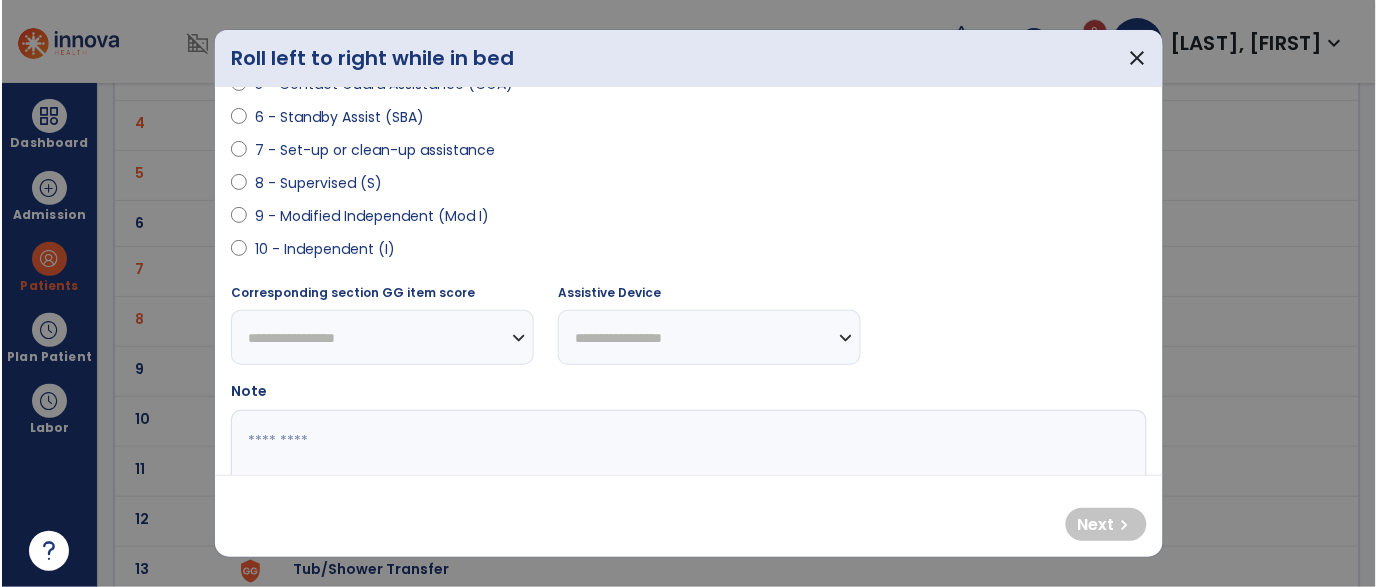 scroll, scrollTop: 389, scrollLeft: 0, axis: vertical 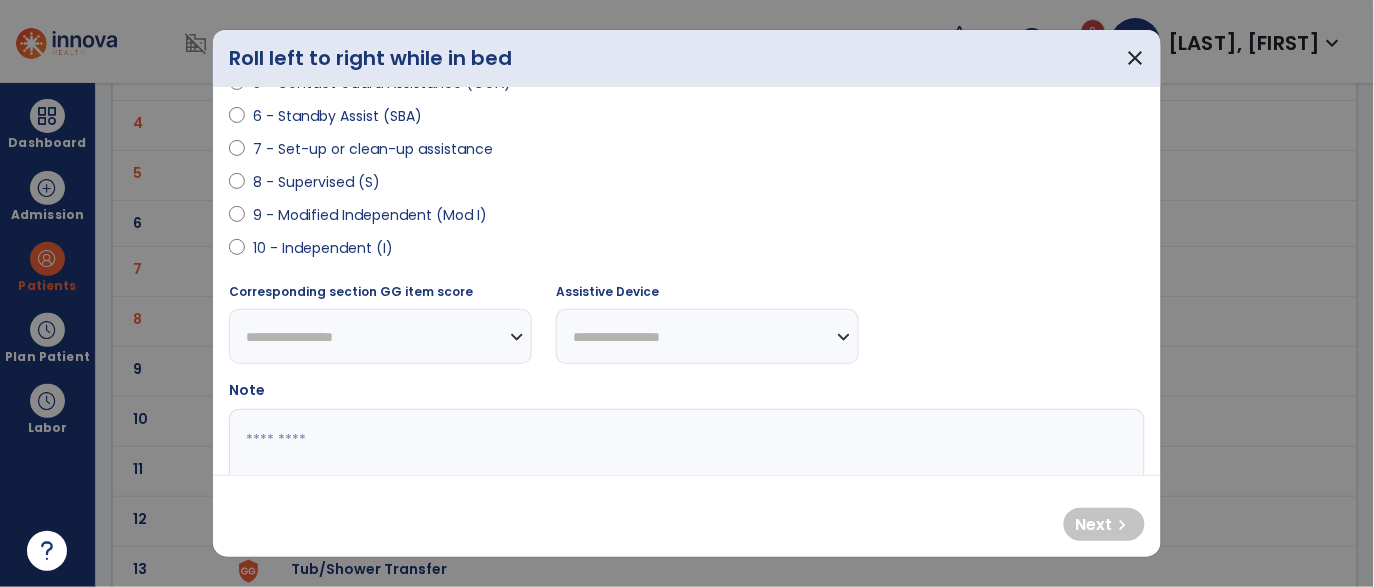 click on "Corresponding section GG item score" at bounding box center (351, 292) 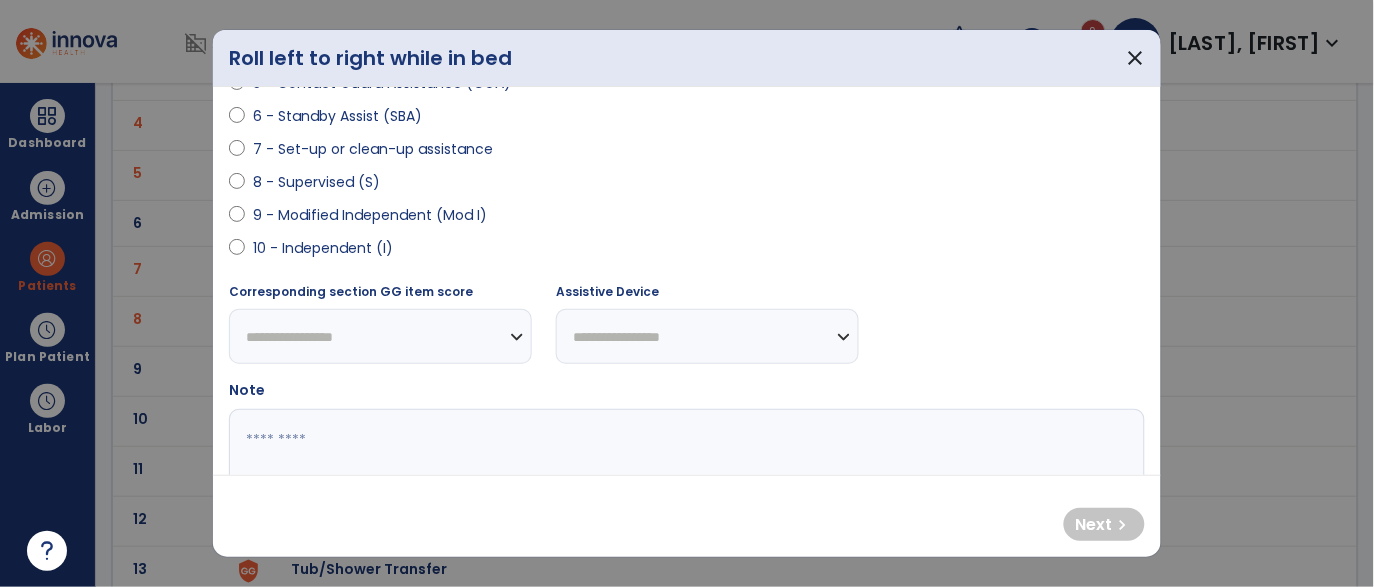 select on "**********" 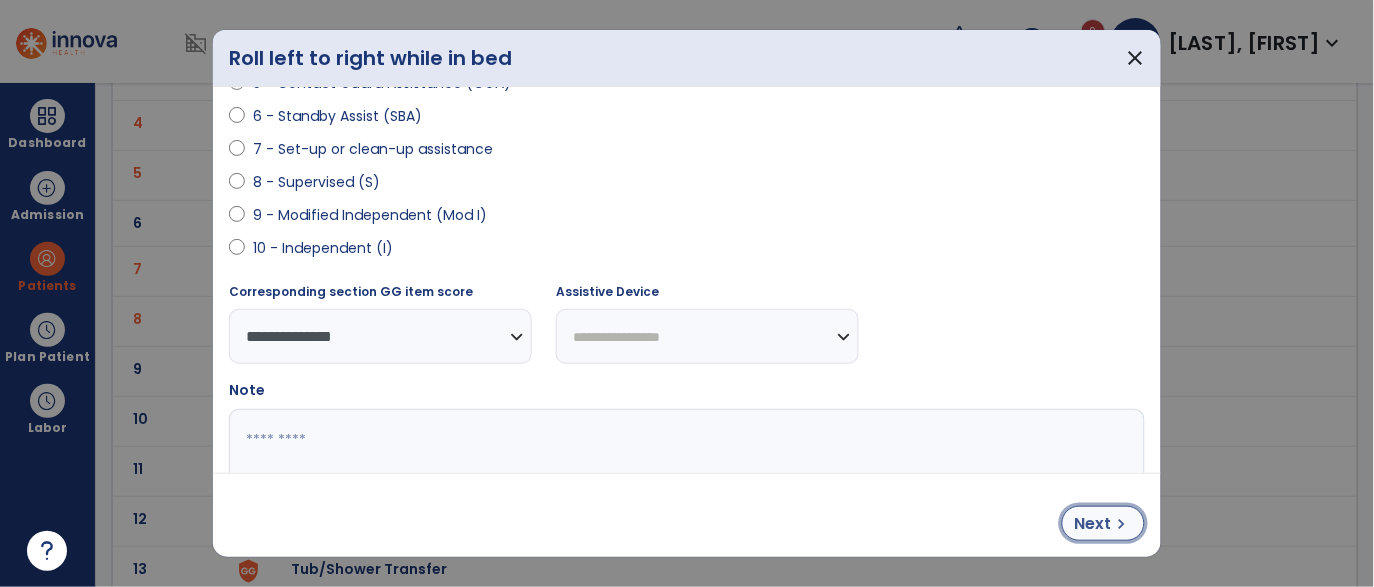 click on "Next  chevron_right" at bounding box center [1103, 523] 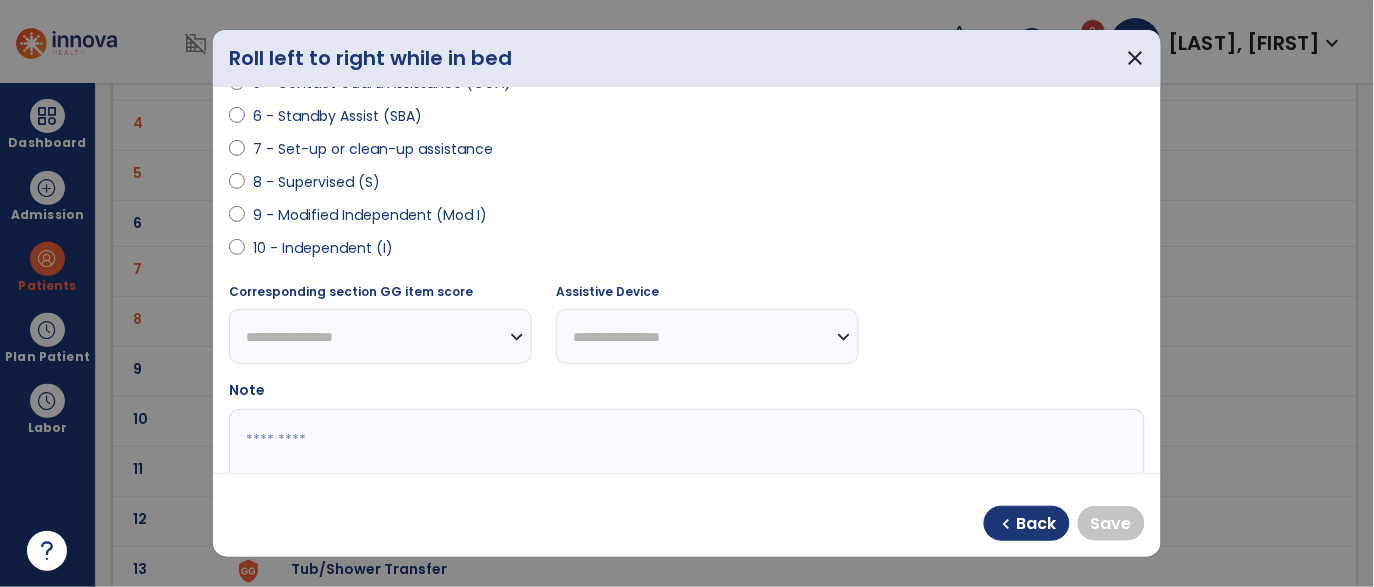 select on "**********" 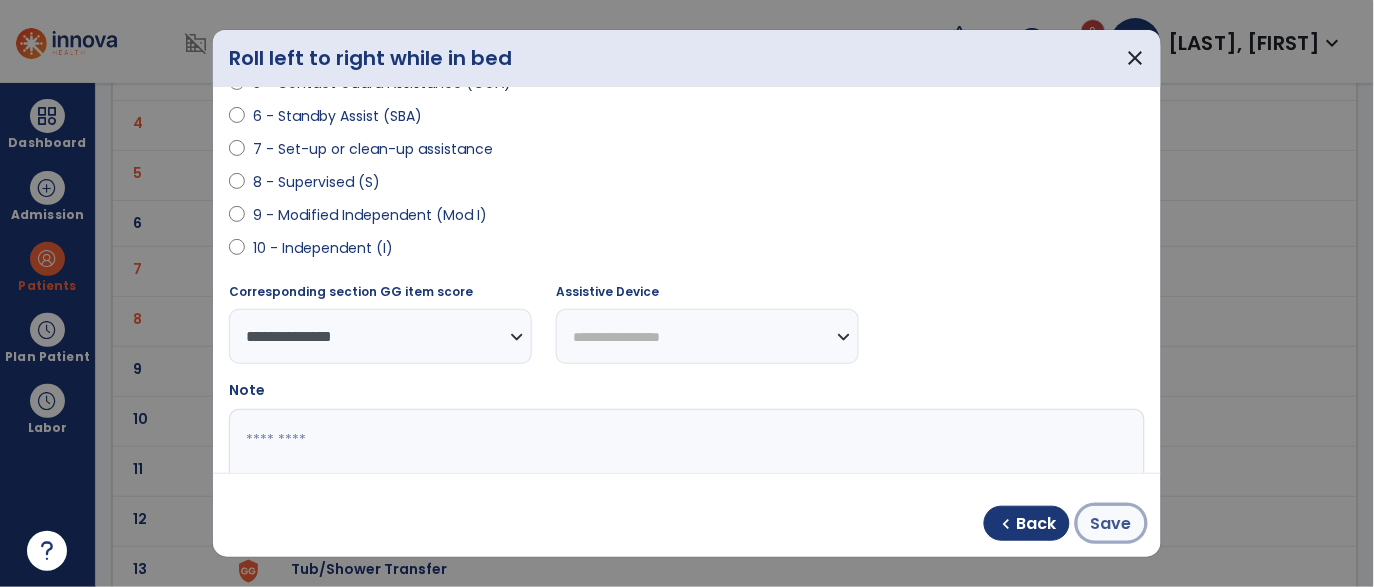 click on "Save" at bounding box center [1111, 524] 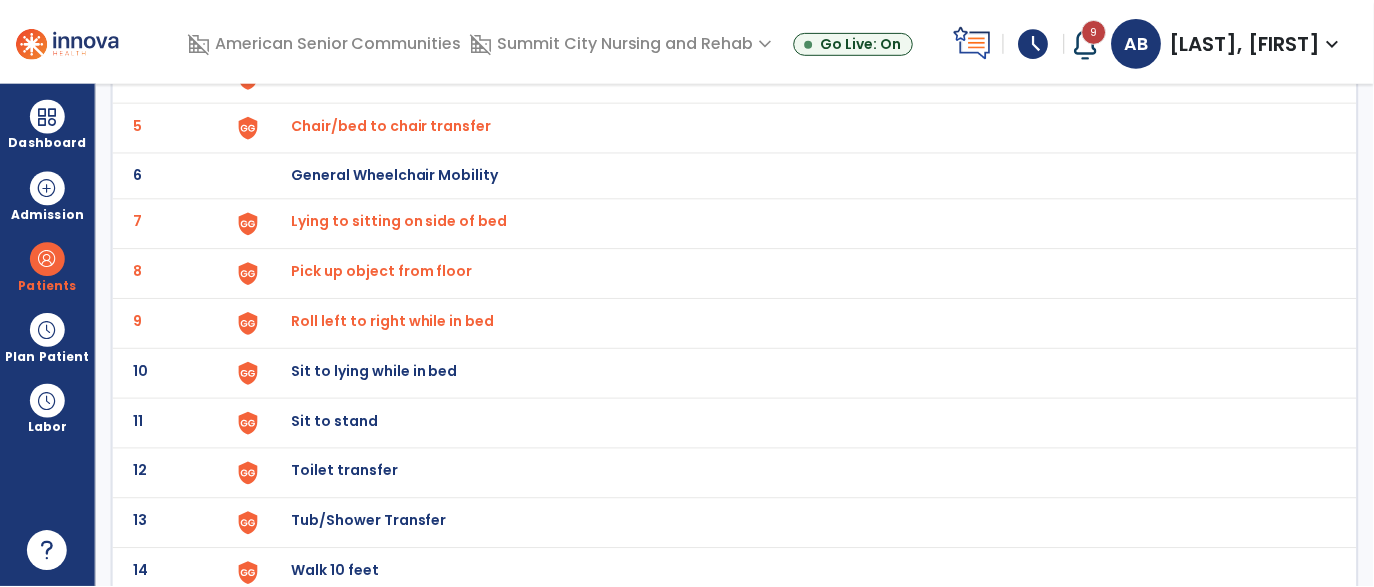 scroll, scrollTop: 340, scrollLeft: 0, axis: vertical 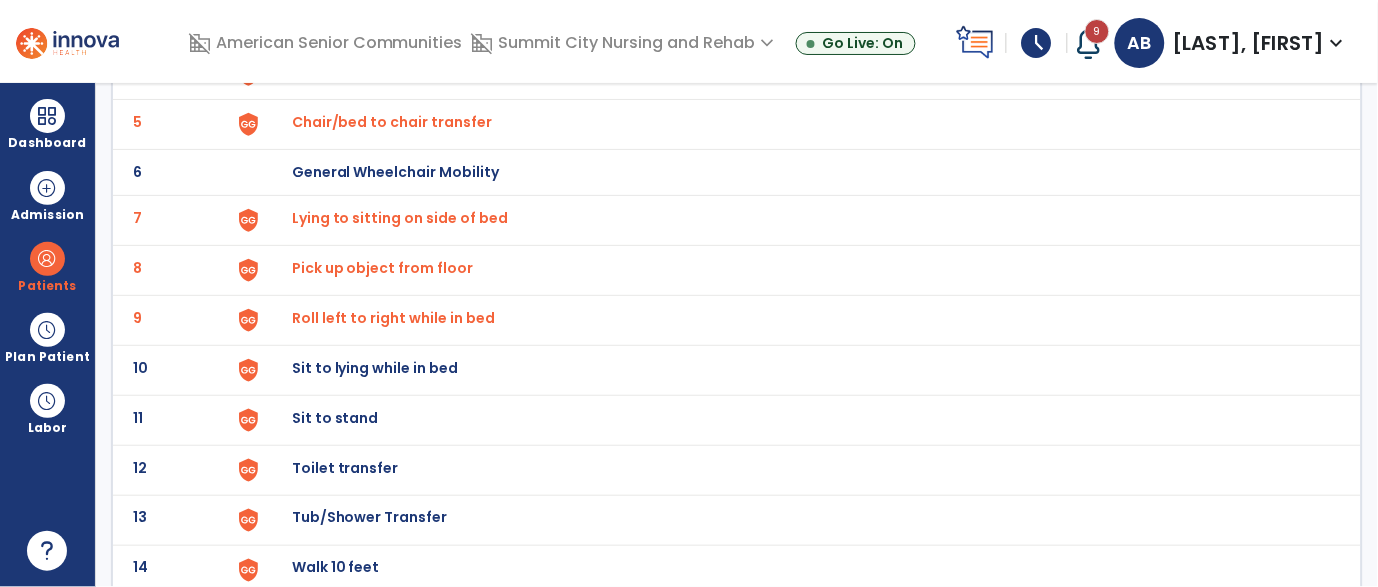 click on "Sit to lying while in bed" at bounding box center [796, -76] 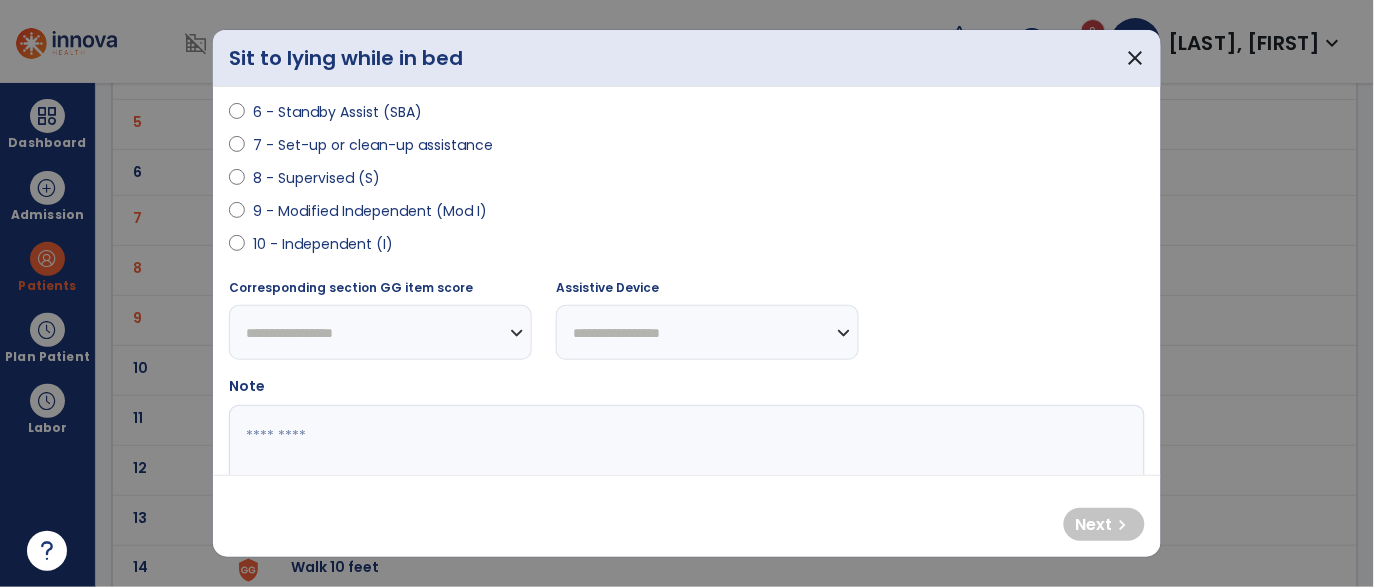 scroll, scrollTop: 388, scrollLeft: 0, axis: vertical 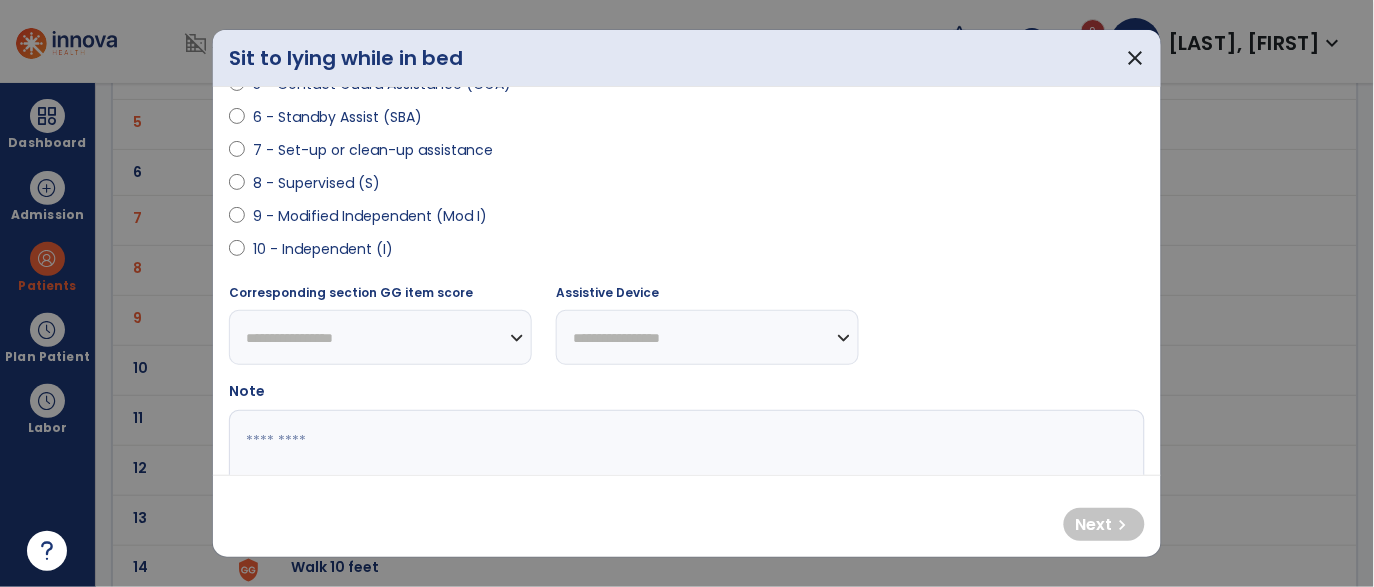 click on "10 - Independent (I)" at bounding box center [323, 249] 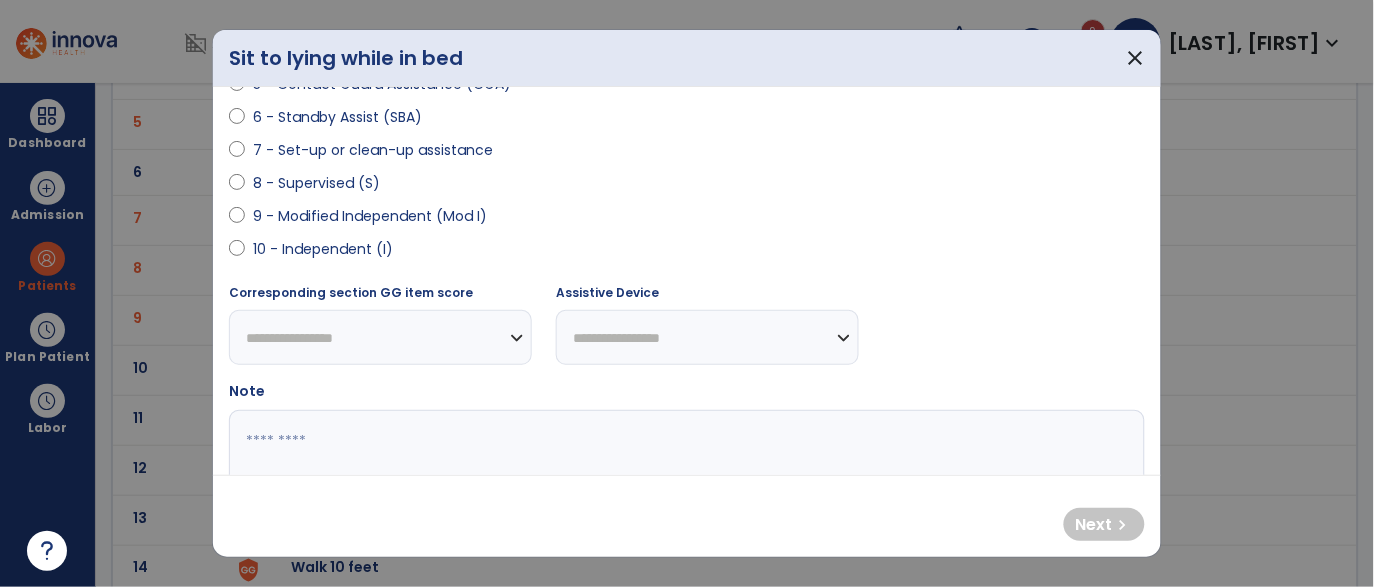 select on "**********" 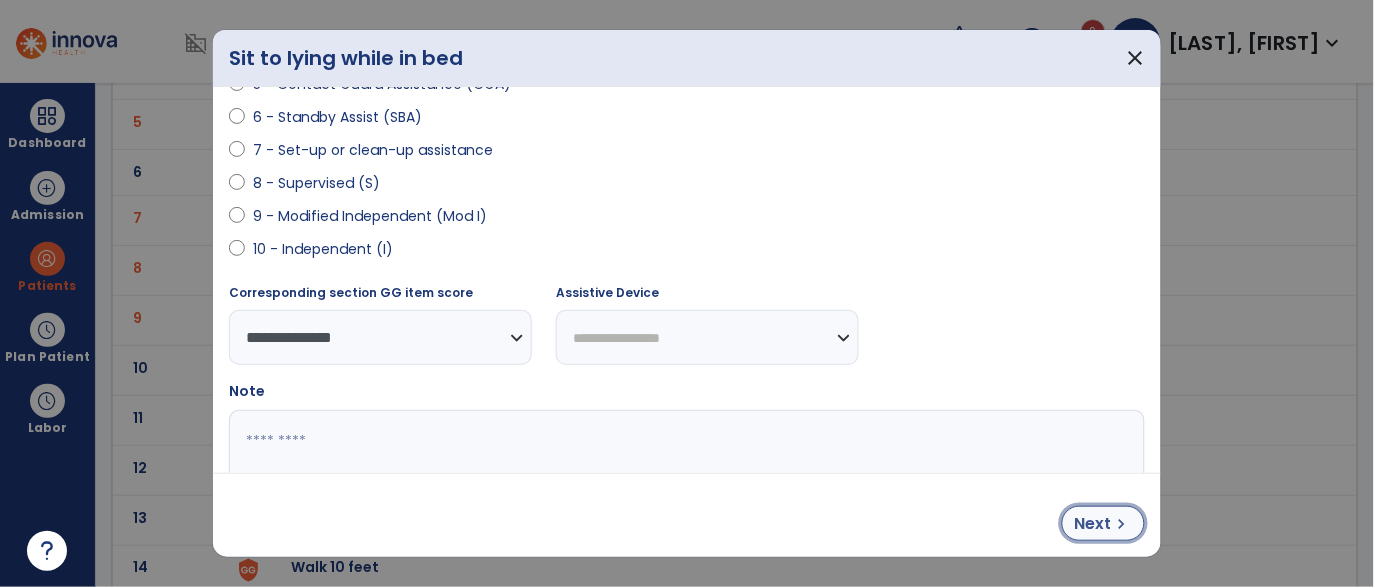 click on "Next  chevron_right" at bounding box center (1103, 523) 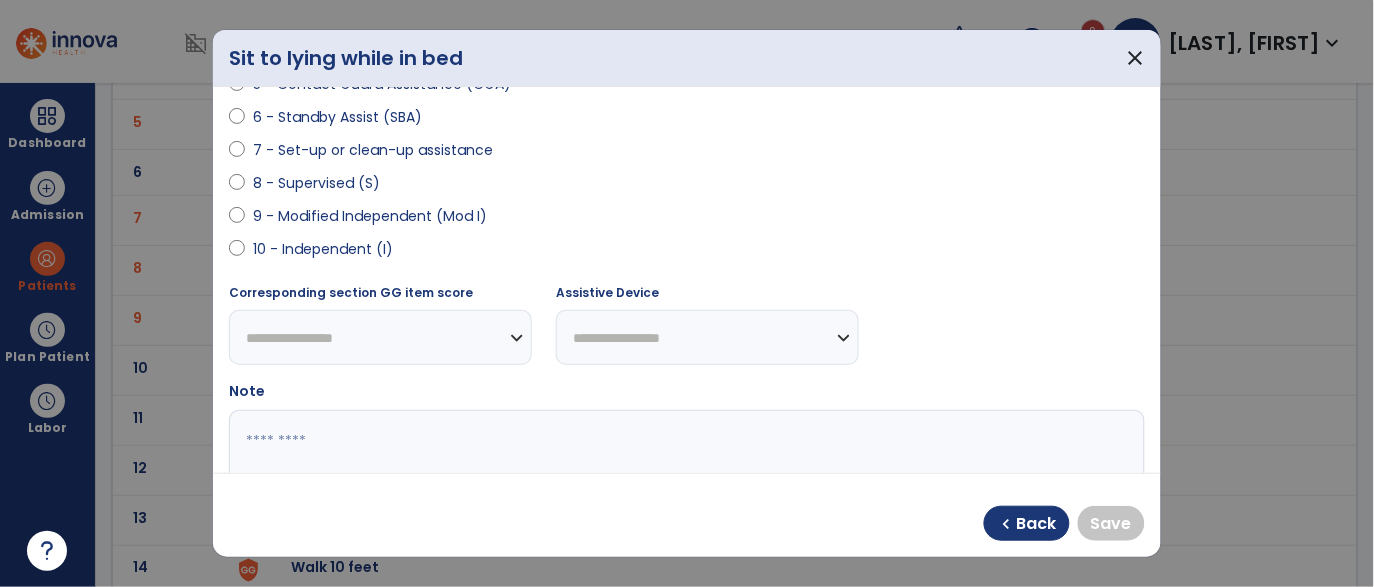 select on "**********" 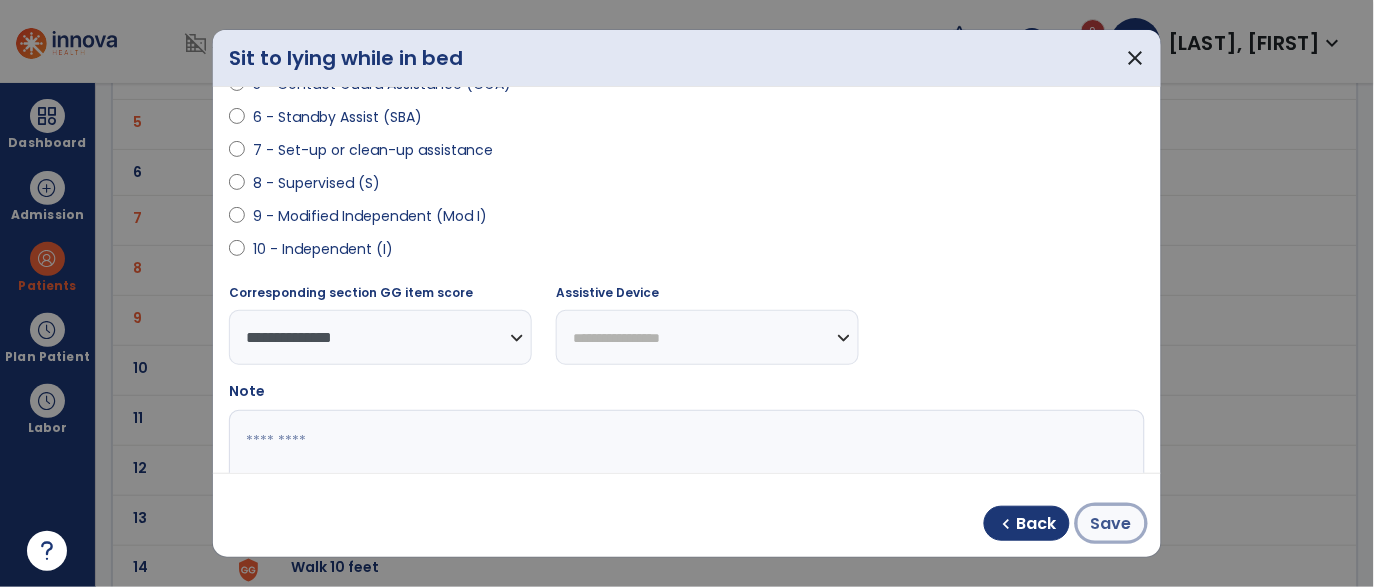 click on "Save" at bounding box center (1111, 524) 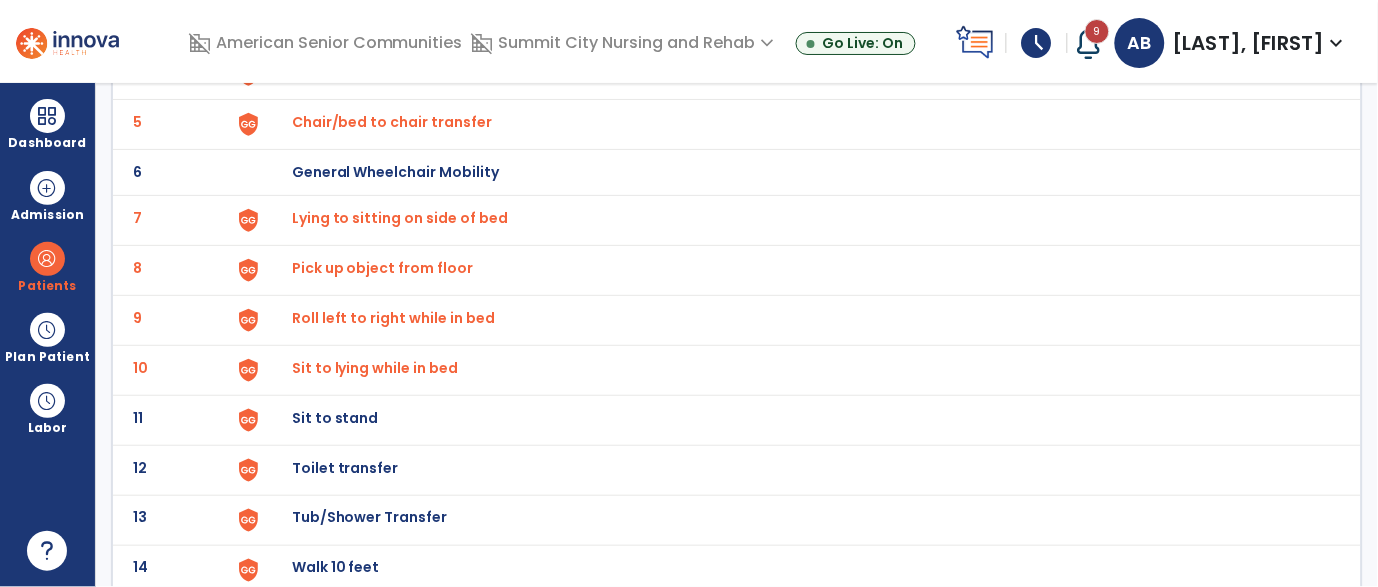 click on "Sit to stand" at bounding box center [338, -78] 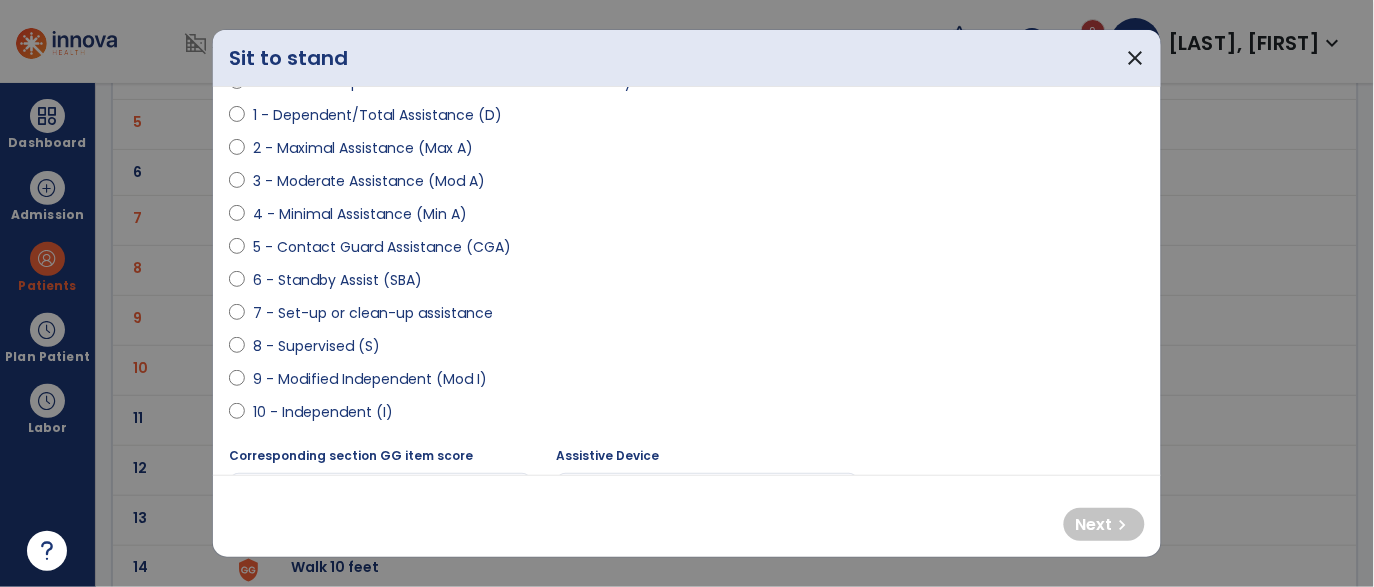 scroll, scrollTop: 242, scrollLeft: 0, axis: vertical 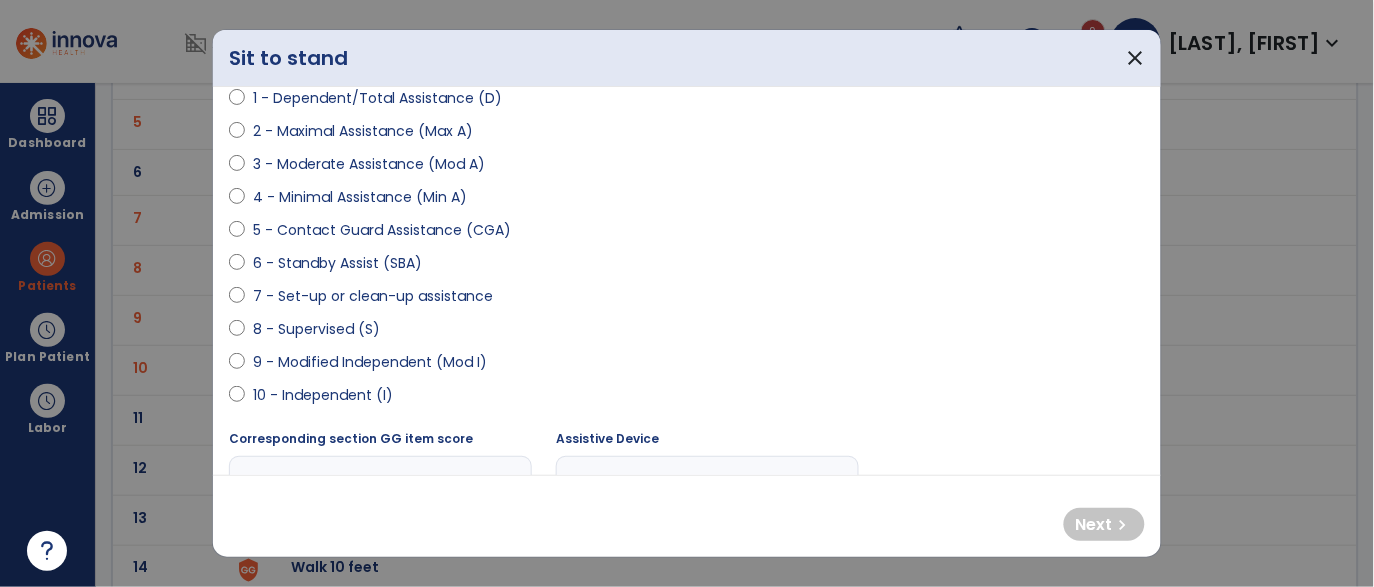 click on "9 - Modified Independent (Mod I)" at bounding box center [370, 362] 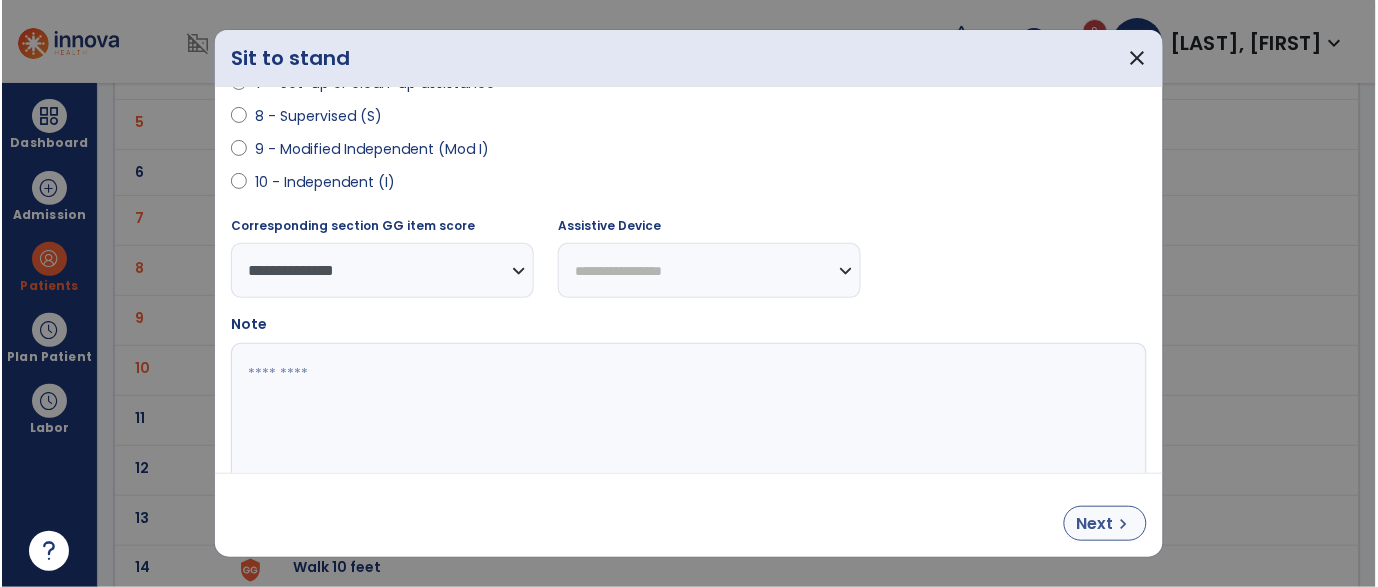 scroll, scrollTop: 461, scrollLeft: 0, axis: vertical 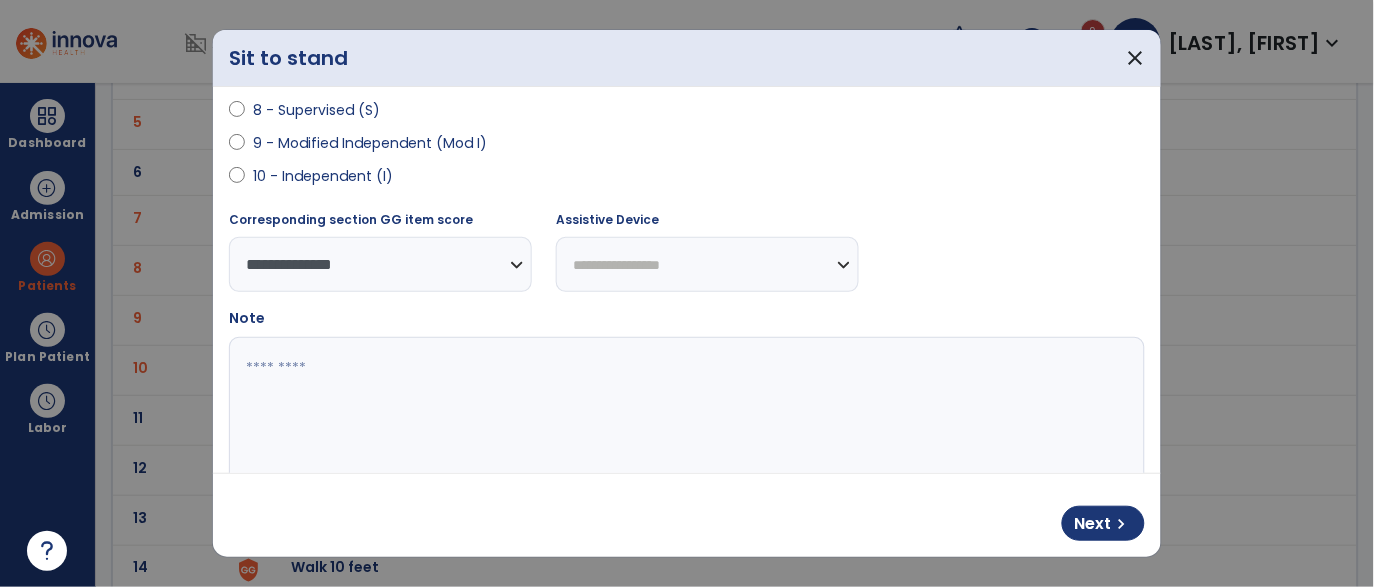 click on "Next  chevron_right" at bounding box center (687, 515) 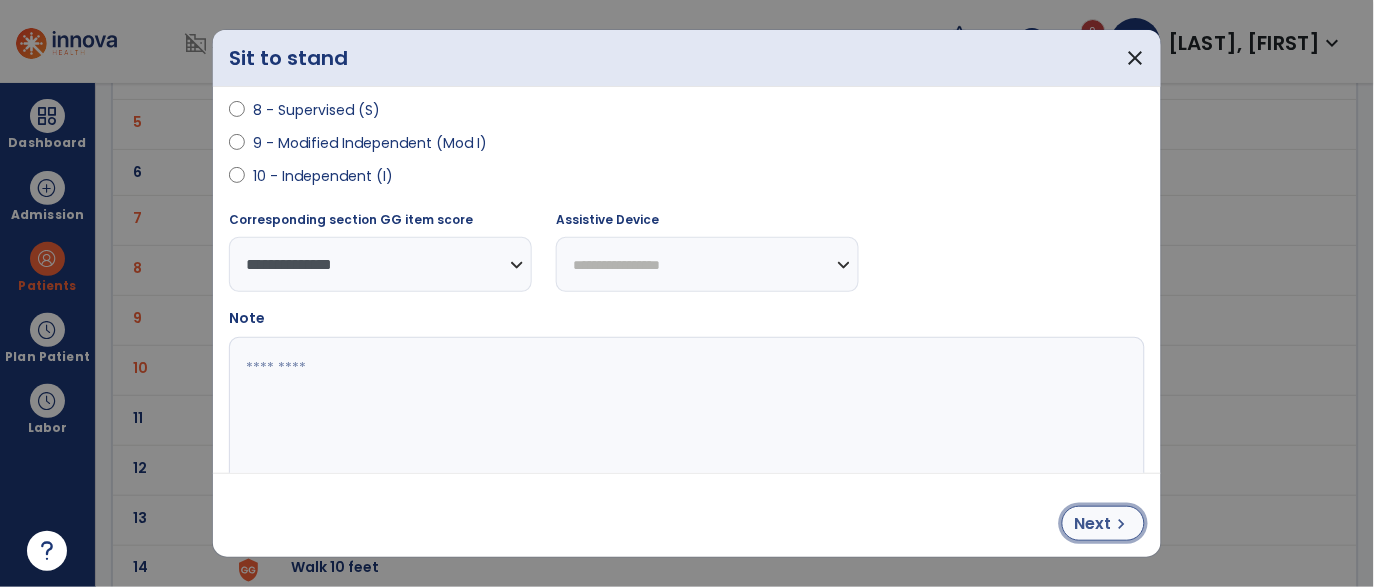 click on "chevron_right" at bounding box center [1122, 524] 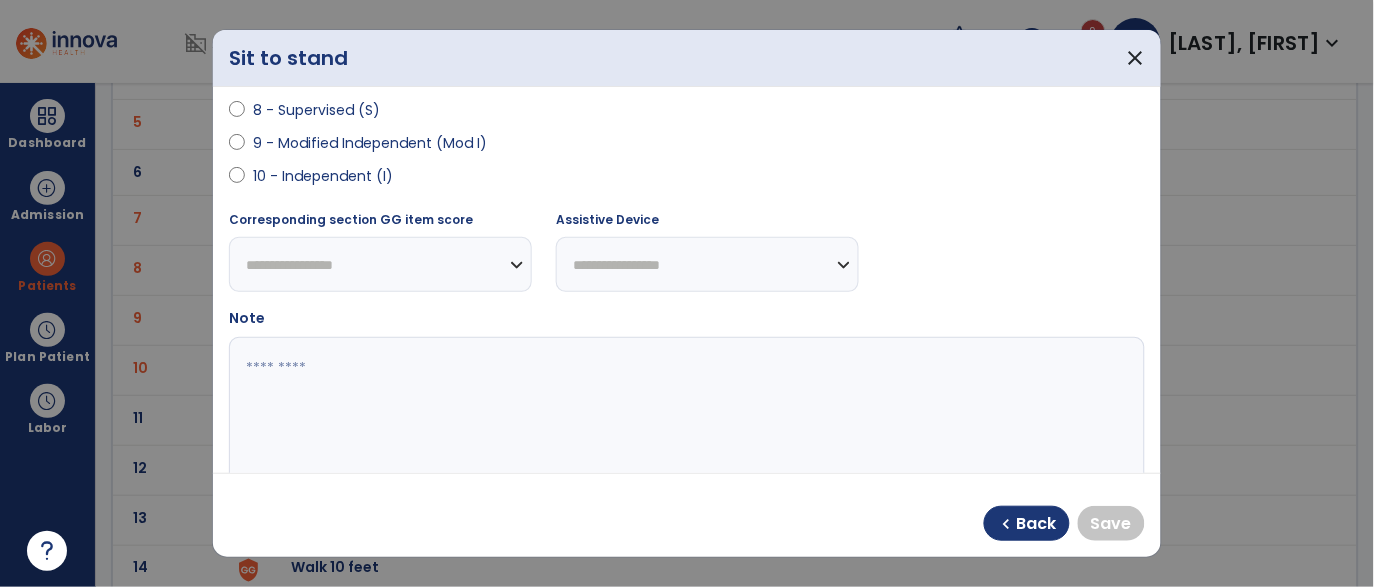 select on "**********" 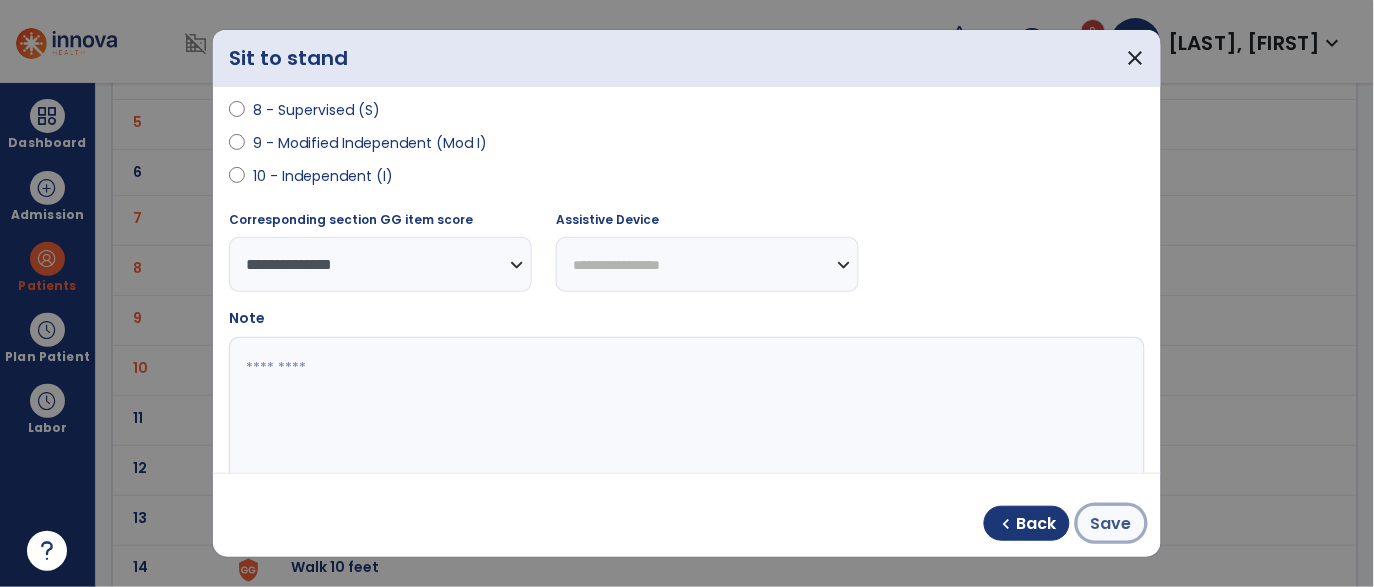 click on "Save" at bounding box center (1111, 524) 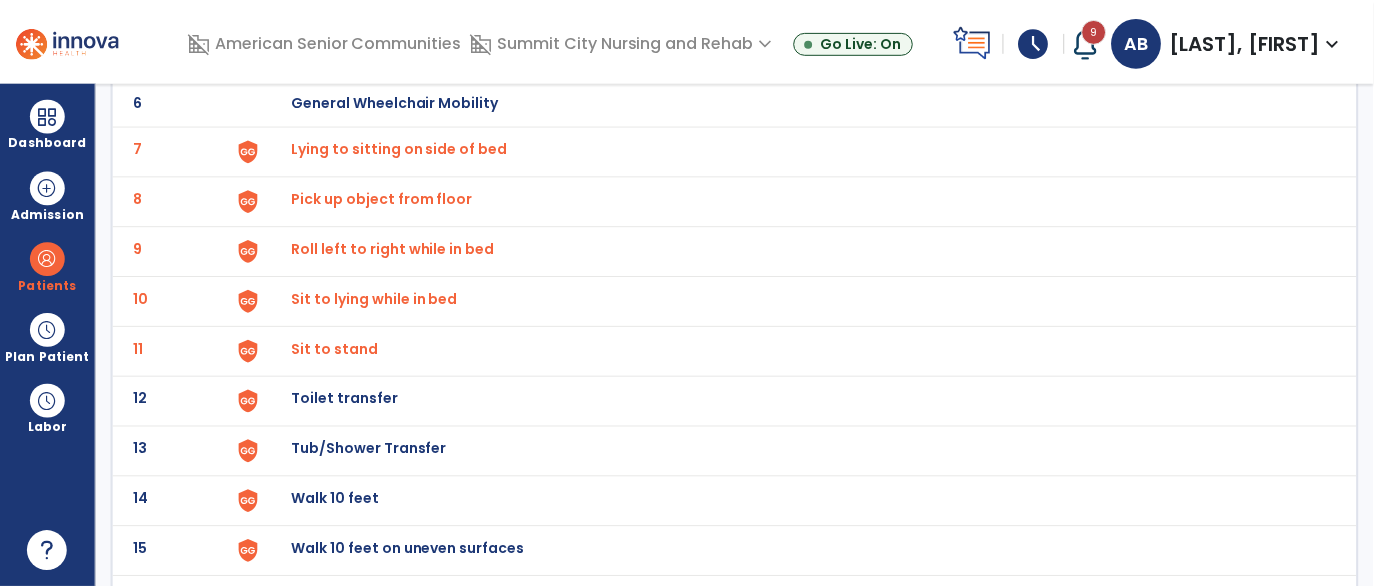 scroll, scrollTop: 412, scrollLeft: 0, axis: vertical 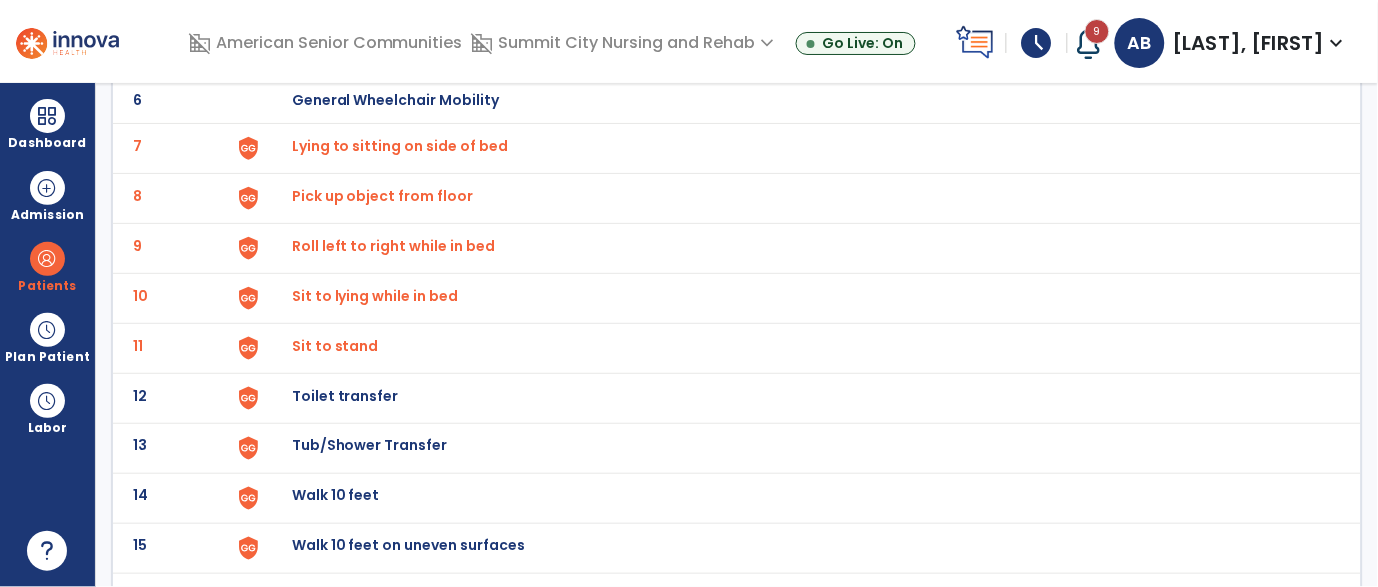 click on "Toilet transfer" at bounding box center [338, -150] 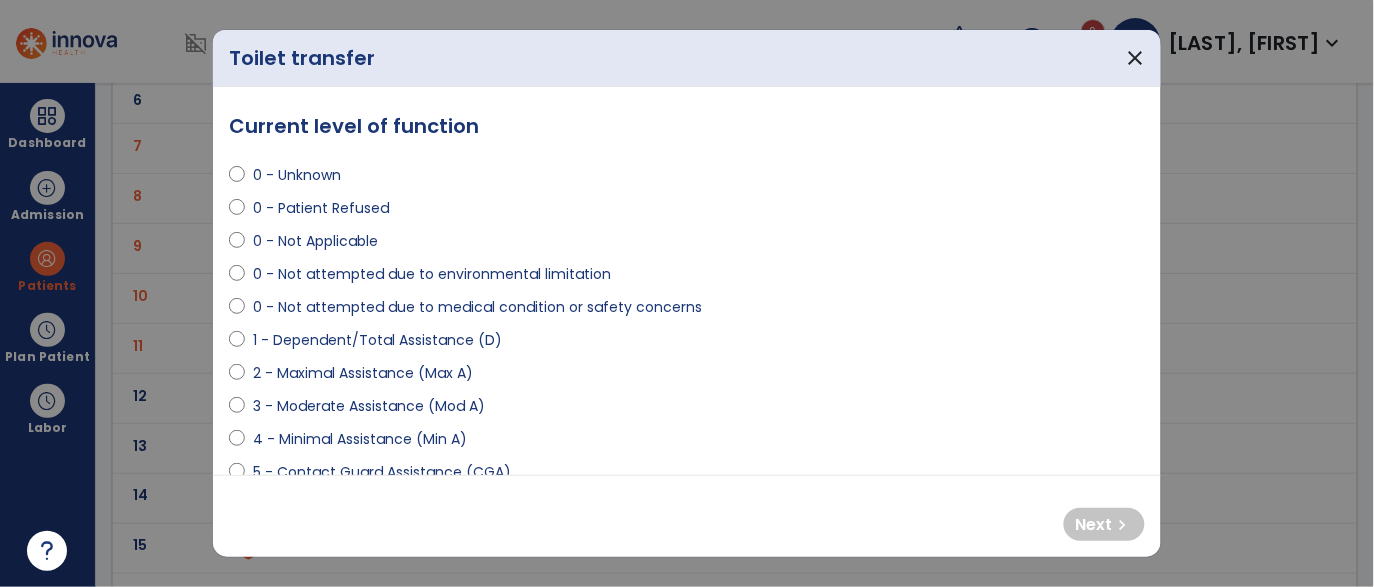 click on "0 - Not attempted due to medical condition or safety concerns" at bounding box center (477, 307) 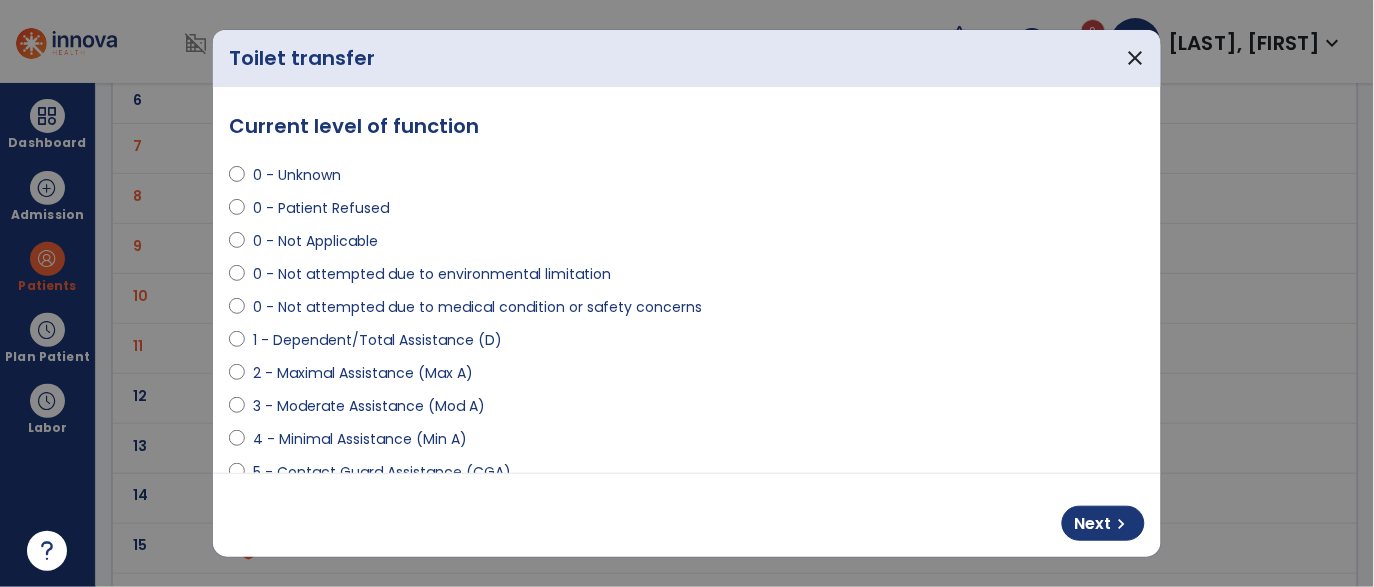 click on "Next  chevron_right" at bounding box center (687, 515) 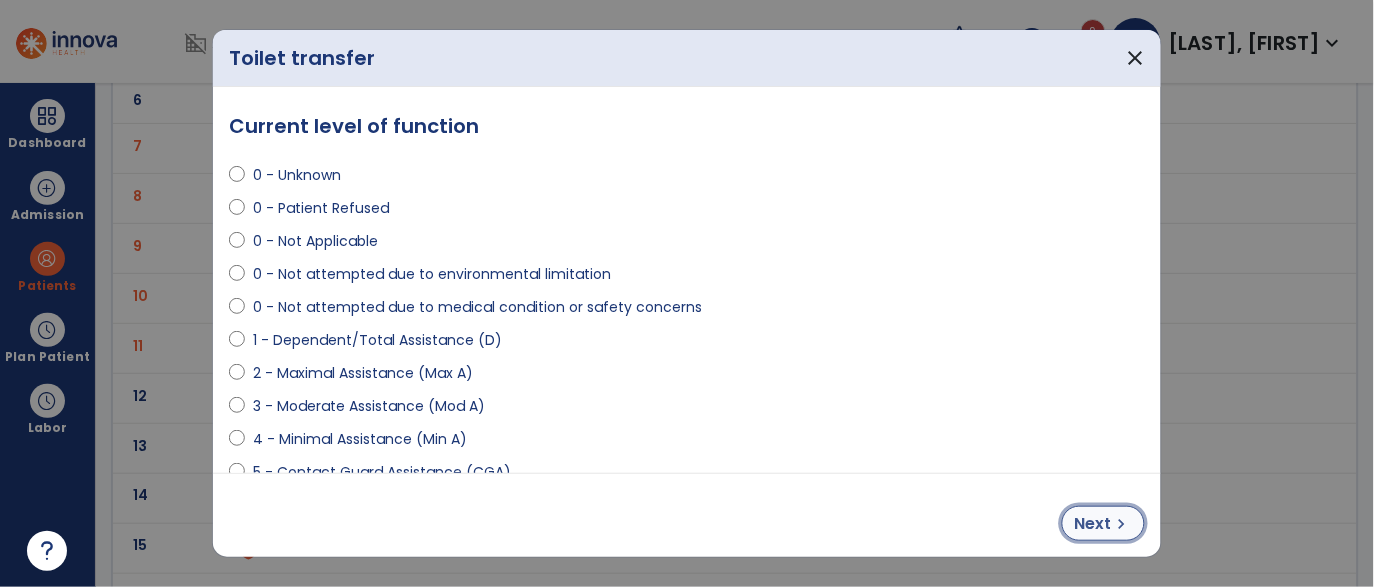 click on "Next  chevron_right" at bounding box center (1103, 523) 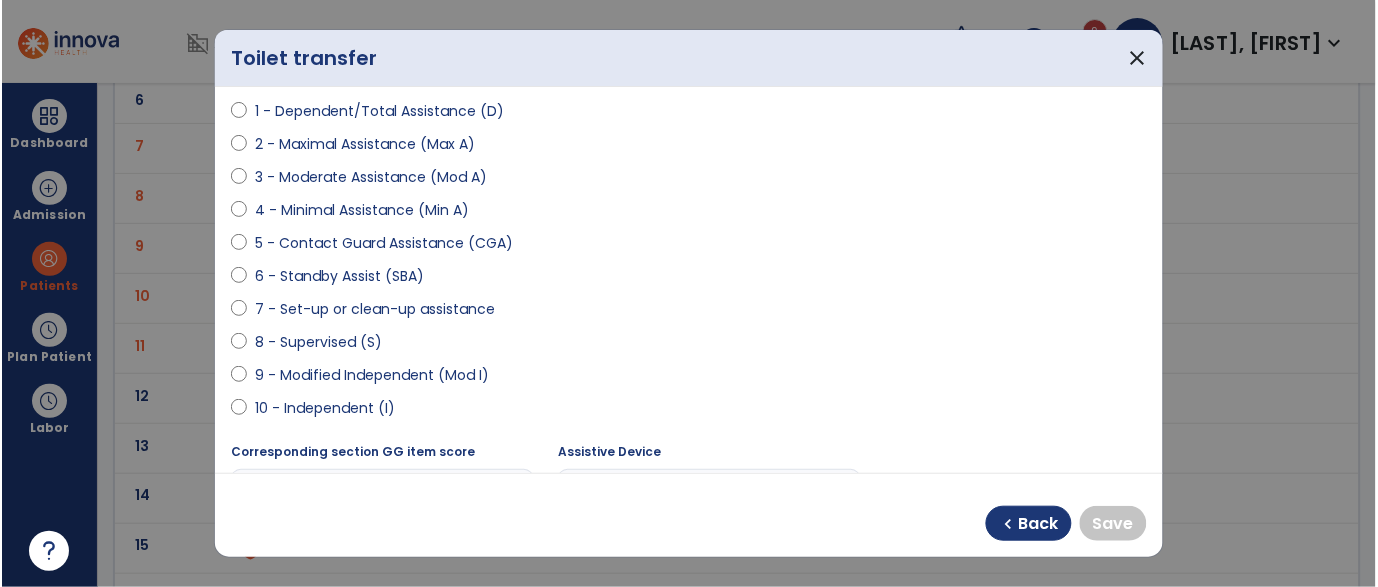 scroll, scrollTop: 231, scrollLeft: 0, axis: vertical 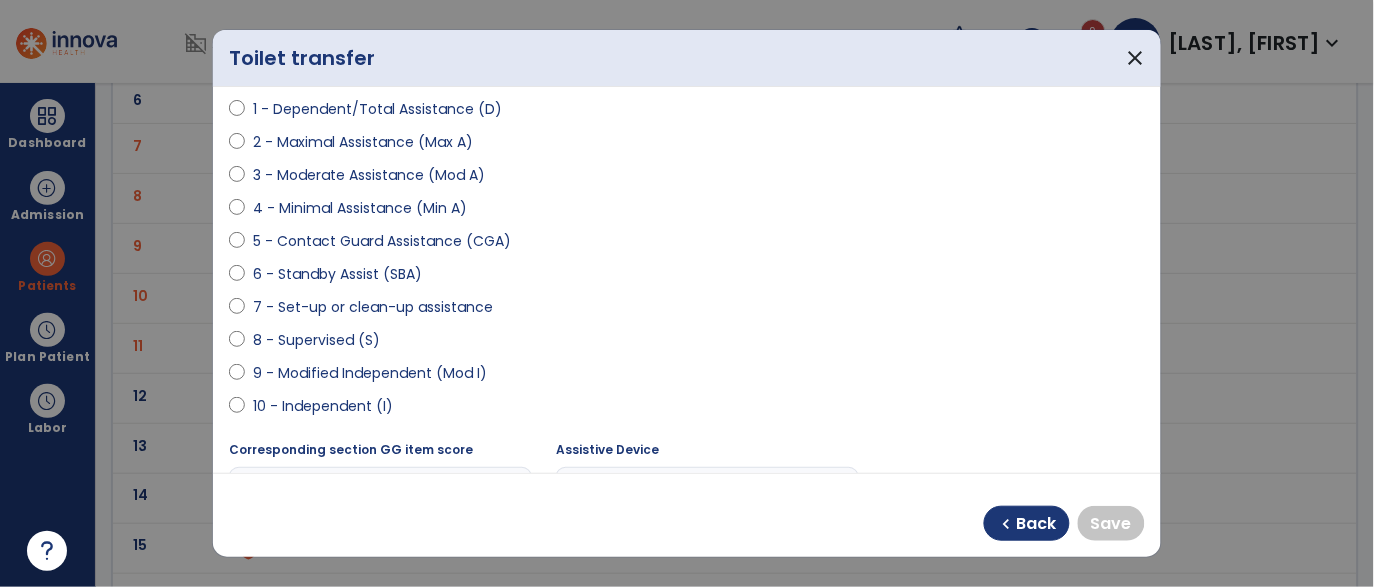 select on "**********" 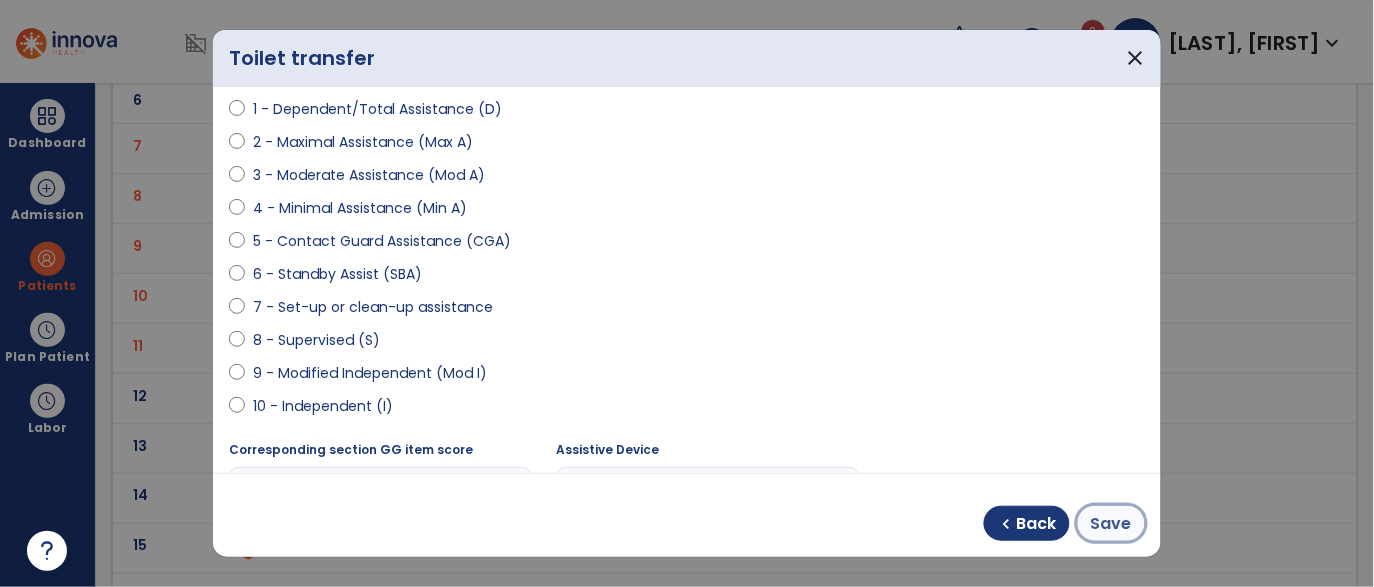 click on "Save" at bounding box center [1111, 523] 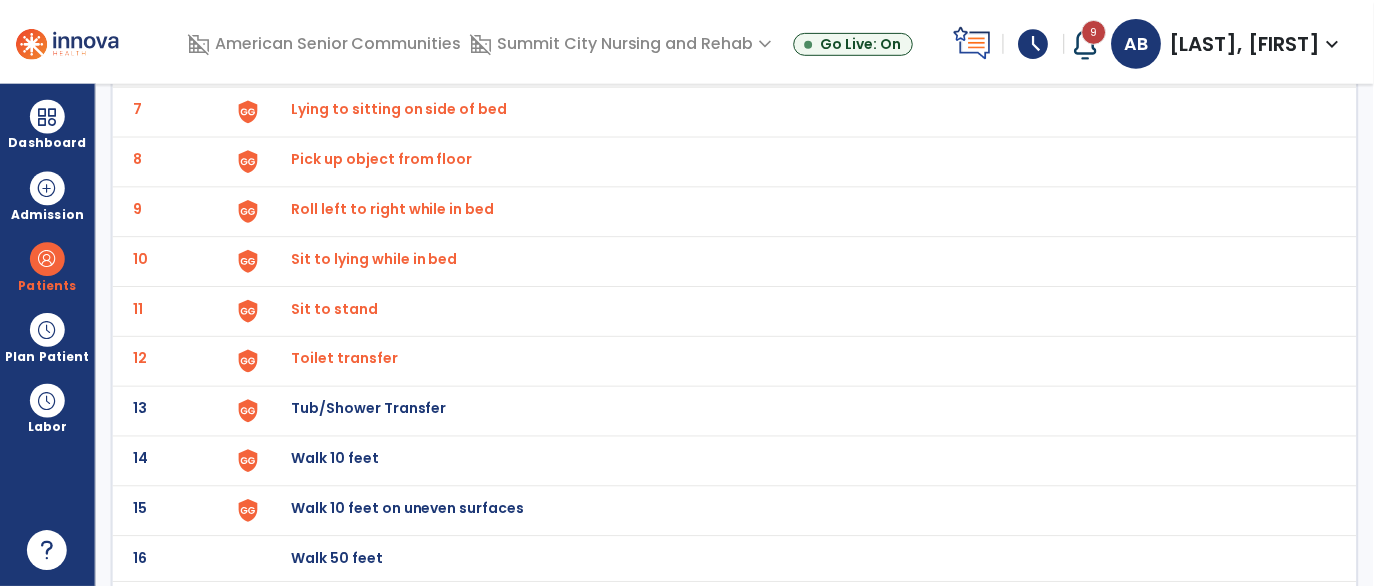 scroll, scrollTop: 466, scrollLeft: 0, axis: vertical 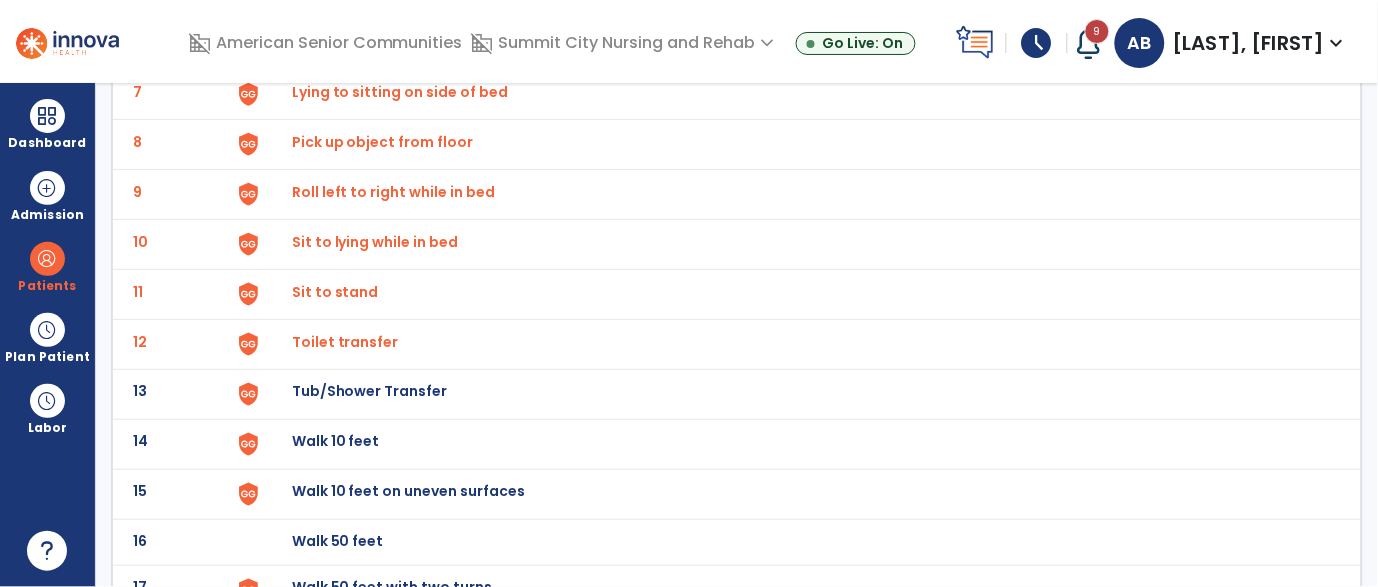 click at bounding box center [275, -202] 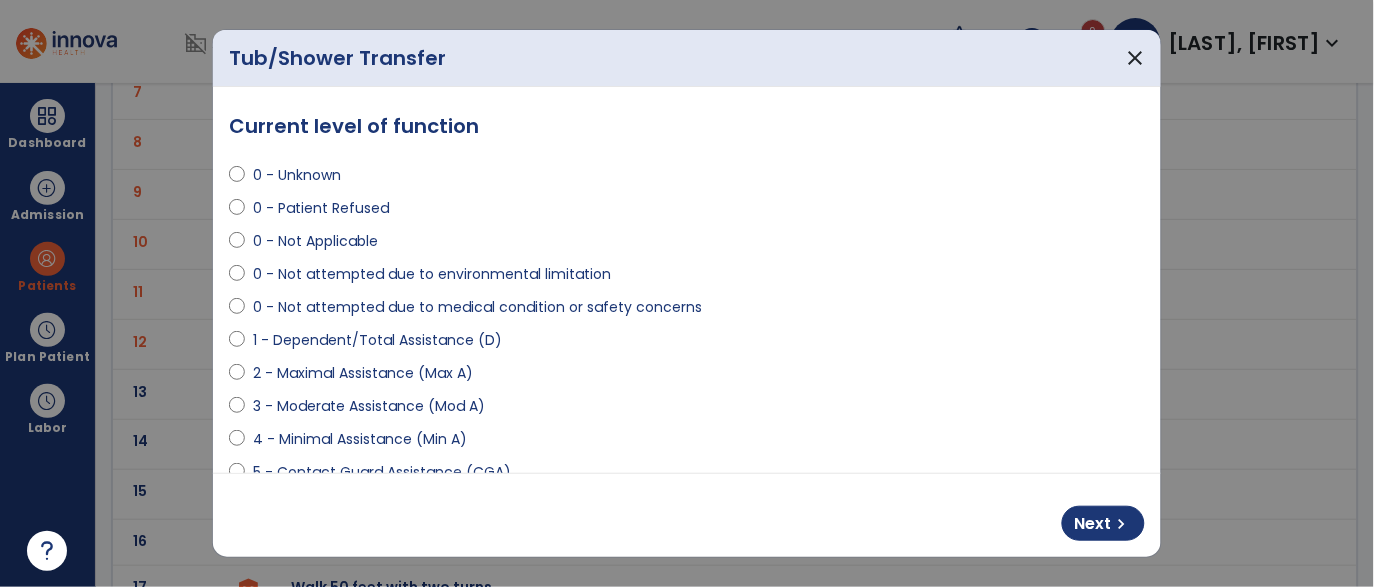 select on "**********" 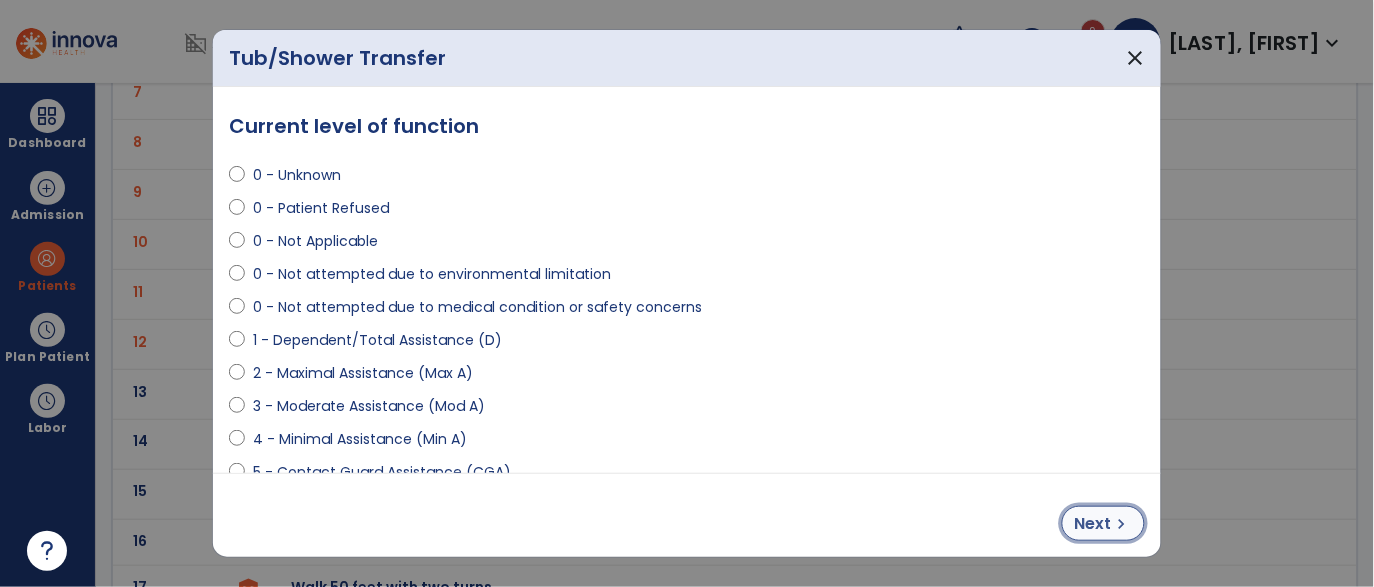 click on "Next  chevron_right" at bounding box center (1103, 523) 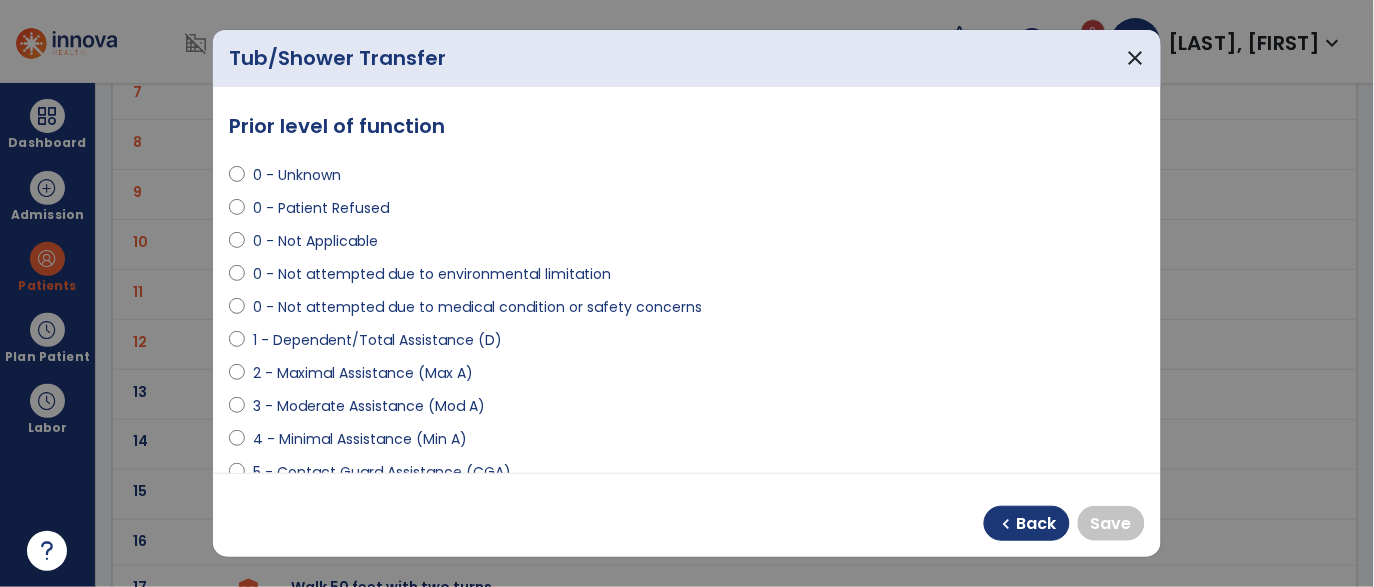 click on "0 - Not Applicable" at bounding box center [315, 241] 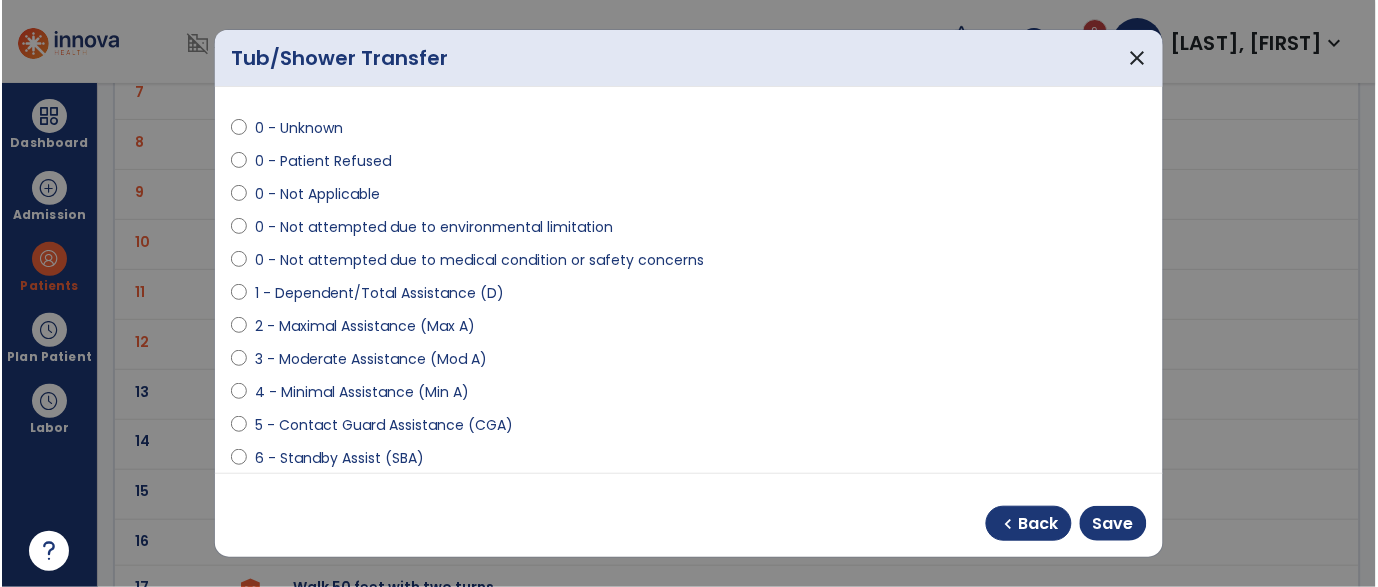 scroll, scrollTop: 43, scrollLeft: 0, axis: vertical 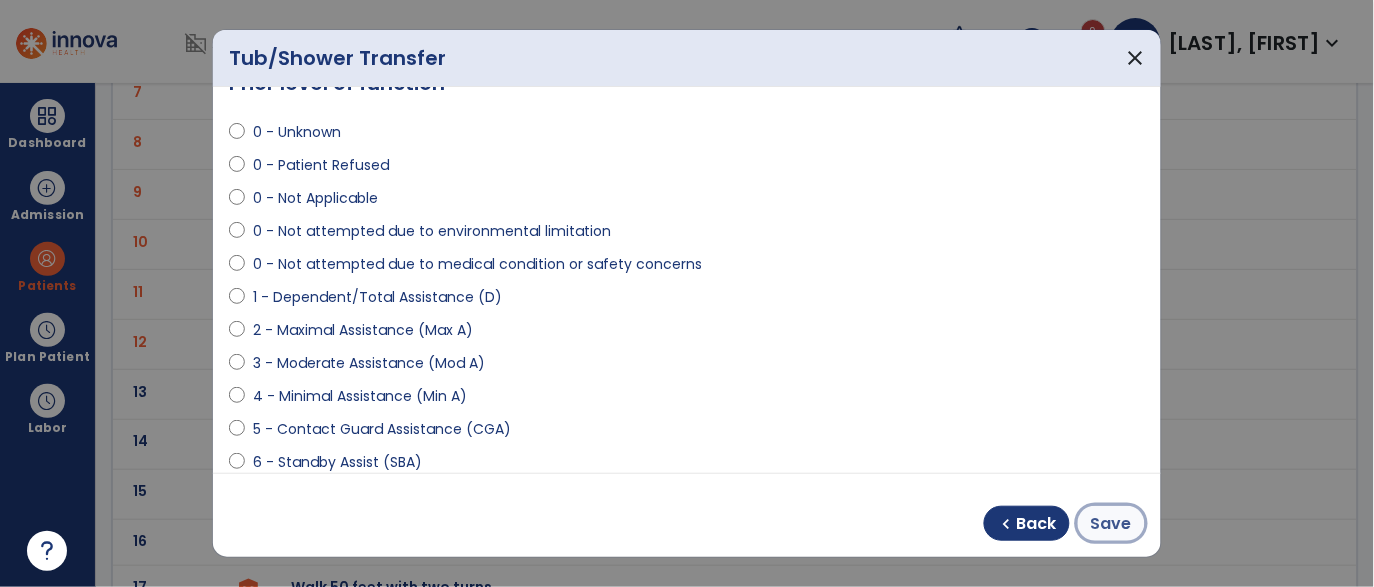 click on "Save" at bounding box center (1111, 524) 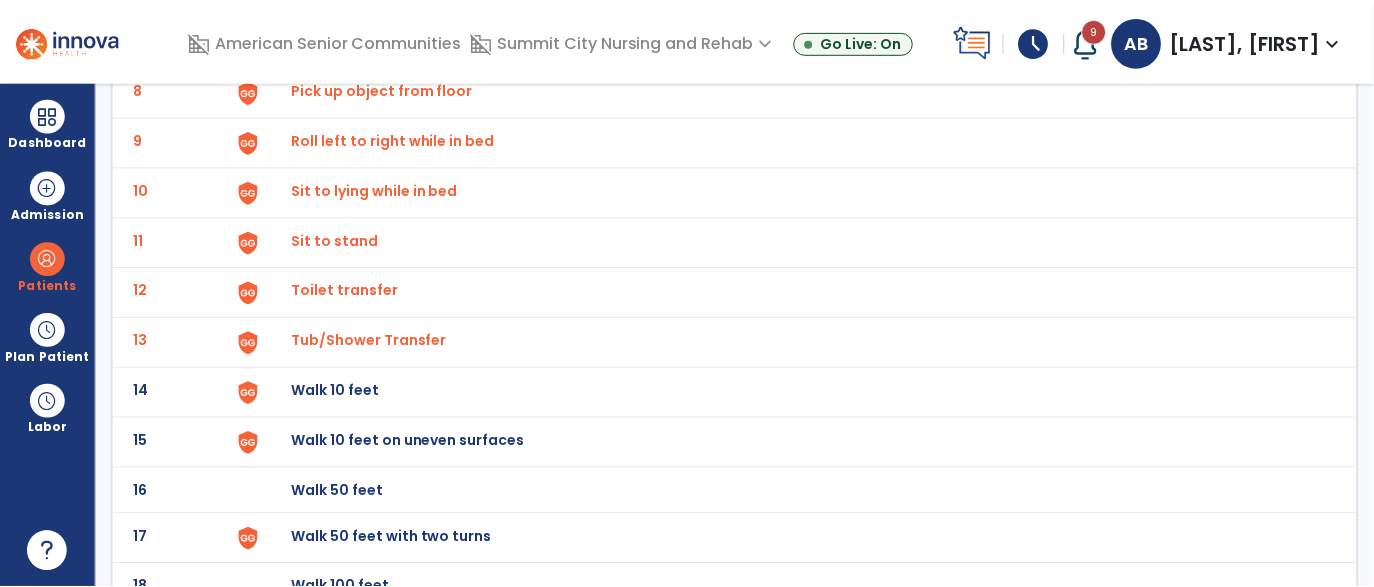 scroll, scrollTop: 516, scrollLeft: 0, axis: vertical 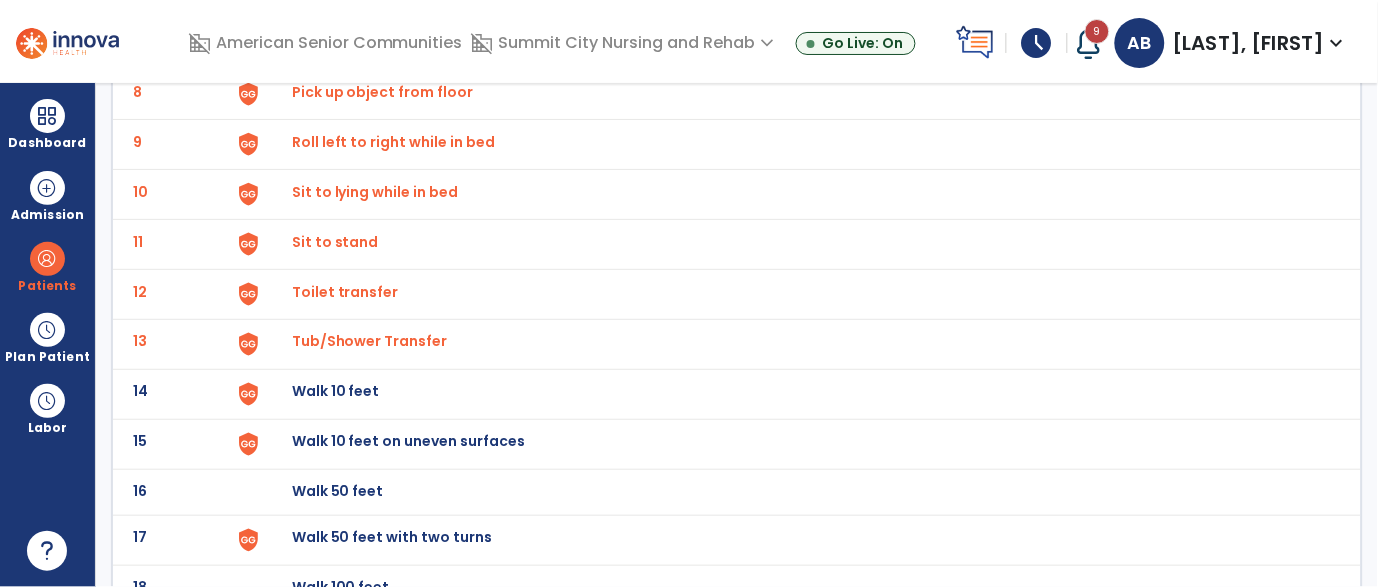 click on "Walk 10 feet" at bounding box center [796, -252] 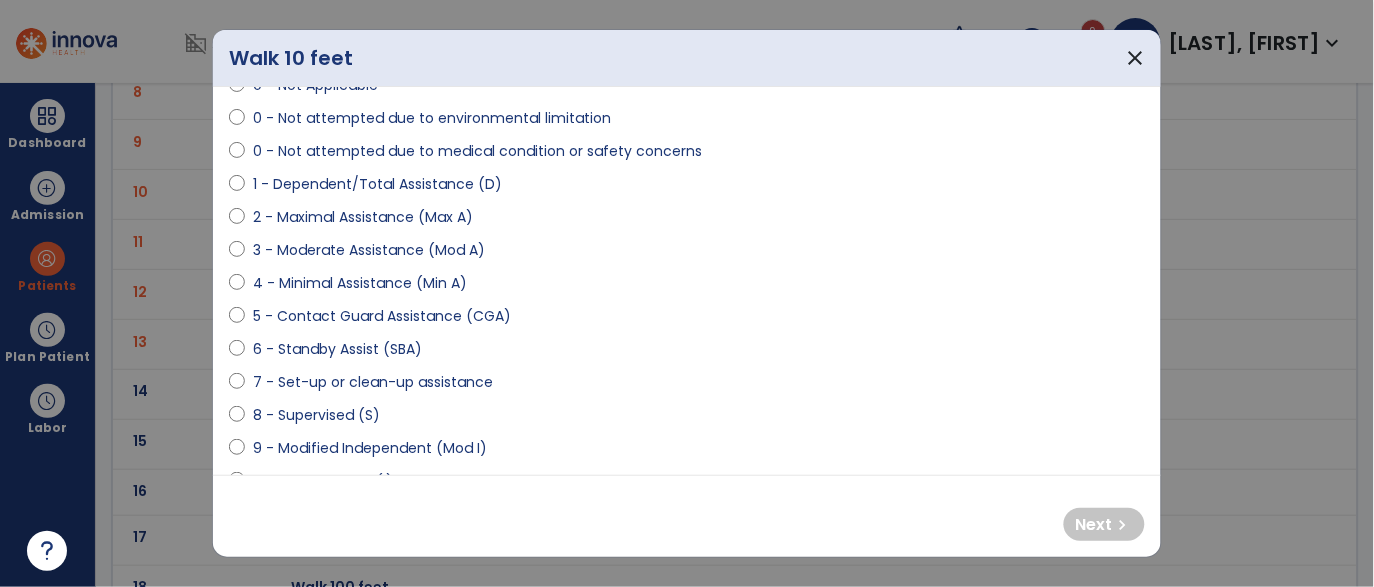 scroll, scrollTop: 211, scrollLeft: 0, axis: vertical 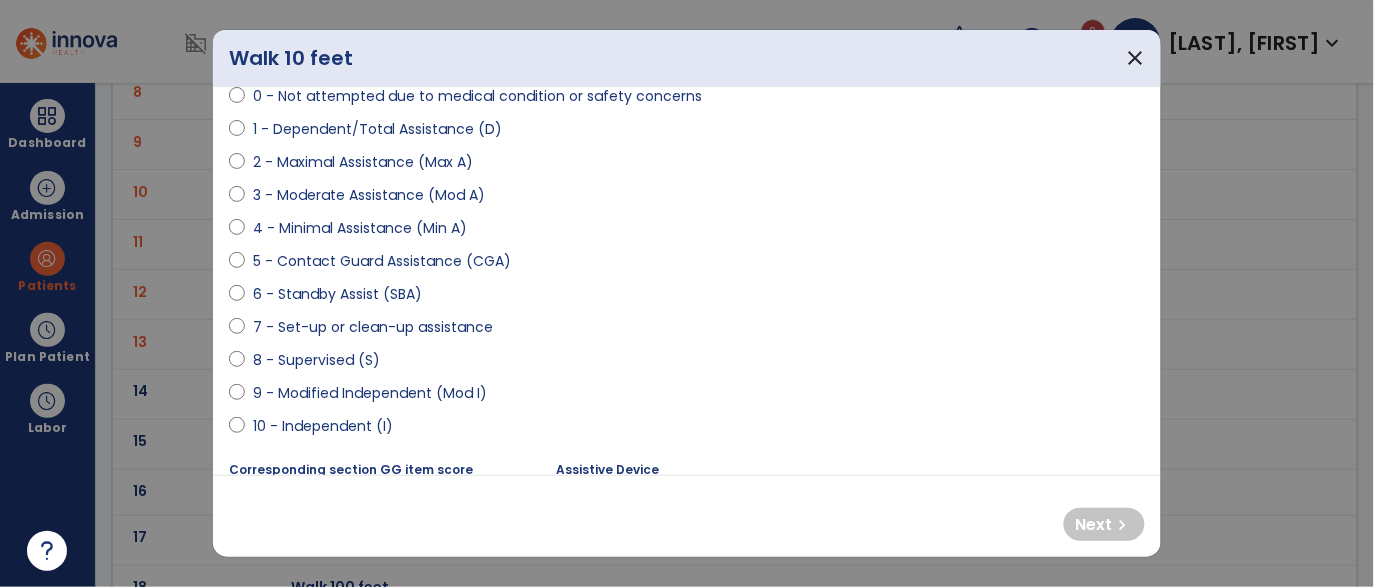 select on "**********" 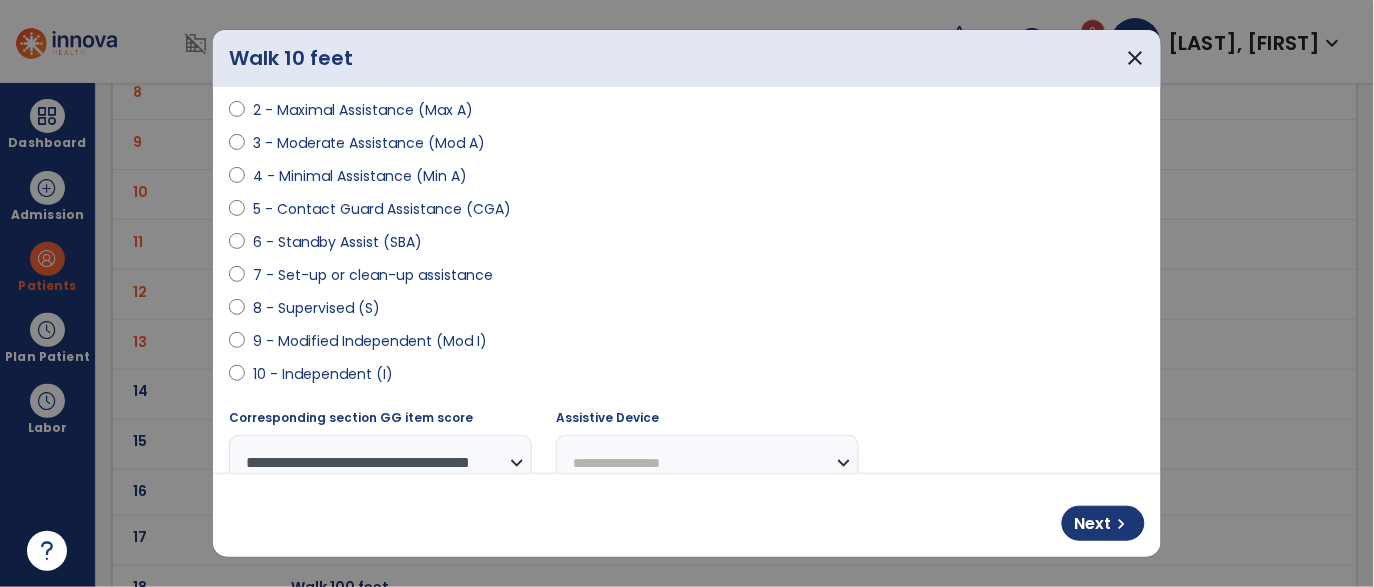 scroll, scrollTop: 205, scrollLeft: 0, axis: vertical 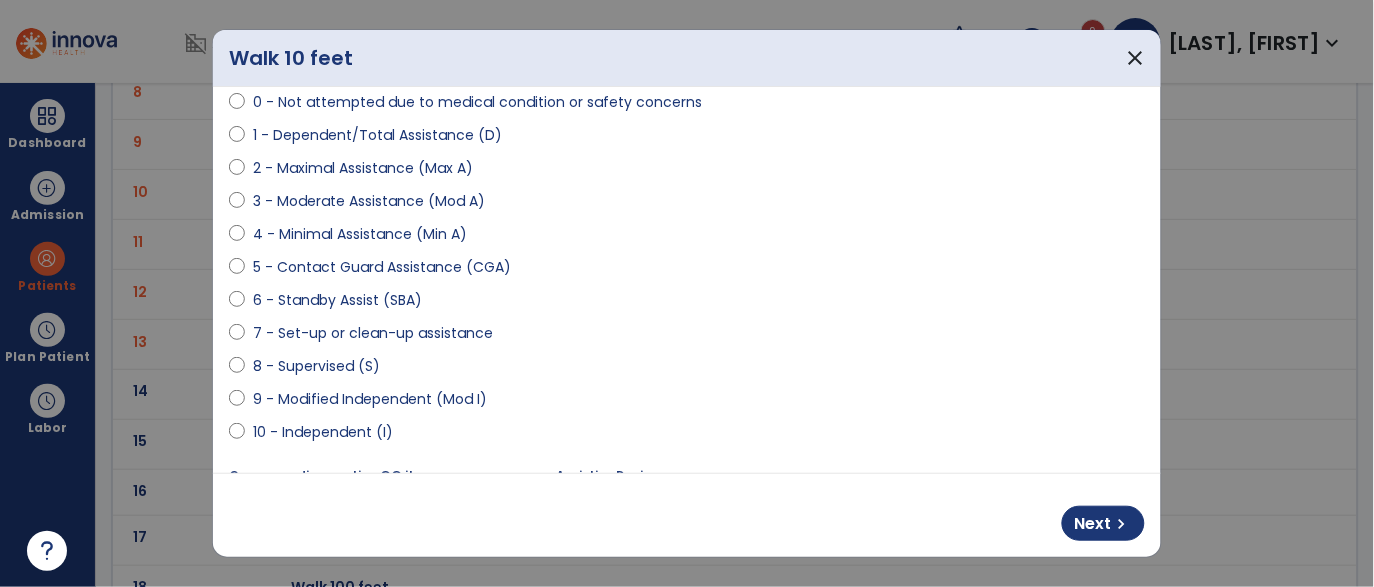click on "6 - Standby Assist (SBA)" at bounding box center [337, 300] 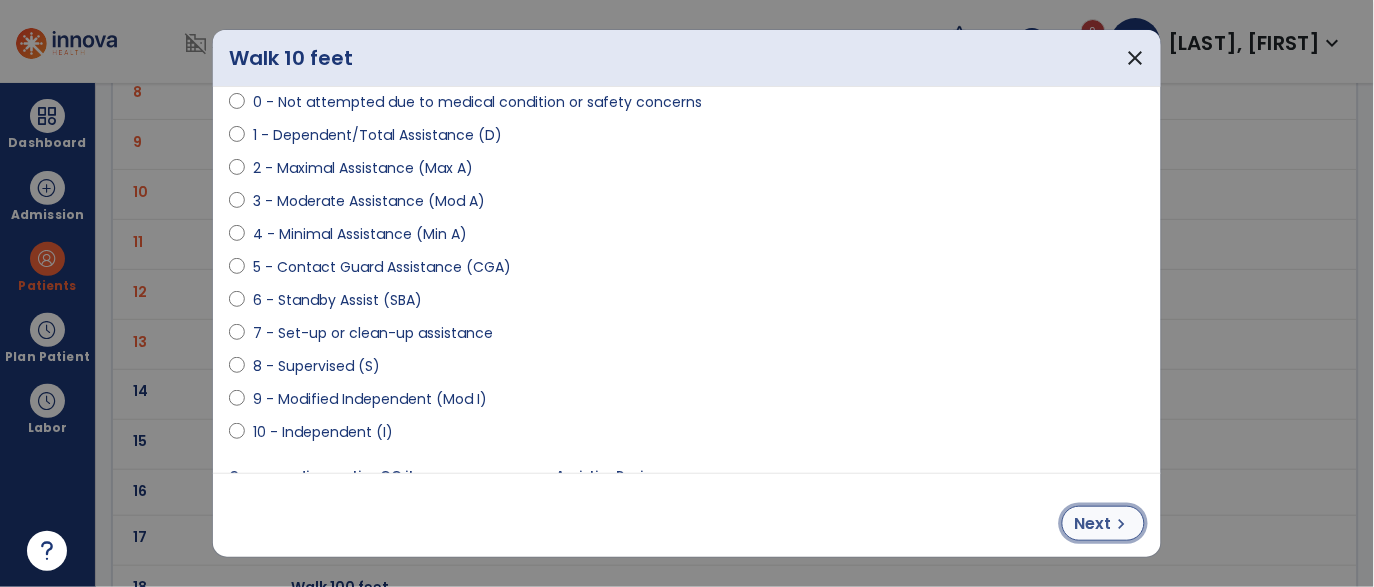 click on "chevron_right" at bounding box center (1122, 524) 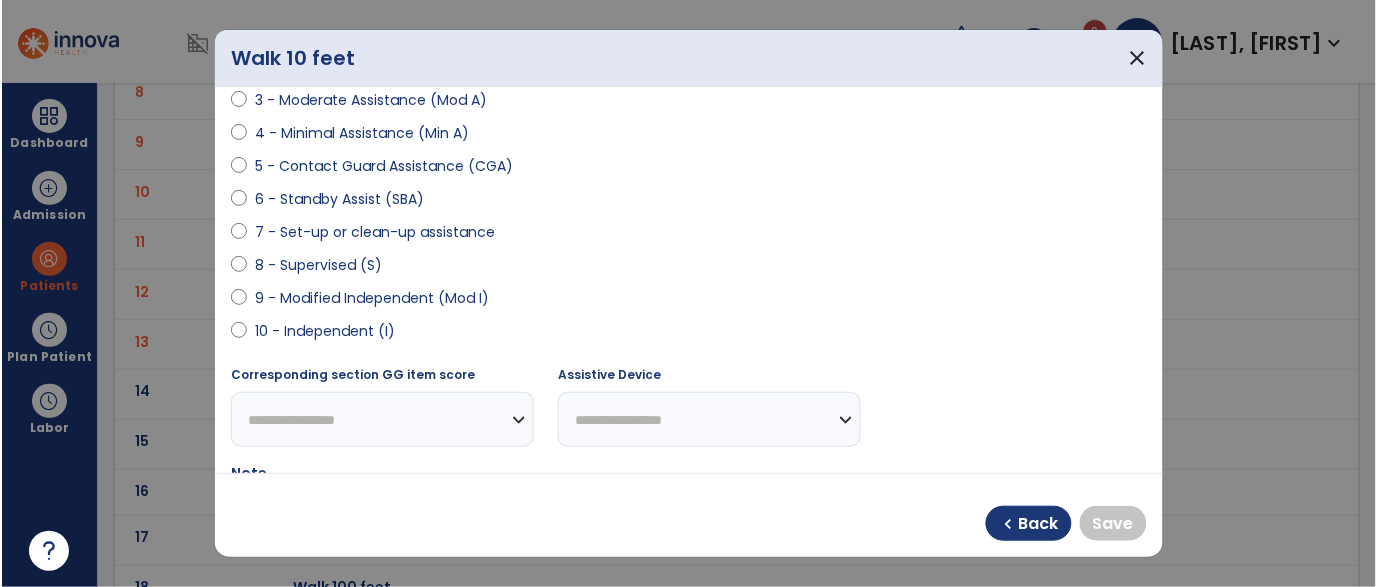 scroll, scrollTop: 313, scrollLeft: 0, axis: vertical 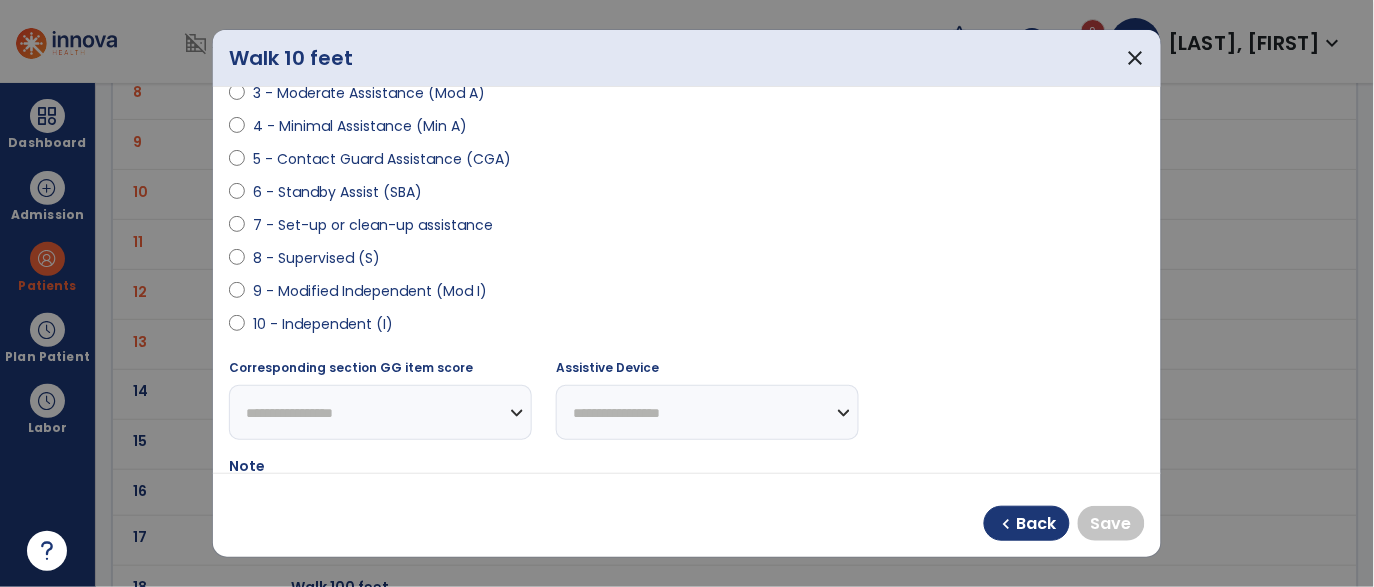 select on "**********" 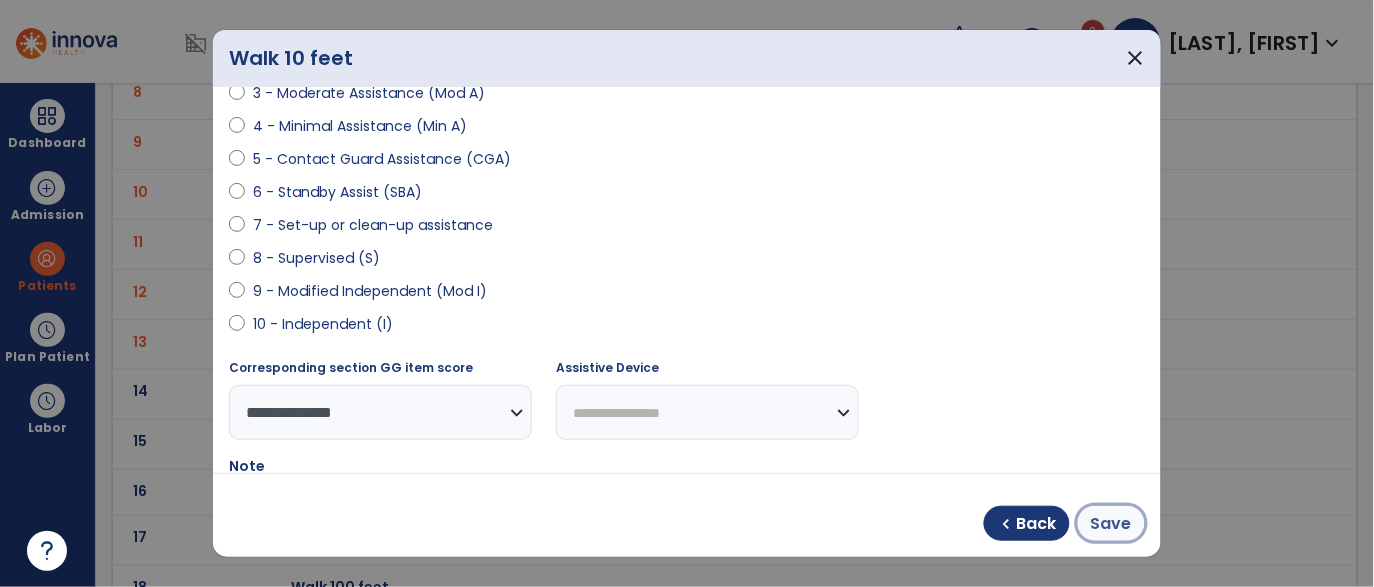 click on "Save" at bounding box center [1111, 524] 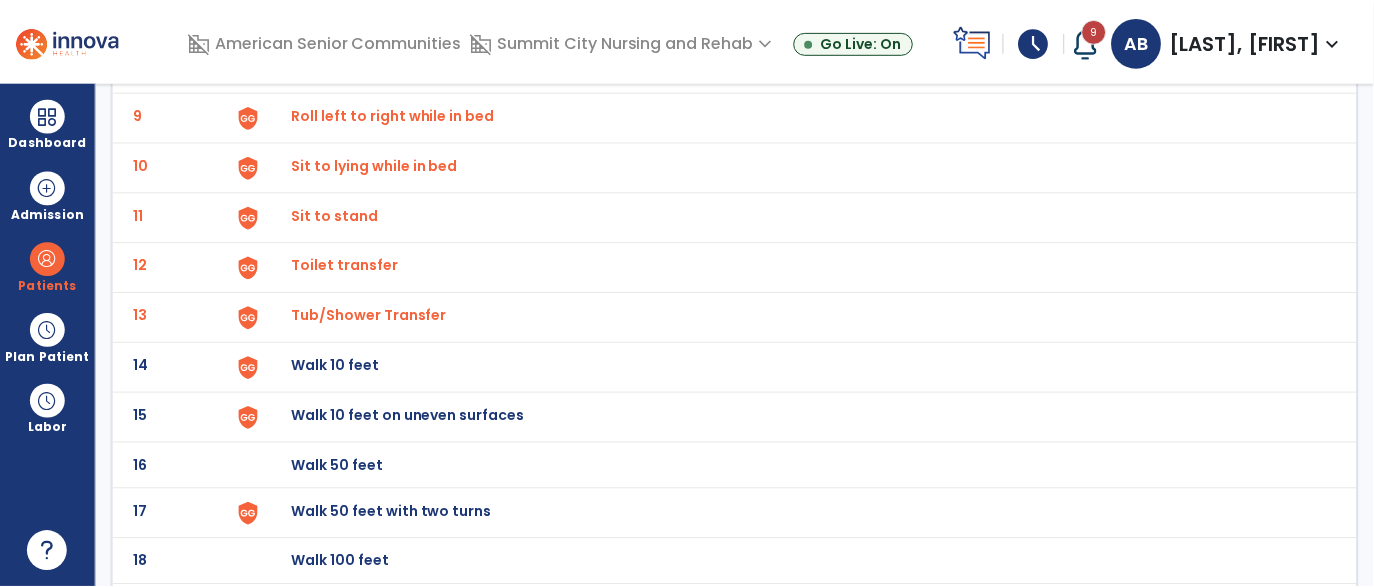 scroll, scrollTop: 554, scrollLeft: 0, axis: vertical 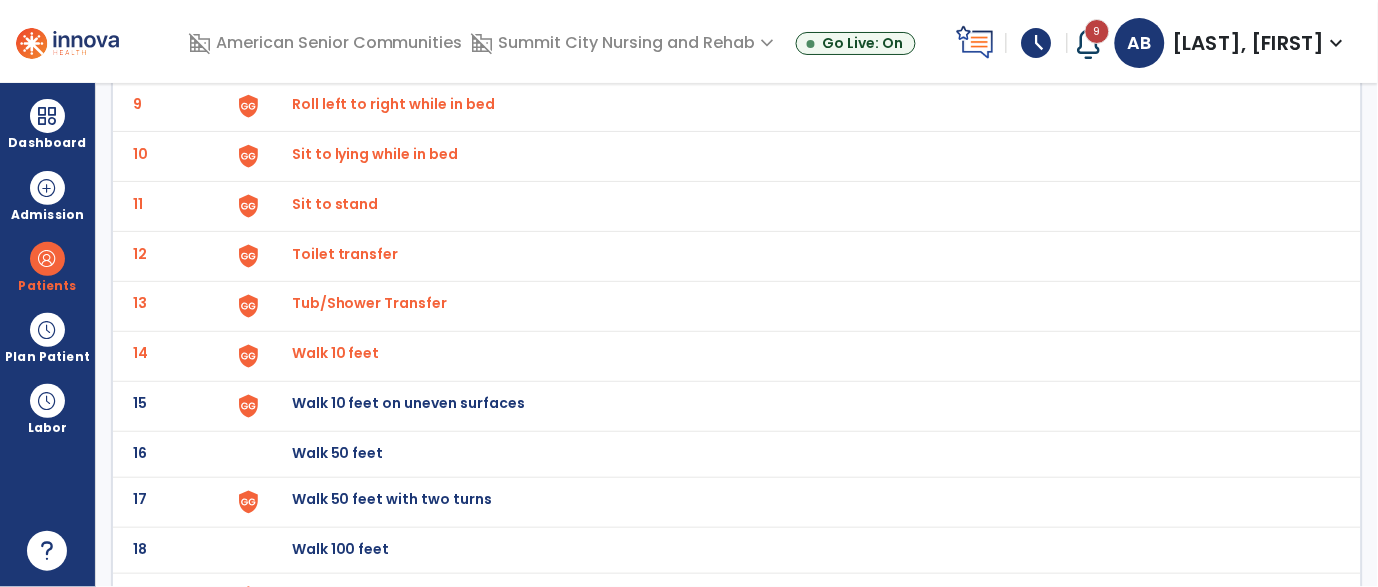 click at bounding box center [275, -290] 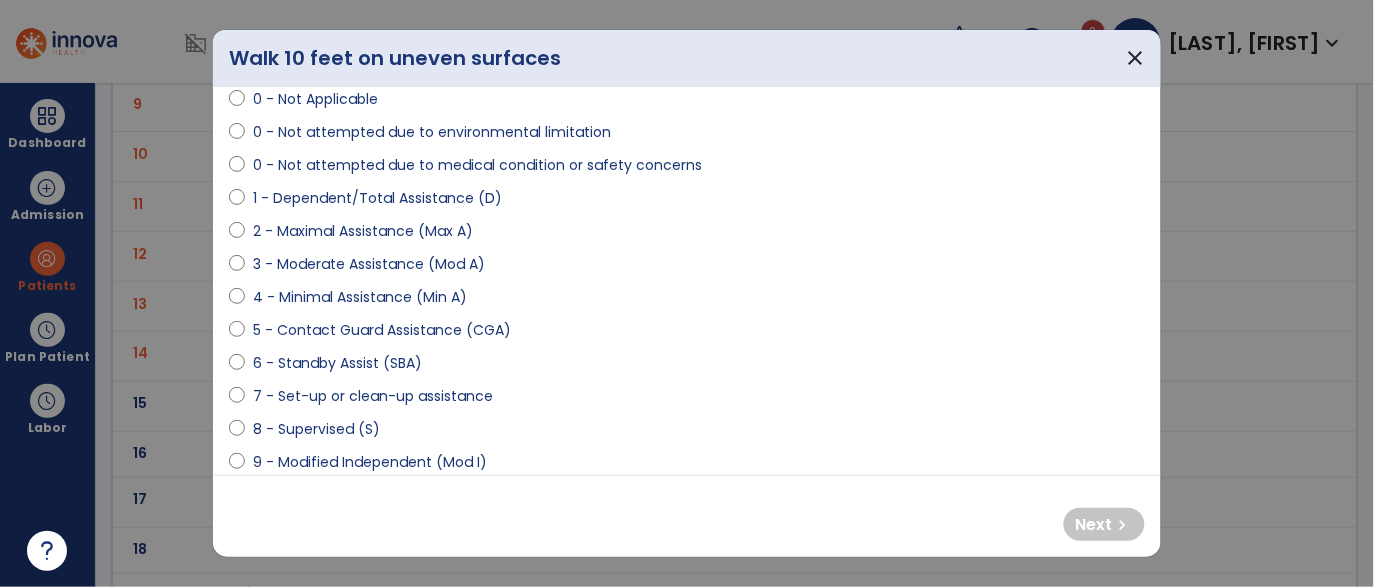 scroll, scrollTop: 170, scrollLeft: 0, axis: vertical 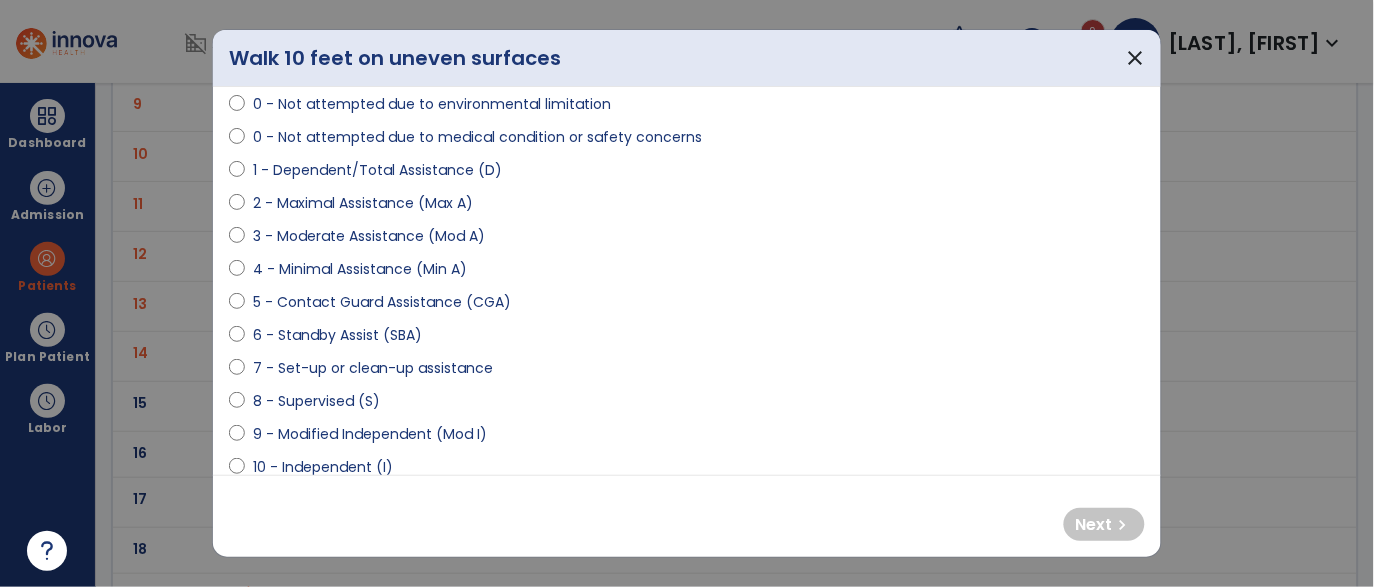 select on "**********" 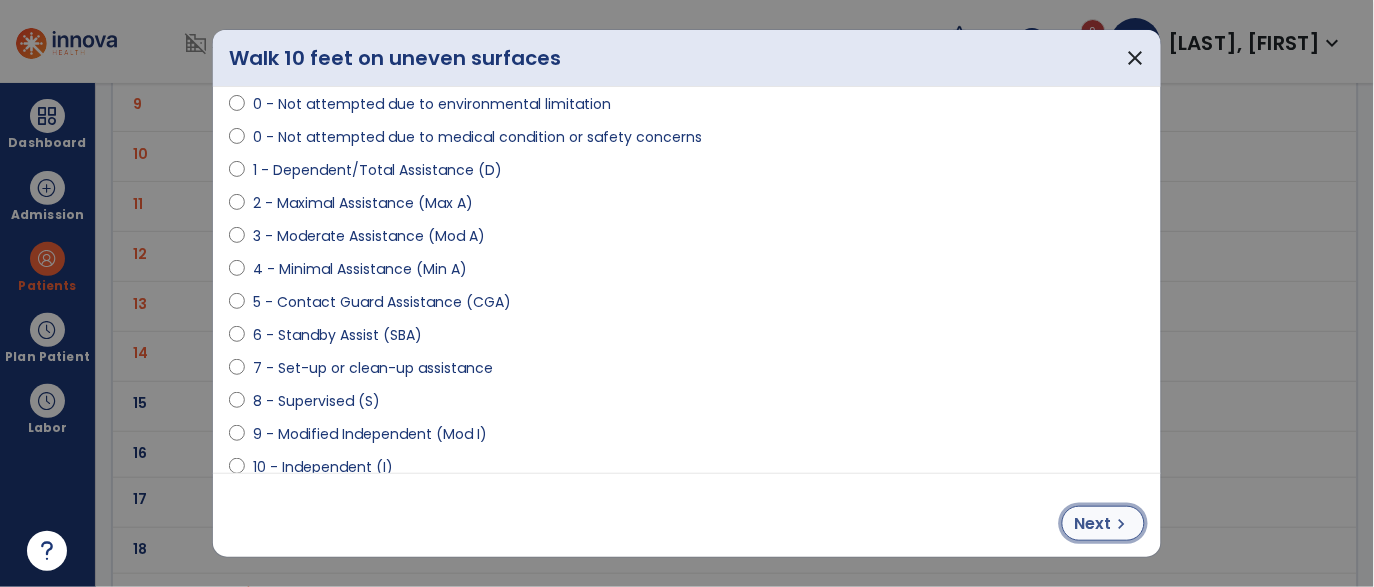 click on "chevron_right" at bounding box center [1122, 524] 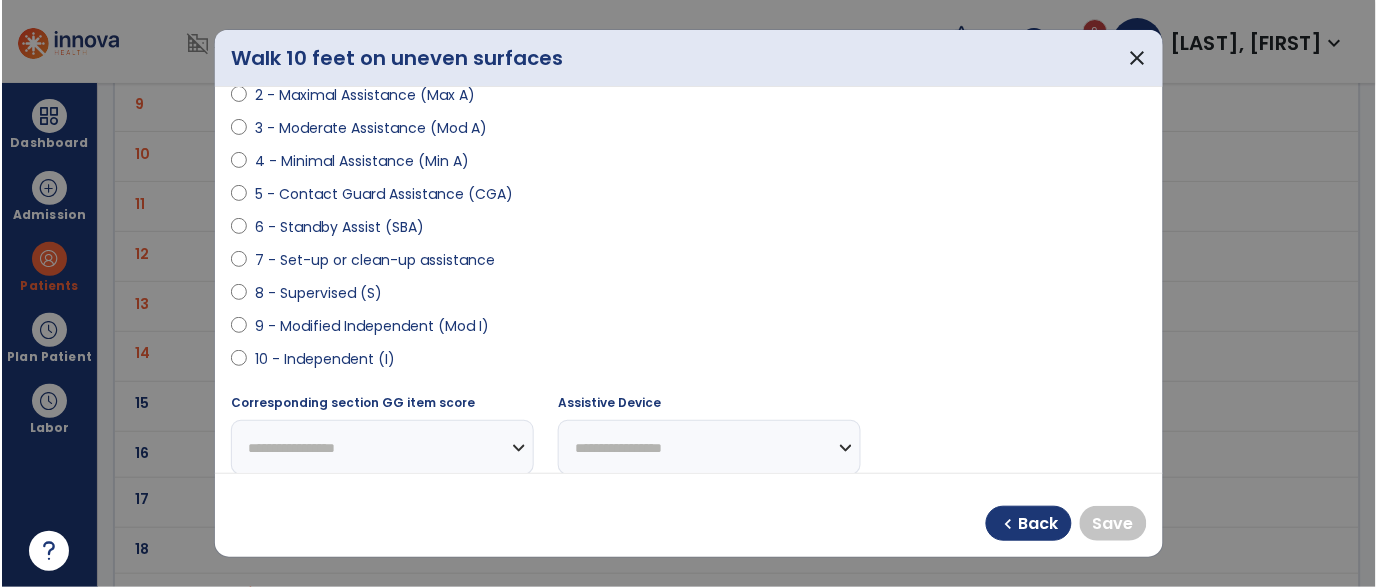 scroll, scrollTop: 384, scrollLeft: 0, axis: vertical 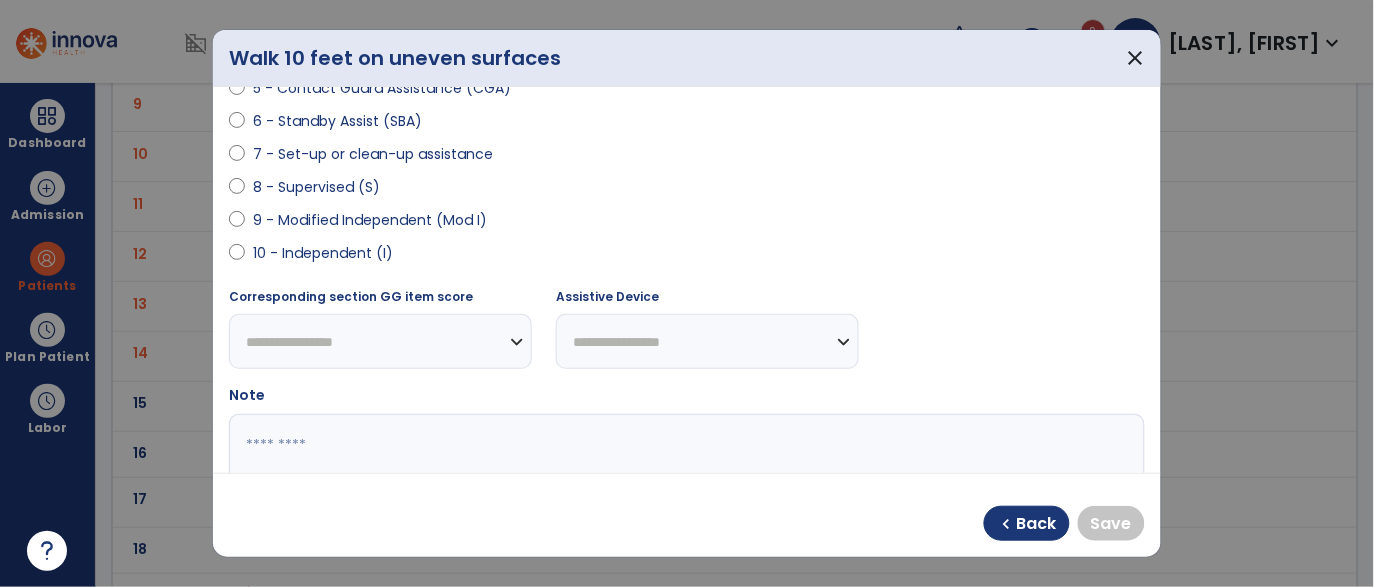 select on "**********" 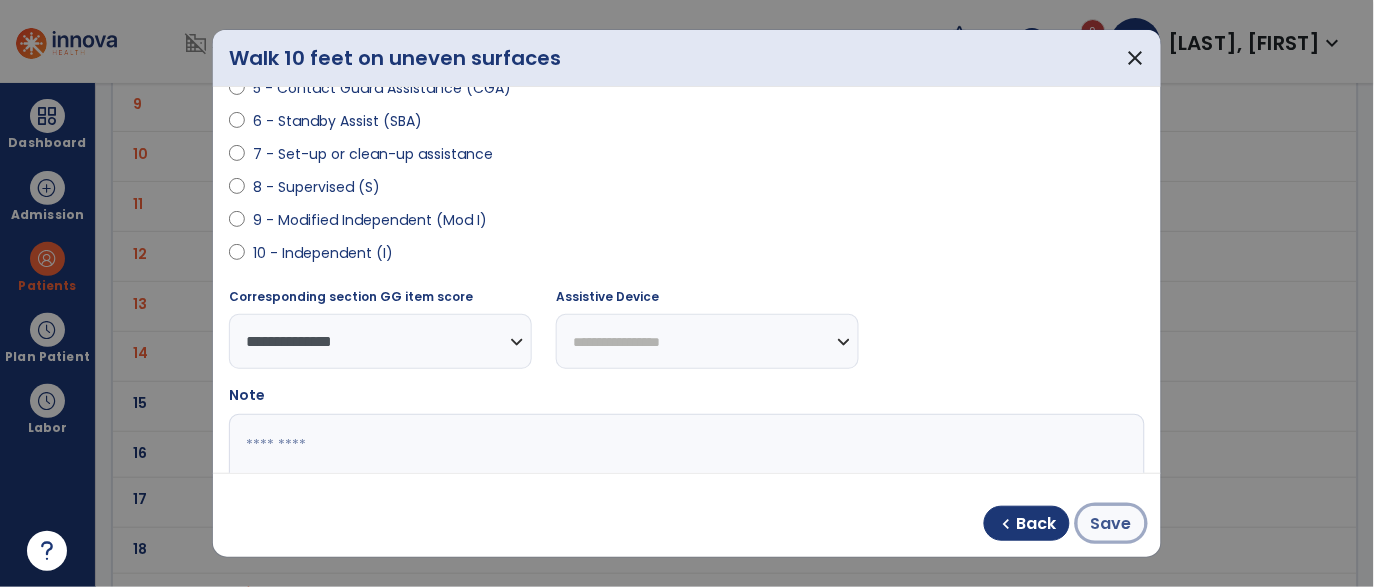 click on "Save" at bounding box center [1111, 524] 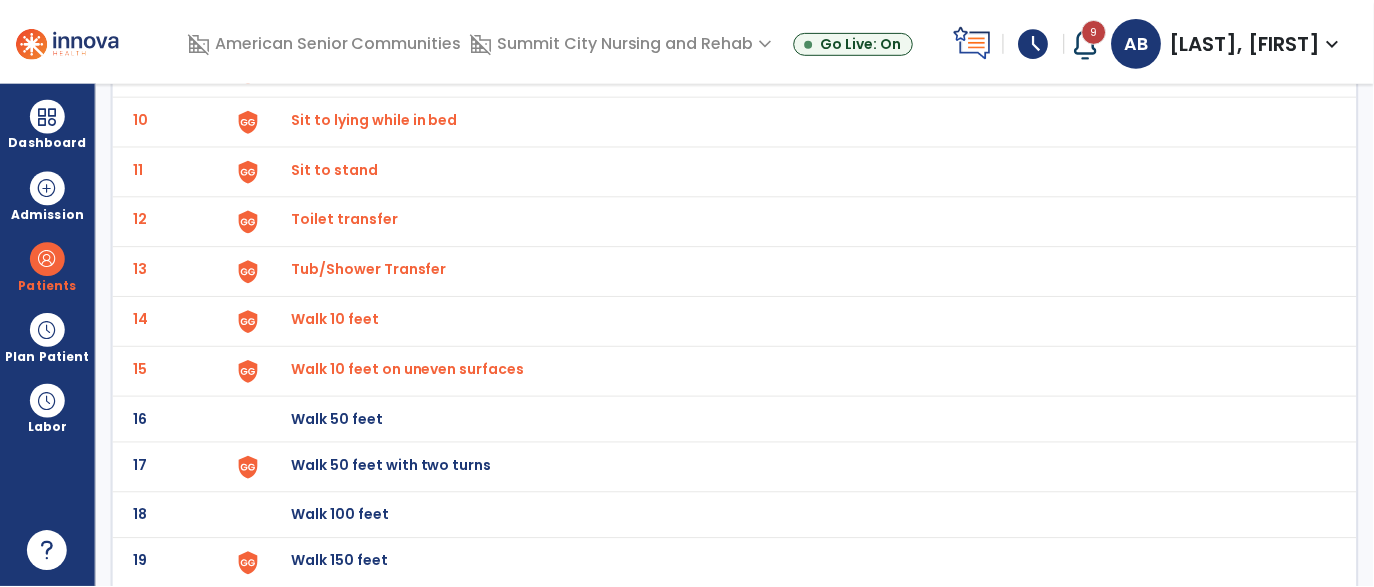 scroll, scrollTop: 621, scrollLeft: 0, axis: vertical 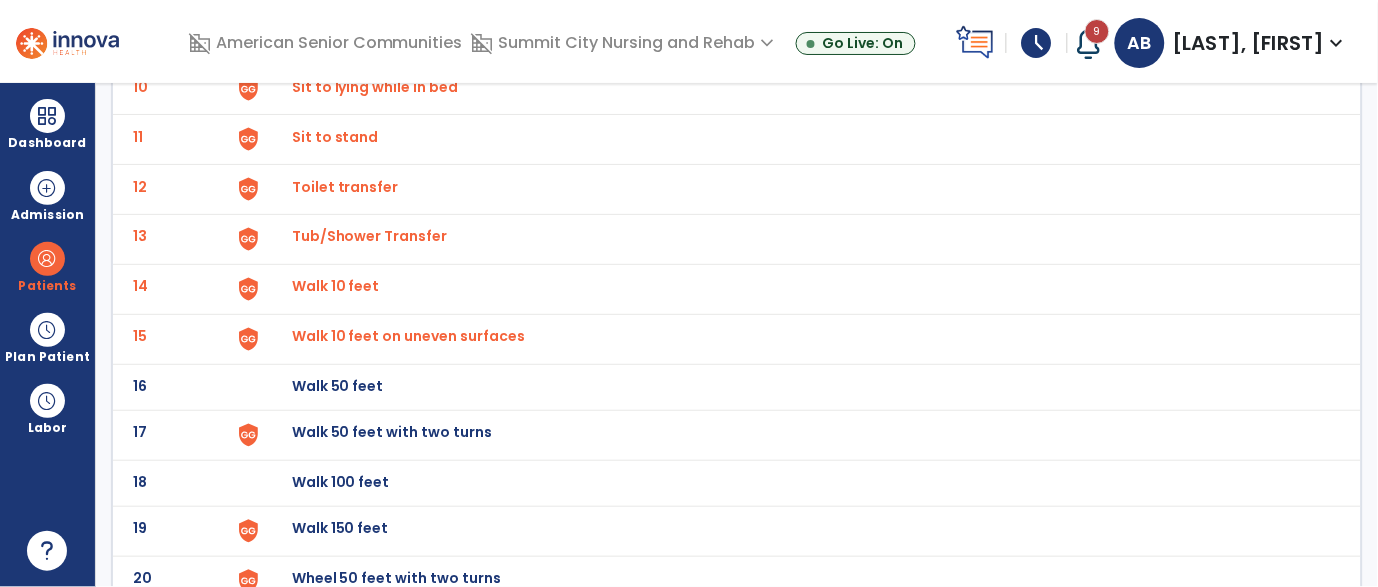 click at bounding box center (275, -357) 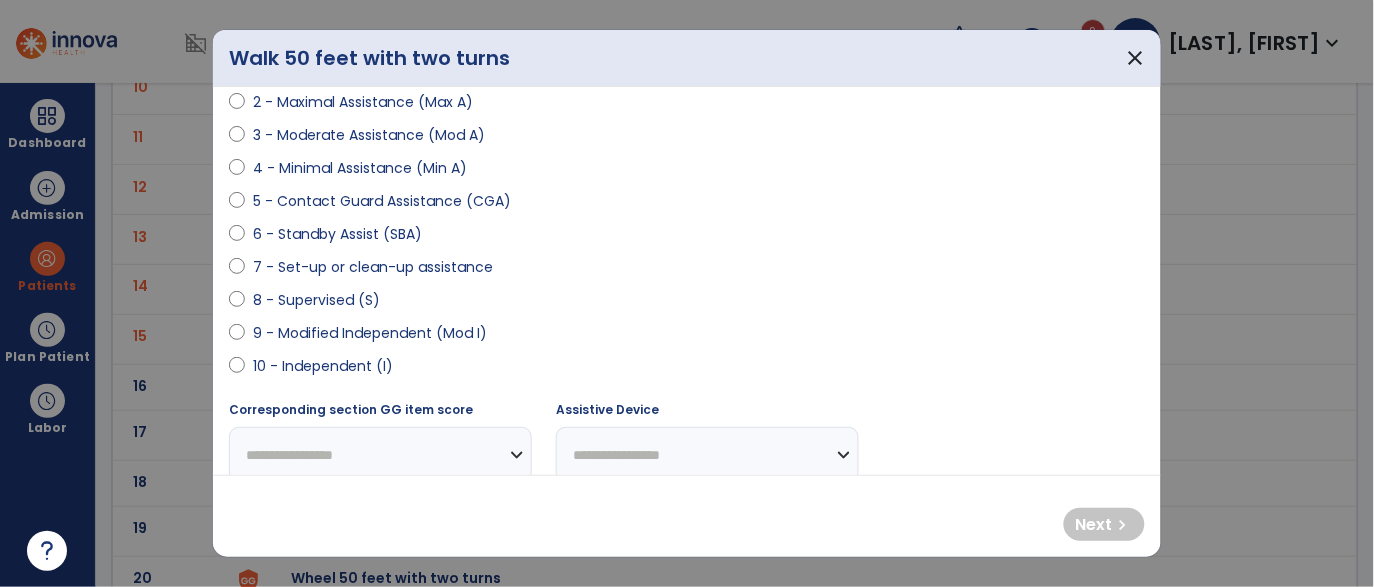 scroll, scrollTop: 239, scrollLeft: 0, axis: vertical 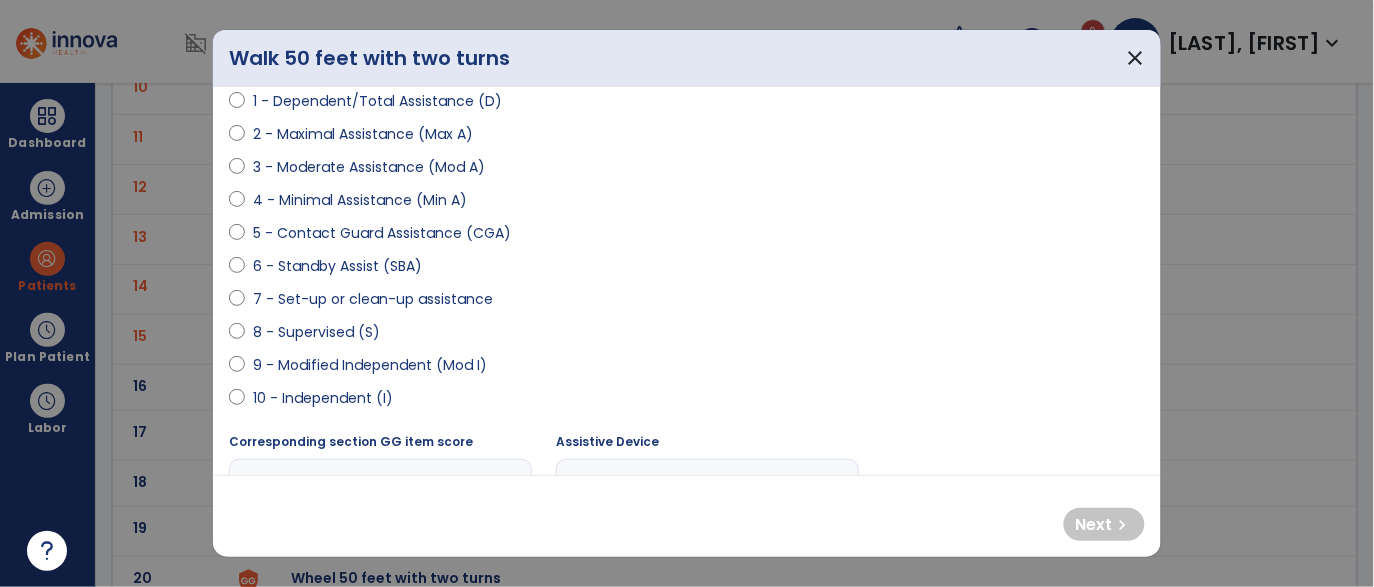 select on "**********" 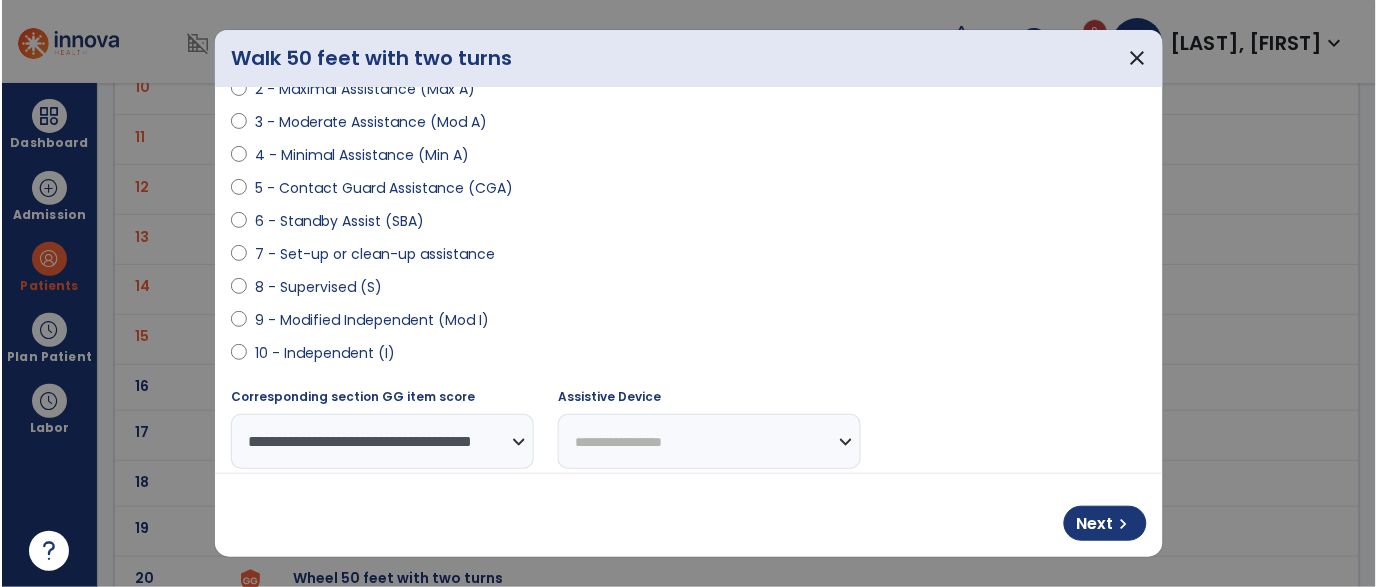 scroll, scrollTop: 297, scrollLeft: 0, axis: vertical 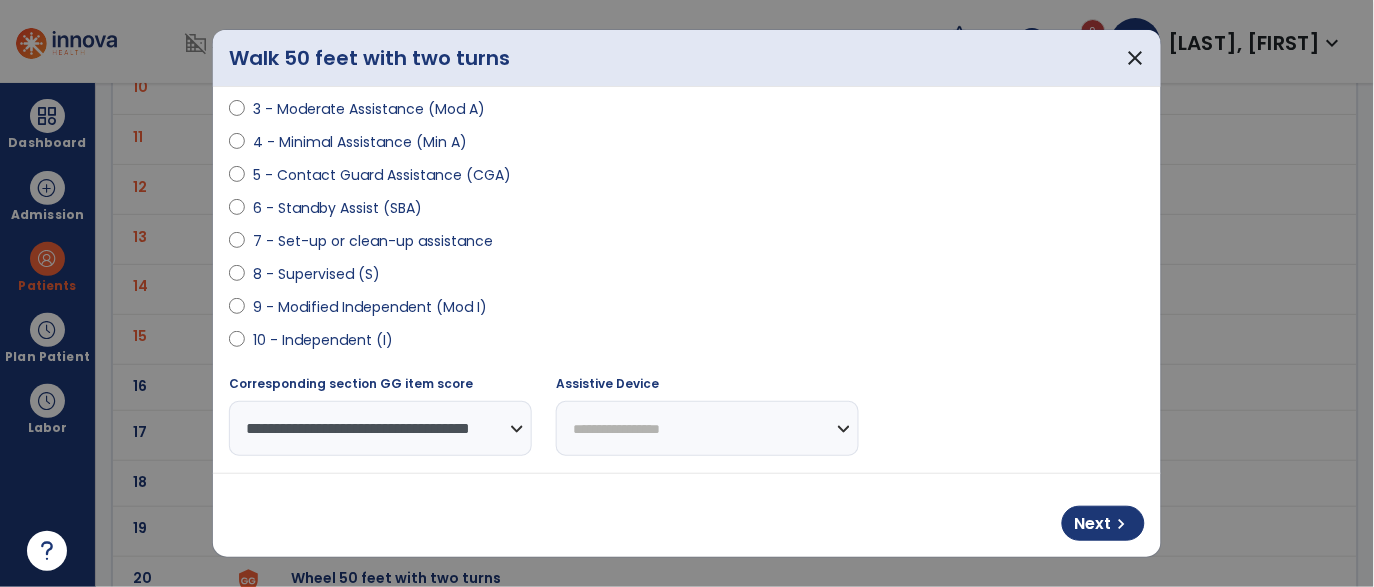 click on "**********" at bounding box center (707, 428) 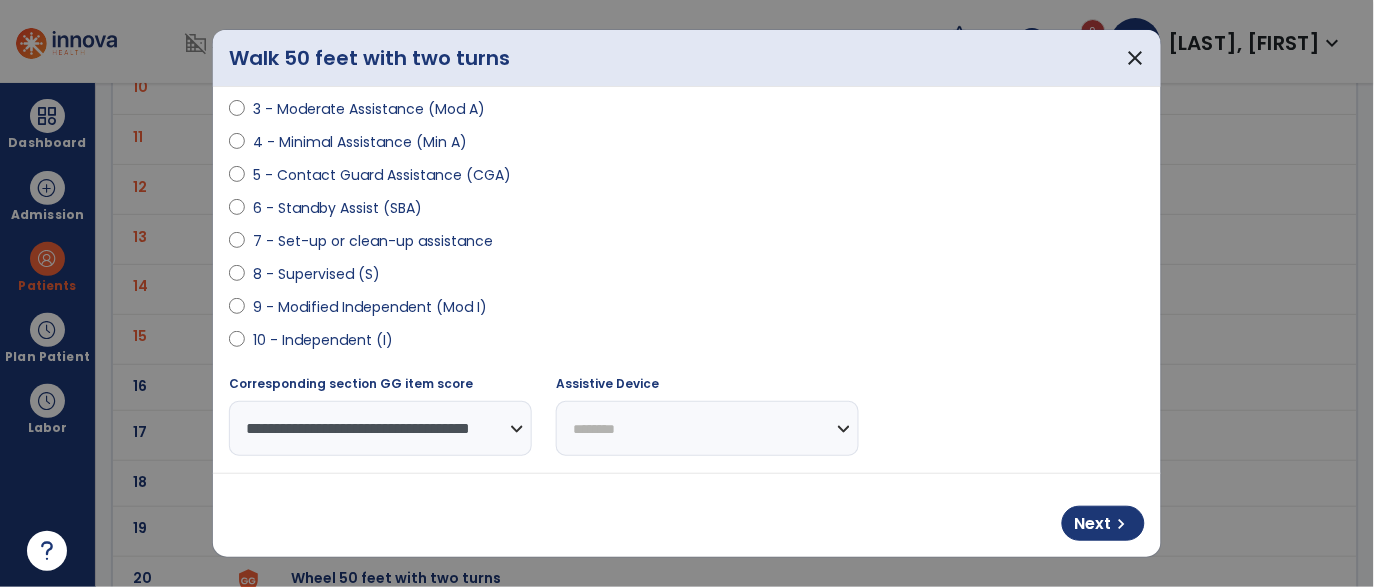 click on "**********" at bounding box center [707, 428] 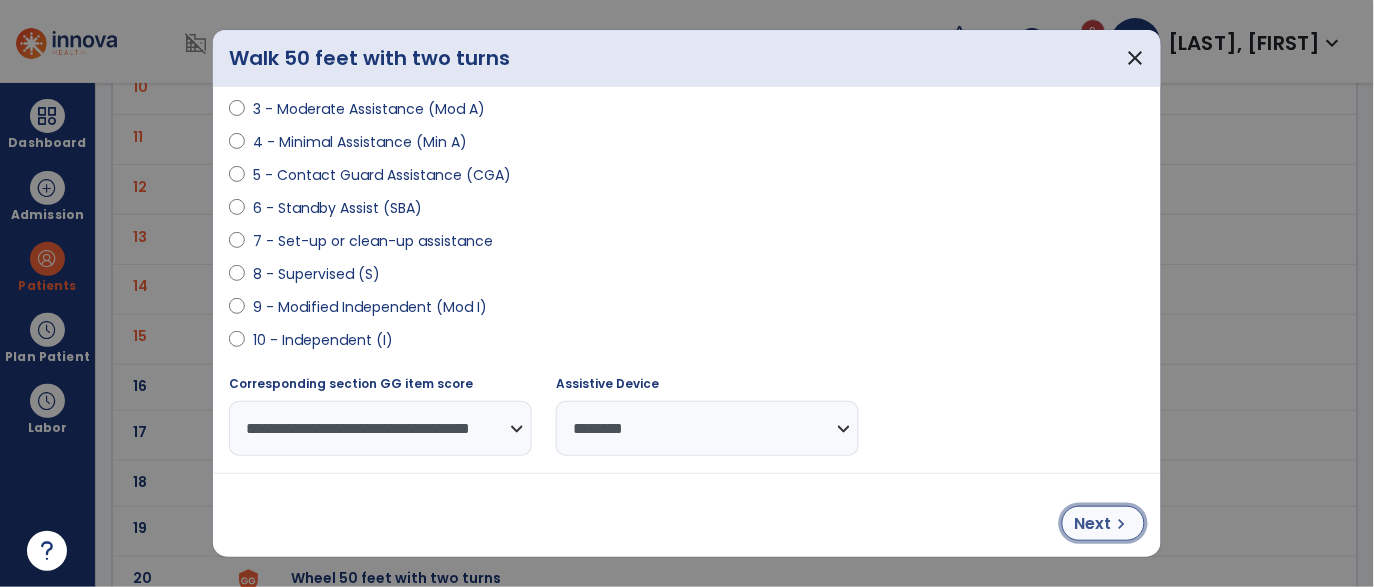 click on "Next" at bounding box center [1093, 524] 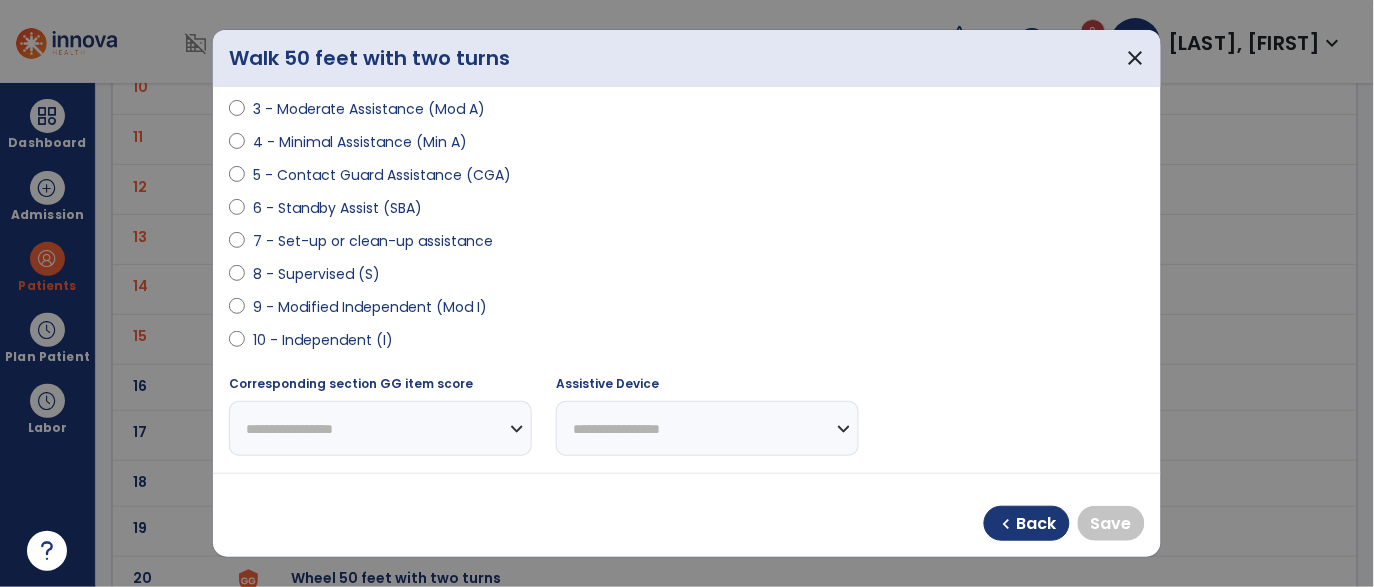 click on "9 - Modified Independent (Mod I)" at bounding box center [370, 307] 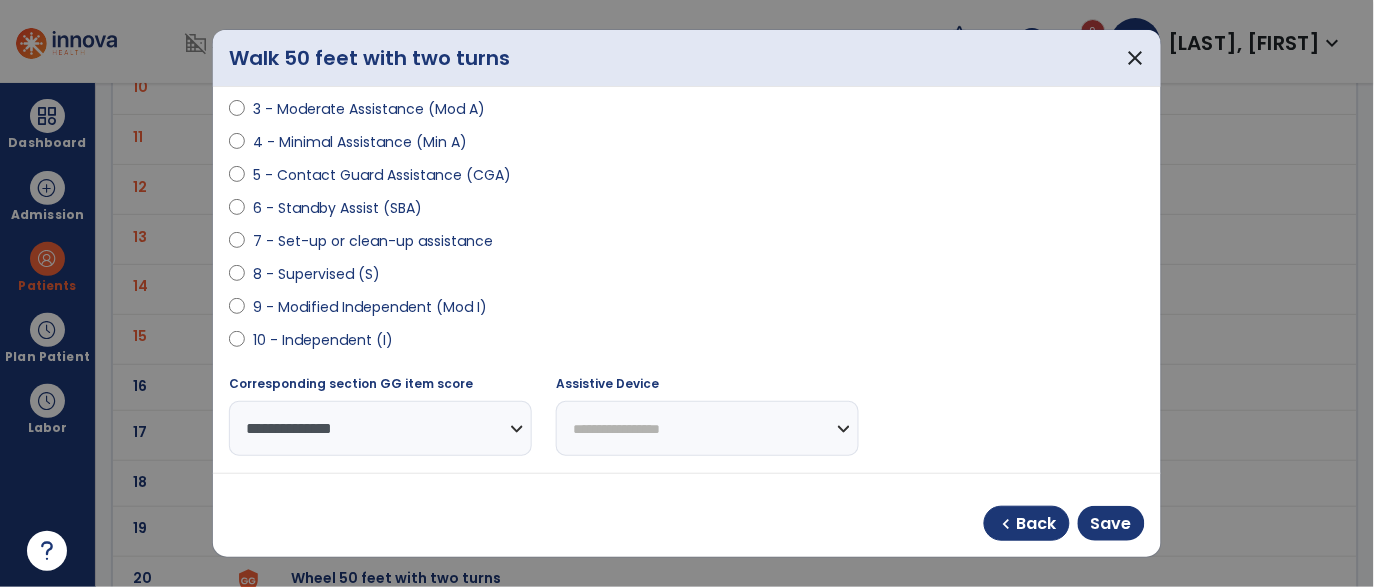 click on "**********" at bounding box center (707, 428) 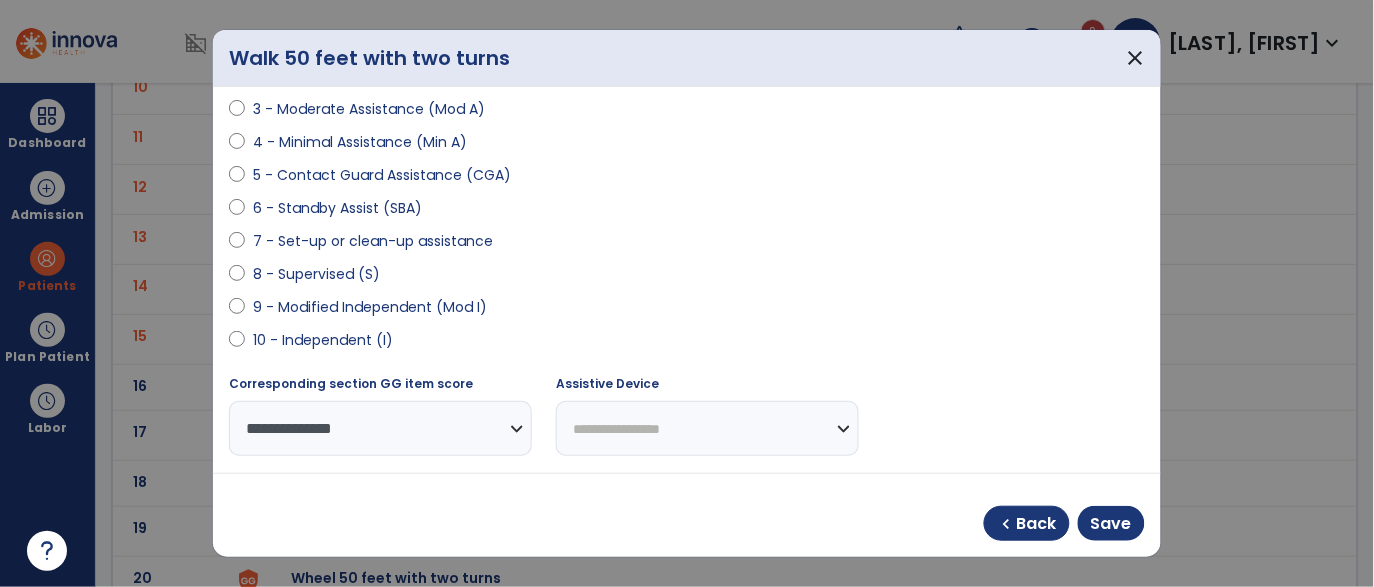 select on "********" 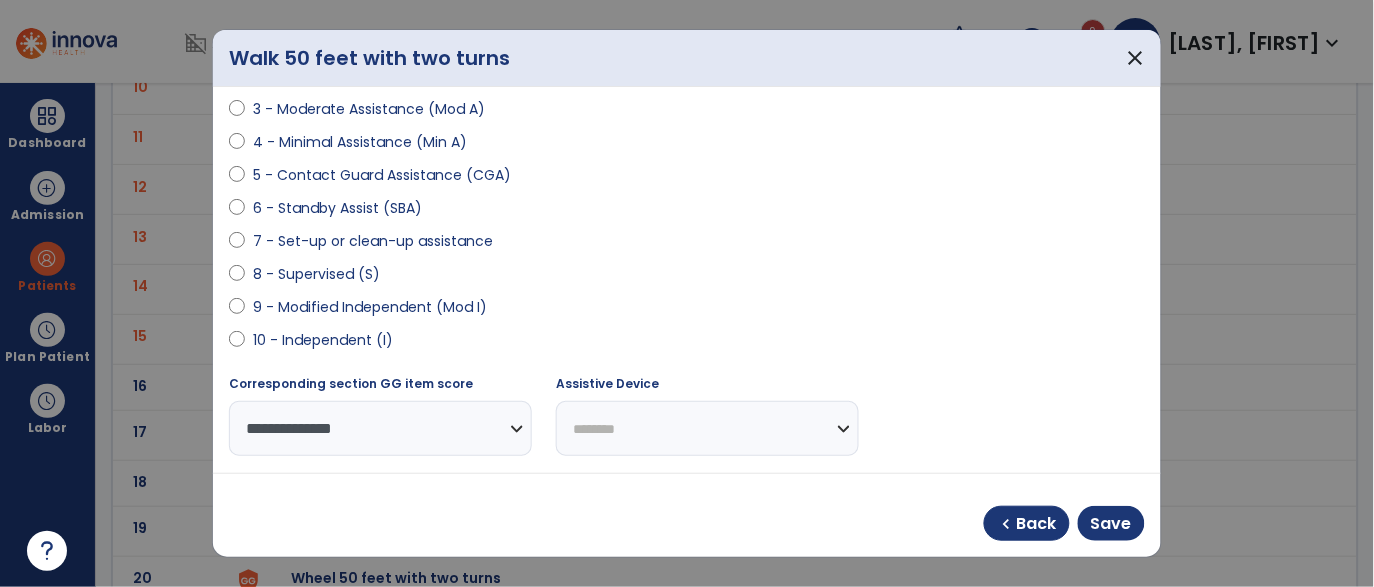 click on "**********" at bounding box center (707, 428) 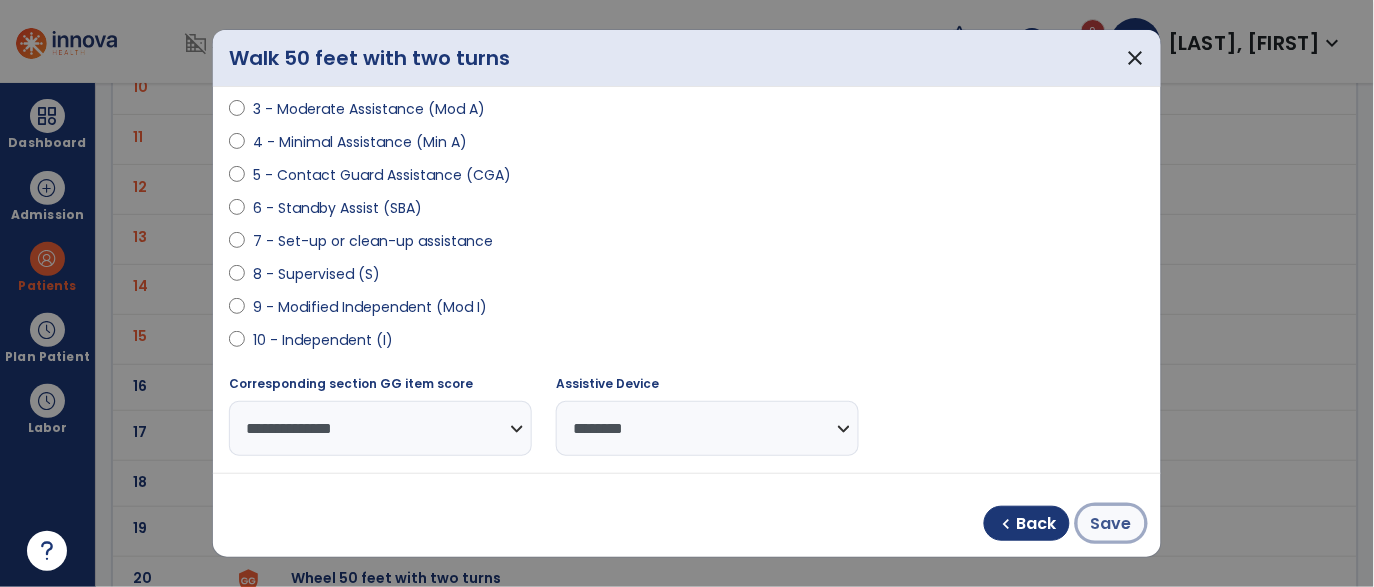 click on "Save" at bounding box center (1111, 523) 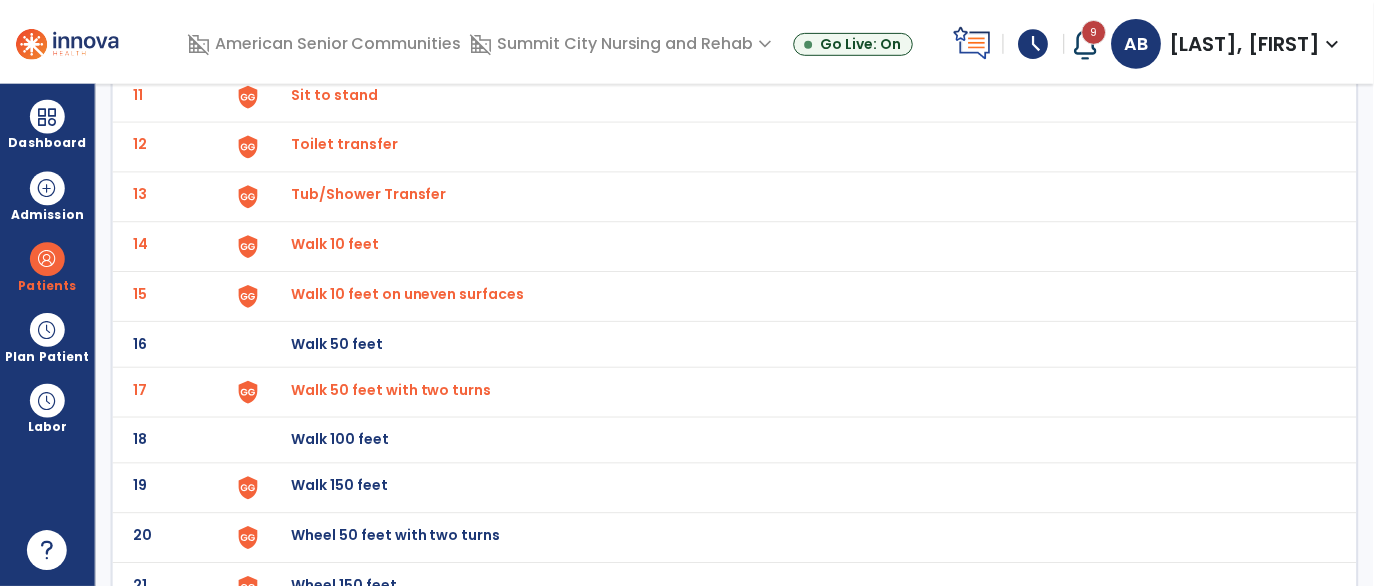 scroll, scrollTop: 671, scrollLeft: 0, axis: vertical 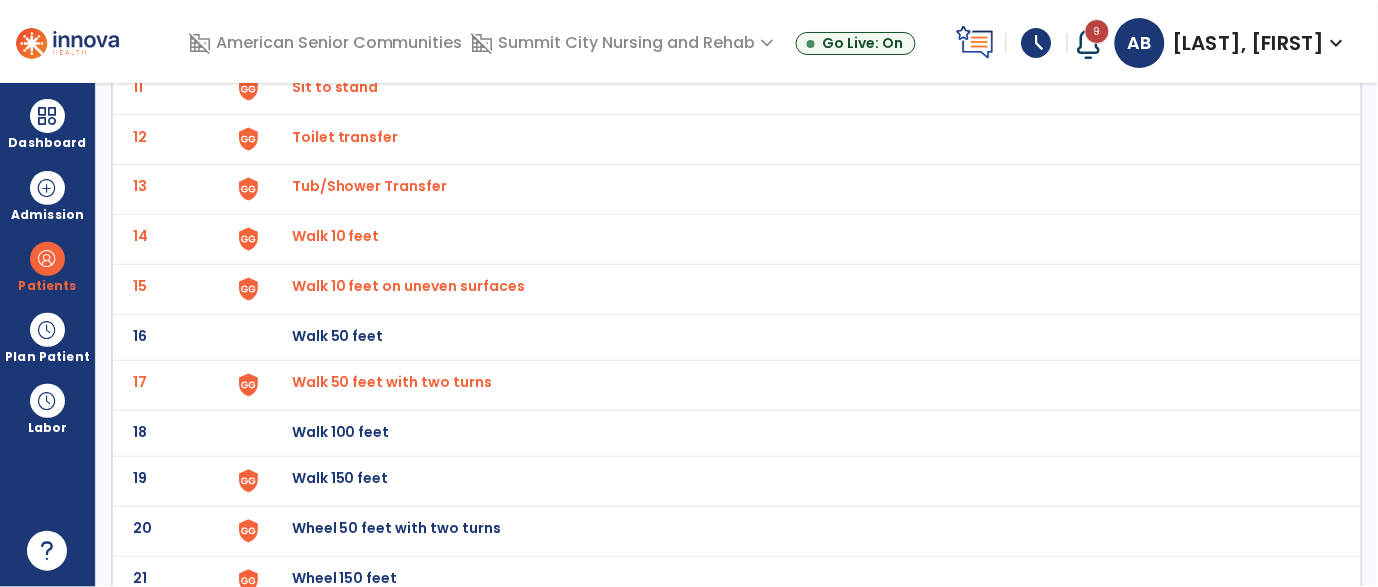 click on "19 Walk 150 feet" 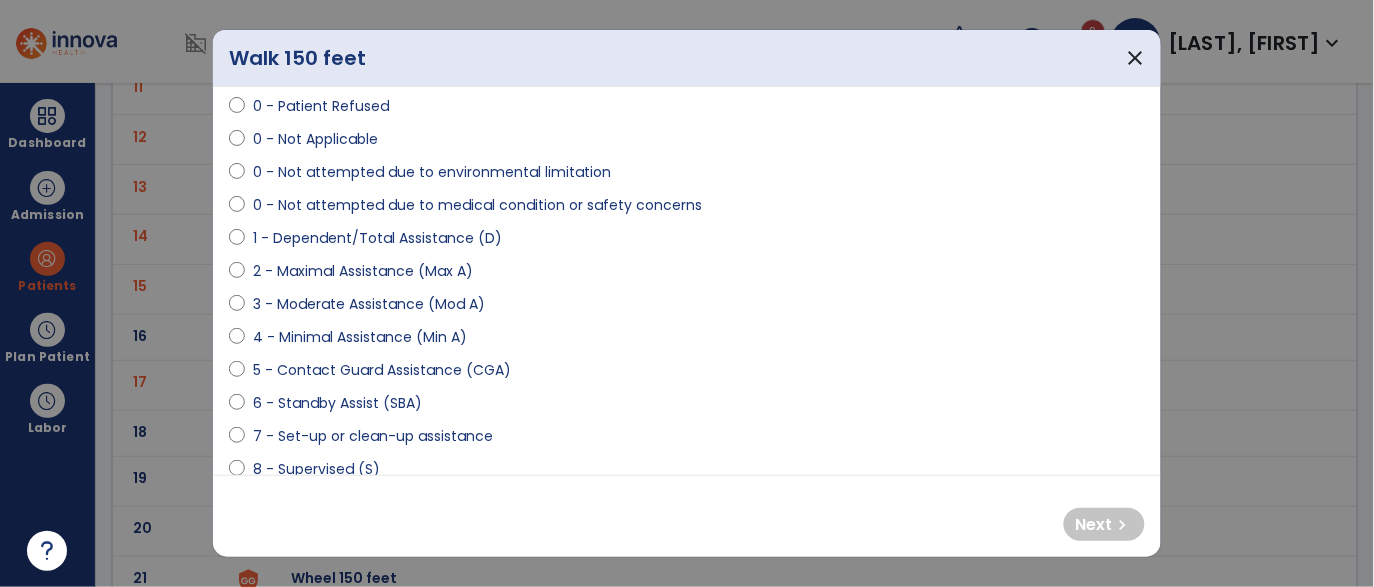 scroll, scrollTop: 103, scrollLeft: 0, axis: vertical 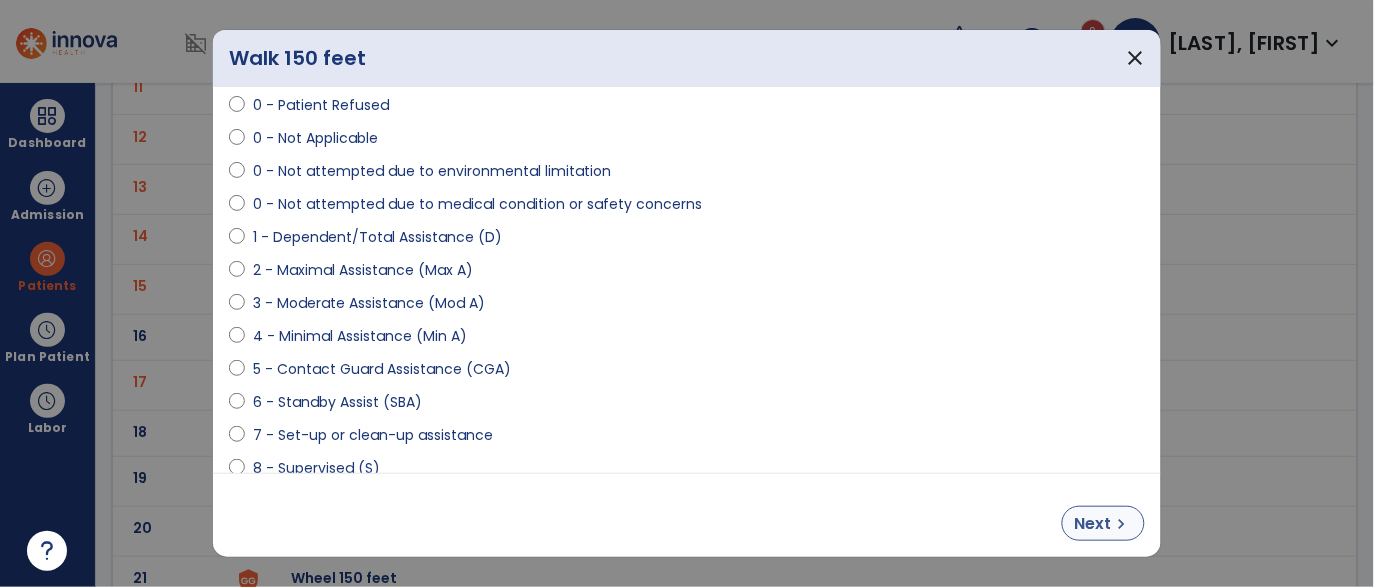 select on "**********" 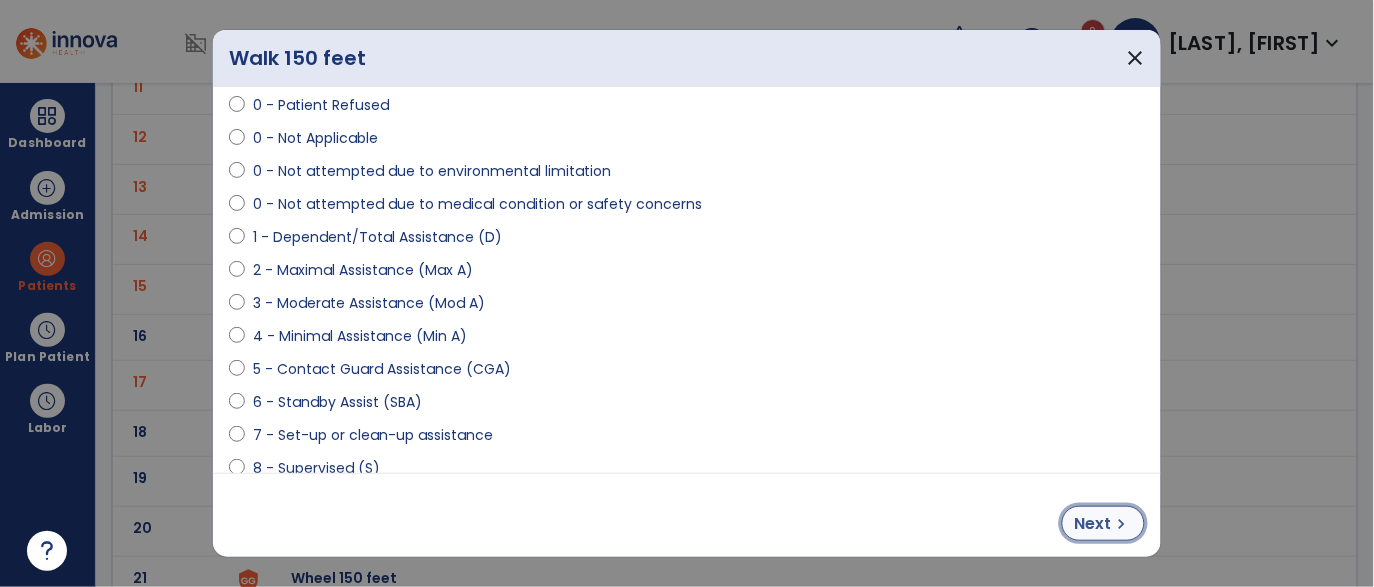 click on "Next" at bounding box center (1093, 524) 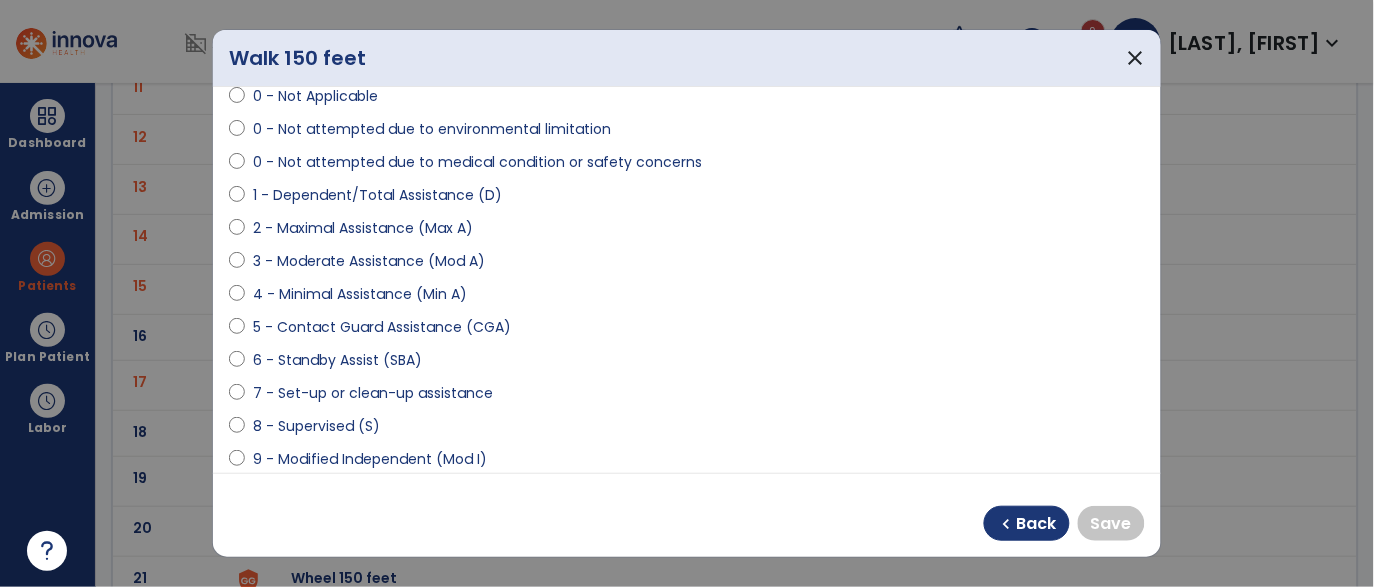 scroll, scrollTop: 144, scrollLeft: 0, axis: vertical 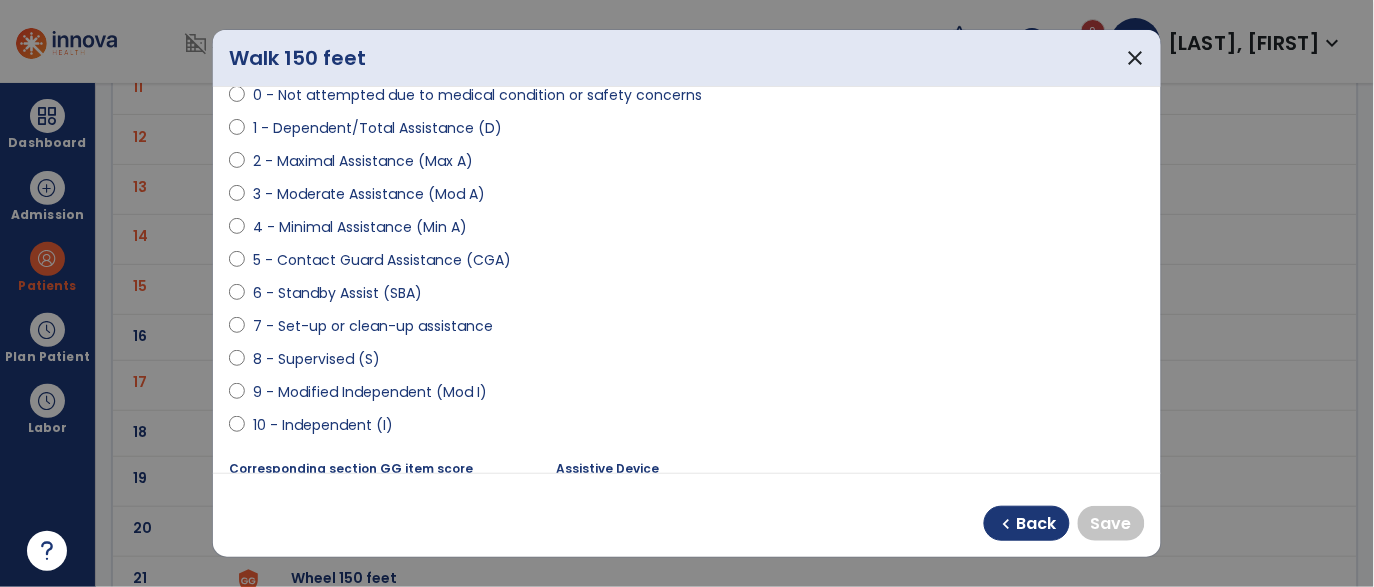 select on "**********" 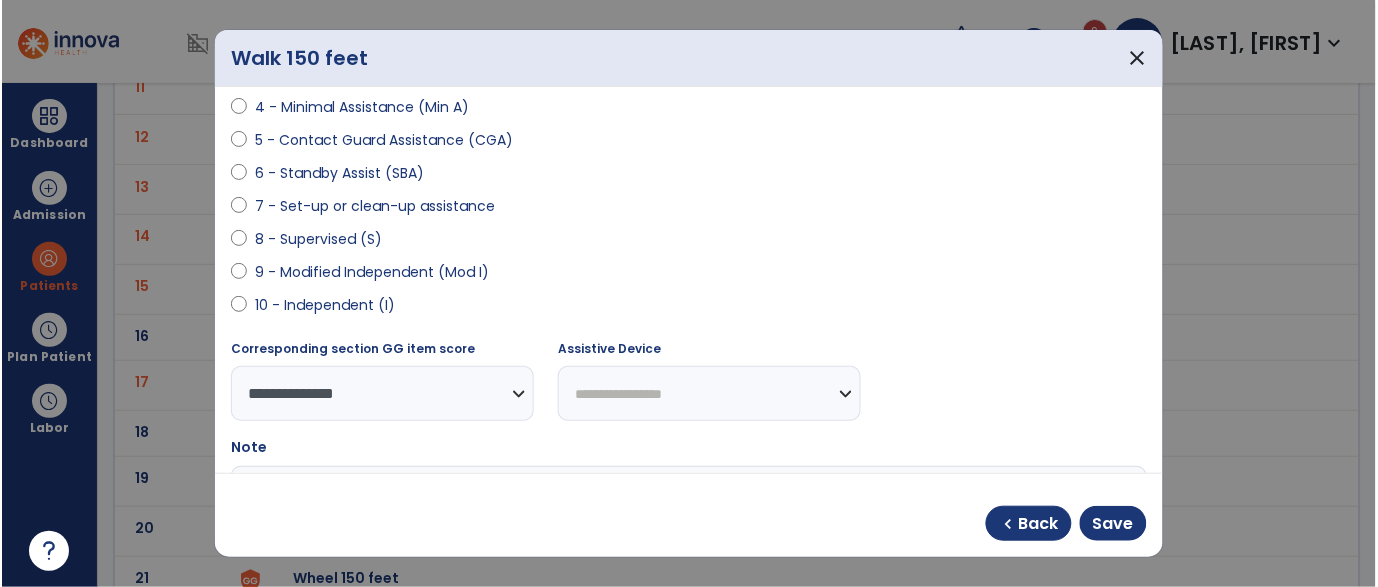scroll, scrollTop: 506, scrollLeft: 0, axis: vertical 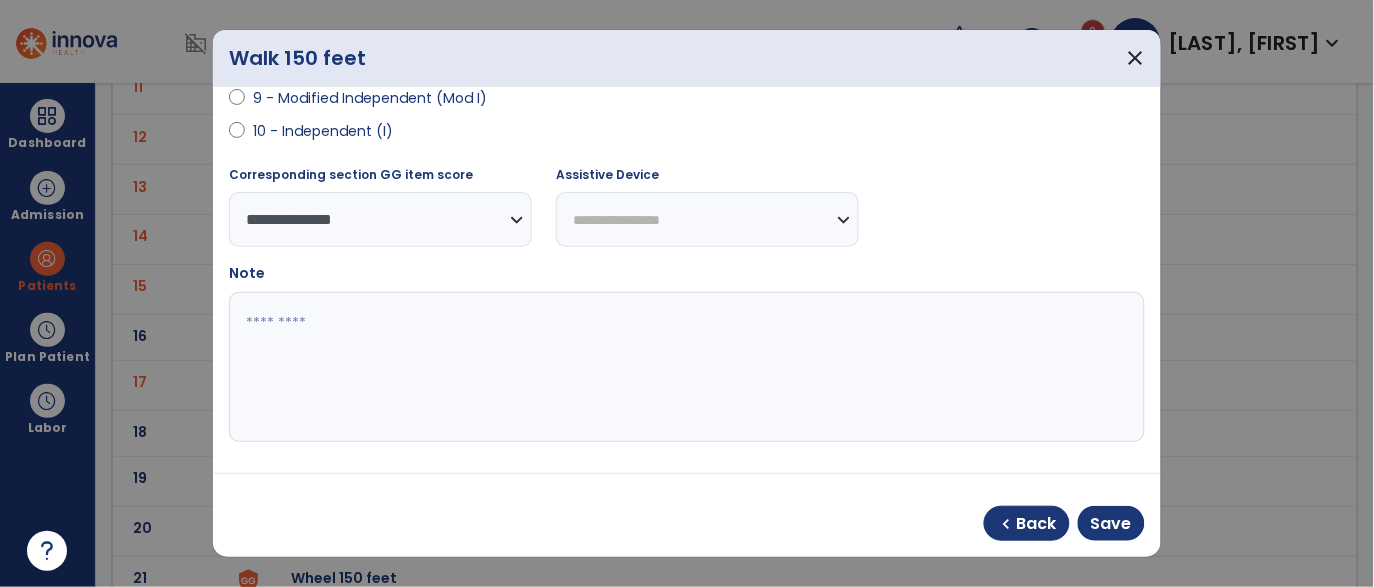 click on "**********" at bounding box center (707, 219) 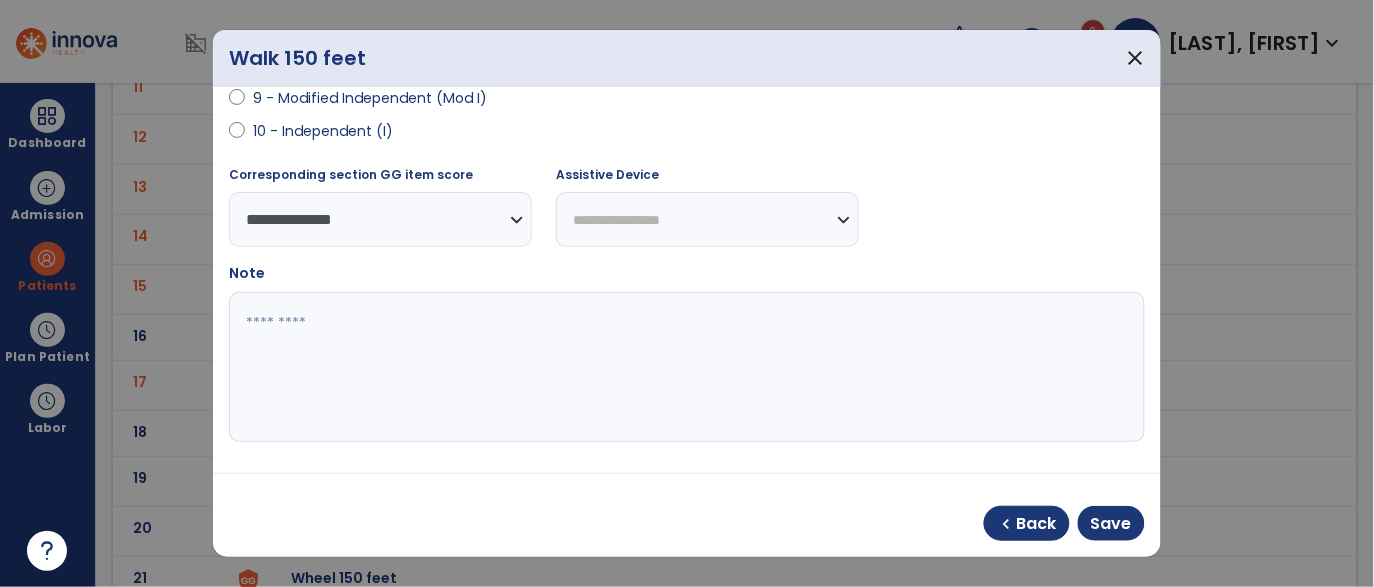 select on "********" 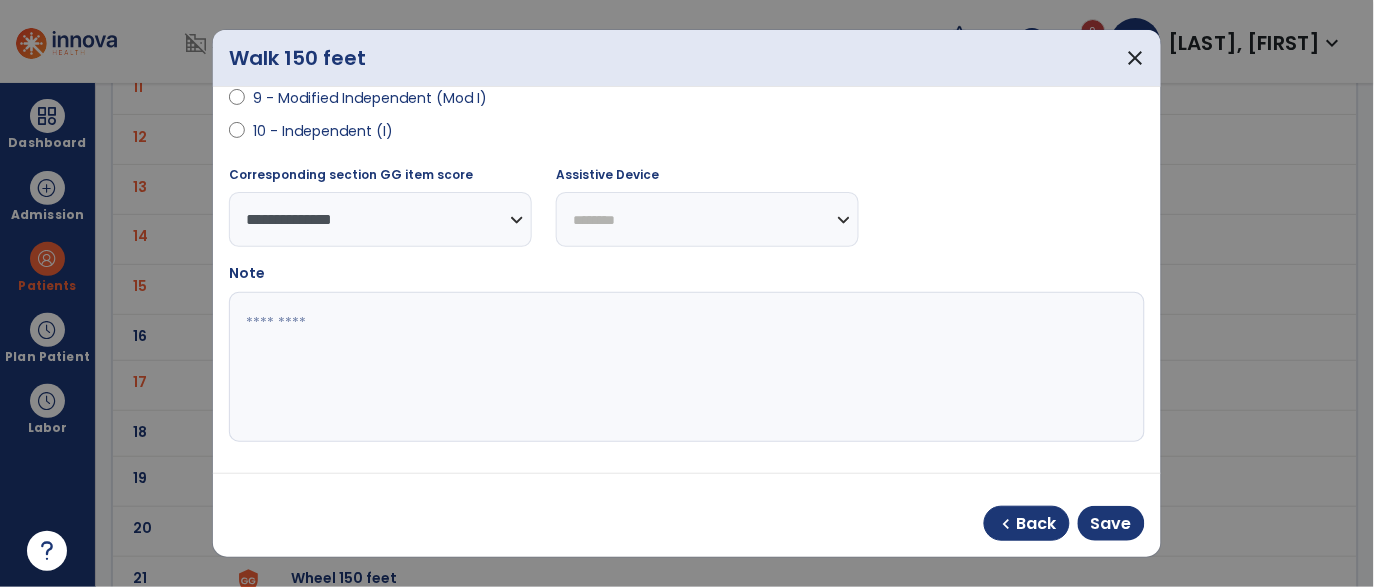click on "**********" at bounding box center [707, 219] 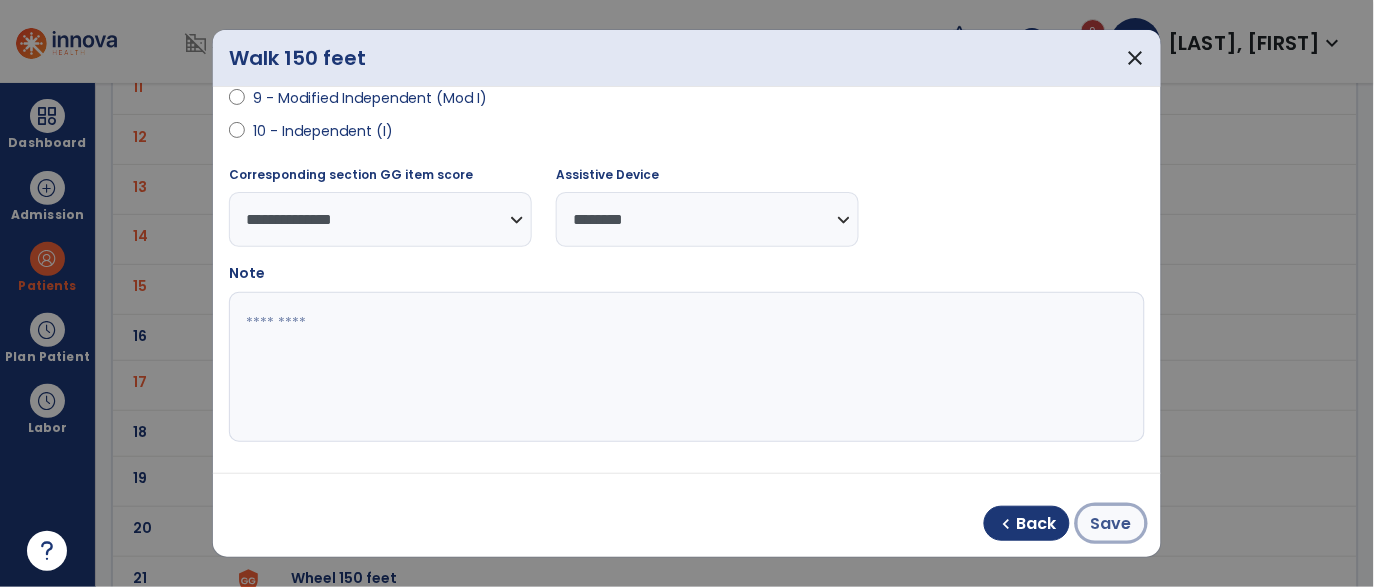 click on "Save" at bounding box center [1111, 524] 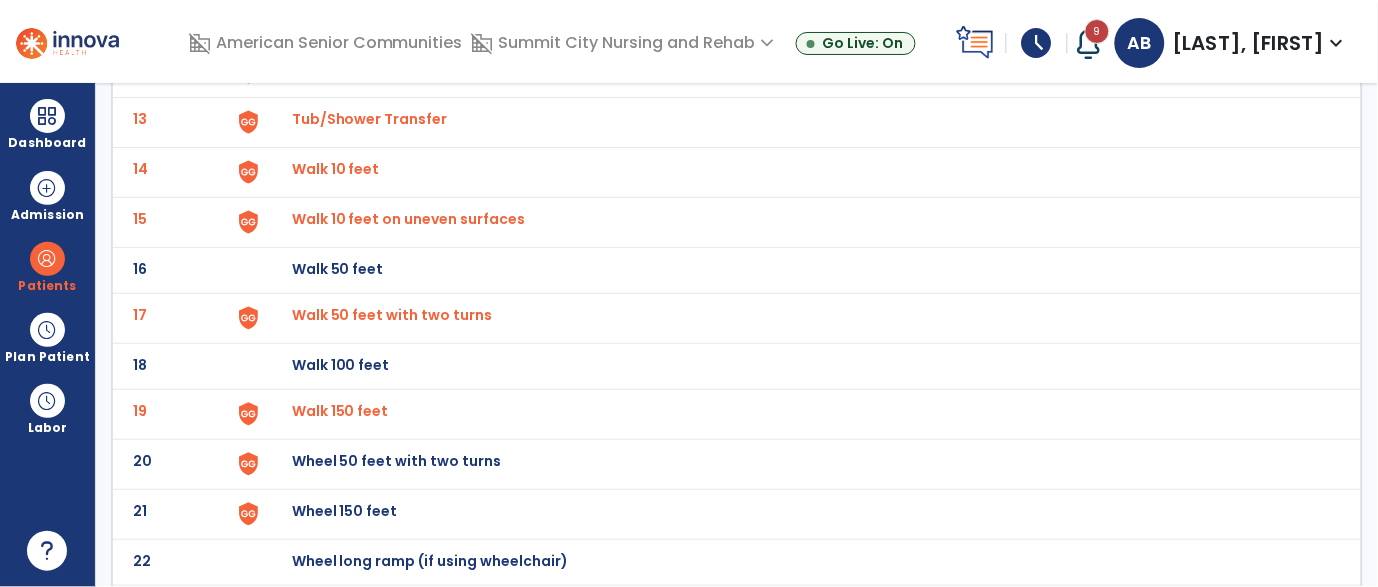 scroll, scrollTop: 783, scrollLeft: 0, axis: vertical 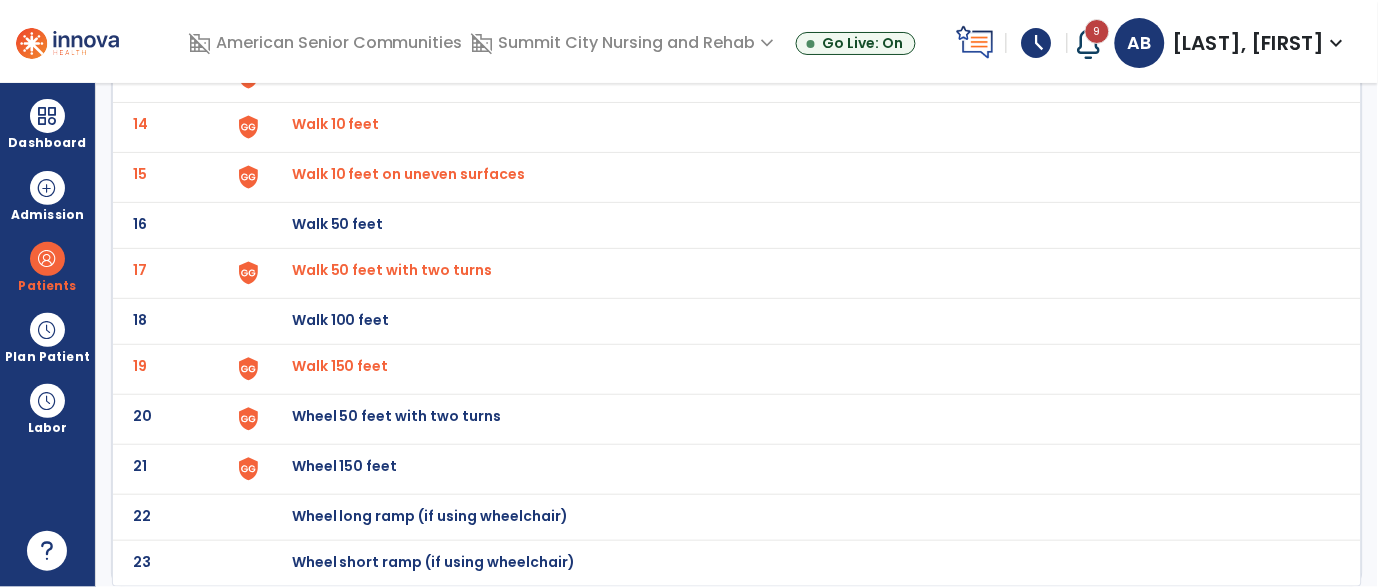 click at bounding box center [275, -519] 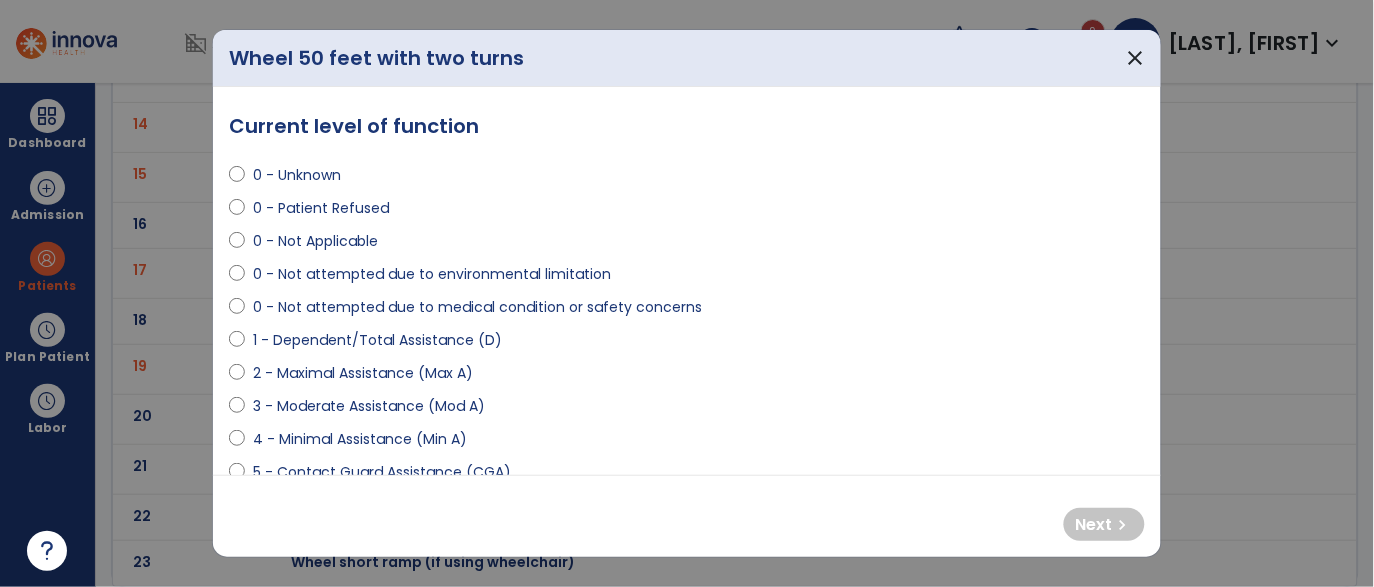 select on "**********" 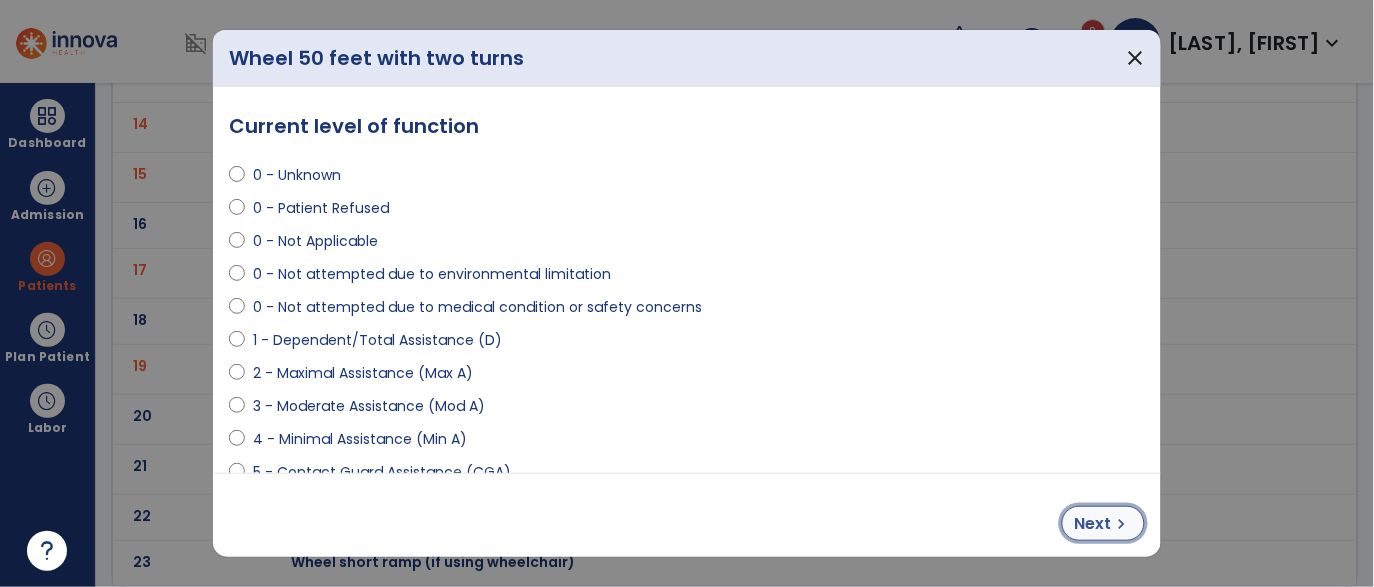 click on "Next  chevron_right" at bounding box center (1103, 523) 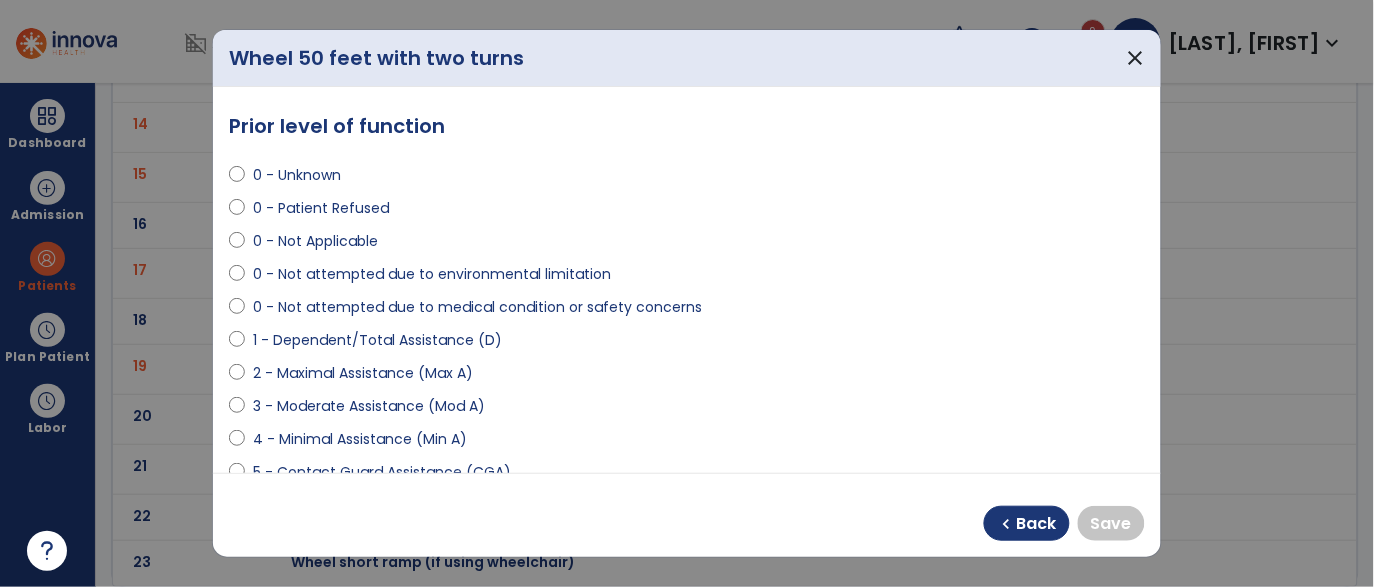 select on "**********" 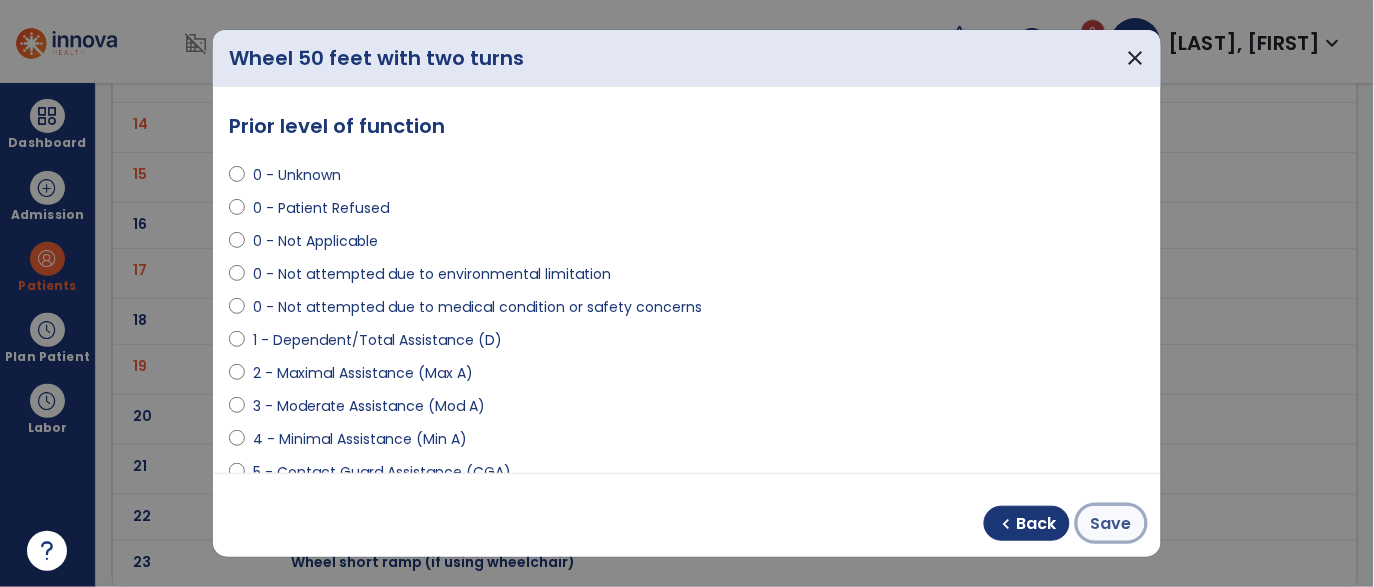 click on "Save" at bounding box center [1111, 524] 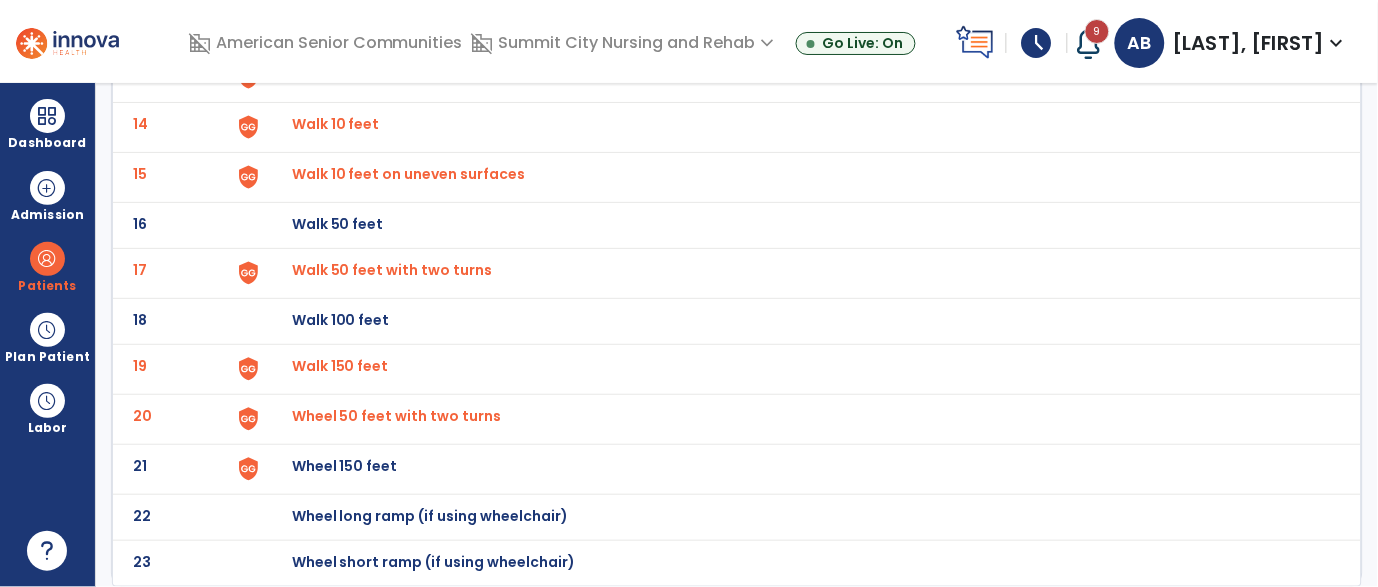 click at bounding box center [275, -519] 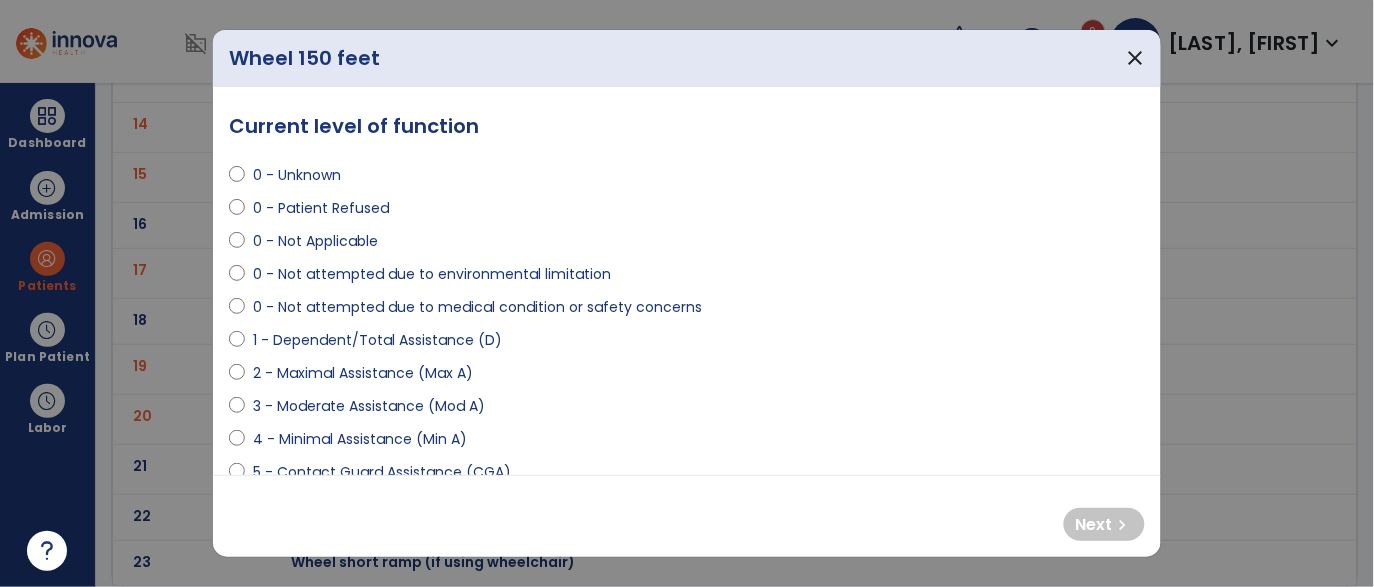 select on "**********" 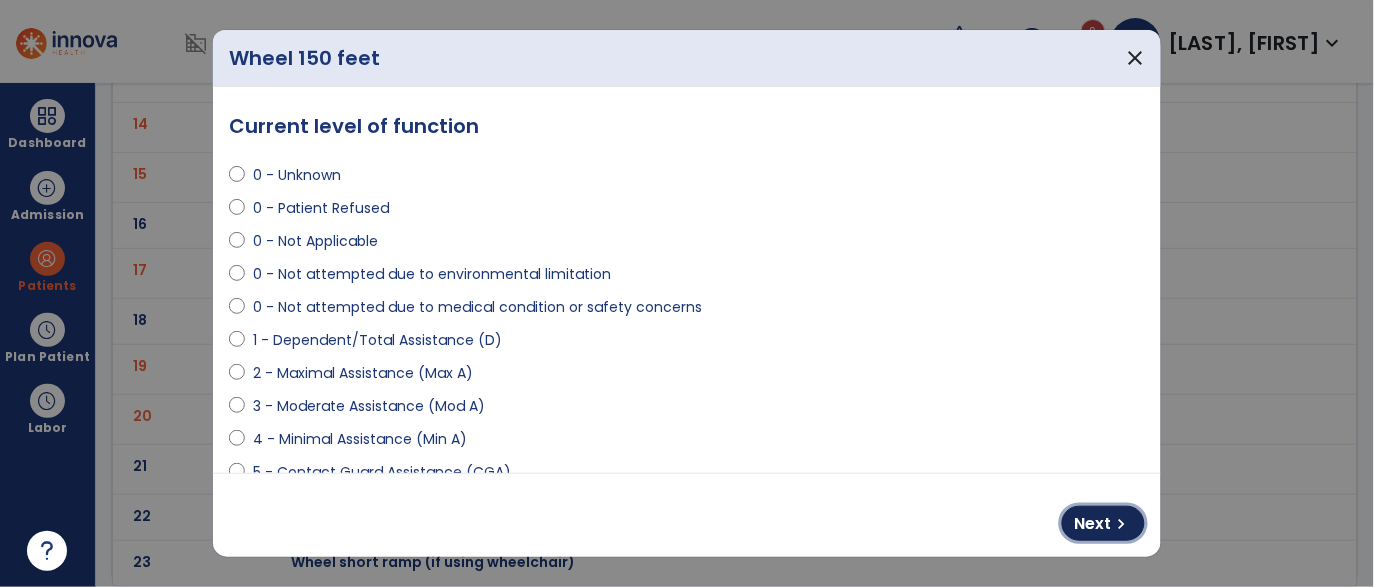 click on "chevron_right" at bounding box center [1122, 524] 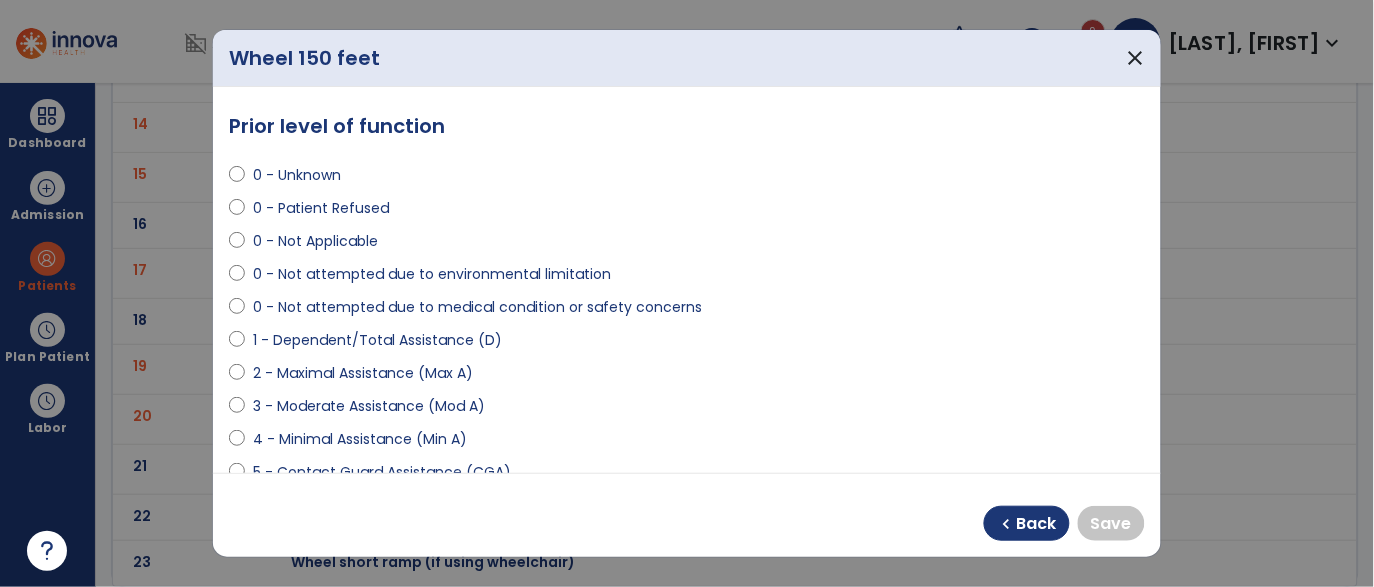 select on "**********" 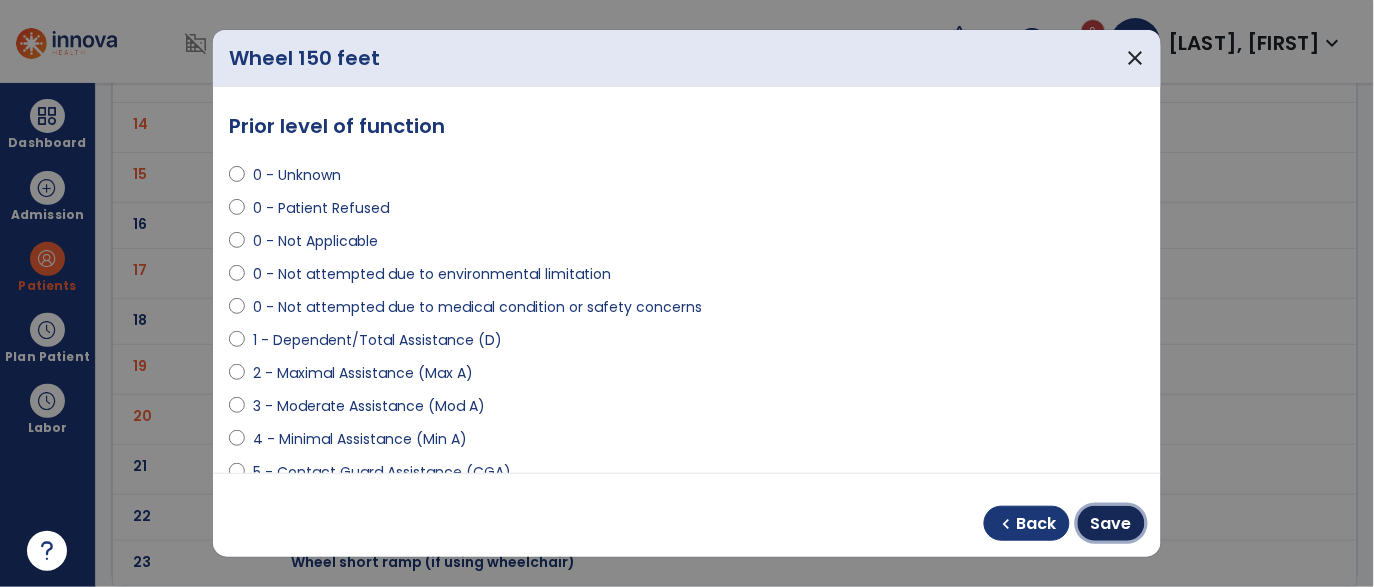 click on "Save" at bounding box center [1111, 524] 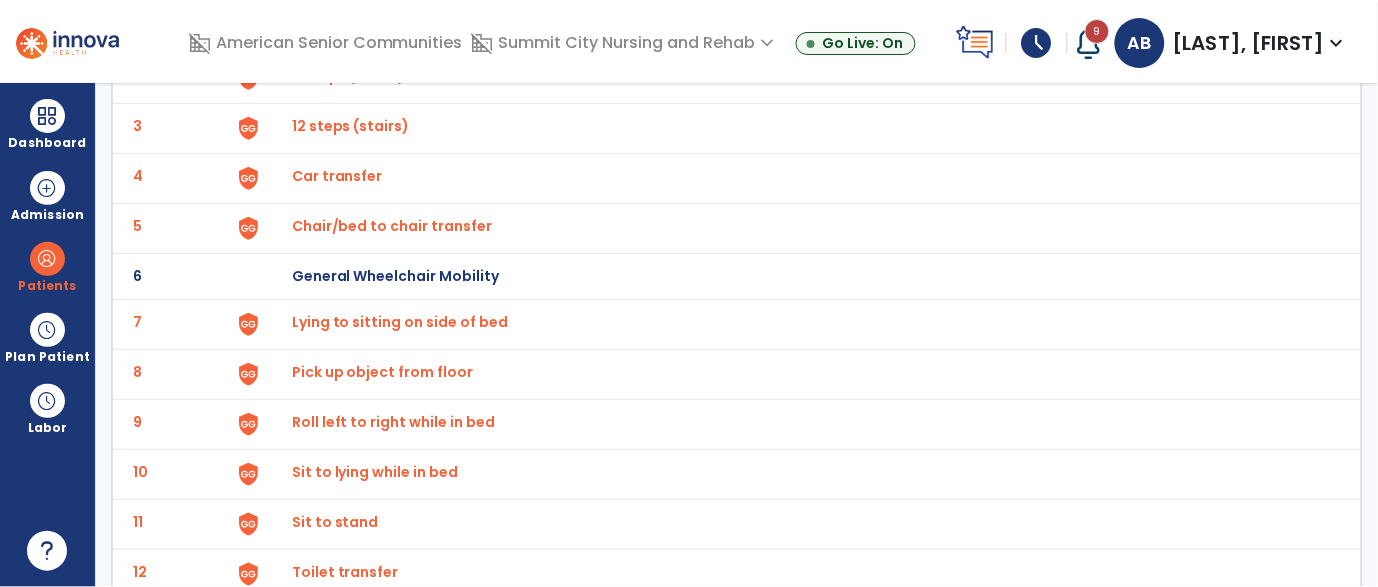 scroll, scrollTop: 0, scrollLeft: 0, axis: both 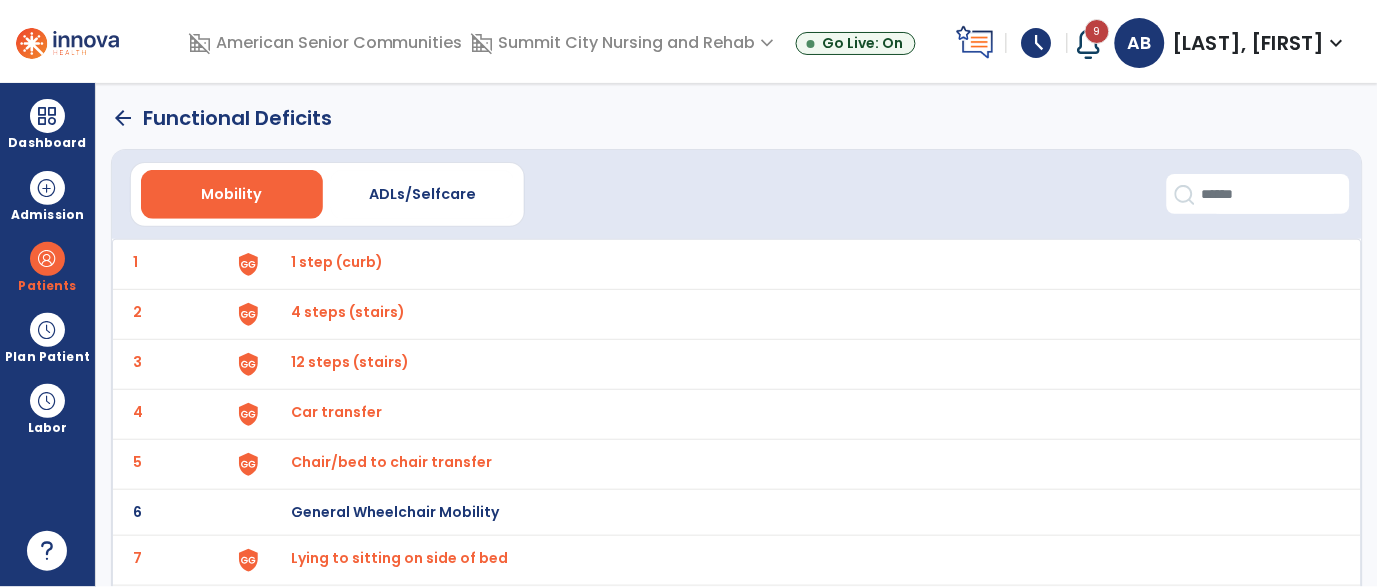 click on "arrow_back" 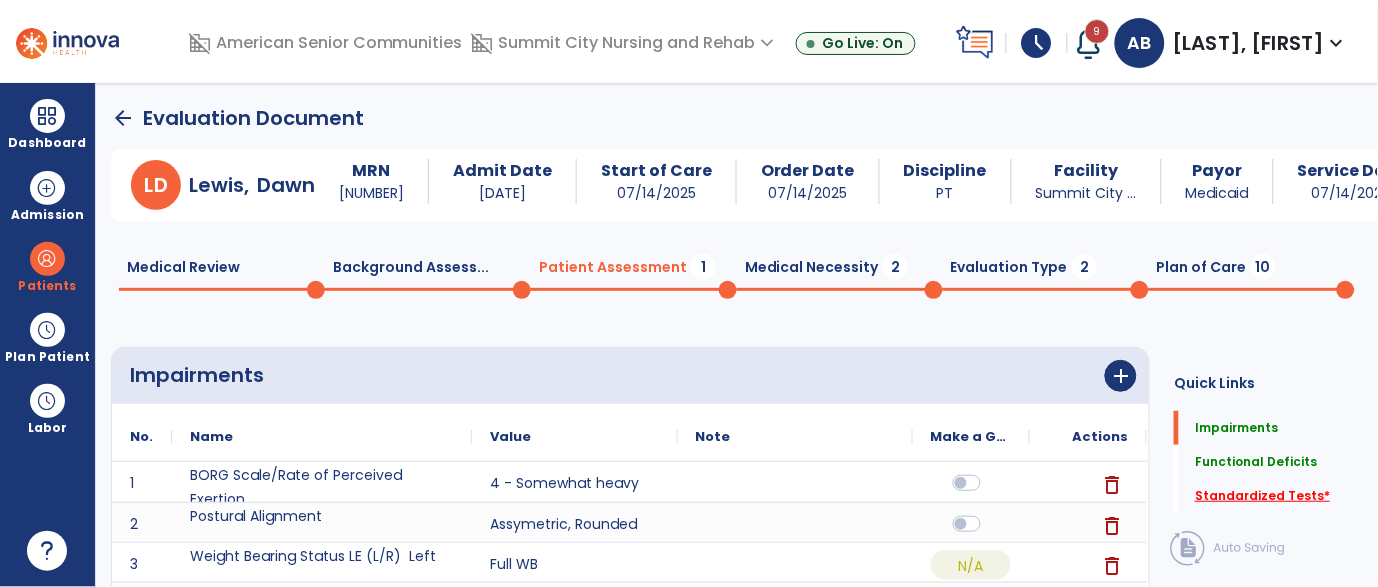 click on "Standardized Tests   *" 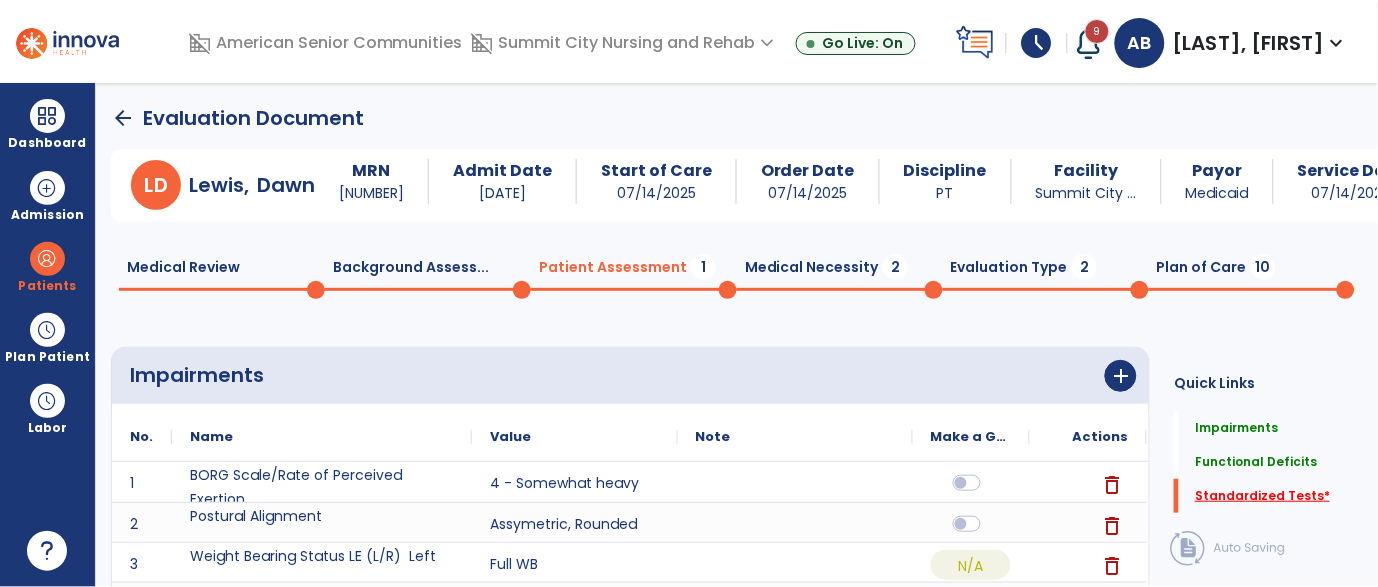 scroll, scrollTop: 20, scrollLeft: 0, axis: vertical 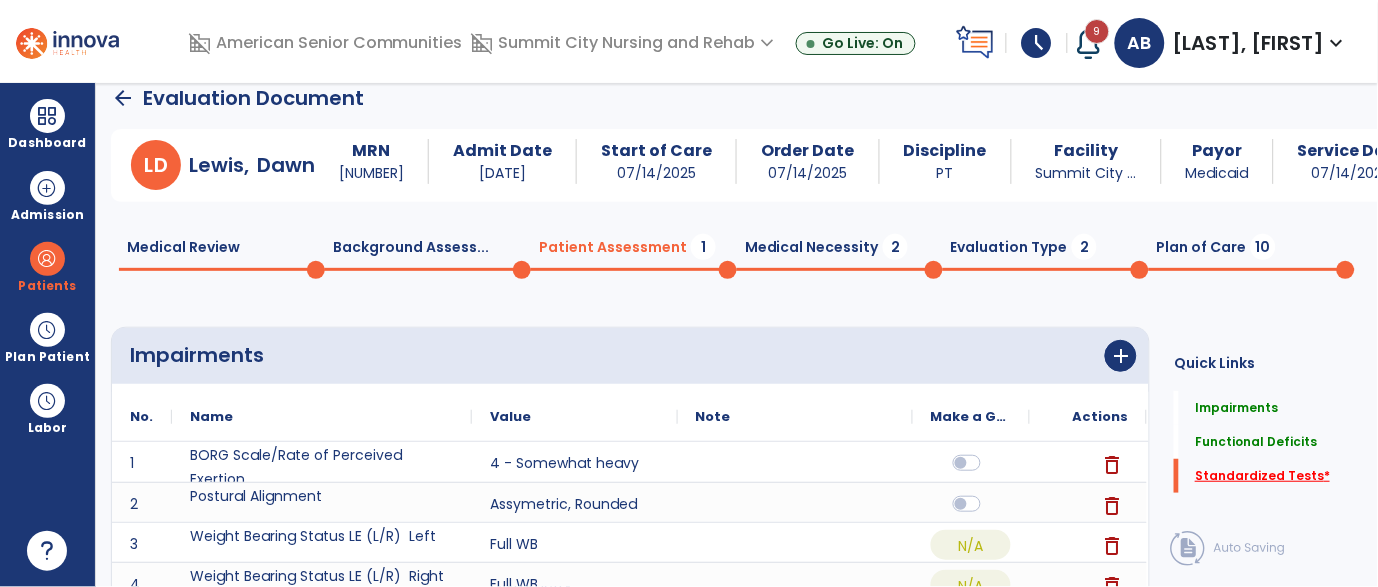 click on "Quick Links  Impairments   Impairments   Functional Deficits   Functional Deficits   Standardized Tests   *  Standardized Tests   *" 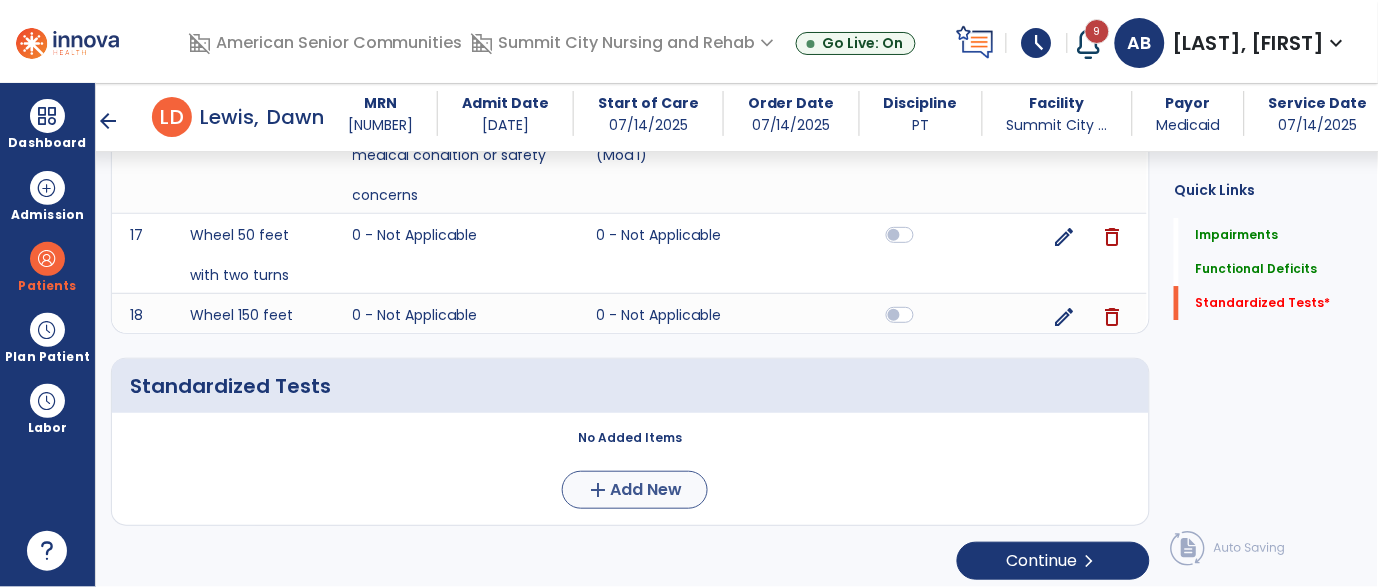 scroll, scrollTop: 2834, scrollLeft: 0, axis: vertical 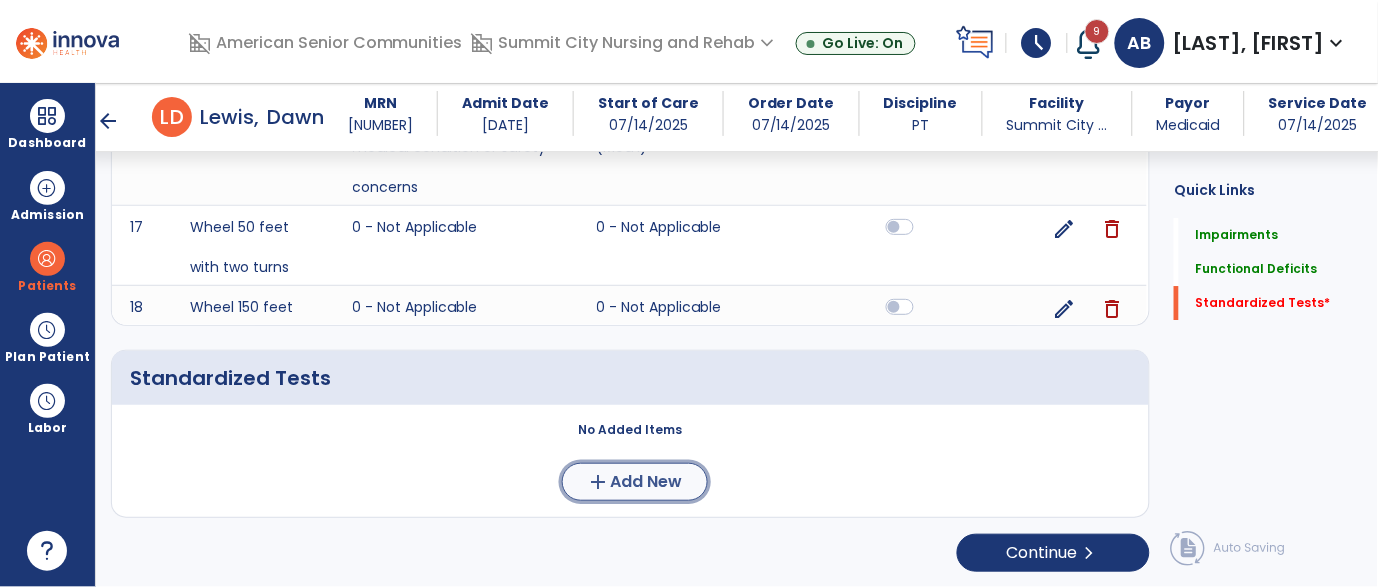 click on "Add New" 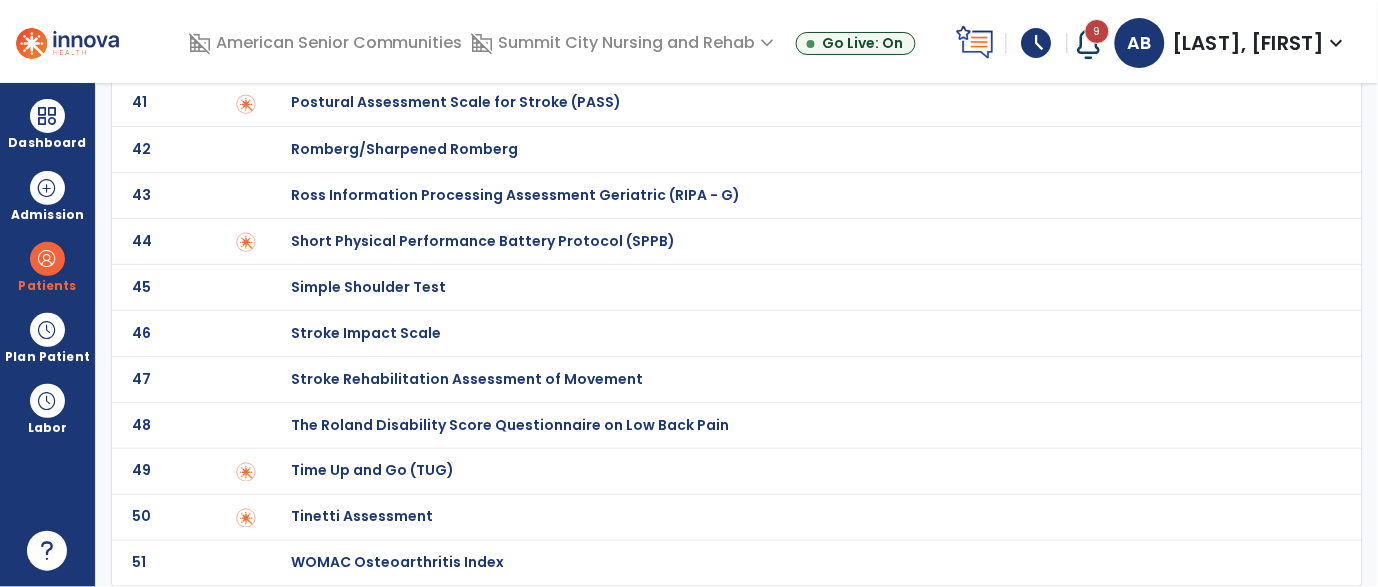 scroll, scrollTop: 0, scrollLeft: 0, axis: both 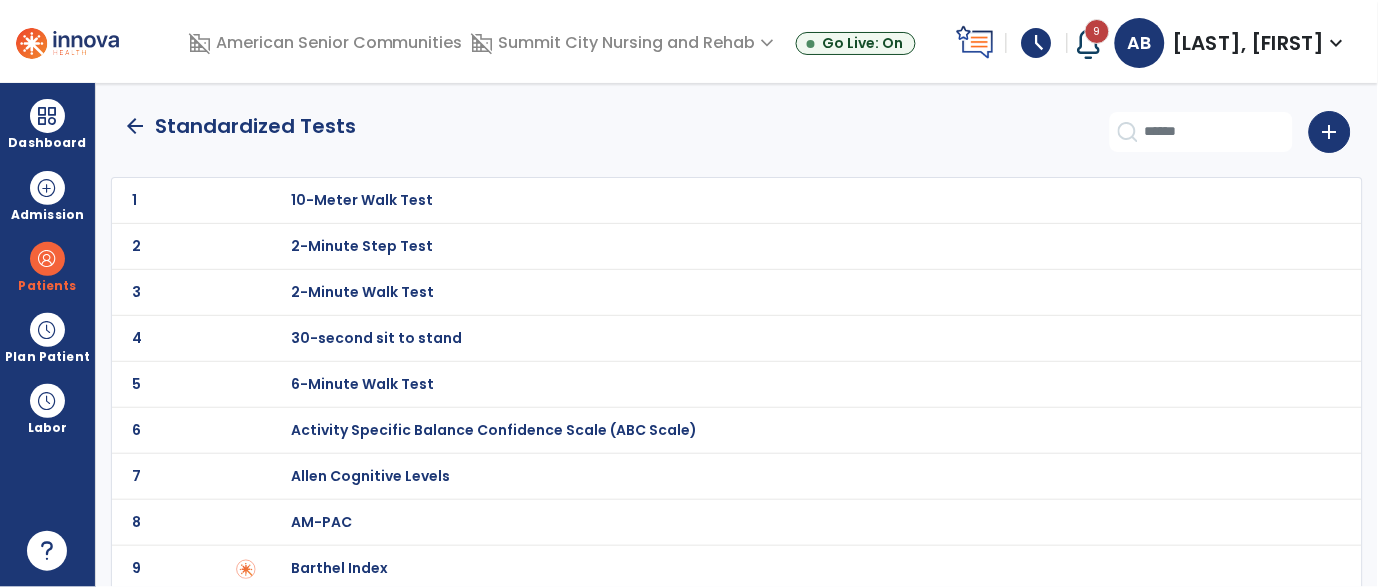 click on "30-second sit to stand" at bounding box center [362, 200] 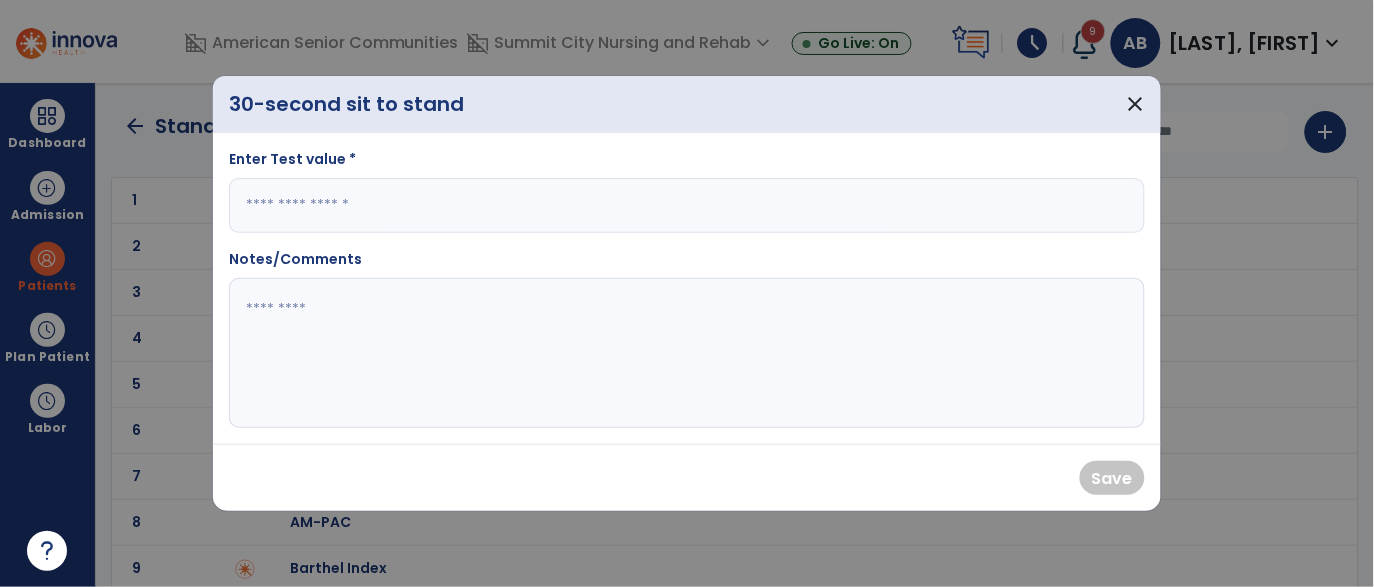 click at bounding box center (687, 205) 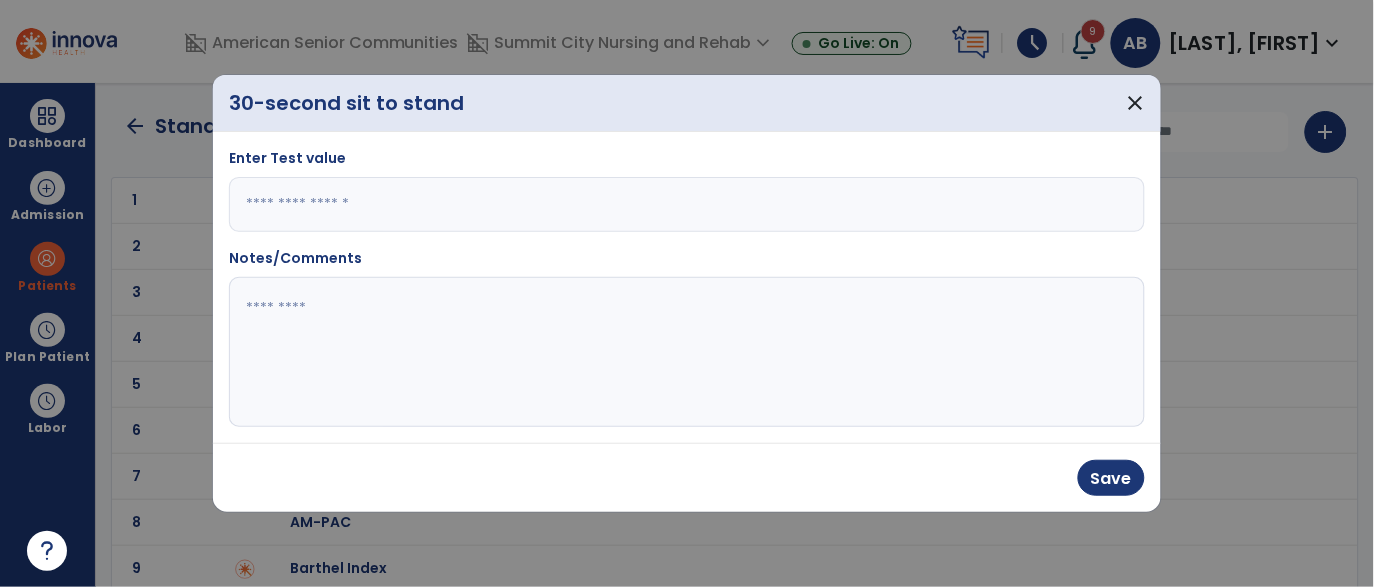 type on "*" 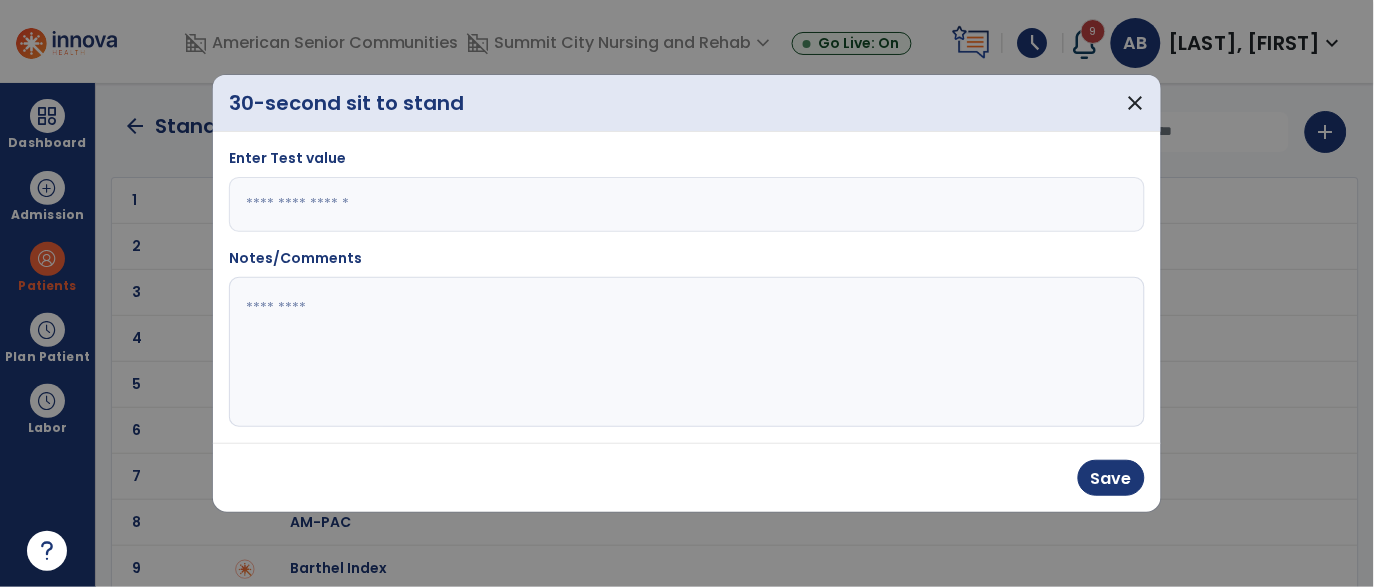click 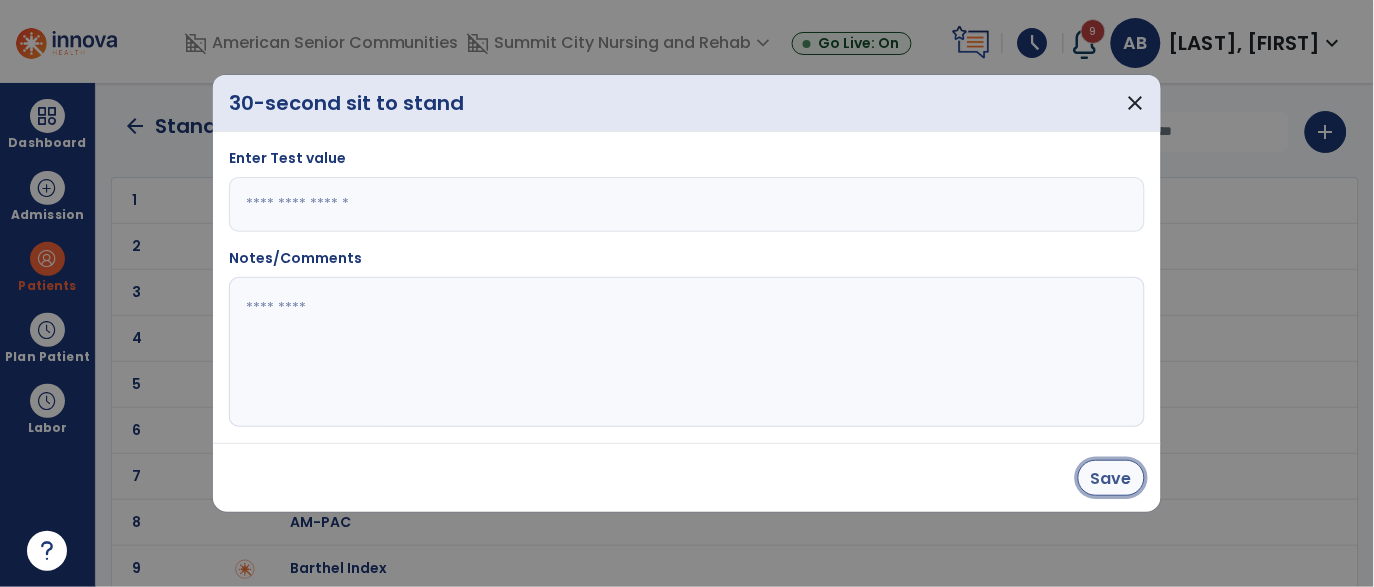 click on "Save" at bounding box center [1111, 478] 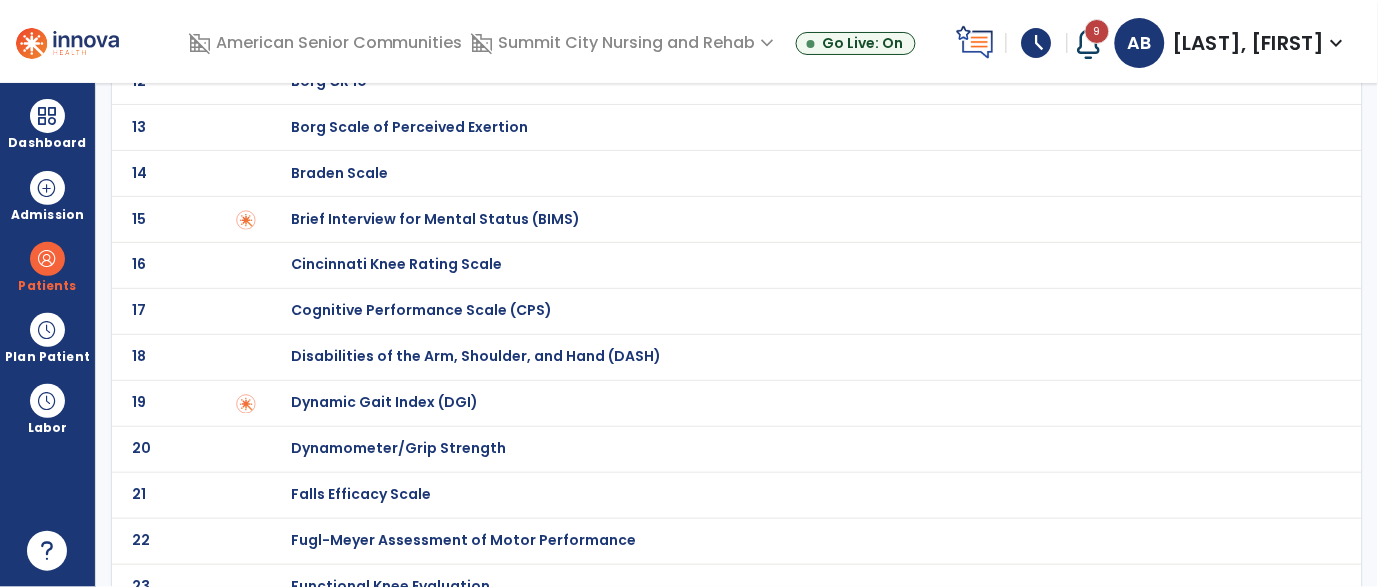 scroll, scrollTop: 652, scrollLeft: 0, axis: vertical 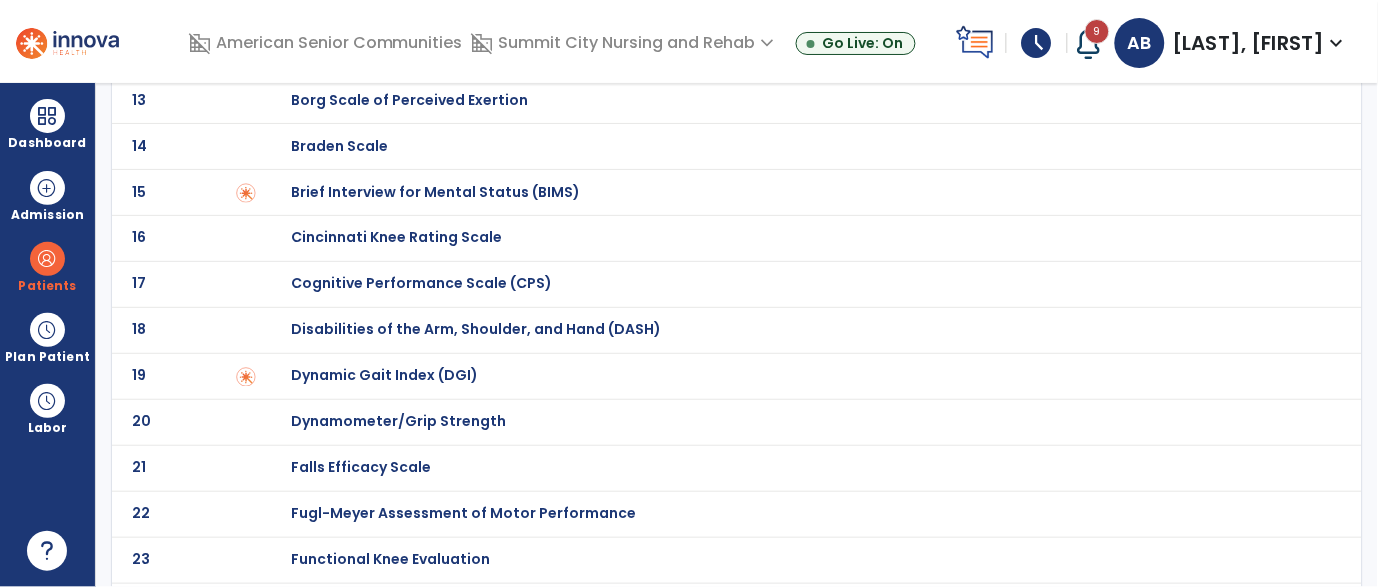 click on "Dynamic Gait Index (DGI)" at bounding box center (796, -452) 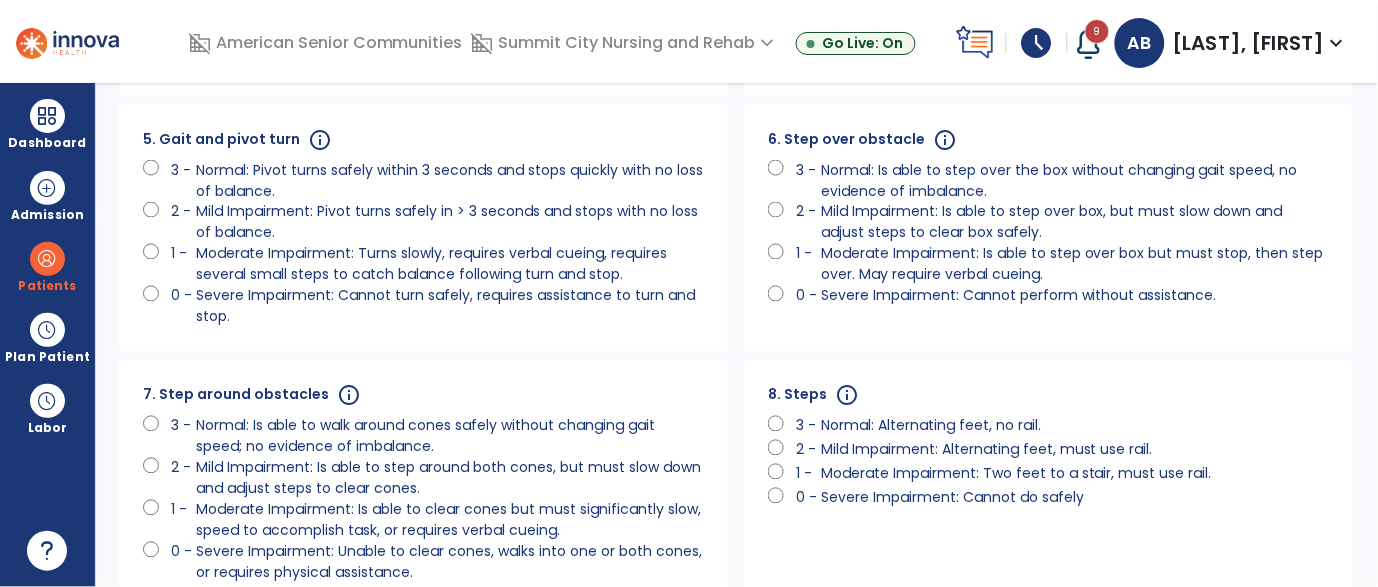 scroll, scrollTop: 0, scrollLeft: 0, axis: both 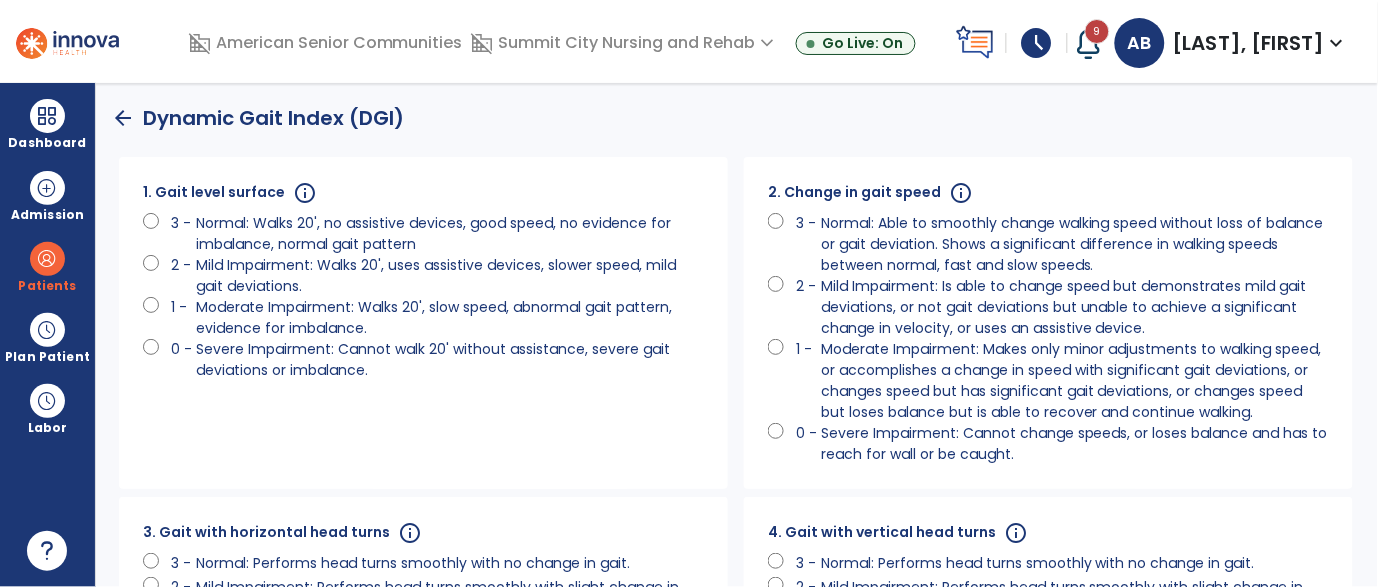 click 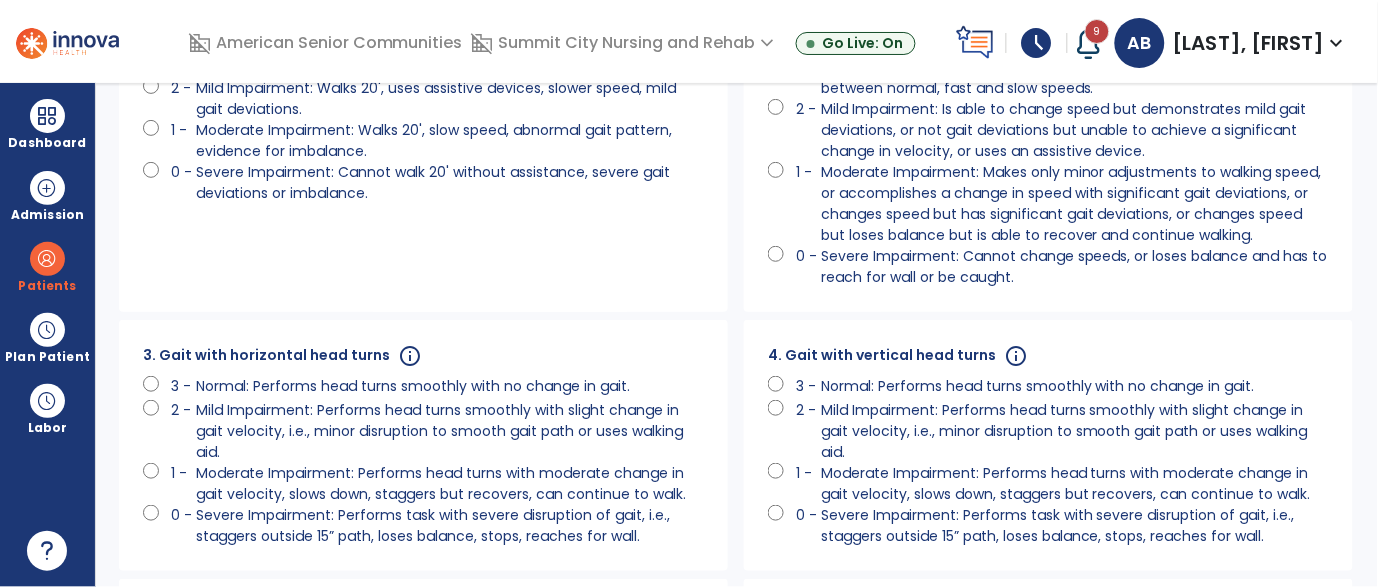 scroll, scrollTop: 241, scrollLeft: 0, axis: vertical 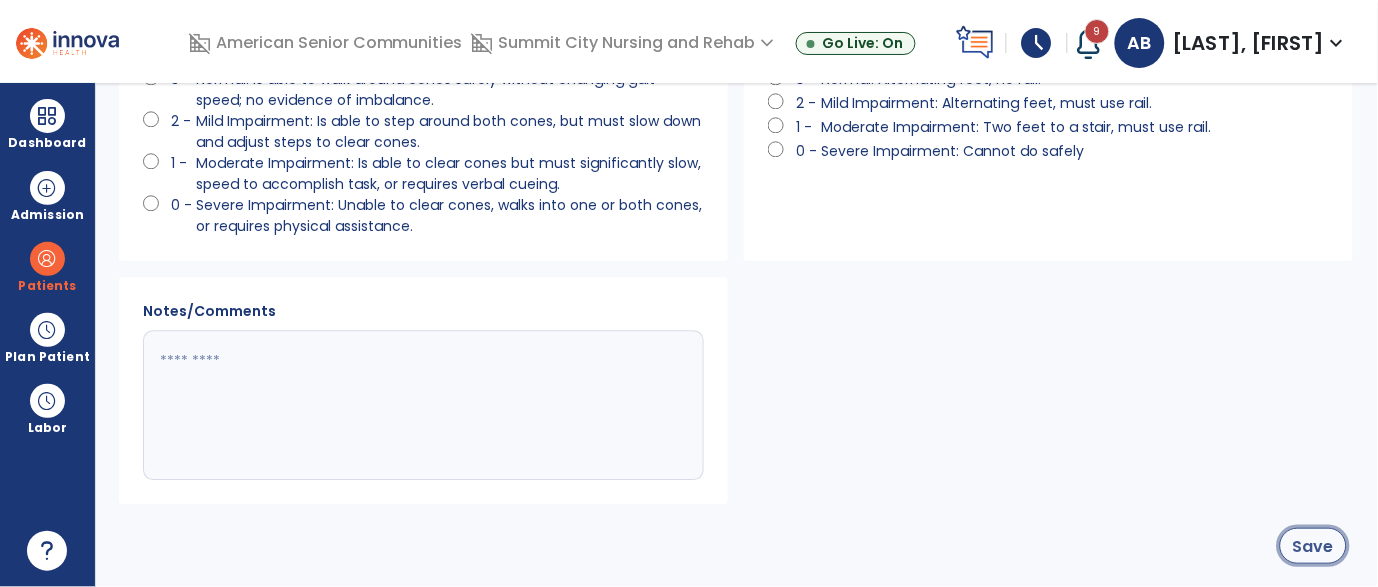 click on "Save" 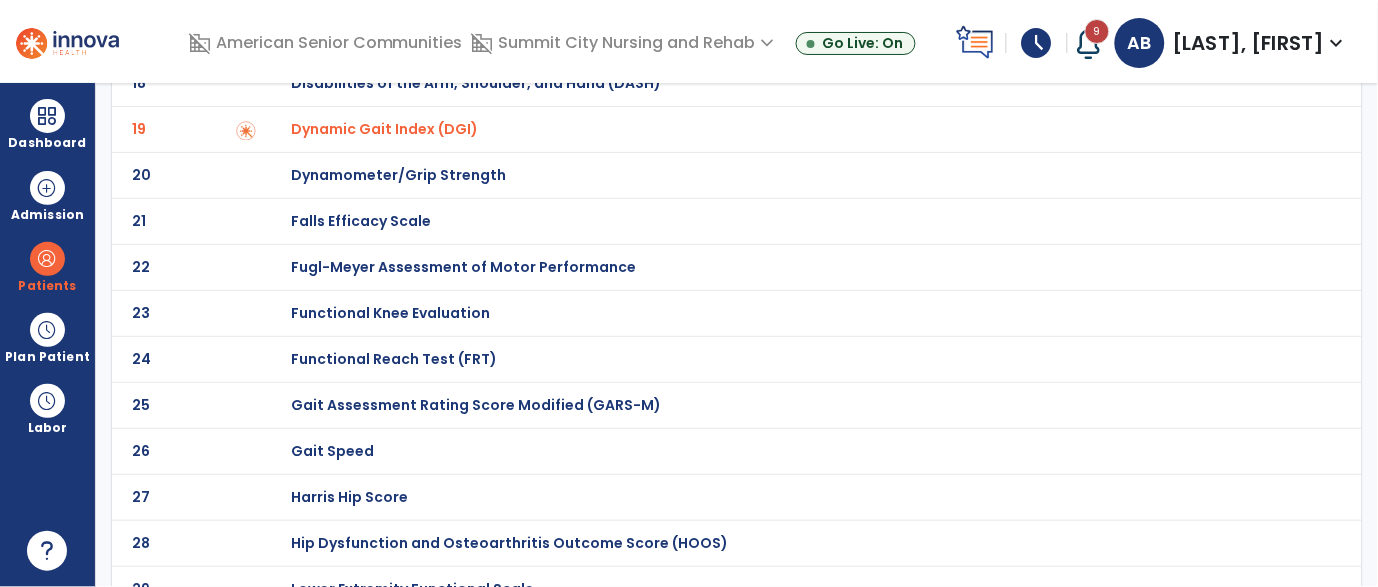 scroll, scrollTop: 892, scrollLeft: 0, axis: vertical 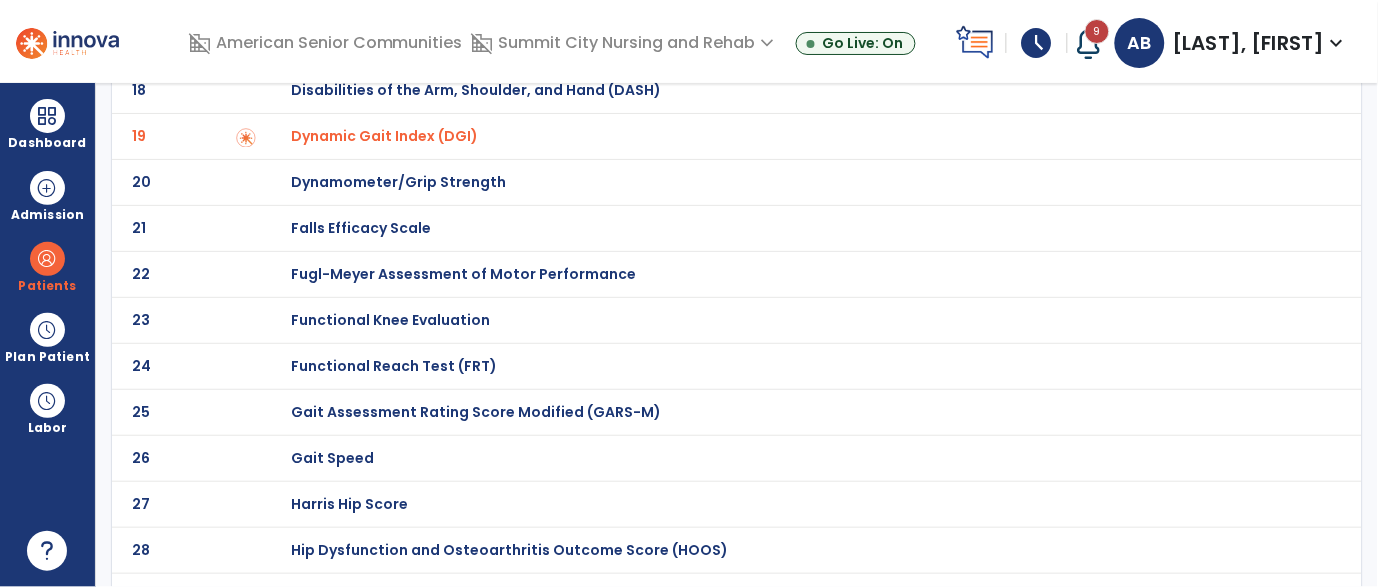 click on "Functional Reach Test (FRT)" at bounding box center [362, -692] 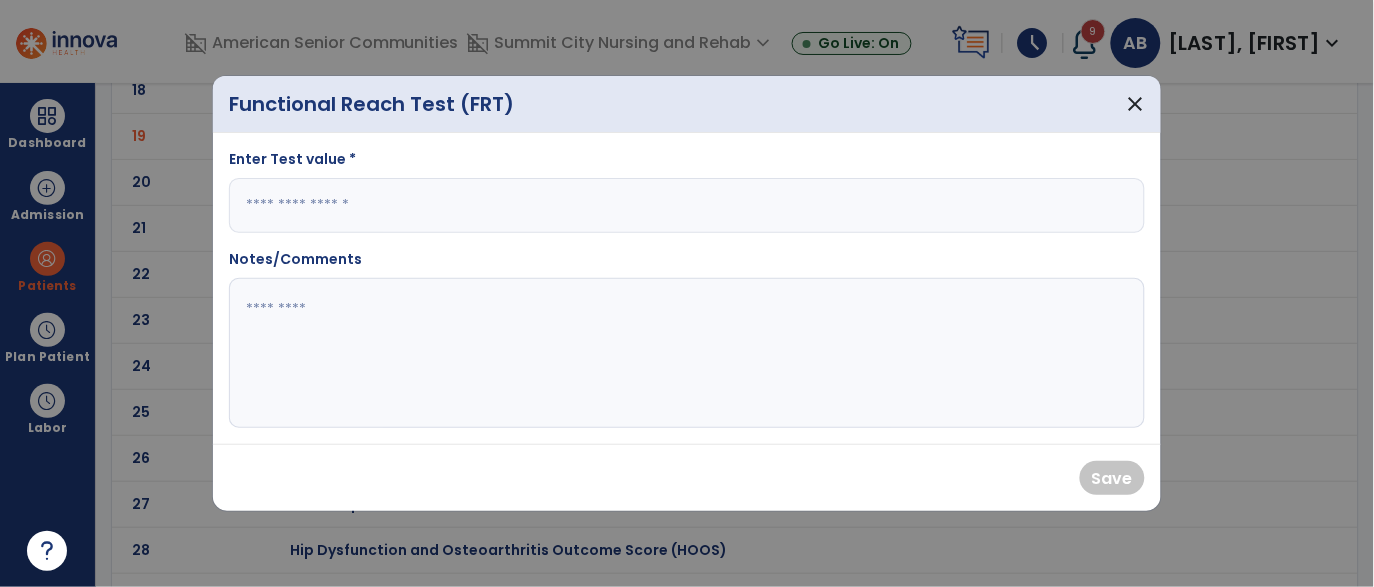 click at bounding box center (687, 205) 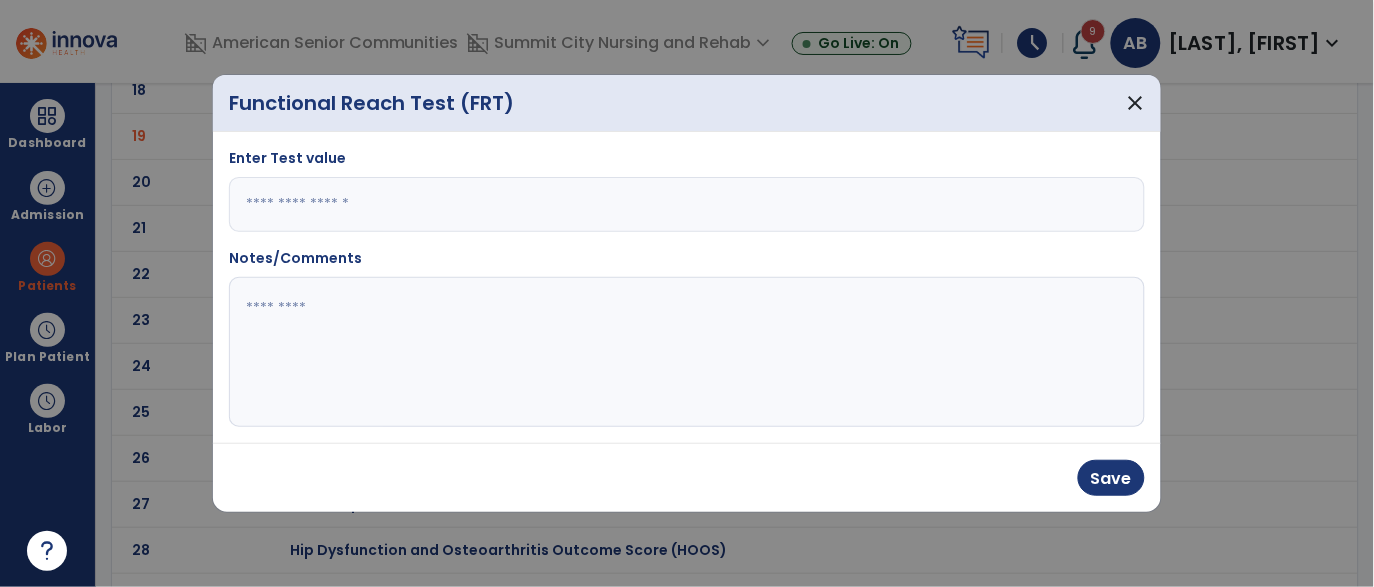 type on "****" 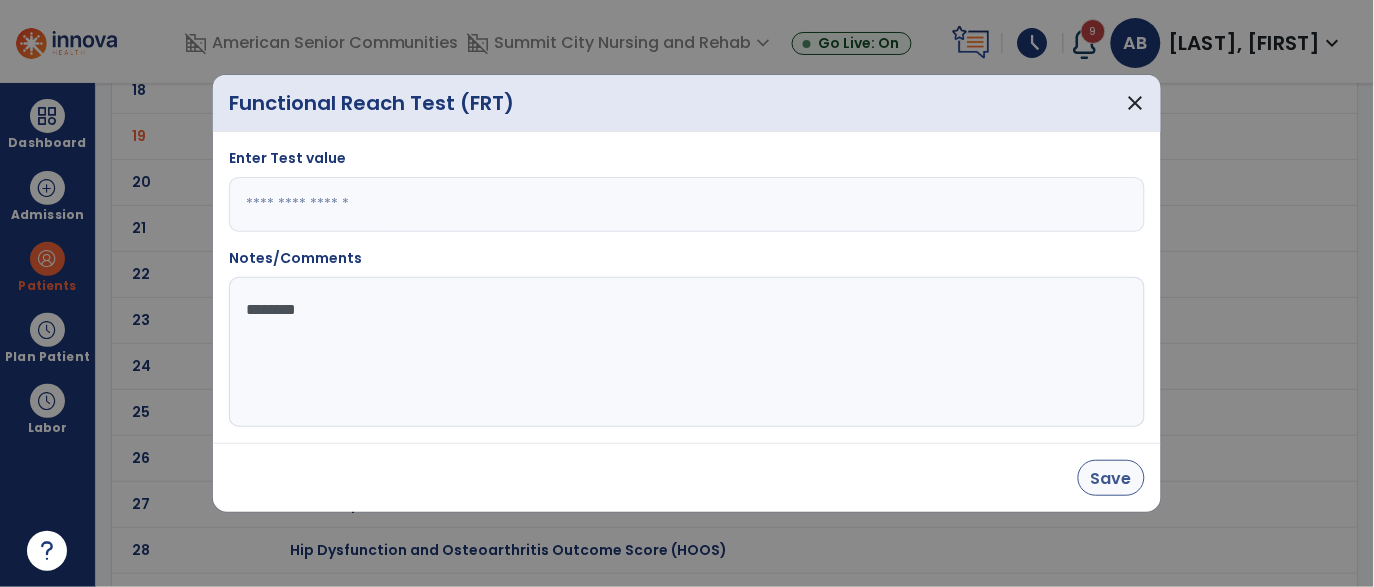 type on "********" 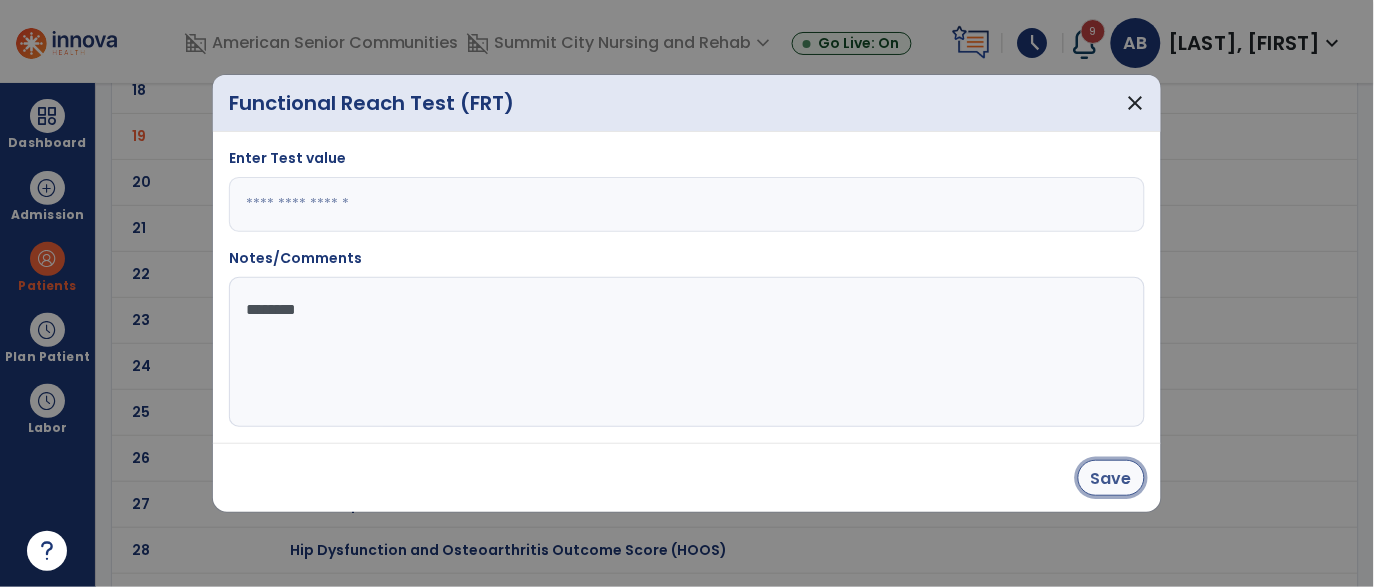 click on "Save" at bounding box center (1111, 478) 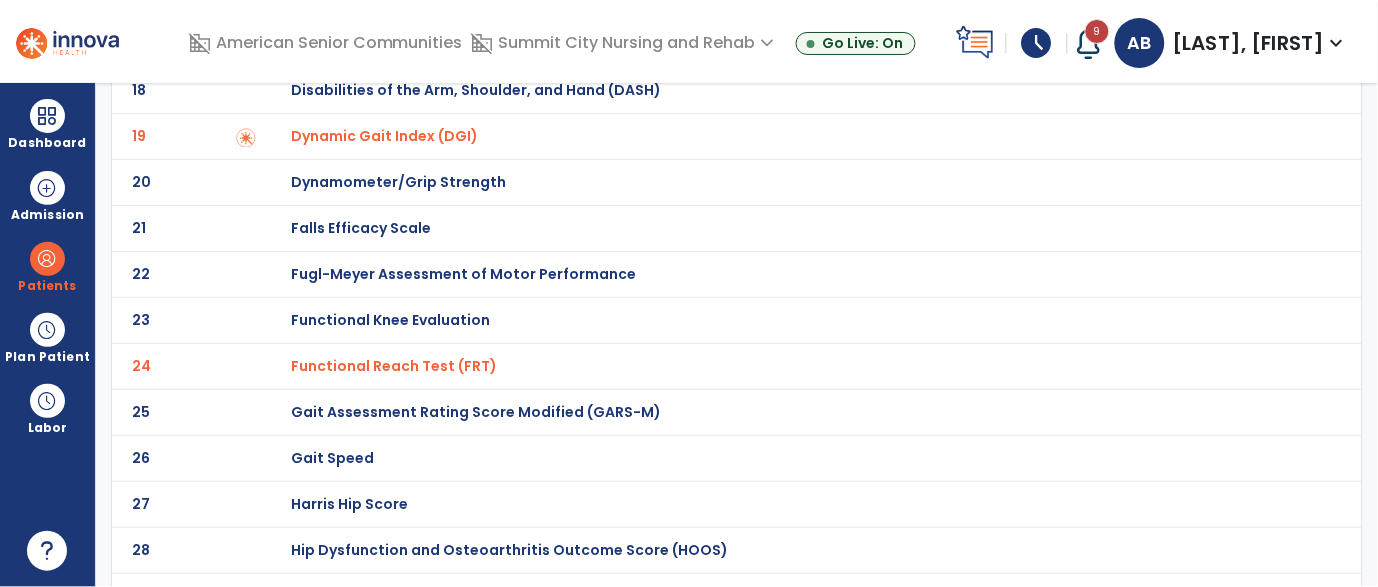 scroll, scrollTop: 0, scrollLeft: 0, axis: both 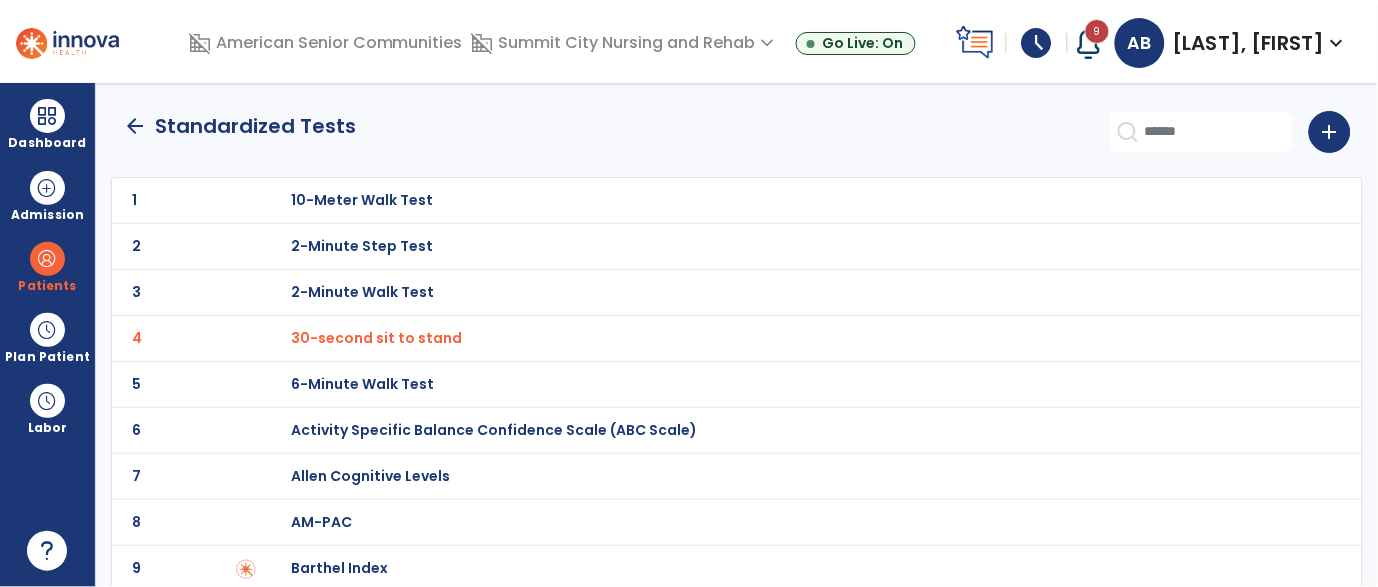 click on "arrow_back" 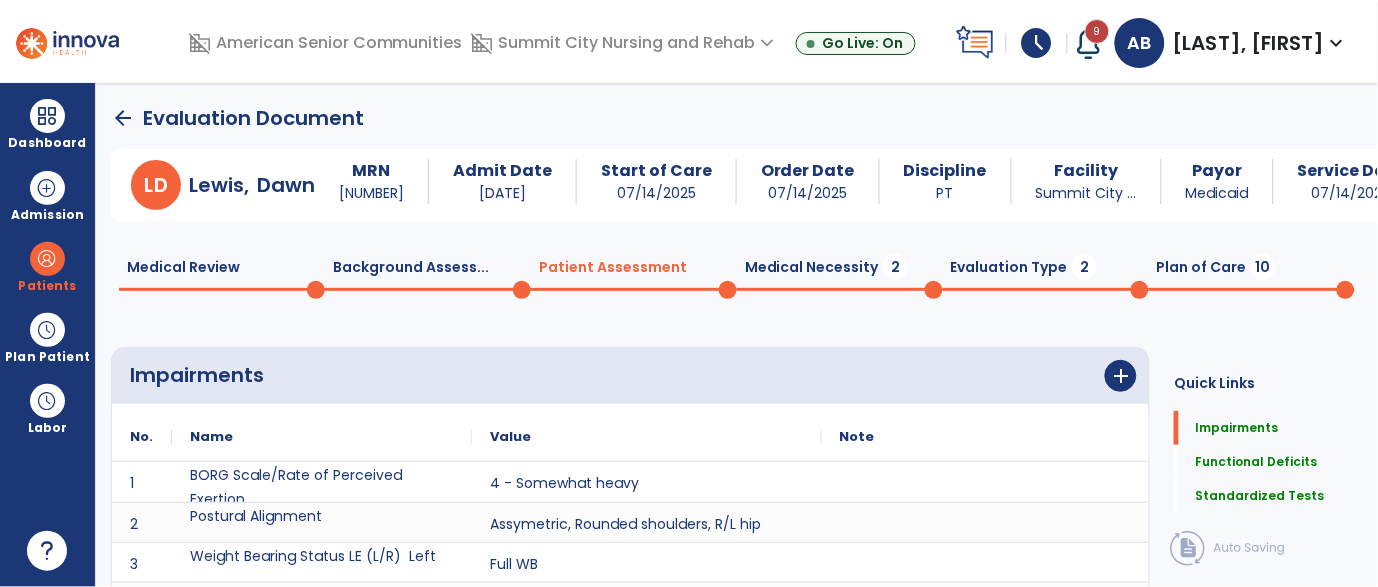 scroll, scrollTop: 20, scrollLeft: 0, axis: vertical 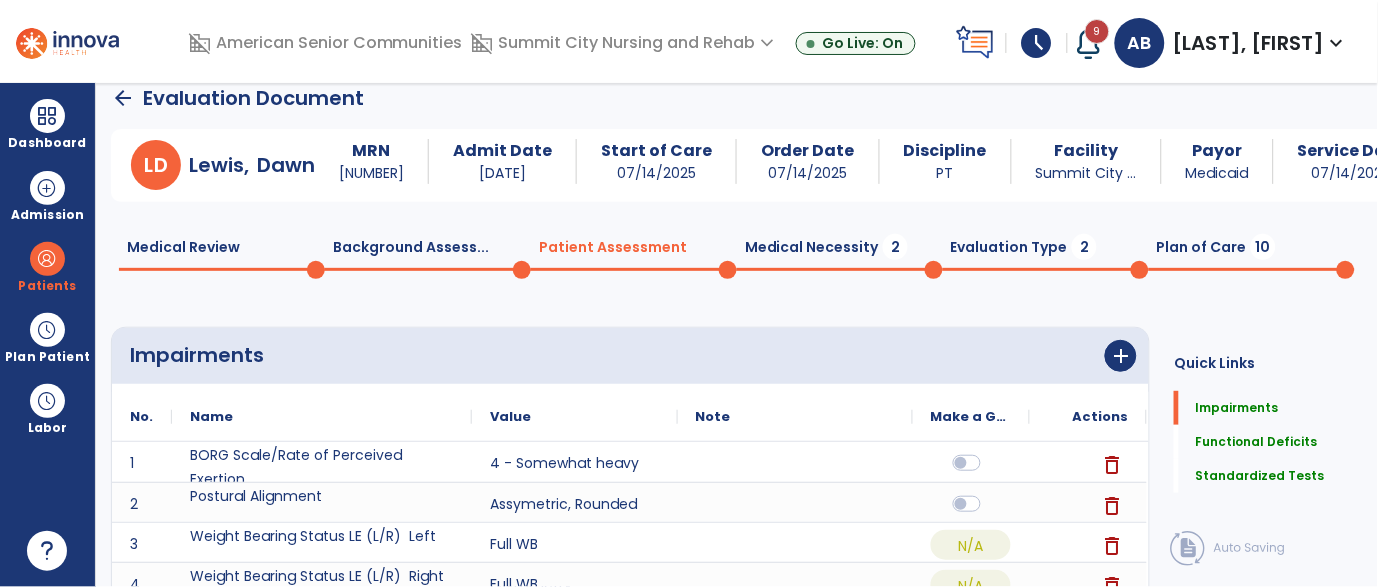click on "Medical Necessity  2" 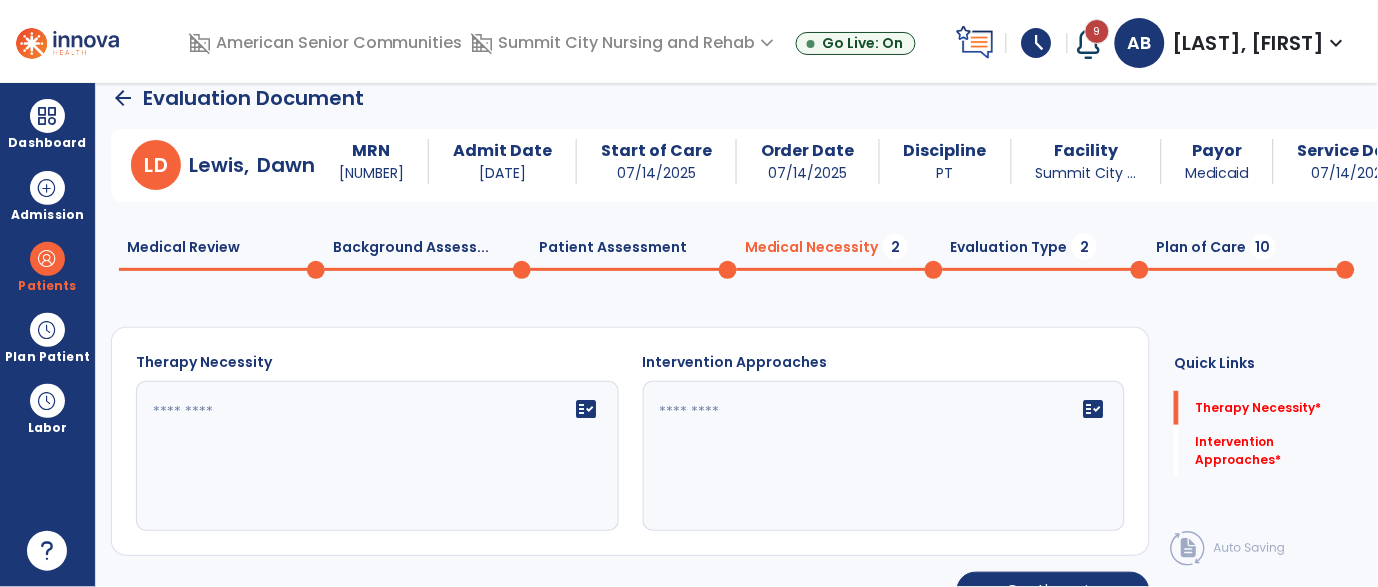 click on "fact_check" 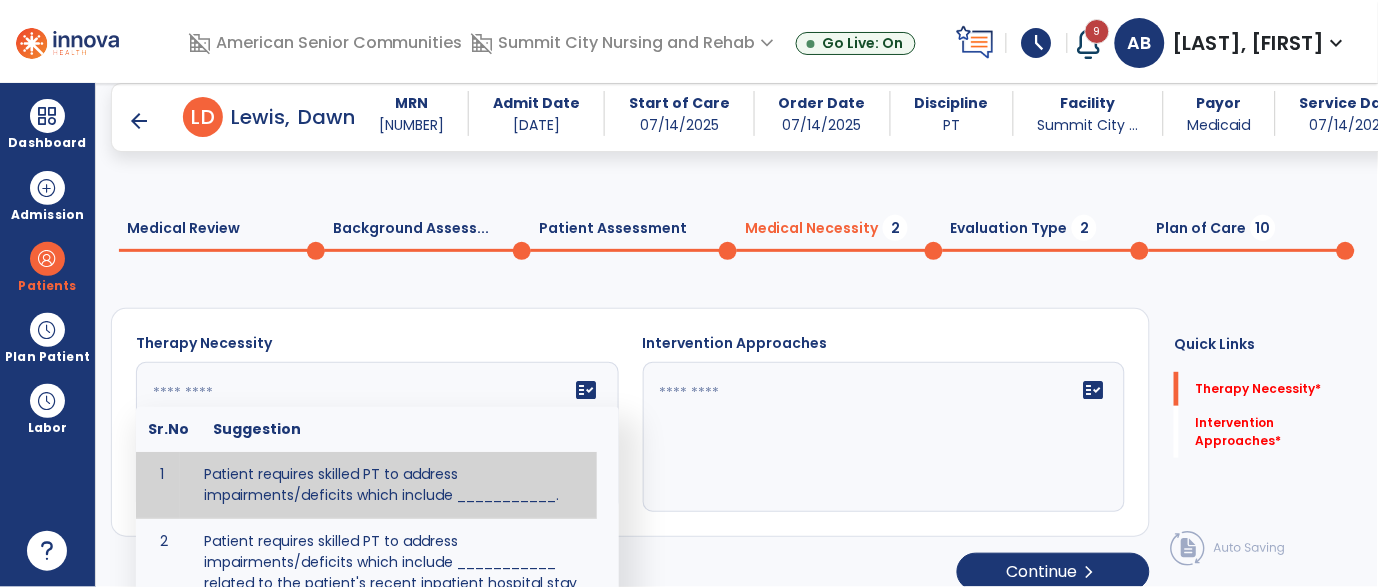 paste on "**********" 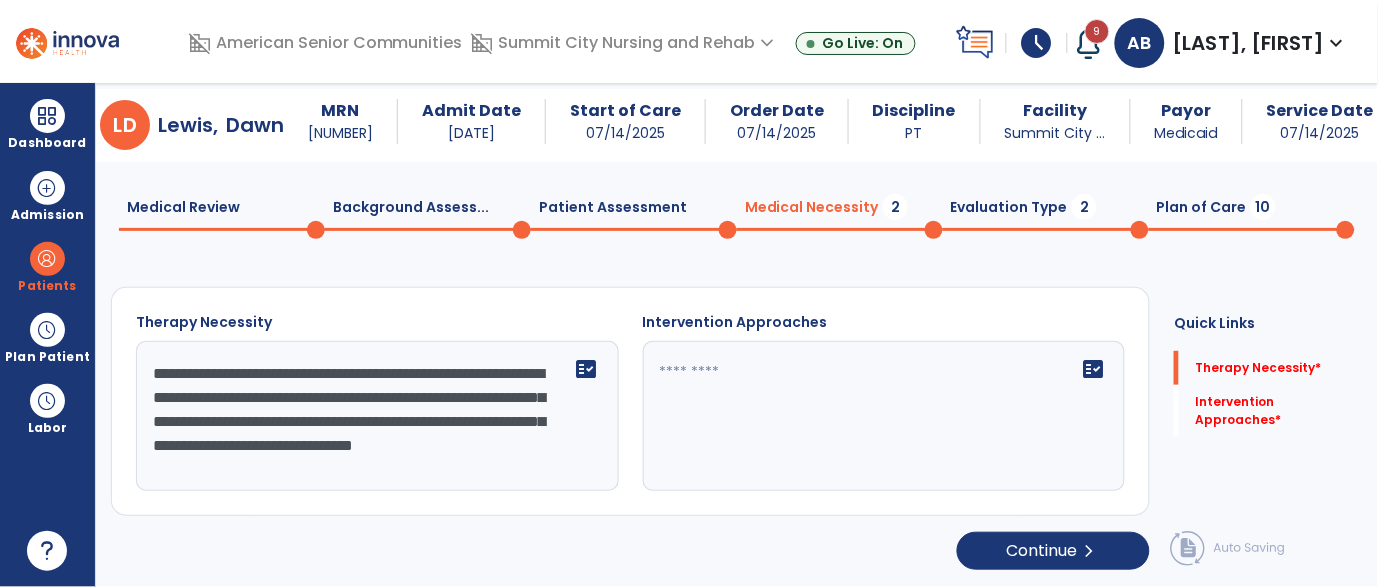 scroll, scrollTop: 16, scrollLeft: 0, axis: vertical 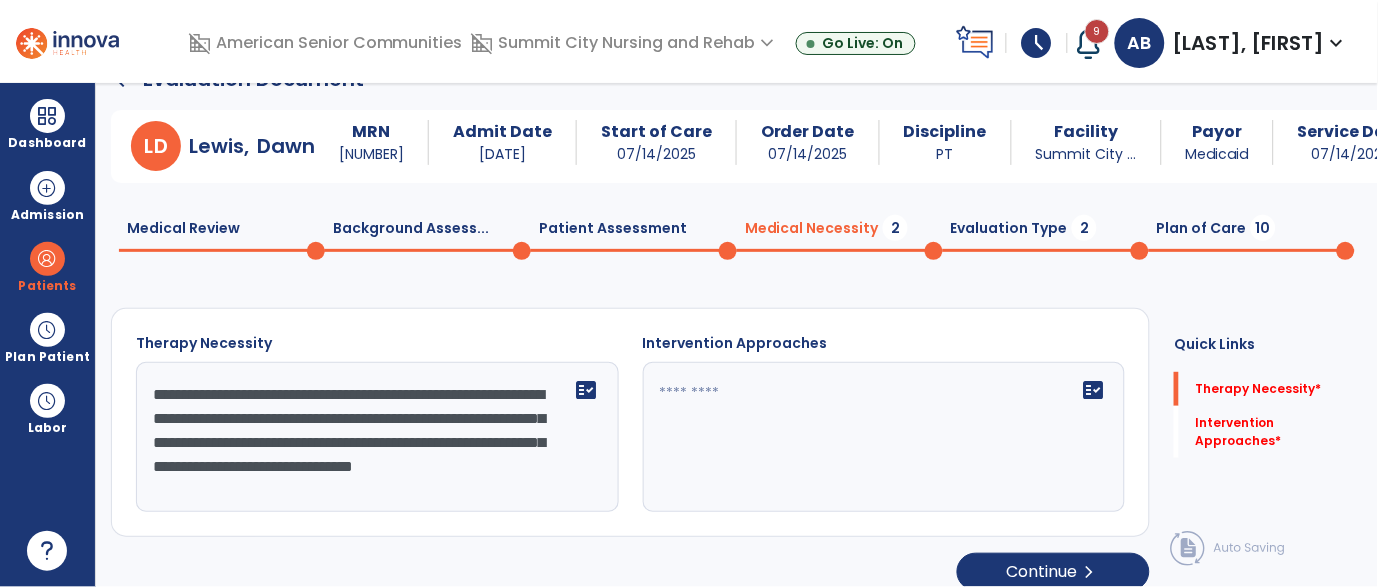 type on "**********" 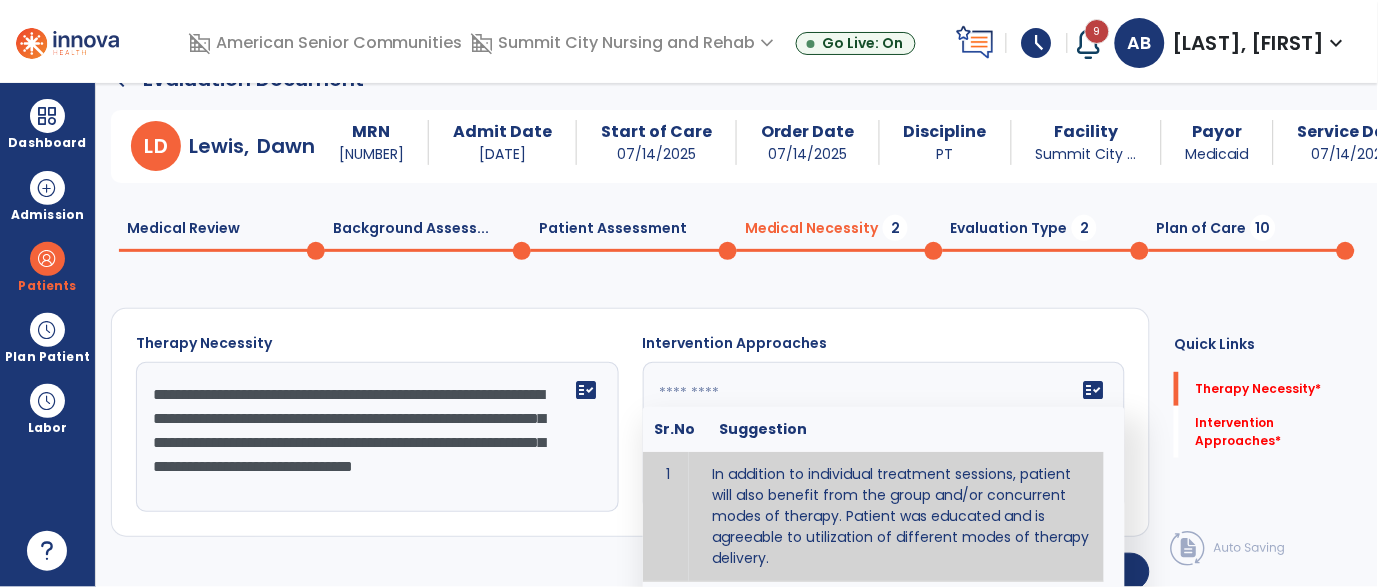 type on "**********" 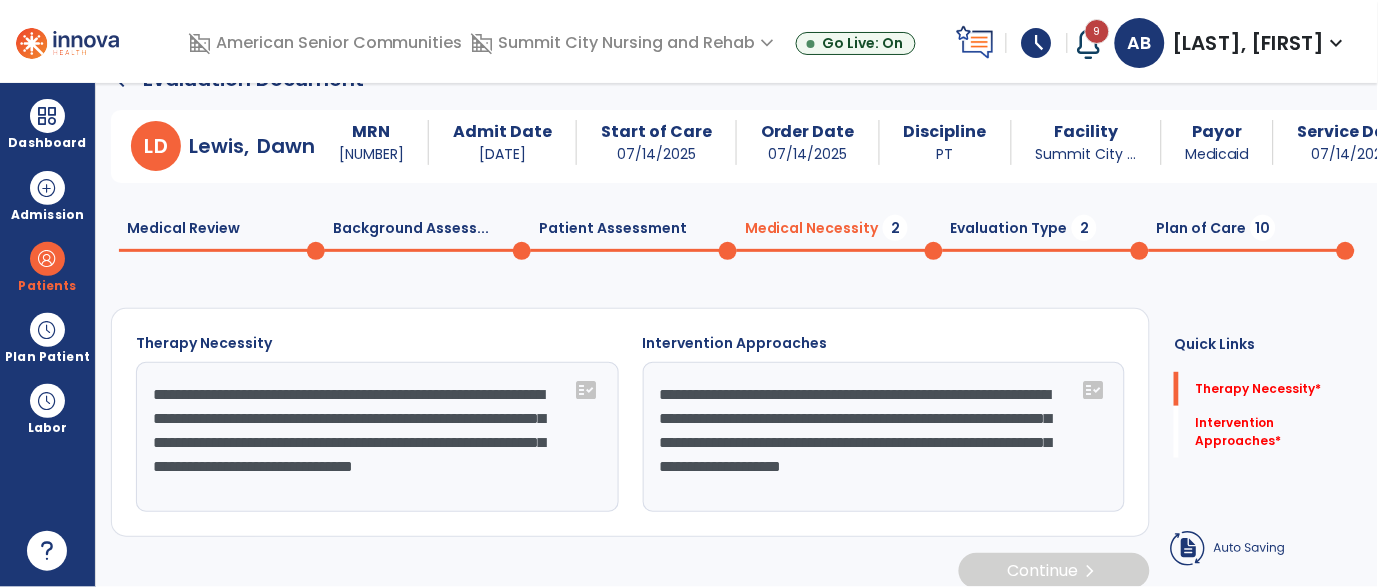 type on "**********" 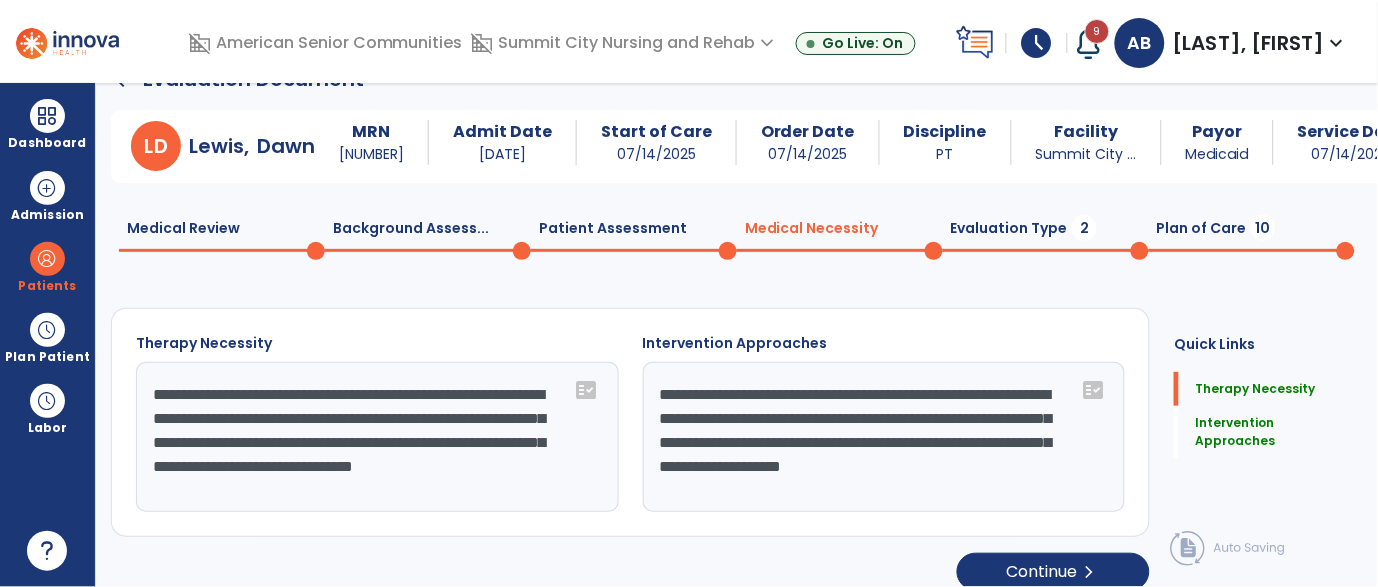 scroll, scrollTop: 0, scrollLeft: 0, axis: both 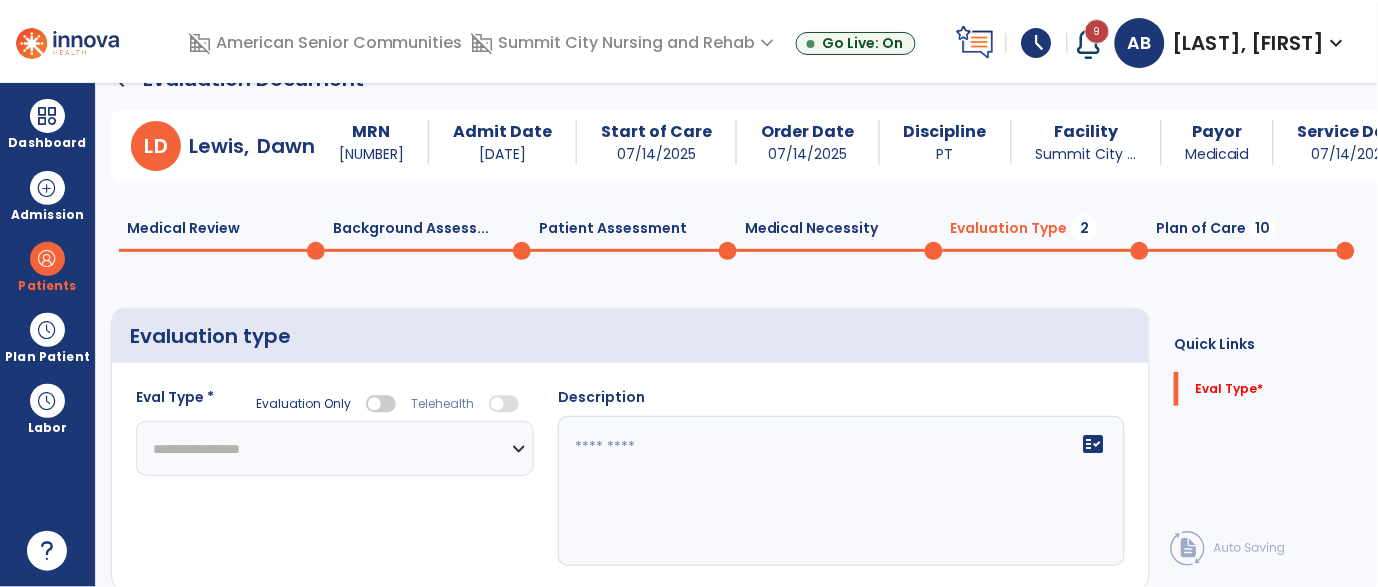 click on "**********" 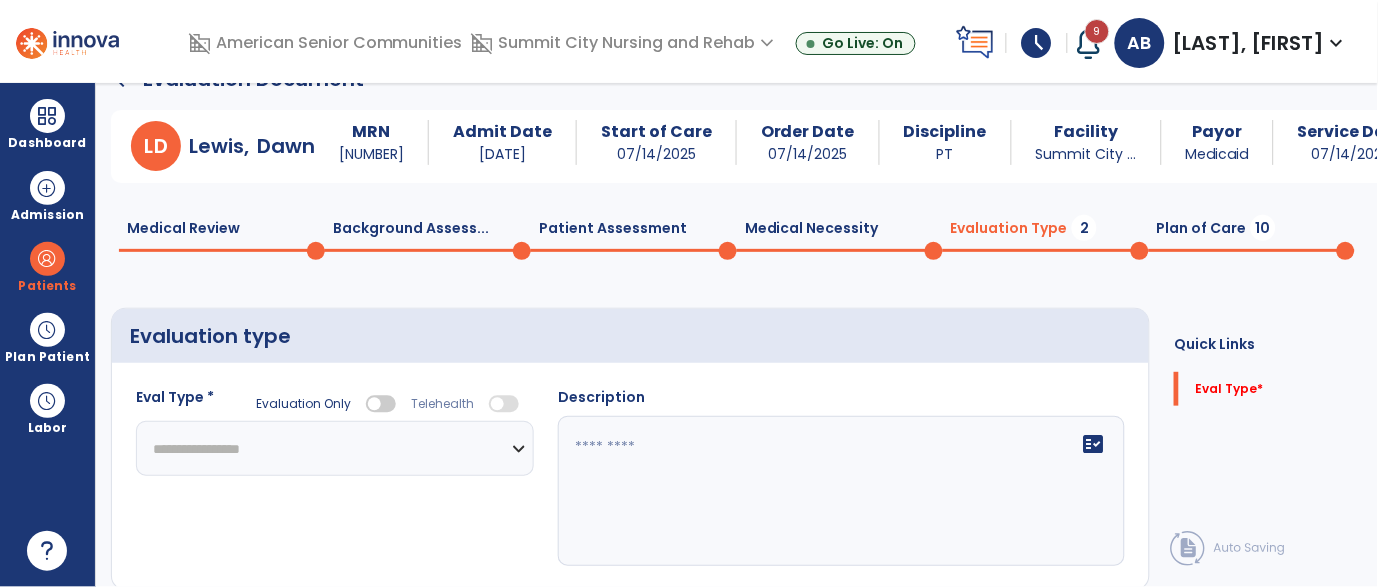 select on "**********" 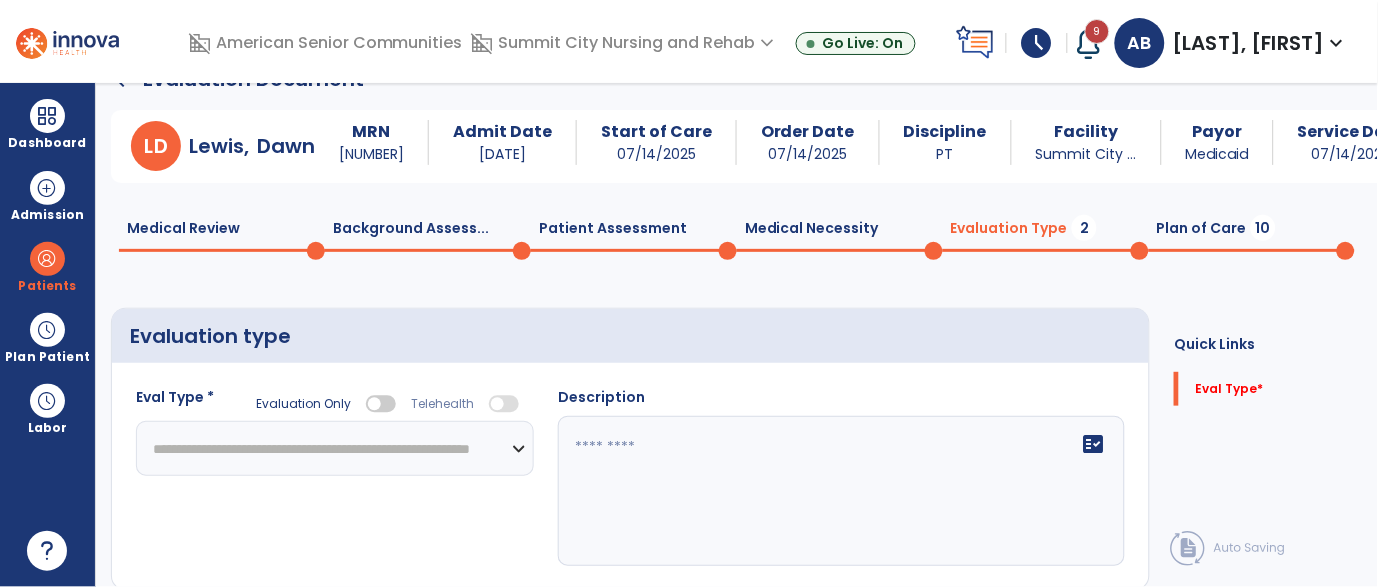 click on "**********" 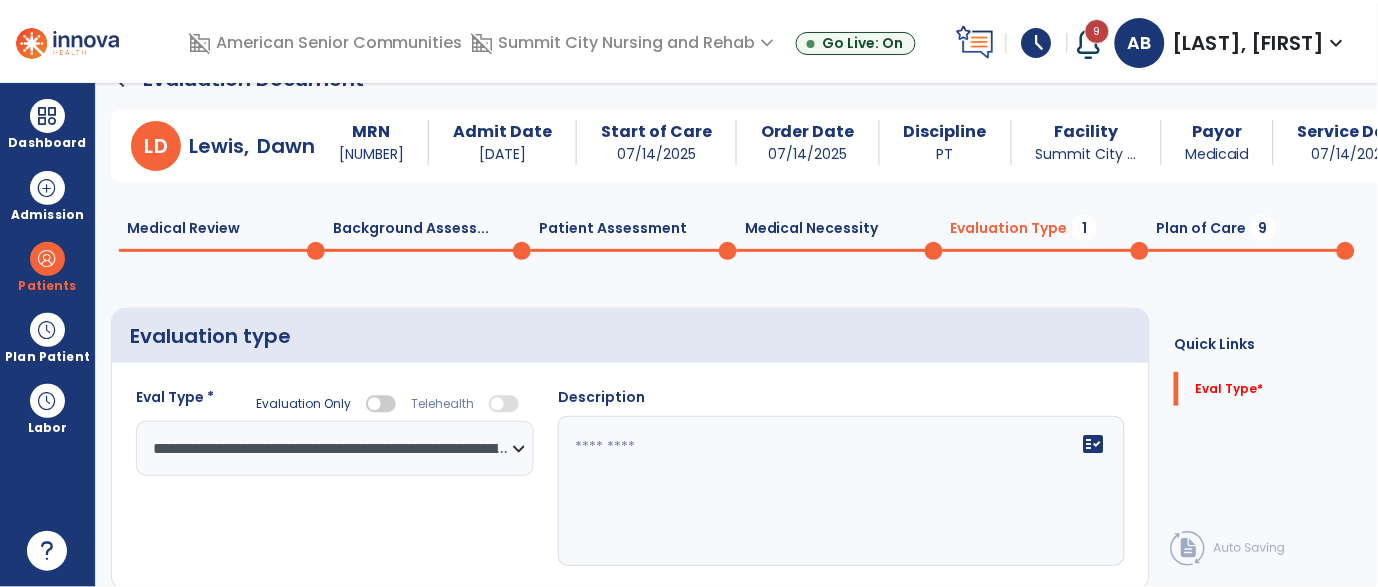 click on "**********" 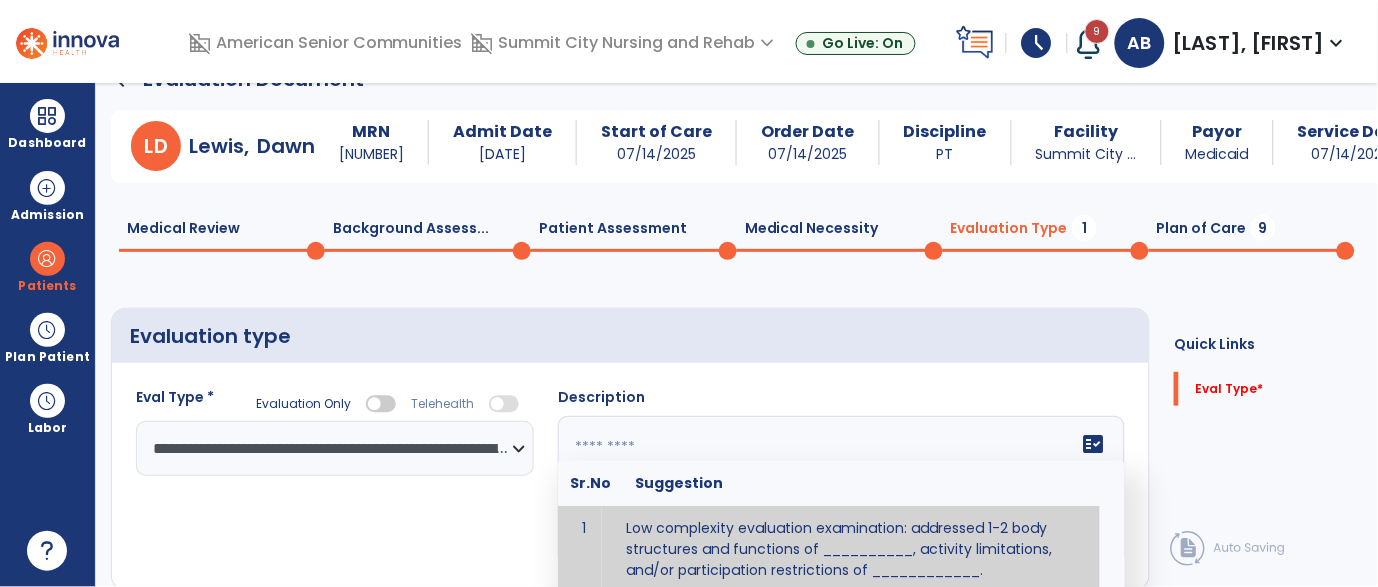 scroll, scrollTop: 45, scrollLeft: 0, axis: vertical 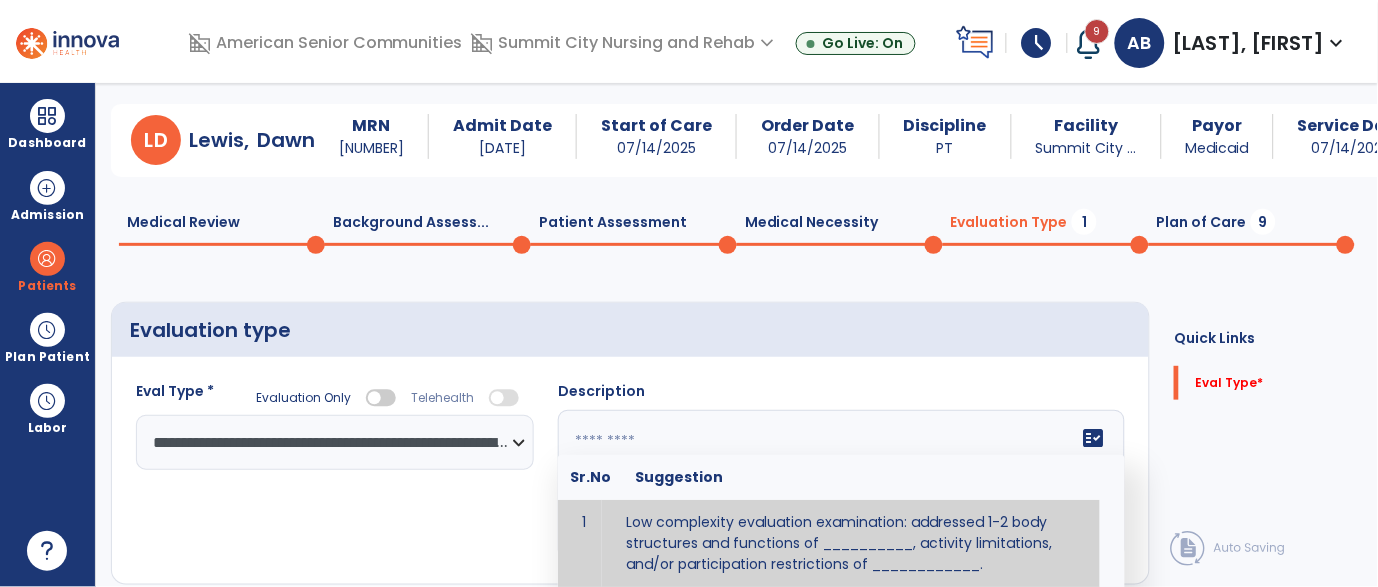 paste on "**********" 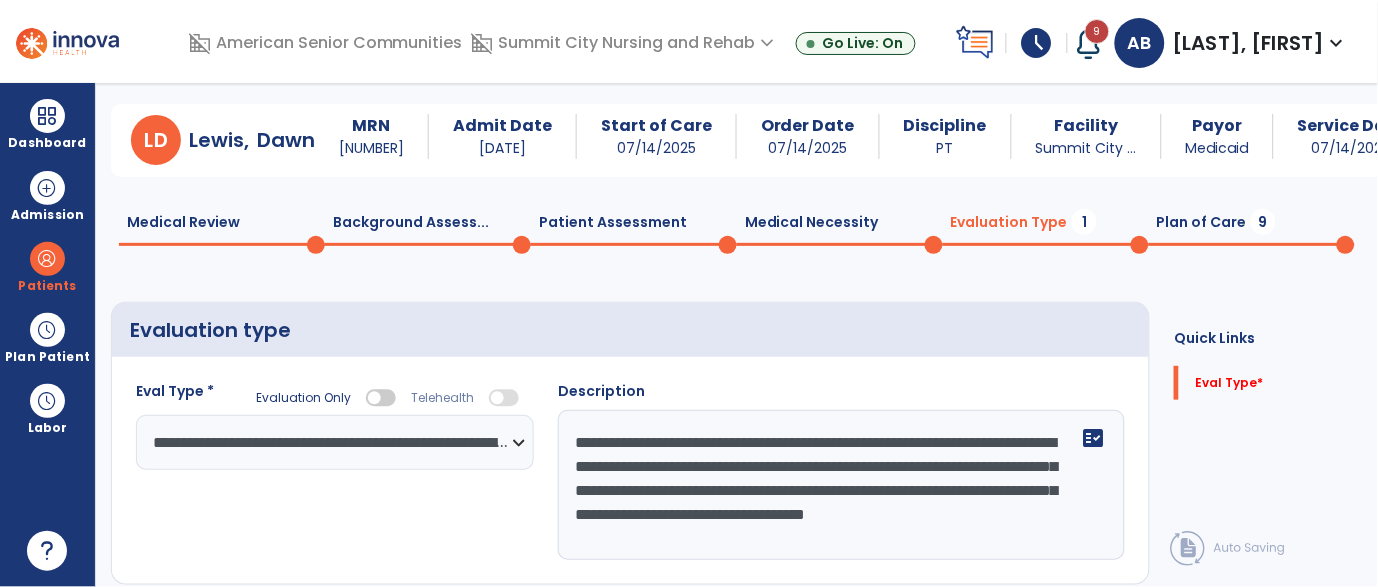scroll, scrollTop: 0, scrollLeft: 0, axis: both 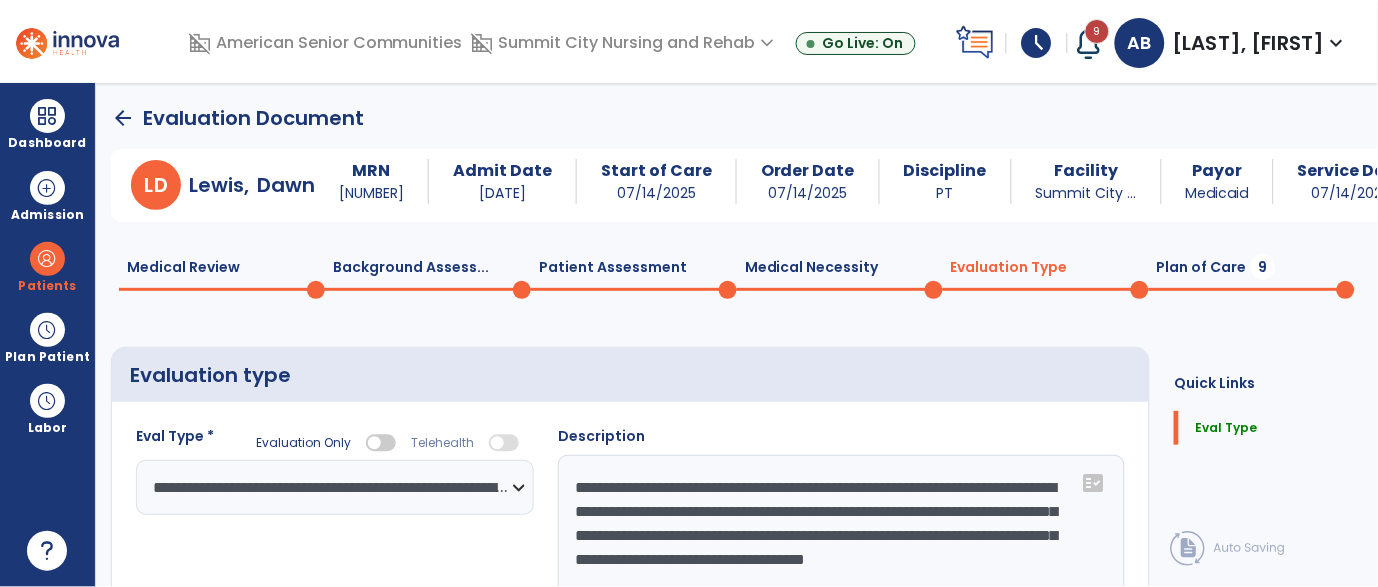 type on "**********" 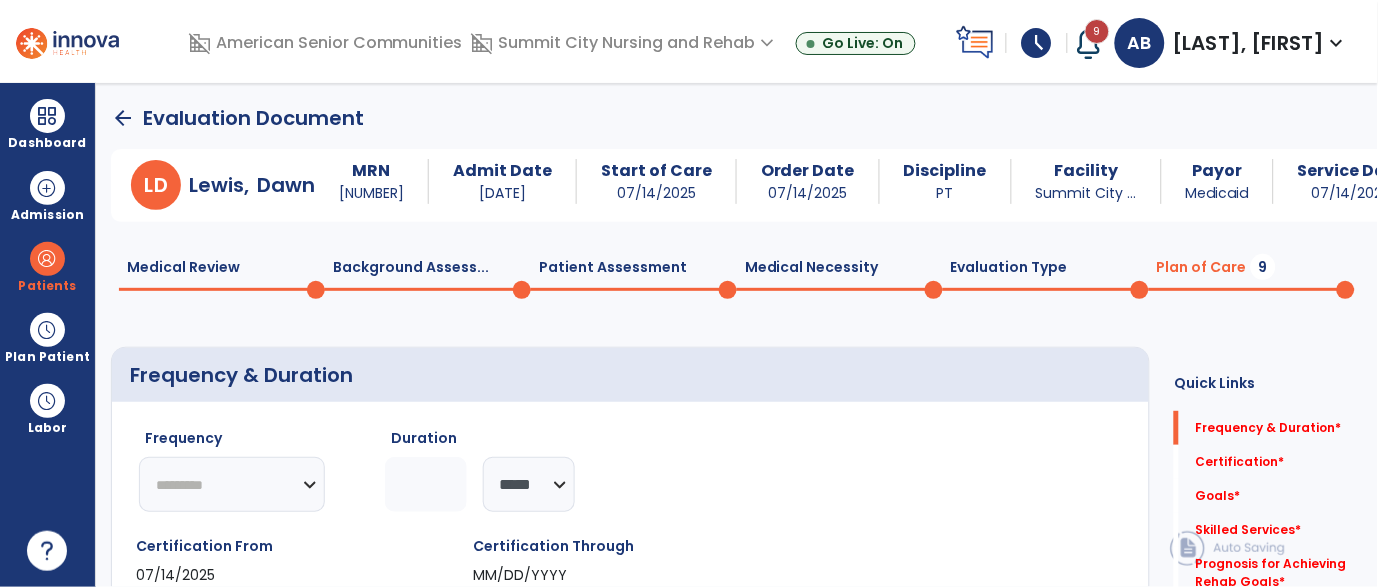 click on "********* ** ** ** ** ** ** **" 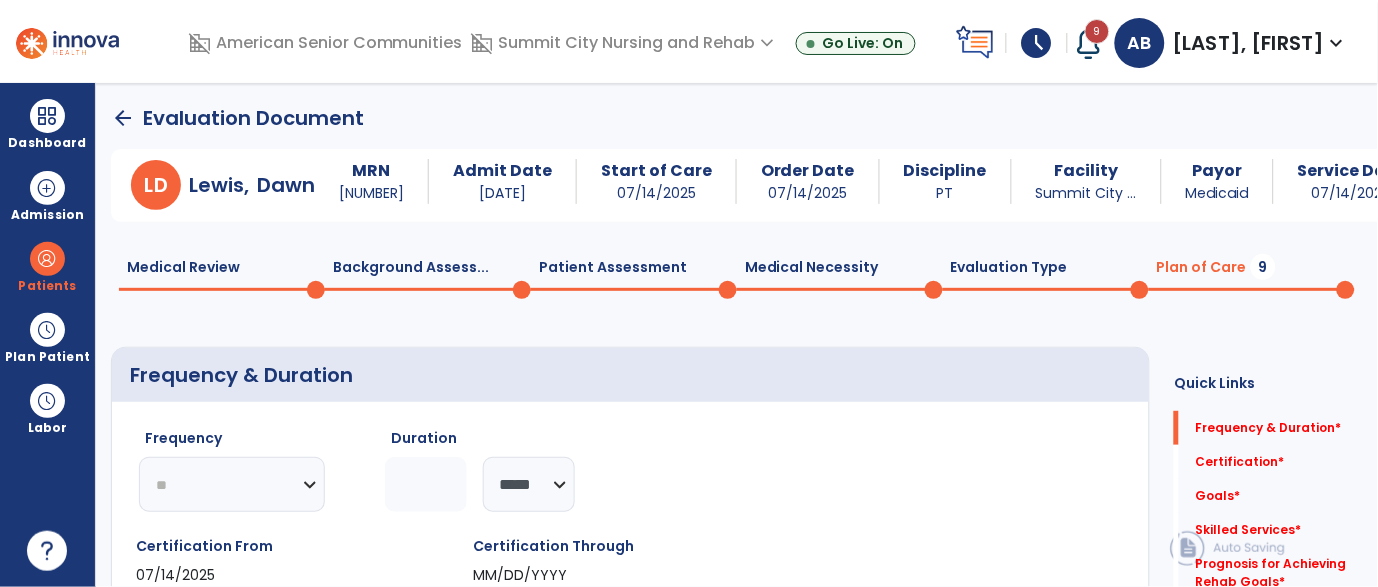 click on "********* ** ** ** ** ** ** **" 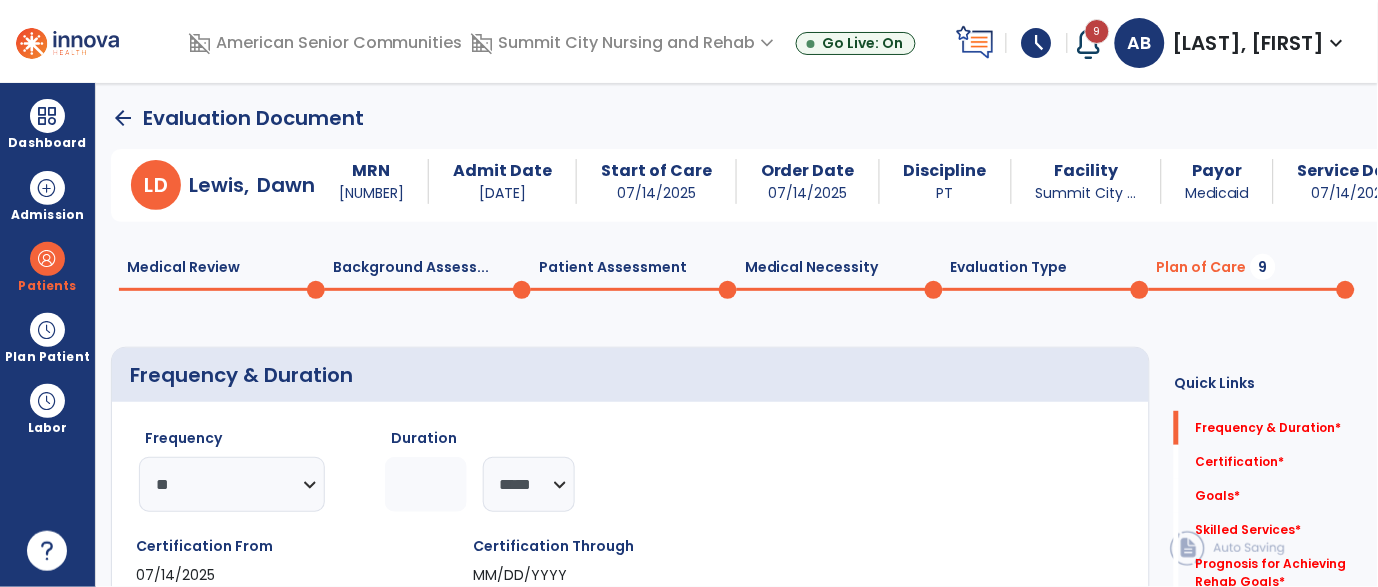 click 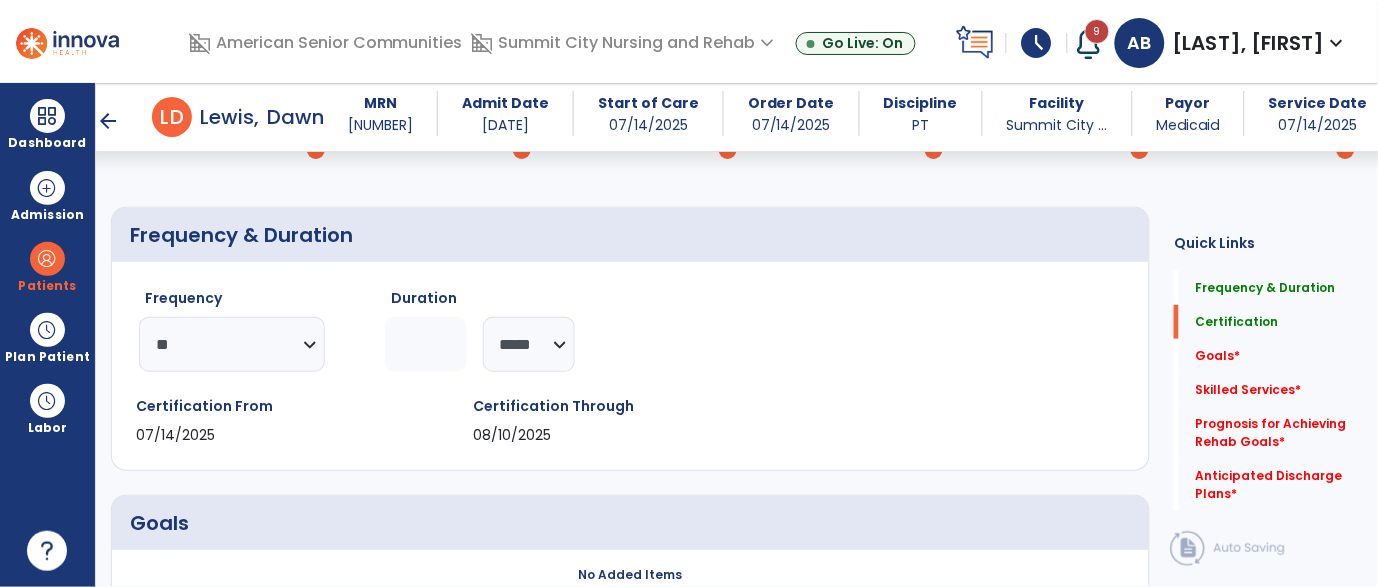 scroll, scrollTop: 306, scrollLeft: 0, axis: vertical 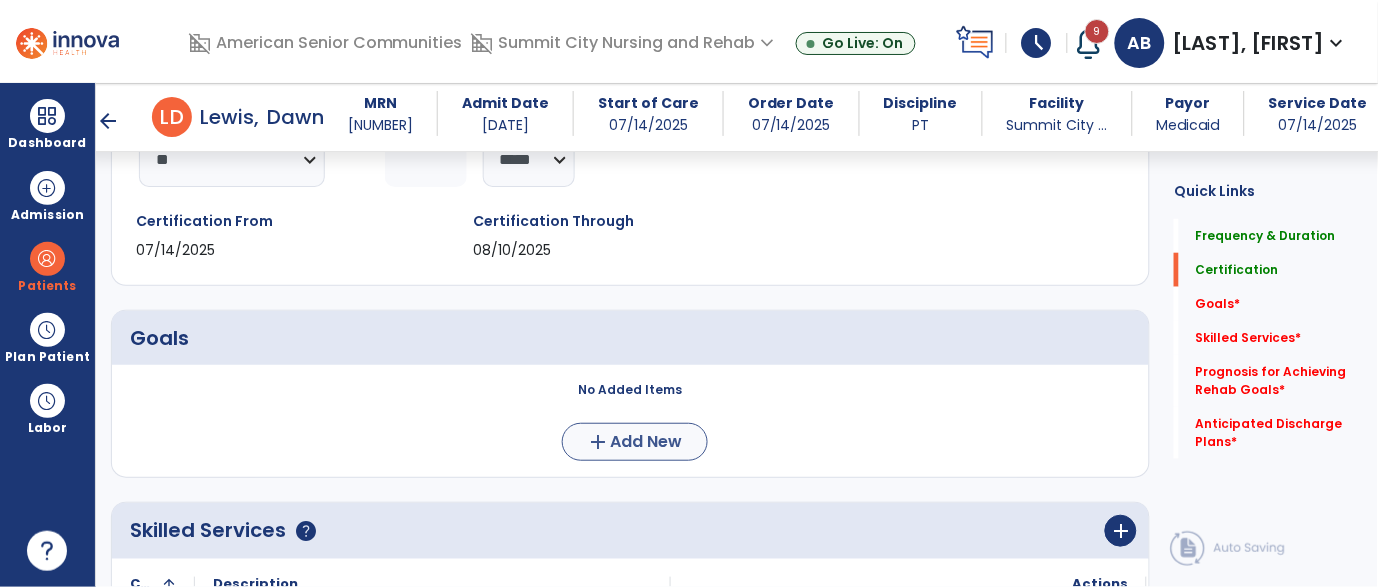 type on "*" 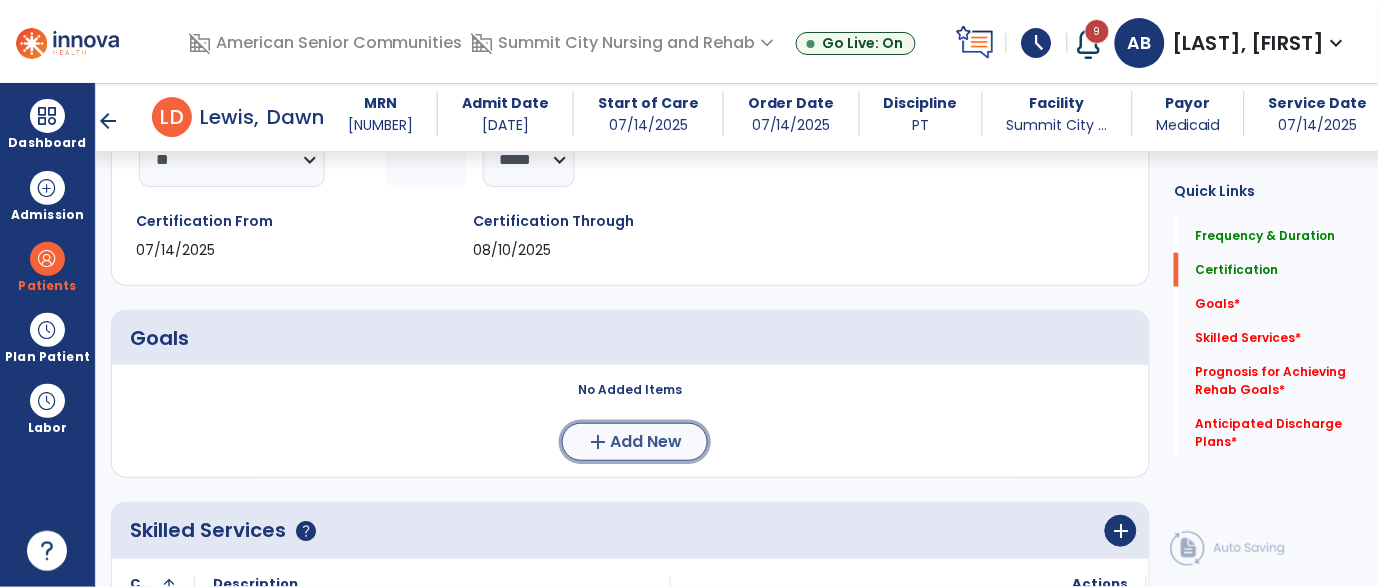 click on "Add New" at bounding box center (647, 442) 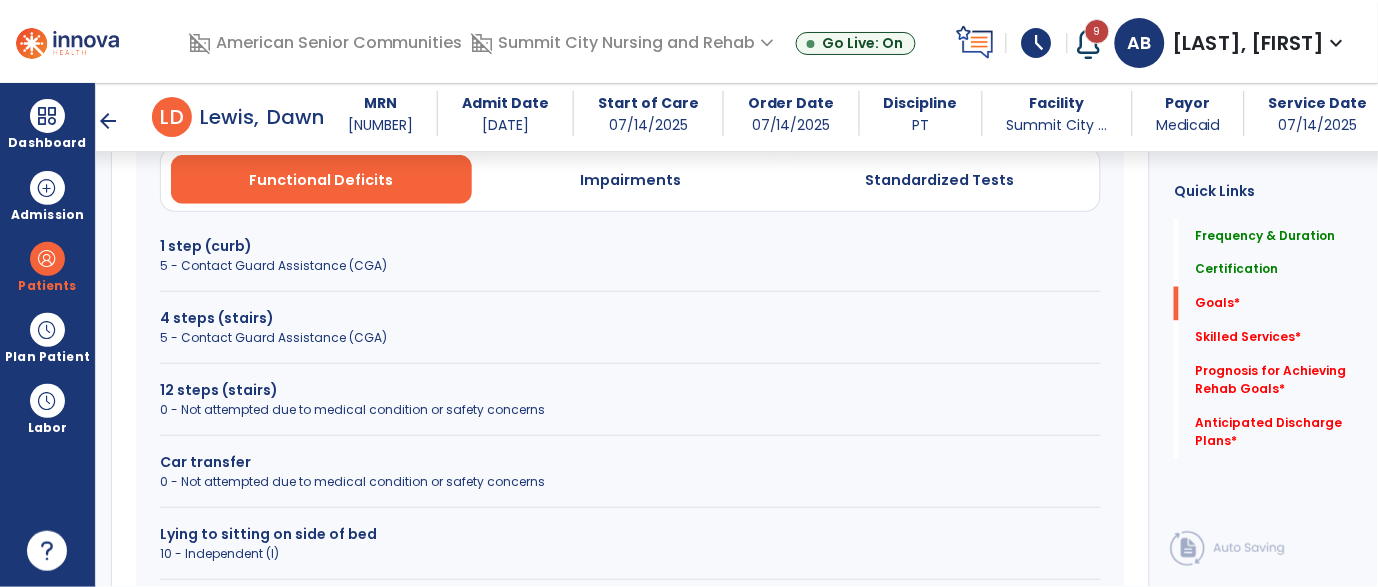 scroll, scrollTop: 639, scrollLeft: 0, axis: vertical 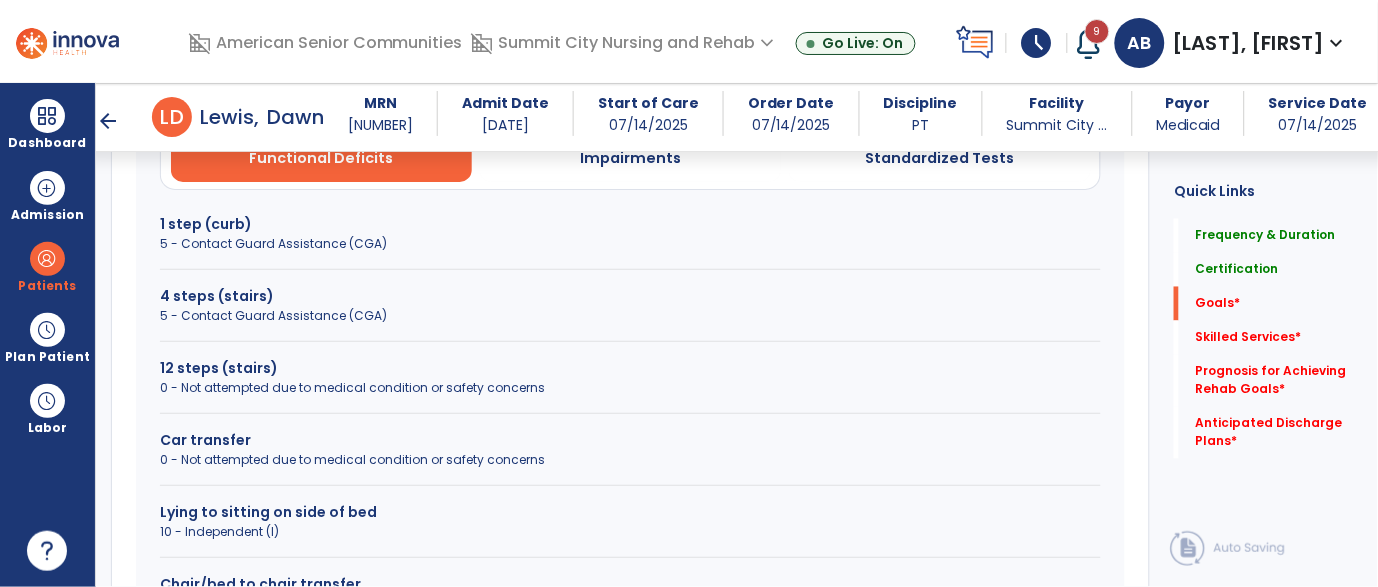 click on "5 - Contact Guard Assistance (CGA)" at bounding box center [630, 316] 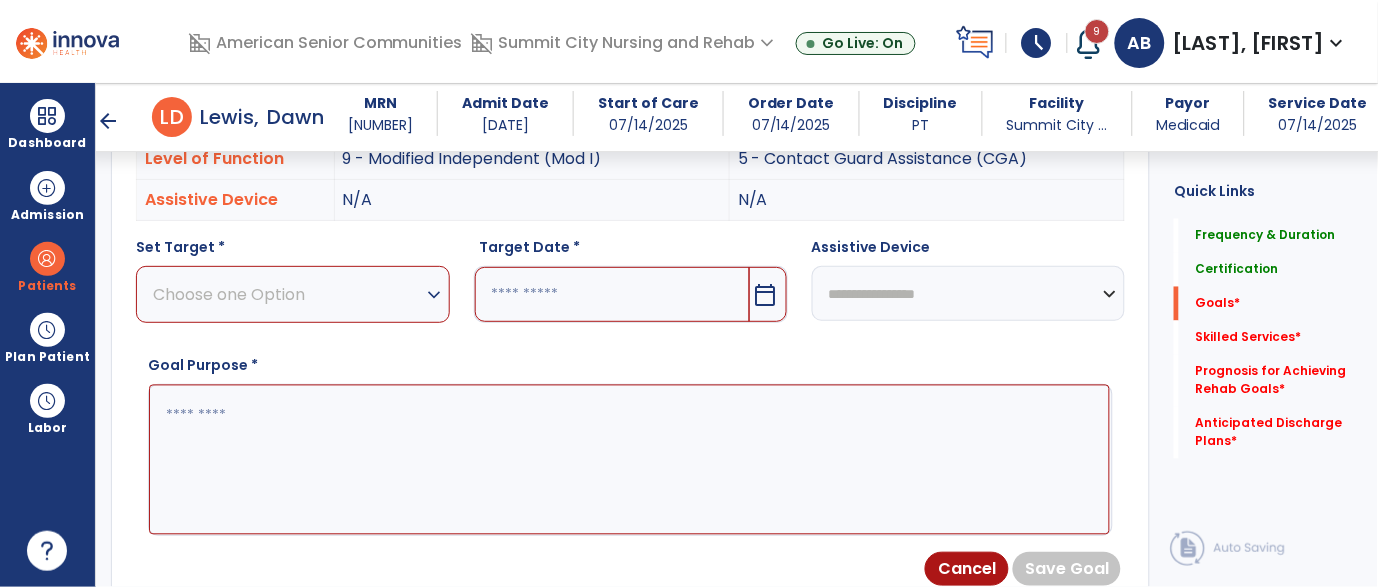 click on "Choose one Option" at bounding box center (288, 294) 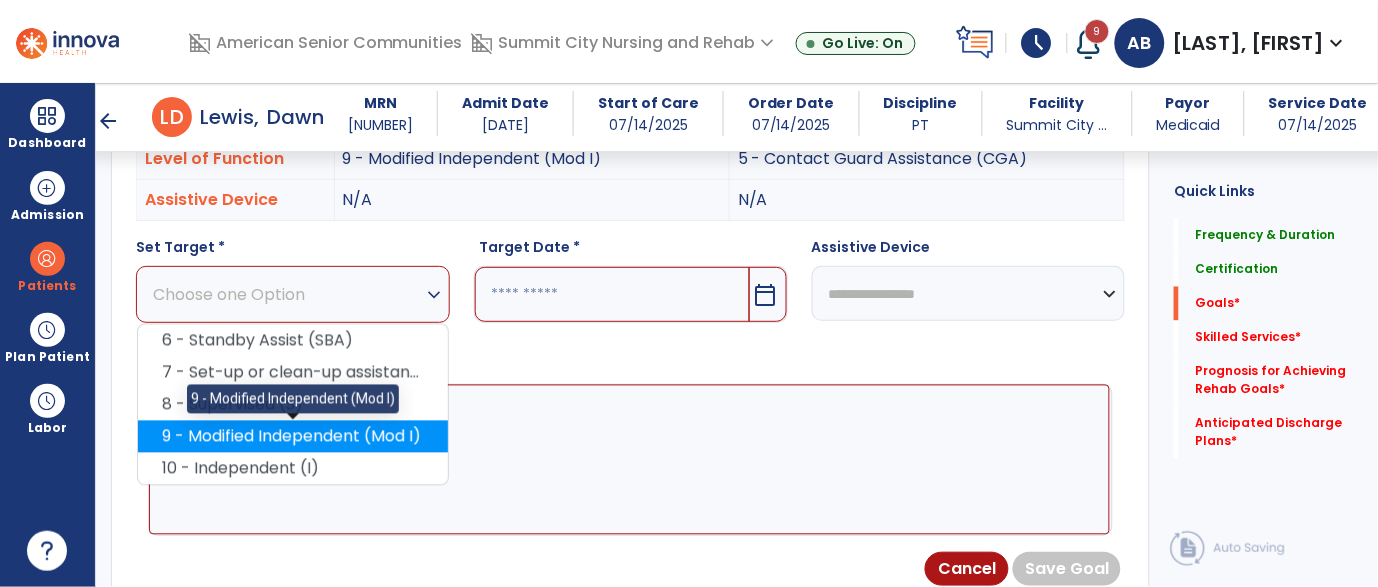 click on "9 - Modified Independent (Mod I)" at bounding box center [293, 437] 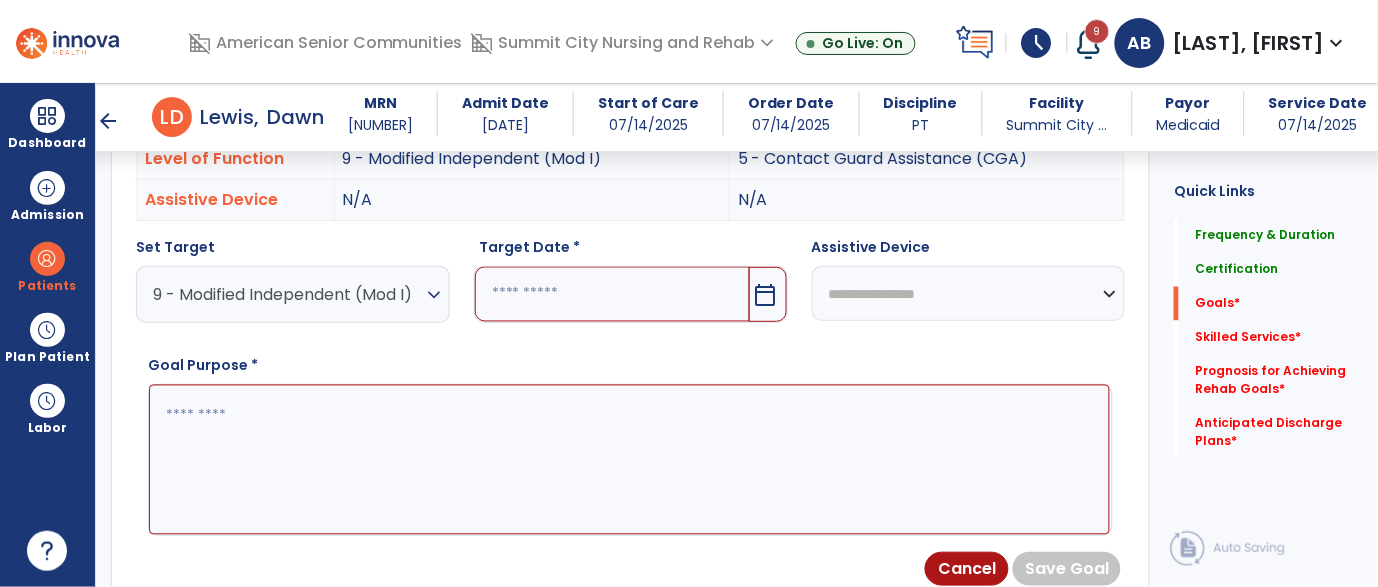 click at bounding box center [612, 294] 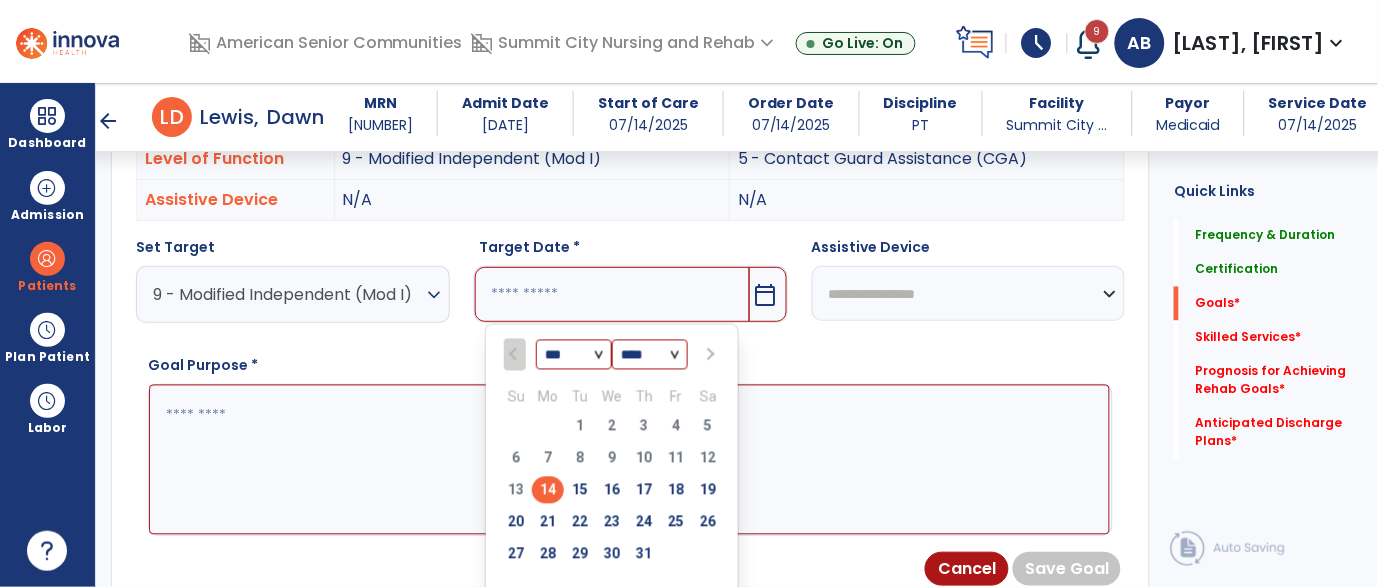 click on "*** ***" at bounding box center [574, 356] 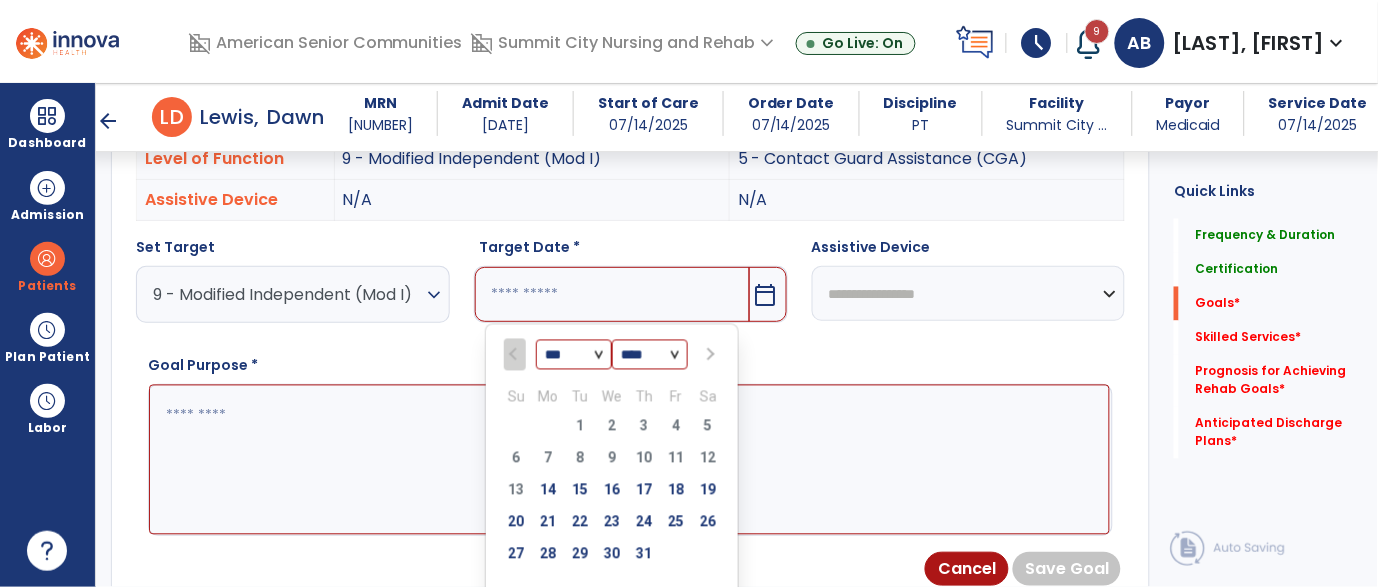 select on "*" 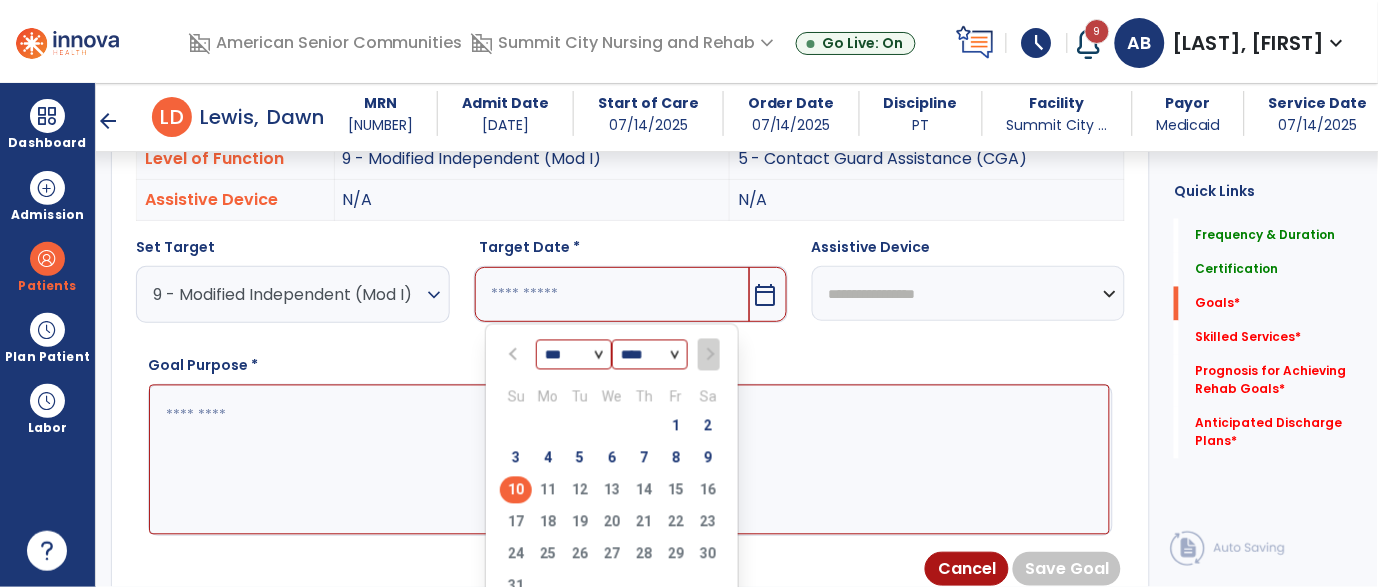 click on "10" at bounding box center (516, 490) 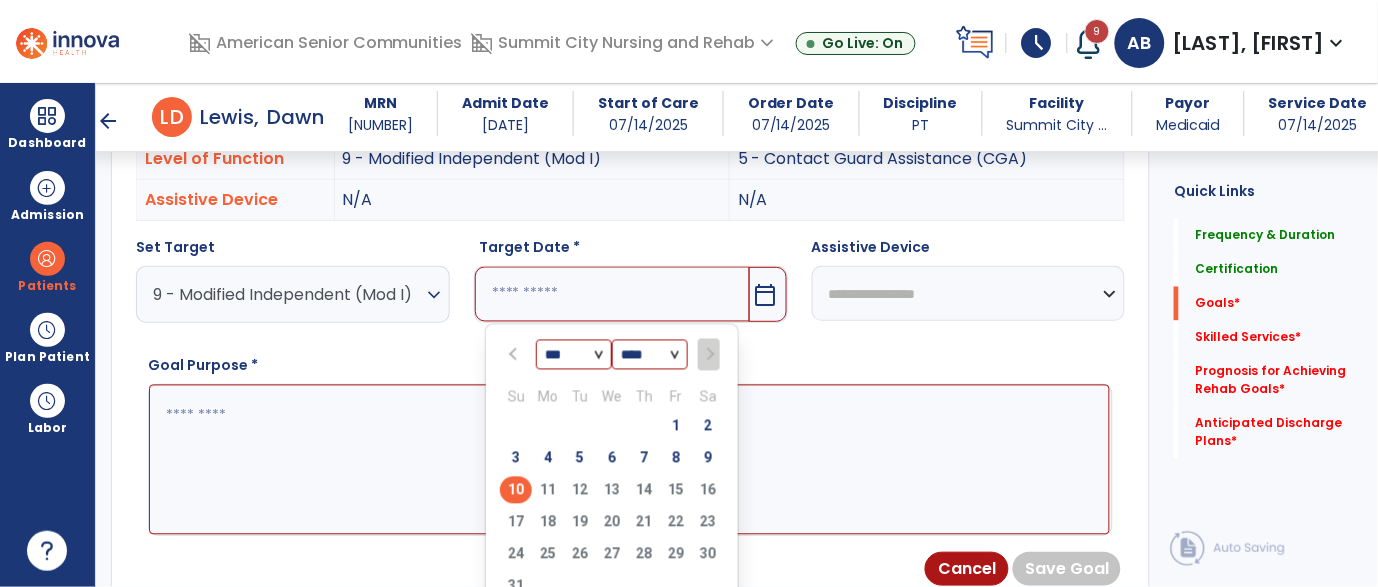type on "*********" 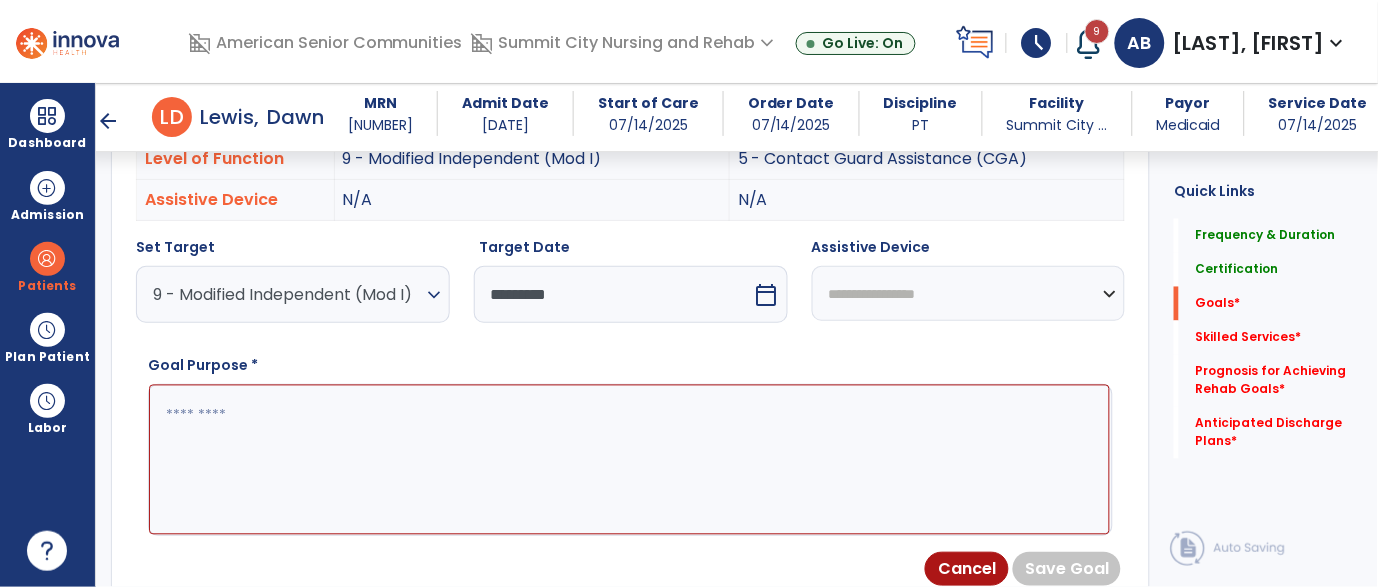 click at bounding box center [629, 460] 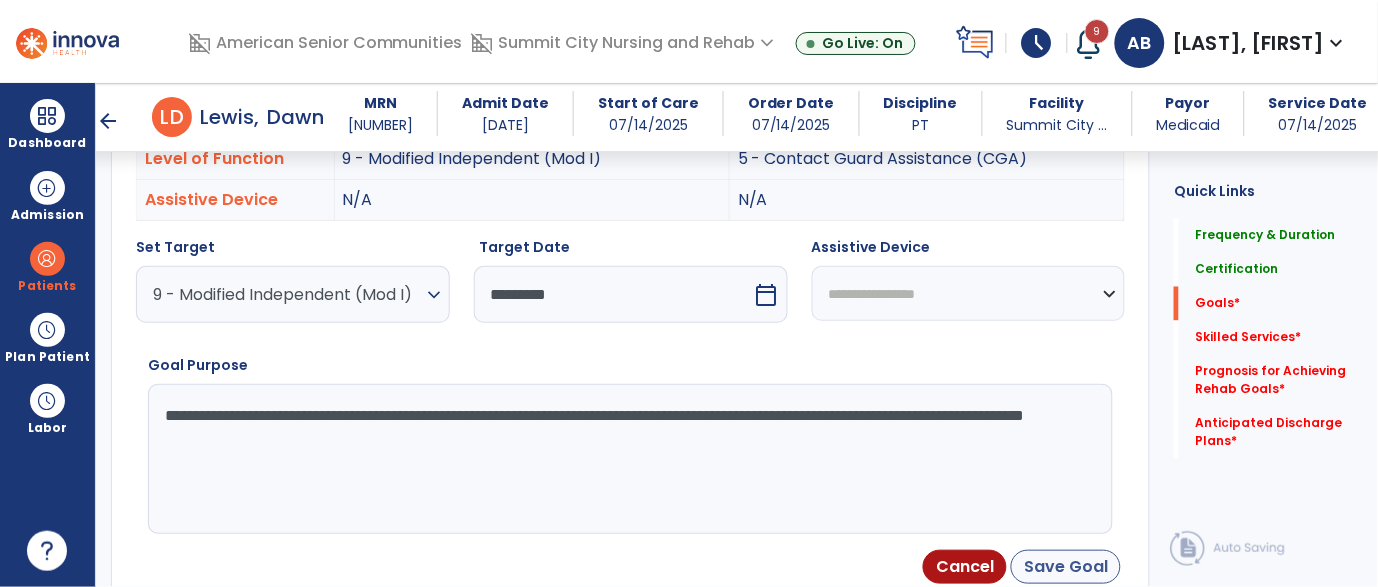 type on "**********" 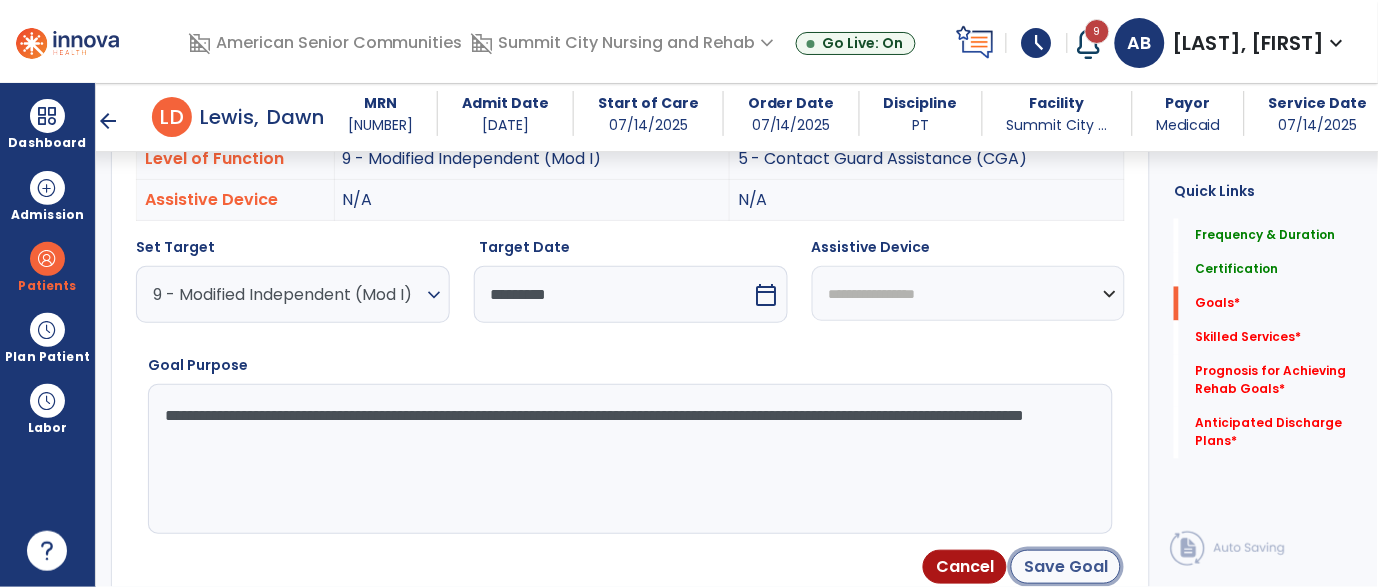click on "Save Goal" at bounding box center [1066, 567] 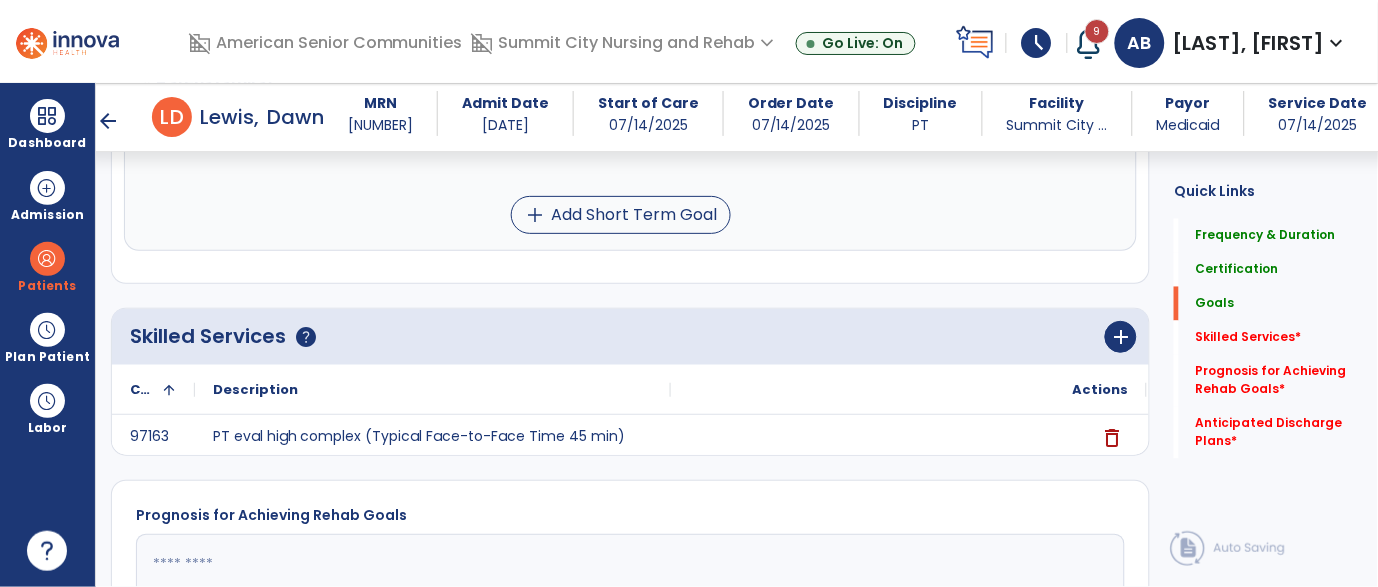 scroll, scrollTop: 474, scrollLeft: 0, axis: vertical 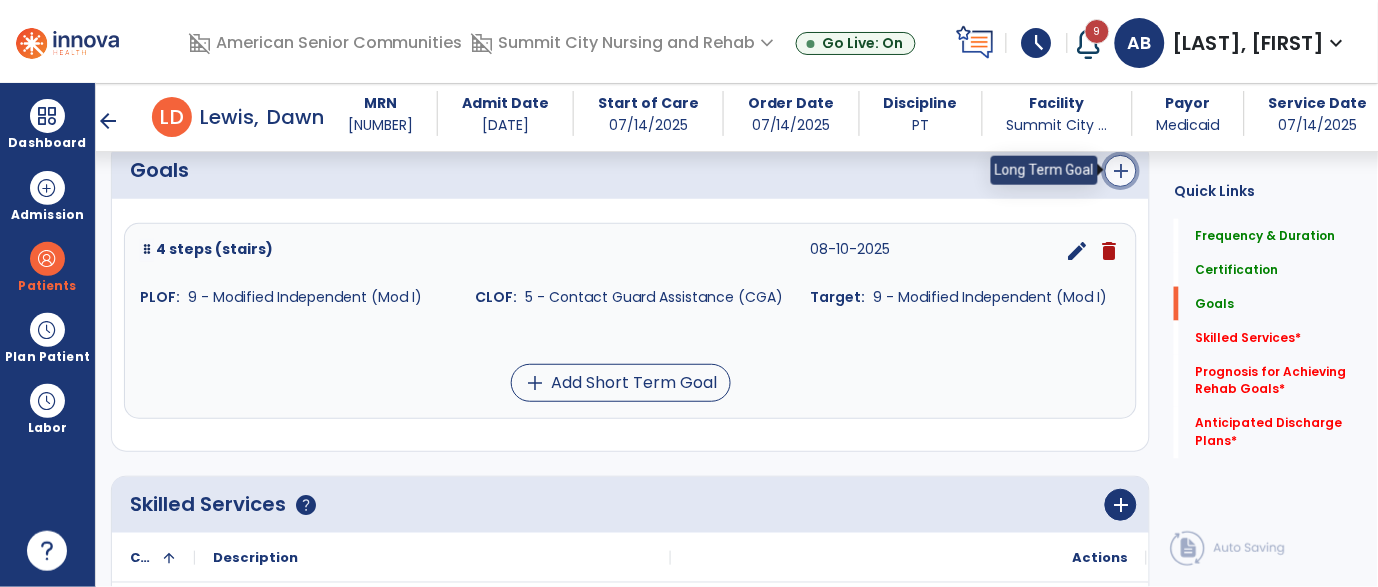click on "add" at bounding box center (1121, 171) 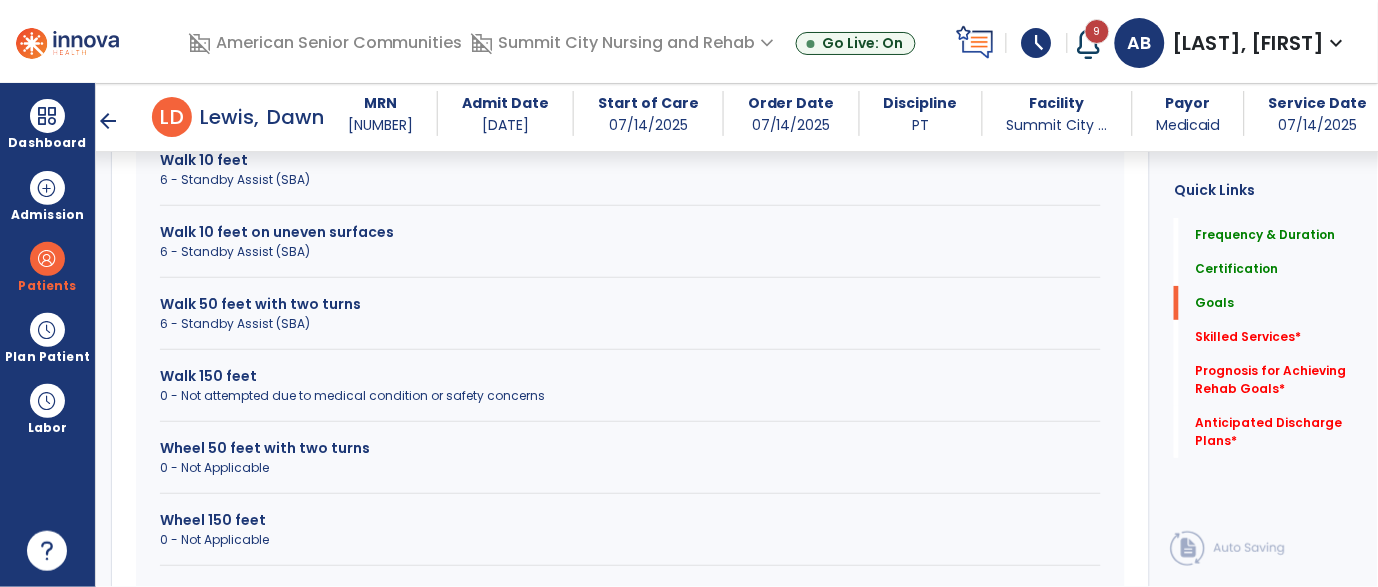 click on "0 - Not attempted due to medical condition or safety concerns" at bounding box center (630, 396) 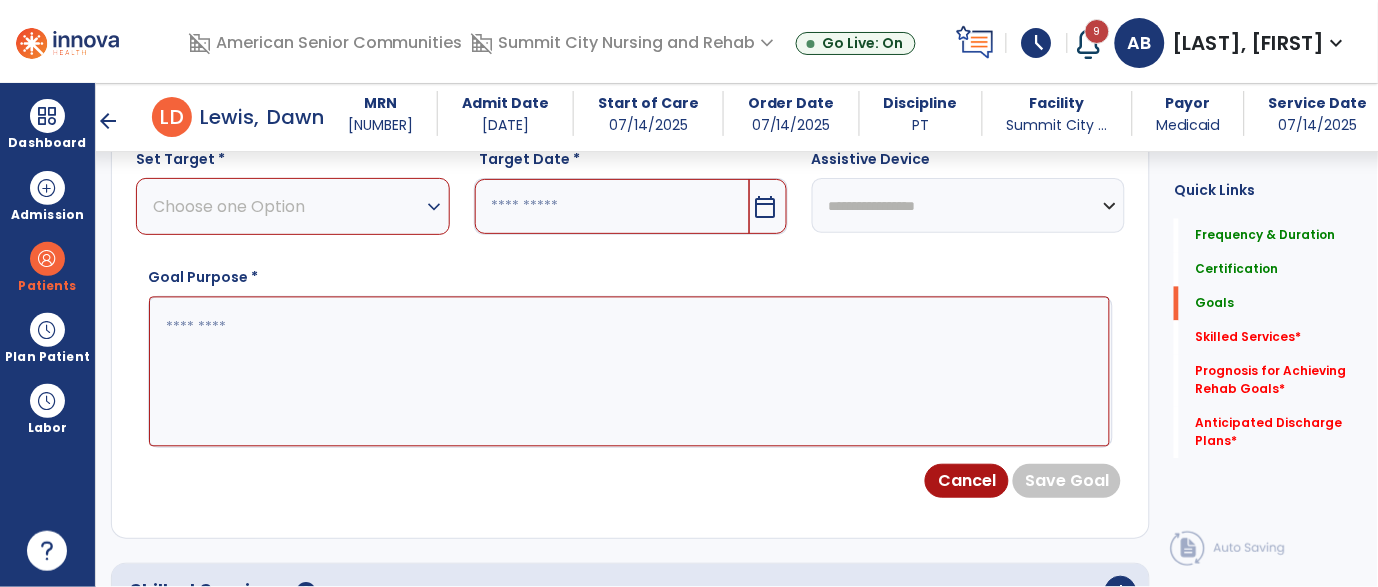 scroll, scrollTop: 752, scrollLeft: 0, axis: vertical 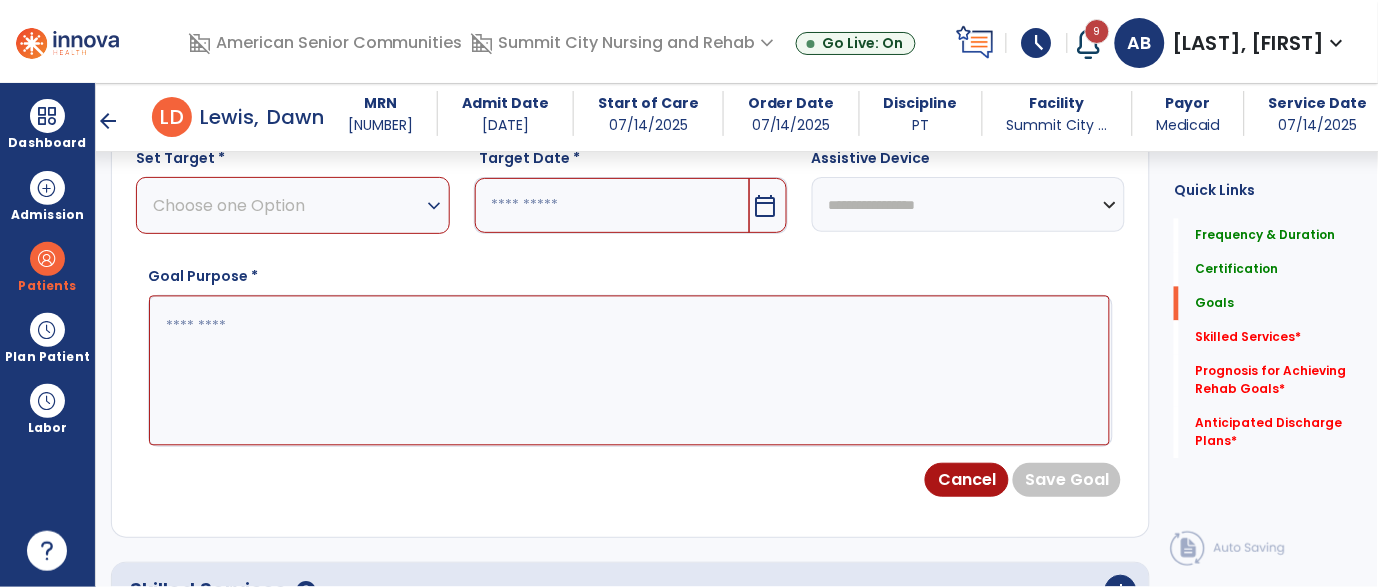 click on "Choose one Option" at bounding box center (288, 205) 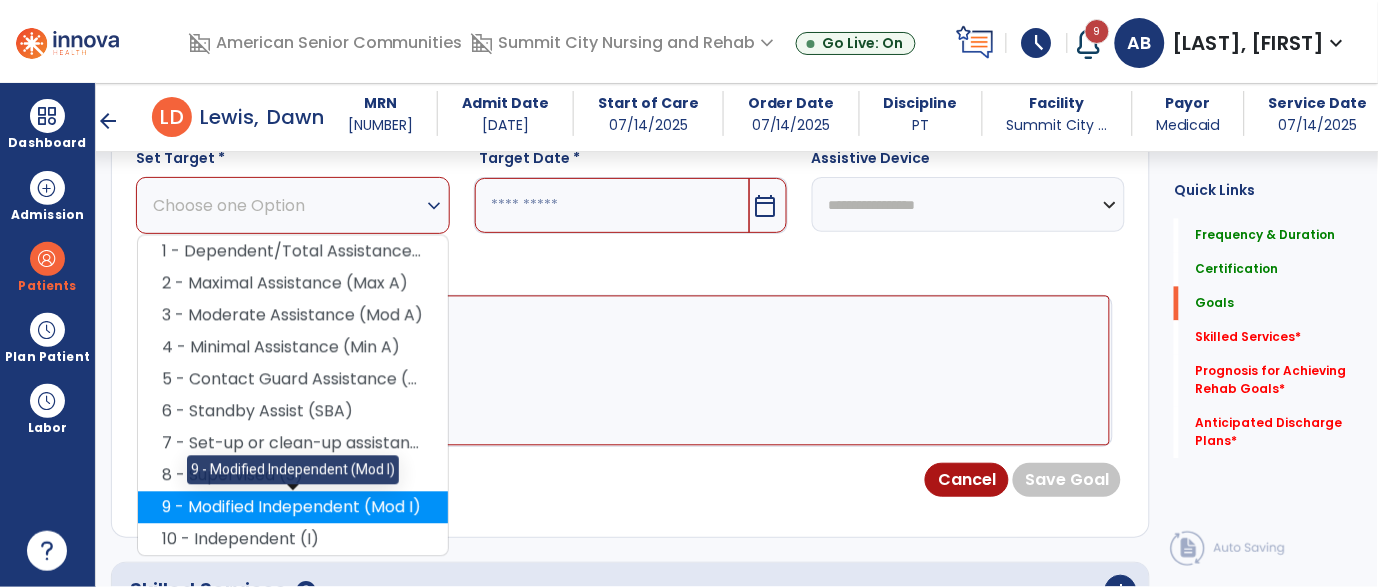 click on "9 - Modified Independent (Mod I)" at bounding box center (293, 508) 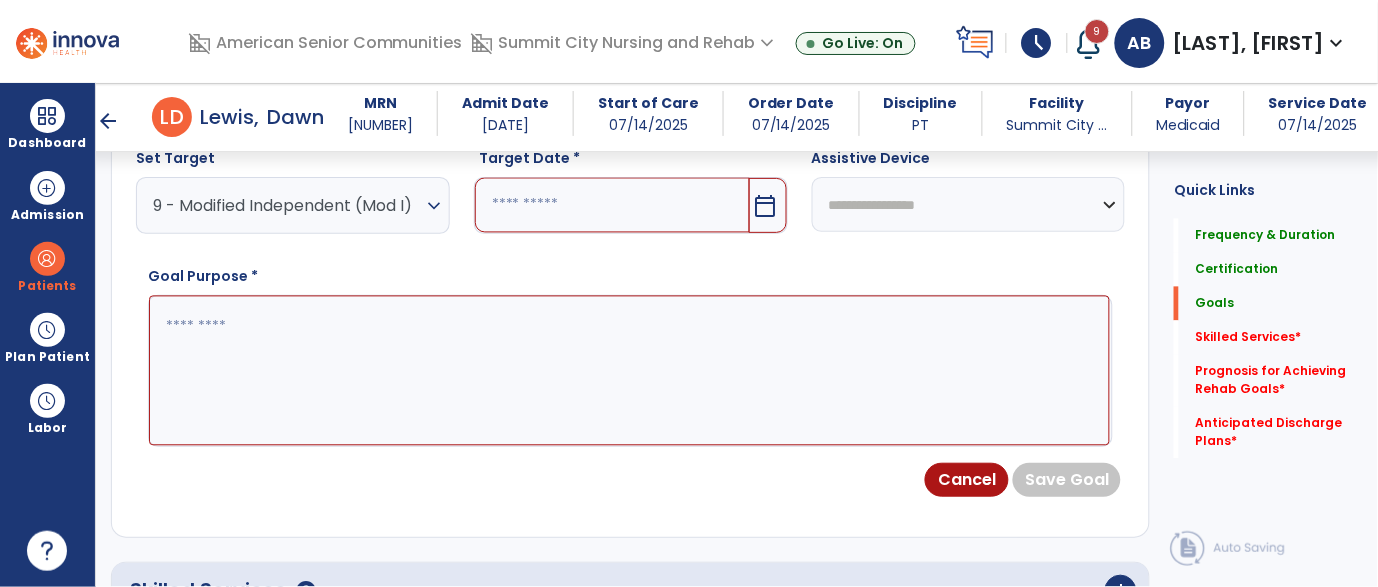 click at bounding box center [612, 205] 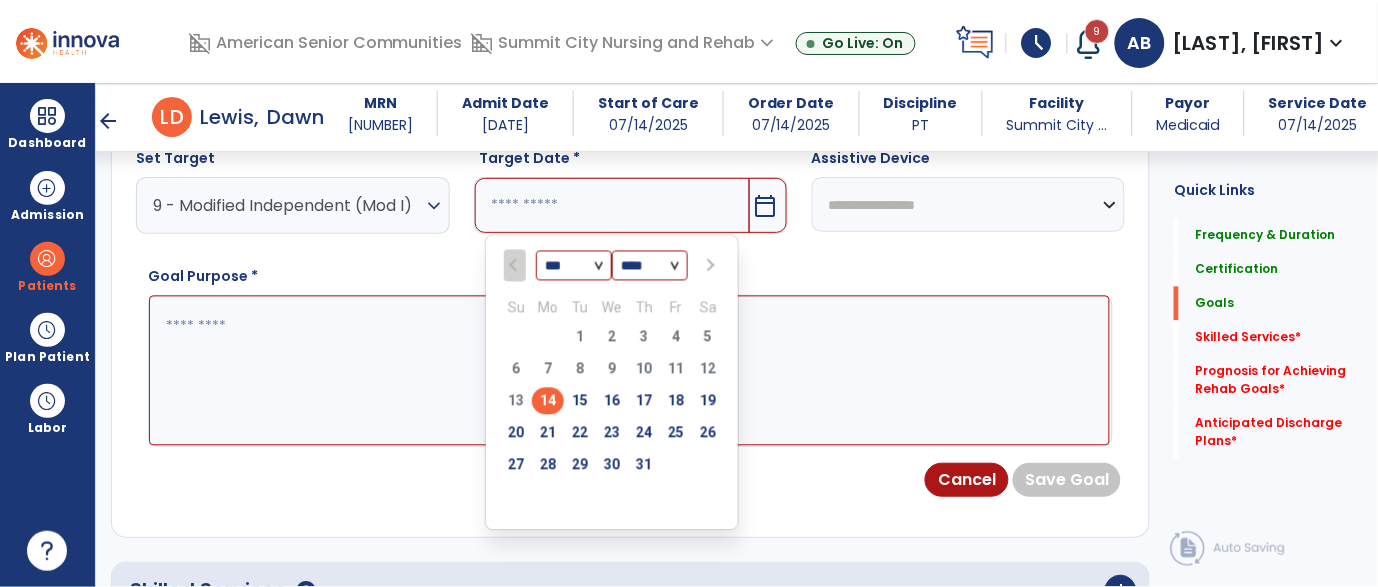 click on "*** ***" at bounding box center [574, 267] 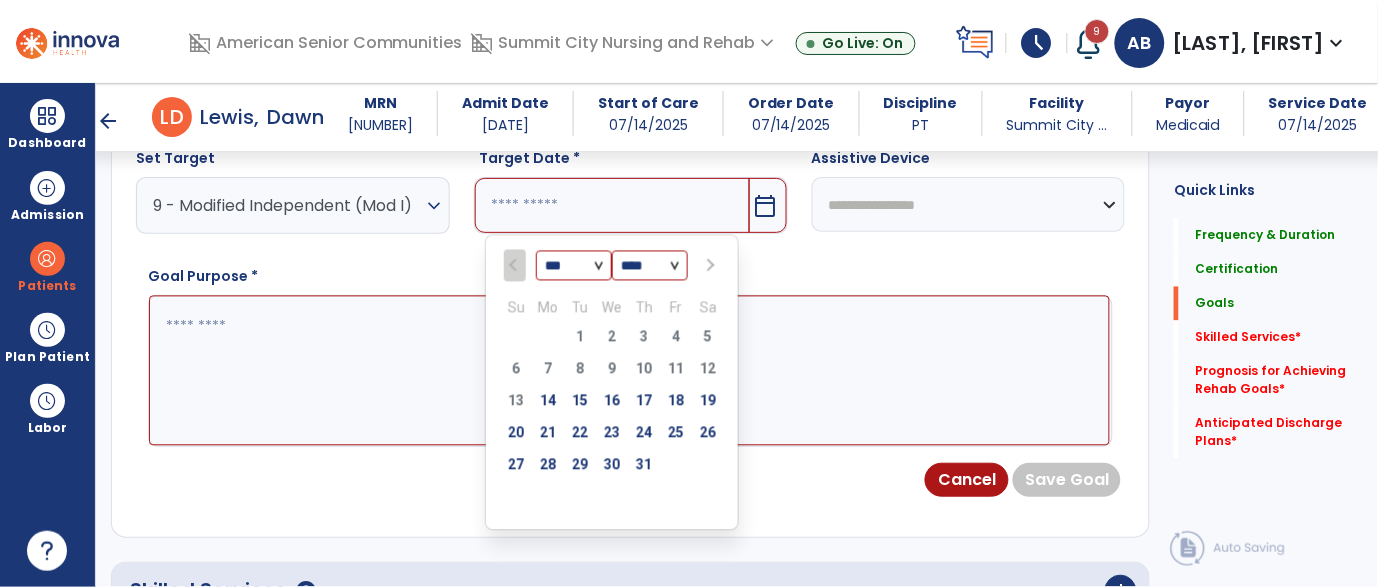 click on "*** ***" at bounding box center [574, 267] 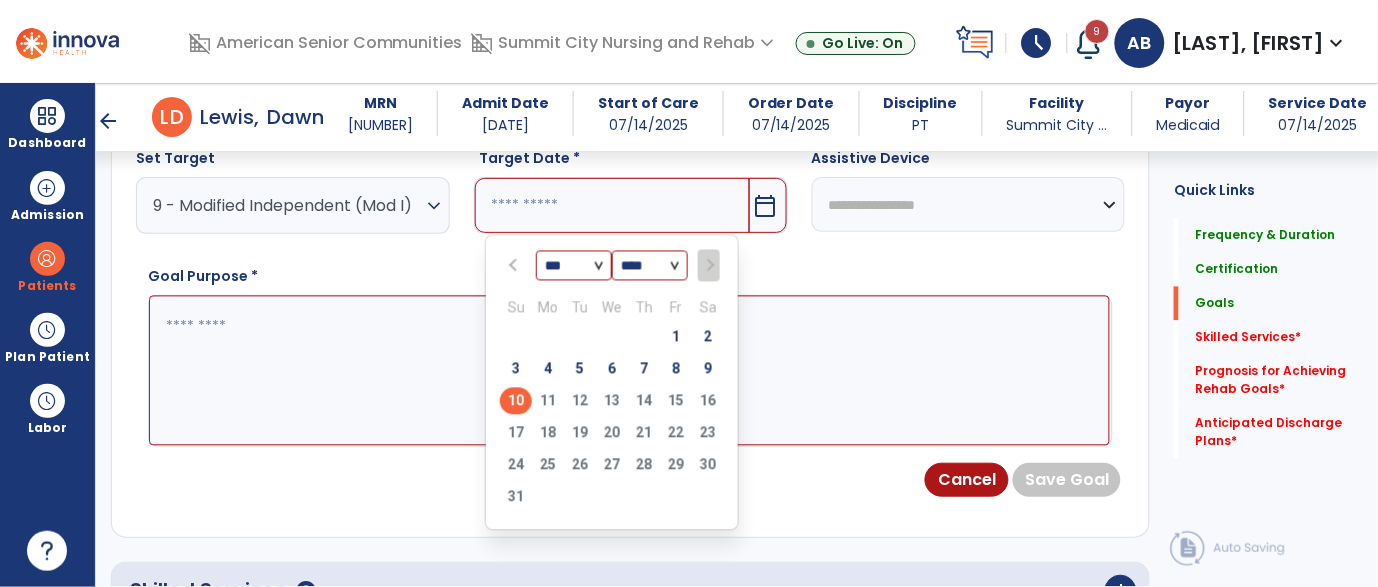 click on "10" at bounding box center (516, 401) 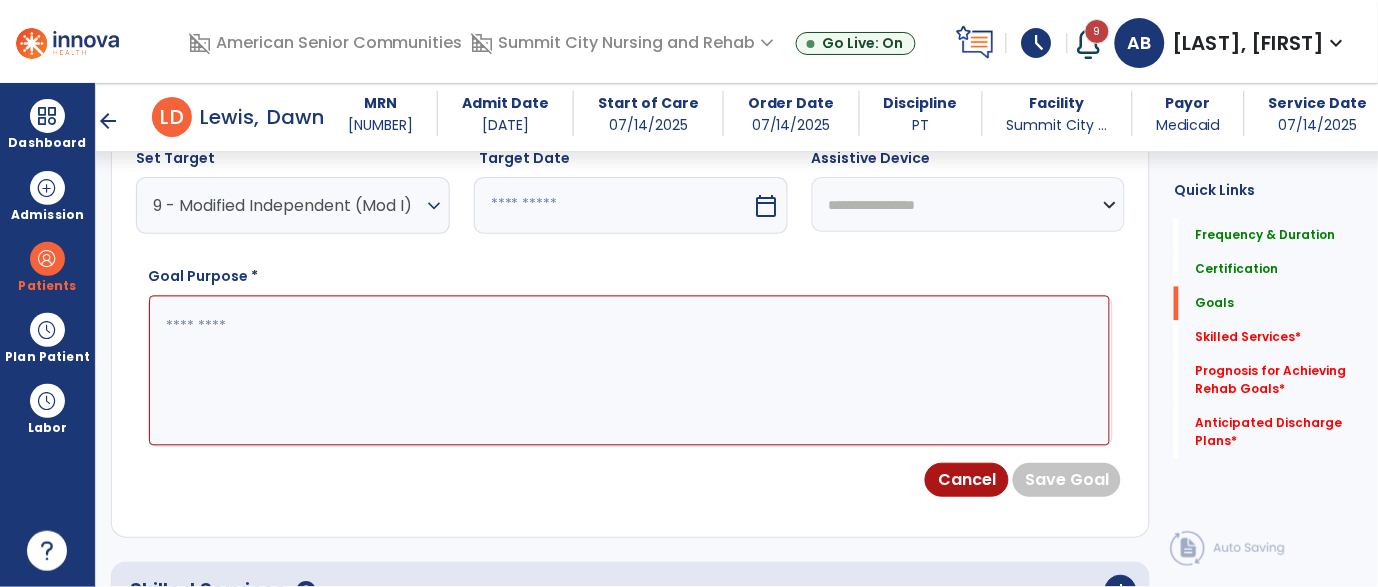 type on "*********" 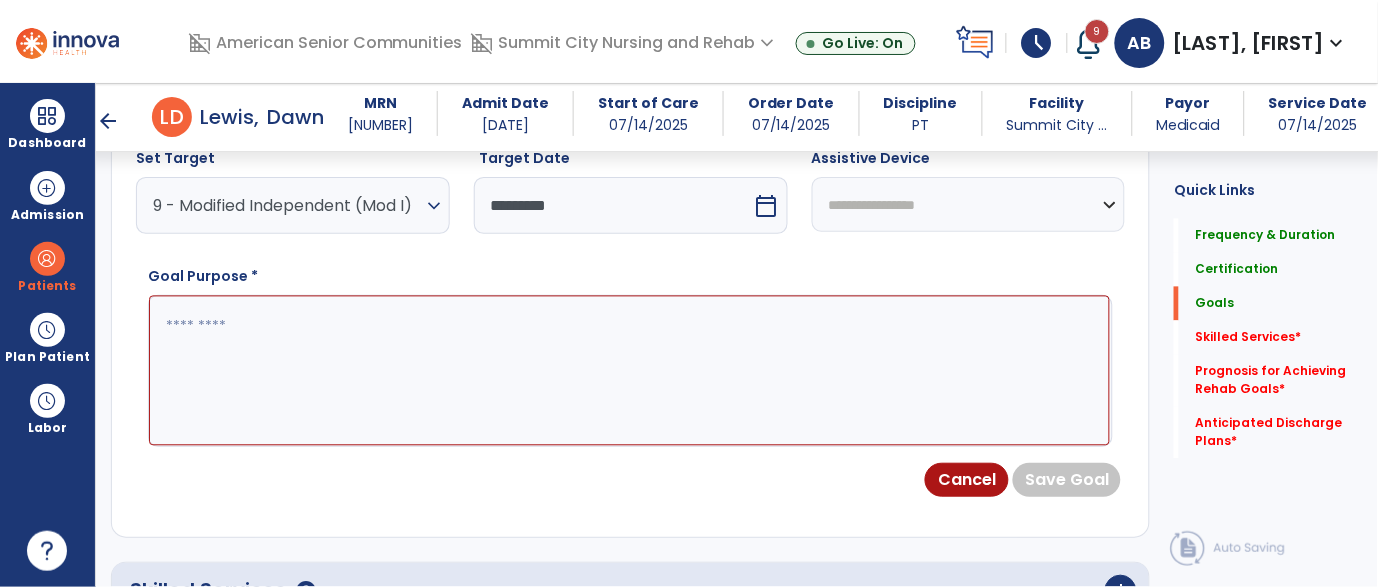 click on "**********" at bounding box center [969, 204] 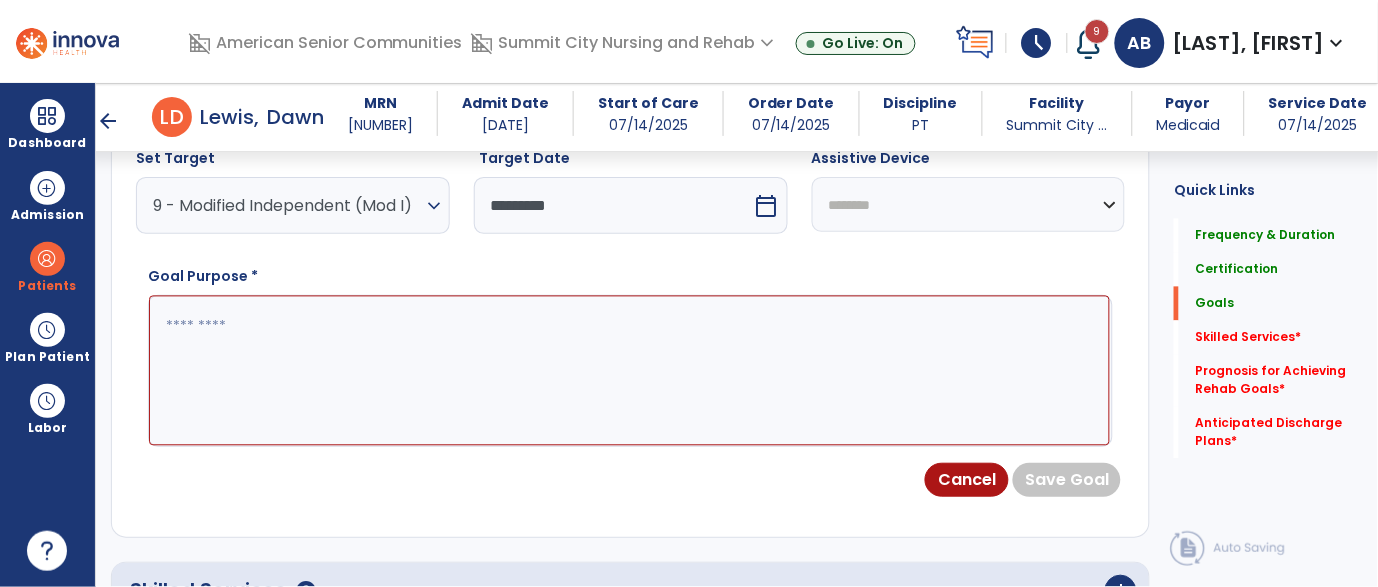 click on "**********" at bounding box center [969, 204] 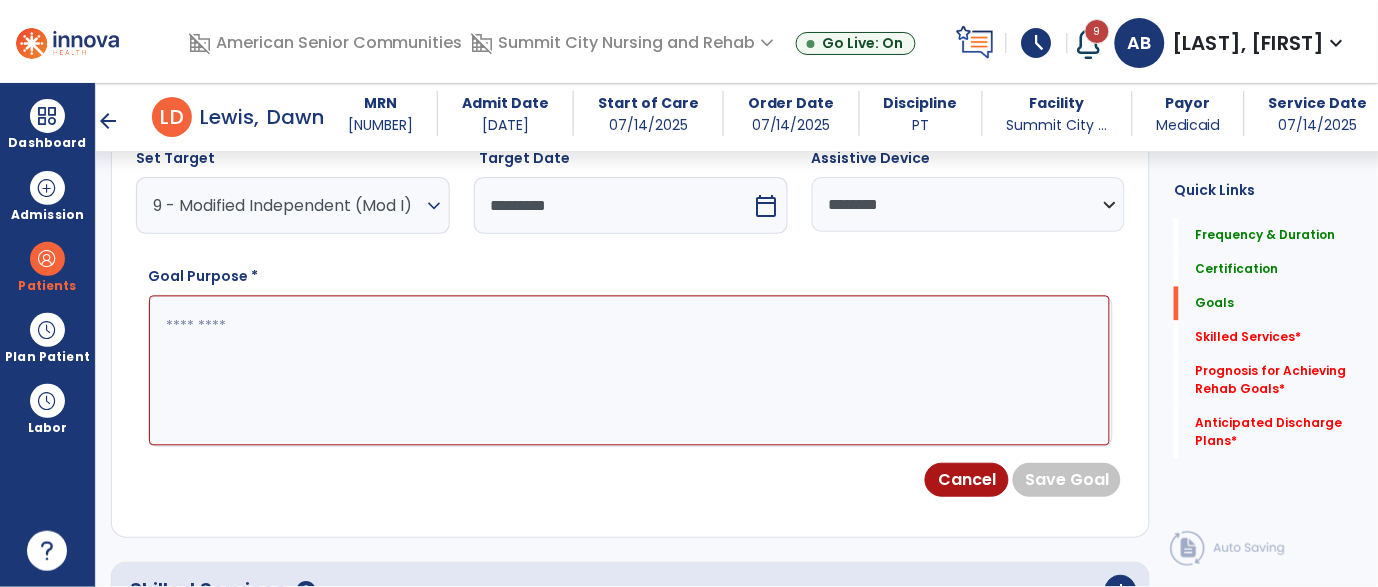 click at bounding box center (629, 371) 